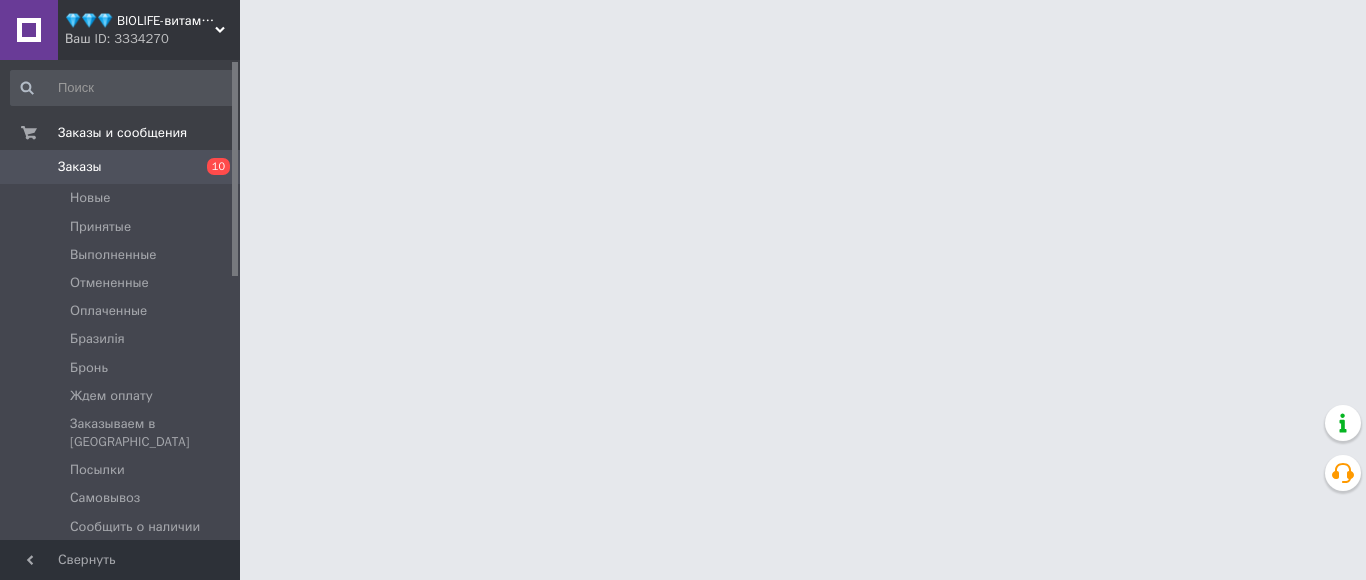 scroll, scrollTop: 0, scrollLeft: 0, axis: both 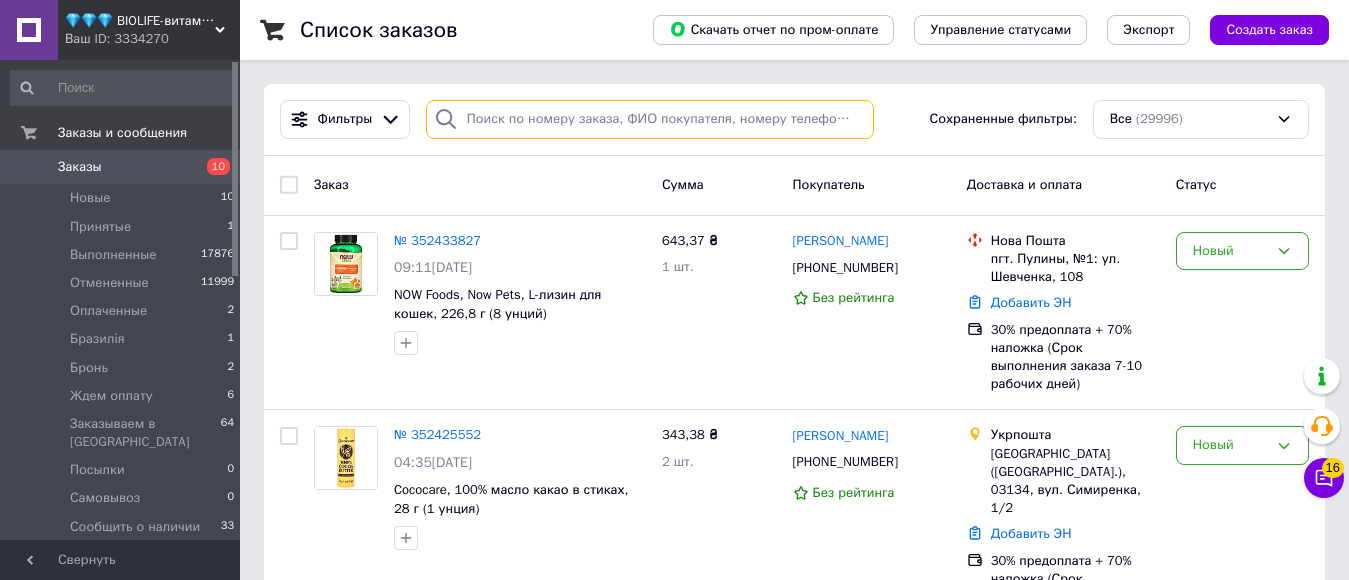 paste on "0504987773" 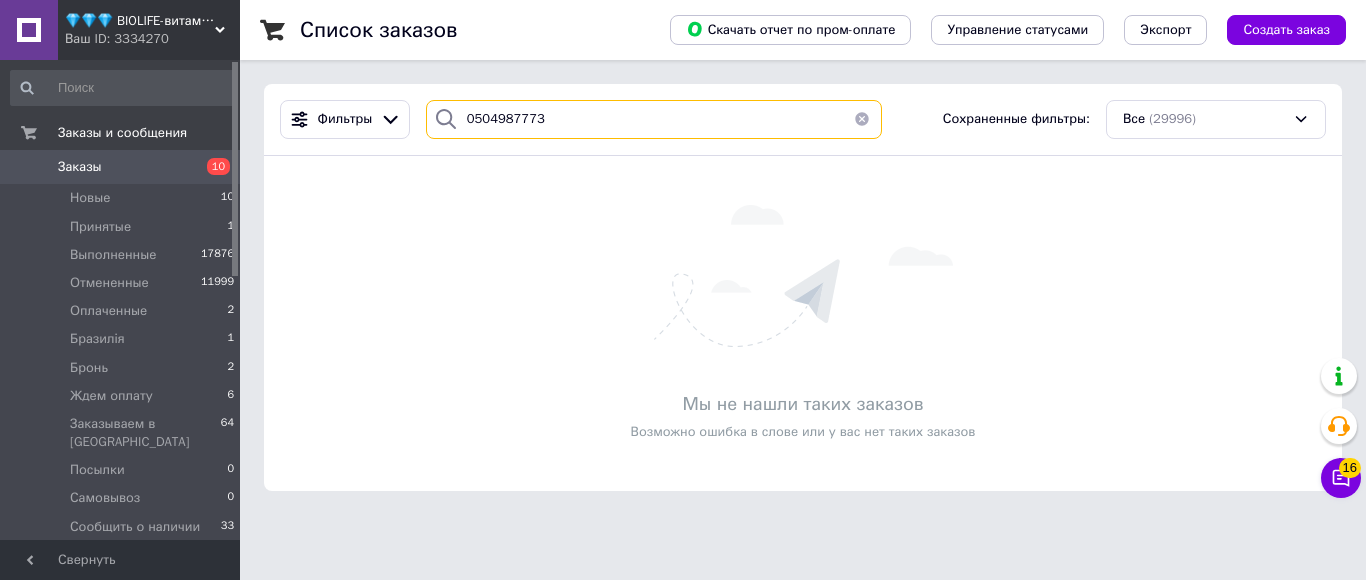type on "0504987773" 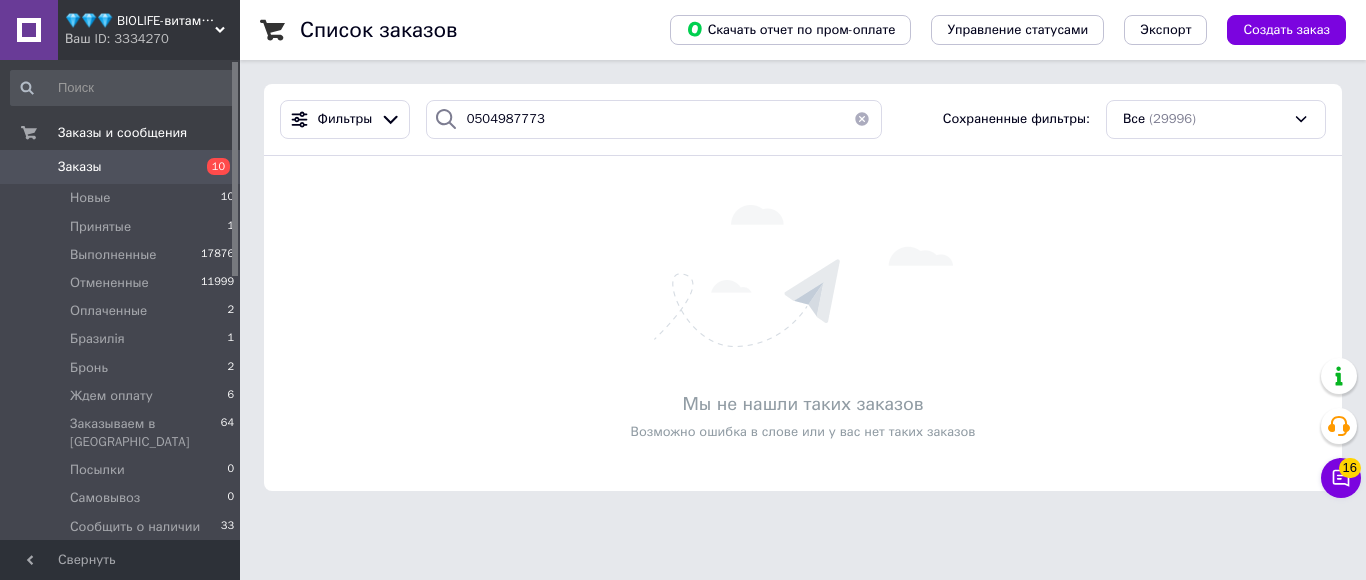 click on "Ваш ID: 3334270" at bounding box center [152, 39] 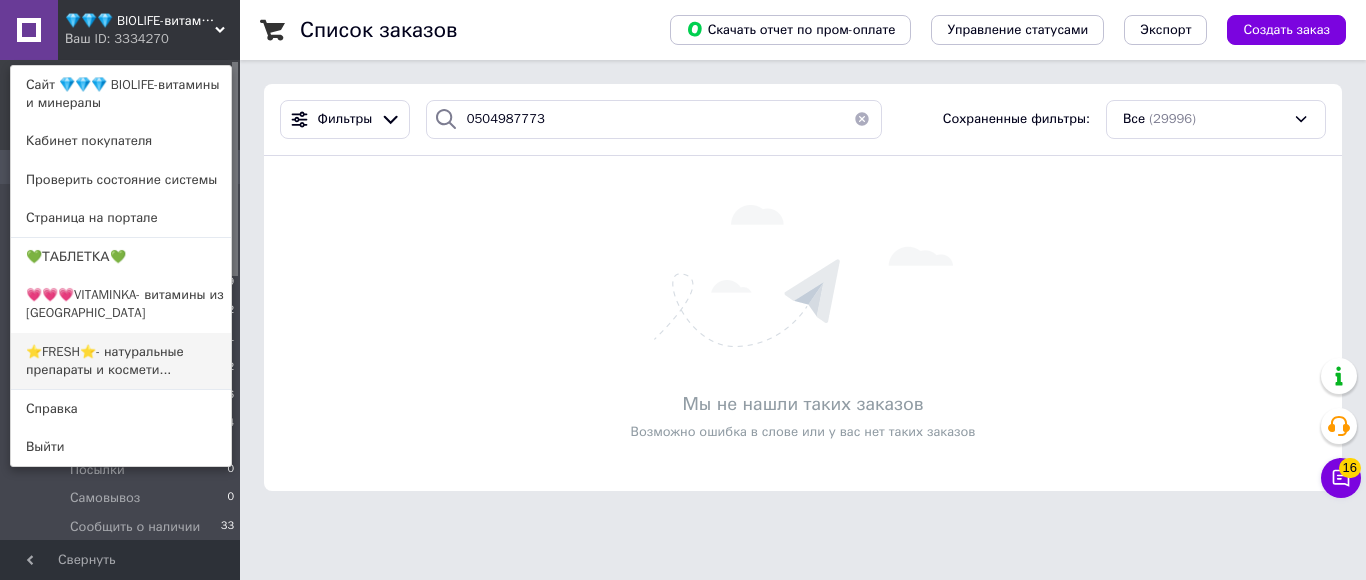 click on "⭐FRESH⭐- натуральные препараты и космети..." at bounding box center [121, 361] 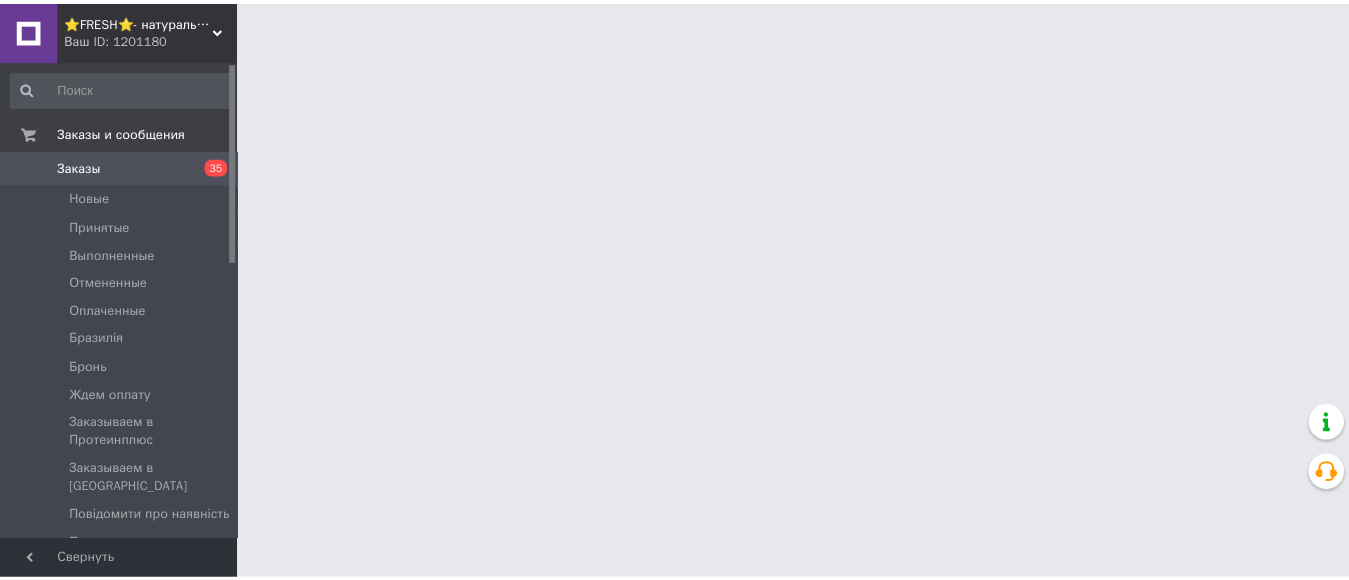 scroll, scrollTop: 0, scrollLeft: 0, axis: both 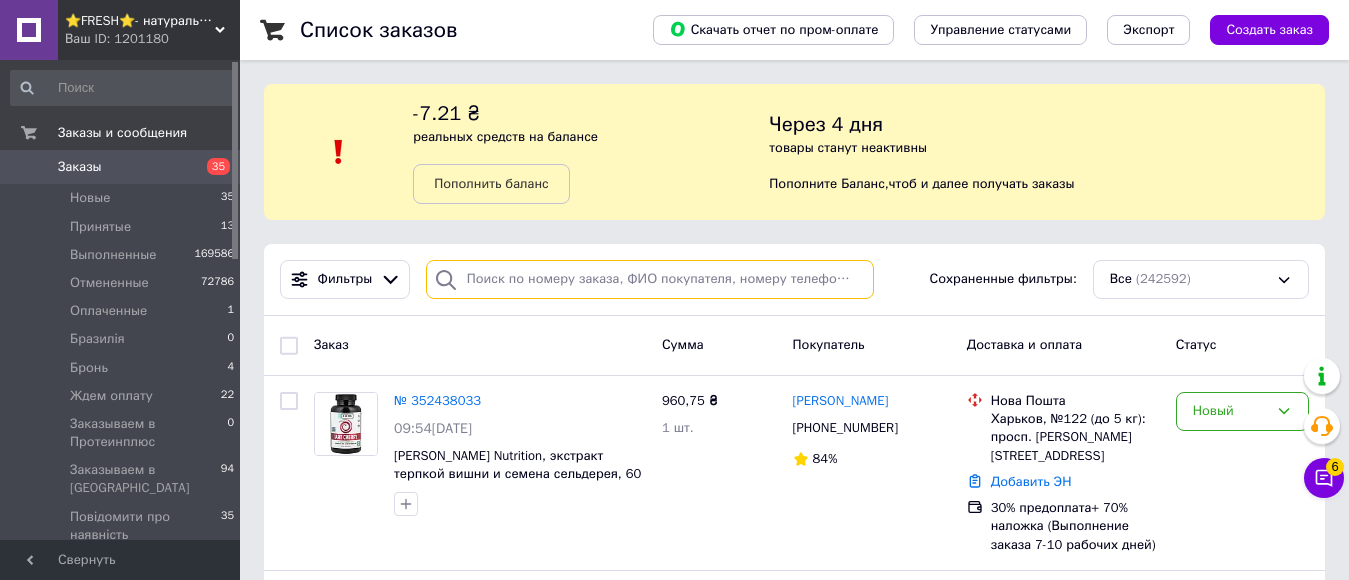 drag, startPoint x: 569, startPoint y: 231, endPoint x: 480, endPoint y: 274, distance: 98.84331 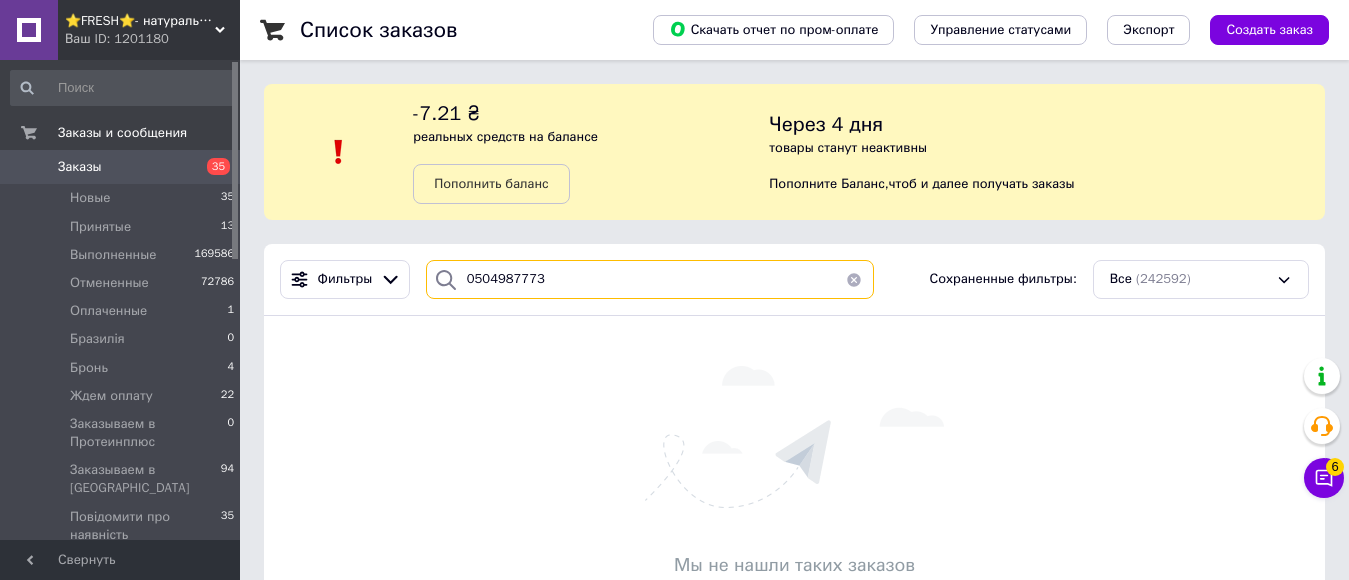 type on "0504987773" 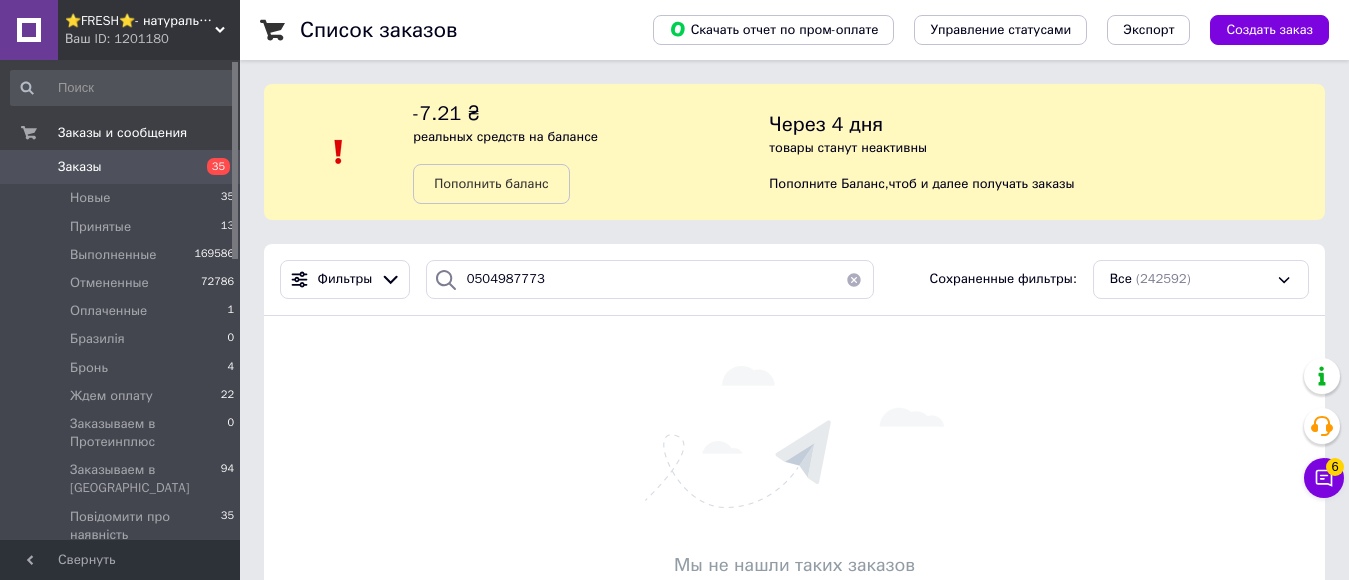 click on "⭐FRESH⭐- натуральные препараты и косметика" at bounding box center (140, 21) 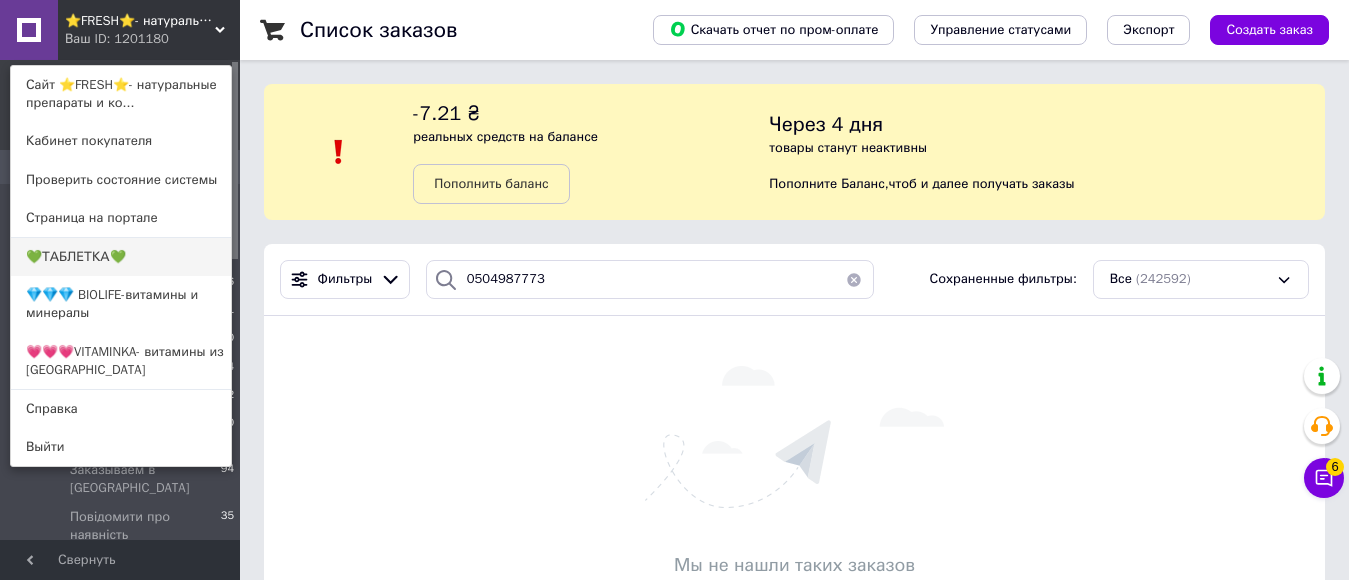 click on "💚ТАБЛЕТКА💚" at bounding box center [121, 257] 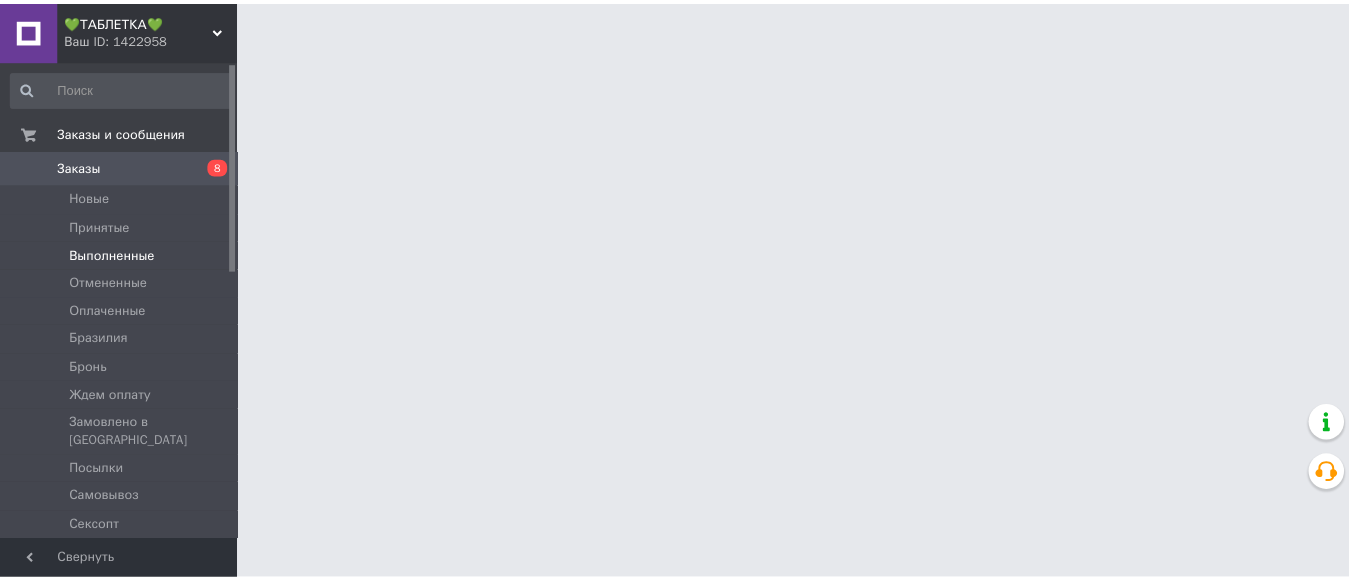 scroll, scrollTop: 0, scrollLeft: 0, axis: both 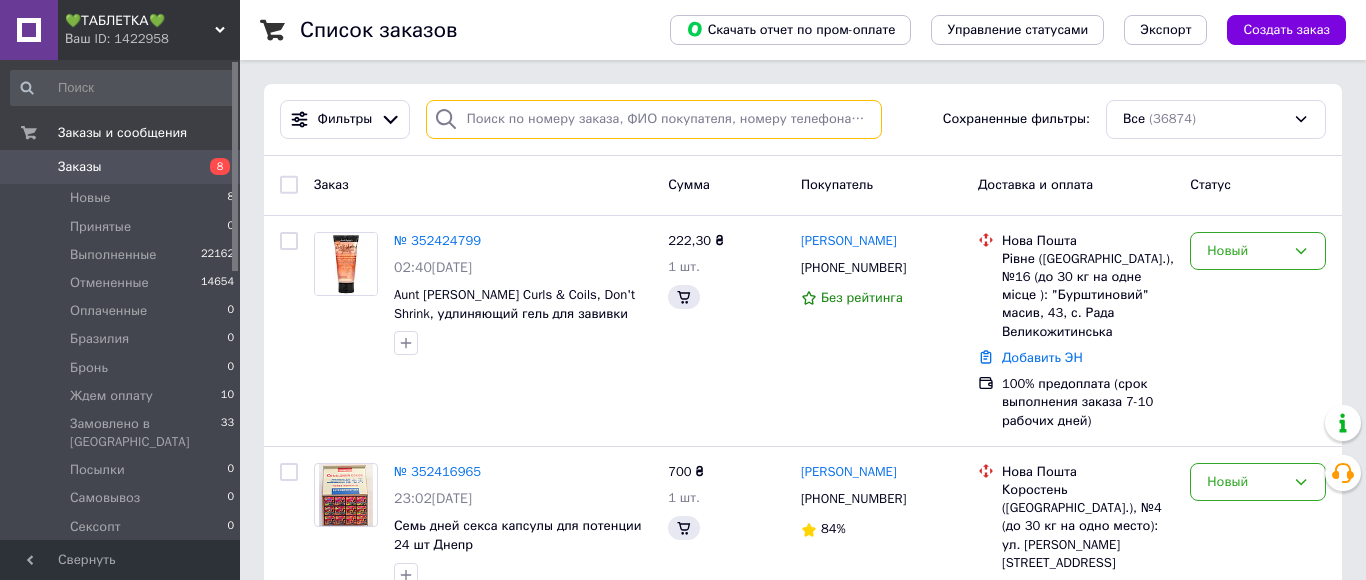drag, startPoint x: 476, startPoint y: 116, endPoint x: 476, endPoint y: 134, distance: 18 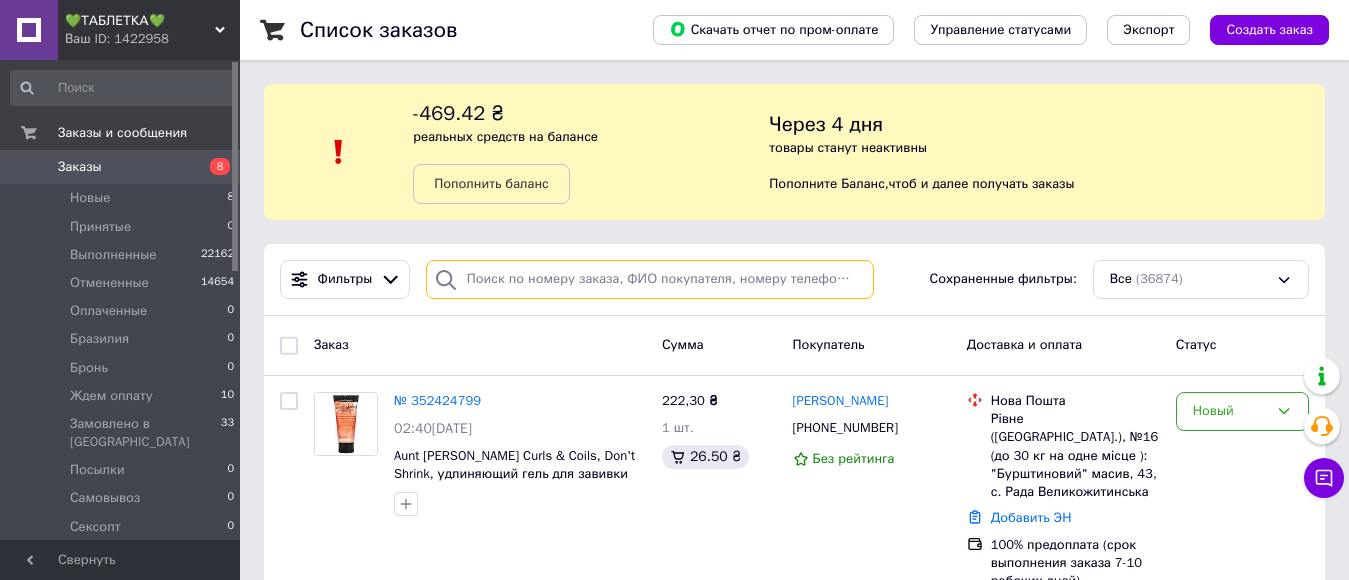 paste on "0504987773" 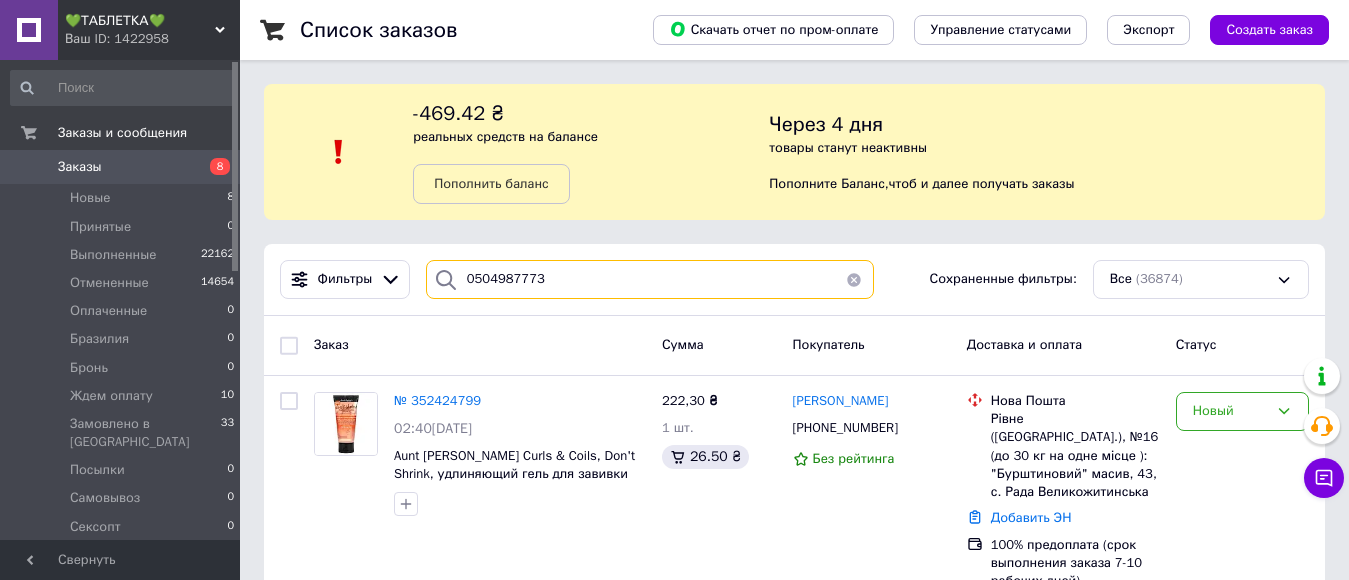 type on "0504987773" 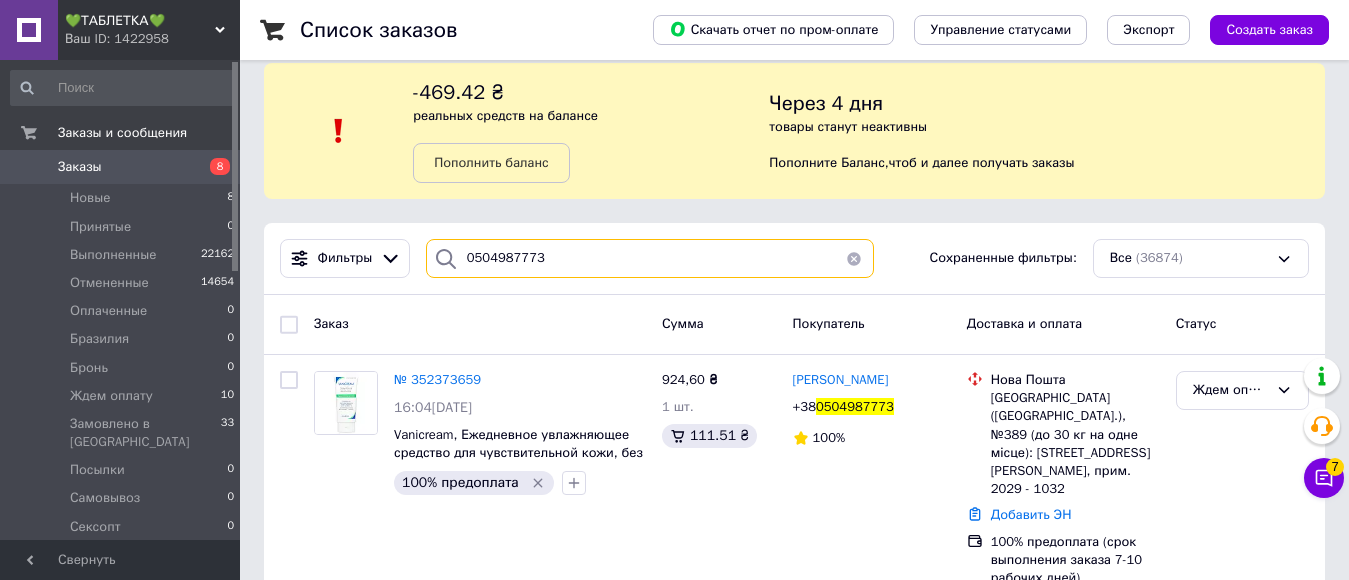 scroll, scrollTop: 32, scrollLeft: 0, axis: vertical 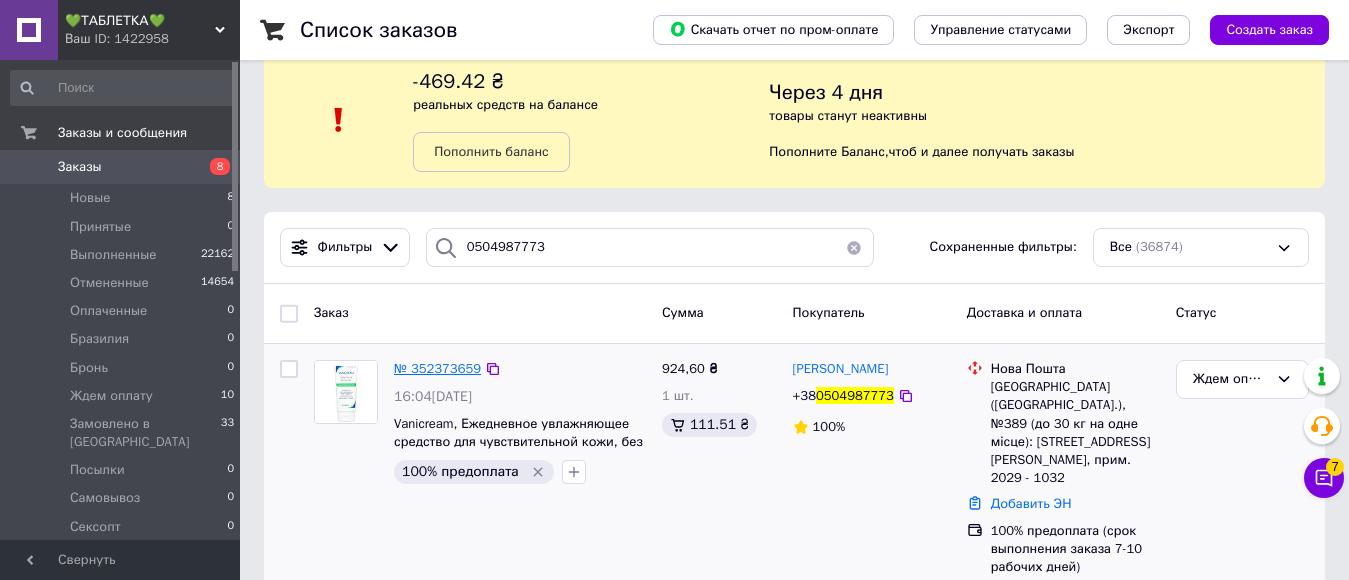 click on "№ 352373659" at bounding box center (437, 368) 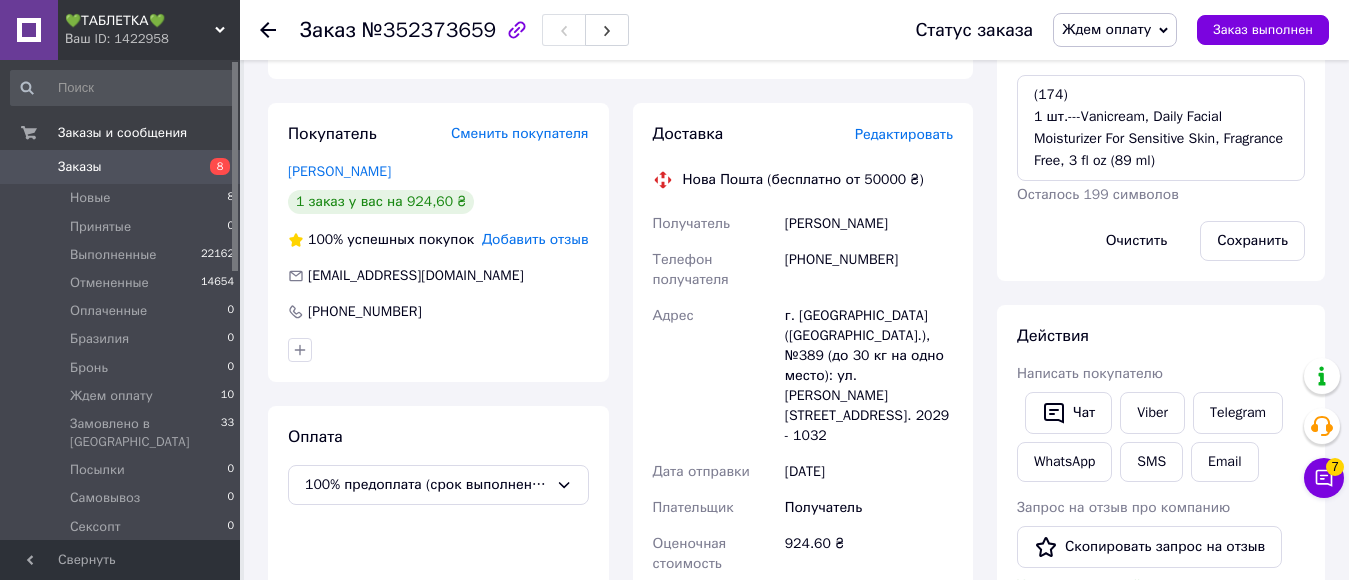 scroll, scrollTop: 378, scrollLeft: 0, axis: vertical 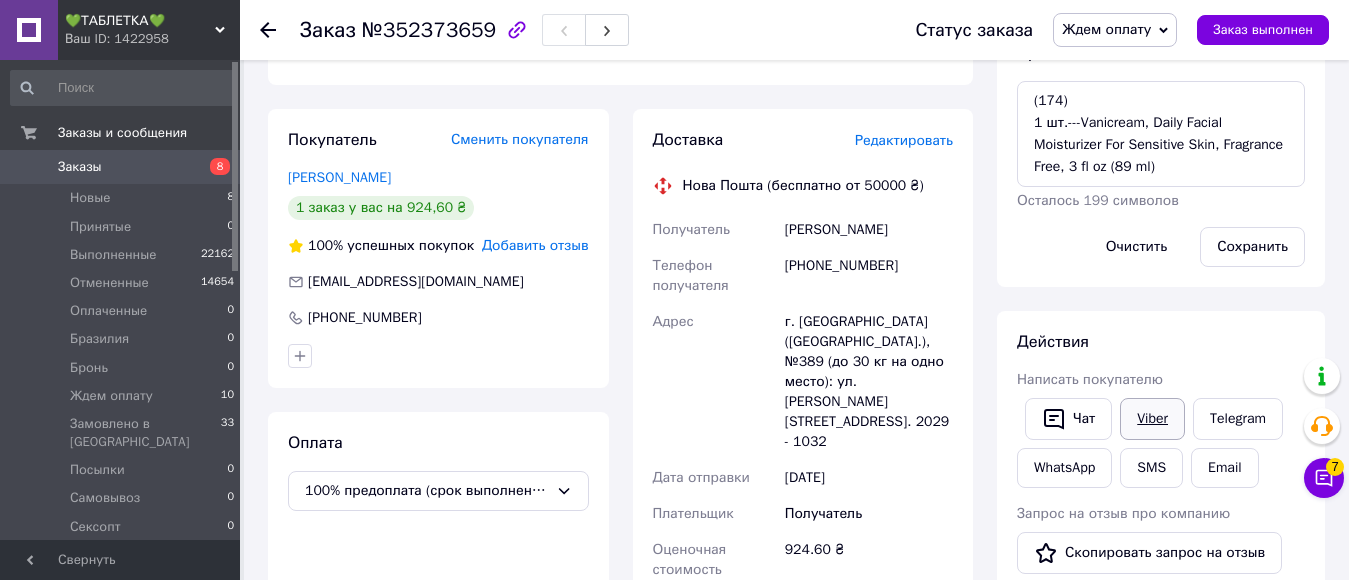 click on "Viber" at bounding box center (1152, 419) 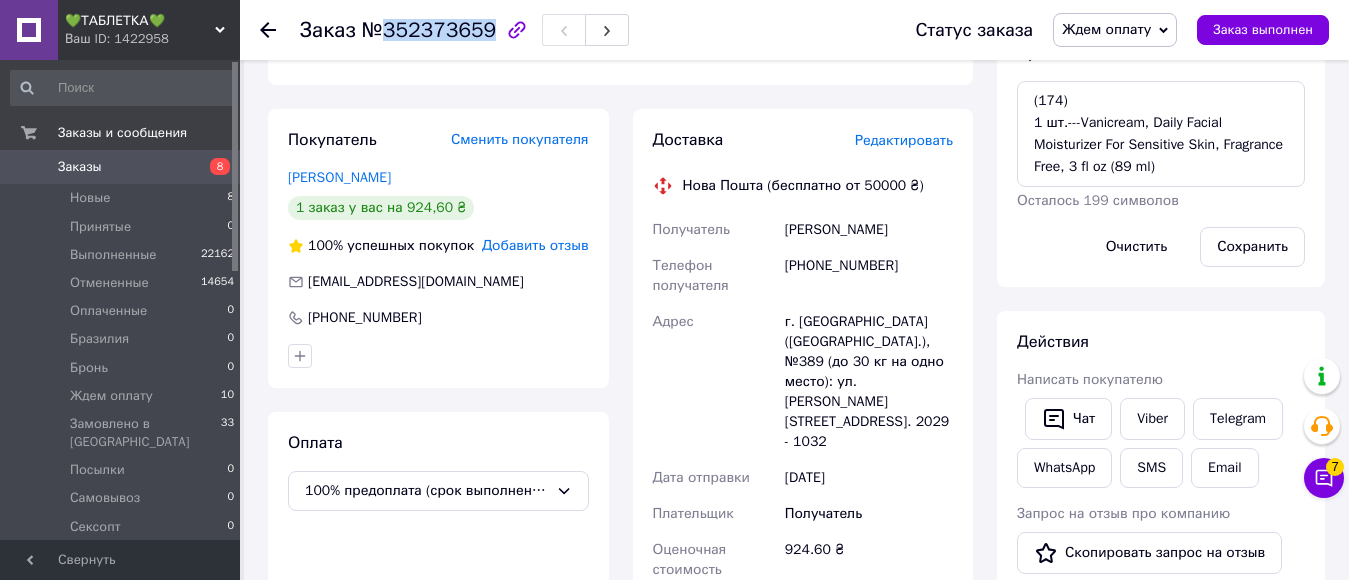 drag, startPoint x: 380, startPoint y: 40, endPoint x: 479, endPoint y: 31, distance: 99.40825 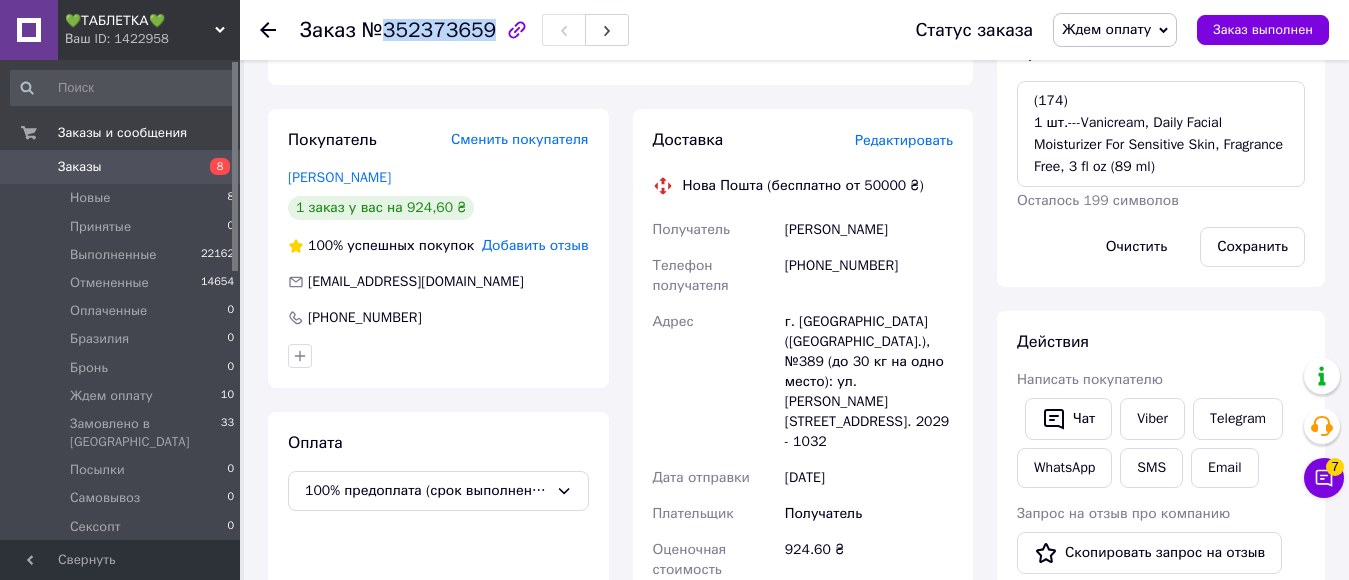 click on "№352373659" at bounding box center (429, 30) 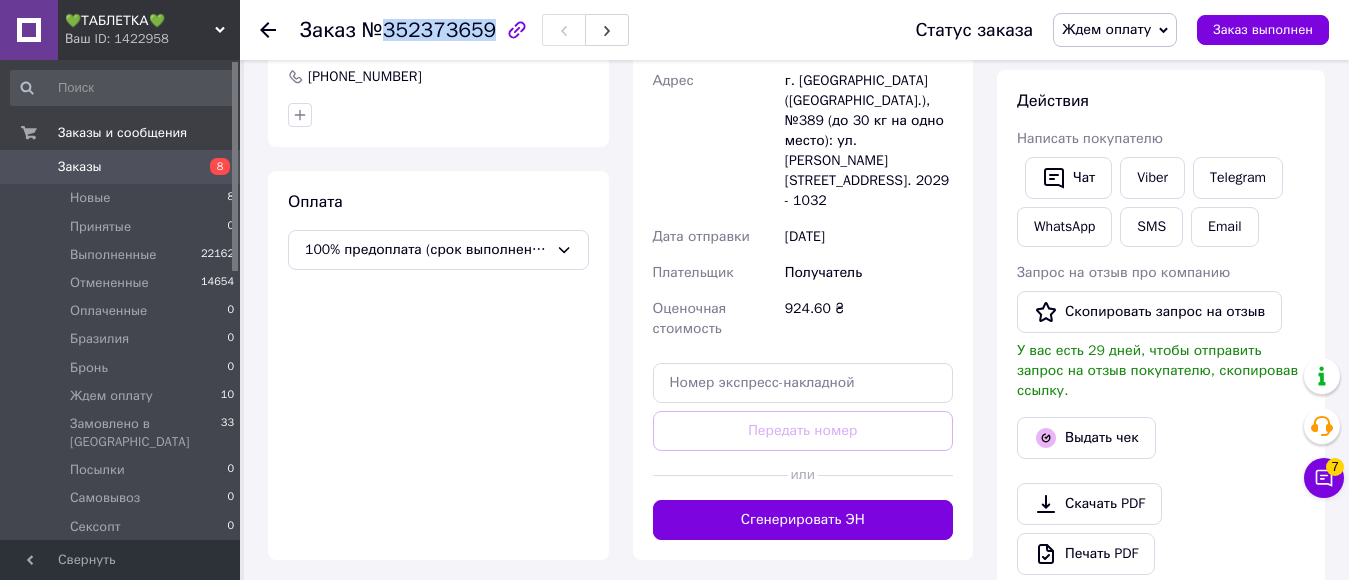 scroll, scrollTop: 478, scrollLeft: 0, axis: vertical 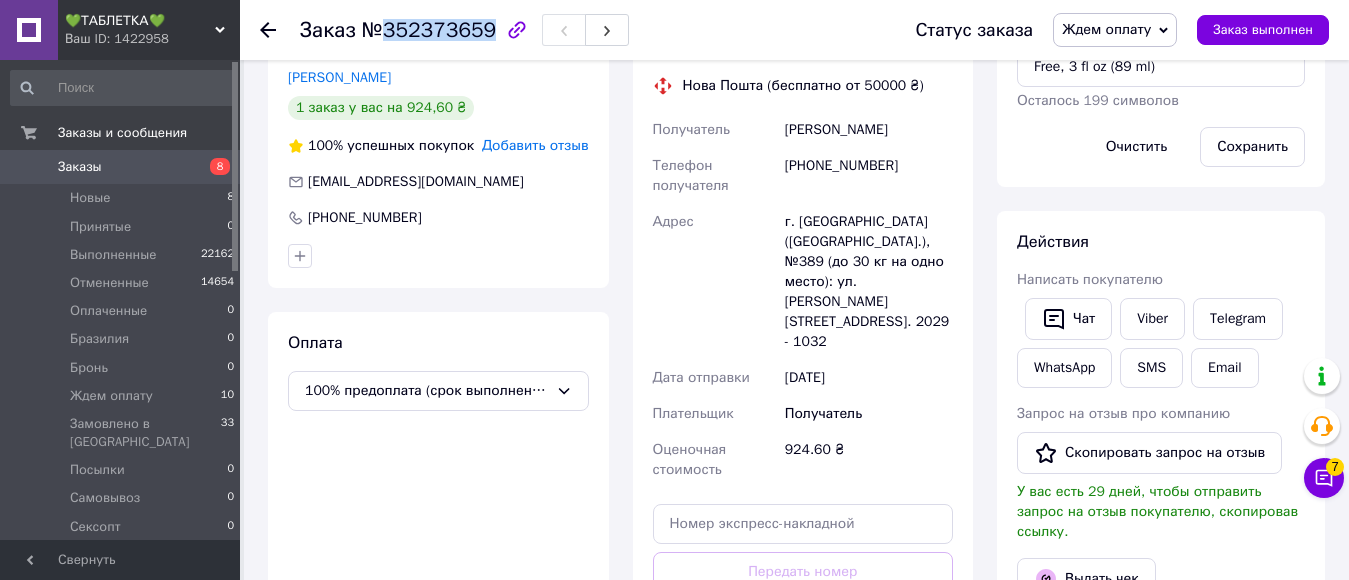 click on "Заказы" at bounding box center [80, 167] 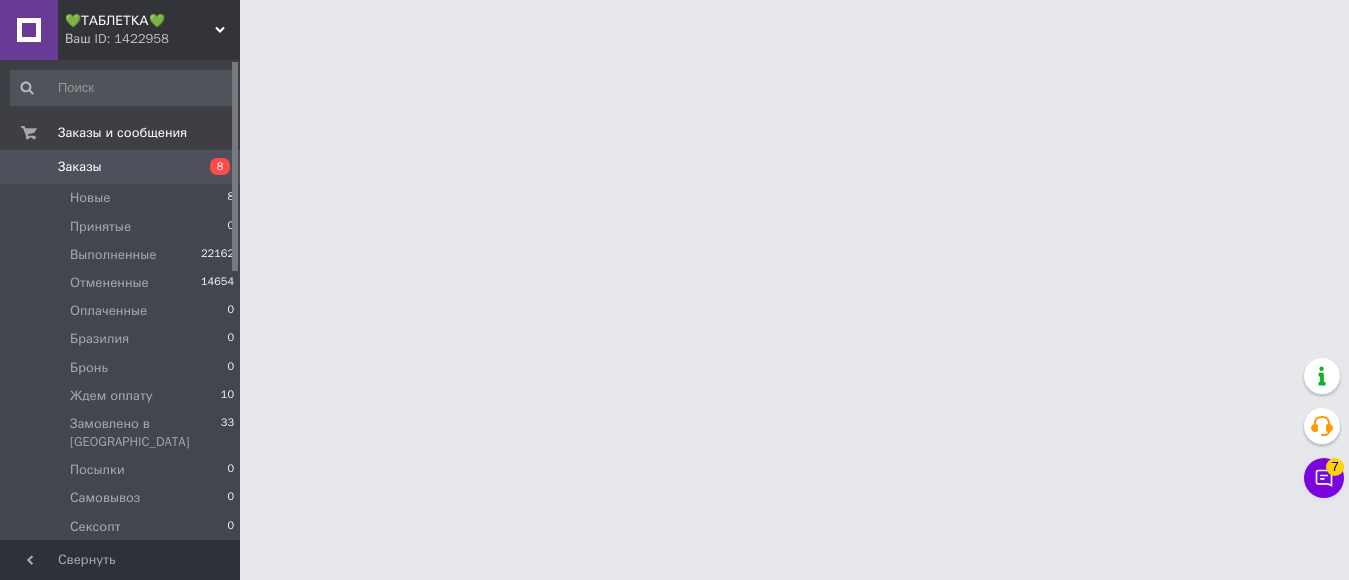 scroll, scrollTop: 0, scrollLeft: 0, axis: both 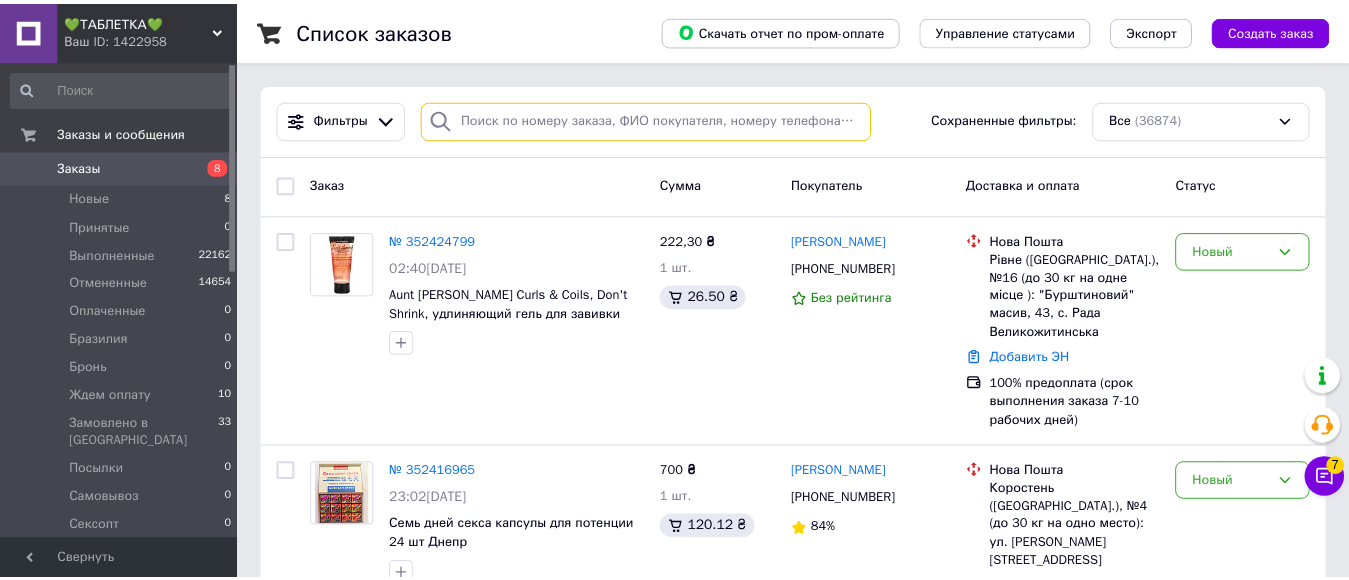 paste on "0931333360" 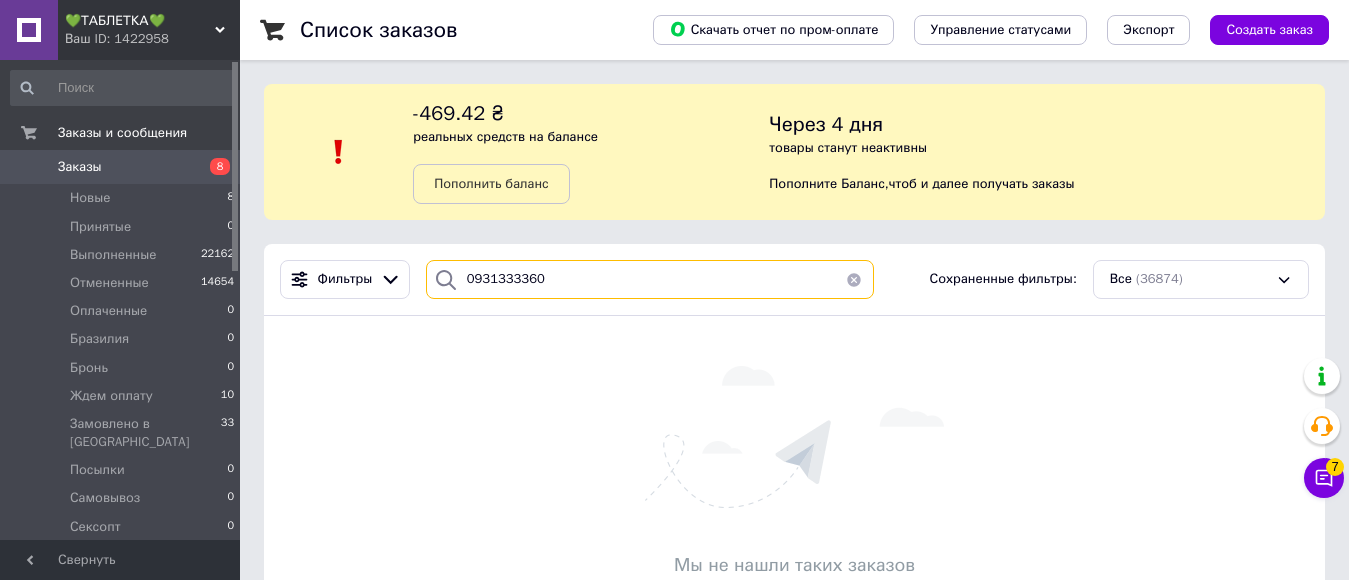type on "0931333360" 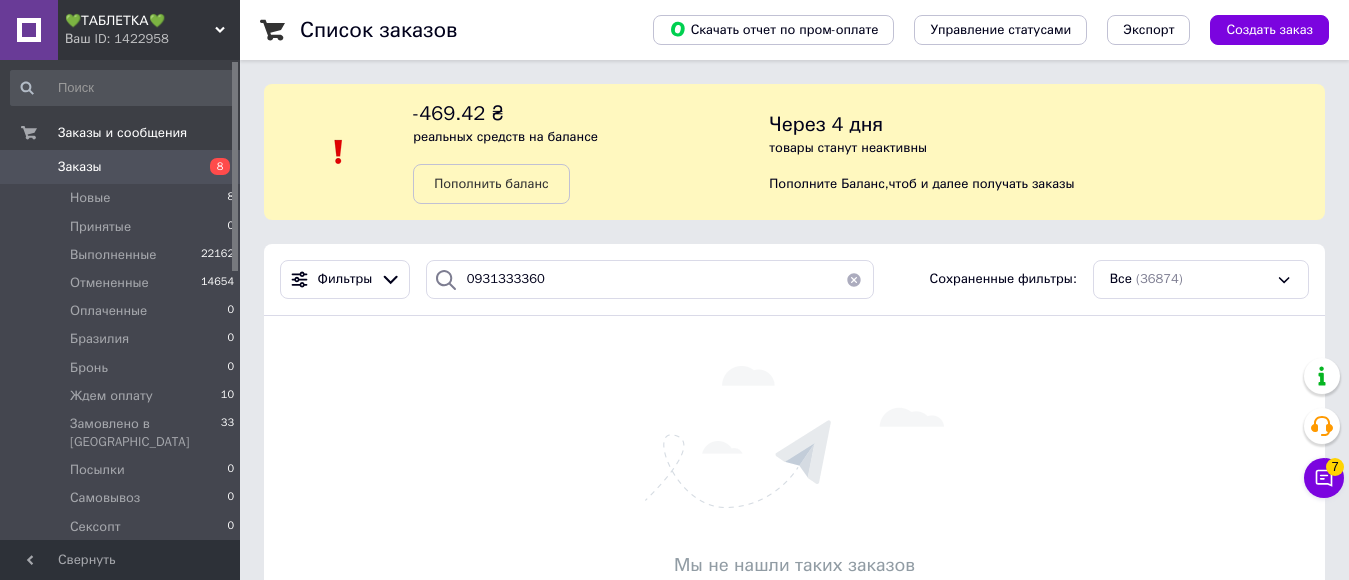 click on "💚ТАБЛЕТКА💚" at bounding box center [140, 21] 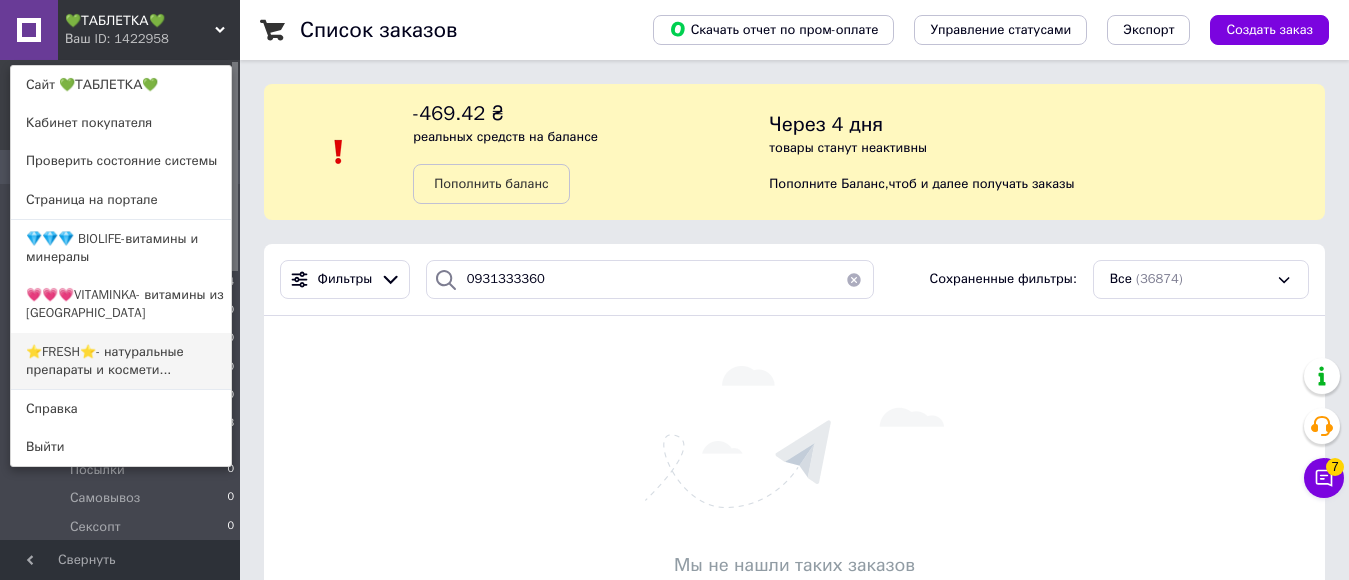 click on "⭐FRESH⭐- натуральные препараты и космети..." at bounding box center (121, 361) 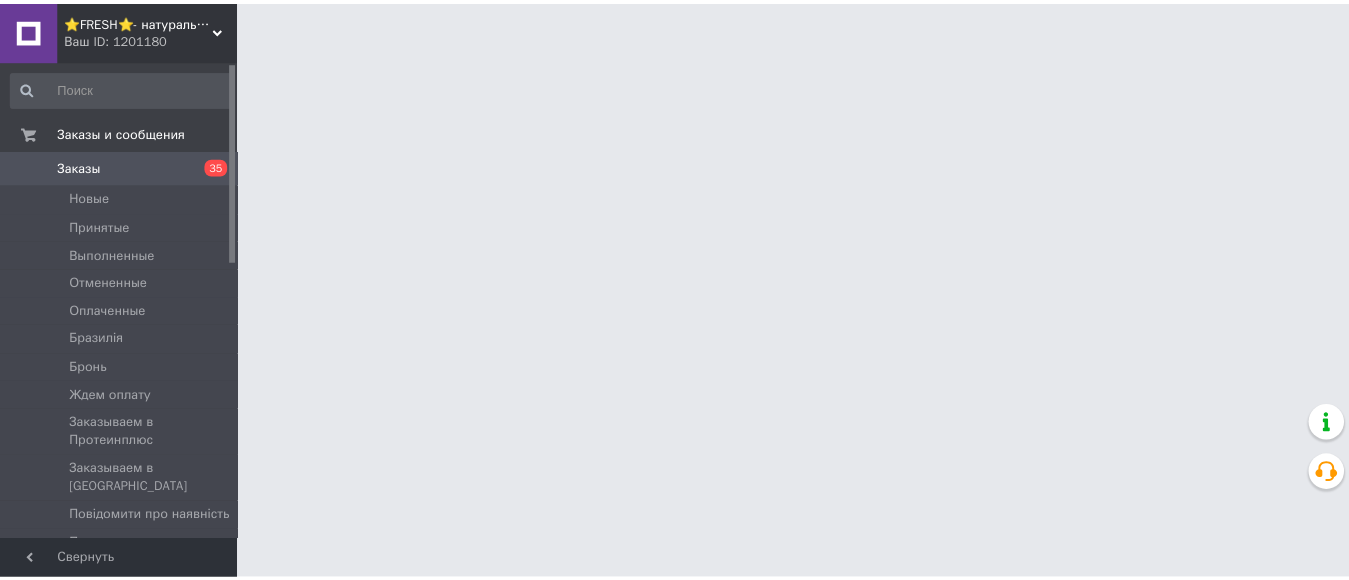 scroll, scrollTop: 0, scrollLeft: 0, axis: both 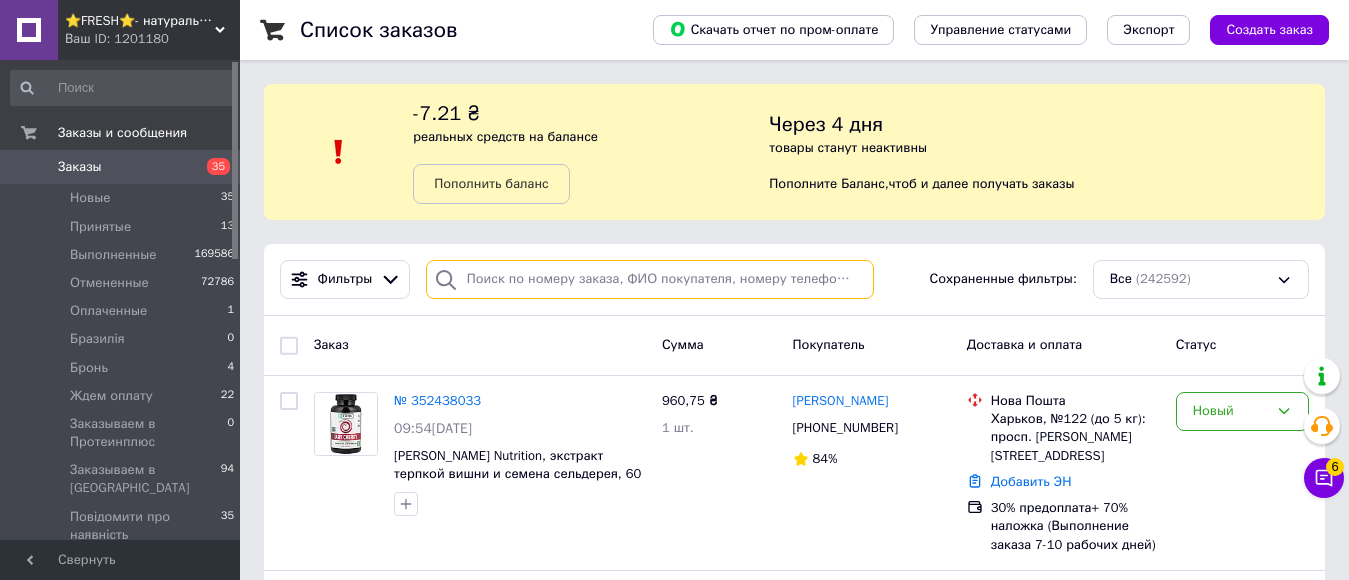 drag, startPoint x: 491, startPoint y: 127, endPoint x: 478, endPoint y: 278, distance: 151.55856 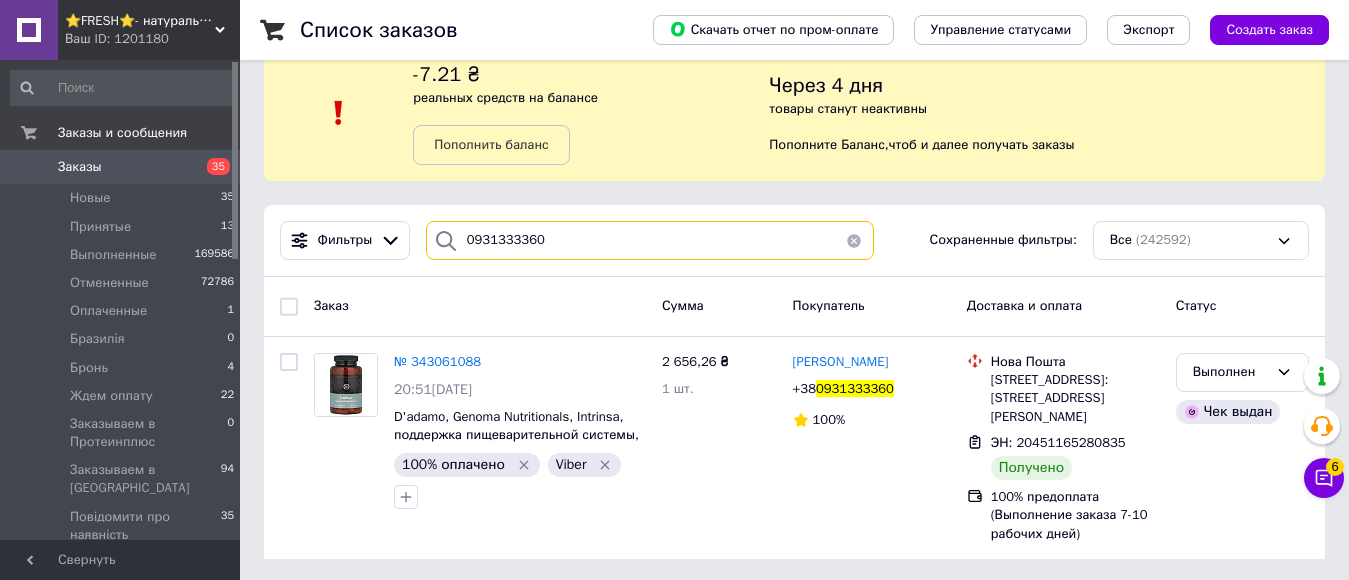 scroll, scrollTop: 60, scrollLeft: 0, axis: vertical 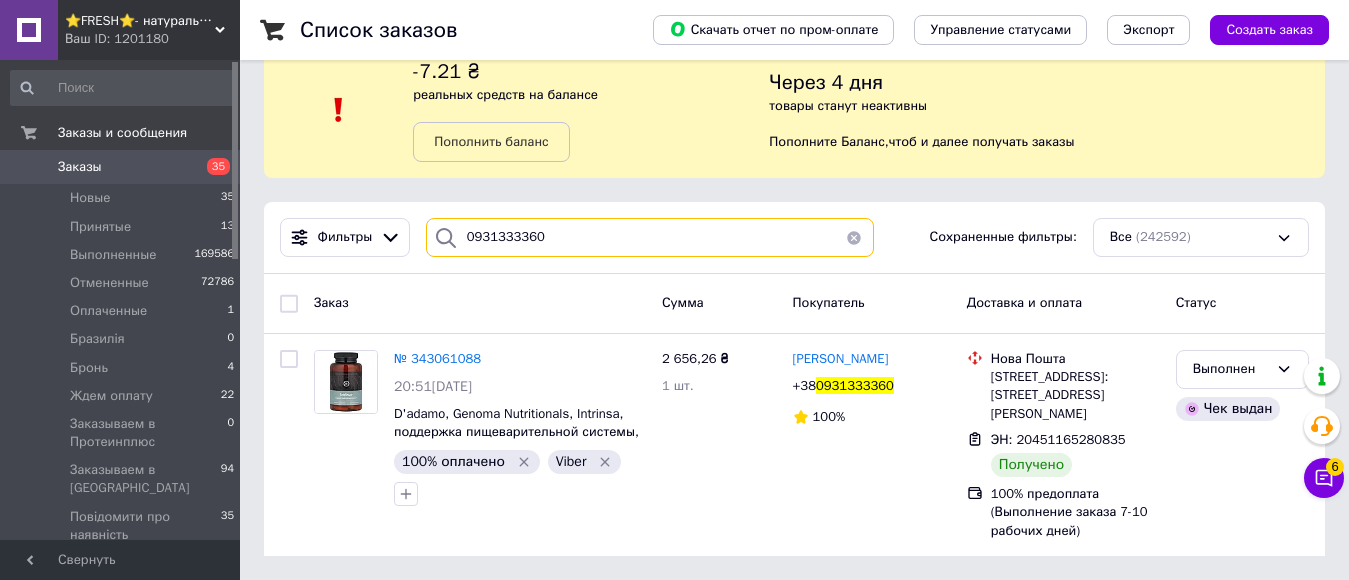 type on "0931333360" 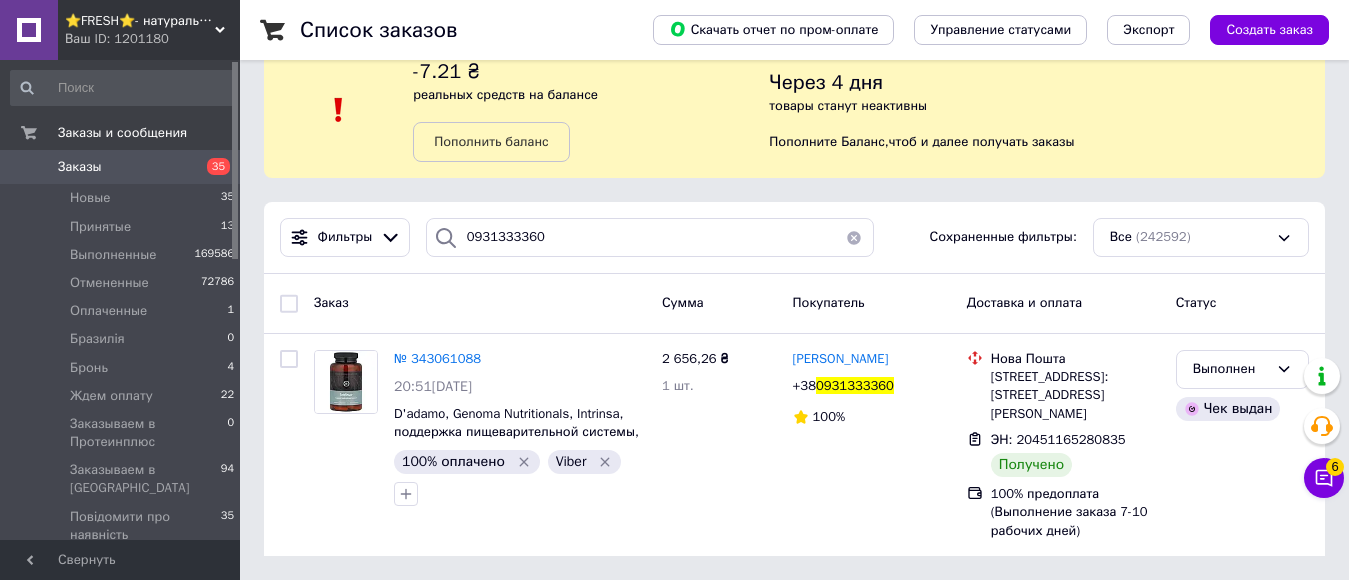 click on "Ваш ID: 1201180" at bounding box center (152, 39) 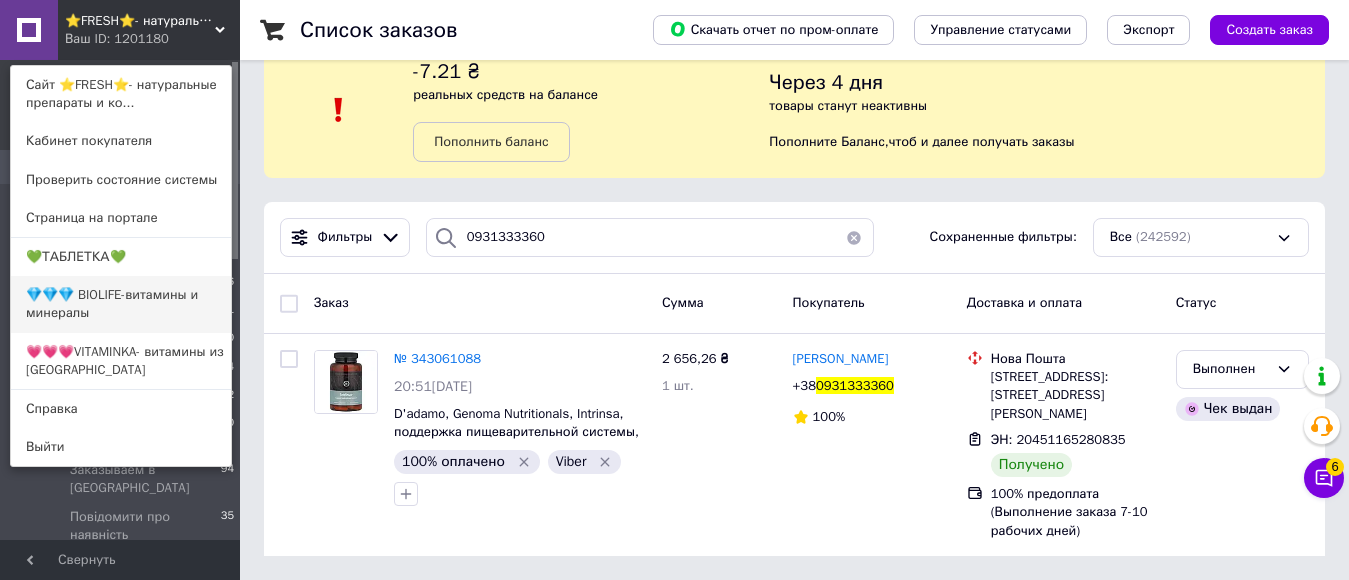 click on "💎💎💎 BIOLIFE-витамины и минералы" at bounding box center [121, 304] 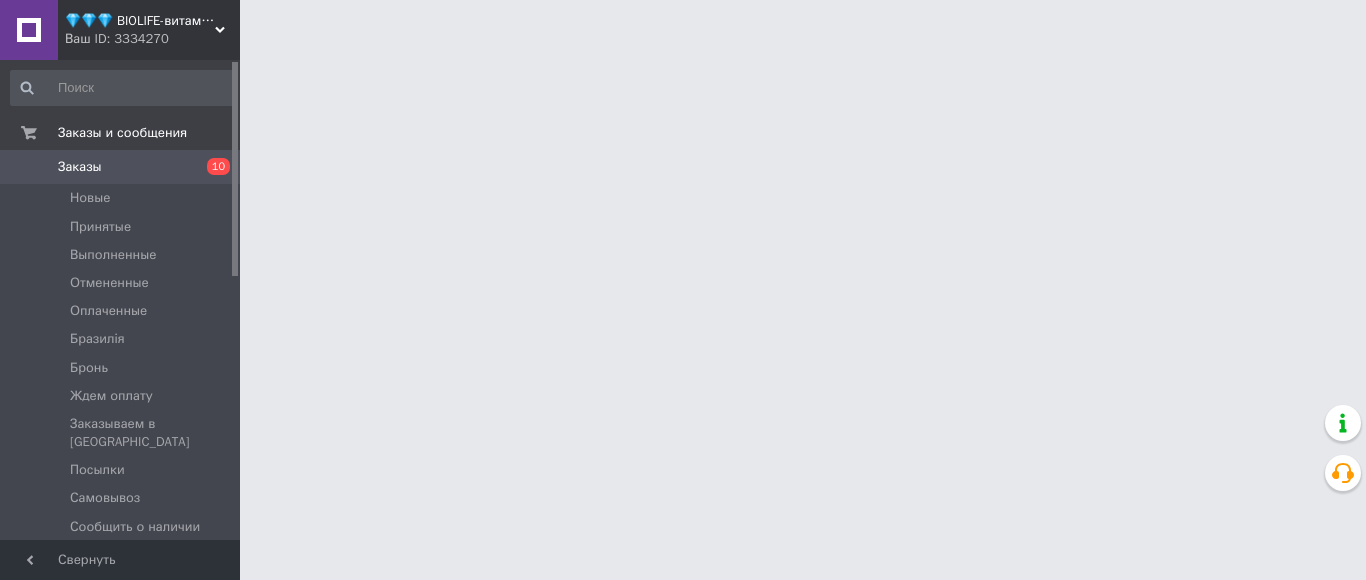 scroll, scrollTop: 0, scrollLeft: 0, axis: both 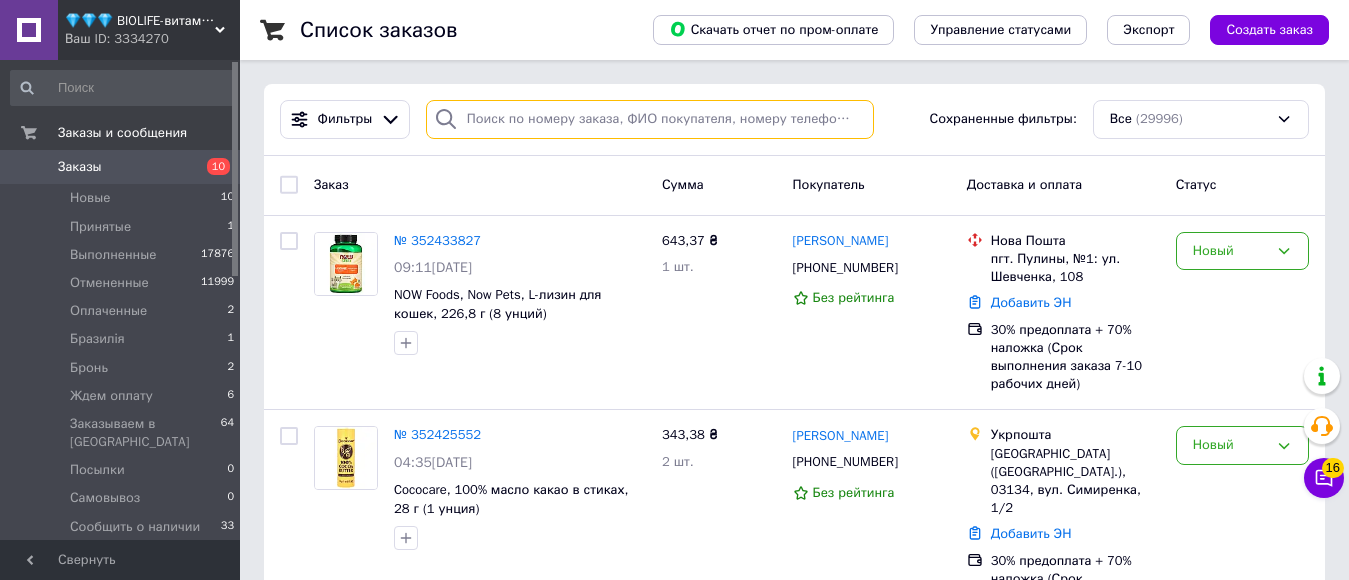 paste on "0931333360" 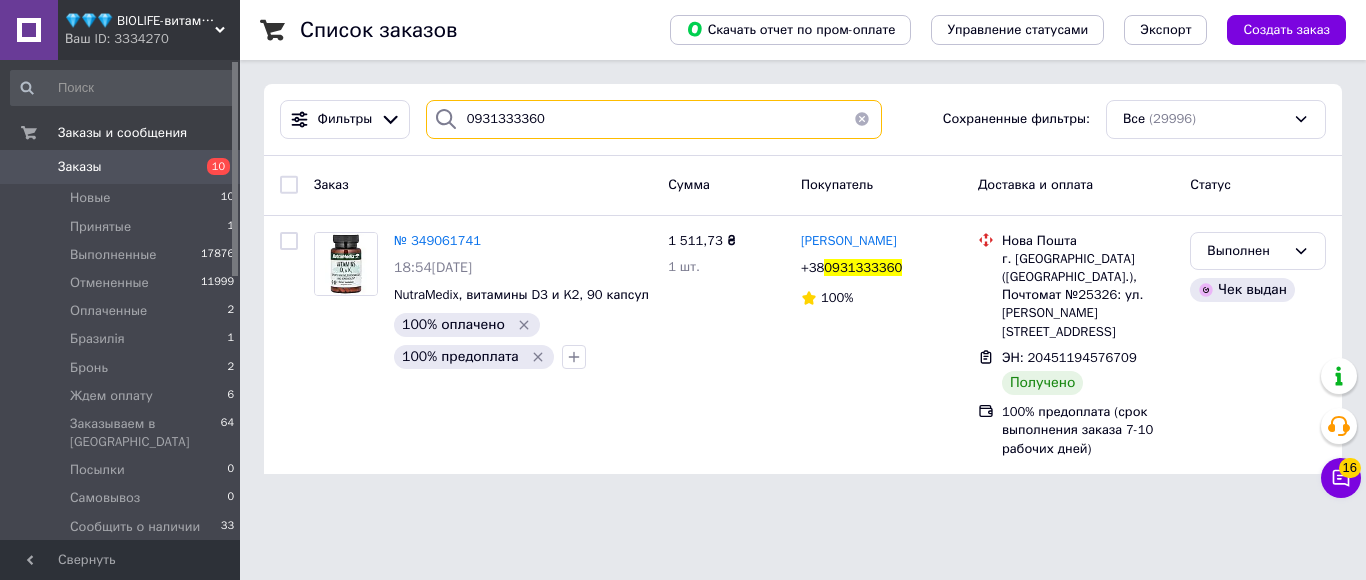 type on "0931333360" 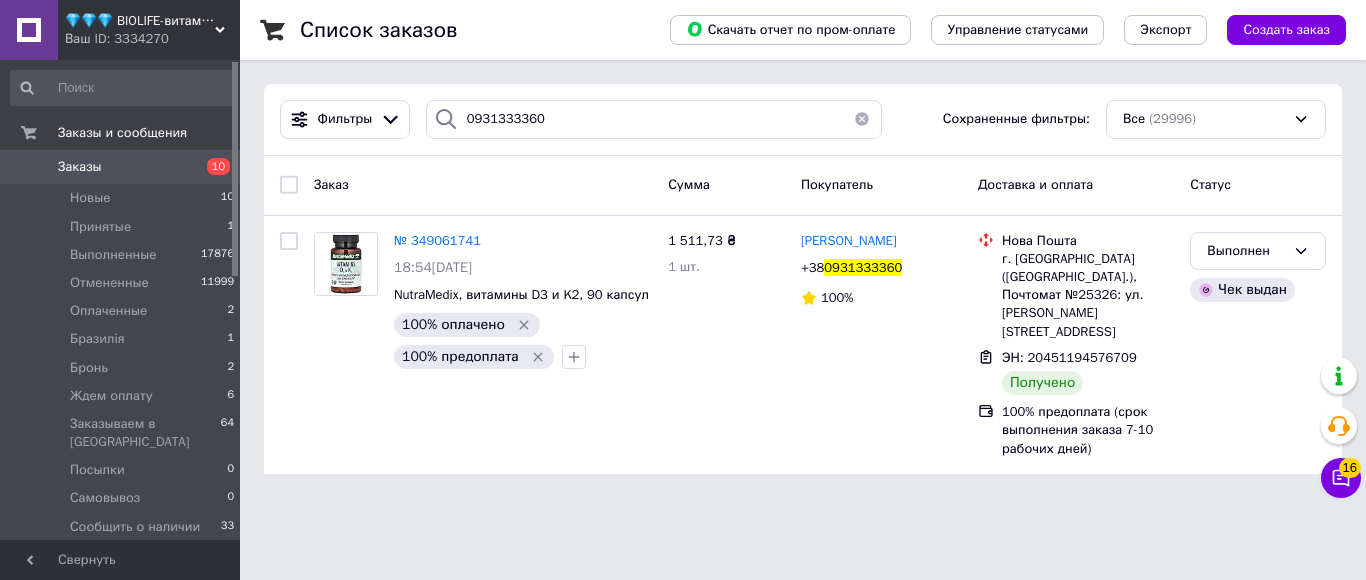 click on "💎💎💎 BIOLIFE-витамины и минералы" at bounding box center (140, 21) 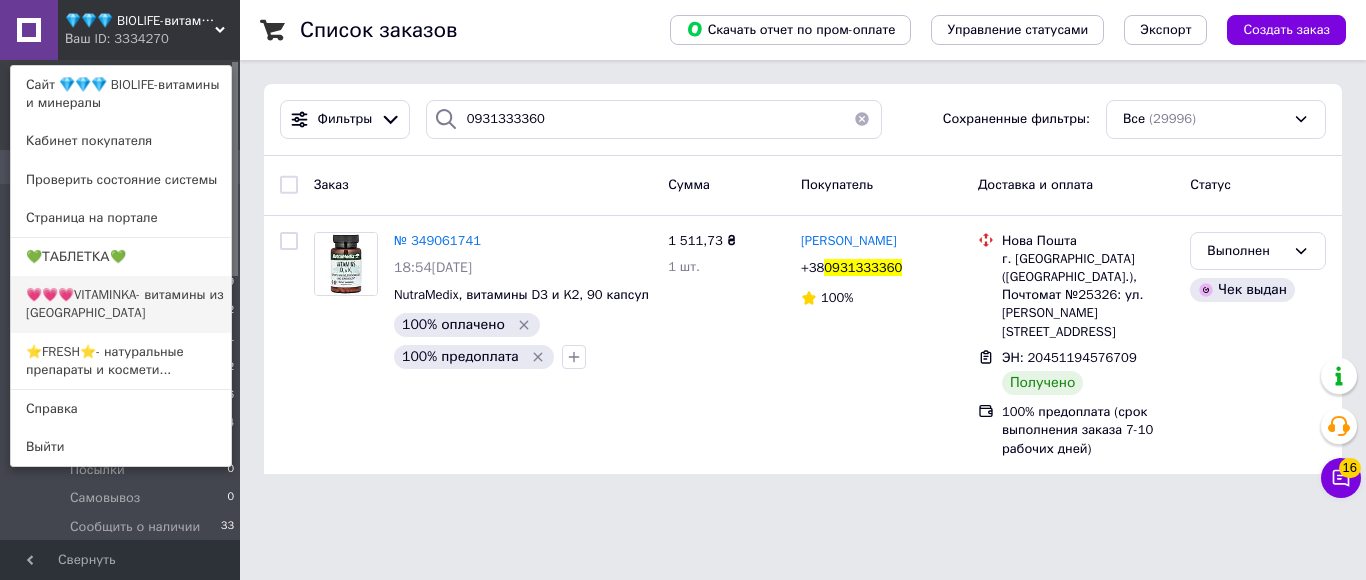 click on "💗💗💗VITAMINKA- витамины из [GEOGRAPHIC_DATA]" at bounding box center (121, 304) 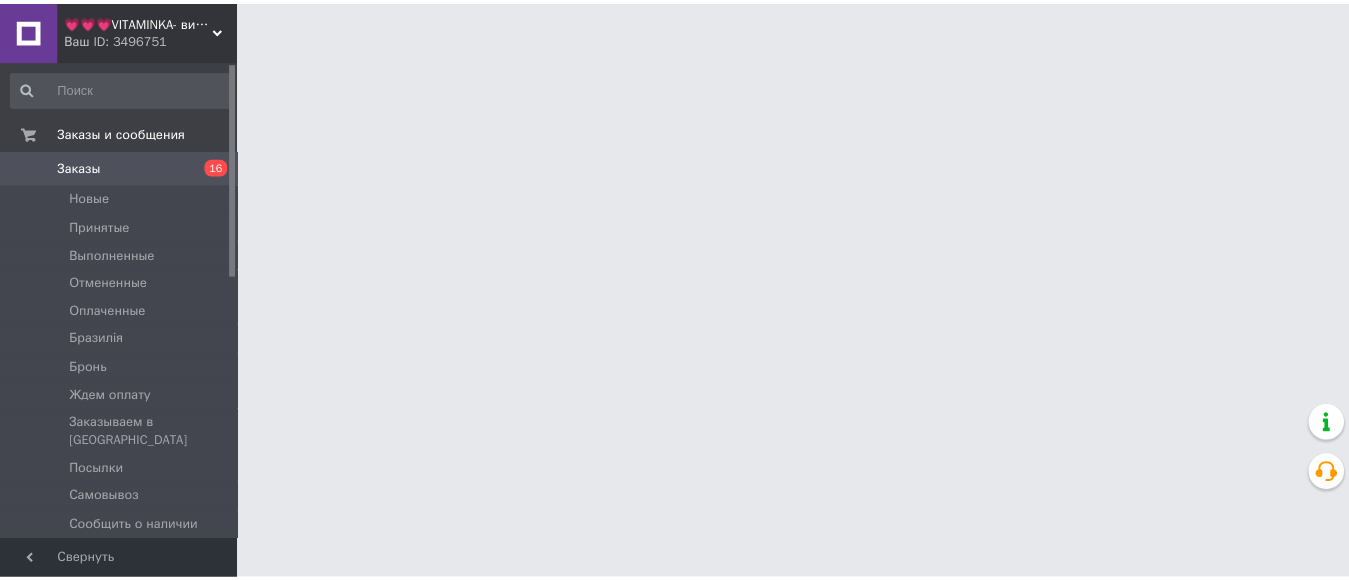 scroll, scrollTop: 0, scrollLeft: 0, axis: both 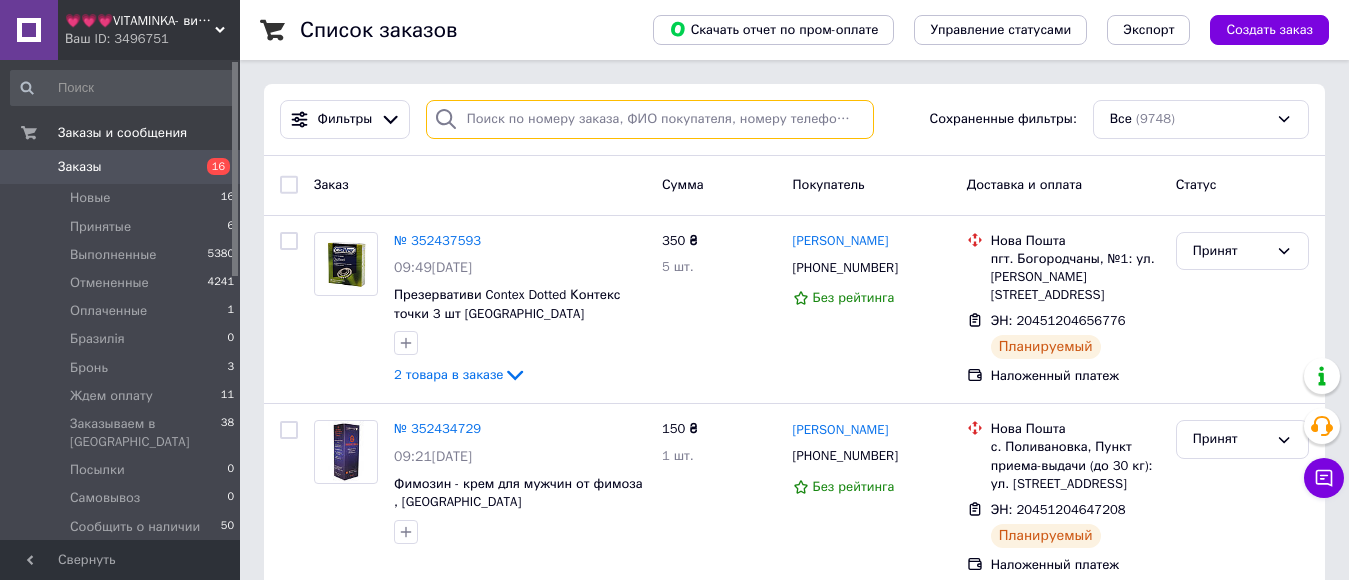 paste on "0931333360" 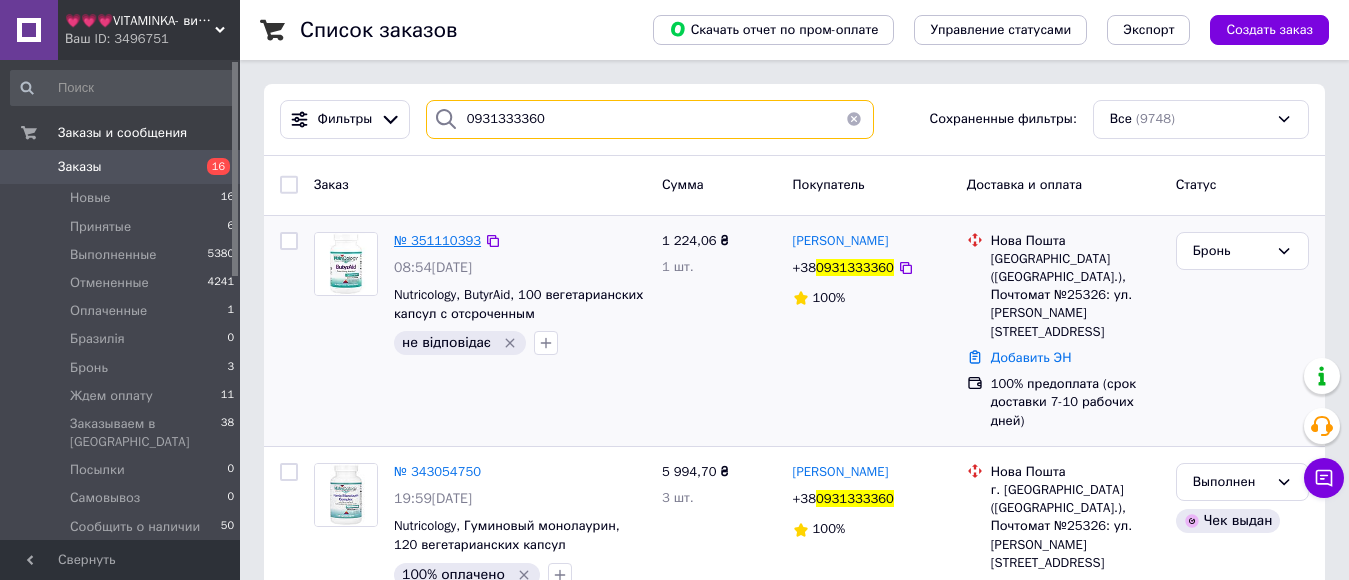type on "0931333360" 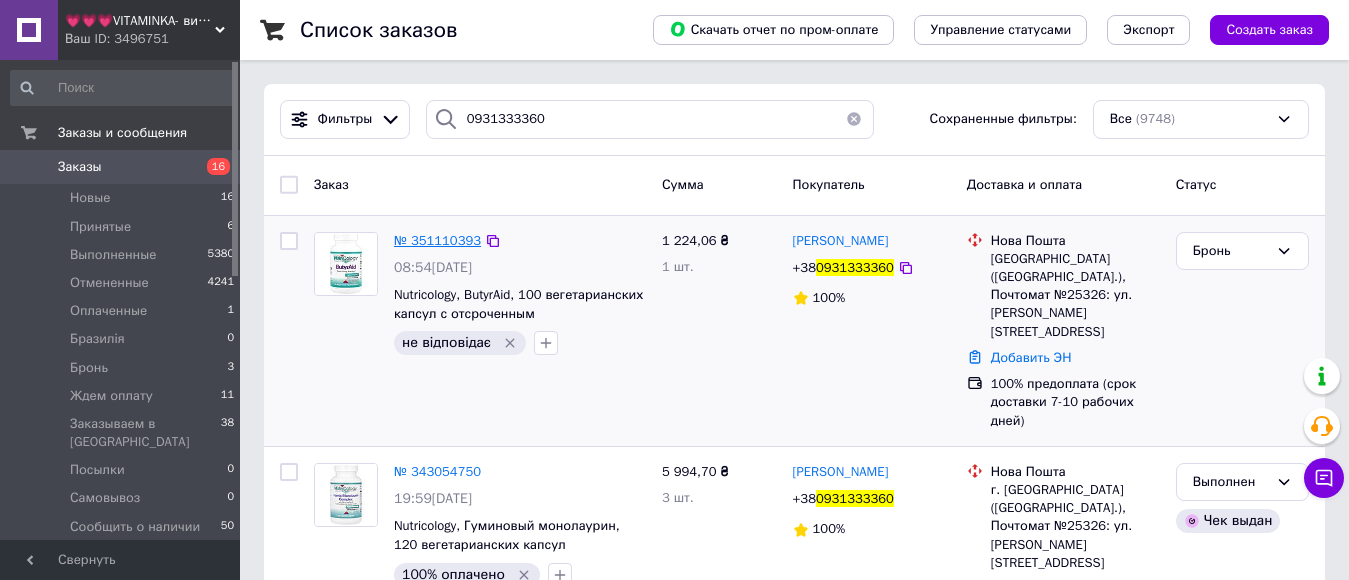 click on "№ 351110393" at bounding box center [437, 240] 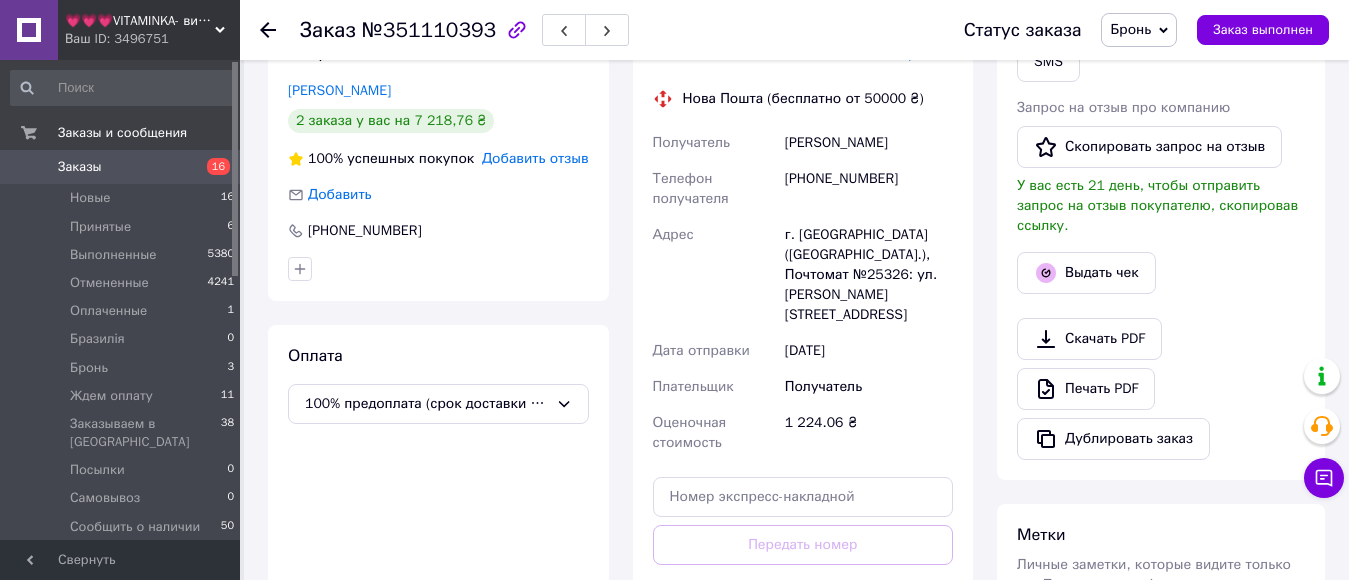 scroll, scrollTop: 0, scrollLeft: 0, axis: both 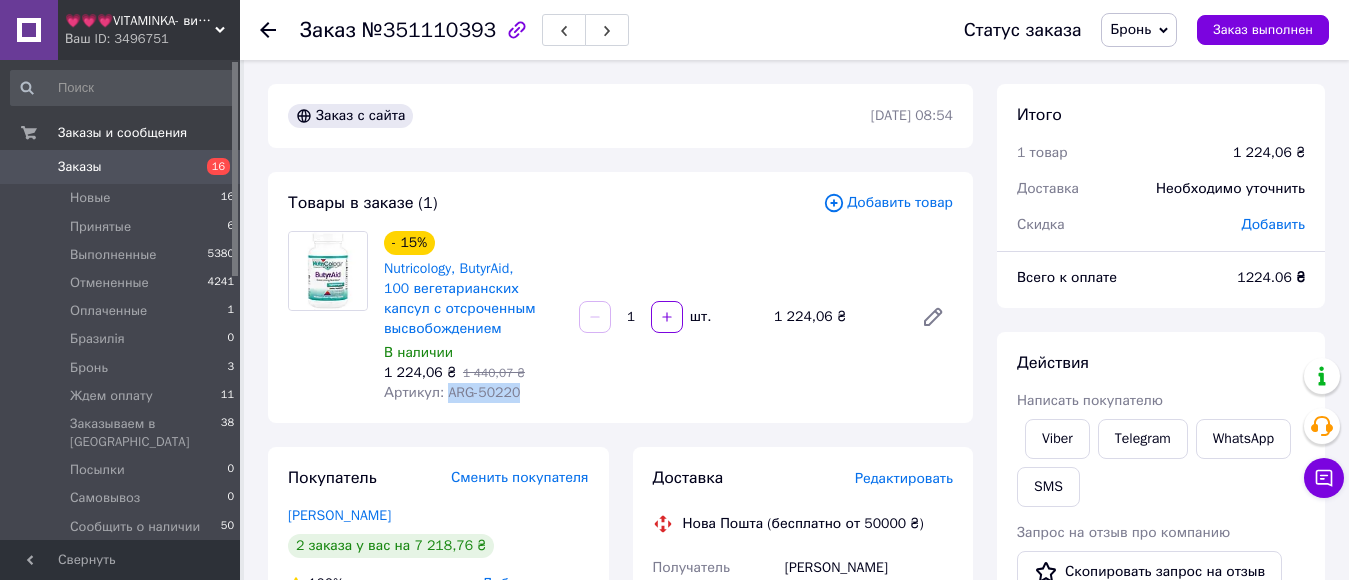 drag, startPoint x: 441, startPoint y: 395, endPoint x: 522, endPoint y: 396, distance: 81.00617 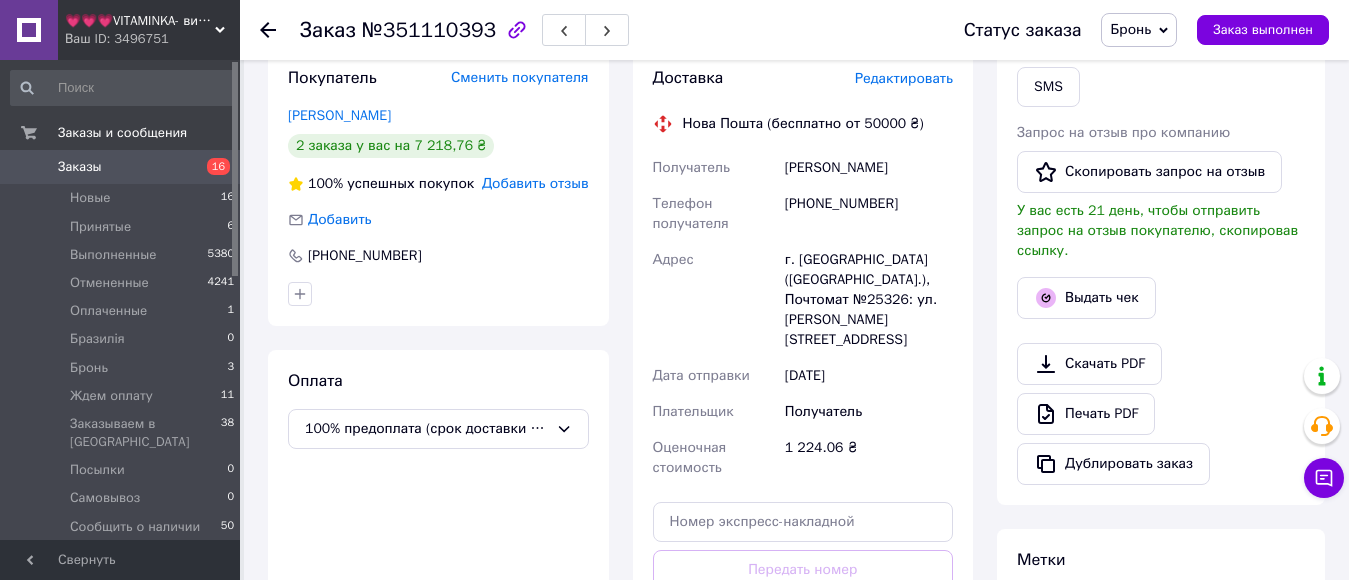 scroll, scrollTop: 0, scrollLeft: 0, axis: both 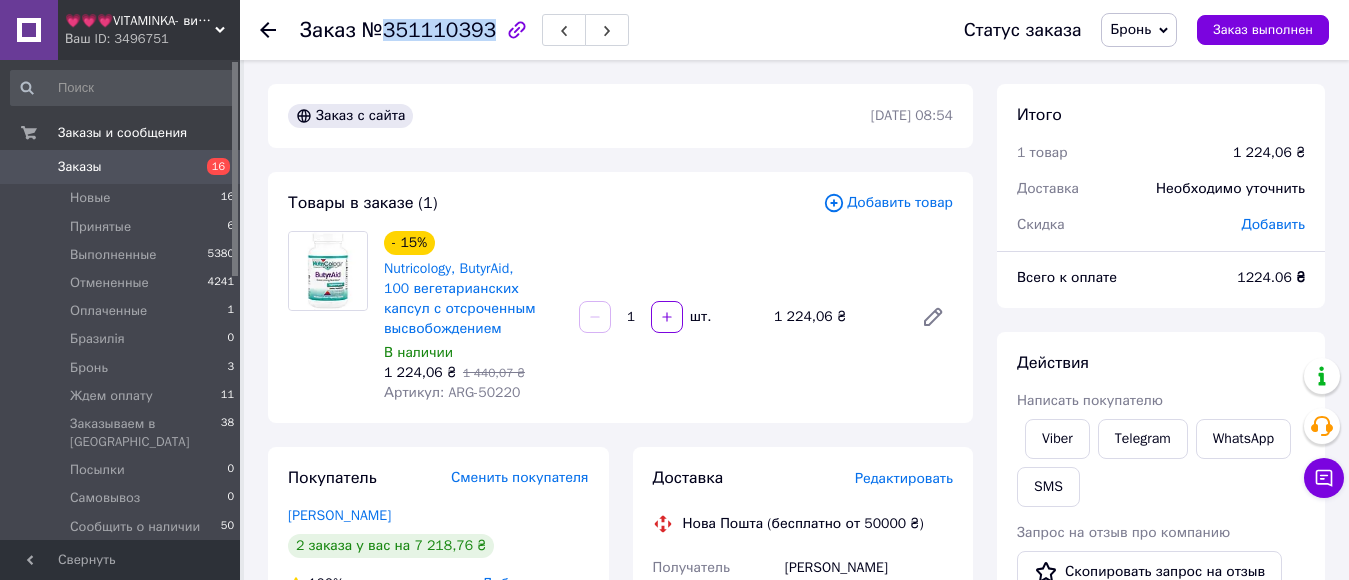 drag, startPoint x: 377, startPoint y: 35, endPoint x: 480, endPoint y: 36, distance: 103.00485 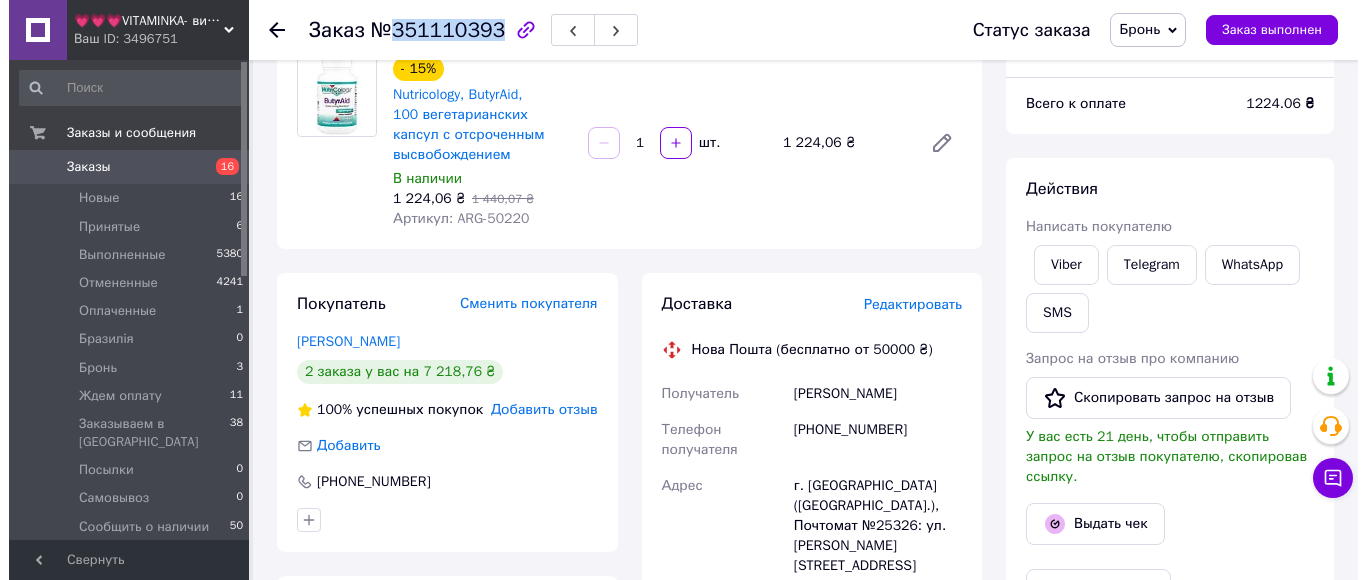 scroll, scrollTop: 0, scrollLeft: 0, axis: both 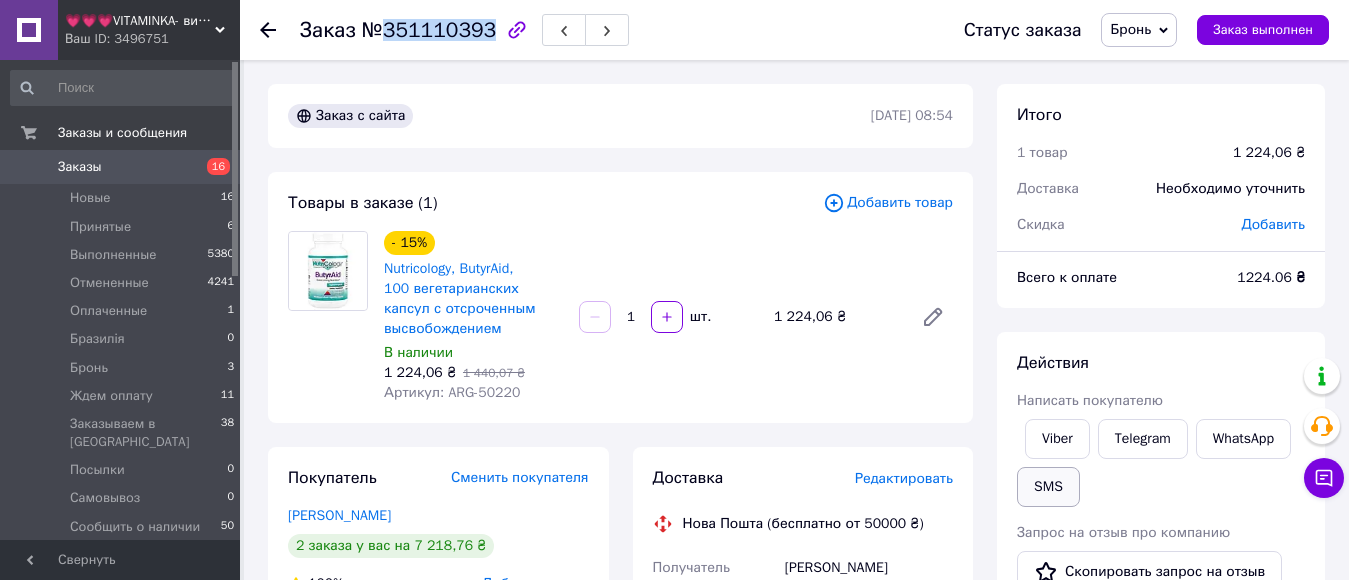 click on "SMS" at bounding box center [1048, 487] 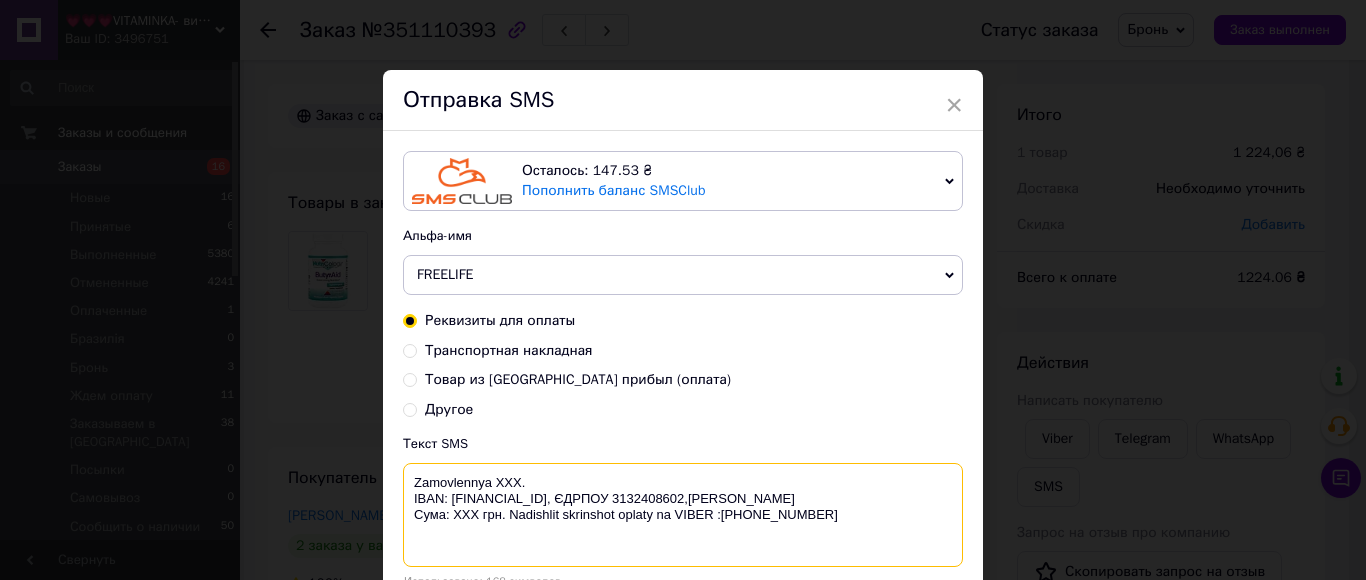 click on "Zamovlennya XXX.
IBAN: [FINANCIAL_ID], ЄДРПОУ 3132408602,[PERSON_NAME]
Сума: ХХХ грн. Nadishlit skrinshot oplaty na VIBER :[PHONE_NUMBER]" at bounding box center (683, 515) 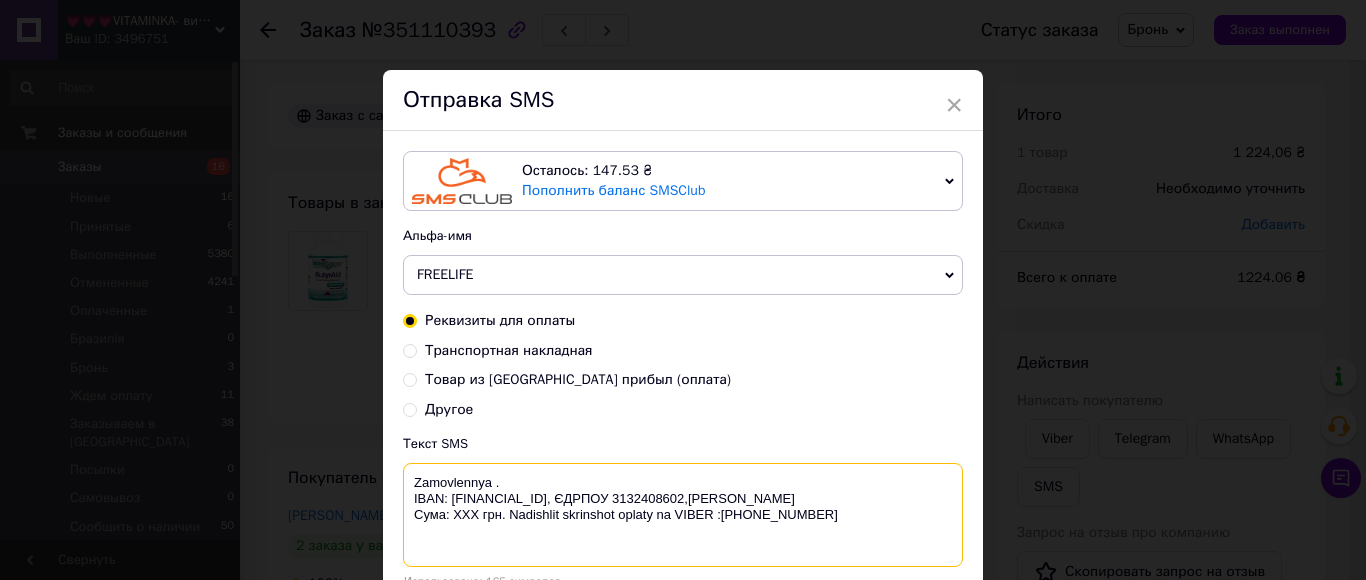 paste on "351110393" 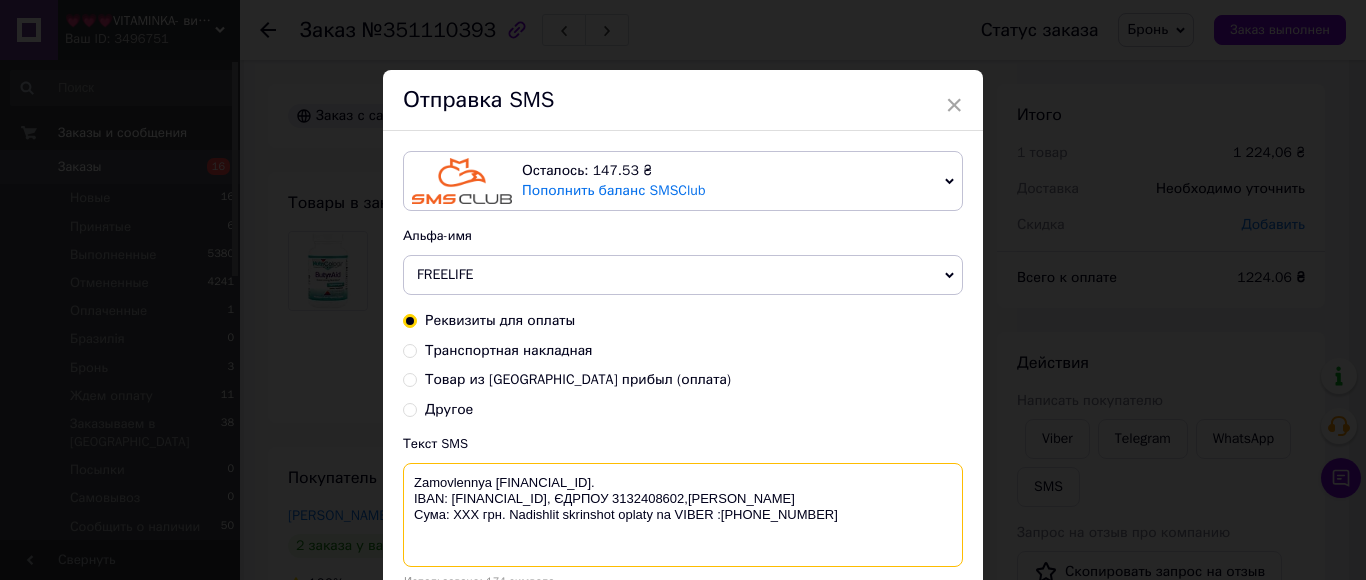 click on "Zamovlennya 351110393.
IBAN: UA913052990000026000046215380, ЄДРПОУ 3132408602,Василенко Ірина Володимирівна.
Сума: ХХХ грн. Nadishlit skrinshot oplaty na VIBER :+380678072108" at bounding box center [683, 515] 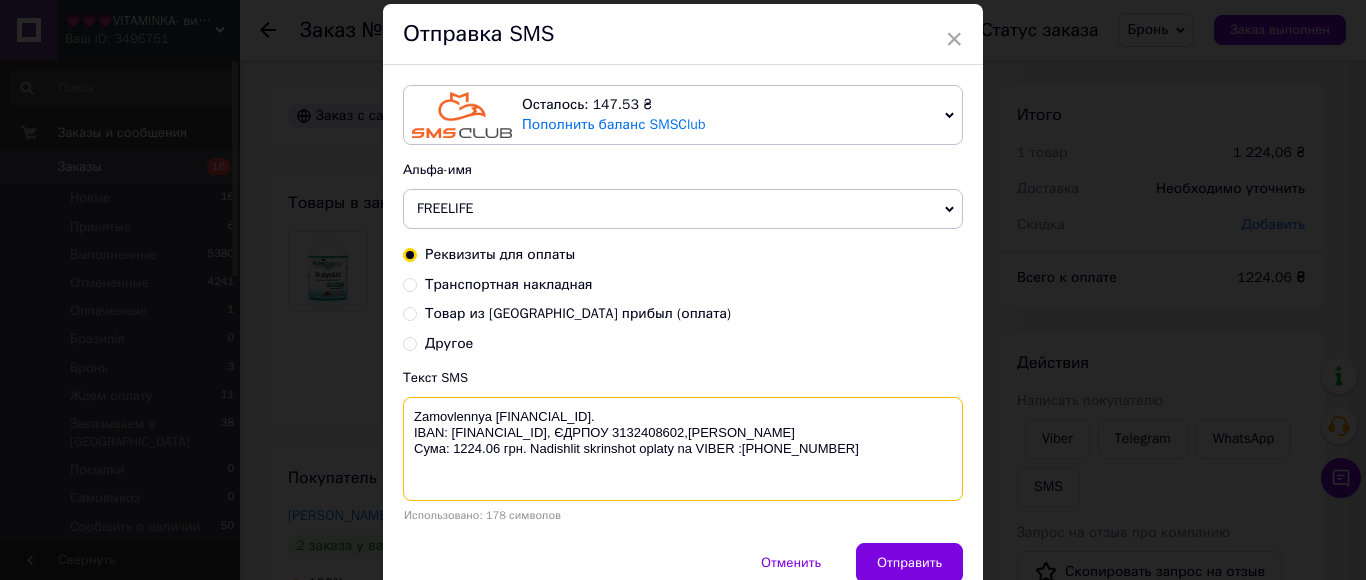 scroll, scrollTop: 100, scrollLeft: 0, axis: vertical 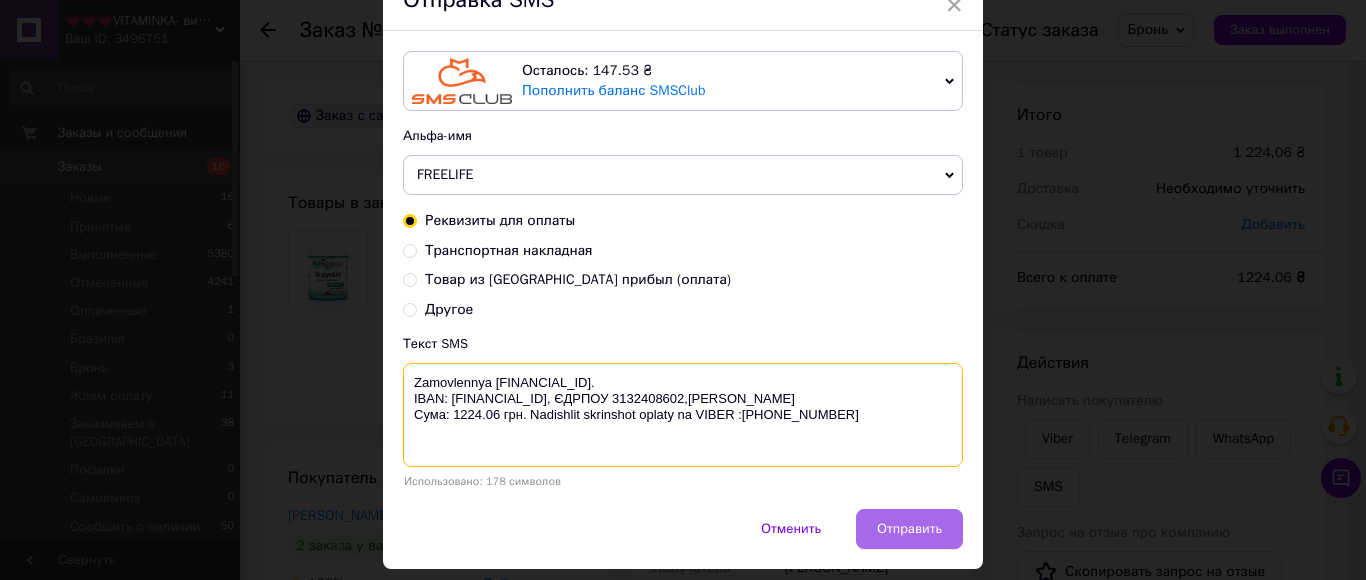 type on "Zamovlennya 351110393.
IBAN: UA913052990000026000046215380, ЄДРПОУ 3132408602,Василенко Ірина Володимирівна.
Сума: 1224.06 грн. Nadishlit skrinshot oplaty na VIBER :+380678072108" 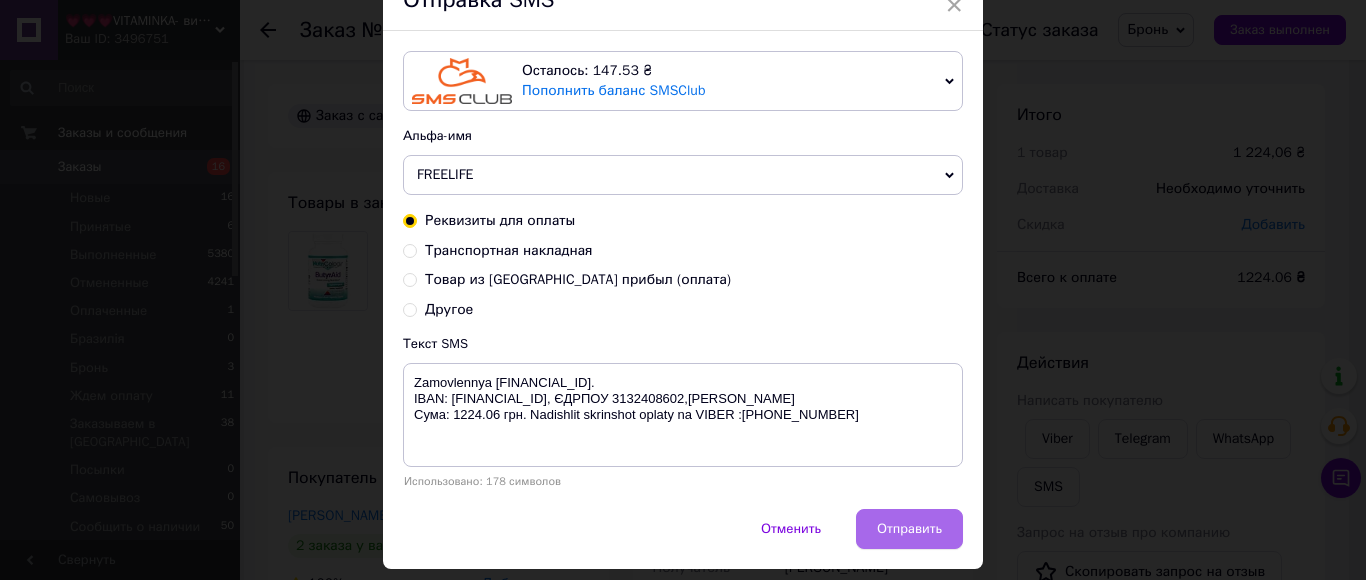 click on "Отправить" at bounding box center (909, 529) 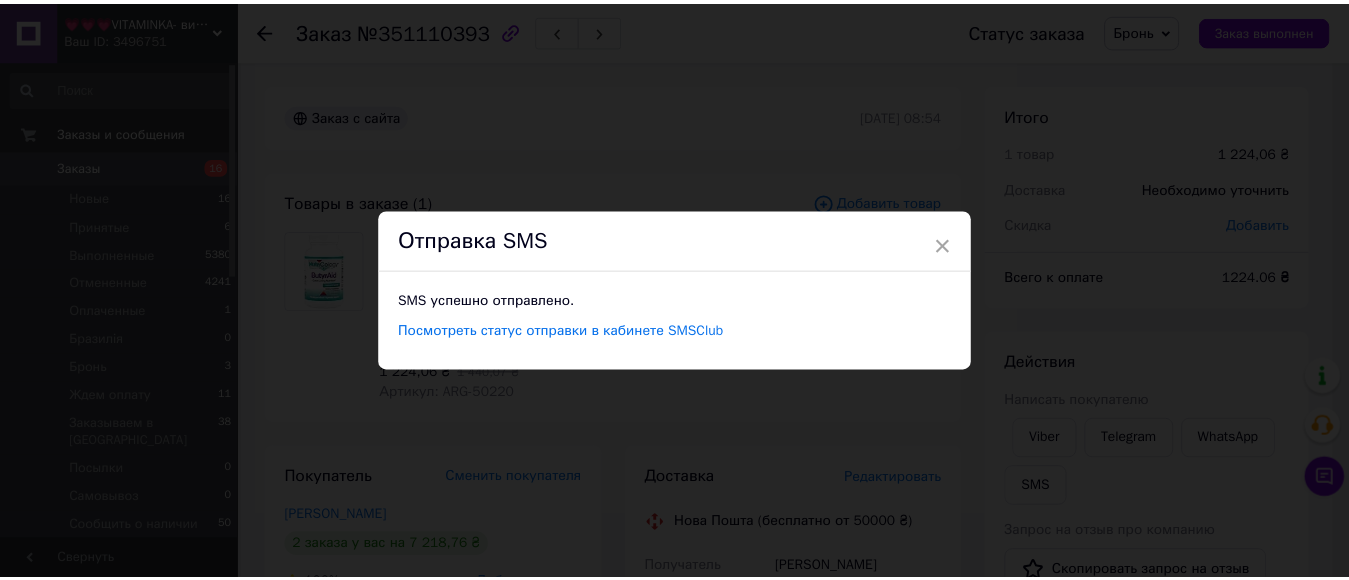 scroll, scrollTop: 0, scrollLeft: 0, axis: both 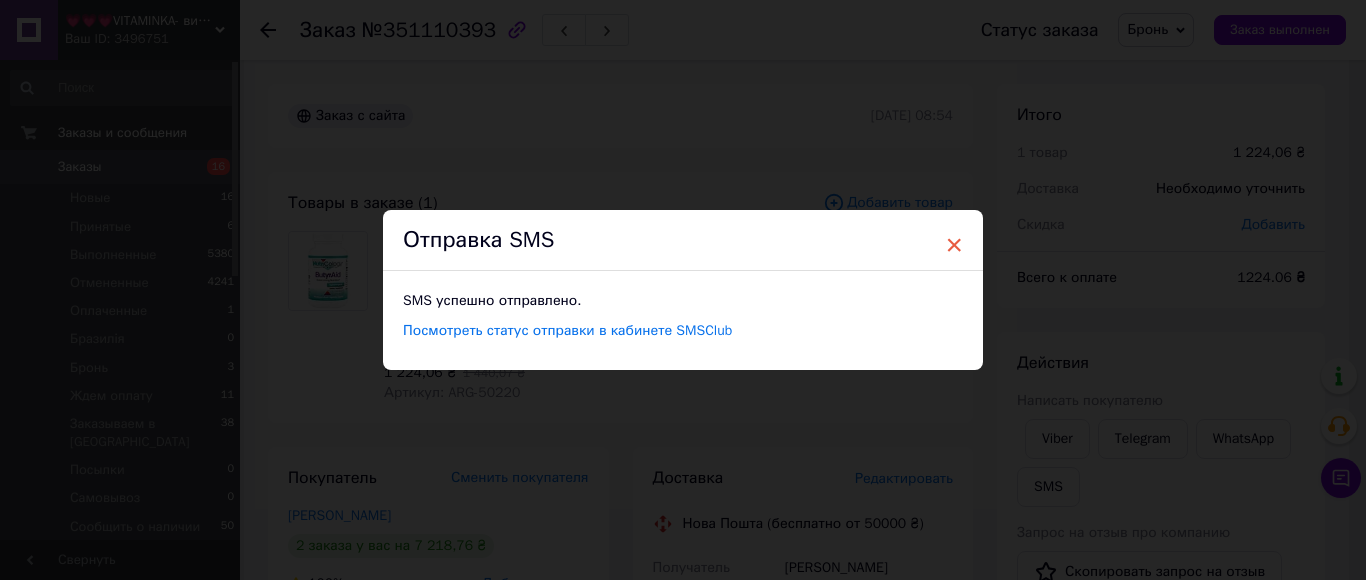 click on "×" at bounding box center (954, 245) 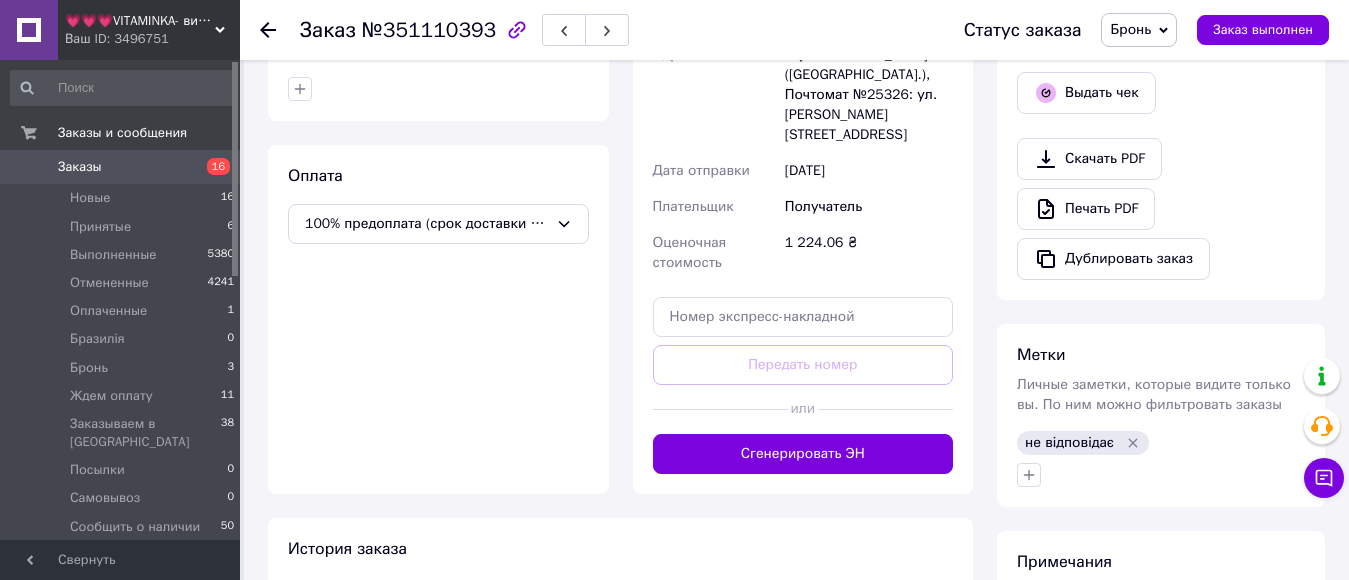 scroll, scrollTop: 700, scrollLeft: 0, axis: vertical 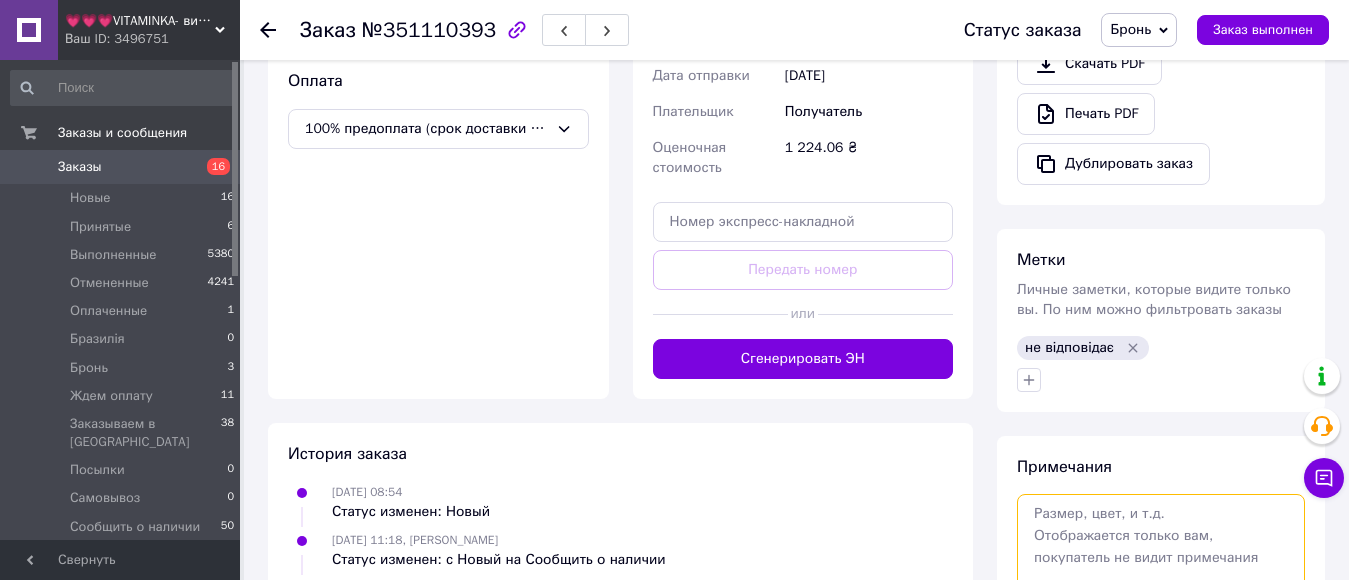 click at bounding box center [1161, 547] 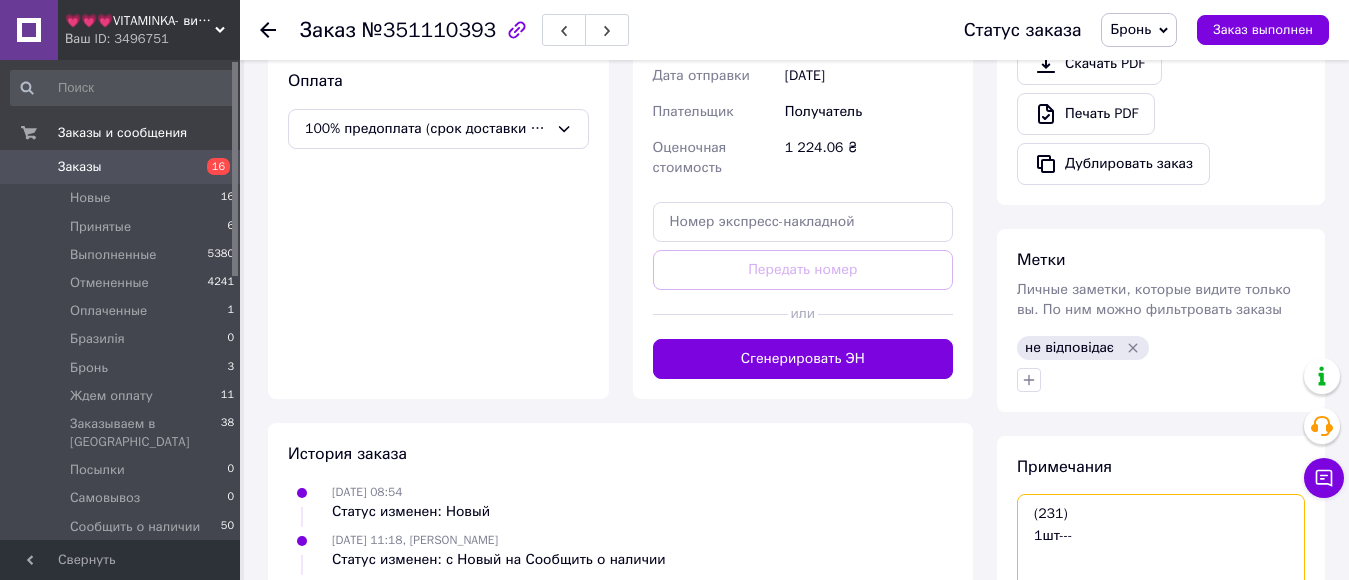 paste on "Nutricology, ButyrAid, 100 Delayed-Release Vegetarian Capsules" 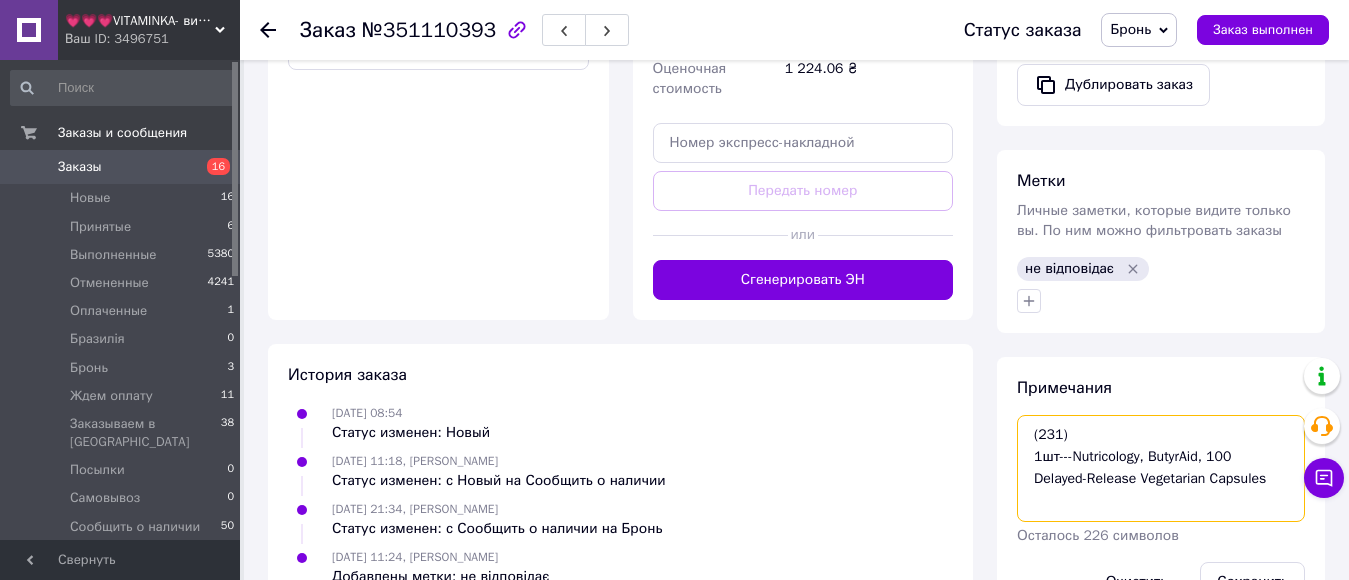 scroll, scrollTop: 800, scrollLeft: 0, axis: vertical 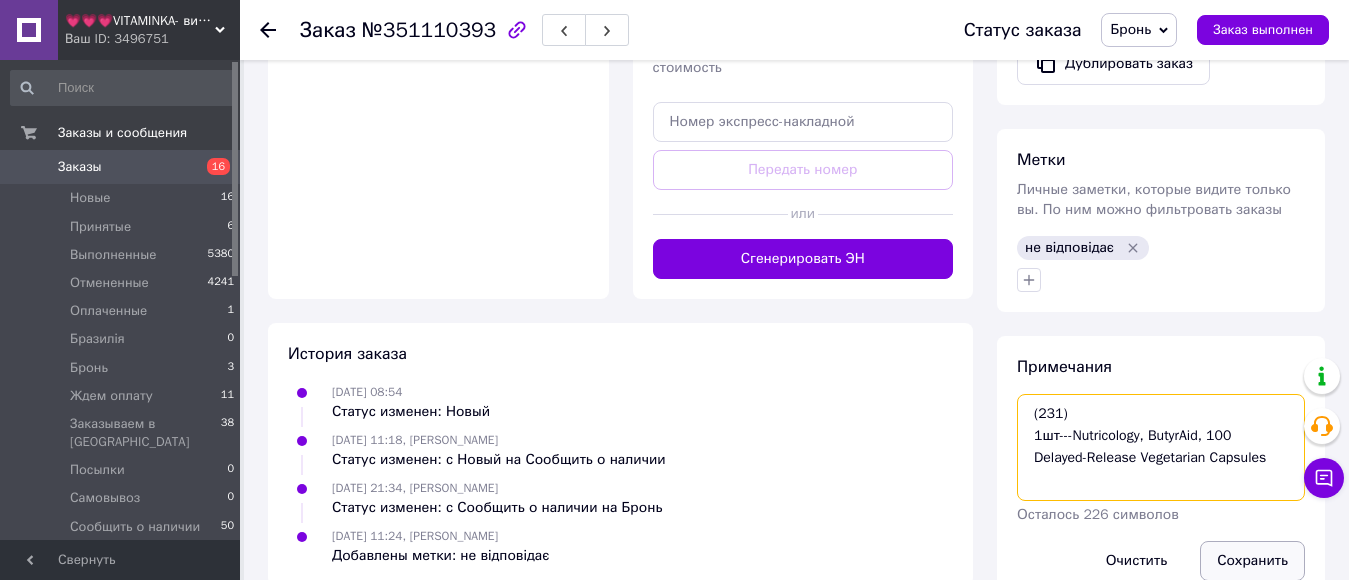 type on "(231)
1шт---Nutricology, ButyrAid, 100 Delayed-Release Vegetarian Capsules" 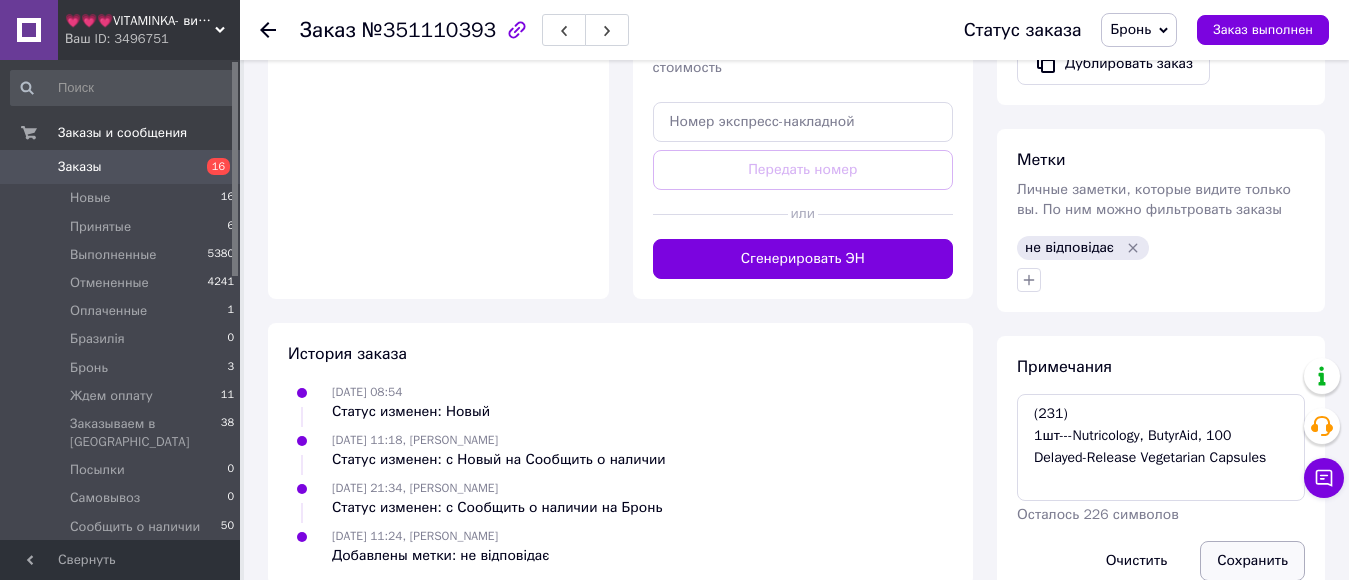 click on "Сохранить" at bounding box center (1252, 561) 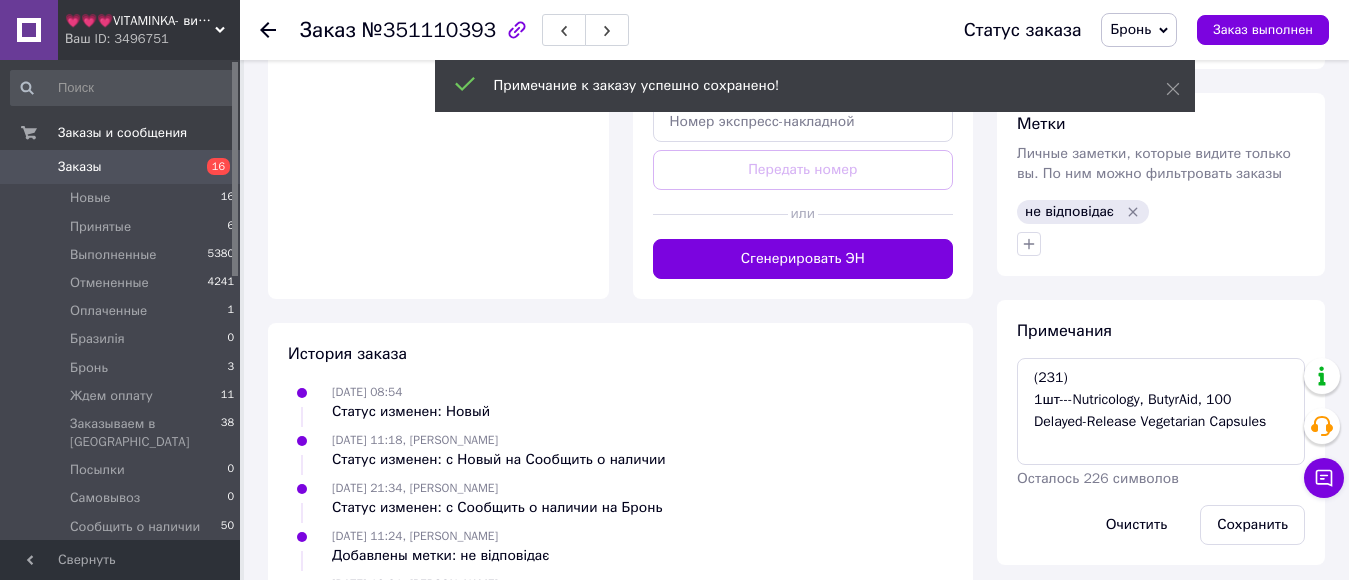 click on "Бронь" at bounding box center [1130, 29] 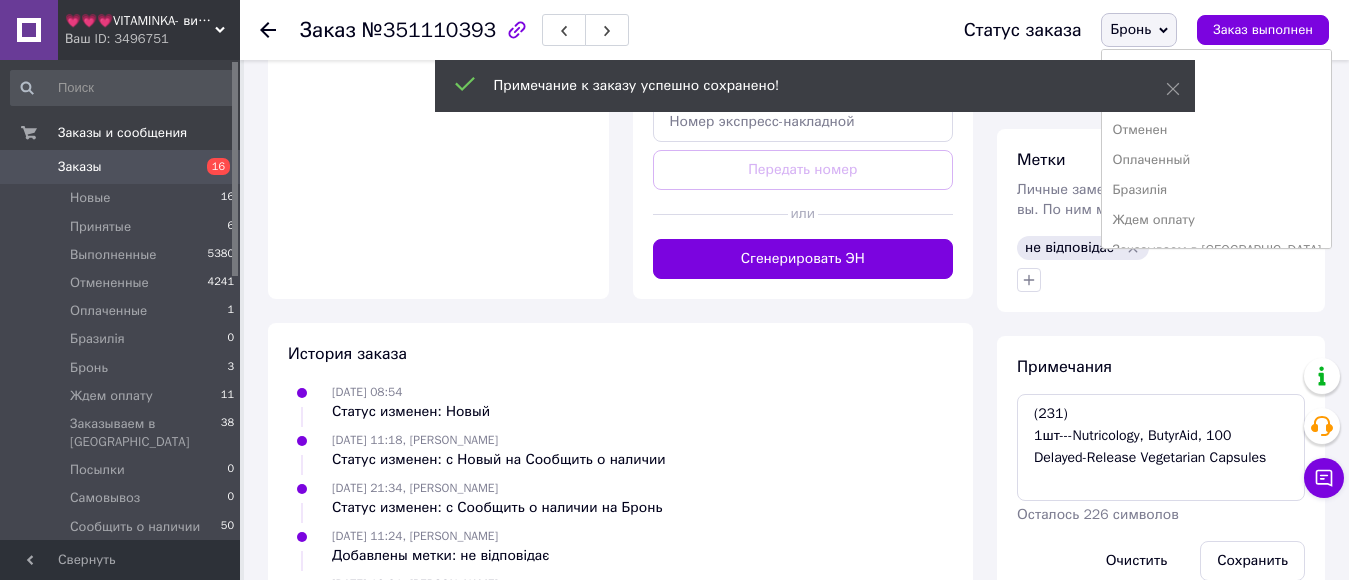 scroll, scrollTop: 100, scrollLeft: 0, axis: vertical 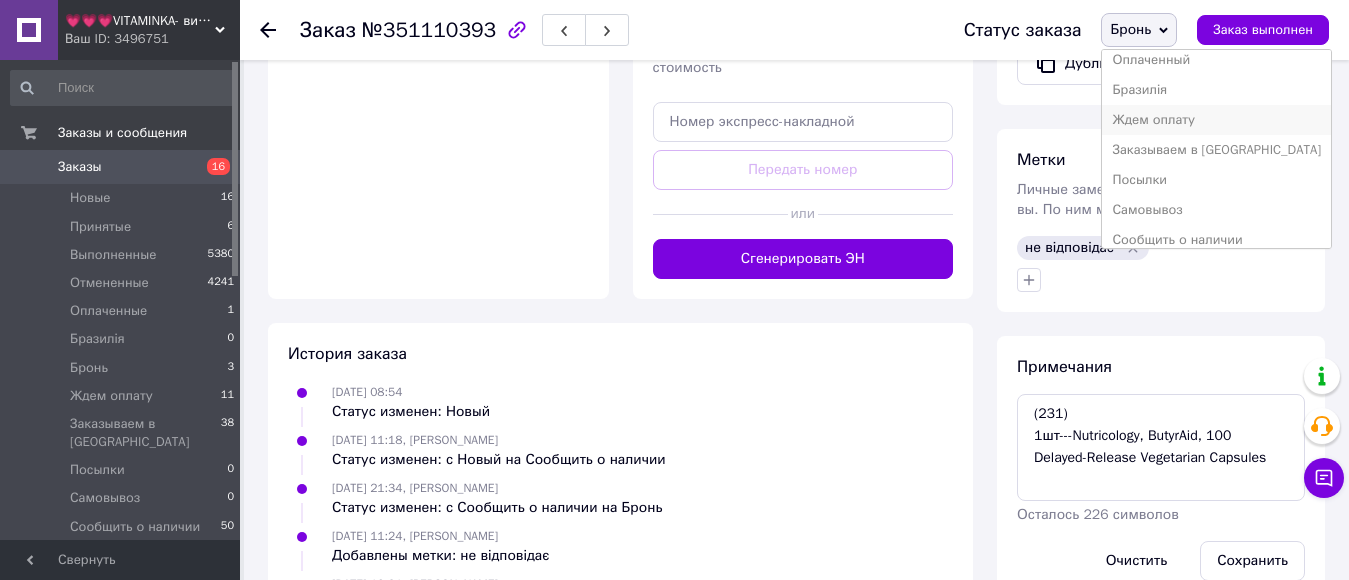 click on "Ждем оплату" at bounding box center (1216, 120) 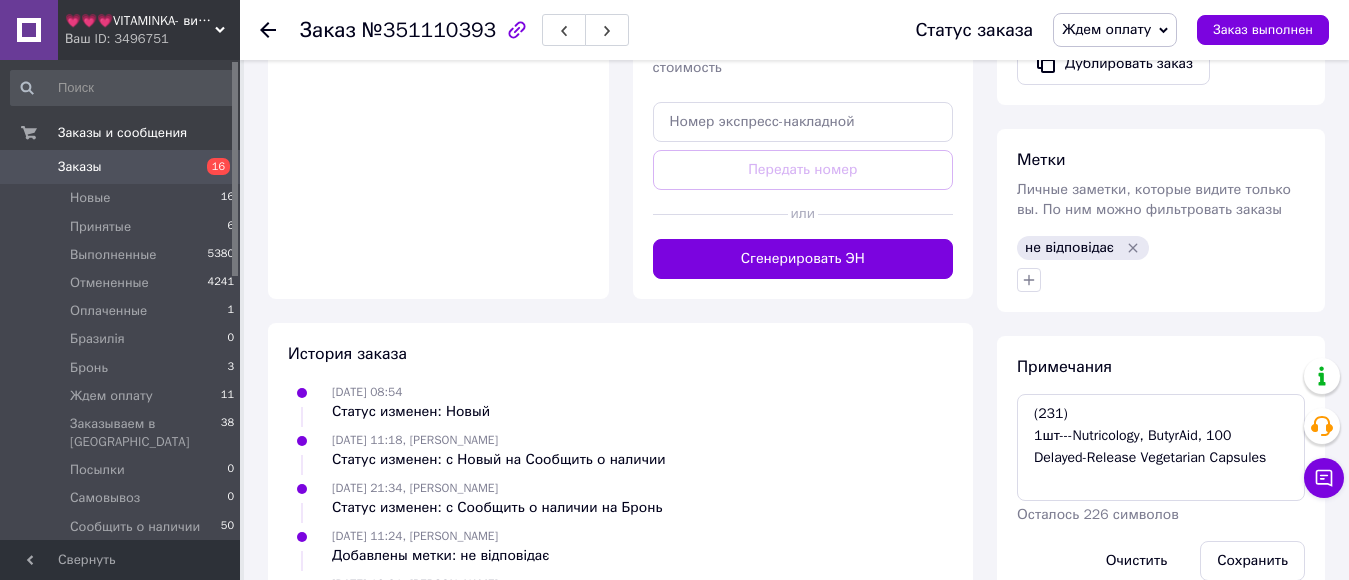 click on "💗💗💗VITAMINKA- витамины из [GEOGRAPHIC_DATA]" at bounding box center (140, 21) 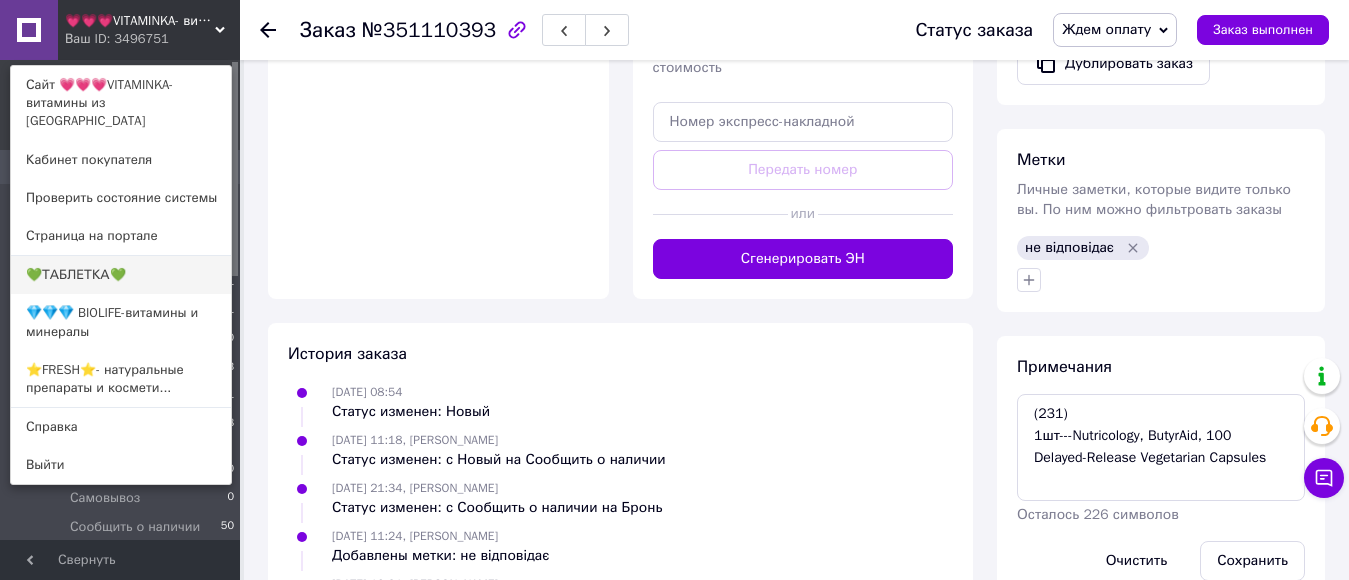 click on "💚ТАБЛЕТКА💚" at bounding box center [121, 275] 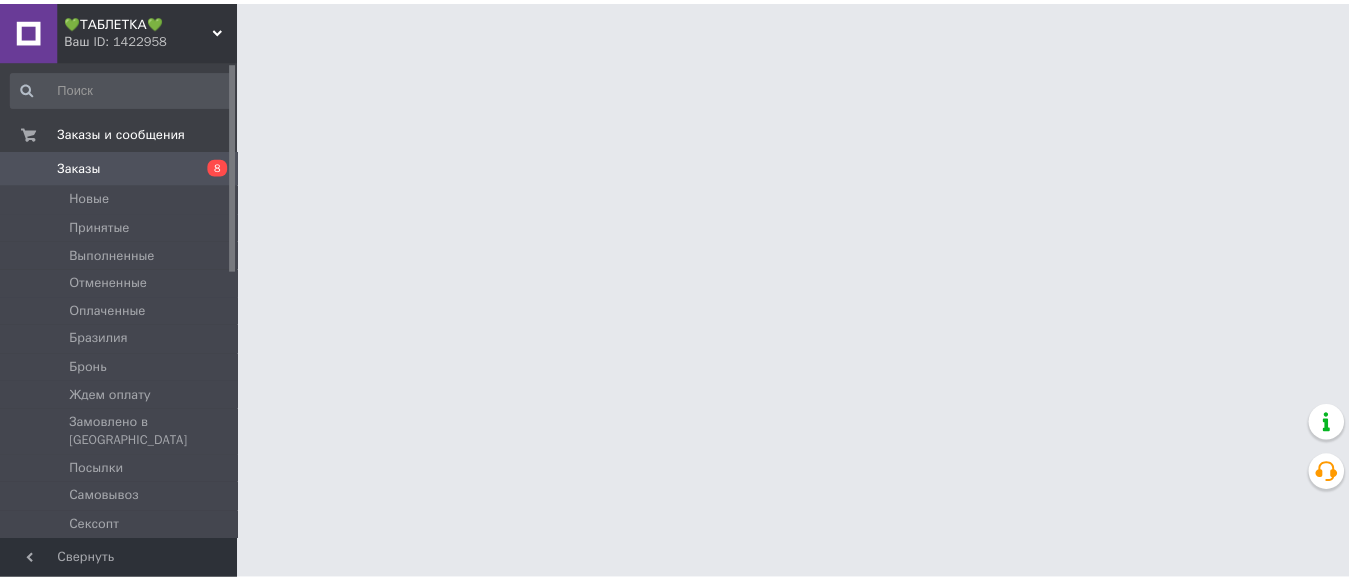 scroll, scrollTop: 0, scrollLeft: 0, axis: both 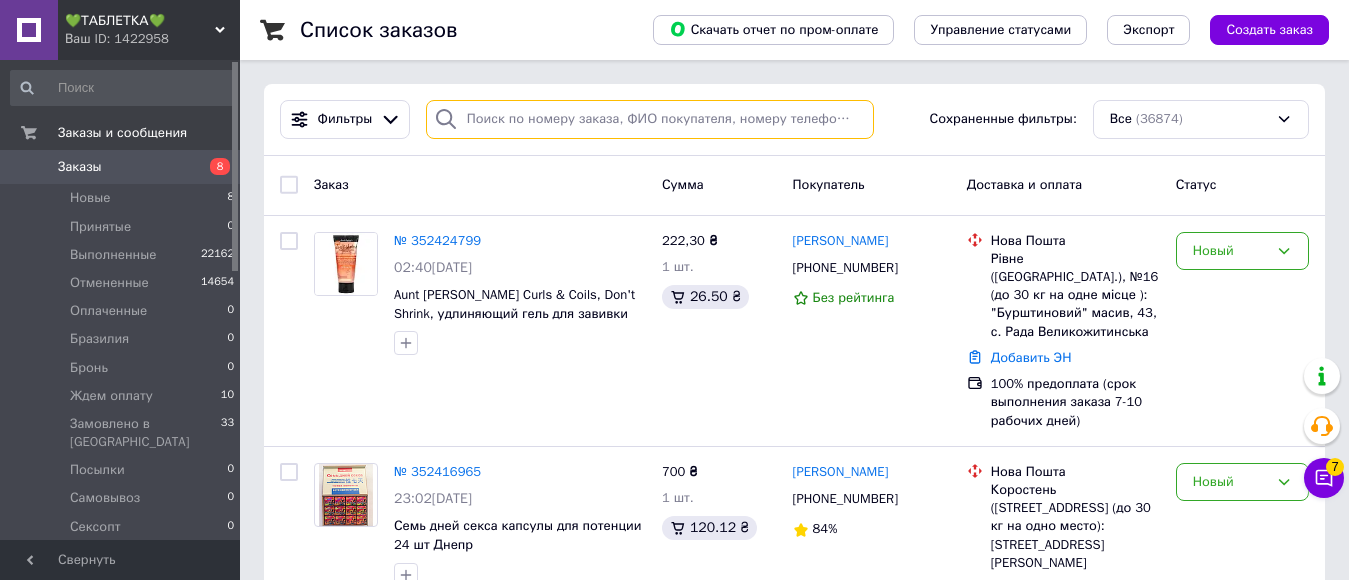 paste on "352373659" 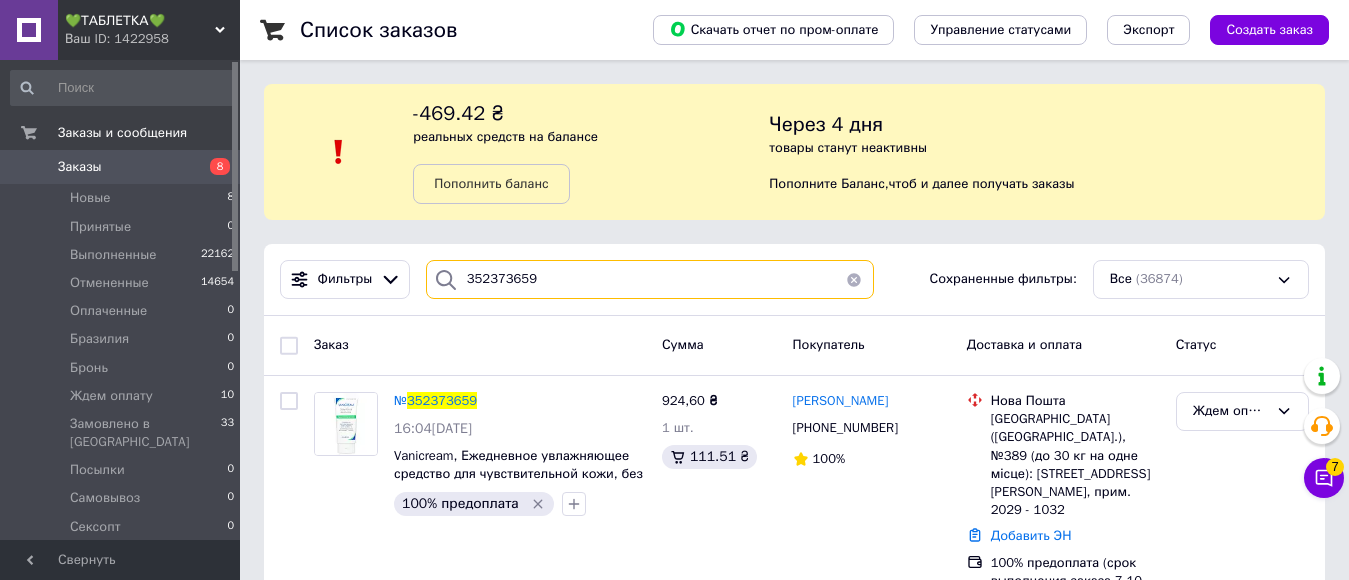 type on "352373659" 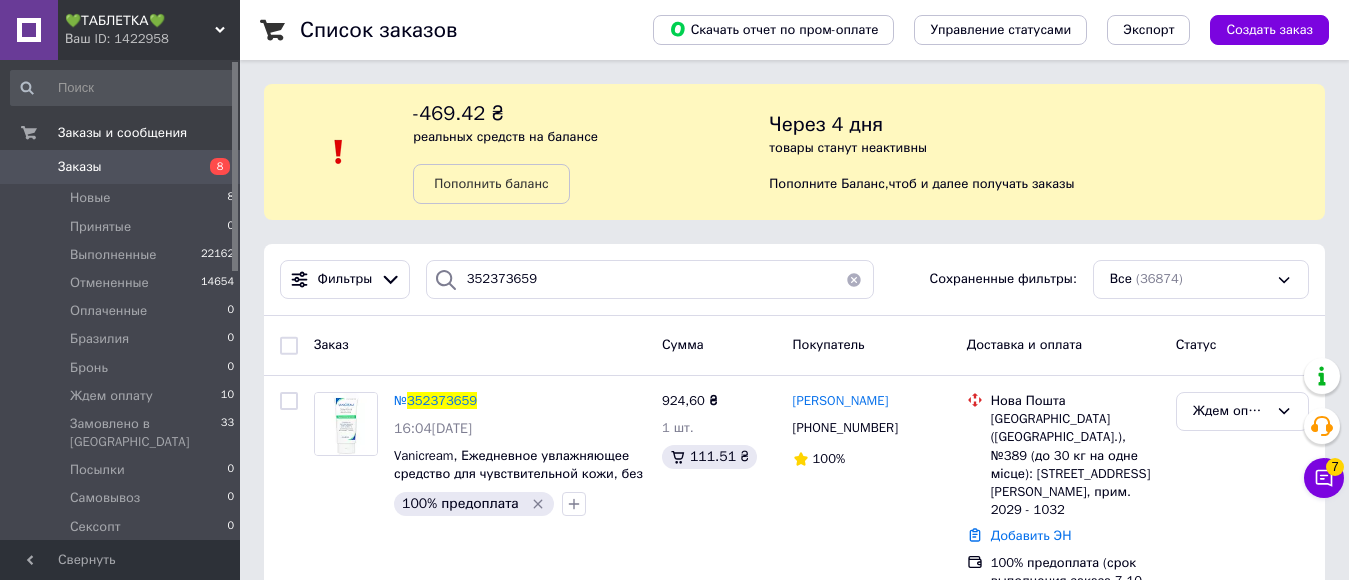 click on "352373659" at bounding box center (442, 400) 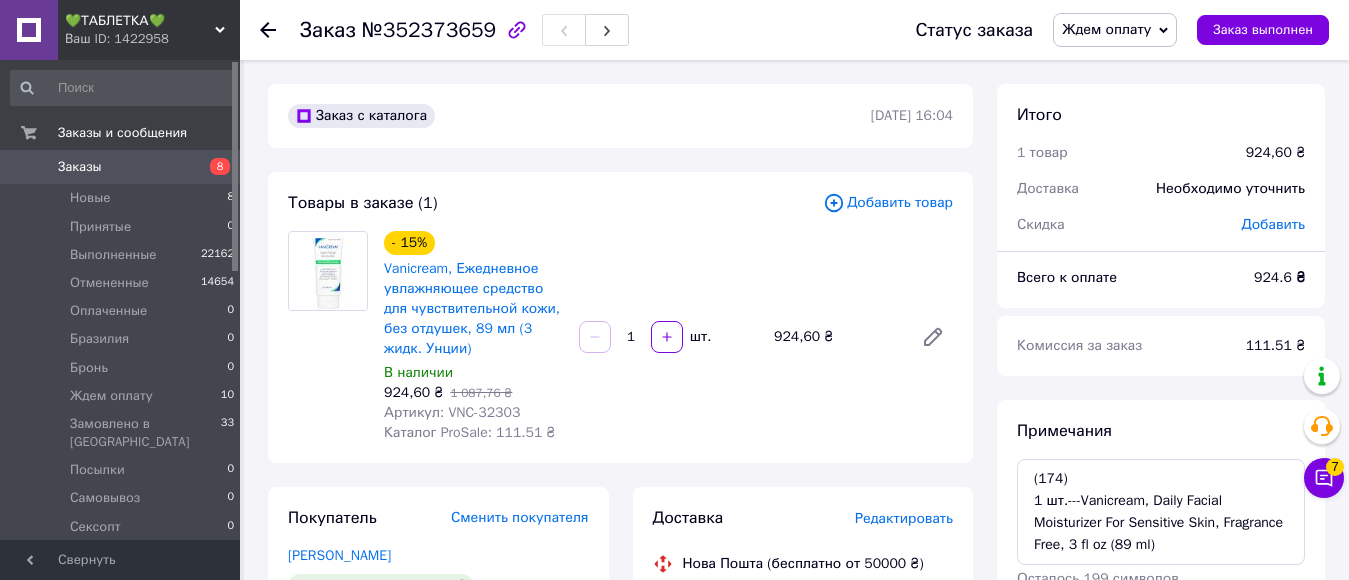 click on "Ждем оплату" at bounding box center [1106, 29] 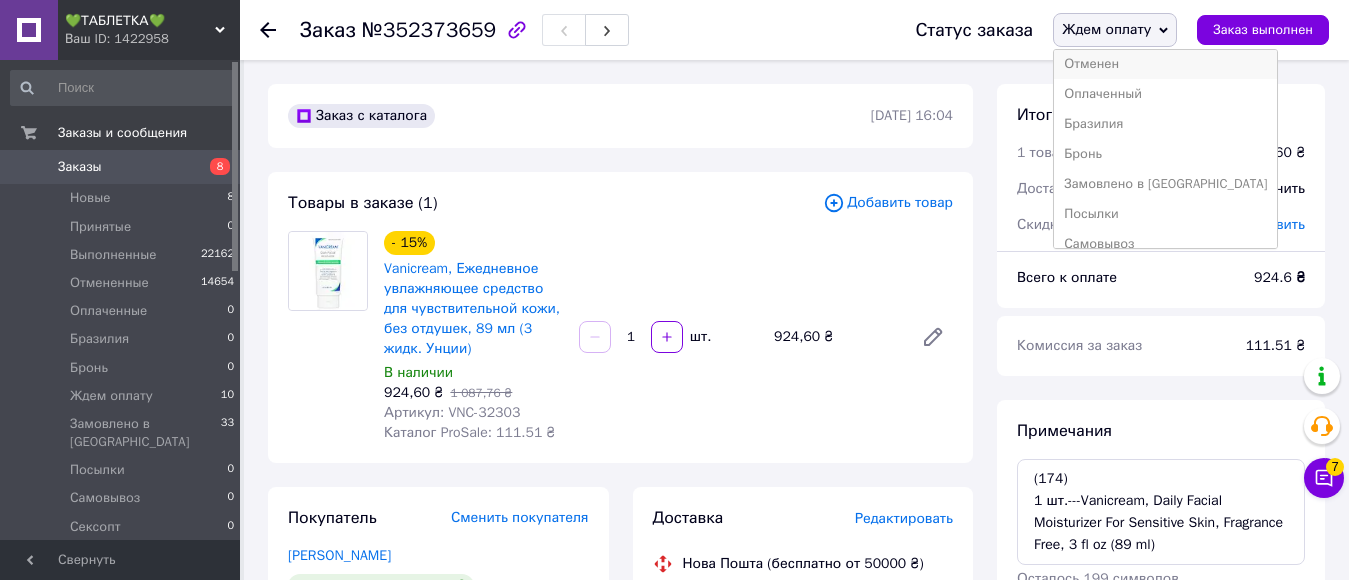scroll, scrollTop: 100, scrollLeft: 0, axis: vertical 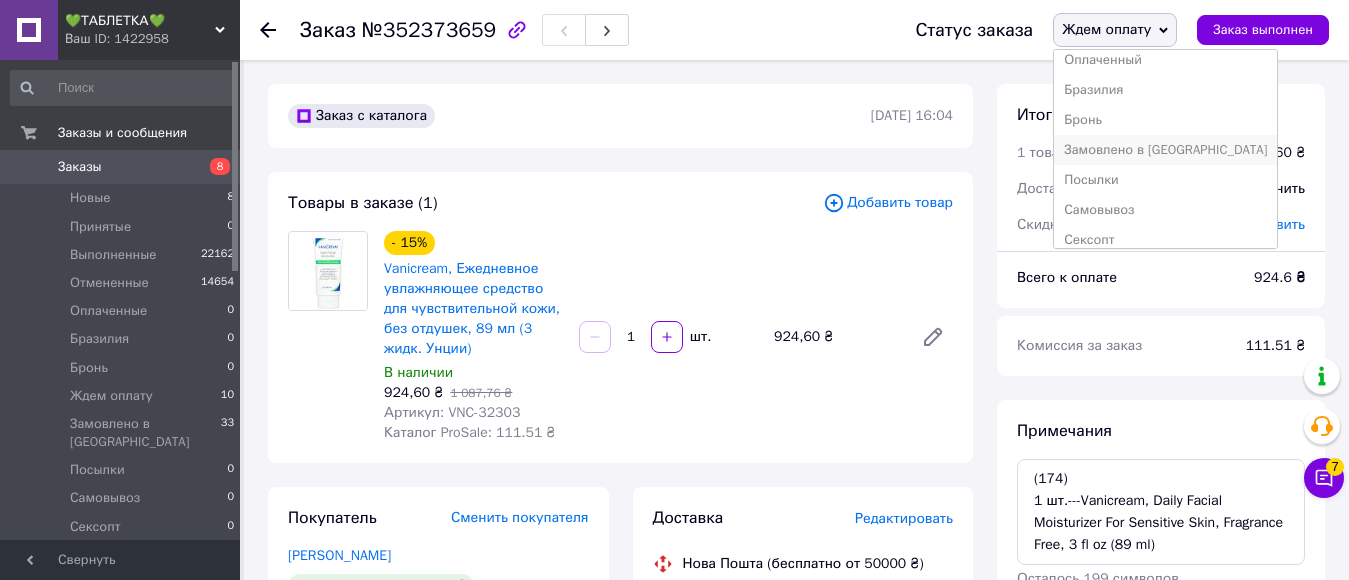 click on "Замовлено в США" at bounding box center (1165, 150) 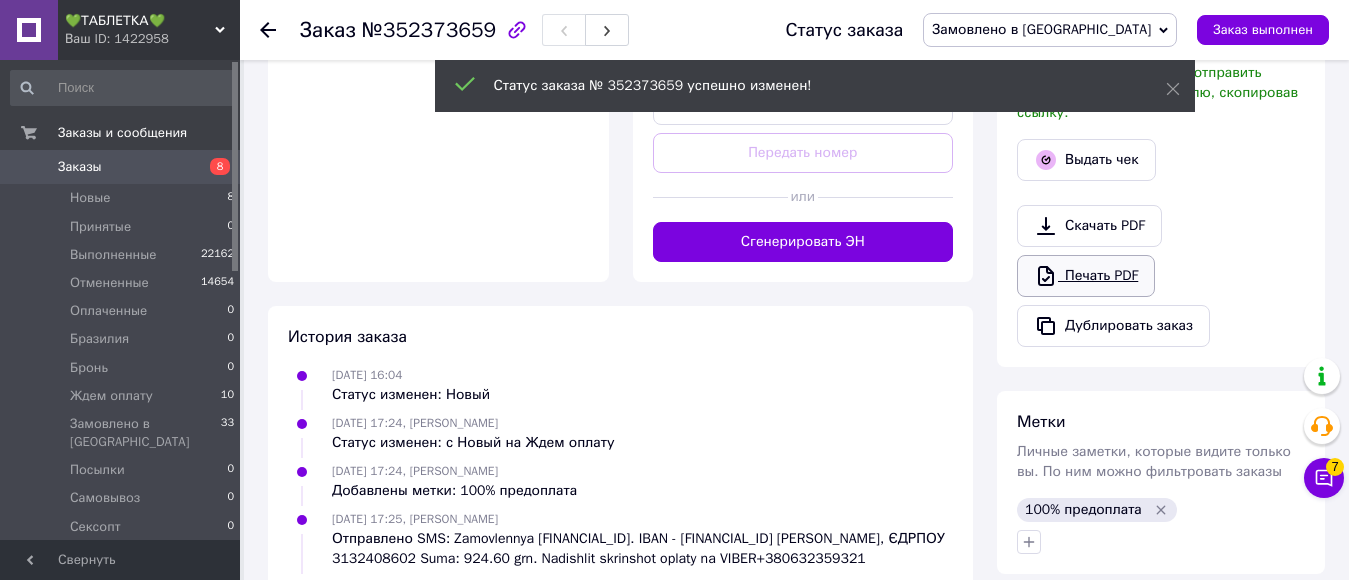 scroll, scrollTop: 978, scrollLeft: 0, axis: vertical 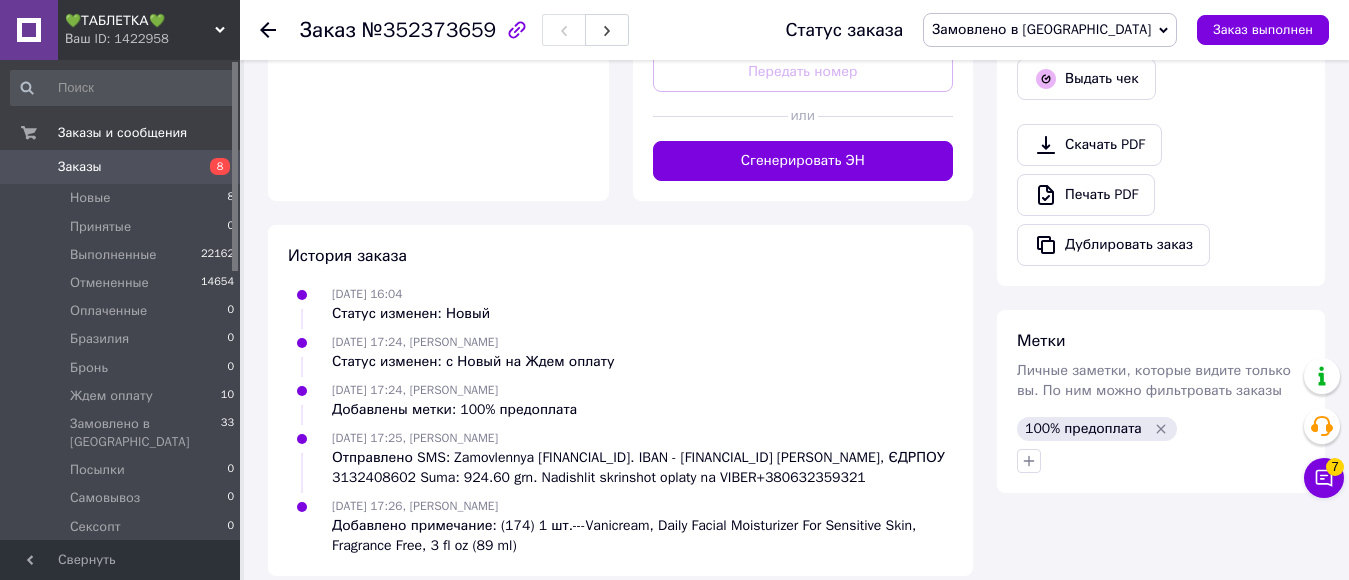 click 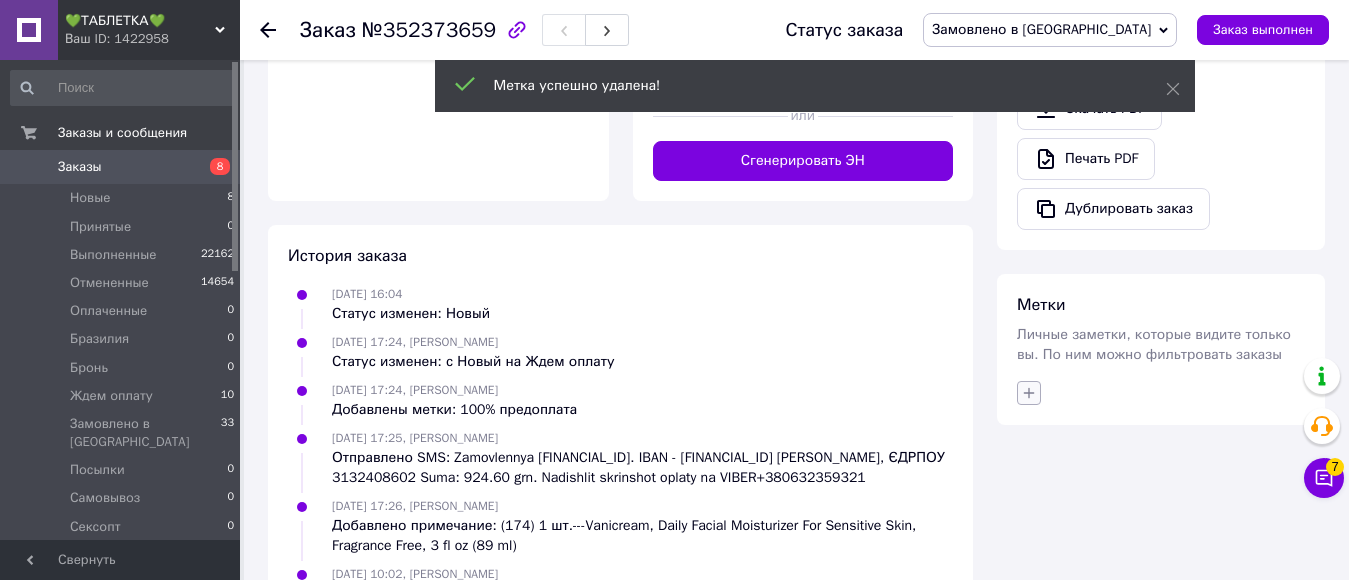 click 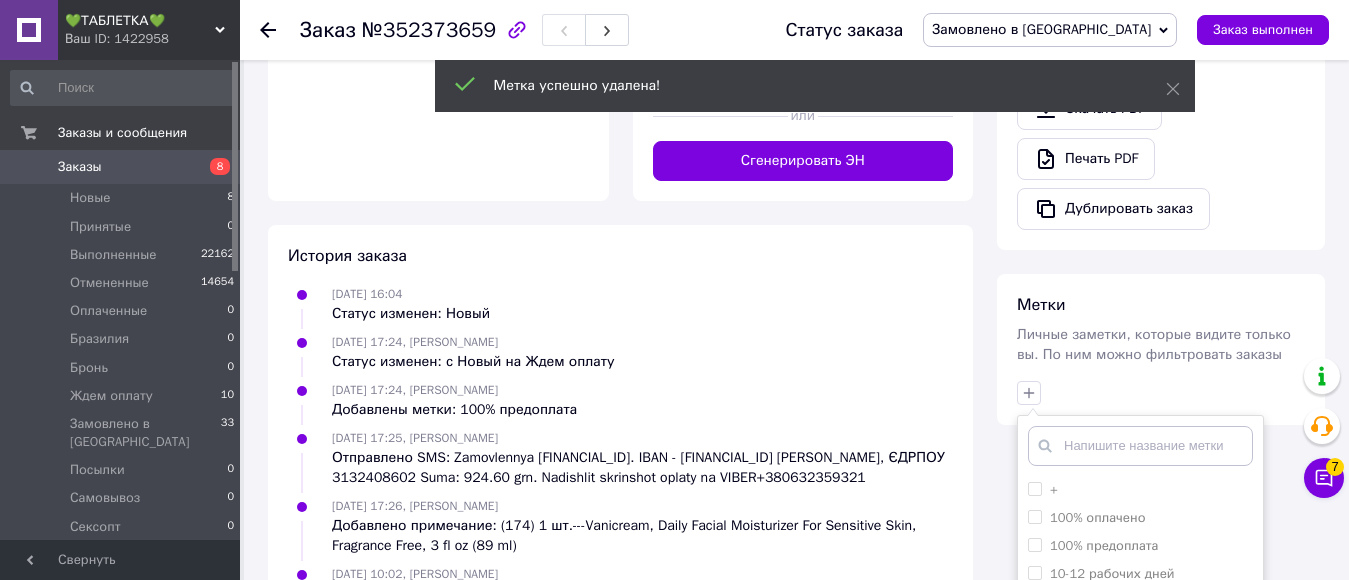 click on "+" at bounding box center (1140, 490) 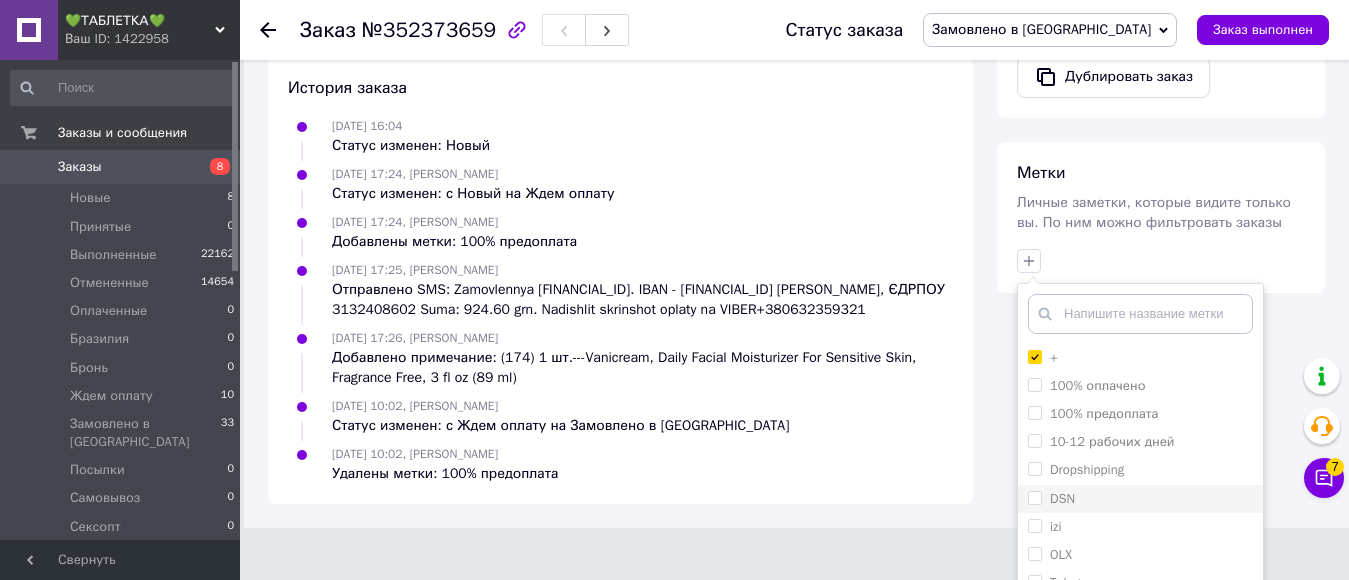 scroll, scrollTop: 1256, scrollLeft: 0, axis: vertical 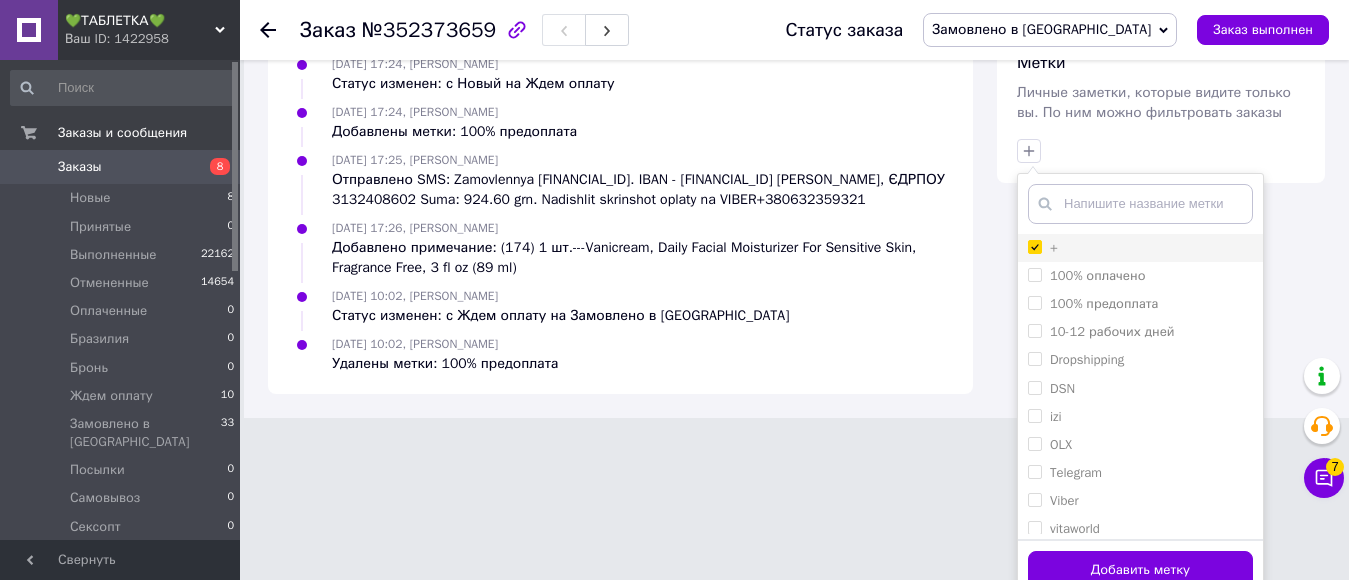 click on "+" at bounding box center [1034, 246] 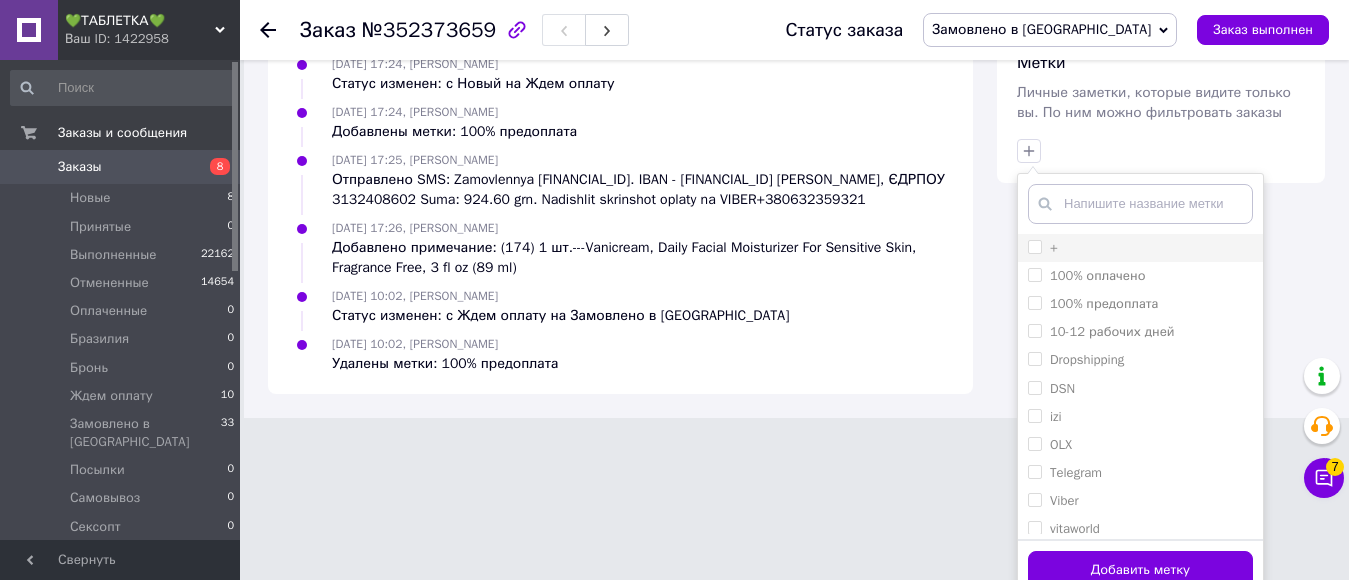 checkbox on "false" 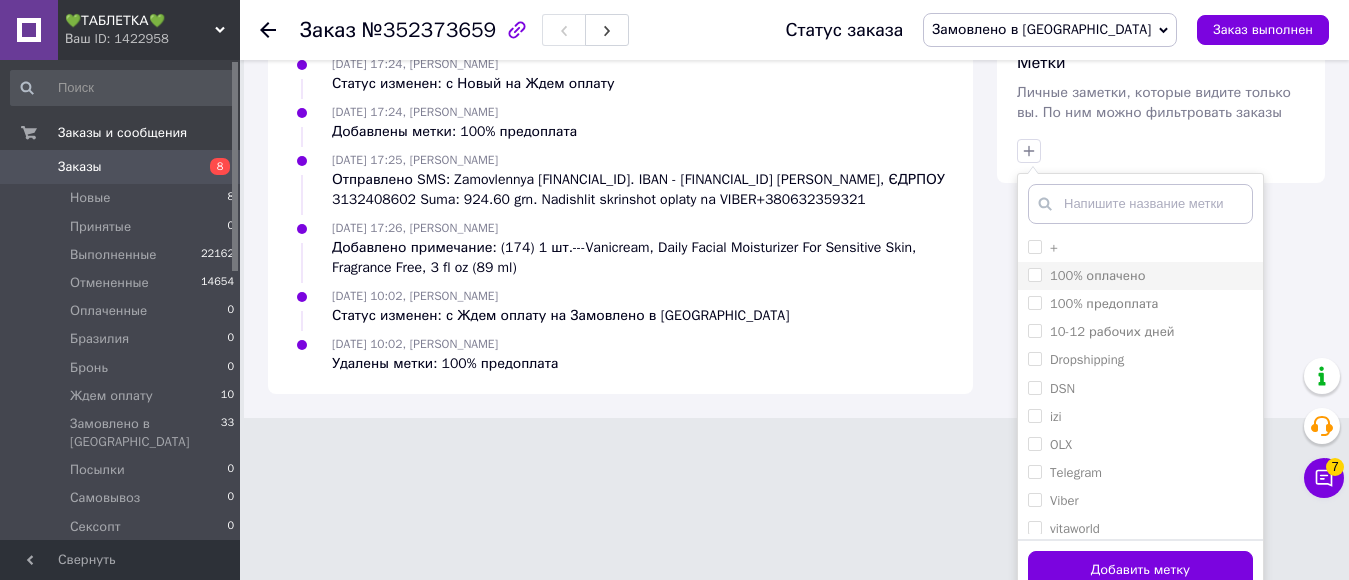 click on "100% оплачено" at bounding box center [1034, 274] 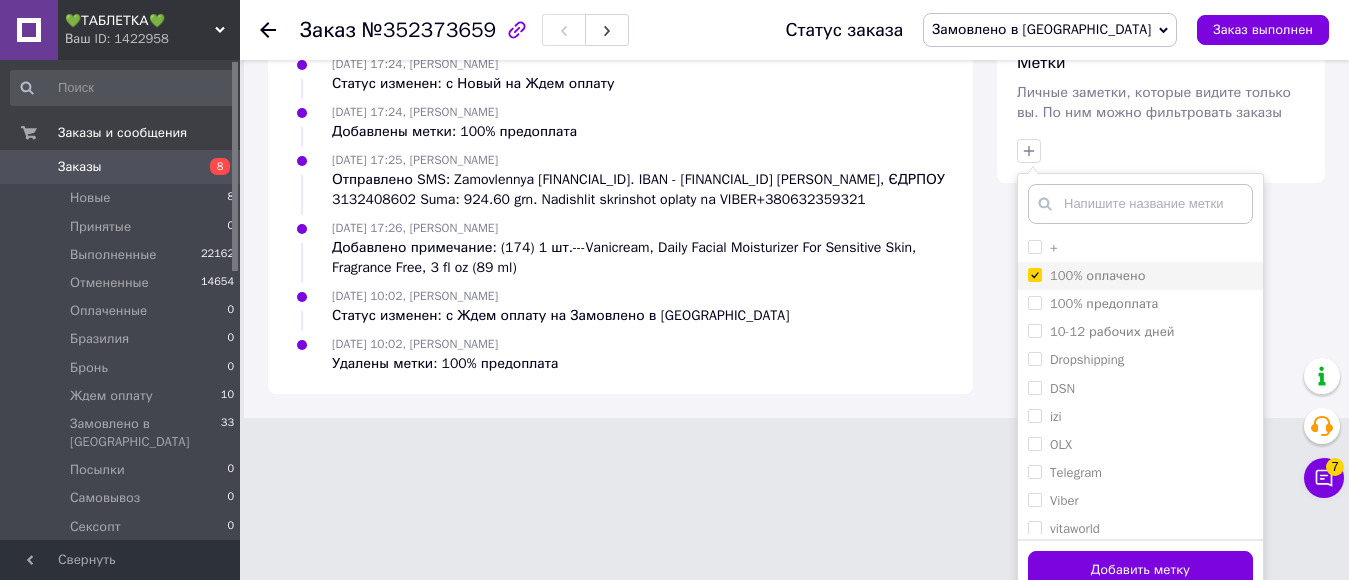checkbox on "true" 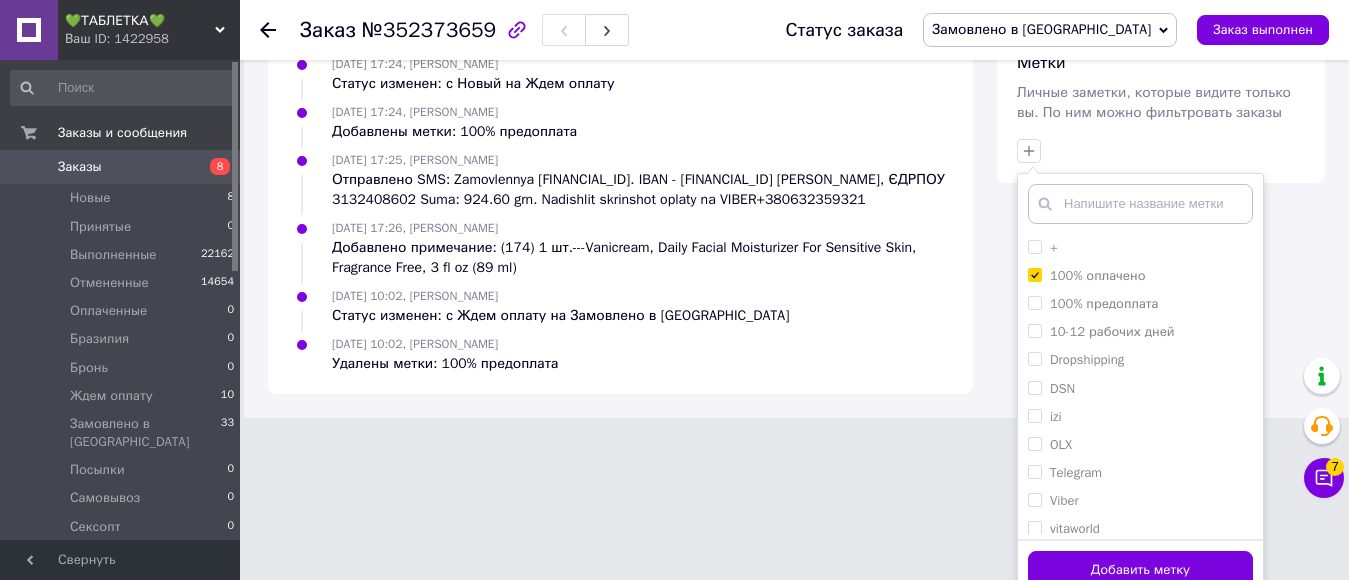 click on "Добавить метку" at bounding box center (1140, 570) 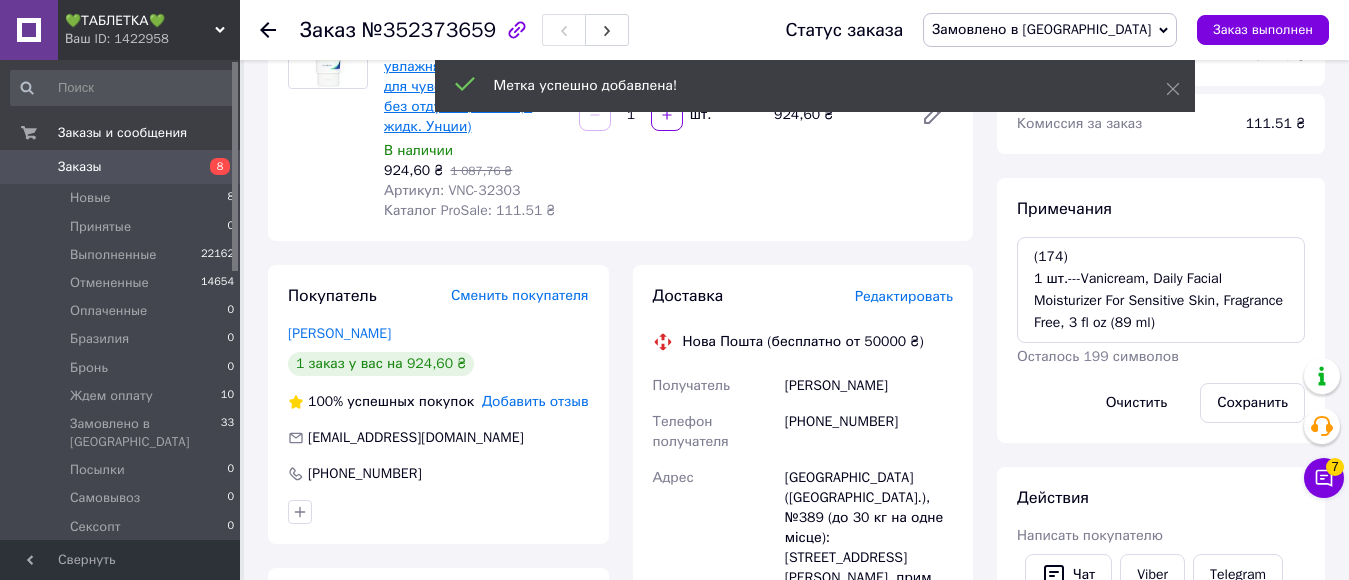 scroll, scrollTop: 22, scrollLeft: 0, axis: vertical 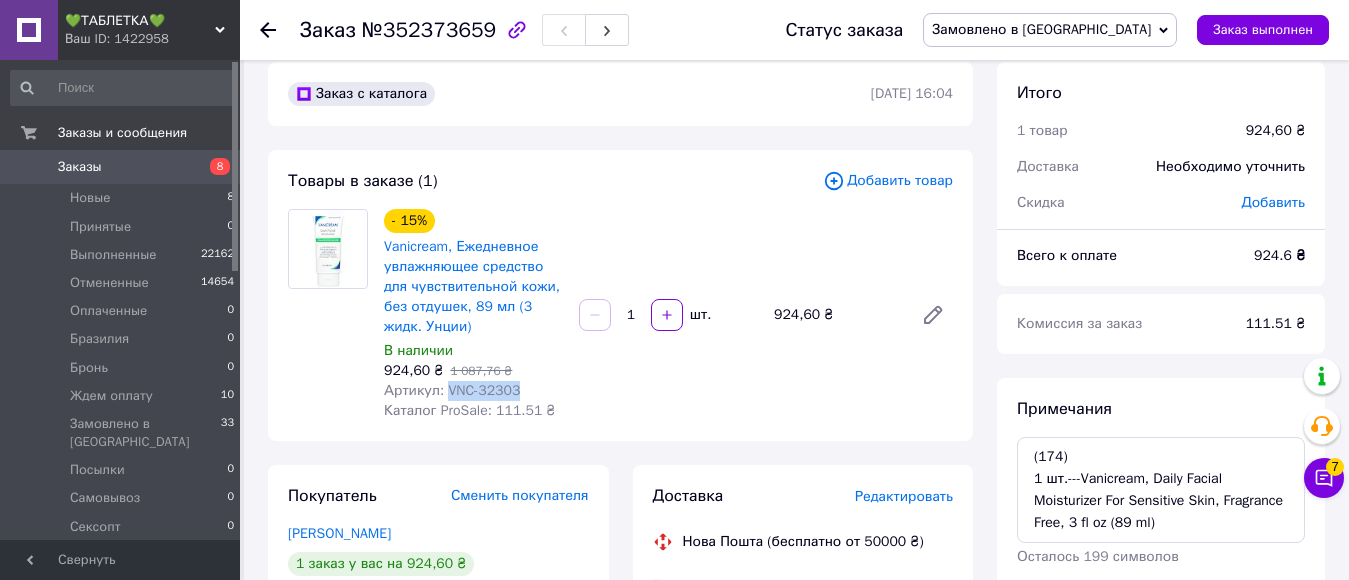 drag, startPoint x: 444, startPoint y: 392, endPoint x: 512, endPoint y: 393, distance: 68.007355 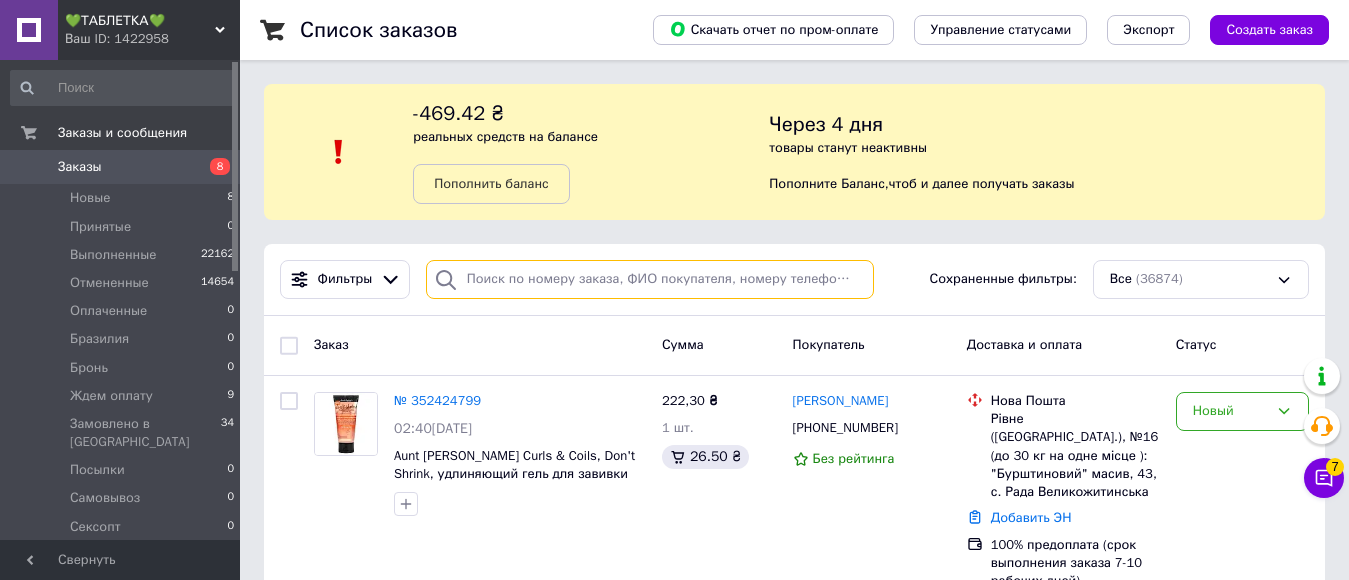 paste on "351009599" 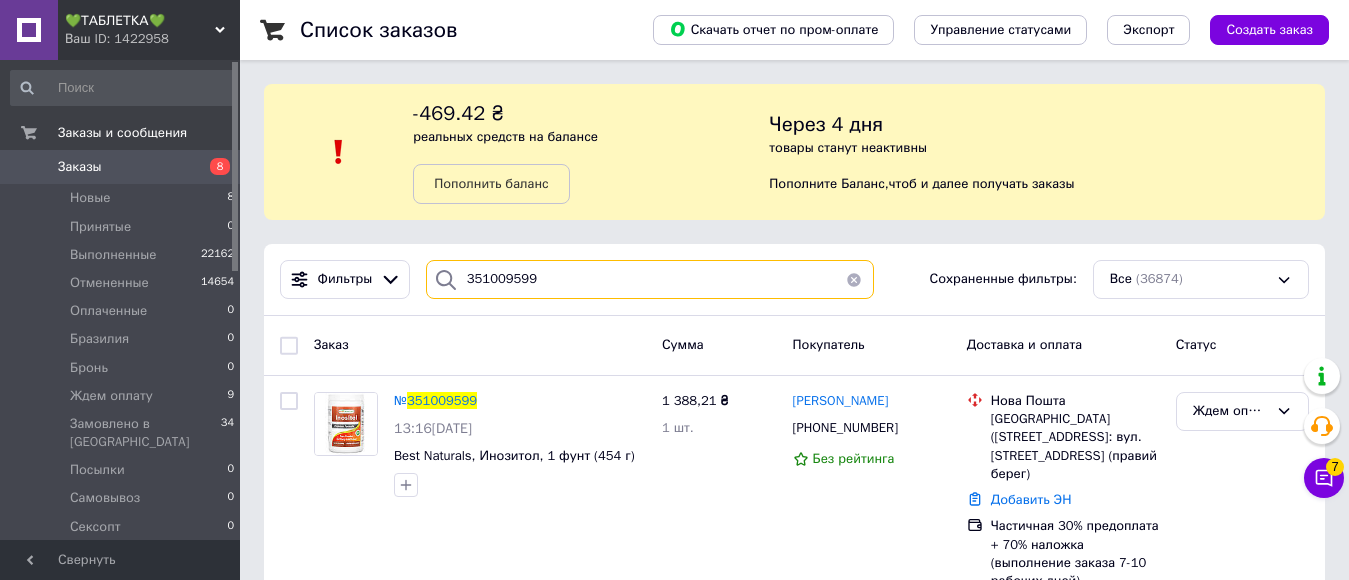 scroll, scrollTop: 50, scrollLeft: 0, axis: vertical 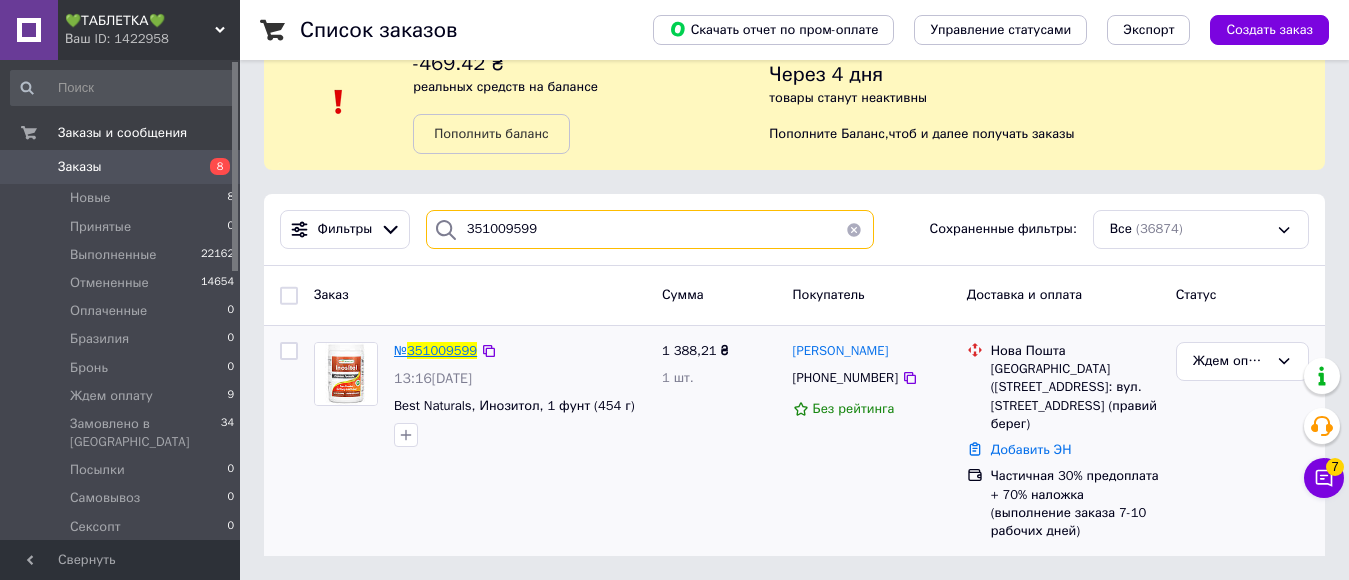 type on "351009599" 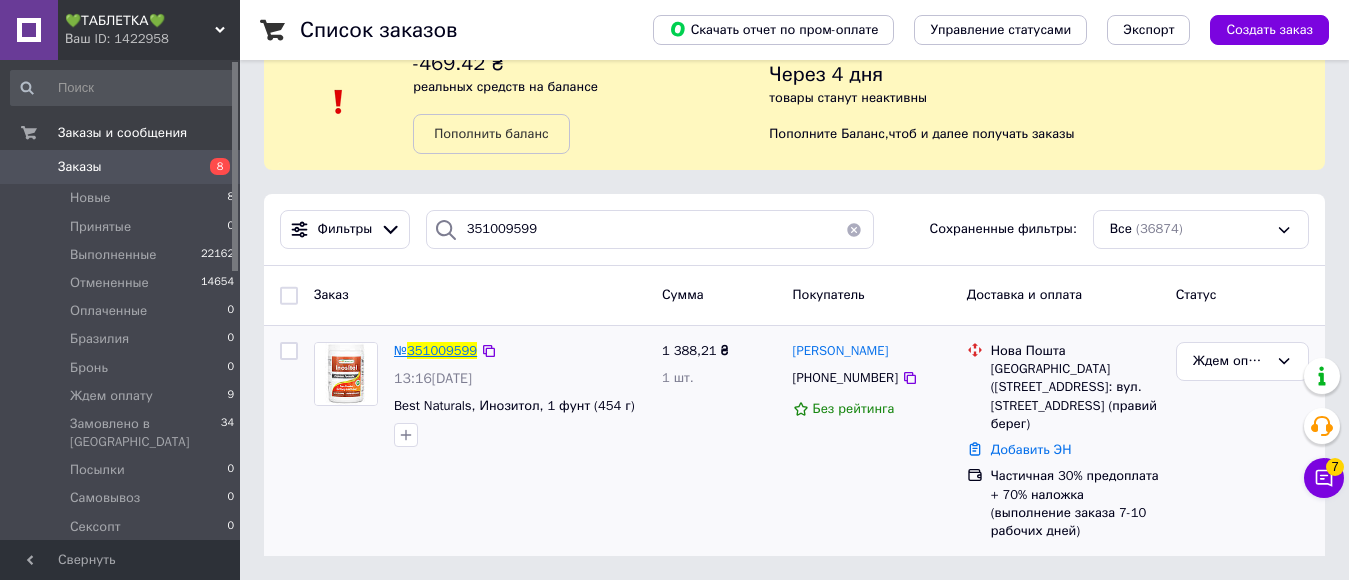 click on "351009599" at bounding box center [442, 350] 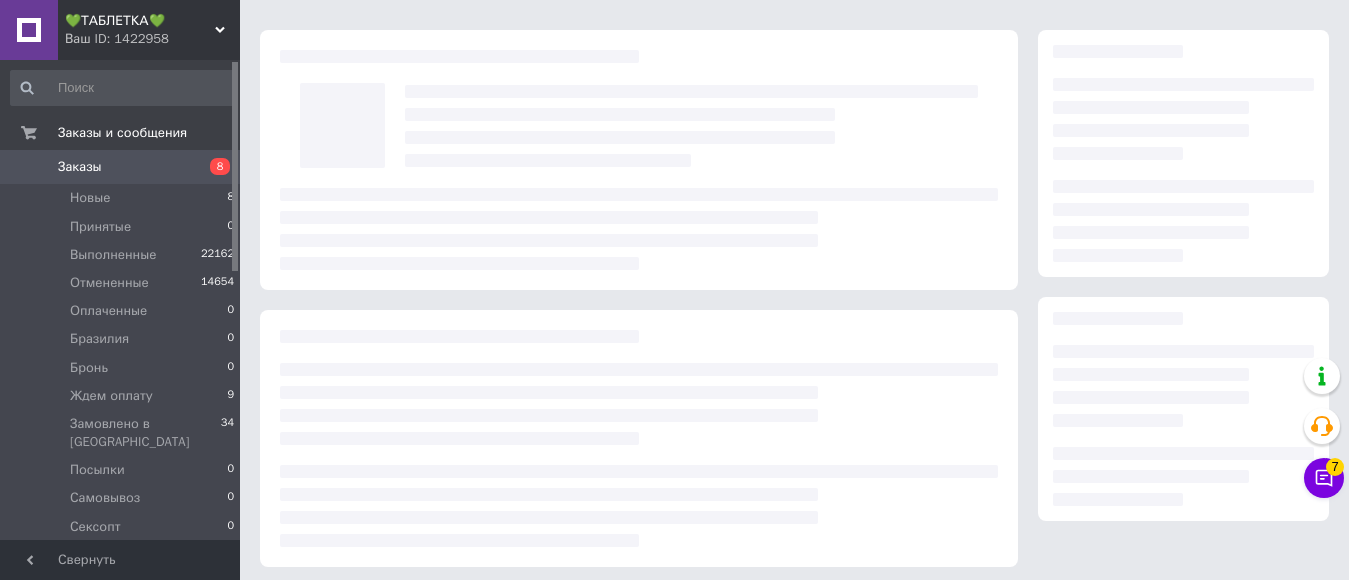 scroll, scrollTop: 0, scrollLeft: 0, axis: both 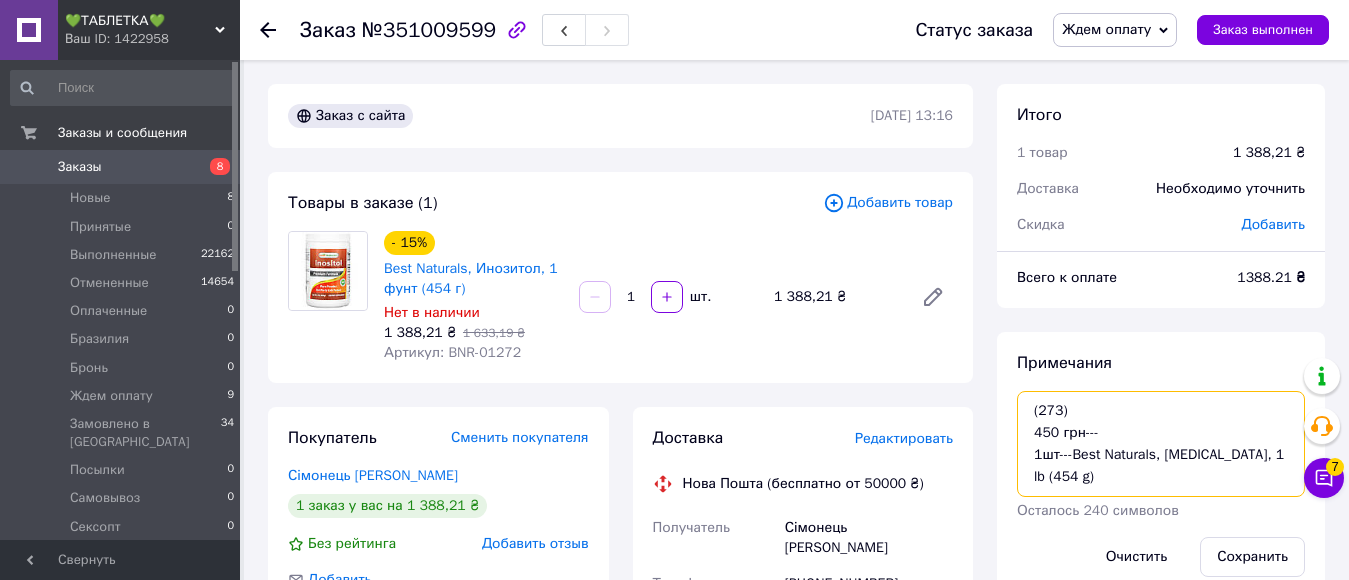 click on "(273)
450 грн---
1шт---Best Naturals, Inositol, 1 lb (454 g)" at bounding box center [1161, 444] 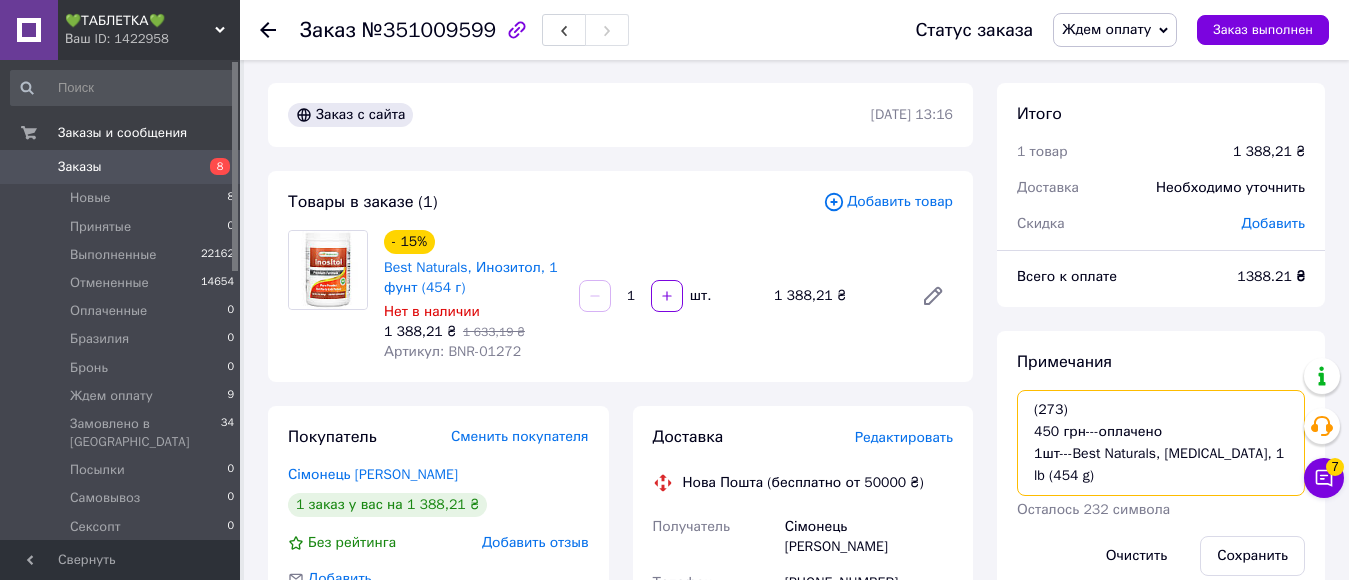 scroll, scrollTop: 200, scrollLeft: 0, axis: vertical 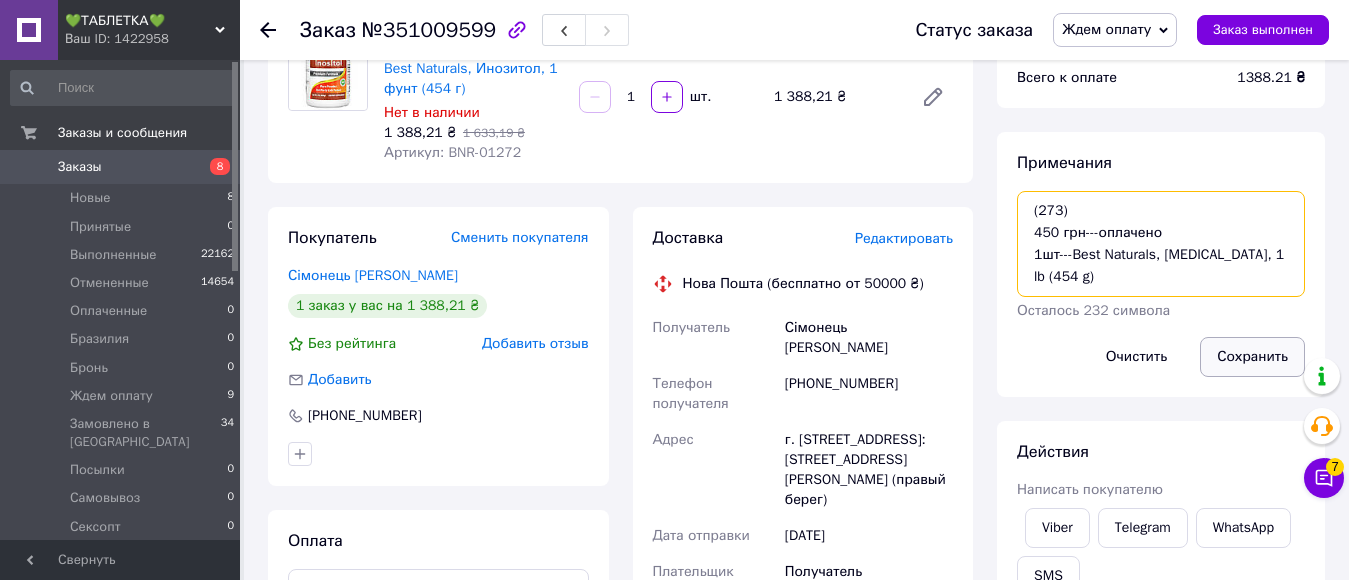type on "(273)
450 грн---оплачено
1шт---Best Naturals, Inositol, 1 lb (454 g)" 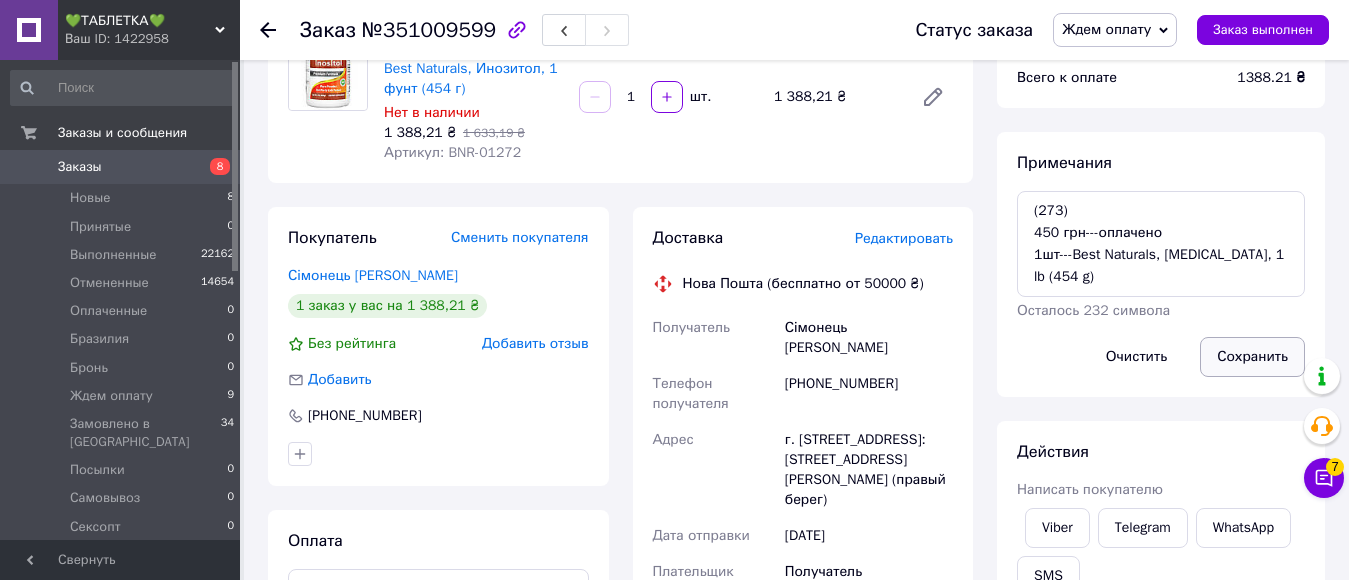 click on "Сохранить" at bounding box center [1252, 357] 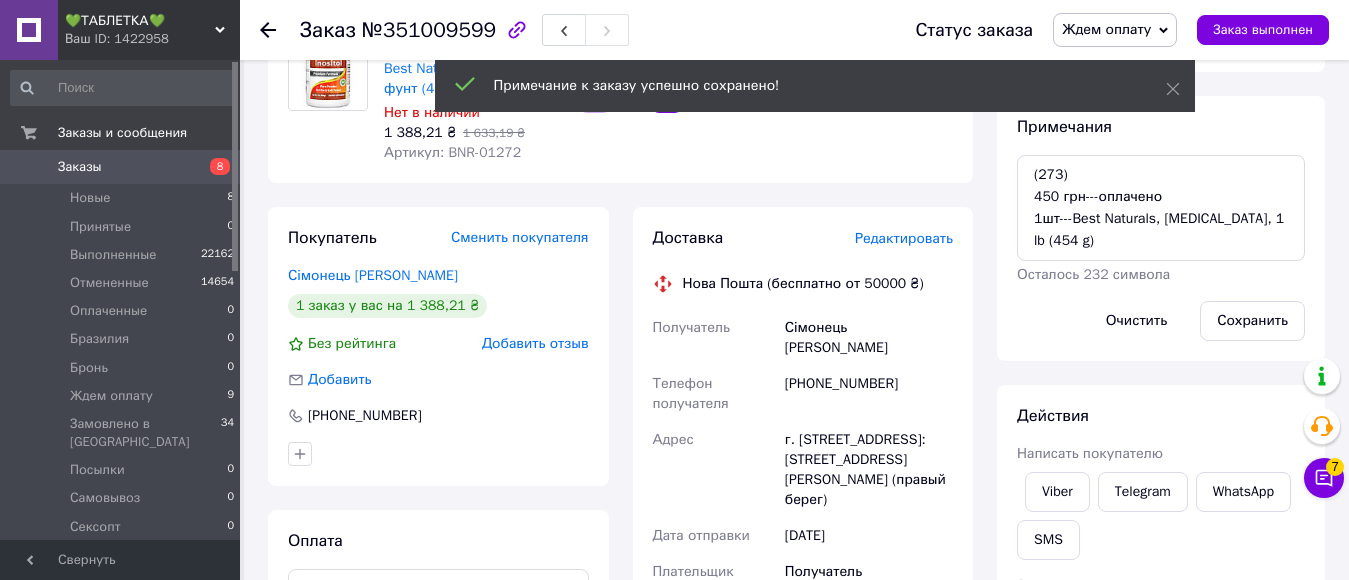 click on "Ждем оплату" at bounding box center (1106, 29) 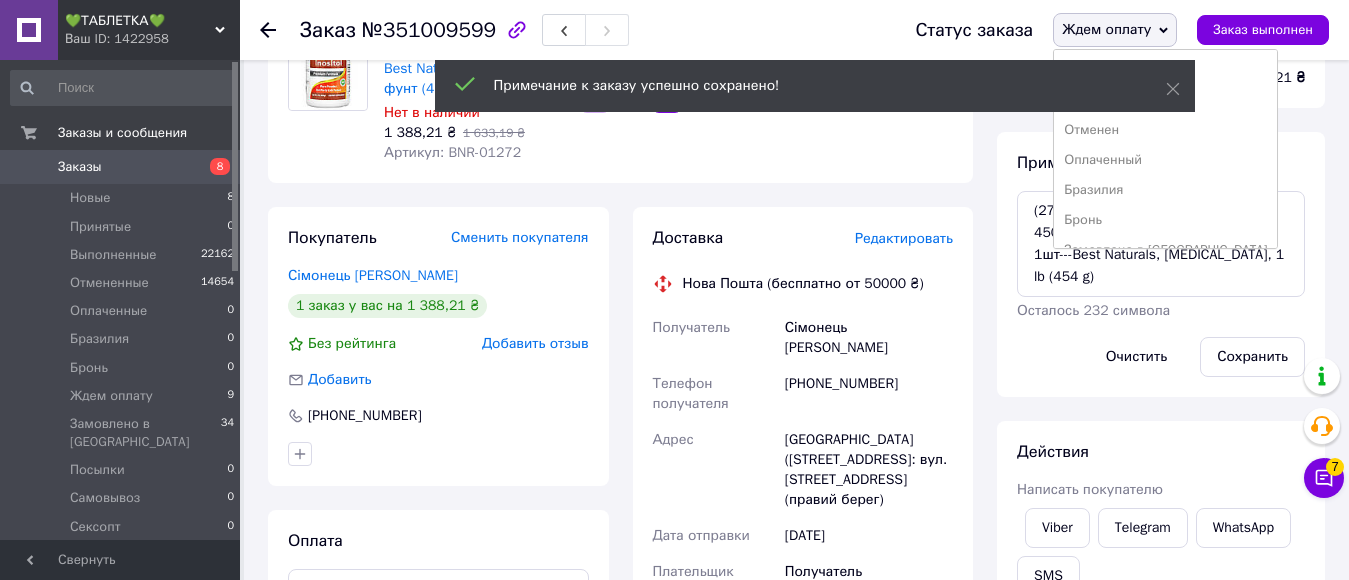 scroll, scrollTop: 100, scrollLeft: 0, axis: vertical 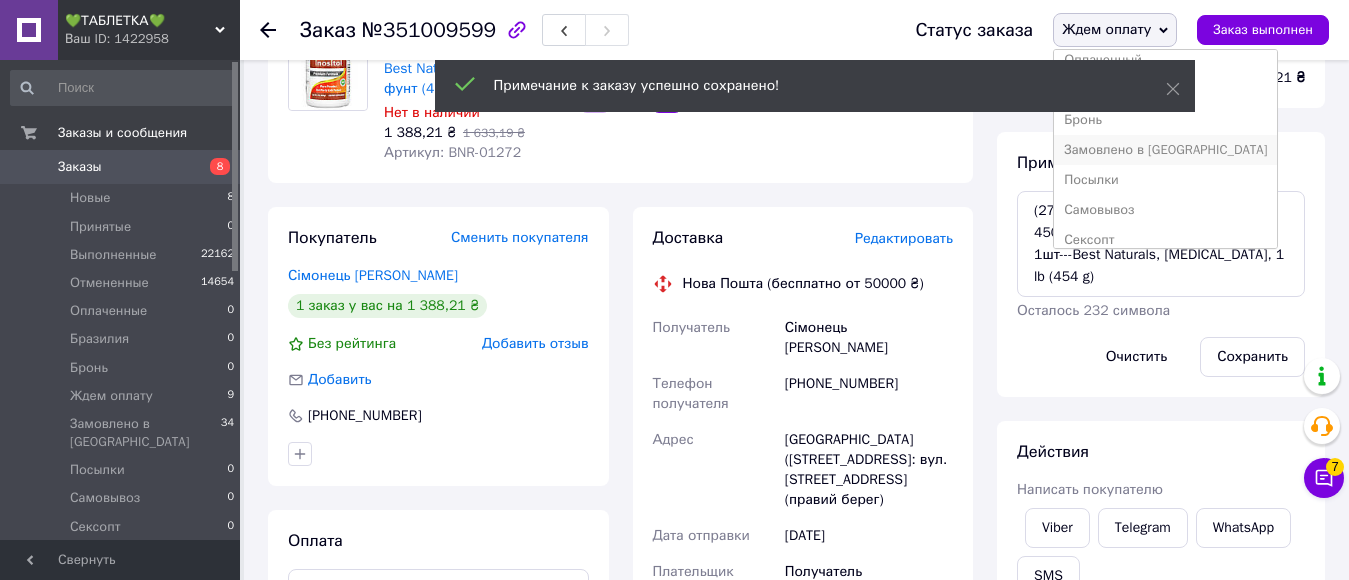 click on "Замовлено в США" at bounding box center (1165, 150) 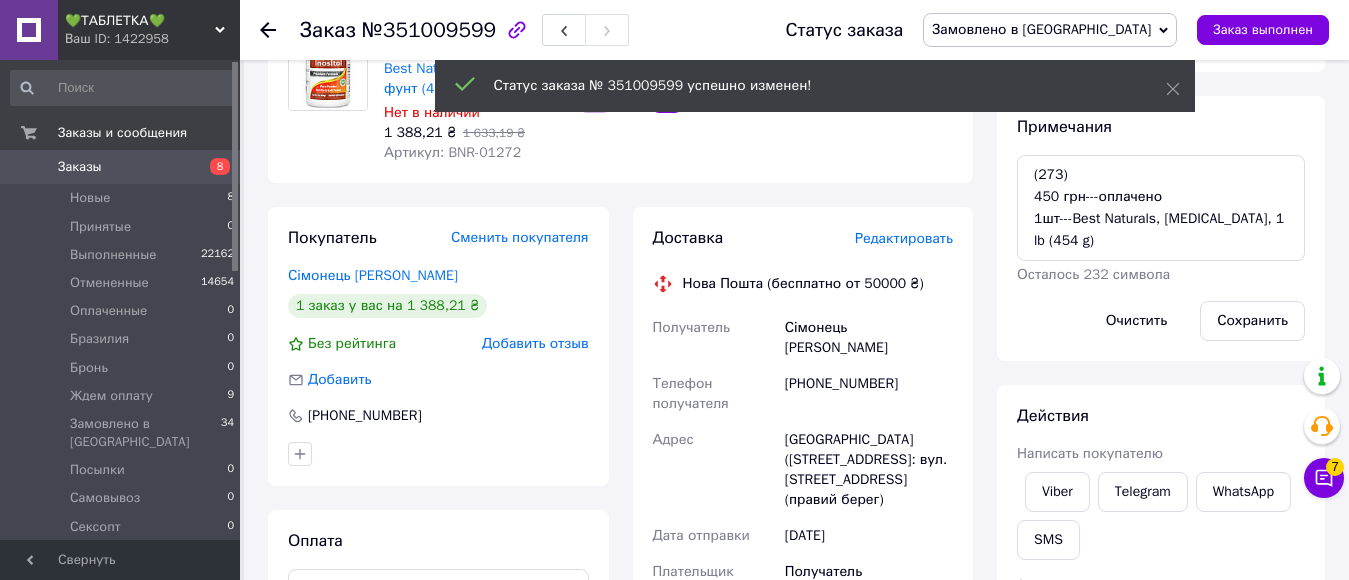 scroll, scrollTop: 8, scrollLeft: 0, axis: vertical 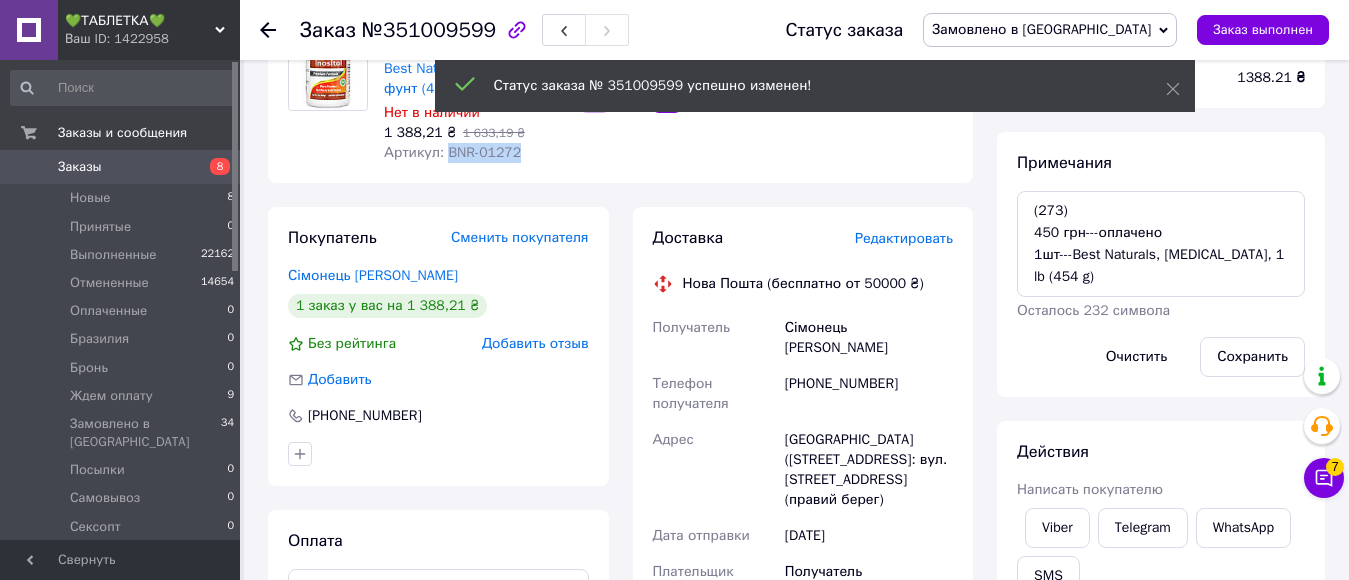 drag, startPoint x: 441, startPoint y: 153, endPoint x: 518, endPoint y: 156, distance: 77.05842 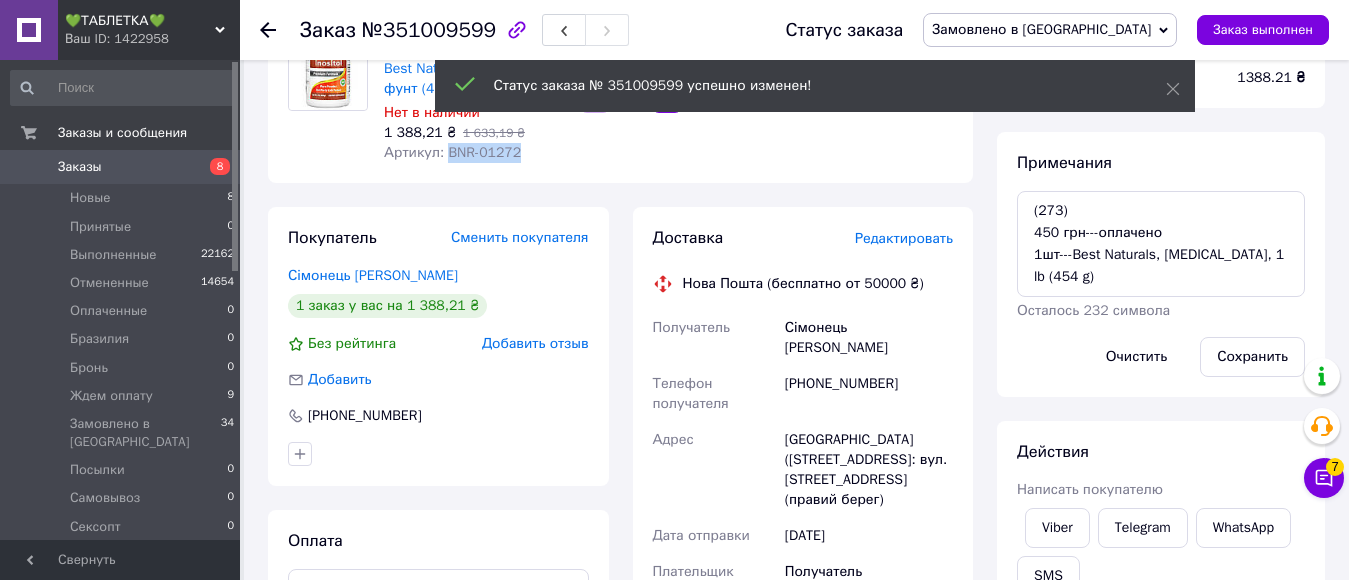 click on "Артикул: BNR-01272" at bounding box center [473, 153] 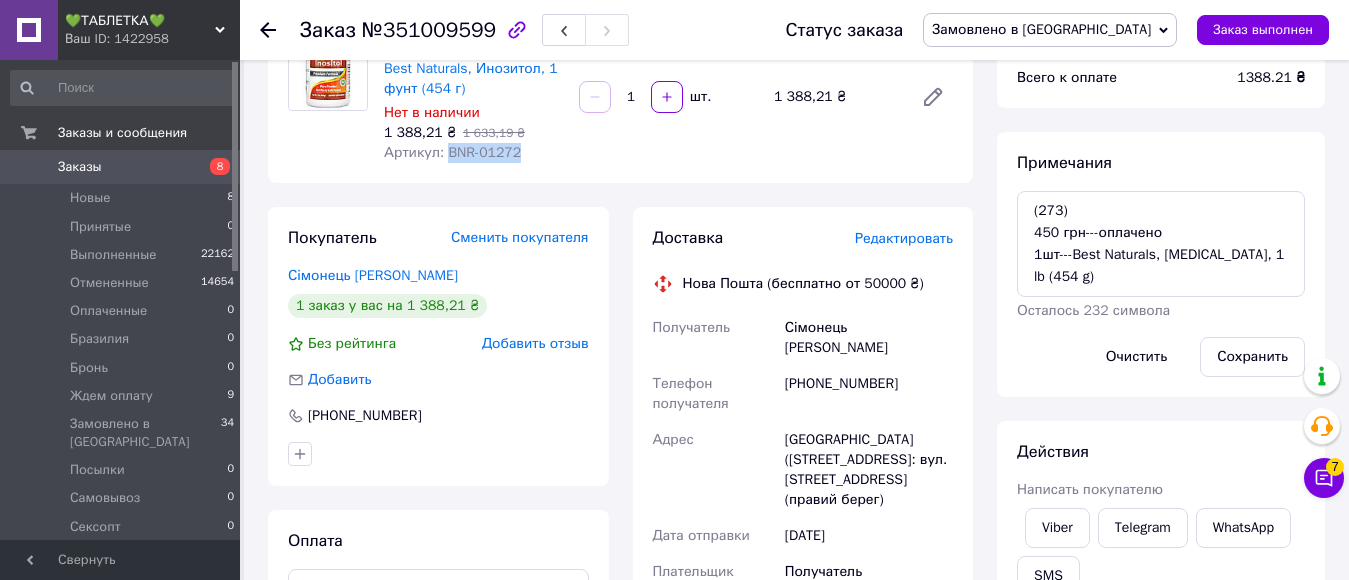 copy on "BNR-01272" 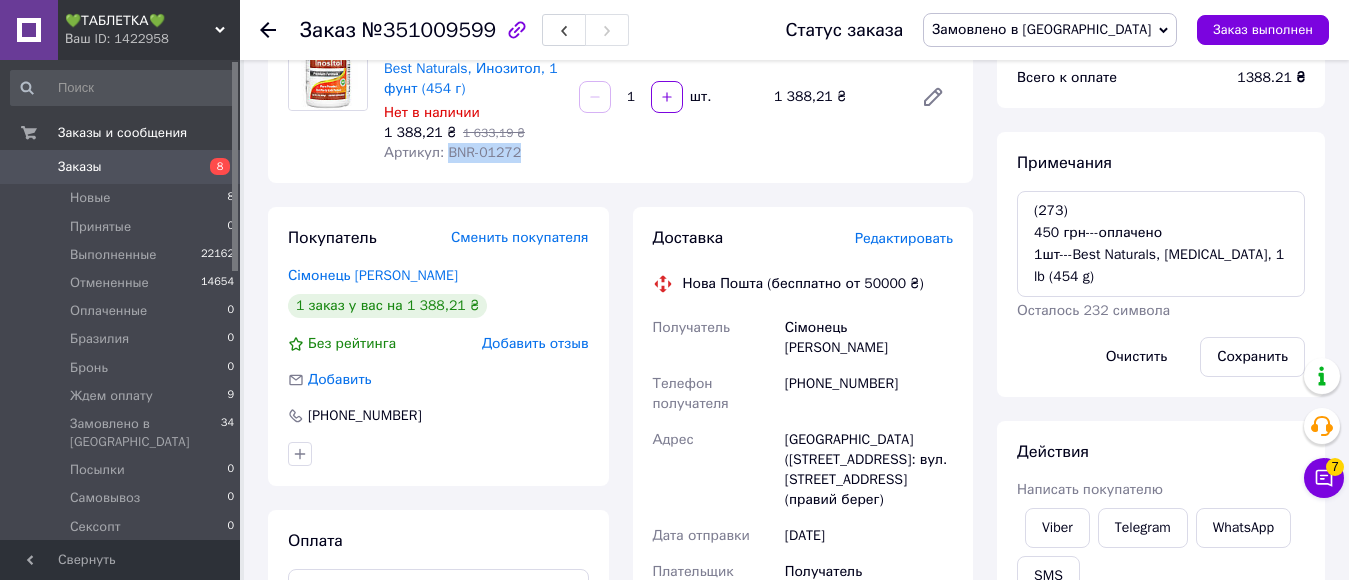 click on "Заказы 8" at bounding box center (123, 167) 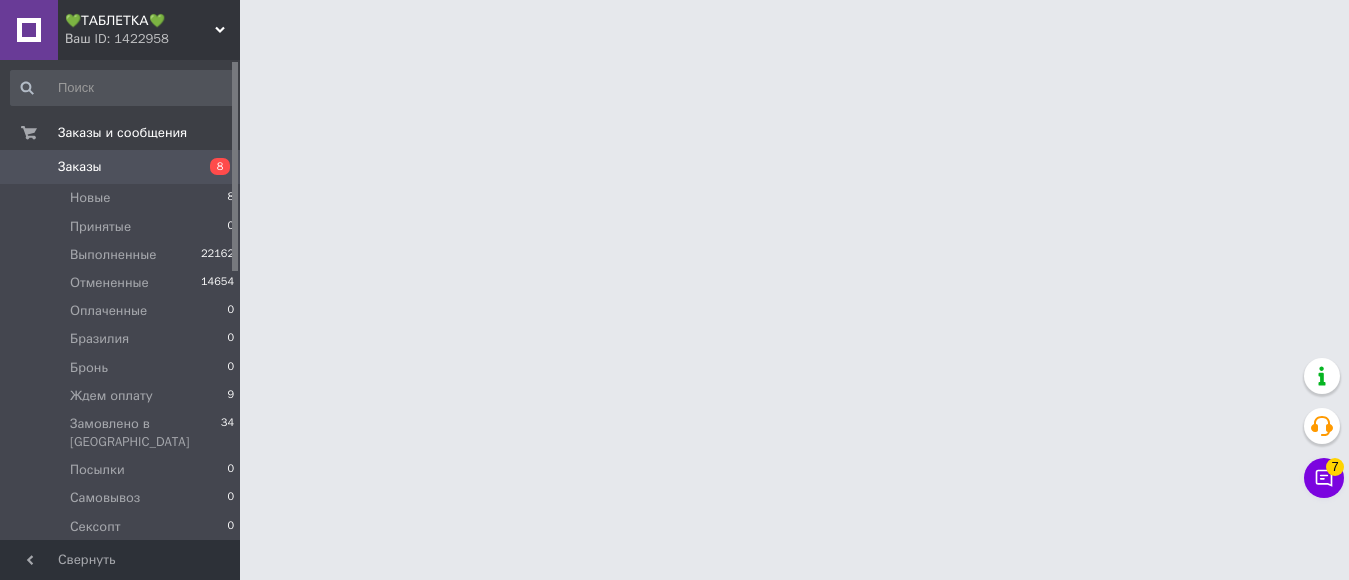 scroll, scrollTop: 0, scrollLeft: 0, axis: both 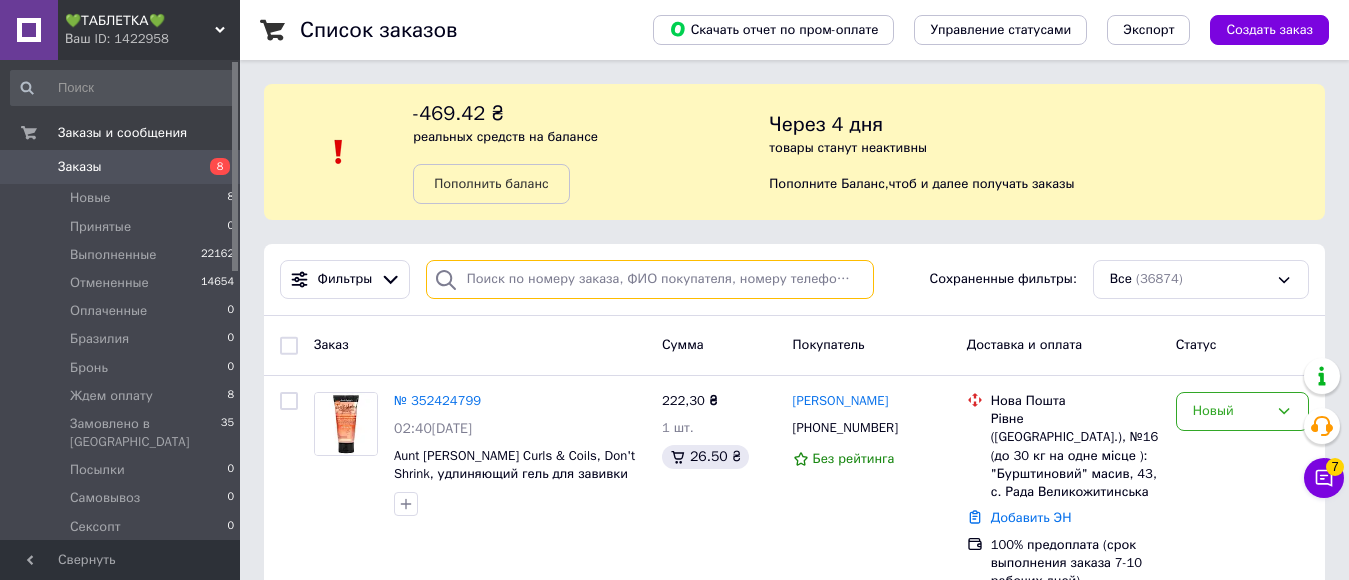drag, startPoint x: 493, startPoint y: 114, endPoint x: 469, endPoint y: 283, distance: 170.69563 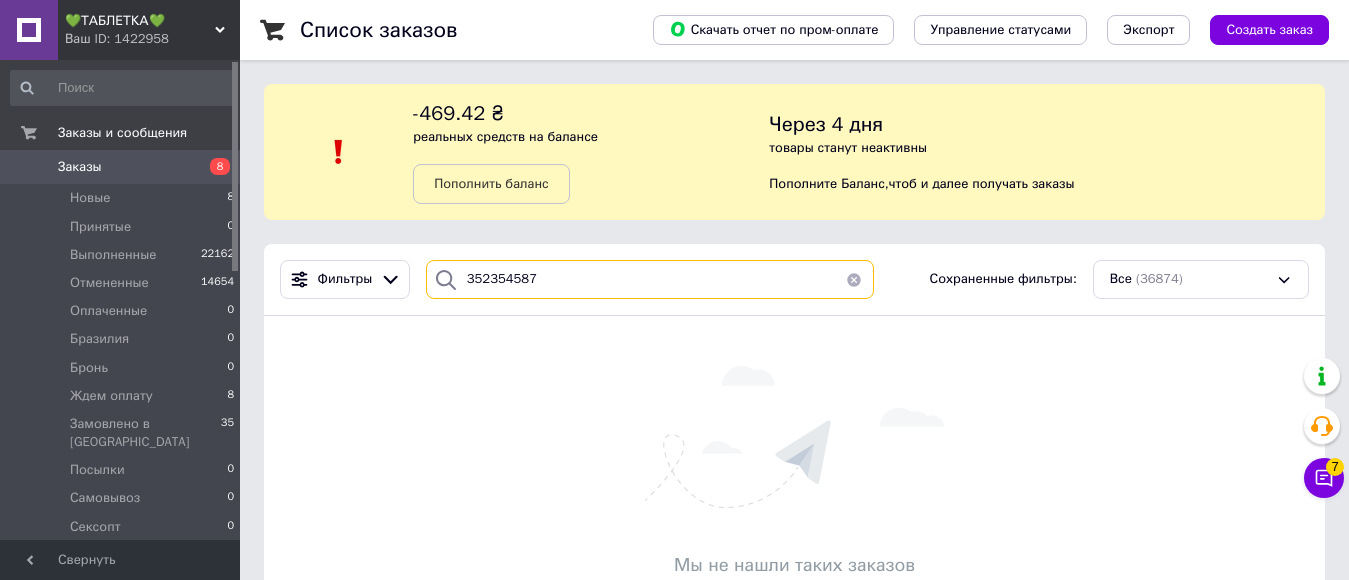 type on "352354587" 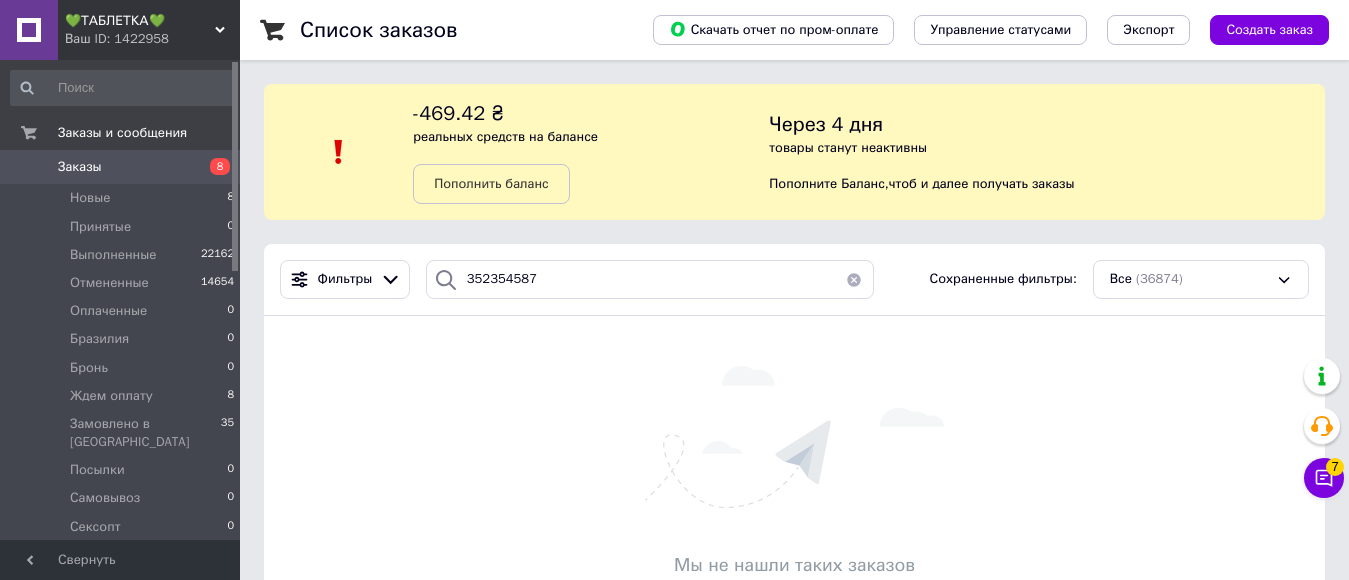 click on "💚ТАБЛЕТКА💚" at bounding box center (140, 21) 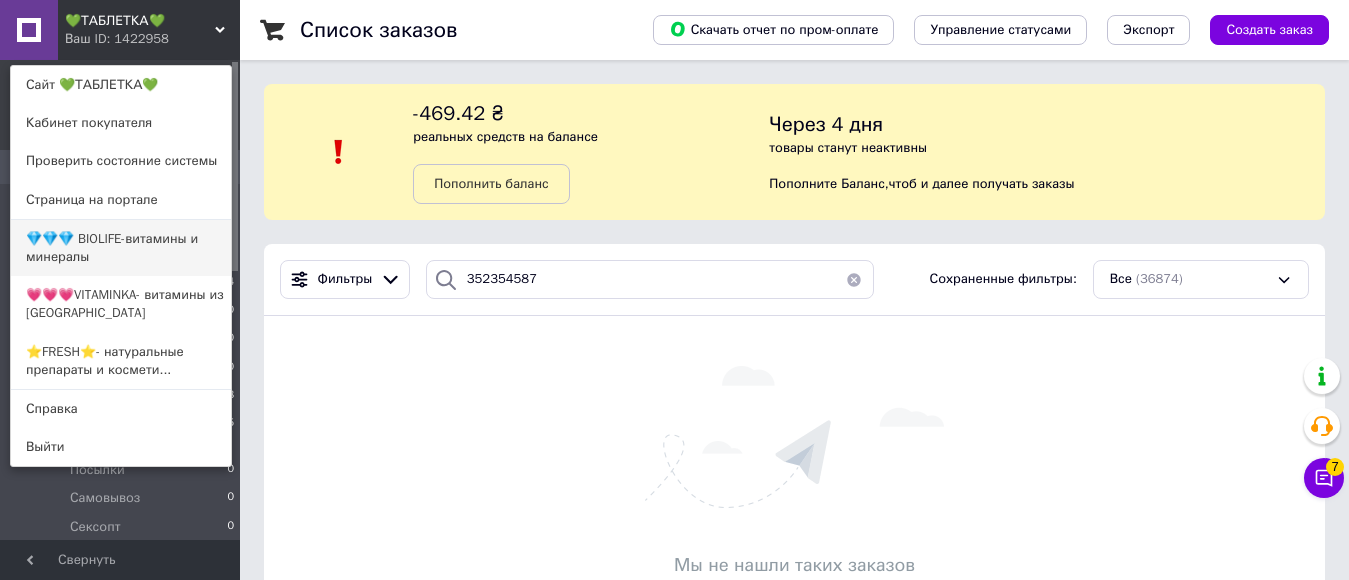 click on "💎💎💎 BIOLIFE-витамины и минералы" at bounding box center (121, 248) 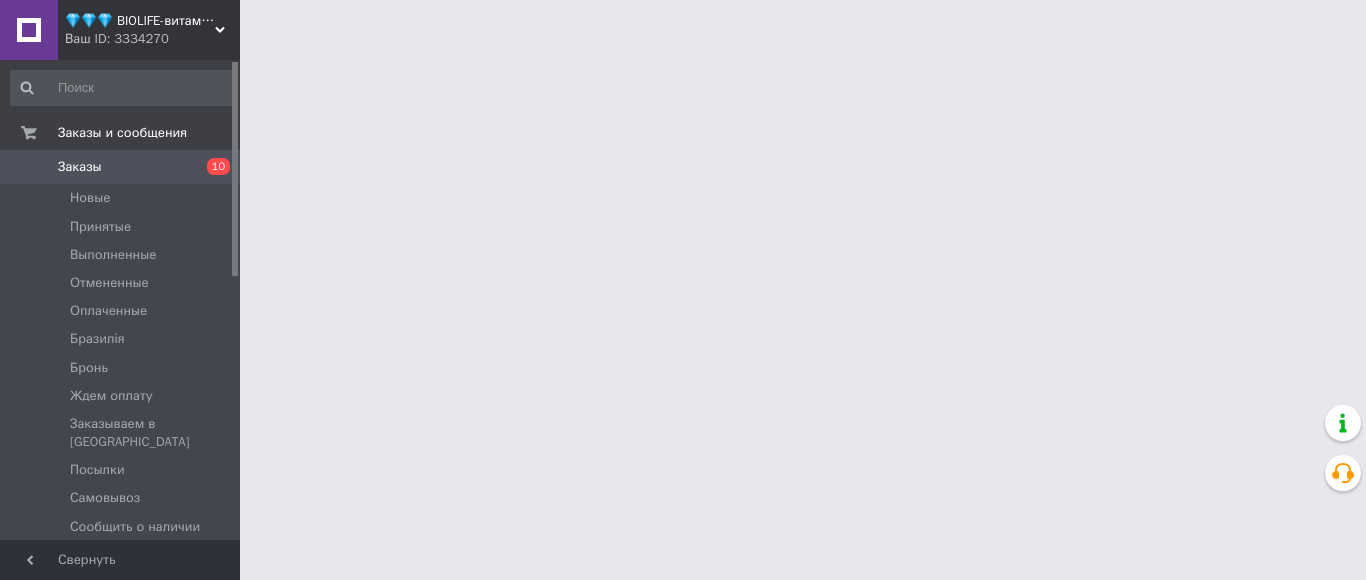 scroll, scrollTop: 0, scrollLeft: 0, axis: both 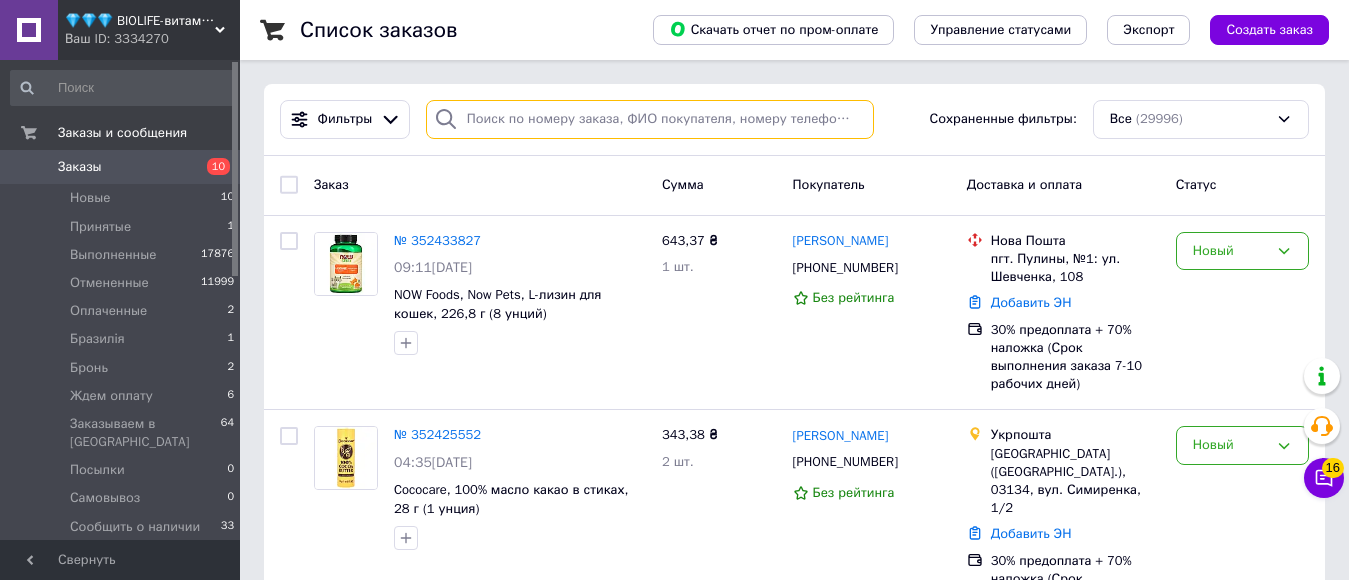 paste on "352354587" 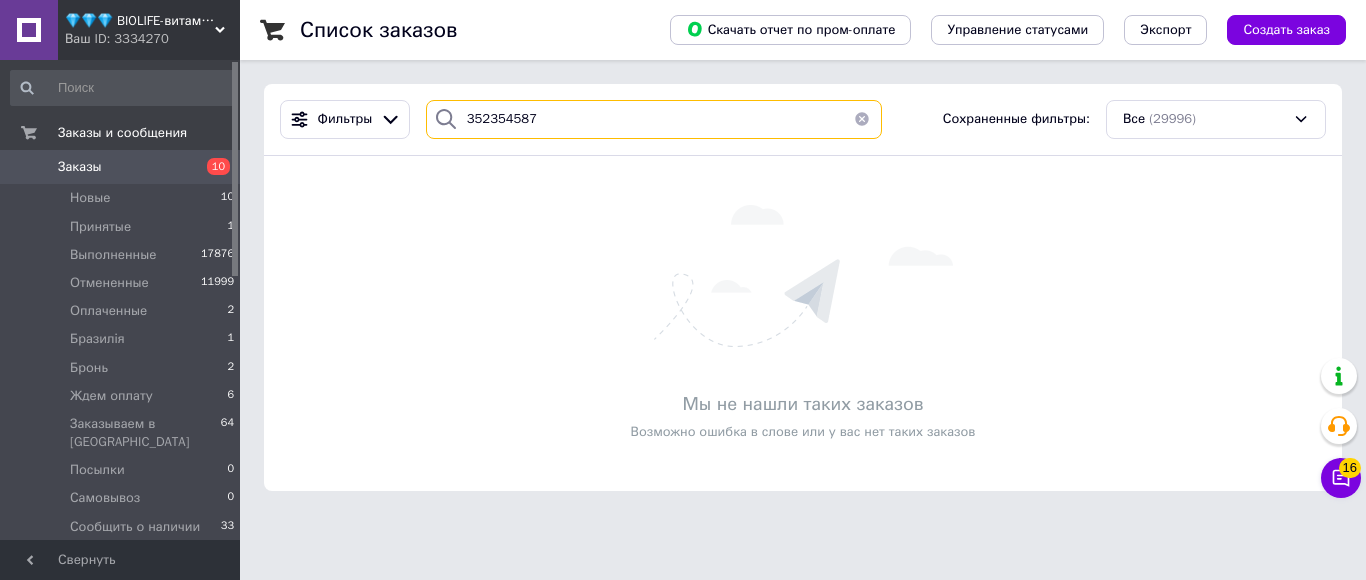 type on "352354587" 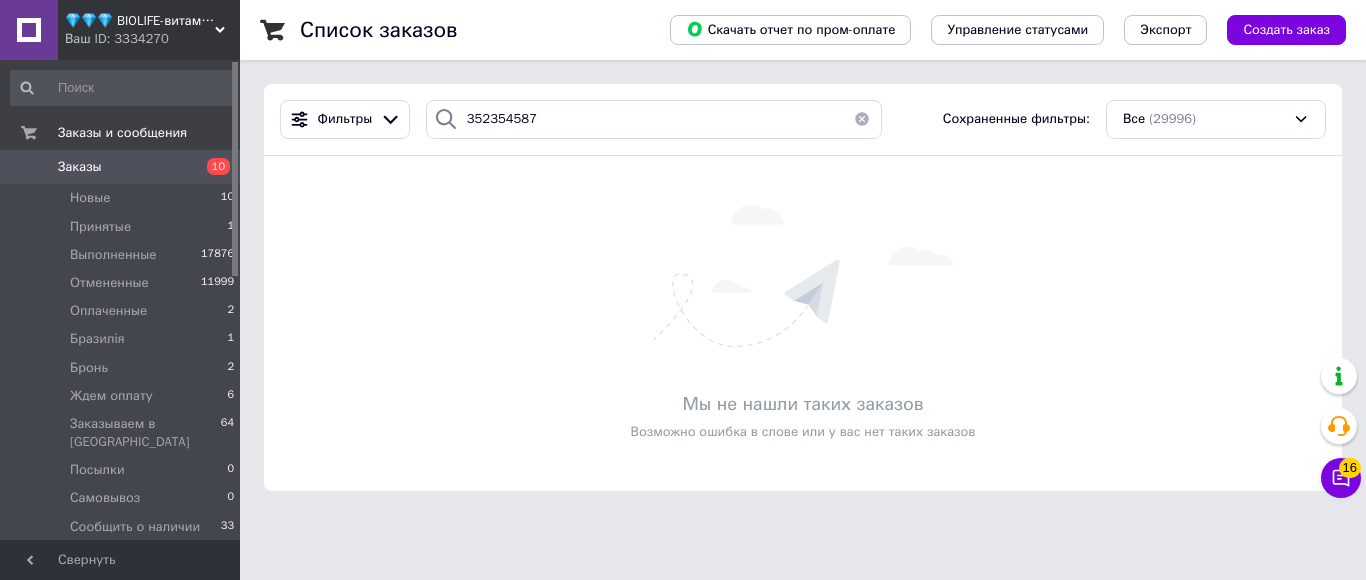 click on "Ваш ID: 3334270" at bounding box center (152, 39) 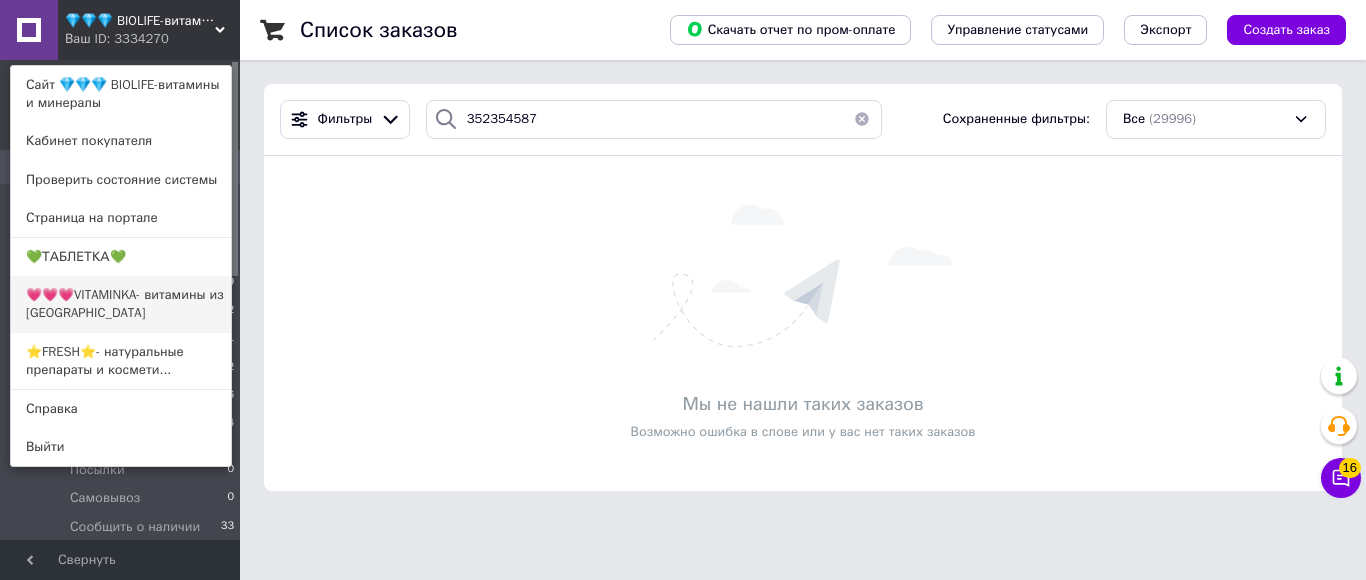 click on "💗💗💗VITAMINKA- витамины из [GEOGRAPHIC_DATA]" at bounding box center [121, 304] 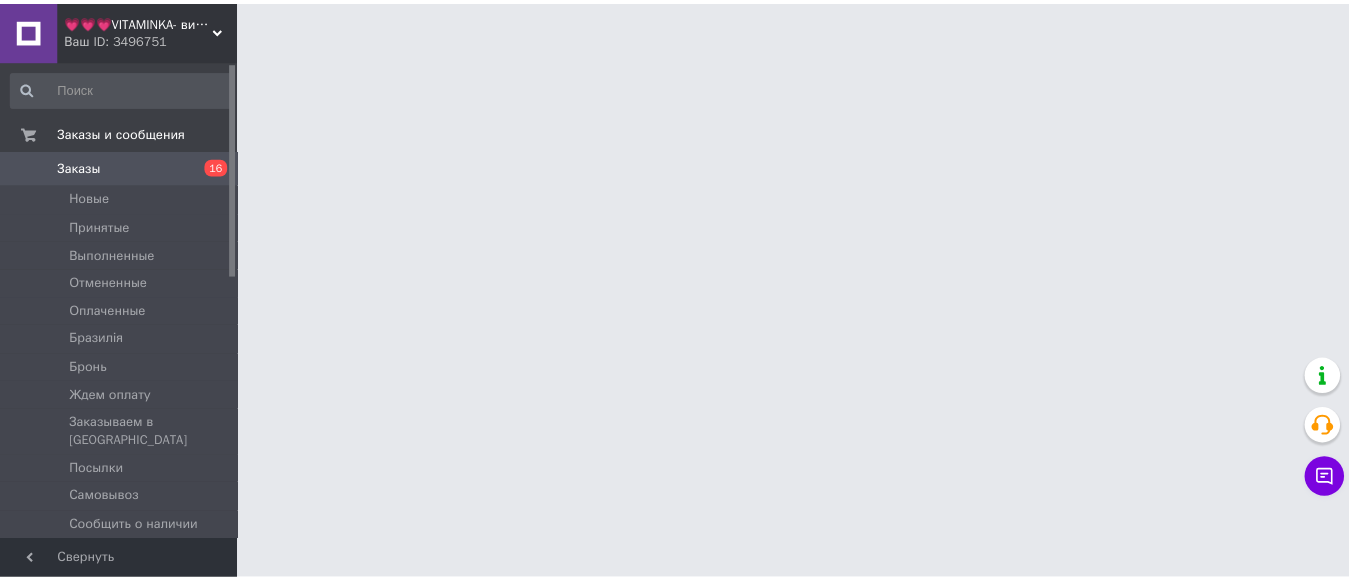 scroll, scrollTop: 0, scrollLeft: 0, axis: both 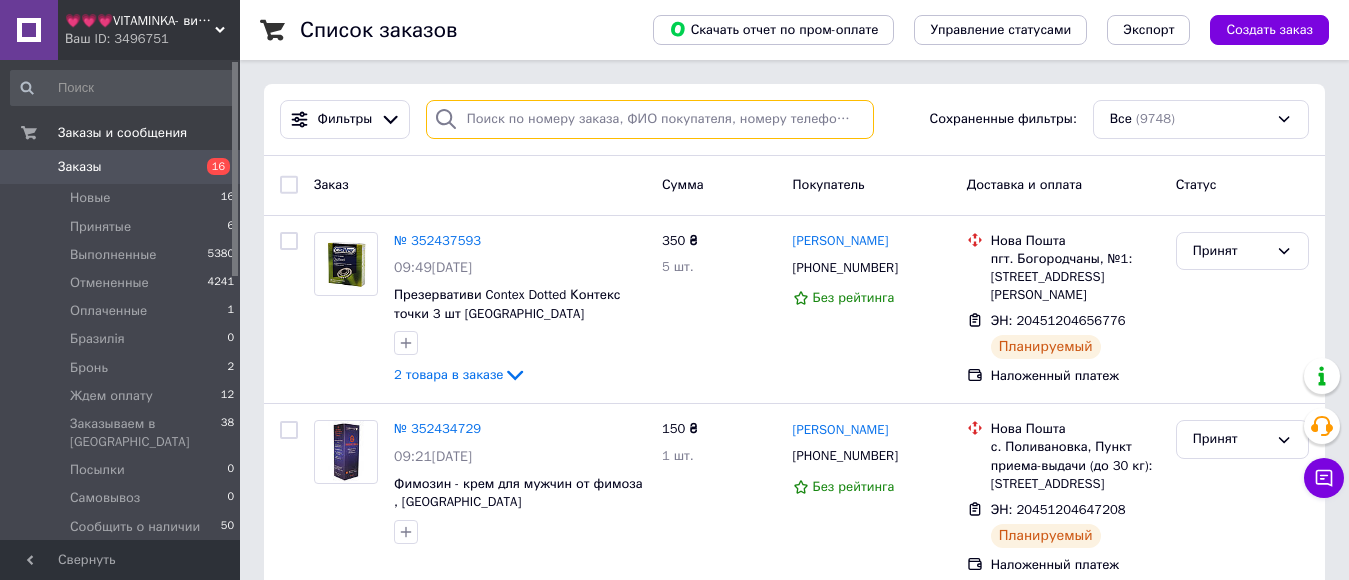 paste on "352354587" 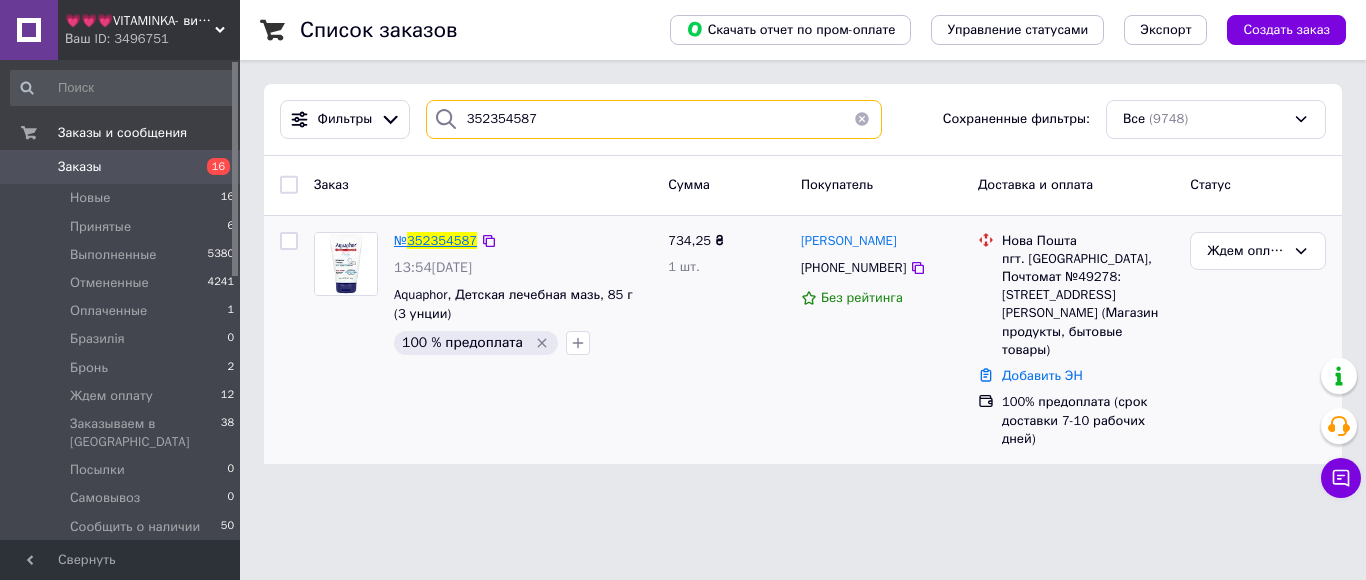 type on "352354587" 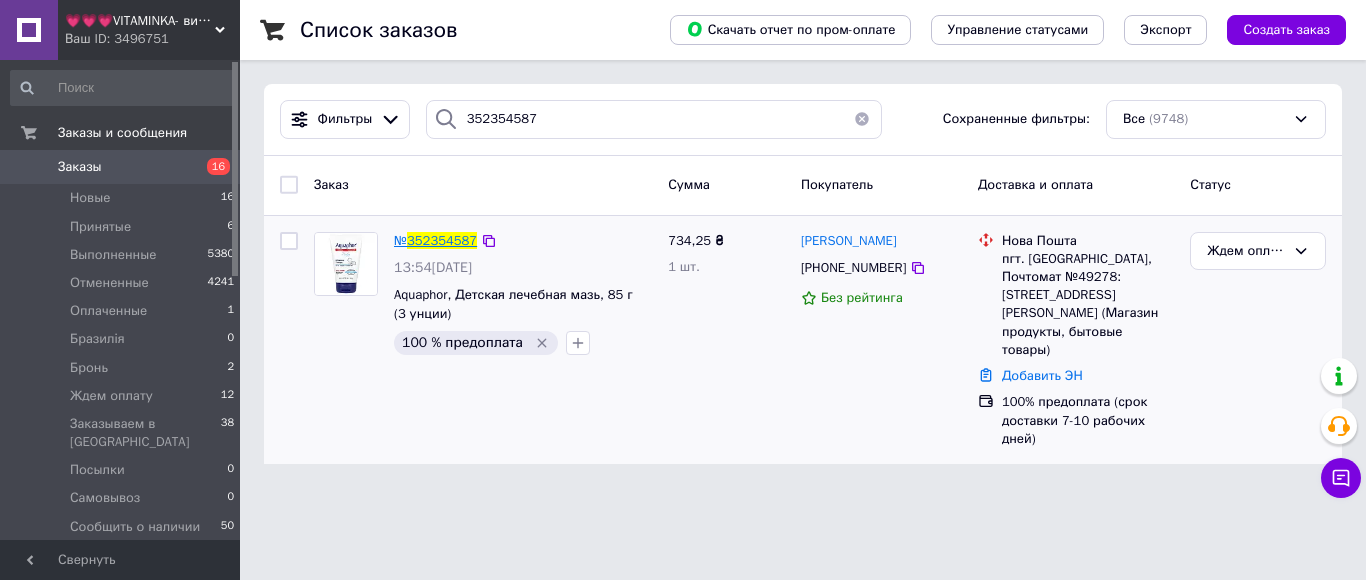 click on "352354587" at bounding box center (442, 240) 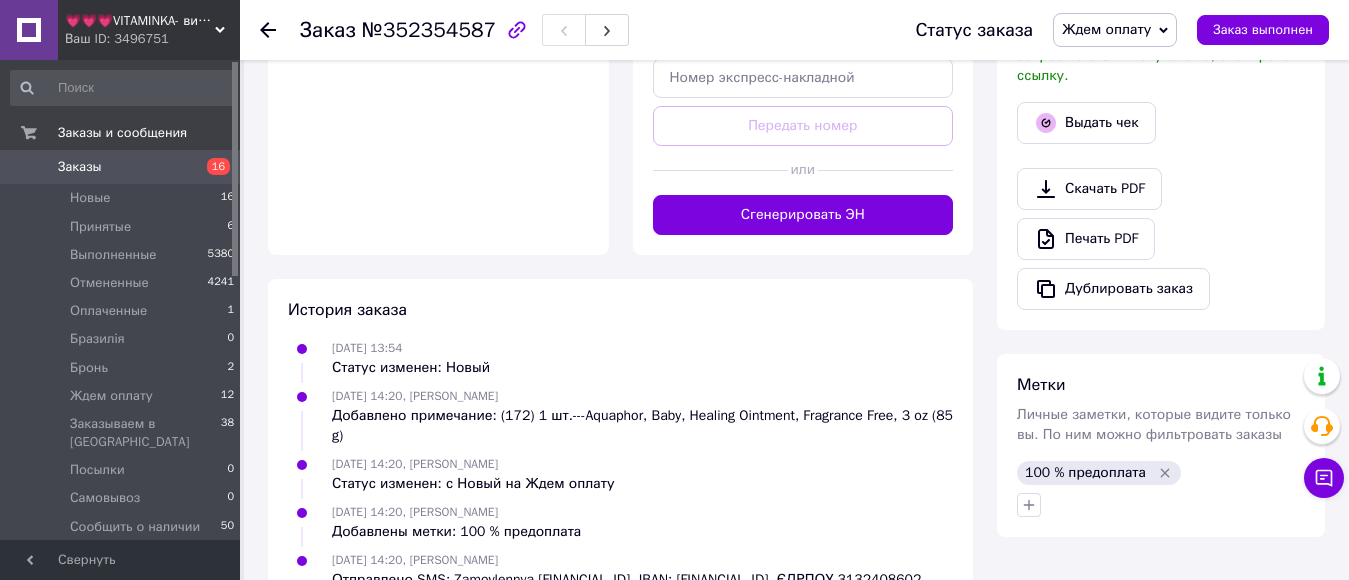scroll, scrollTop: 938, scrollLeft: 0, axis: vertical 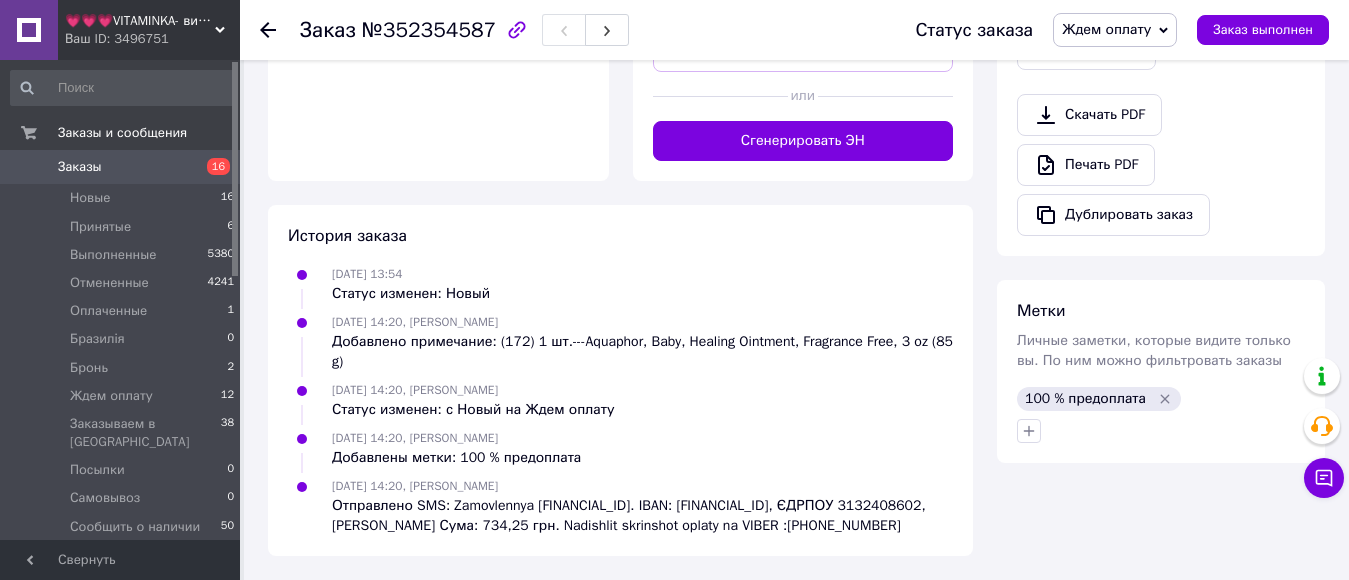 click 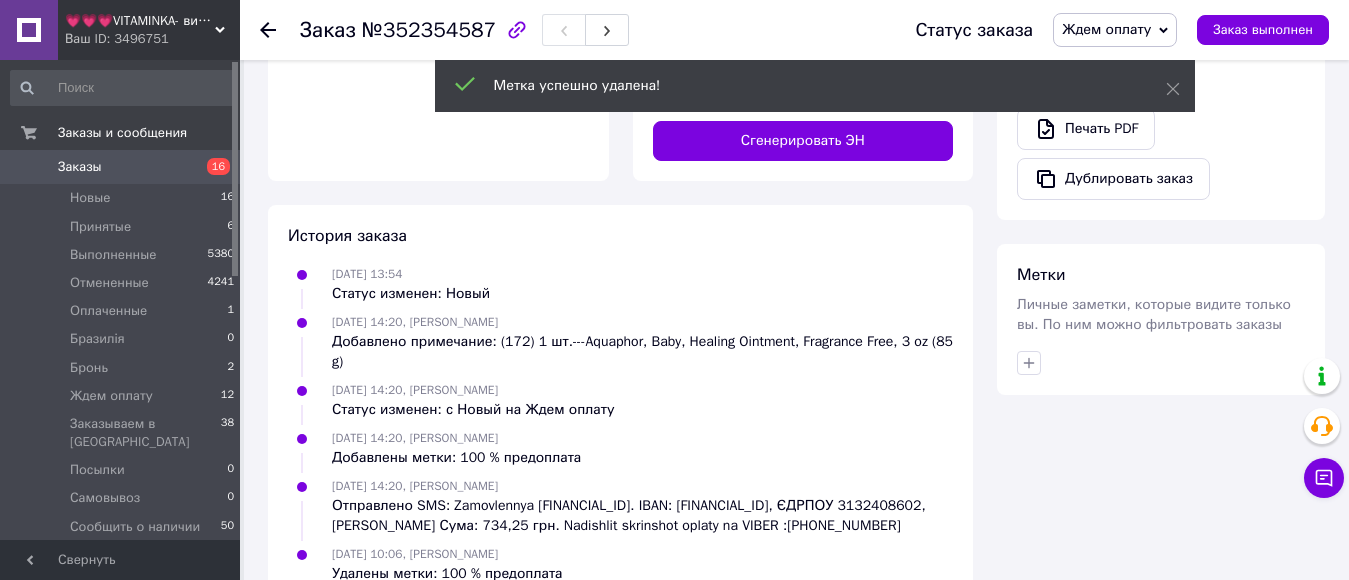 click on "Личные заметки, которые видите только вы. По ним можно фильтровать заказы" at bounding box center (1154, 314) 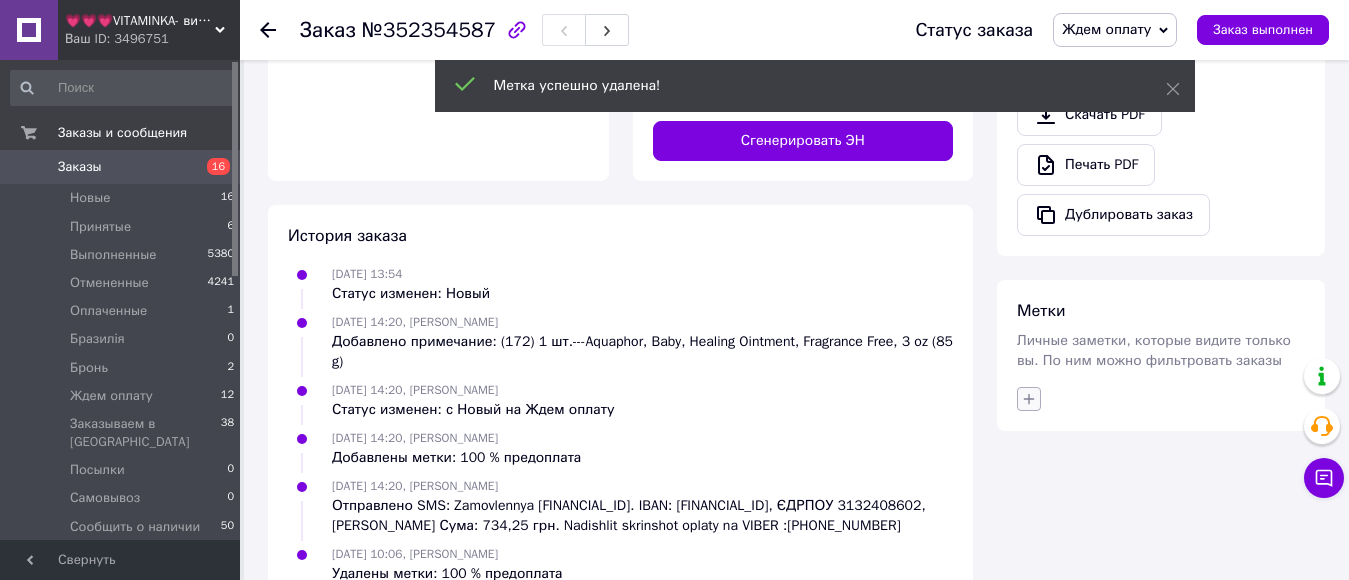 click 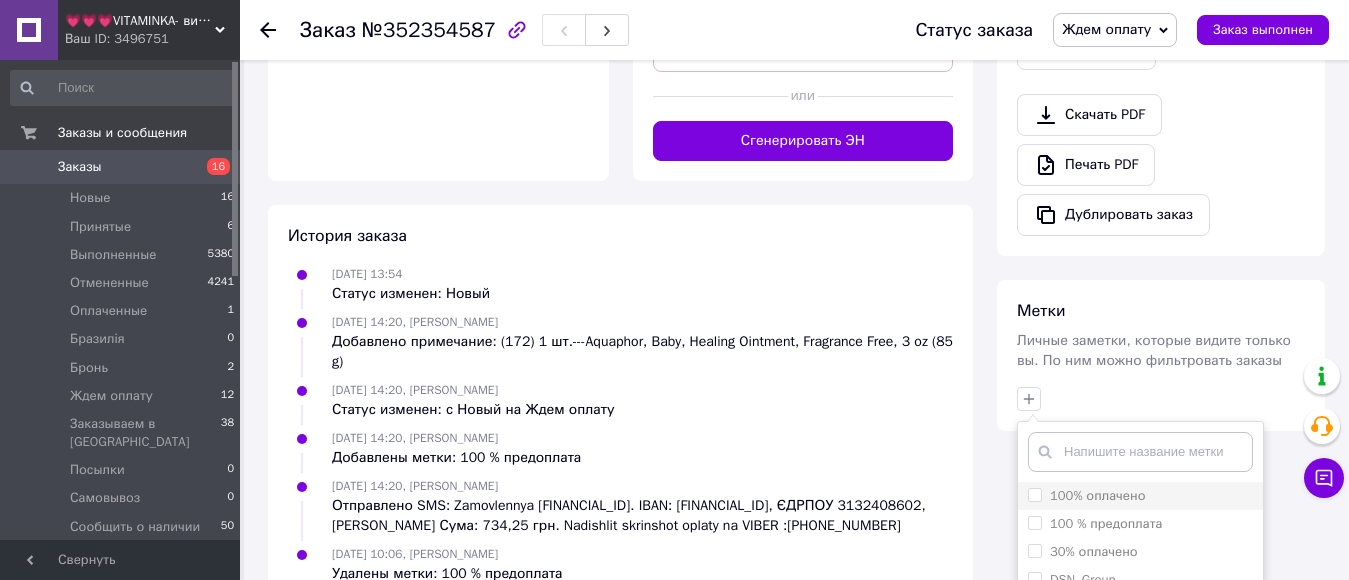 click on "100% оплачено" at bounding box center (1034, 494) 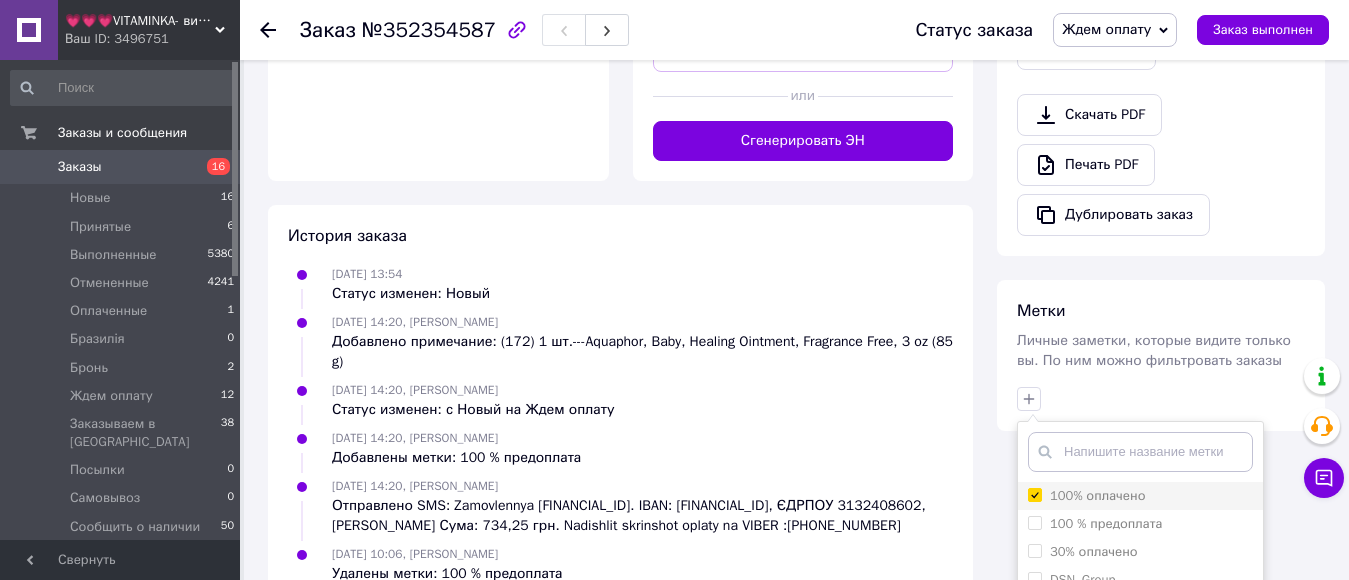 checkbox on "true" 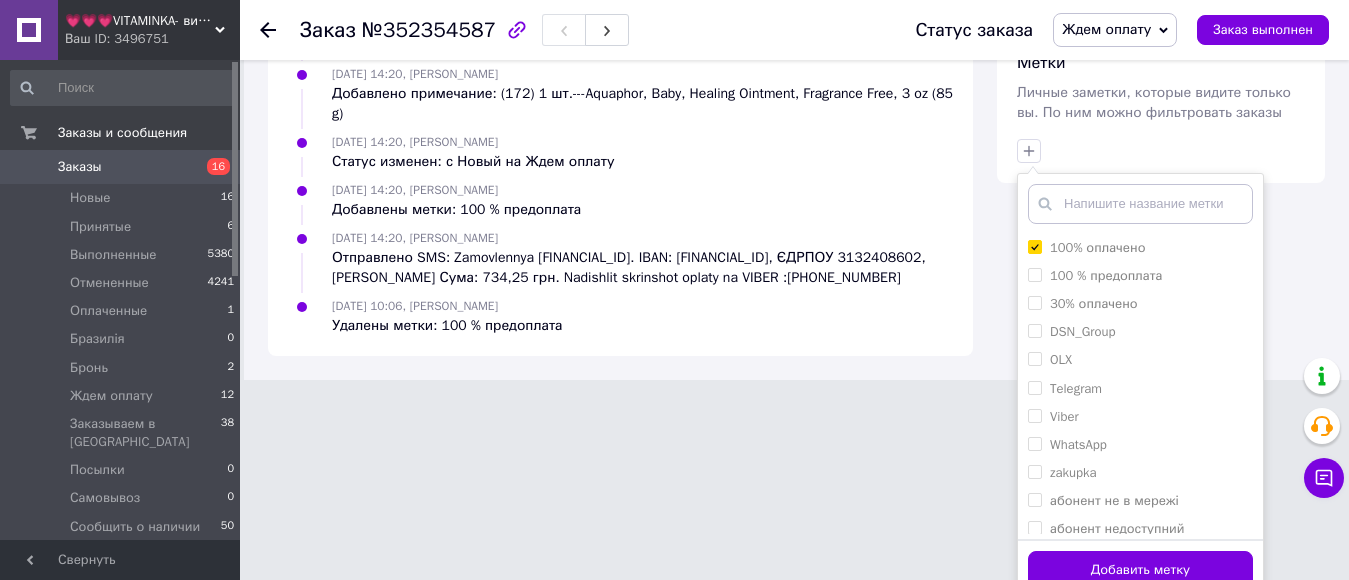 click on "Добавить метку" at bounding box center [1140, 570] 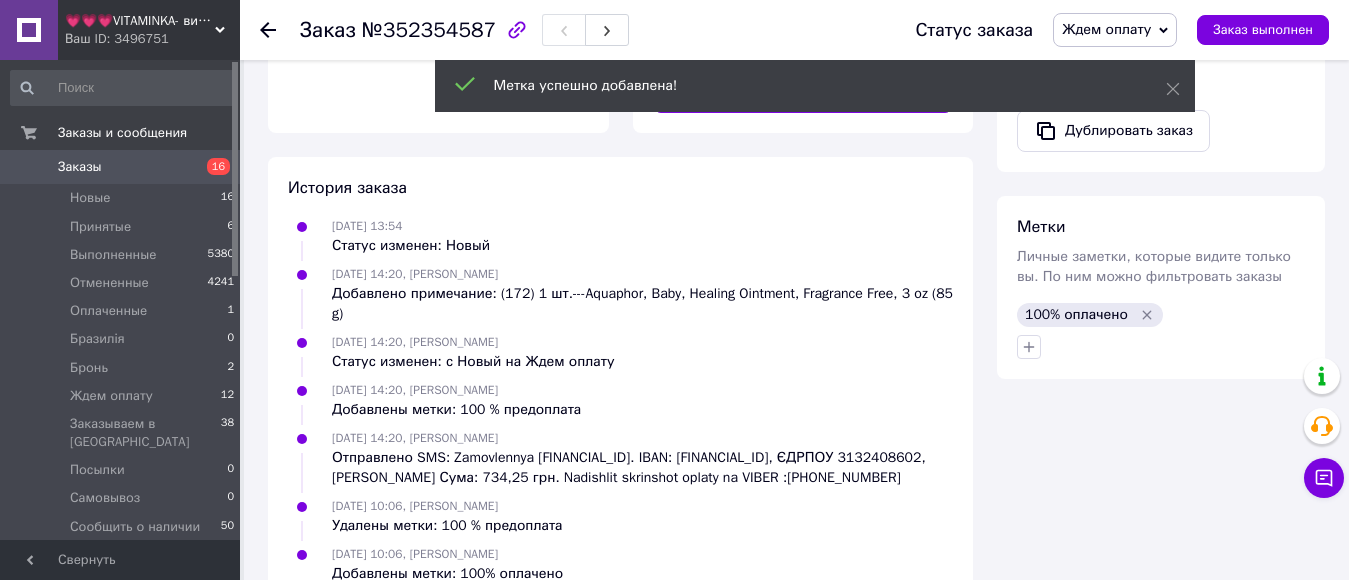scroll, scrollTop: 1034, scrollLeft: 0, axis: vertical 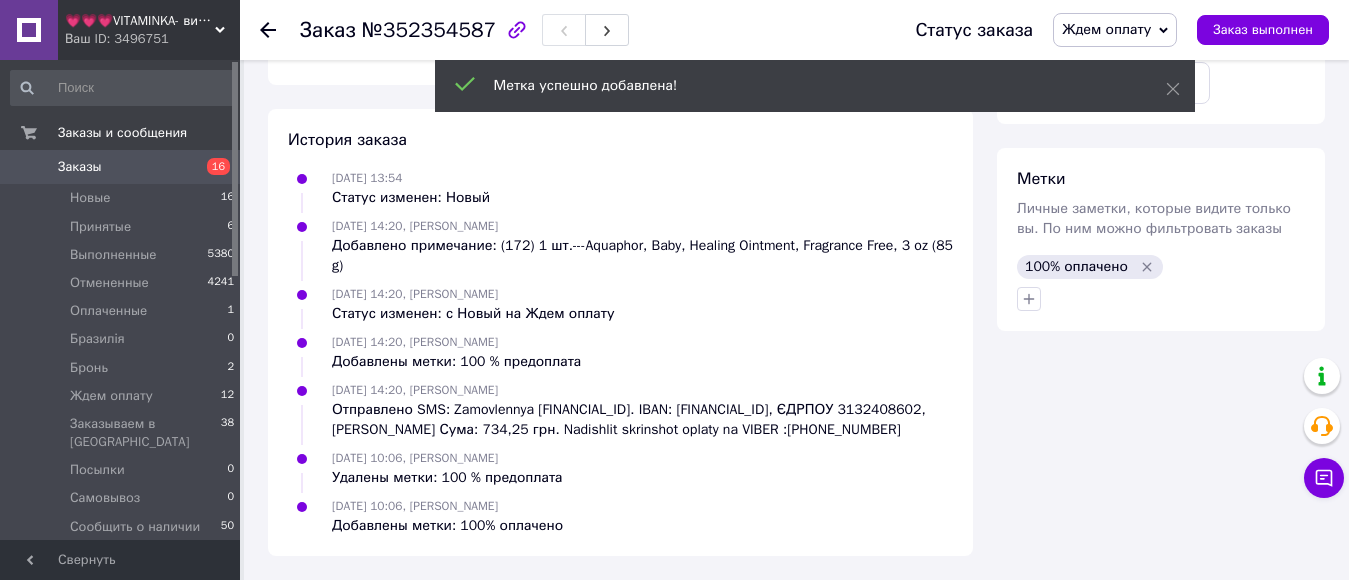 click on "Ждем оплату" at bounding box center (1106, 29) 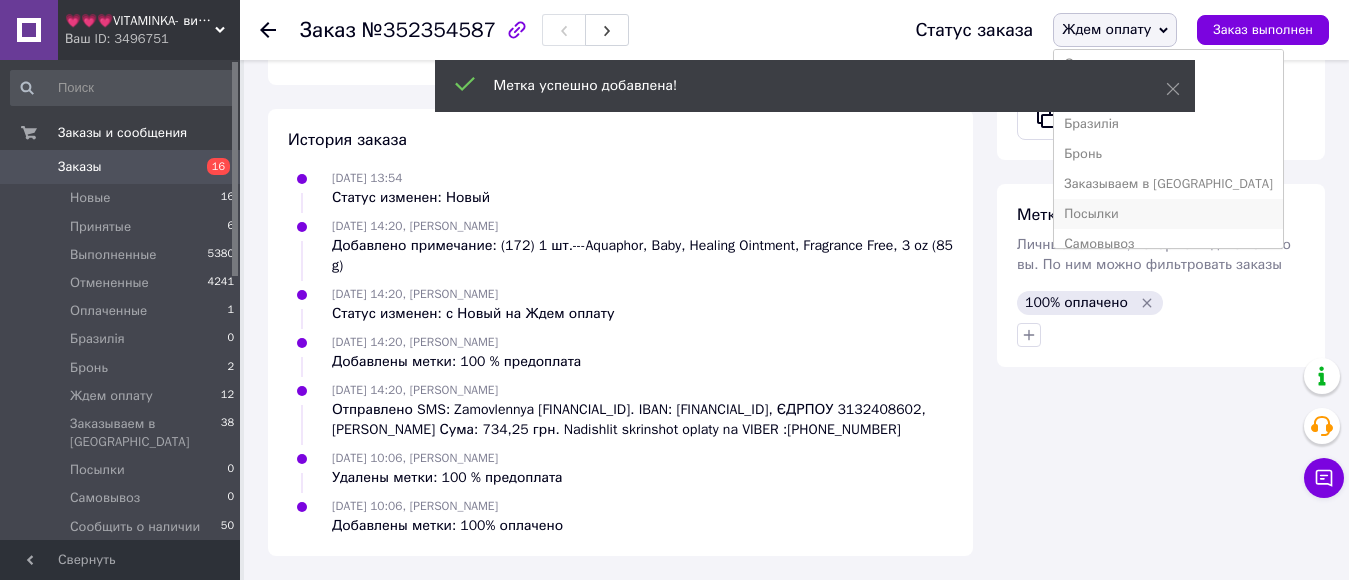scroll, scrollTop: 100, scrollLeft: 0, axis: vertical 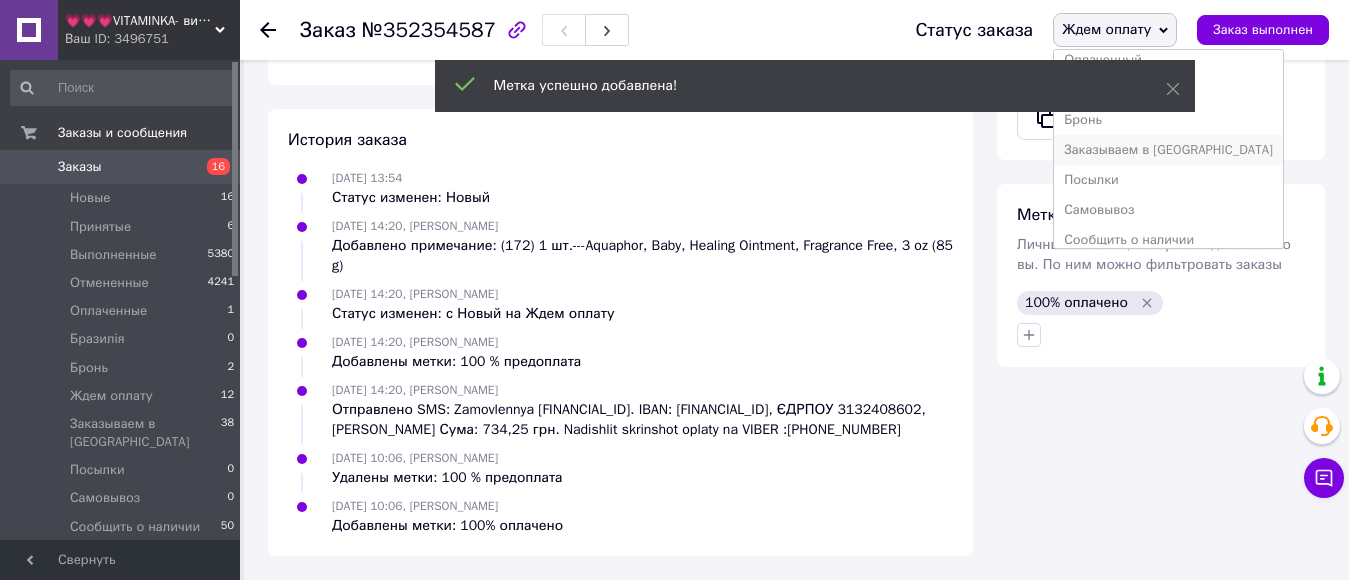 click on "Заказываем в [GEOGRAPHIC_DATA]" at bounding box center (1168, 150) 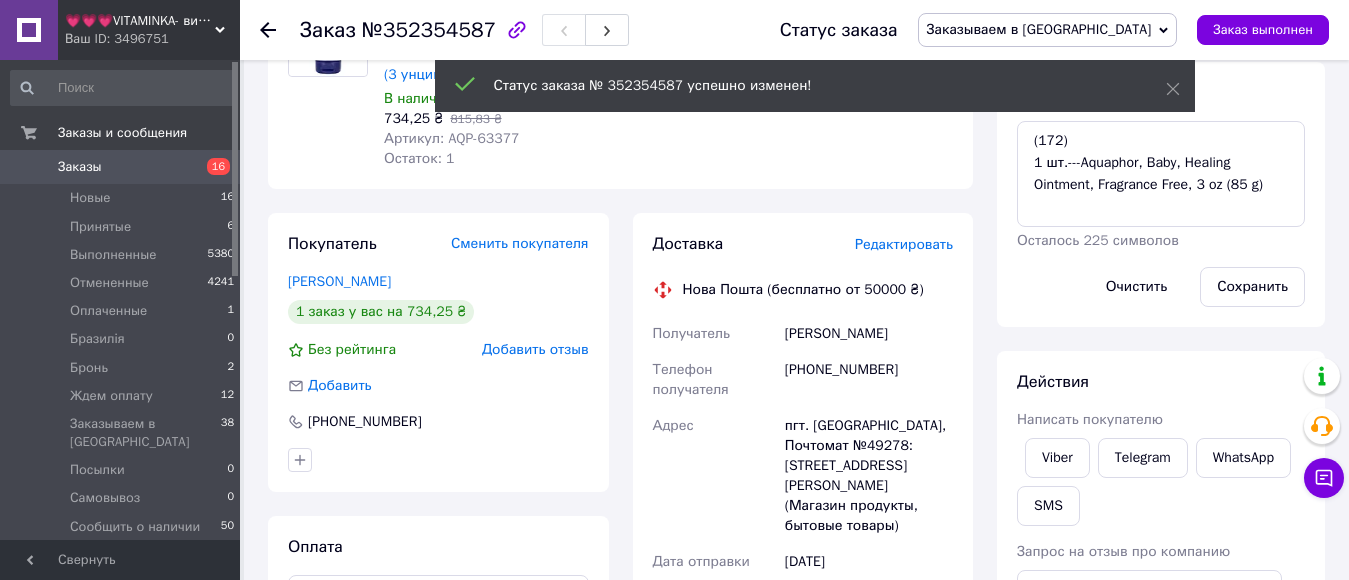 scroll, scrollTop: 34, scrollLeft: 0, axis: vertical 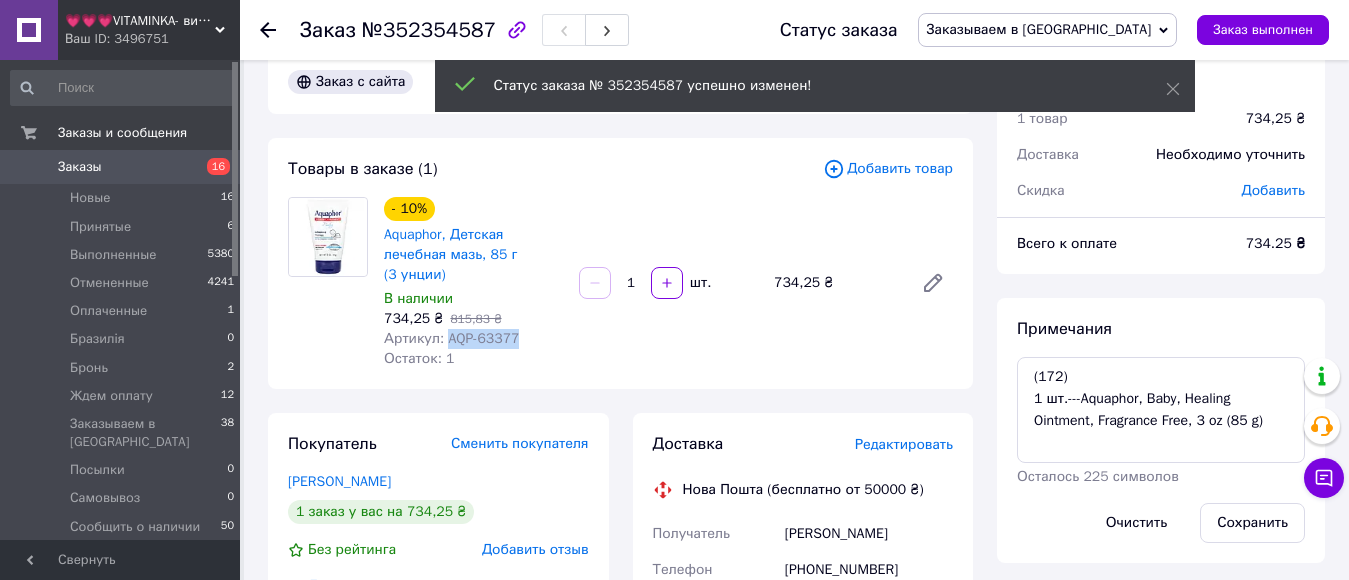 drag, startPoint x: 442, startPoint y: 339, endPoint x: 531, endPoint y: 339, distance: 89 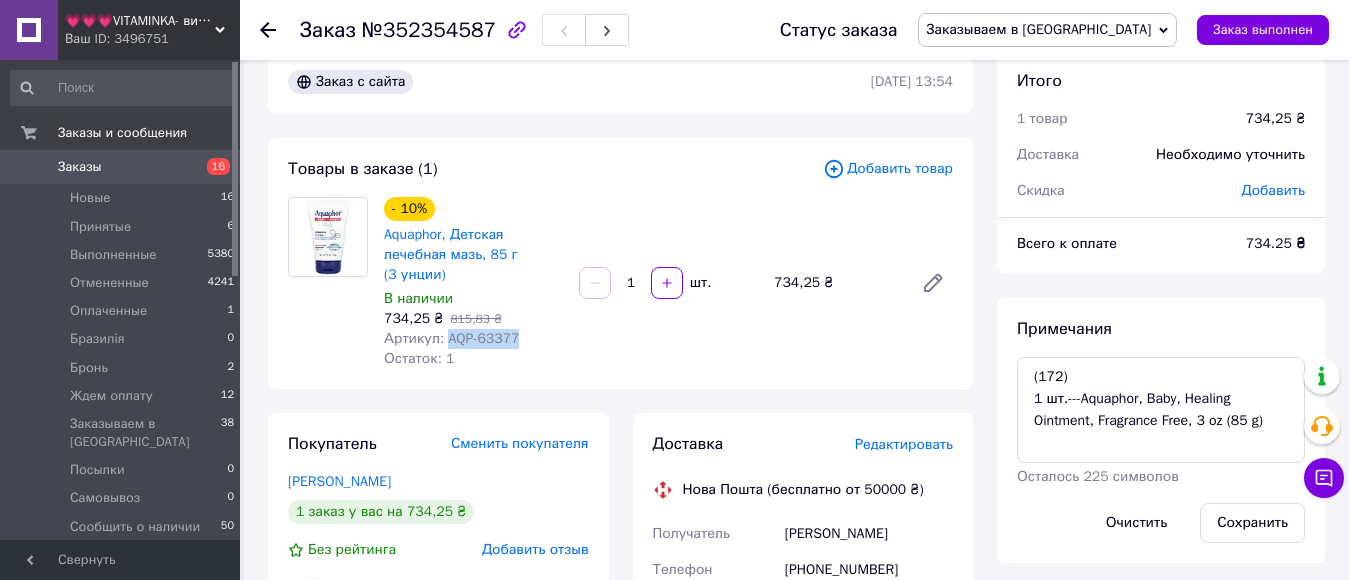 copy on "AQP-63377" 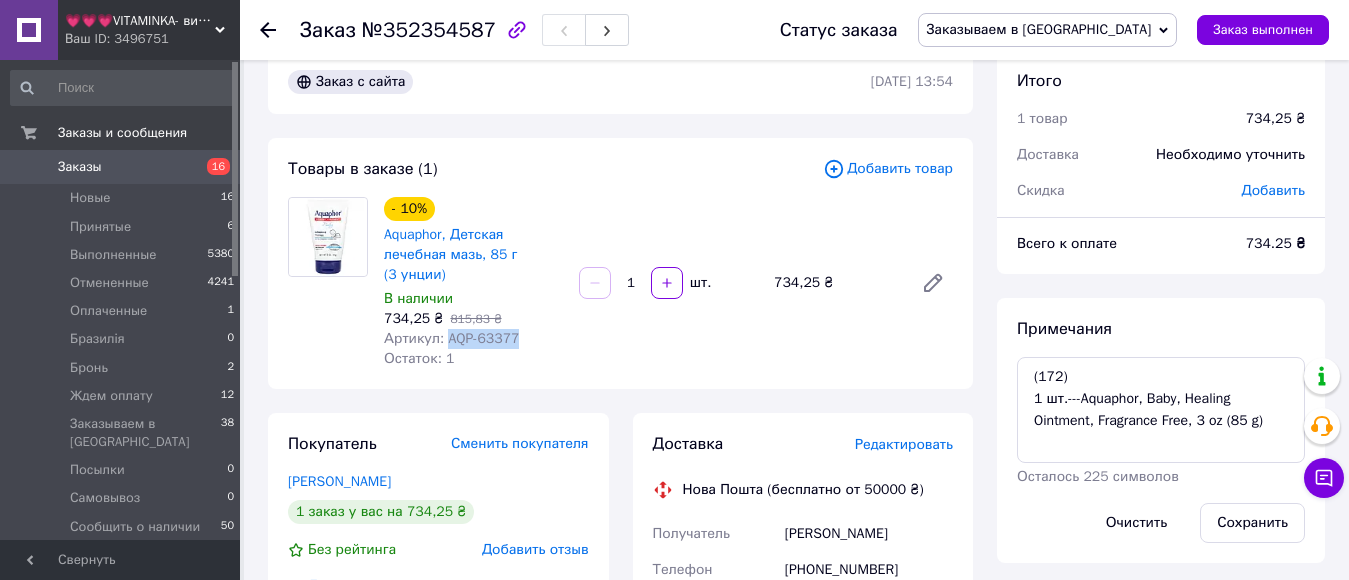 click on "Заказы" at bounding box center (80, 167) 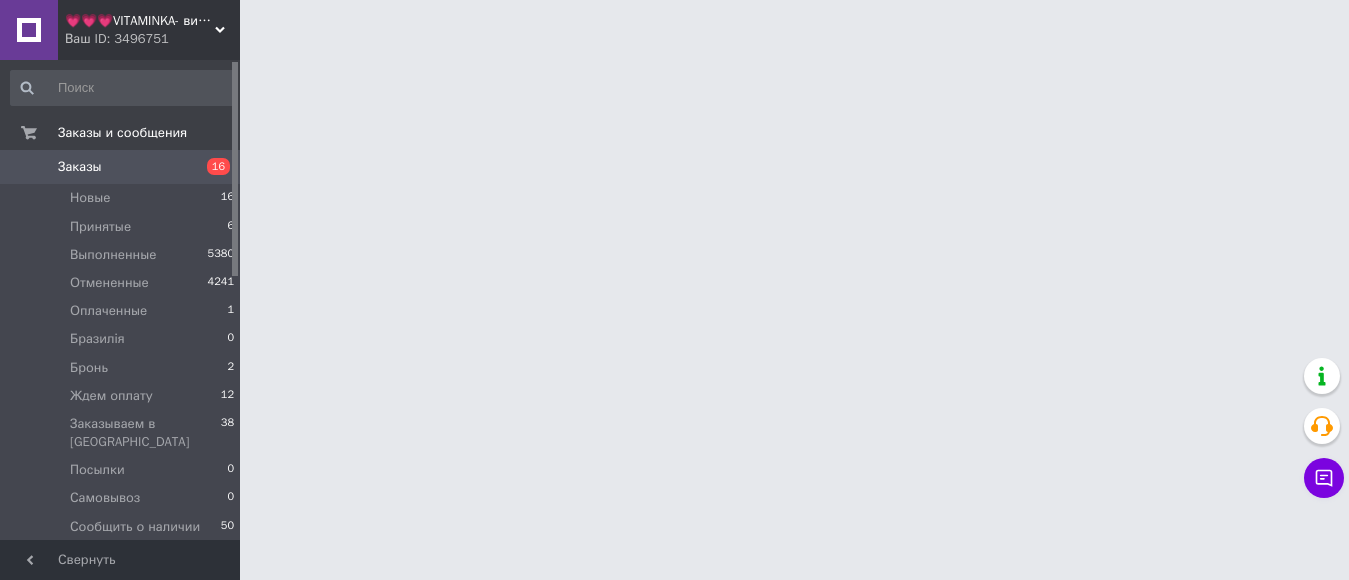 scroll, scrollTop: 0, scrollLeft: 0, axis: both 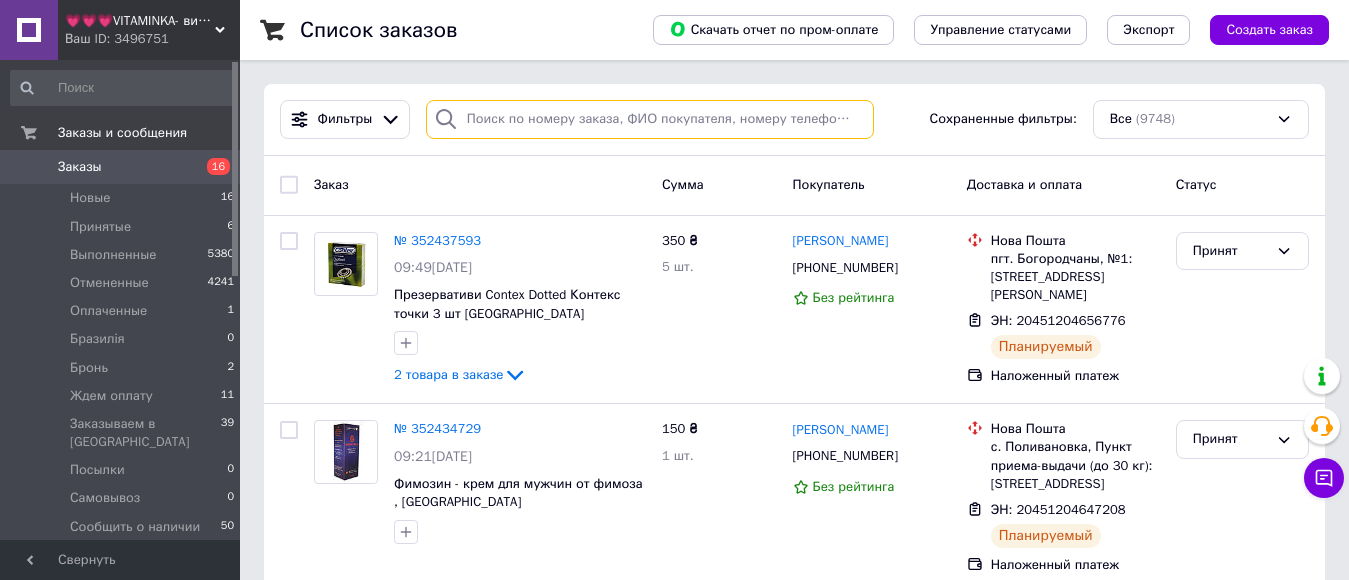 click at bounding box center [650, 119] 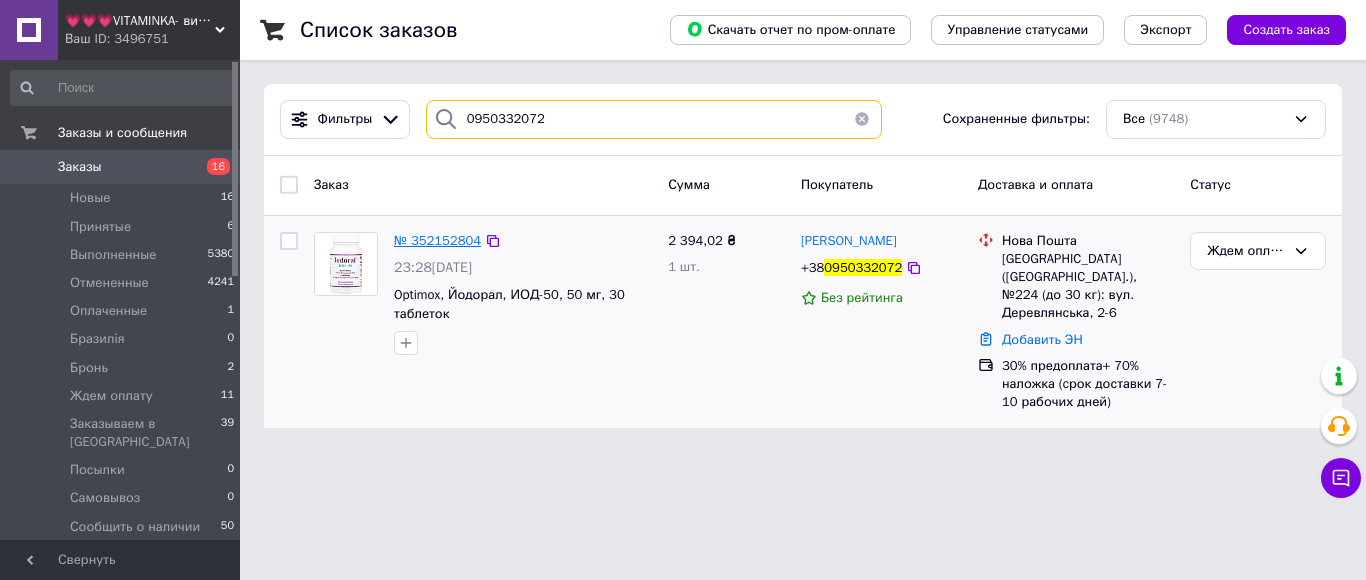 type on "0950332072" 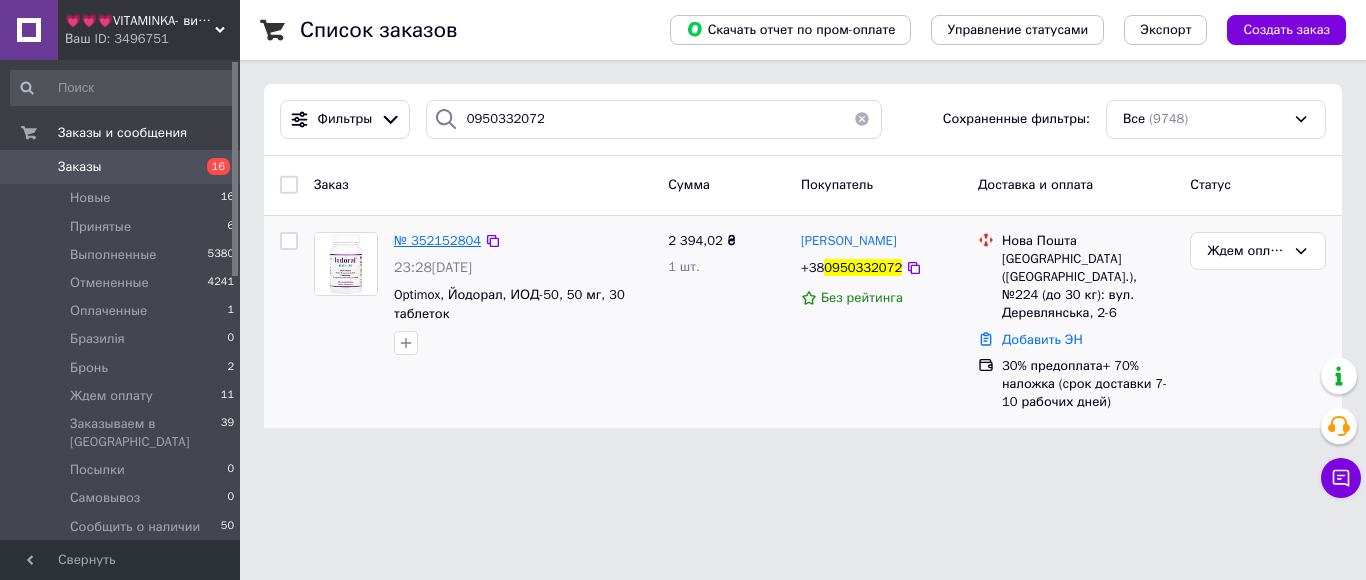 click on "№ 352152804" at bounding box center [437, 240] 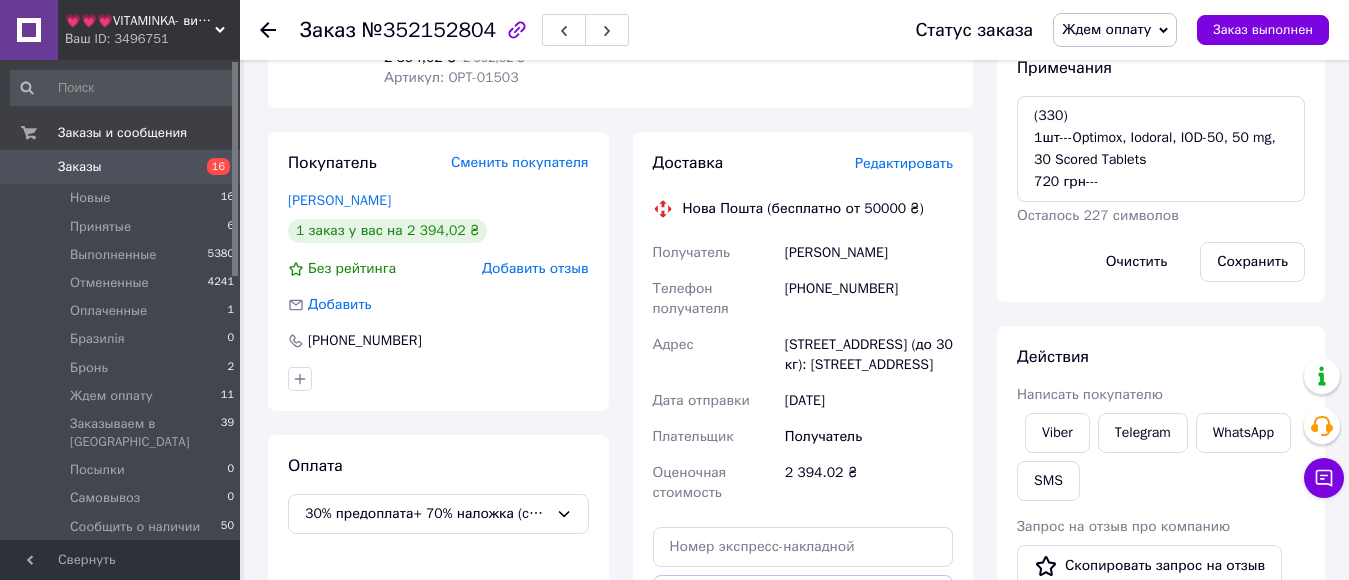 scroll, scrollTop: 300, scrollLeft: 0, axis: vertical 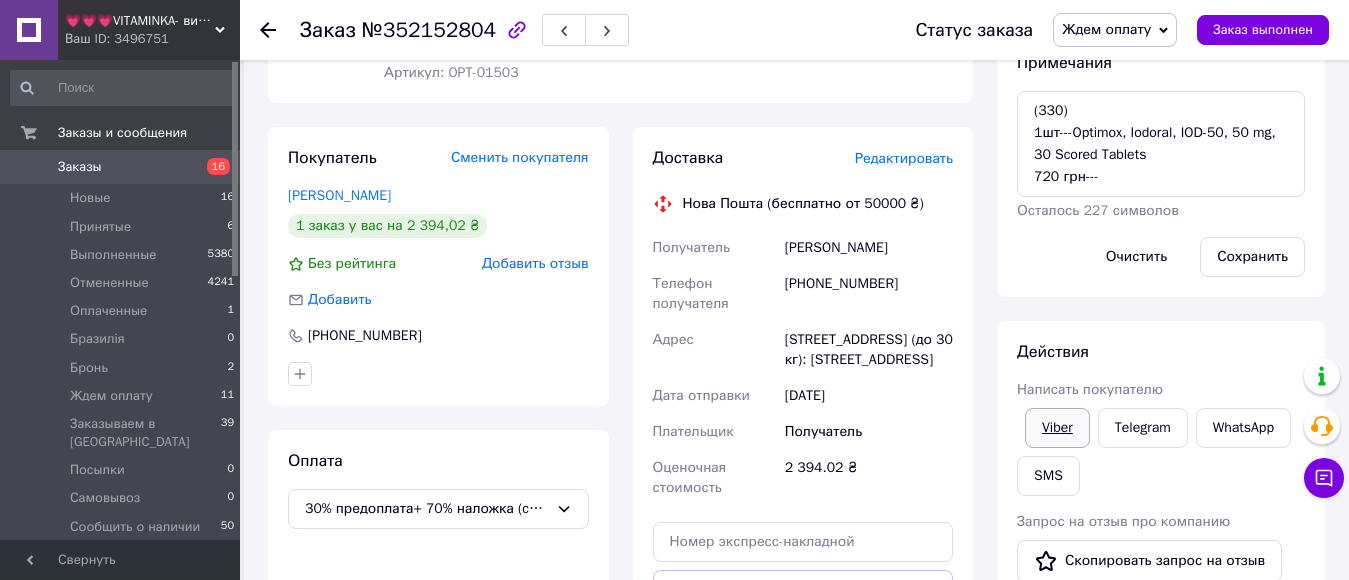click on "Viber" at bounding box center [1057, 428] 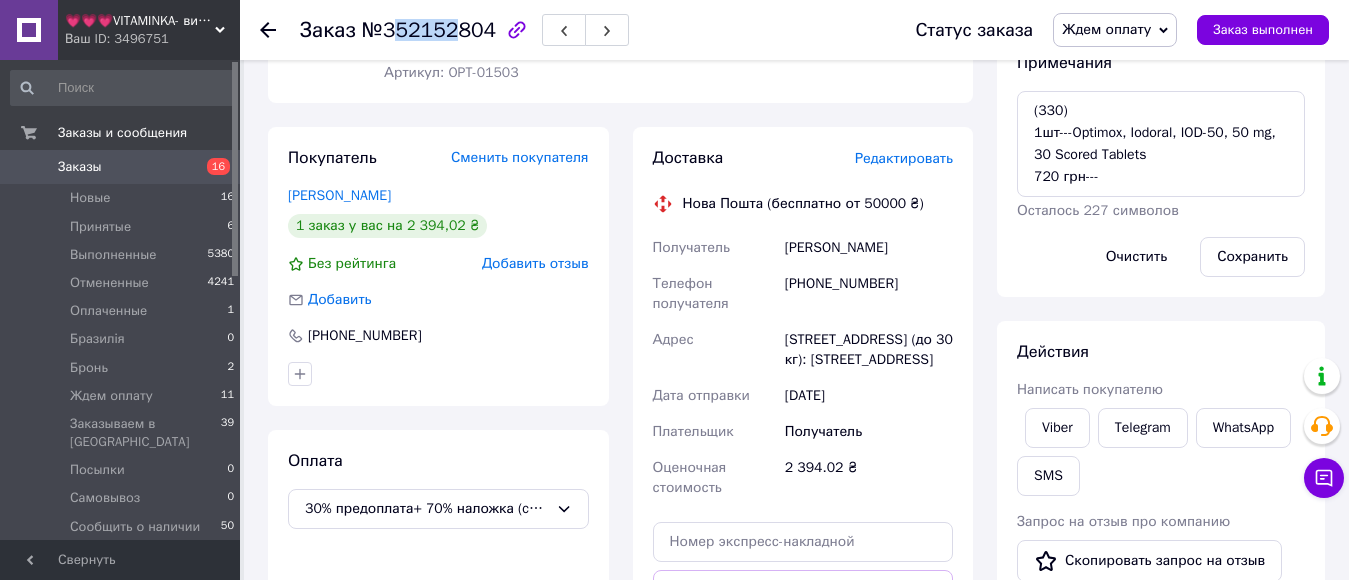 drag, startPoint x: 388, startPoint y: 37, endPoint x: 445, endPoint y: 36, distance: 57.00877 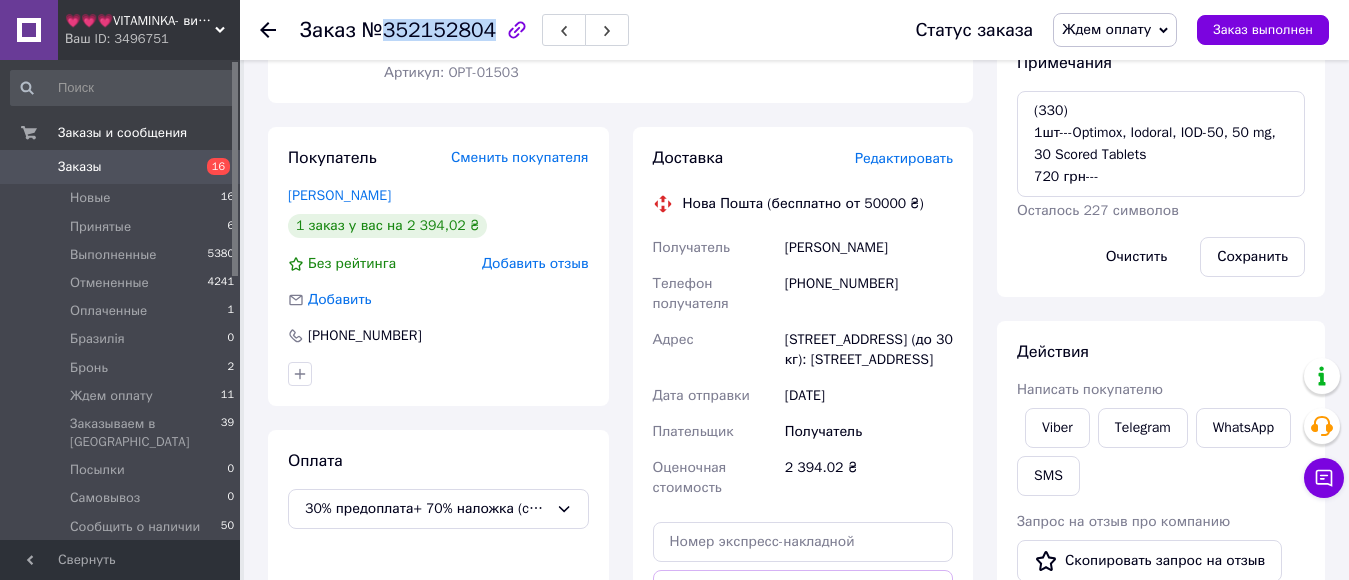 drag, startPoint x: 383, startPoint y: 32, endPoint x: 481, endPoint y: 32, distance: 98 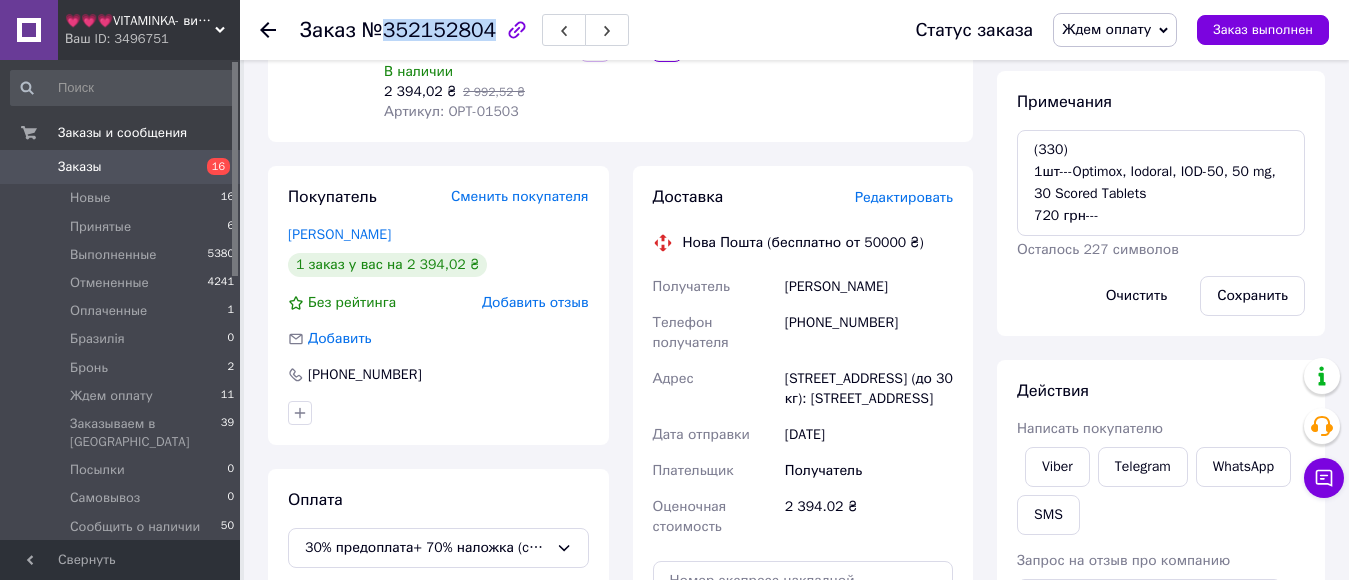 scroll, scrollTop: 0, scrollLeft: 0, axis: both 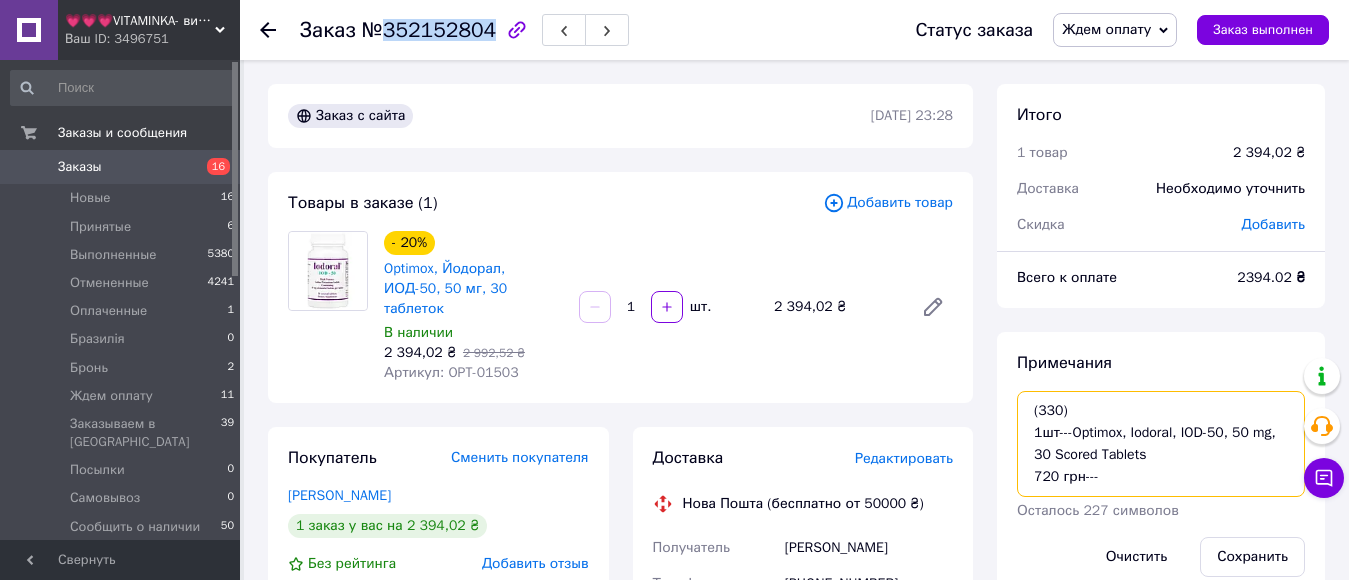 click on "(330)
1шт---Optimox, Iodoral, IOD-50, 50 mg, 30 Scored Tablets
720 грн---" at bounding box center (1161, 444) 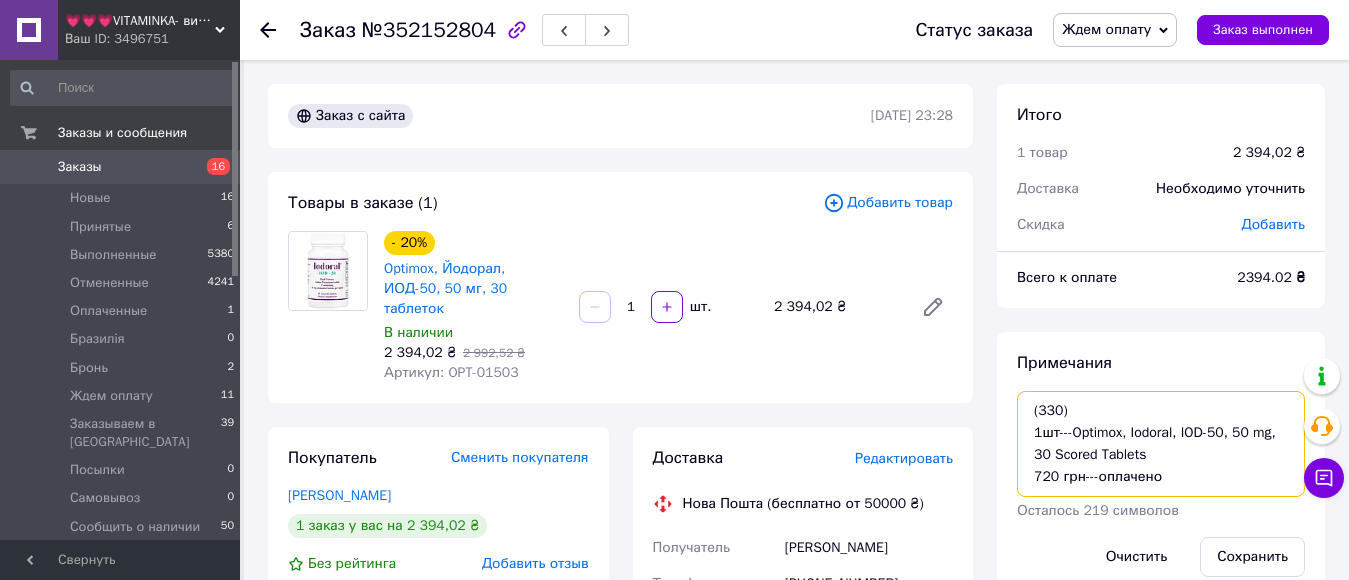 scroll, scrollTop: 100, scrollLeft: 0, axis: vertical 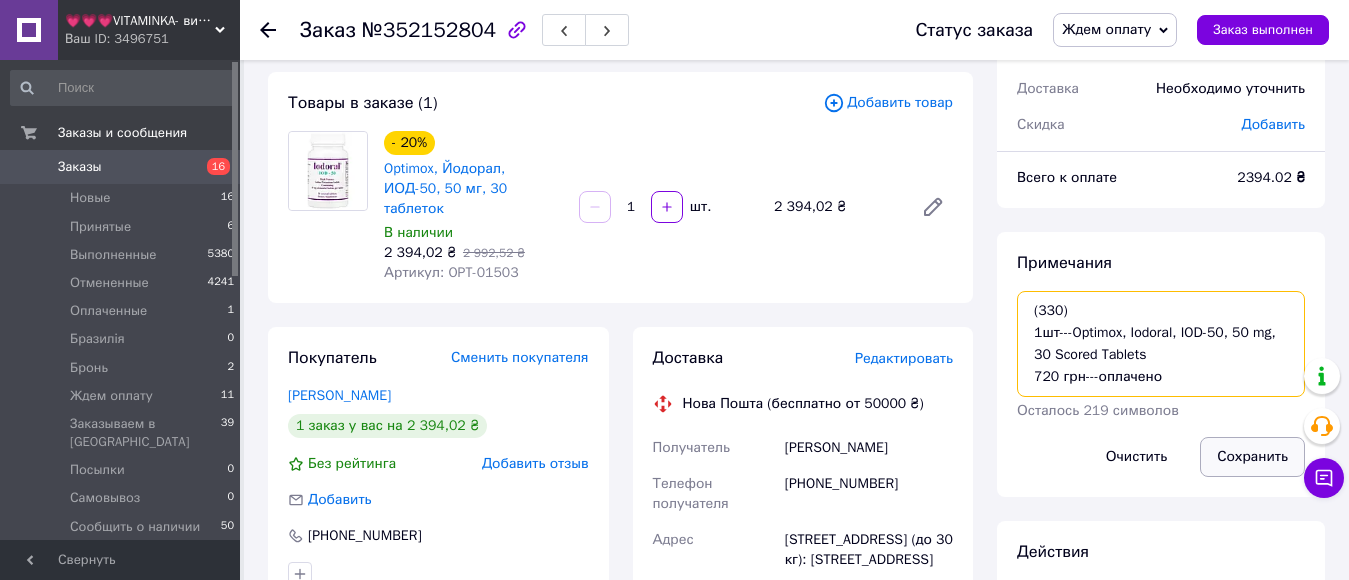 type on "(330)
1шт---Optimox, Iodoral, IOD-50, 50 mg, 30 Scored Tablets
720 грн---оплачено" 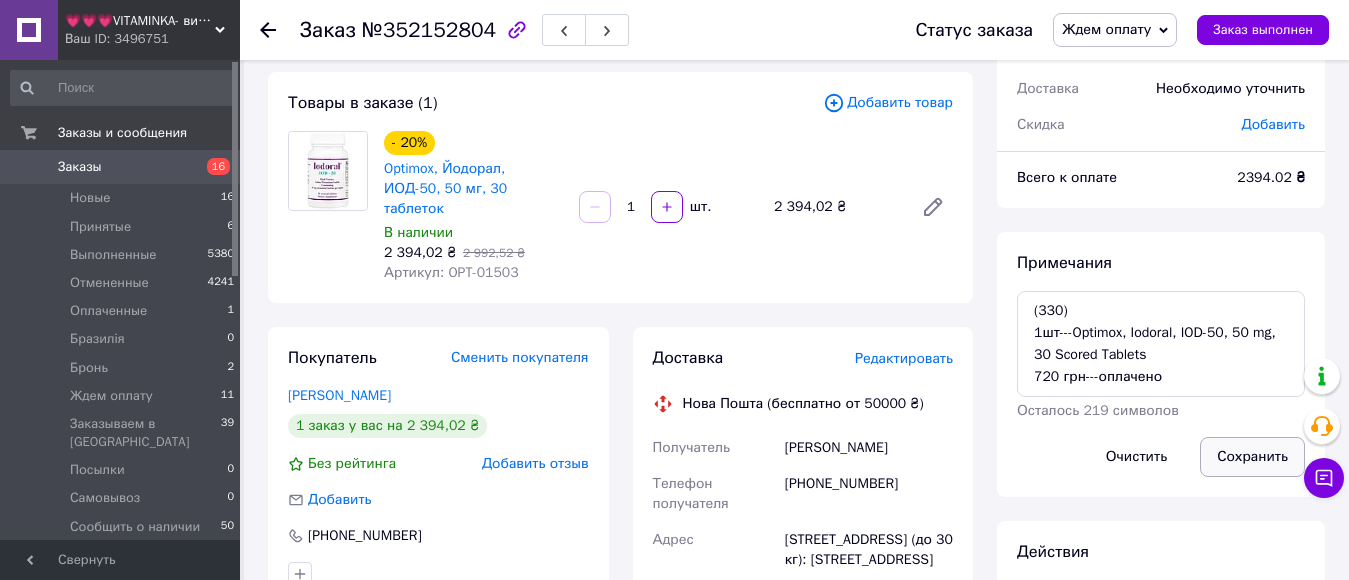 click on "Сохранить" at bounding box center [1252, 457] 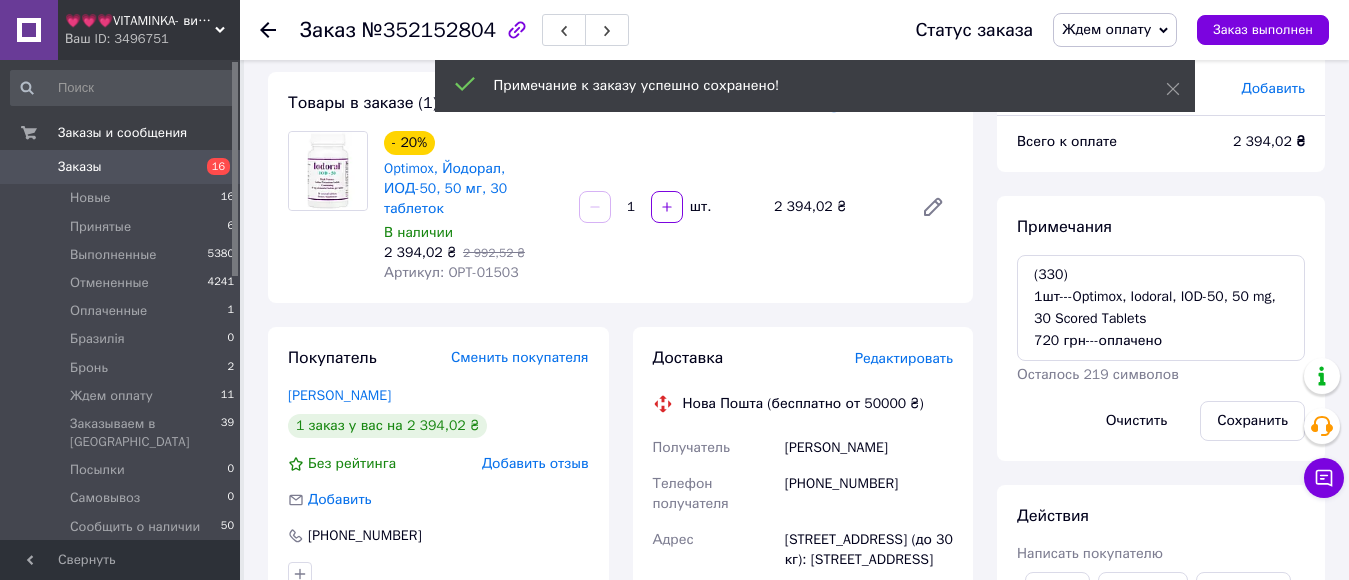 click on "Ждем оплату" at bounding box center (1106, 29) 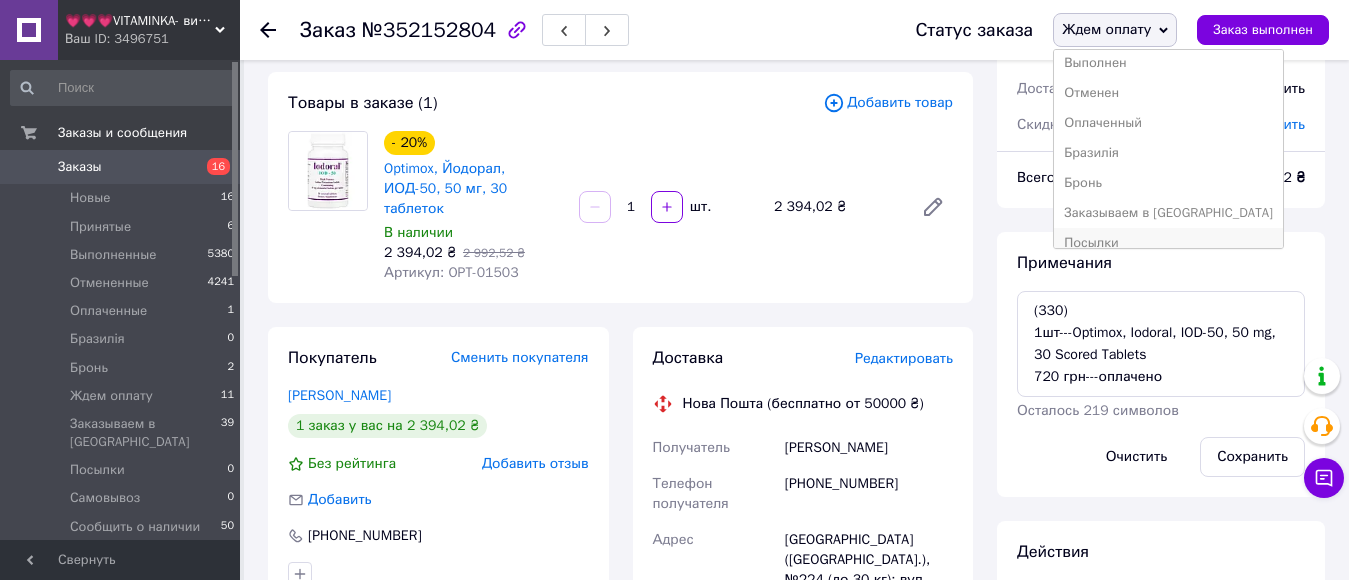 scroll, scrollTop: 100, scrollLeft: 0, axis: vertical 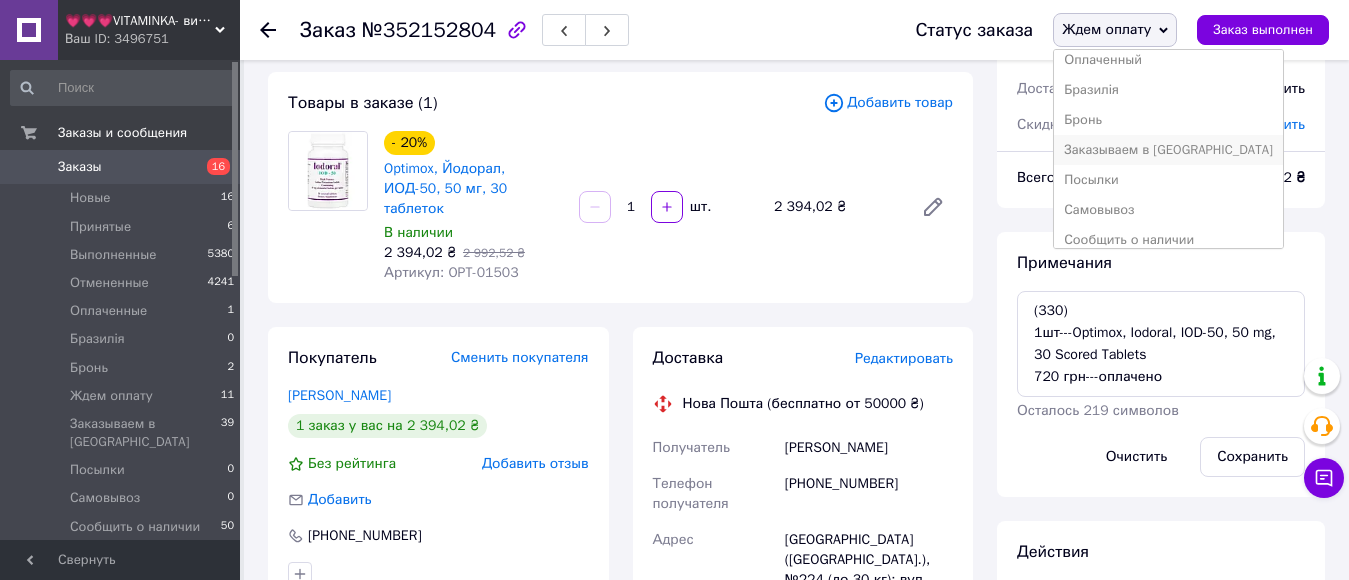 click on "Заказываем в [GEOGRAPHIC_DATA]" at bounding box center [1168, 150] 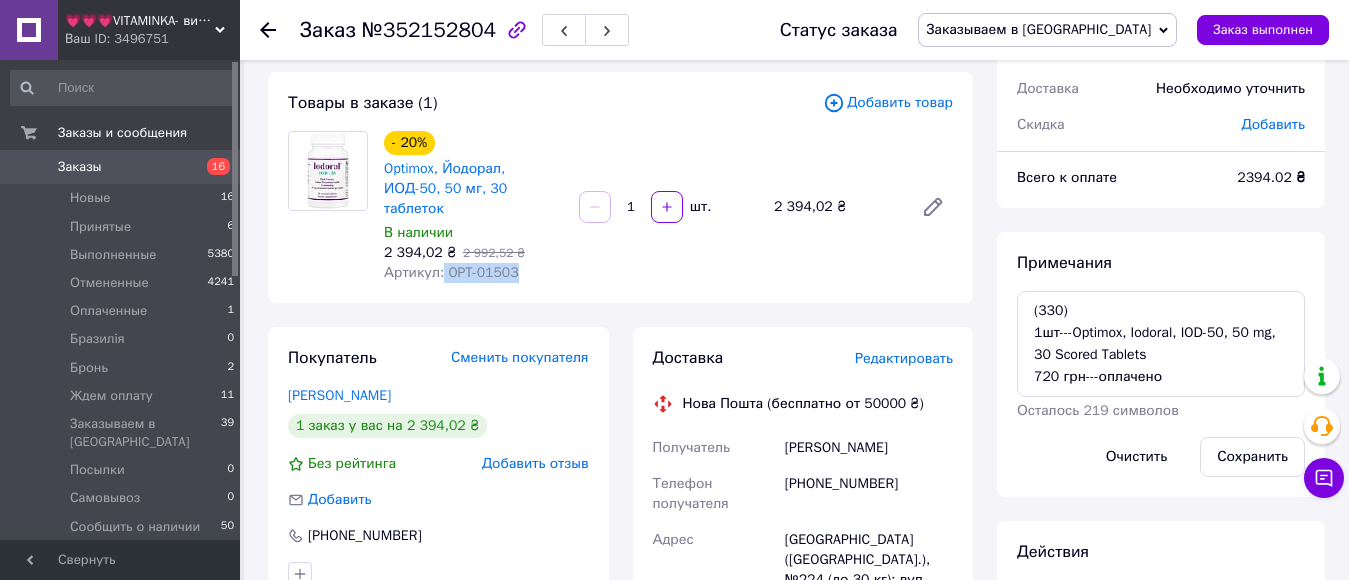 drag, startPoint x: 440, startPoint y: 256, endPoint x: 524, endPoint y: 264, distance: 84.38009 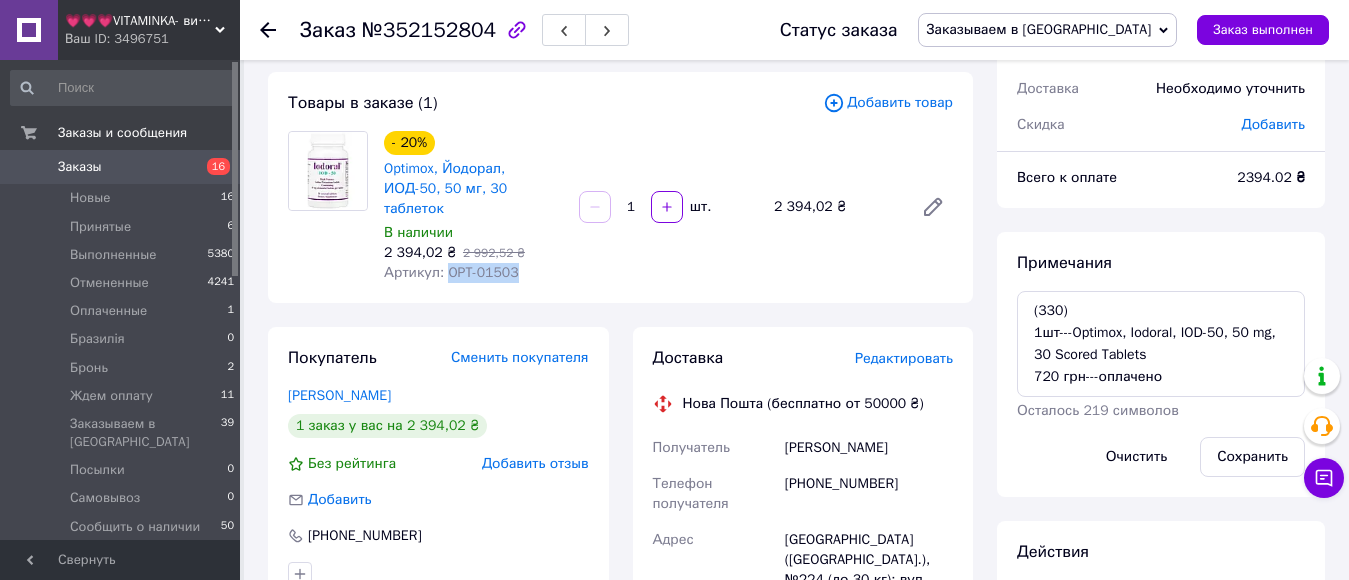 drag, startPoint x: 443, startPoint y: 250, endPoint x: 511, endPoint y: 252, distance: 68.0294 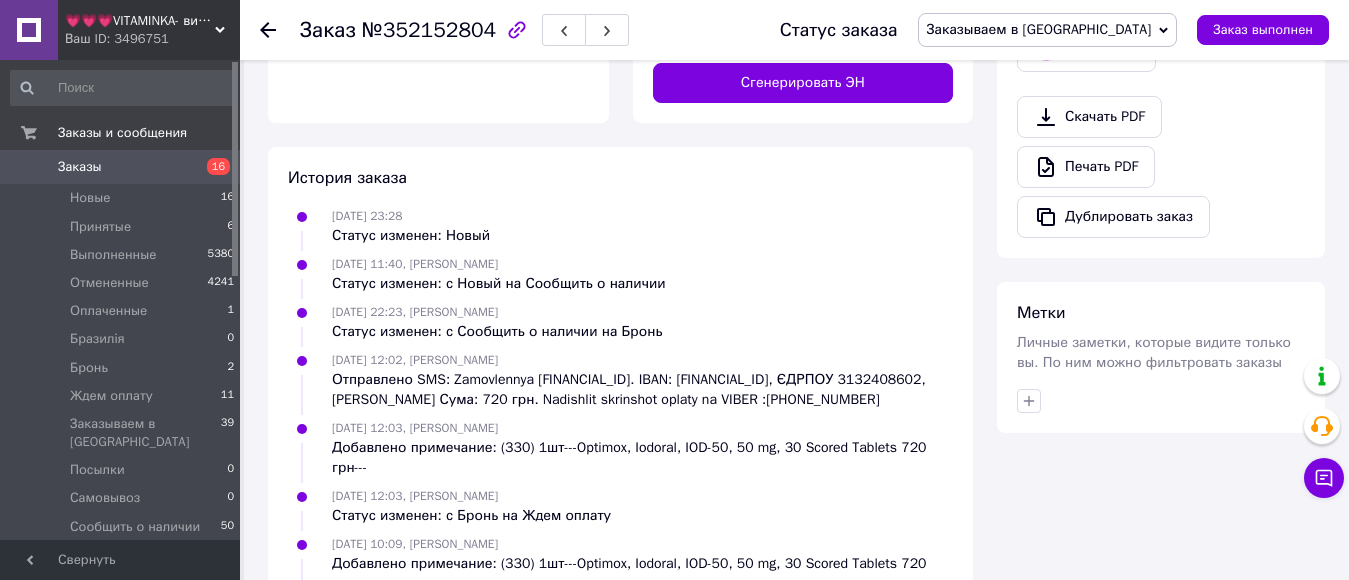 scroll, scrollTop: 1022, scrollLeft: 0, axis: vertical 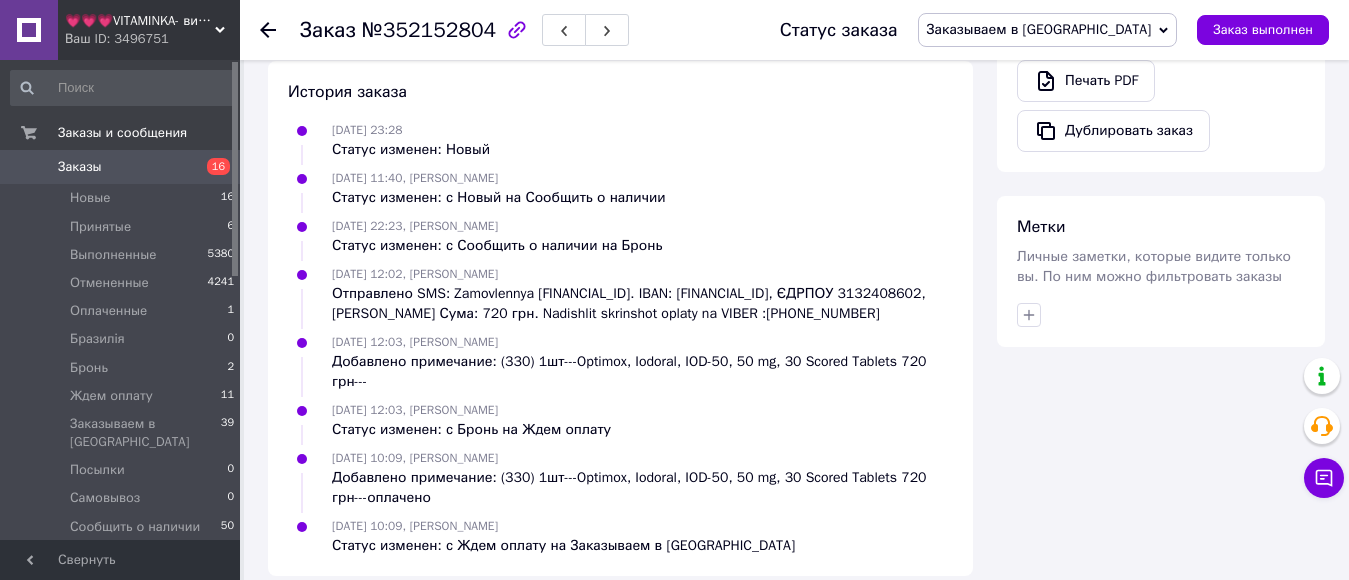 click on "Заказы" at bounding box center [80, 167] 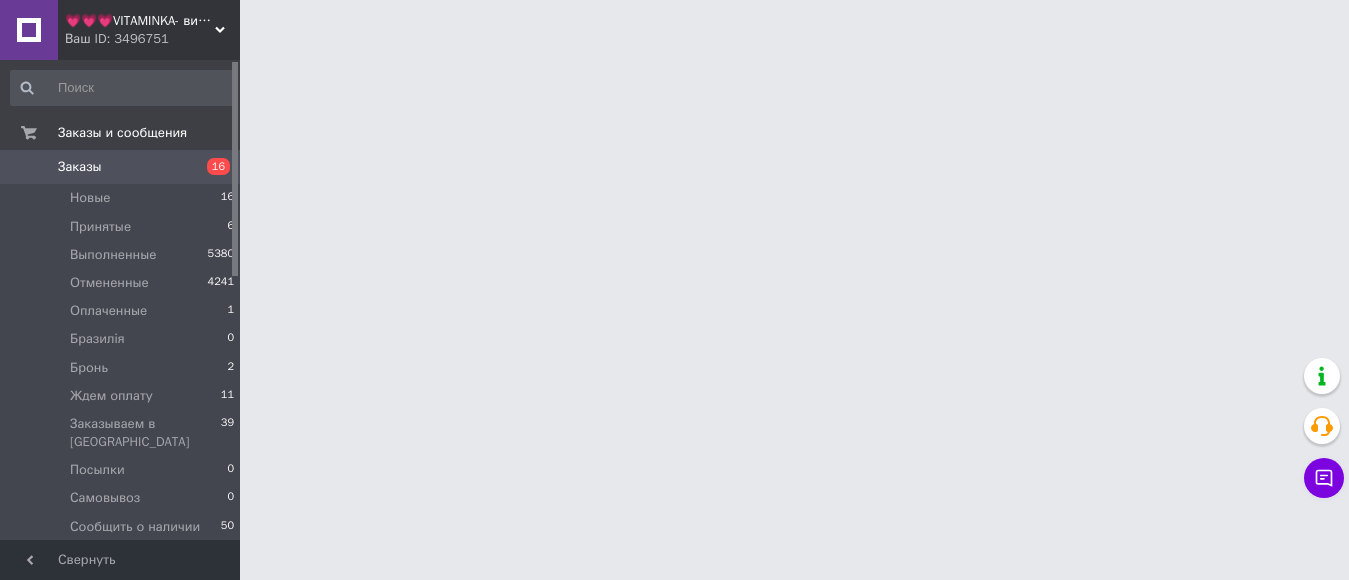 scroll, scrollTop: 0, scrollLeft: 0, axis: both 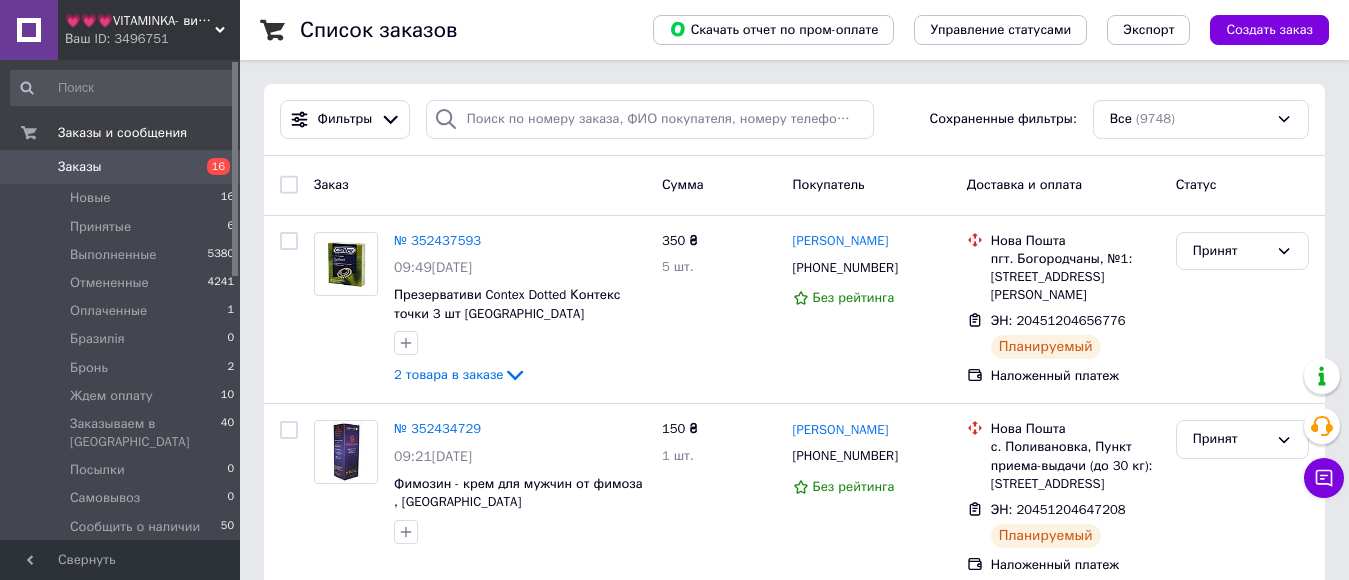 click on "Ваш ID: 3496751" at bounding box center [152, 39] 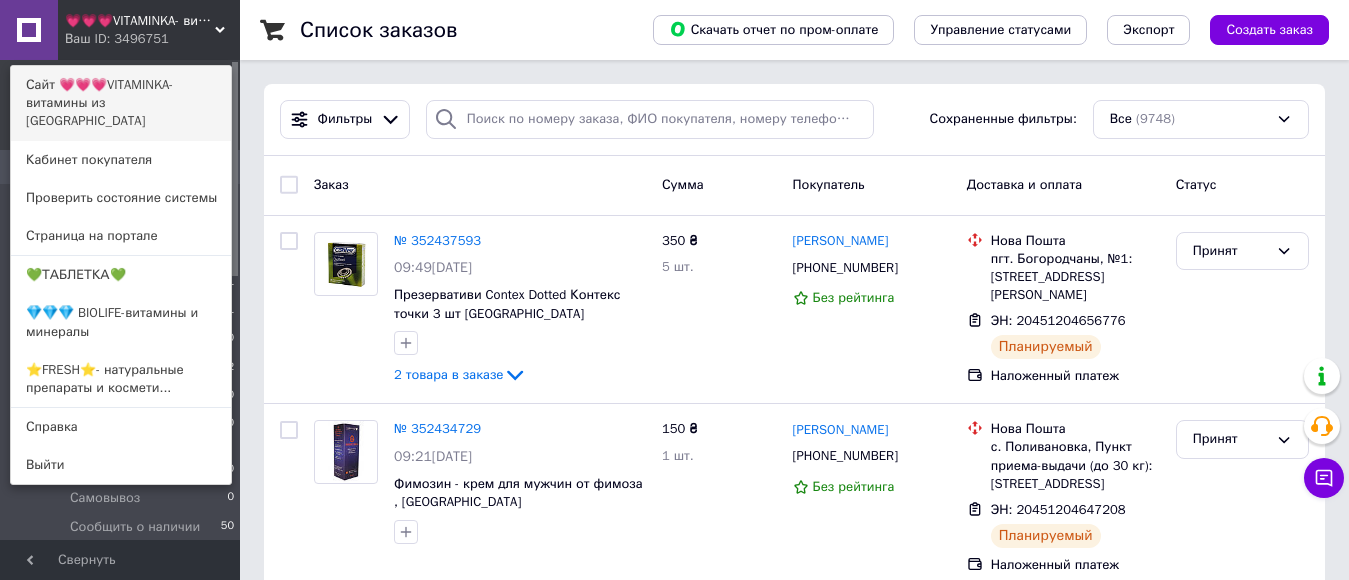 click on "Сайт 💗💗💗VITAMINKA- витамины из США" at bounding box center (121, 103) 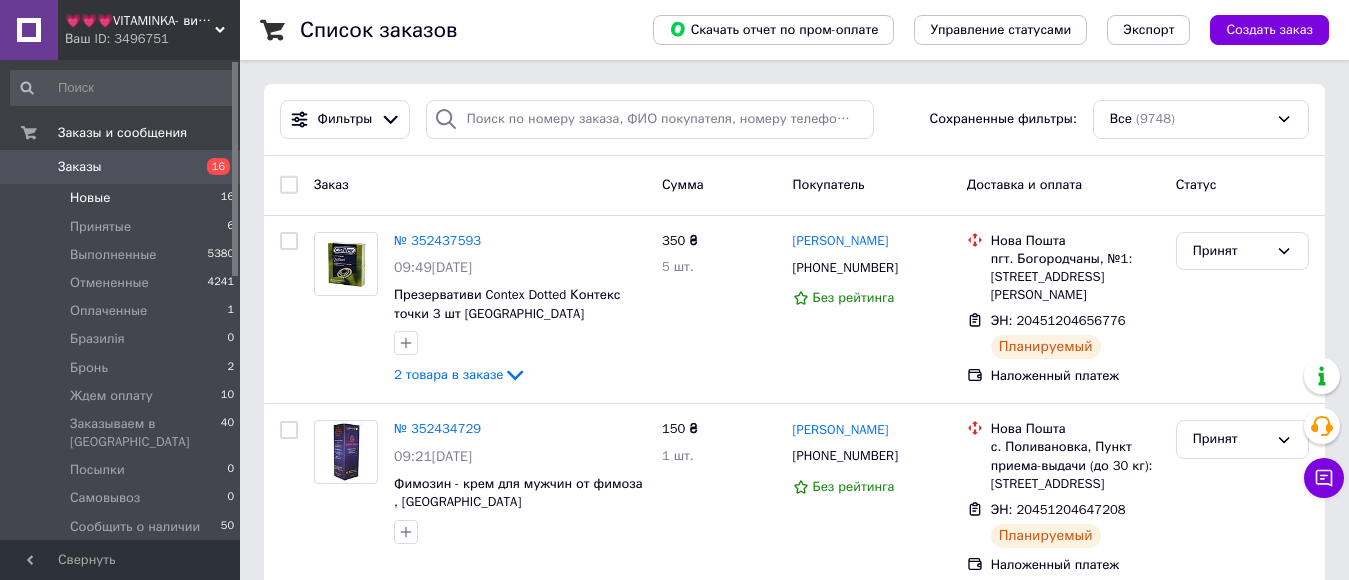 click on "Новые 16" at bounding box center (123, 198) 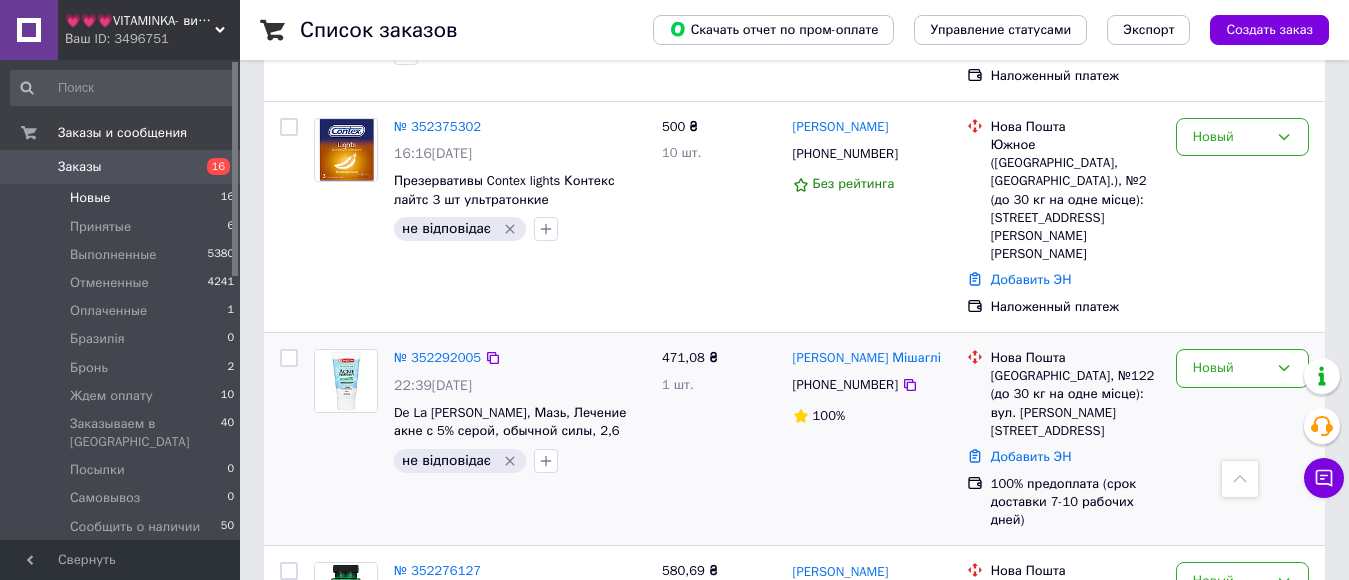 scroll, scrollTop: 2310, scrollLeft: 0, axis: vertical 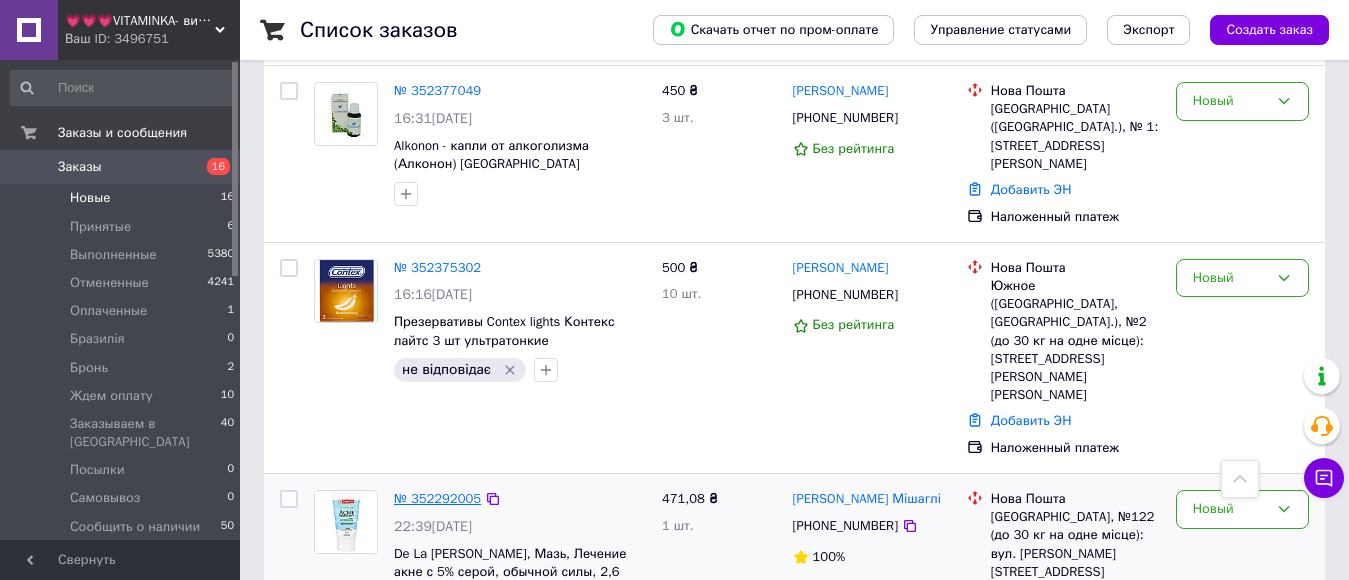 click on "№ 352292005" at bounding box center (437, 498) 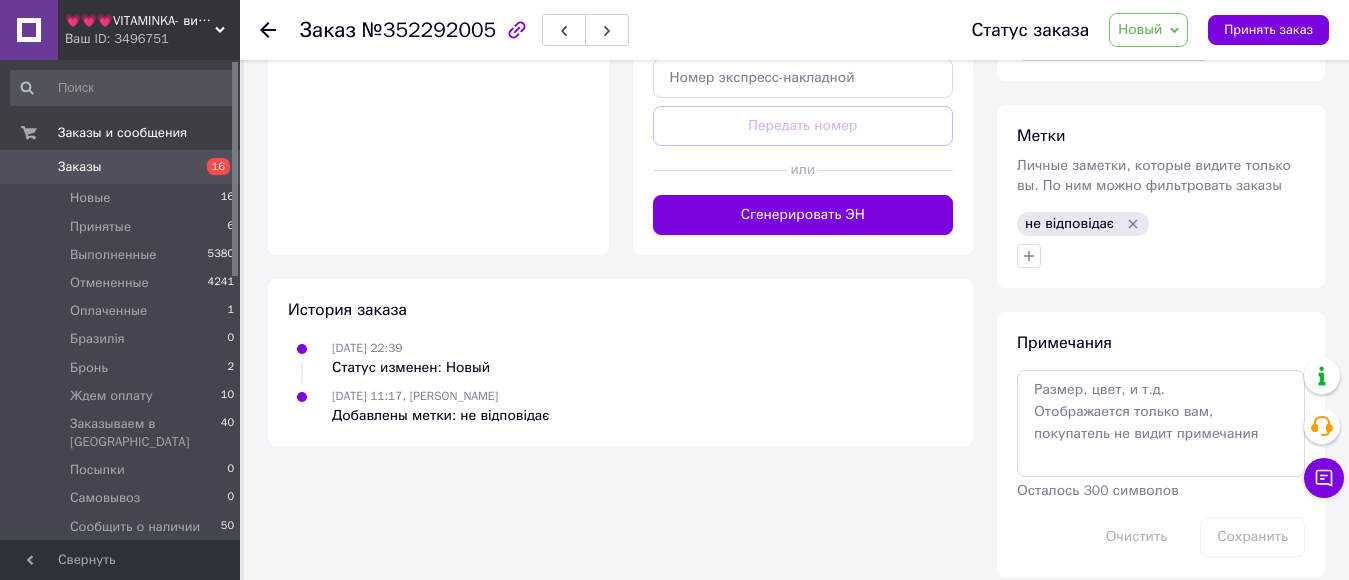 scroll, scrollTop: 425, scrollLeft: 0, axis: vertical 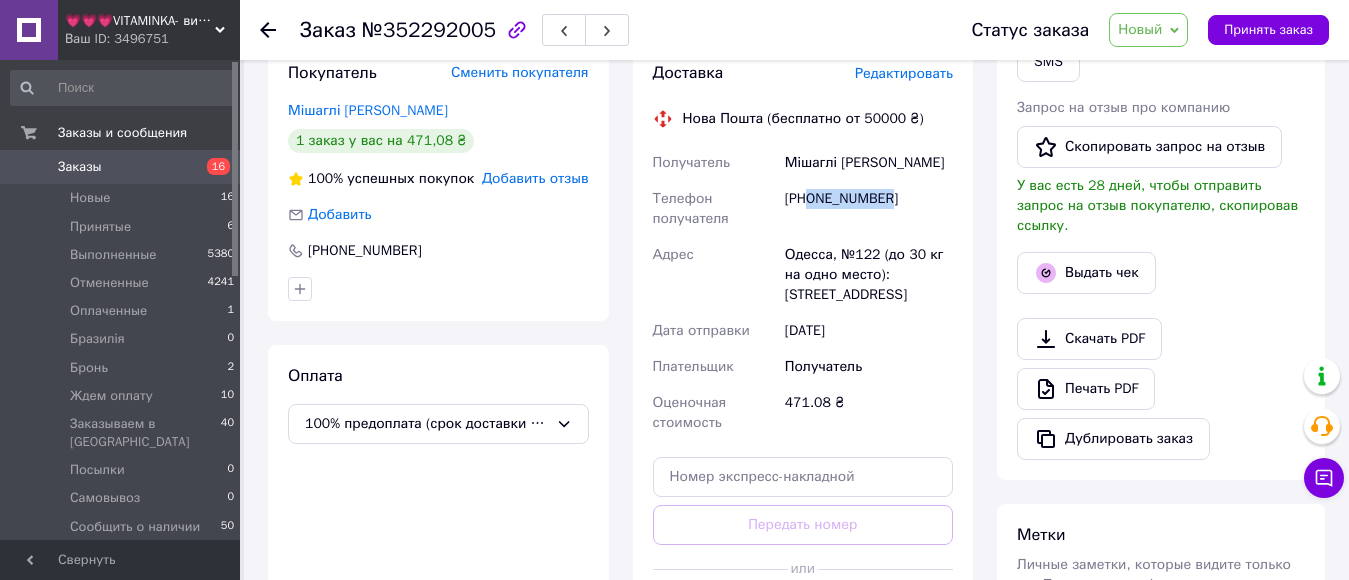 drag, startPoint x: 809, startPoint y: 180, endPoint x: 925, endPoint y: 181, distance: 116.00431 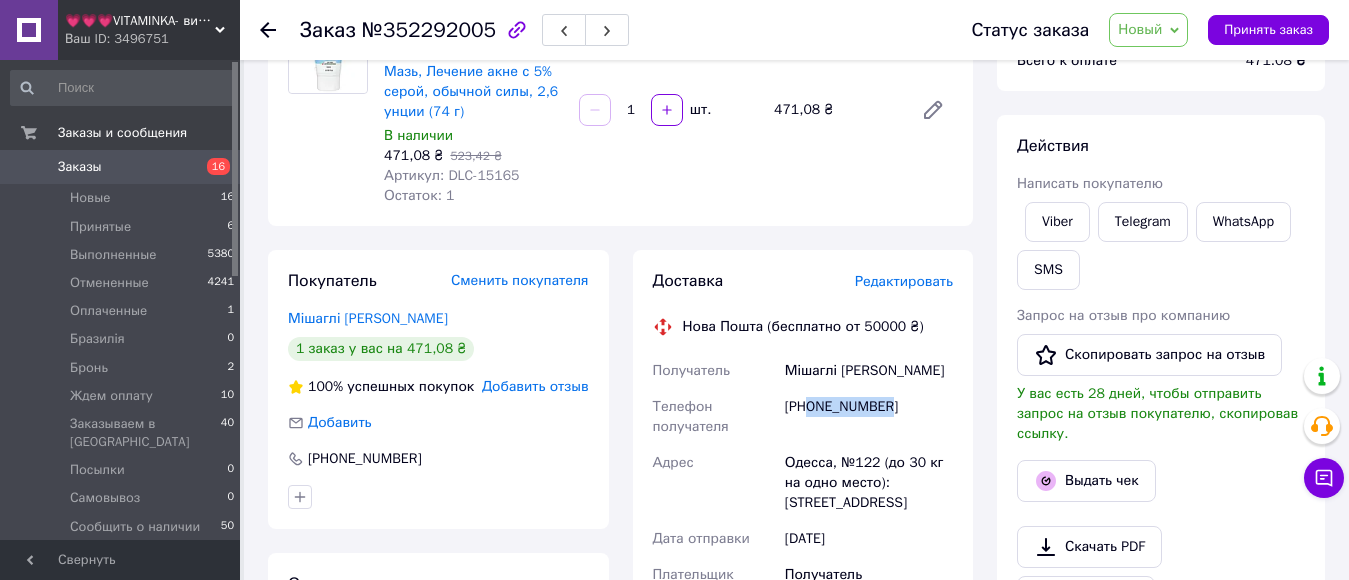 scroll, scrollTop: 100, scrollLeft: 0, axis: vertical 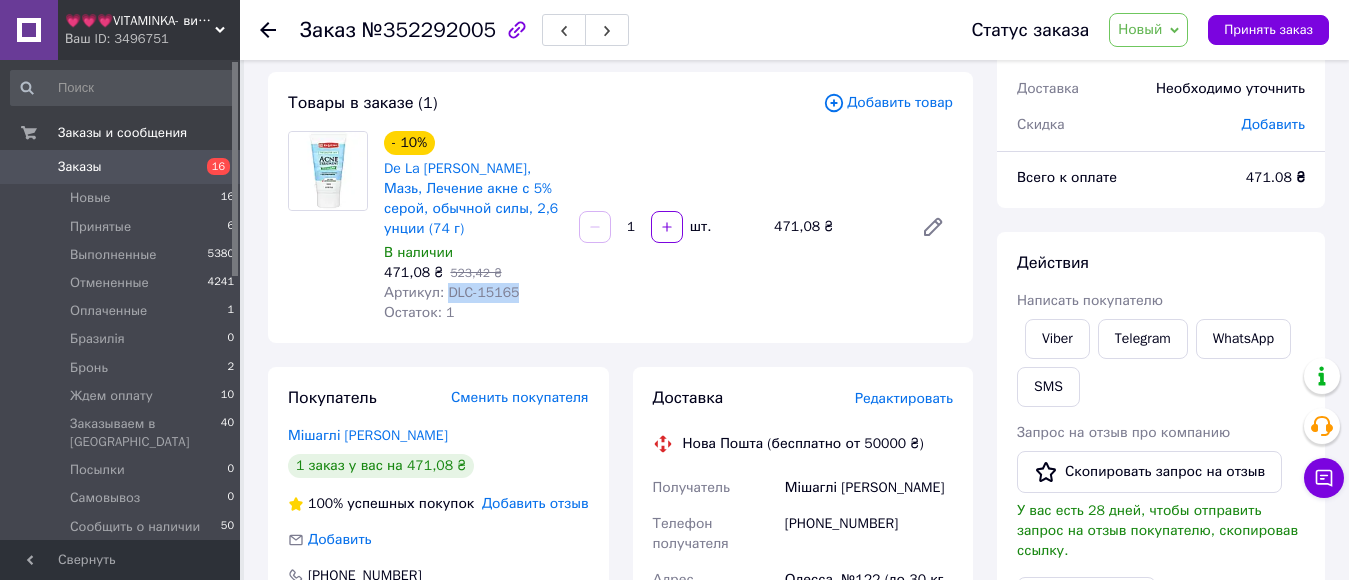 drag, startPoint x: 444, startPoint y: 277, endPoint x: 519, endPoint y: 273, distance: 75.10659 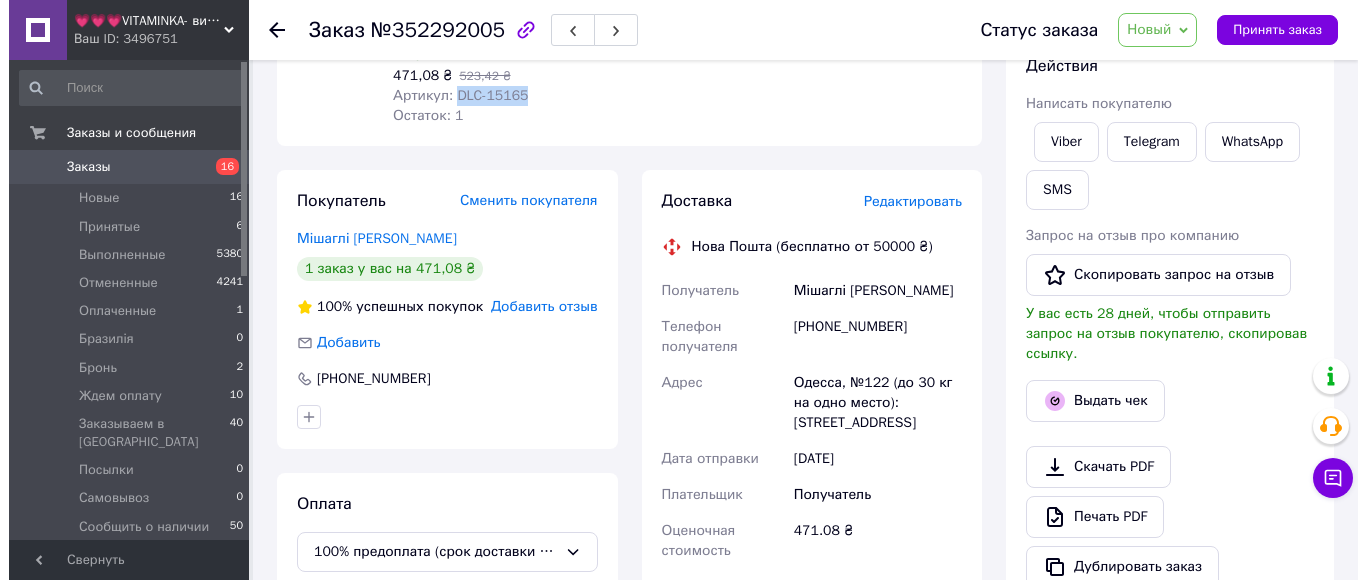 scroll, scrollTop: 300, scrollLeft: 0, axis: vertical 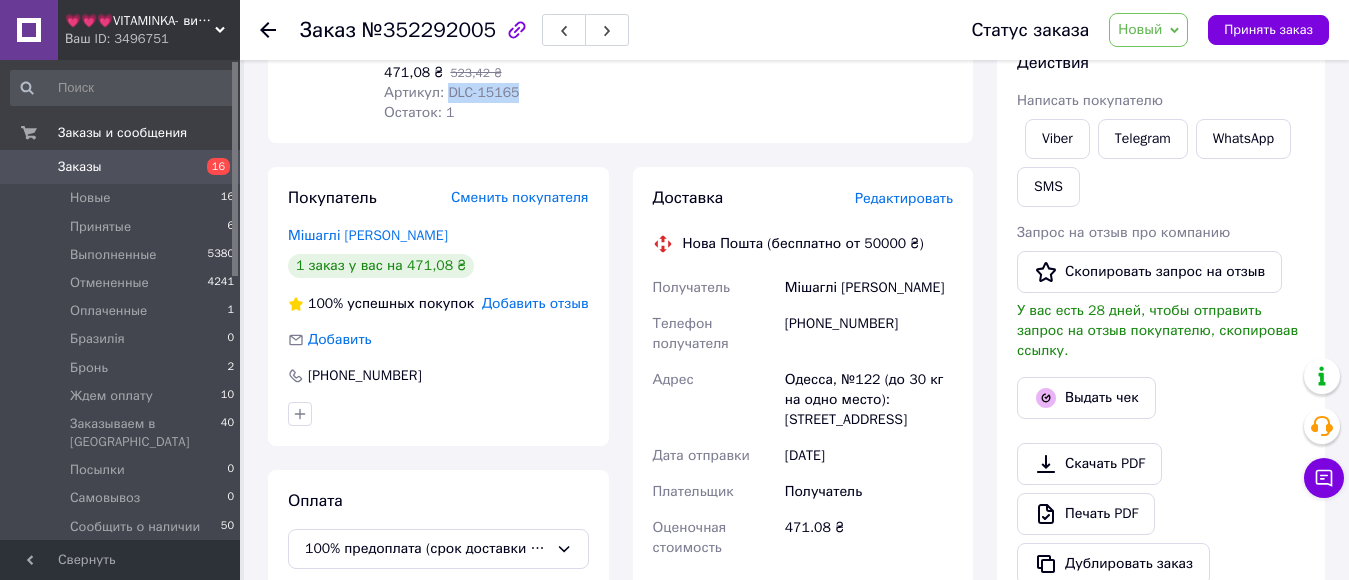 click on "Новый" at bounding box center (1148, 30) 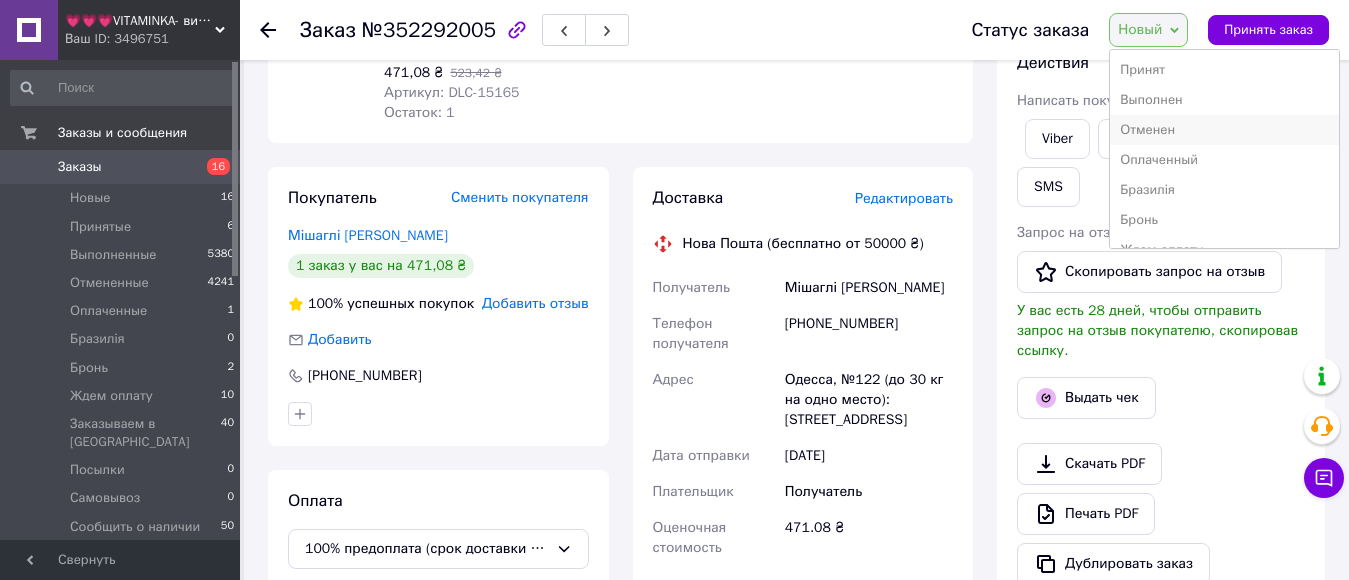 click on "Отменен" at bounding box center (1224, 130) 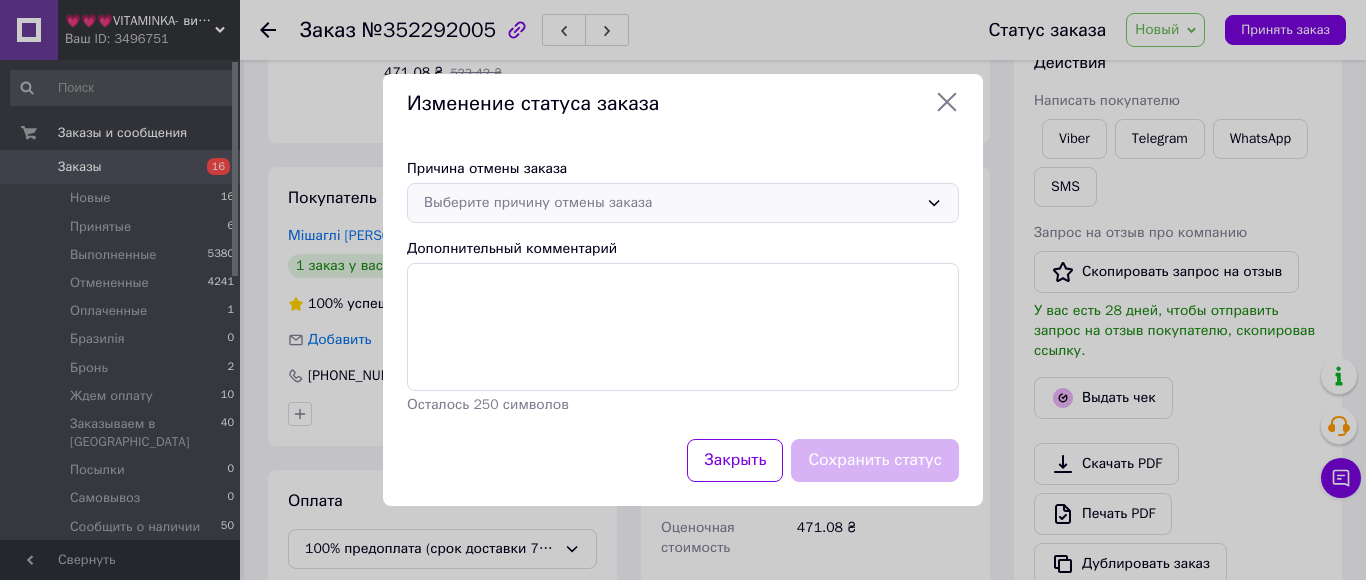 click on "Выберите причину отмены заказа" at bounding box center [671, 203] 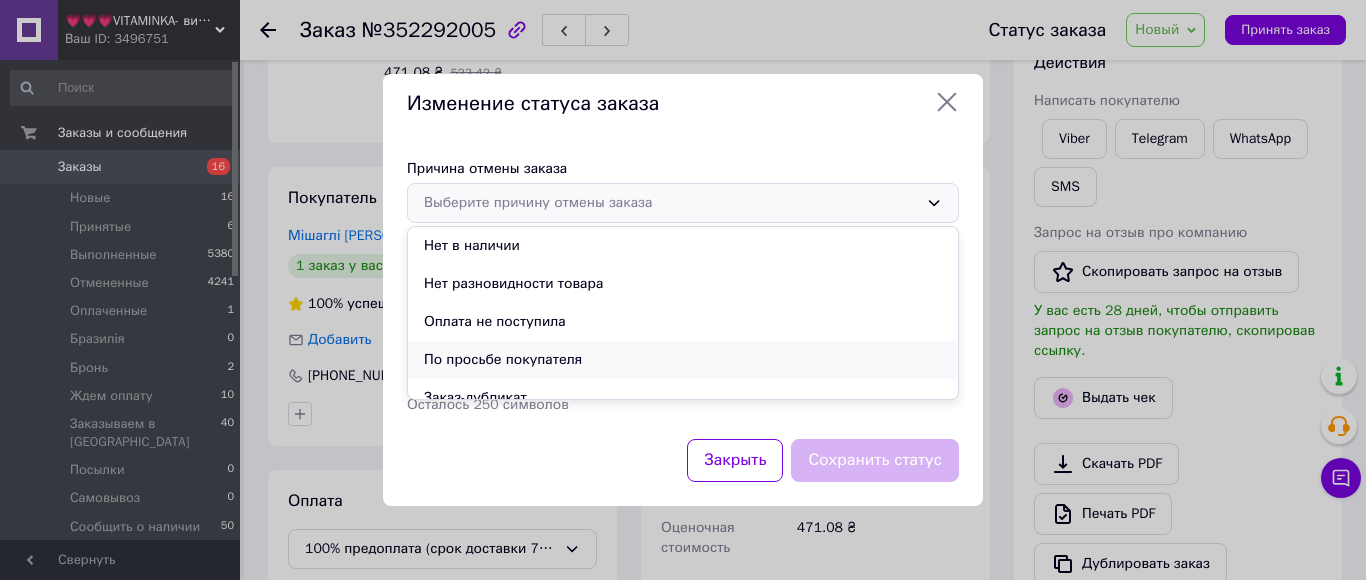 click on "По просьбе покупателя" at bounding box center (683, 360) 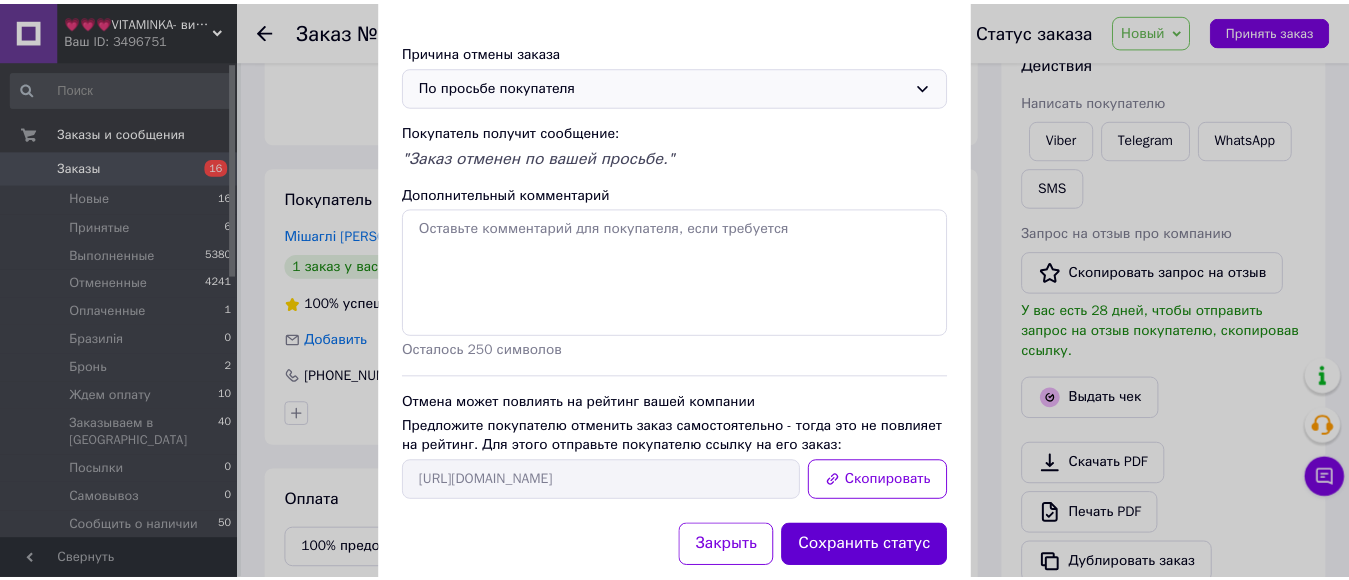 scroll, scrollTop: 127, scrollLeft: 0, axis: vertical 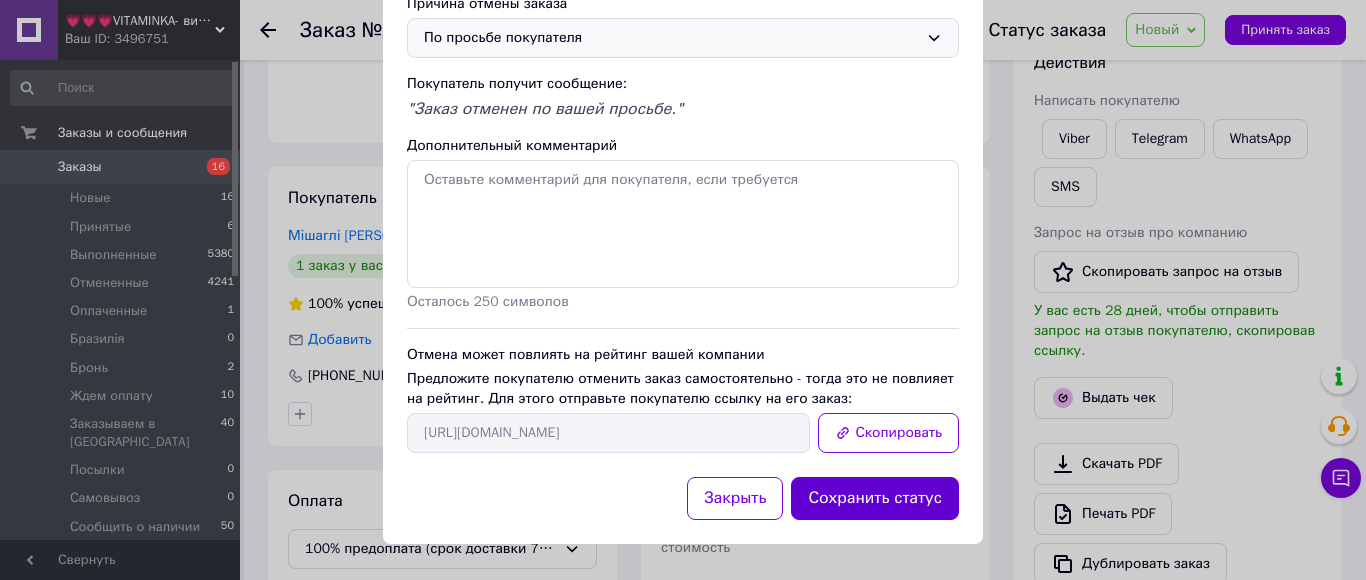 click on "Сохранить статус" at bounding box center [875, 498] 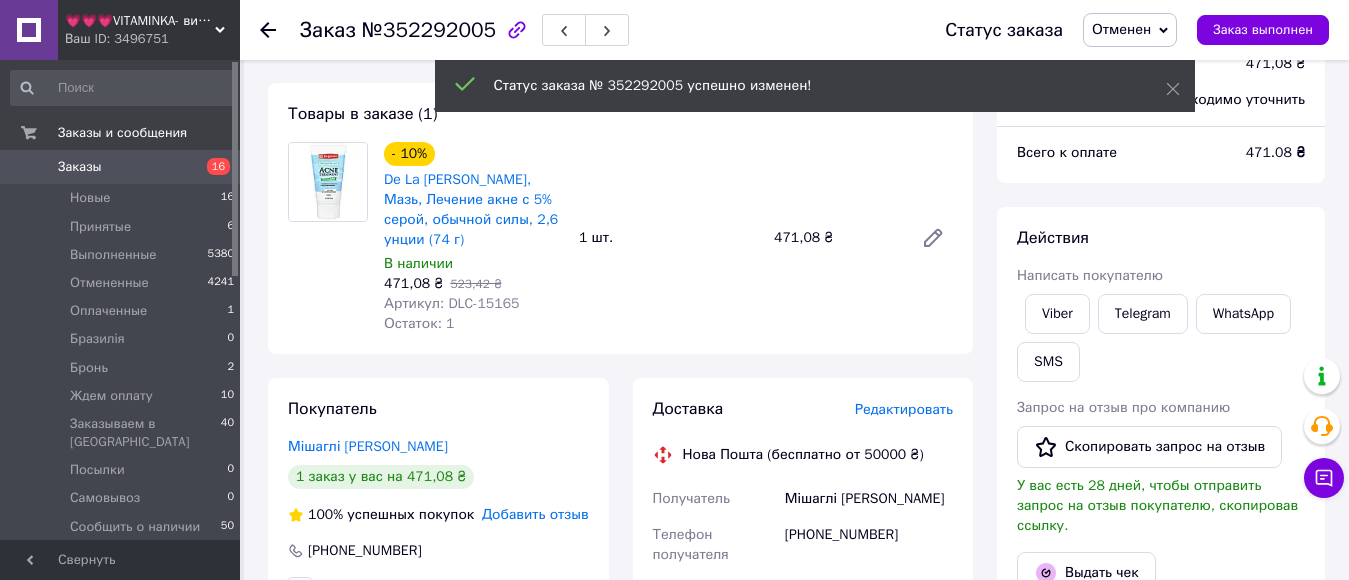 scroll, scrollTop: 0, scrollLeft: 0, axis: both 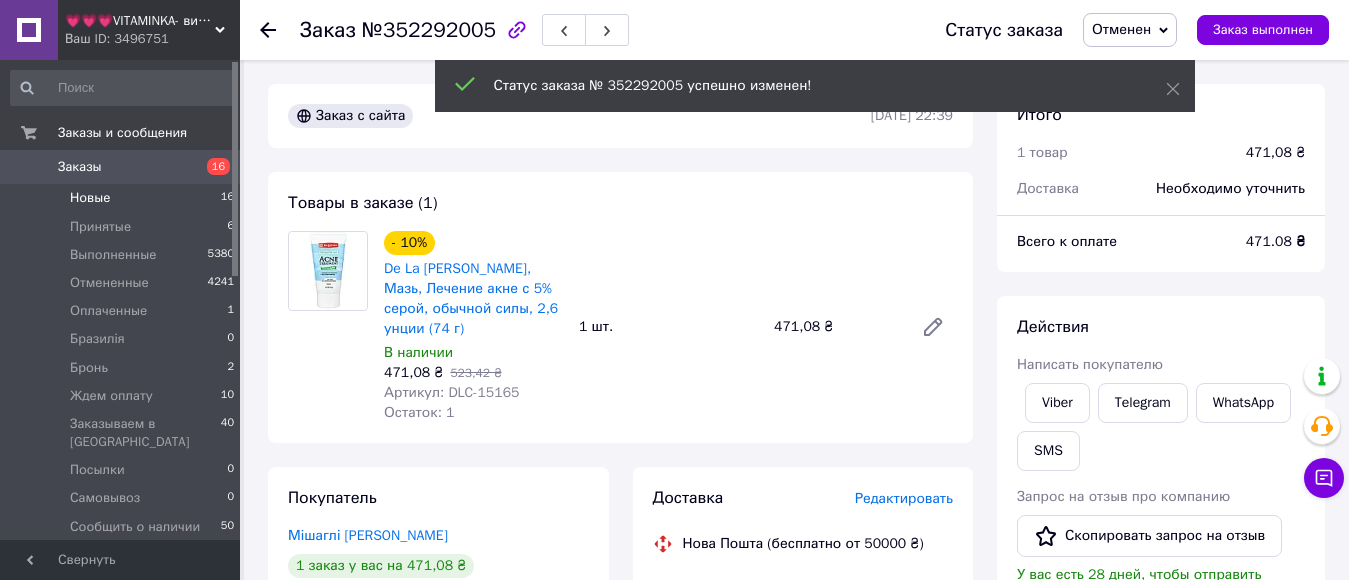 click on "Новые 16" at bounding box center (123, 198) 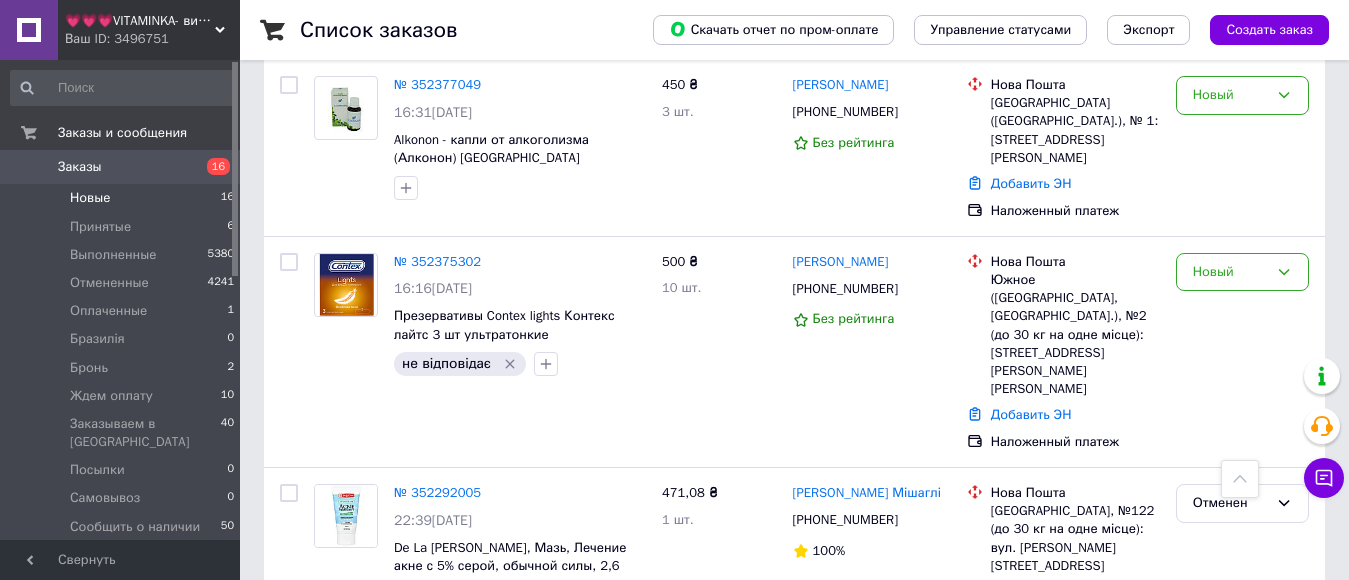 scroll, scrollTop: 2283, scrollLeft: 0, axis: vertical 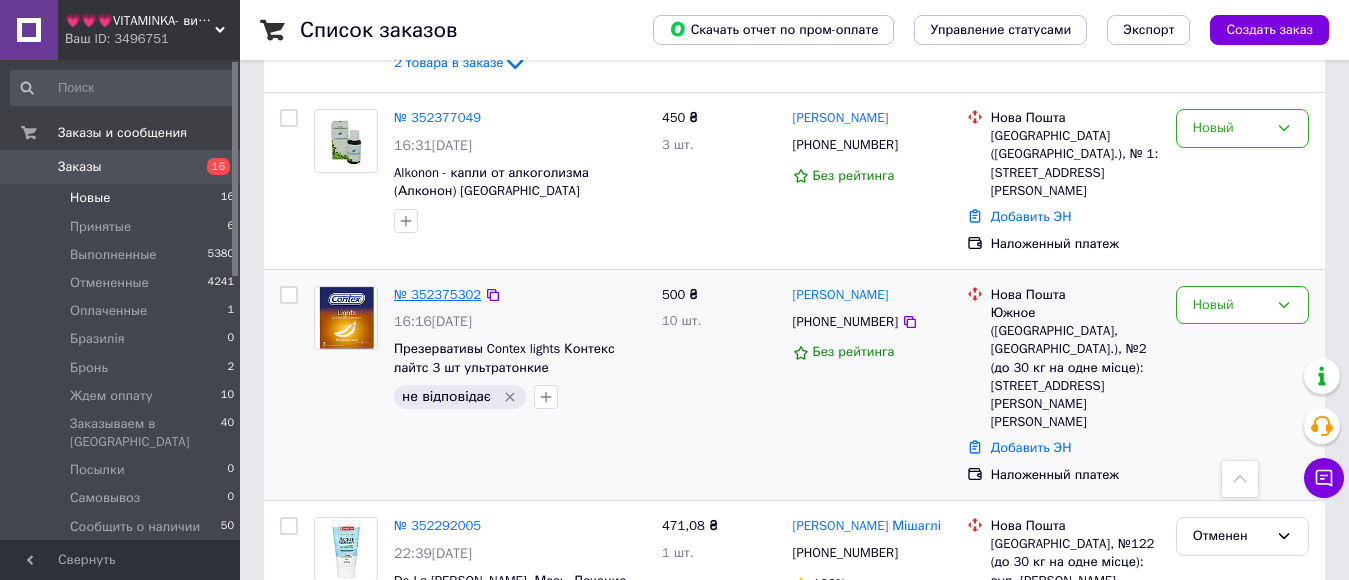click on "№ 352375302" at bounding box center [437, 294] 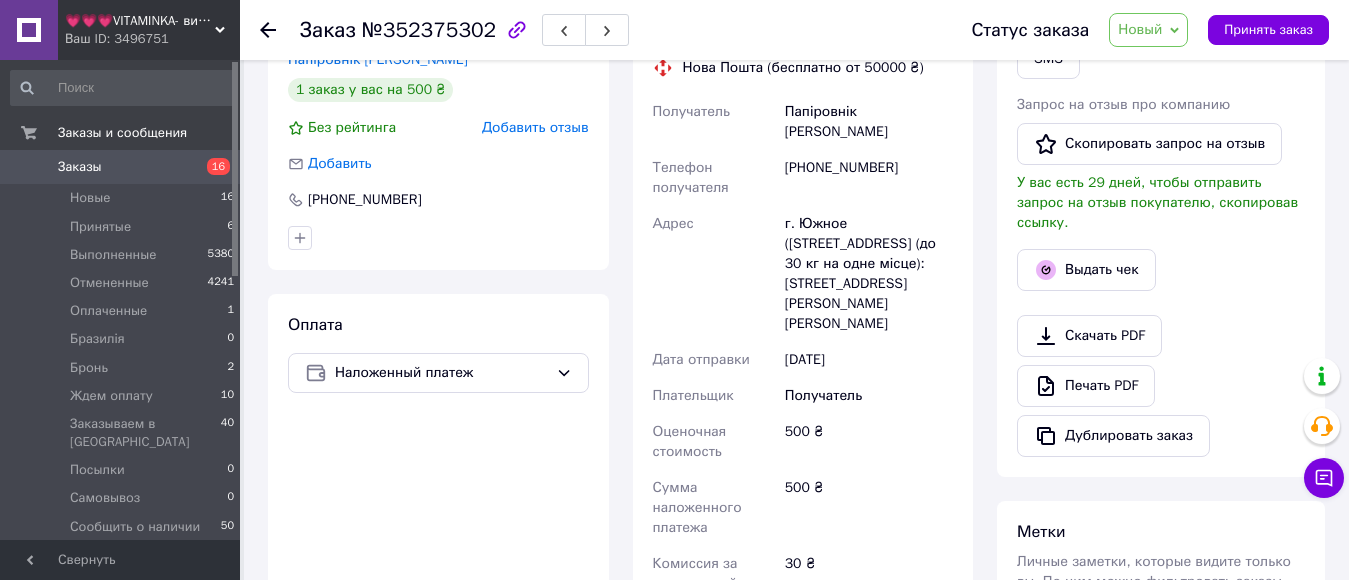 scroll, scrollTop: 414, scrollLeft: 0, axis: vertical 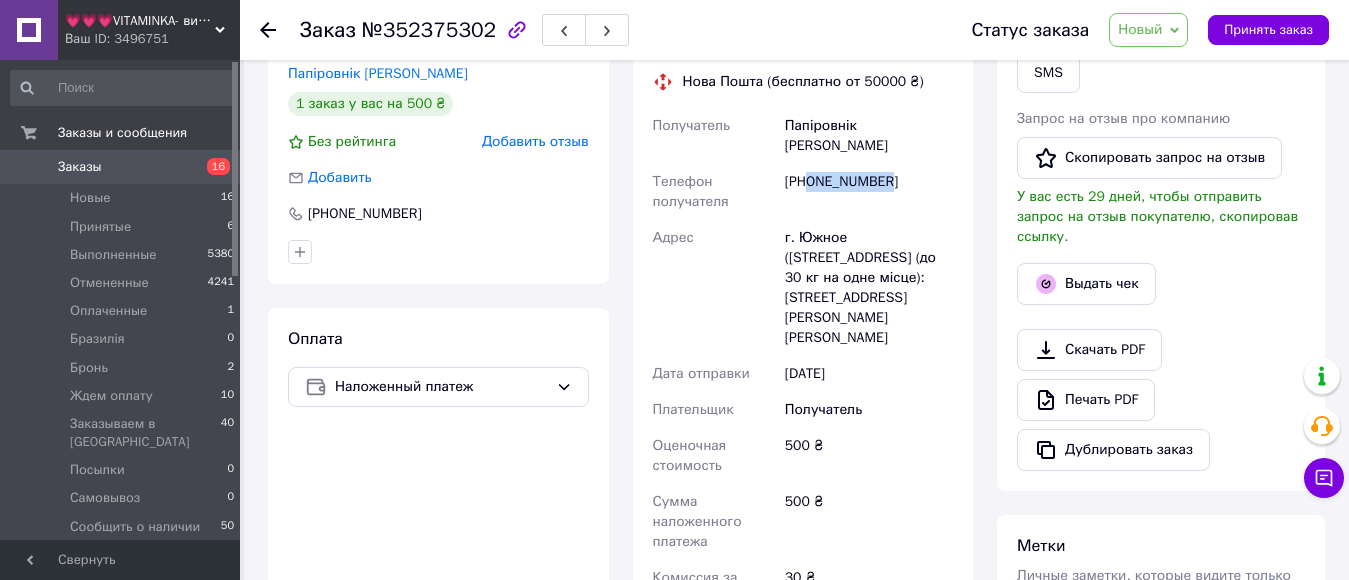 drag, startPoint x: 806, startPoint y: 145, endPoint x: 897, endPoint y: 141, distance: 91.08787 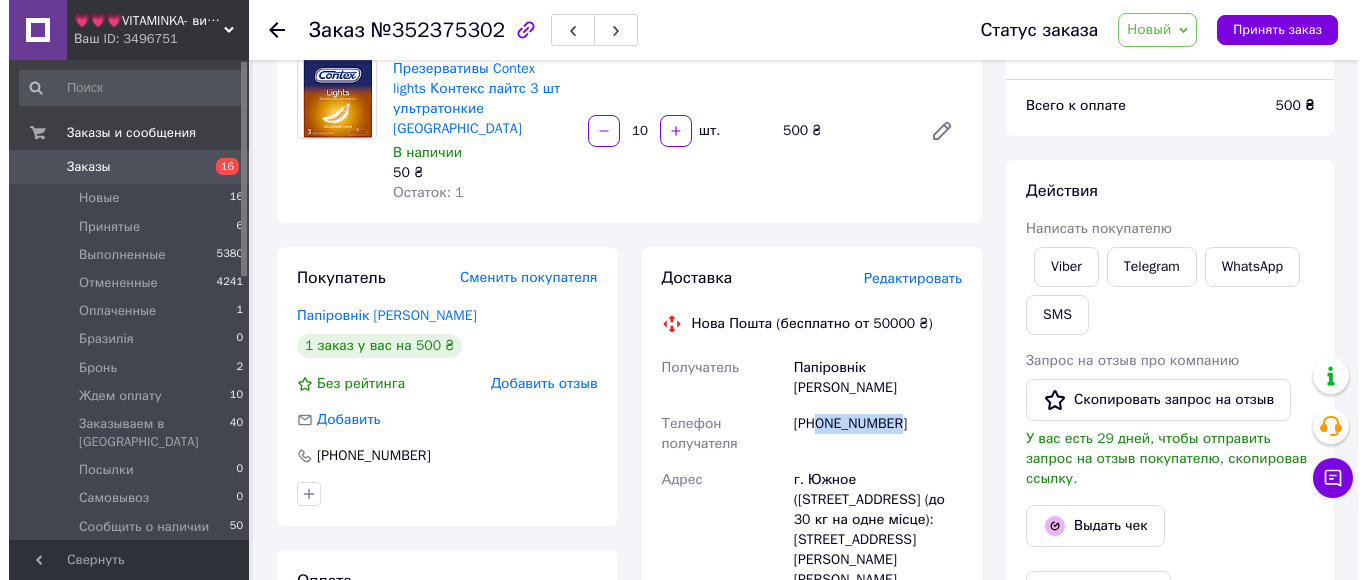 scroll, scrollTop: 0, scrollLeft: 0, axis: both 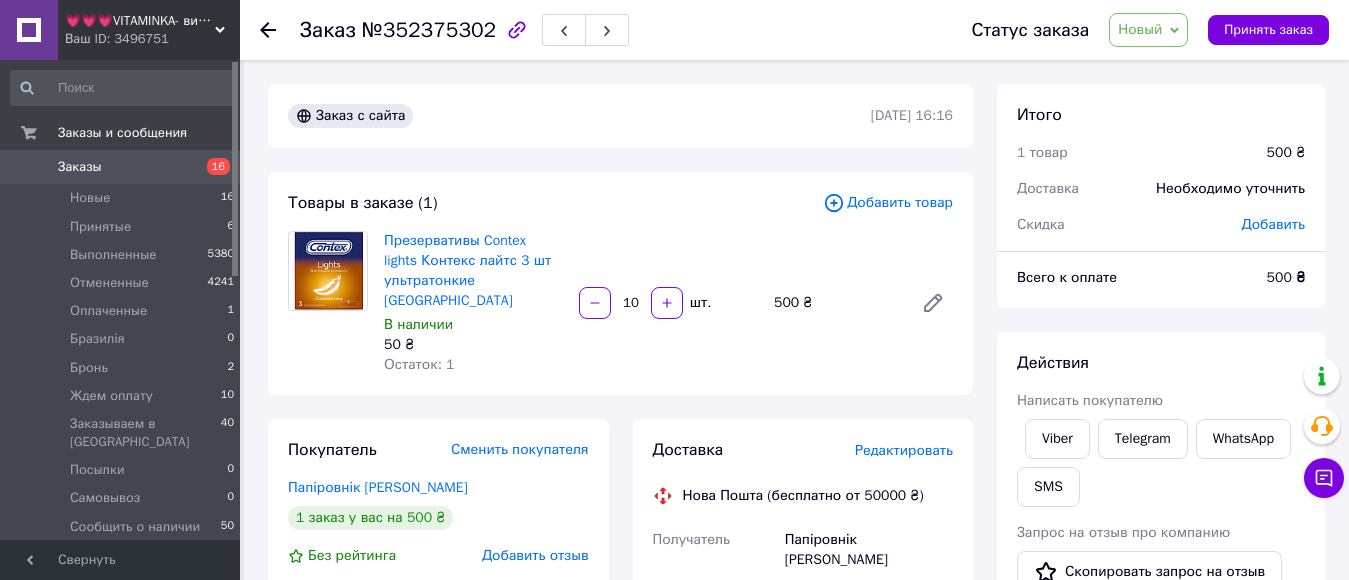 click on "Редактировать" at bounding box center (904, 450) 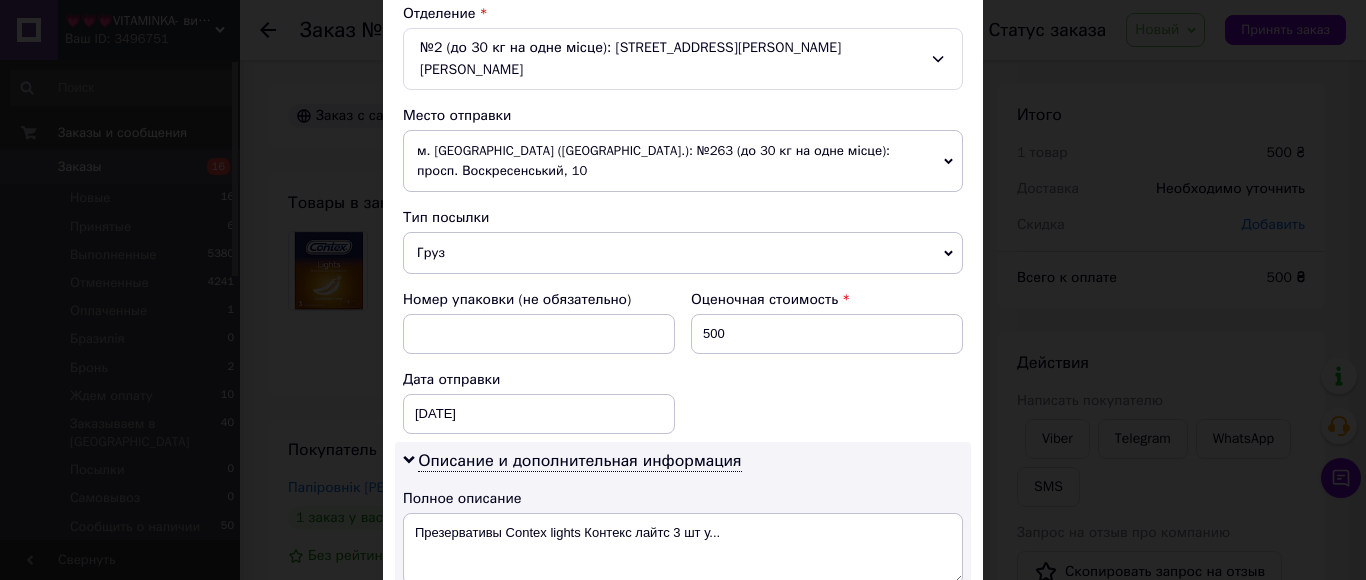 scroll, scrollTop: 700, scrollLeft: 0, axis: vertical 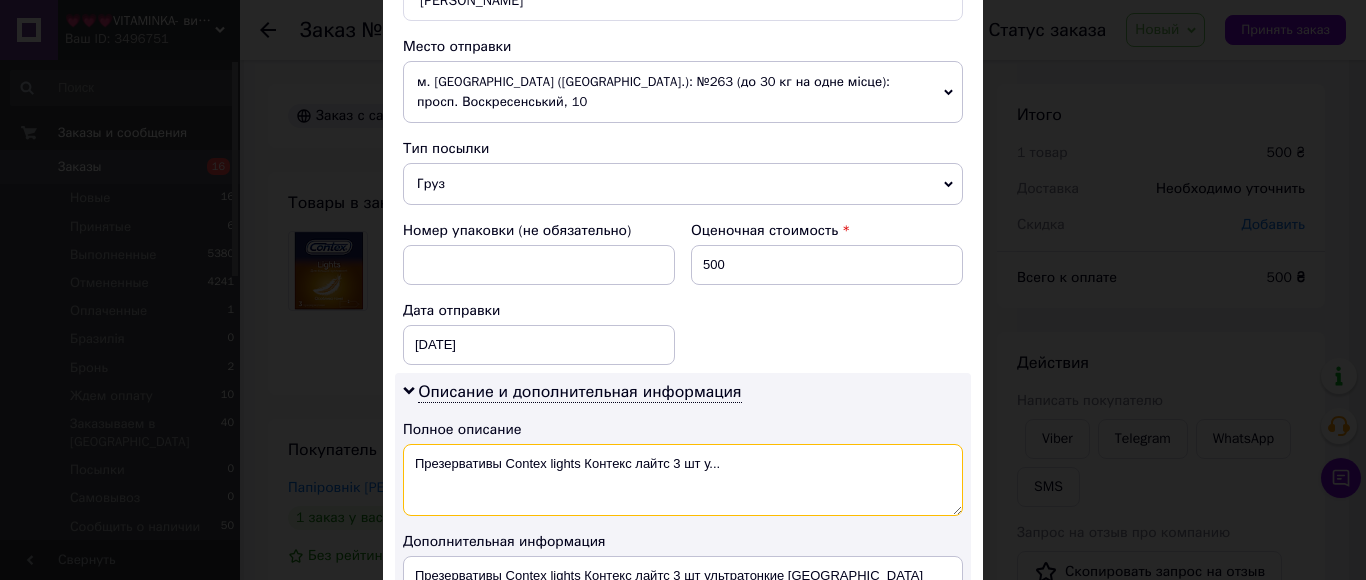 drag, startPoint x: 499, startPoint y: 422, endPoint x: 385, endPoint y: 422, distance: 114 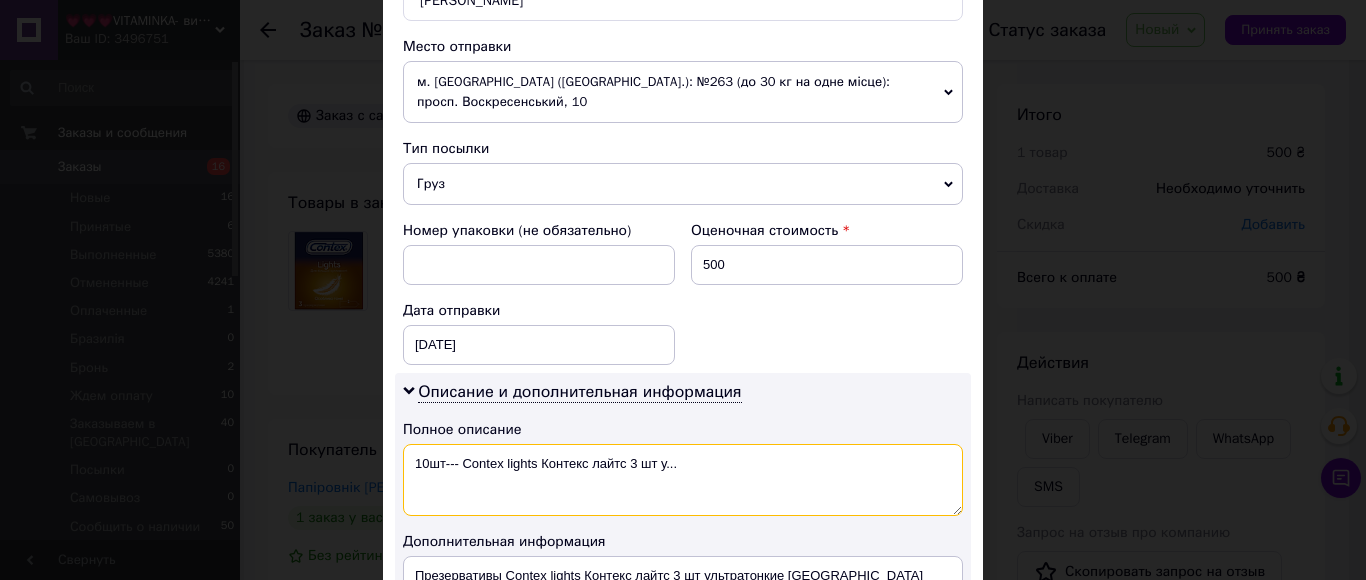 drag, startPoint x: 536, startPoint y: 425, endPoint x: 682, endPoint y: 433, distance: 146.21901 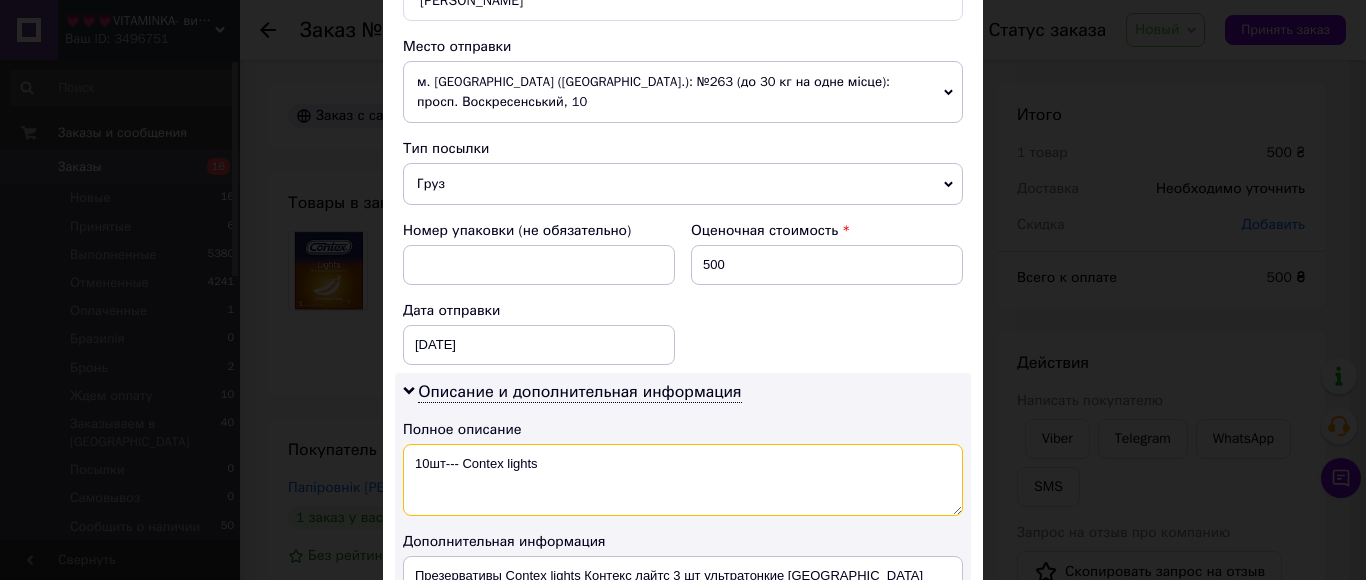 drag, startPoint x: 554, startPoint y: 420, endPoint x: 413, endPoint y: 419, distance: 141.00354 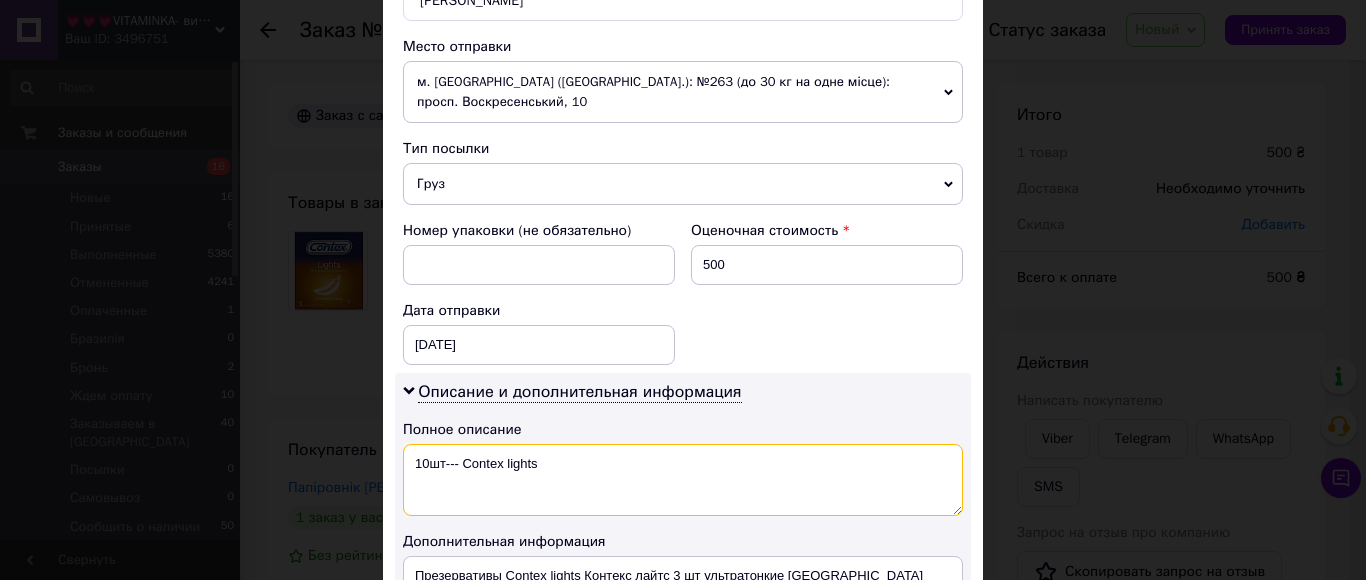 type on "10шт--- Contex lights" 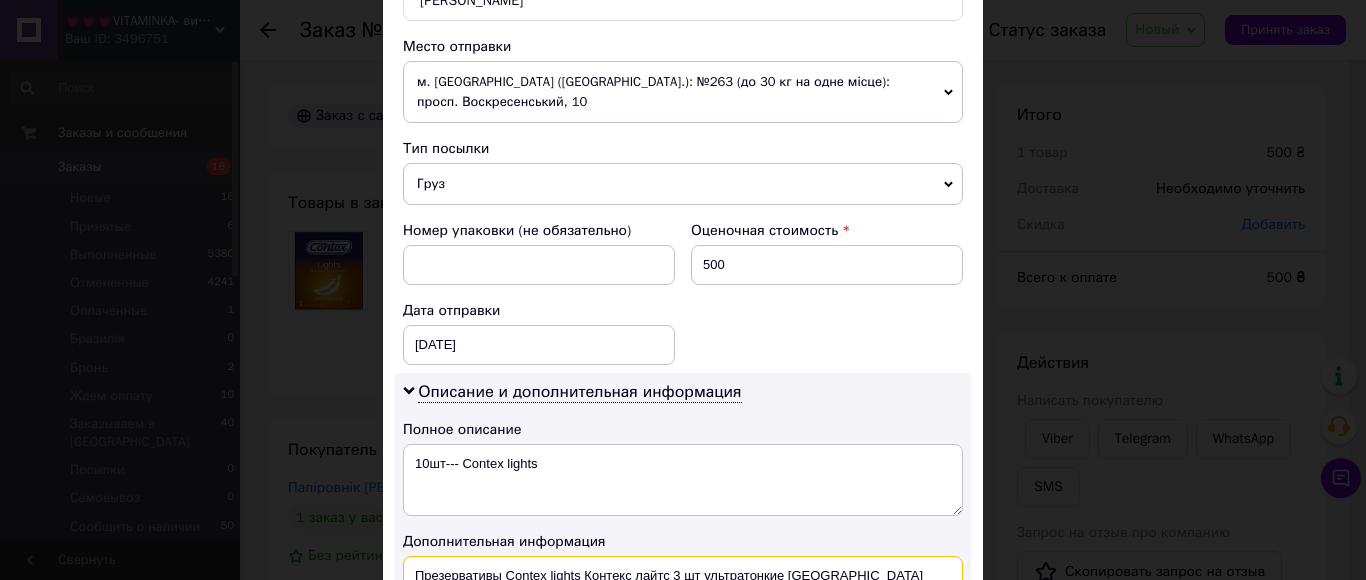 drag, startPoint x: 833, startPoint y: 539, endPoint x: 407, endPoint y: 523, distance: 426.30035 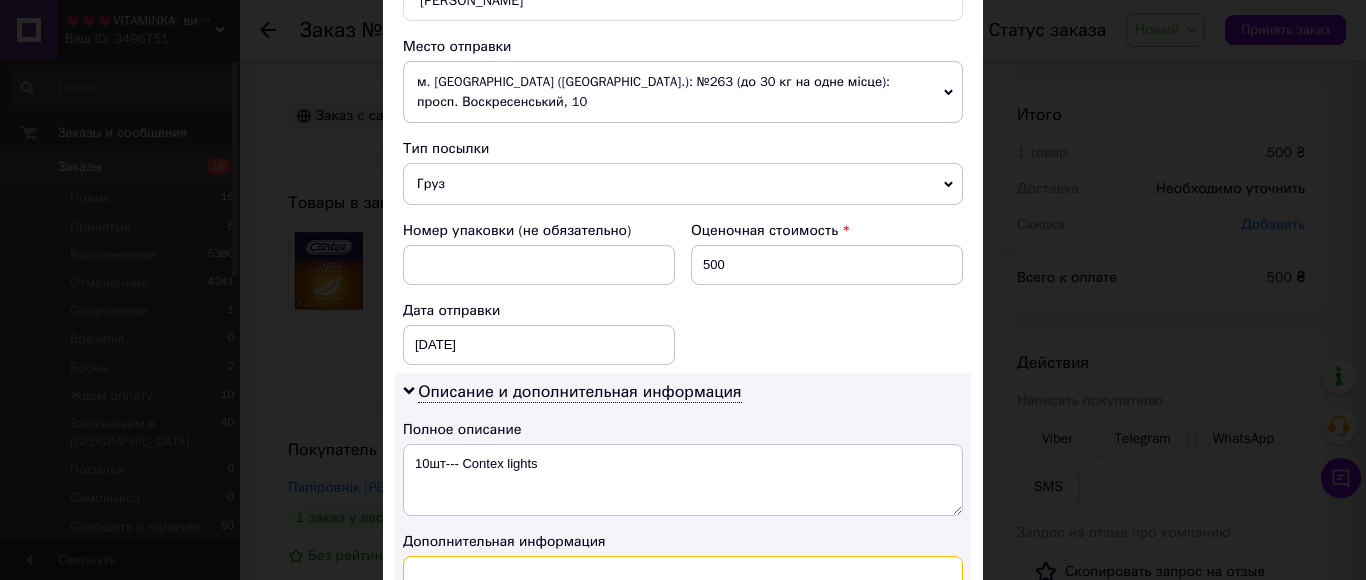 paste on "10шт--- Contex lights" 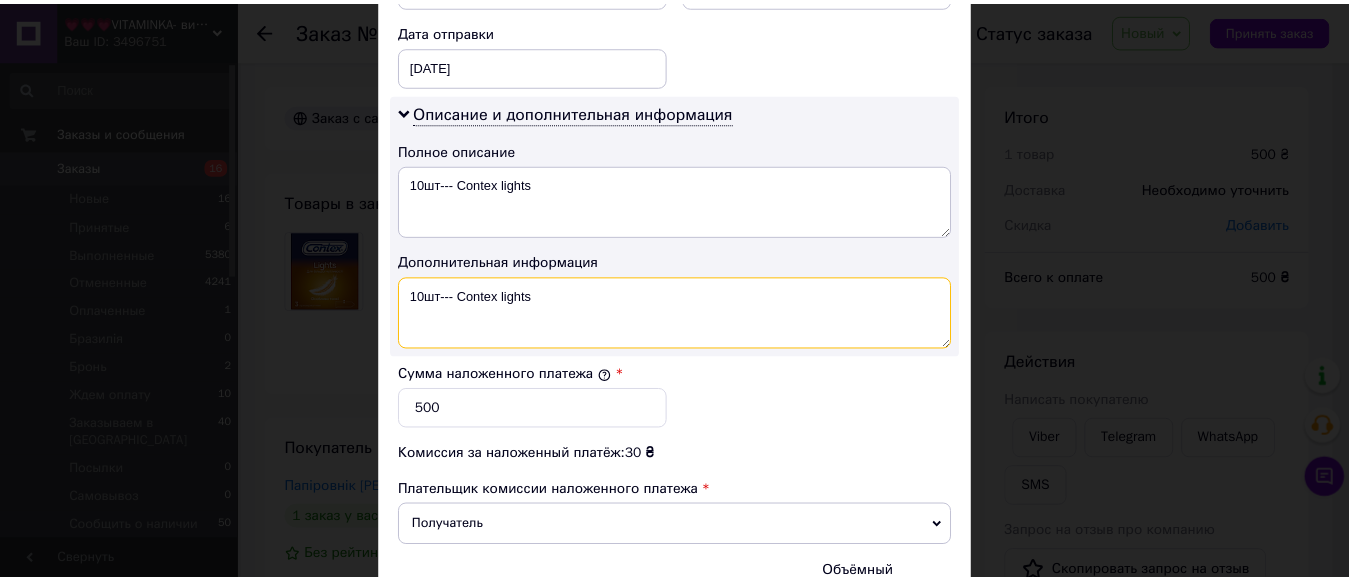 scroll, scrollTop: 1100, scrollLeft: 0, axis: vertical 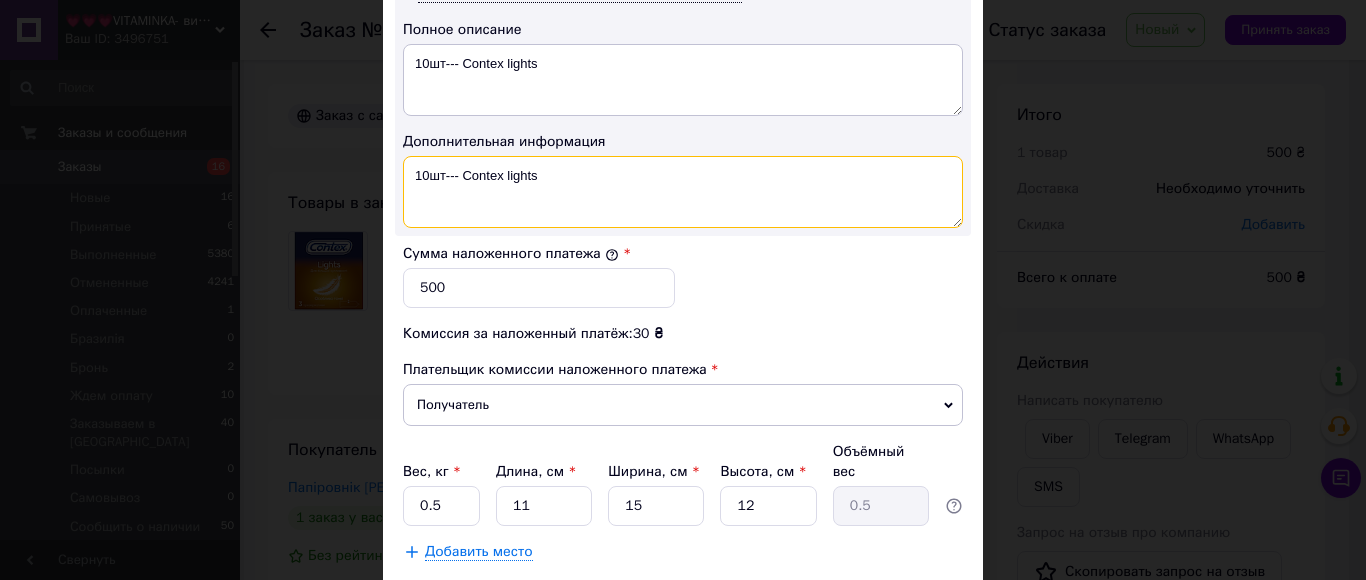 type on "10шт--- Contex lights" 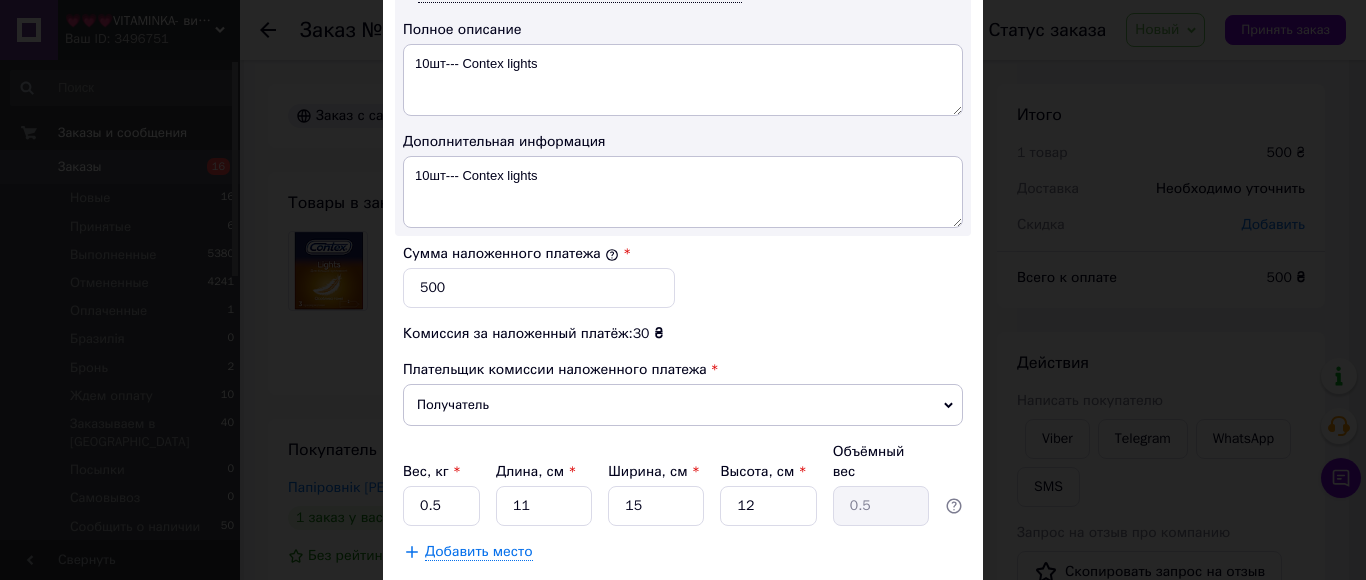 click on "Сохранить" at bounding box center [909, 602] 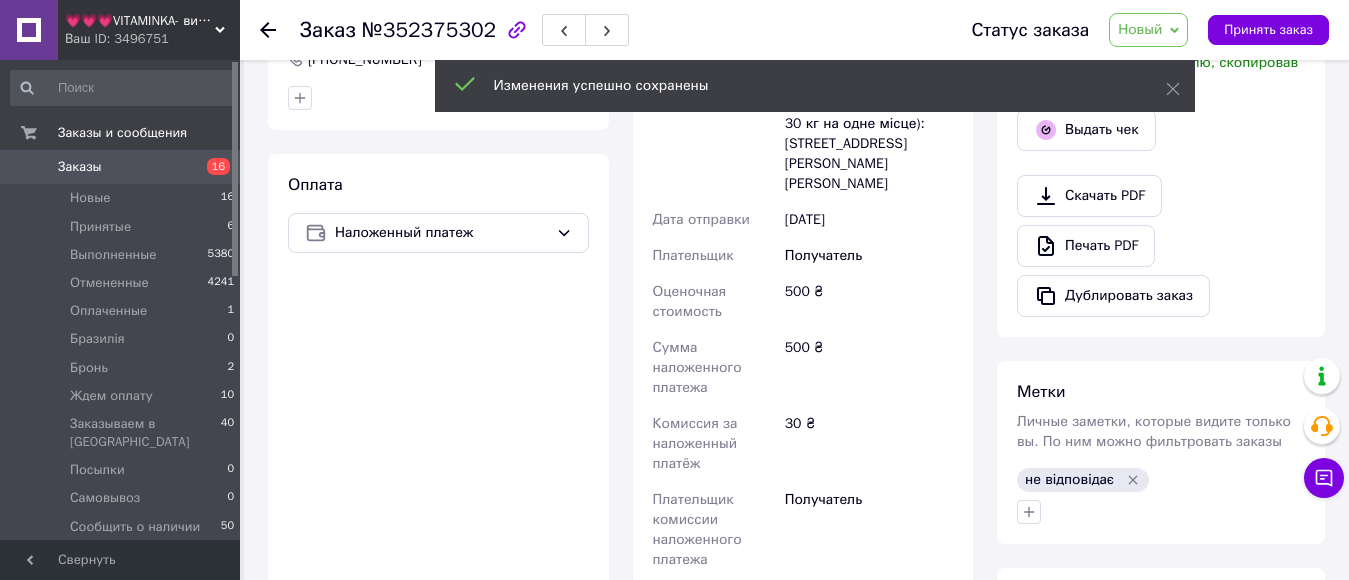 scroll, scrollTop: 700, scrollLeft: 0, axis: vertical 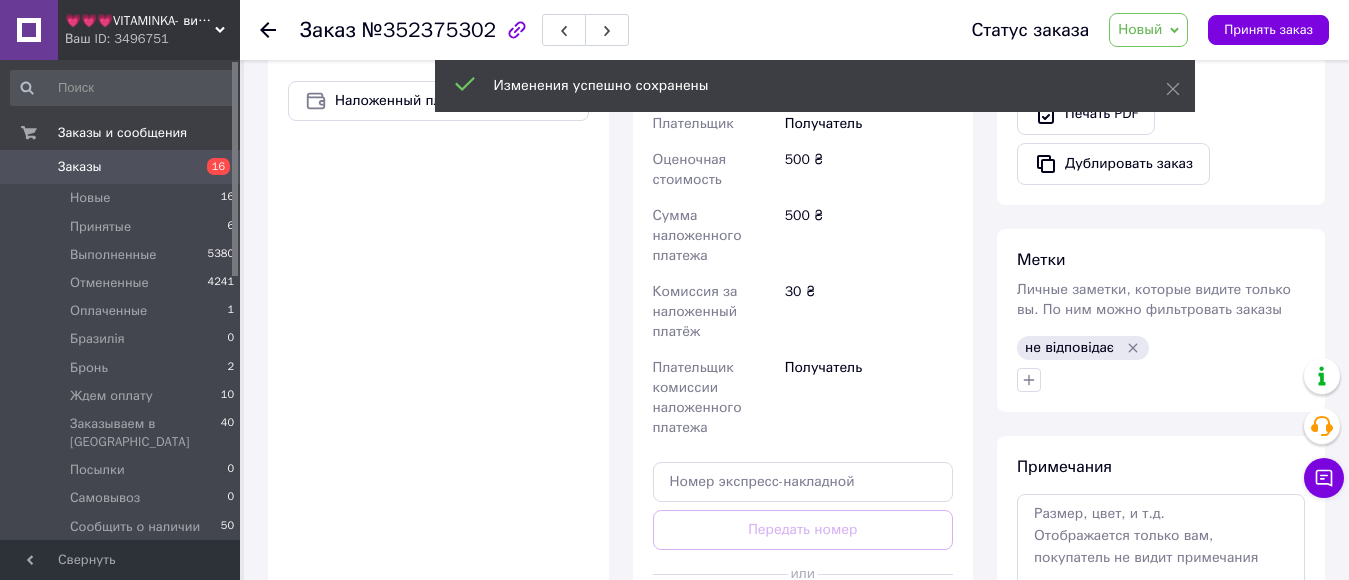 click on "Сгенерировать ЭН" at bounding box center (803, 619) 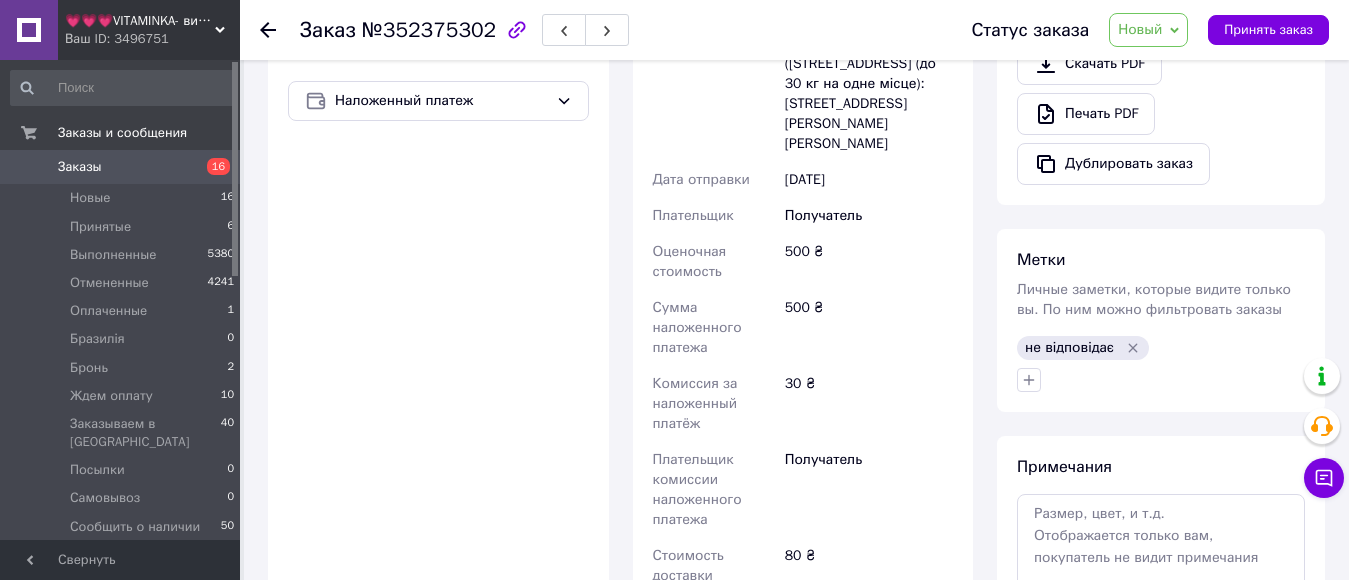 click on "Новый" at bounding box center [1140, 29] 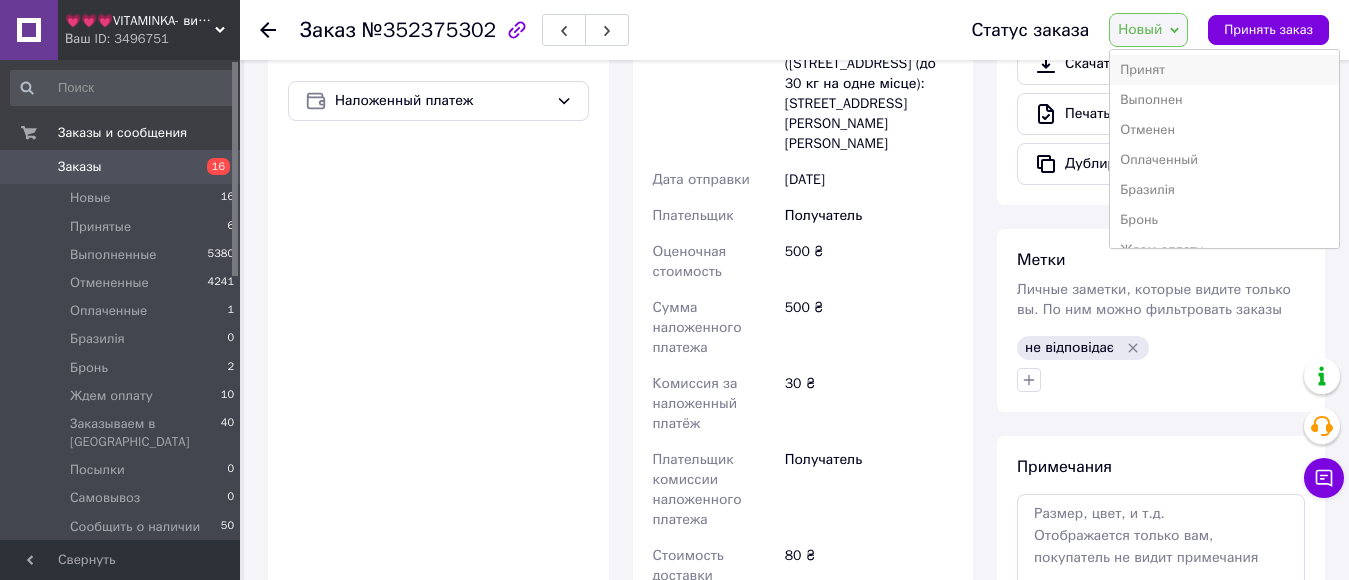 click on "Принят" at bounding box center (1224, 70) 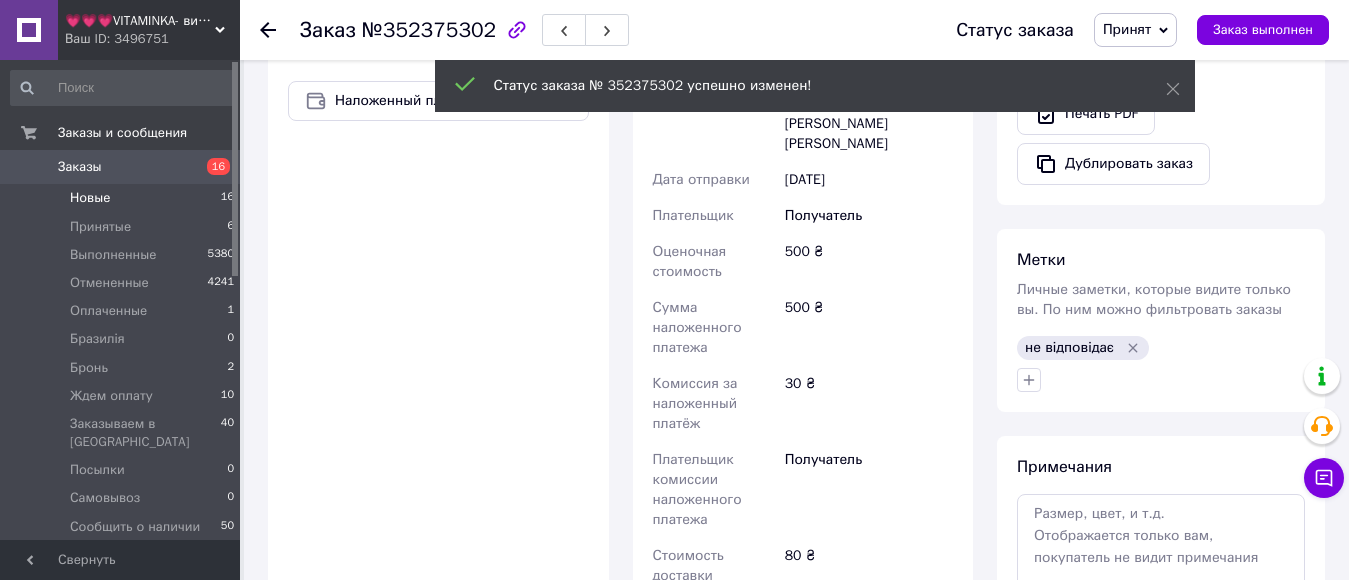 click on "Новые" at bounding box center (90, 198) 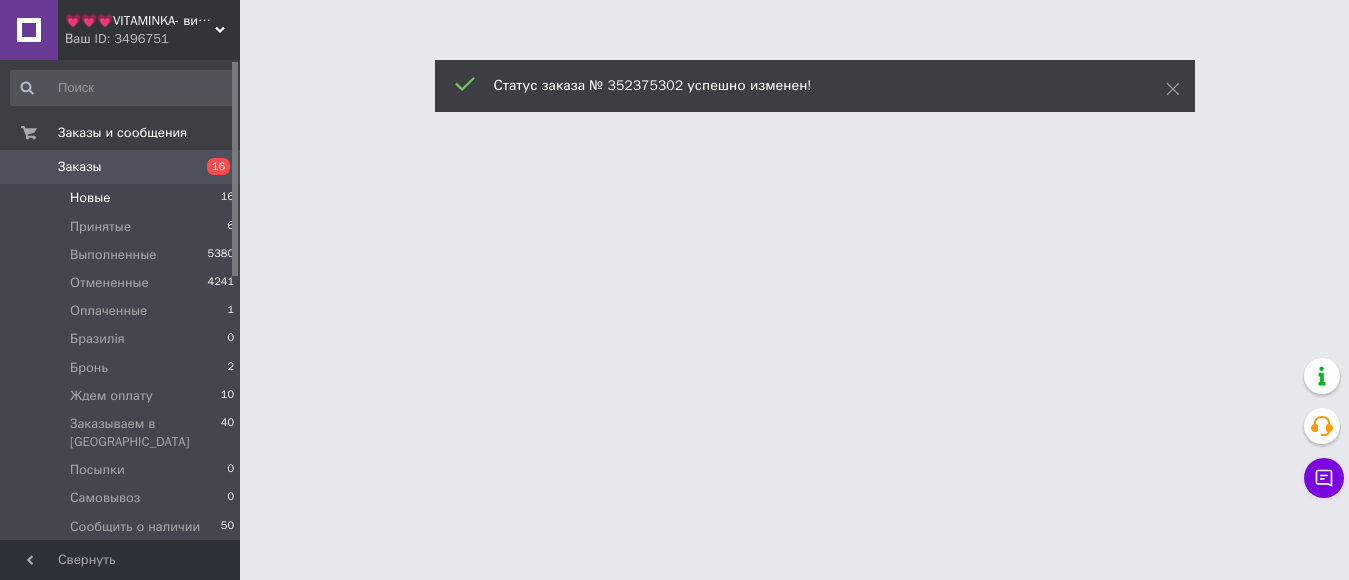 scroll, scrollTop: 0, scrollLeft: 0, axis: both 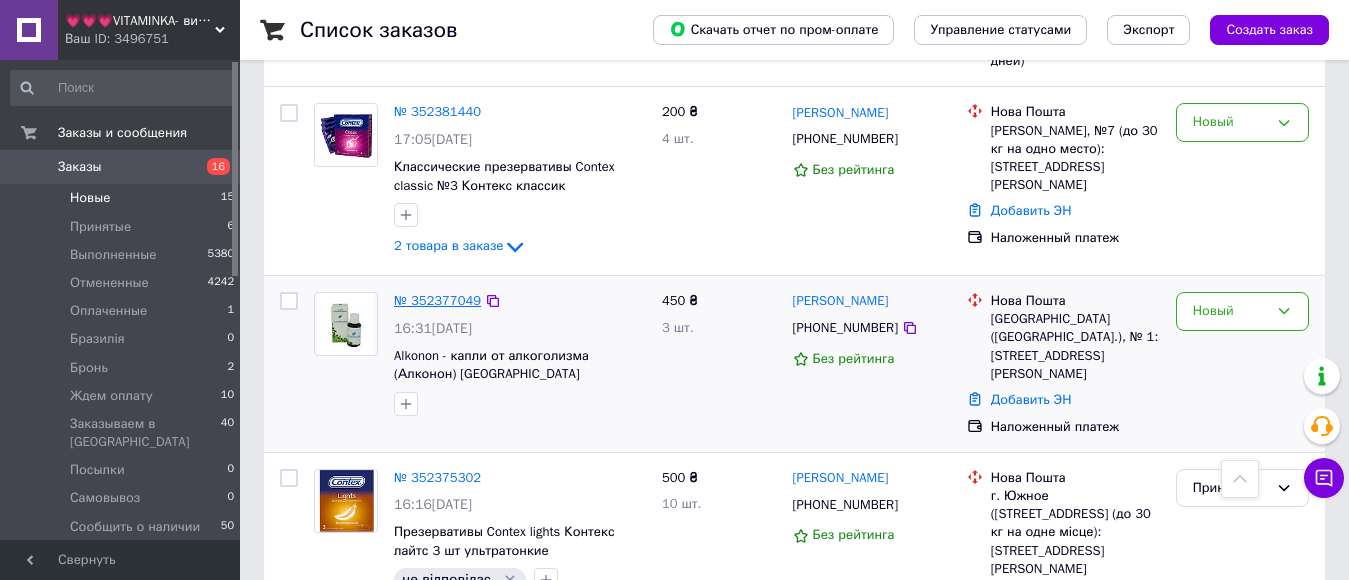 click on "№ 352377049" at bounding box center (437, 300) 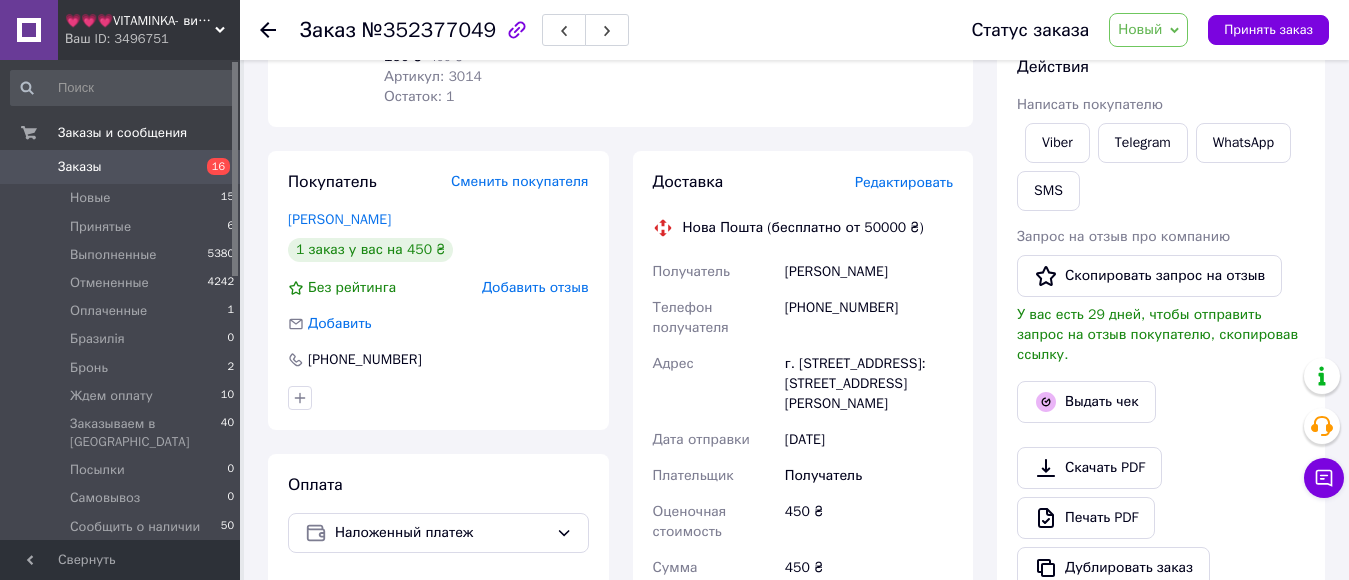 scroll, scrollTop: 300, scrollLeft: 0, axis: vertical 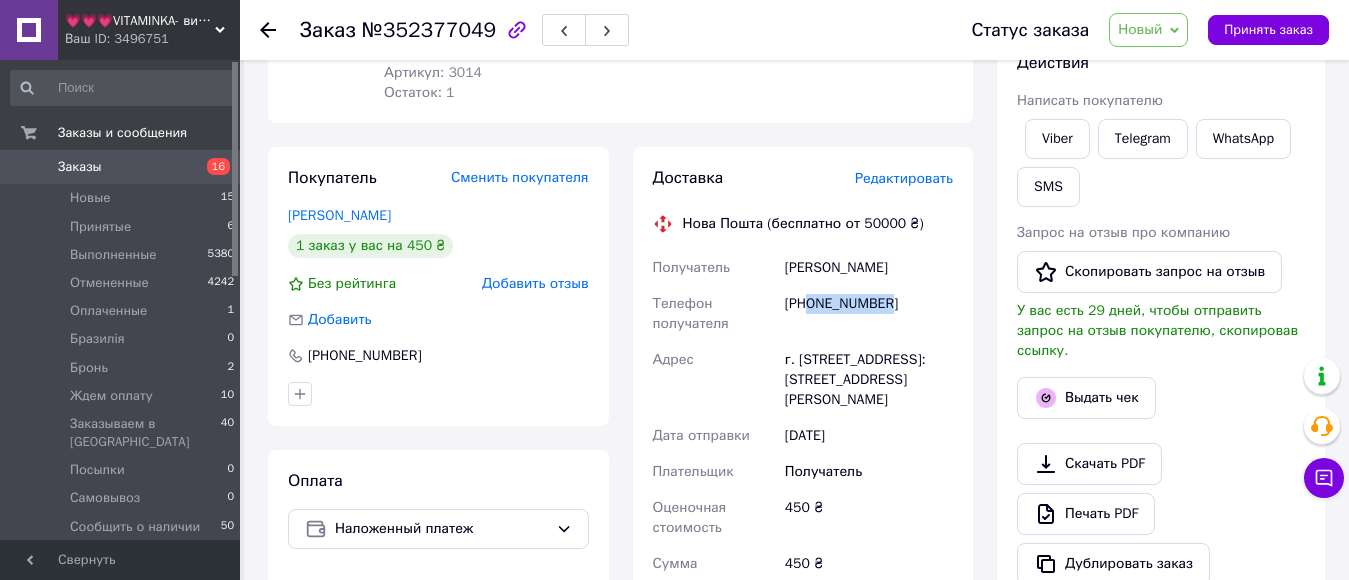 drag, startPoint x: 809, startPoint y: 303, endPoint x: 903, endPoint y: 305, distance: 94.02127 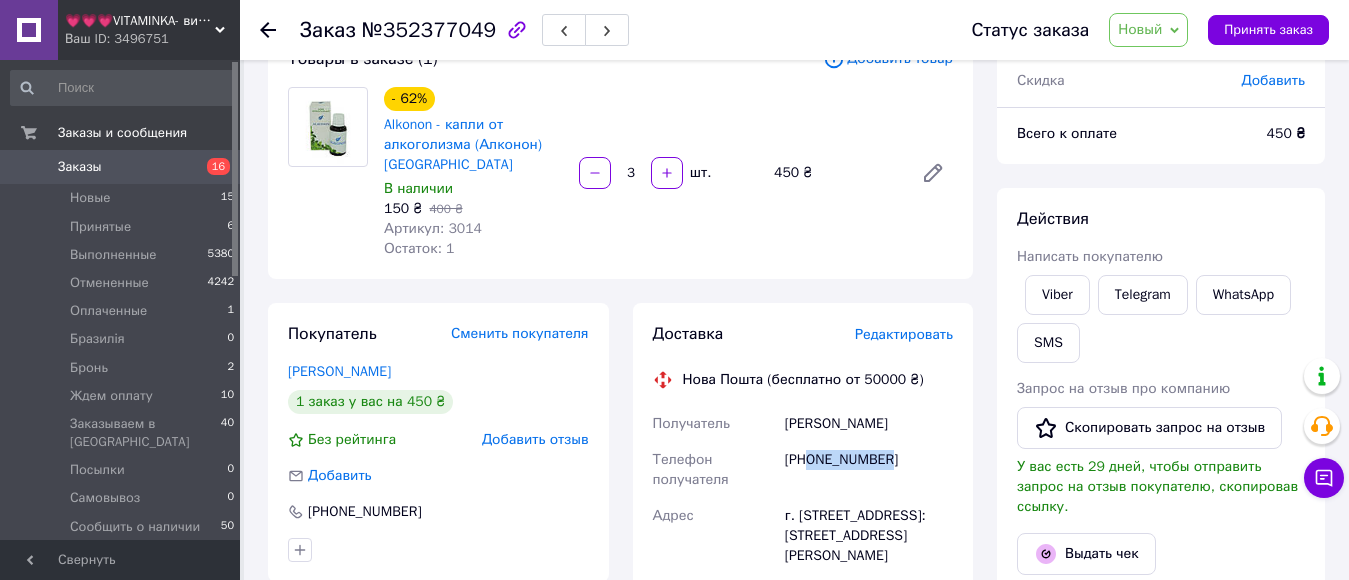 scroll, scrollTop: 0, scrollLeft: 0, axis: both 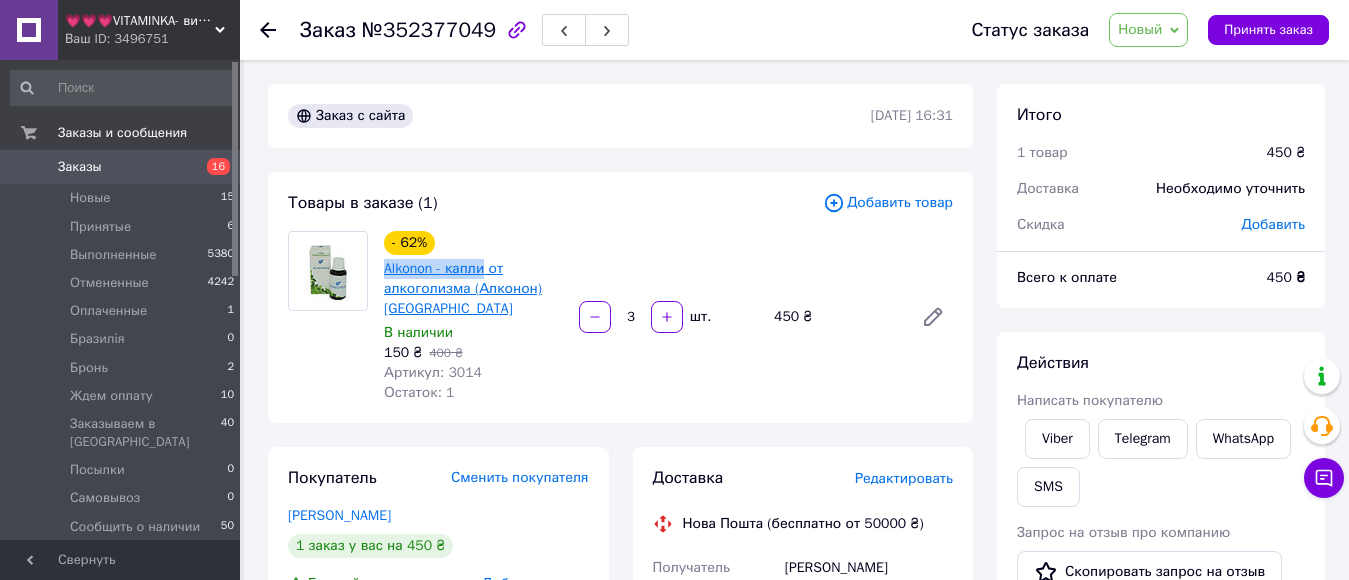 drag, startPoint x: 378, startPoint y: 267, endPoint x: 484, endPoint y: 264, distance: 106.04244 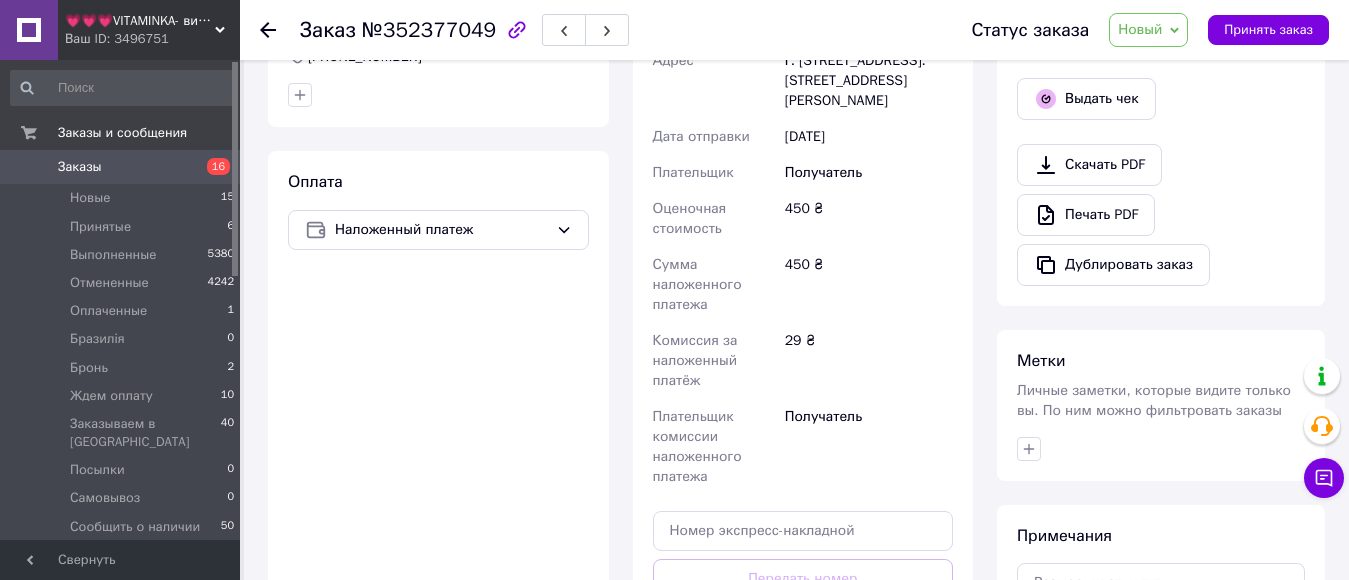 scroll, scrollTop: 600, scrollLeft: 0, axis: vertical 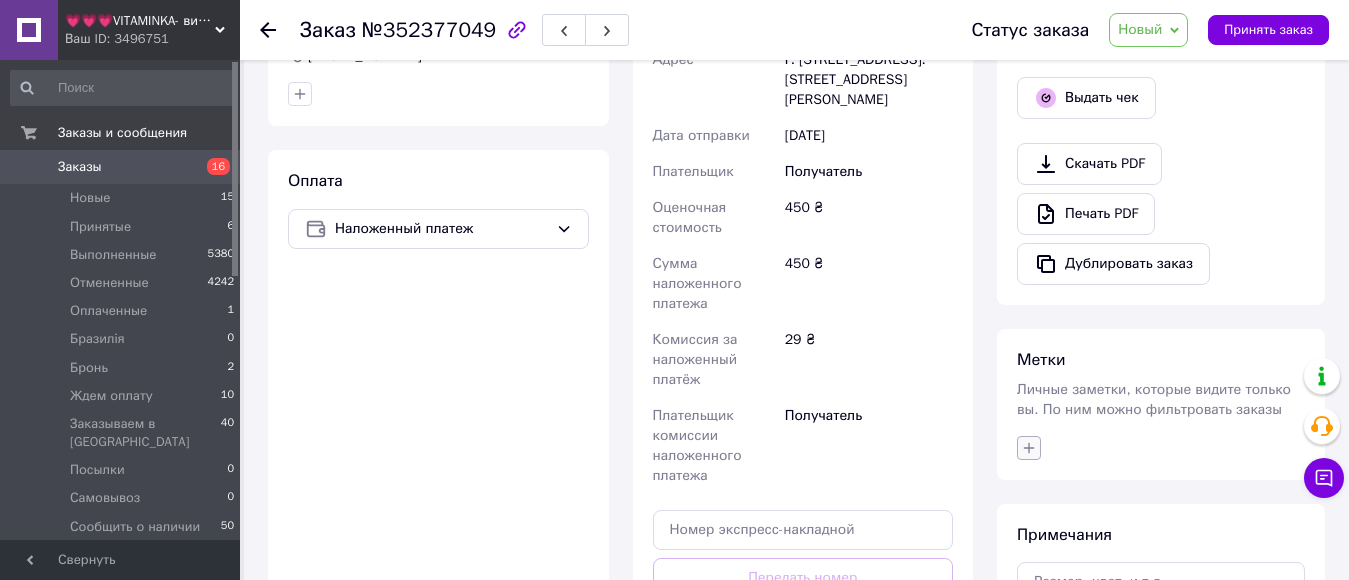 click 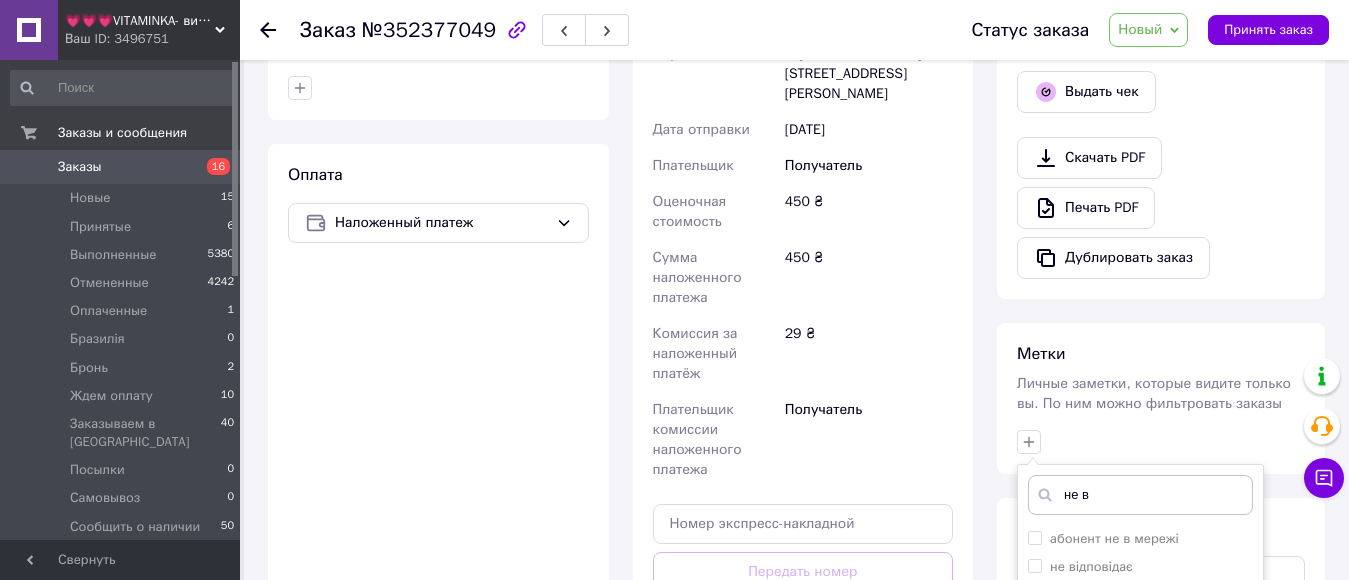scroll, scrollTop: 800, scrollLeft: 0, axis: vertical 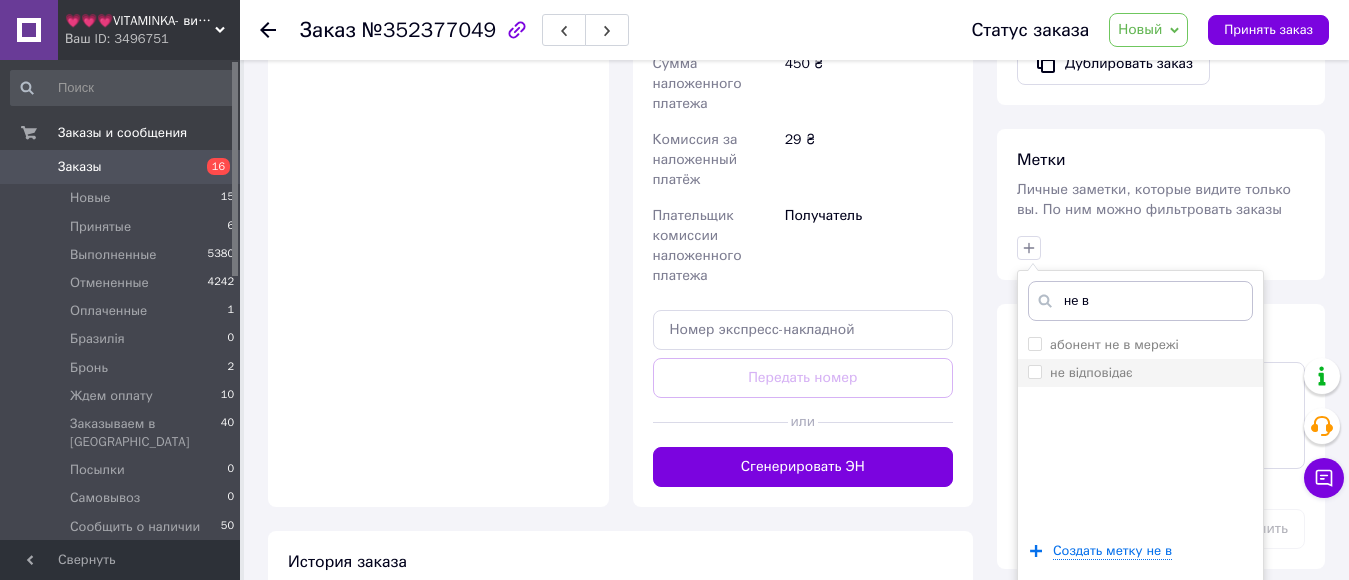 type on "не в" 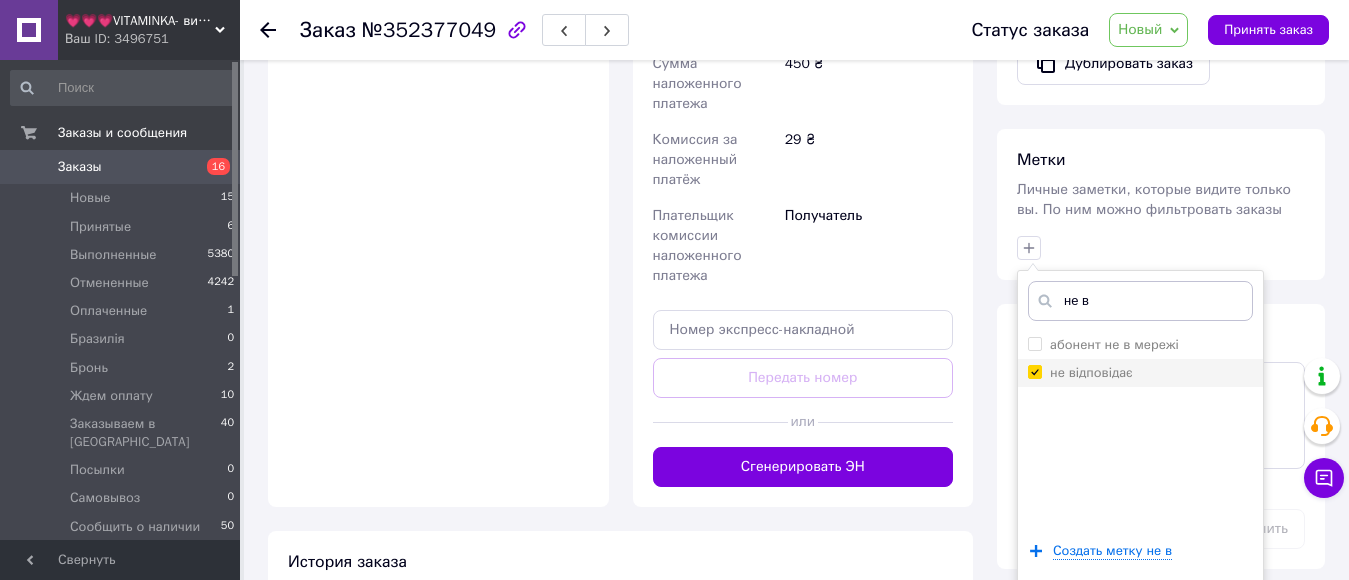 checkbox on "true" 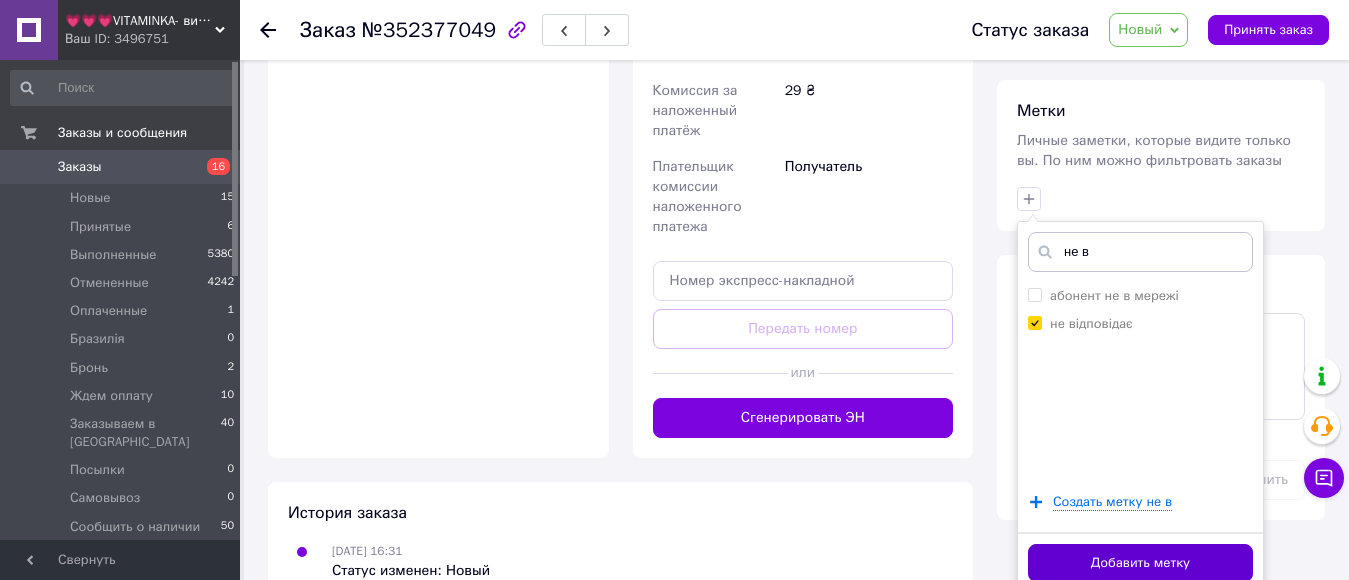 scroll, scrollTop: 874, scrollLeft: 0, axis: vertical 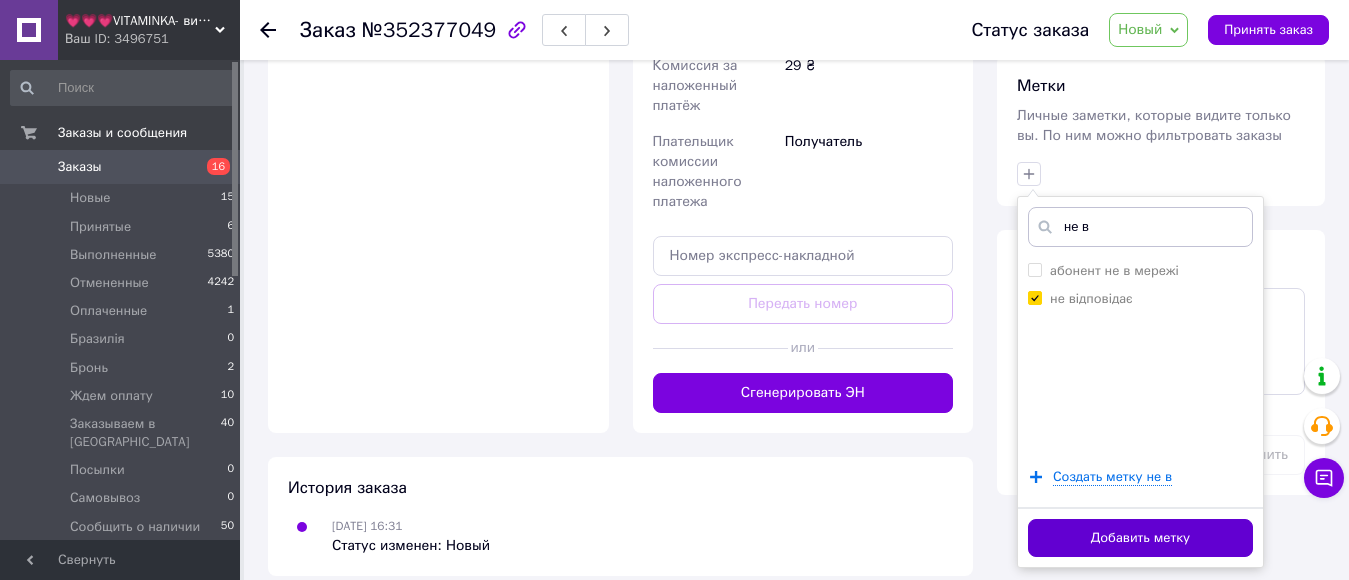 click on "Добавить метку" at bounding box center [1140, 538] 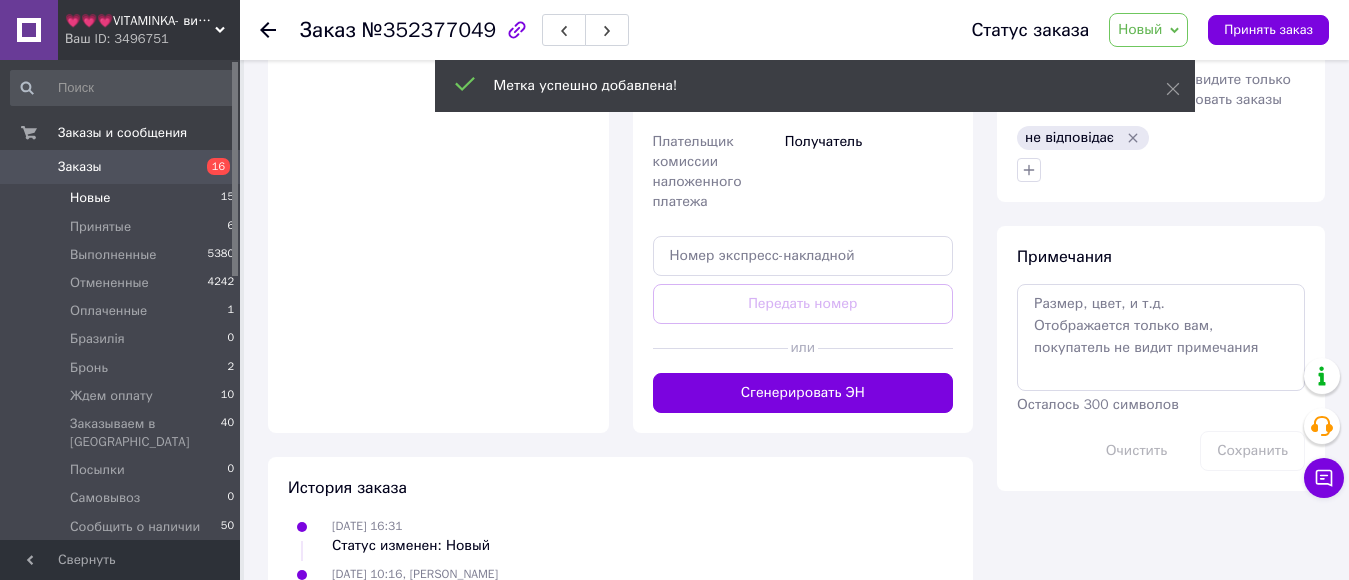 click on "Новые" at bounding box center (90, 198) 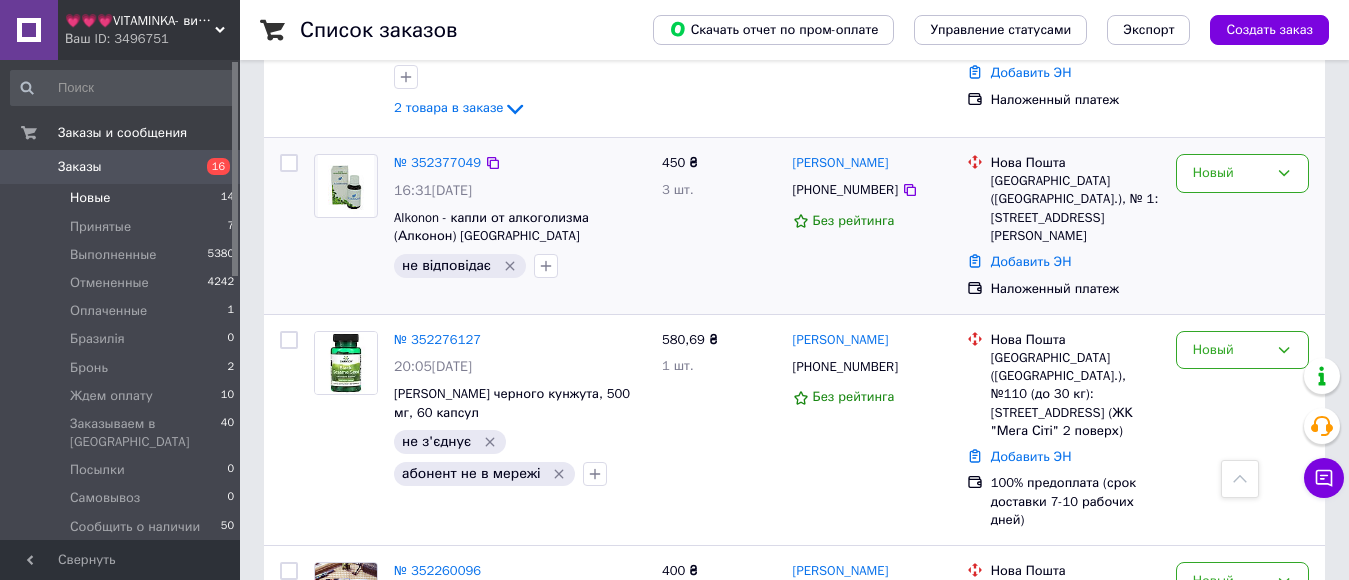 scroll, scrollTop: 1938, scrollLeft: 0, axis: vertical 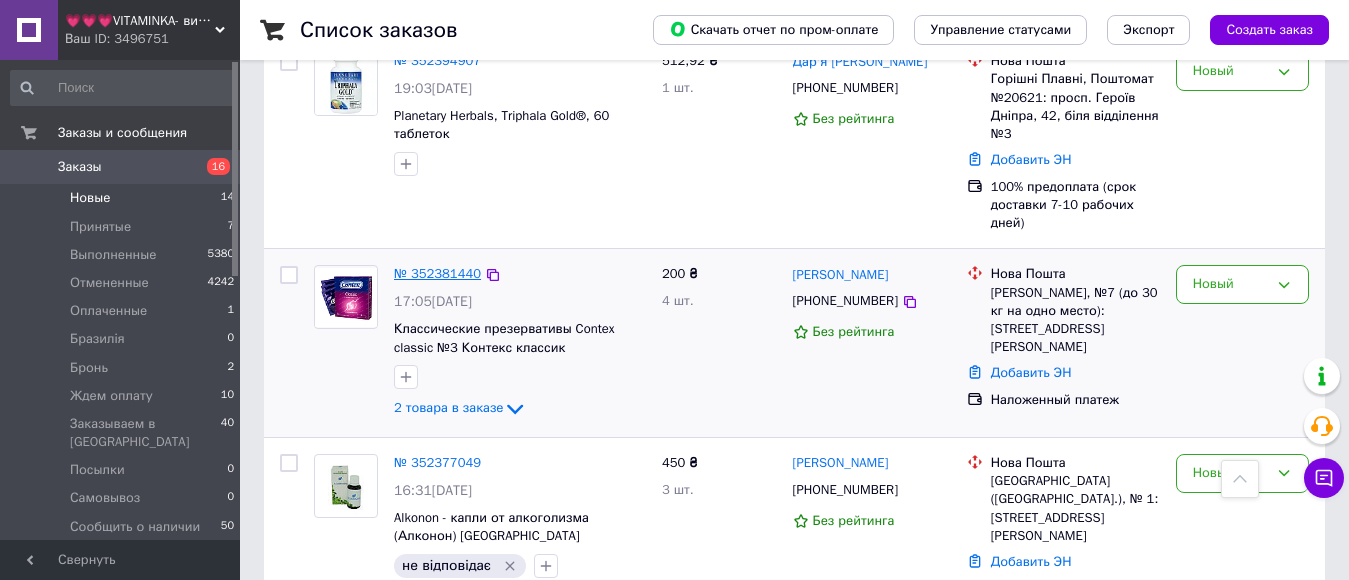 click on "№ 352381440" at bounding box center [437, 273] 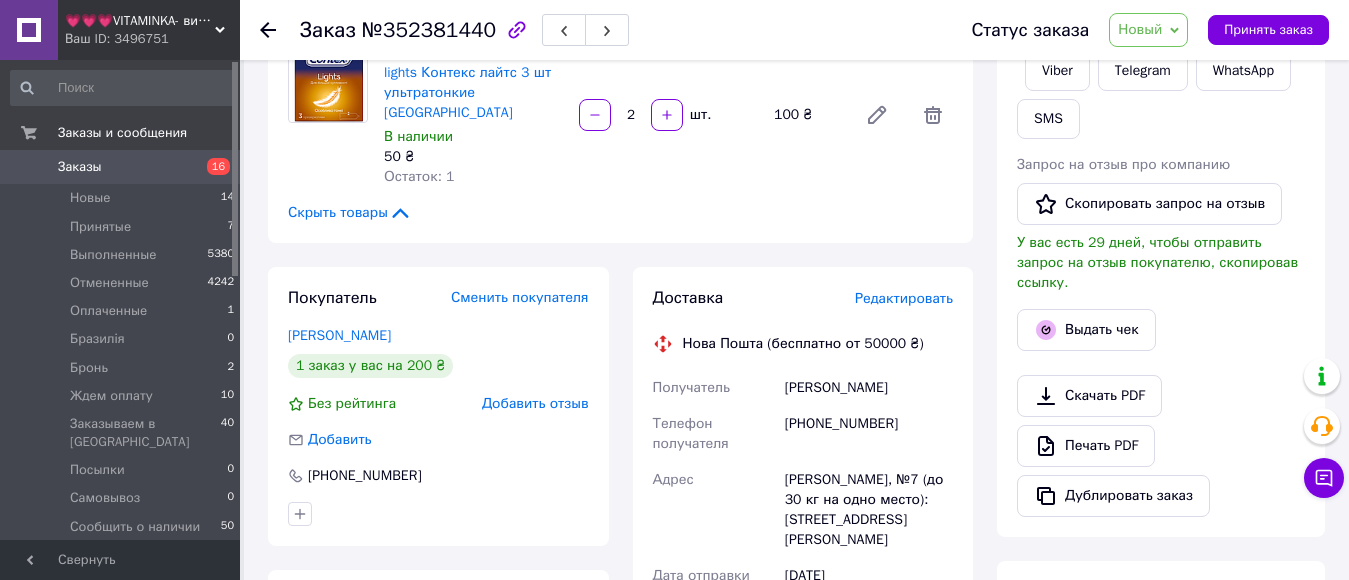scroll, scrollTop: 342, scrollLeft: 0, axis: vertical 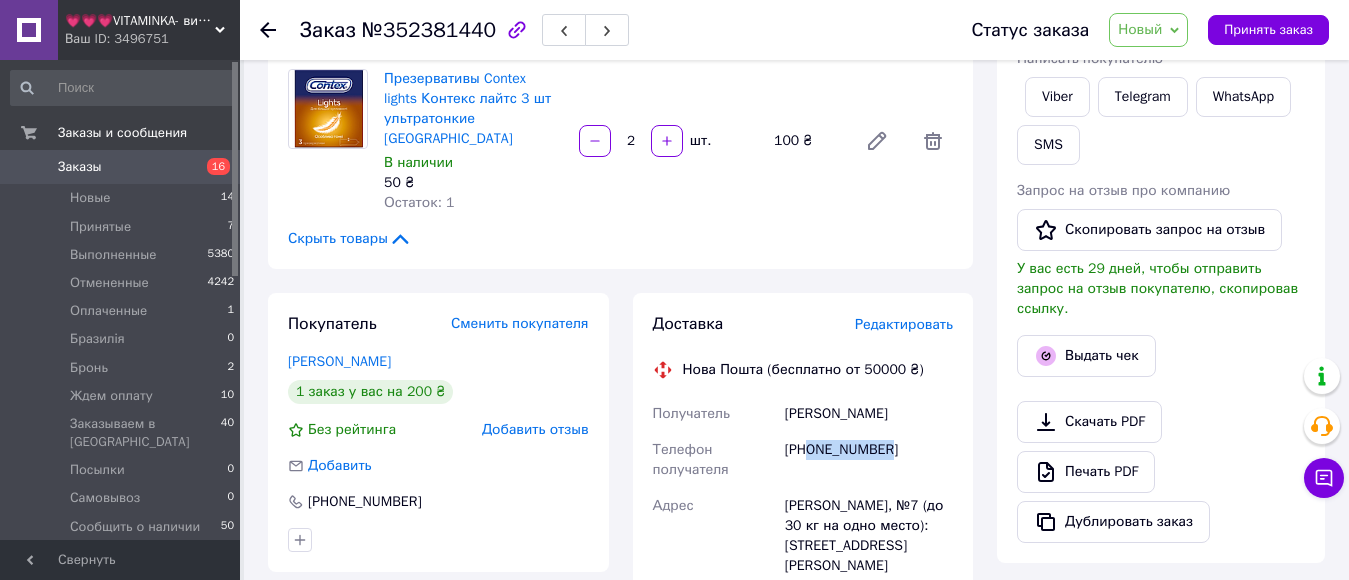 drag, startPoint x: 810, startPoint y: 411, endPoint x: 918, endPoint y: 415, distance: 108.07405 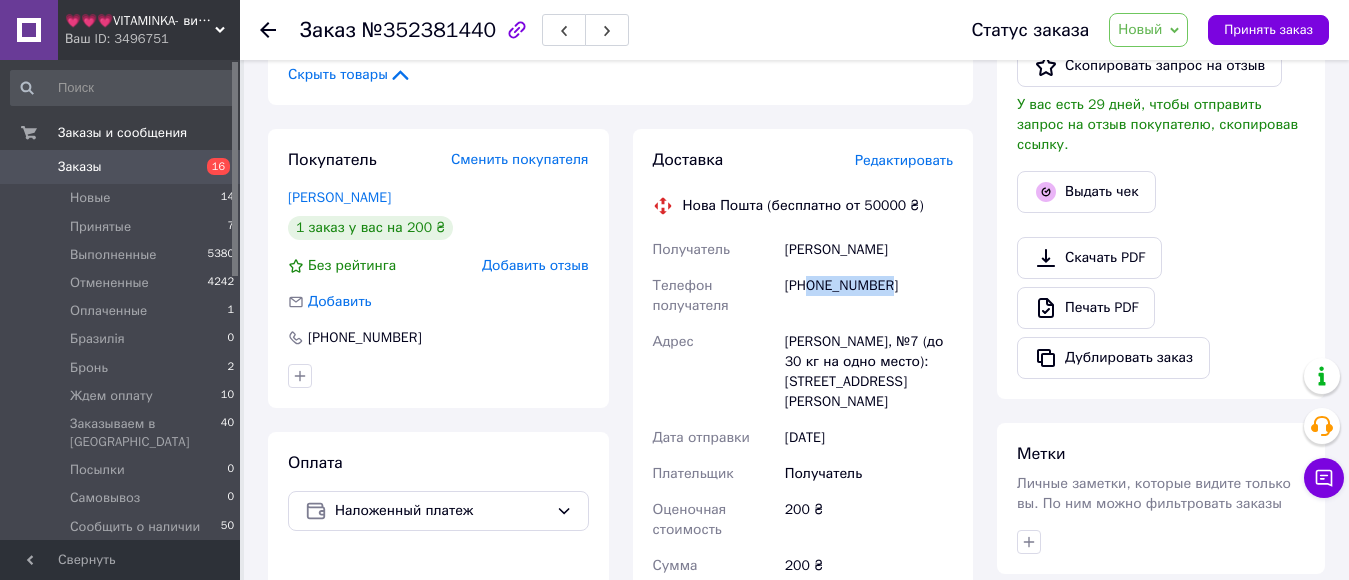 scroll, scrollTop: 600, scrollLeft: 0, axis: vertical 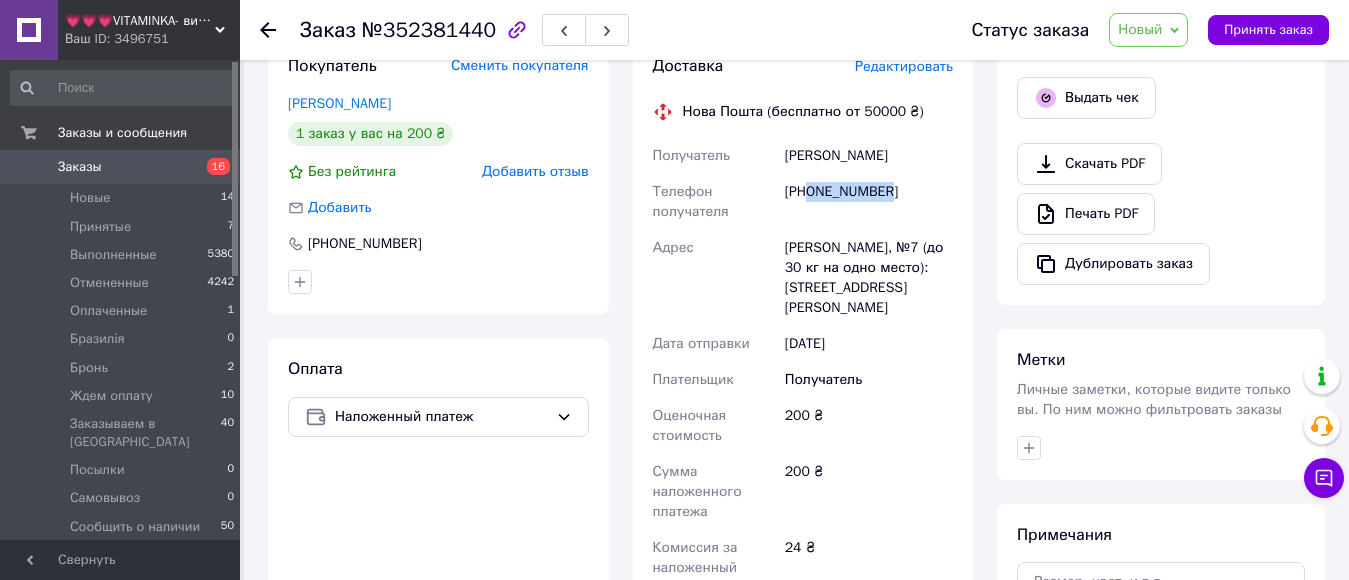 copy on "0962240124" 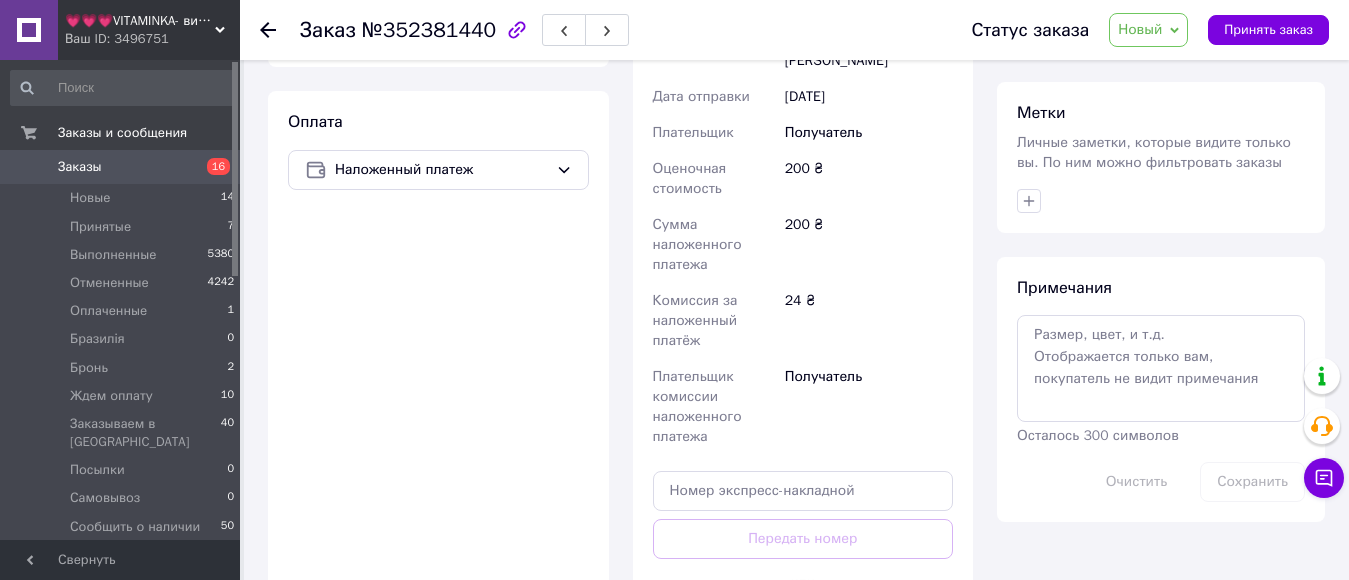 scroll, scrollTop: 842, scrollLeft: 0, axis: vertical 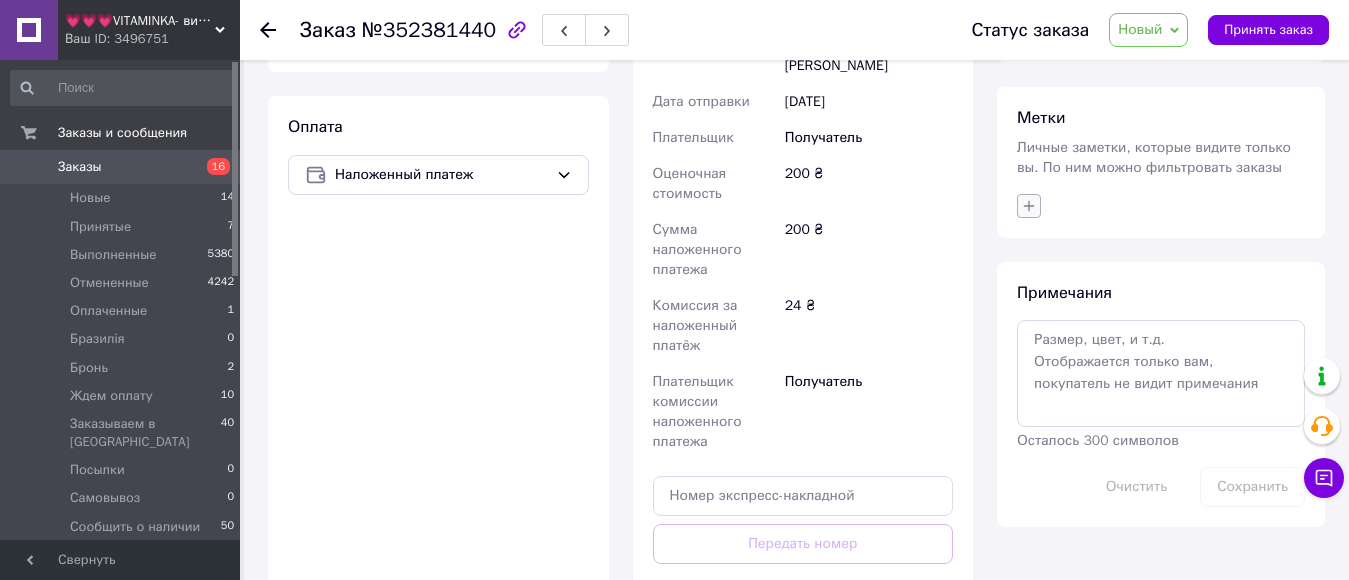 click at bounding box center (1029, 206) 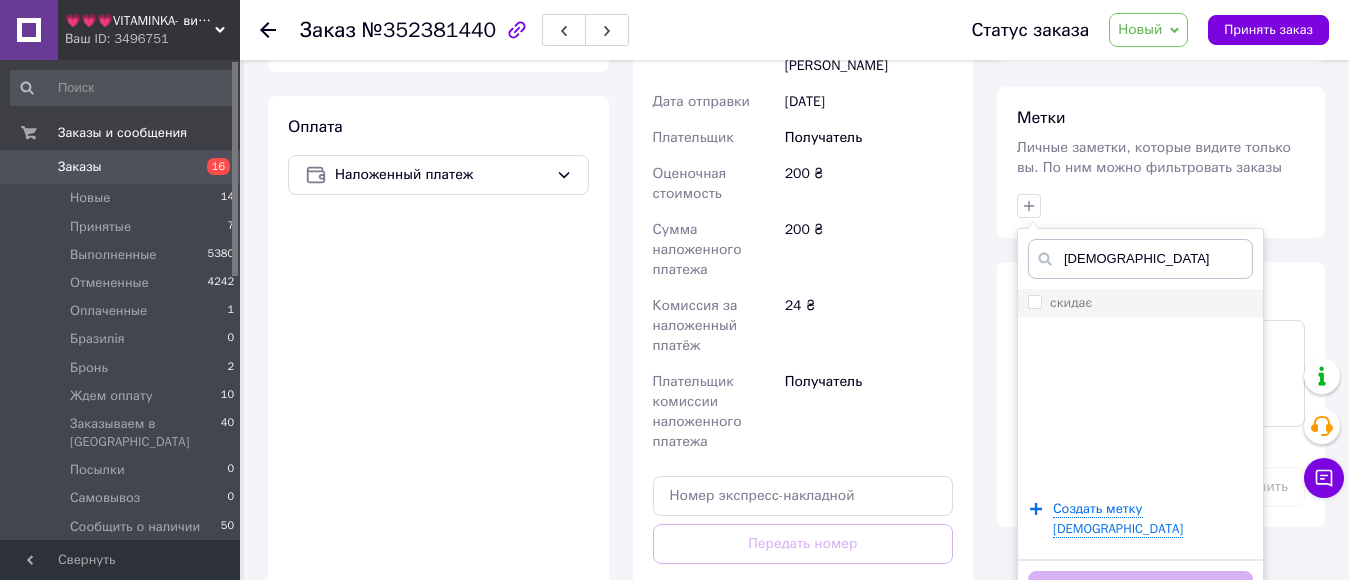 type on "скид" 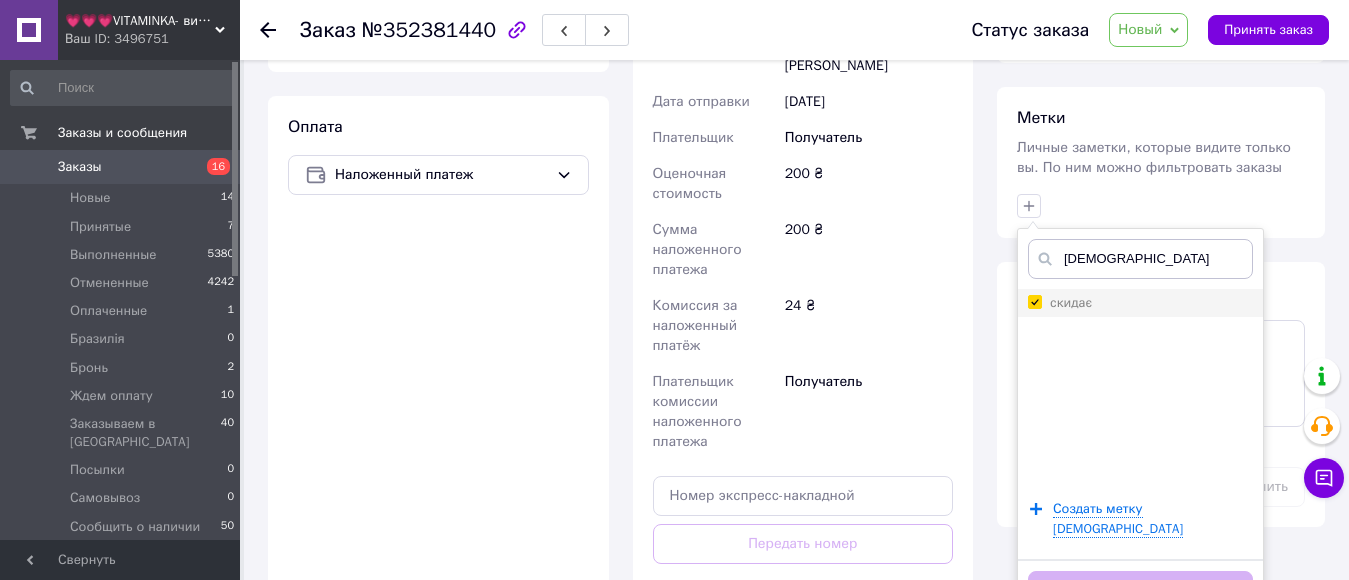 checkbox on "true" 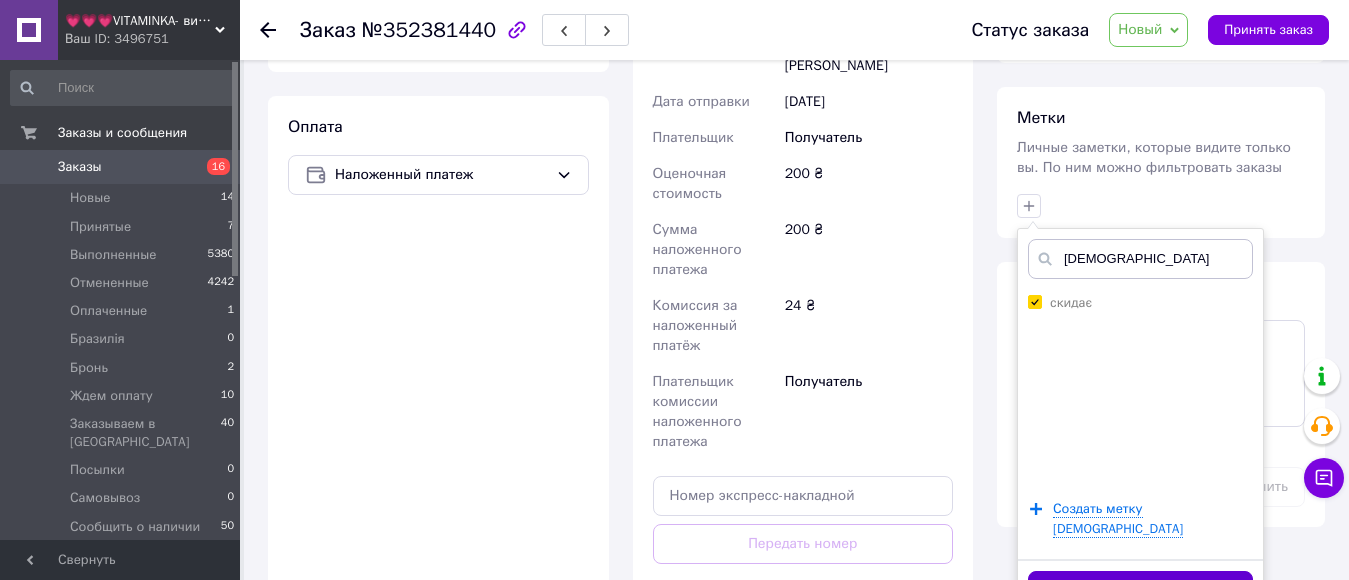 click on "Добавить метку" at bounding box center (1140, 590) 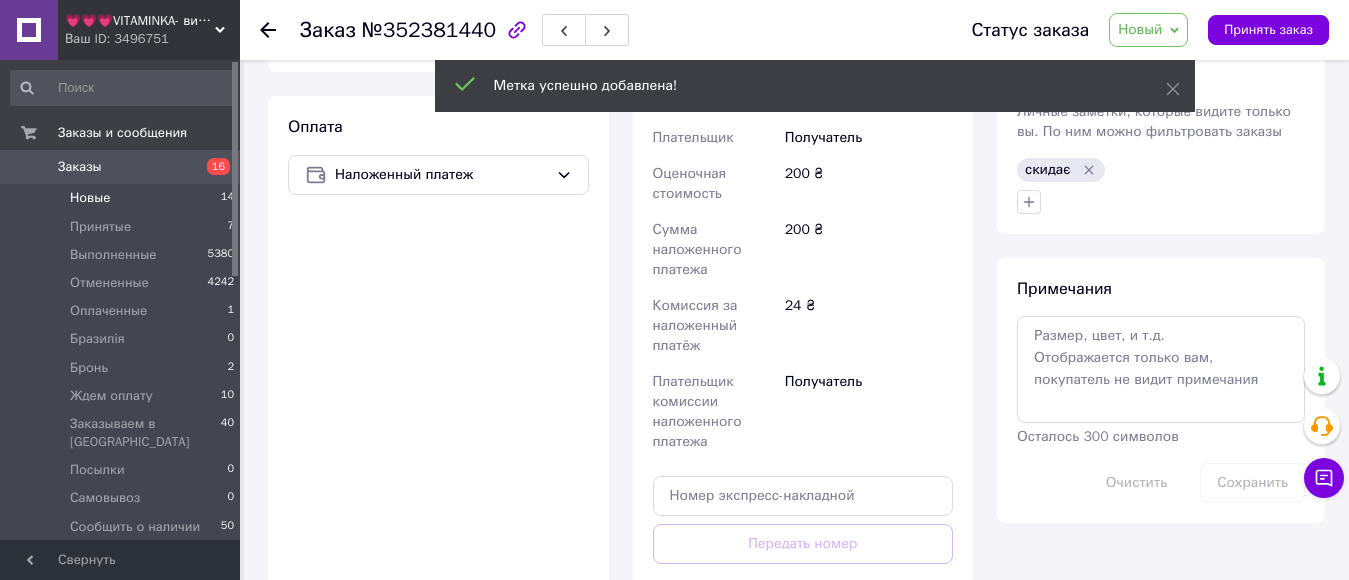 click on "Новые" at bounding box center [90, 198] 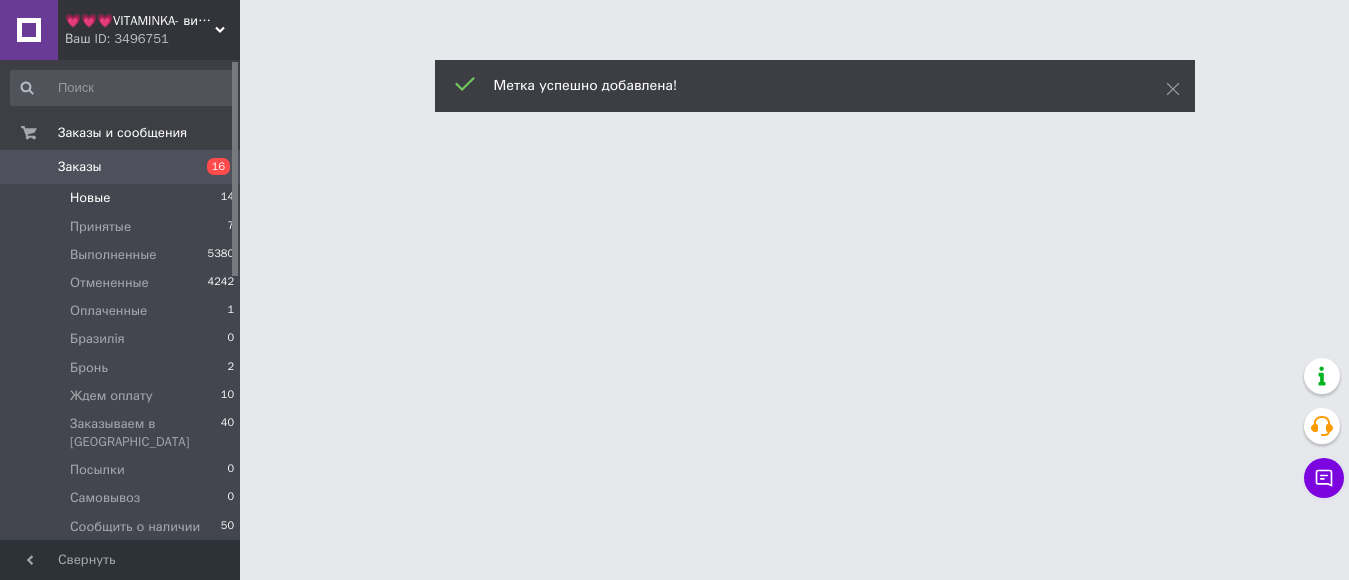 scroll, scrollTop: 0, scrollLeft: 0, axis: both 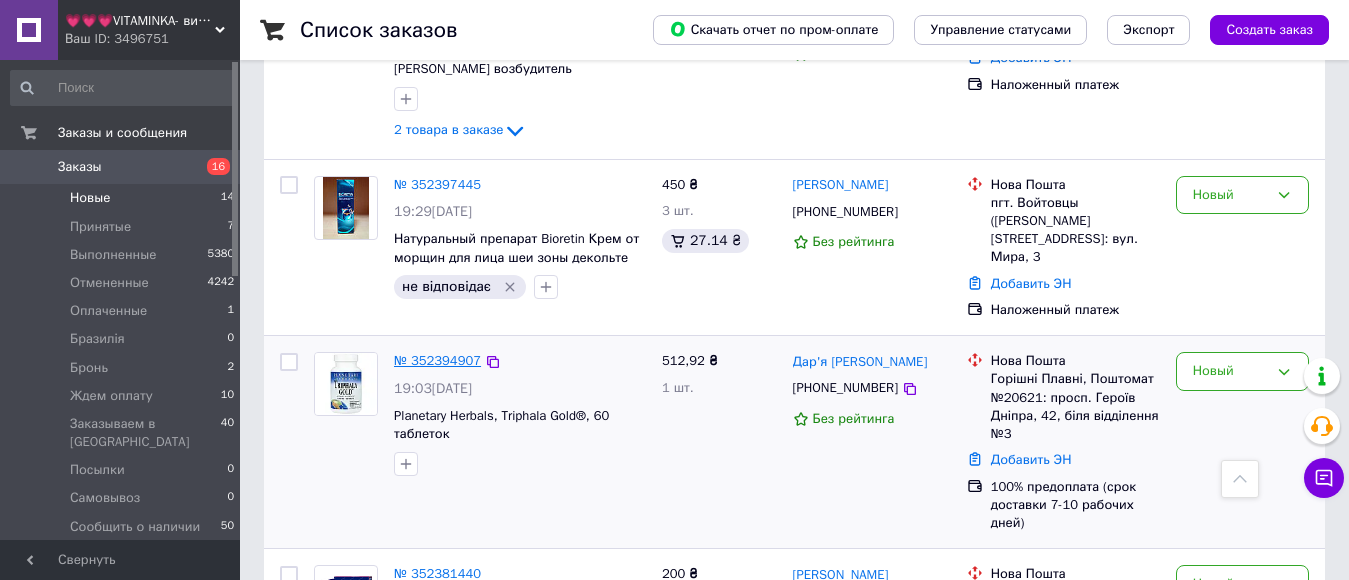 click on "№ 352394907" at bounding box center [437, 360] 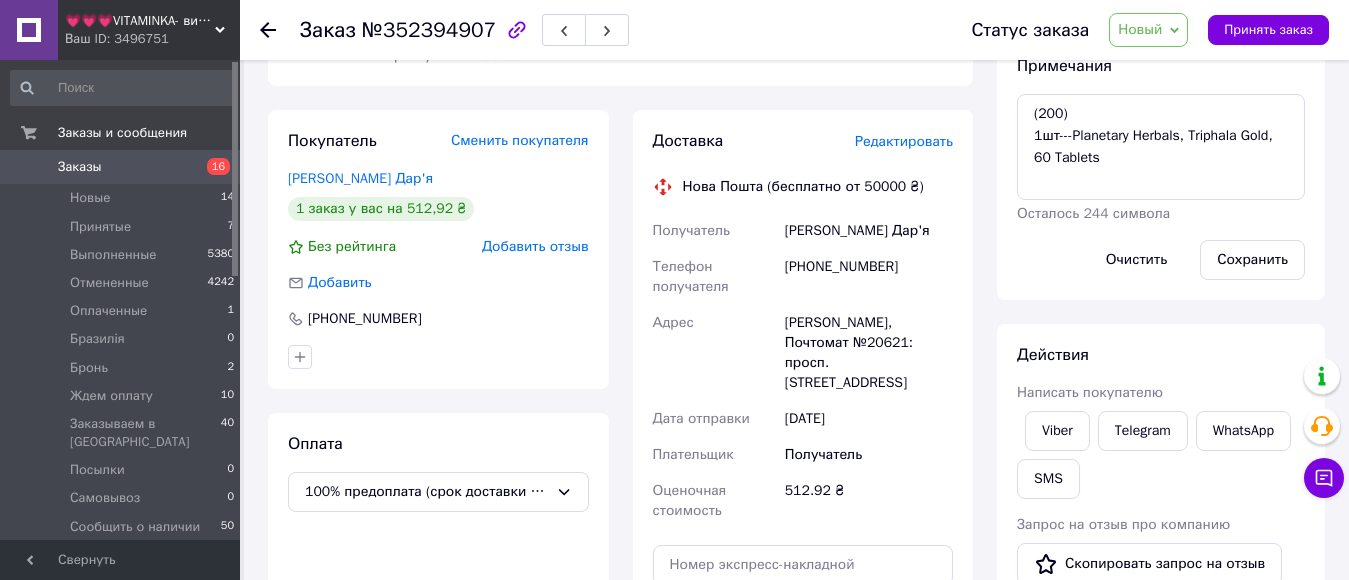 scroll, scrollTop: 293, scrollLeft: 0, axis: vertical 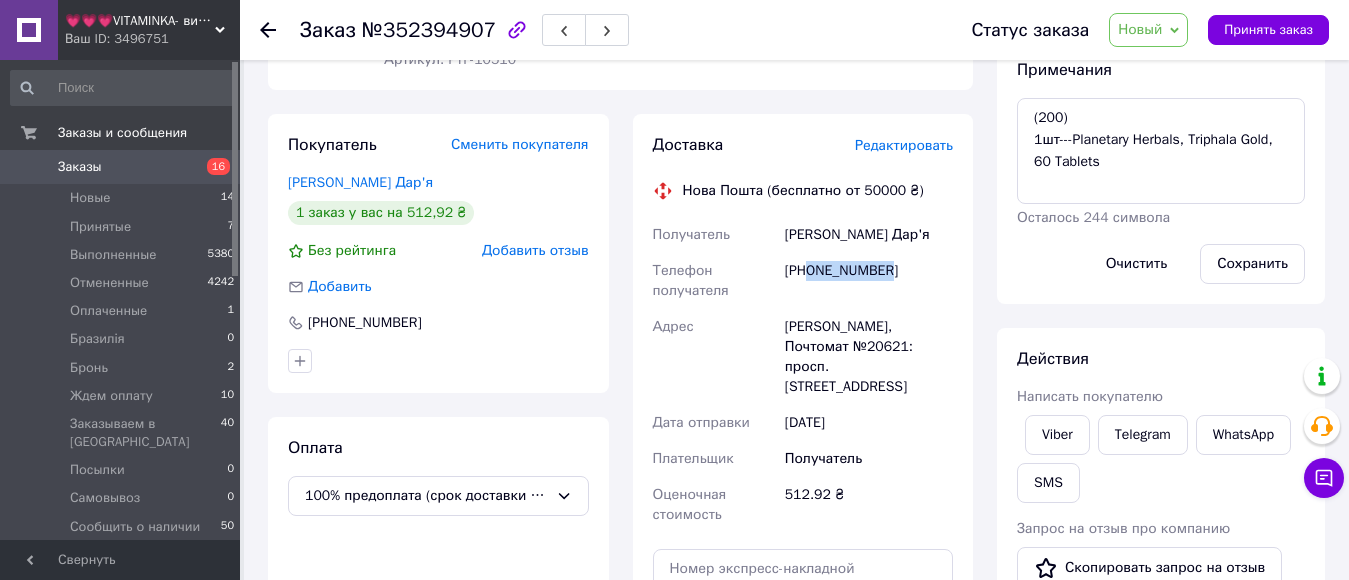 drag, startPoint x: 809, startPoint y: 271, endPoint x: 924, endPoint y: 279, distance: 115.27792 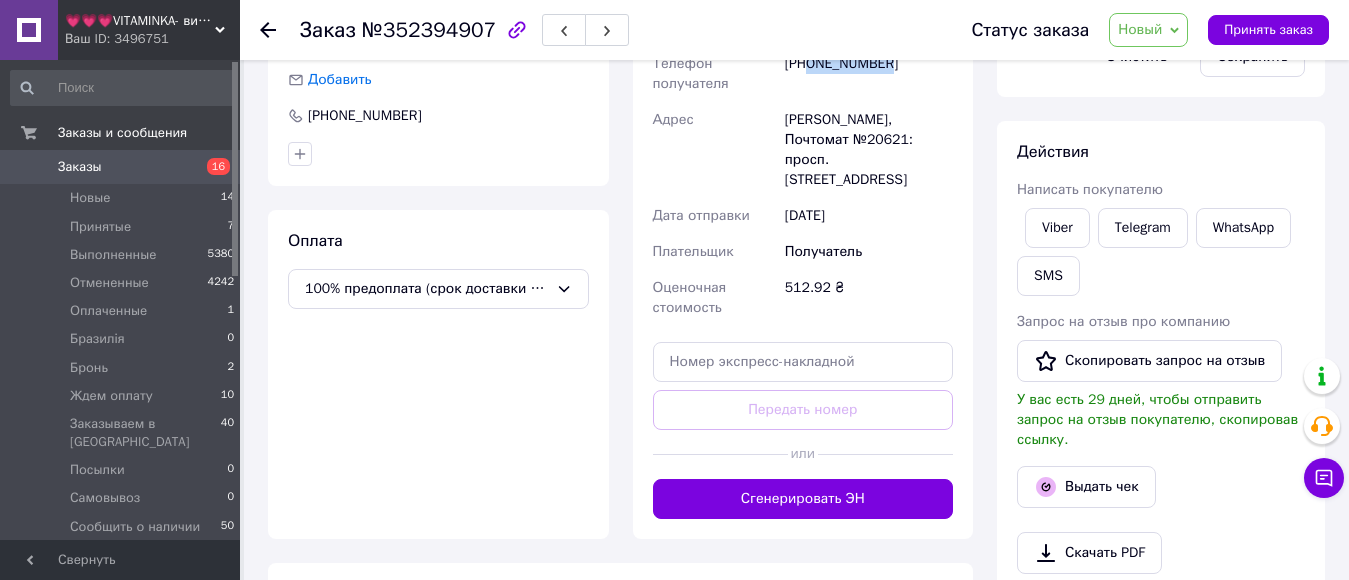 scroll, scrollTop: 100, scrollLeft: 0, axis: vertical 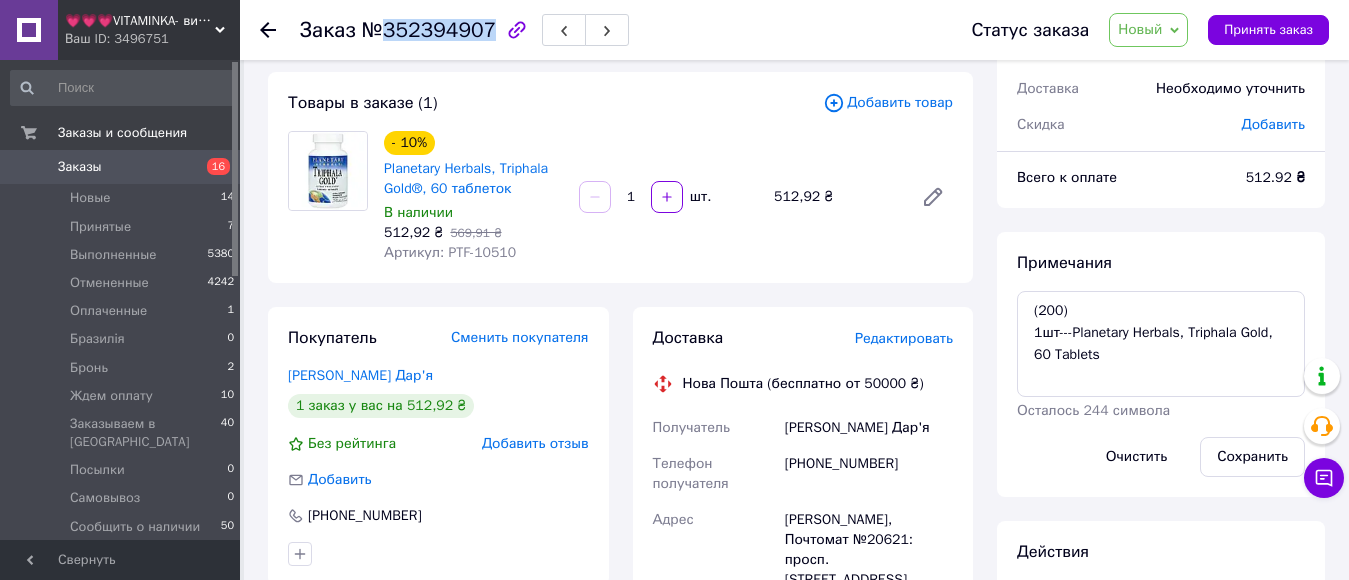 drag, startPoint x: 379, startPoint y: 31, endPoint x: 480, endPoint y: 29, distance: 101.0198 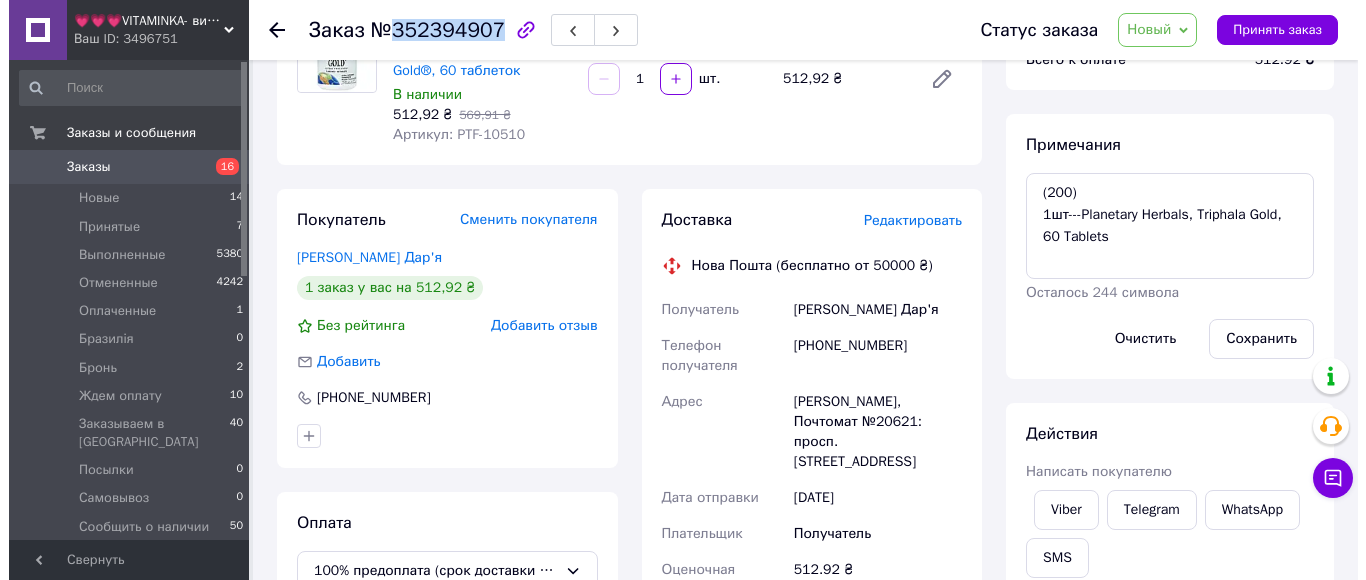 scroll, scrollTop: 400, scrollLeft: 0, axis: vertical 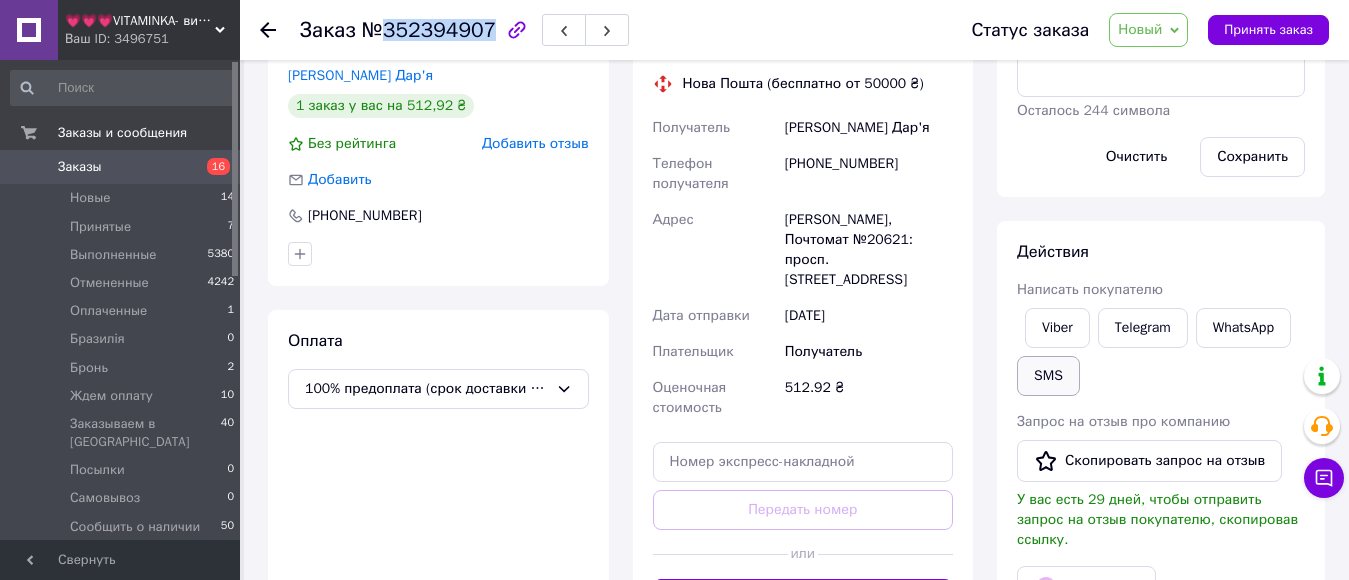click on "SMS" at bounding box center (1048, 376) 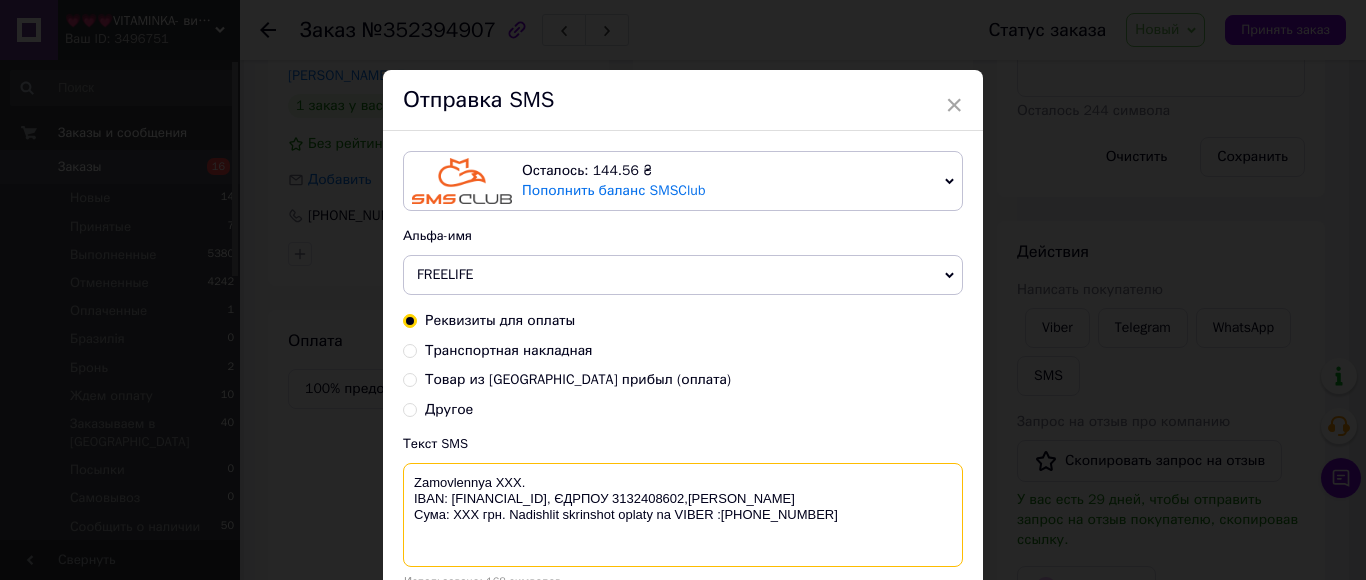 drag, startPoint x: 518, startPoint y: 481, endPoint x: 490, endPoint y: 481, distance: 28 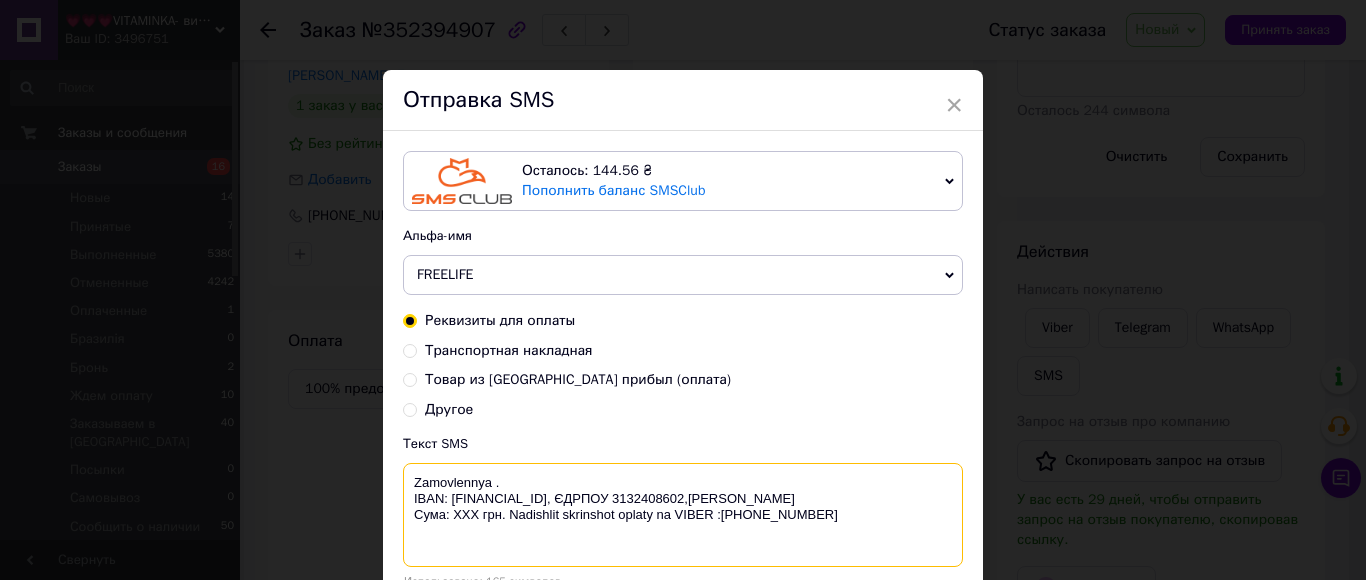 paste on "352394907" 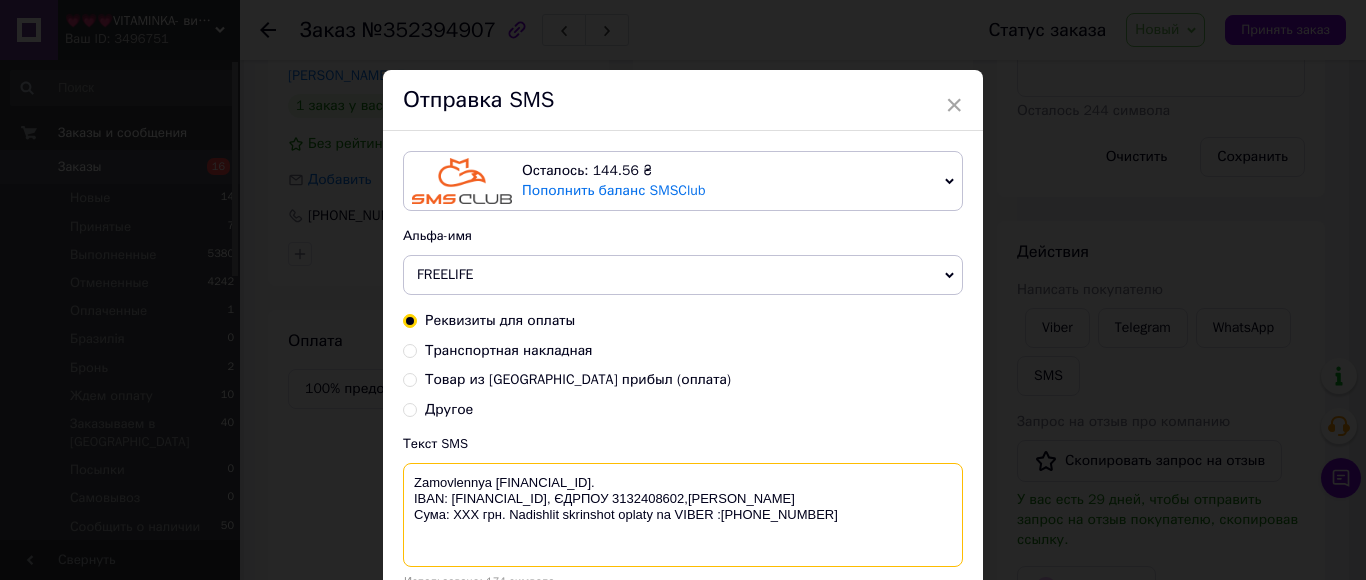 click on "Zamovlennya 352394907.
IBAN: UA913052990000026000046215380, ЄДРПОУ 3132408602,Василенко Ірина Володимирівна.
Сума: ХХХ грн. Nadishlit skrinshot oplaty na VIBER :+380678072108" at bounding box center (683, 515) 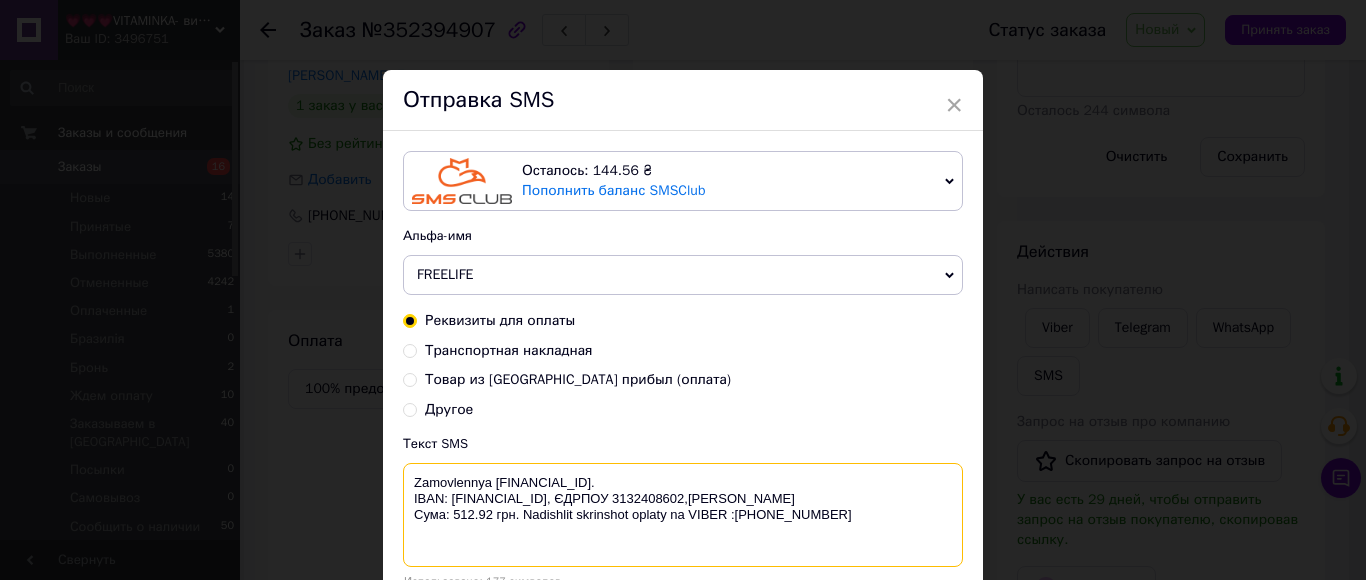 scroll, scrollTop: 100, scrollLeft: 0, axis: vertical 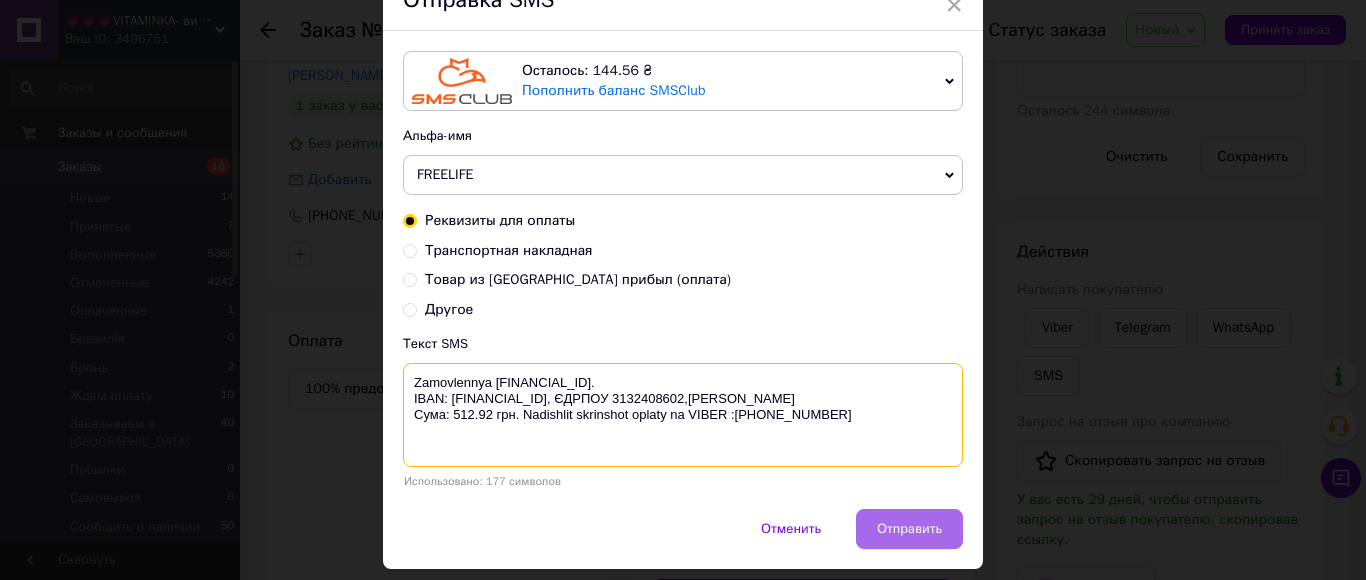type on "Zamovlennya 352394907.
IBAN: UA913052990000026000046215380, ЄДРПОУ 3132408602,Василенко Ірина Володимирівна.
Сума: 512.92 грн. Nadishlit skrinshot oplaty na VIBER :+380678072108" 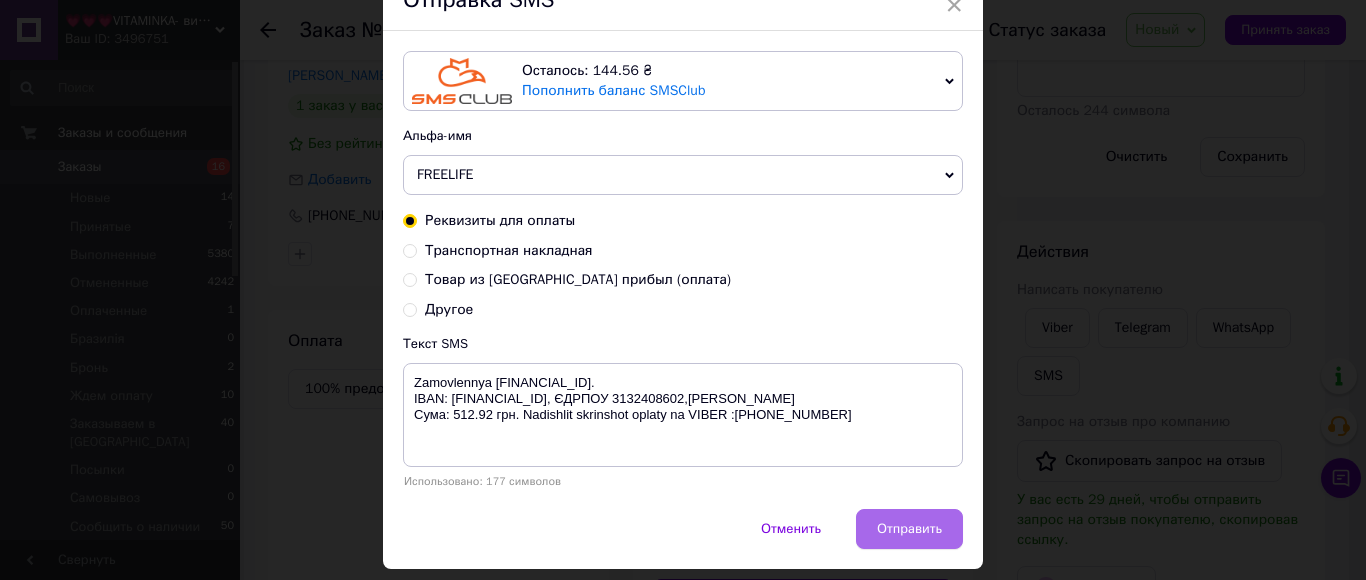 click on "Отправить" at bounding box center [909, 529] 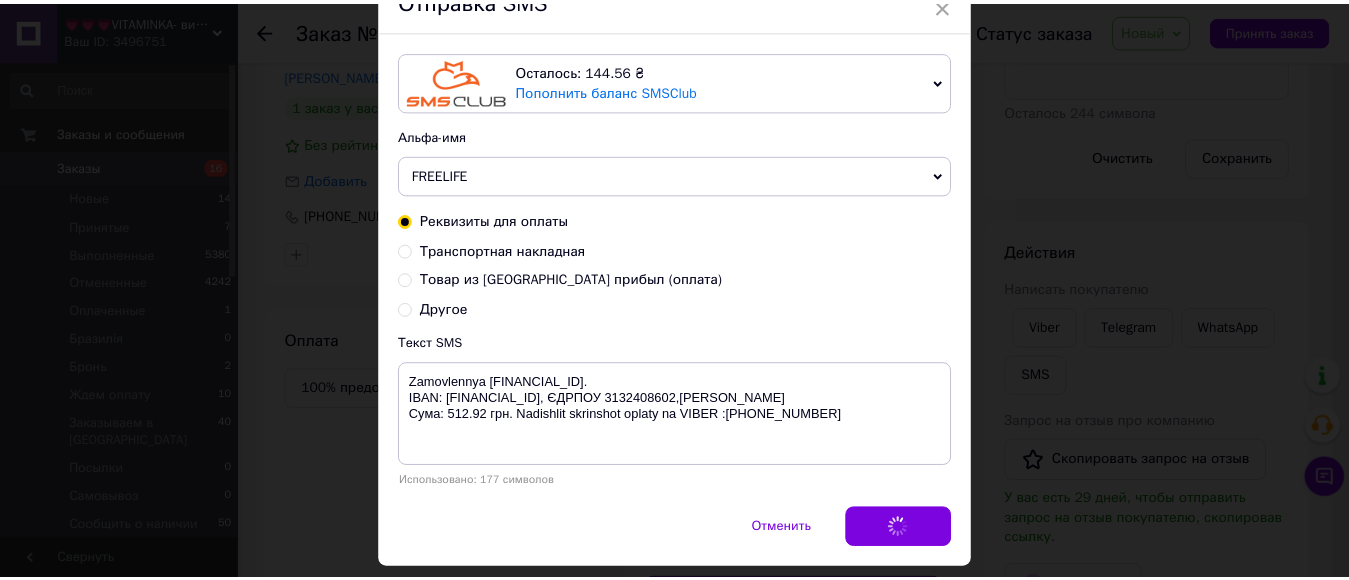 scroll, scrollTop: 0, scrollLeft: 0, axis: both 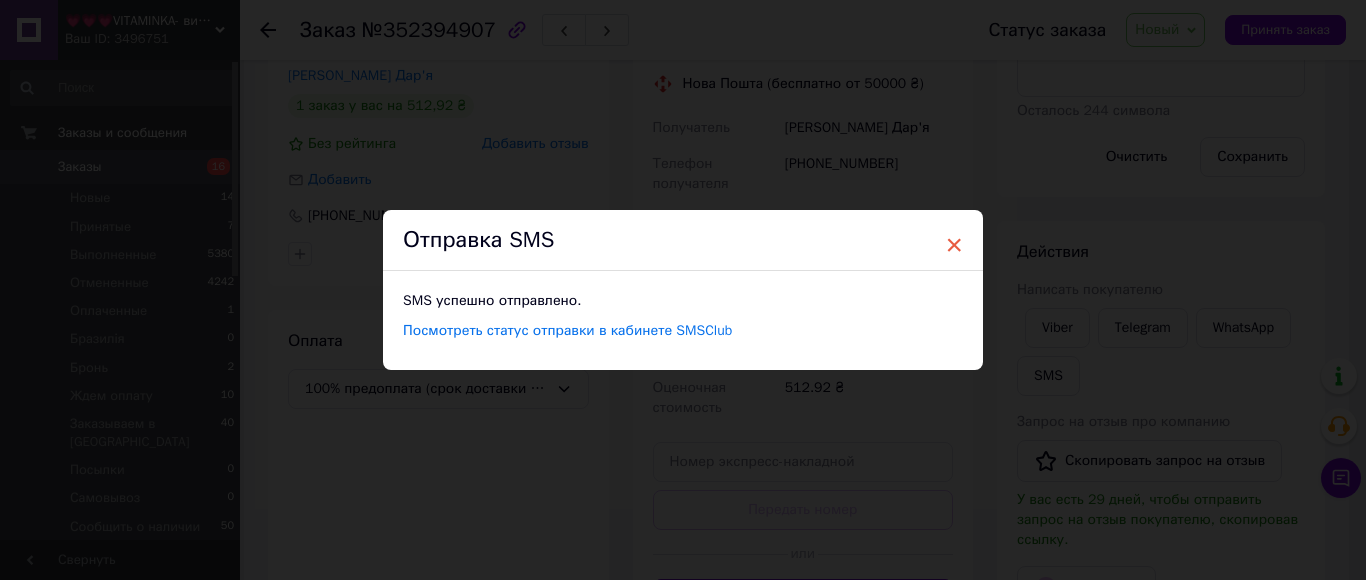 click on "×" at bounding box center [954, 245] 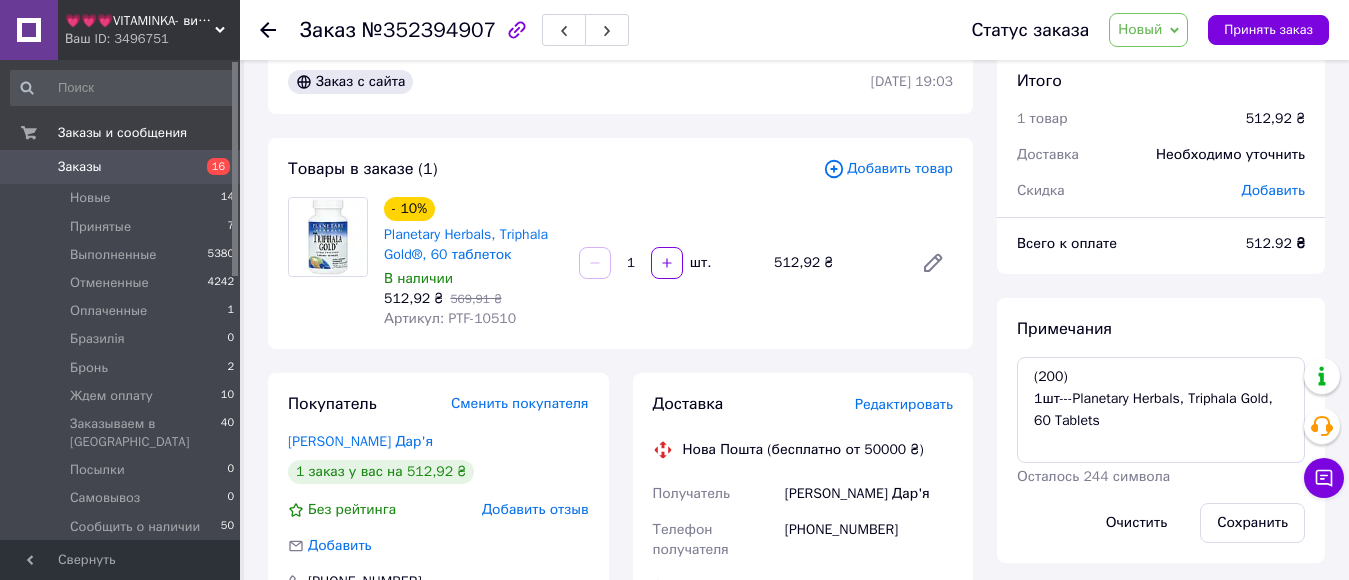 scroll, scrollTop: 0, scrollLeft: 0, axis: both 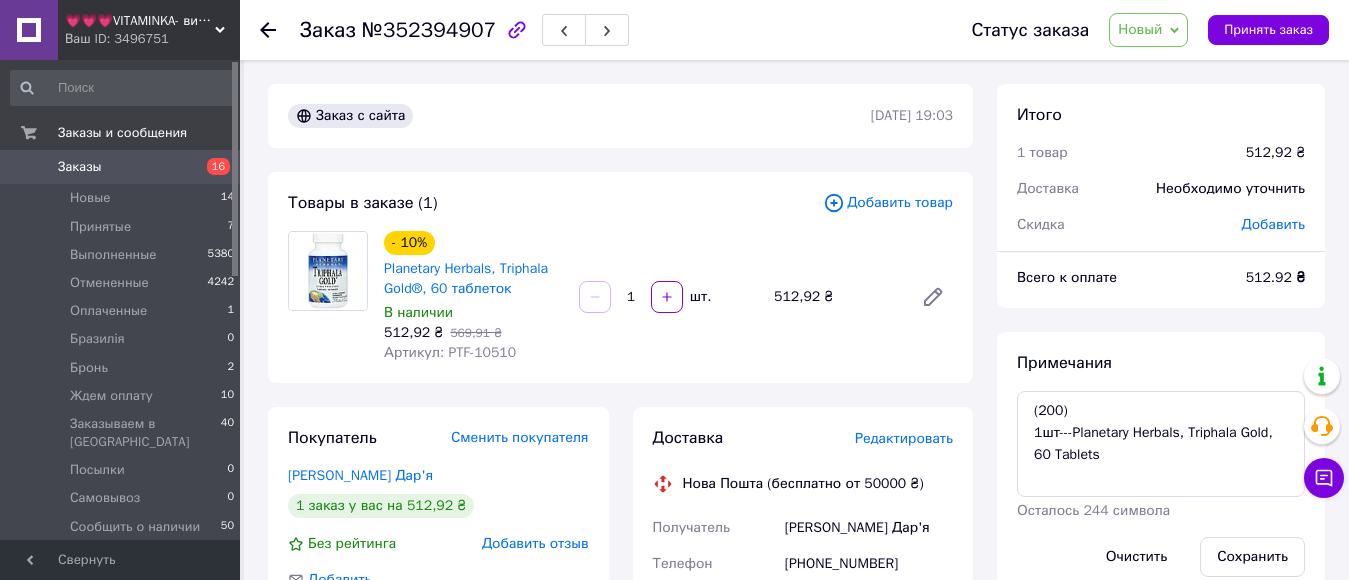 click on "Новый" at bounding box center [1148, 30] 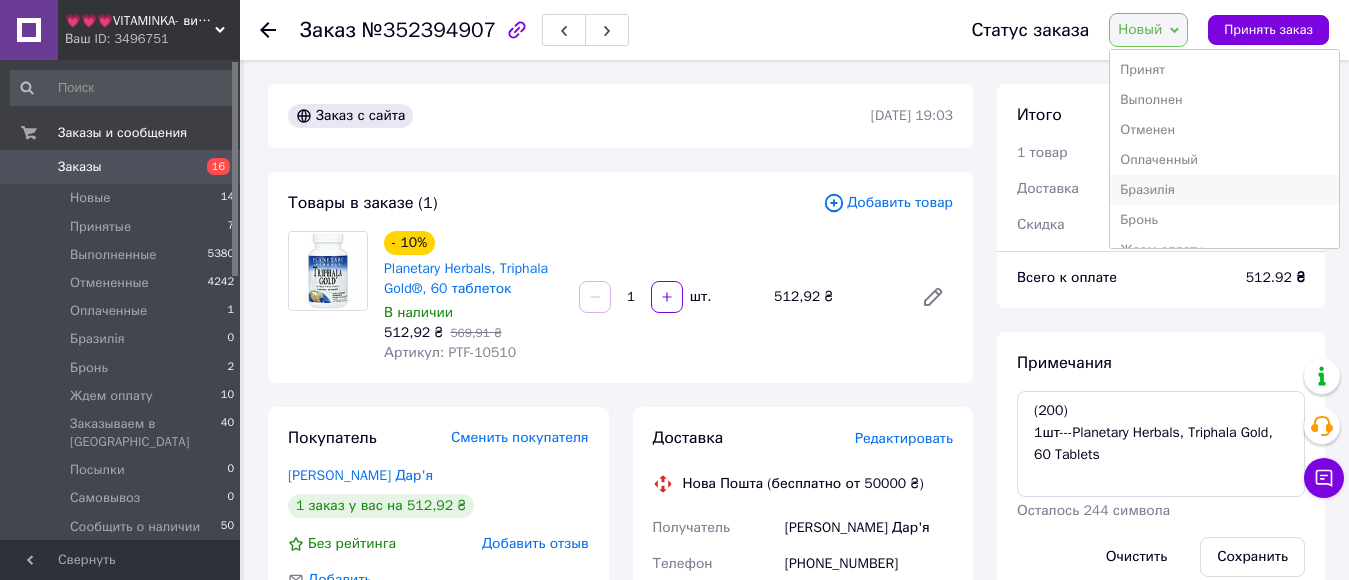 scroll, scrollTop: 100, scrollLeft: 0, axis: vertical 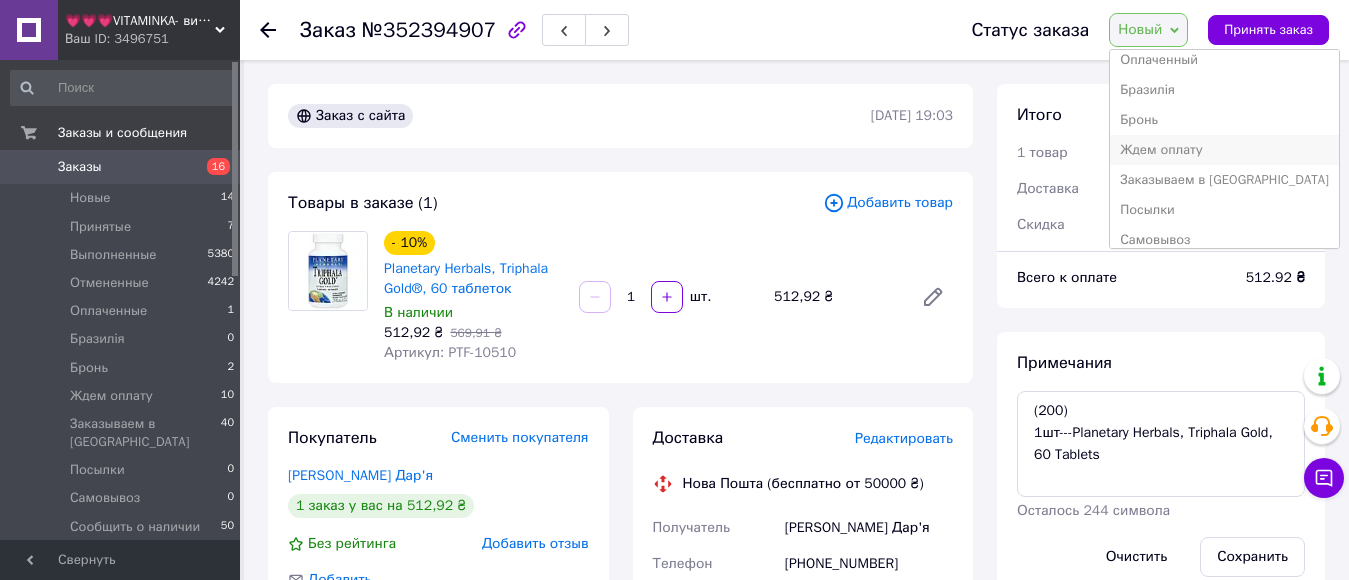 click on "Ждем оплату" at bounding box center [1224, 150] 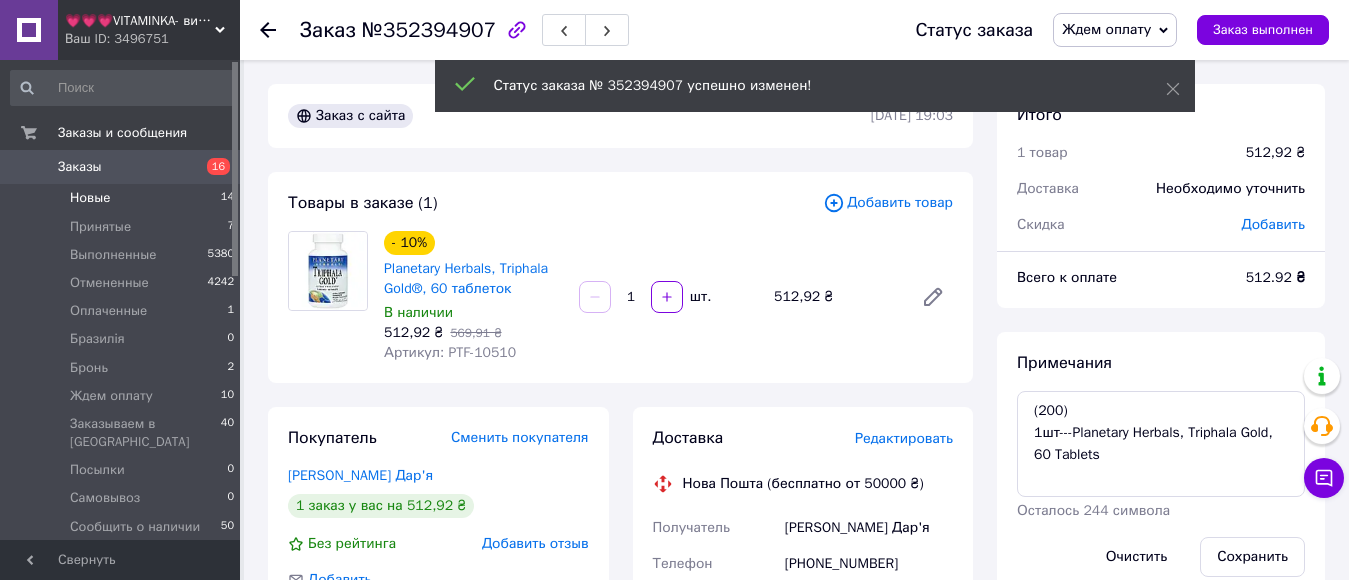click on "Новые" at bounding box center [90, 198] 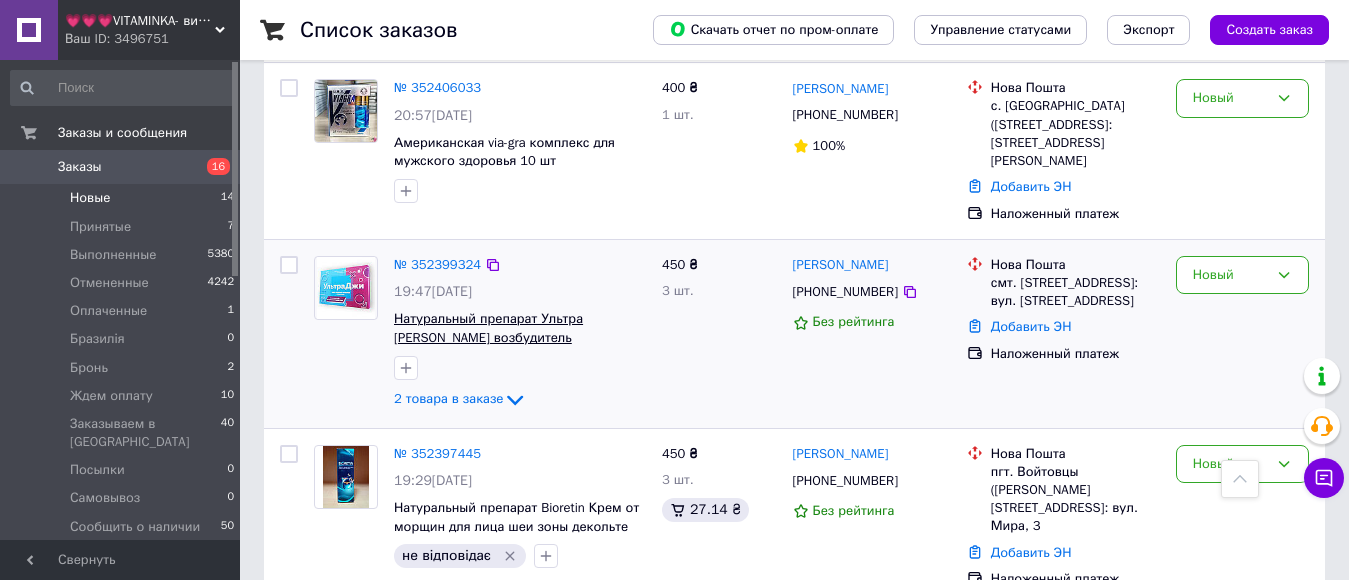 scroll, scrollTop: 1300, scrollLeft: 0, axis: vertical 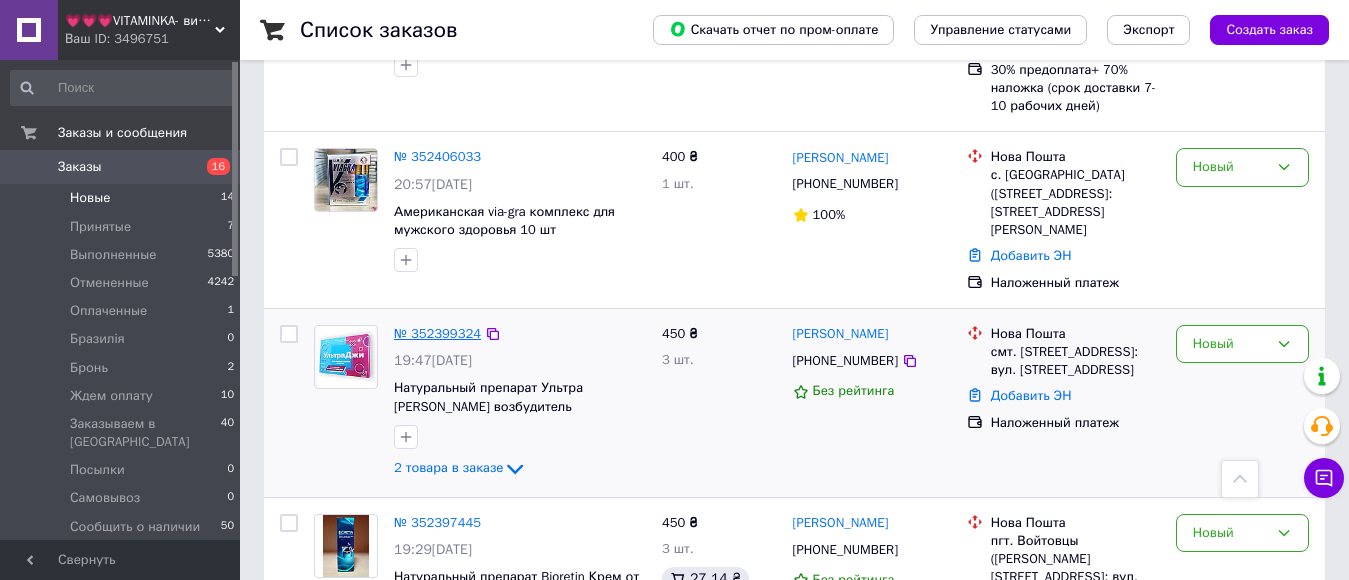 click on "№ 352399324" at bounding box center (437, 333) 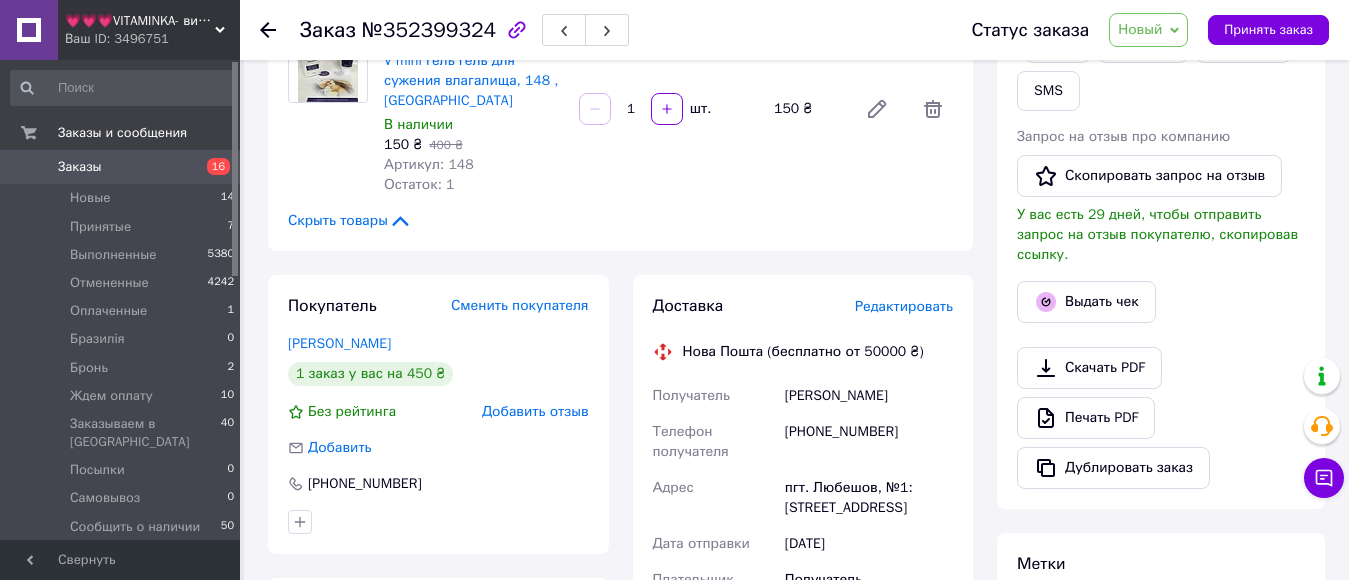 scroll, scrollTop: 400, scrollLeft: 0, axis: vertical 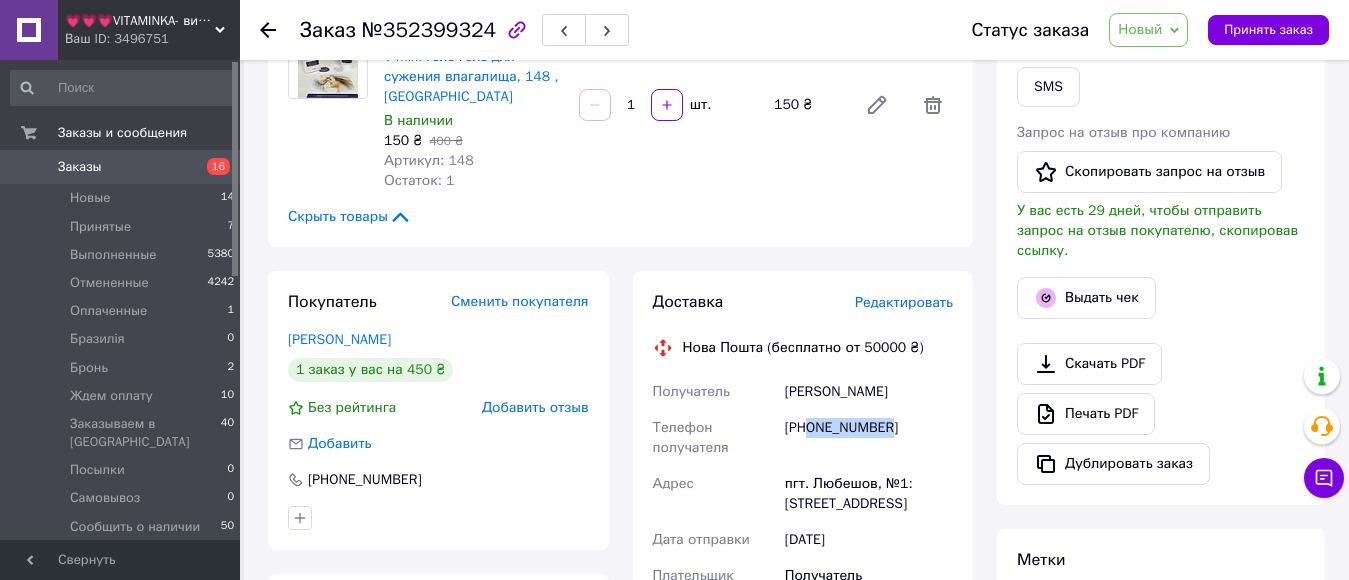 drag, startPoint x: 811, startPoint y: 403, endPoint x: 912, endPoint y: 406, distance: 101.04455 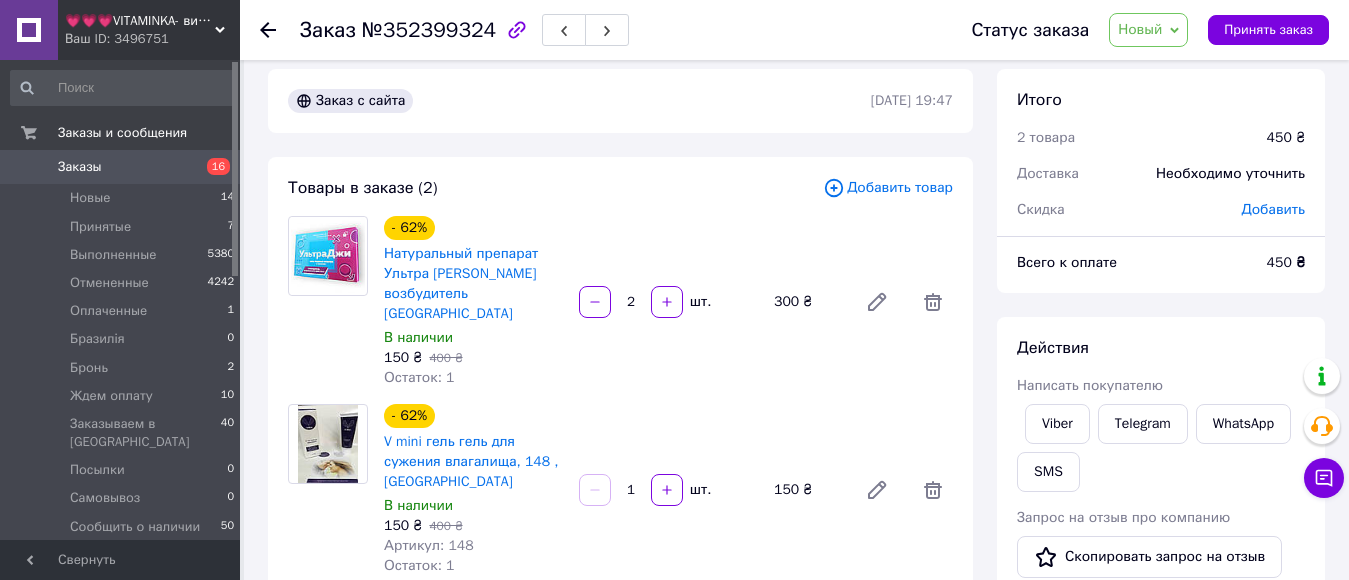 scroll, scrollTop: 0, scrollLeft: 0, axis: both 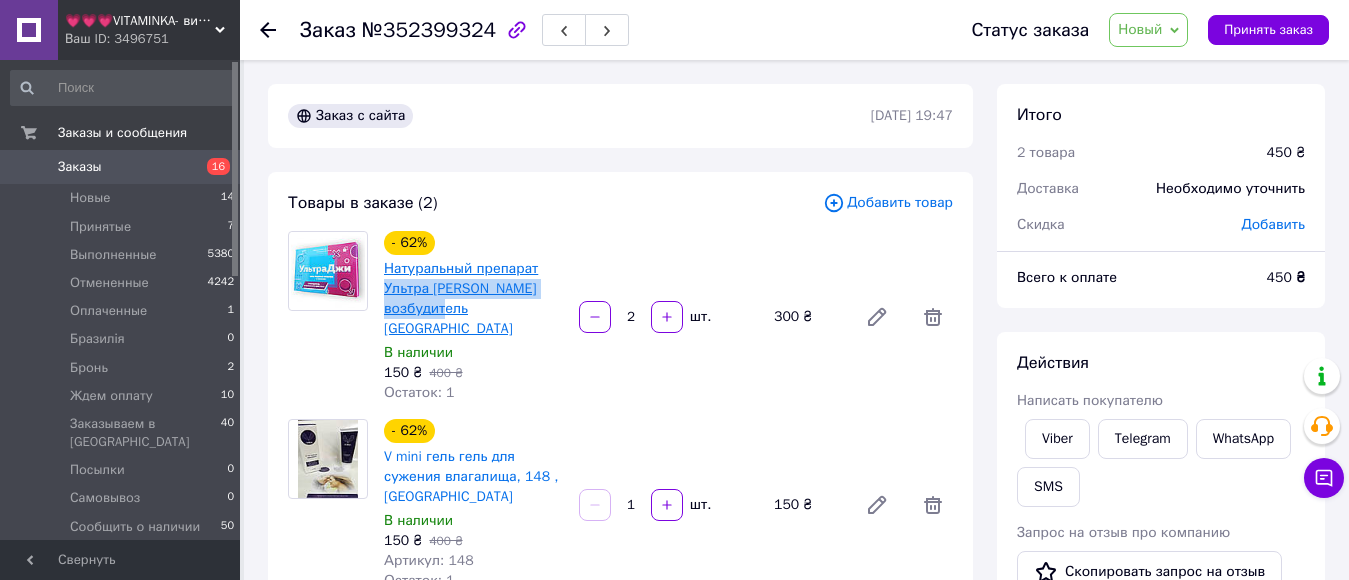 drag, startPoint x: 379, startPoint y: 294, endPoint x: 454, endPoint y: 299, distance: 75.16648 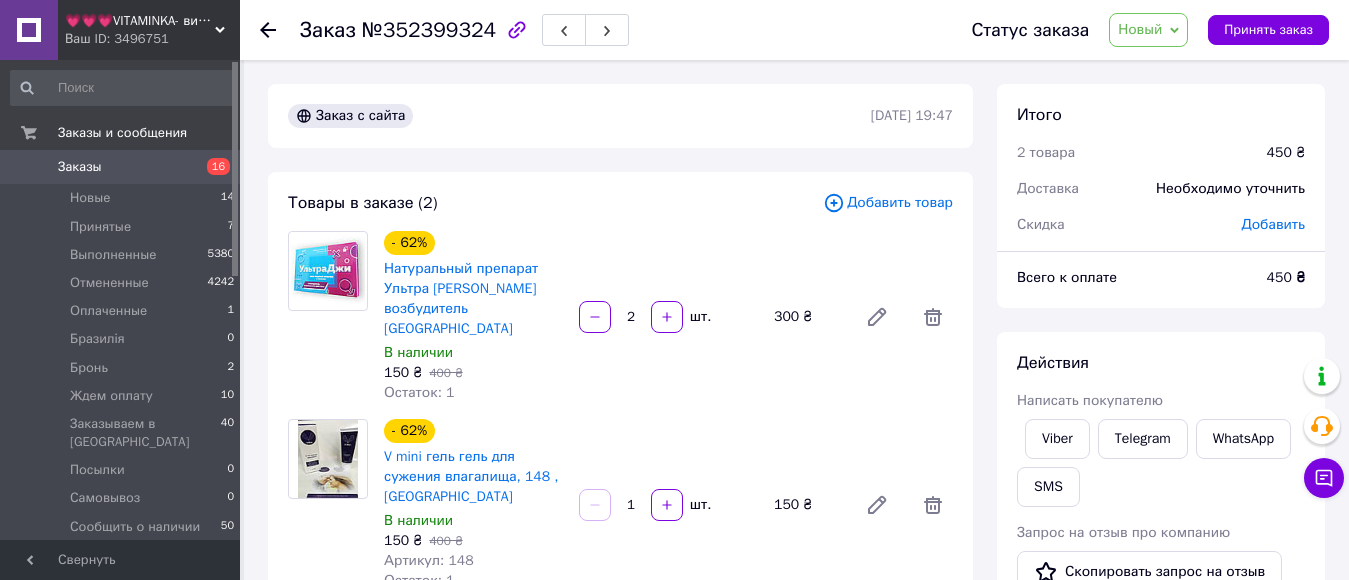 click at bounding box center [328, 317] 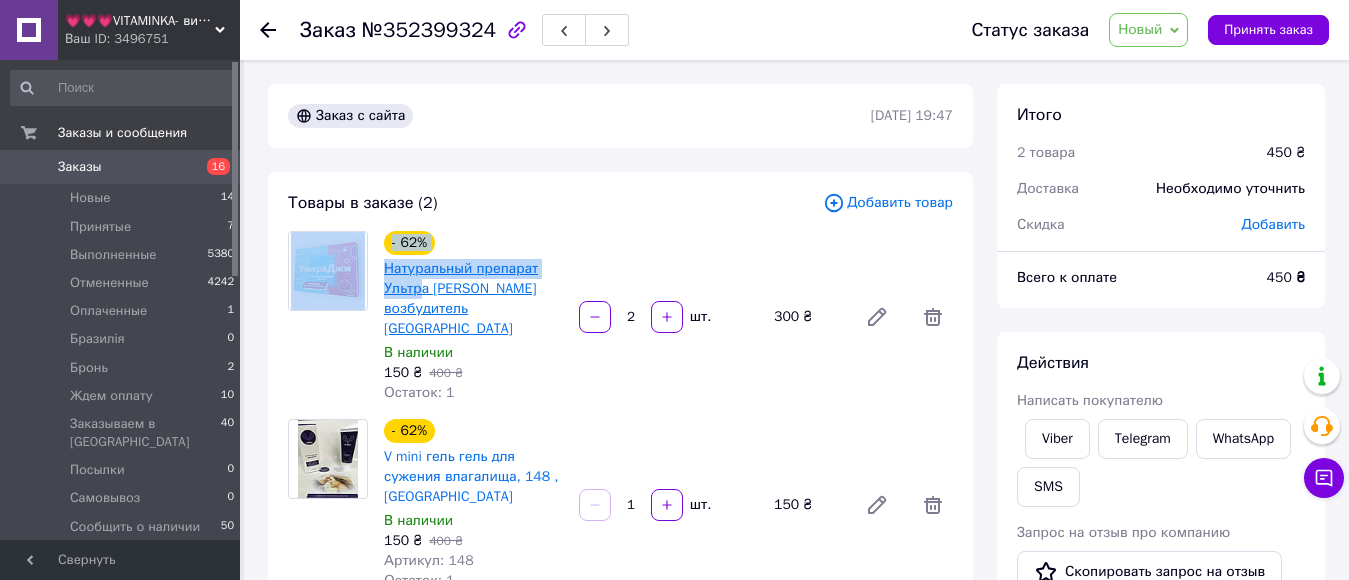 drag, startPoint x: 375, startPoint y: 294, endPoint x: 419, endPoint y: 288, distance: 44.407207 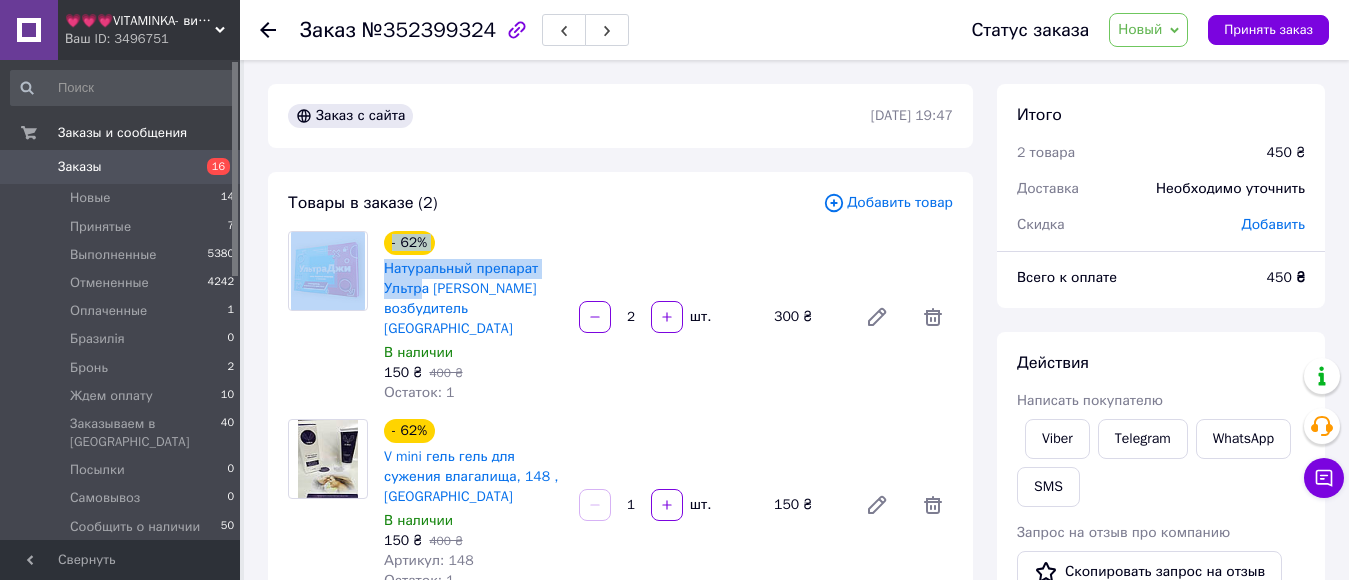 click at bounding box center [328, 317] 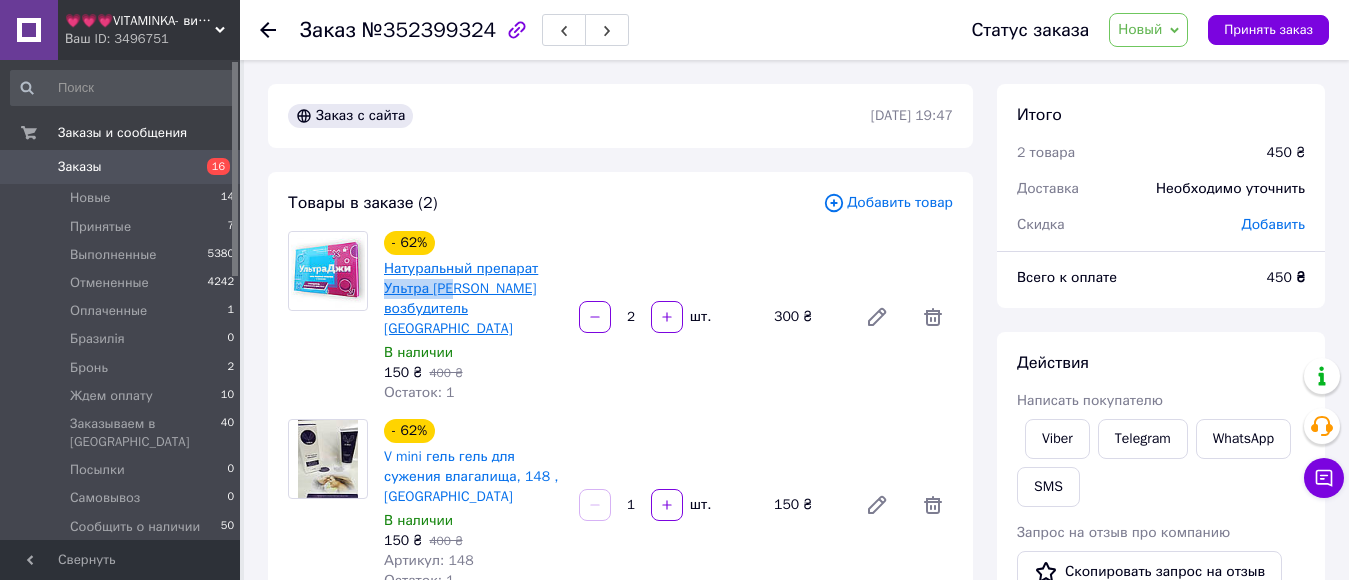 drag, startPoint x: 381, startPoint y: 294, endPoint x: 454, endPoint y: 290, distance: 73.109505 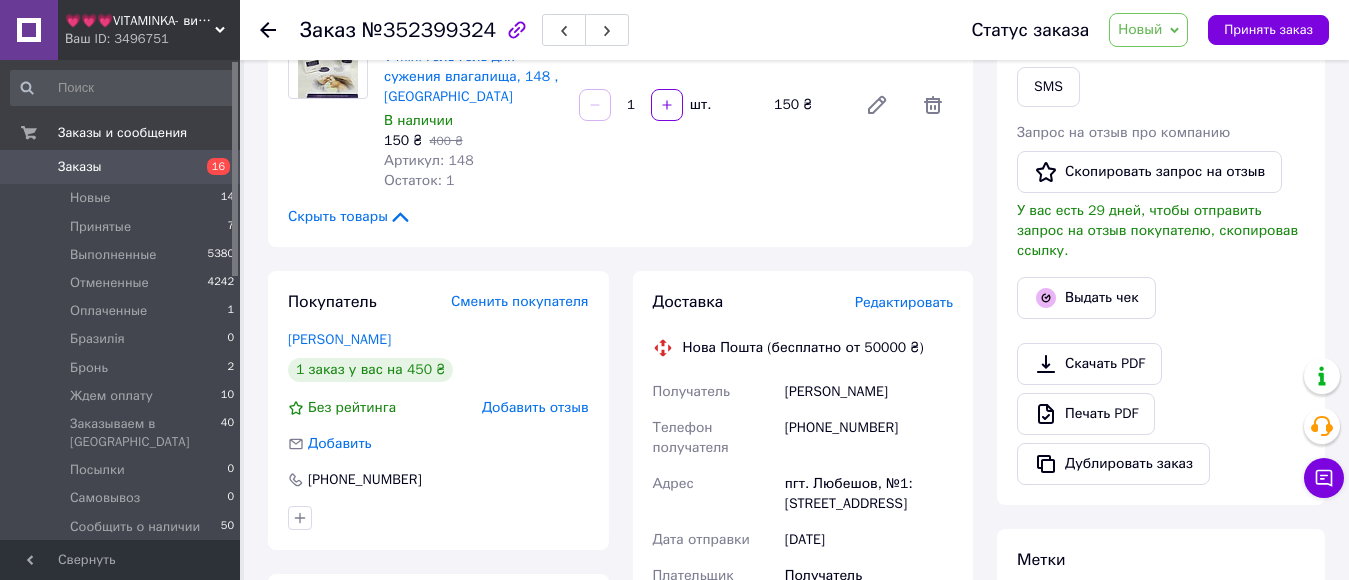 scroll, scrollTop: 700, scrollLeft: 0, axis: vertical 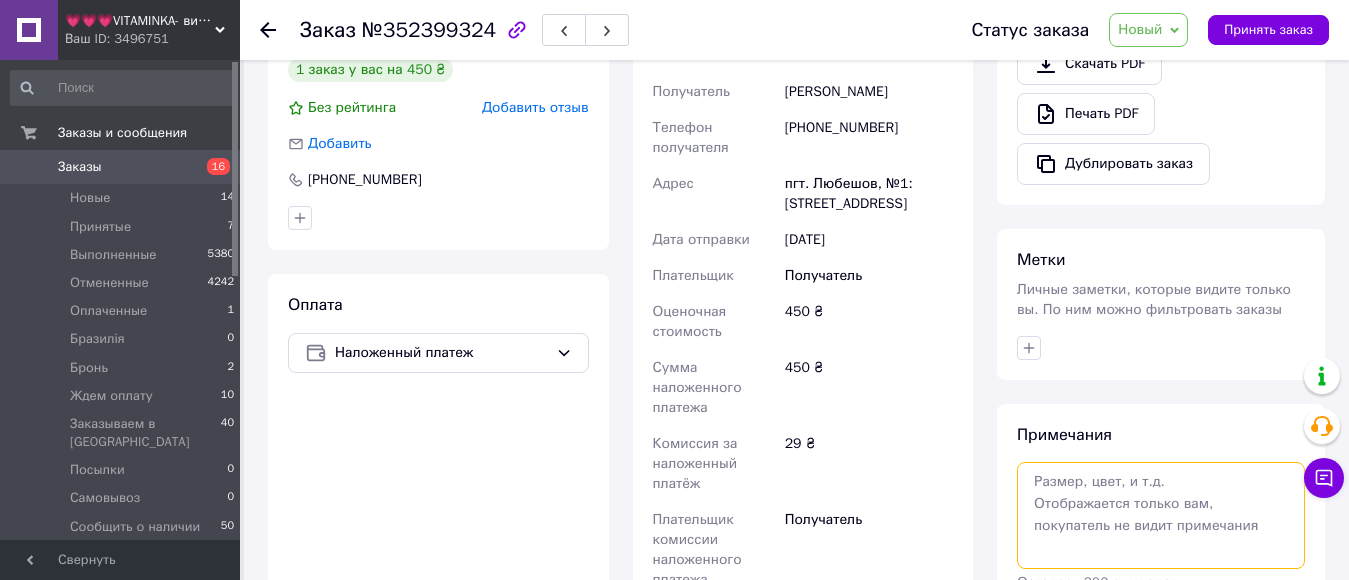 click at bounding box center (1161, 515) 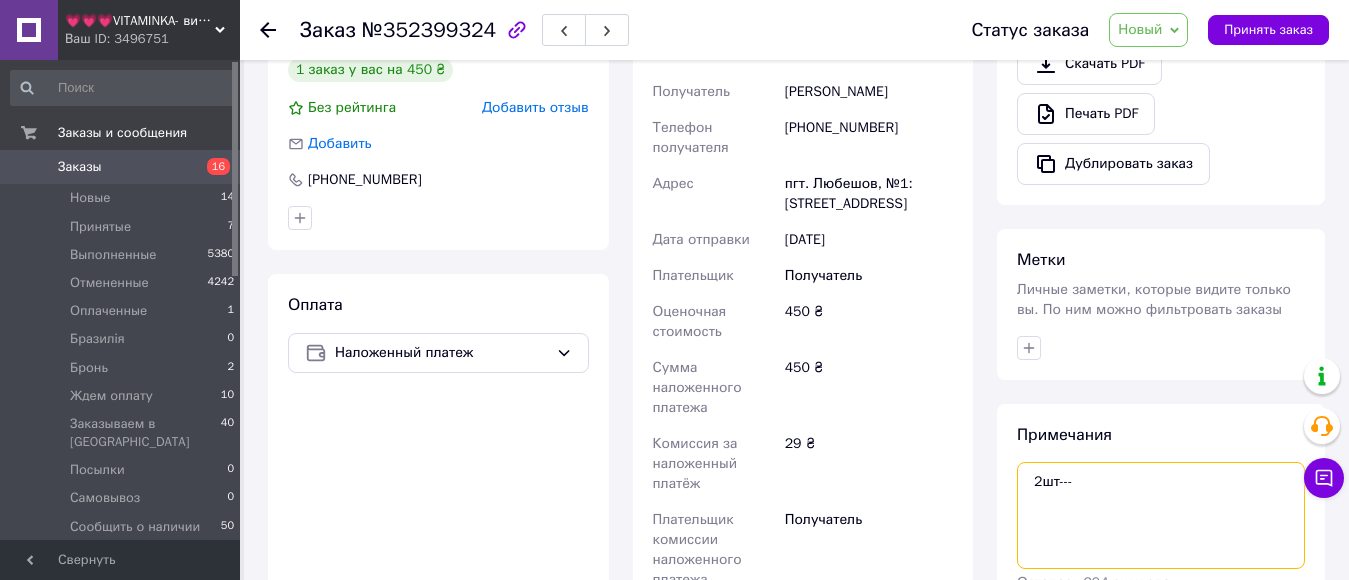 paste on "Ультра Джи" 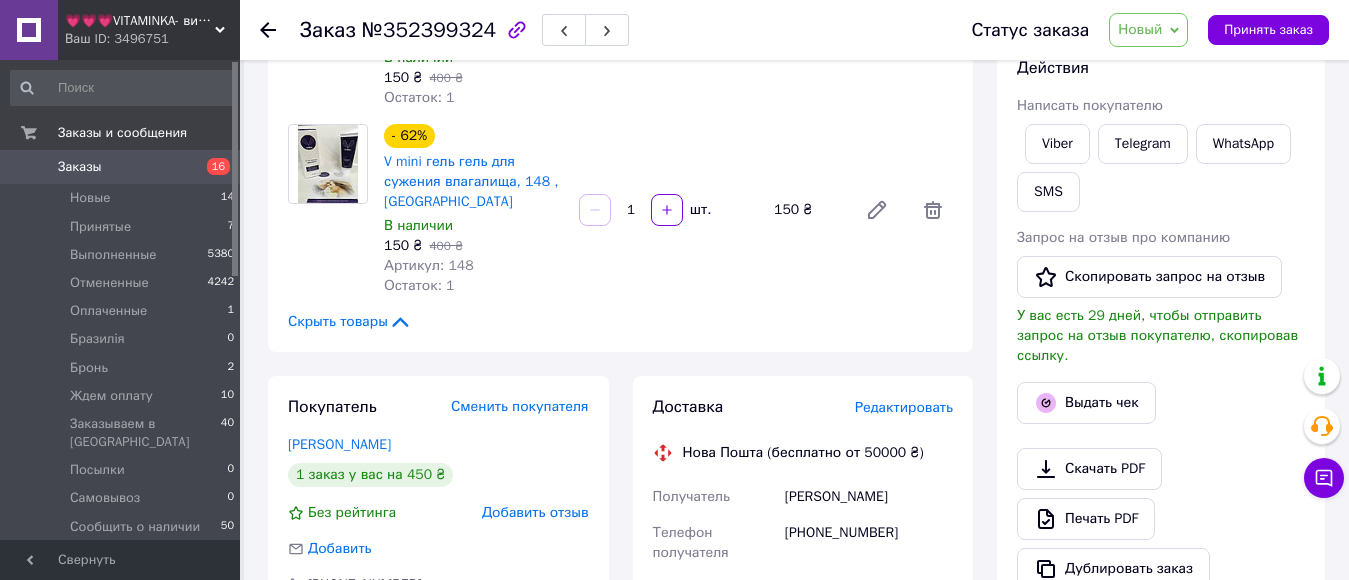 scroll, scrollTop: 300, scrollLeft: 0, axis: vertical 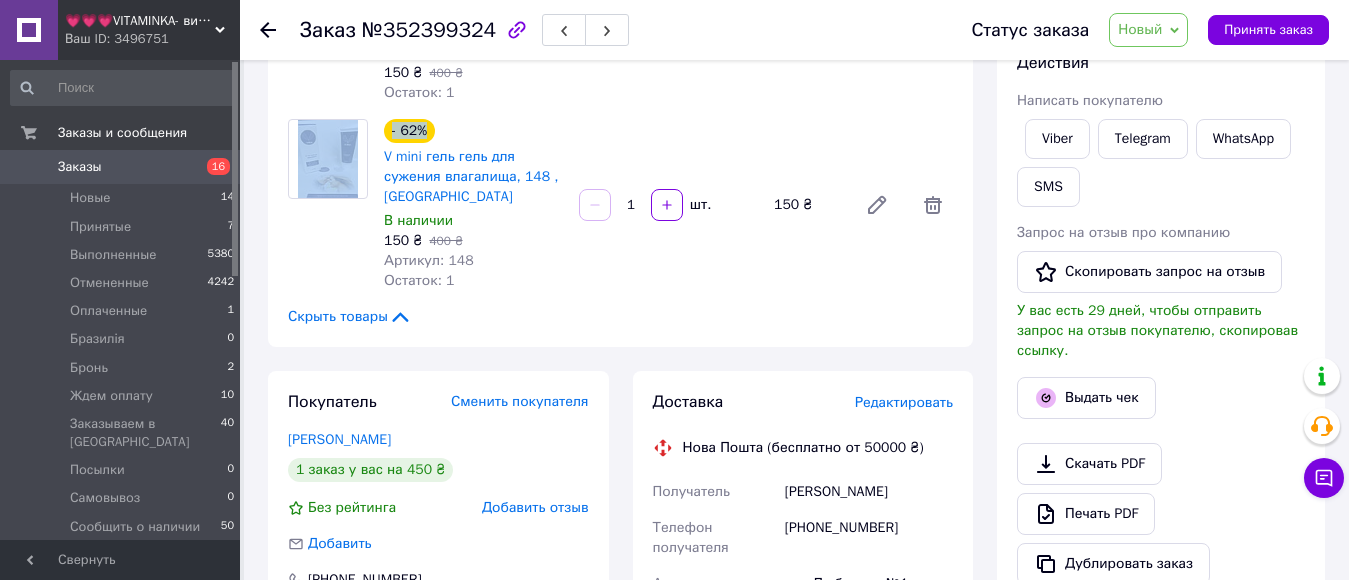 click on "- 62% V mini гель гель для сужения влагалища, 148 , Одесса В наличии 150 ₴   400 ₴ Артикул: 148 Остаток: 1 1   шт. 150 ₴" at bounding box center (620, 205) 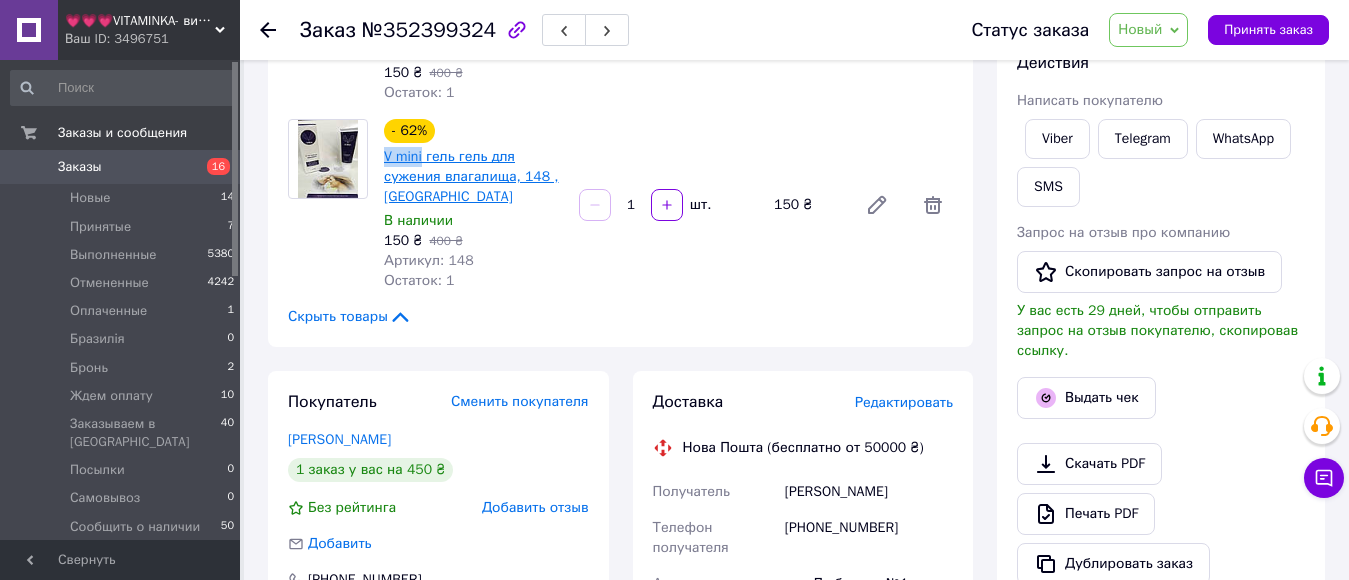drag, startPoint x: 383, startPoint y: 133, endPoint x: 425, endPoint y: 139, distance: 42.426407 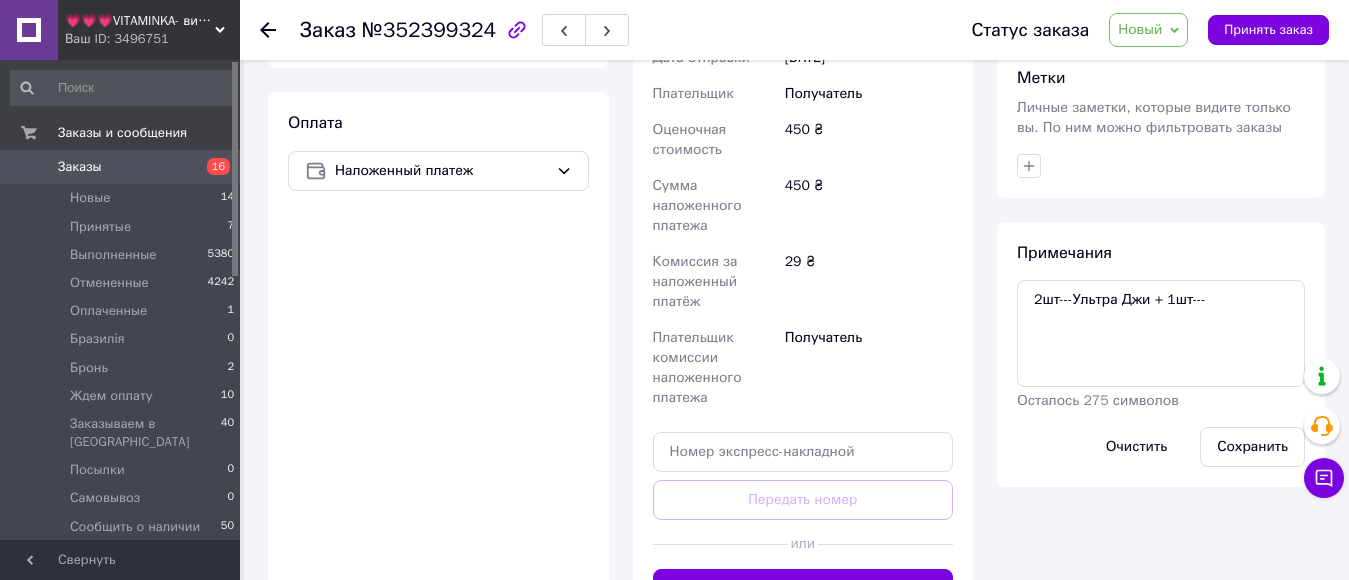 scroll, scrollTop: 1078, scrollLeft: 0, axis: vertical 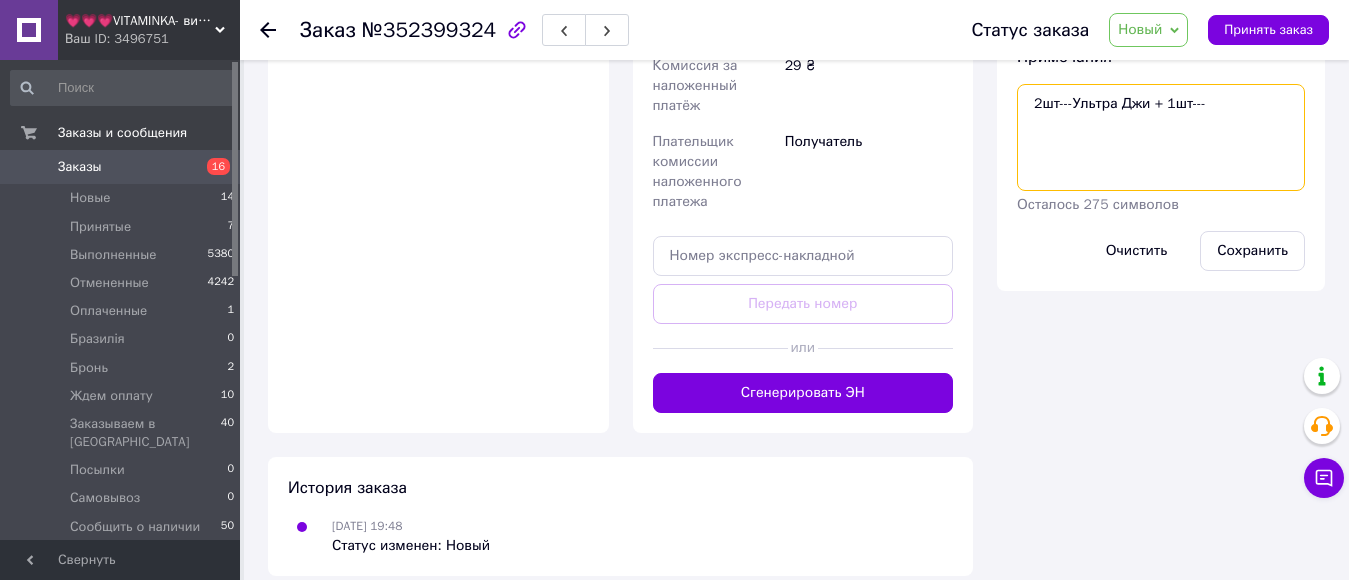 paste on "V mini" 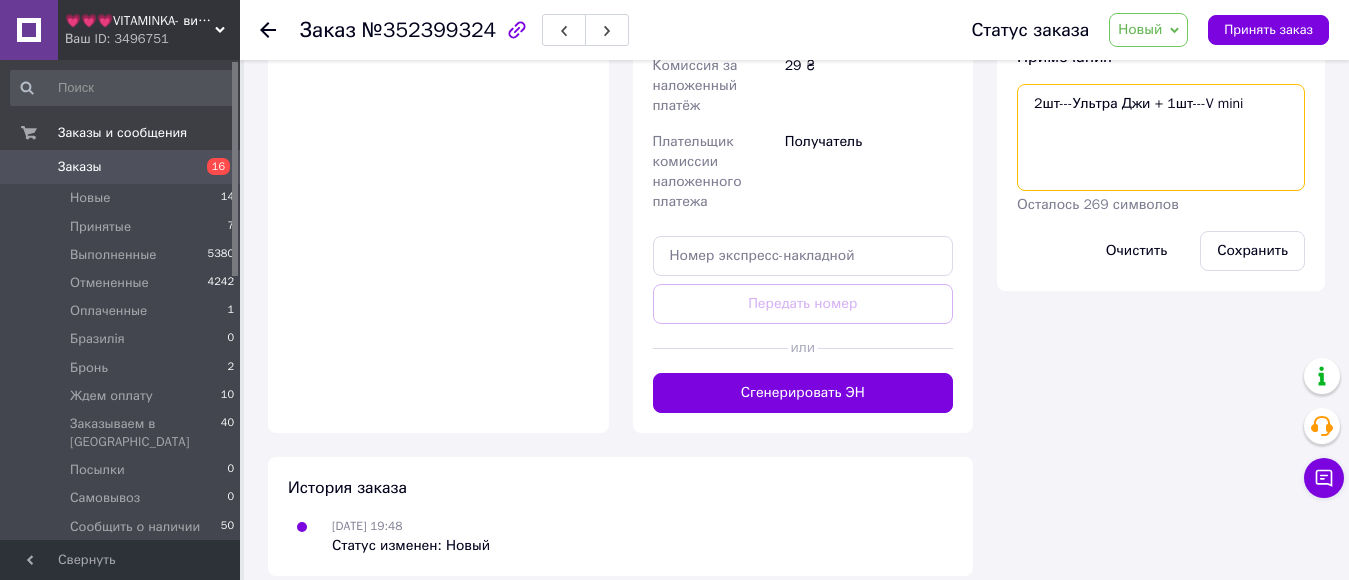 drag, startPoint x: 1257, startPoint y: 106, endPoint x: 1028, endPoint y: 94, distance: 229.3142 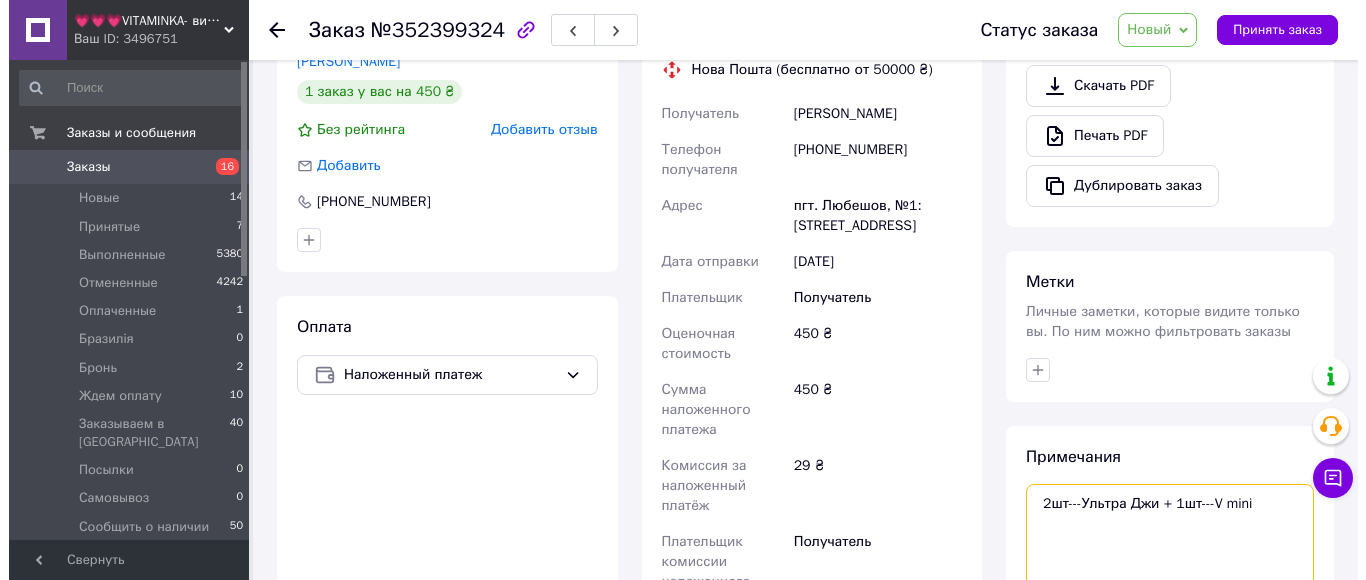 scroll, scrollTop: 478, scrollLeft: 0, axis: vertical 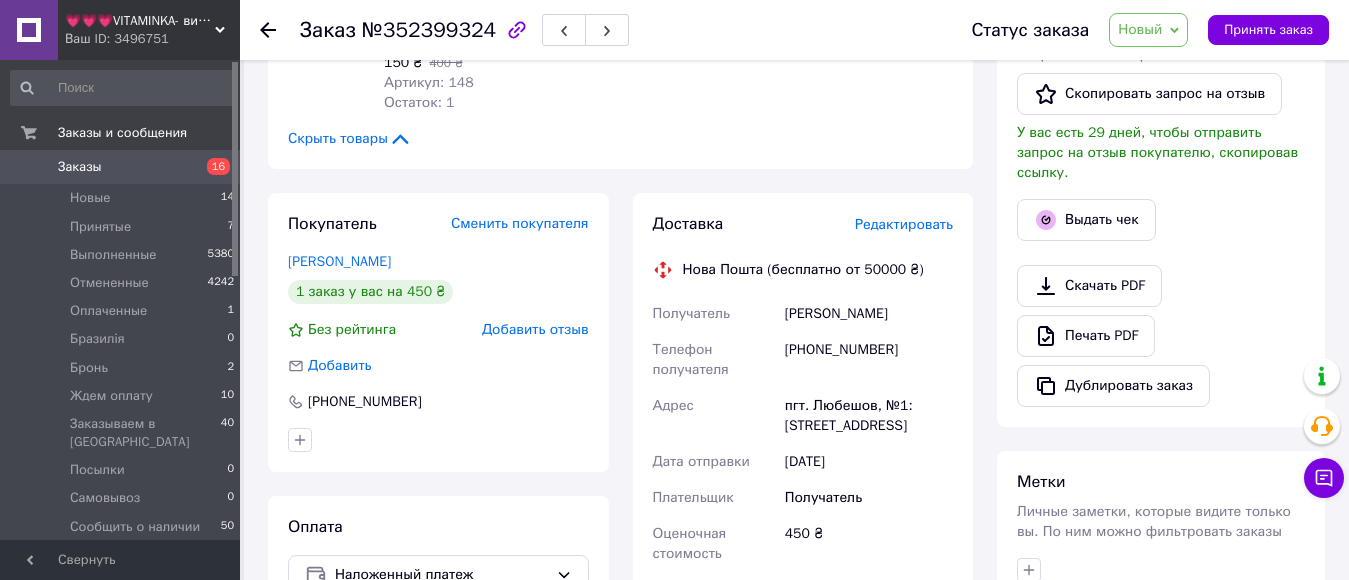 type on "2шт---Ультра Джи + 1шт---V mini" 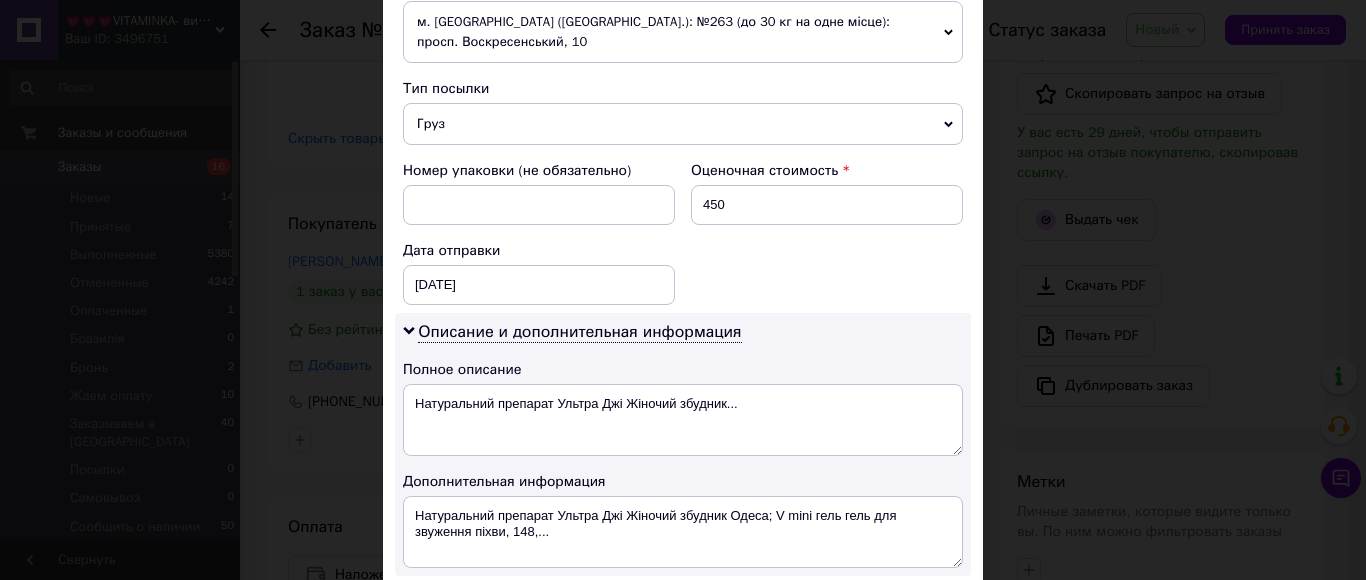 scroll, scrollTop: 900, scrollLeft: 0, axis: vertical 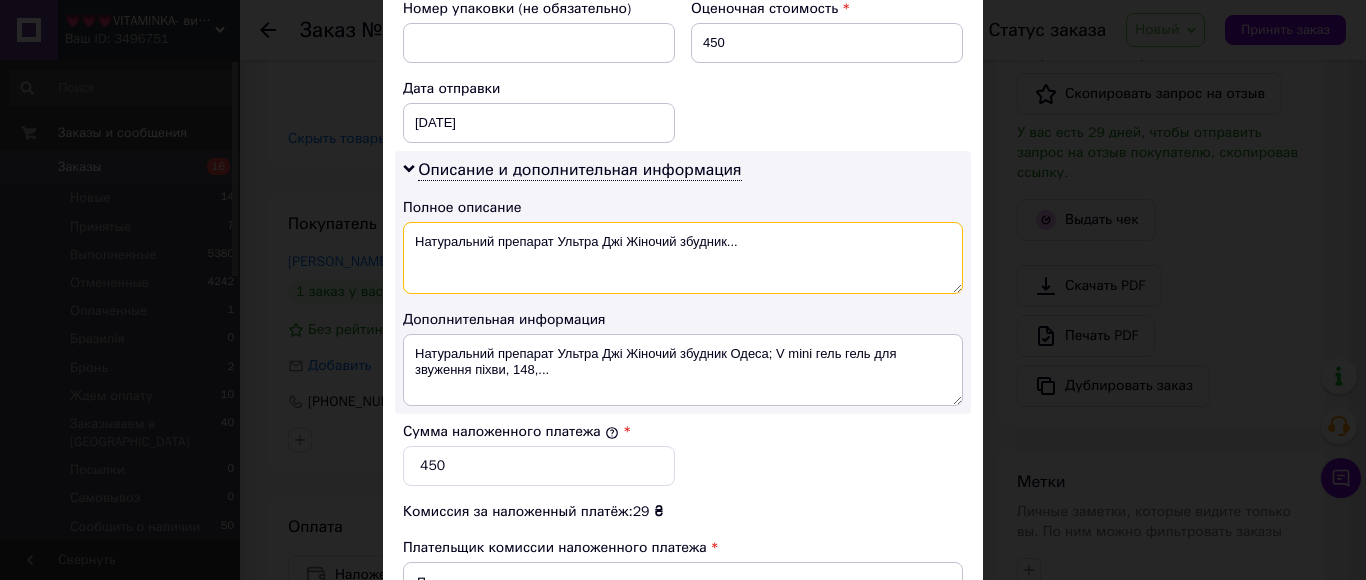 drag, startPoint x: 756, startPoint y: 230, endPoint x: 413, endPoint y: 225, distance: 343.03644 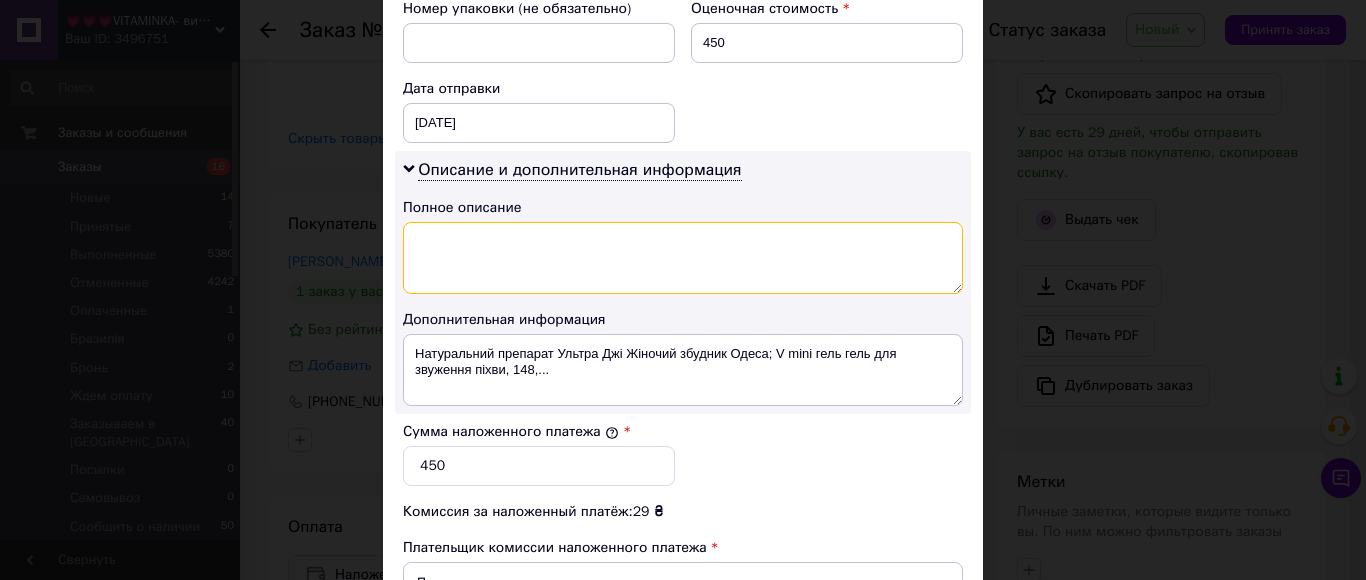 paste on "2шт---Ультра Джи + 1шт---V mini" 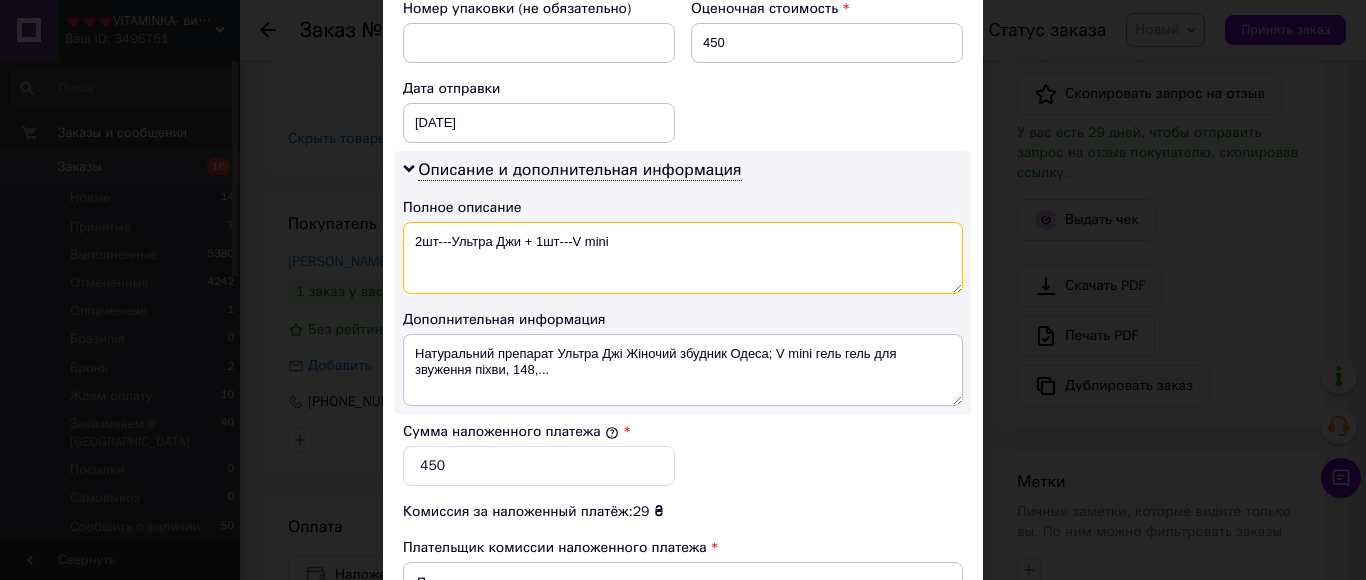 type on "2шт---Ультра Джи + 1шт---V mini" 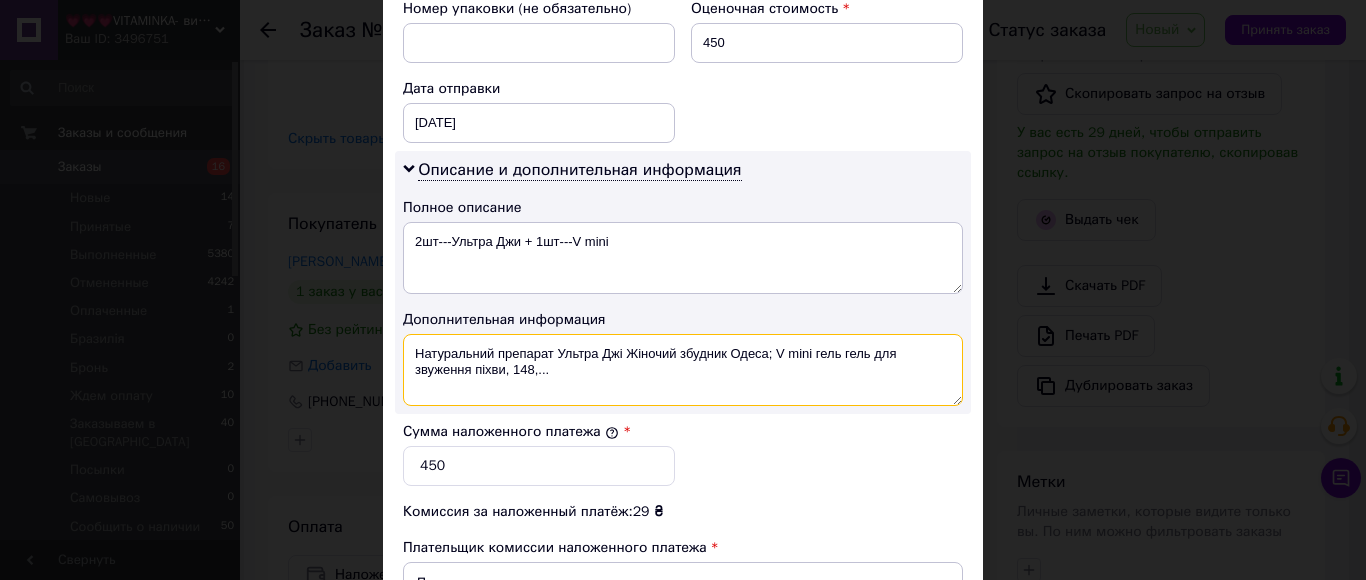 drag, startPoint x: 557, startPoint y: 370, endPoint x: 410, endPoint y: 324, distance: 154.02922 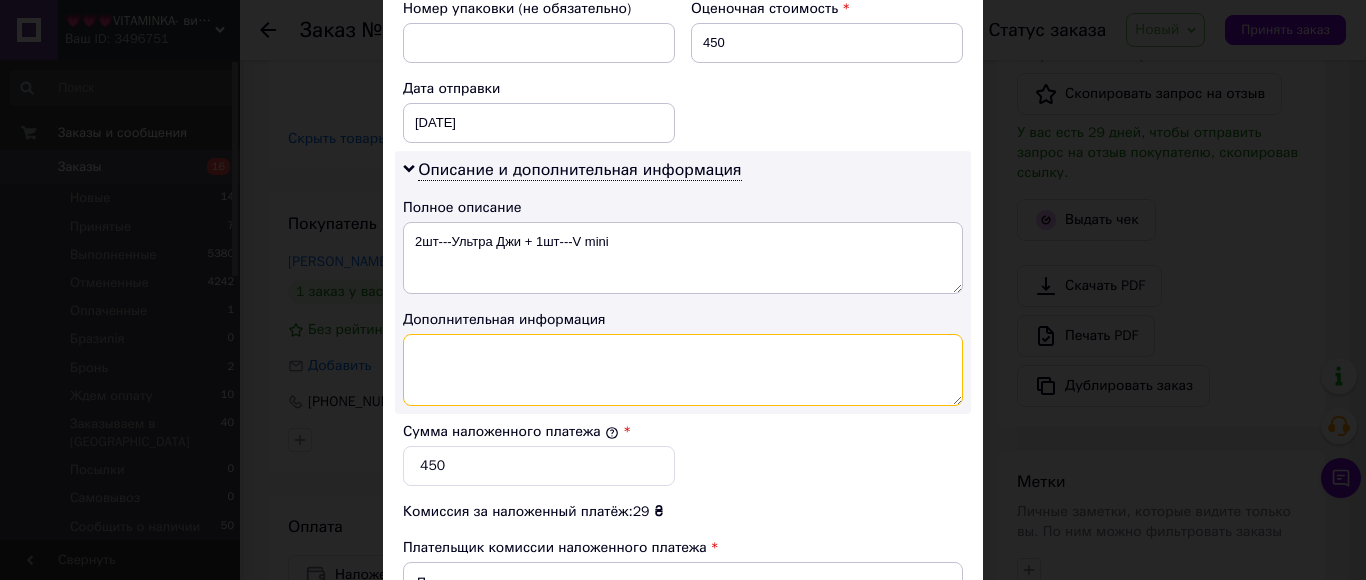 paste on "2шт---Ультра Джи + 1шт---V mini" 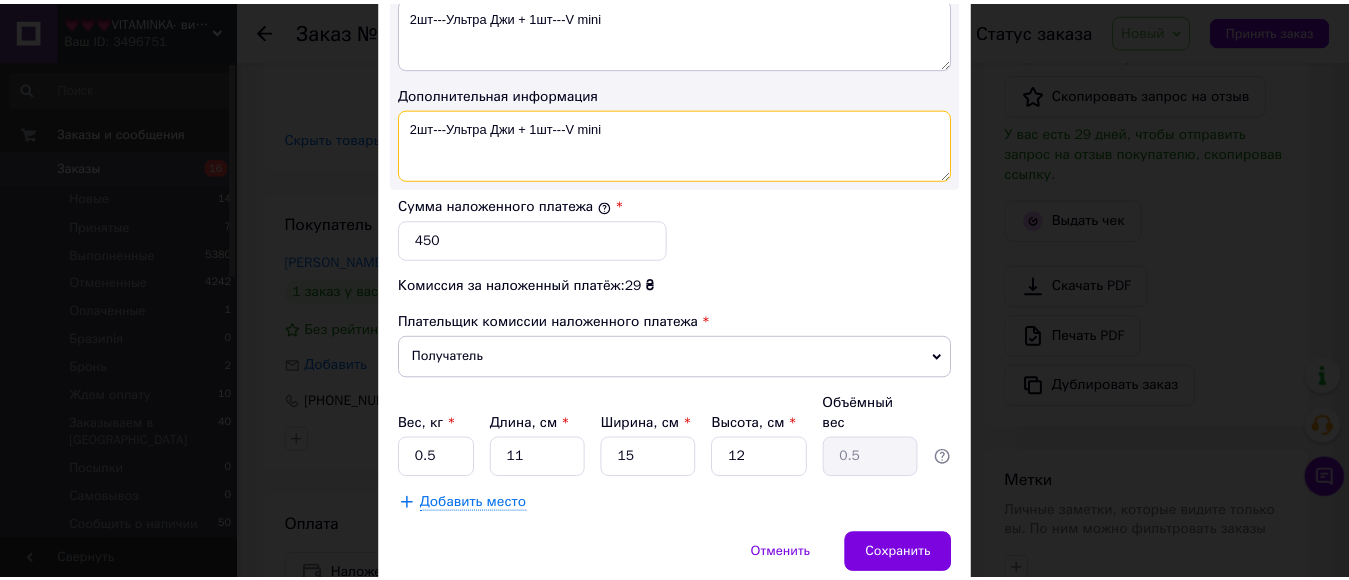 scroll, scrollTop: 1170, scrollLeft: 0, axis: vertical 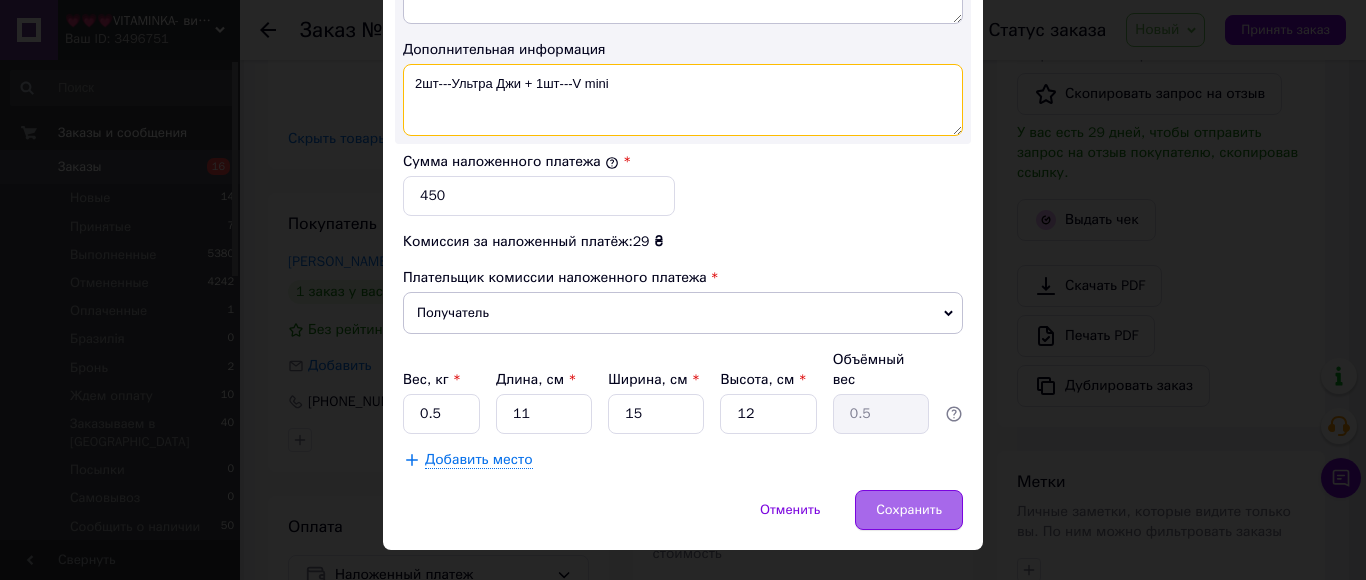 type on "2шт---Ультра Джи + 1шт---V mini" 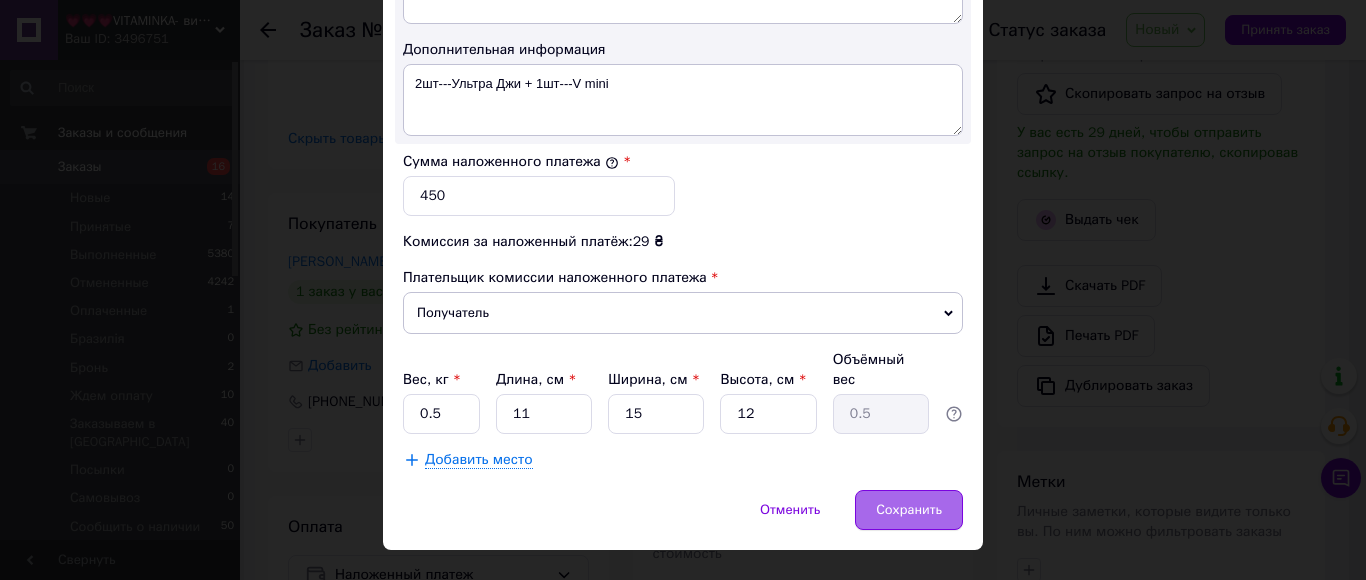 click on "Сохранить" at bounding box center (909, 510) 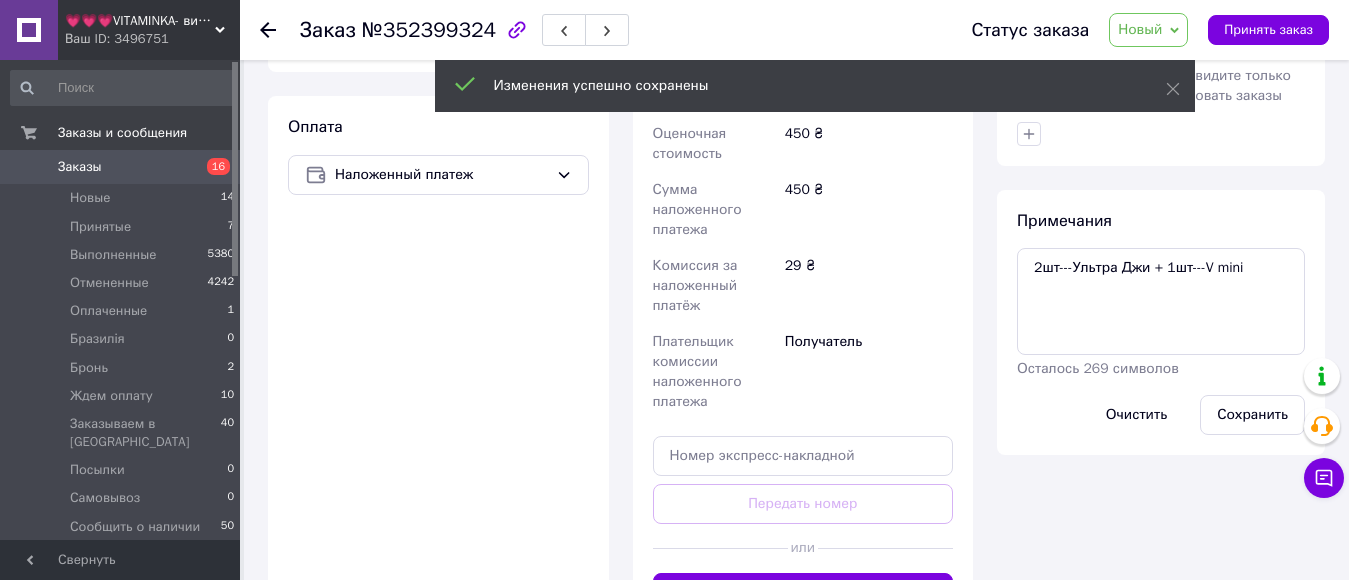 scroll, scrollTop: 1178, scrollLeft: 0, axis: vertical 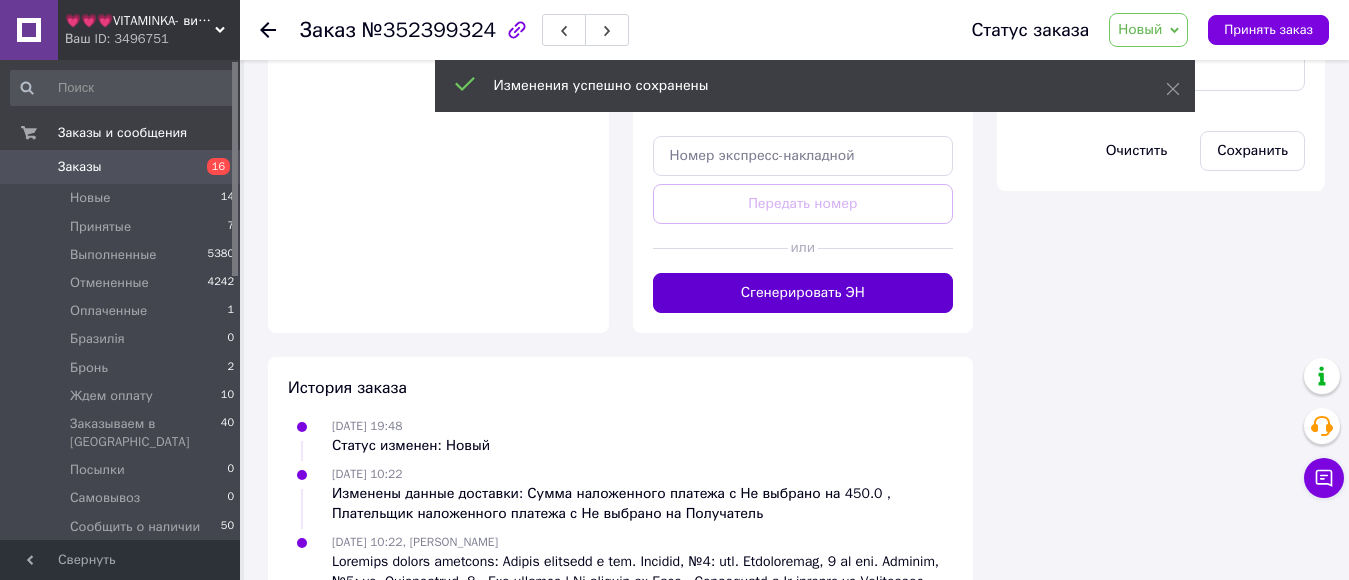 click on "Сгенерировать ЭН" at bounding box center [803, 293] 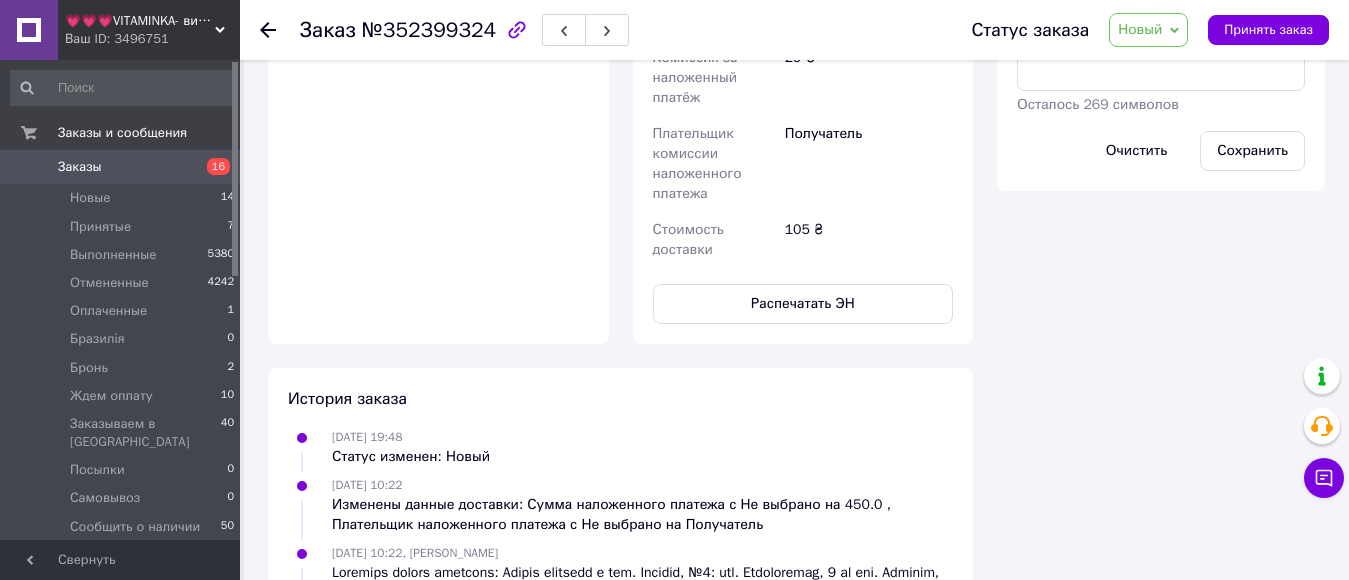 click on "Новый" at bounding box center (1140, 29) 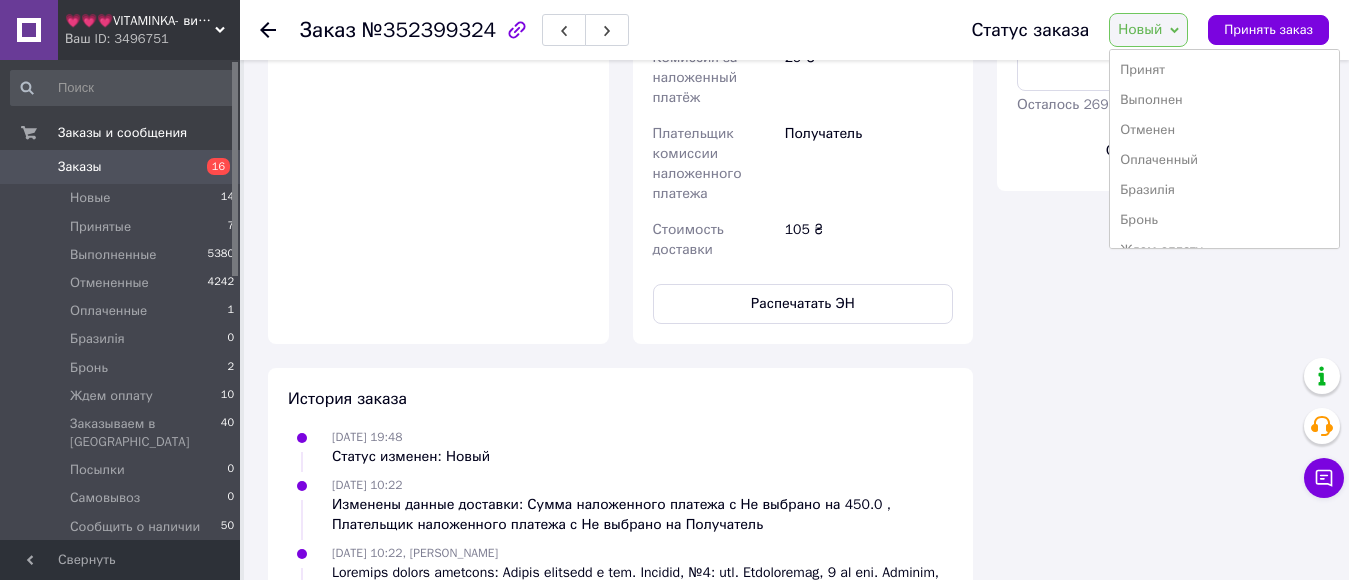 click on "Принят" at bounding box center (1224, 70) 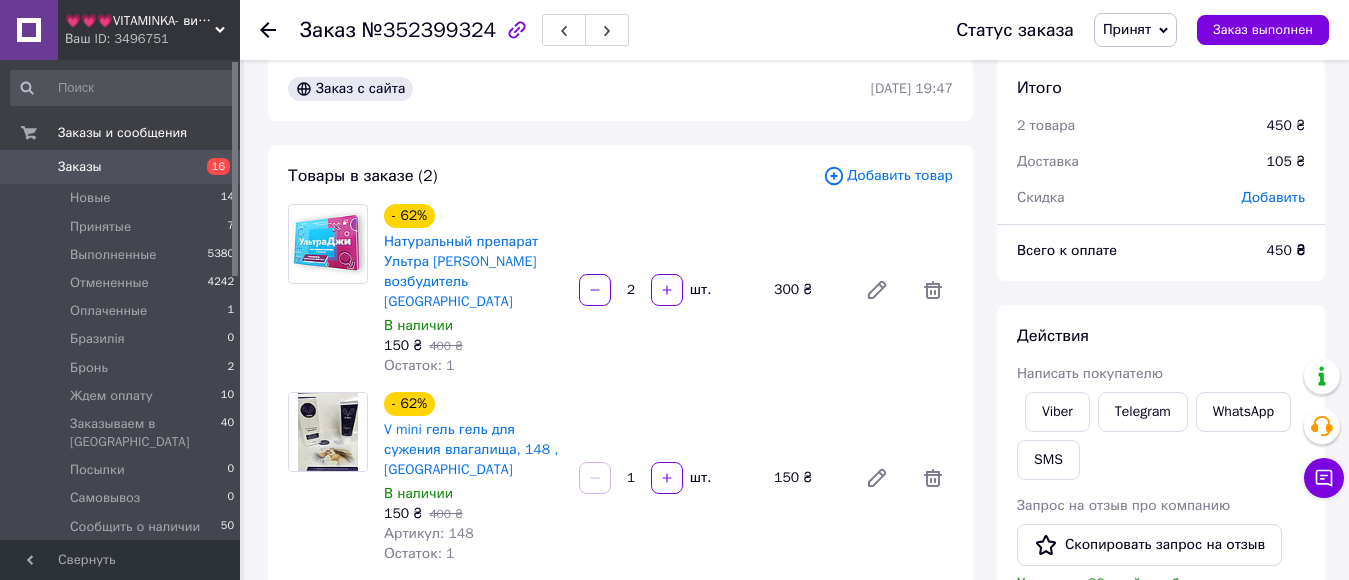 scroll, scrollTop: 0, scrollLeft: 0, axis: both 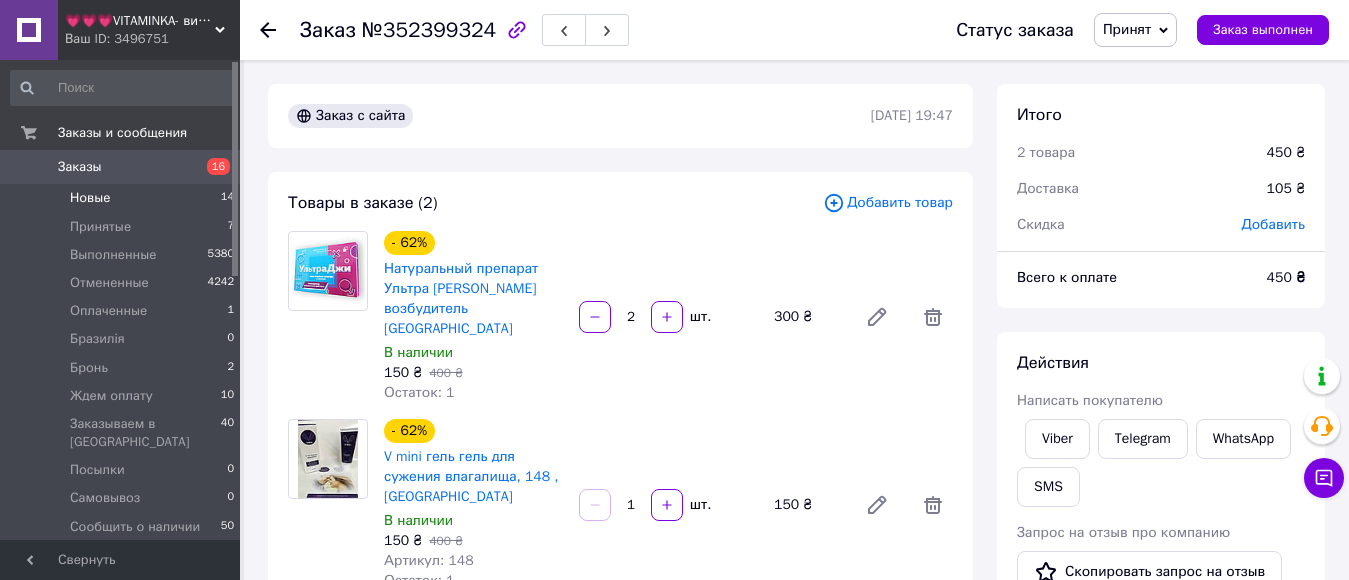 click on "Новые" at bounding box center (90, 198) 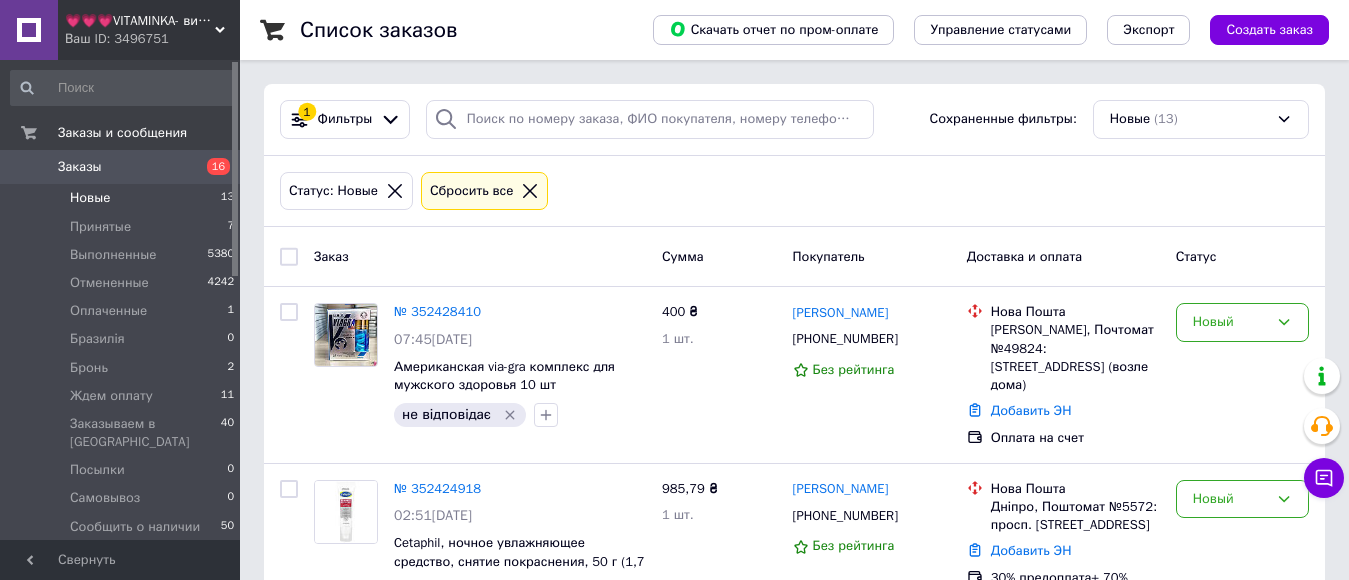 click on "Новые 13" at bounding box center (123, 198) 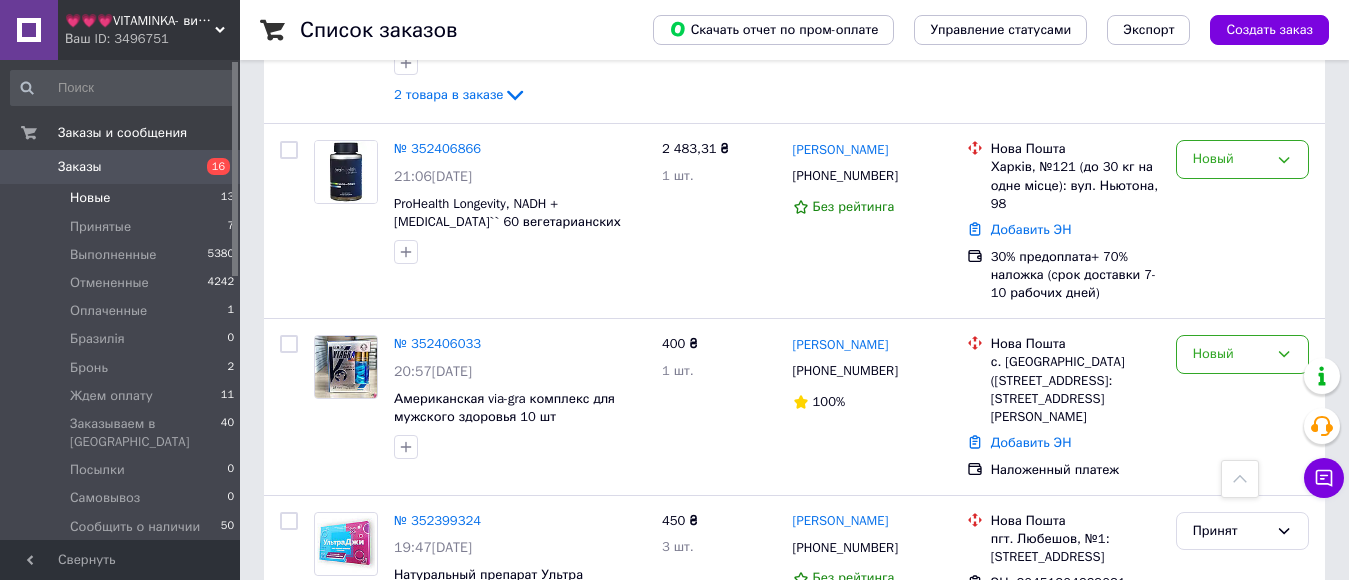 scroll, scrollTop: 1100, scrollLeft: 0, axis: vertical 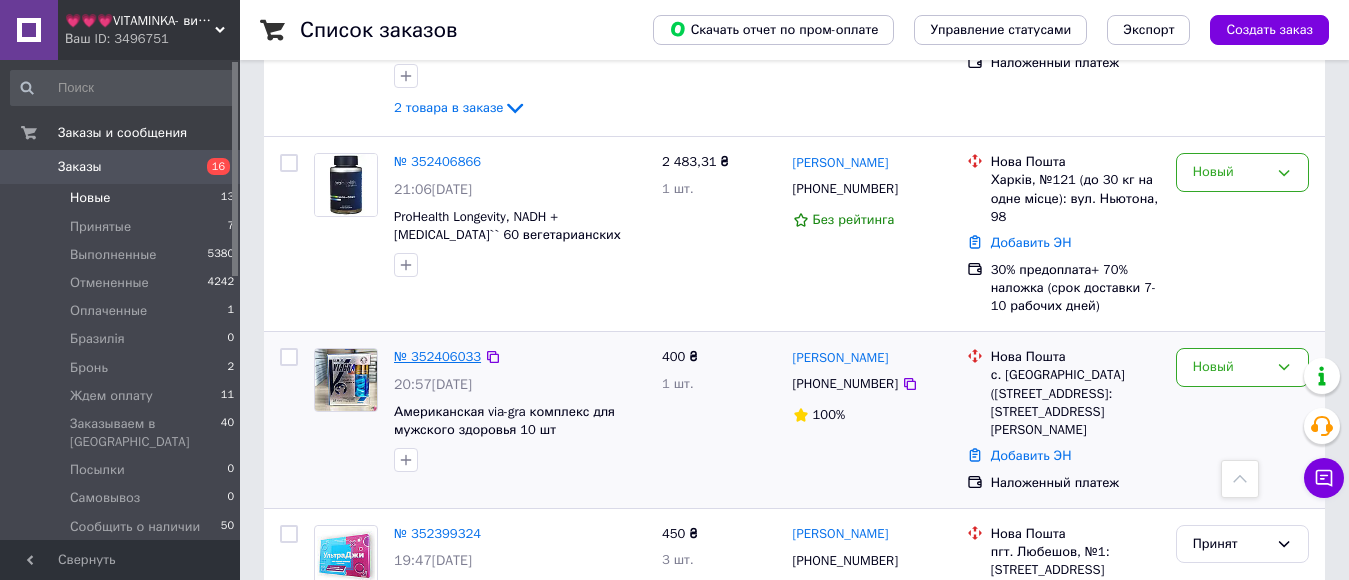 click on "№ 352406033" at bounding box center (437, 356) 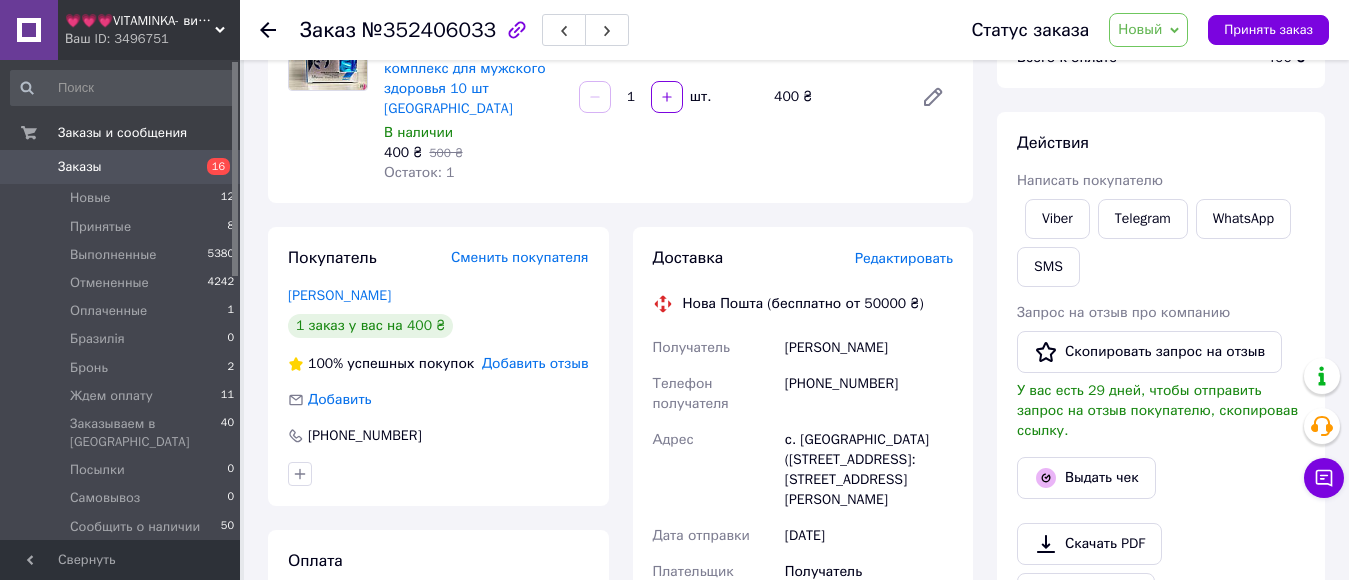 scroll, scrollTop: 294, scrollLeft: 0, axis: vertical 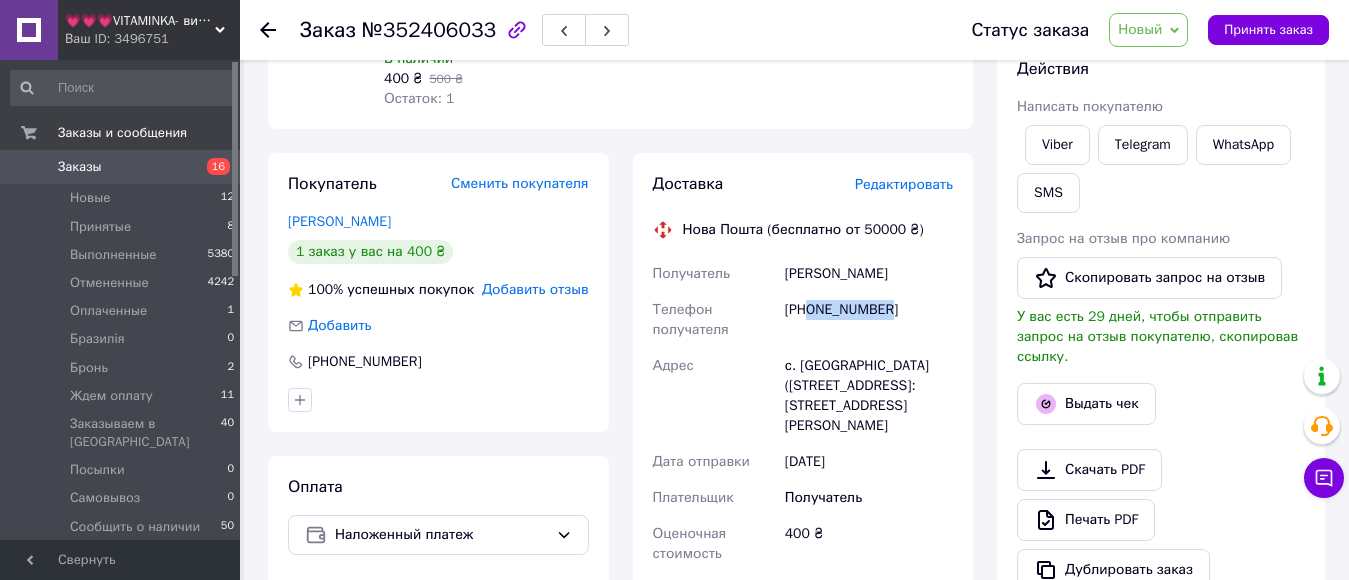drag, startPoint x: 811, startPoint y: 311, endPoint x: 893, endPoint y: 313, distance: 82.02438 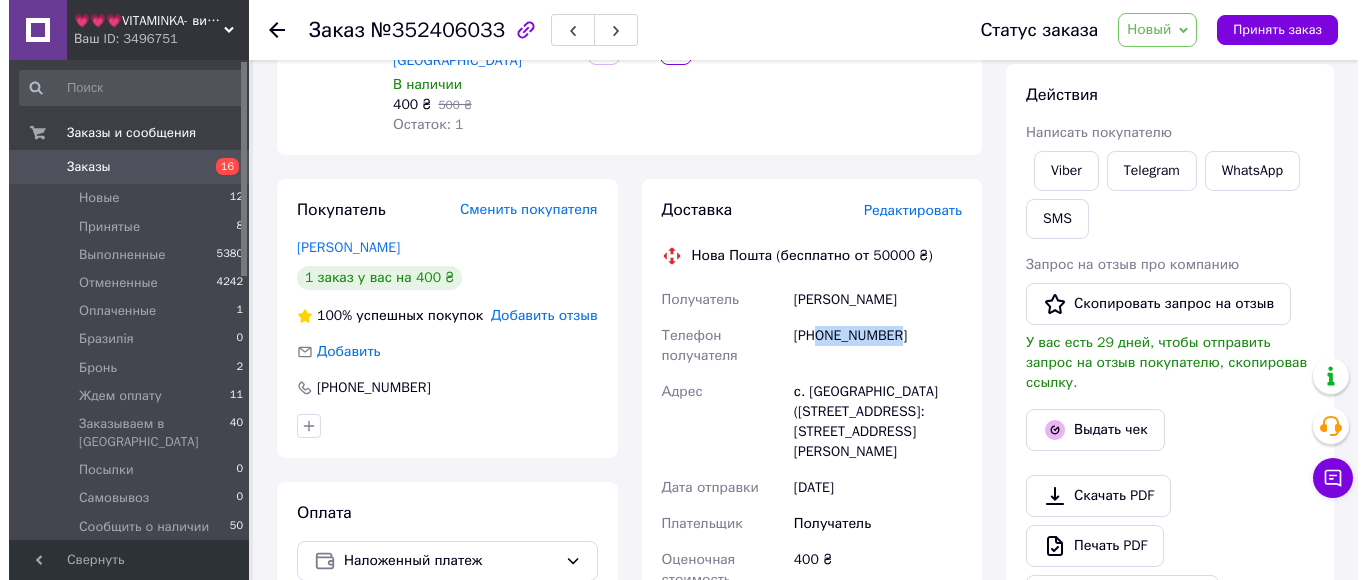 scroll, scrollTop: 300, scrollLeft: 0, axis: vertical 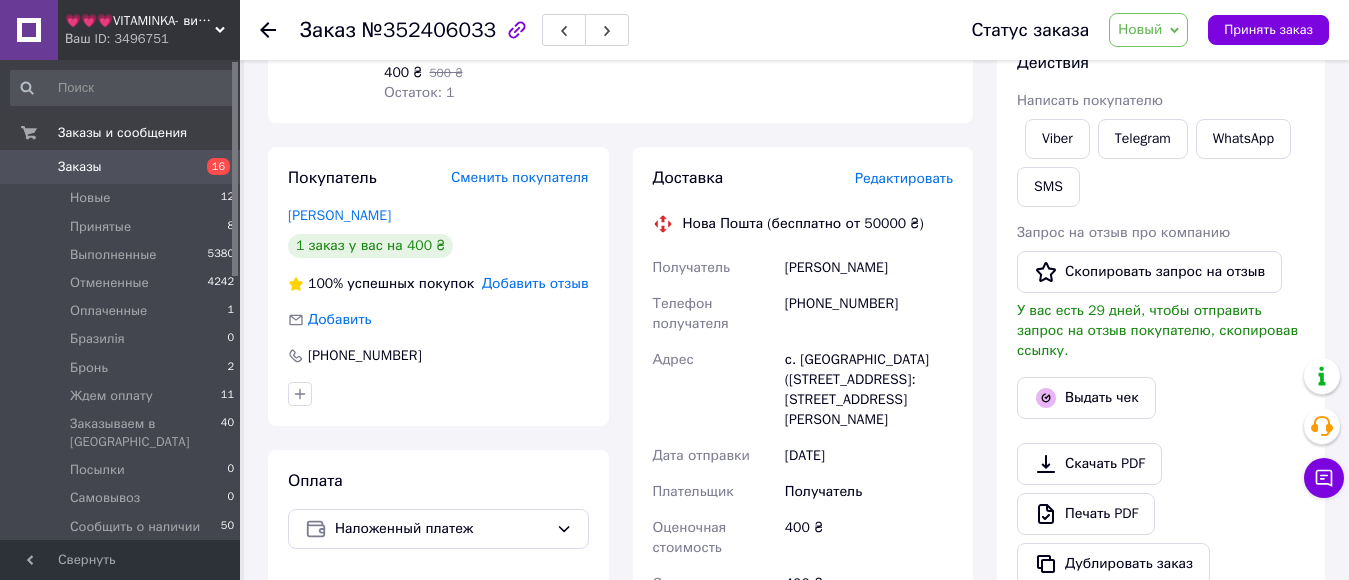 click on "Редактировать" at bounding box center [904, 178] 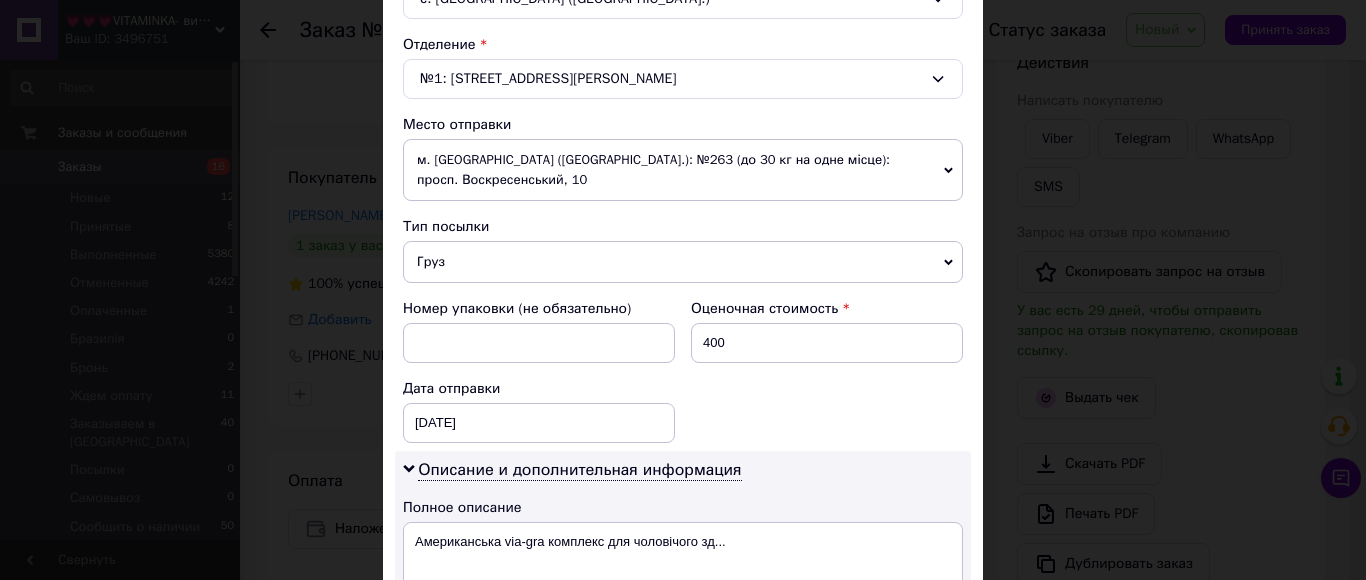 scroll, scrollTop: 800, scrollLeft: 0, axis: vertical 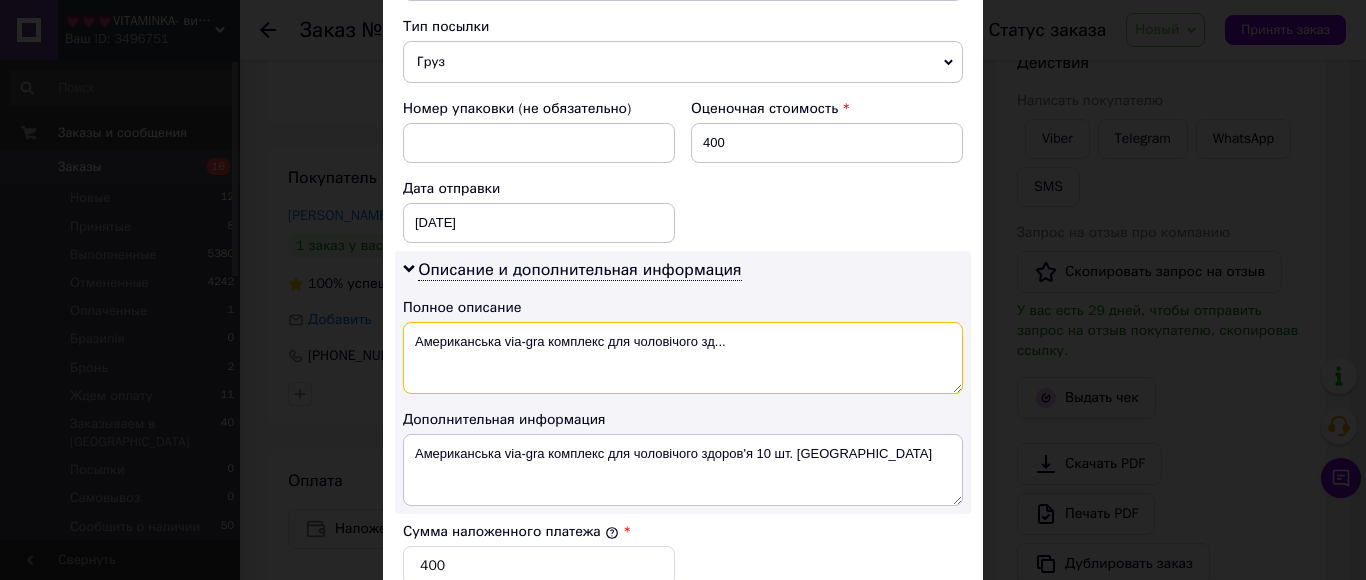 drag, startPoint x: 498, startPoint y: 328, endPoint x: 404, endPoint y: 327, distance: 94.00532 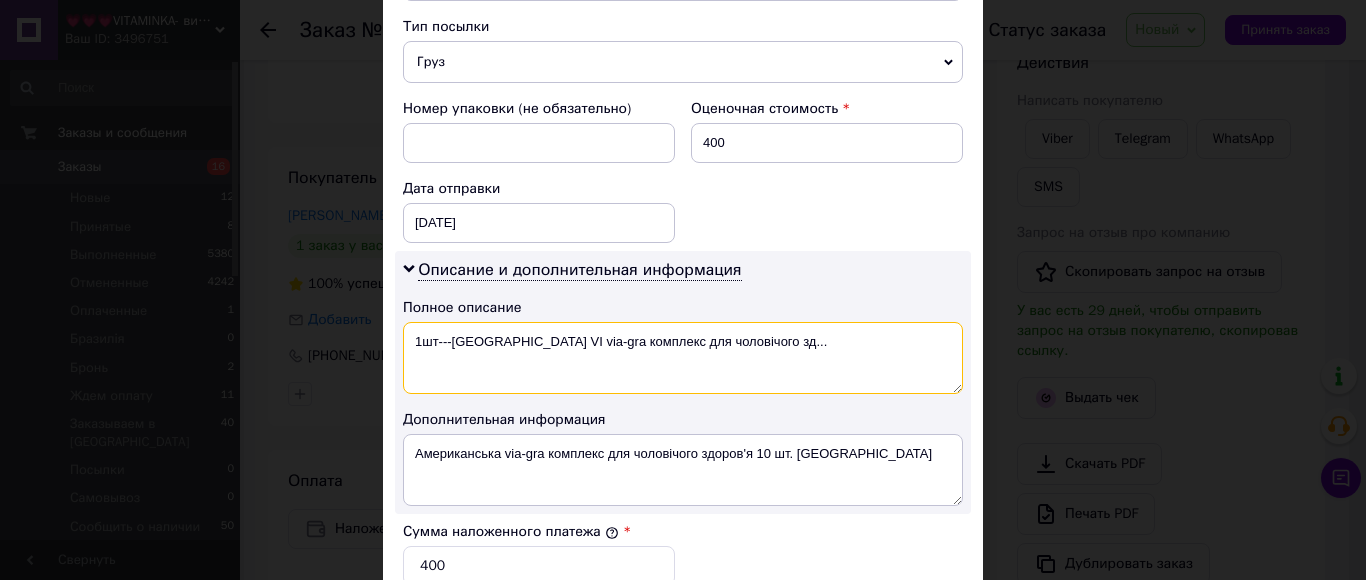 drag, startPoint x: 495, startPoint y: 332, endPoint x: 740, endPoint y: 331, distance: 245.00204 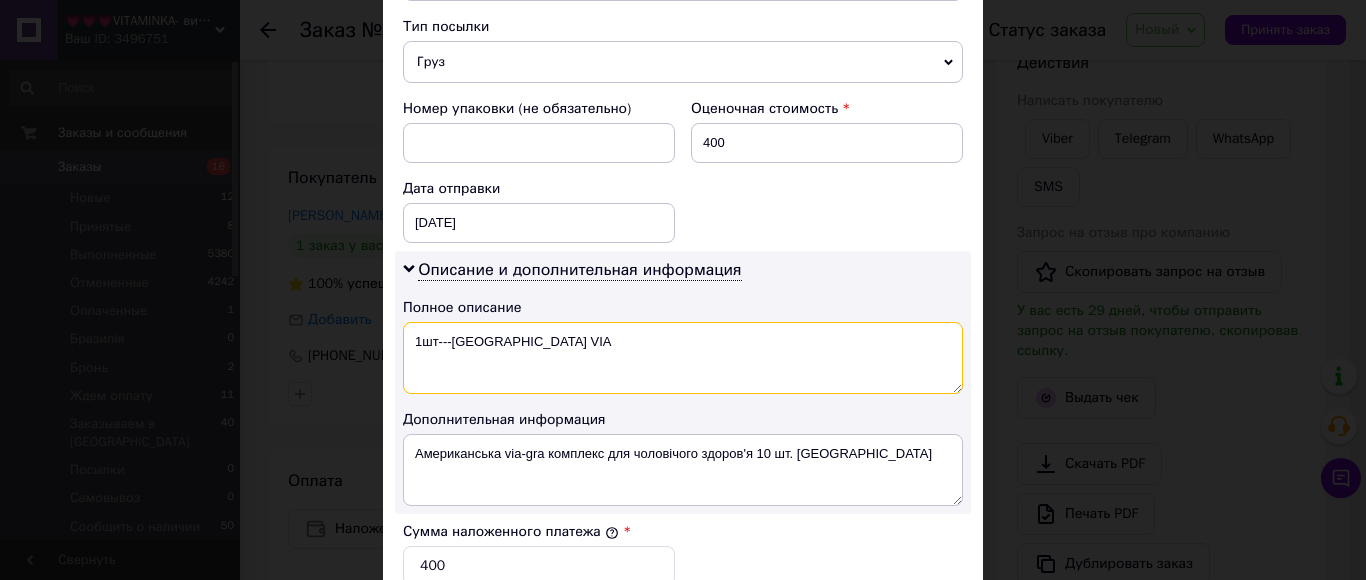 drag, startPoint x: 547, startPoint y: 346, endPoint x: 411, endPoint y: 332, distance: 136.71869 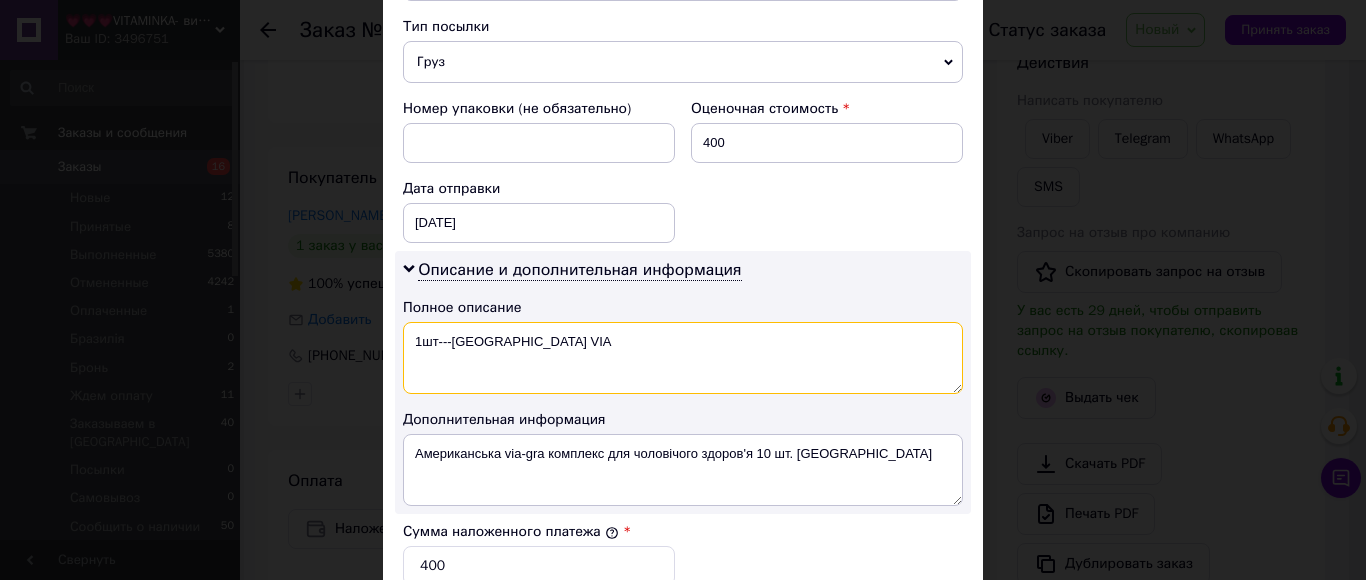 type on "1шт---USA VIA" 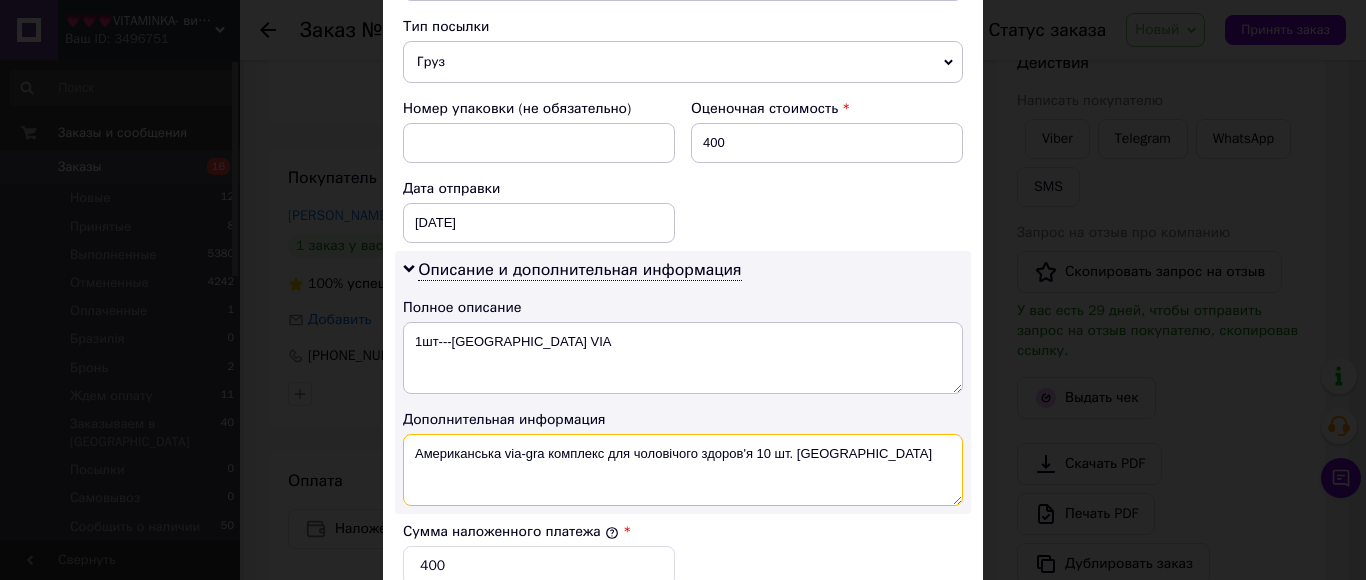 drag, startPoint x: 853, startPoint y: 433, endPoint x: 408, endPoint y: 441, distance: 445.0719 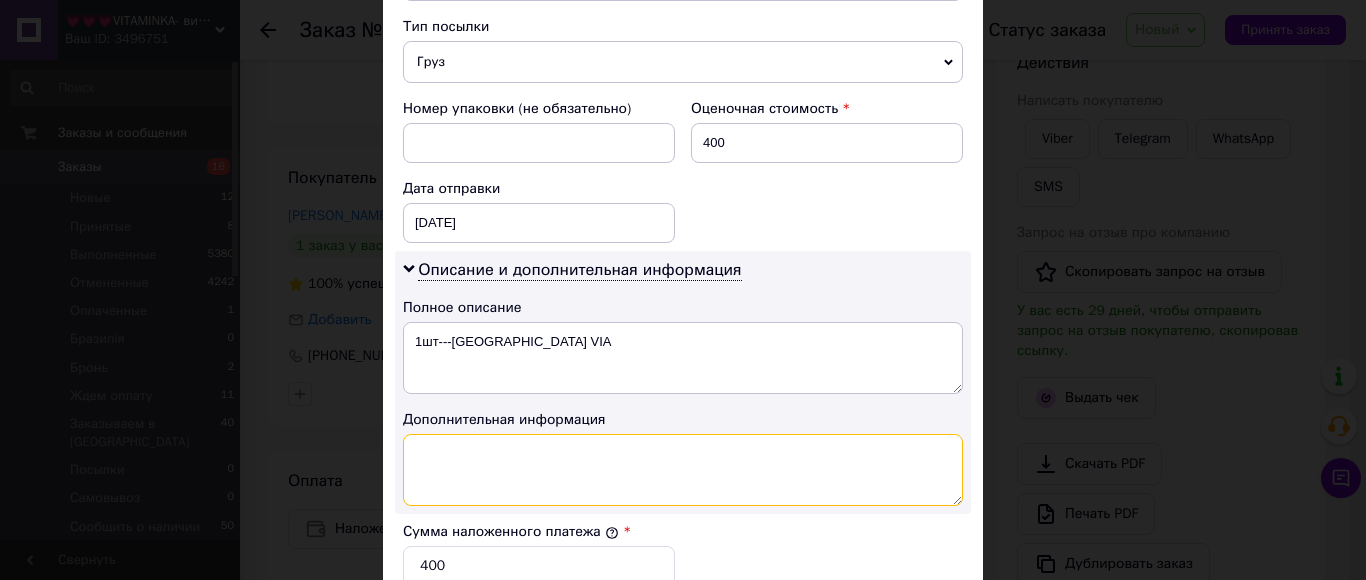 paste on "1шт---USA VIA" 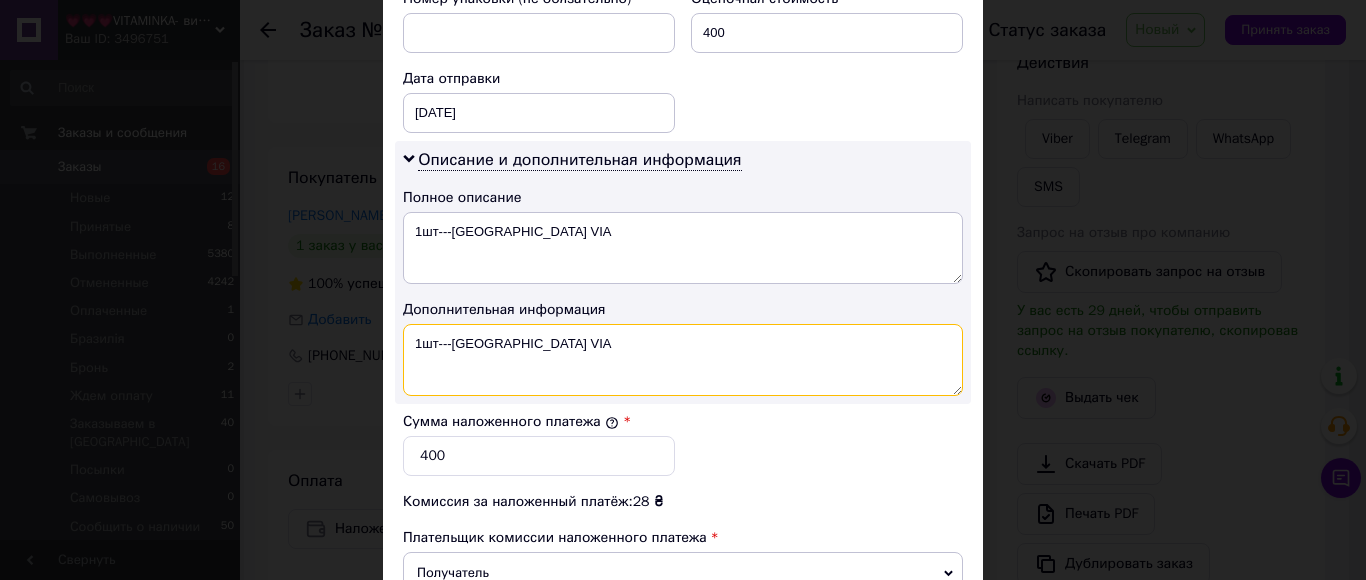 scroll, scrollTop: 1100, scrollLeft: 0, axis: vertical 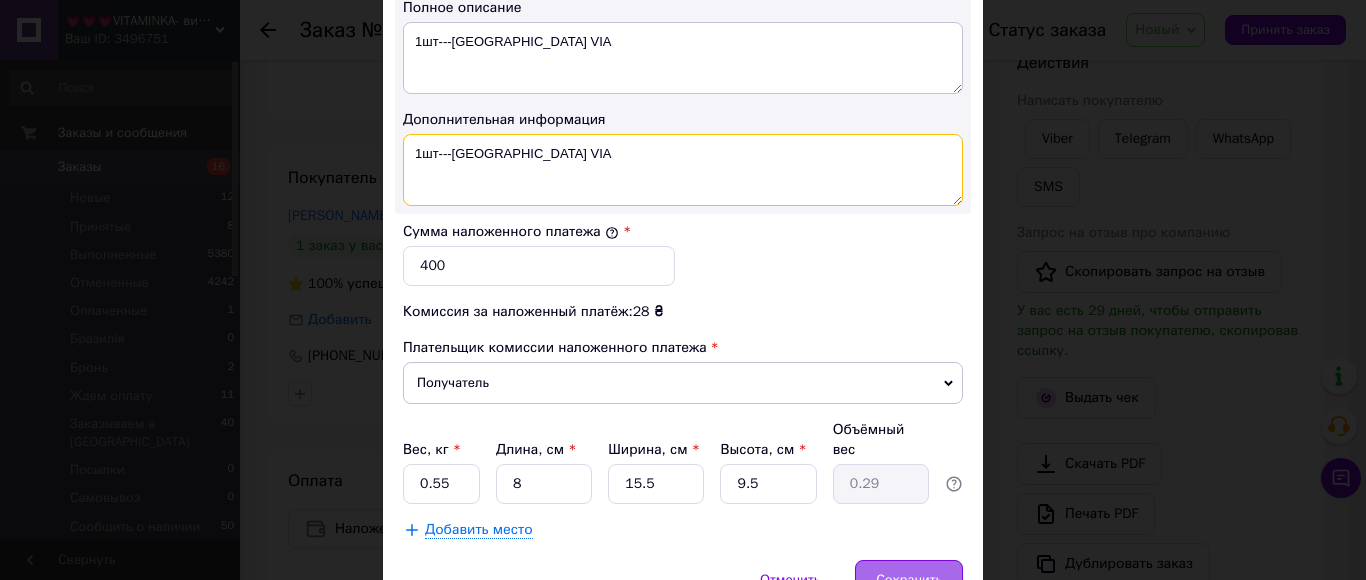 type on "1шт---USA VIA" 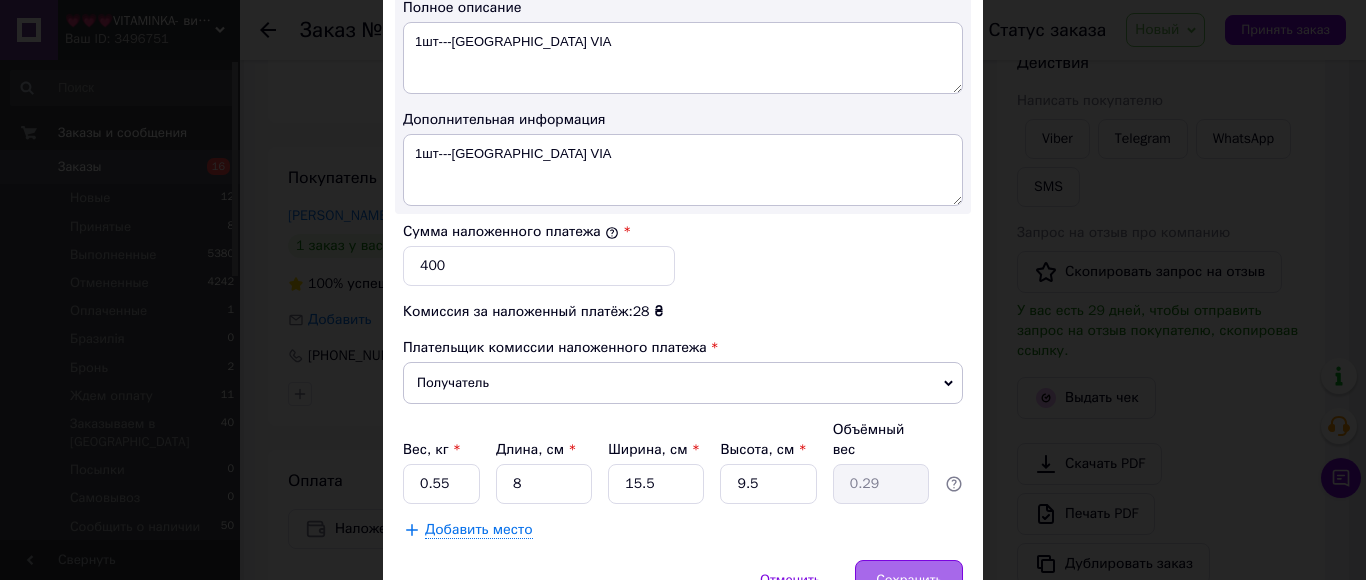 click on "Сохранить" at bounding box center (909, 580) 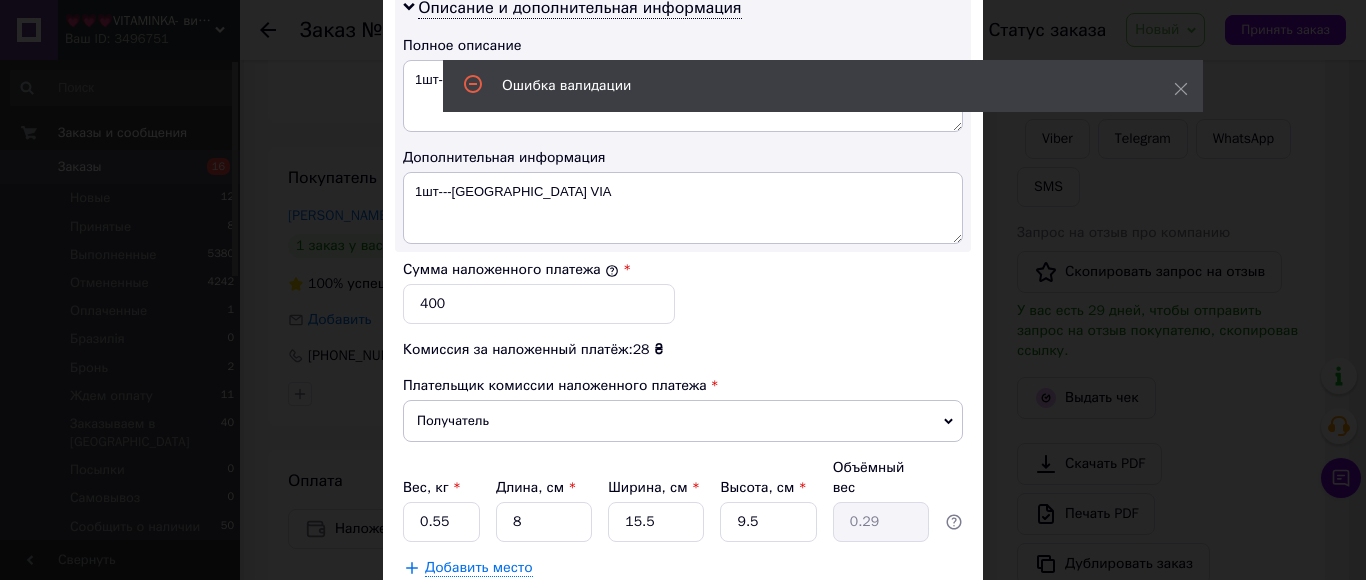 scroll, scrollTop: 77, scrollLeft: 0, axis: vertical 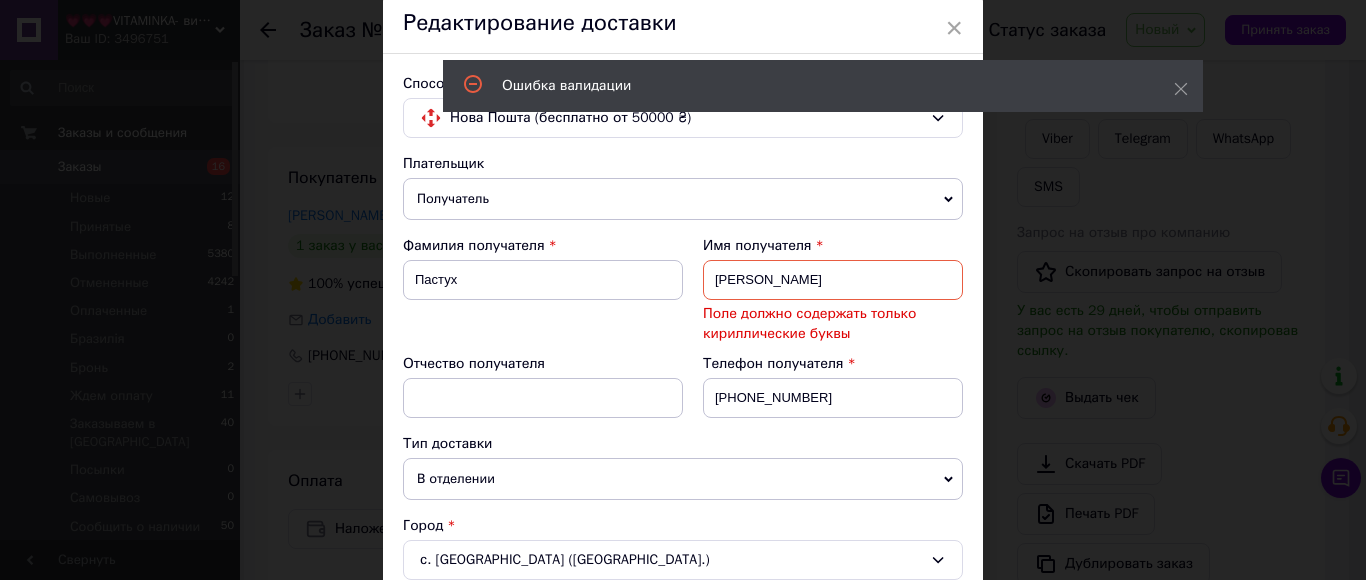 click on "Микола михайлович" at bounding box center [833, 280] 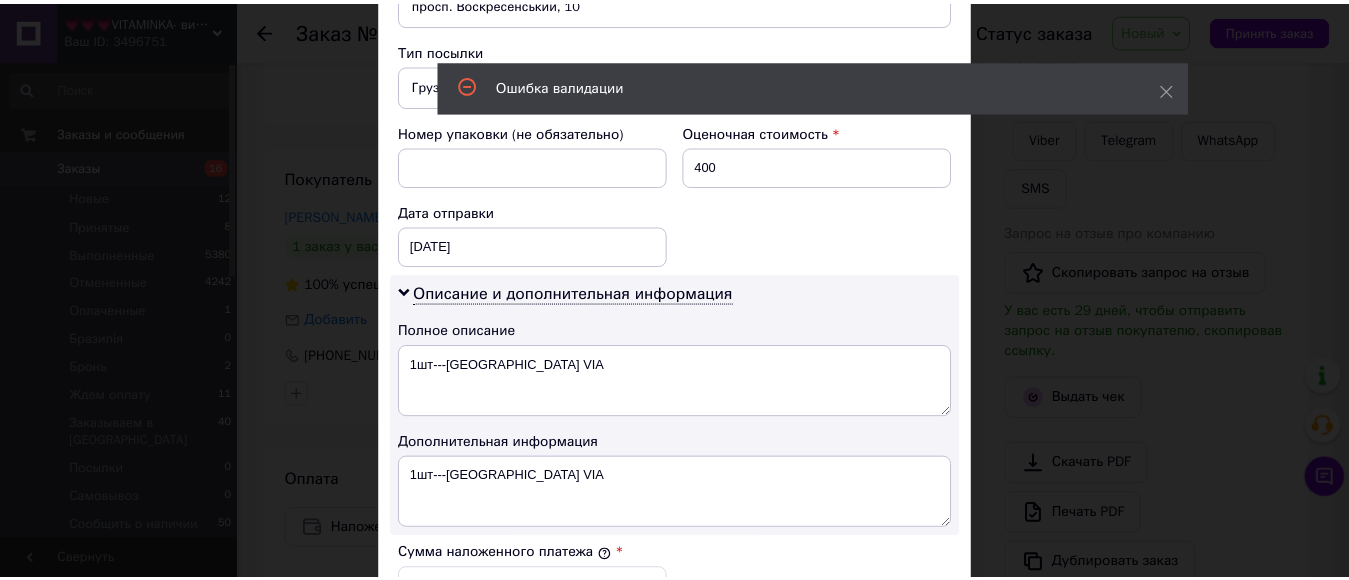 scroll, scrollTop: 1077, scrollLeft: 0, axis: vertical 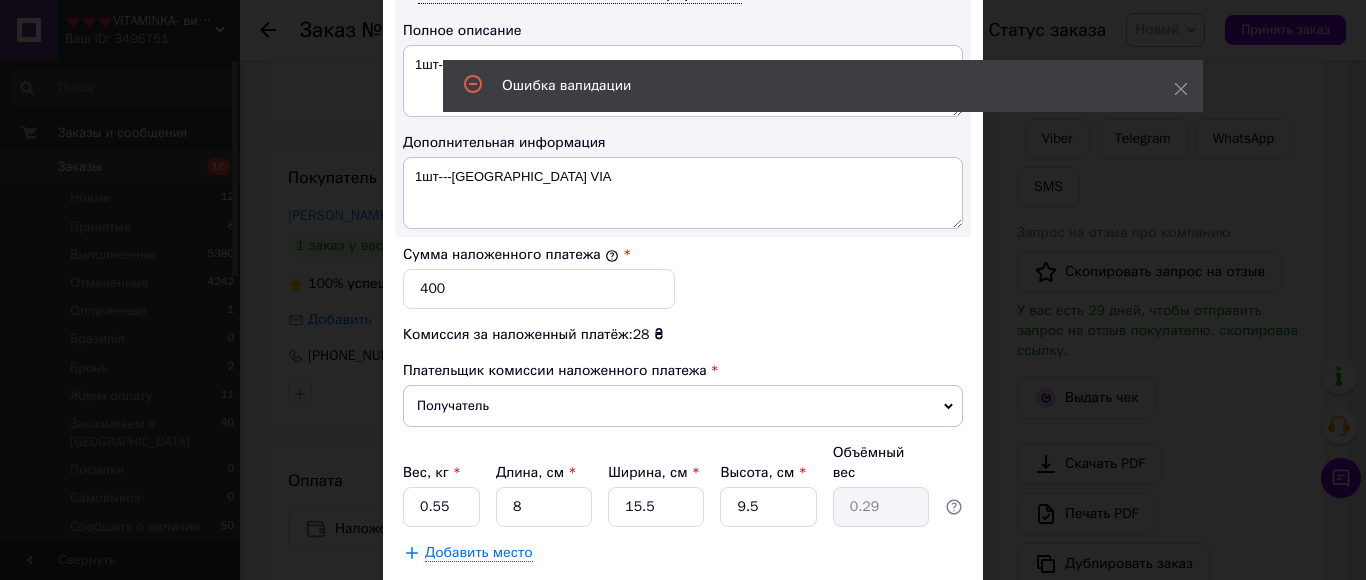 type on "Микола" 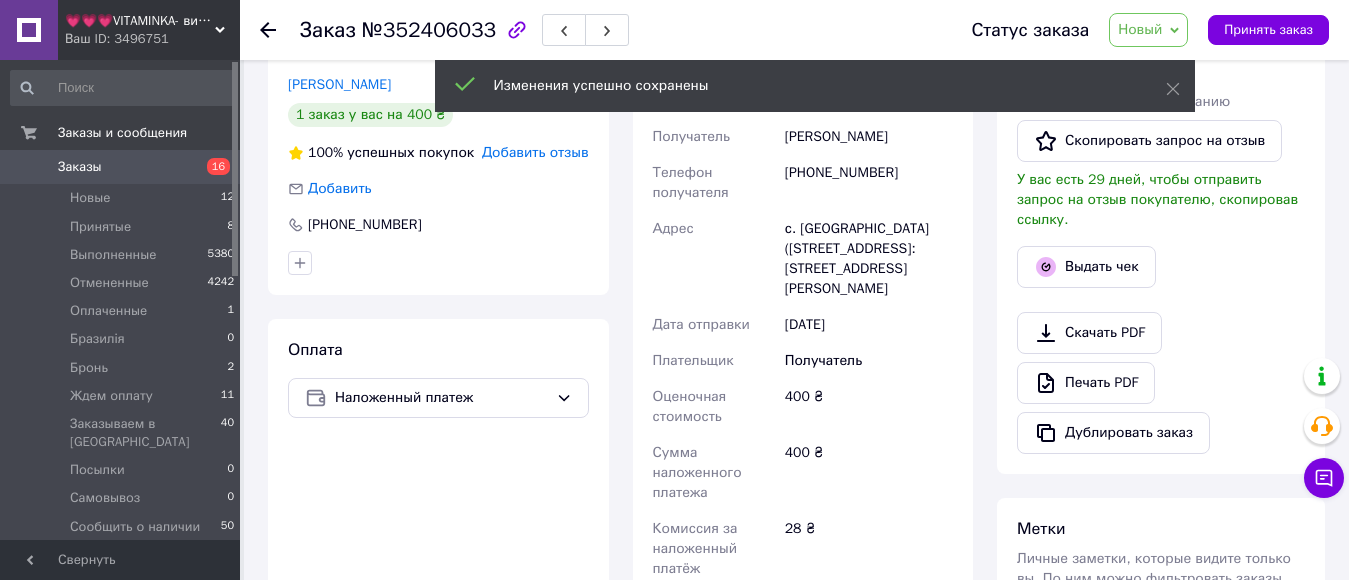 scroll, scrollTop: 900, scrollLeft: 0, axis: vertical 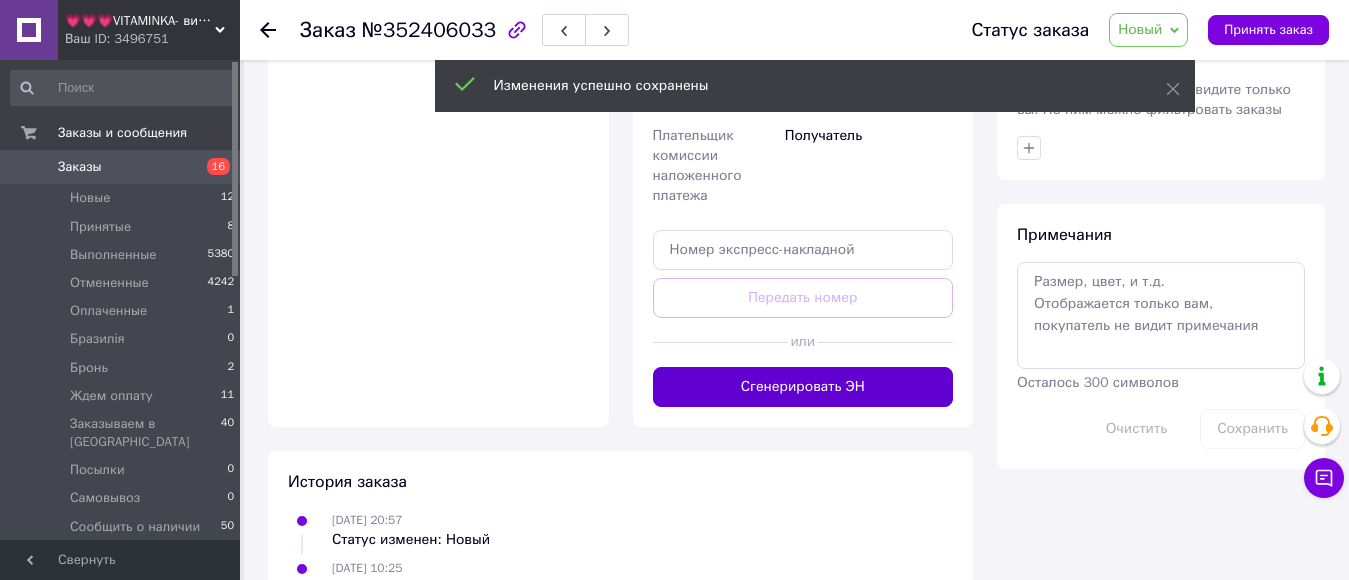 click on "Сгенерировать ЭН" at bounding box center (803, 387) 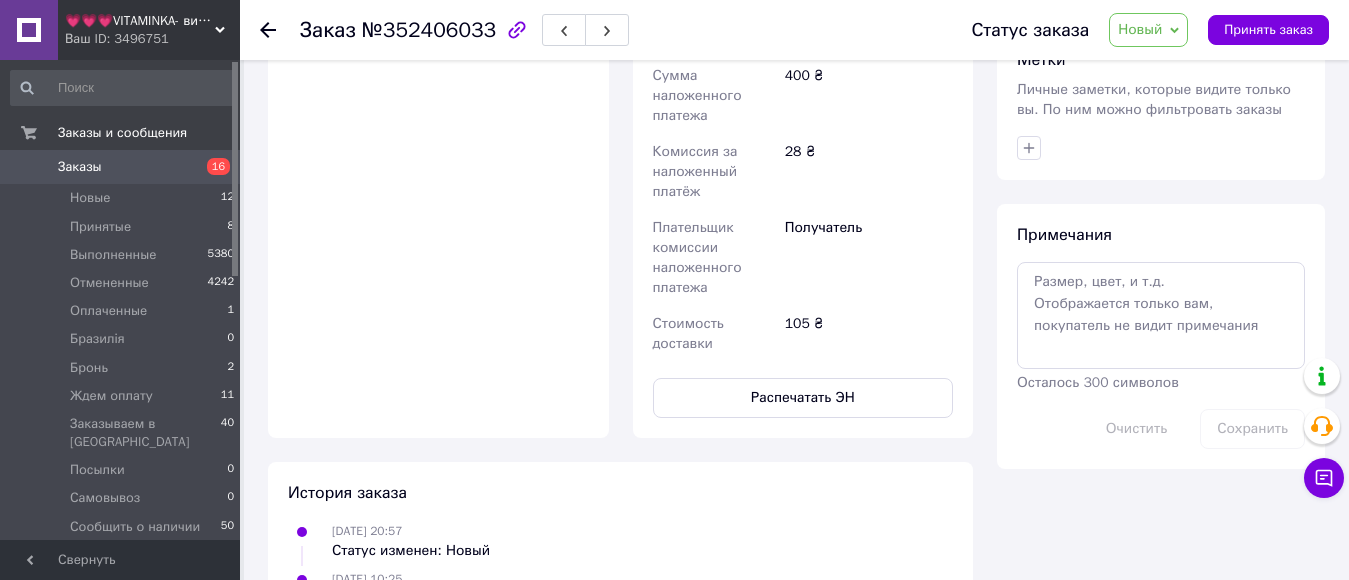 click on "Новый" at bounding box center [1140, 29] 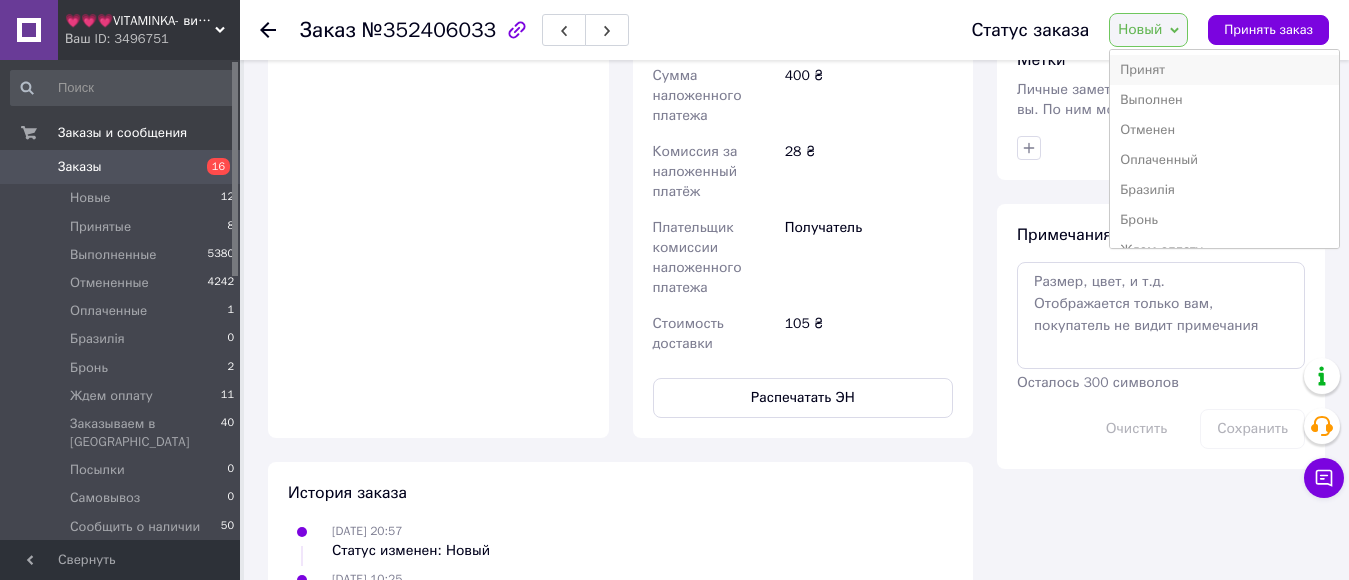 click on "Принят" at bounding box center [1224, 70] 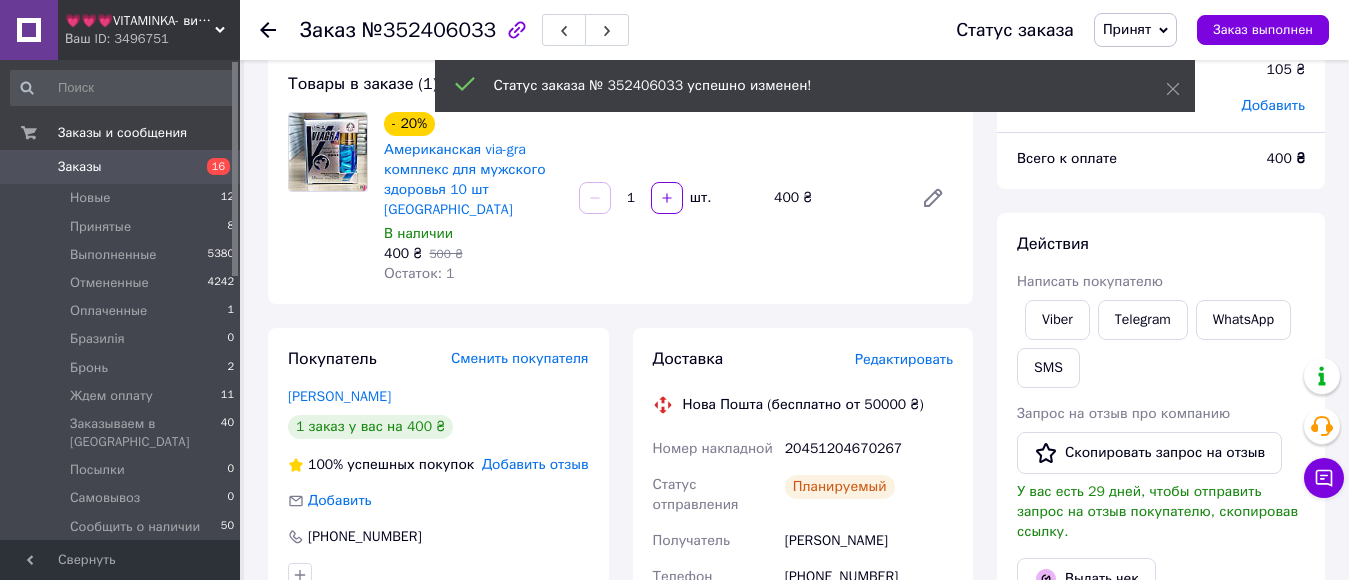 scroll, scrollTop: 0, scrollLeft: 0, axis: both 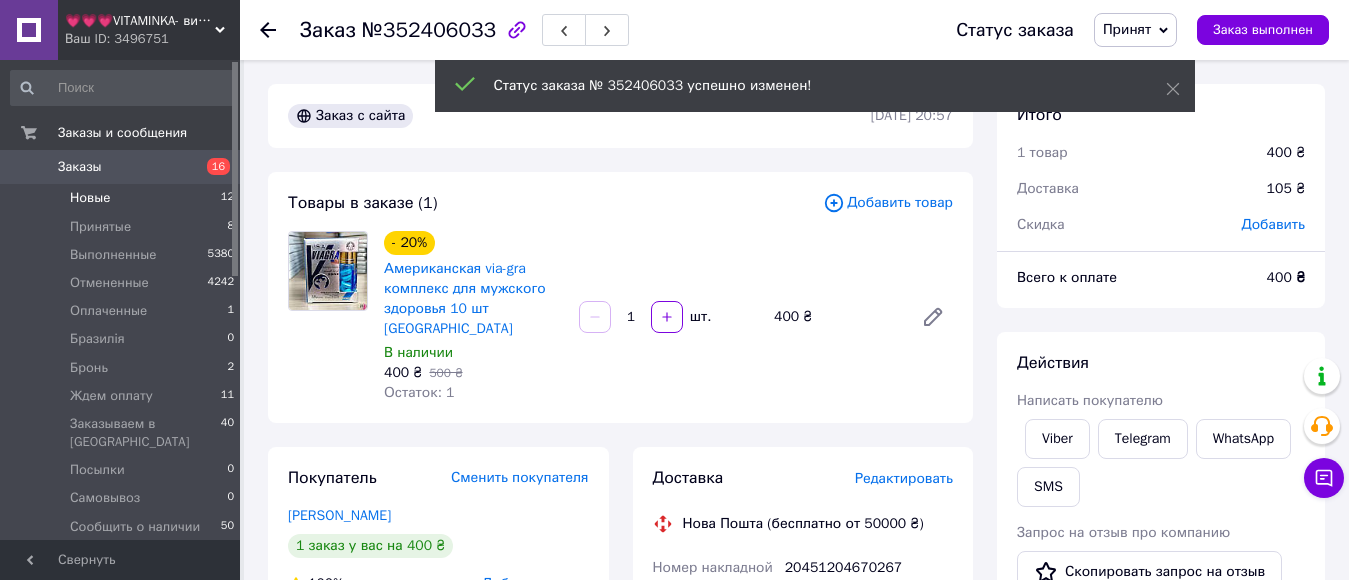click on "Новые" at bounding box center (90, 198) 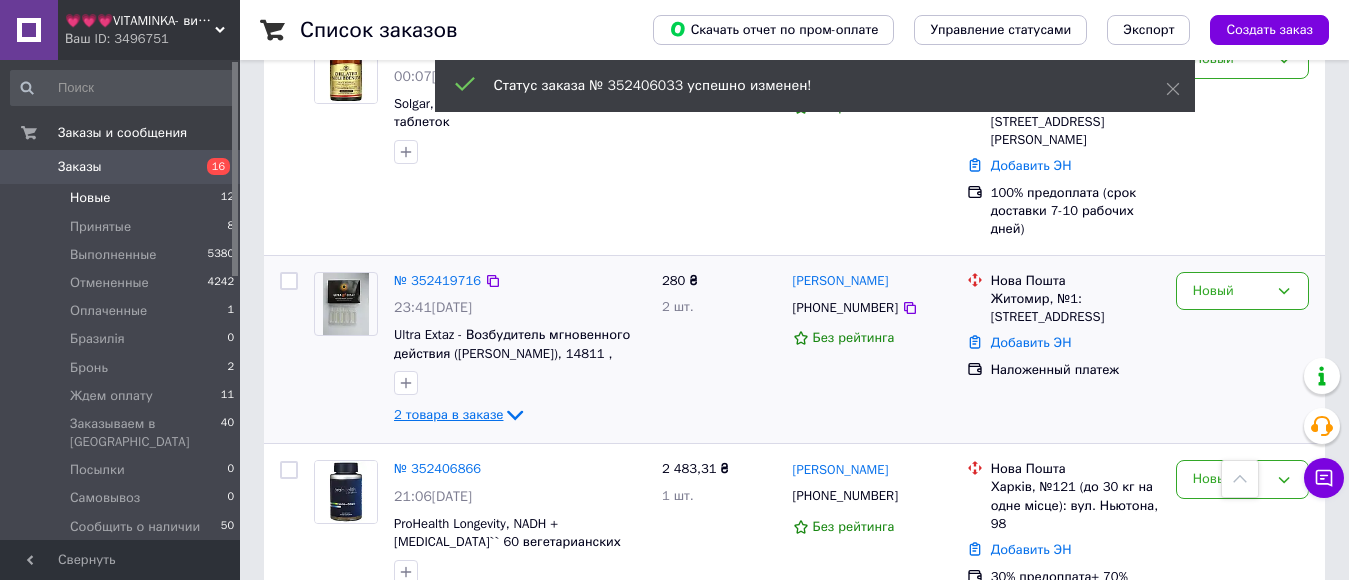 scroll, scrollTop: 900, scrollLeft: 0, axis: vertical 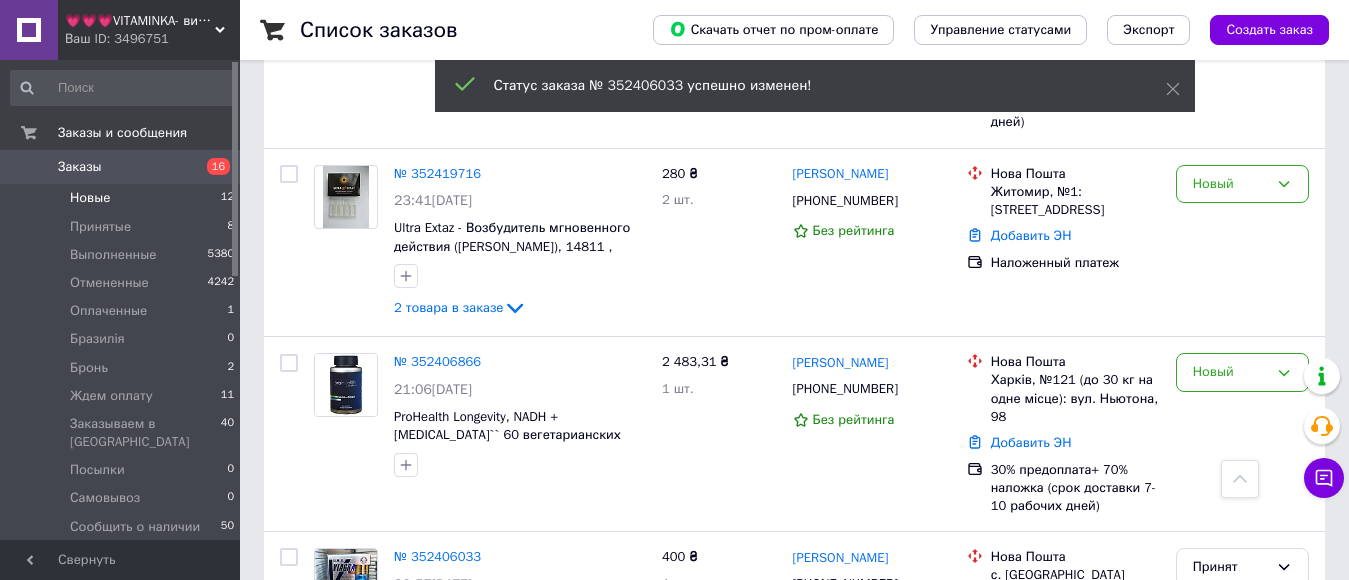 click on "Новые 12" at bounding box center (123, 198) 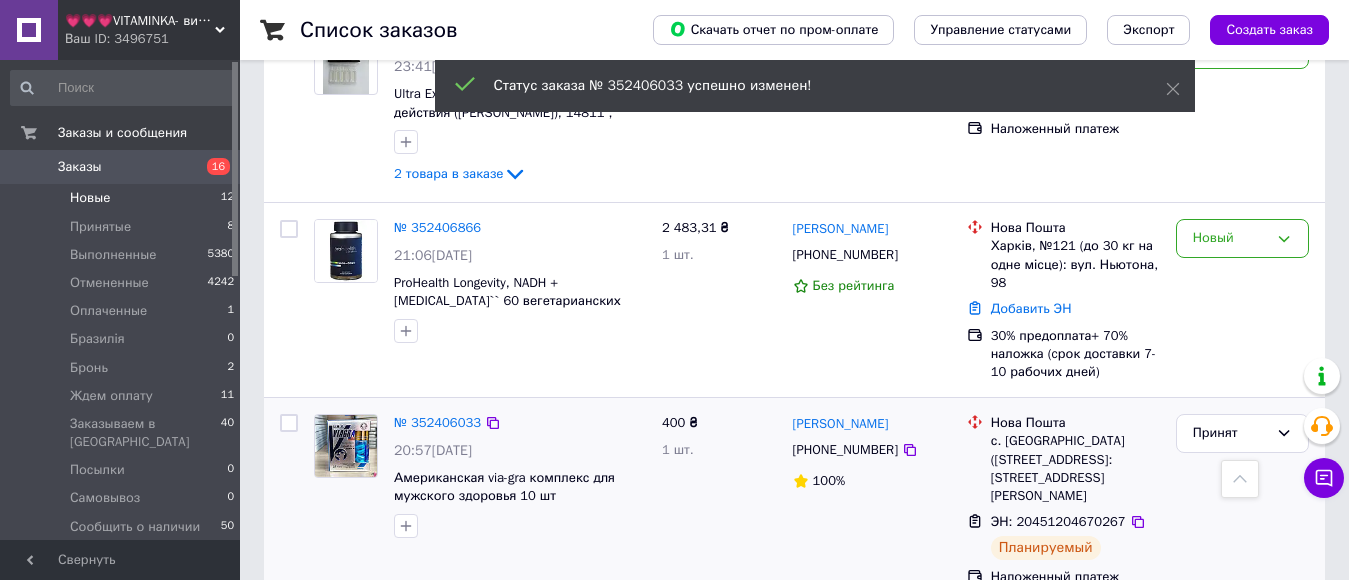 scroll, scrollTop: 1000, scrollLeft: 0, axis: vertical 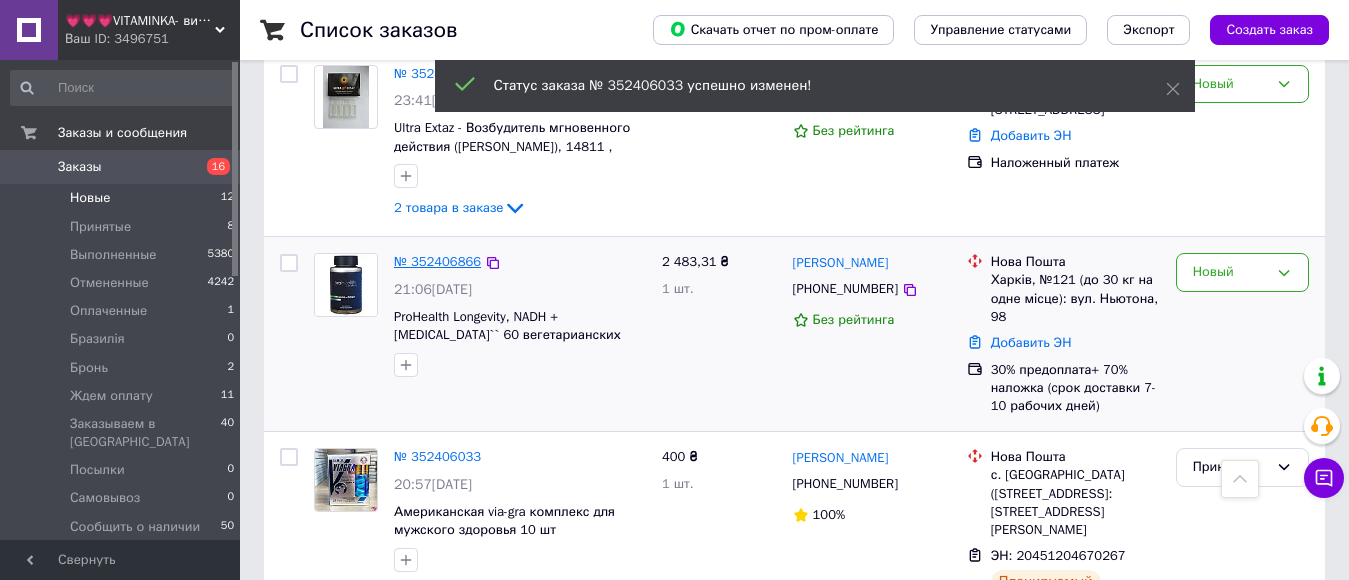 click on "№ 352406866" at bounding box center (437, 261) 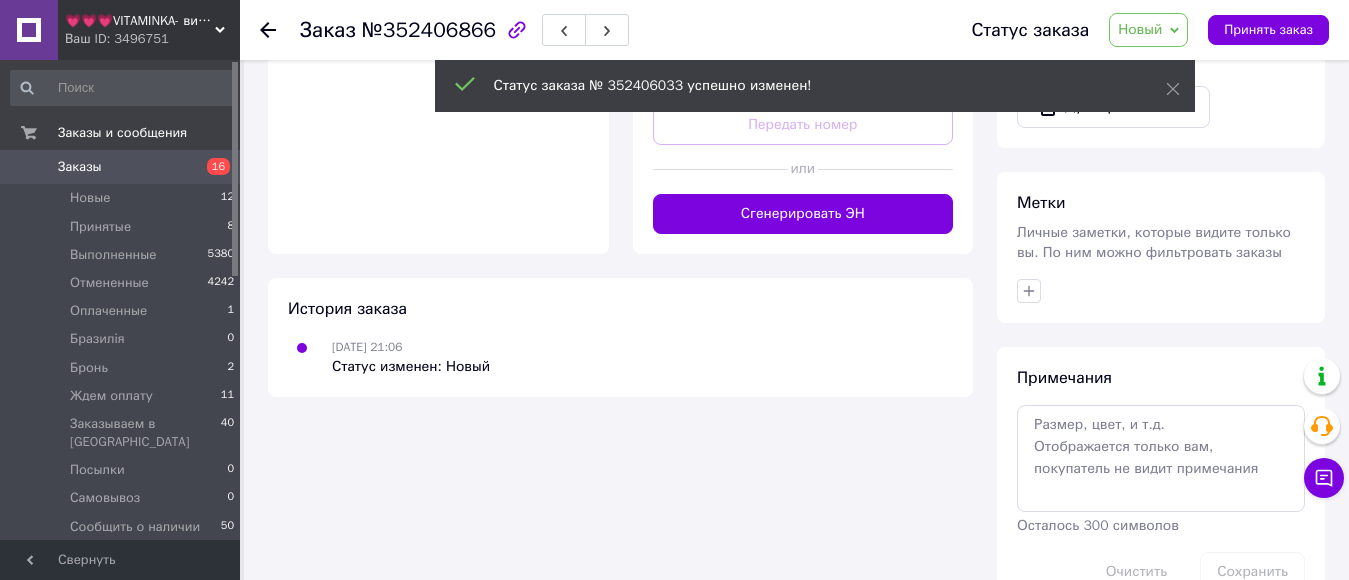 scroll, scrollTop: 0, scrollLeft: 0, axis: both 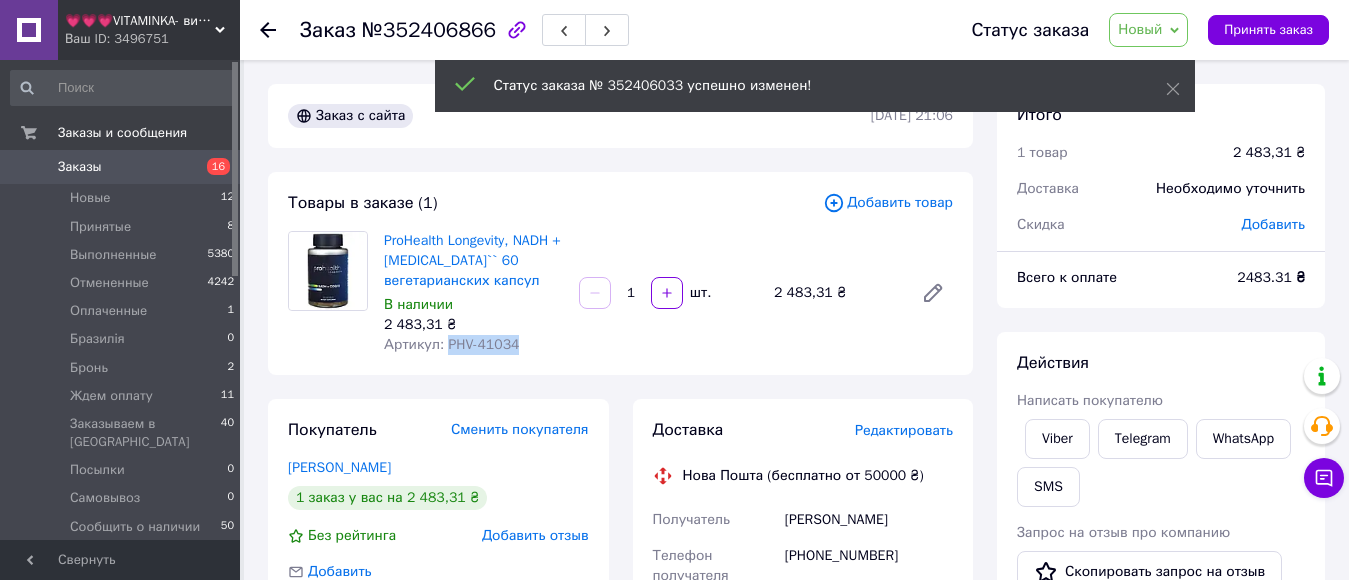 drag, startPoint x: 443, startPoint y: 347, endPoint x: 535, endPoint y: 347, distance: 92 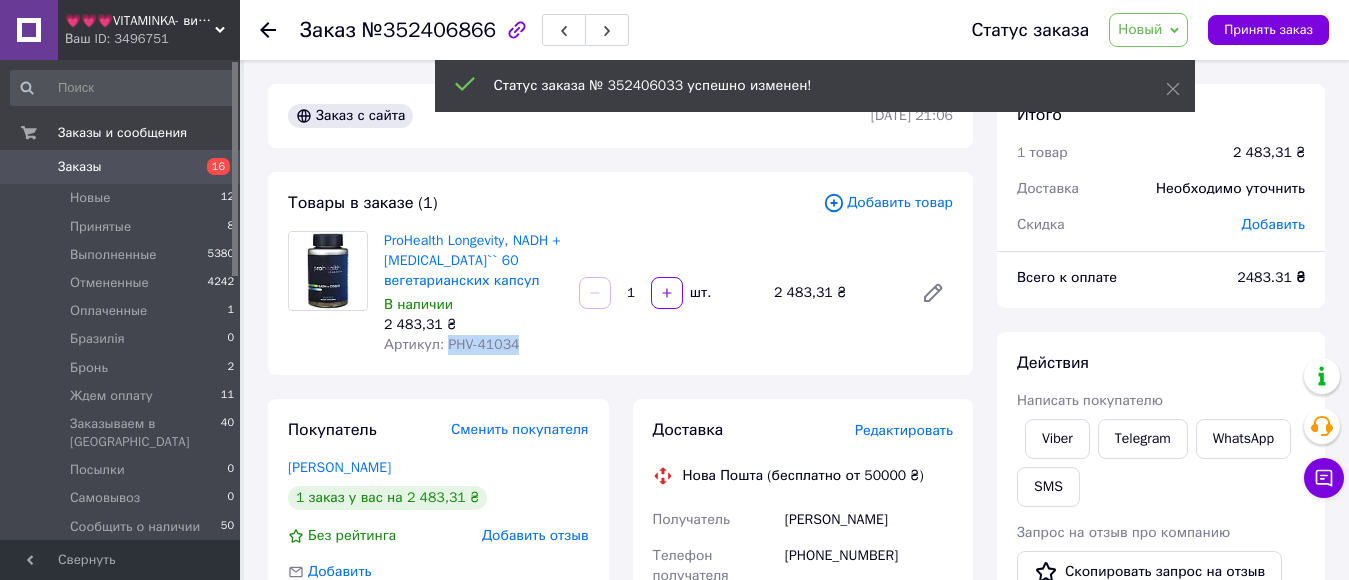 drag, startPoint x: 451, startPoint y: 349, endPoint x: 531, endPoint y: 334, distance: 81.394104 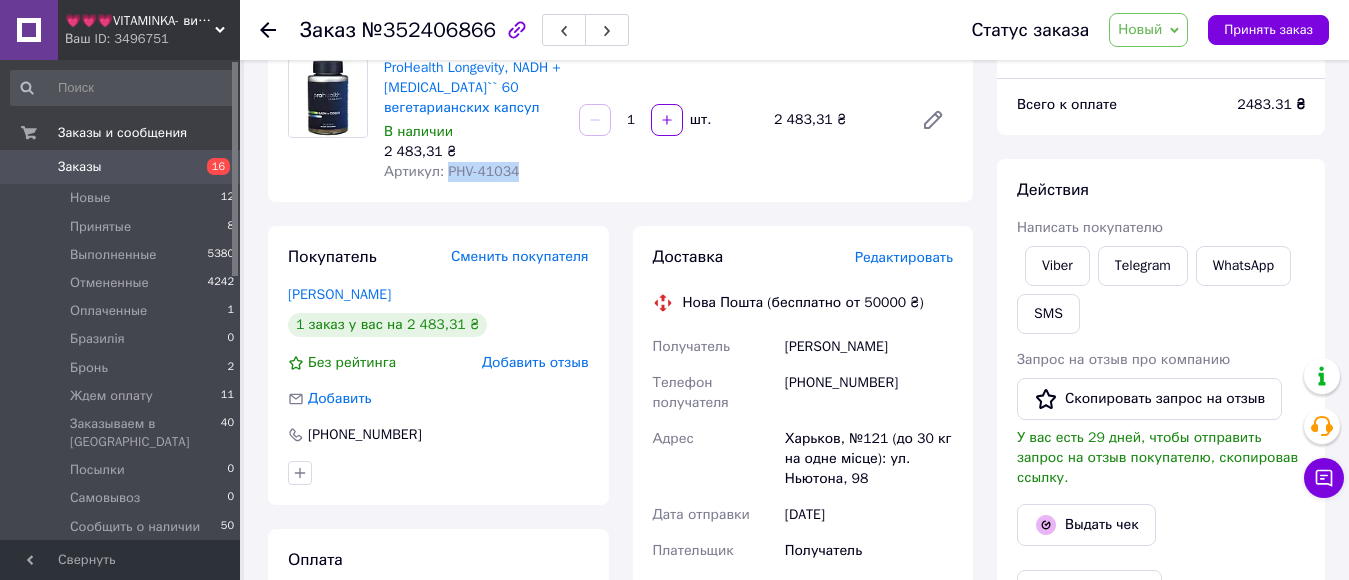 scroll, scrollTop: 200, scrollLeft: 0, axis: vertical 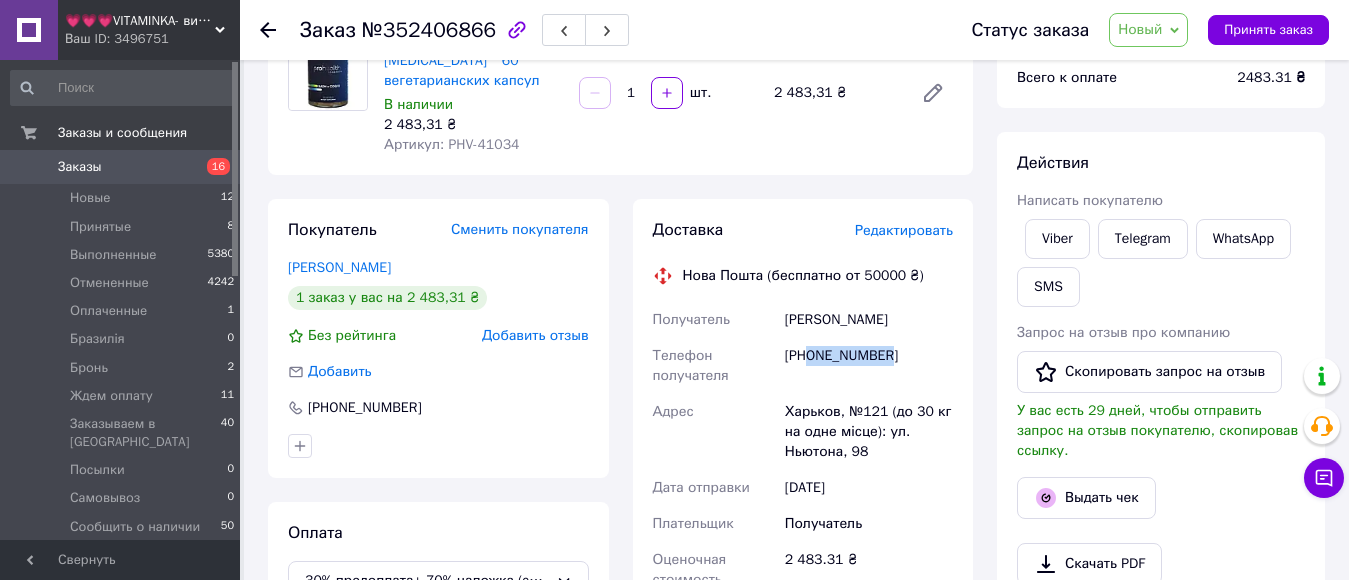 drag, startPoint x: 807, startPoint y: 357, endPoint x: 929, endPoint y: 356, distance: 122.0041 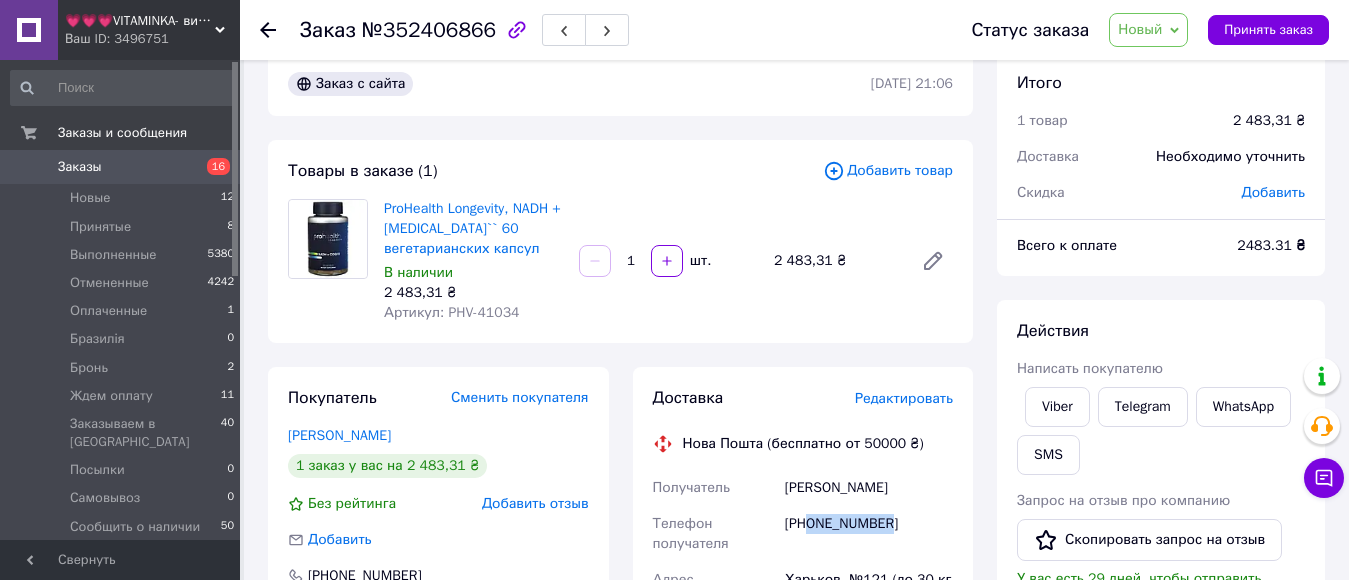 scroll, scrollTop: 0, scrollLeft: 0, axis: both 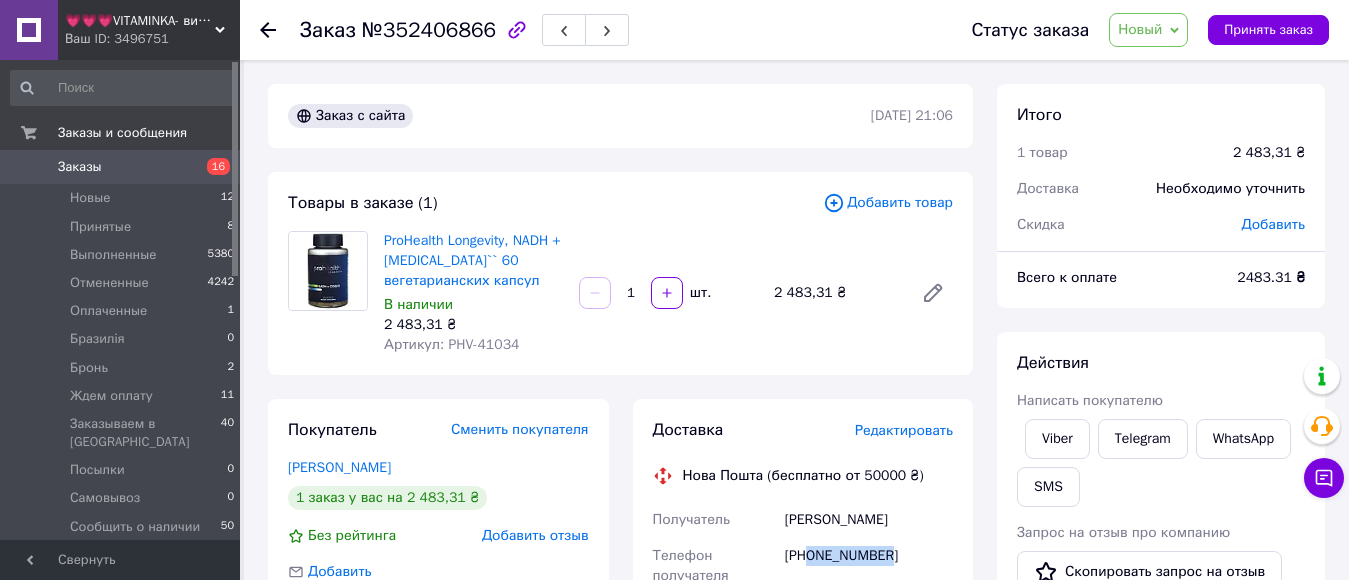 click on "Новый" at bounding box center (1140, 29) 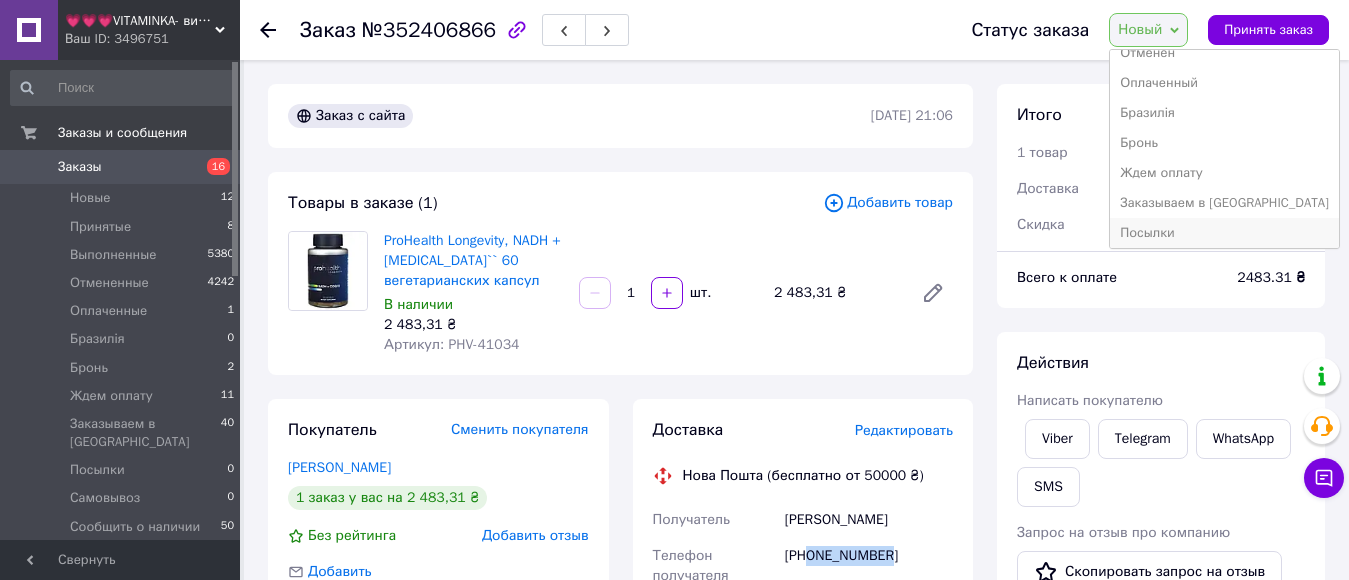 scroll, scrollTop: 172, scrollLeft: 0, axis: vertical 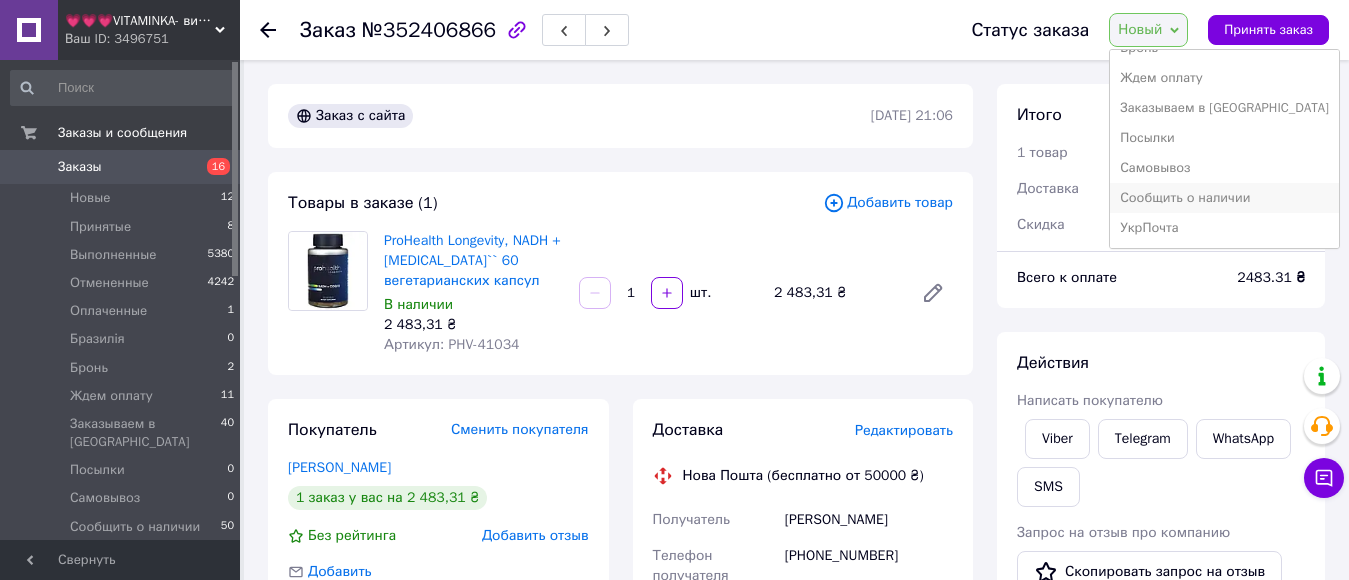 click on "Сообщить о наличии" at bounding box center [1224, 198] 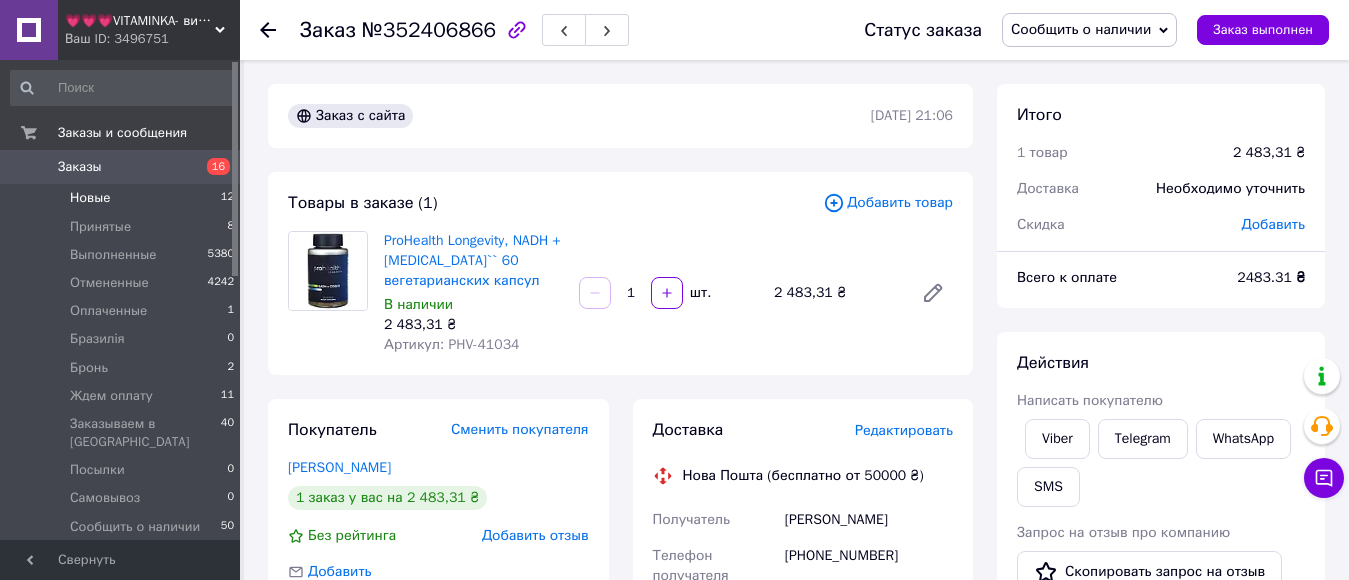 click on "Новые" at bounding box center [90, 198] 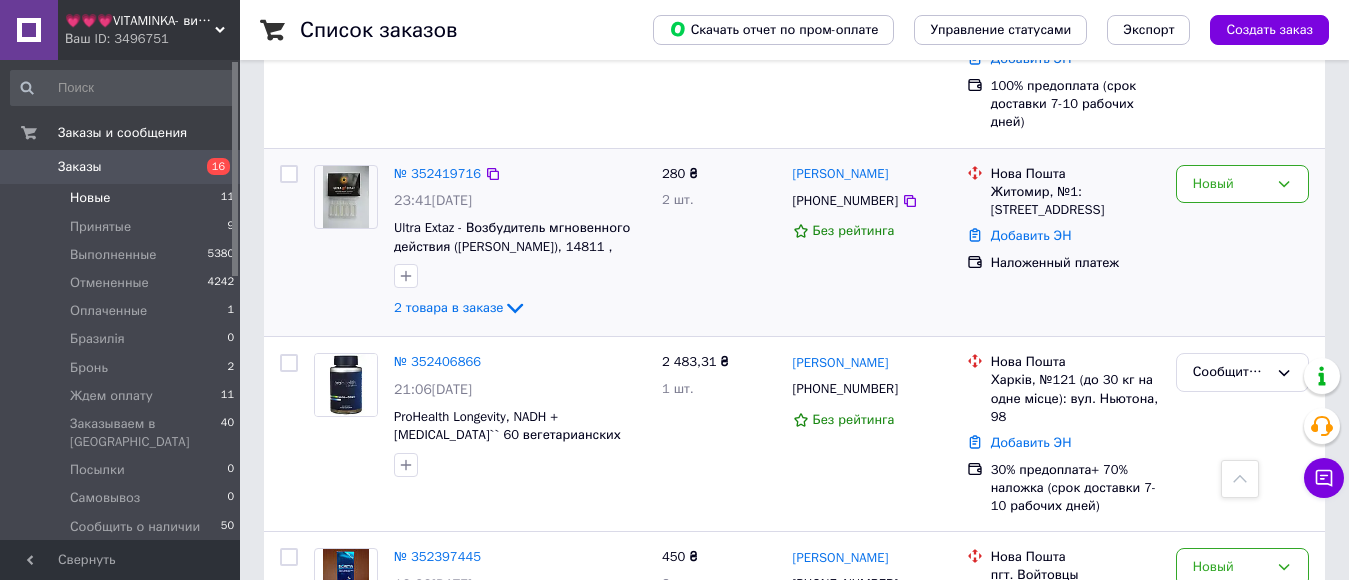 scroll, scrollTop: 800, scrollLeft: 0, axis: vertical 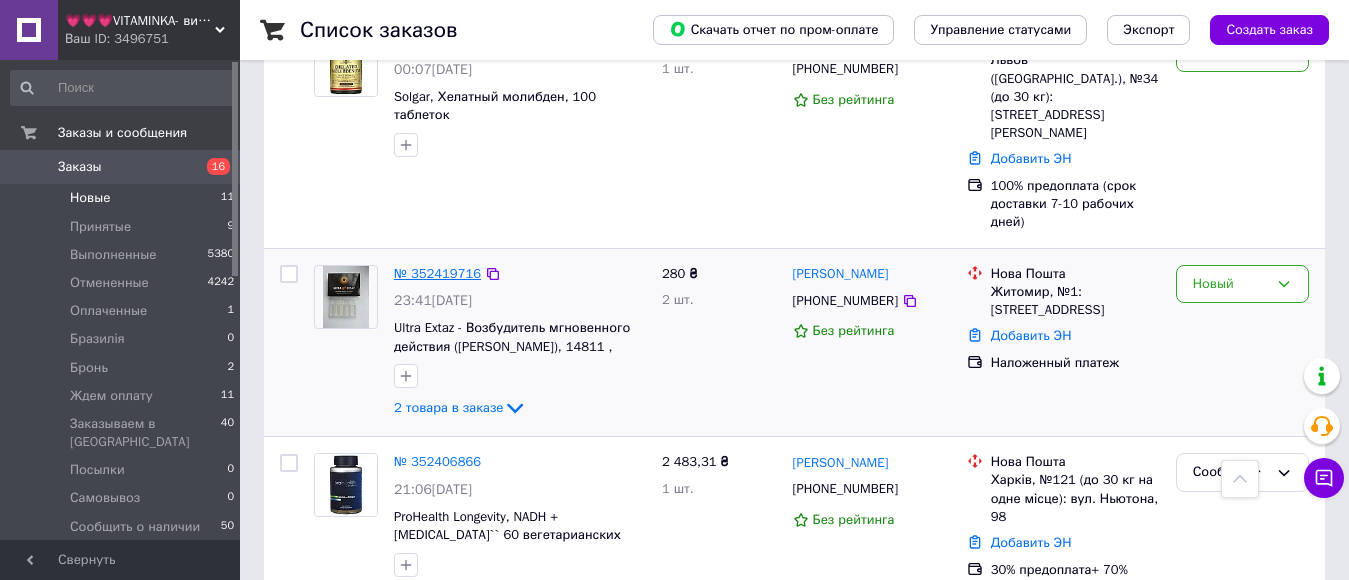 click on "№ 352419716" at bounding box center (437, 273) 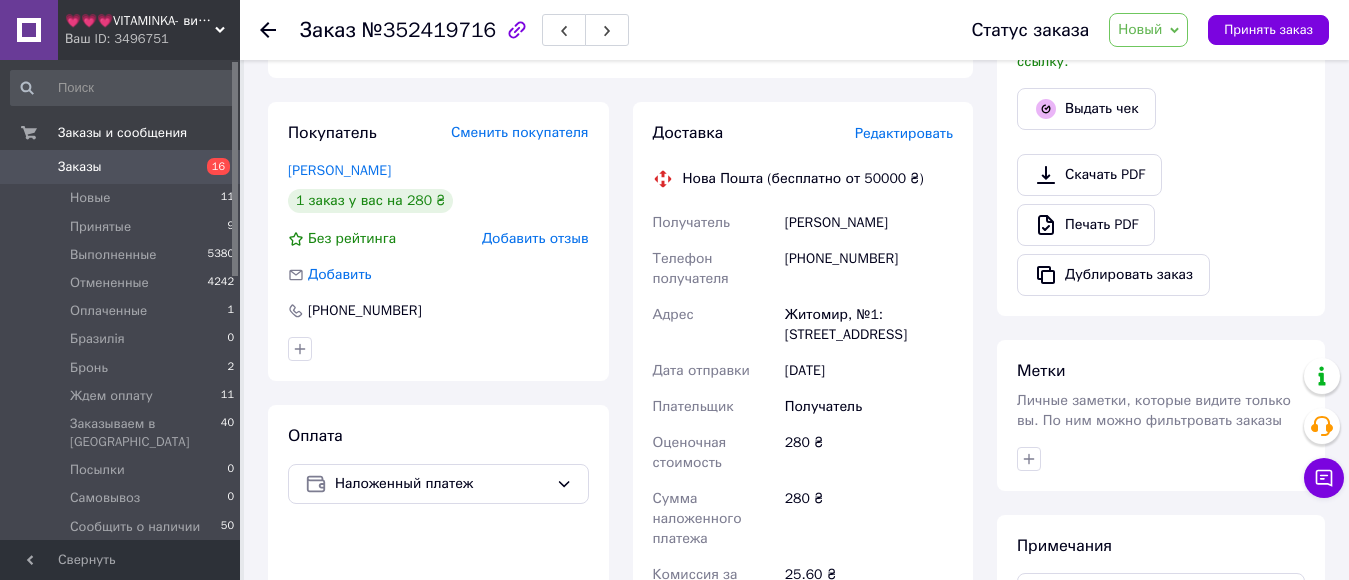 scroll, scrollTop: 600, scrollLeft: 0, axis: vertical 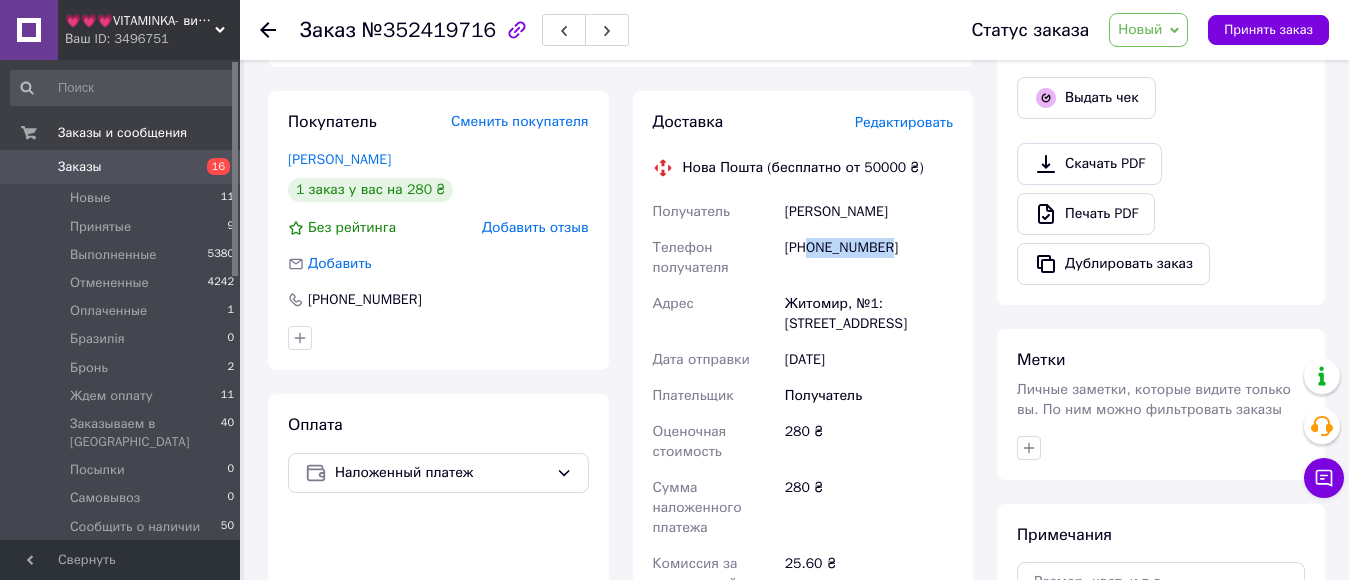 drag, startPoint x: 809, startPoint y: 251, endPoint x: 897, endPoint y: 253, distance: 88.02273 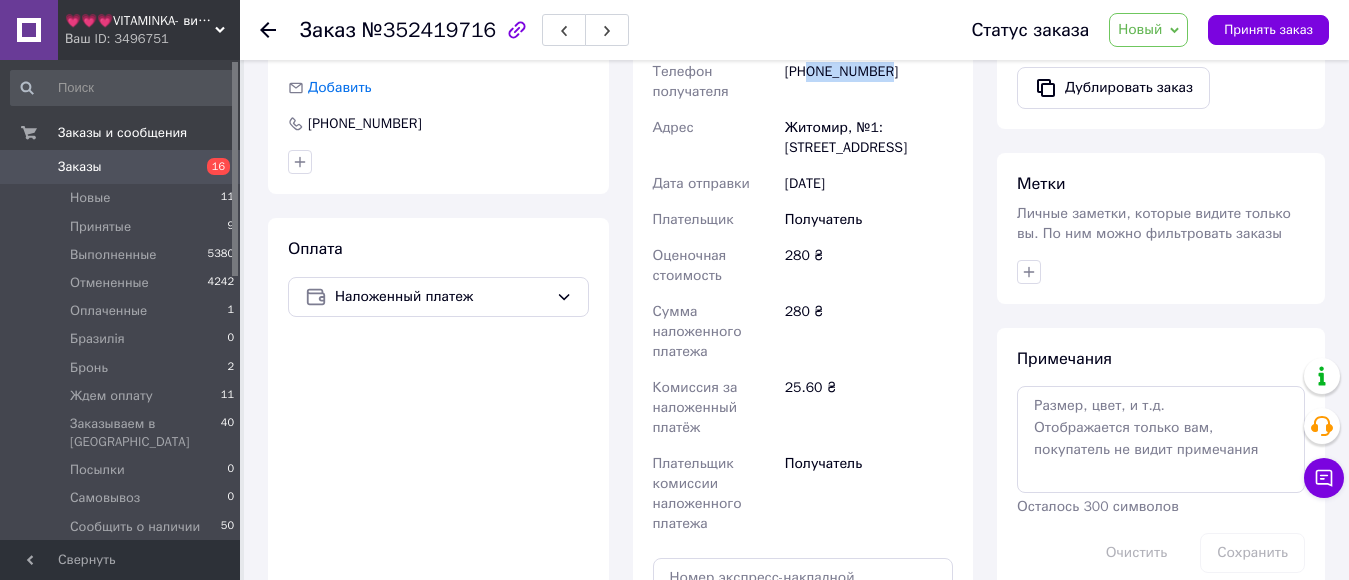scroll, scrollTop: 800, scrollLeft: 0, axis: vertical 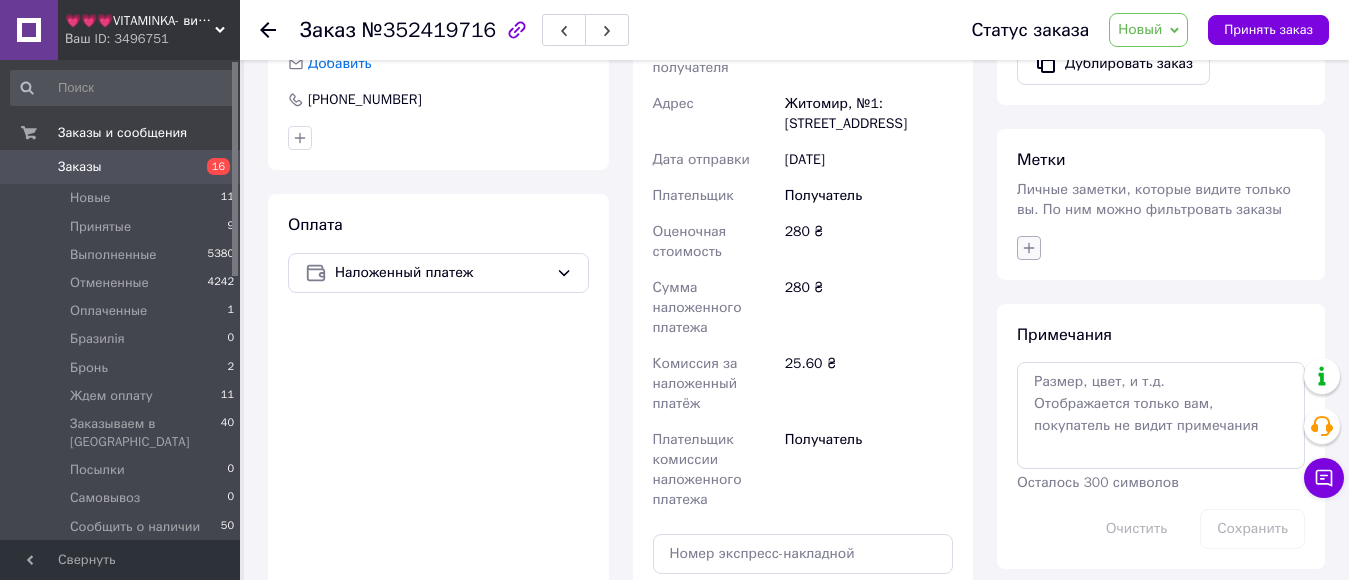click 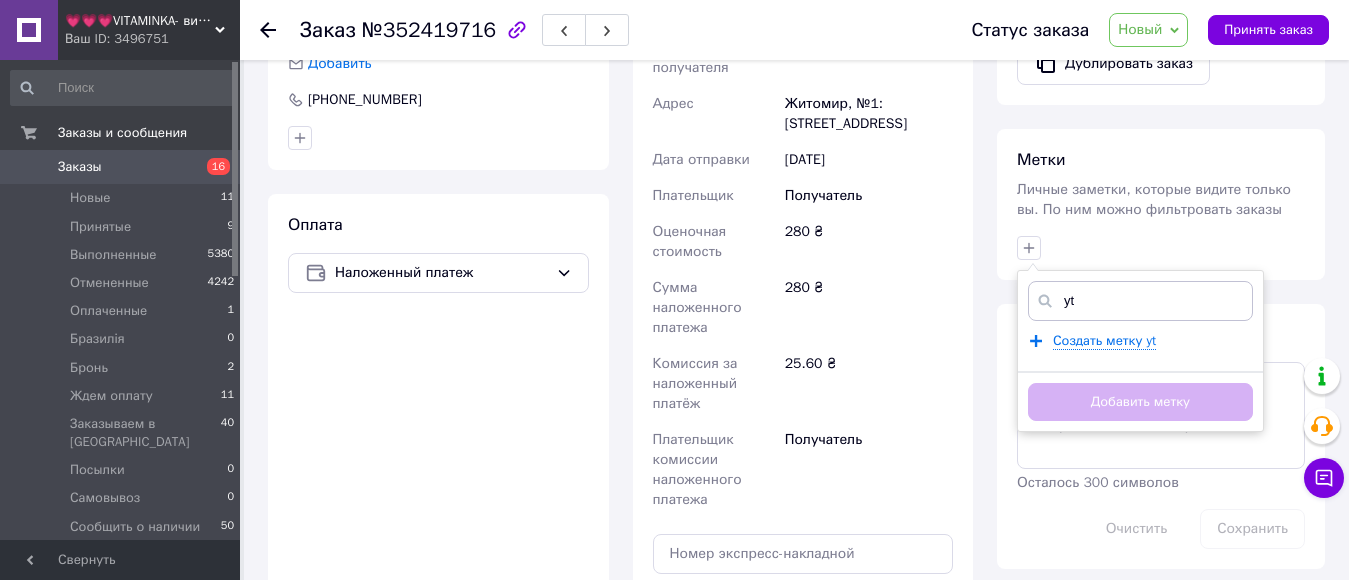 type on "y" 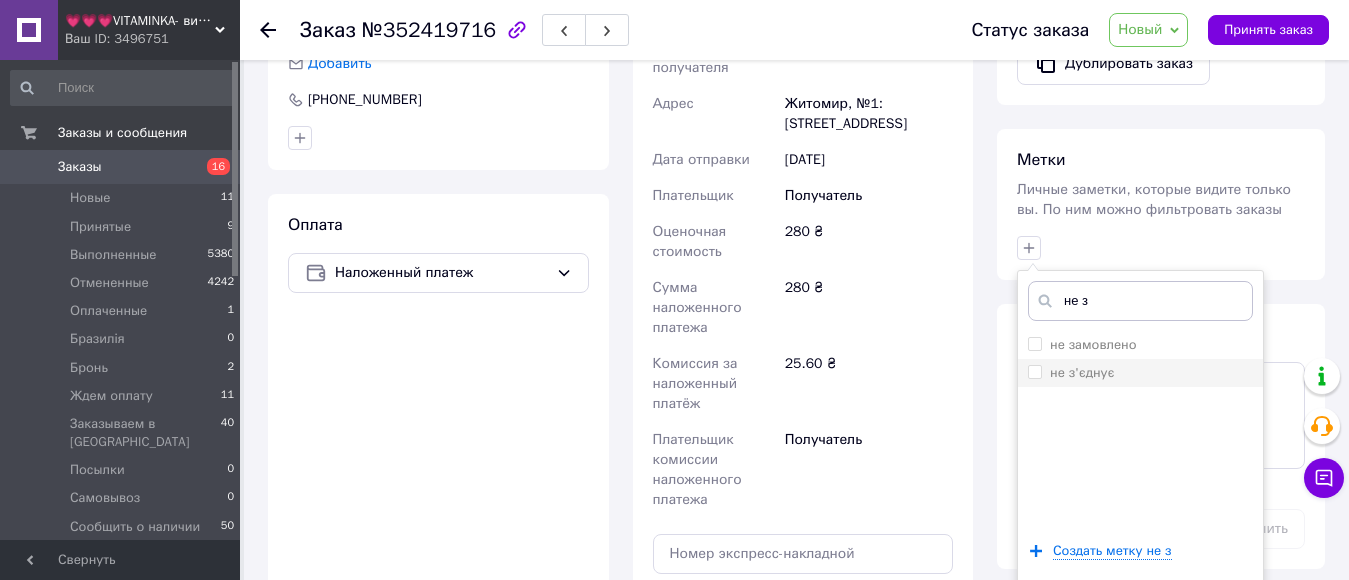 type on "не з" 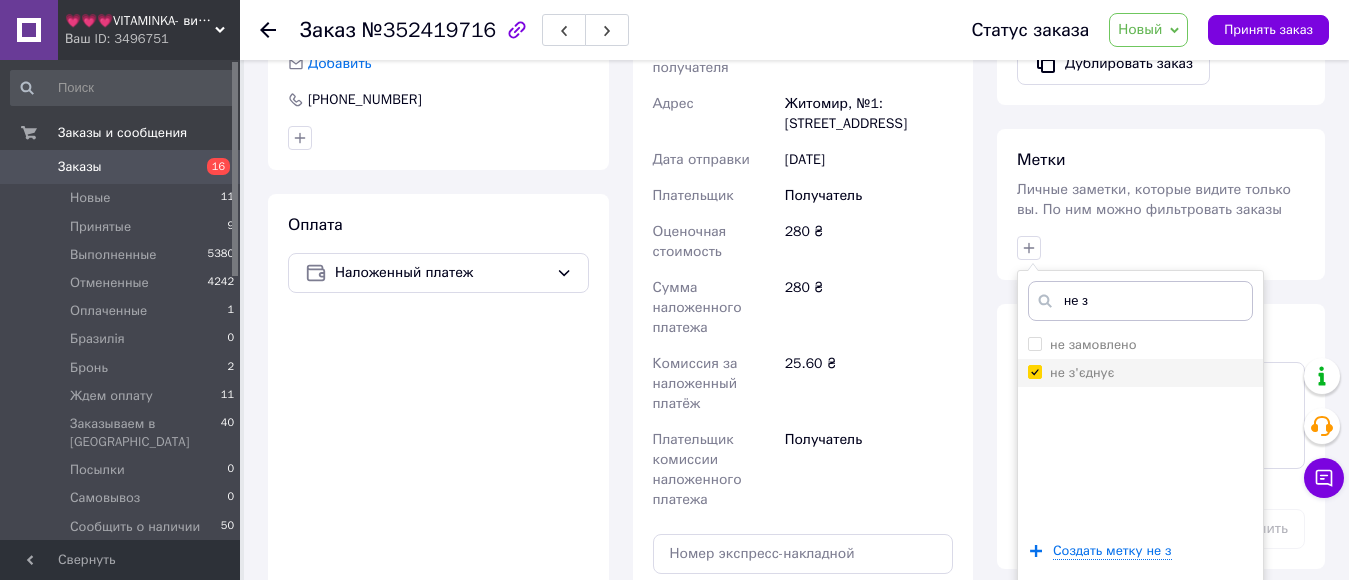 checkbox on "true" 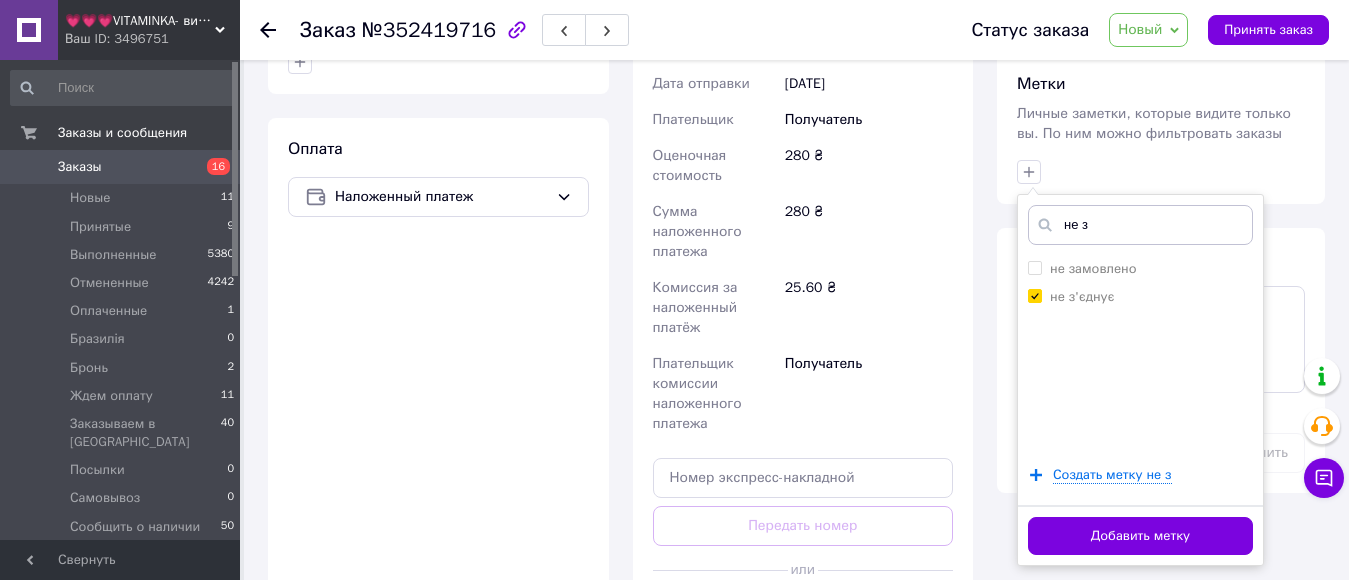 scroll, scrollTop: 1000, scrollLeft: 0, axis: vertical 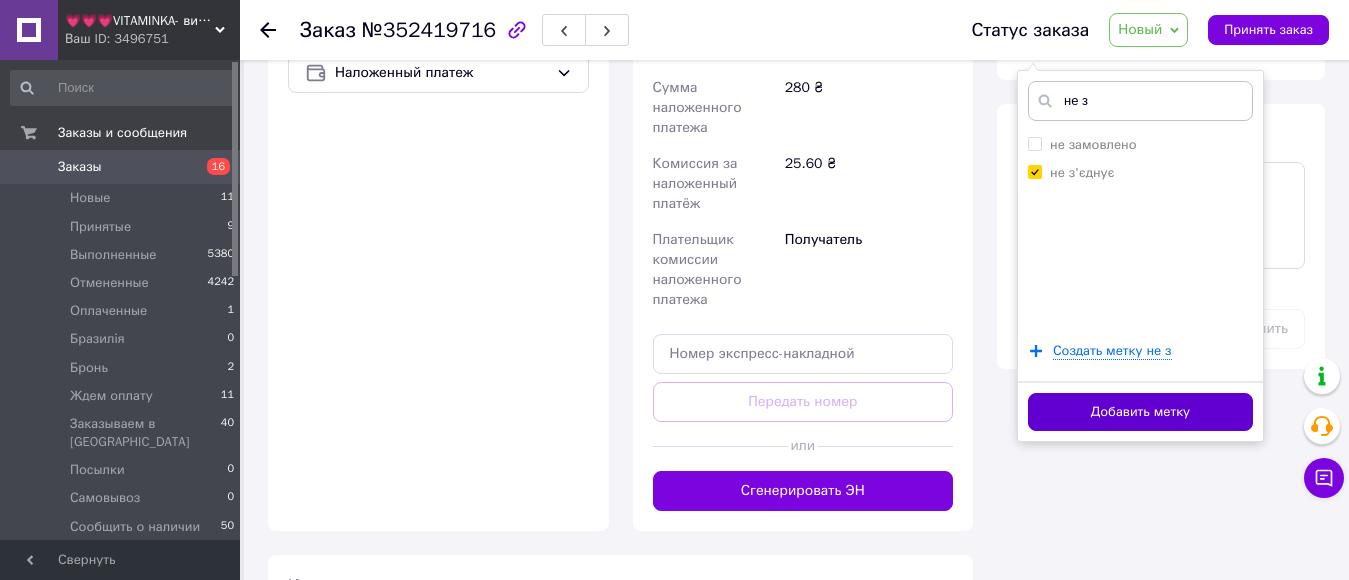 click on "Добавить метку" at bounding box center (1140, 412) 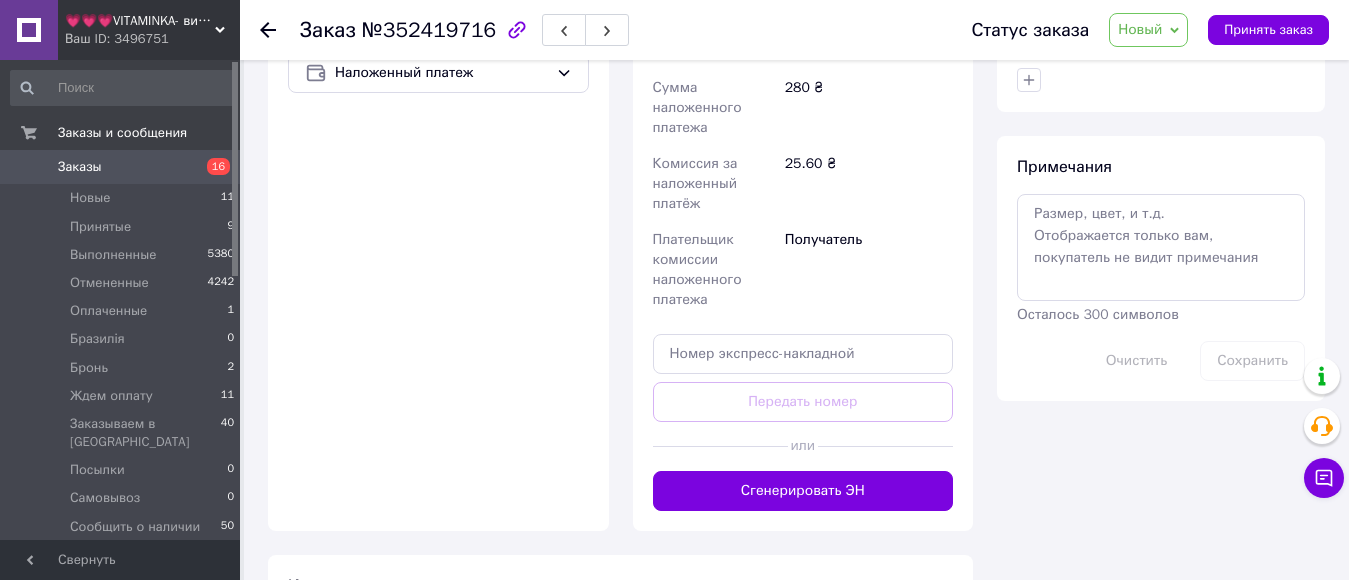 click on "Заказы" at bounding box center [121, 167] 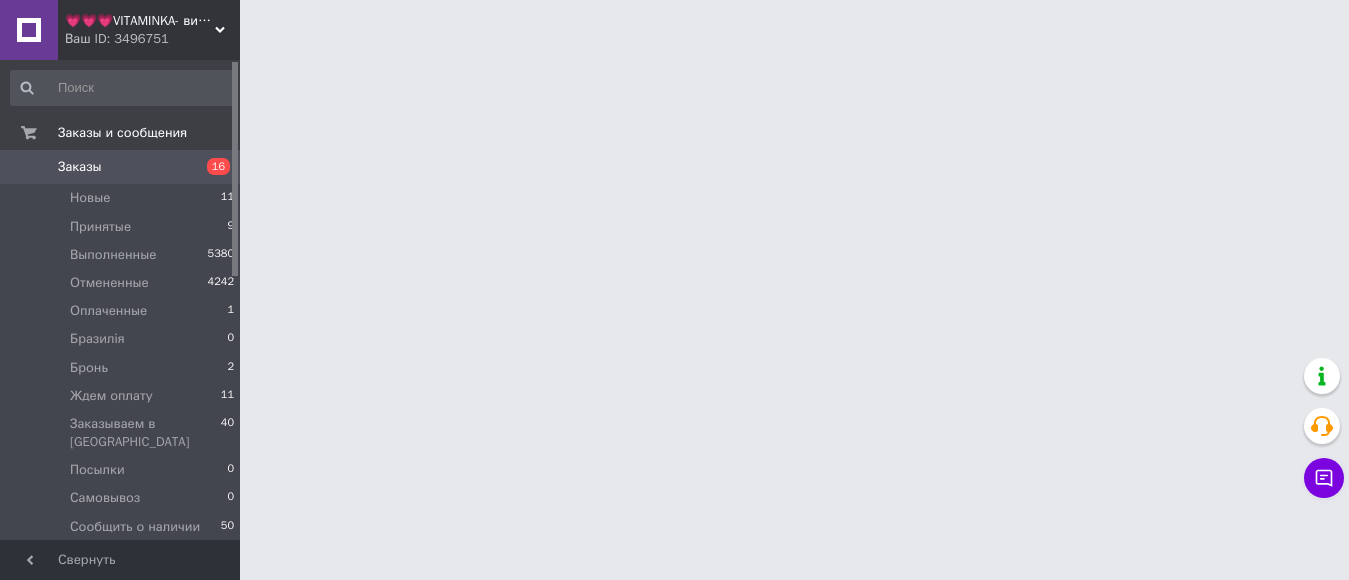 scroll, scrollTop: 0, scrollLeft: 0, axis: both 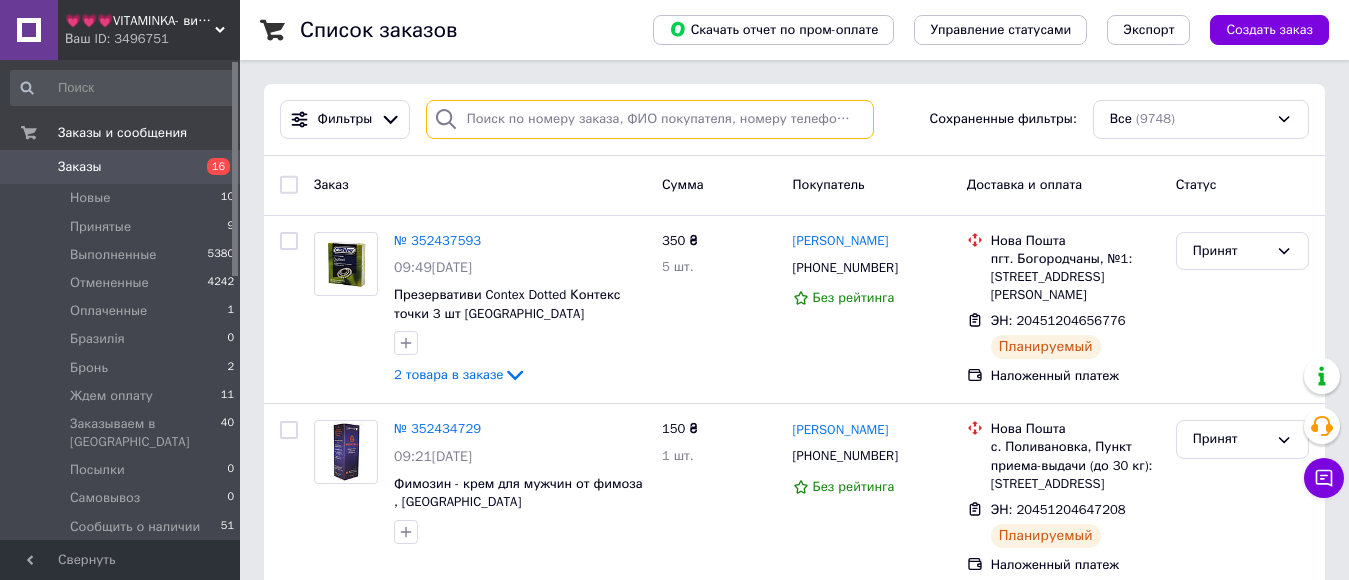 paste on "0967567320" 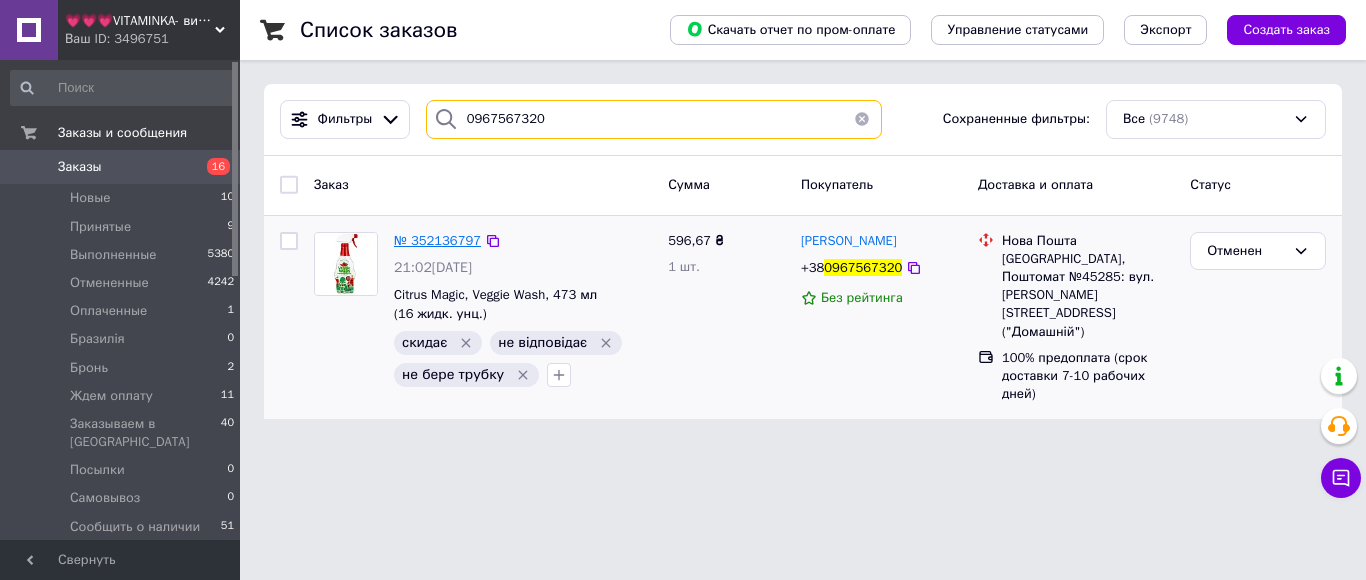 type on "0967567320" 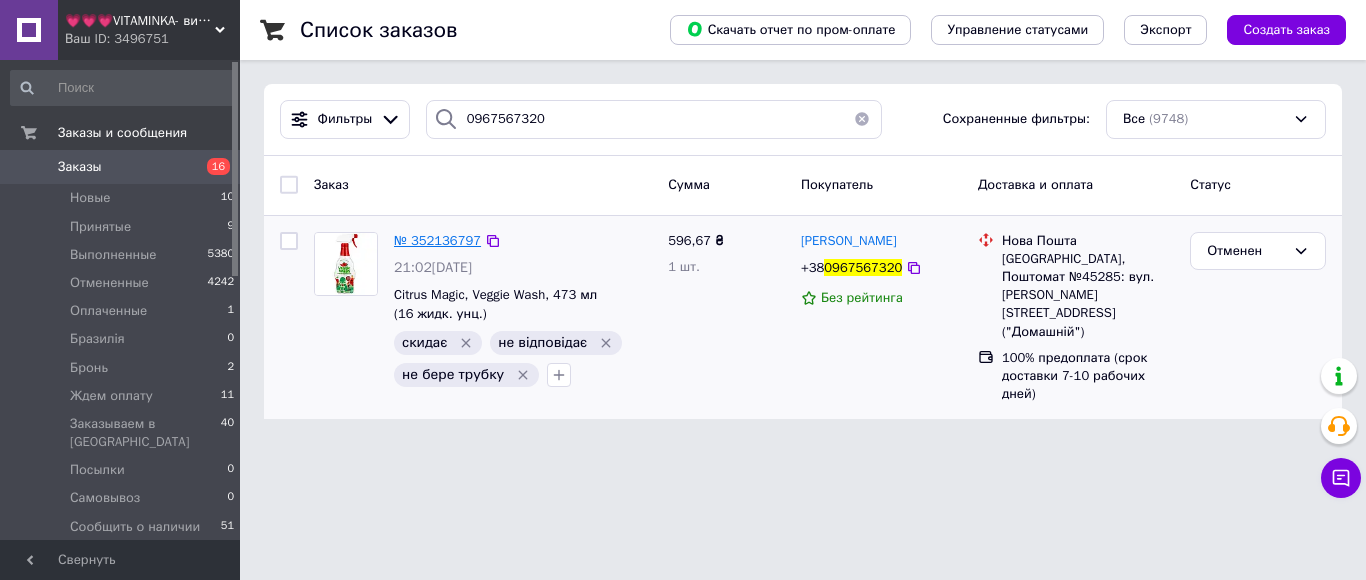 click on "№ 352136797" at bounding box center [437, 240] 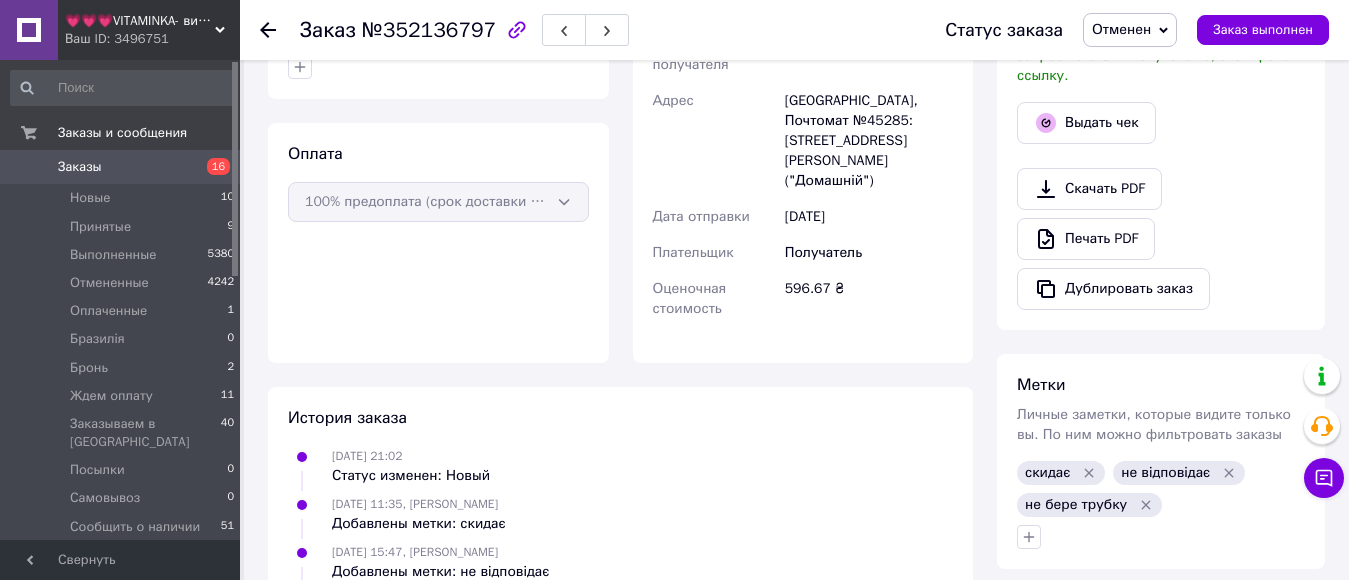 scroll, scrollTop: 700, scrollLeft: 0, axis: vertical 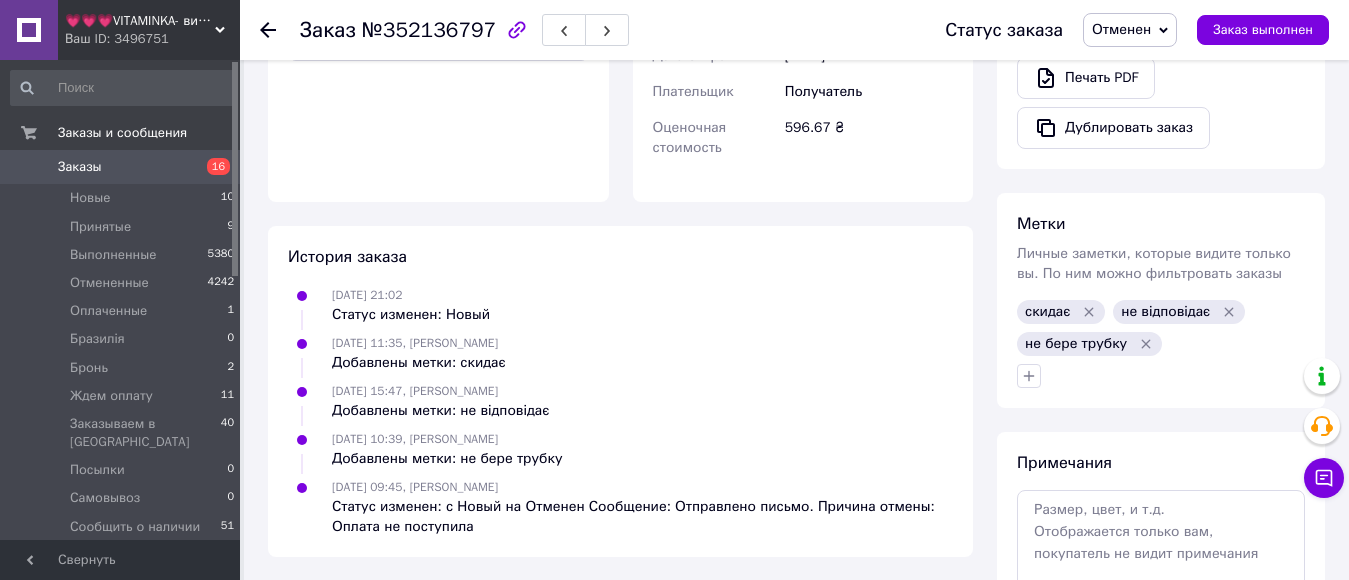 click on "Отменен" at bounding box center (1121, 29) 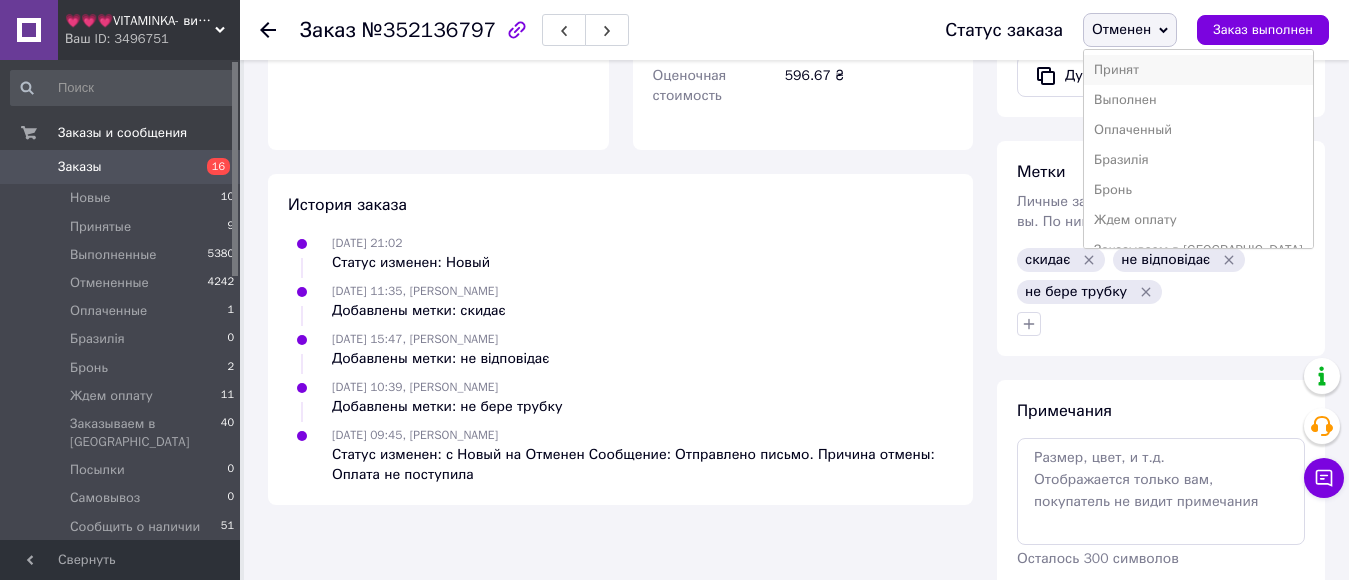 scroll, scrollTop: 800, scrollLeft: 0, axis: vertical 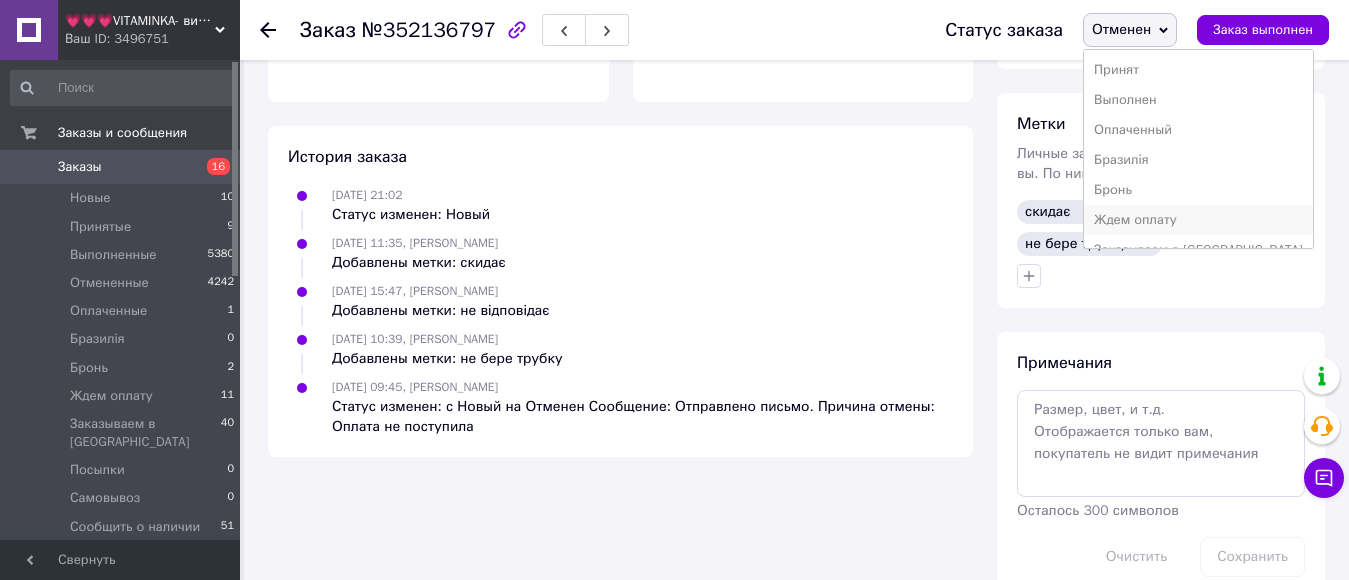 click on "Ждем оплату" at bounding box center (1198, 220) 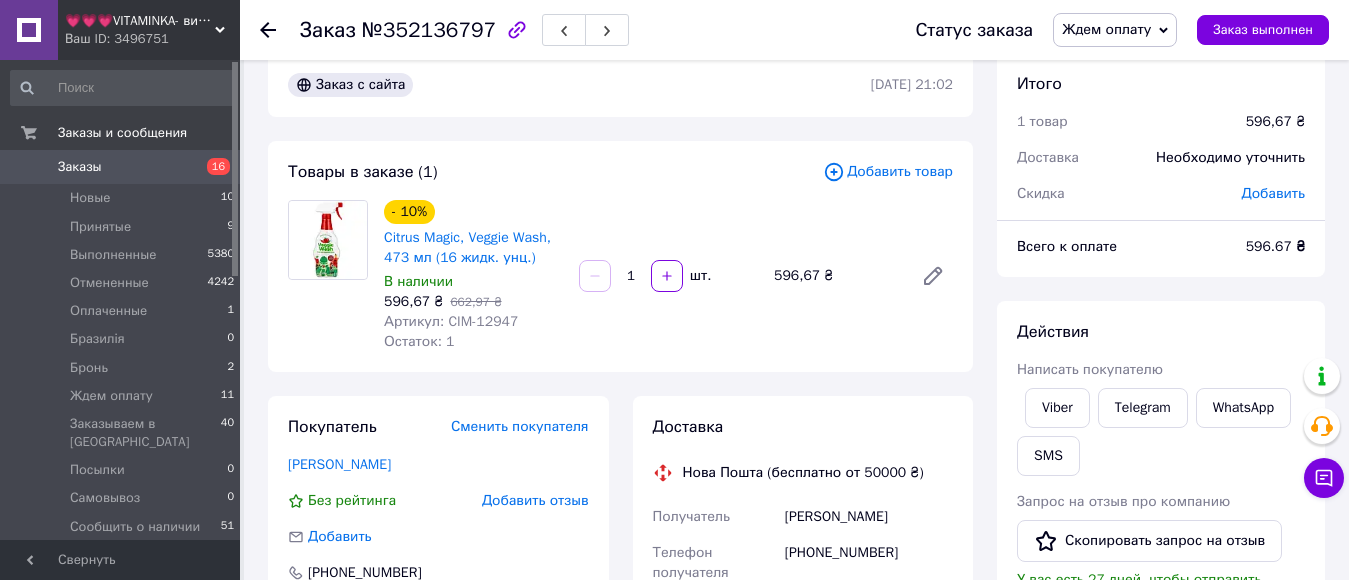 scroll, scrollTop: 0, scrollLeft: 0, axis: both 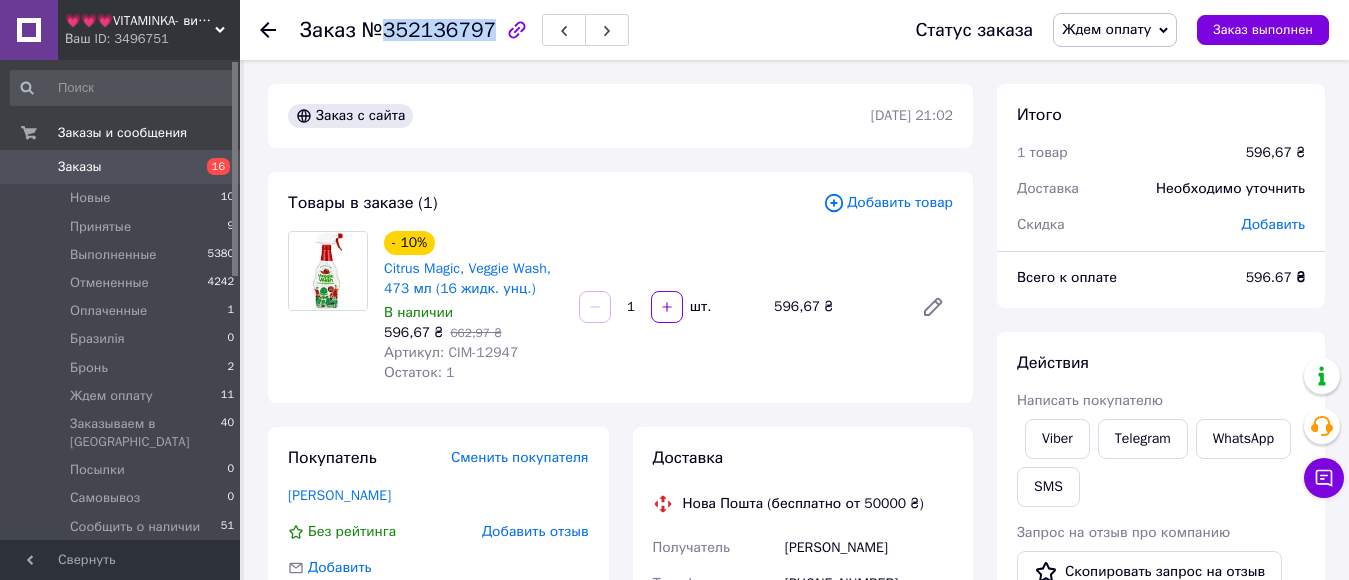 drag, startPoint x: 384, startPoint y: 36, endPoint x: 482, endPoint y: 38, distance: 98.02041 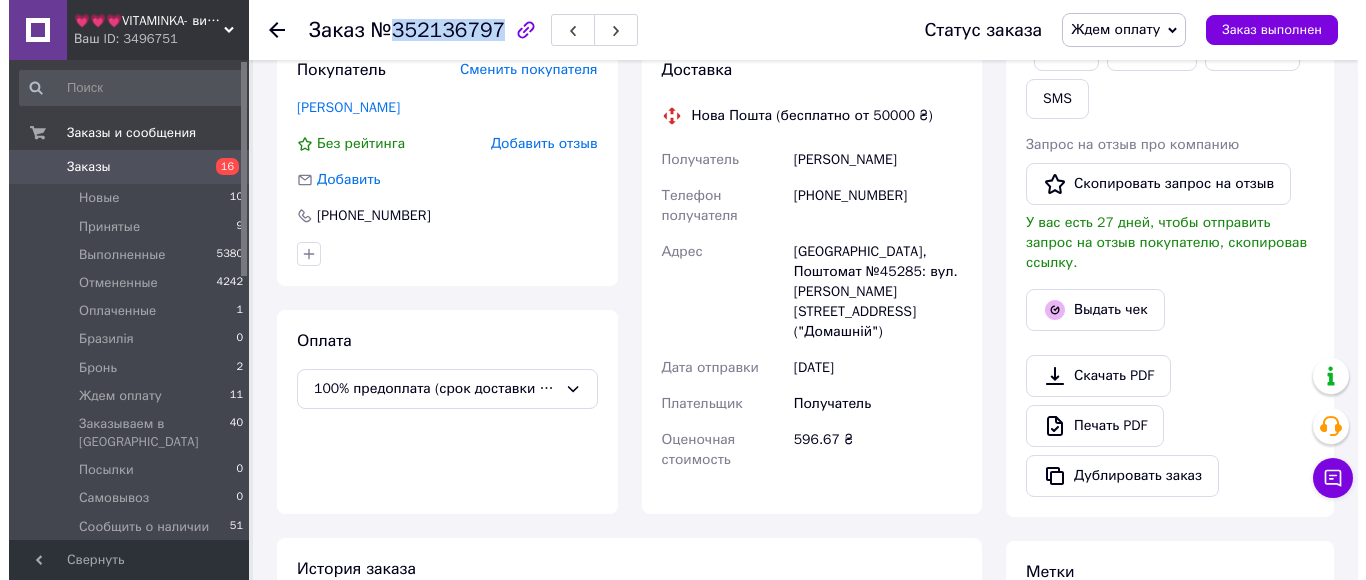 scroll, scrollTop: 100, scrollLeft: 0, axis: vertical 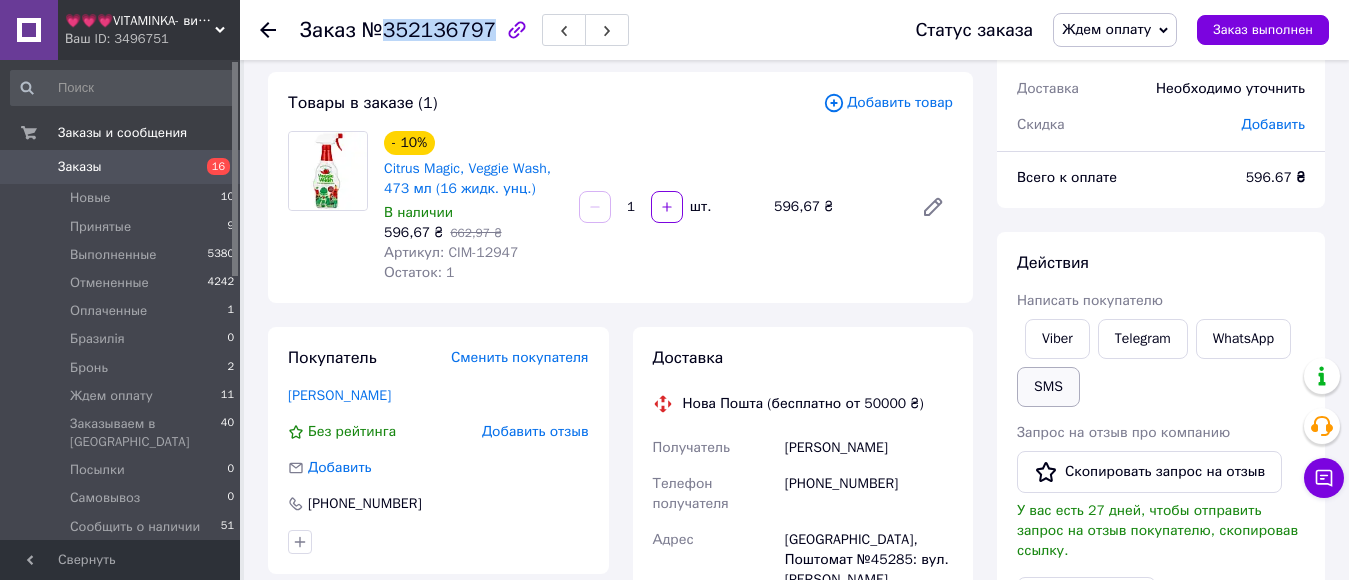 click on "SMS" at bounding box center [1048, 387] 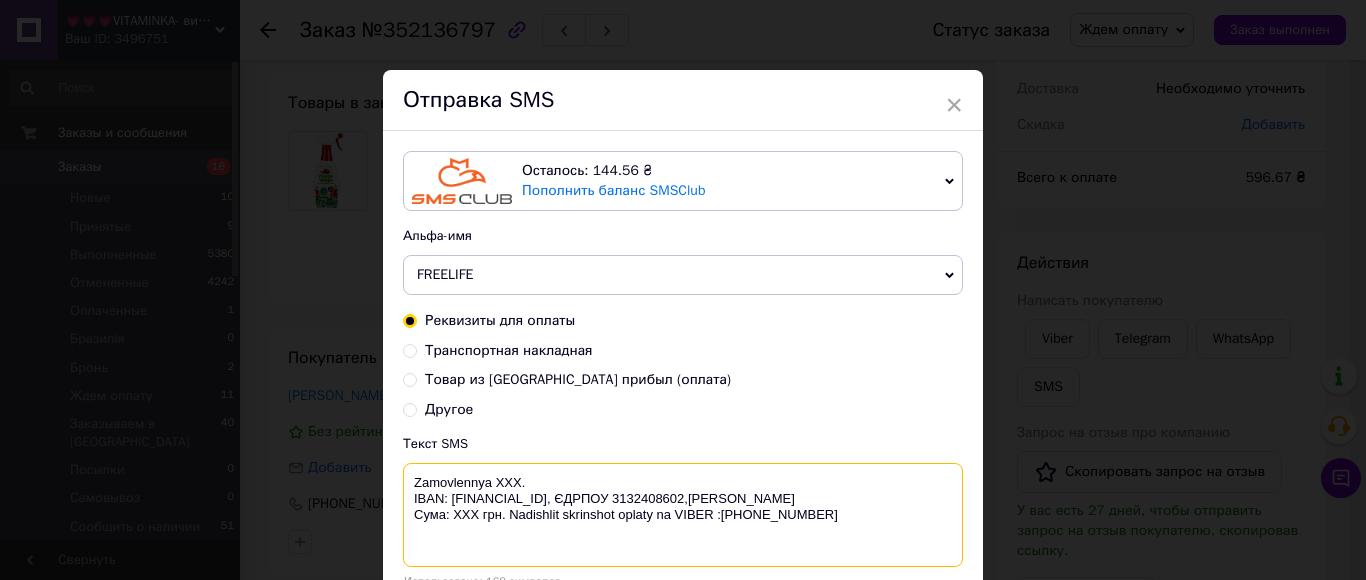 click on "Zamovlennya XXX.
IBAN: UA913052990000026000046215380, ЄДРПОУ 3132408602,Василенко Ірина Володимирівна.
Сума: ХХХ грн. Nadishlit skrinshot oplaty na VIBER :+380678072108" at bounding box center [683, 515] 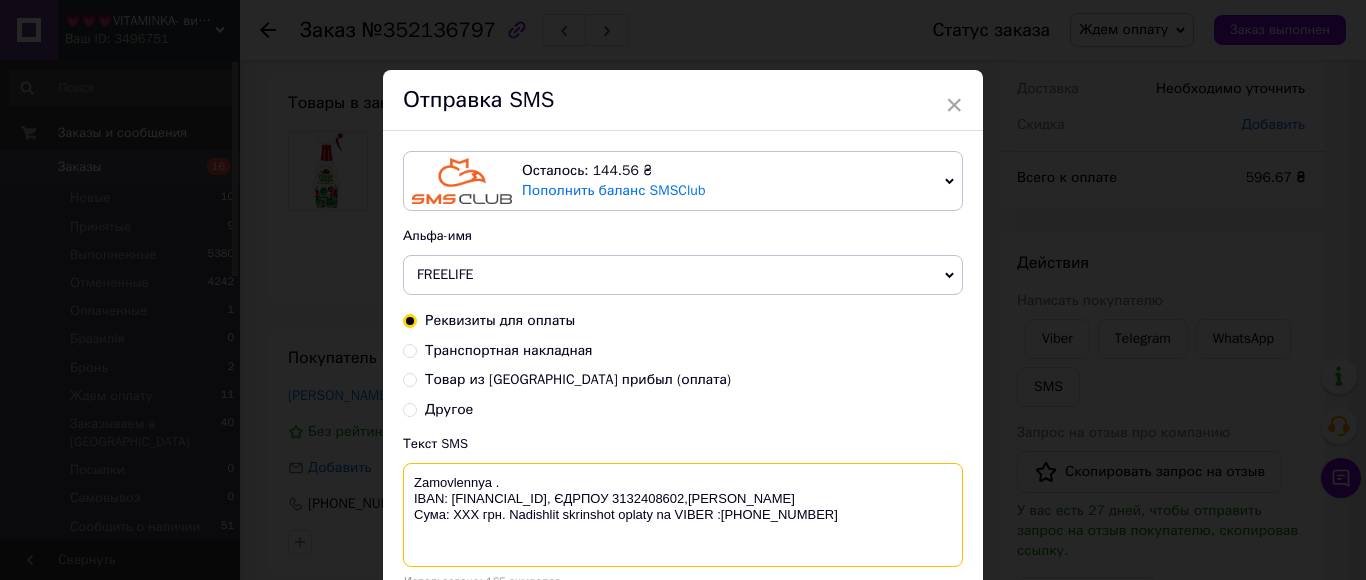 paste on "352136797" 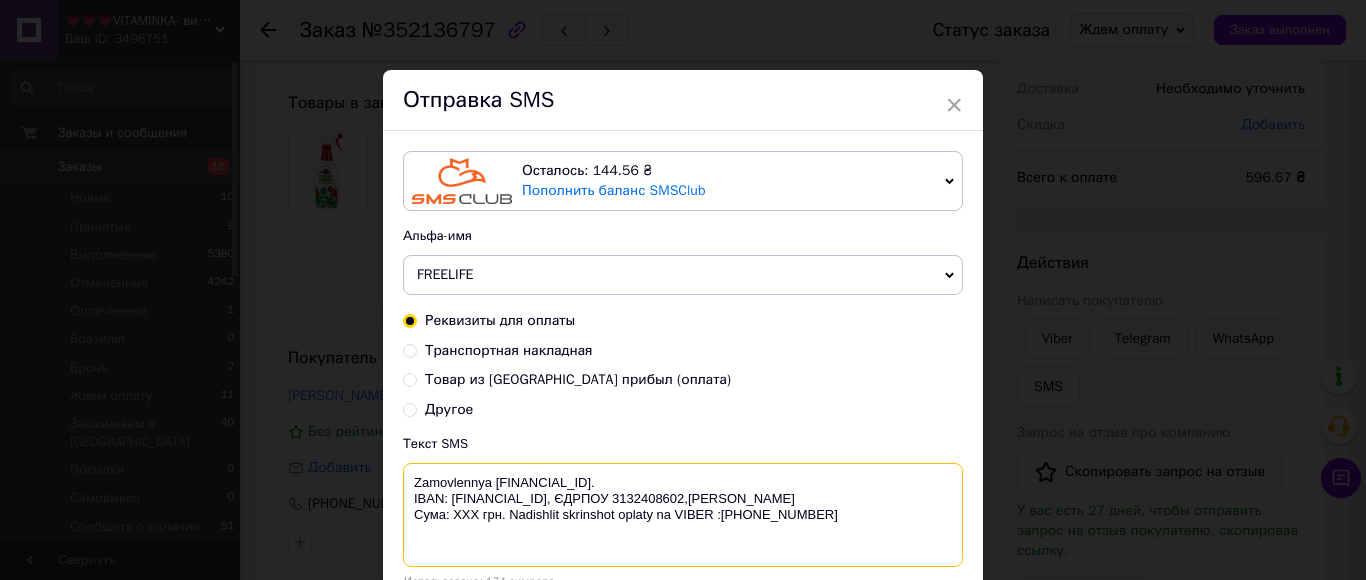 click on "Zamovlennya 352136797.
IBAN: UA913052990000026000046215380, ЄДРПОУ 3132408602,Василенко Ірина Володимирівна.
Сума: ХХХ грн. Nadishlit skrinshot oplaty na VIBER :+380678072108" at bounding box center (683, 515) 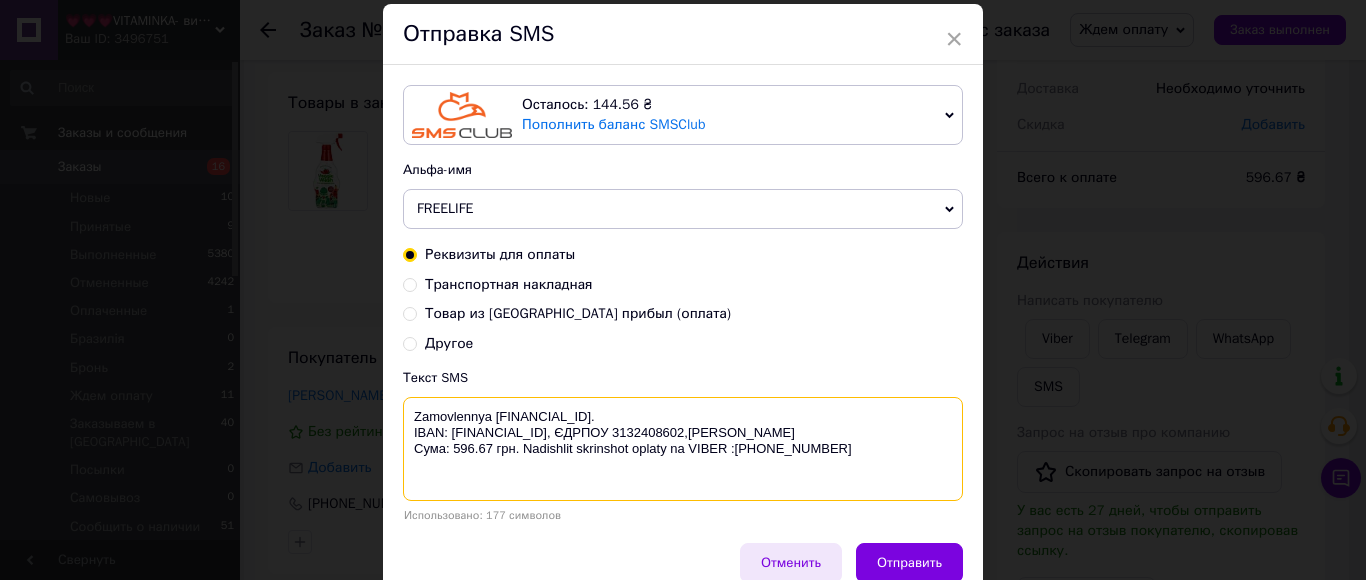 scroll, scrollTop: 100, scrollLeft: 0, axis: vertical 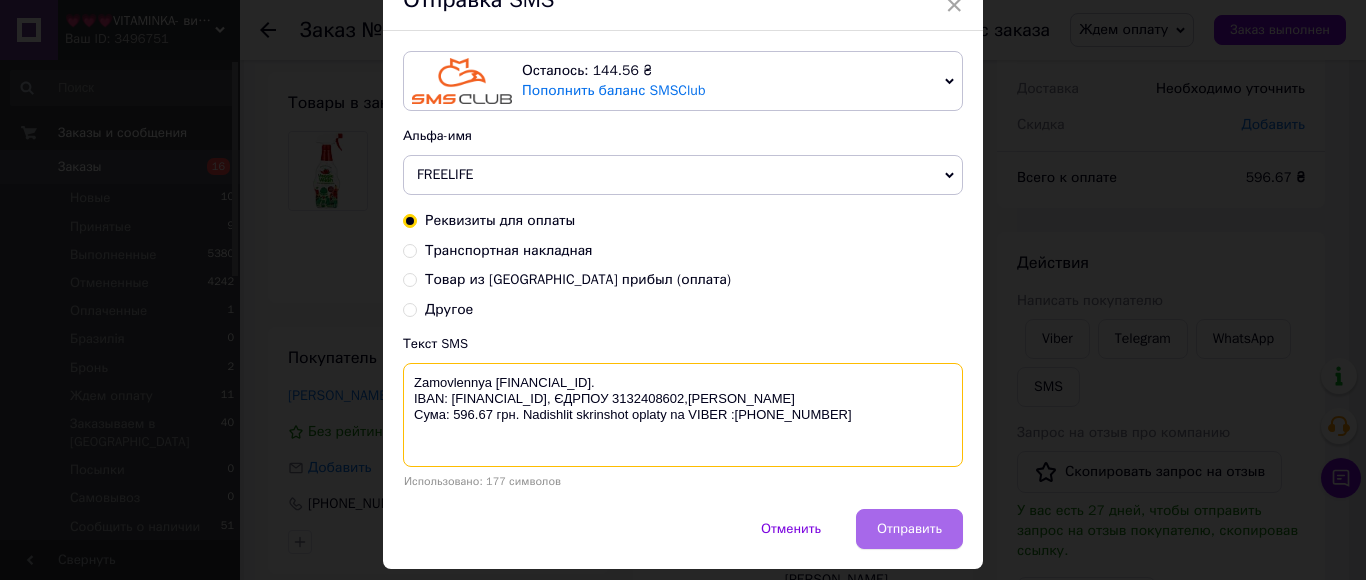 type on "Zamovlennya 352136797.
IBAN: UA913052990000026000046215380, ЄДРПОУ 3132408602,Василенко Ірина Володимирівна.
Сума: 596.67 грн. Nadishlit skrinshot oplaty na VIBER :+380678072108" 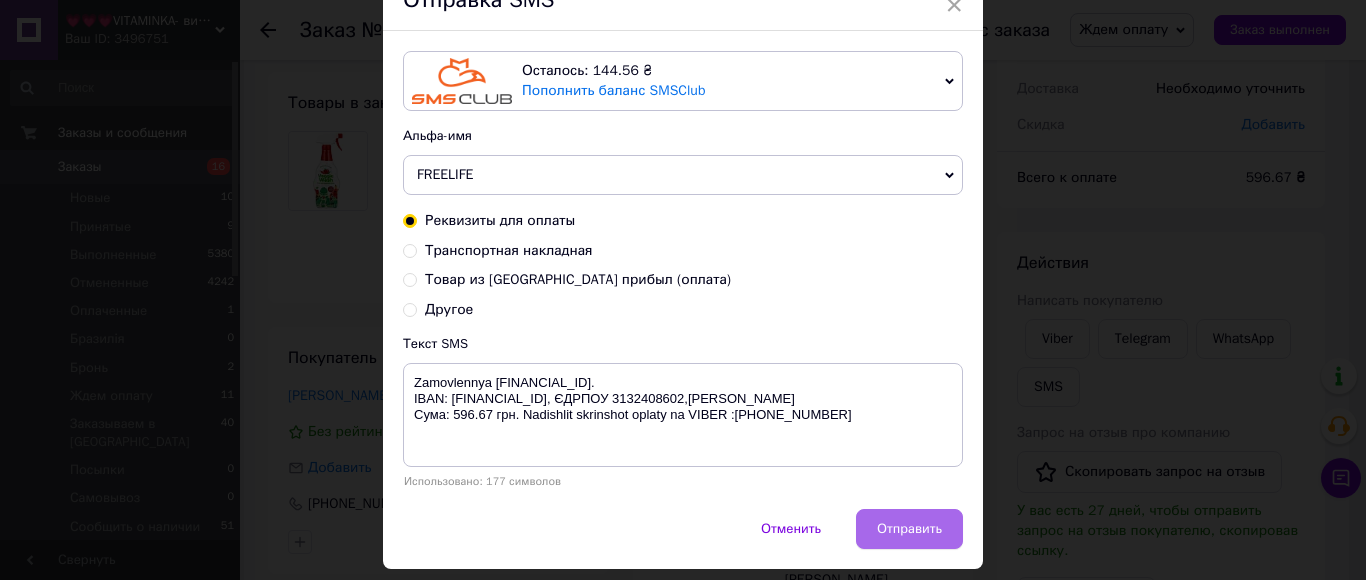 click on "Отправить" at bounding box center [909, 529] 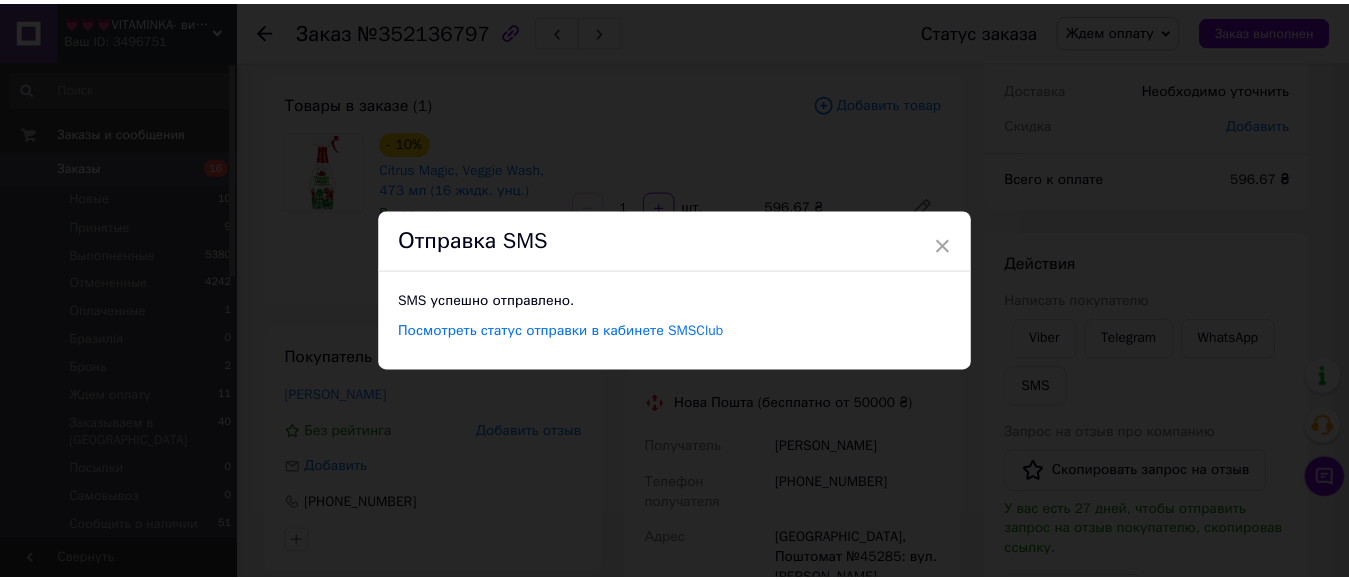 scroll, scrollTop: 0, scrollLeft: 0, axis: both 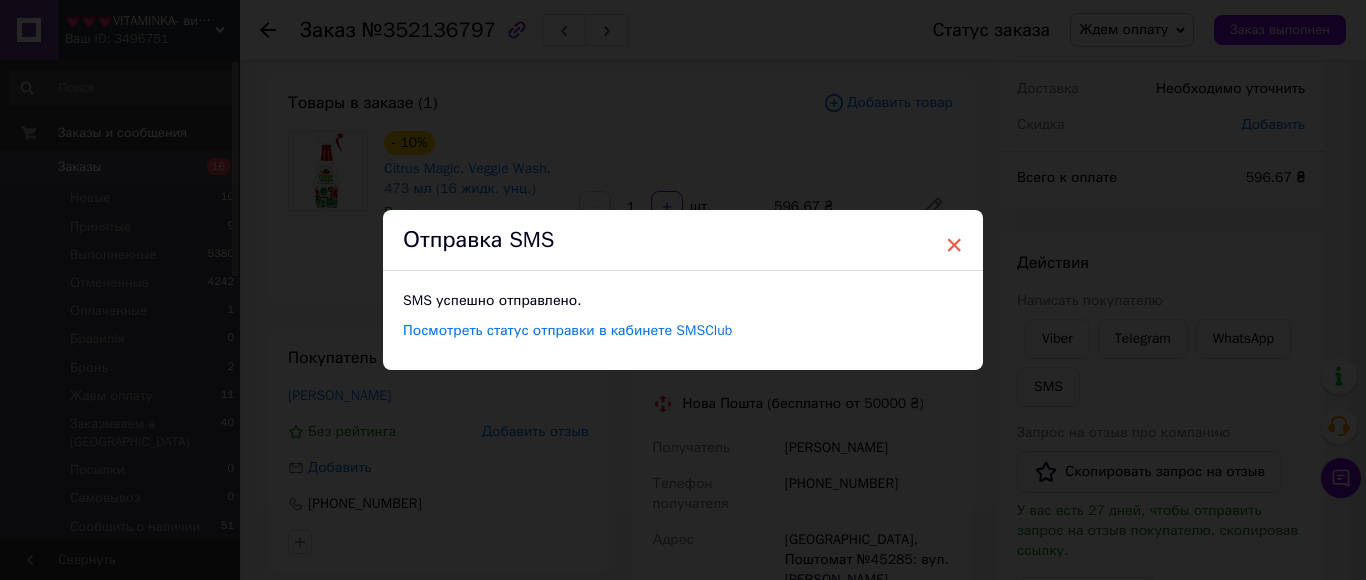 click on "×" at bounding box center (954, 245) 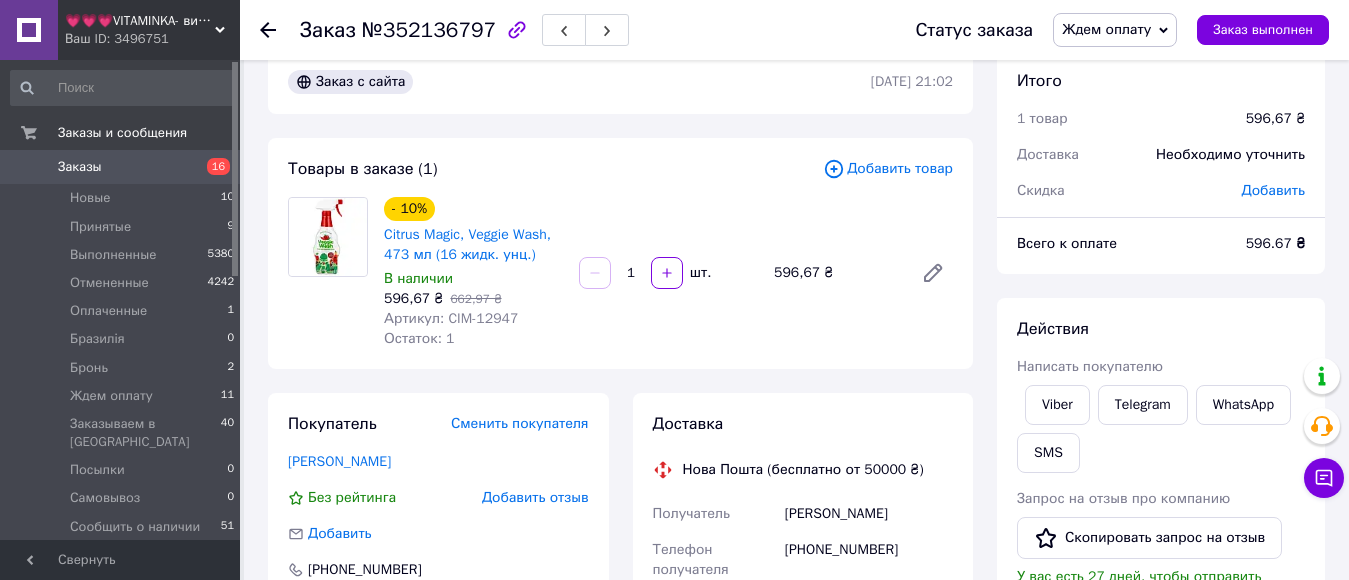 scroll, scrollTop: 0, scrollLeft: 0, axis: both 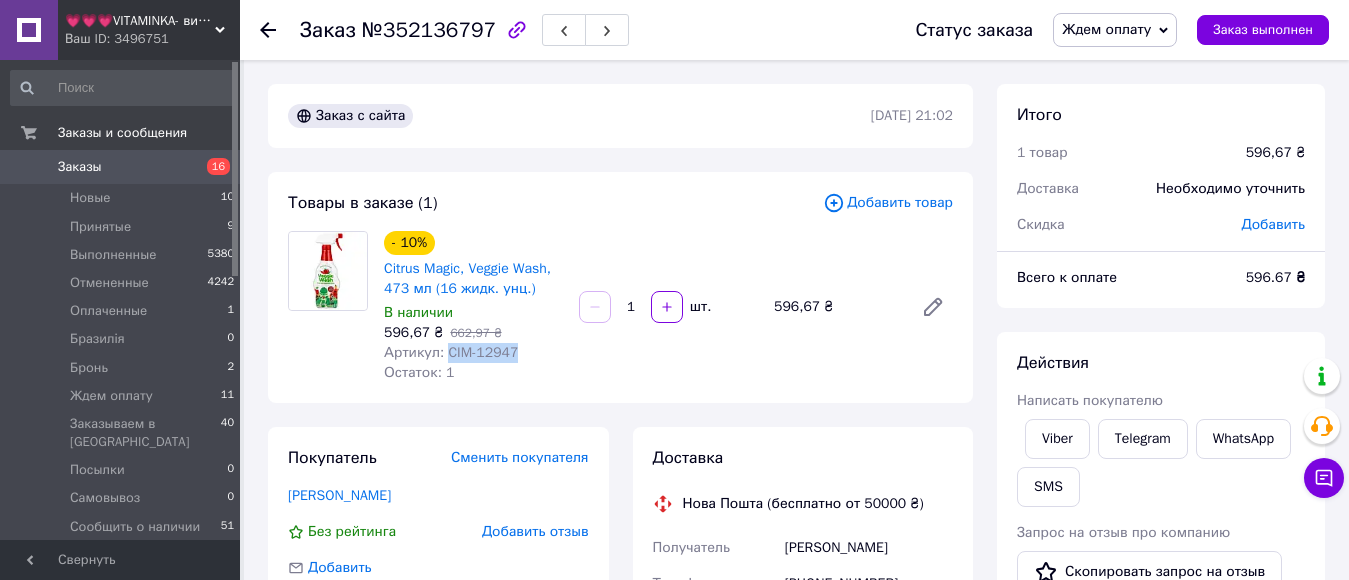 drag, startPoint x: 442, startPoint y: 352, endPoint x: 513, endPoint y: 352, distance: 71 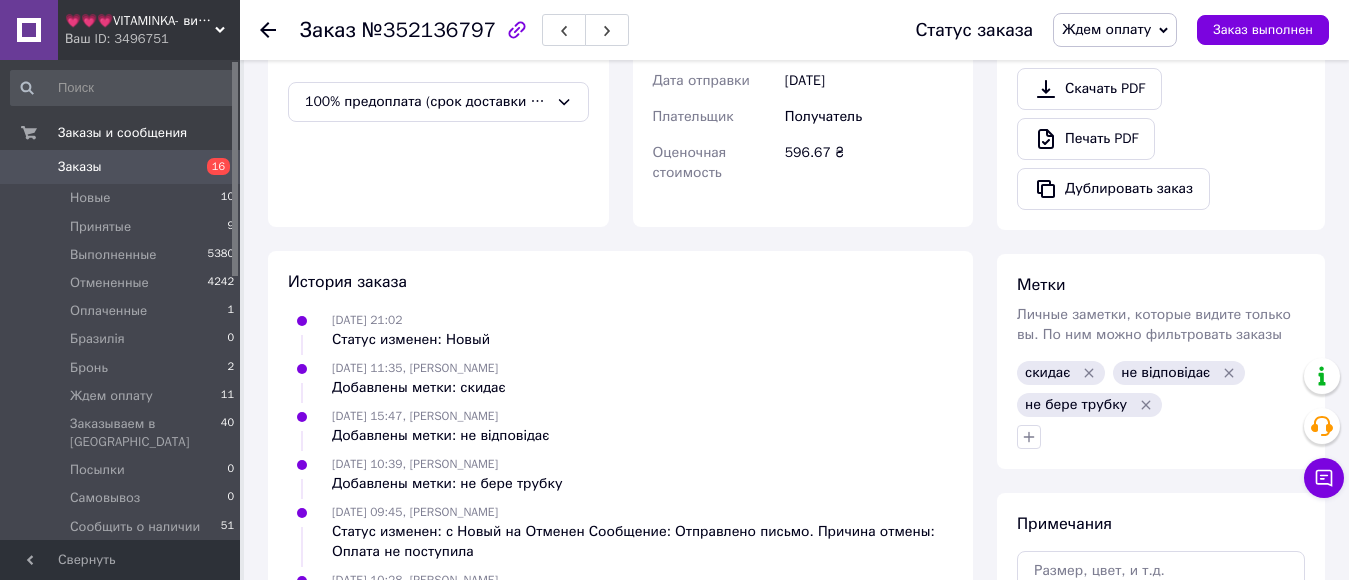 scroll, scrollTop: 700, scrollLeft: 0, axis: vertical 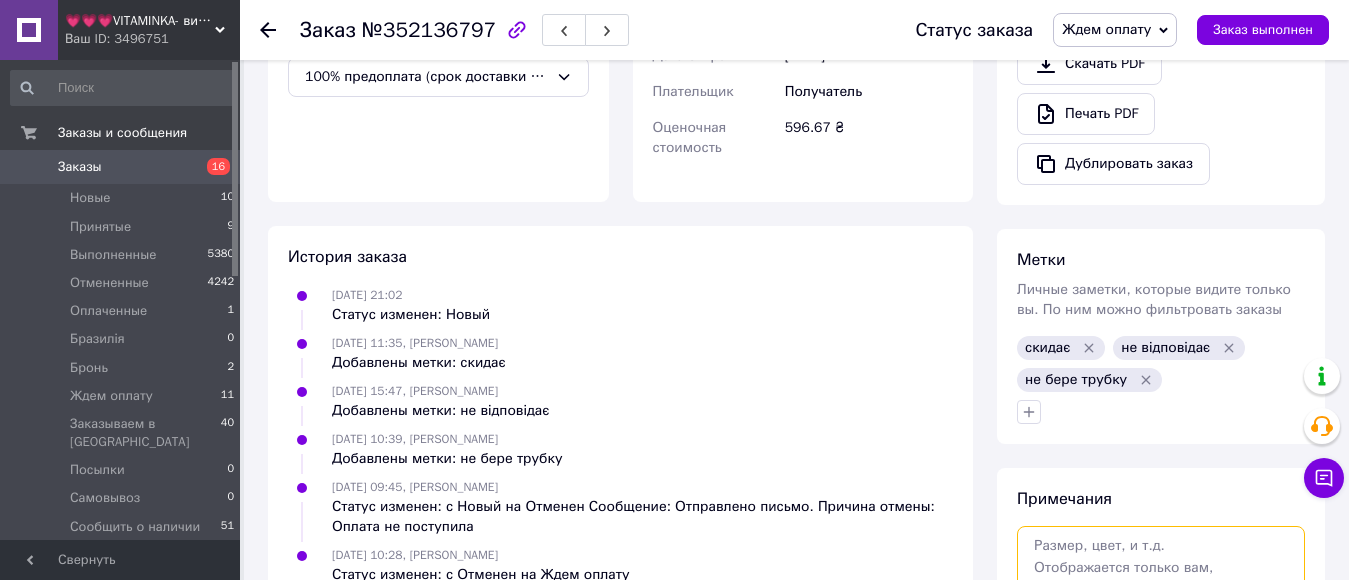 click at bounding box center [1161, 579] 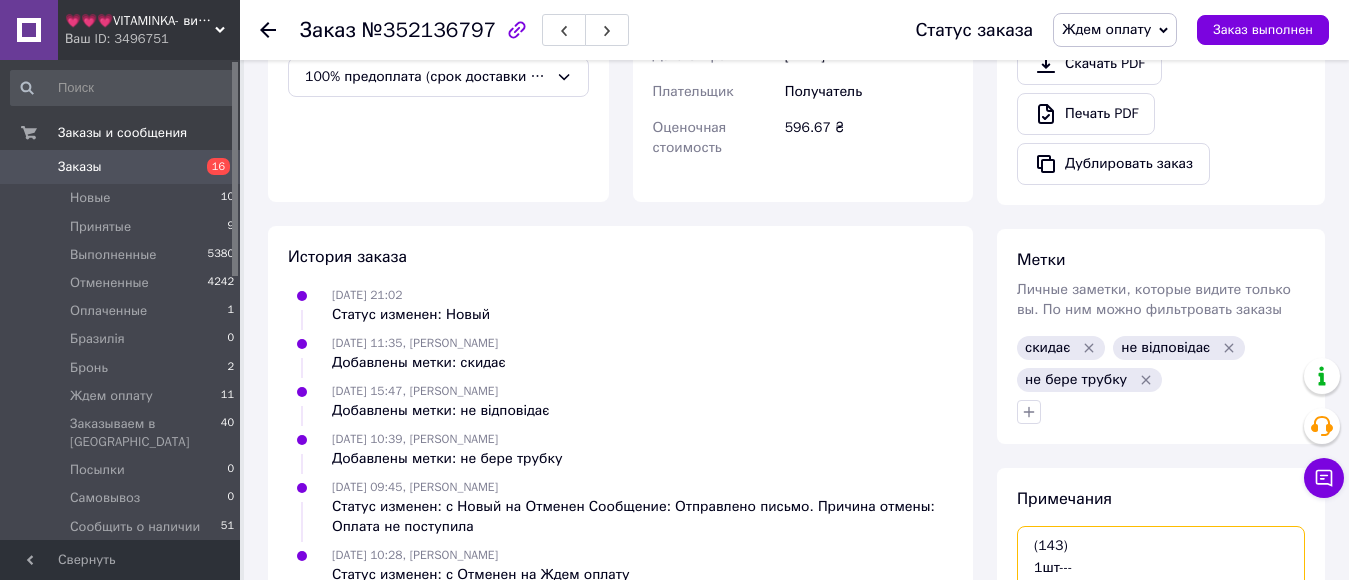 paste on "Citrus Magic, Veggie Wash®, Fruit and Vegetable Wash, 16 fl oz (473 ml)" 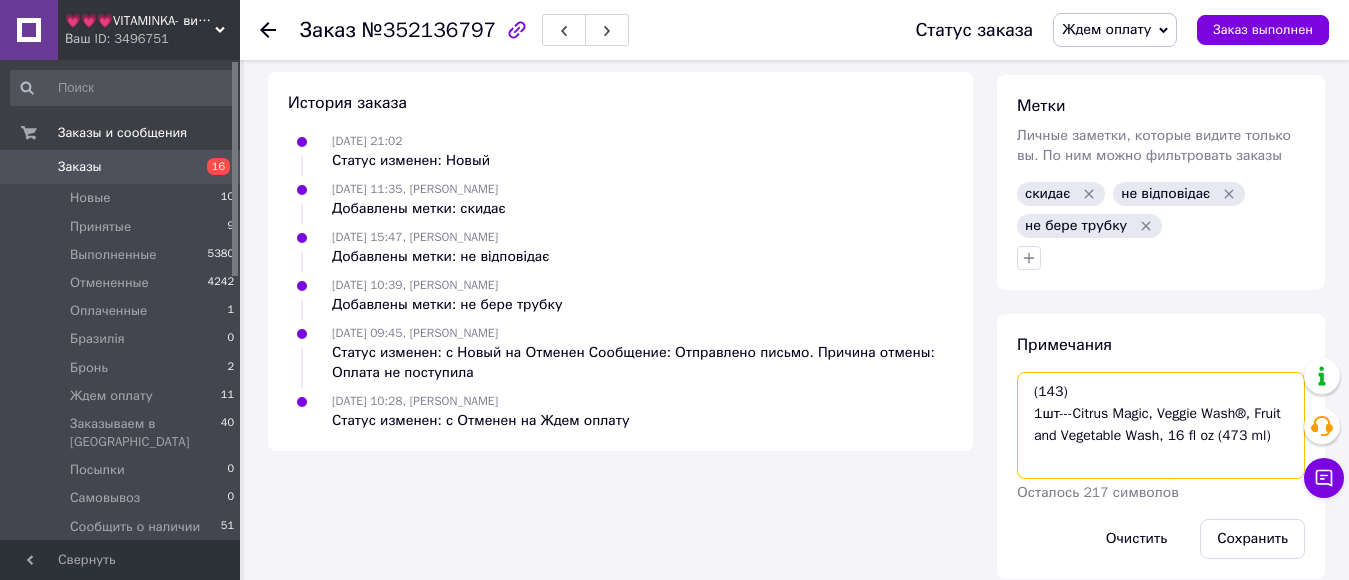 scroll, scrollTop: 857, scrollLeft: 0, axis: vertical 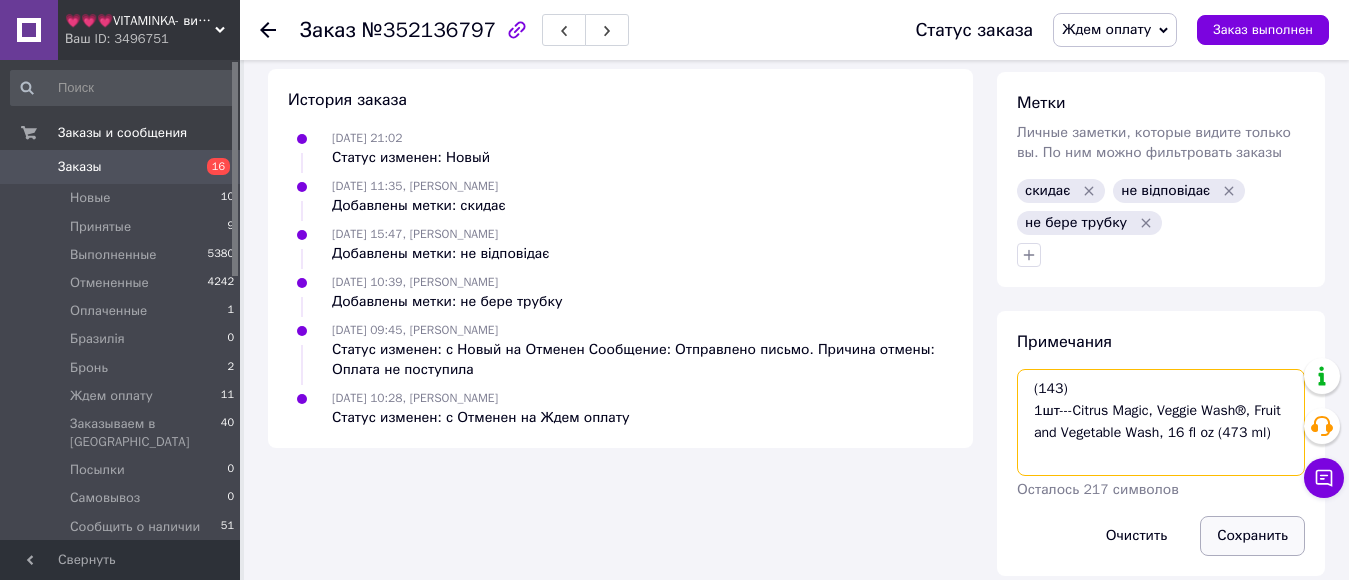 type on "(143)
1шт---Citrus Magic, Veggie Wash®, Fruit and Vegetable Wash, 16 fl oz (473 ml)" 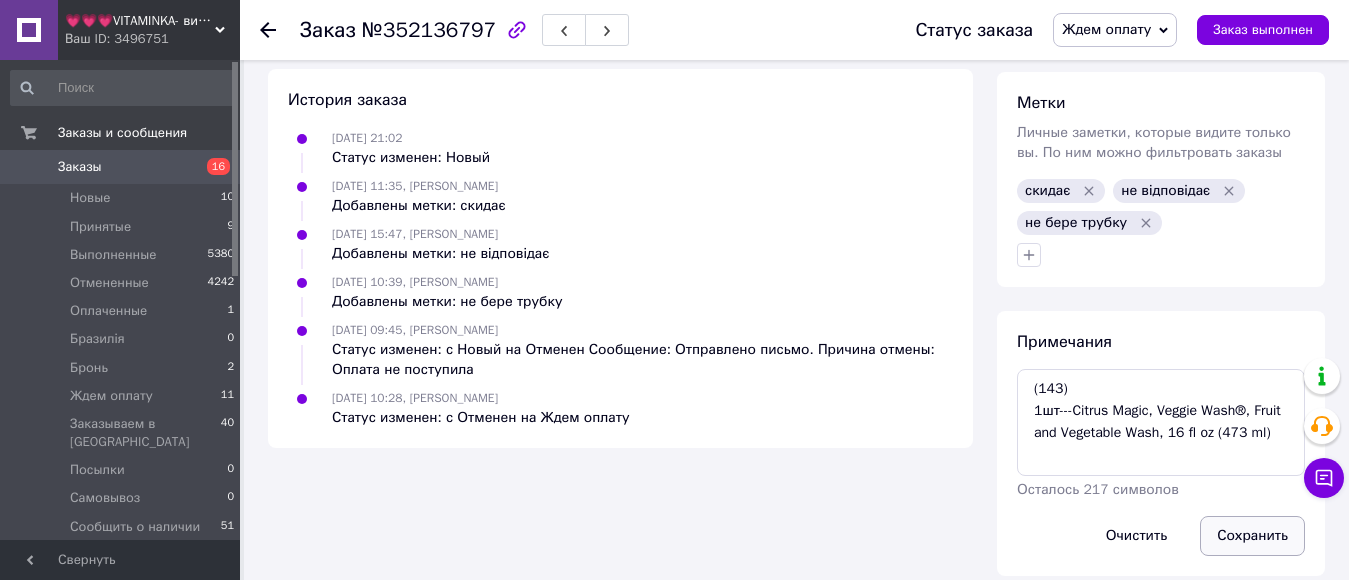 click on "Сохранить" at bounding box center (1252, 536) 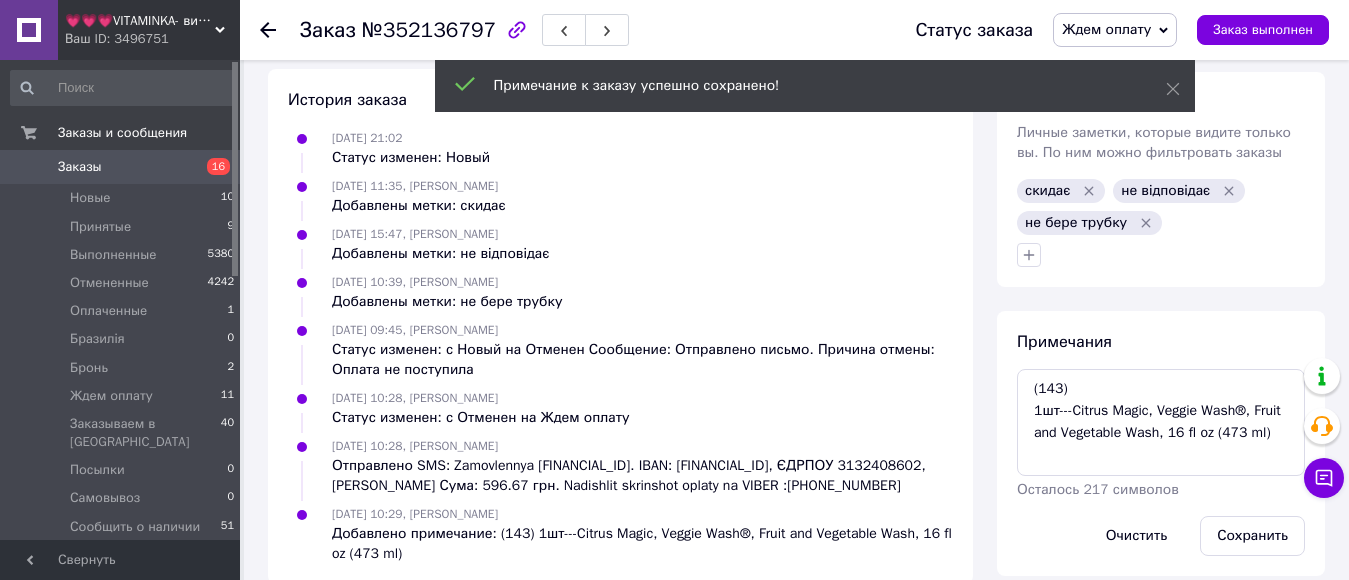 click on "не відповідає" at bounding box center [1165, 191] 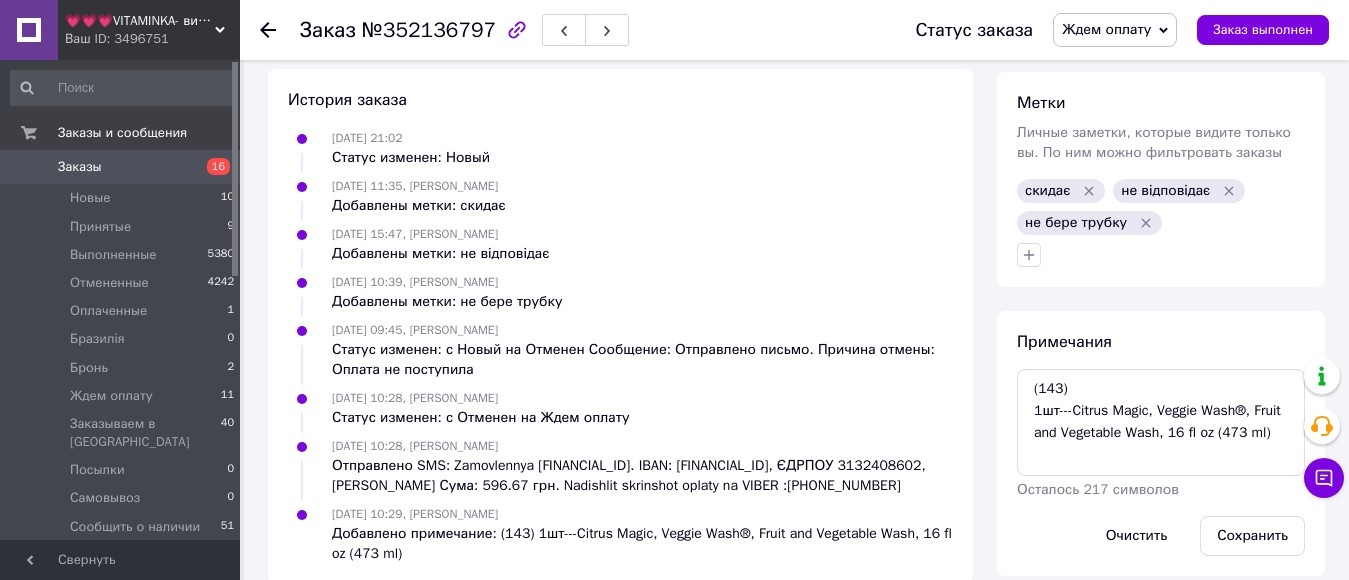 click 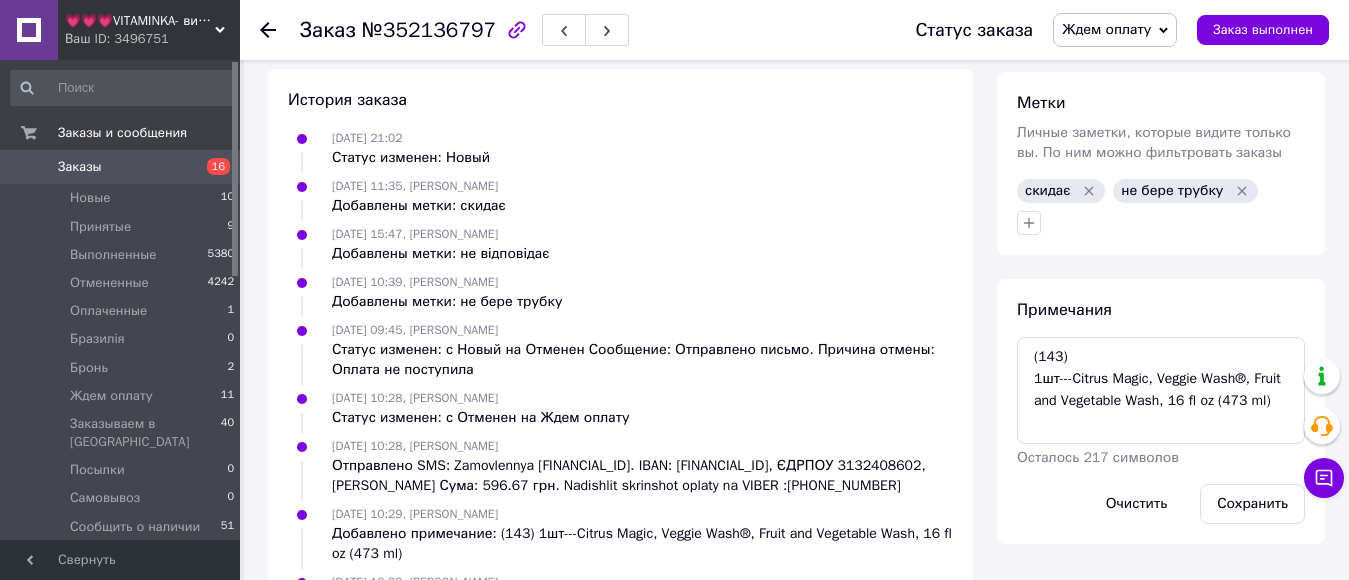 click 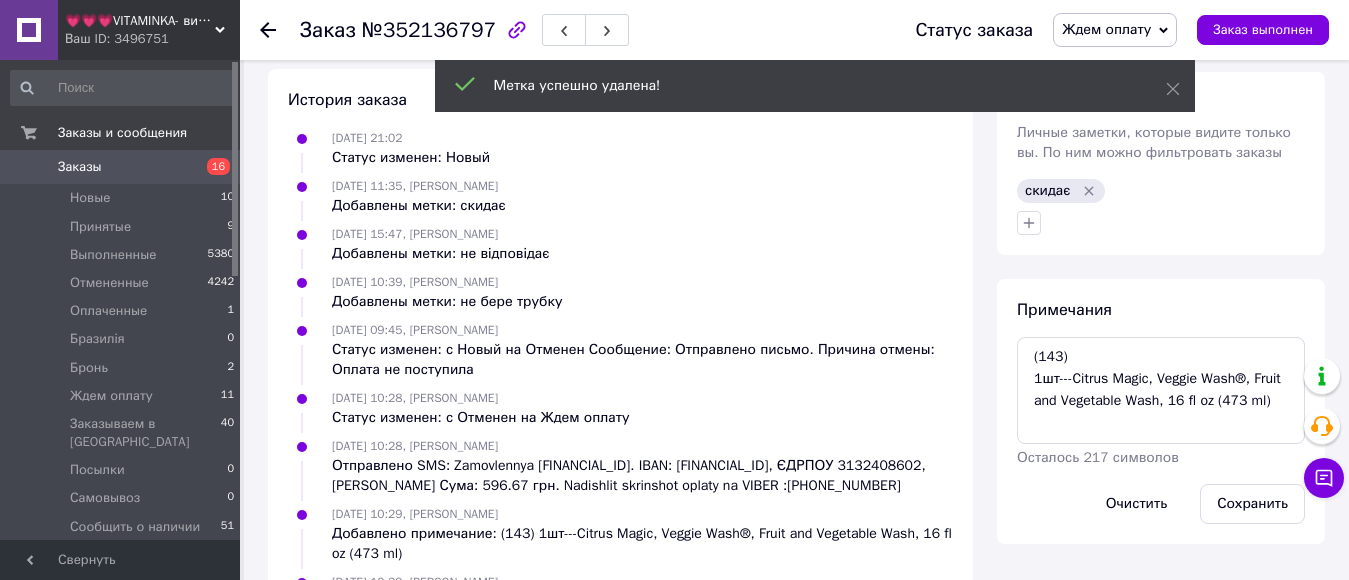 click on "Личные заметки, которые видите только вы. По ним можно фильтровать заказы" at bounding box center (1154, 142) 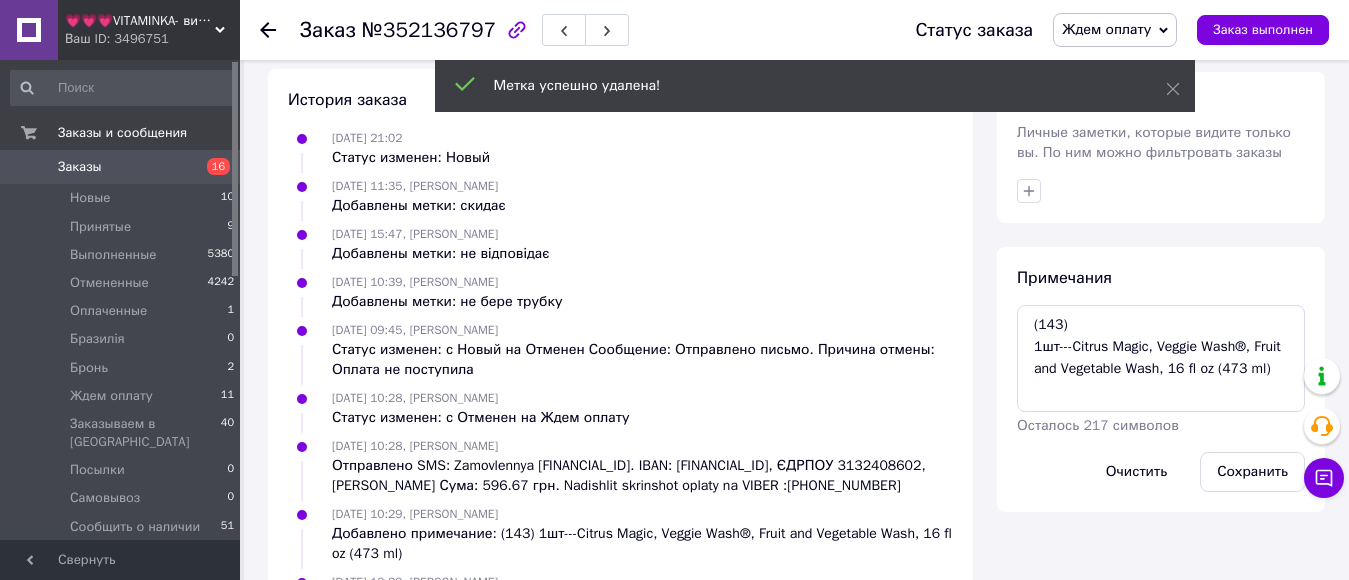 click on "Личные заметки, которые видите только вы. По ним можно фильтровать заказы" at bounding box center [1154, 142] 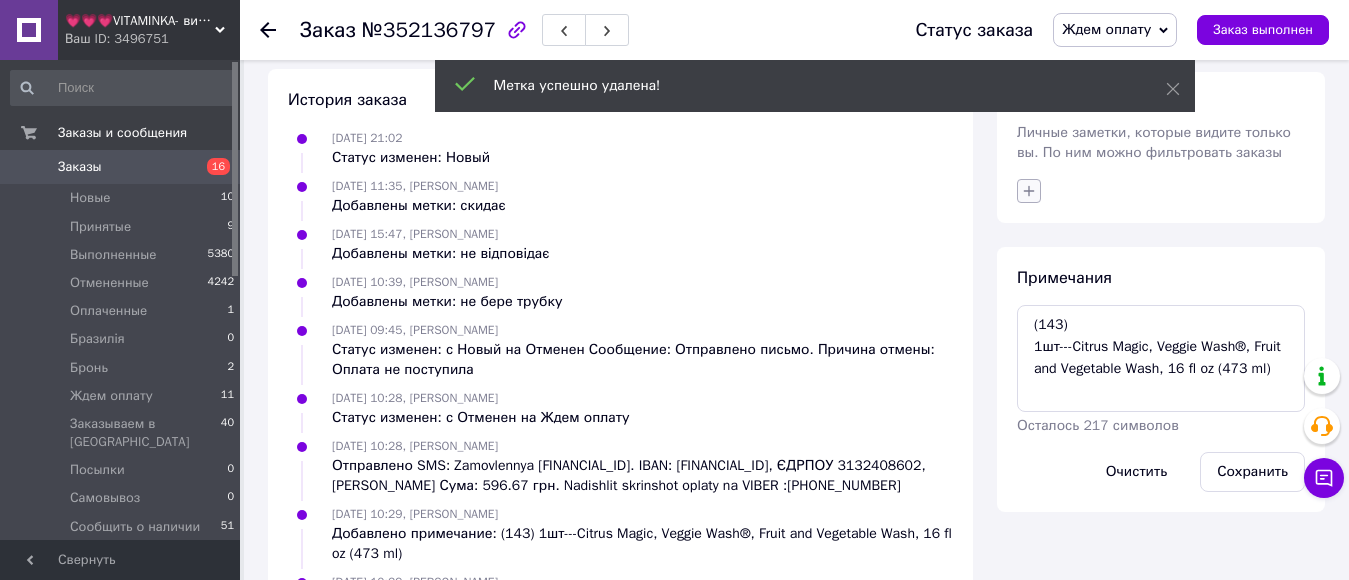 click 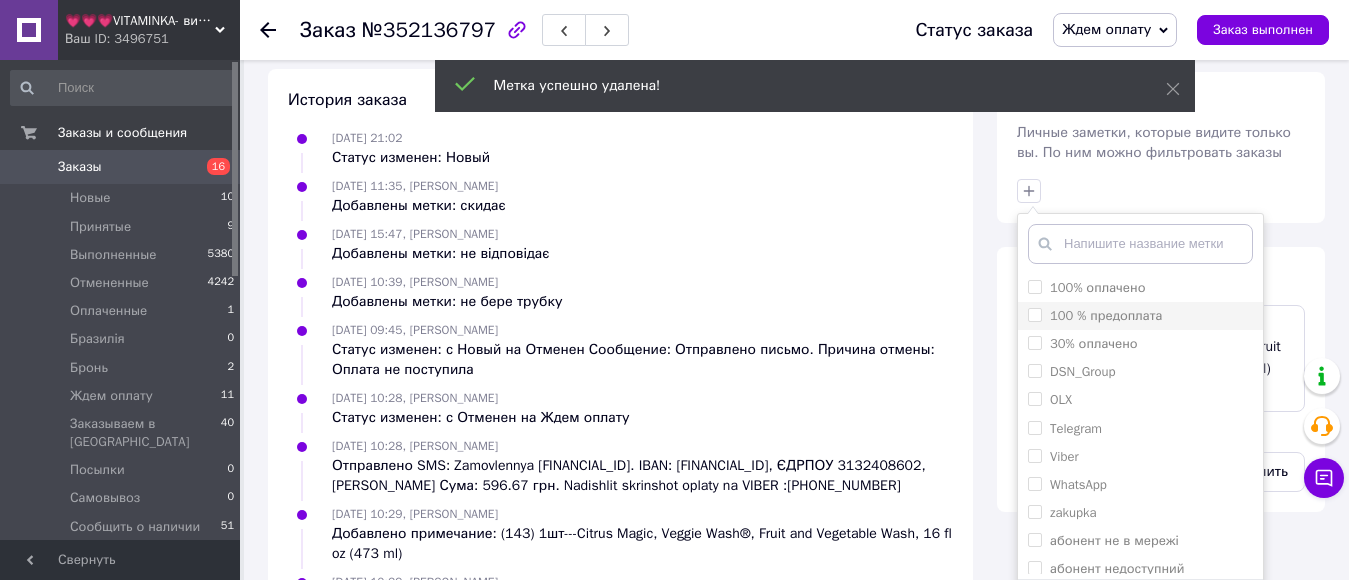 click on "100 % предоплата" at bounding box center [1034, 314] 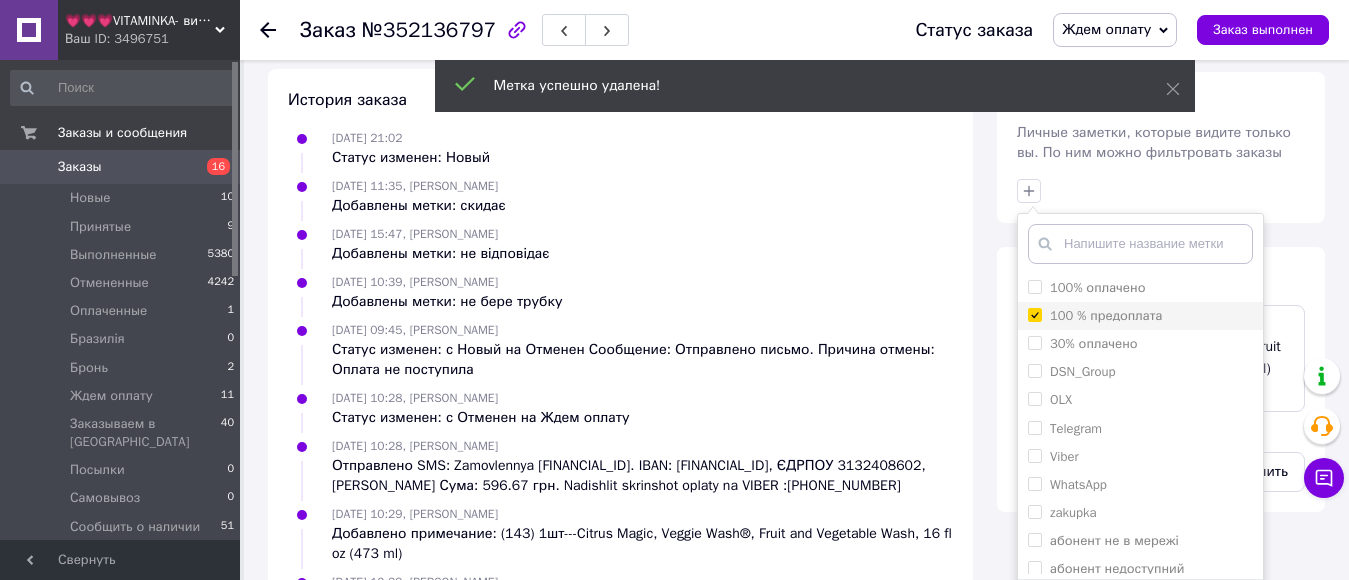 checkbox on "true" 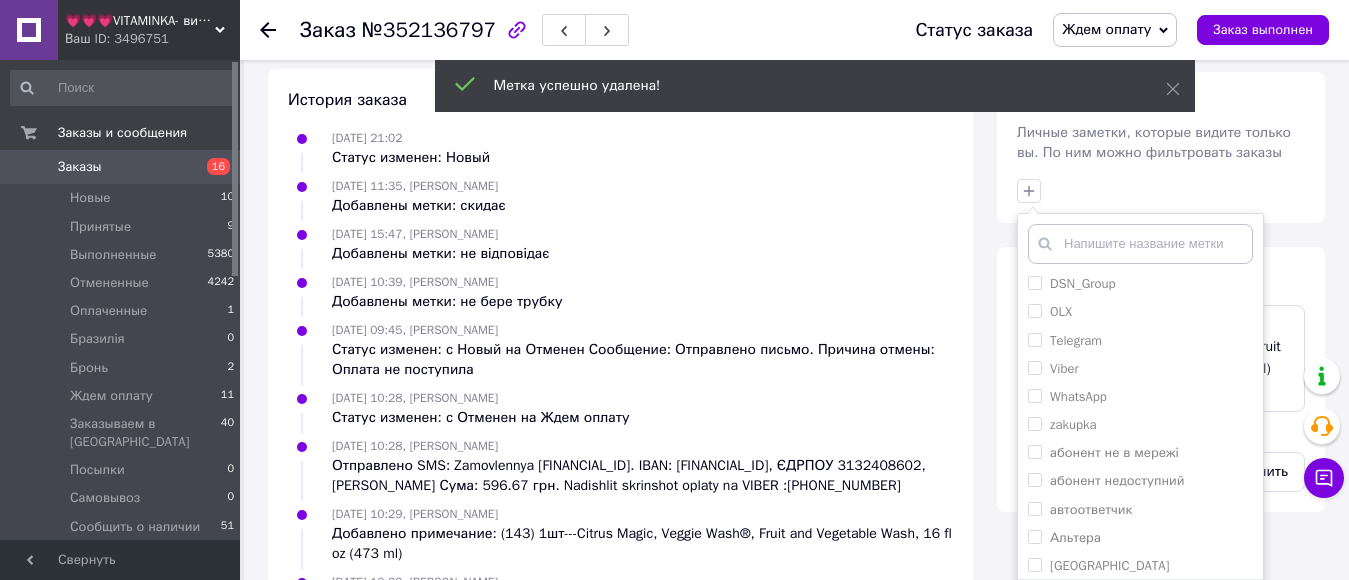 scroll, scrollTop: 200, scrollLeft: 0, axis: vertical 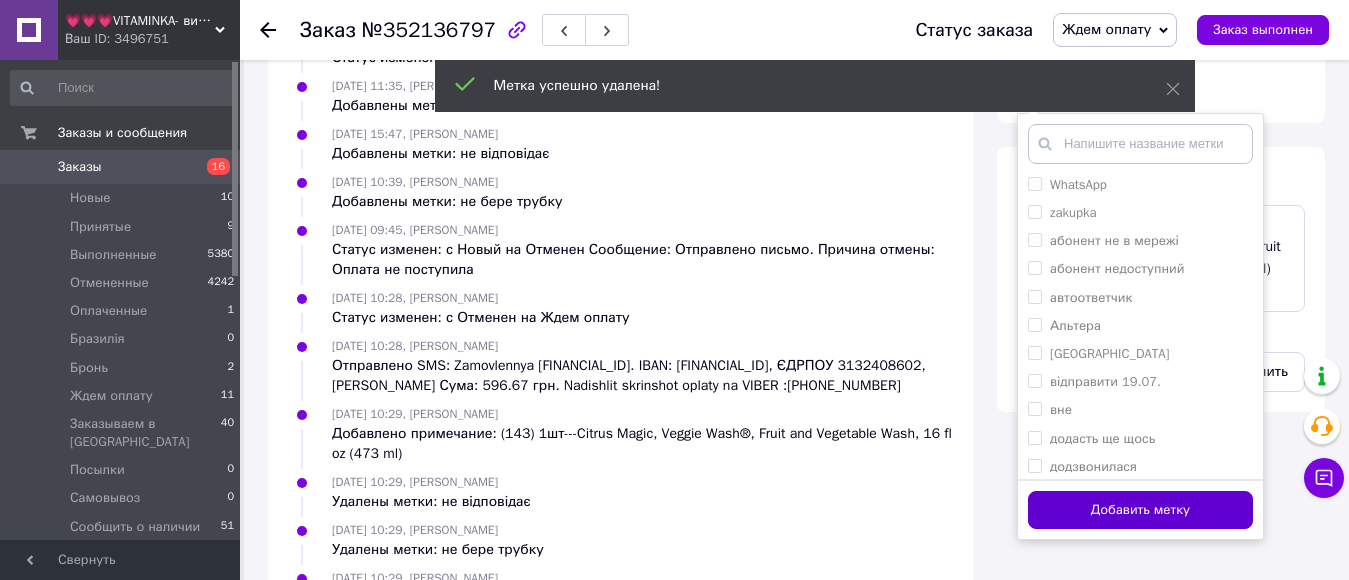 click on "Добавить метку" at bounding box center (1140, 510) 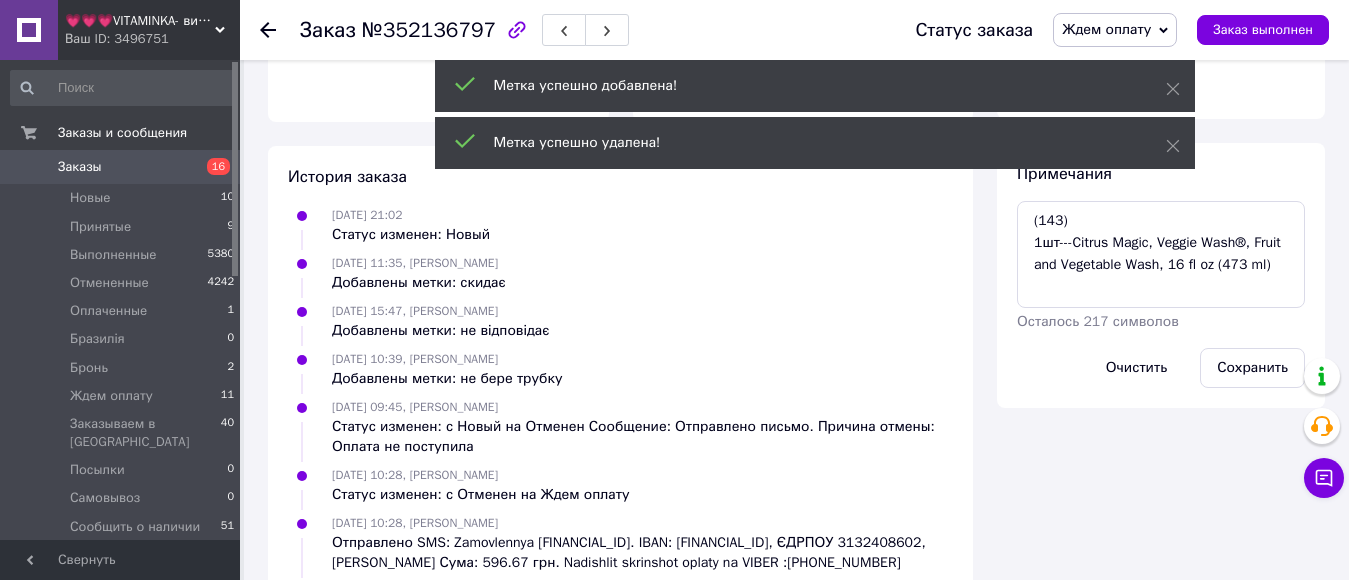 scroll, scrollTop: 48, scrollLeft: 0, axis: vertical 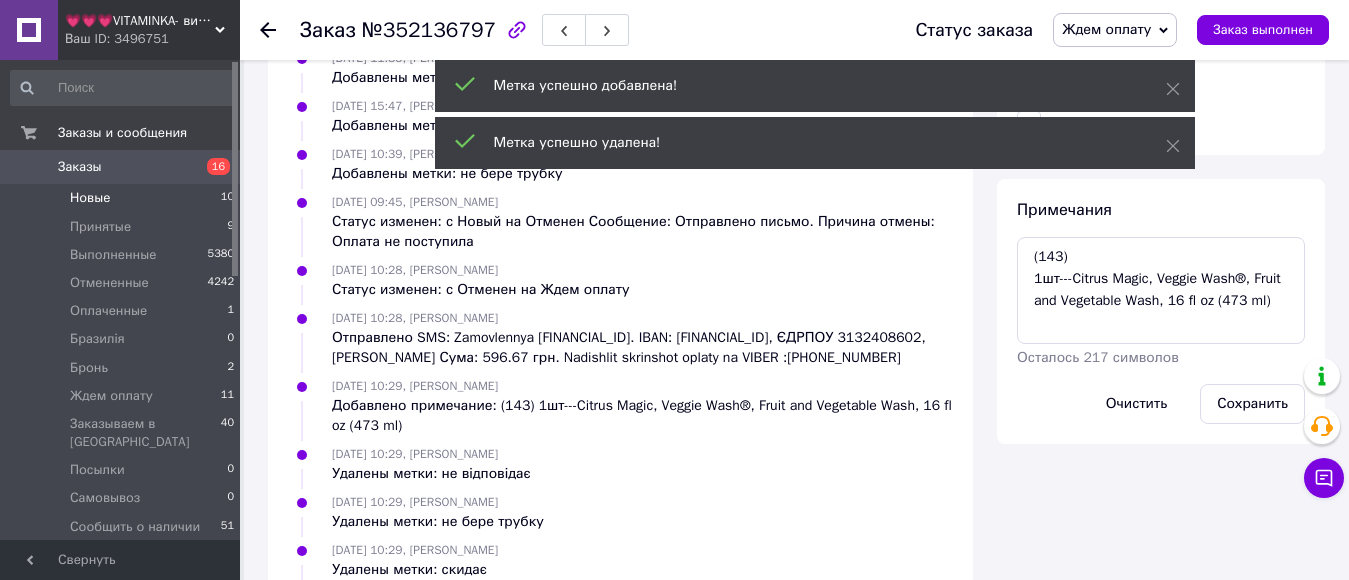 click on "Новые" at bounding box center (90, 198) 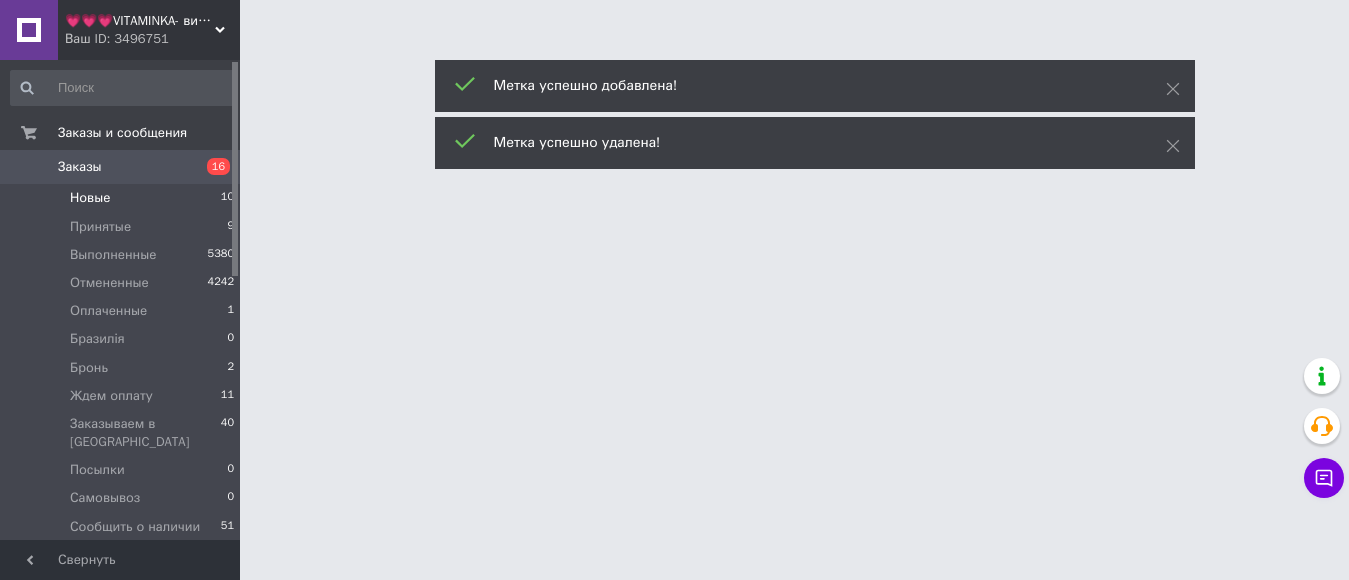 scroll, scrollTop: 0, scrollLeft: 0, axis: both 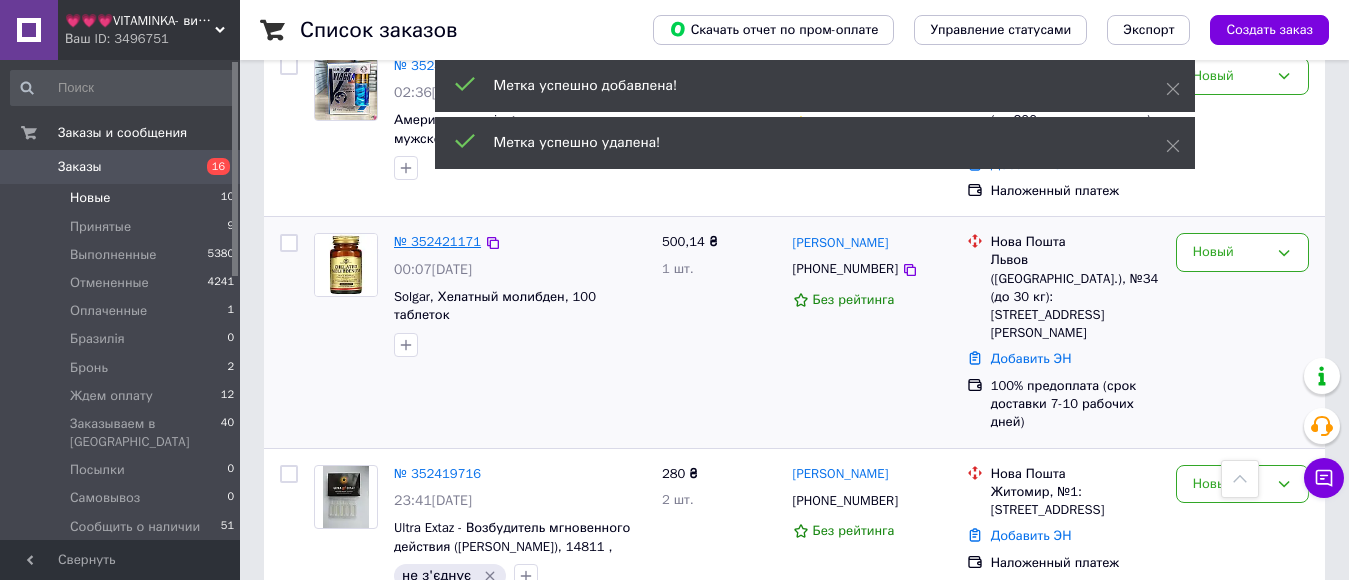 click on "№ 352421171" at bounding box center [437, 241] 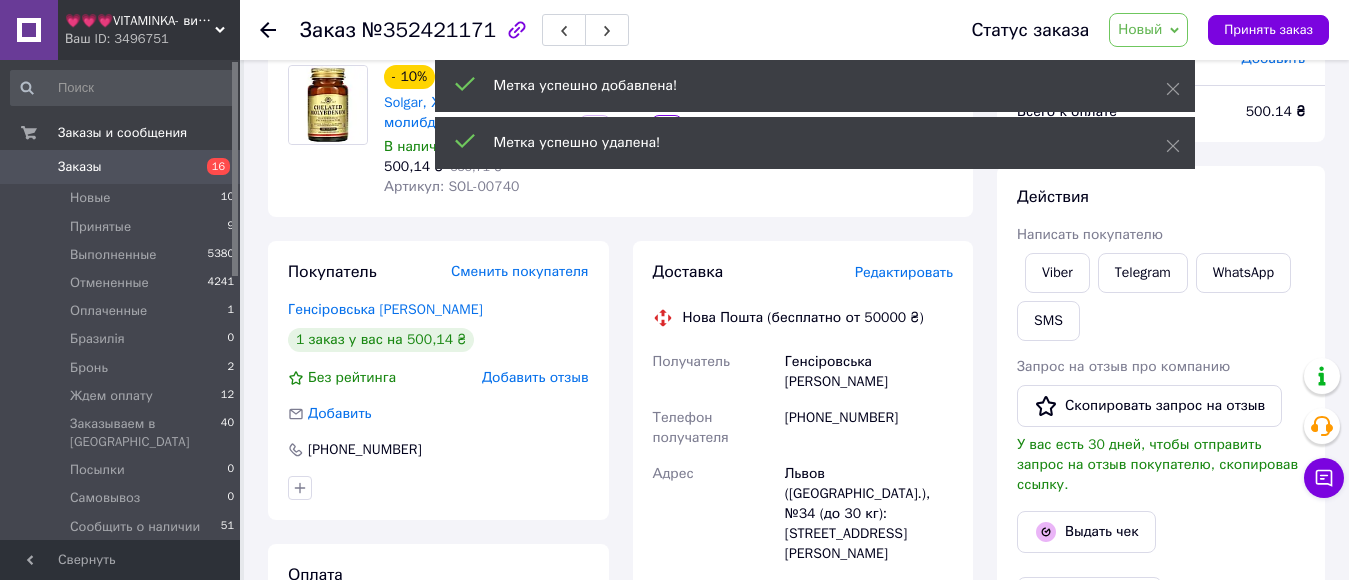 scroll, scrollTop: 0, scrollLeft: 0, axis: both 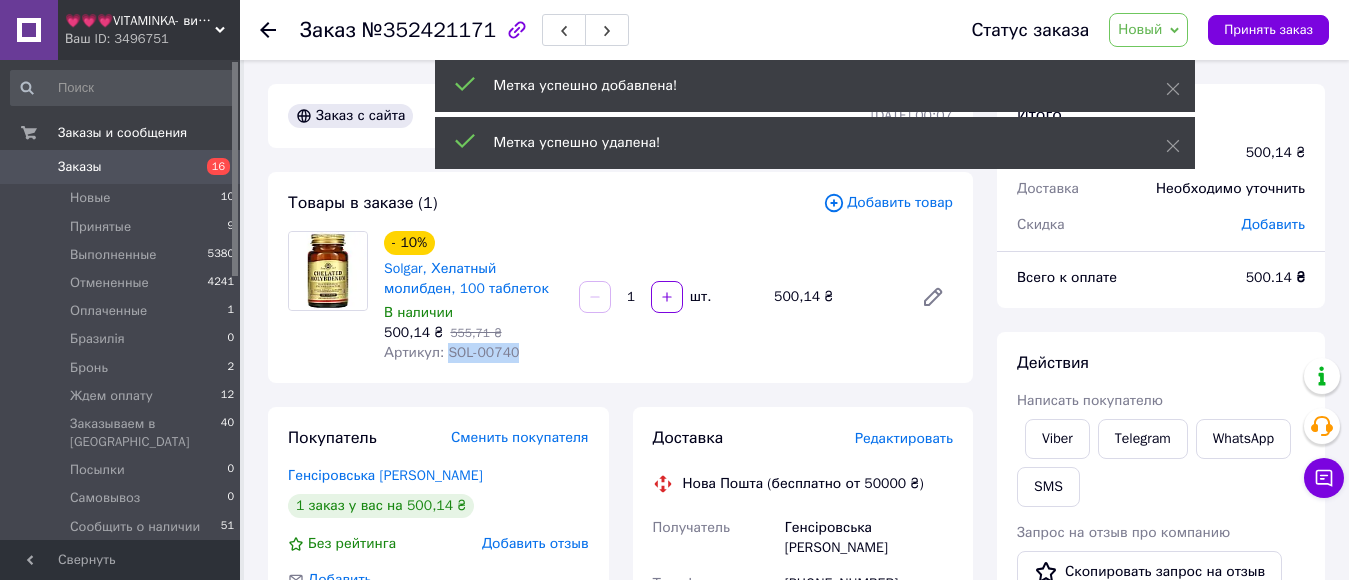 drag, startPoint x: 443, startPoint y: 352, endPoint x: 519, endPoint y: 354, distance: 76.02631 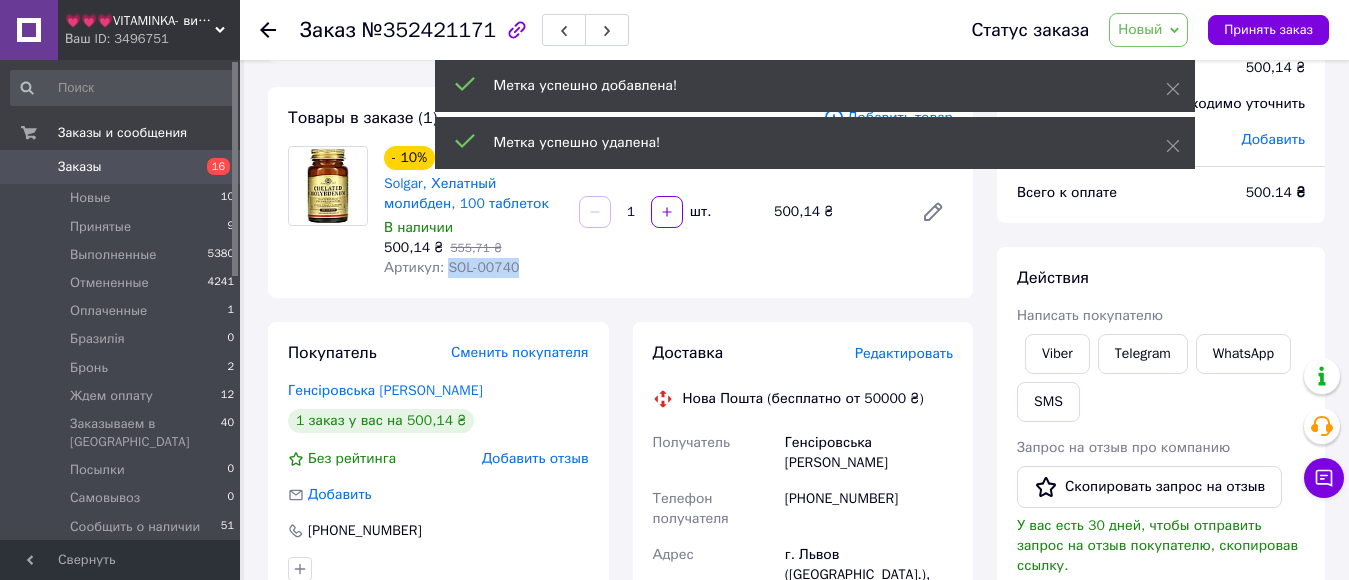 scroll, scrollTop: 200, scrollLeft: 0, axis: vertical 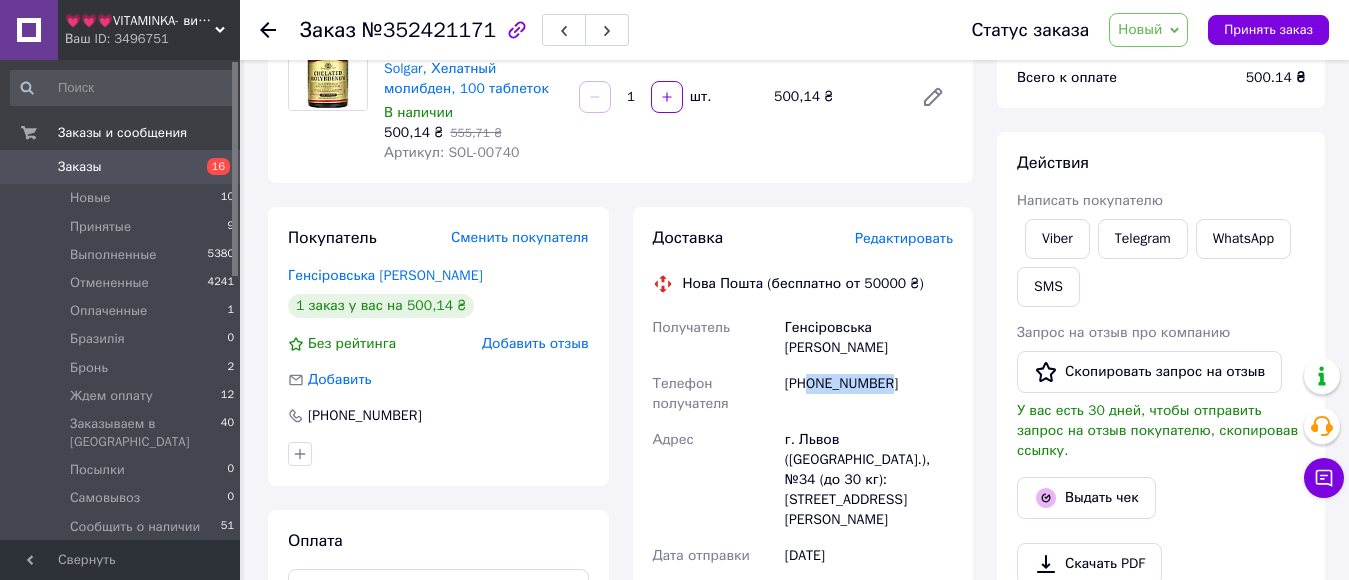 drag, startPoint x: 807, startPoint y: 363, endPoint x: 913, endPoint y: 364, distance: 106.004715 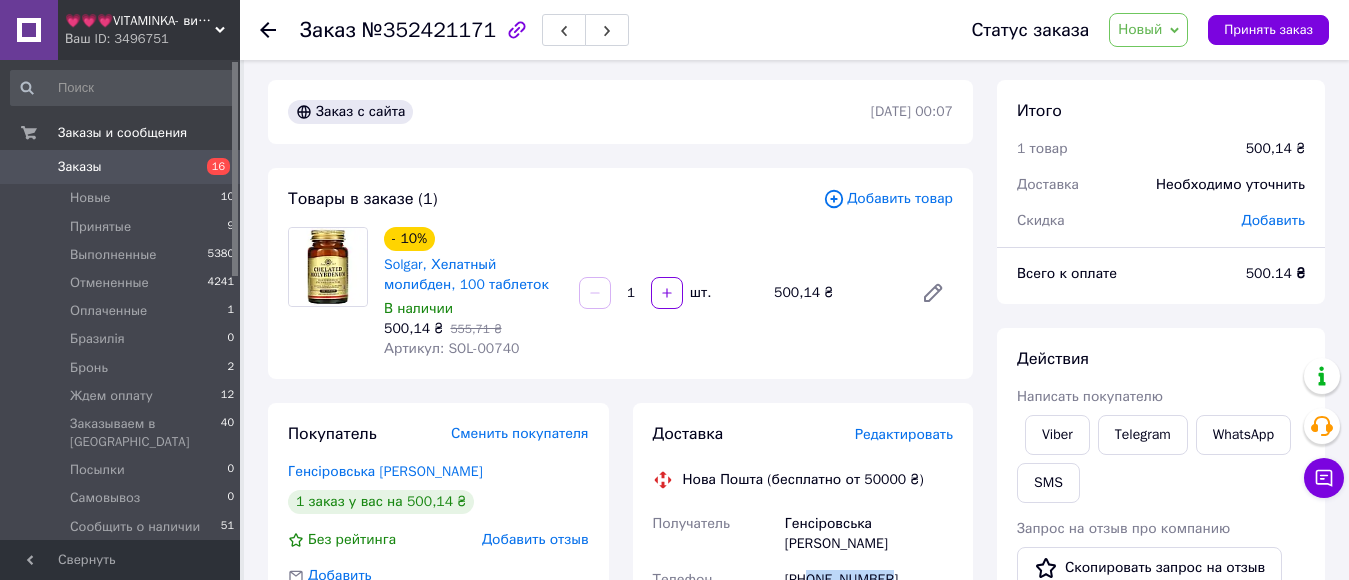 scroll, scrollTop: 0, scrollLeft: 0, axis: both 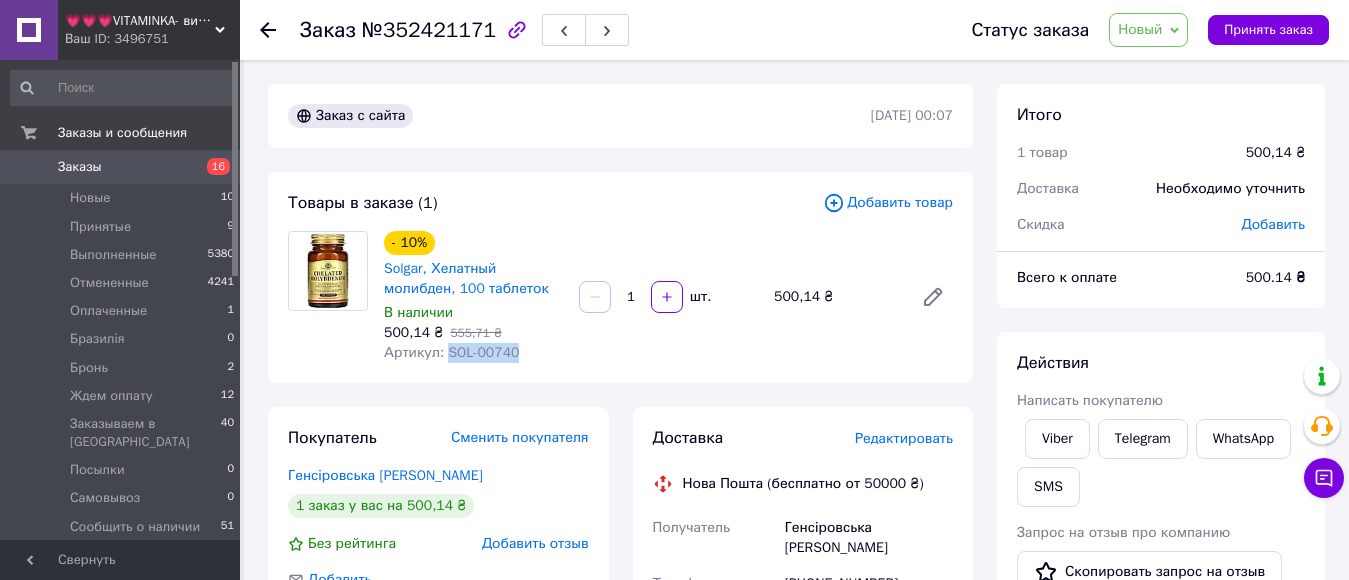 drag, startPoint x: 441, startPoint y: 350, endPoint x: 511, endPoint y: 355, distance: 70.178345 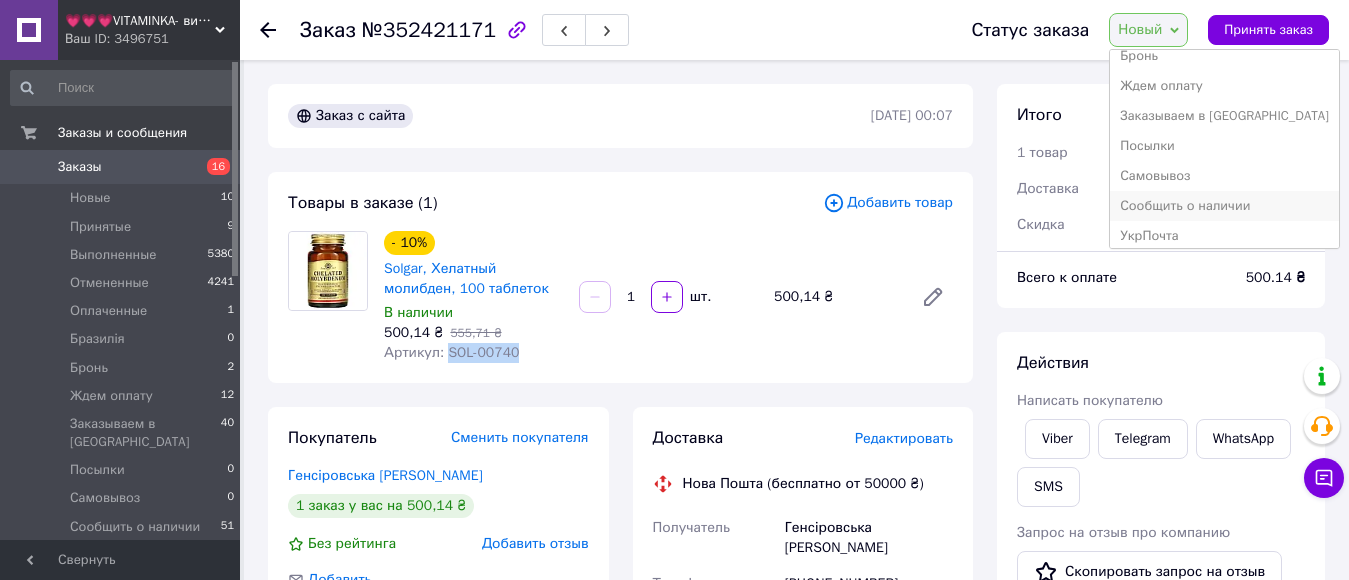scroll, scrollTop: 172, scrollLeft: 0, axis: vertical 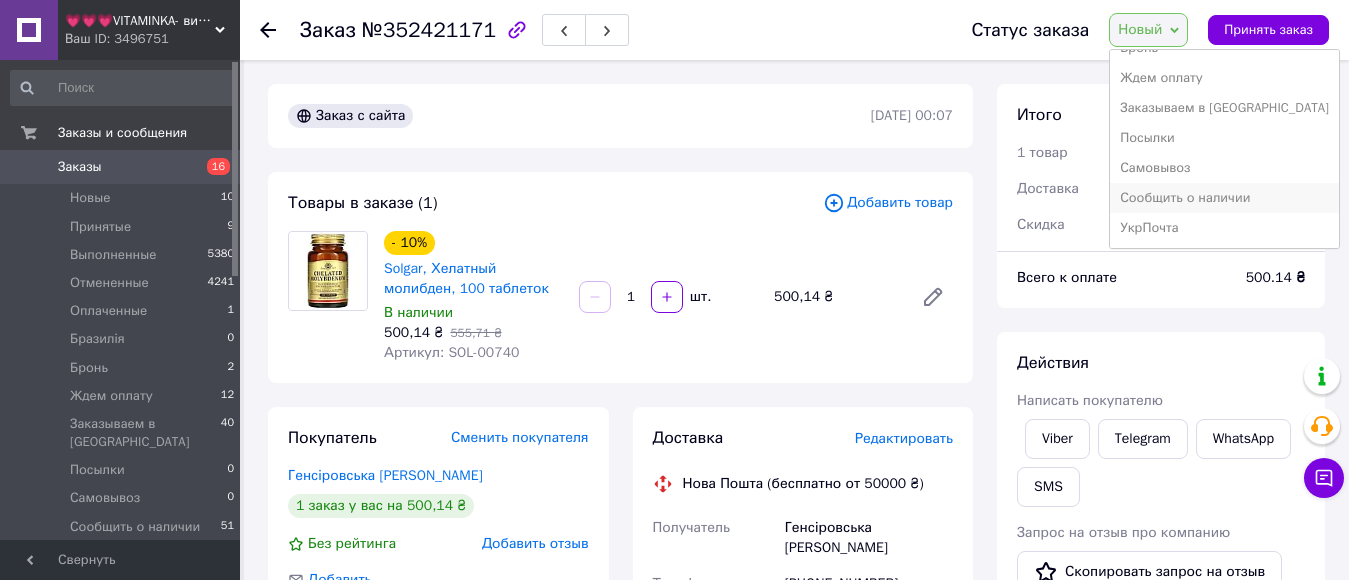 click on "Сообщить о наличии" at bounding box center [1224, 198] 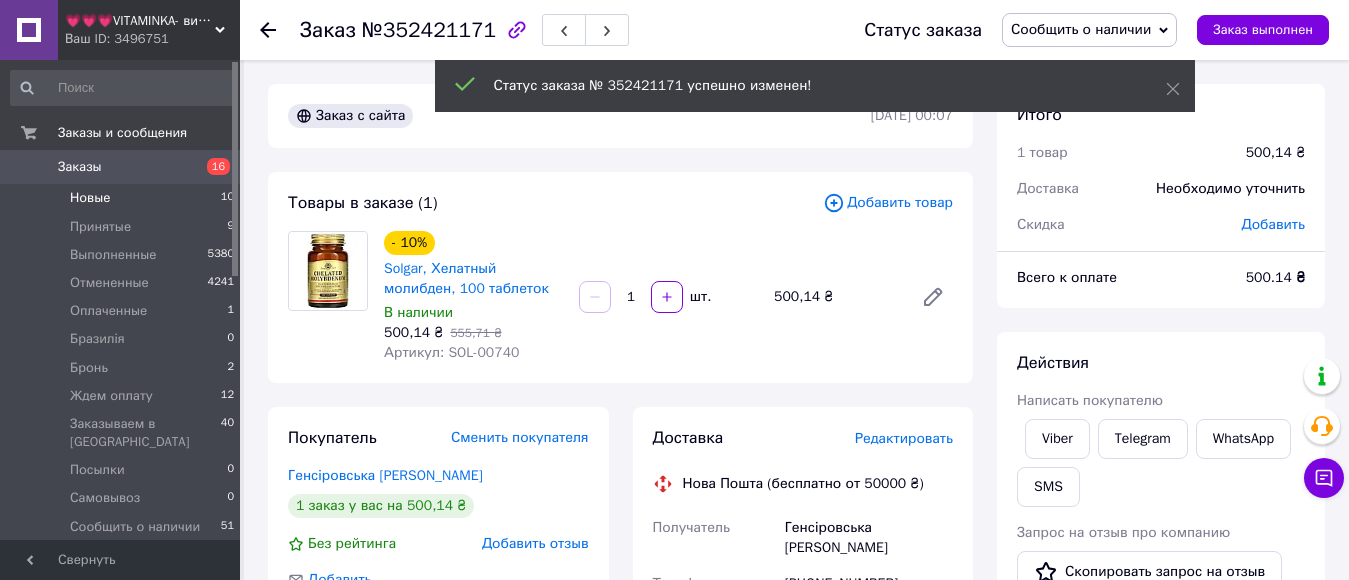 click on "Новые" at bounding box center [90, 198] 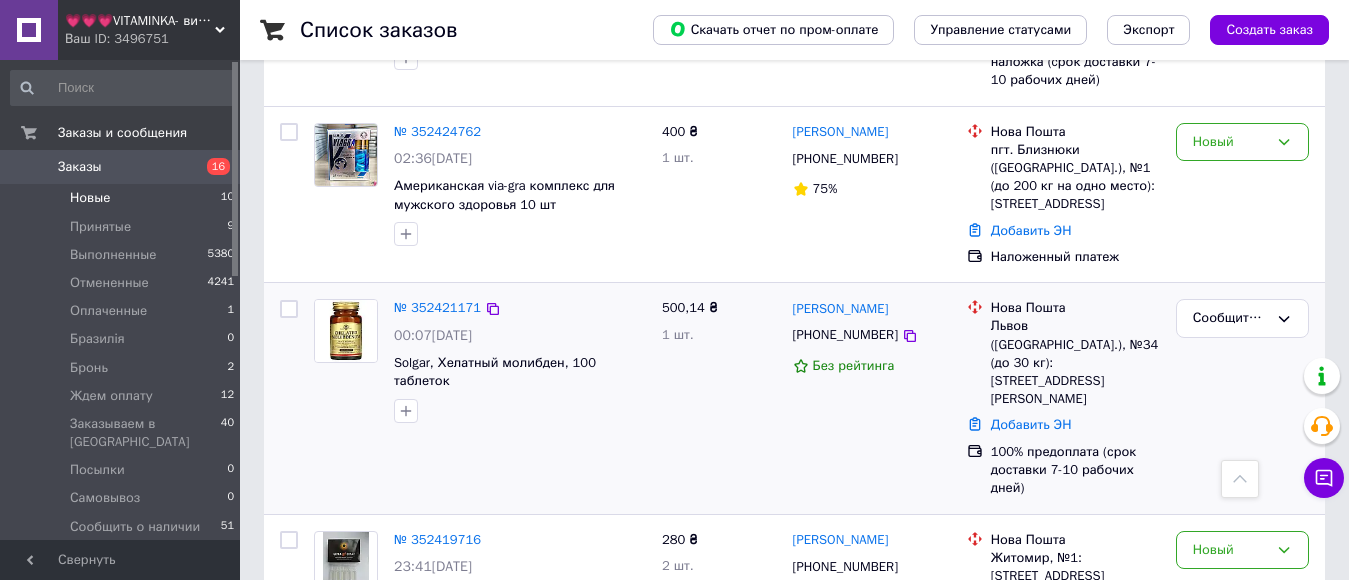 scroll, scrollTop: 500, scrollLeft: 0, axis: vertical 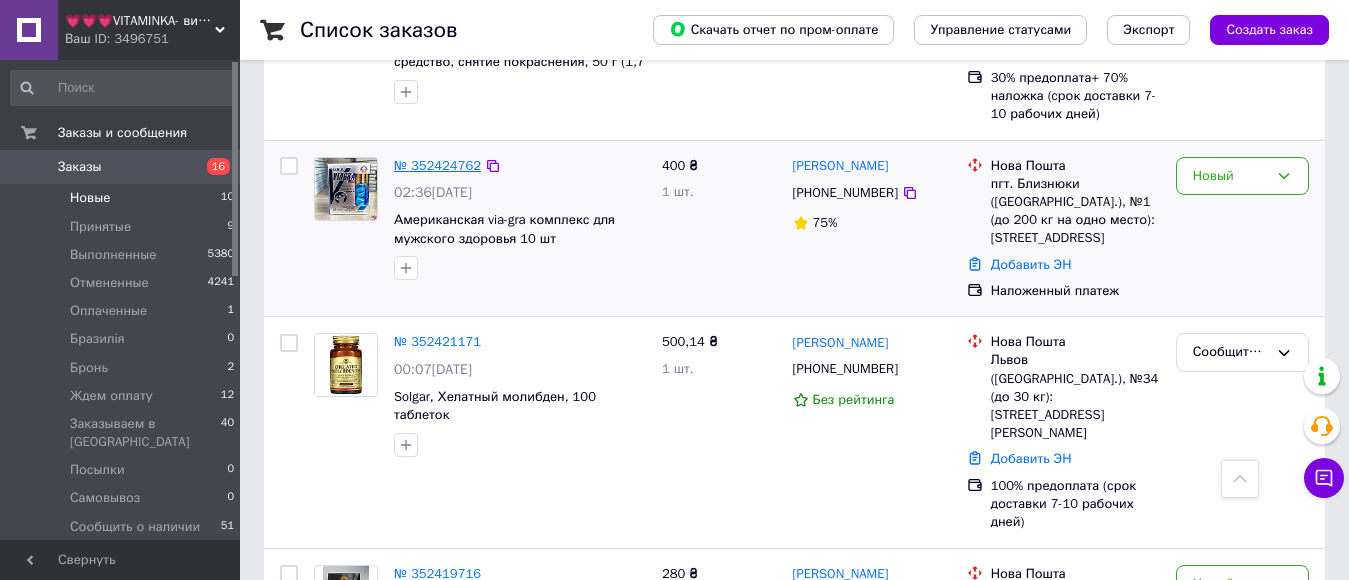 click on "№ 352424762" at bounding box center (437, 165) 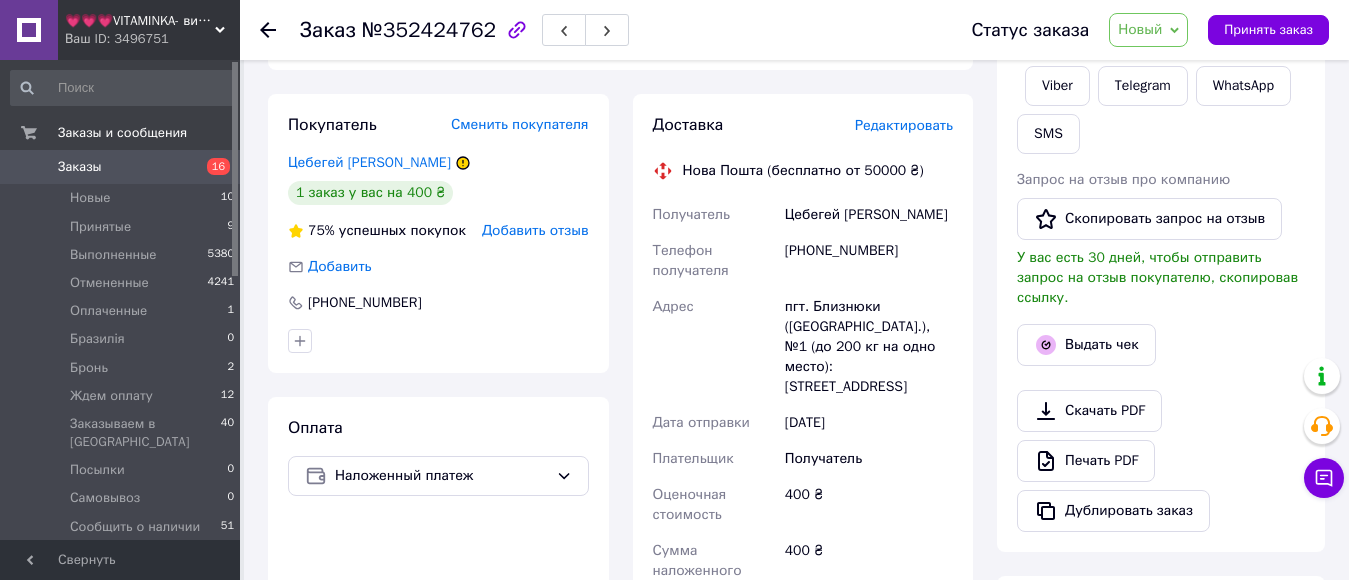 scroll, scrollTop: 100, scrollLeft: 0, axis: vertical 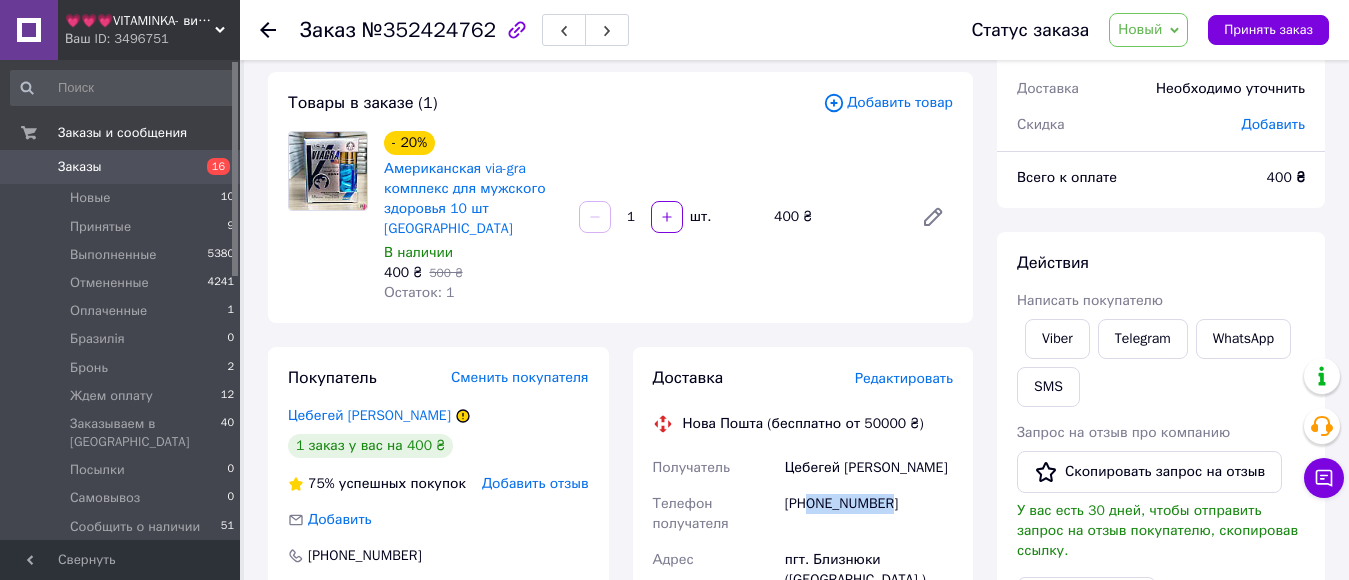 drag, startPoint x: 808, startPoint y: 486, endPoint x: 909, endPoint y: 486, distance: 101 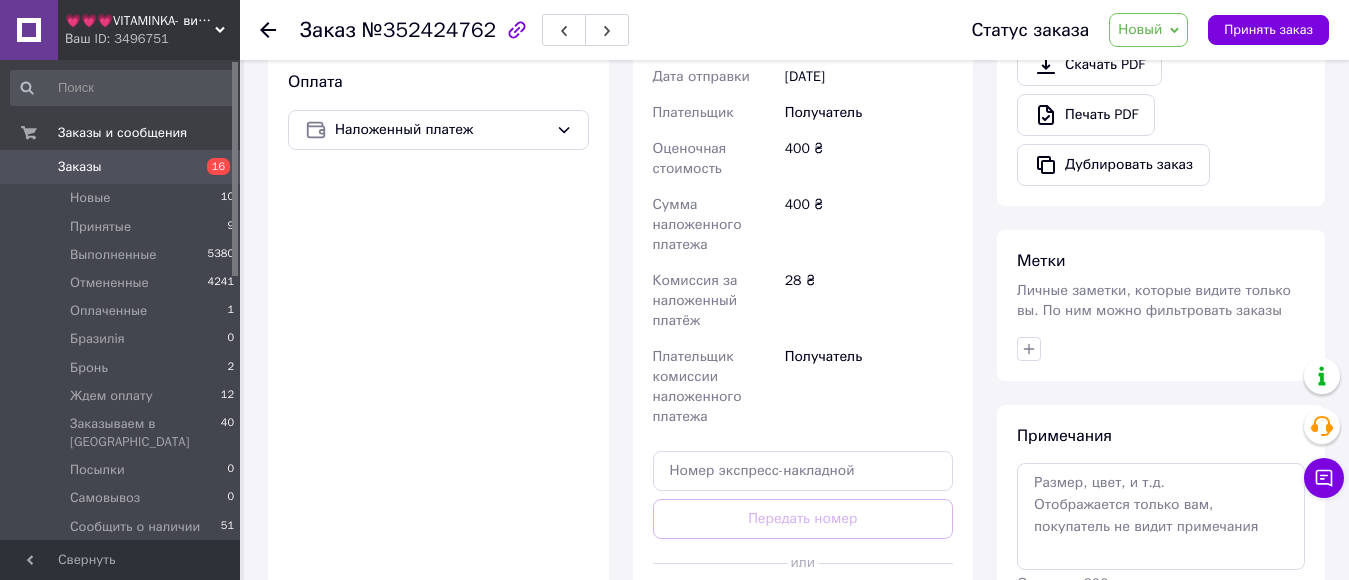 scroll, scrollTop: 700, scrollLeft: 0, axis: vertical 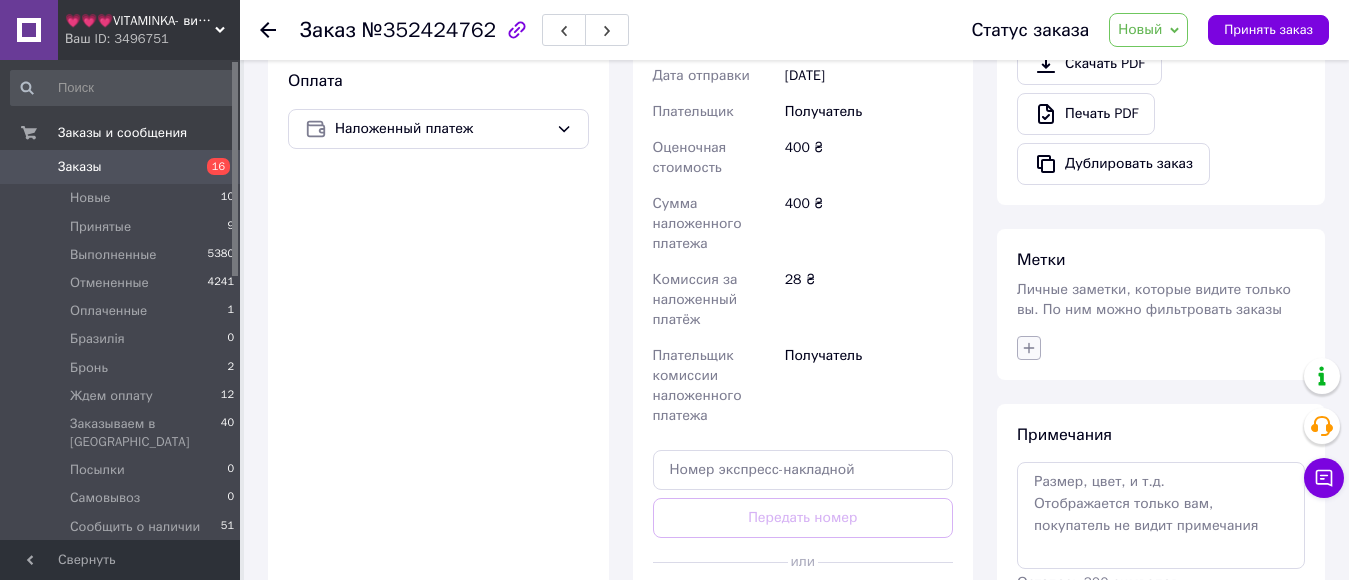 click 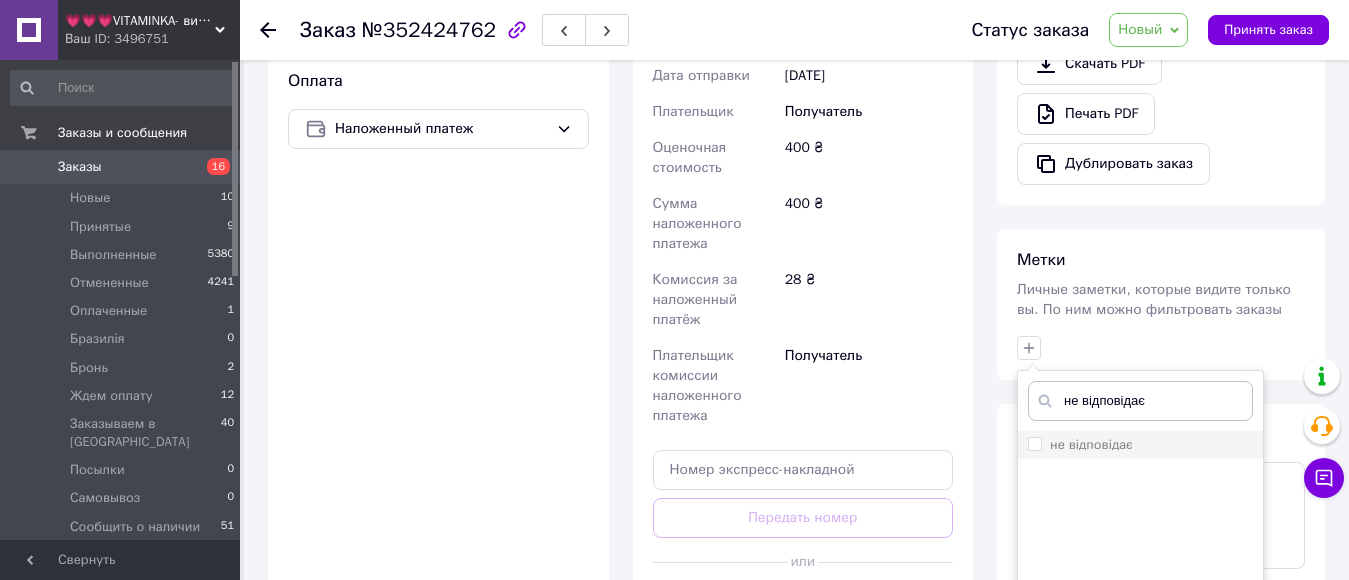type on "не відповідає" 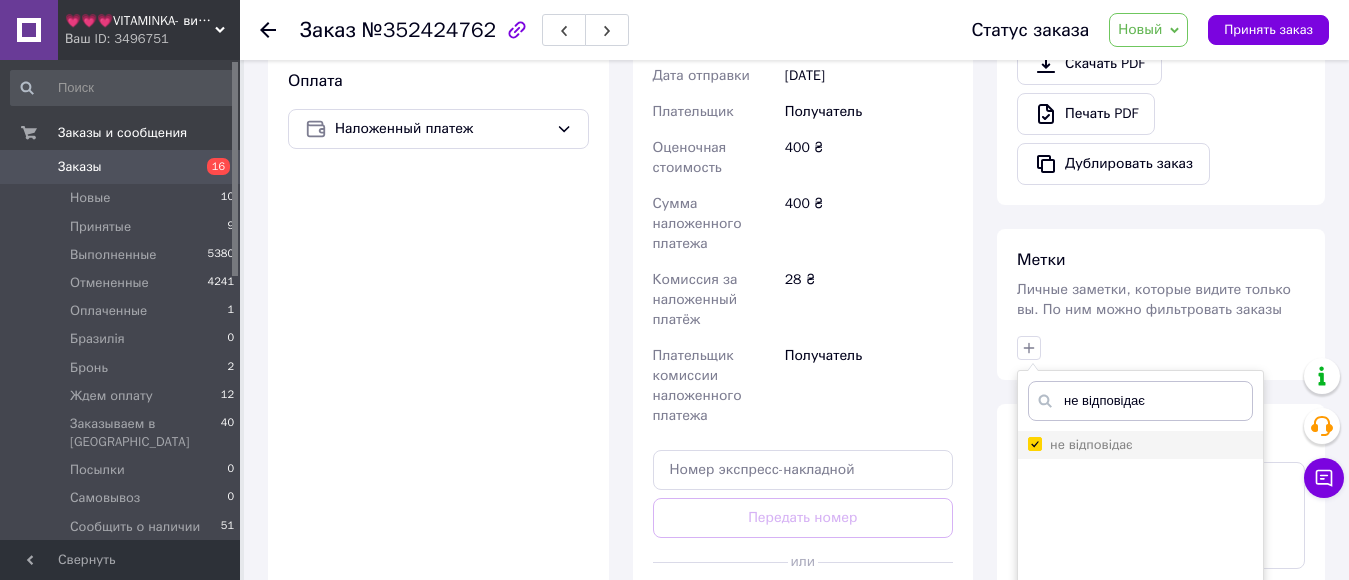 checkbox on "true" 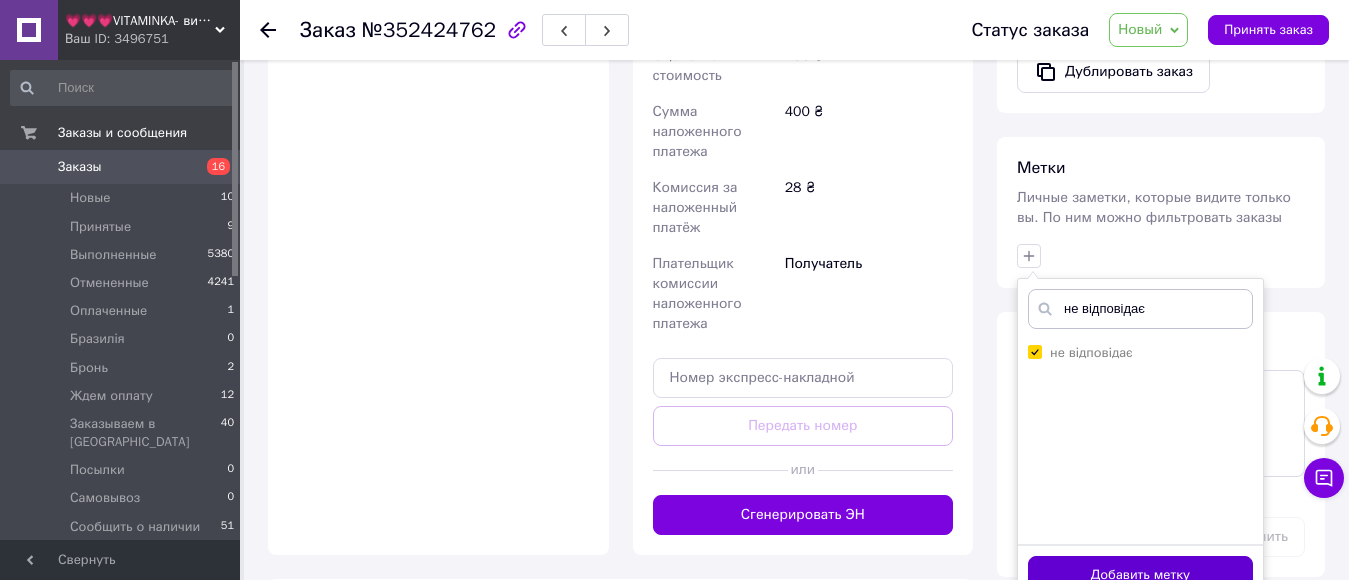 scroll, scrollTop: 894, scrollLeft: 0, axis: vertical 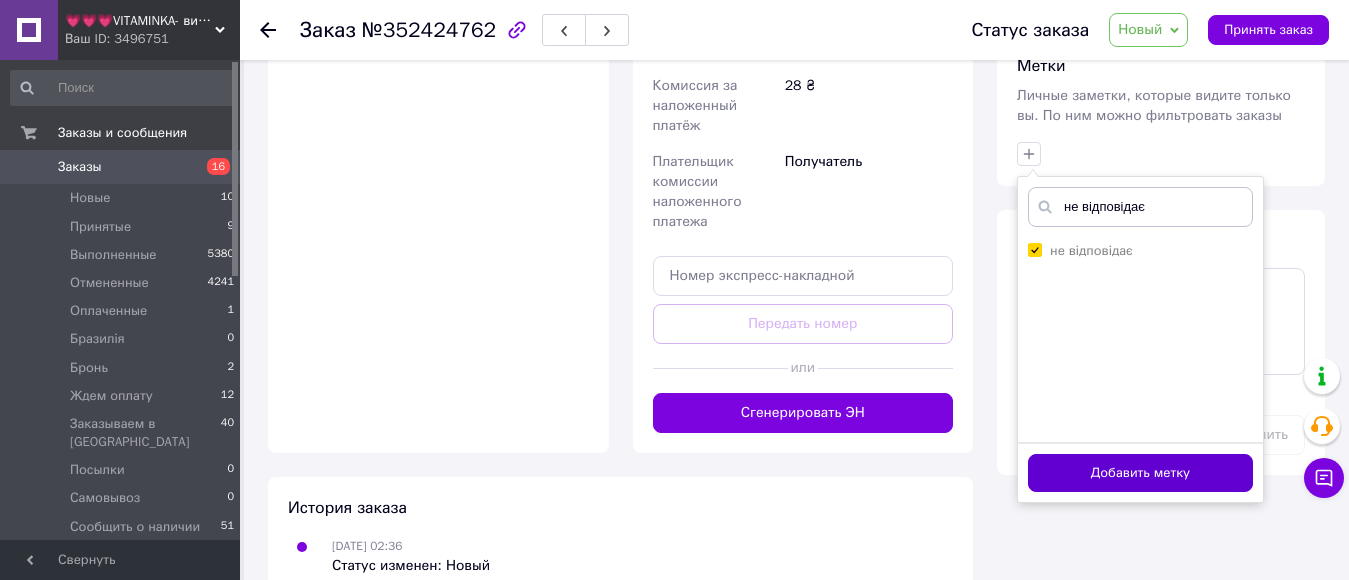 click on "Добавить метку" at bounding box center (1140, 473) 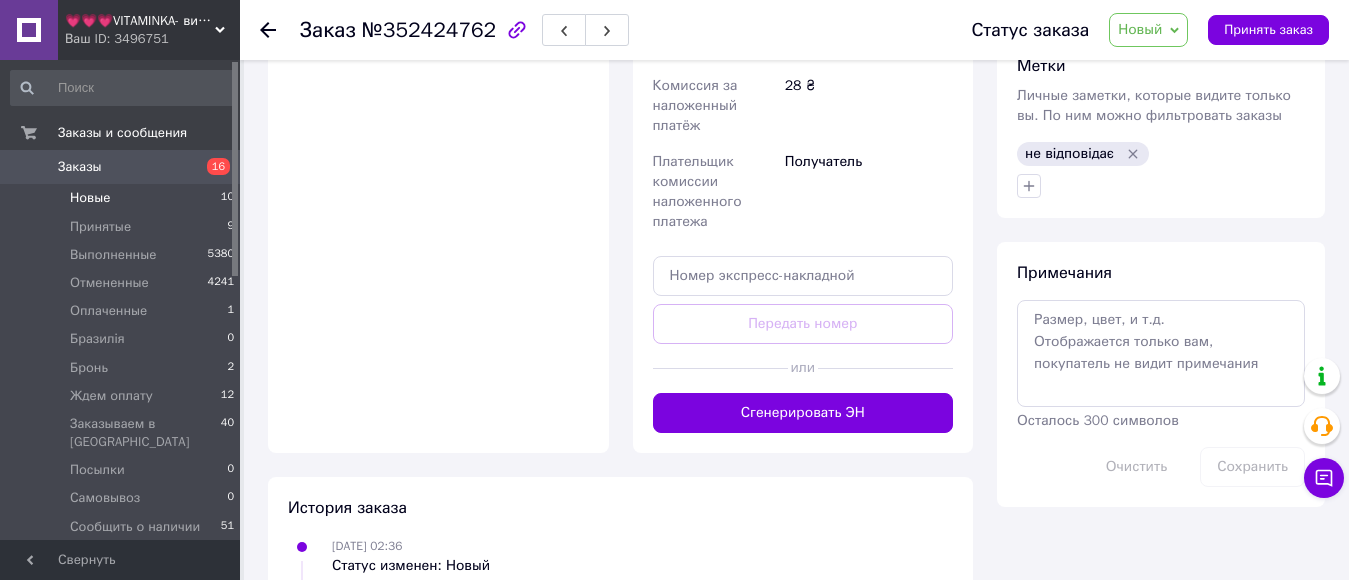 click on "Новые" at bounding box center [90, 198] 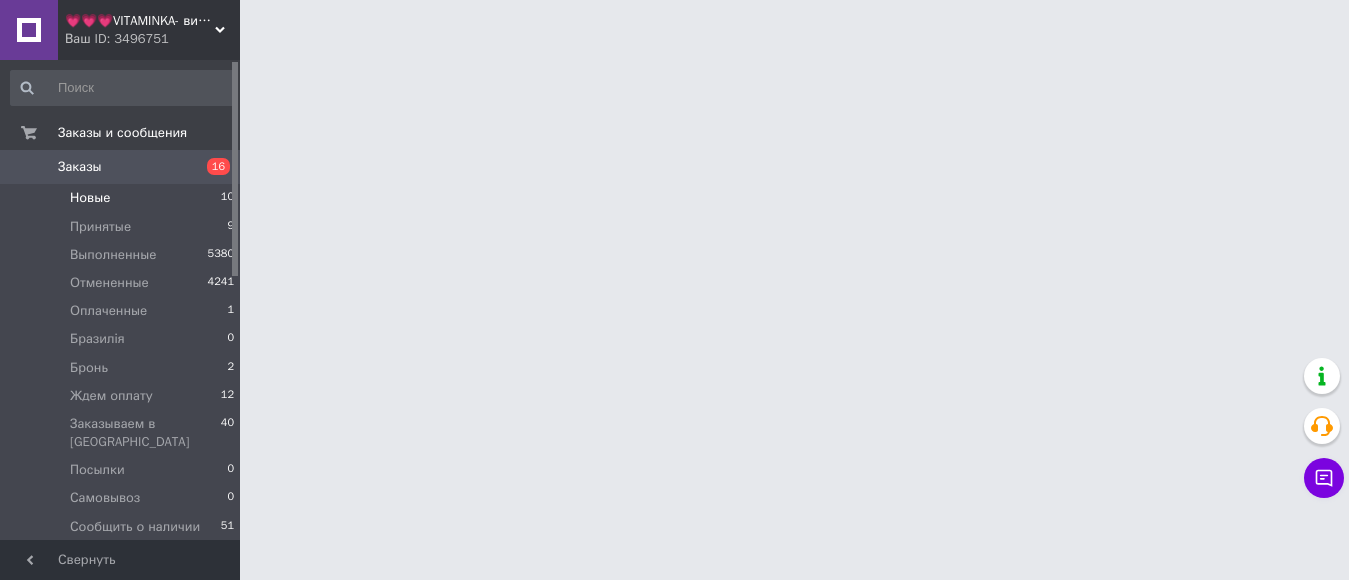 scroll, scrollTop: 0, scrollLeft: 0, axis: both 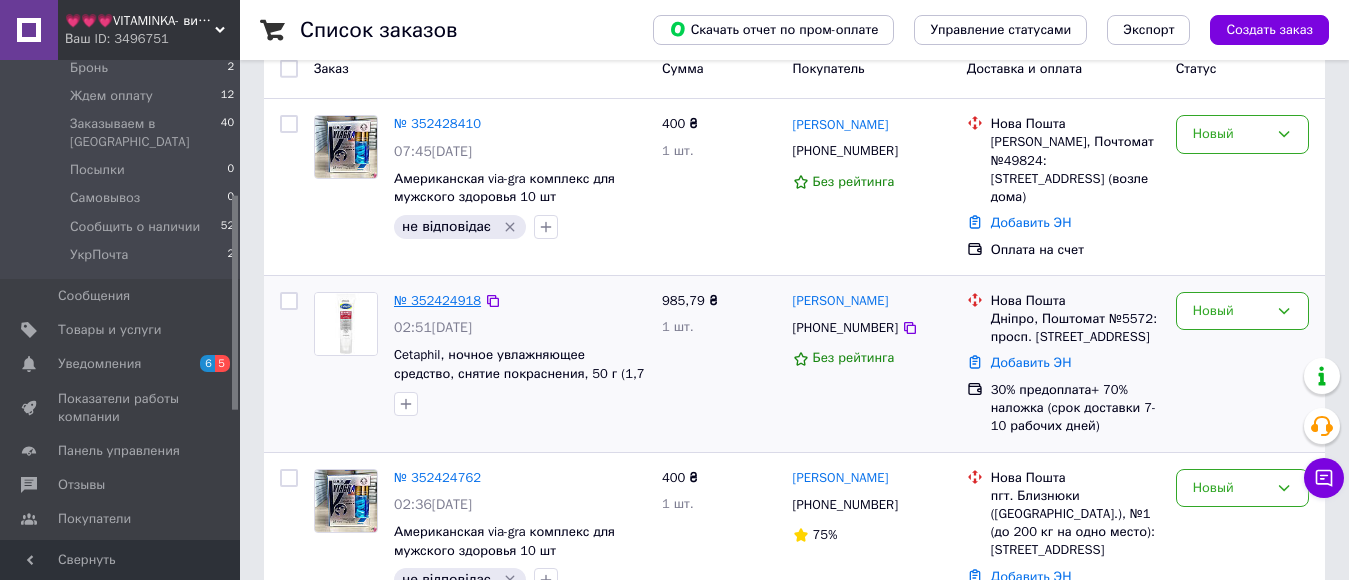 click on "№ 352424918" at bounding box center (437, 300) 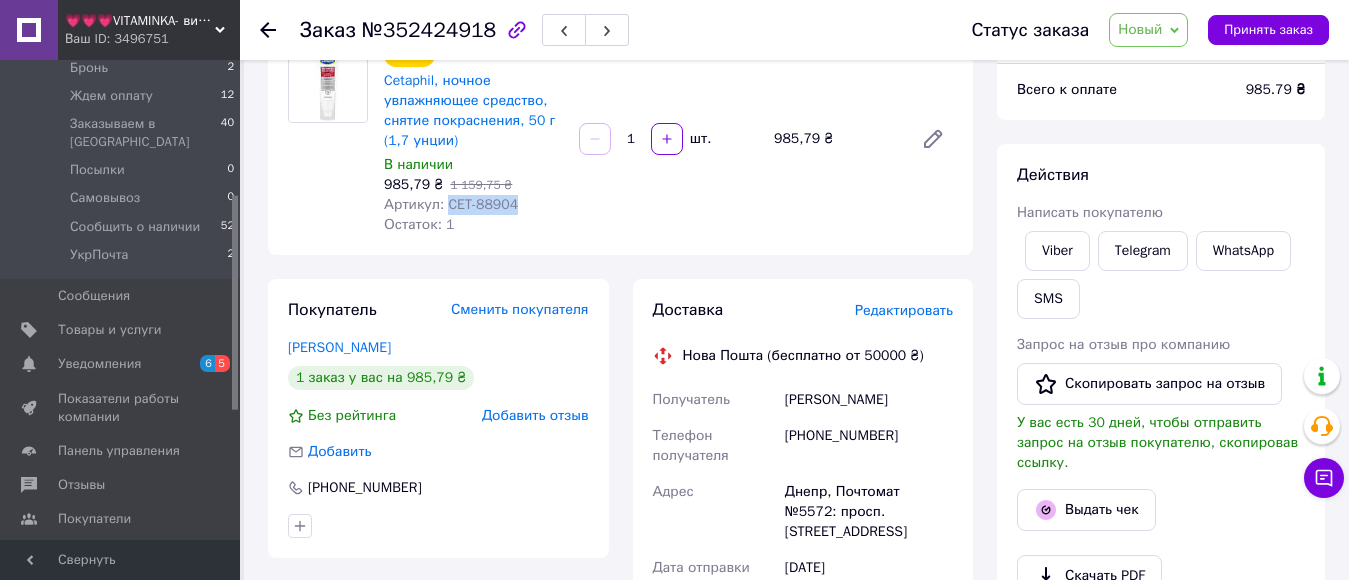drag, startPoint x: 445, startPoint y: 204, endPoint x: 521, endPoint y: 204, distance: 76 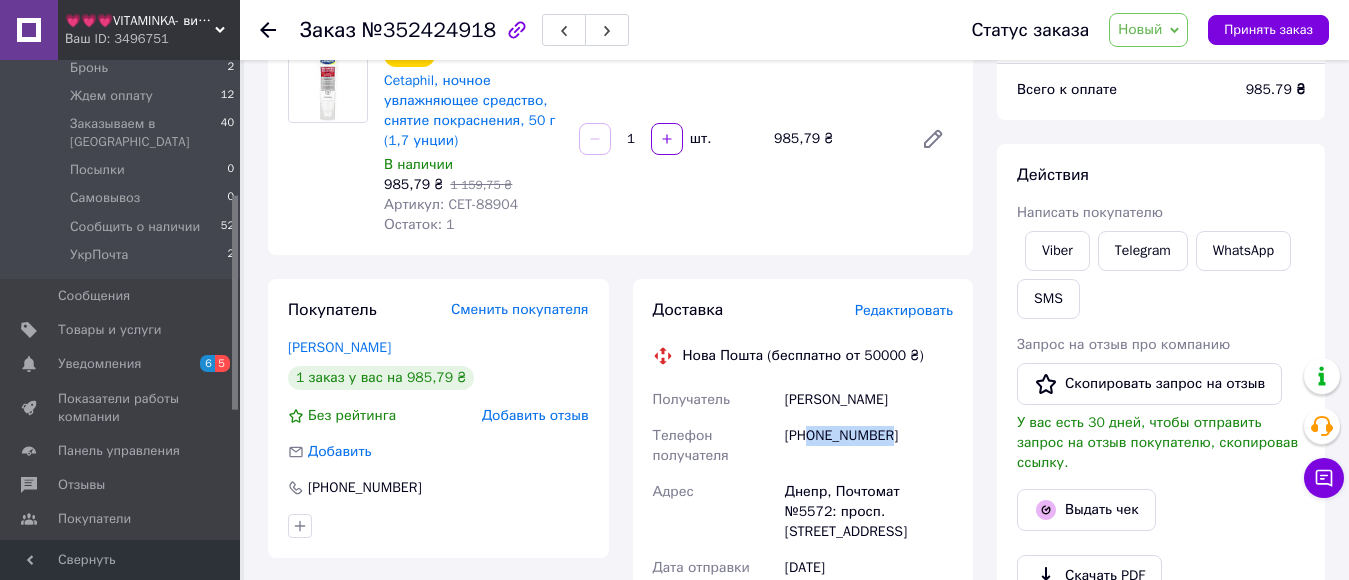 drag, startPoint x: 809, startPoint y: 439, endPoint x: 900, endPoint y: 439, distance: 91 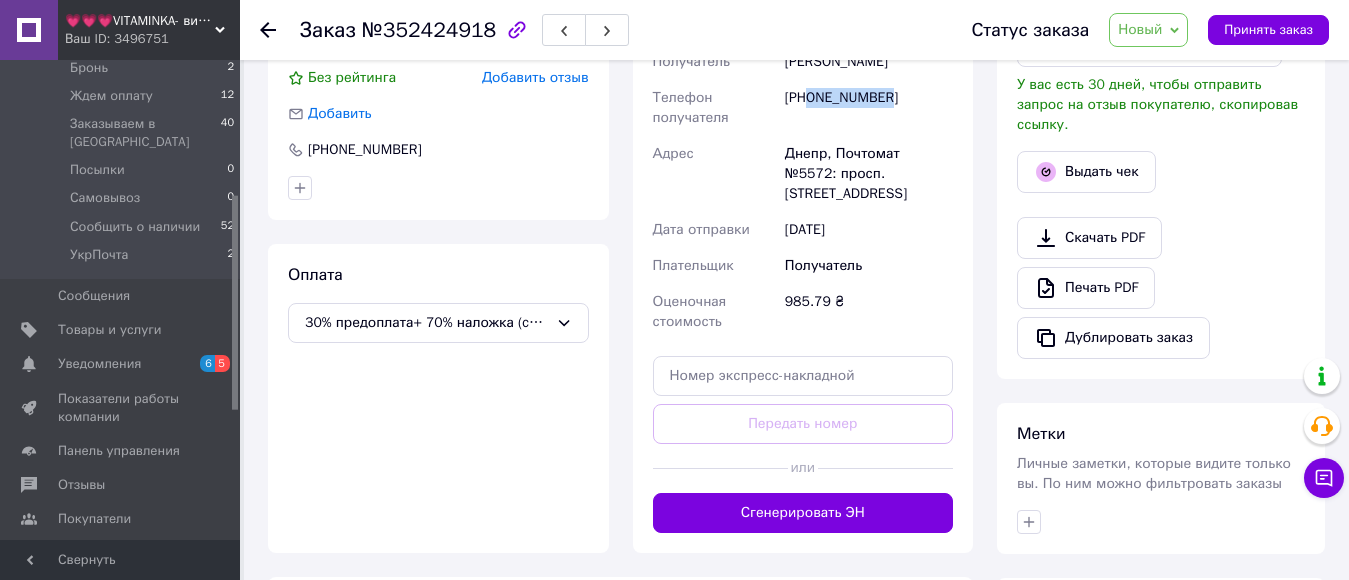 scroll, scrollTop: 700, scrollLeft: 0, axis: vertical 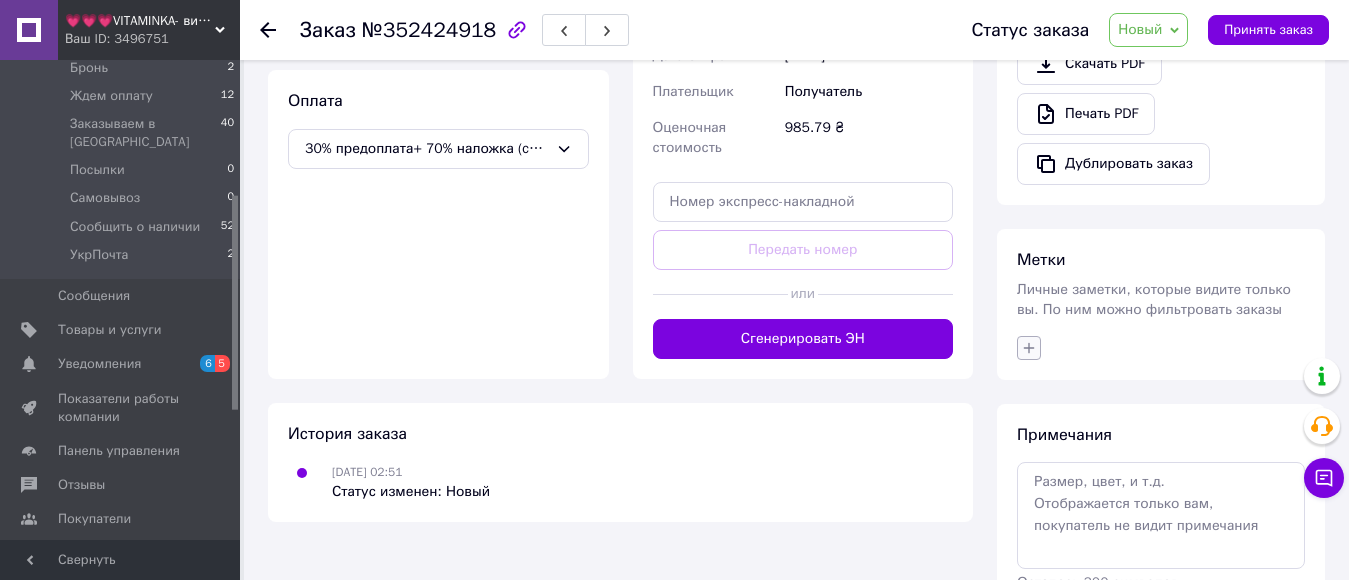 click at bounding box center [1029, 348] 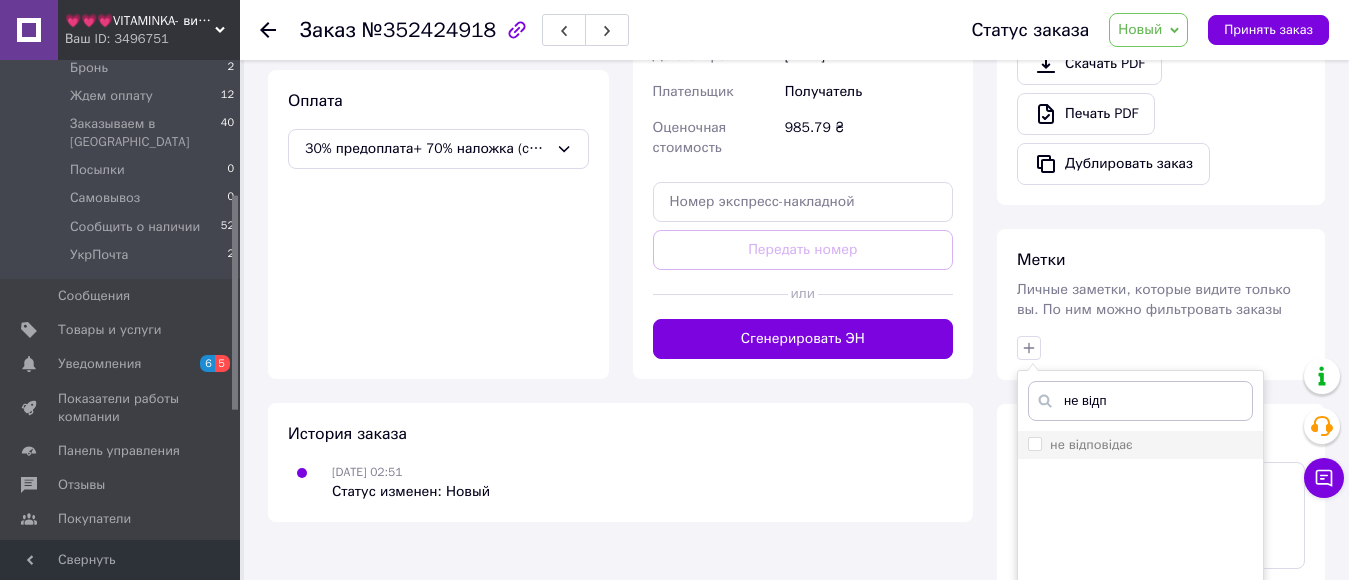 type on "не відп" 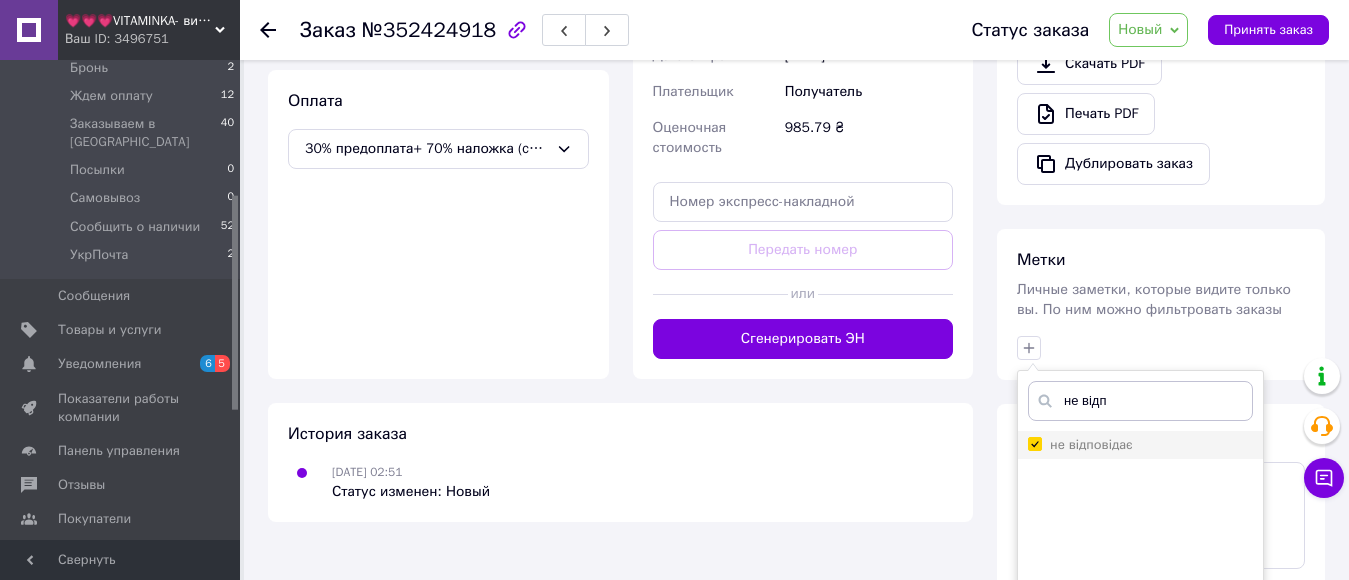 checkbox on "true" 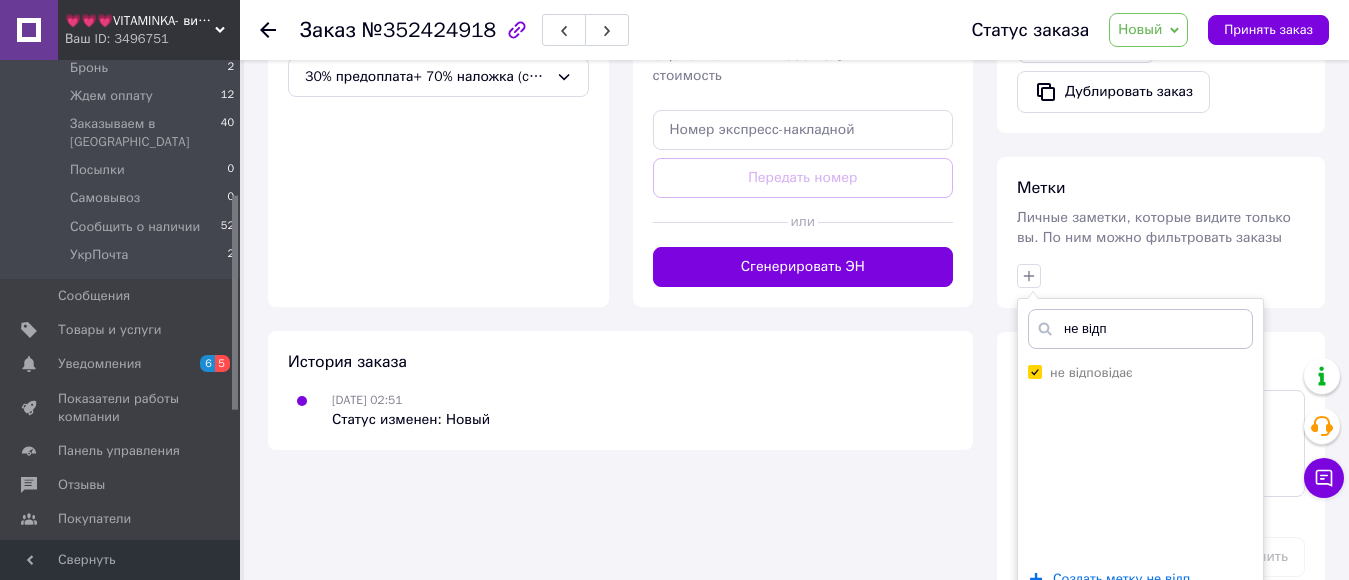 scroll, scrollTop: 842, scrollLeft: 0, axis: vertical 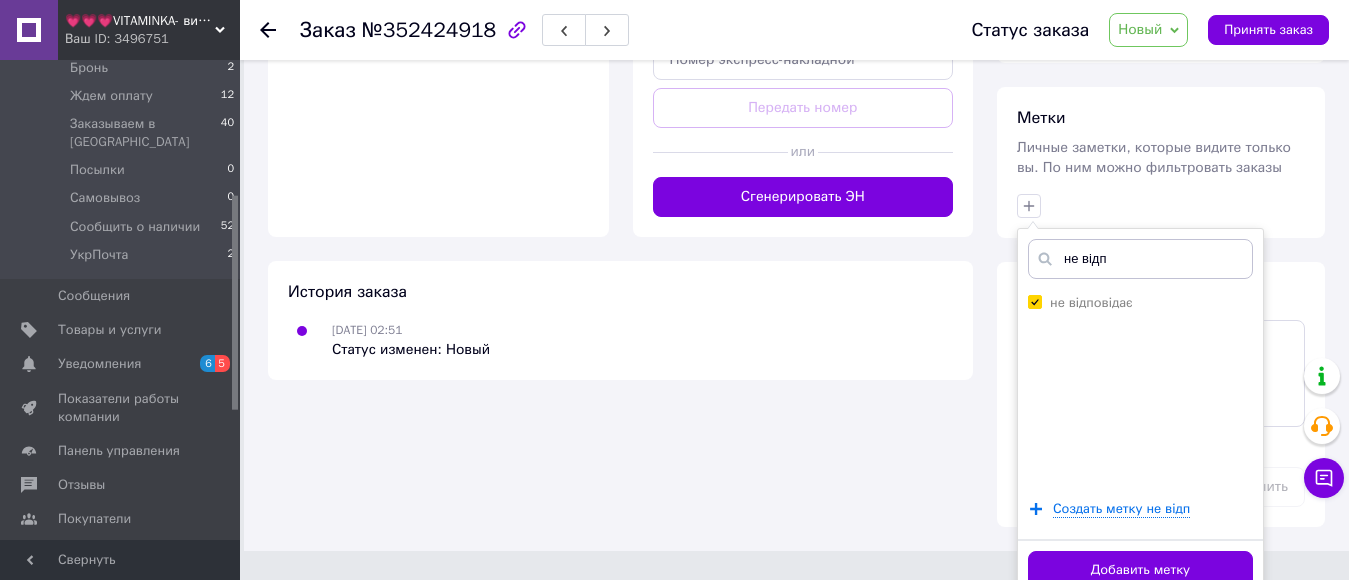 click on "История заказа 13.07.2025 02:51 Статус изменен: Новый" at bounding box center (620, 320) 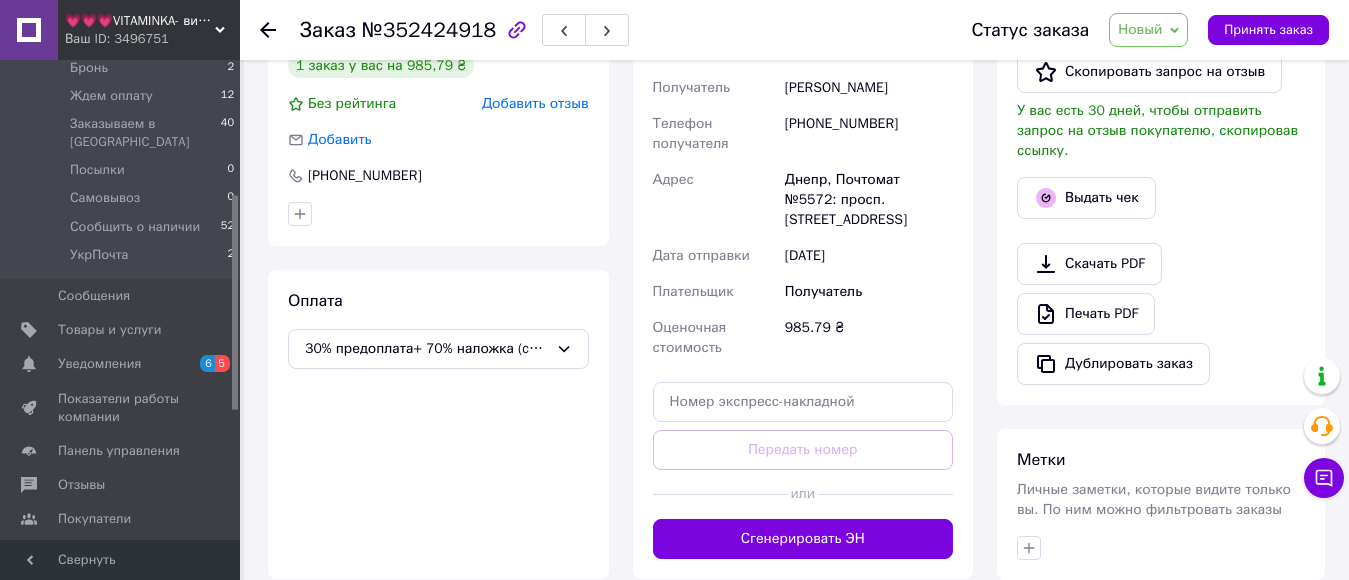 scroll, scrollTop: 793, scrollLeft: 0, axis: vertical 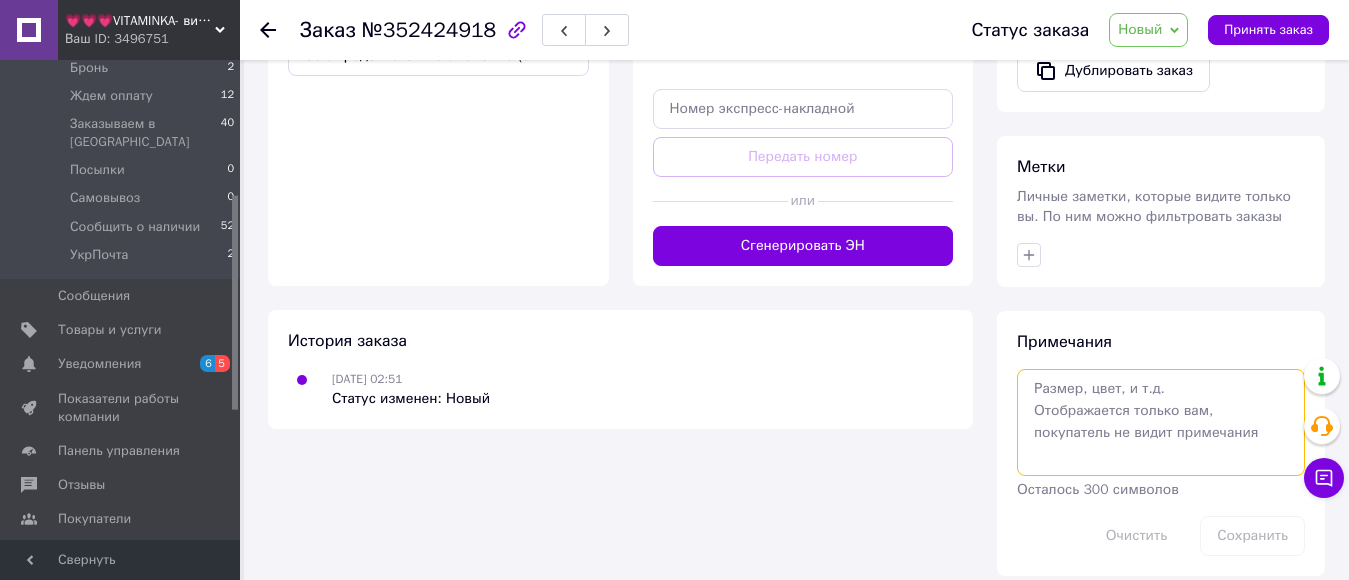 click at bounding box center (1161, 422) 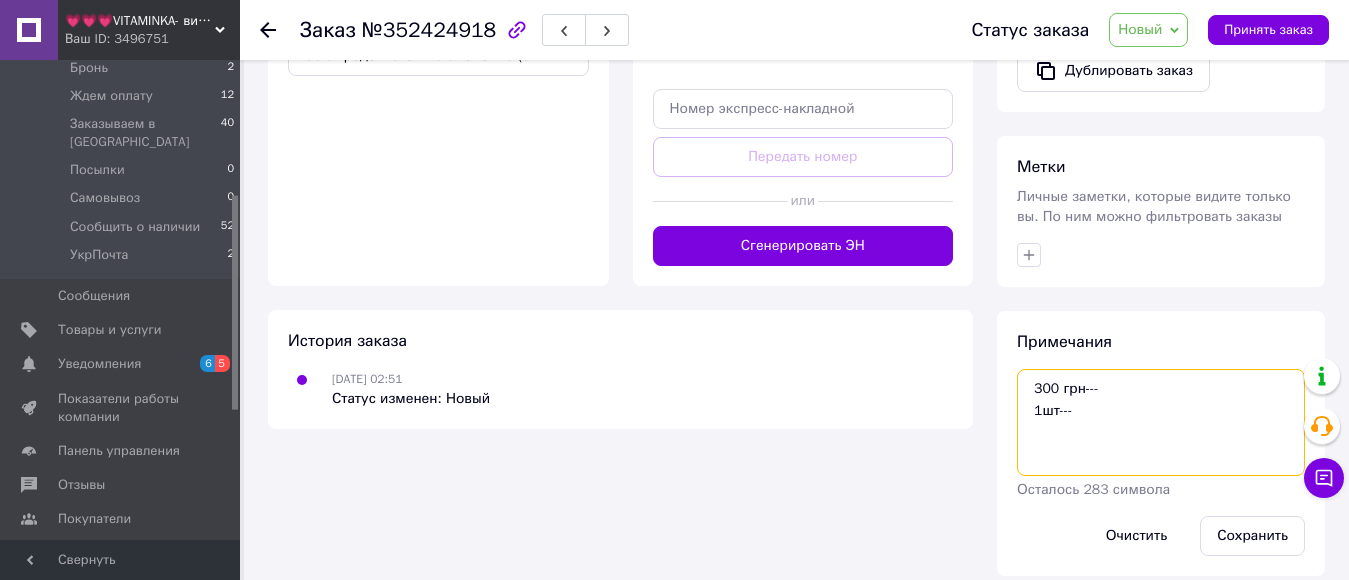 paste on "Cetaphil, Redness Relieving, Night Moisturizer, 1.7 fl oz (50 g)" 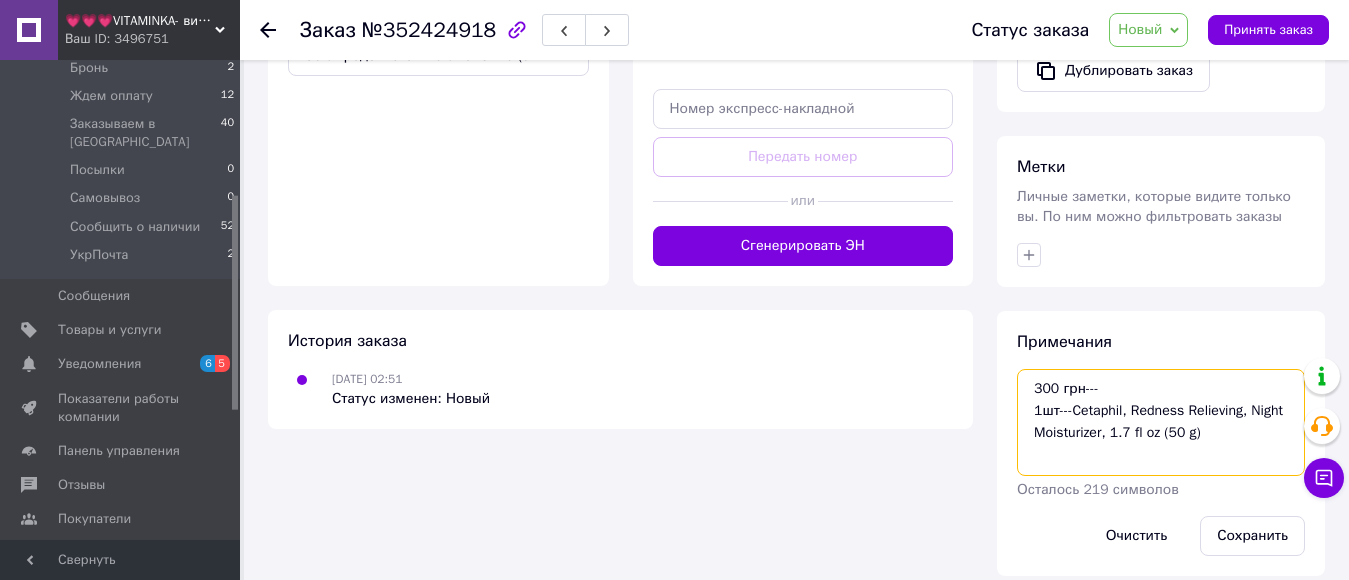 click on "300 грн---
1шт---Cetaphil, Redness Relieving, Night Moisturizer, 1.7 fl oz (50 g)" at bounding box center (1161, 422) 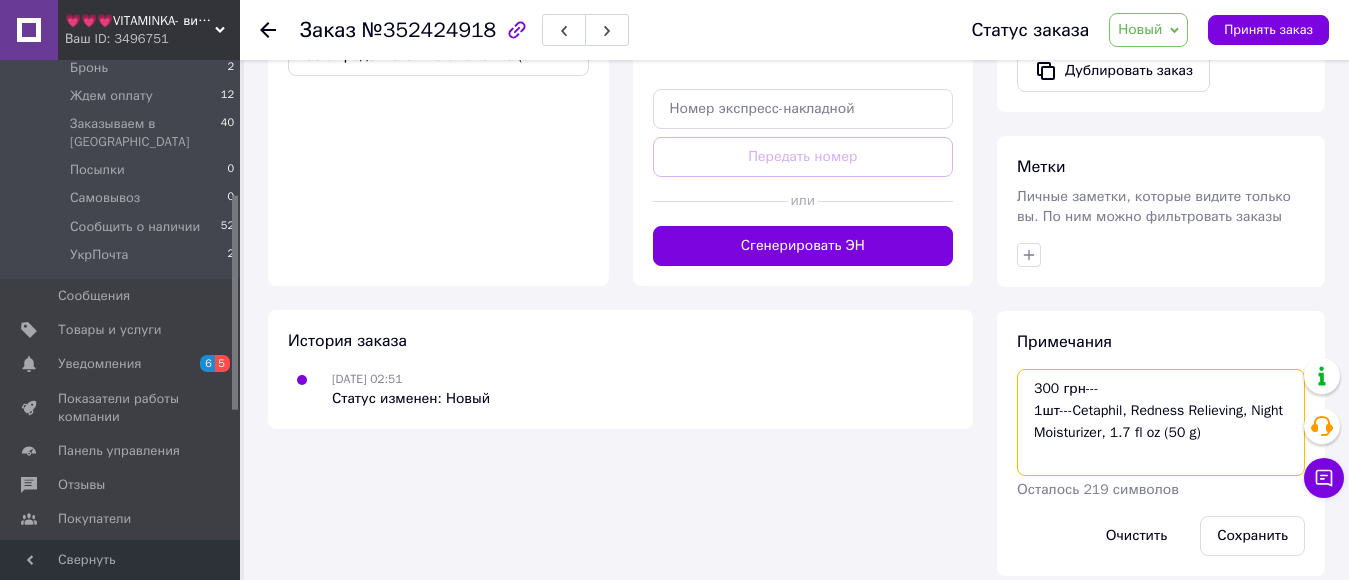 click on "300 грн---
1шт---Cetaphil, Redness Relieving, Night Moisturizer, 1.7 fl oz (50 g)" at bounding box center (1161, 422) 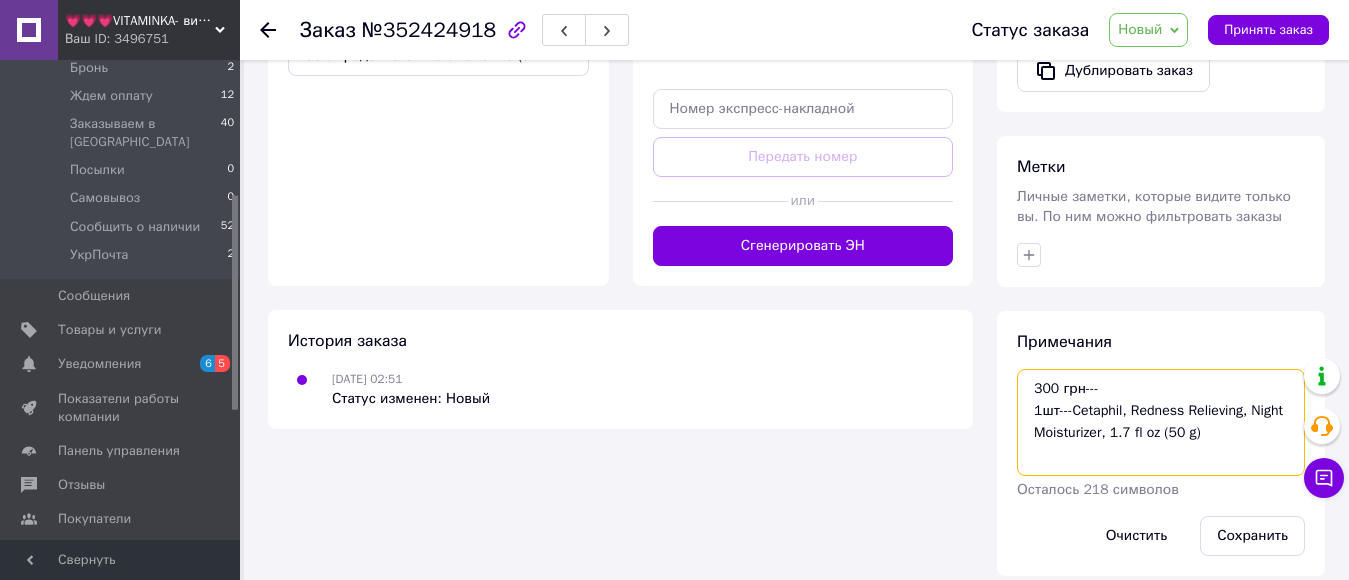 click on "300 грн---
1шт---Cetaphil, Redness Relieving, Night Moisturizer, 1.7 fl oz (50 g)" at bounding box center [1161, 422] 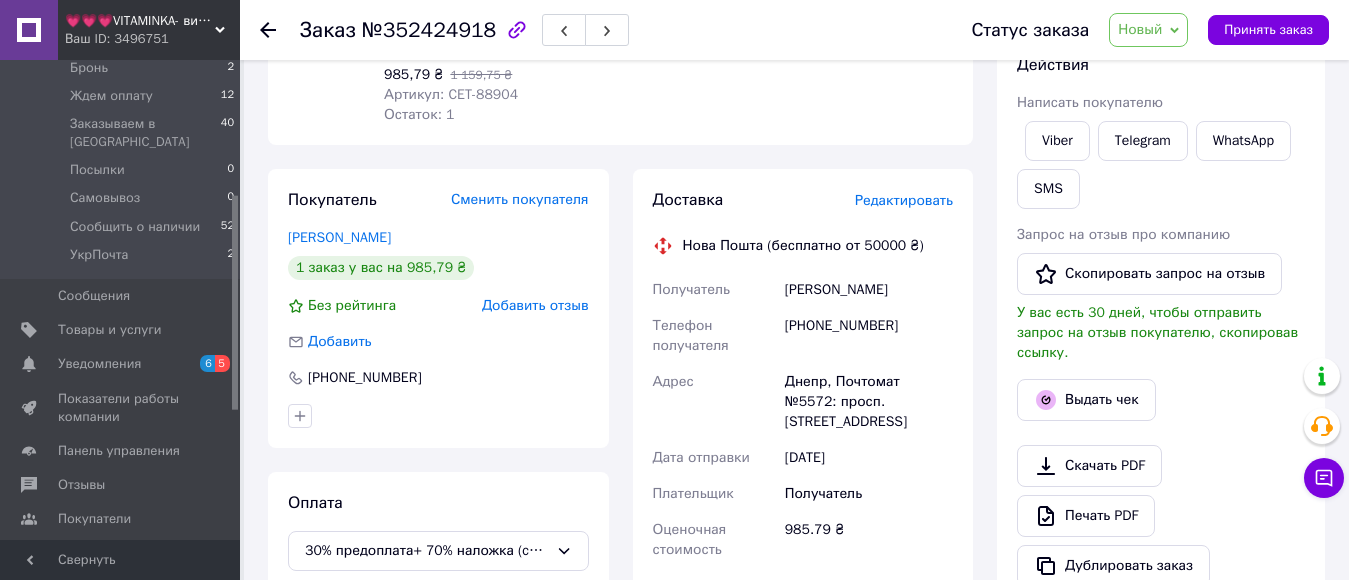 scroll, scrollTop: 193, scrollLeft: 0, axis: vertical 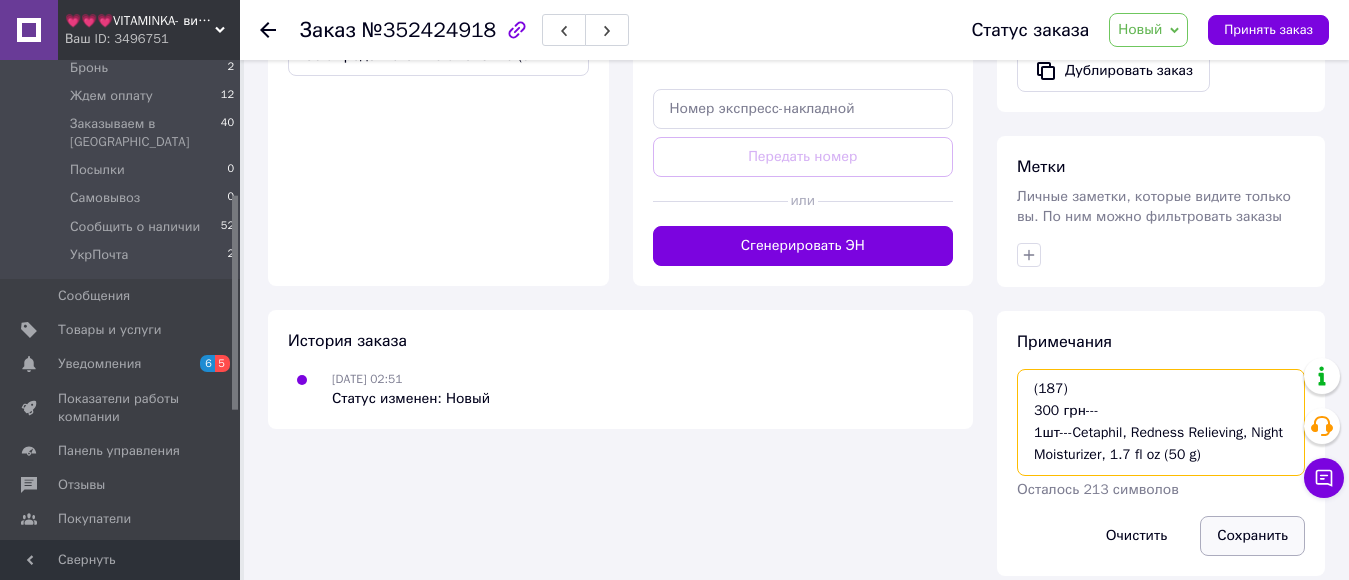 type on "(187)
300 грн---
1шт---Cetaphil, Redness Relieving, Night Moisturizer, 1.7 fl oz (50 g)" 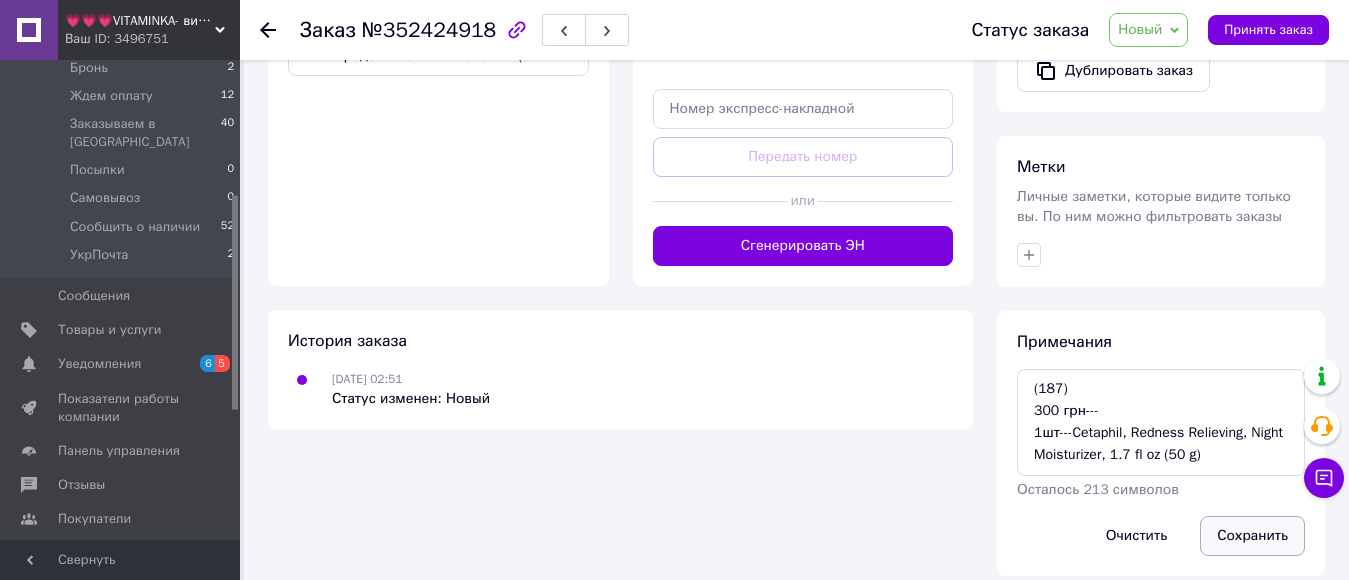 click on "Сохранить" at bounding box center (1252, 536) 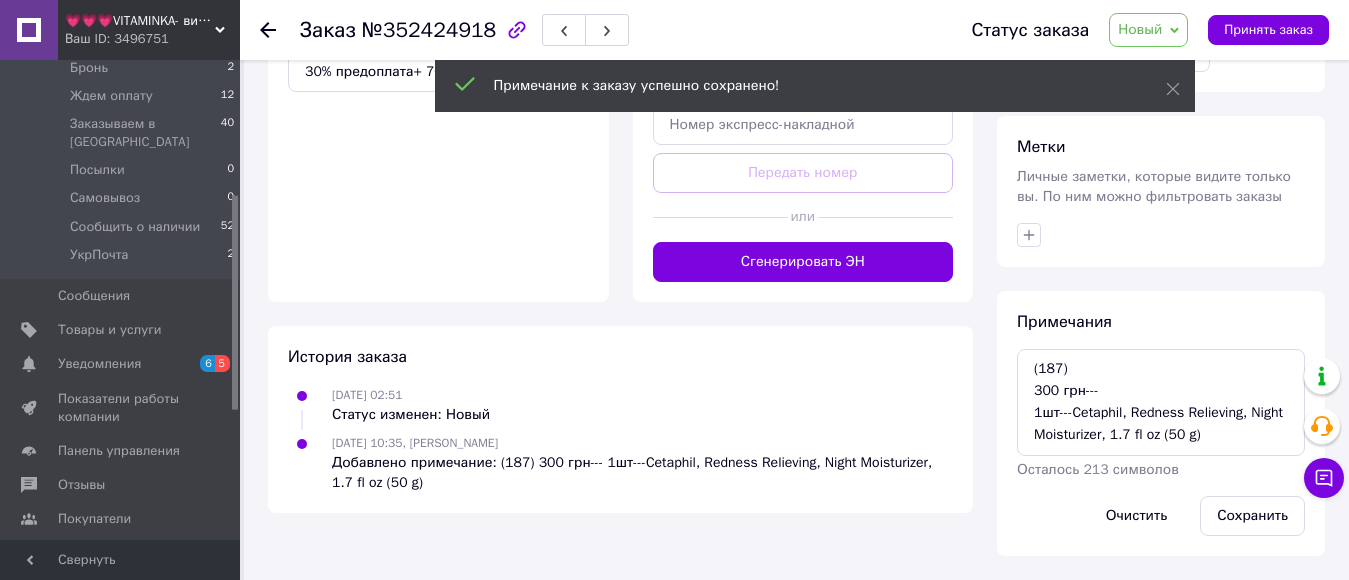click on "Новый" at bounding box center (1140, 29) 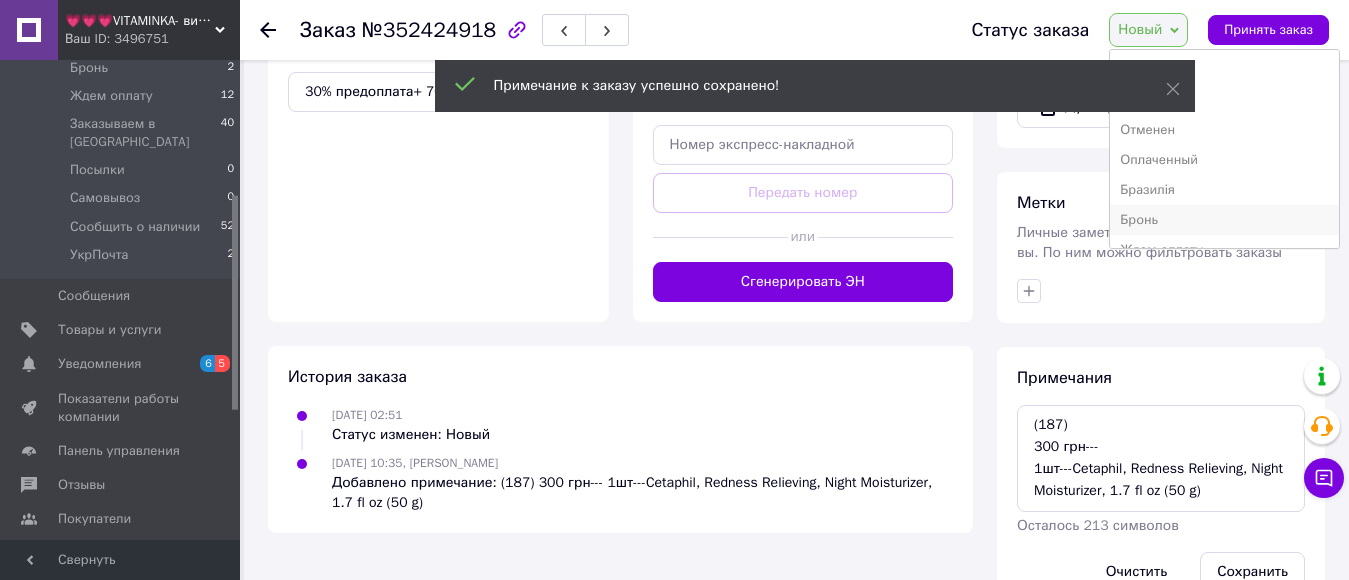 scroll, scrollTop: 100, scrollLeft: 0, axis: vertical 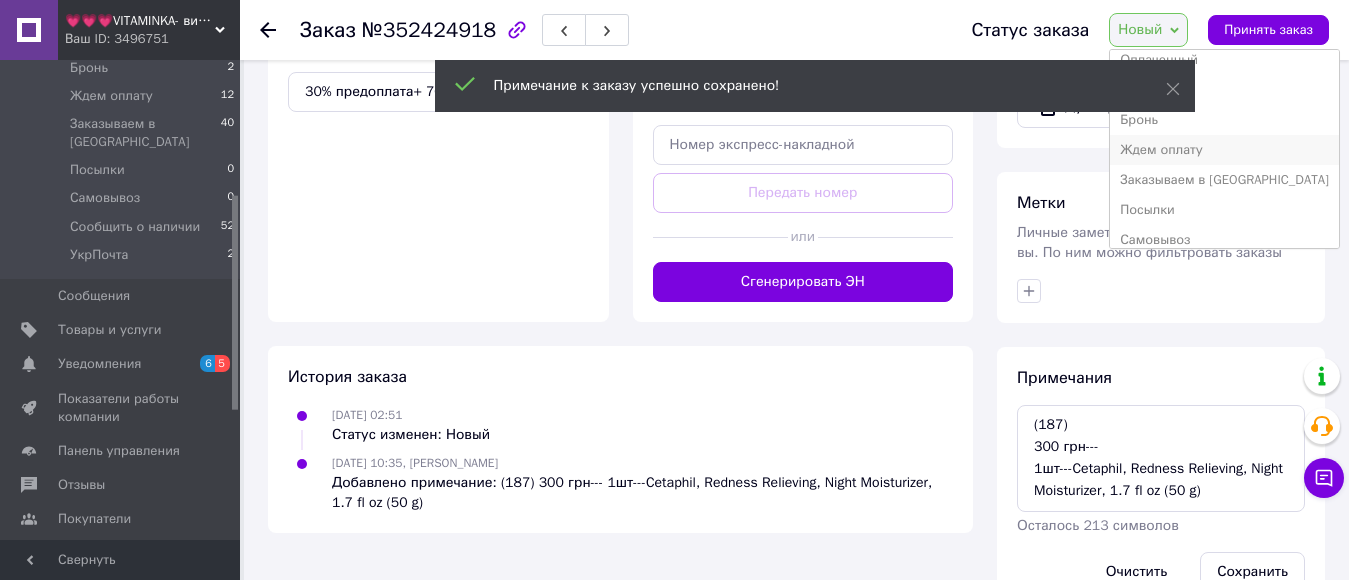 click on "Ждем оплату" at bounding box center [1224, 150] 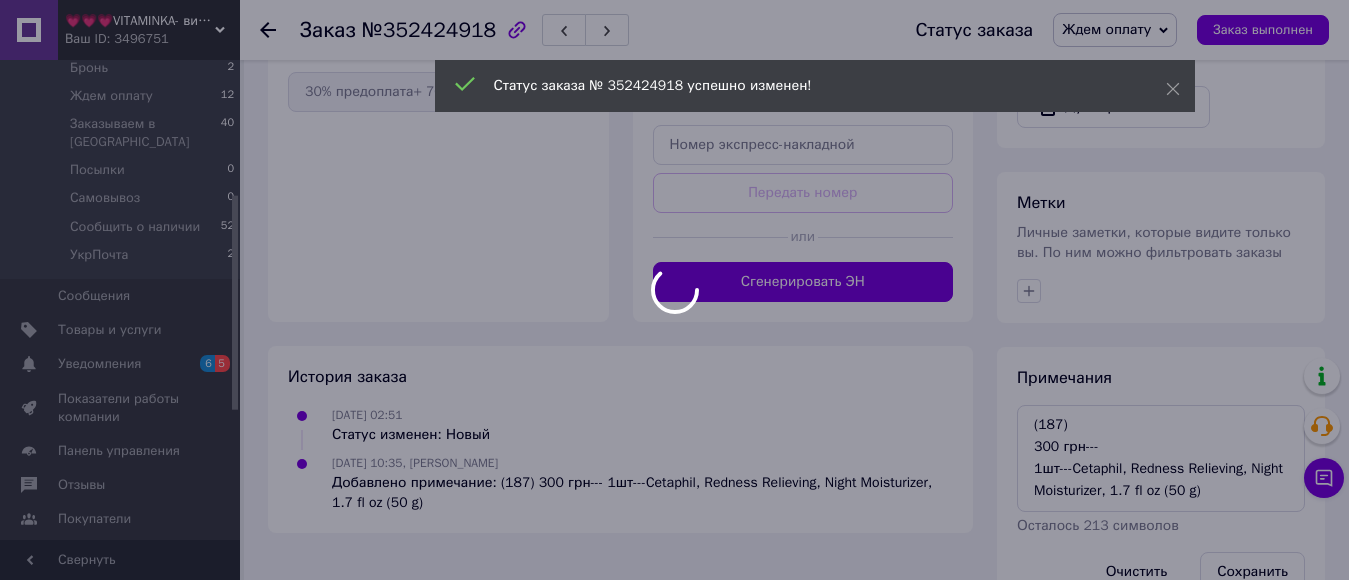 scroll, scrollTop: 0, scrollLeft: 0, axis: both 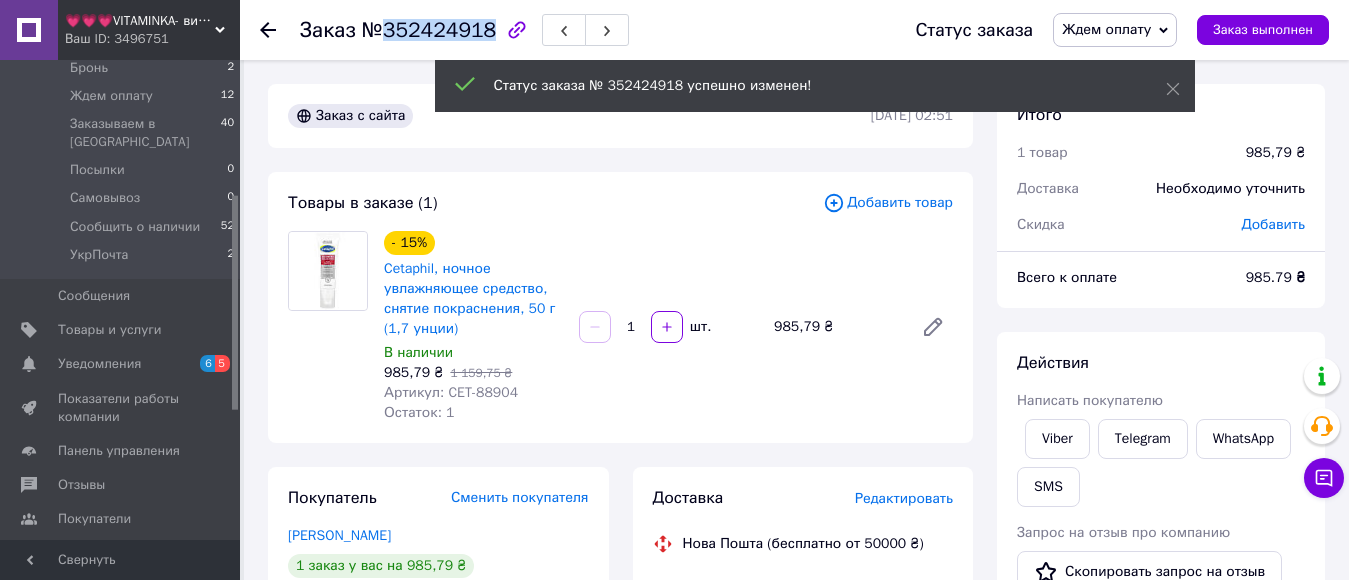 drag, startPoint x: 377, startPoint y: 28, endPoint x: 473, endPoint y: 29, distance: 96.00521 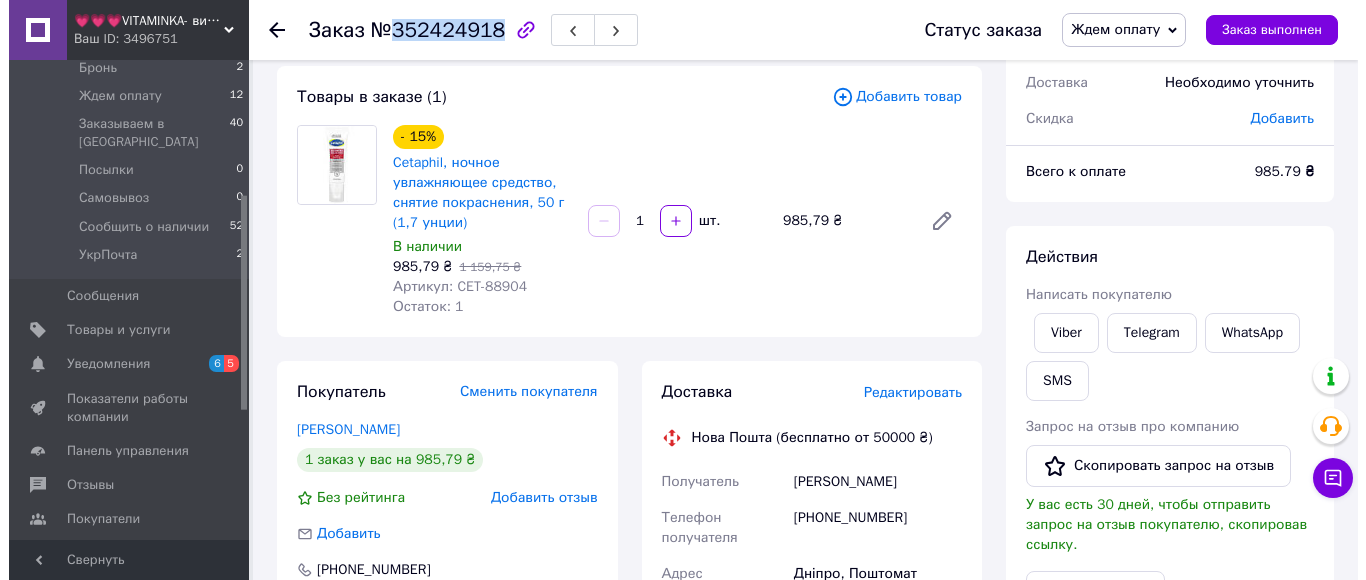 scroll, scrollTop: 200, scrollLeft: 0, axis: vertical 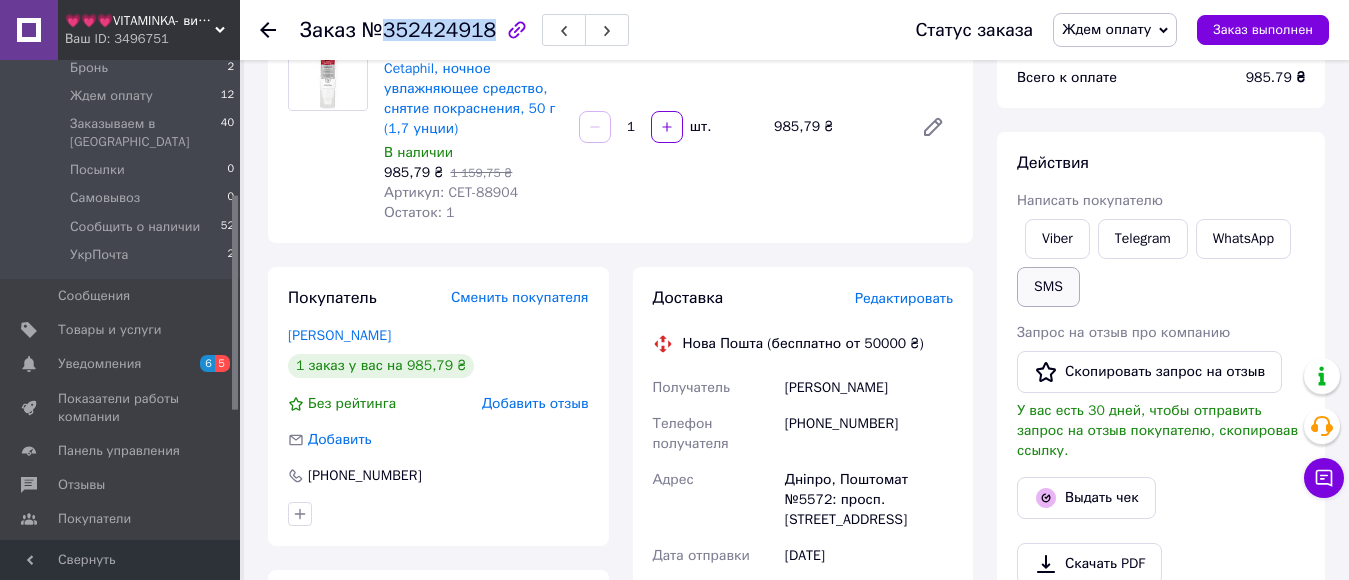 click on "SMS" at bounding box center [1048, 287] 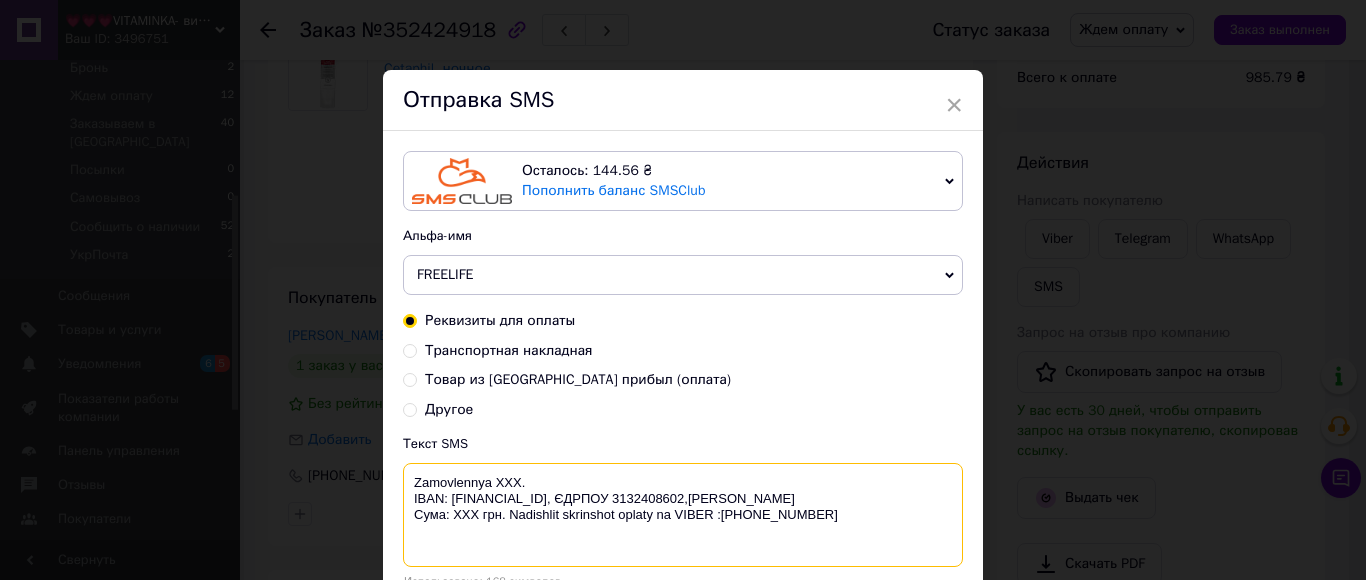 drag, startPoint x: 518, startPoint y: 476, endPoint x: 489, endPoint y: 478, distance: 29.068884 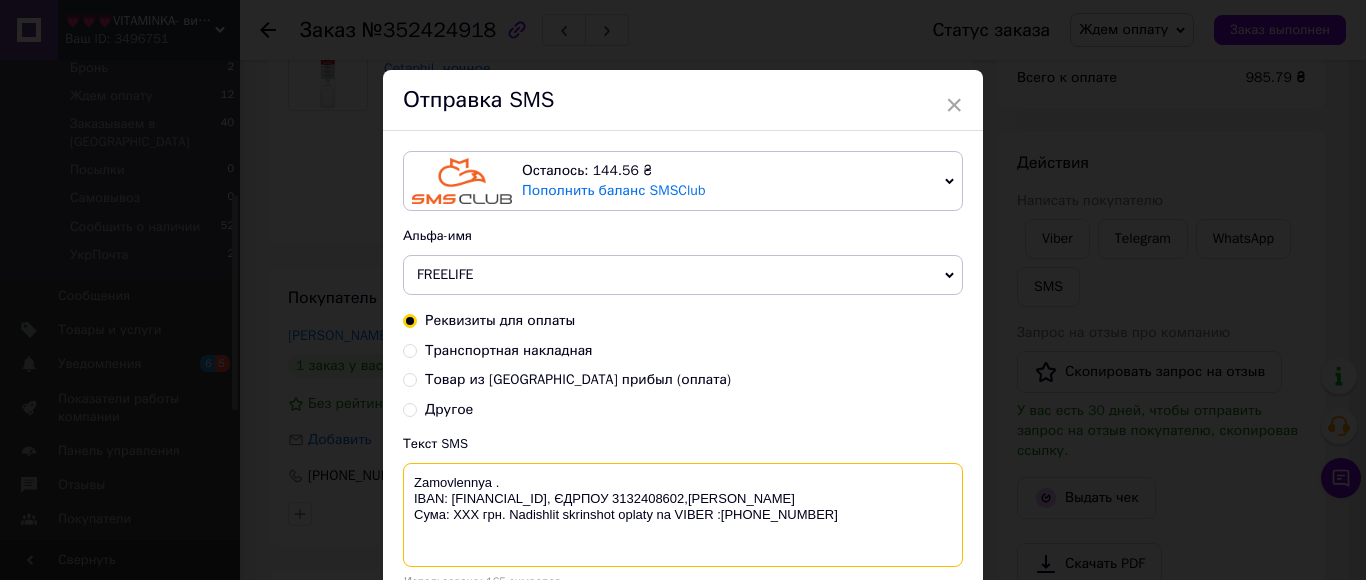 paste on "352424918" 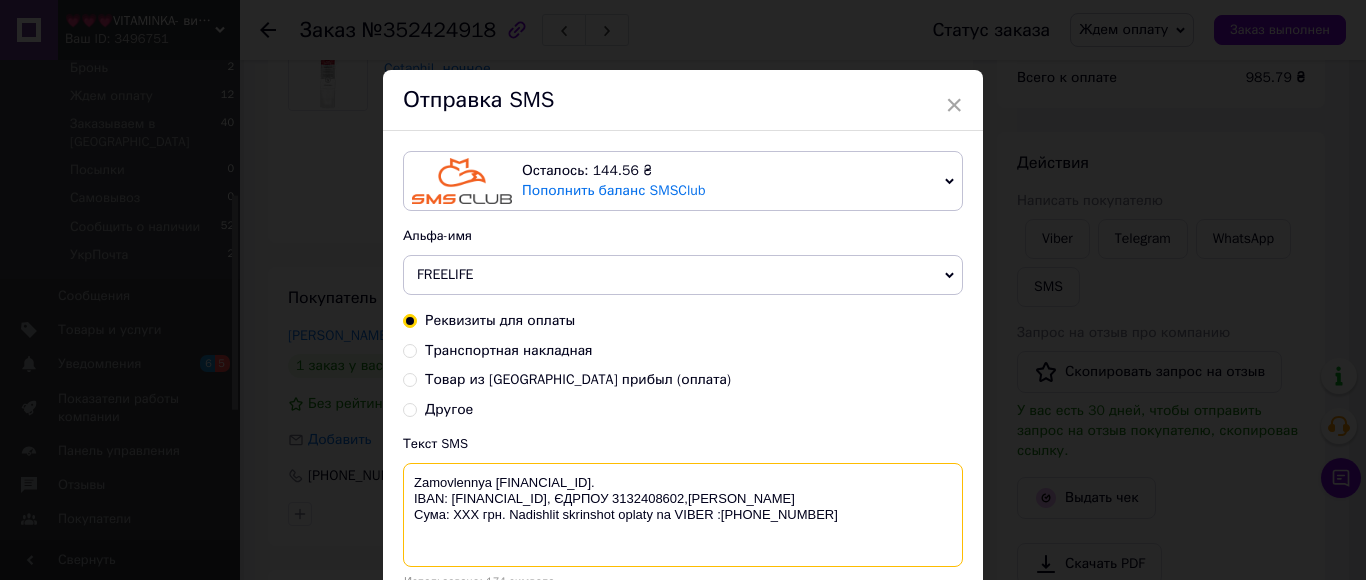 click on "Zamovlennya 352424918.
IBAN: UA913052990000026000046215380, ЄДРПОУ 3132408602,Василенко Ірина Володимирівна.
Сума: ХХХ грн. Nadishlit skrinshot oplaty na VIBER :+380678072108" at bounding box center (683, 515) 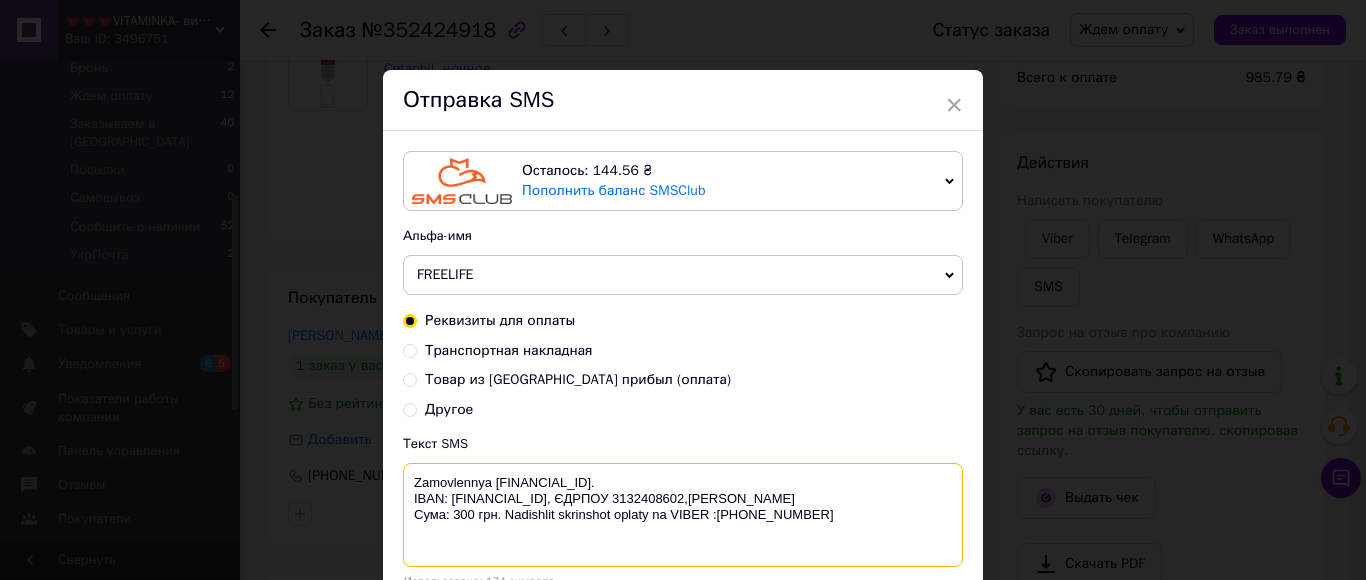 scroll, scrollTop: 157, scrollLeft: 0, axis: vertical 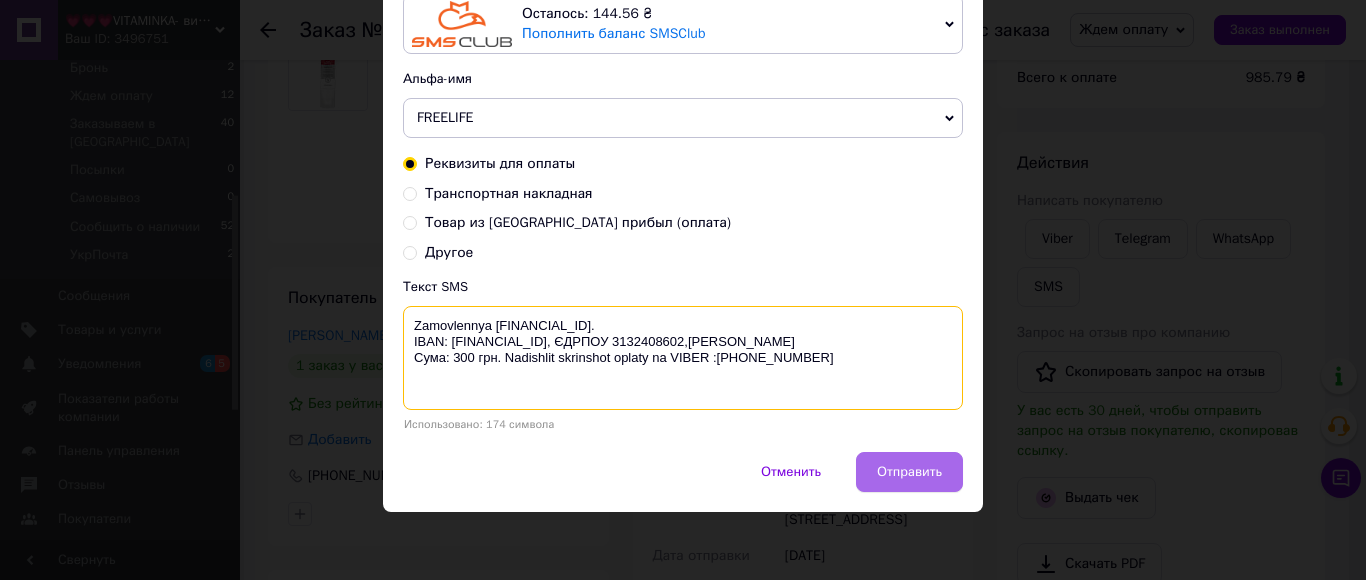 type on "Zamovlennya 352424918.
IBAN: UA913052990000026000046215380, ЄДРПОУ 3132408602,Василенко Ірина Володимирівна.
Сума: 300 грн. Nadishlit skrinshot oplaty na VIBER :+380678072108" 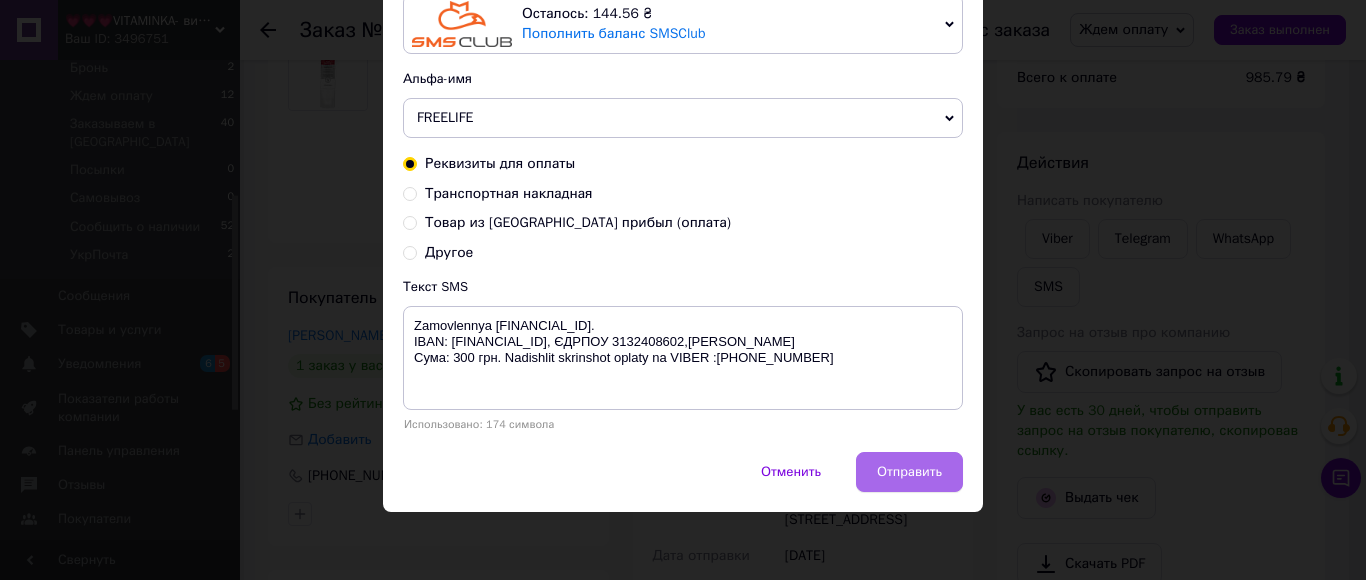 click on "Отправить" at bounding box center [909, 472] 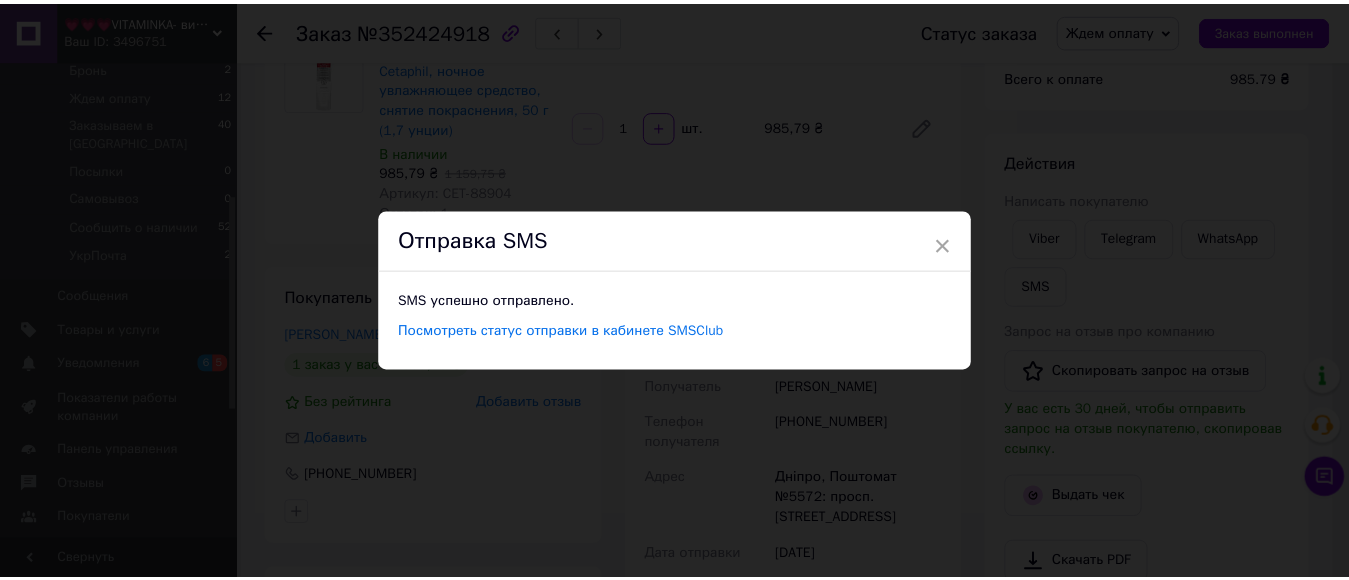 scroll, scrollTop: 0, scrollLeft: 0, axis: both 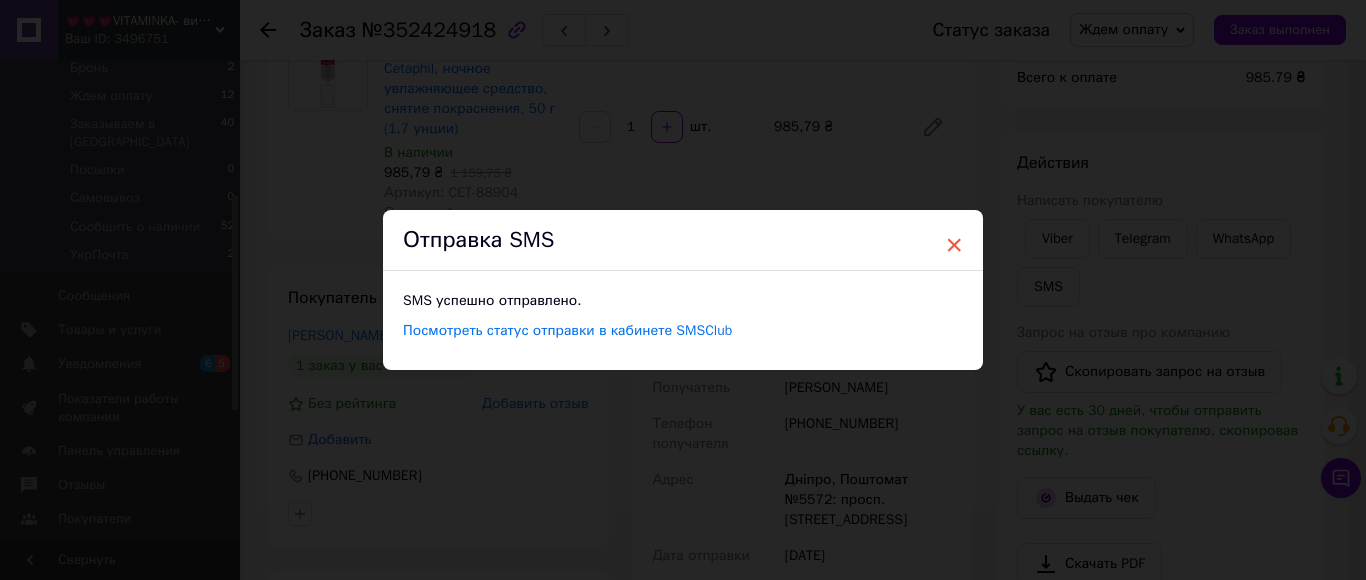 click on "×" at bounding box center [954, 245] 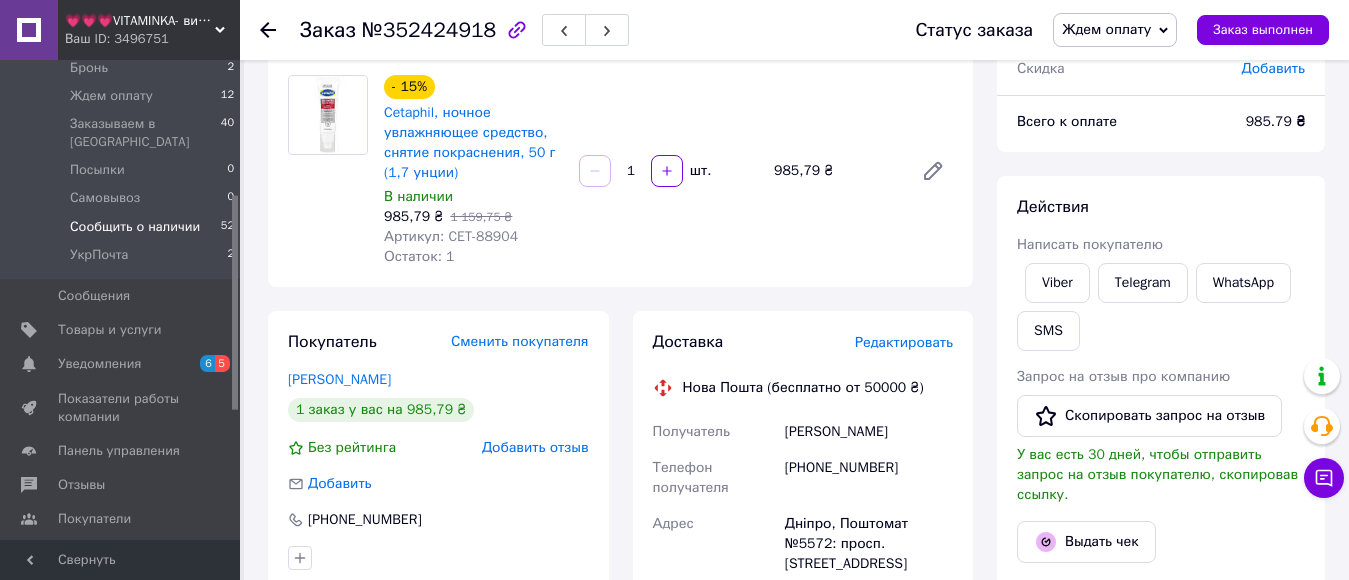 scroll, scrollTop: 0, scrollLeft: 0, axis: both 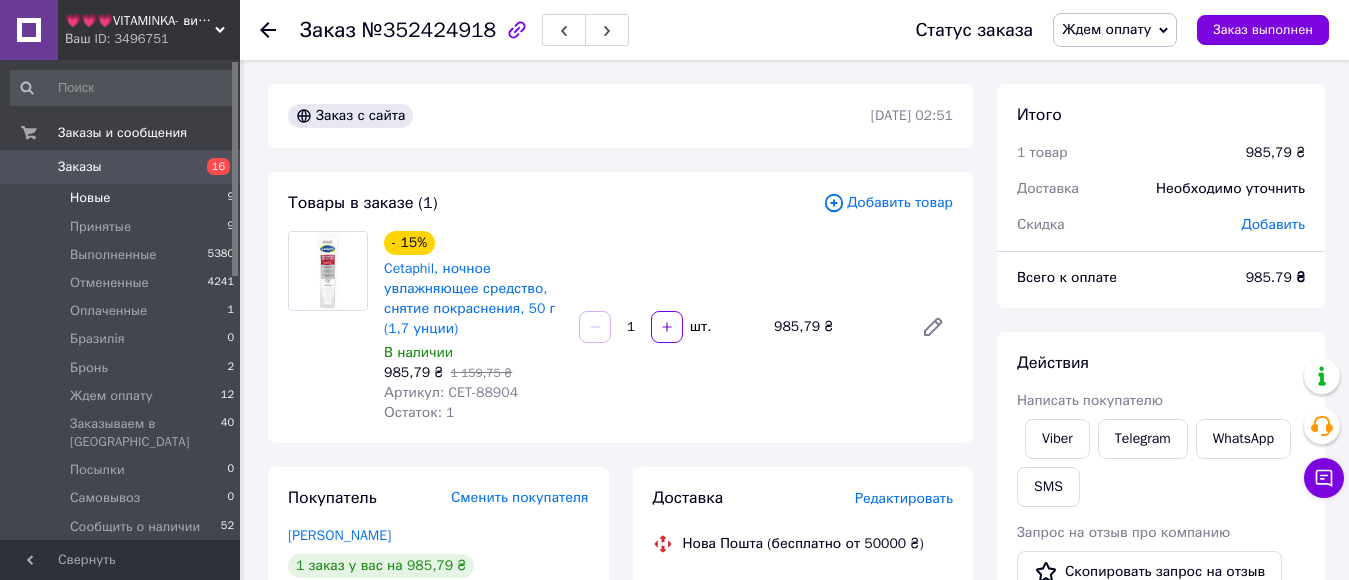 click on "Новые" at bounding box center [90, 198] 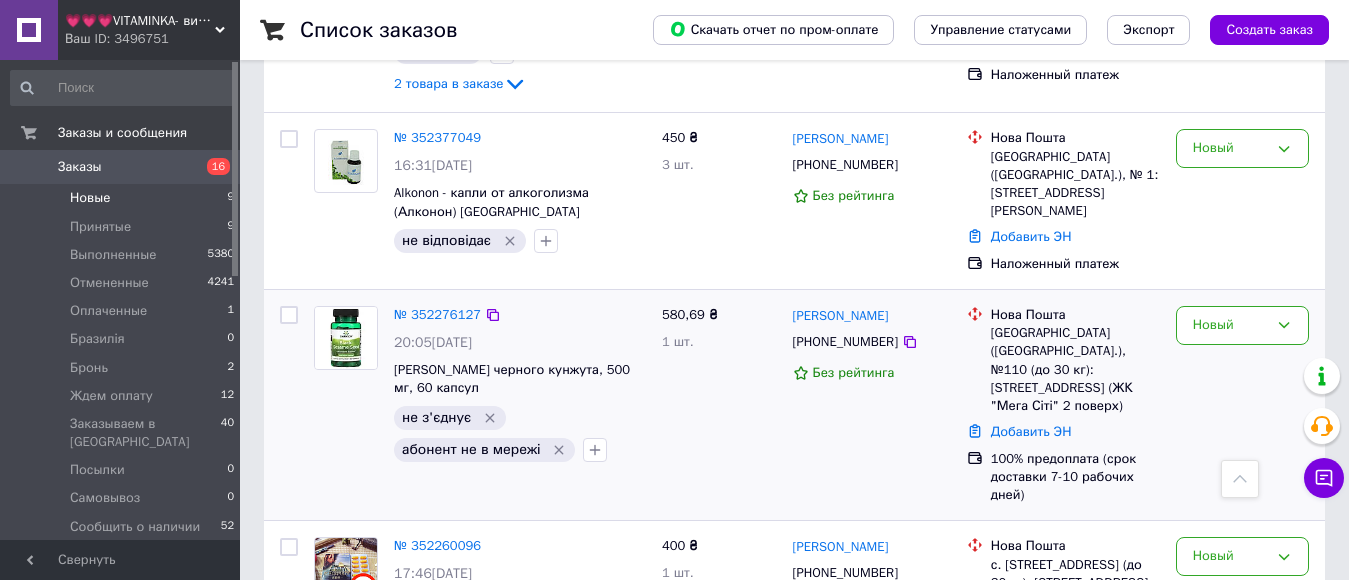 scroll, scrollTop: 1288, scrollLeft: 0, axis: vertical 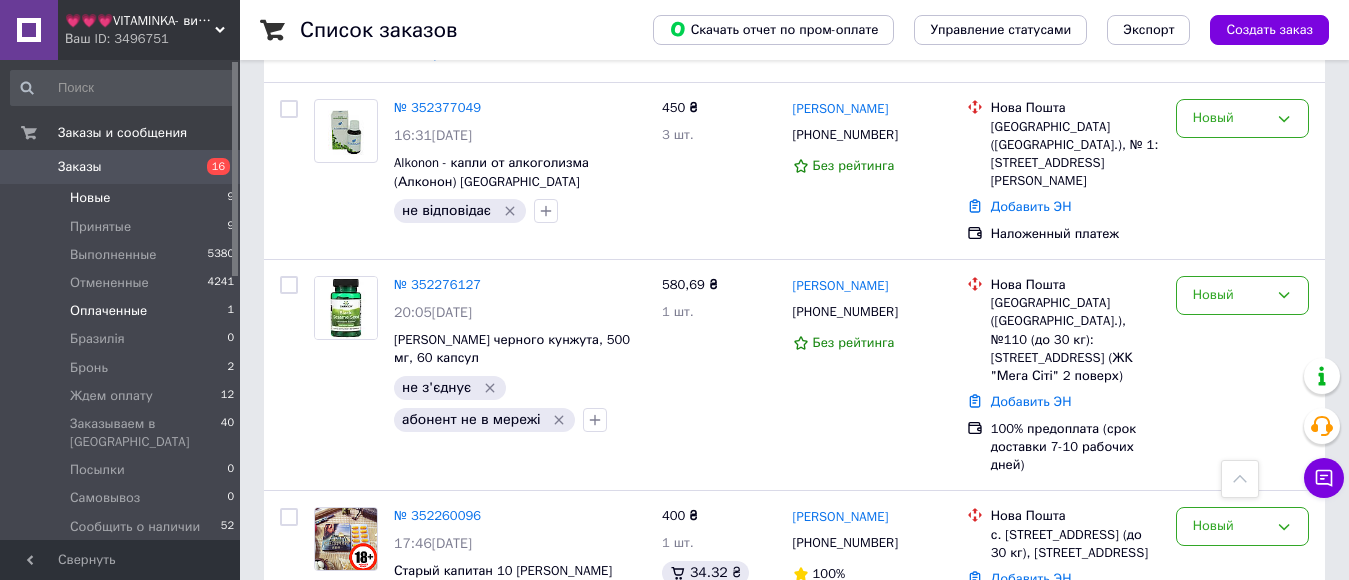 click on "Оплаченные" at bounding box center (108, 311) 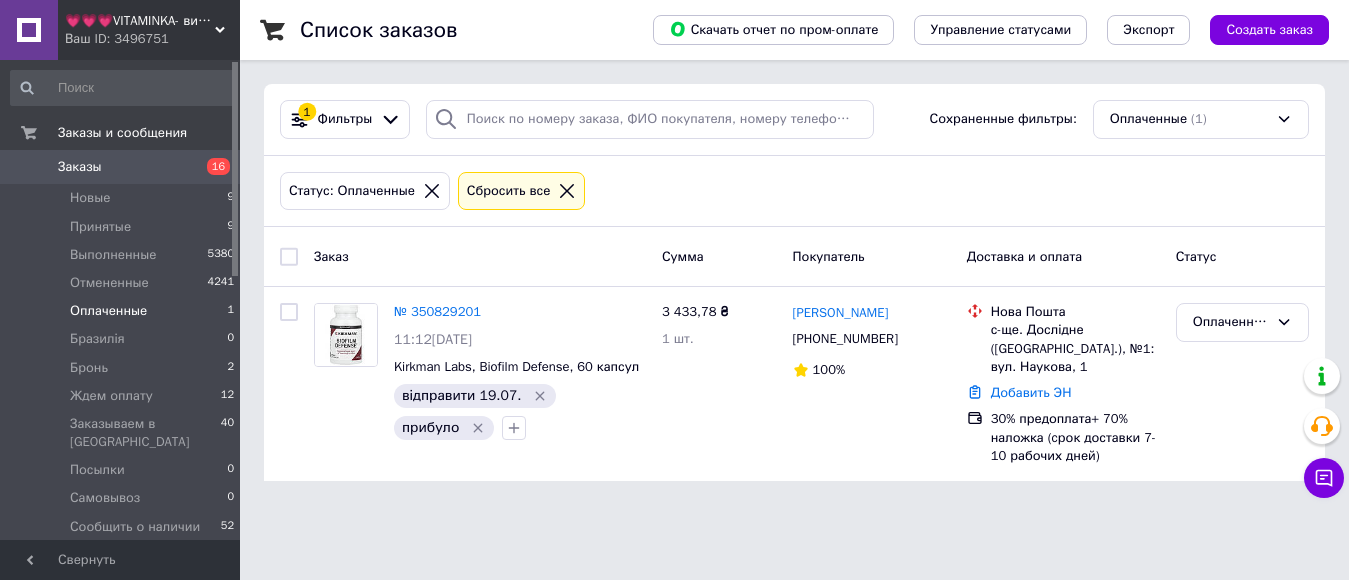 scroll, scrollTop: 0, scrollLeft: 0, axis: both 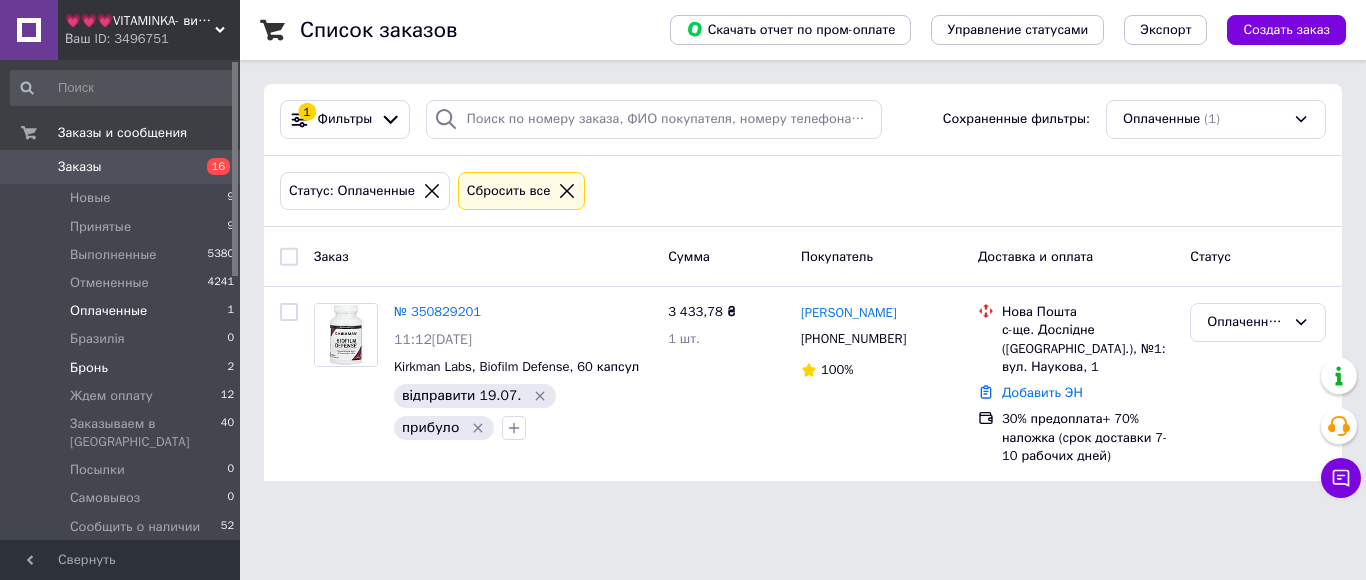 click on "Бронь 2" at bounding box center (123, 368) 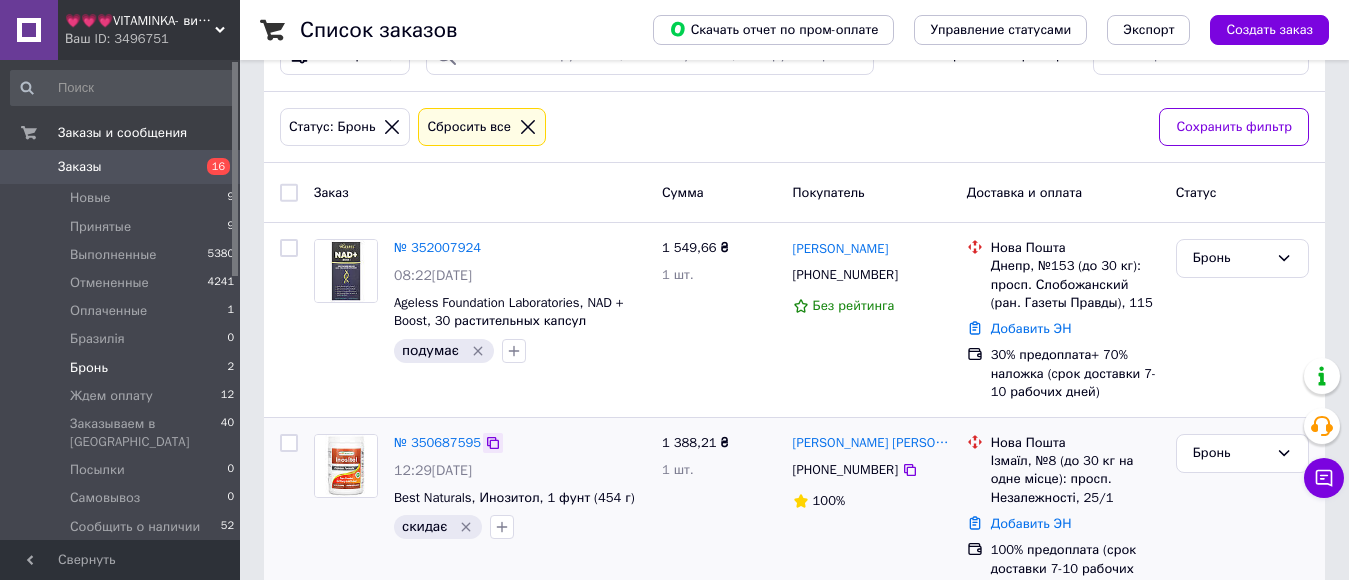 scroll, scrollTop: 120, scrollLeft: 0, axis: vertical 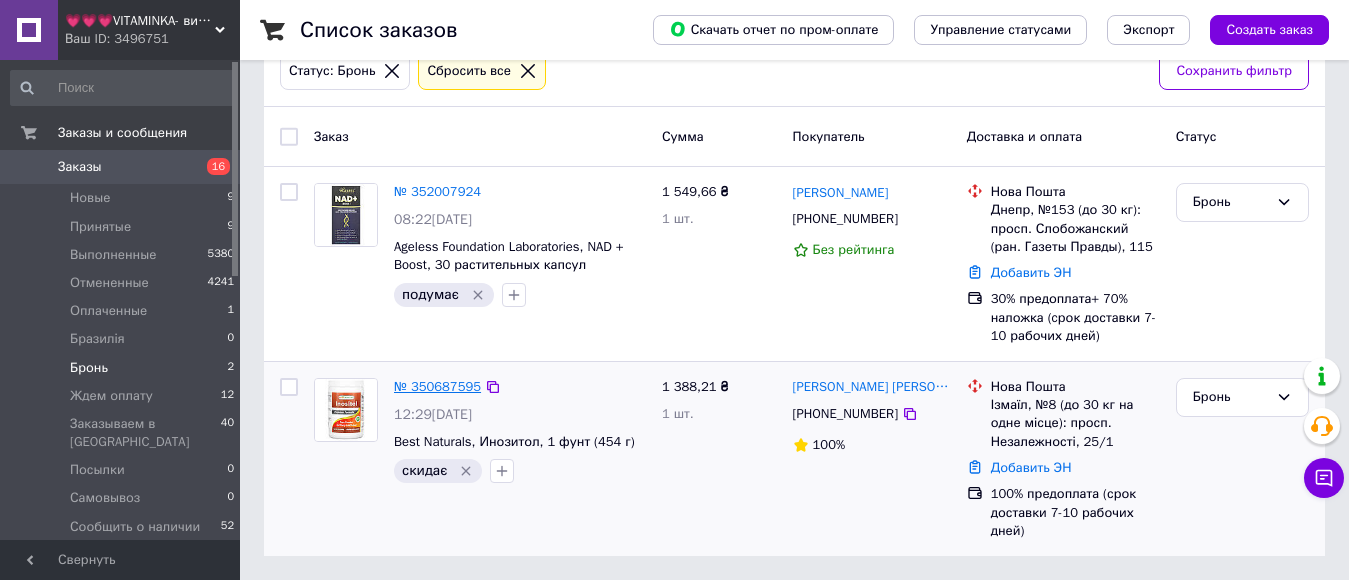 click on "№ 350687595" at bounding box center (437, 386) 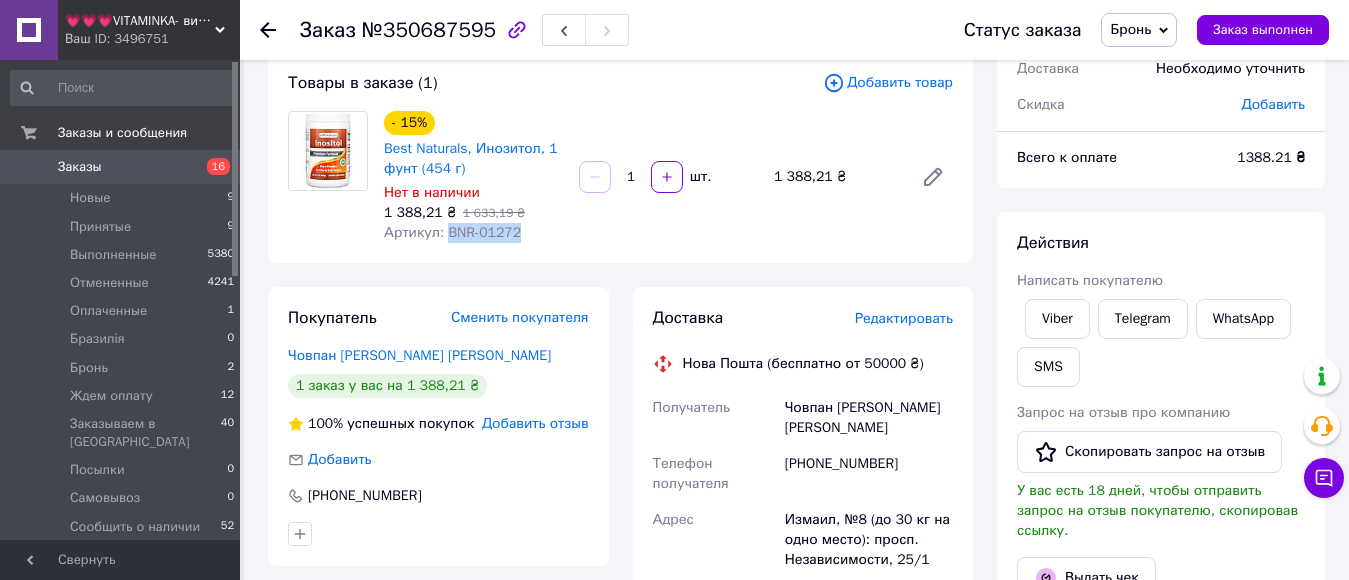 drag, startPoint x: 442, startPoint y: 234, endPoint x: 516, endPoint y: 237, distance: 74.06078 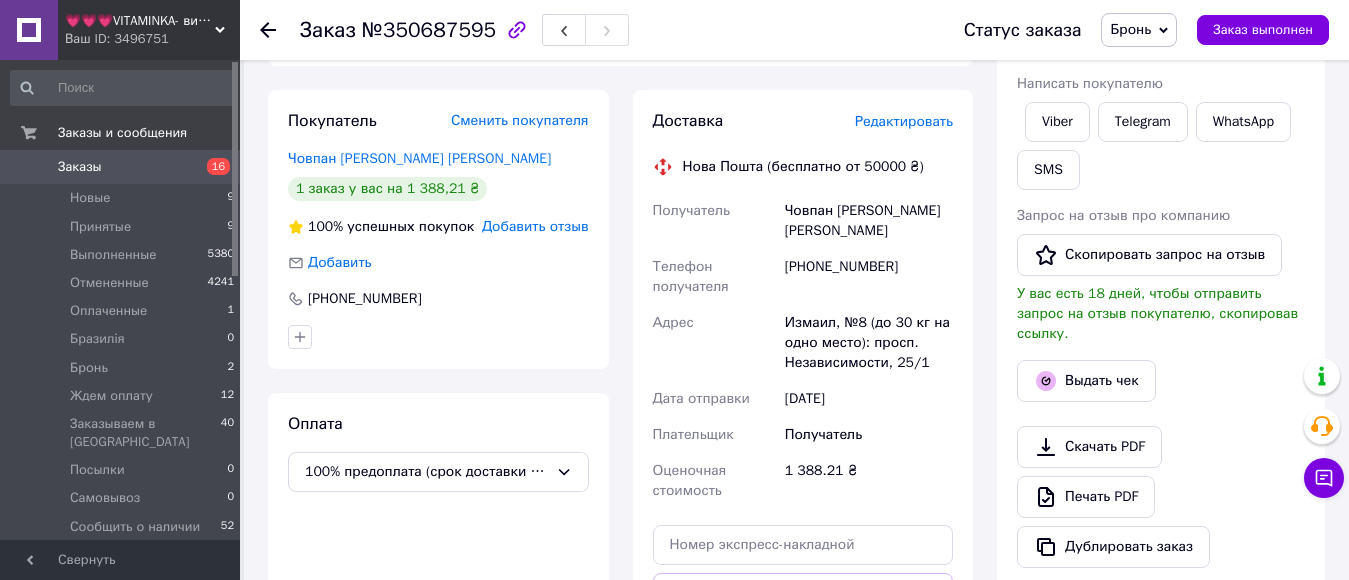 scroll, scrollTop: 320, scrollLeft: 0, axis: vertical 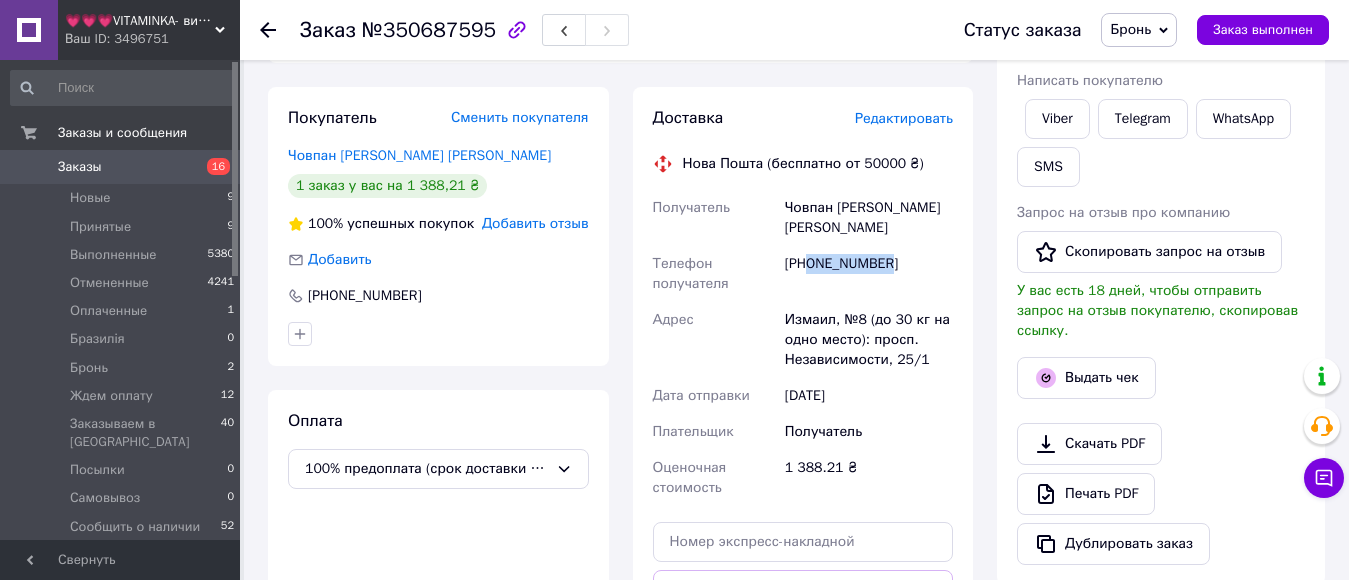 drag, startPoint x: 808, startPoint y: 267, endPoint x: 917, endPoint y: 260, distance: 109.22454 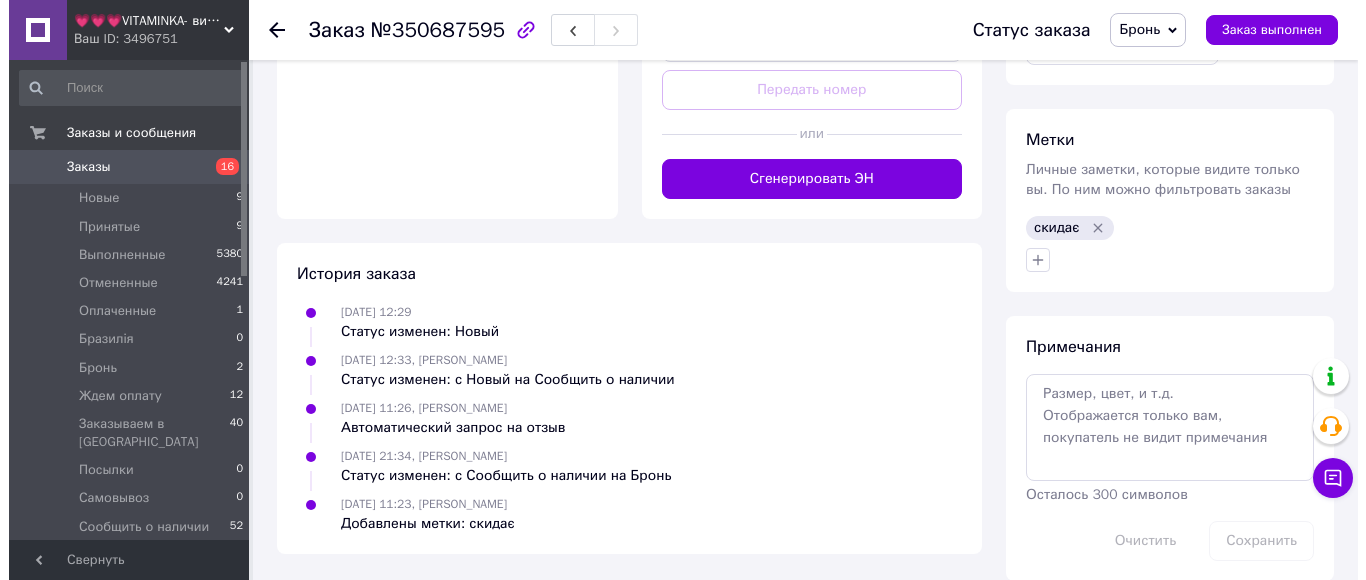 scroll, scrollTop: 825, scrollLeft: 0, axis: vertical 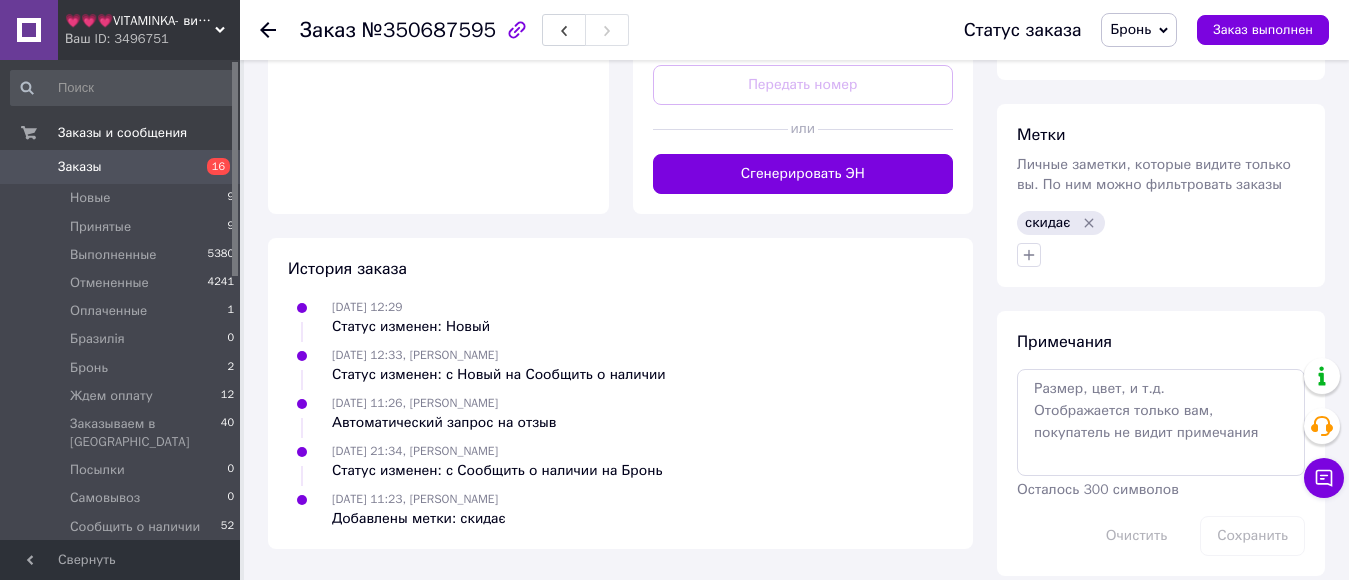 click on "Бронь" at bounding box center [1130, 29] 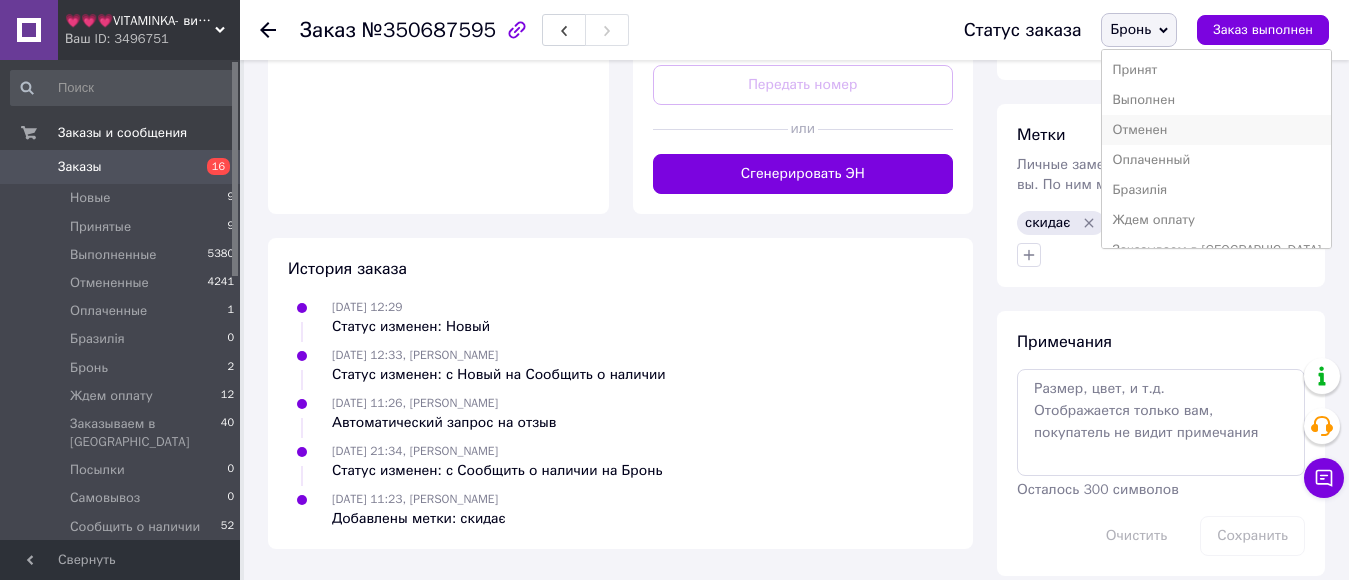 click on "Отменен" at bounding box center [1216, 130] 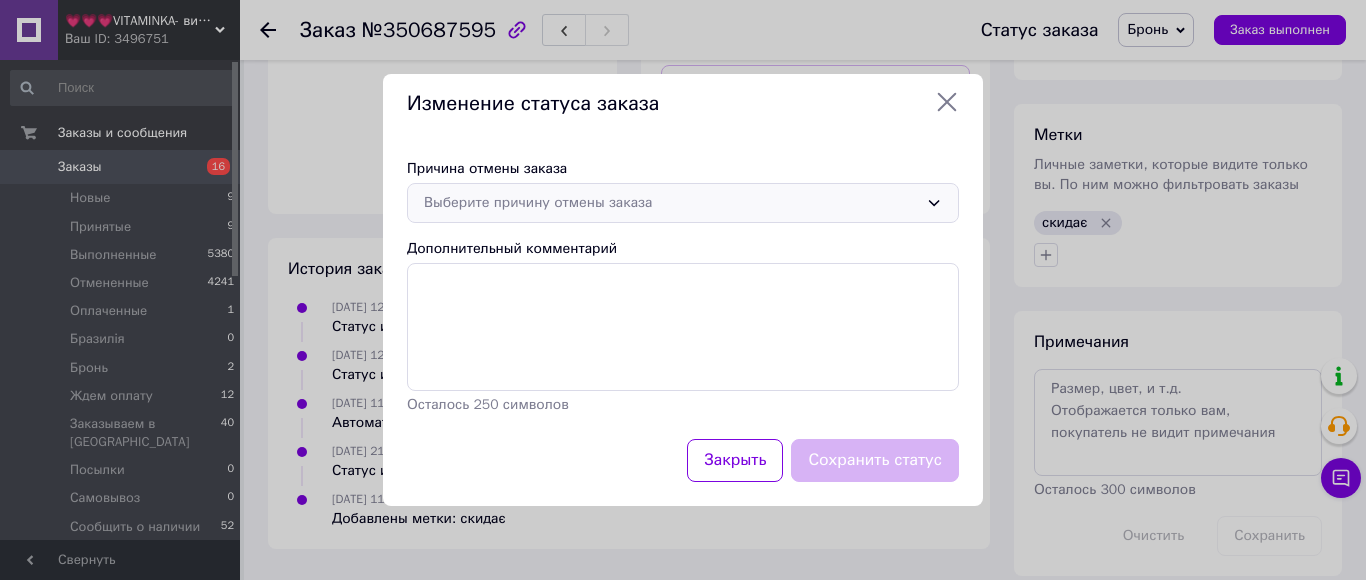click on "Выберите причину отмены заказа" at bounding box center [671, 203] 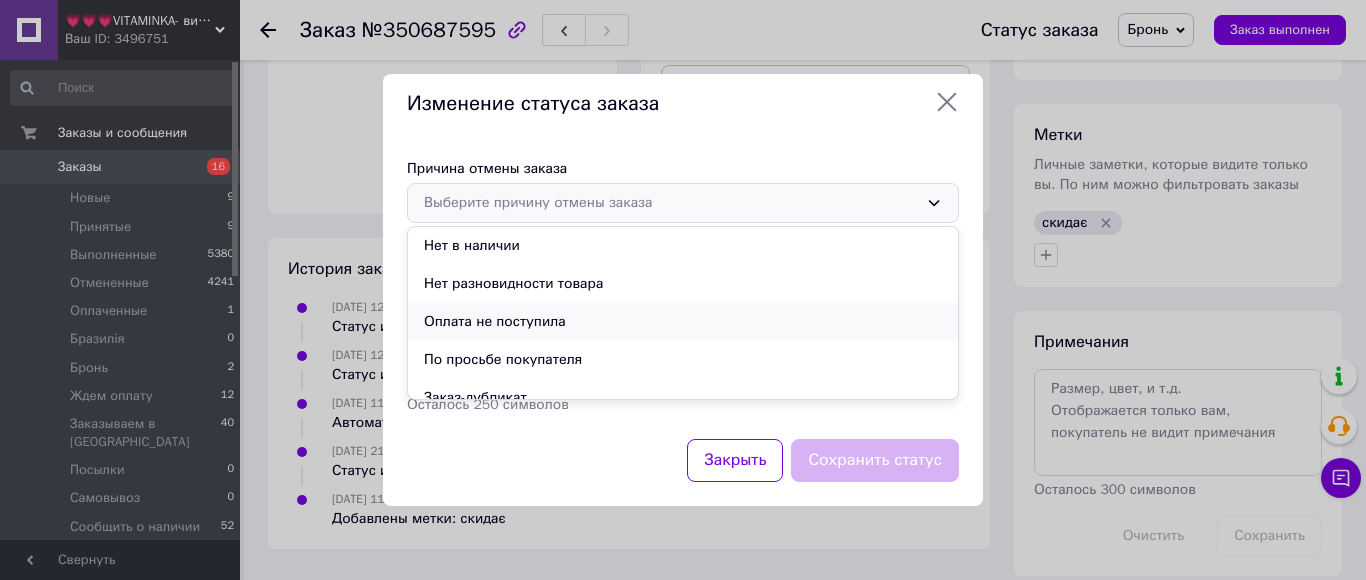 click on "Оплата не поступила" at bounding box center [683, 322] 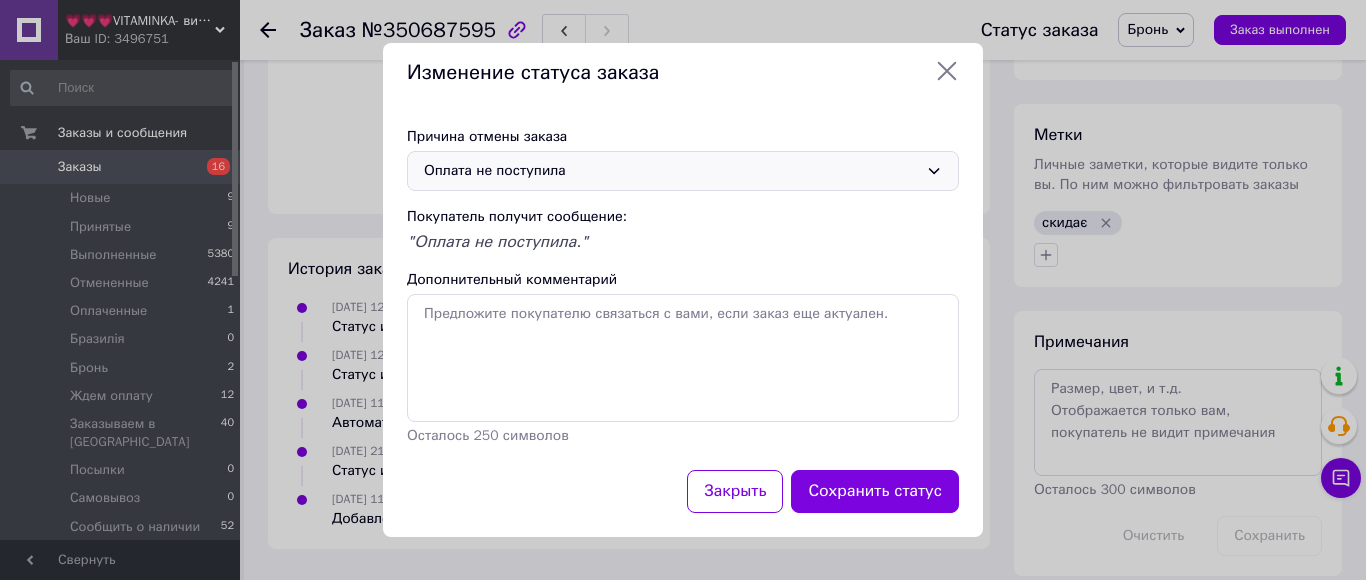 click on "Оплата не поступила" at bounding box center (671, 171) 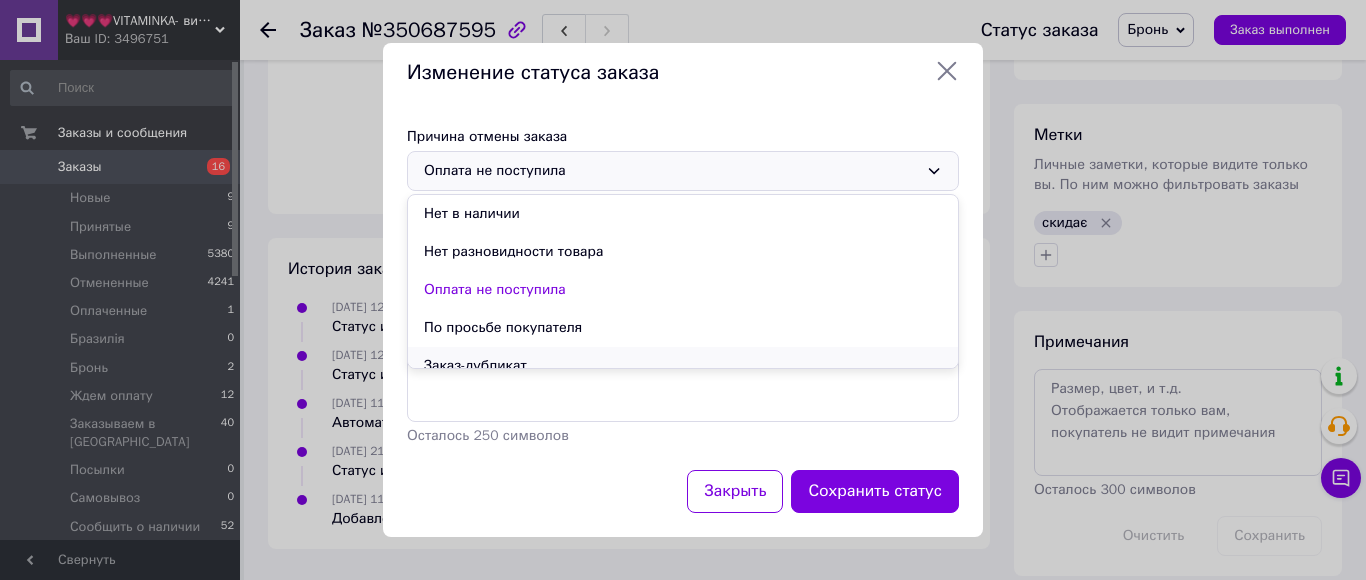 scroll, scrollTop: 76, scrollLeft: 0, axis: vertical 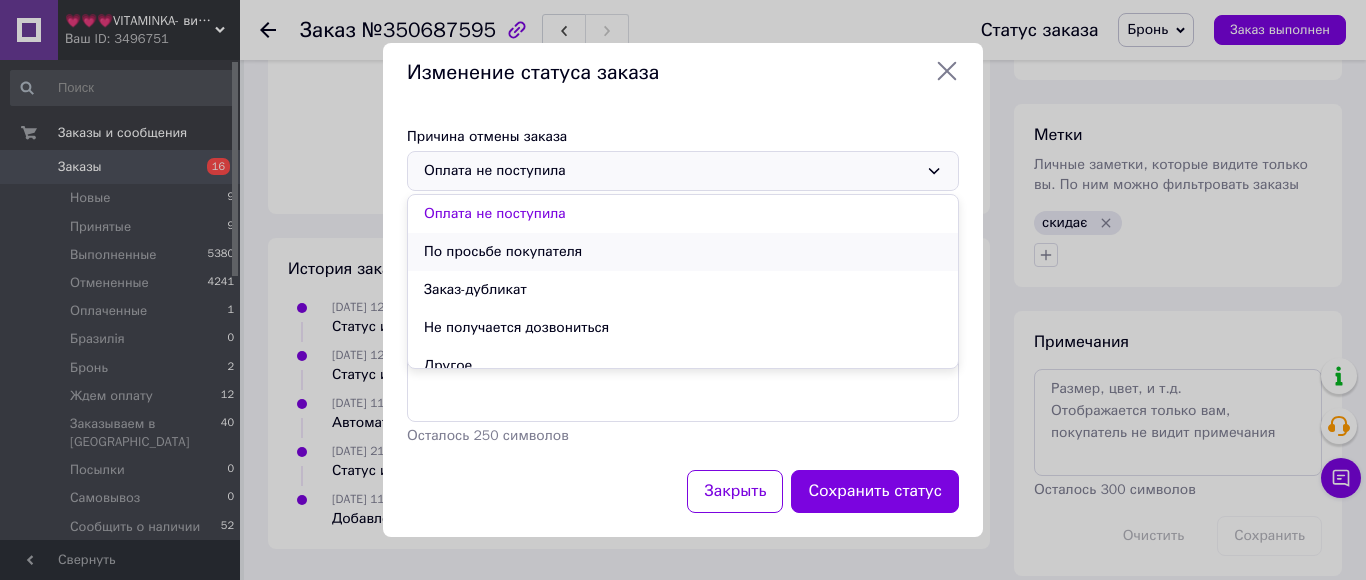 click on "По просьбе покупателя" at bounding box center [683, 252] 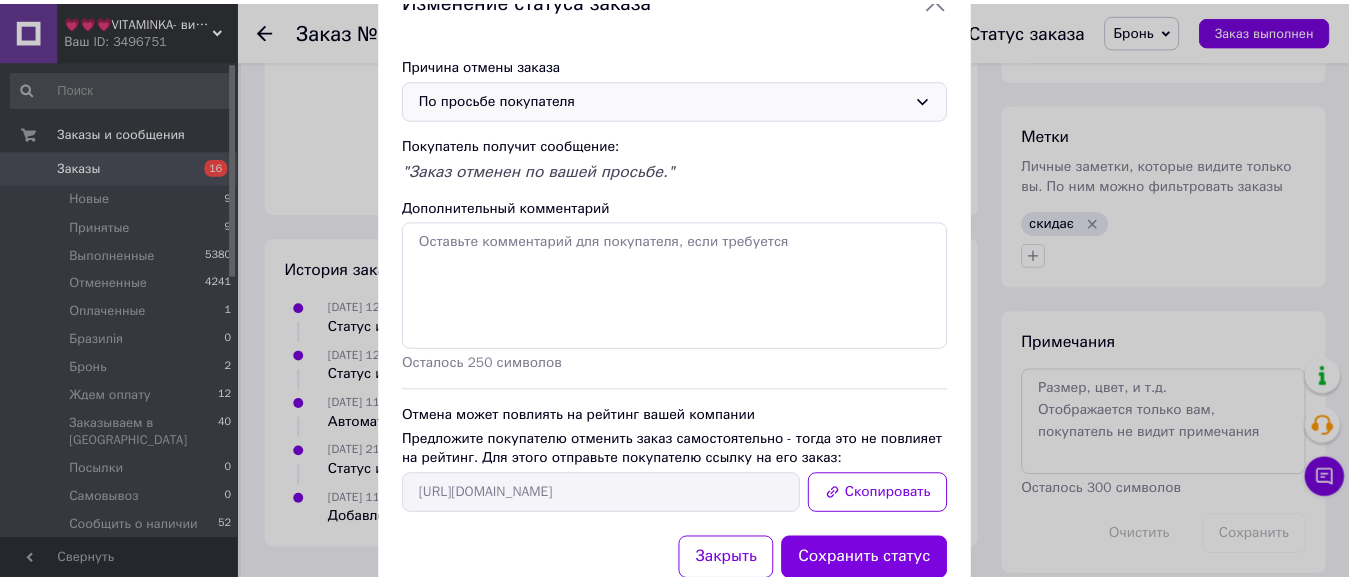 scroll, scrollTop: 100, scrollLeft: 0, axis: vertical 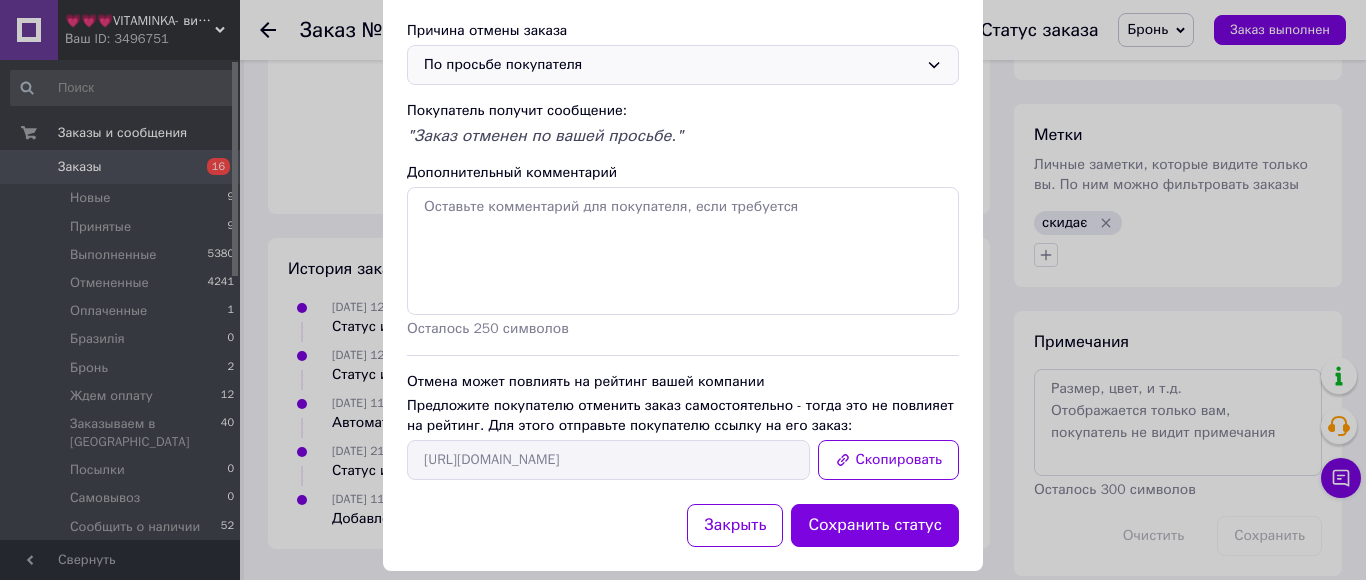 click on "Сохранить статус" at bounding box center (875, 525) 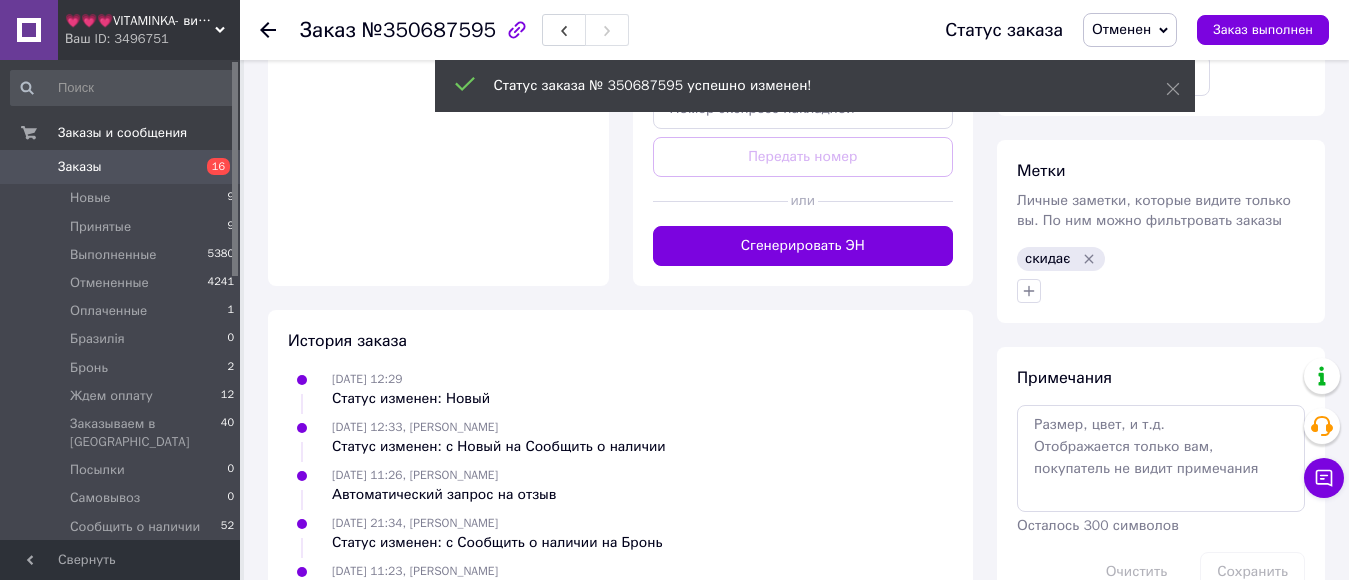 scroll, scrollTop: 789, scrollLeft: 0, axis: vertical 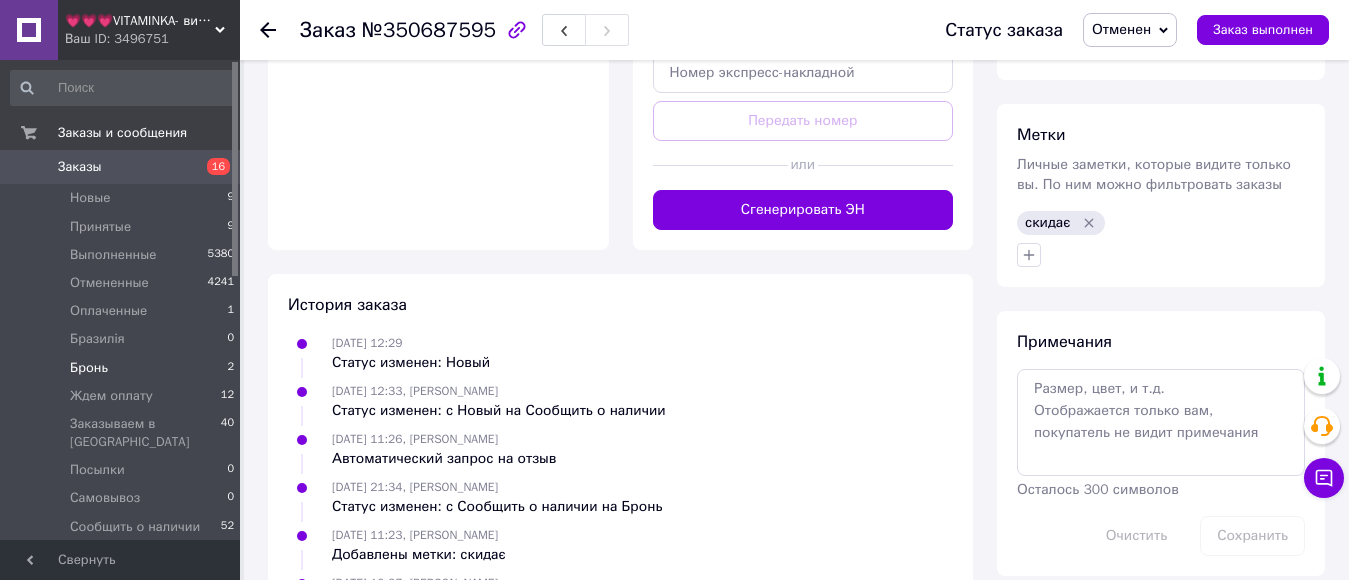 click on "Бронь 2" at bounding box center (123, 368) 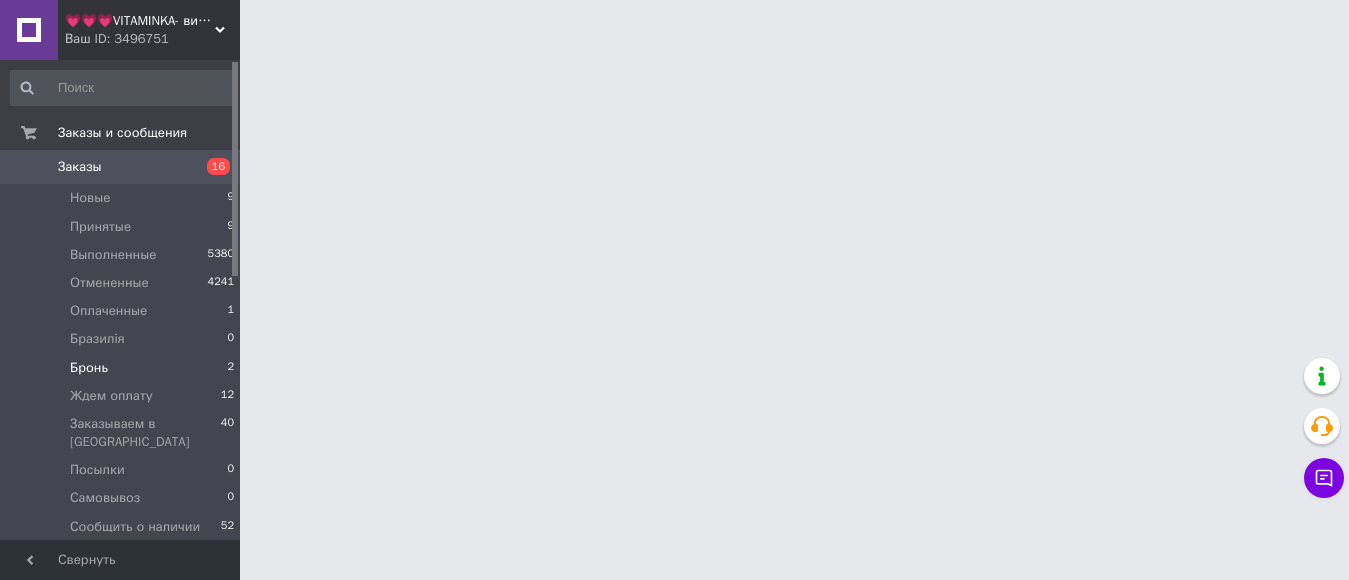 scroll, scrollTop: 0, scrollLeft: 0, axis: both 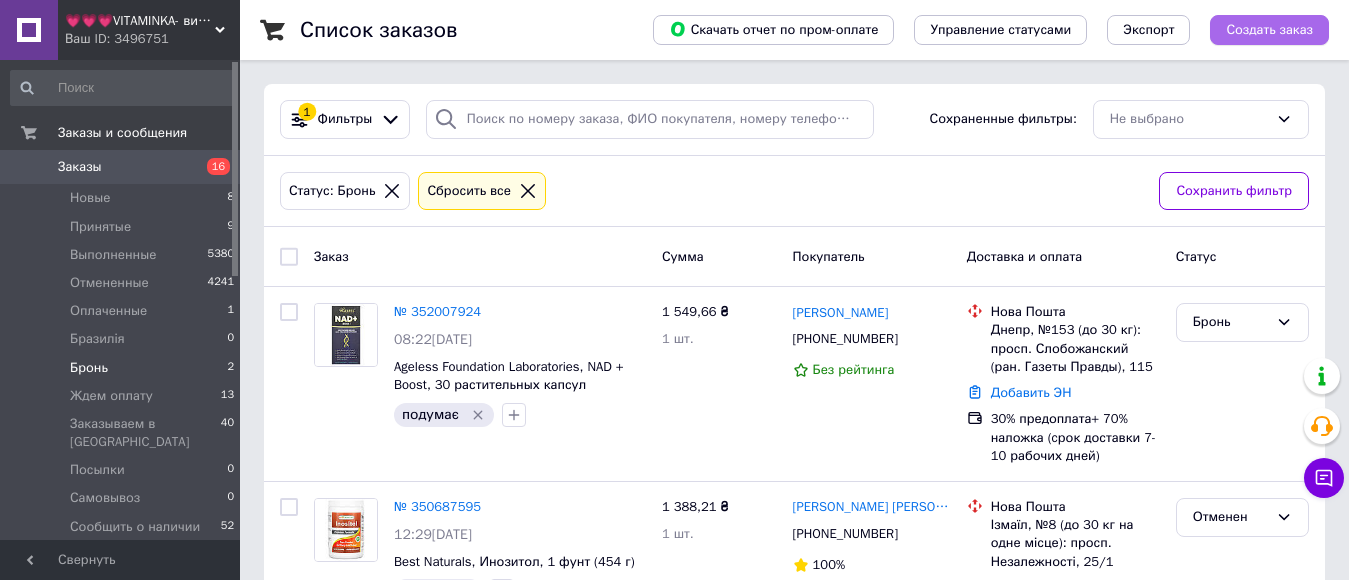 click on "Создать заказ" at bounding box center [1269, 30] 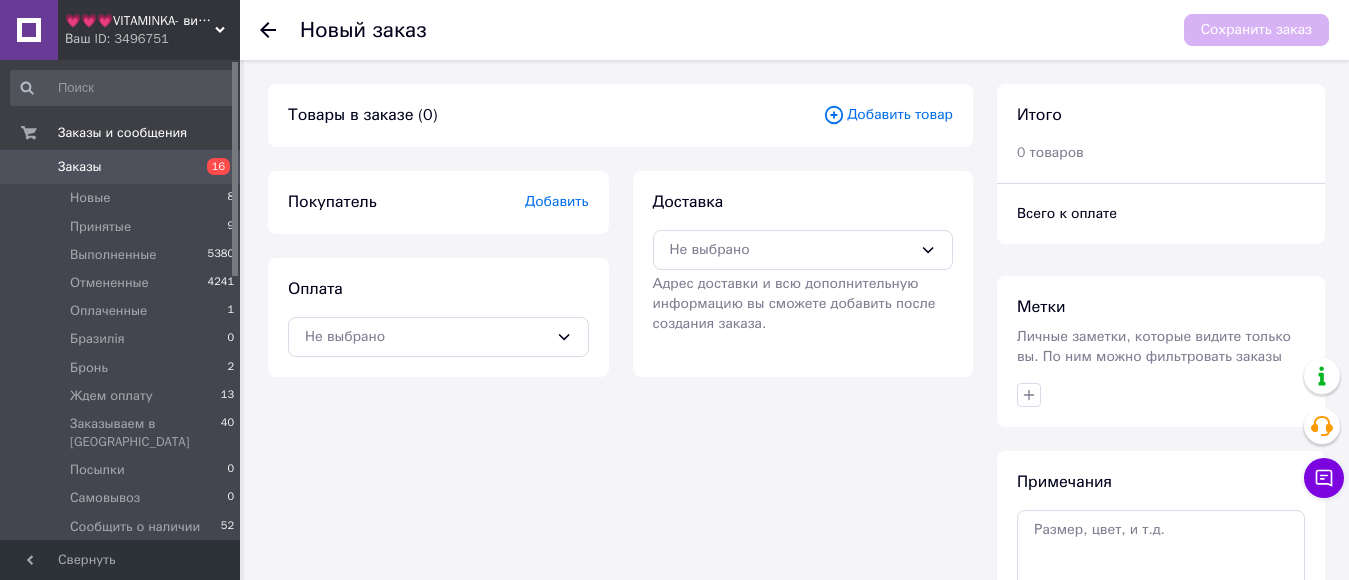 click on "Добавить товар" at bounding box center [888, 115] 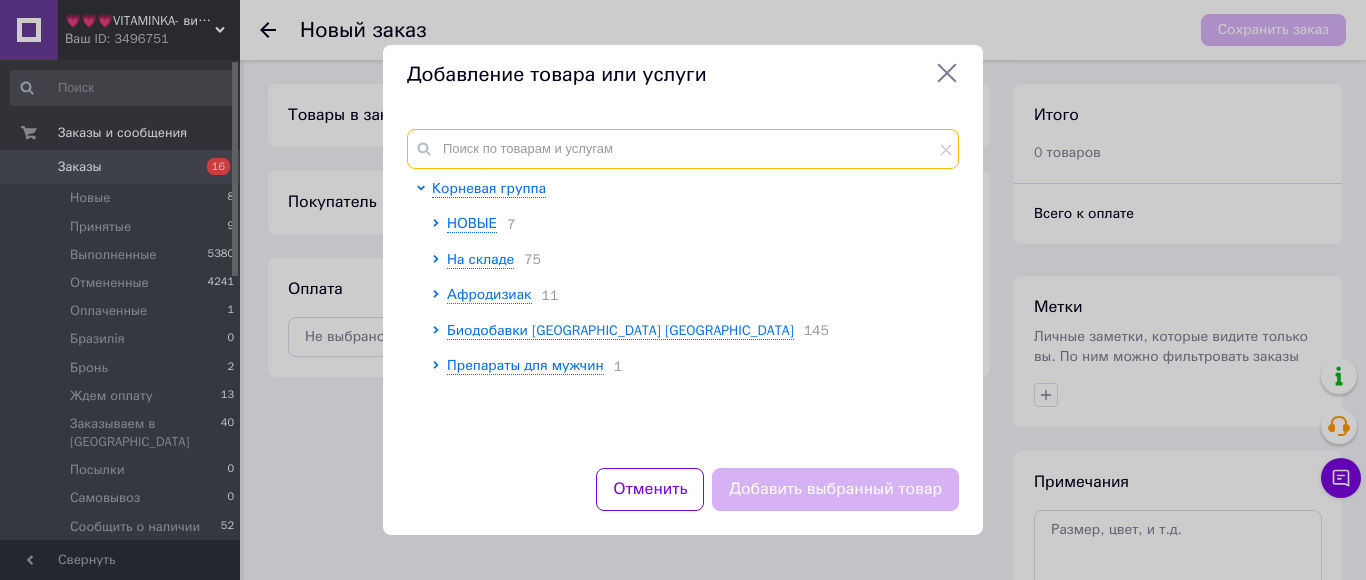 click at bounding box center [683, 149] 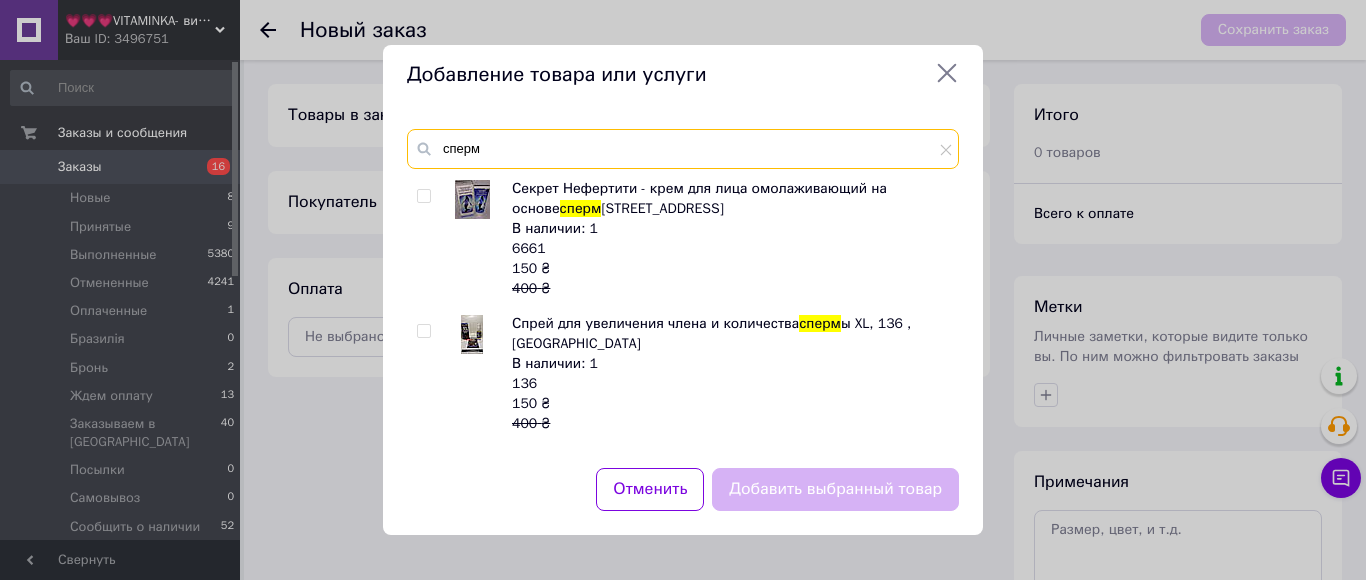 type on "сперм" 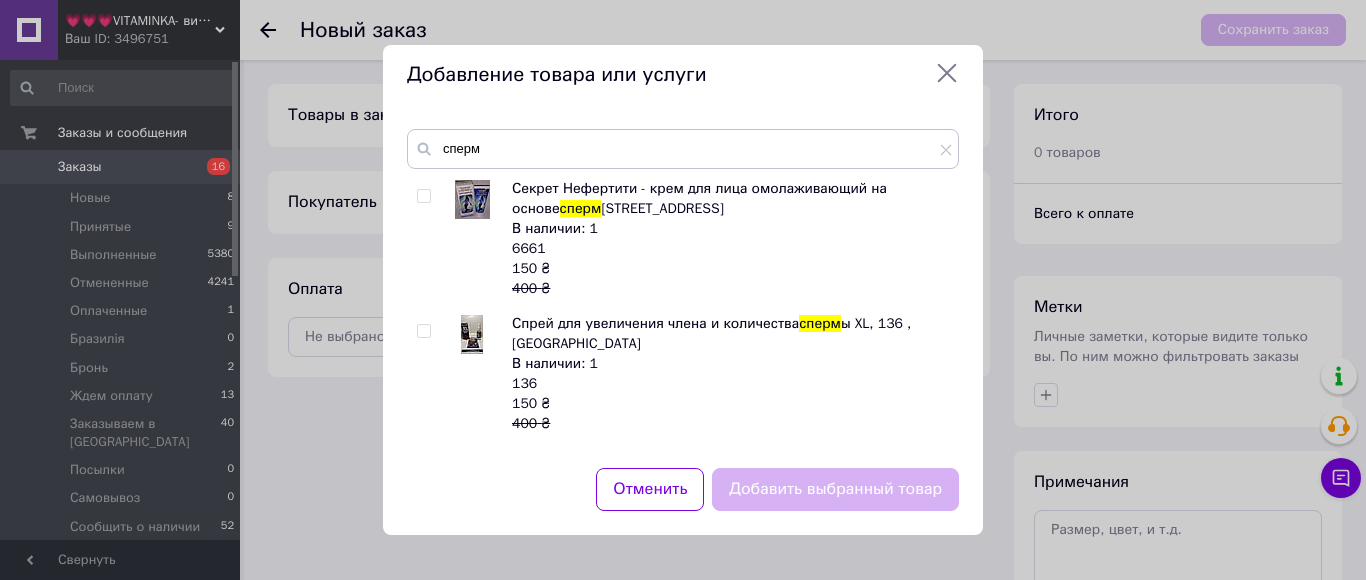 click at bounding box center (423, 331) 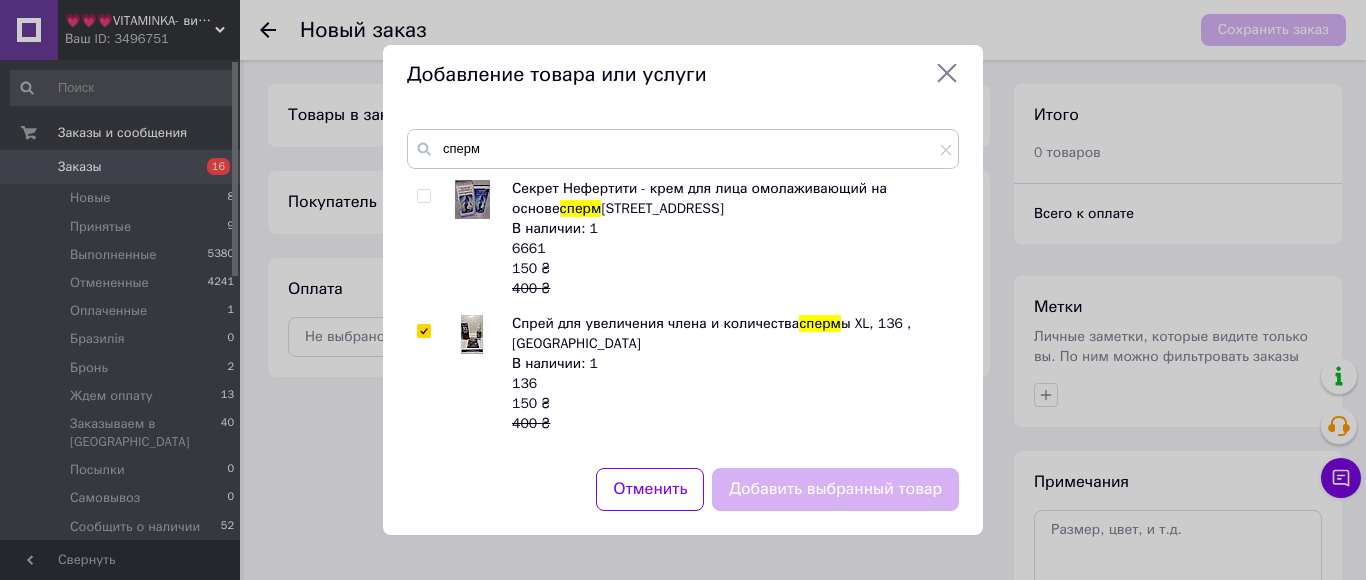 checkbox on "true" 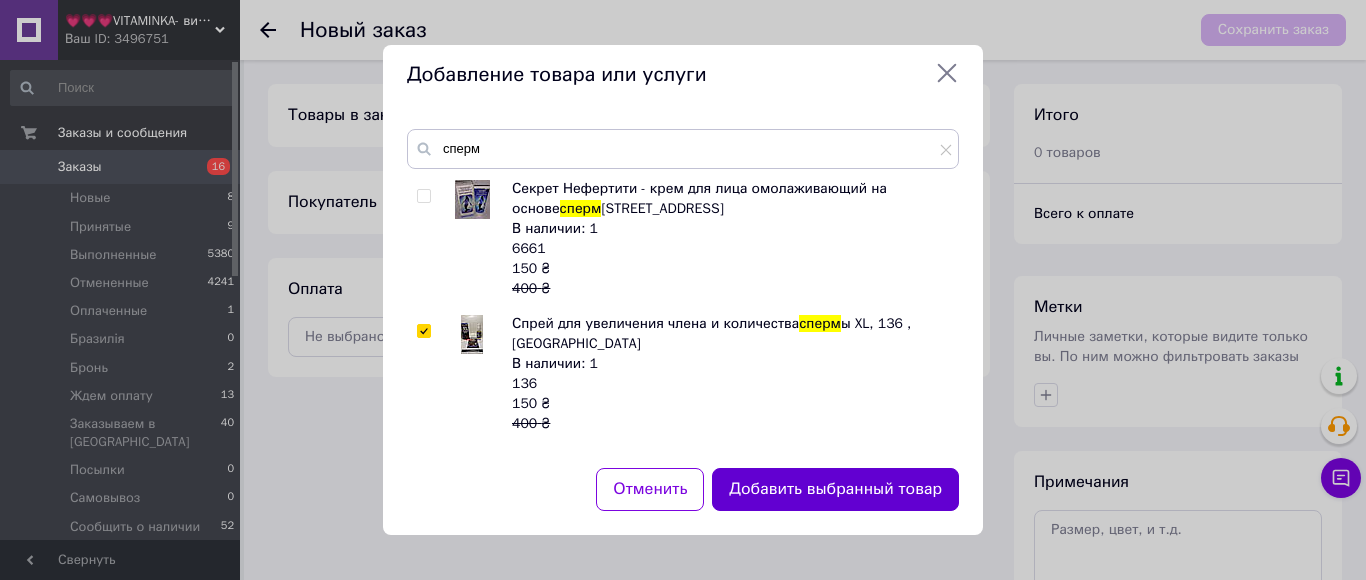 click on "Добавить выбранный товар" at bounding box center (835, 489) 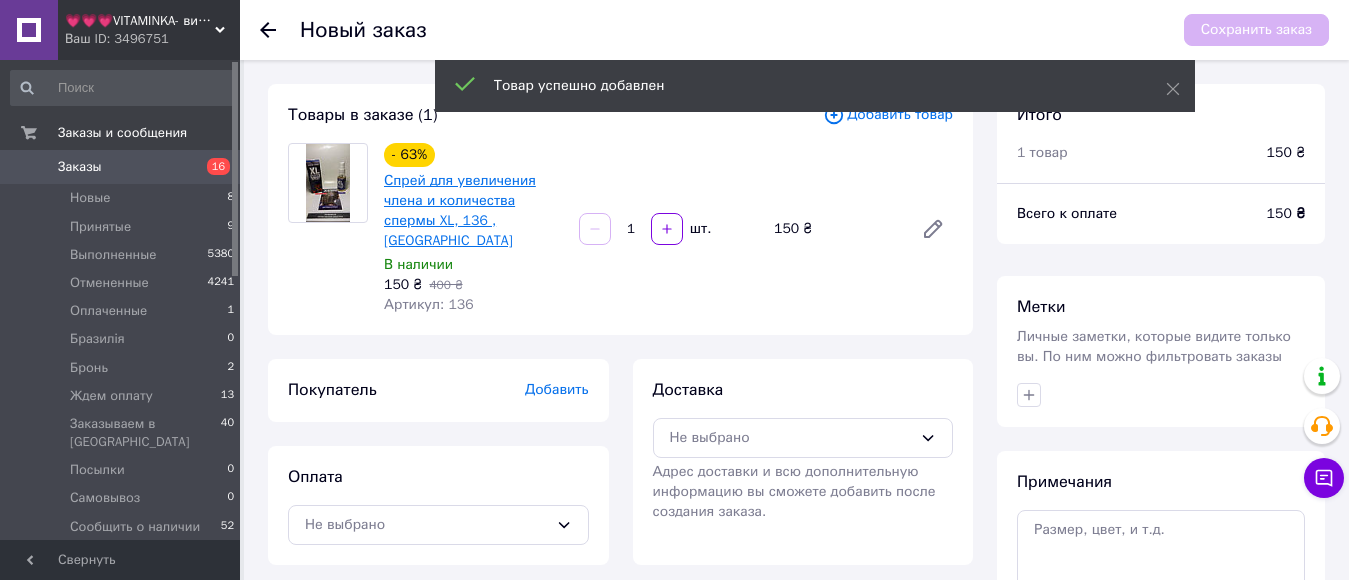 click on "Спрей для увеличения члена и количества спермы XL, 136 , Одесса" at bounding box center (460, 210) 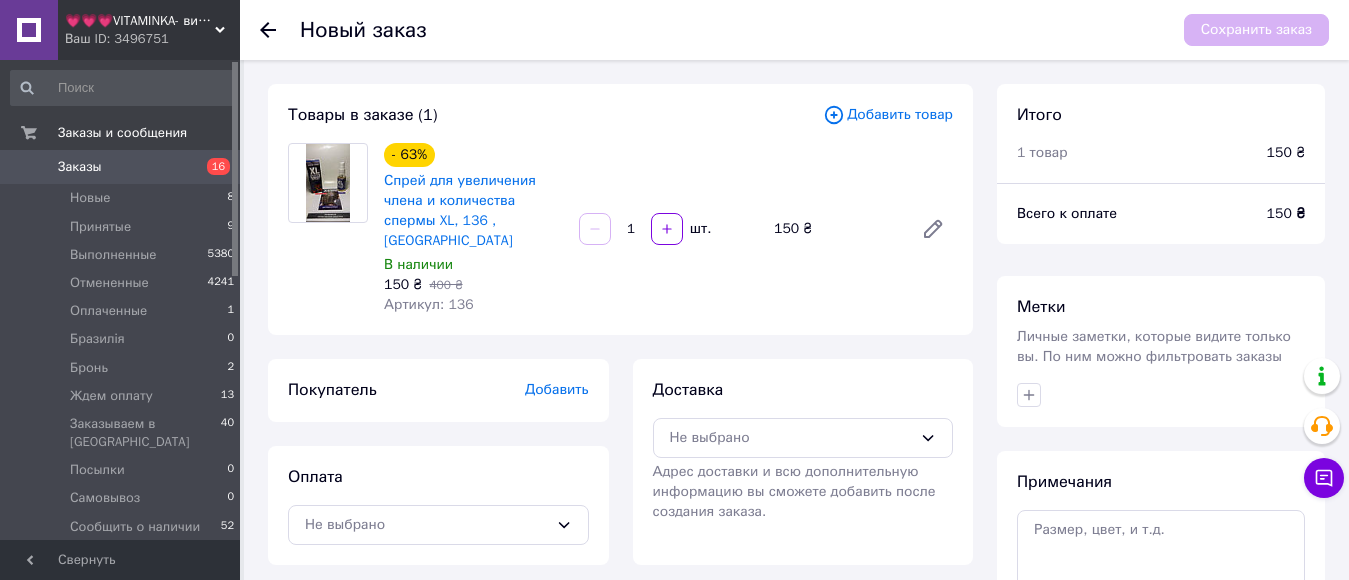 click at bounding box center [29, 167] 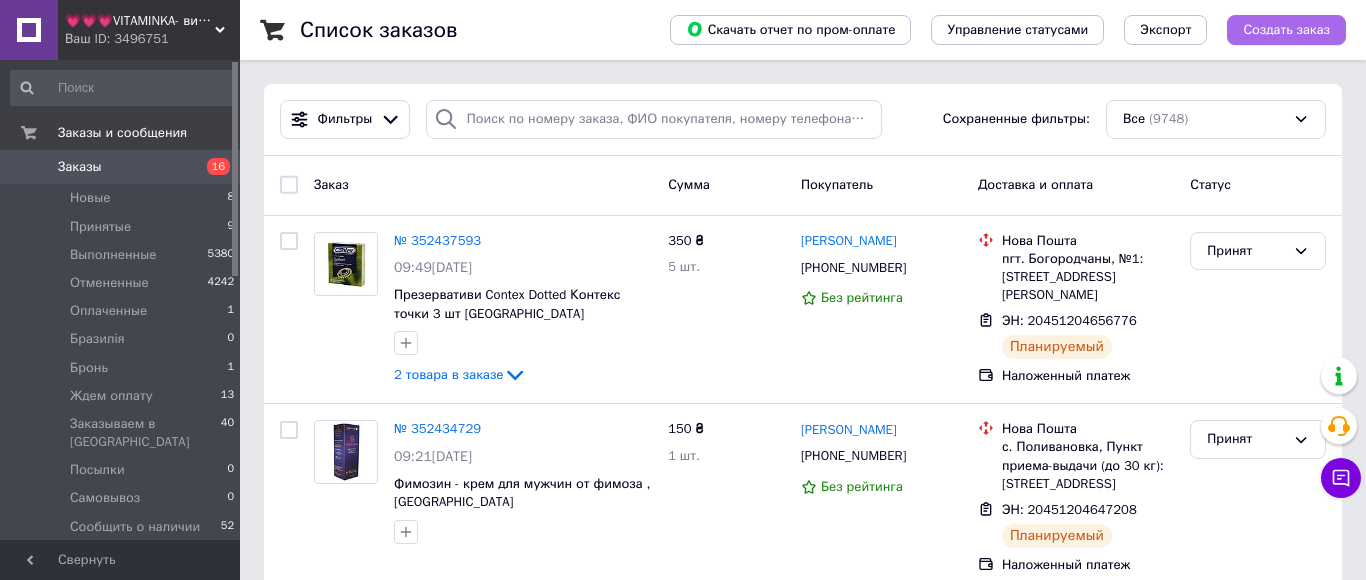 click on "Создать заказ" at bounding box center [1286, 30] 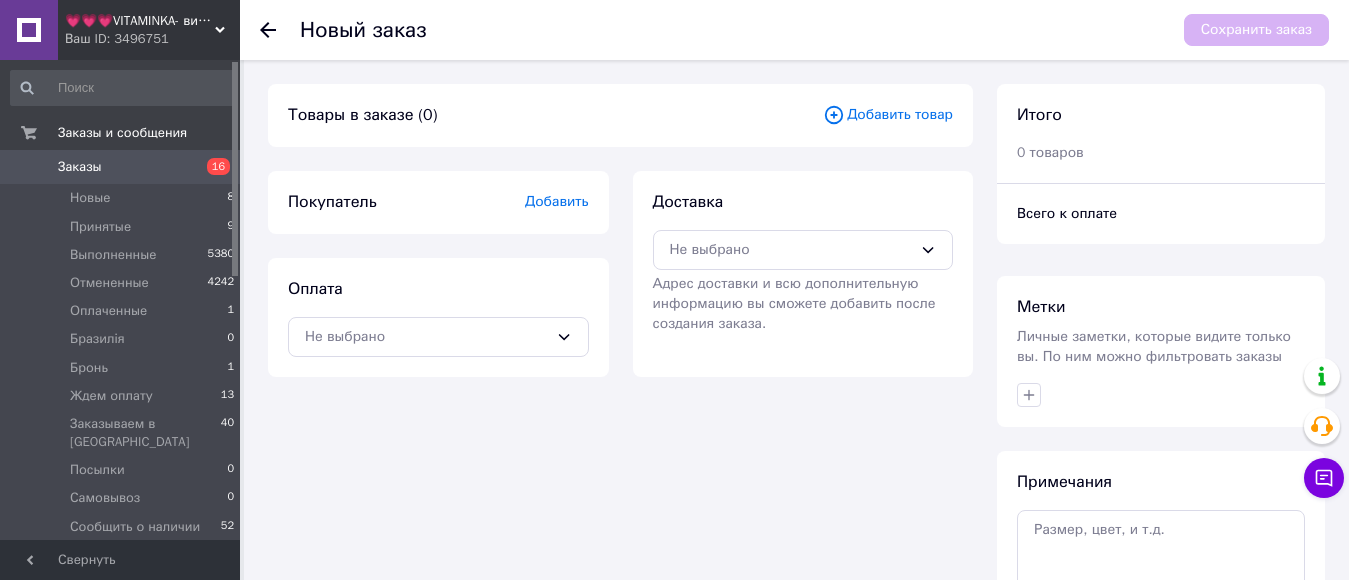 click on "Добавить товар" at bounding box center [888, 115] 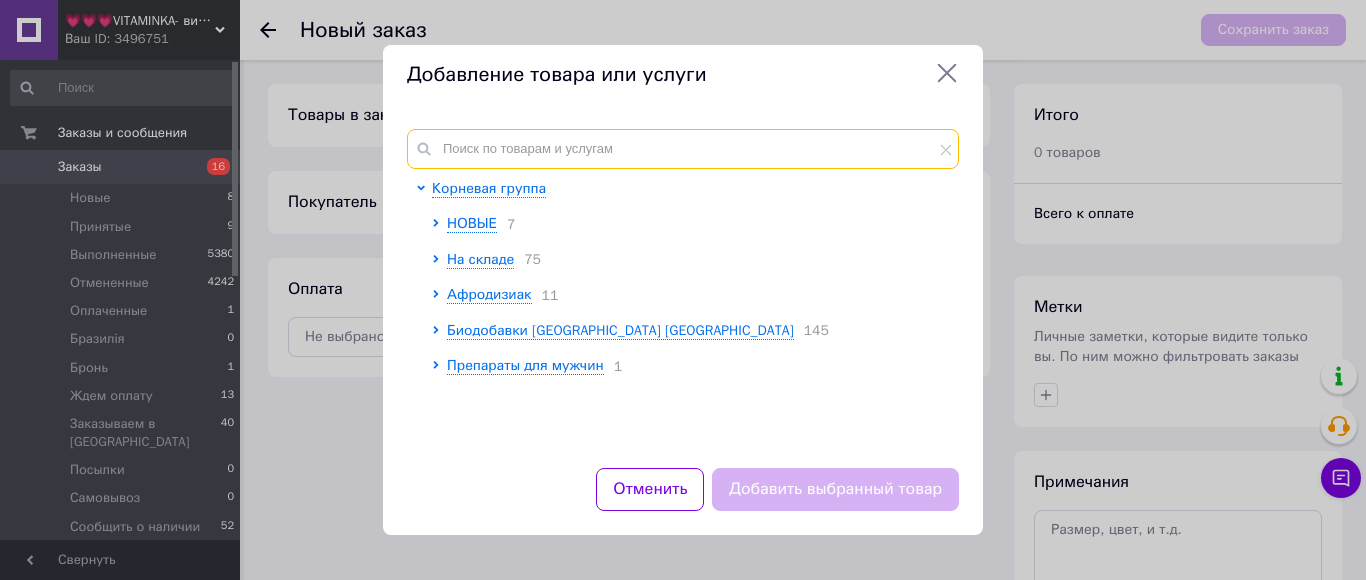 click at bounding box center (683, 149) 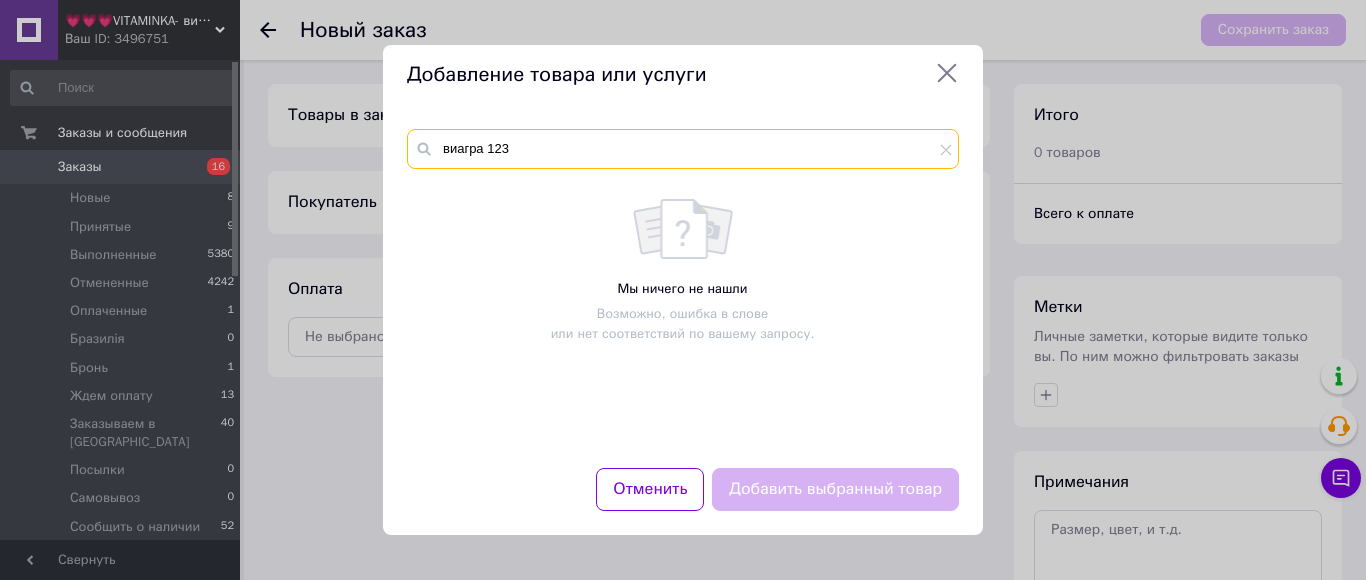 click on "виагра 123" at bounding box center [683, 149] 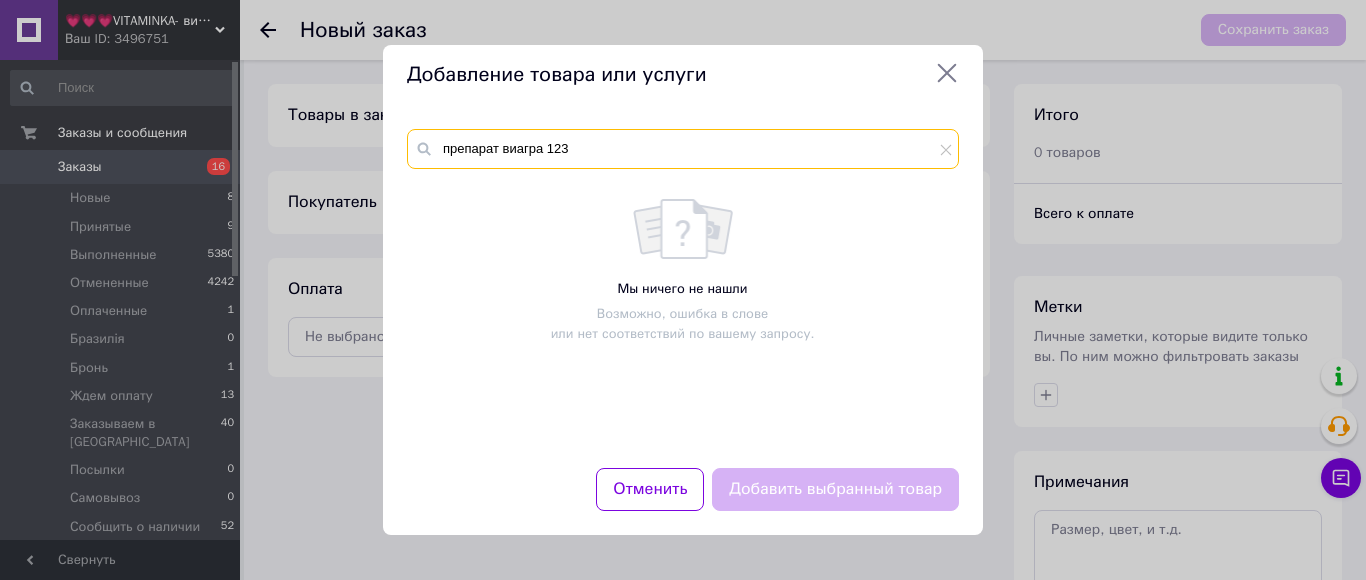 click on "препарат виагра 123" at bounding box center (683, 149) 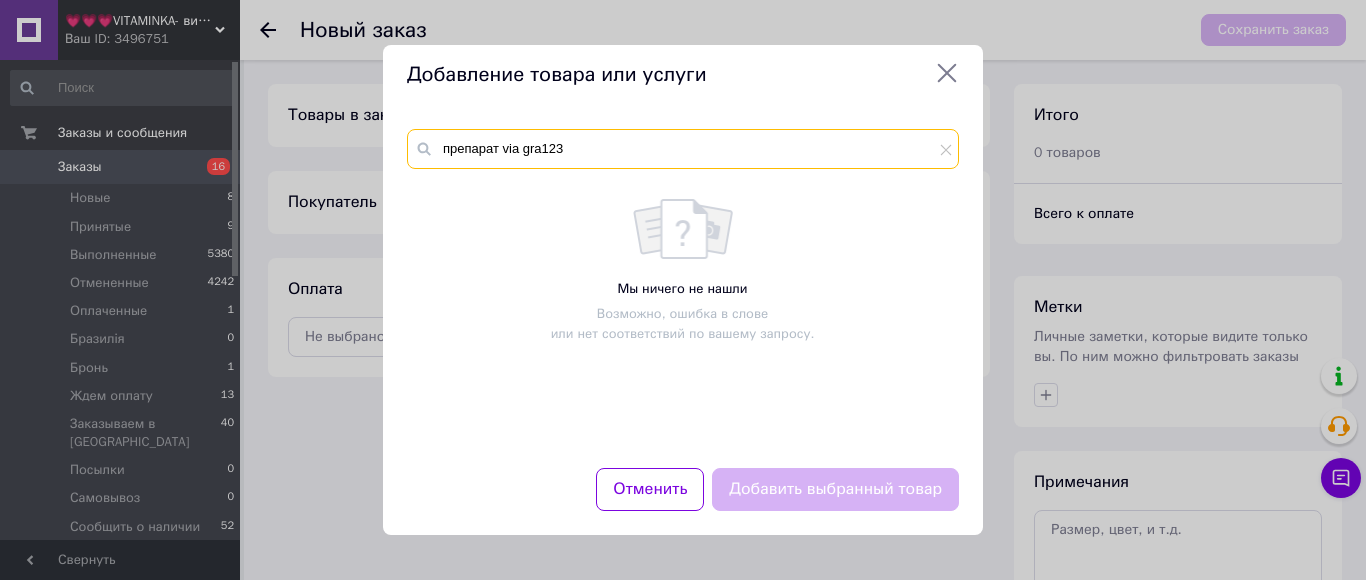 type on "препарат via gra123" 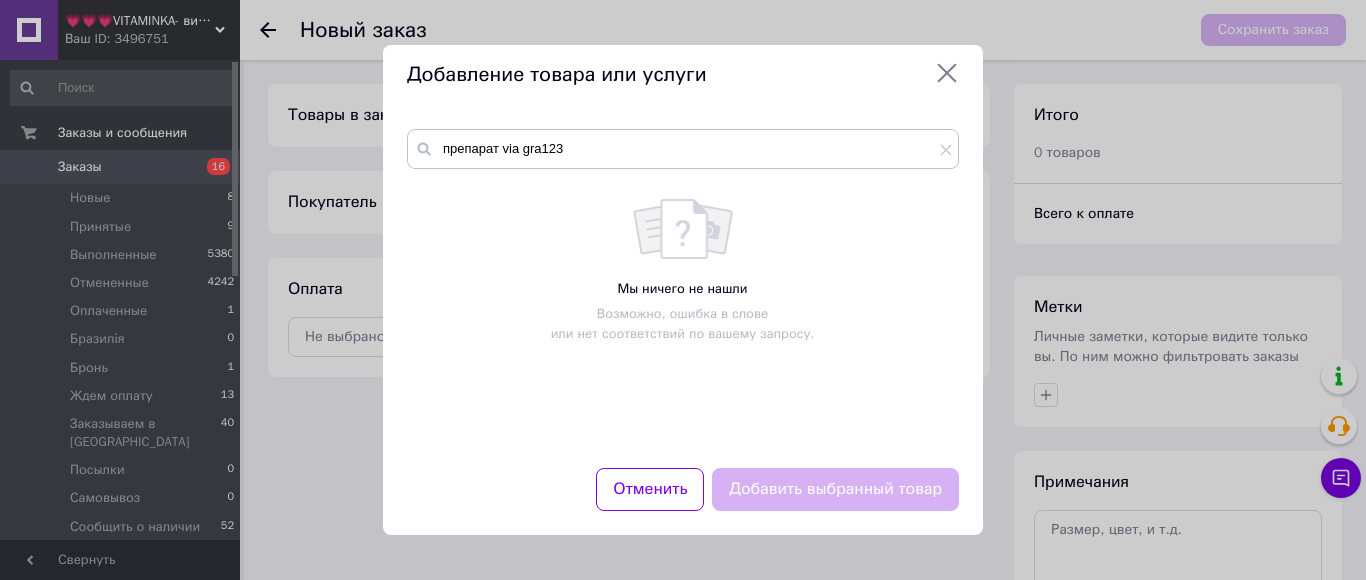 click 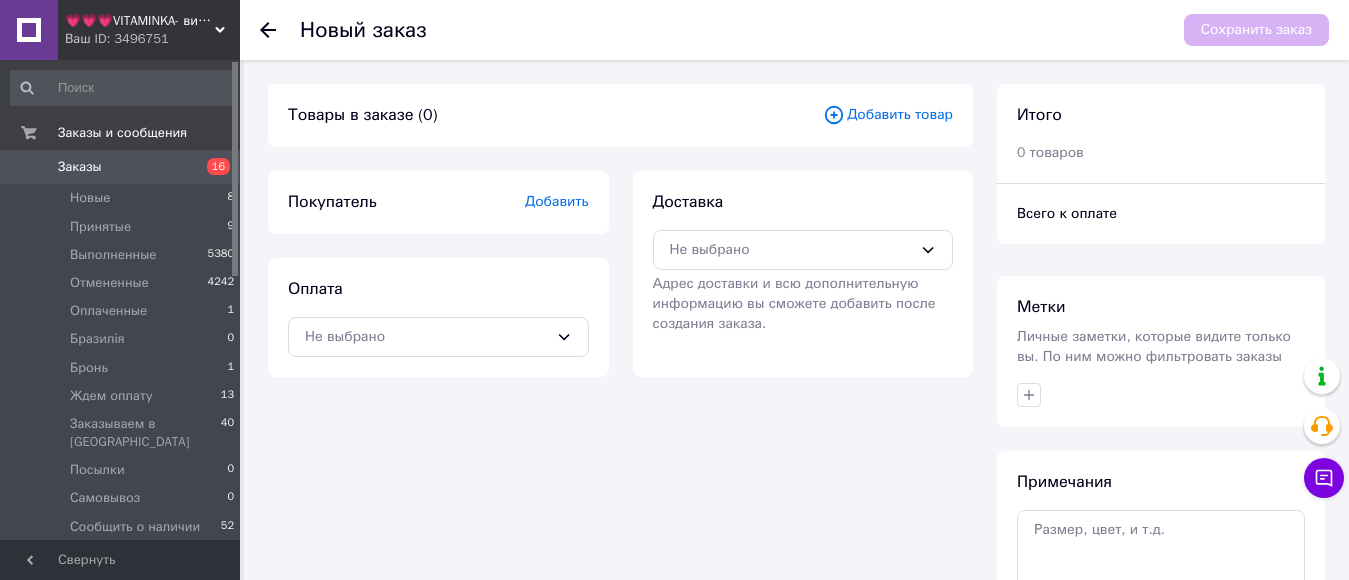 click on "💗💗💗VITAMINKA- витамины из [GEOGRAPHIC_DATA]" at bounding box center (140, 21) 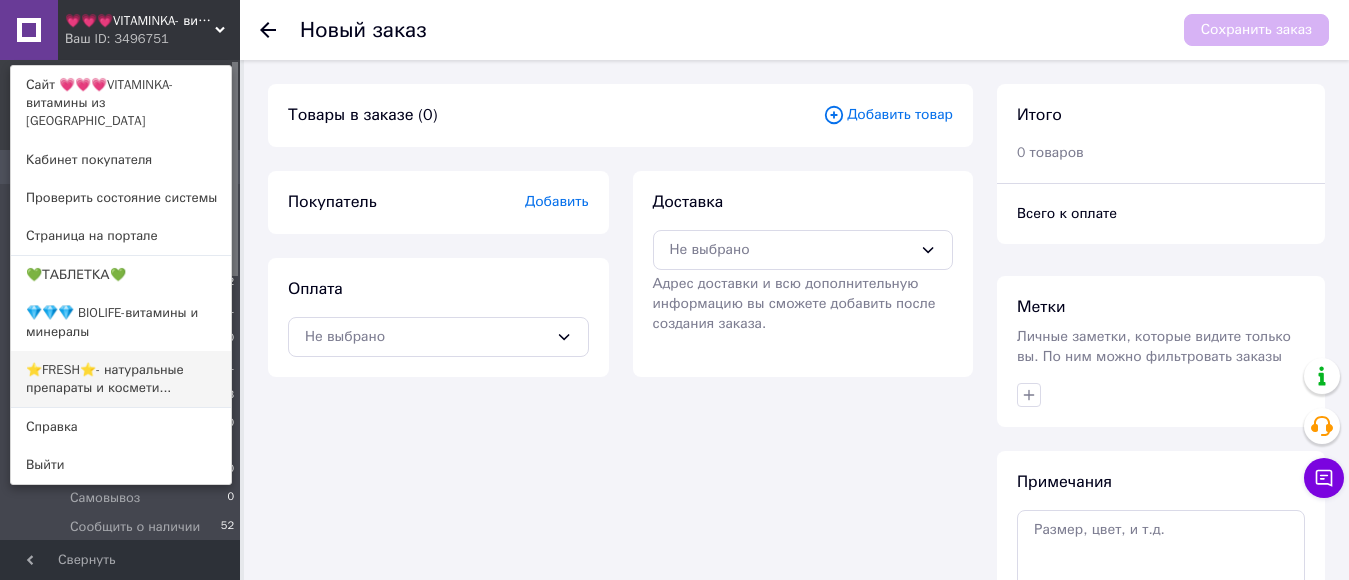 click on "⭐FRESH⭐- натуральные препараты и космети..." at bounding box center (121, 379) 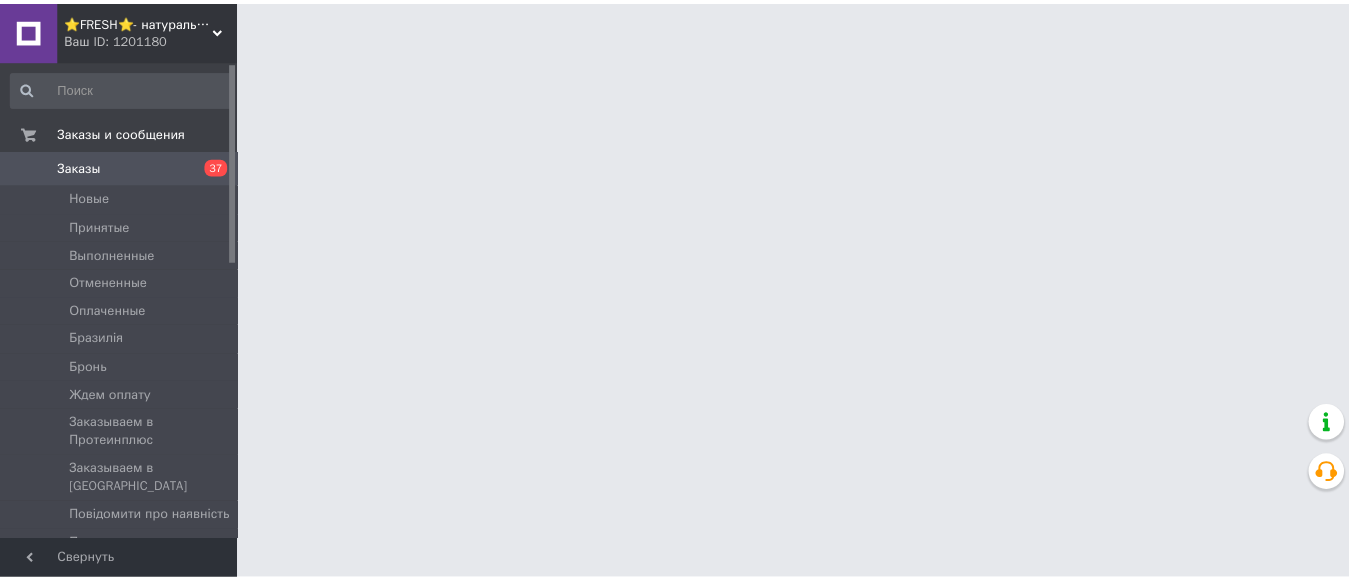 scroll, scrollTop: 0, scrollLeft: 0, axis: both 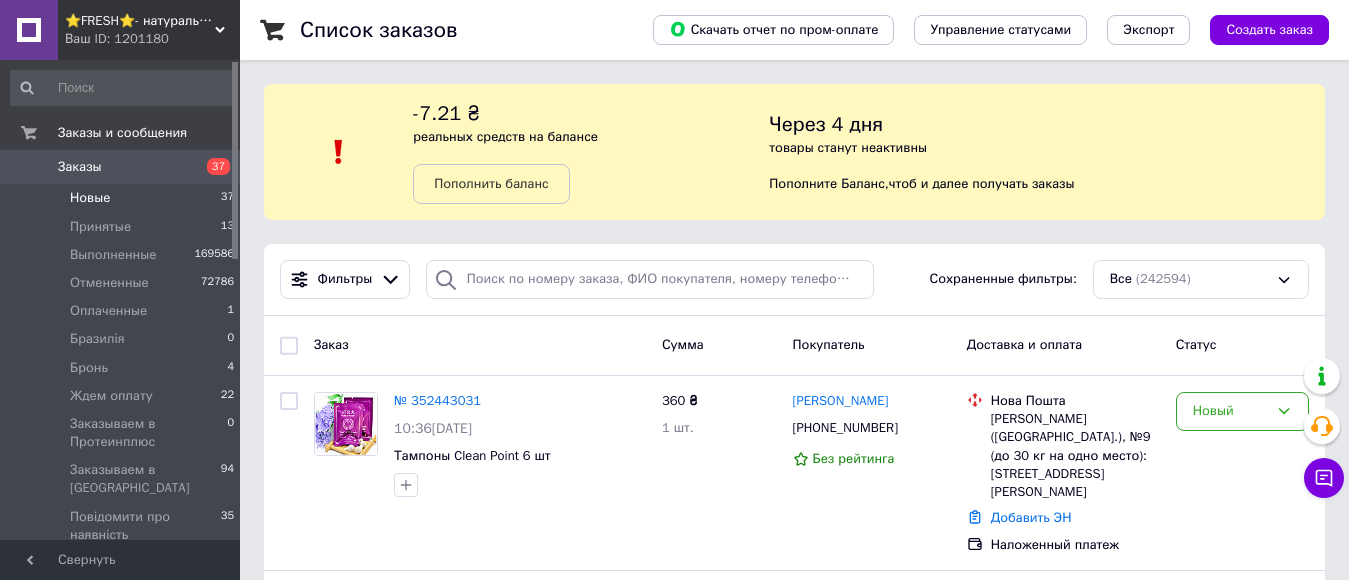 click on "Новые" at bounding box center (90, 198) 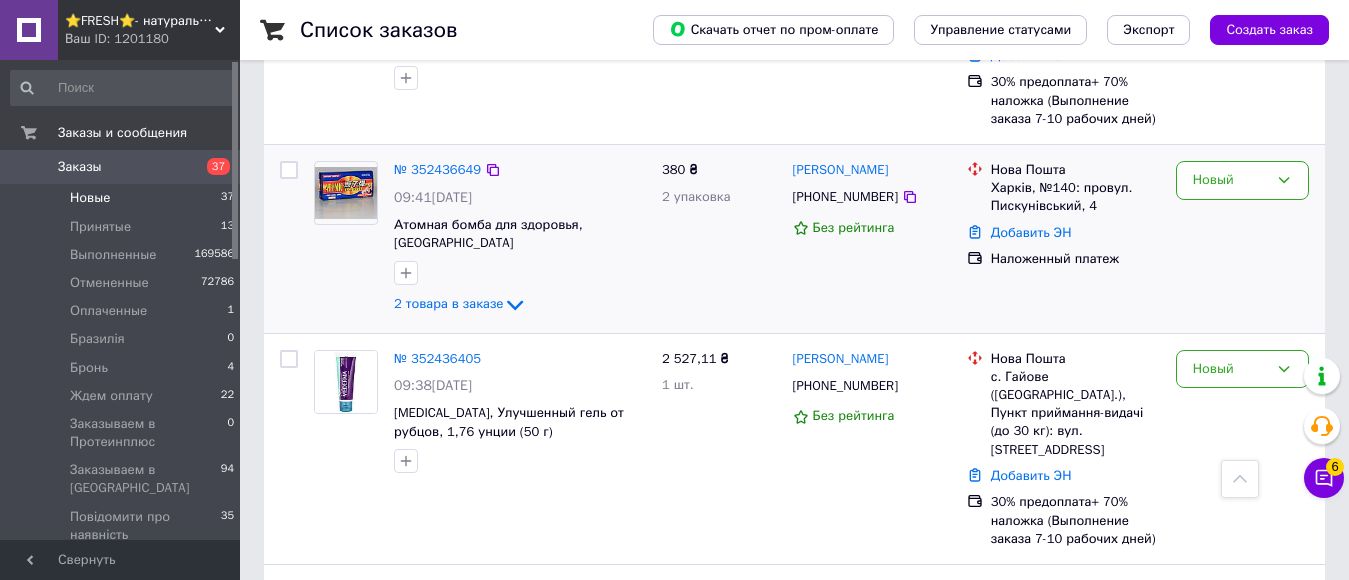 scroll, scrollTop: 700, scrollLeft: 0, axis: vertical 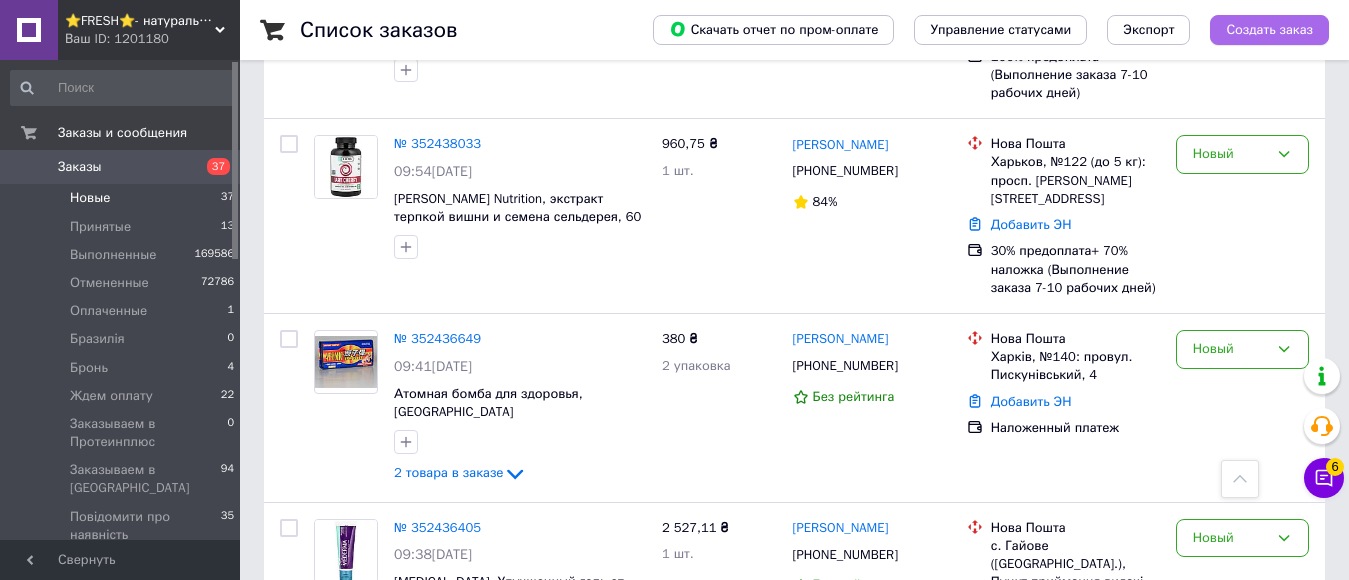 click on "Создать заказ" at bounding box center (1269, 30) 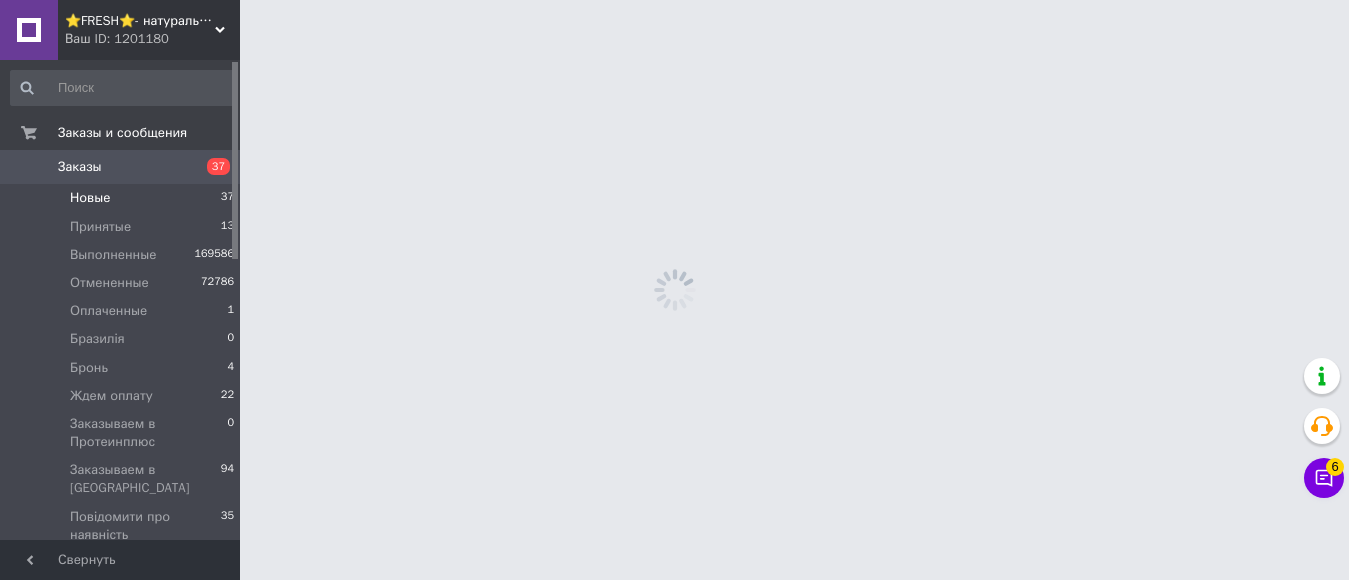 scroll, scrollTop: 0, scrollLeft: 0, axis: both 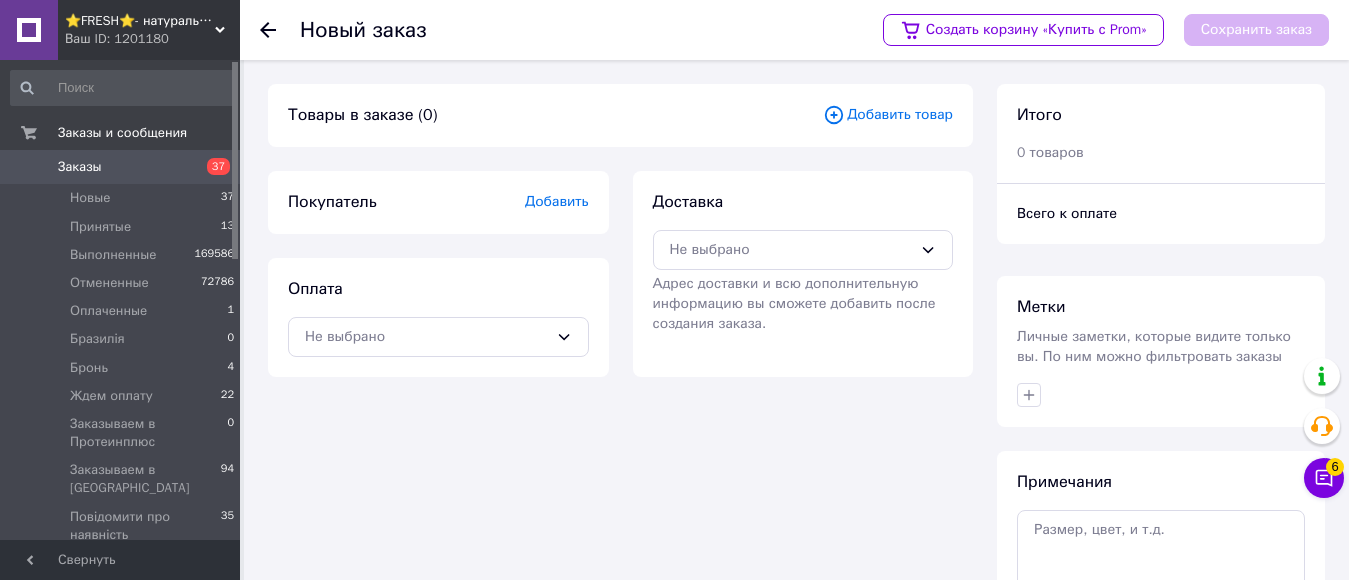 click on "Добавить товар" at bounding box center [888, 115] 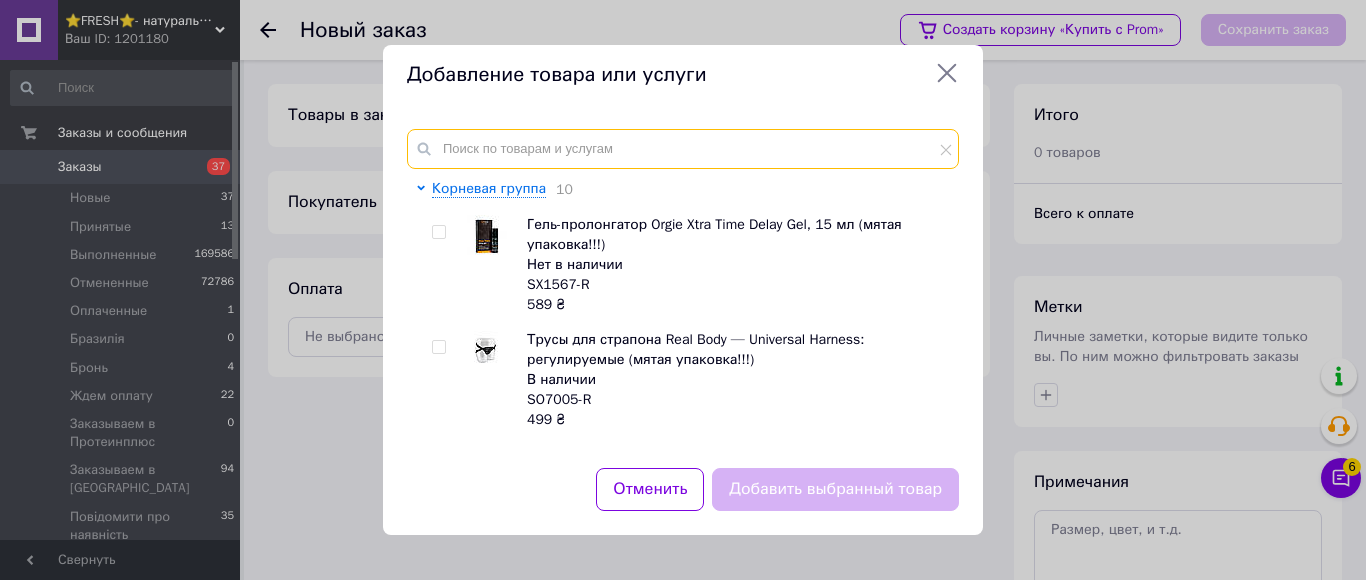 click at bounding box center [683, 149] 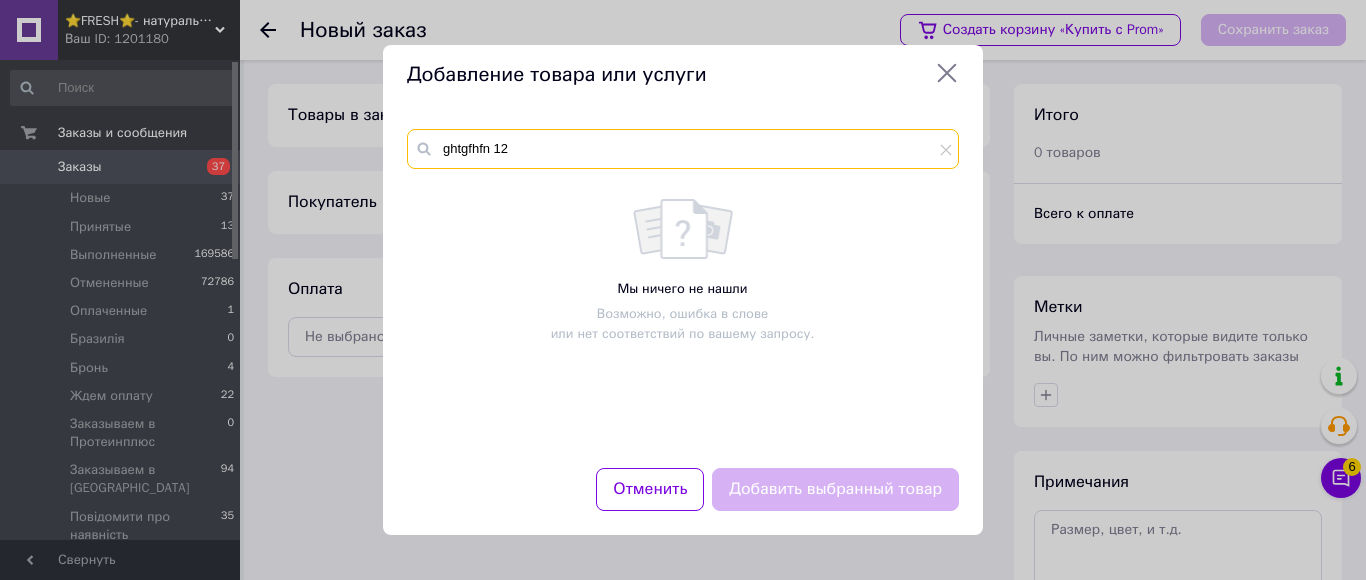 type on "ghtgfhfn 123" 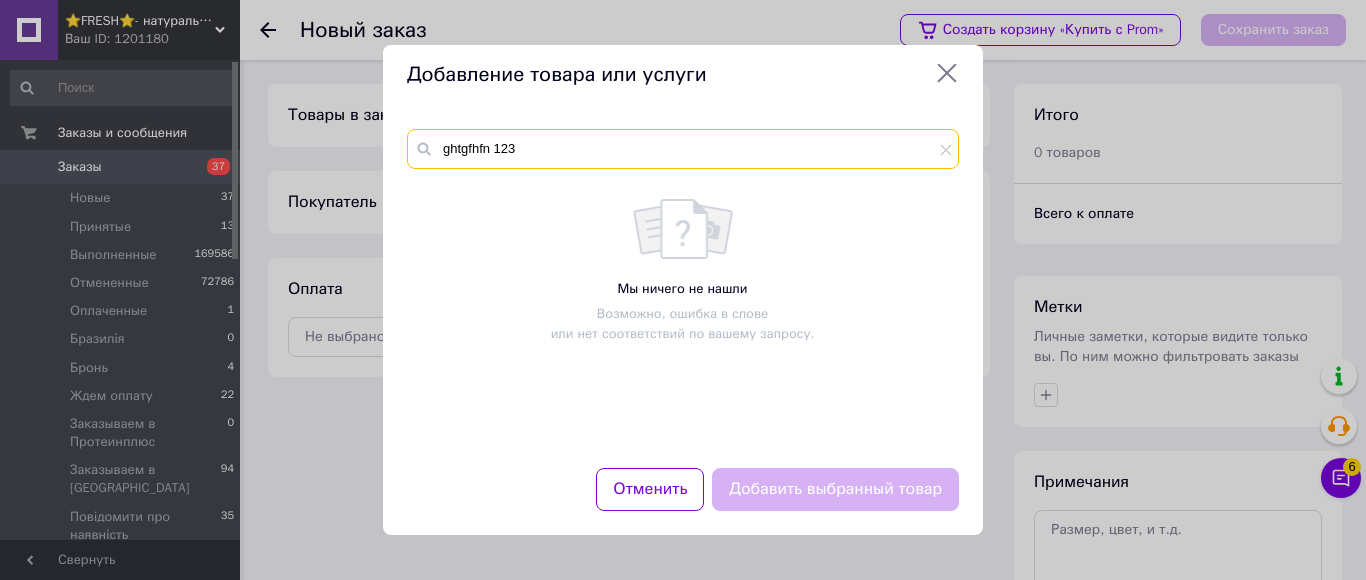 drag, startPoint x: 525, startPoint y: 146, endPoint x: 434, endPoint y: 155, distance: 91.44397 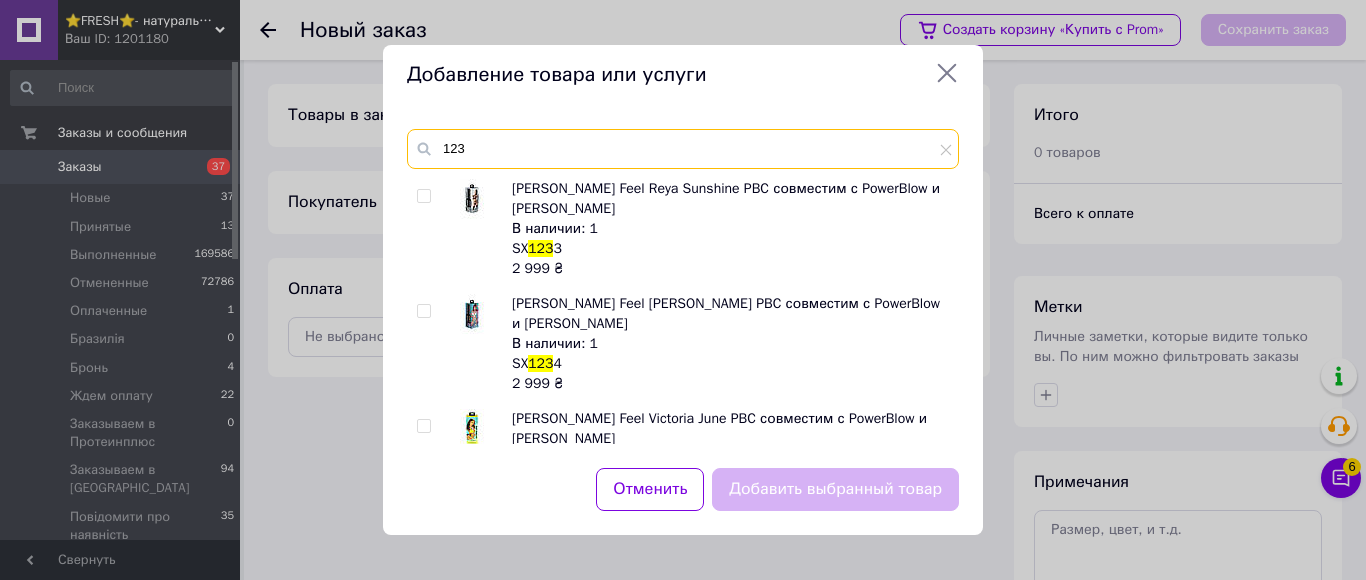 click on "123" at bounding box center (683, 149) 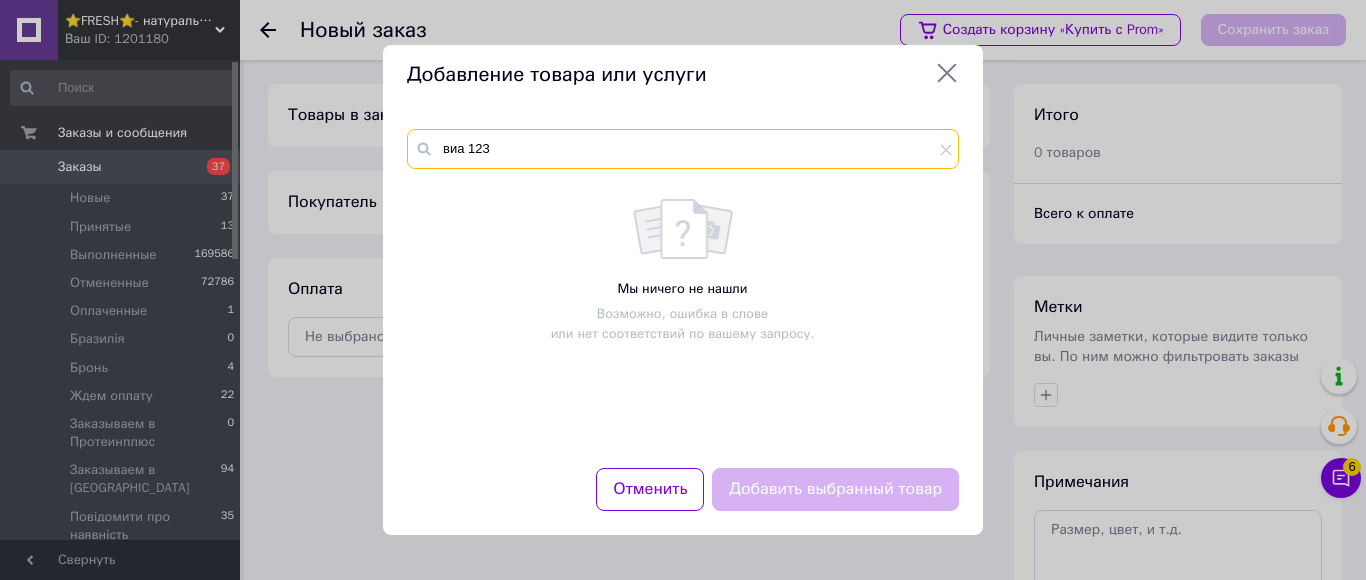 click on "виа 123" at bounding box center [683, 149] 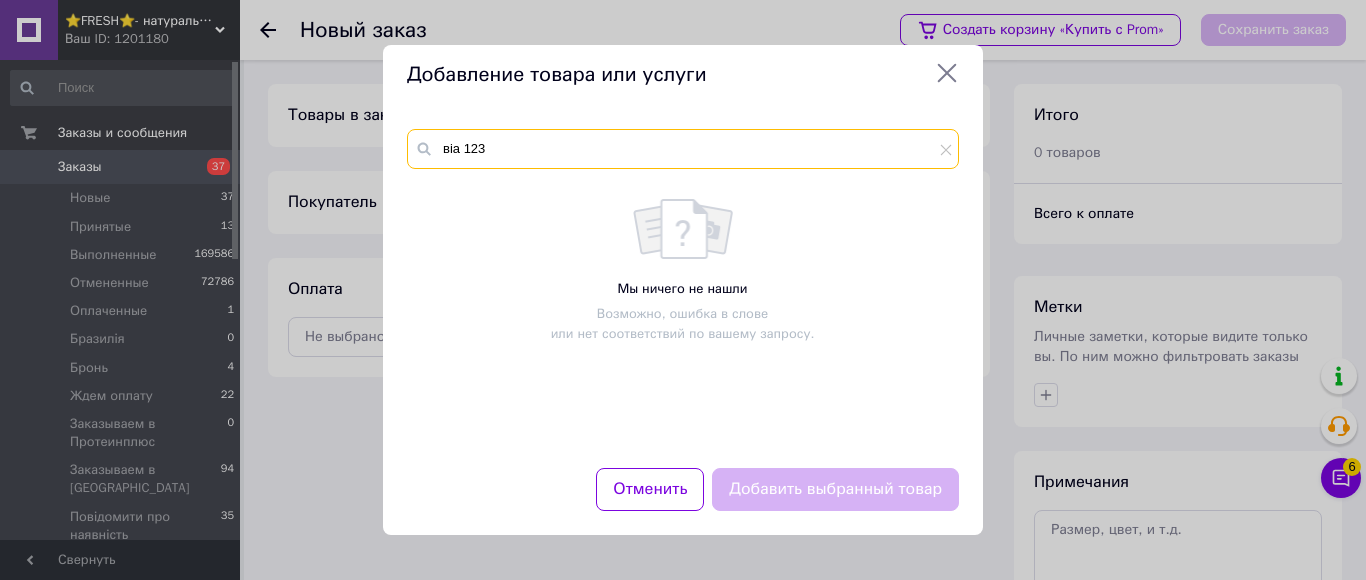 click on "віа 123" at bounding box center [683, 149] 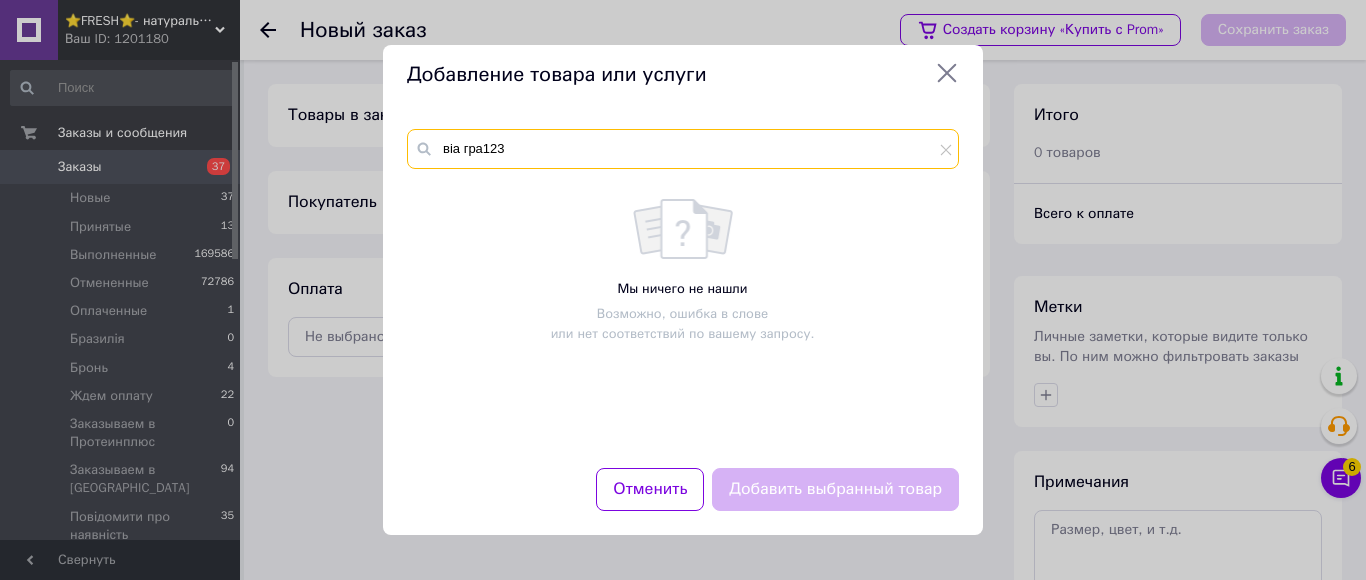 drag, startPoint x: 482, startPoint y: 149, endPoint x: 451, endPoint y: 141, distance: 32.01562 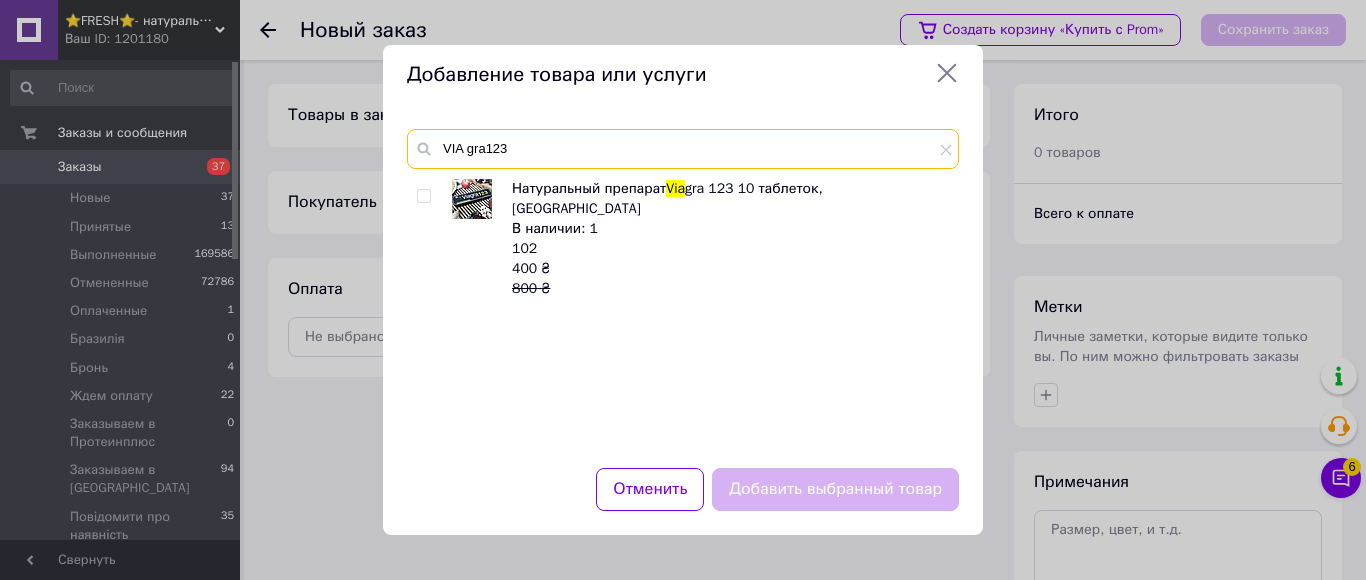 type on "VIA gra123" 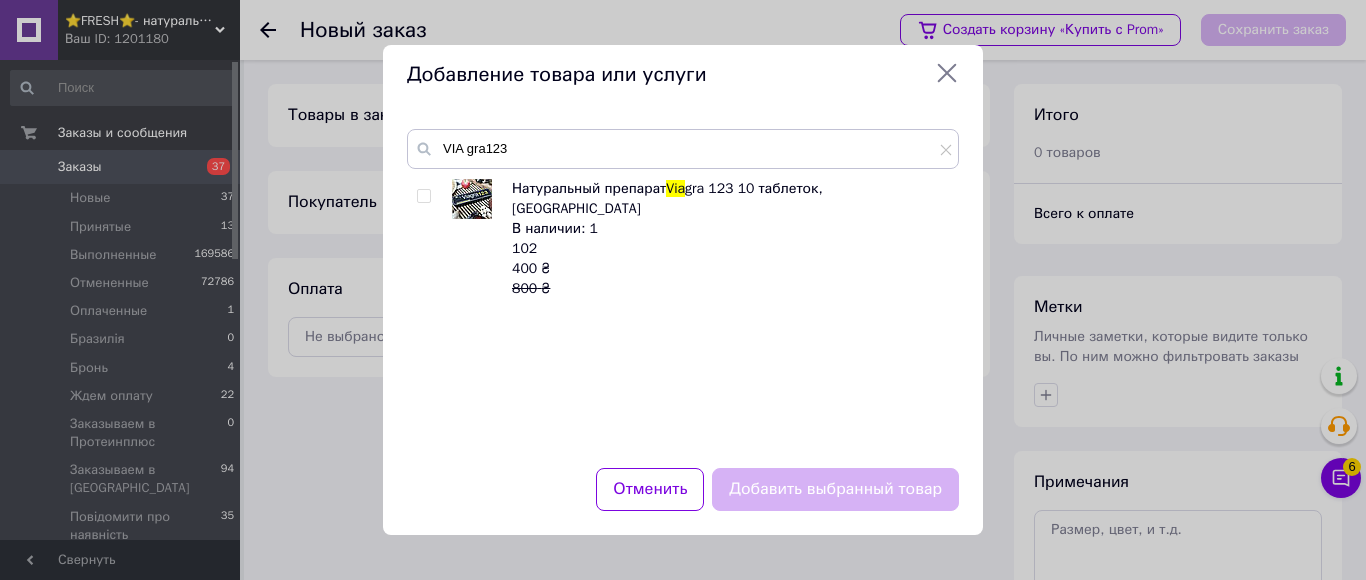 click at bounding box center [423, 196] 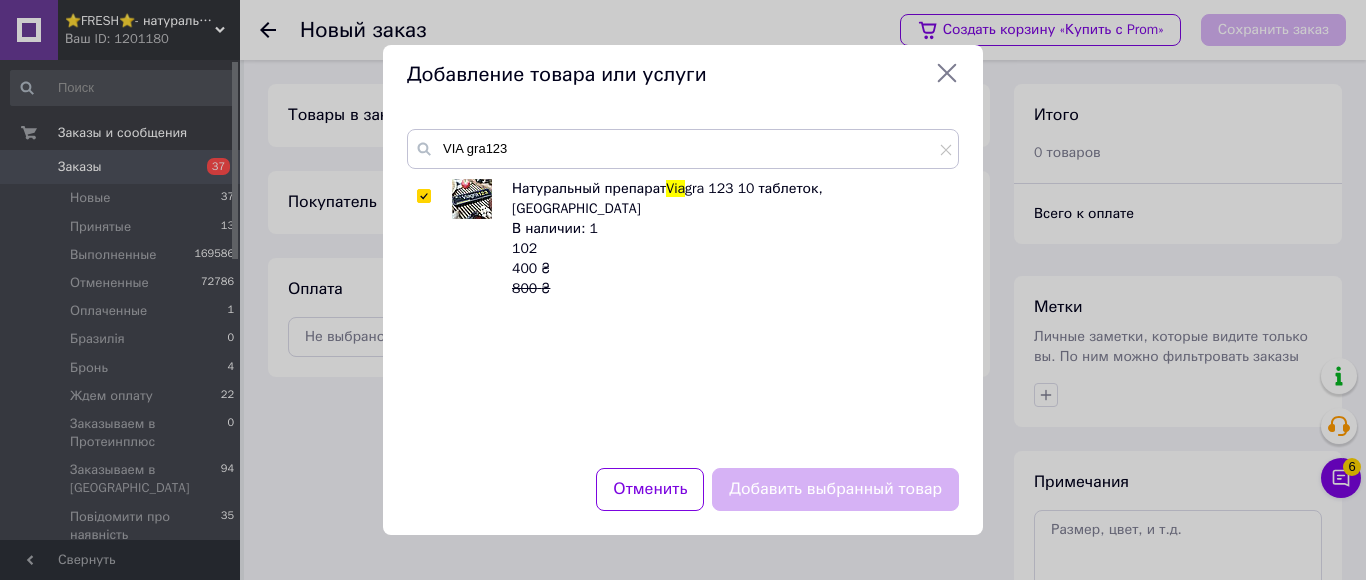checkbox on "true" 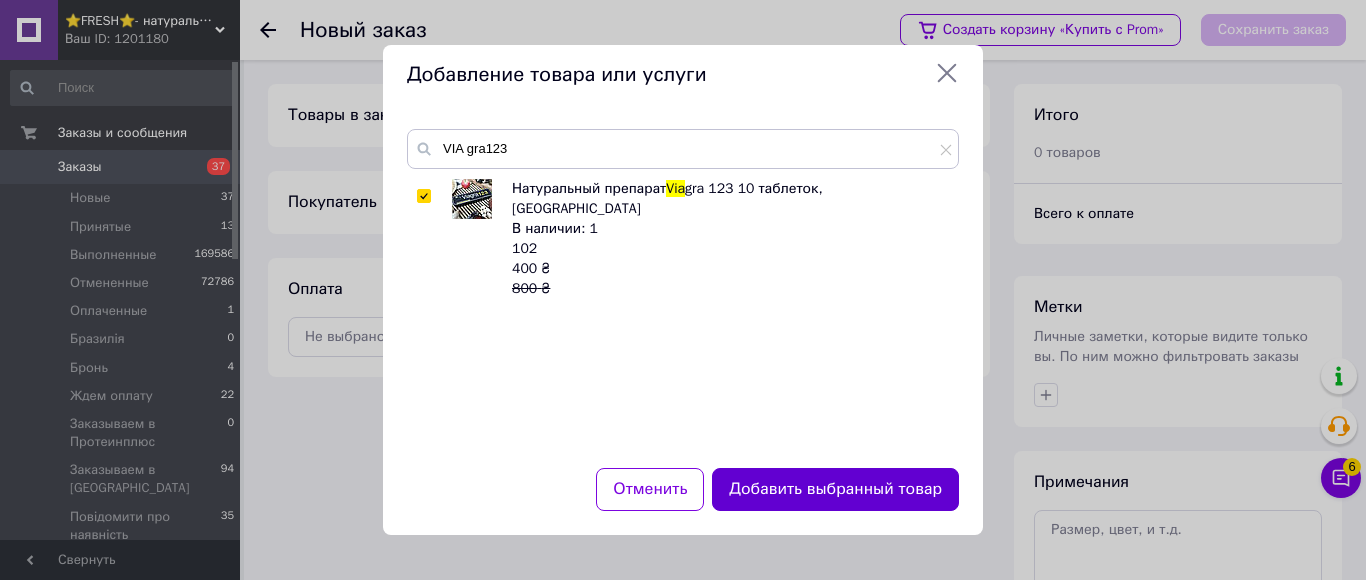 click on "Добавить выбранный товар" at bounding box center (835, 489) 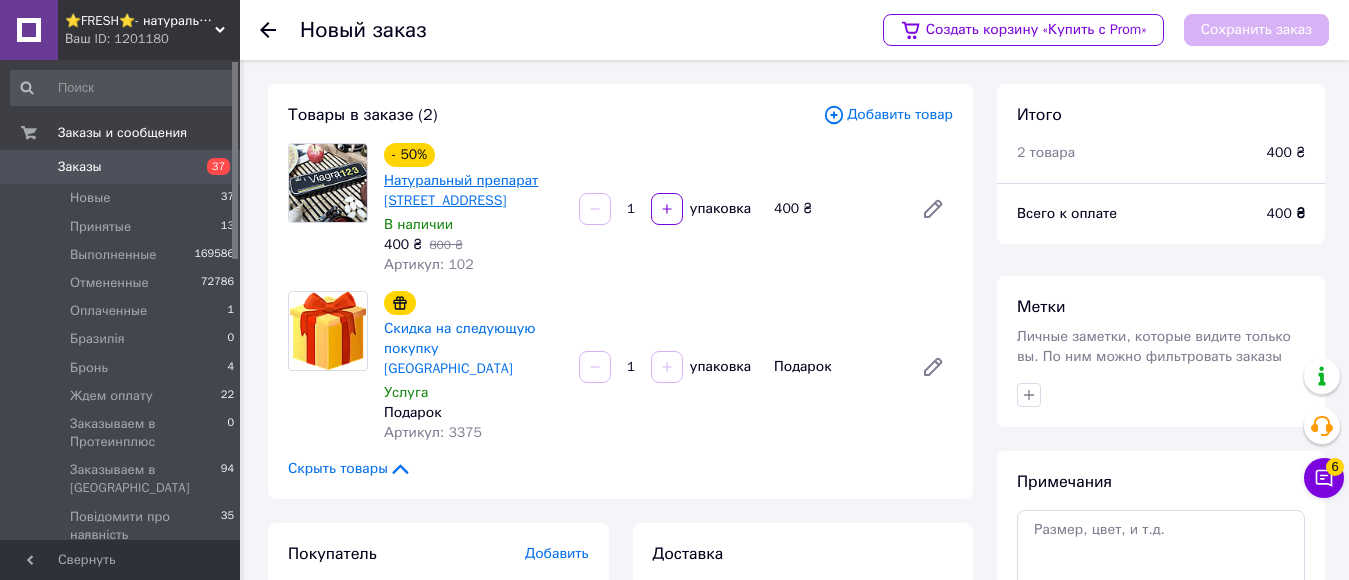 click on "Натуральный препарат Via gra 123 10 таблеток, Киев" at bounding box center (461, 190) 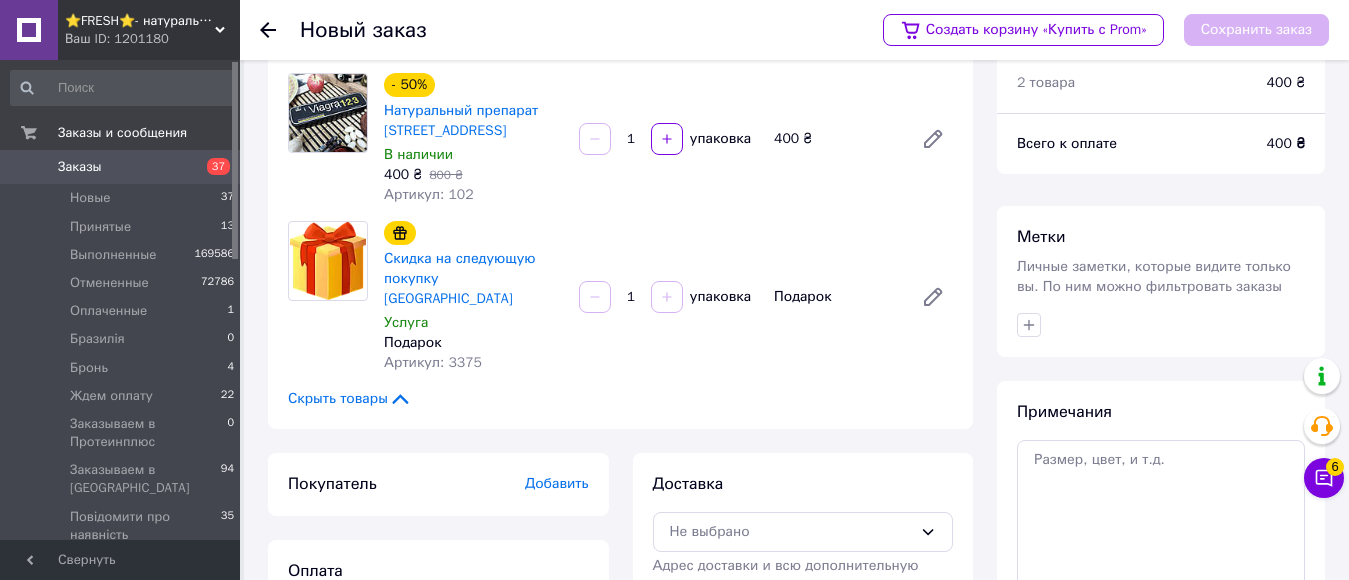 scroll, scrollTop: 244, scrollLeft: 0, axis: vertical 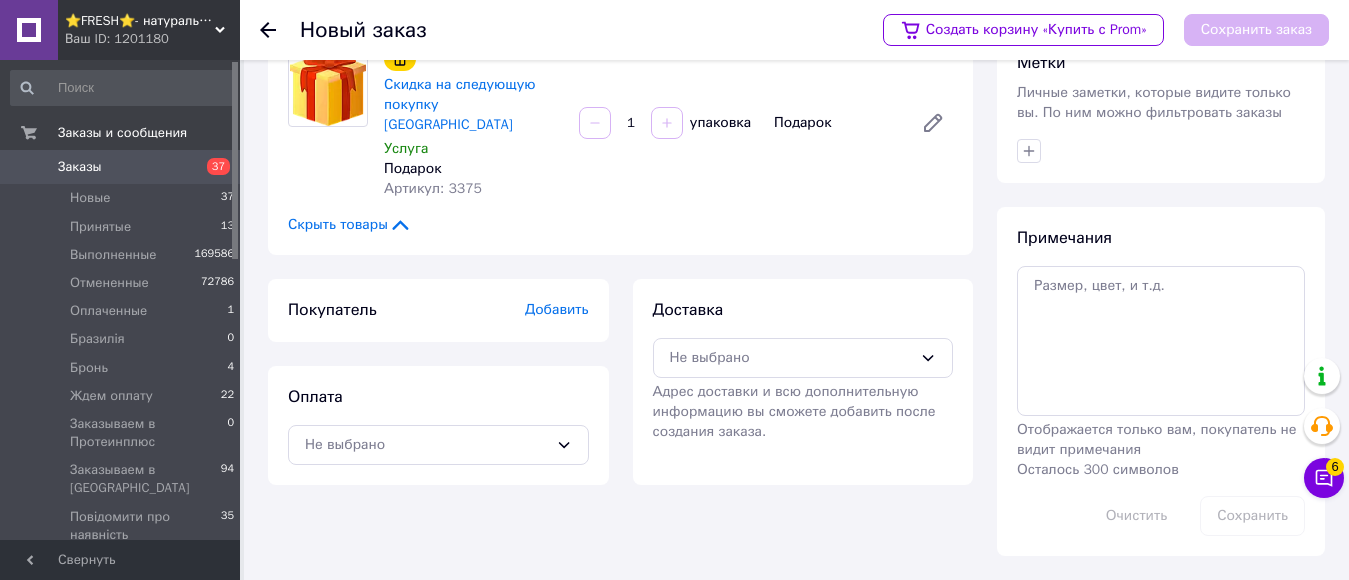 click on "Добавить" at bounding box center (557, 309) 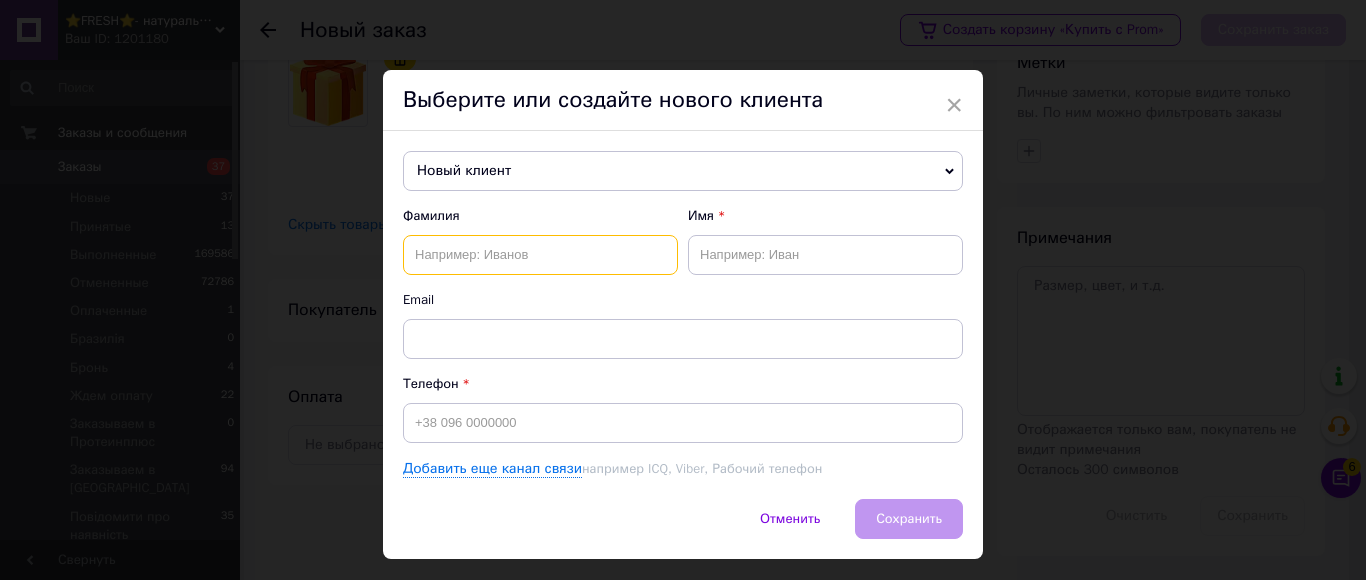 click at bounding box center [540, 255] 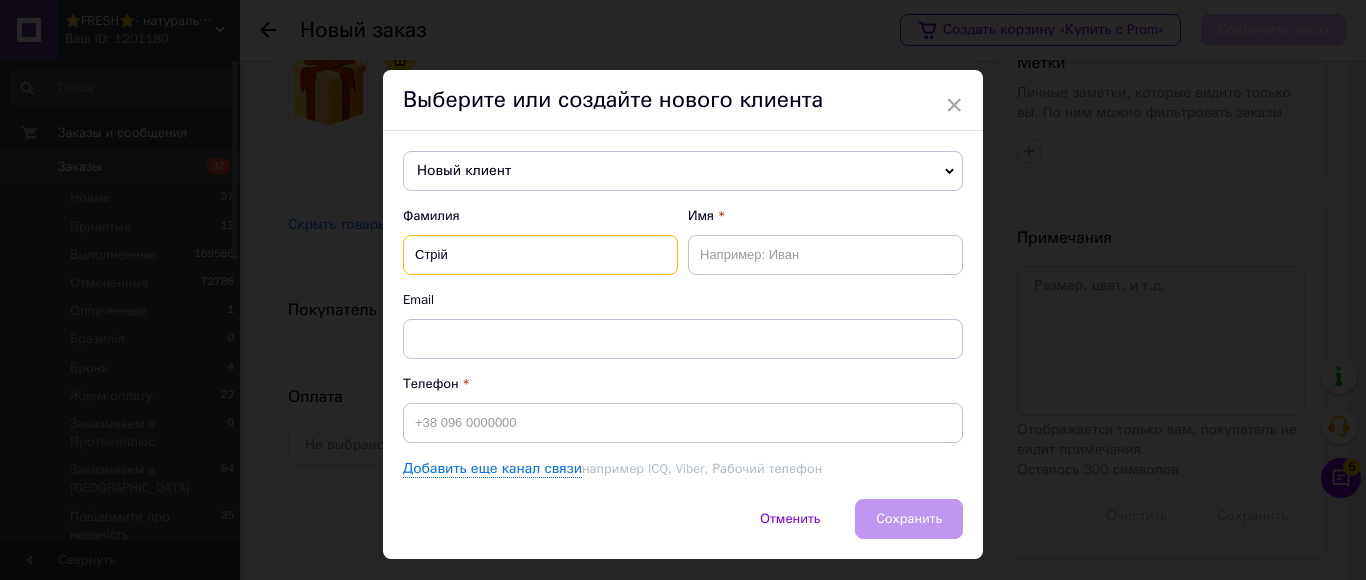type on "Стрій" 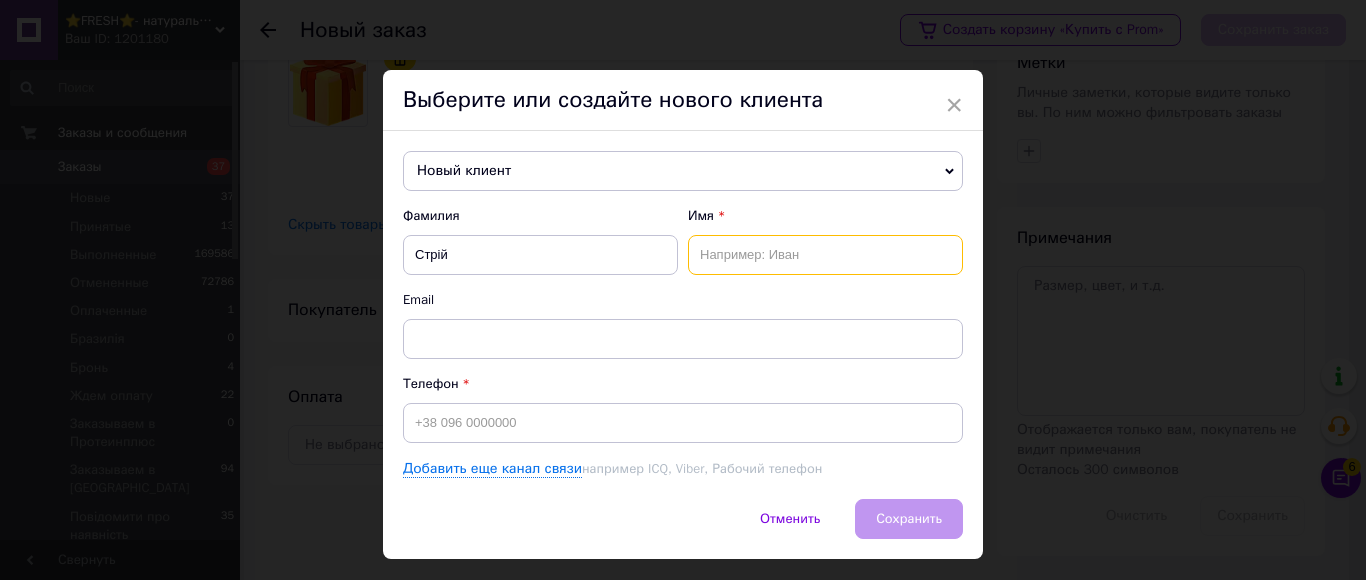 click at bounding box center (825, 255) 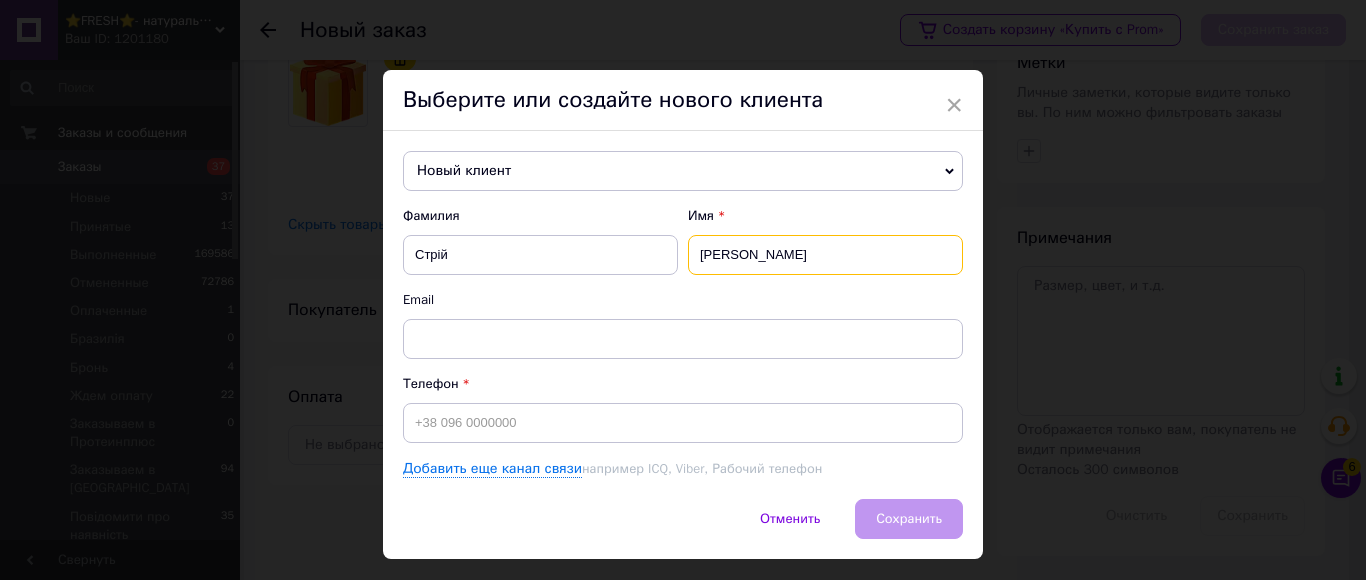type on "Геннадій" 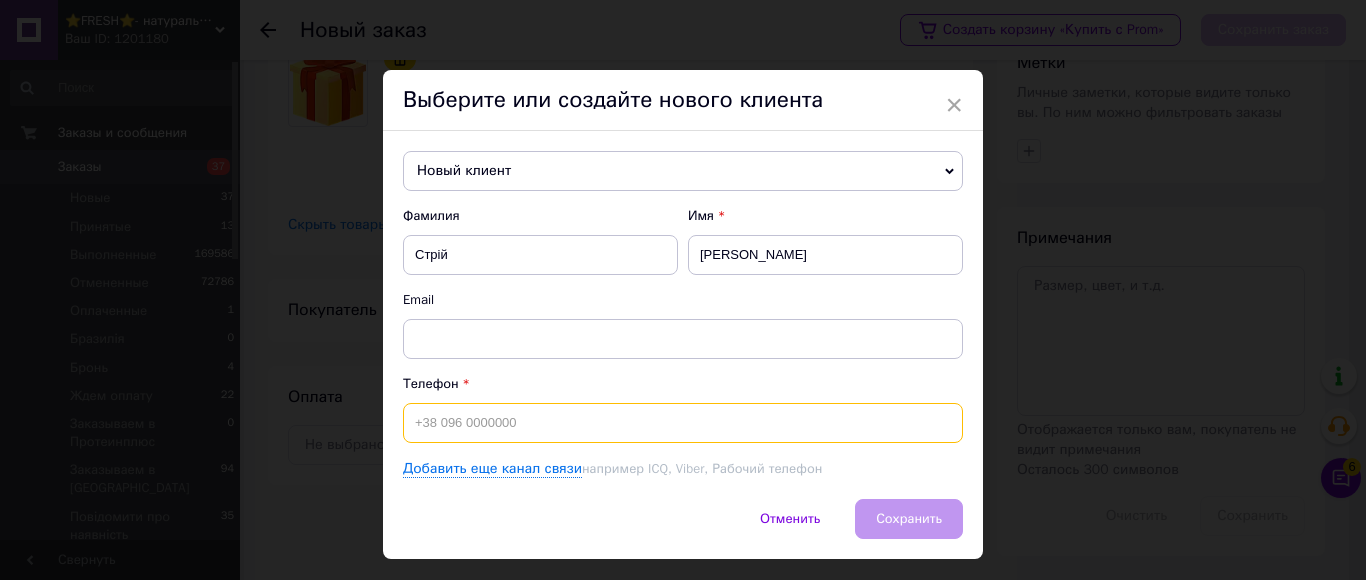 click at bounding box center [683, 423] 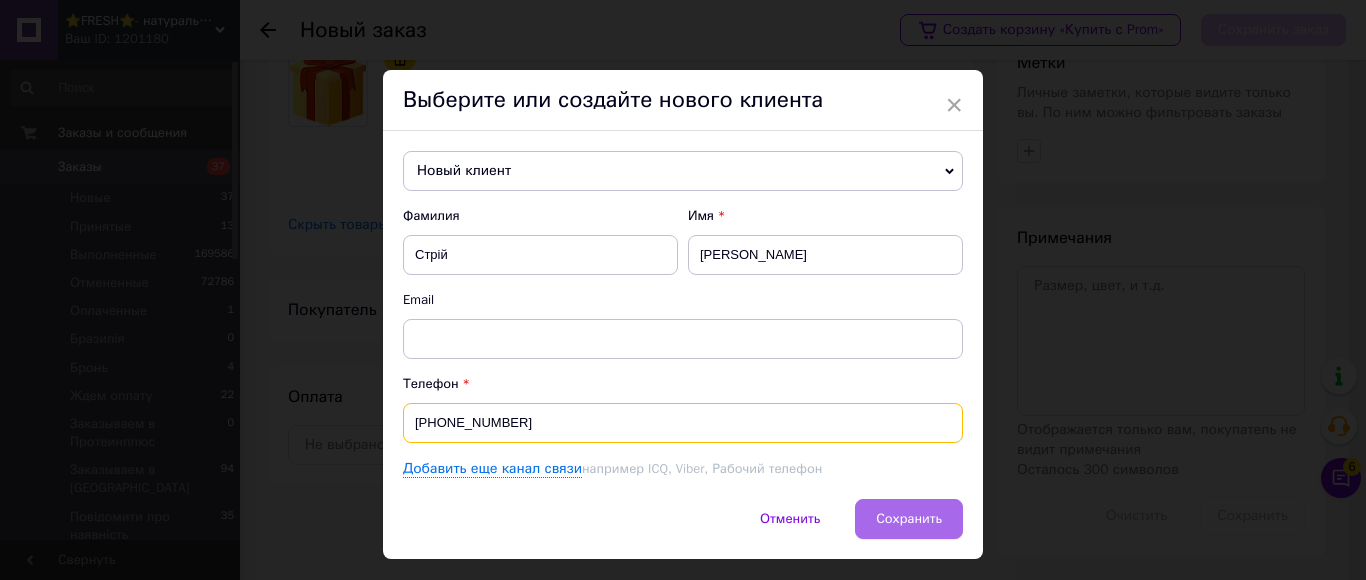 type on "[PHONE_NUMBER]" 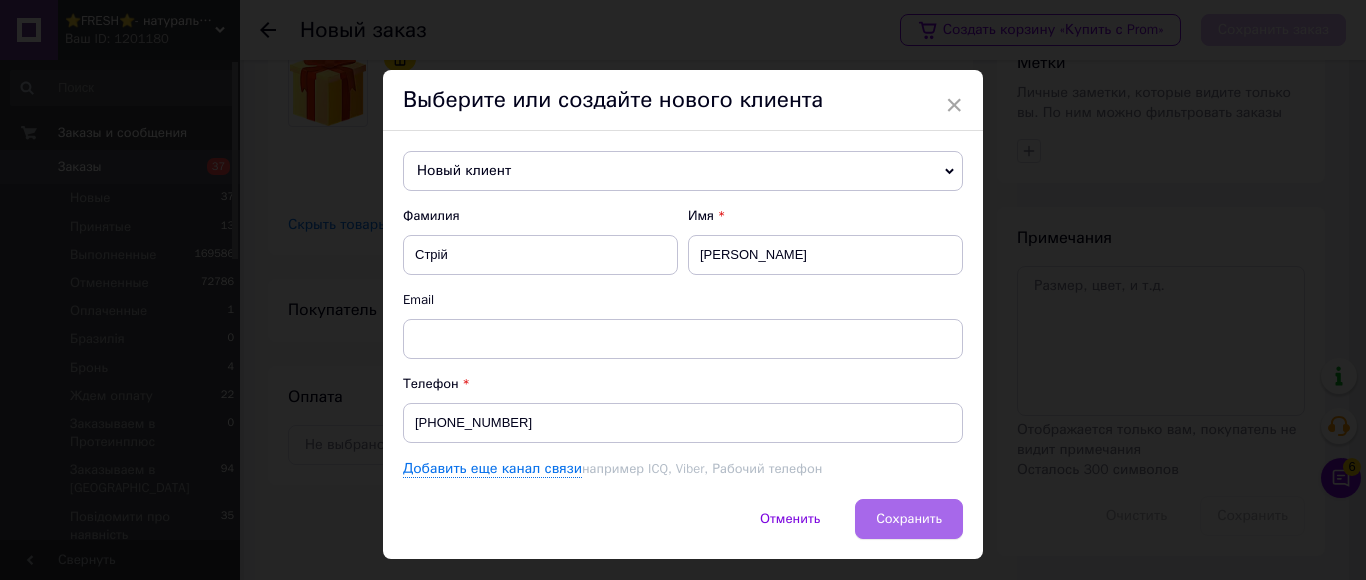 click on "Сохранить" at bounding box center (909, 518) 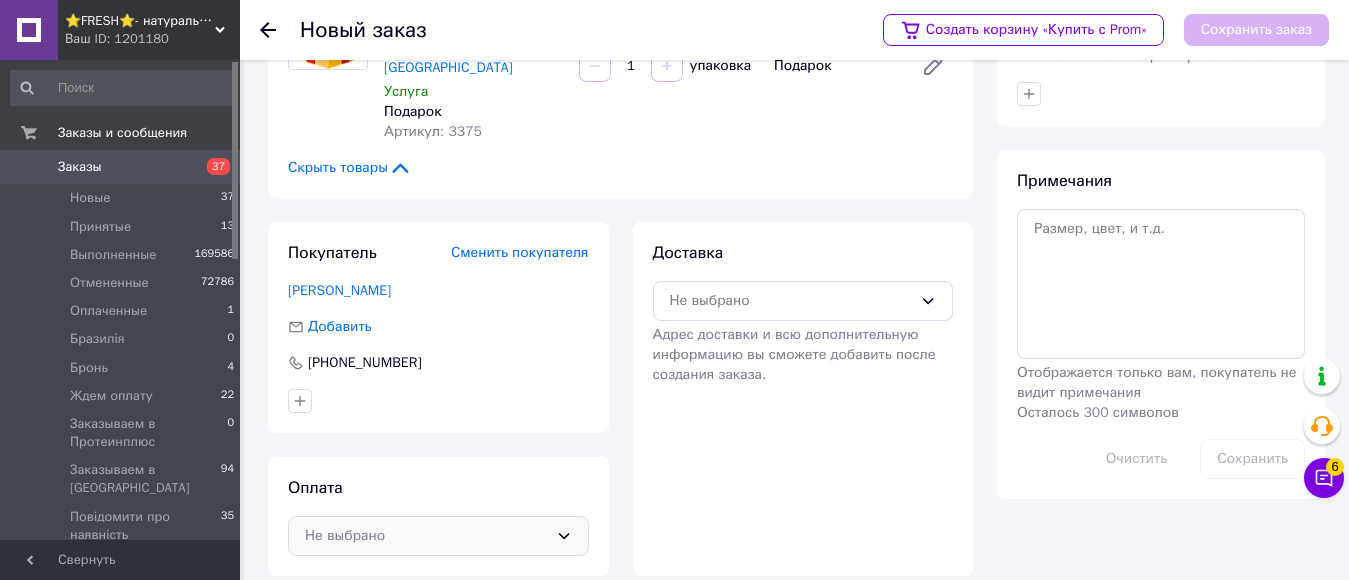 click on "Не выбрано" at bounding box center (426, 536) 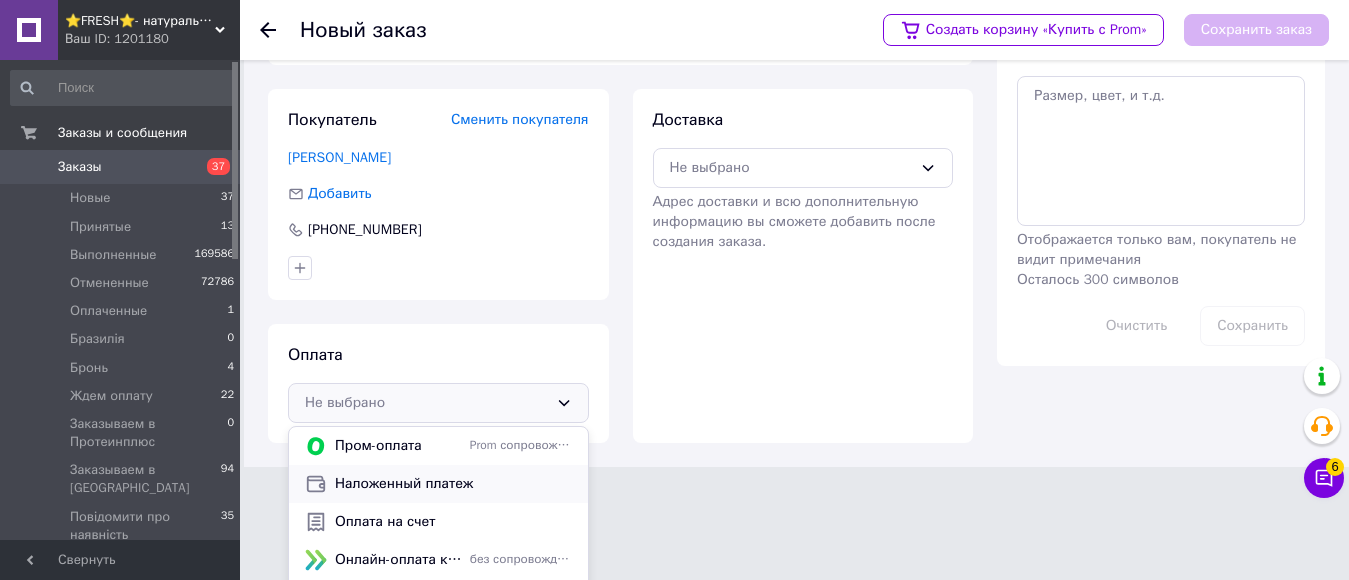 click on "Наложенный платеж" at bounding box center (453, 484) 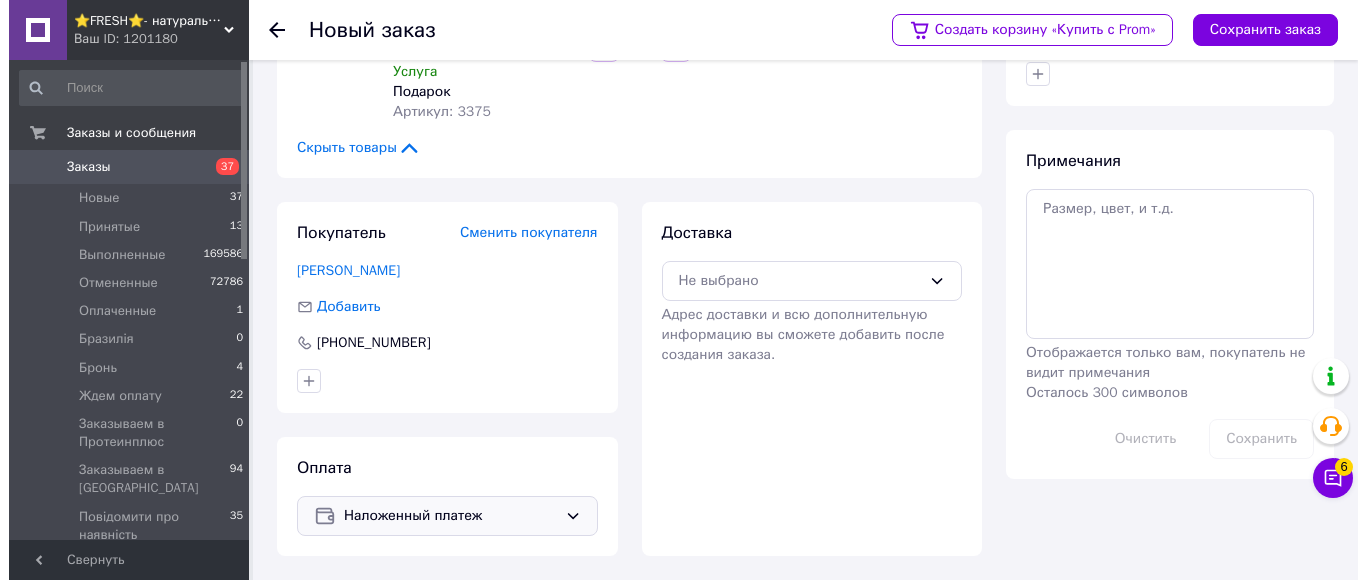 scroll, scrollTop: 301, scrollLeft: 0, axis: vertical 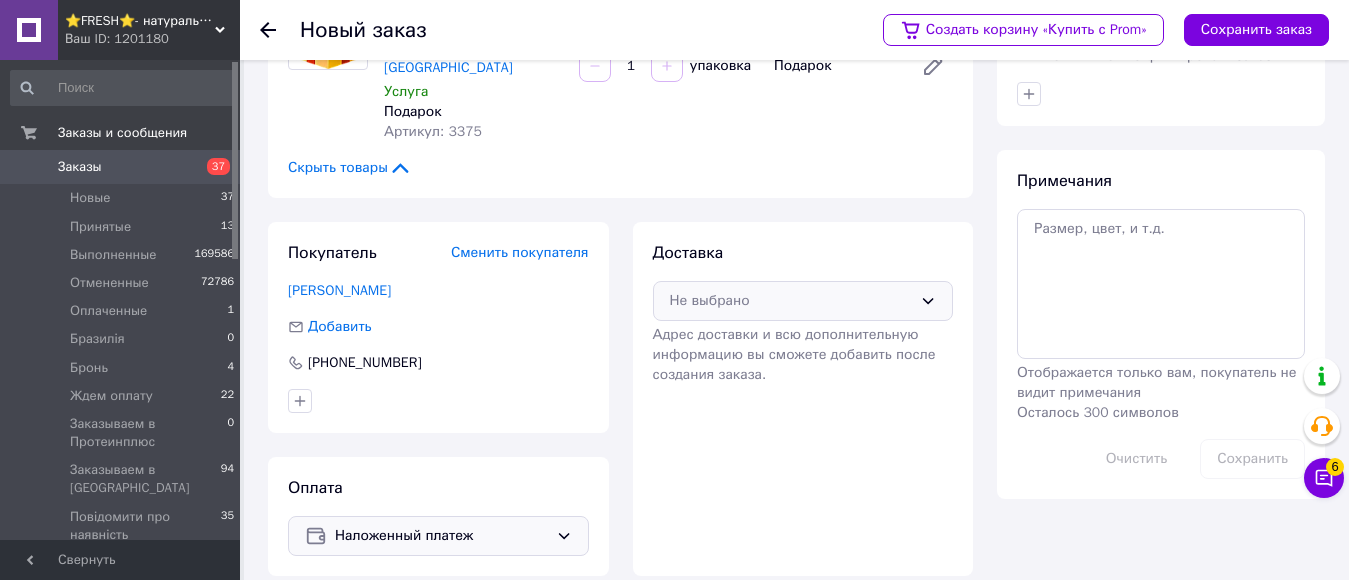 click on "Не выбрано" at bounding box center (791, 301) 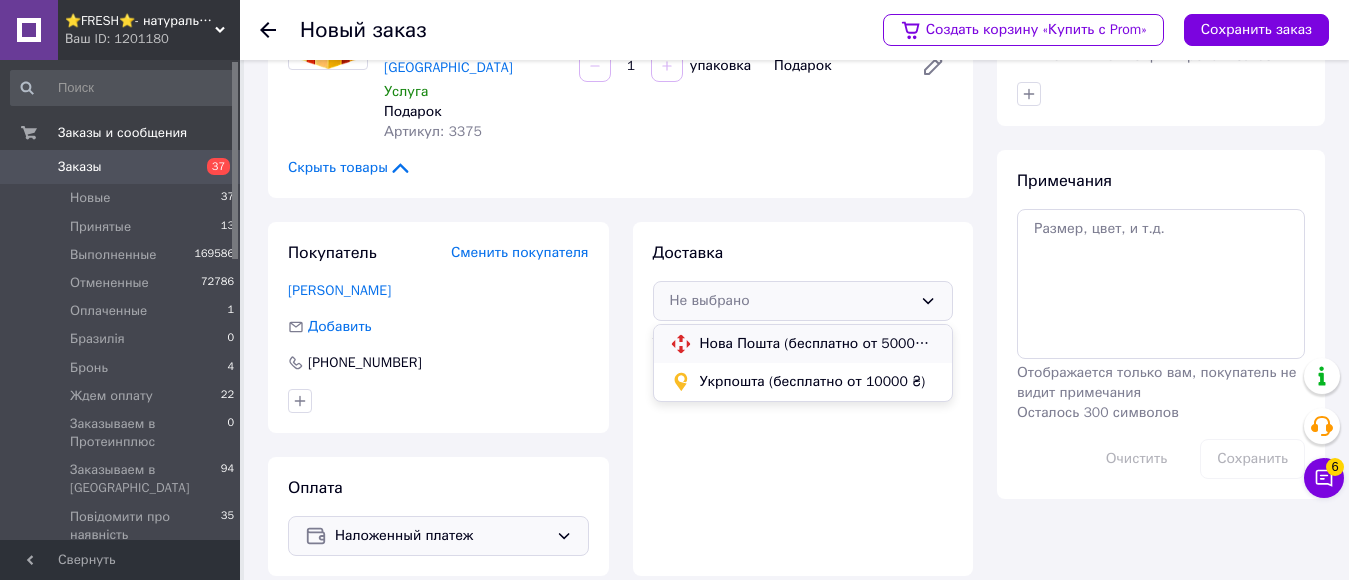 click on "Нова Пошта (бесплатно от 50000 ₴)" at bounding box center [818, 344] 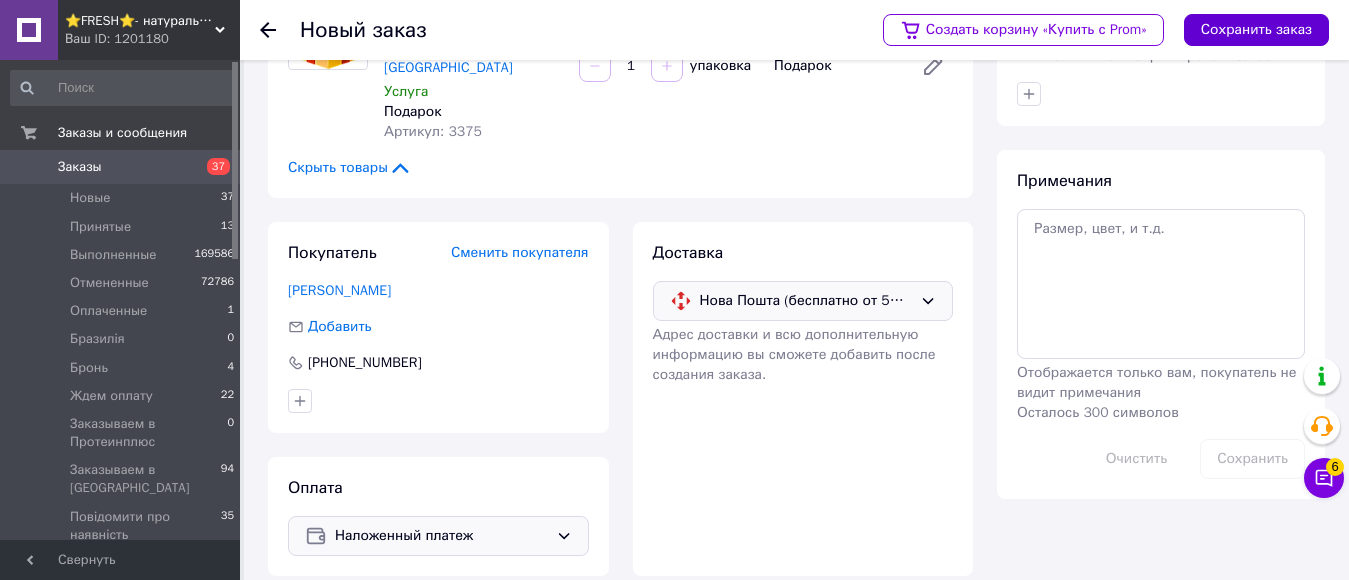 click on "Сохранить заказ" at bounding box center (1256, 30) 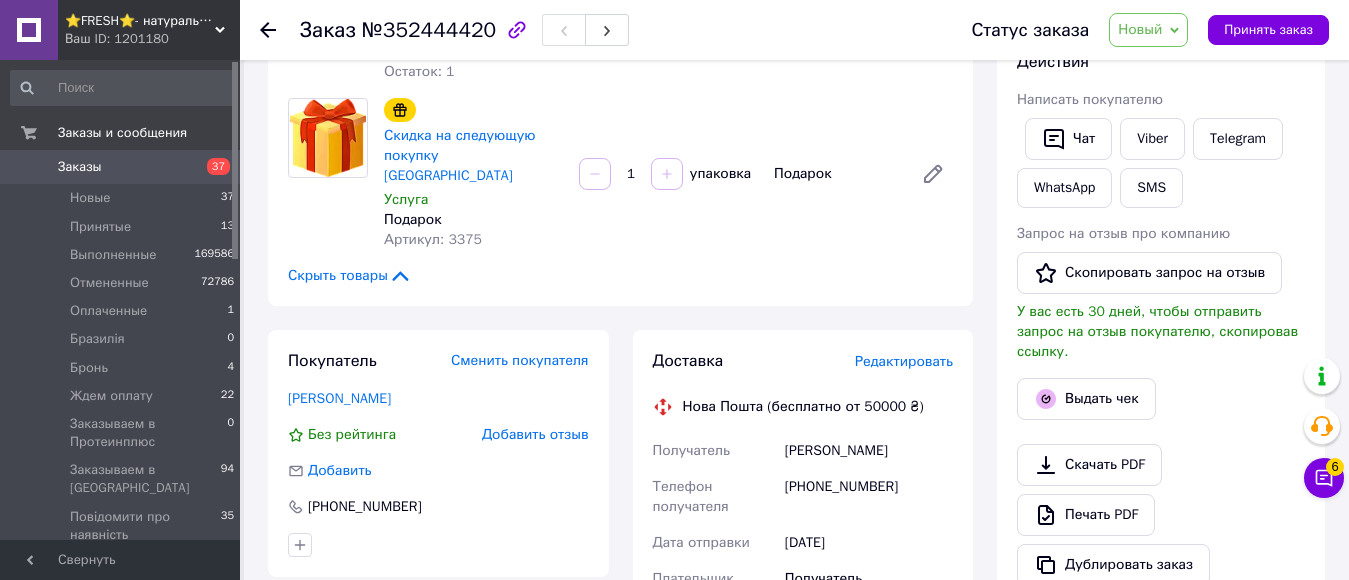 click on "Редактировать" at bounding box center [904, 361] 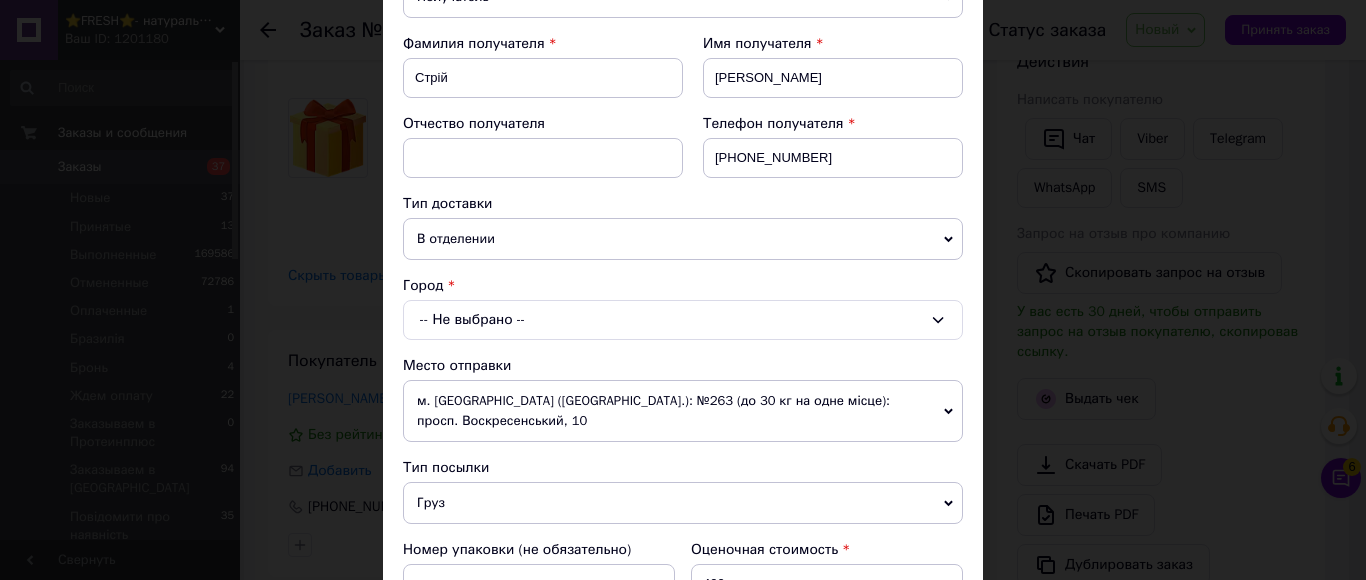 scroll, scrollTop: 300, scrollLeft: 0, axis: vertical 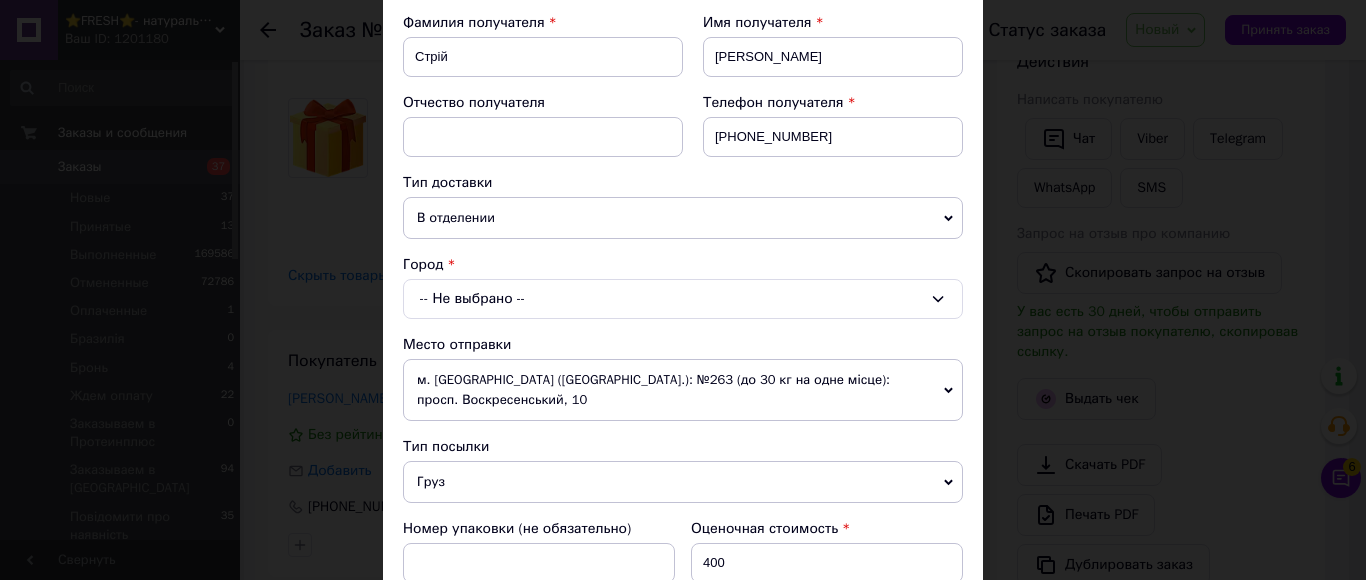 click on "-- Не выбрано --" at bounding box center [683, 299] 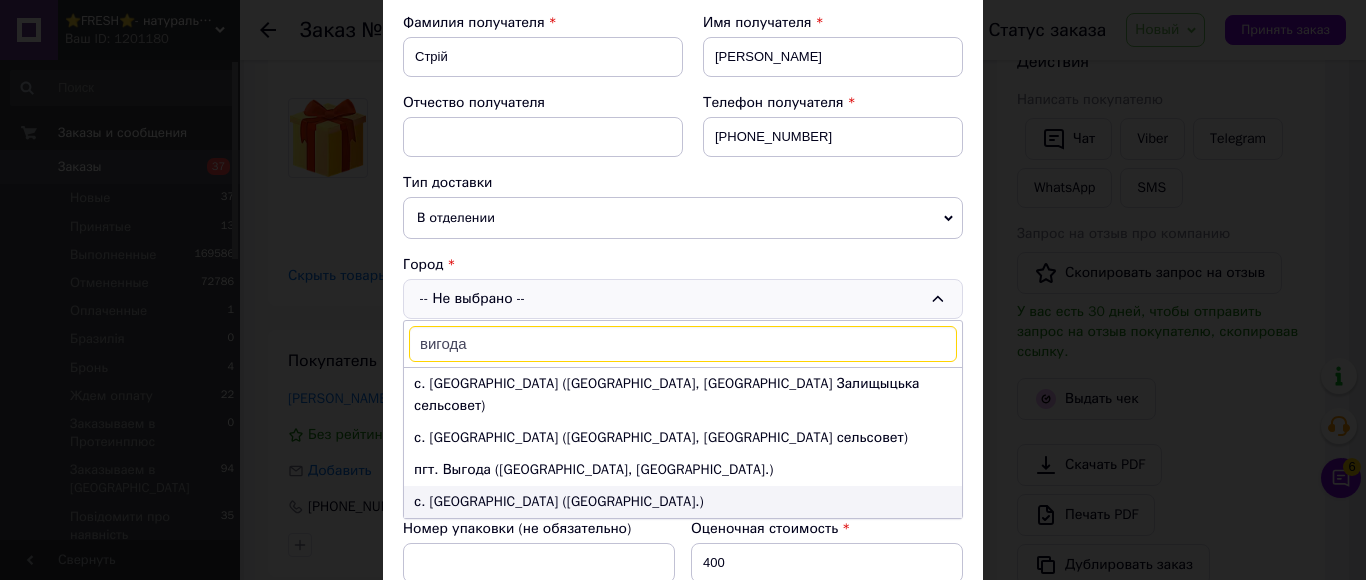 type on "вигода" 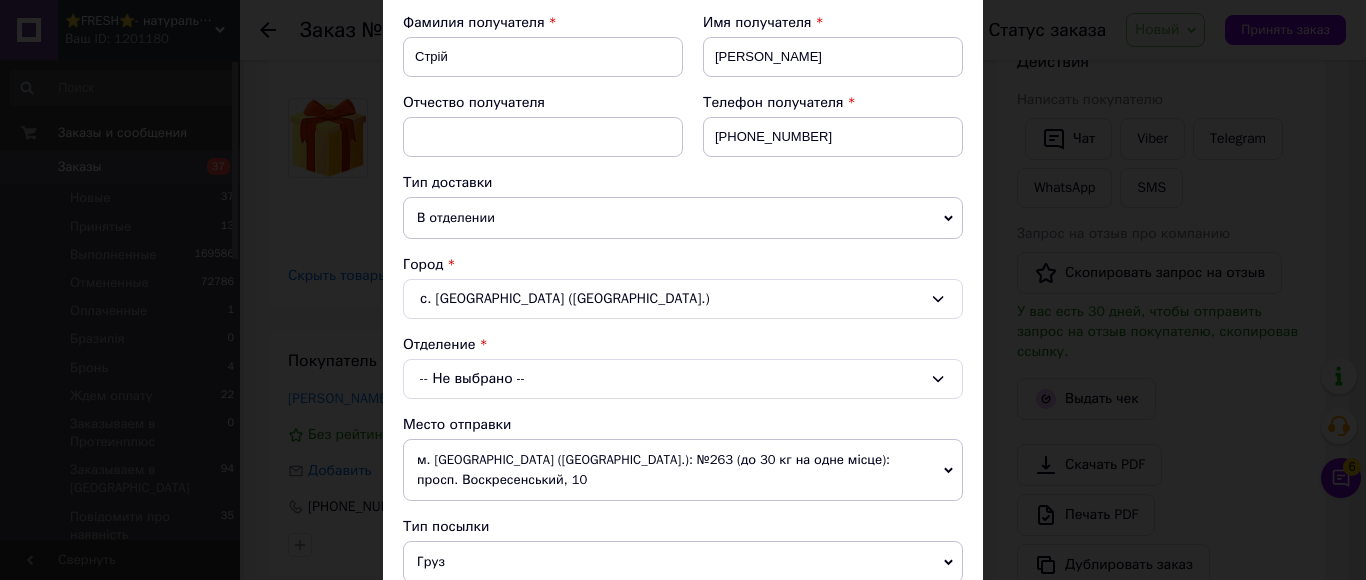 click on "-- Не выбрано --" at bounding box center (683, 379) 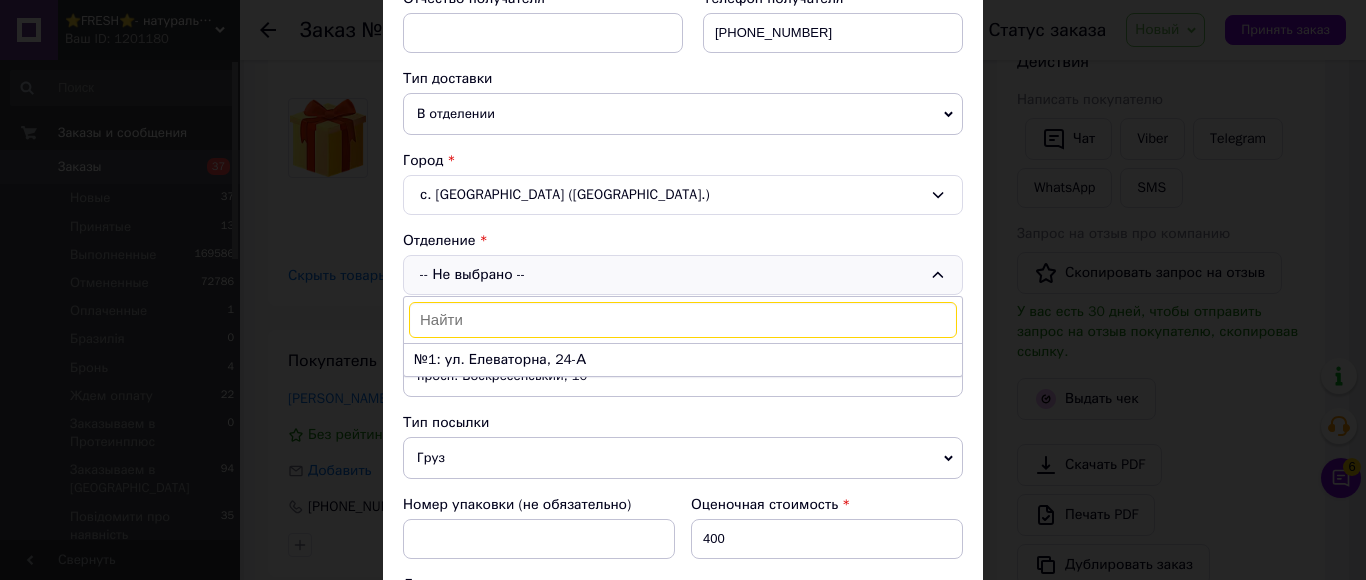 scroll, scrollTop: 500, scrollLeft: 0, axis: vertical 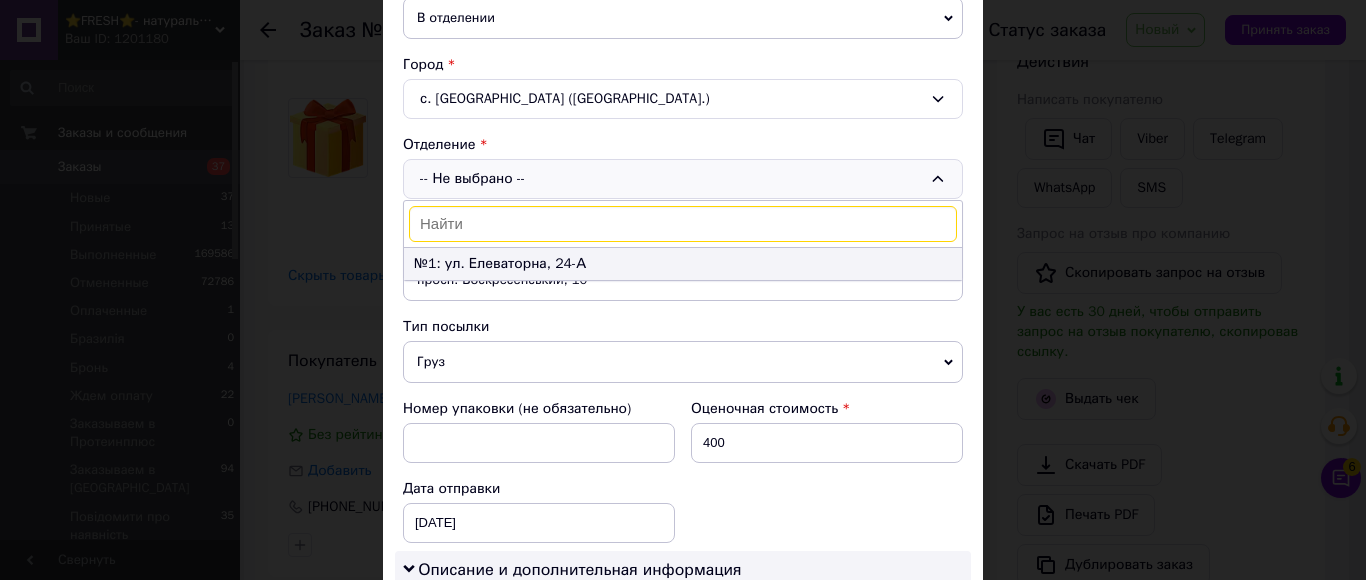 click on "№1: ул. Елеваторна, 24-А" at bounding box center [683, 264] 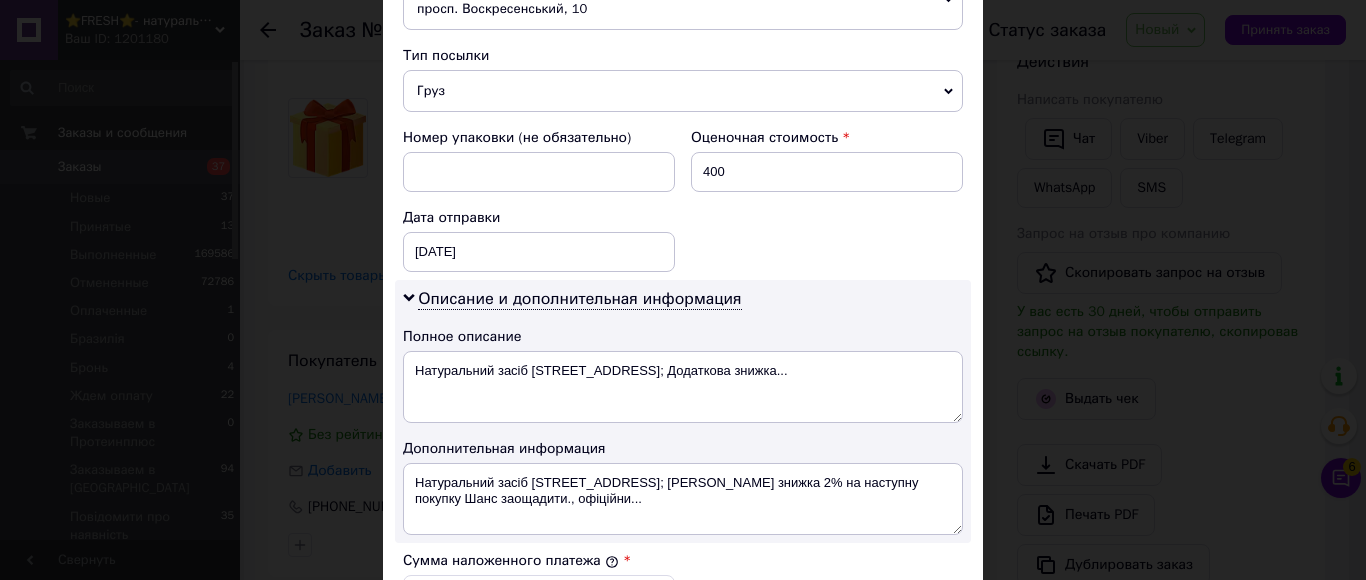 scroll, scrollTop: 800, scrollLeft: 0, axis: vertical 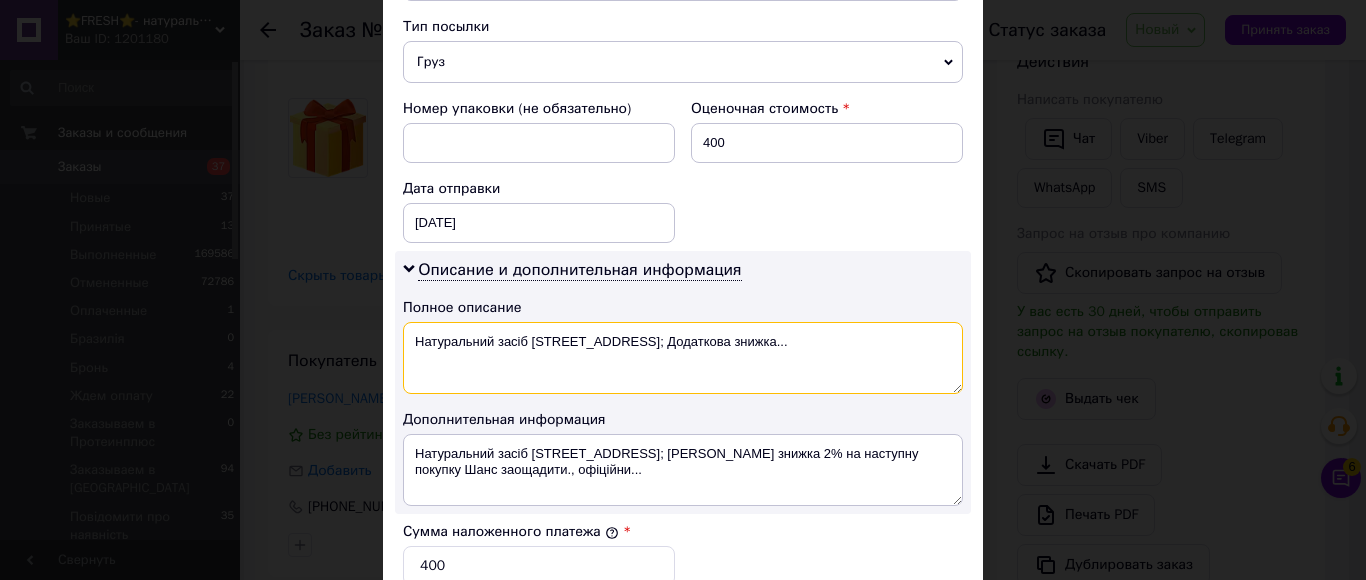 drag, startPoint x: 522, startPoint y: 320, endPoint x: 411, endPoint y: 323, distance: 111.040535 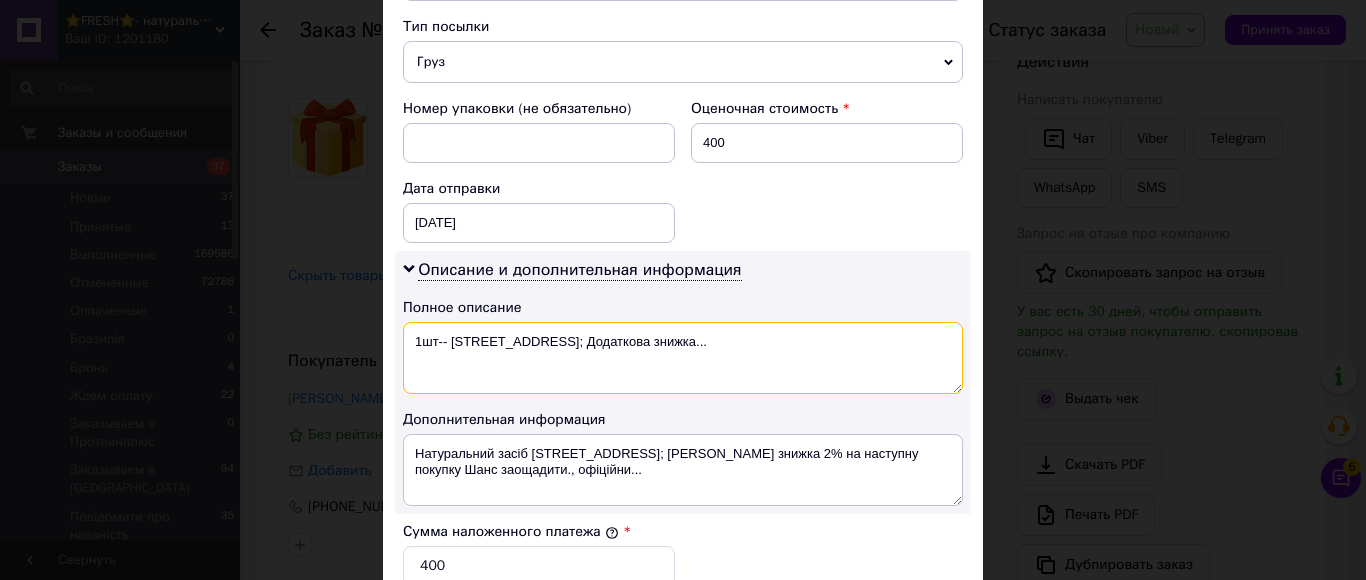 click on "1шт-- Via gra 123; Додаткова знижка..." at bounding box center (683, 358) 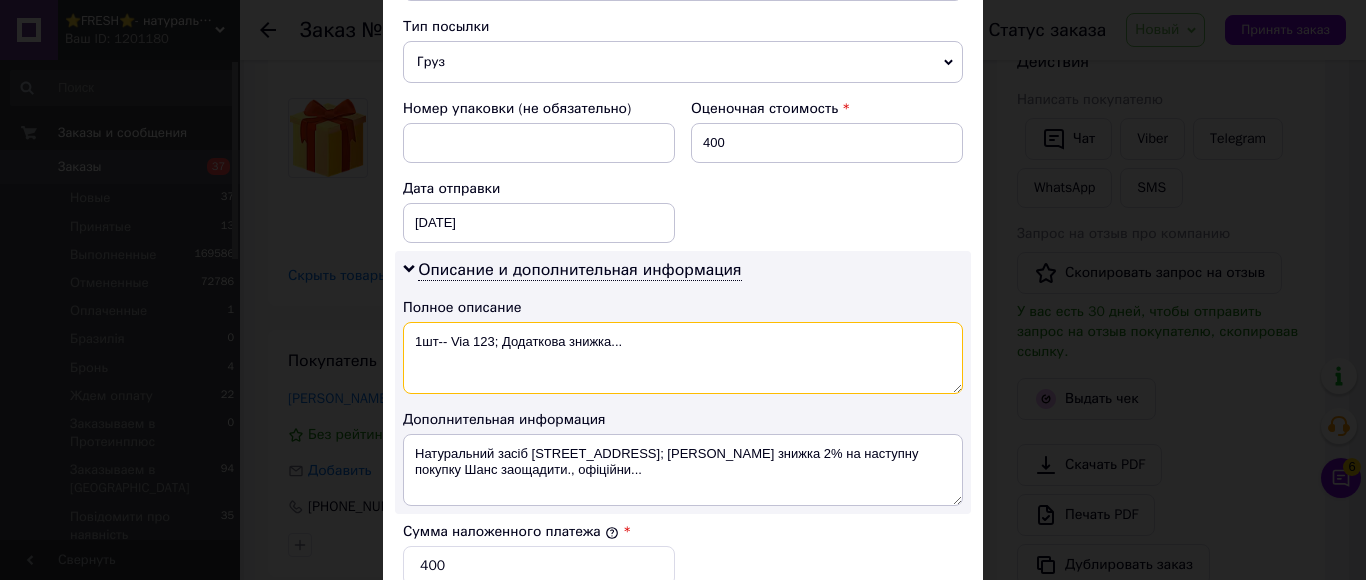 drag, startPoint x: 489, startPoint y: 322, endPoint x: 637, endPoint y: 339, distance: 148.97314 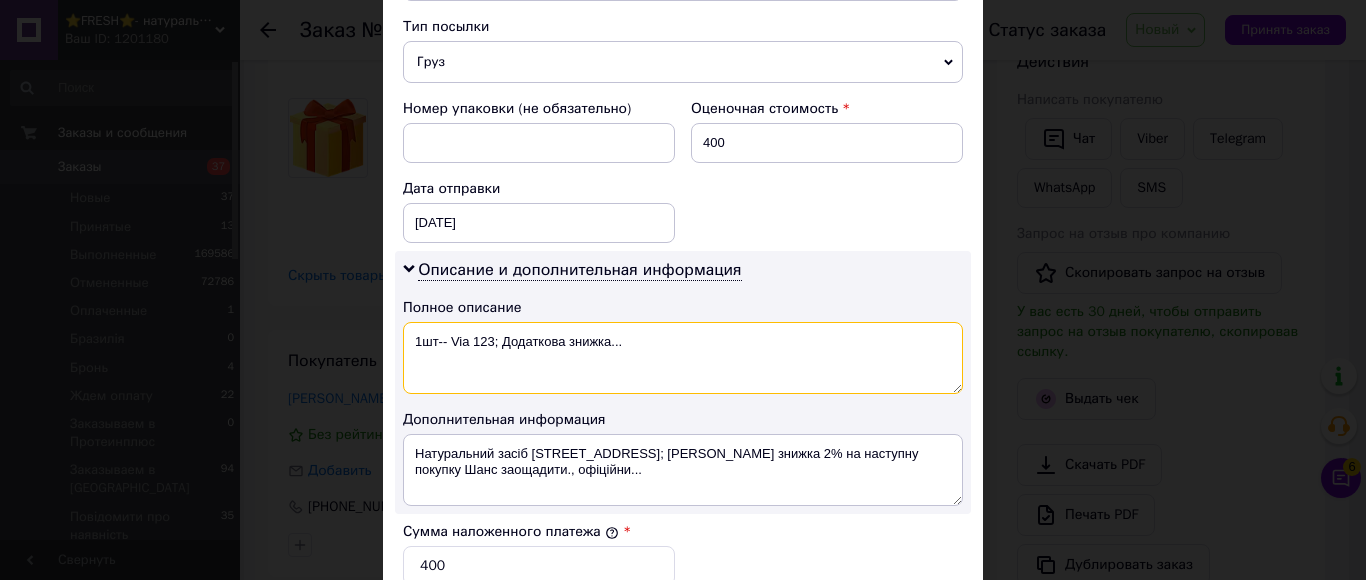 click on "1шт-- Via 123; Додаткова знижка..." at bounding box center (683, 358) 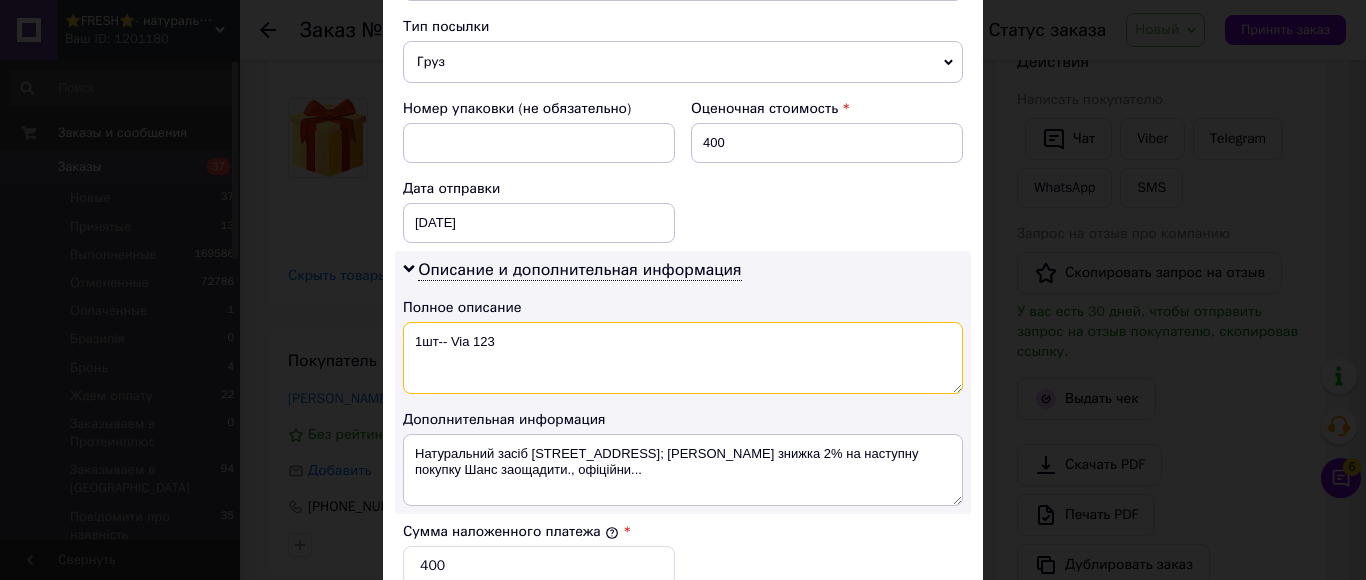 drag, startPoint x: 543, startPoint y: 324, endPoint x: 407, endPoint y: 321, distance: 136.03308 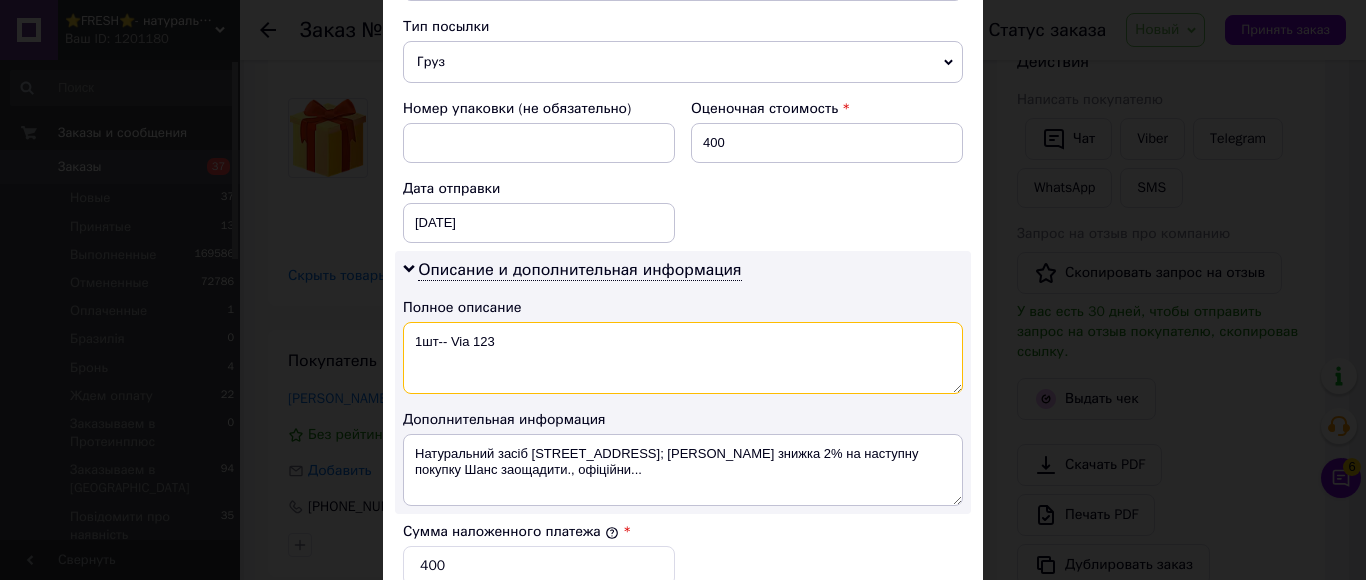 click on "1шт-- Via 123" at bounding box center (683, 358) 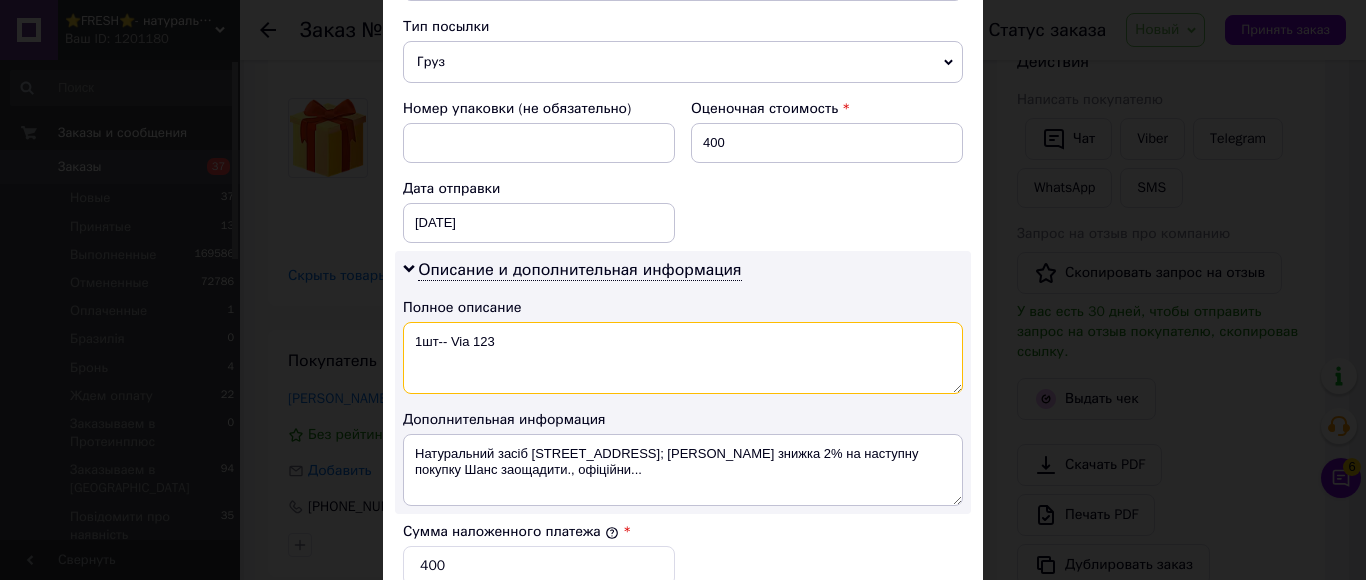 type on "1шт-- Via 123" 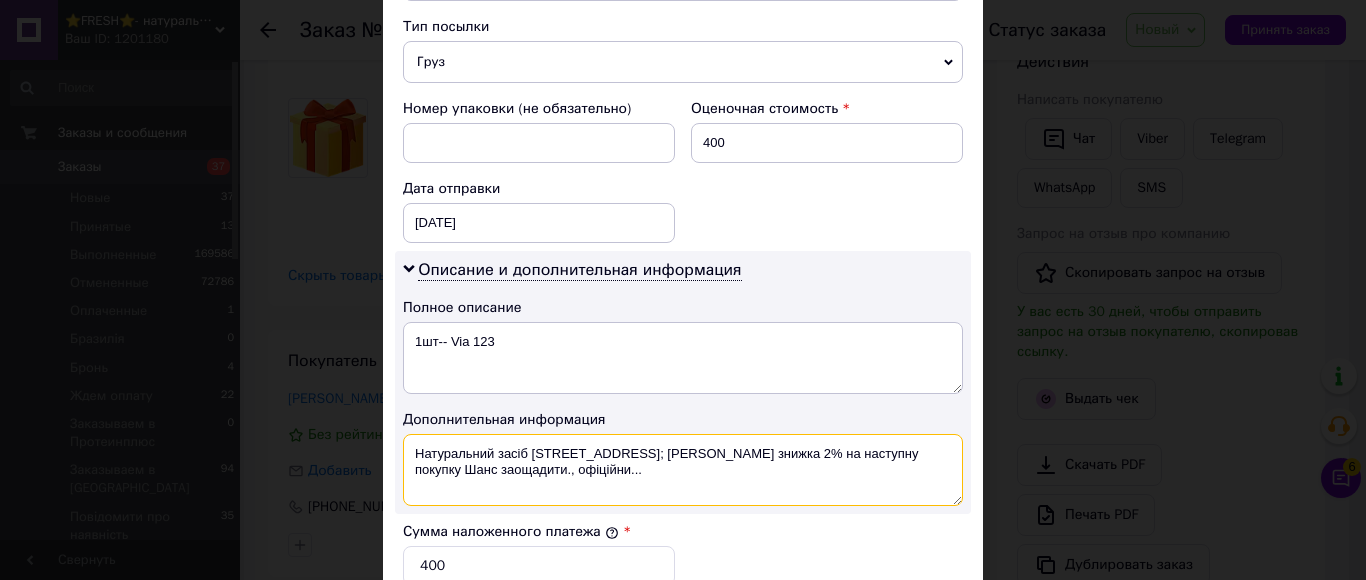 drag, startPoint x: 577, startPoint y: 462, endPoint x: 404, endPoint y: 421, distance: 177.792 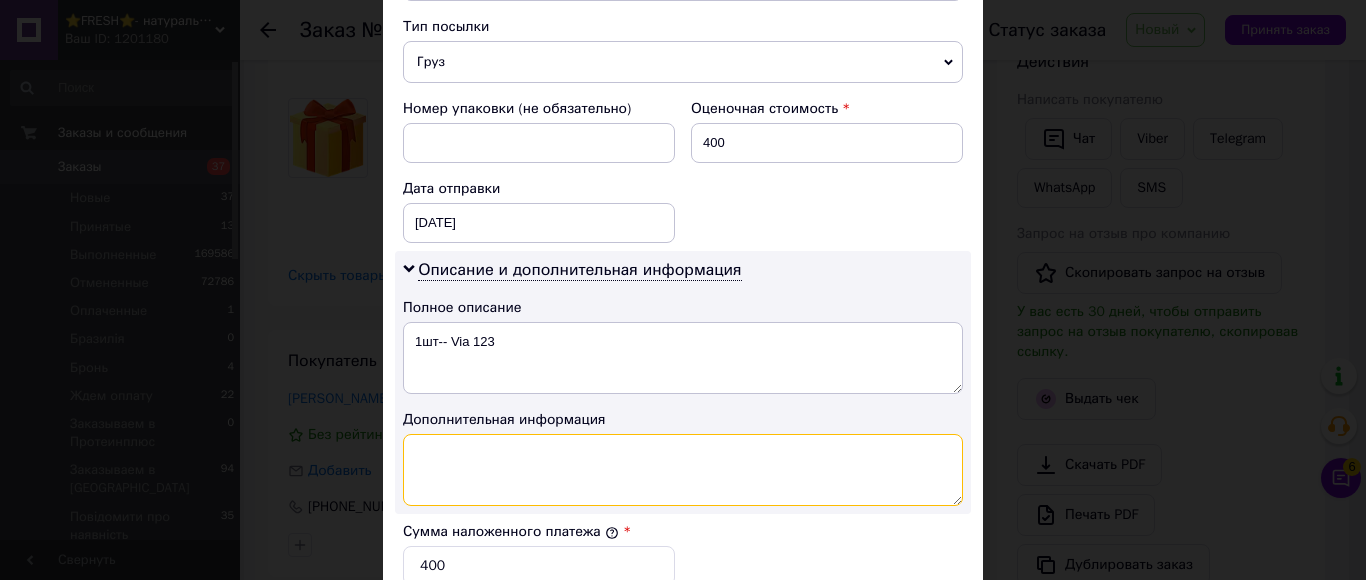 paste on "1шт-- Via 123" 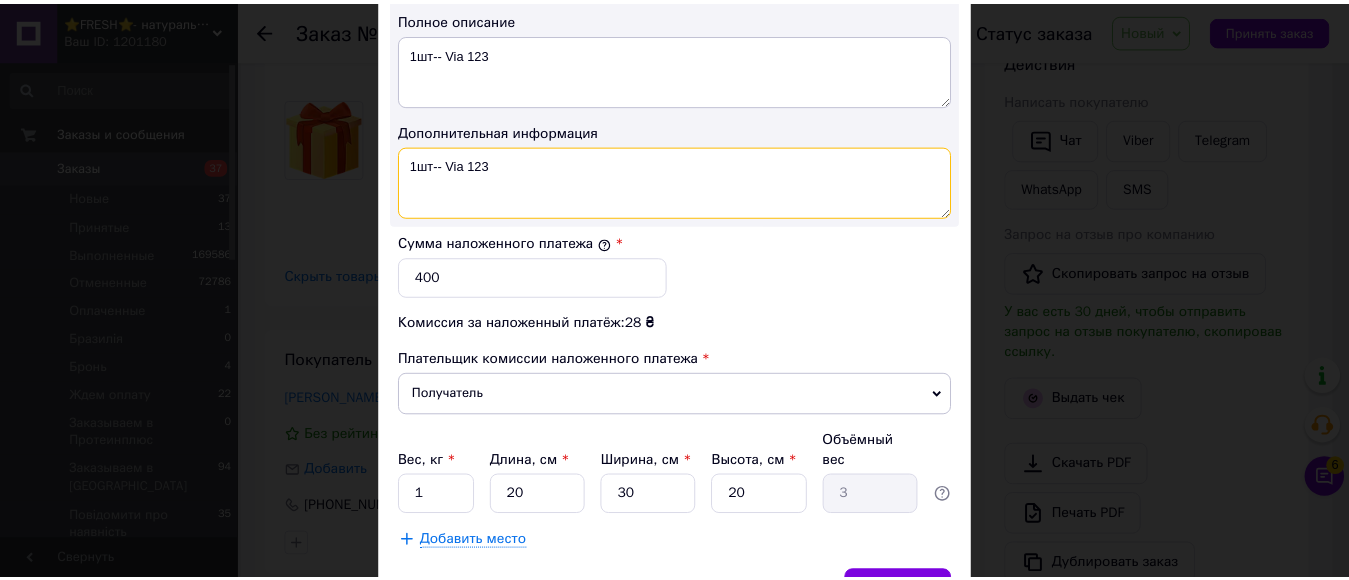 scroll, scrollTop: 1170, scrollLeft: 0, axis: vertical 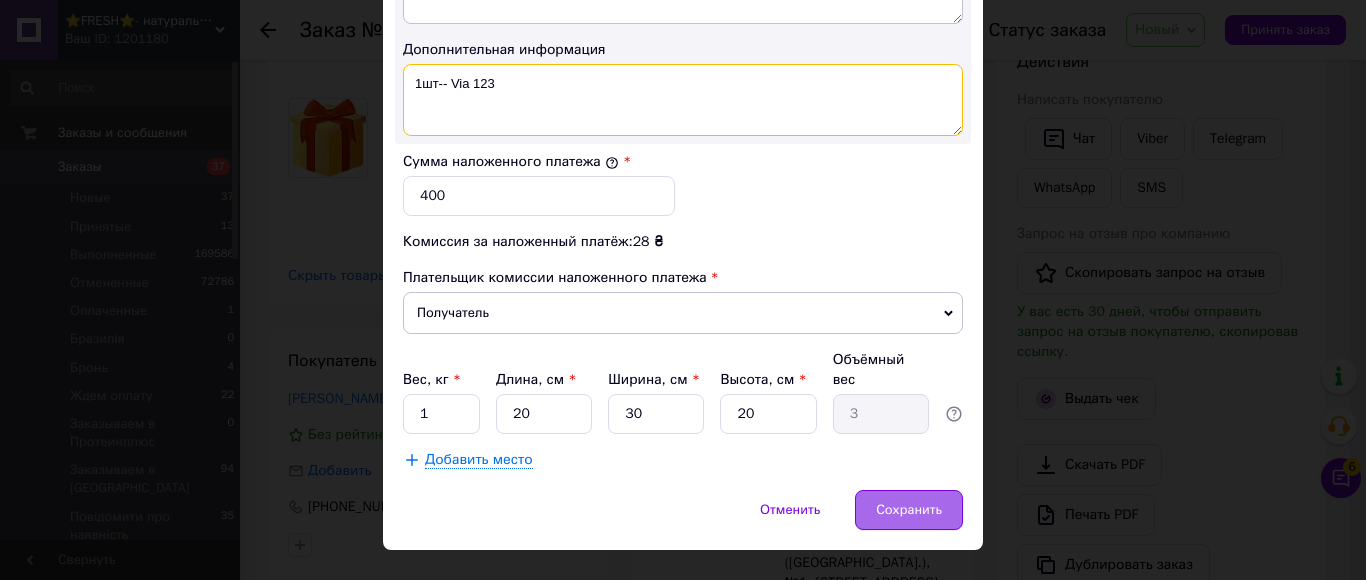 type on "1шт-- Via 123" 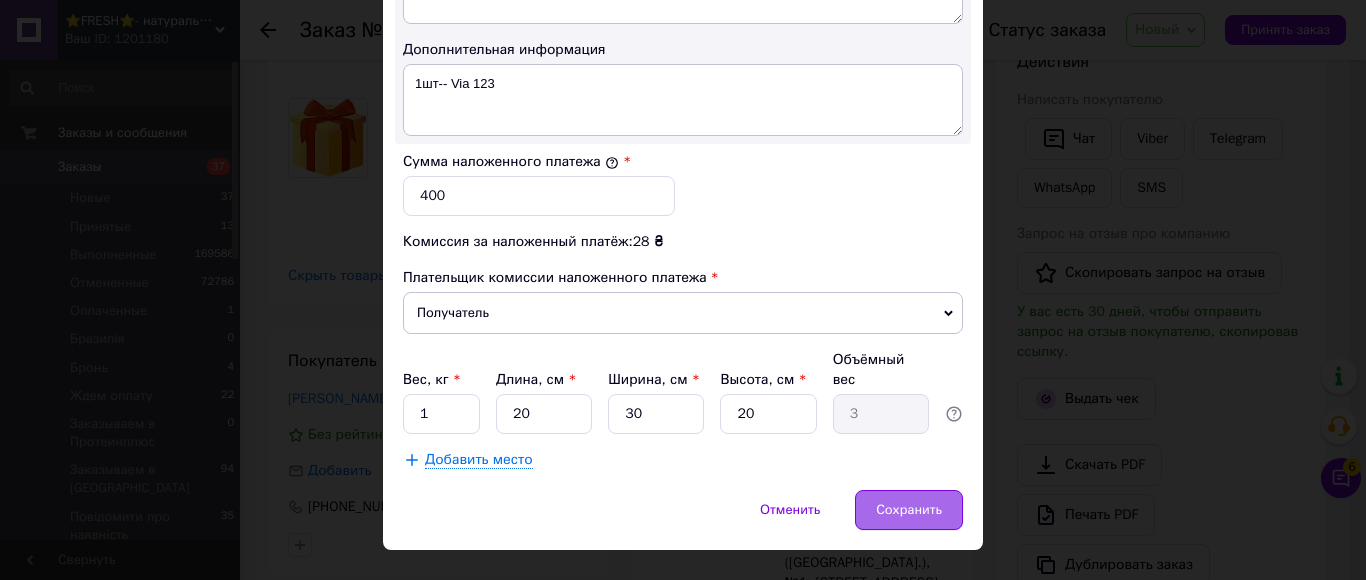 click on "Сохранить" at bounding box center [909, 510] 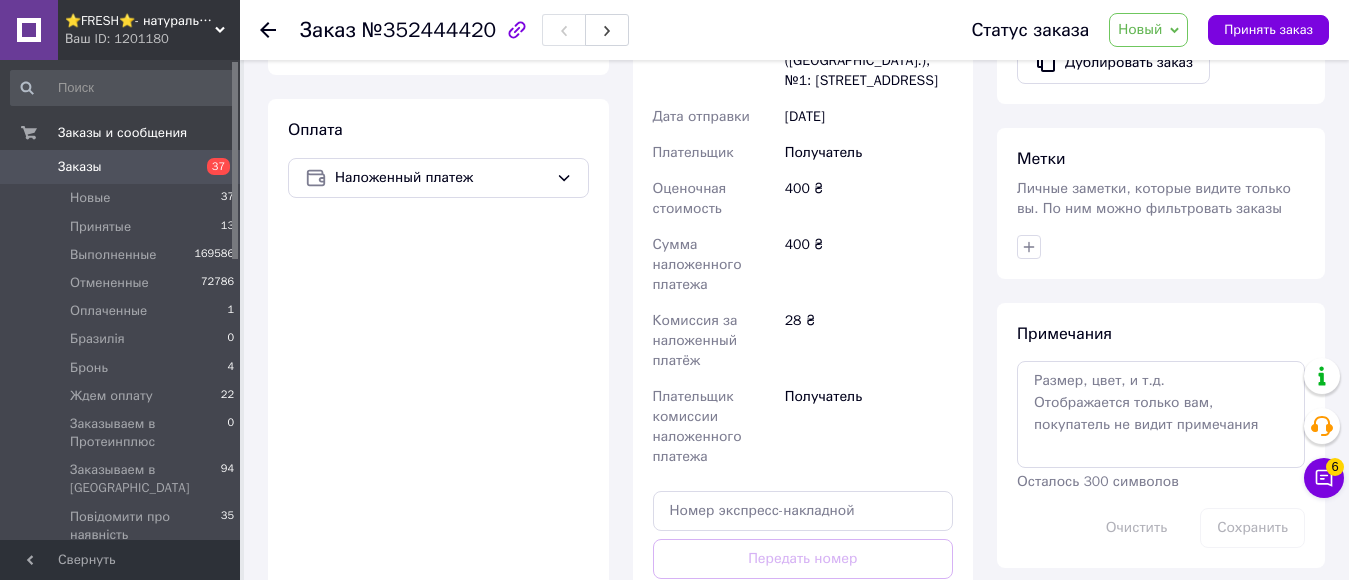 scroll, scrollTop: 1001, scrollLeft: 0, axis: vertical 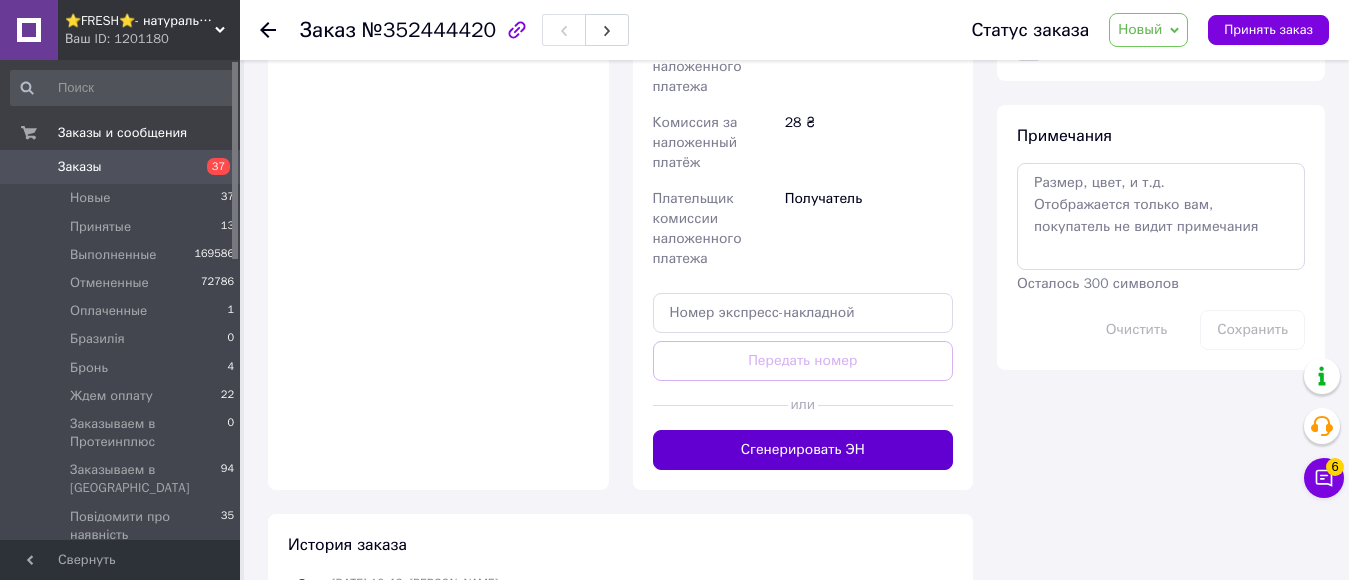click on "Сгенерировать ЭН" at bounding box center [803, 450] 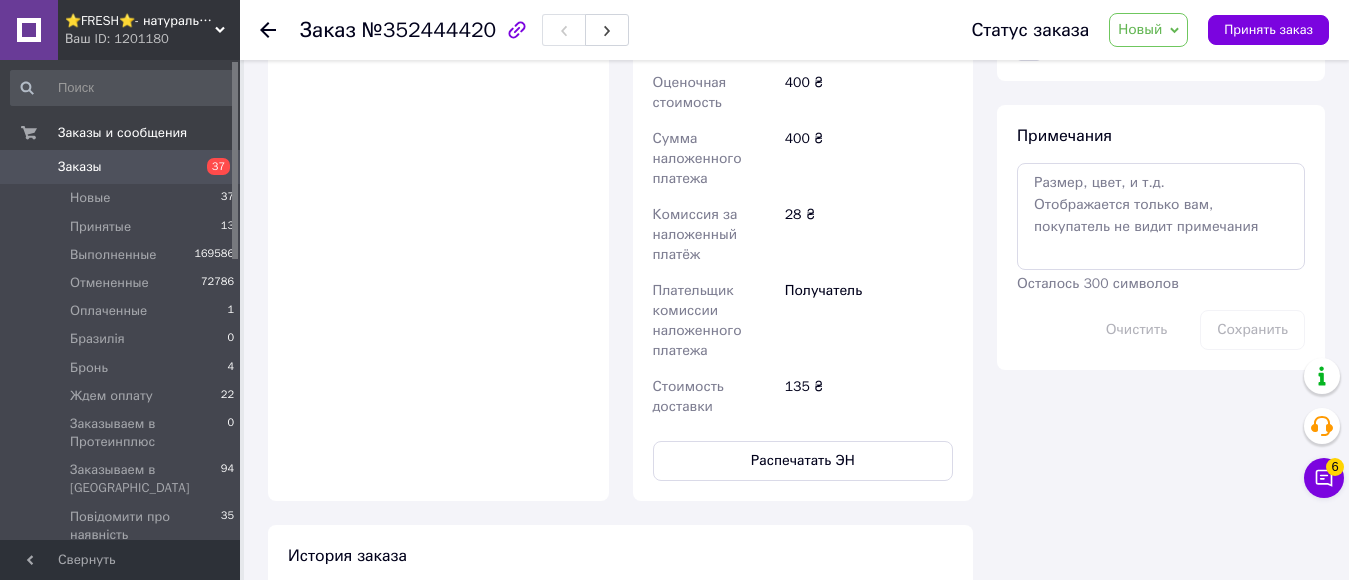 click on "Новый" at bounding box center (1140, 29) 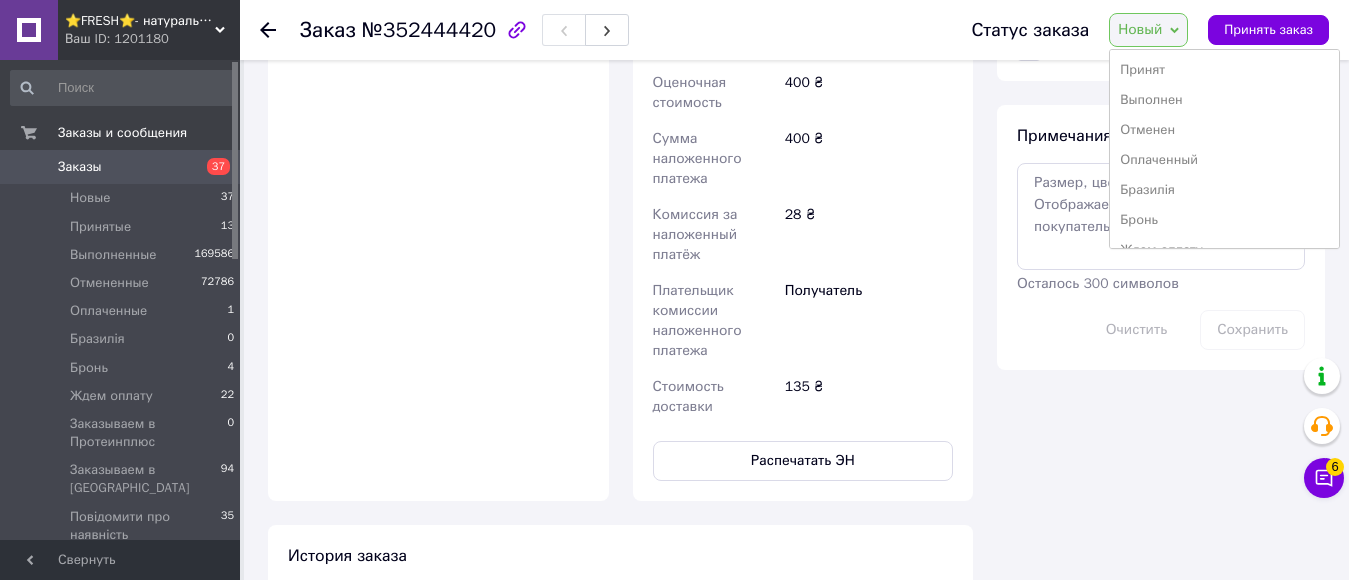 click on "Принят" at bounding box center (1224, 70) 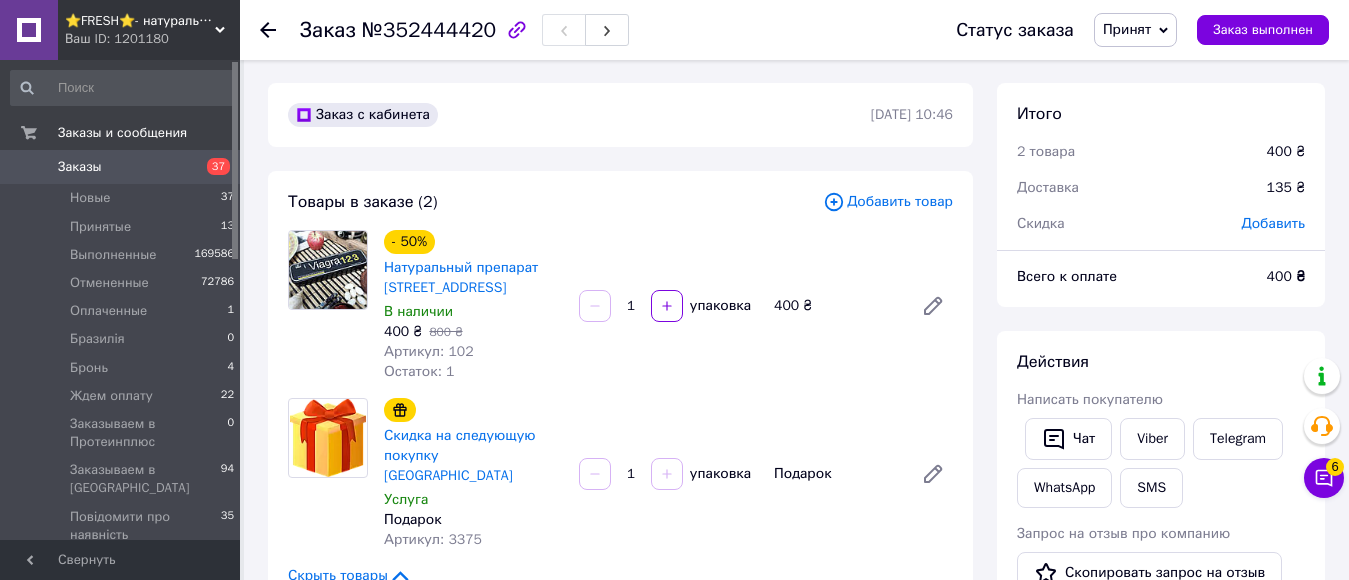 scroll, scrollTop: 0, scrollLeft: 0, axis: both 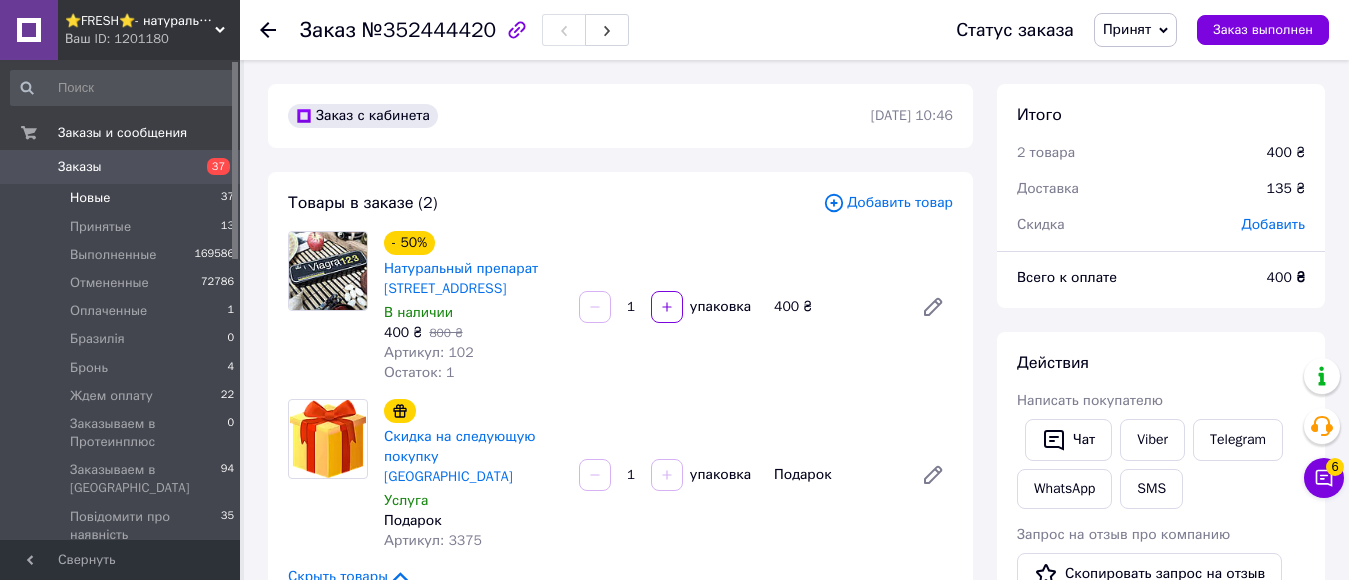 click on "Новые 37" at bounding box center (123, 198) 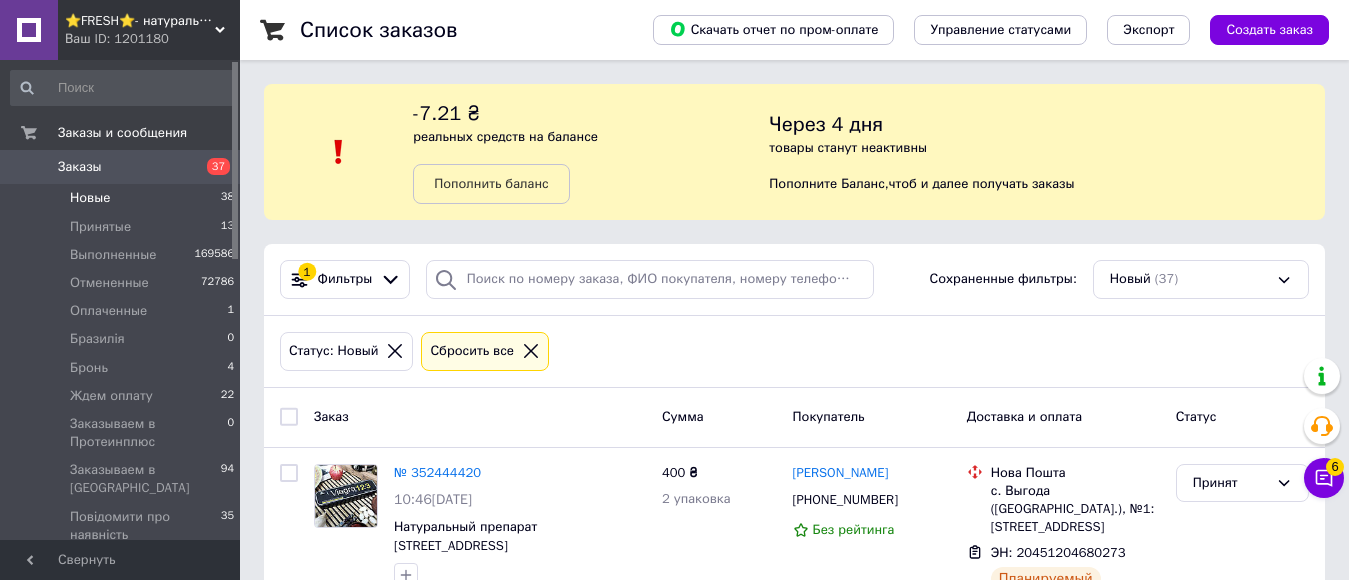 click on "Новые" at bounding box center [90, 198] 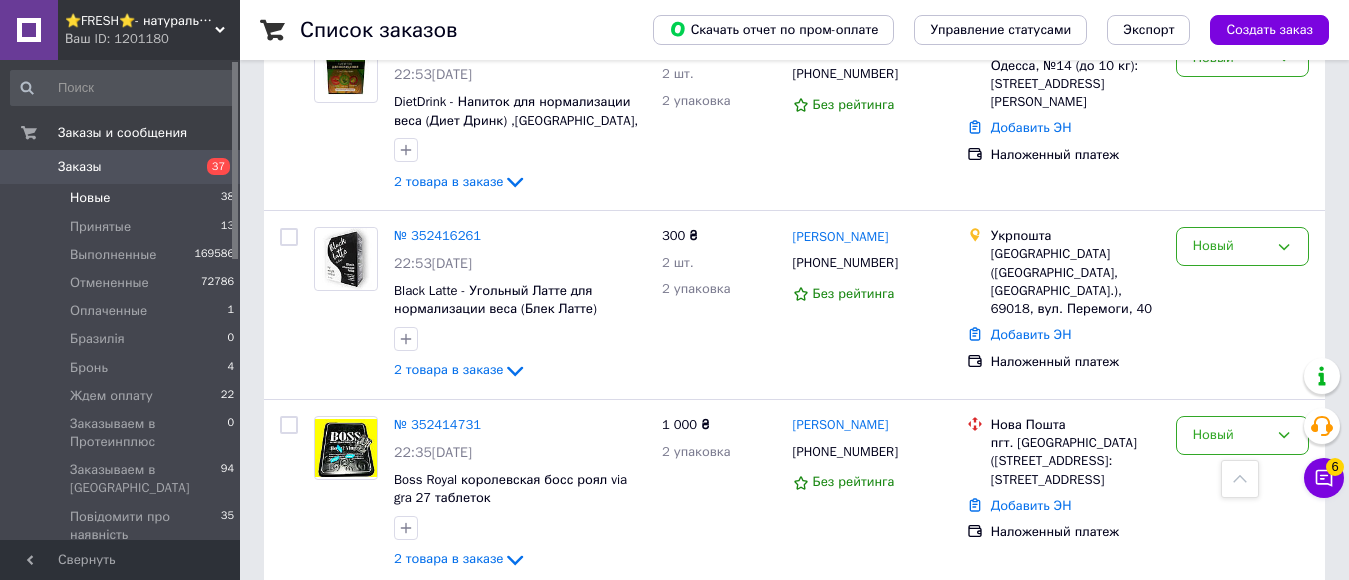 scroll, scrollTop: 3569, scrollLeft: 0, axis: vertical 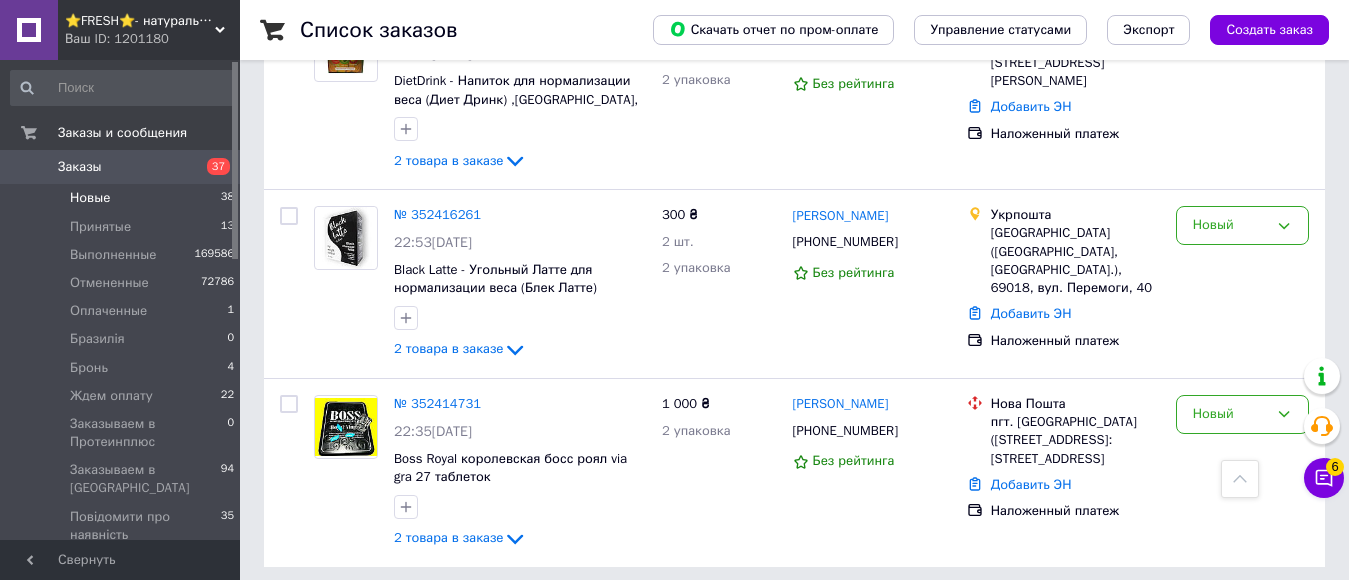 click on "2" at bounding box center (327, 612) 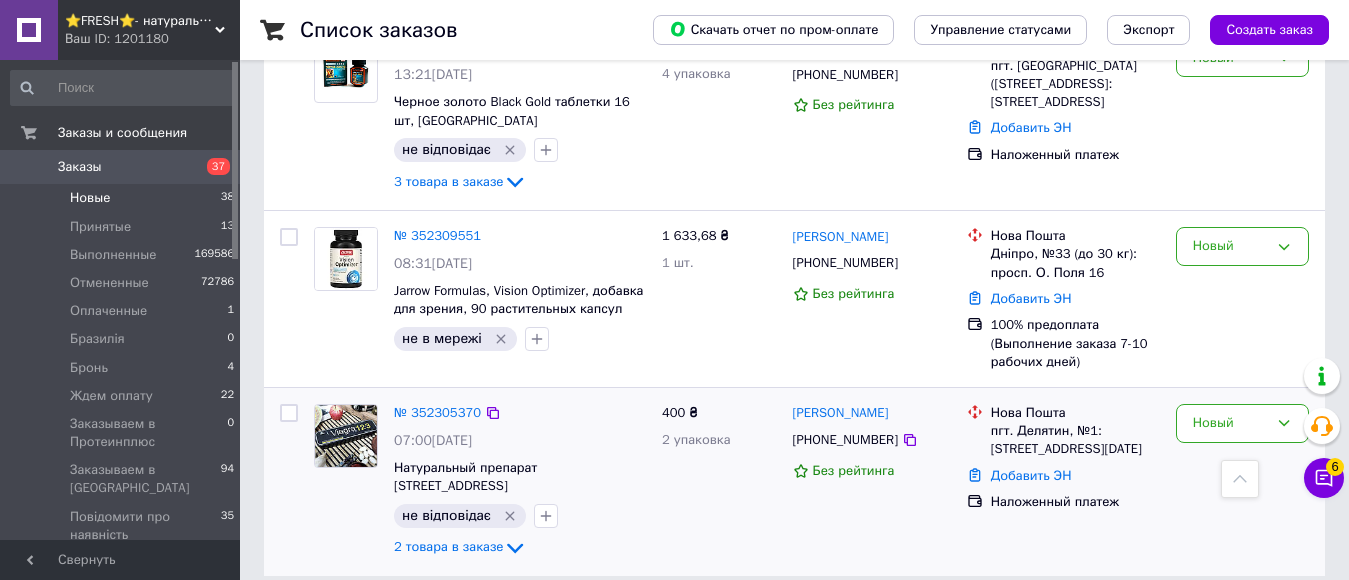 scroll, scrollTop: 3186, scrollLeft: 0, axis: vertical 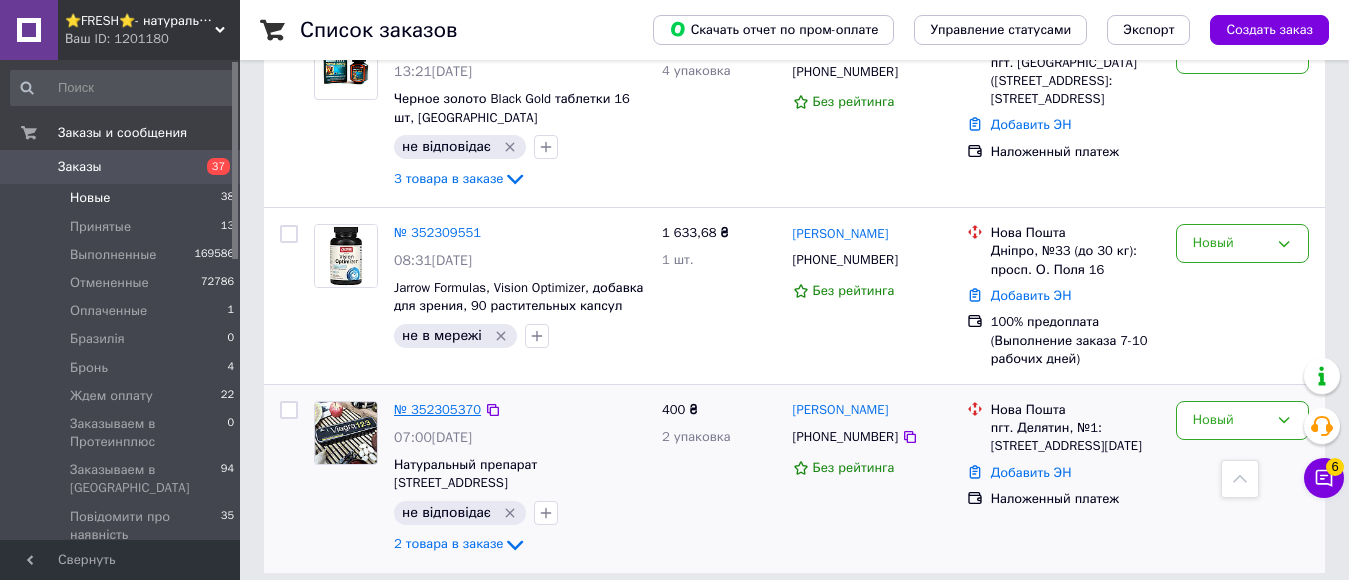 click on "№ 352305370" at bounding box center [437, 409] 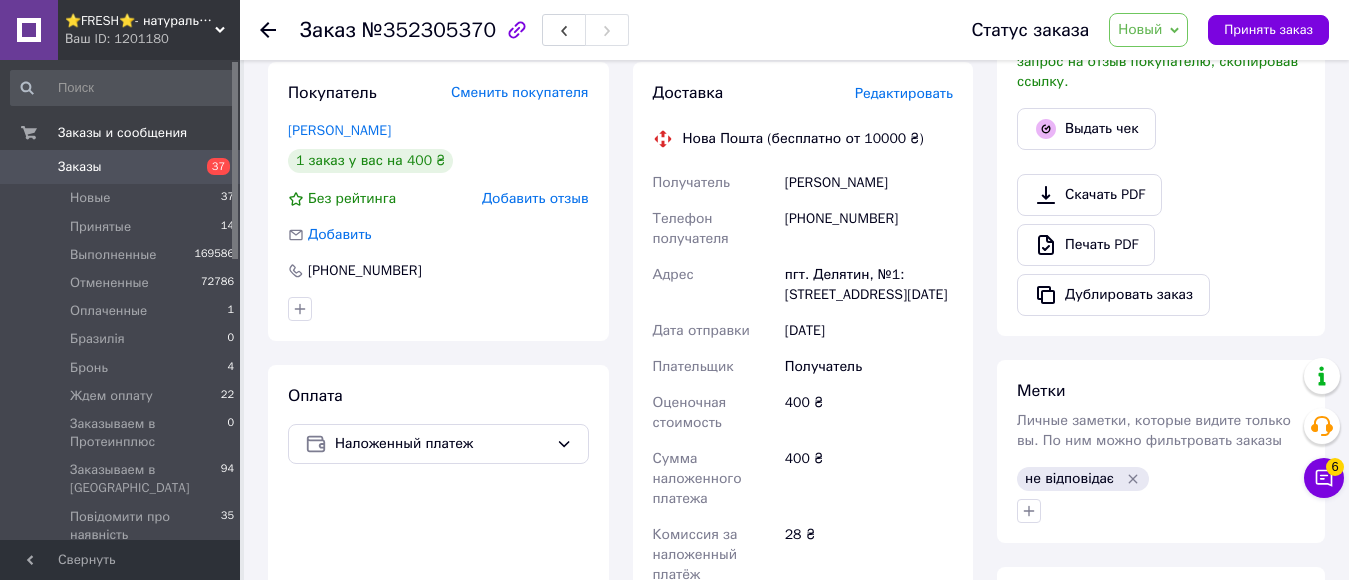 scroll, scrollTop: 286, scrollLeft: 0, axis: vertical 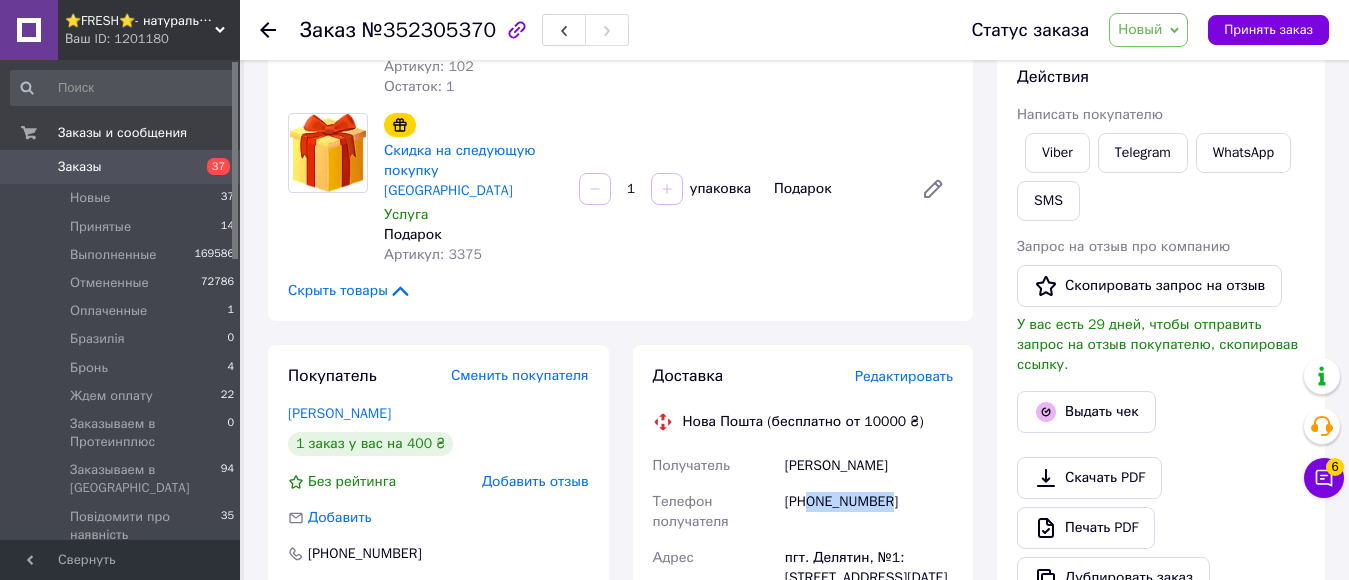 drag, startPoint x: 809, startPoint y: 483, endPoint x: 892, endPoint y: 491, distance: 83.38465 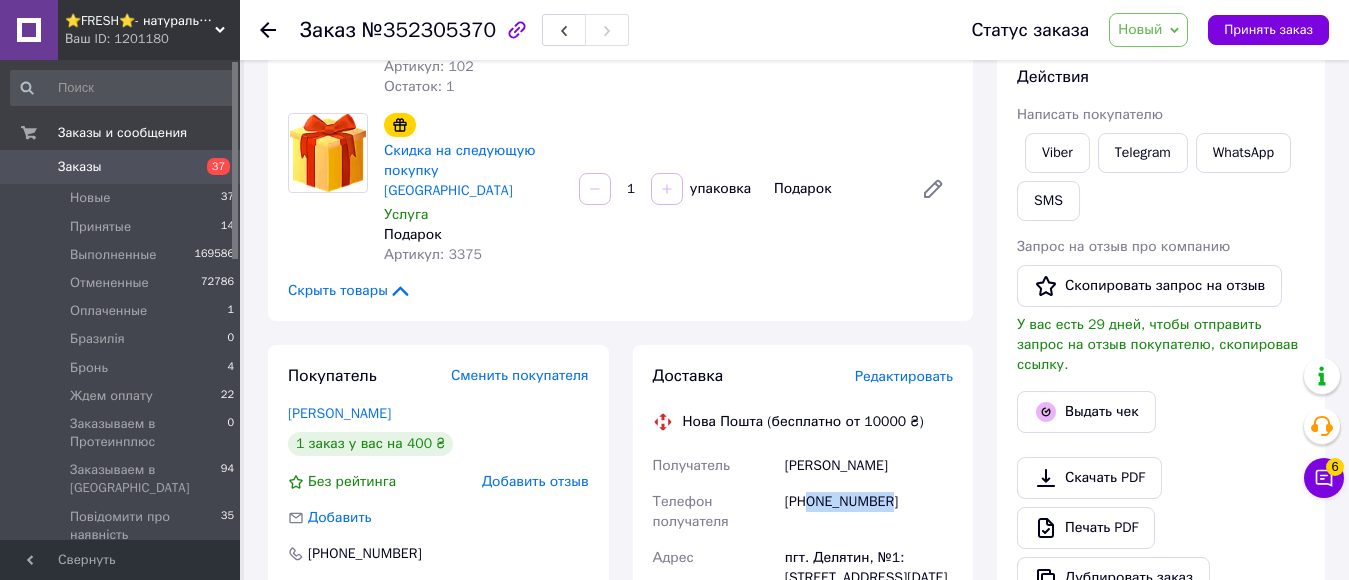 copy on "0954791275" 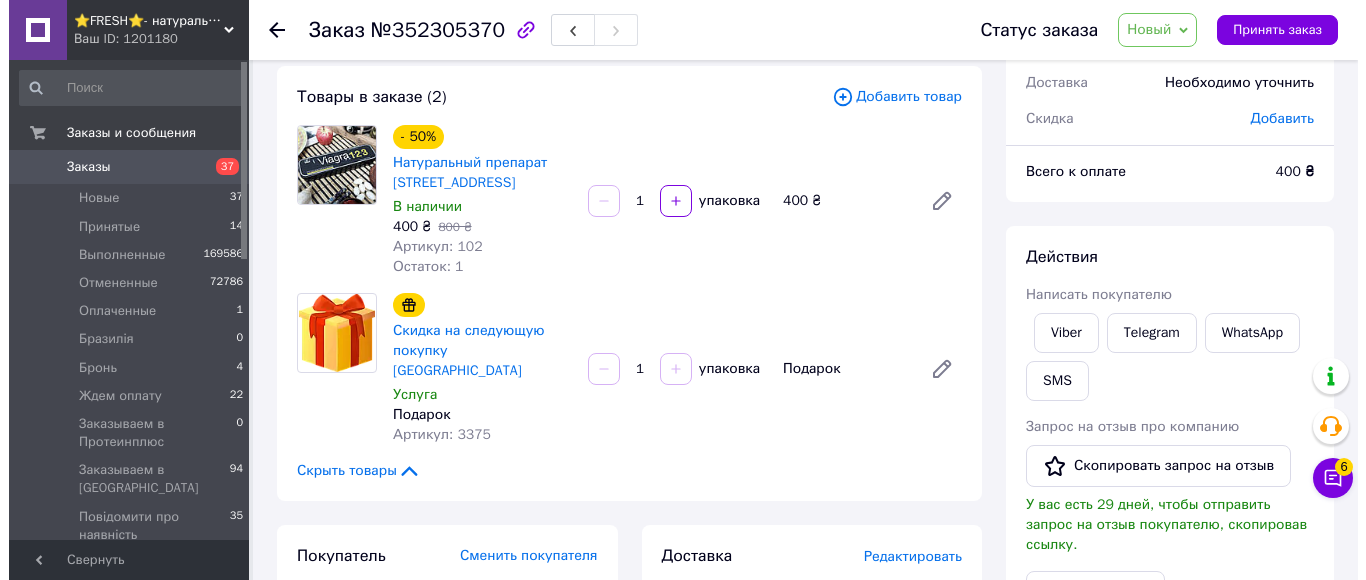 scroll, scrollTop: 300, scrollLeft: 0, axis: vertical 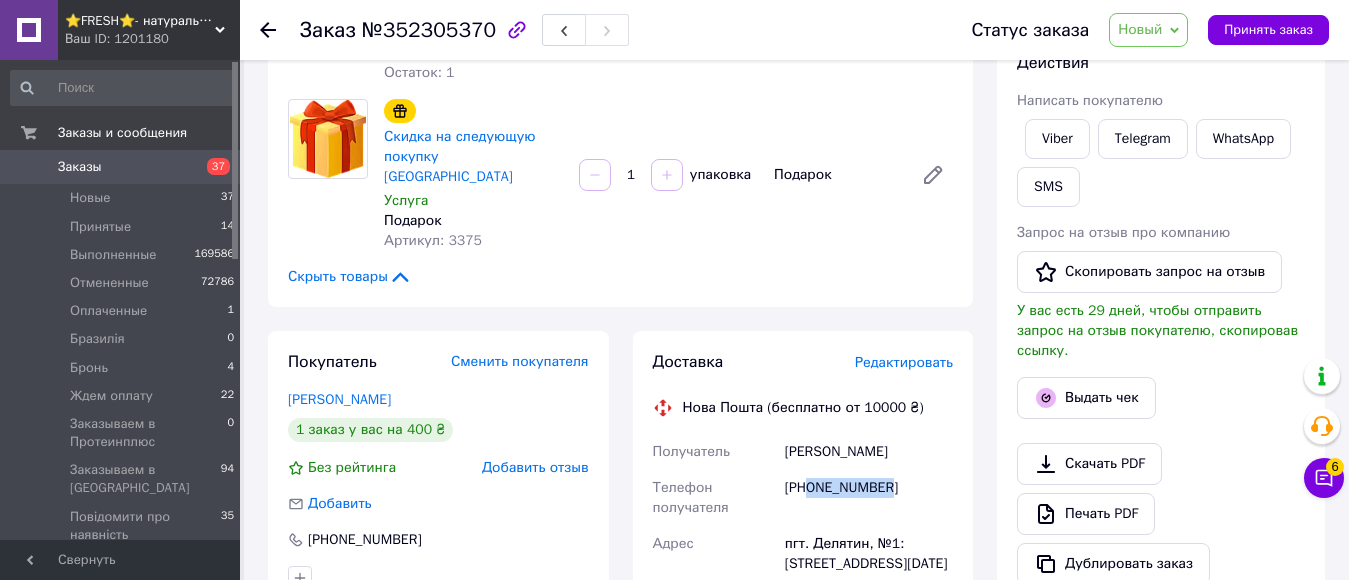click on "Редактировать" at bounding box center (904, 362) 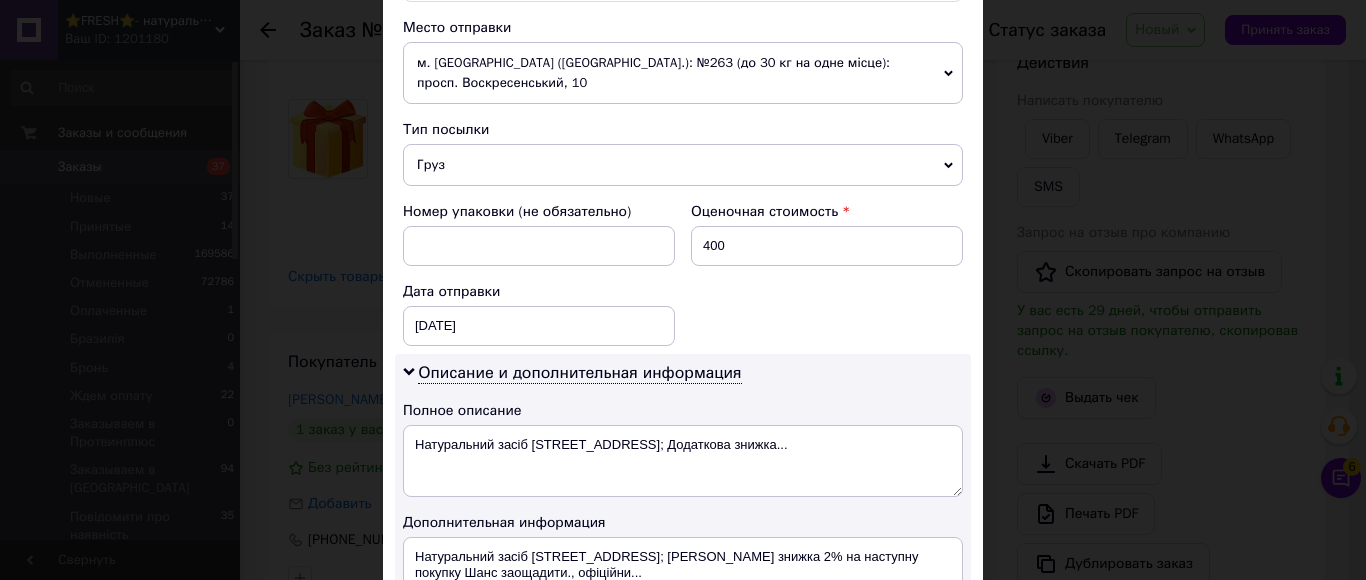 scroll, scrollTop: 700, scrollLeft: 0, axis: vertical 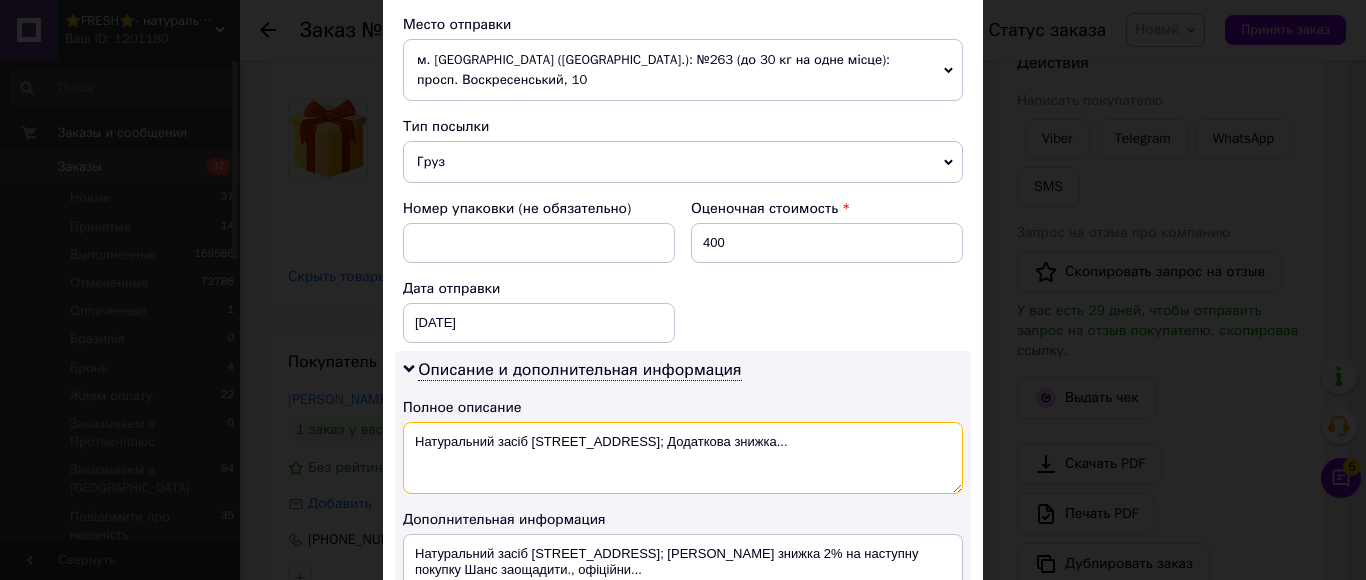 drag, startPoint x: 527, startPoint y: 418, endPoint x: 396, endPoint y: 421, distance: 131.03435 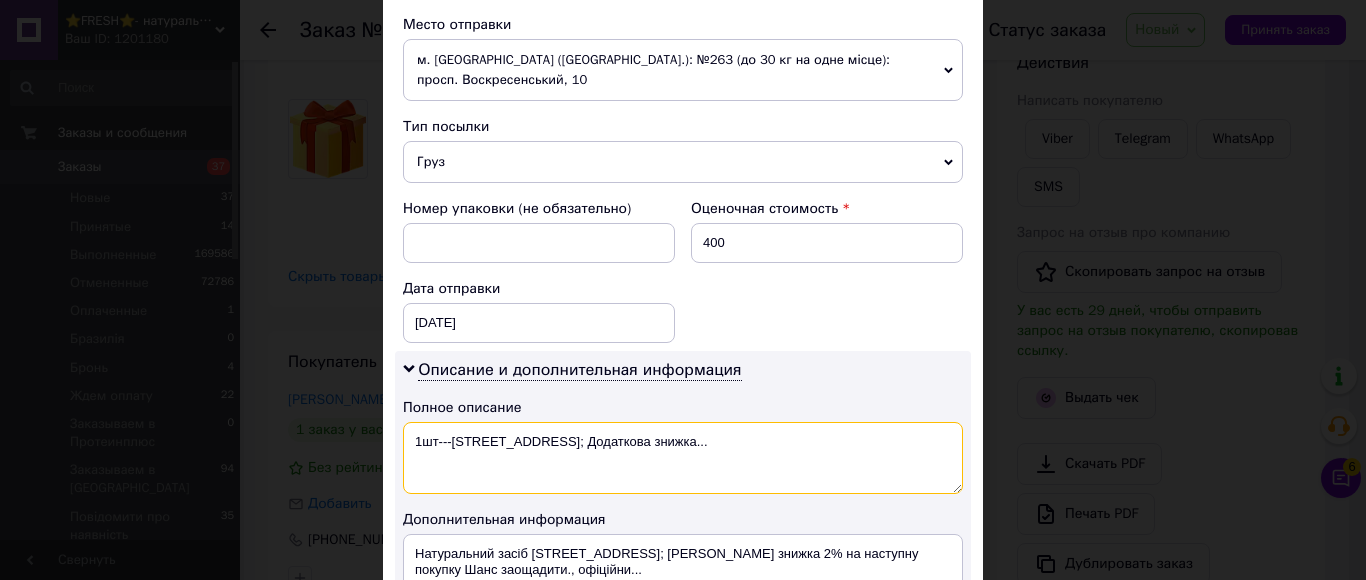 click on "1шт---Via gra 123; Додаткова знижка..." at bounding box center [683, 458] 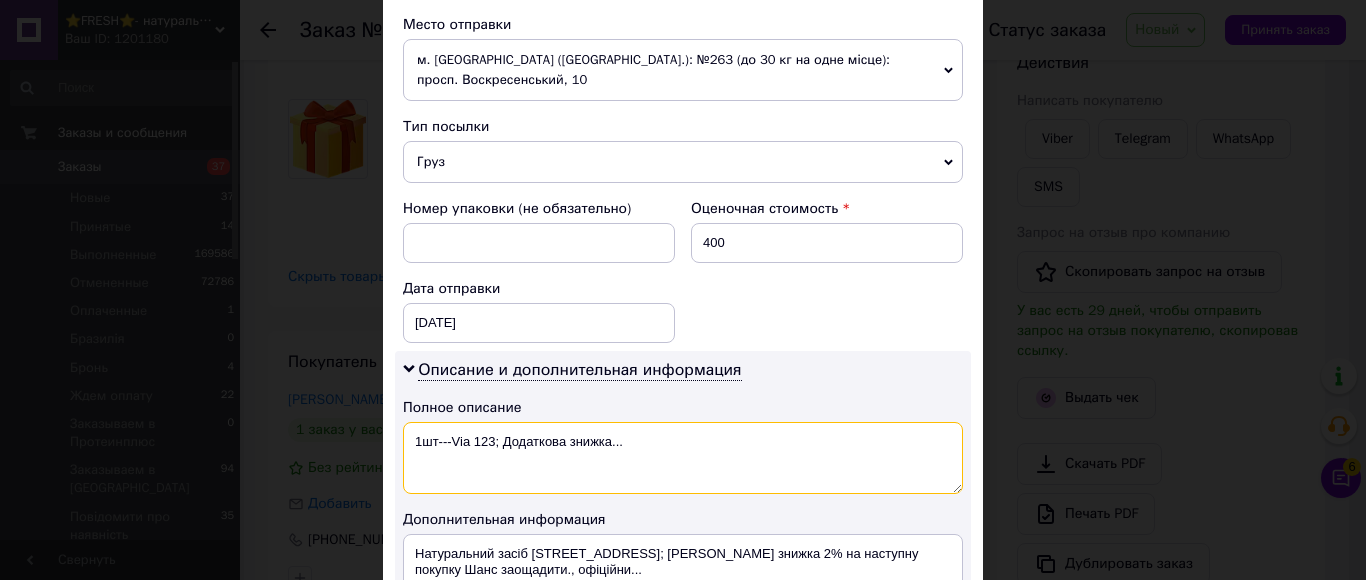 drag, startPoint x: 493, startPoint y: 425, endPoint x: 661, endPoint y: 435, distance: 168.29736 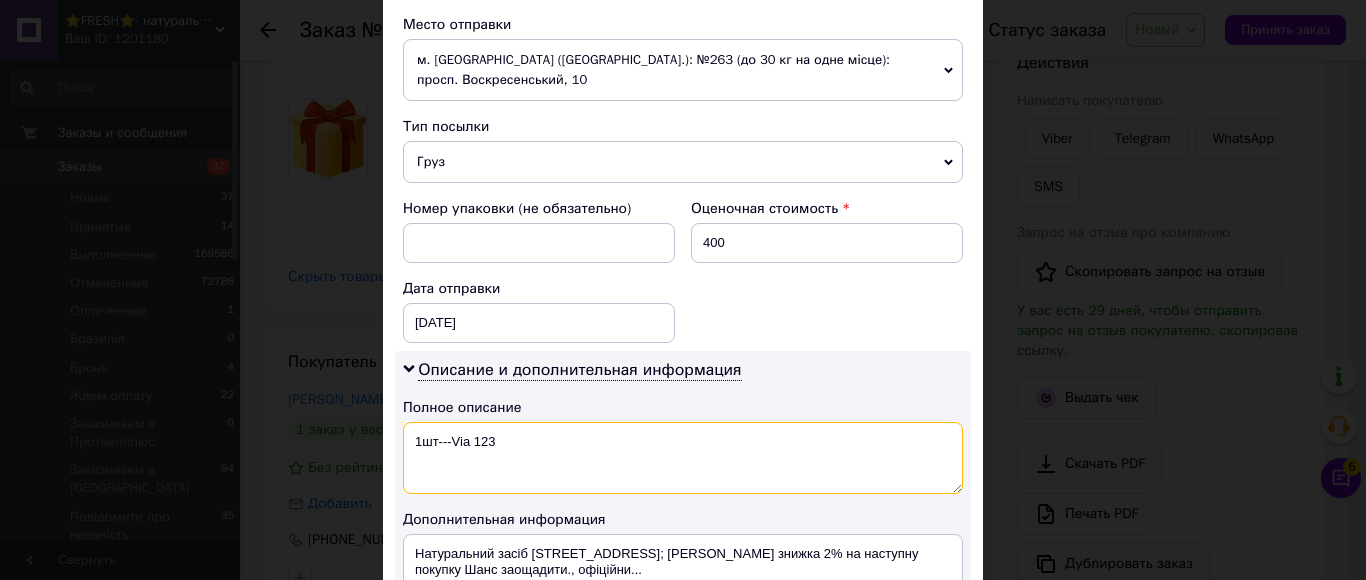 drag, startPoint x: 512, startPoint y: 429, endPoint x: 404, endPoint y: 420, distance: 108.37435 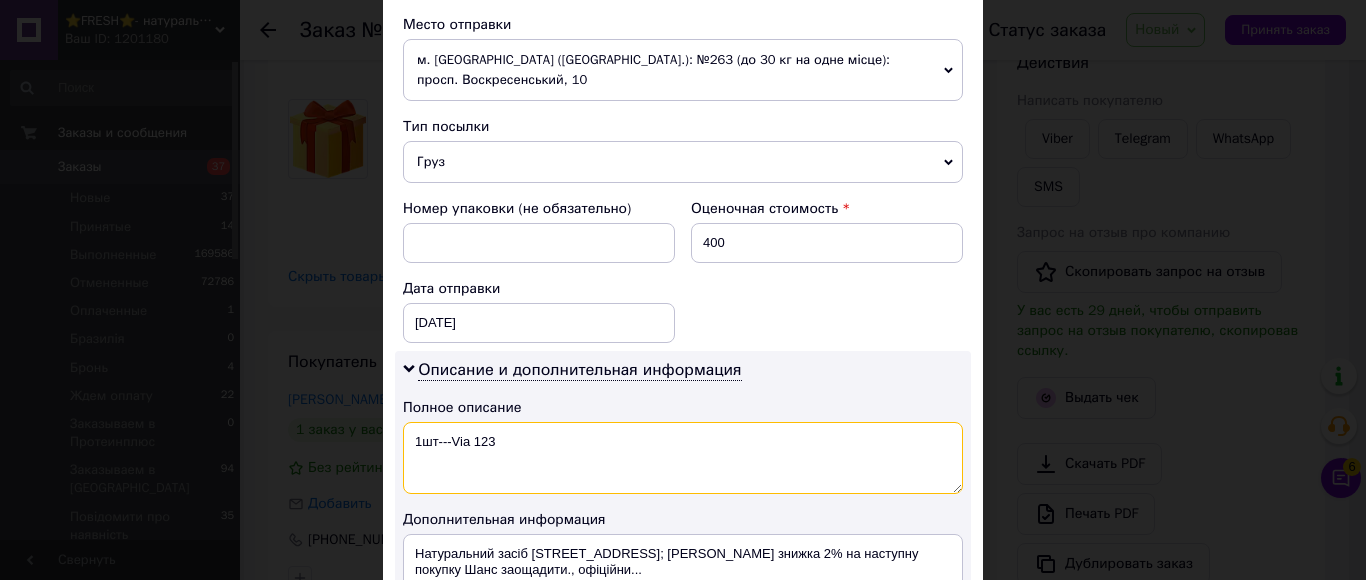 type on "1шт---Via 123" 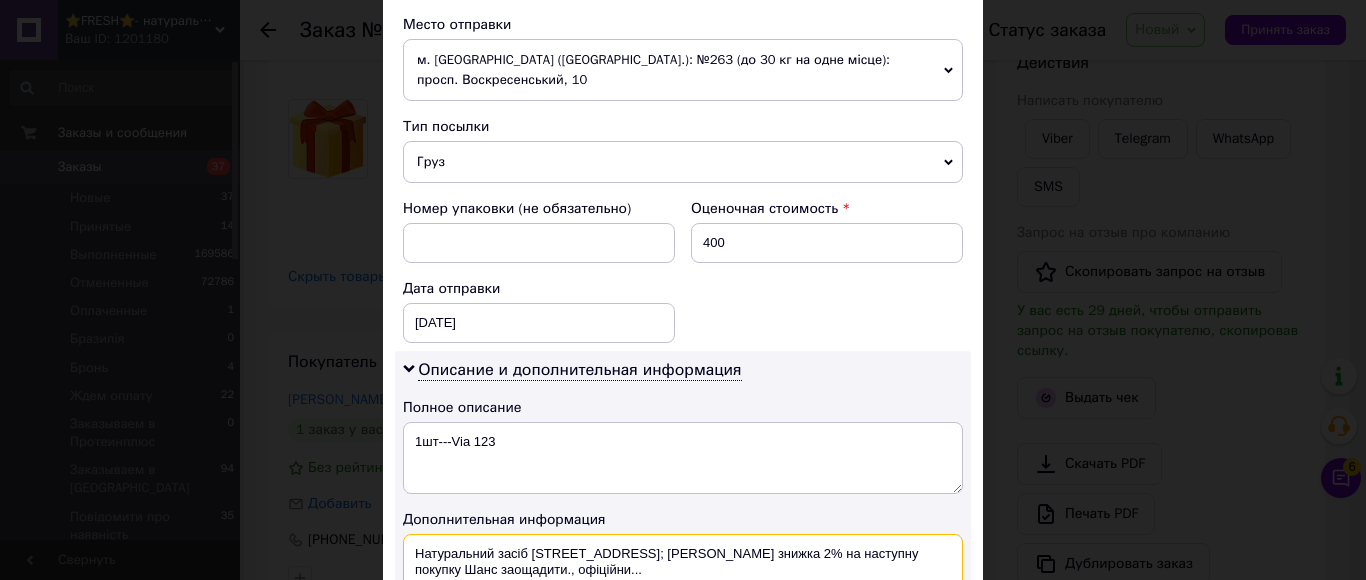 drag, startPoint x: 569, startPoint y: 554, endPoint x: 411, endPoint y: 521, distance: 161.40942 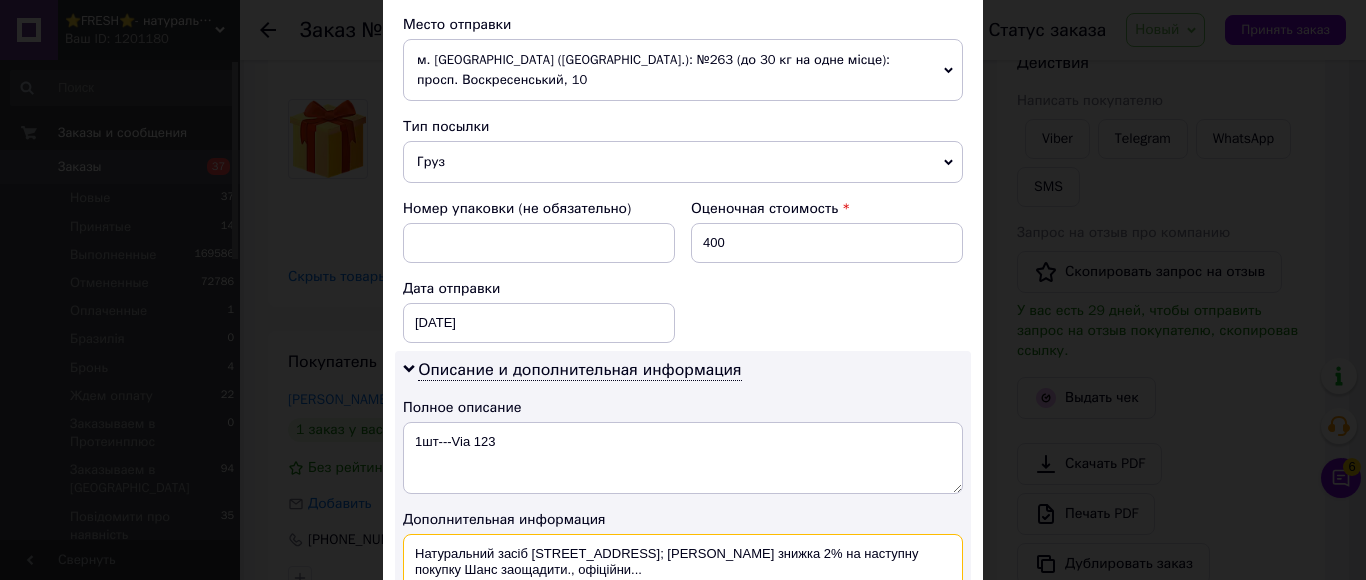 click on "Натуральний засіб Via gra 123; Додаткова знижка 2% на наступну покупку Шанс заощадити., офіційни..." at bounding box center (683, 570) 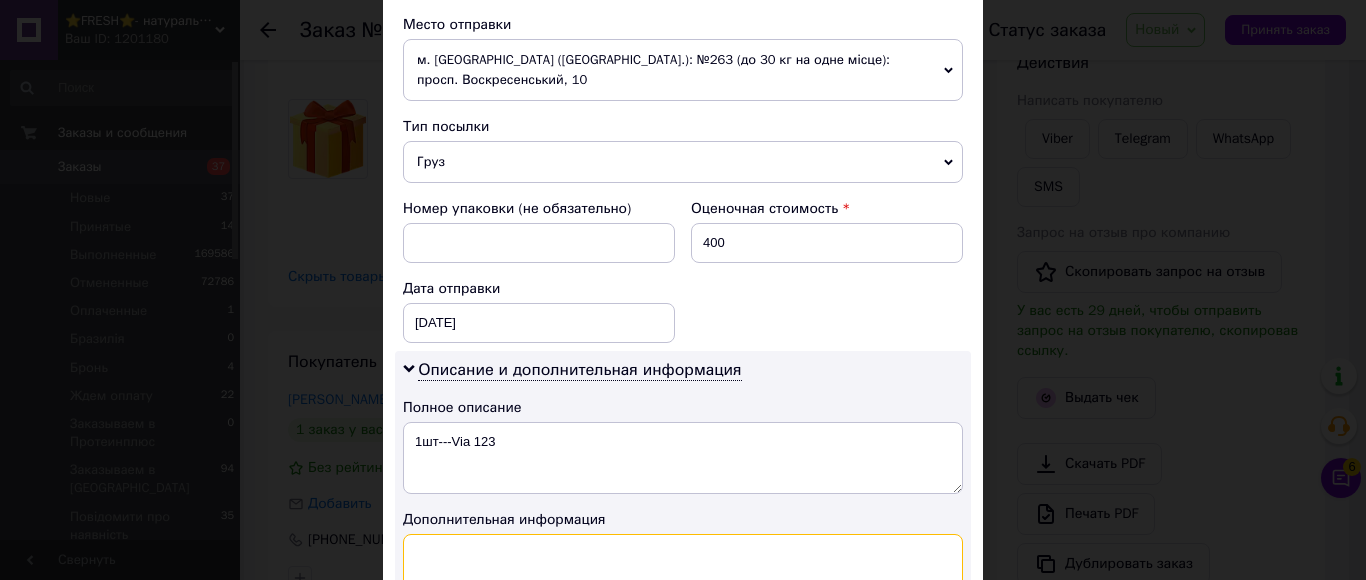 paste on "1шт---Via 123" 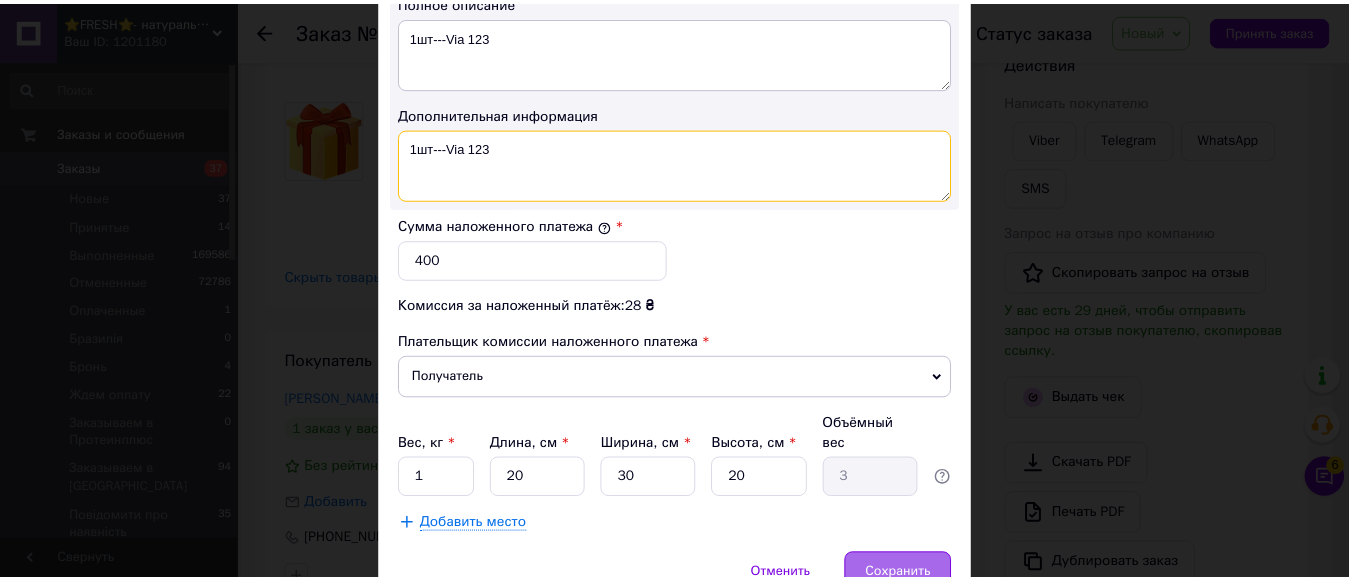 scroll, scrollTop: 1170, scrollLeft: 0, axis: vertical 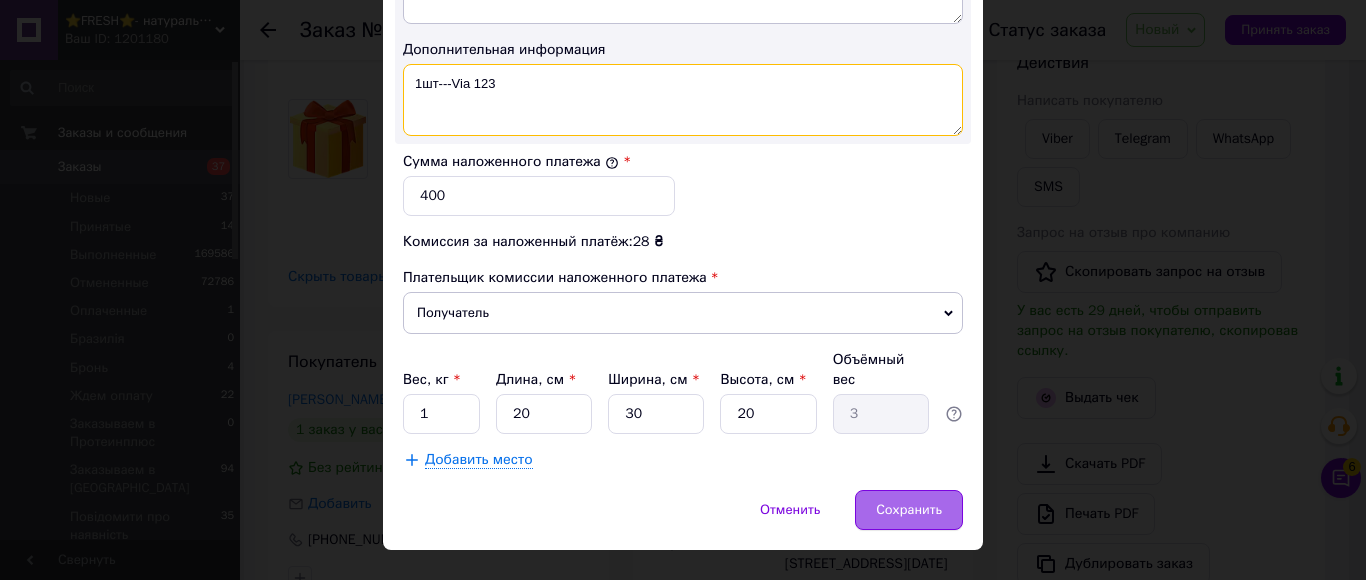 type on "1шт---Via 123" 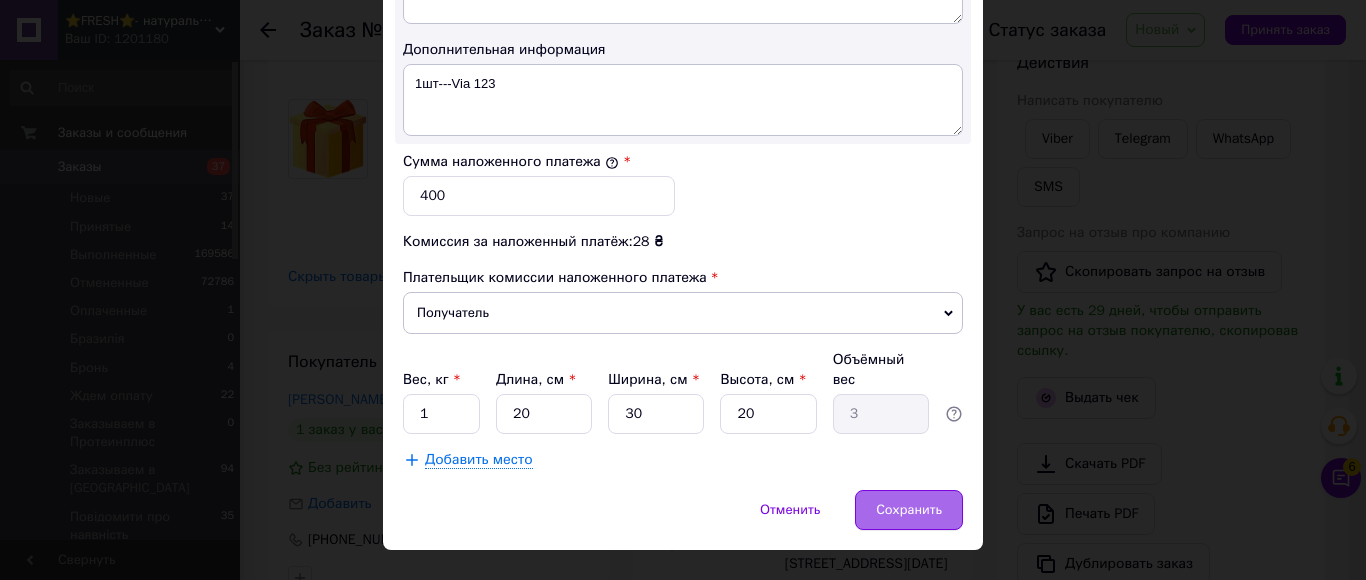 click on "Сохранить" at bounding box center [909, 510] 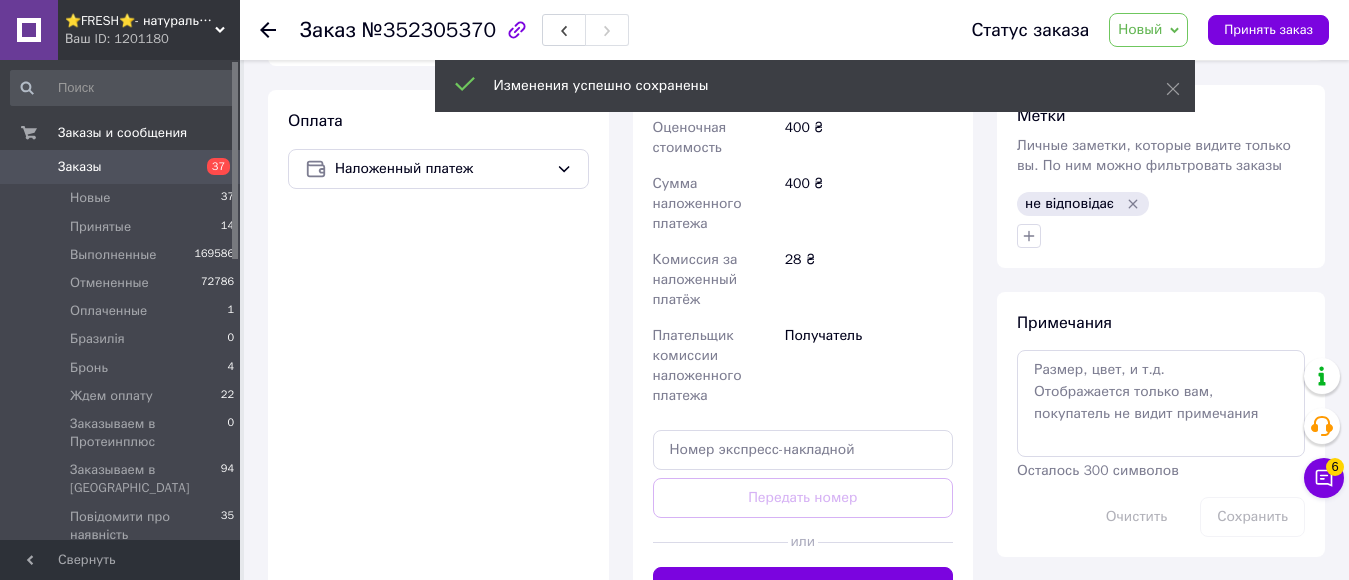 scroll, scrollTop: 1000, scrollLeft: 0, axis: vertical 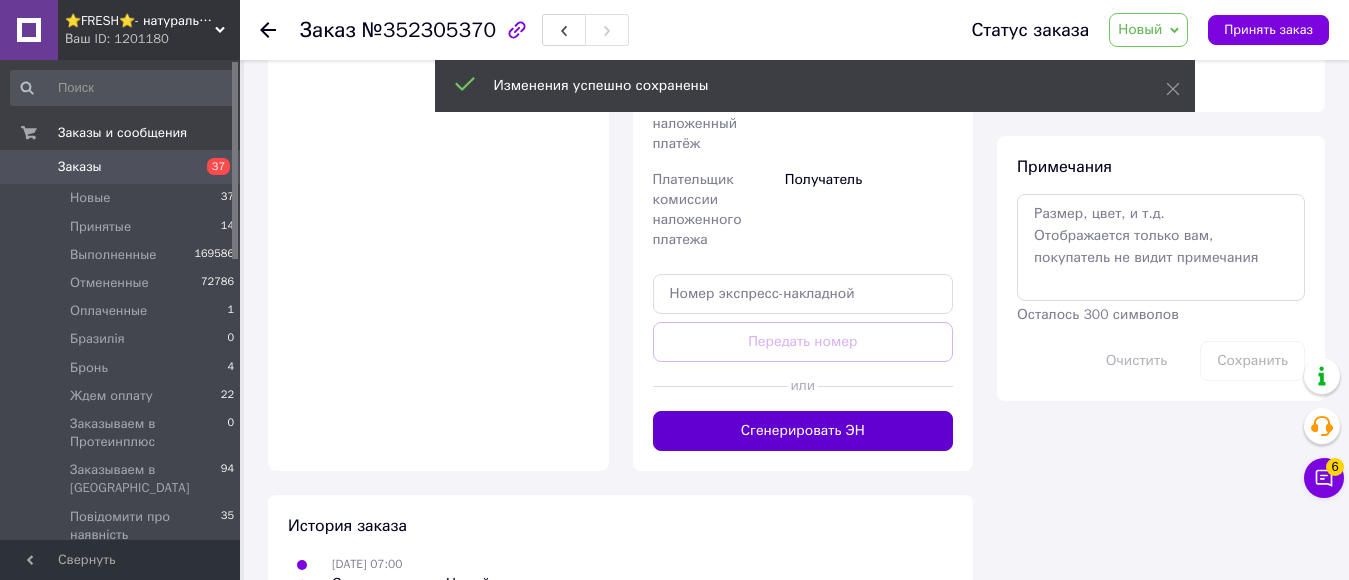 click on "Сгенерировать ЭН" at bounding box center [803, 431] 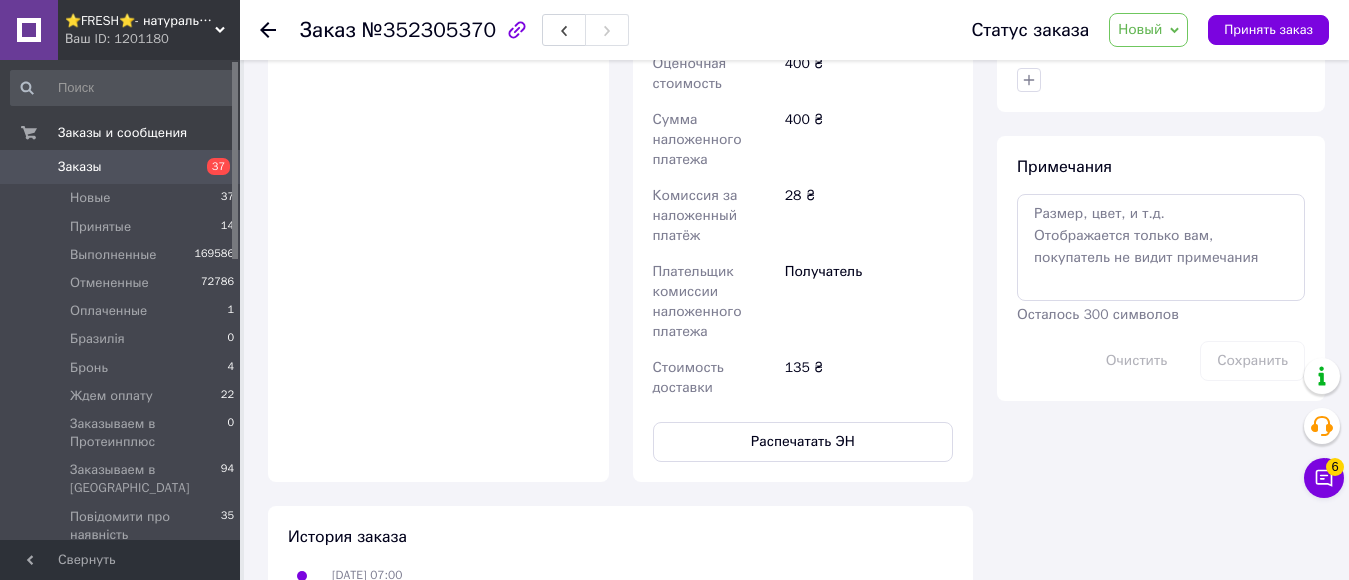 click on "Новый" at bounding box center [1140, 29] 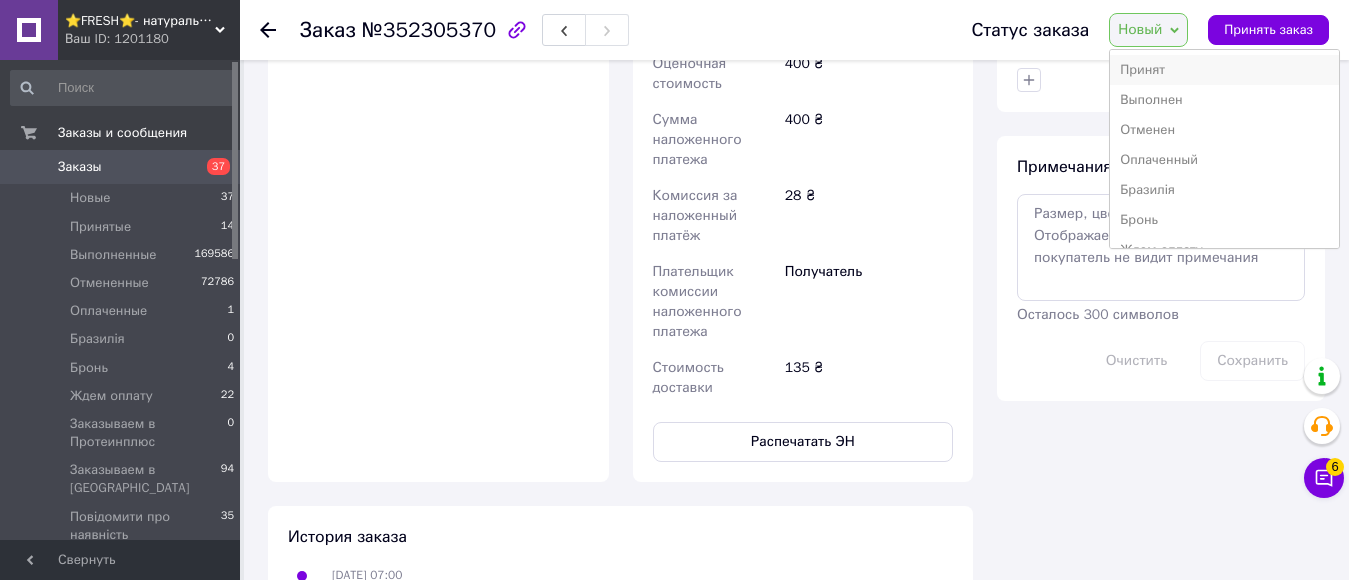 click on "Принят" at bounding box center (1224, 70) 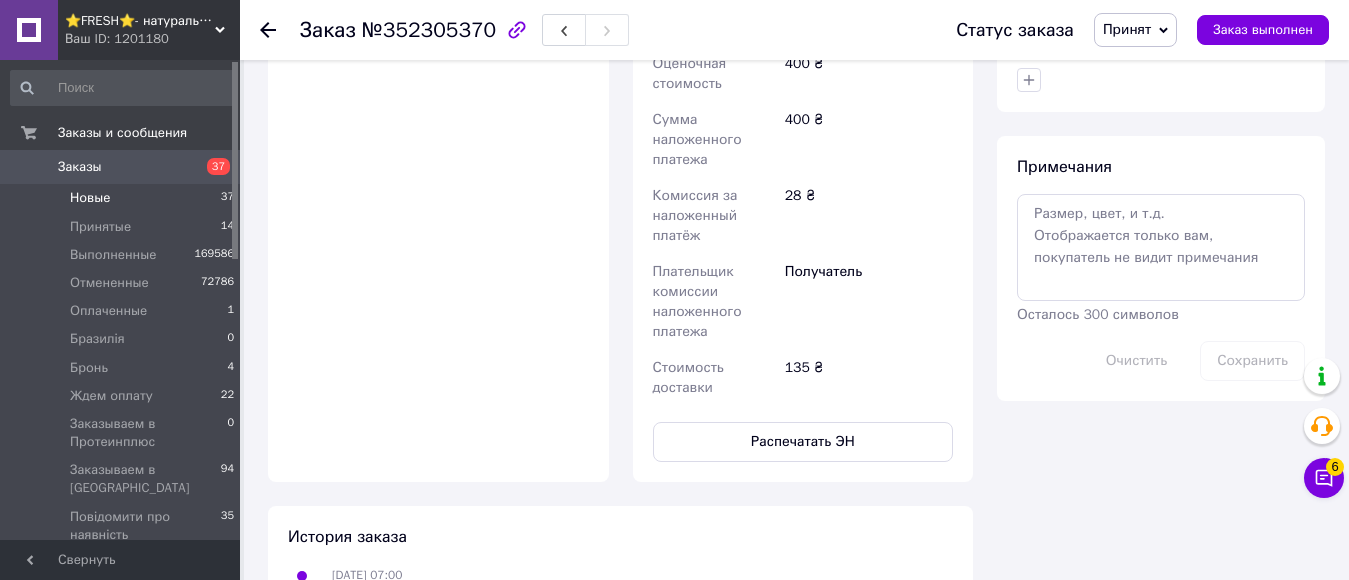 click on "Новые 37" at bounding box center (123, 198) 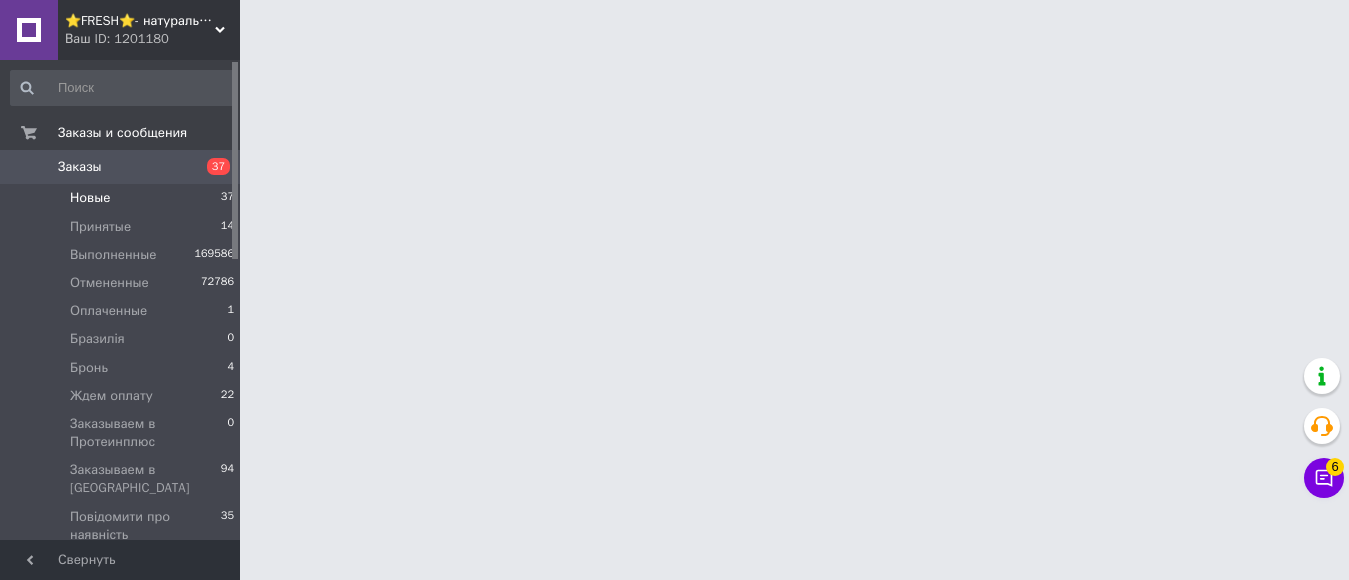 scroll, scrollTop: 0, scrollLeft: 0, axis: both 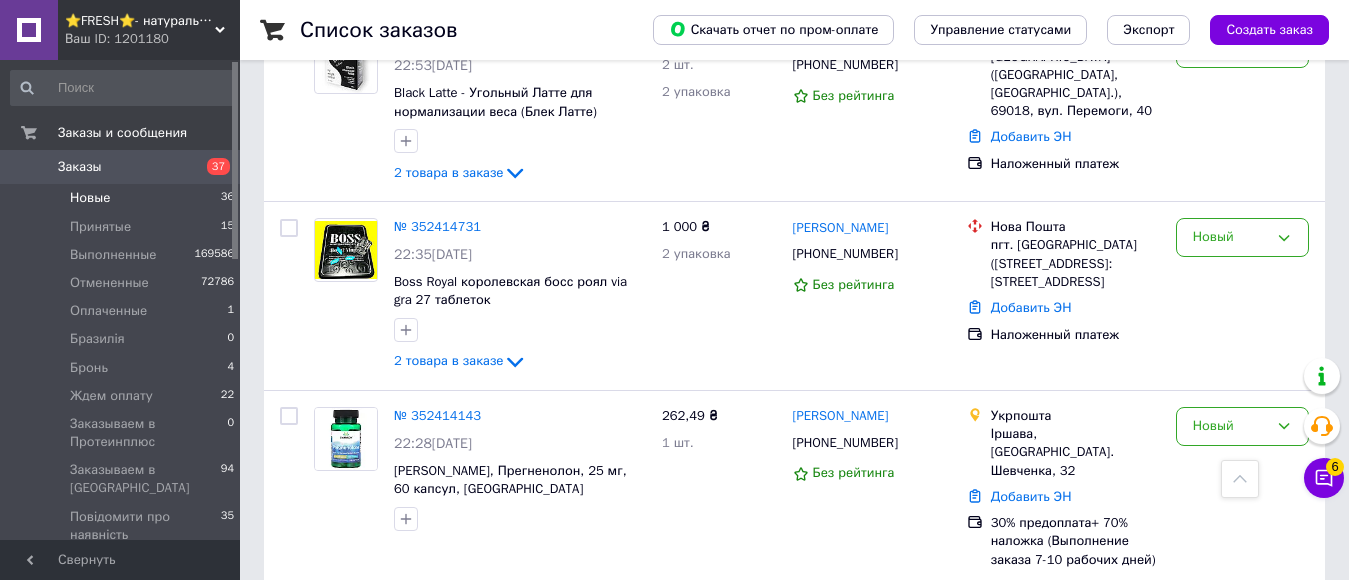 click on "2" at bounding box center [327, 630] 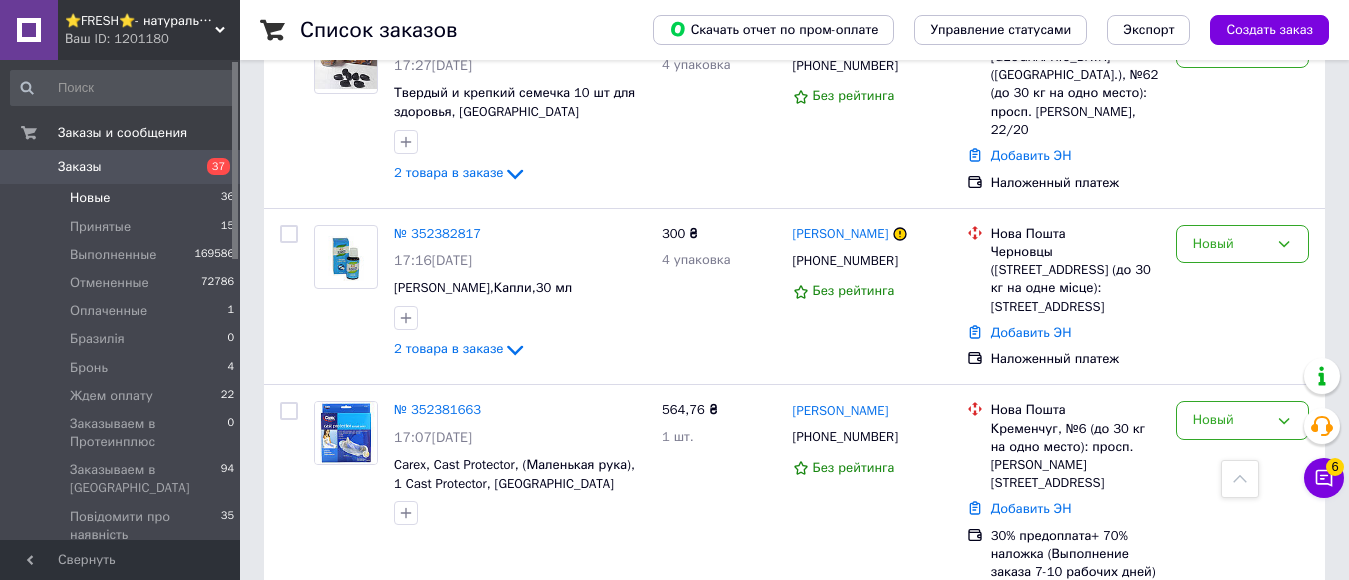 scroll, scrollTop: 2997, scrollLeft: 0, axis: vertical 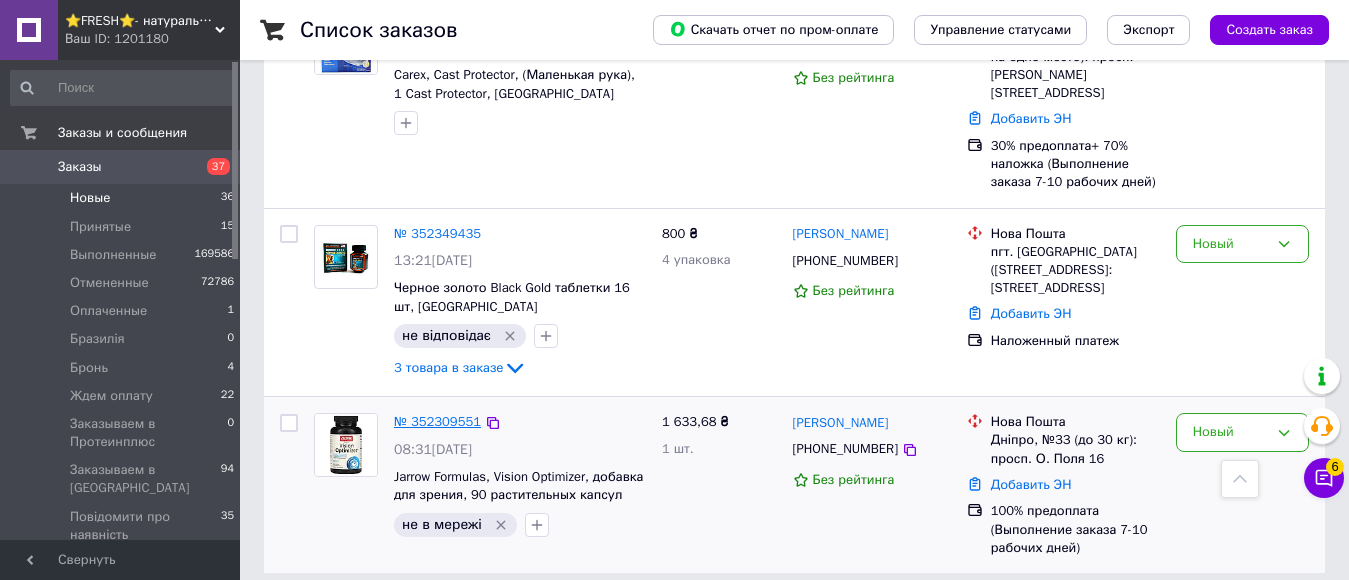 click on "№ 352309551" at bounding box center (437, 421) 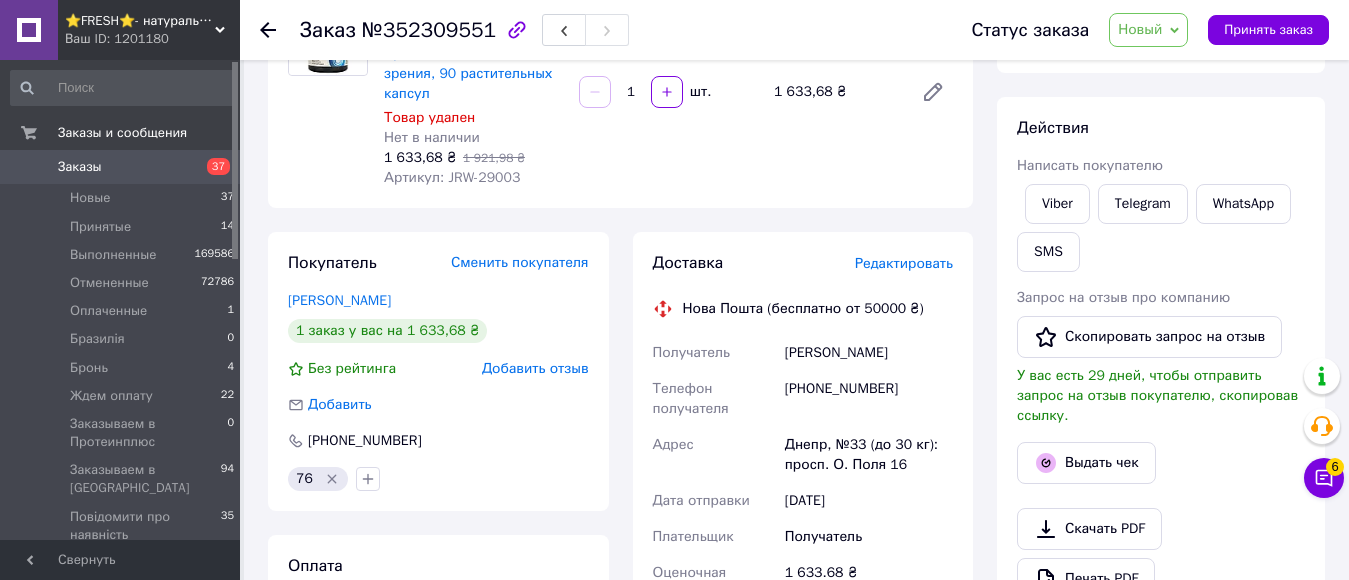 scroll, scrollTop: 25, scrollLeft: 0, axis: vertical 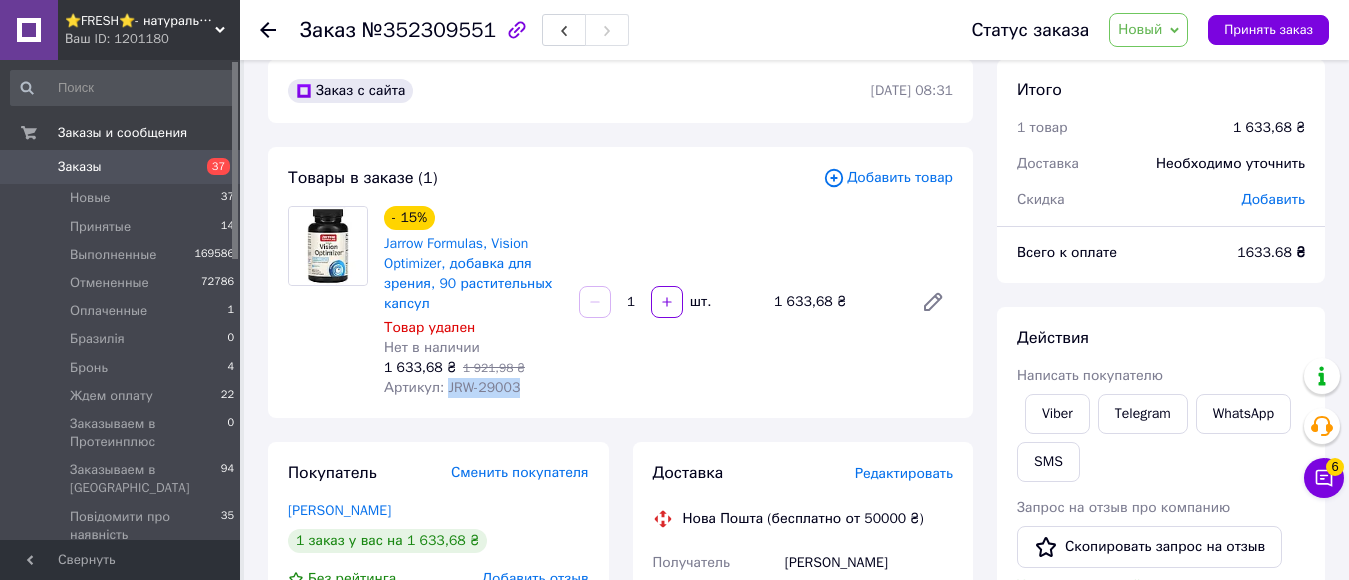 drag, startPoint x: 446, startPoint y: 390, endPoint x: 524, endPoint y: 392, distance: 78.025635 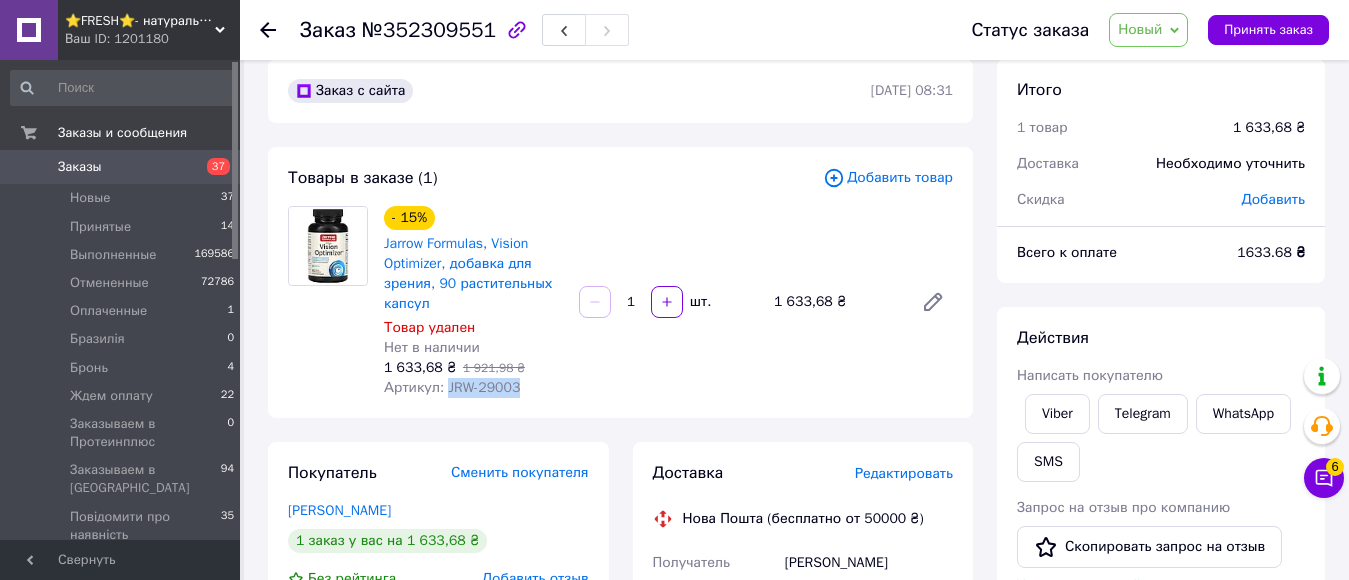 scroll, scrollTop: 325, scrollLeft: 0, axis: vertical 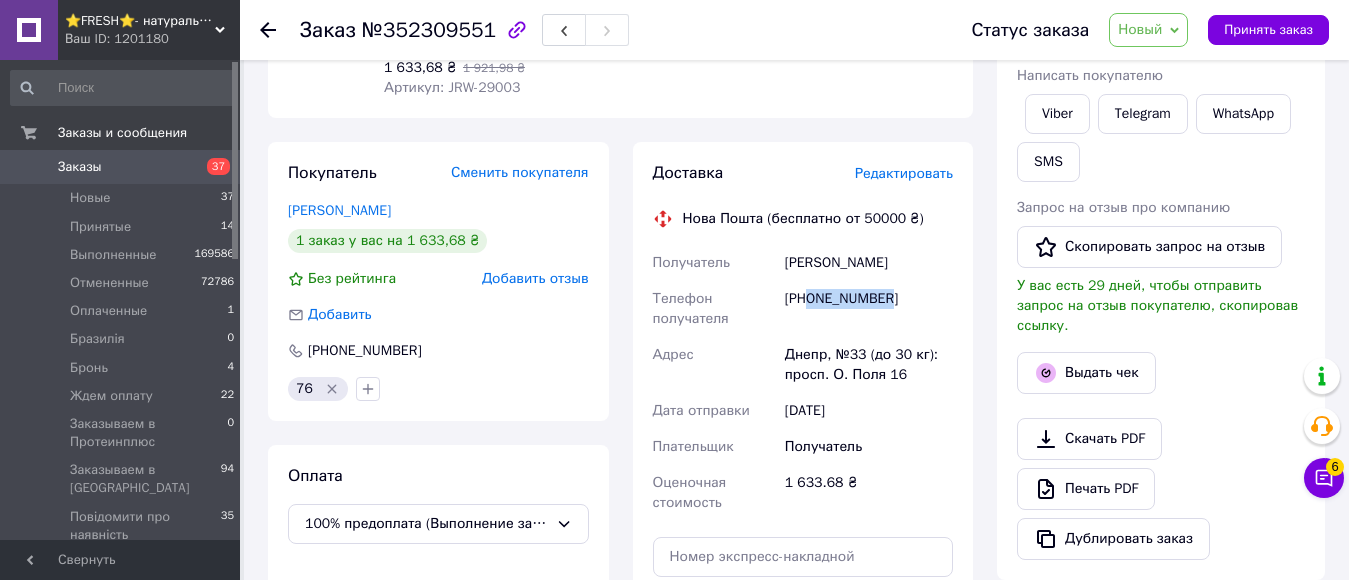 drag, startPoint x: 812, startPoint y: 302, endPoint x: 895, endPoint y: 305, distance: 83.0542 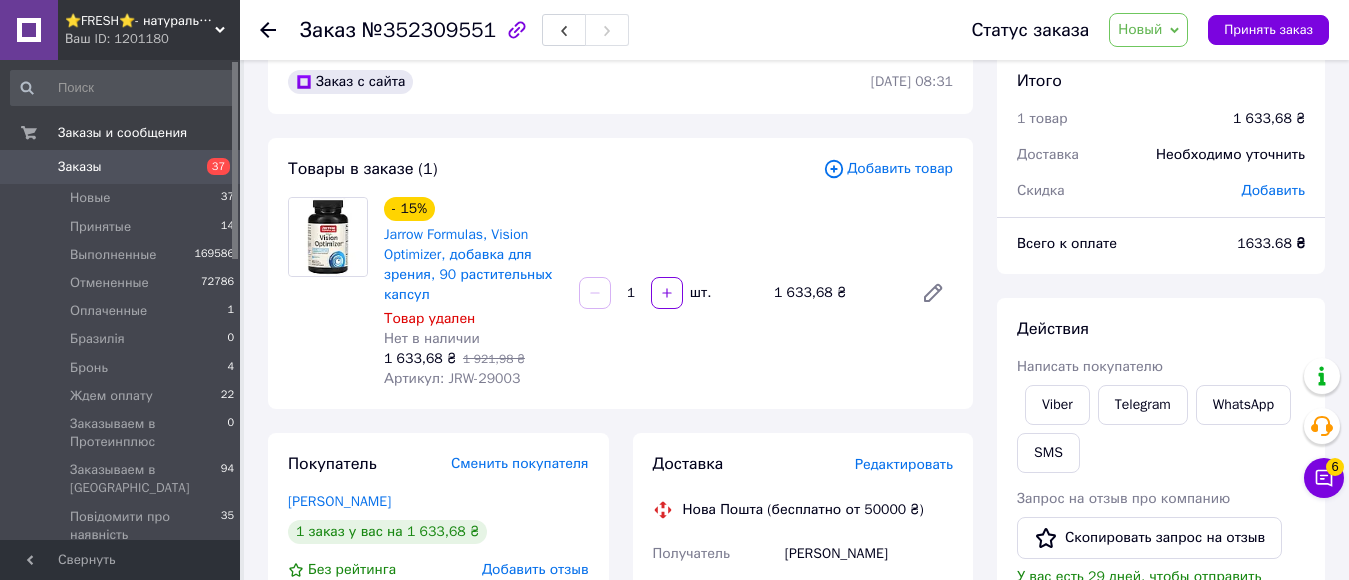 scroll, scrollTop: 0, scrollLeft: 0, axis: both 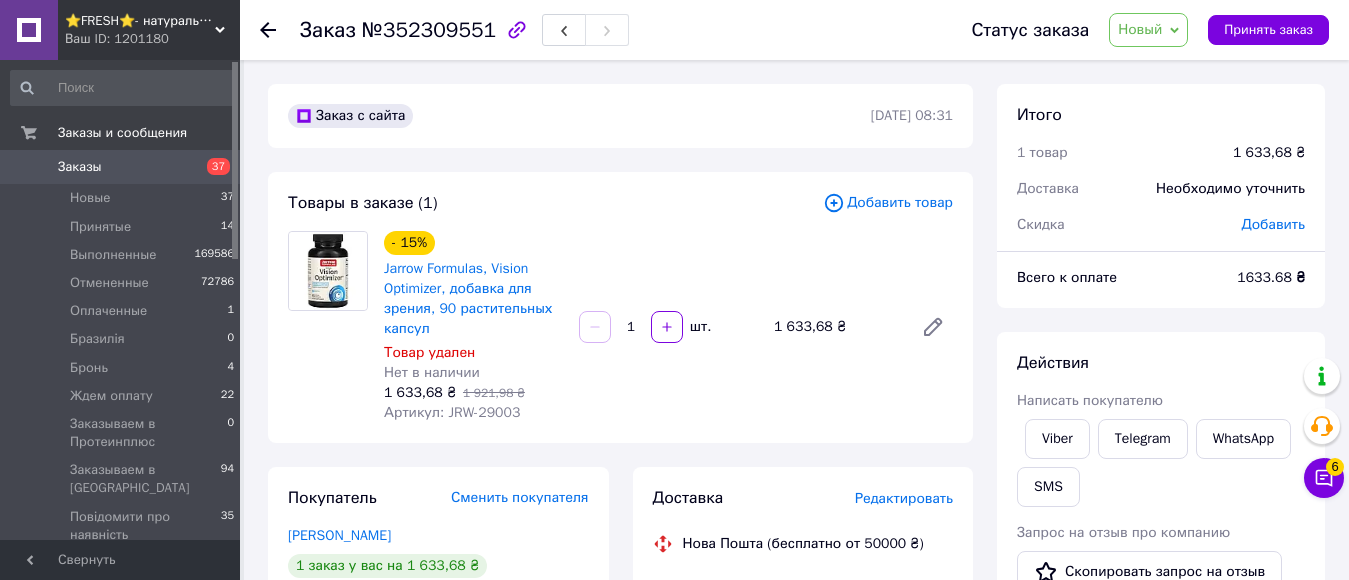 click on "Новый" at bounding box center [1140, 29] 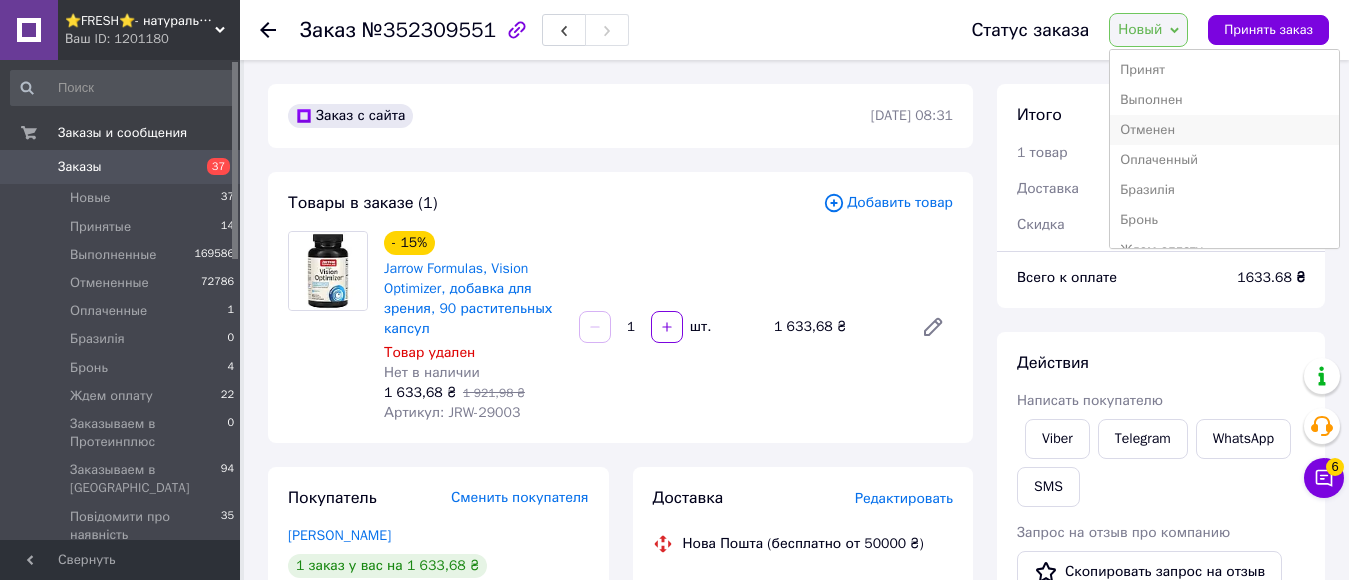 click on "Отменен" at bounding box center [1224, 130] 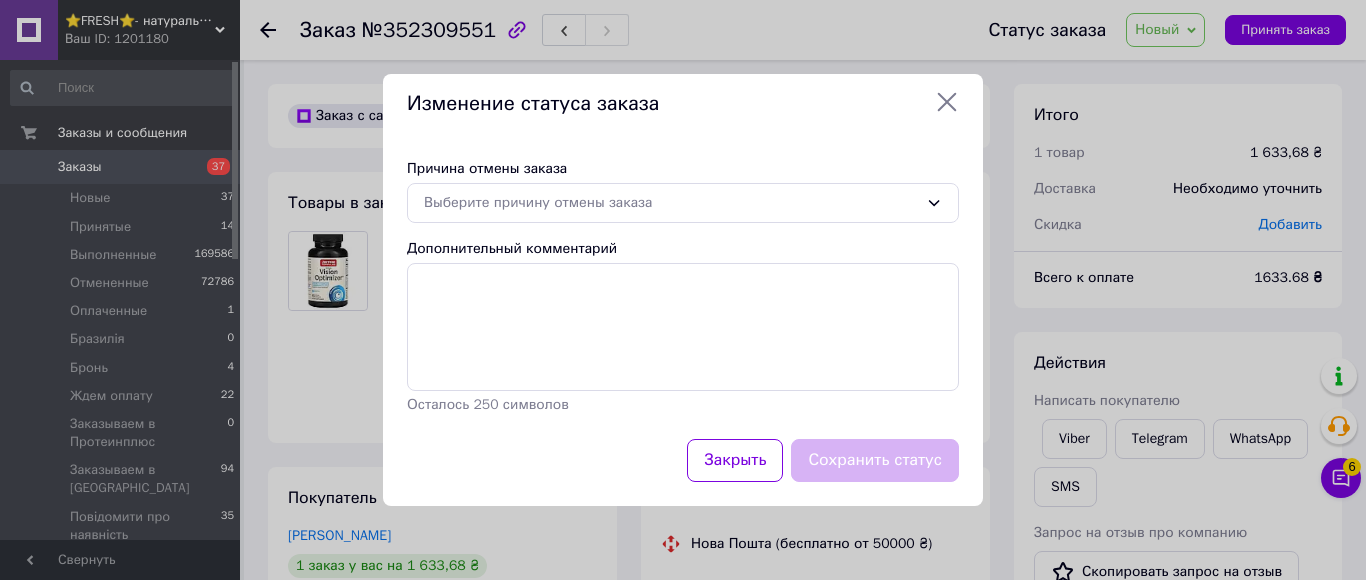 click 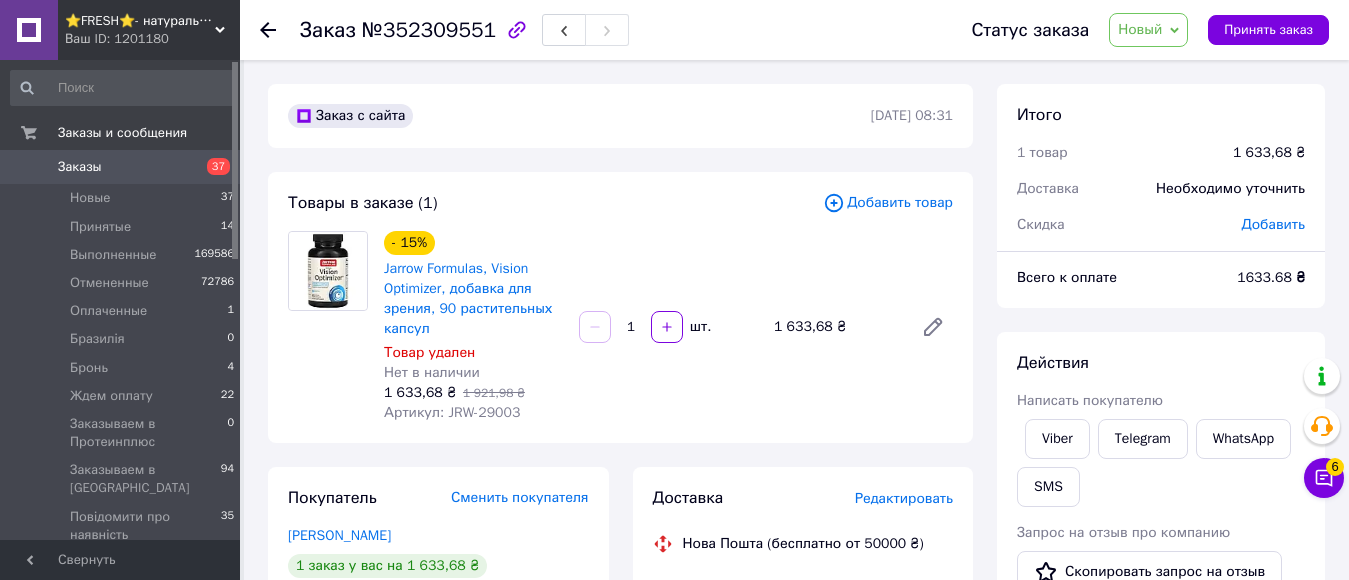 click on "Статус заказа Новый Принят Выполнен Отменен Оплаченный Бразилія Бронь Ждем оплату Заказываем в Протеинплюс Заказываем в США Повідомити про наявність Посылки Самовивіз СексОпт Укр Пошта Принять заказ" at bounding box center (1130, 30) 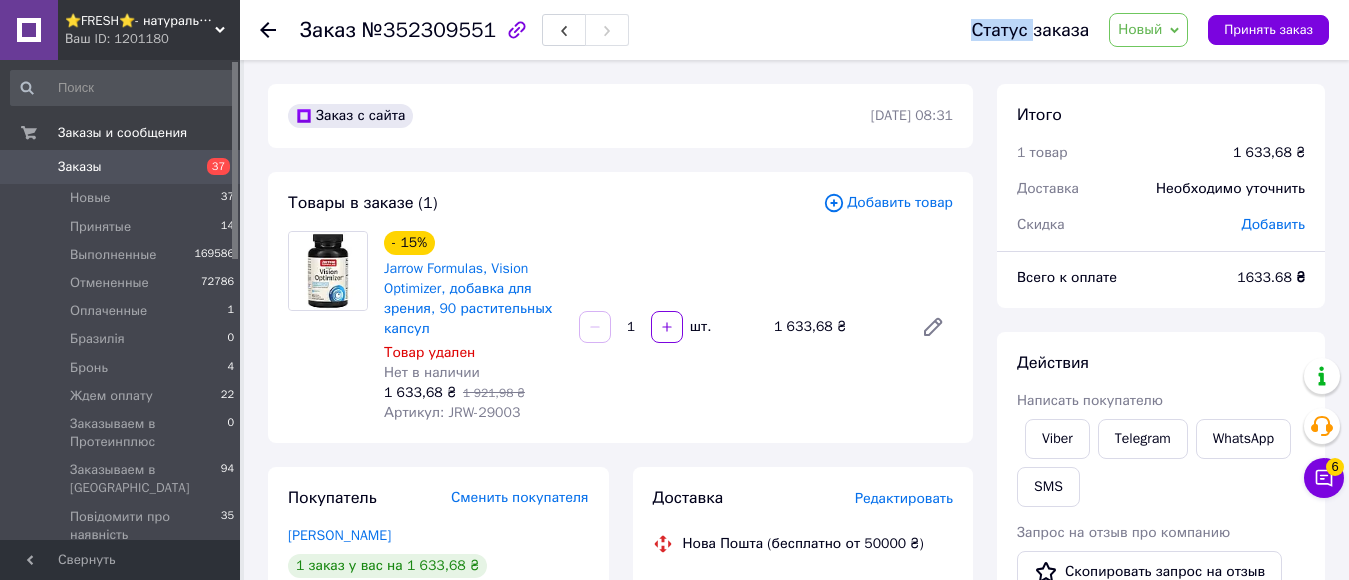 click on "Статус заказа Новый Принят Выполнен Отменен Оплаченный Бразилія Бронь Ждем оплату Заказываем в Протеинплюс Заказываем в США Повідомити про наявність Посылки Самовивіз СексОпт Укр Пошта Принять заказ" at bounding box center (1130, 30) 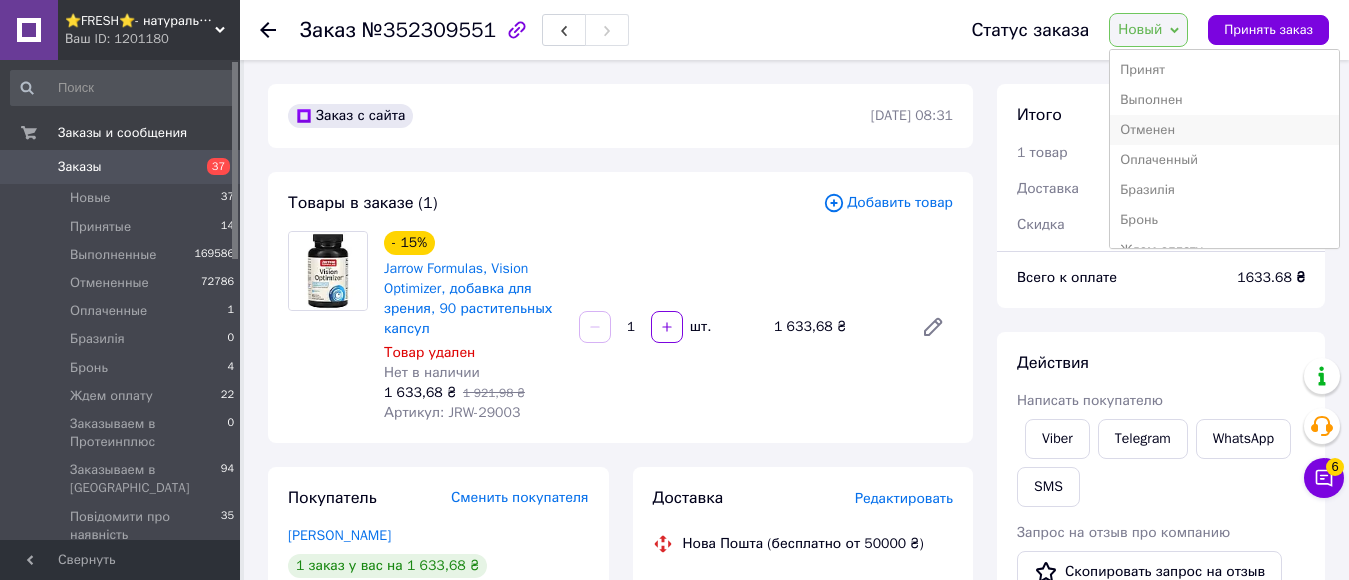 click on "Отменен" at bounding box center [1224, 130] 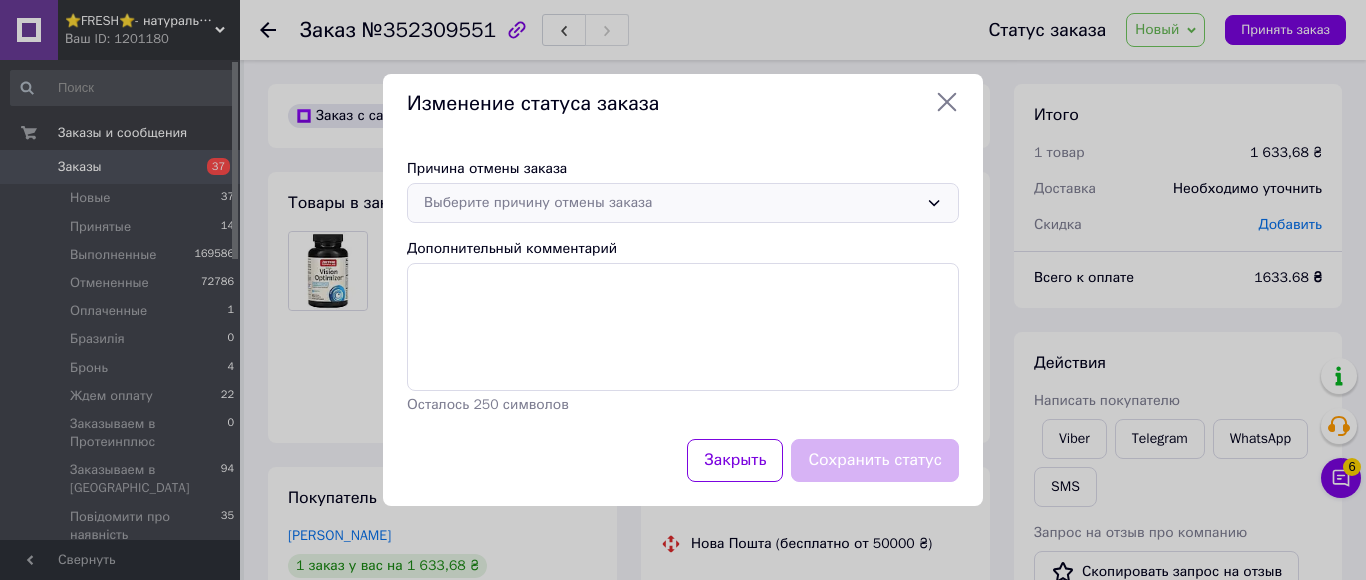 click on "Выберите причину отмены заказа" at bounding box center (683, 203) 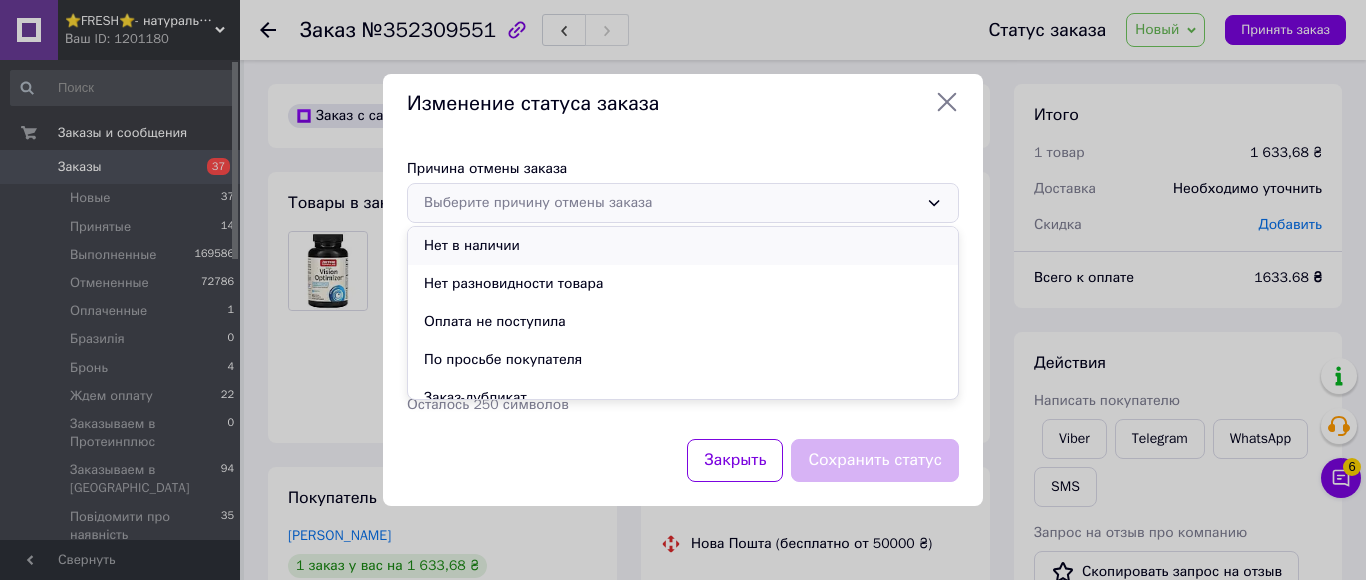 click on "Нет в наличии" at bounding box center [683, 246] 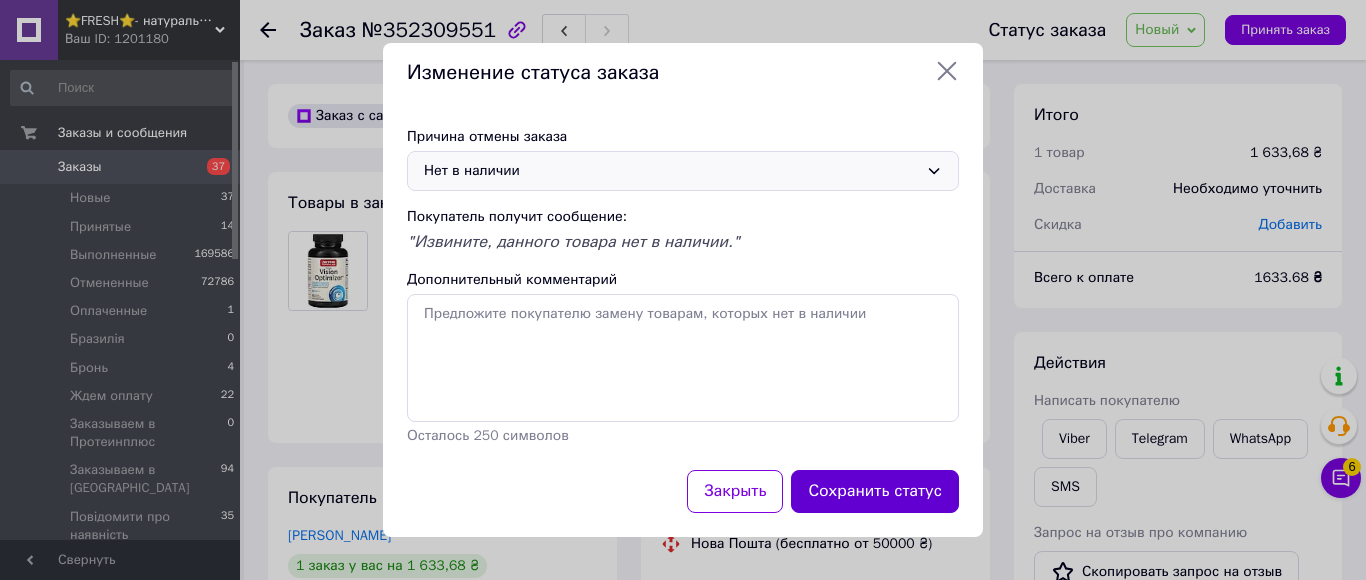 click on "Сохранить статус" at bounding box center (875, 491) 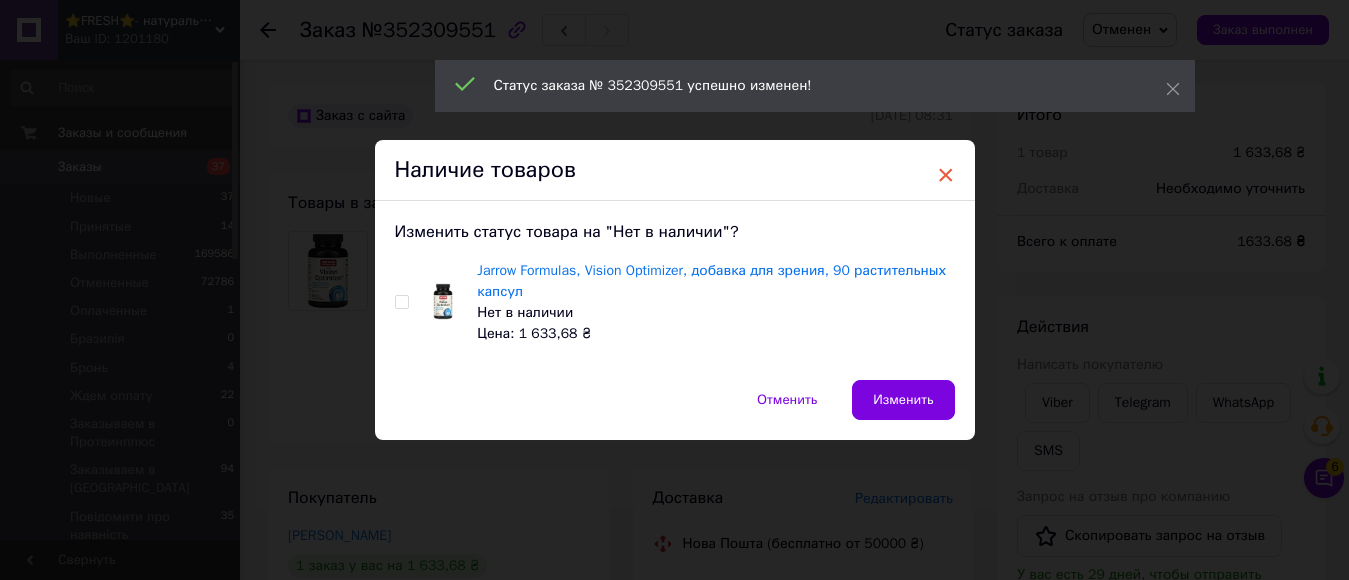 click on "×" at bounding box center [946, 175] 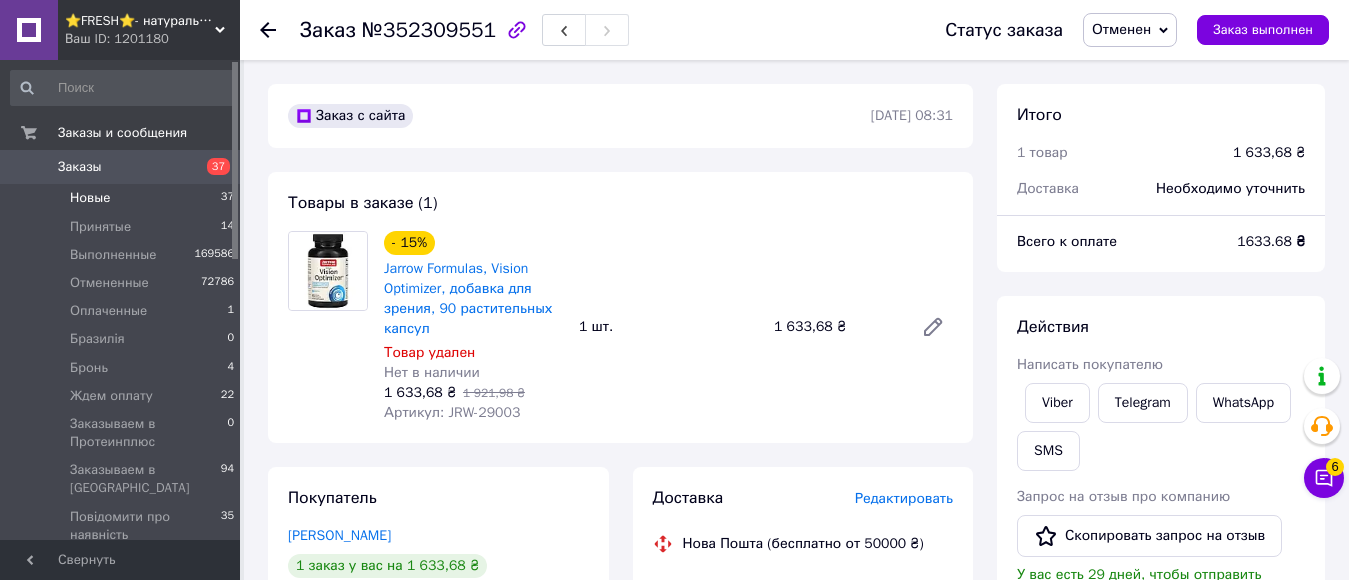 click on "Новые 37" at bounding box center [123, 198] 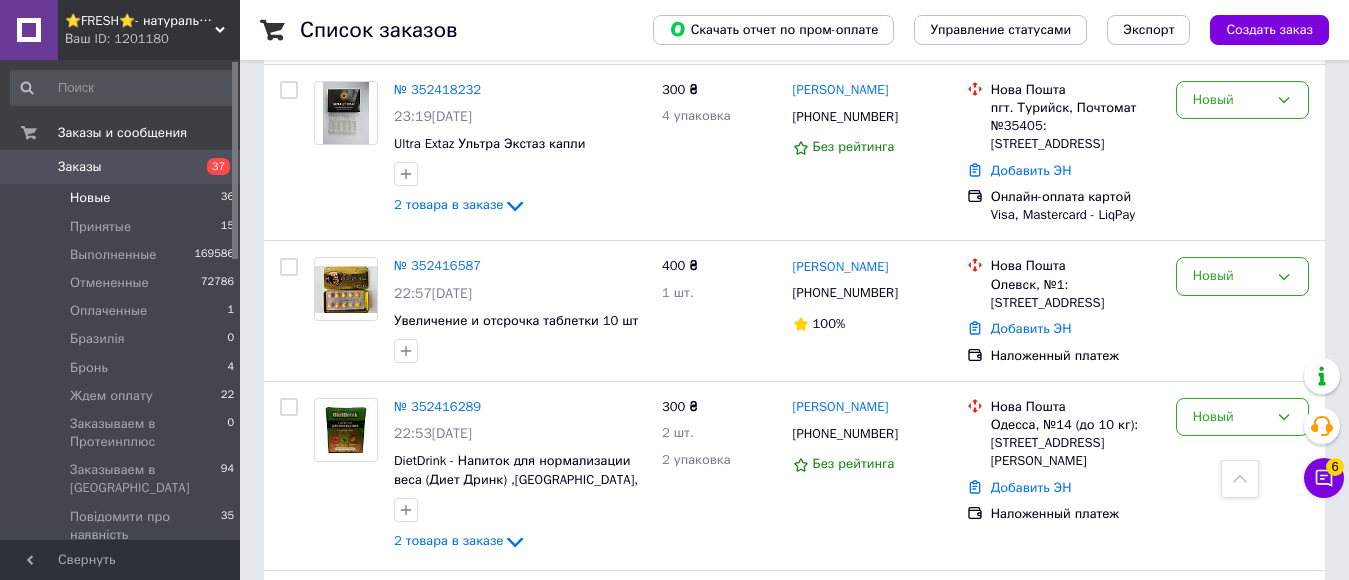 scroll, scrollTop: 3557, scrollLeft: 0, axis: vertical 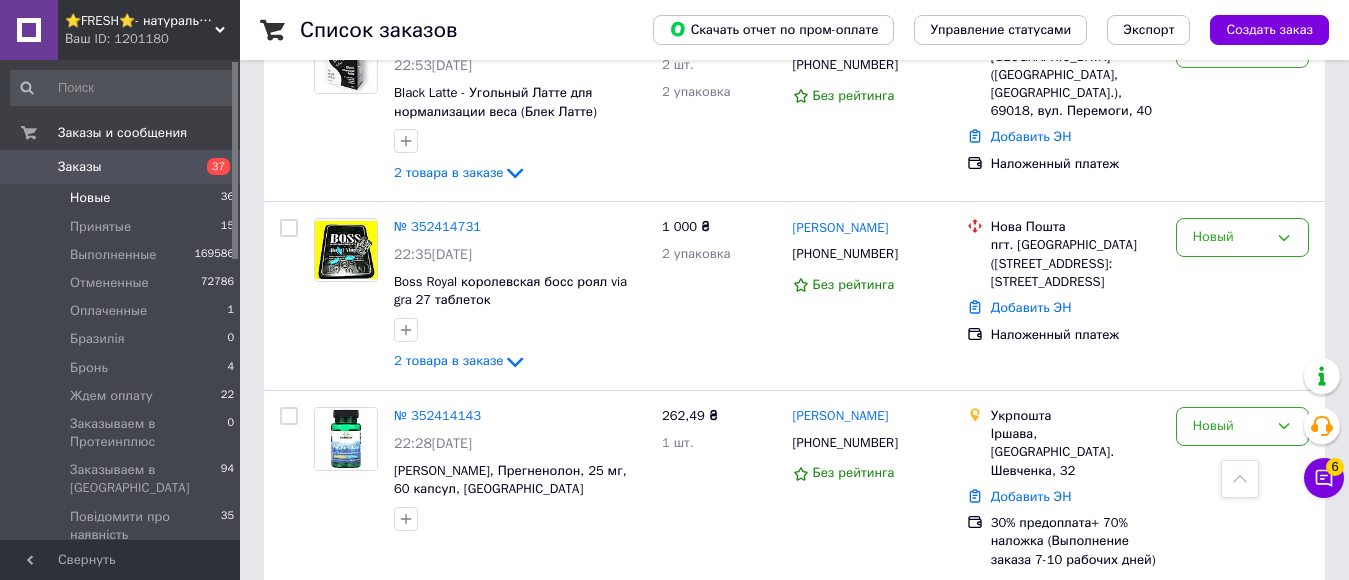 click on "2" at bounding box center (327, 630) 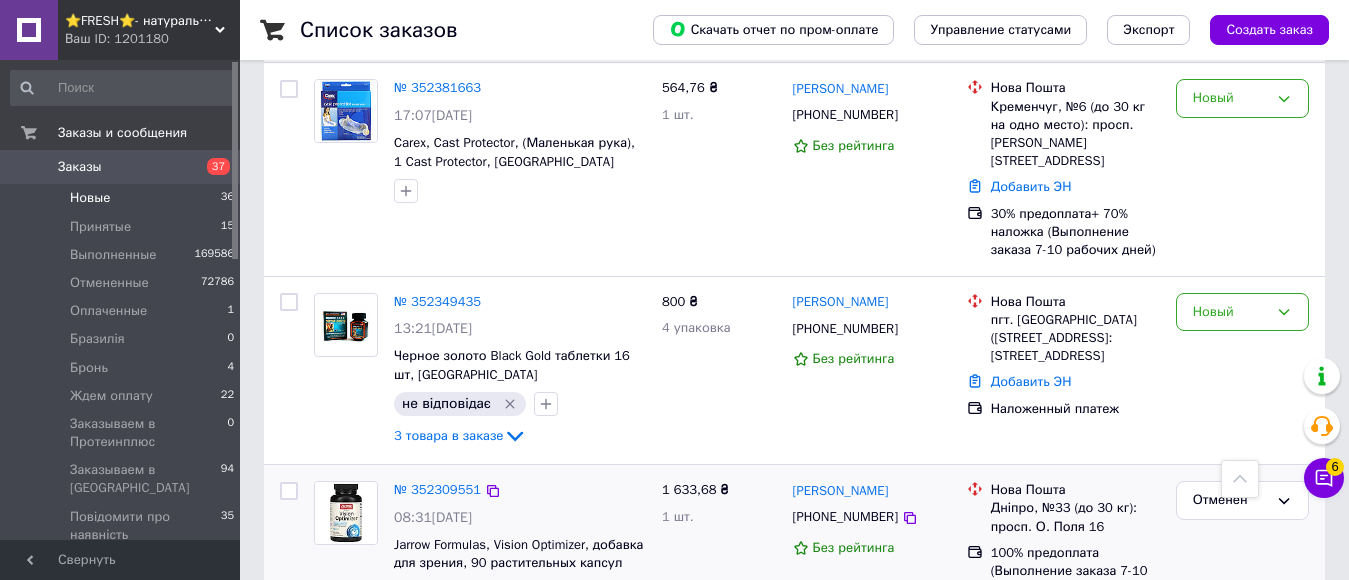 scroll, scrollTop: 2977, scrollLeft: 0, axis: vertical 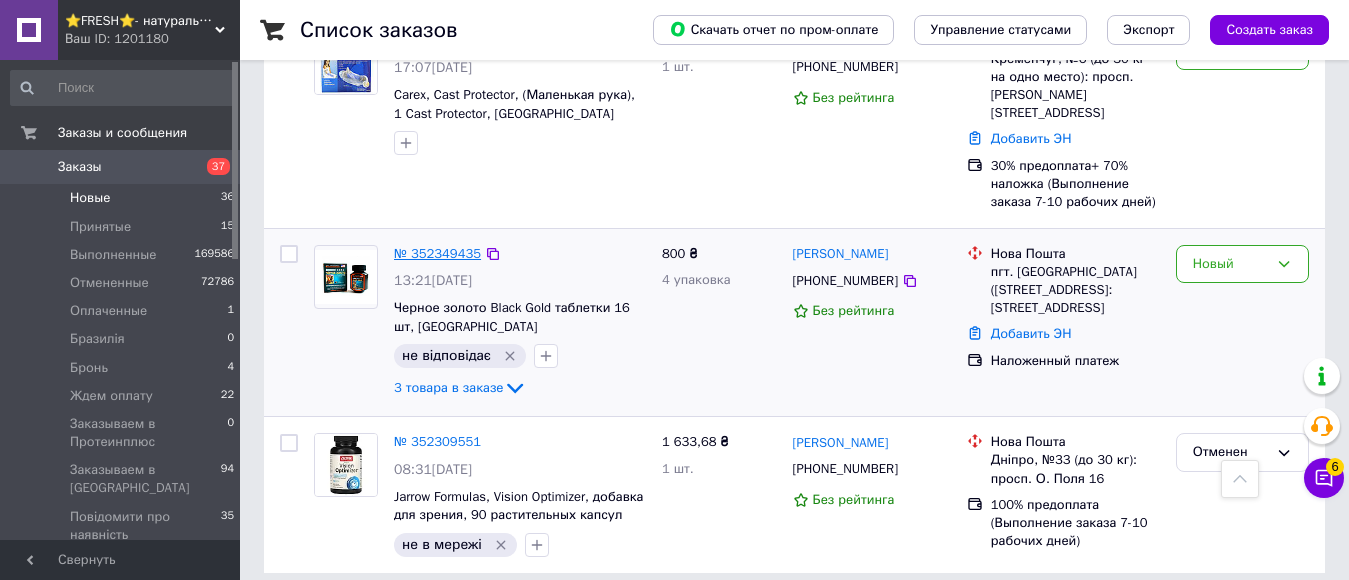 click on "№ 352349435" at bounding box center (437, 253) 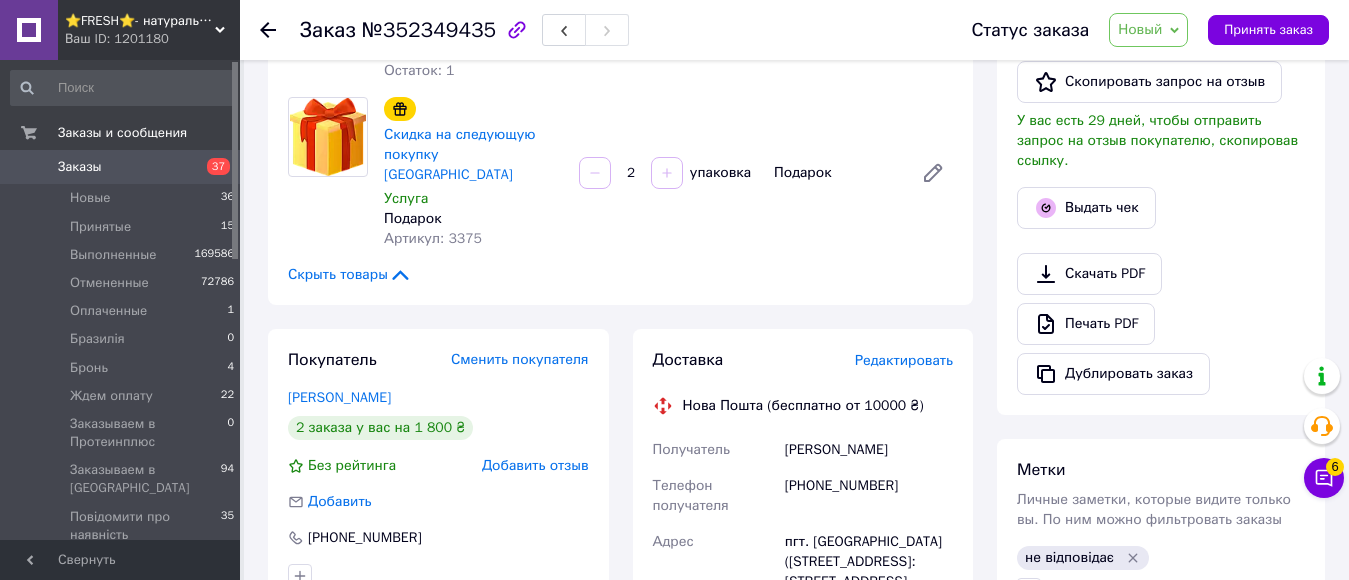 scroll, scrollTop: 700, scrollLeft: 0, axis: vertical 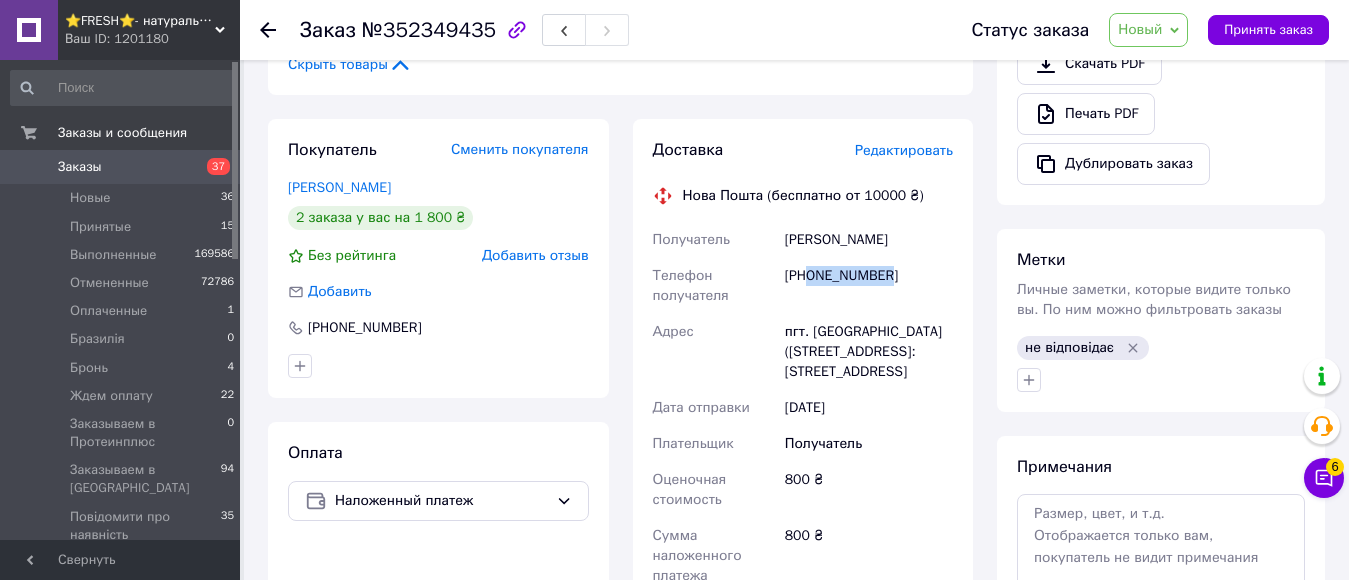 drag, startPoint x: 811, startPoint y: 238, endPoint x: 870, endPoint y: 231, distance: 59.413803 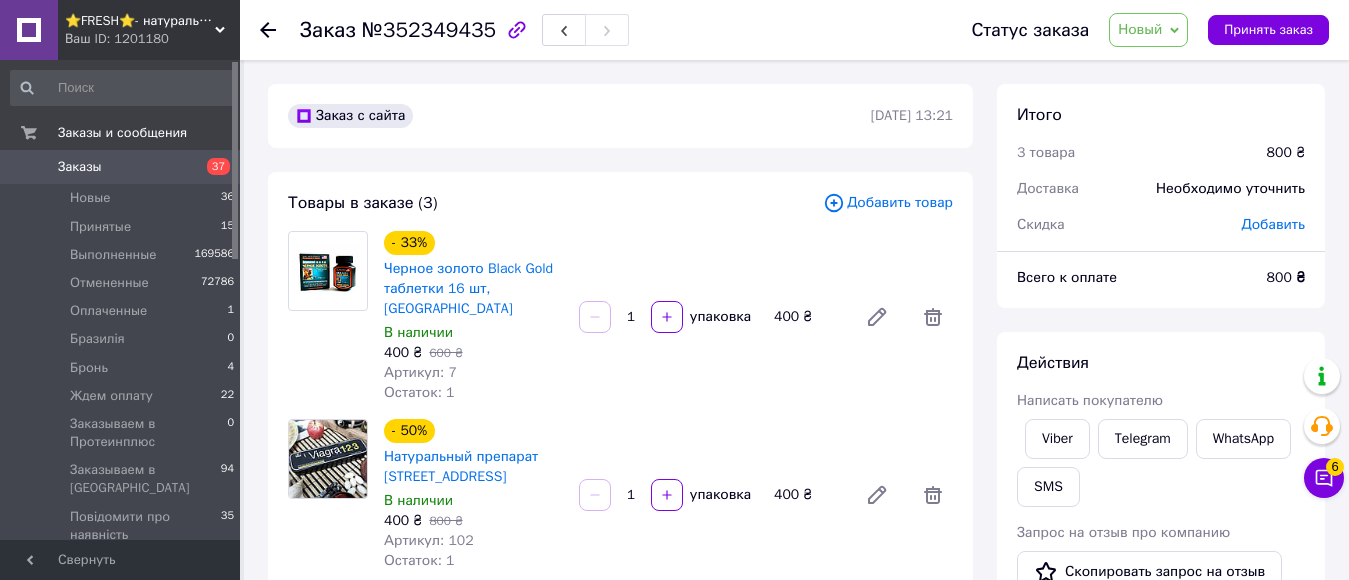 scroll, scrollTop: 400, scrollLeft: 0, axis: vertical 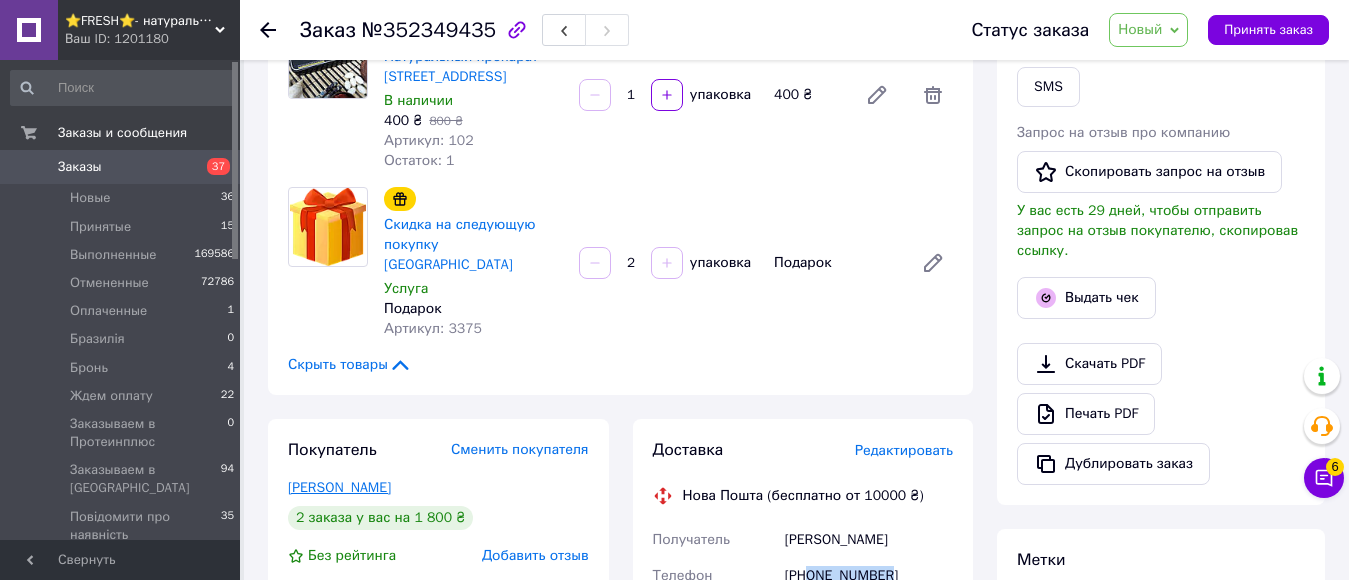 click on "Романчук Володимир" at bounding box center [339, 487] 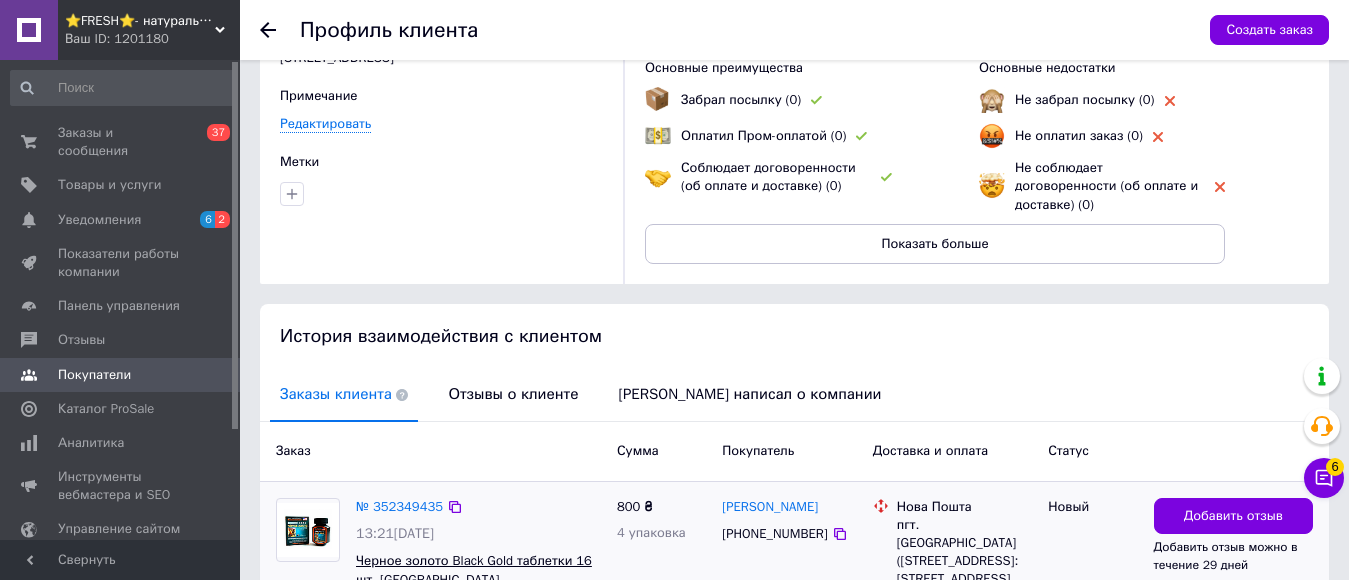 scroll, scrollTop: 491, scrollLeft: 0, axis: vertical 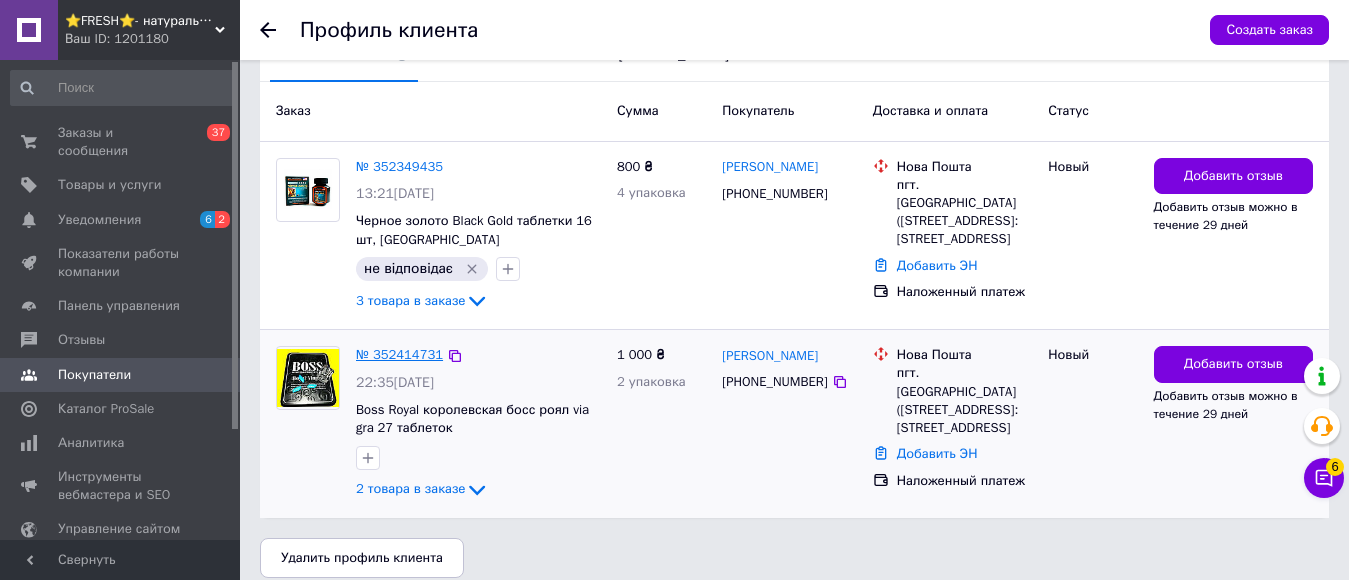 click on "№ 352414731" at bounding box center (399, 354) 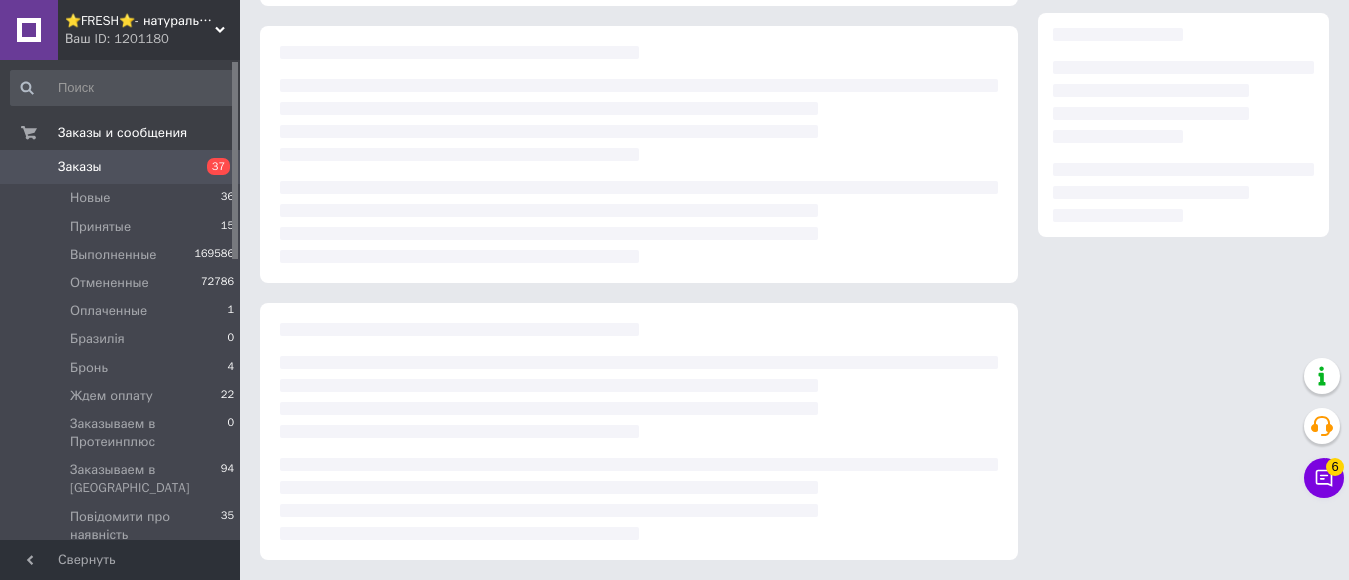 scroll, scrollTop: 0, scrollLeft: 0, axis: both 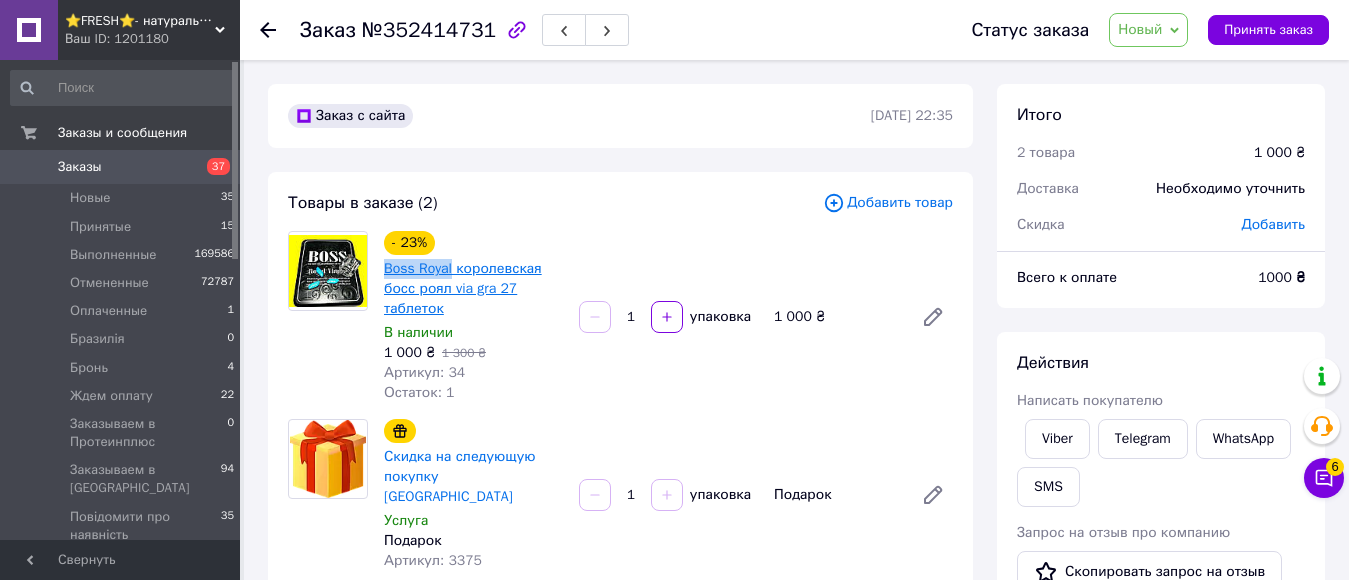 drag, startPoint x: 380, startPoint y: 271, endPoint x: 450, endPoint y: 267, distance: 70.11419 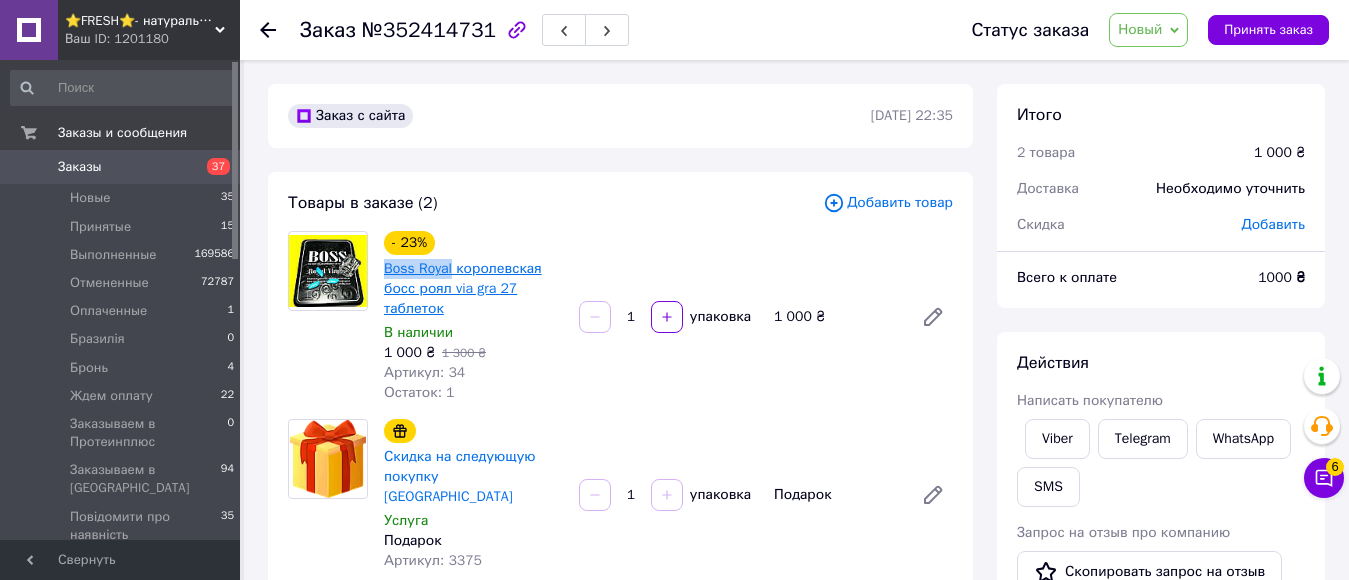 click on "- 23% Boss Royal королевская босс роял via gra 27 таблеток В наличии 1 000 ₴   1 300 ₴ Артикул: 34 Остаток: 1" at bounding box center (473, 317) 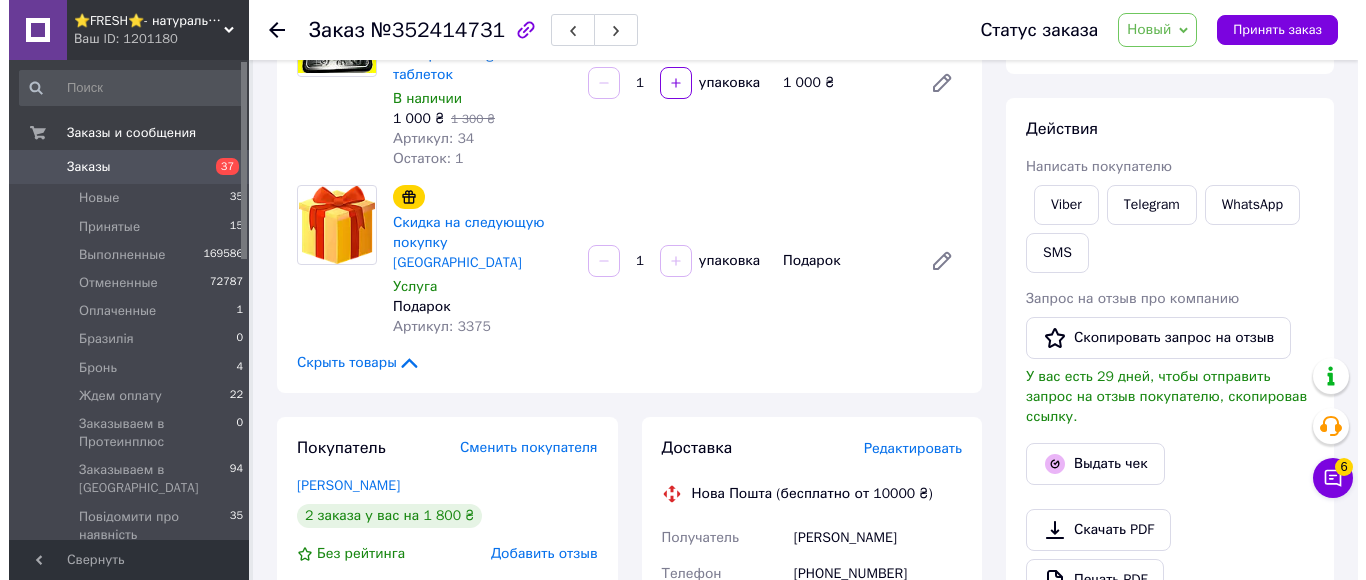 scroll, scrollTop: 178, scrollLeft: 0, axis: vertical 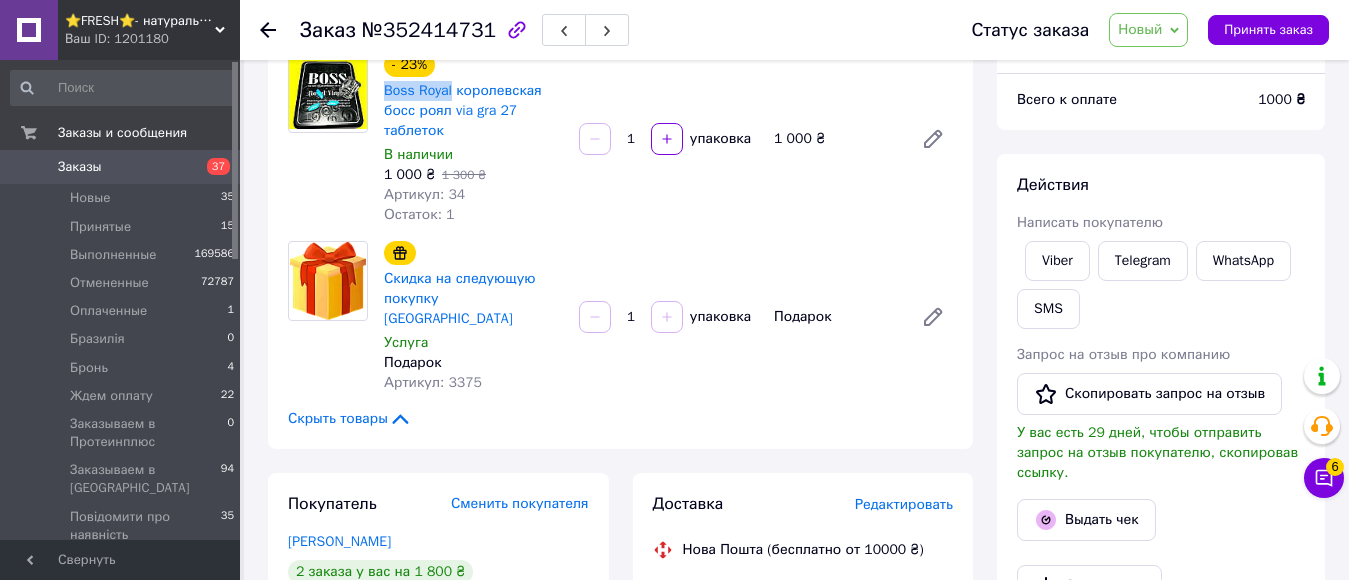 click on "Новый" at bounding box center (1140, 29) 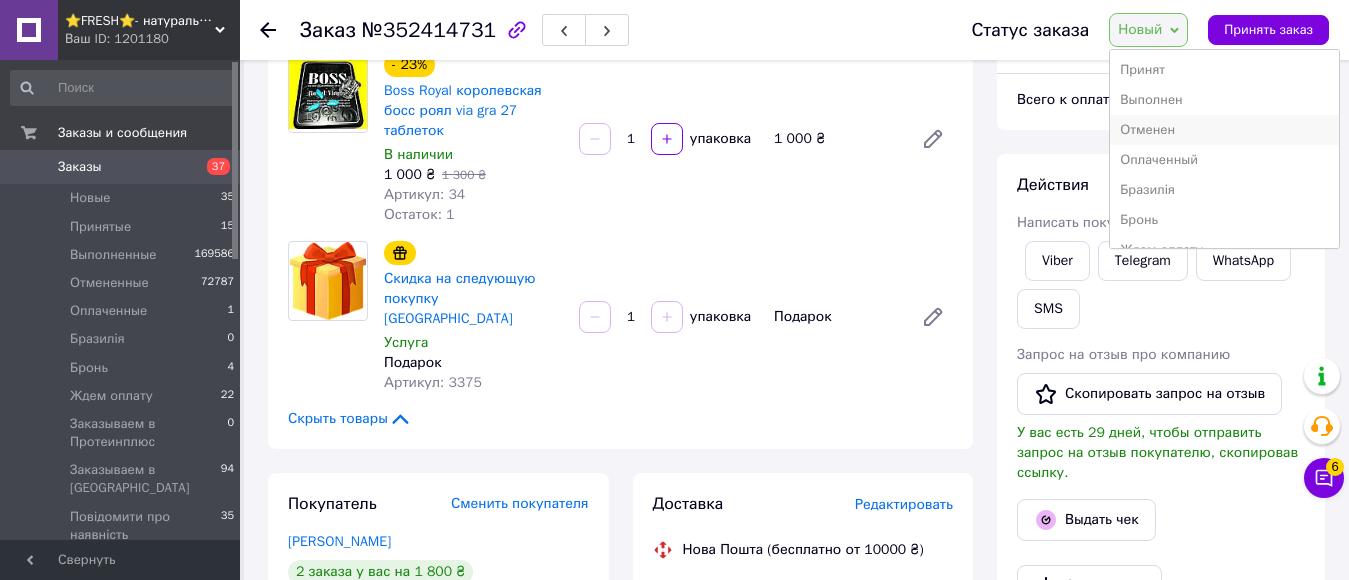 click on "Отменен" at bounding box center (1224, 130) 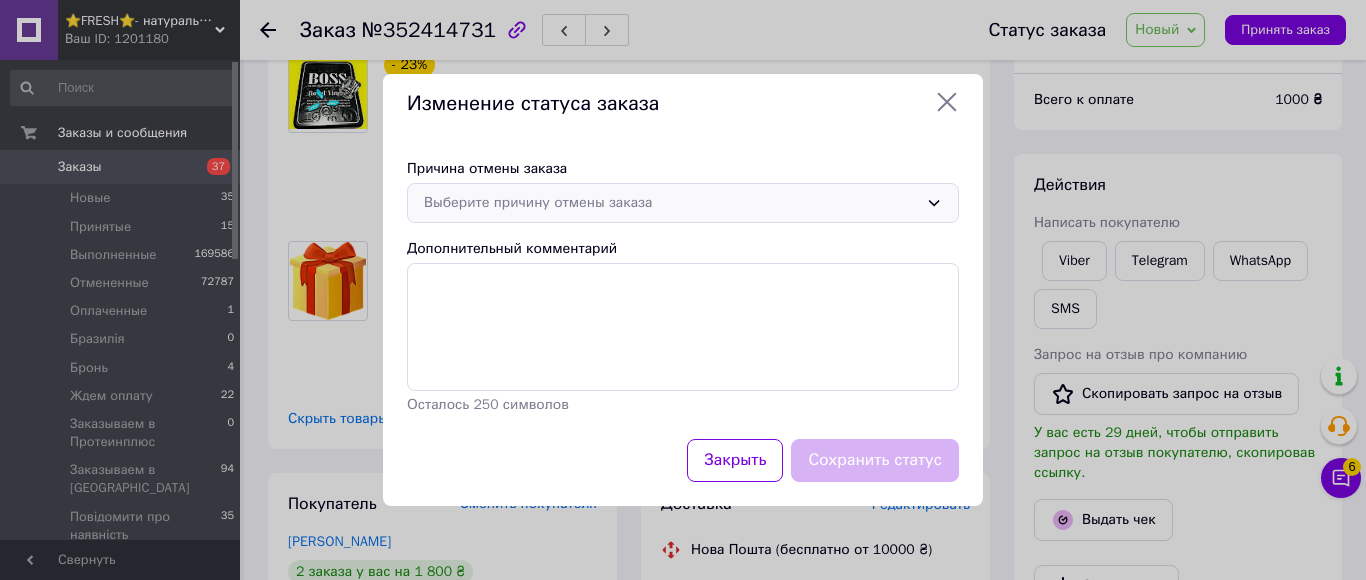 click on "Выберите причину отмены заказа" at bounding box center [683, 203] 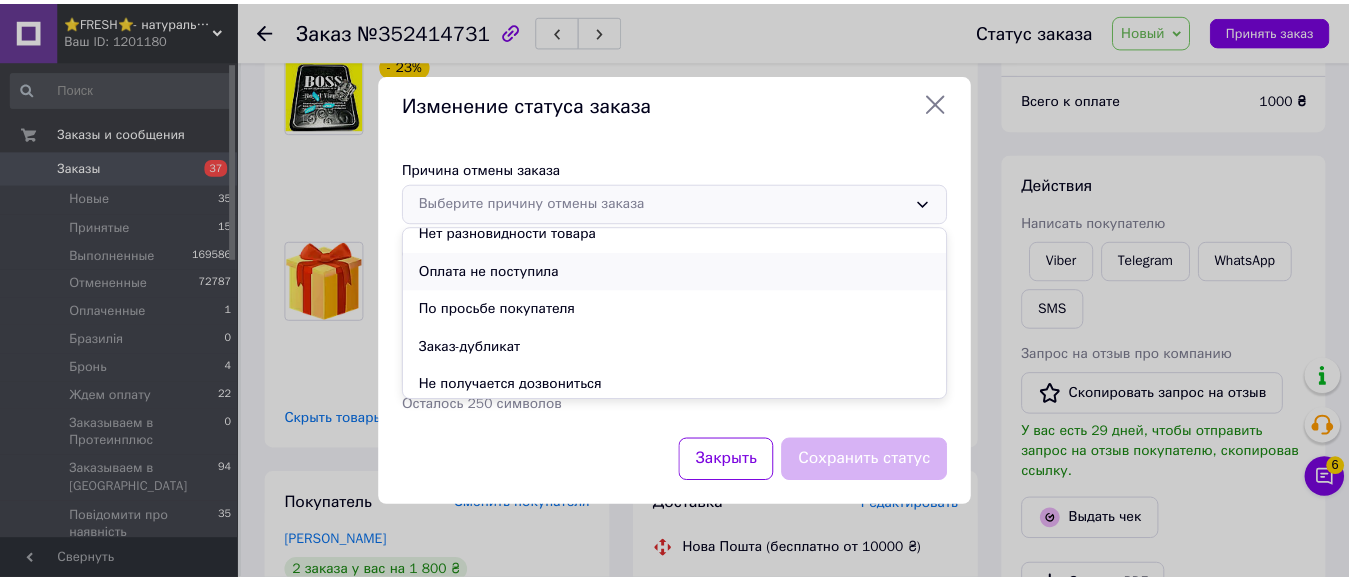 scroll, scrollTop: 94, scrollLeft: 0, axis: vertical 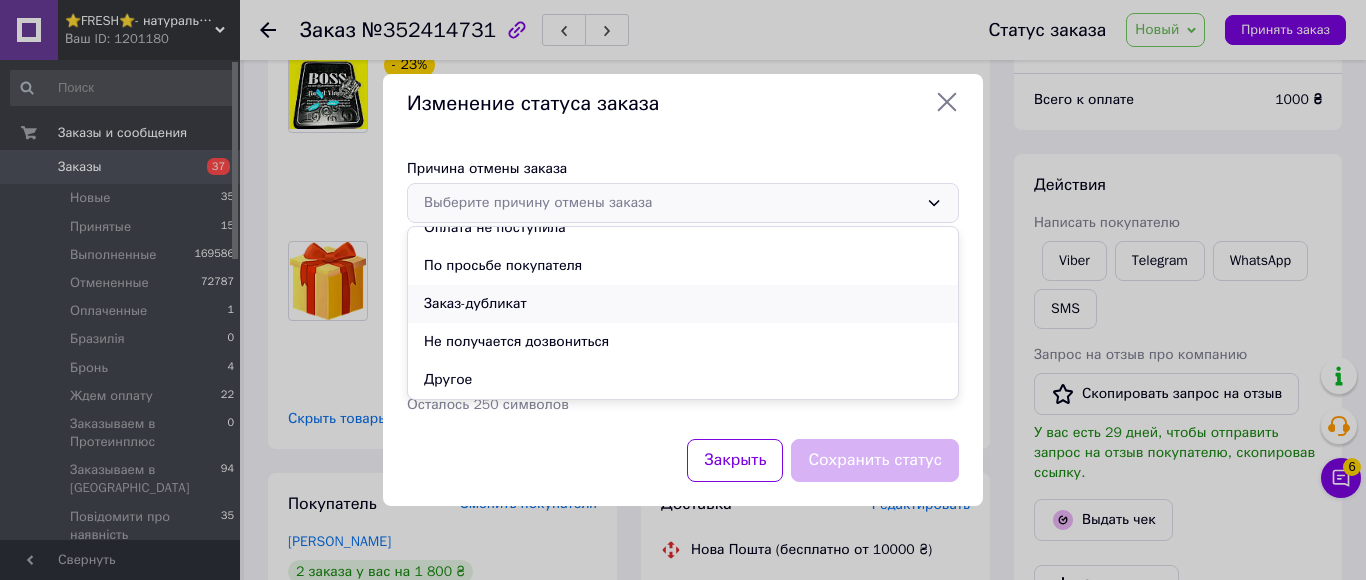 click on "Заказ-дубликат" at bounding box center [683, 304] 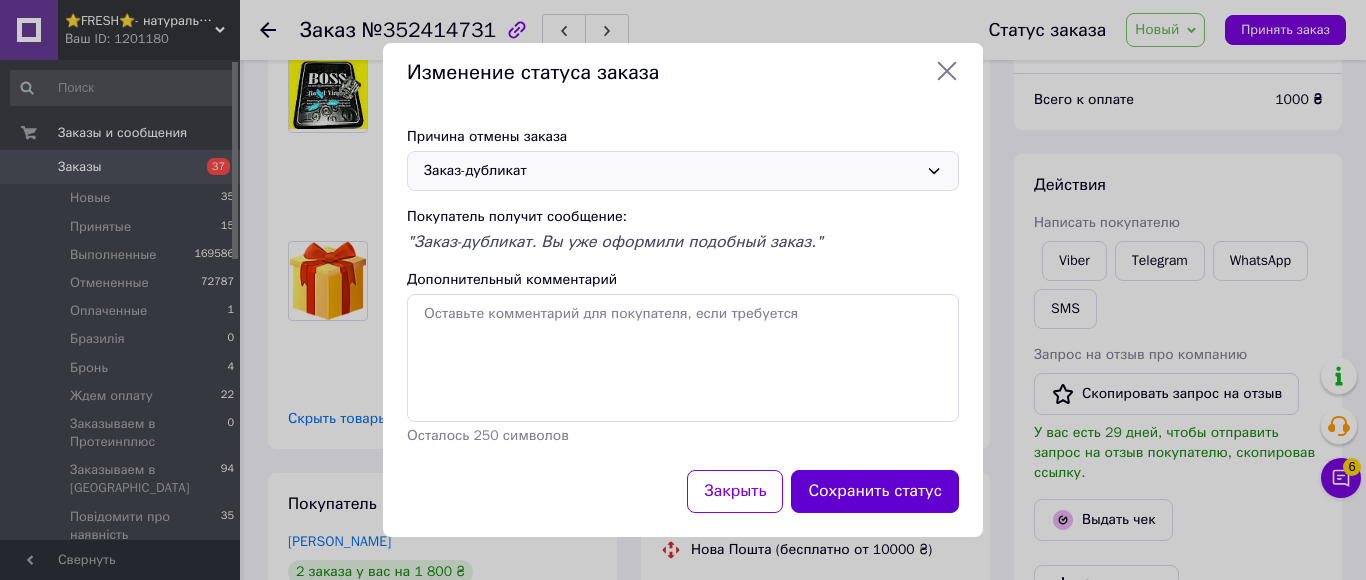 click on "Сохранить статус" at bounding box center (875, 491) 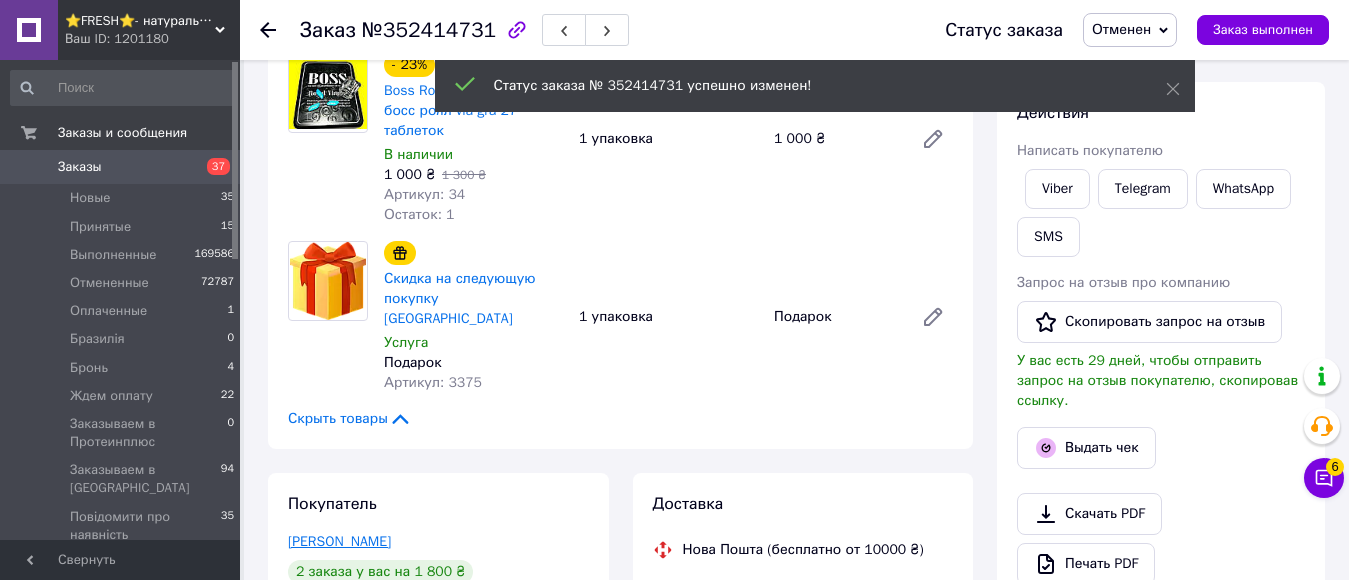 click on "Романчук Володимир" at bounding box center (339, 541) 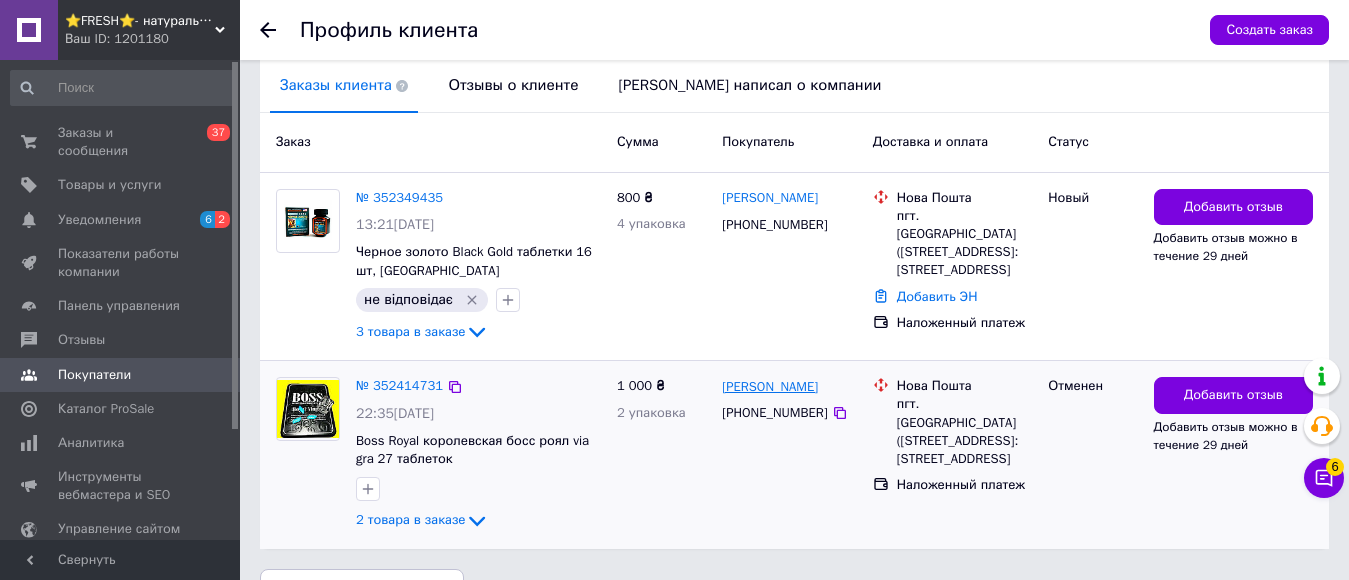 scroll, scrollTop: 491, scrollLeft: 0, axis: vertical 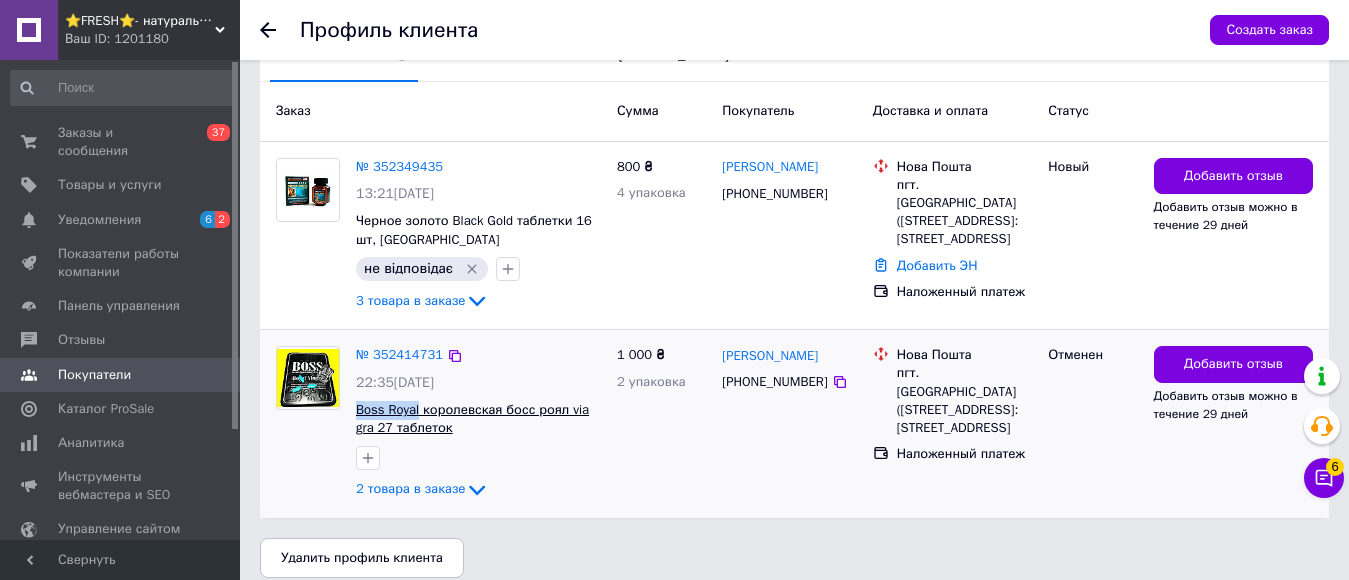 drag, startPoint x: 352, startPoint y: 393, endPoint x: 418, endPoint y: 393, distance: 66 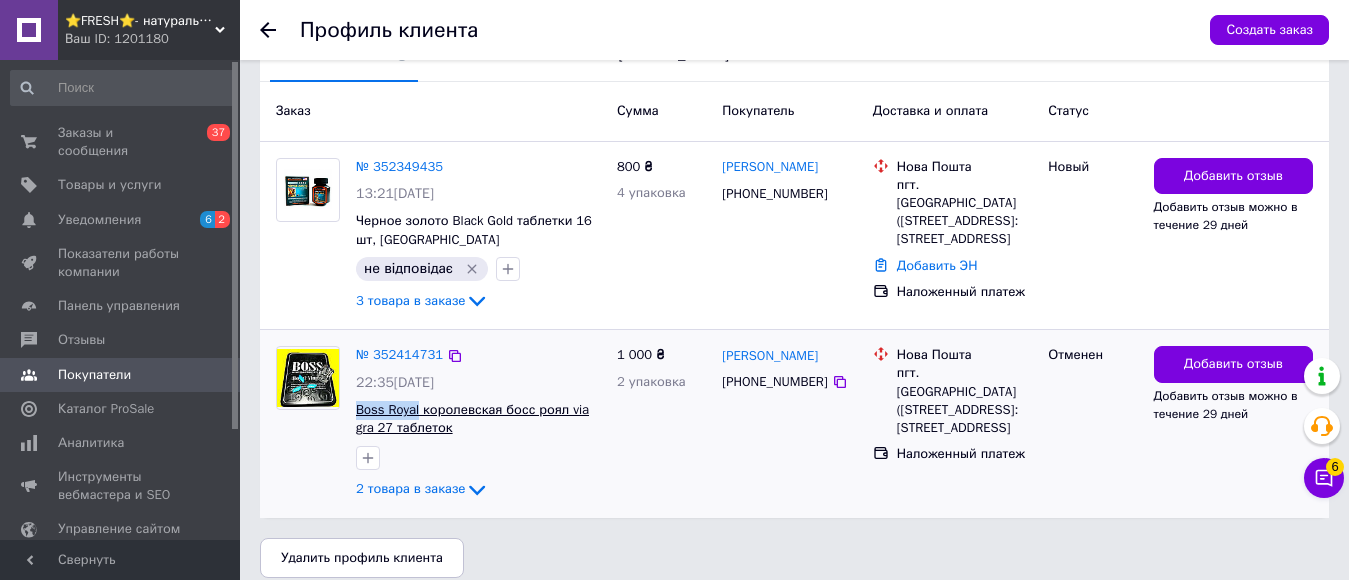 click on "№ 352414731 22:35, 12.07.2025 Boss Royal королевская босс роял via gra 27 таблеток 2 товара в заказе" at bounding box center (478, 424) 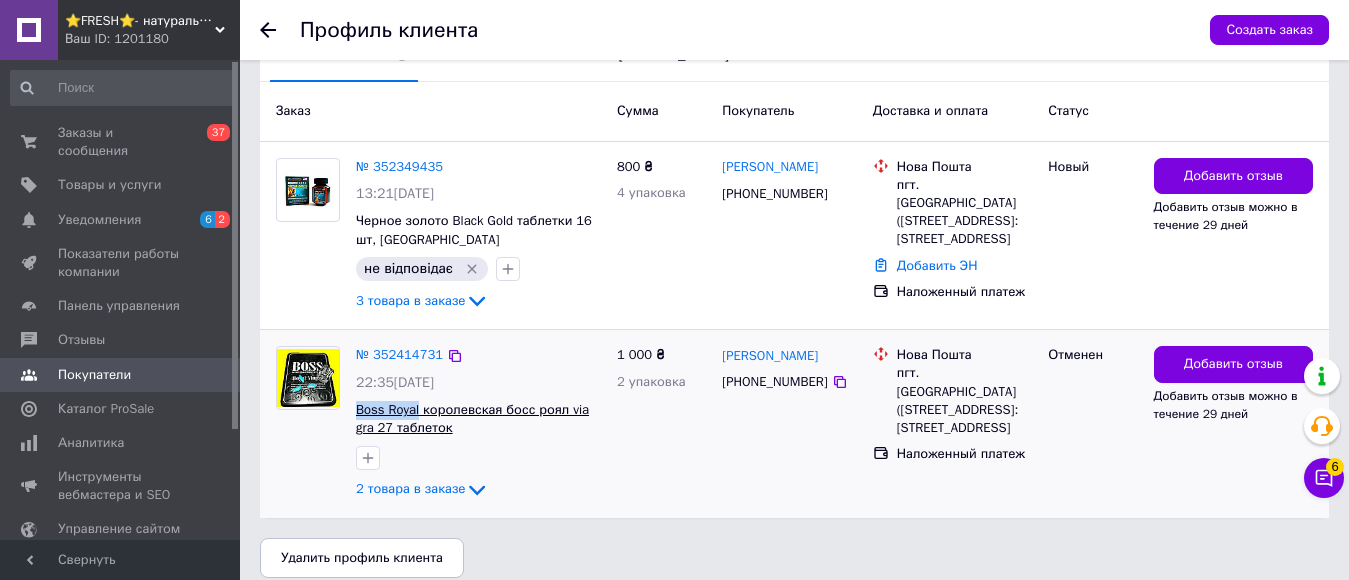 copy on "Boss Royal" 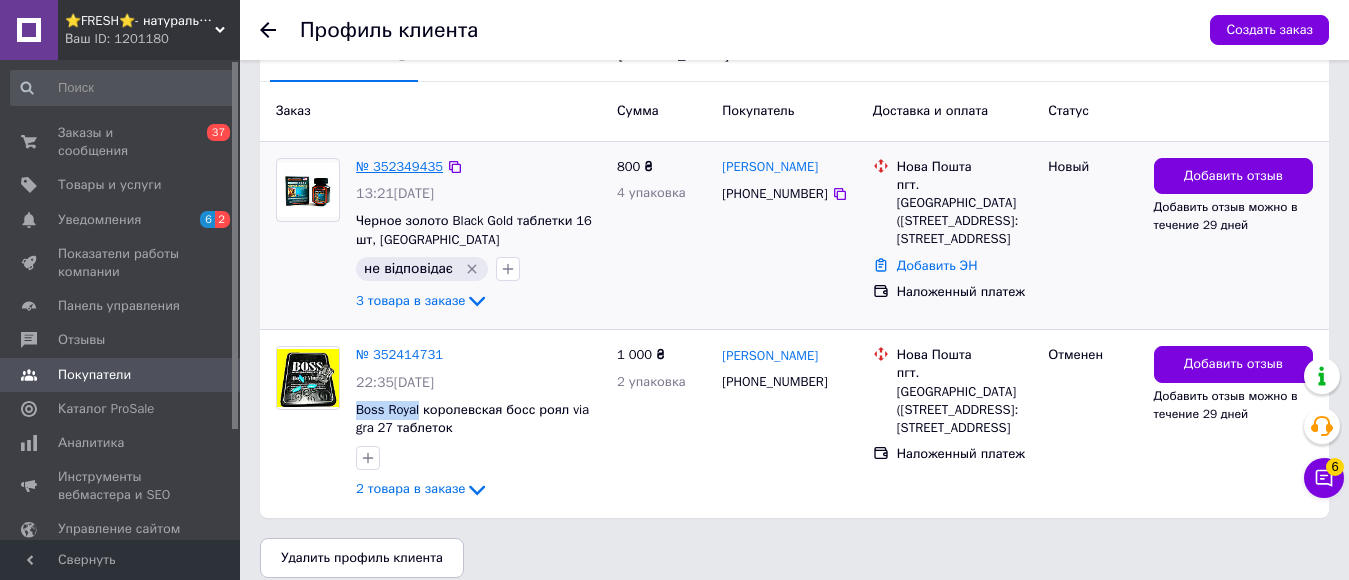 click on "№ 352349435" at bounding box center [399, 166] 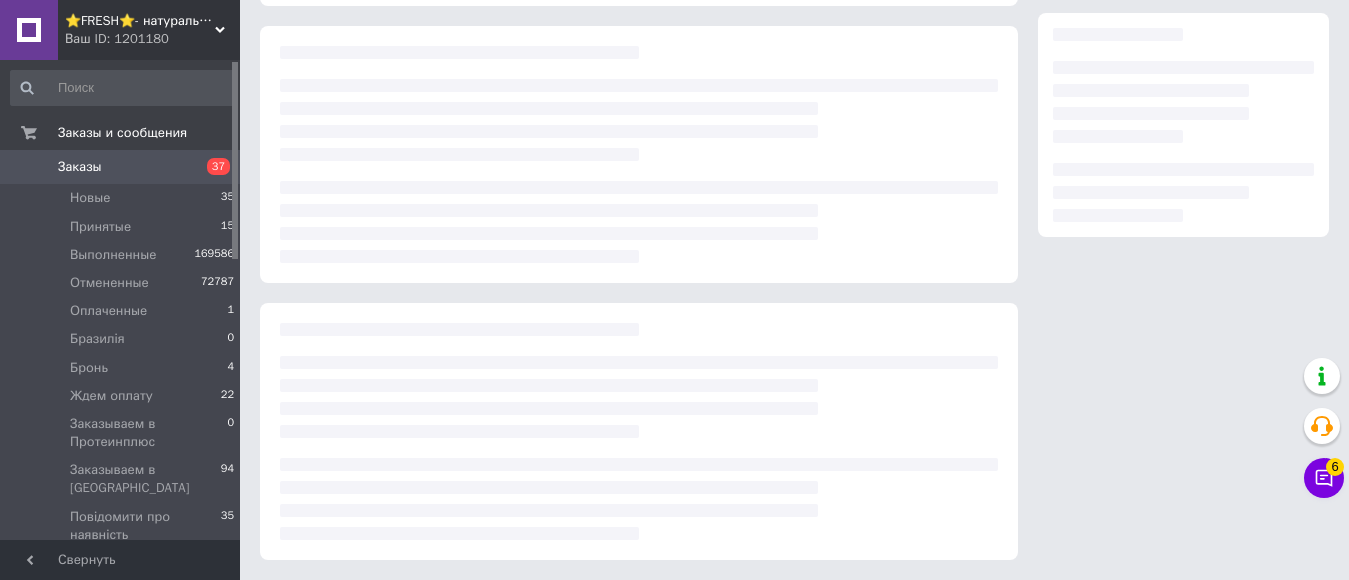 scroll, scrollTop: 0, scrollLeft: 0, axis: both 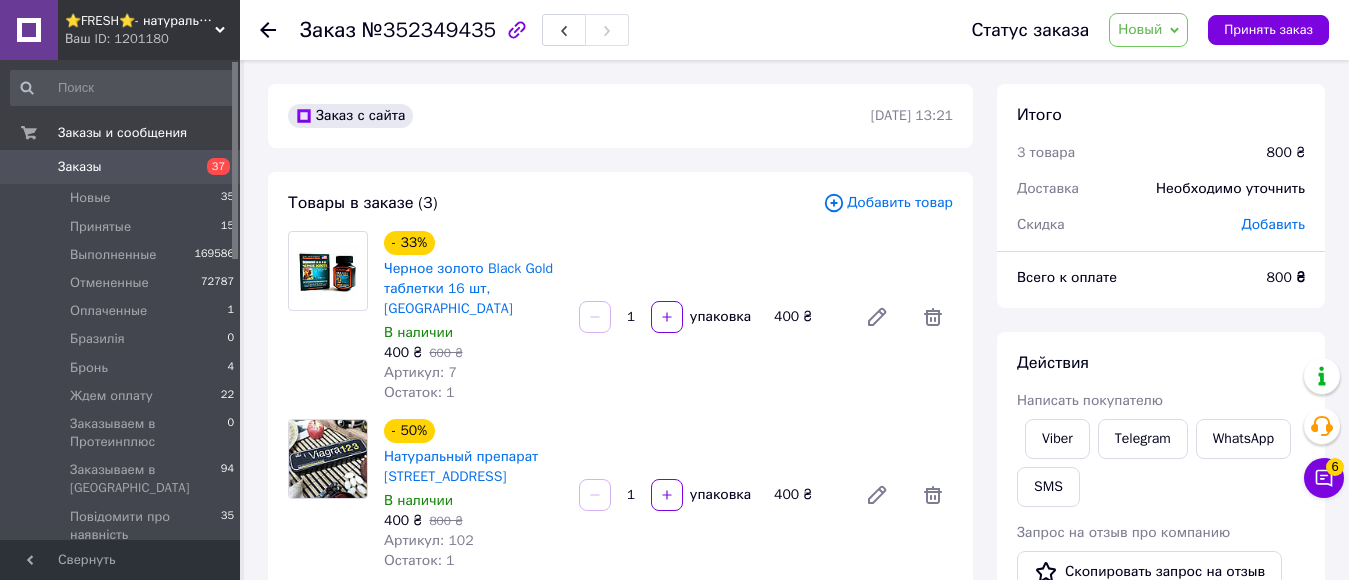click on "Добавить товар" at bounding box center (888, 203) 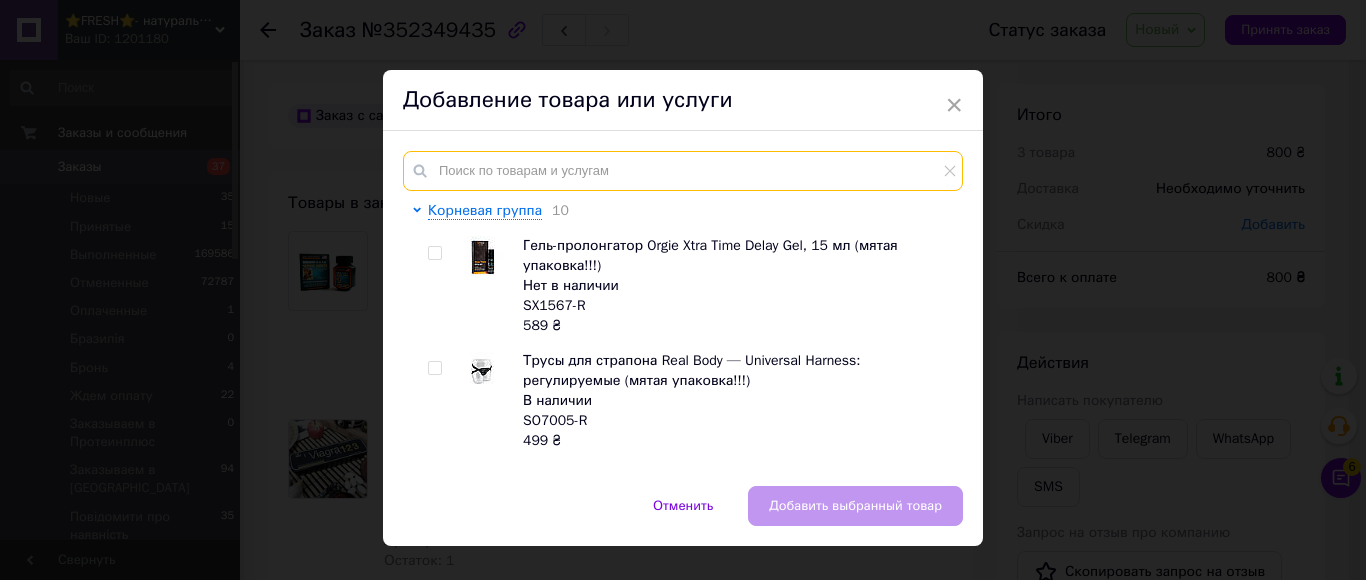 paste on "Boss Royal" 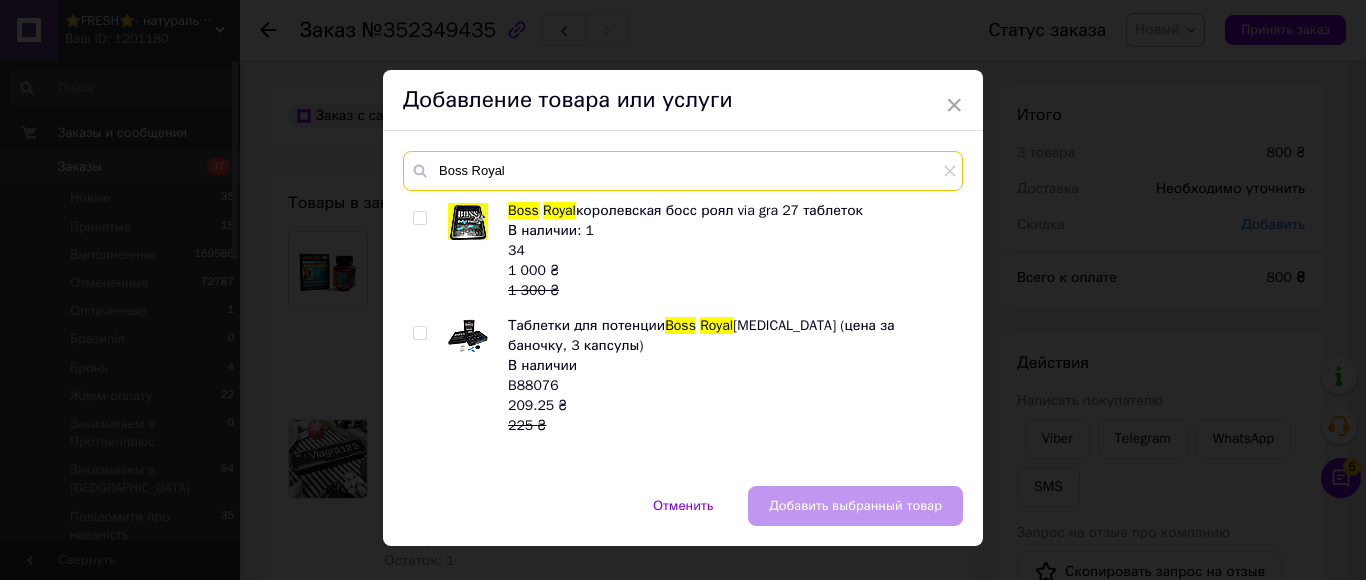 type on "Boss Royal" 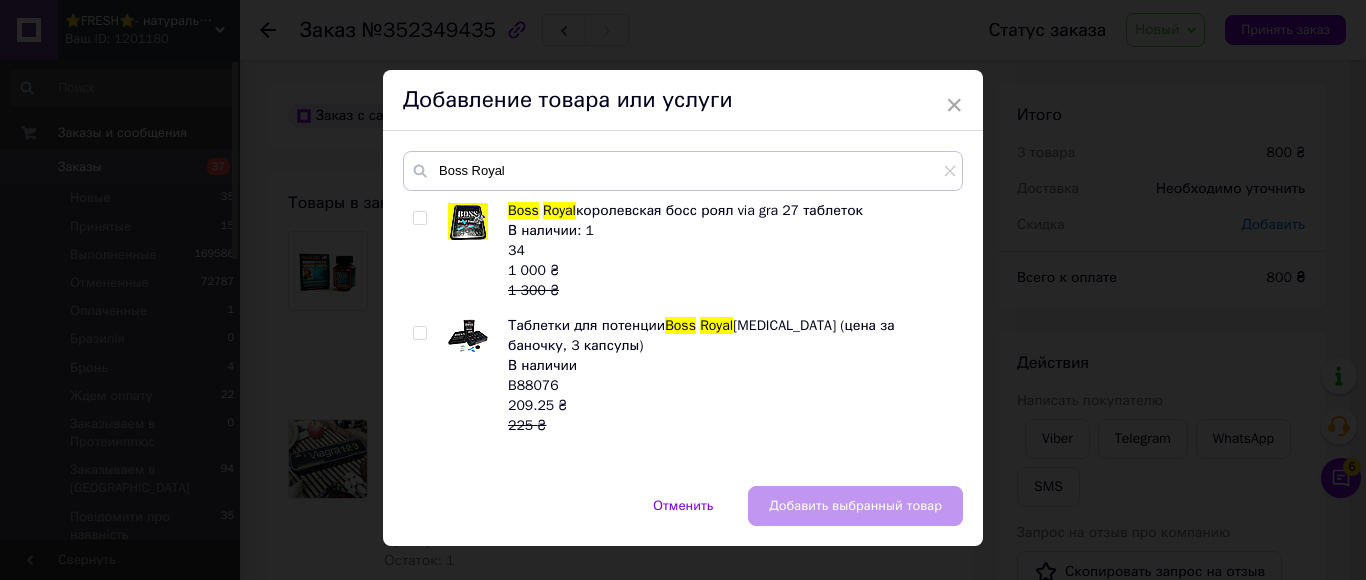 click at bounding box center [419, 218] 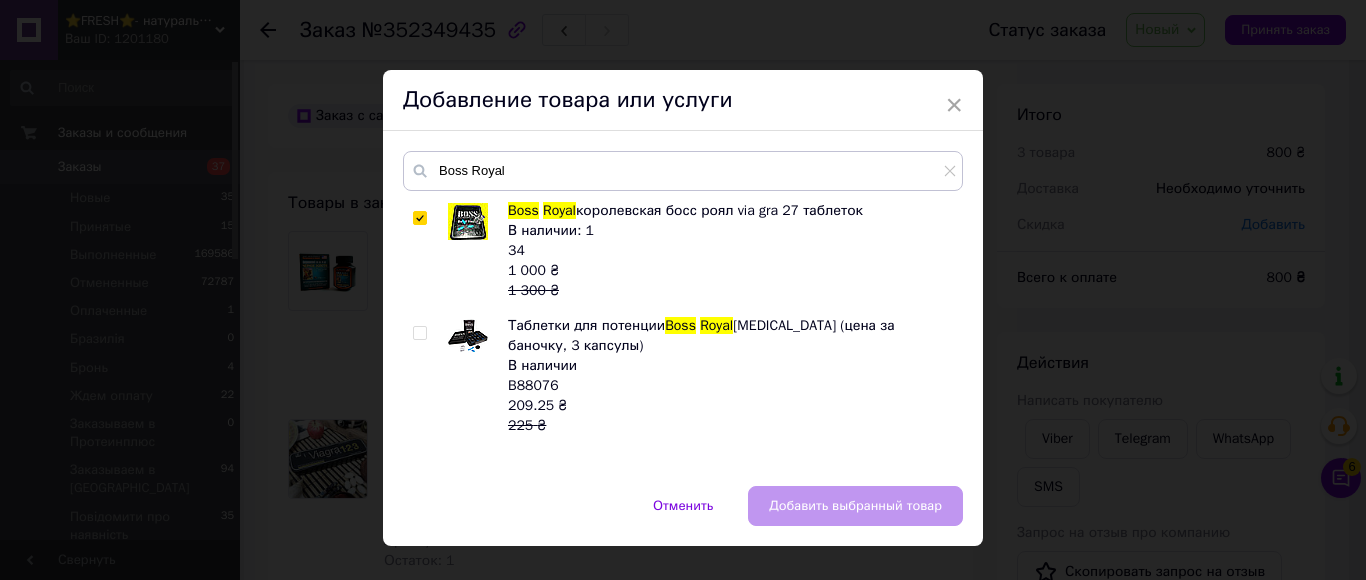 checkbox on "true" 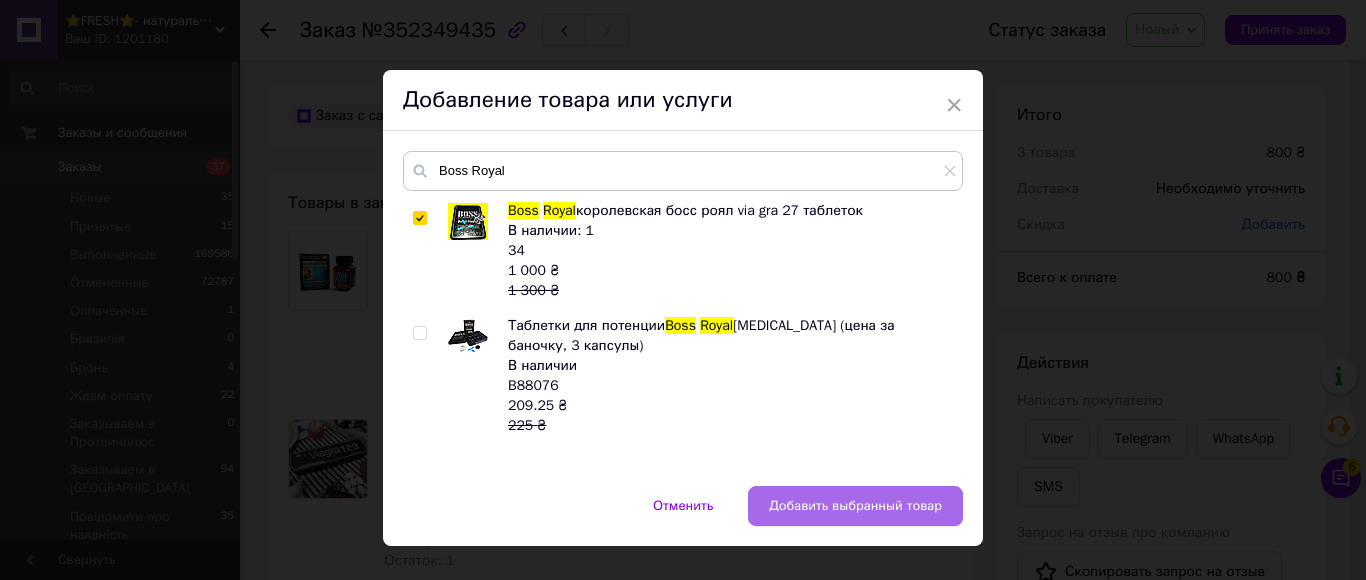 click on "Добавить выбранный товар" at bounding box center (855, 506) 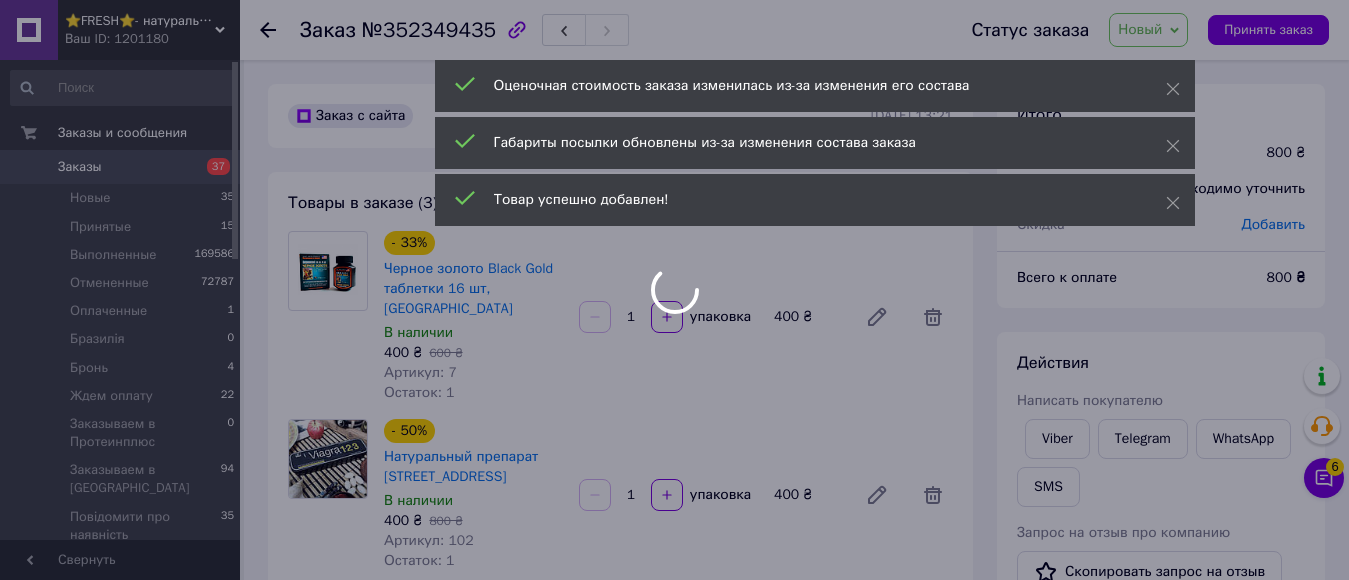 type on "3" 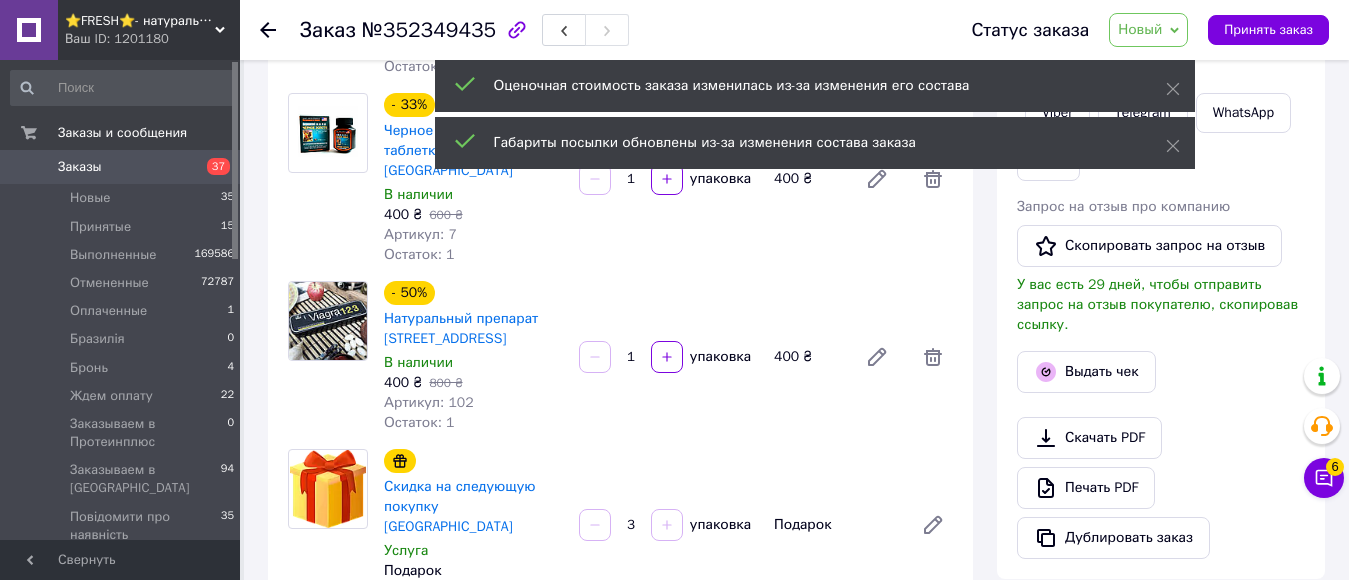 scroll, scrollTop: 100, scrollLeft: 0, axis: vertical 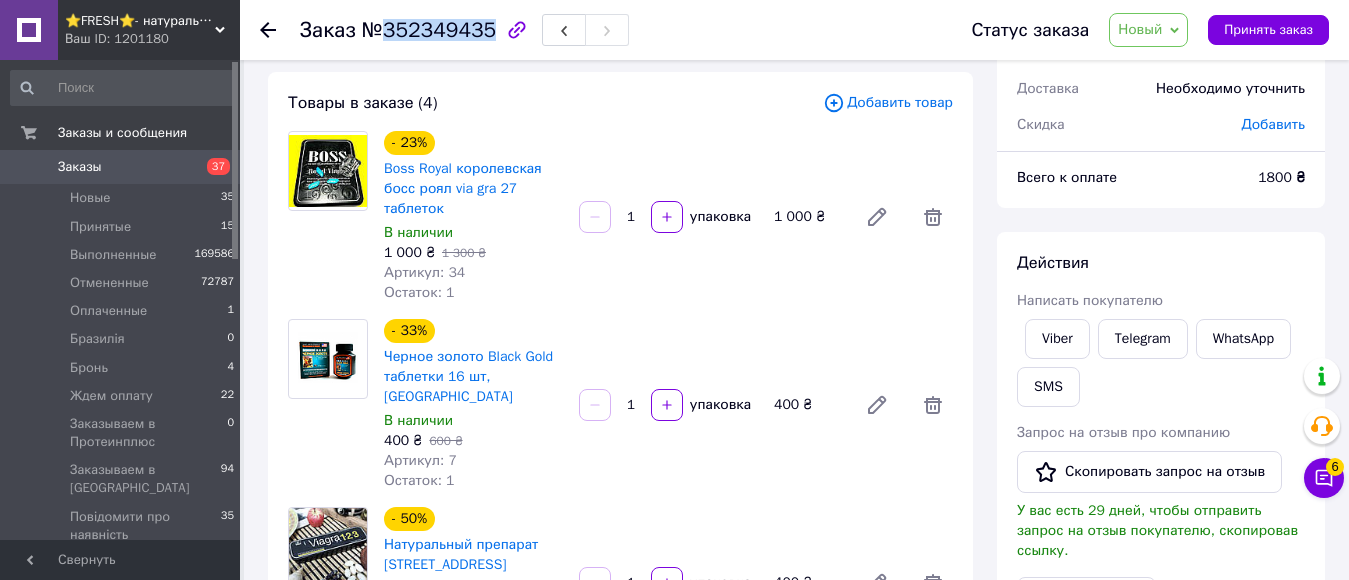 drag, startPoint x: 377, startPoint y: 34, endPoint x: 481, endPoint y: 26, distance: 104.307236 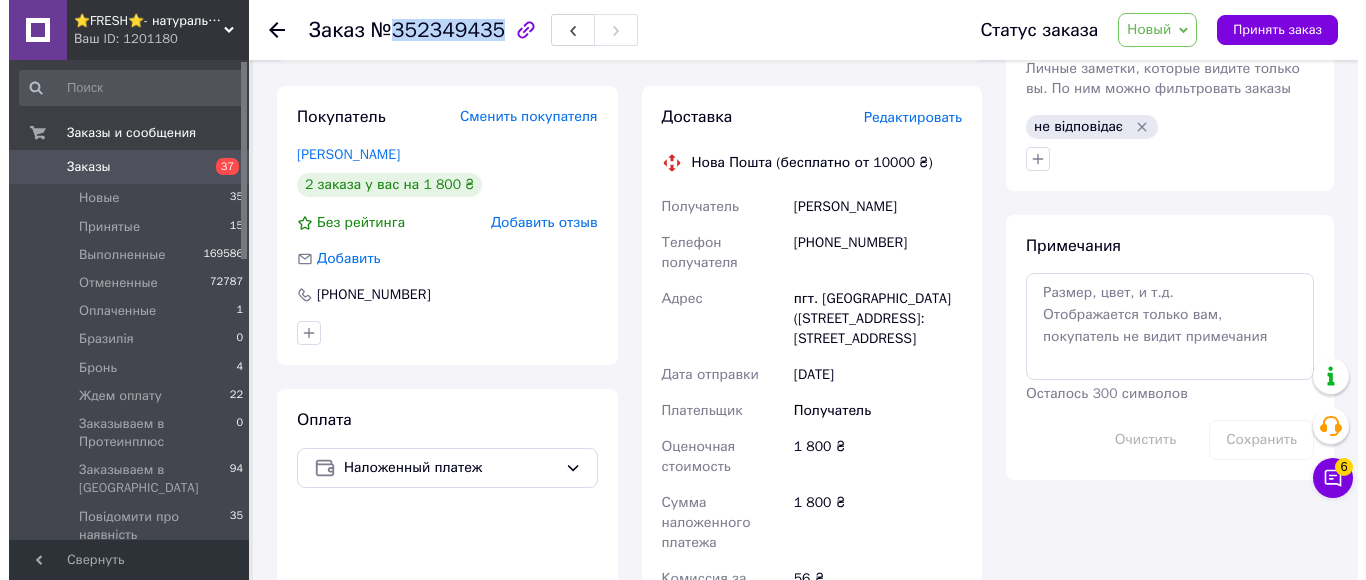 scroll, scrollTop: 800, scrollLeft: 0, axis: vertical 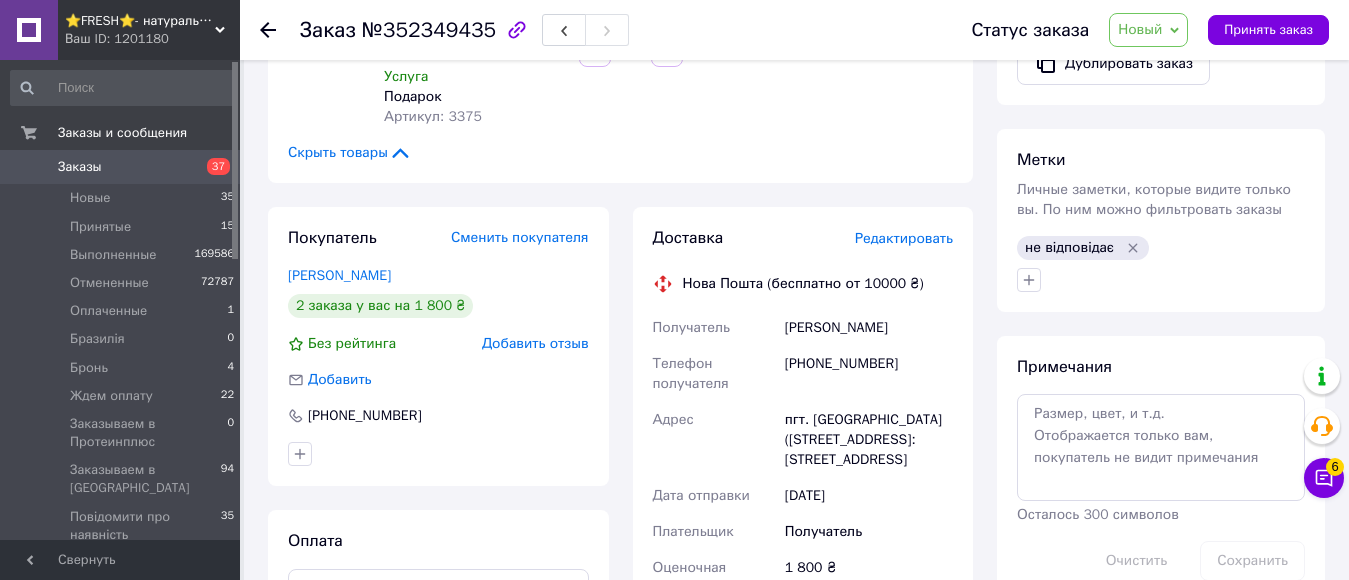 click on "Редактировать" at bounding box center (904, 238) 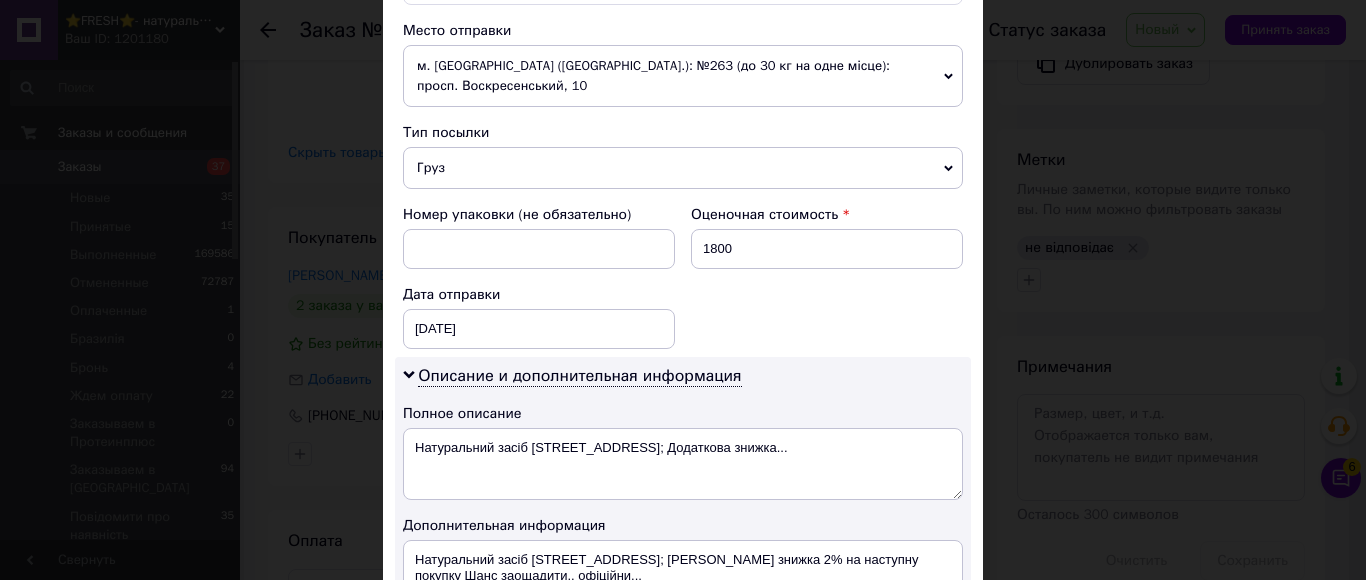 scroll, scrollTop: 700, scrollLeft: 0, axis: vertical 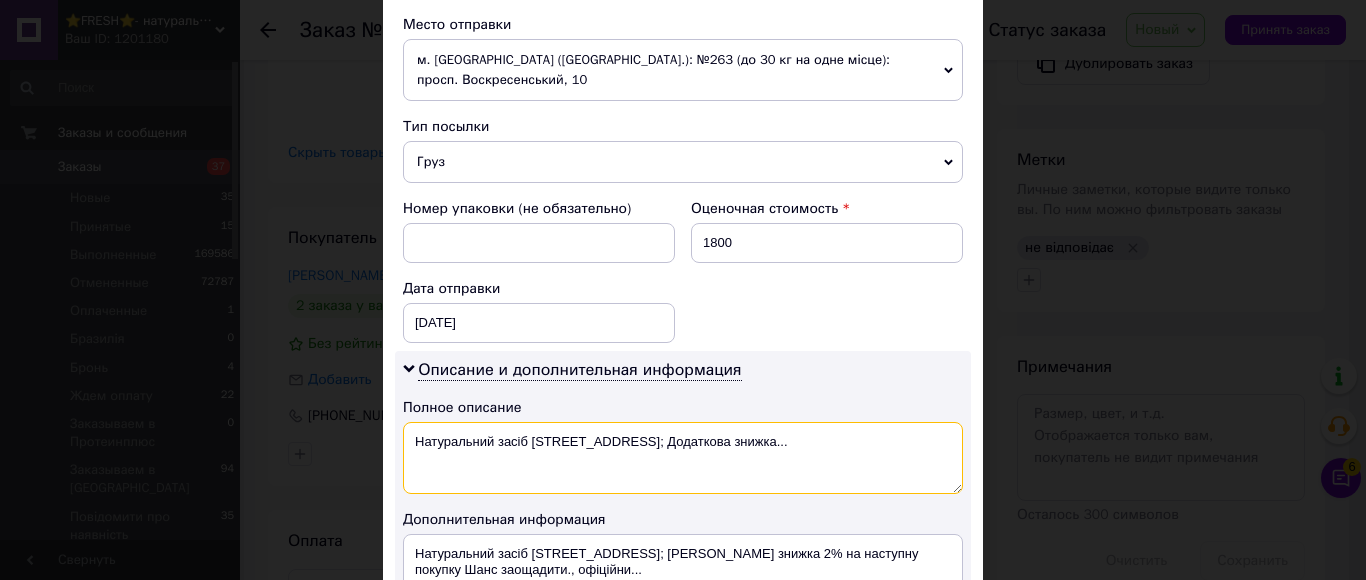 drag, startPoint x: 731, startPoint y: 422, endPoint x: 411, endPoint y: 431, distance: 320.12653 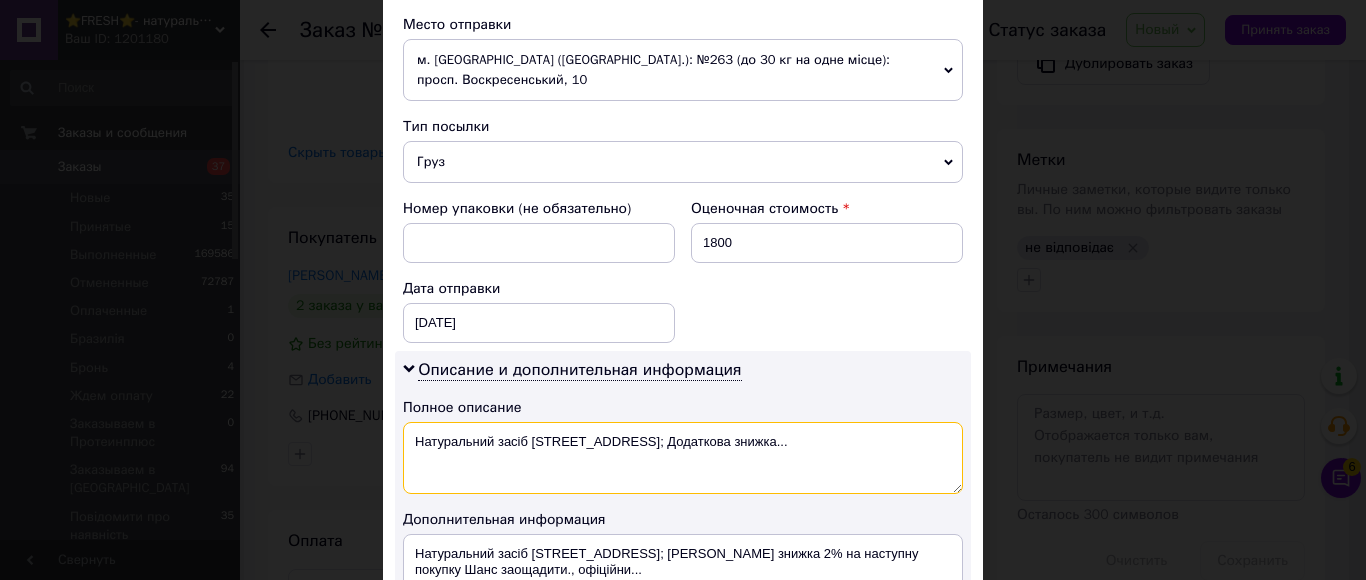 click on "Натуральний засіб Via gra 123; Додаткова знижка..." at bounding box center [683, 458] 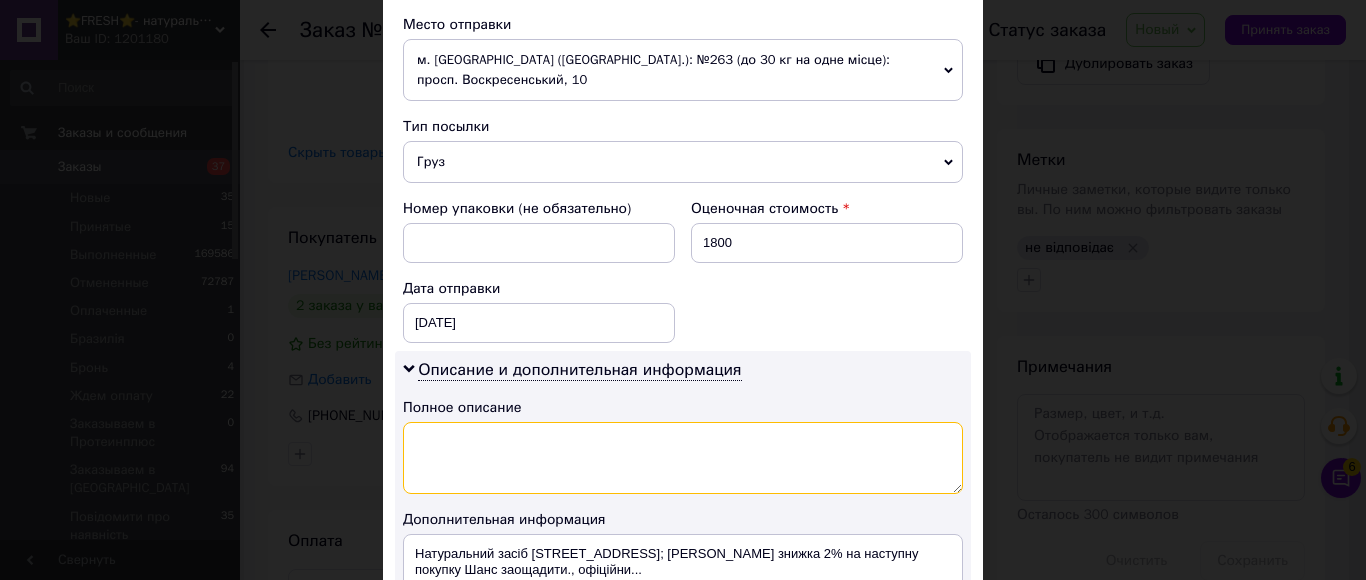 paste on "352349435" 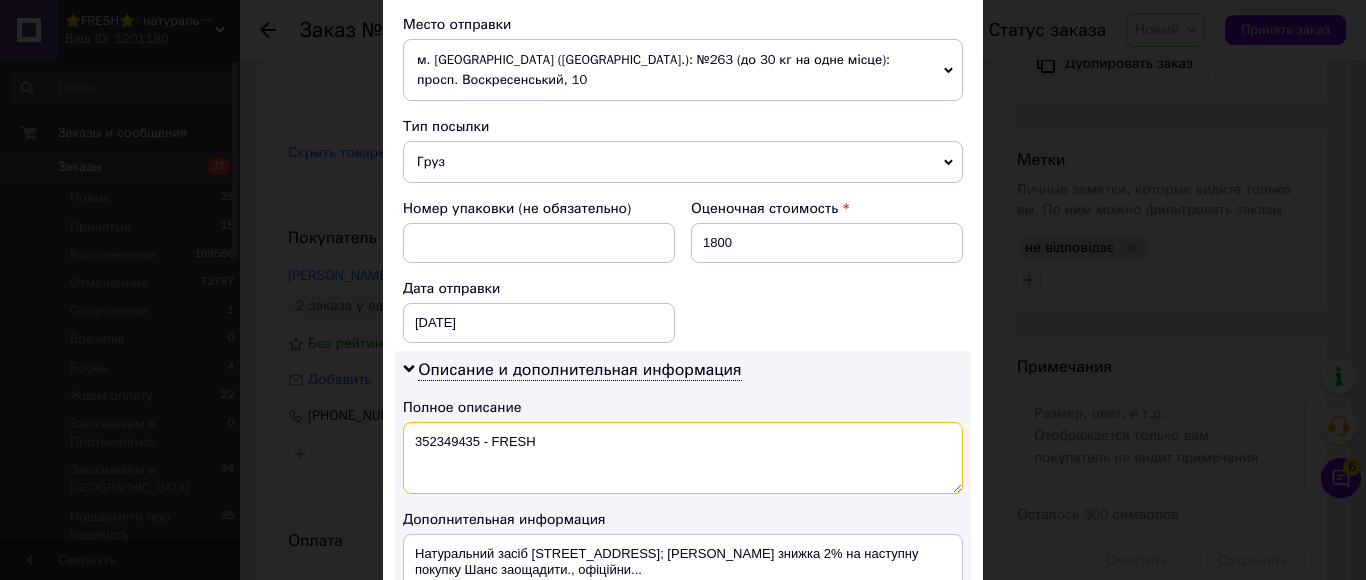 drag, startPoint x: 514, startPoint y: 420, endPoint x: 415, endPoint y: 417, distance: 99.04544 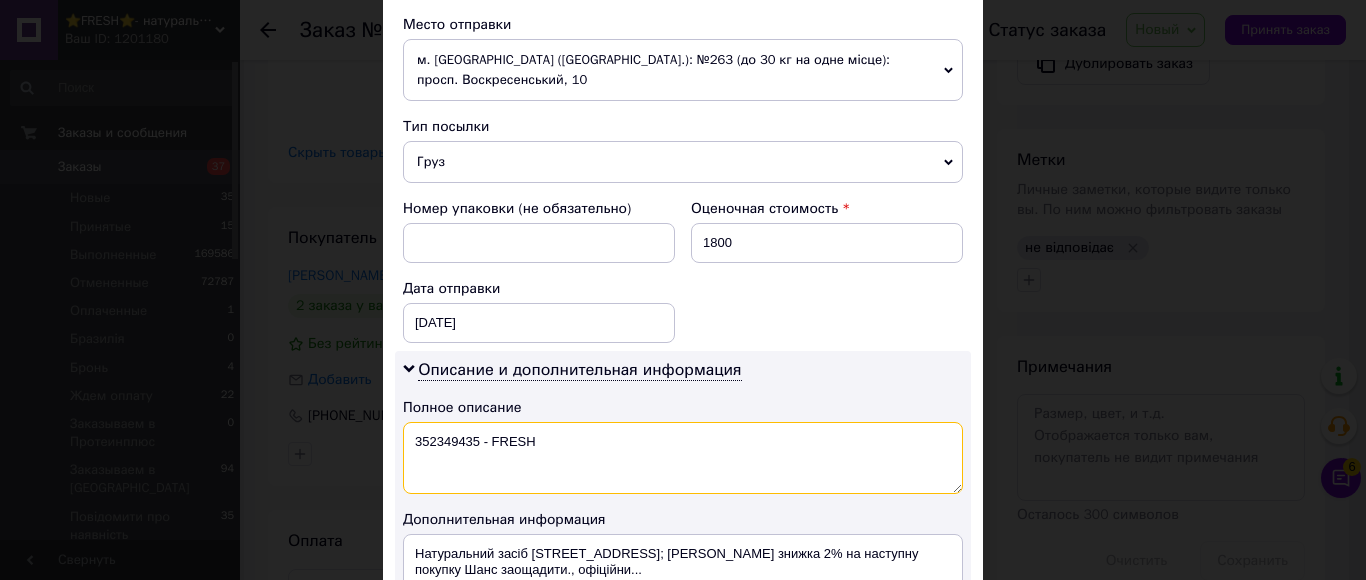 type on "352349435 - FRESH" 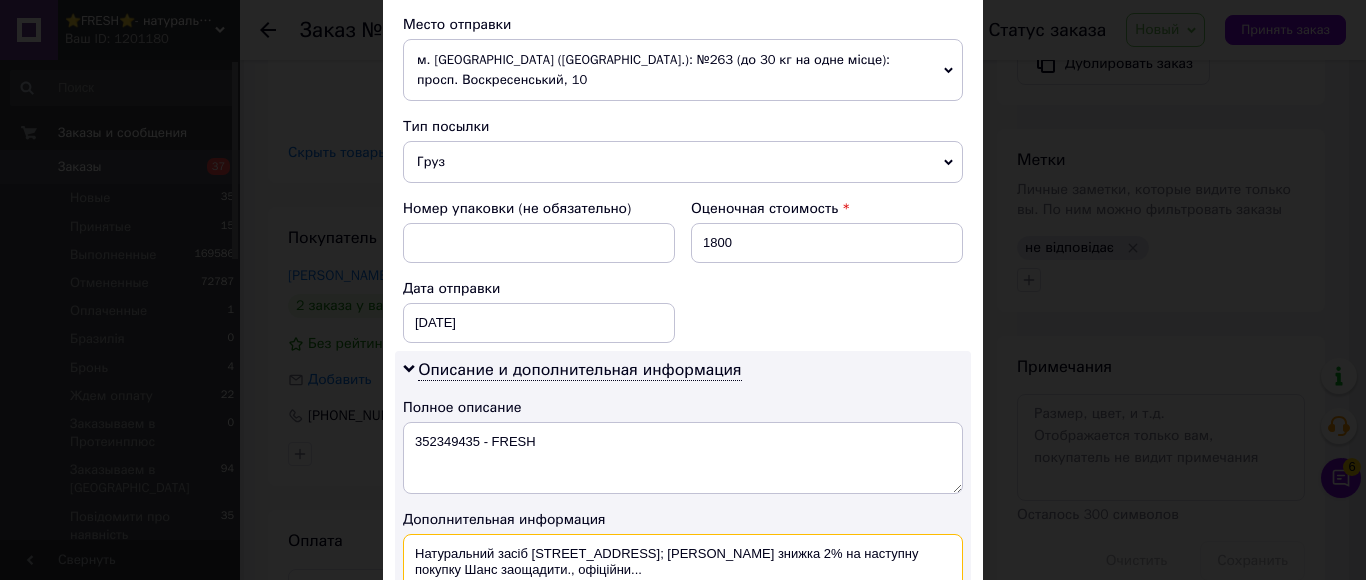 drag, startPoint x: 500, startPoint y: 544, endPoint x: 406, endPoint y: 529, distance: 95.189285 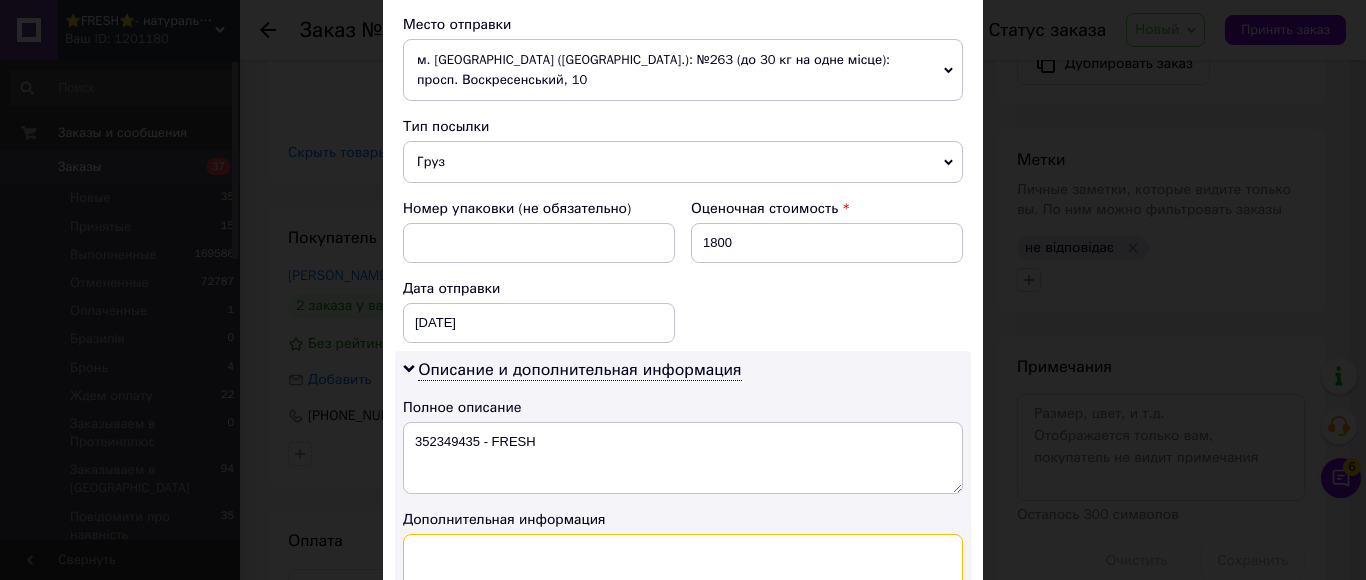 paste on "352349435 - FRESH" 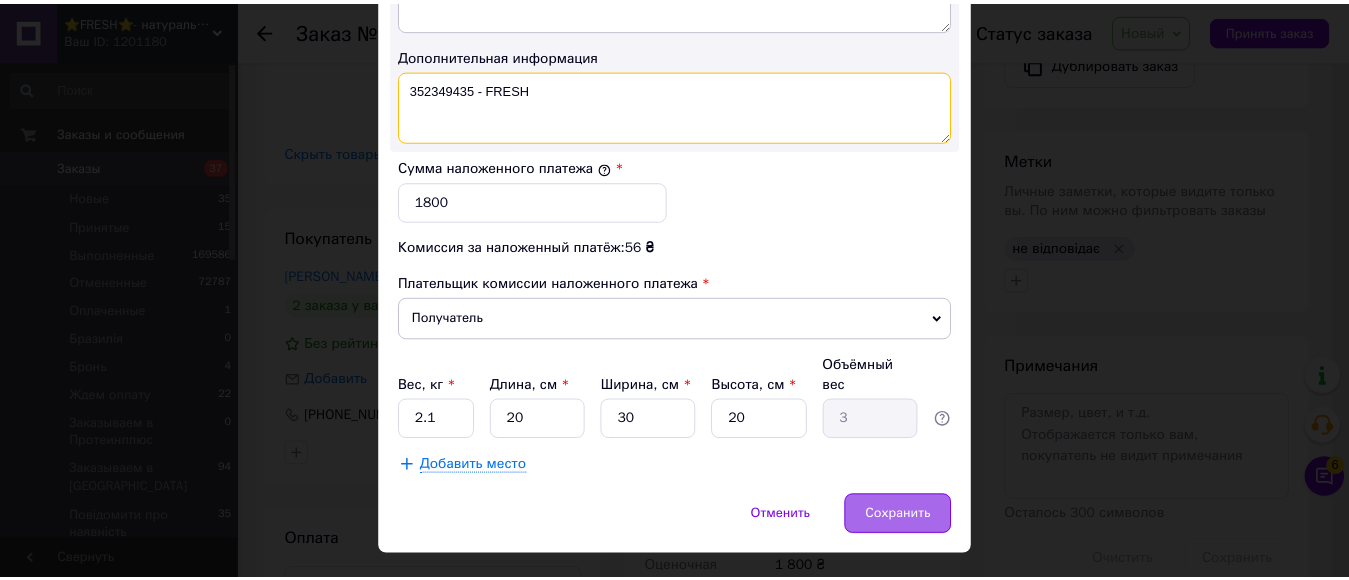 scroll, scrollTop: 1170, scrollLeft: 0, axis: vertical 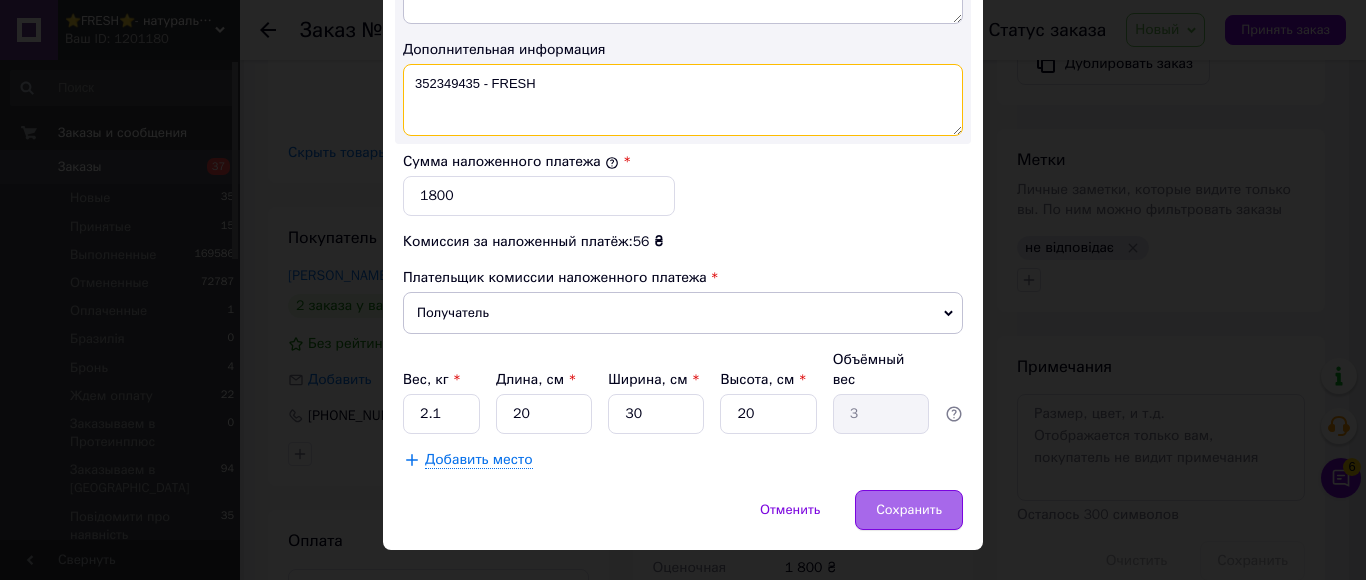 type on "352349435 - FRESH" 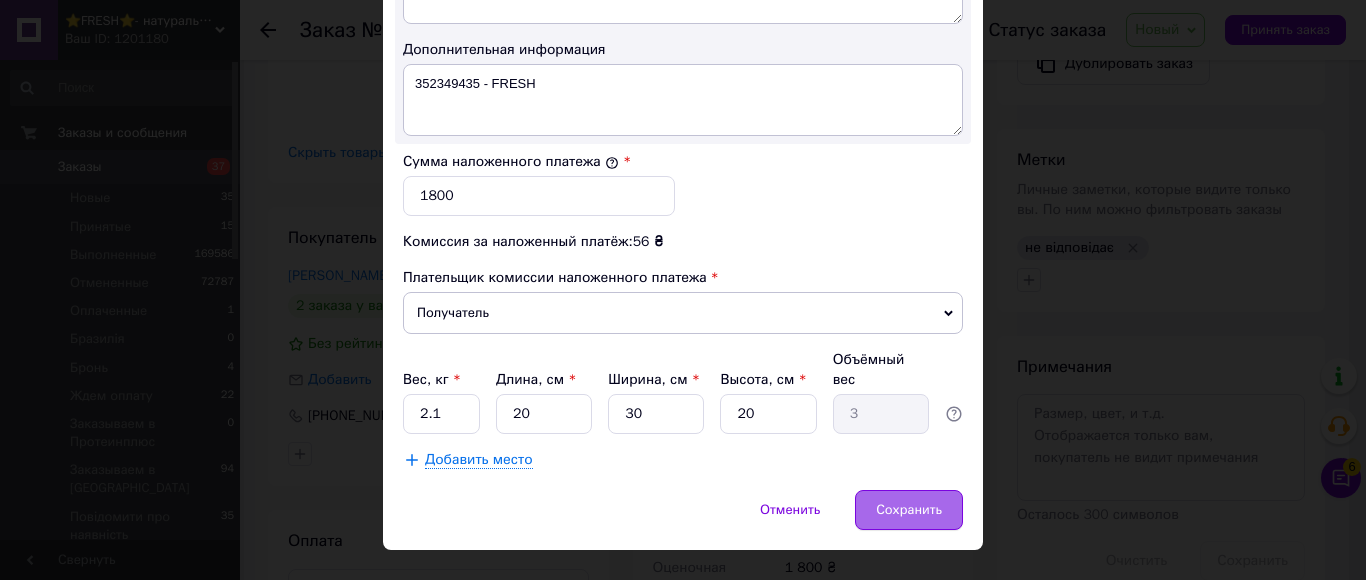 click on "Сохранить" at bounding box center [909, 510] 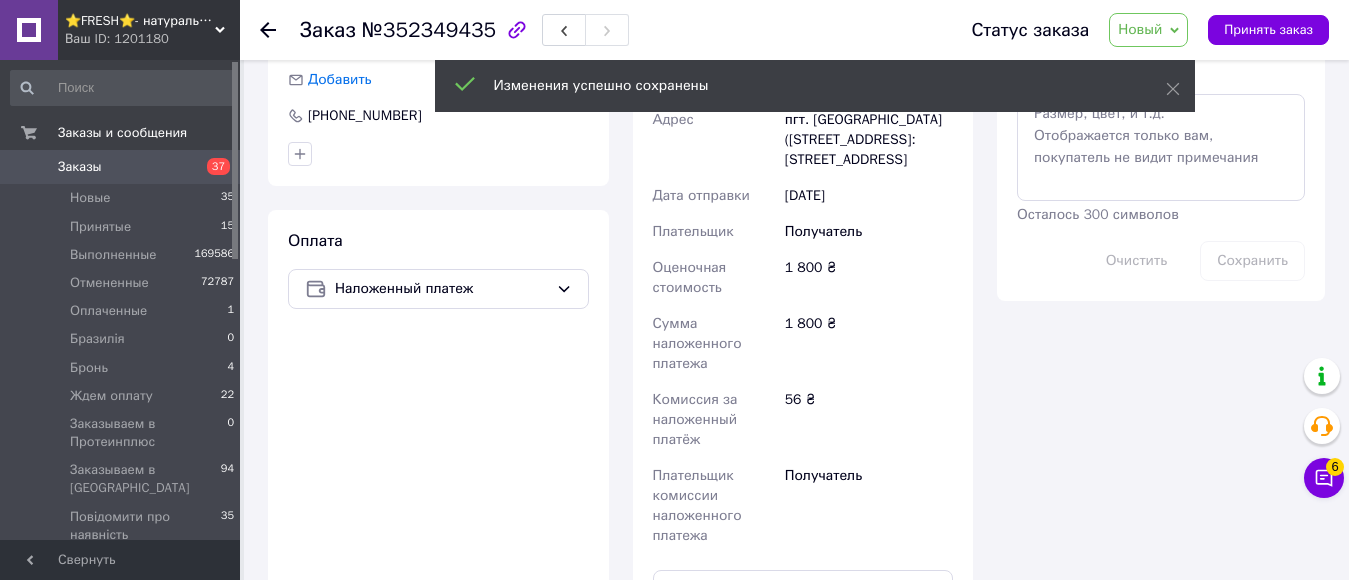 scroll, scrollTop: 1300, scrollLeft: 0, axis: vertical 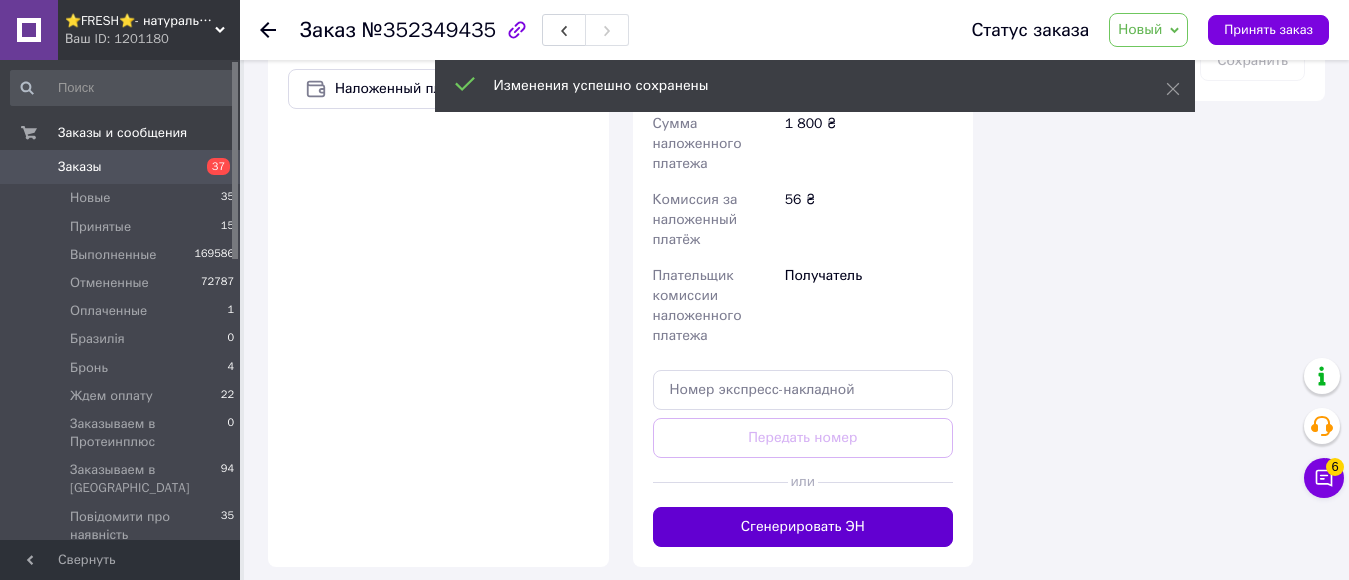 click on "Сгенерировать ЭН" at bounding box center [803, 527] 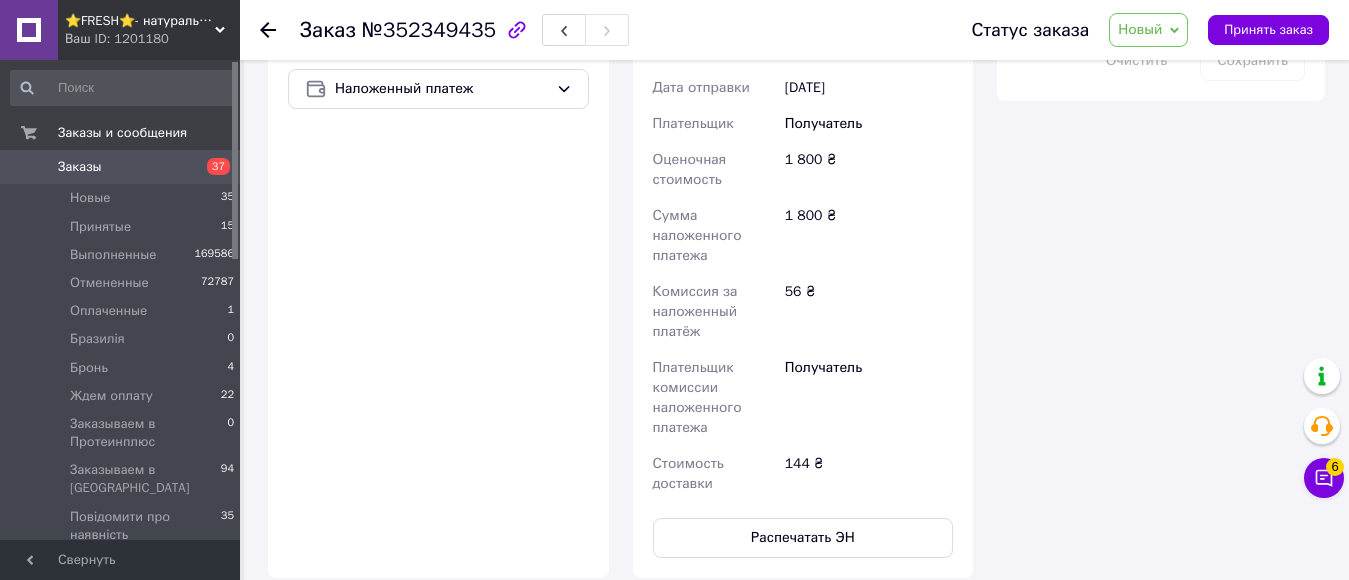 click on "Новый" at bounding box center (1148, 30) 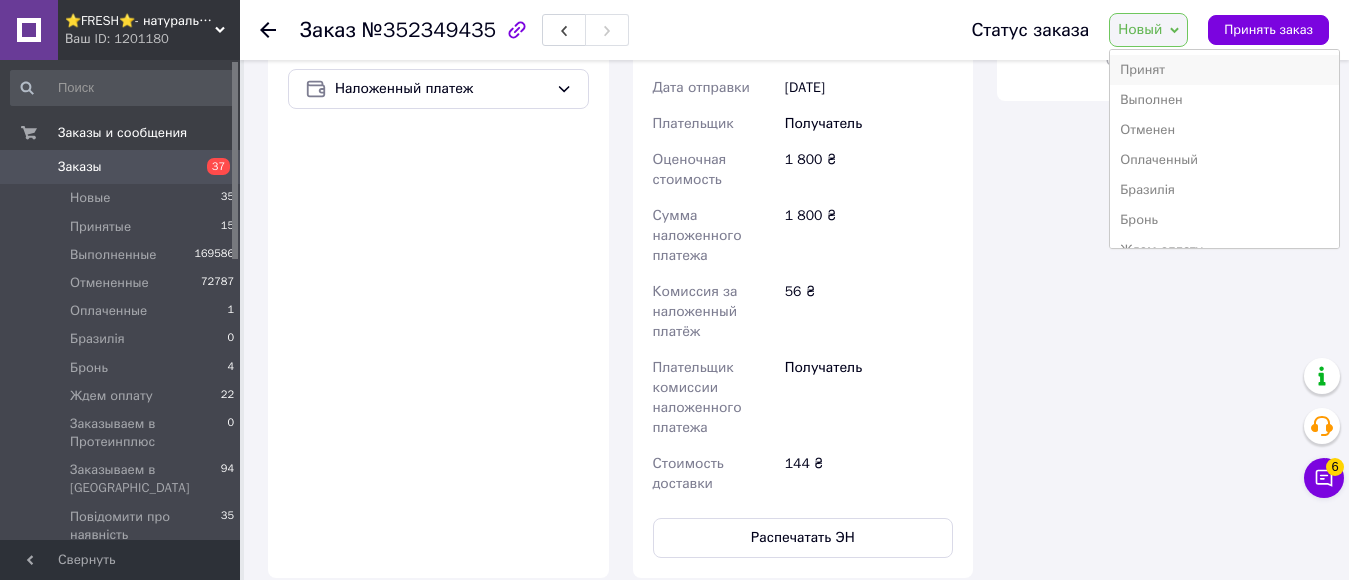 click on "Принят" at bounding box center (1224, 70) 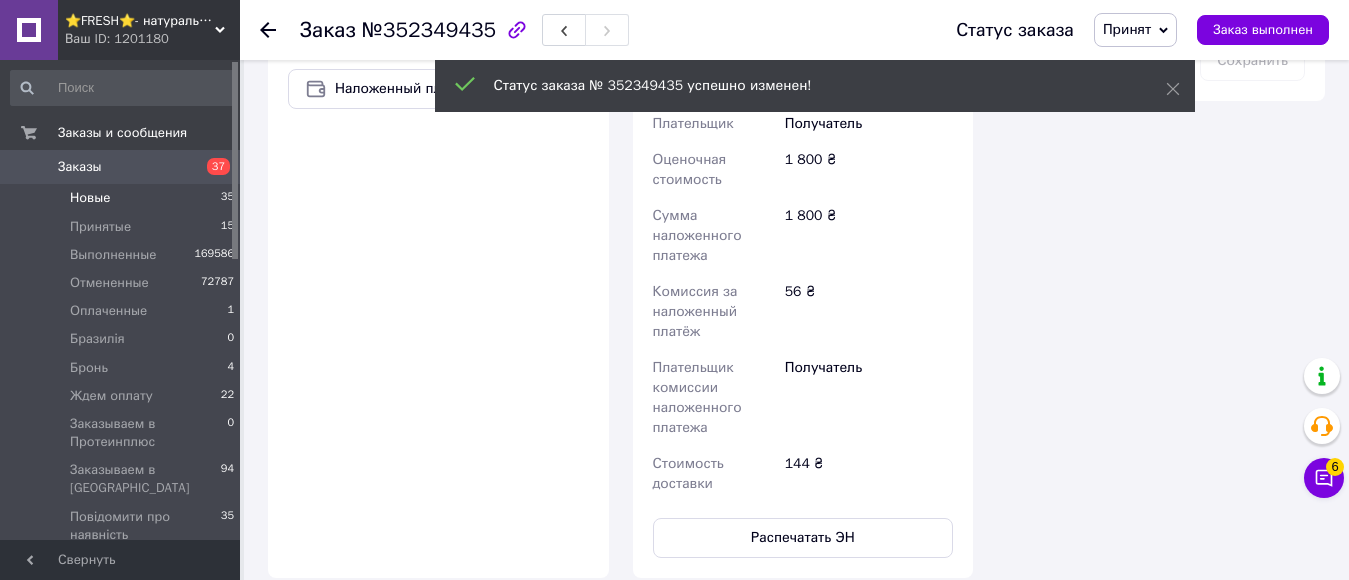click on "Новые" at bounding box center (90, 198) 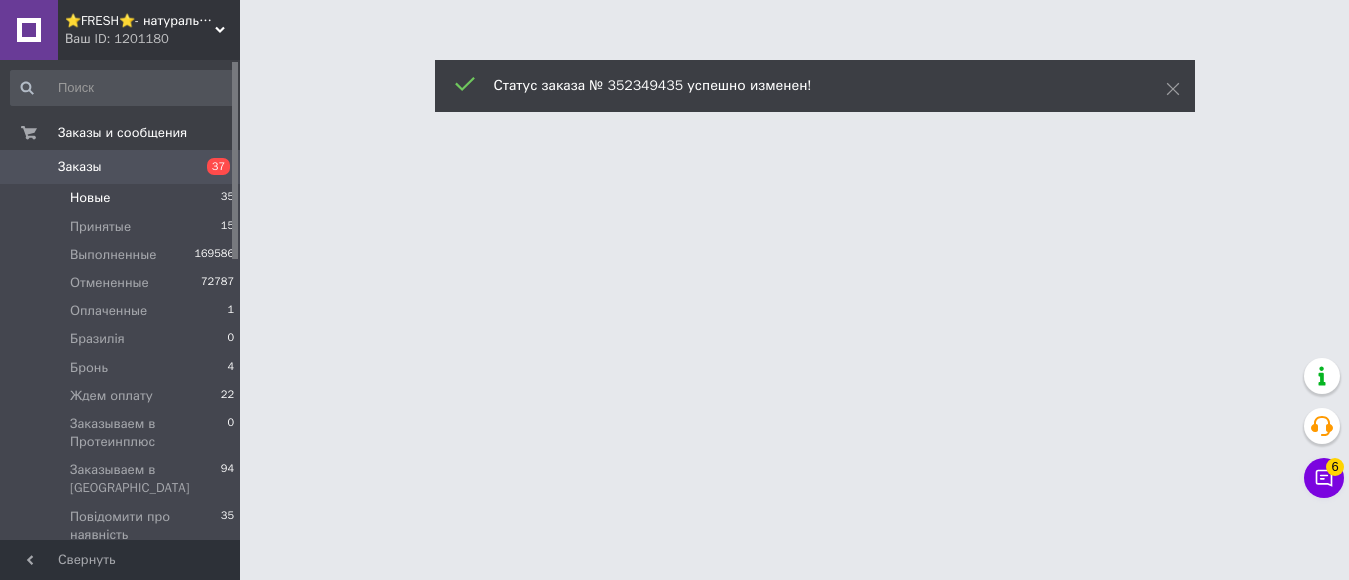 scroll, scrollTop: 0, scrollLeft: 0, axis: both 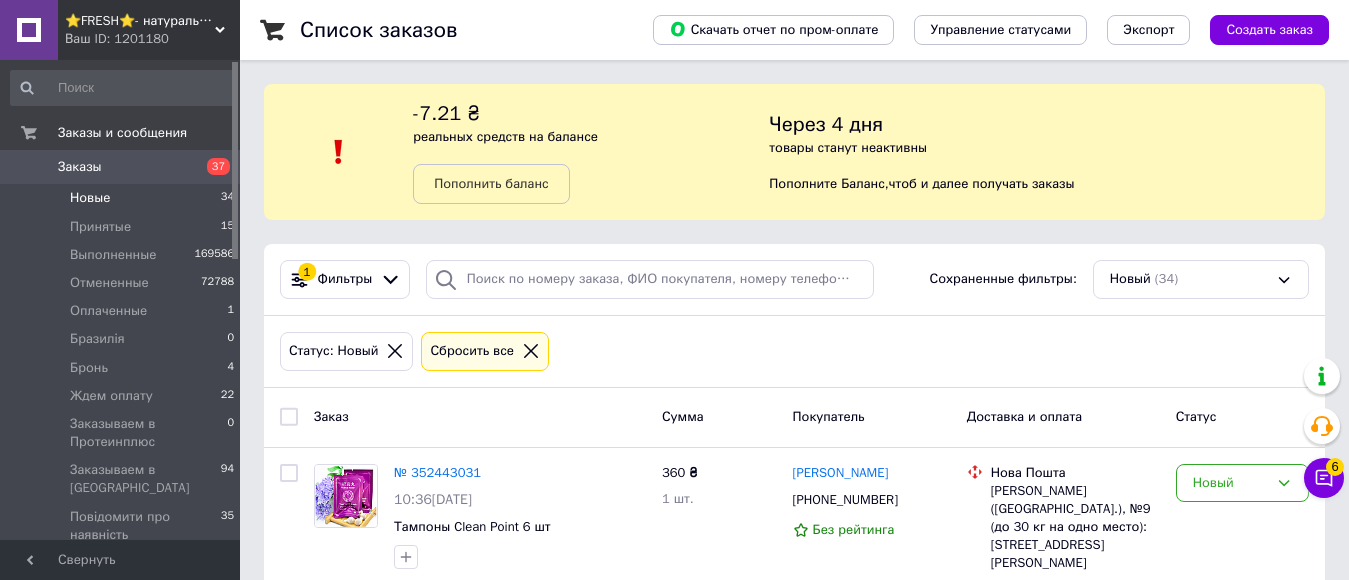 click on "Новые 34" at bounding box center [123, 198] 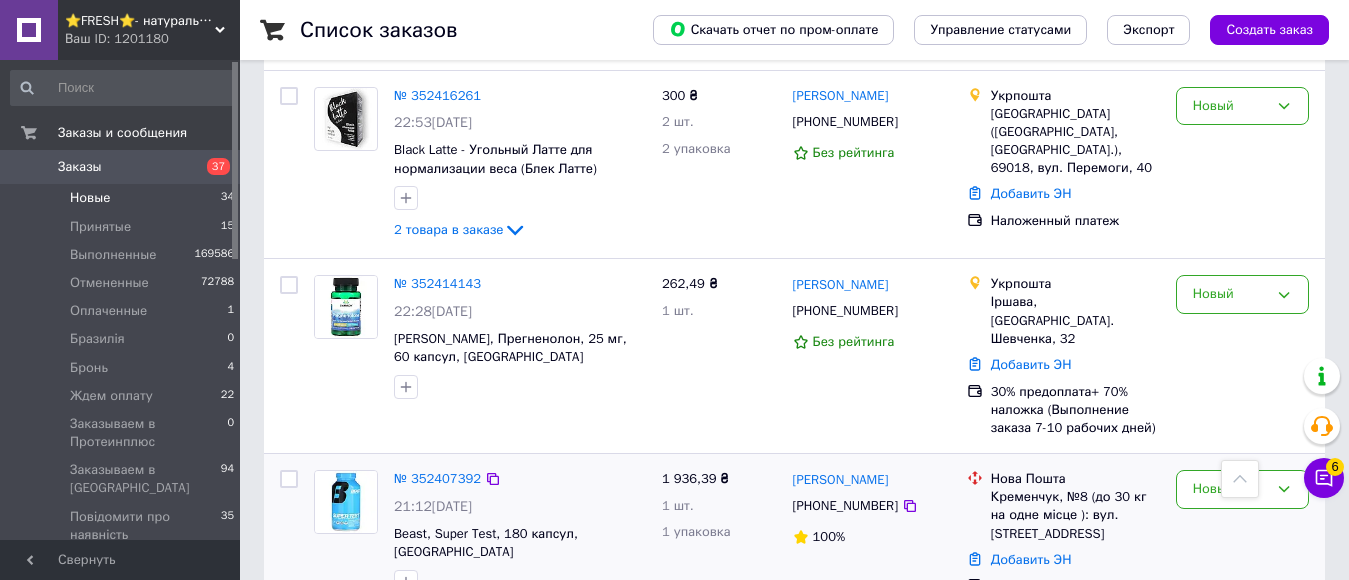 scroll, scrollTop: 3563, scrollLeft: 0, axis: vertical 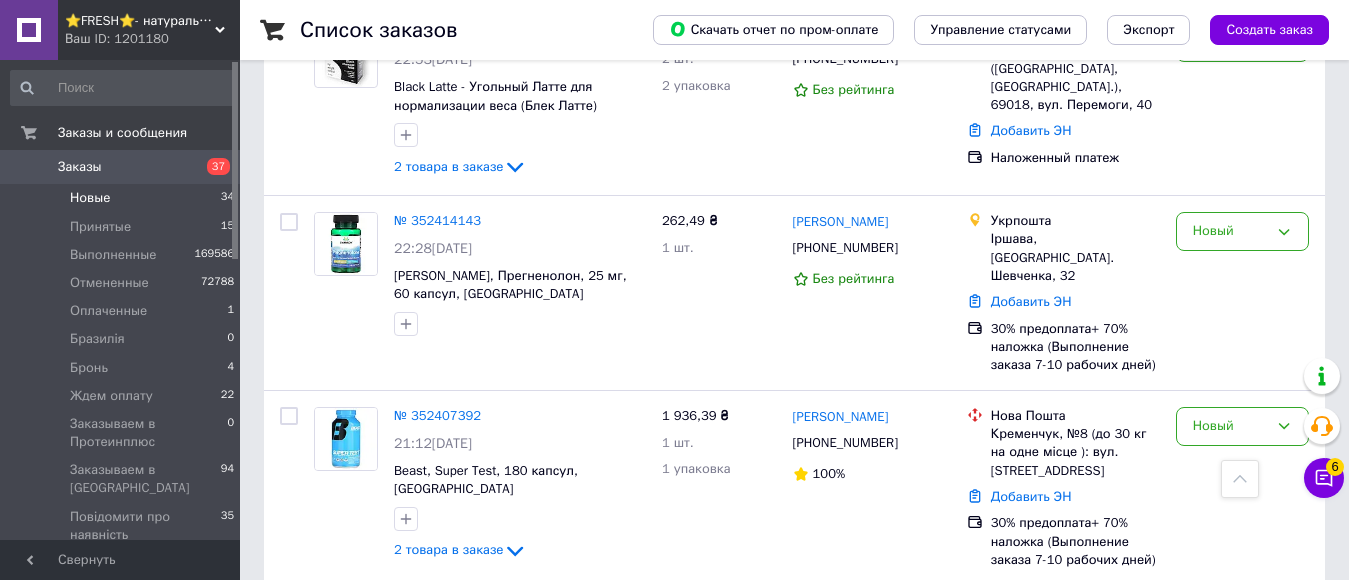 click on "2" at bounding box center [327, 630] 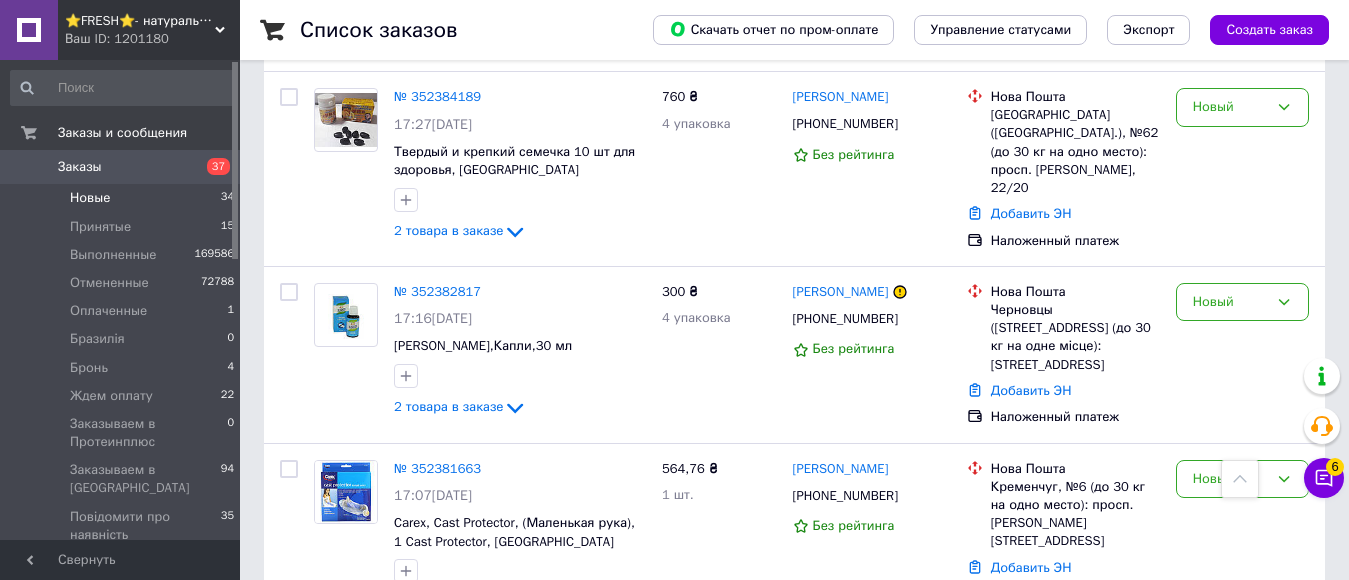 scroll, scrollTop: 2437, scrollLeft: 0, axis: vertical 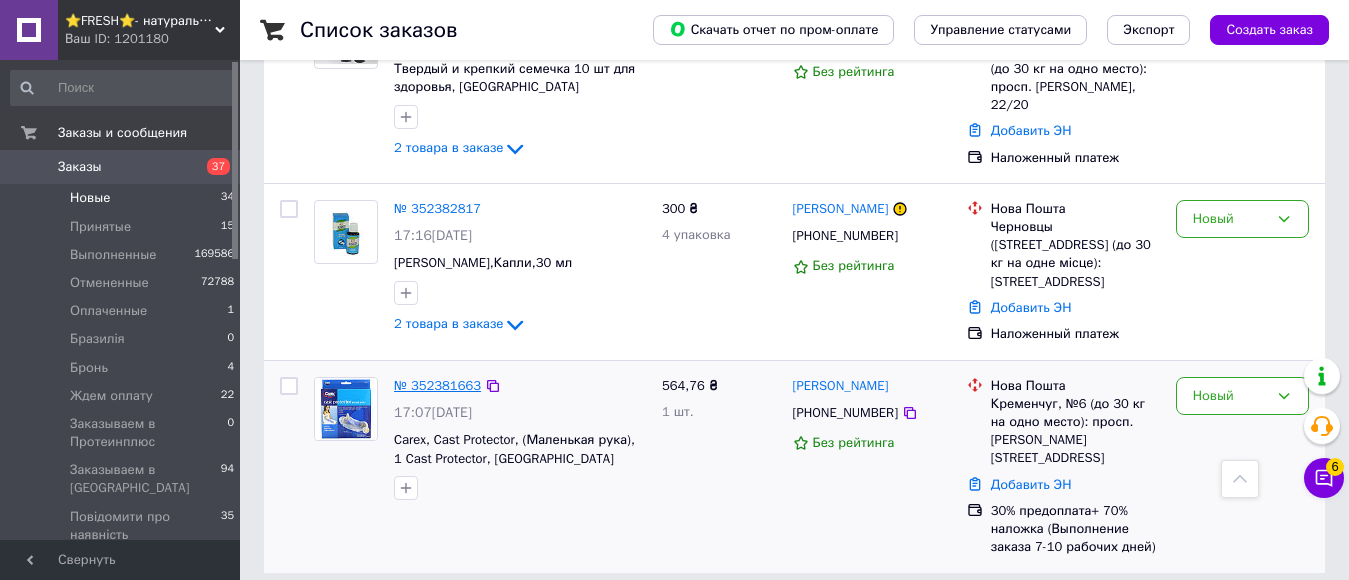 click on "№ 352381663" at bounding box center [437, 385] 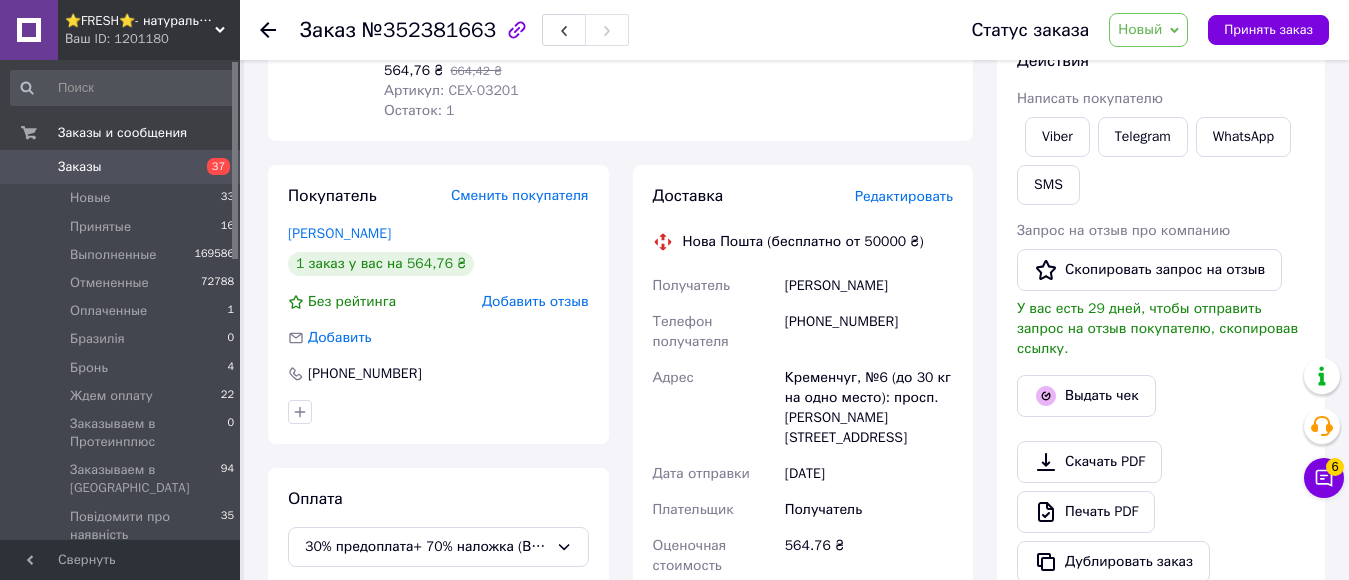 scroll, scrollTop: 0, scrollLeft: 0, axis: both 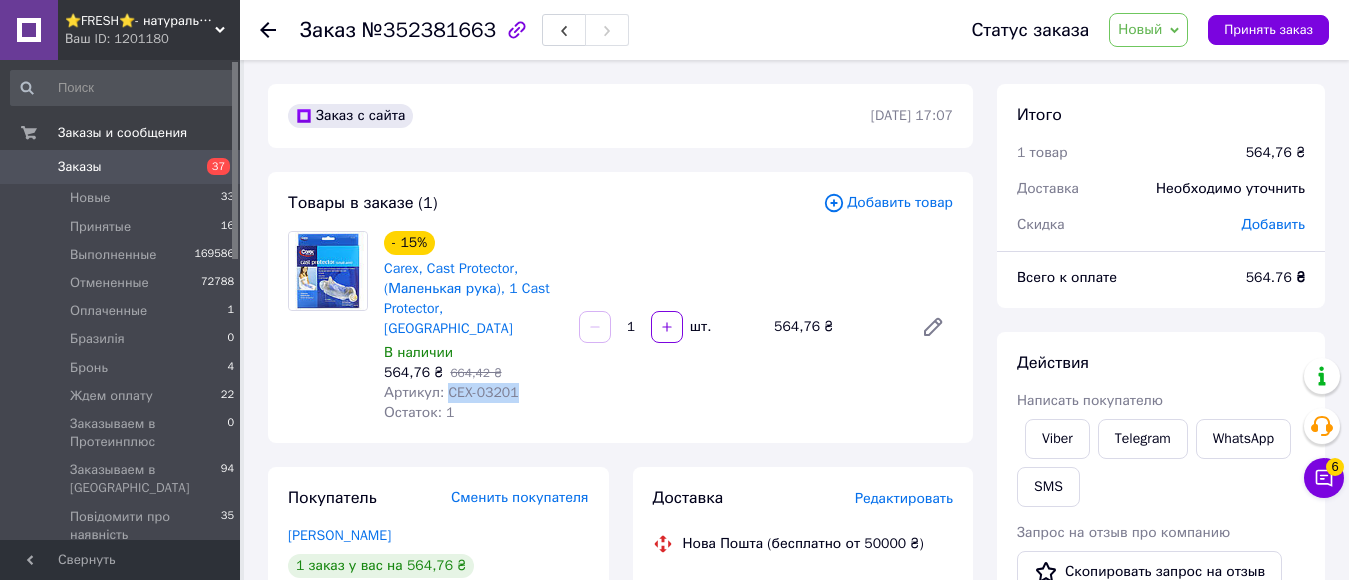 drag, startPoint x: 444, startPoint y: 373, endPoint x: 532, endPoint y: 376, distance: 88.051125 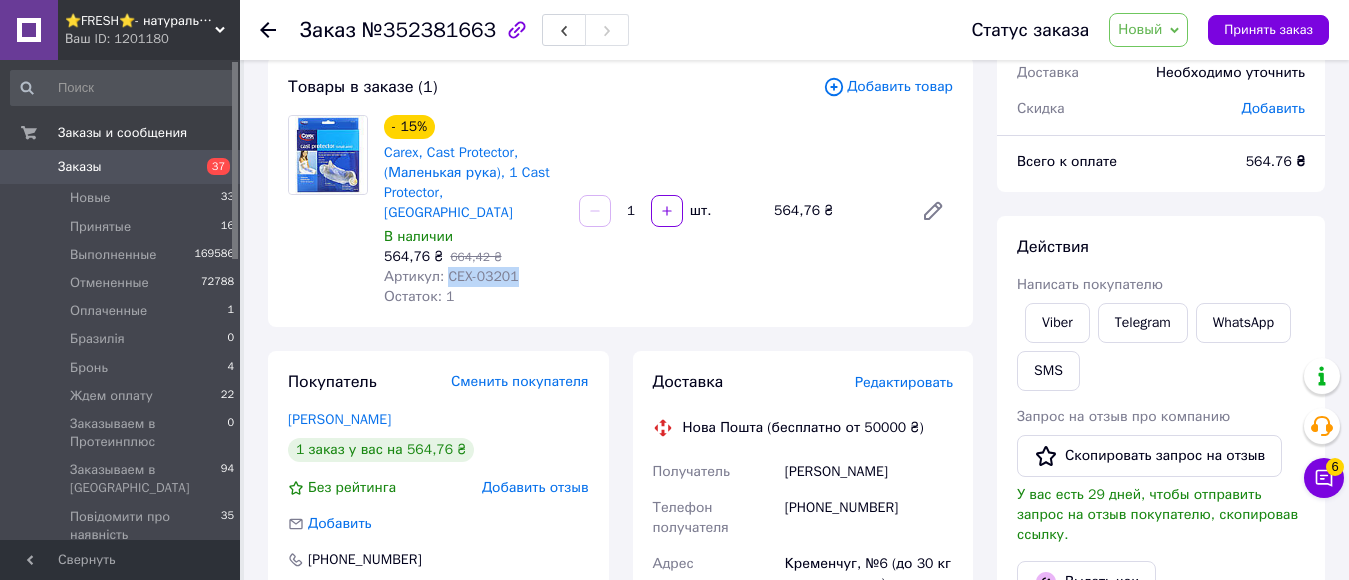 scroll, scrollTop: 300, scrollLeft: 0, axis: vertical 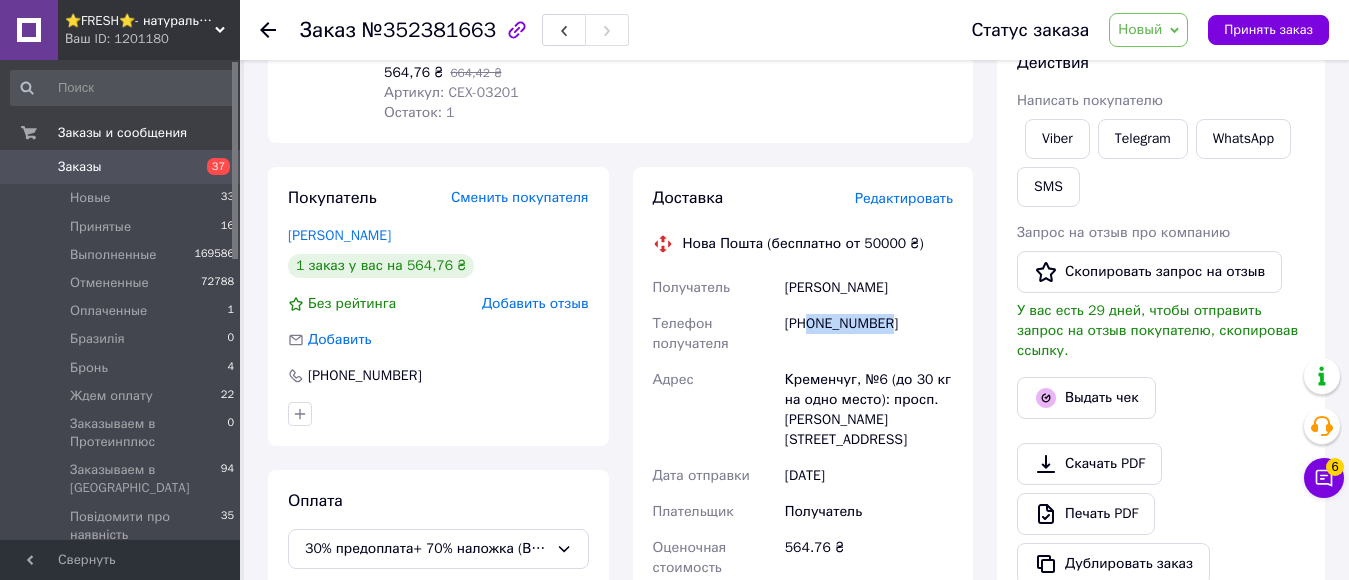 drag, startPoint x: 812, startPoint y: 300, endPoint x: 912, endPoint y: 307, distance: 100.2447 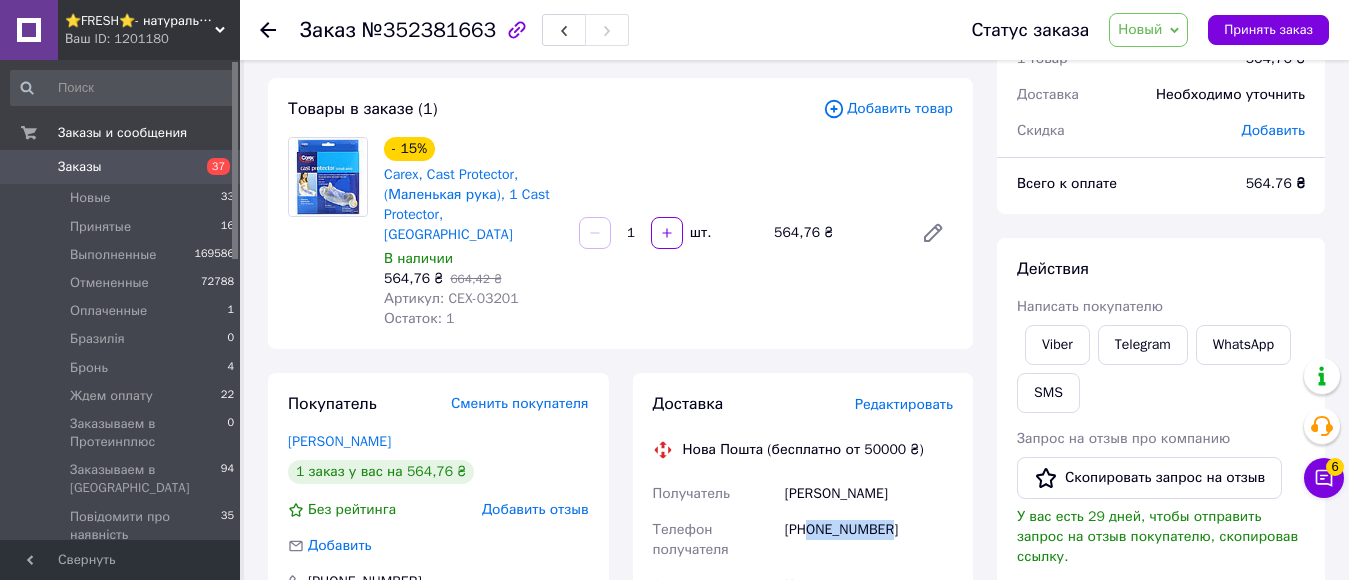 scroll, scrollTop: 0, scrollLeft: 0, axis: both 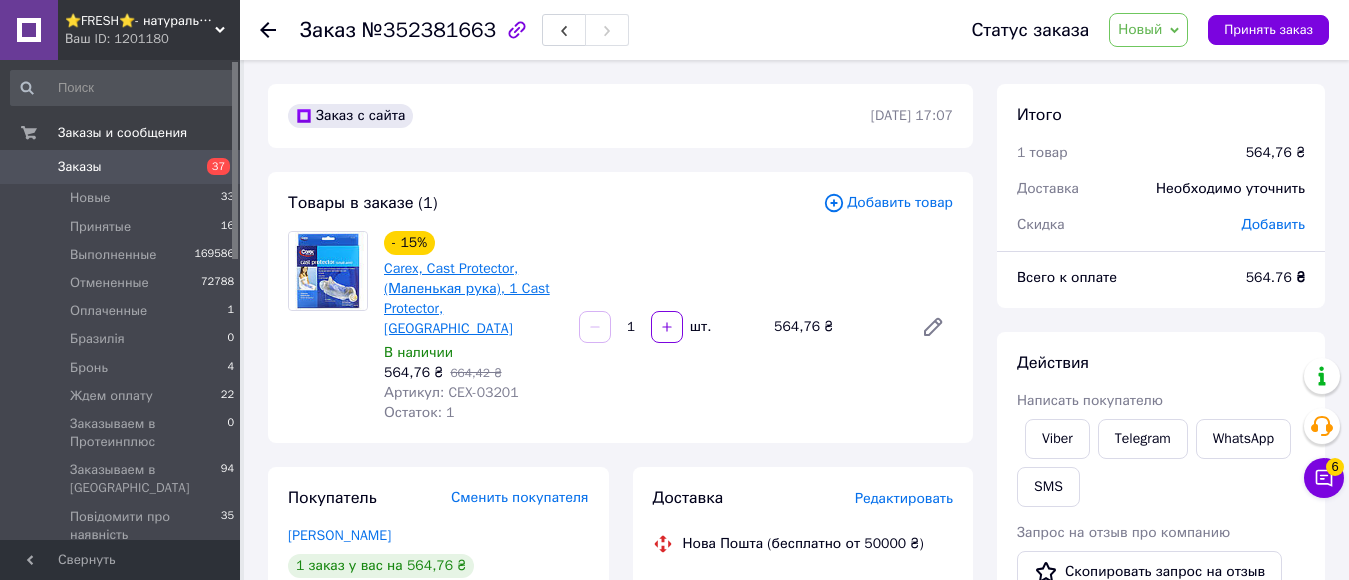 click on "Carex, Cast Protector, (Маленькая рука), 1 Cast Protector, Киев" at bounding box center (467, 298) 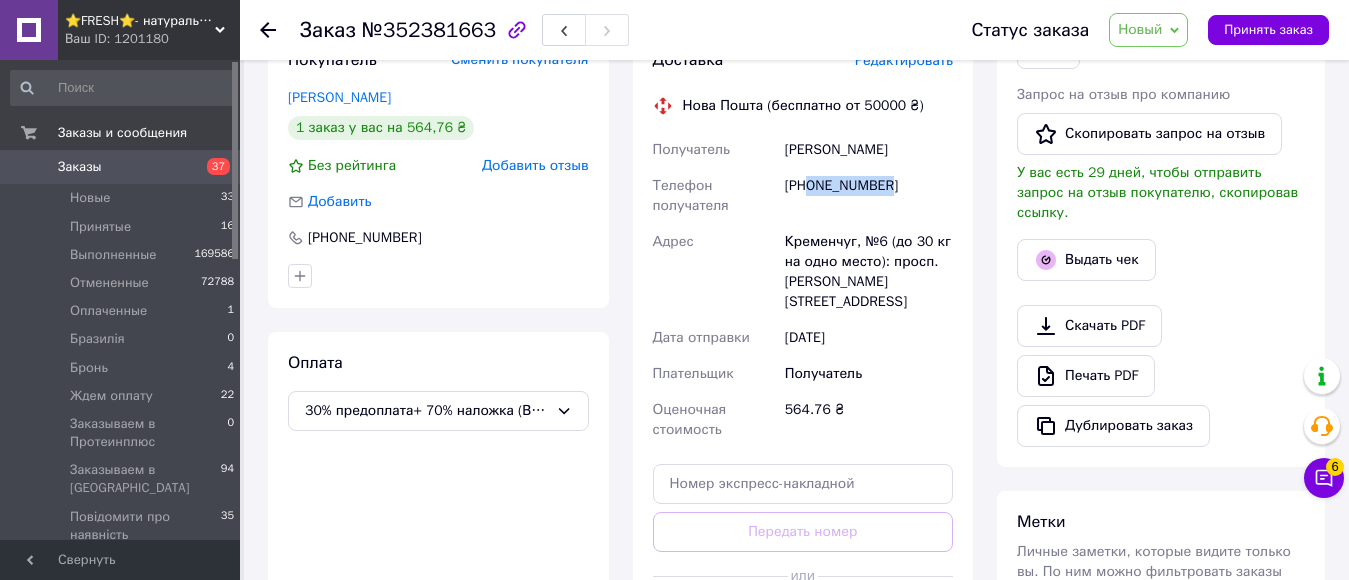 scroll, scrollTop: 300, scrollLeft: 0, axis: vertical 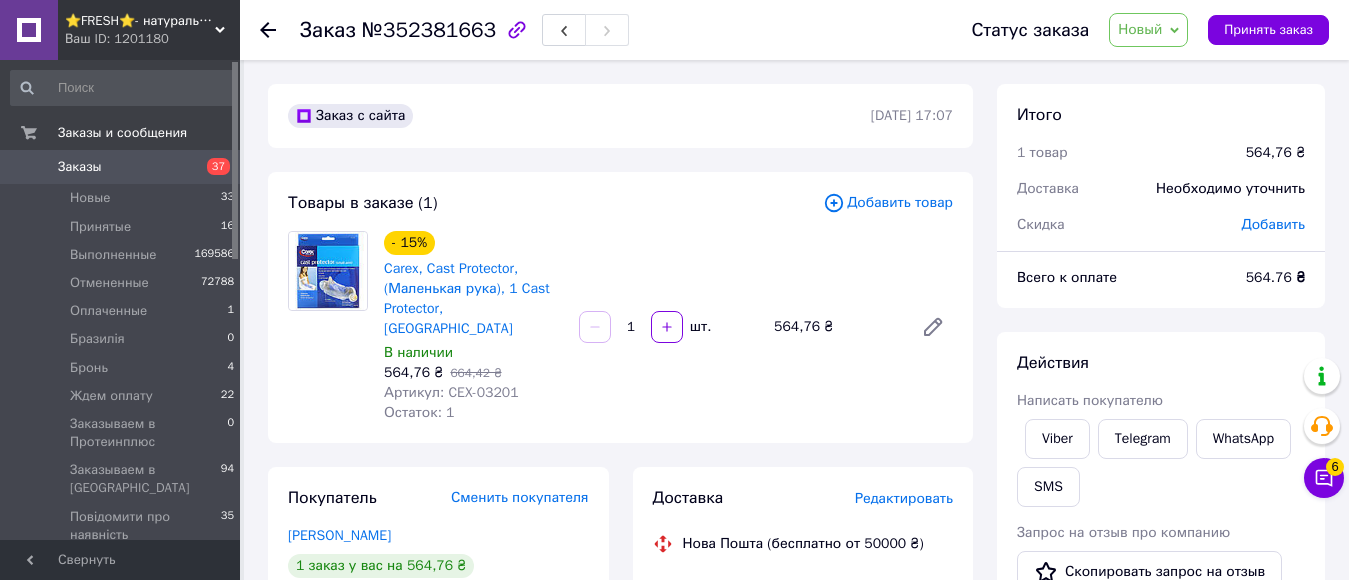 click on "Новый" at bounding box center (1140, 29) 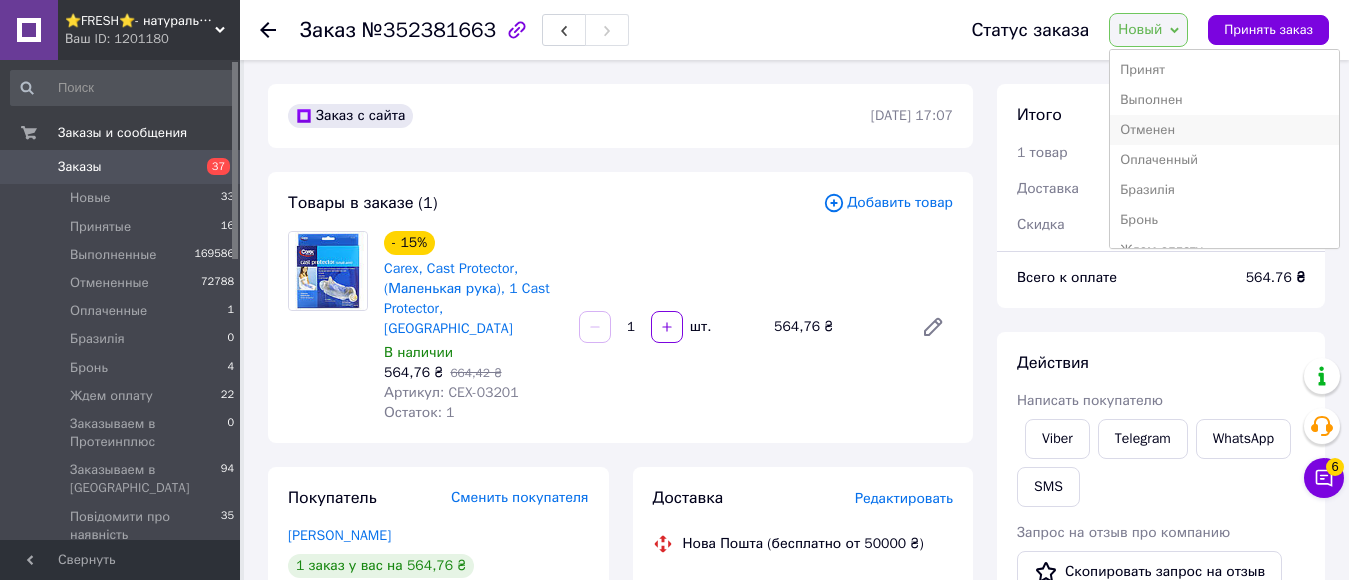 click on "Отменен" at bounding box center [1224, 130] 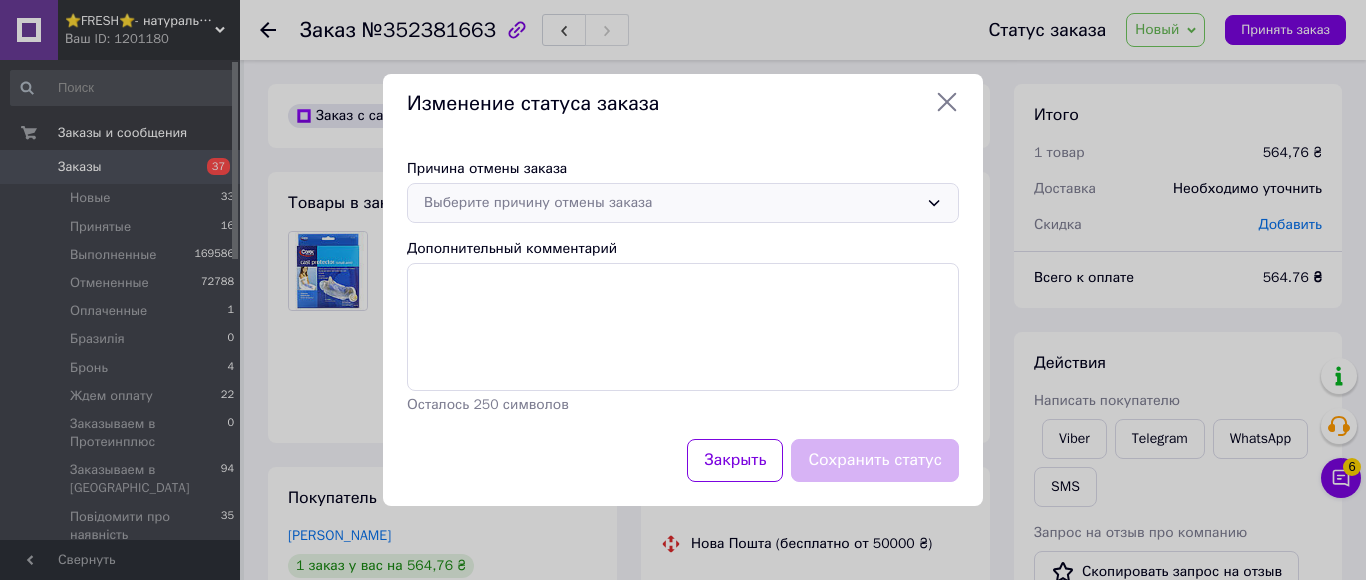 click on "Выберите причину отмены заказа" at bounding box center (671, 203) 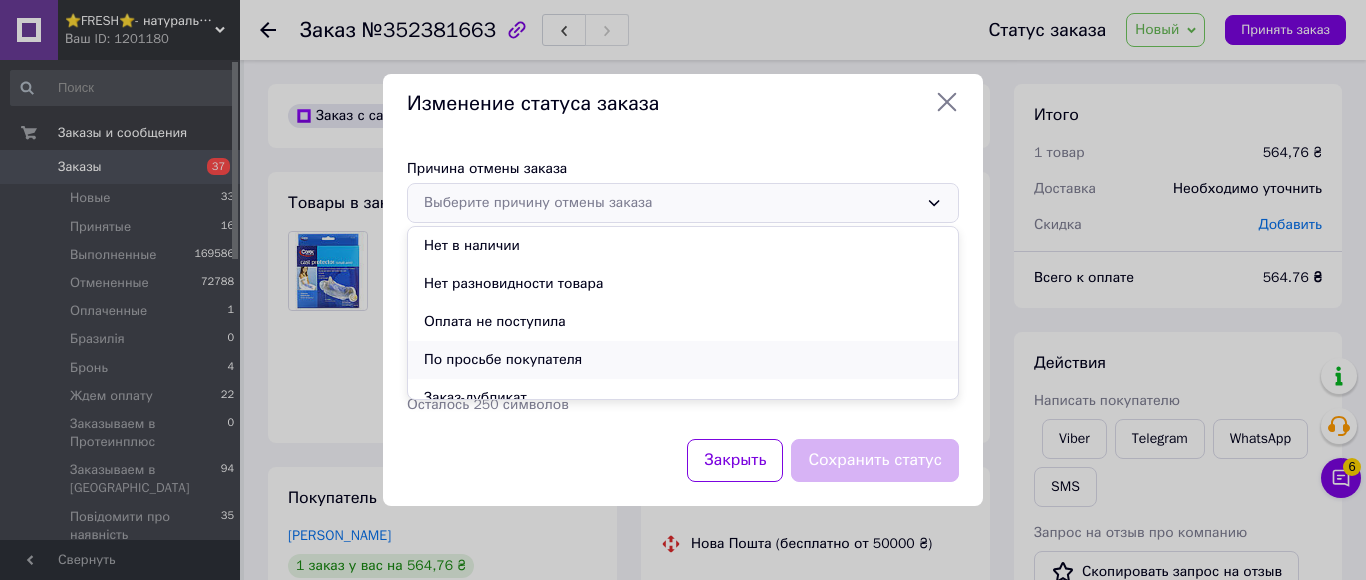 click on "По просьбе покупателя" at bounding box center [683, 360] 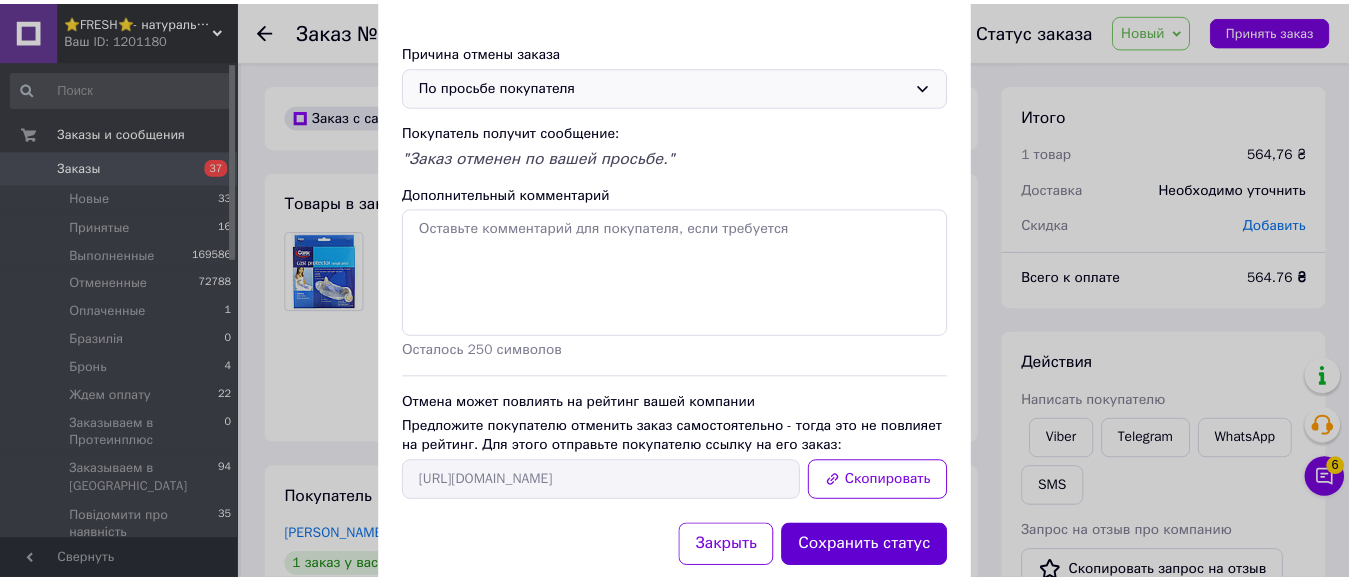 scroll, scrollTop: 100, scrollLeft: 0, axis: vertical 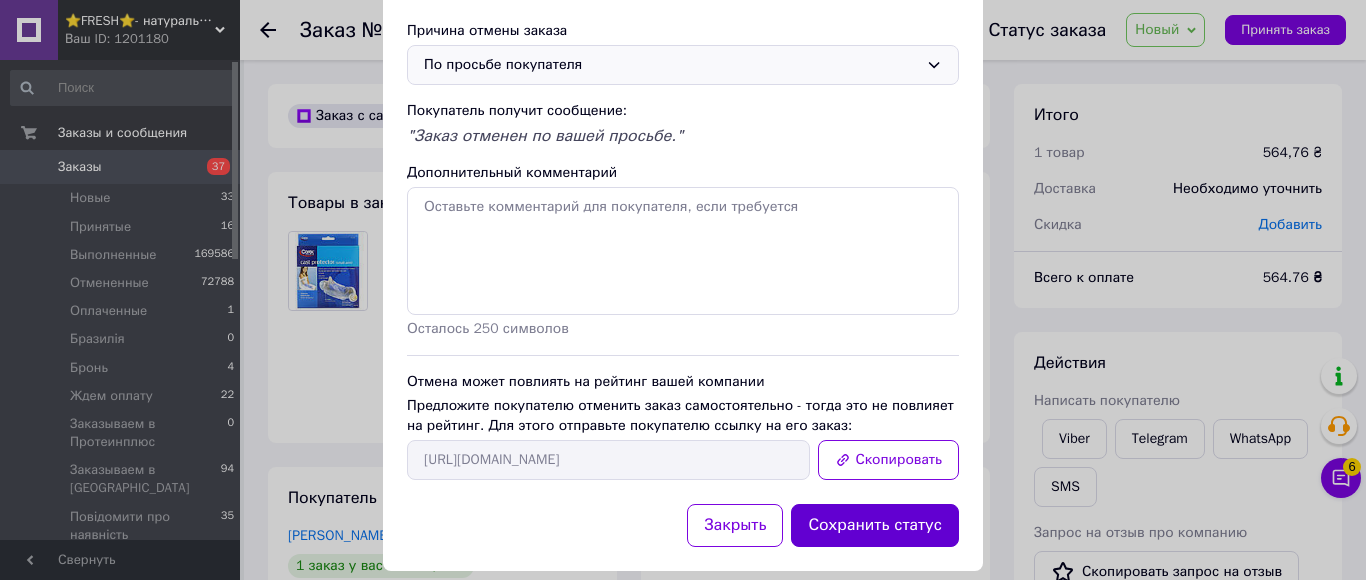 click on "Сохранить статус" at bounding box center [875, 525] 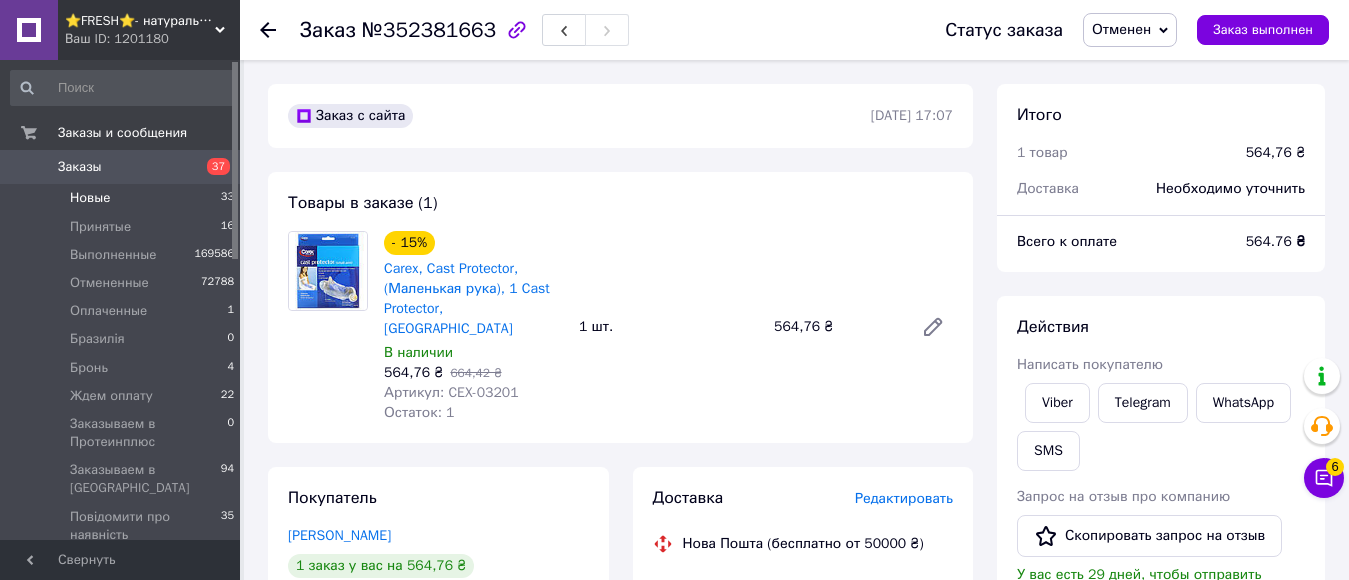 click on "Новые 33" at bounding box center (123, 198) 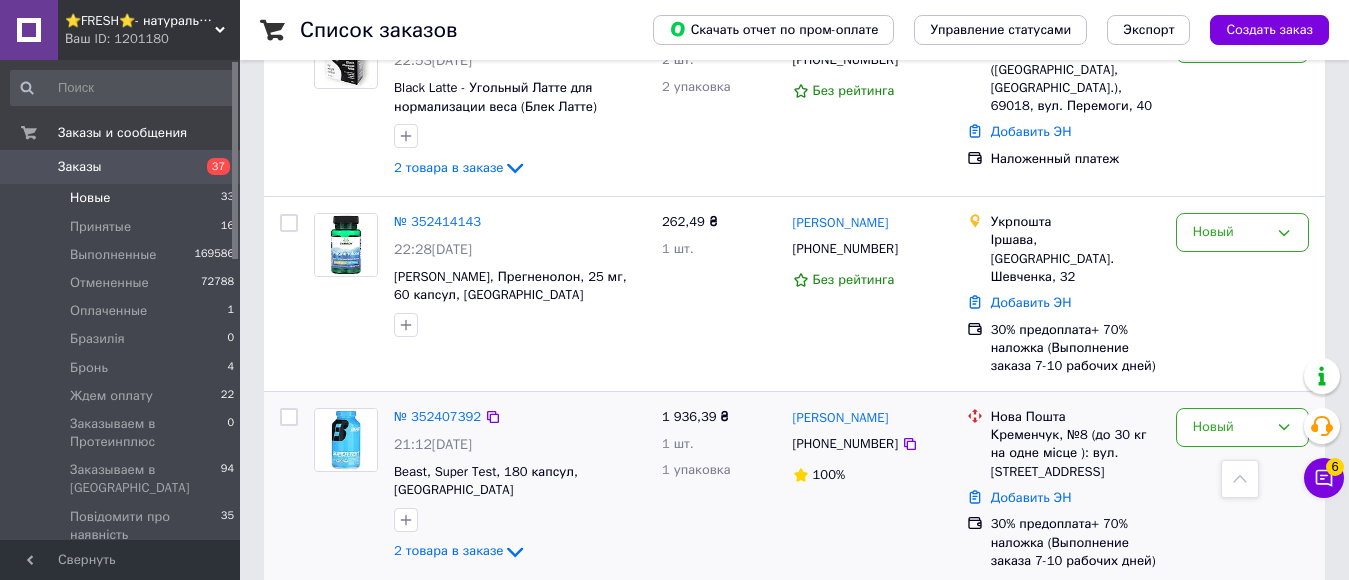 scroll, scrollTop: 3563, scrollLeft: 0, axis: vertical 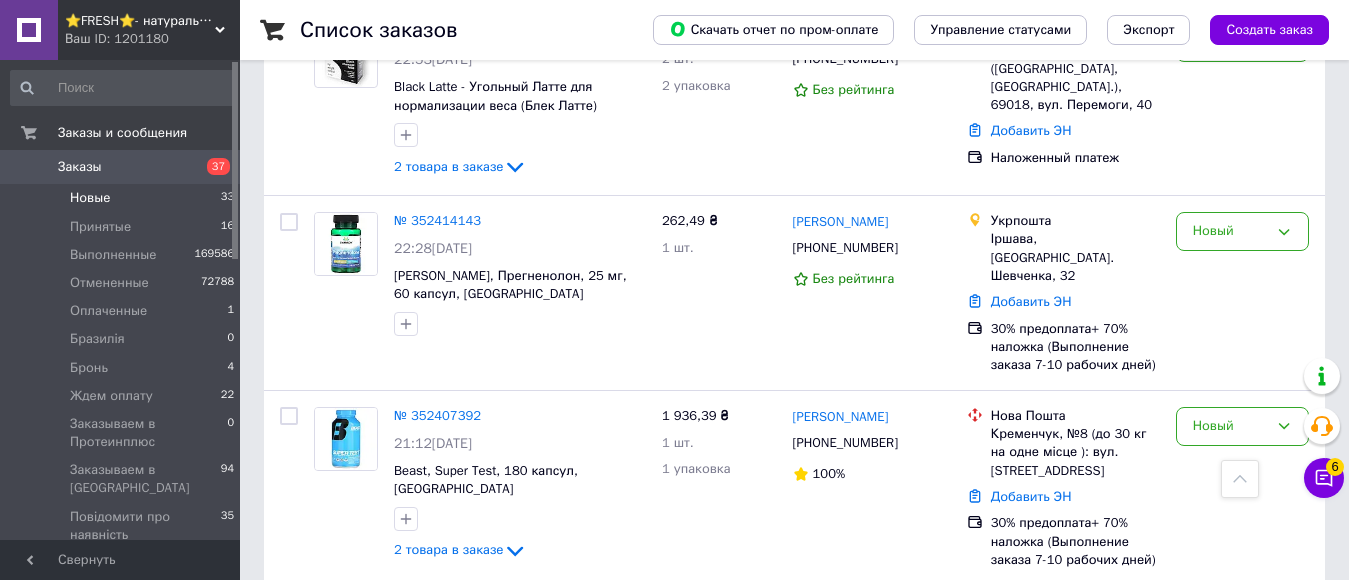 click on "2" at bounding box center [327, 630] 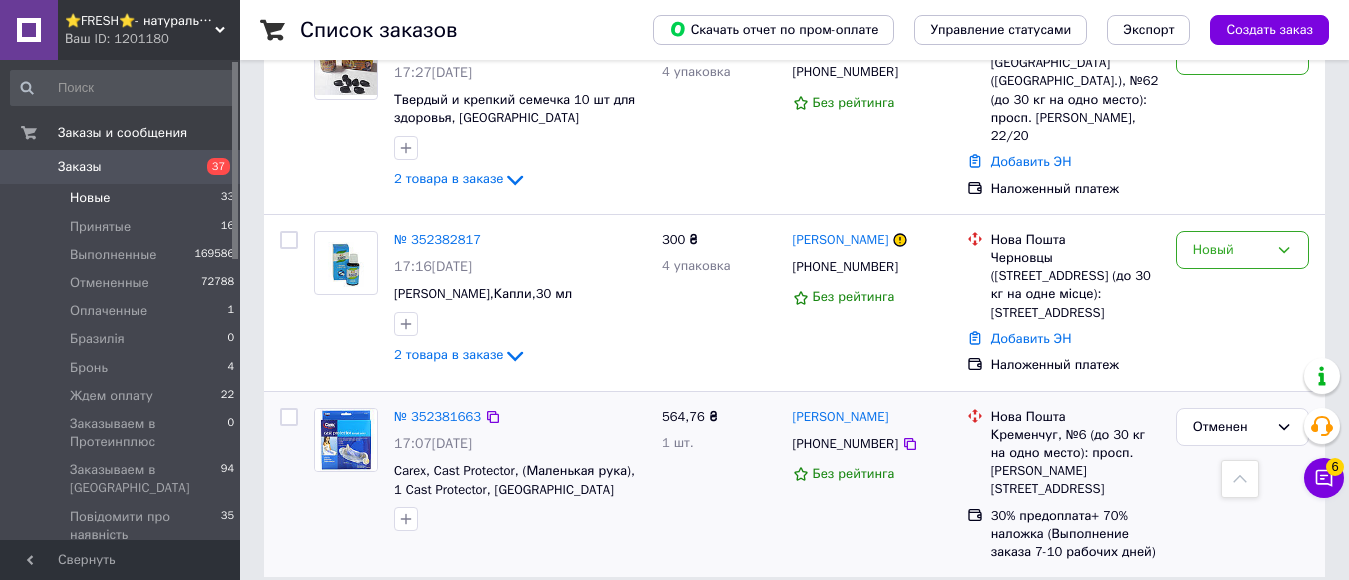 scroll, scrollTop: 2411, scrollLeft: 0, axis: vertical 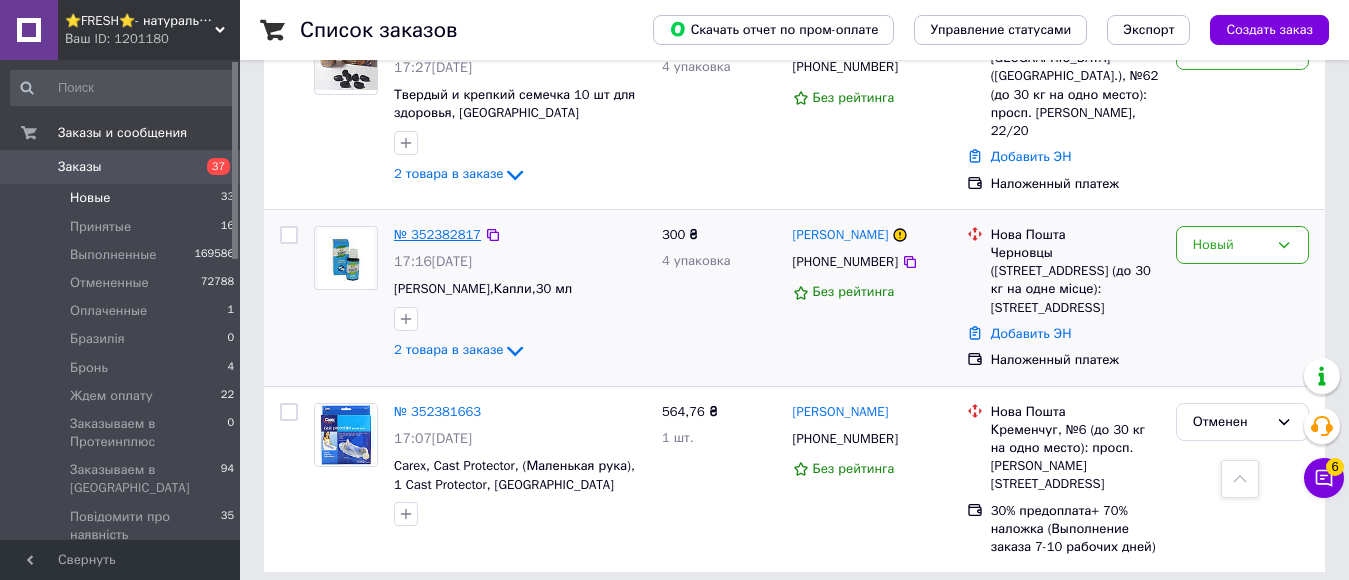click on "№ 352382817" at bounding box center (437, 234) 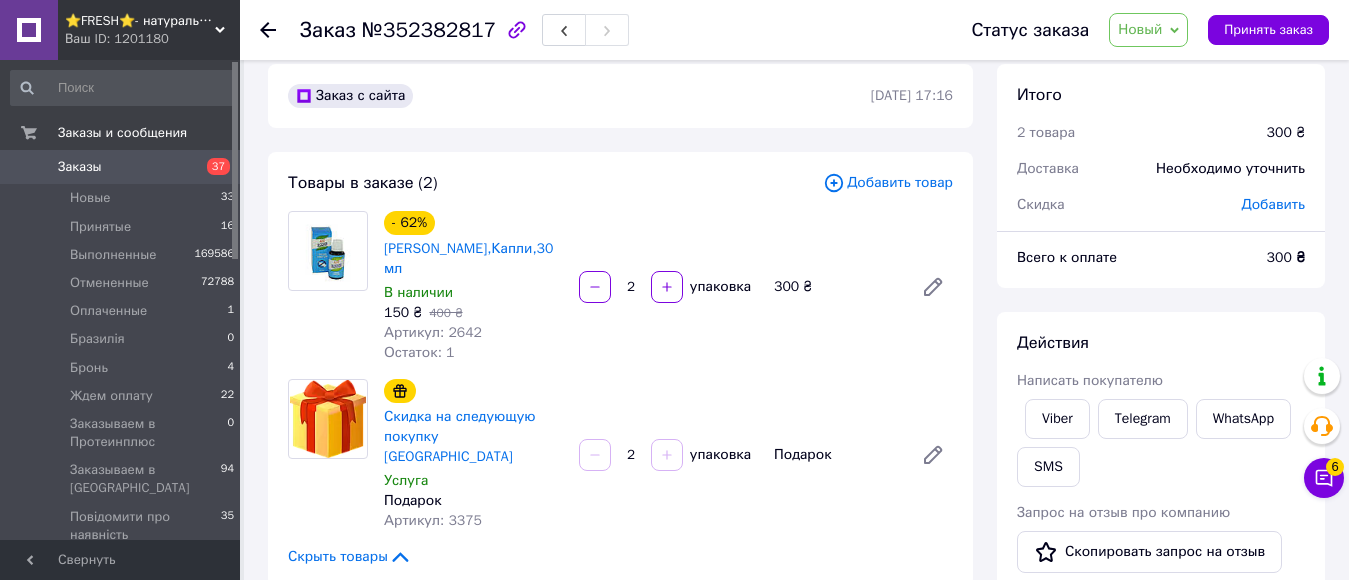 scroll, scrollTop: 0, scrollLeft: 0, axis: both 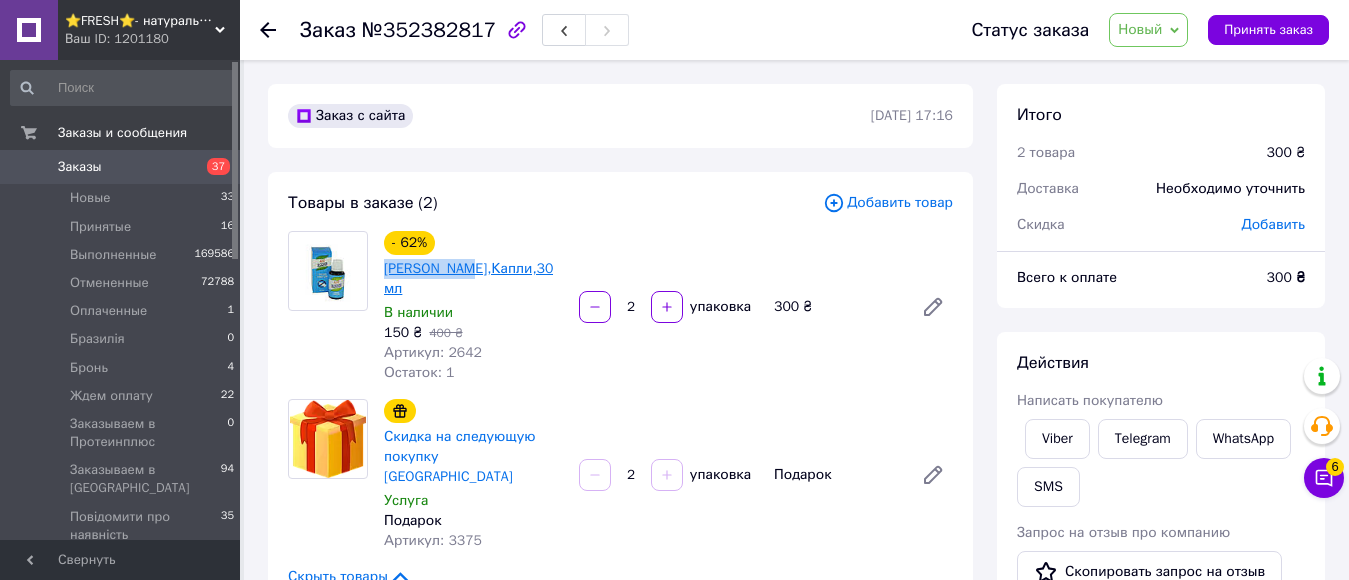 drag, startPoint x: 381, startPoint y: 271, endPoint x: 453, endPoint y: 268, distance: 72.06247 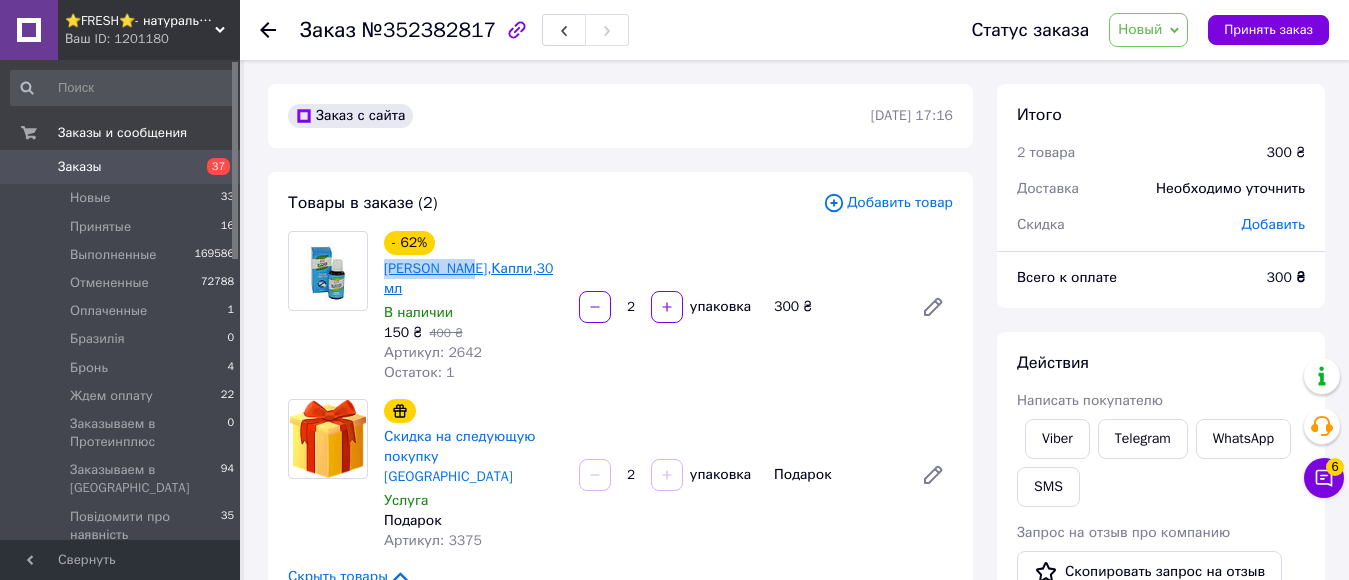 click on "- 62% Alko Bloker,Капли,30 мл В наличии 150 ₴   400 ₴ Артикул: 2642 Остаток: 1" at bounding box center (473, 307) 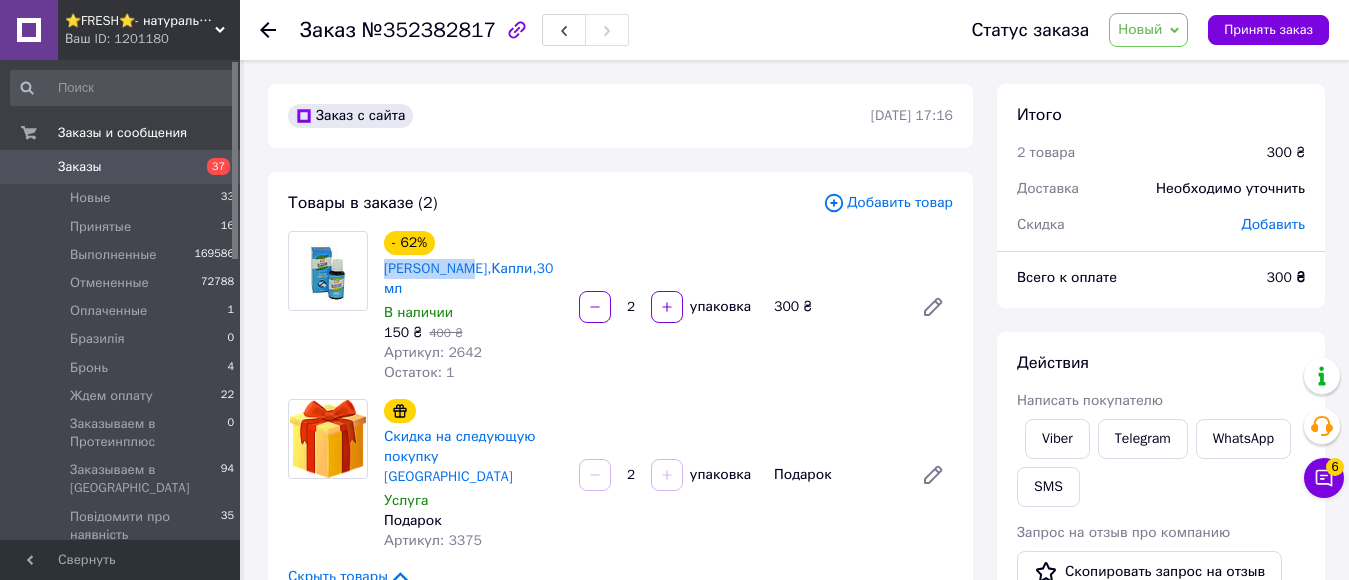 click on "Заказы" at bounding box center (121, 167) 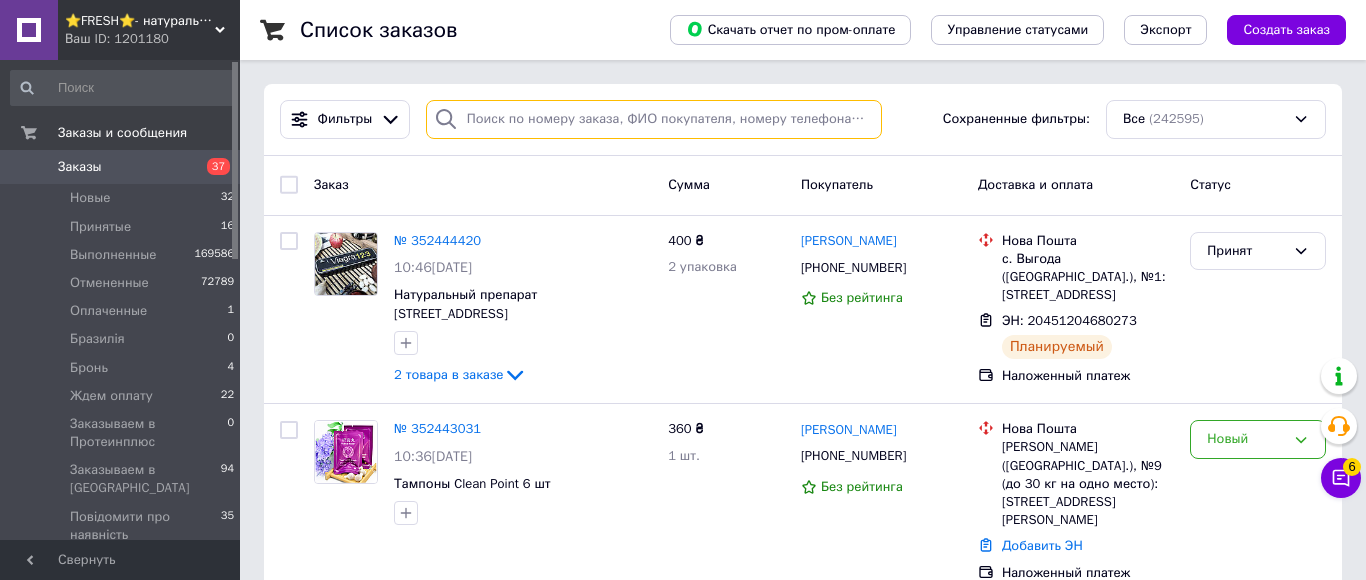 click at bounding box center [654, 119] 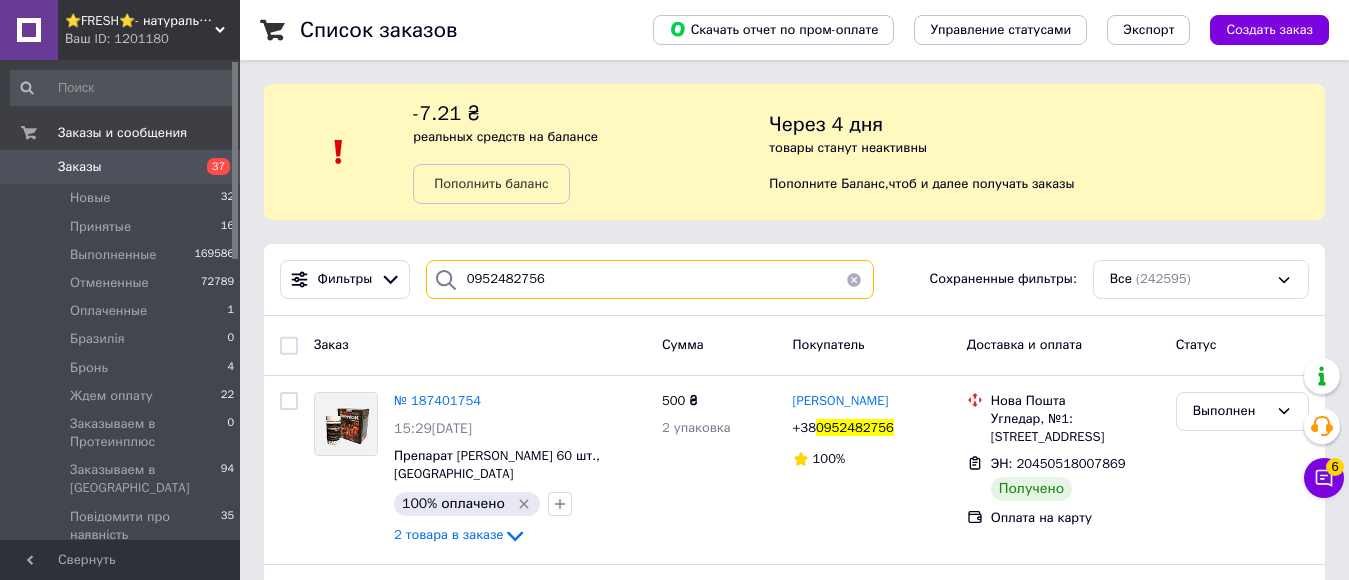 drag, startPoint x: 535, startPoint y: 281, endPoint x: 464, endPoint y: 286, distance: 71.17584 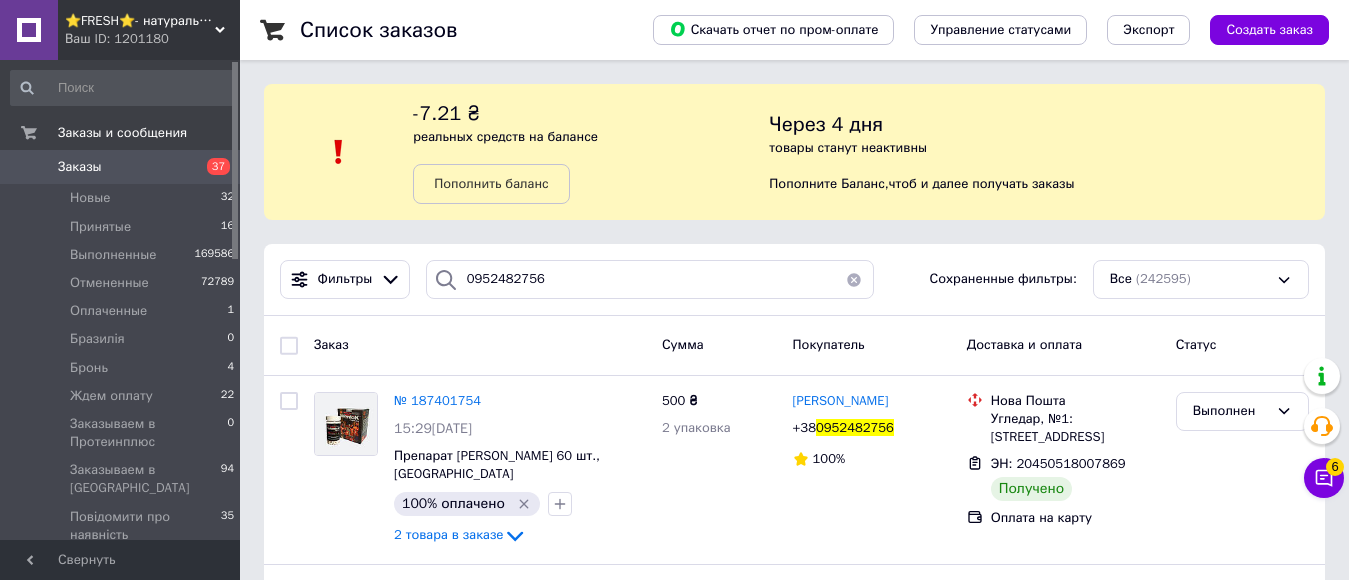 click on "⭐FRESH⭐- натуральные препараты и косметика Ваш ID: 1201180" at bounding box center [149, 30] 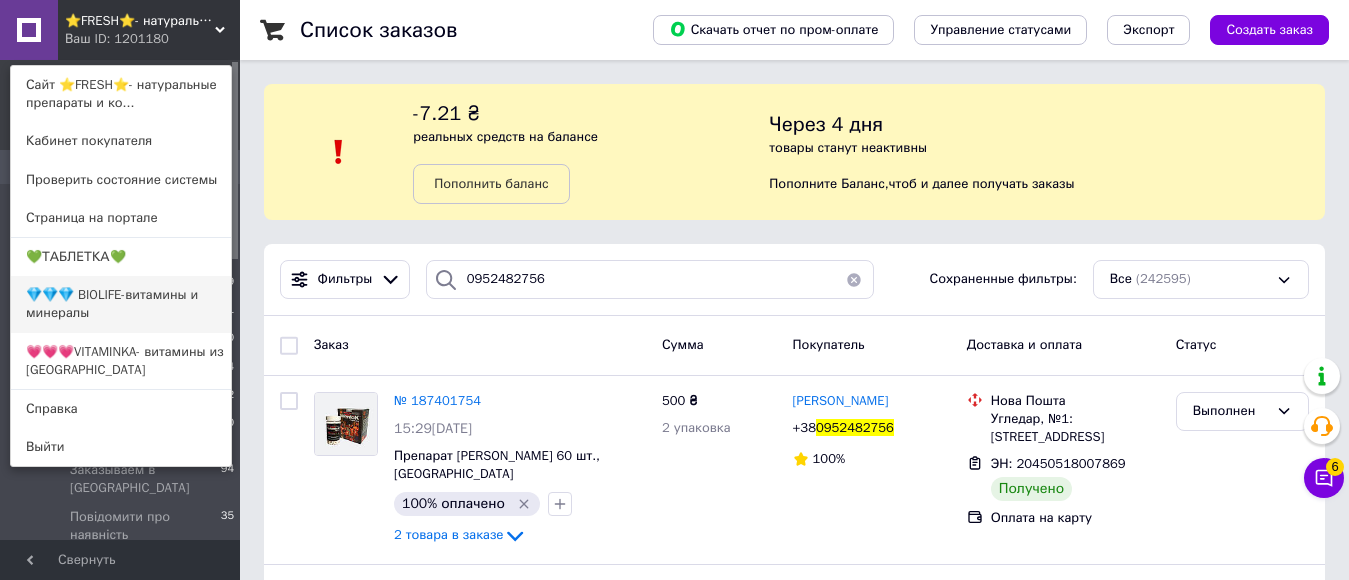 click on "💎💎💎 BIOLIFE-витамины и минералы" at bounding box center [121, 304] 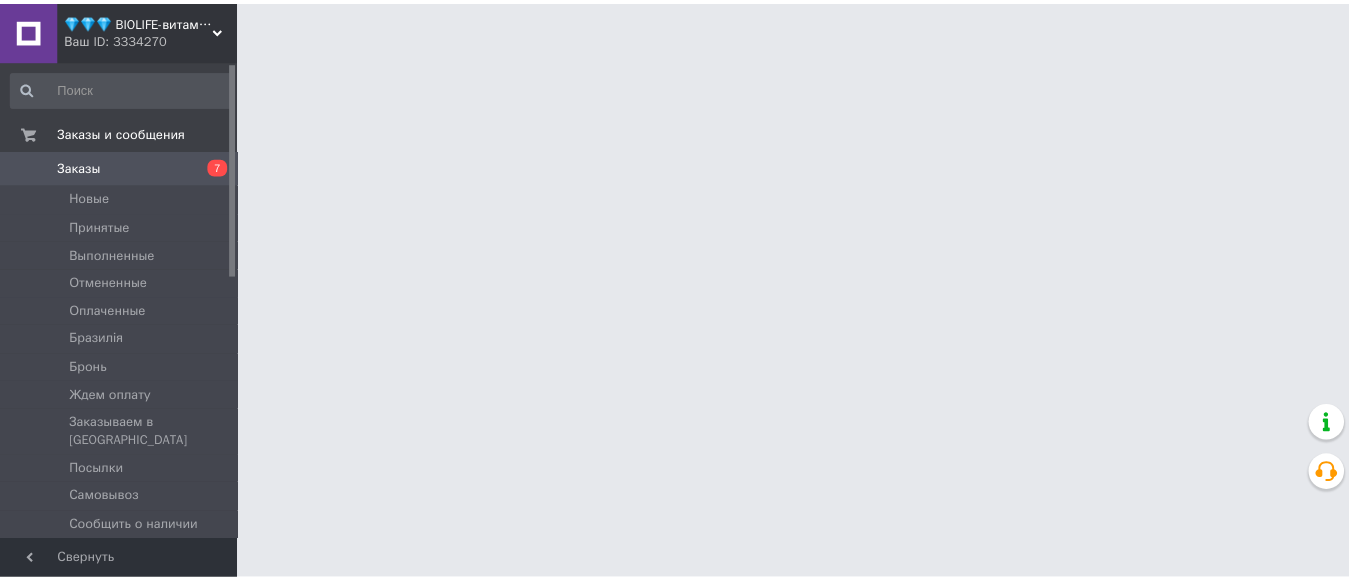 scroll, scrollTop: 0, scrollLeft: 0, axis: both 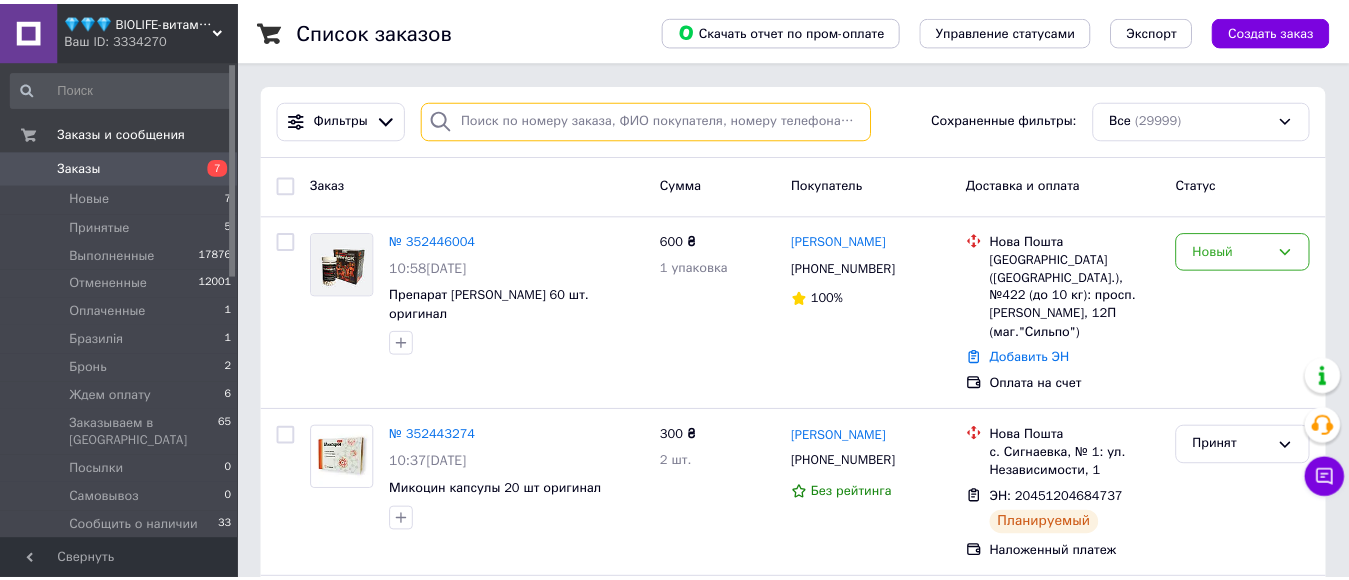paste on "0952482756" 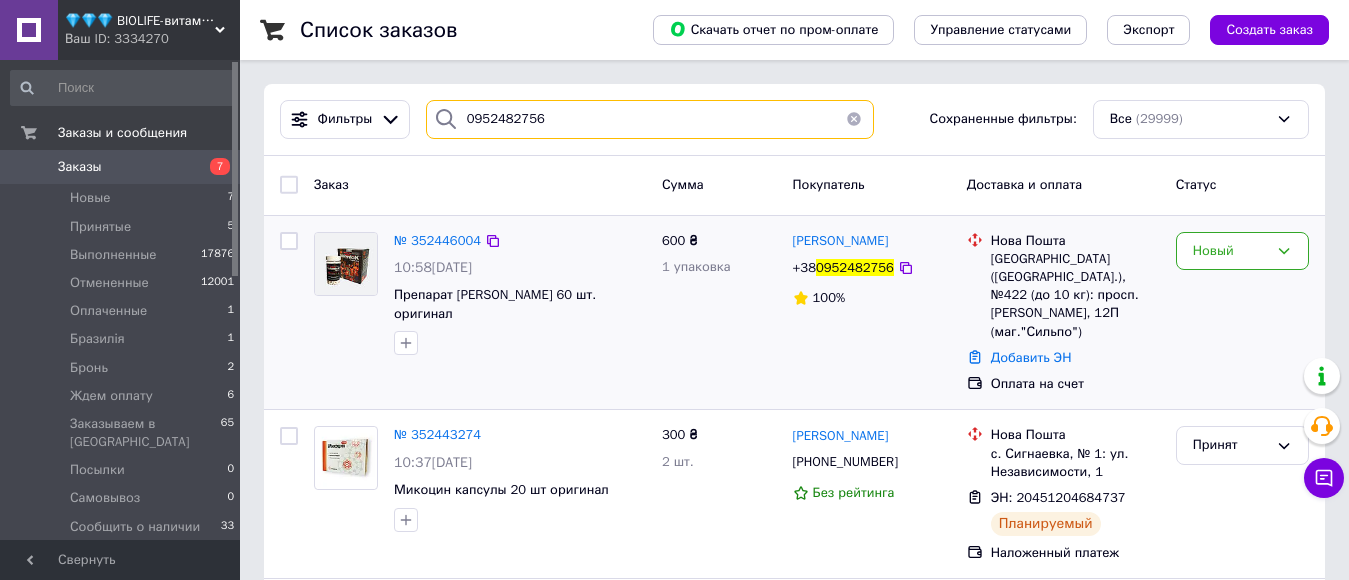 type on "0952482756" 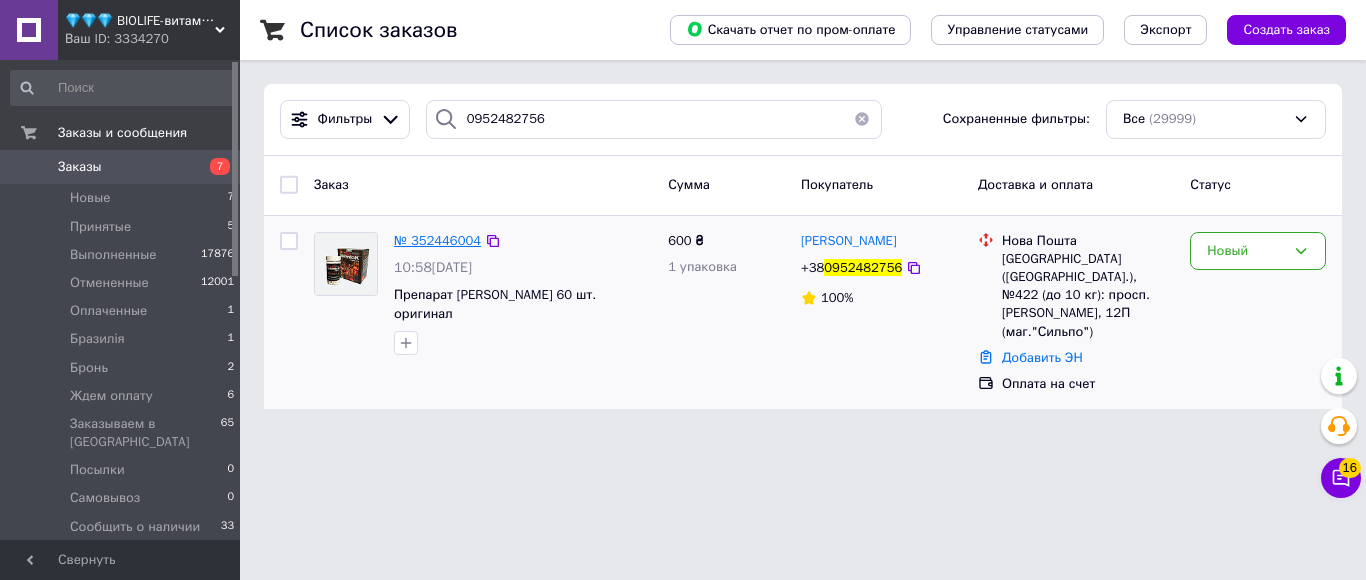 click on "№ 352446004" at bounding box center [437, 240] 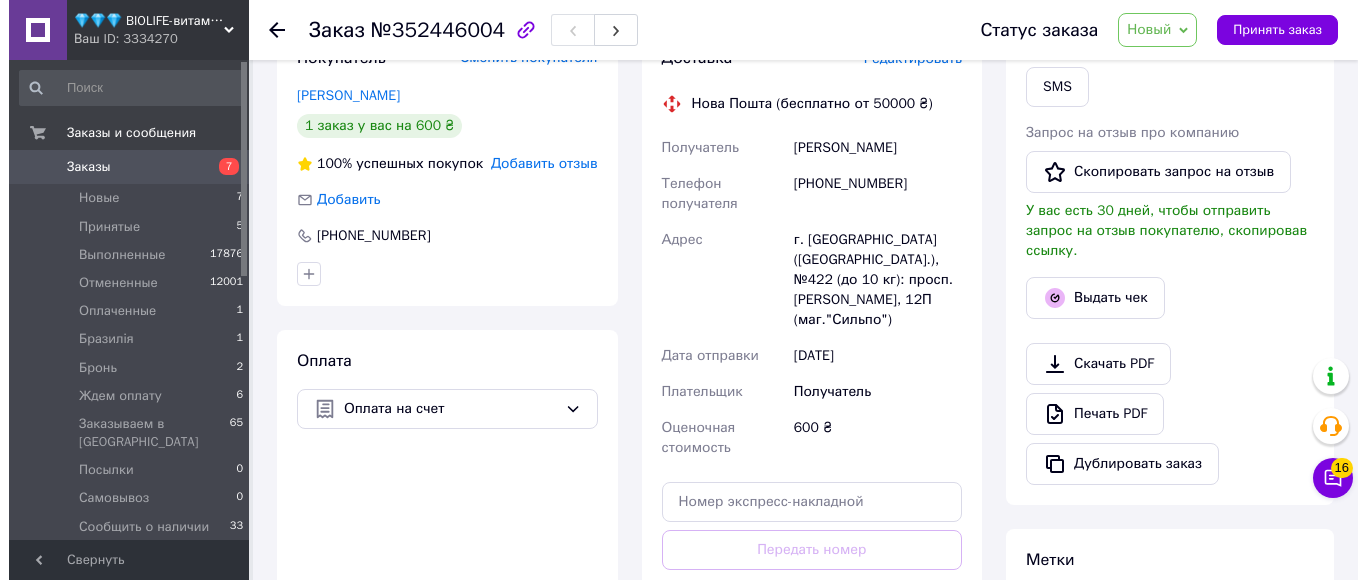 scroll, scrollTop: 0, scrollLeft: 0, axis: both 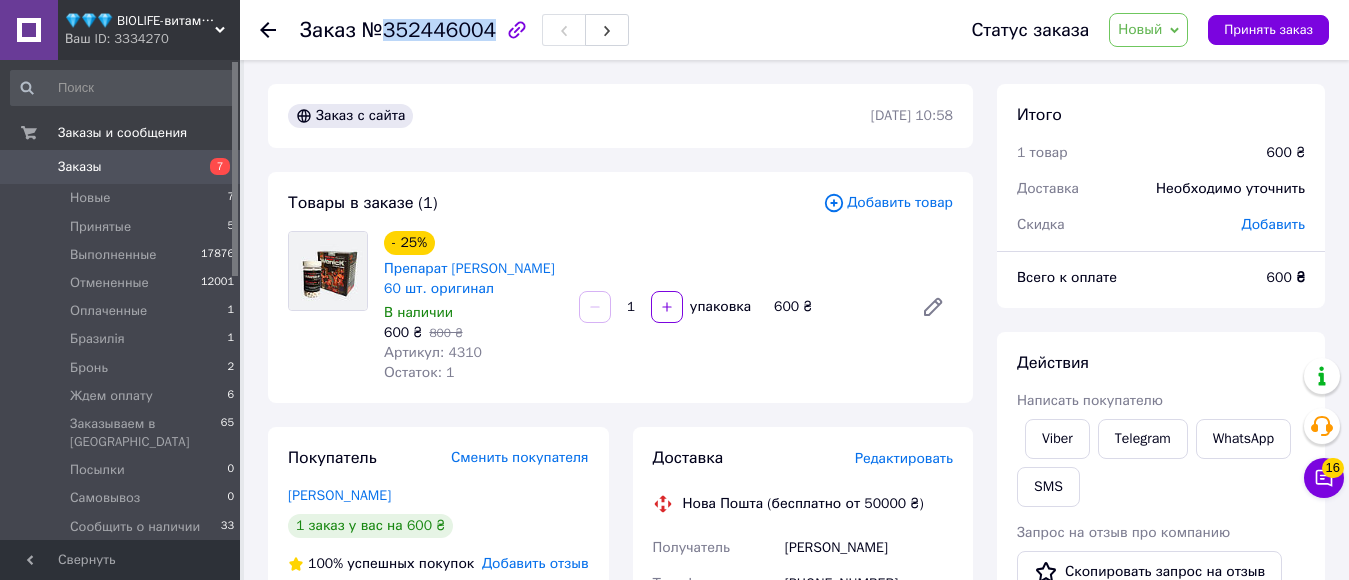 drag, startPoint x: 379, startPoint y: 36, endPoint x: 482, endPoint y: 36, distance: 103 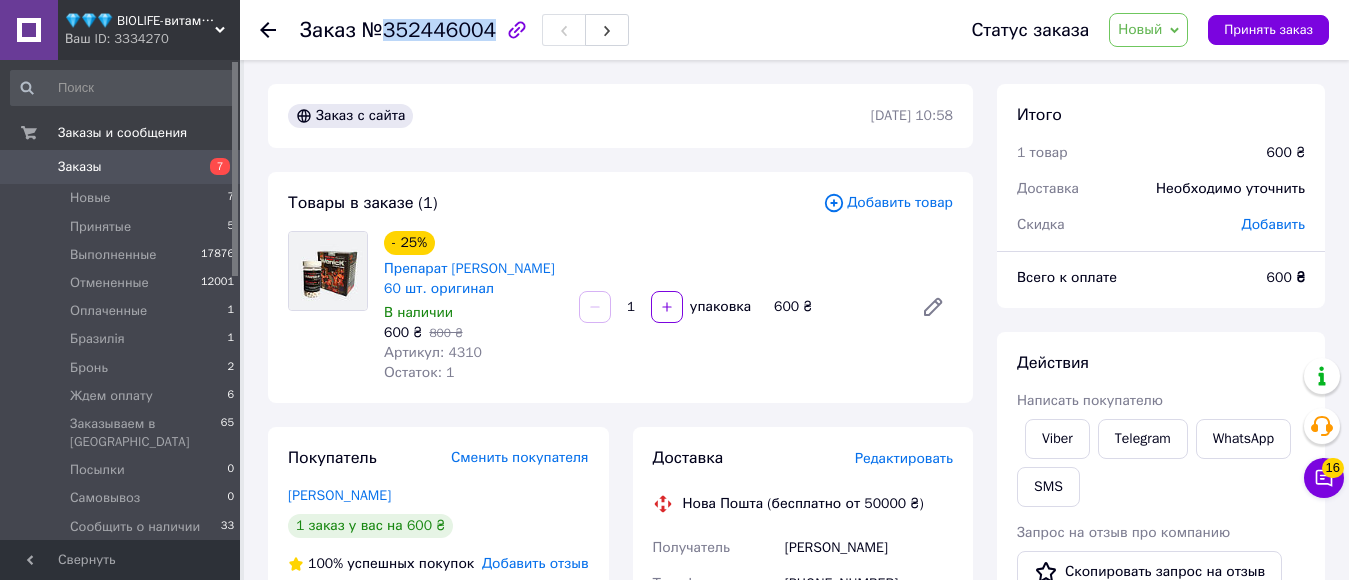 click on "№352446004" at bounding box center [429, 30] 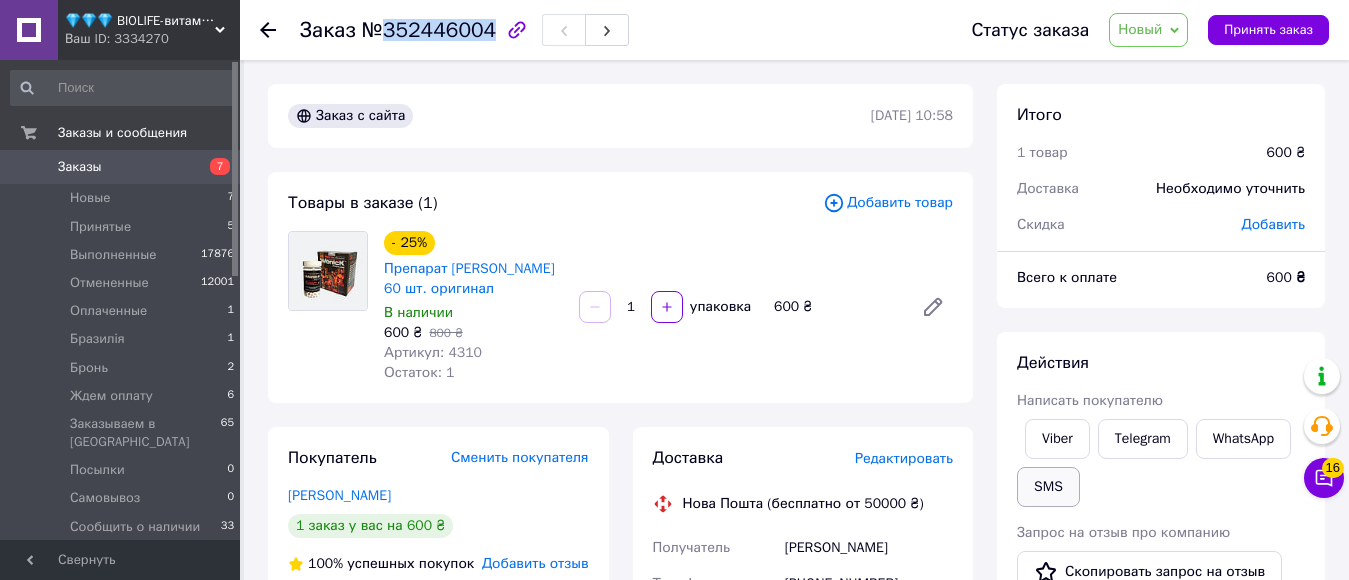 click on "SMS" at bounding box center (1048, 487) 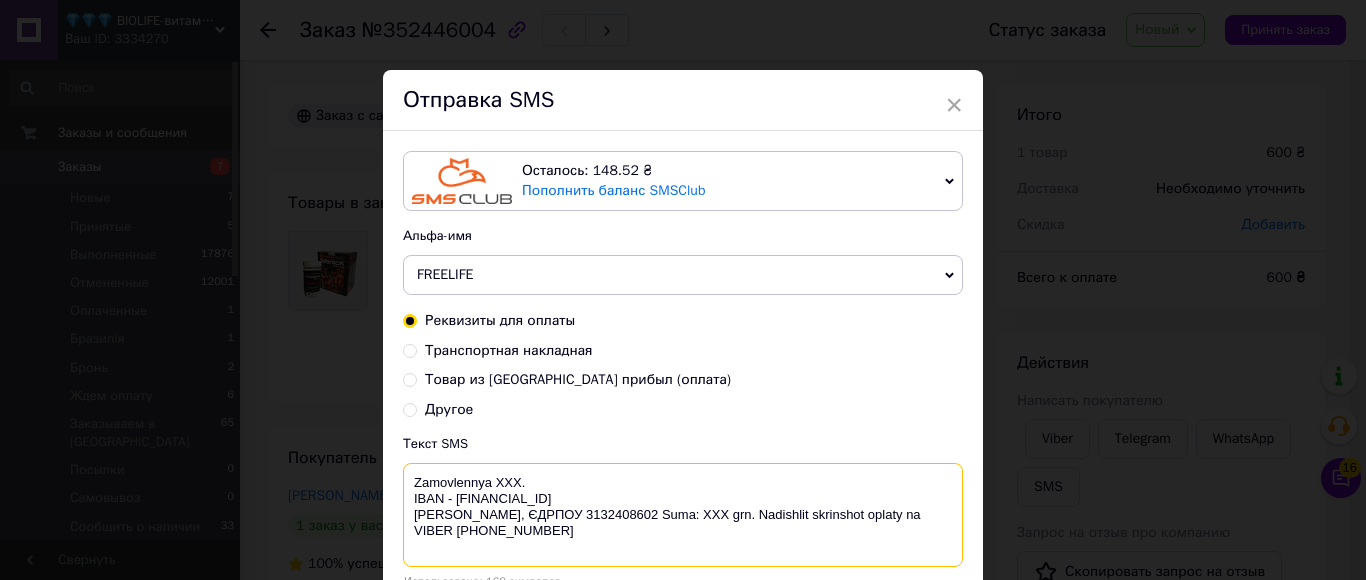 drag, startPoint x: 517, startPoint y: 481, endPoint x: 491, endPoint y: 480, distance: 26.019224 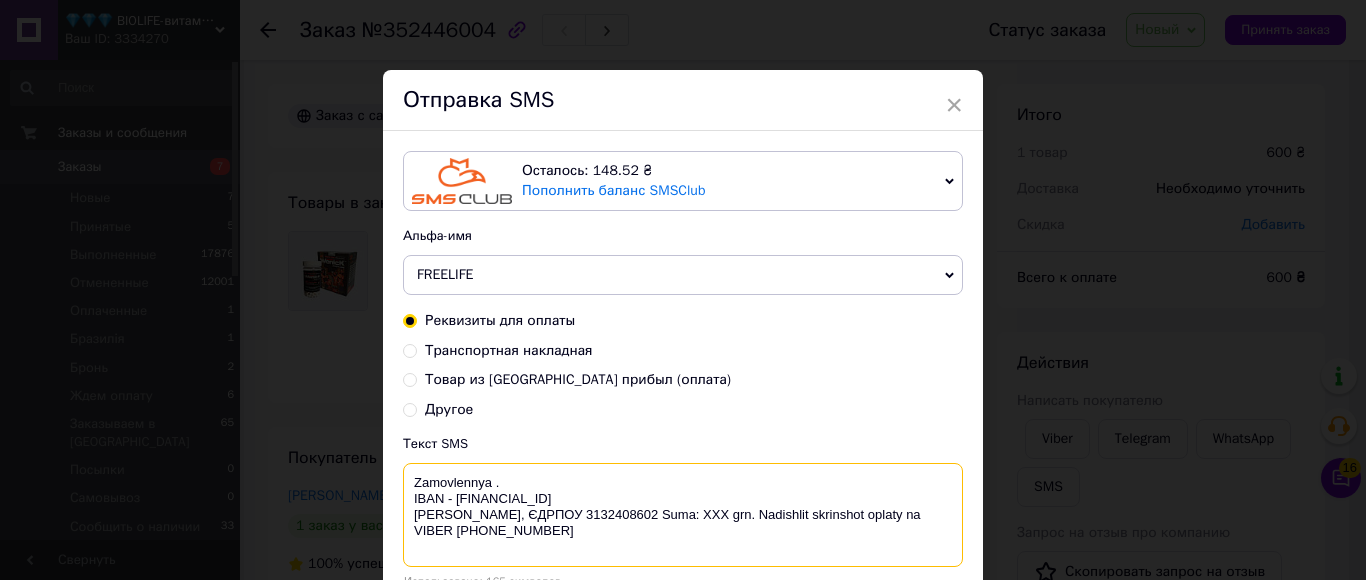 paste on "352446004" 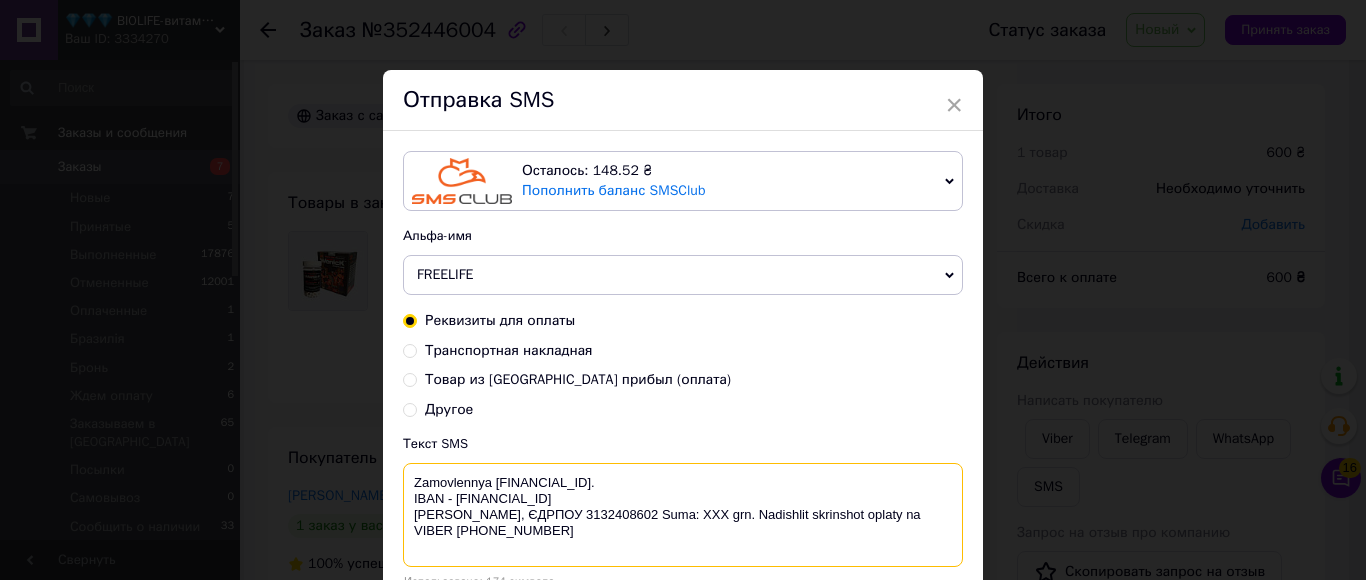 click on "Zamovlennya [FINANCIAL_ID].
IBAN - [FINANCIAL_ID]
[PERSON_NAME], ЄДРПОУ 3132408602 Suma: ХХХ grn. Nadishlit skrinshot oplaty na VIBER [PHONE_NUMBER]" at bounding box center (683, 515) 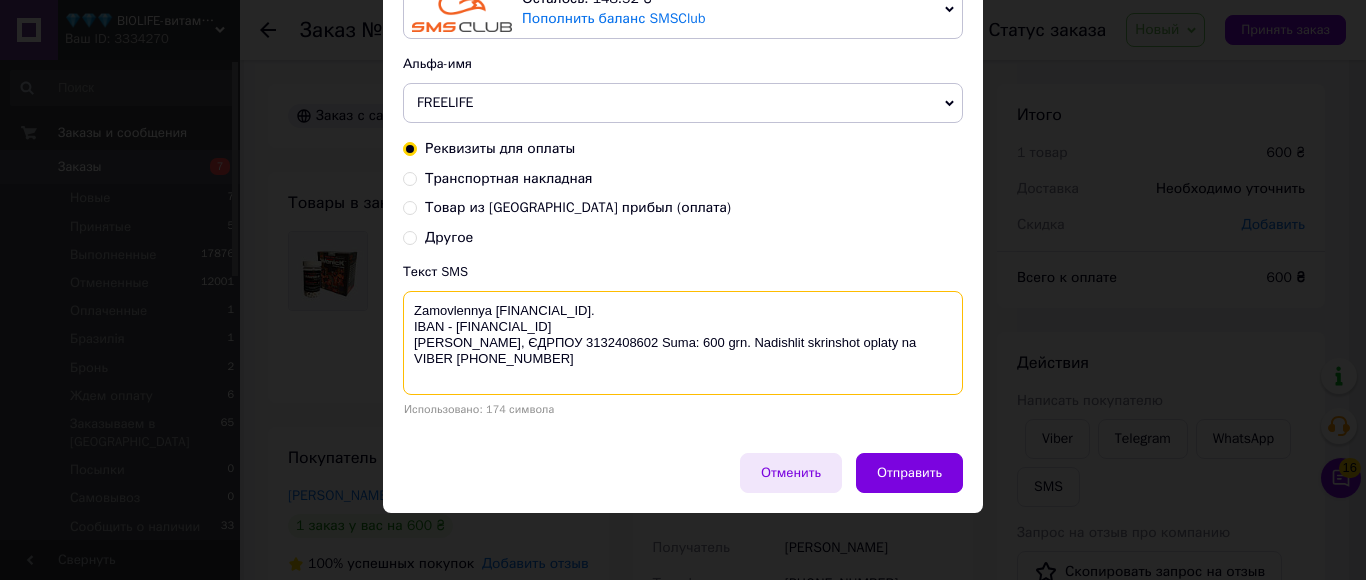 scroll, scrollTop: 173, scrollLeft: 0, axis: vertical 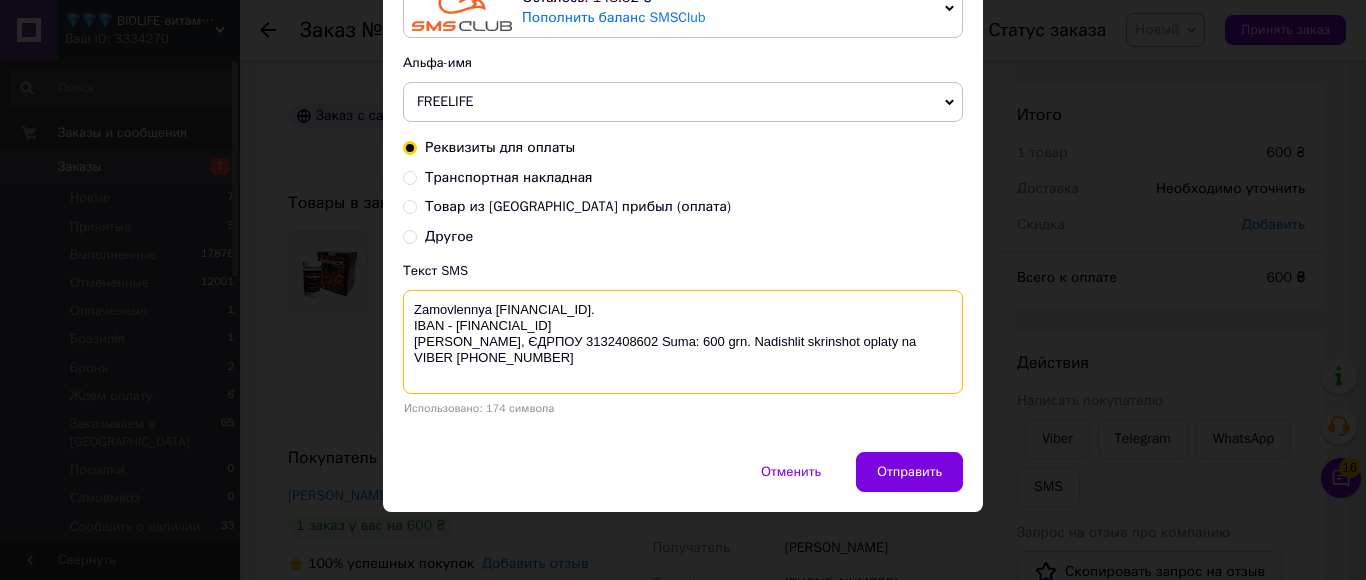 drag, startPoint x: 567, startPoint y: 358, endPoint x: 692, endPoint y: 363, distance: 125.09996 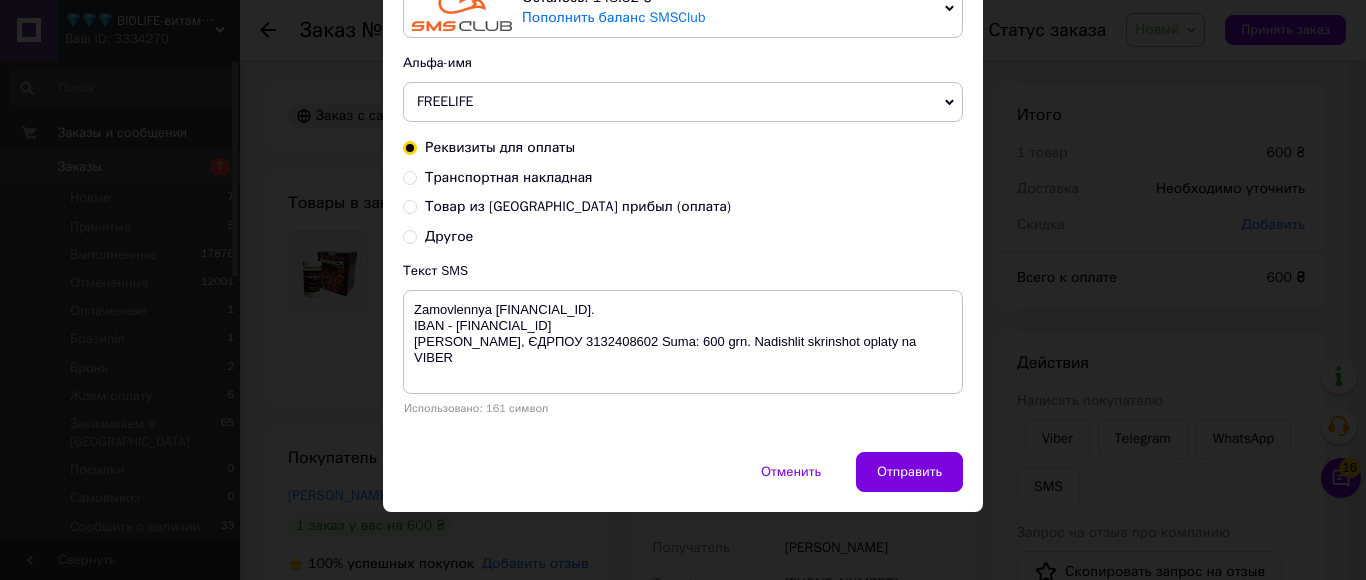 click on "Использовано: 161 символ" at bounding box center (683, 408) 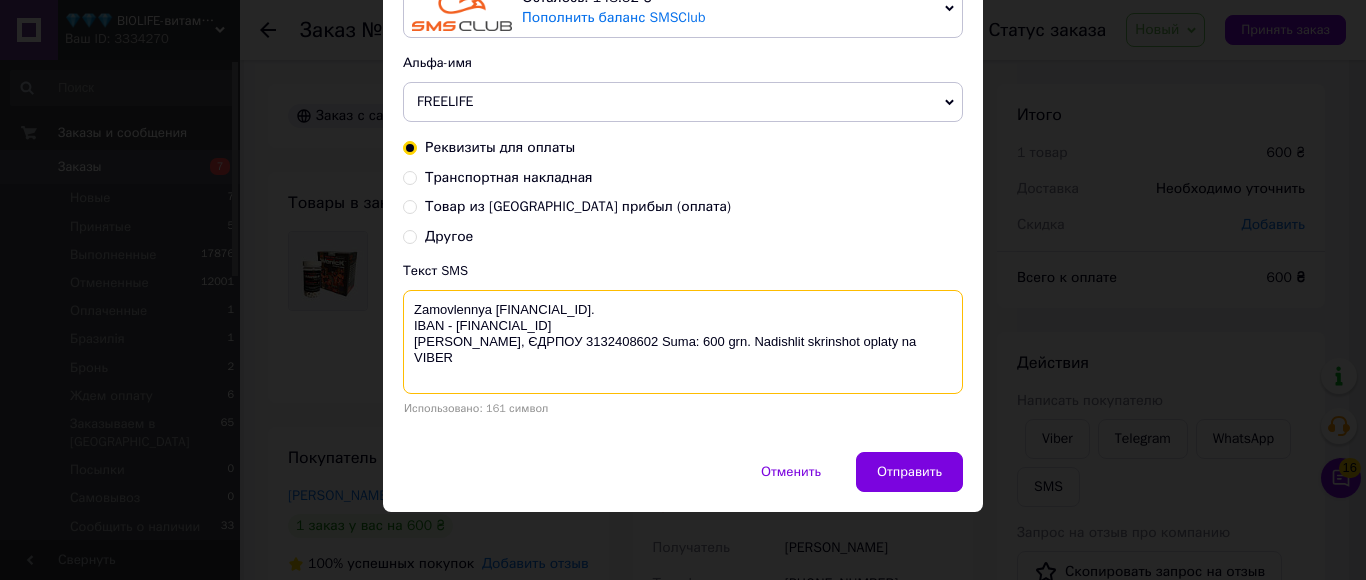 click on "Zamovlennya 352446004.
IBAN - UA913052990000026000046215380
Василенко Ірина Володимирівна, ЄДРПОУ 3132408602 Suma: 600 grn. Nadishlit skrinshot oplaty na VIBER" at bounding box center (683, 342) 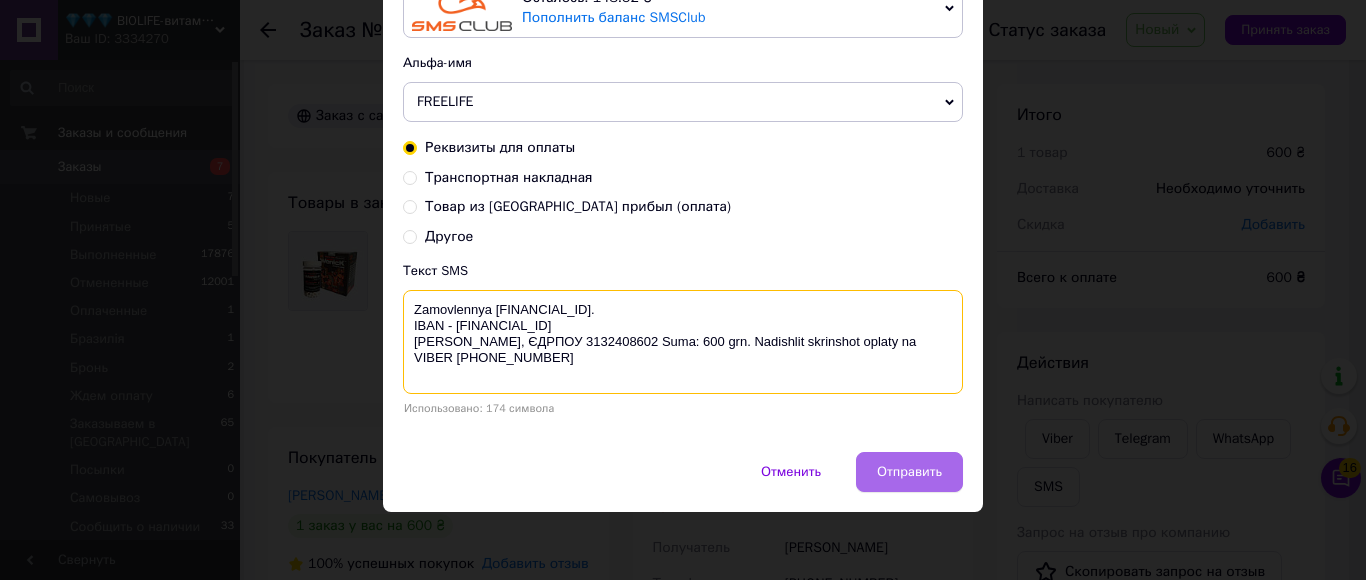 type on "Zamovlennya 352446004.
IBAN - UA913052990000026000046215380
Василенко Ірина Володимирівна, ЄДРПОУ 3132408602 Suma: 600 grn. Nadishlit skrinshot oplaty na VIBER +380678072108" 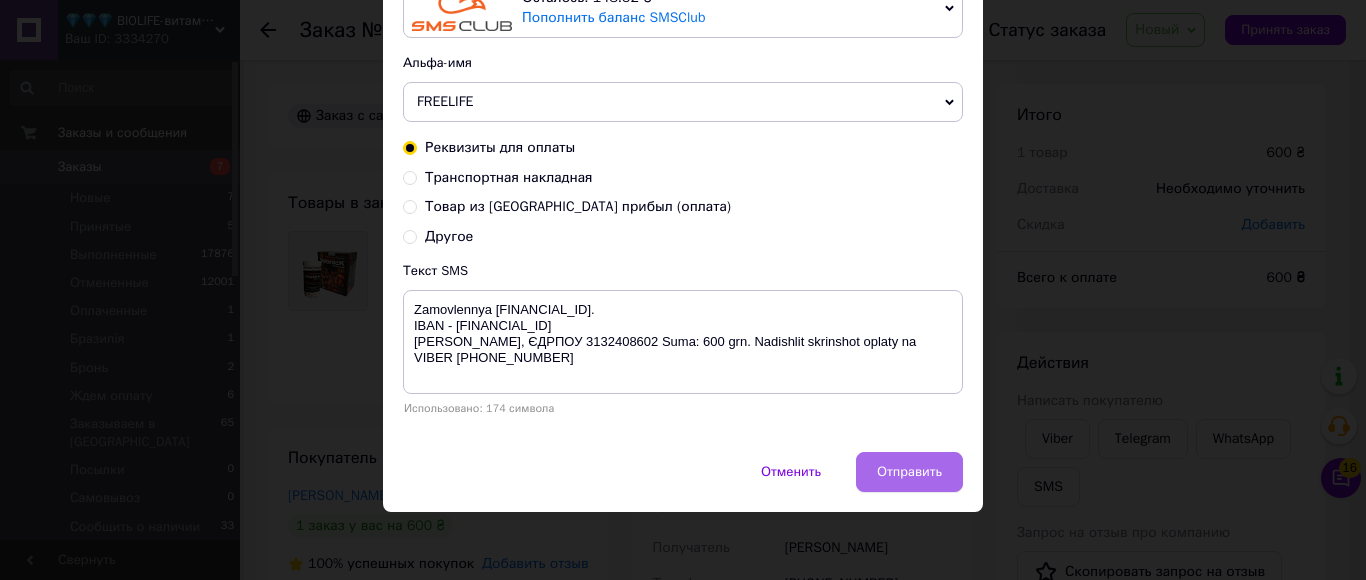 click on "Отправить" at bounding box center [909, 472] 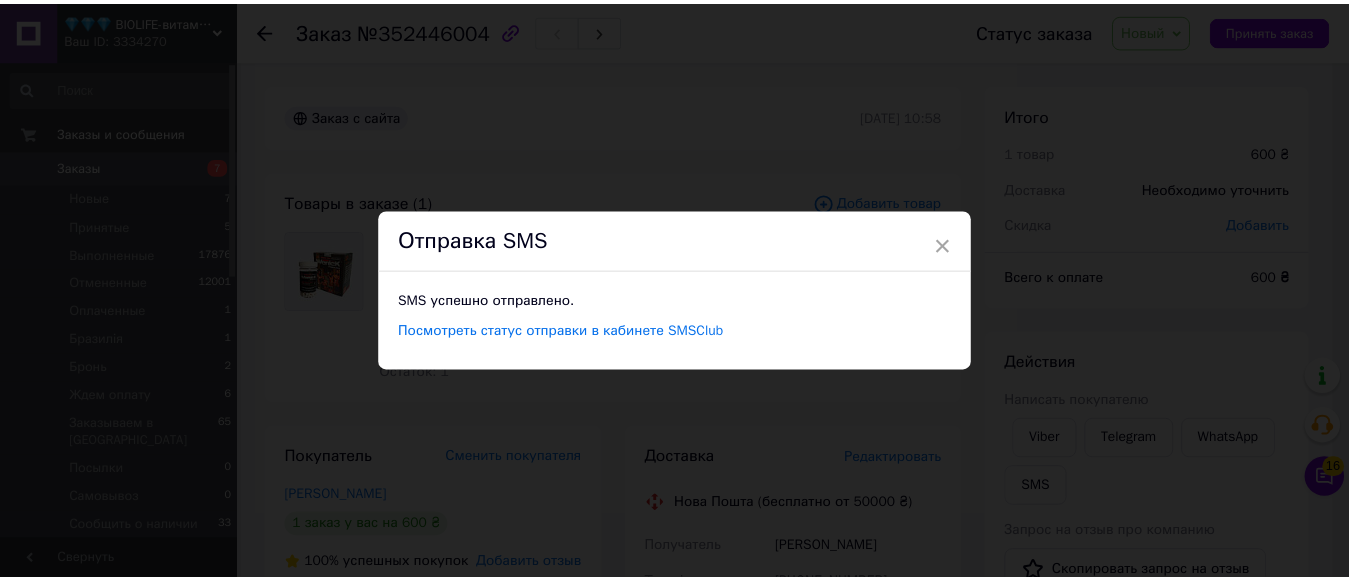 scroll, scrollTop: 0, scrollLeft: 0, axis: both 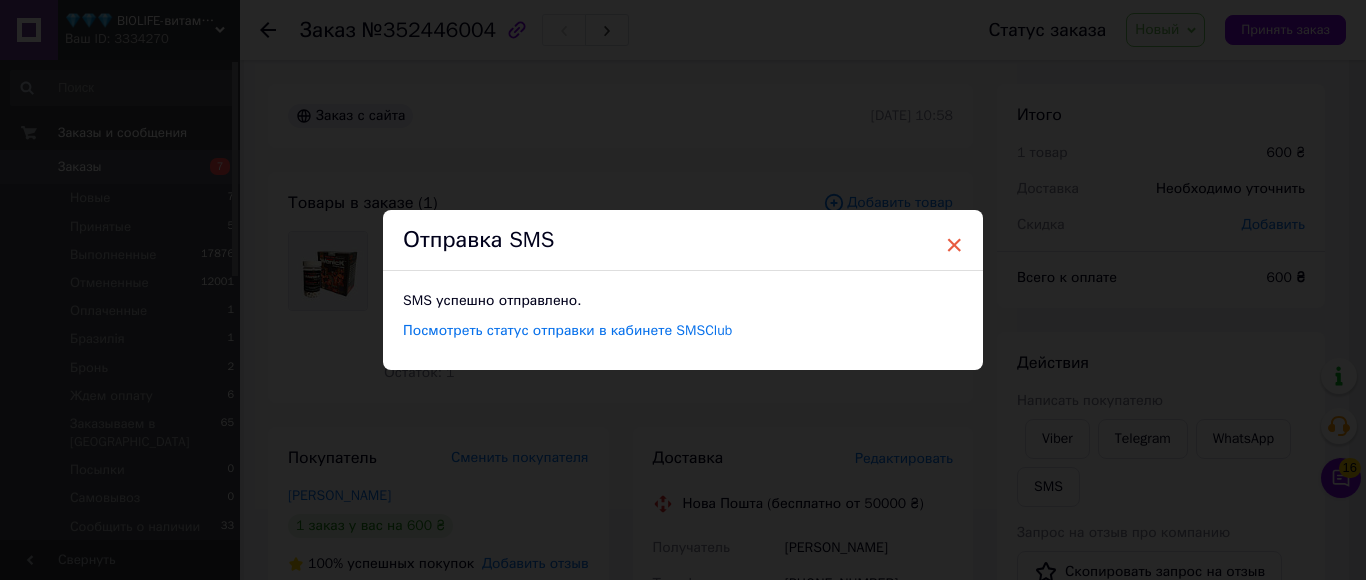 click on "×" at bounding box center (954, 245) 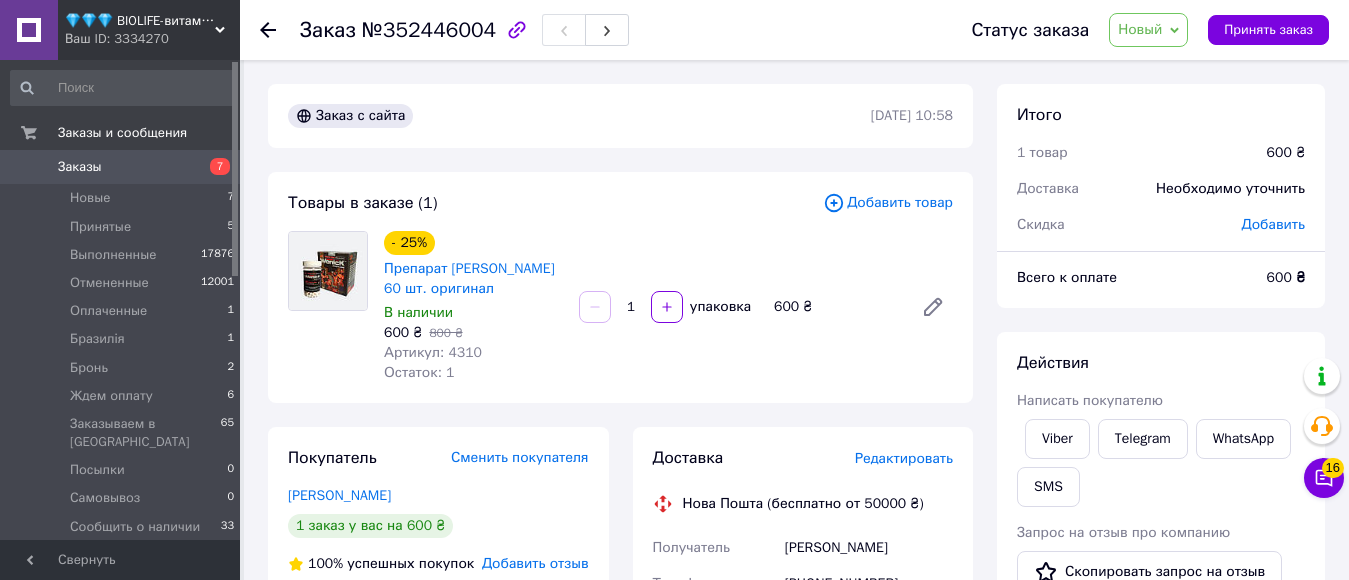 click on "Новый" at bounding box center (1140, 29) 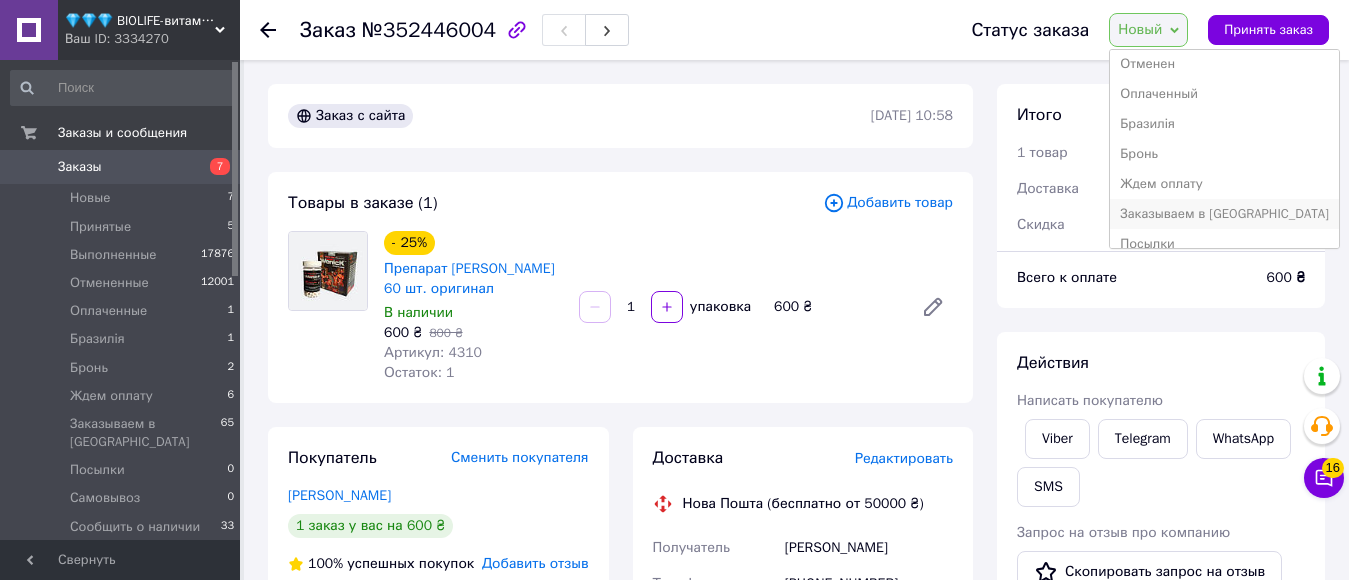 scroll, scrollTop: 100, scrollLeft: 0, axis: vertical 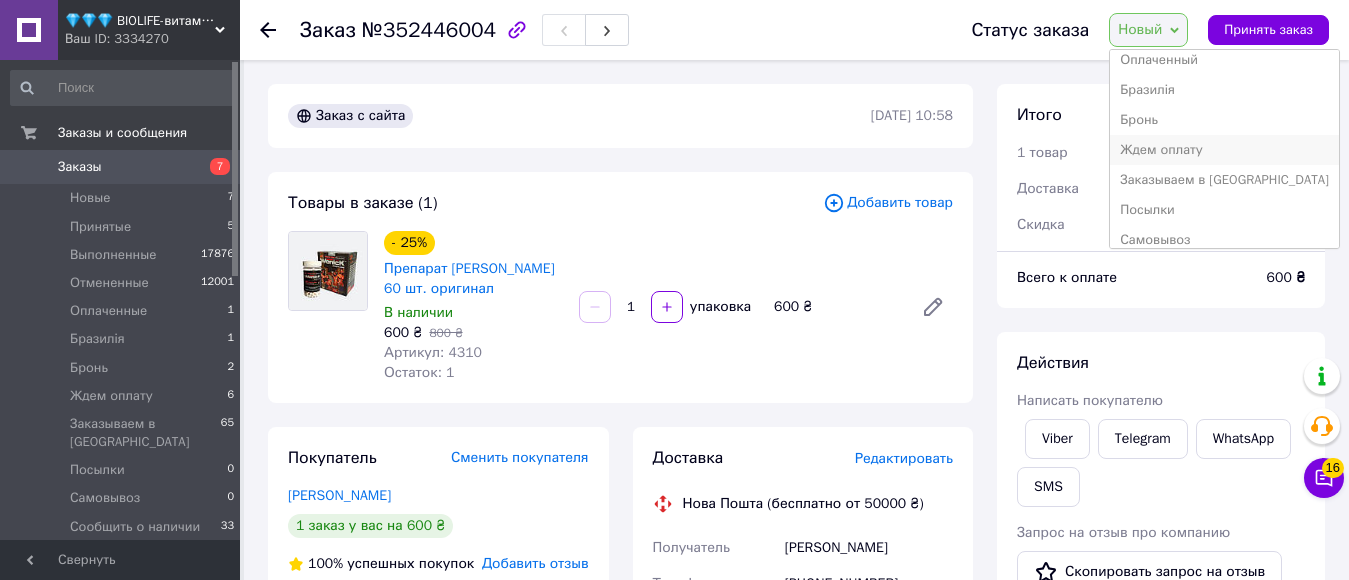 click on "Ждем оплату" at bounding box center [1224, 150] 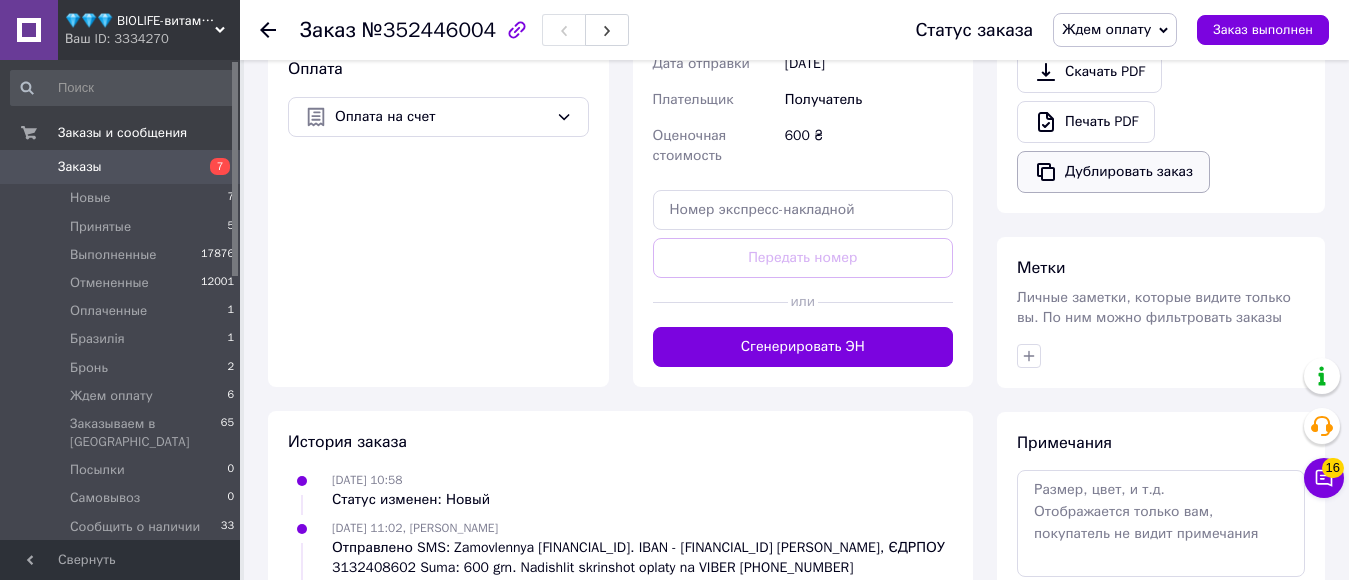 scroll, scrollTop: 700, scrollLeft: 0, axis: vertical 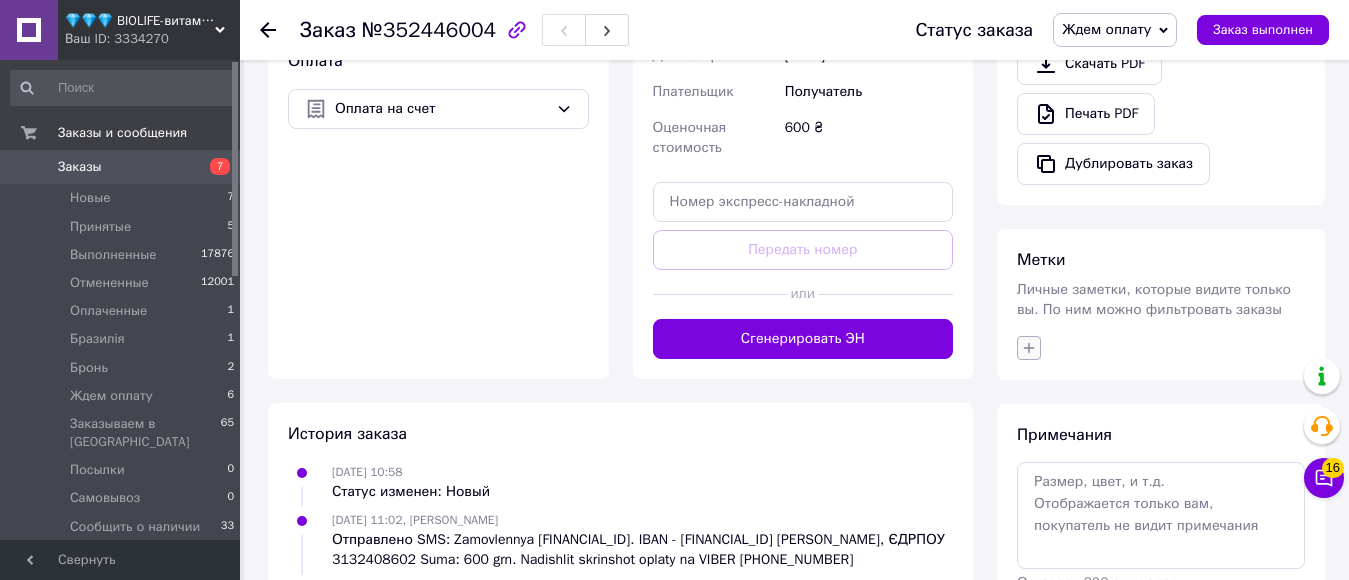 click 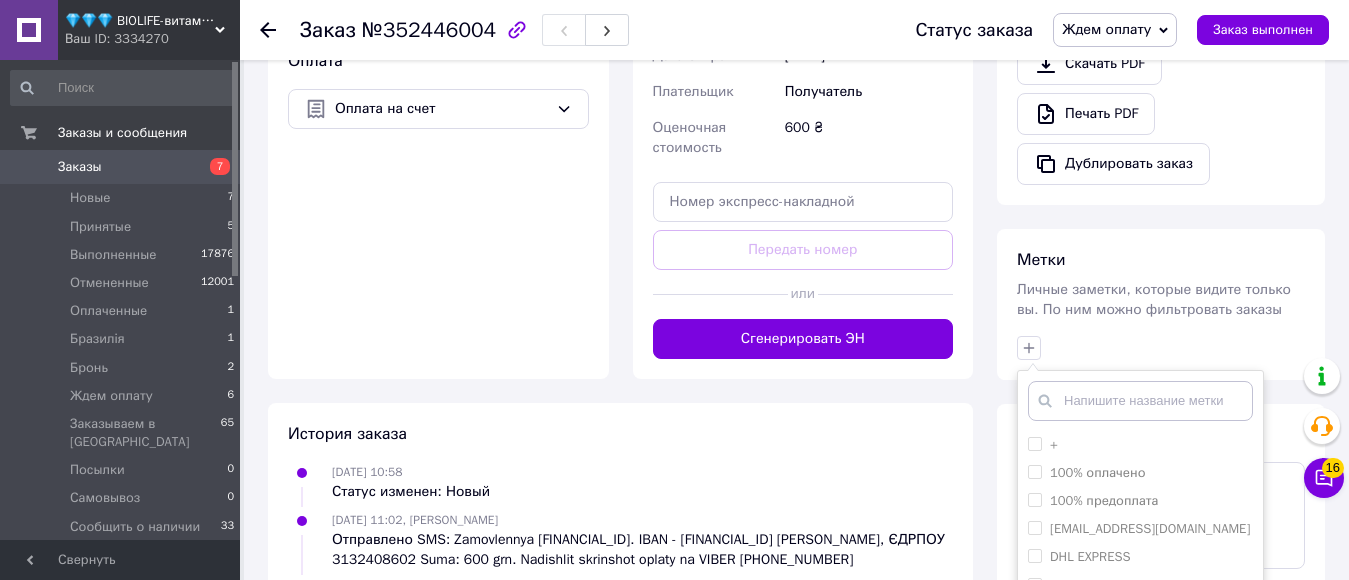 scroll, scrollTop: 800, scrollLeft: 0, axis: vertical 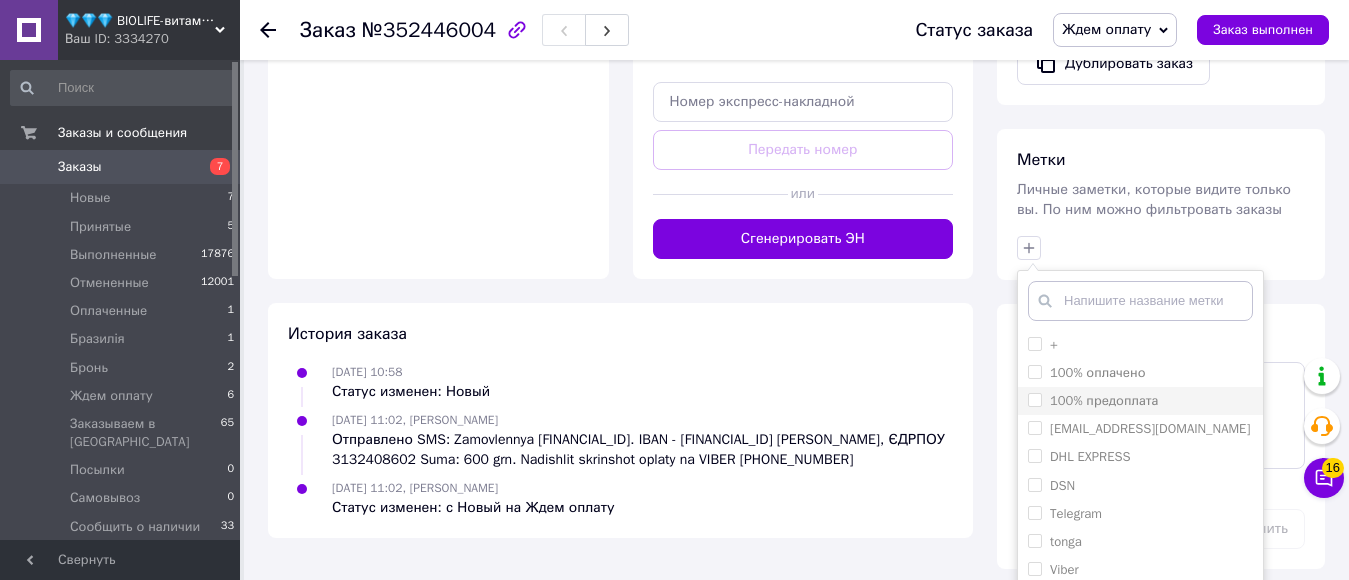 click on "100% предоплата" at bounding box center [1034, 399] 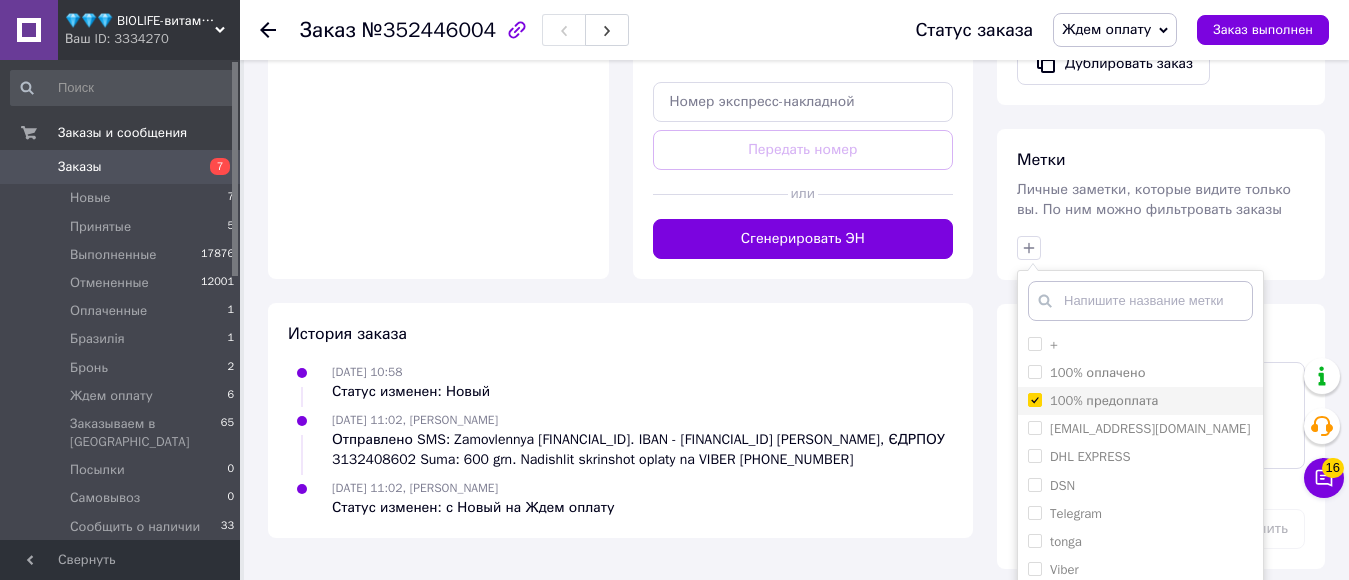 checkbox on "true" 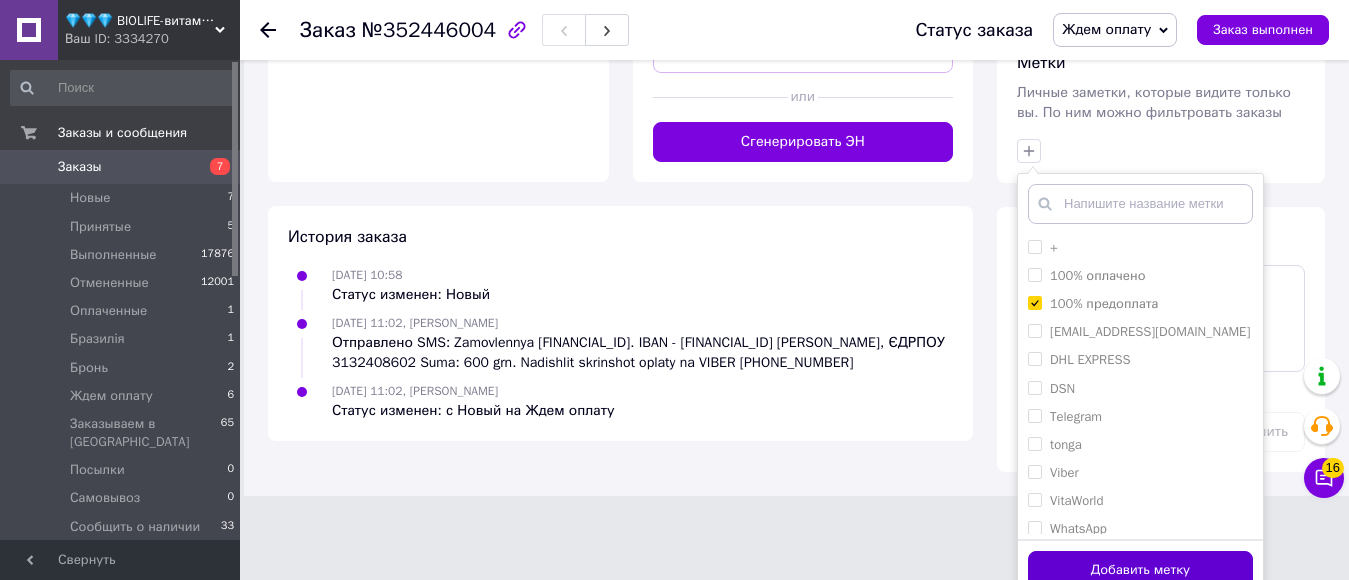 click on "Добавить метку" at bounding box center [1140, 570] 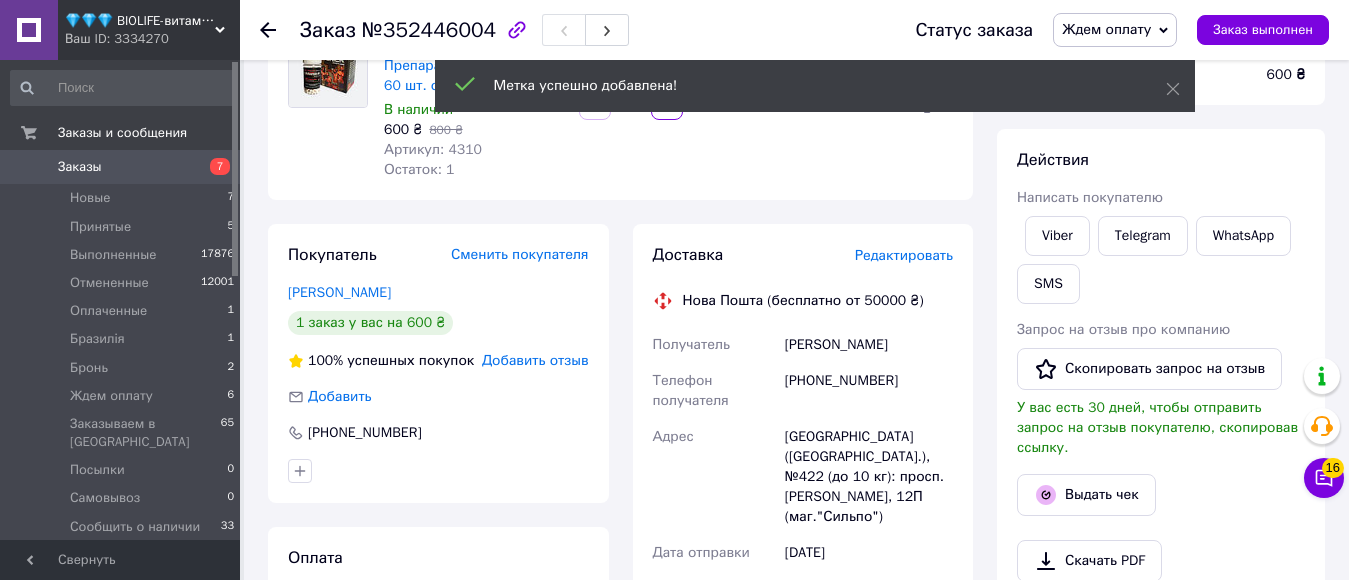 scroll, scrollTop: 0, scrollLeft: 0, axis: both 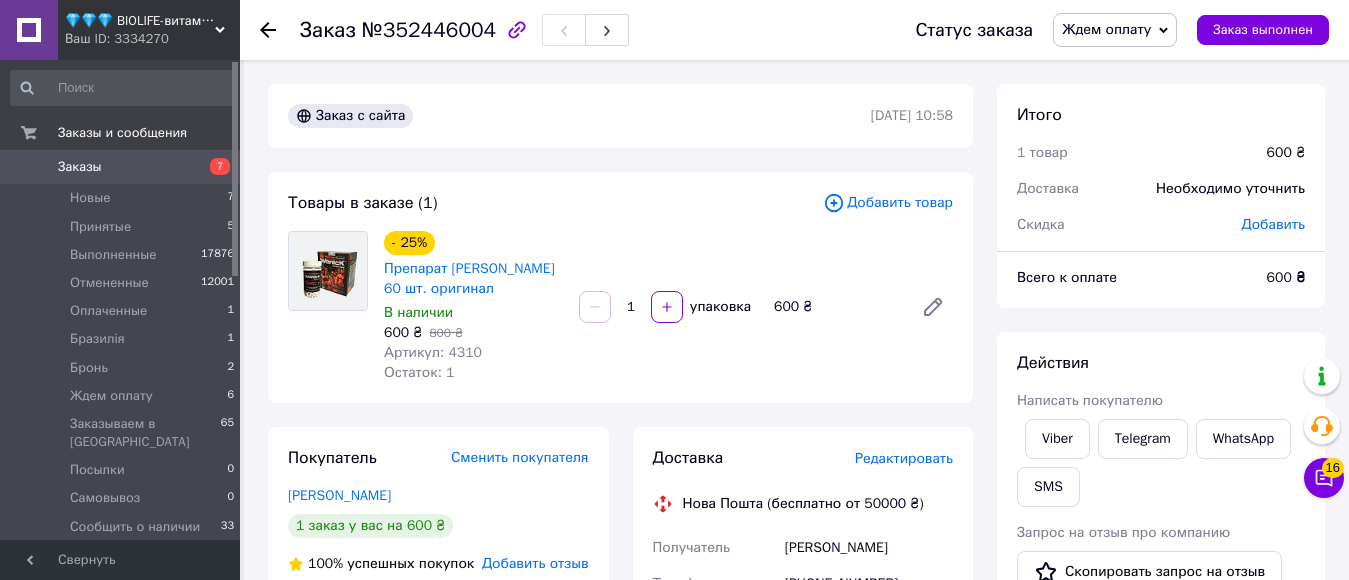 click on "💎💎💎 BIOLIFE-витамины и минералы" at bounding box center (140, 21) 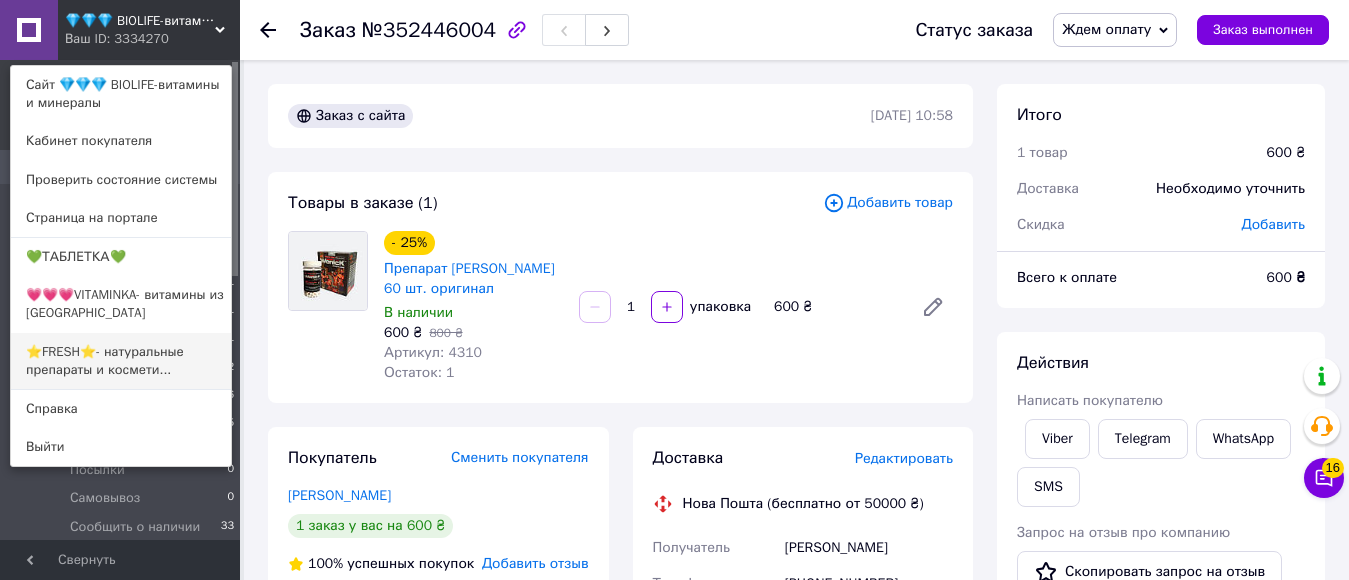 click on "⭐FRESH⭐- натуральные препараты и космети..." at bounding box center (121, 361) 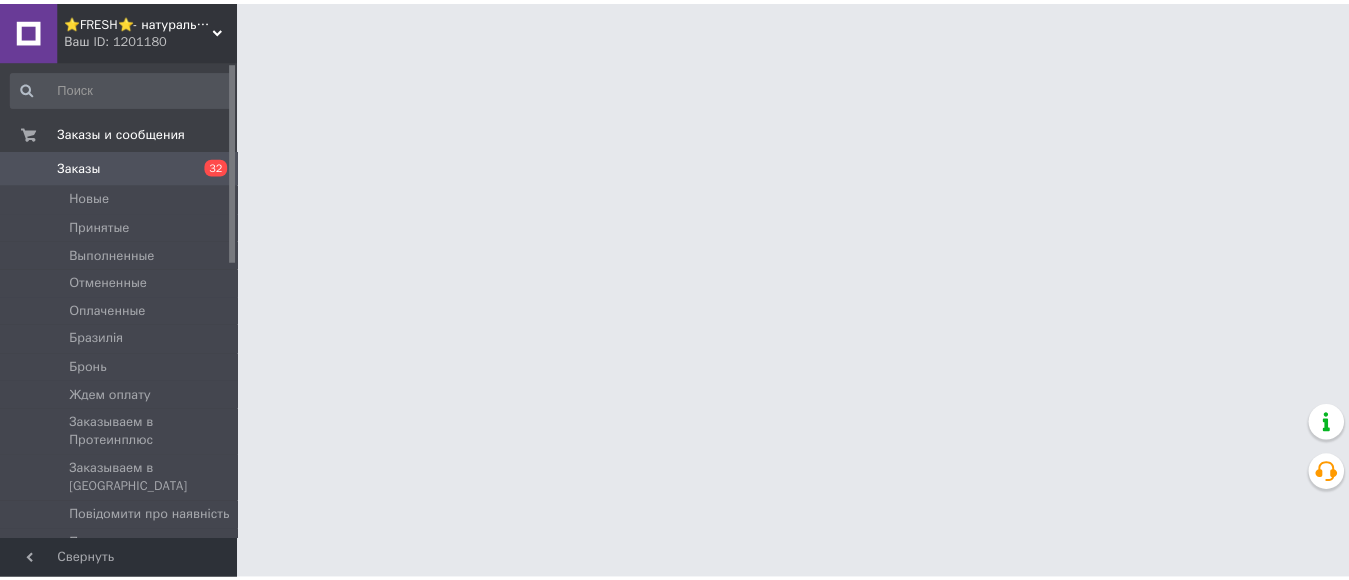 scroll, scrollTop: 0, scrollLeft: 0, axis: both 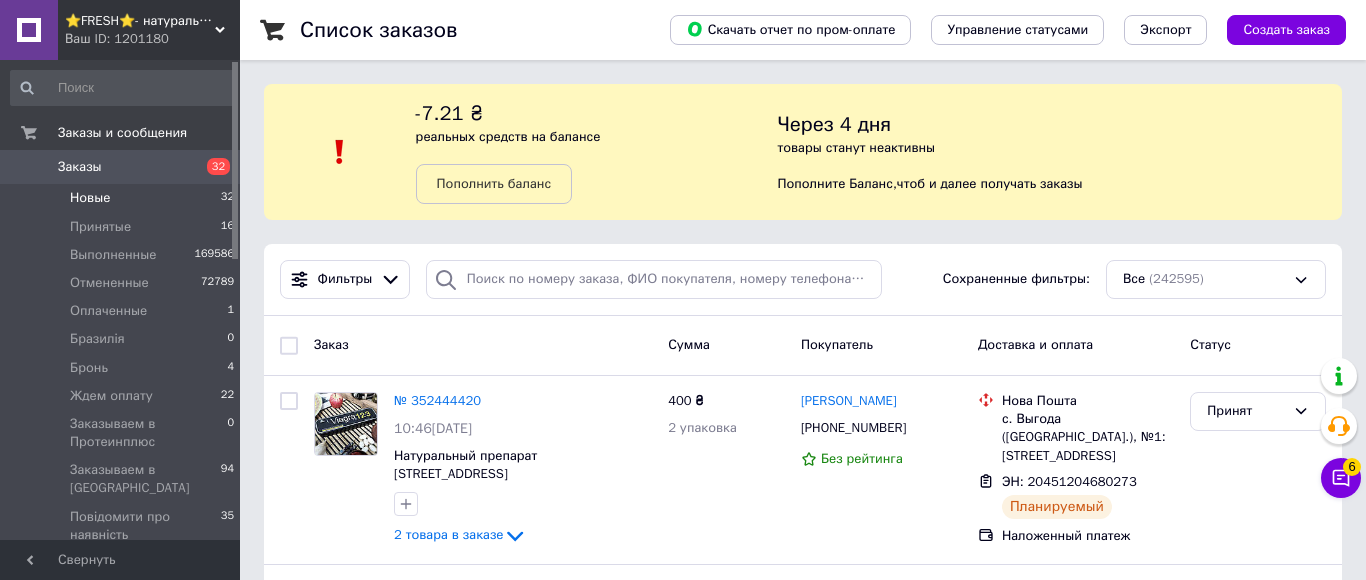 click on "Новые 32" at bounding box center [123, 198] 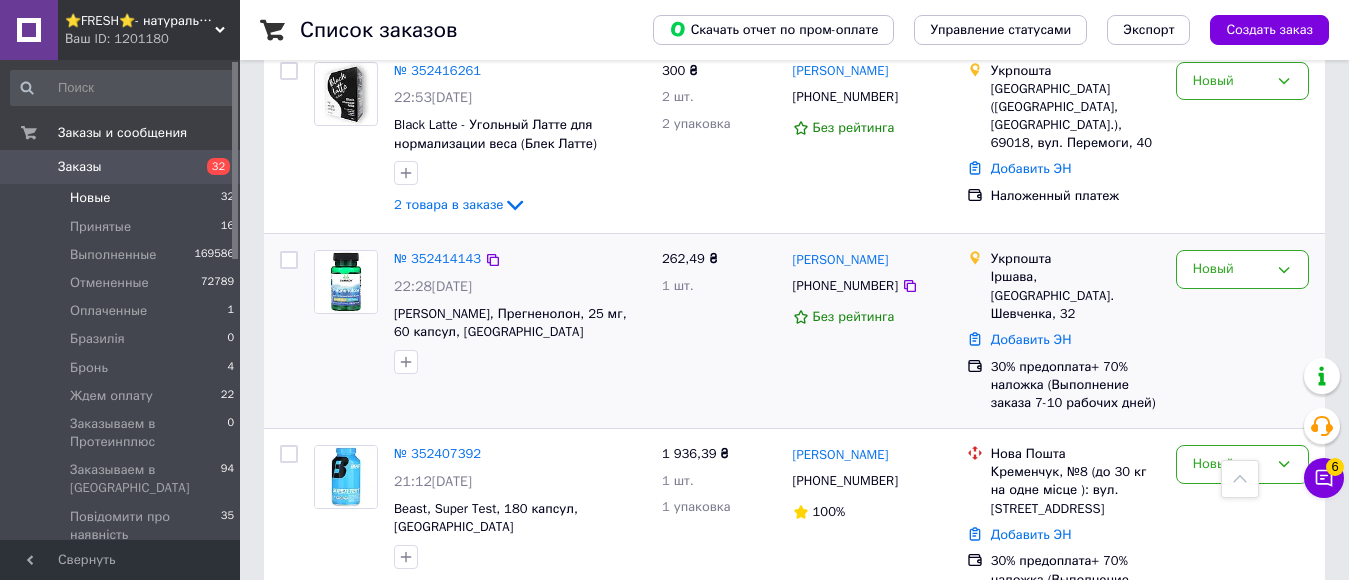 scroll, scrollTop: 3563, scrollLeft: 0, axis: vertical 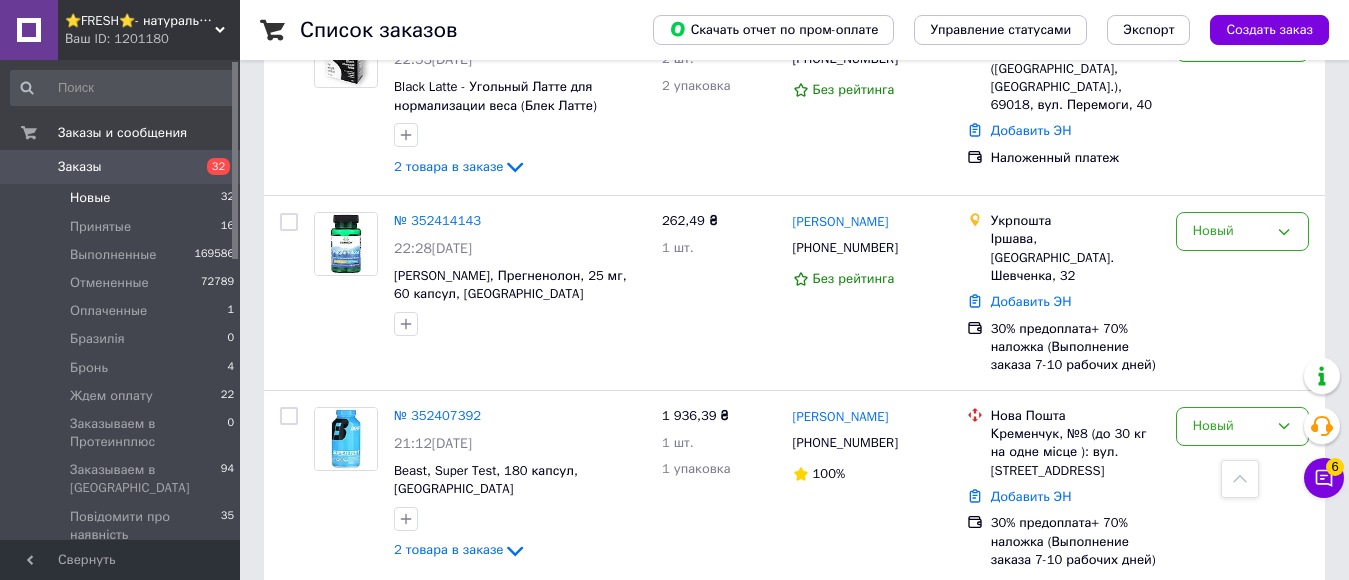 click on "2" at bounding box center (327, 630) 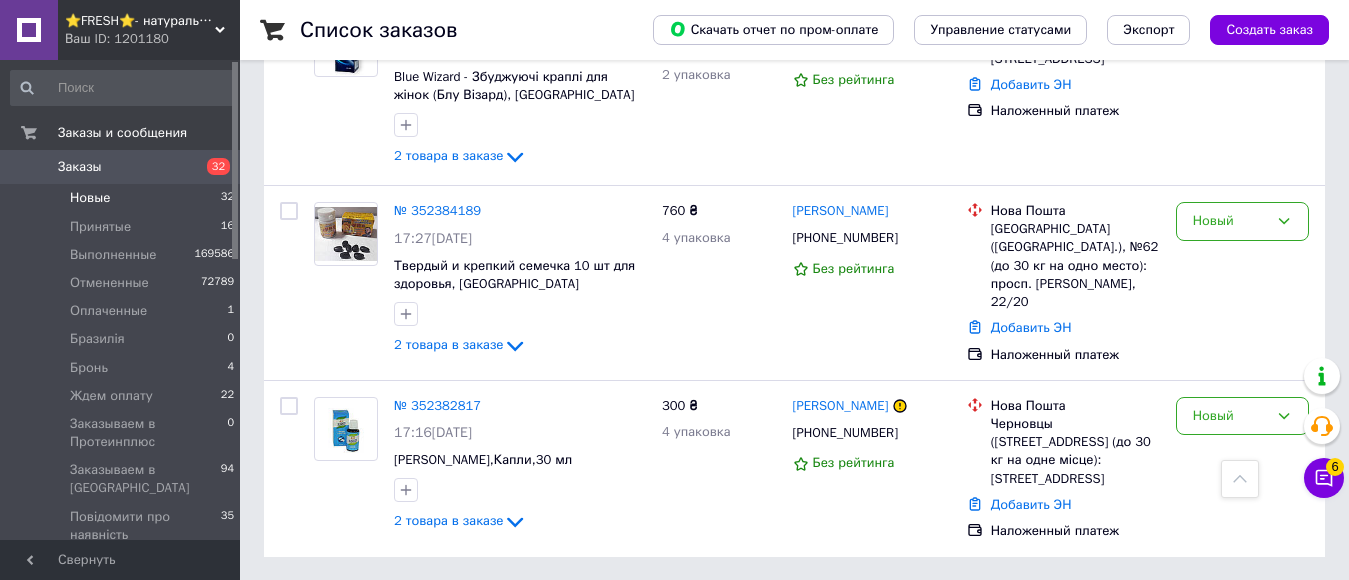 scroll, scrollTop: 2242, scrollLeft: 0, axis: vertical 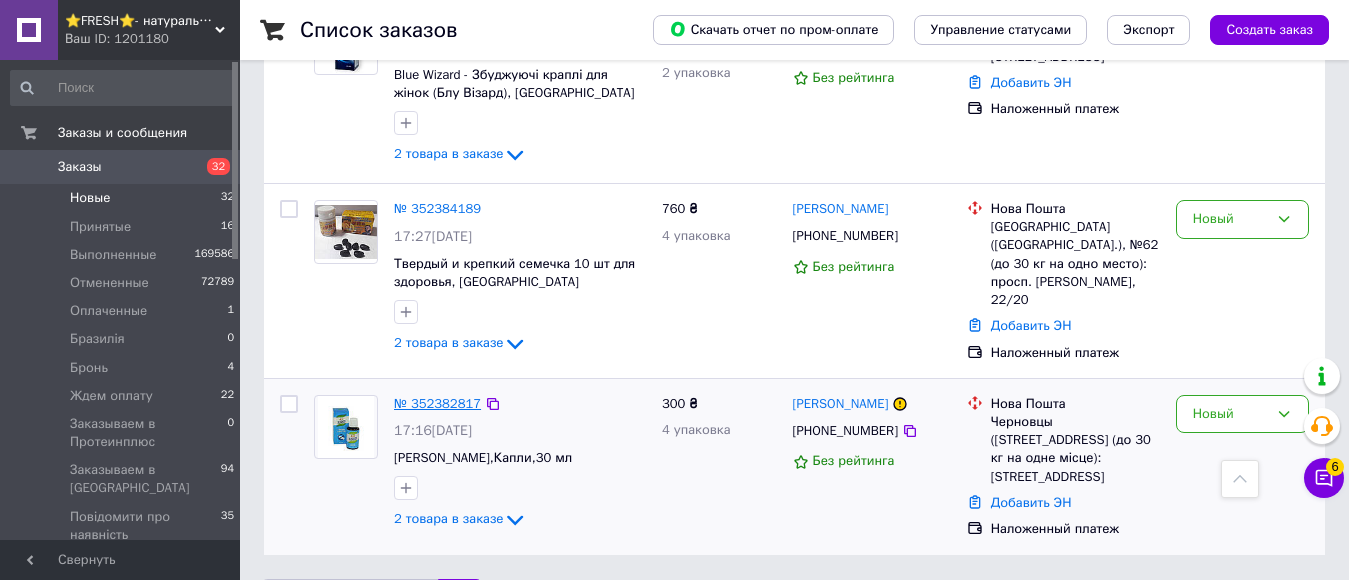 click on "№ 352382817" at bounding box center (437, 403) 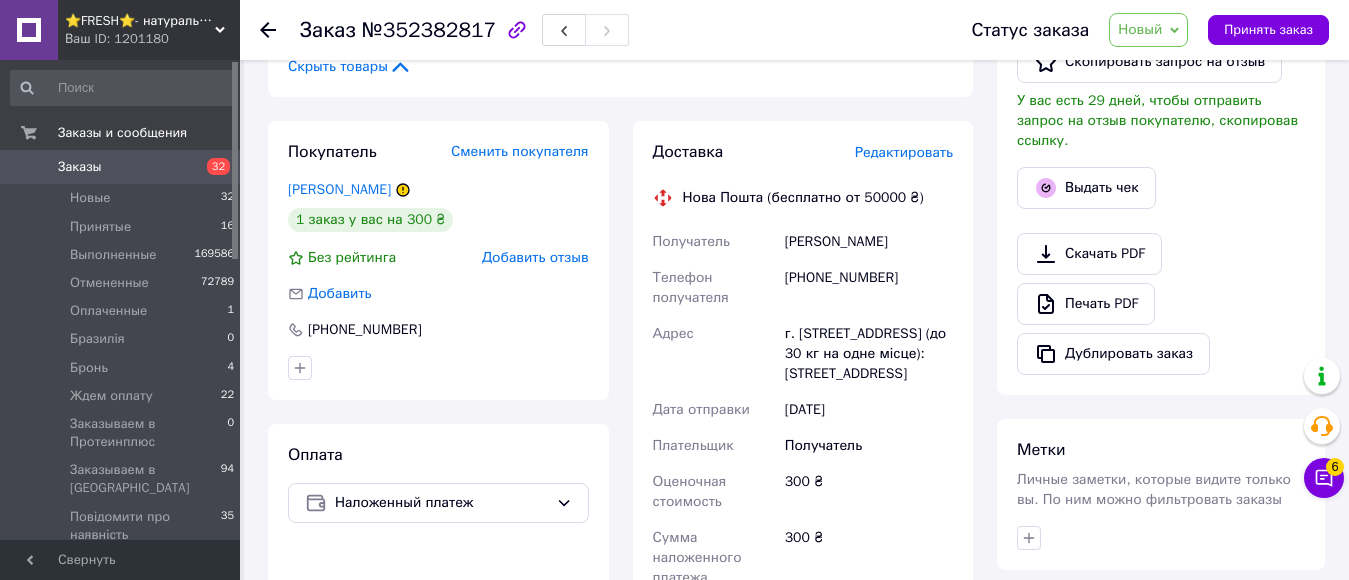 scroll, scrollTop: 500, scrollLeft: 0, axis: vertical 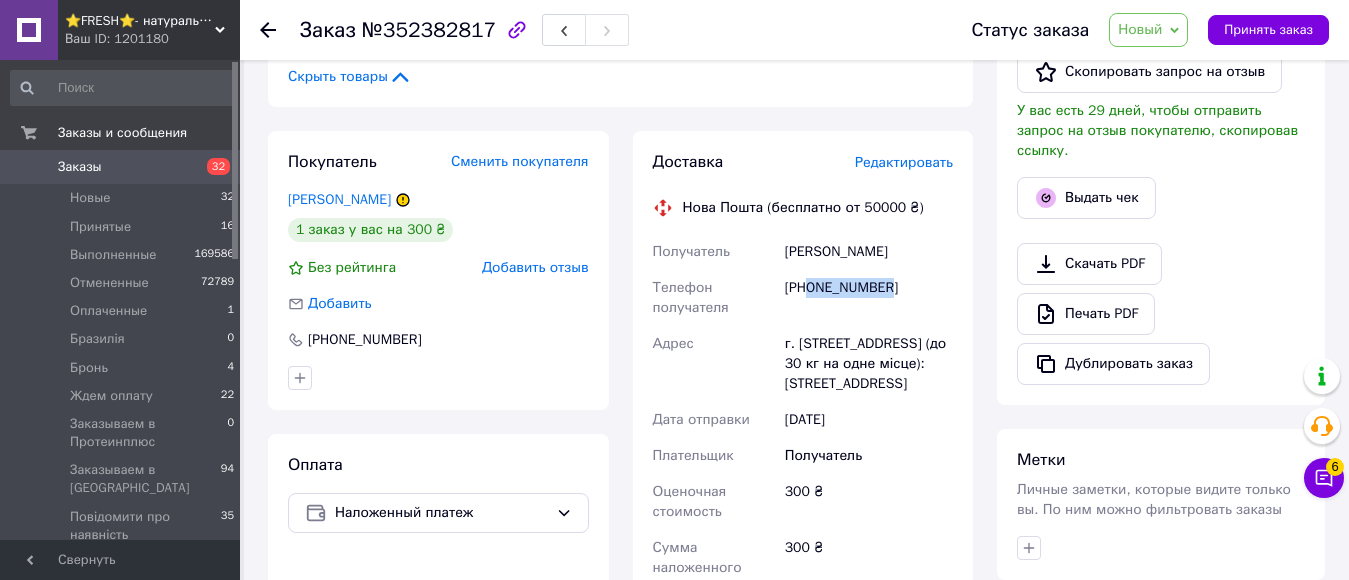 drag, startPoint x: 809, startPoint y: 250, endPoint x: 863, endPoint y: 248, distance: 54.037025 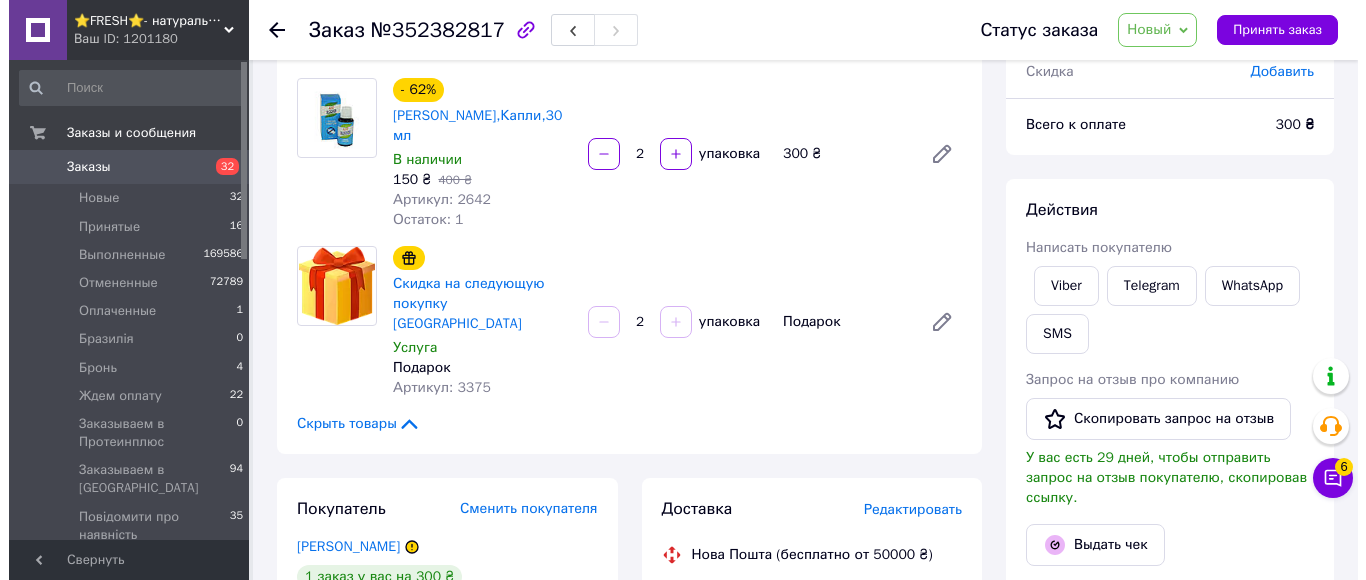 scroll, scrollTop: 0, scrollLeft: 0, axis: both 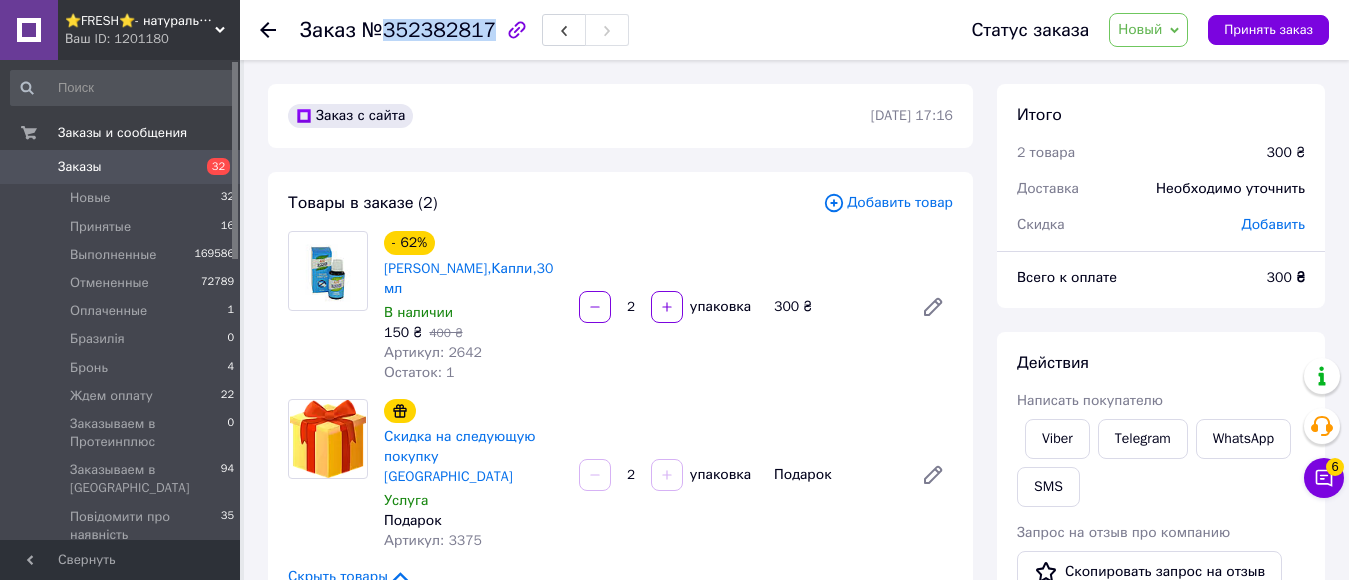 drag, startPoint x: 376, startPoint y: 35, endPoint x: 482, endPoint y: 40, distance: 106.11786 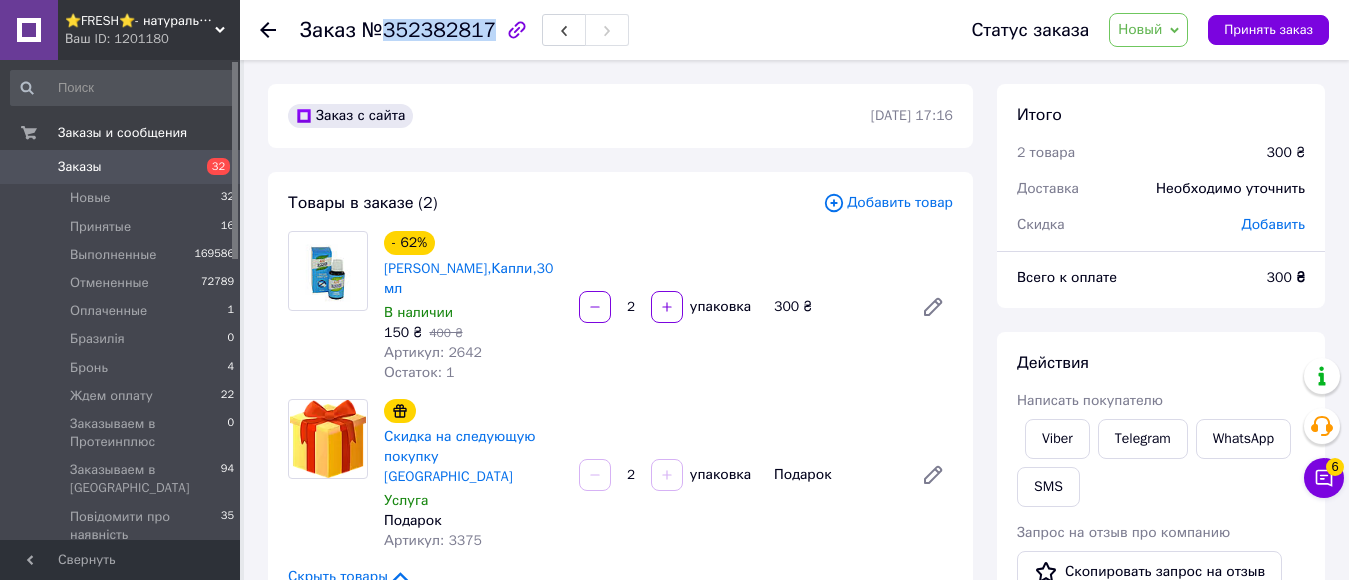 click on "№352382817" at bounding box center (429, 30) 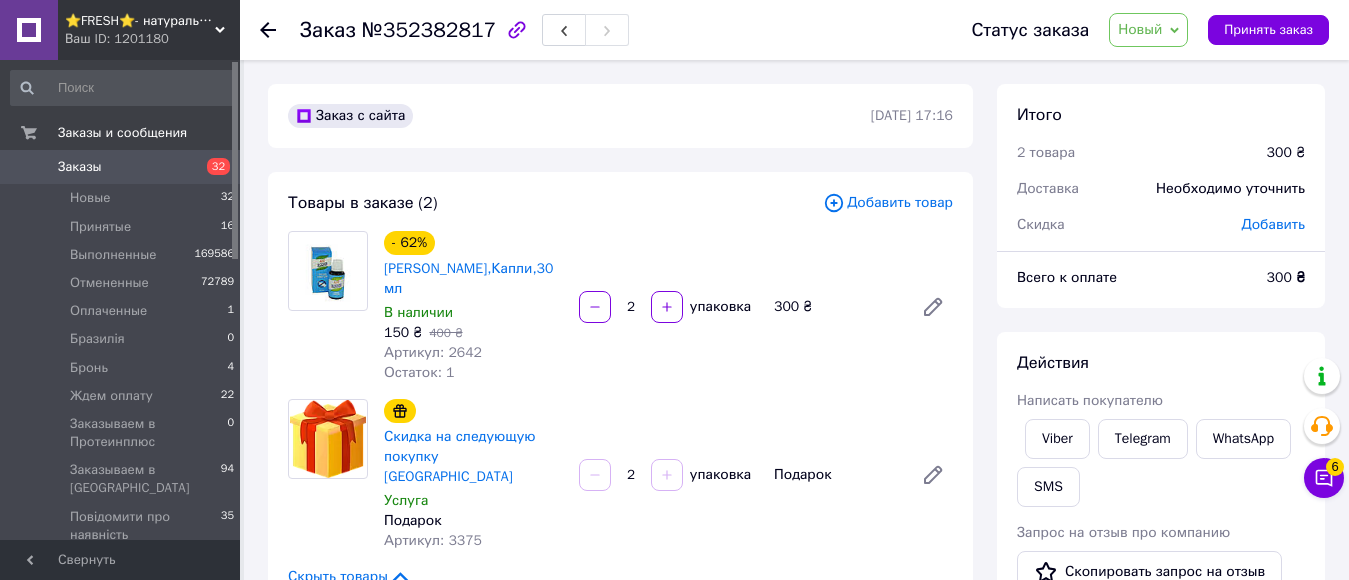 click on "SMS" at bounding box center (1048, 487) 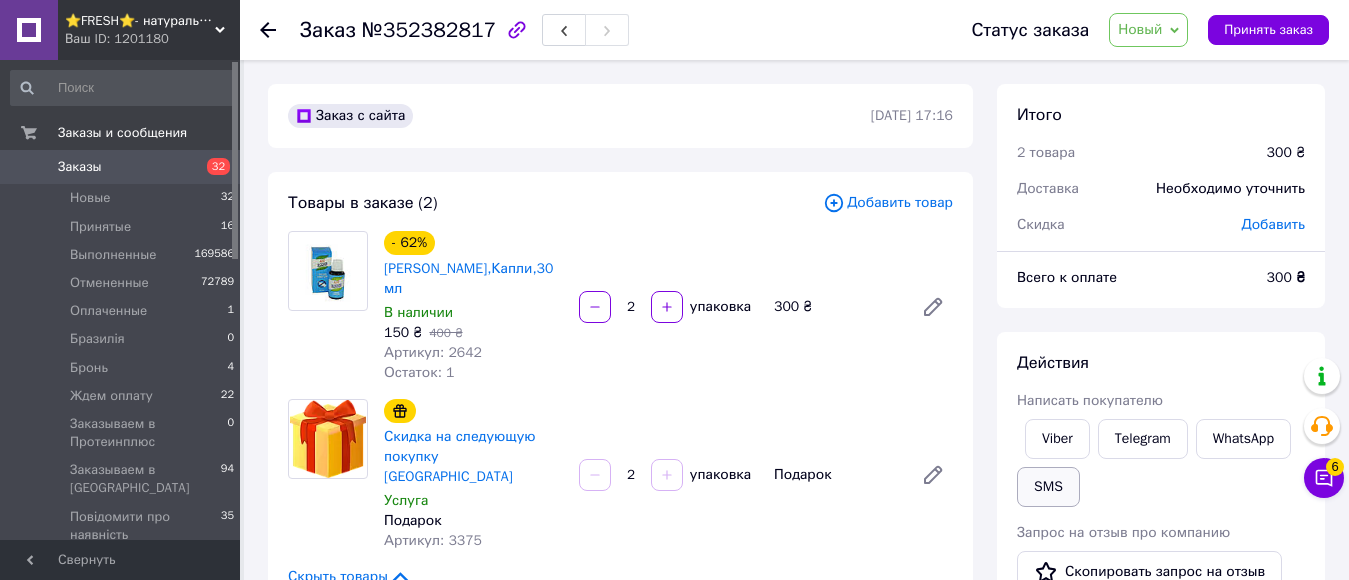 click on "SMS" at bounding box center [1048, 487] 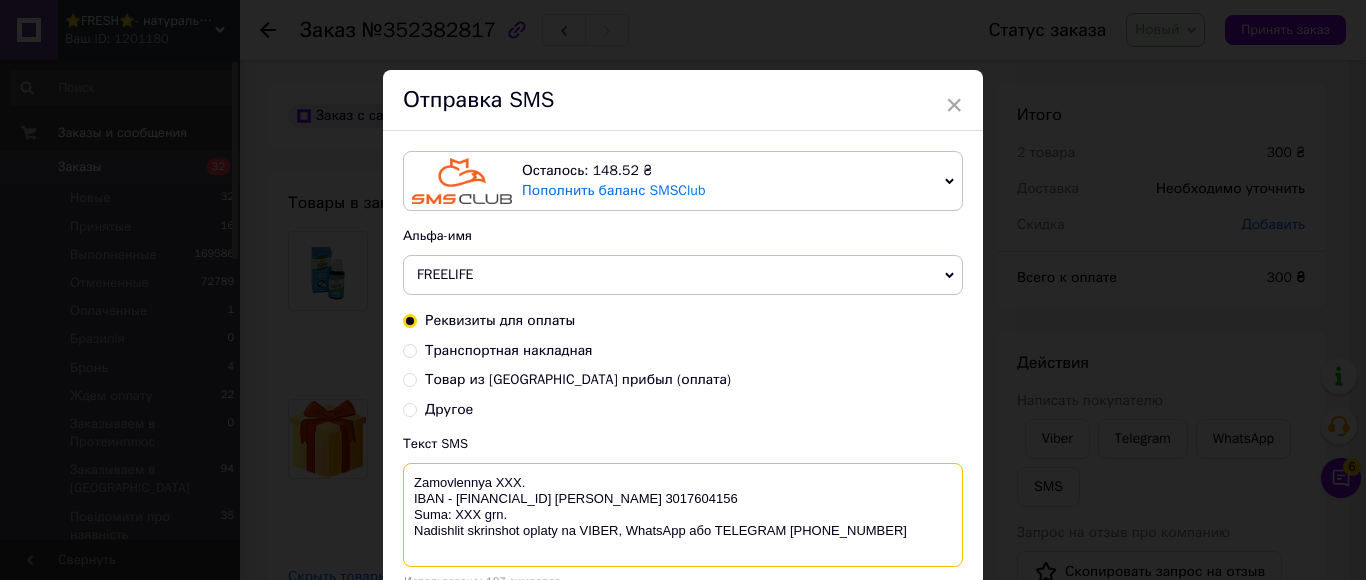 click on "Zamovlennya XXX.
IBAN - [FINANCIAL_ID] [PERSON_NAME] 3017604156
Suma: ХХХ grn.
Nadishlit skrinshot oplaty na VIBER, WhatsApp або TELEGRAM [PHONE_NUMBER]" at bounding box center (683, 515) 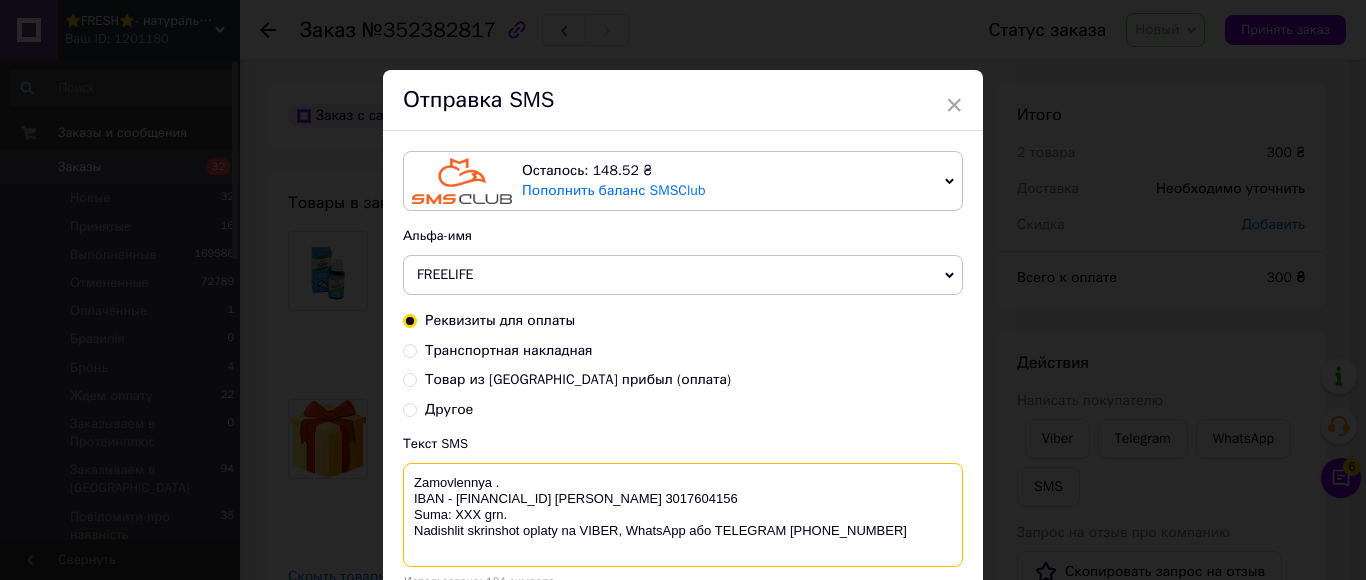 paste on "352382817" 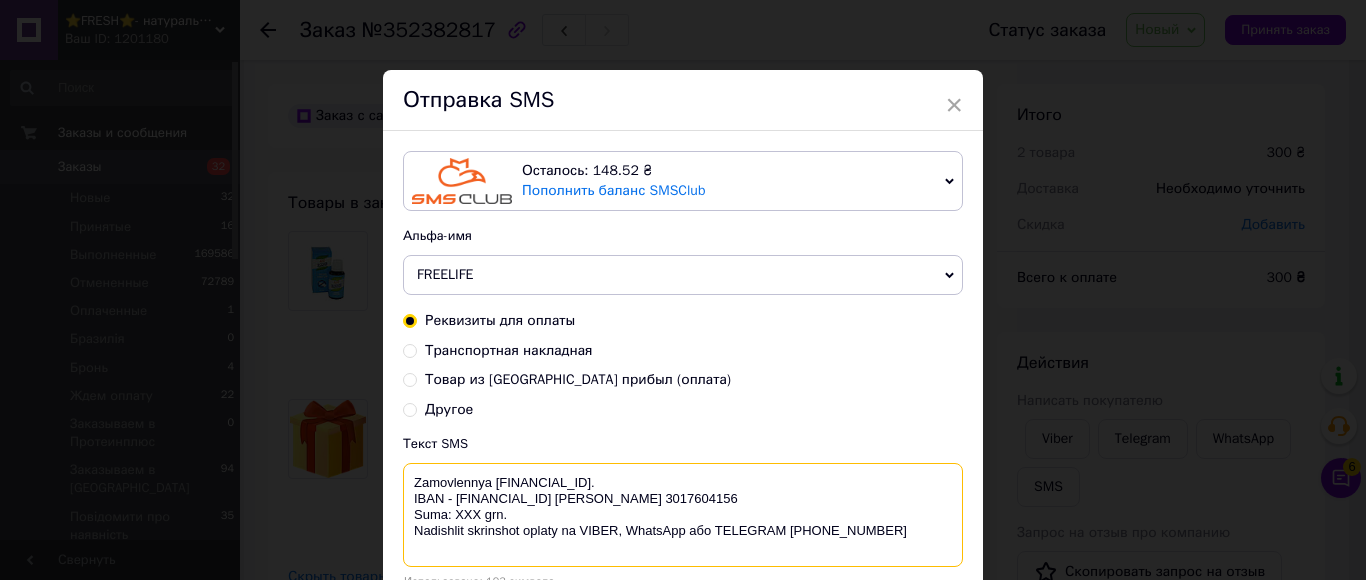 click on "Zamovlennya 352382817.
IBAN - UA093052990000026007016205594 Василенко Ігор Валерійович ЄДРПОУ 3017604156
Suma: ХХХ grn.
Nadishlit skrinshot oplaty na VIBER, WhatsApp або TELEGRAM +380956823454" at bounding box center (683, 515) 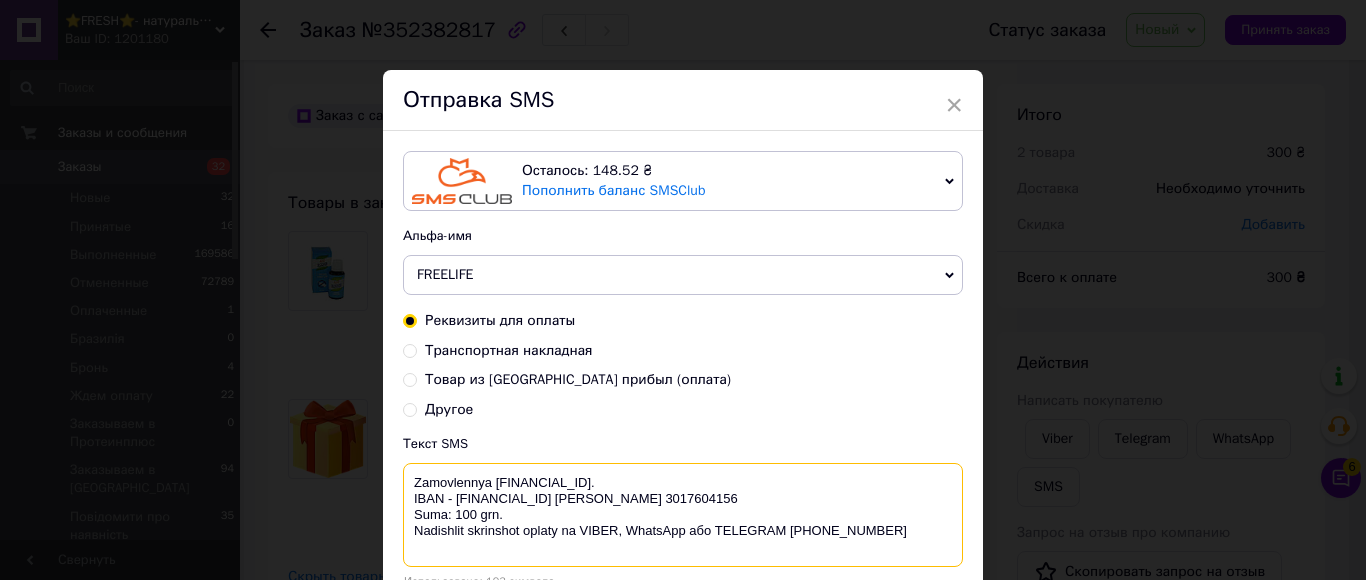 click on "Zamovlennya 352382817.
IBAN - UA093052990000026007016205594 Василенко Ігор Валерійович ЄДРПОУ 3017604156
Suma: 100 grn.
Nadishlit skrinshot oplaty na VIBER, WhatsApp або TELEGRAM +380956823454" at bounding box center [683, 515] 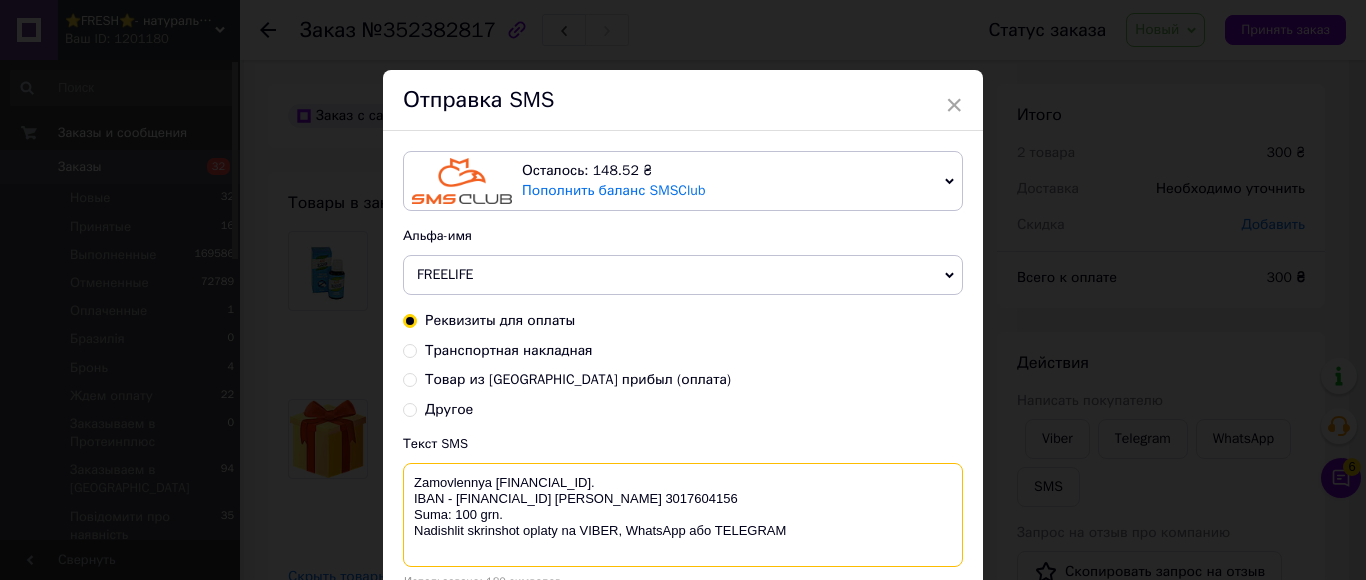paste on "+380678072108" 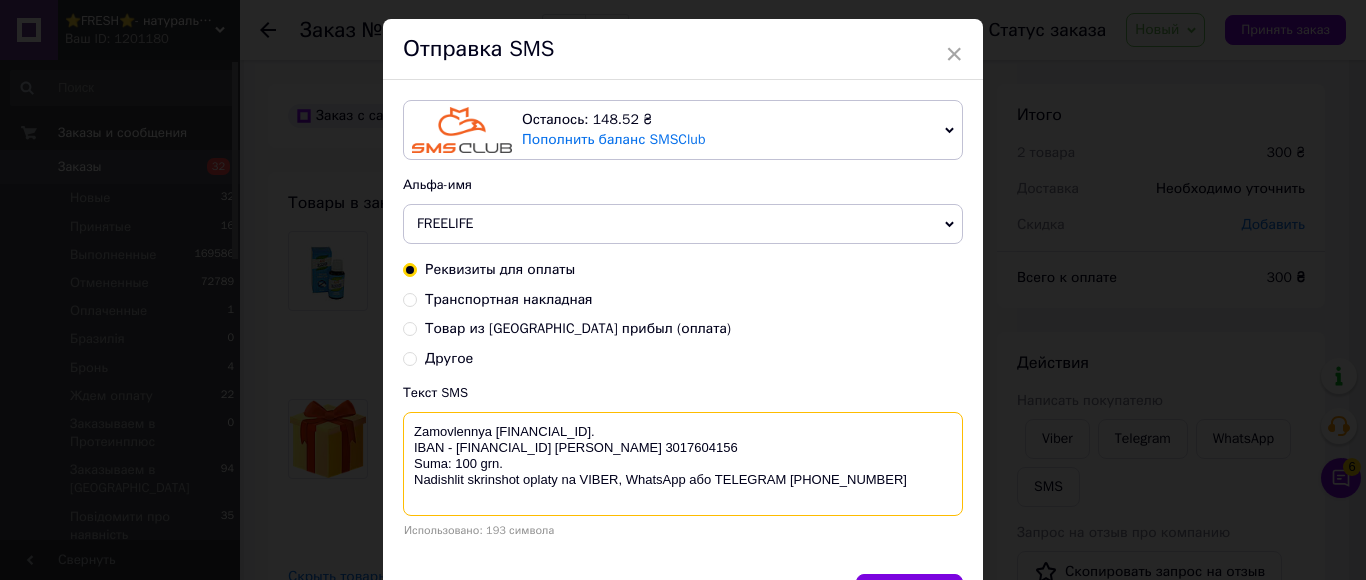 scroll, scrollTop: 100, scrollLeft: 0, axis: vertical 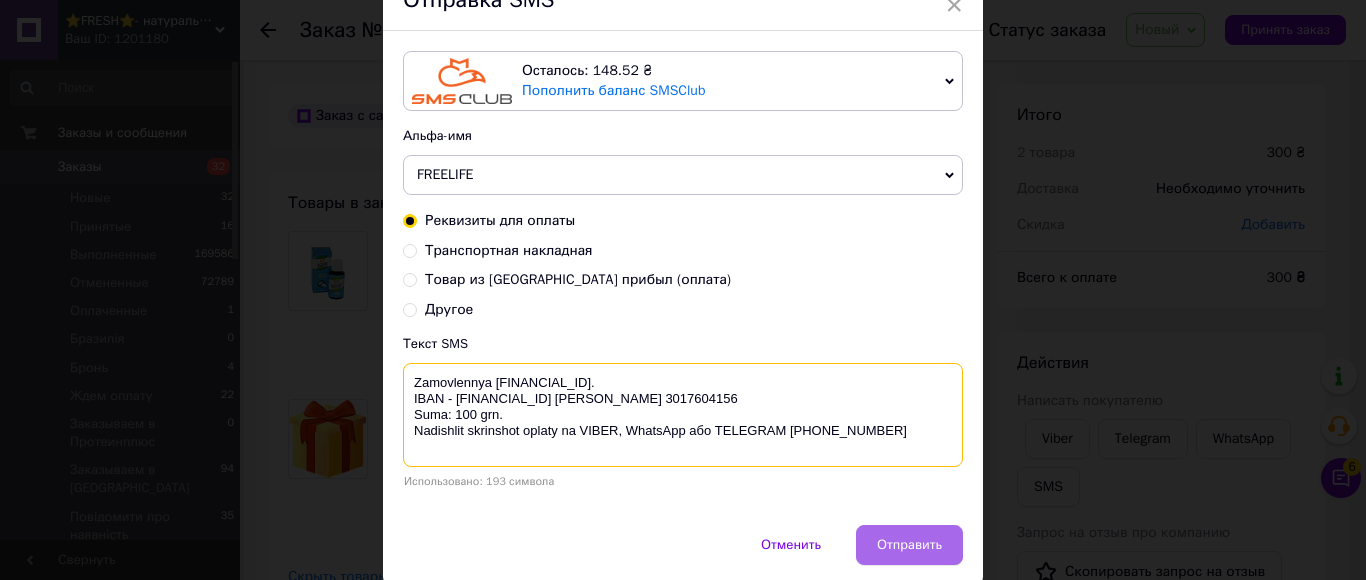 type on "Zamovlennya 352382817.
IBAN - UA093052990000026007016205594 Василенко Ігор Валерійович ЄДРПОУ 3017604156
Suma: 100 grn.
Nadishlit skrinshot oplaty na VIBER, WhatsApp або TELEGRAM +380678072108" 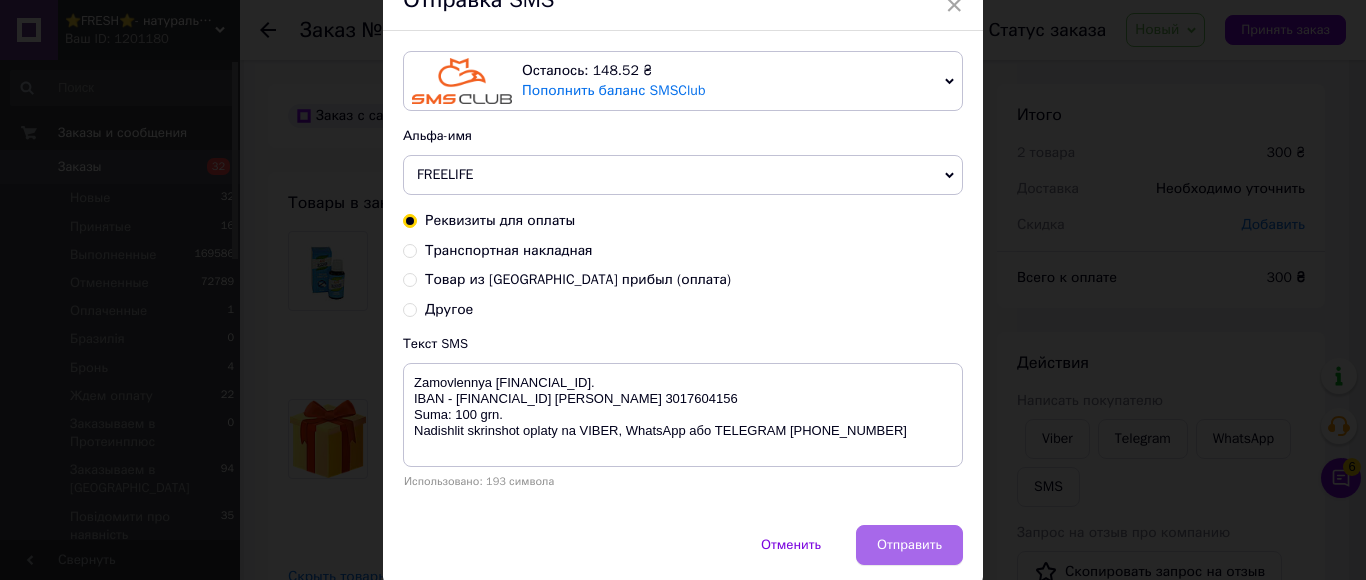 click on "Отправить" at bounding box center (909, 545) 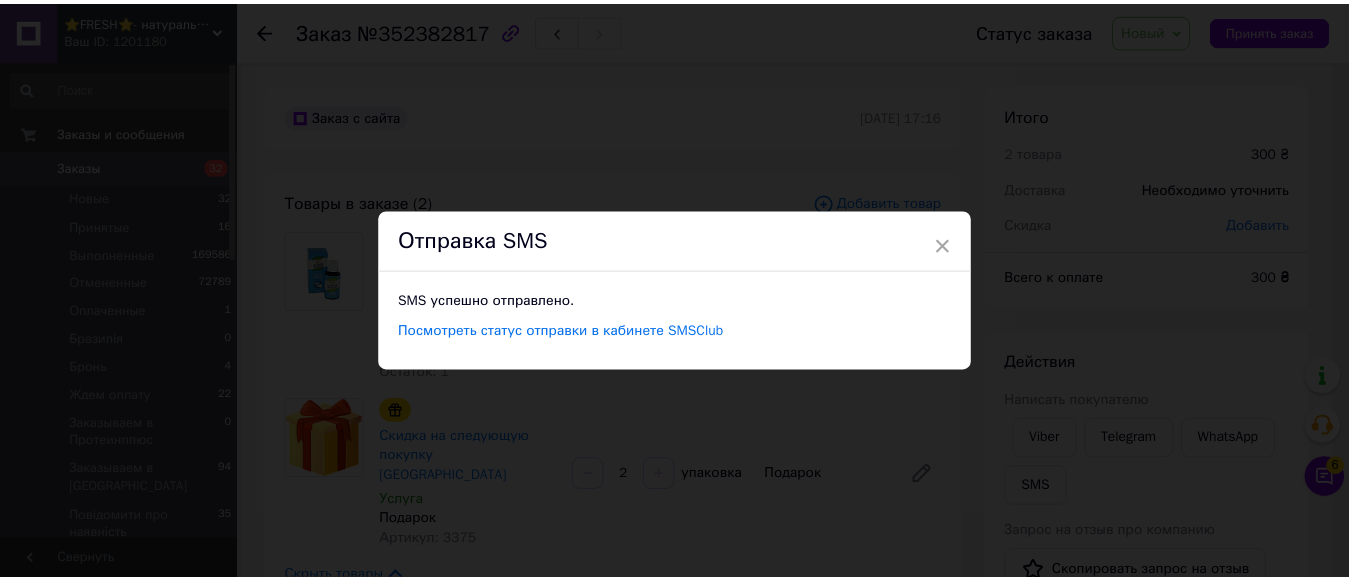 scroll, scrollTop: 0, scrollLeft: 0, axis: both 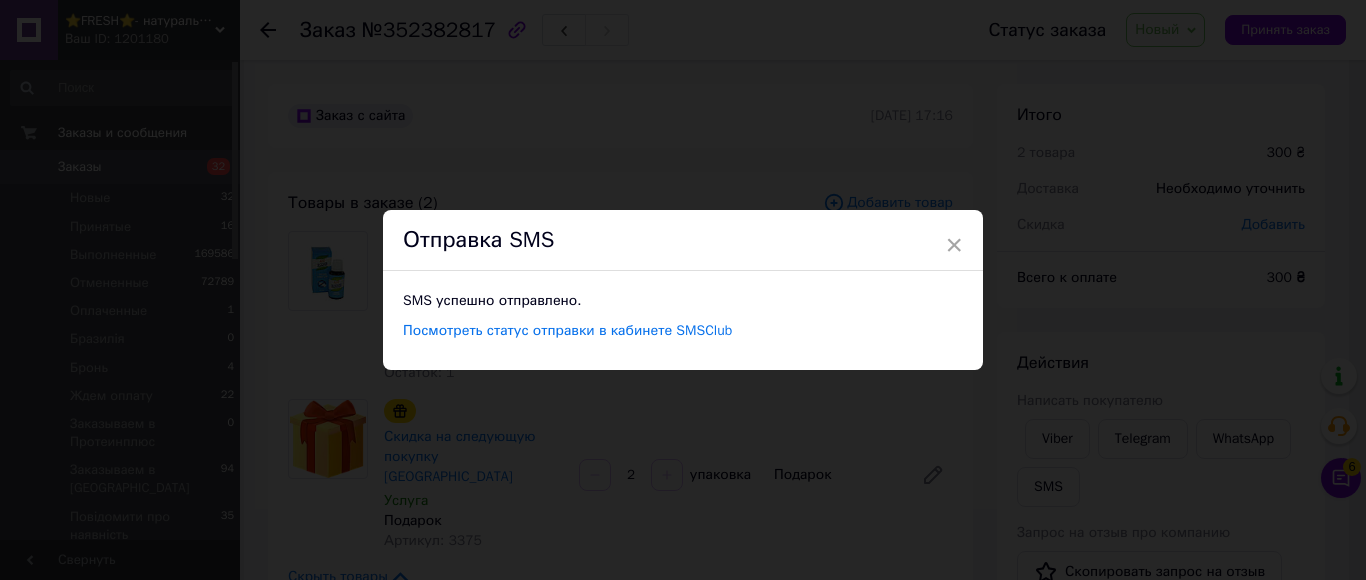click on "×" at bounding box center [954, 245] 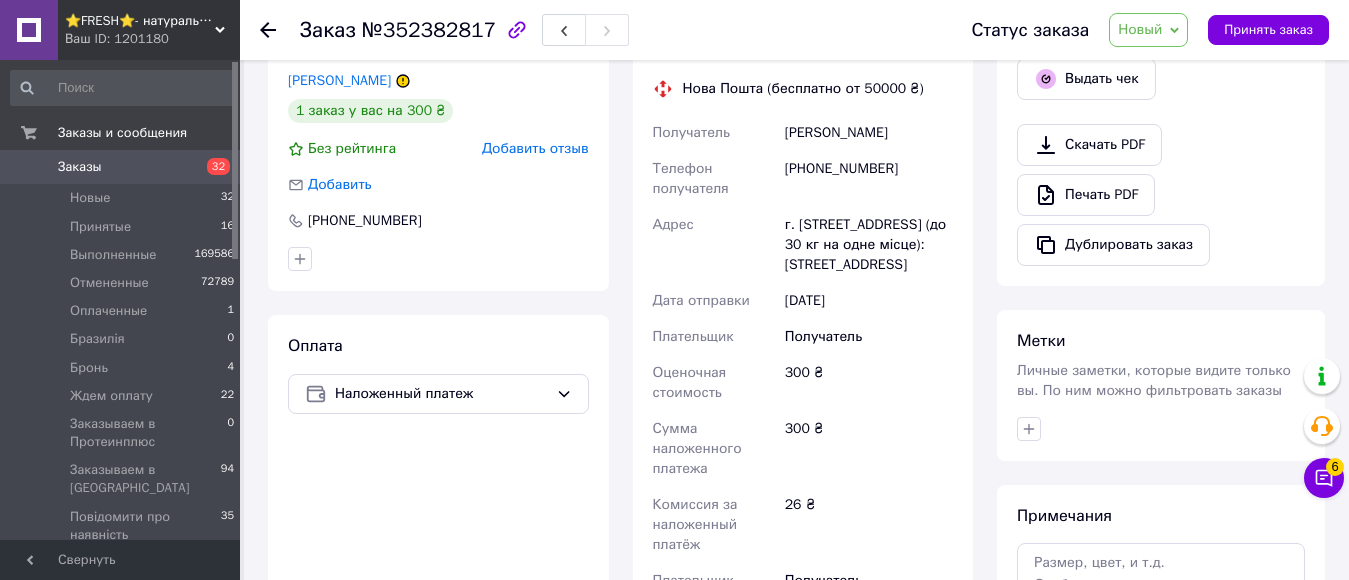 scroll, scrollTop: 700, scrollLeft: 0, axis: vertical 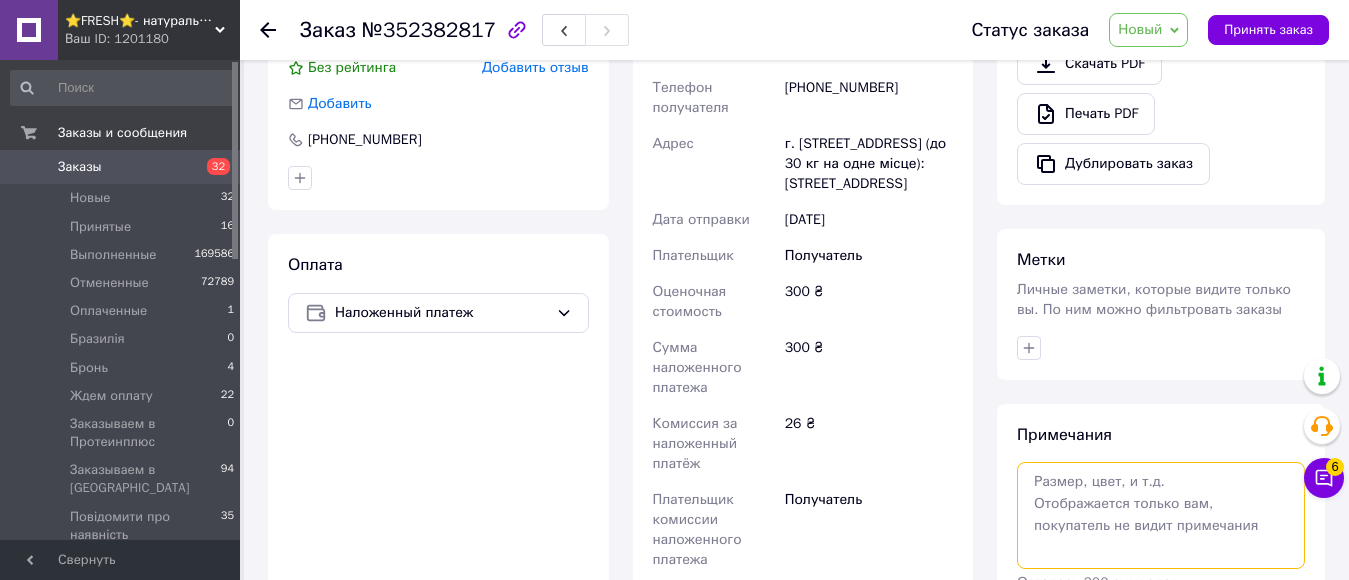 click at bounding box center (1161, 515) 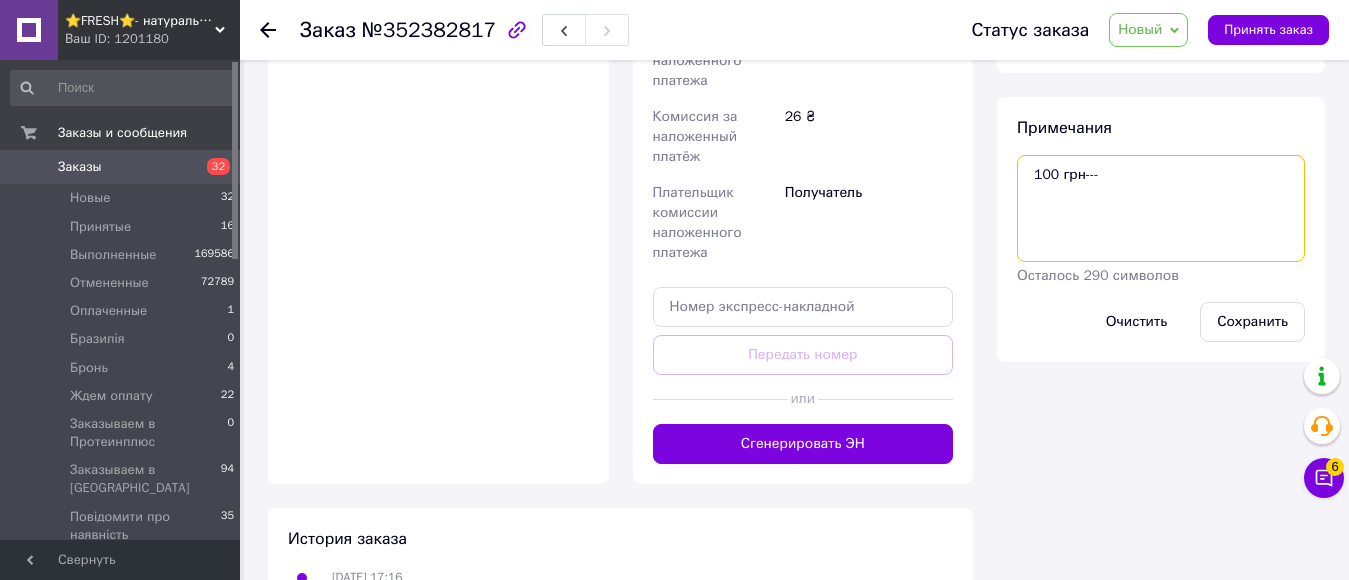 scroll, scrollTop: 1058, scrollLeft: 0, axis: vertical 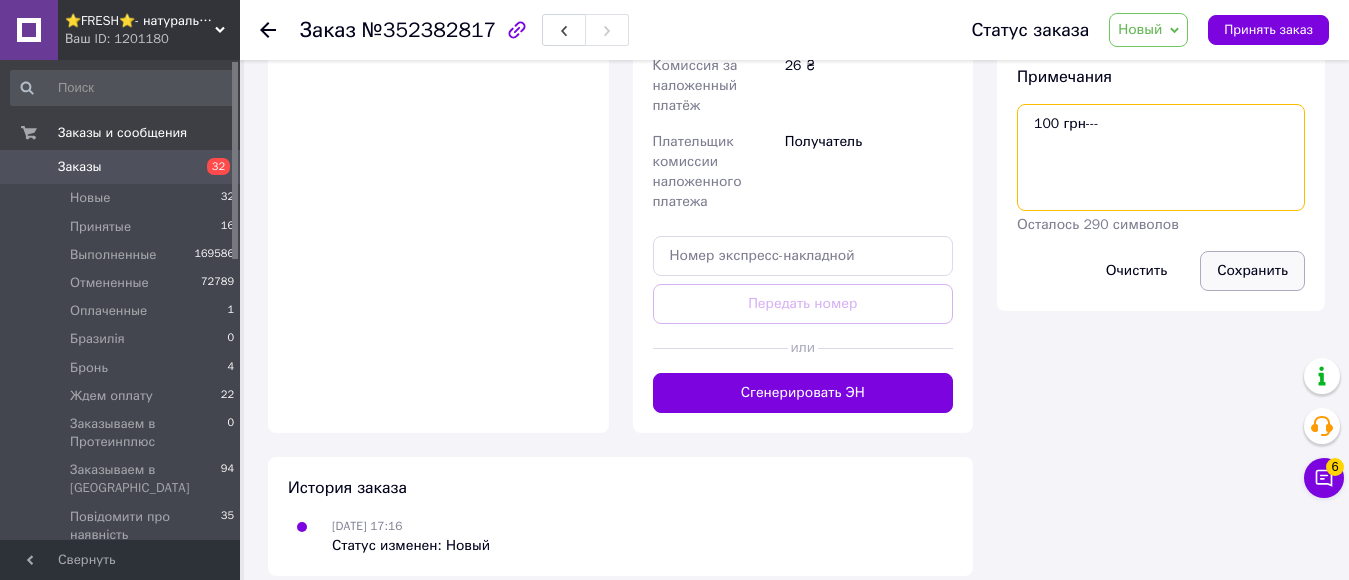 type on "100 грн---" 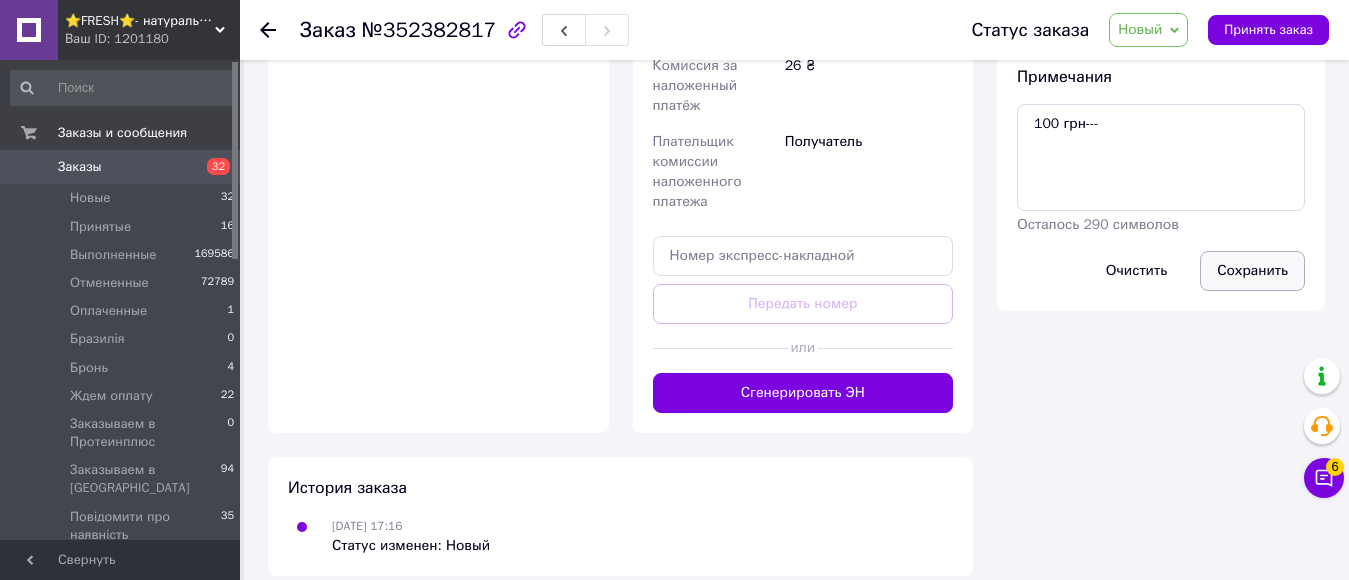 click on "Сохранить" at bounding box center (1252, 271) 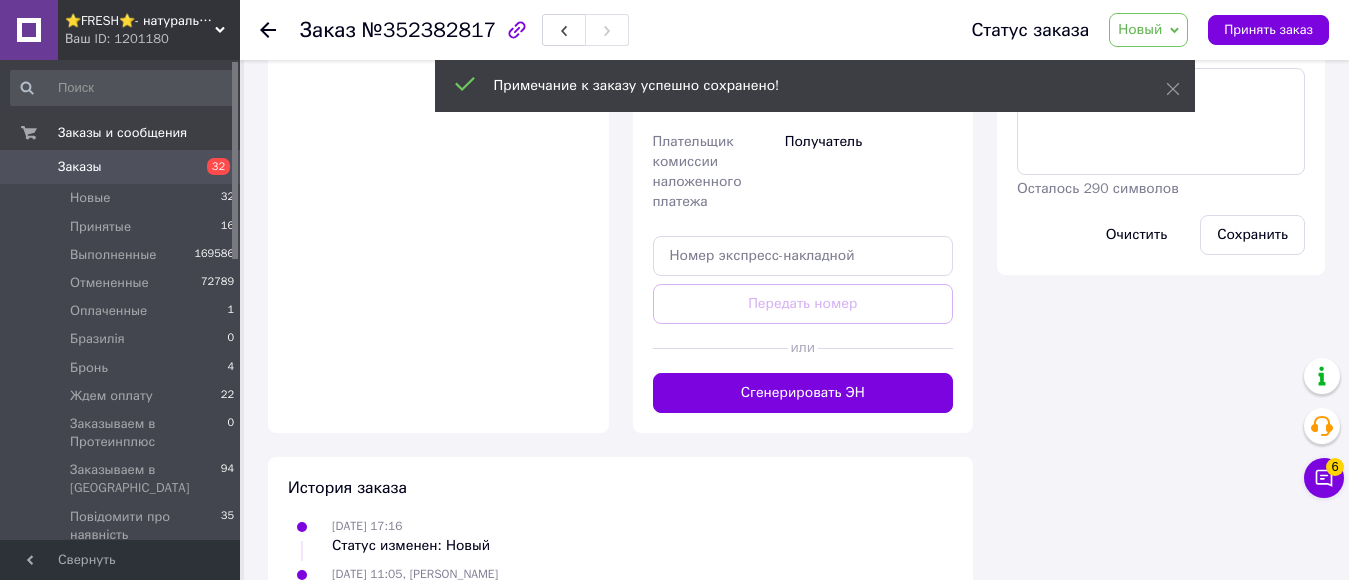 click on "Новый" at bounding box center (1140, 29) 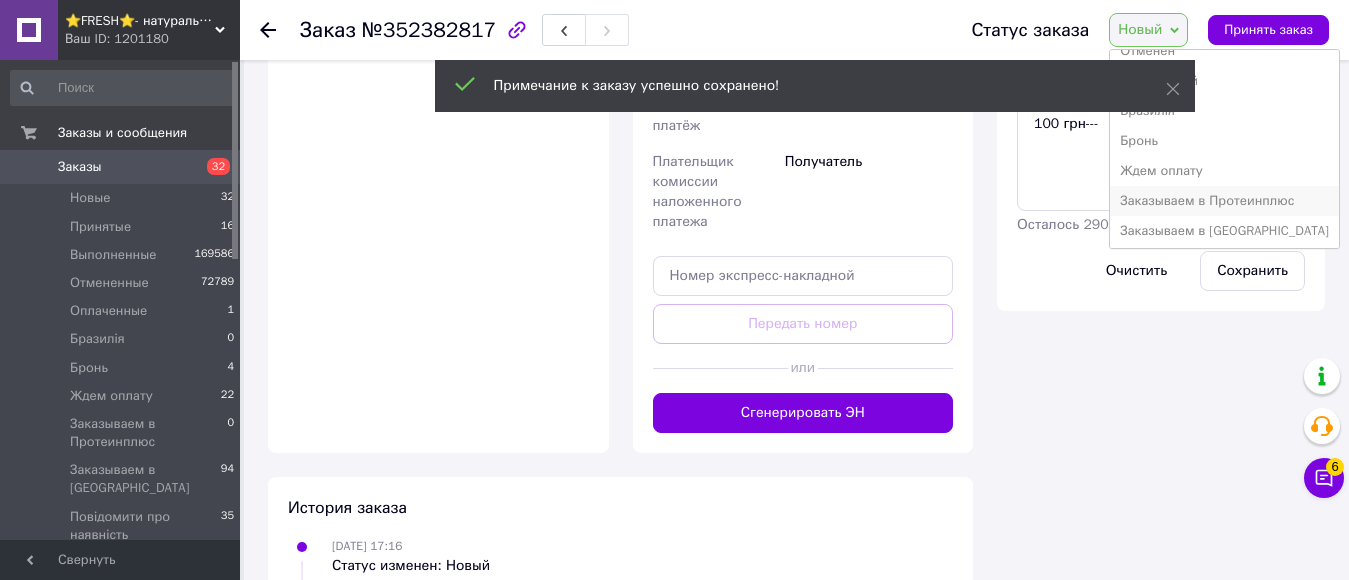 scroll, scrollTop: 100, scrollLeft: 0, axis: vertical 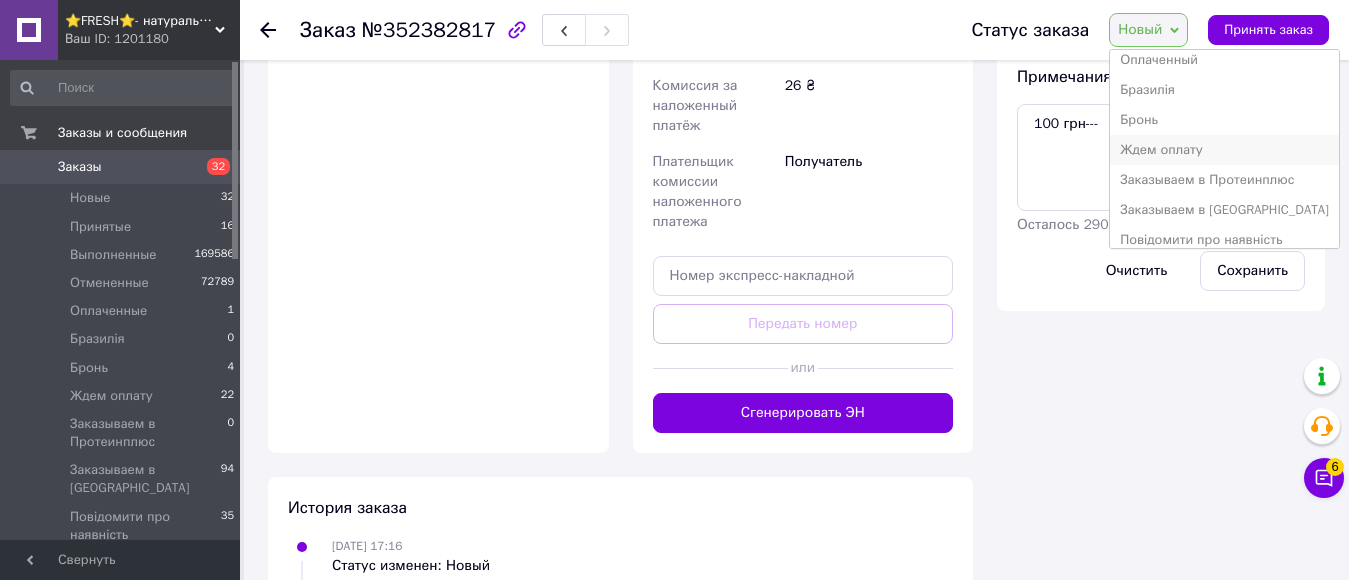 click on "Ждем оплату" at bounding box center (1224, 150) 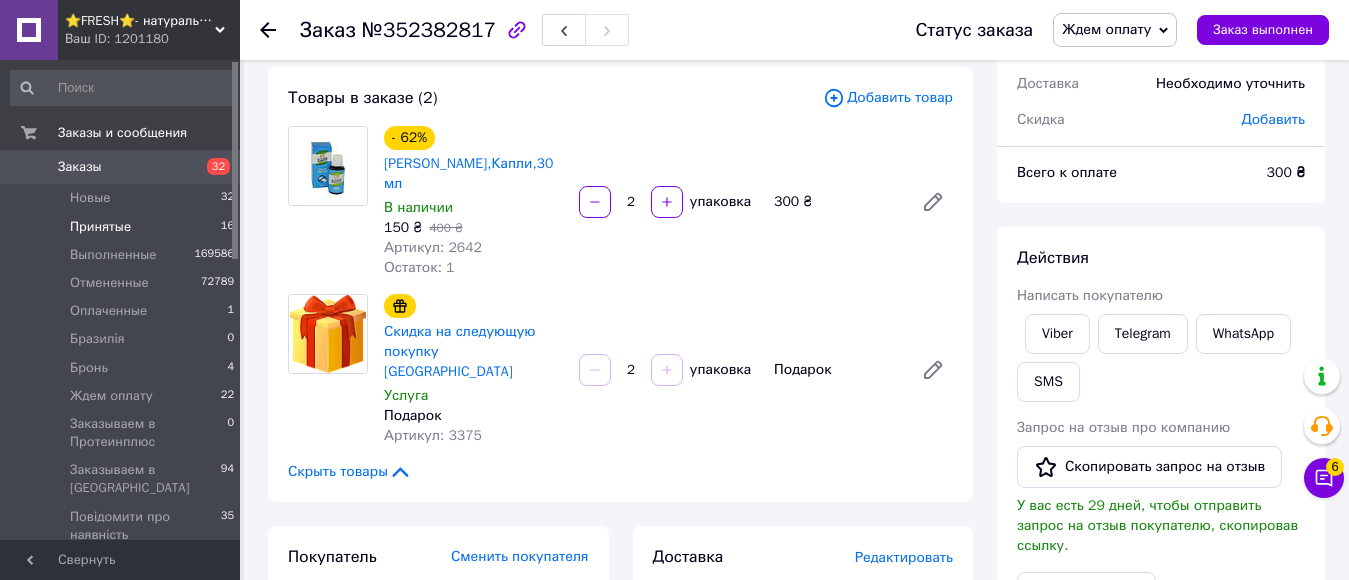 scroll, scrollTop: 58, scrollLeft: 0, axis: vertical 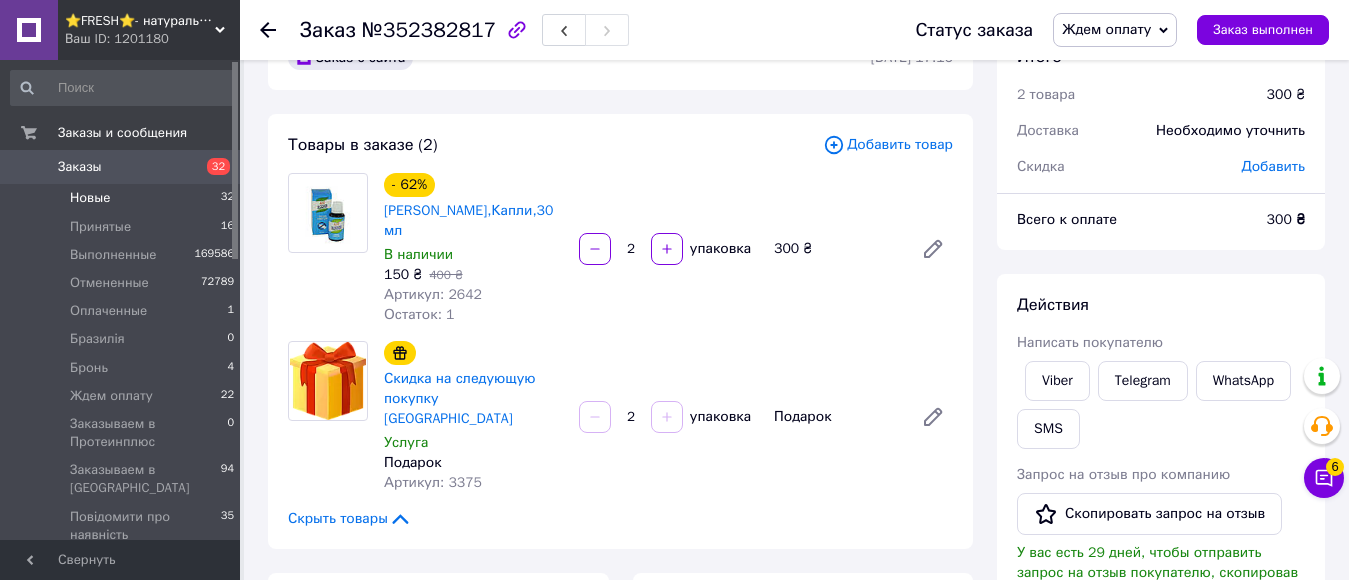 click on "Новые" at bounding box center [90, 198] 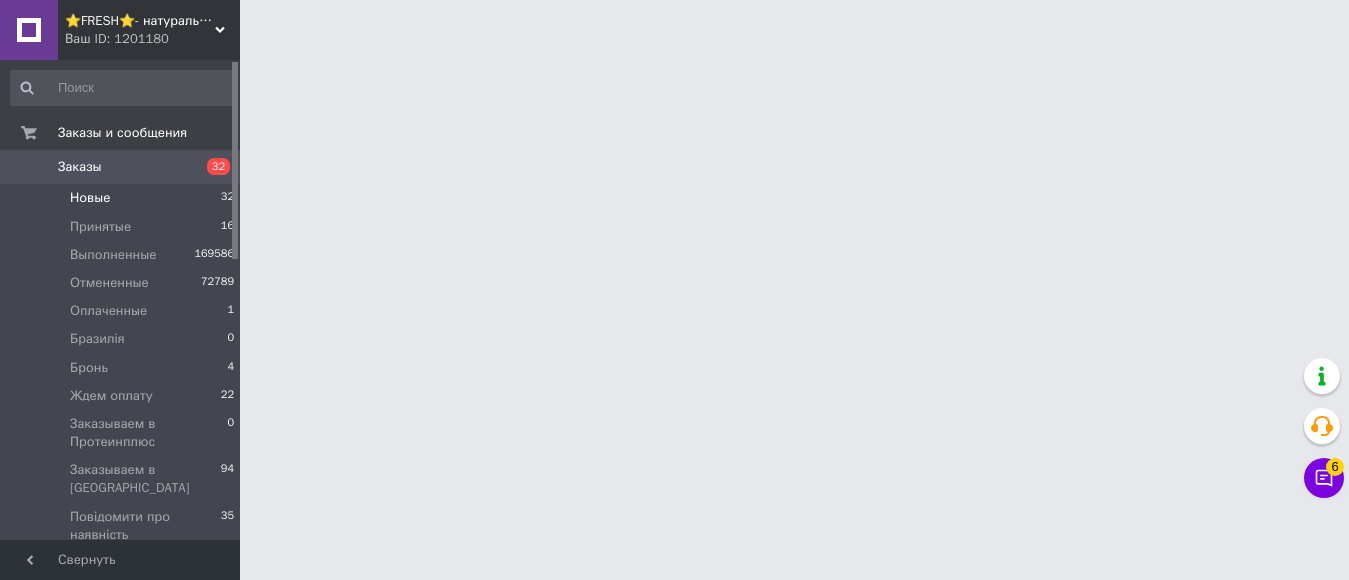scroll, scrollTop: 0, scrollLeft: 0, axis: both 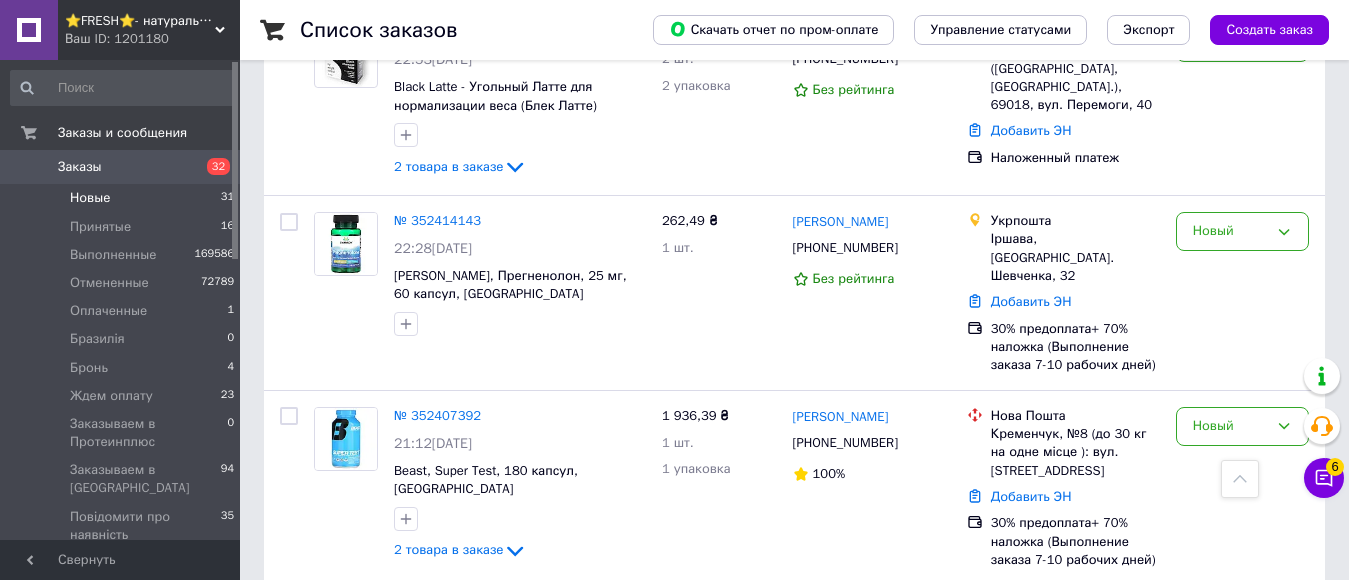 click on "2" at bounding box center (327, 630) 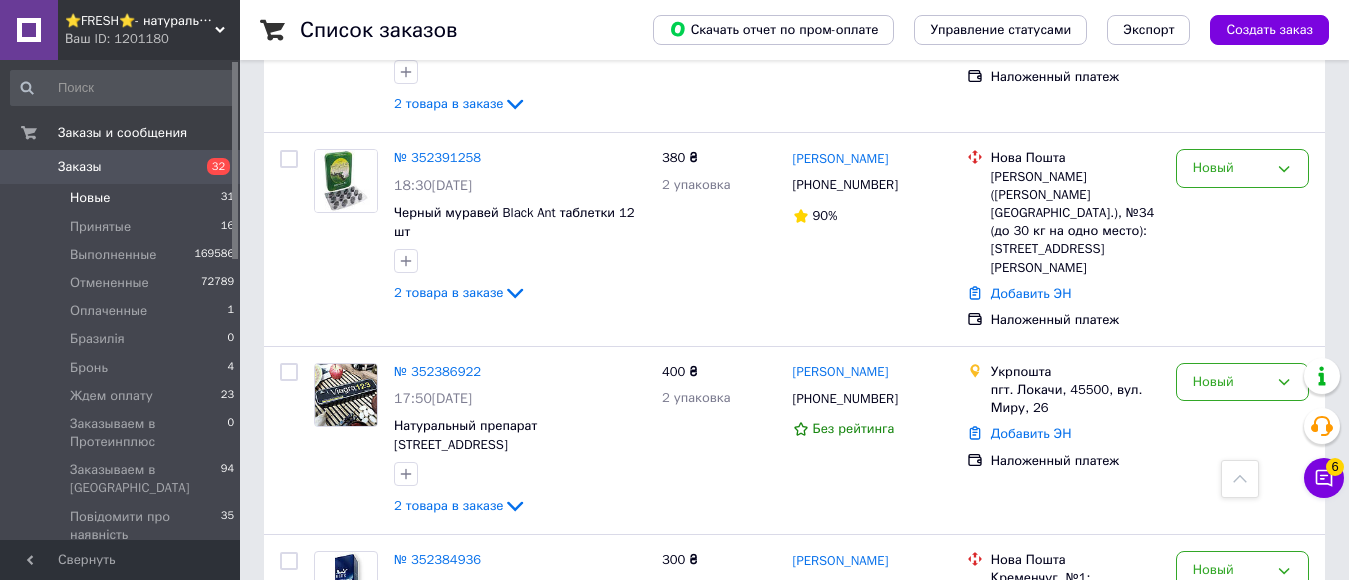 scroll, scrollTop: 2066, scrollLeft: 0, axis: vertical 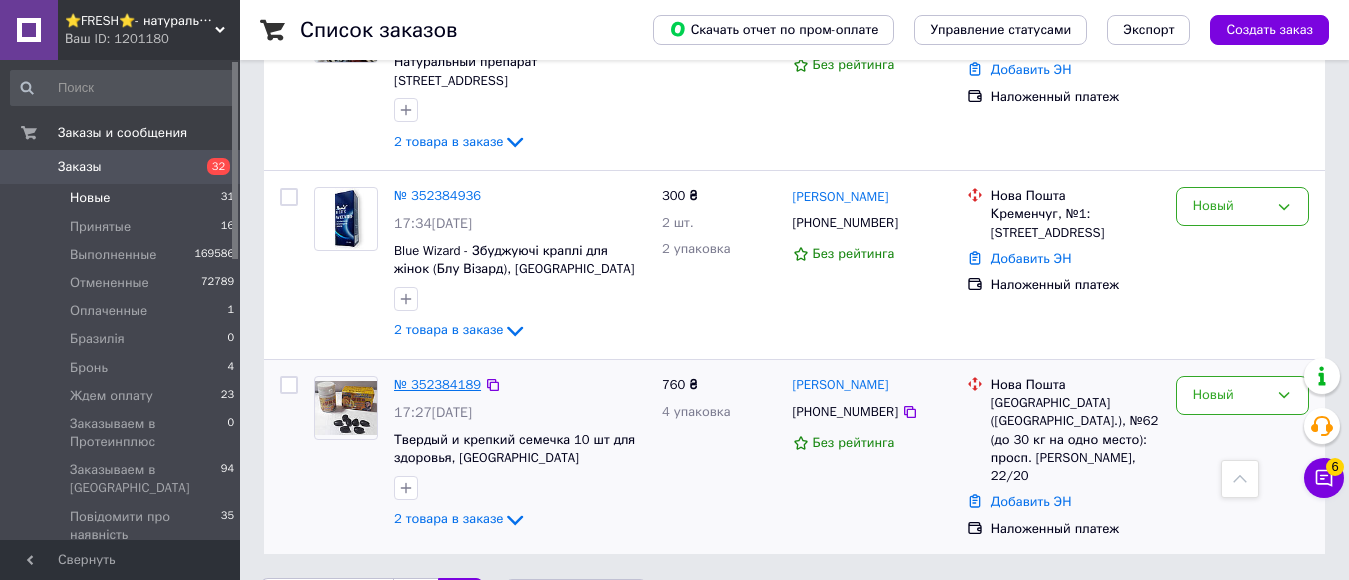 click on "№ 352384189" at bounding box center (437, 384) 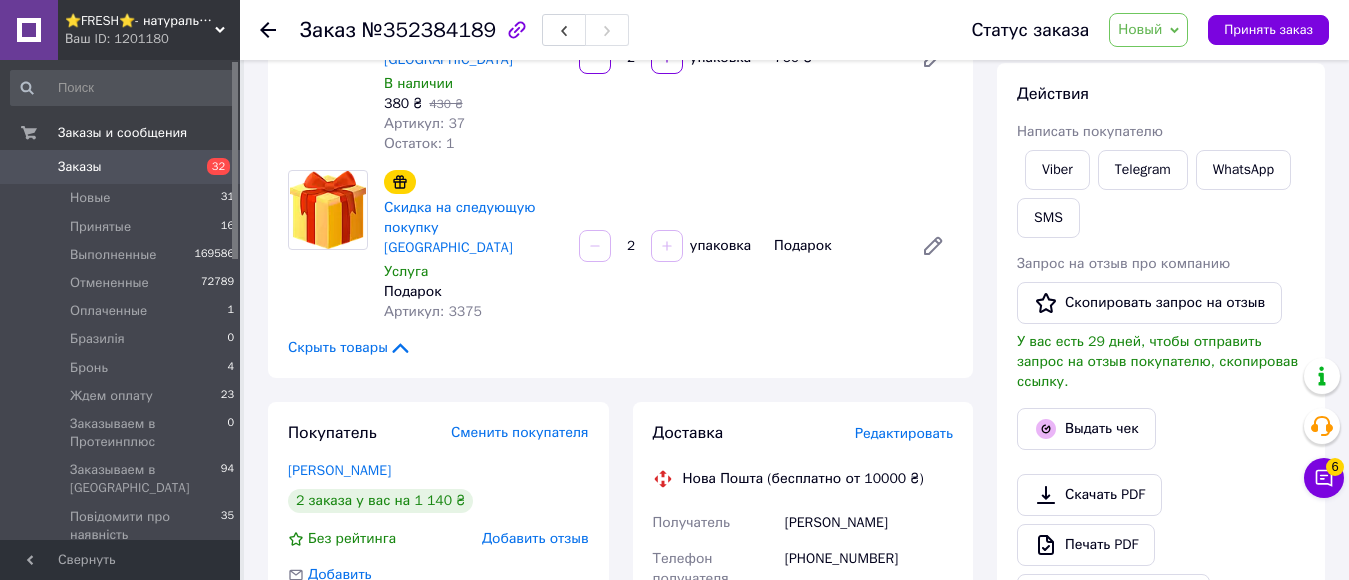 scroll, scrollTop: 300, scrollLeft: 0, axis: vertical 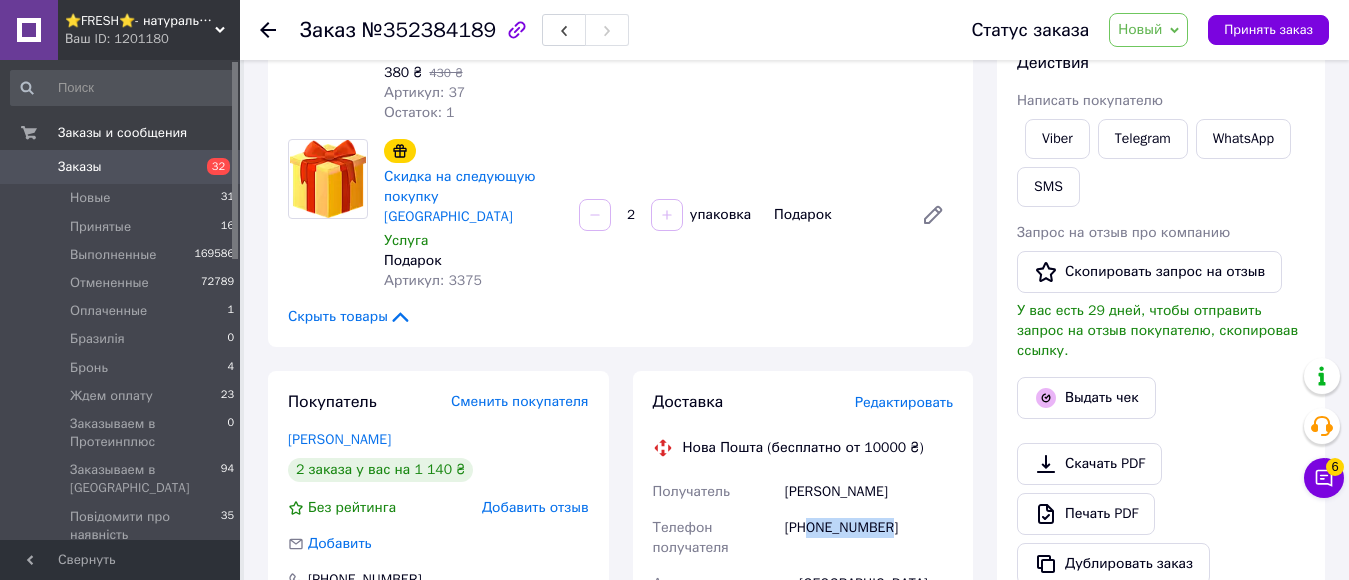 drag, startPoint x: 813, startPoint y: 490, endPoint x: 901, endPoint y: 494, distance: 88.09086 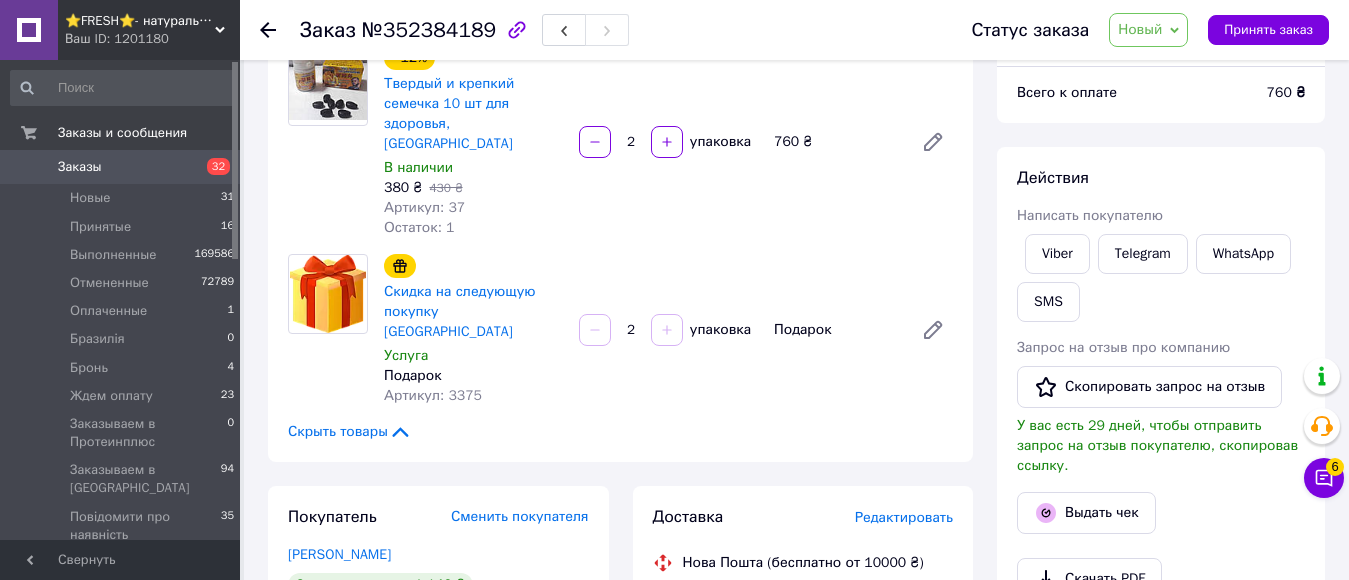 scroll, scrollTop: 0, scrollLeft: 0, axis: both 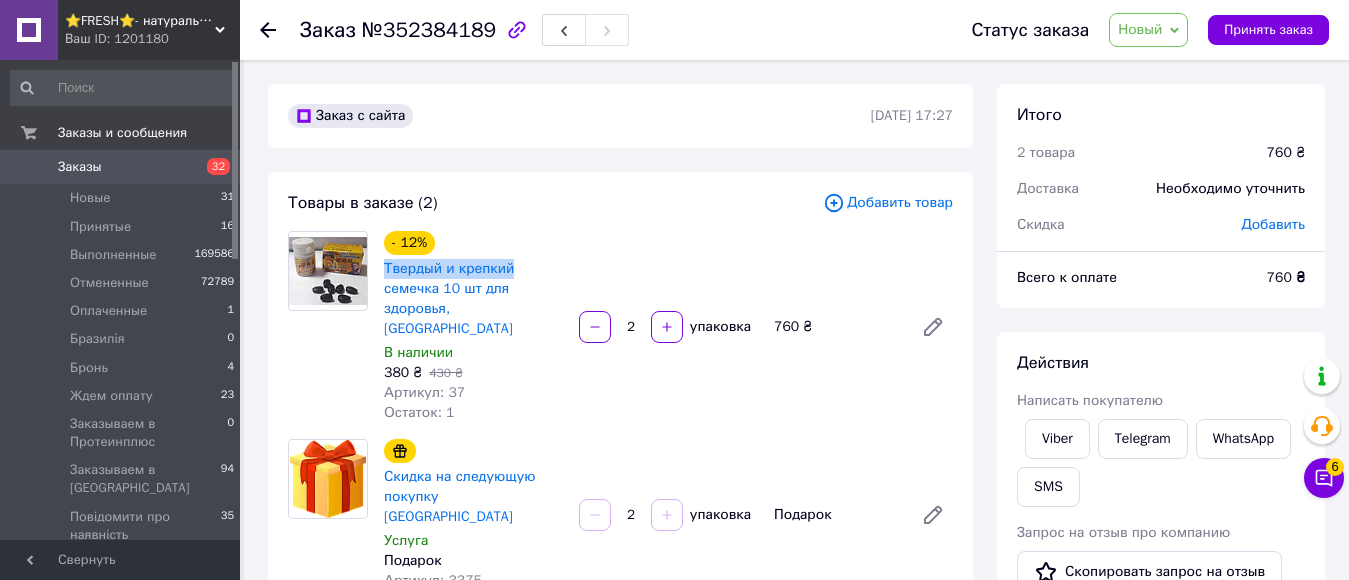 drag, startPoint x: 376, startPoint y: 269, endPoint x: 513, endPoint y: 271, distance: 137.0146 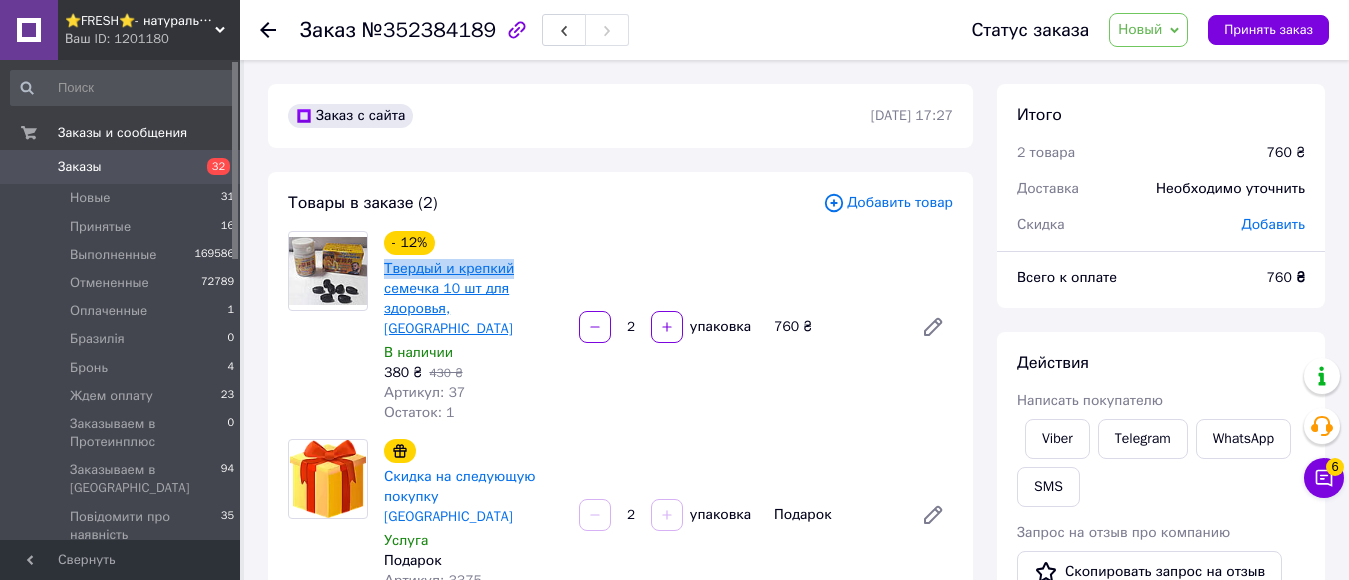 copy on "Твердый и крепкий" 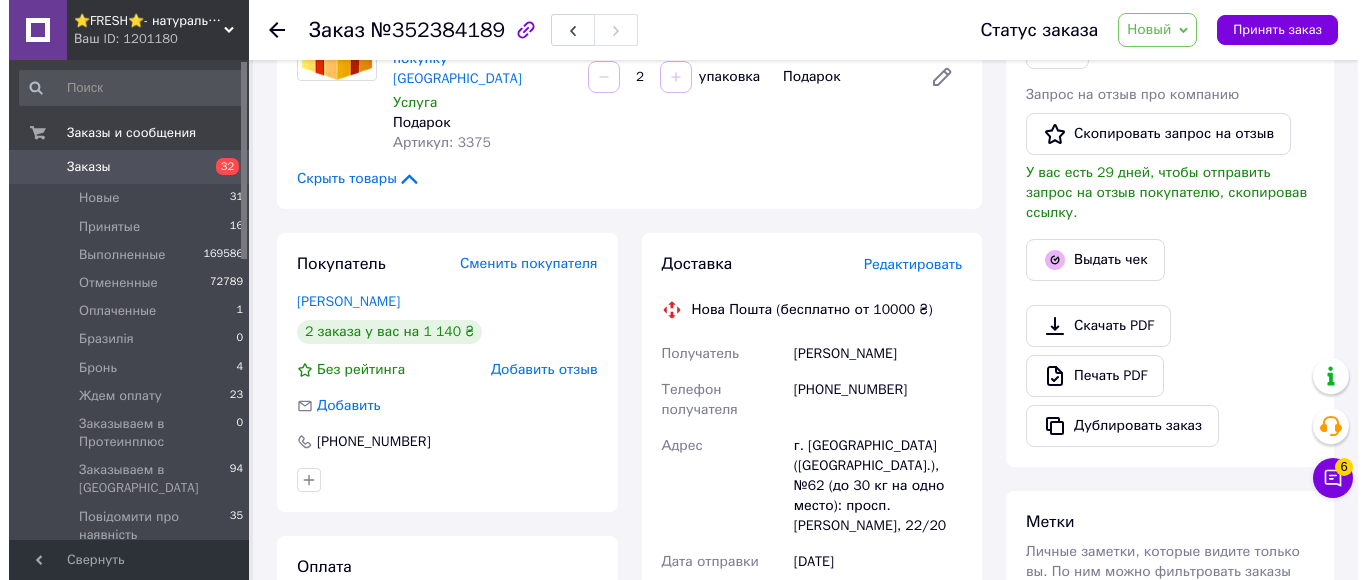 scroll, scrollTop: 398, scrollLeft: 0, axis: vertical 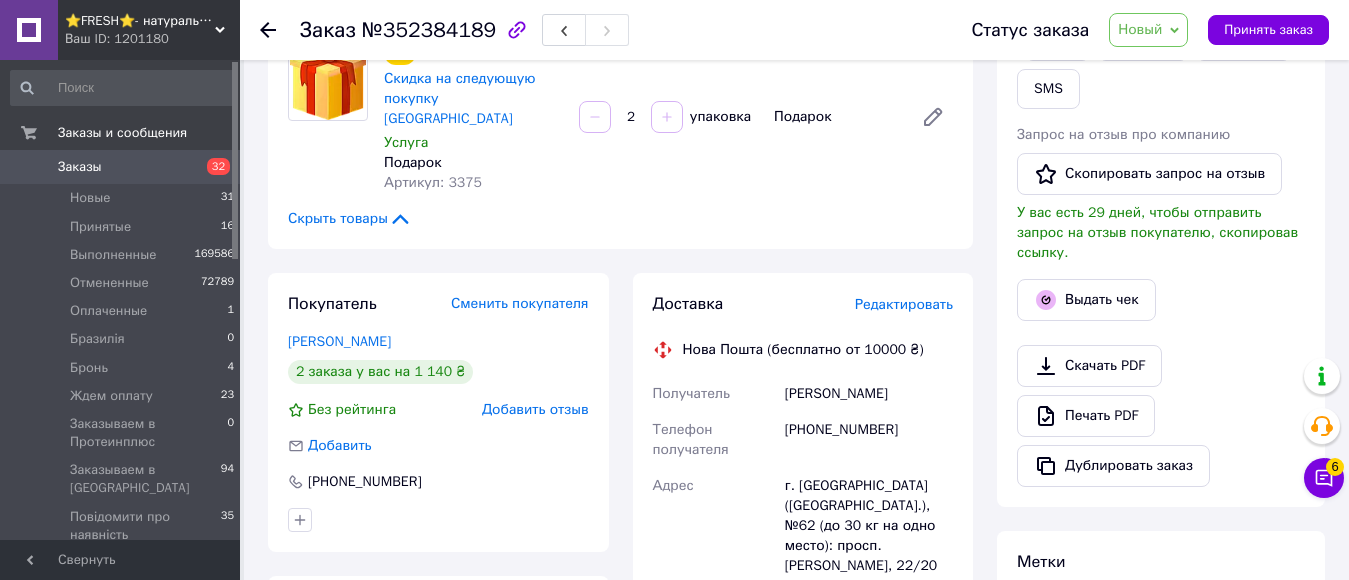 click on "Редактировать" at bounding box center [904, 304] 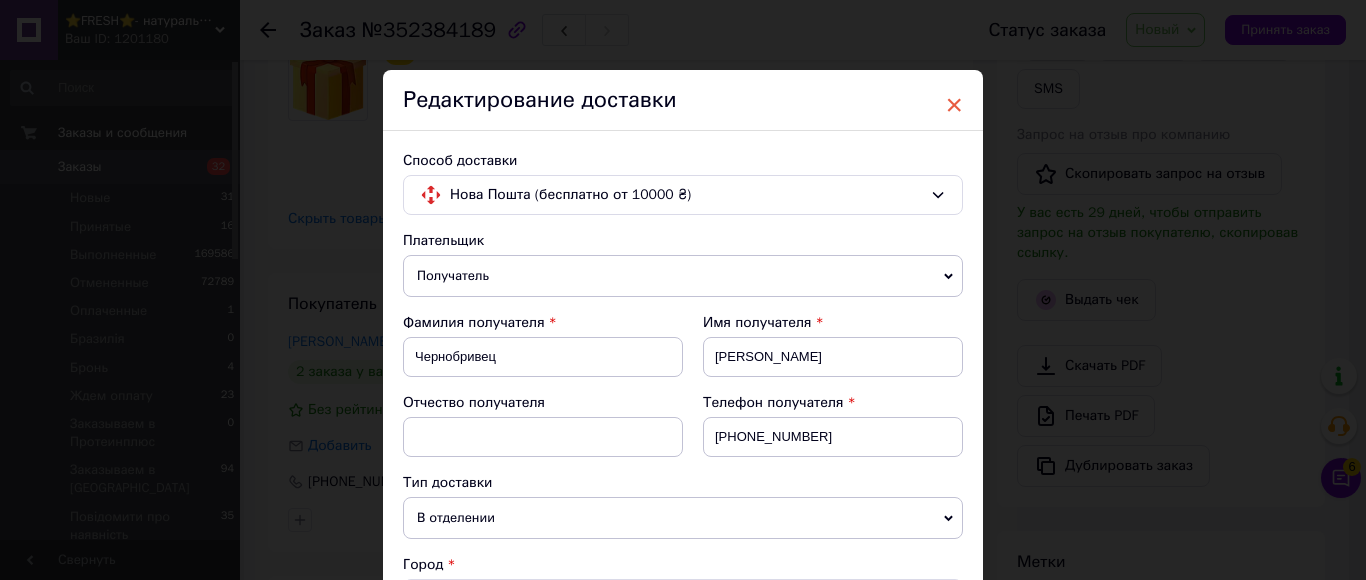 click on "×" at bounding box center (954, 105) 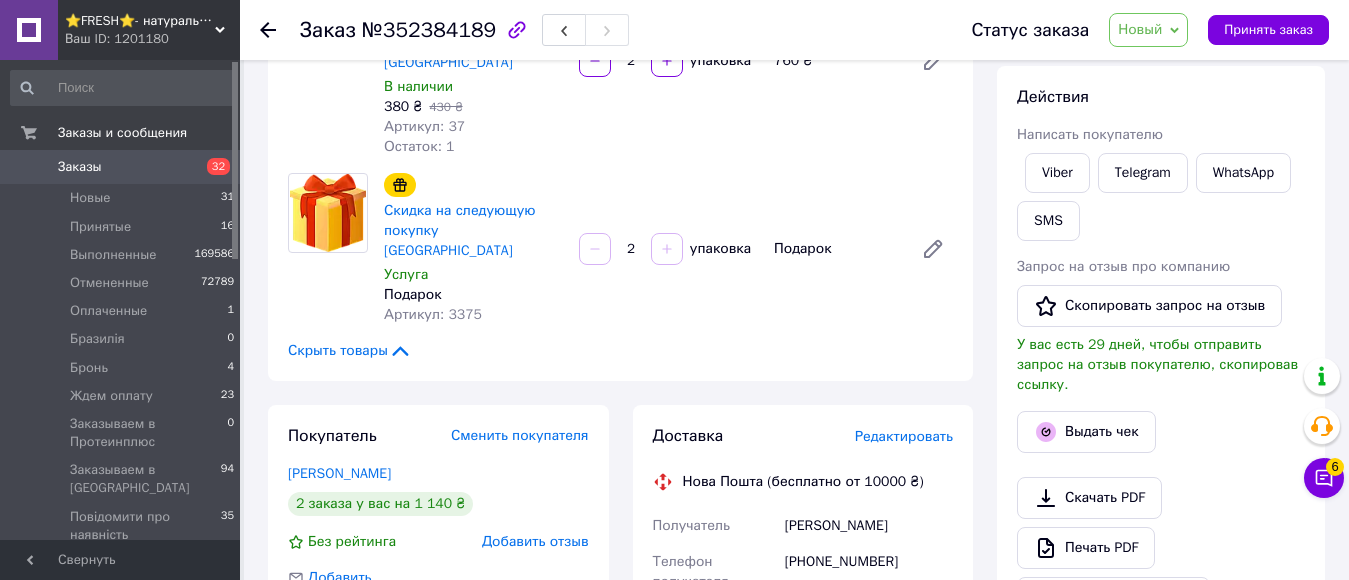 scroll, scrollTop: 0, scrollLeft: 0, axis: both 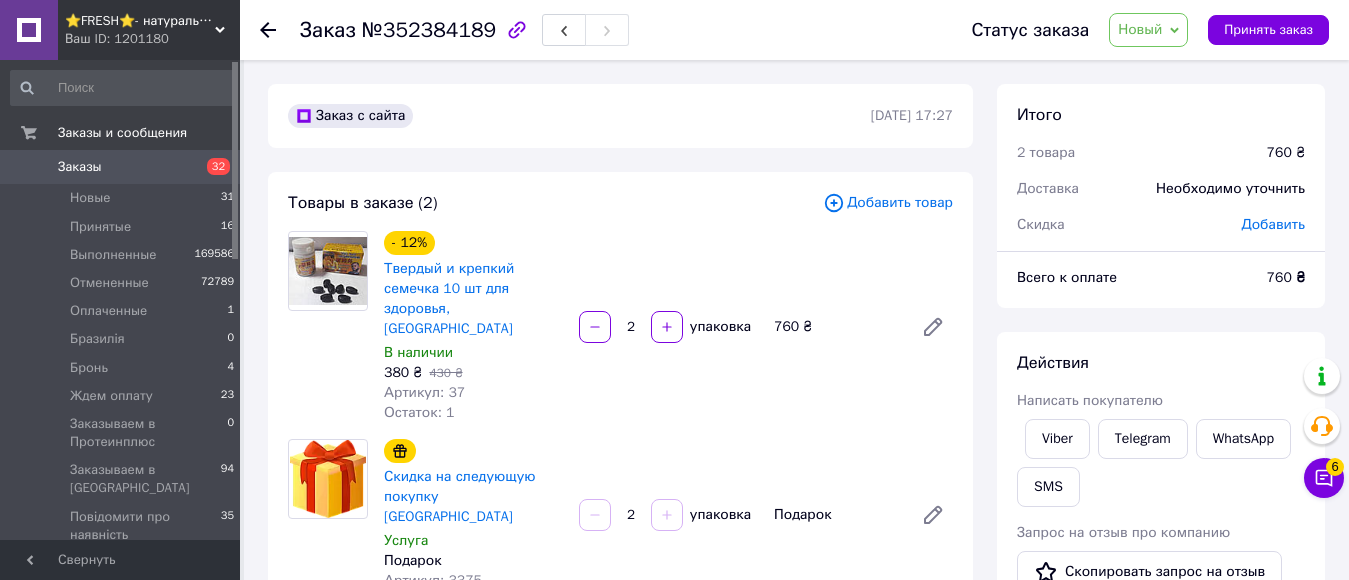 drag, startPoint x: 852, startPoint y: 498, endPoint x: 671, endPoint y: 401, distance: 205.35335 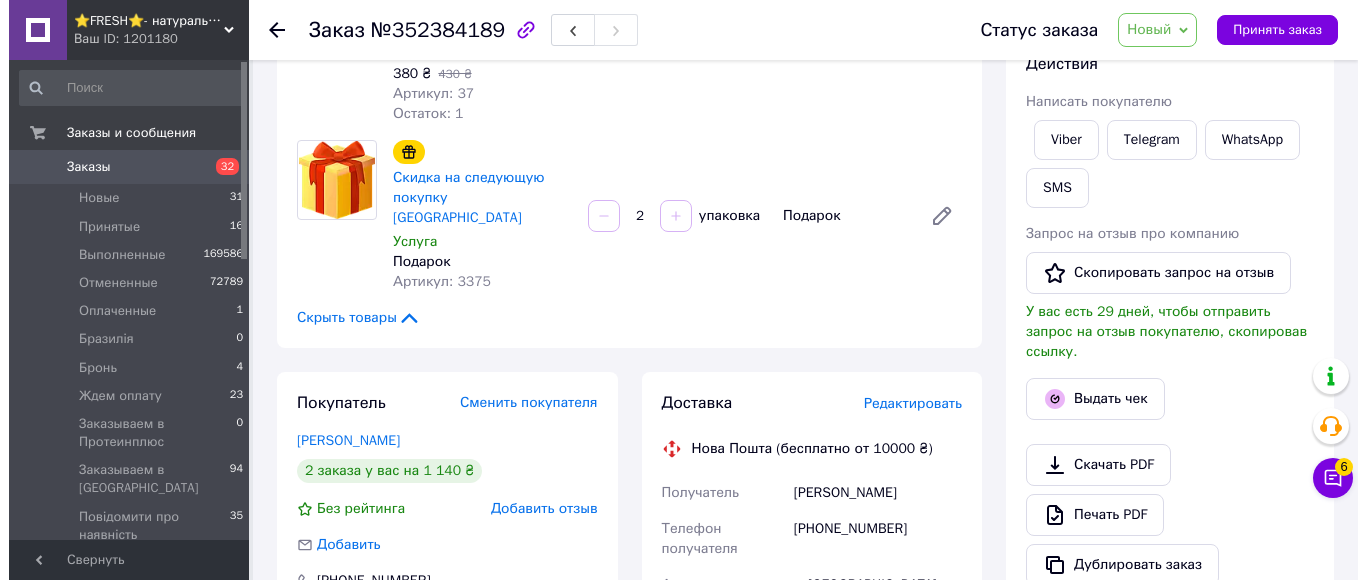 scroll, scrollTop: 300, scrollLeft: 0, axis: vertical 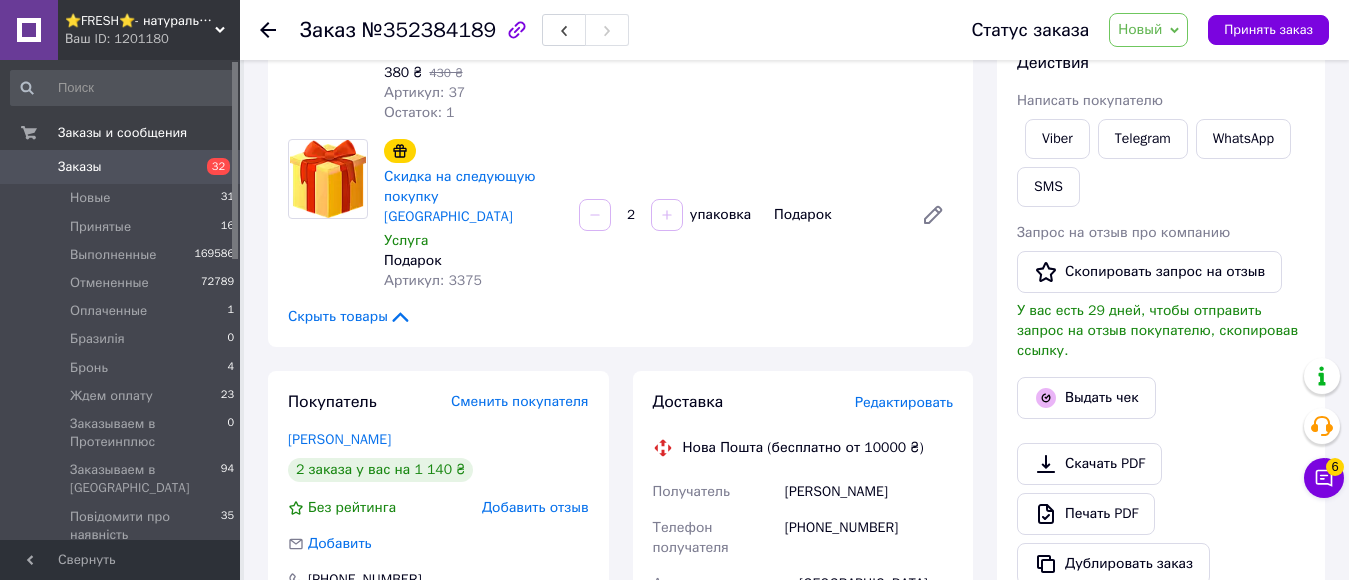 click on "Редактировать" at bounding box center (904, 402) 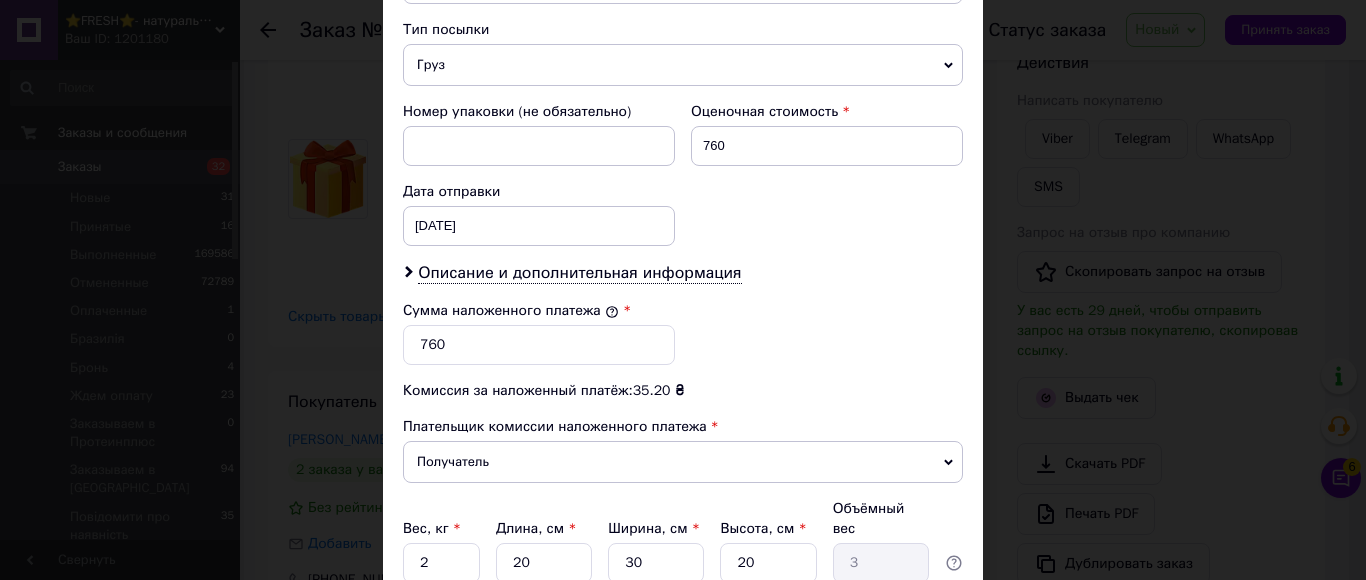 scroll, scrollTop: 800, scrollLeft: 0, axis: vertical 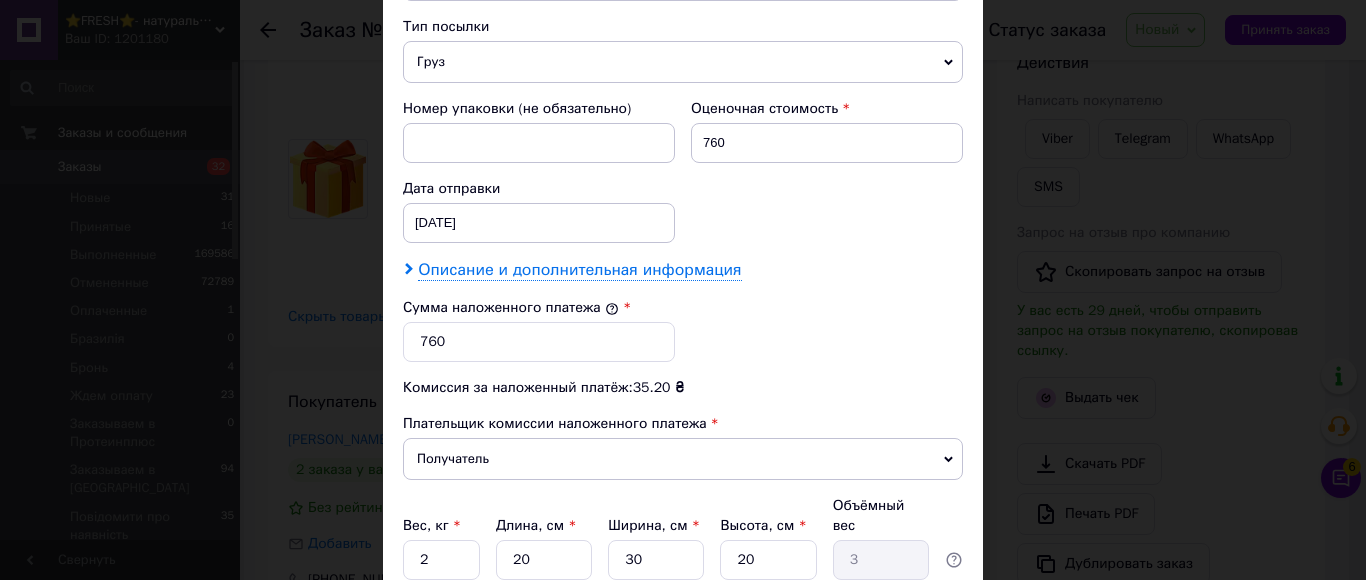 click on "Описание и дополнительная информация" at bounding box center [579, 270] 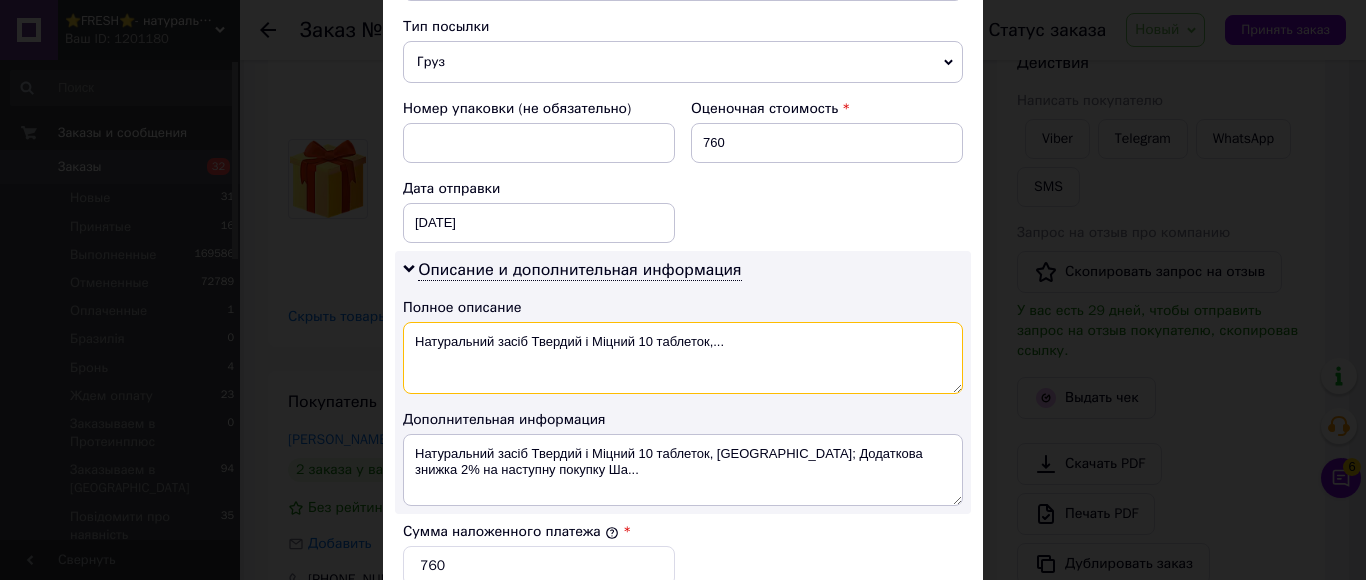 drag, startPoint x: 412, startPoint y: 323, endPoint x: 754, endPoint y: 324, distance: 342.00146 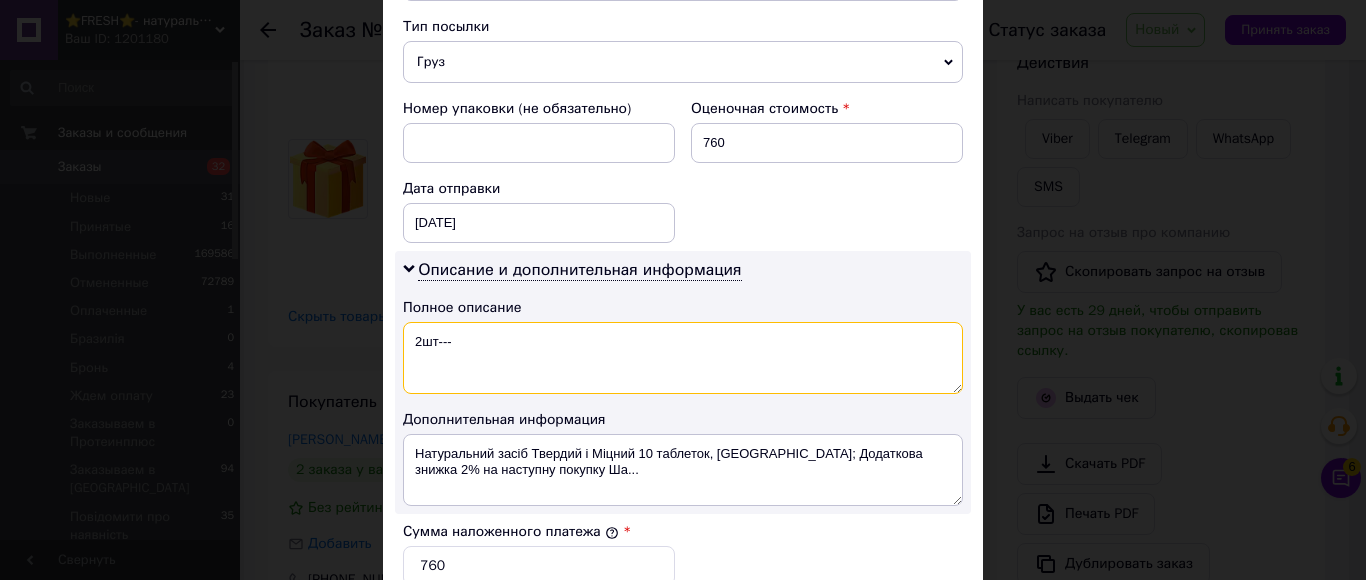 paste on "Твердый и крепкий" 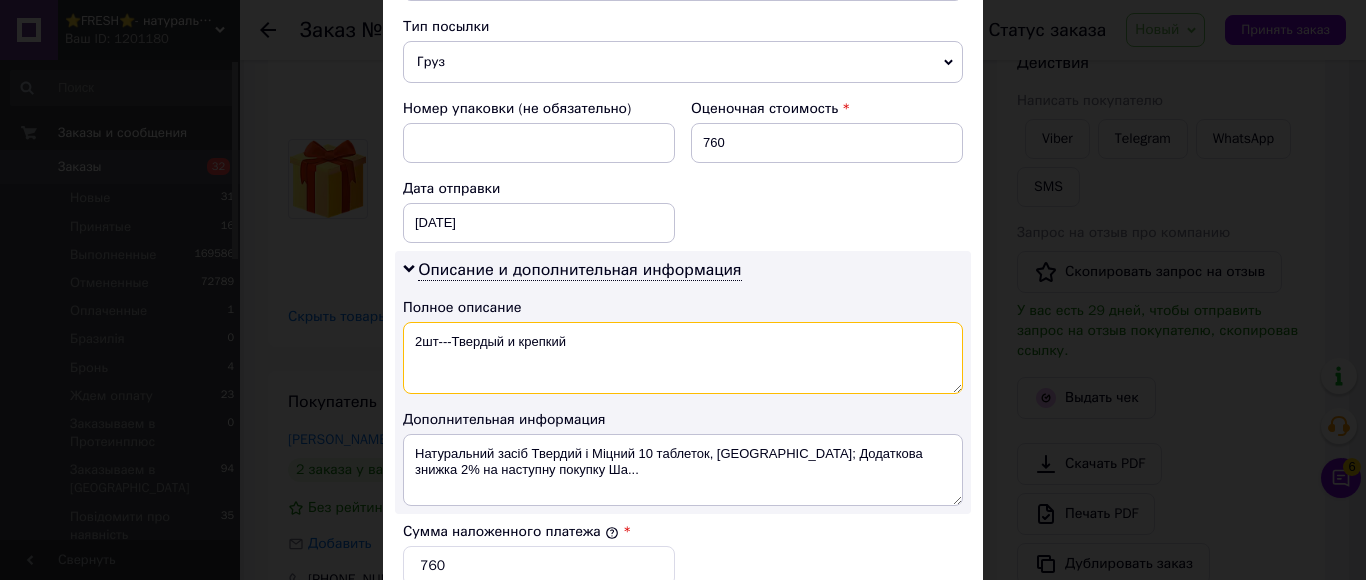 click on "2шт---Твердый и крепкий" at bounding box center (683, 358) 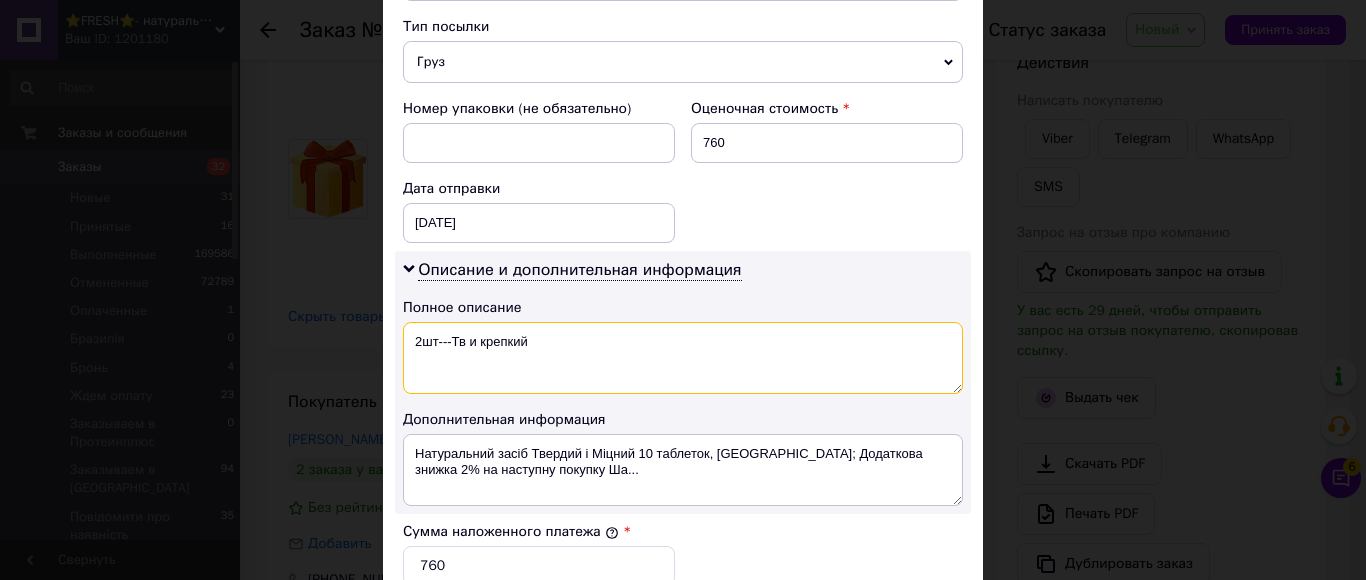 drag, startPoint x: 492, startPoint y: 324, endPoint x: 569, endPoint y: 332, distance: 77.41447 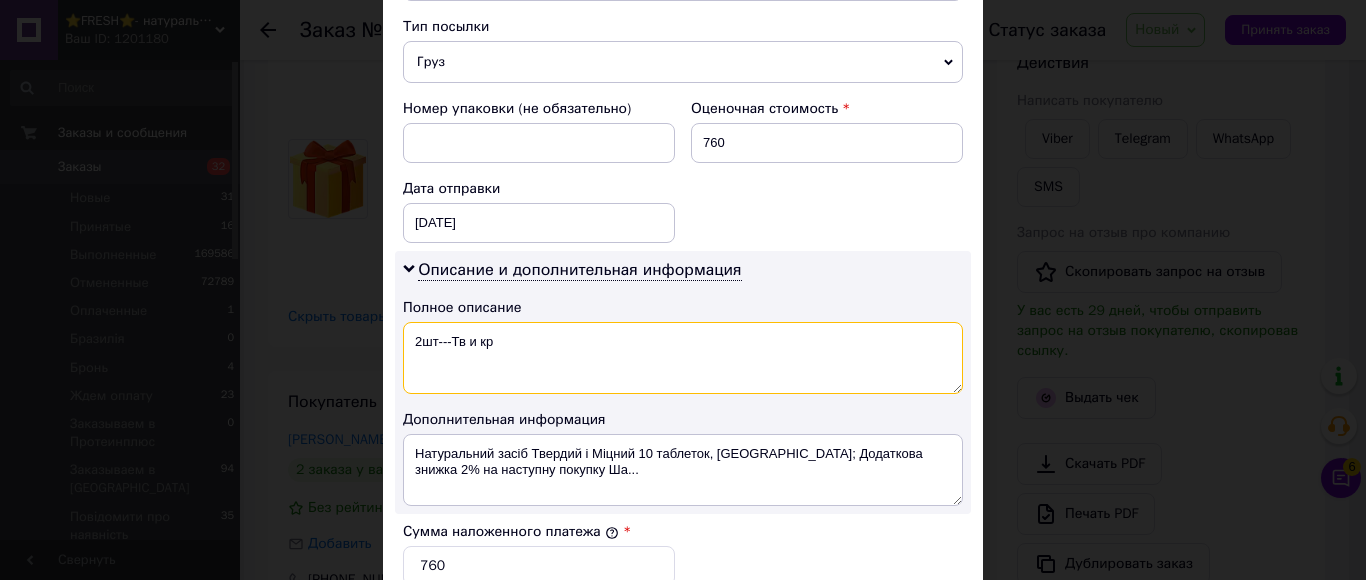 drag, startPoint x: 506, startPoint y: 329, endPoint x: 409, endPoint y: 323, distance: 97.18539 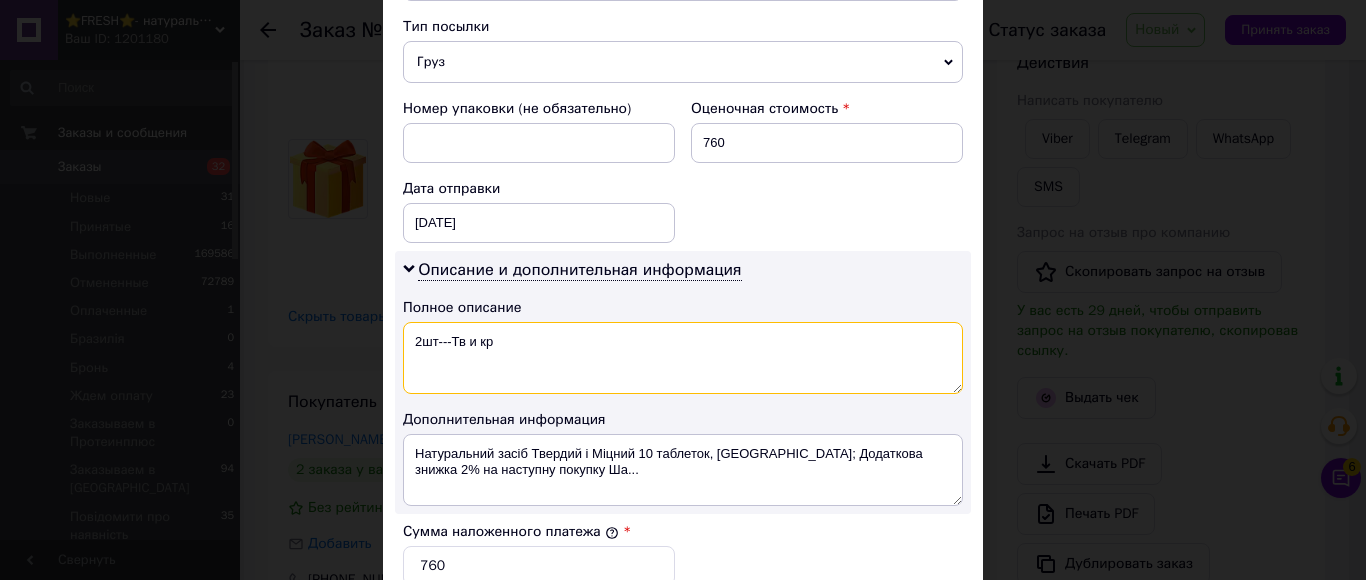 type on "2шт---Тв и кр" 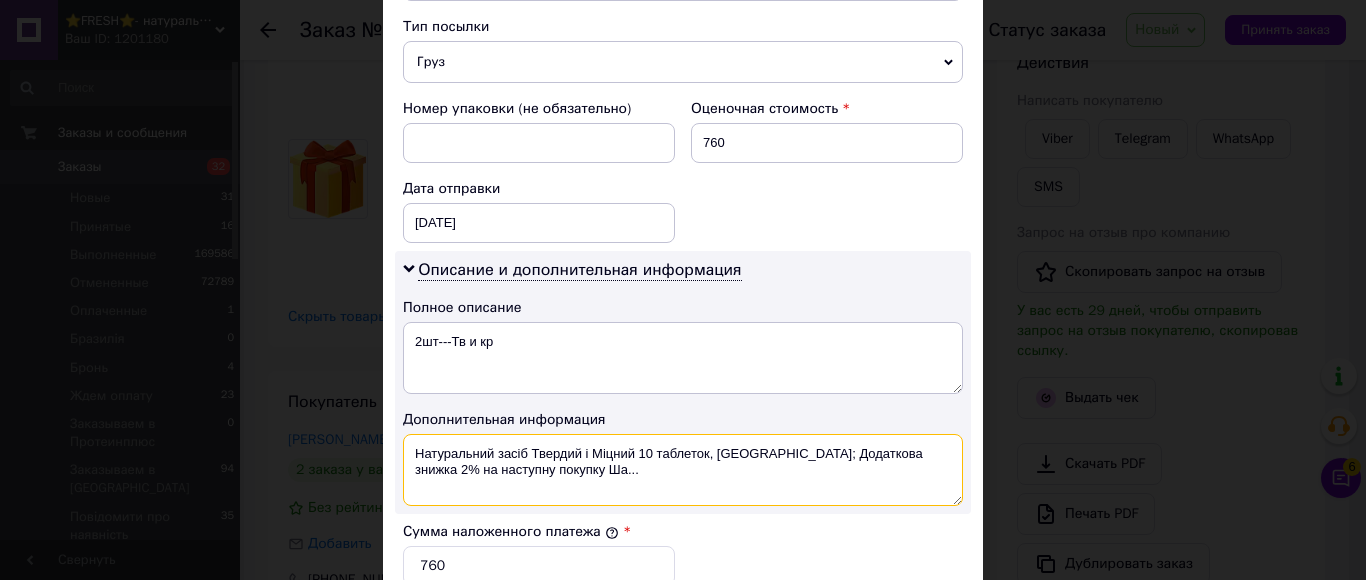 drag, startPoint x: 563, startPoint y: 458, endPoint x: 416, endPoint y: 433, distance: 149.1107 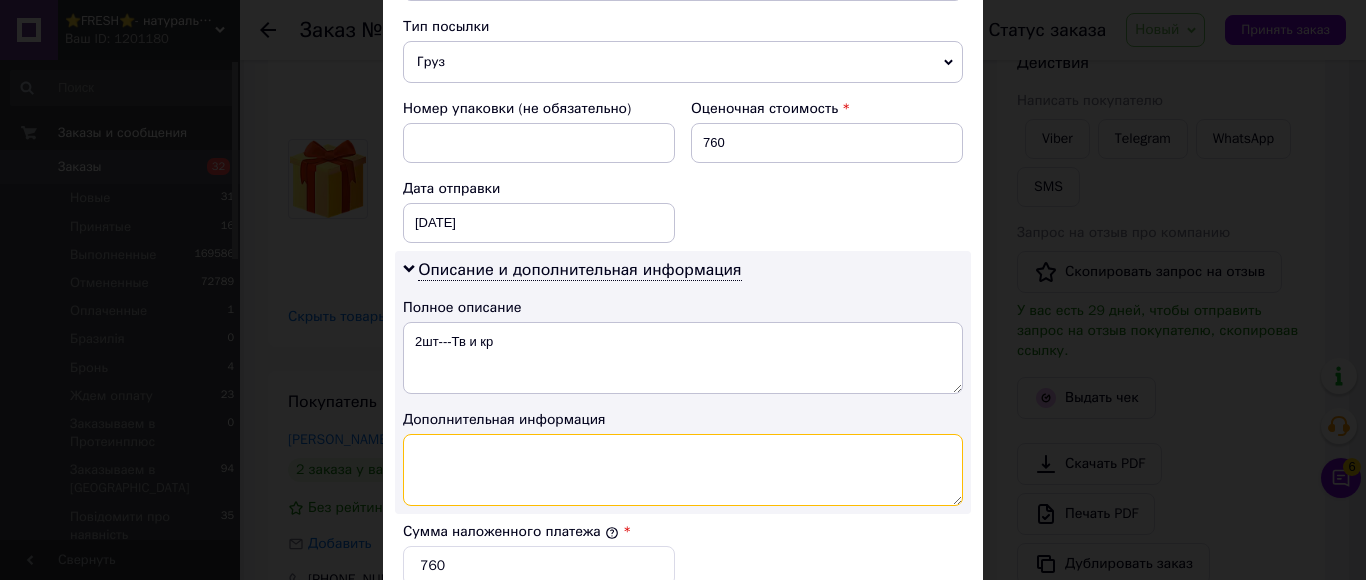 paste on "2шт---Тв и кр" 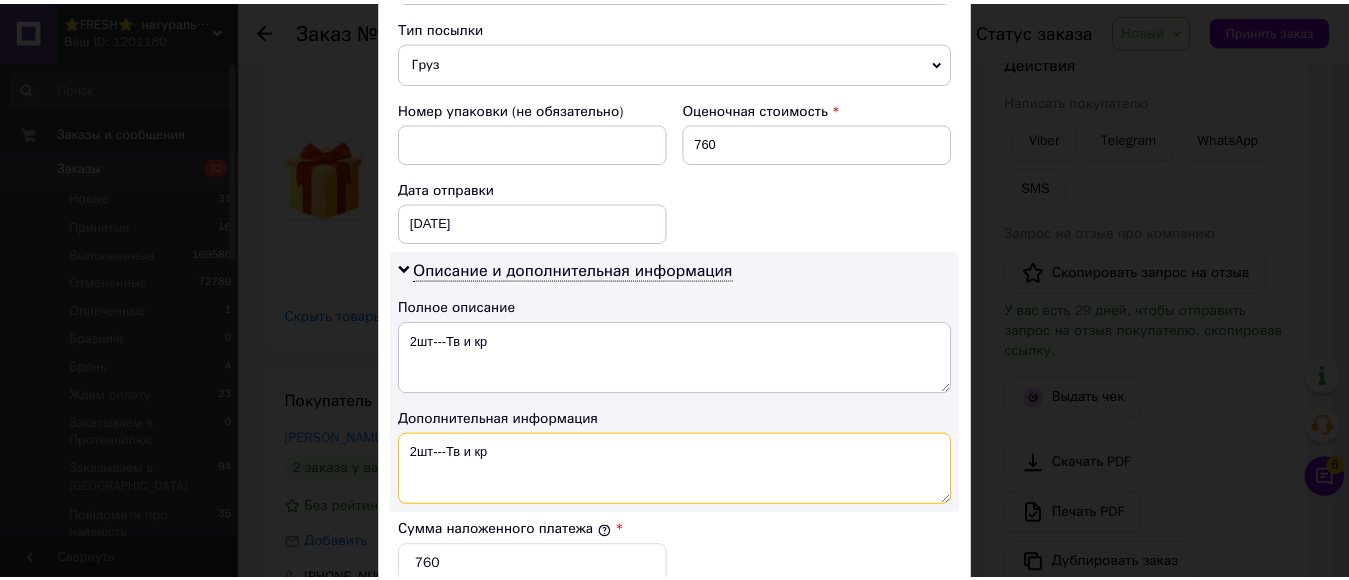 scroll, scrollTop: 1170, scrollLeft: 0, axis: vertical 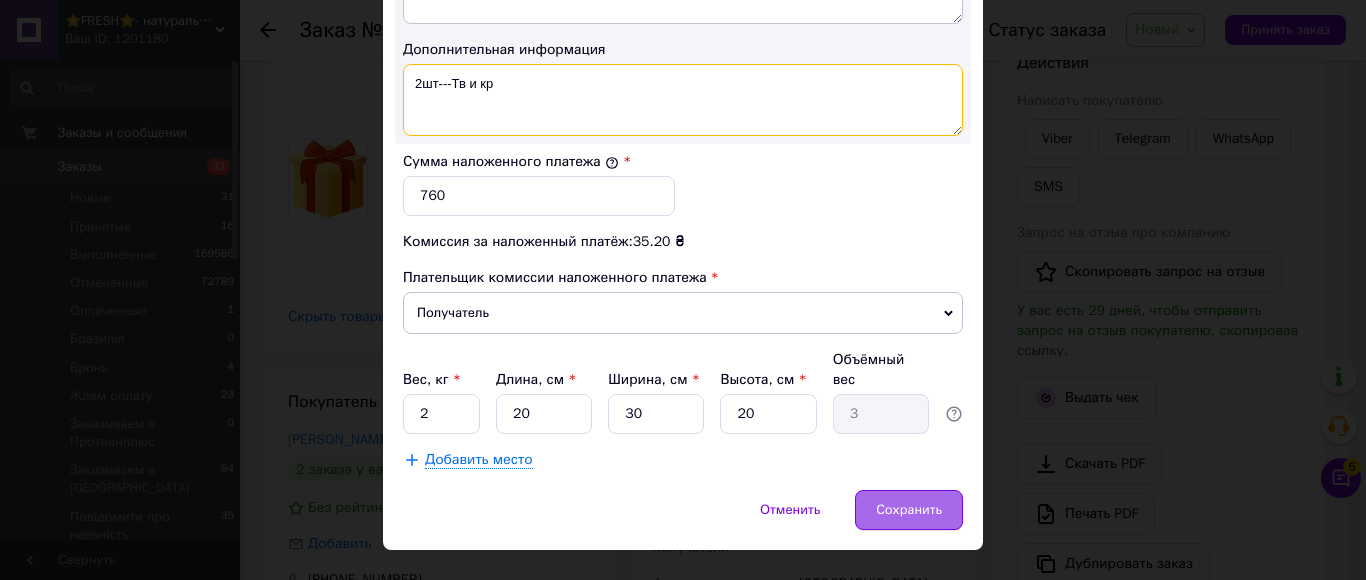type on "2шт---Тв и кр" 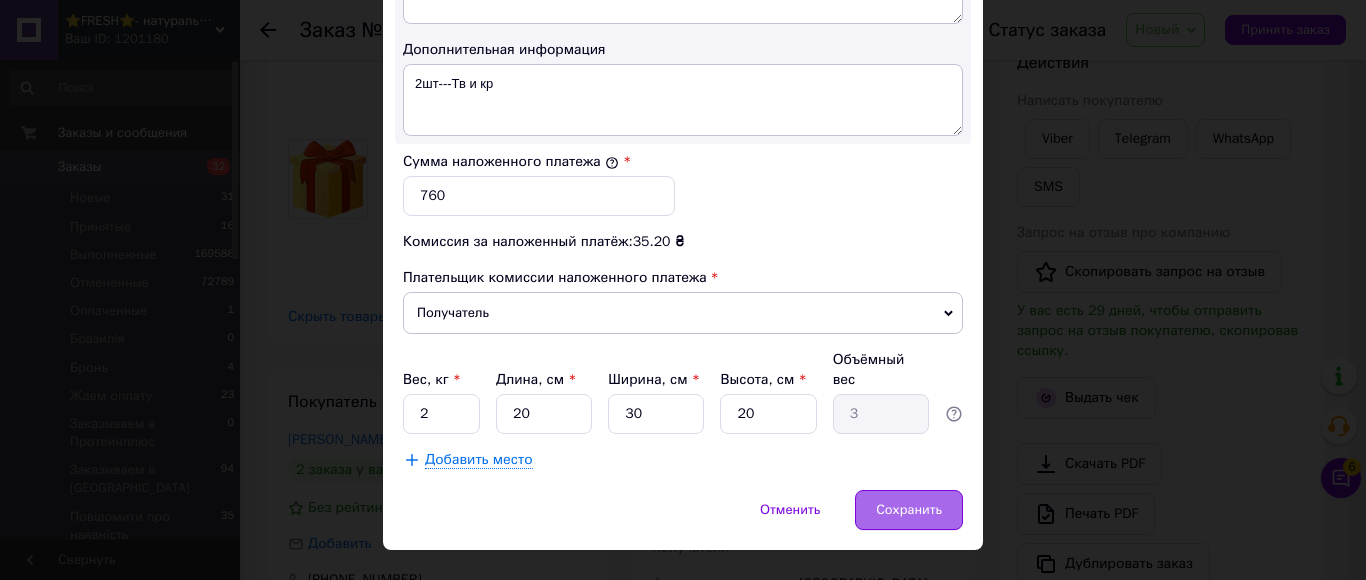 click on "Сохранить" at bounding box center [909, 510] 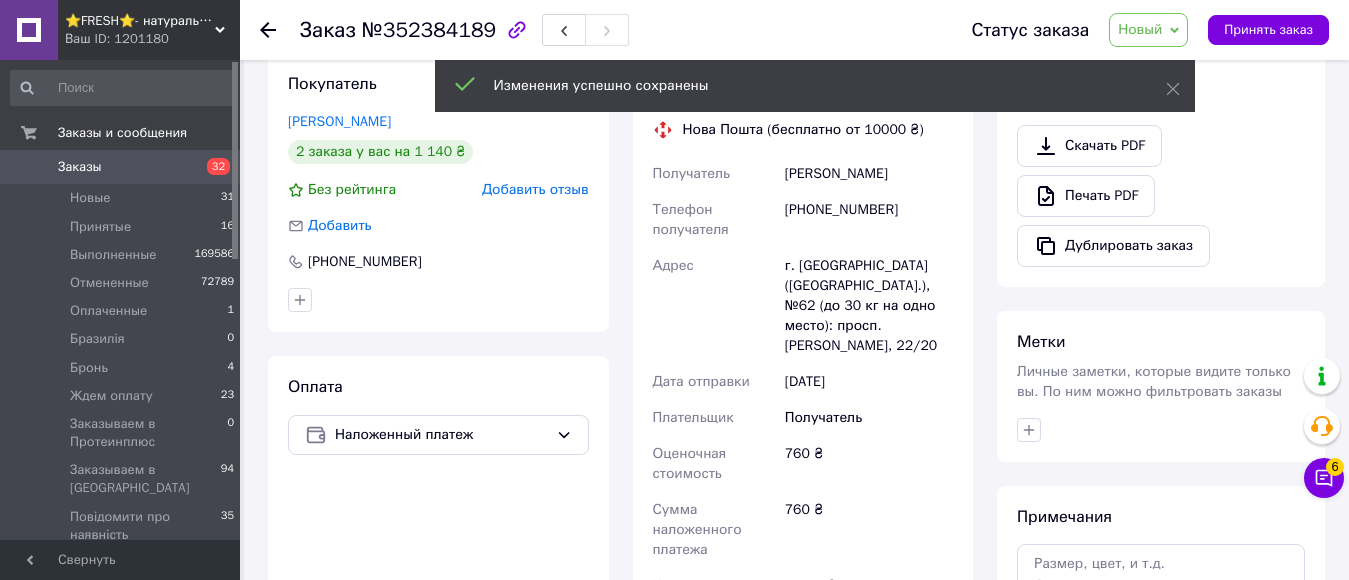 scroll, scrollTop: 1100, scrollLeft: 0, axis: vertical 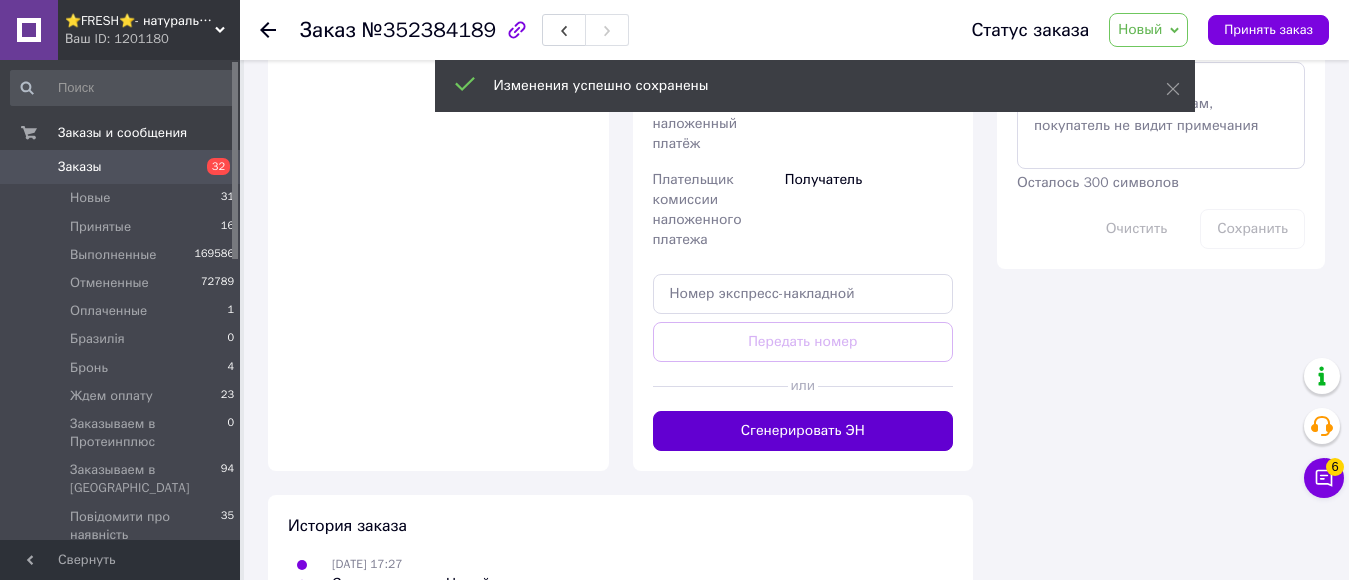 click on "Сгенерировать ЭН" at bounding box center (803, 431) 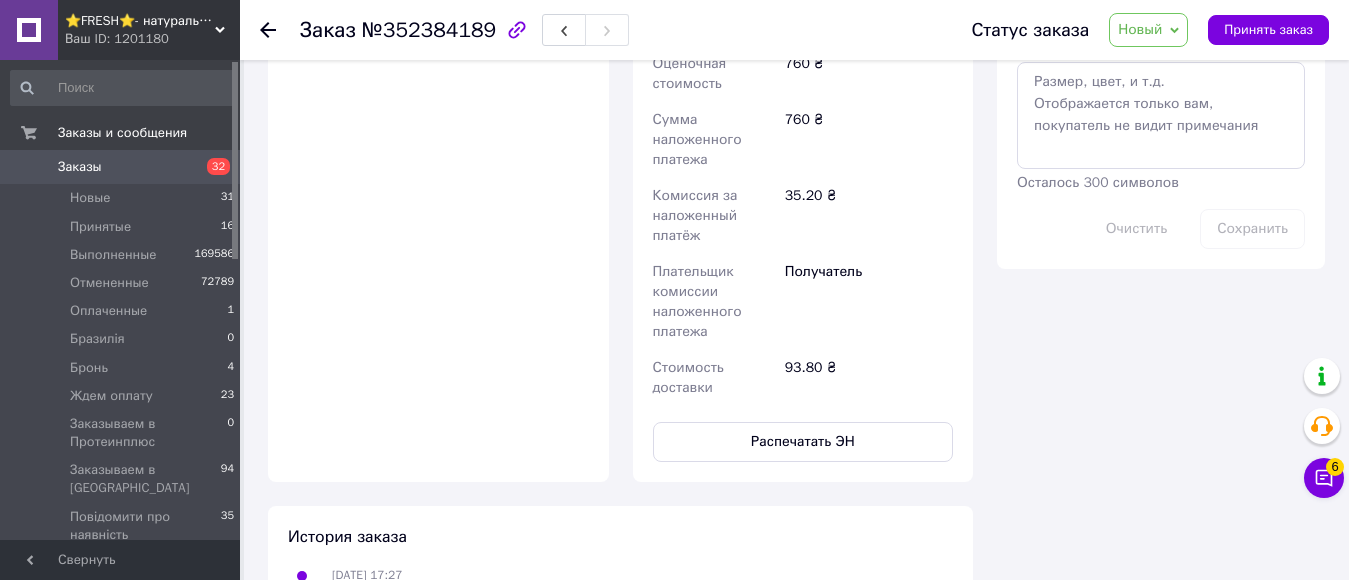 click on "Новый" at bounding box center (1148, 30) 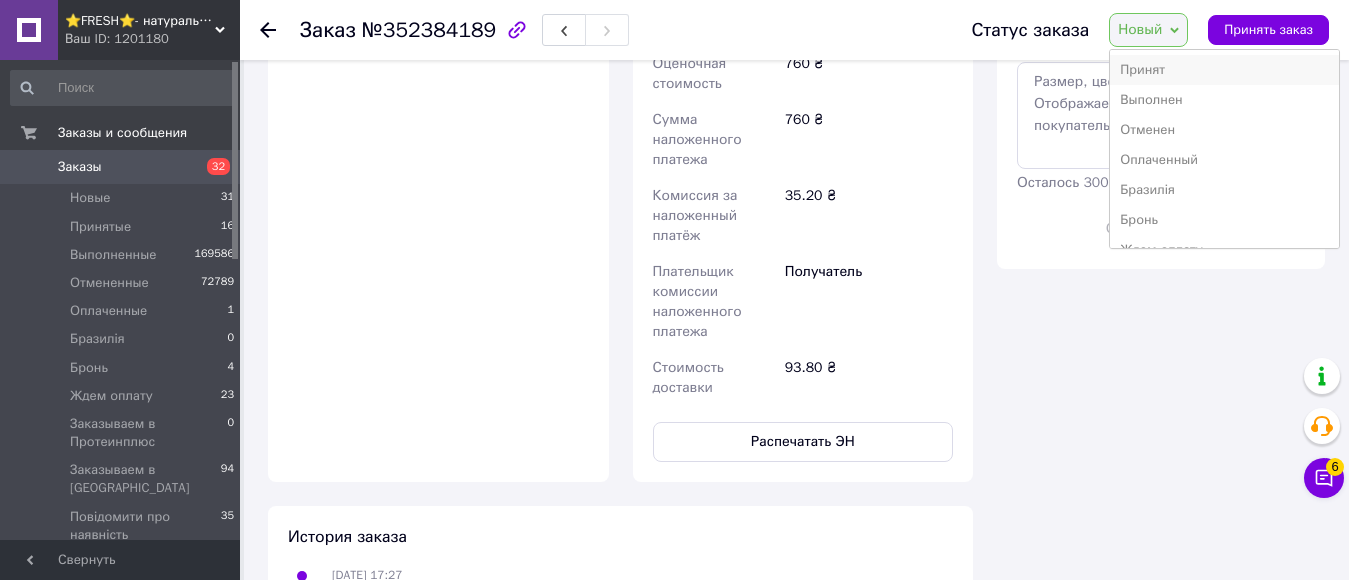 click on "Принят" at bounding box center [1224, 70] 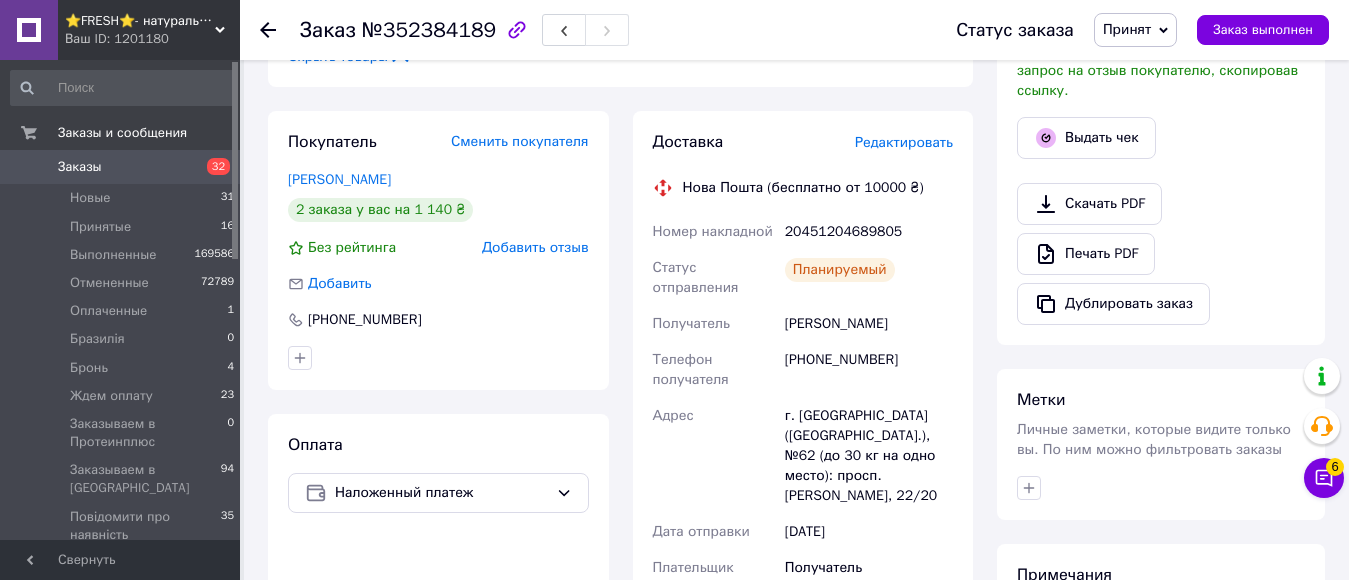 scroll, scrollTop: 181, scrollLeft: 0, axis: vertical 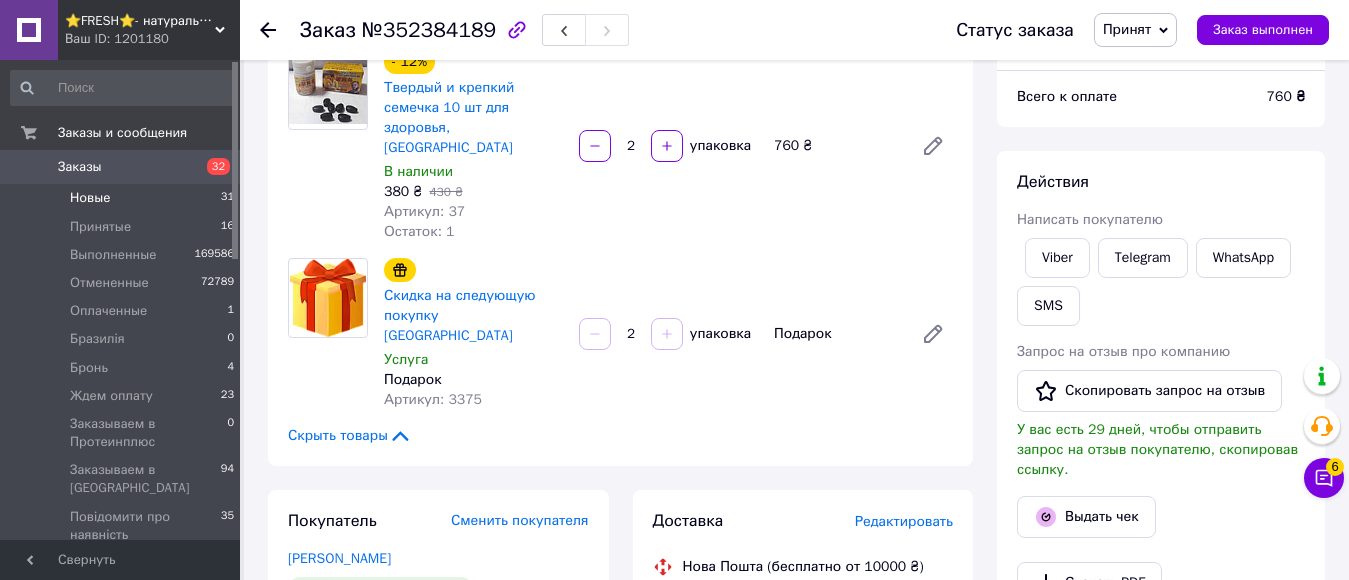 click on "Новые" at bounding box center [90, 198] 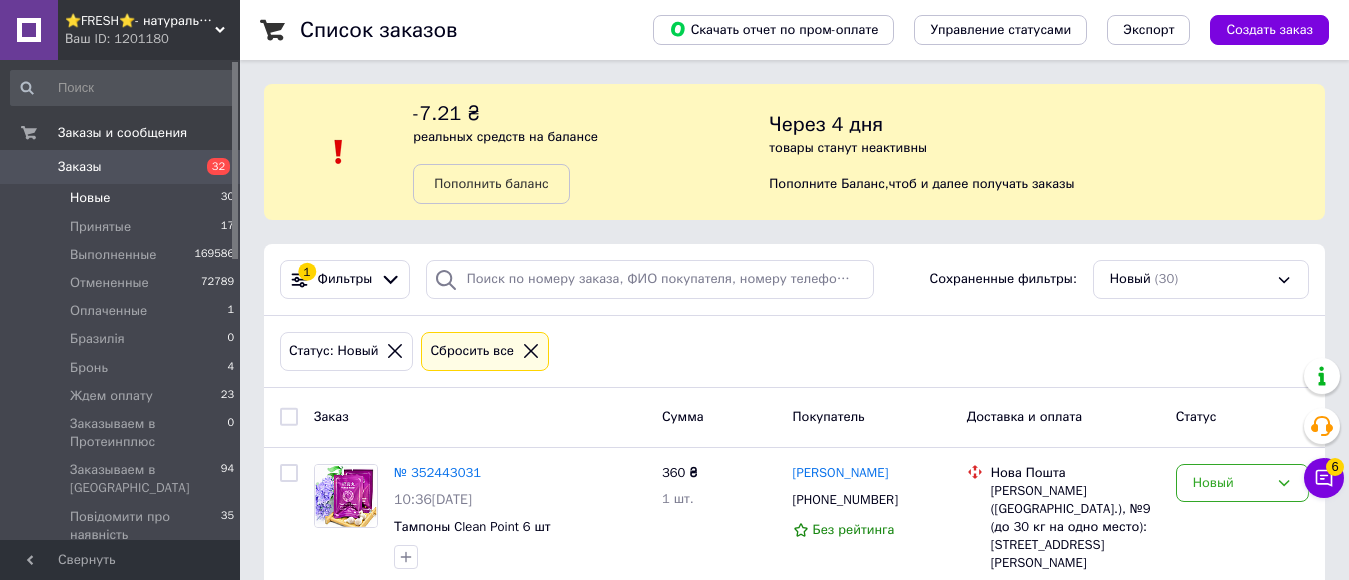 click on "Новые" at bounding box center [90, 198] 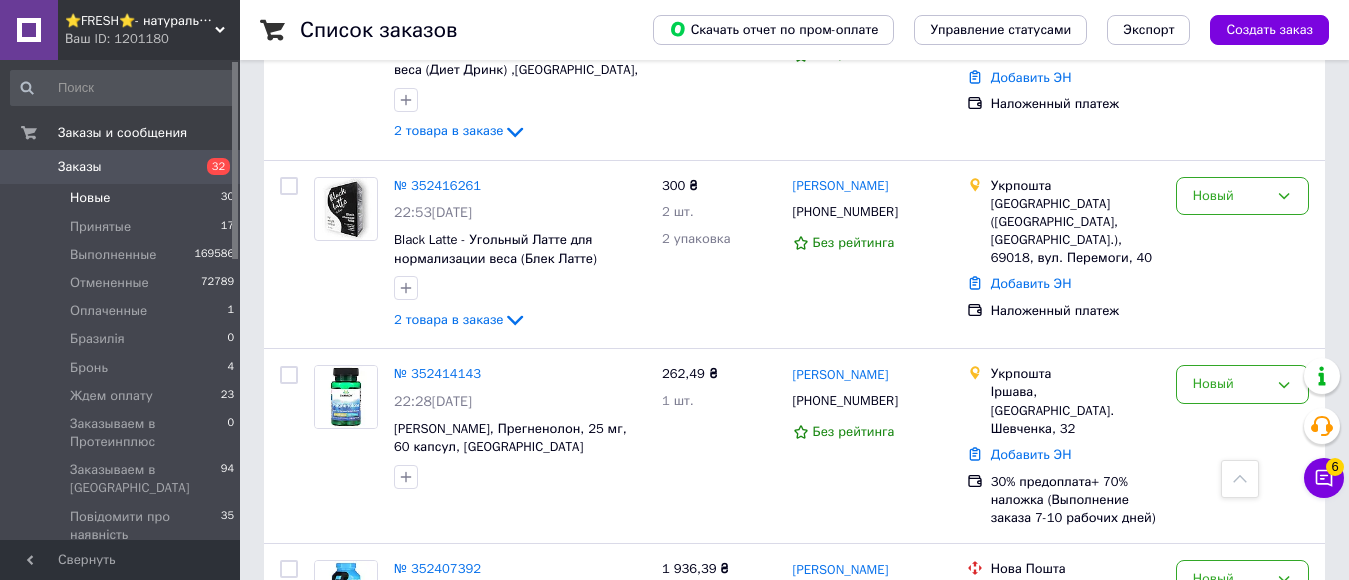 scroll, scrollTop: 3563, scrollLeft: 0, axis: vertical 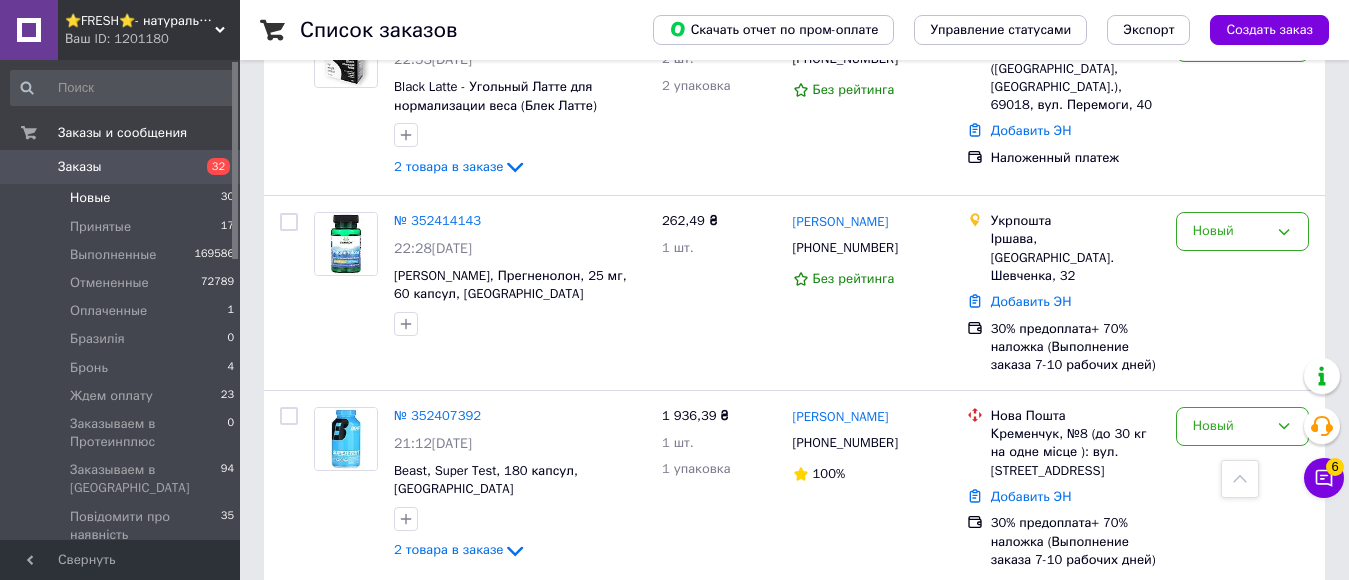 click on "2" at bounding box center (327, 630) 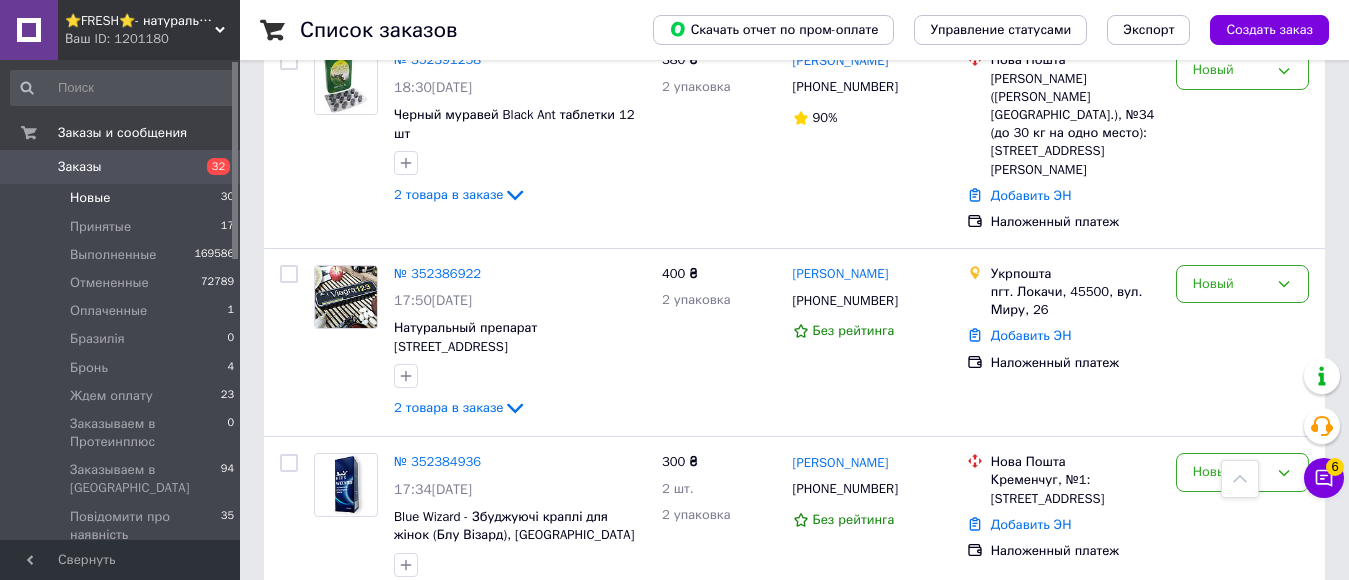 scroll, scrollTop: 1877, scrollLeft: 0, axis: vertical 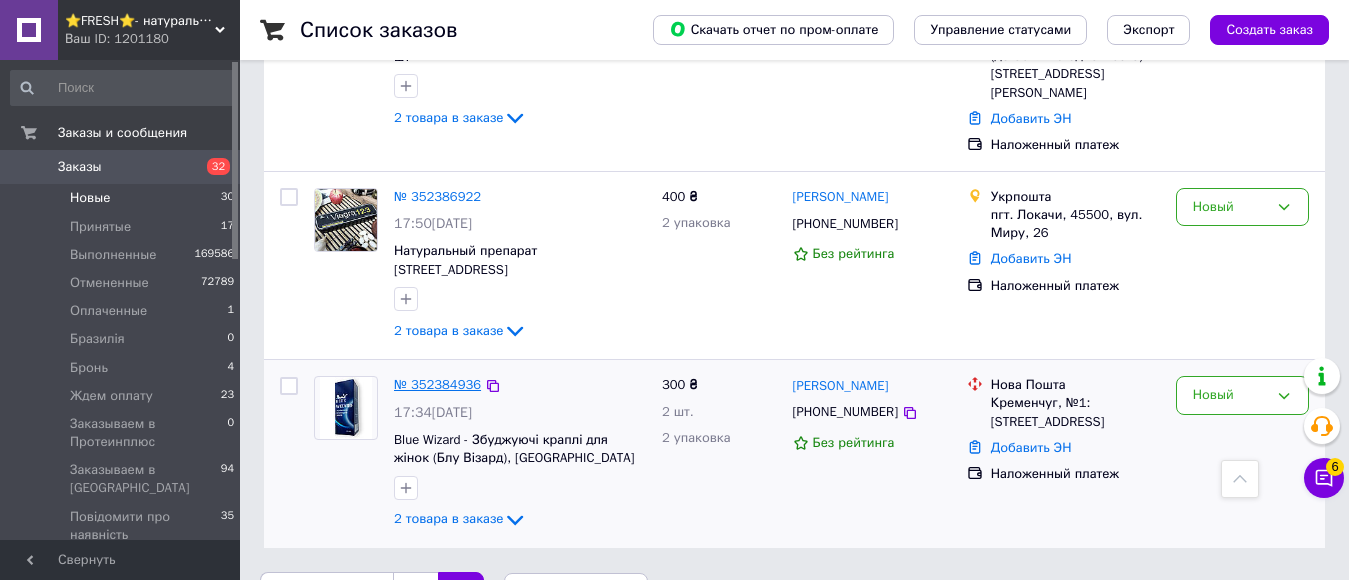click on "№ 352384936" at bounding box center [437, 384] 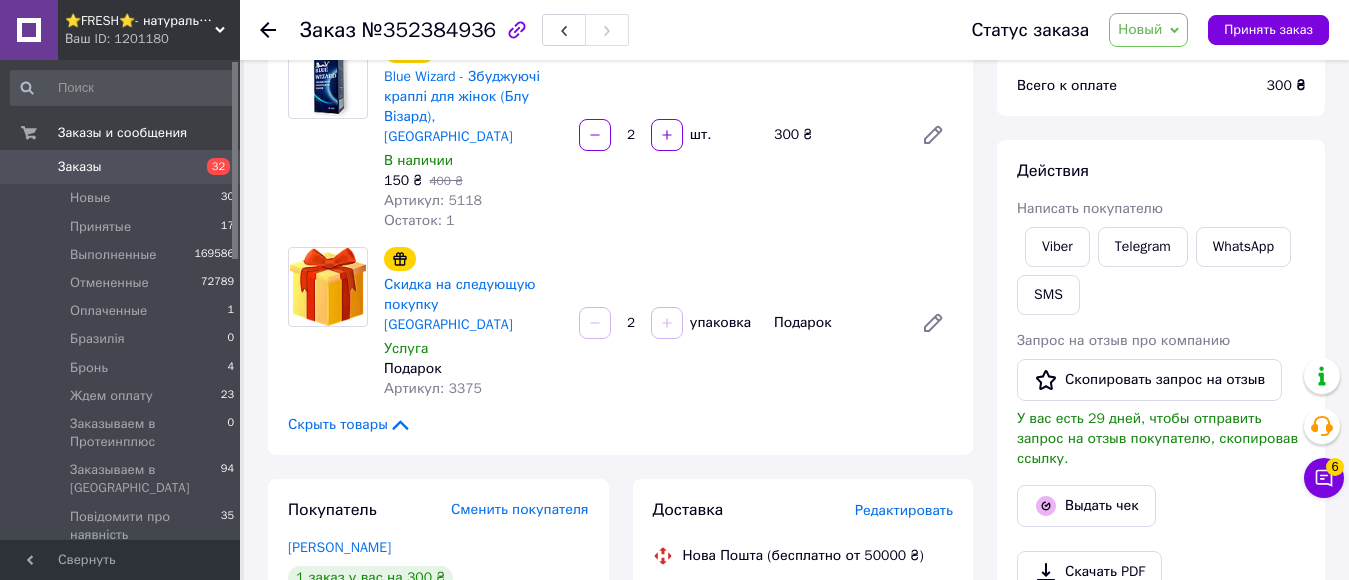 scroll, scrollTop: 0, scrollLeft: 0, axis: both 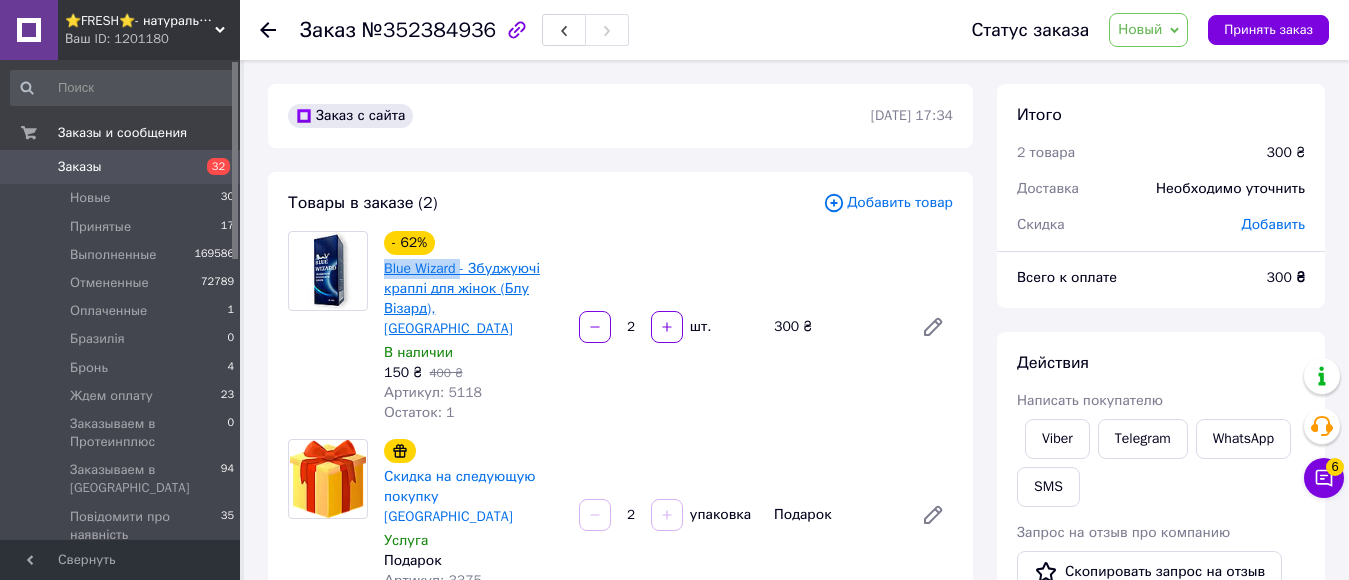 drag, startPoint x: 379, startPoint y: 274, endPoint x: 460, endPoint y: 268, distance: 81.22192 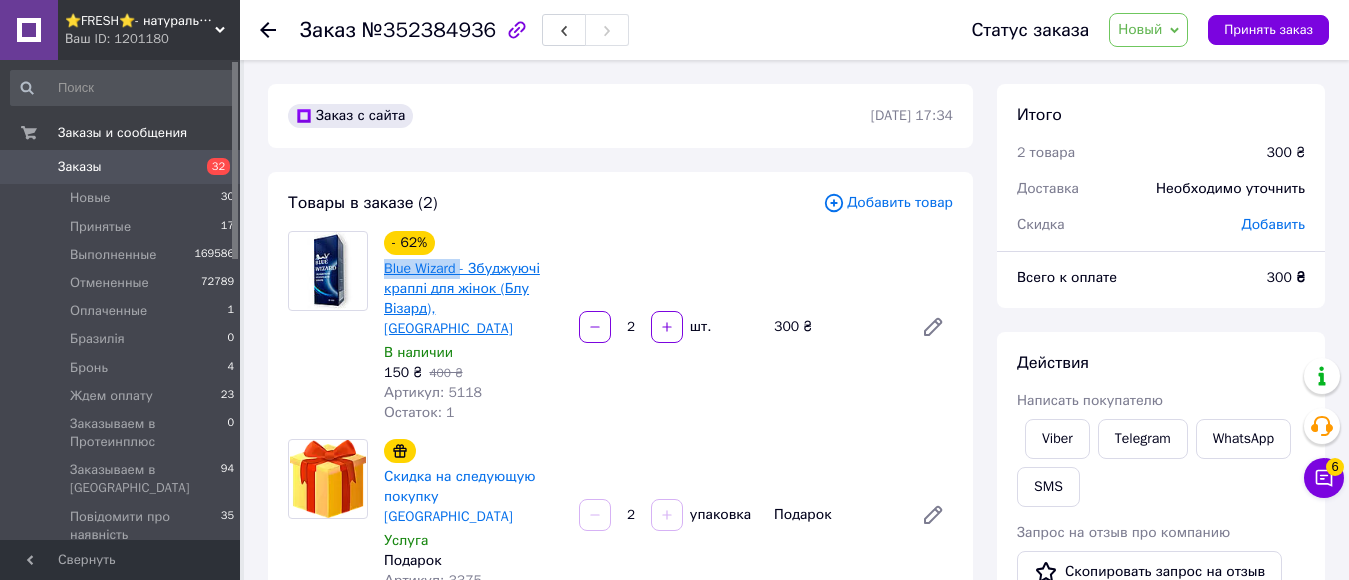 click on "- 62% Blue Wizard - Збуджуючі краплі для жінок (Блу Візард), Киев В наличии 150 ₴   400 ₴ Артикул: 5118 Остаток: 1" at bounding box center (473, 327) 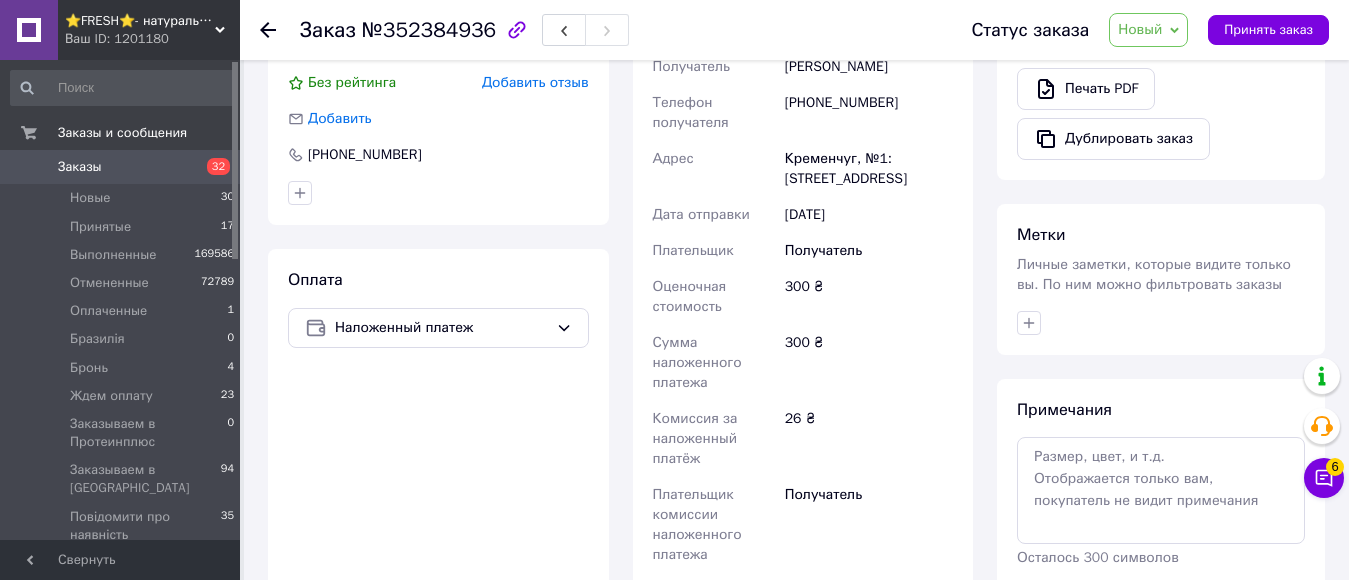 scroll, scrollTop: 600, scrollLeft: 0, axis: vertical 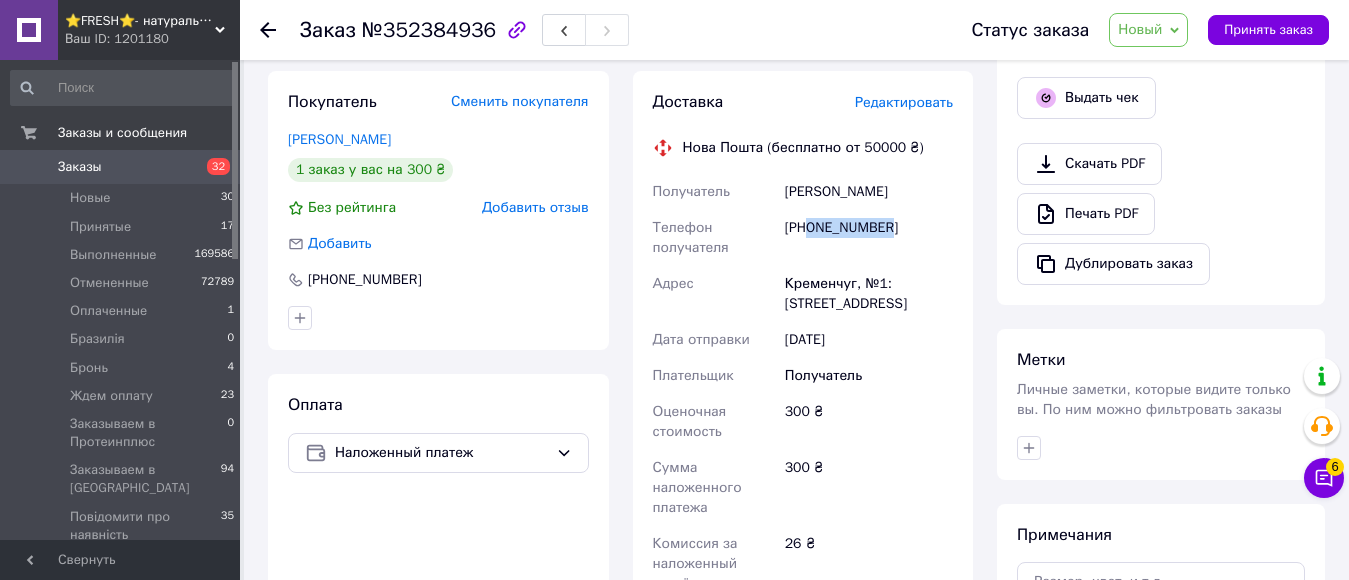 drag, startPoint x: 806, startPoint y: 184, endPoint x: 902, endPoint y: 188, distance: 96.0833 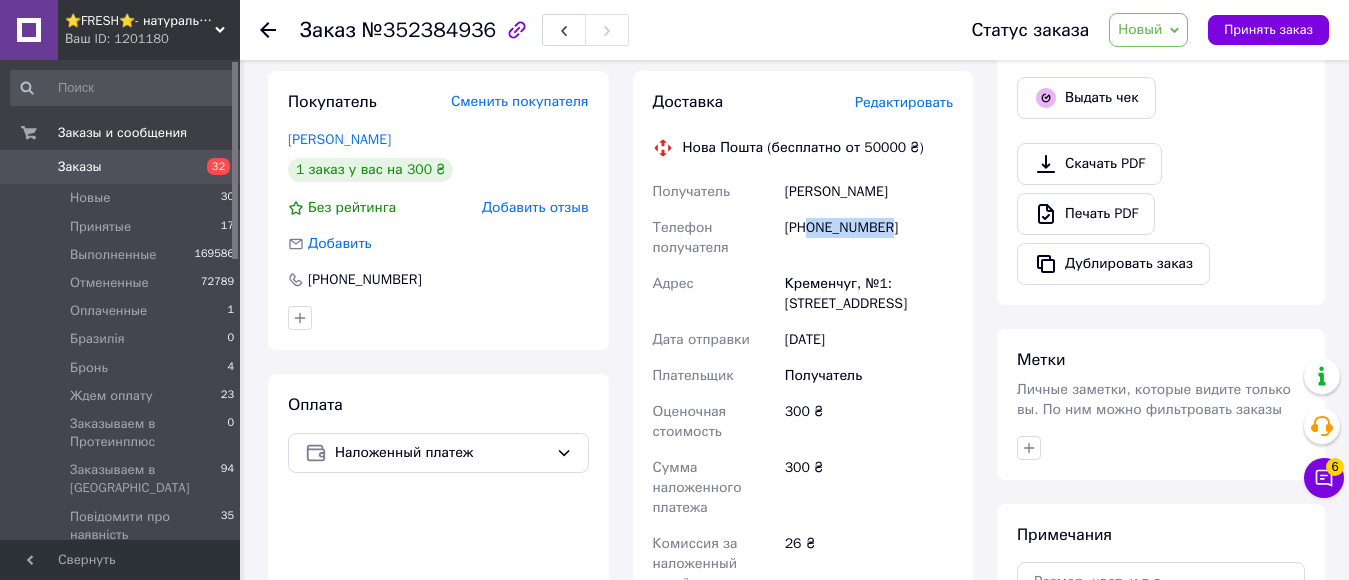 click on "Заказы" at bounding box center [121, 167] 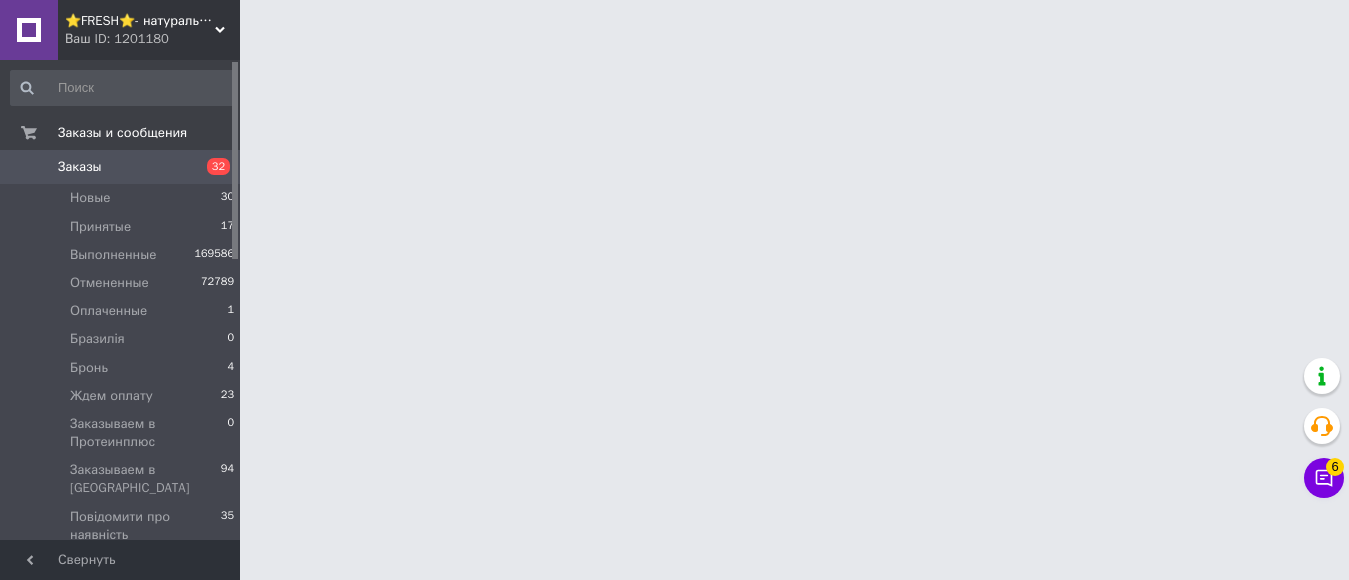scroll, scrollTop: 0, scrollLeft: 0, axis: both 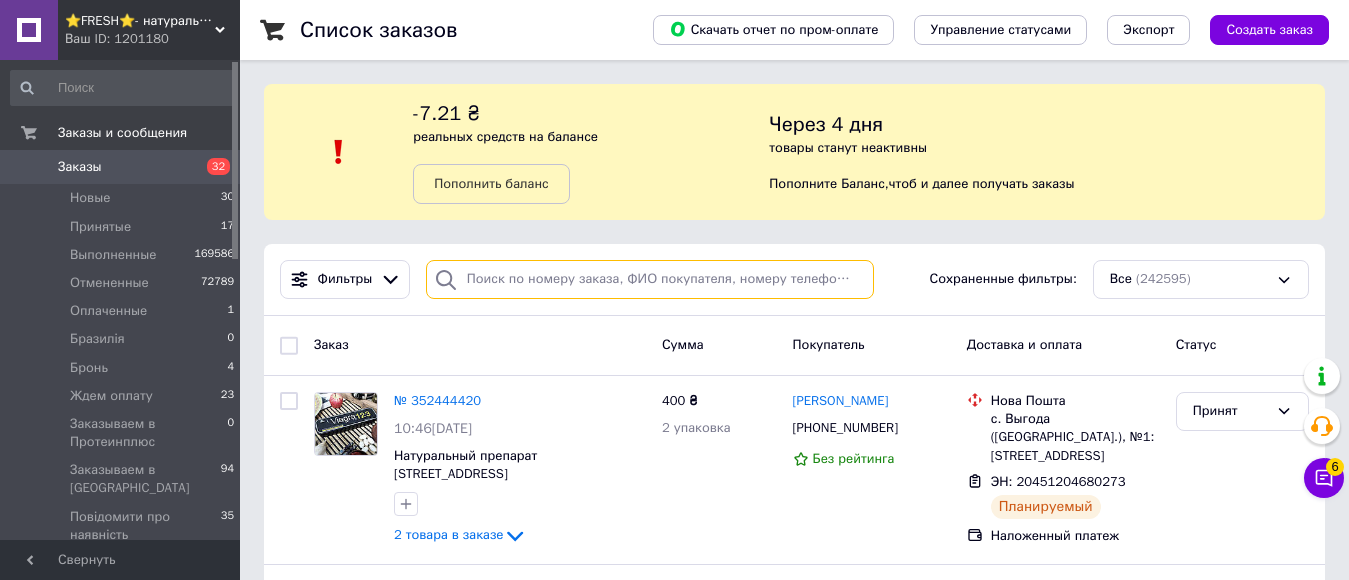 drag, startPoint x: 266, startPoint y: 172, endPoint x: 486, endPoint y: 284, distance: 246.8684 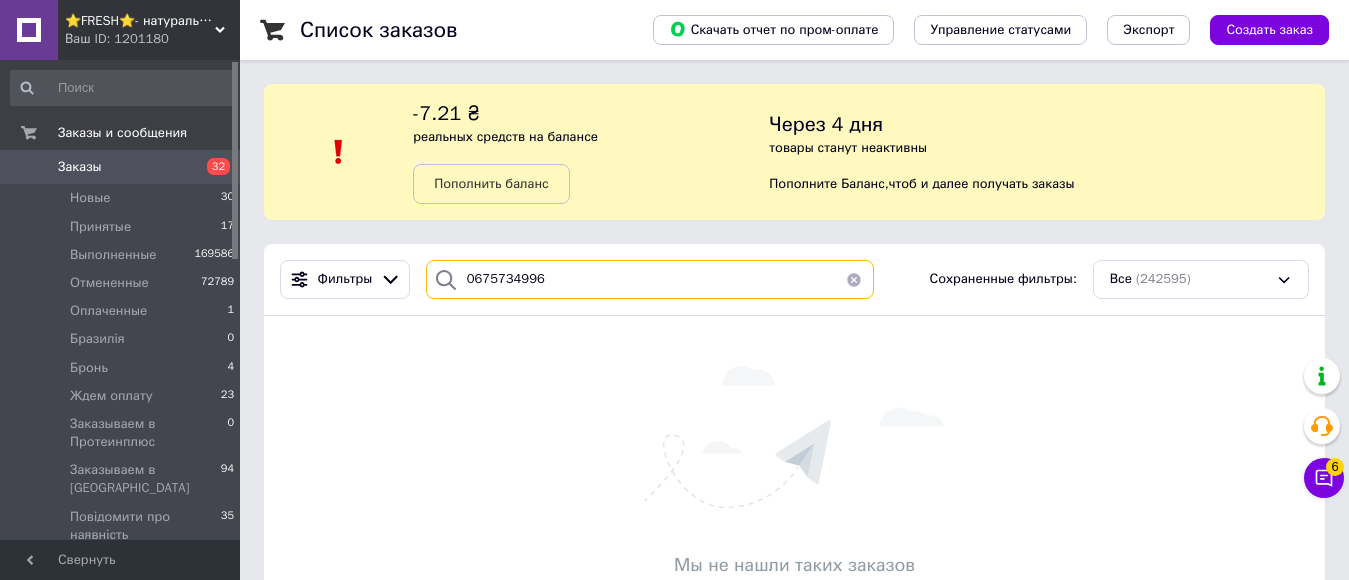 type on "0675734996" 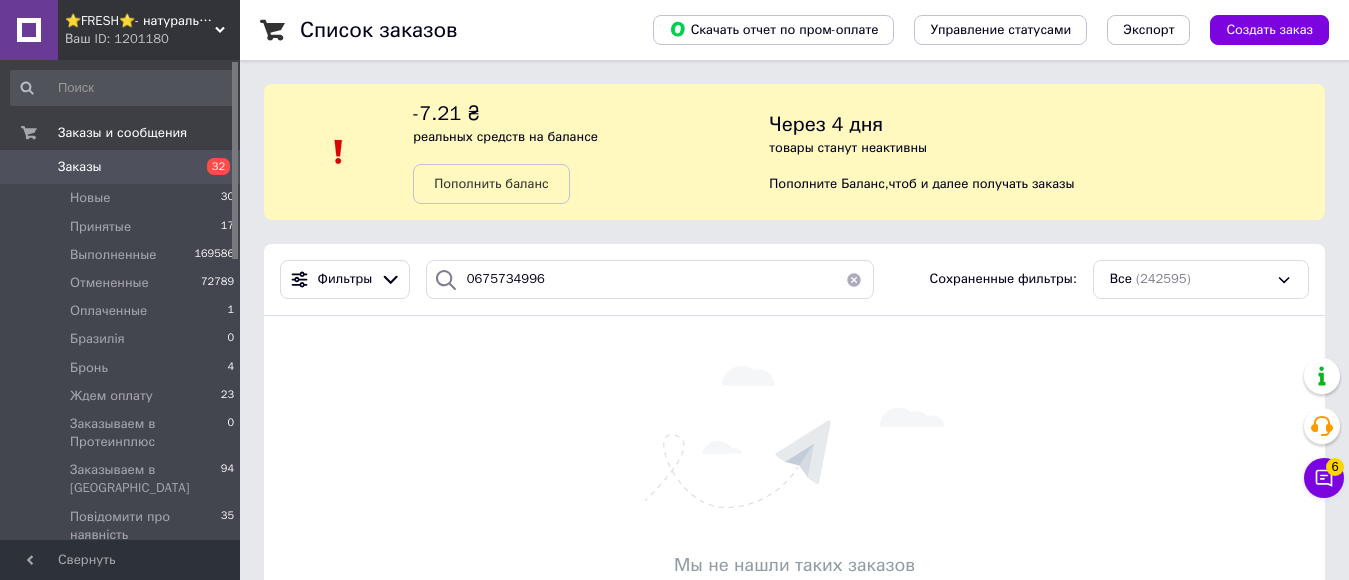 click on "⭐FRESH⭐- натуральные препараты и косметика" at bounding box center (140, 21) 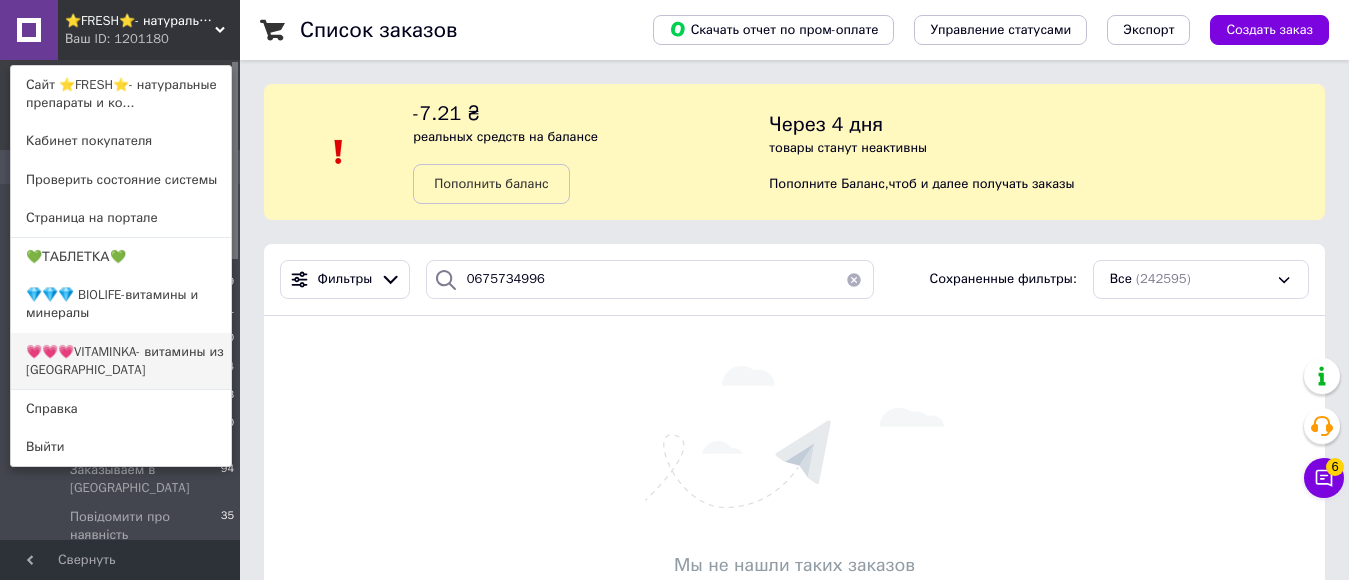 click on "💗💗💗VITAMINKA- витамины из [GEOGRAPHIC_DATA]" at bounding box center [121, 361] 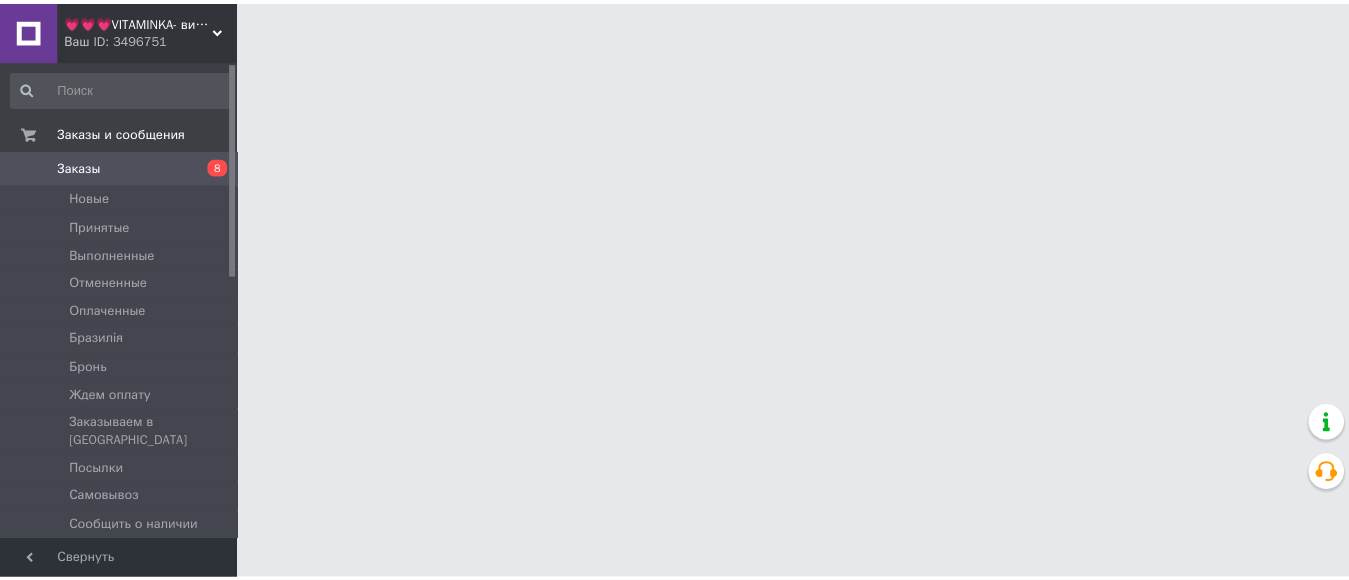 scroll, scrollTop: 0, scrollLeft: 0, axis: both 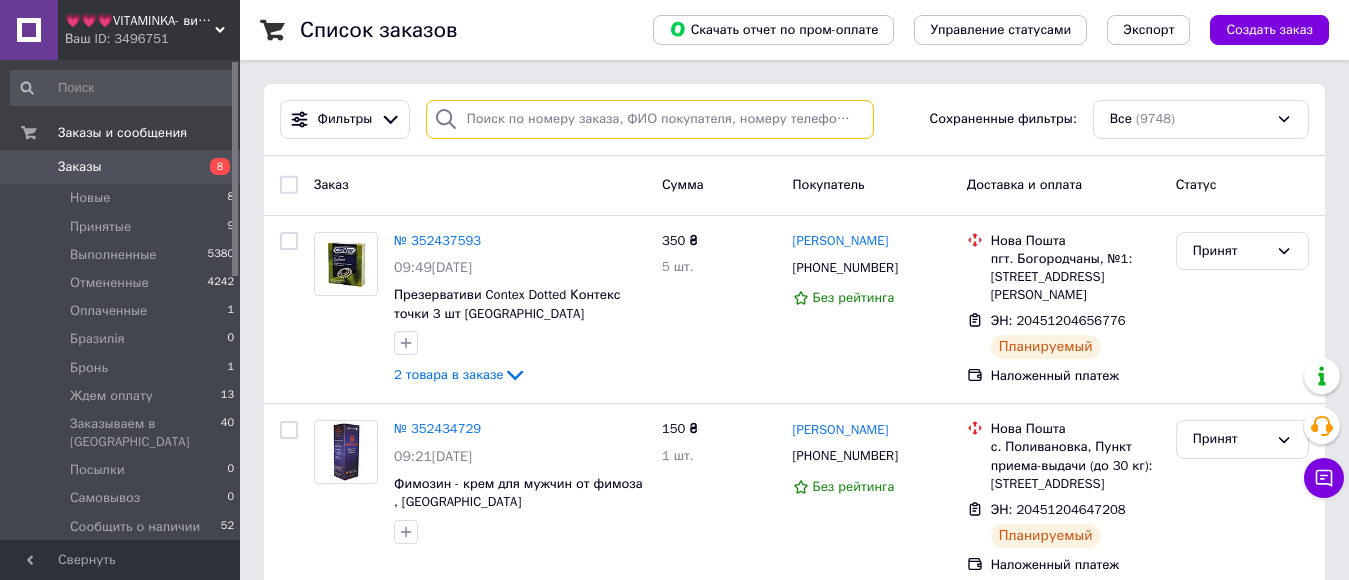 paste on "0675734996" 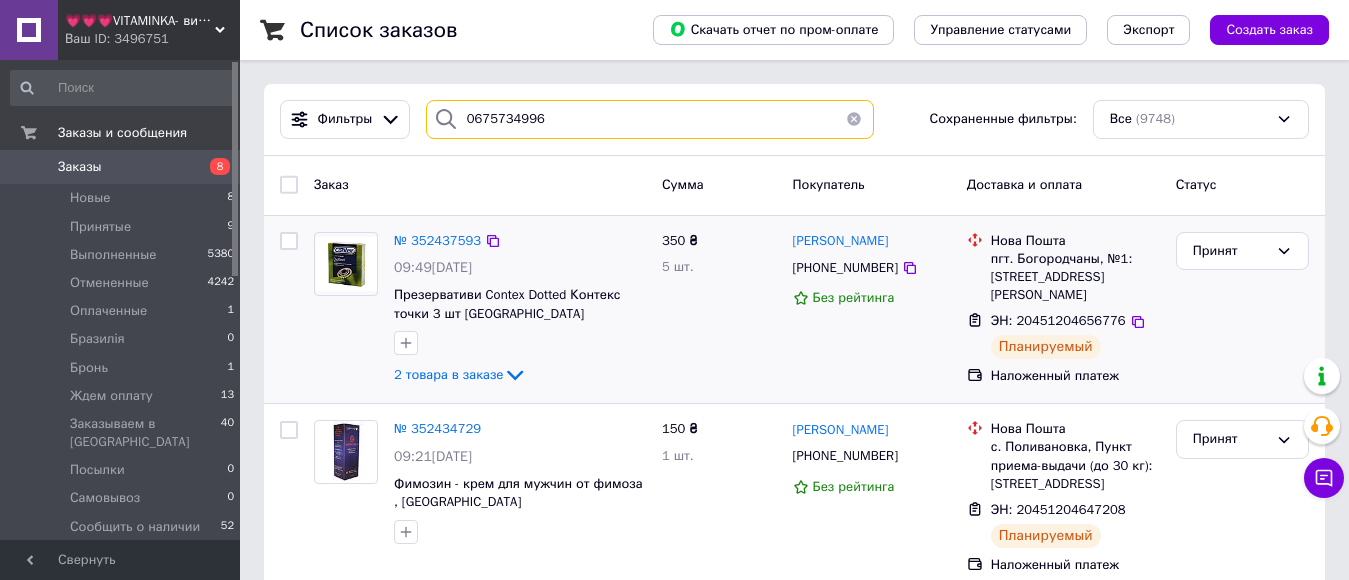 type on "0675734996" 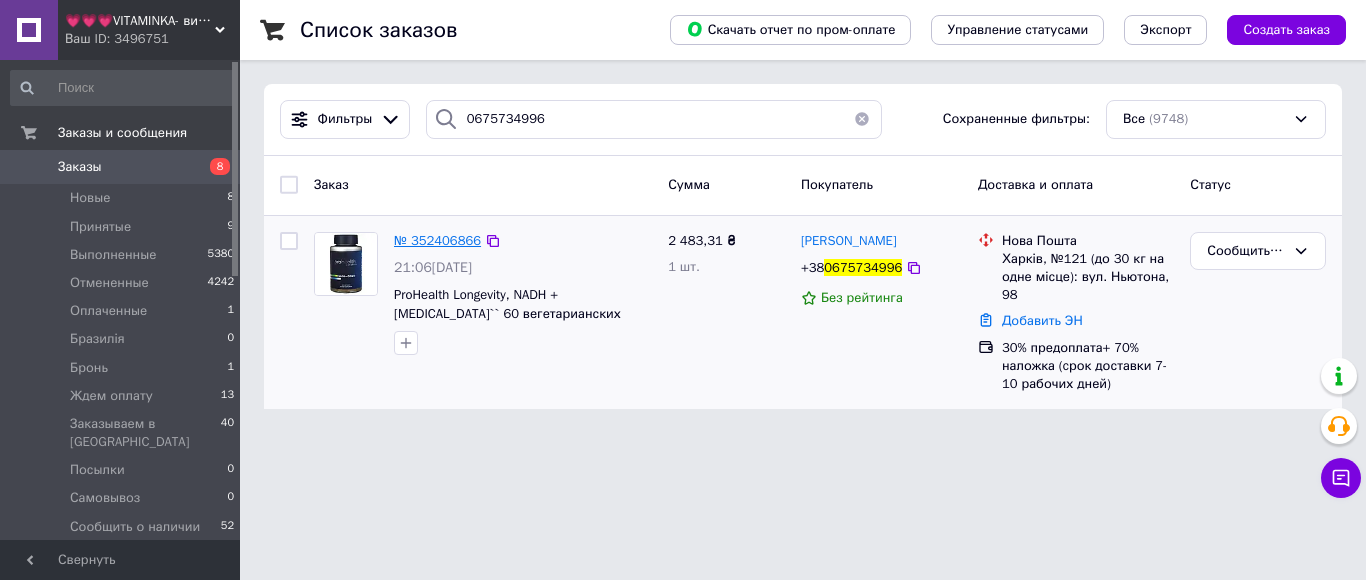 click on "№ 352406866" at bounding box center (437, 240) 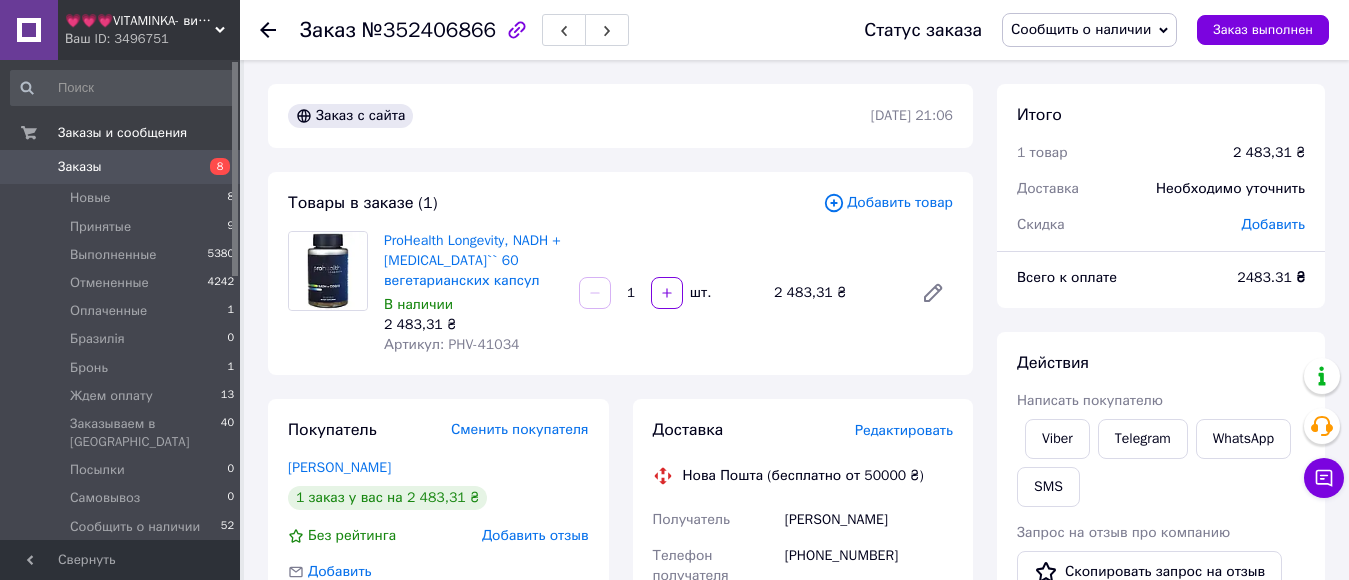 click on "💗💗💗VITAMINKA- витамины из [GEOGRAPHIC_DATA]" at bounding box center (140, 21) 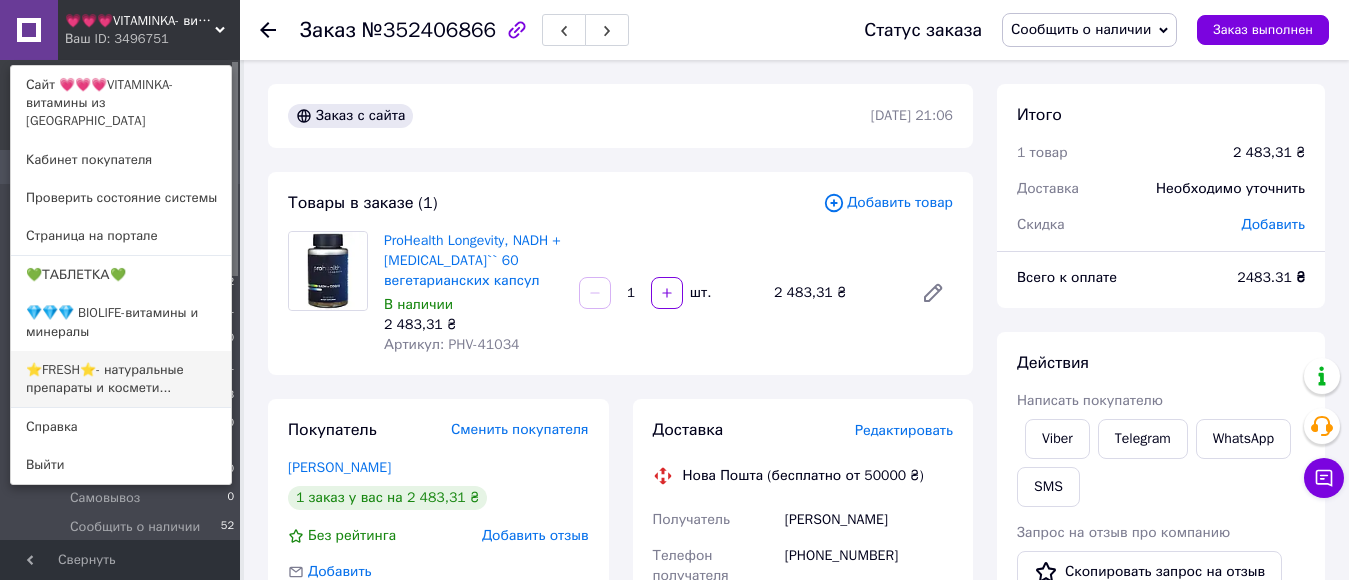 click on "⭐FRESH⭐- натуральные препараты и космети..." at bounding box center [121, 379] 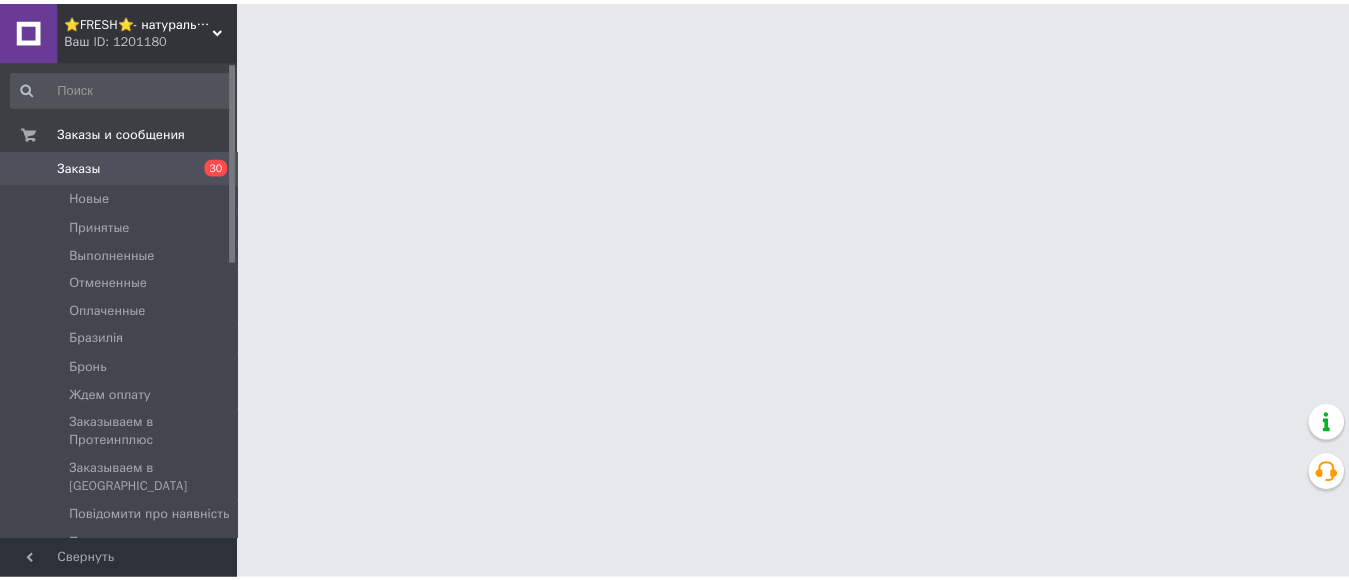 scroll, scrollTop: 0, scrollLeft: 0, axis: both 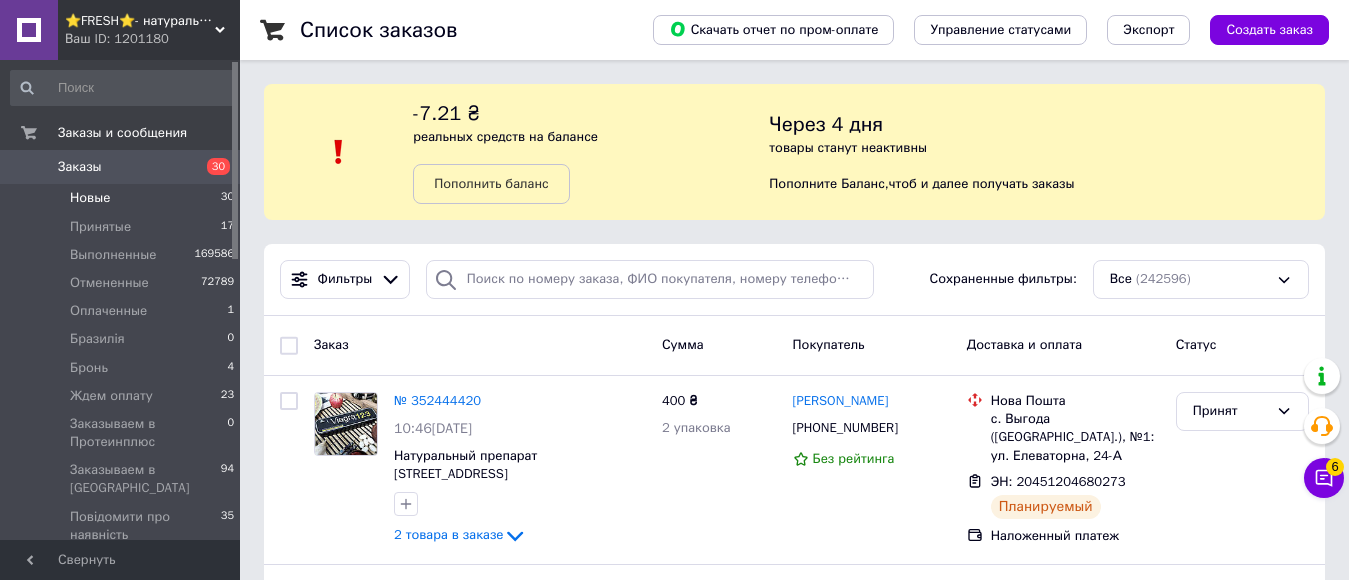 click on "Новые 30" at bounding box center (123, 198) 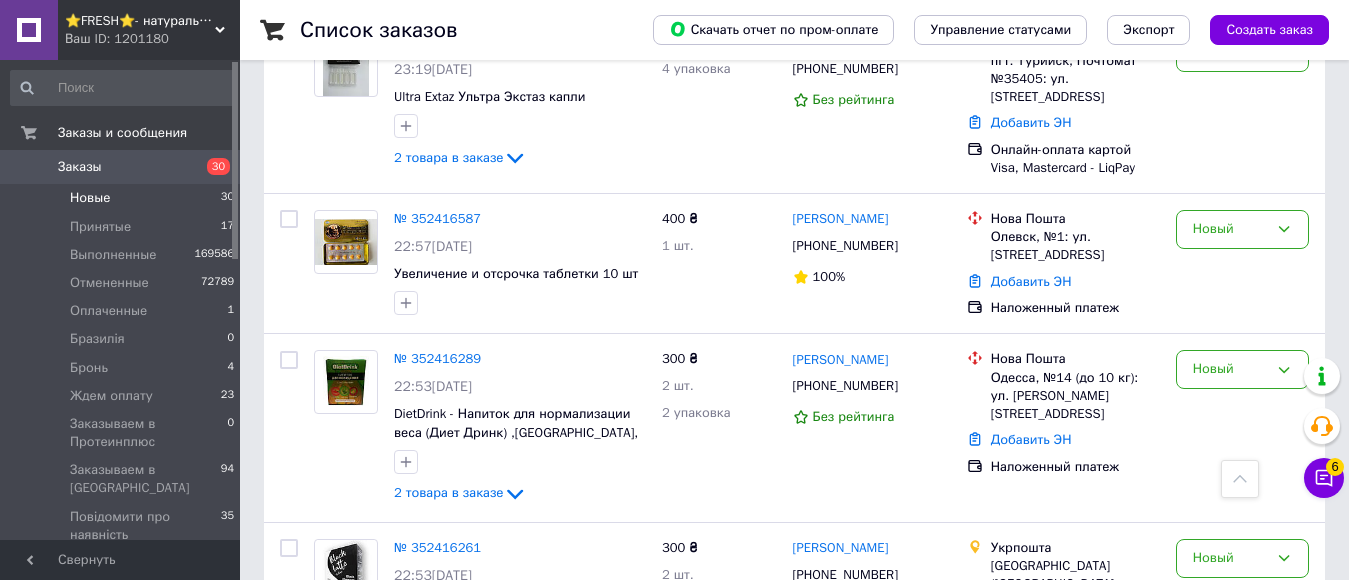 scroll, scrollTop: 3563, scrollLeft: 0, axis: vertical 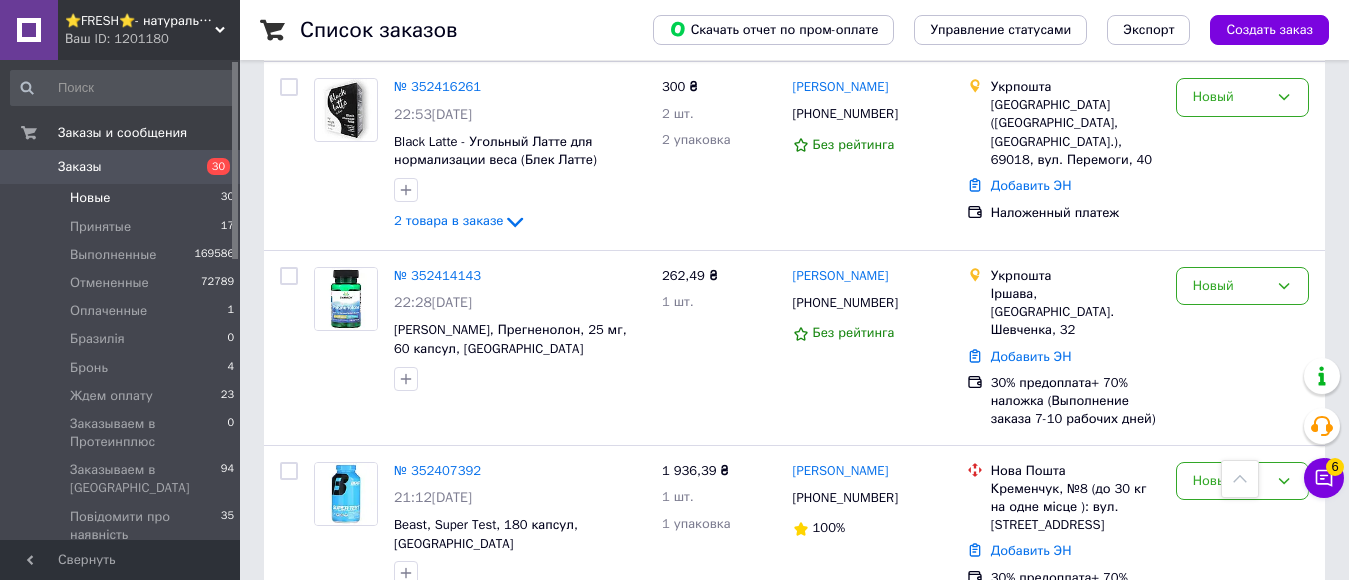 click on "2" at bounding box center [327, 685] 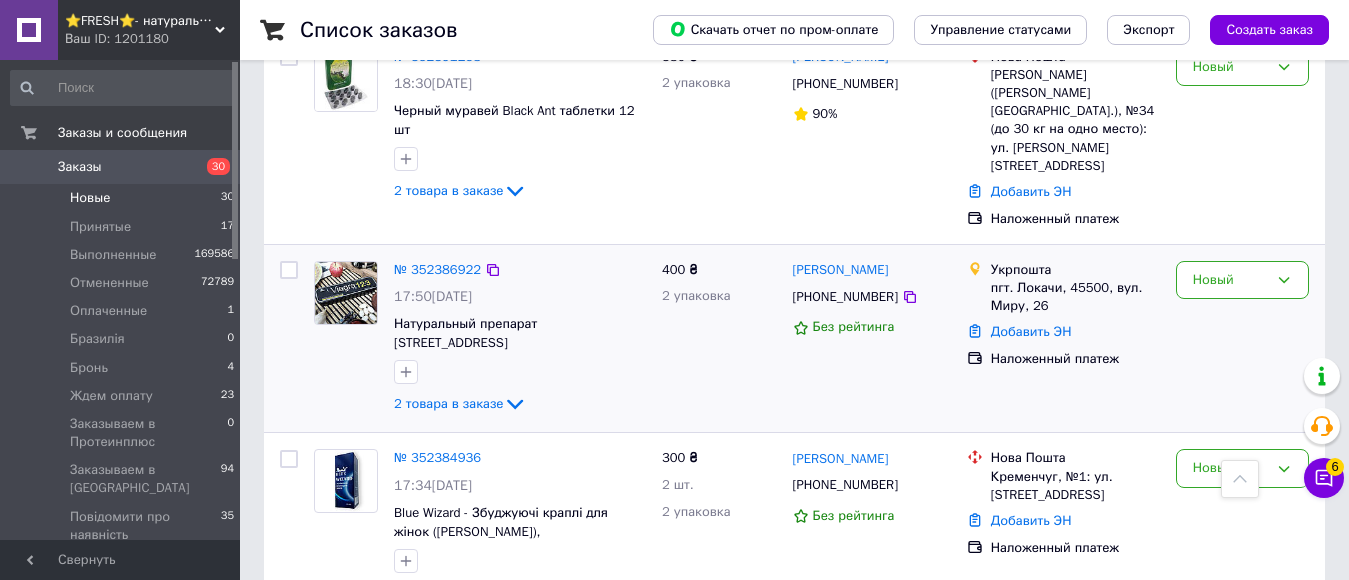 scroll, scrollTop: 1877, scrollLeft: 0, axis: vertical 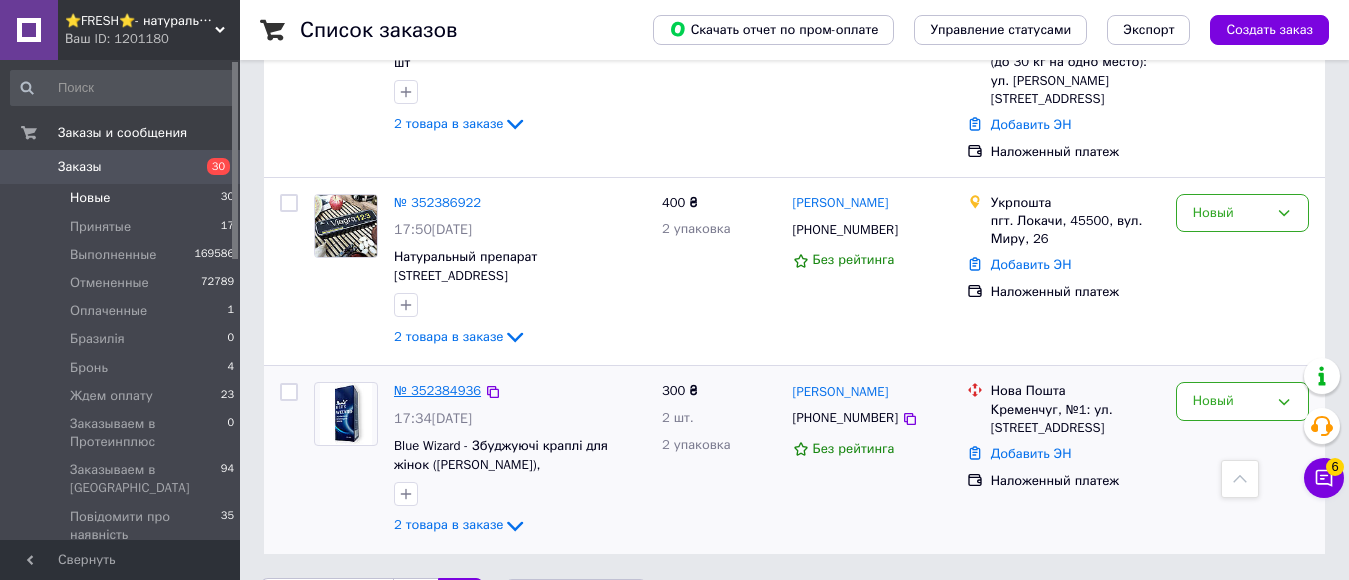 click on "№ 352384936" at bounding box center [437, 390] 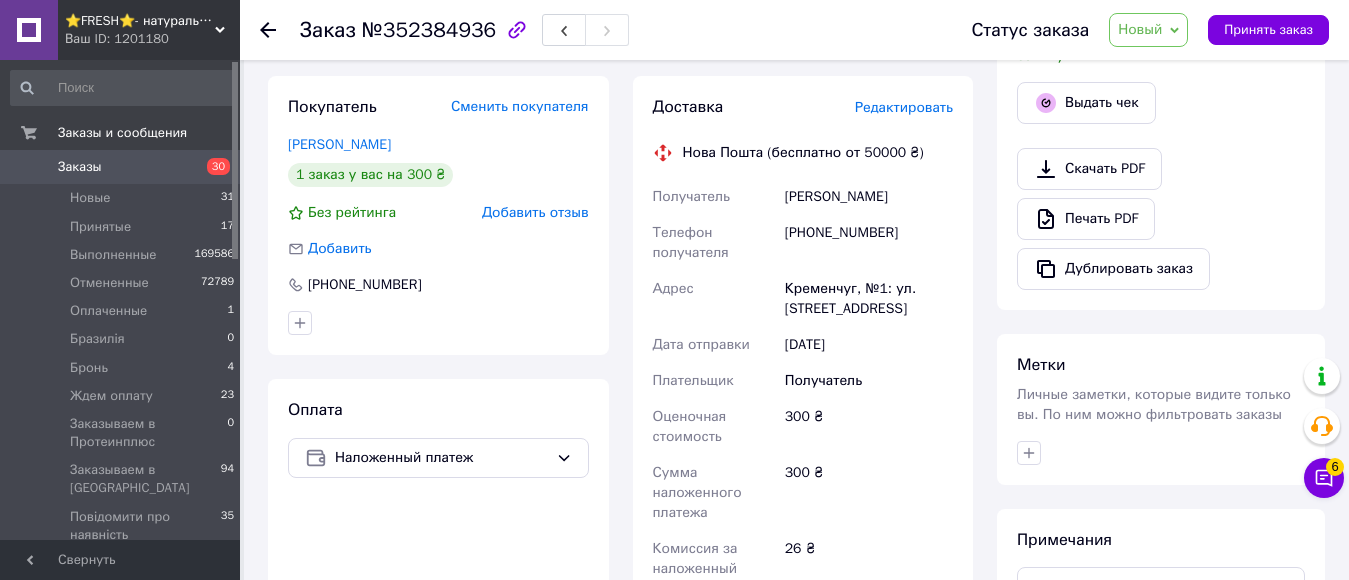 scroll, scrollTop: 600, scrollLeft: 0, axis: vertical 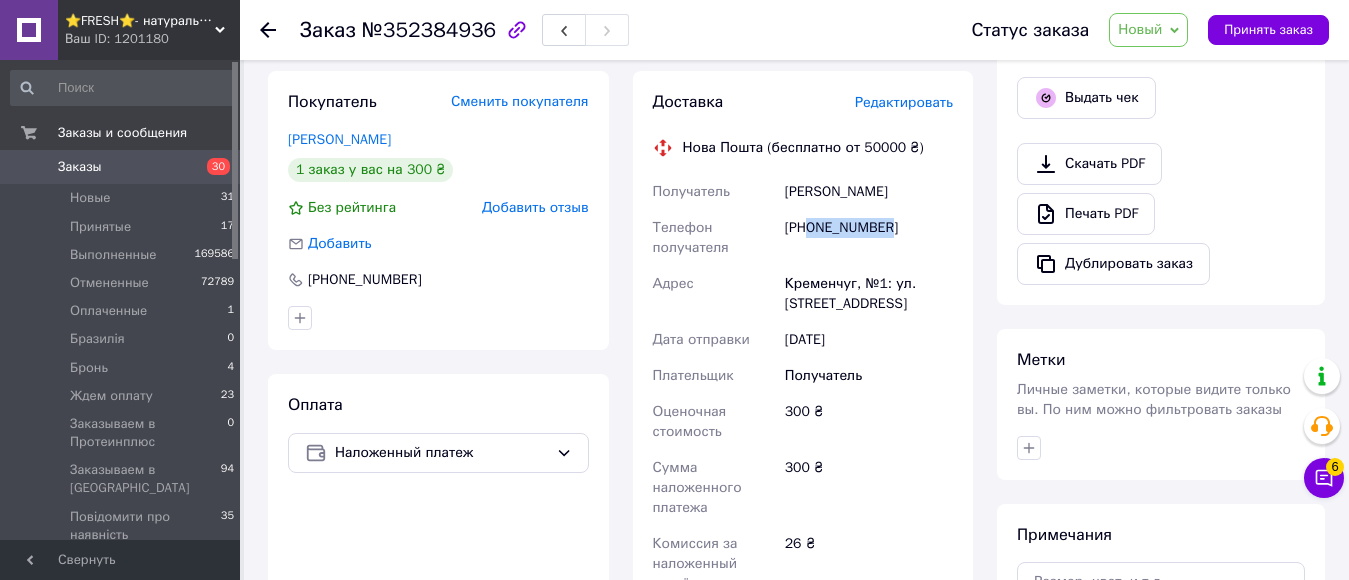 drag, startPoint x: 808, startPoint y: 189, endPoint x: 926, endPoint y: 185, distance: 118.06778 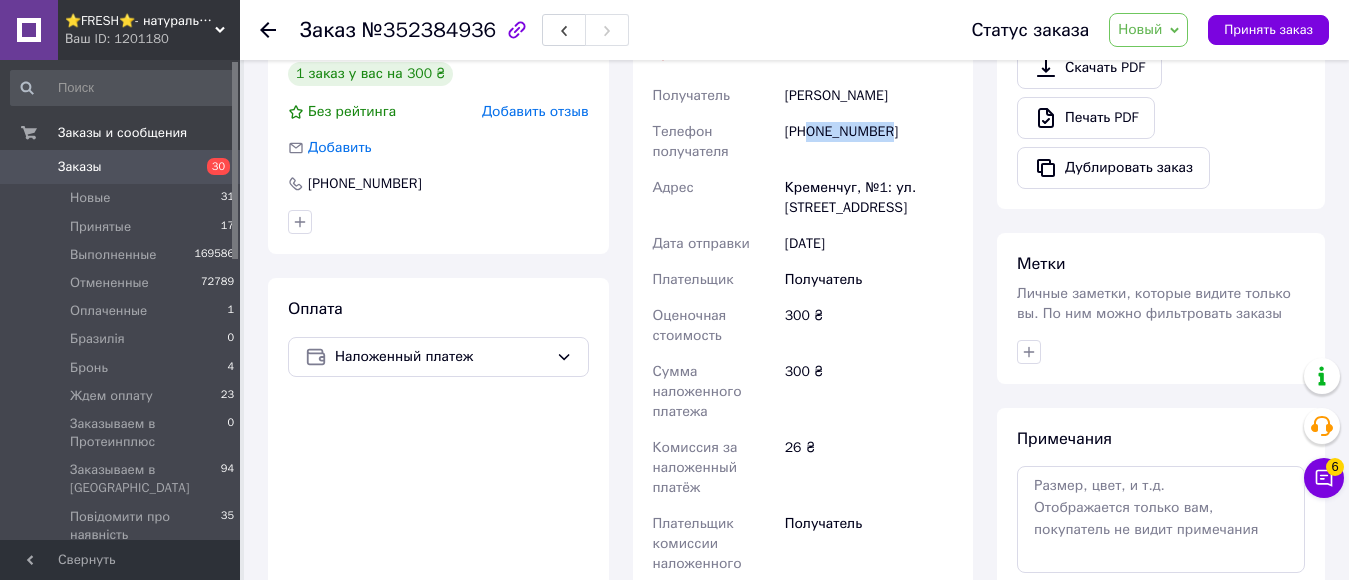 scroll, scrollTop: 700, scrollLeft: 0, axis: vertical 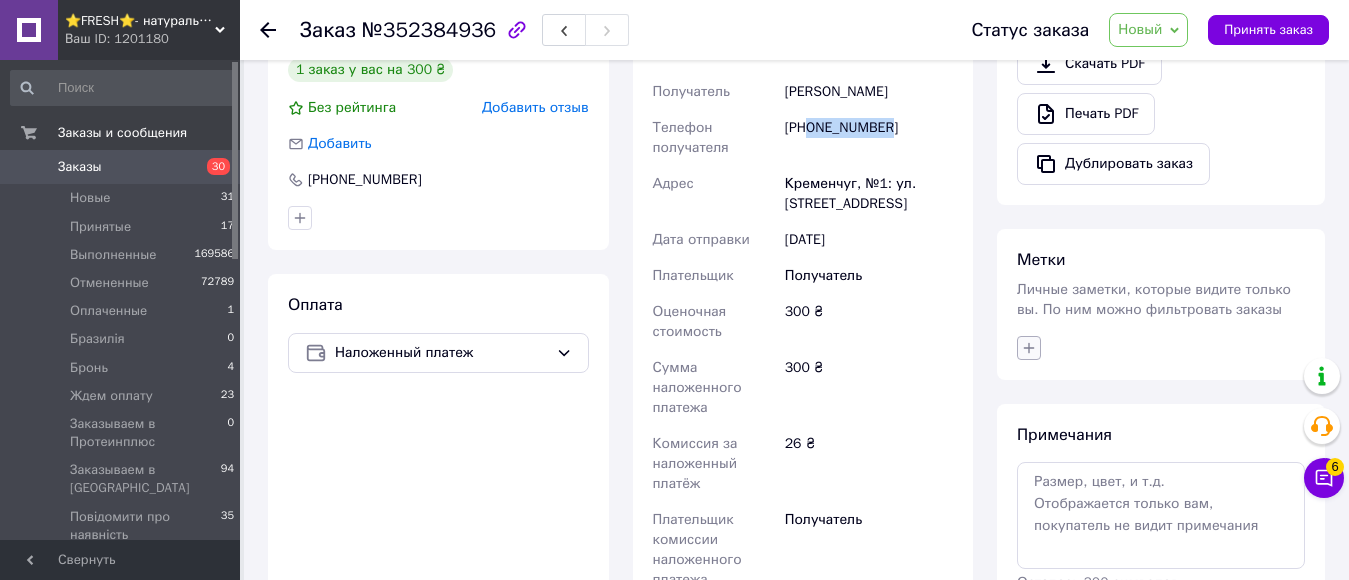 click 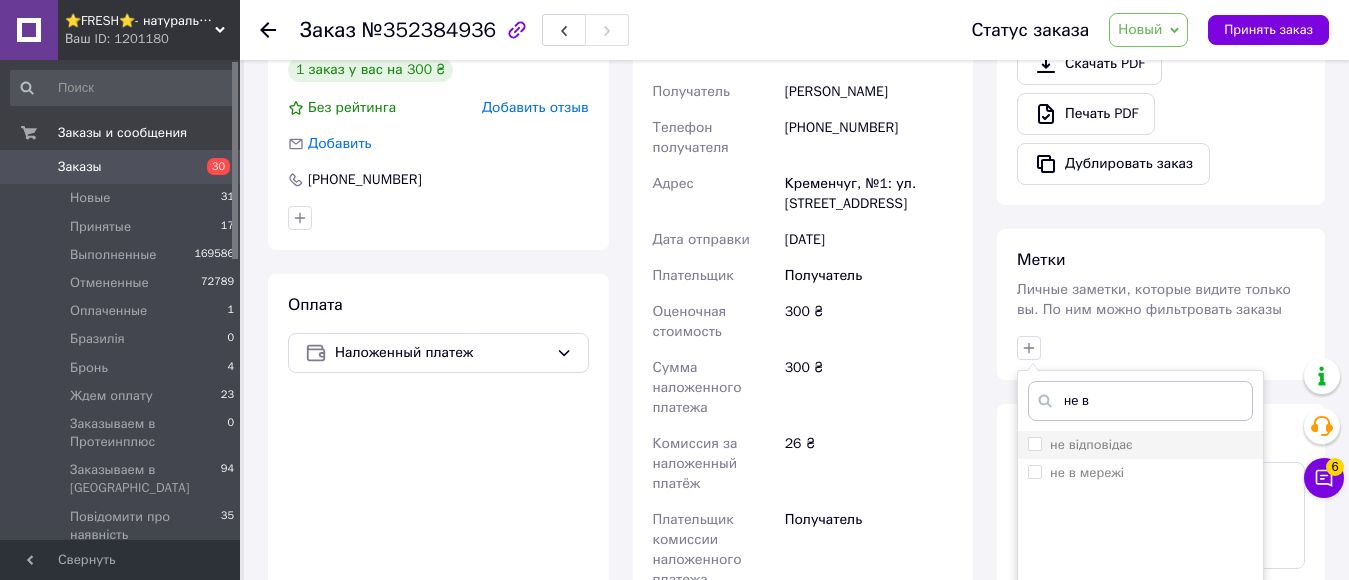 type on "не в" 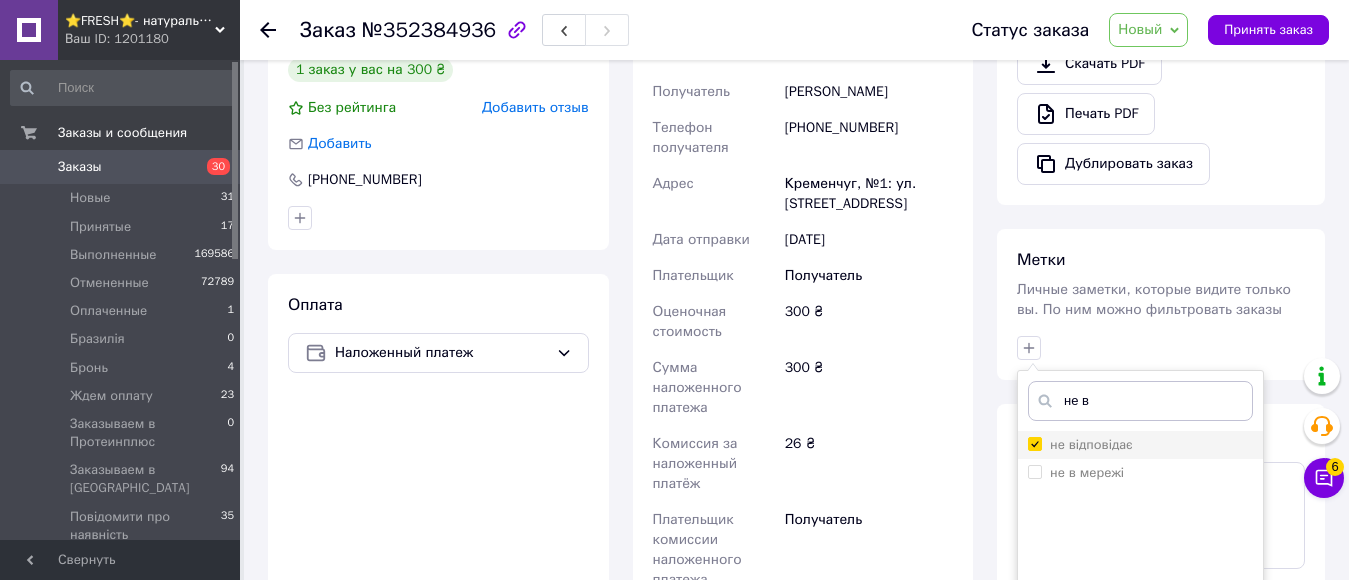 checkbox on "true" 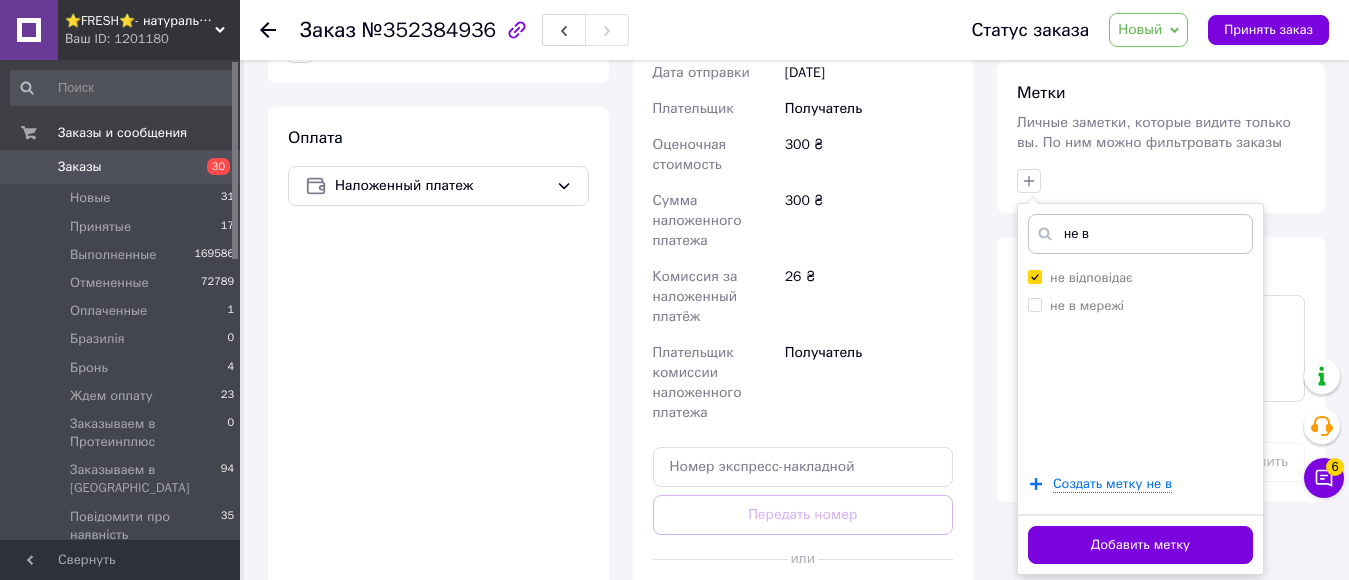 scroll, scrollTop: 900, scrollLeft: 0, axis: vertical 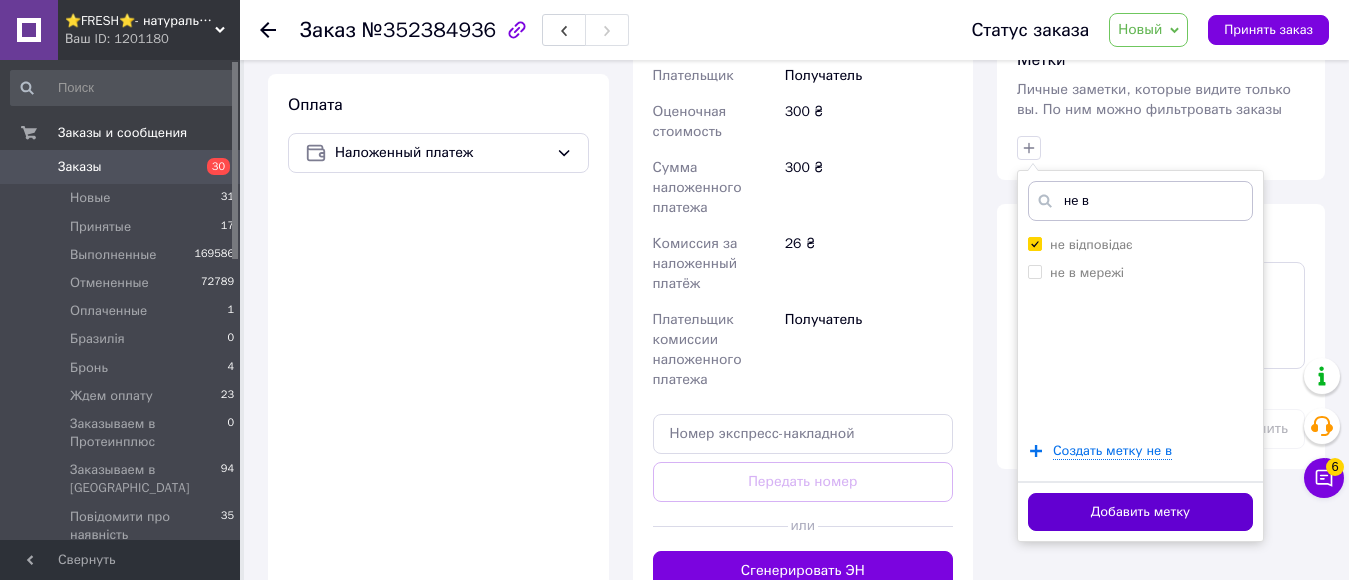 click on "Добавить метку" at bounding box center (1140, 512) 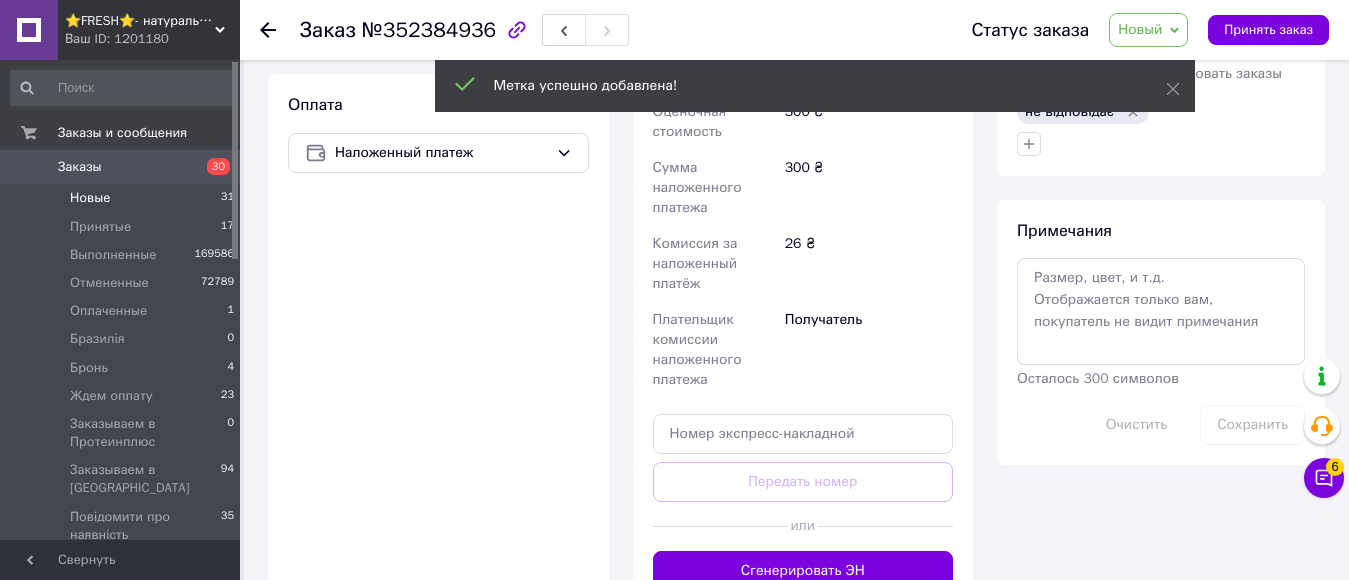click on "Новые" at bounding box center (90, 198) 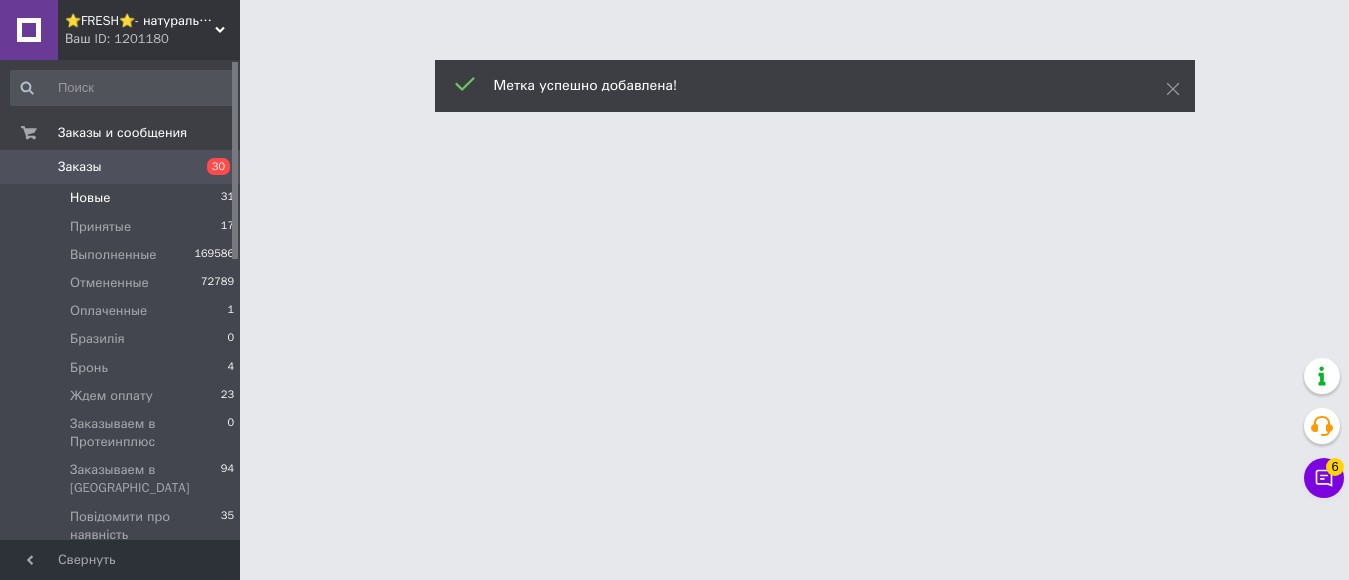 scroll, scrollTop: 0, scrollLeft: 0, axis: both 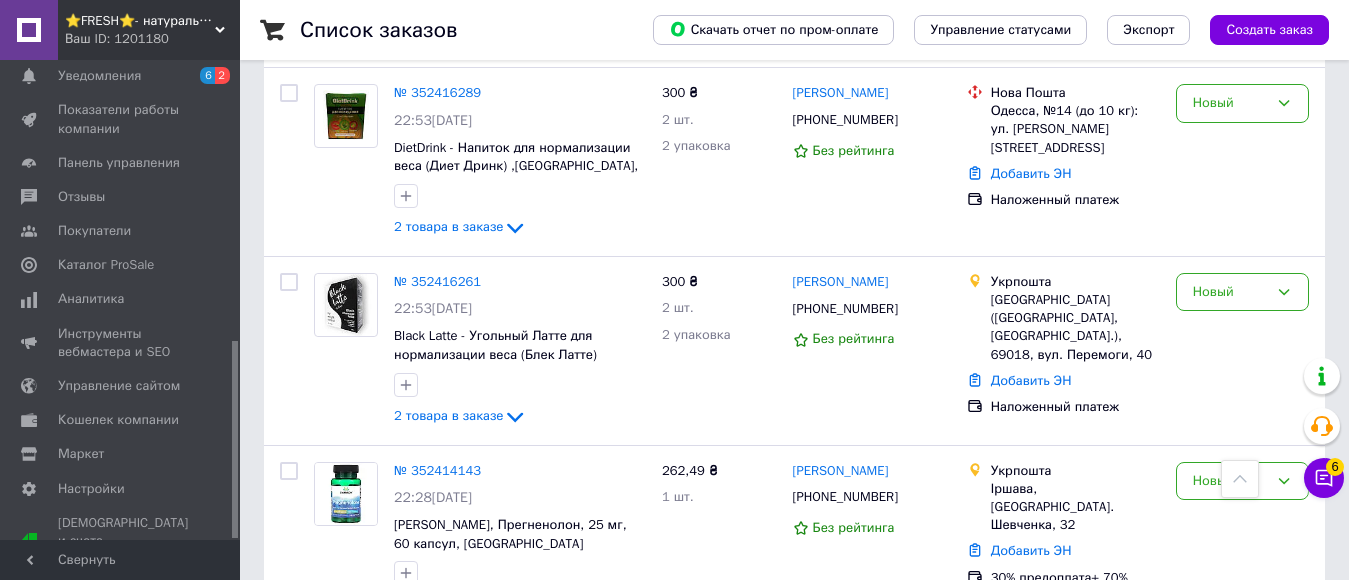 click on "2" at bounding box center (327, 684) 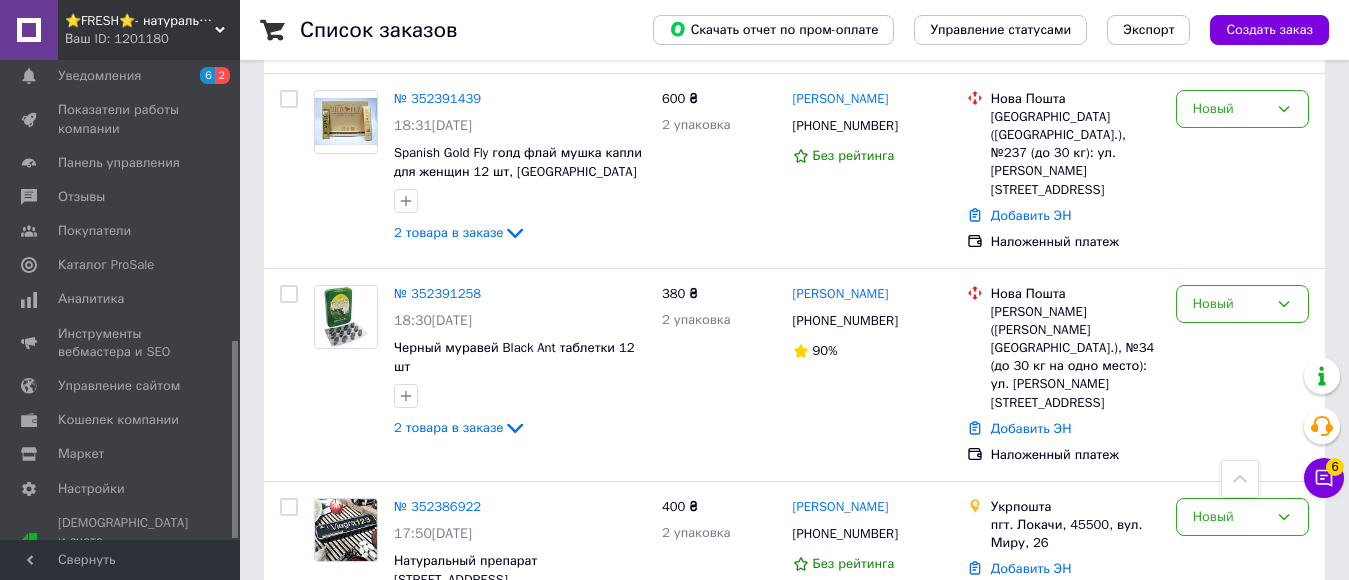 scroll, scrollTop: 2072, scrollLeft: 0, axis: vertical 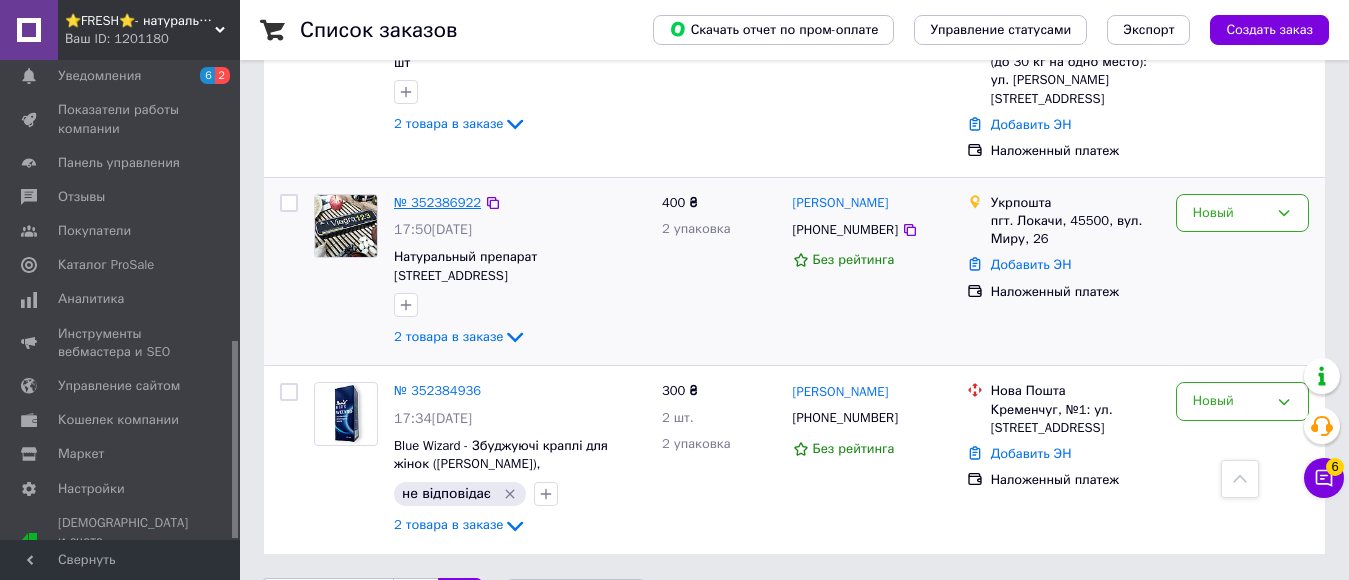 click on "№ 352386922" at bounding box center [437, 202] 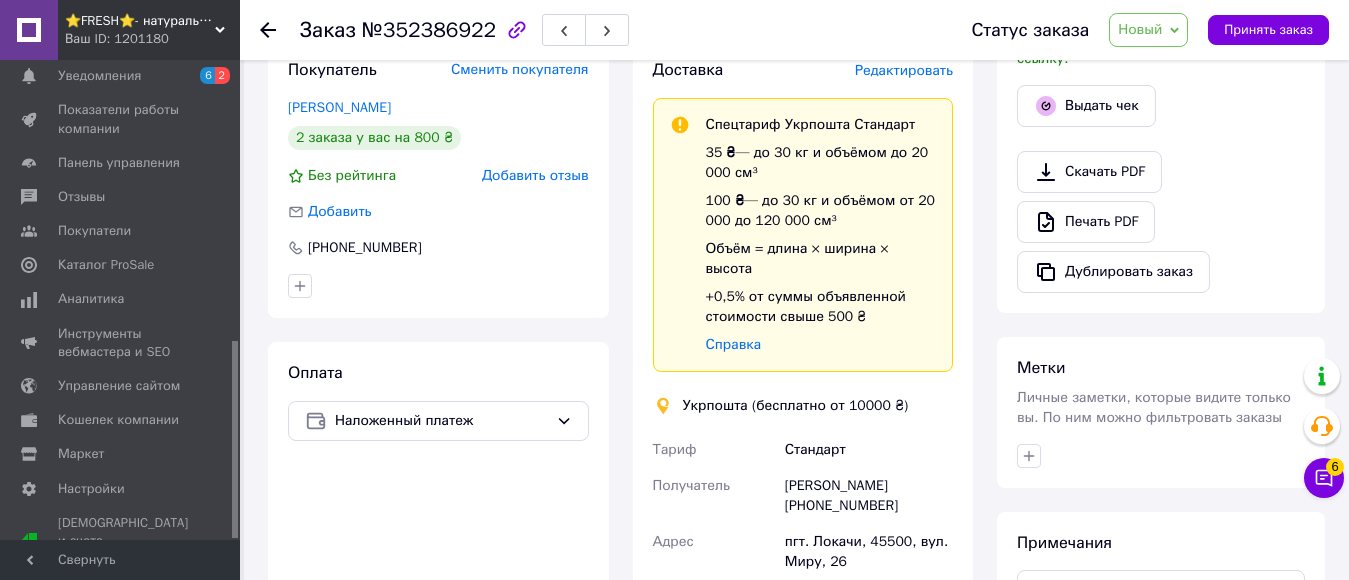 scroll, scrollTop: 600, scrollLeft: 0, axis: vertical 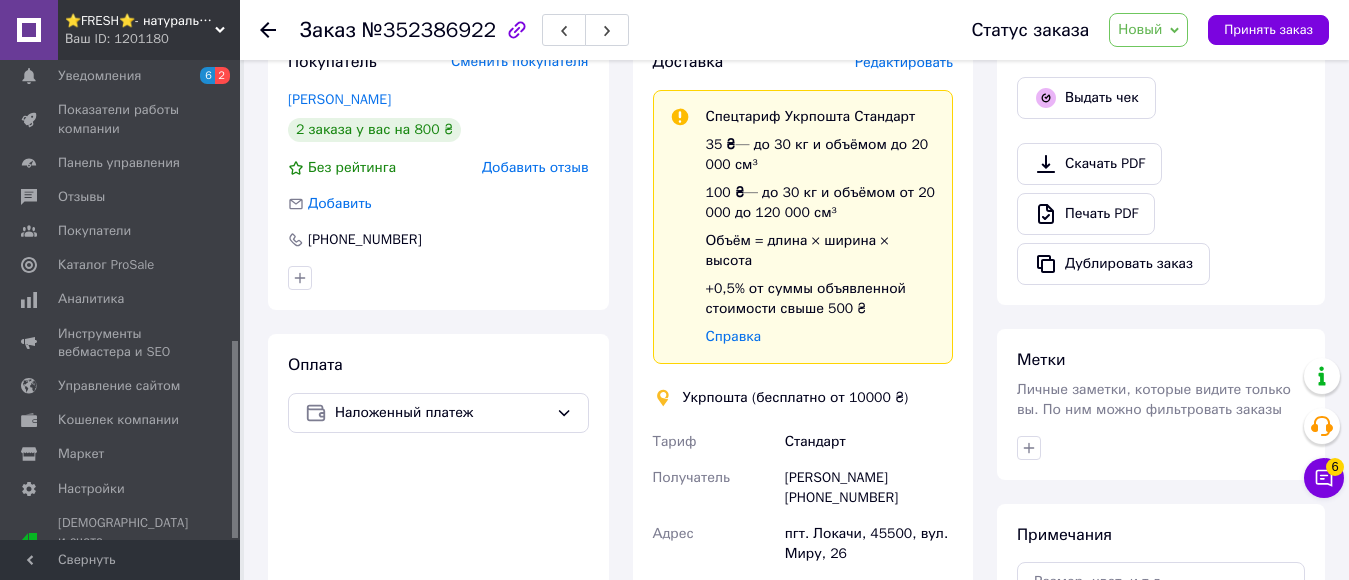 drag, startPoint x: 826, startPoint y: 464, endPoint x: 943, endPoint y: 464, distance: 117 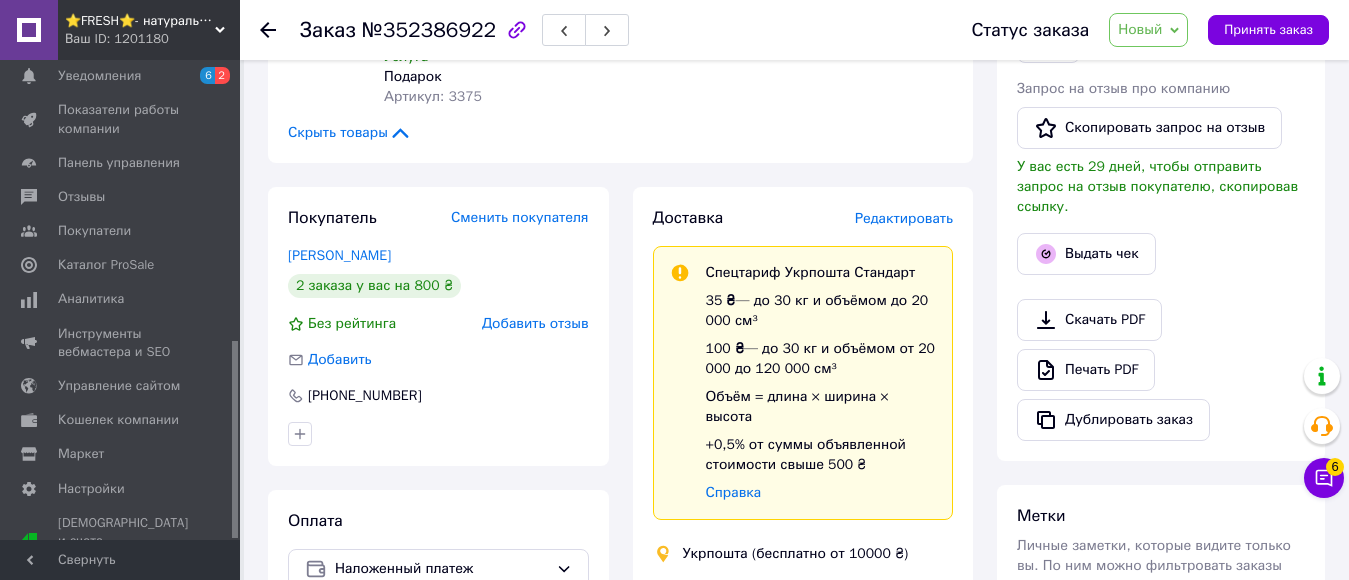 scroll, scrollTop: 400, scrollLeft: 0, axis: vertical 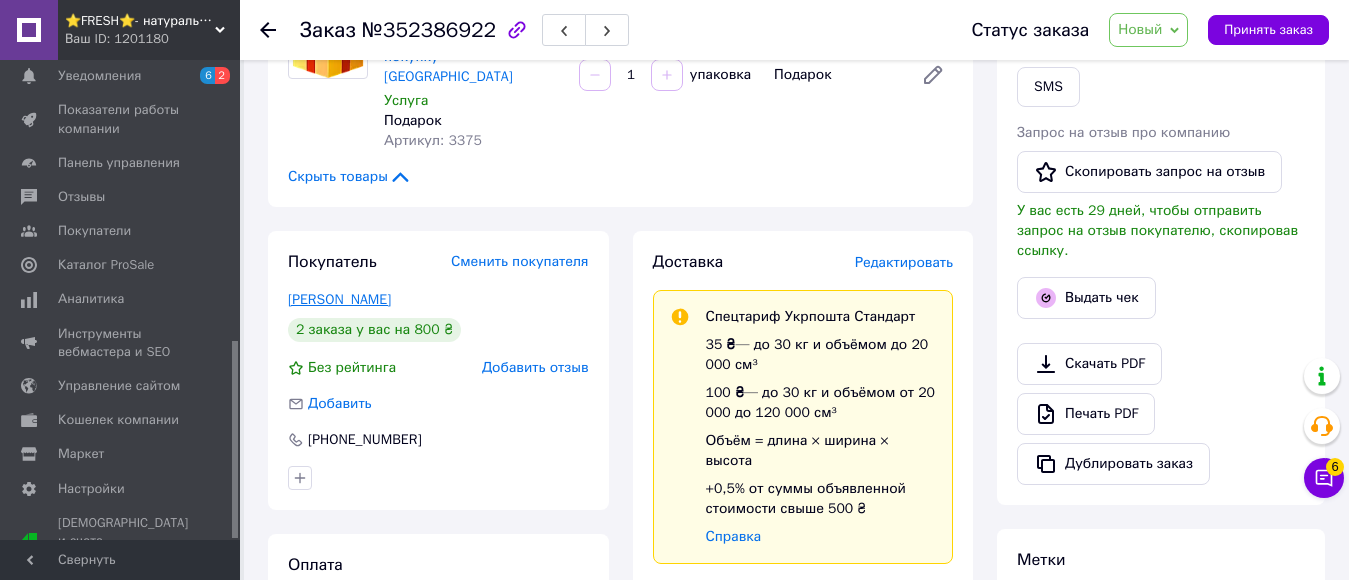 click on "[PERSON_NAME]" at bounding box center [339, 299] 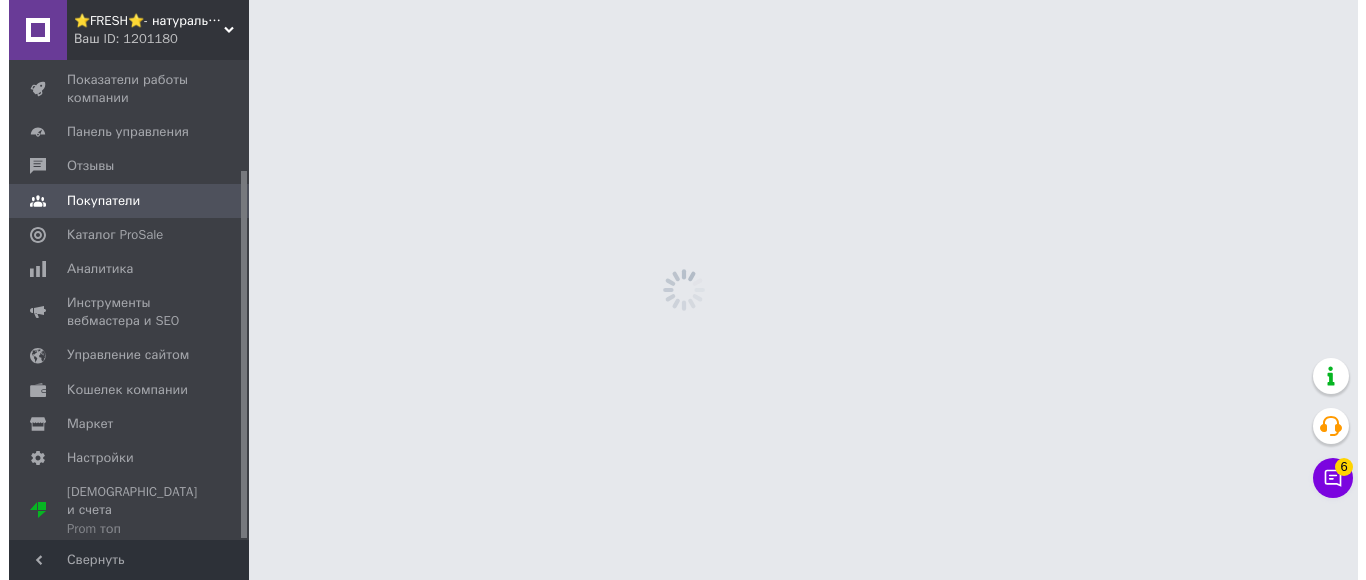 scroll, scrollTop: 0, scrollLeft: 0, axis: both 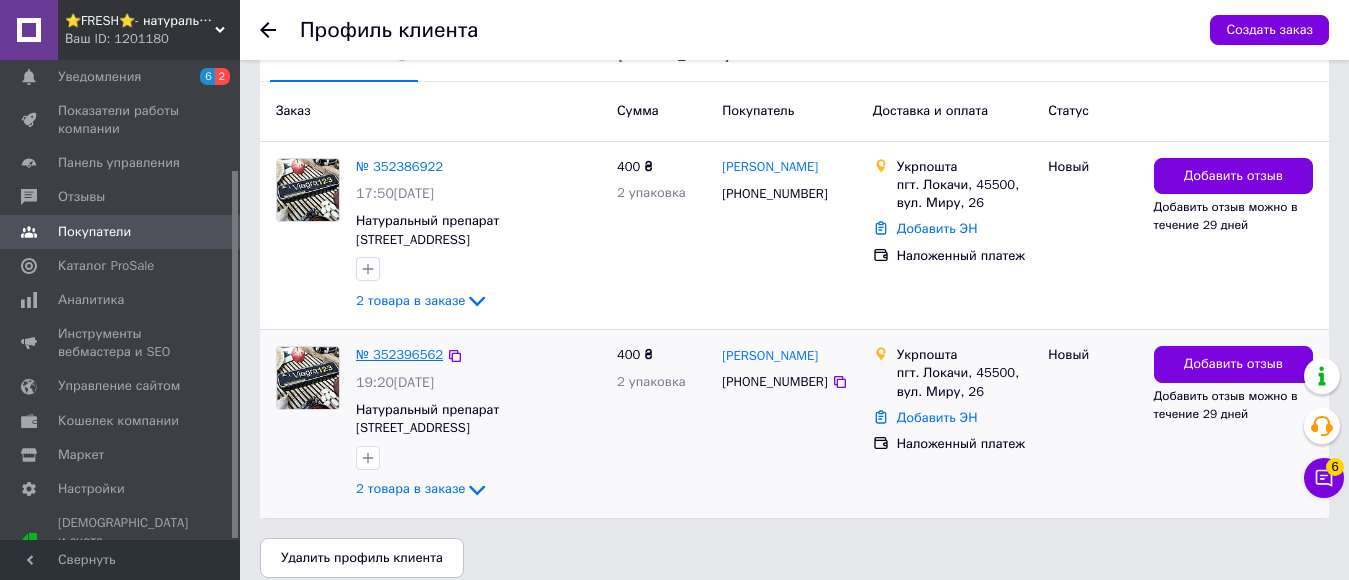 click on "№ 352396562" at bounding box center (399, 354) 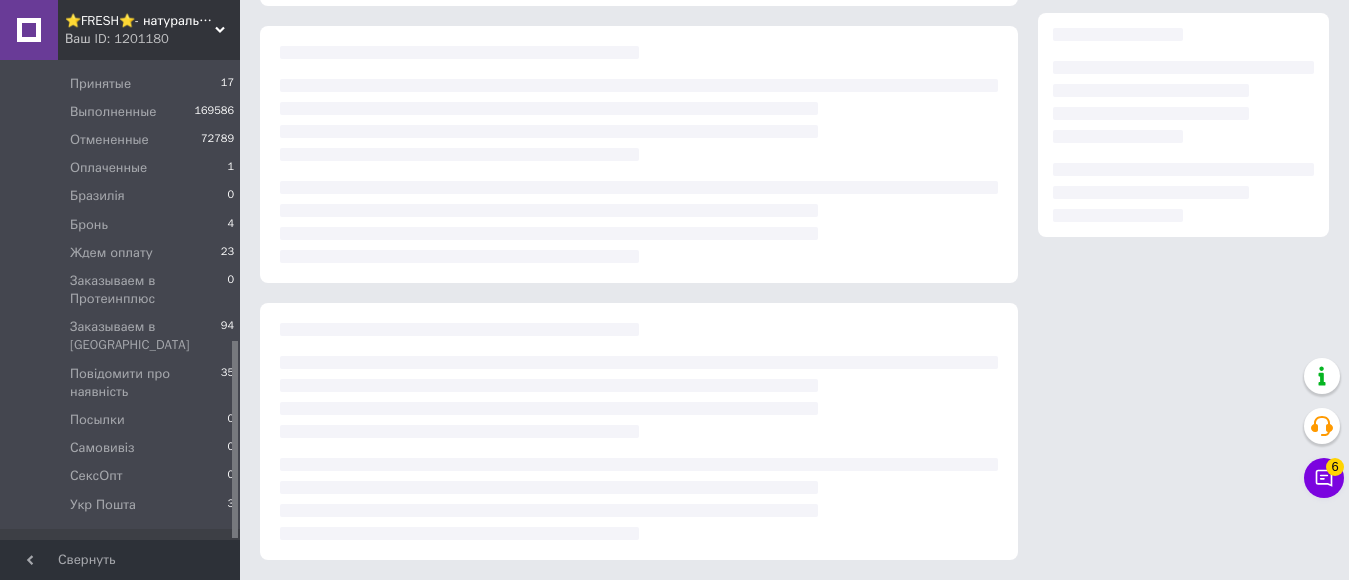 scroll, scrollTop: 0, scrollLeft: 0, axis: both 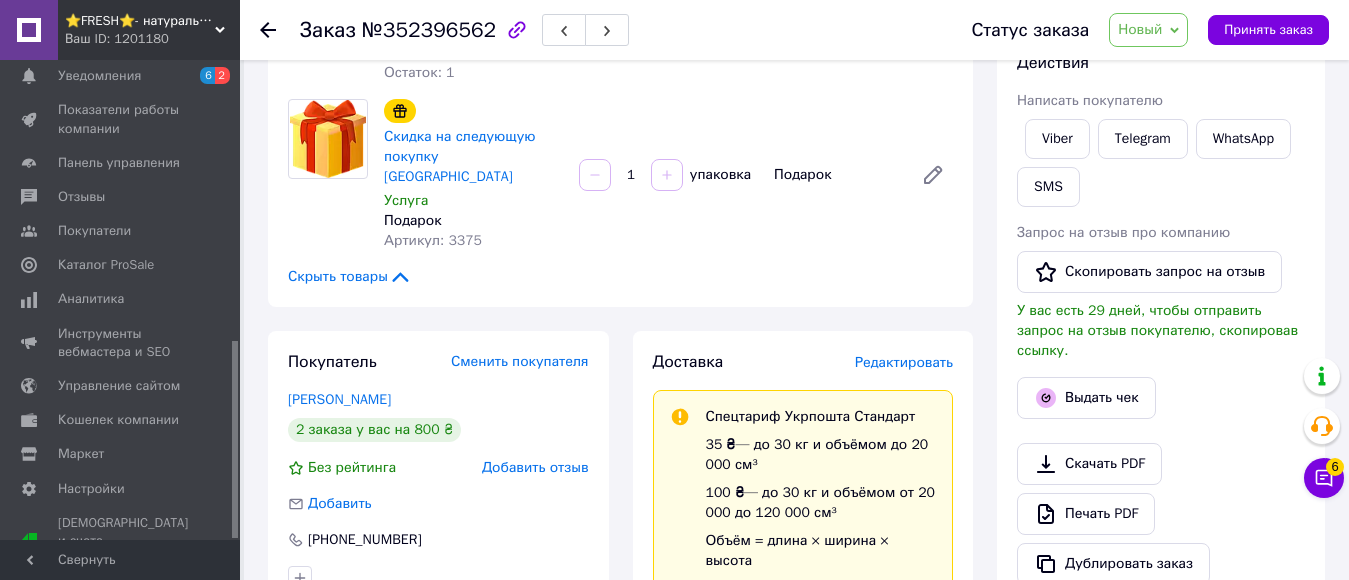 click on "Редактировать" at bounding box center (904, 362) 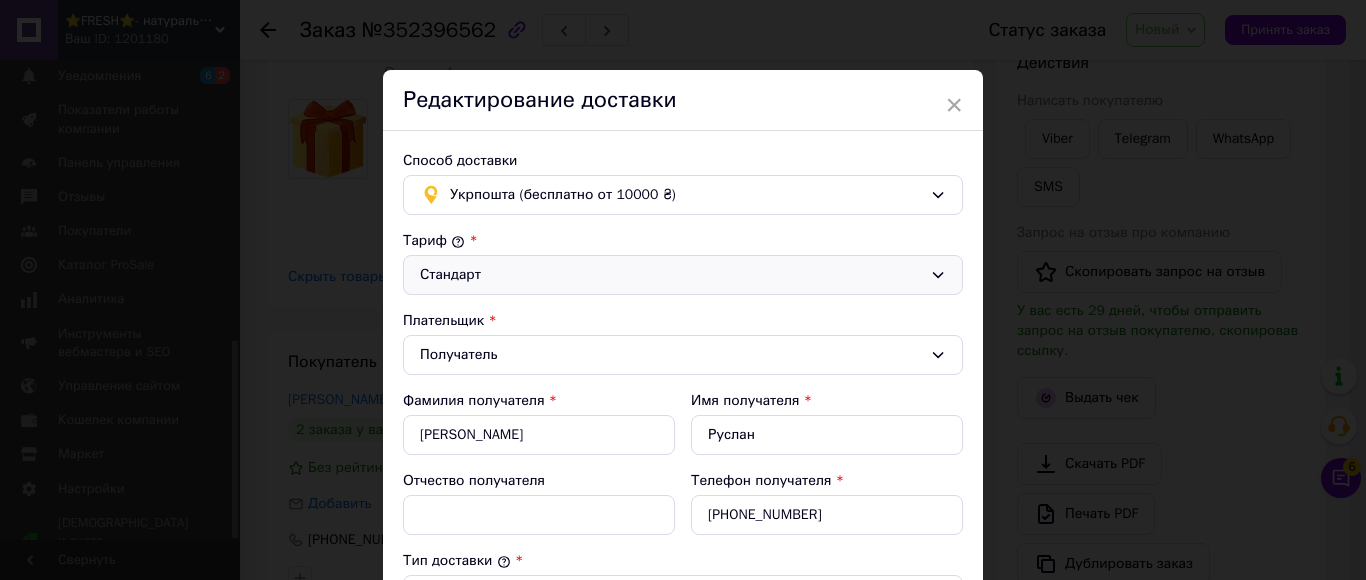 click on "Стандарт" at bounding box center [671, 275] 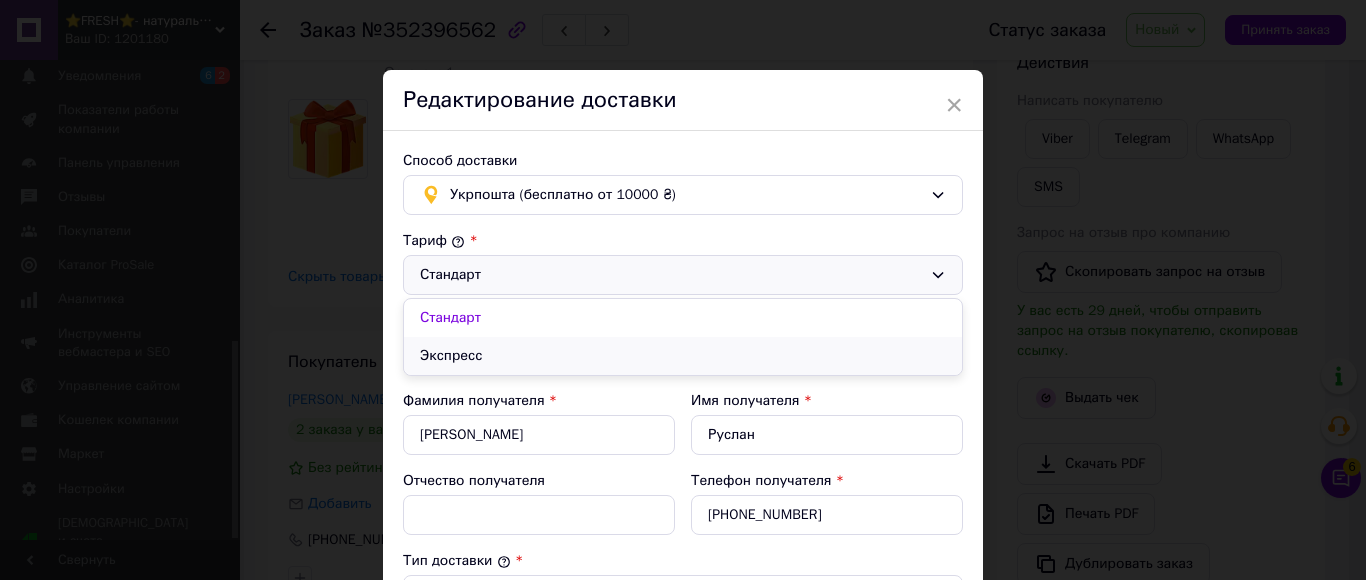 click on "Экспресс" at bounding box center [683, 356] 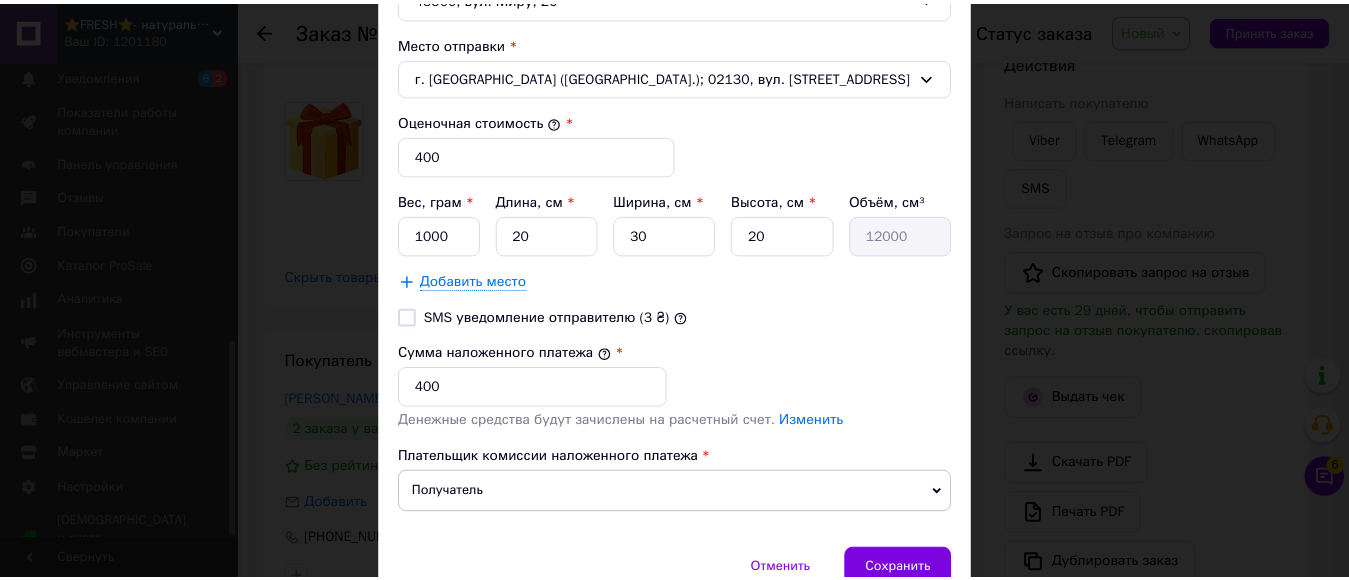 scroll, scrollTop: 857, scrollLeft: 0, axis: vertical 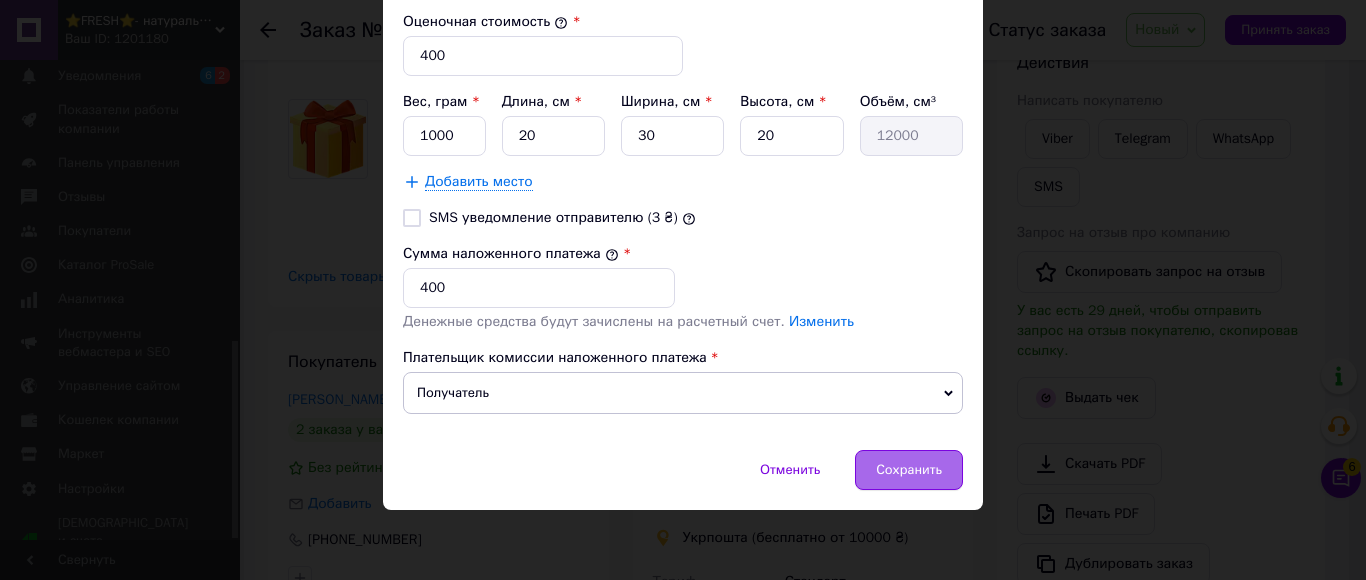 click on "Сохранить" at bounding box center (909, 470) 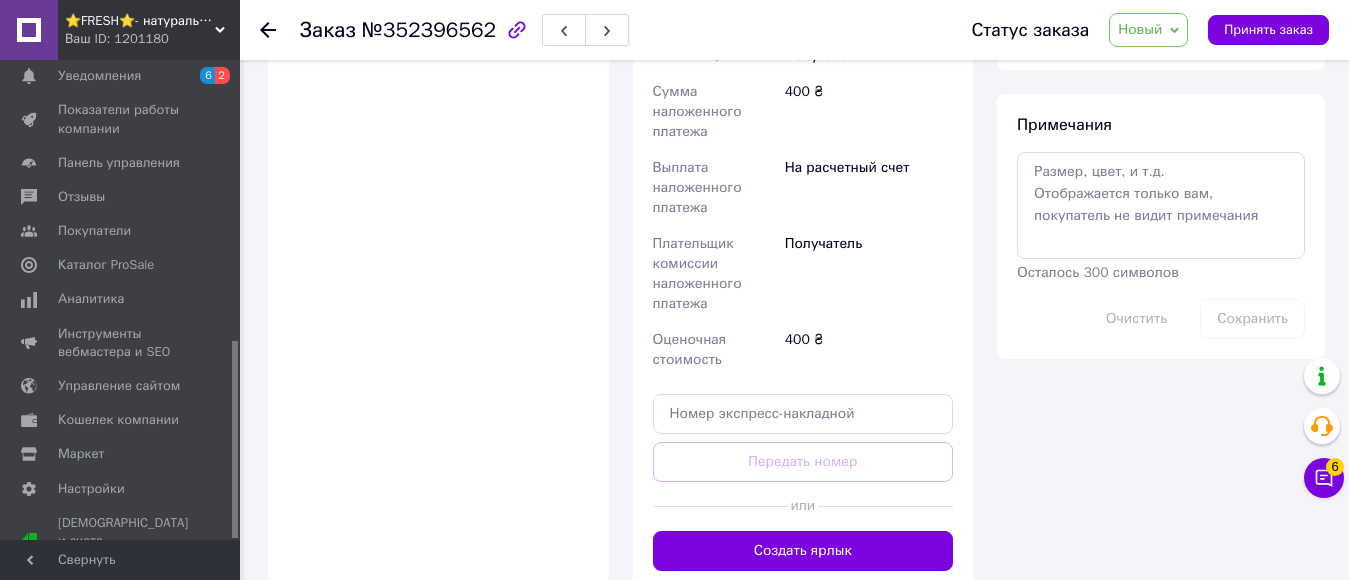 scroll, scrollTop: 1100, scrollLeft: 0, axis: vertical 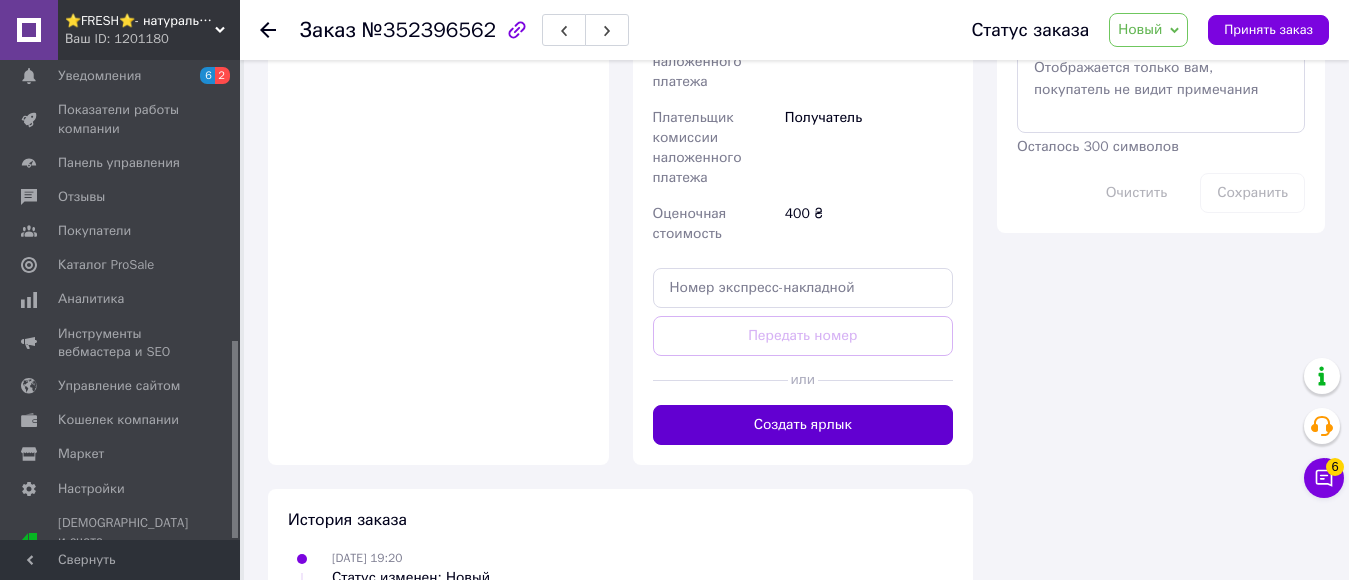 click on "Создать ярлык" at bounding box center (803, 425) 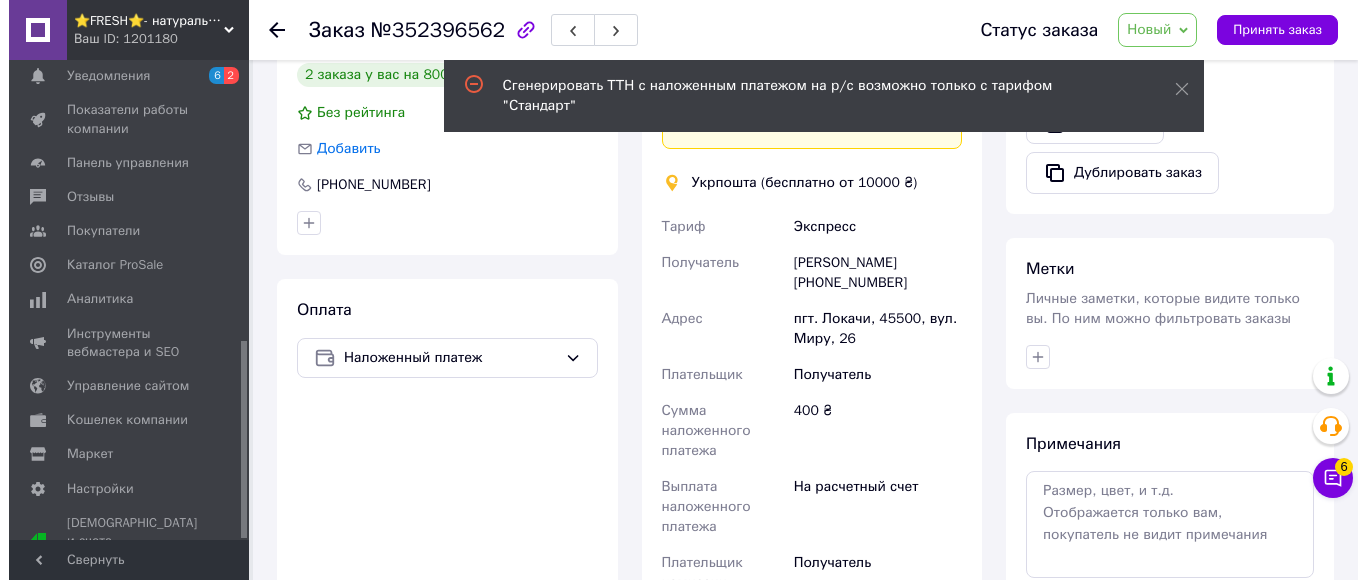 scroll, scrollTop: 400, scrollLeft: 0, axis: vertical 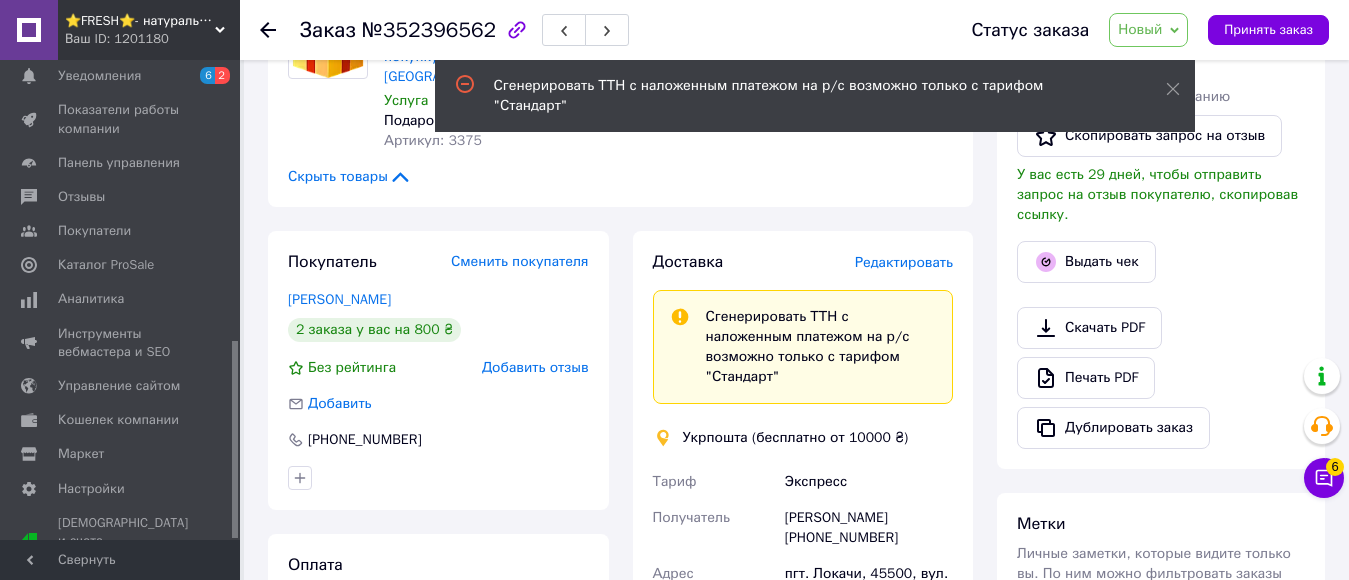 click on "Редактировать" at bounding box center (904, 262) 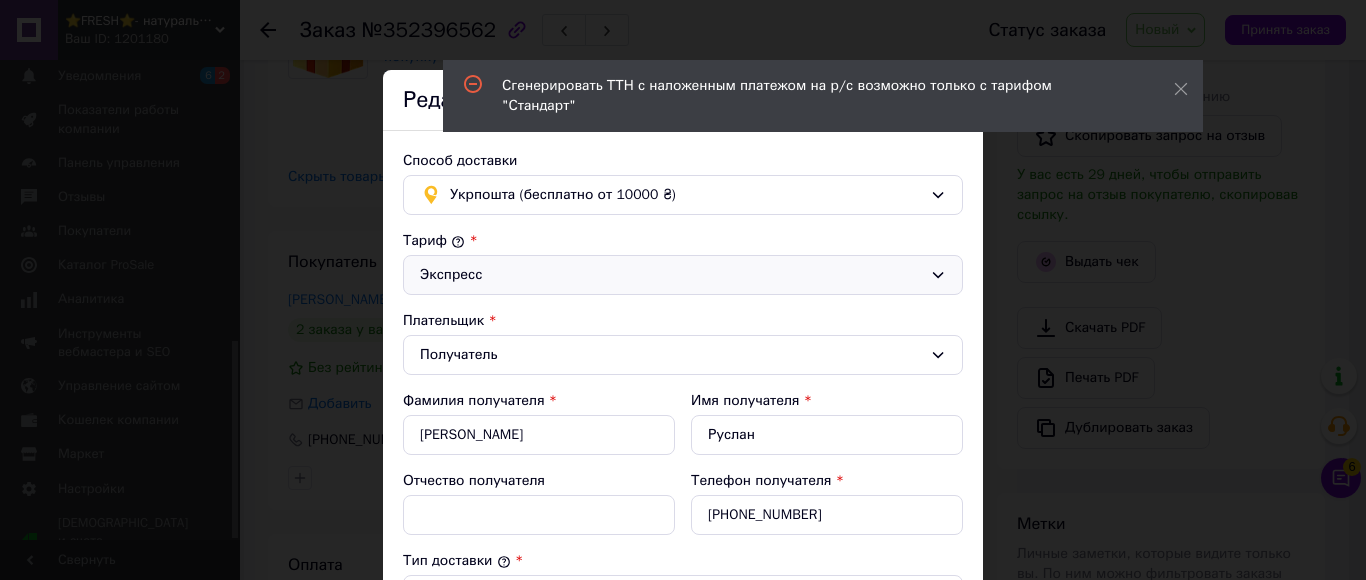 click on "Экспресс" at bounding box center [671, 275] 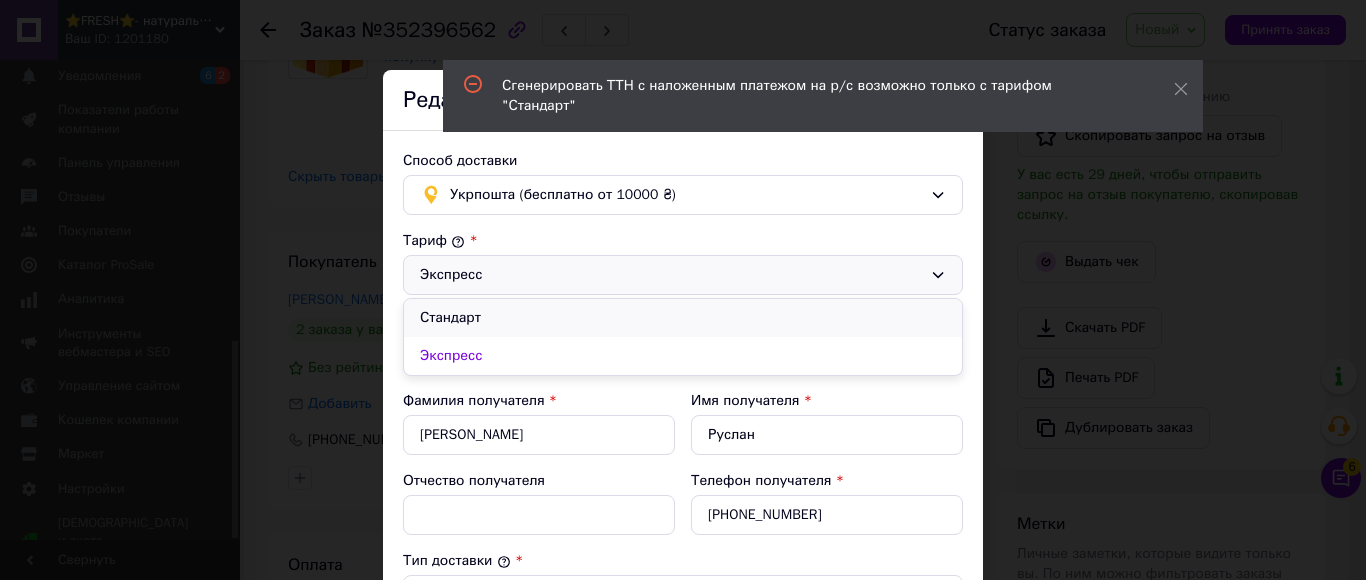 click on "Стандарт" at bounding box center [683, 318] 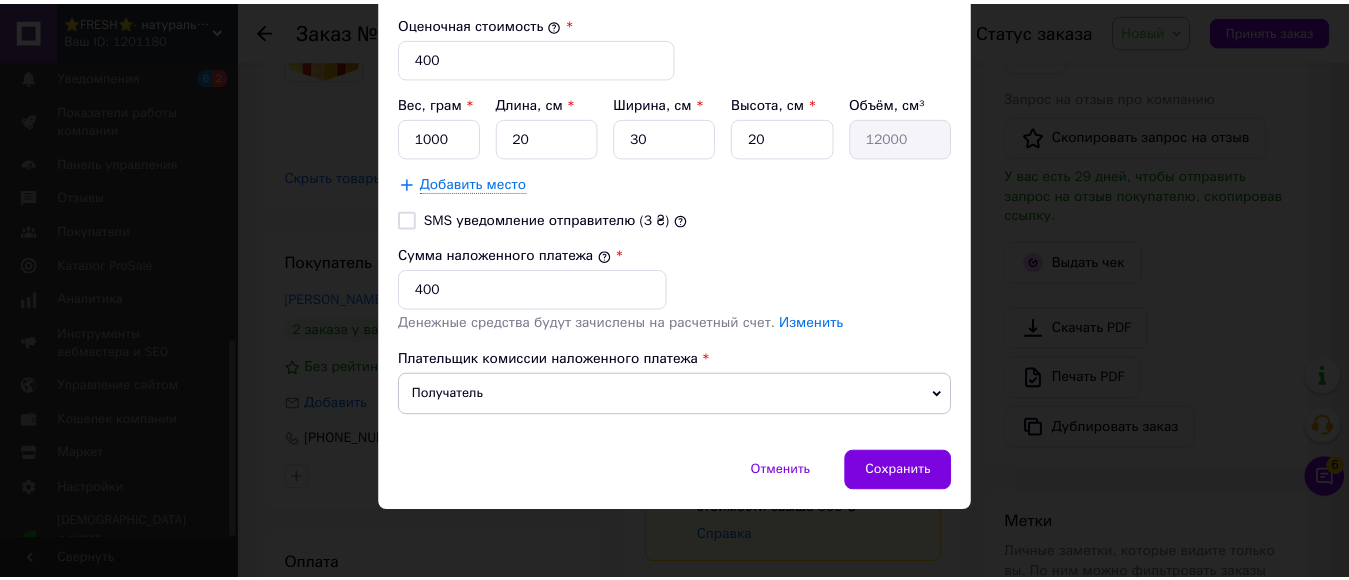 scroll, scrollTop: 857, scrollLeft: 0, axis: vertical 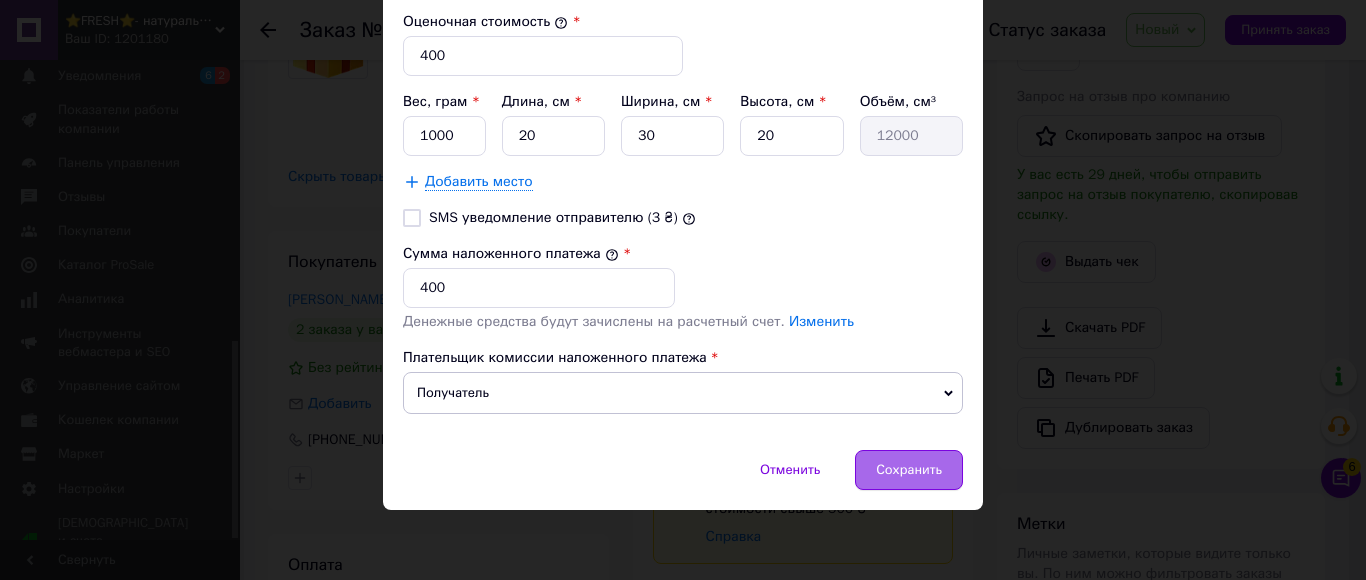 click on "Сохранить" at bounding box center (909, 470) 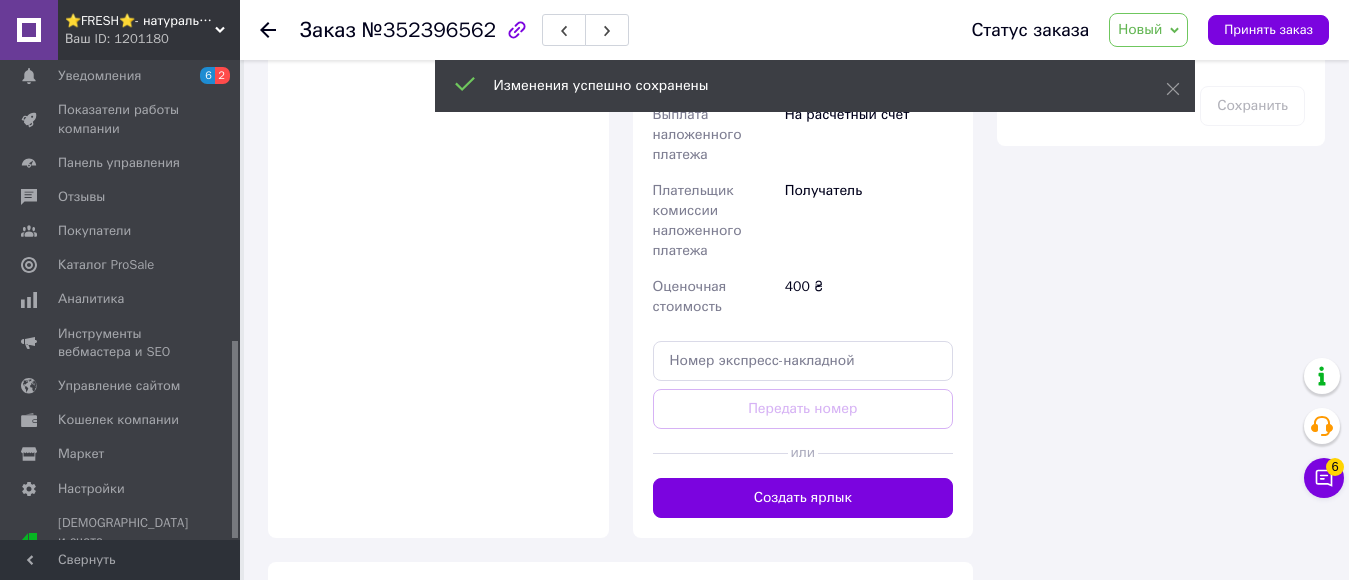 scroll, scrollTop: 1200, scrollLeft: 0, axis: vertical 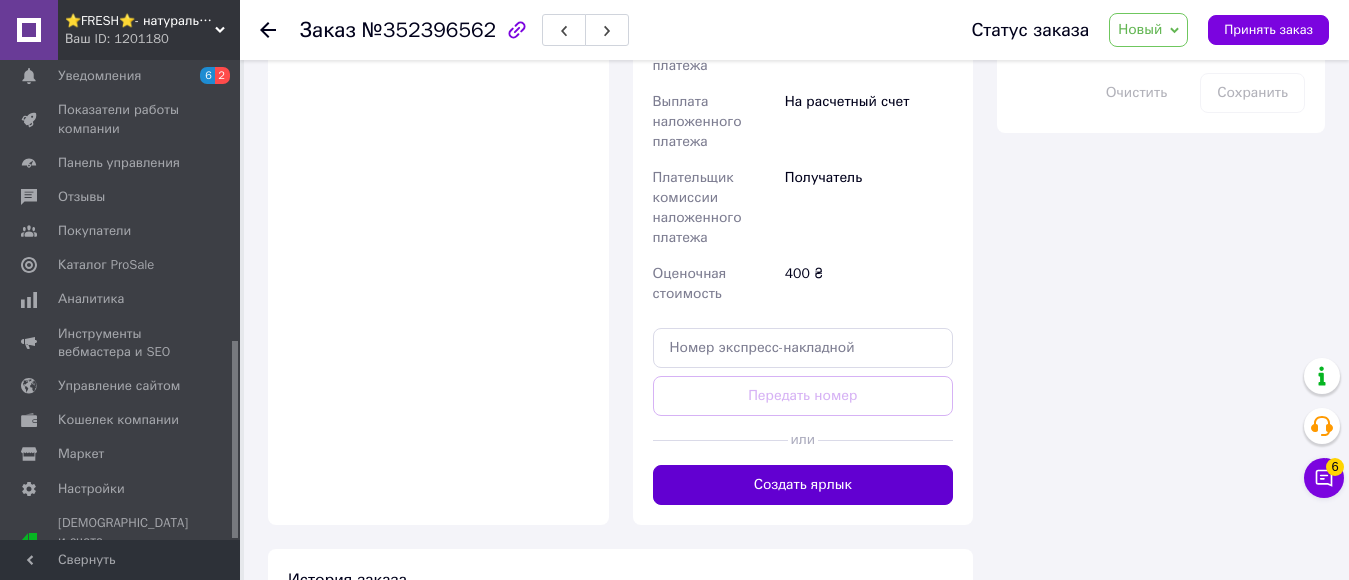 click on "Создать ярлык" at bounding box center [803, 485] 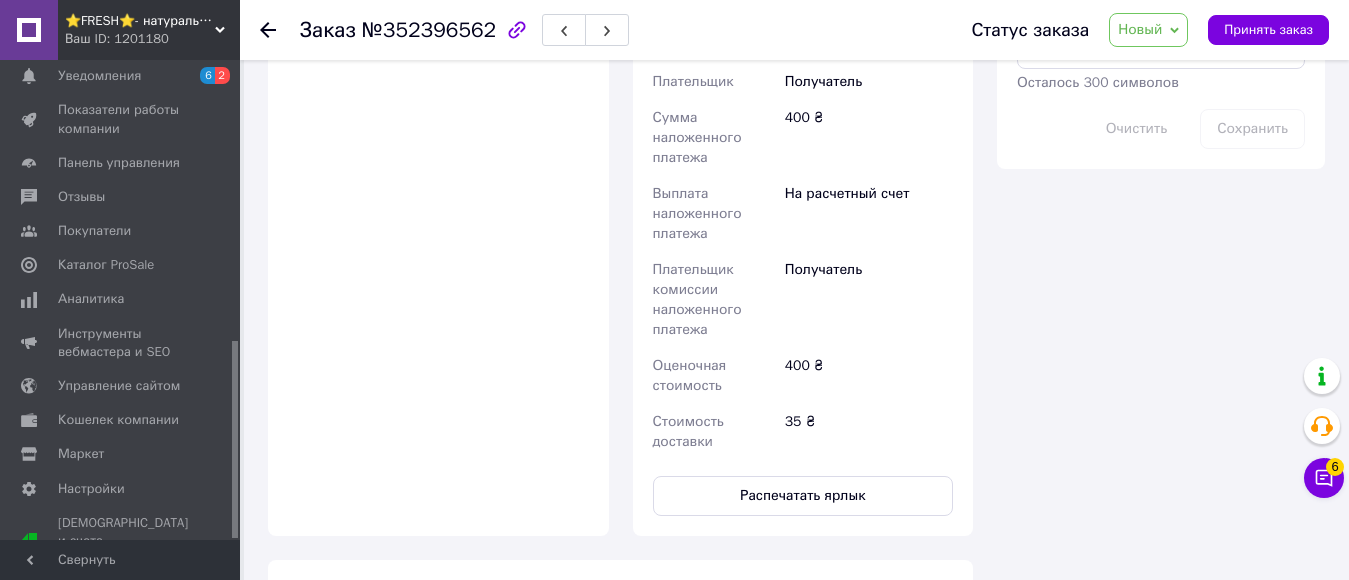 click on "Новый" at bounding box center [1140, 29] 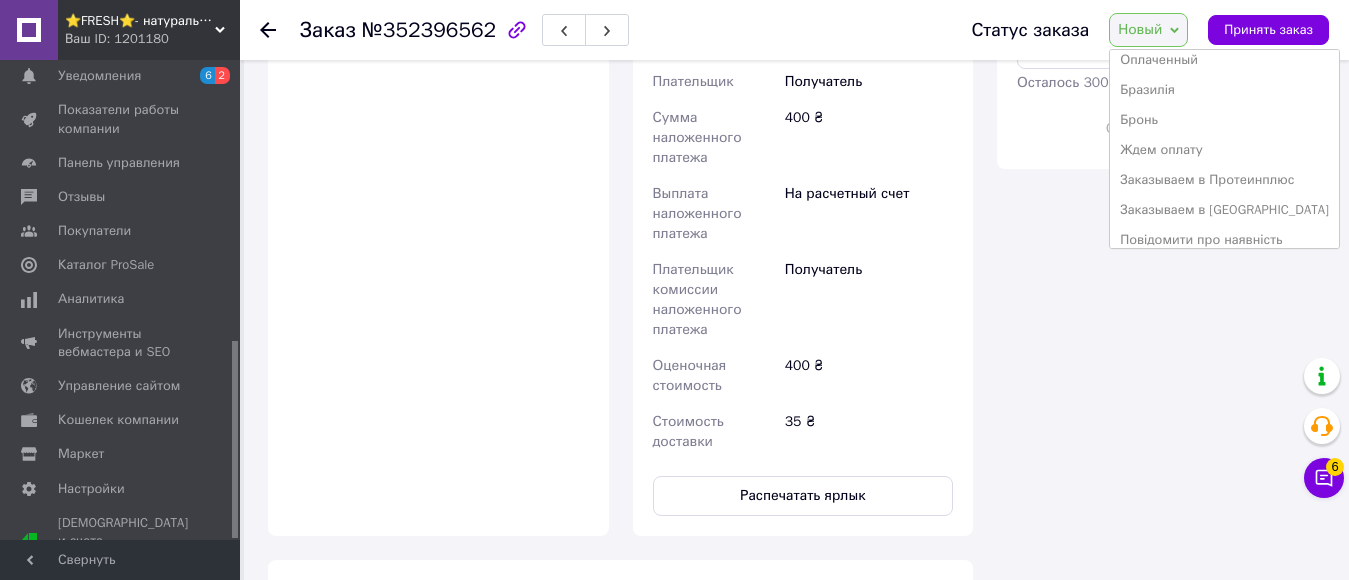 scroll, scrollTop: 232, scrollLeft: 0, axis: vertical 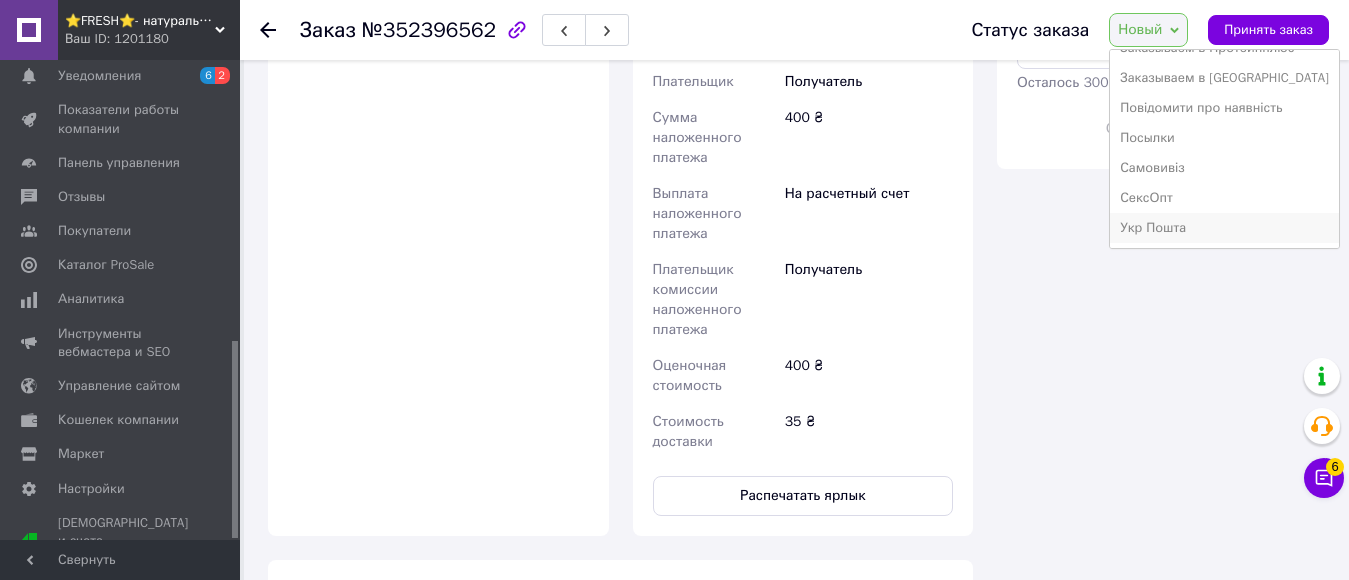 click on "Укр Пошта" at bounding box center (1224, 228) 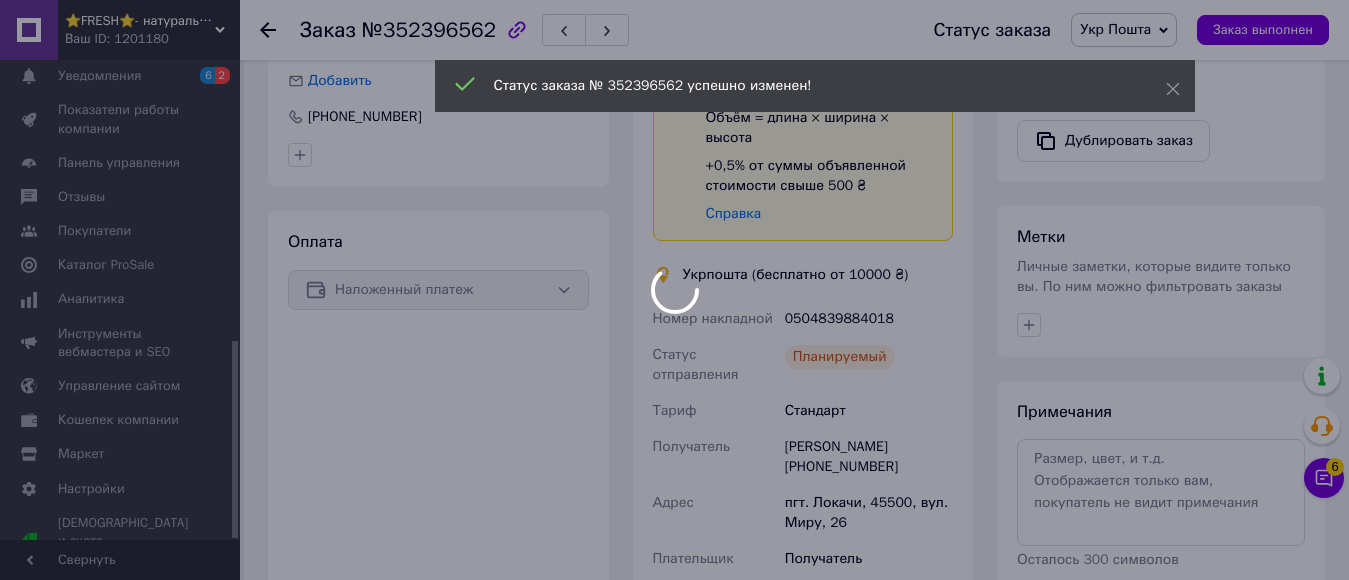 scroll, scrollTop: 700, scrollLeft: 0, axis: vertical 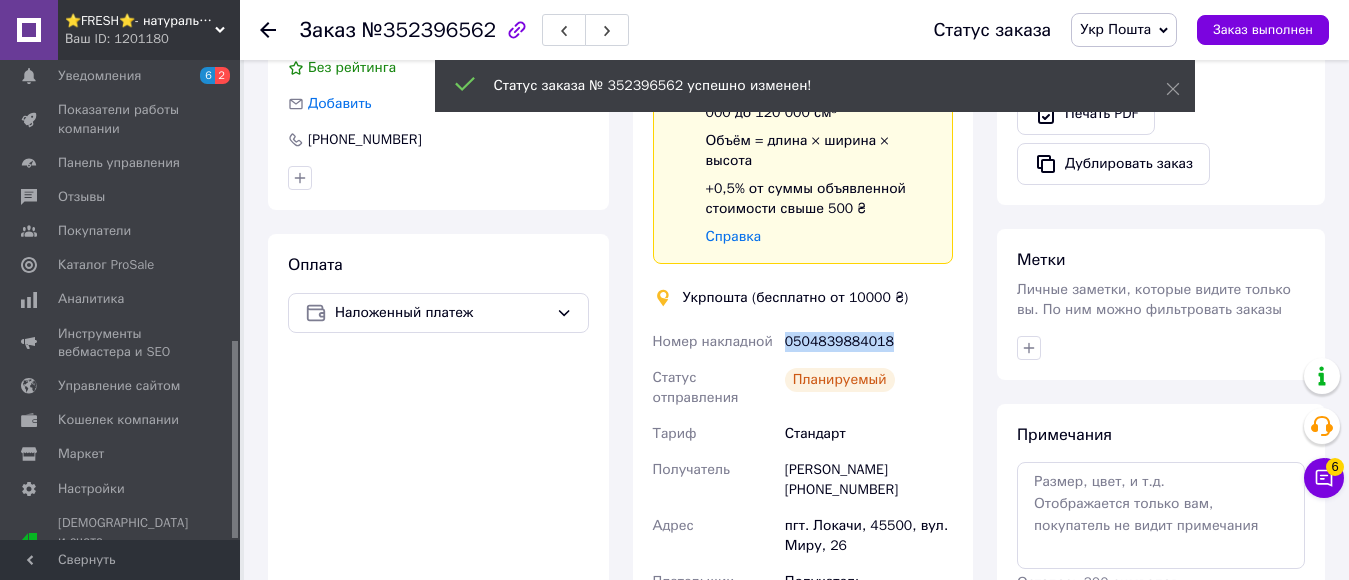 drag, startPoint x: 784, startPoint y: 300, endPoint x: 885, endPoint y: 297, distance: 101.04455 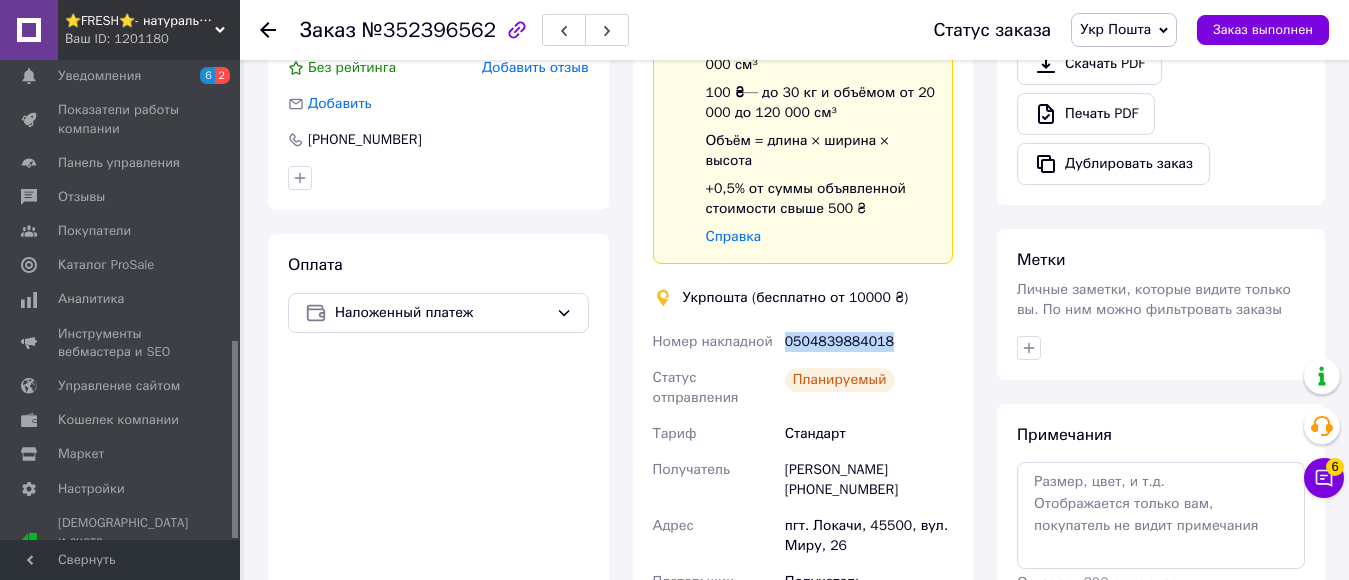 copy on "0504839884018" 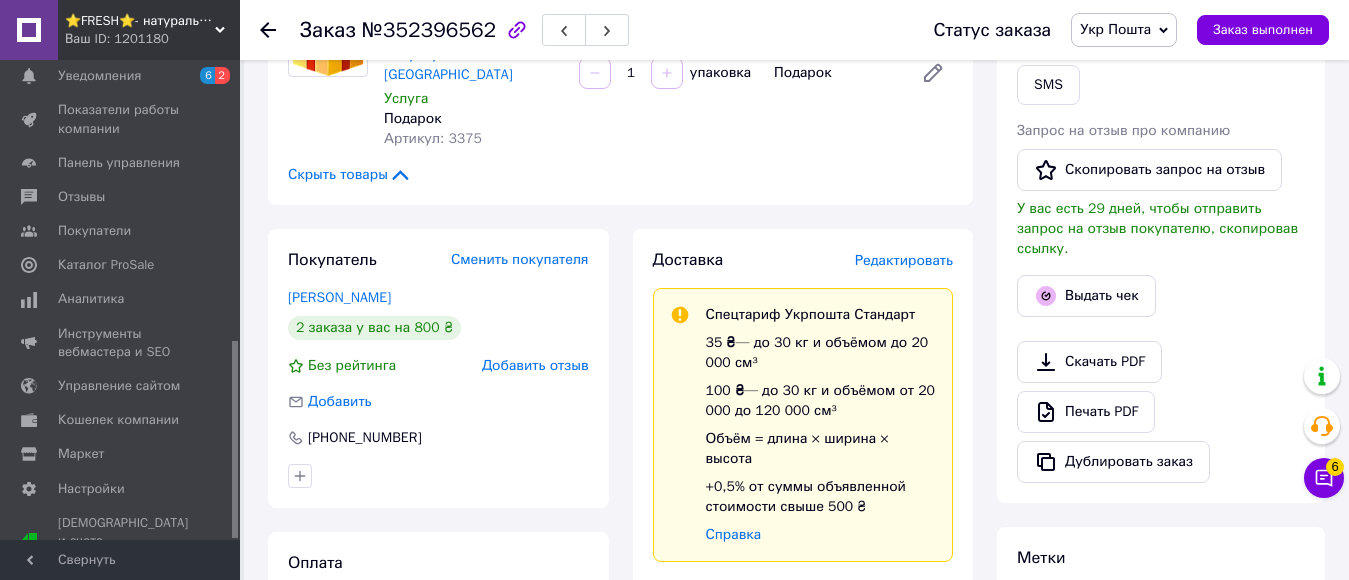 scroll, scrollTop: 400, scrollLeft: 0, axis: vertical 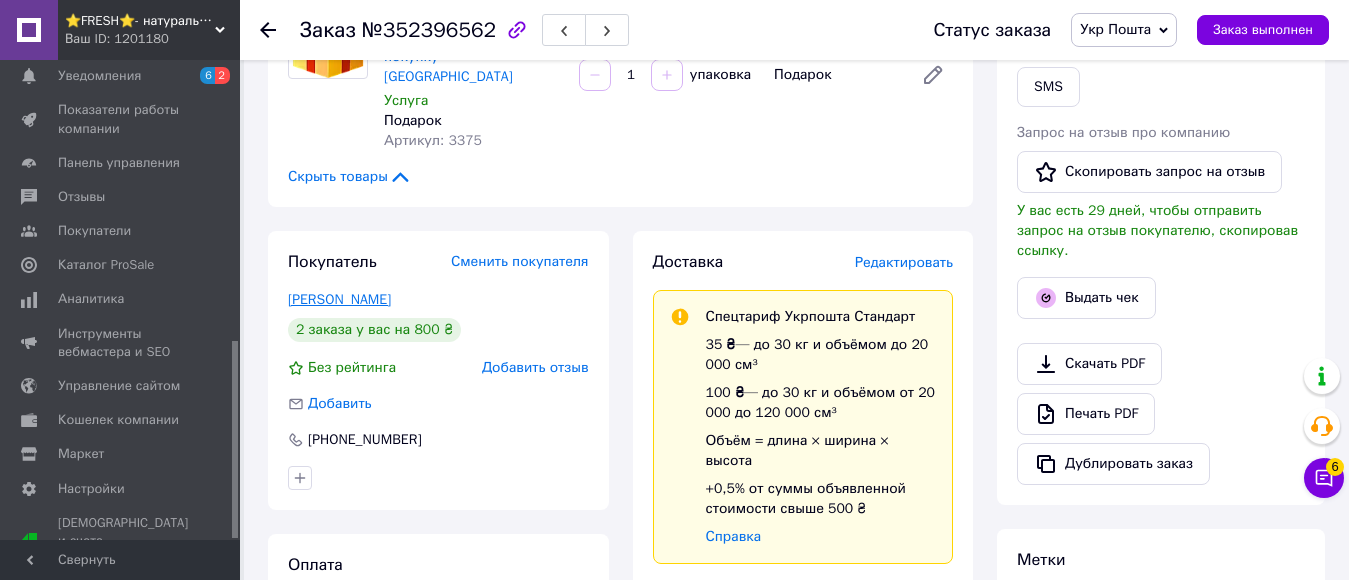 click on "[PERSON_NAME]" at bounding box center [339, 299] 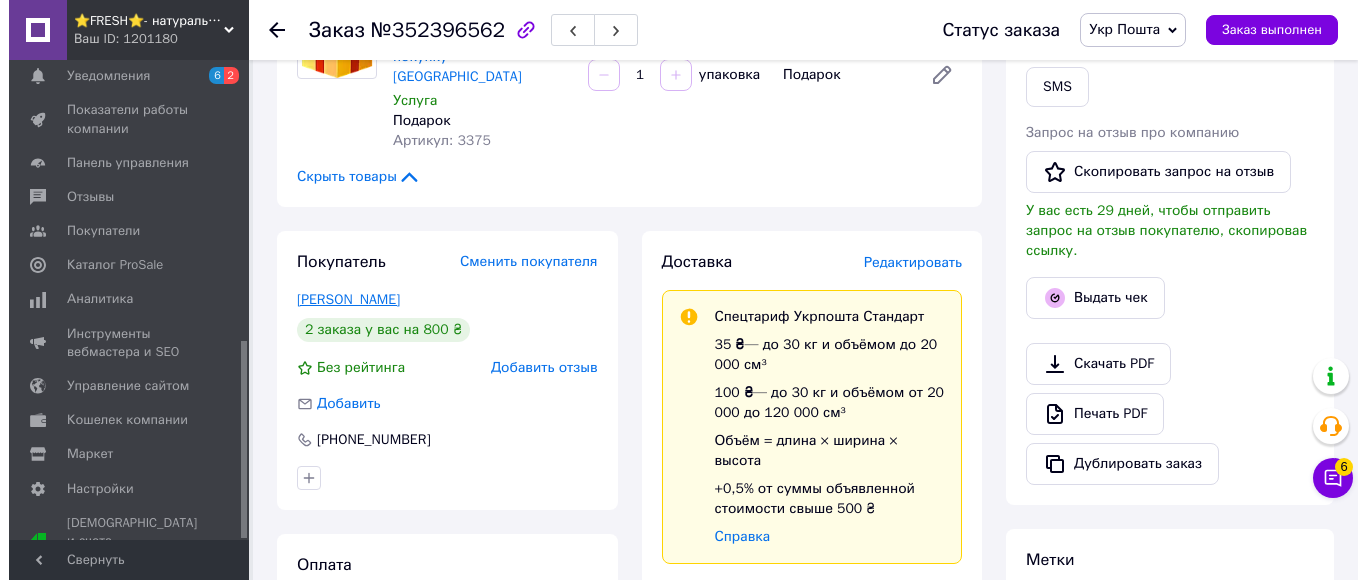 scroll, scrollTop: 0, scrollLeft: 0, axis: both 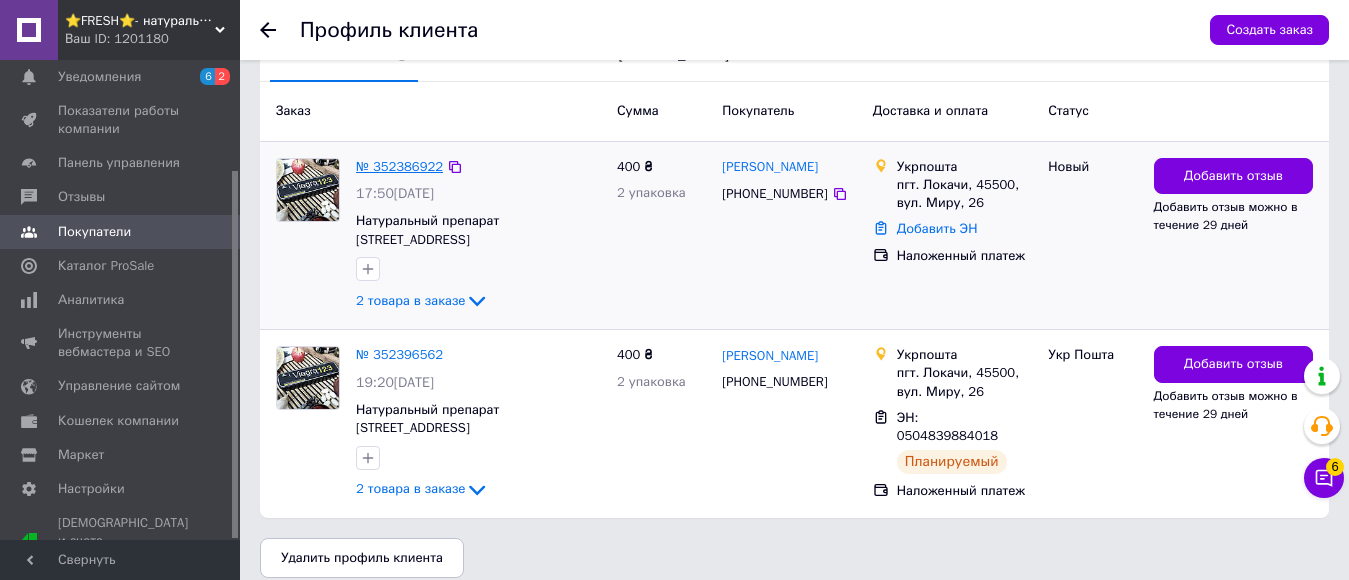 click on "№ 352386922" at bounding box center (399, 166) 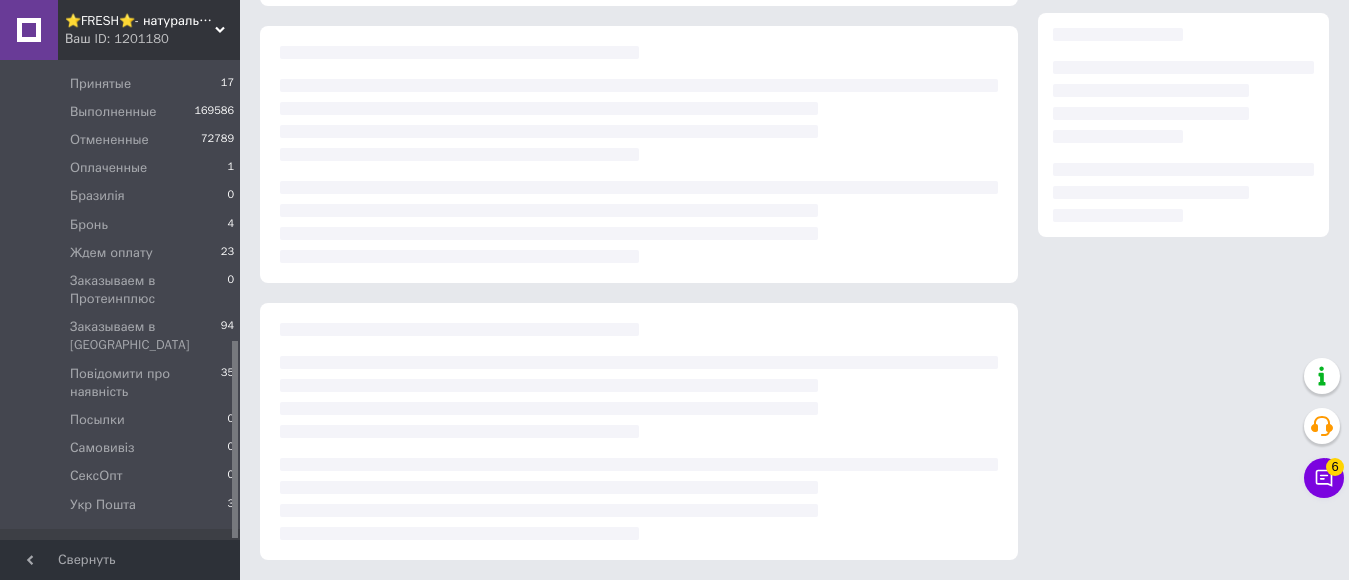 scroll, scrollTop: 0, scrollLeft: 0, axis: both 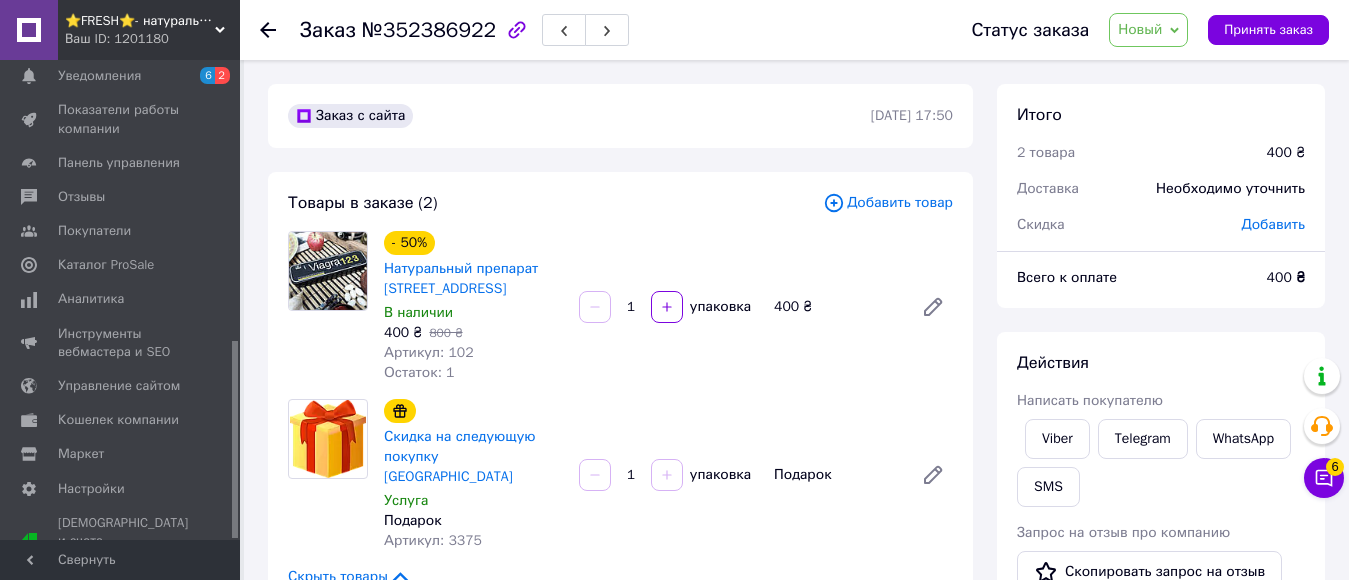 click on "Новый" at bounding box center [1140, 29] 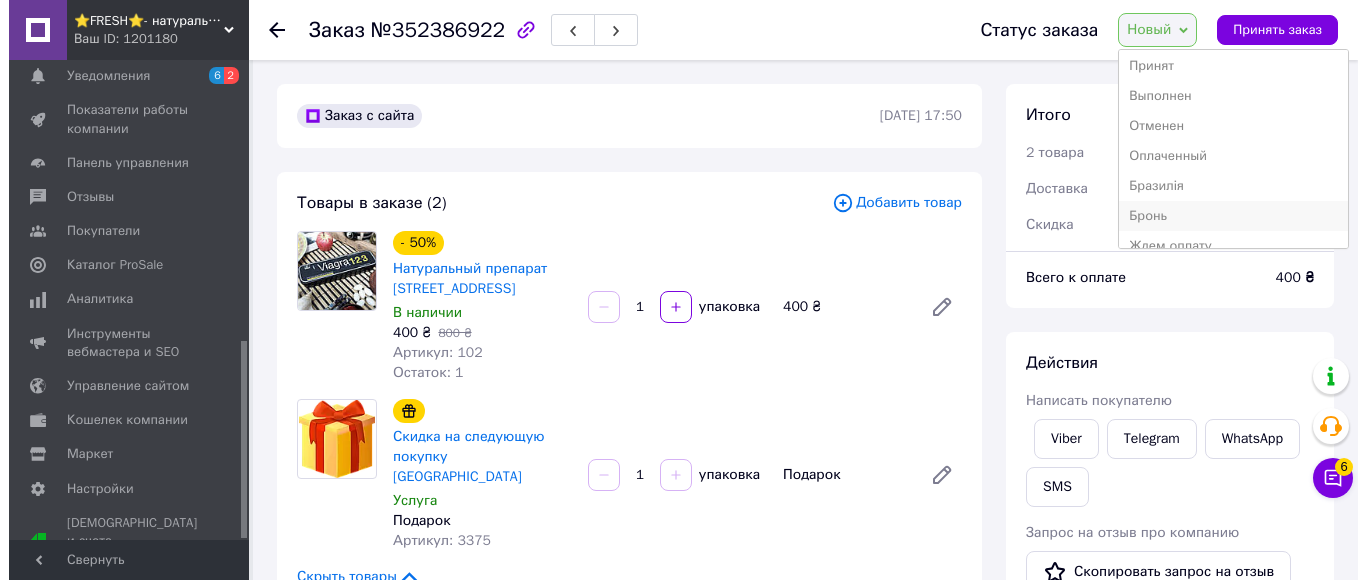 scroll, scrollTop: 0, scrollLeft: 0, axis: both 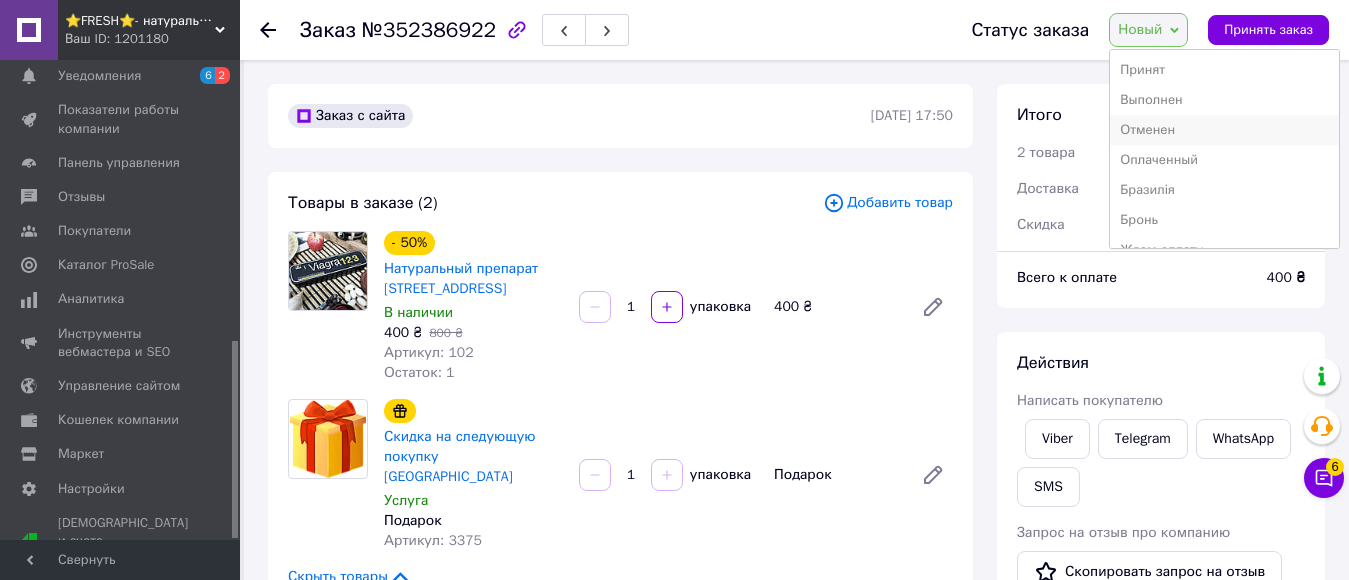 click on "Отменен" at bounding box center [1224, 130] 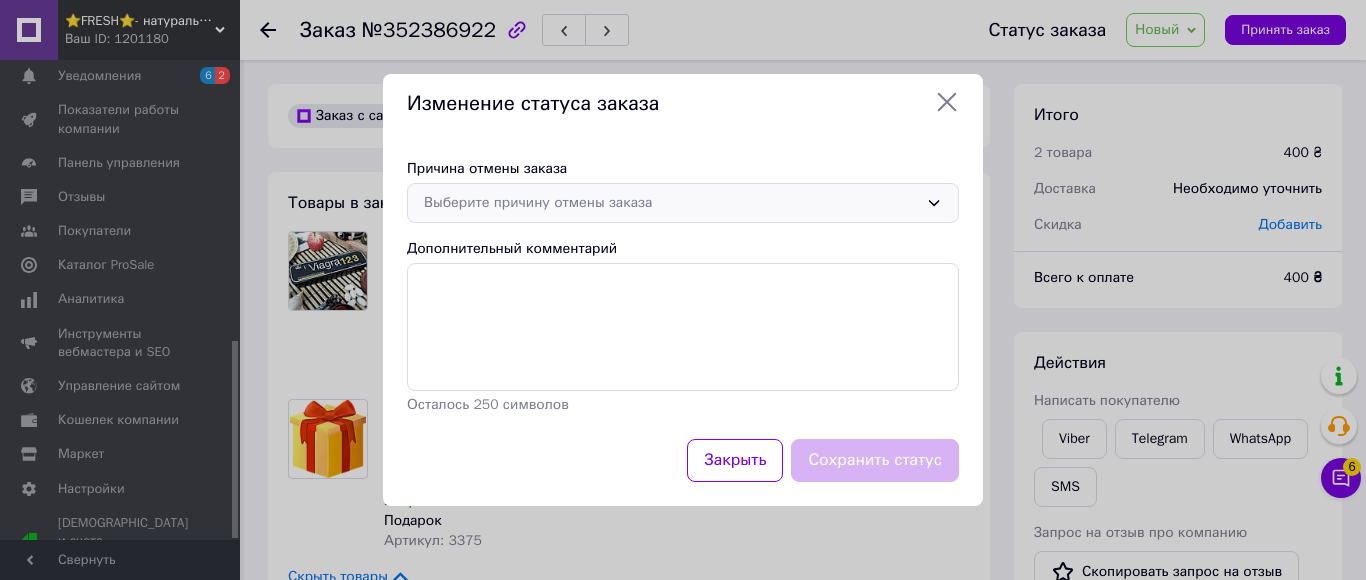 click on "Выберите причину отмены заказа" at bounding box center (671, 203) 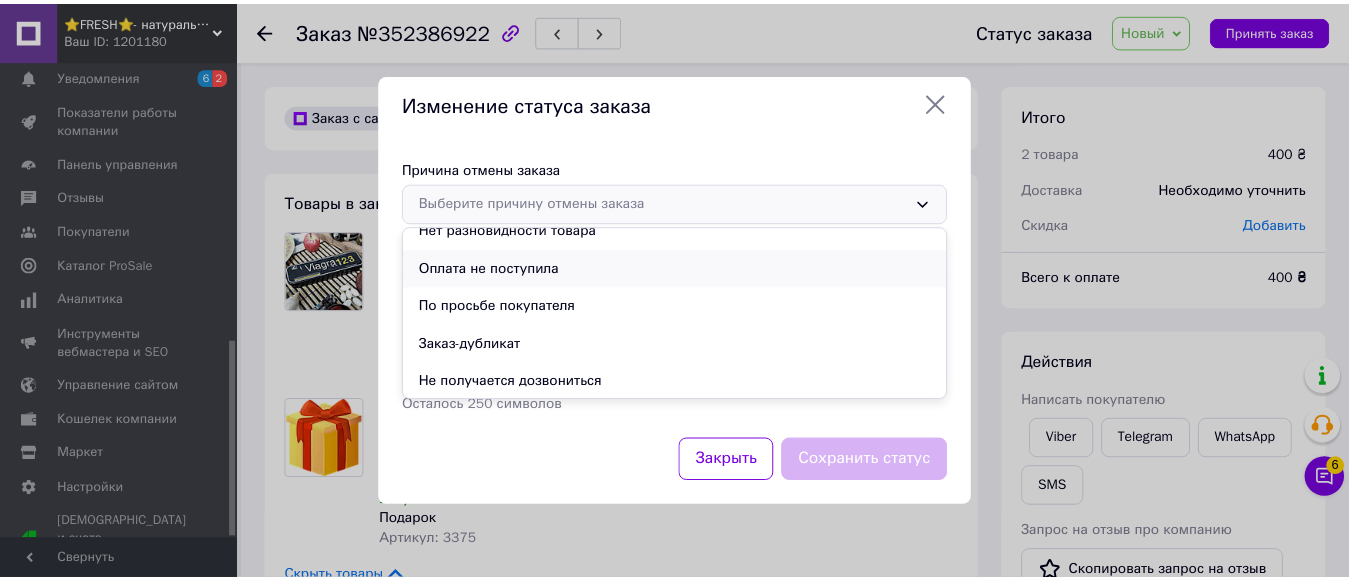 scroll, scrollTop: 94, scrollLeft: 0, axis: vertical 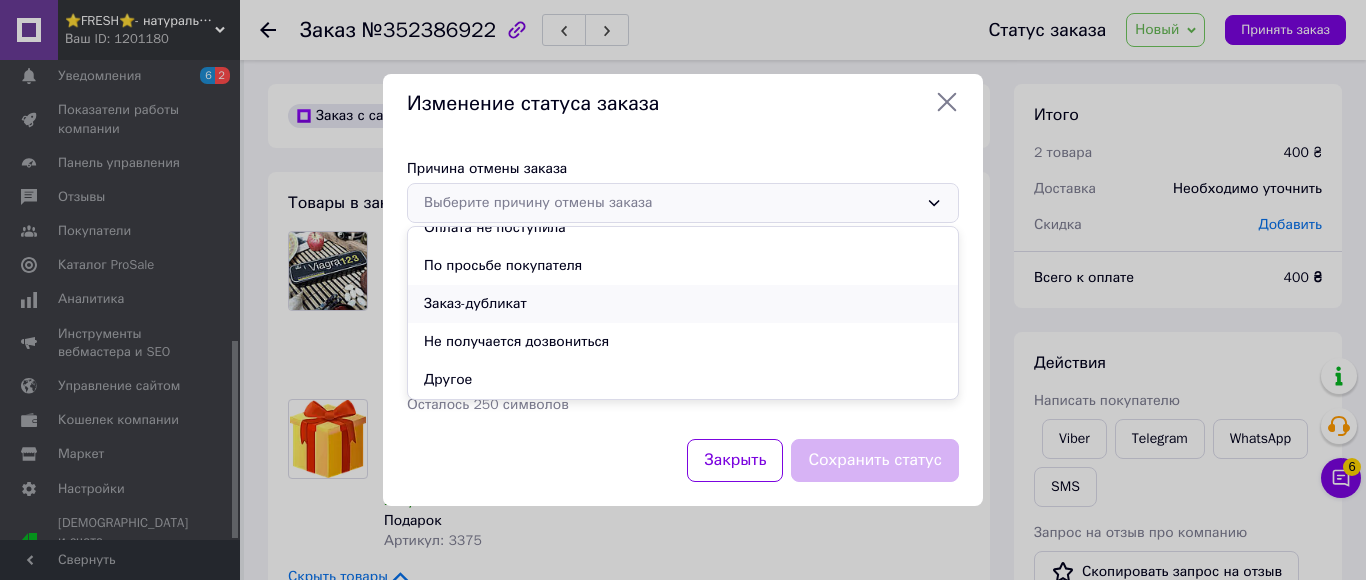 click on "Заказ-дубликат" at bounding box center (683, 304) 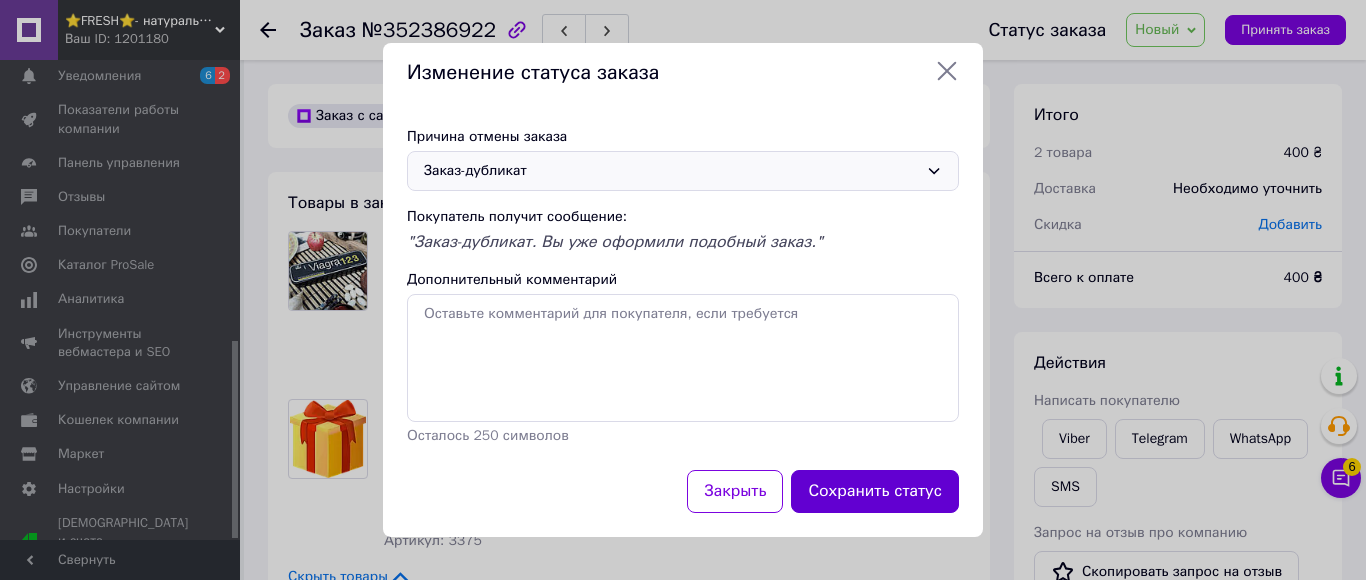 click on "Сохранить статус" at bounding box center [875, 491] 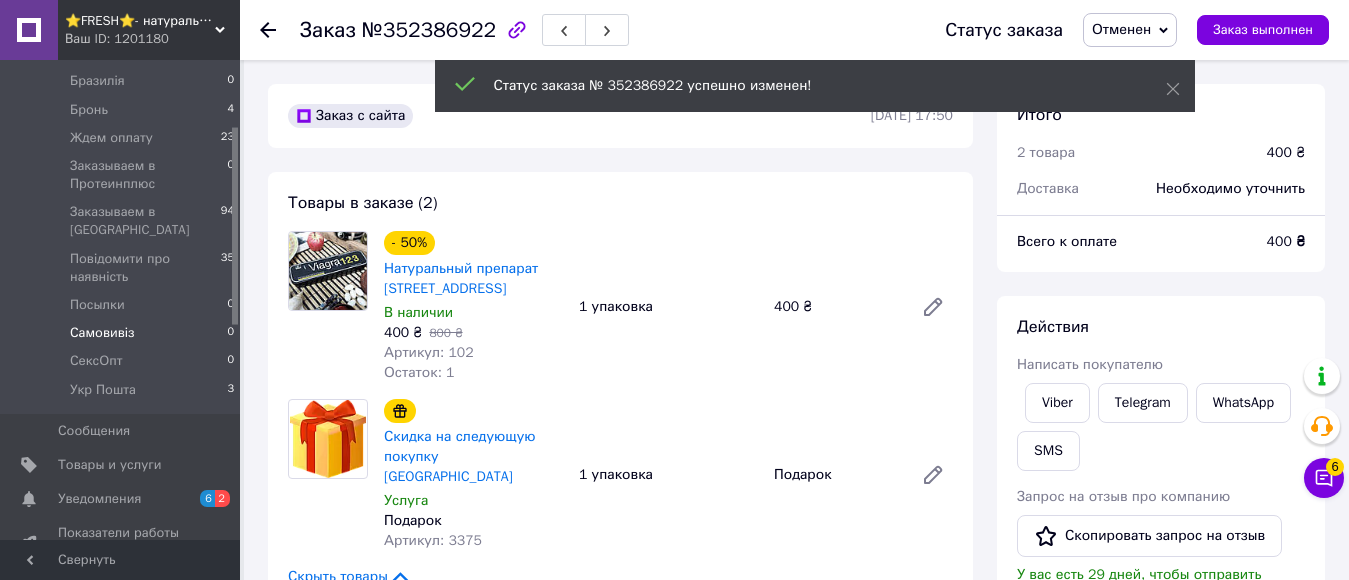 scroll, scrollTop: 0, scrollLeft: 0, axis: both 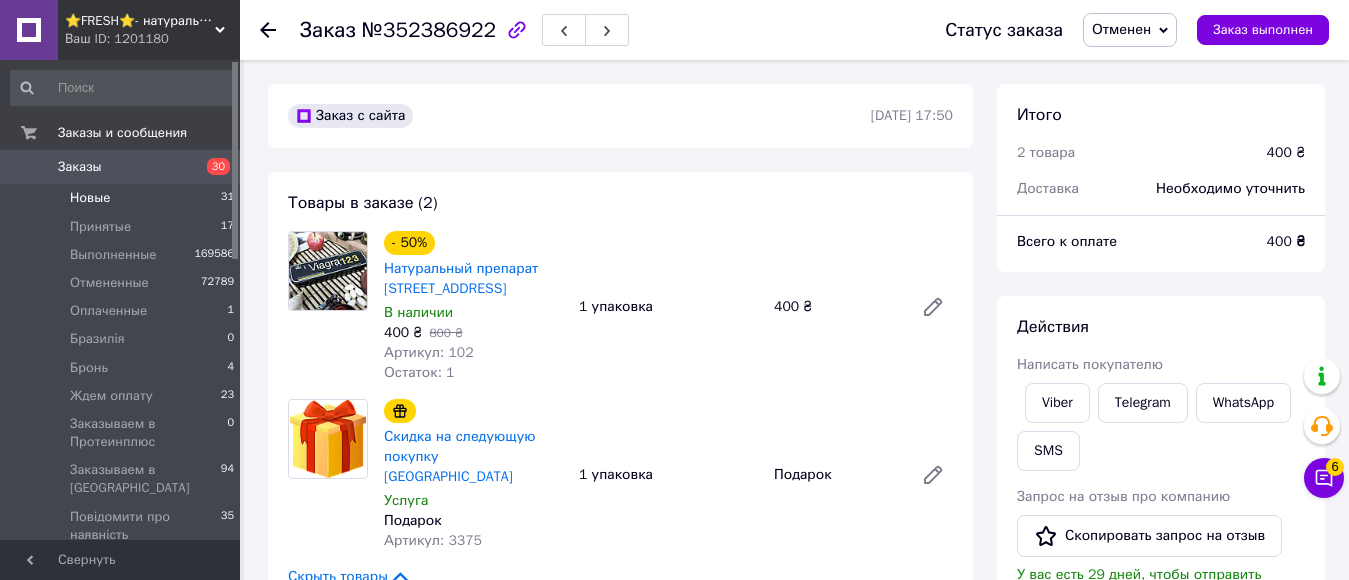 click on "Новые" at bounding box center (90, 198) 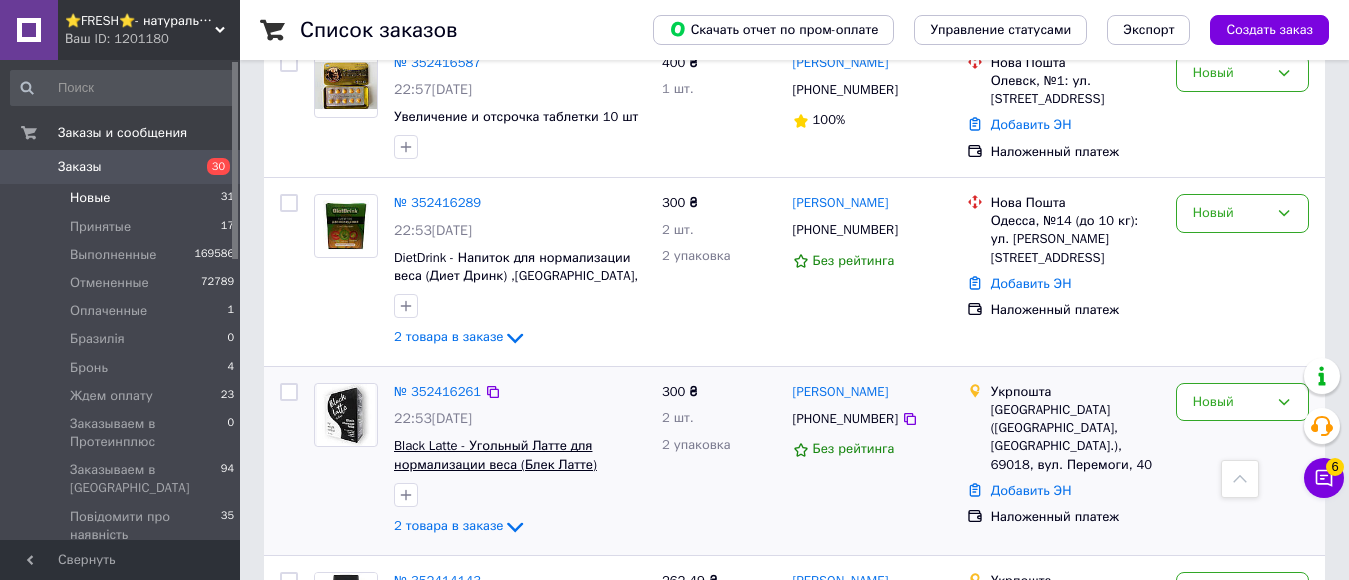 scroll, scrollTop: 3557, scrollLeft: 0, axis: vertical 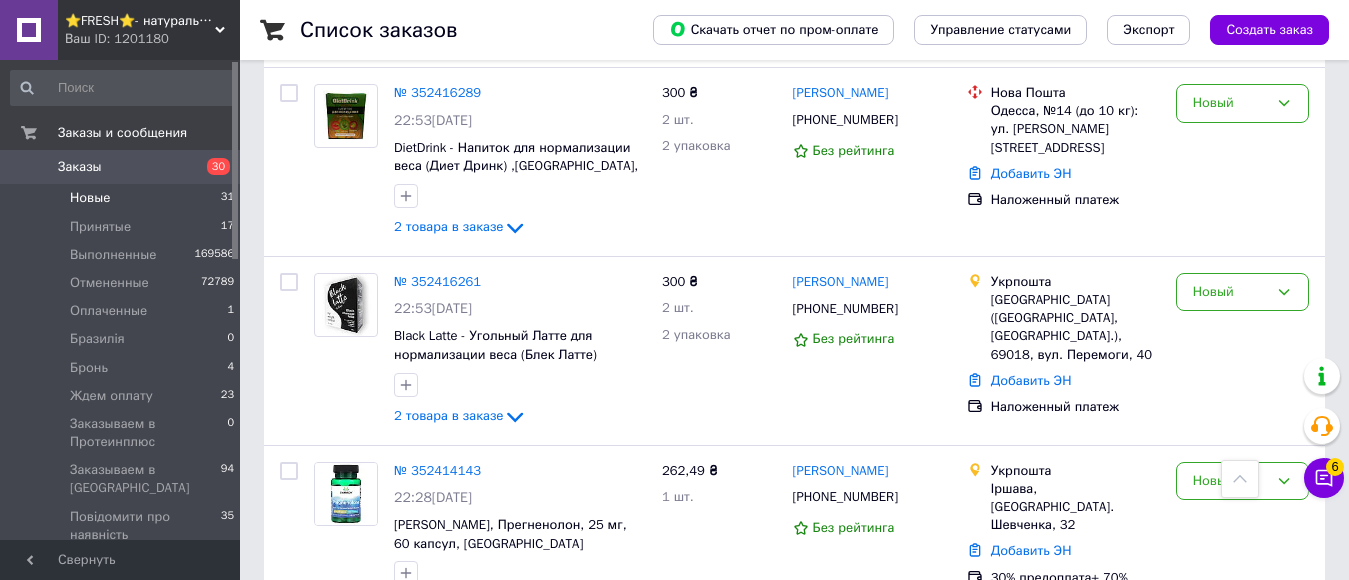 click on "2" at bounding box center [327, 684] 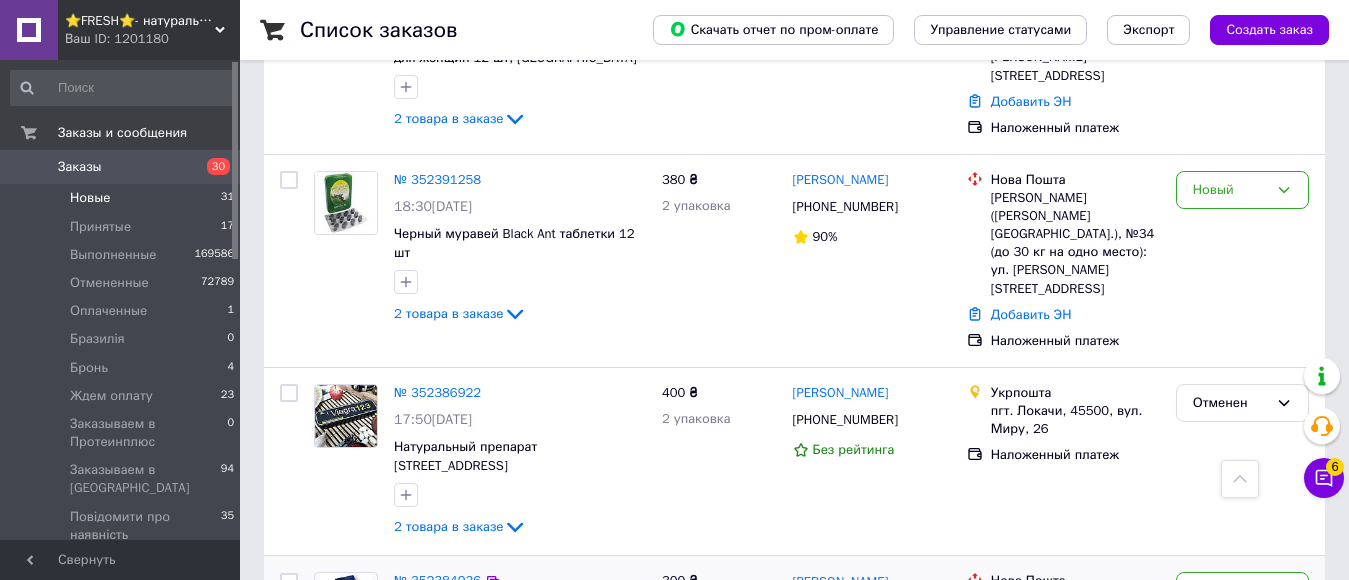 scroll, scrollTop: 1872, scrollLeft: 0, axis: vertical 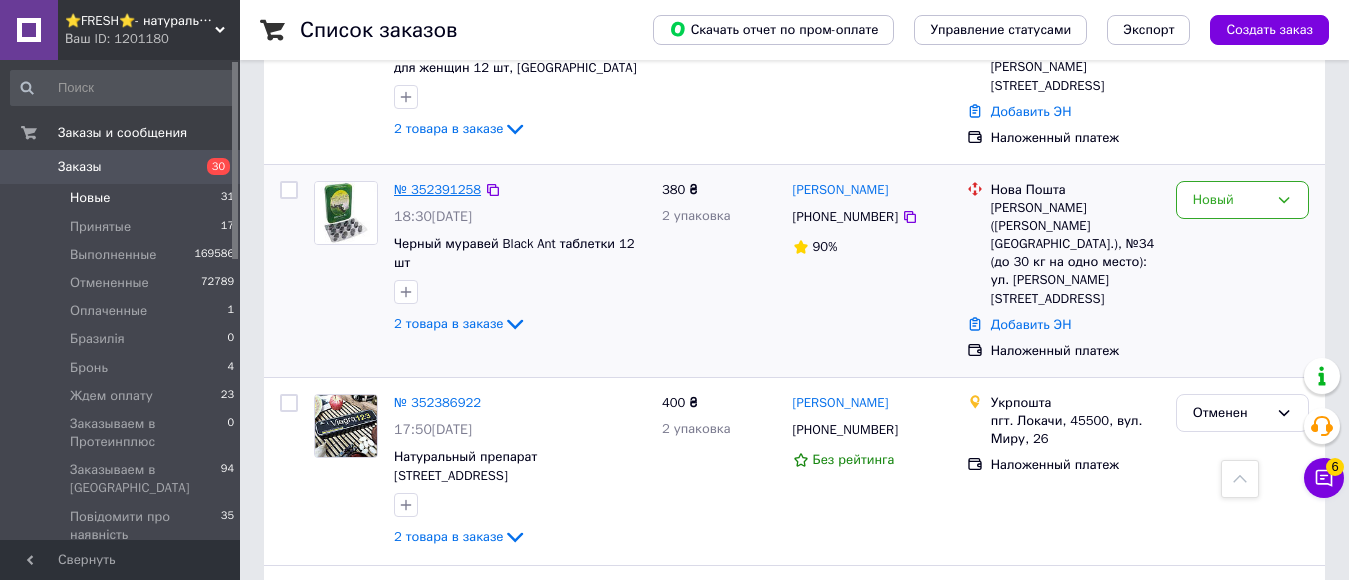 click on "№ 352391258" at bounding box center (437, 189) 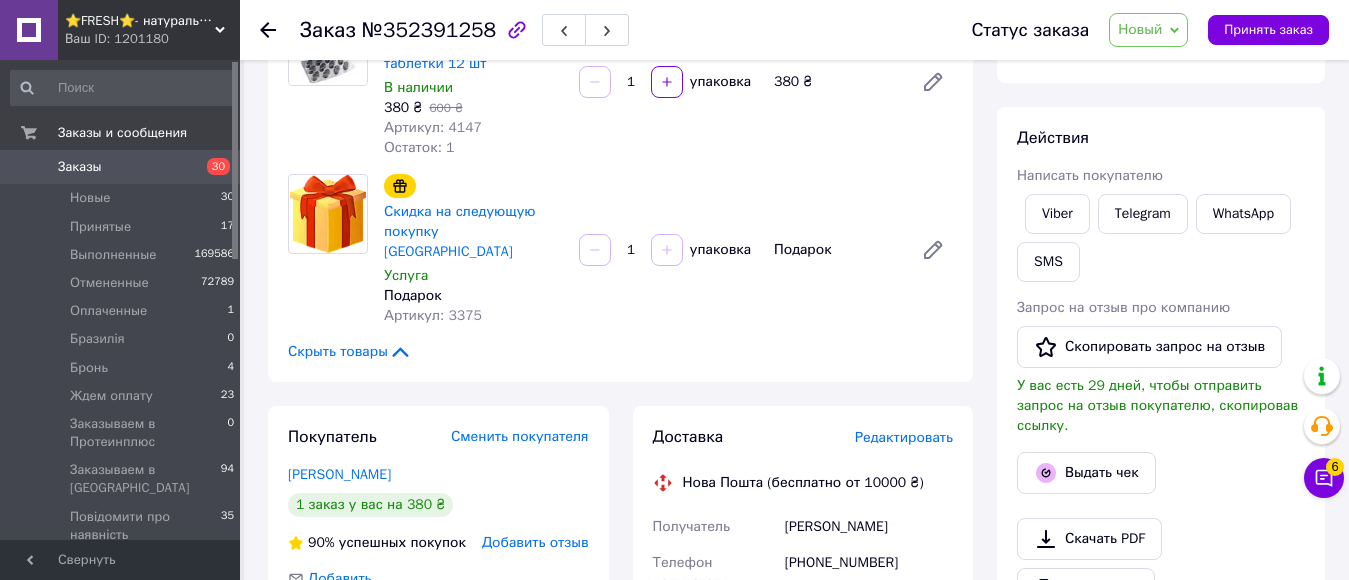 scroll, scrollTop: 400, scrollLeft: 0, axis: vertical 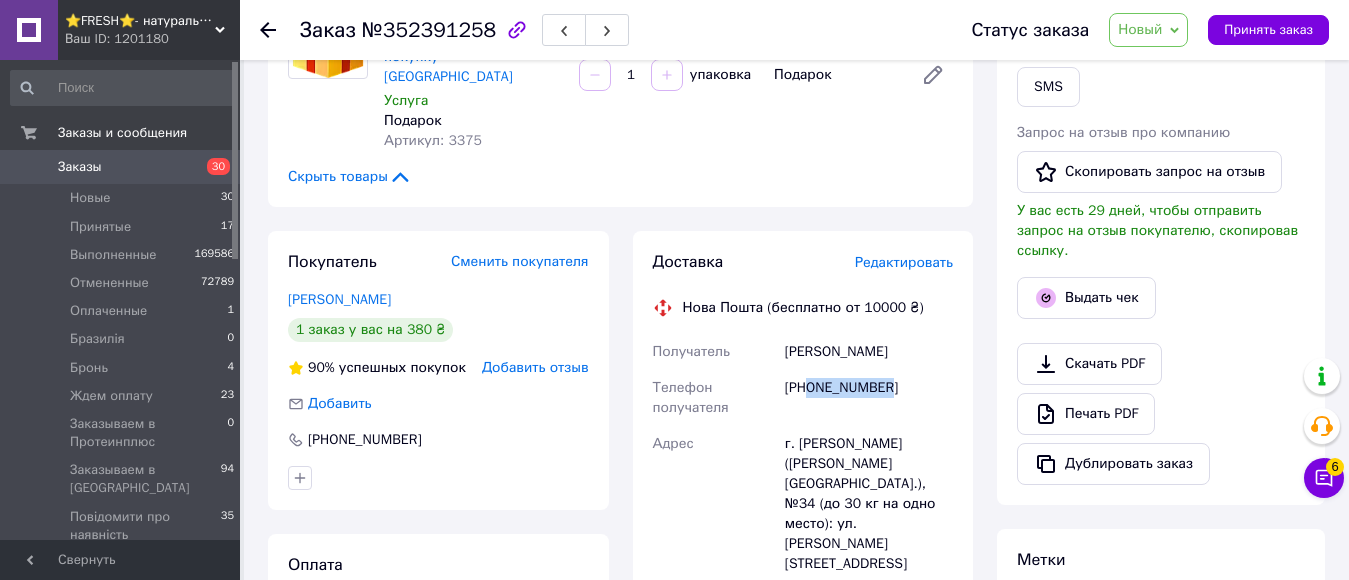drag, startPoint x: 813, startPoint y: 367, endPoint x: 908, endPoint y: 365, distance: 95.02105 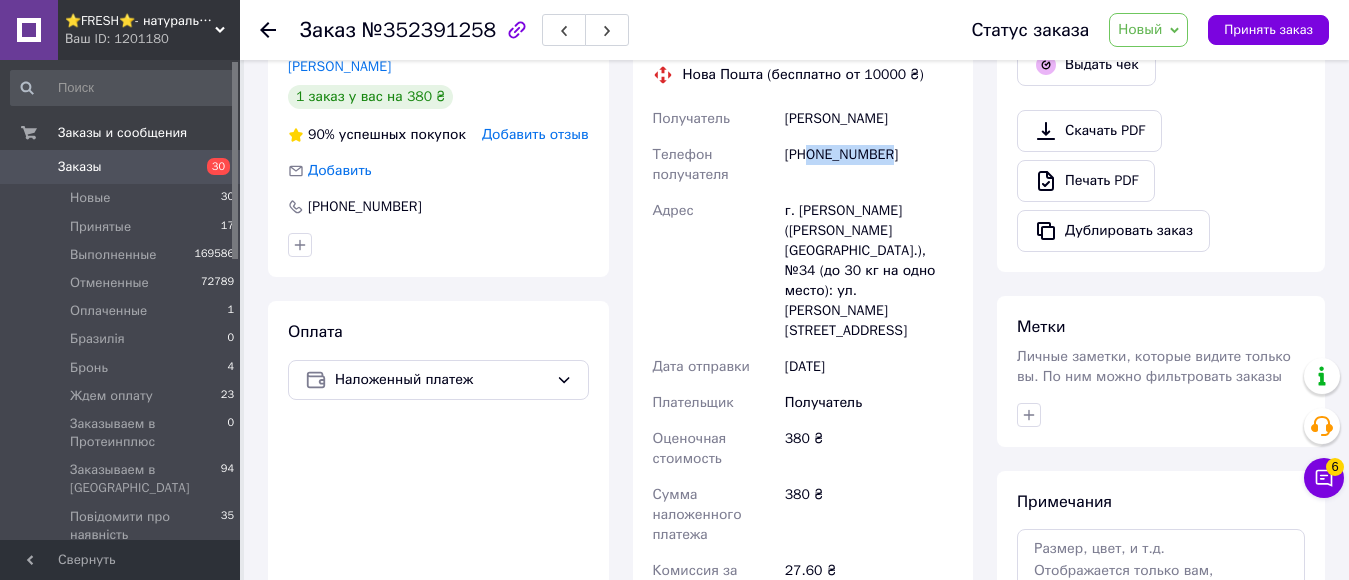 scroll, scrollTop: 800, scrollLeft: 0, axis: vertical 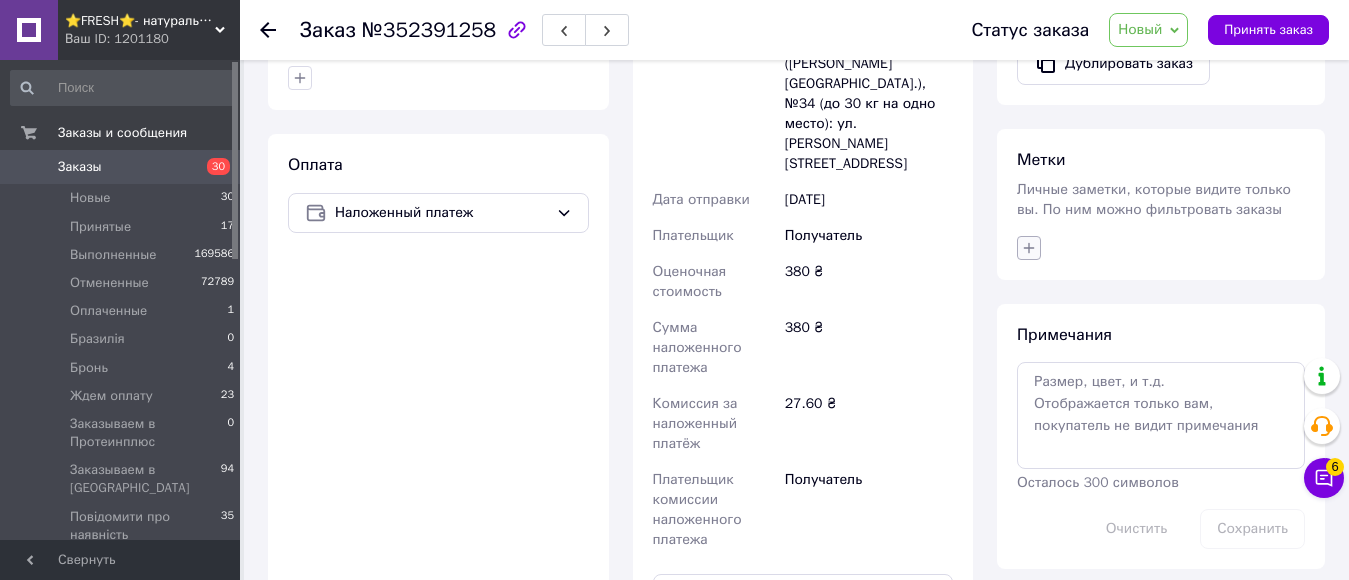 click 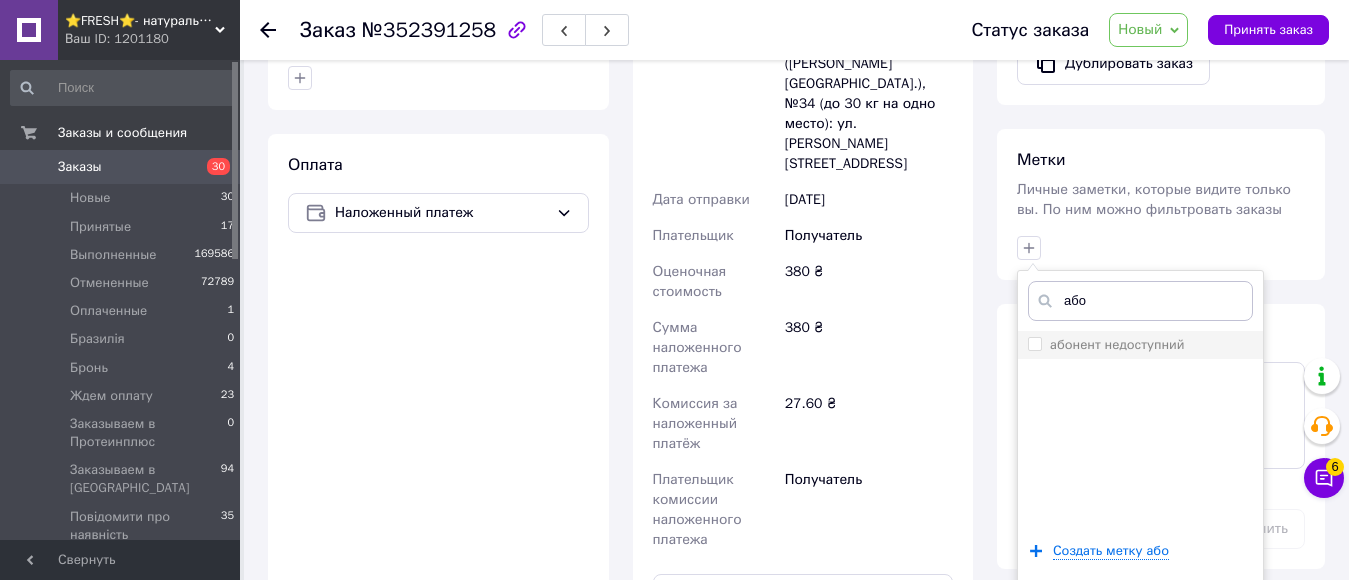 type on "або" 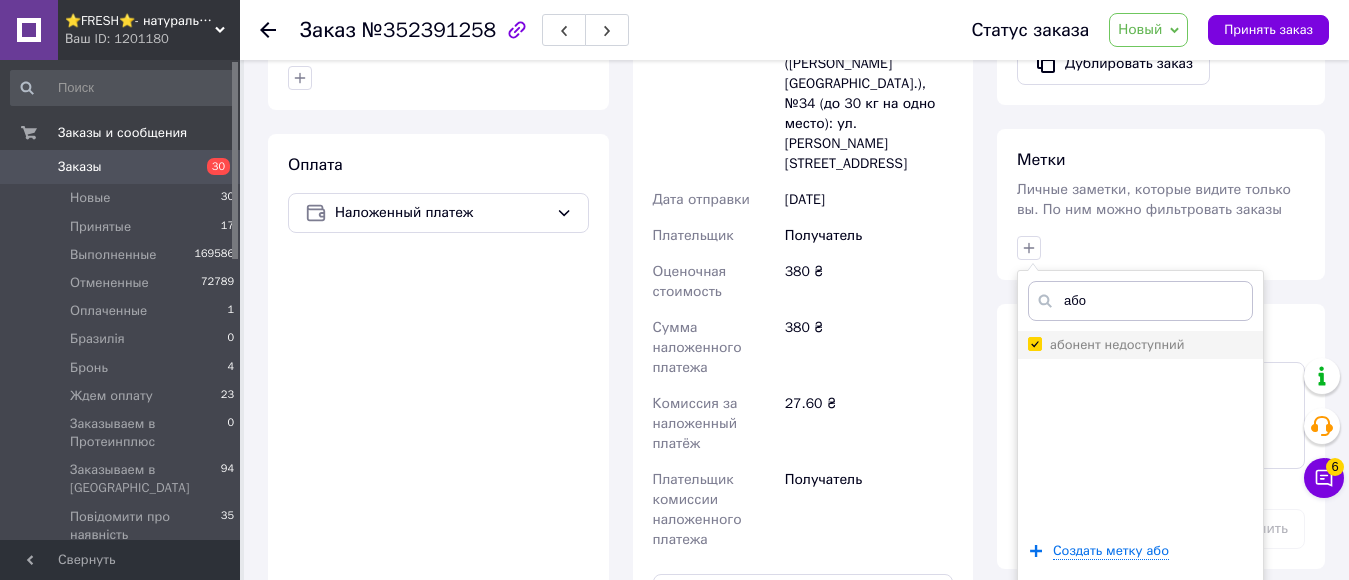 checkbox on "true" 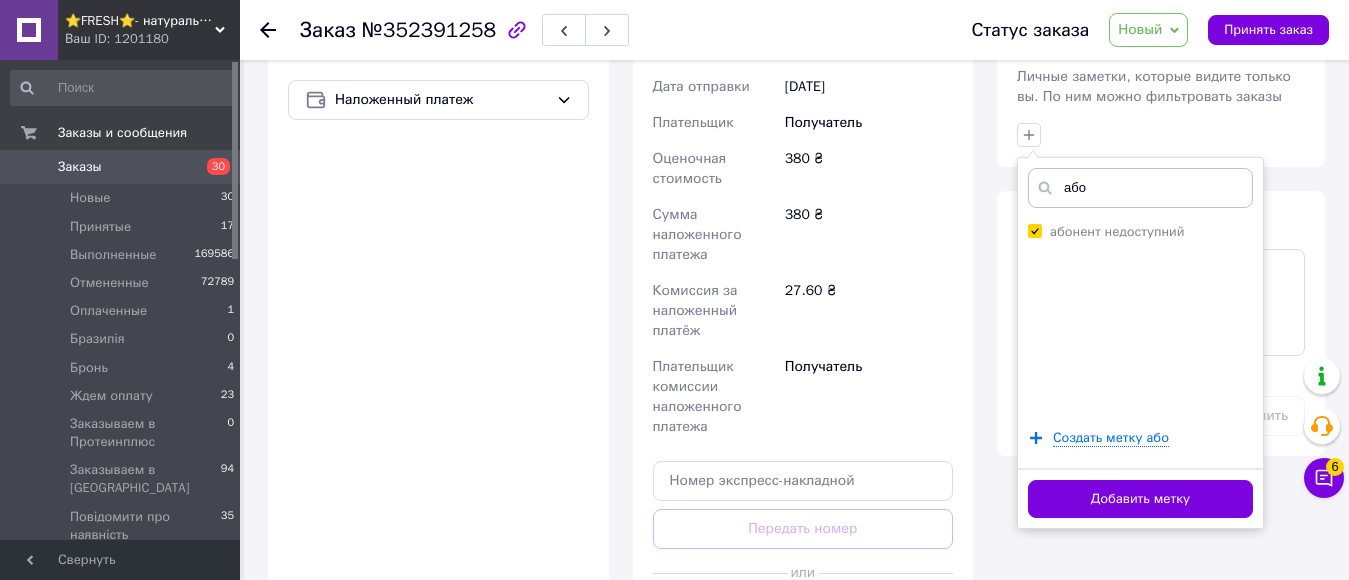 scroll, scrollTop: 1000, scrollLeft: 0, axis: vertical 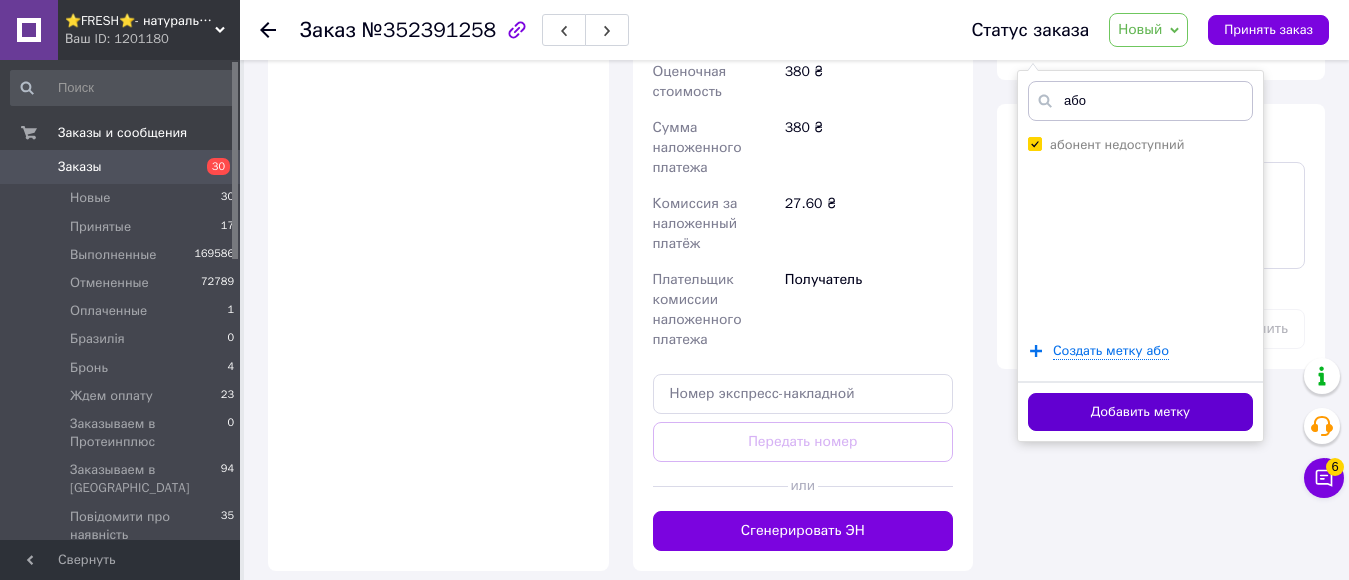 click on "Добавить метку" at bounding box center (1140, 412) 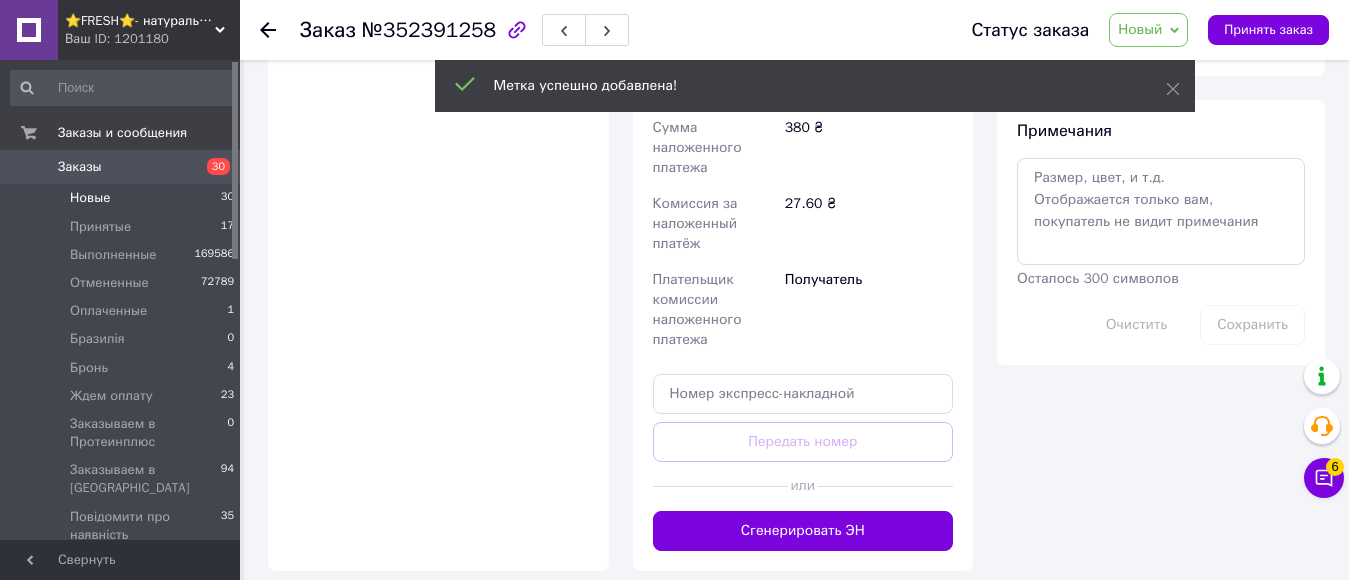 click on "Новые" at bounding box center [90, 198] 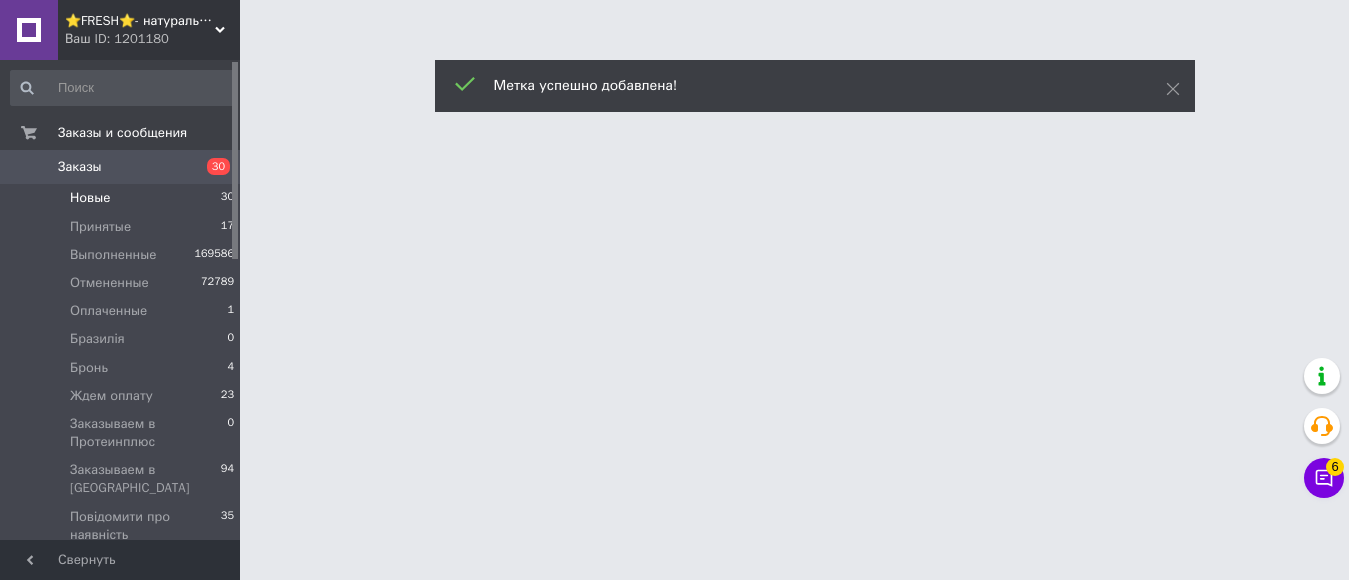 scroll, scrollTop: 0, scrollLeft: 0, axis: both 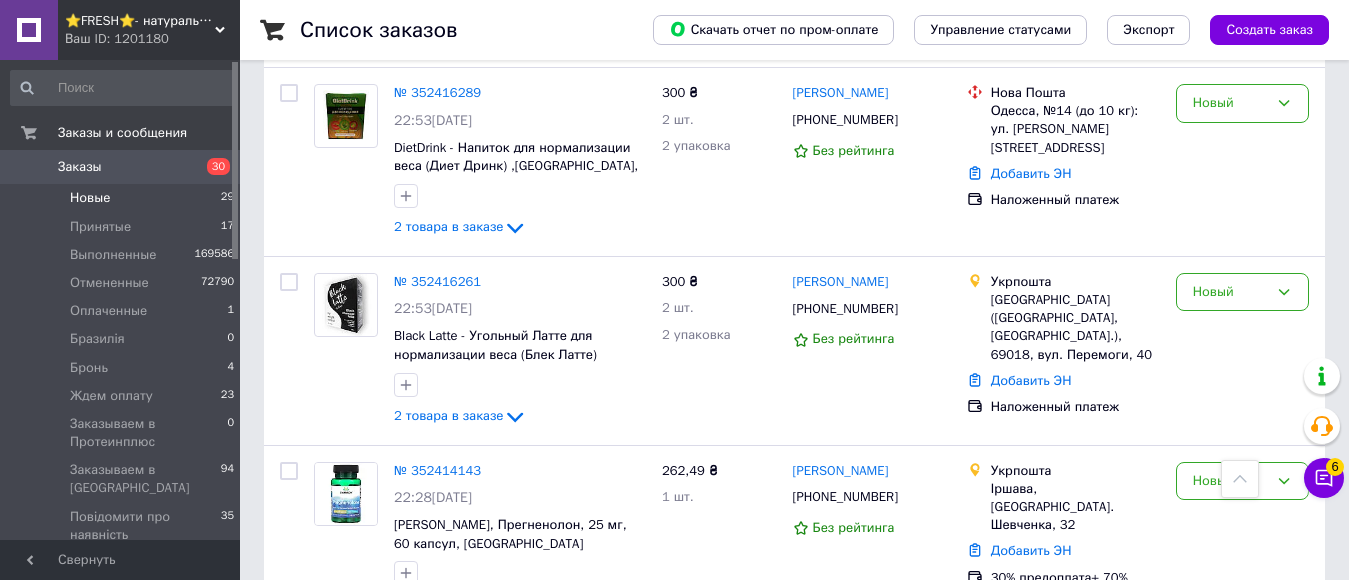 click on "2" at bounding box center (327, 684) 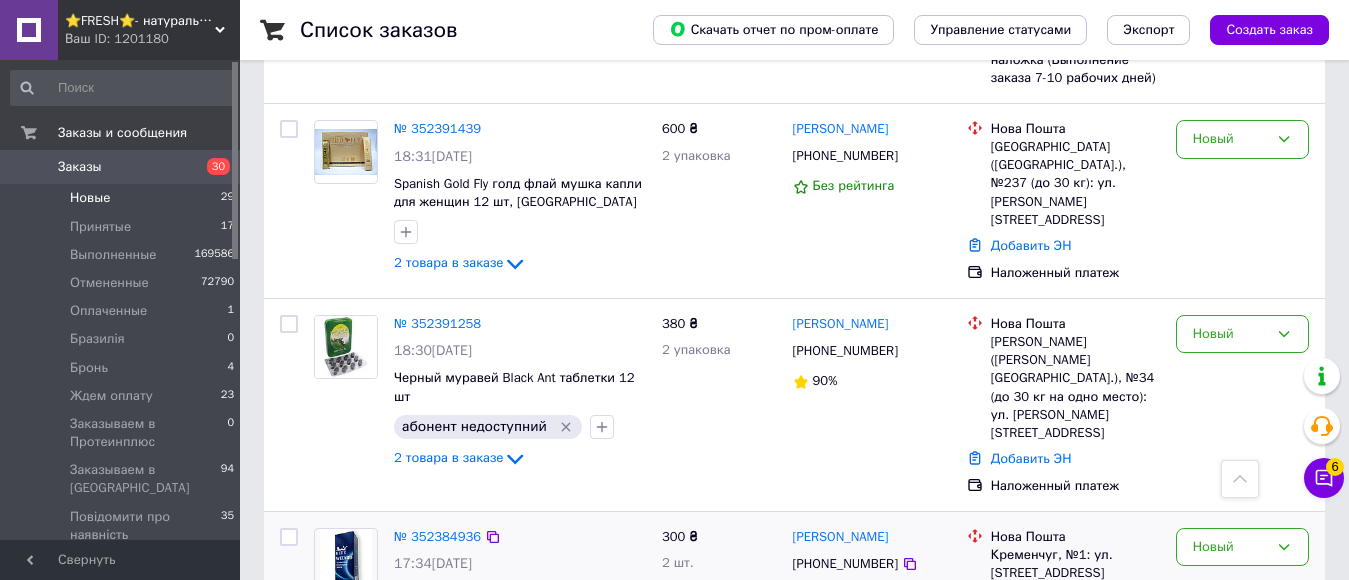 scroll, scrollTop: 1494, scrollLeft: 0, axis: vertical 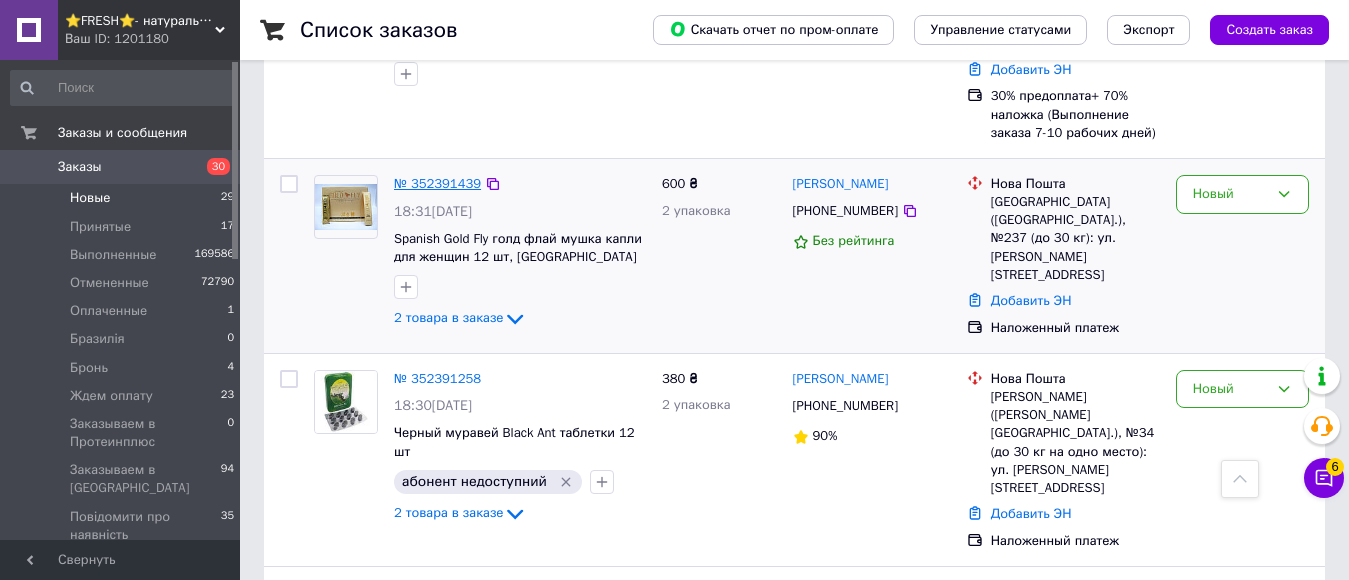 click on "№ 352391439" at bounding box center [437, 183] 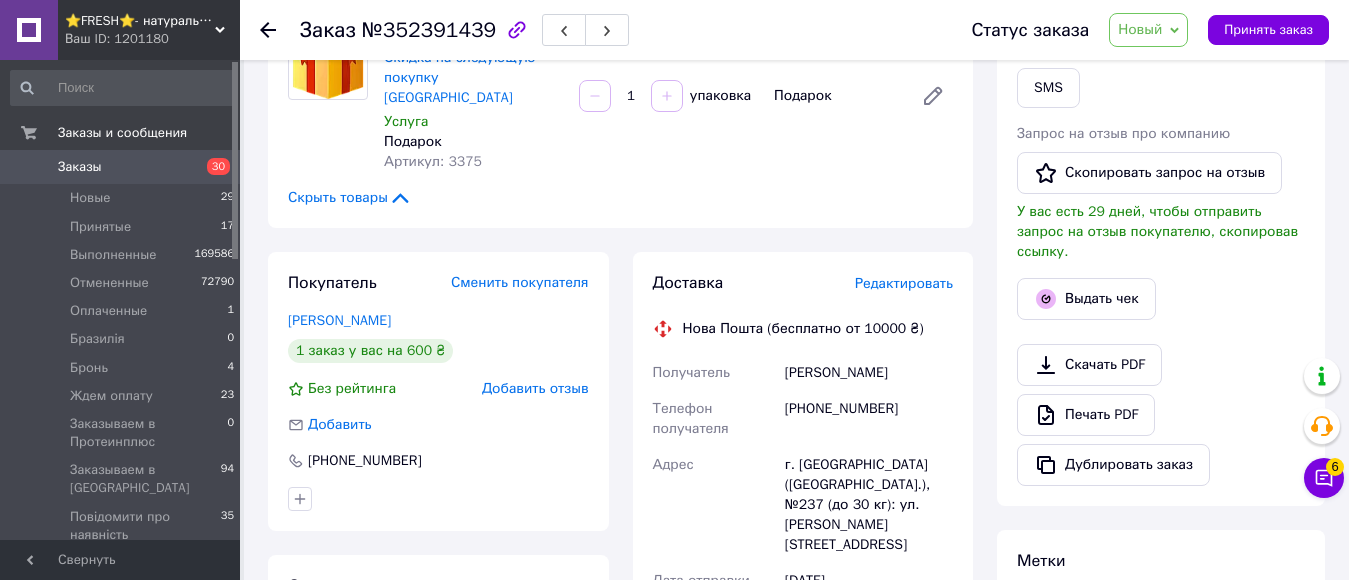 scroll, scrollTop: 400, scrollLeft: 0, axis: vertical 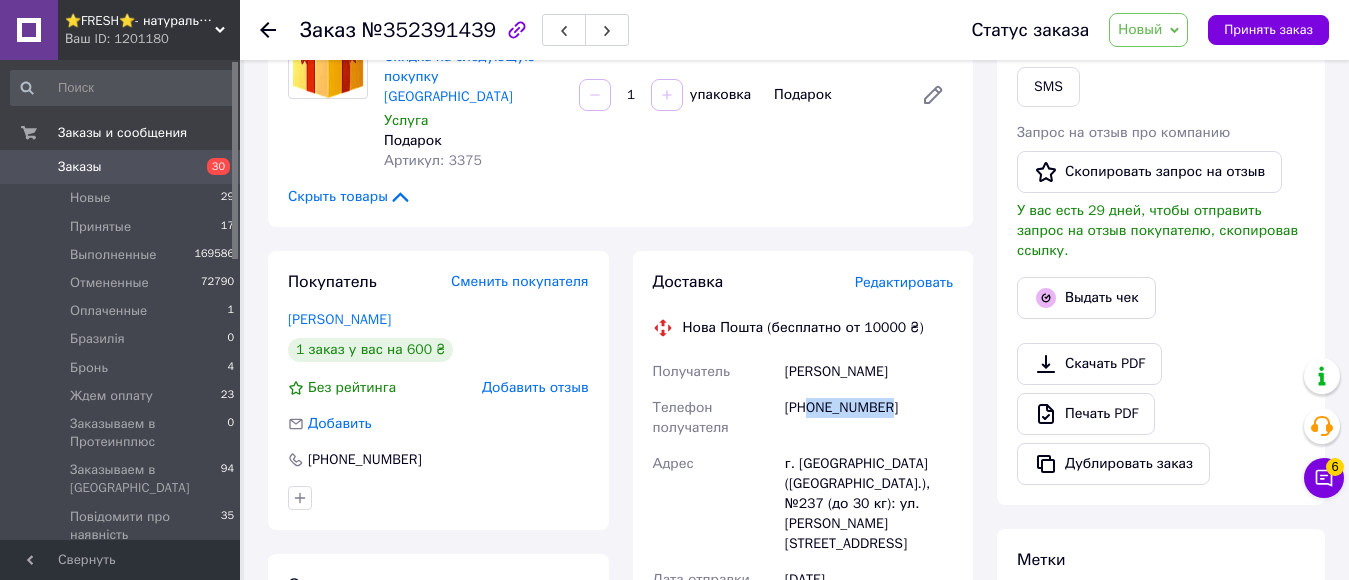 drag, startPoint x: 808, startPoint y: 388, endPoint x: 917, endPoint y: 386, distance: 109.01835 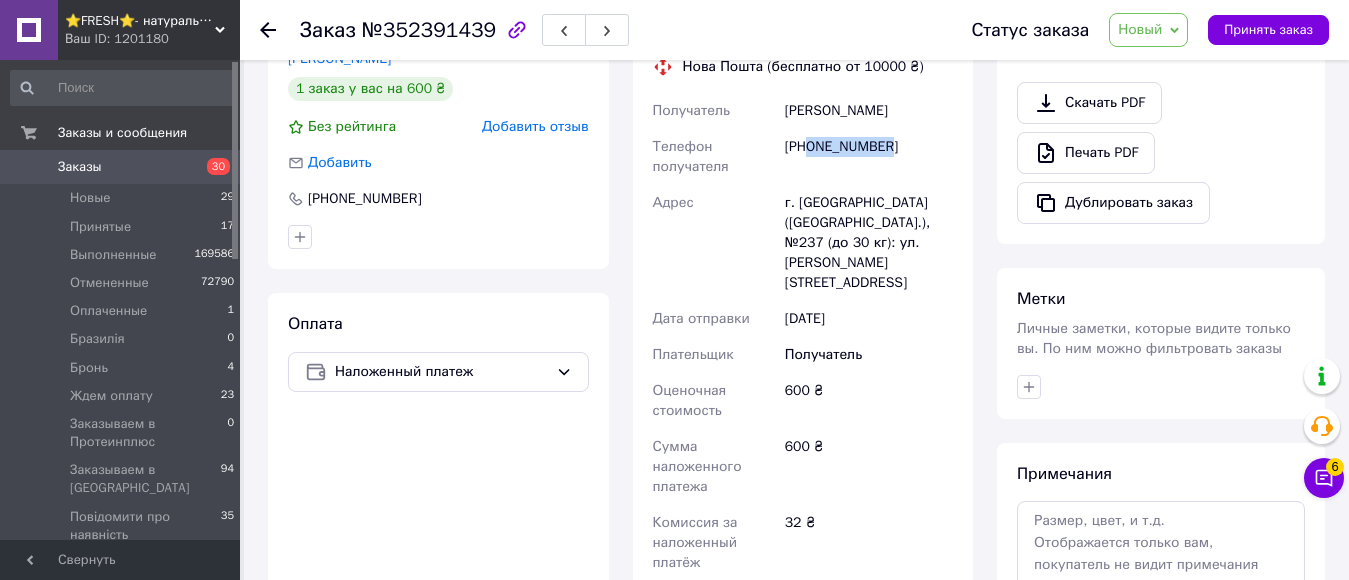 scroll, scrollTop: 800, scrollLeft: 0, axis: vertical 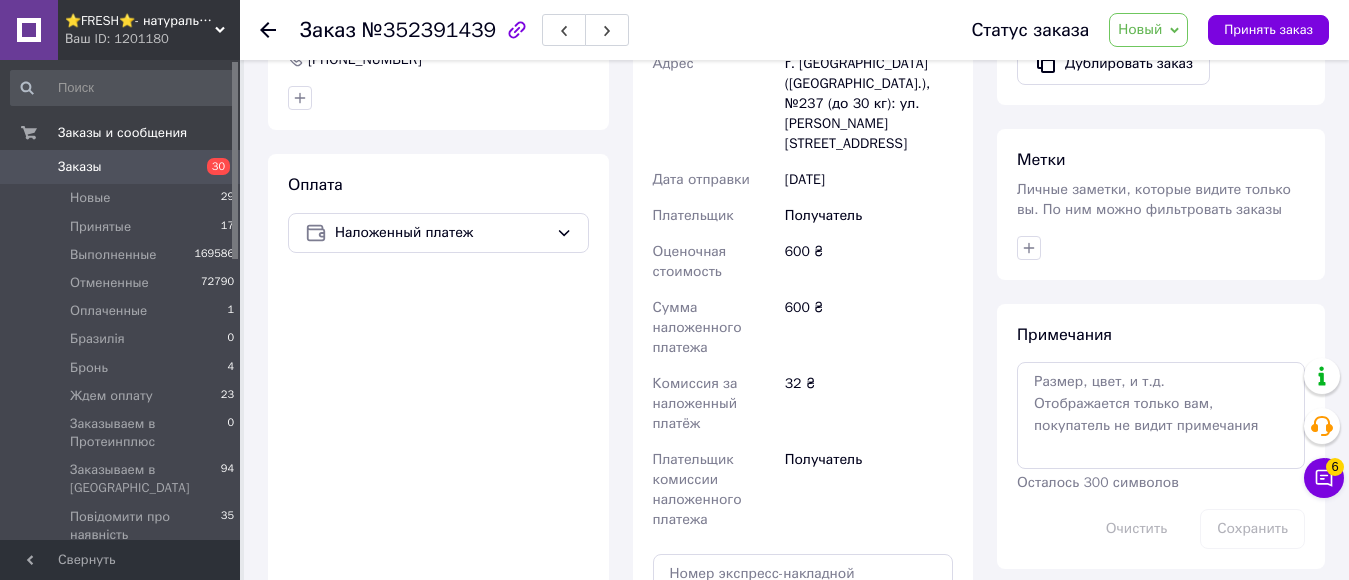 click at bounding box center (1161, 248) 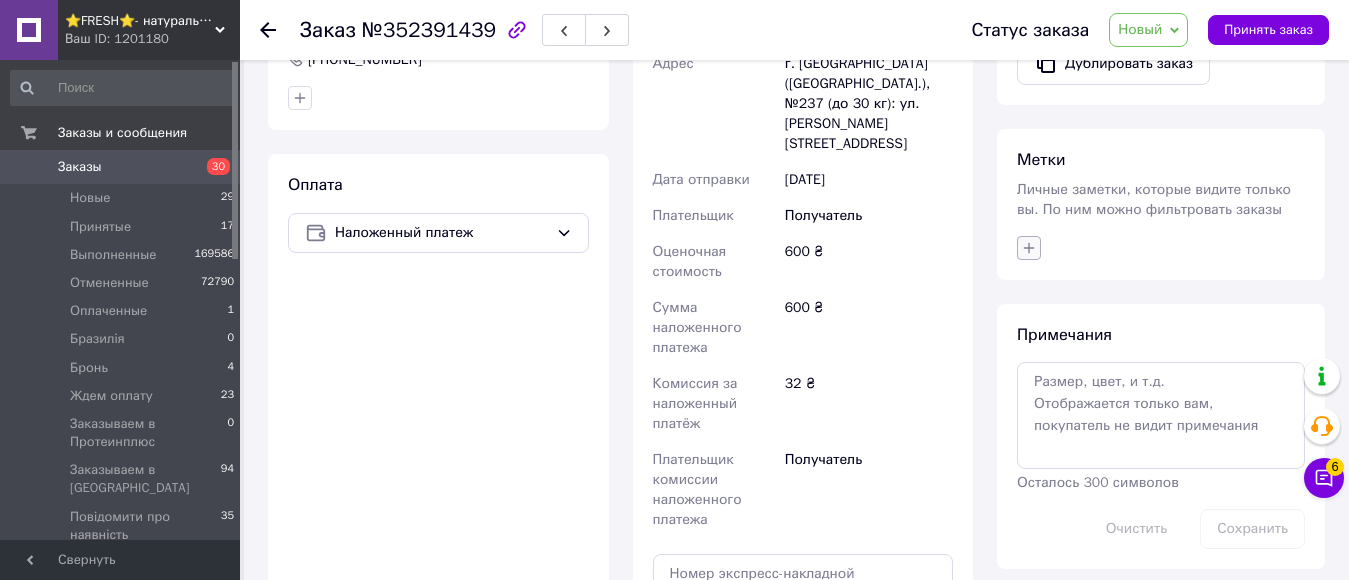 click at bounding box center [1029, 248] 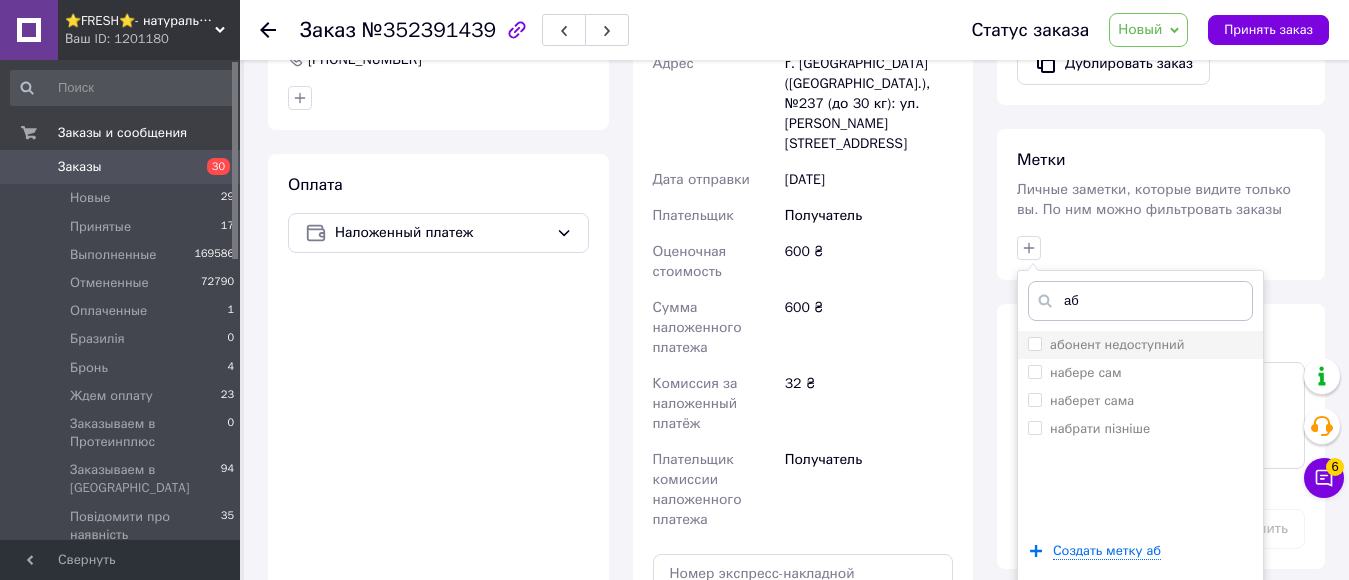 type on "аб" 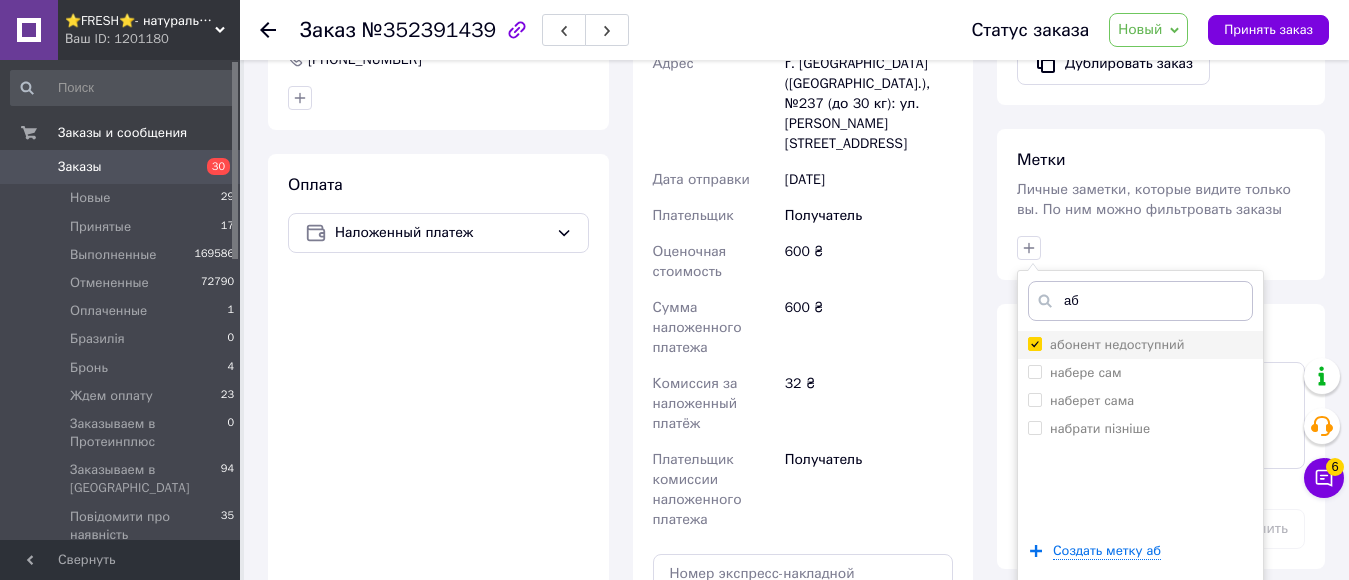 checkbox on "true" 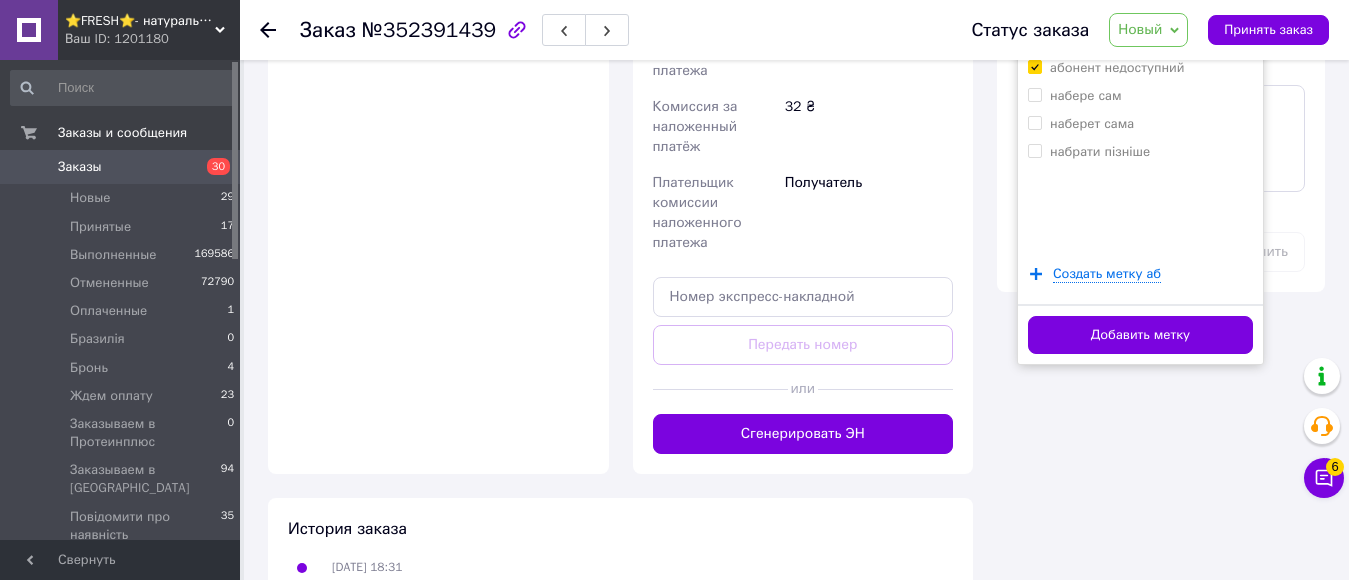 scroll, scrollTop: 1078, scrollLeft: 0, axis: vertical 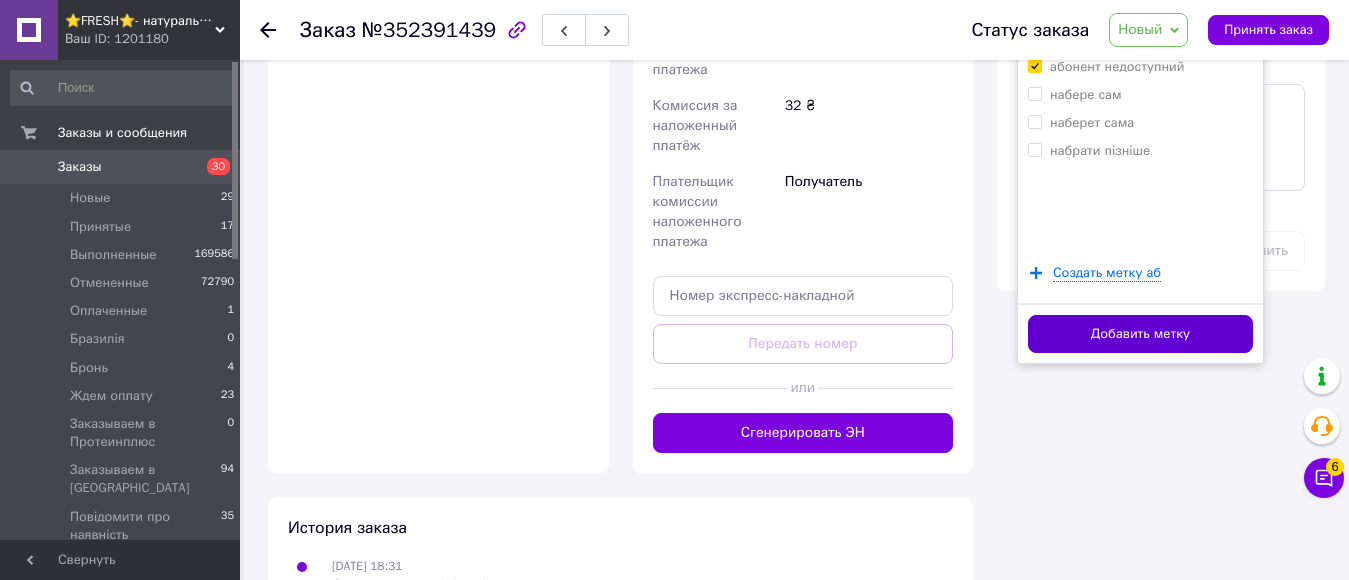 click on "Добавить метку" at bounding box center (1140, 334) 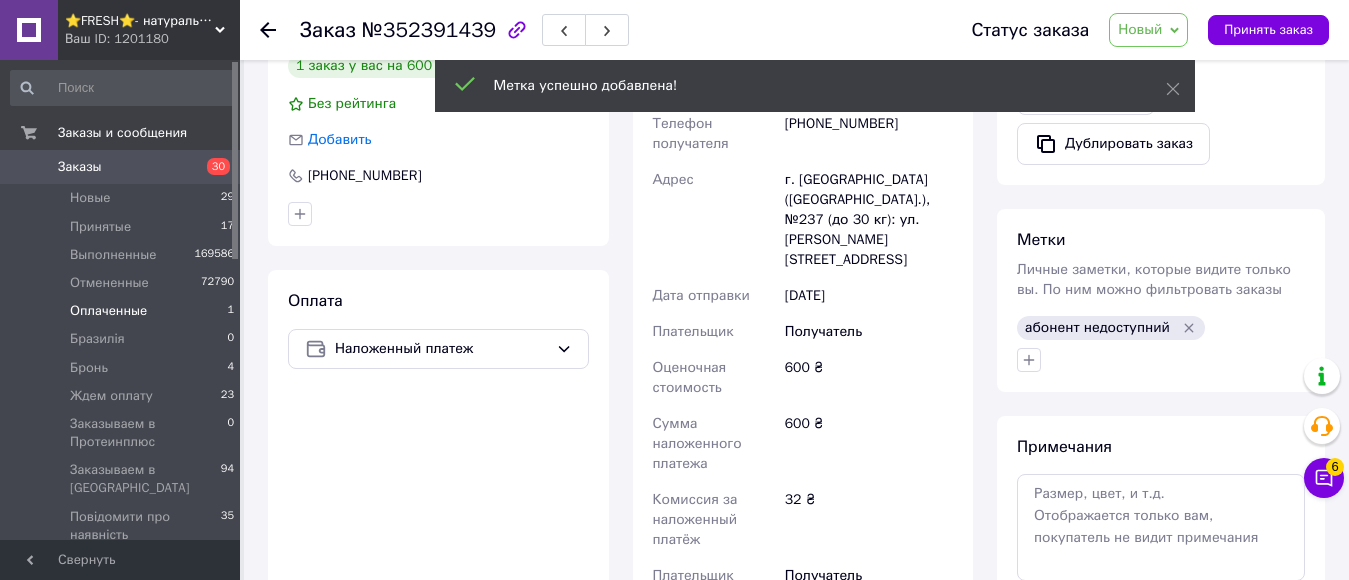 scroll, scrollTop: 678, scrollLeft: 0, axis: vertical 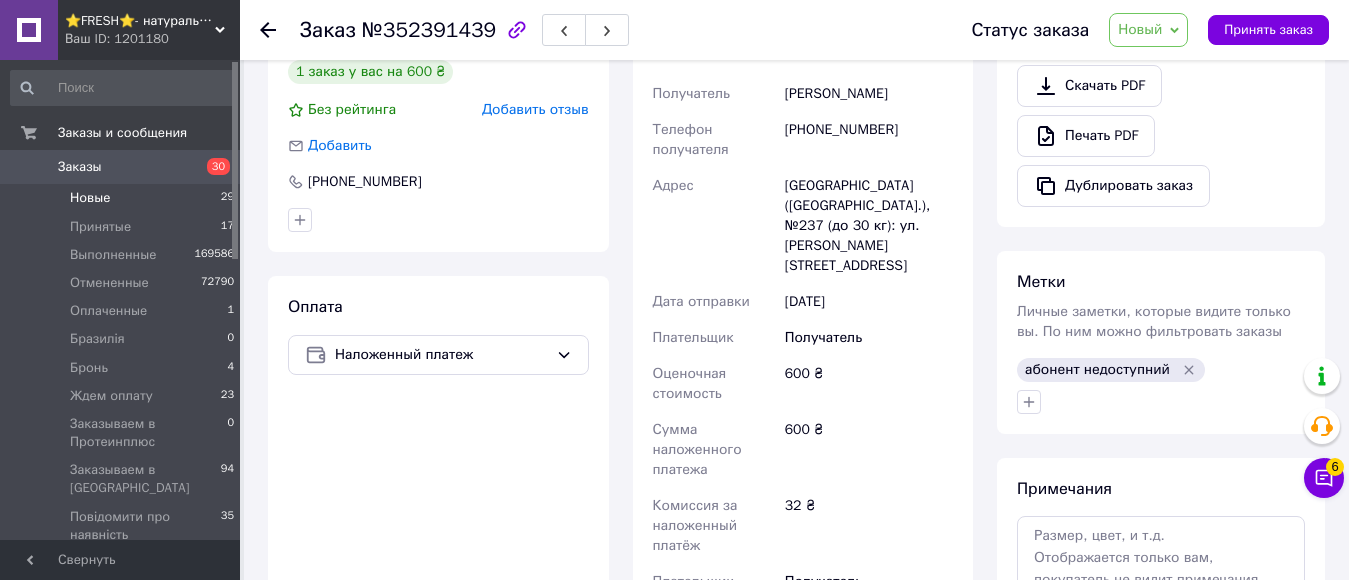 click on "Новые" at bounding box center [90, 198] 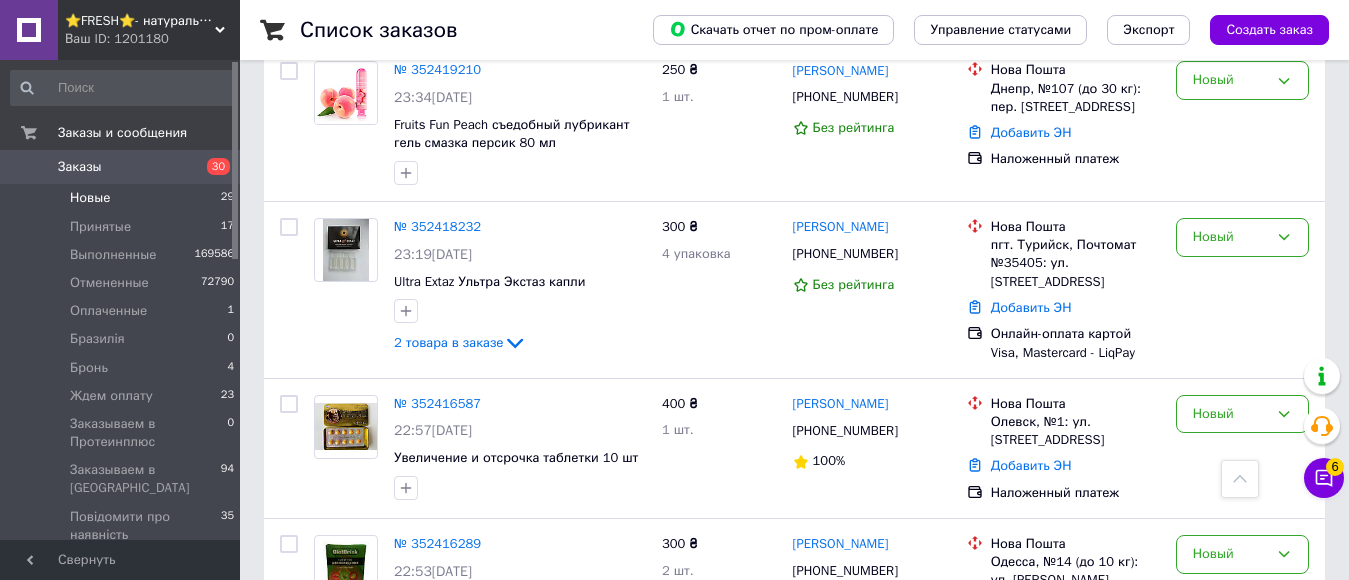 scroll, scrollTop: 3557, scrollLeft: 0, axis: vertical 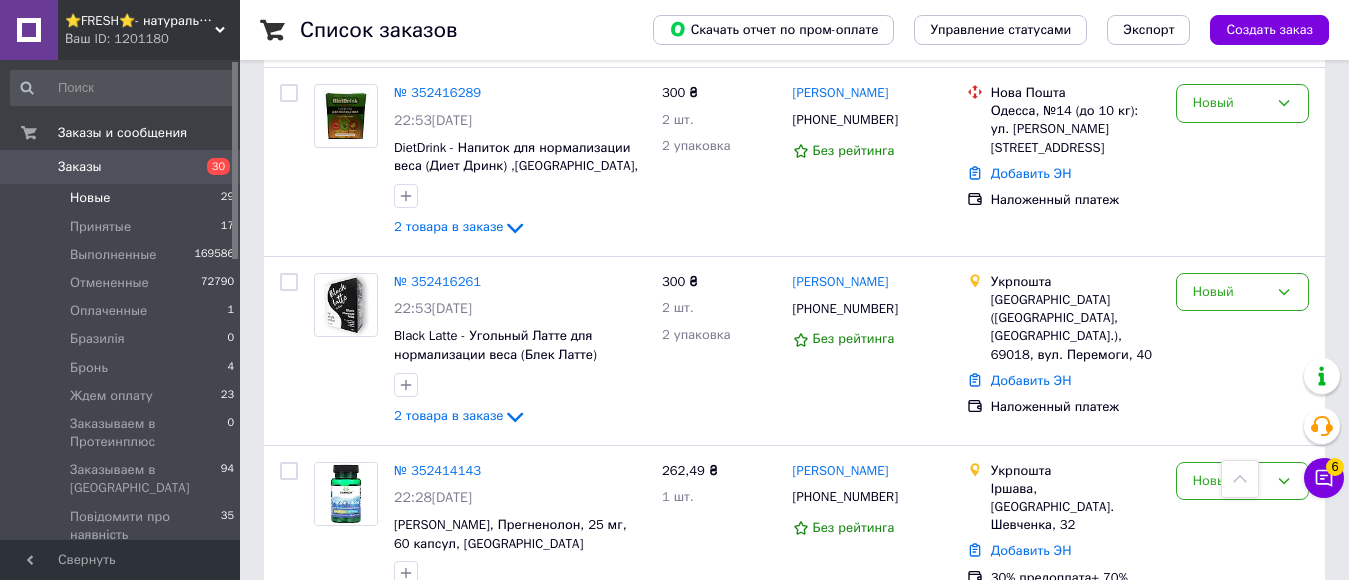 click on "2" at bounding box center (327, 684) 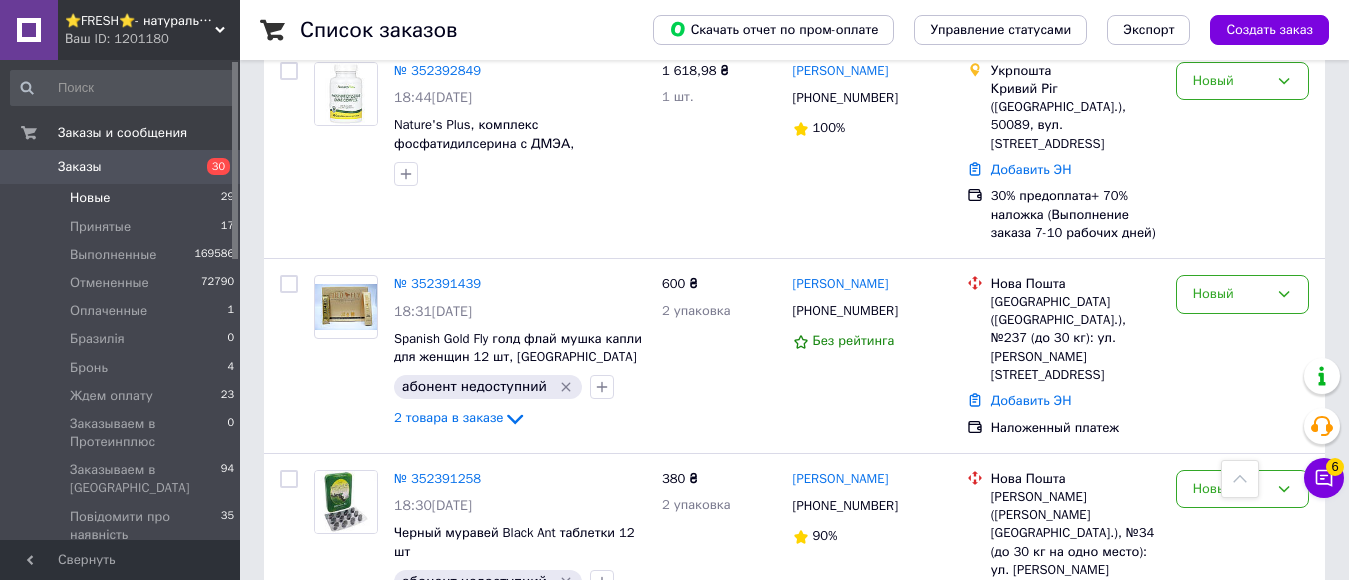 scroll, scrollTop: 1194, scrollLeft: 0, axis: vertical 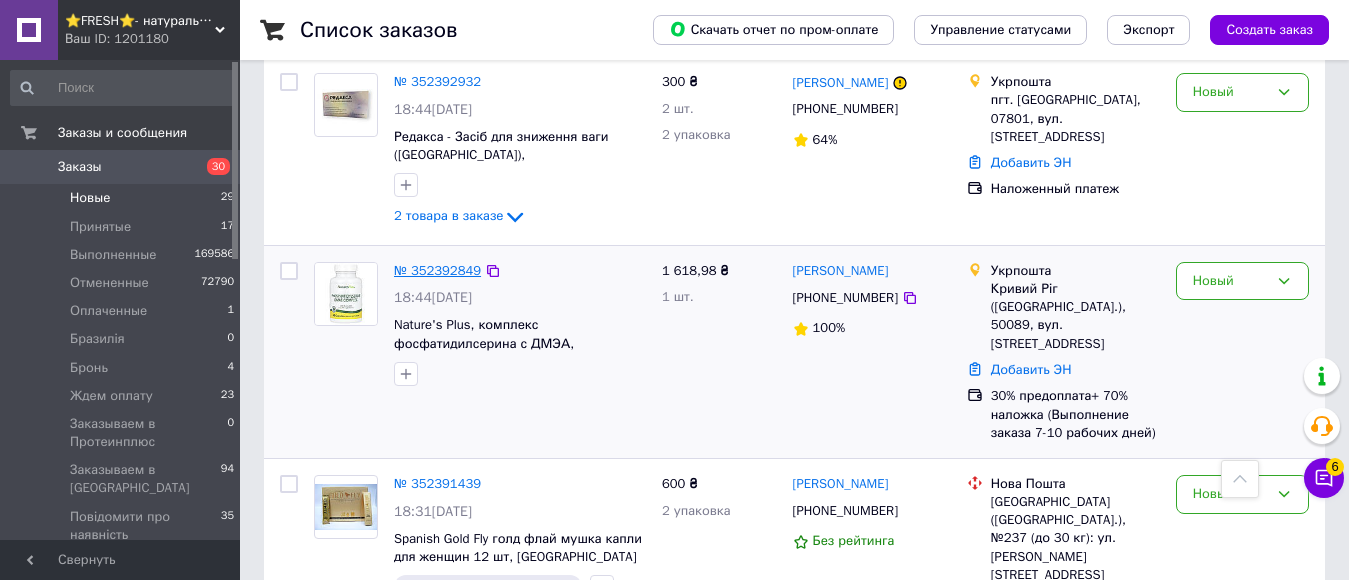 click on "№ 352392849" at bounding box center (437, 270) 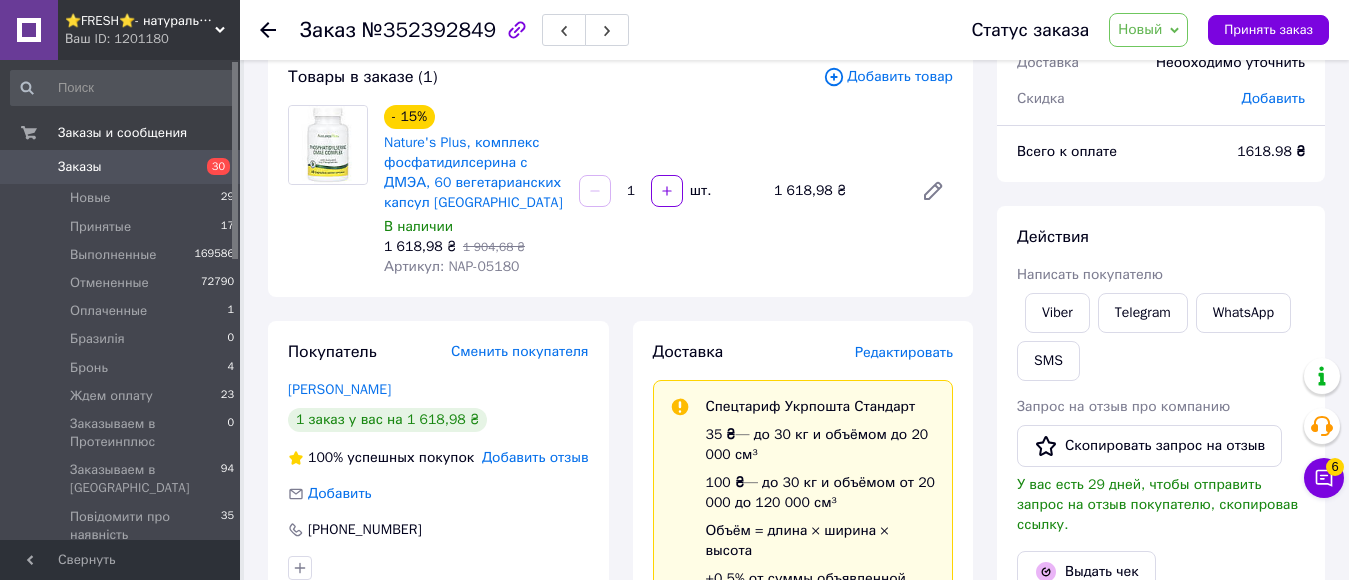 scroll, scrollTop: 0, scrollLeft: 0, axis: both 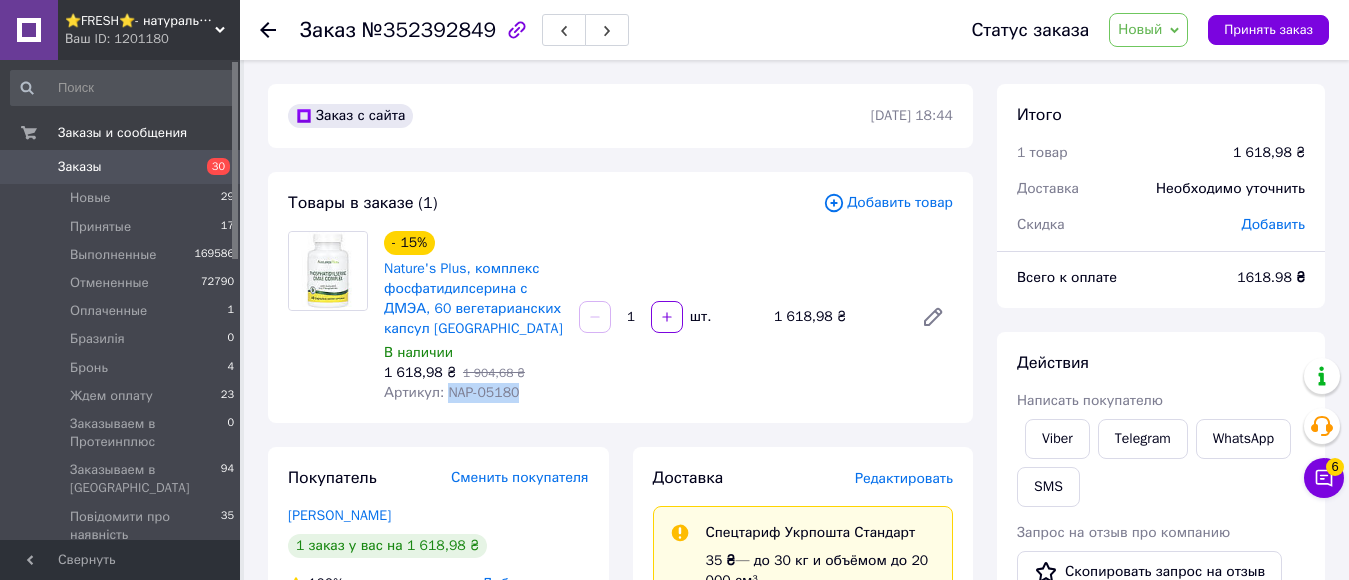 drag, startPoint x: 443, startPoint y: 388, endPoint x: 544, endPoint y: 394, distance: 101.17806 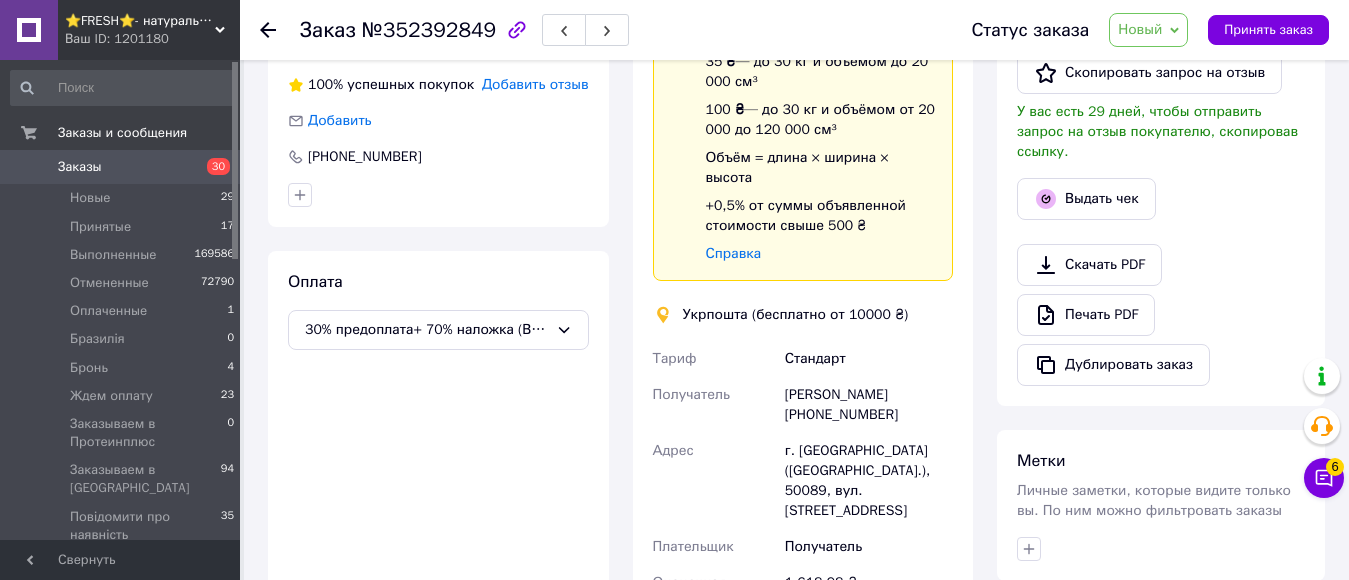 scroll, scrollTop: 500, scrollLeft: 0, axis: vertical 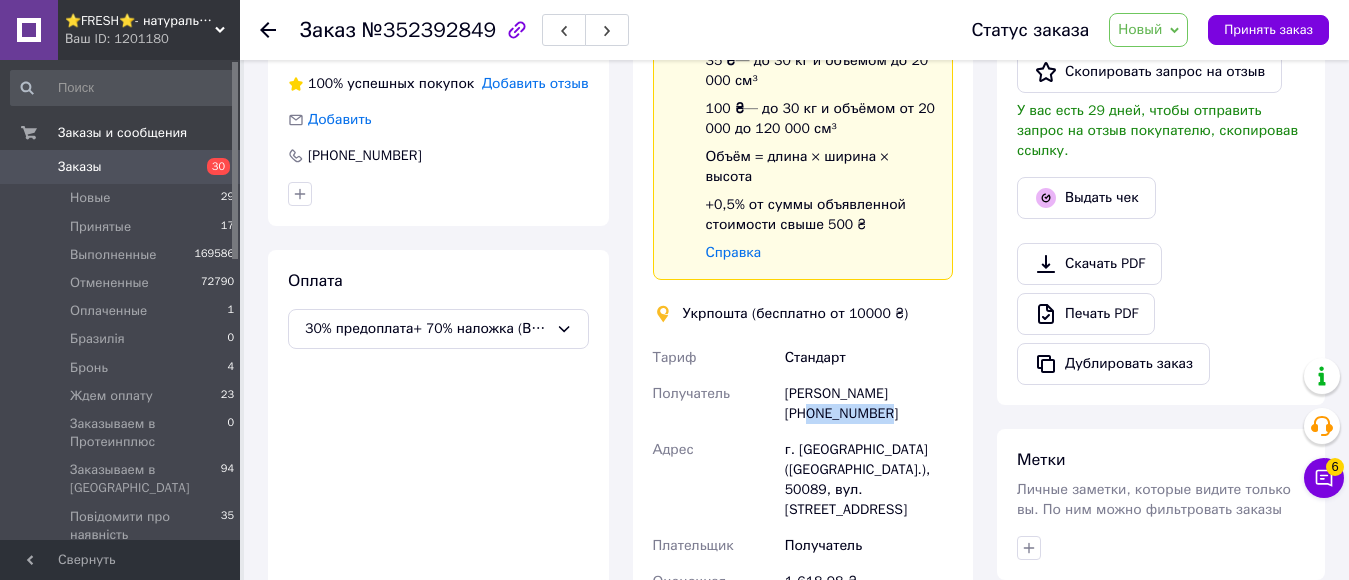 drag, startPoint x: 810, startPoint y: 395, endPoint x: 907, endPoint y: 397, distance: 97.020615 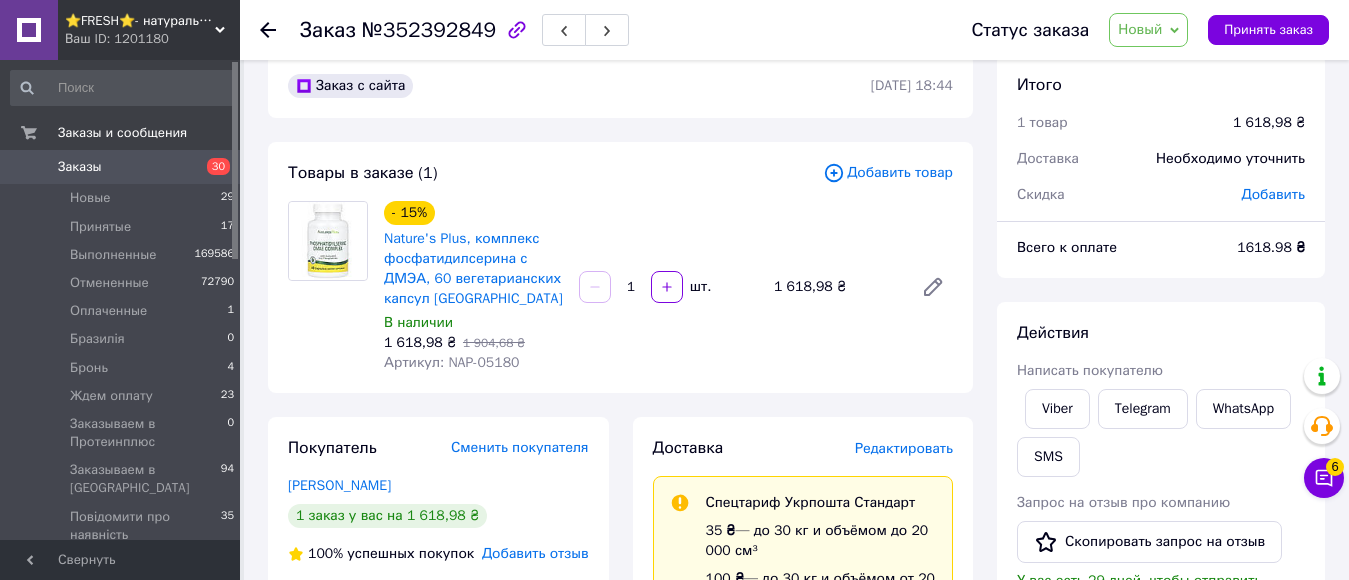 scroll, scrollTop: 0, scrollLeft: 0, axis: both 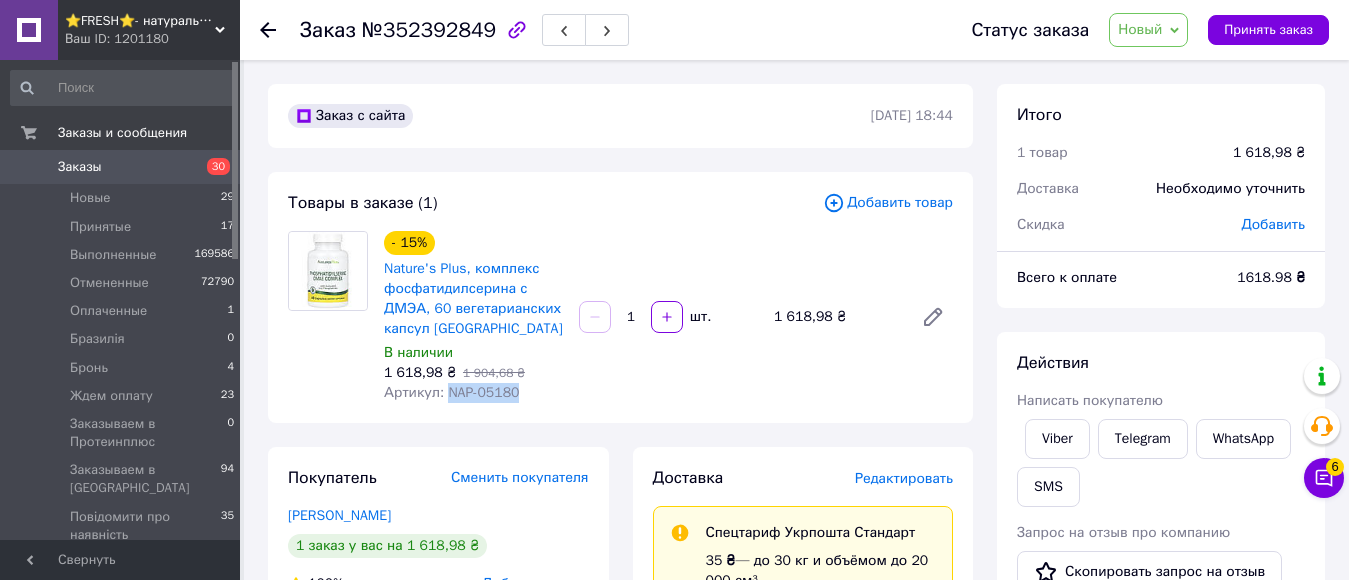drag, startPoint x: 443, startPoint y: 390, endPoint x: 520, endPoint y: 396, distance: 77.23341 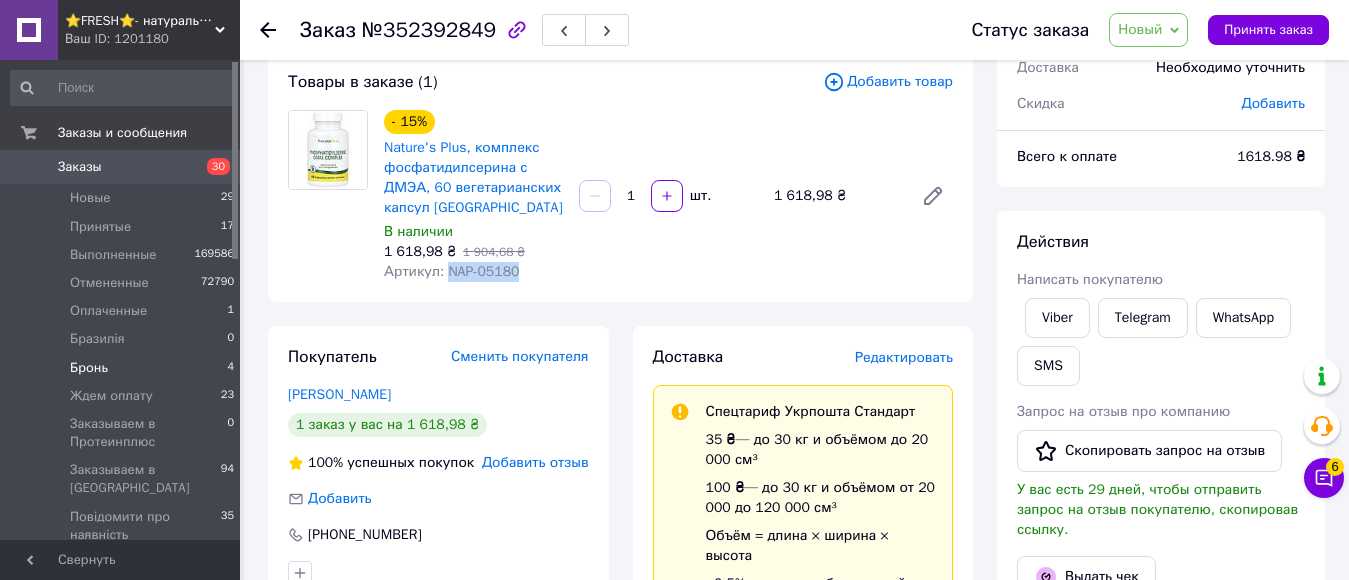 scroll, scrollTop: 200, scrollLeft: 0, axis: vertical 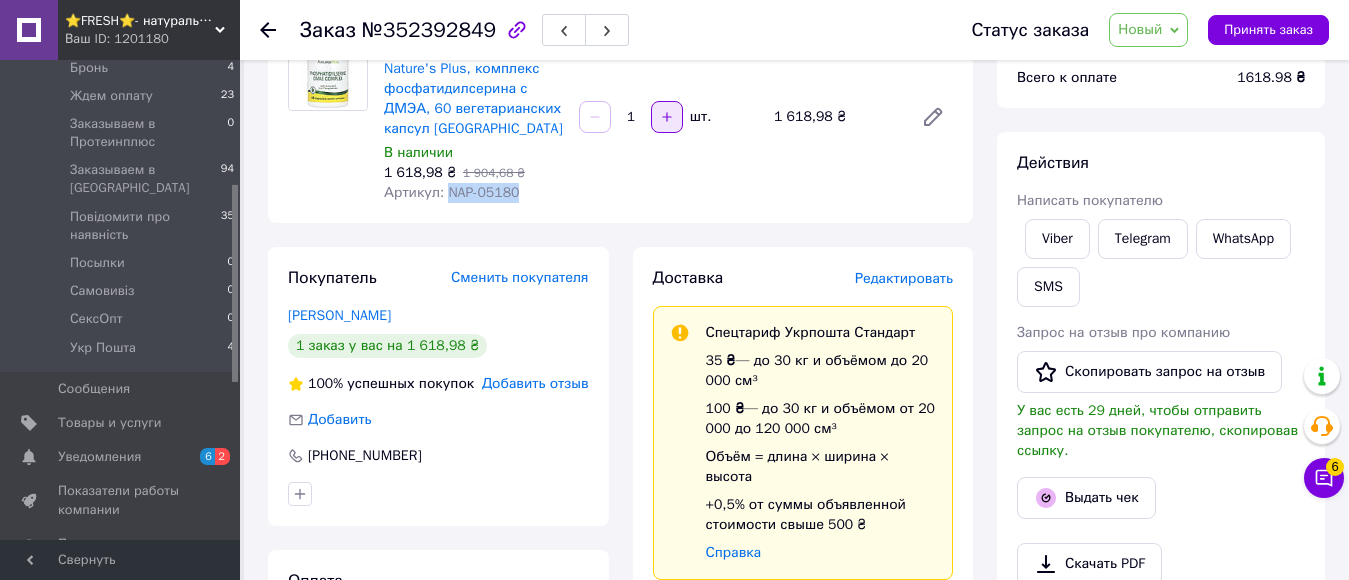 click at bounding box center (667, 117) 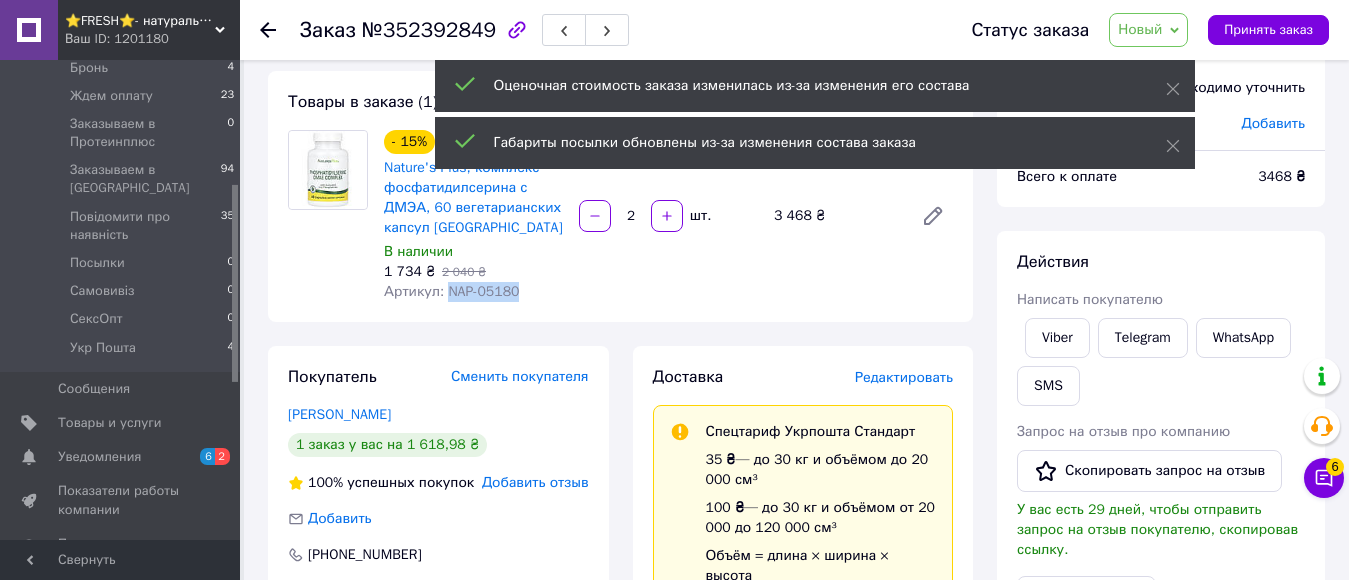 scroll, scrollTop: 100, scrollLeft: 0, axis: vertical 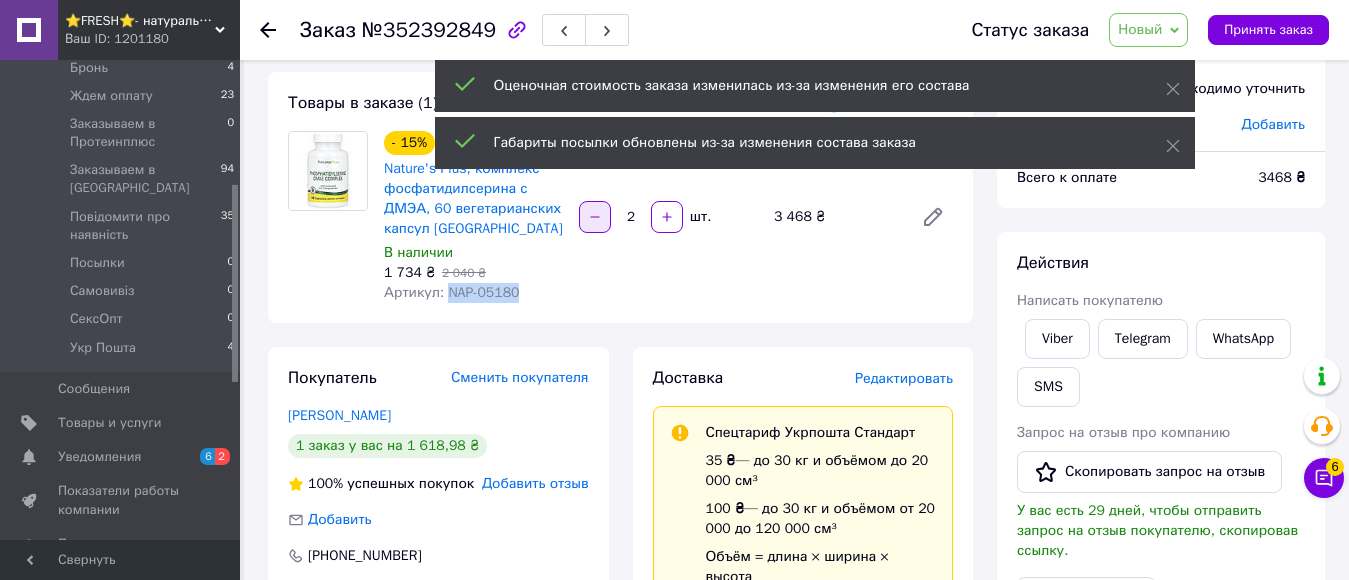 click at bounding box center (595, 217) 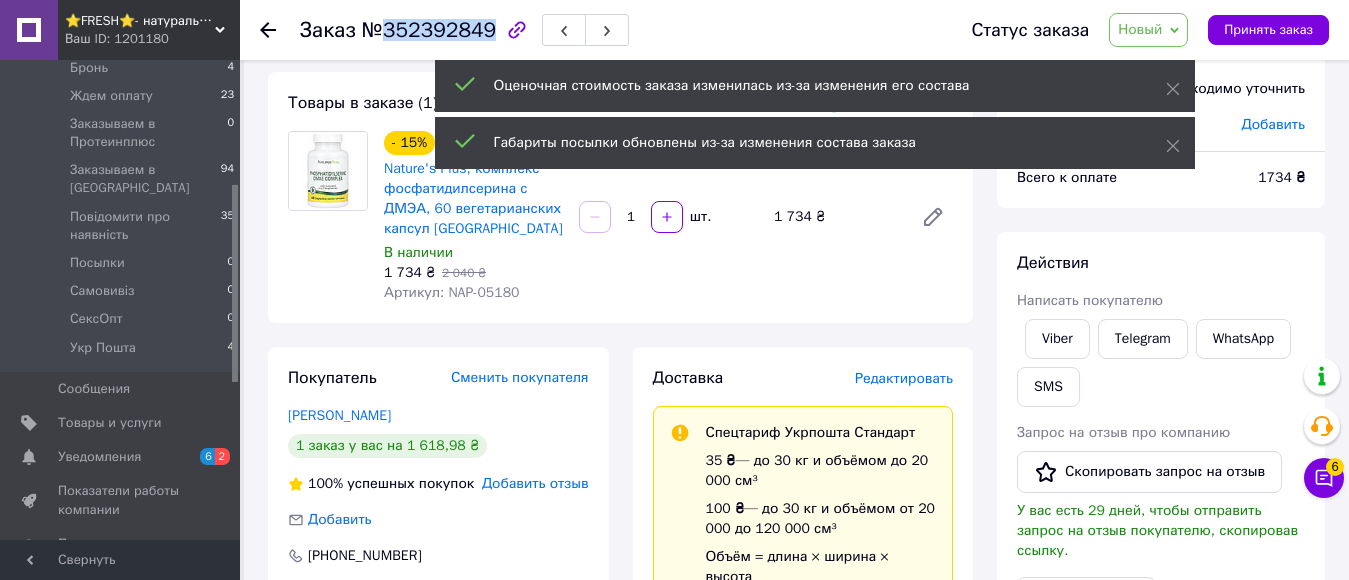 drag, startPoint x: 383, startPoint y: 32, endPoint x: 482, endPoint y: 35, distance: 99.04544 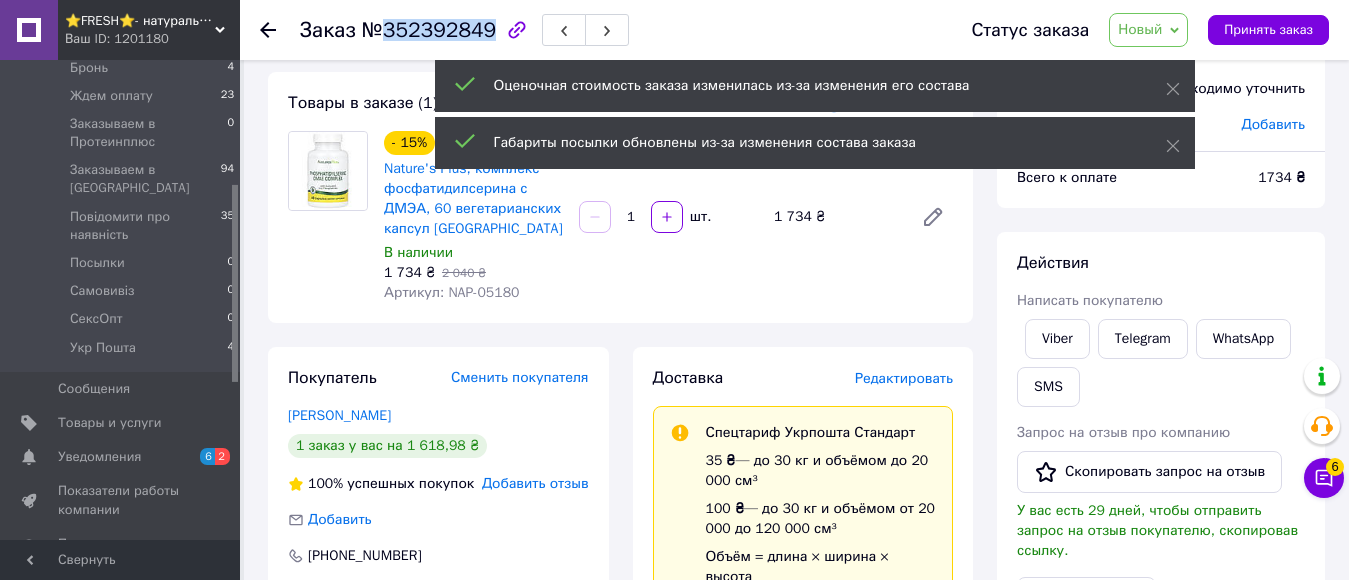 click on "№352392849" at bounding box center [429, 30] 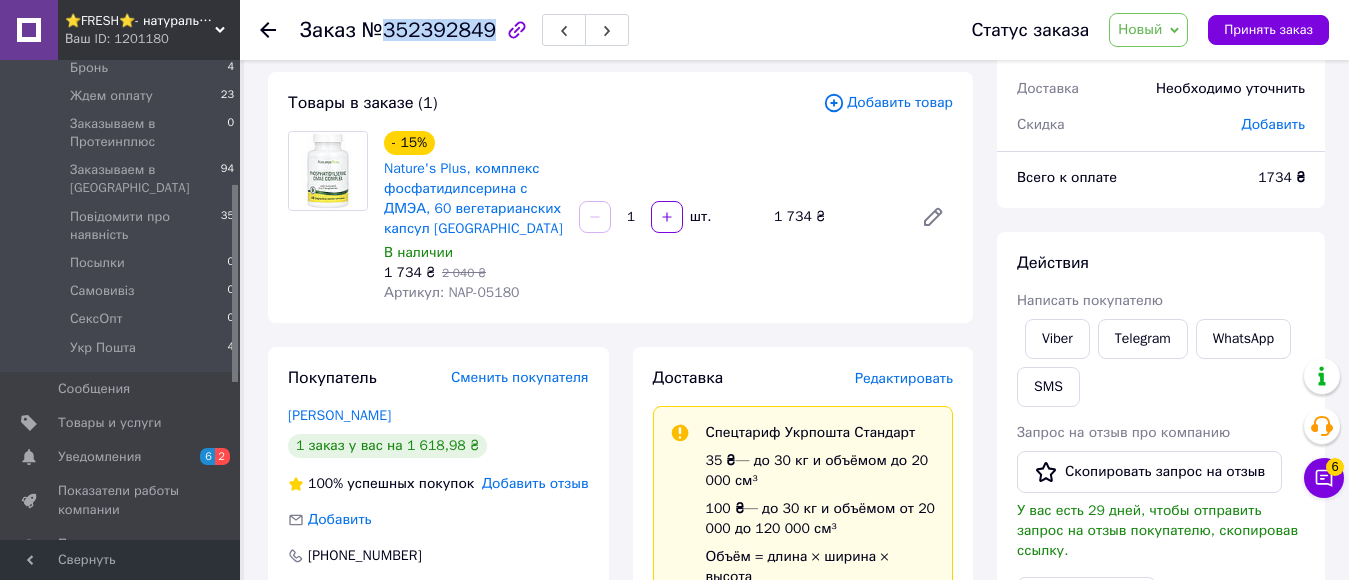 copy on "352392849" 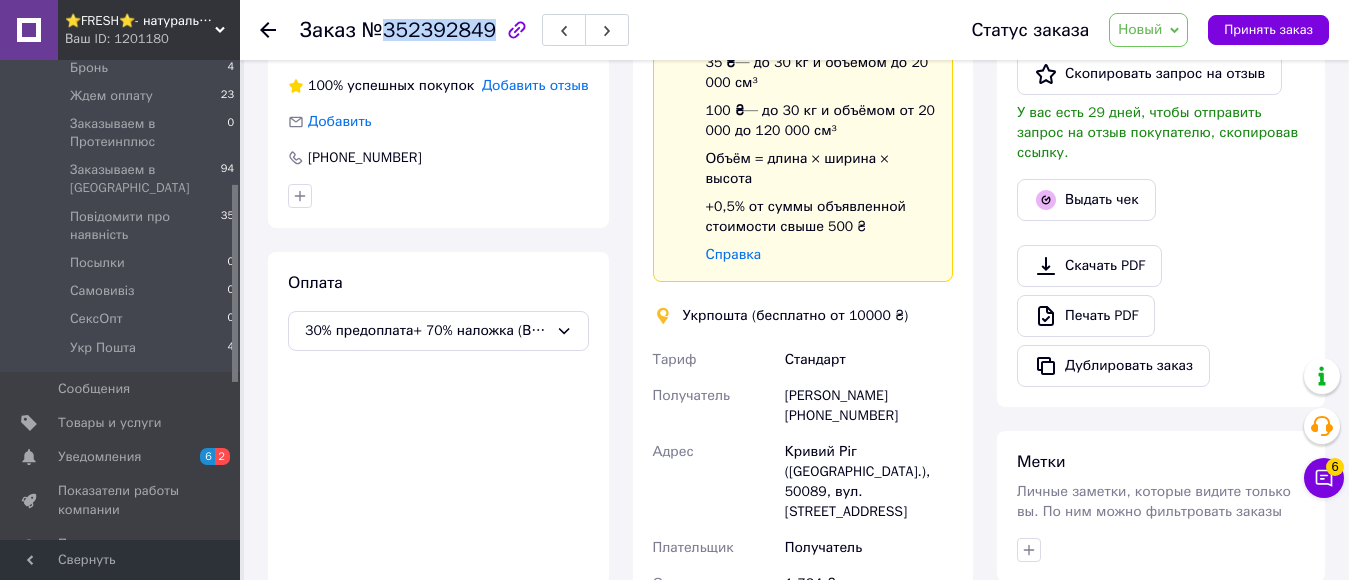 scroll, scrollTop: 500, scrollLeft: 0, axis: vertical 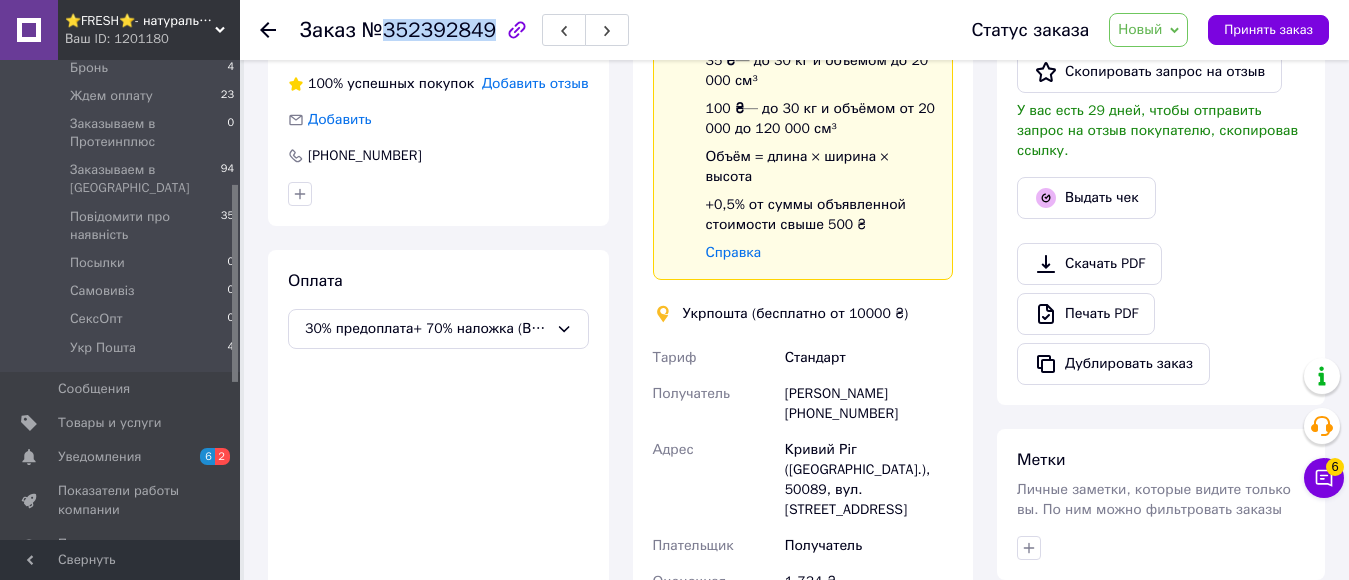 copy on "352392849" 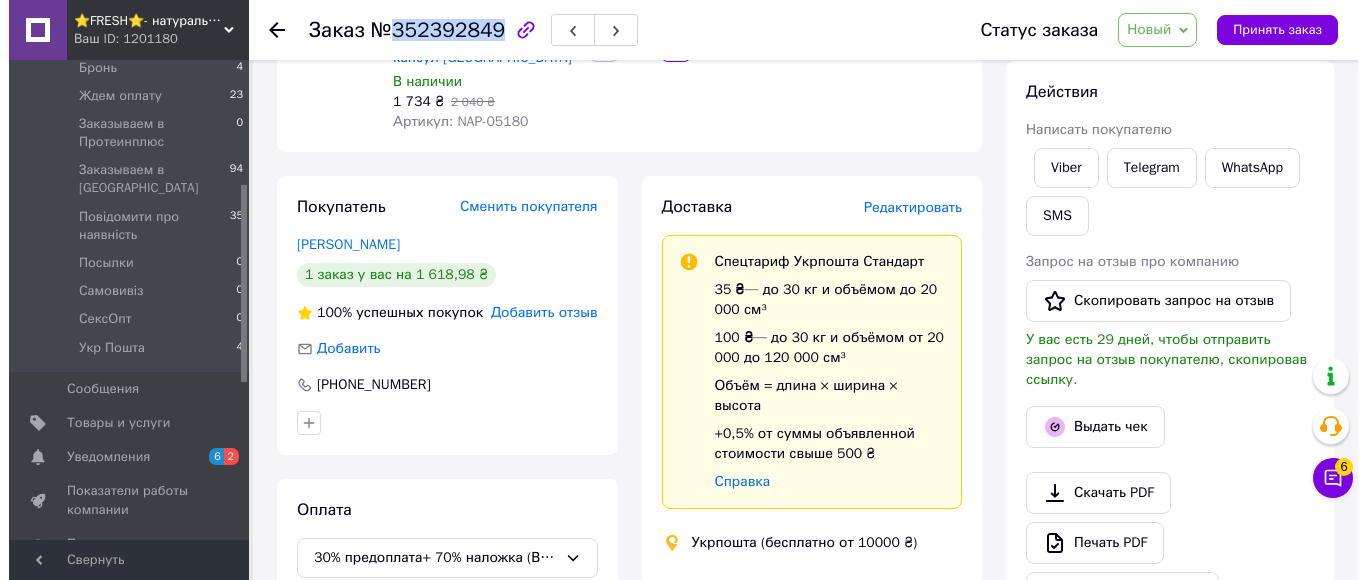 scroll, scrollTop: 100, scrollLeft: 0, axis: vertical 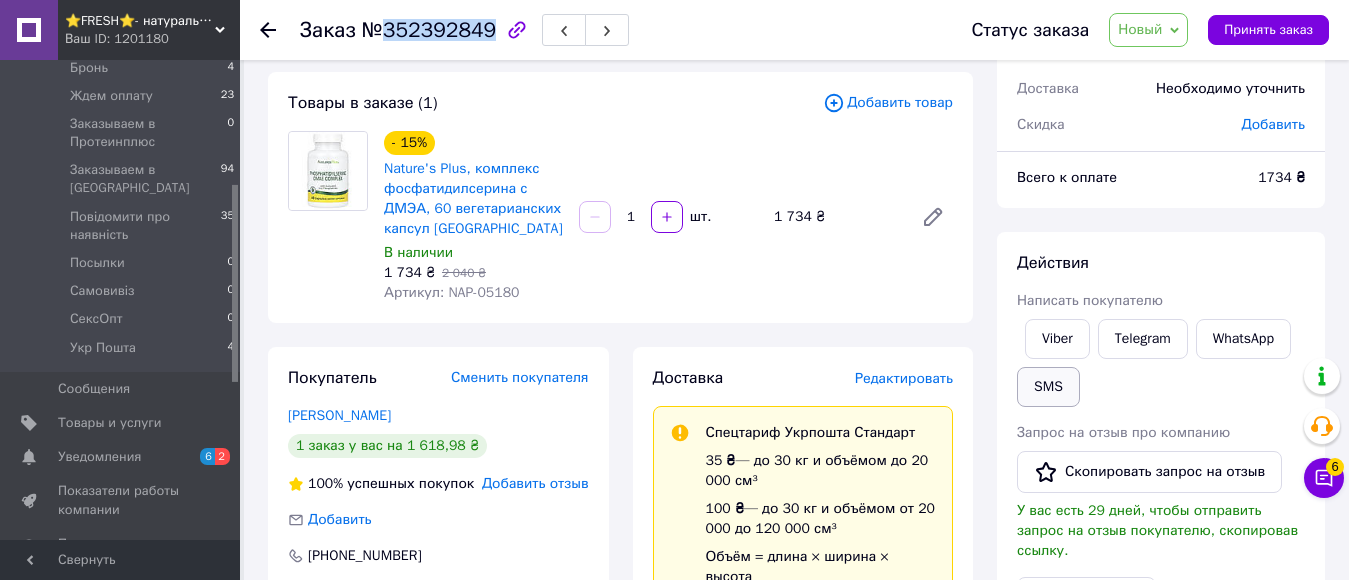 click on "SMS" at bounding box center [1048, 387] 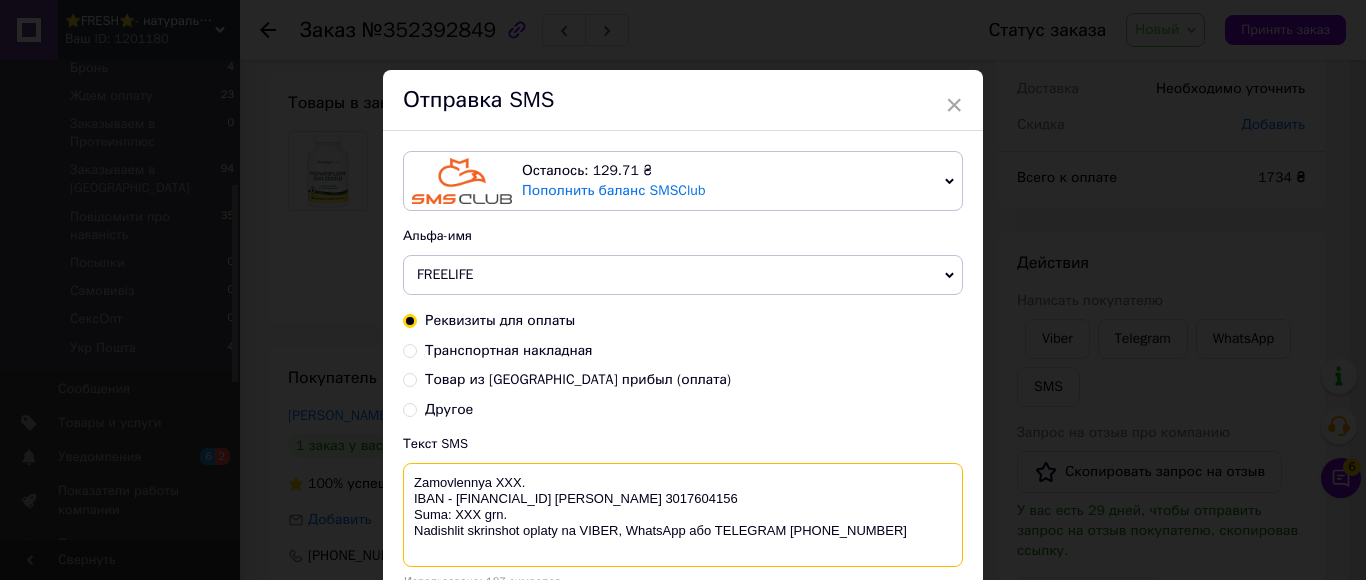 click on "Zamovlennya XXX.
IBAN - [FINANCIAL_ID] [PERSON_NAME] 3017604156
Suma: ХХХ grn.
Nadishlit skrinshot oplaty na VIBER, WhatsApp або TELEGRAM [PHONE_NUMBER]" at bounding box center [683, 515] 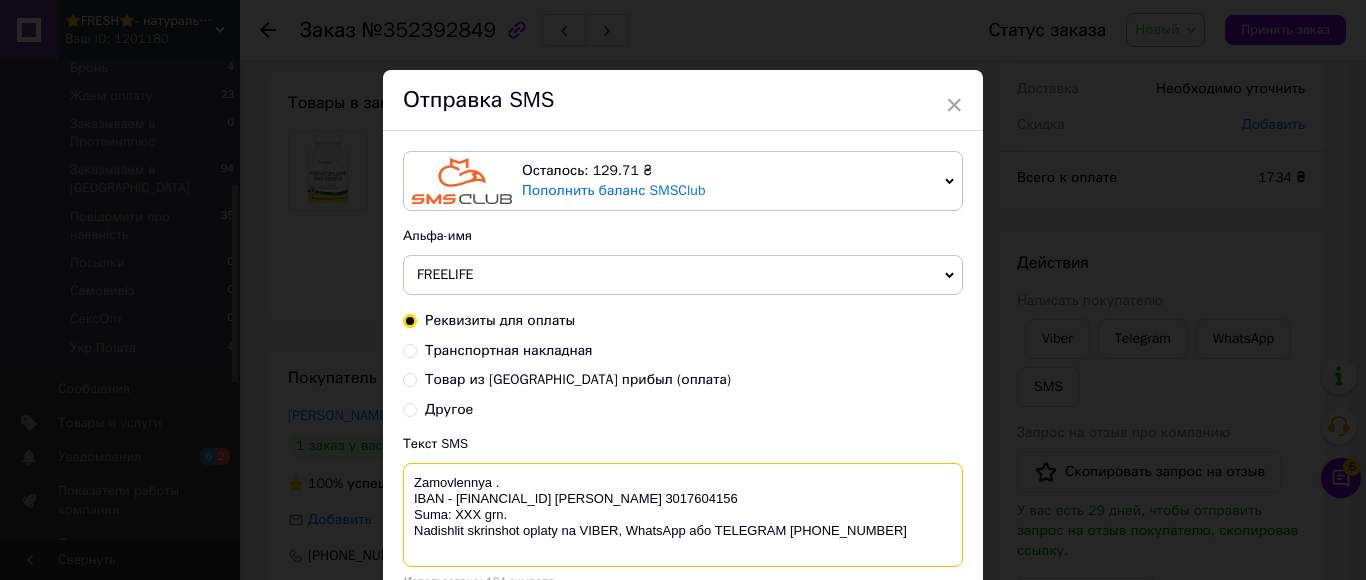 paste on "352392849" 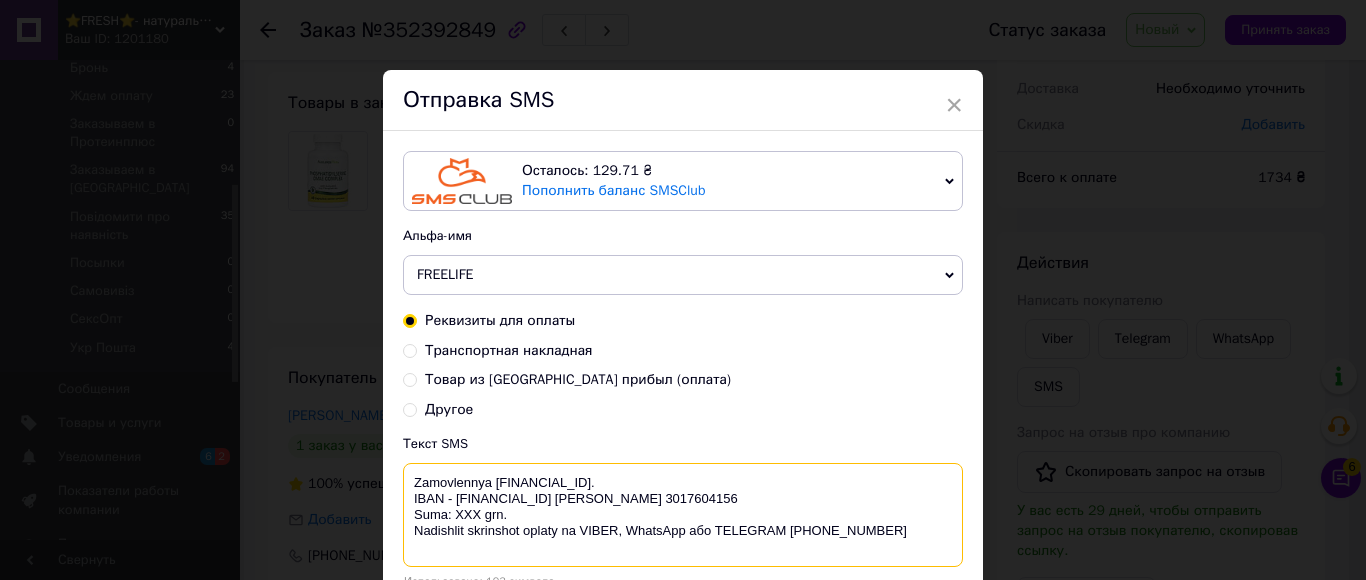 click on "Zamovlennya 352392849.
IBAN - UA093052990000026007016205594 Василенко Ігор Валерійович ЄДРПОУ 3017604156
Suma: ХХХ grn.
Nadishlit skrinshot oplaty na VIBER, WhatsApp або TELEGRAM +380956823454" at bounding box center (683, 515) 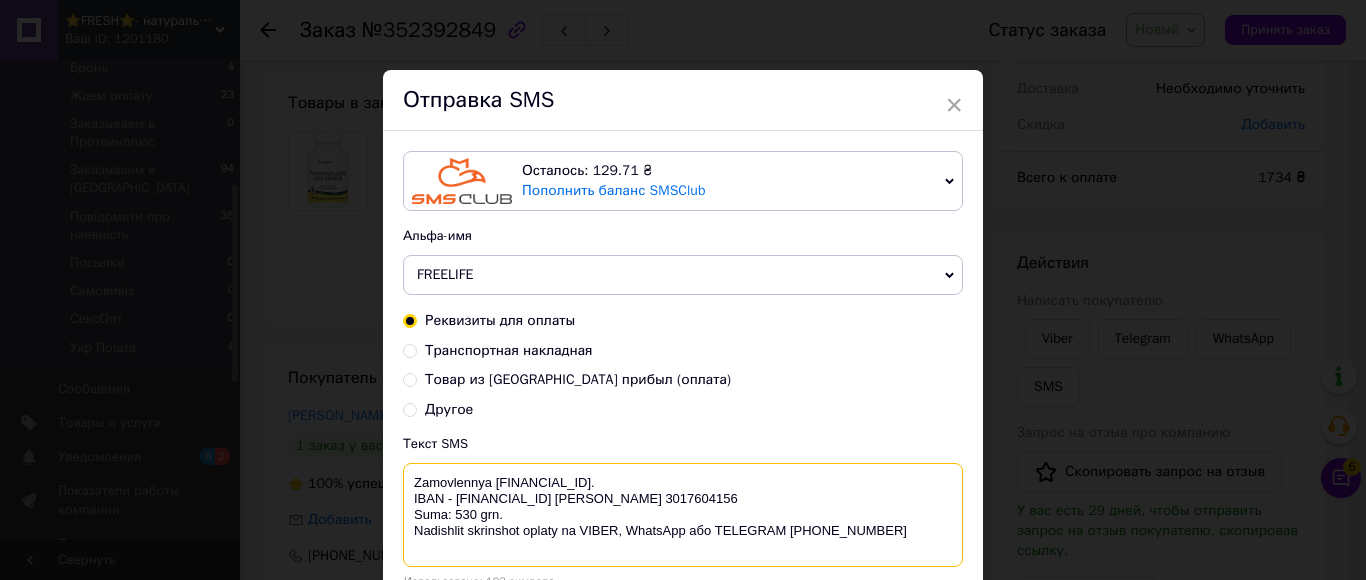 drag, startPoint x: 787, startPoint y: 547, endPoint x: 894, endPoint y: 547, distance: 107 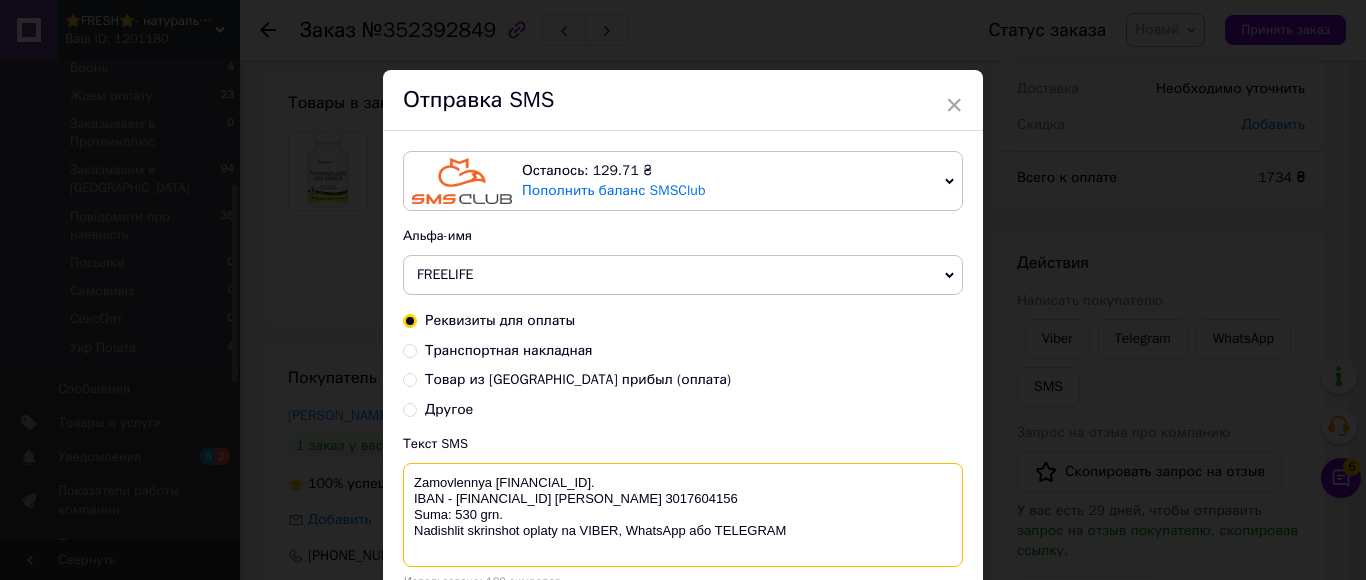 paste on "[PHONE_NUMBER]" 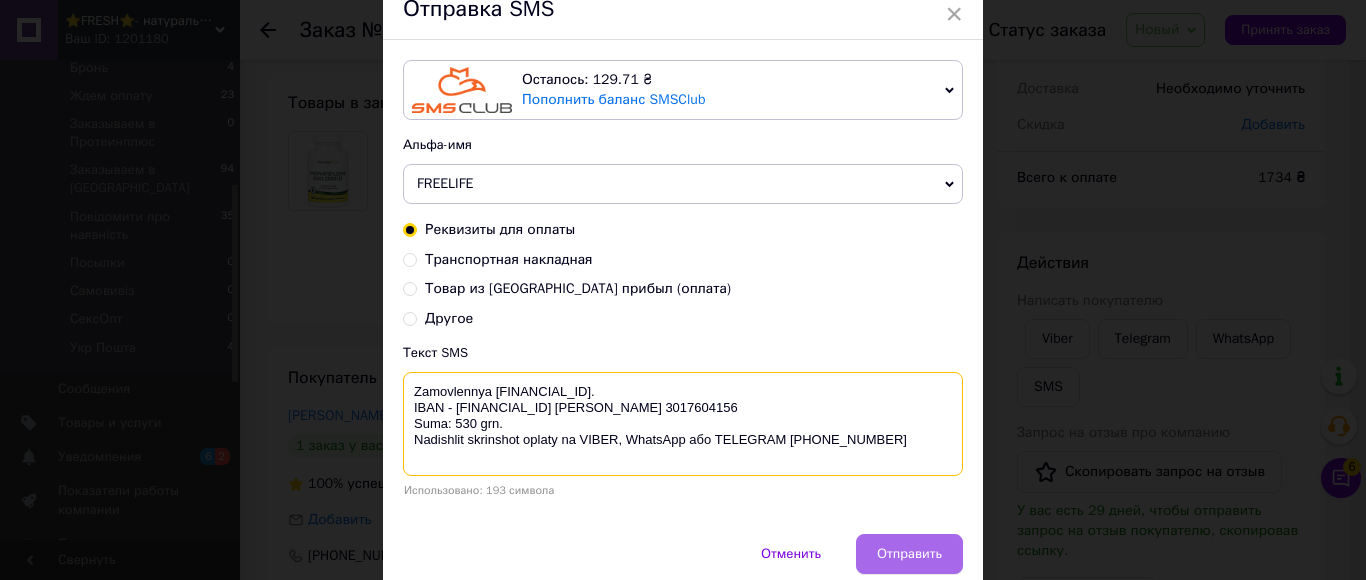 scroll, scrollTop: 173, scrollLeft: 0, axis: vertical 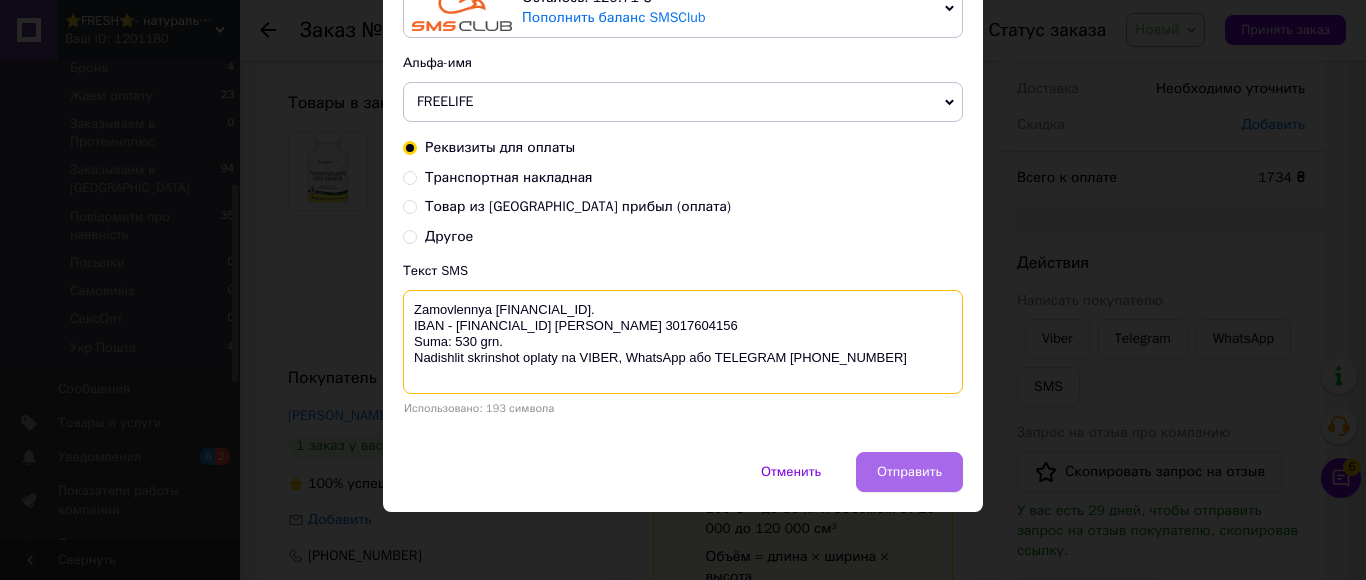 type on "Zamovlennya 352392849.
IBAN - UA093052990000026007016205594 Василенко Ігор Валерійович ЄДРПОУ 3017604156
Suma: 530 grn.
Nadishlit skrinshot oplaty na VIBER, WhatsApp або TELEGRAM +380678072108" 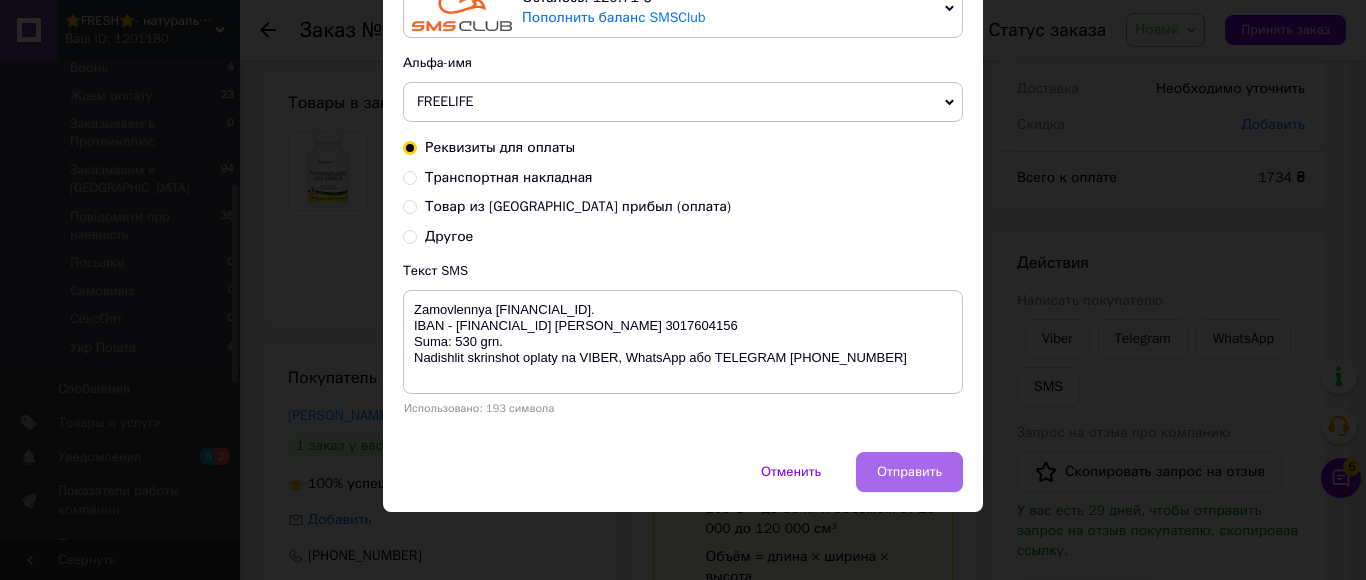 click on "Отправить" at bounding box center [909, 472] 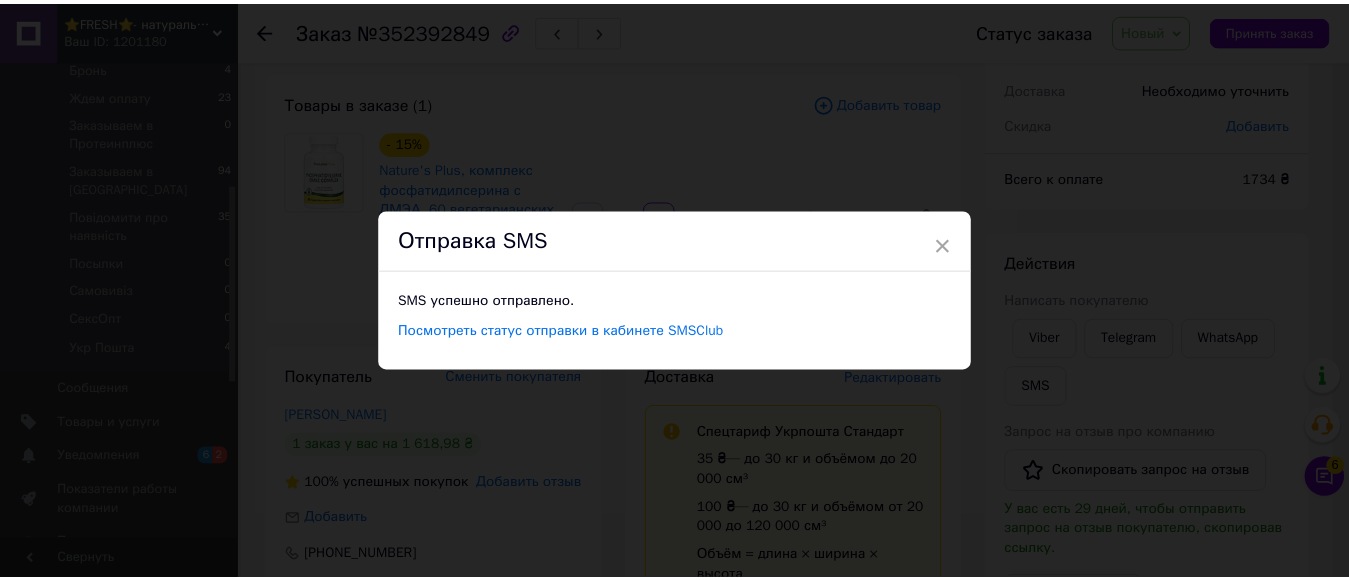scroll, scrollTop: 0, scrollLeft: 0, axis: both 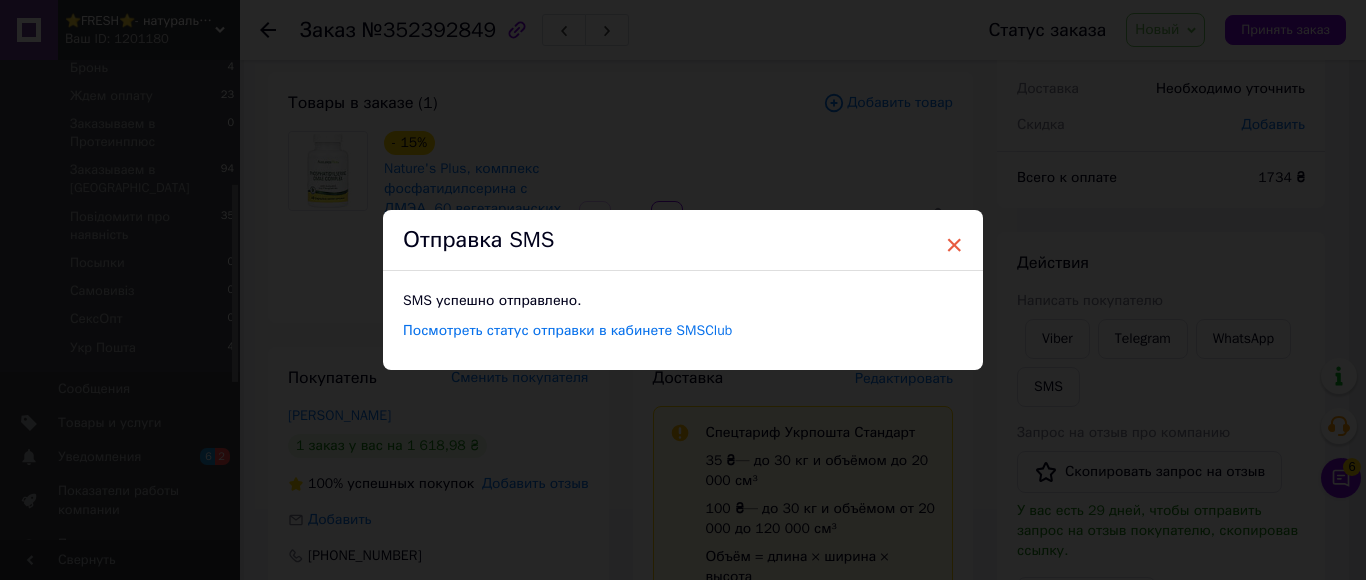 click on "×" at bounding box center [954, 245] 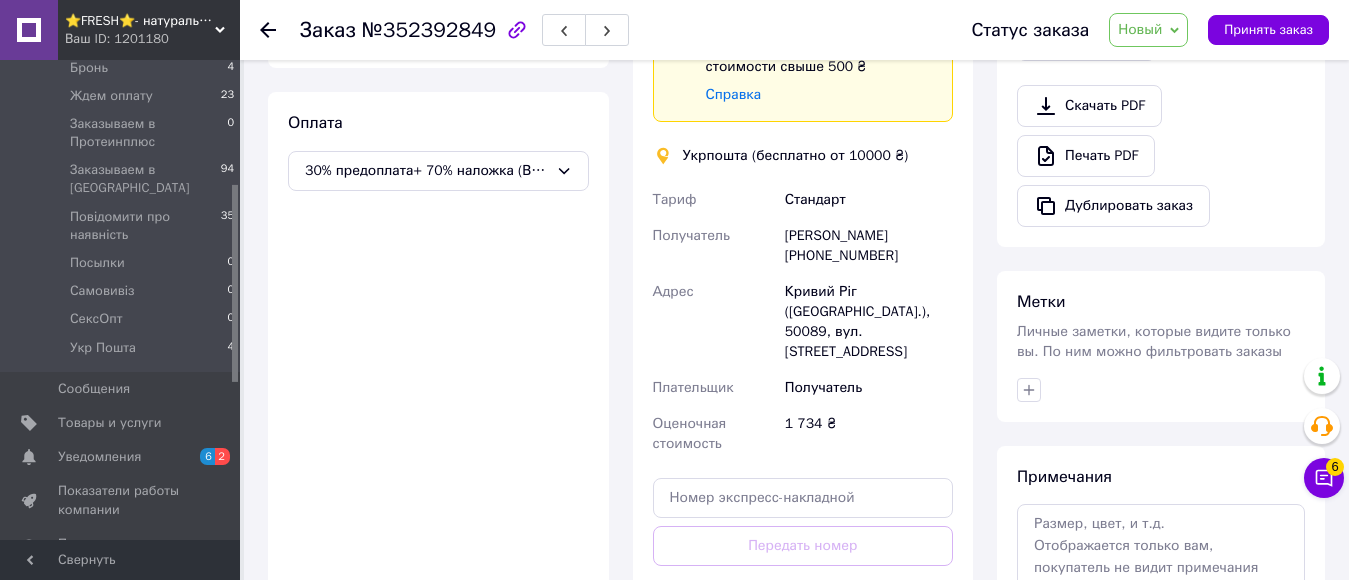 scroll, scrollTop: 700, scrollLeft: 0, axis: vertical 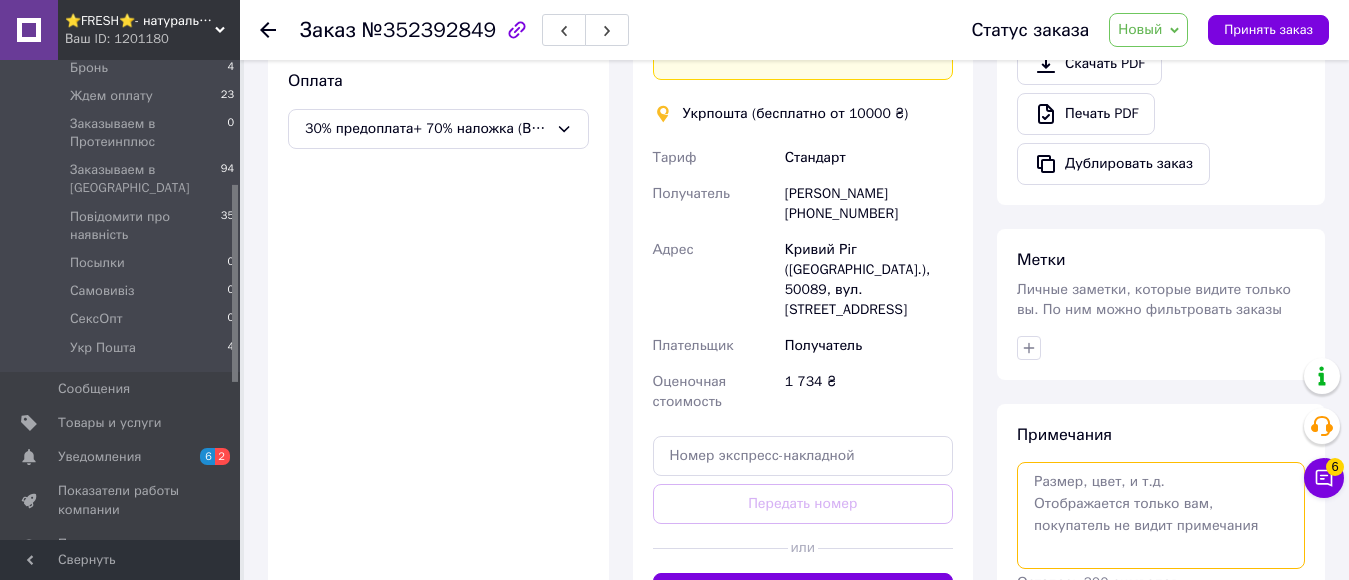 click at bounding box center [1161, 515] 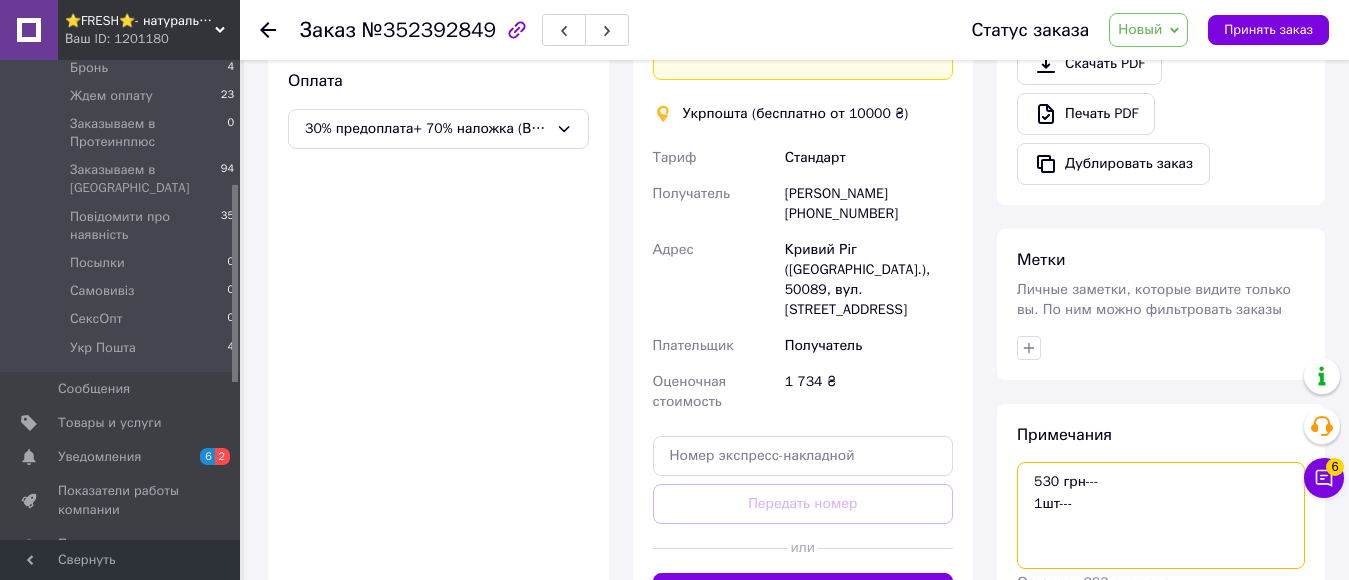 paste on "NaturesPlus, Phosphatidylserine DMAE Complex, 60 Capsules" 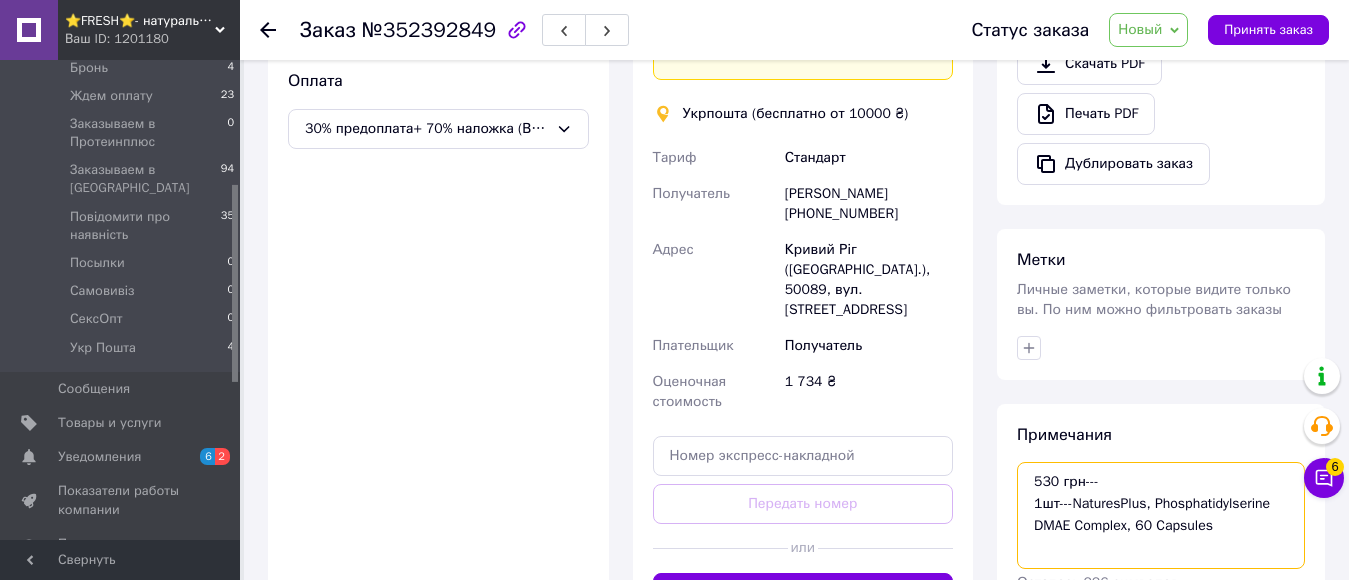 scroll, scrollTop: 900, scrollLeft: 0, axis: vertical 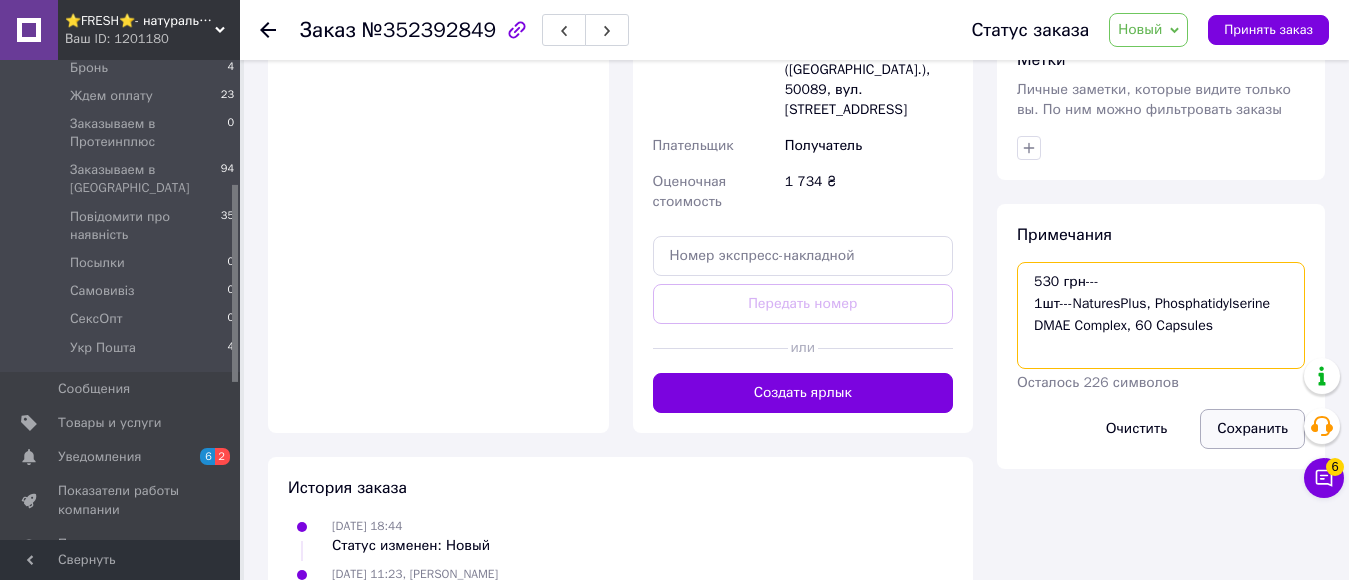 type on "530 грн---
1шт---NaturesPlus, Phosphatidylserine DMAE Complex, 60 Capsules" 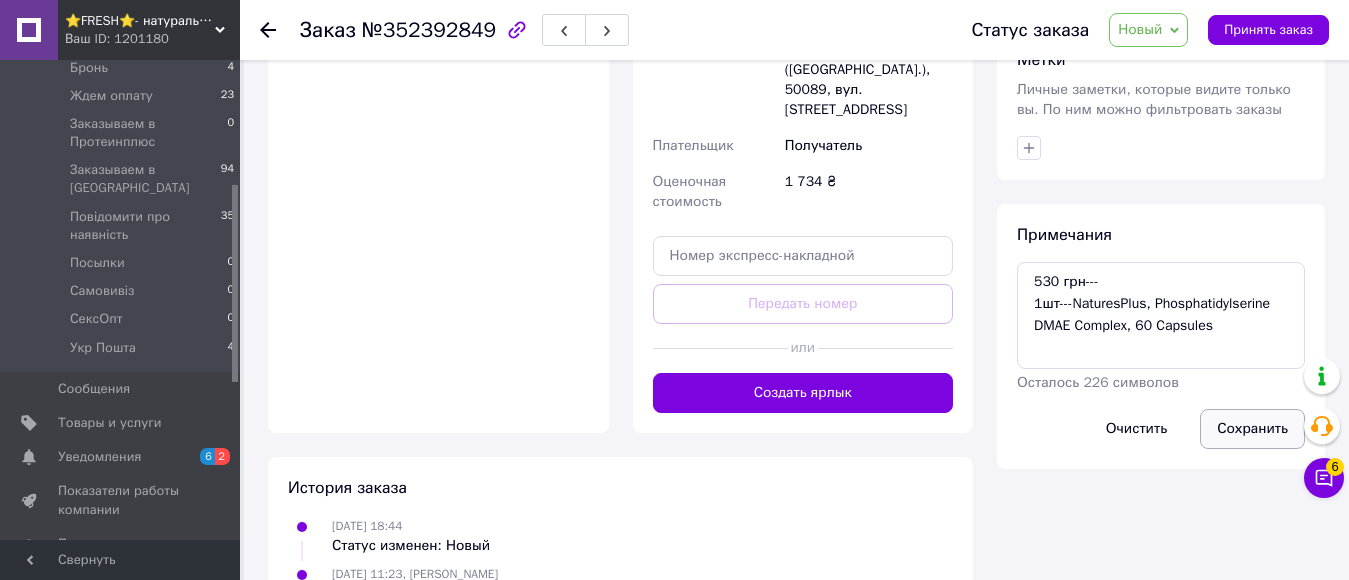 click on "Сохранить" at bounding box center (1252, 429) 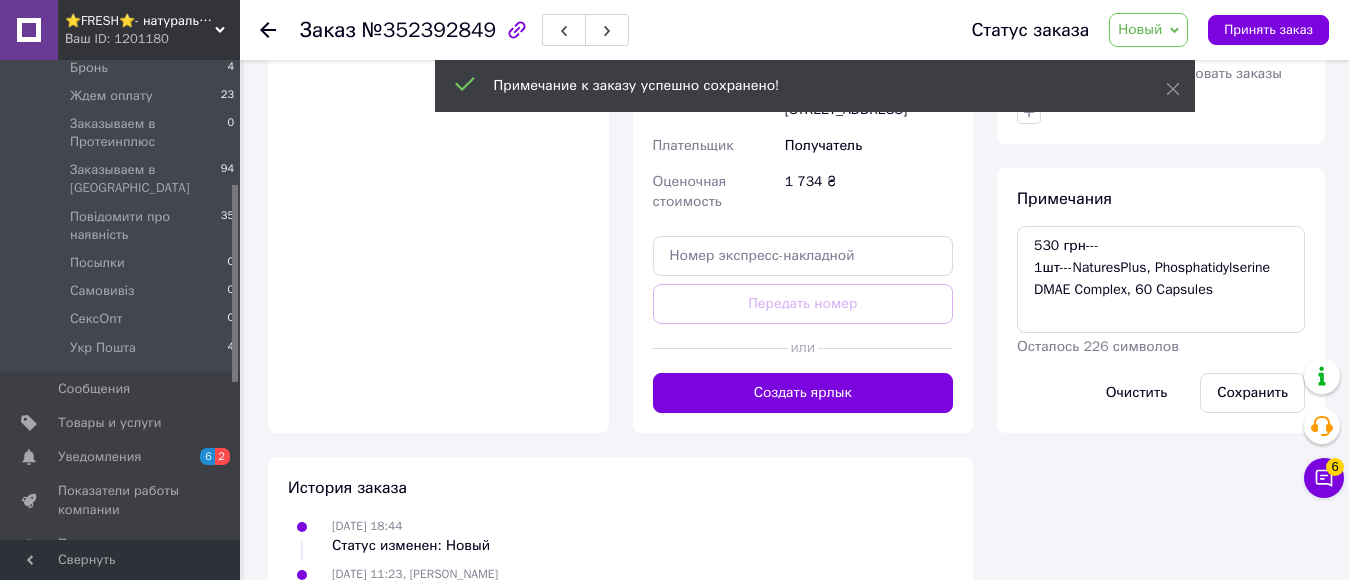 click on "Новый" at bounding box center [1140, 29] 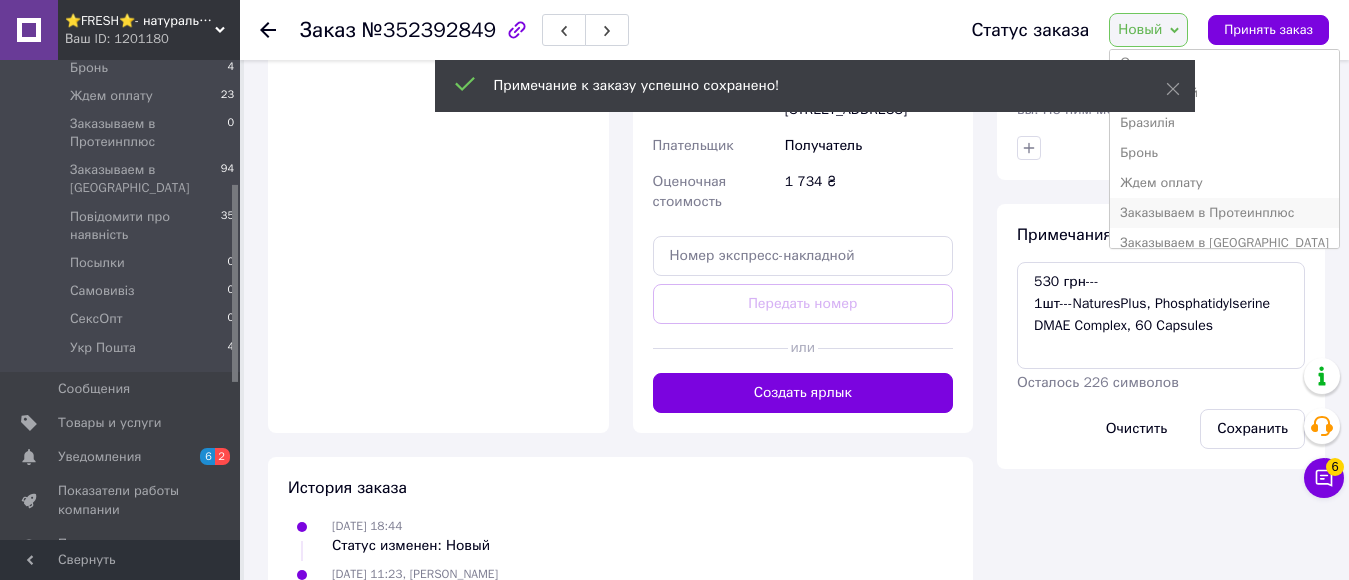 scroll, scrollTop: 100, scrollLeft: 0, axis: vertical 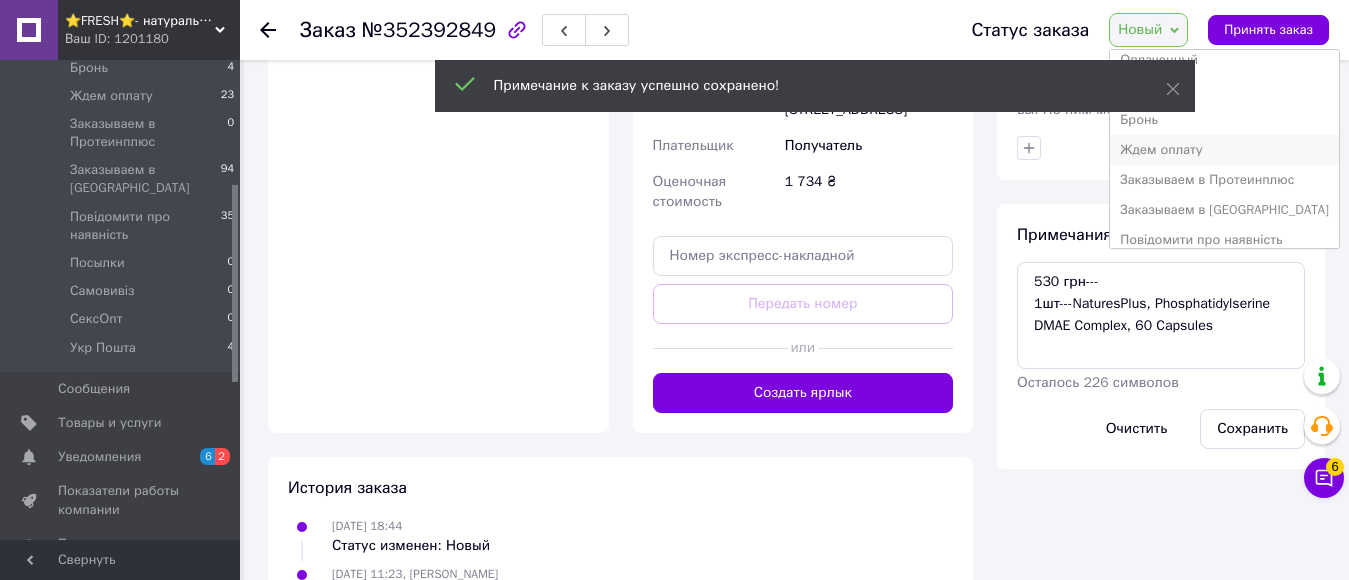 click on "Ждем оплату" at bounding box center [1224, 150] 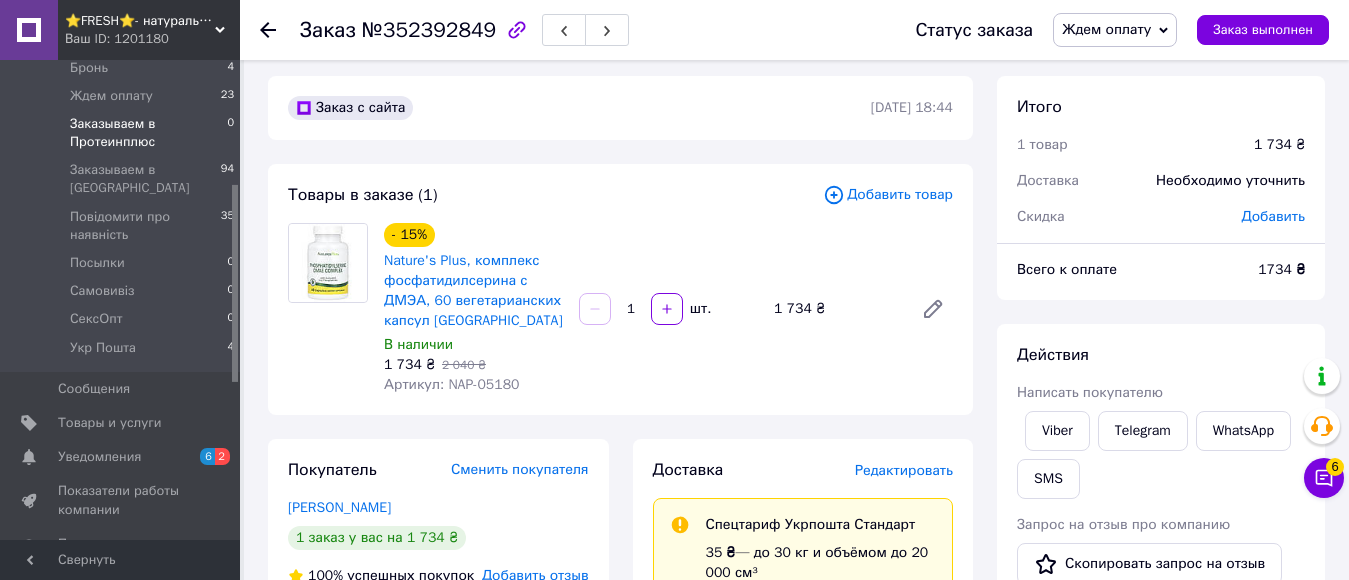 scroll, scrollTop: 0, scrollLeft: 0, axis: both 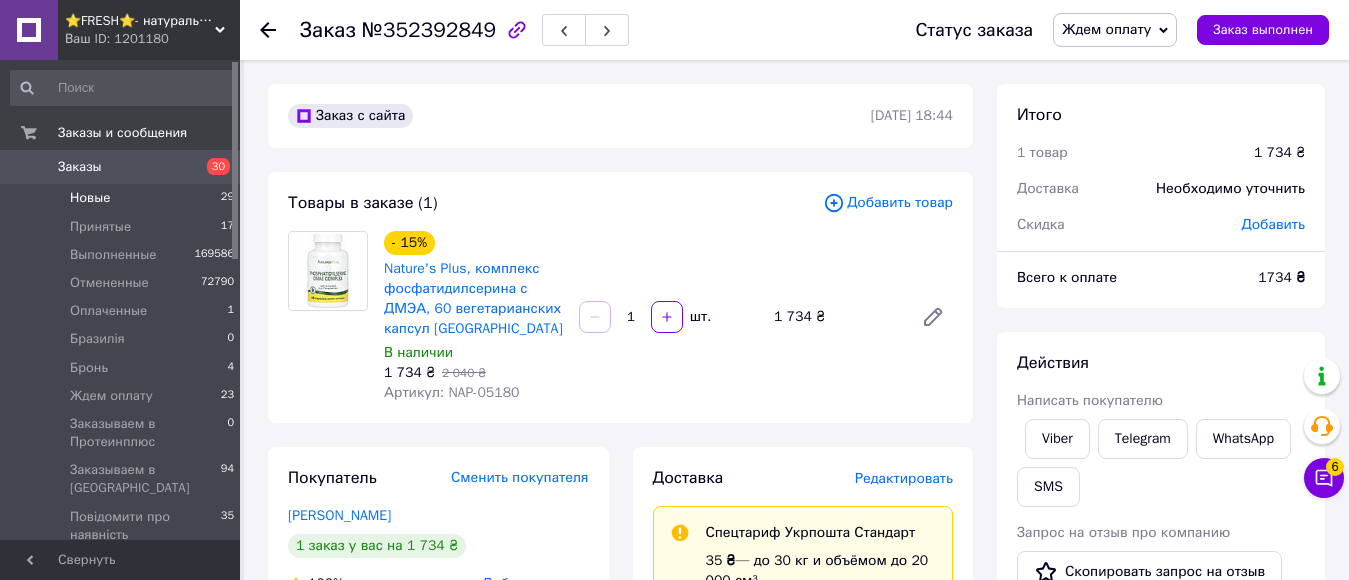 click on "Новые" at bounding box center (90, 198) 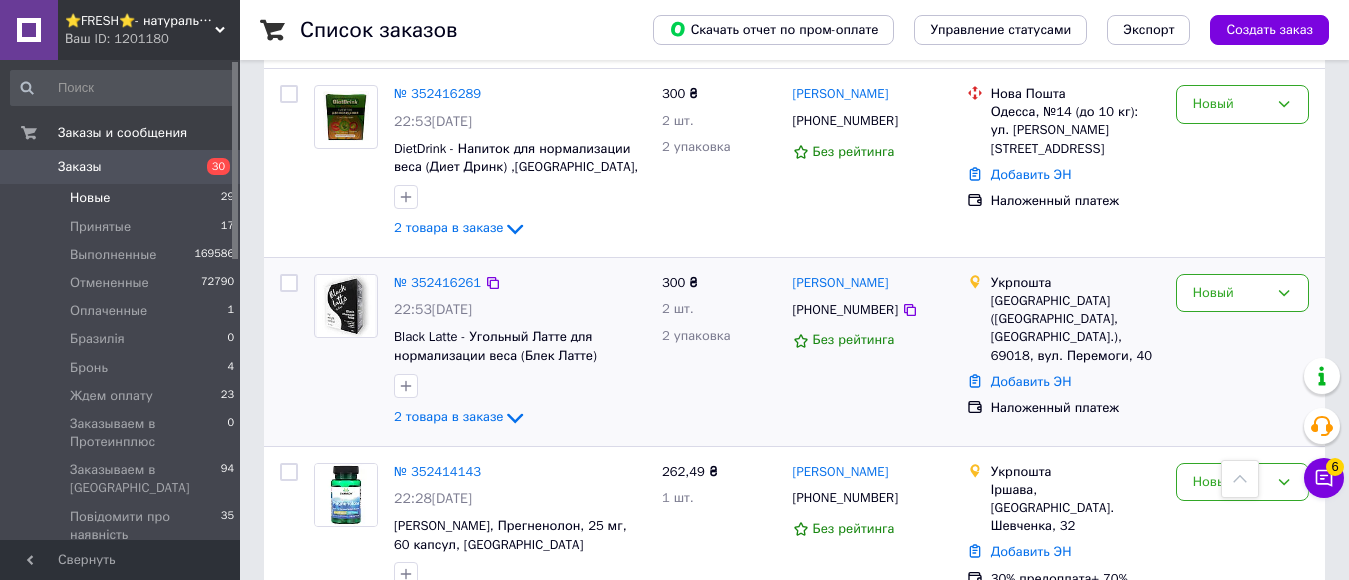 scroll, scrollTop: 3557, scrollLeft: 0, axis: vertical 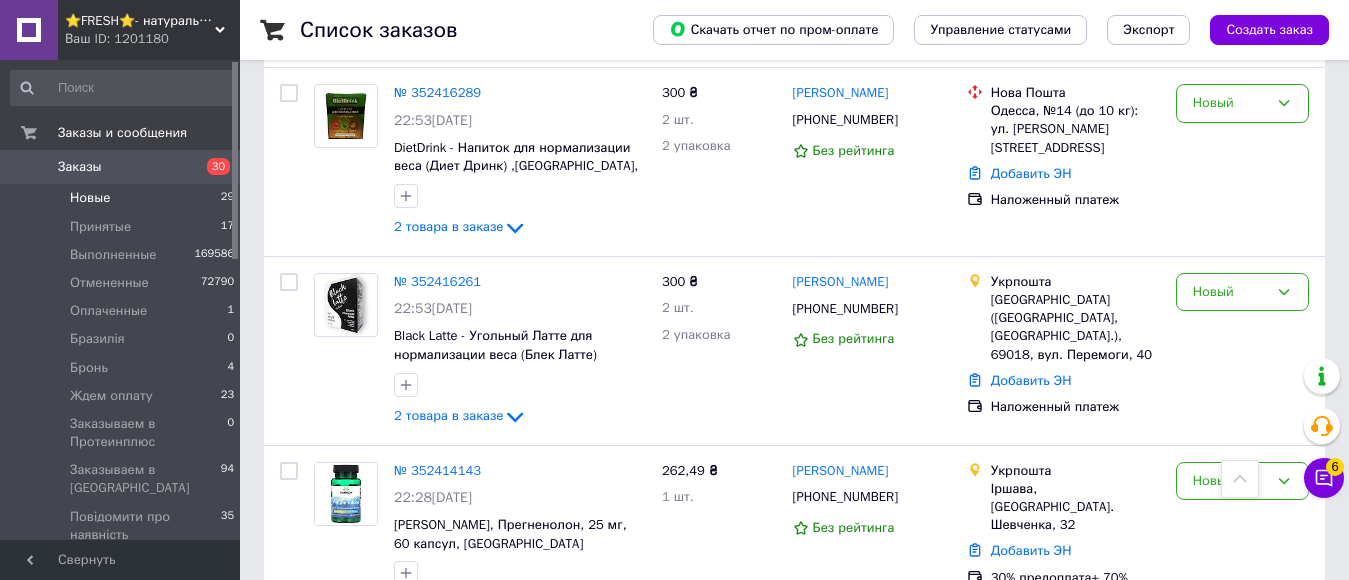 click on "2" at bounding box center [327, 684] 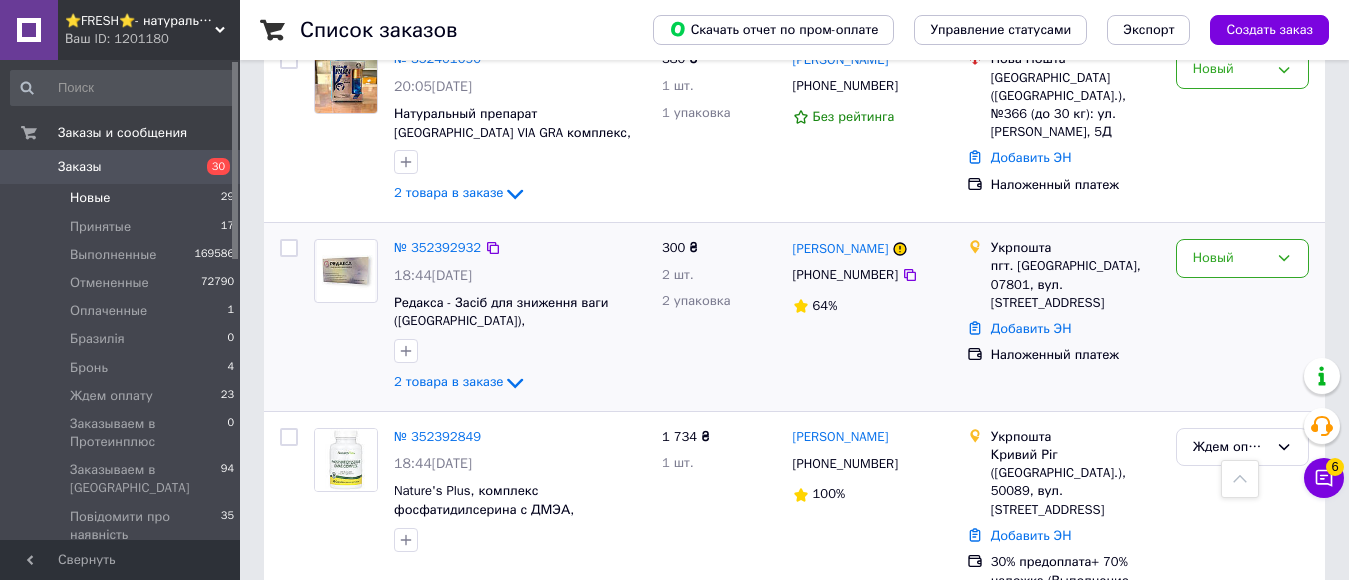 scroll, scrollTop: 994, scrollLeft: 0, axis: vertical 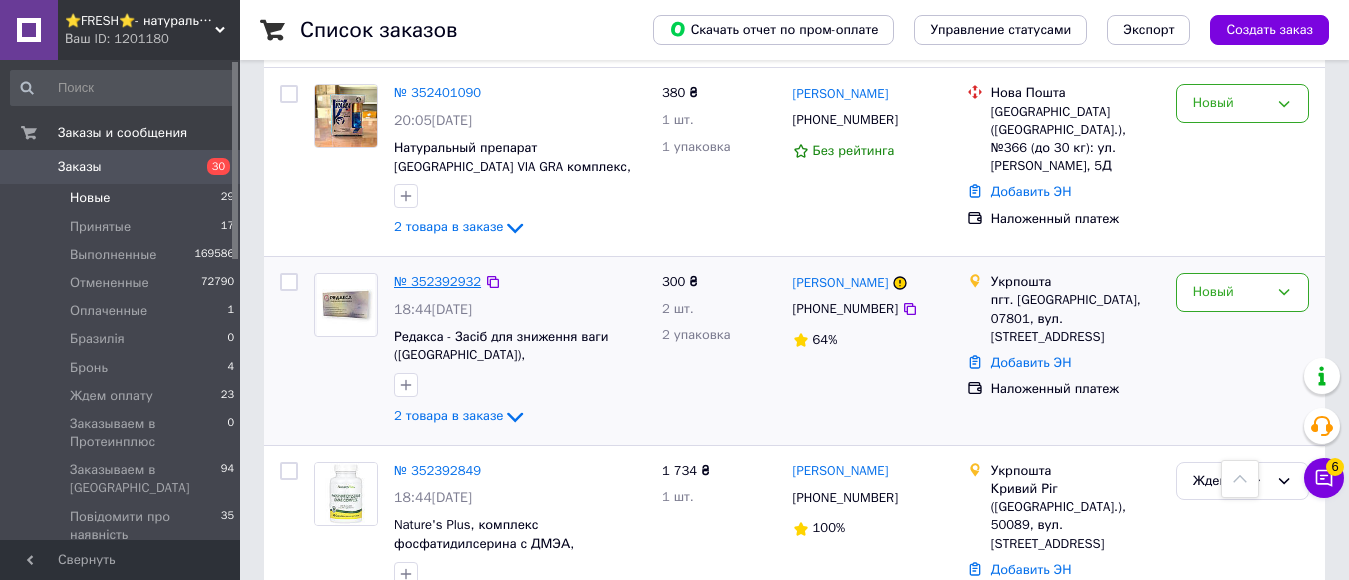 click on "№ 352392932" at bounding box center (437, 281) 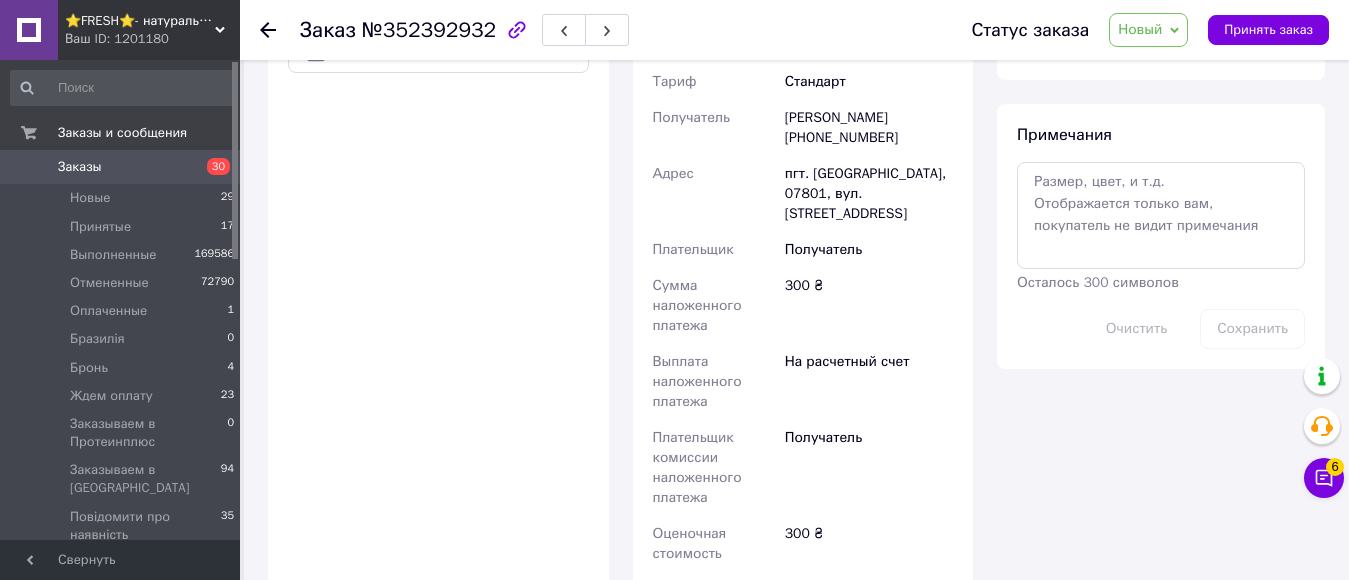 scroll, scrollTop: 700, scrollLeft: 0, axis: vertical 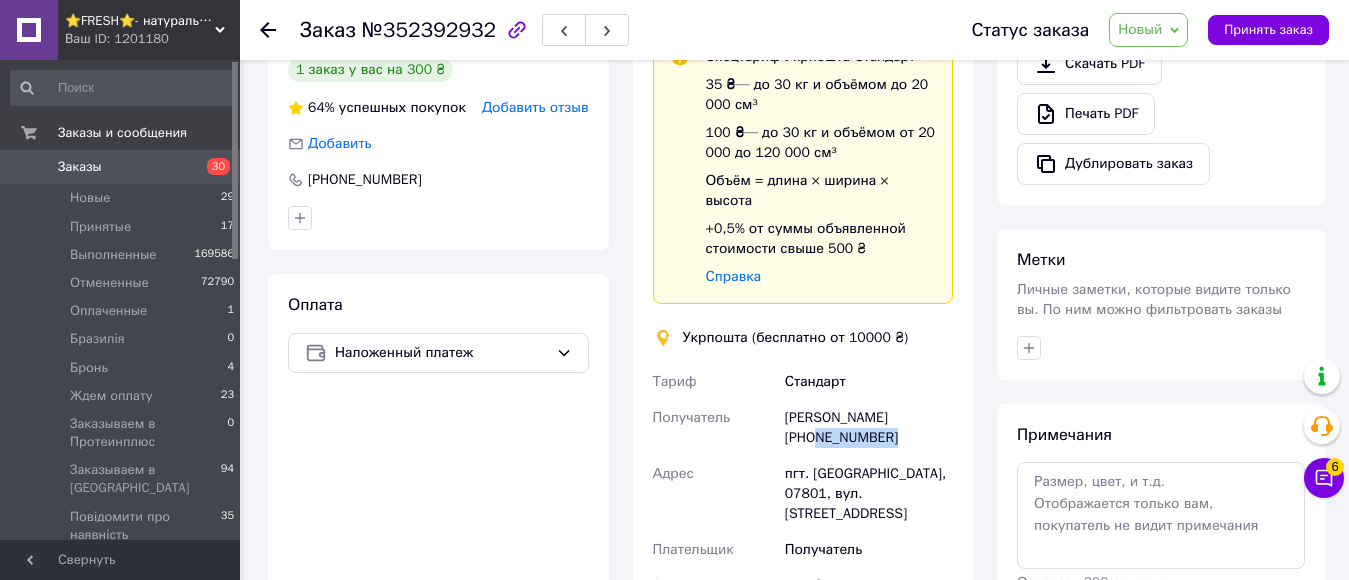 drag, startPoint x: 807, startPoint y: 374, endPoint x: 922, endPoint y: 380, distance: 115.15642 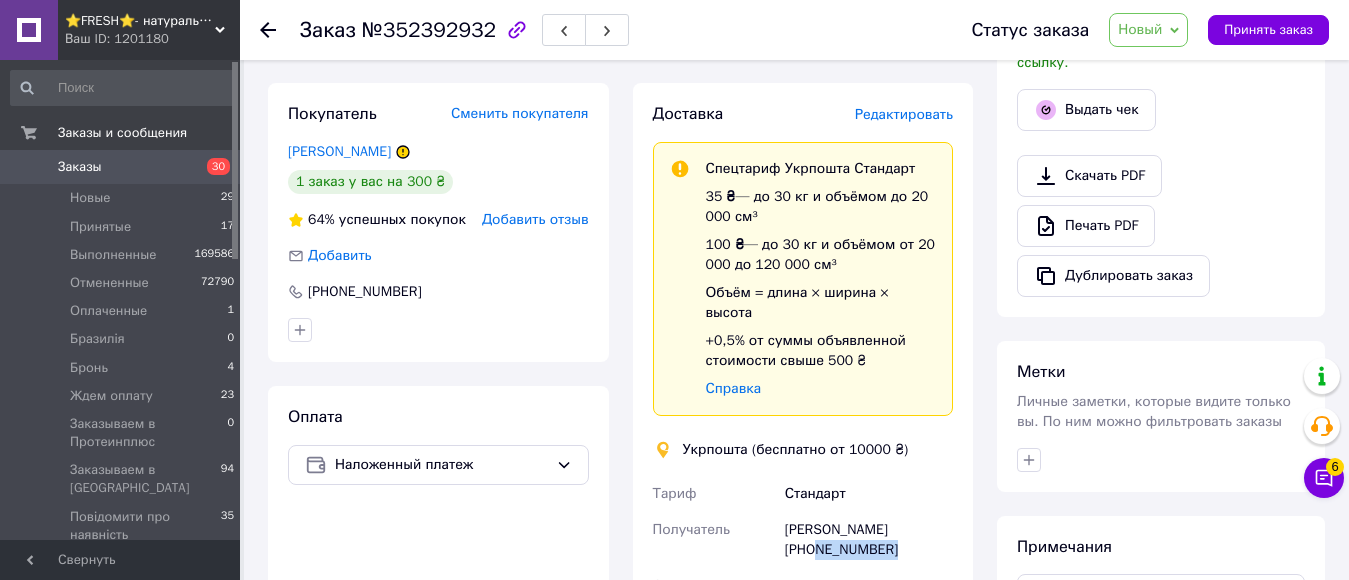 scroll, scrollTop: 700, scrollLeft: 0, axis: vertical 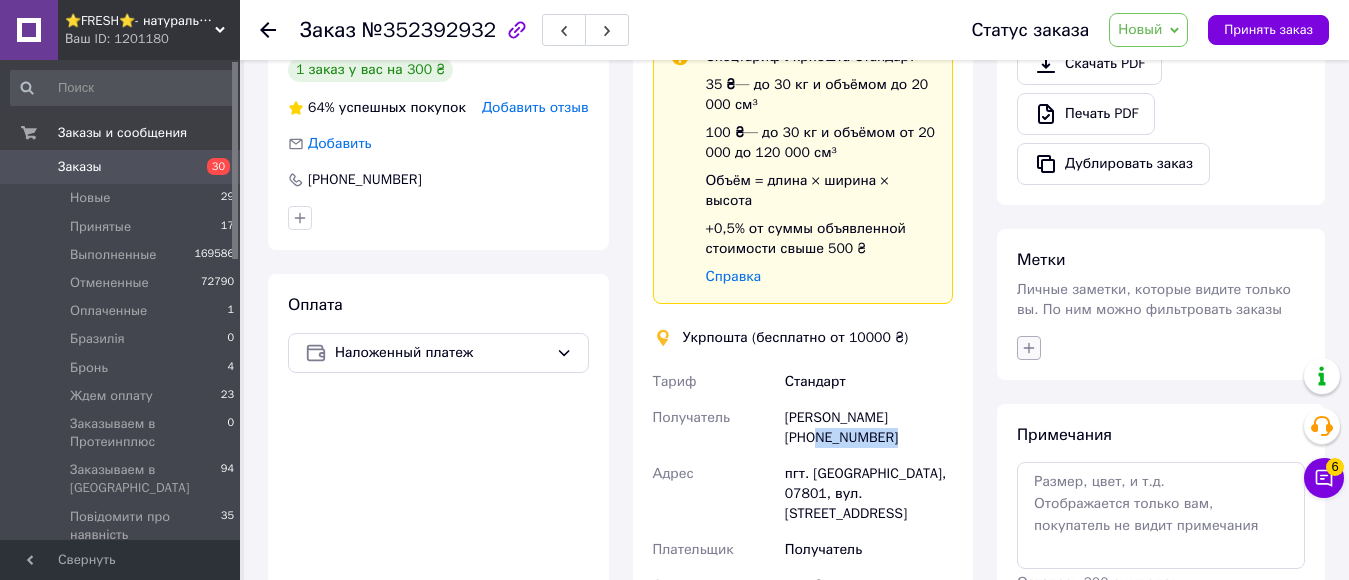 click 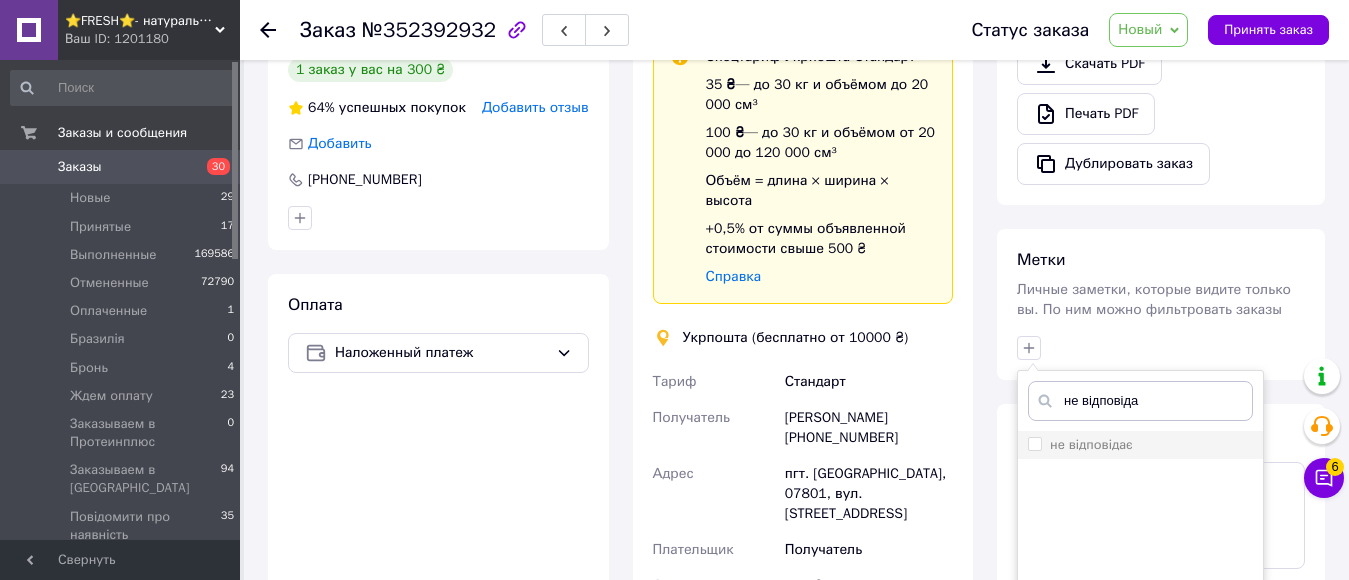 type on "не відповіда" 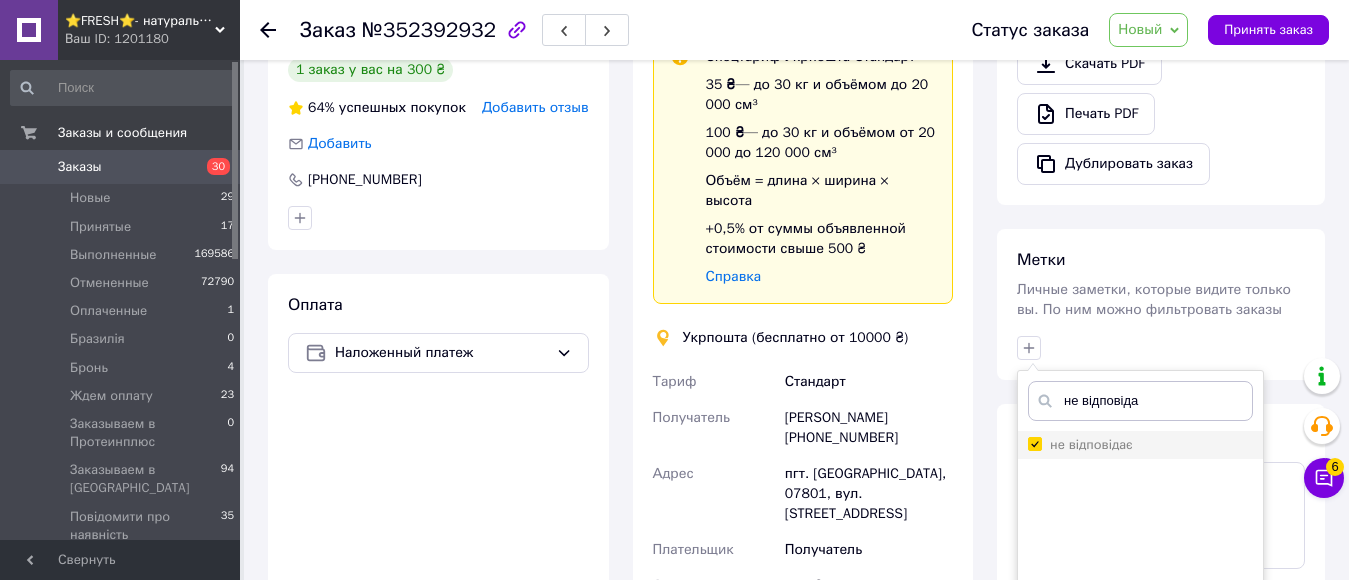 checkbox on "true" 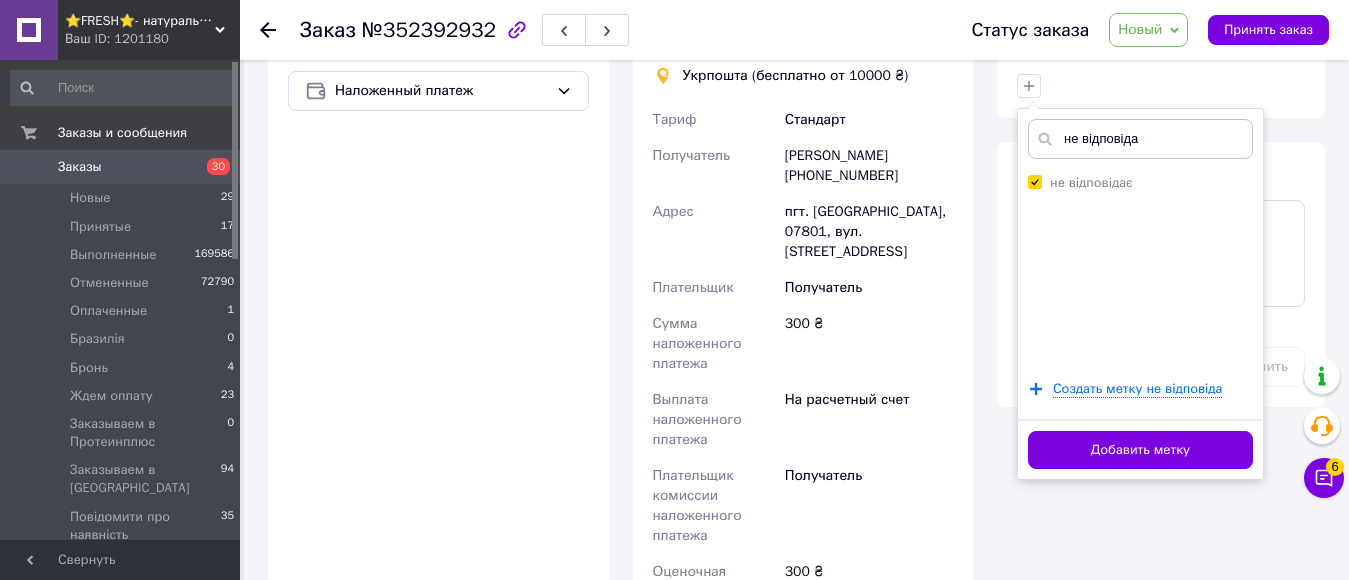 scroll, scrollTop: 1000, scrollLeft: 0, axis: vertical 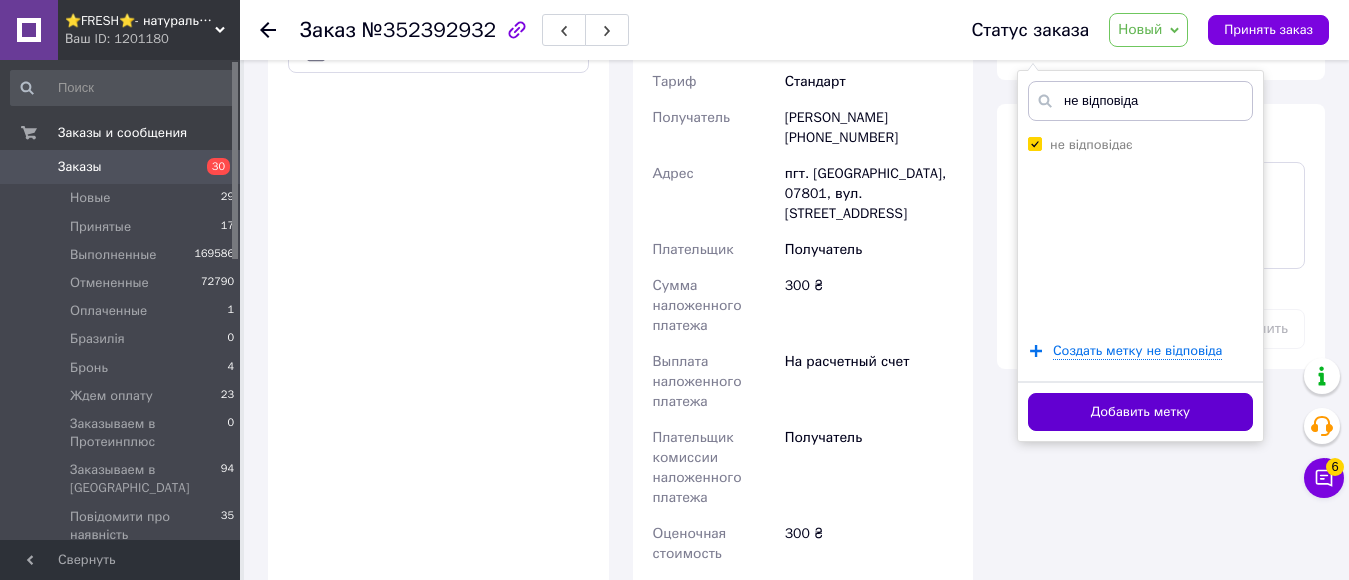 click on "Добавить метку" at bounding box center [1140, 412] 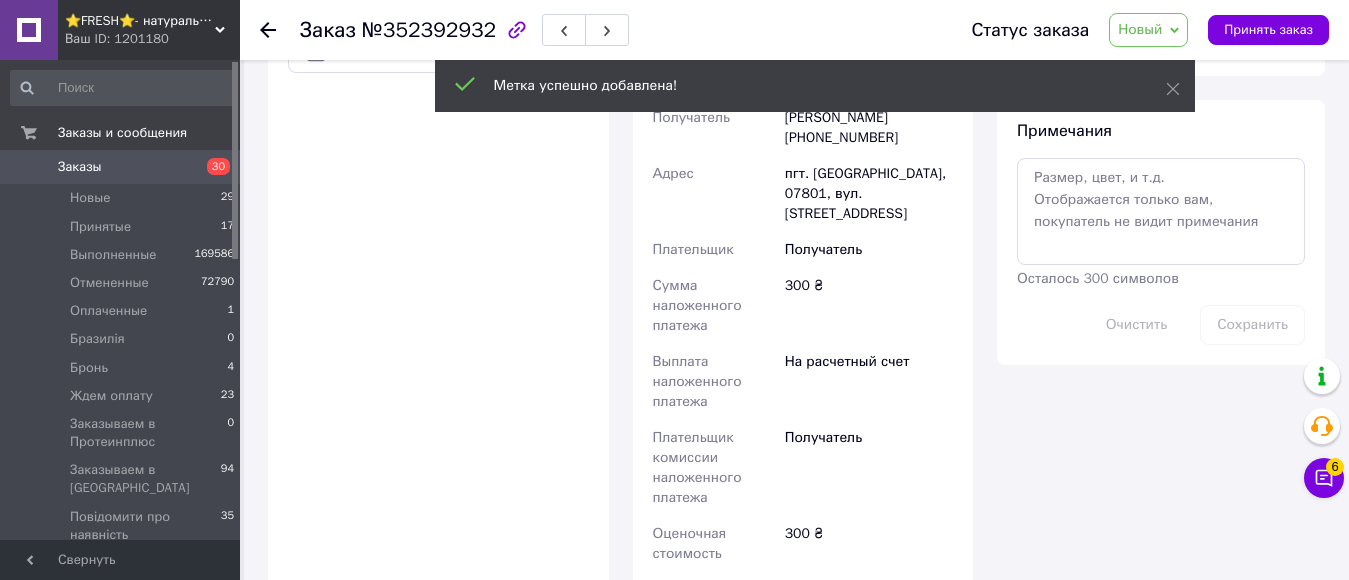 scroll, scrollTop: 1340, scrollLeft: 0, axis: vertical 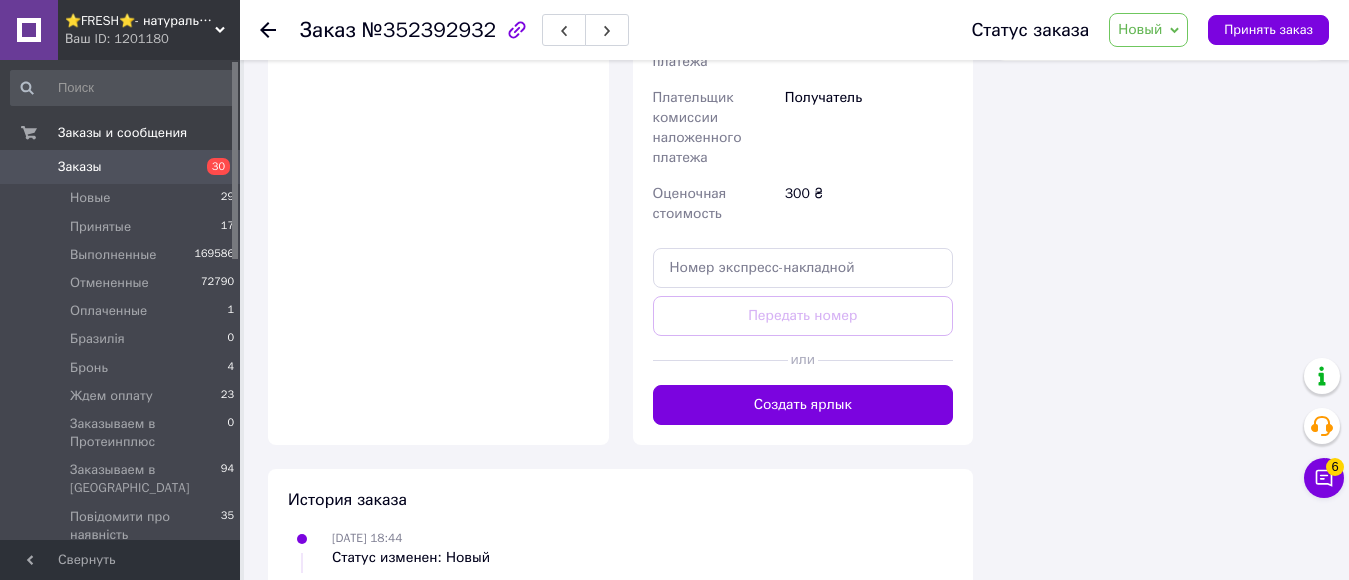click on "Заказы 30" at bounding box center [123, 167] 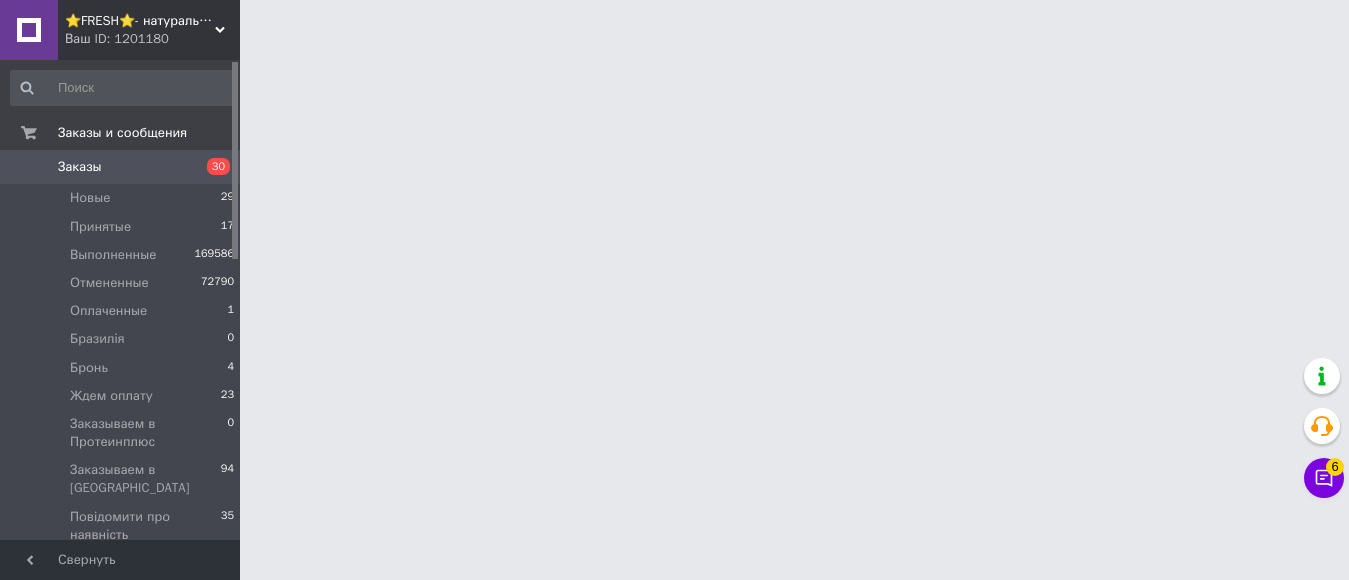 scroll, scrollTop: 0, scrollLeft: 0, axis: both 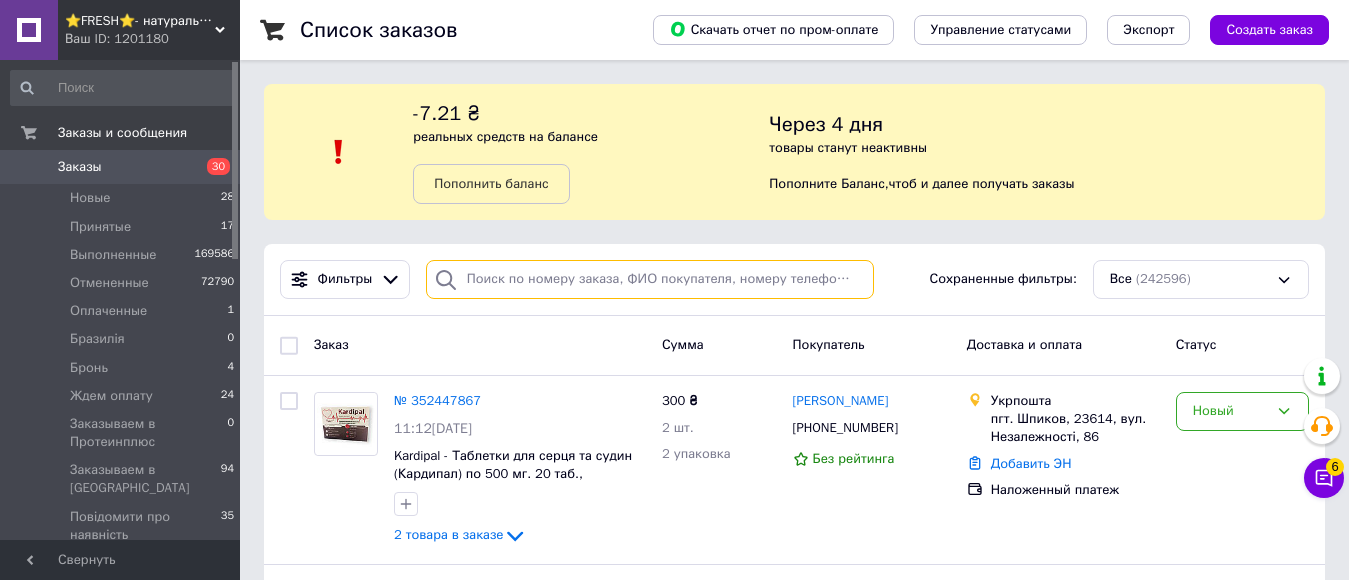 drag, startPoint x: 492, startPoint y: 126, endPoint x: 479, endPoint y: 280, distance: 154.54773 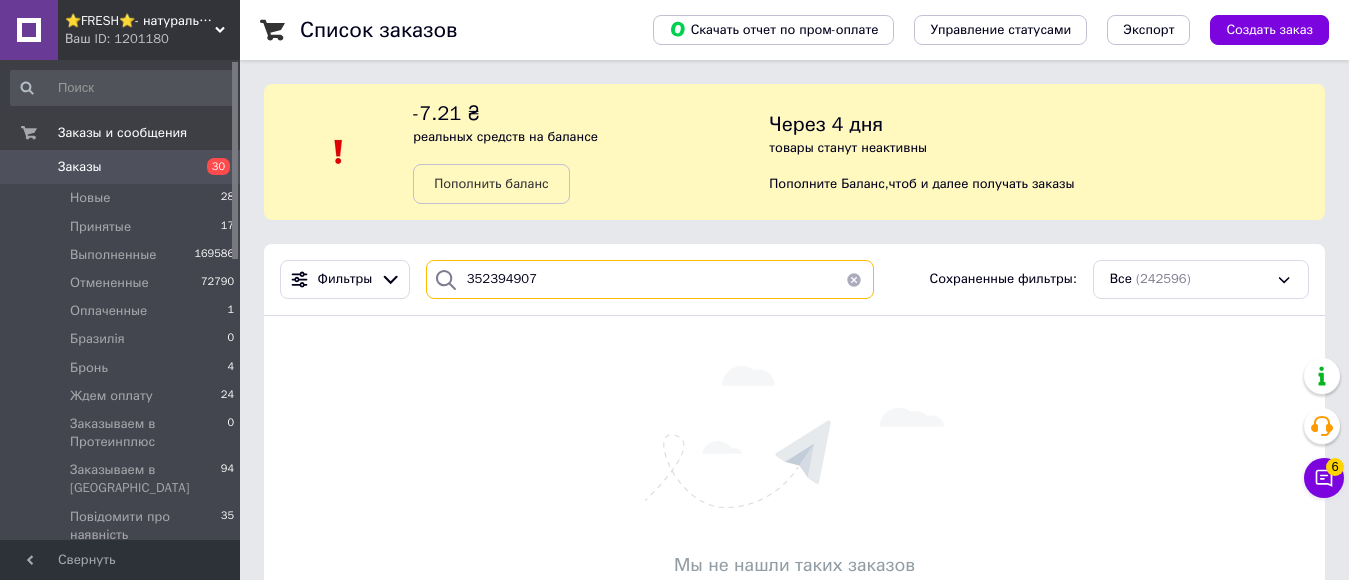 type on "352394907" 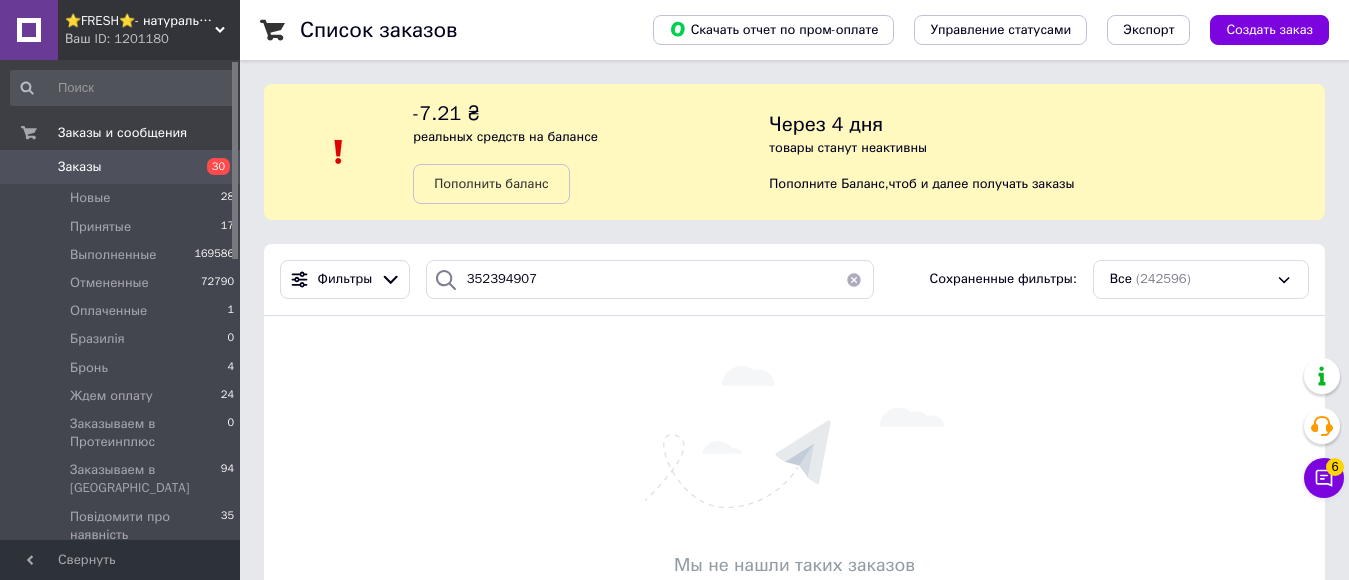 click on "⭐FRESH⭐- натуральные препараты и косметика" at bounding box center [140, 21] 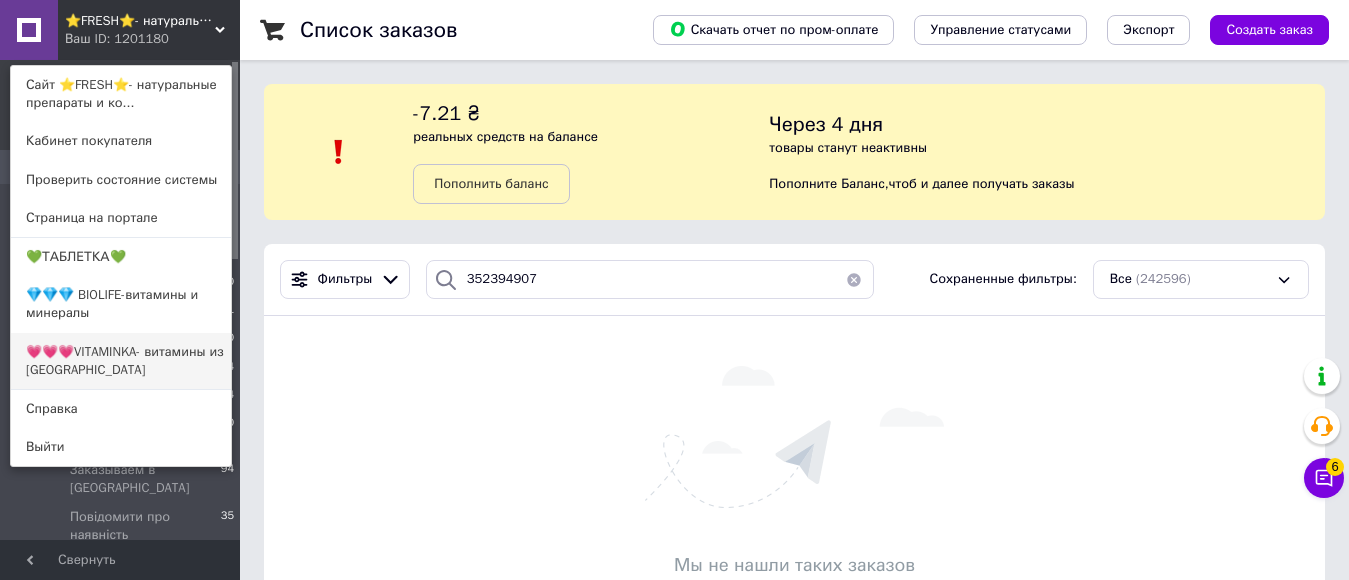 click on "💗💗💗VITAMINKA- витамины из [GEOGRAPHIC_DATA]" at bounding box center (121, 361) 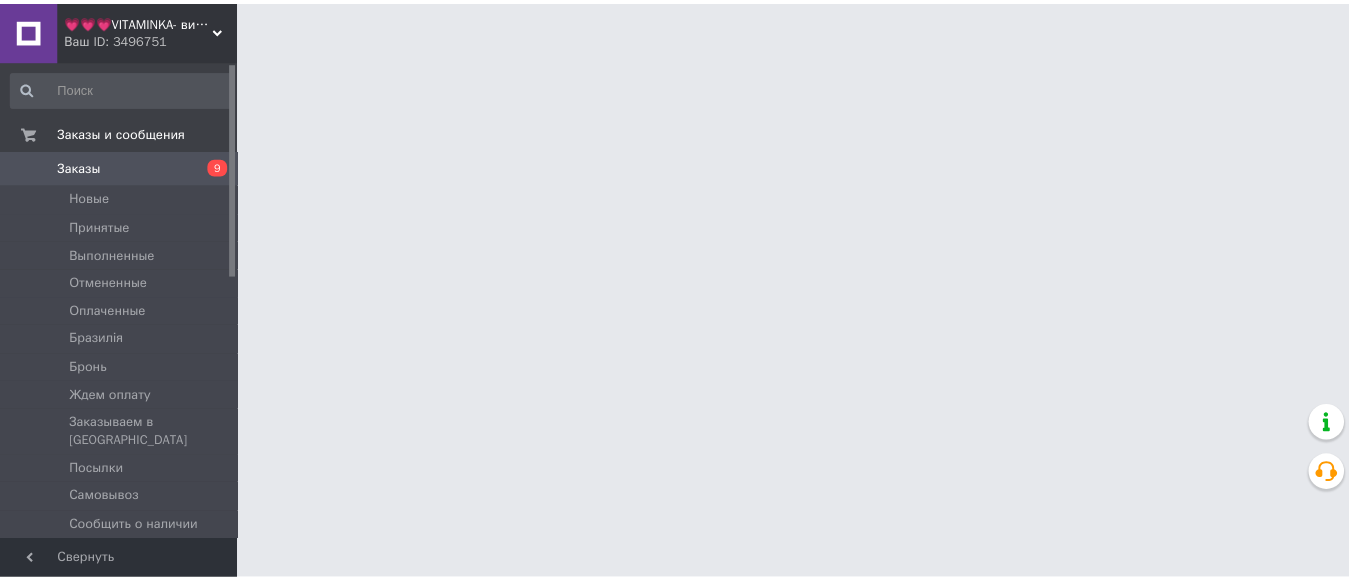 scroll, scrollTop: 0, scrollLeft: 0, axis: both 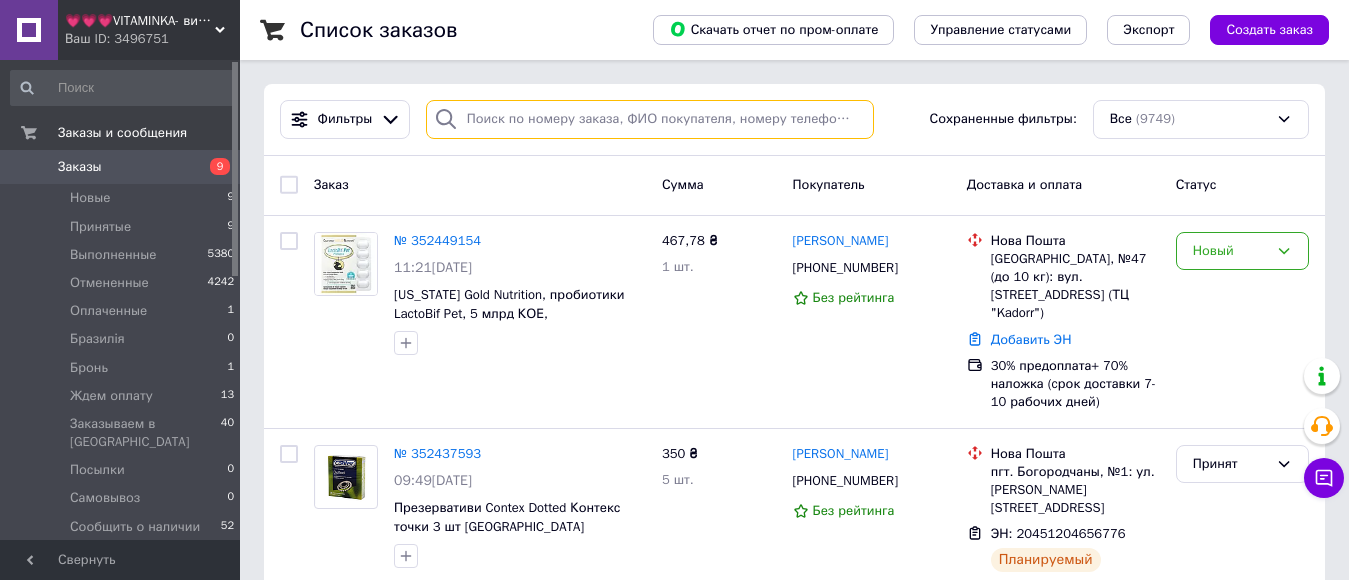 paste on "352394907" 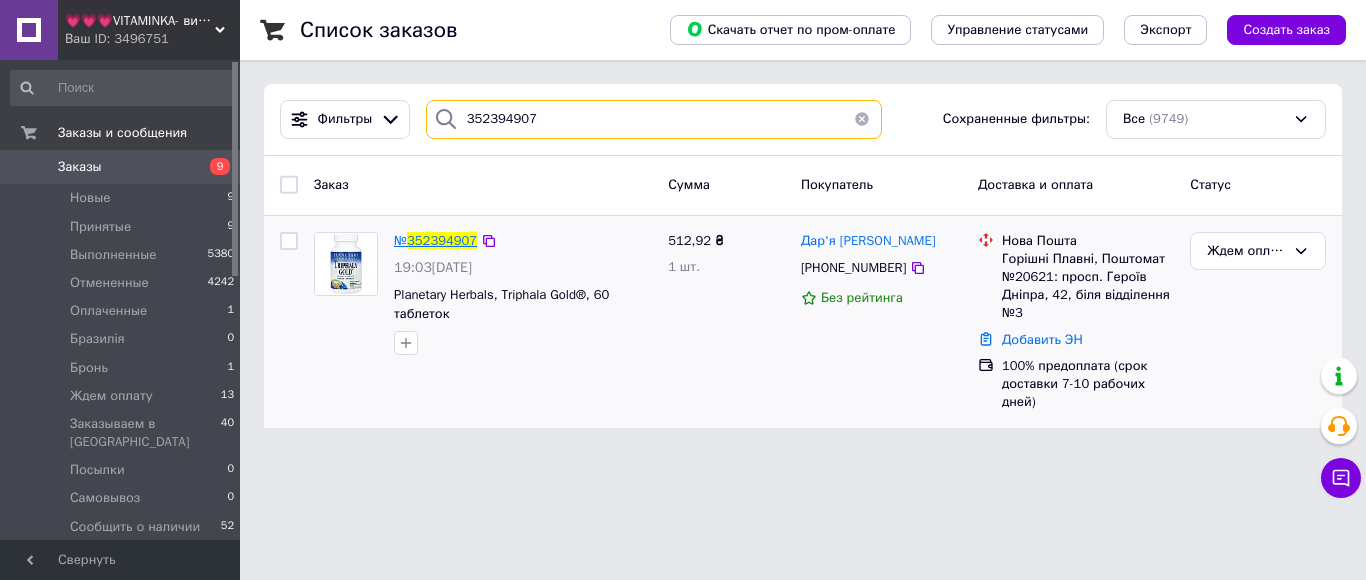 type on "352394907" 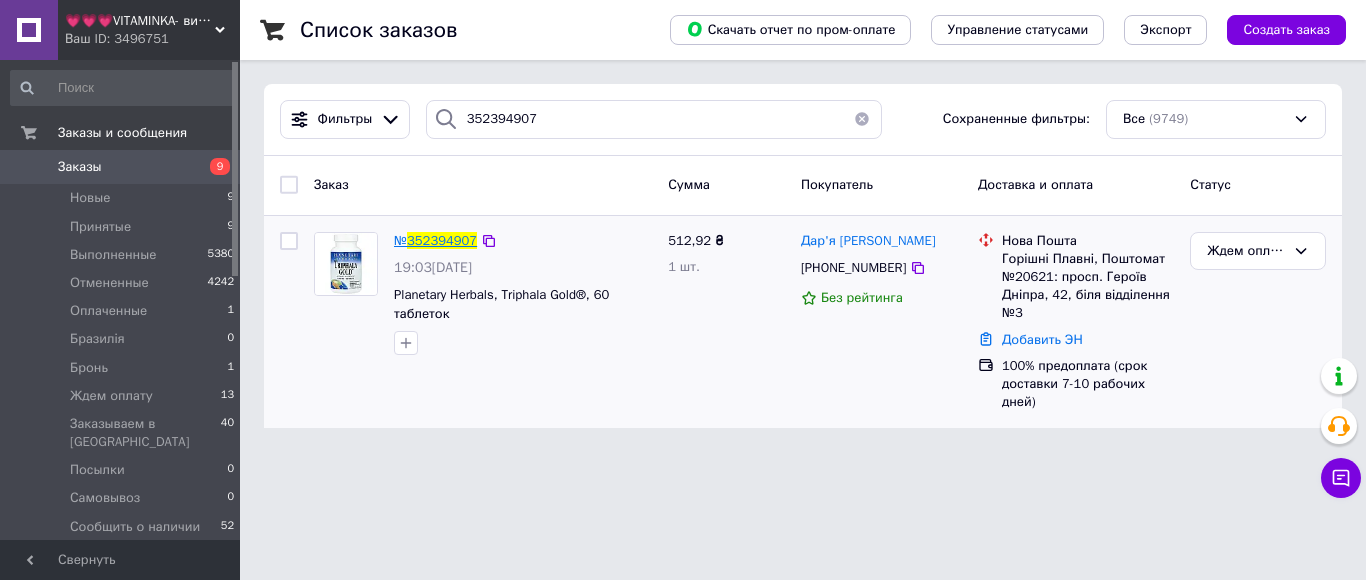 click on "352394907" at bounding box center [442, 240] 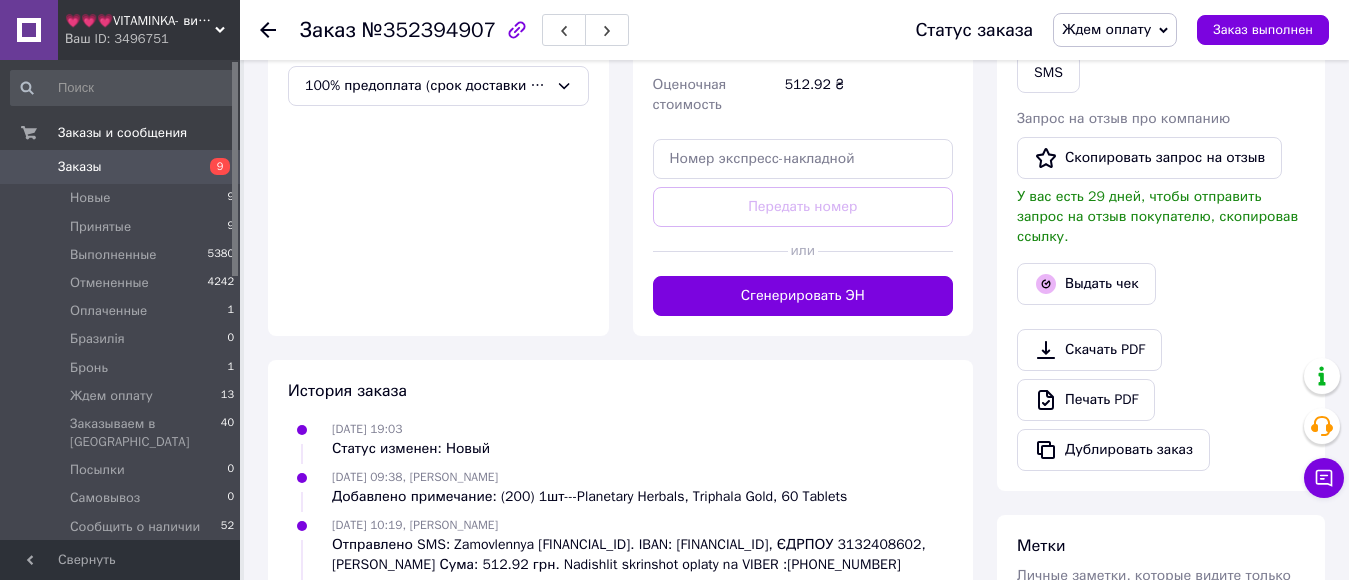 scroll, scrollTop: 810, scrollLeft: 0, axis: vertical 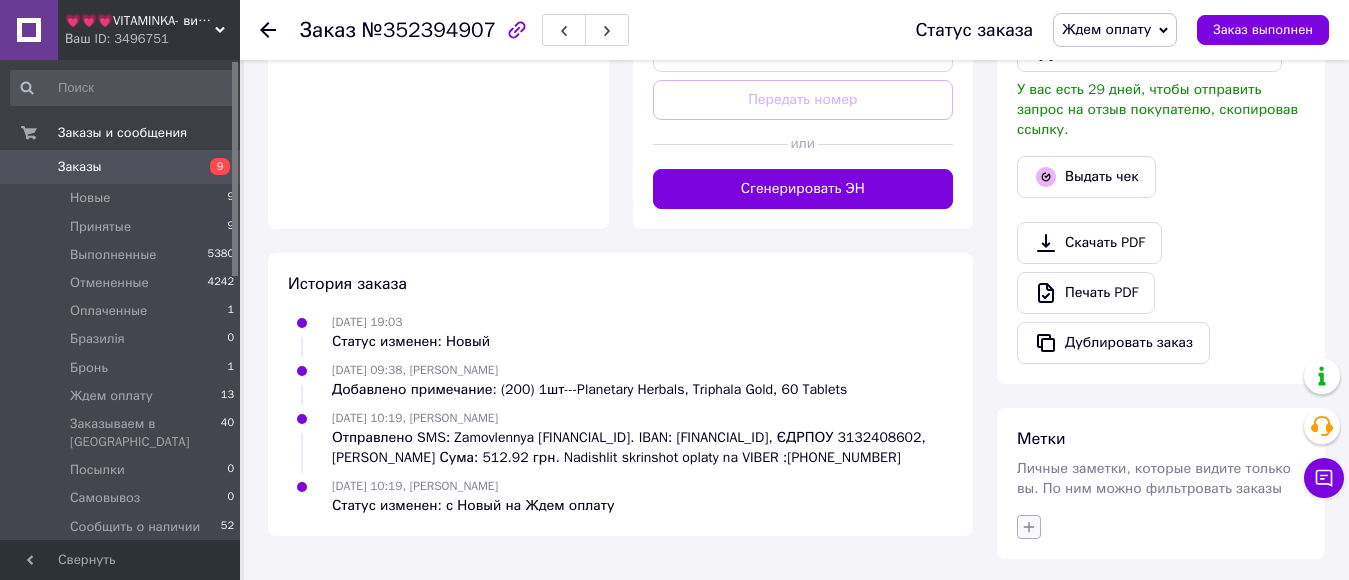 click 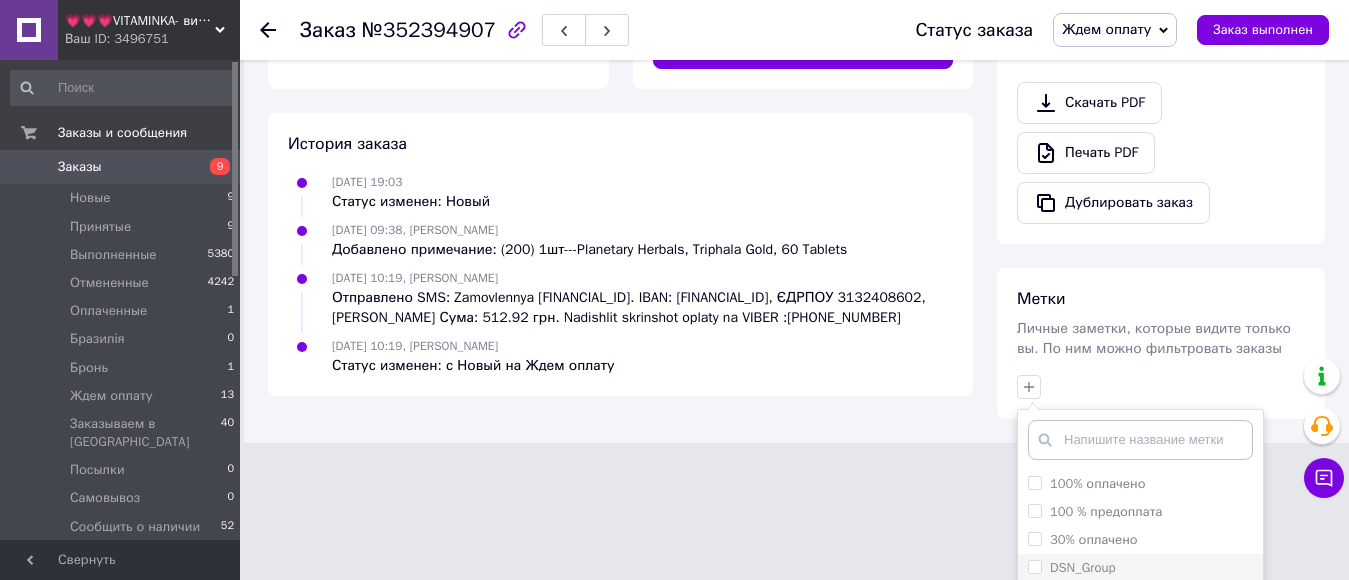 scroll, scrollTop: 1010, scrollLeft: 0, axis: vertical 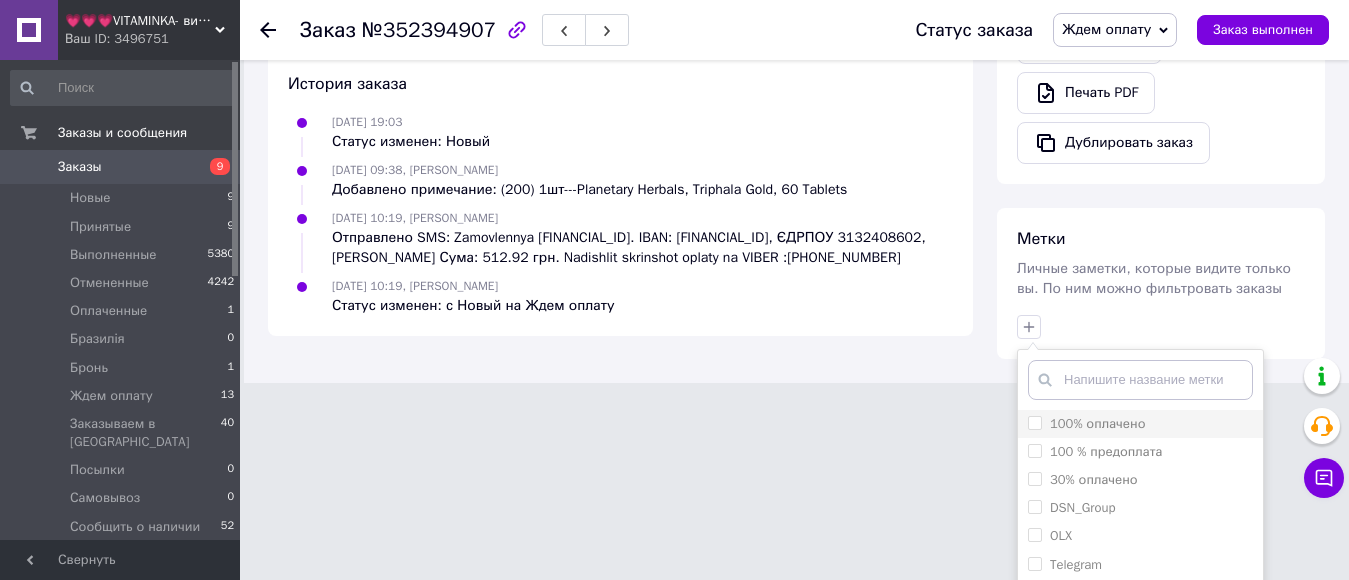 click on "100% оплачено" at bounding box center (1034, 422) 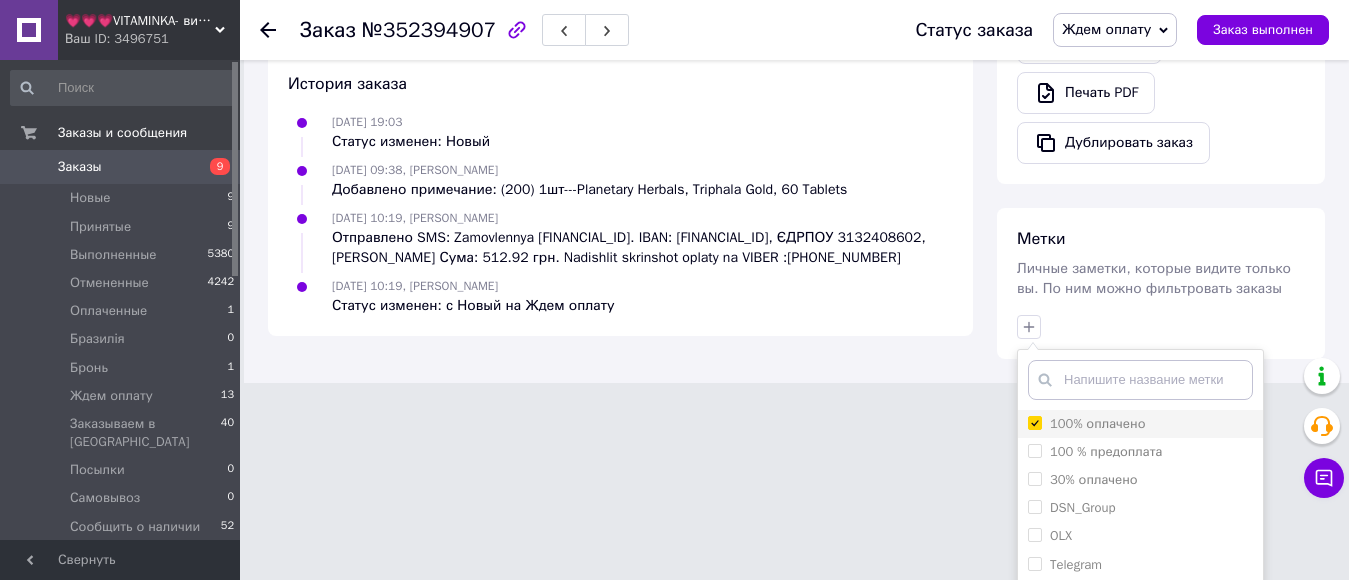 checkbox on "true" 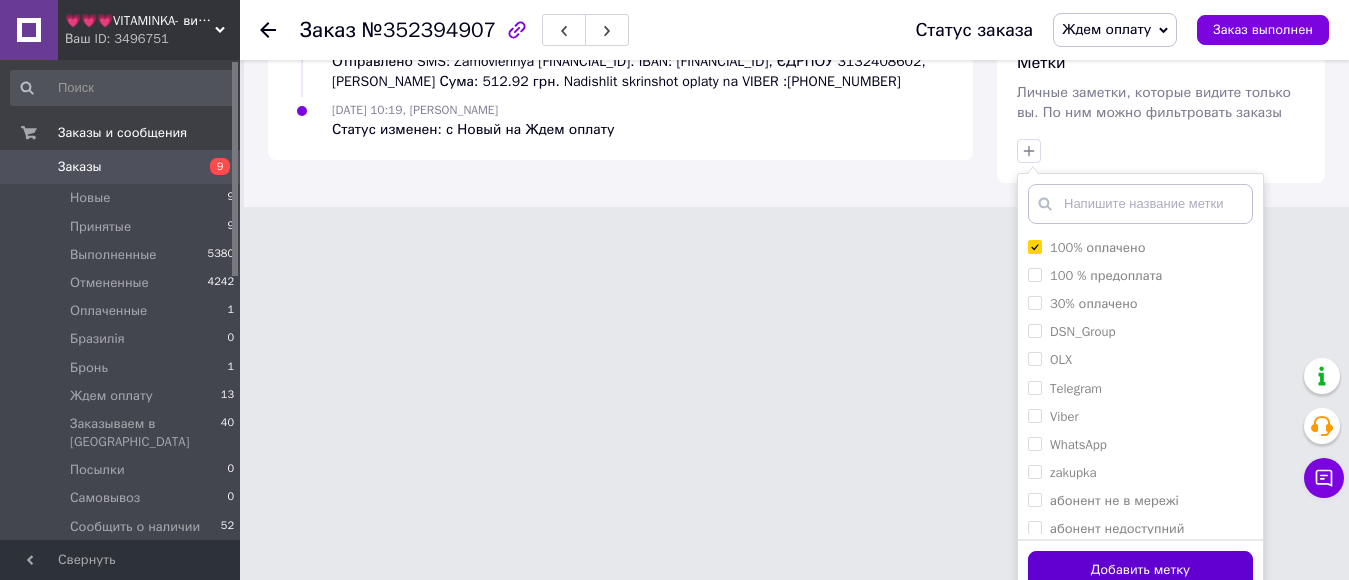 click on "Добавить метку" at bounding box center [1140, 570] 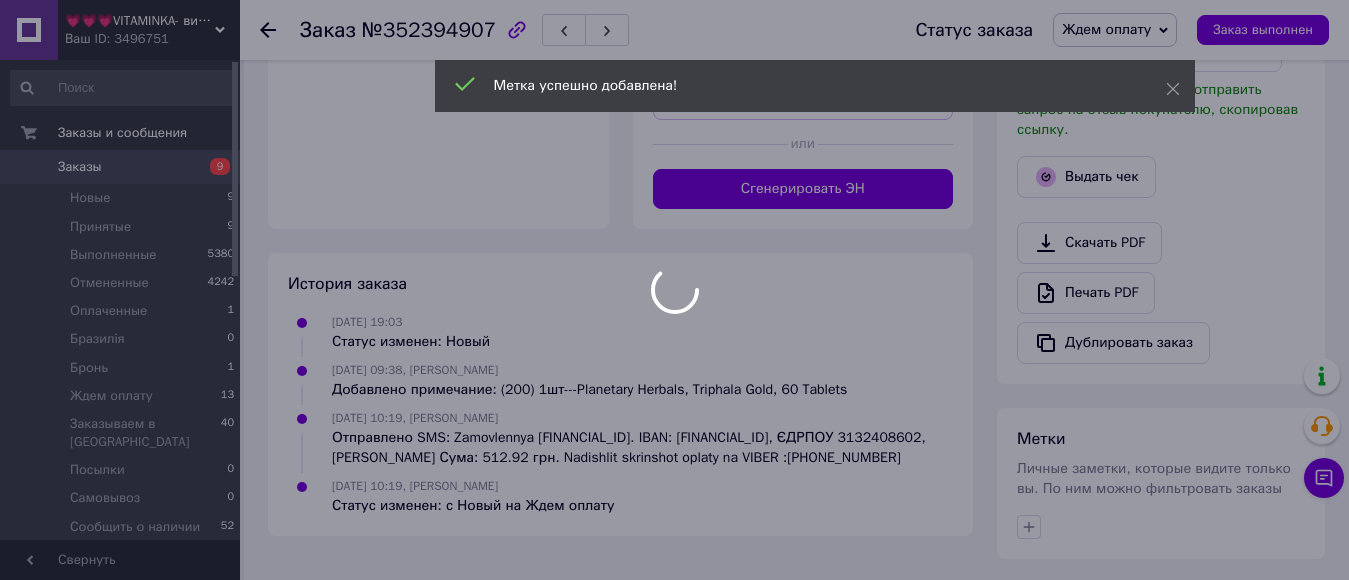 scroll, scrollTop: 858, scrollLeft: 0, axis: vertical 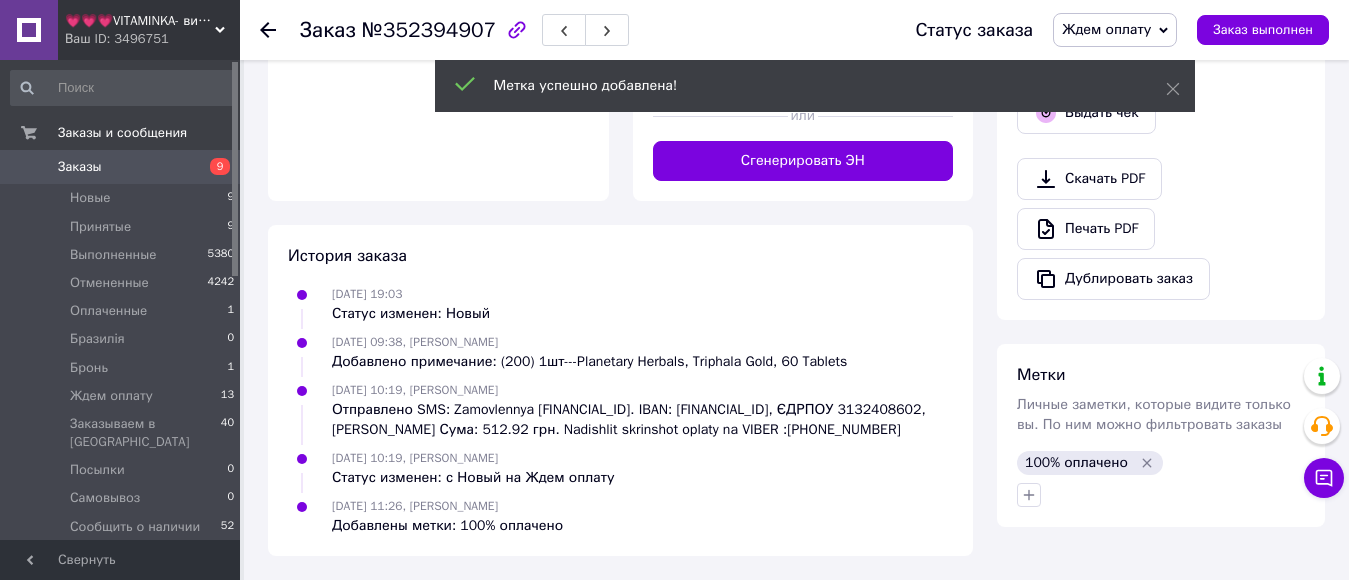 click on "Ждем оплату" at bounding box center (1106, 29) 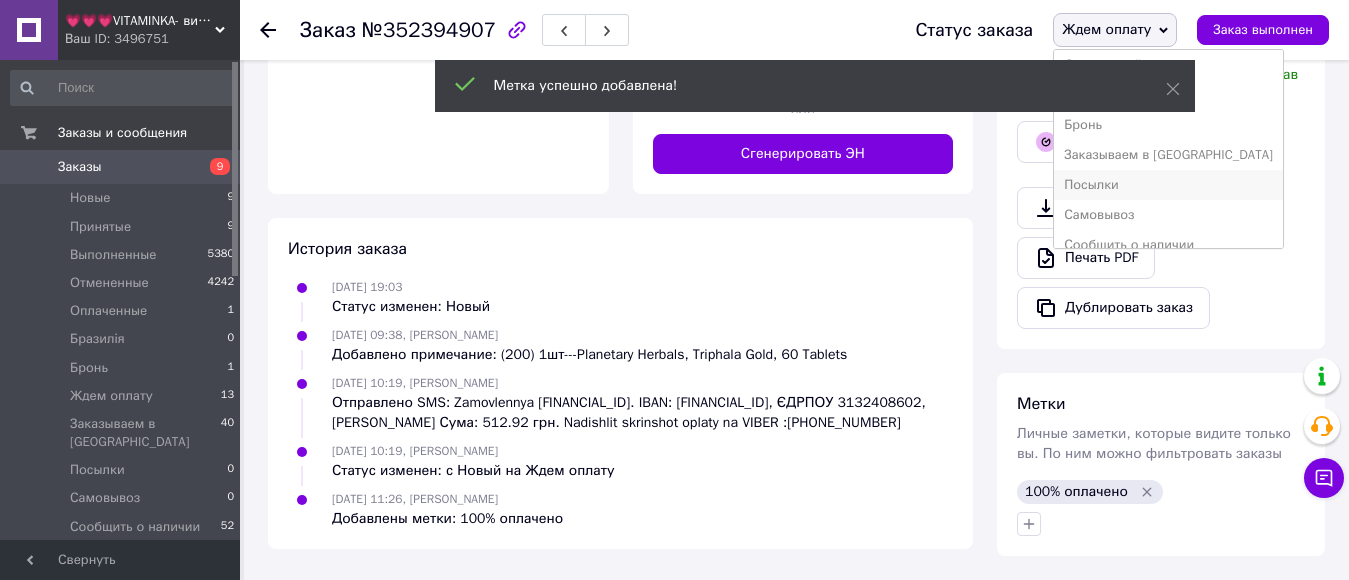 scroll, scrollTop: 100, scrollLeft: 0, axis: vertical 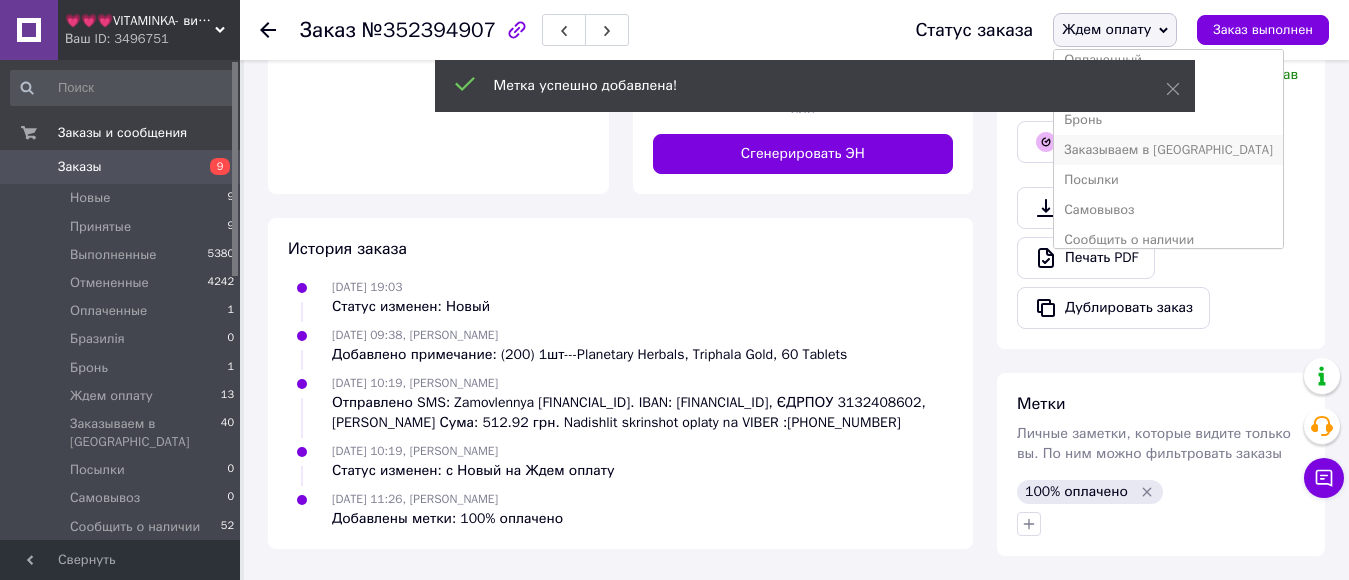 click on "Заказываем в [GEOGRAPHIC_DATA]" at bounding box center (1168, 150) 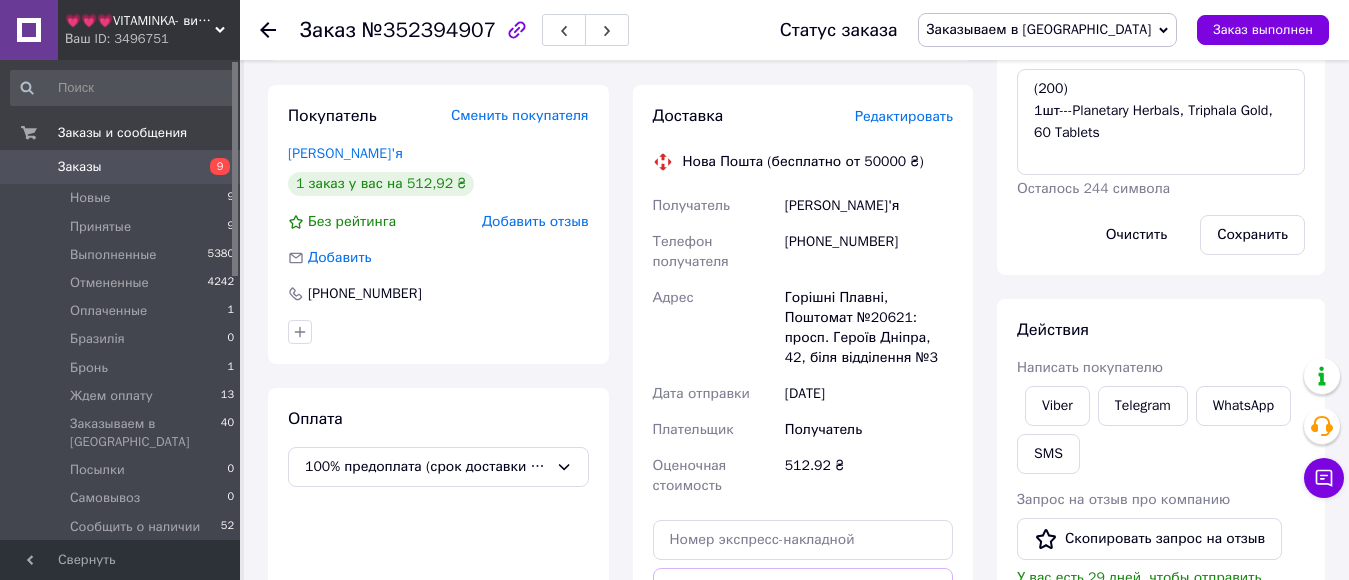 scroll, scrollTop: 158, scrollLeft: 0, axis: vertical 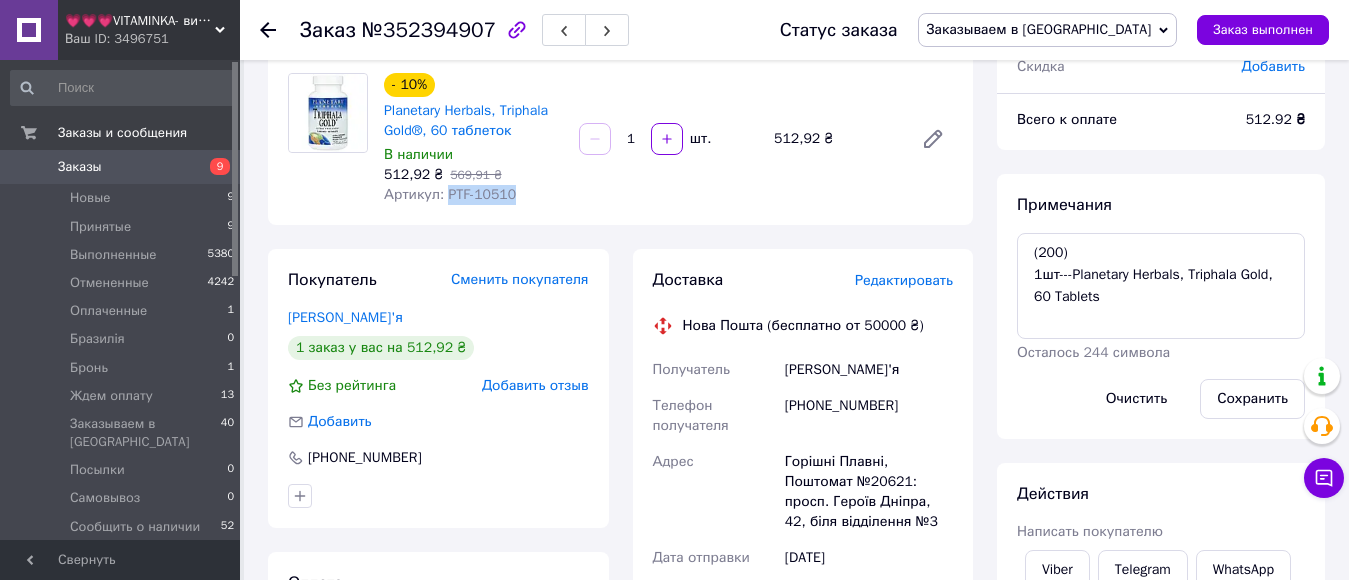 drag, startPoint x: 443, startPoint y: 195, endPoint x: 518, endPoint y: 196, distance: 75.00667 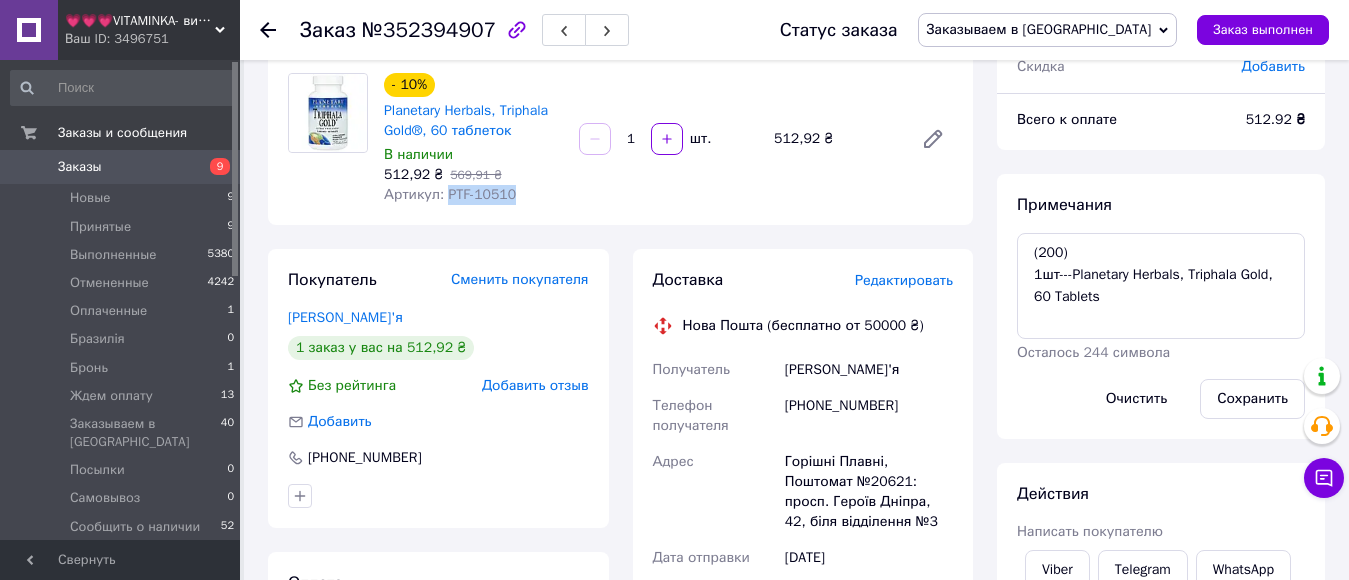 click on "Заказы" at bounding box center (80, 167) 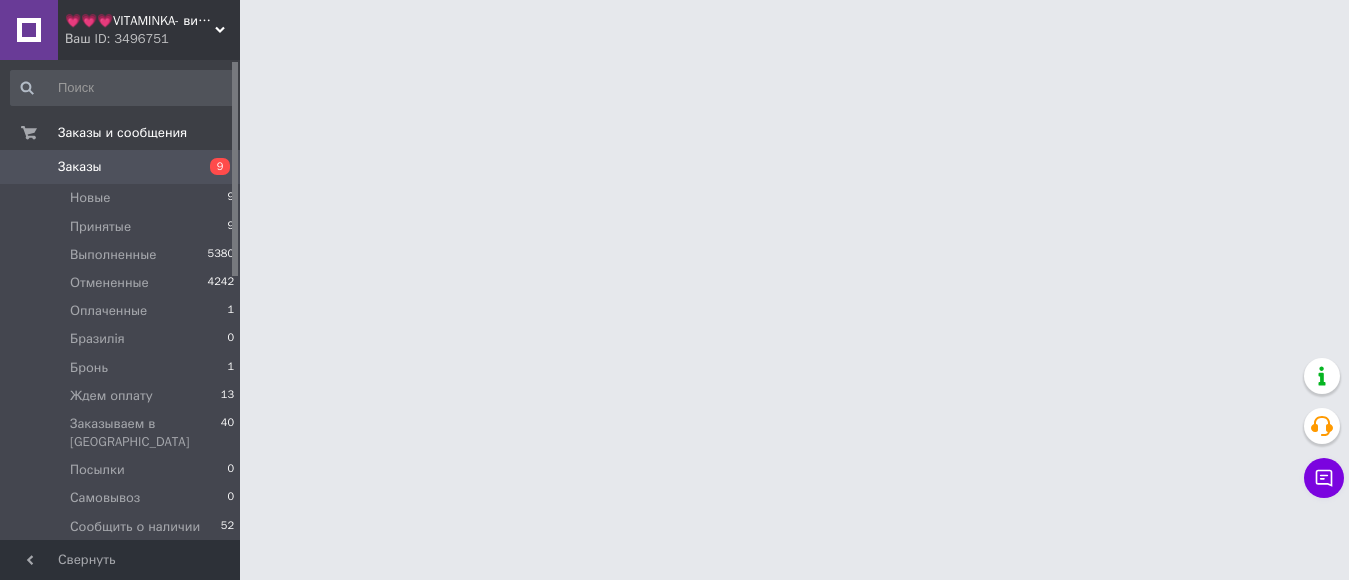 scroll, scrollTop: 0, scrollLeft: 0, axis: both 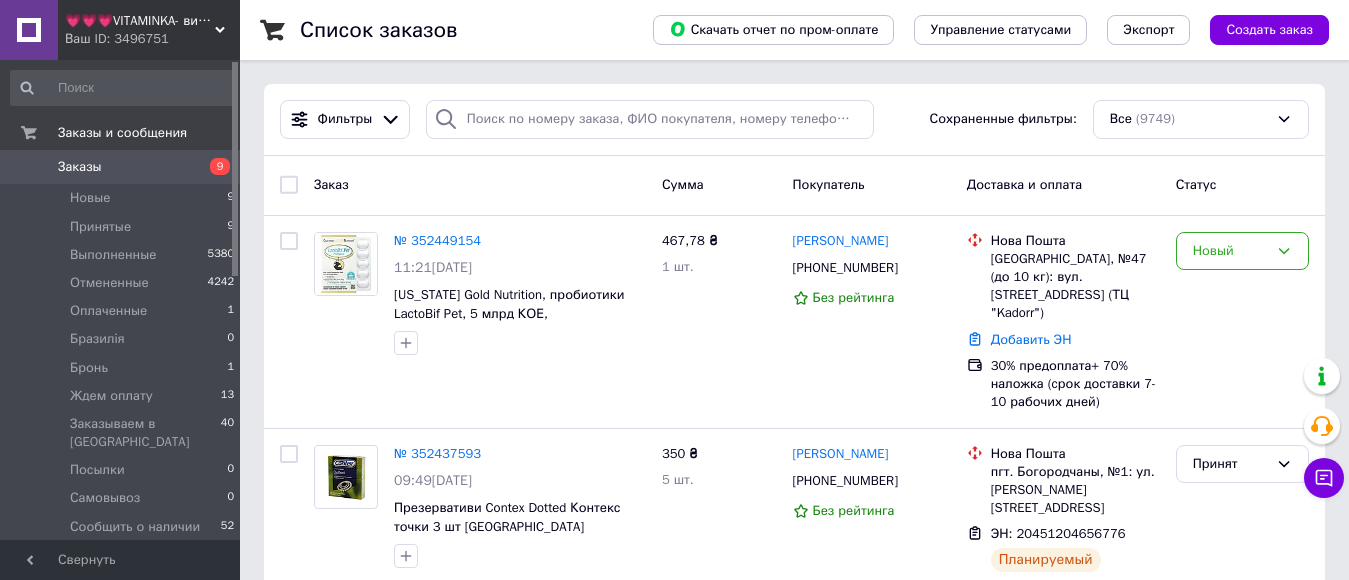 click on "💗💗💗VITAMINKA- витамины из [GEOGRAPHIC_DATA]" at bounding box center (140, 21) 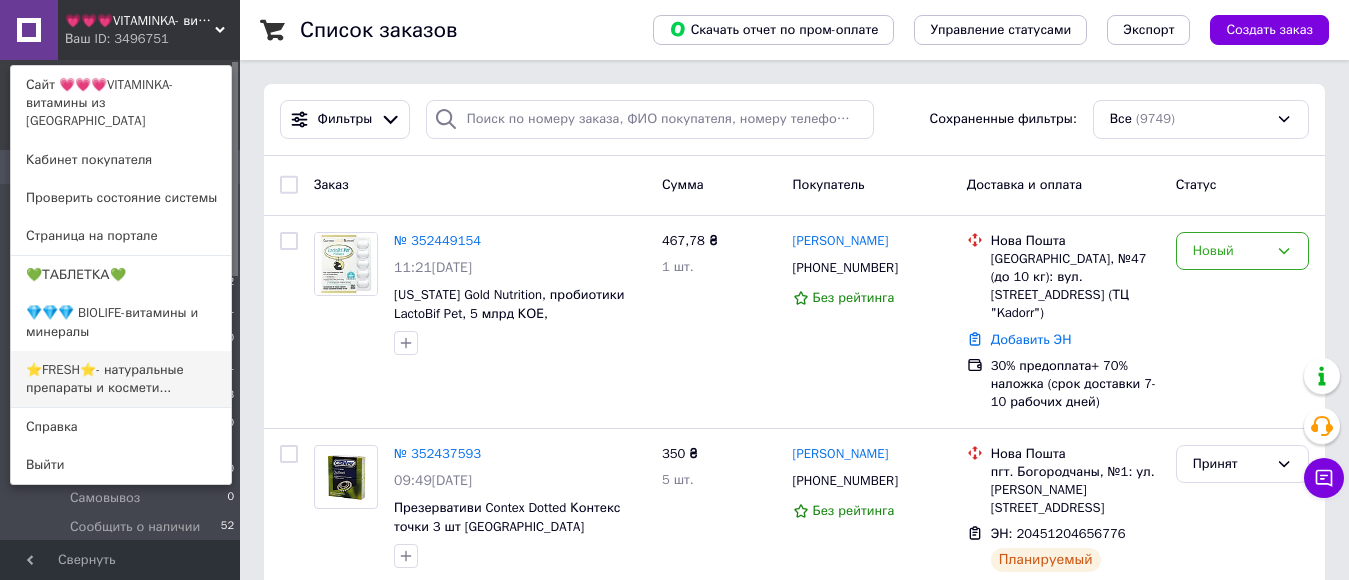 click on "⭐FRESH⭐- натуральные препараты и космети..." at bounding box center (121, 379) 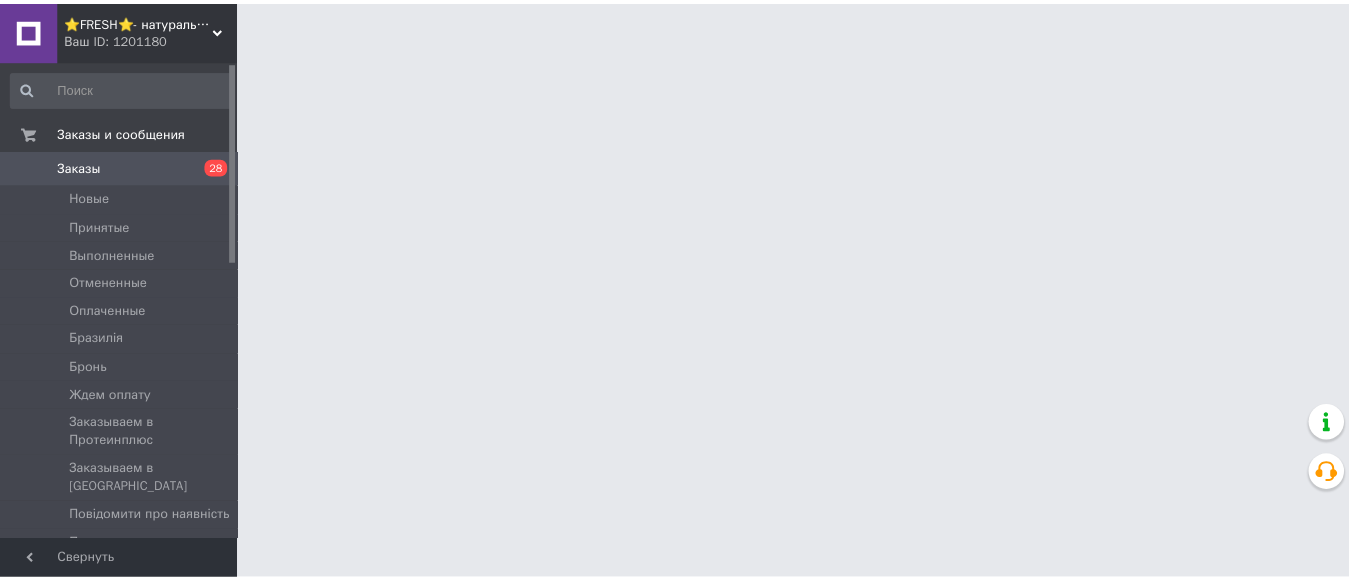 scroll, scrollTop: 0, scrollLeft: 0, axis: both 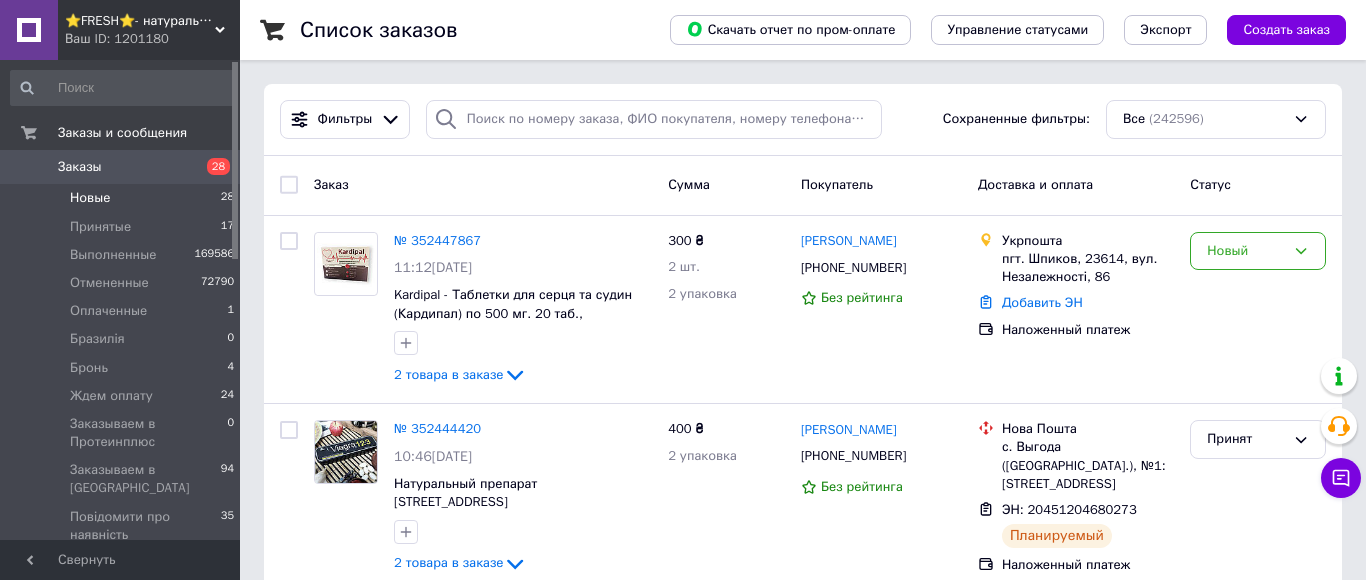 click on "Новые" at bounding box center (90, 198) 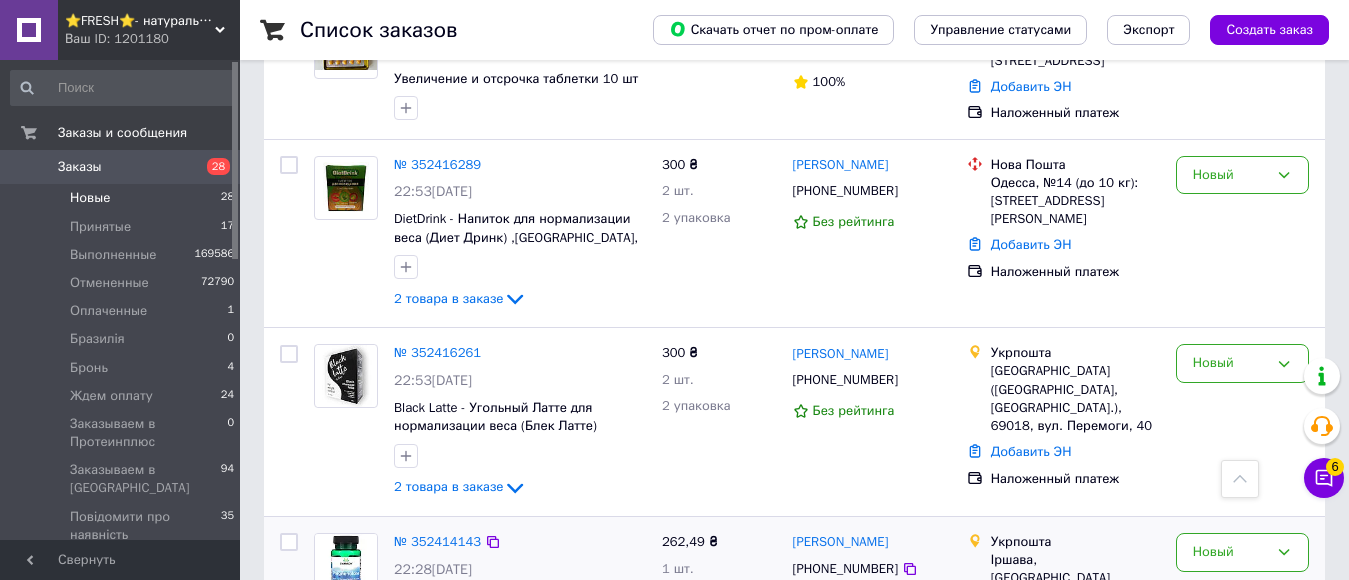 scroll, scrollTop: 3557, scrollLeft: 0, axis: vertical 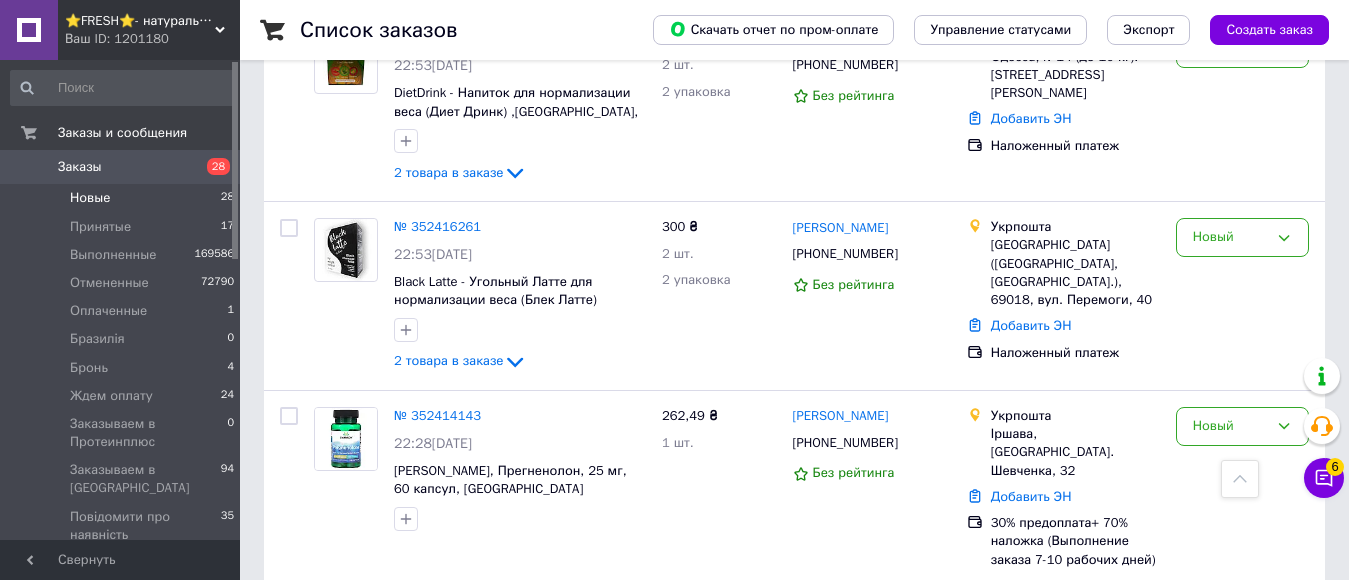click on "2" at bounding box center (327, 630) 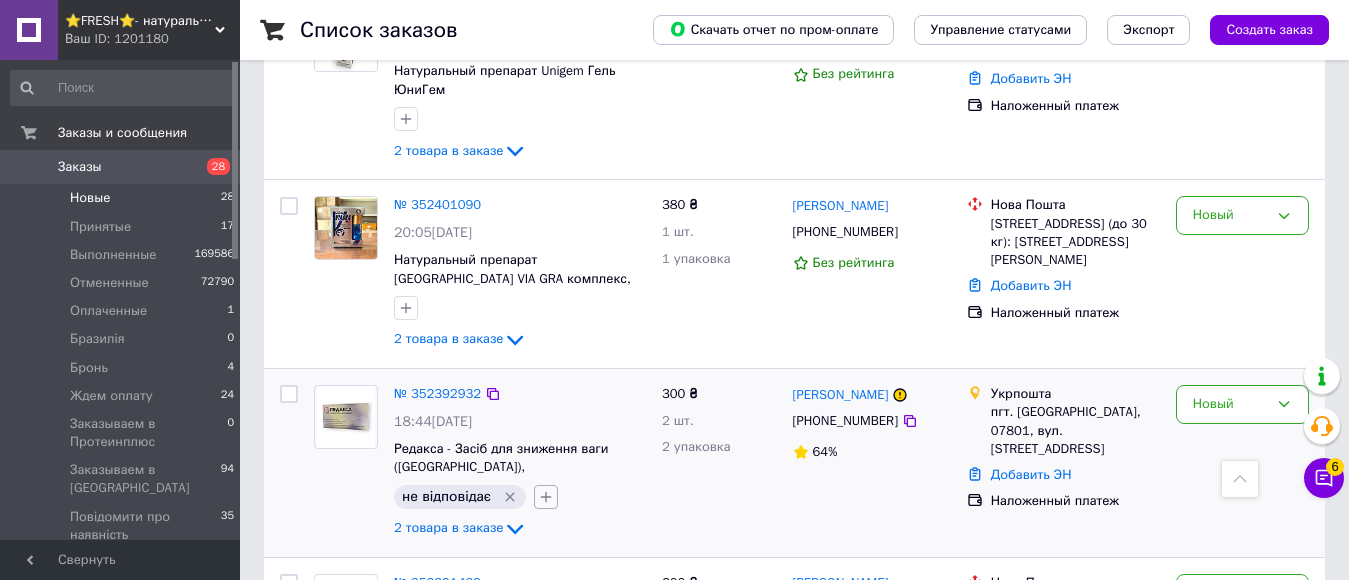 scroll, scrollTop: 881, scrollLeft: 0, axis: vertical 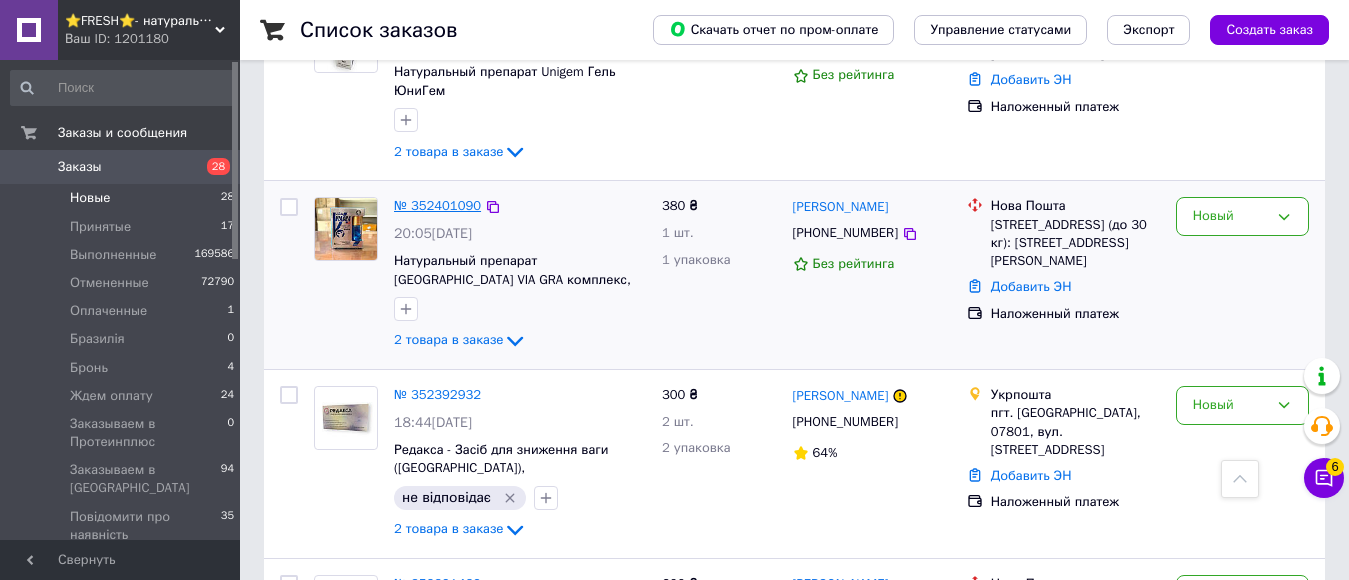 click on "№ 352401090" at bounding box center [437, 205] 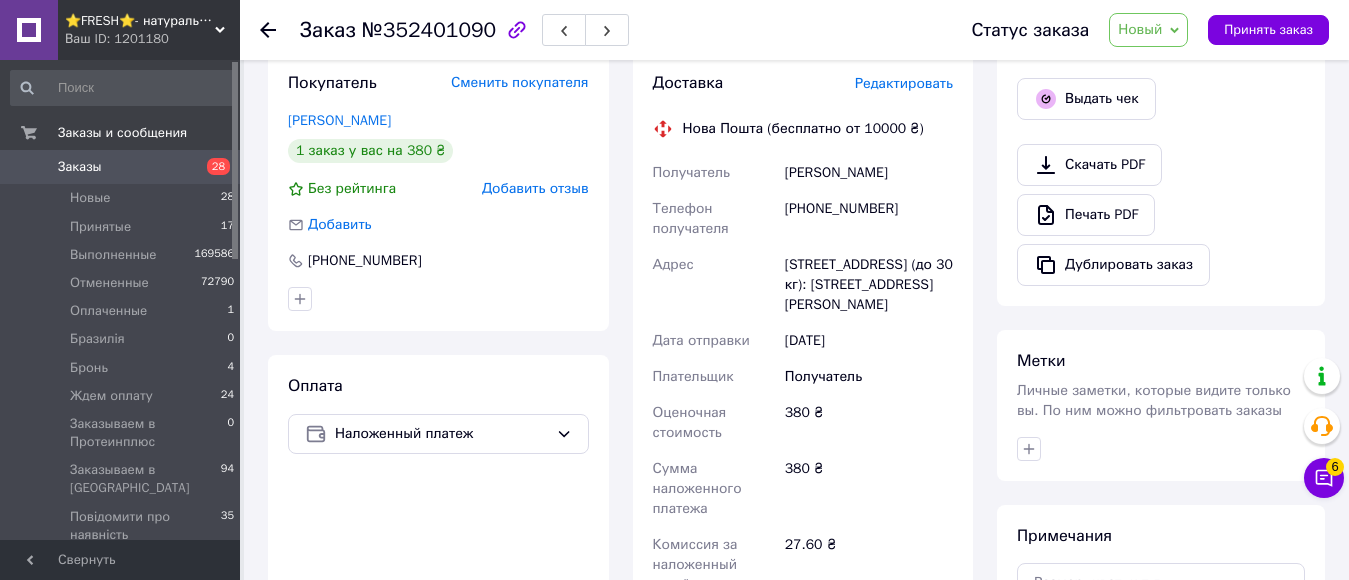 scroll, scrollTop: 600, scrollLeft: 0, axis: vertical 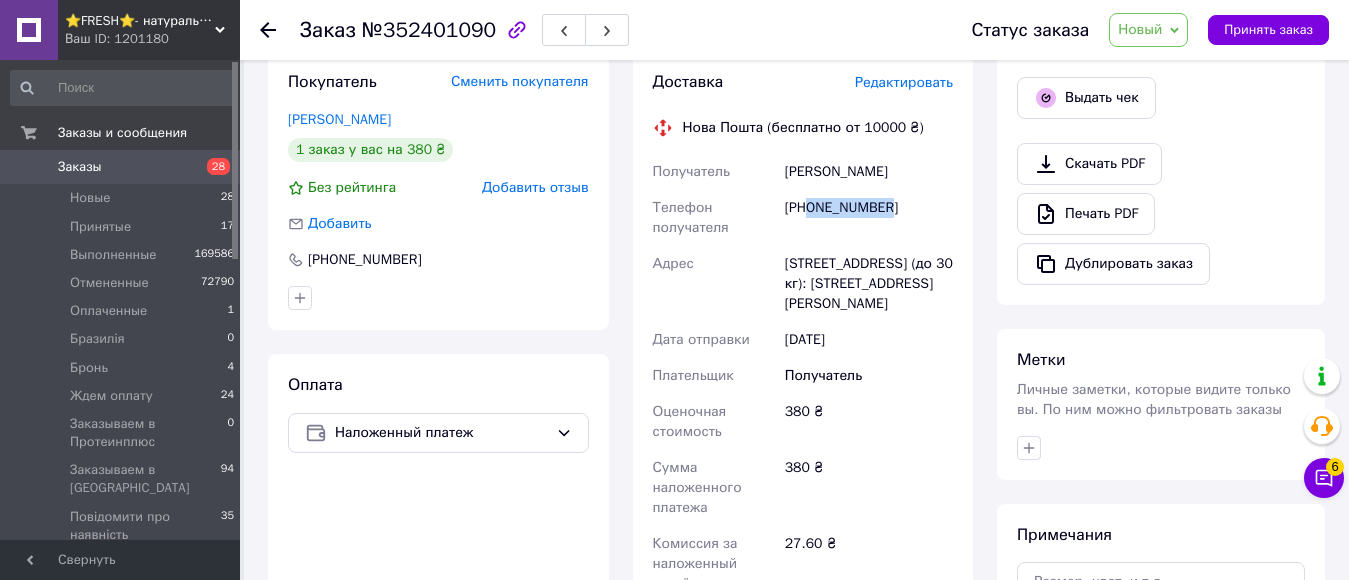 drag, startPoint x: 813, startPoint y: 165, endPoint x: 899, endPoint y: 167, distance: 86.023254 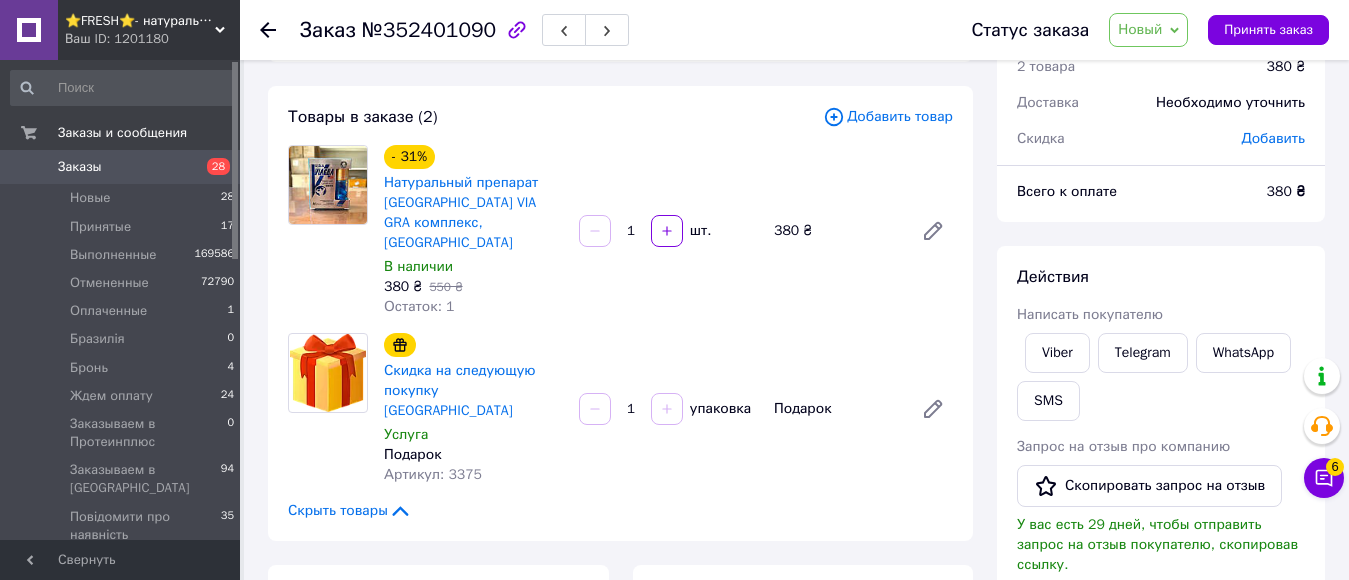 scroll, scrollTop: 0, scrollLeft: 0, axis: both 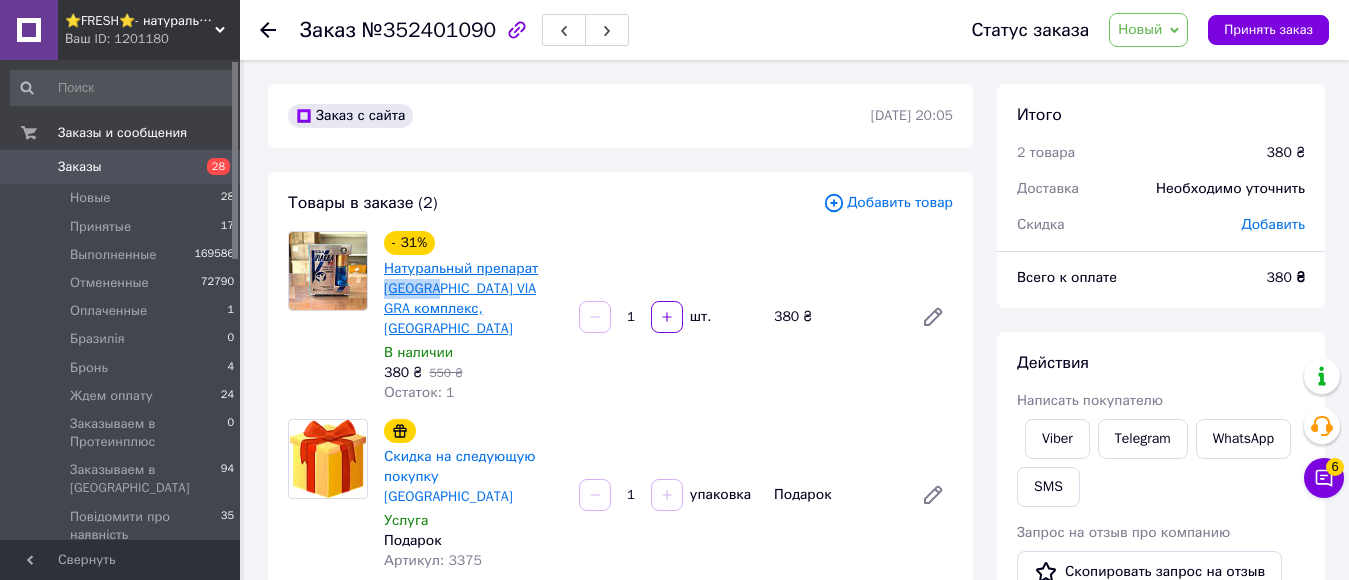 drag, startPoint x: 378, startPoint y: 292, endPoint x: 433, endPoint y: 290, distance: 55.03635 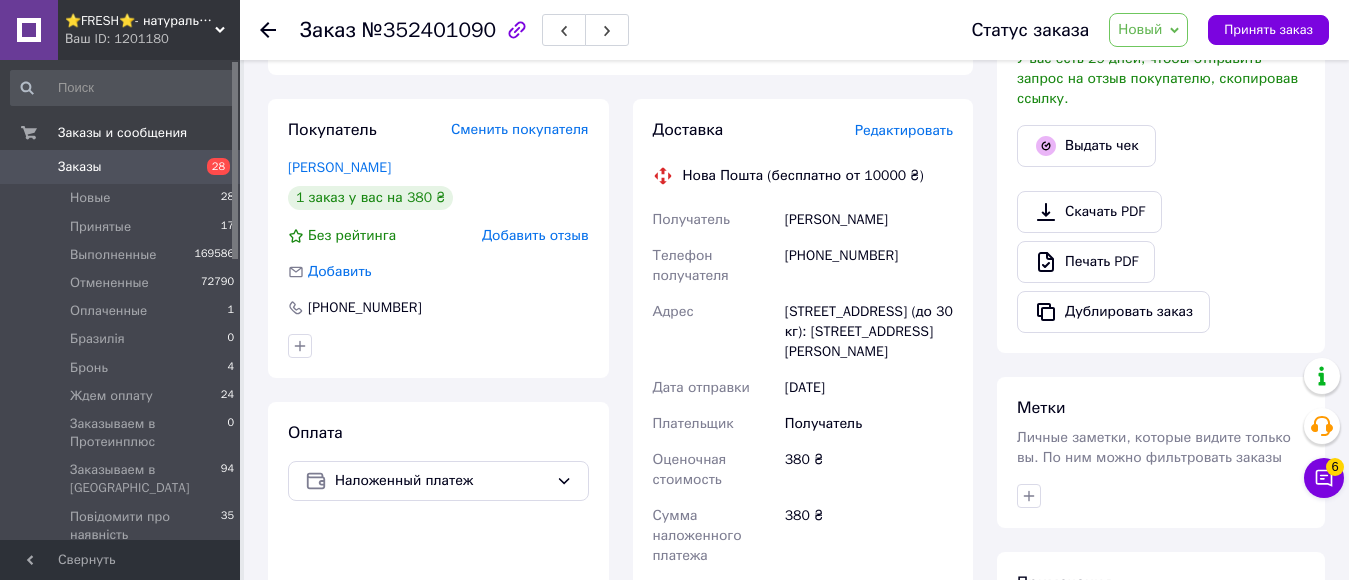 scroll, scrollTop: 700, scrollLeft: 0, axis: vertical 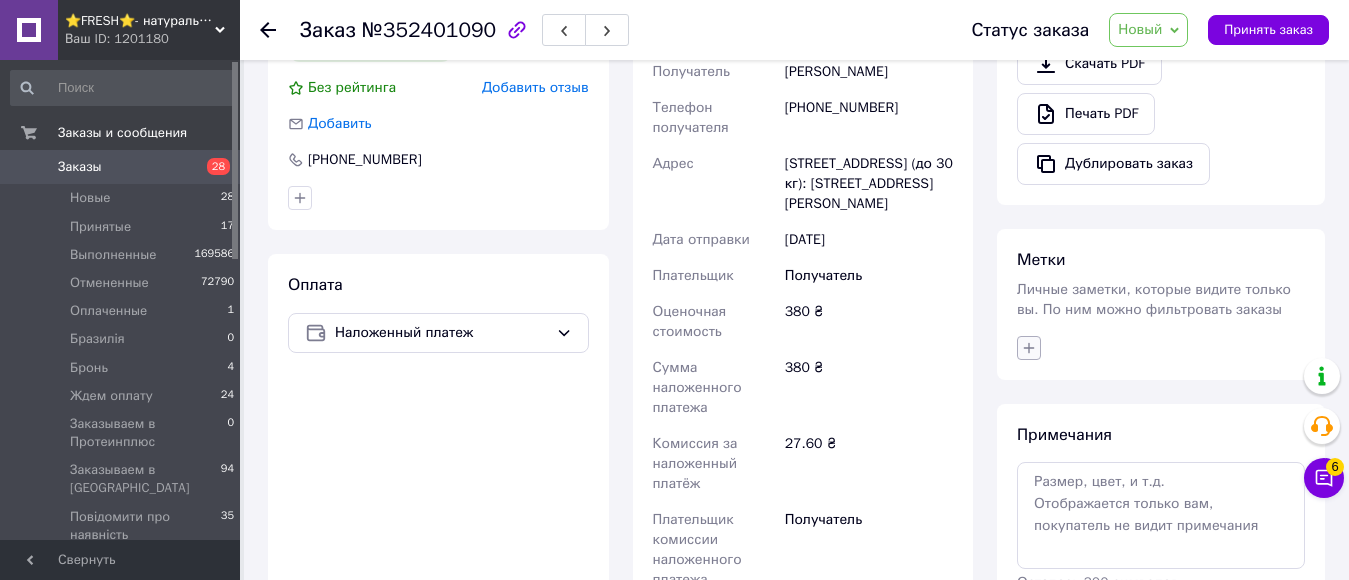 click 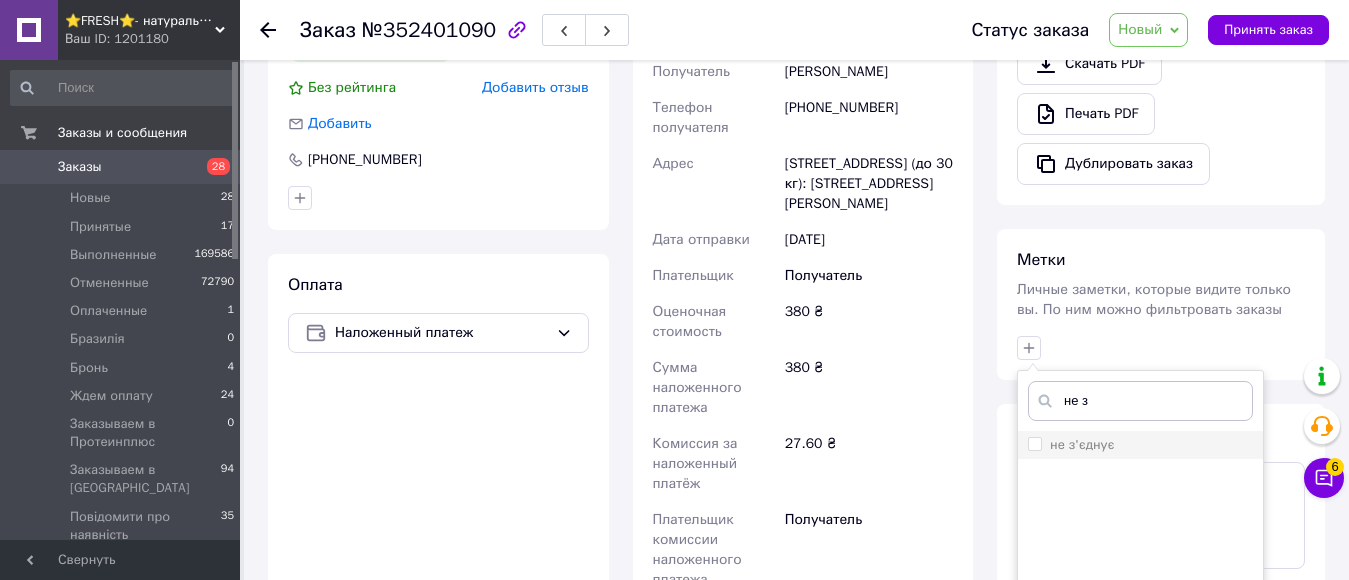 type on "не з" 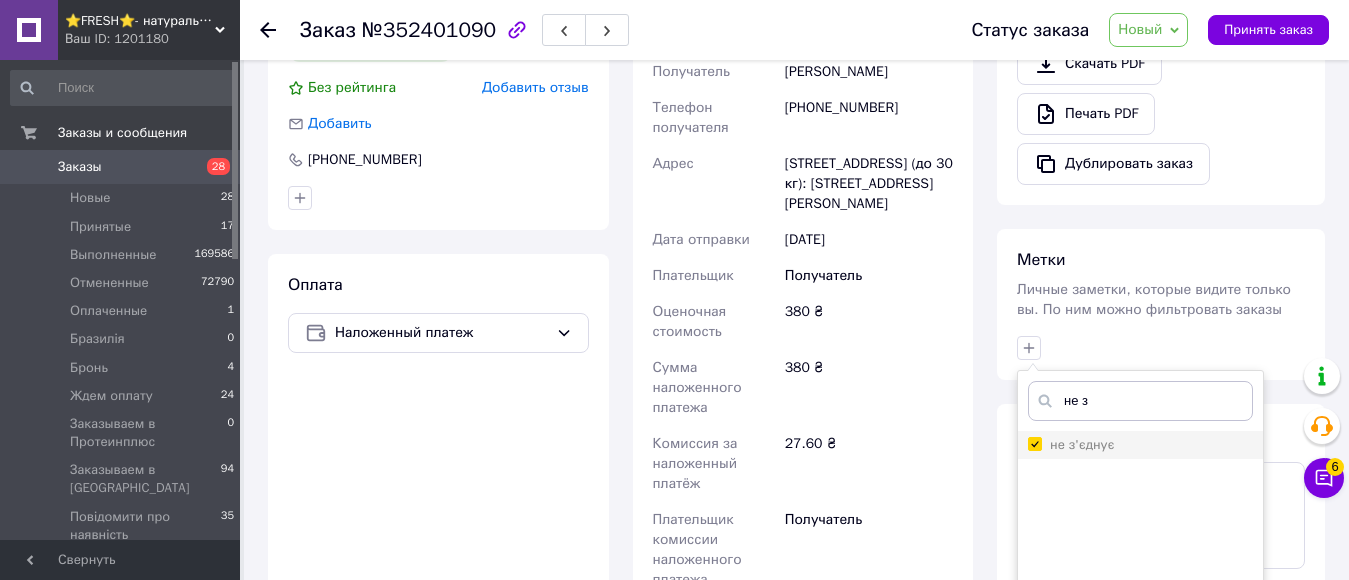 checkbox on "true" 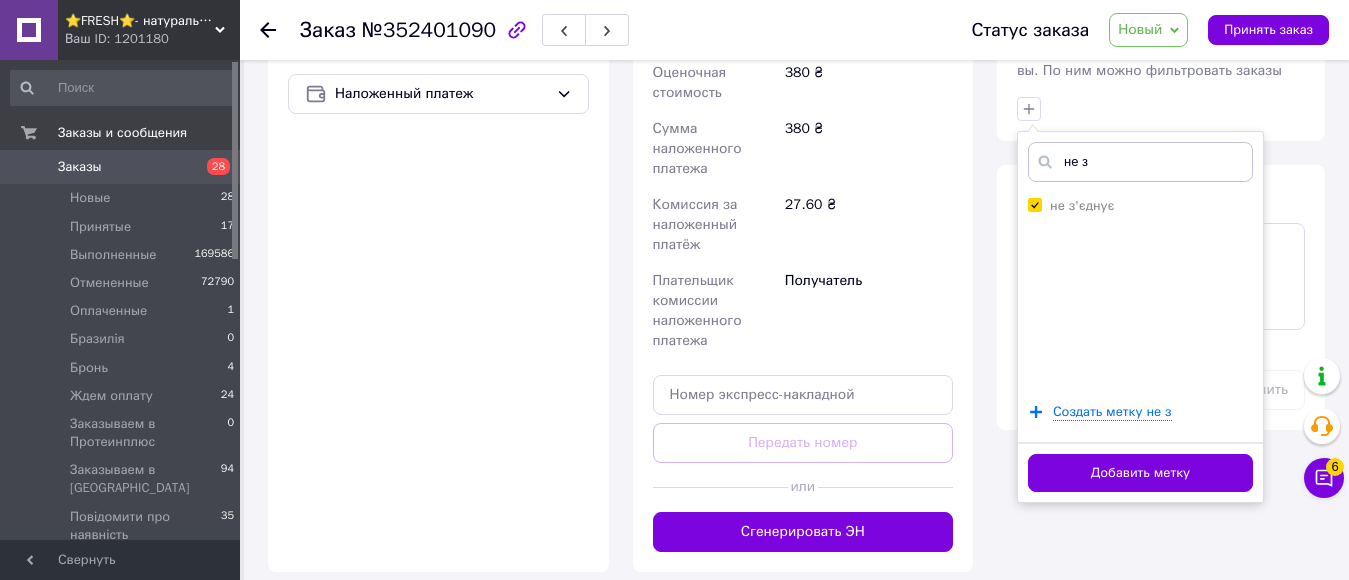 scroll, scrollTop: 1000, scrollLeft: 0, axis: vertical 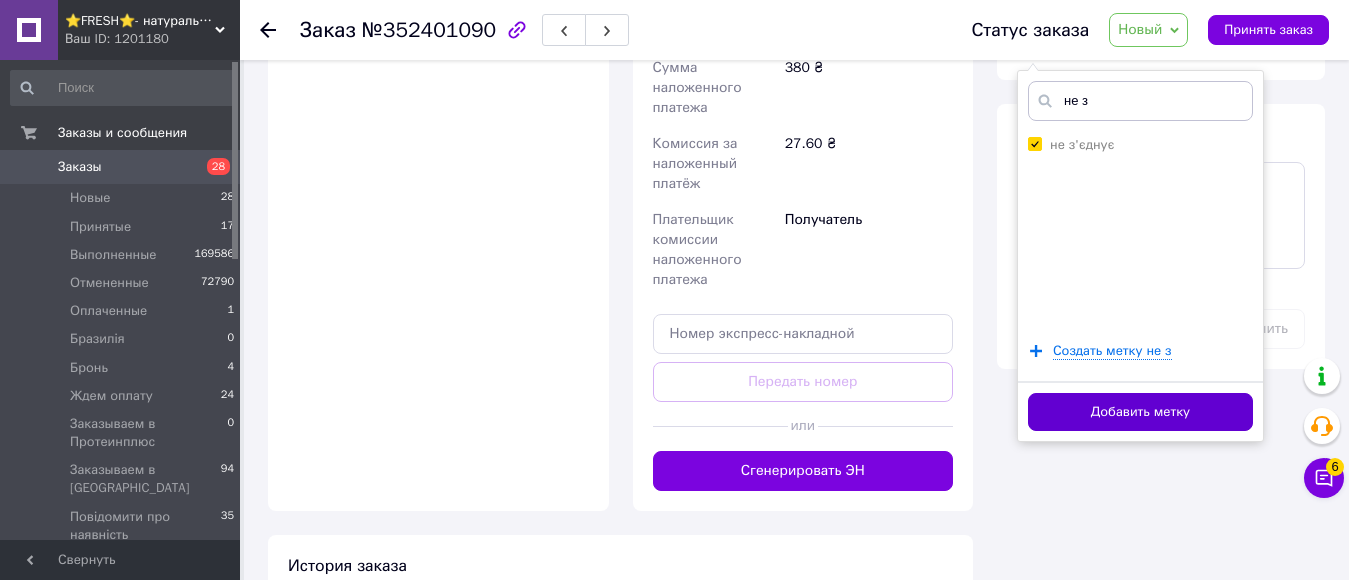 click on "Добавить метку" at bounding box center [1140, 412] 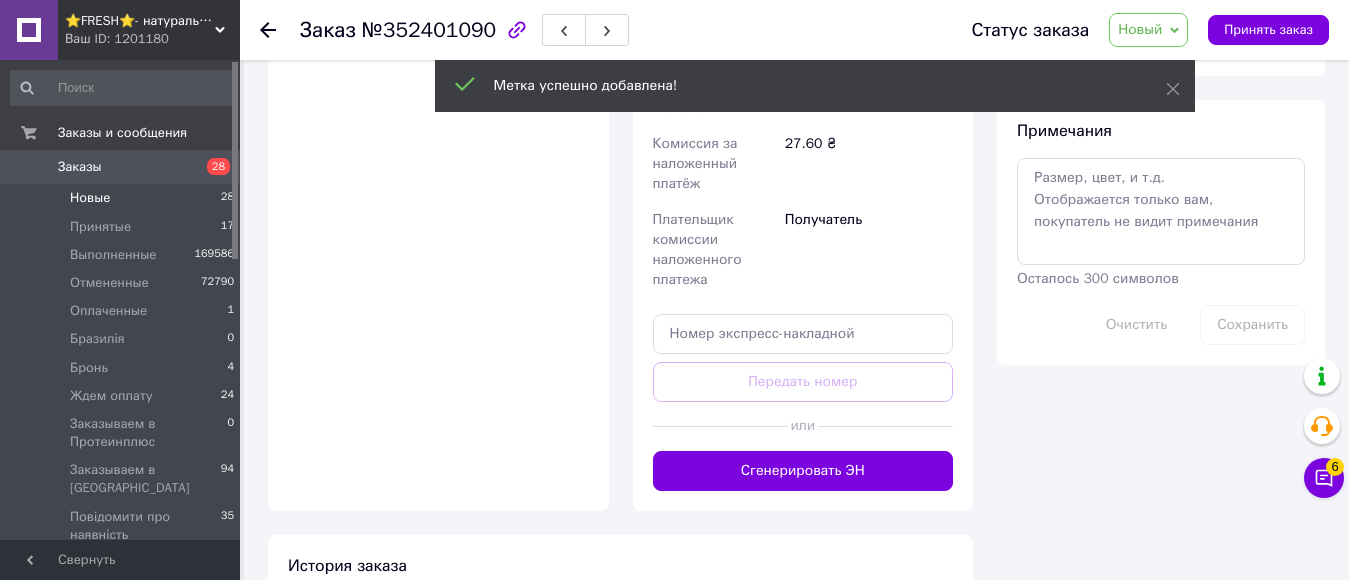 click on "Новые" at bounding box center (90, 198) 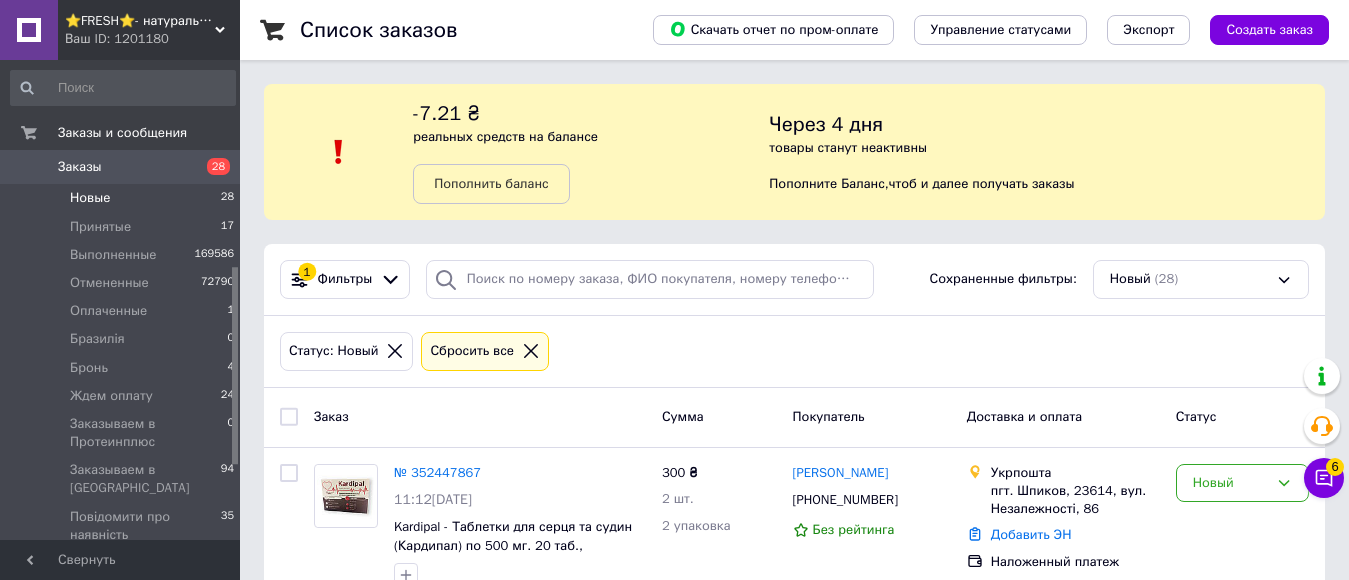 scroll, scrollTop: 681, scrollLeft: 0, axis: vertical 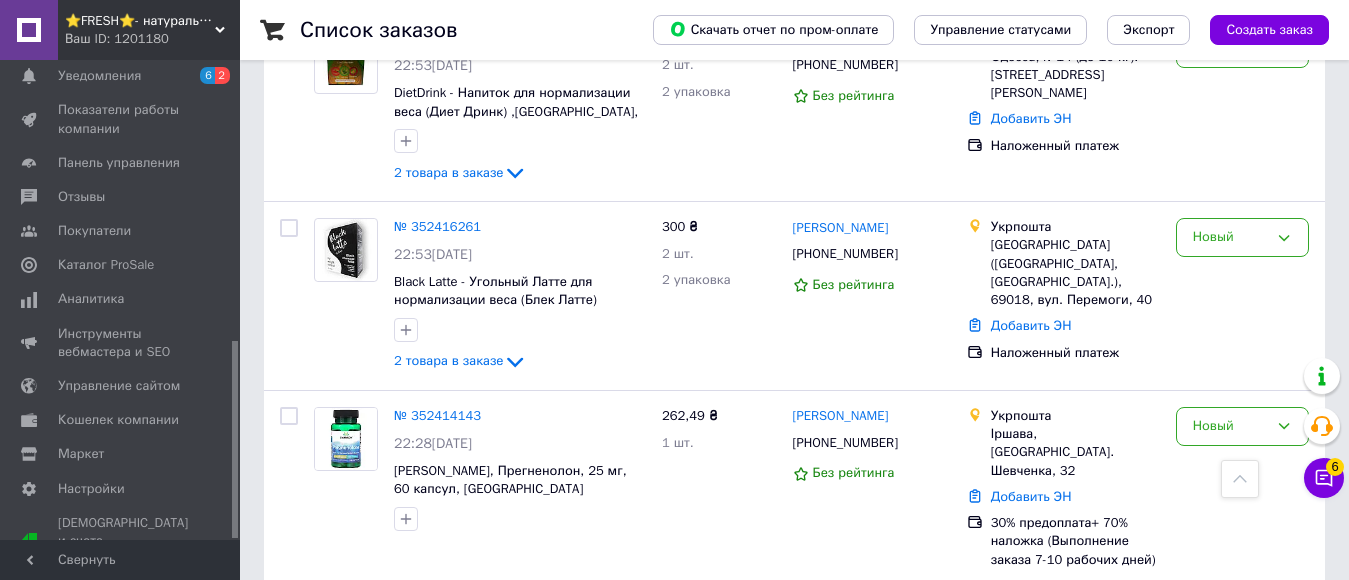 click on "2" at bounding box center [327, 630] 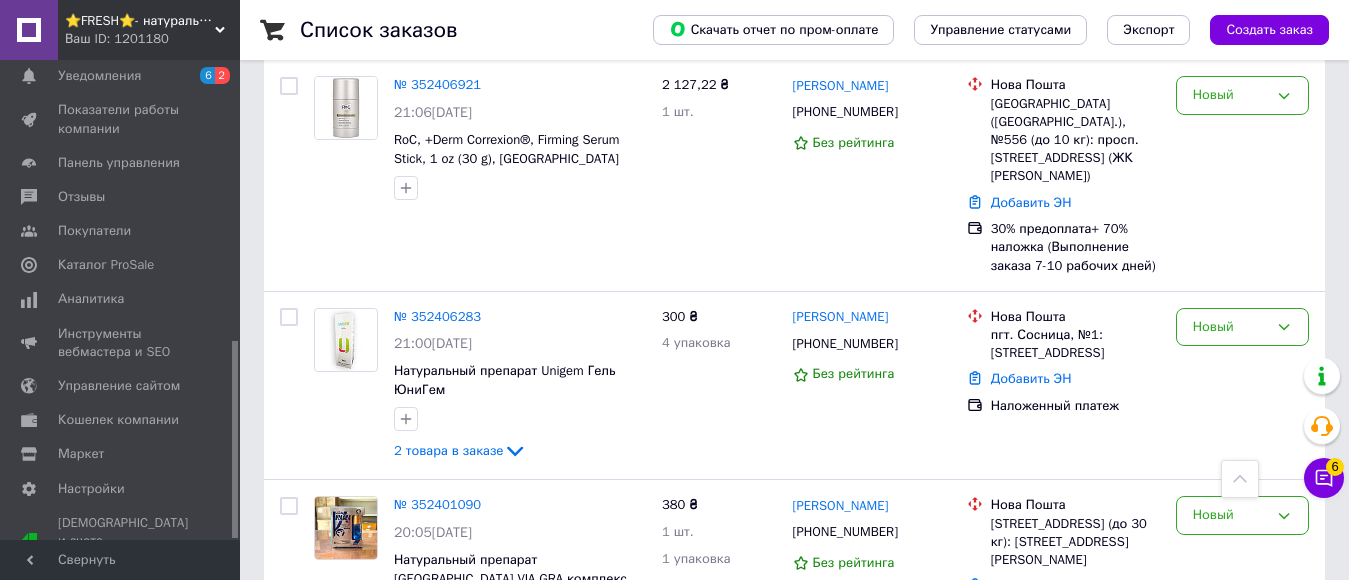 scroll, scrollTop: 581, scrollLeft: 0, axis: vertical 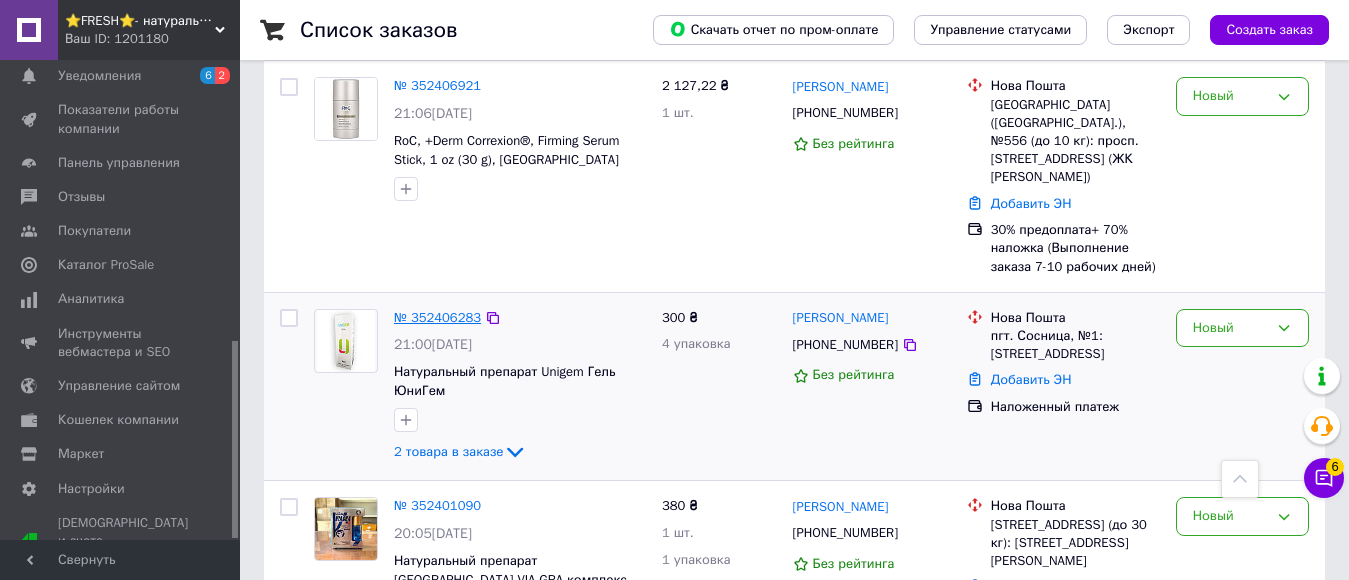 click on "№ 352406283" at bounding box center (437, 317) 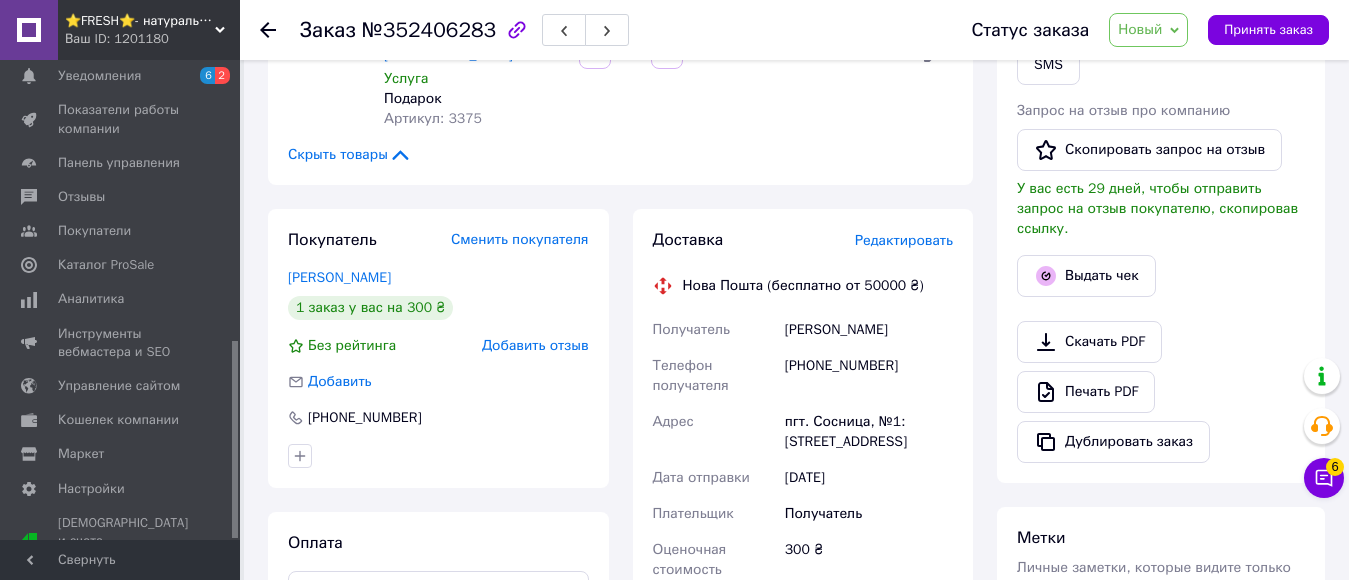 scroll, scrollTop: 281, scrollLeft: 0, axis: vertical 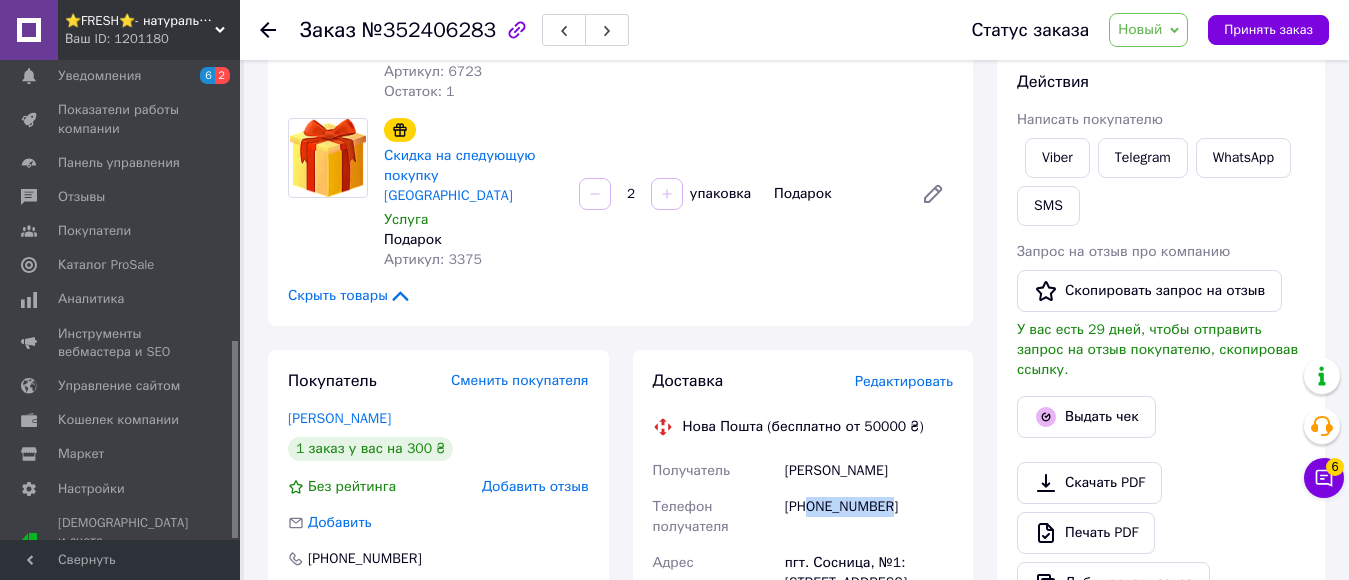 drag, startPoint x: 812, startPoint y: 485, endPoint x: 880, endPoint y: 484, distance: 68.007355 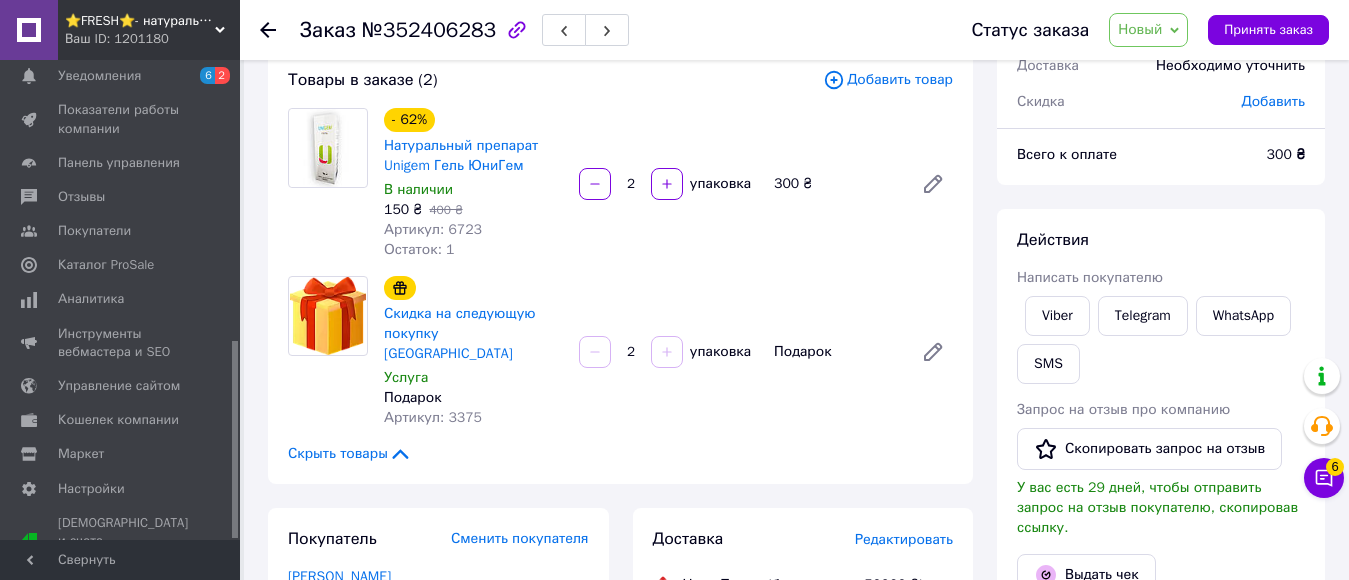 scroll, scrollTop: 0, scrollLeft: 0, axis: both 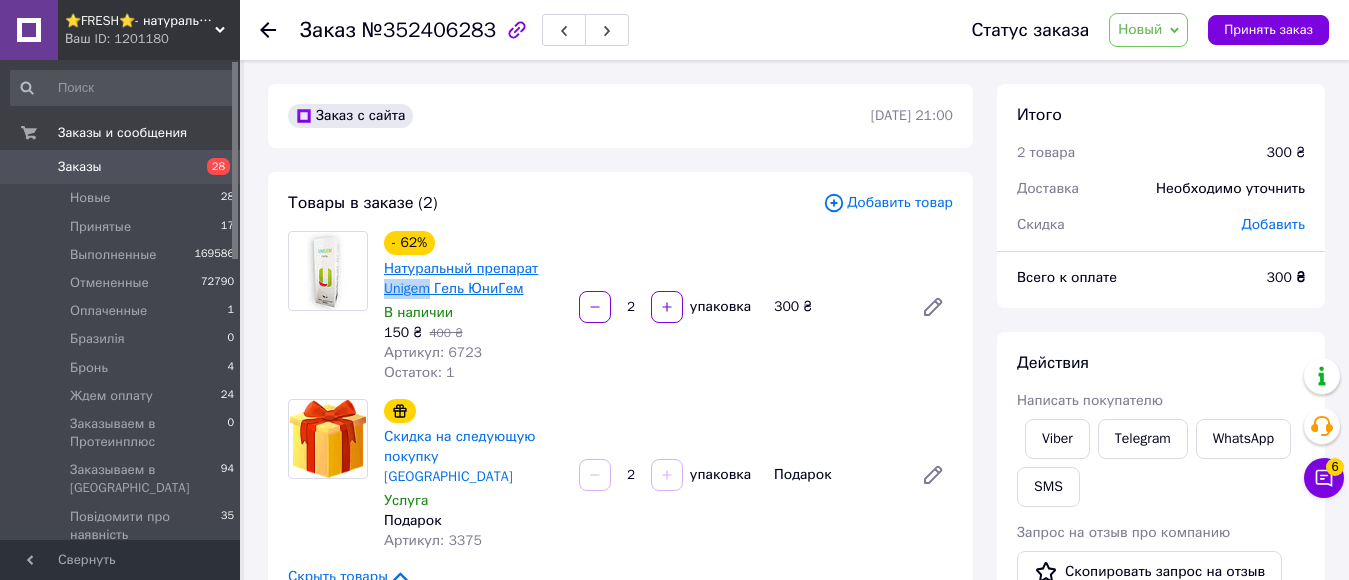 drag, startPoint x: 379, startPoint y: 290, endPoint x: 428, endPoint y: 295, distance: 49.25444 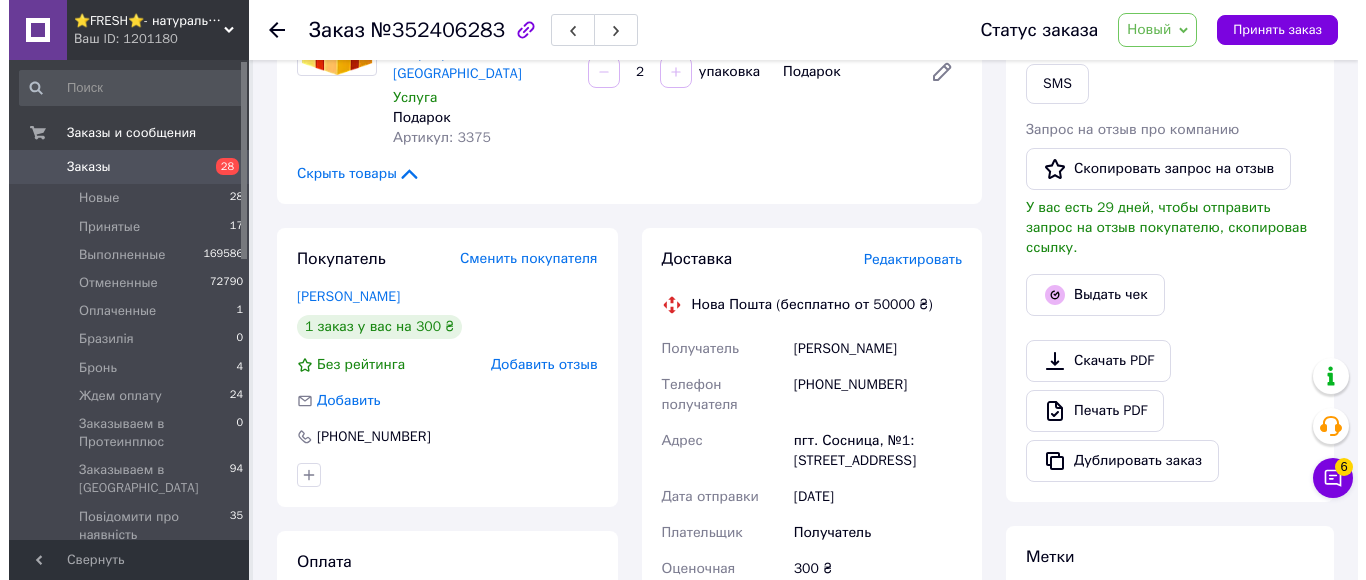 scroll, scrollTop: 400, scrollLeft: 0, axis: vertical 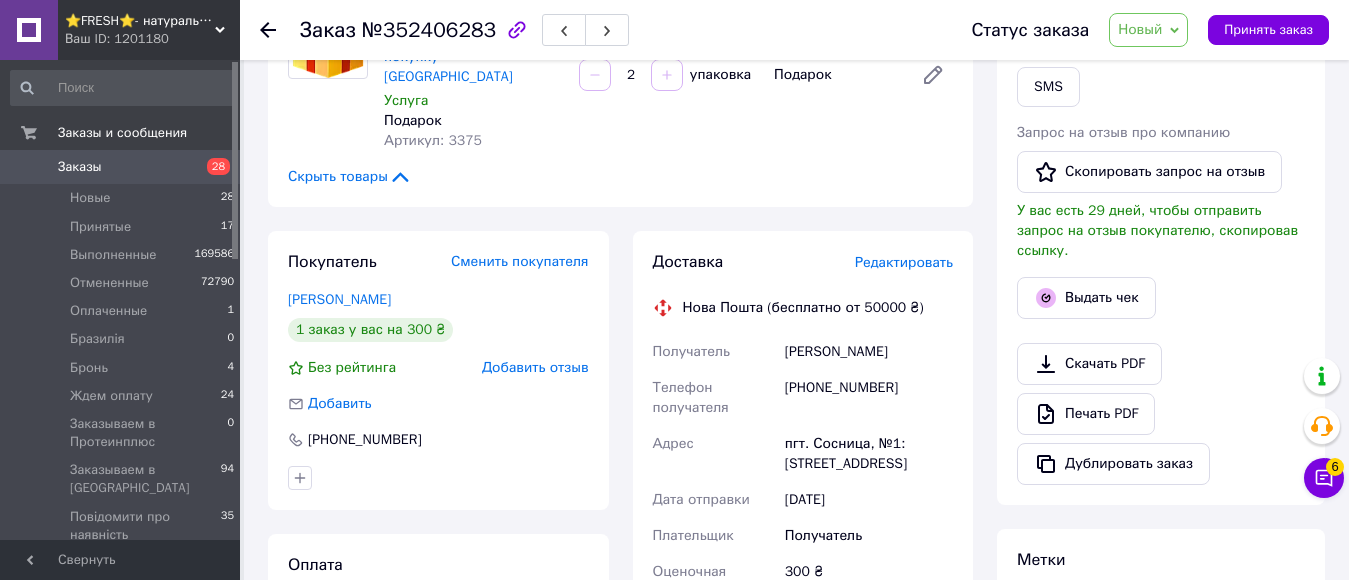 click on "Редактировать" at bounding box center (904, 262) 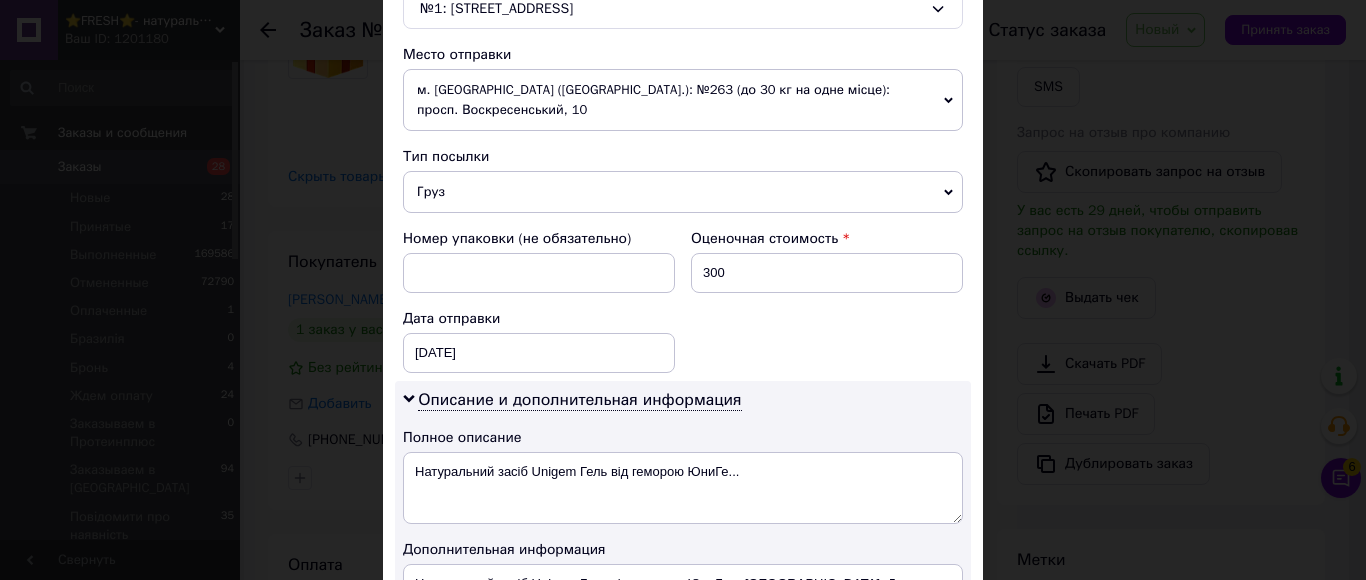 scroll, scrollTop: 700, scrollLeft: 0, axis: vertical 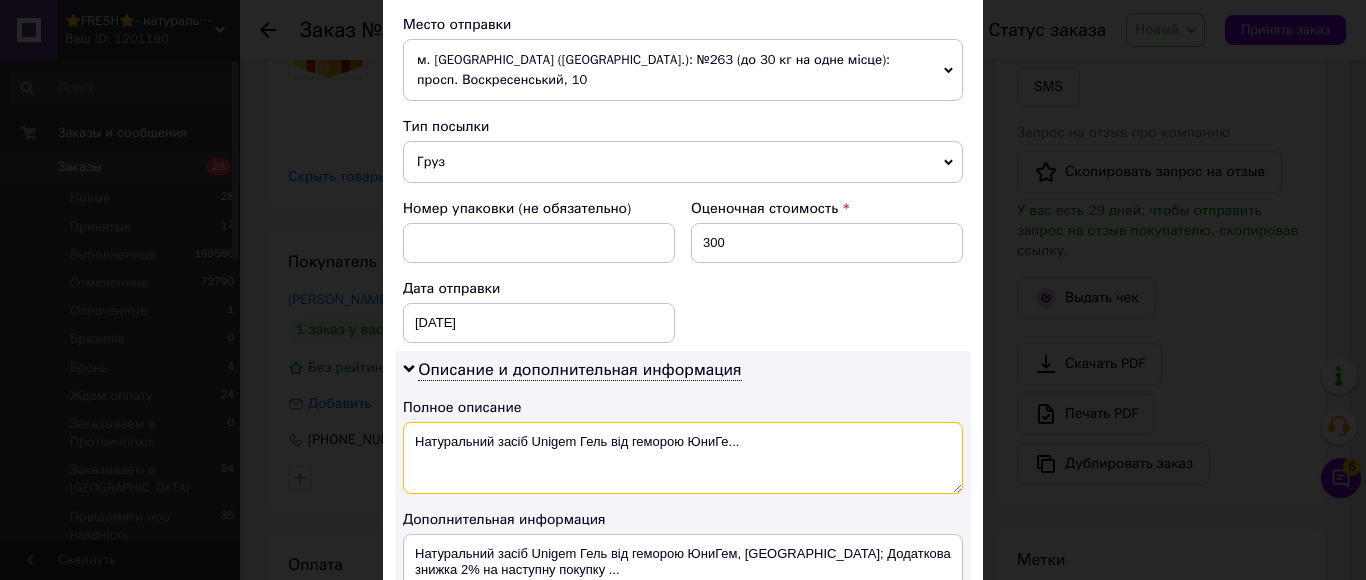 drag, startPoint x: 524, startPoint y: 425, endPoint x: 406, endPoint y: 427, distance: 118.016945 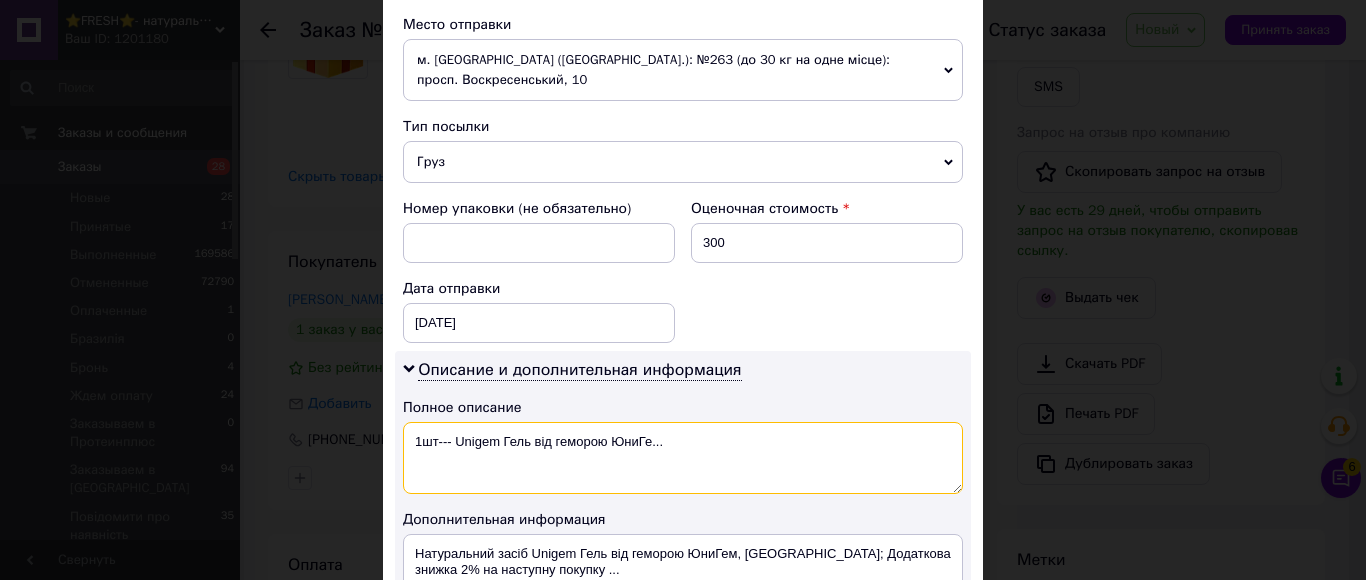 drag, startPoint x: 495, startPoint y: 424, endPoint x: 679, endPoint y: 438, distance: 184.53185 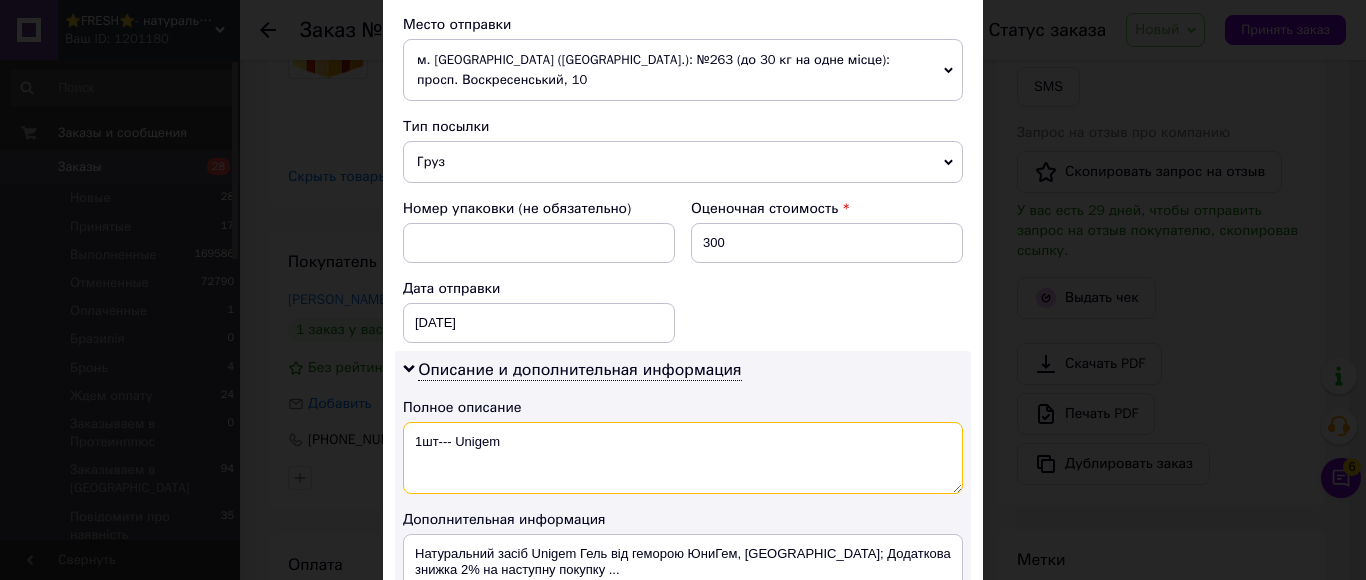 drag, startPoint x: 568, startPoint y: 418, endPoint x: 516, endPoint y: 422, distance: 52.153618 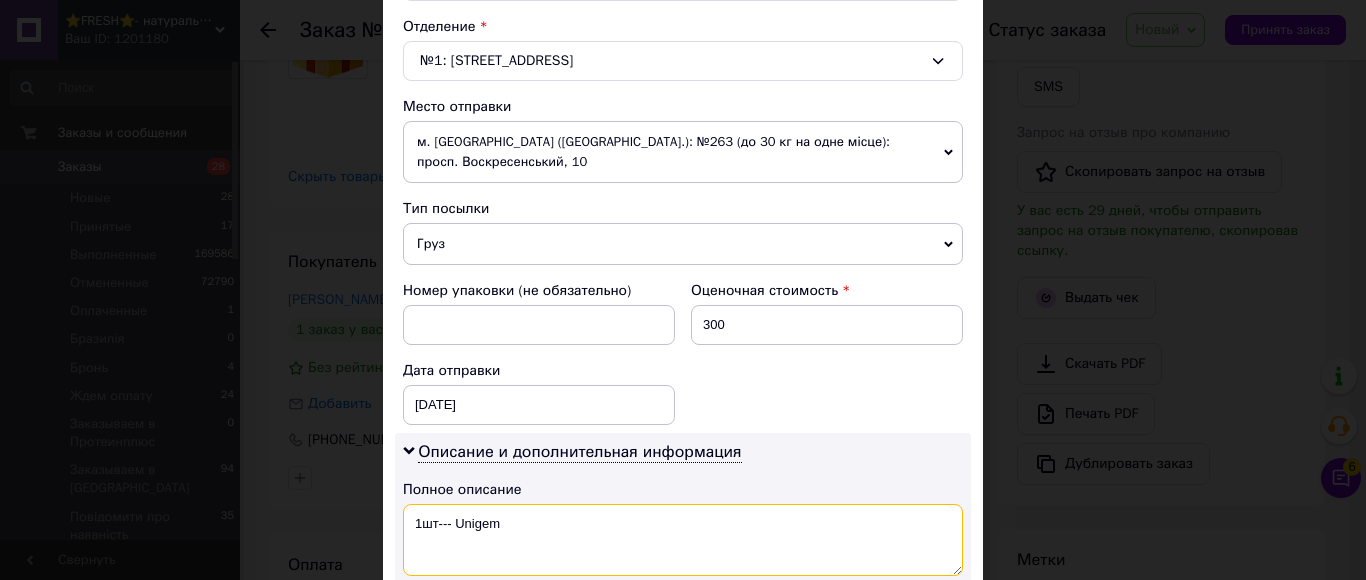 scroll, scrollTop: 700, scrollLeft: 0, axis: vertical 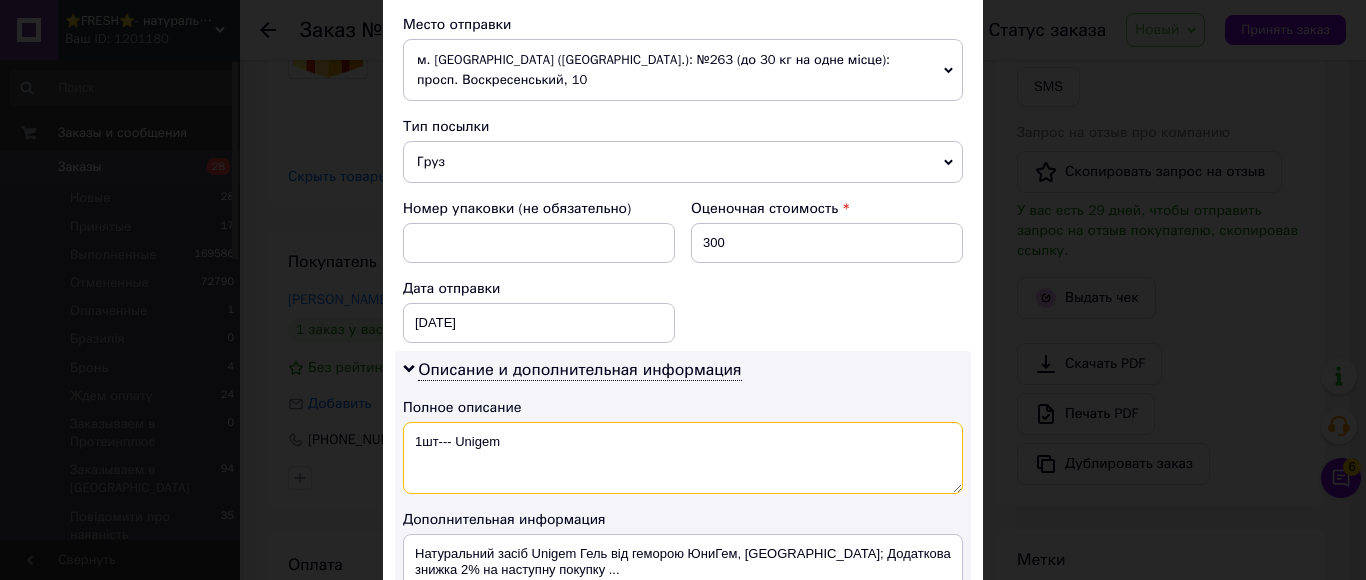 click on "1шт--- Unigem" at bounding box center (683, 458) 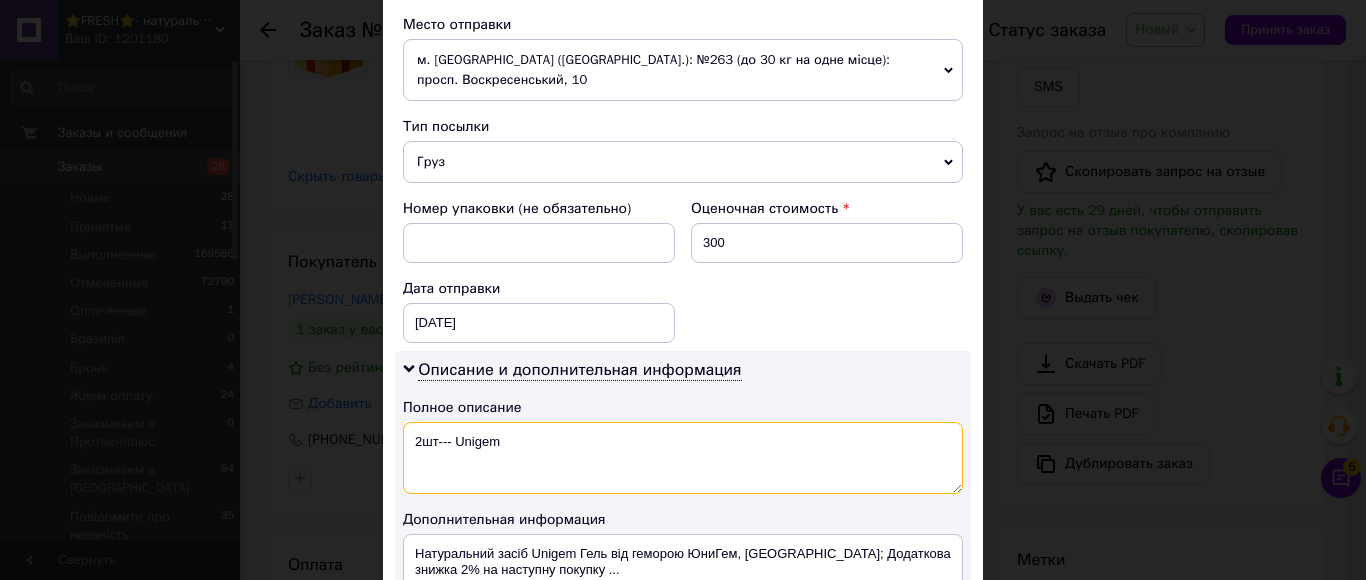 drag, startPoint x: 520, startPoint y: 428, endPoint x: 384, endPoint y: 428, distance: 136 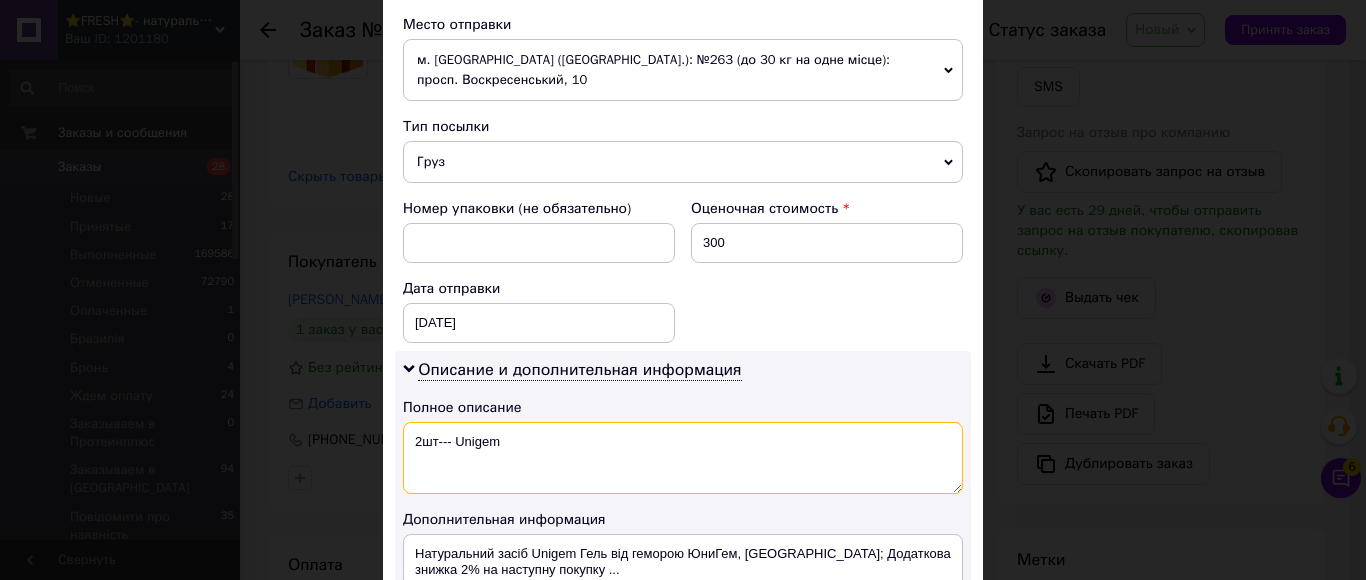 scroll, scrollTop: 900, scrollLeft: 0, axis: vertical 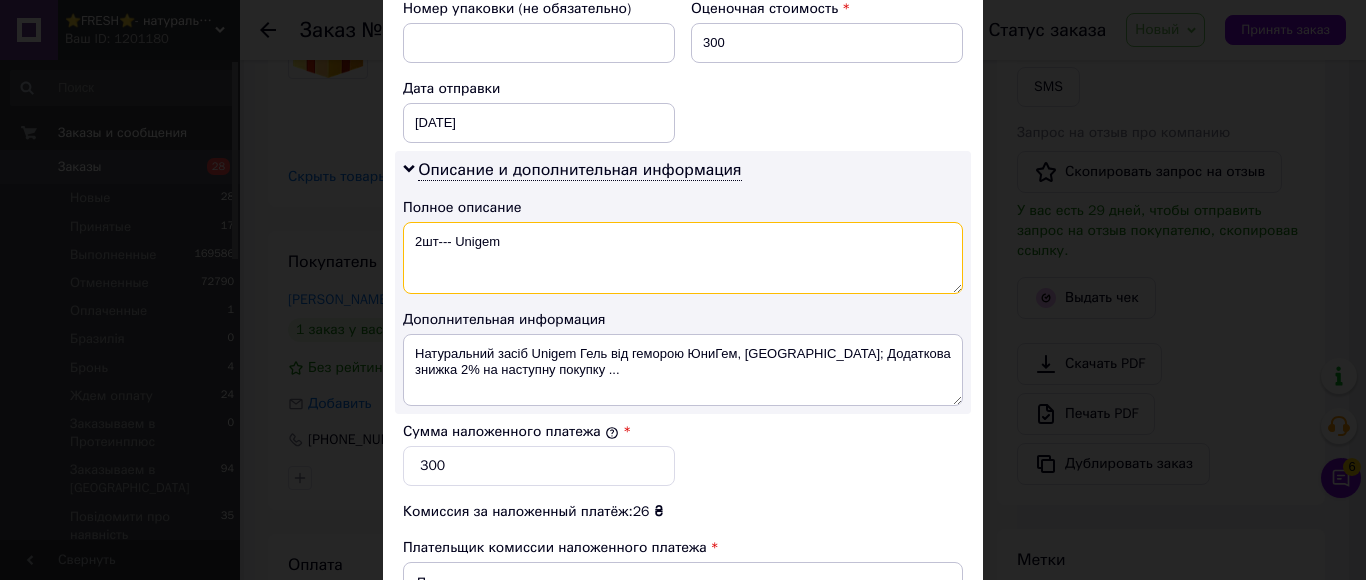 type on "2шт--- Unigem" 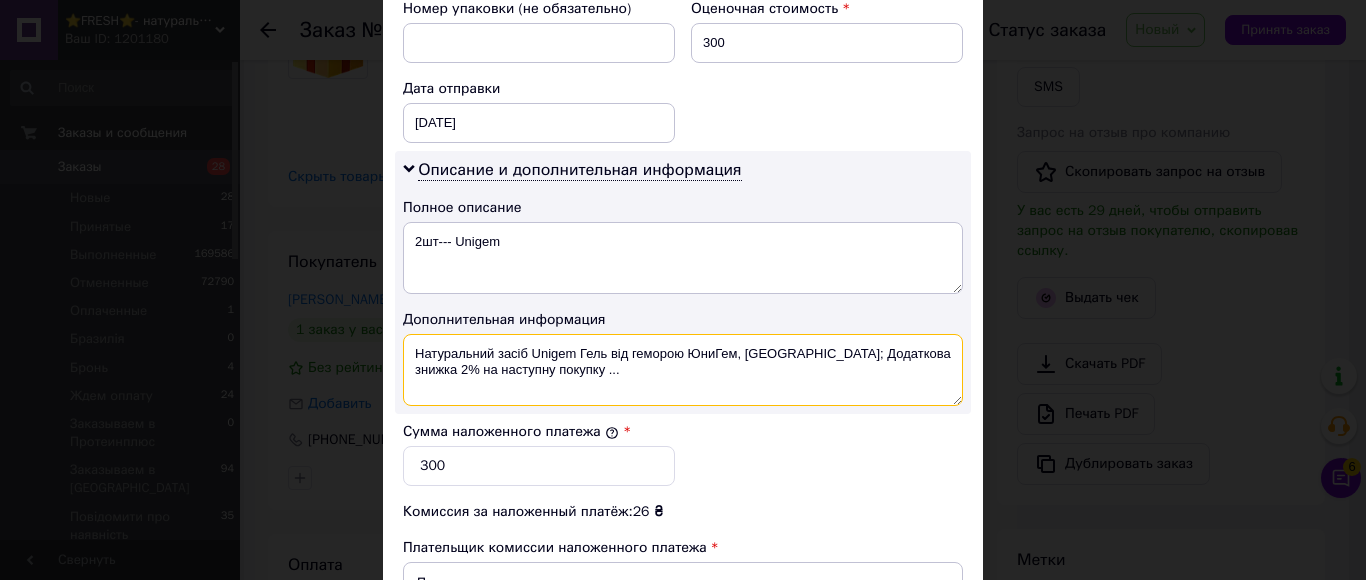 drag, startPoint x: 534, startPoint y: 364, endPoint x: 411, endPoint y: 331, distance: 127.349915 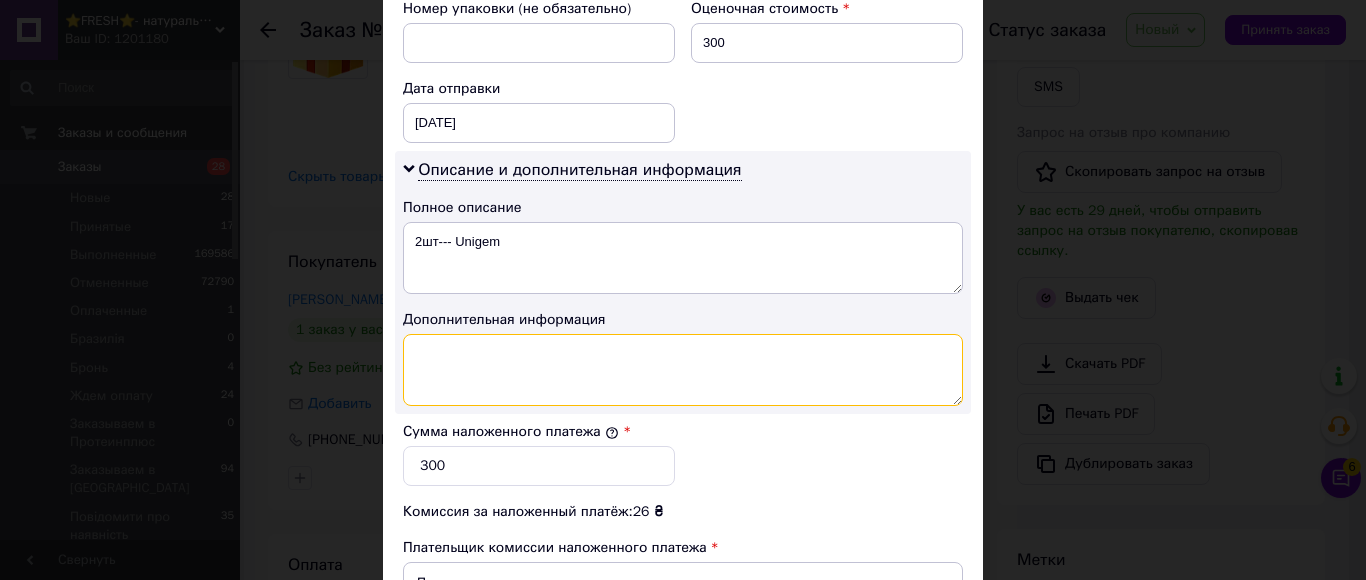 paste on "2шт--- Unigem" 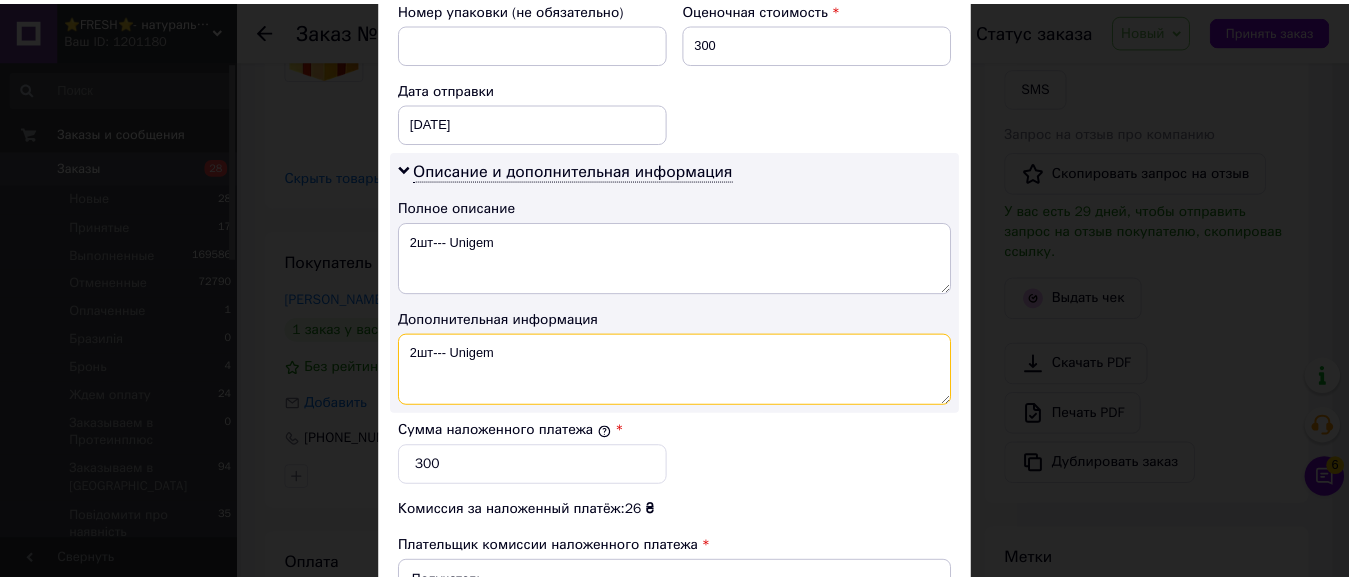 scroll, scrollTop: 1170, scrollLeft: 0, axis: vertical 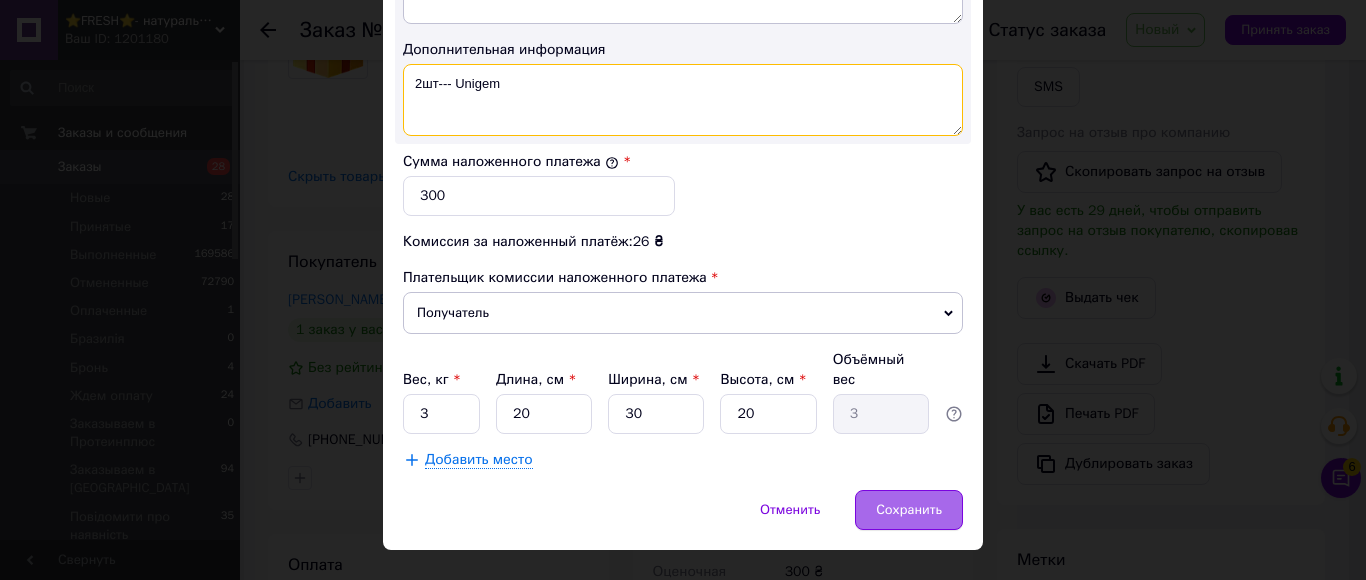 type on "2шт--- Unigem" 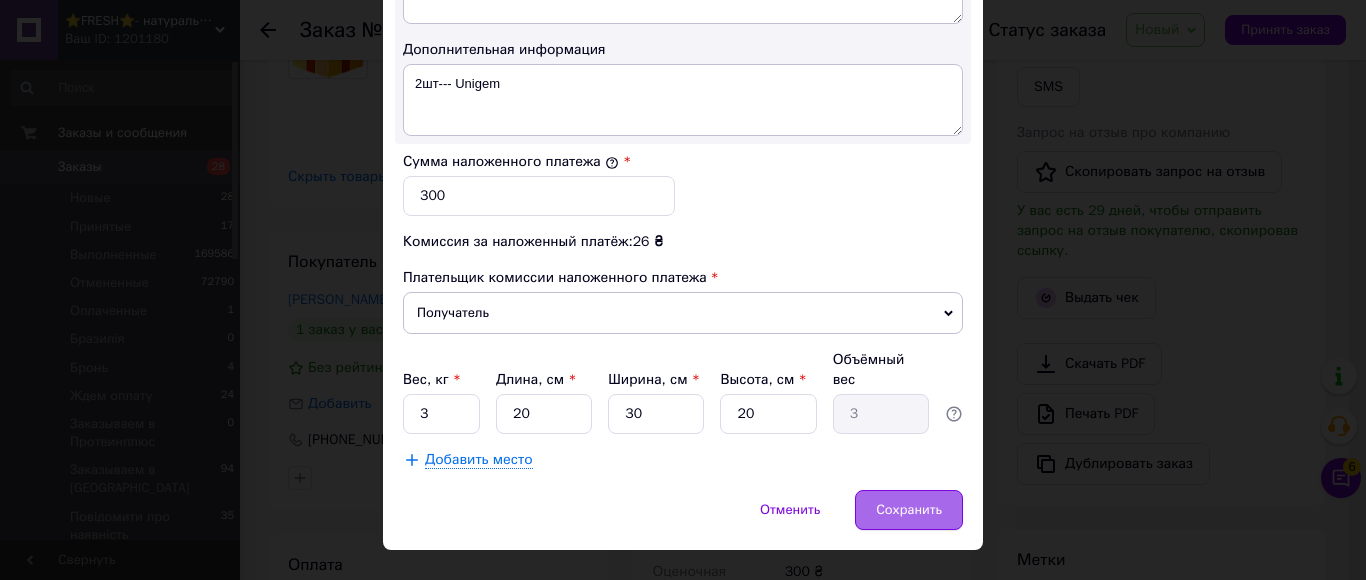 click on "Сохранить" at bounding box center (909, 510) 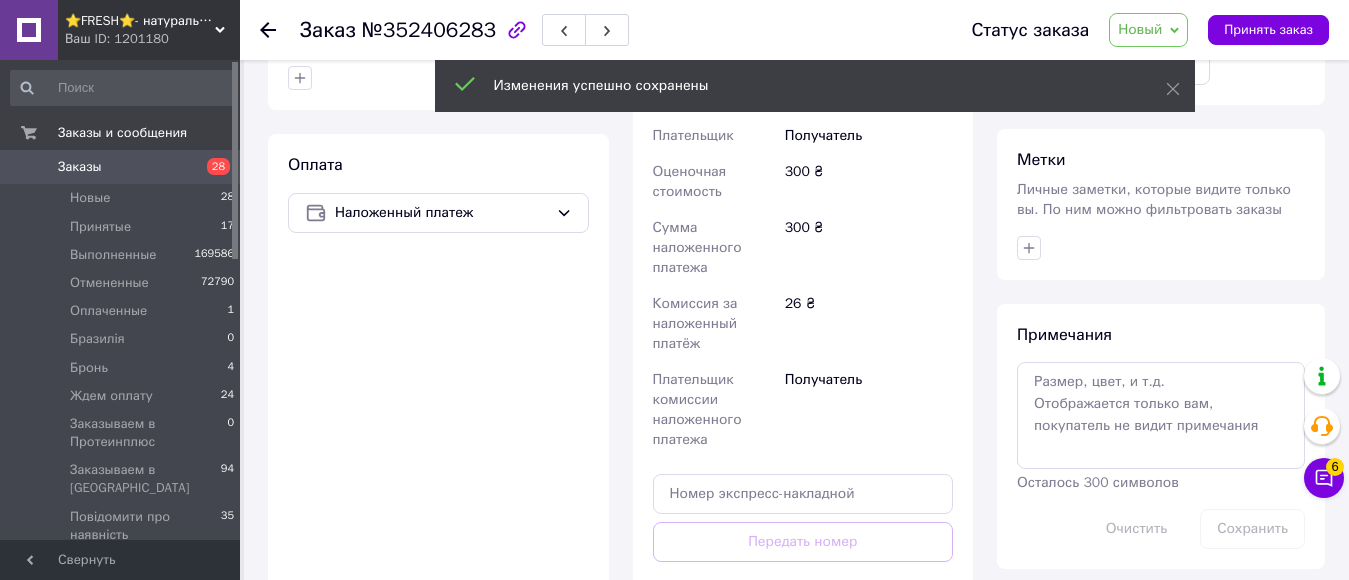 scroll, scrollTop: 1000, scrollLeft: 0, axis: vertical 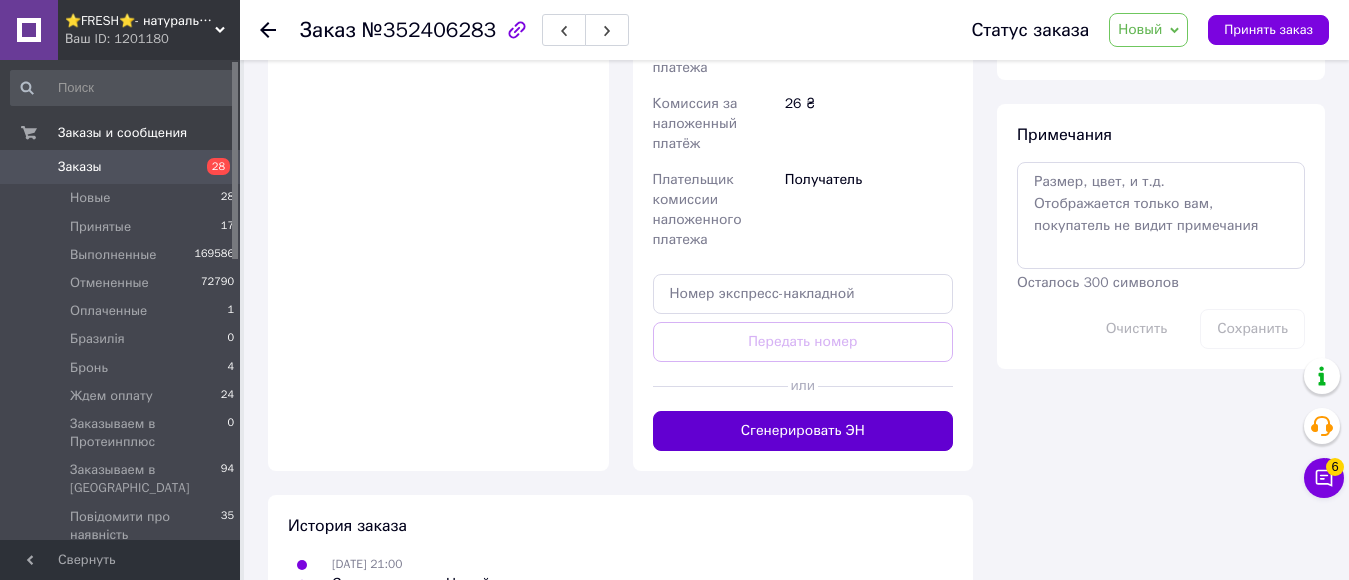 click on "Сгенерировать ЭН" at bounding box center (803, 431) 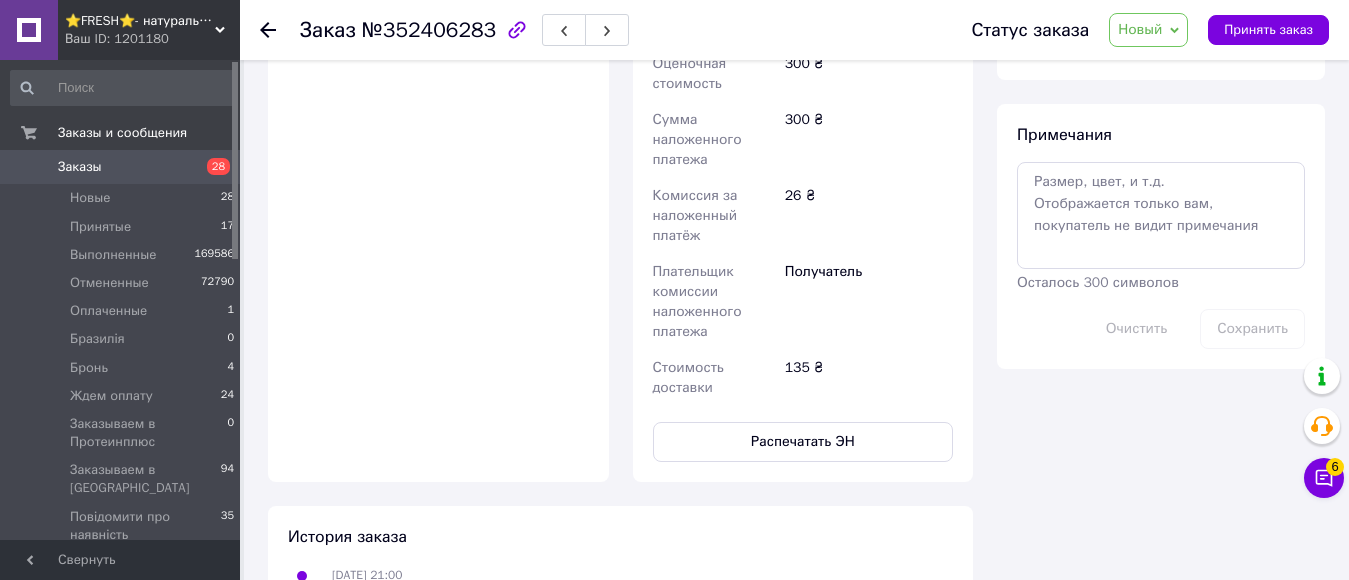drag, startPoint x: 1153, startPoint y: 28, endPoint x: 1159, endPoint y: 62, distance: 34.525352 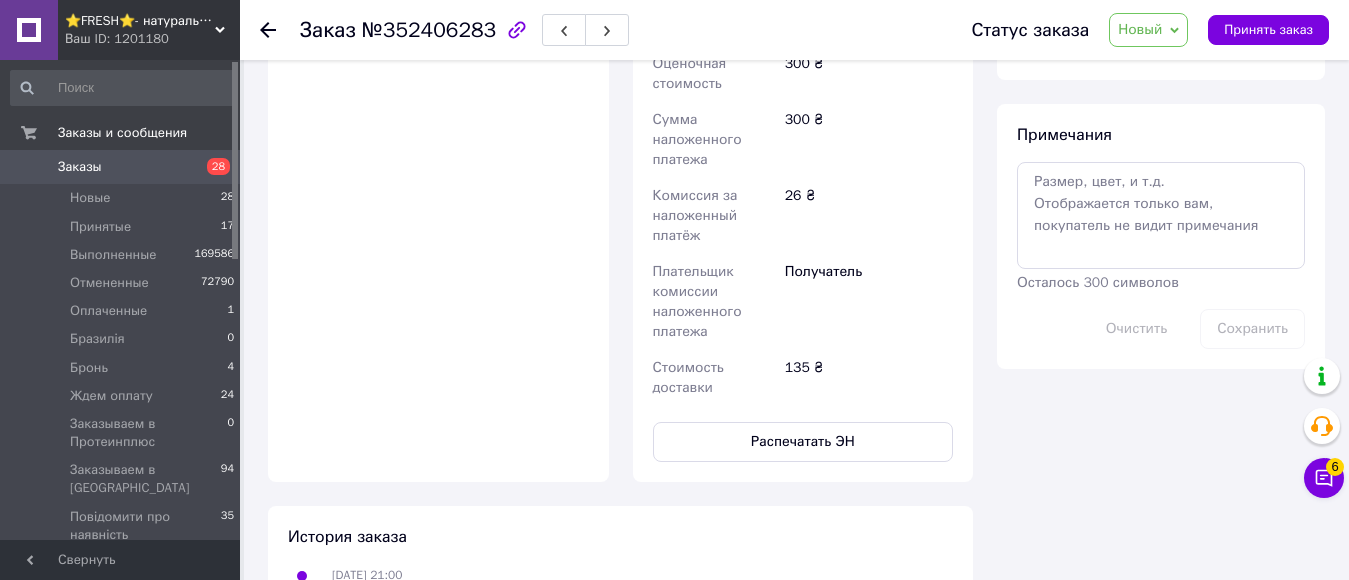 click on "Новый" at bounding box center [1140, 29] 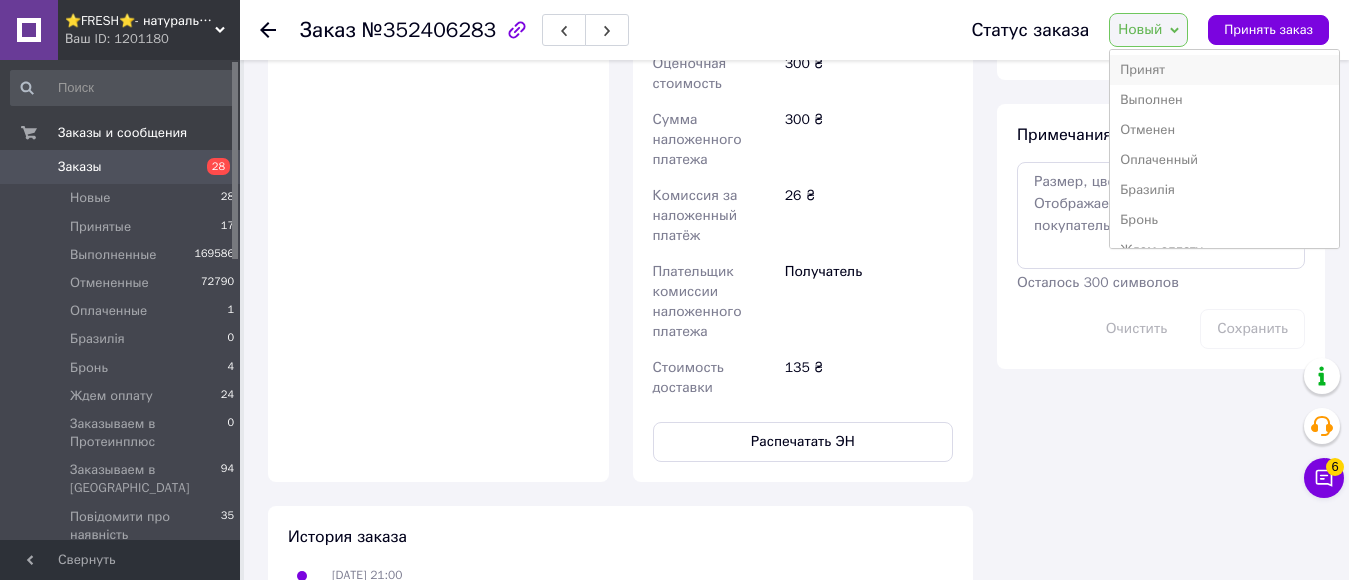 click on "Принят" at bounding box center [1224, 70] 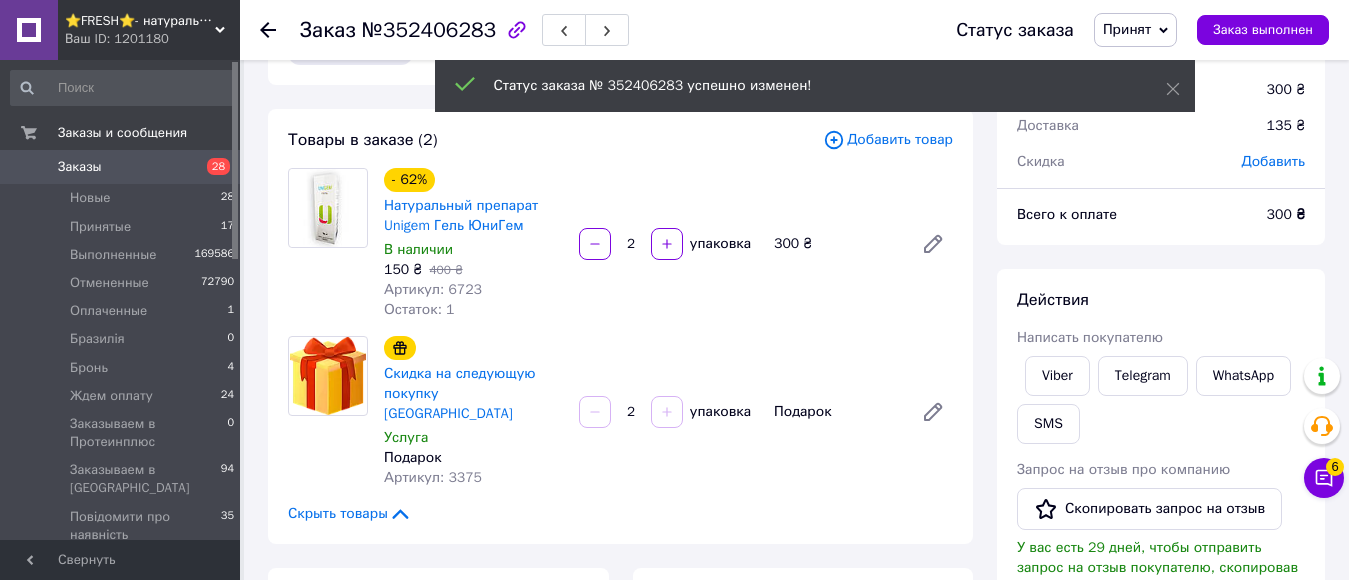 scroll, scrollTop: 0, scrollLeft: 0, axis: both 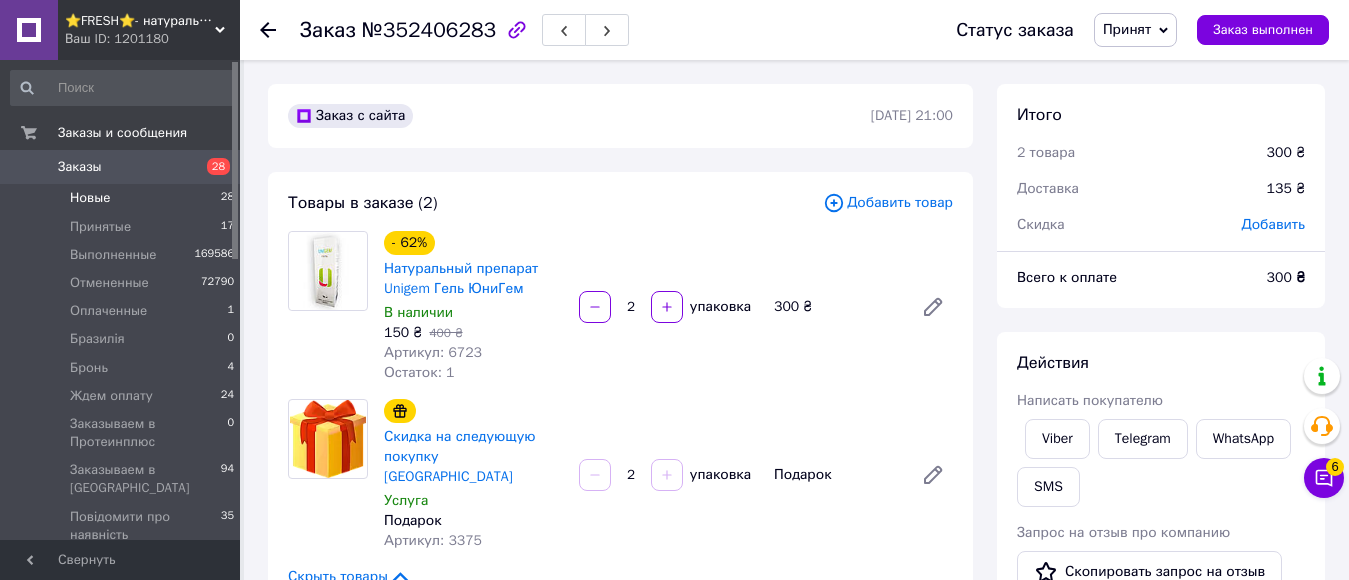 click on "Новые" at bounding box center [90, 198] 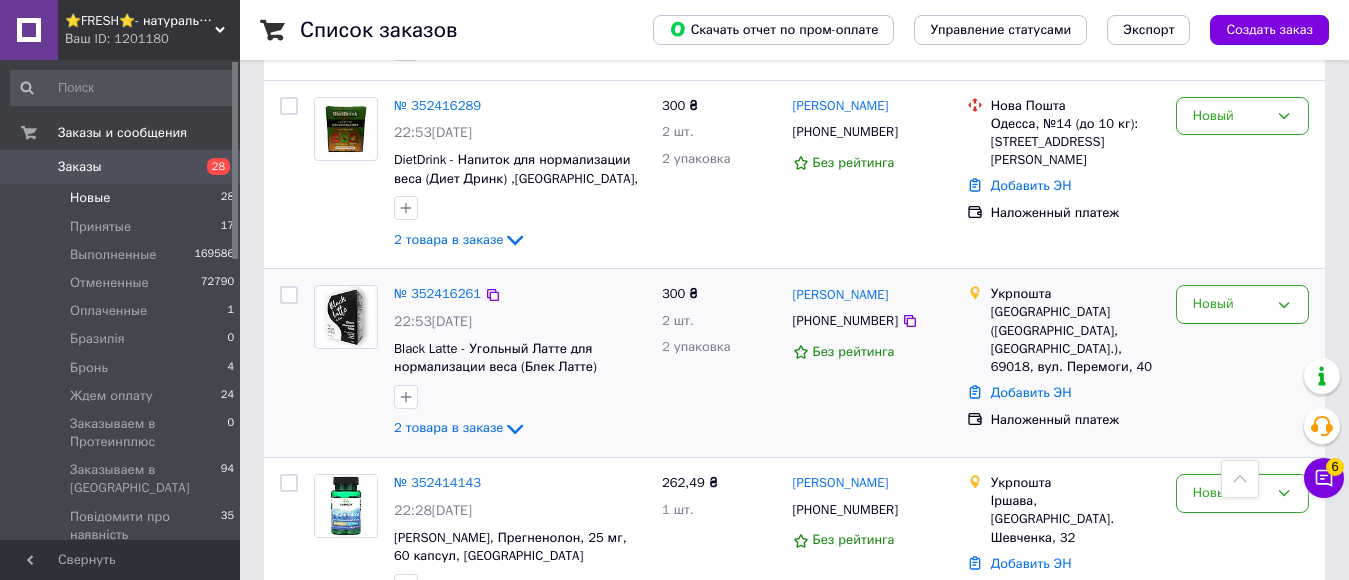scroll, scrollTop: 3557, scrollLeft: 0, axis: vertical 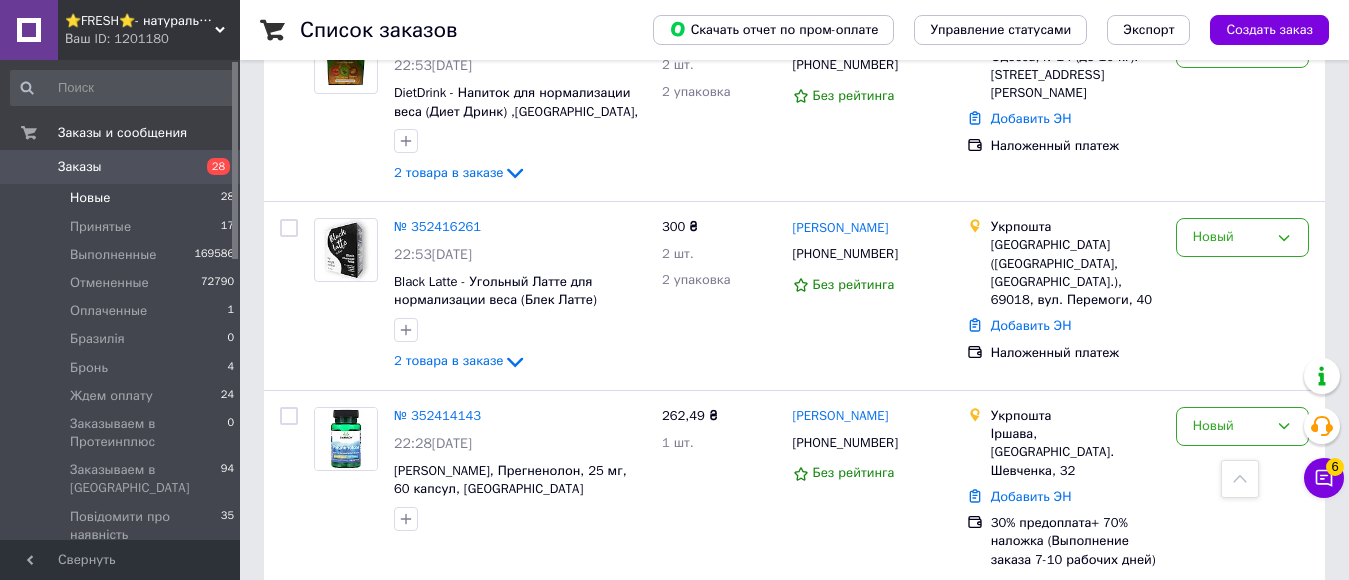 click on "2" at bounding box center (327, 630) 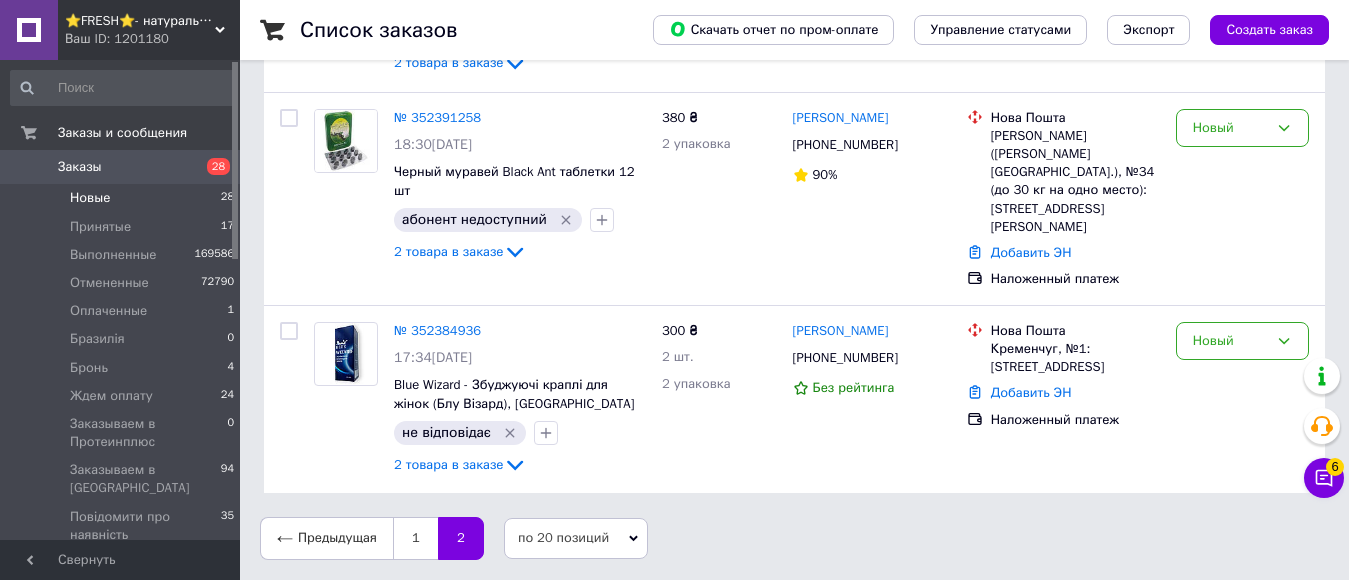 scroll, scrollTop: 0, scrollLeft: 0, axis: both 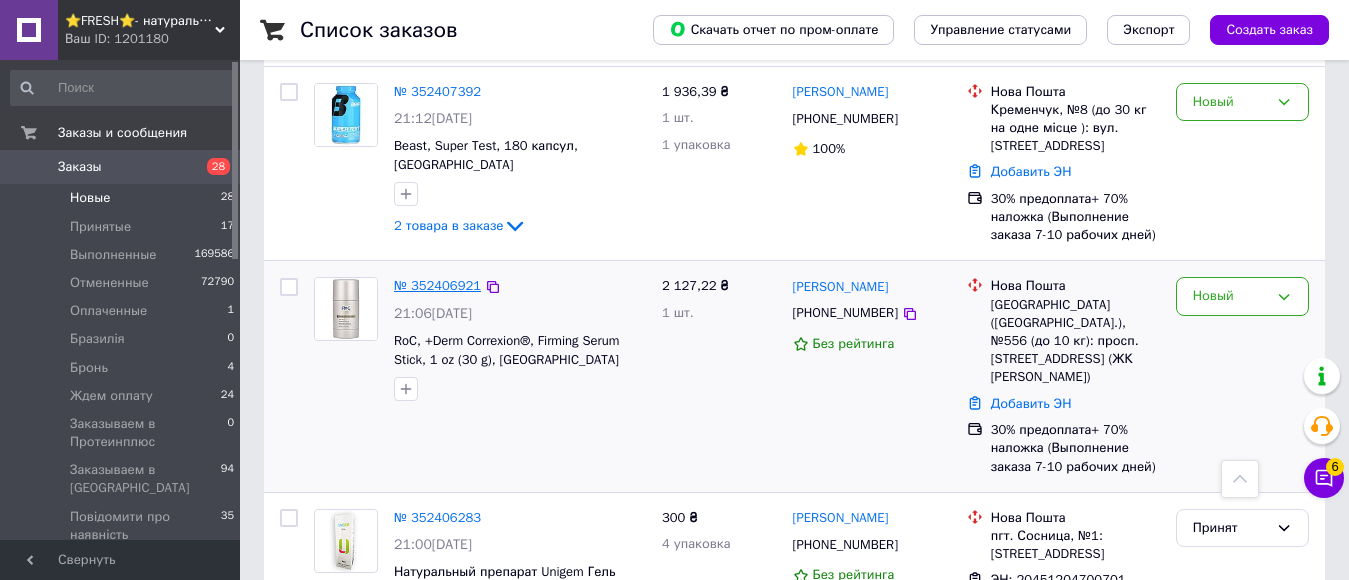 click on "№ 352406921" at bounding box center (437, 285) 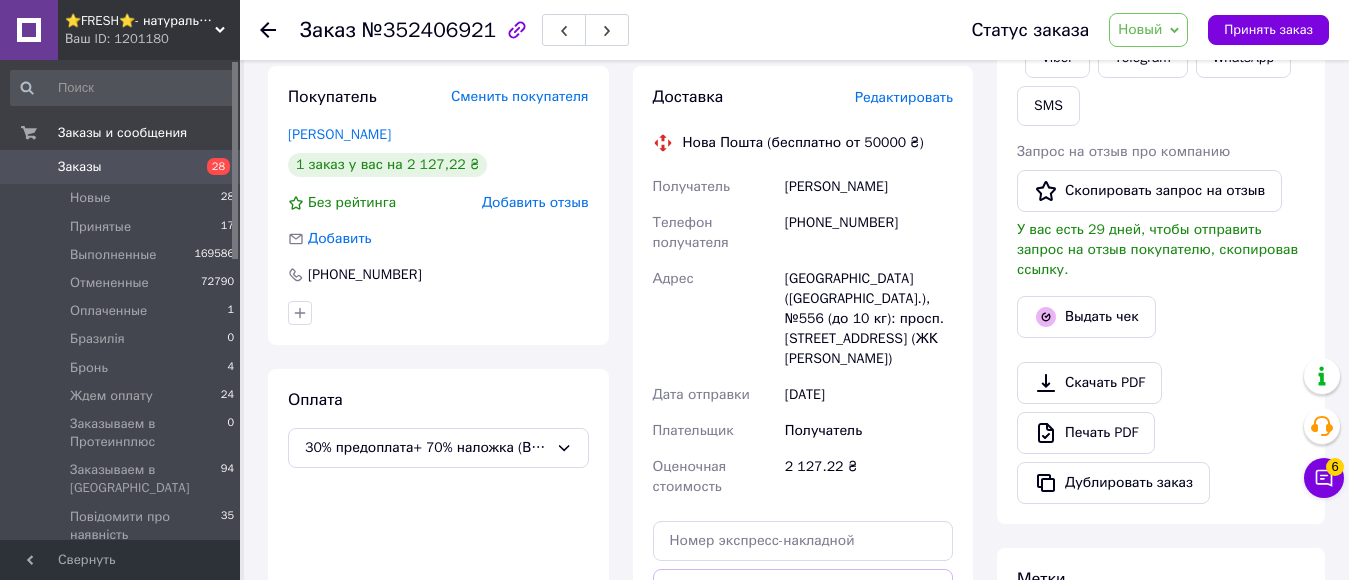 scroll, scrollTop: 0, scrollLeft: 0, axis: both 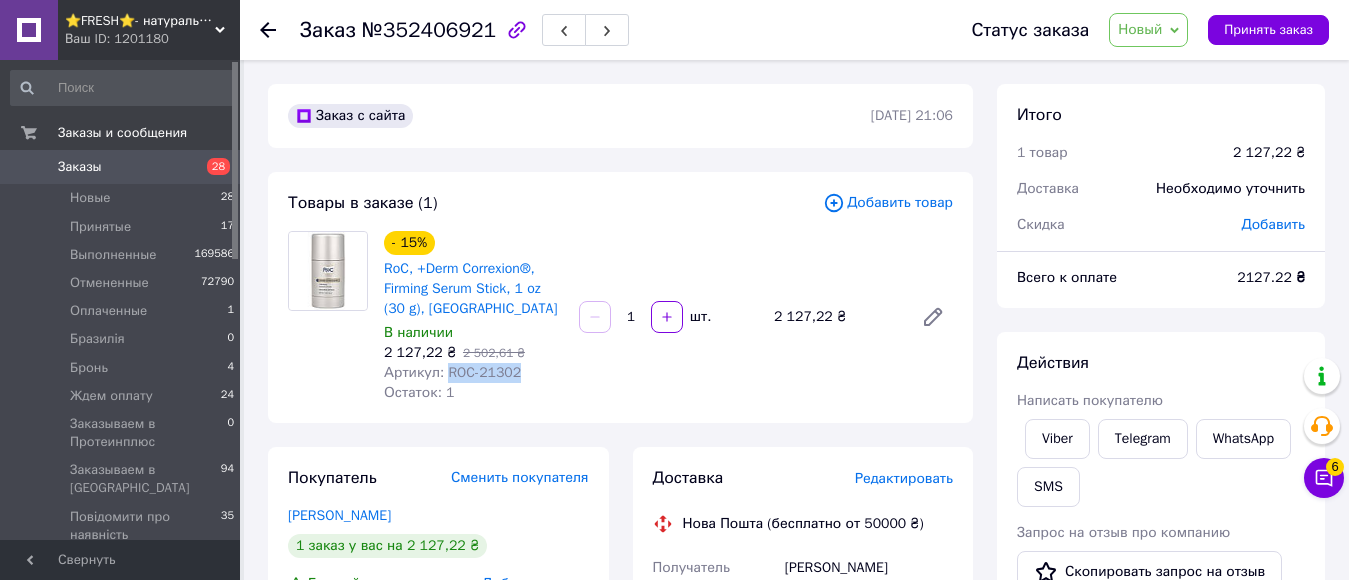 drag, startPoint x: 443, startPoint y: 374, endPoint x: 517, endPoint y: 375, distance: 74.00676 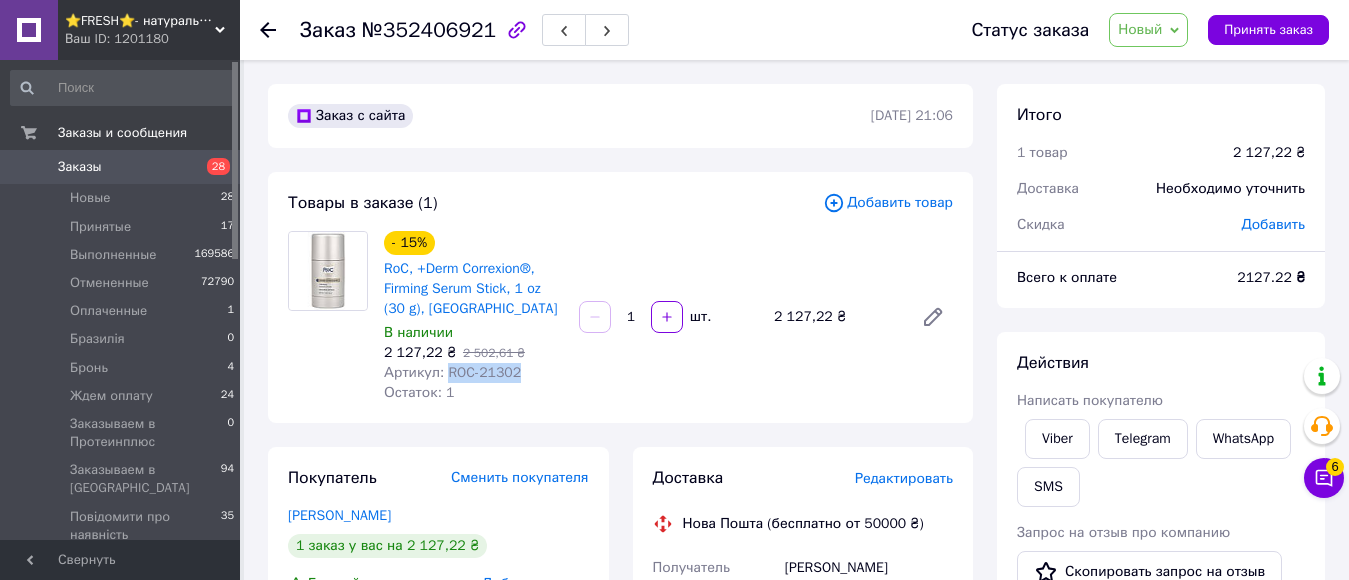 click on "Артикул: ROC-21302" at bounding box center (473, 373) 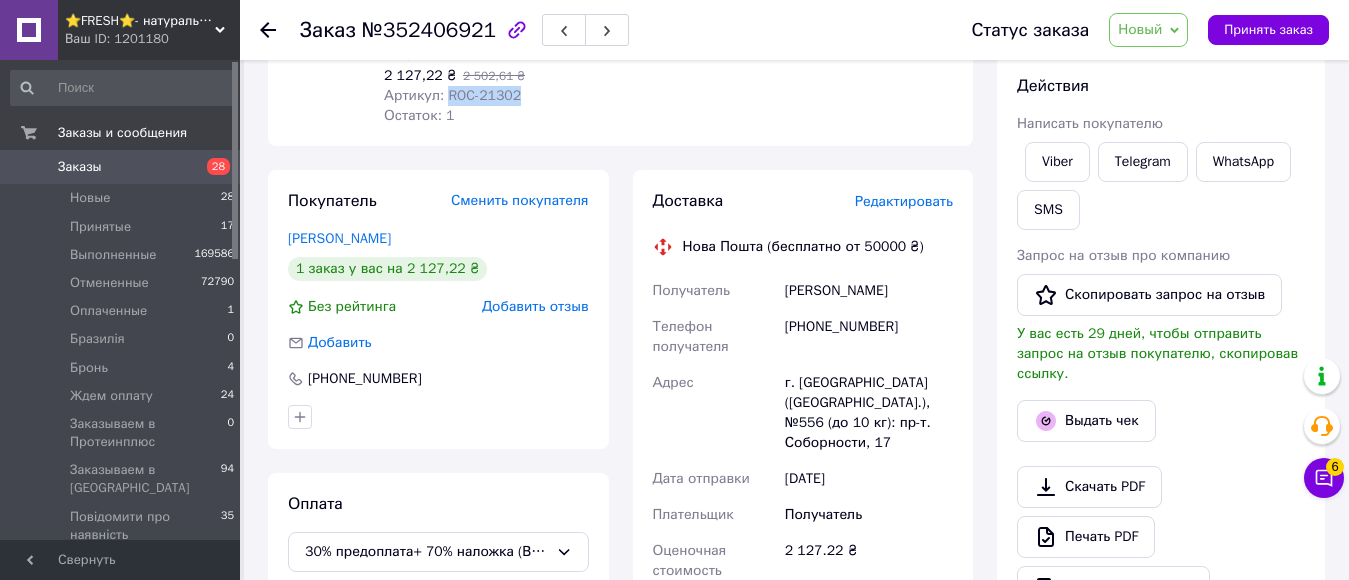 scroll, scrollTop: 300, scrollLeft: 0, axis: vertical 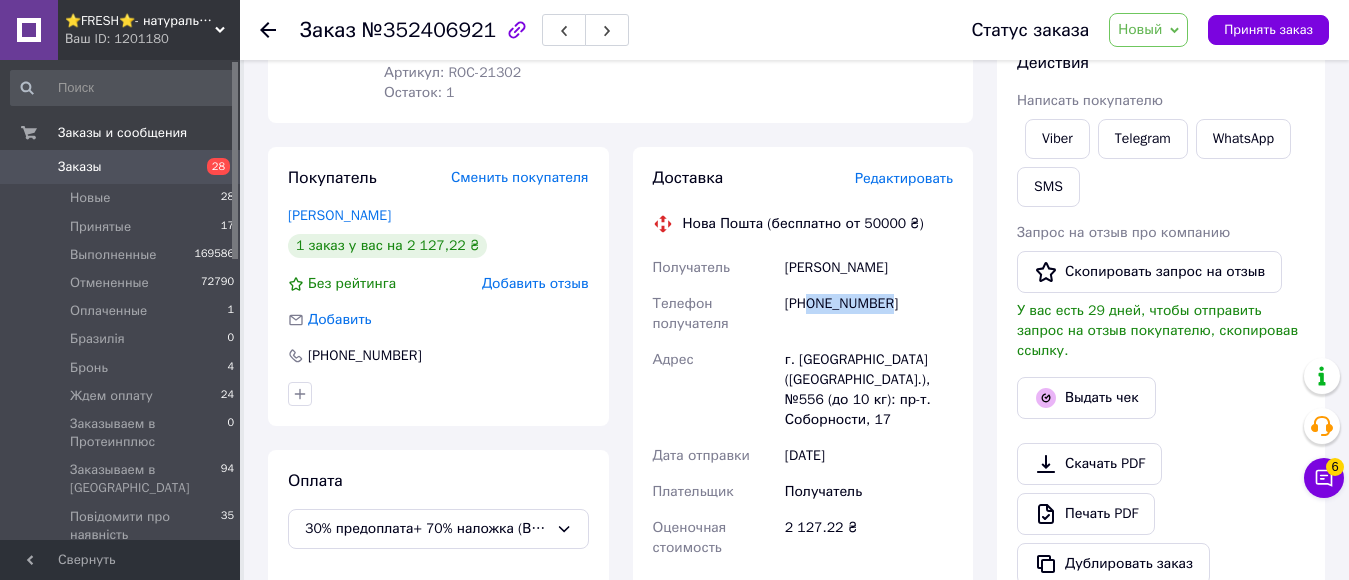 drag, startPoint x: 809, startPoint y: 308, endPoint x: 900, endPoint y: 312, distance: 91.08787 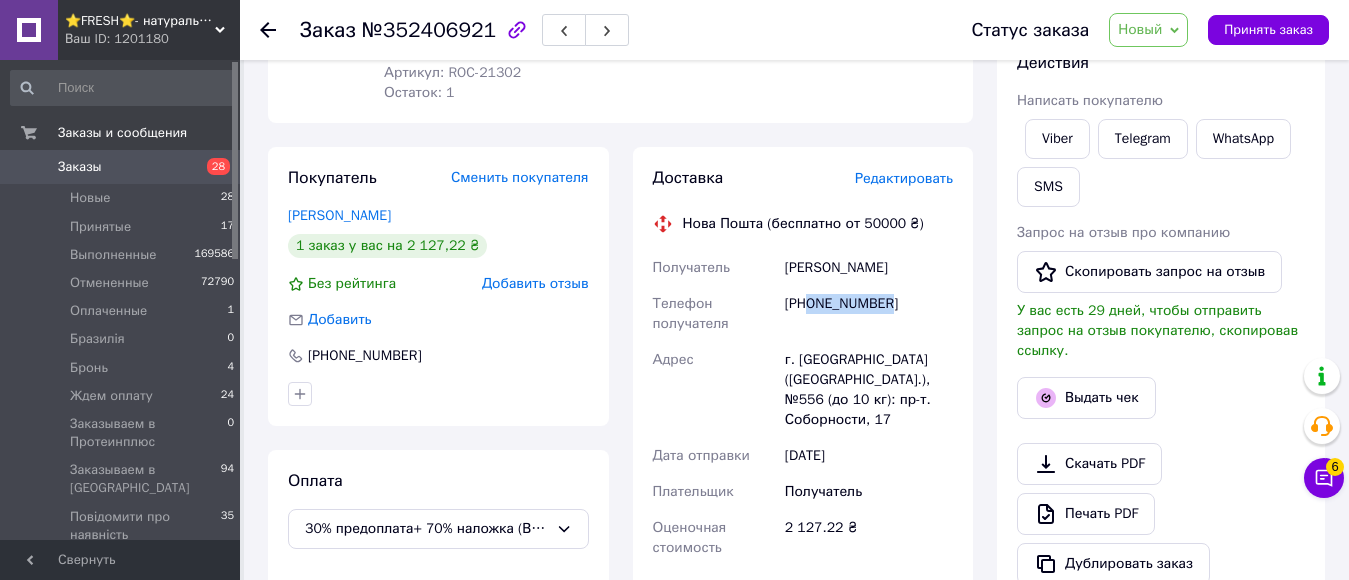 click on "[PHONE_NUMBER]" at bounding box center [869, 314] 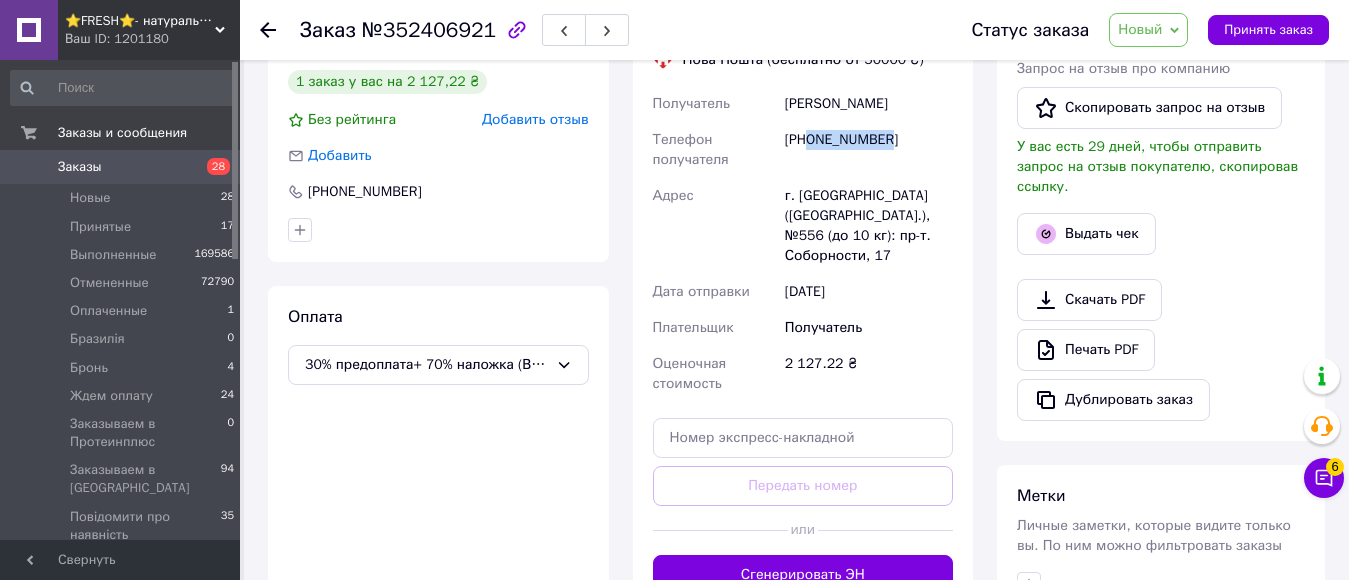 scroll, scrollTop: 700, scrollLeft: 0, axis: vertical 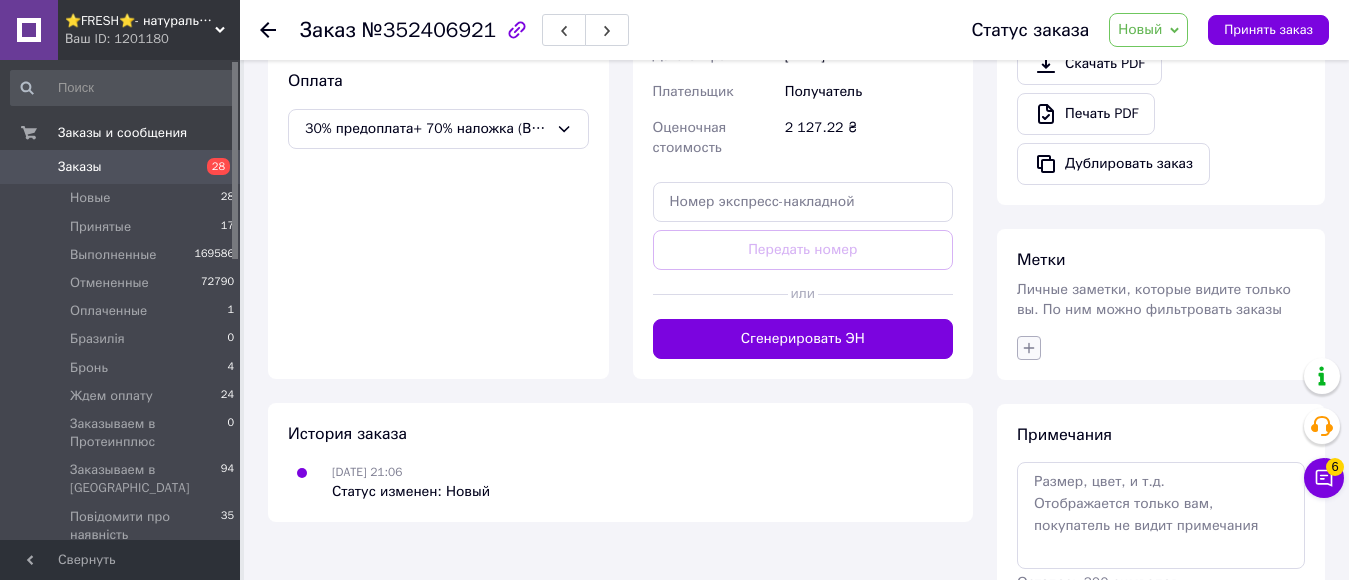 click 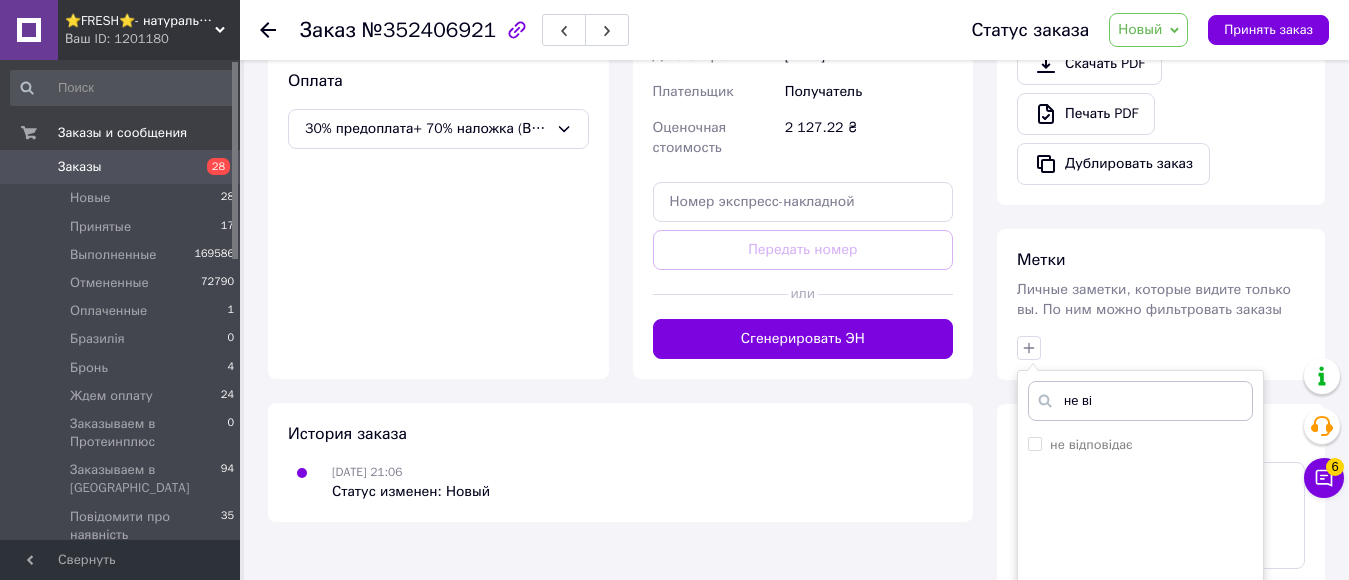 type on "не ві" 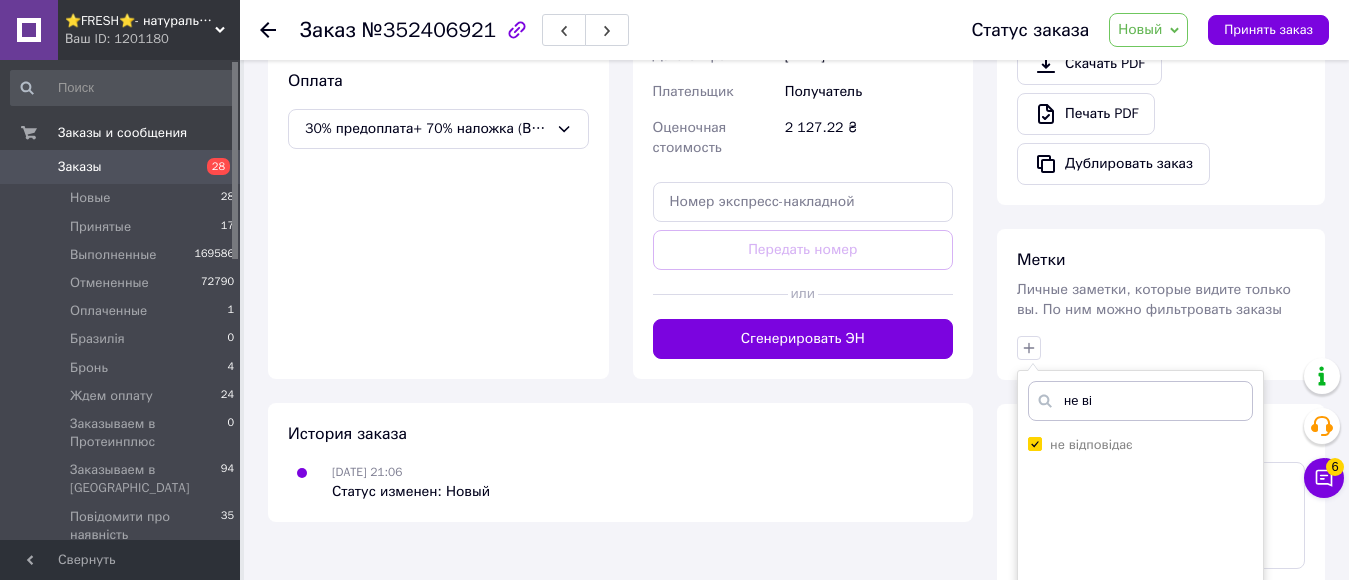 checkbox on "true" 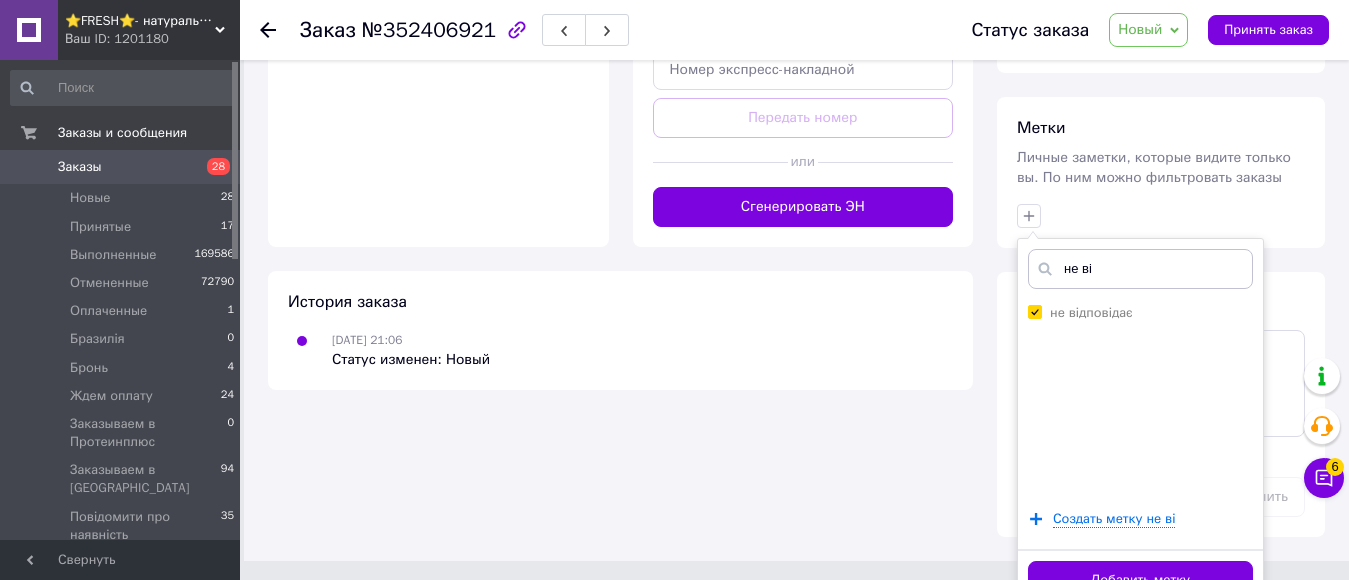 scroll, scrollTop: 842, scrollLeft: 0, axis: vertical 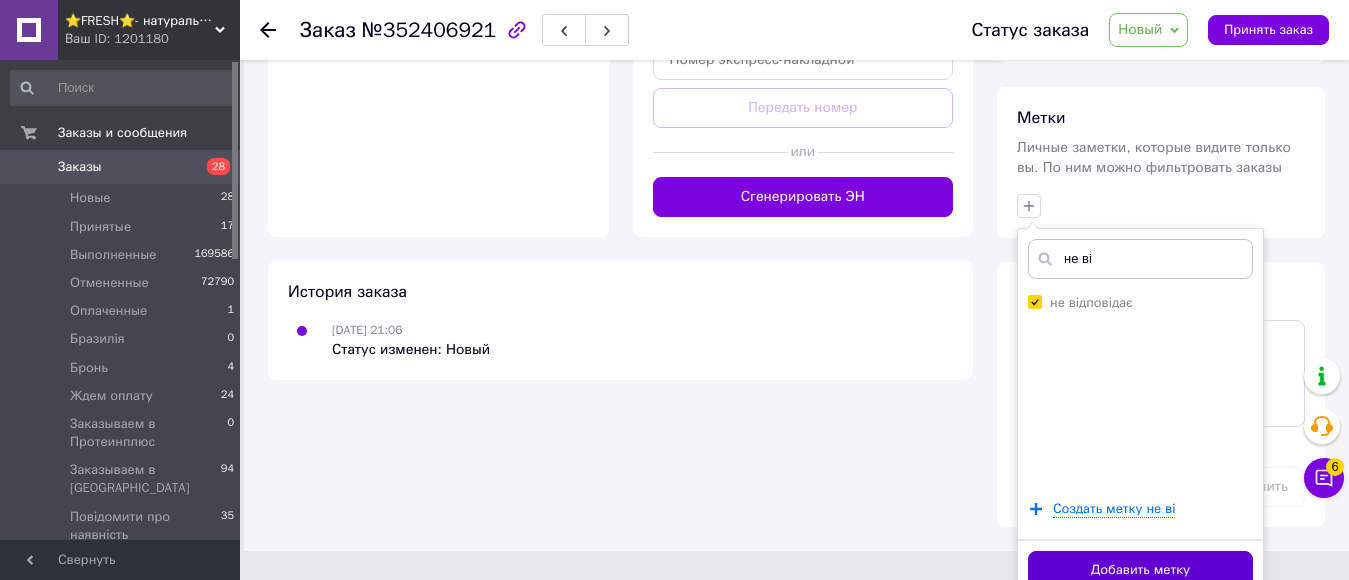 click on "Добавить метку" at bounding box center [1140, 570] 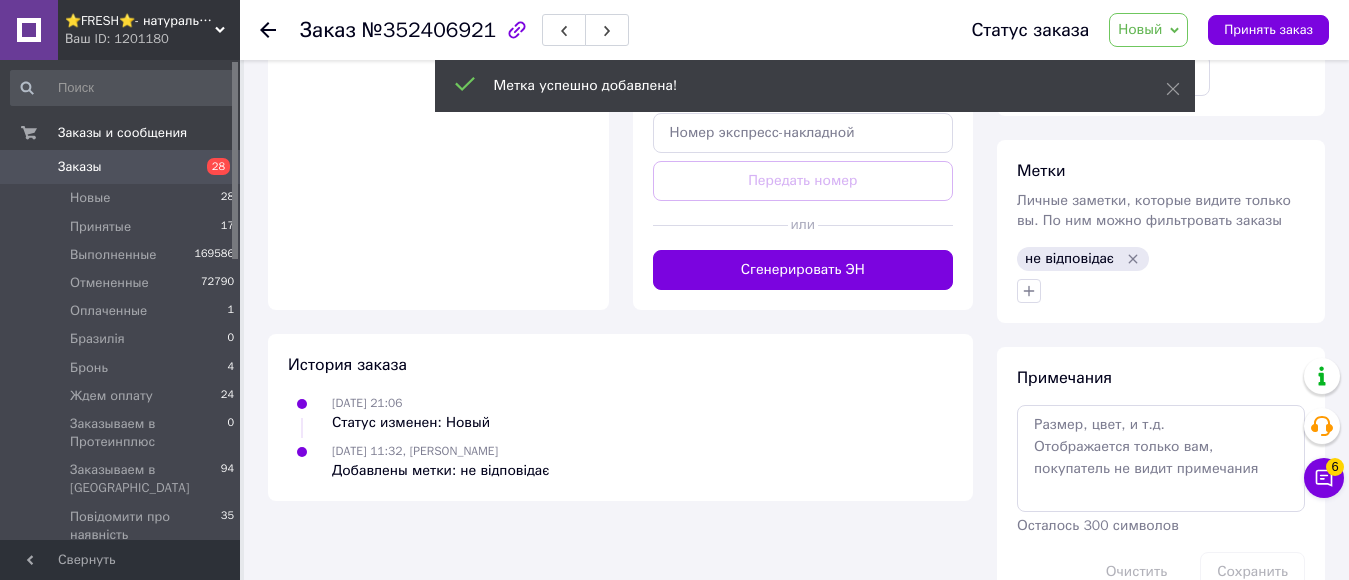 scroll, scrollTop: 825, scrollLeft: 0, axis: vertical 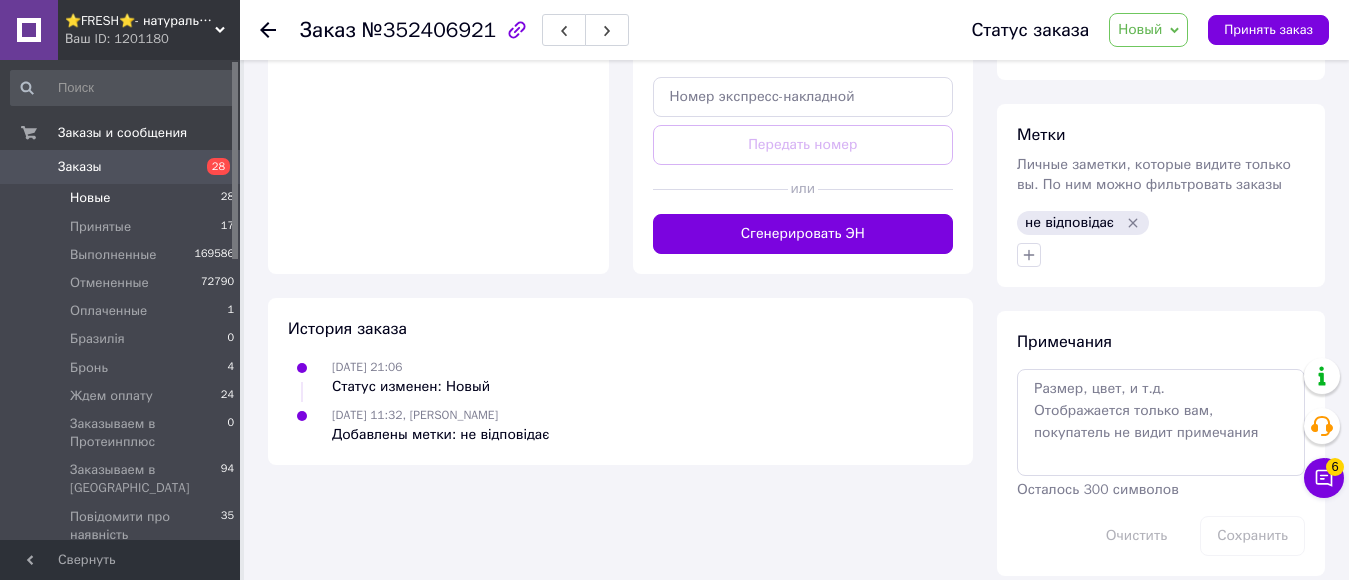 click on "Новые" at bounding box center [90, 198] 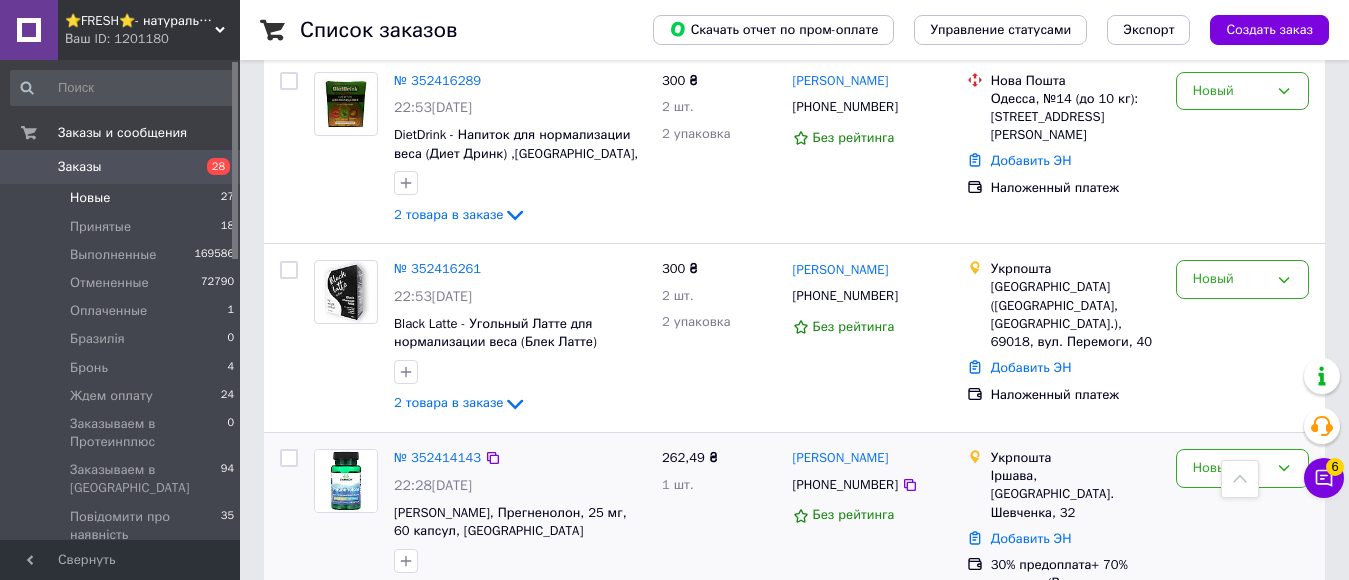 scroll, scrollTop: 3557, scrollLeft: 0, axis: vertical 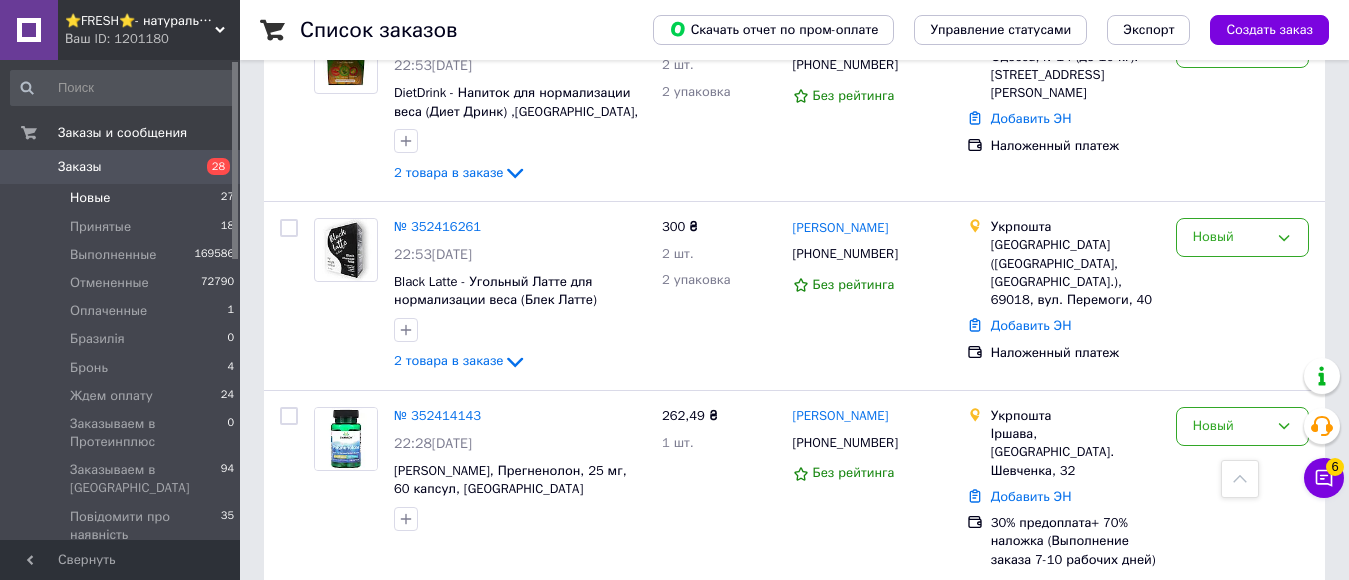 click on "2" at bounding box center [327, 630] 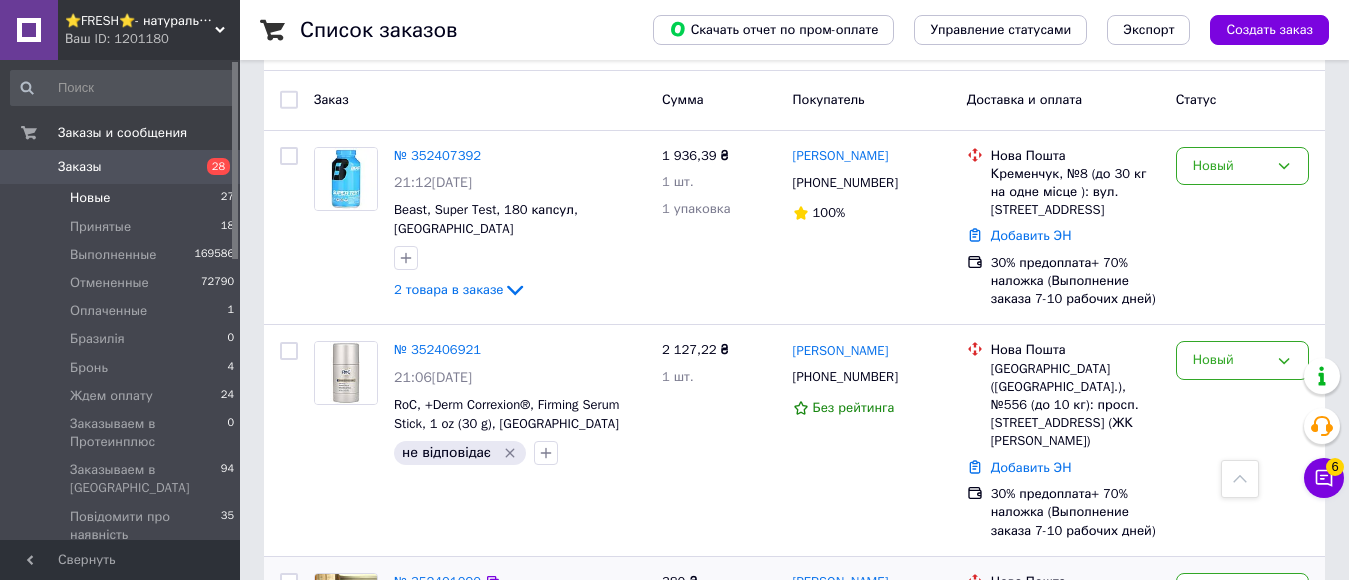 scroll, scrollTop: 293, scrollLeft: 0, axis: vertical 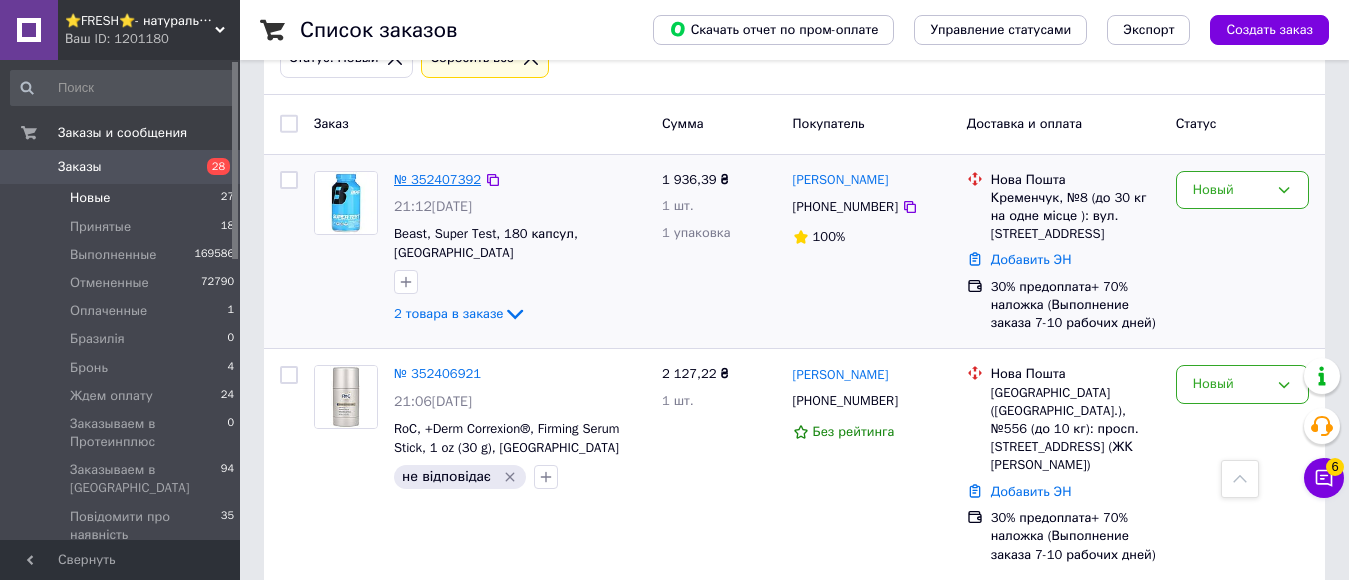 click on "№ 352407392" at bounding box center (437, 179) 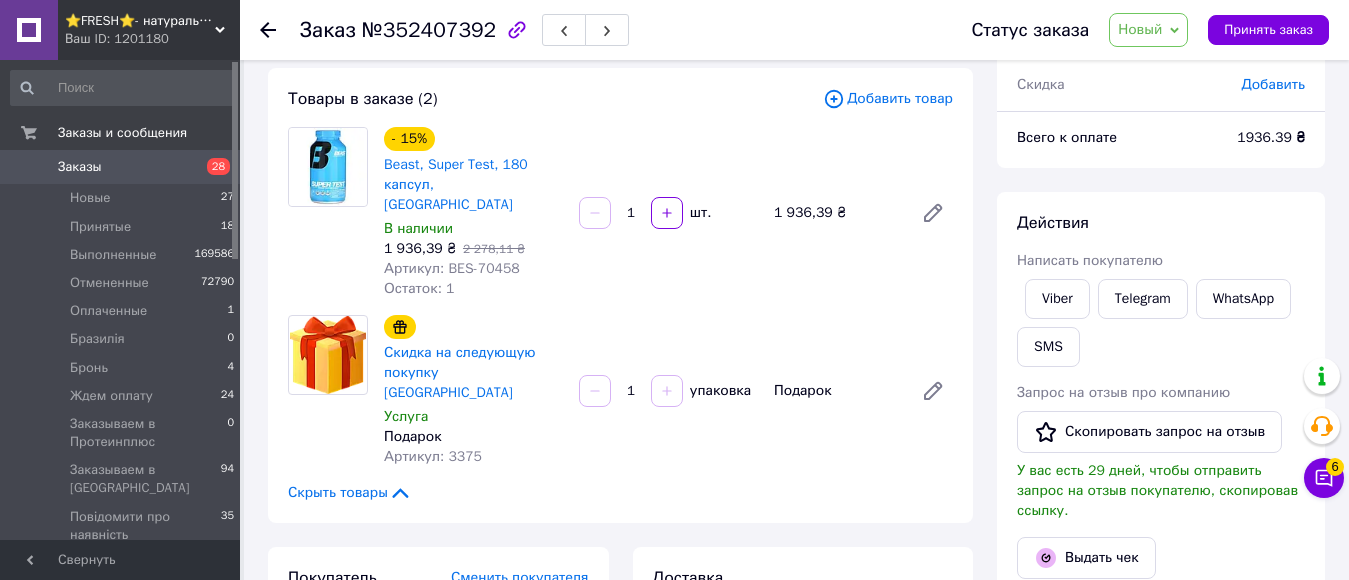 scroll, scrollTop: 0, scrollLeft: 0, axis: both 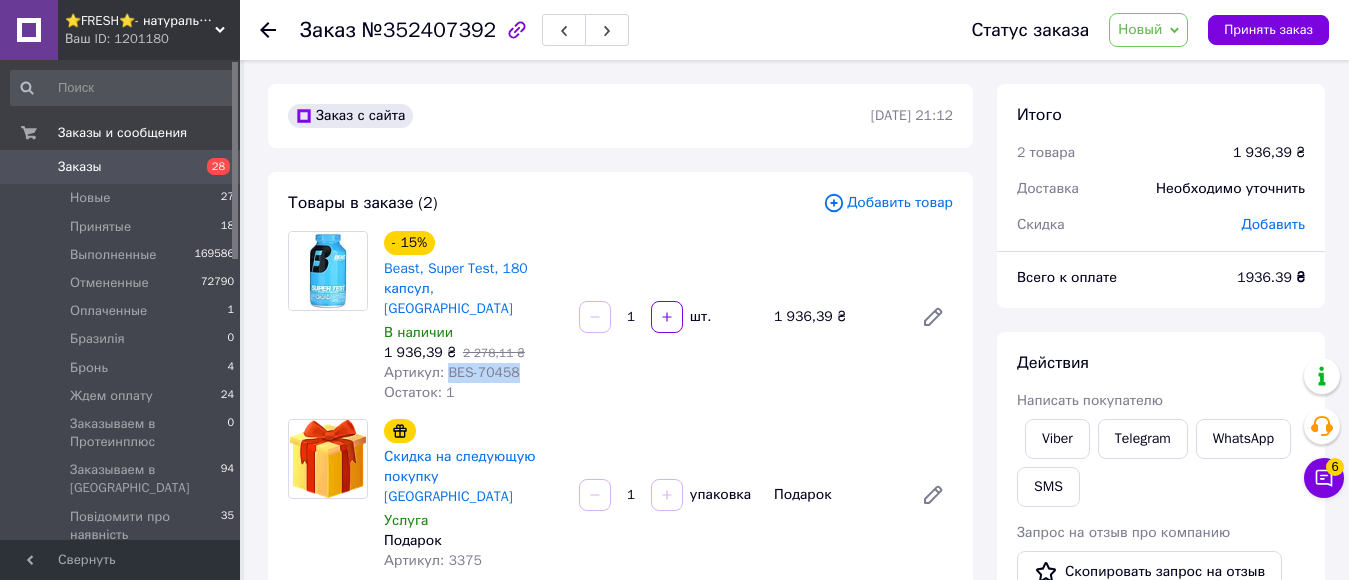 drag, startPoint x: 444, startPoint y: 354, endPoint x: 526, endPoint y: 359, distance: 82.1523 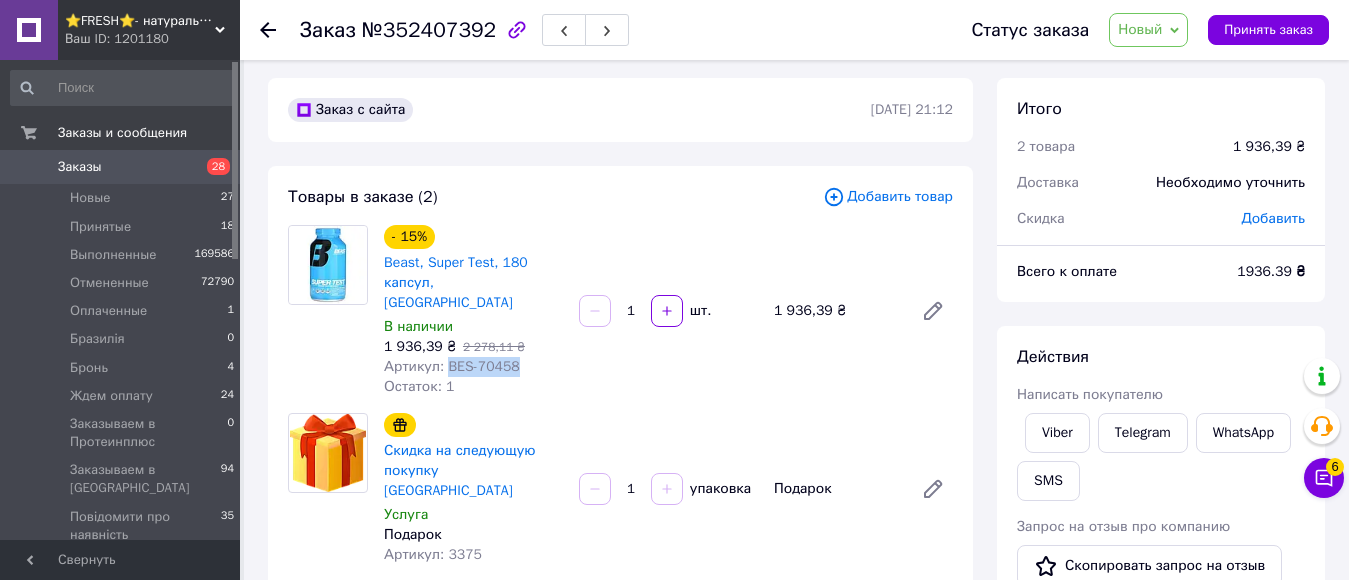 scroll, scrollTop: 300, scrollLeft: 0, axis: vertical 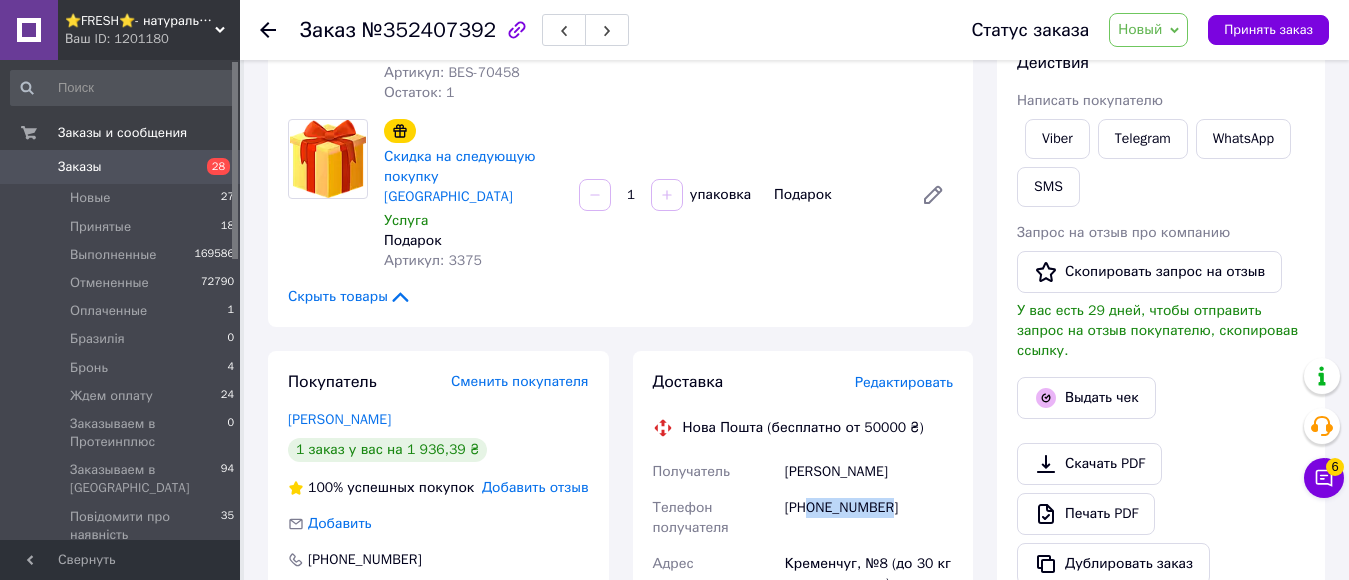 drag, startPoint x: 809, startPoint y: 472, endPoint x: 900, endPoint y: 475, distance: 91.04944 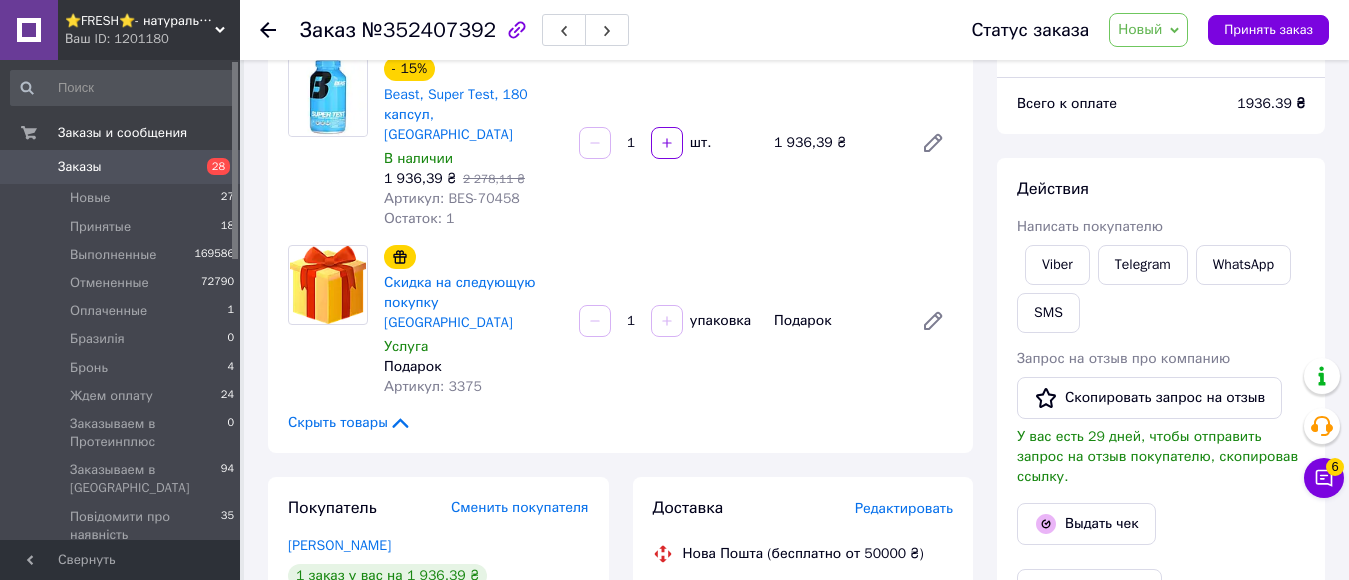 scroll, scrollTop: 0, scrollLeft: 0, axis: both 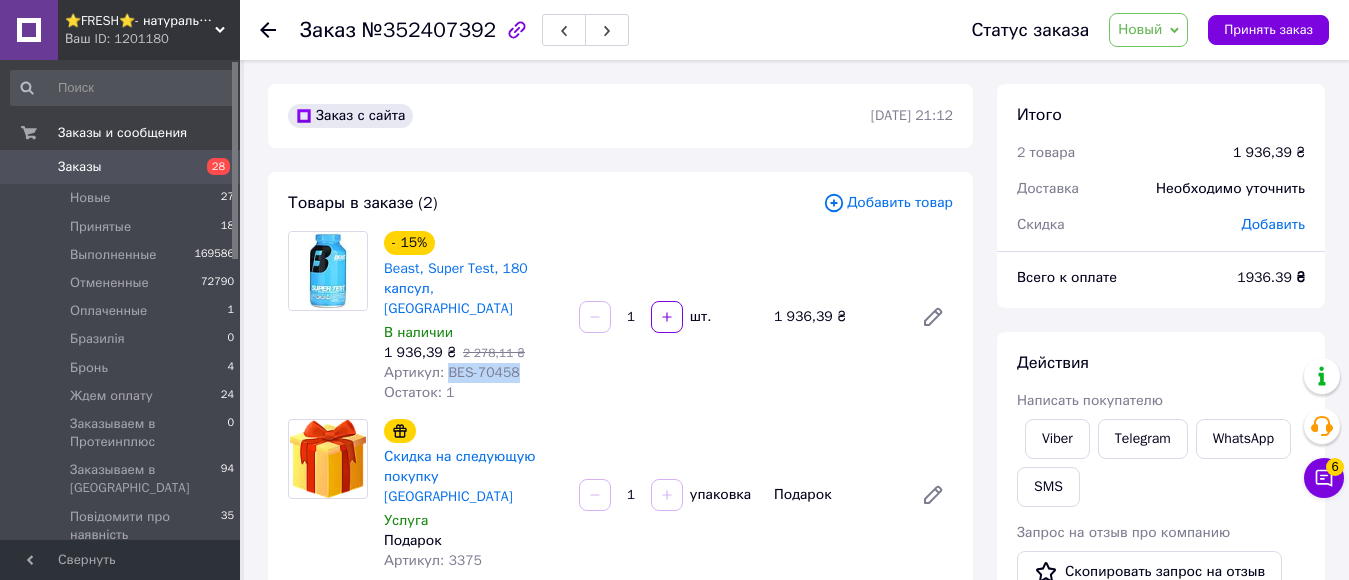 drag, startPoint x: 443, startPoint y: 355, endPoint x: 526, endPoint y: 356, distance: 83.00603 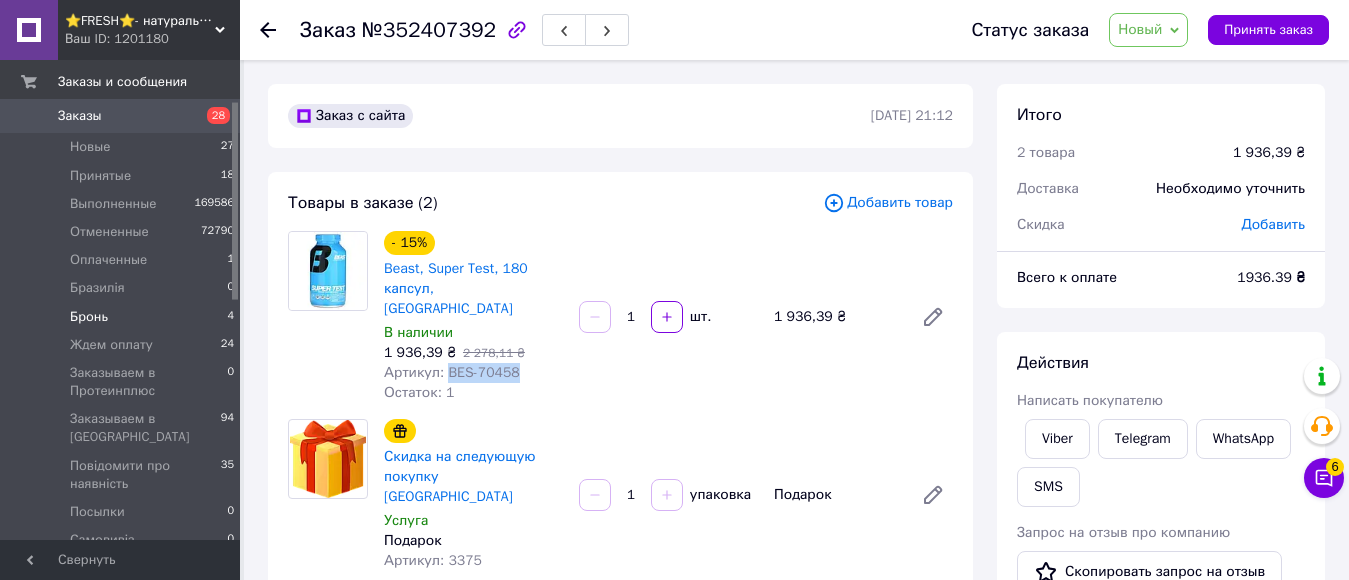 scroll, scrollTop: 100, scrollLeft: 0, axis: vertical 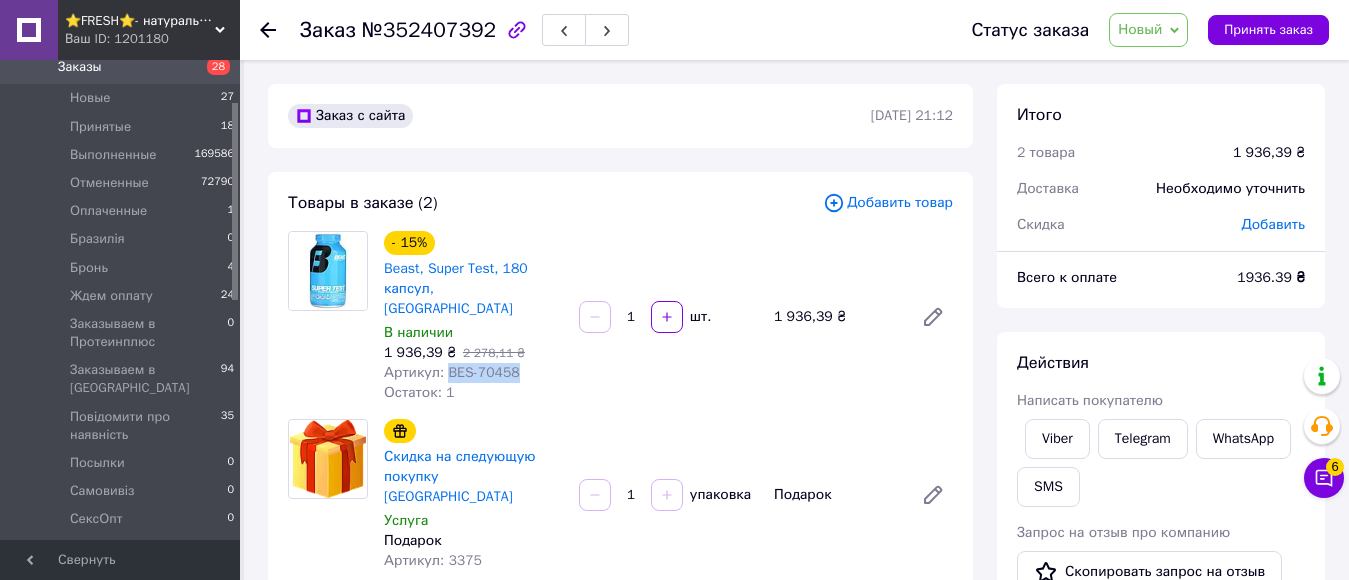 click on "Новый" at bounding box center (1140, 29) 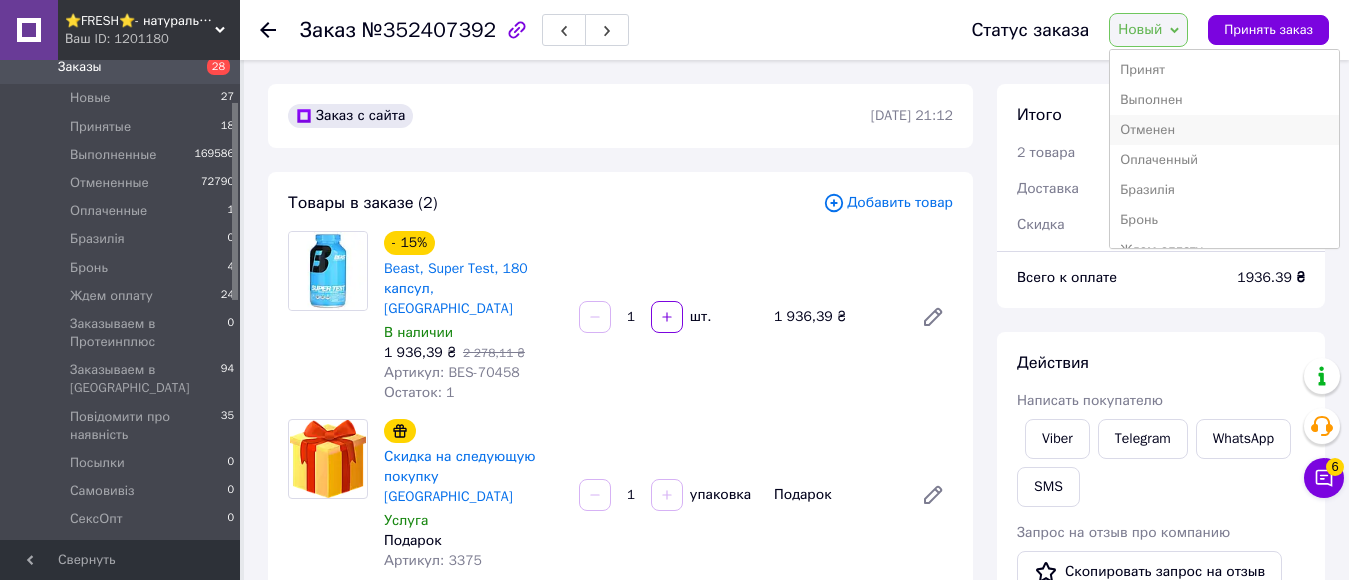 click on "Отменен" at bounding box center (1224, 130) 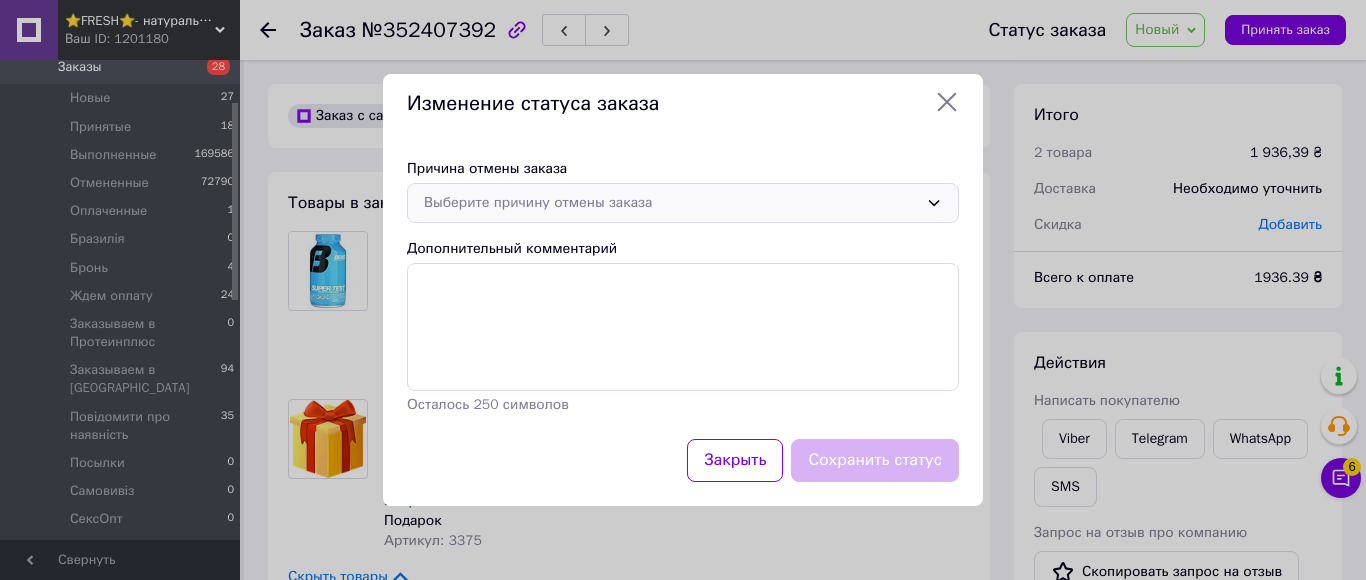 click on "Выберите причину отмены заказа" at bounding box center (671, 203) 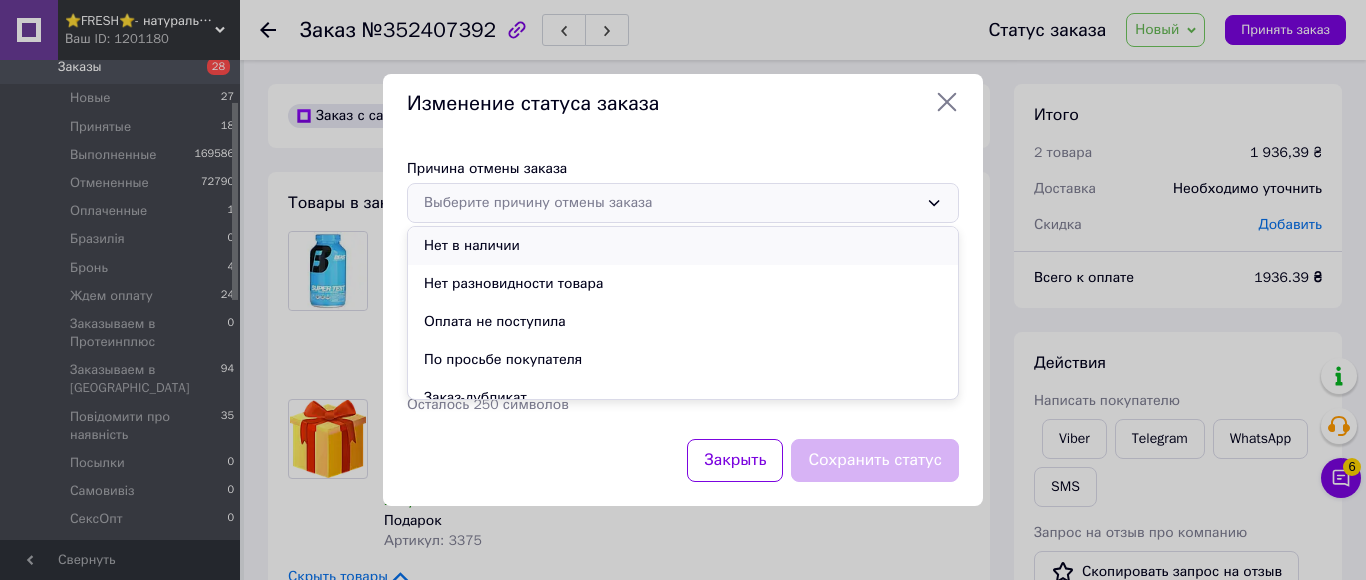 click on "Нет в наличии" at bounding box center [683, 246] 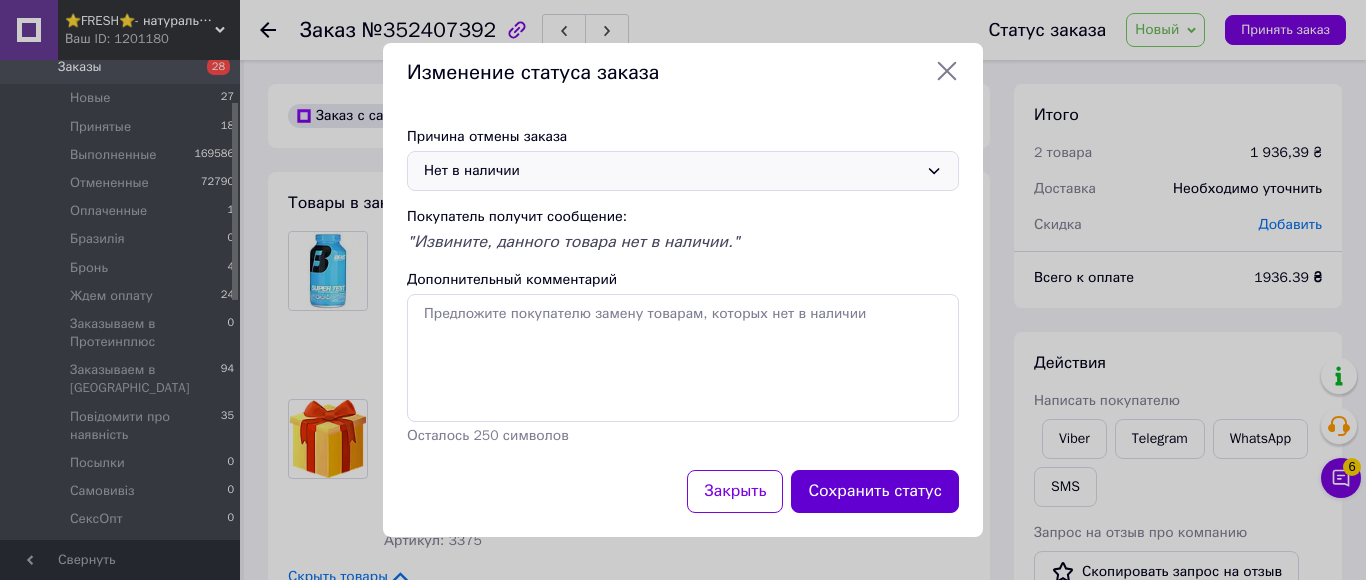 click on "Сохранить статус" at bounding box center (875, 491) 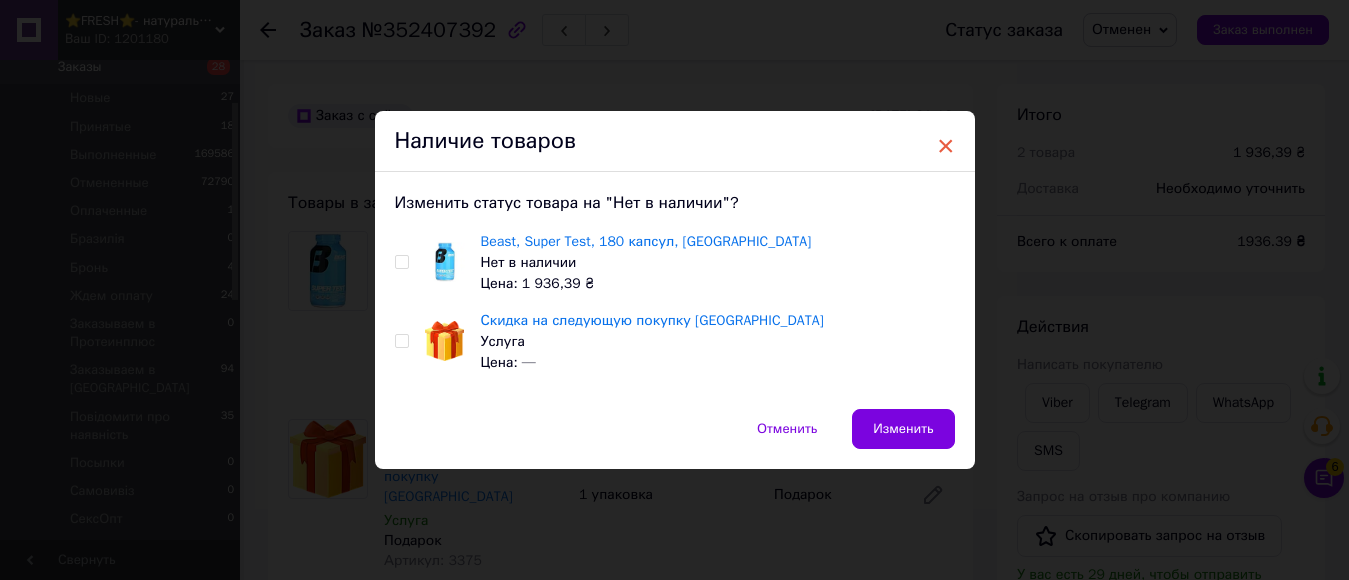 click on "×" at bounding box center (946, 146) 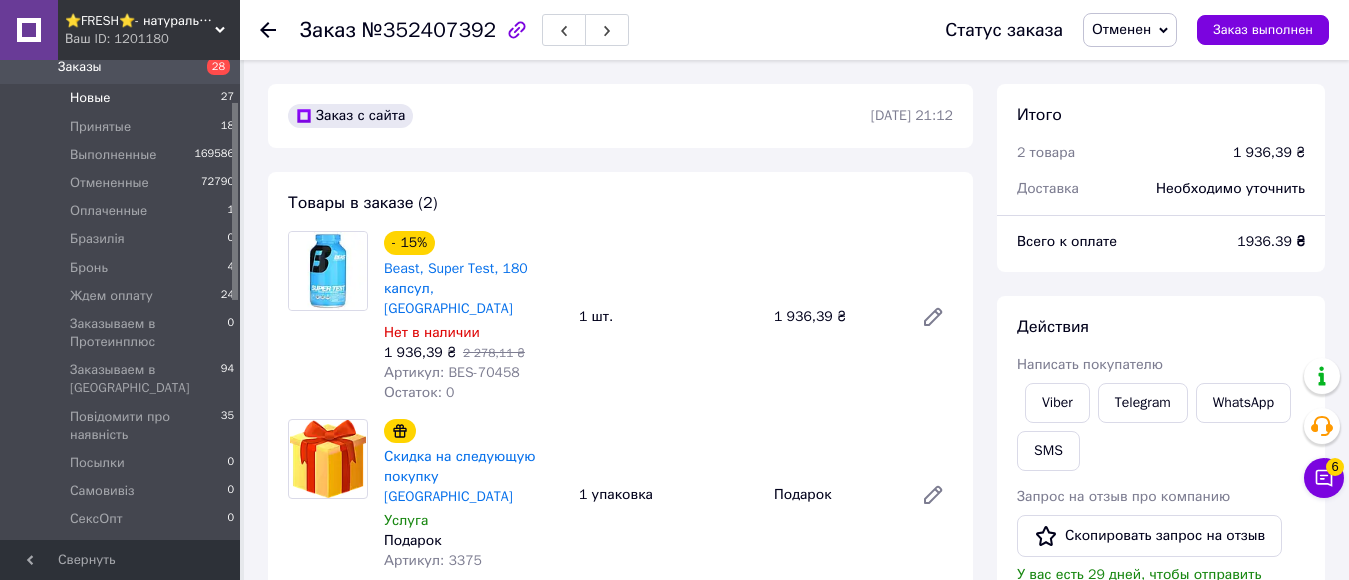 click on "Новые 27" at bounding box center (123, 98) 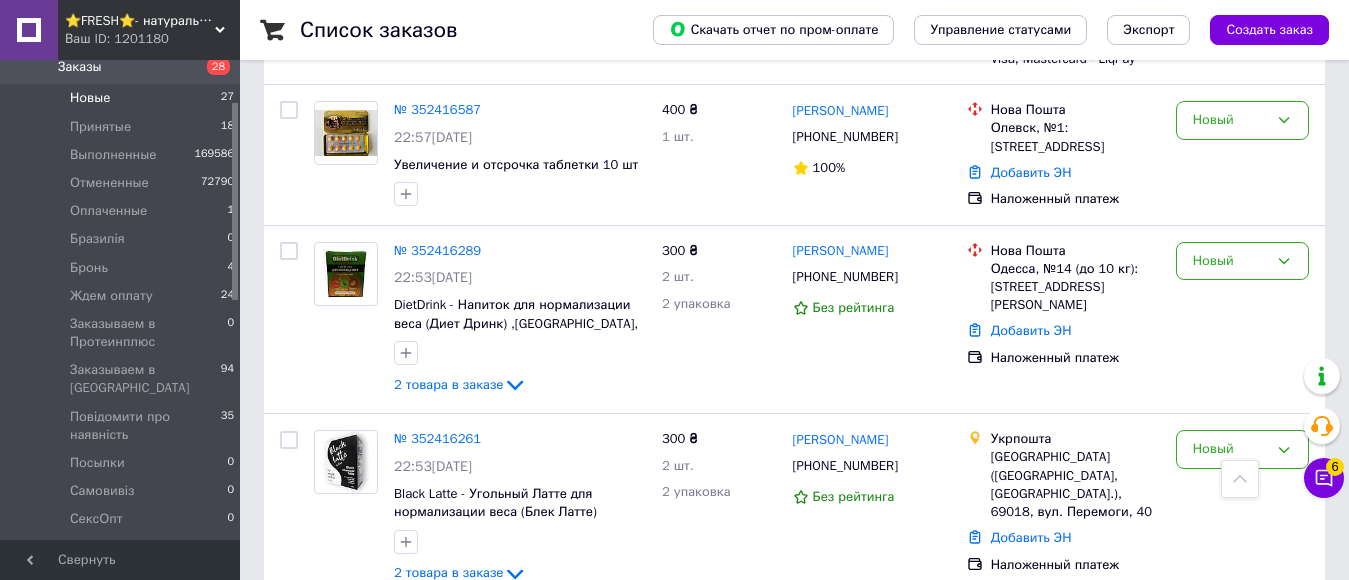 scroll, scrollTop: 3557, scrollLeft: 0, axis: vertical 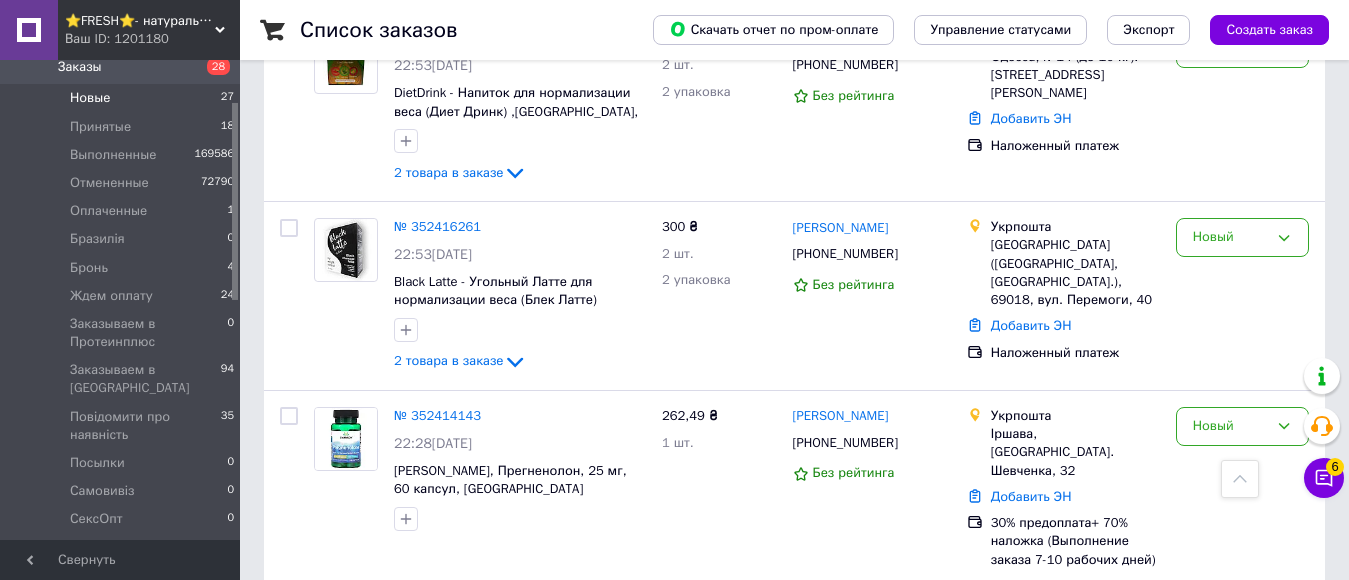 click on "2" at bounding box center [327, 630] 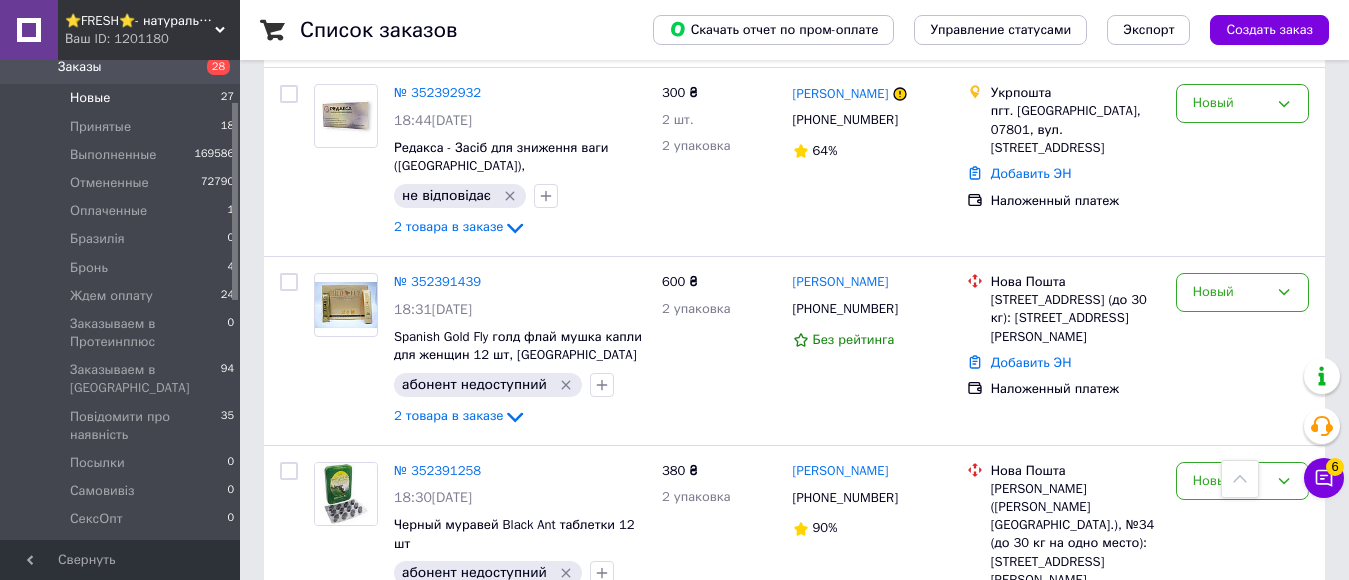 scroll, scrollTop: 1268, scrollLeft: 0, axis: vertical 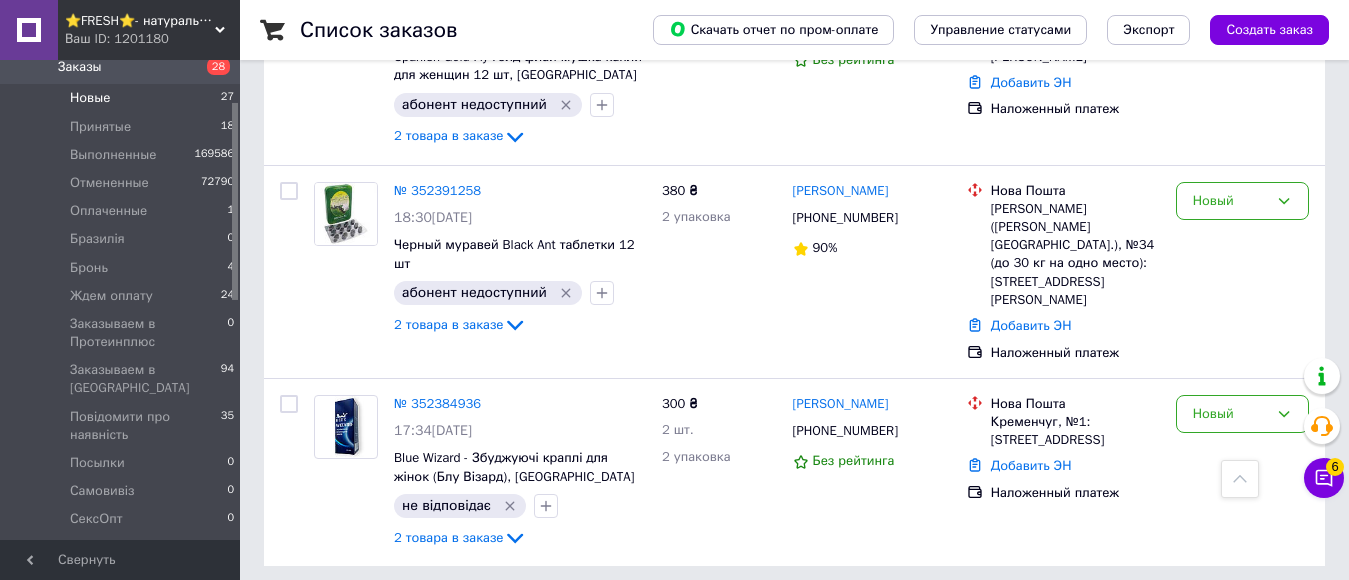 click on "1" at bounding box center (415, 611) 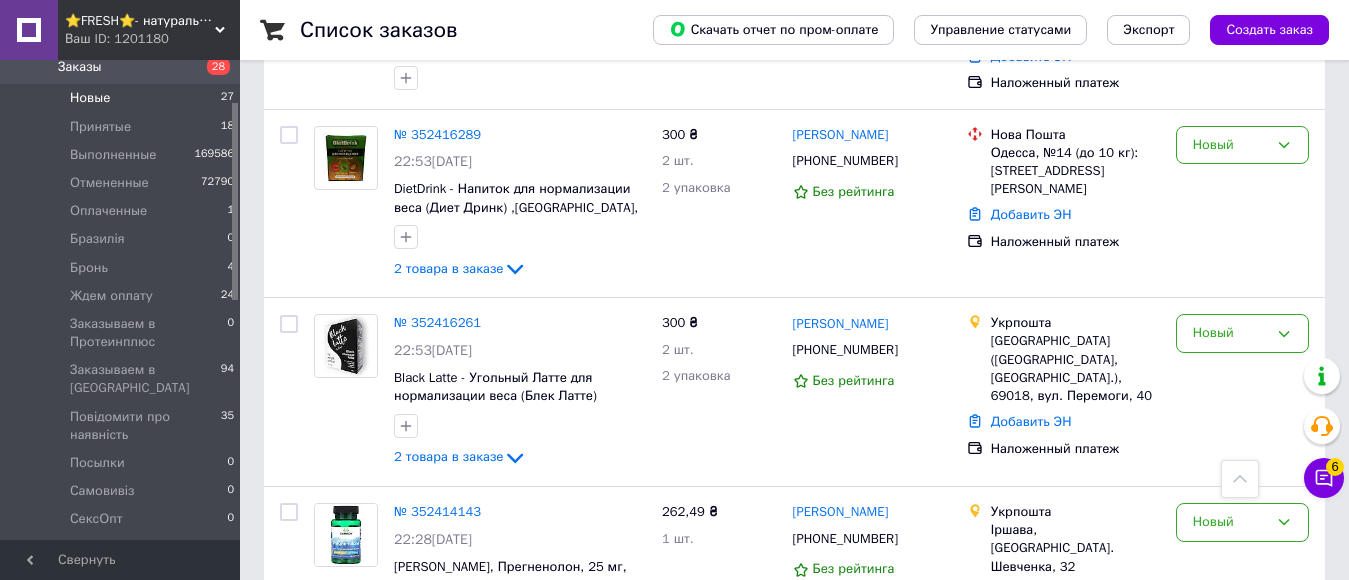 scroll, scrollTop: 3557, scrollLeft: 0, axis: vertical 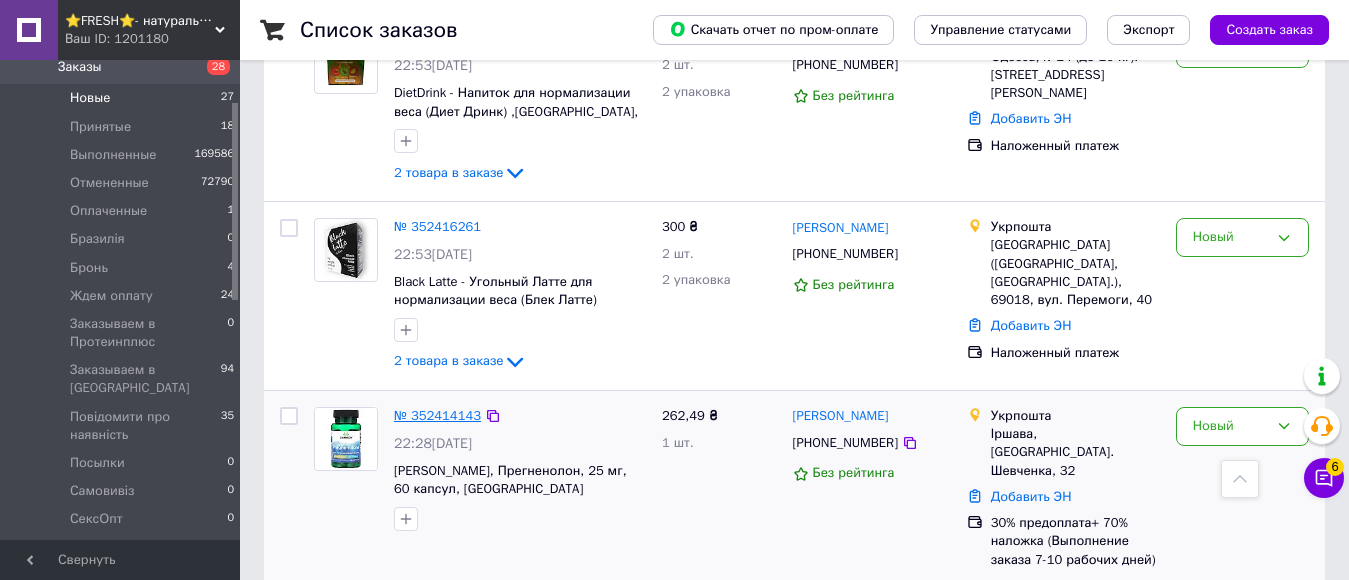 click on "№ 352414143" at bounding box center [437, 415] 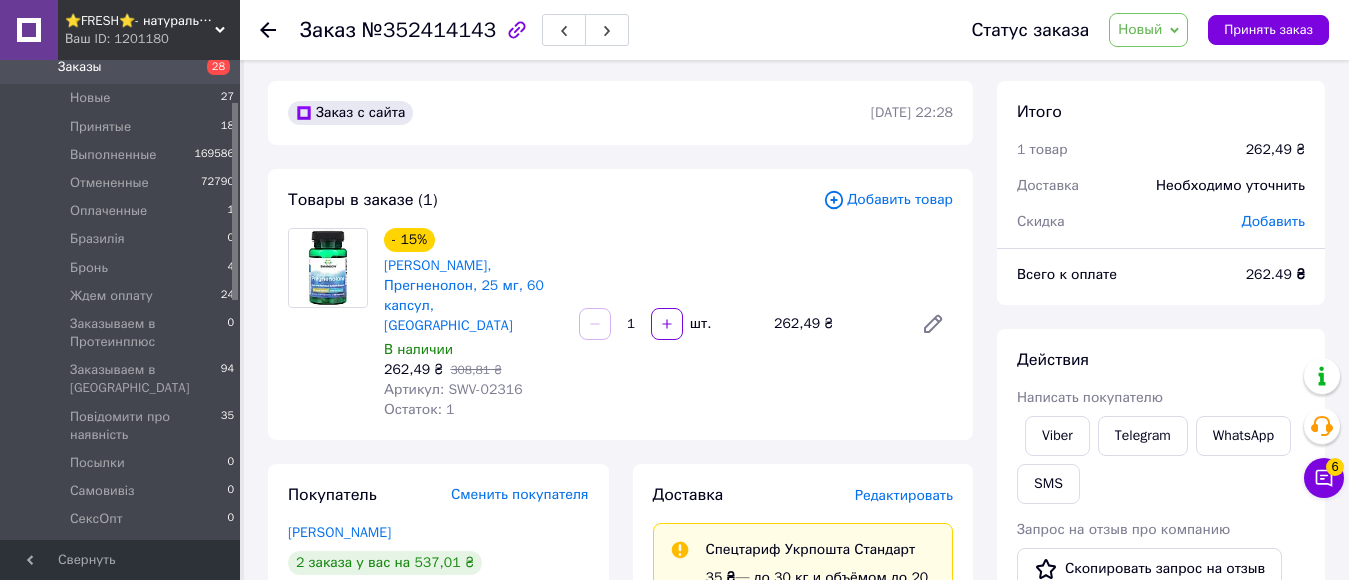 scroll, scrollTop: 0, scrollLeft: 0, axis: both 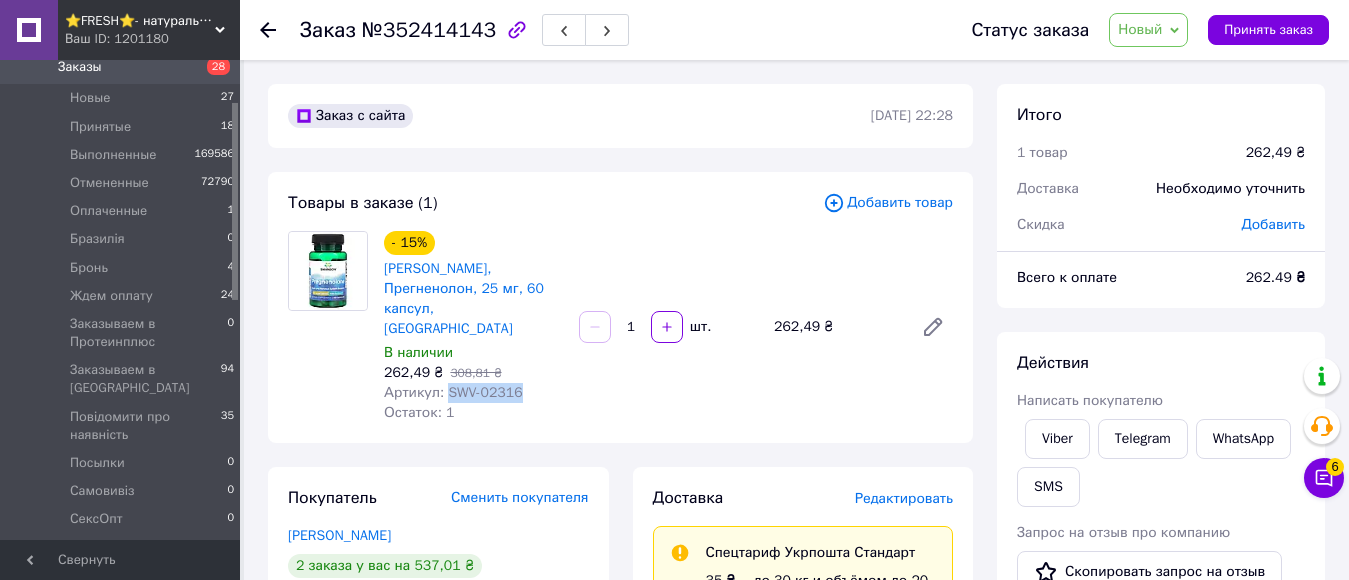 drag, startPoint x: 442, startPoint y: 357, endPoint x: 534, endPoint y: 355, distance: 92.021736 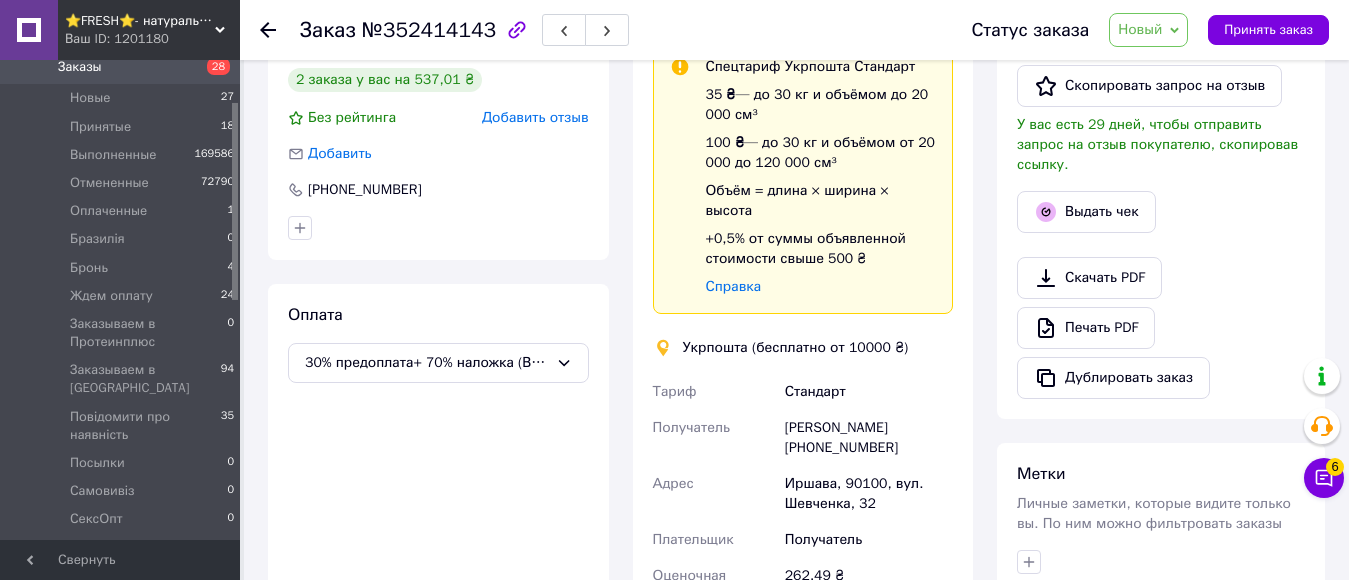 scroll, scrollTop: 600, scrollLeft: 0, axis: vertical 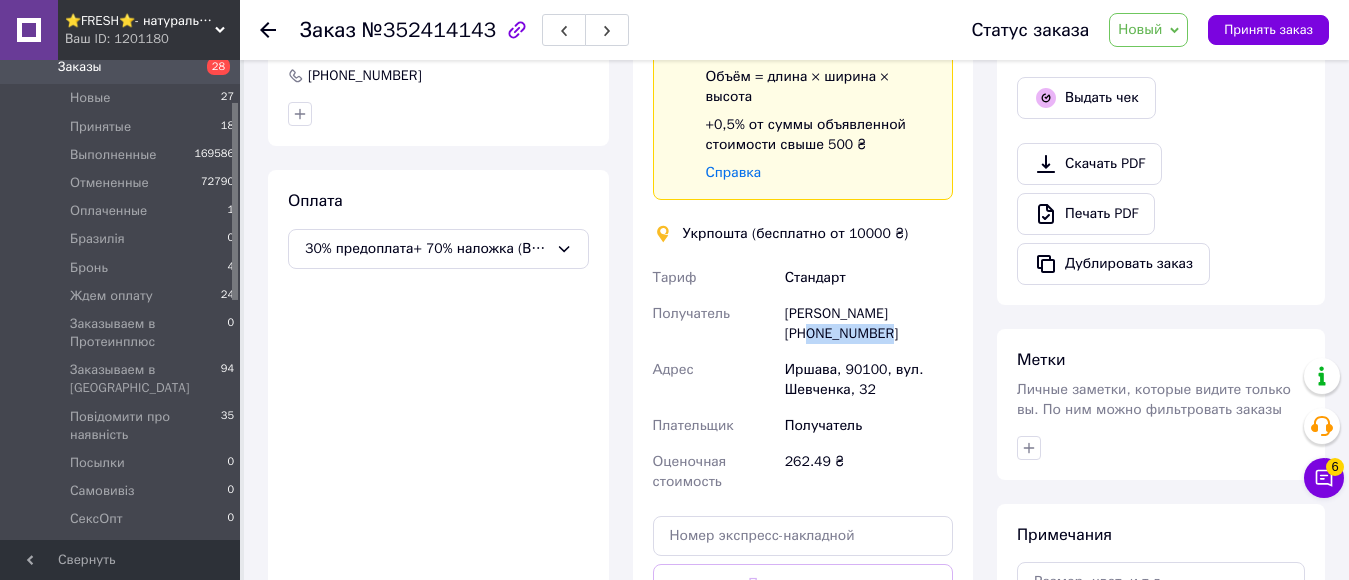drag, startPoint x: 809, startPoint y: 275, endPoint x: 919, endPoint y: 275, distance: 110 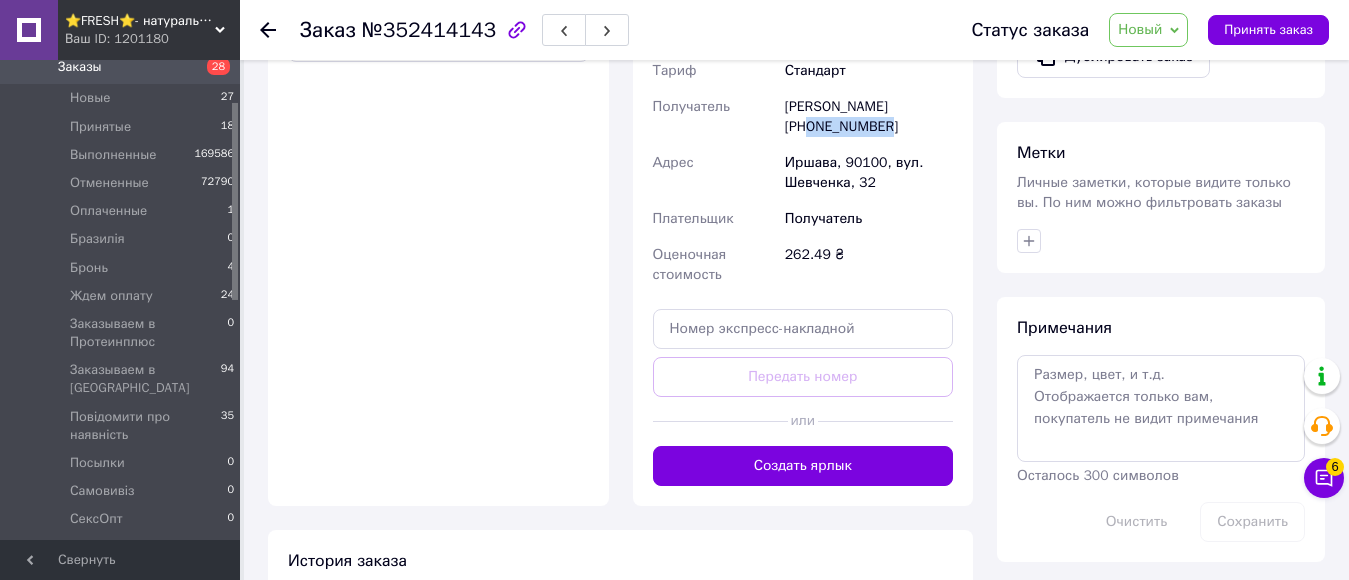scroll, scrollTop: 840, scrollLeft: 0, axis: vertical 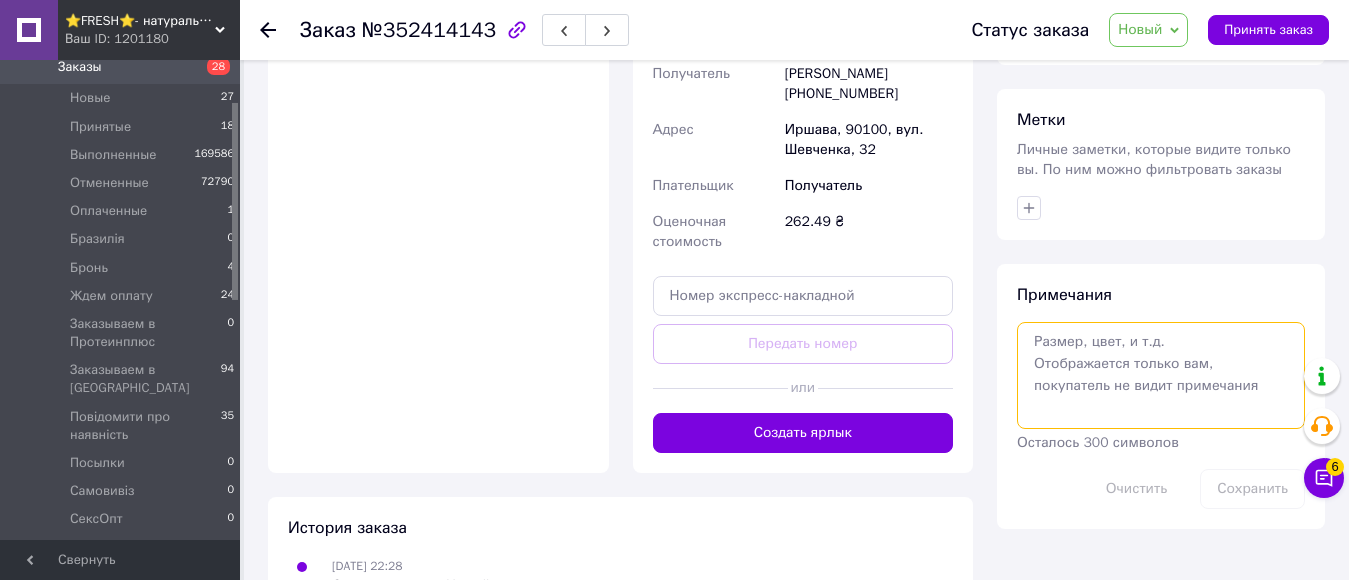 click at bounding box center [1161, 375] 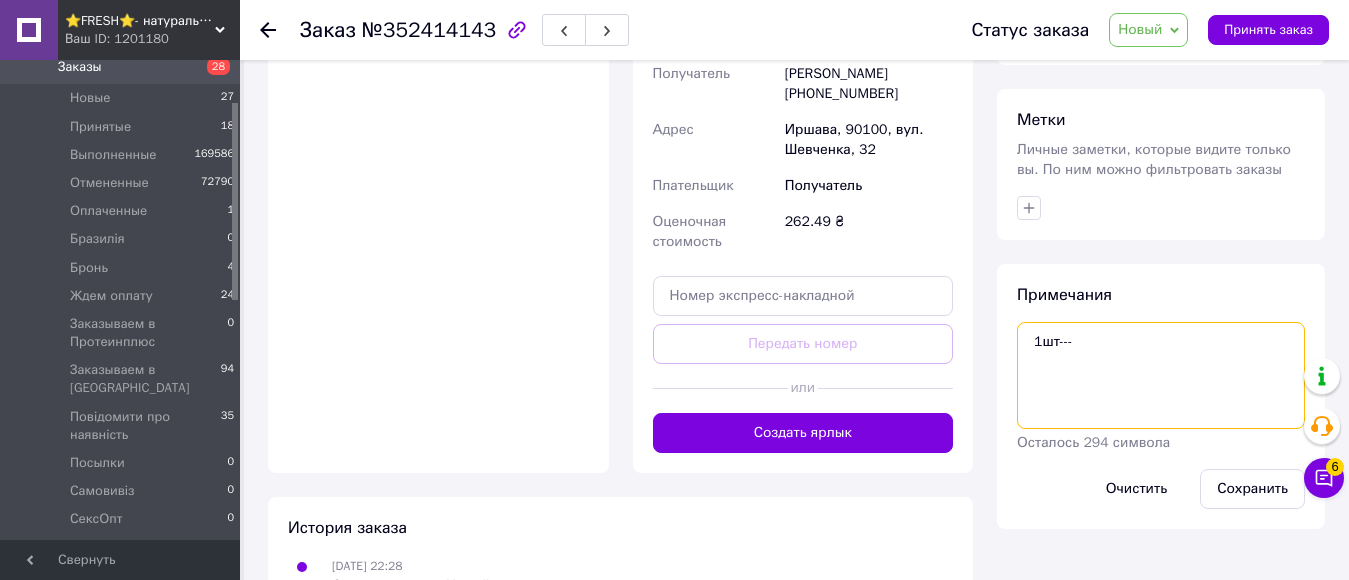 paste on "Swanson, Pregnenolone, High Potency, 25 mg, 60 Capsules" 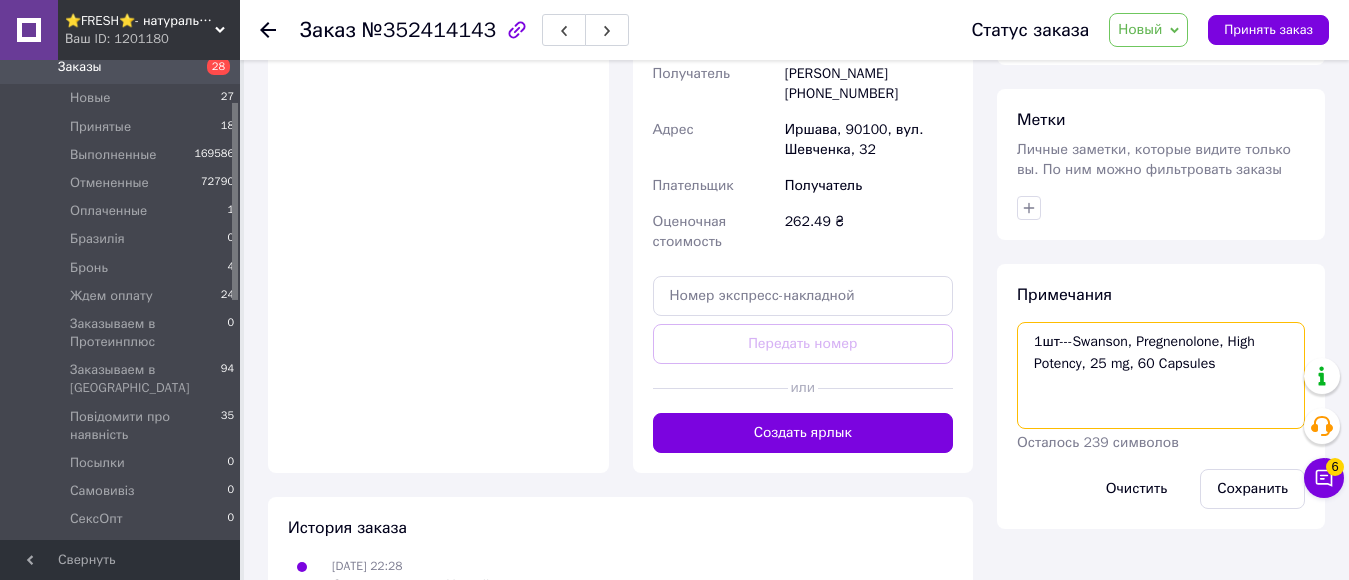 click on "1шт---Swanson, Pregnenolone, High Potency, 25 mg, 60 Capsules" at bounding box center (1161, 375) 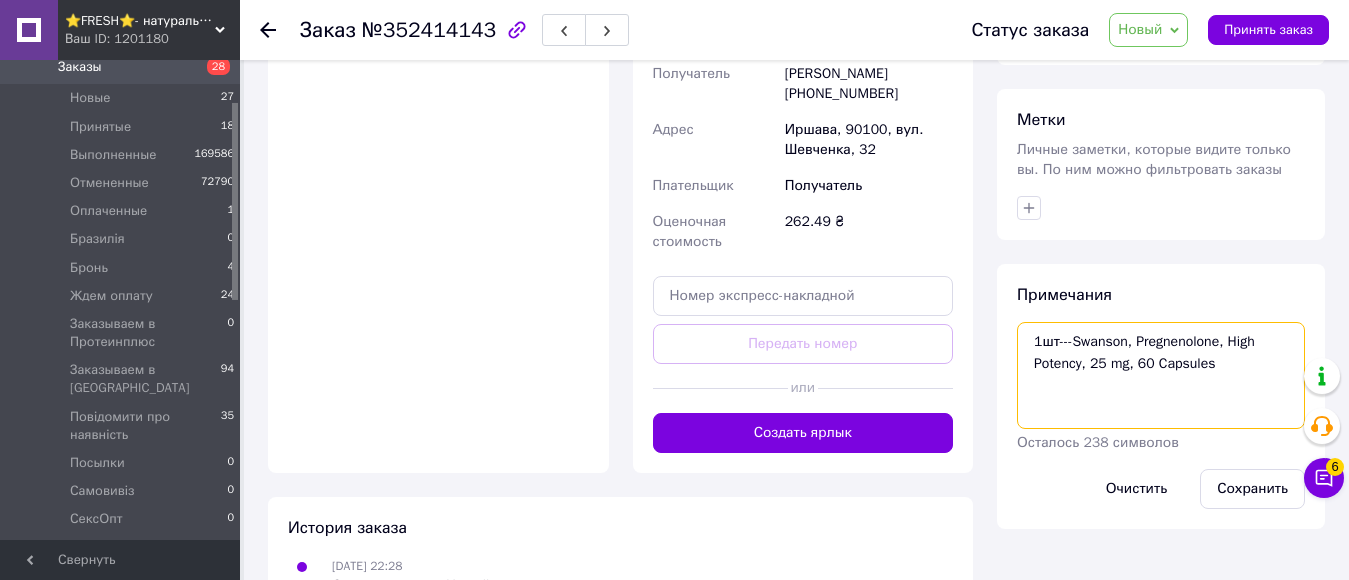 click on "1шт---Swanson, Pregnenolone, High Potency, 25 mg, 60 Capsules" at bounding box center [1161, 375] 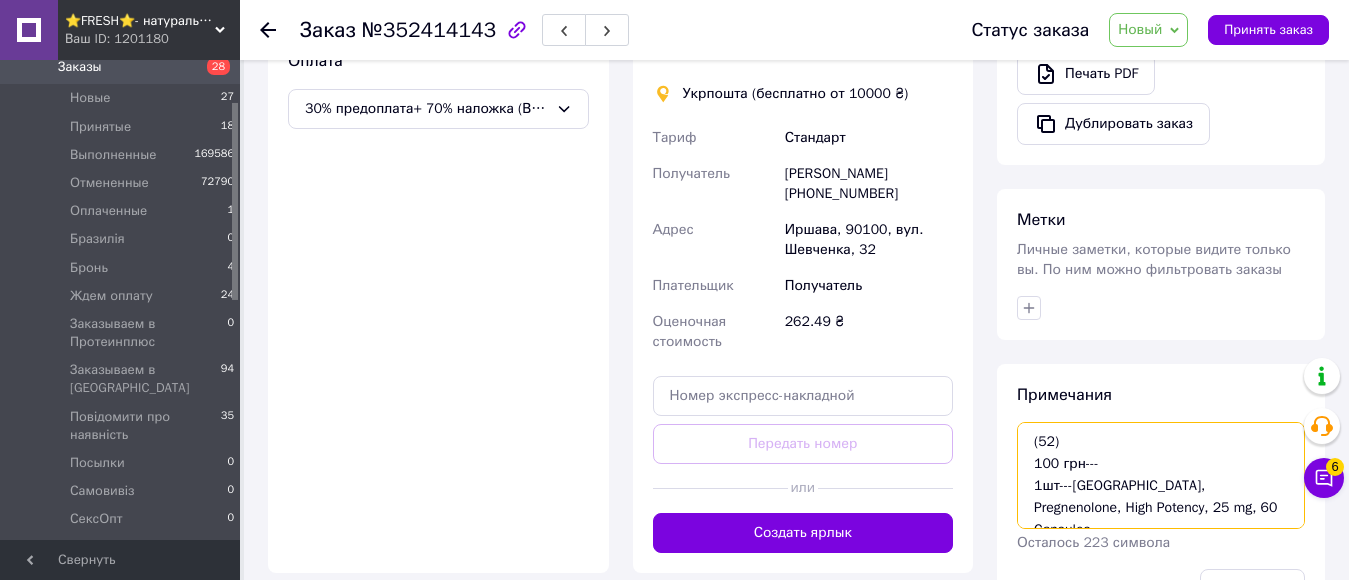 scroll, scrollTop: 840, scrollLeft: 0, axis: vertical 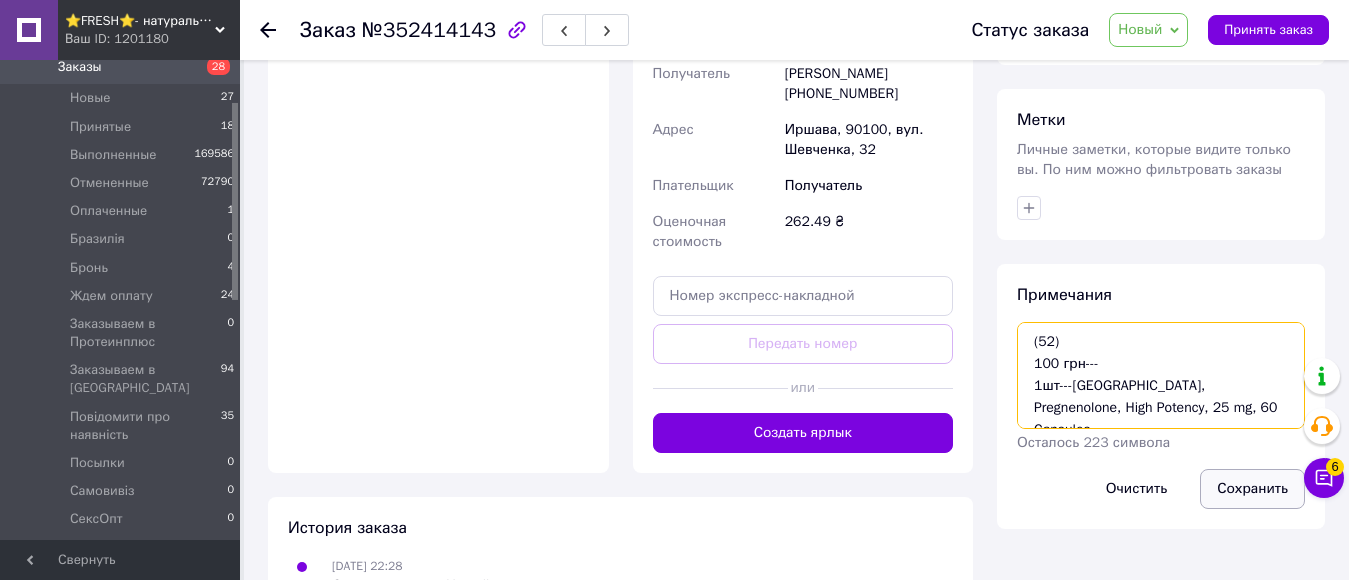 type on "(52)
100 грн---
1шт---Swanson, Pregnenolone, High Potency, 25 mg, 60 Capsules" 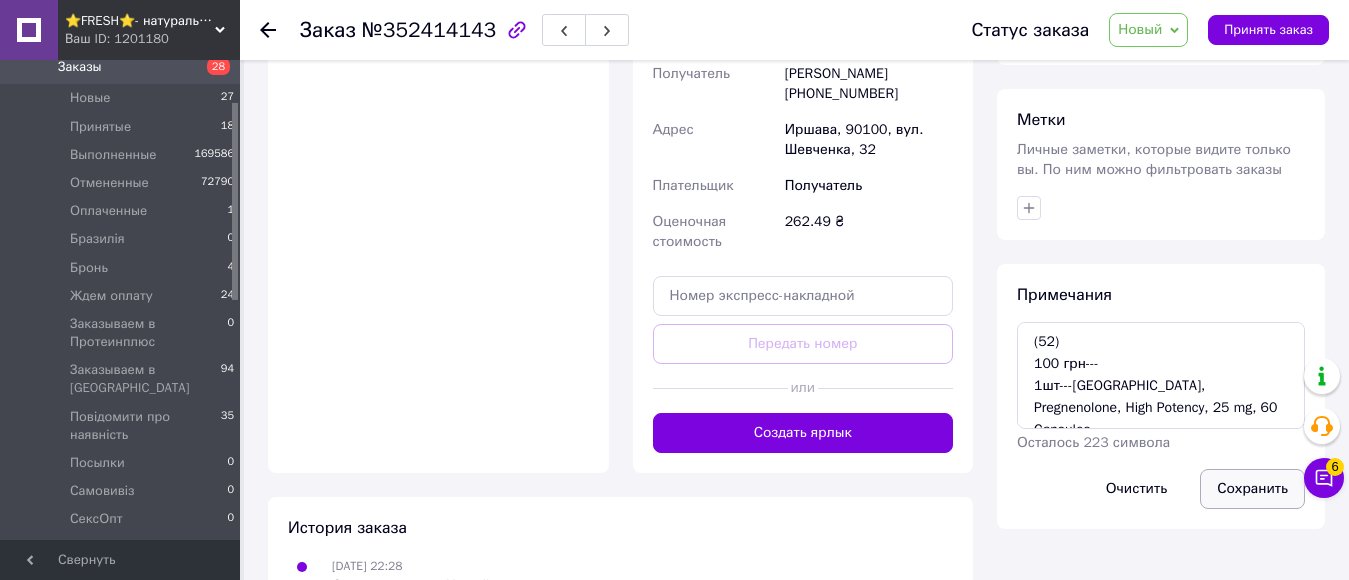 click on "Сохранить" at bounding box center [1252, 489] 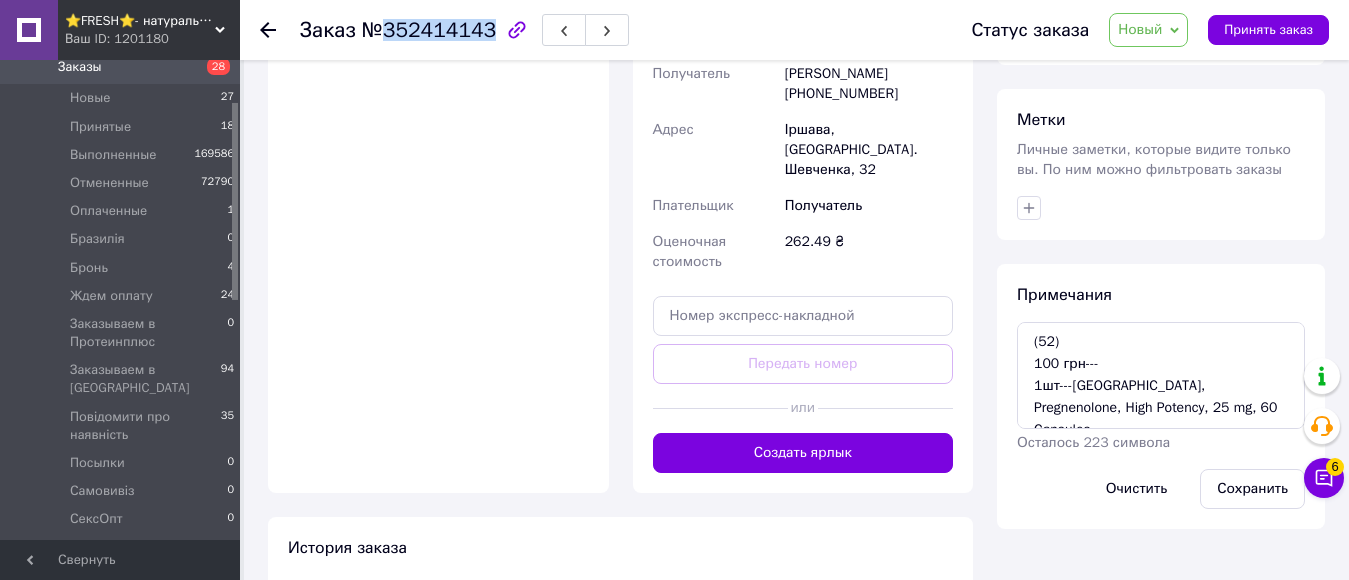 drag, startPoint x: 384, startPoint y: 29, endPoint x: 481, endPoint y: 32, distance: 97.04638 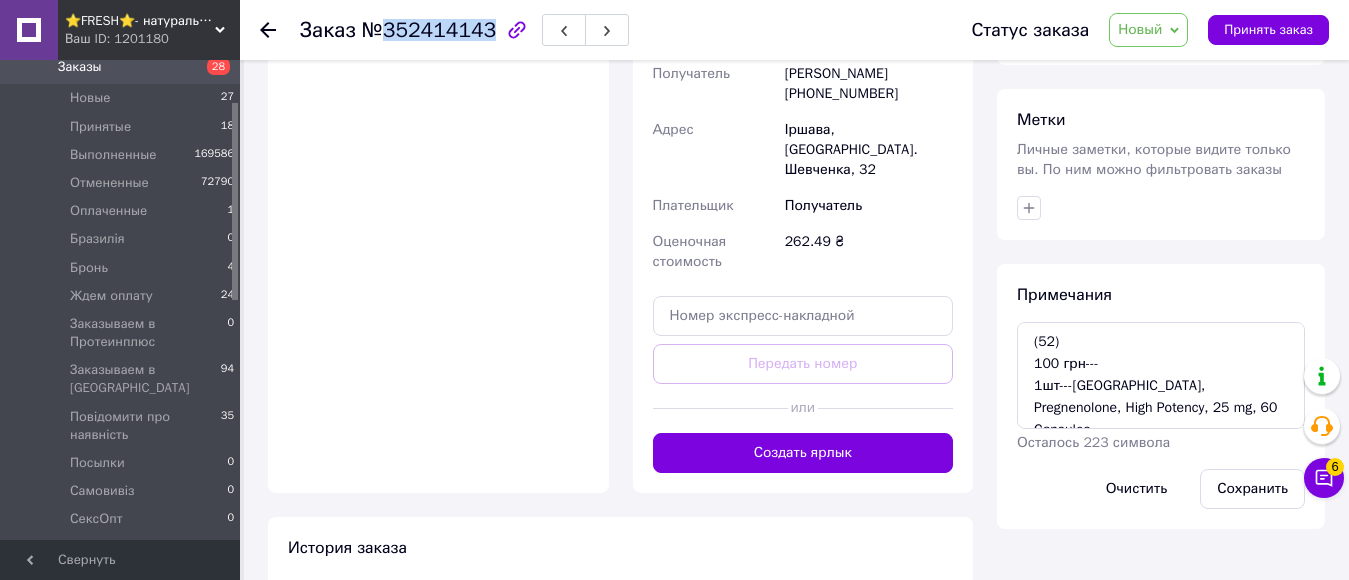 click on "№352414143" at bounding box center [429, 30] 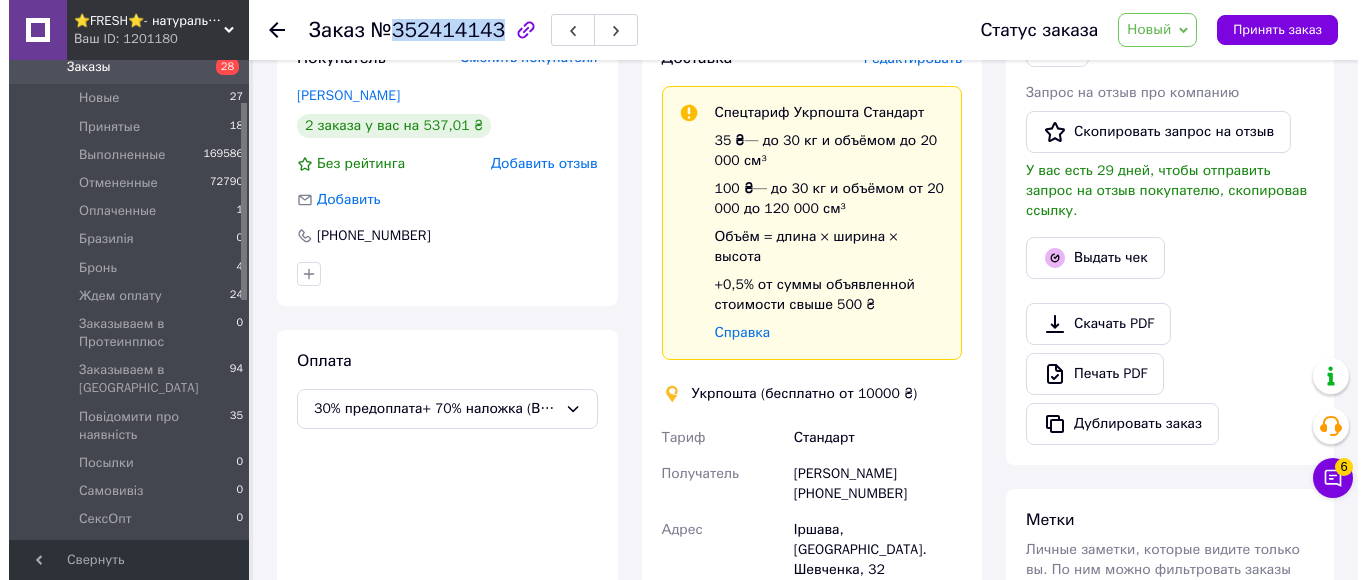 scroll, scrollTop: 140, scrollLeft: 0, axis: vertical 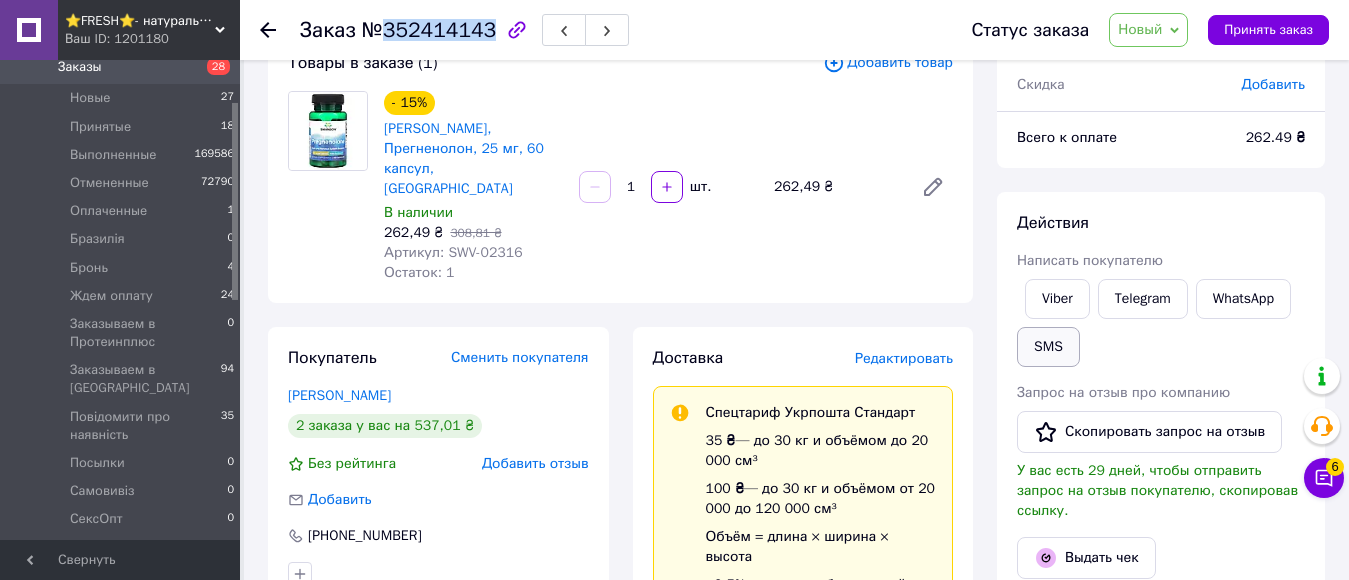 click on "SMS" at bounding box center (1048, 347) 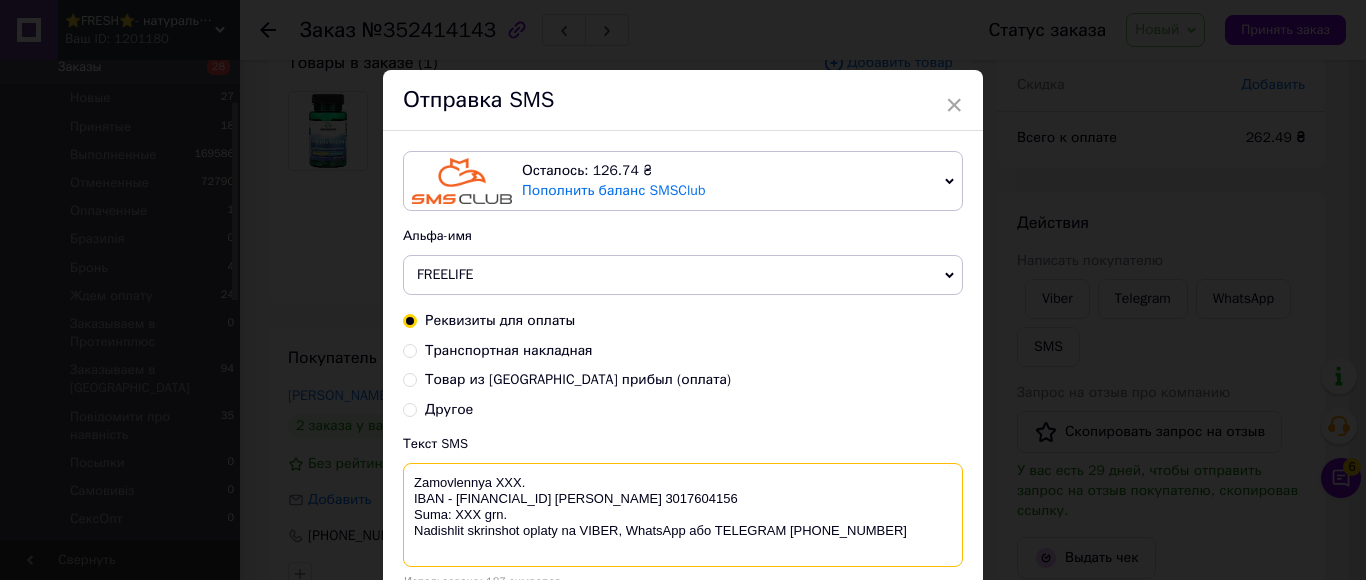 click on "Zamovlennya XXX.
IBAN - [FINANCIAL_ID] [PERSON_NAME] 3017604156
Suma: ХХХ grn.
Nadishlit skrinshot oplaty na VIBER, WhatsApp або TELEGRAM [PHONE_NUMBER]" at bounding box center [683, 515] 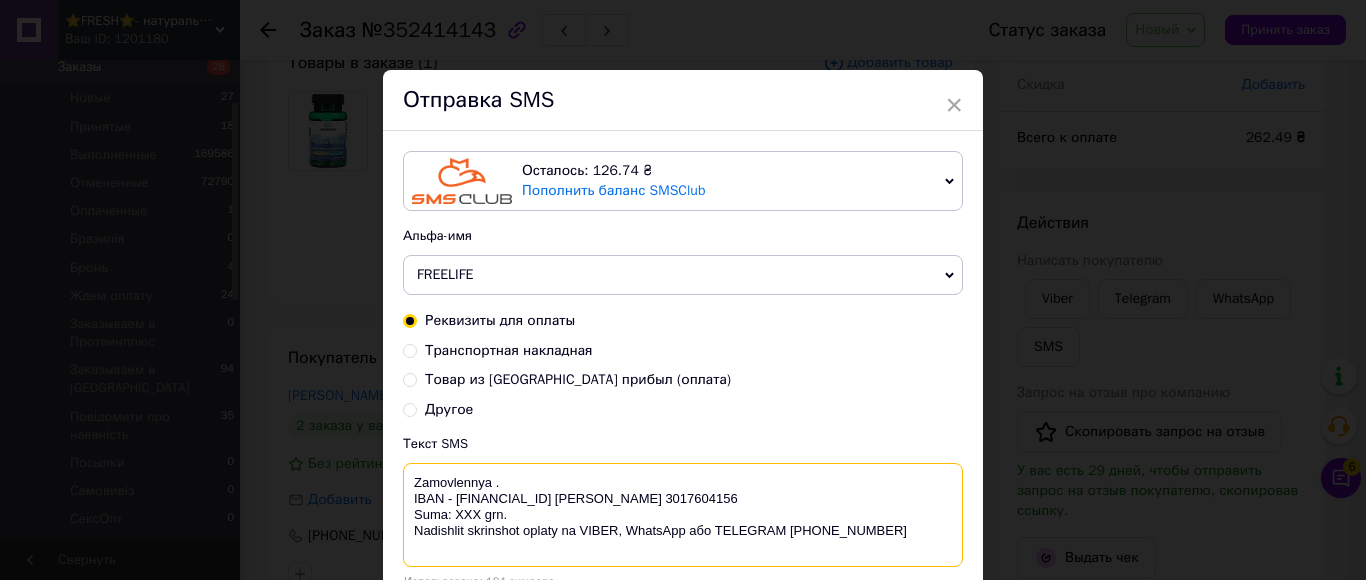 paste on "352414143" 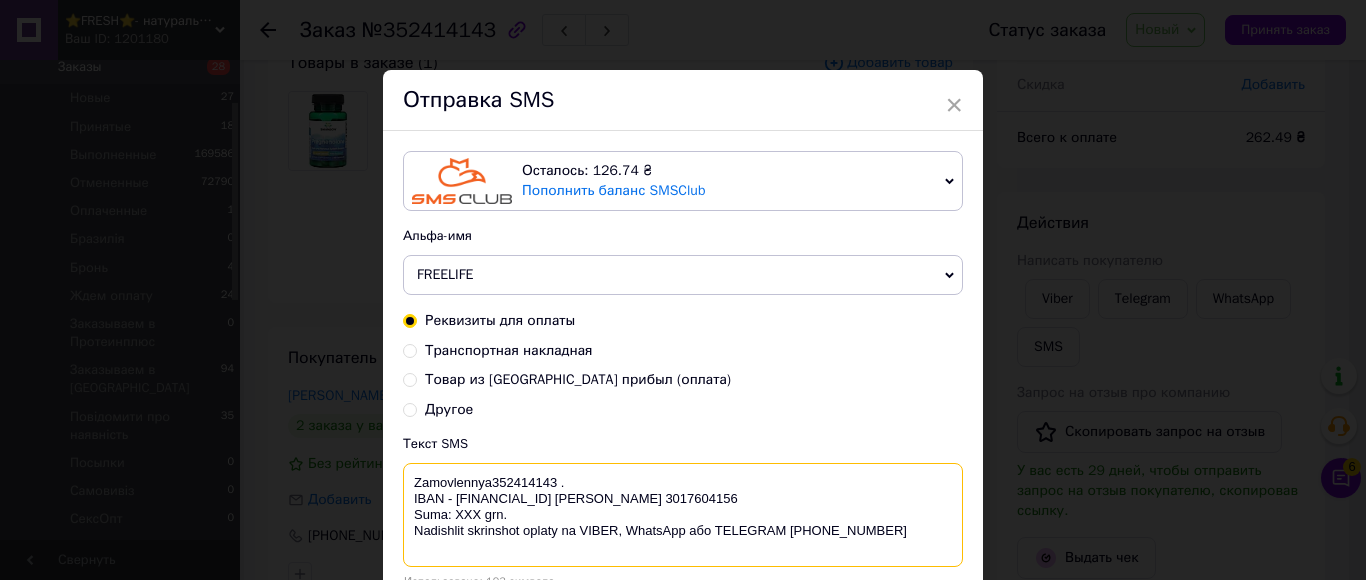click on "Zamovlennya352414143 .
IBAN - UA093052990000026007016205594 Василенко Ігор Валерійович ЄДРПОУ 3017604156
Suma: ХХХ grn.
Nadishlit skrinshot oplaty na VIBER, WhatsApp або TELEGRAM +380956823454" at bounding box center [683, 515] 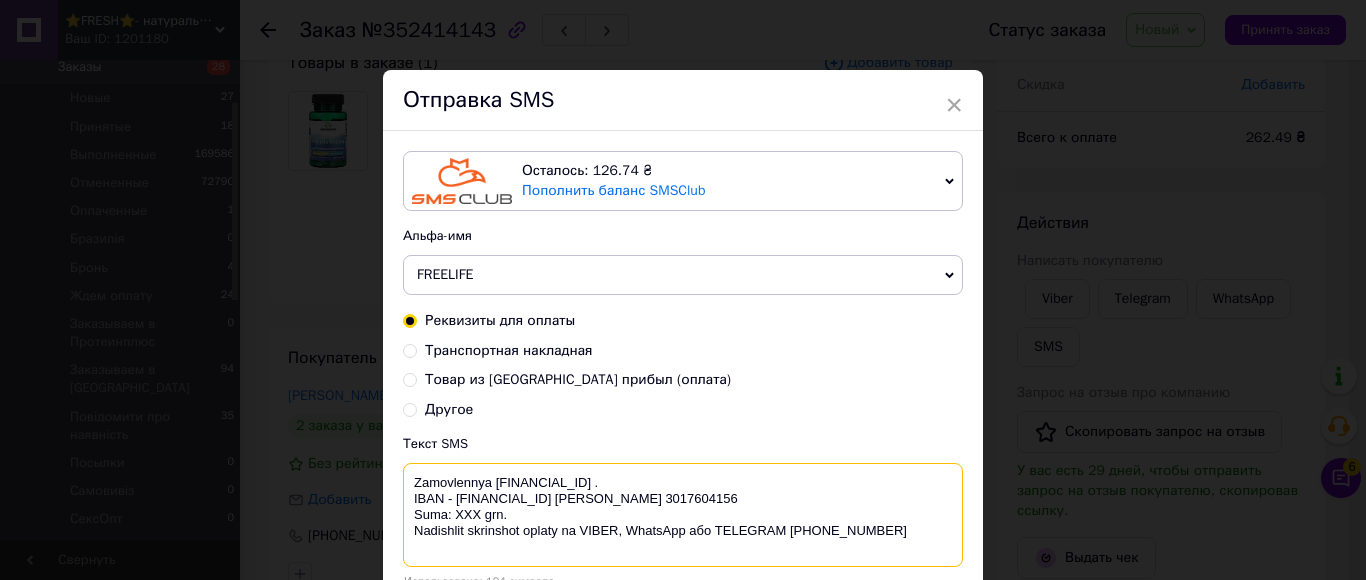 click on "Zamovlennya 352414143 .
IBAN - UA093052990000026007016205594 Василенко Ігор Валерійович ЄДРПОУ 3017604156
Suma: ХХХ grn.
Nadishlit skrinshot oplaty na VIBER, WhatsApp або TELEGRAM +380956823454" at bounding box center [683, 515] 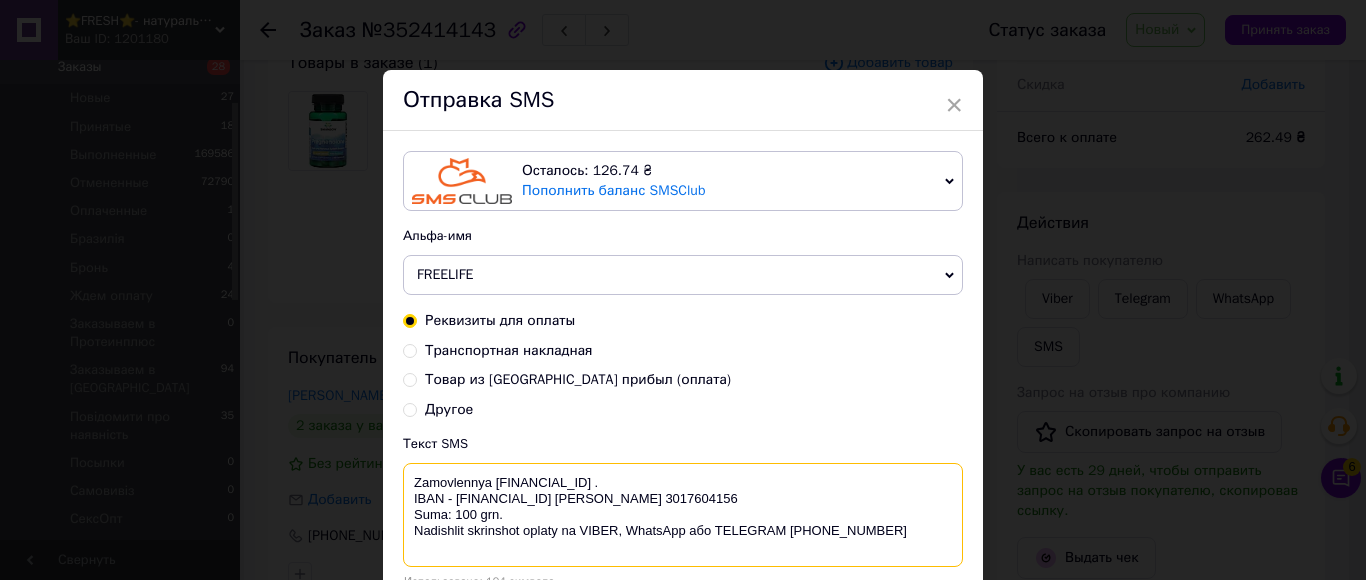 click on "Zamovlennya 352414143 .
IBAN - UA093052990000026007016205594 Василенко Ігор Валерійович ЄДРПОУ 3017604156
Suma: 100 grn.
Nadishlit skrinshot oplaty na VIBER, WhatsApp або TELEGRAM +380956823454" at bounding box center (683, 515) 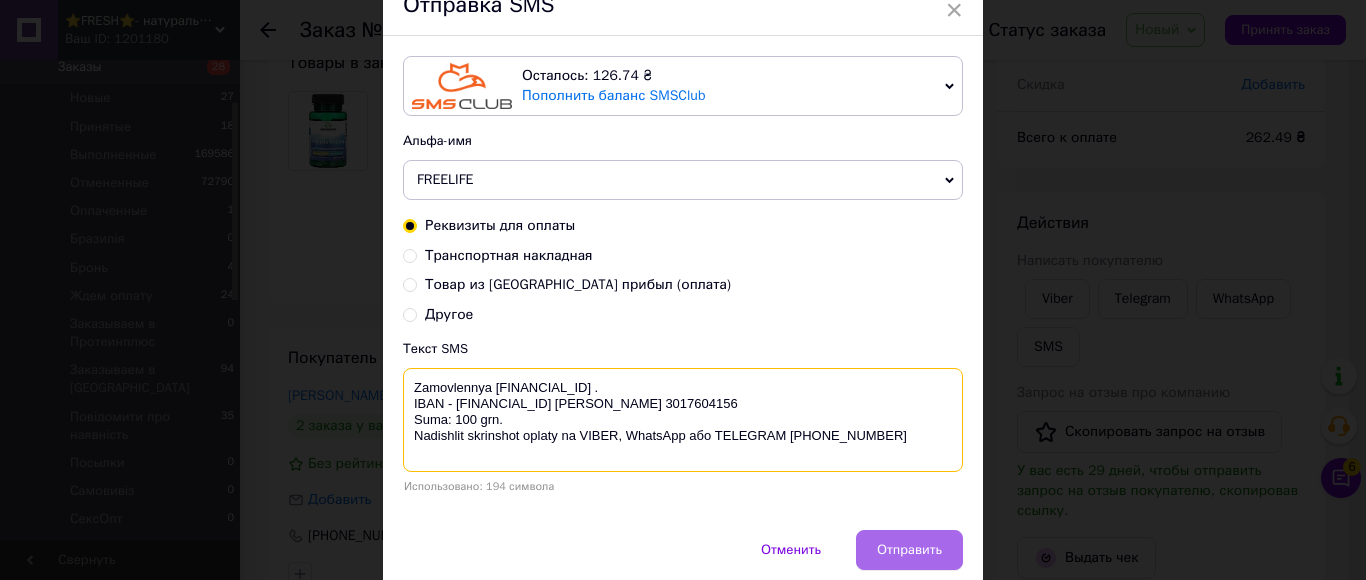 scroll, scrollTop: 108, scrollLeft: 0, axis: vertical 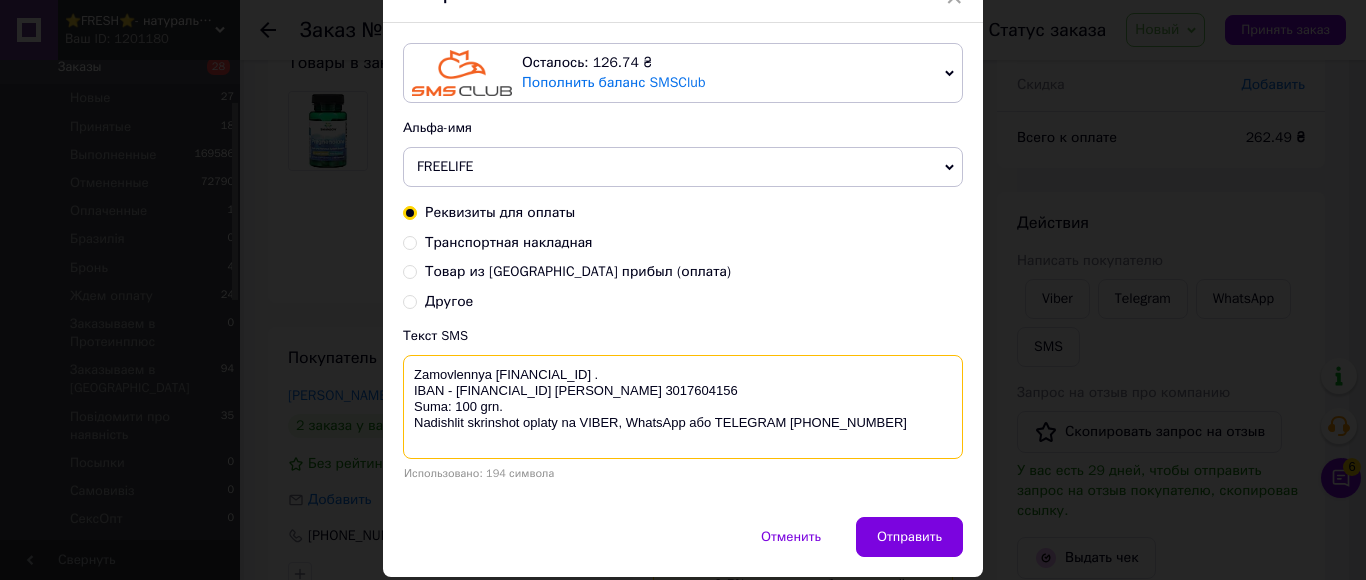 drag, startPoint x: 789, startPoint y: 548, endPoint x: 905, endPoint y: 453, distance: 149.93666 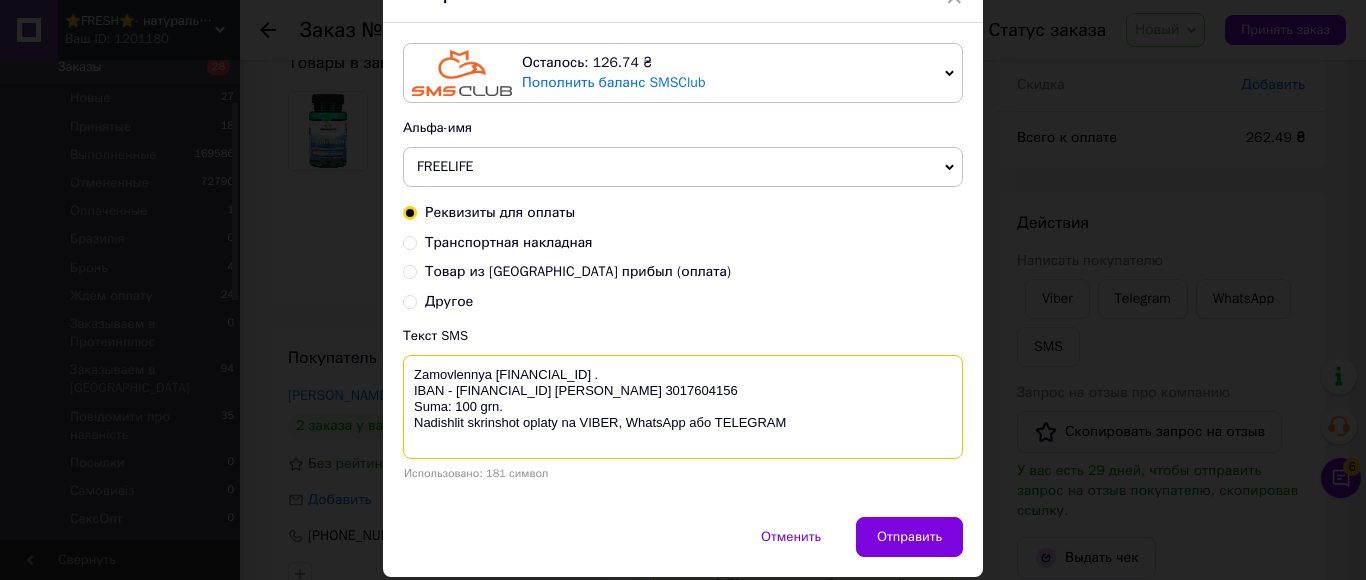 paste on "+380678072108" 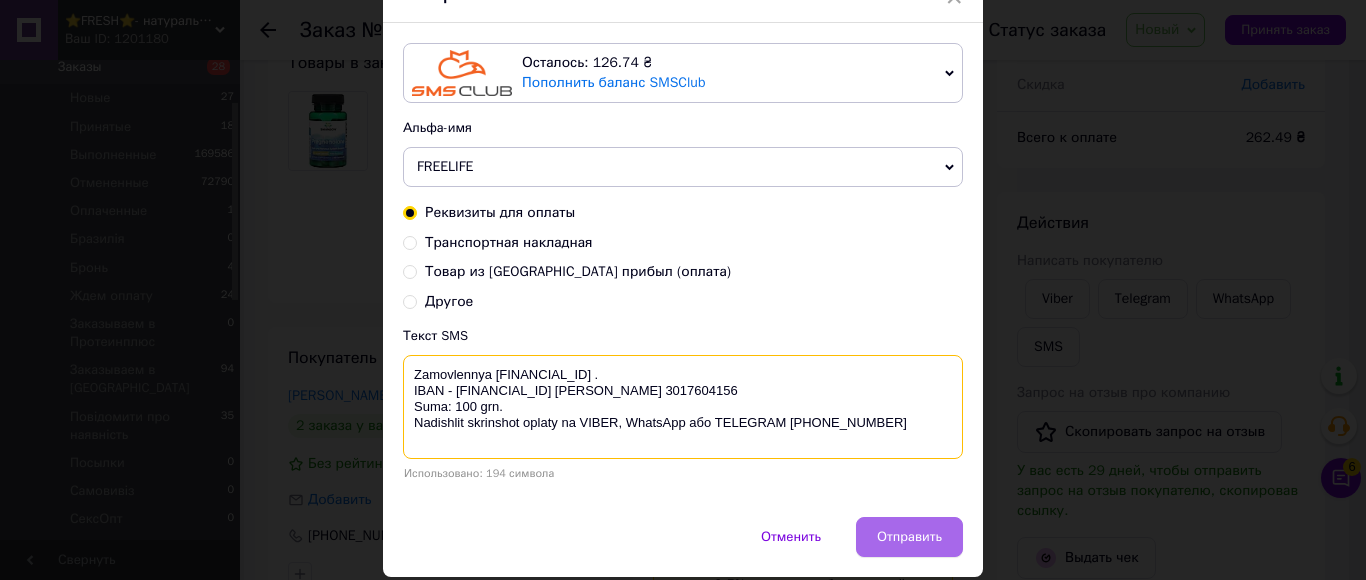 type on "Zamovlennya 352414143 .
IBAN - UA093052990000026007016205594 Василенко Ігор Валерійович ЄДРПОУ 3017604156
Suma: 100 grn.
Nadishlit skrinshot oplaty na VIBER, WhatsApp або TELEGRAM +380678072108" 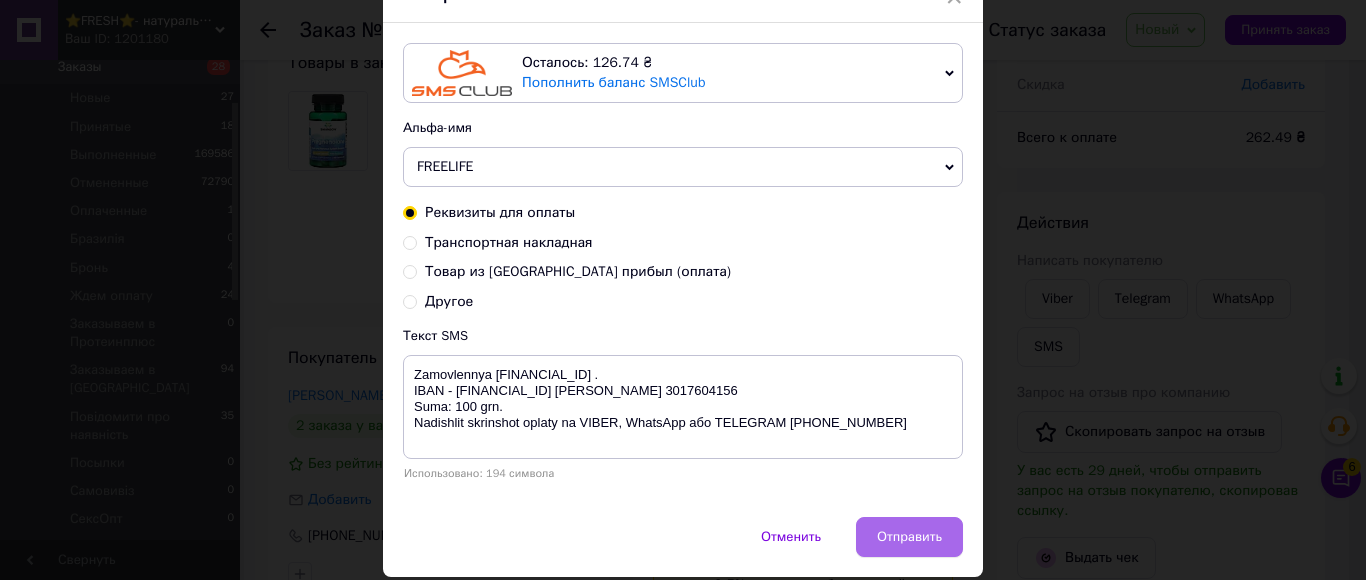 click on "Отправить" at bounding box center [909, 537] 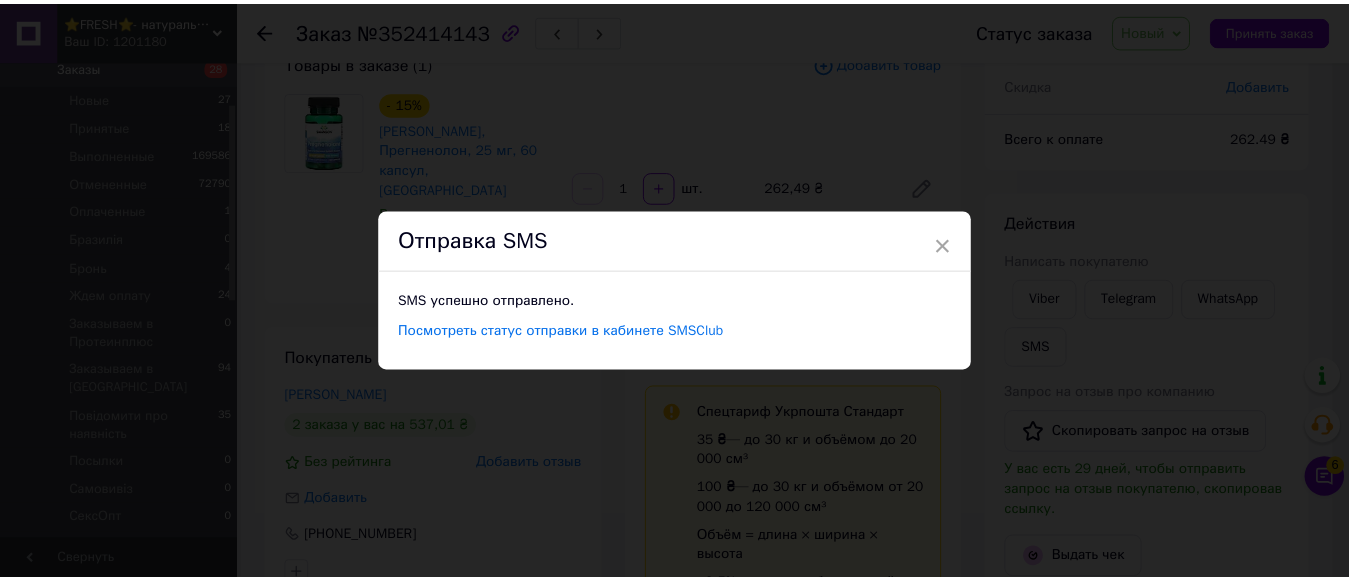scroll, scrollTop: 0, scrollLeft: 0, axis: both 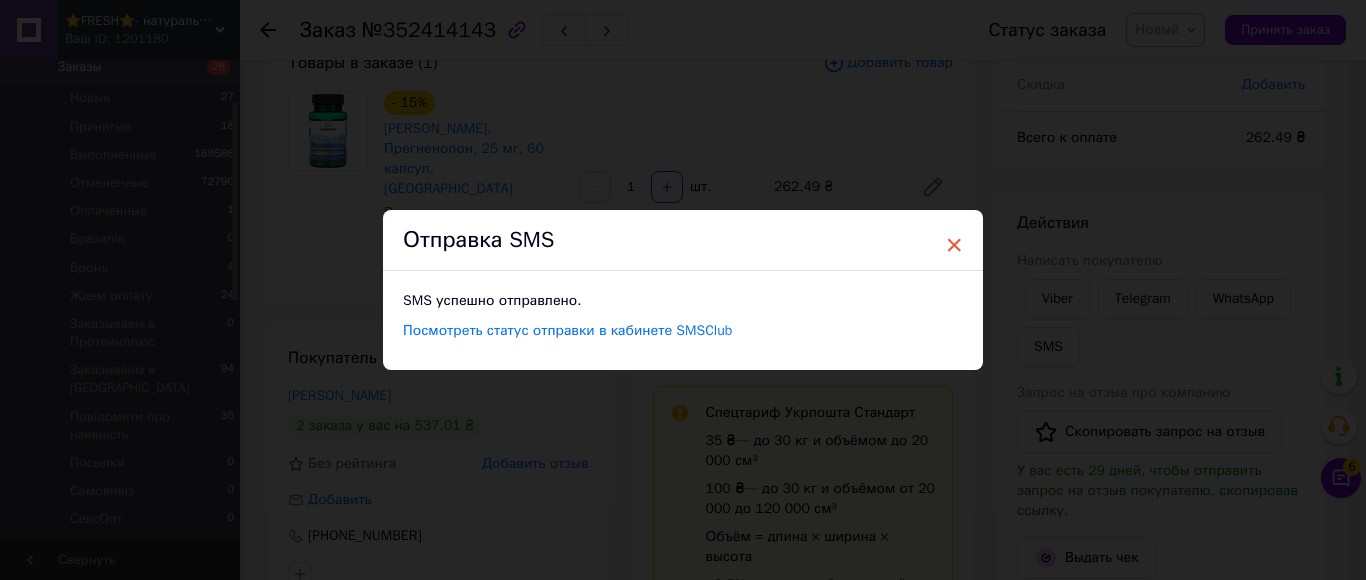 click on "×" at bounding box center (954, 245) 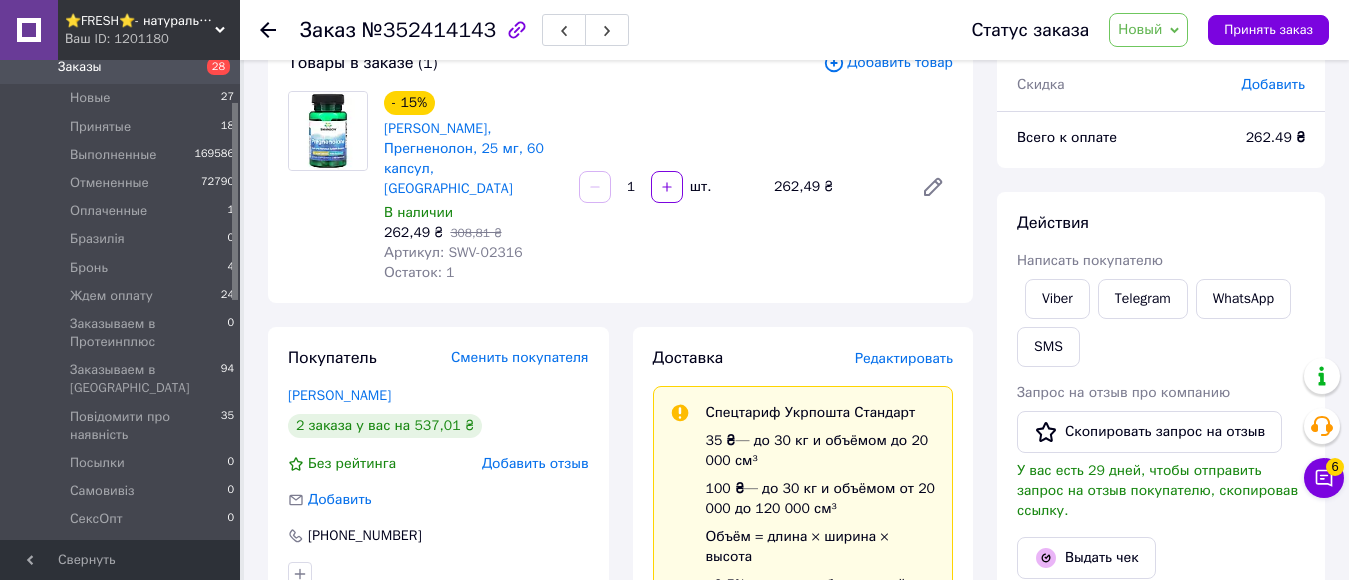 click on "Новый" at bounding box center (1140, 29) 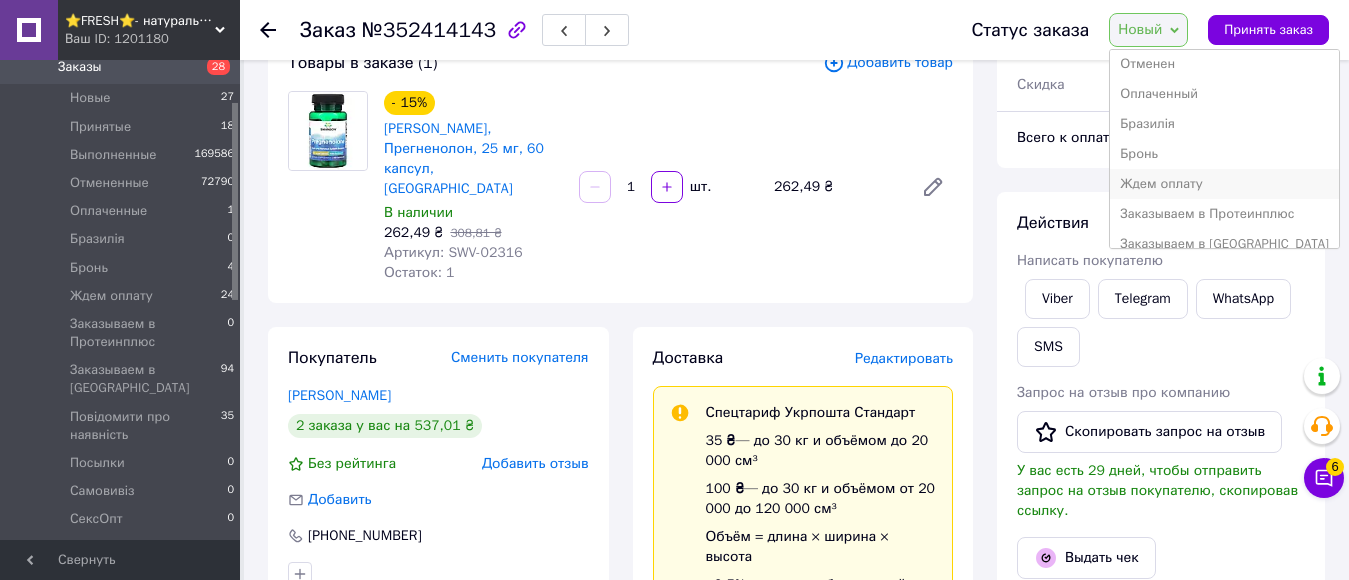 scroll, scrollTop: 100, scrollLeft: 0, axis: vertical 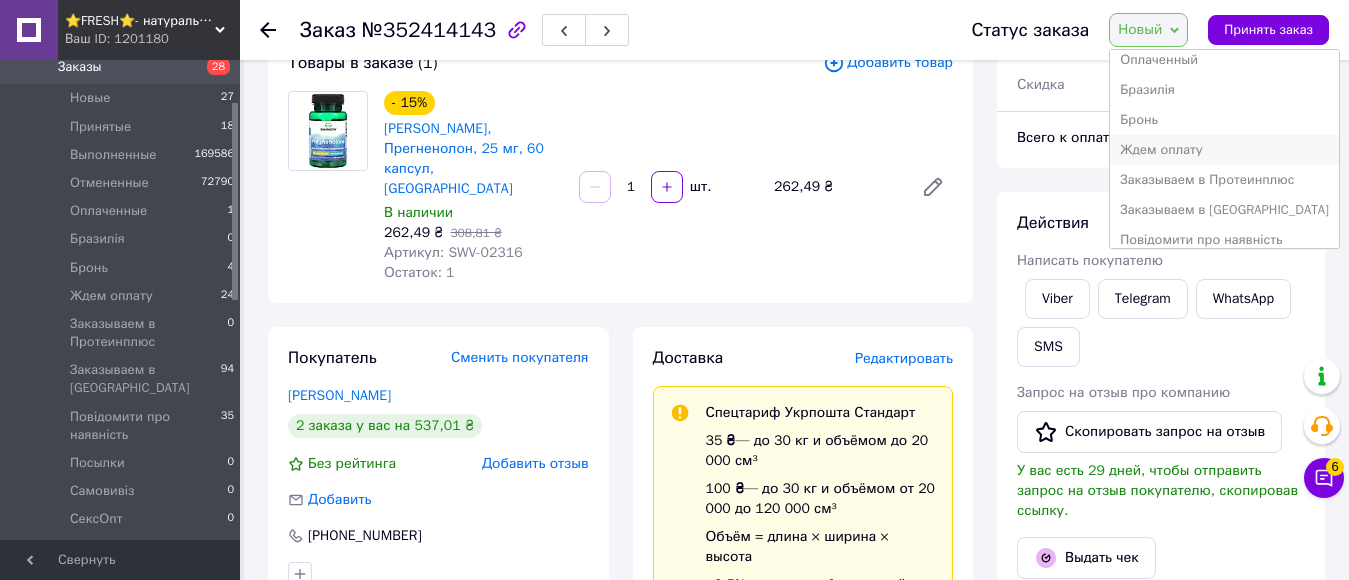 click on "Ждем оплату" at bounding box center [1224, 150] 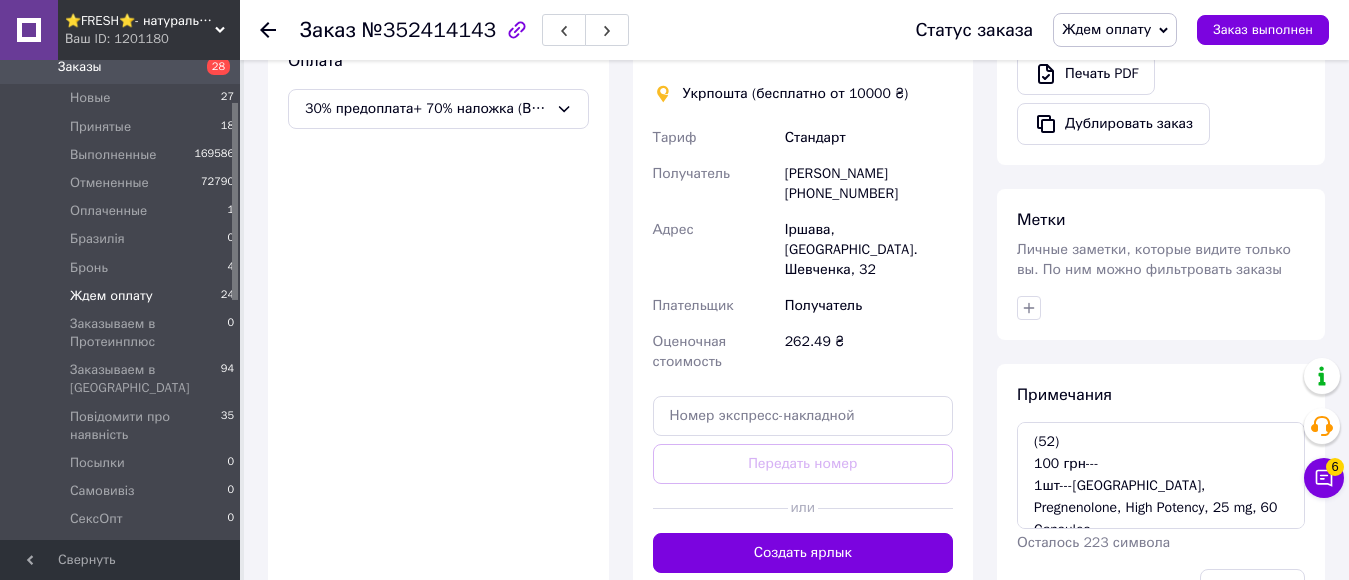 scroll, scrollTop: 496, scrollLeft: 0, axis: vertical 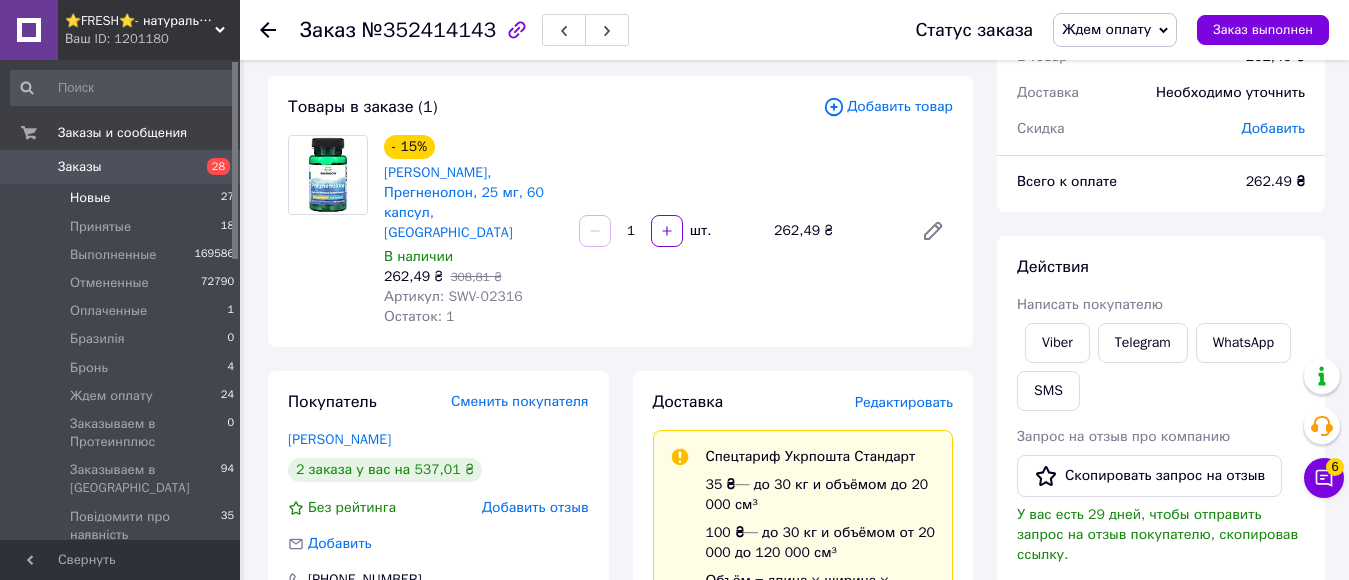 click on "Новые 27" at bounding box center [123, 198] 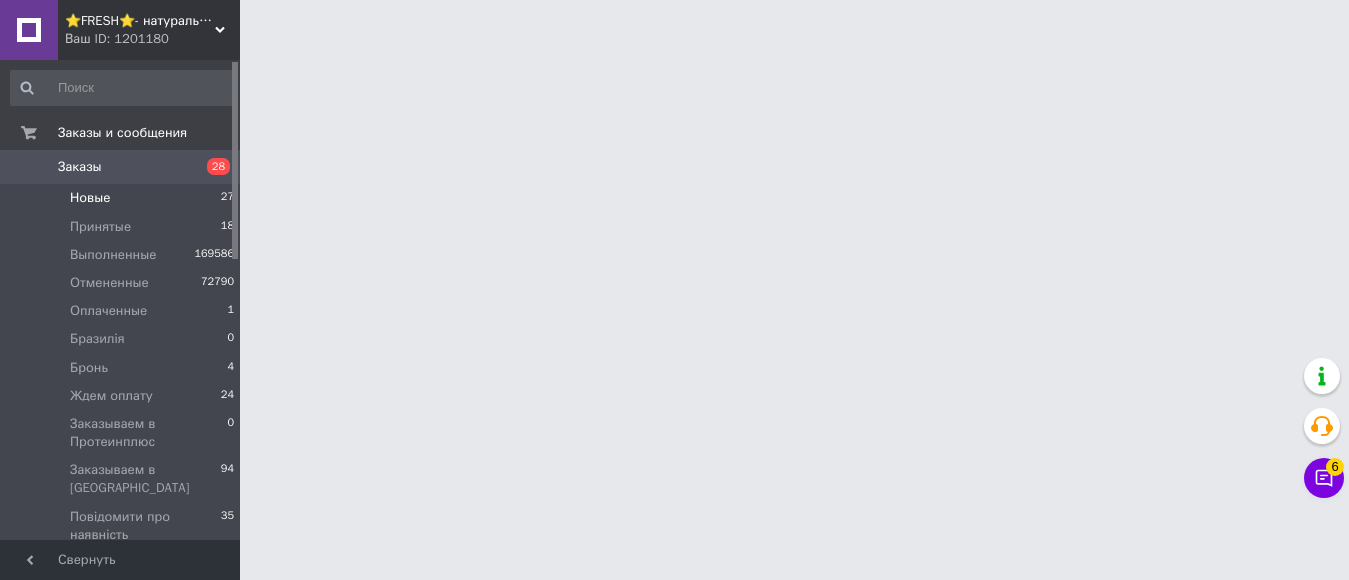 scroll, scrollTop: 0, scrollLeft: 0, axis: both 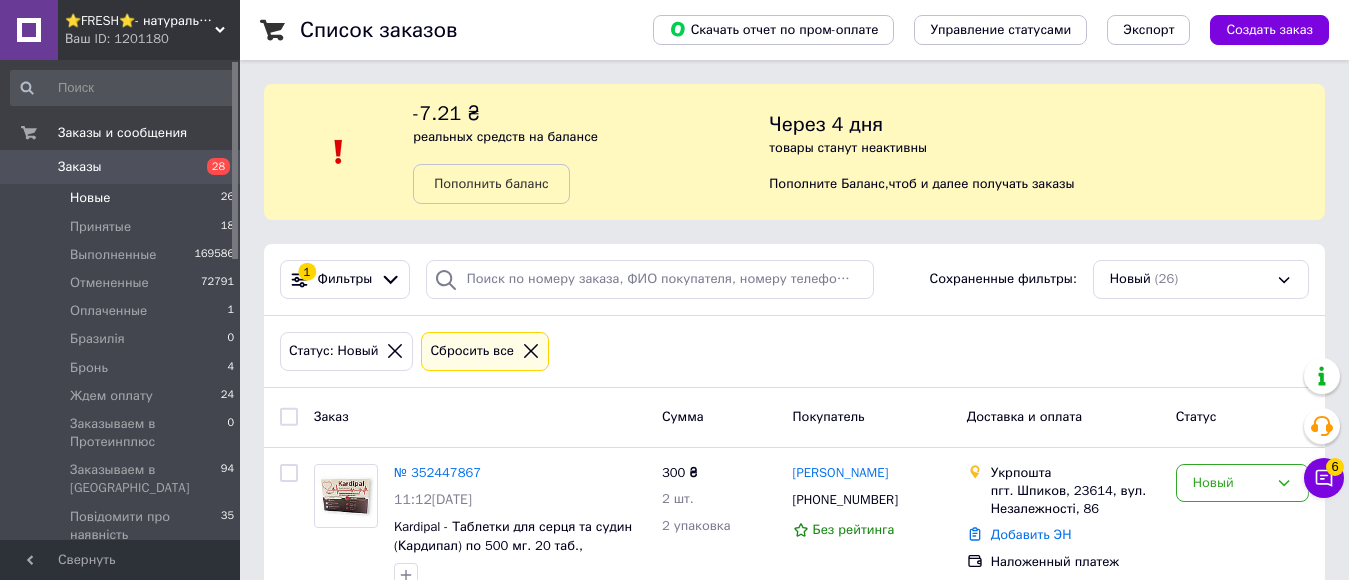 drag, startPoint x: 98, startPoint y: 197, endPoint x: 415, endPoint y: 265, distance: 324.21136 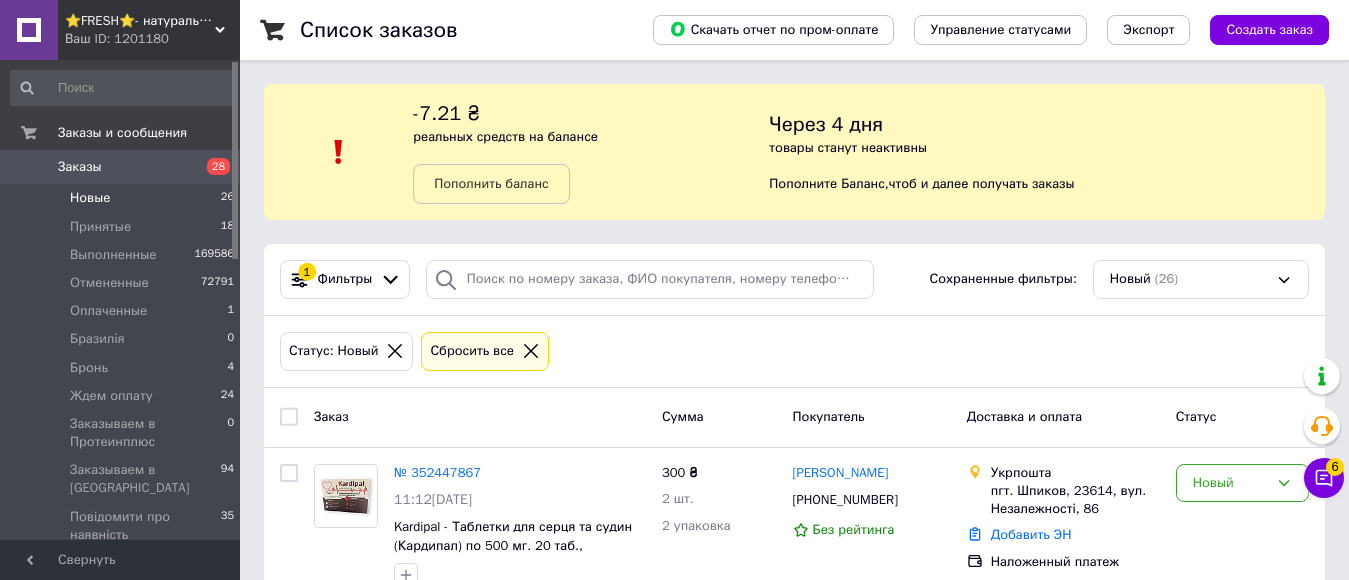 click on "Новые" at bounding box center (90, 198) 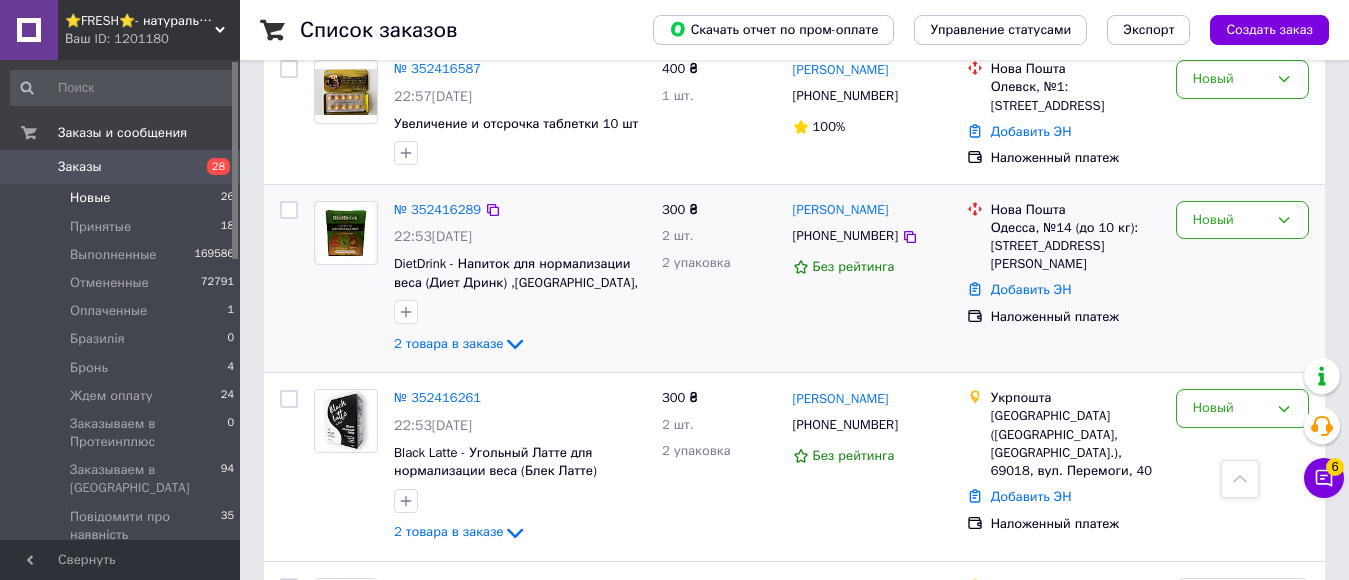 scroll, scrollTop: 3557, scrollLeft: 0, axis: vertical 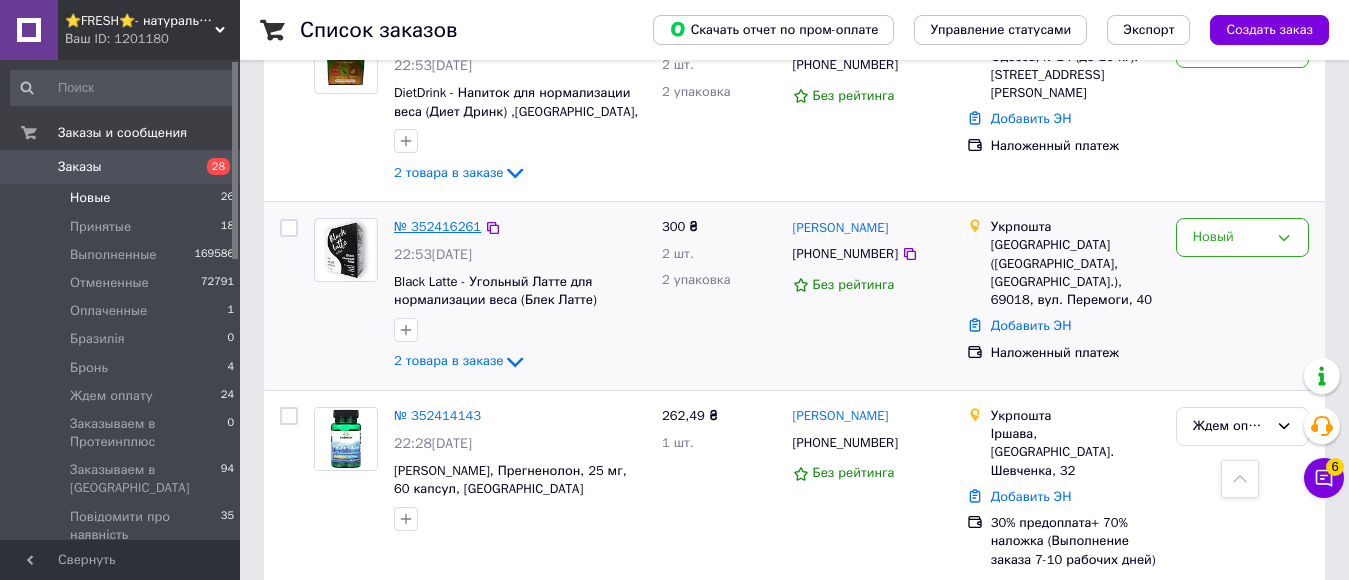 click on "№ 352416261" at bounding box center [437, 226] 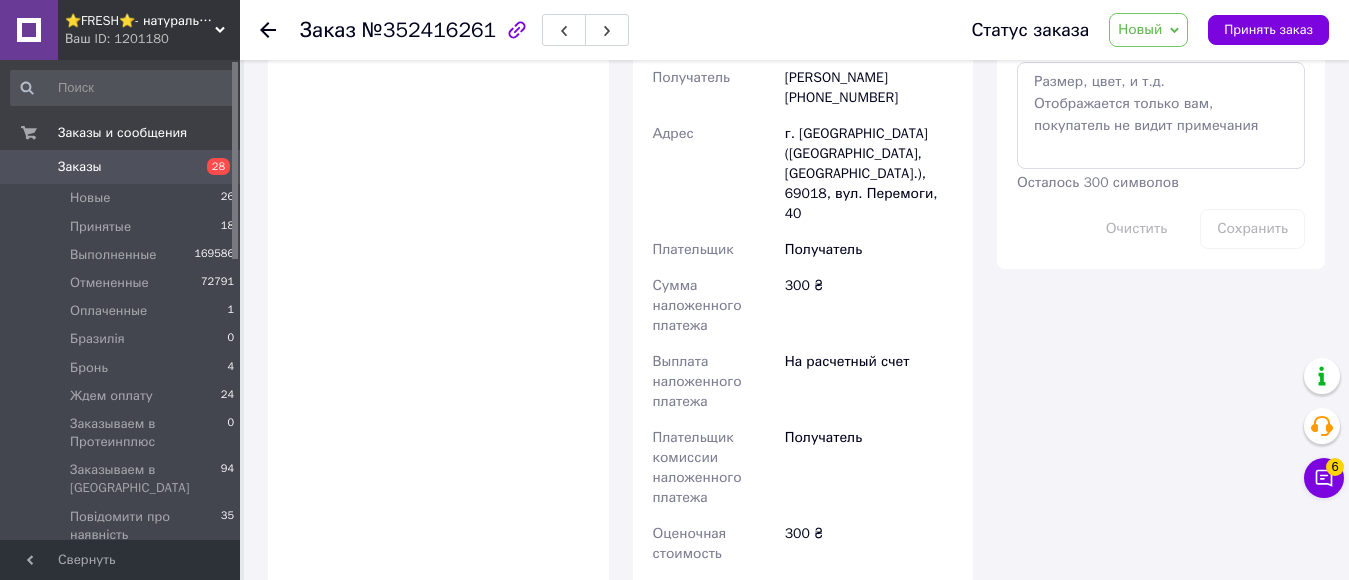 scroll, scrollTop: 700, scrollLeft: 0, axis: vertical 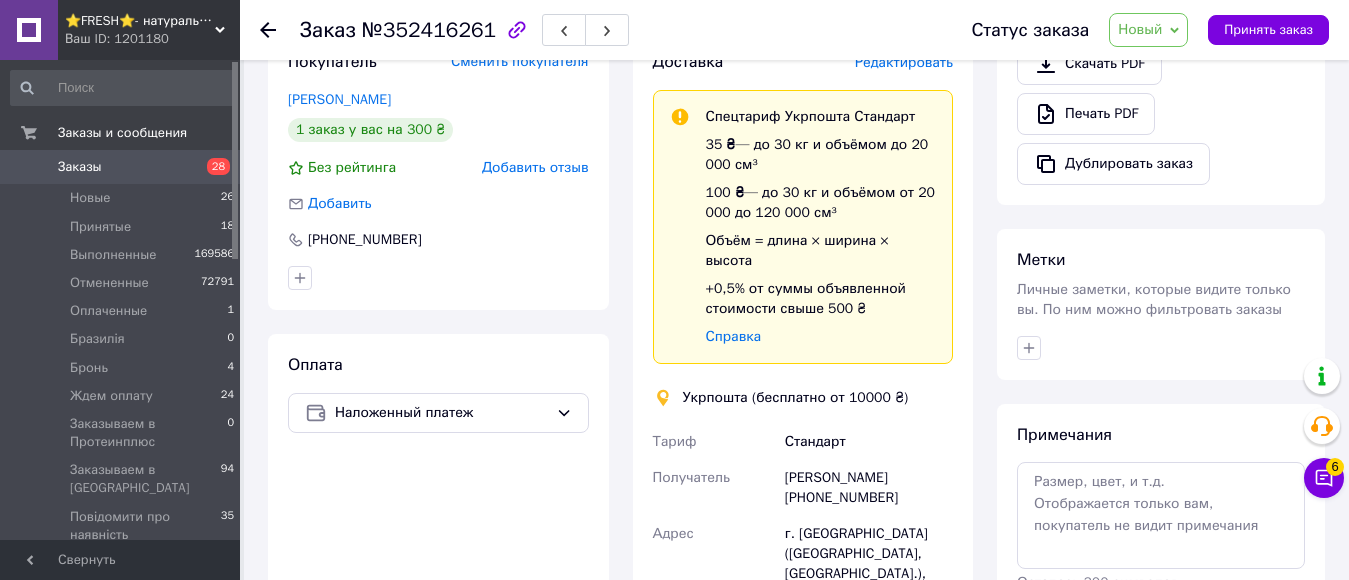 drag, startPoint x: 809, startPoint y: 399, endPoint x: 906, endPoint y: 388, distance: 97.62172 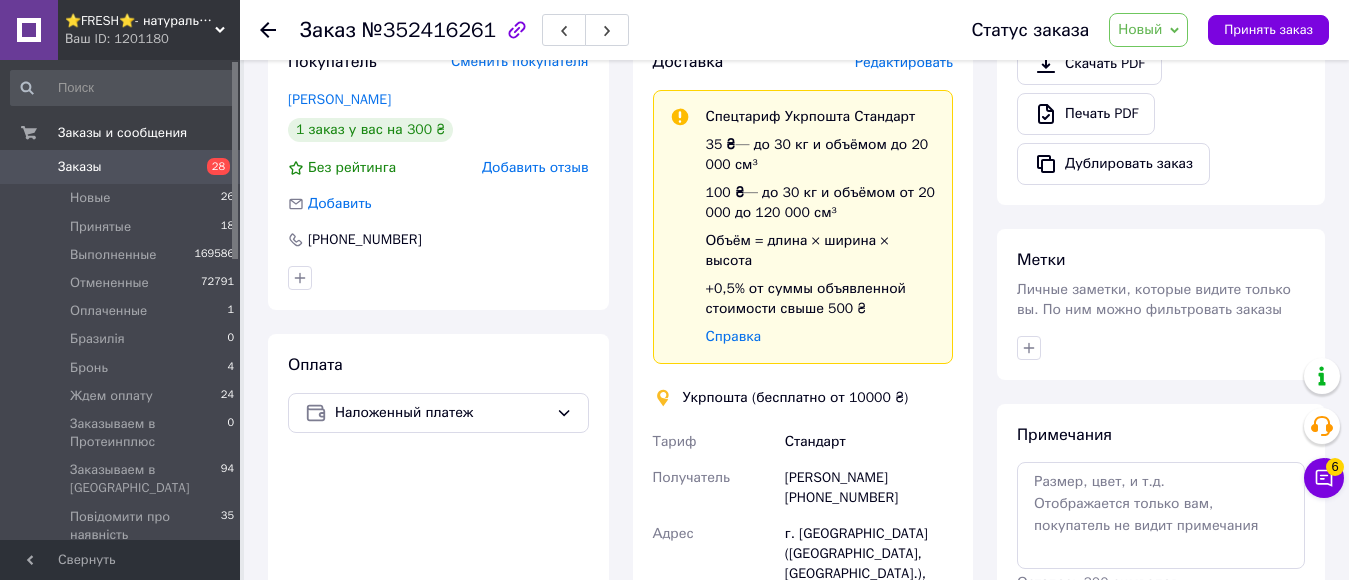 click on "Світлана Волкова +380507479295" at bounding box center [869, 488] 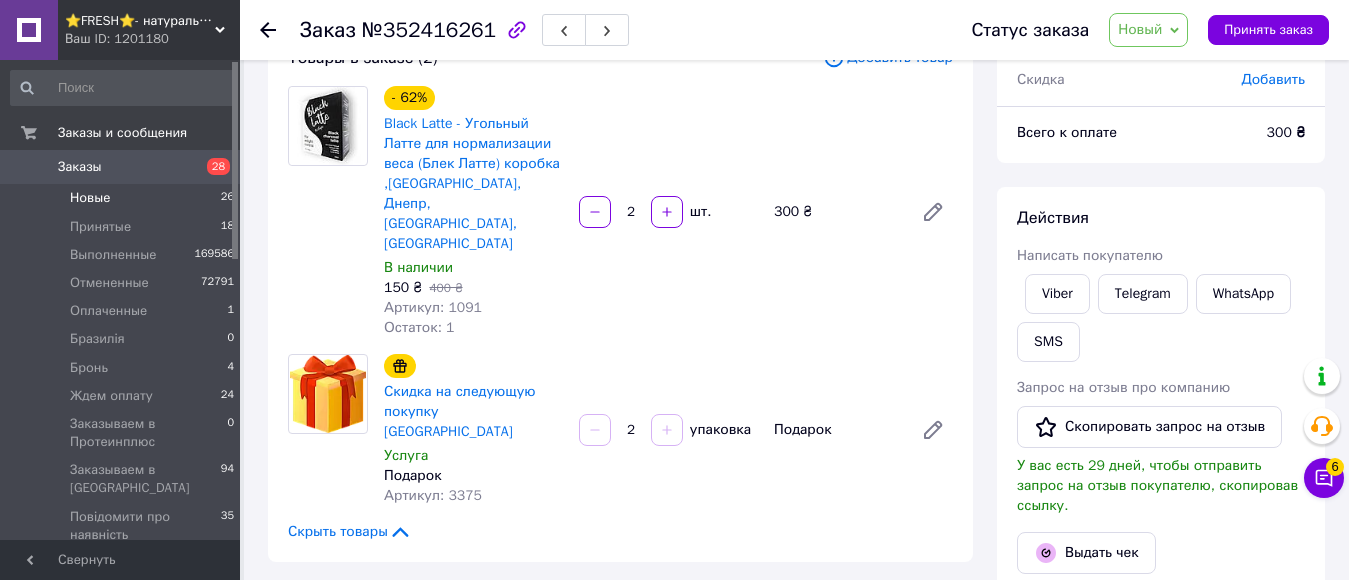 scroll, scrollTop: 0, scrollLeft: 0, axis: both 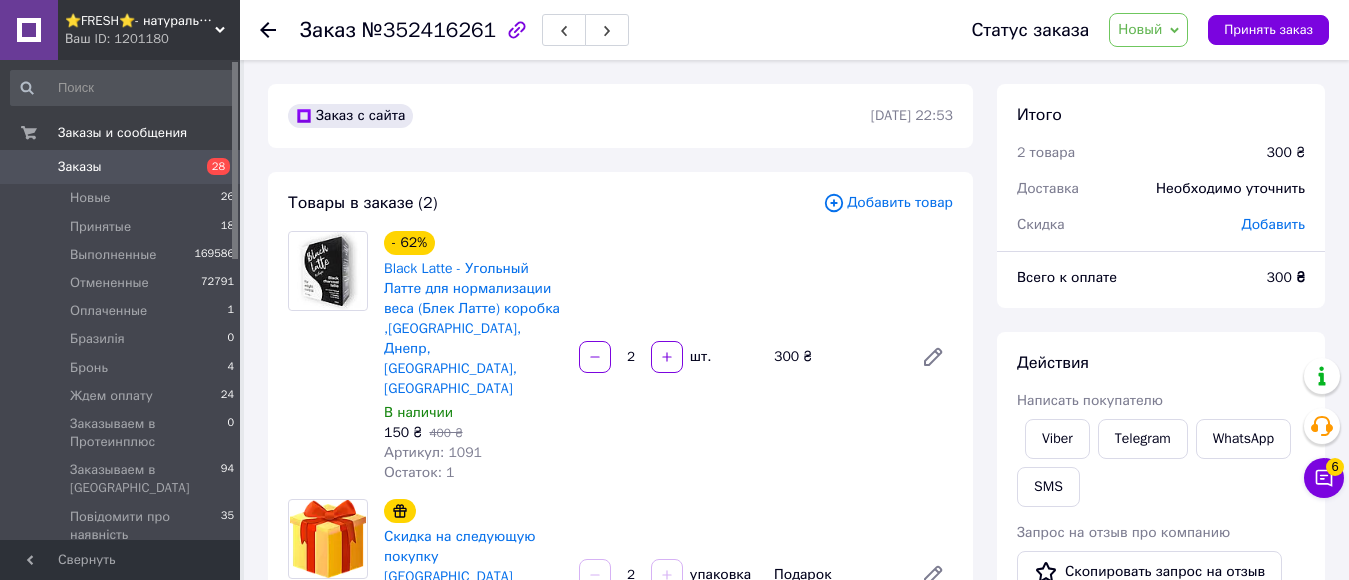 click on "Заказы" at bounding box center (80, 167) 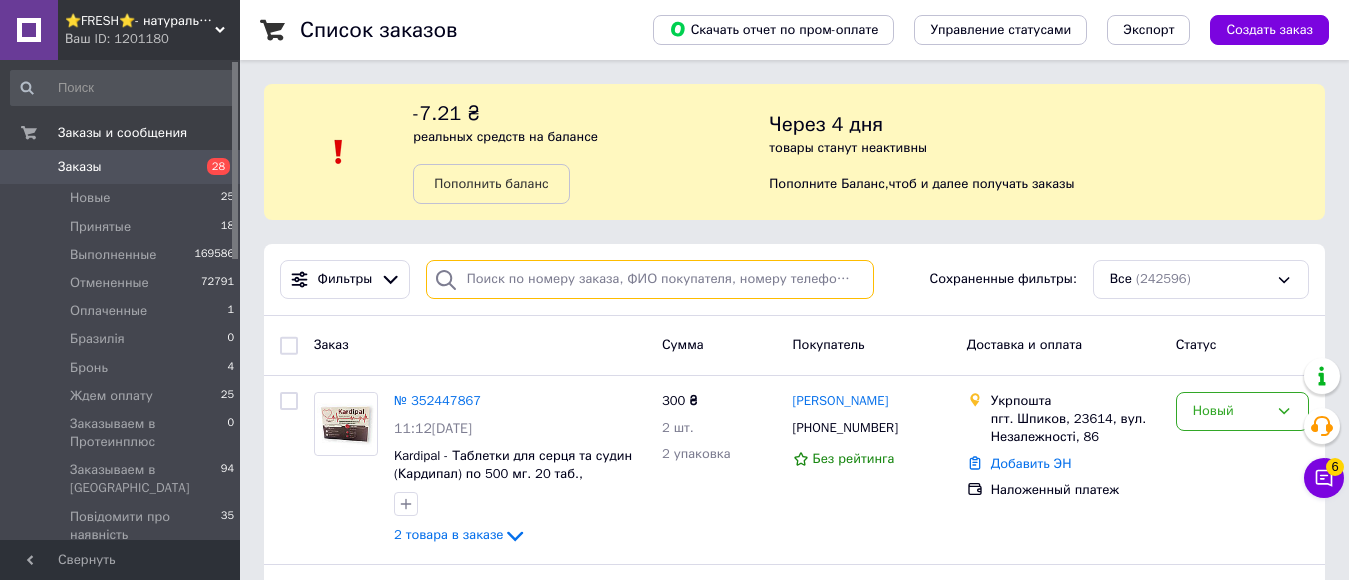 click at bounding box center (650, 279) 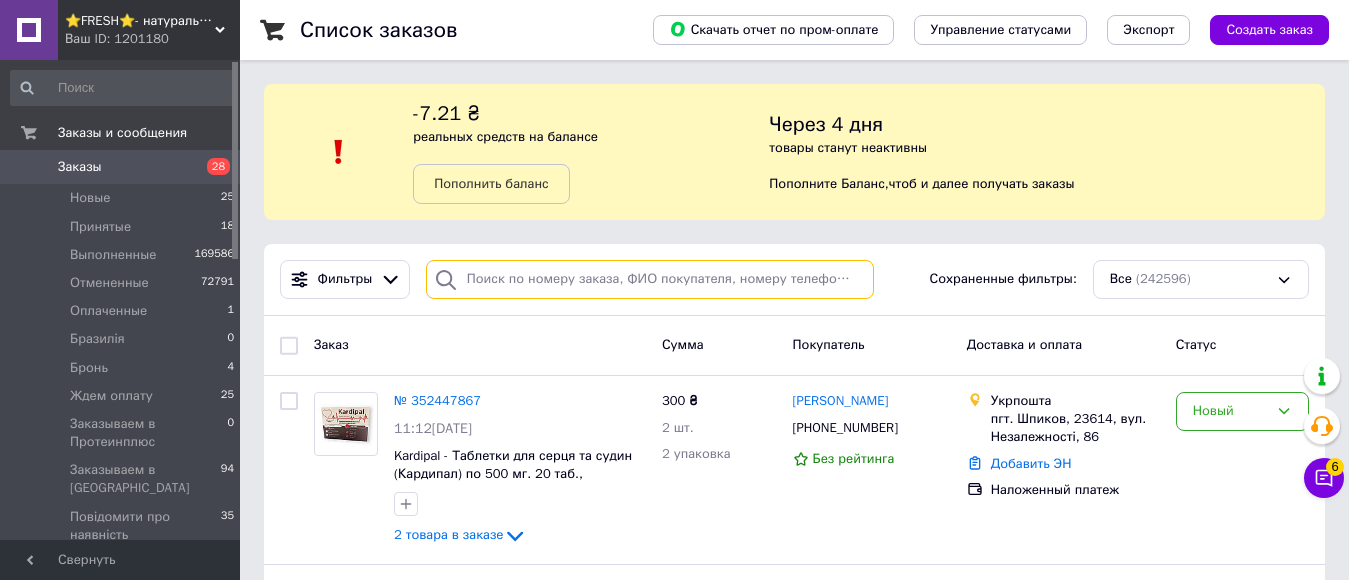paste on "0952482756" 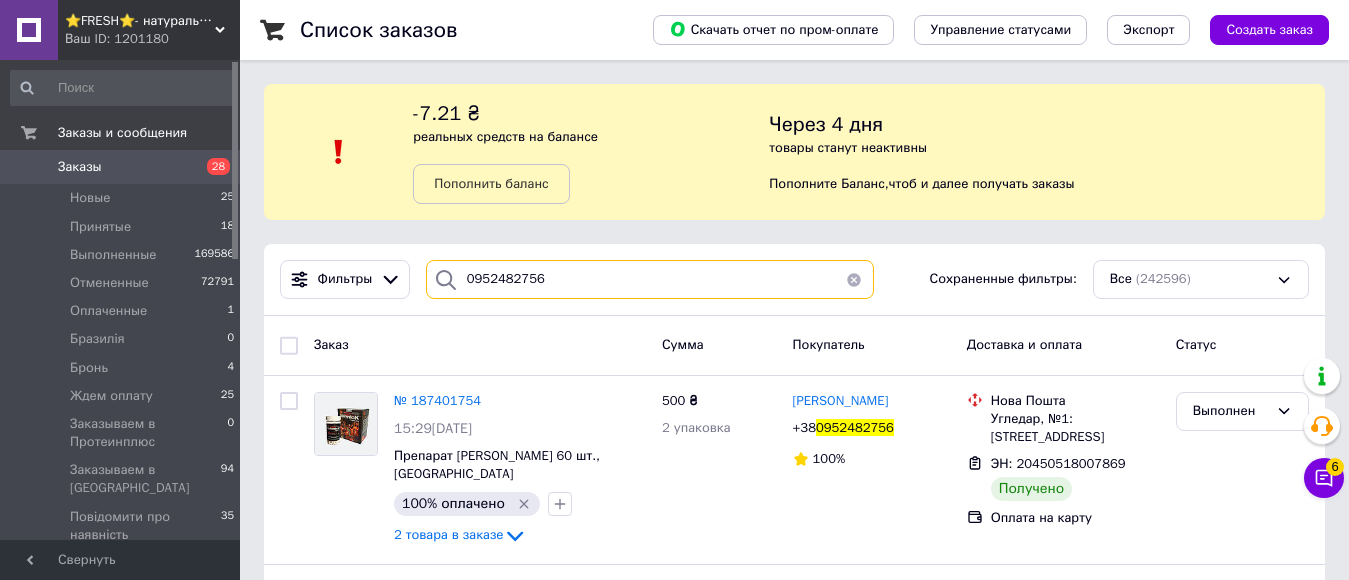 type on "0952482756" 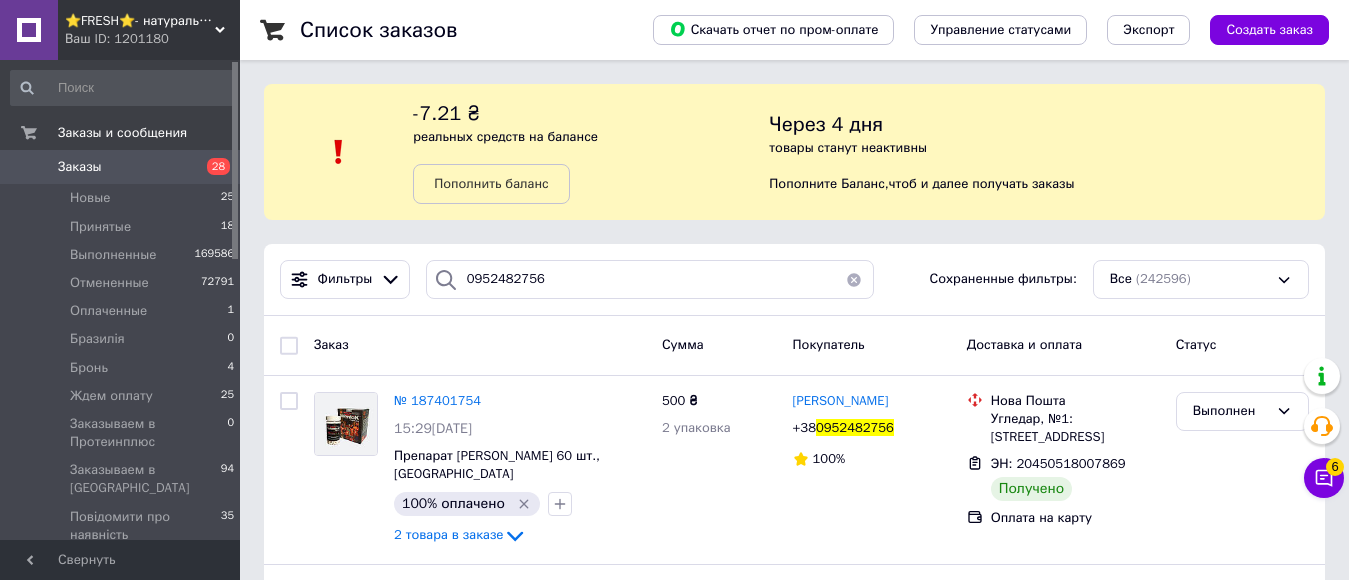 click on "⭐FRESH⭐- натуральные препараты и косметика" at bounding box center [140, 21] 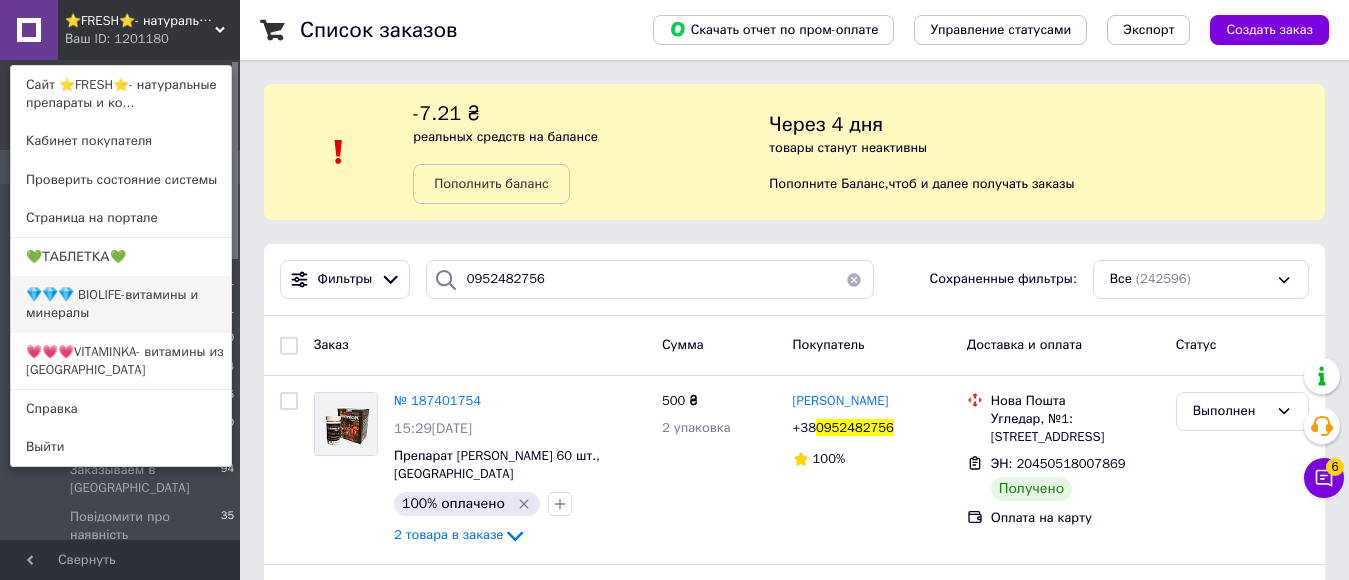 click on "💎💎💎 BIOLIFE-витамины и минералы" at bounding box center [121, 304] 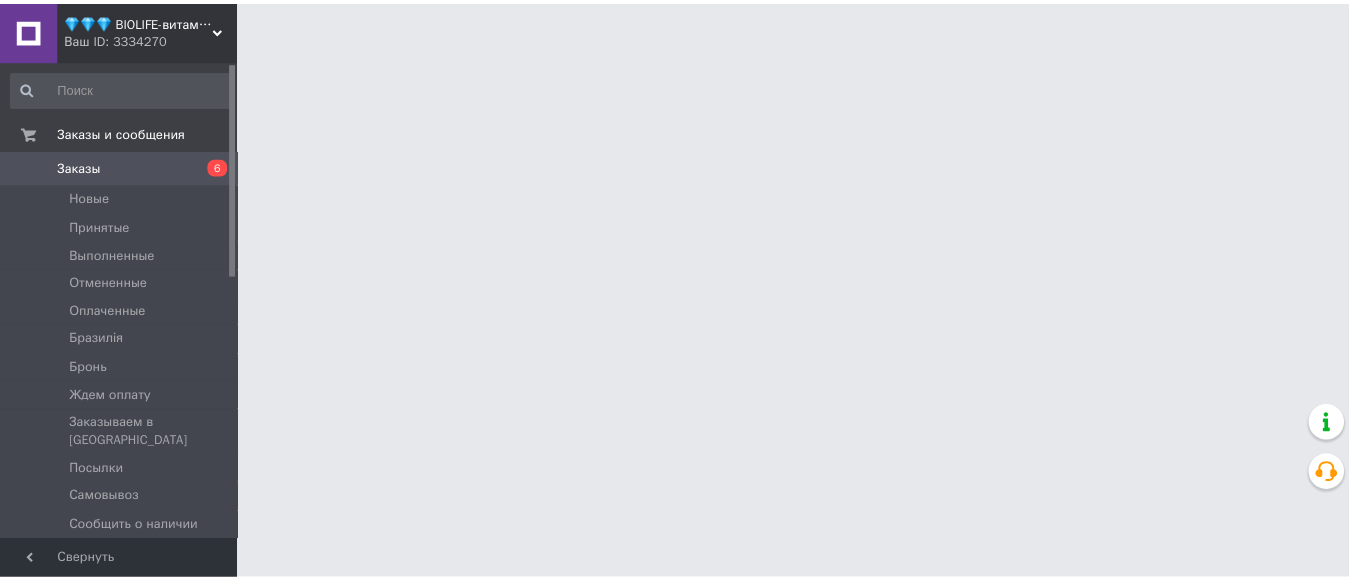 scroll, scrollTop: 0, scrollLeft: 0, axis: both 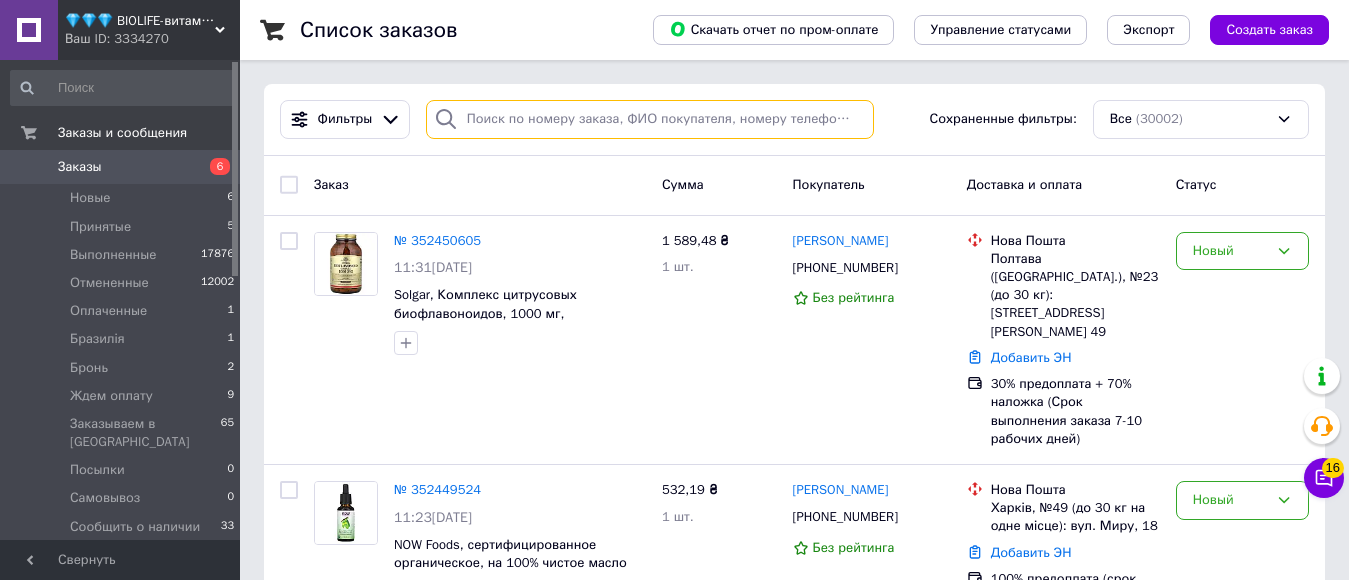 paste on "0952482756" 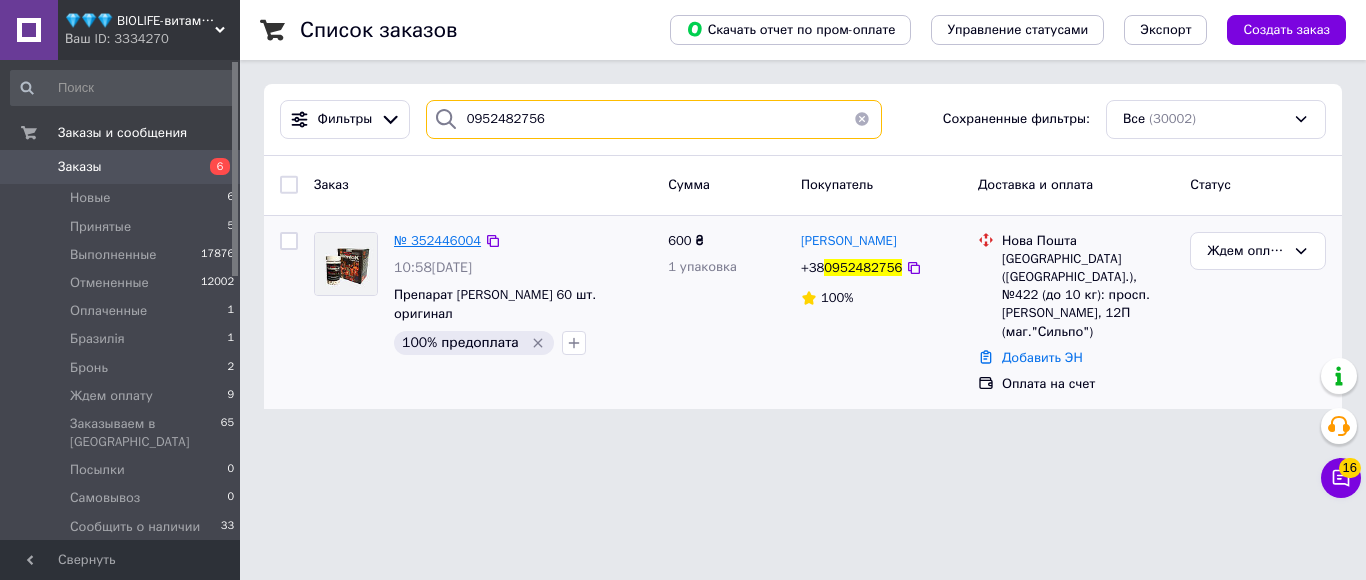 type on "0952482756" 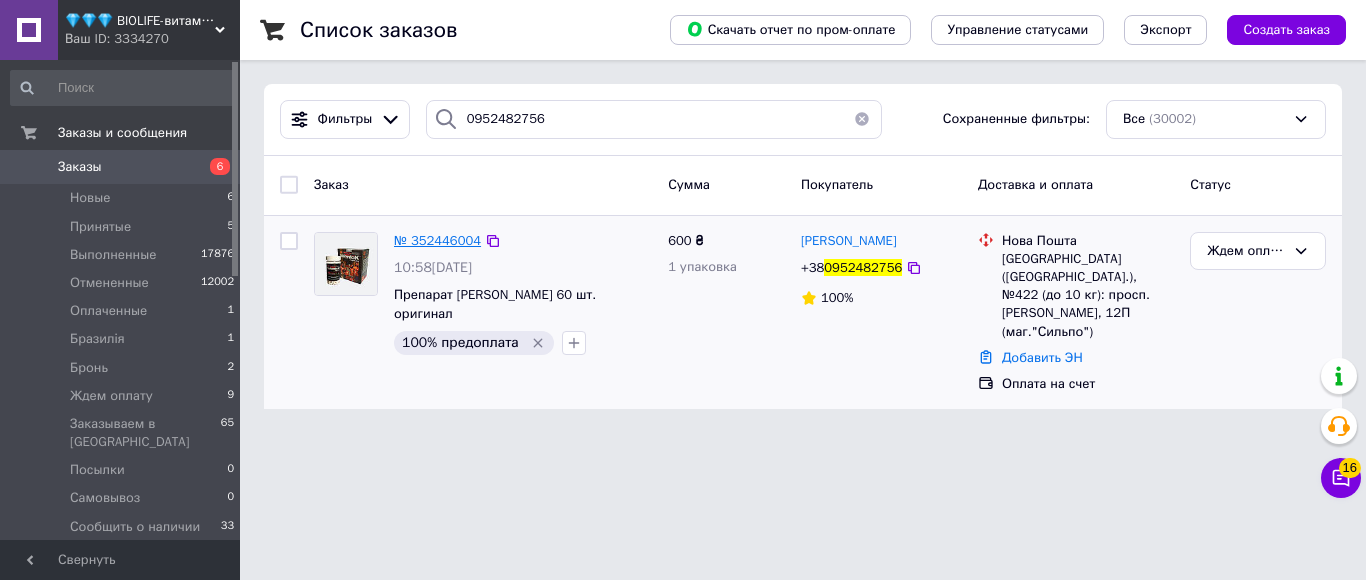 click on "№ 352446004" at bounding box center [437, 240] 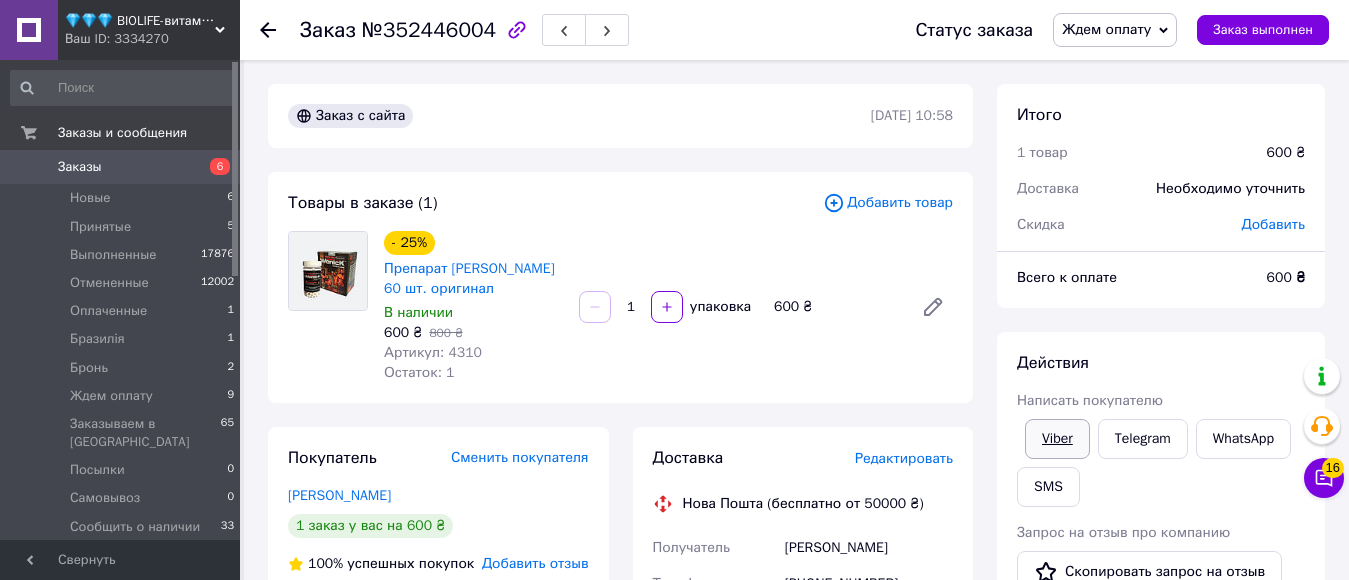 click on "Viber" at bounding box center [1057, 439] 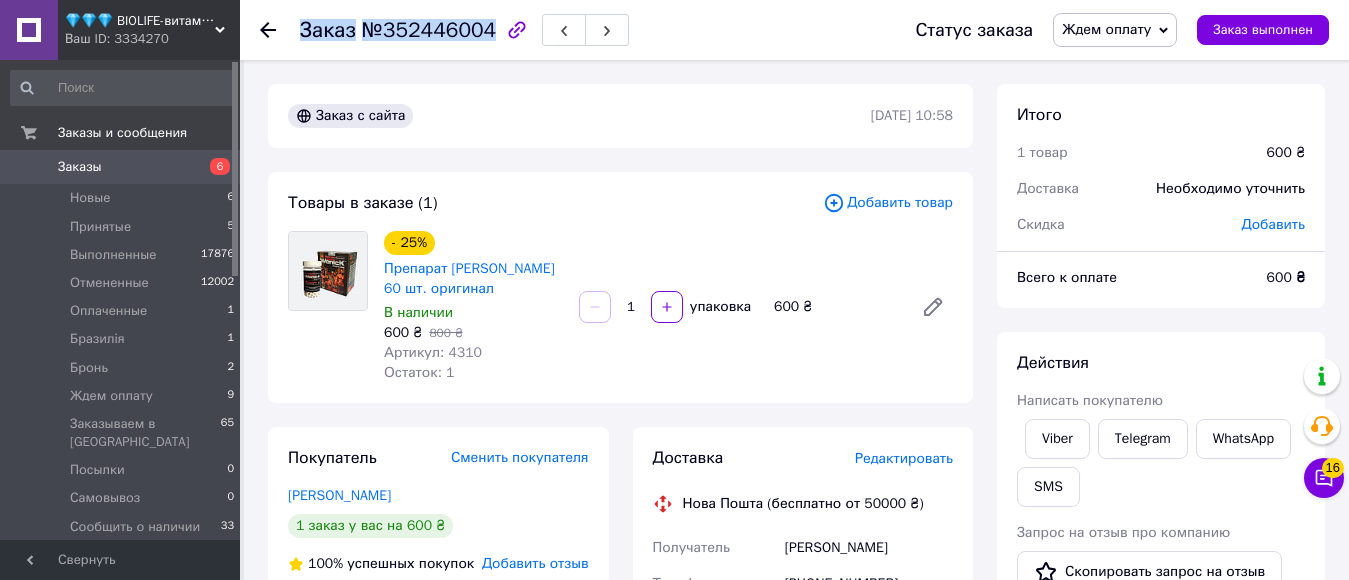 drag, startPoint x: 303, startPoint y: 28, endPoint x: 480, endPoint y: 32, distance: 177.0452 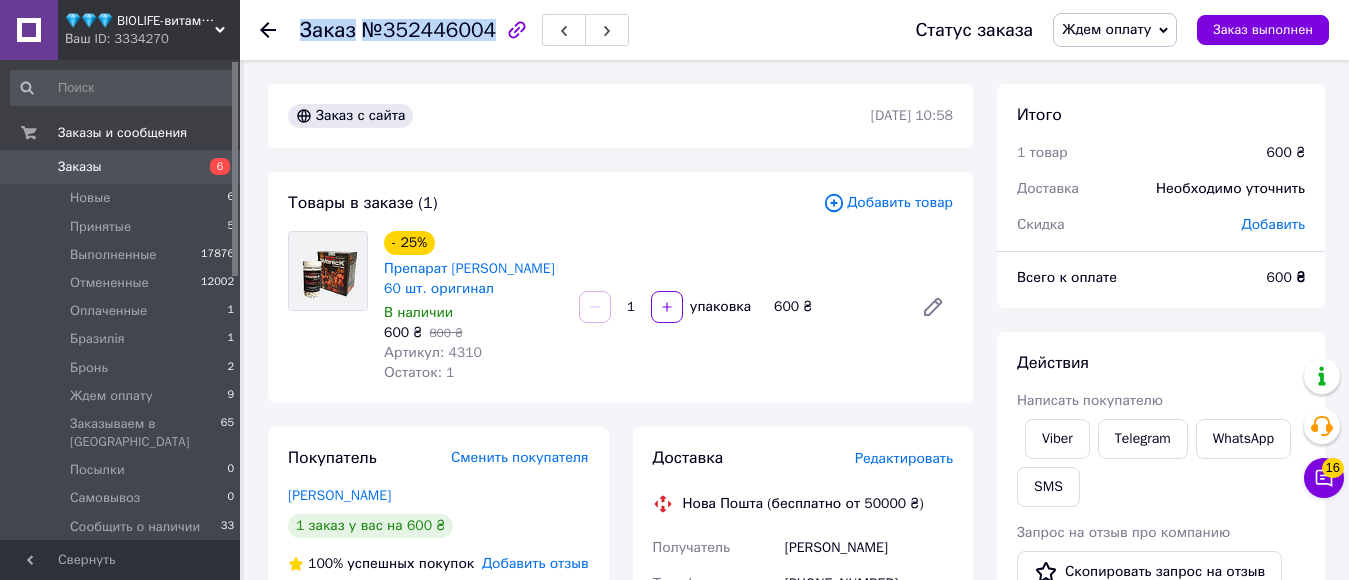 click on "Заказ №352446004" at bounding box center (398, 30) 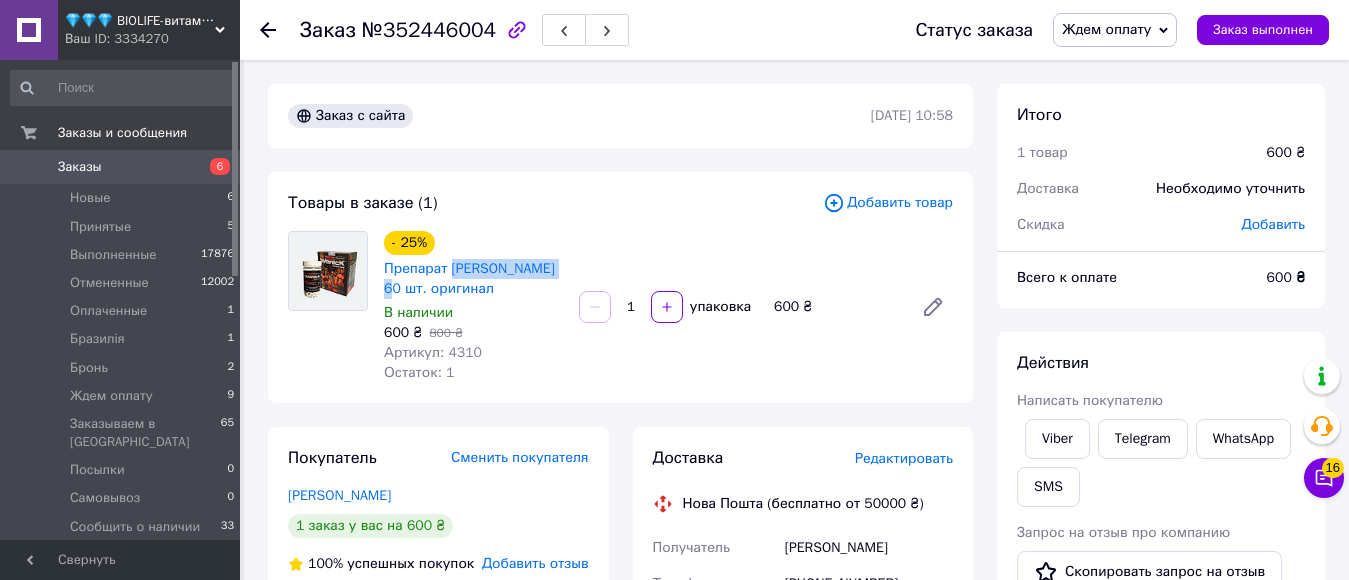 drag, startPoint x: 550, startPoint y: 264, endPoint x: 449, endPoint y: 257, distance: 101.24229 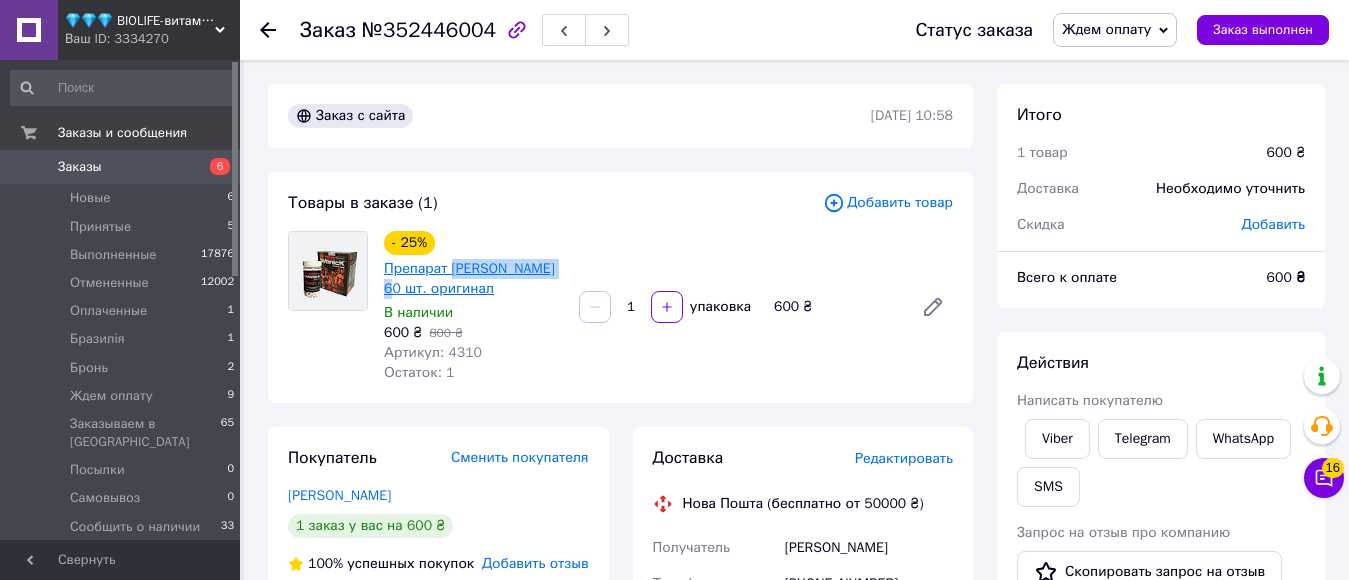 copy on "Wenick Веник 60" 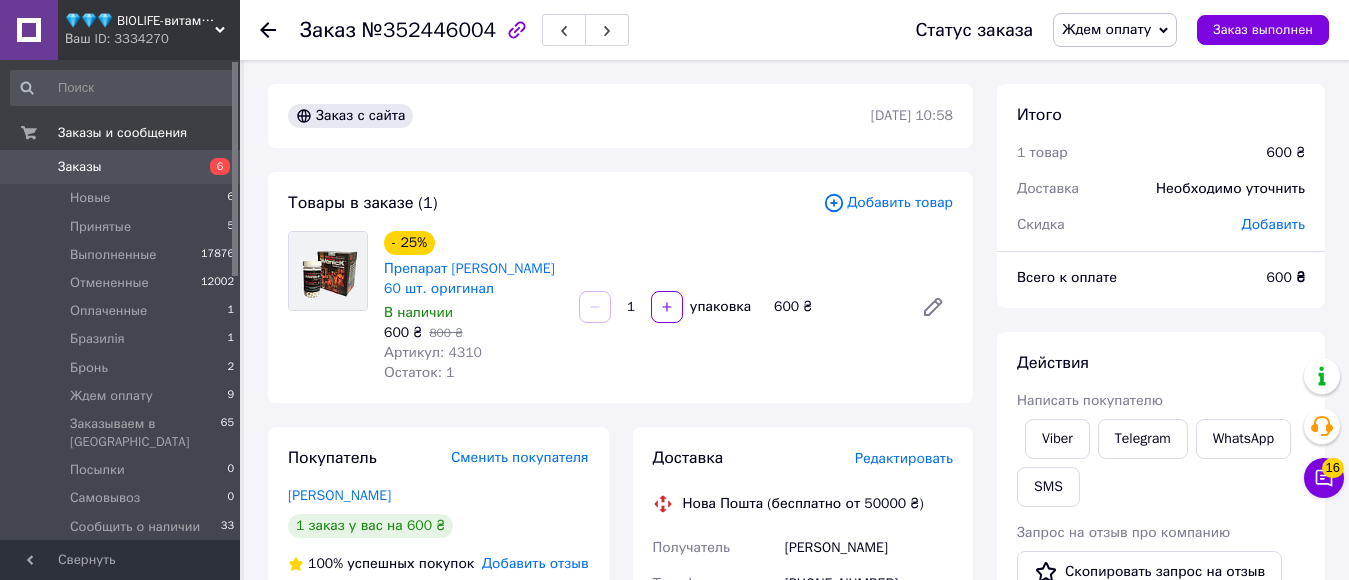 click on "💎💎💎 BIOLIFE-витамины и минералы" at bounding box center (140, 21) 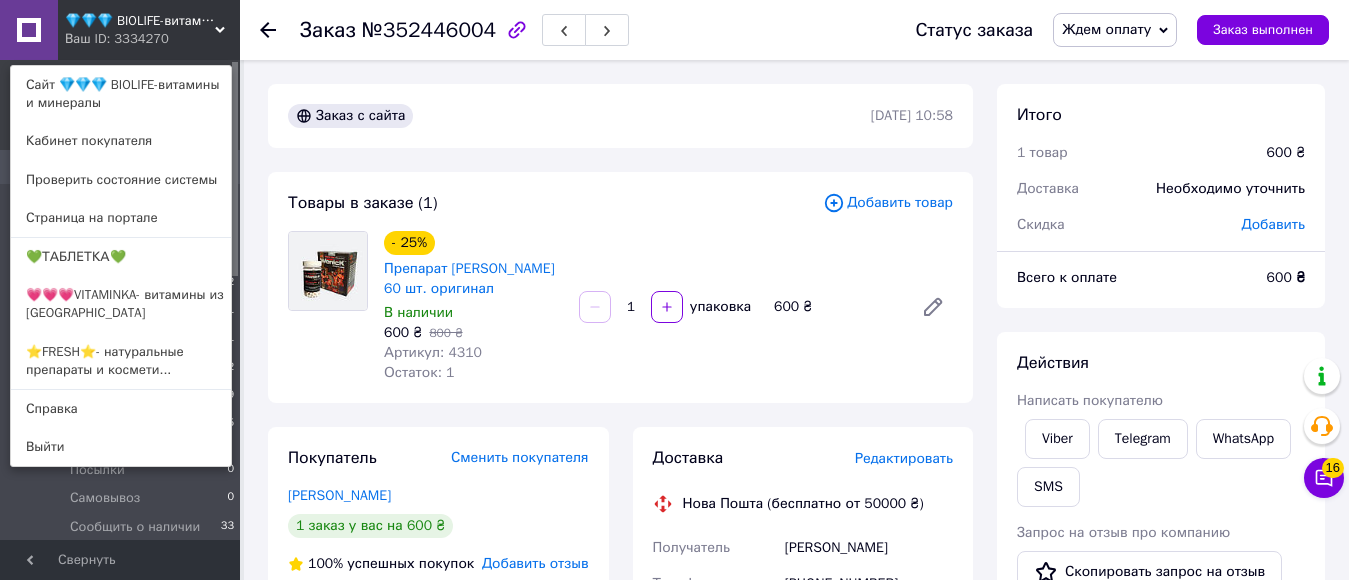 click on "Заказ с сайта" at bounding box center (577, 116) 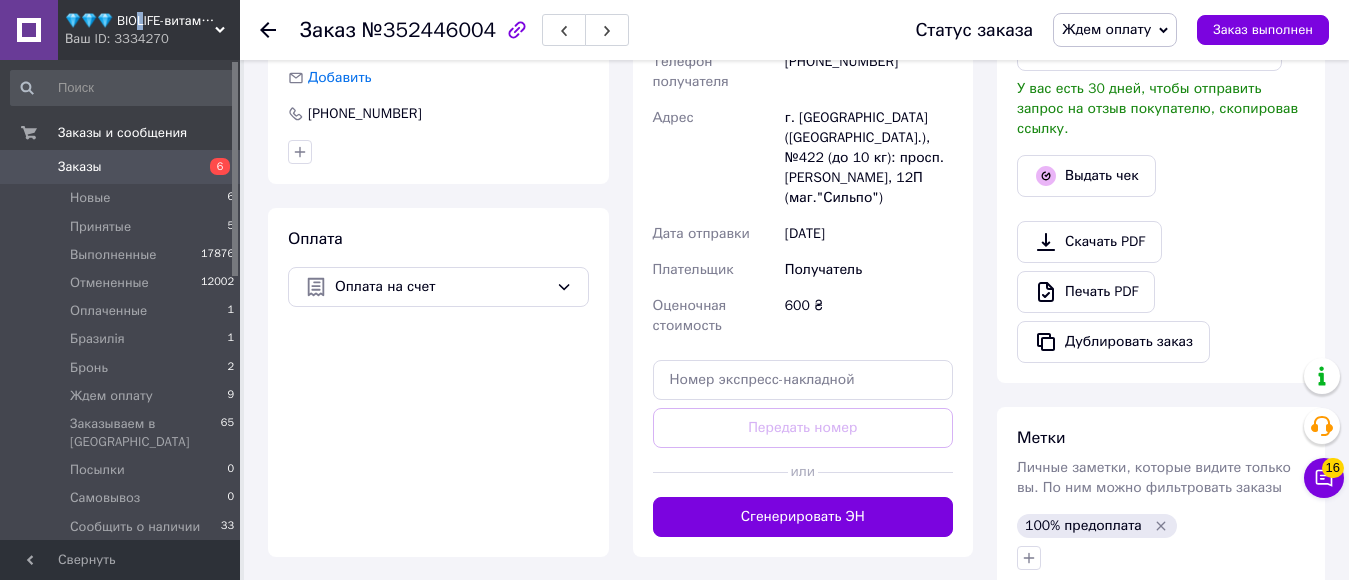 scroll, scrollTop: 700, scrollLeft: 0, axis: vertical 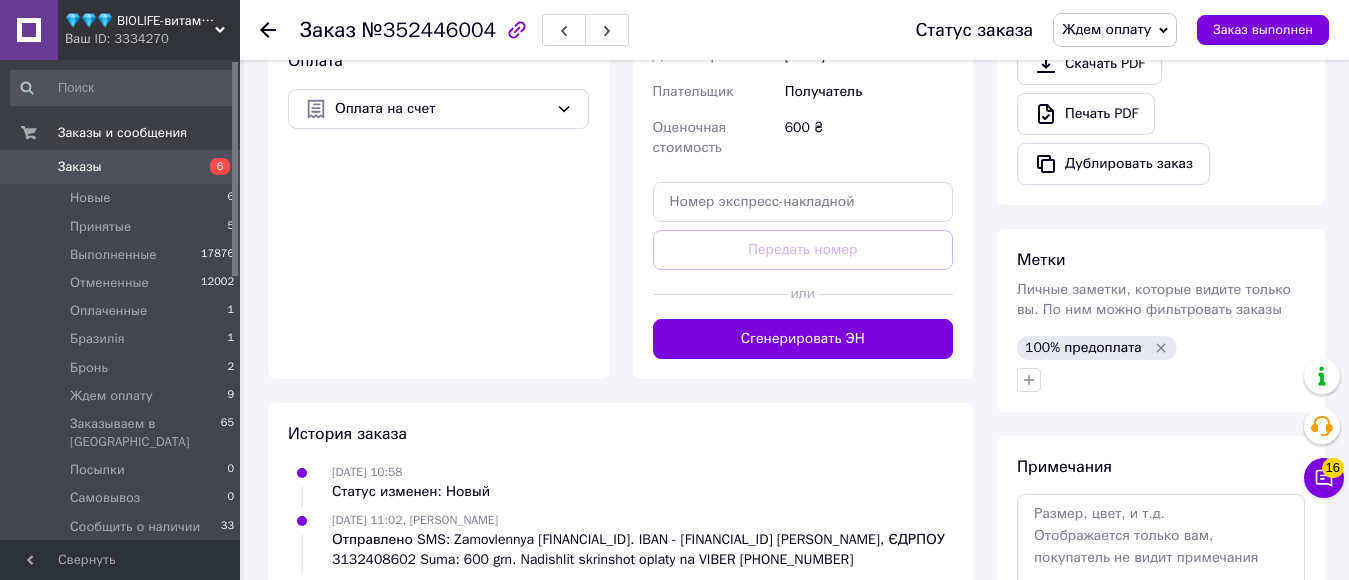 click 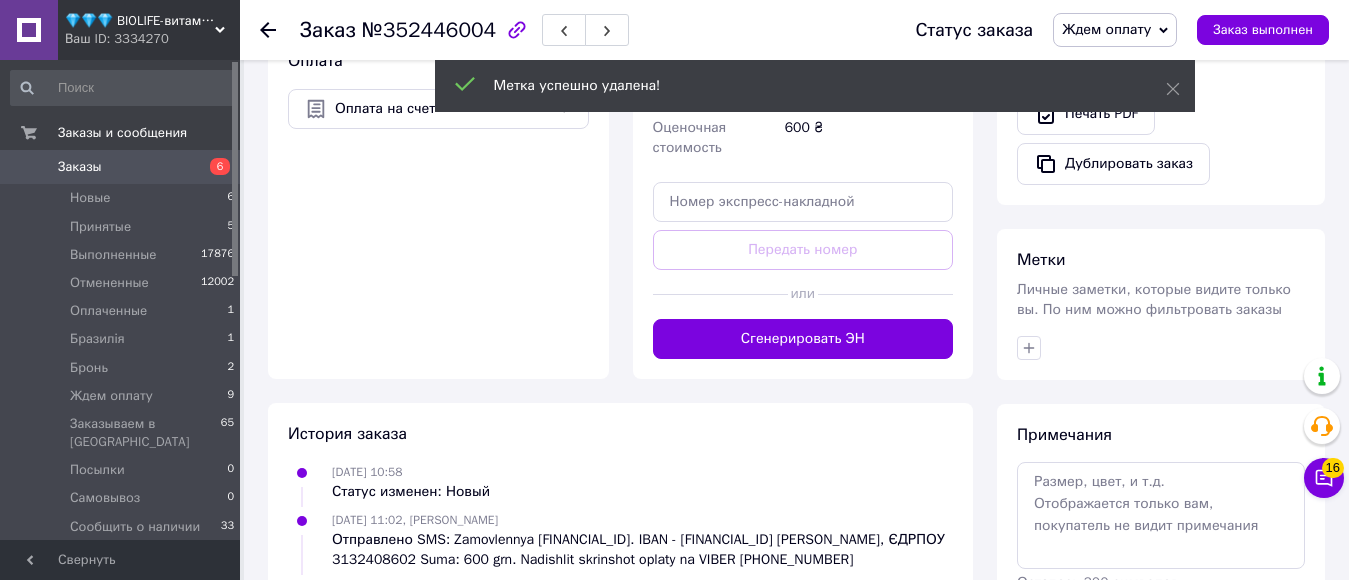 click on "Личные заметки, которые видите только вы. По ним можно фильтровать заказы" at bounding box center [1154, 299] 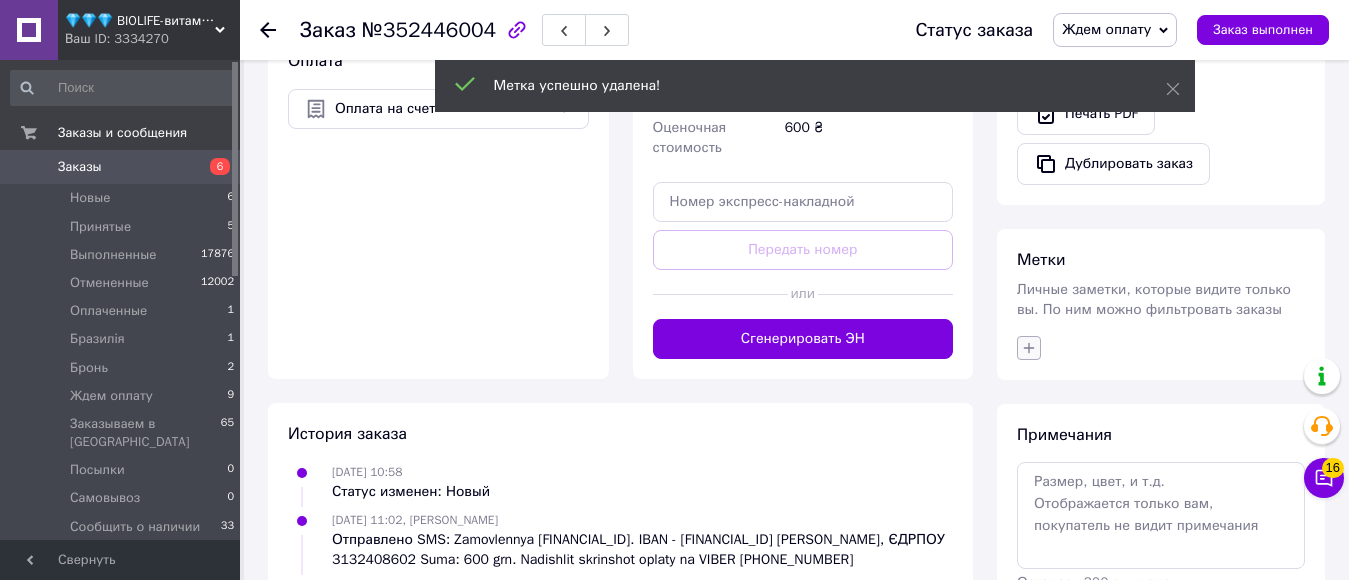click 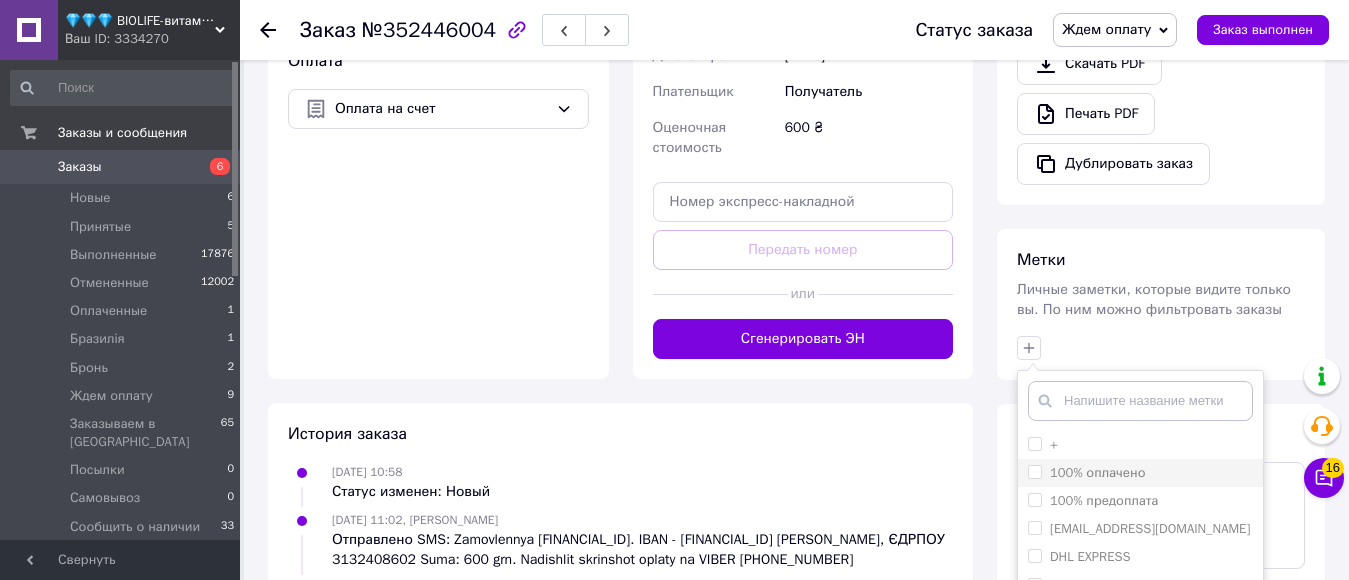click on "100% оплачено" at bounding box center (1034, 471) 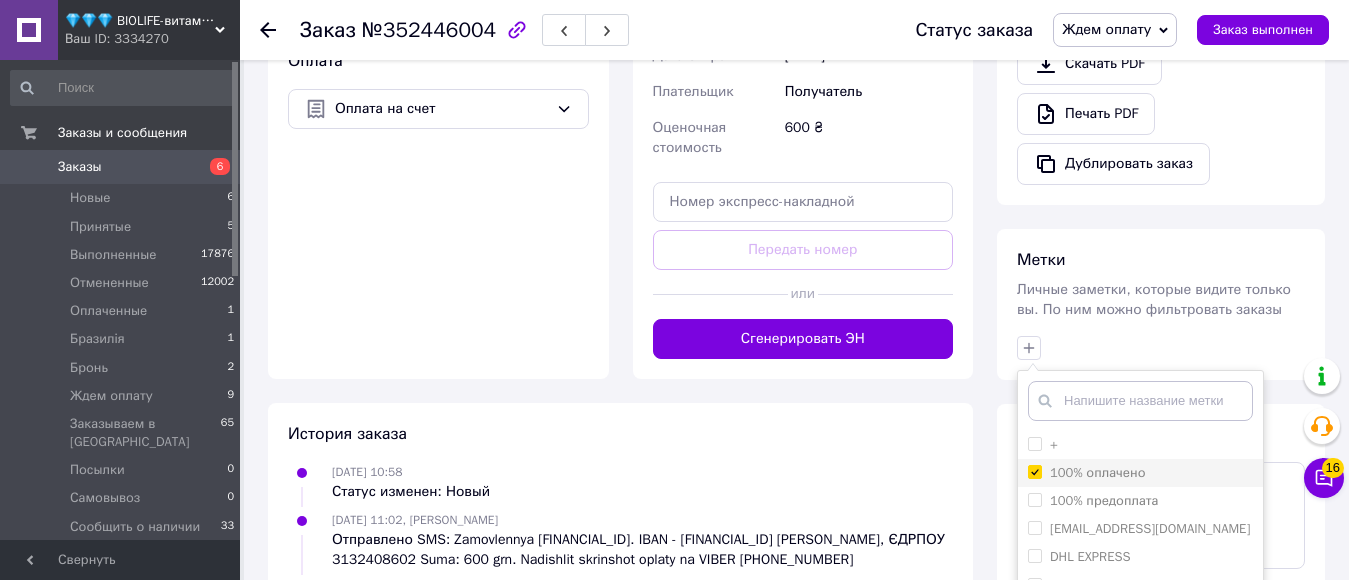 checkbox on "true" 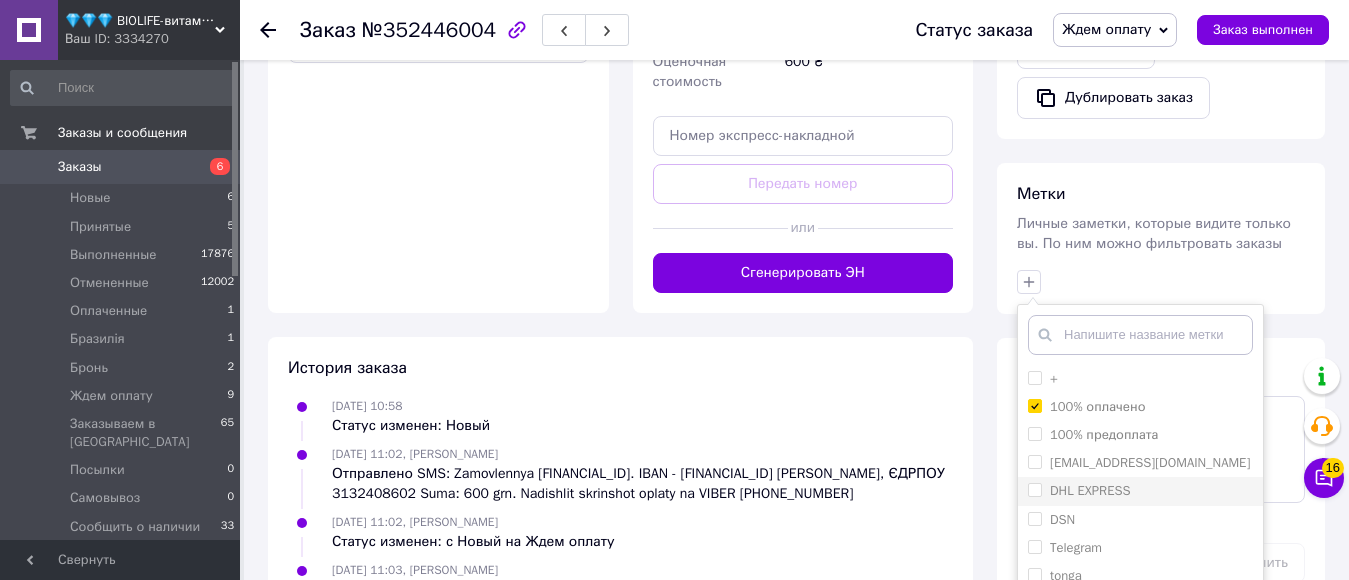 scroll, scrollTop: 800, scrollLeft: 0, axis: vertical 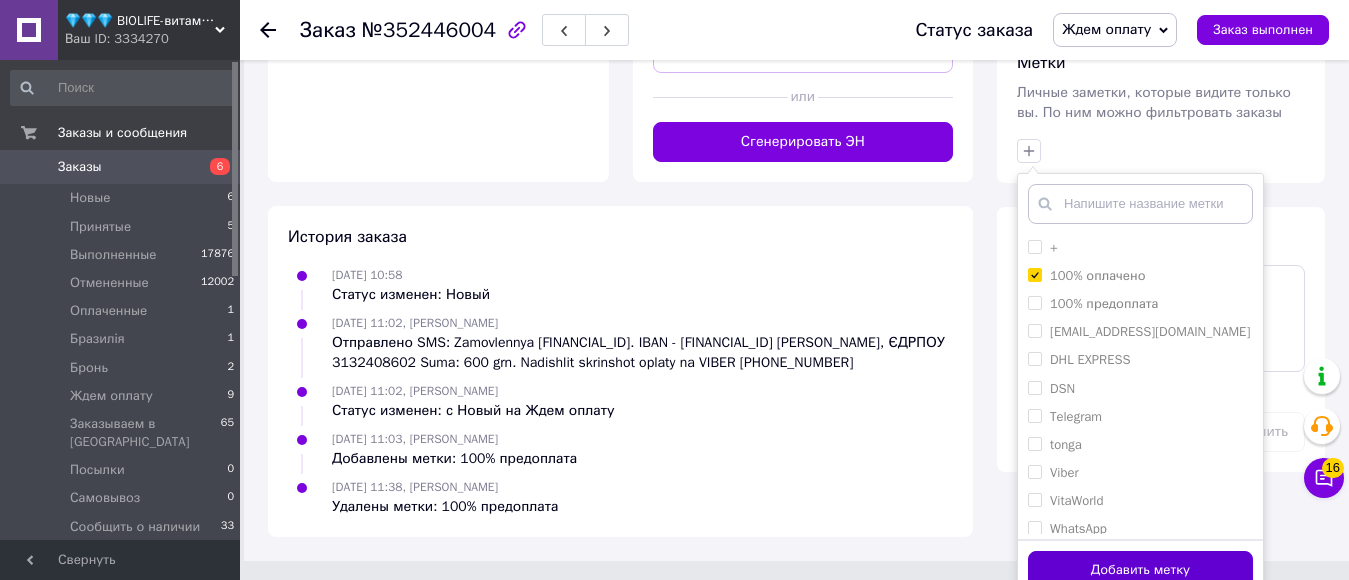 click on "Добавить метку" at bounding box center (1140, 570) 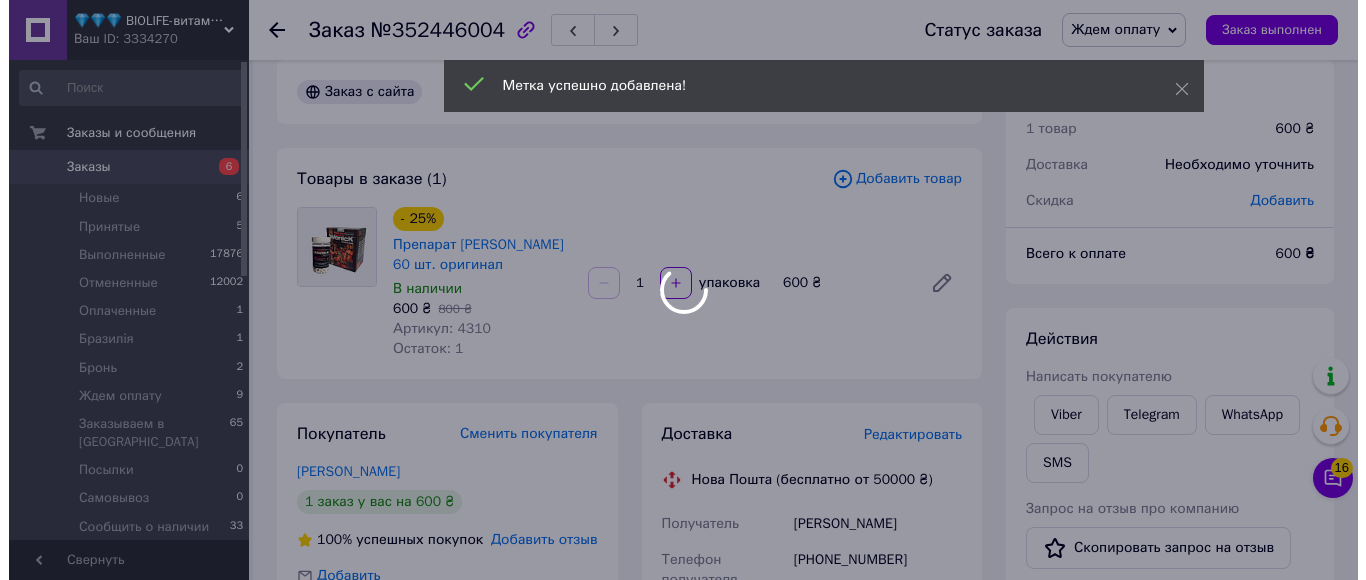 scroll, scrollTop: 0, scrollLeft: 0, axis: both 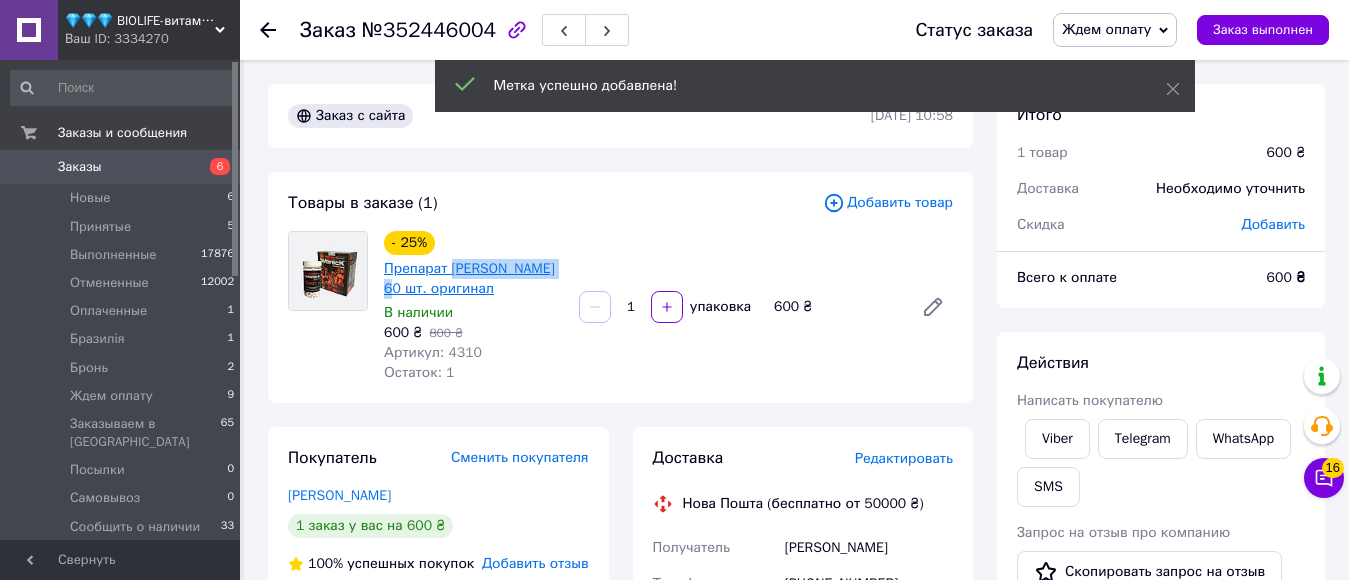 drag, startPoint x: 462, startPoint y: 268, endPoint x: 450, endPoint y: 272, distance: 12.649111 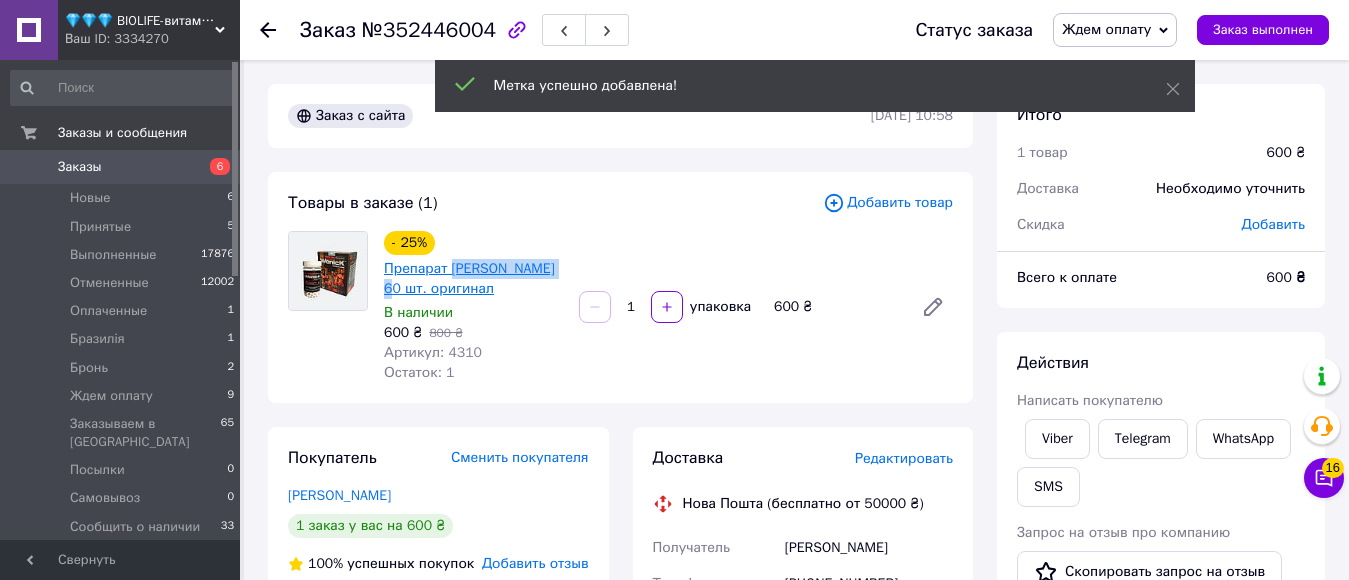 click on "- 25% Препарат Wenick Веник 60 шт. оригинал В наличии 600 ₴   800 ₴ Артикул: 4310 Остаток: 1" at bounding box center (473, 307) 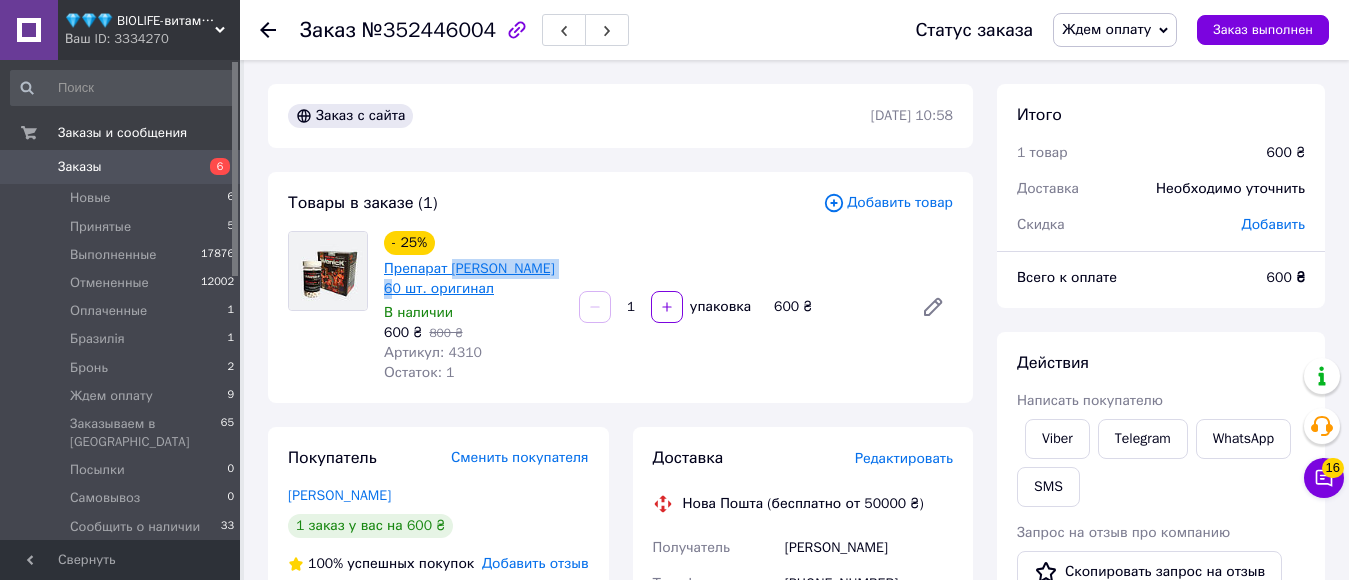 drag, startPoint x: 464, startPoint y: 280, endPoint x: 491, endPoint y: 267, distance: 29.966648 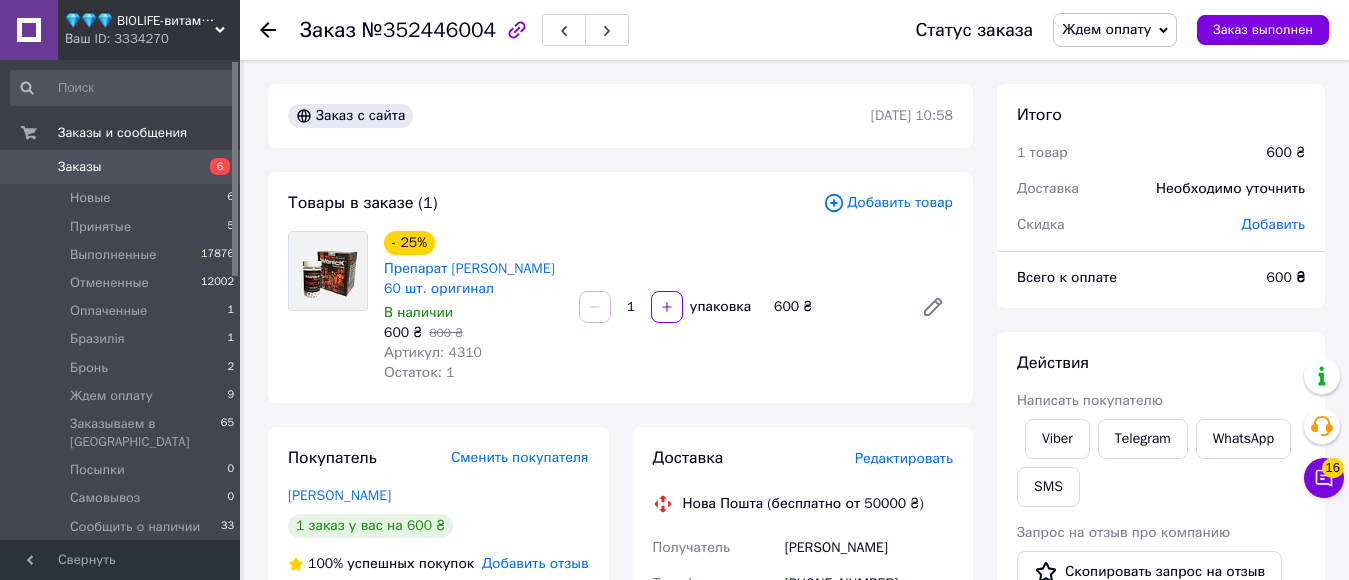 click on "Редактировать" at bounding box center (904, 458) 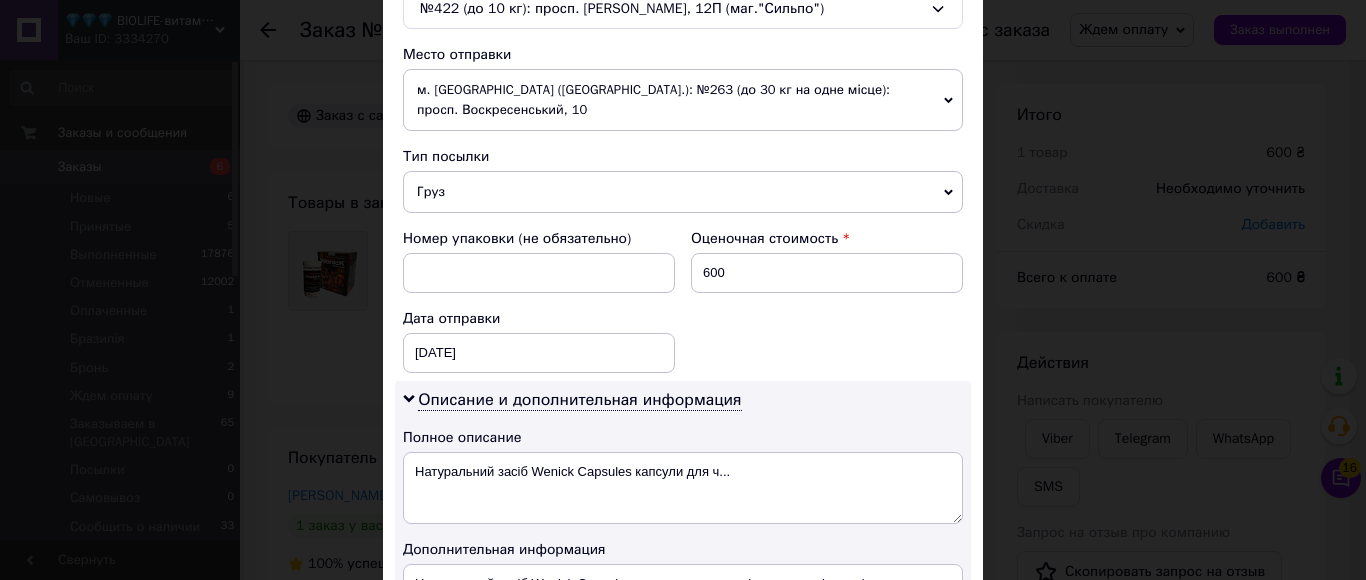 scroll, scrollTop: 800, scrollLeft: 0, axis: vertical 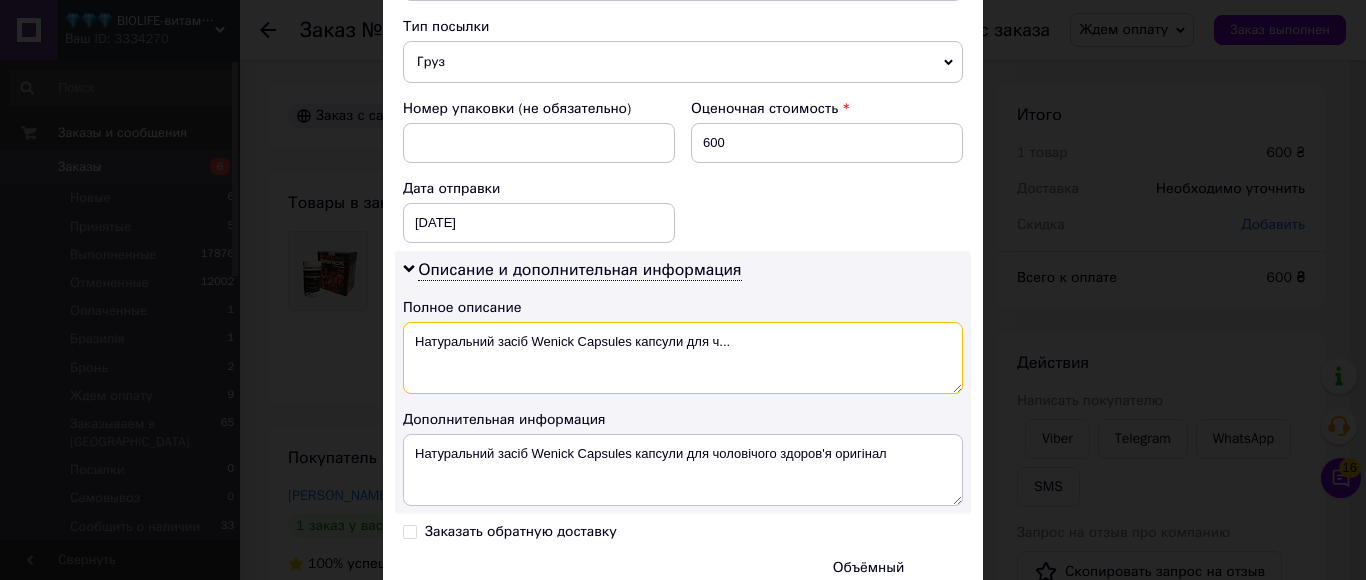 drag, startPoint x: 522, startPoint y: 321, endPoint x: 403, endPoint y: 318, distance: 119.03781 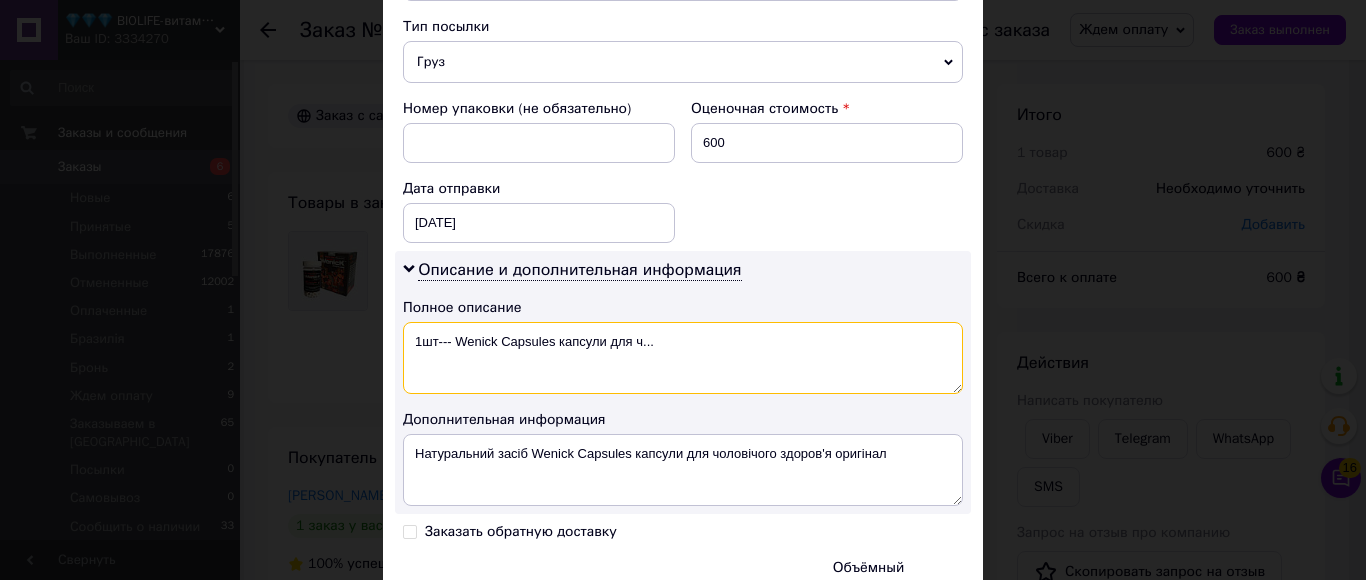 drag, startPoint x: 496, startPoint y: 316, endPoint x: 697, endPoint y: 316, distance: 201 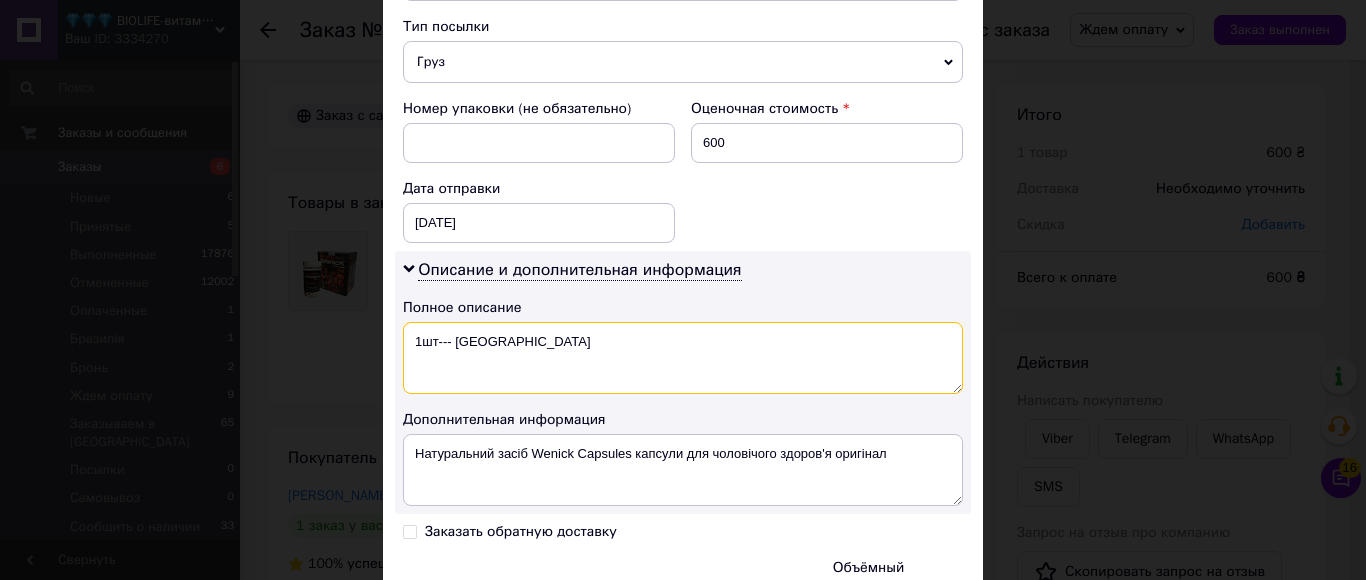 drag, startPoint x: 540, startPoint y: 321, endPoint x: 410, endPoint y: 322, distance: 130.00385 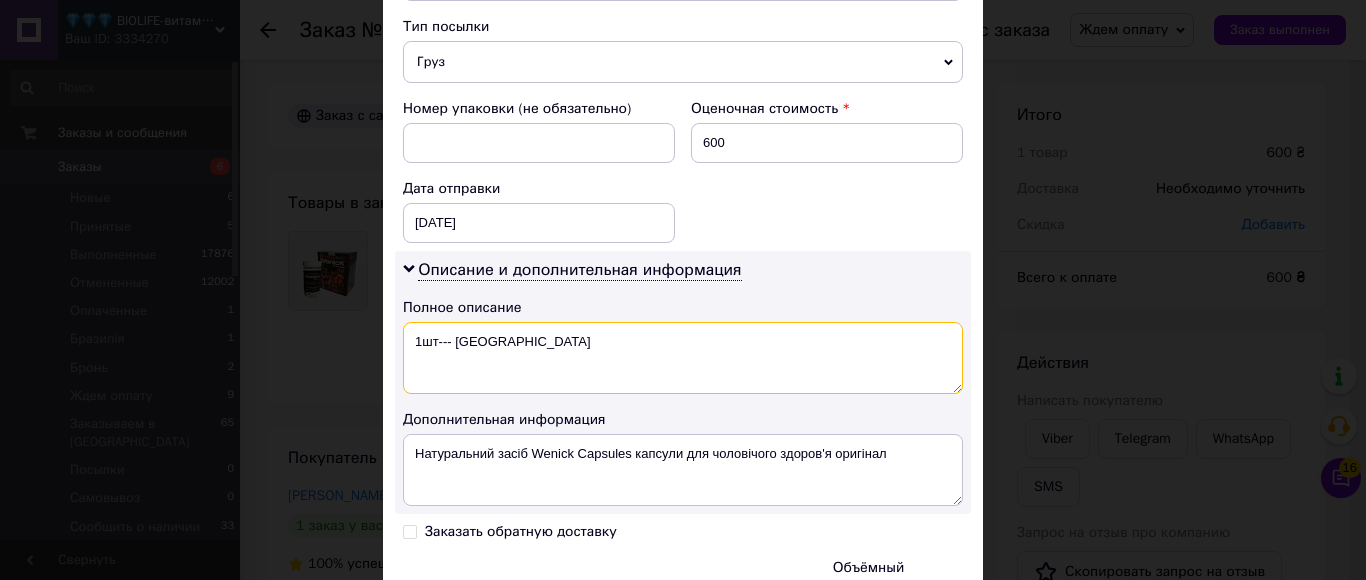 type on "1шт--- Wenick" 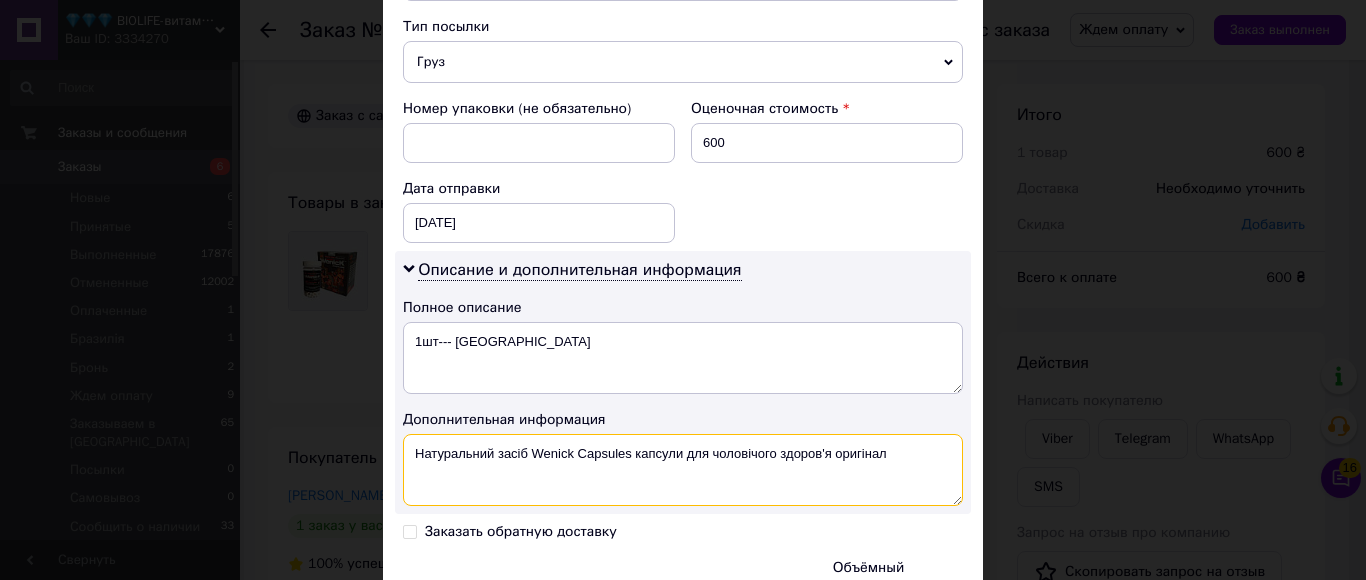 drag, startPoint x: 896, startPoint y: 438, endPoint x: 410, endPoint y: 442, distance: 486.01645 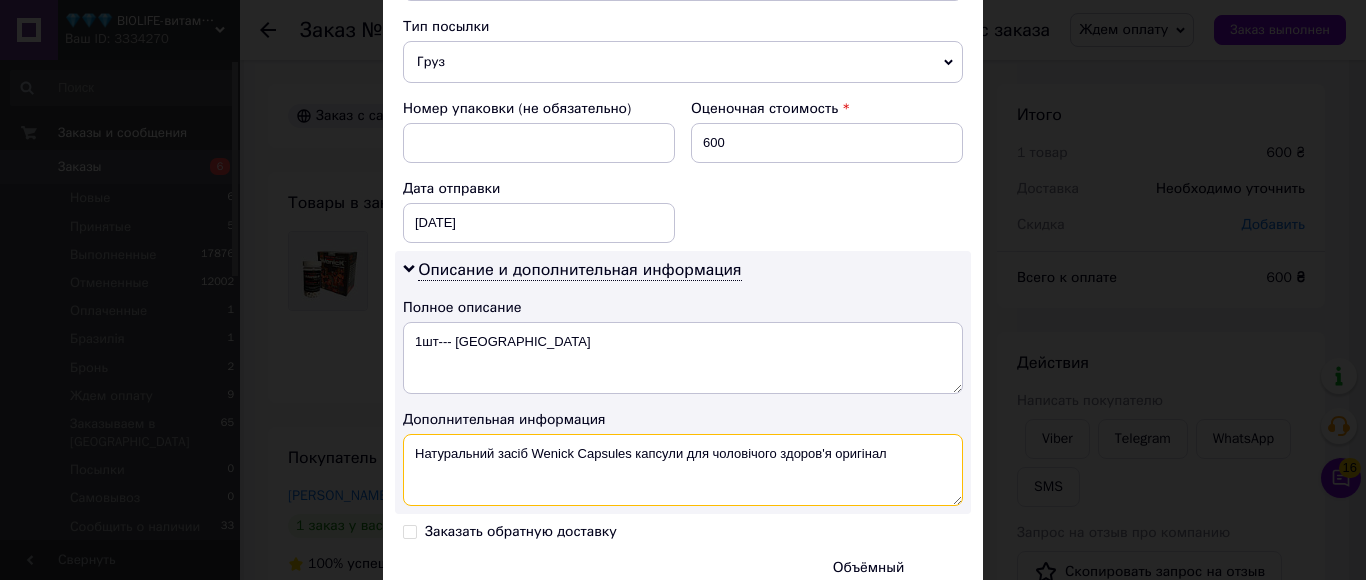 click on "Натуральний засіб Wenick Capsules капсули для чоловічого здоров'я оригінал" at bounding box center (683, 470) 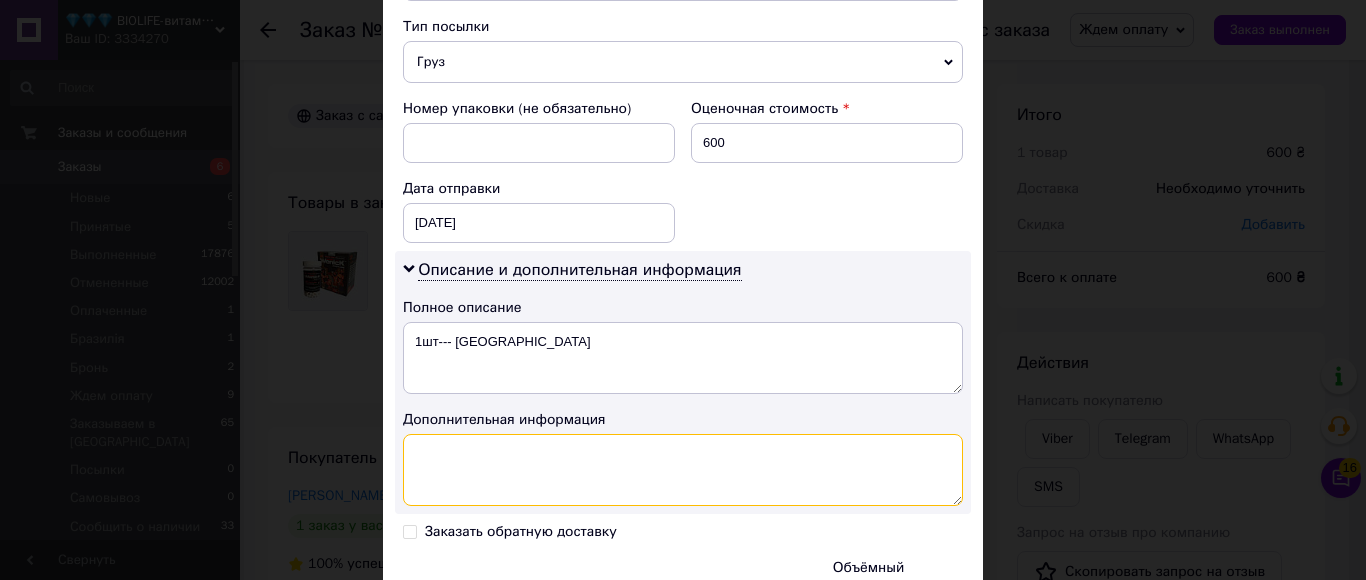 paste on "1шт--- Wenick" 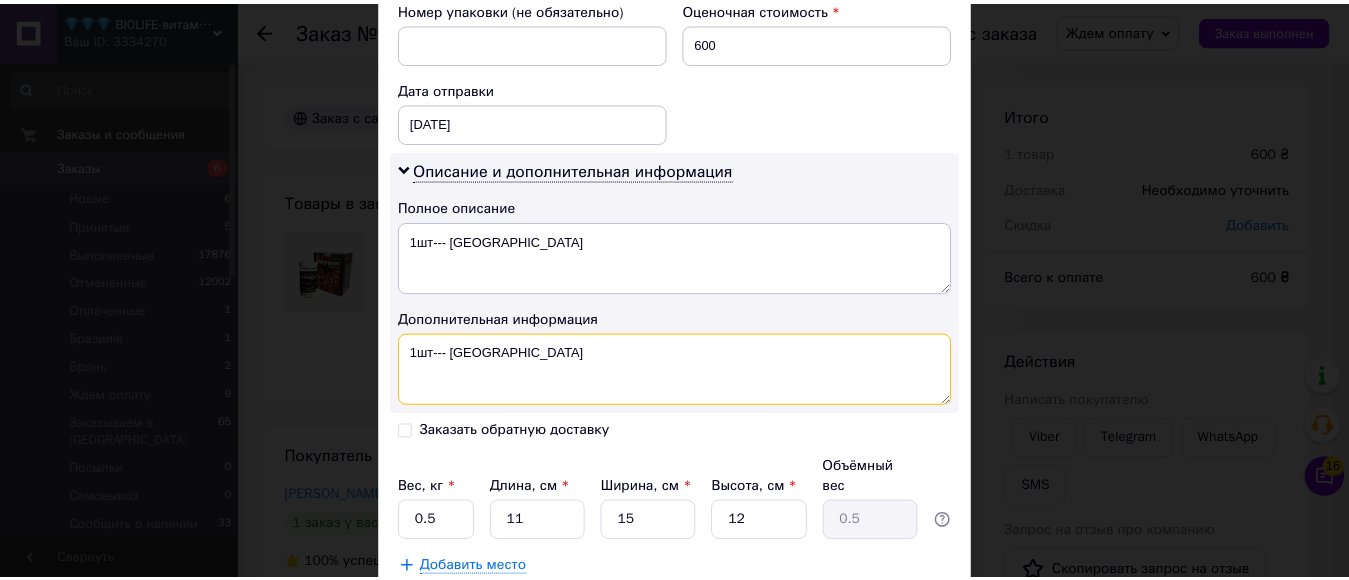 scroll, scrollTop: 1008, scrollLeft: 0, axis: vertical 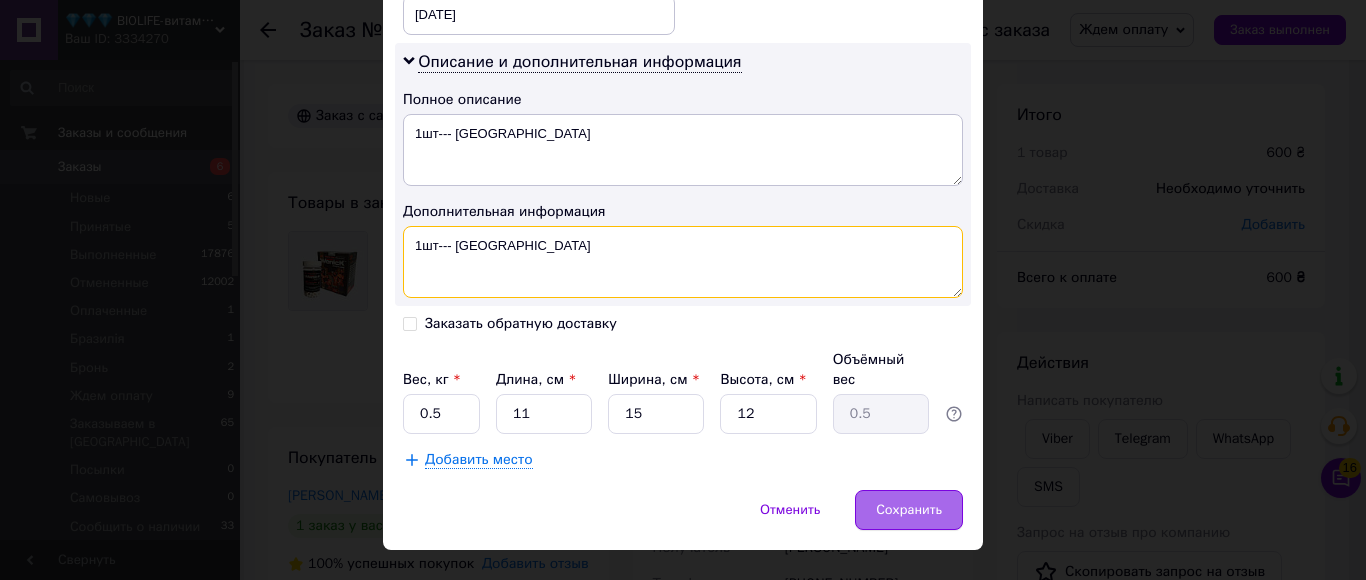 type on "1шт--- Wenick" 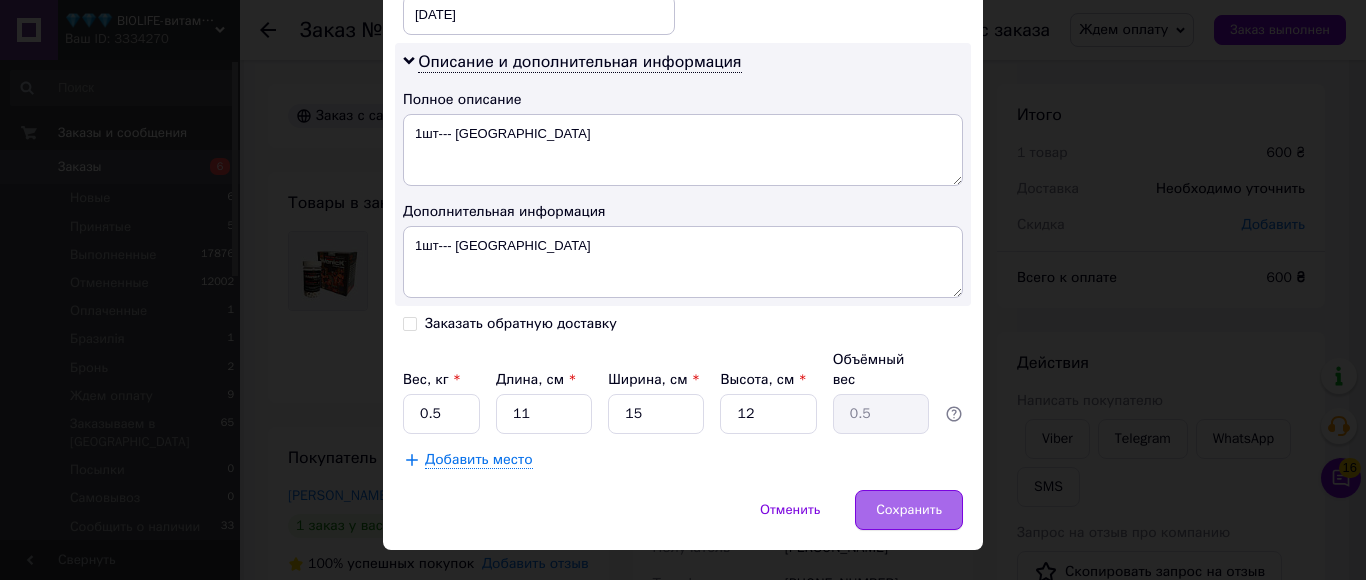 click on "Сохранить" at bounding box center (909, 510) 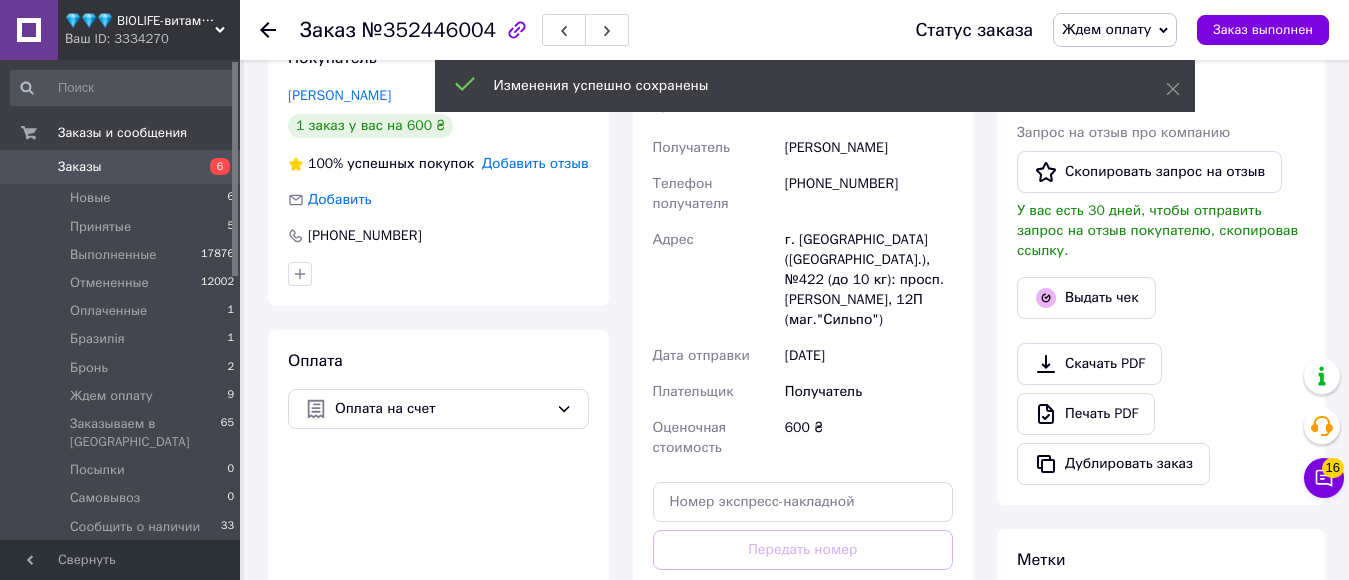scroll, scrollTop: 600, scrollLeft: 0, axis: vertical 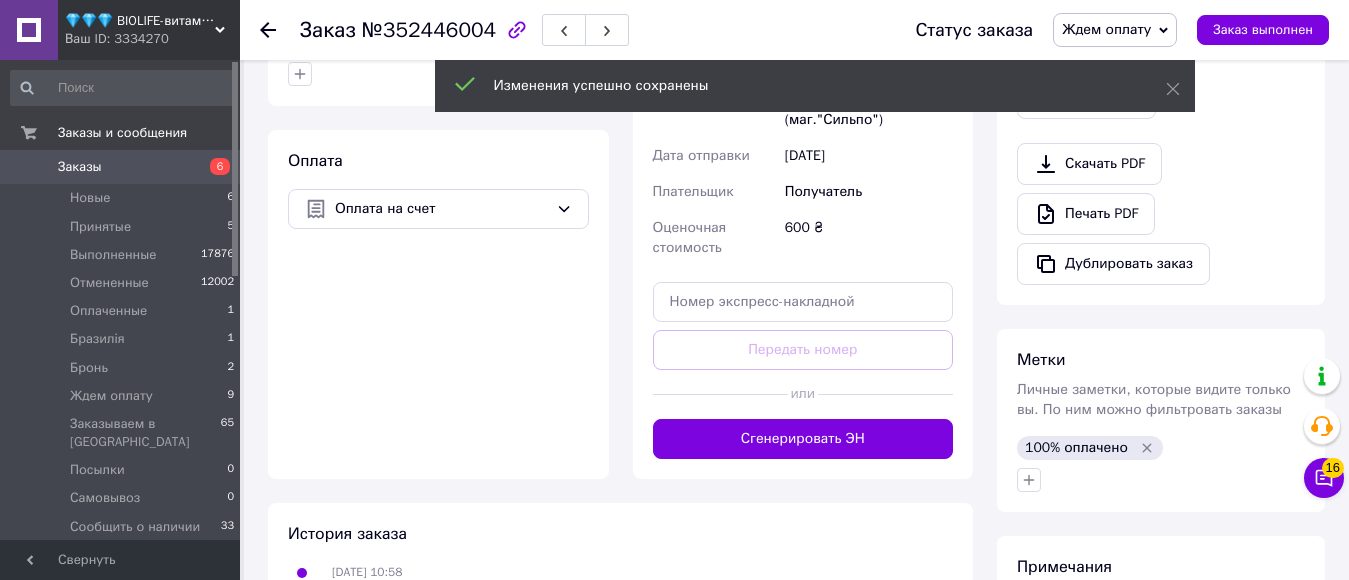 click on "Сгенерировать ЭН" at bounding box center [803, 439] 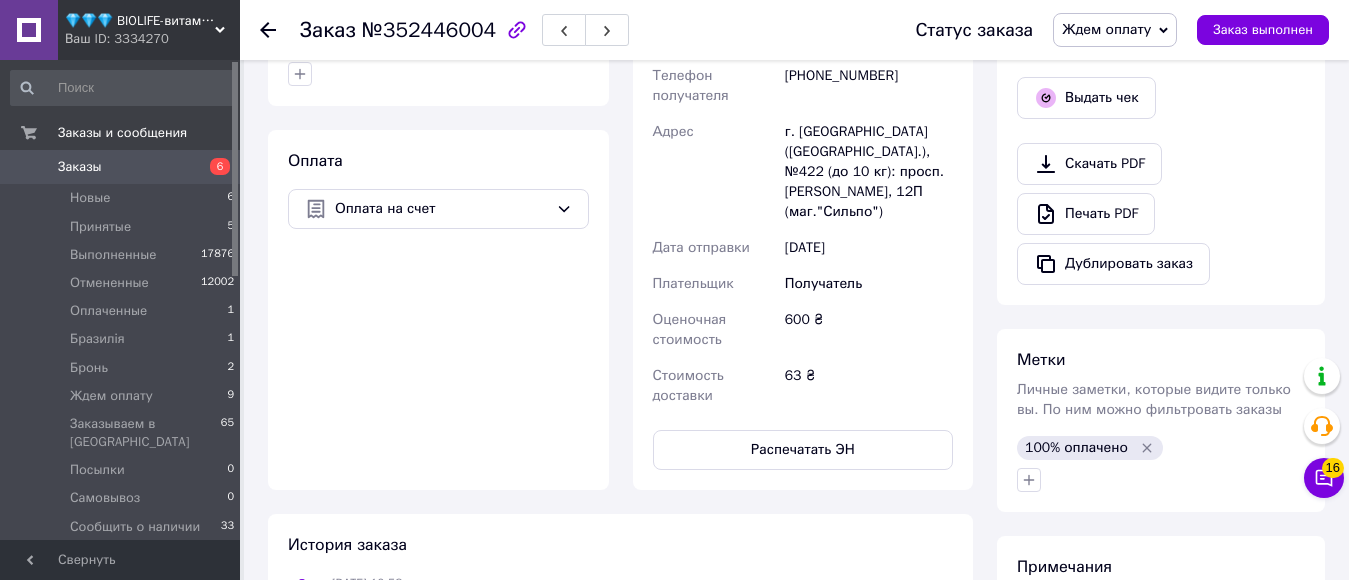 click on "Ждем оплату" at bounding box center (1106, 29) 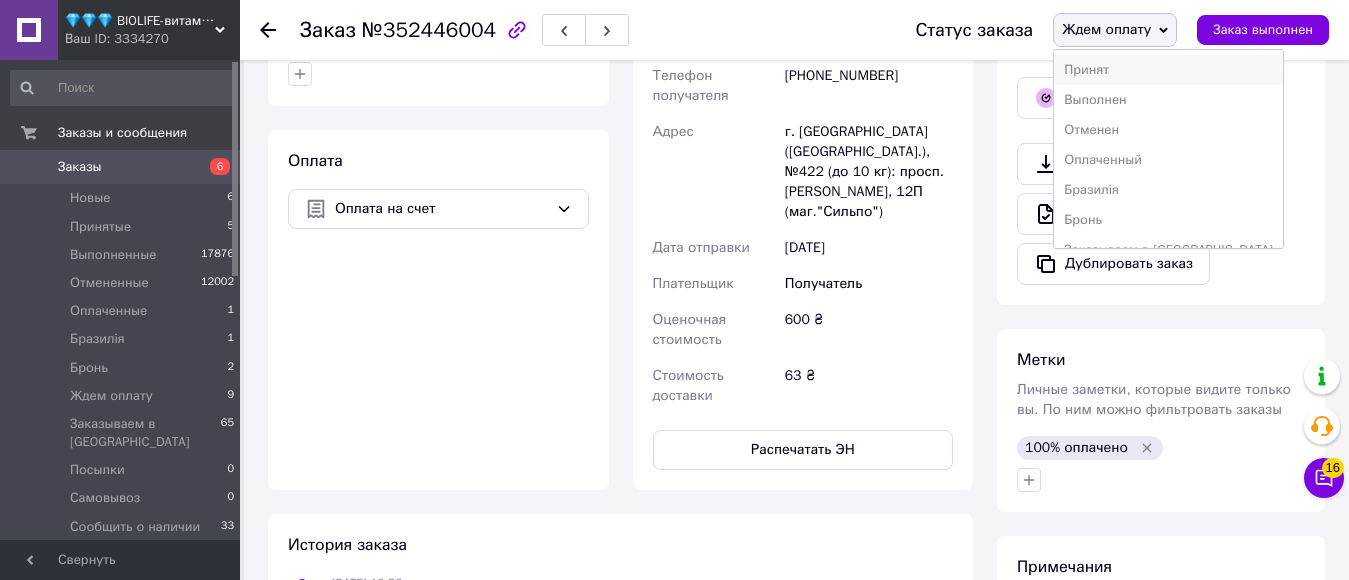 click on "Принят" at bounding box center (1168, 70) 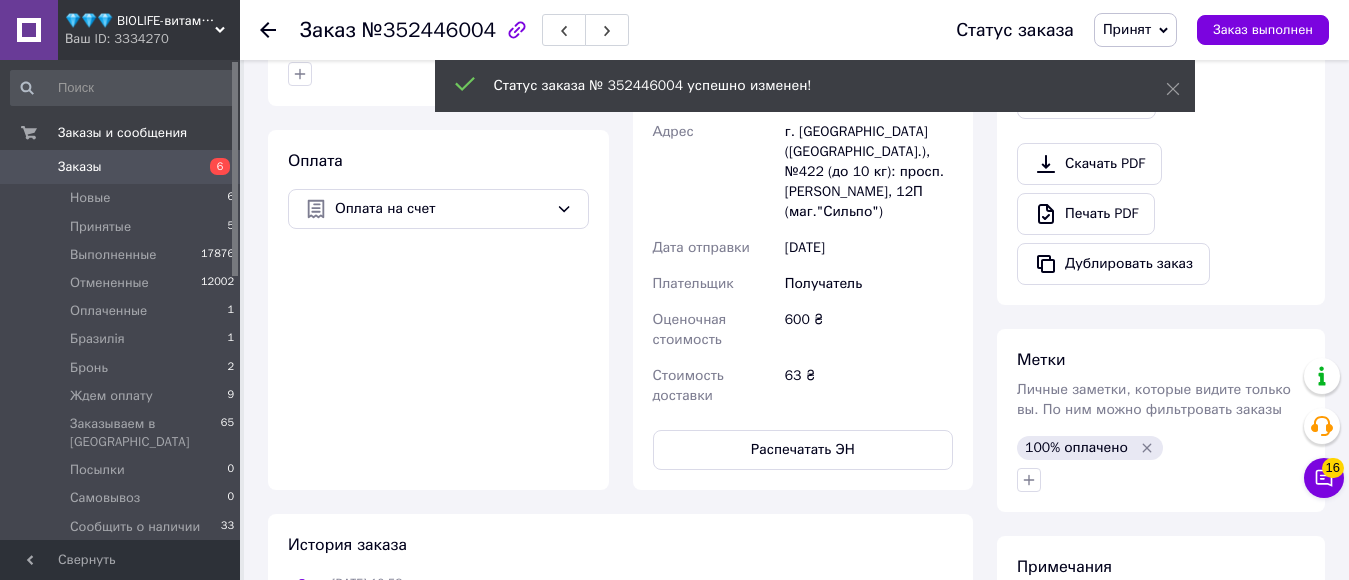 scroll, scrollTop: 24, scrollLeft: 0, axis: vertical 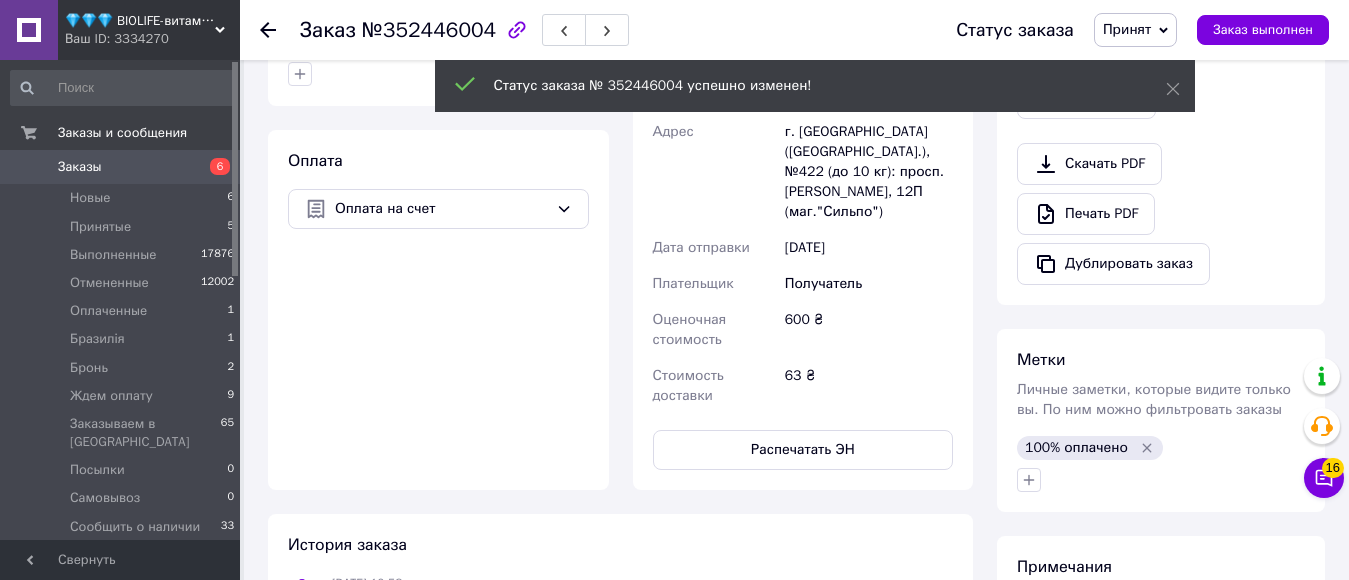 drag, startPoint x: 89, startPoint y: 22, endPoint x: 89, endPoint y: 44, distance: 22 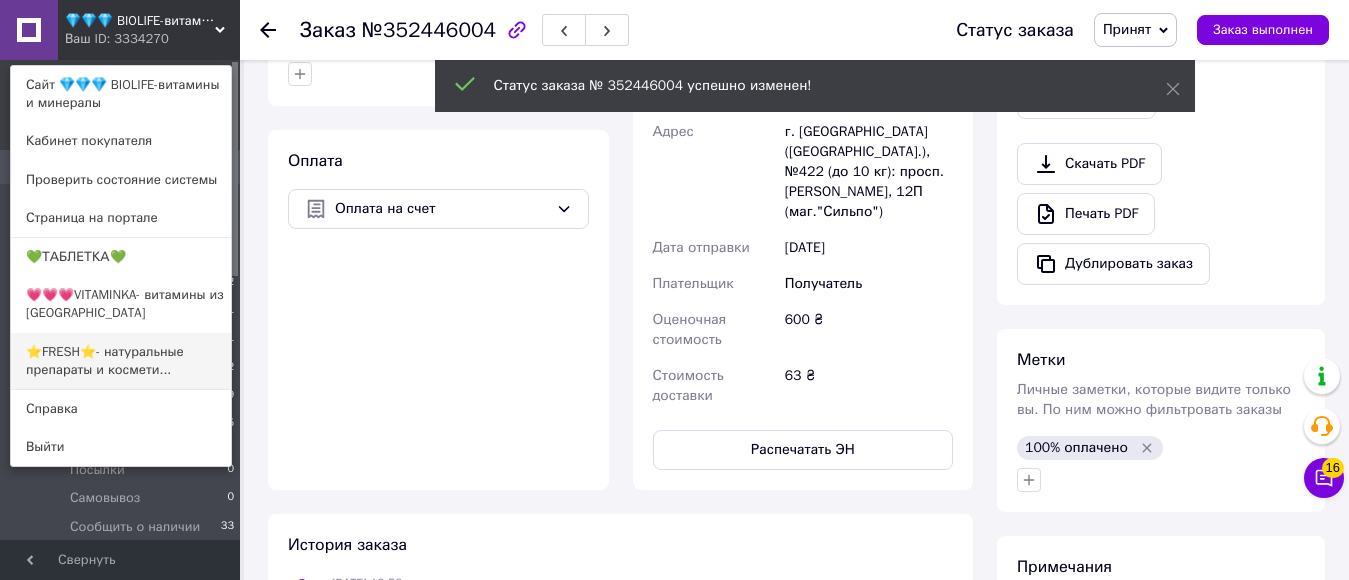 click on "⭐FRESH⭐- натуральные препараты и космети..." at bounding box center [121, 361] 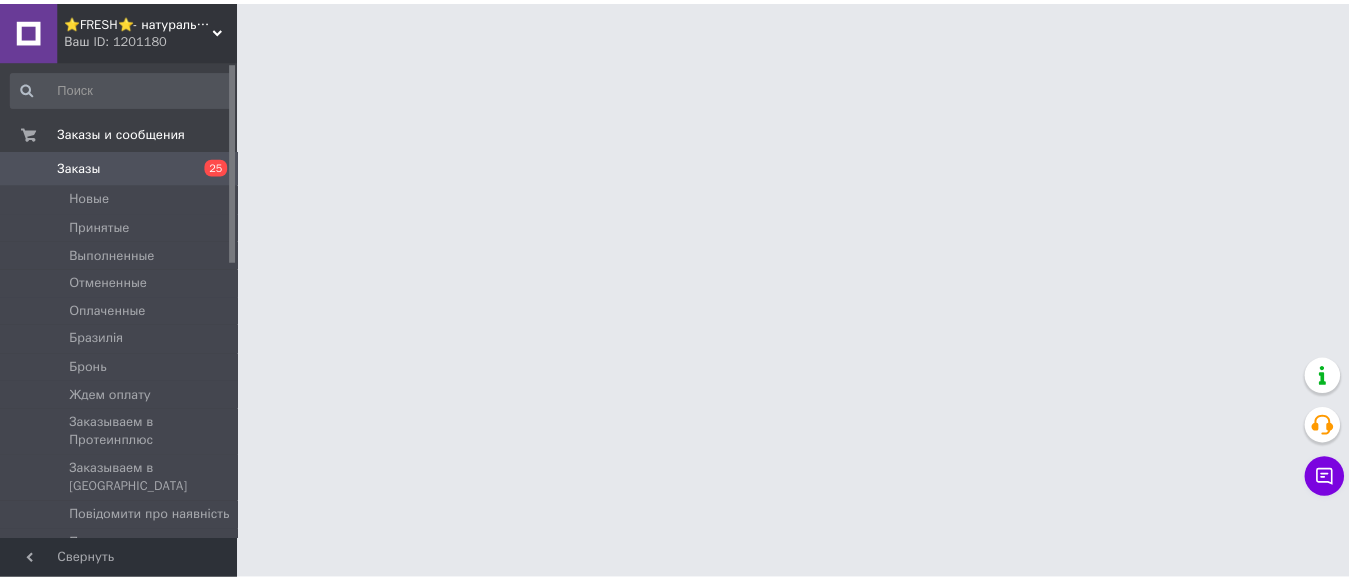 scroll, scrollTop: 0, scrollLeft: 0, axis: both 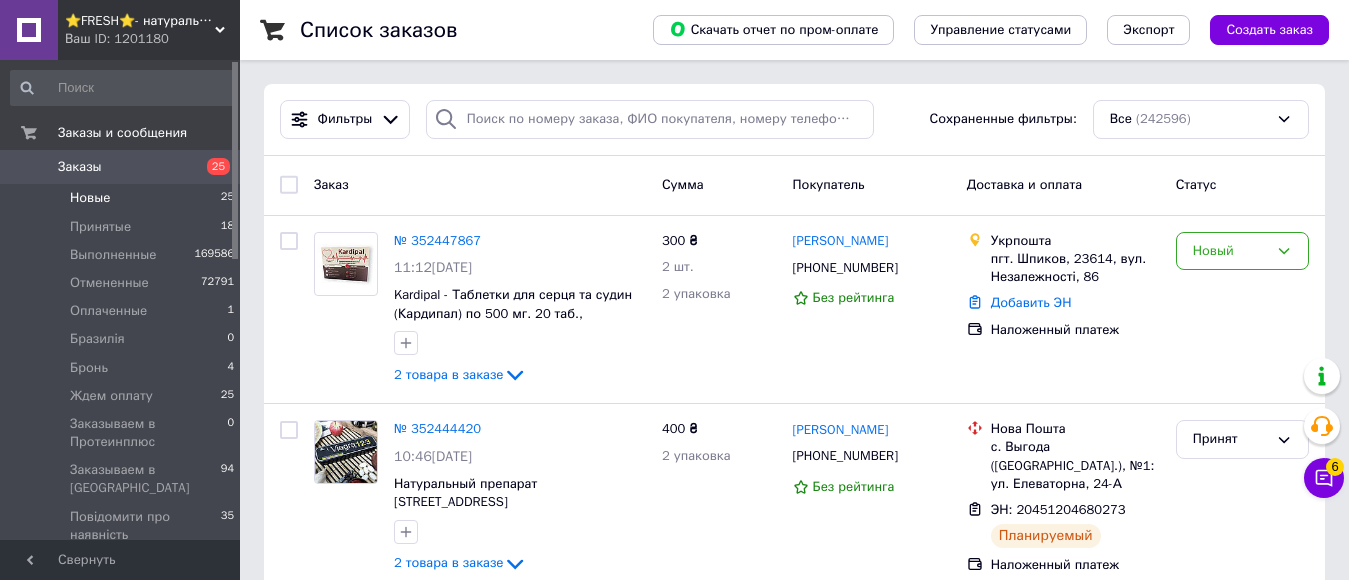 click on "Новые" at bounding box center [90, 198] 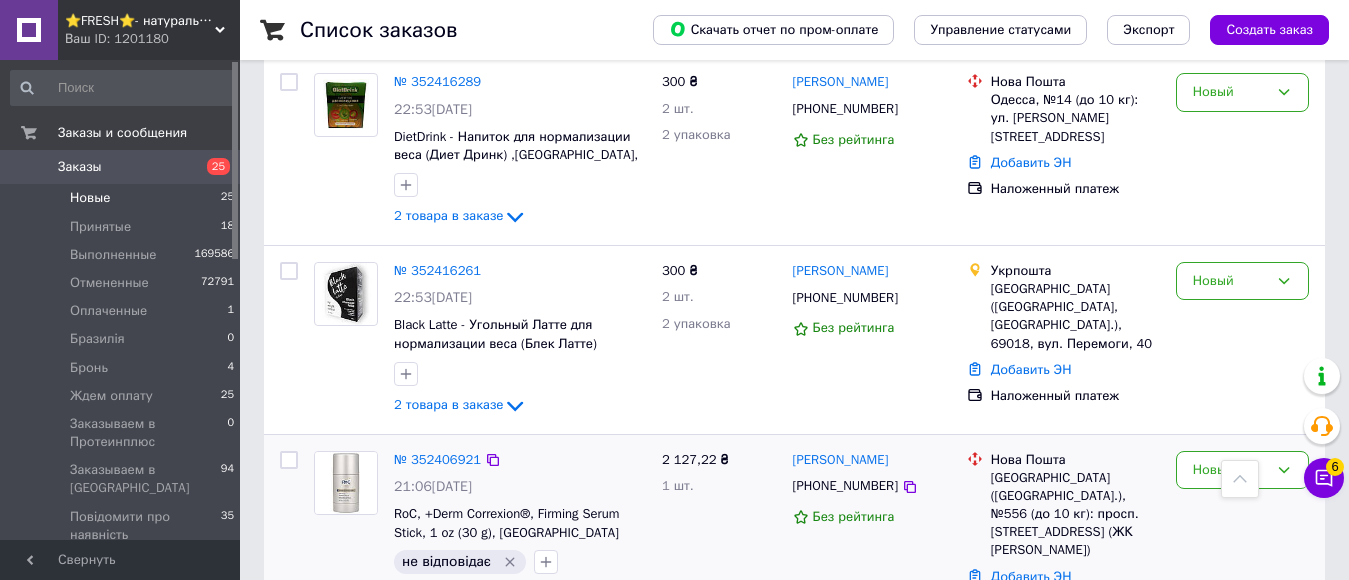scroll, scrollTop: 3593, scrollLeft: 0, axis: vertical 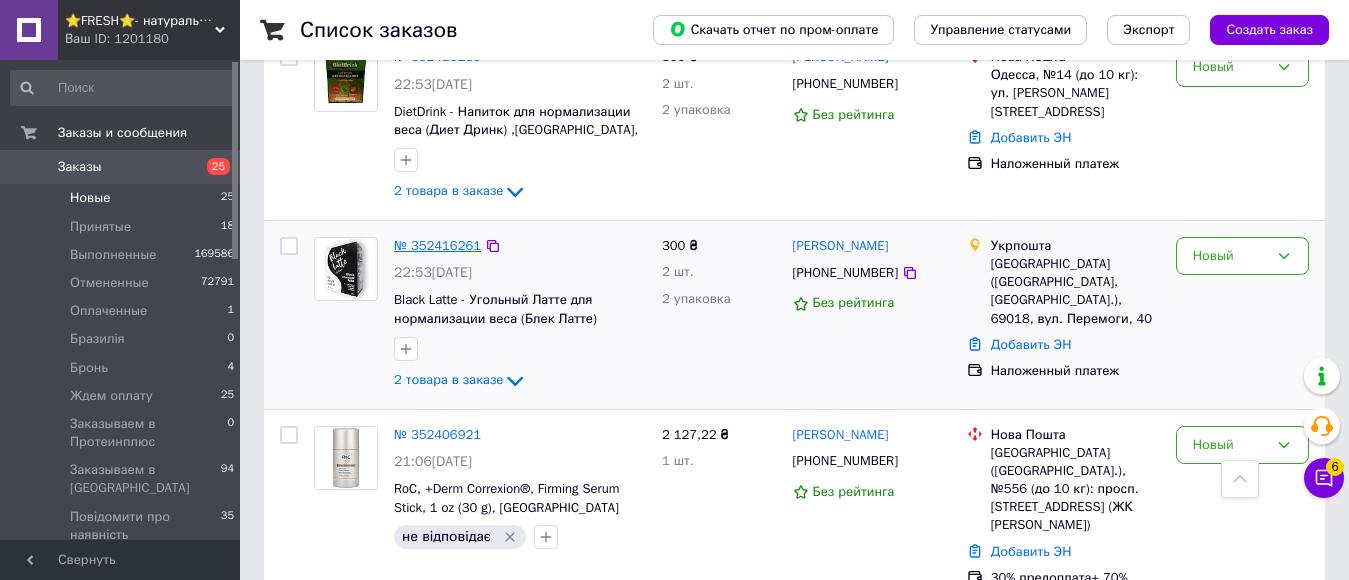 click on "№ 352416261" at bounding box center (437, 245) 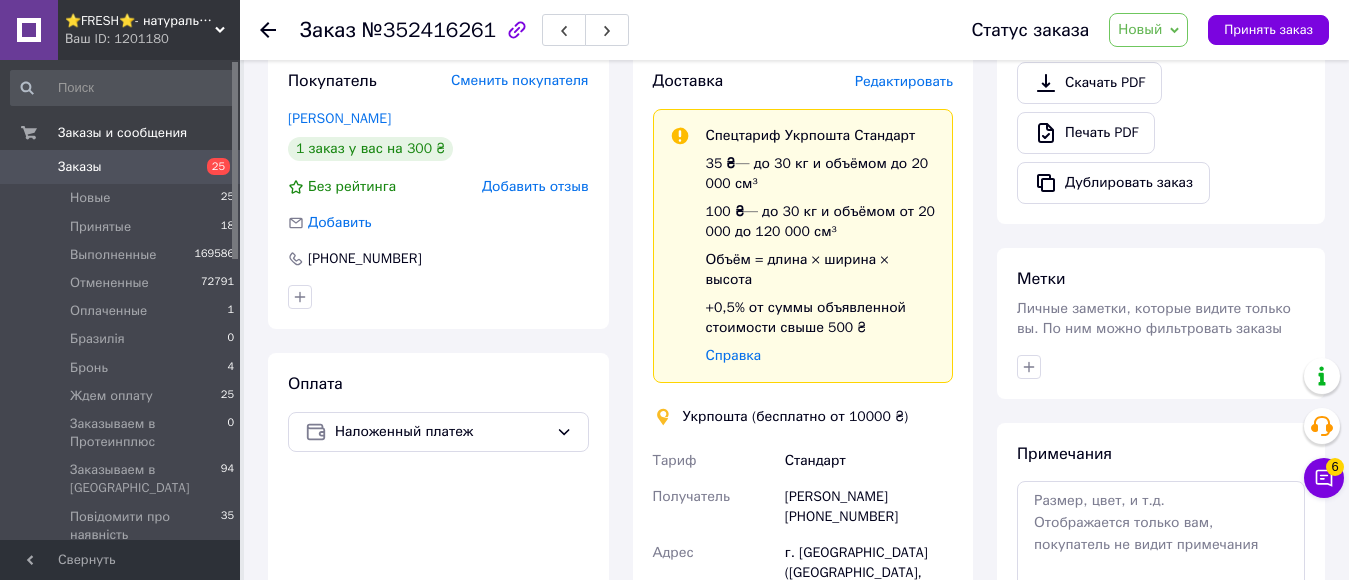 scroll, scrollTop: 700, scrollLeft: 0, axis: vertical 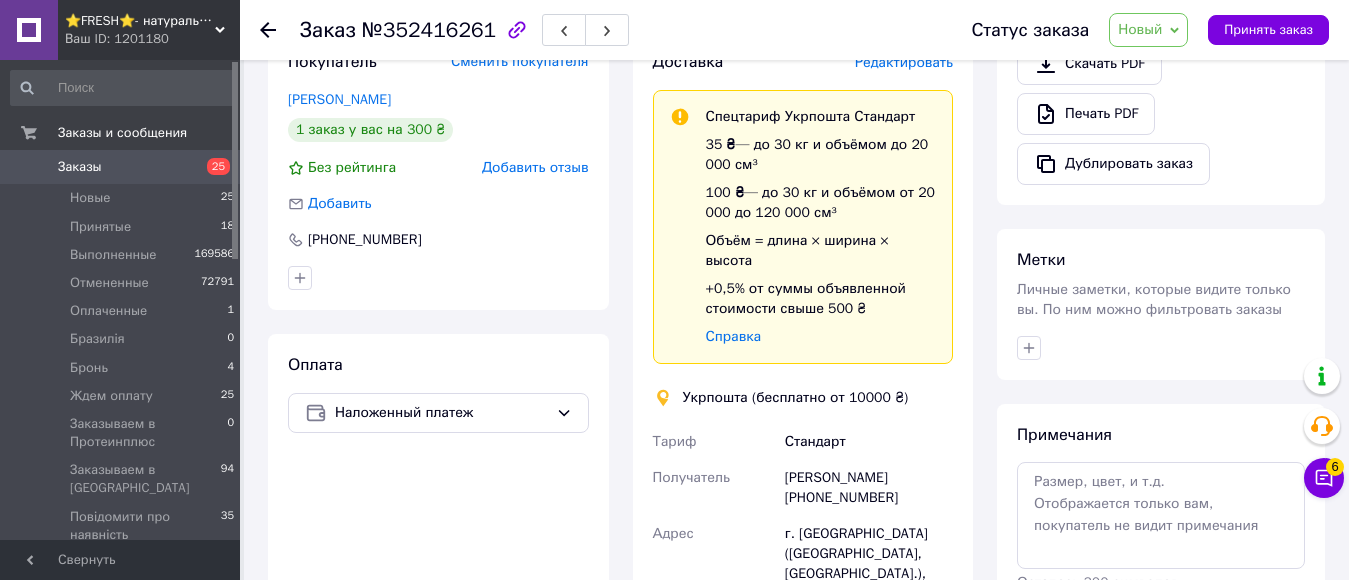 drag, startPoint x: 807, startPoint y: 398, endPoint x: 926, endPoint y: 398, distance: 119 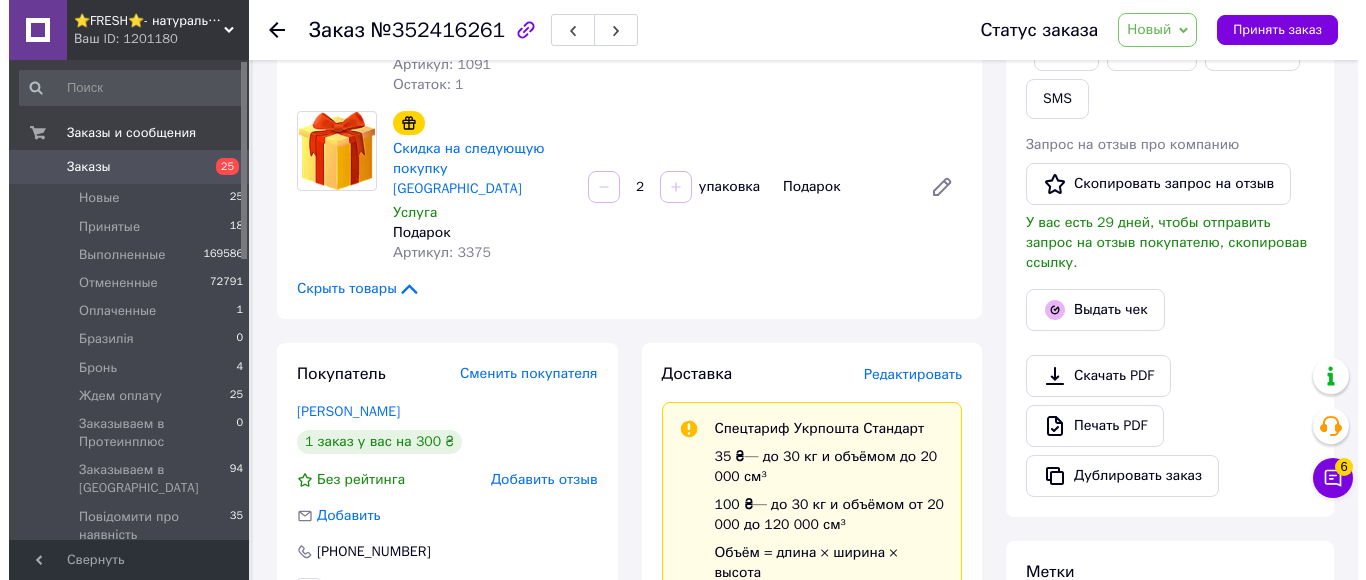 scroll, scrollTop: 500, scrollLeft: 0, axis: vertical 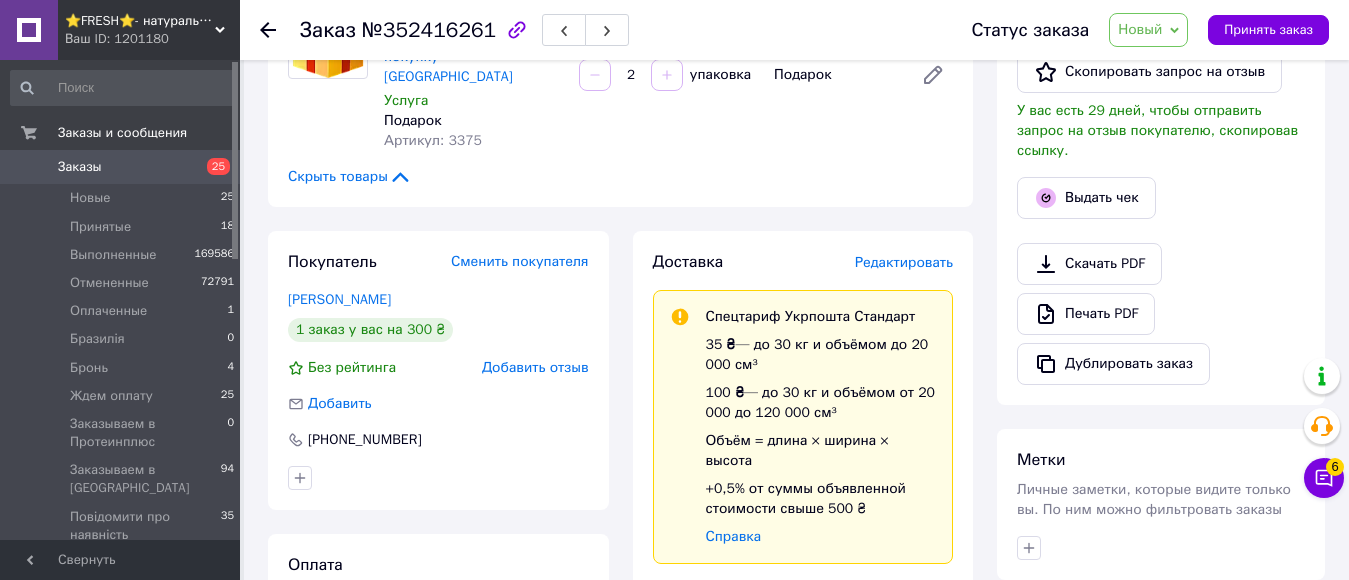 click on "Редактировать" at bounding box center [904, 262] 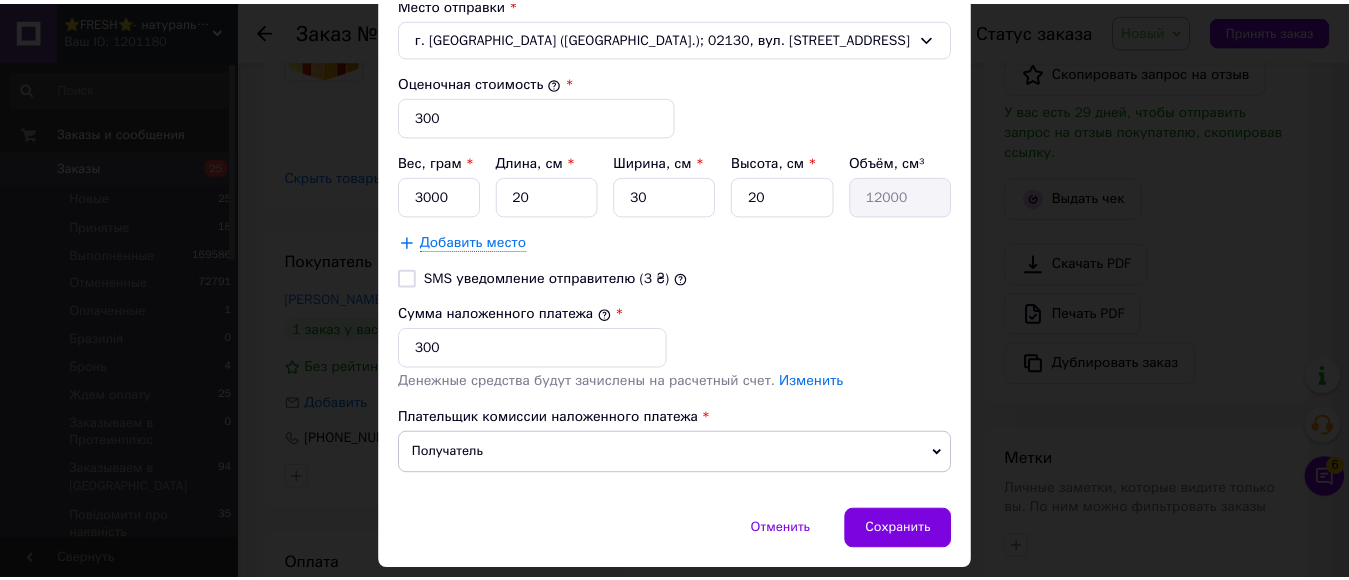 scroll, scrollTop: 800, scrollLeft: 0, axis: vertical 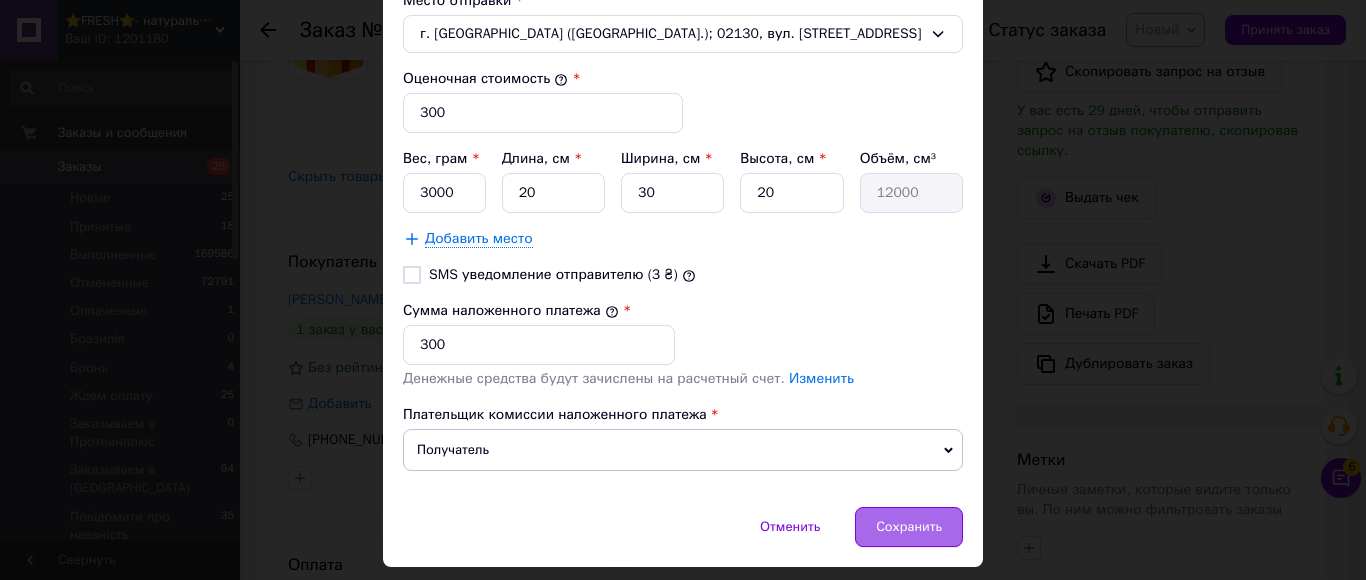 click on "Сохранить" at bounding box center (909, 527) 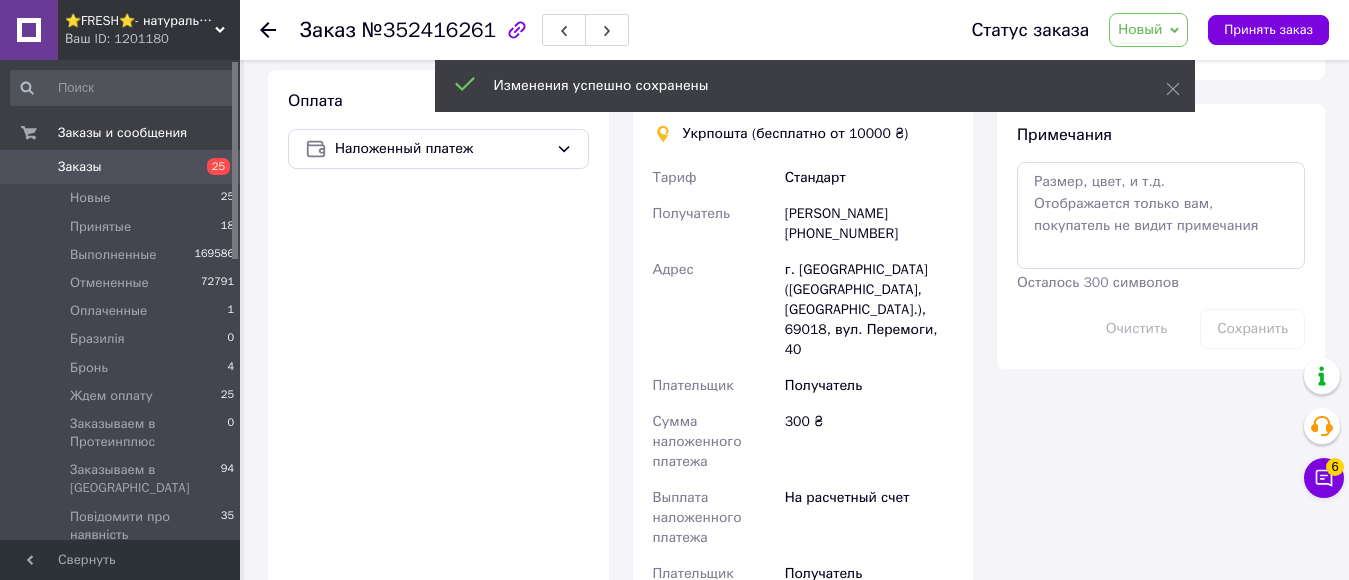 scroll, scrollTop: 1200, scrollLeft: 0, axis: vertical 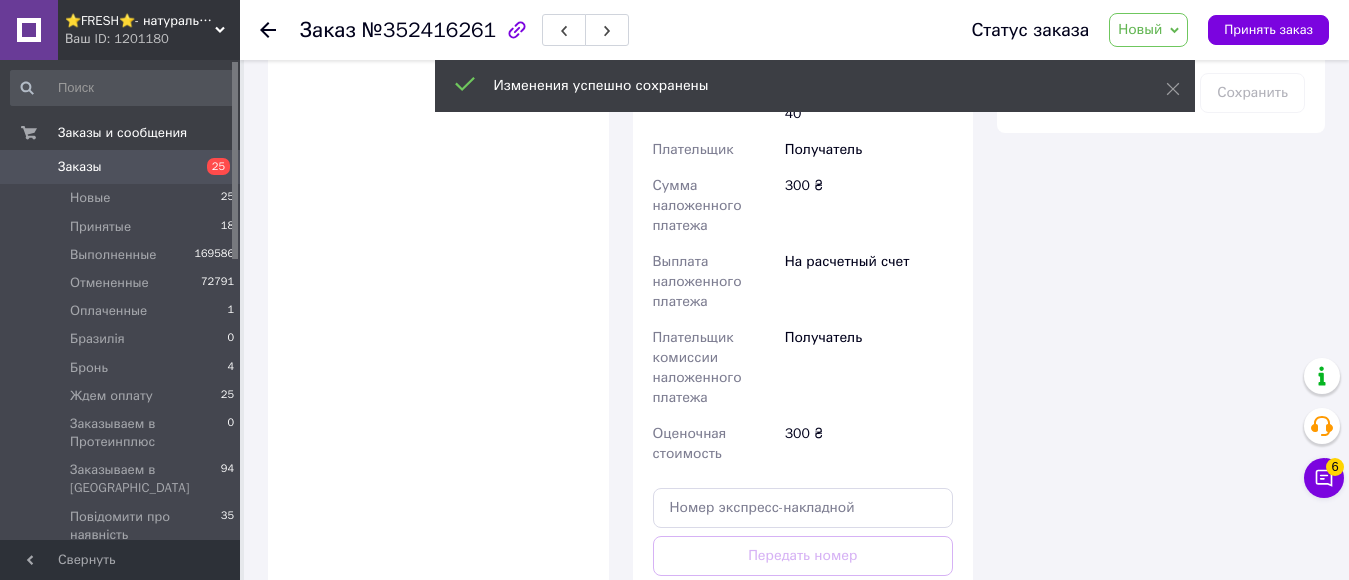 click on "Создать ярлык" at bounding box center [803, 645] 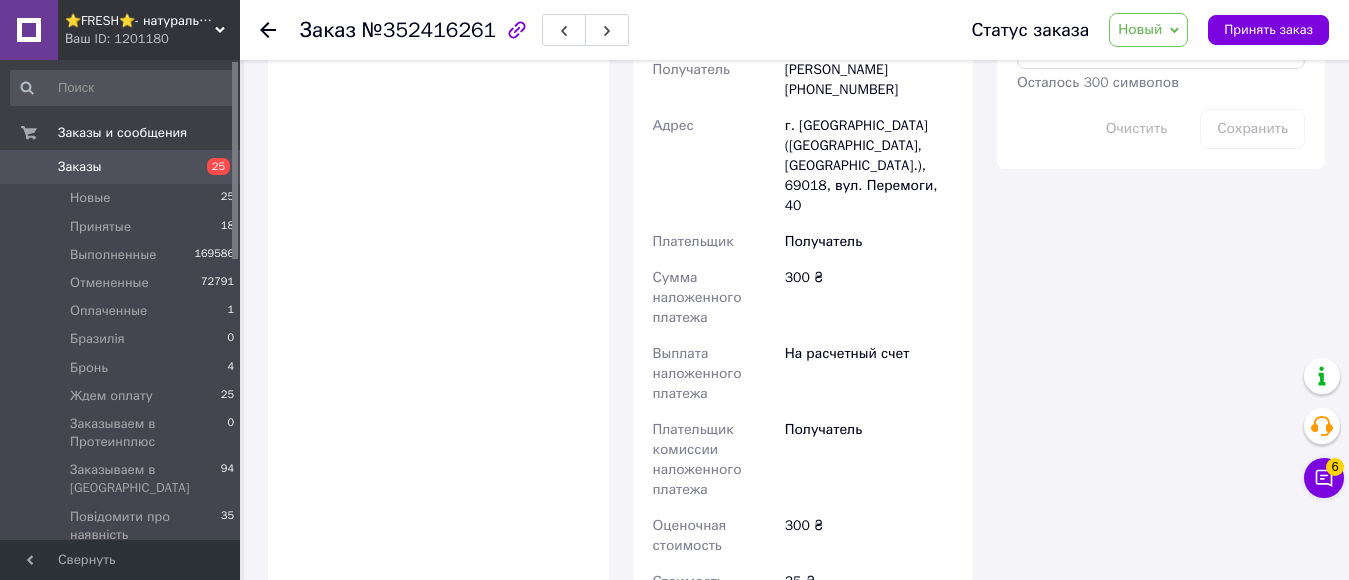click on "Новый" at bounding box center (1140, 29) 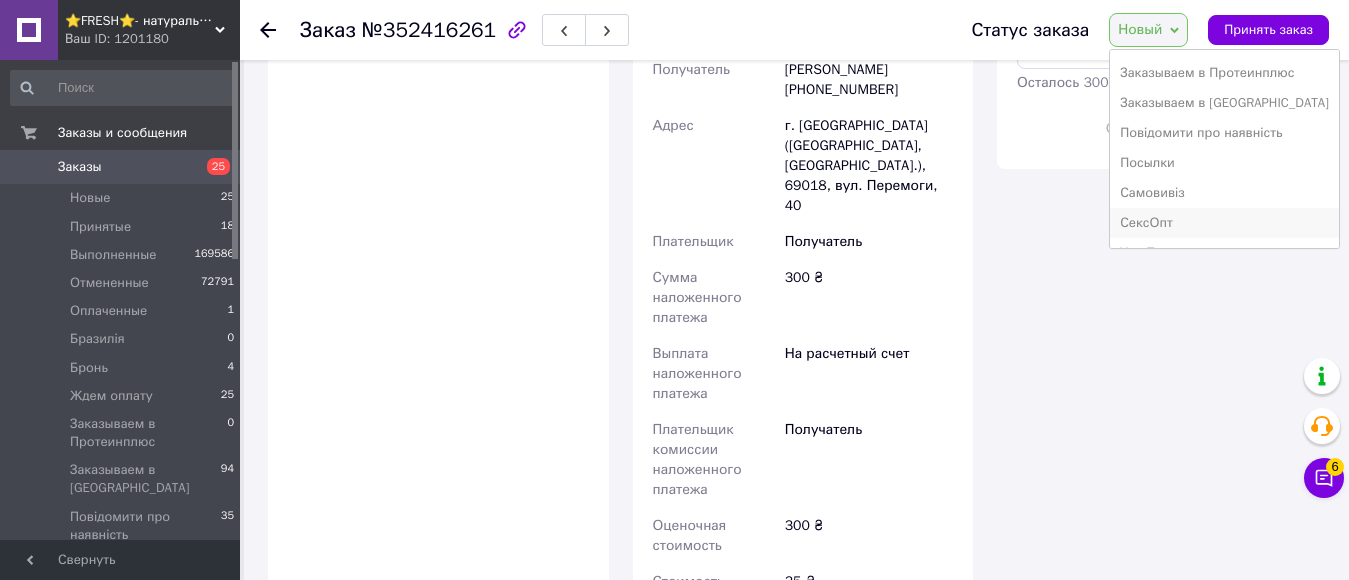 scroll, scrollTop: 232, scrollLeft: 0, axis: vertical 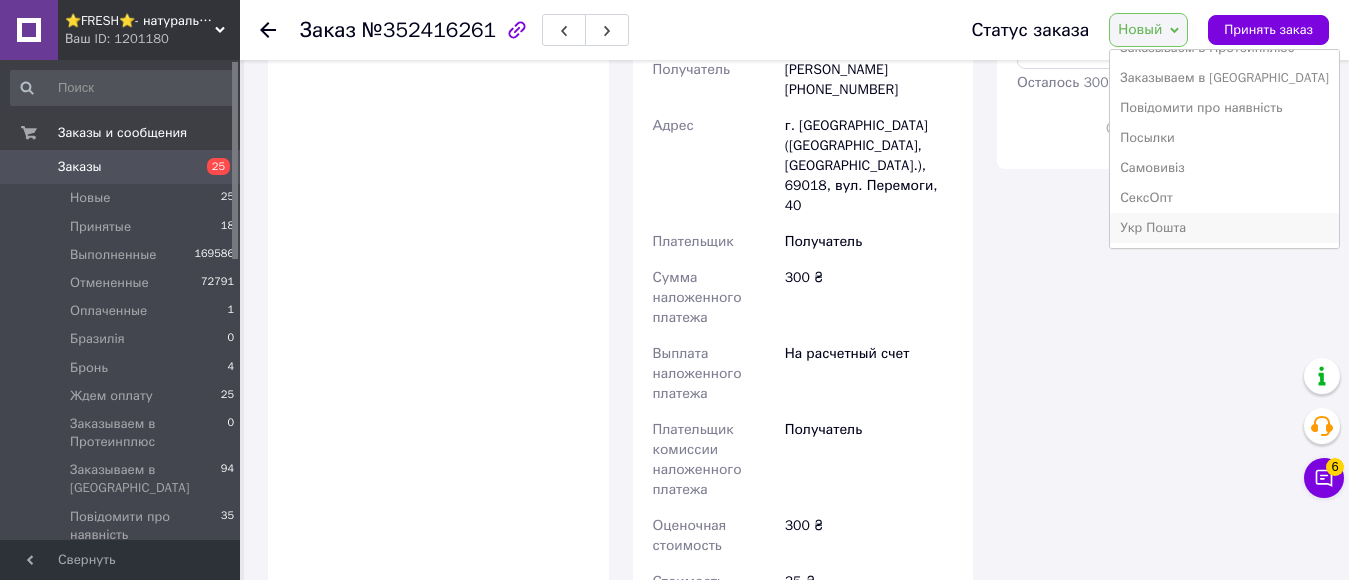 click on "Укр Пошта" at bounding box center [1224, 228] 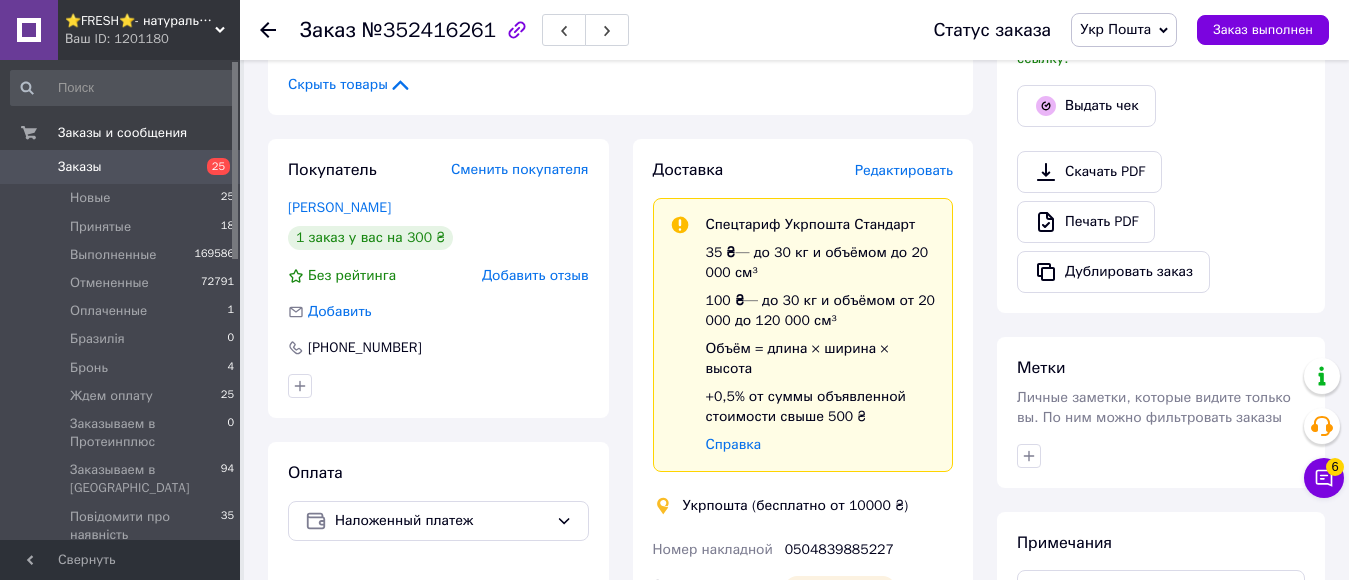 scroll, scrollTop: 600, scrollLeft: 0, axis: vertical 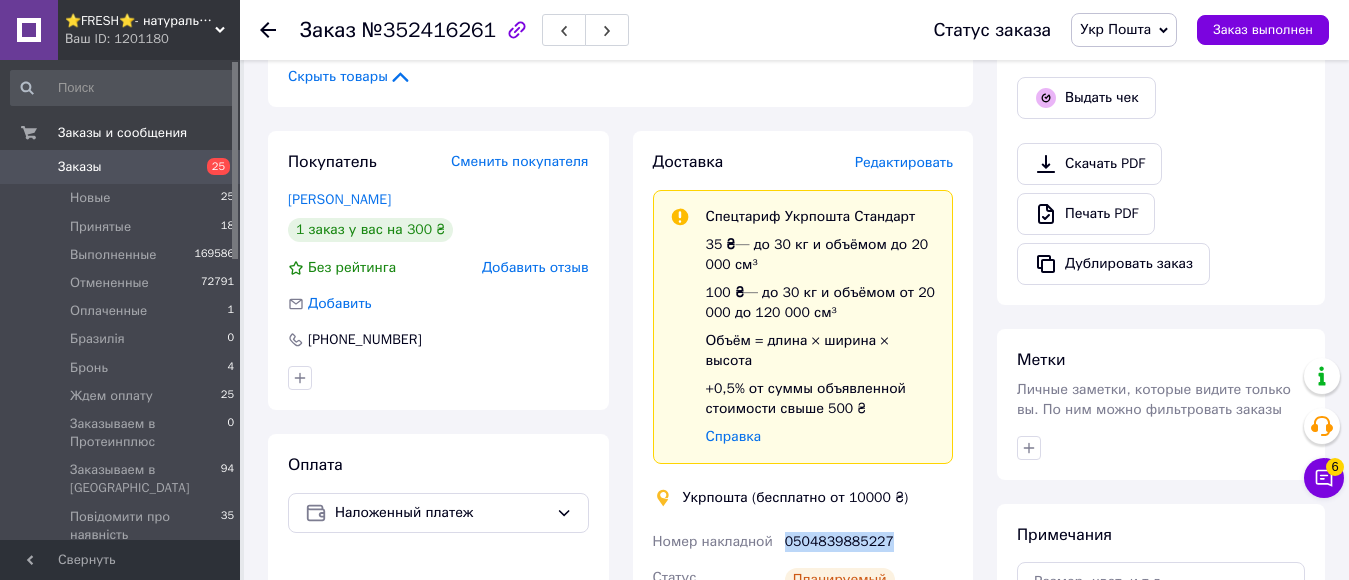 drag, startPoint x: 785, startPoint y: 442, endPoint x: 891, endPoint y: 441, distance: 106.004715 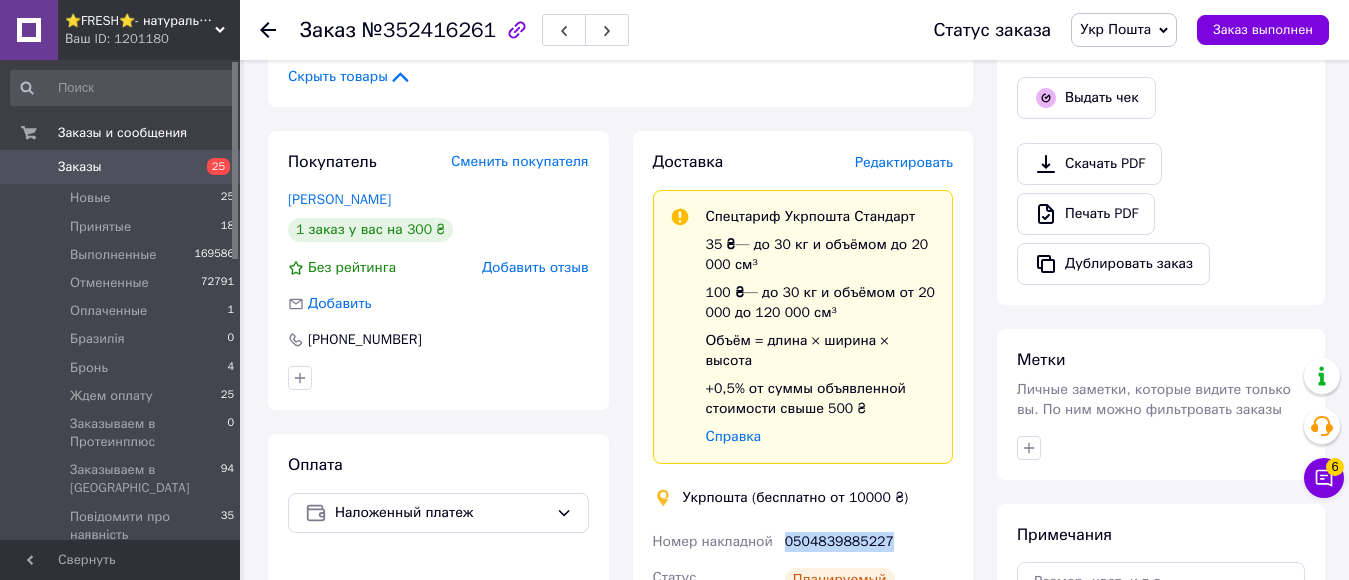 copy on "0504839885227" 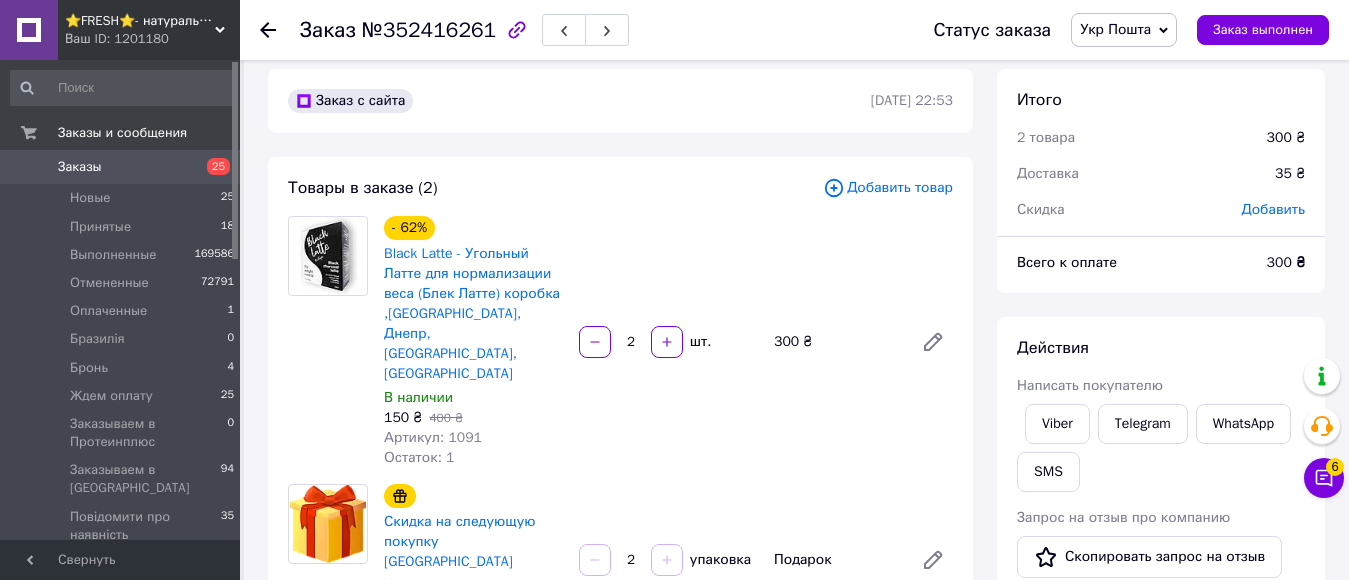 scroll, scrollTop: 0, scrollLeft: 0, axis: both 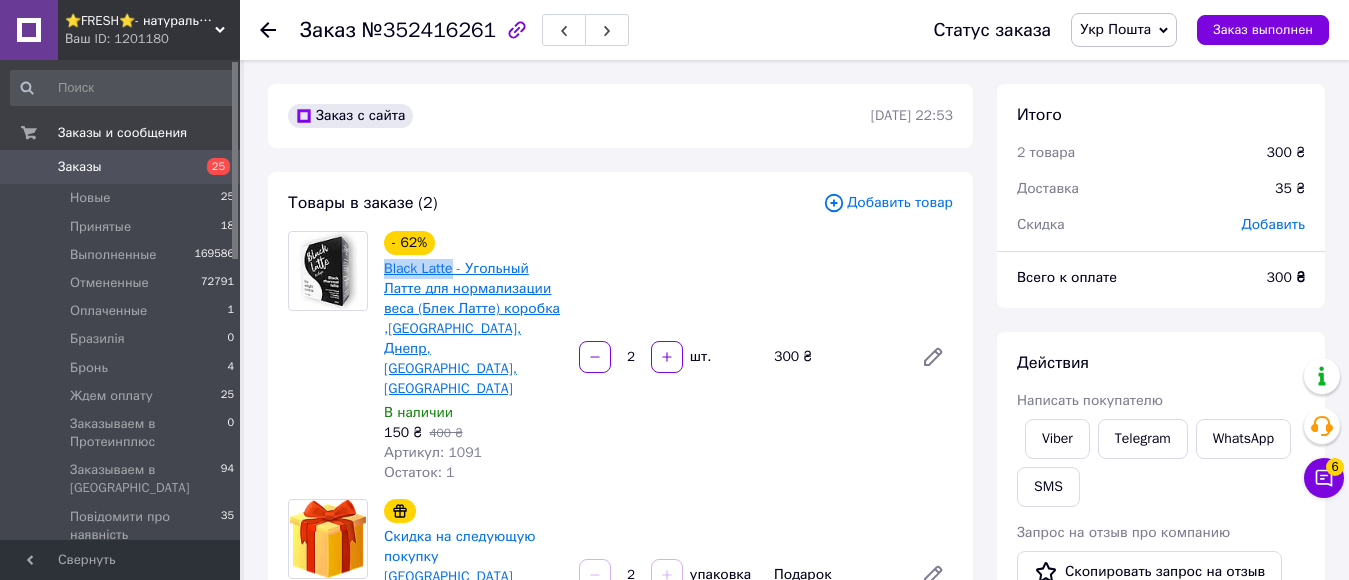 drag, startPoint x: 379, startPoint y: 270, endPoint x: 448, endPoint y: 270, distance: 69 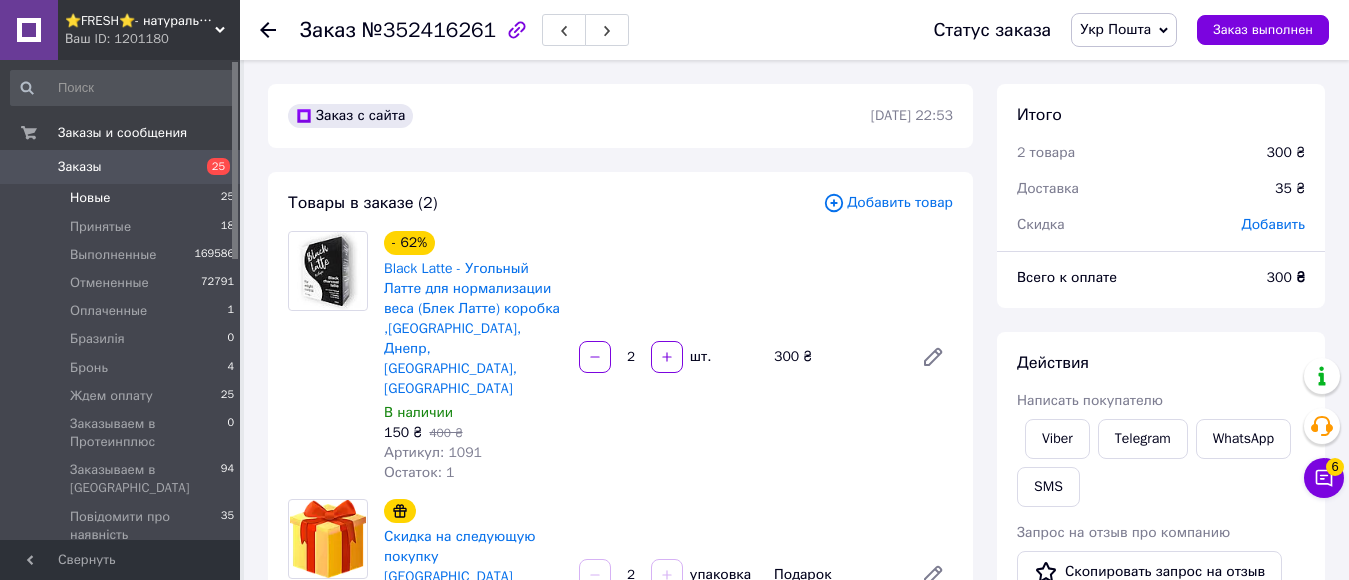 click on "Новые" at bounding box center (90, 198) 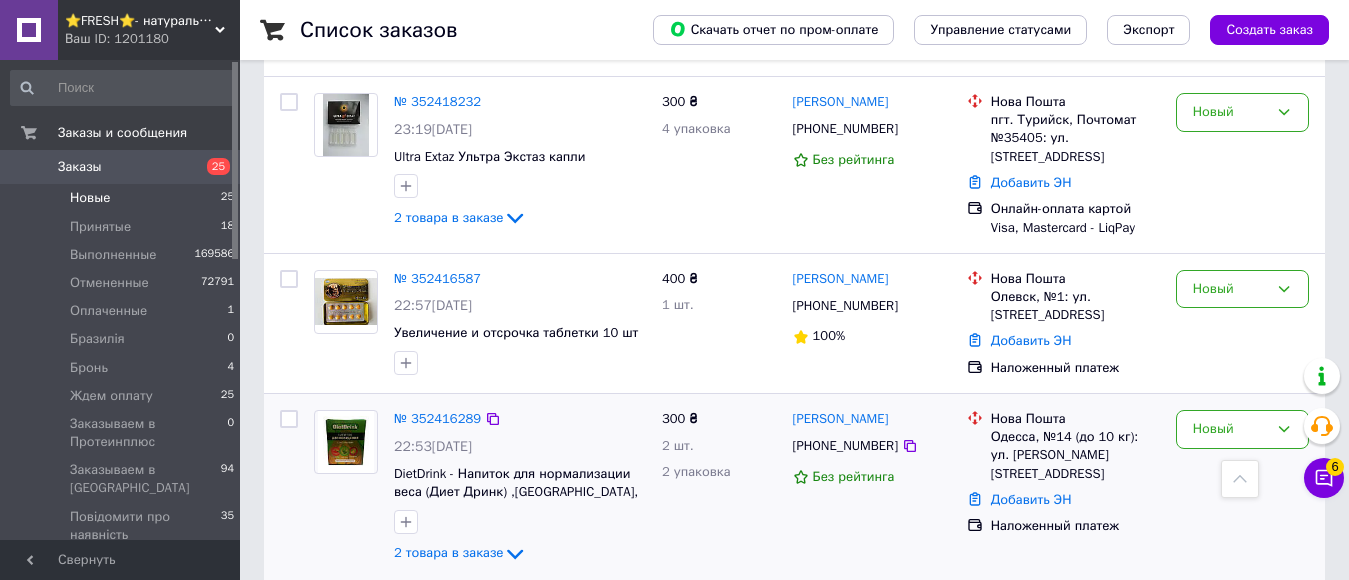 scroll, scrollTop: 3193, scrollLeft: 0, axis: vertical 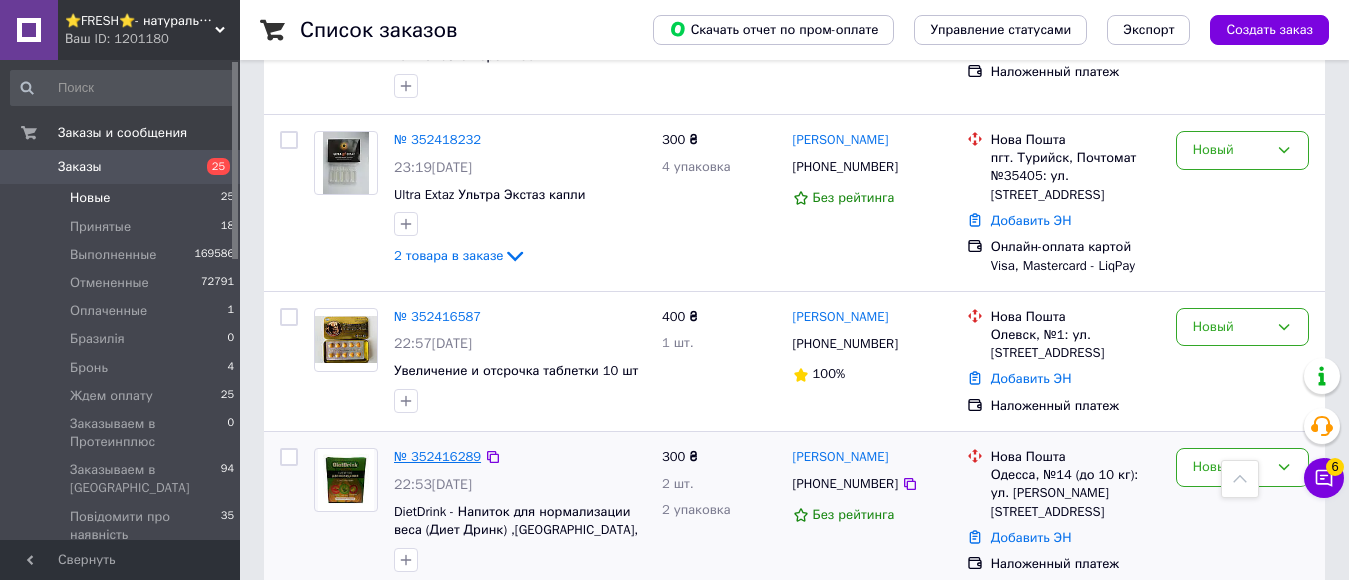 click on "№ 352416289" at bounding box center [437, 456] 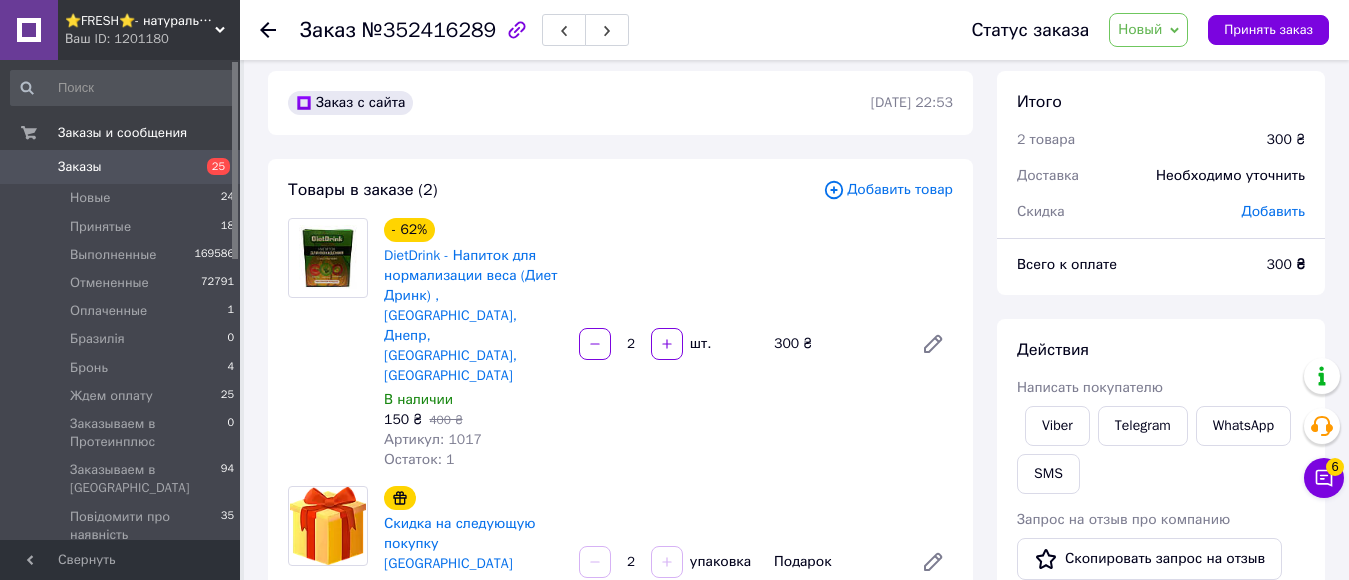 scroll, scrollTop: 0, scrollLeft: 0, axis: both 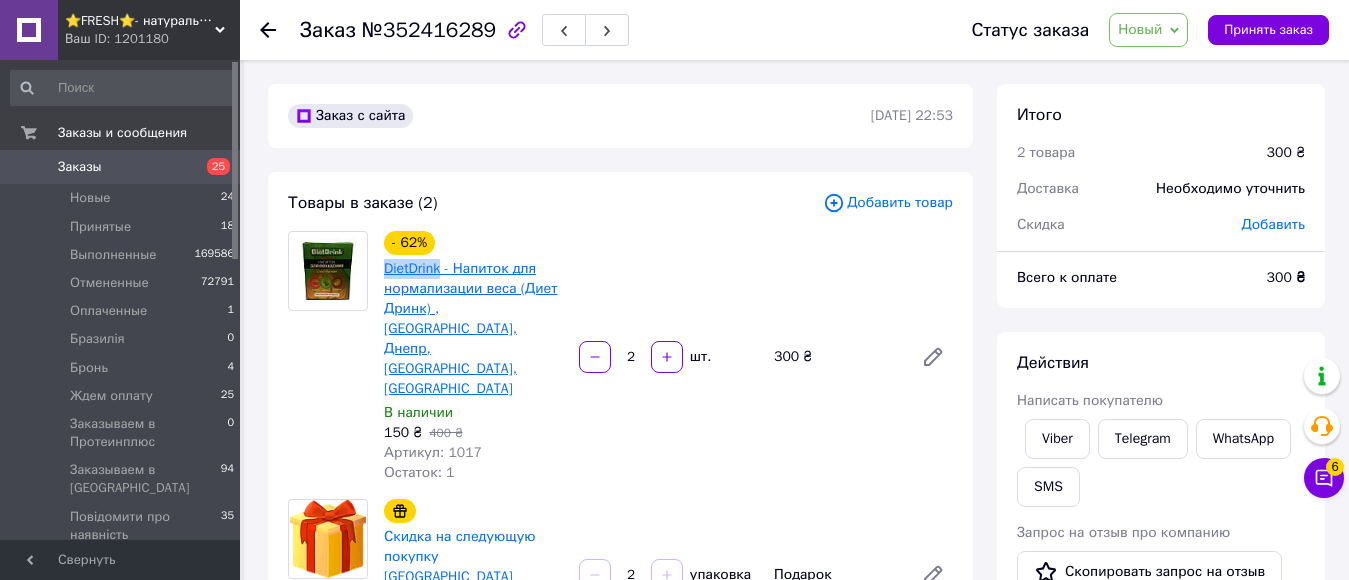 drag, startPoint x: 379, startPoint y: 270, endPoint x: 441, endPoint y: 264, distance: 62.289646 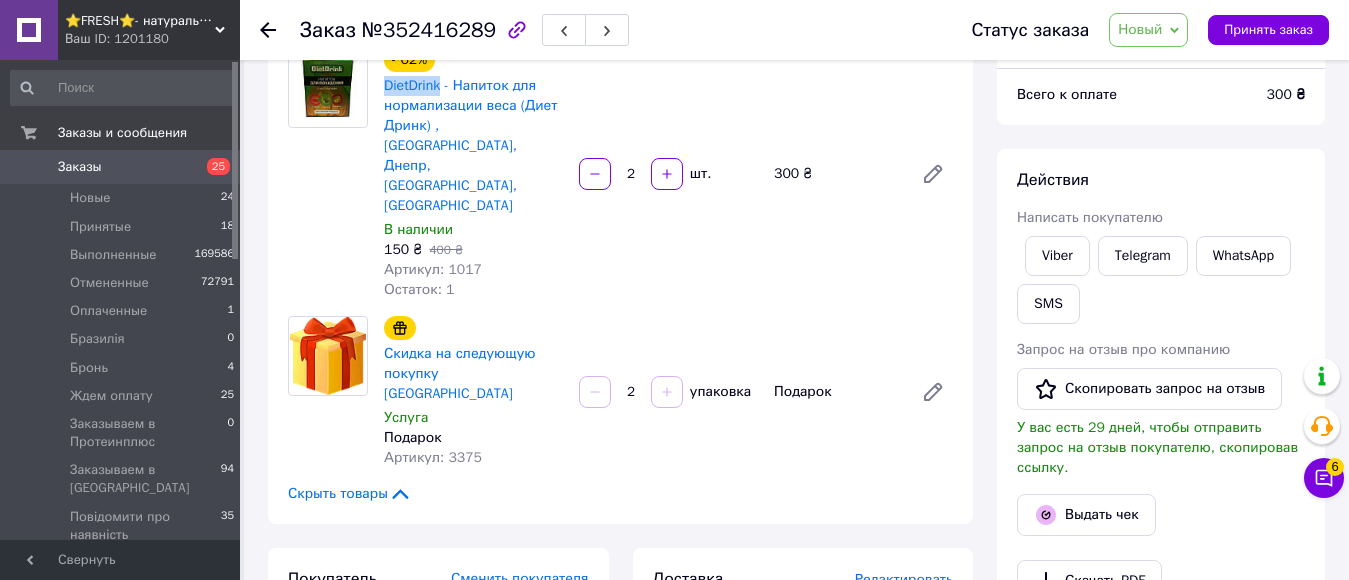 scroll, scrollTop: 400, scrollLeft: 0, axis: vertical 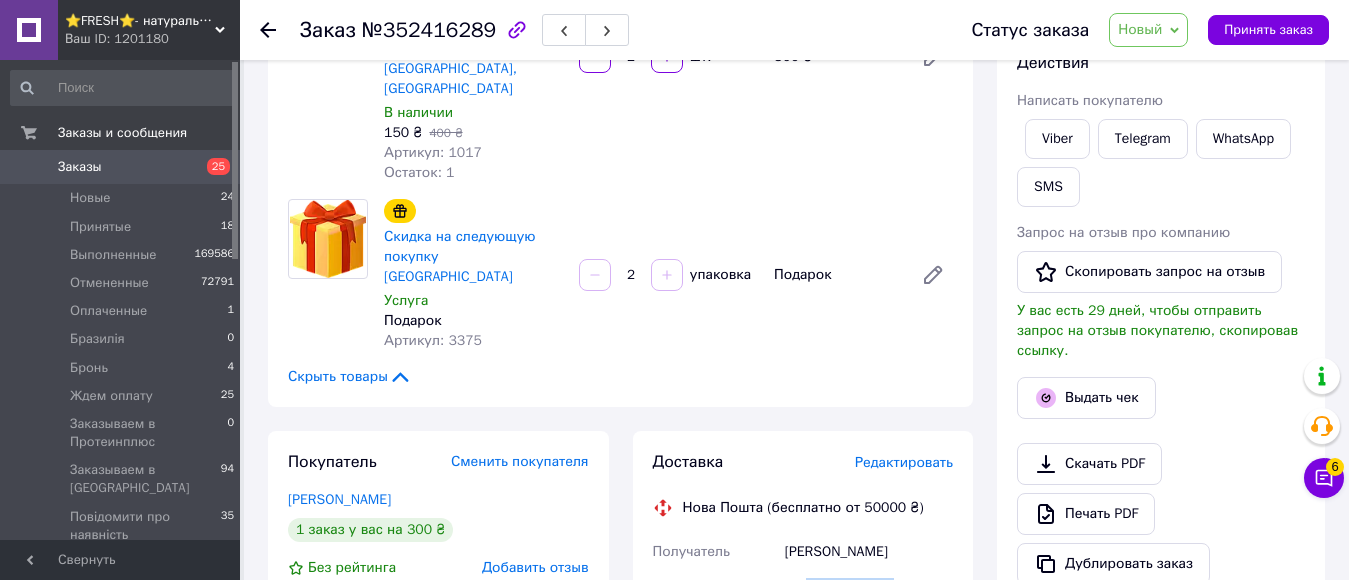drag, startPoint x: 835, startPoint y: 509, endPoint x: 915, endPoint y: 506, distance: 80.05623 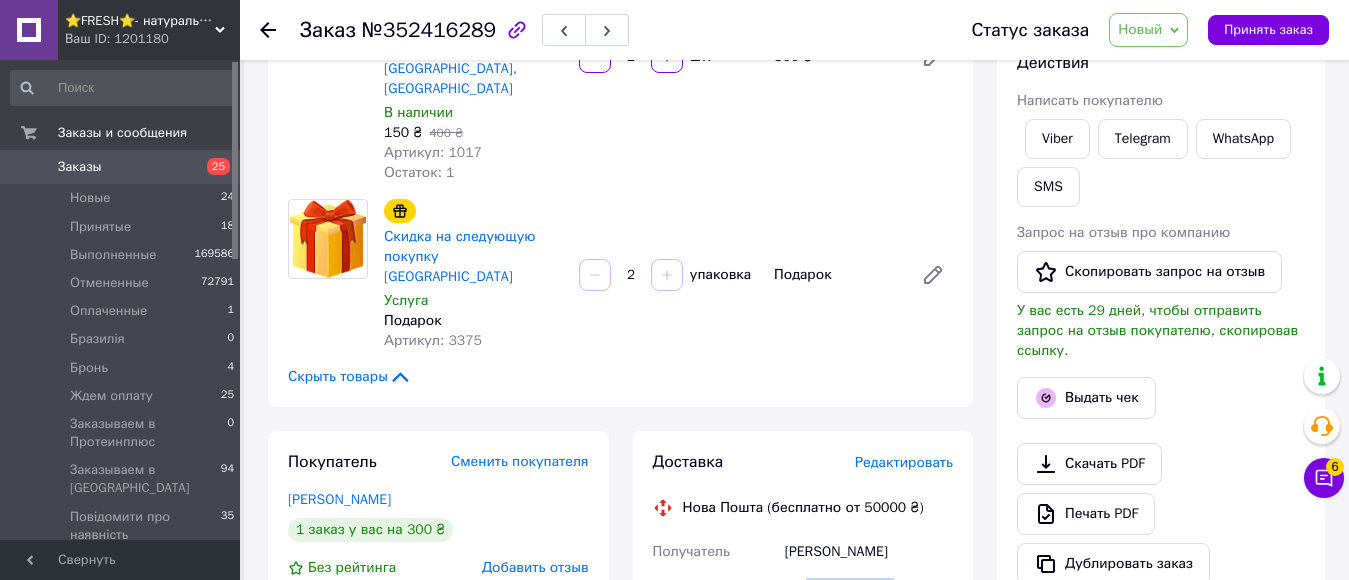 copy on "0681089824" 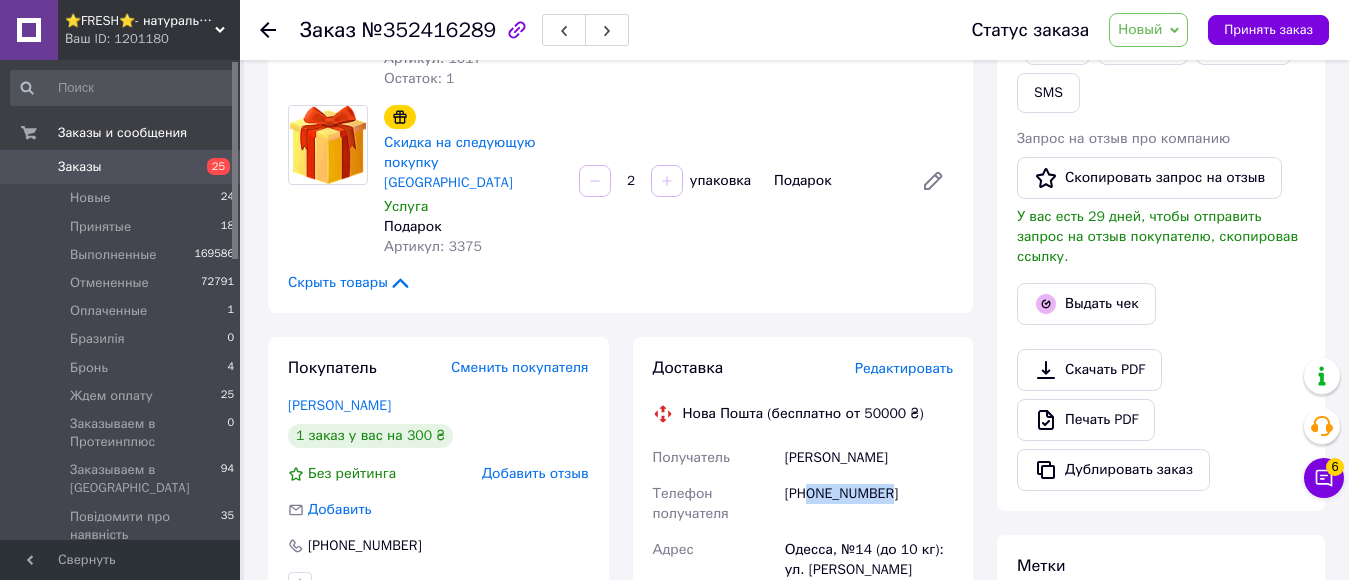 scroll, scrollTop: 0, scrollLeft: 0, axis: both 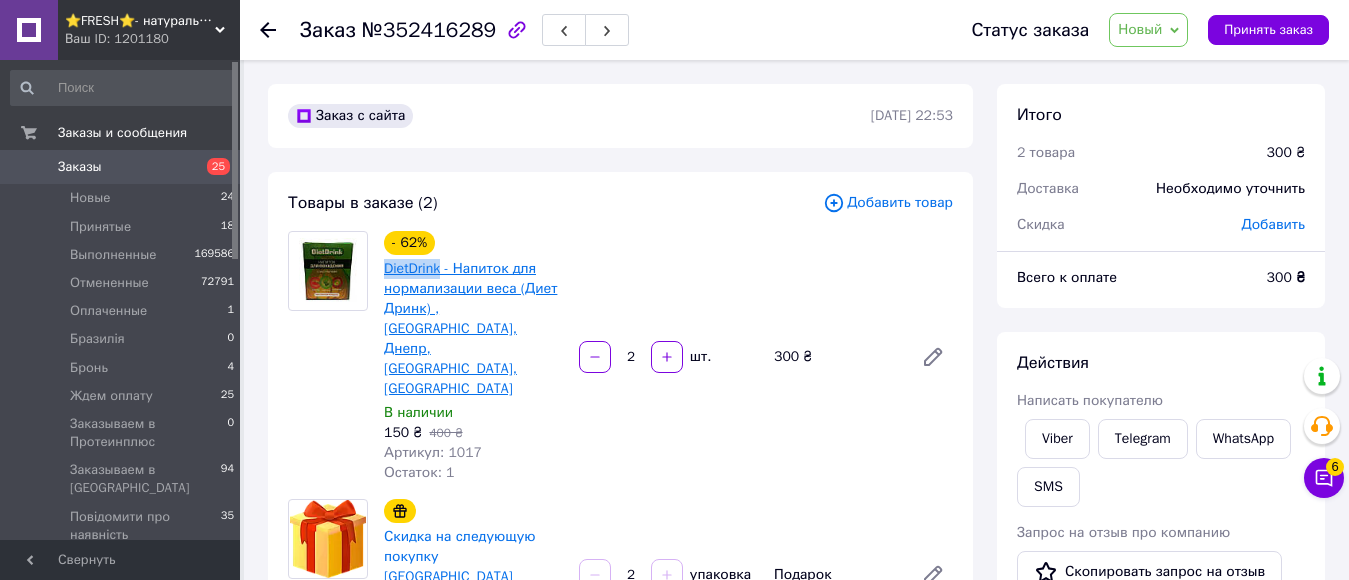 drag, startPoint x: 376, startPoint y: 274, endPoint x: 440, endPoint y: 269, distance: 64.195015 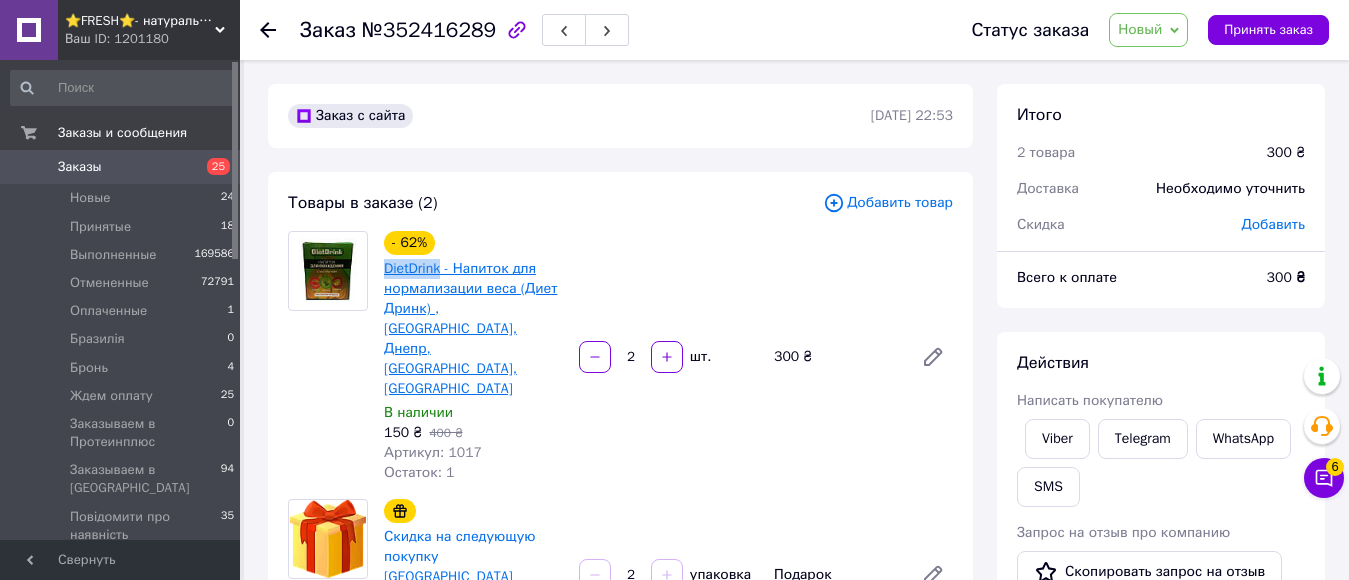 click on "- 62% DietDrink - Напиток для нормализации веса (Диет Дринк) ,Киев, Днепр, Одесса, Киев В наличии 150 ₴   400 ₴ Артикул: 1017 Остаток: 1" at bounding box center (473, 357) 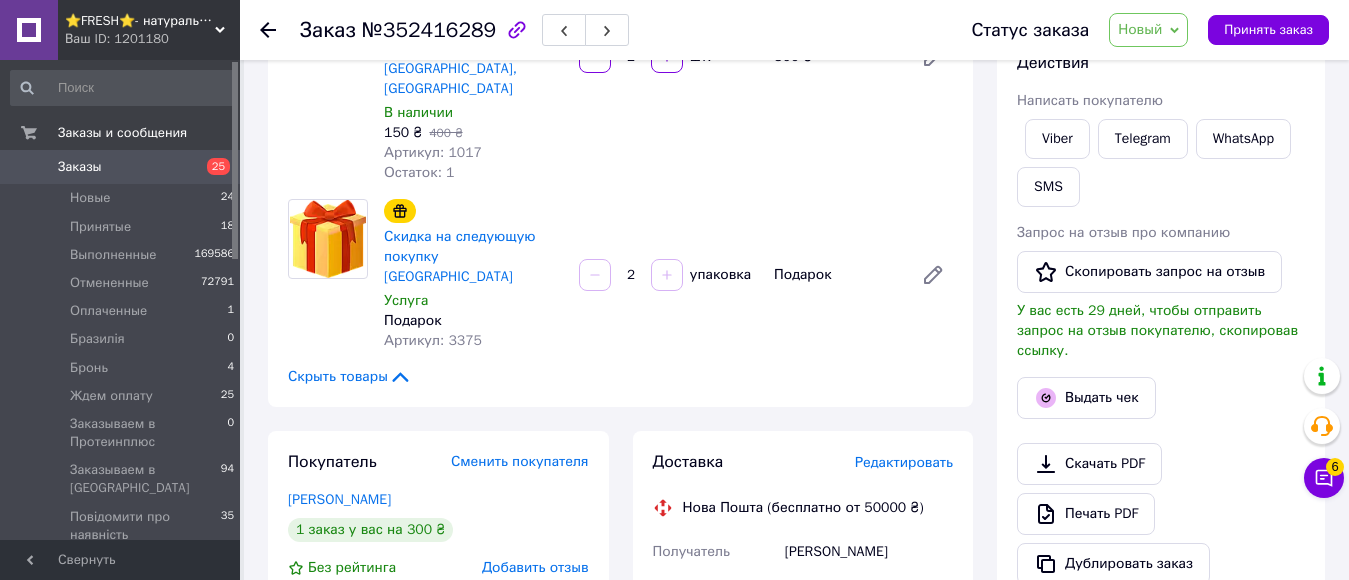scroll, scrollTop: 600, scrollLeft: 0, axis: vertical 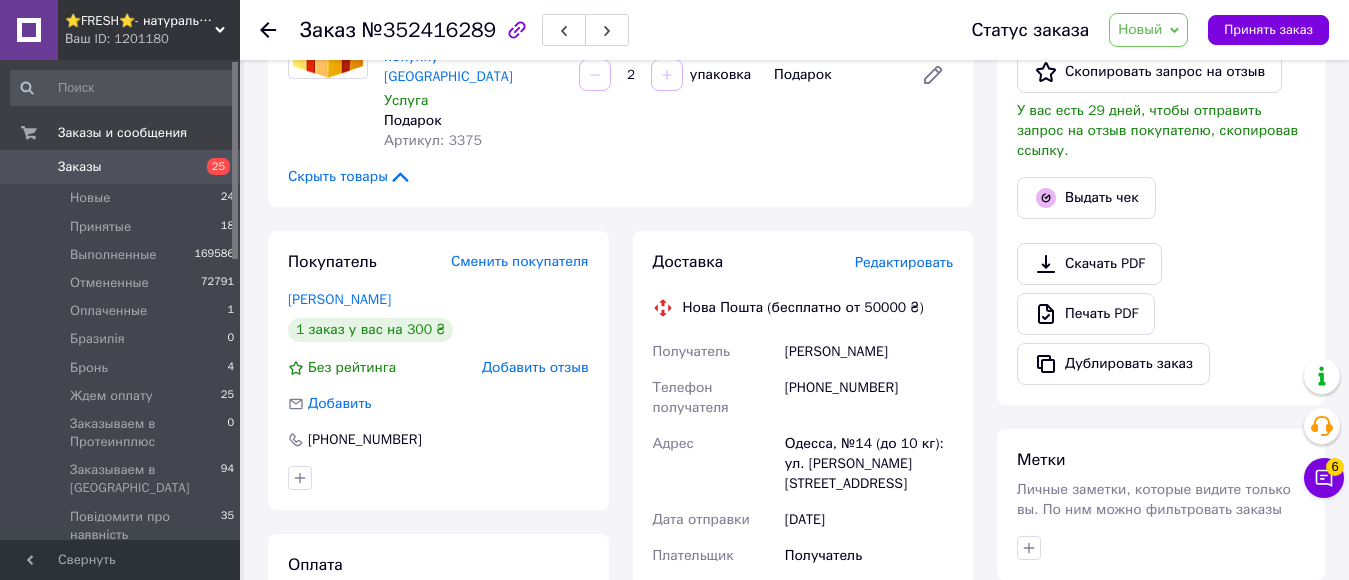 drag, startPoint x: 785, startPoint y: 273, endPoint x: 929, endPoint y: 275, distance: 144.01389 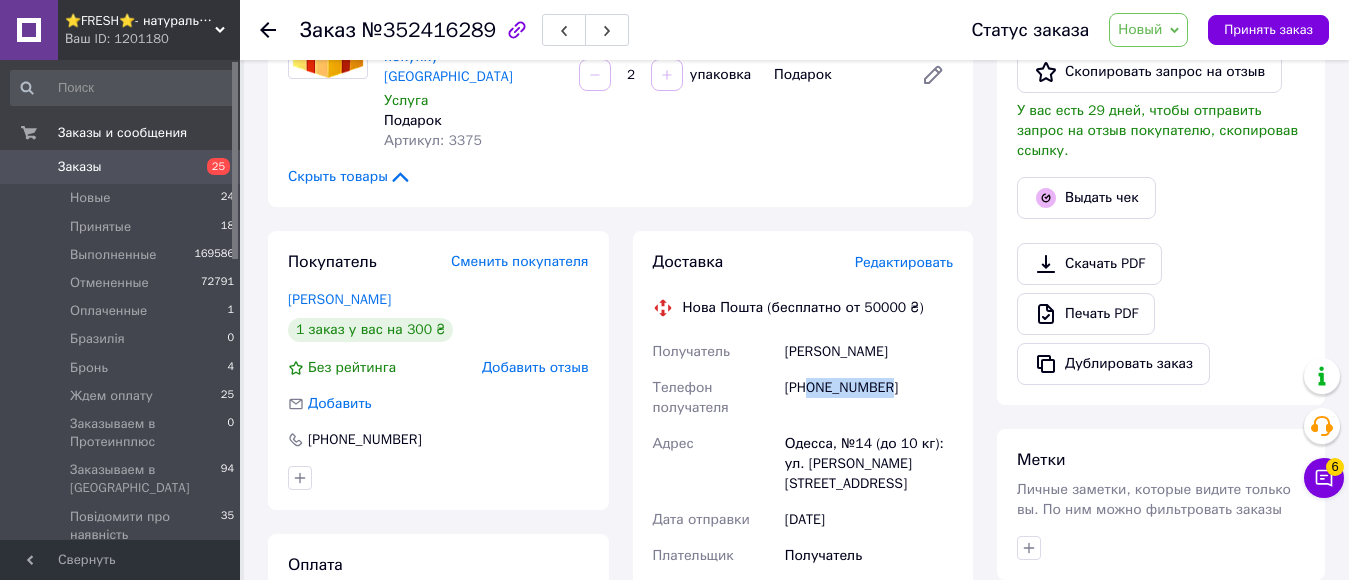 drag, startPoint x: 810, startPoint y: 313, endPoint x: 890, endPoint y: 310, distance: 80.05623 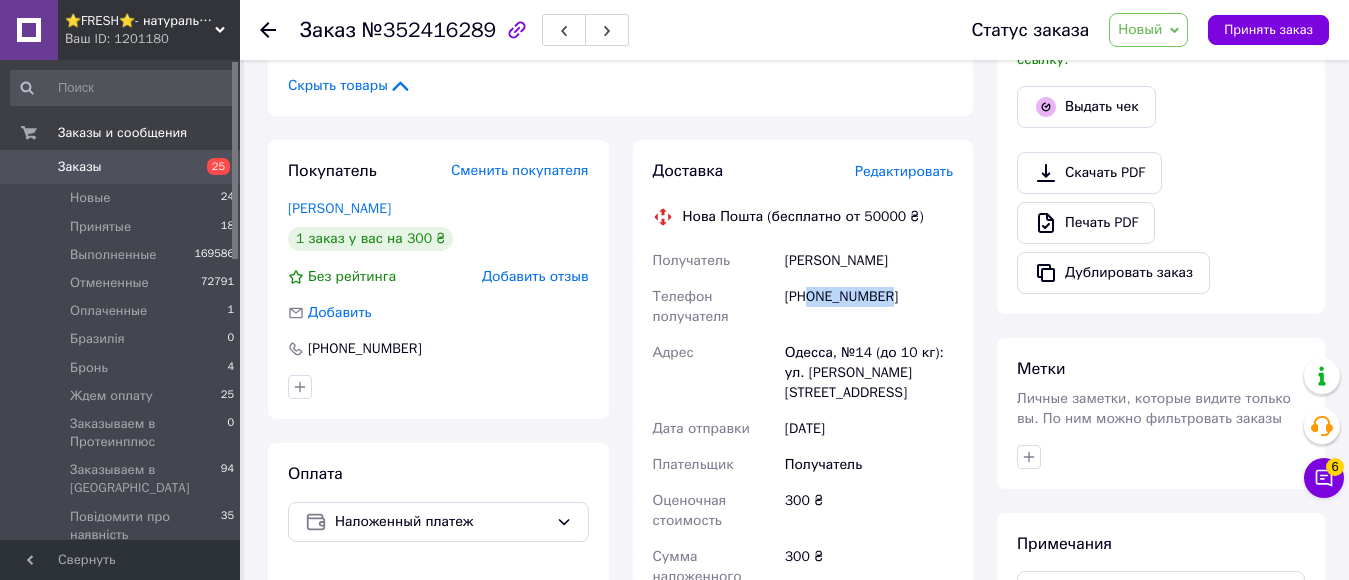 scroll, scrollTop: 800, scrollLeft: 0, axis: vertical 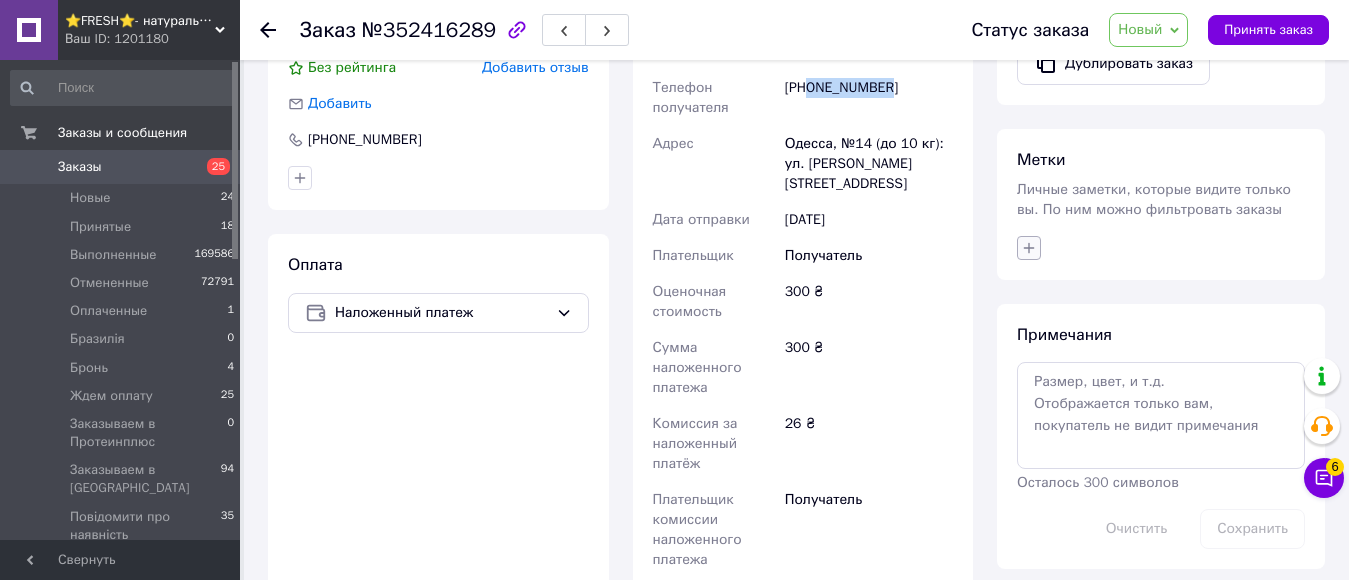 click 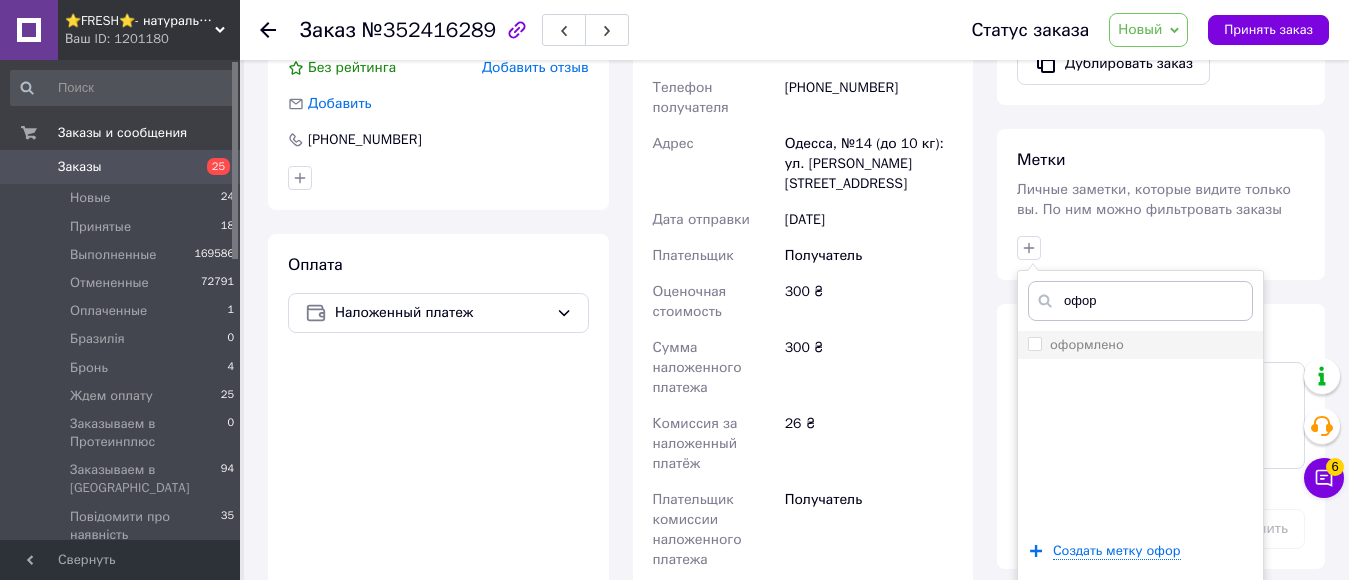 type on "офор" 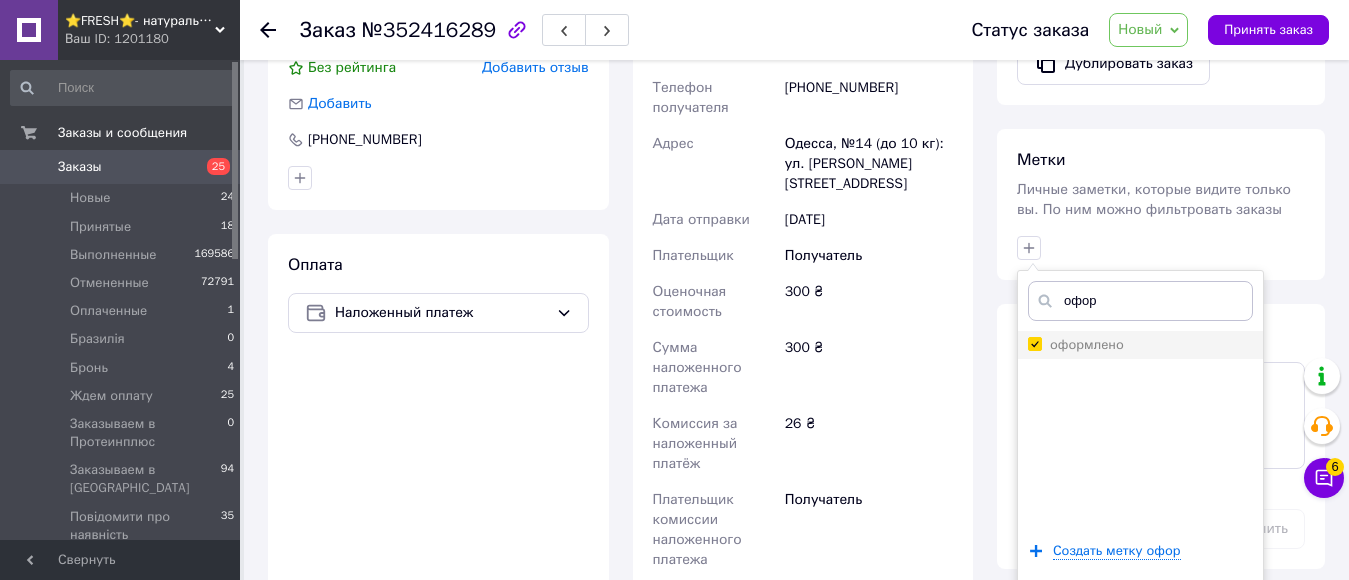 checkbox on "true" 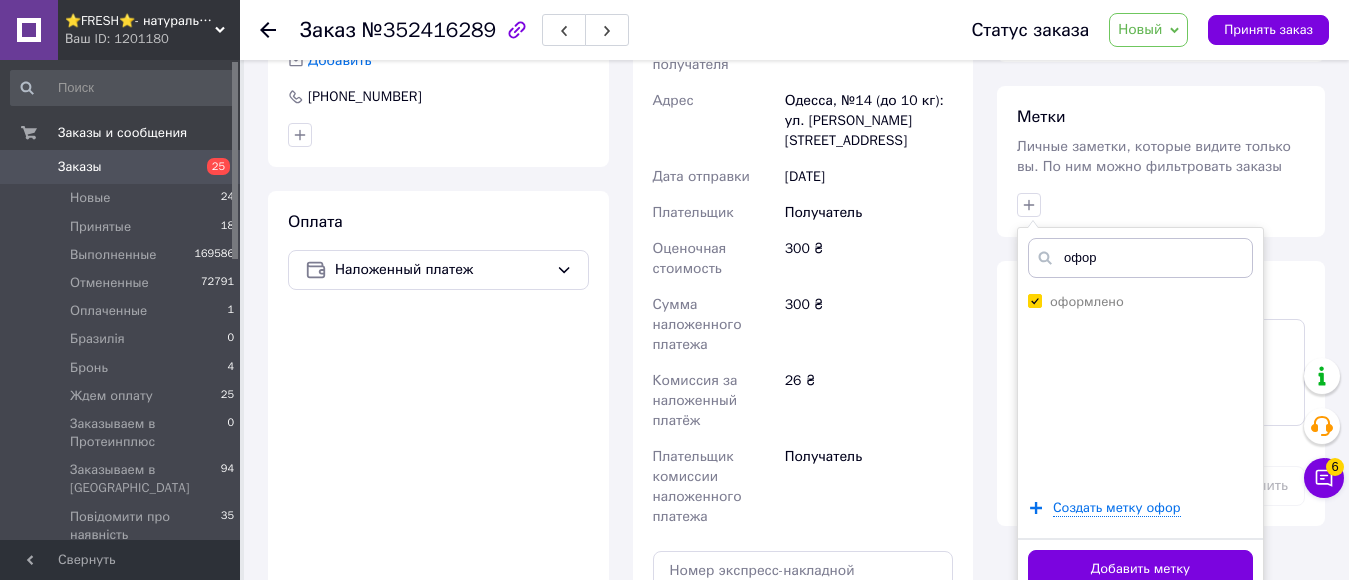 scroll, scrollTop: 1000, scrollLeft: 0, axis: vertical 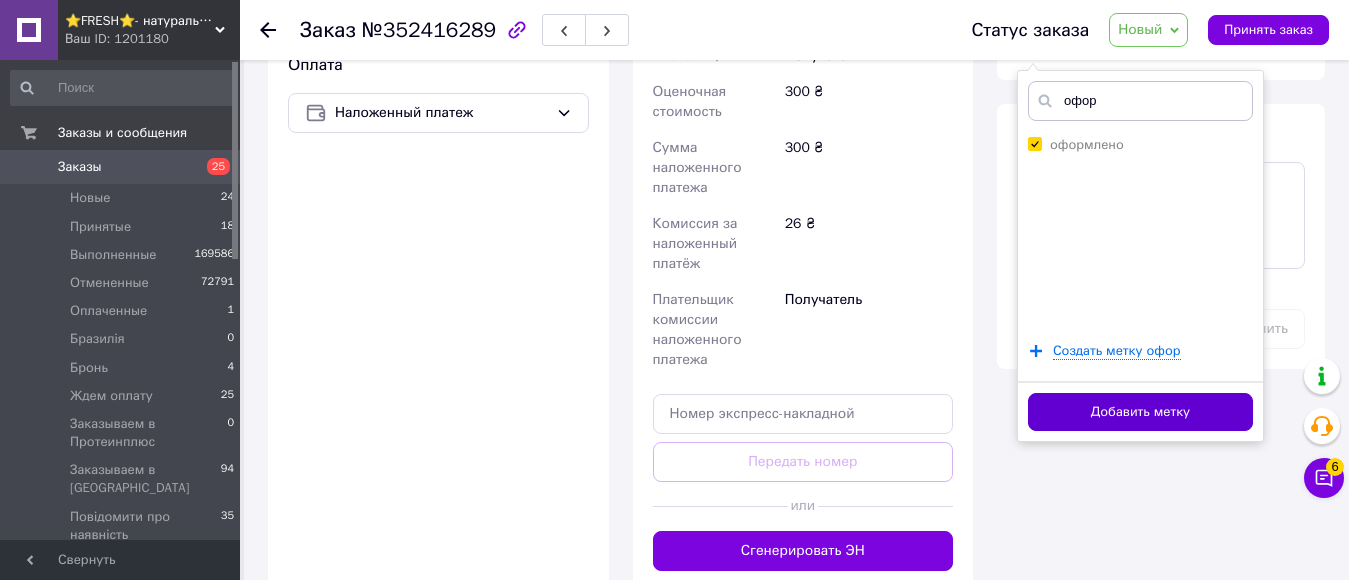 click on "Добавить метку" at bounding box center [1140, 412] 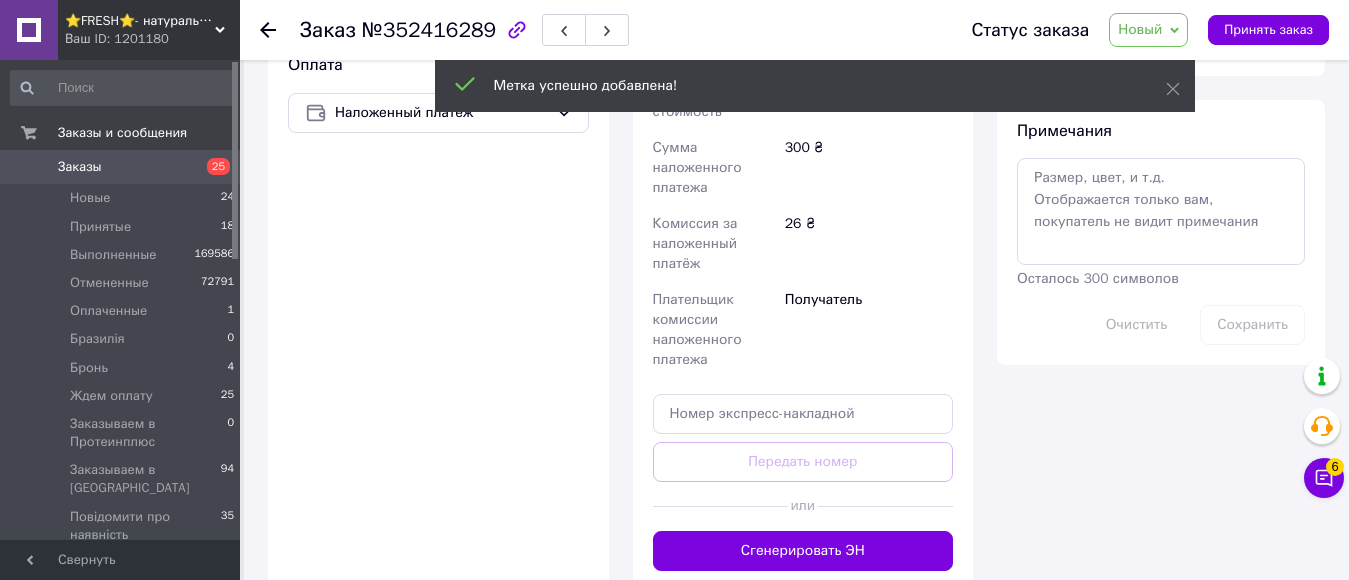click on "Новый" at bounding box center [1140, 29] 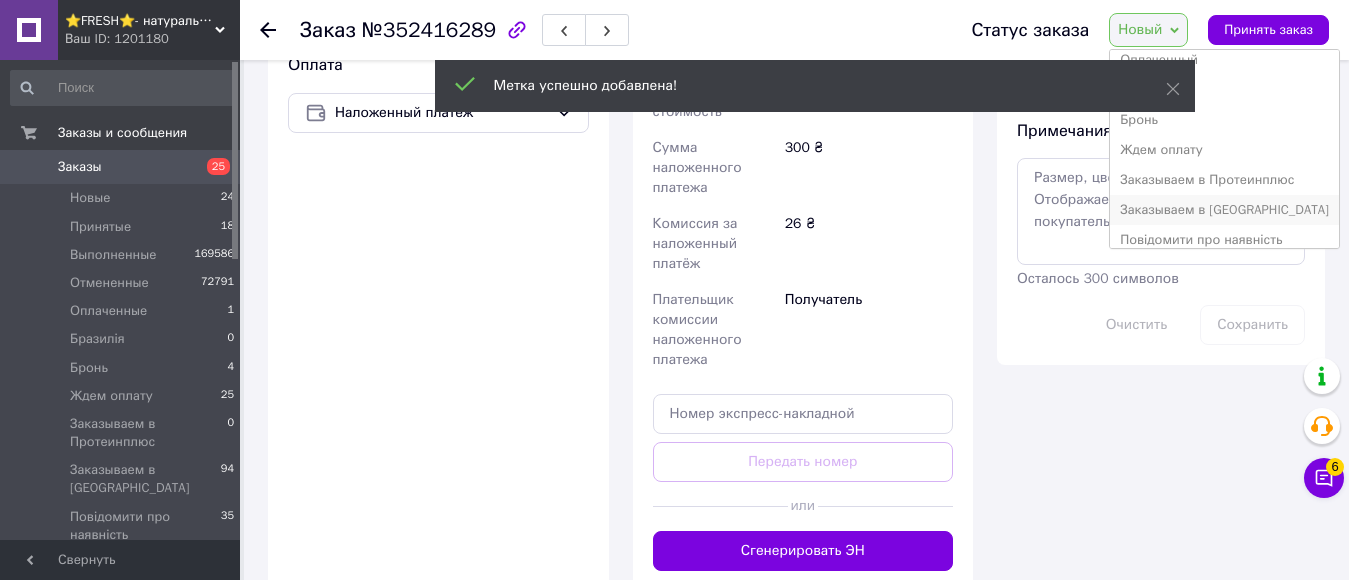 scroll, scrollTop: 0, scrollLeft: 0, axis: both 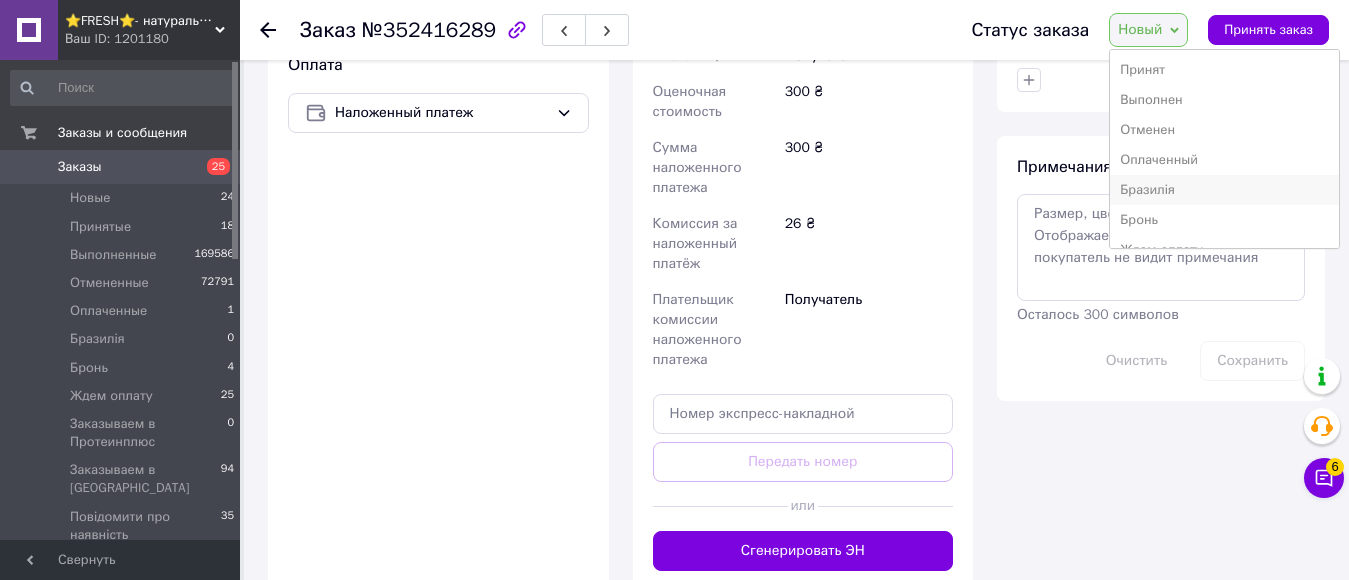click on "Бразилія" at bounding box center (1224, 190) 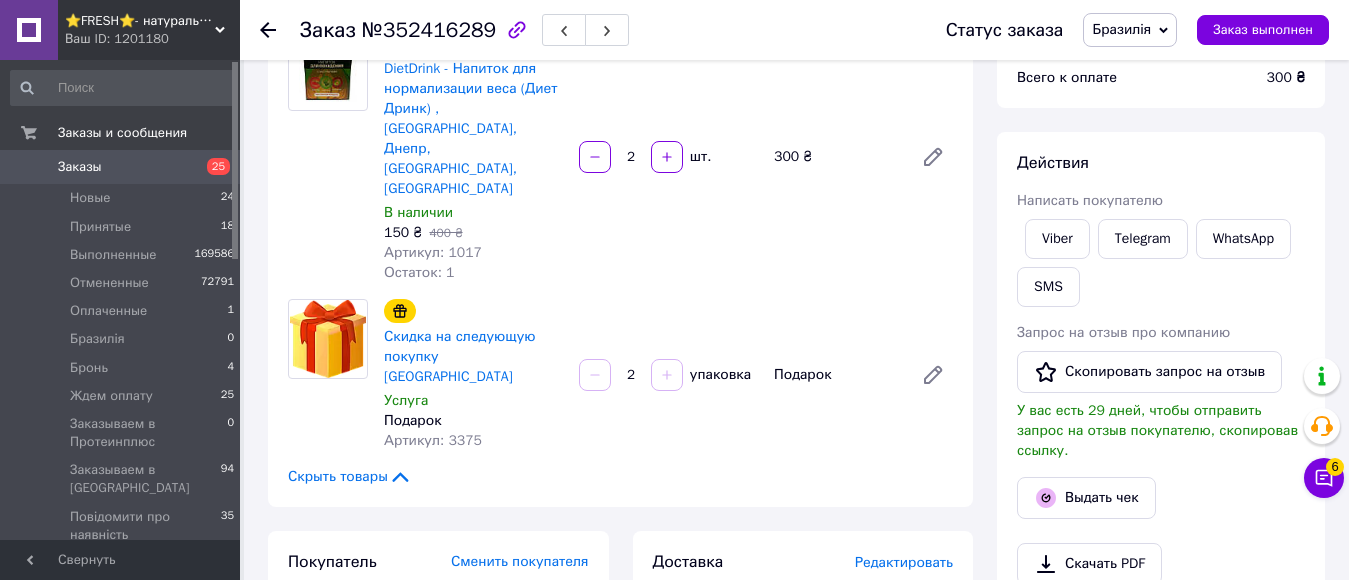 scroll, scrollTop: 0, scrollLeft: 0, axis: both 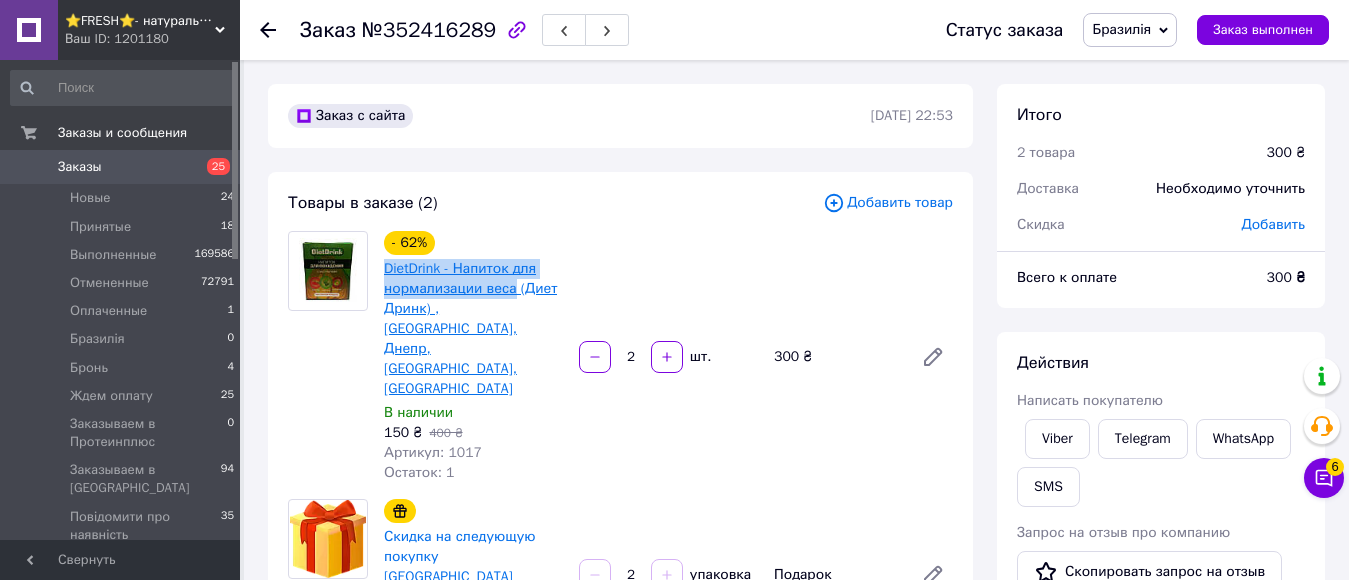 drag, startPoint x: 381, startPoint y: 264, endPoint x: 510, endPoint y: 288, distance: 131.21356 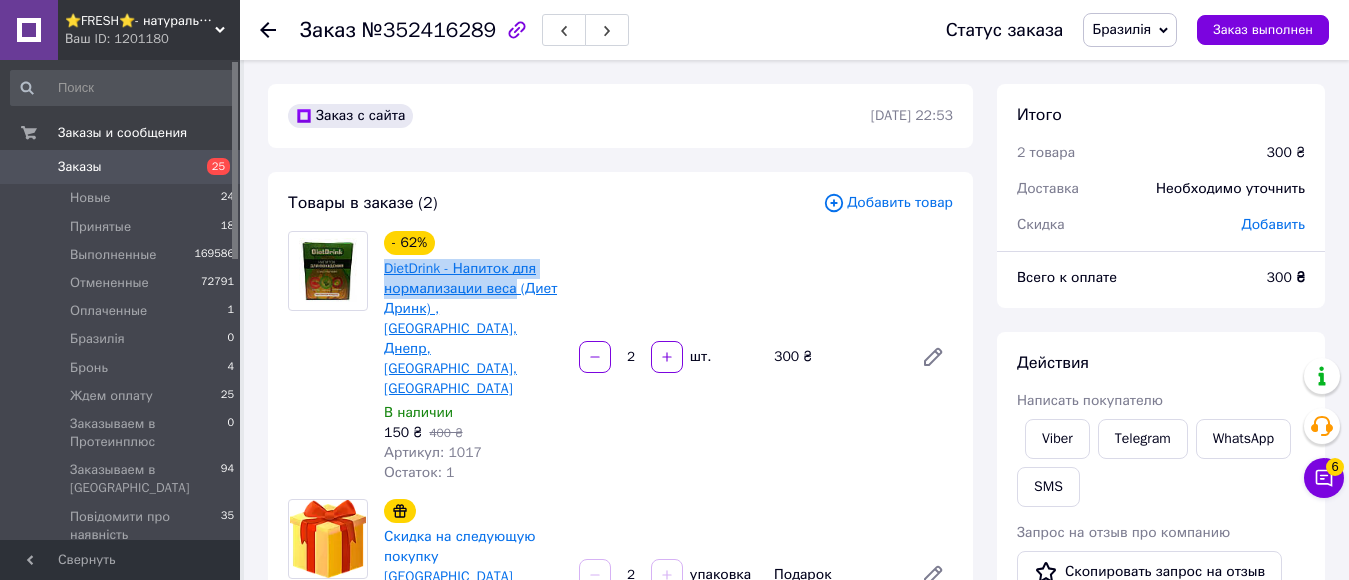 click on "- 62% DietDrink - Напиток для нормализации веса (Диет Дринк) ,Киев, Днепр, Одесса, Киев В наличии 150 ₴   400 ₴ Артикул: 1017 Остаток: 1" at bounding box center (473, 357) 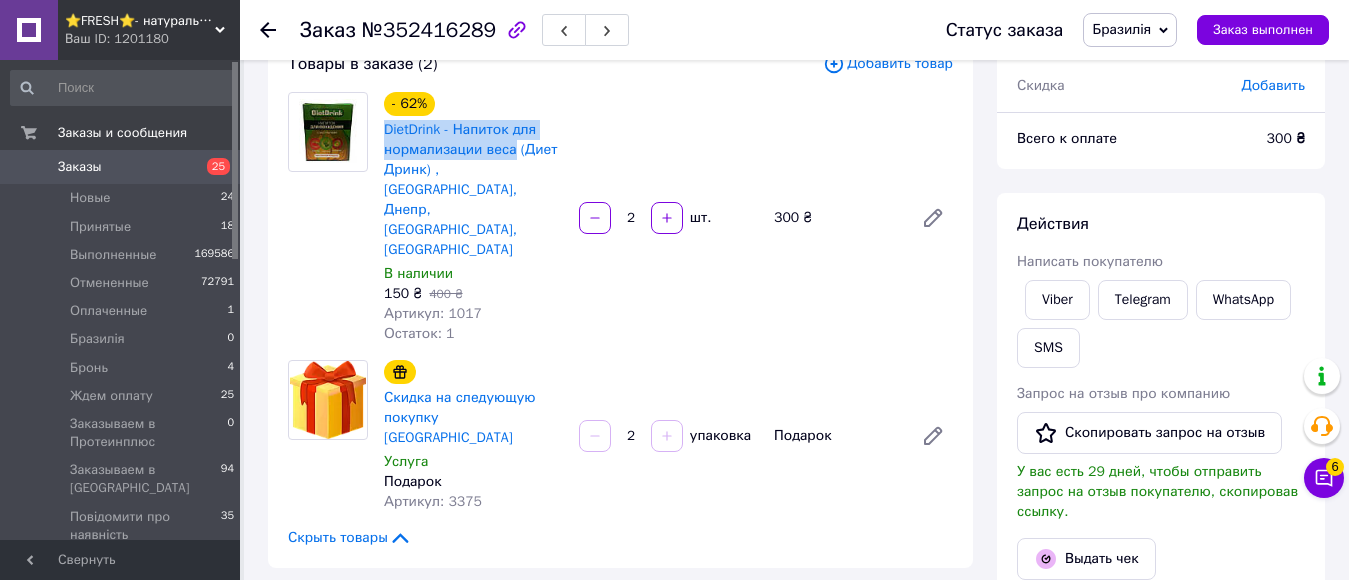 scroll, scrollTop: 0, scrollLeft: 0, axis: both 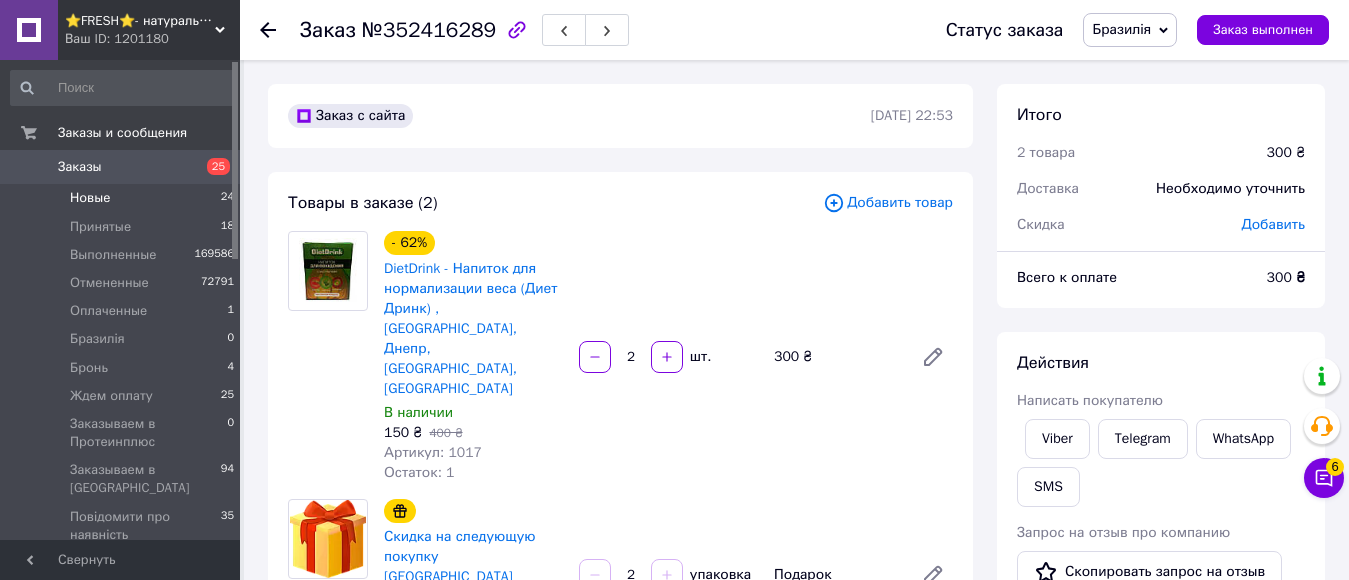 click on "Новые 24" at bounding box center (123, 198) 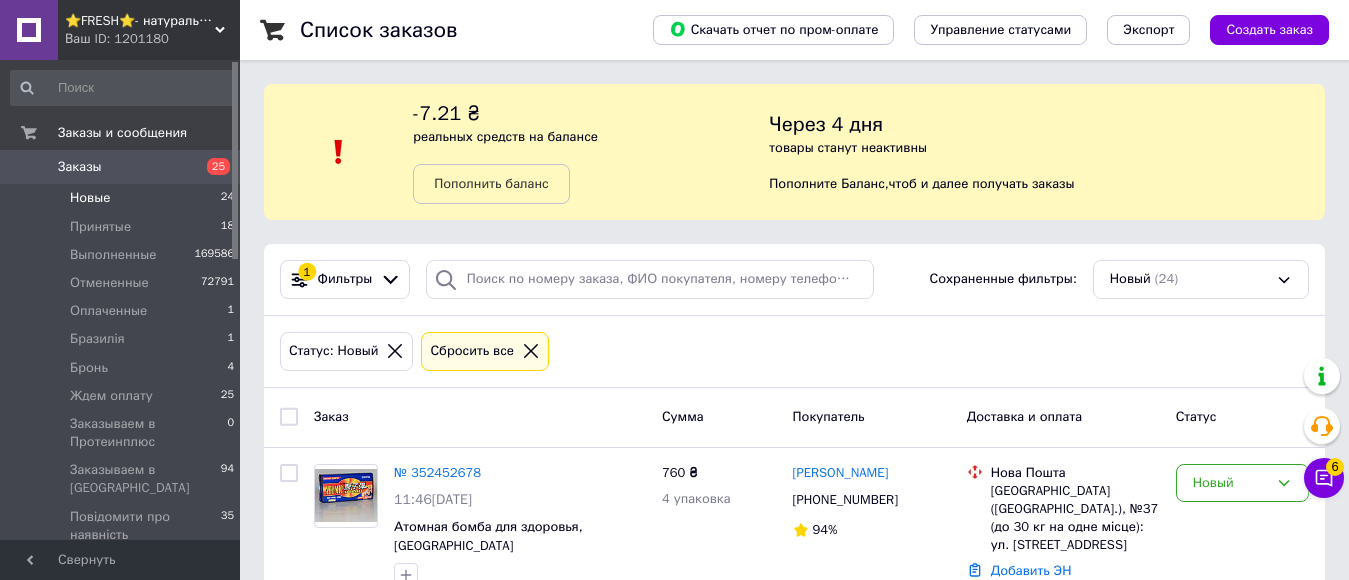 click on "Новые" at bounding box center (90, 198) 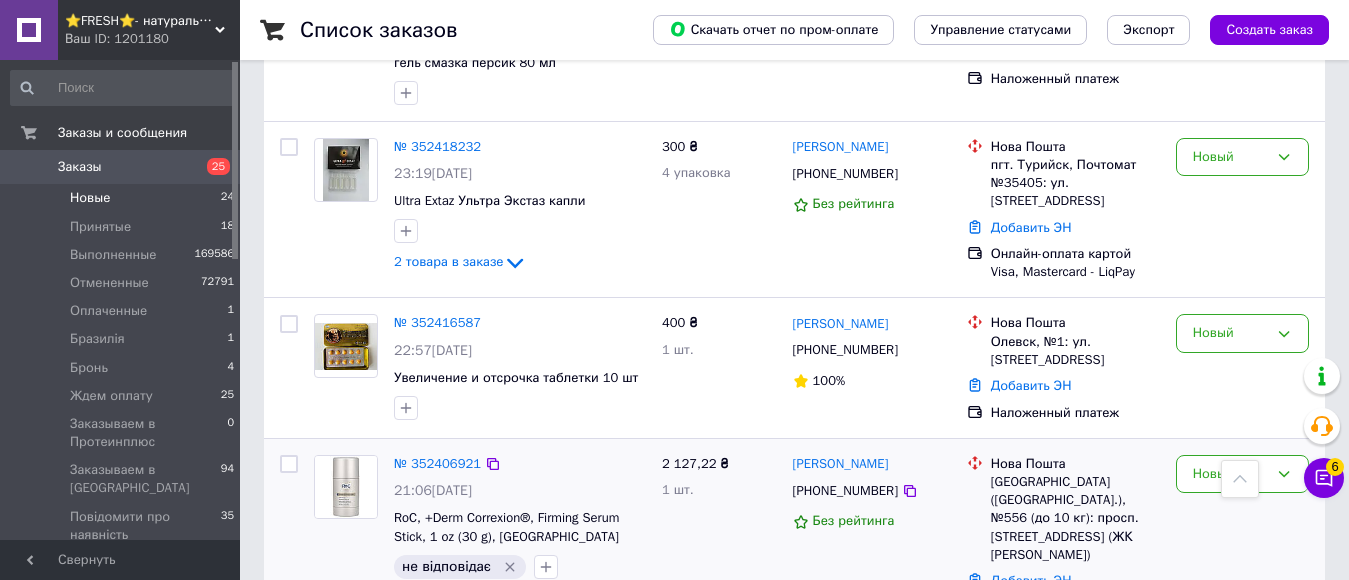 scroll, scrollTop: 3275, scrollLeft: 0, axis: vertical 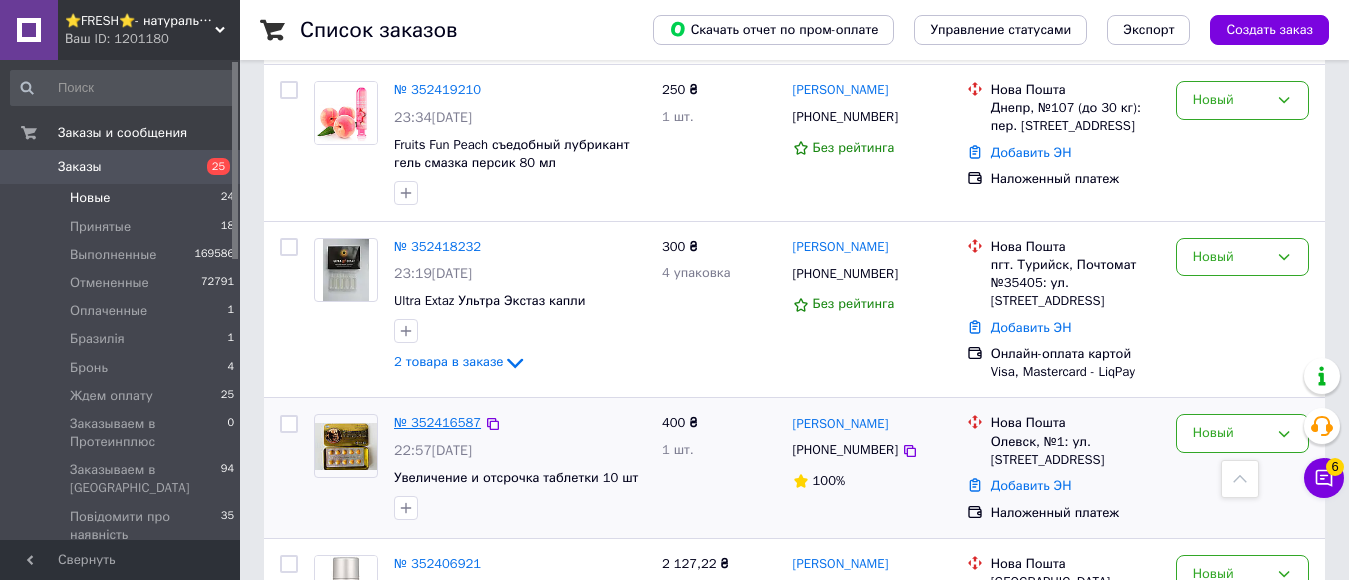 click on "№ 352416587" at bounding box center [437, 422] 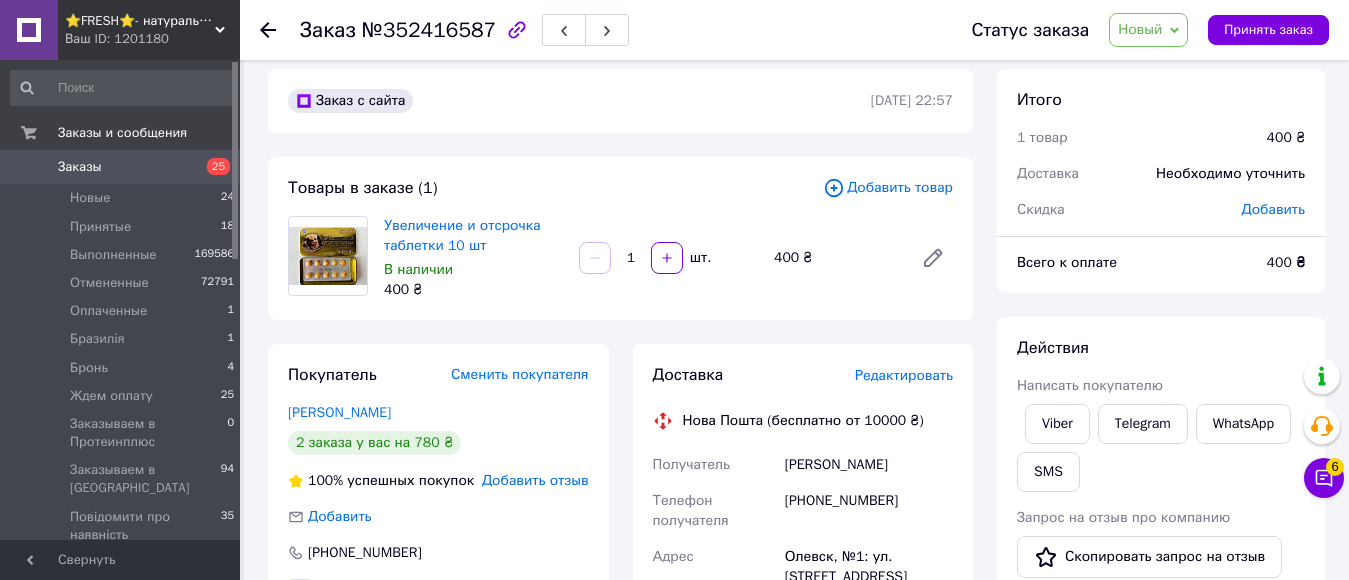 scroll, scrollTop: 0, scrollLeft: 0, axis: both 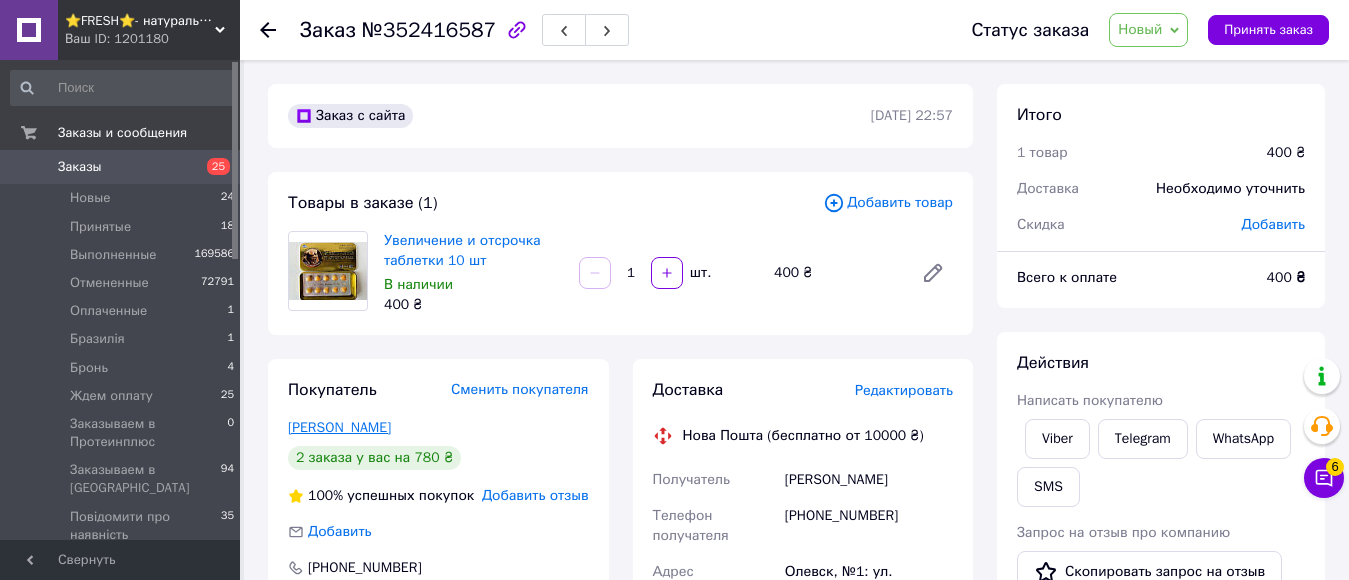 click on "Уразбаев  Михаил" at bounding box center [339, 427] 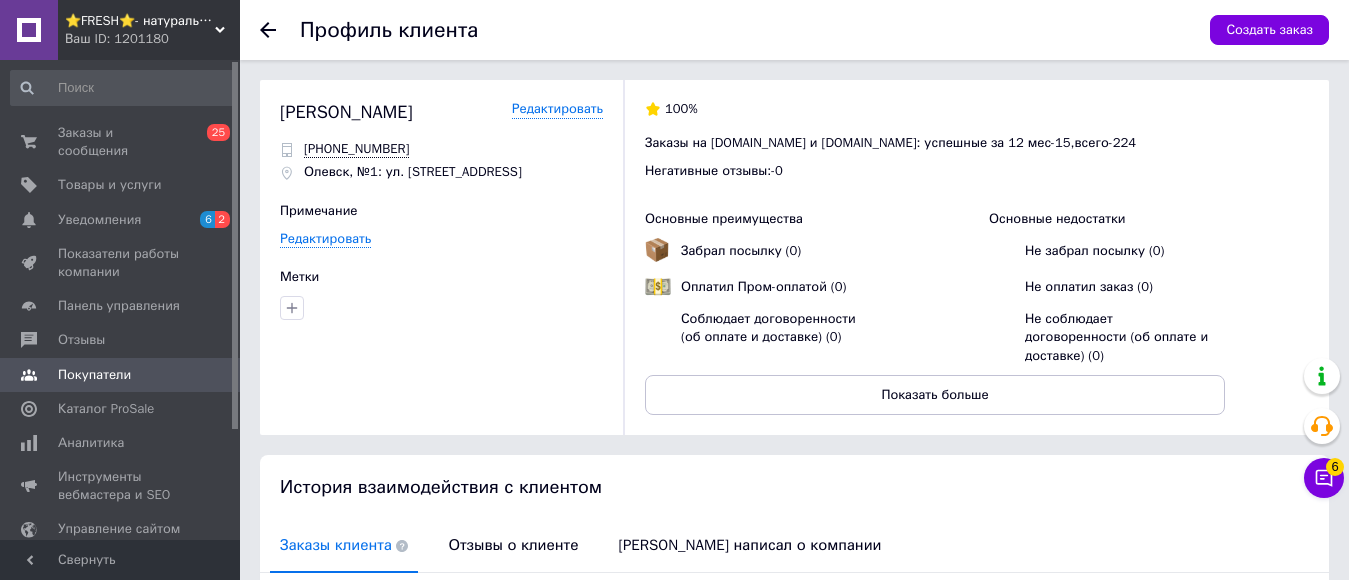 scroll, scrollTop: 472, scrollLeft: 0, axis: vertical 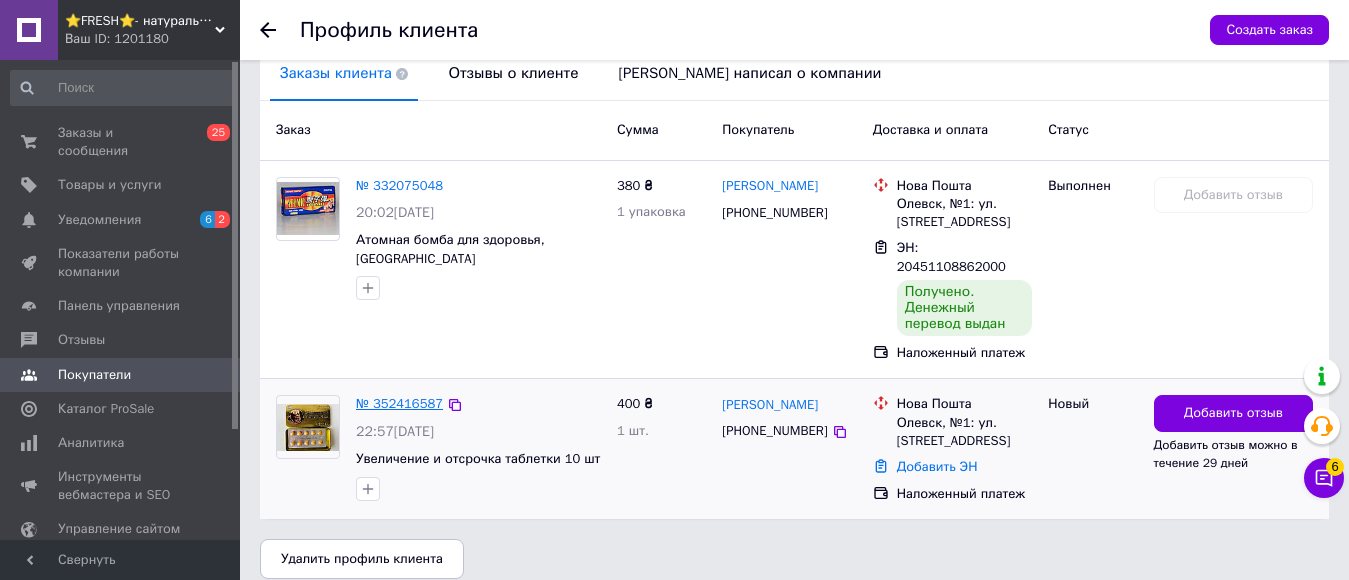 click on "№ 352416587" at bounding box center [399, 403] 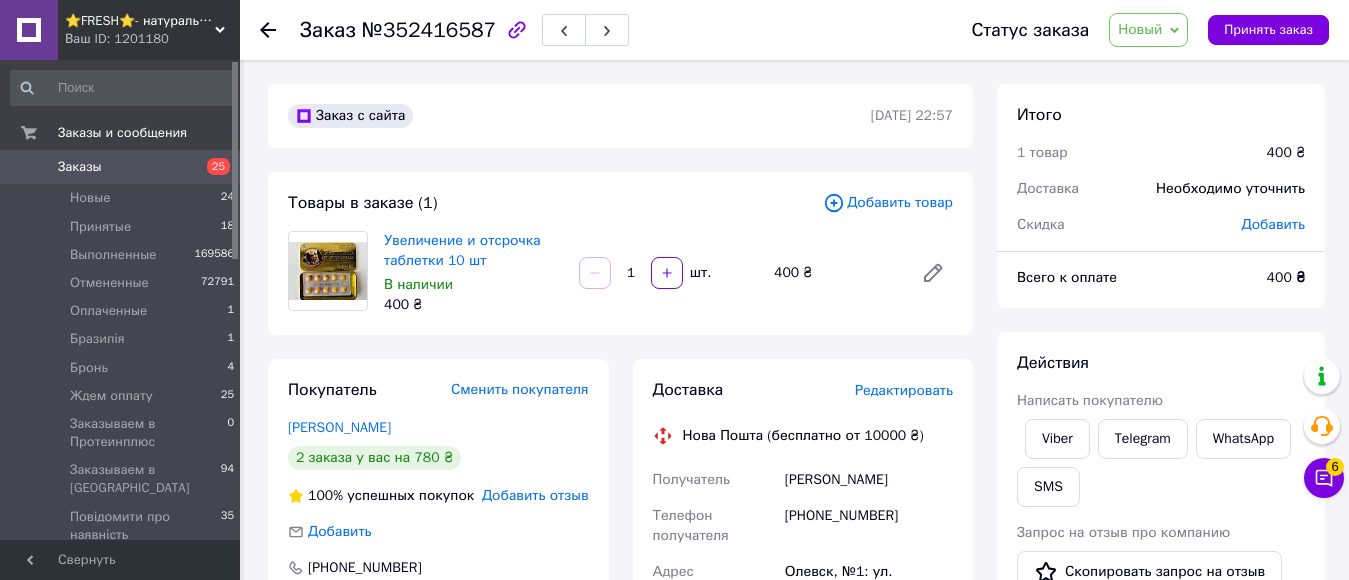 scroll, scrollTop: 200, scrollLeft: 0, axis: vertical 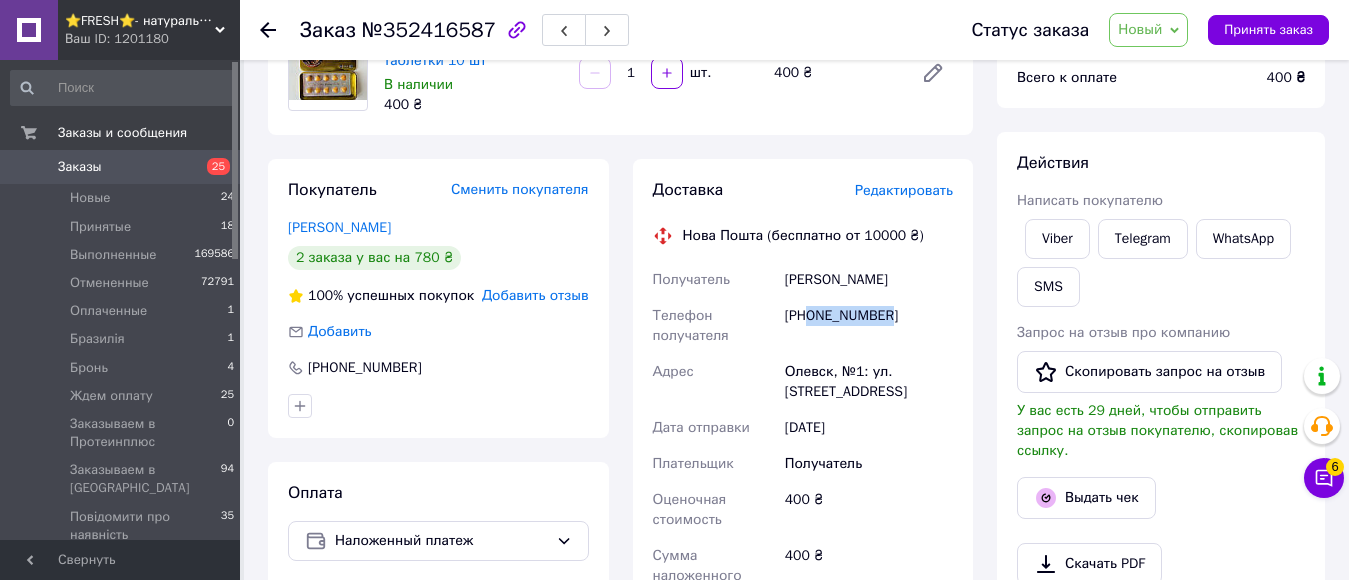 drag, startPoint x: 810, startPoint y: 317, endPoint x: 901, endPoint y: 317, distance: 91 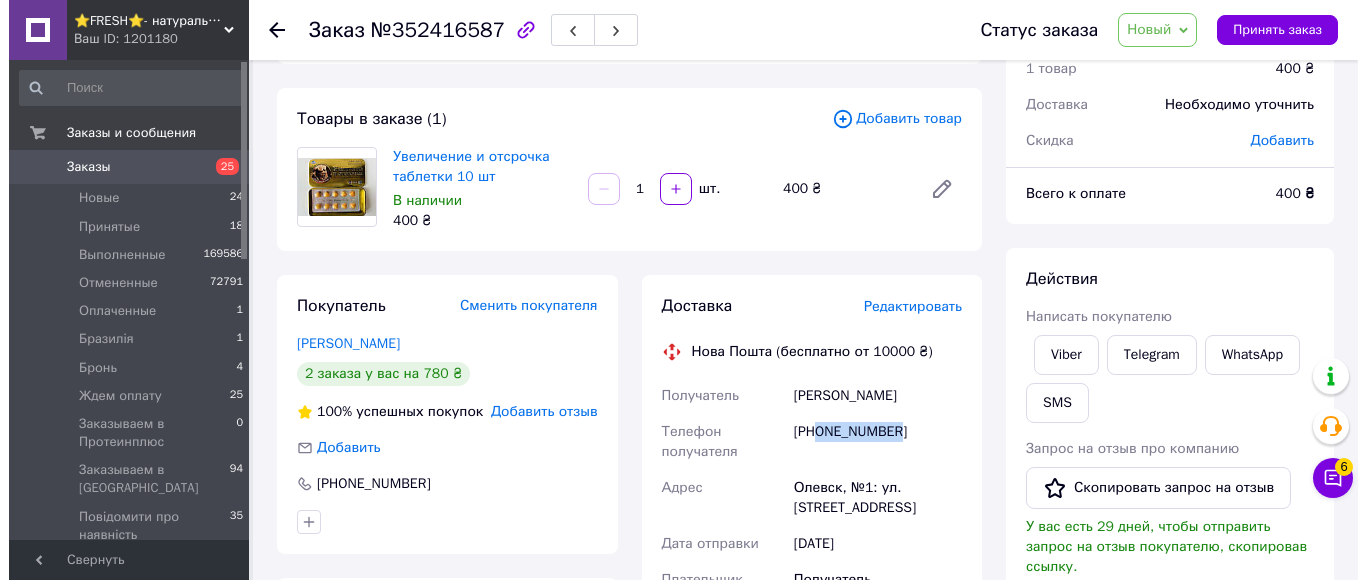 scroll, scrollTop: 0, scrollLeft: 0, axis: both 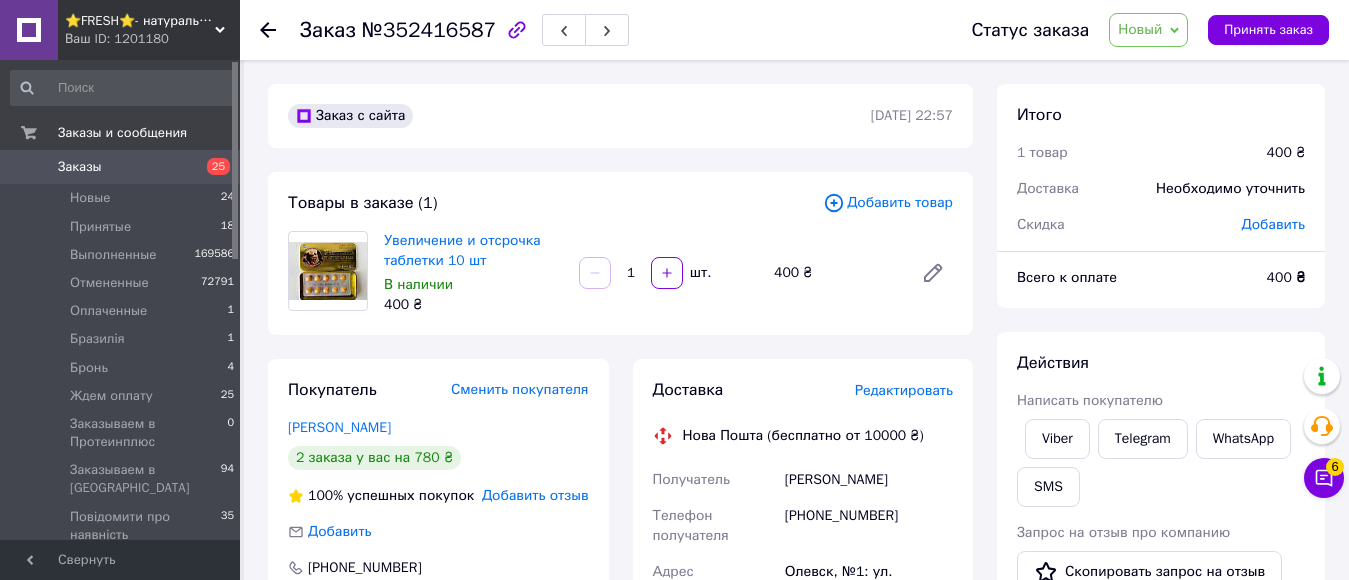 click on "Редактировать" at bounding box center [904, 390] 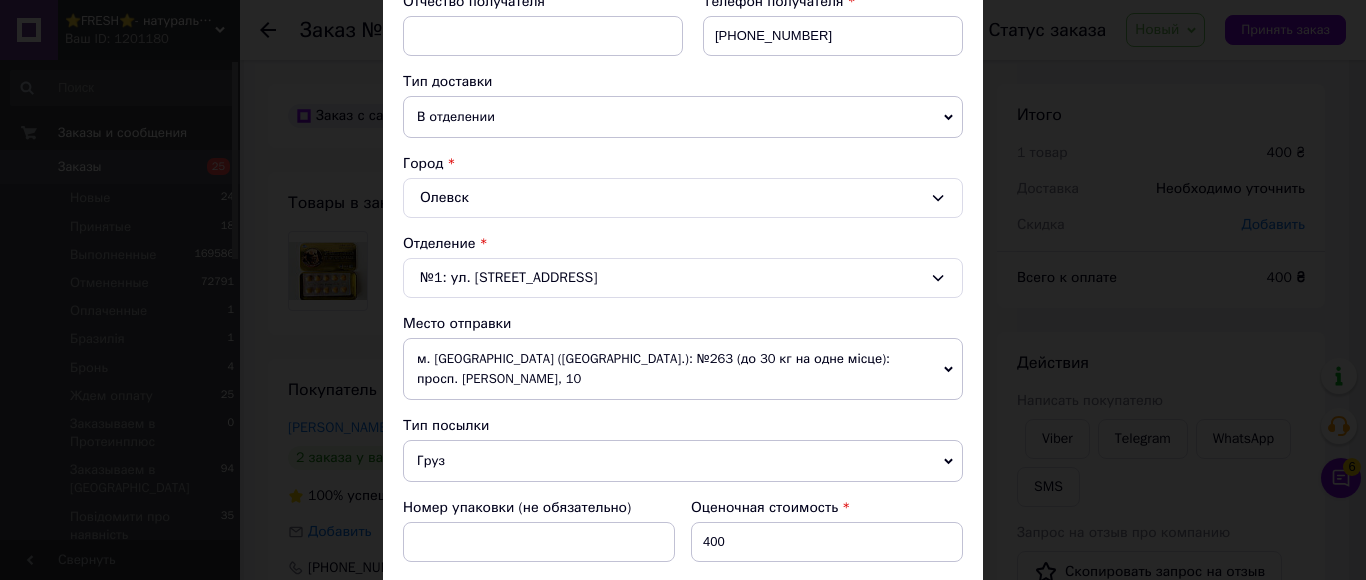 scroll, scrollTop: 700, scrollLeft: 0, axis: vertical 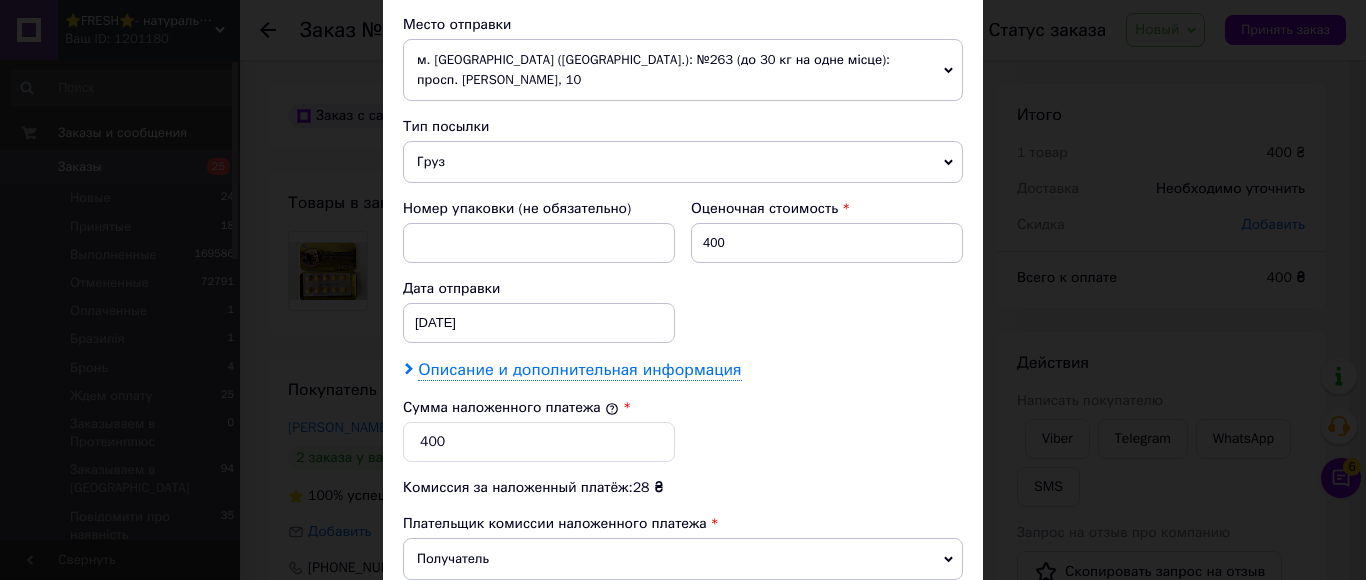 click on "Описание и дополнительная информация" at bounding box center [579, 370] 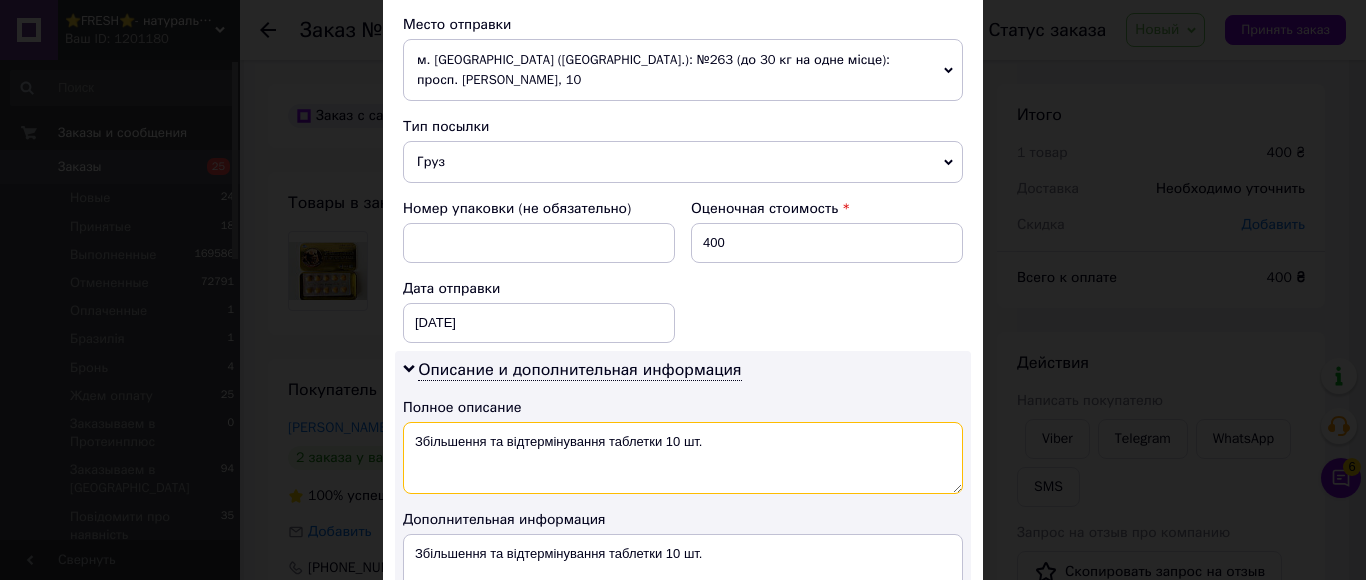 drag, startPoint x: 413, startPoint y: 421, endPoint x: 699, endPoint y: 431, distance: 286.17477 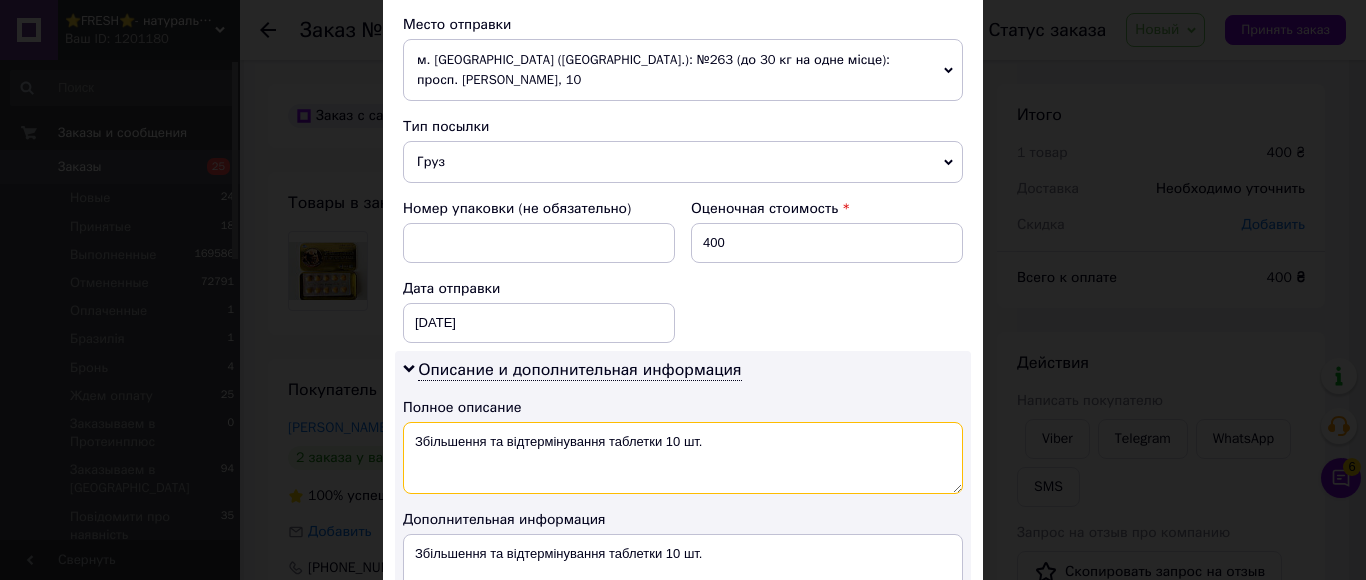 click on "Збільшення та відтермінування таблетки 10 шт." at bounding box center (683, 458) 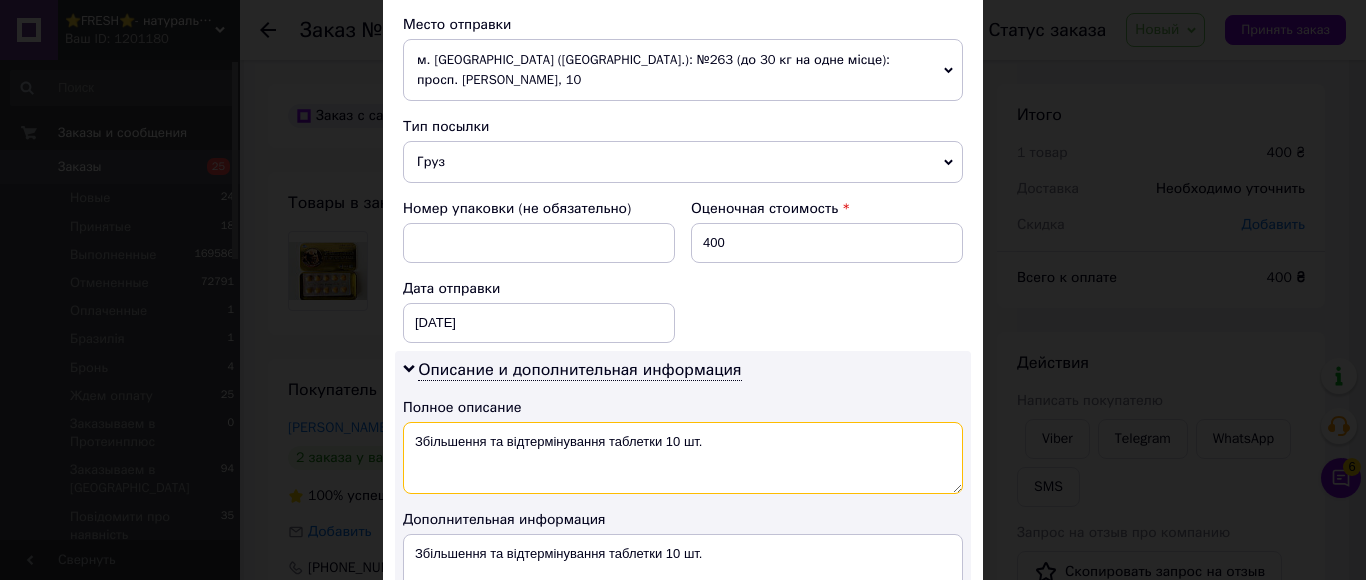 drag, startPoint x: 605, startPoint y: 426, endPoint x: 757, endPoint y: 428, distance: 152.01315 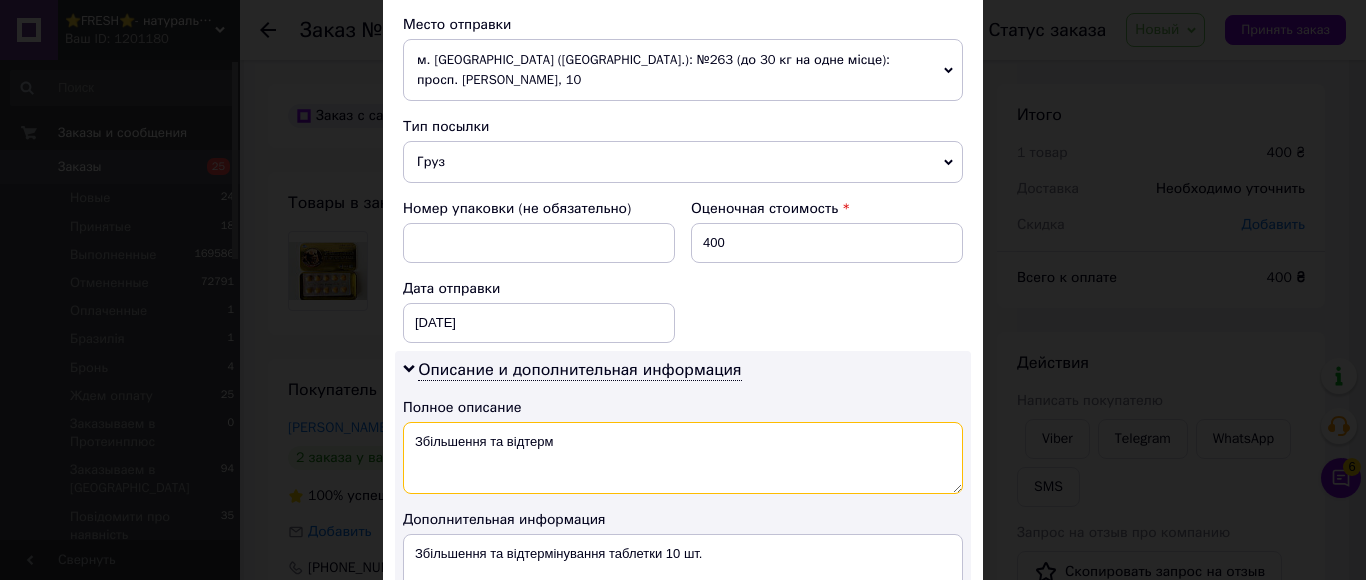 click on "Збільшення та відтерм" at bounding box center (683, 458) 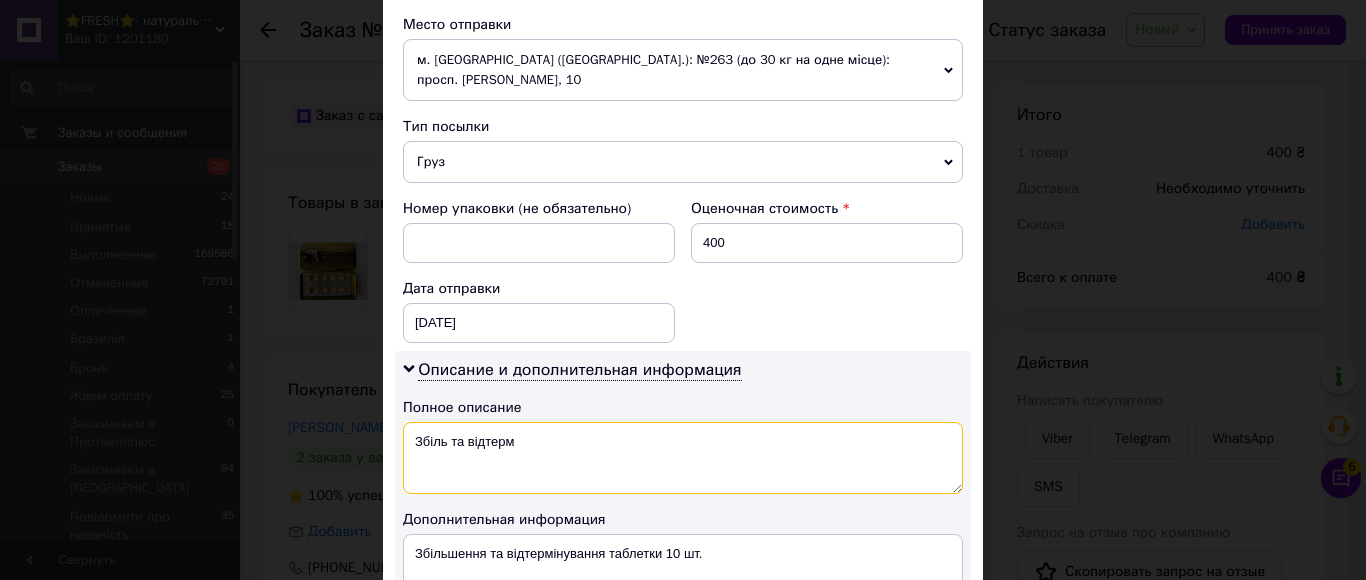 click on "Збіль та відтерм" at bounding box center [683, 458] 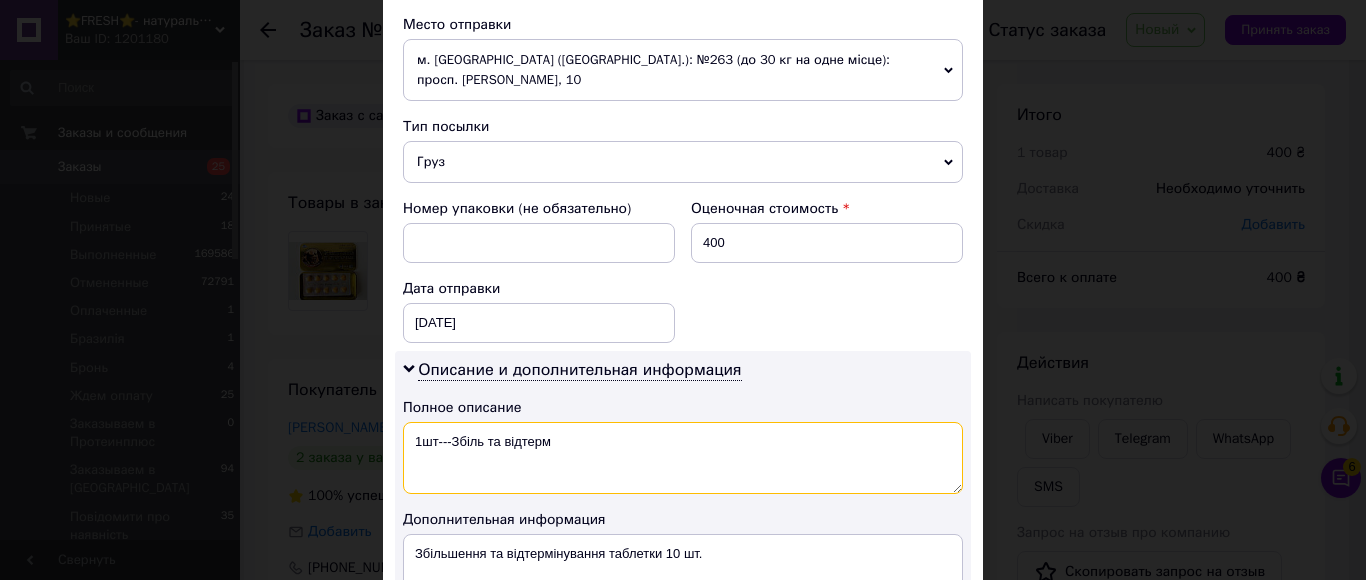 drag, startPoint x: 578, startPoint y: 422, endPoint x: 412, endPoint y: 424, distance: 166.01205 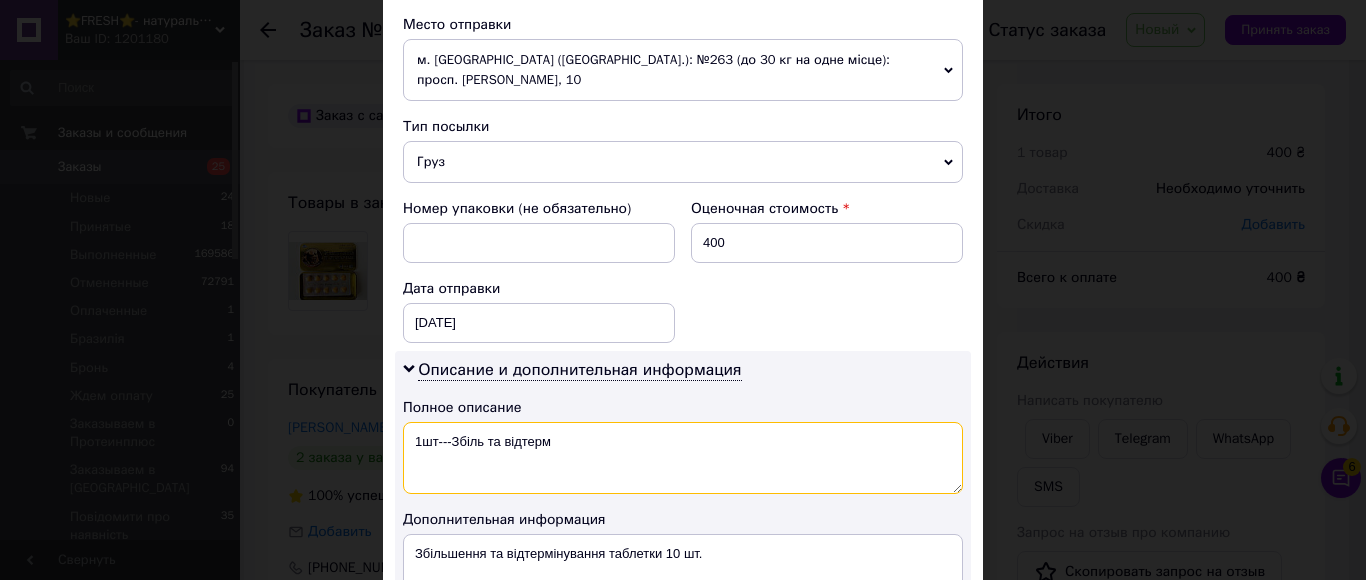 click on "1шт---Збіль та відтерм" at bounding box center [683, 458] 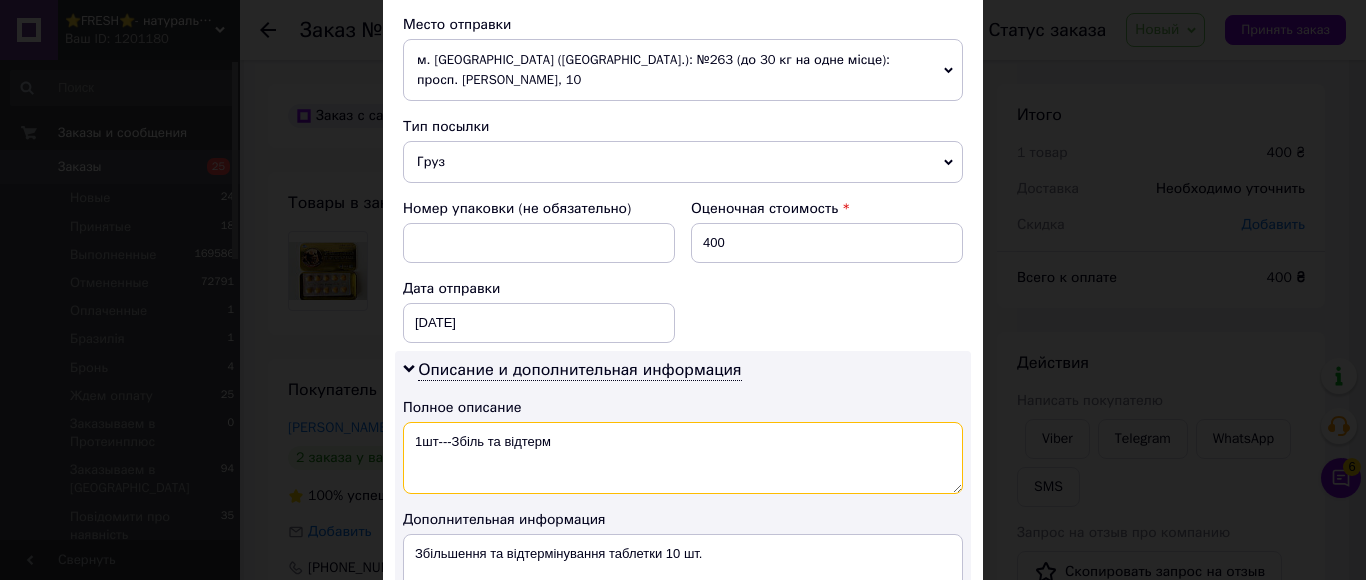 type on "1шт---Збіль та відтерм" 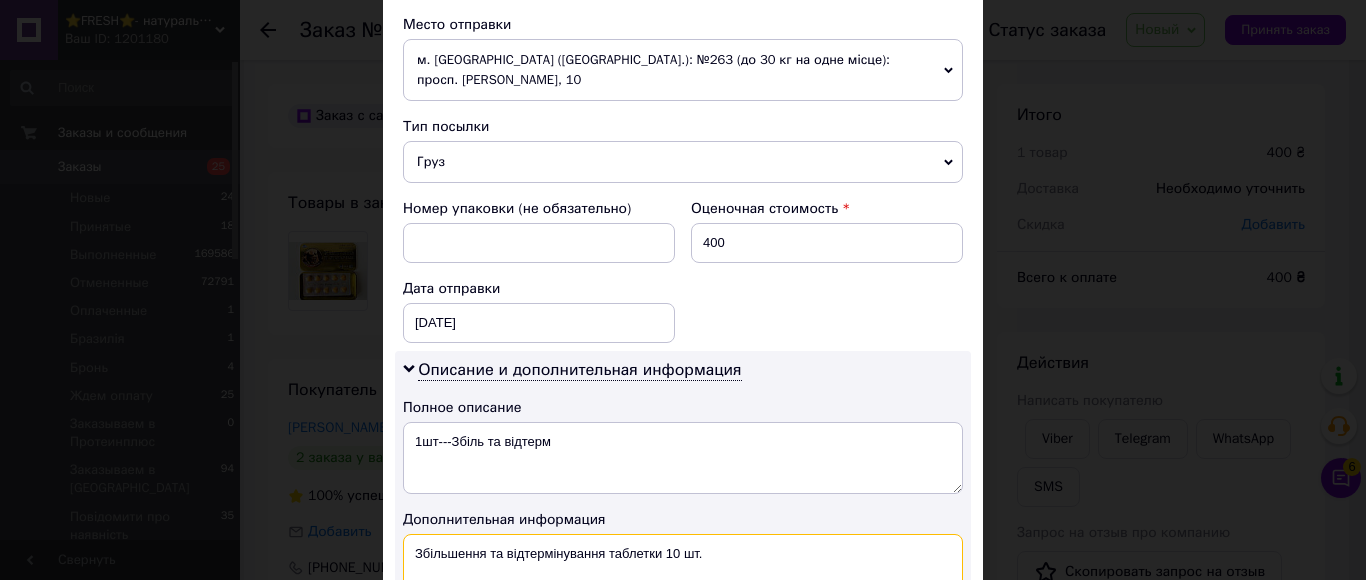 drag, startPoint x: 724, startPoint y: 544, endPoint x: 409, endPoint y: 535, distance: 315.12854 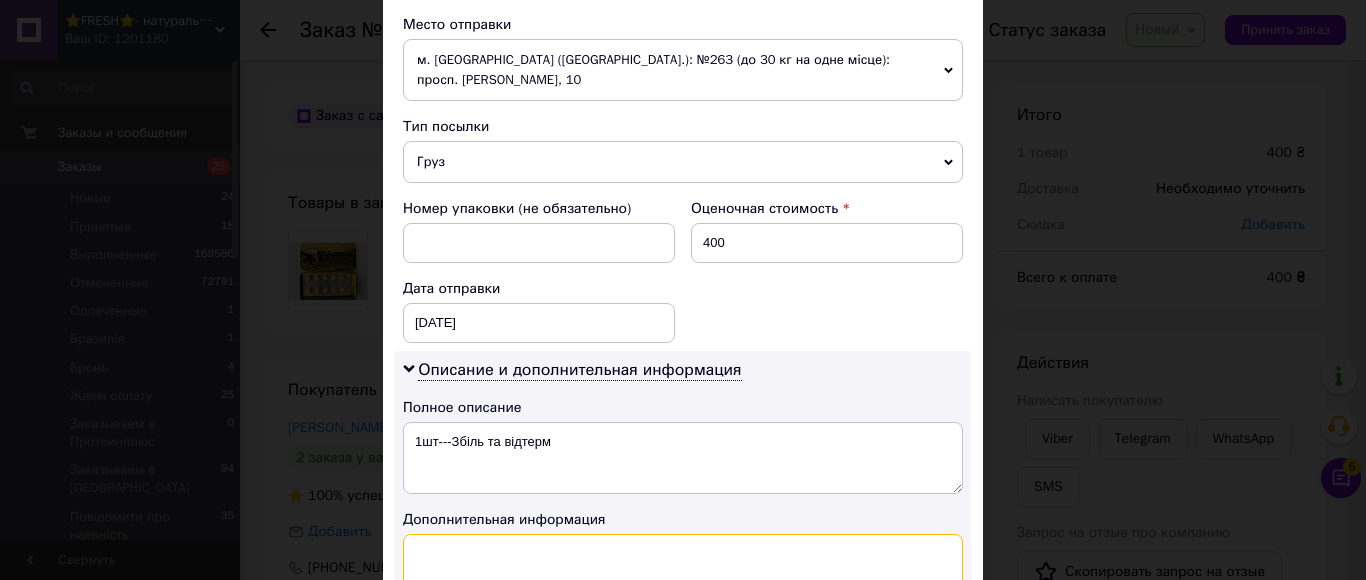 paste on "1шт---Збіль та відтерм" 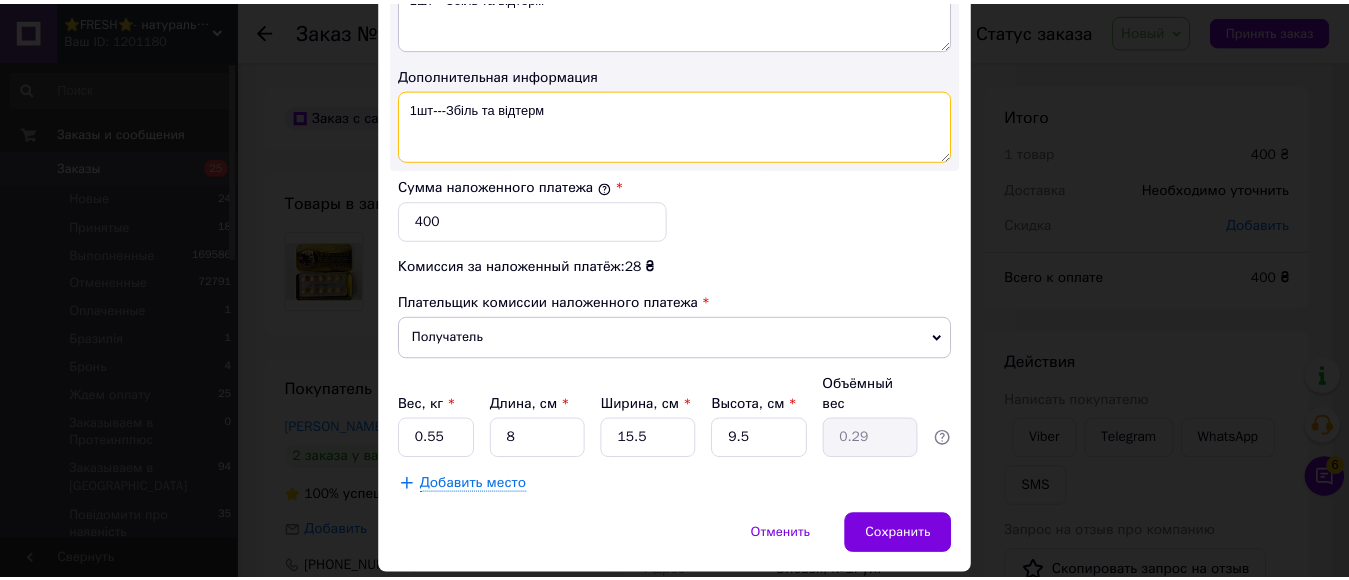scroll, scrollTop: 1170, scrollLeft: 0, axis: vertical 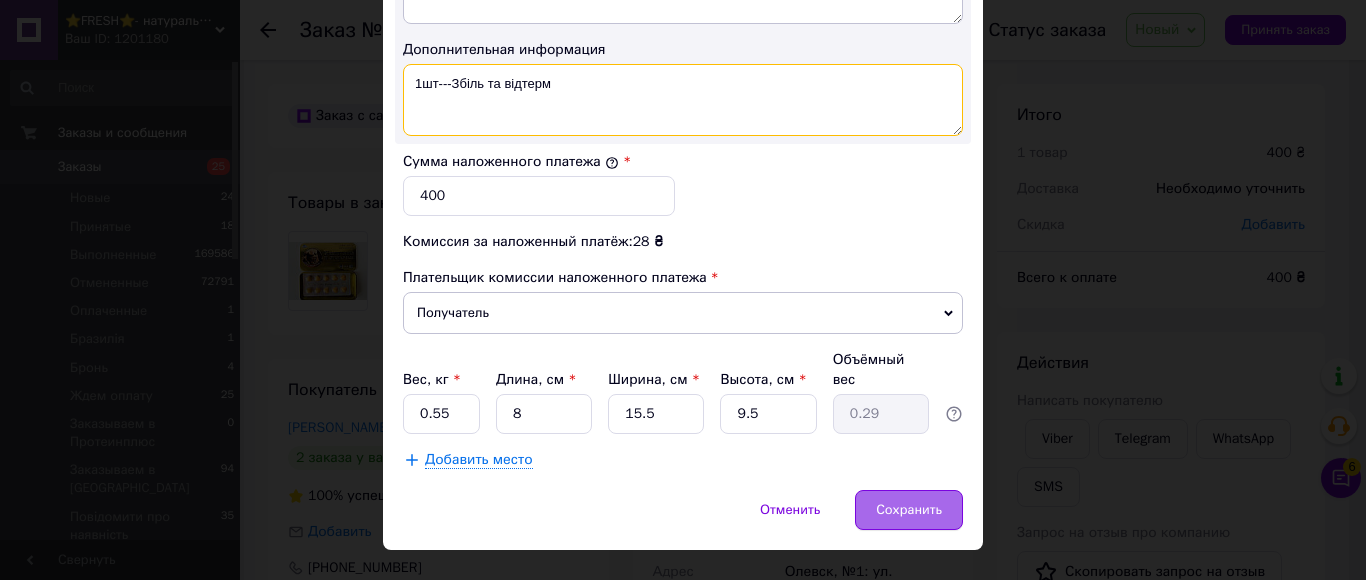 type on "1шт---Збіль та відтерм" 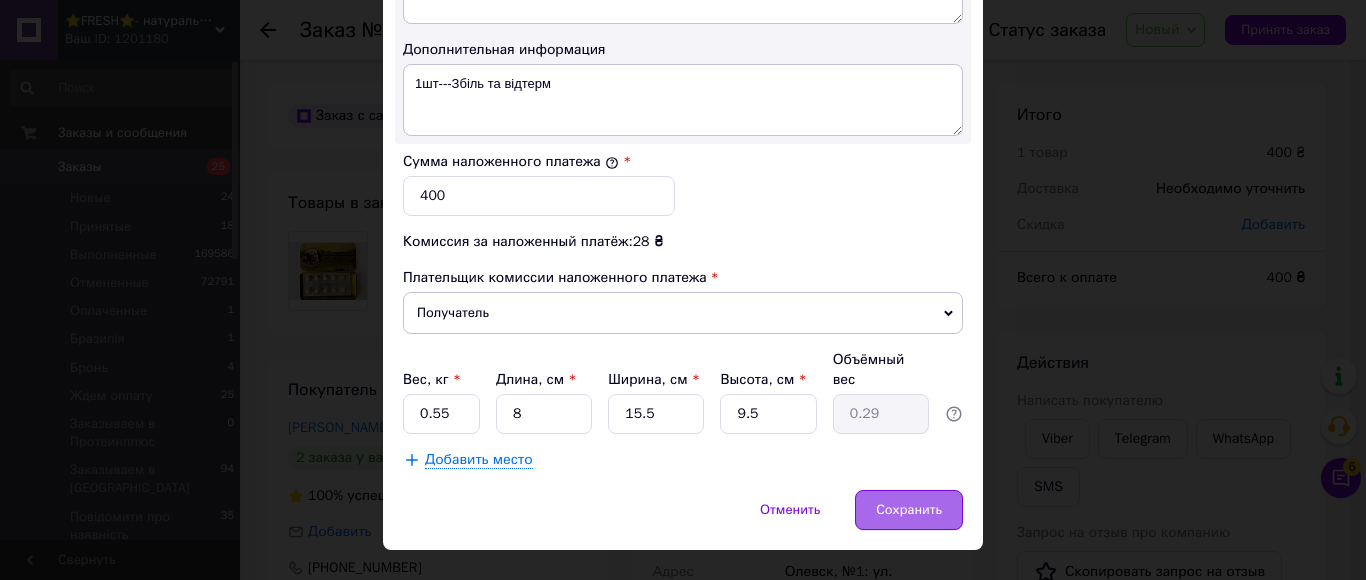 click on "Сохранить" at bounding box center (909, 510) 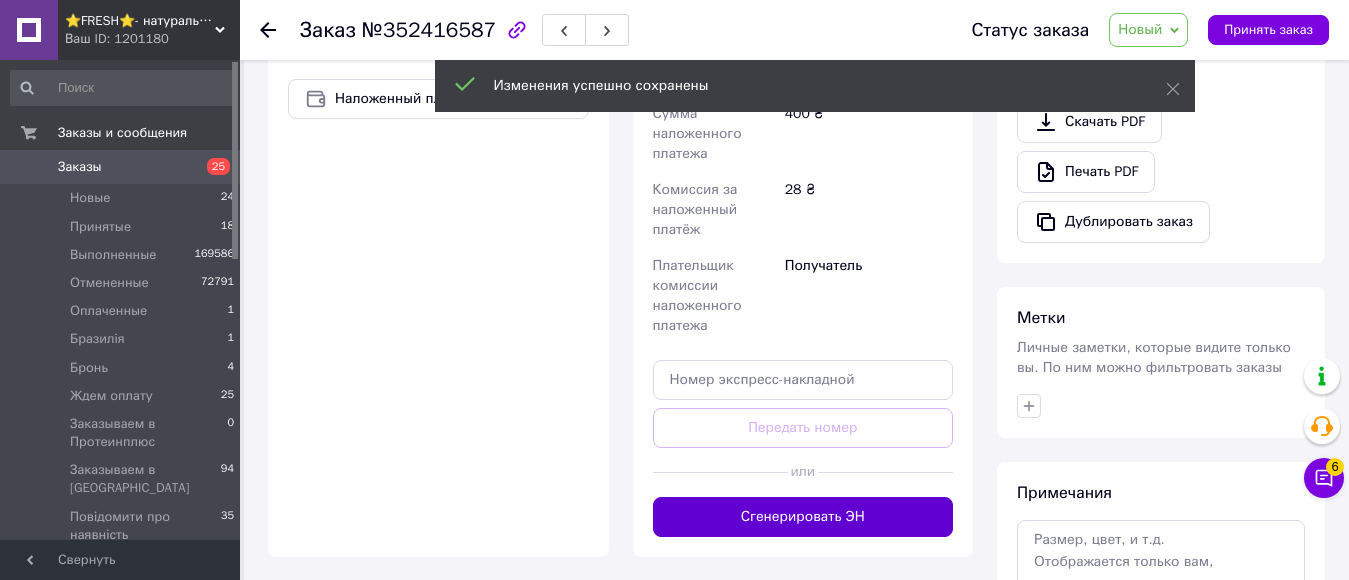 scroll, scrollTop: 700, scrollLeft: 0, axis: vertical 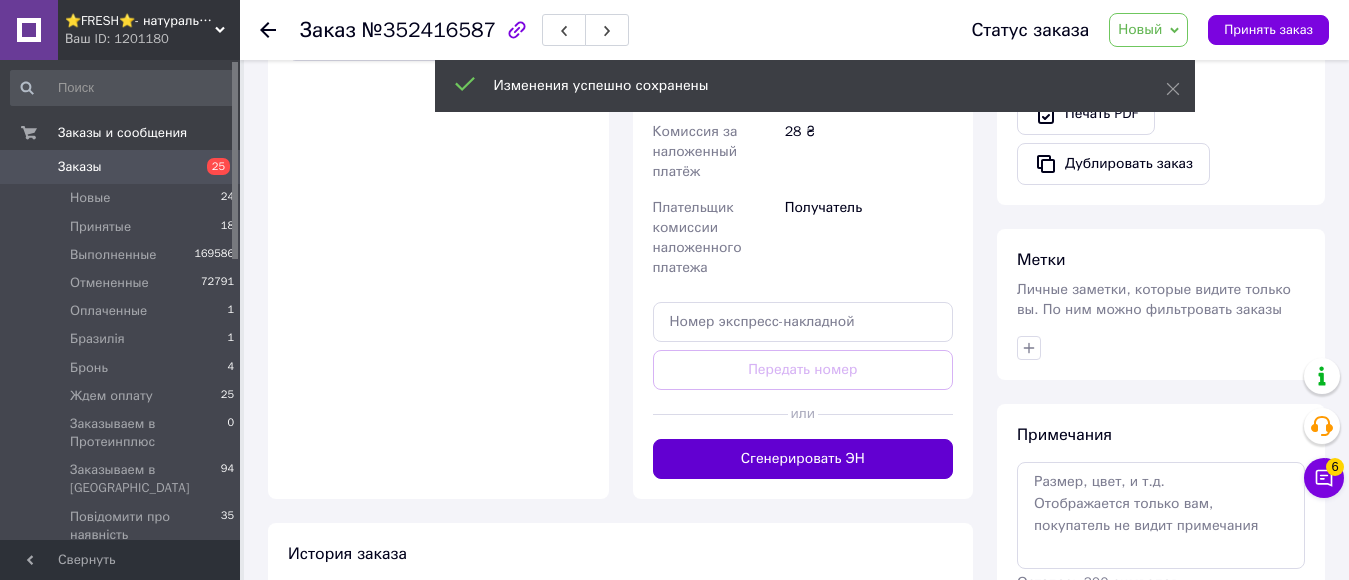 click on "Сгенерировать ЭН" at bounding box center [803, 459] 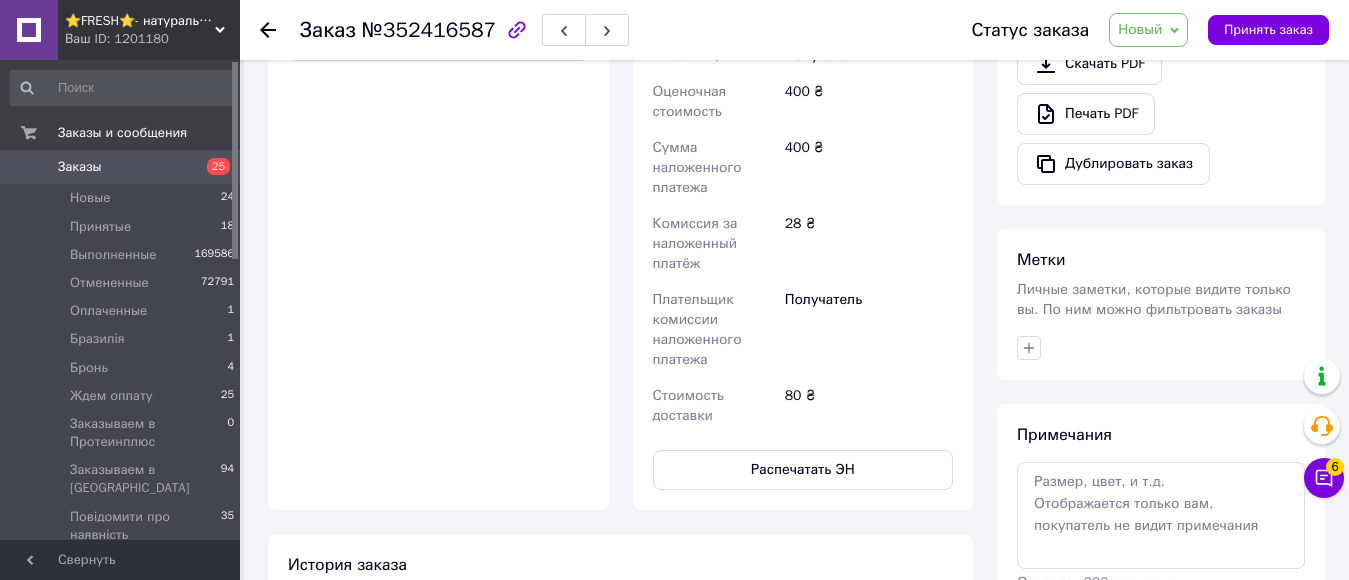 click on "Новый" at bounding box center (1140, 29) 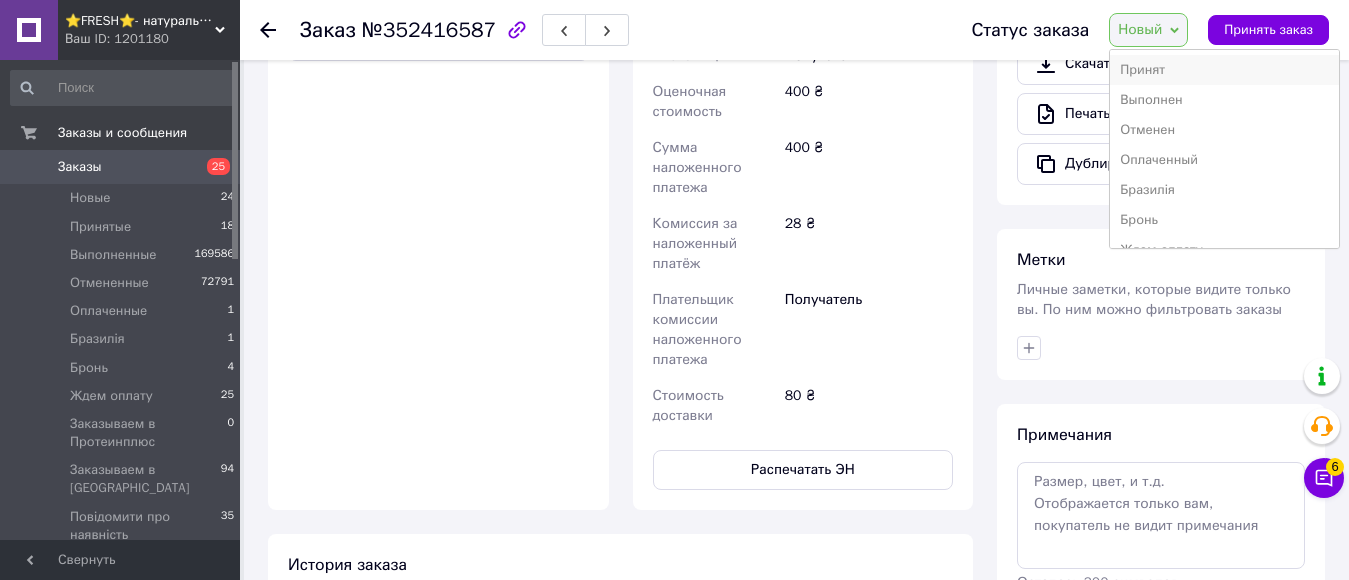 click on "Принят" at bounding box center (1224, 70) 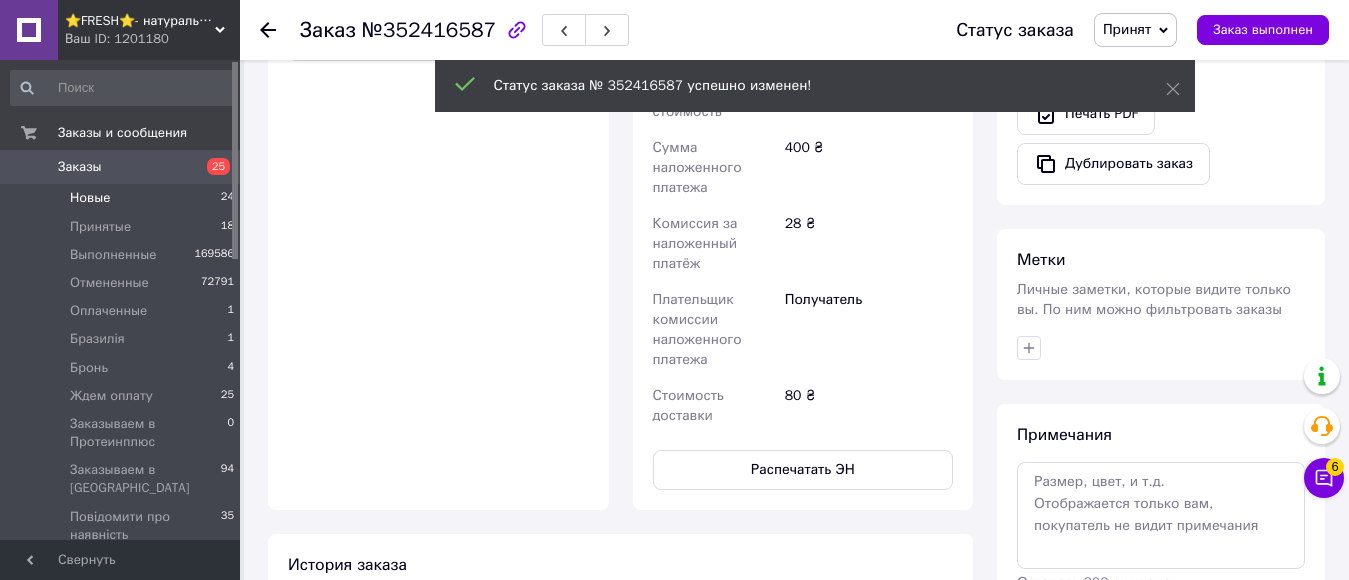 click on "Новые" at bounding box center [90, 198] 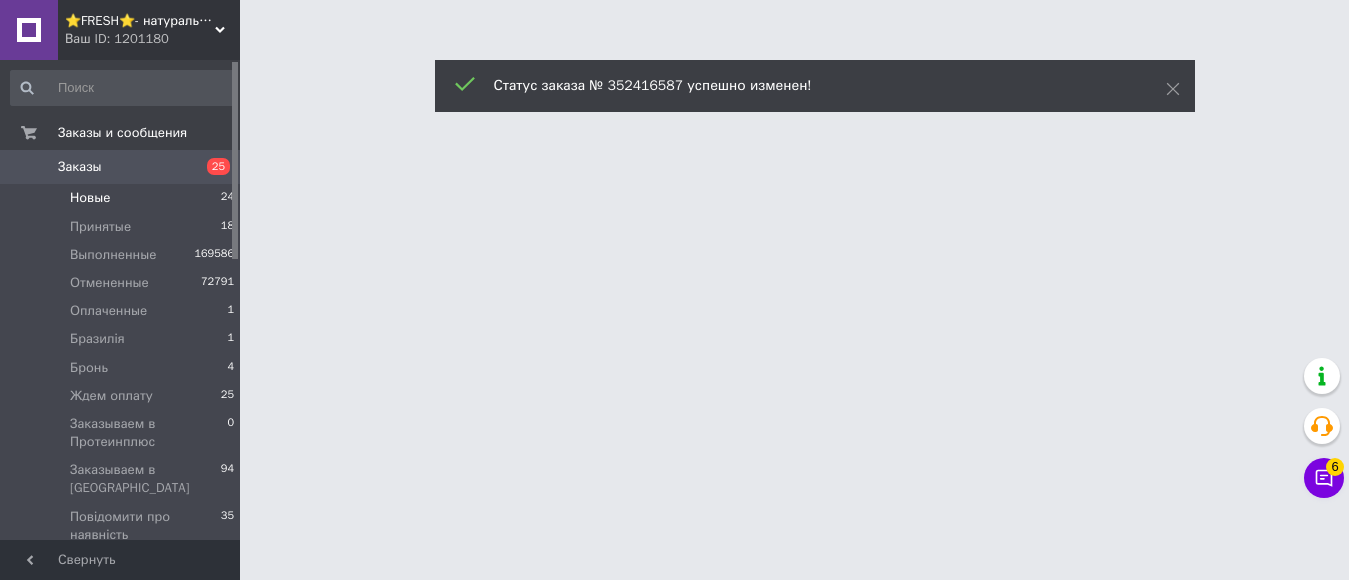 scroll, scrollTop: 0, scrollLeft: 0, axis: both 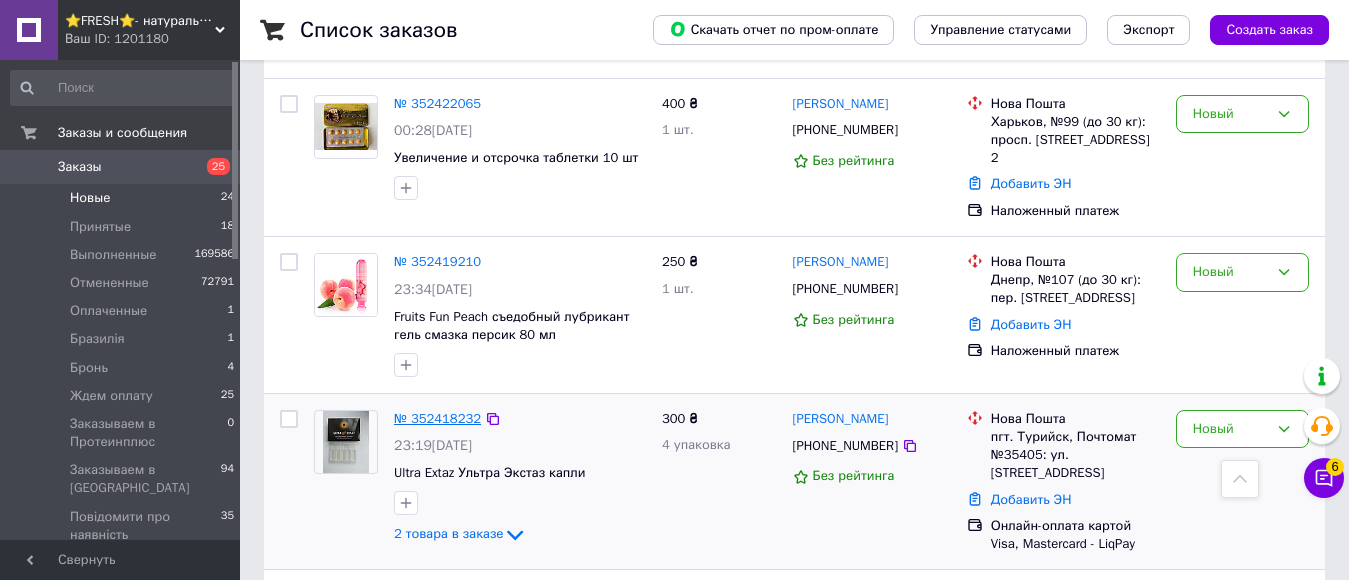 click on "№ 352418232" at bounding box center [437, 418] 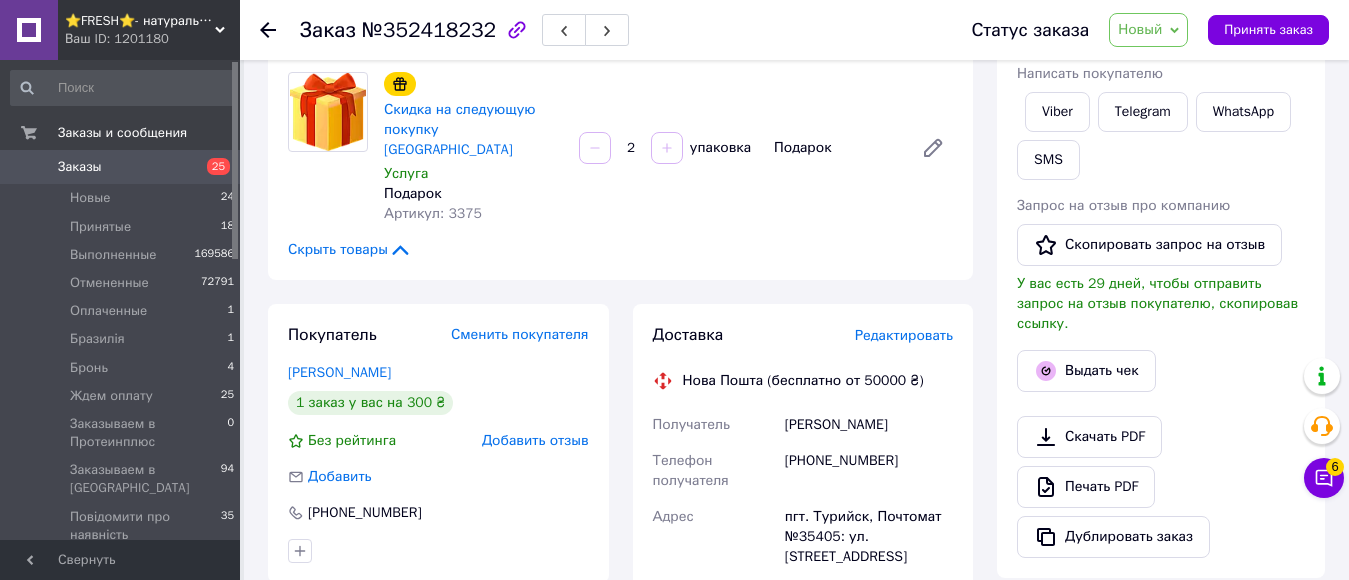 scroll, scrollTop: 430, scrollLeft: 0, axis: vertical 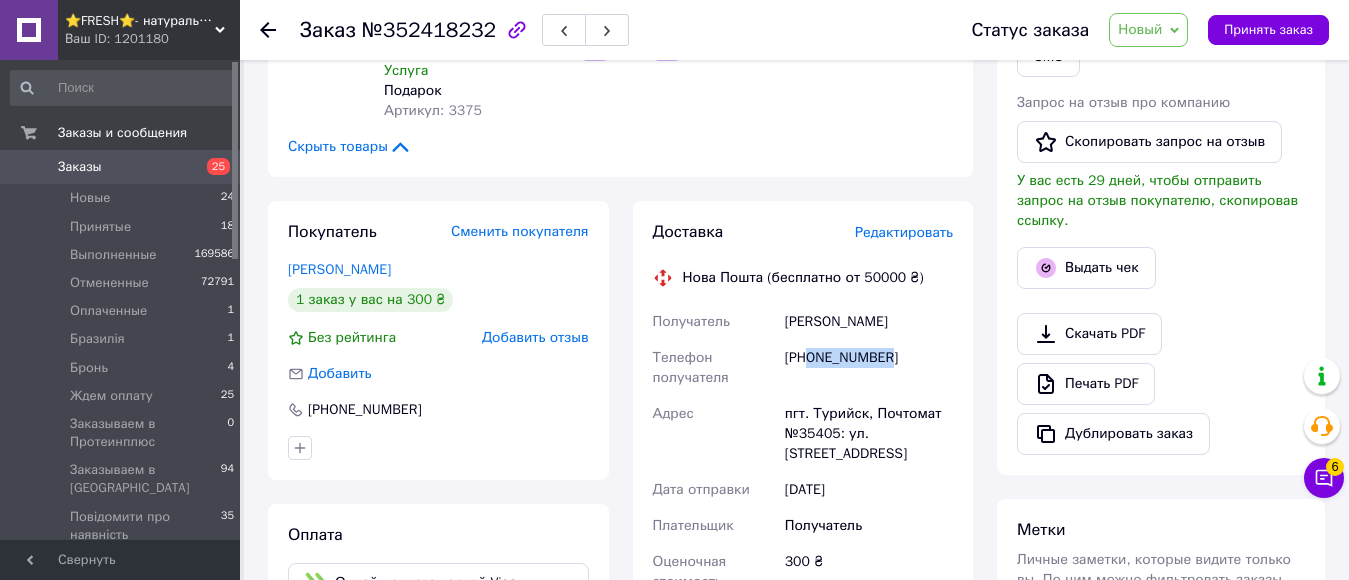 drag, startPoint x: 810, startPoint y: 337, endPoint x: 903, endPoint y: 338, distance: 93.00538 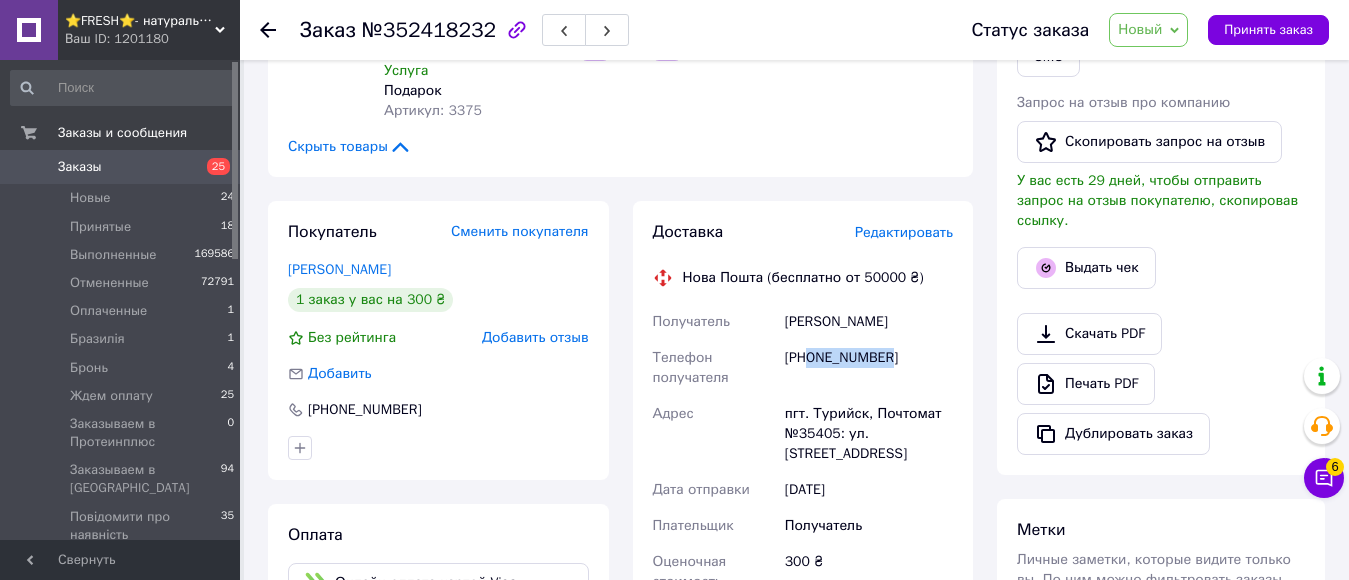 click on "+380986757195" at bounding box center [869, 368] 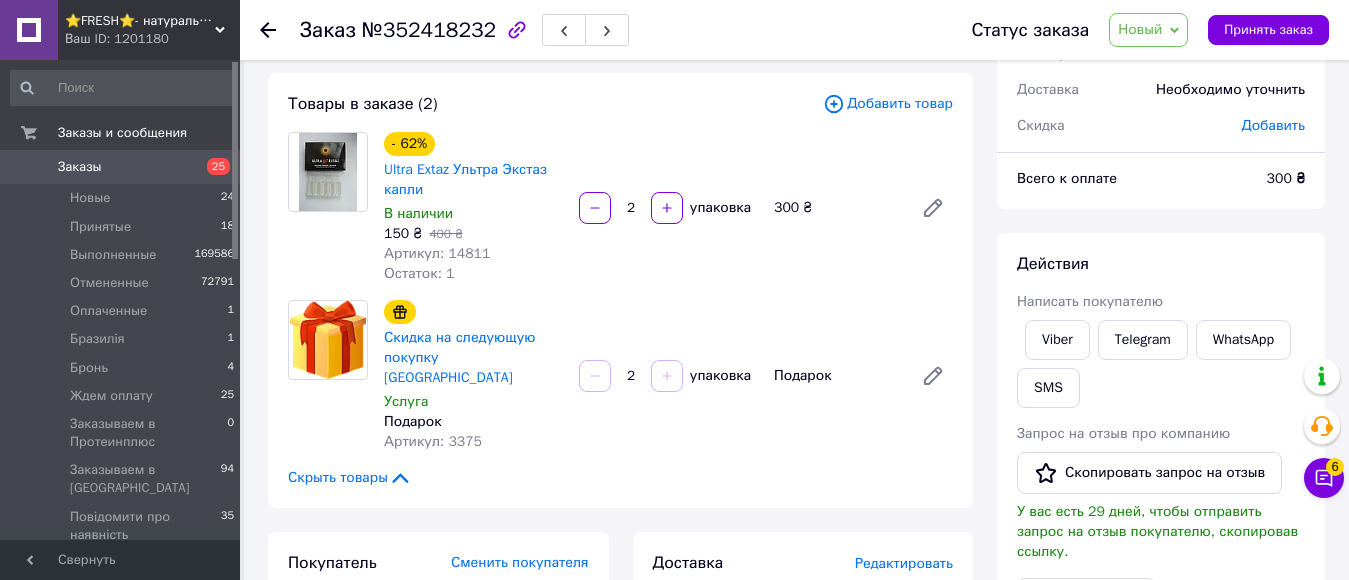 scroll, scrollTop: 0, scrollLeft: 0, axis: both 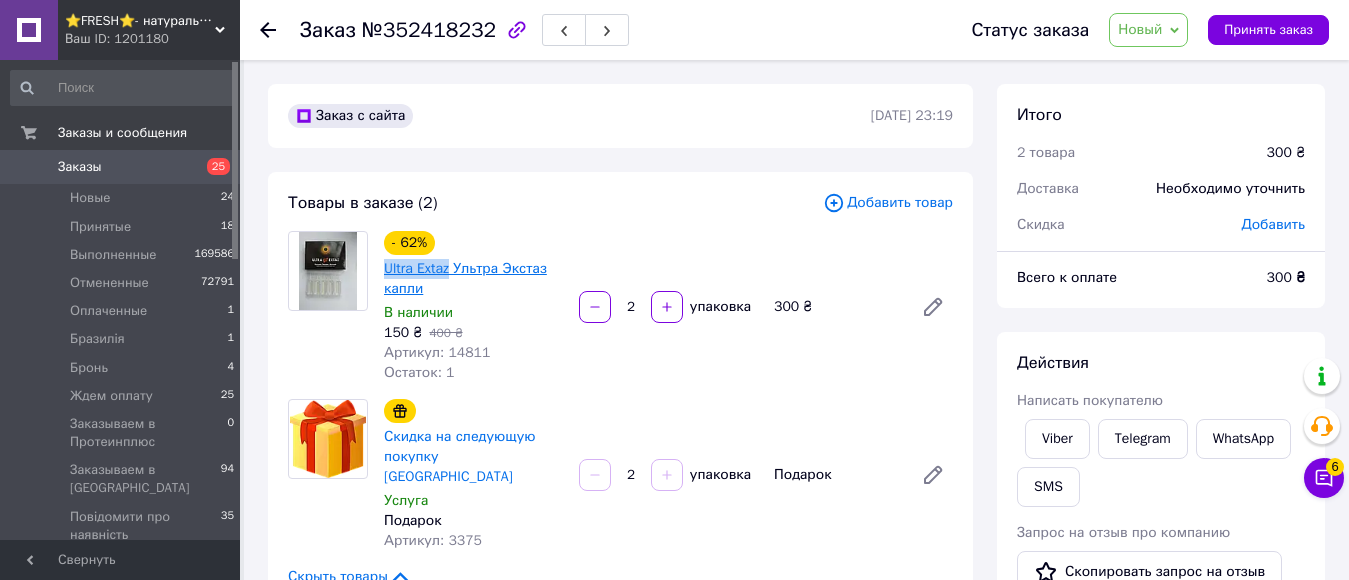 drag, startPoint x: 379, startPoint y: 276, endPoint x: 448, endPoint y: 273, distance: 69.065186 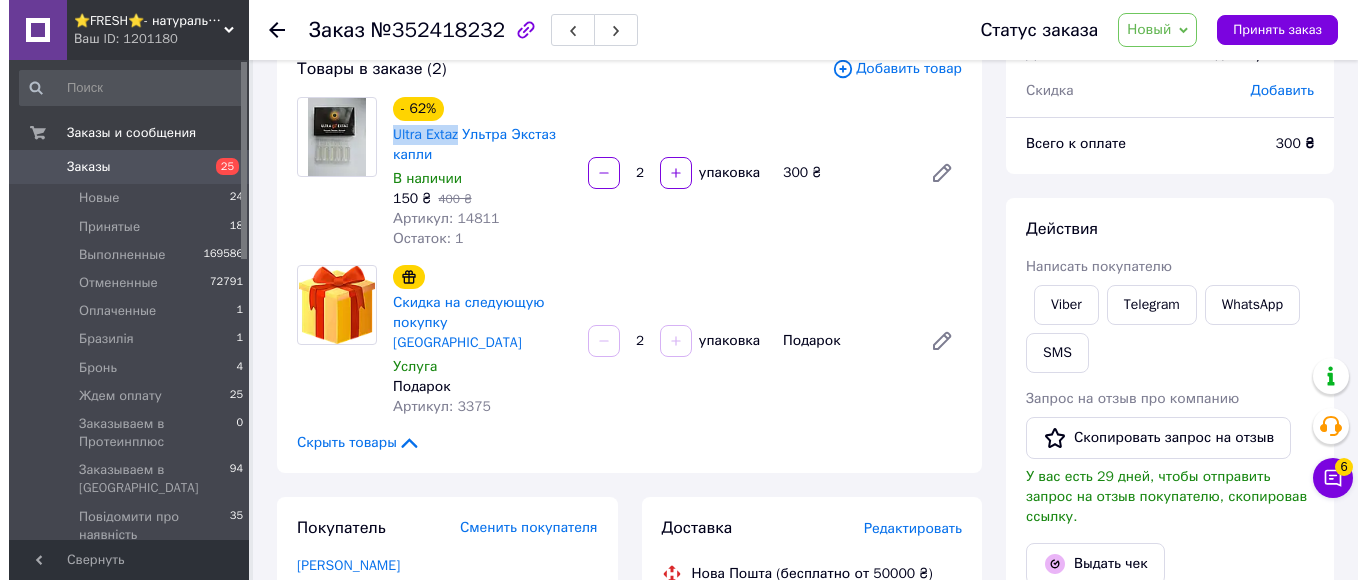 scroll, scrollTop: 130, scrollLeft: 0, axis: vertical 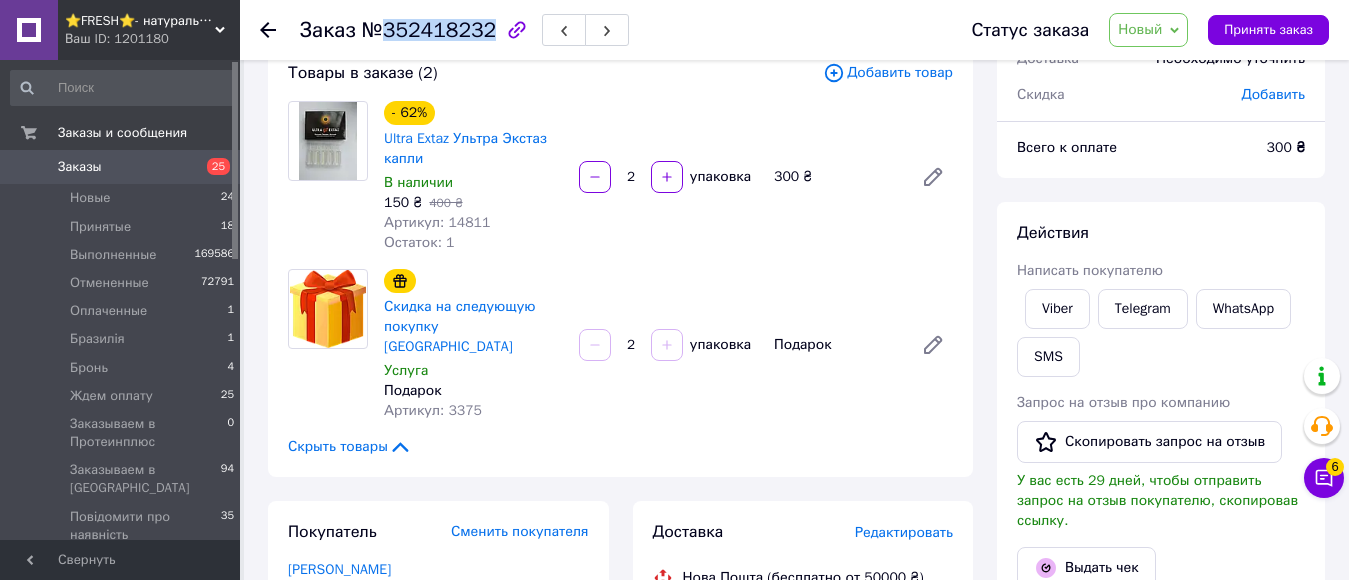 drag, startPoint x: 381, startPoint y: 28, endPoint x: 479, endPoint y: 32, distance: 98.0816 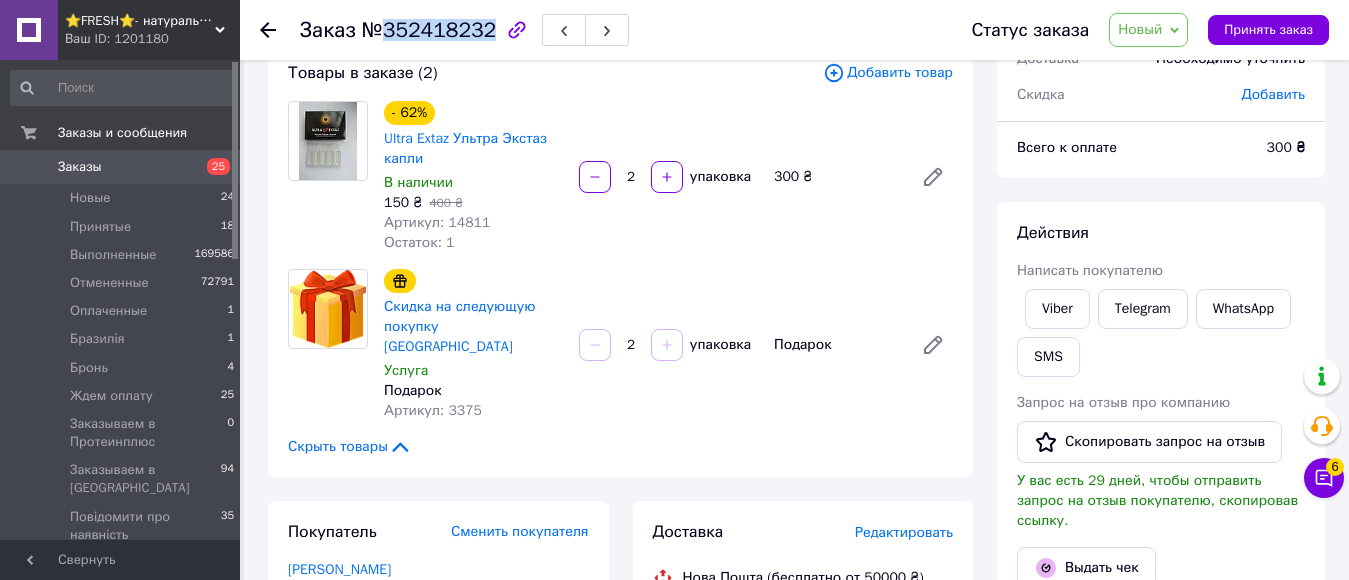 click on "№352418232" at bounding box center [429, 30] 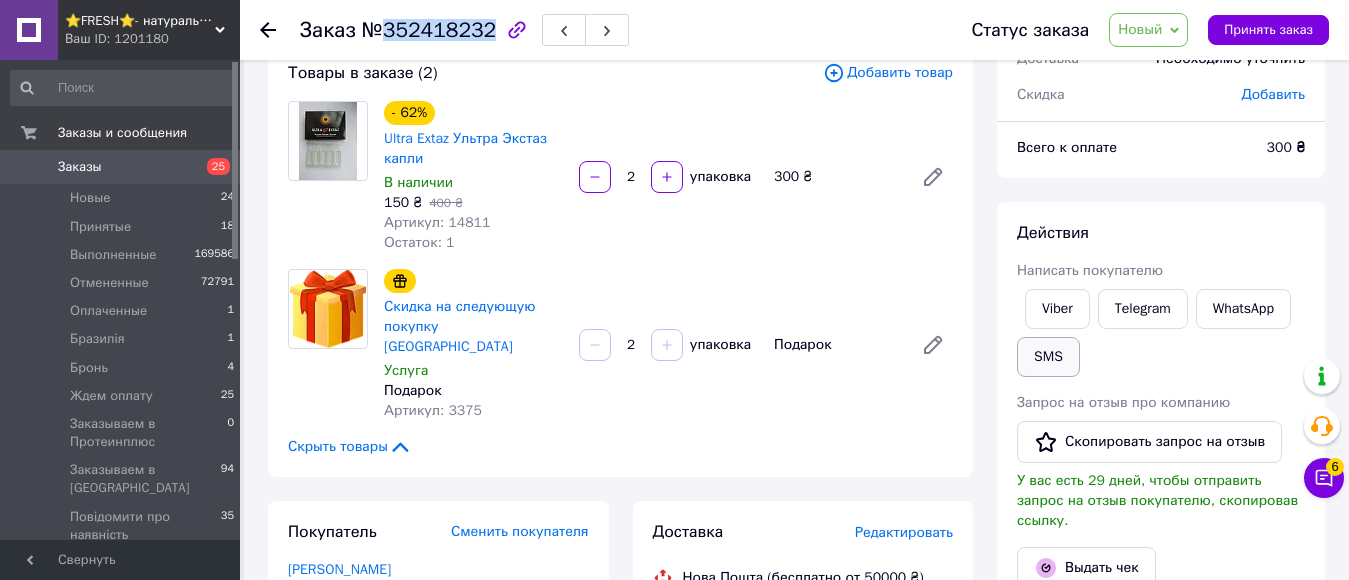 click on "SMS" at bounding box center [1048, 357] 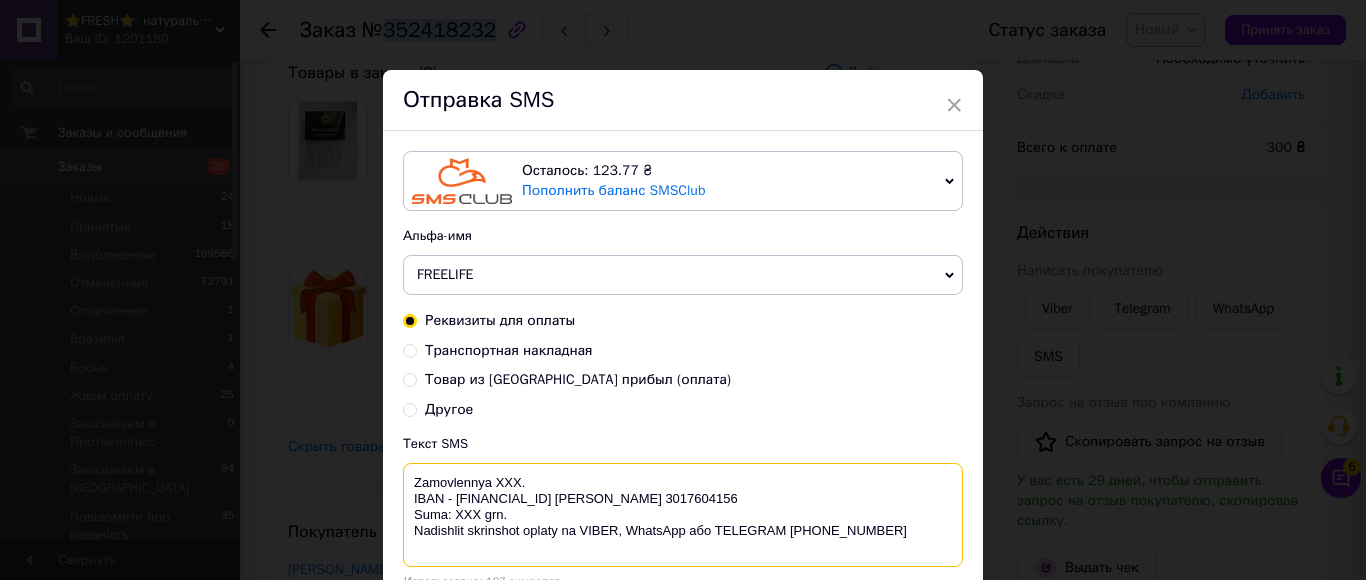 click on "Zamovlennya XXX.
IBAN - UA093052990000026007016205594 Василенко Ігор Валерійович ЄДРПОУ 3017604156
Suma: ХХХ grn.
Nadishlit skrinshot oplaty na VIBER, WhatsApp або TELEGRAM +380956823454" at bounding box center [683, 515] 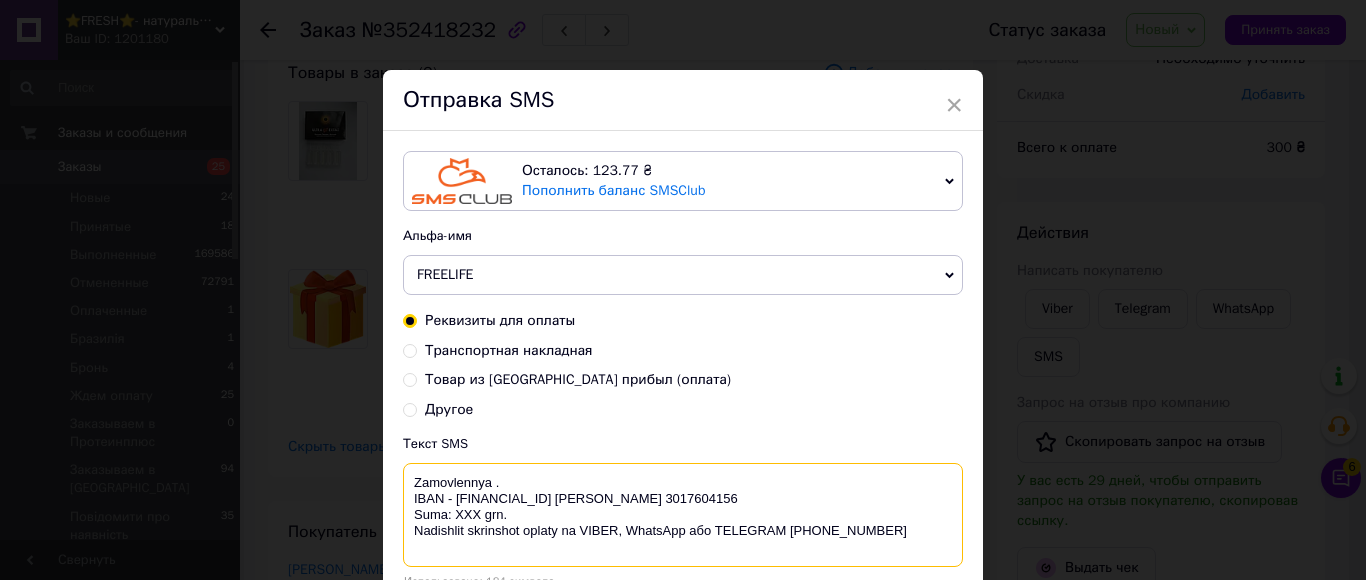 paste on "352418232" 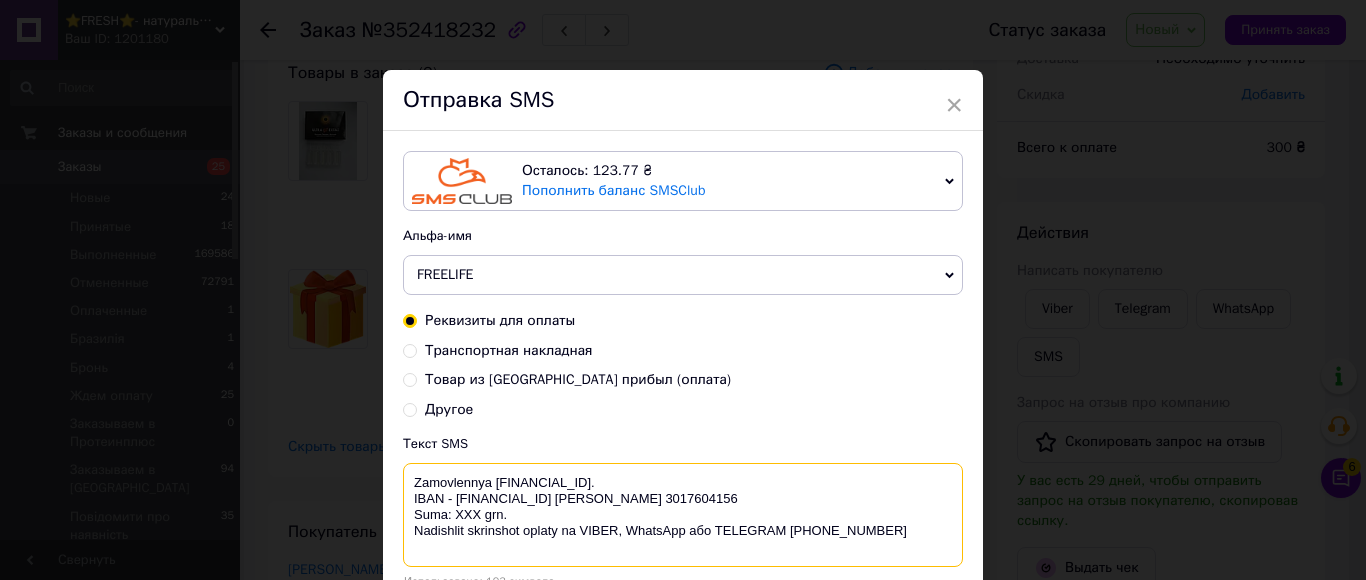 click on "Zamovlennya 352418232.
IBAN - UA093052990000026007016205594 Василенко Ігор Валерійович ЄДРПОУ 3017604156
Suma: ХХХ grn.
Nadishlit skrinshot oplaty na VIBER, WhatsApp або TELEGRAM +380956823454" at bounding box center [683, 515] 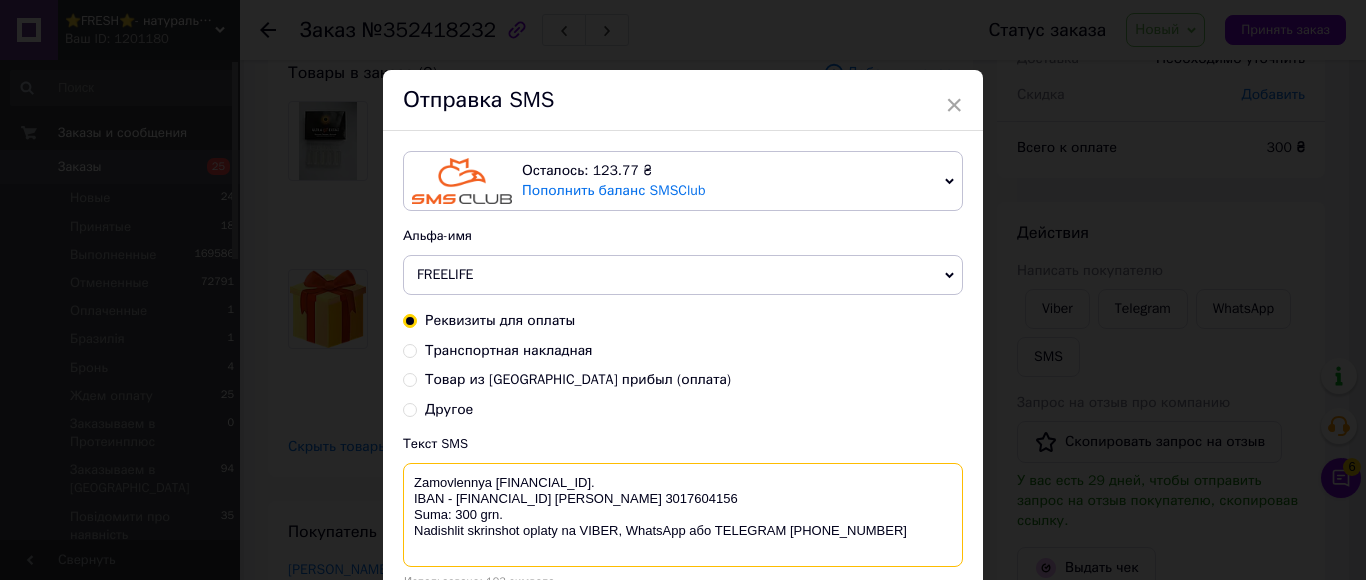 drag, startPoint x: 788, startPoint y: 549, endPoint x: 898, endPoint y: 554, distance: 110.11358 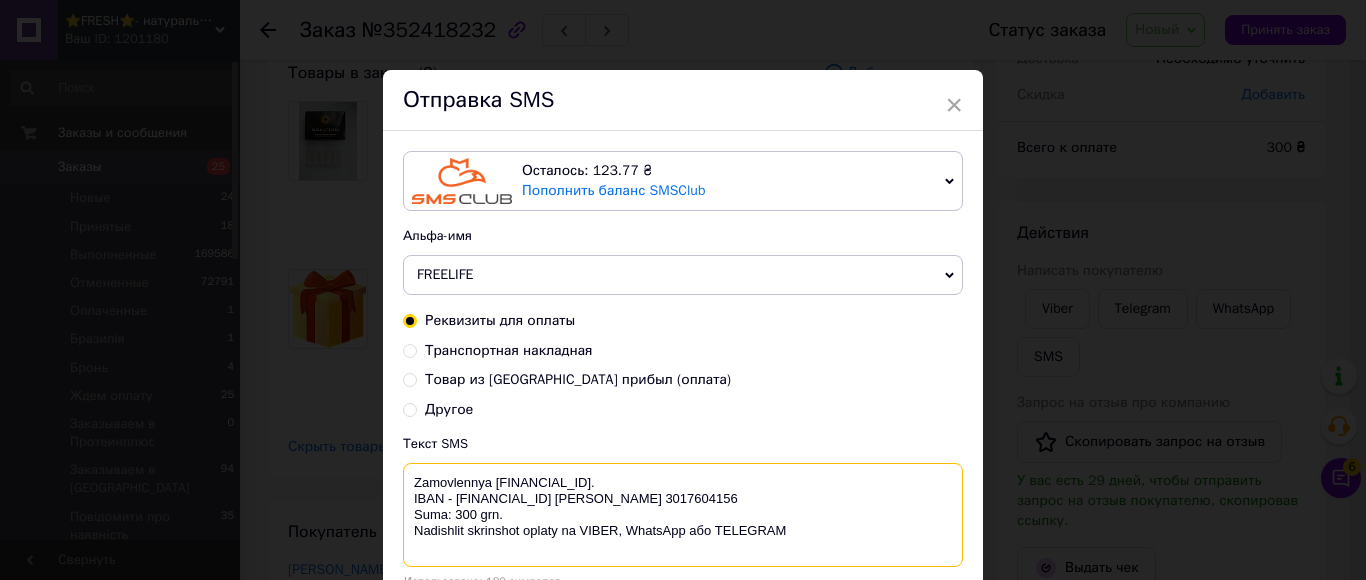 paste on "+380678072108" 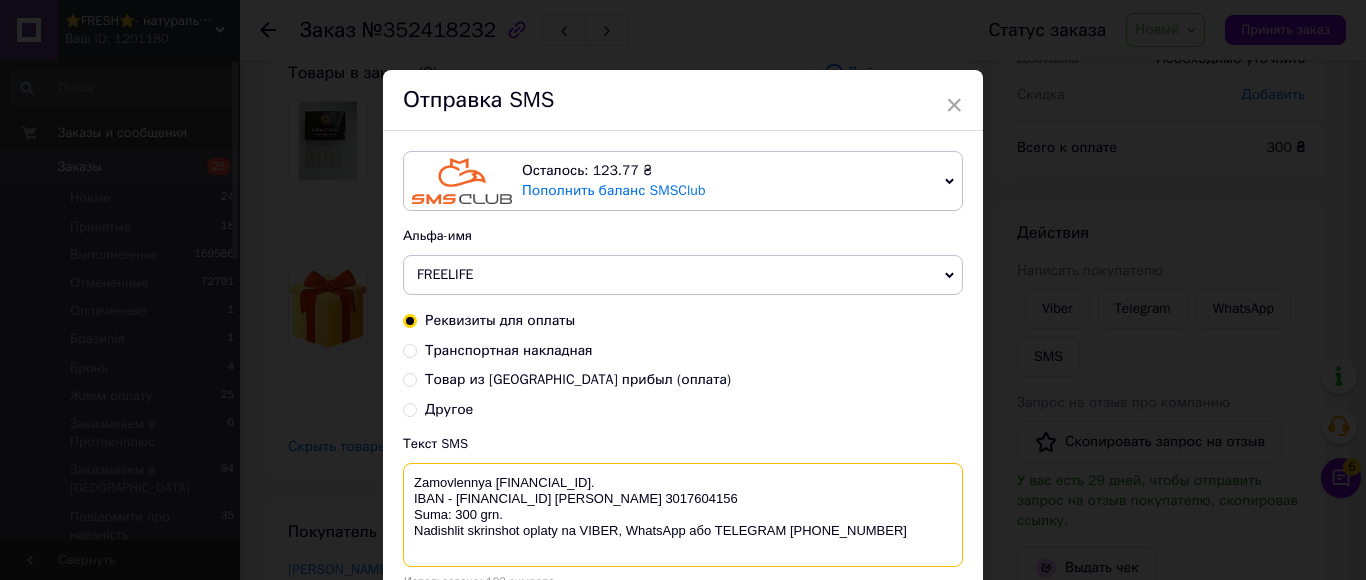 scroll, scrollTop: 100, scrollLeft: 0, axis: vertical 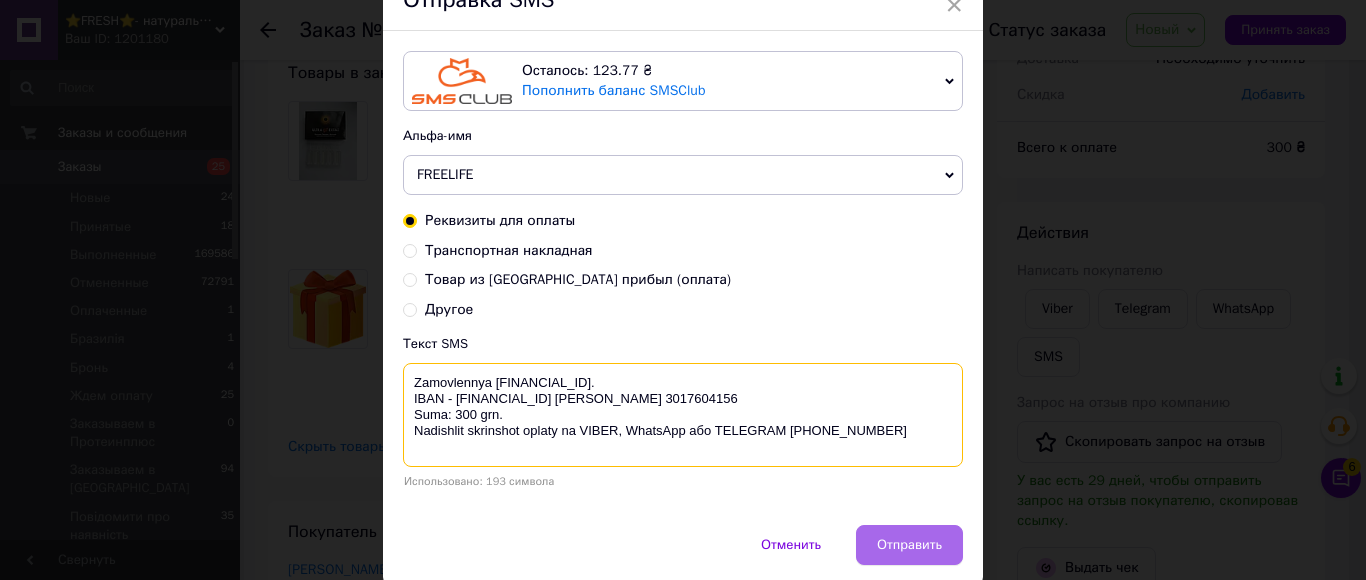 type on "Zamovlennya 352418232.
IBAN - UA093052990000026007016205594 Василенко Ігор Валерійович ЄДРПОУ 3017604156
Suma: 300 grn.
Nadishlit skrinshot oplaty na VIBER, WhatsApp або TELEGRAM +380678072108" 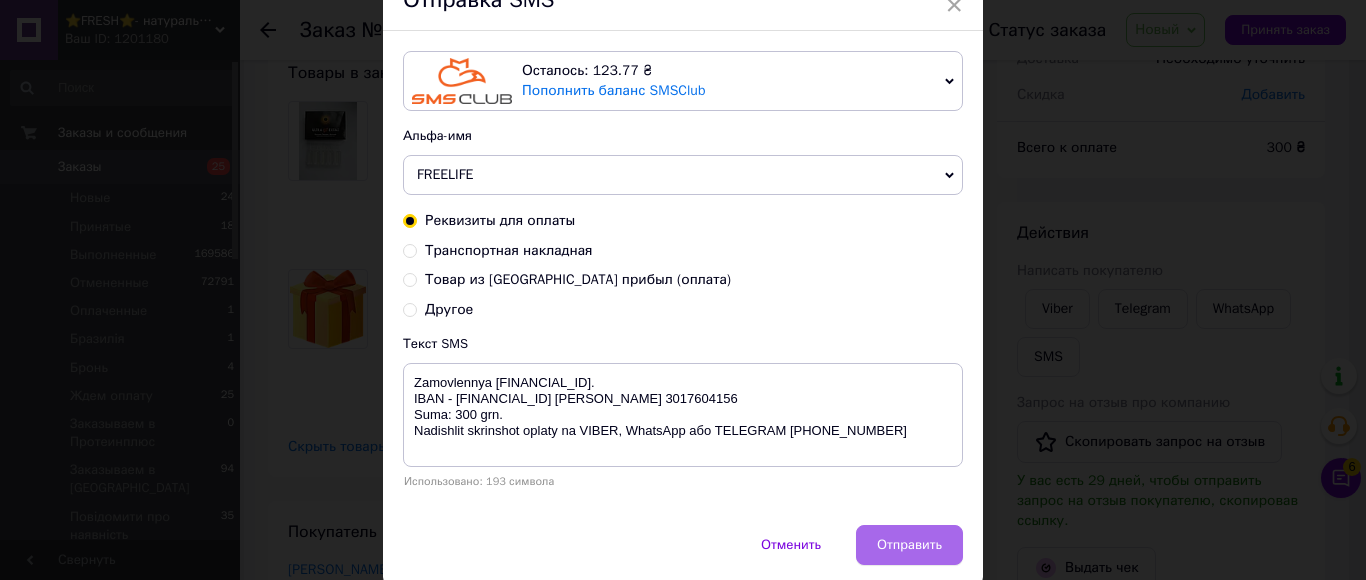 click on "Отправить" at bounding box center [909, 545] 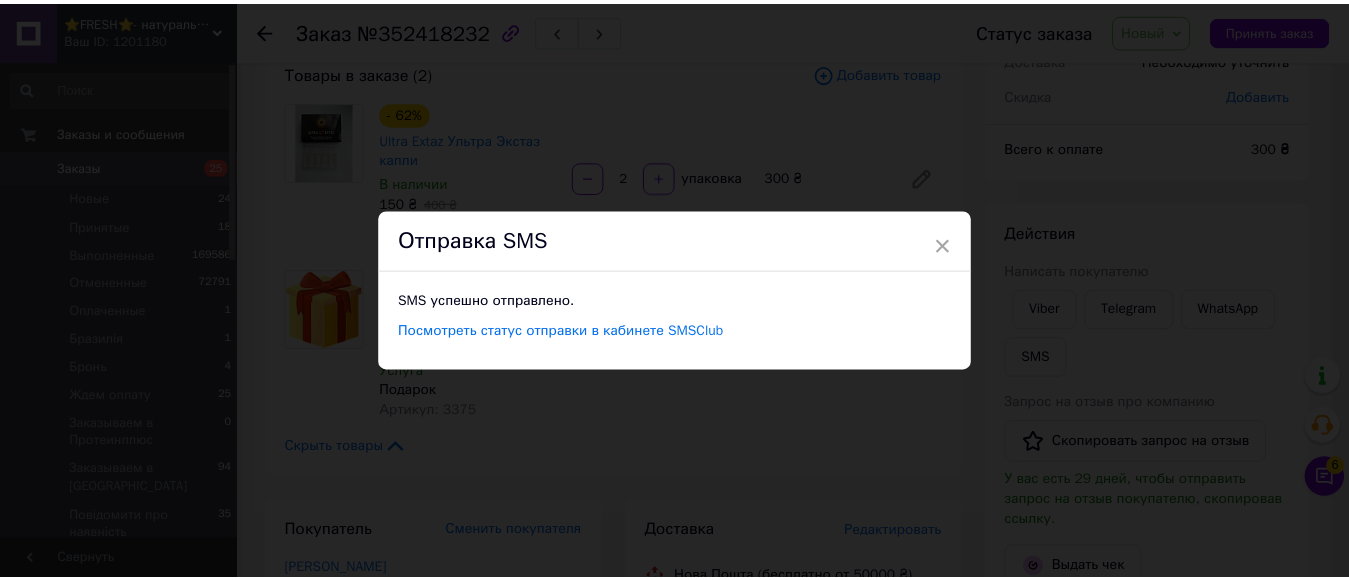 scroll, scrollTop: 0, scrollLeft: 0, axis: both 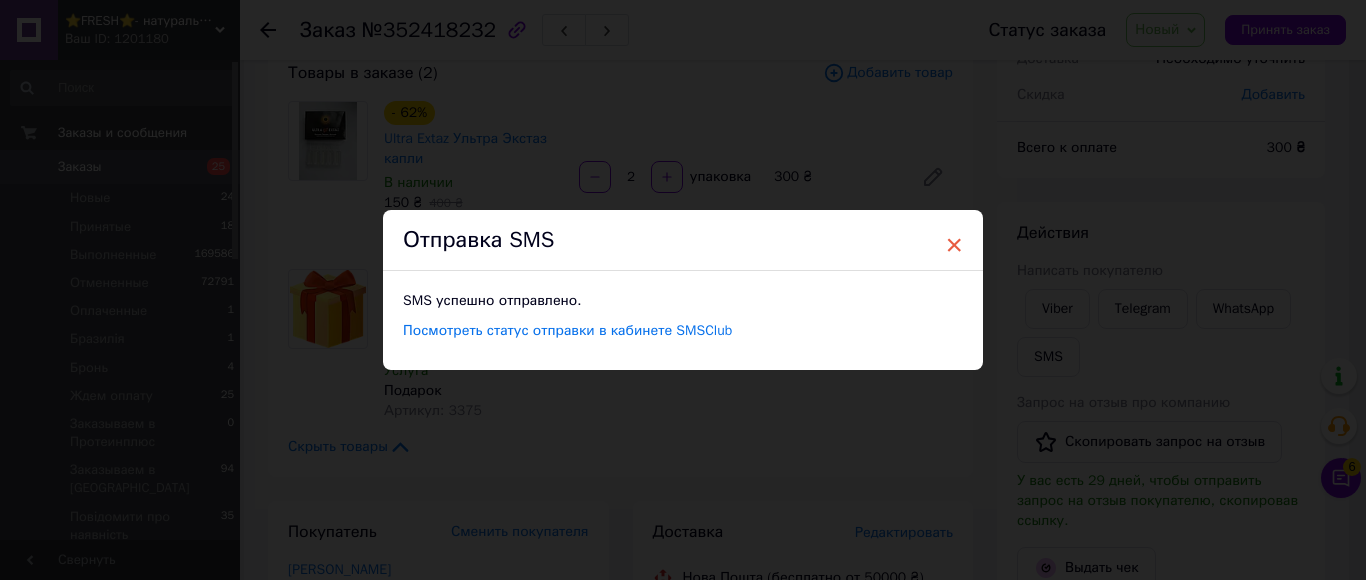 click on "×" at bounding box center [954, 245] 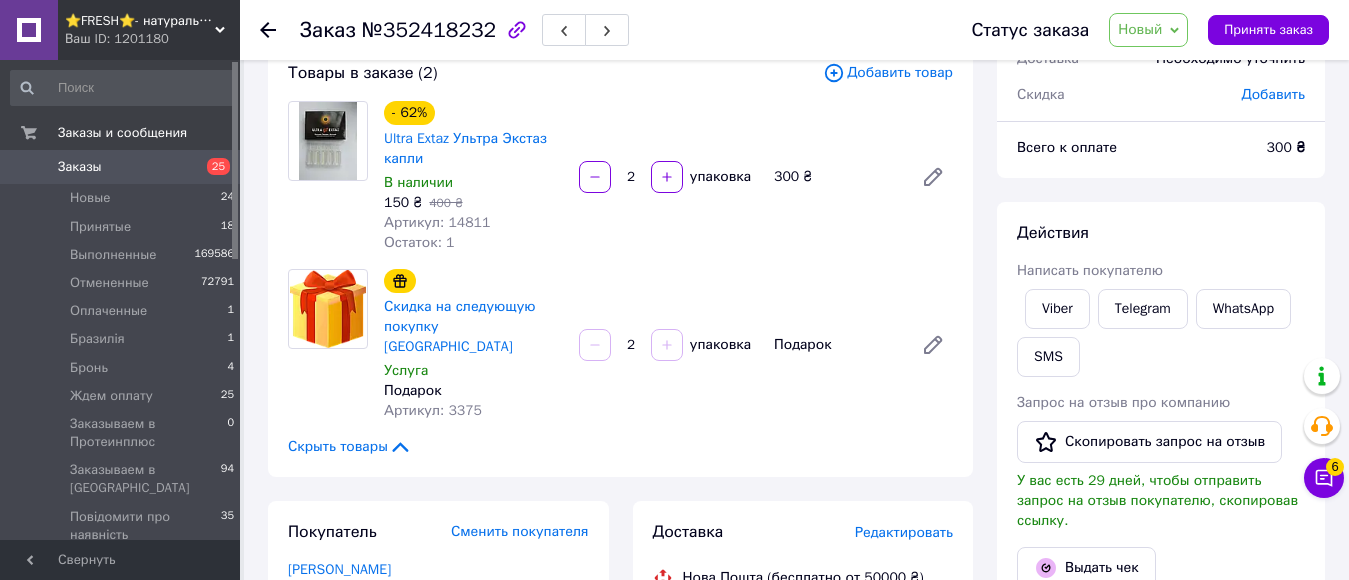 click on "Новый" at bounding box center (1140, 29) 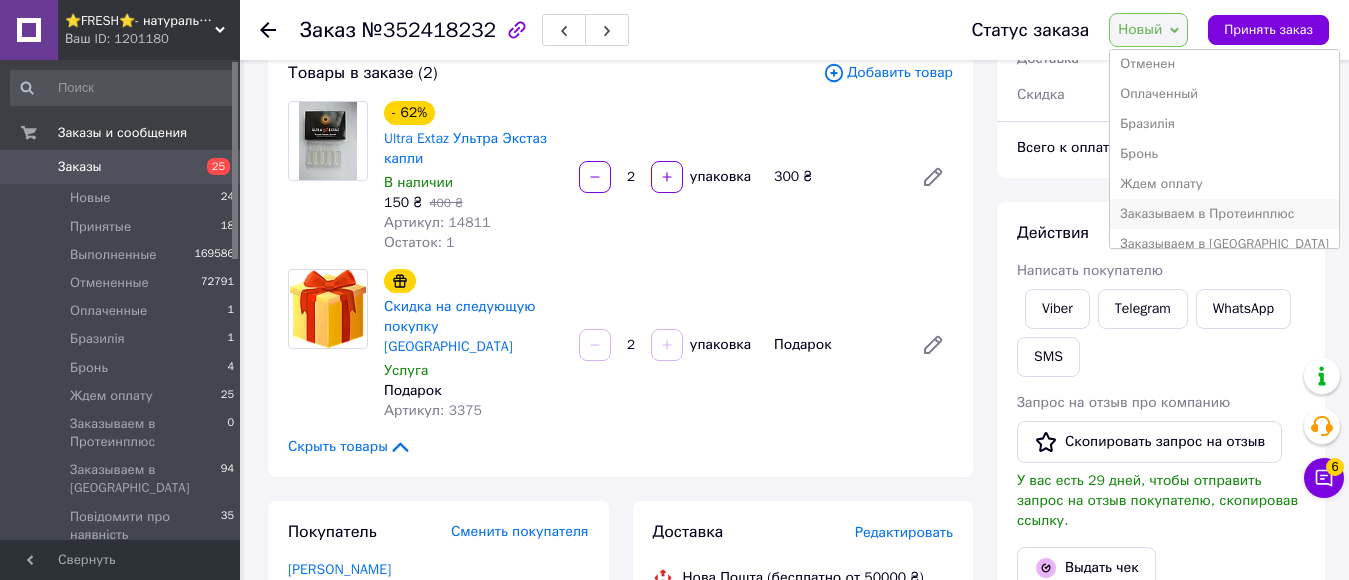 scroll, scrollTop: 100, scrollLeft: 0, axis: vertical 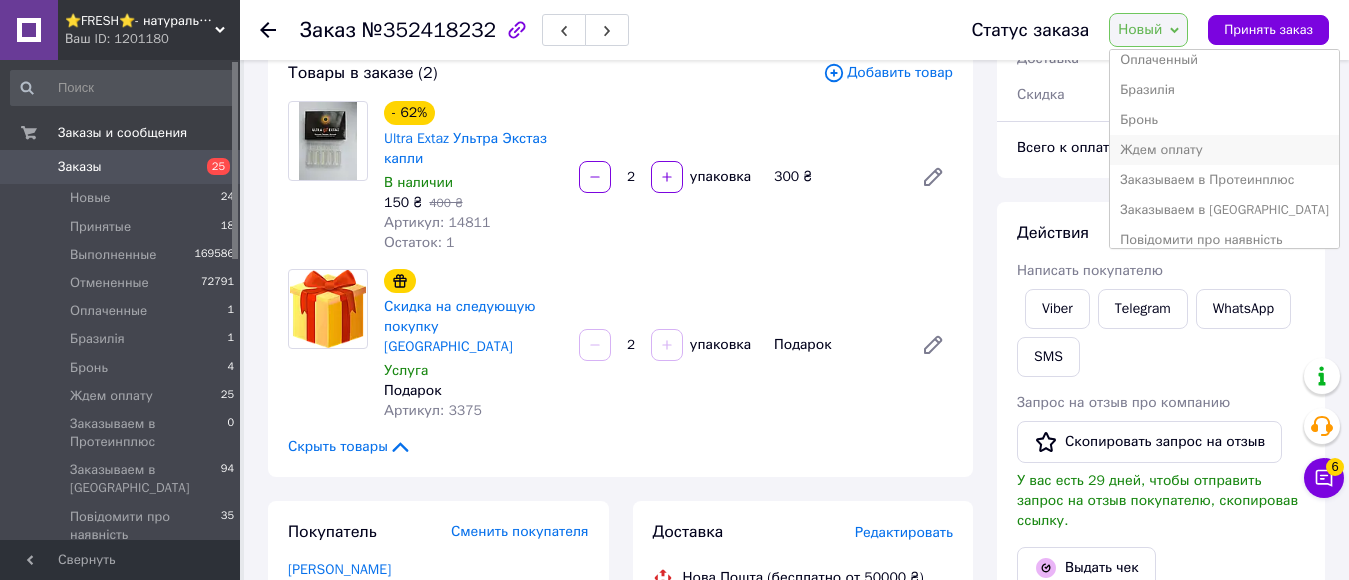 click on "Ждем оплату" at bounding box center (1224, 150) 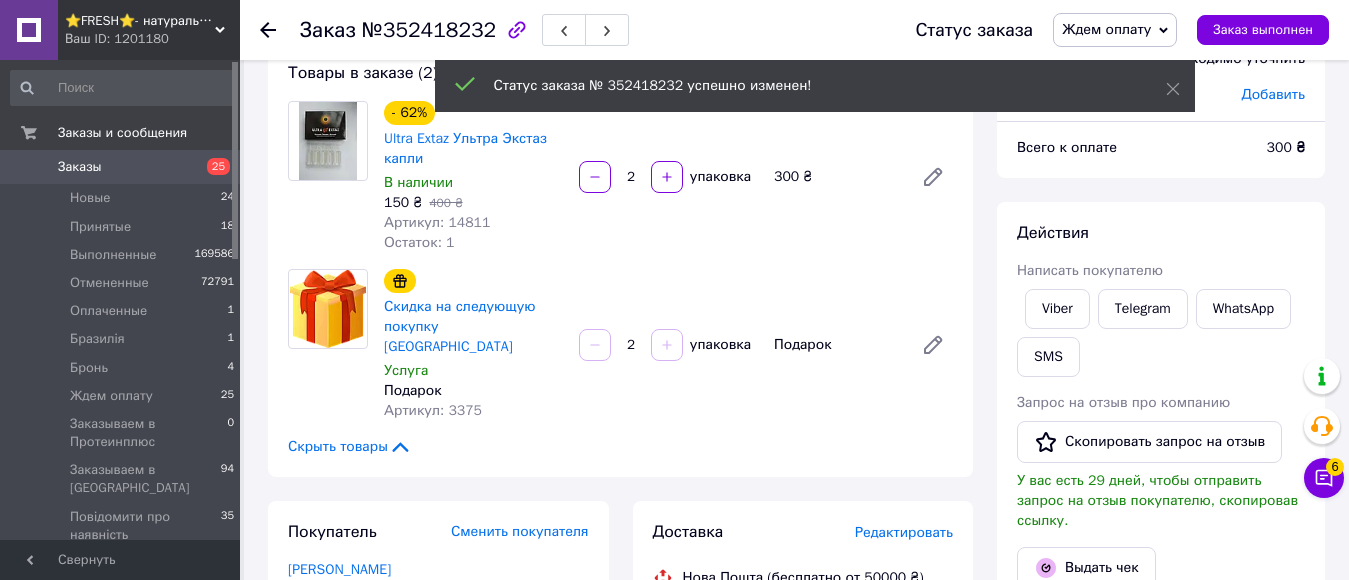 scroll, scrollTop: 0, scrollLeft: 0, axis: both 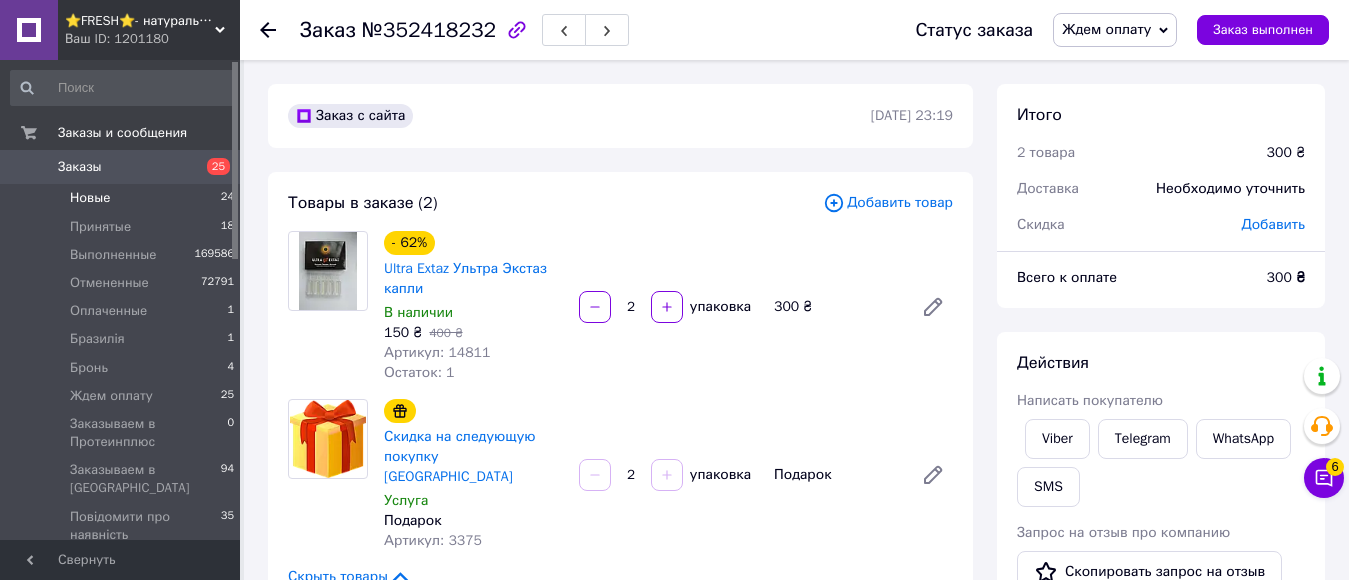 click on "Новые" at bounding box center [90, 198] 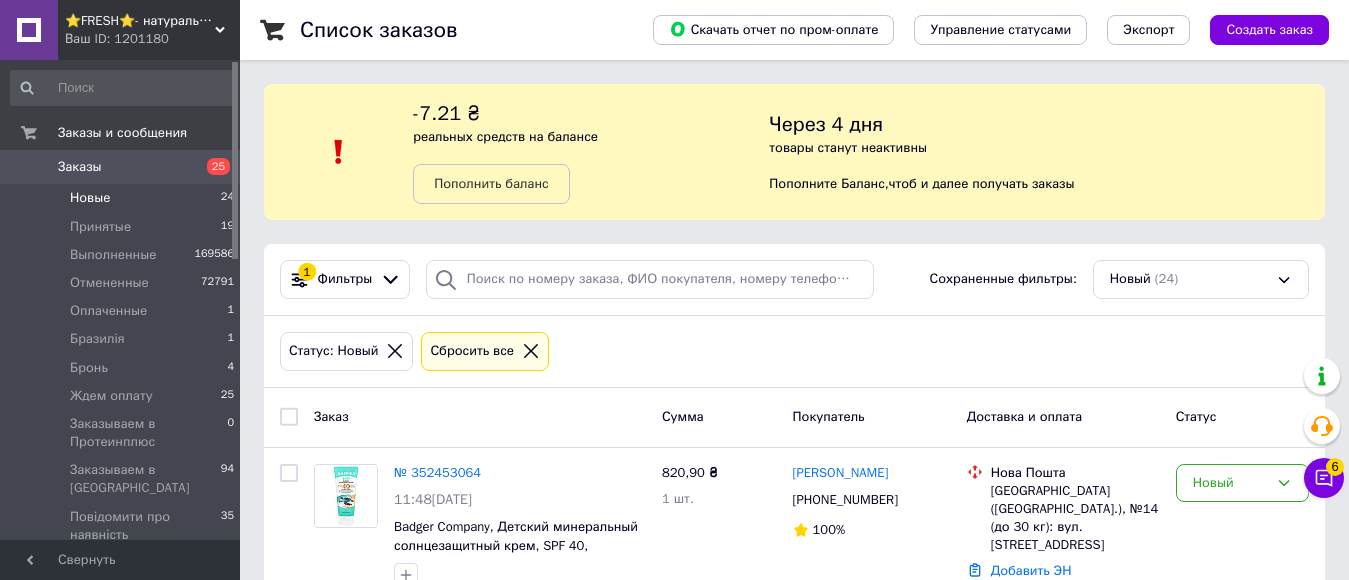 click on "Новые" at bounding box center [90, 198] 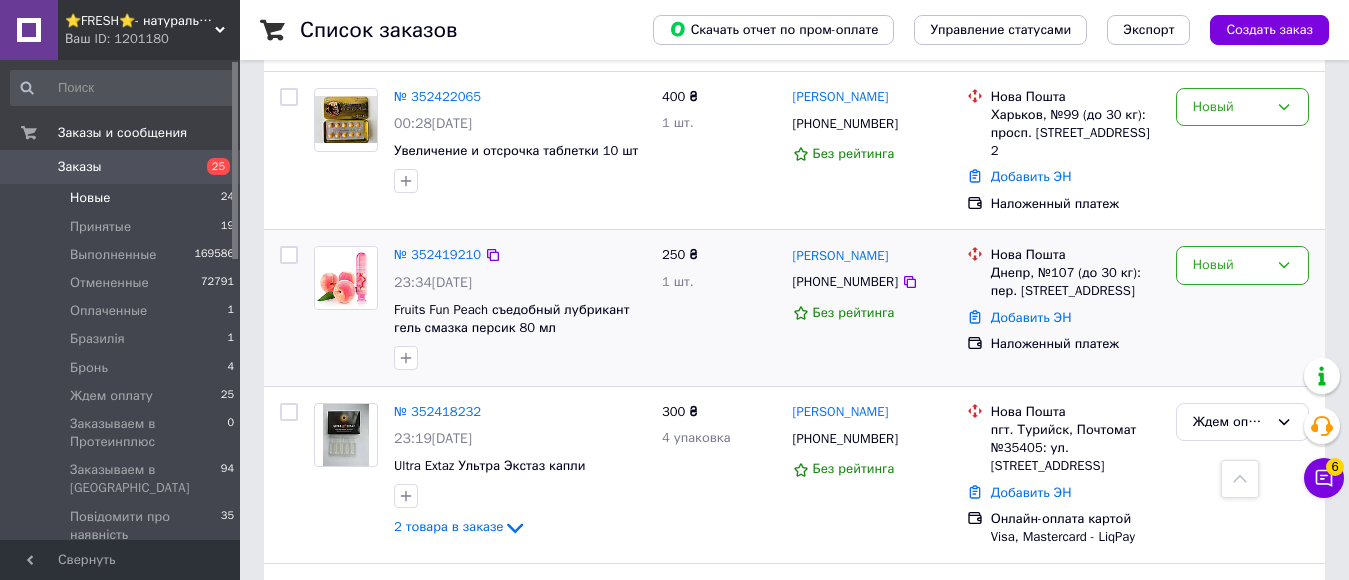 scroll, scrollTop: 3229, scrollLeft: 0, axis: vertical 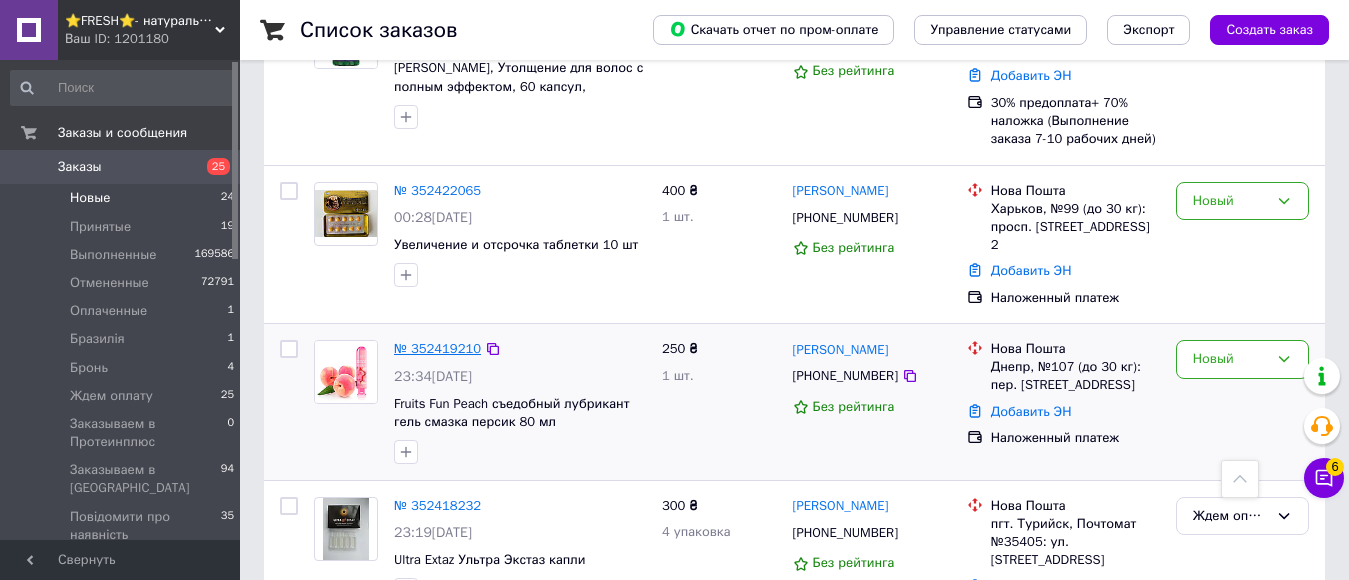 click on "№ 352419210" at bounding box center (437, 348) 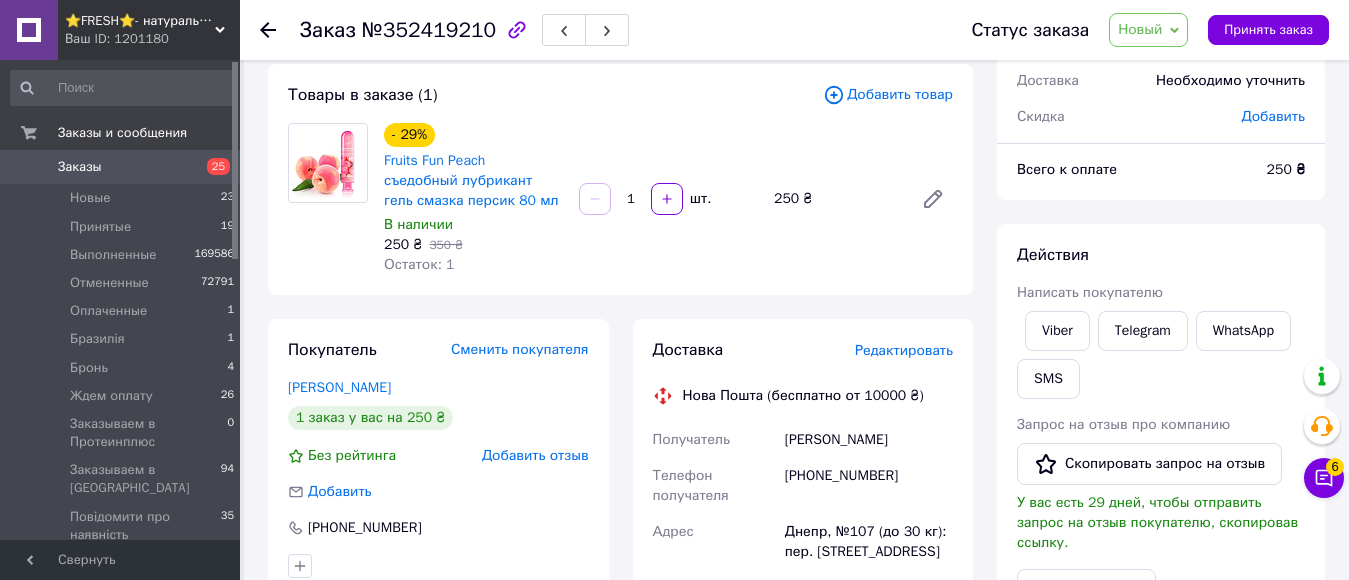 scroll, scrollTop: 257, scrollLeft: 0, axis: vertical 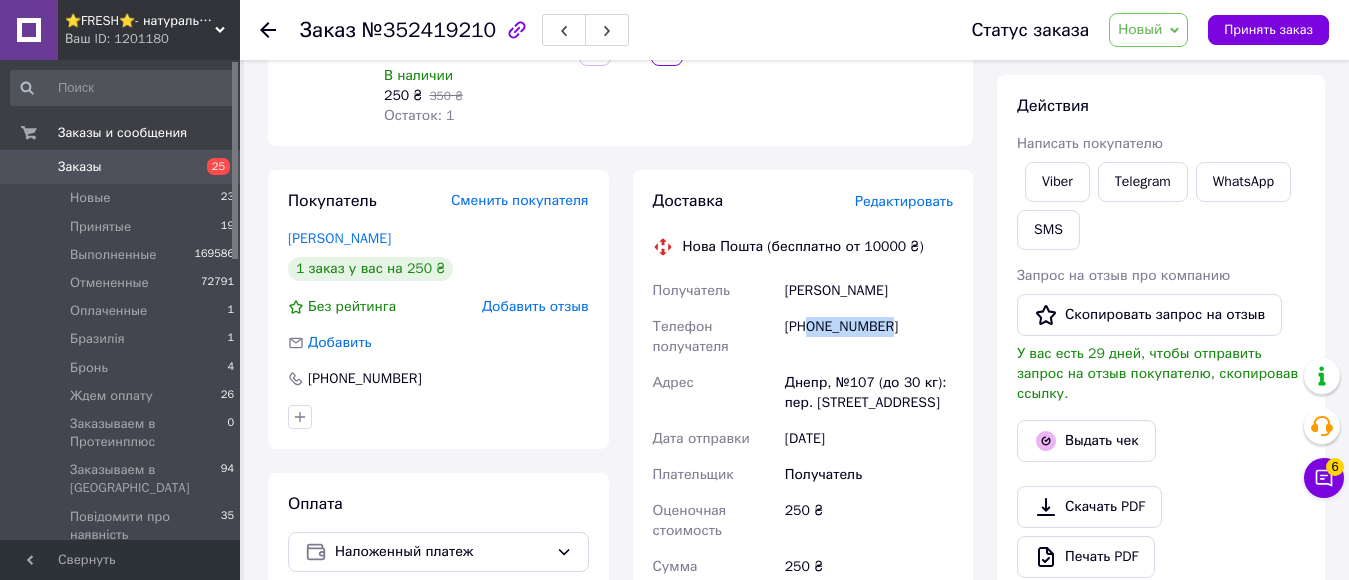 drag, startPoint x: 810, startPoint y: 329, endPoint x: 905, endPoint y: 329, distance: 95 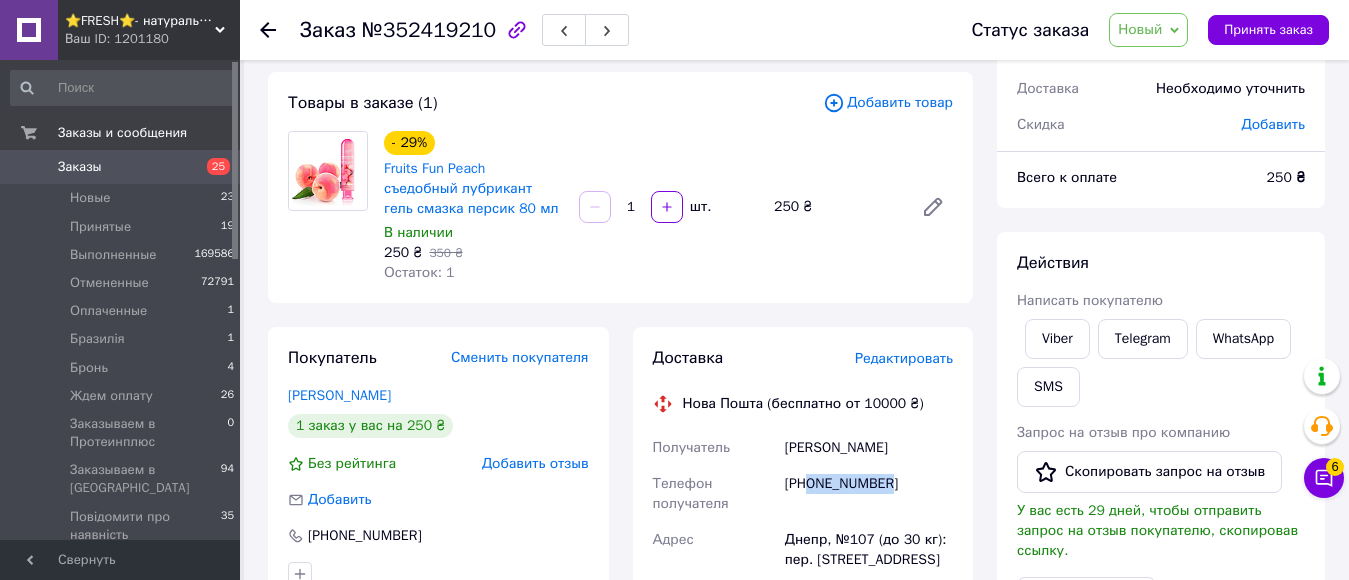 scroll, scrollTop: 0, scrollLeft: 0, axis: both 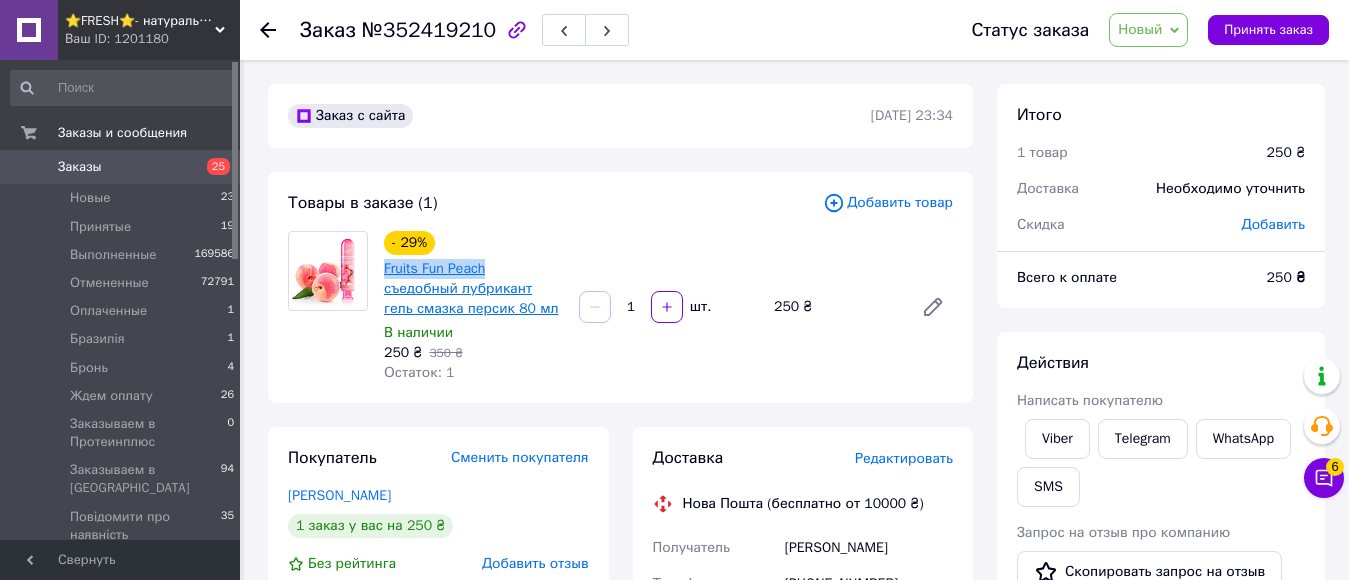 drag, startPoint x: 380, startPoint y: 268, endPoint x: 484, endPoint y: 267, distance: 104.00481 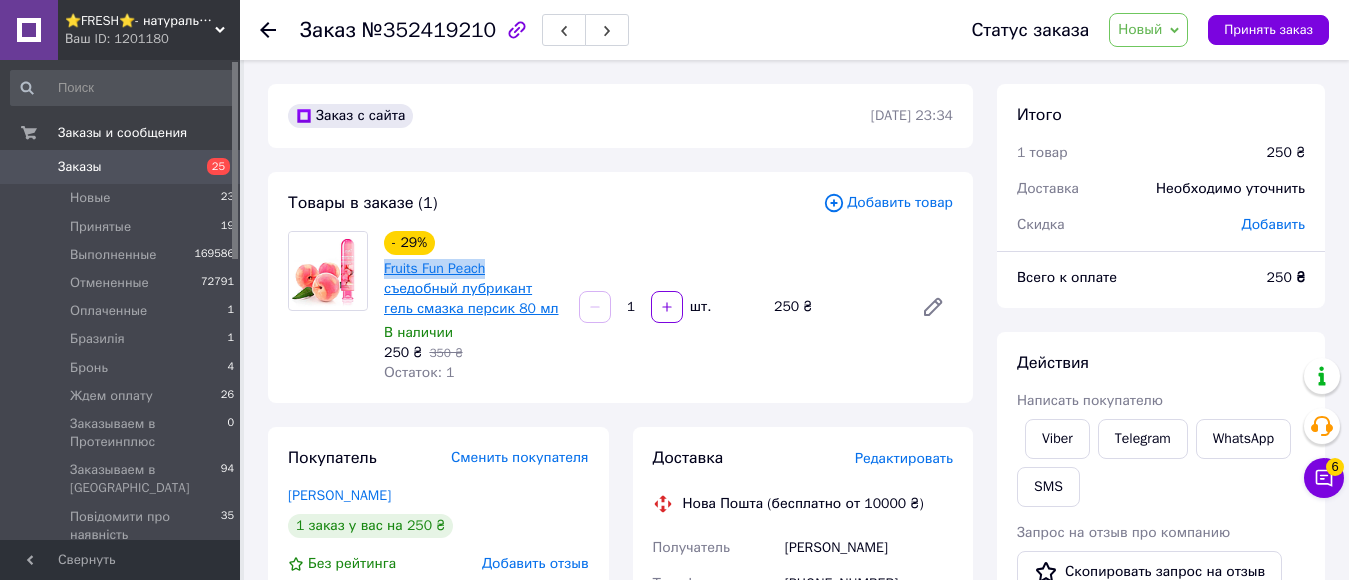 click on "- 29% Fruits Fun Peach съедобный лубрикант гель смазка персик 80 мл В наличии 250 ₴   350 ₴ Остаток: 1" at bounding box center [473, 307] 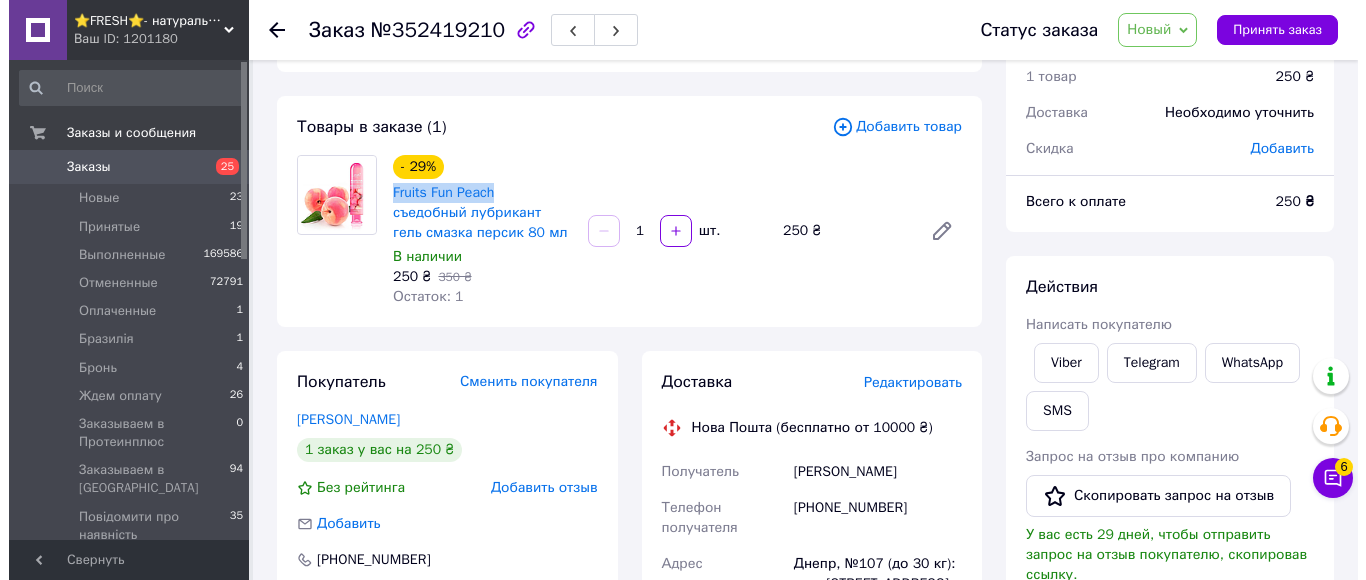 scroll, scrollTop: 200, scrollLeft: 0, axis: vertical 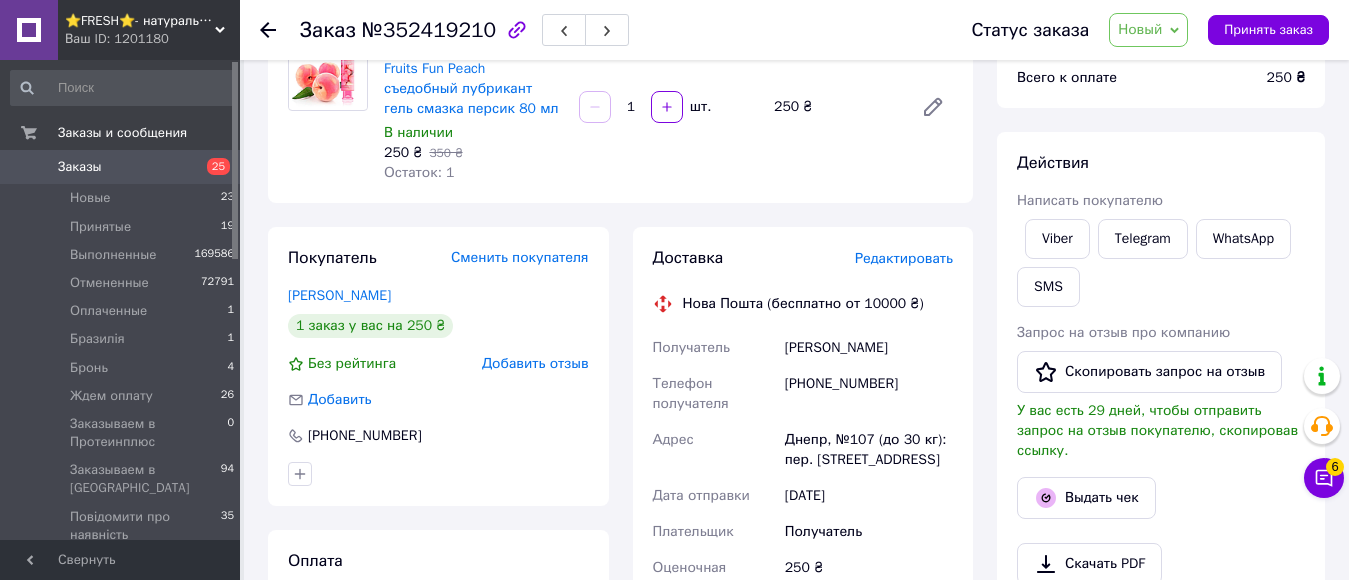 click on "Редактировать" at bounding box center (904, 258) 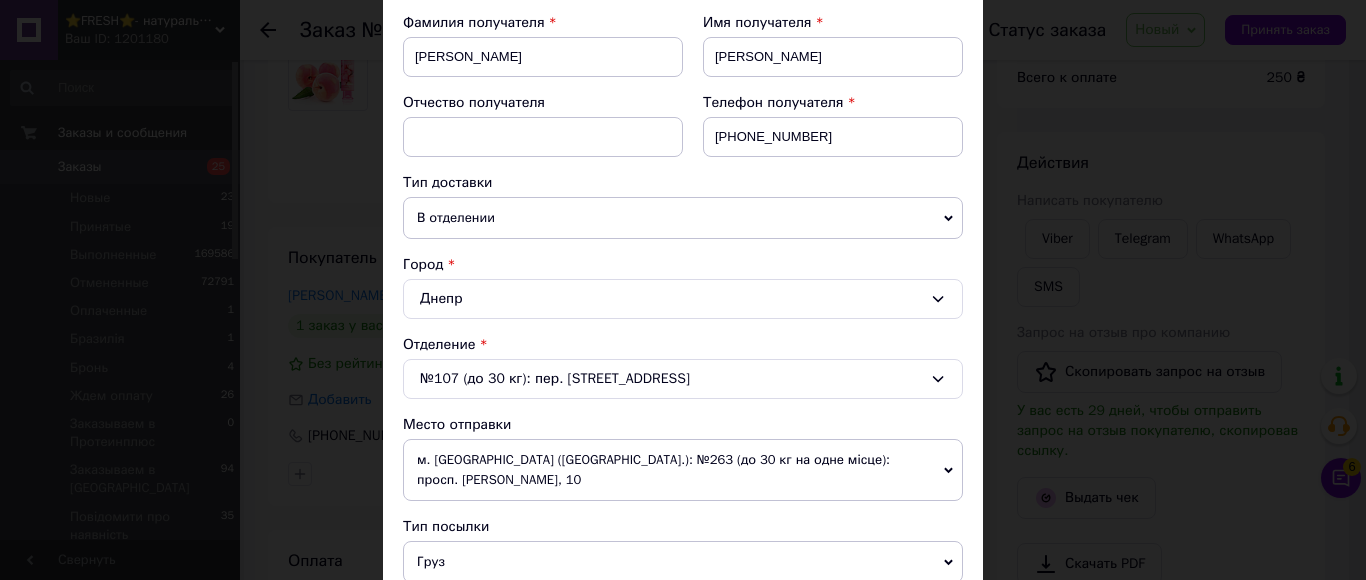 scroll, scrollTop: 700, scrollLeft: 0, axis: vertical 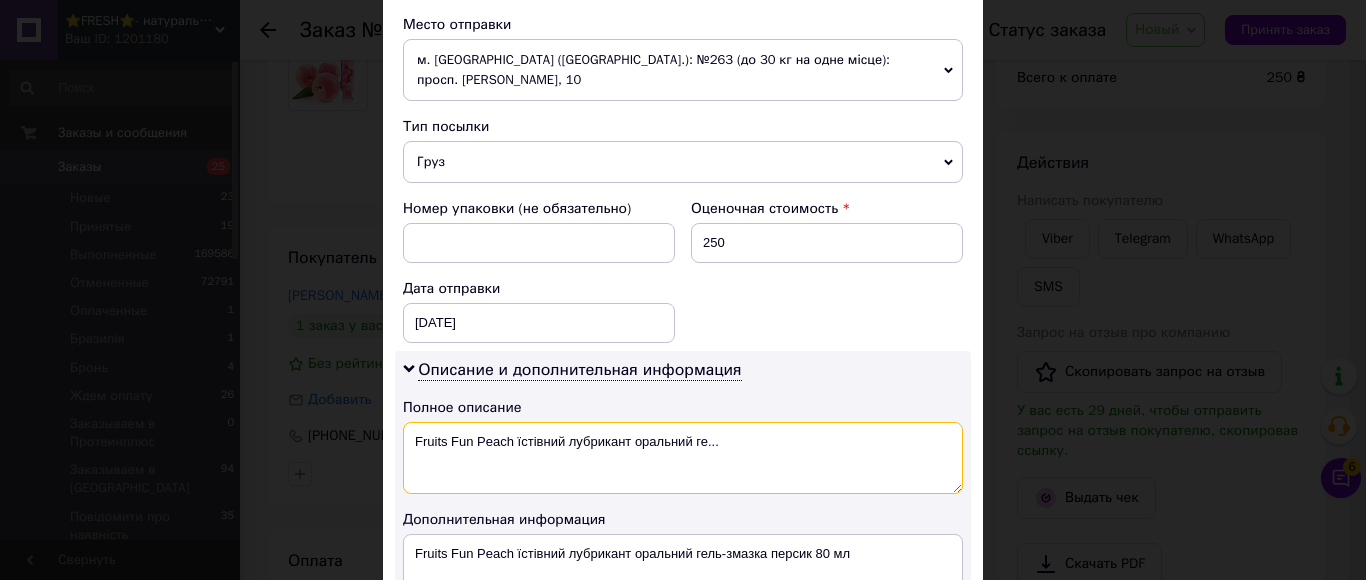 drag, startPoint x: 514, startPoint y: 424, endPoint x: 729, endPoint y: 423, distance: 215.00232 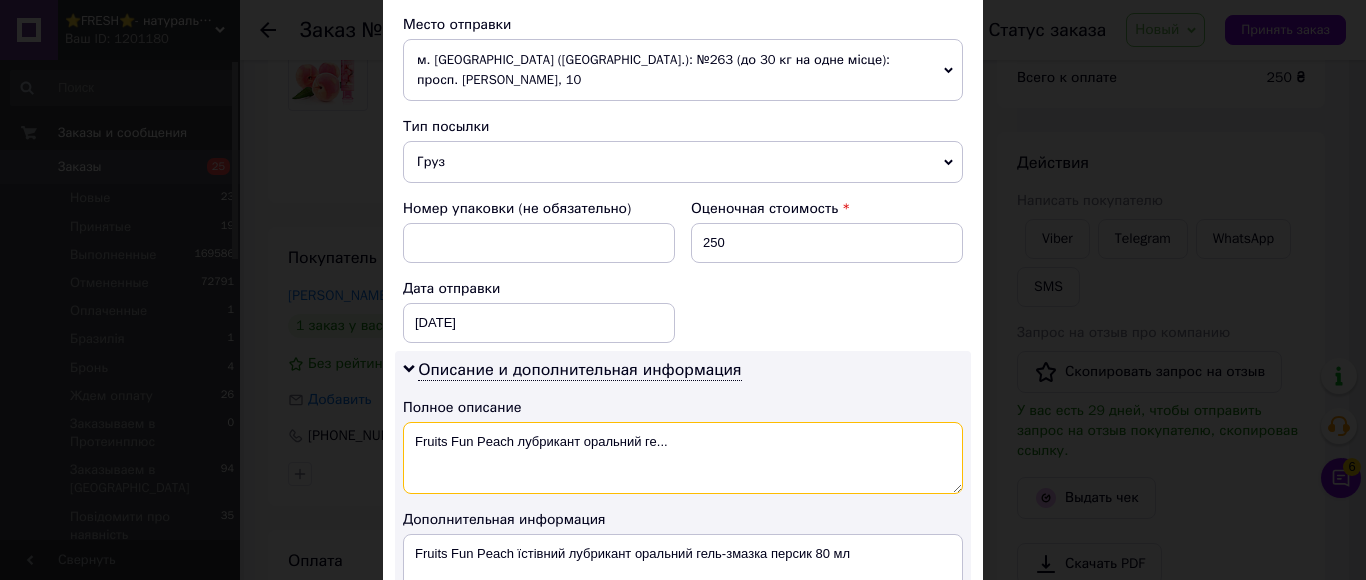 drag, startPoint x: 559, startPoint y: 424, endPoint x: 695, endPoint y: 424, distance: 136 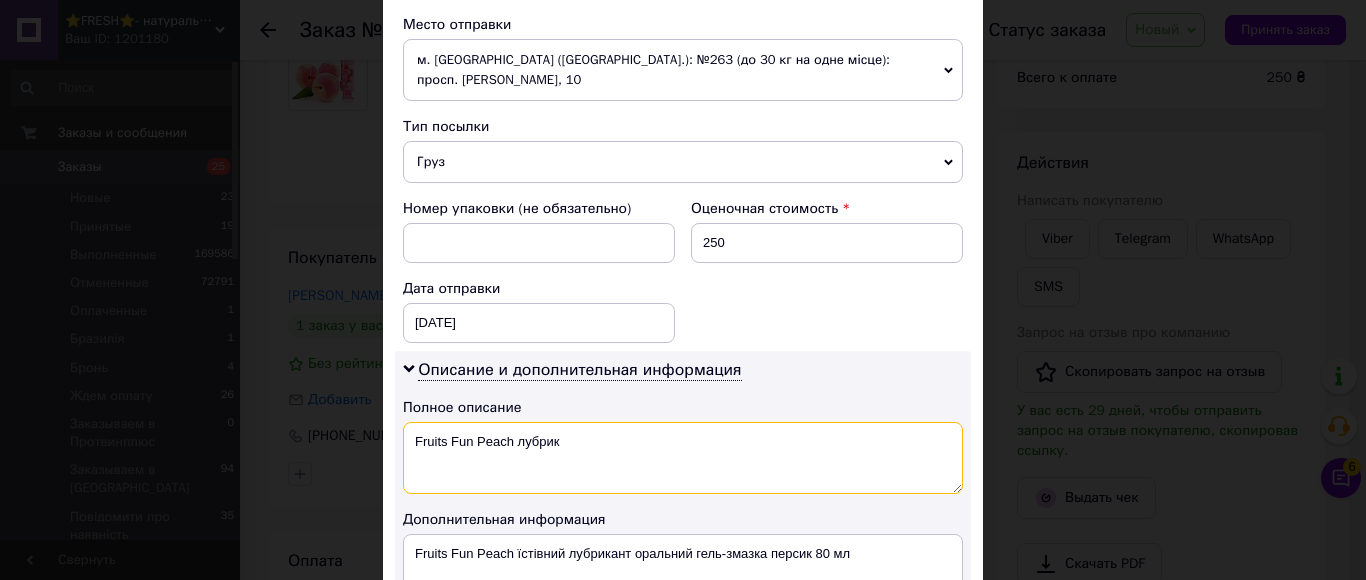 click on "Fruits Fun Peach лубрик" at bounding box center (683, 458) 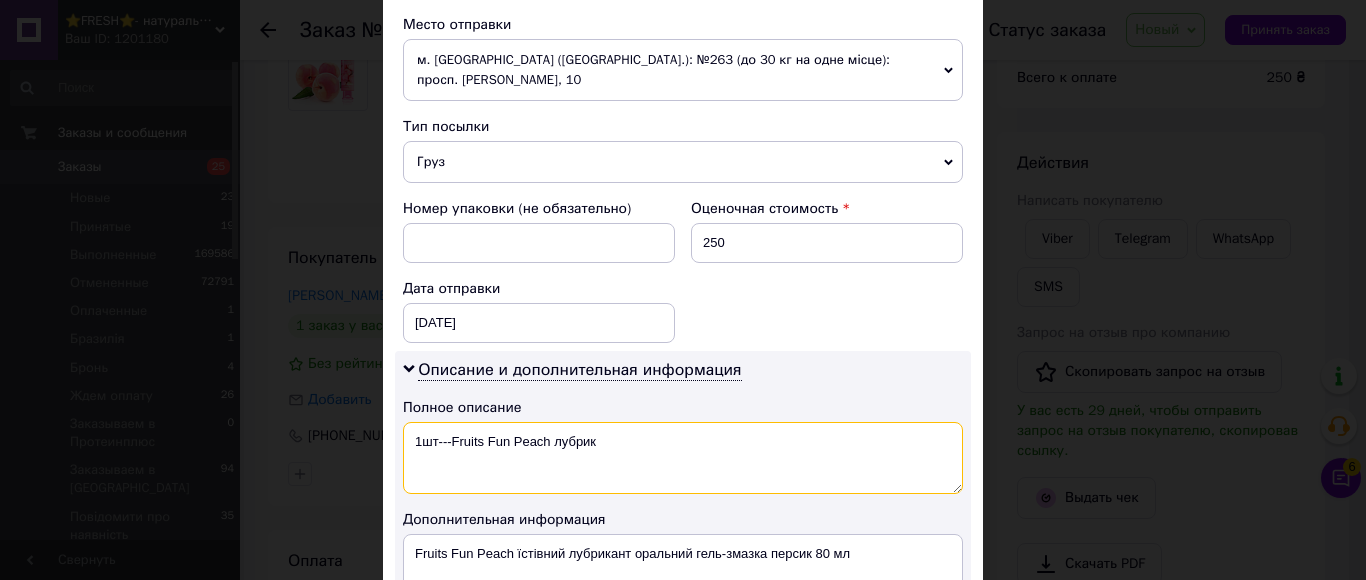 drag, startPoint x: 660, startPoint y: 436, endPoint x: 403, endPoint y: 424, distance: 257.28 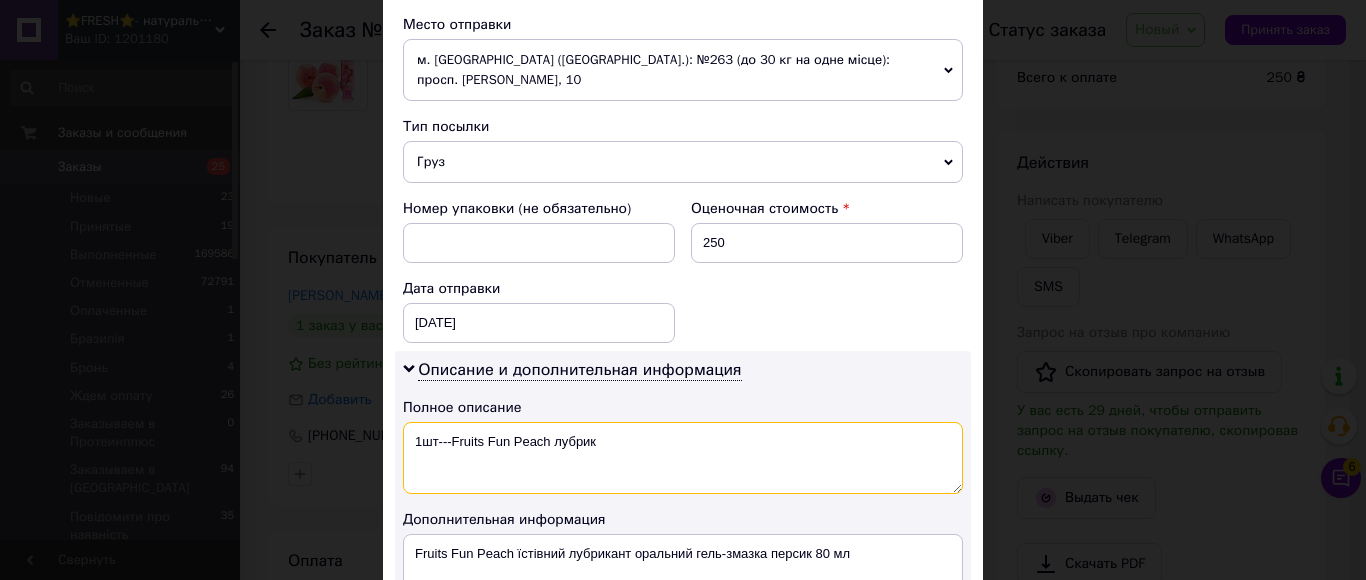 type on "1шт---Fruits Fun Peach лубрик" 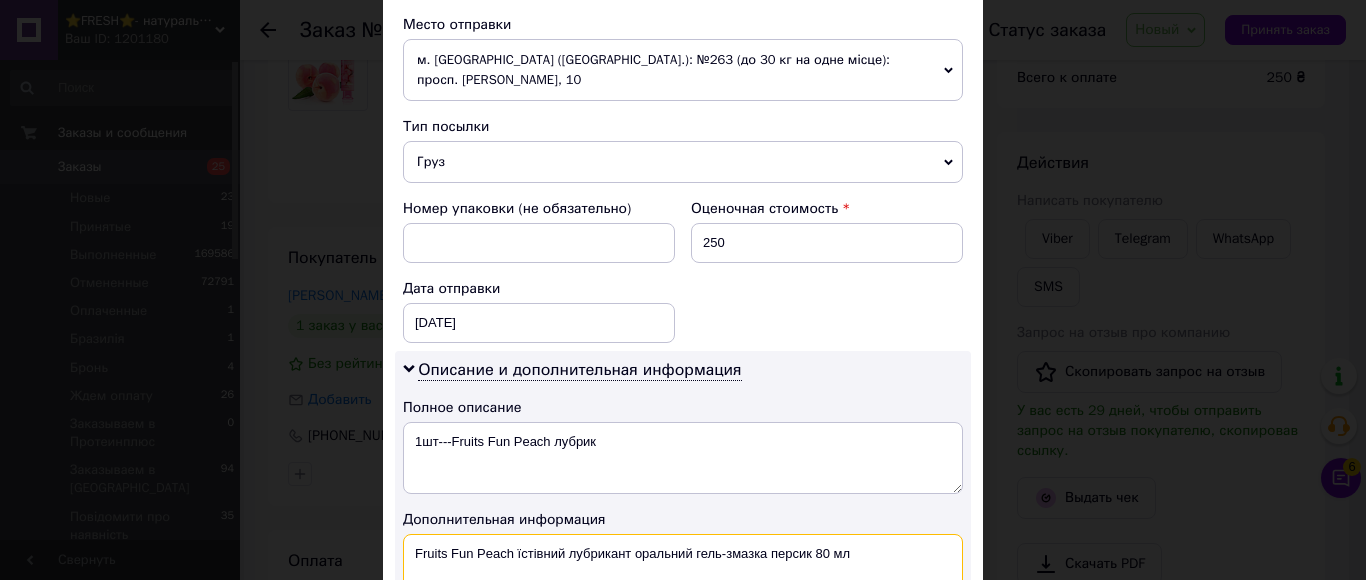 drag, startPoint x: 857, startPoint y: 533, endPoint x: 407, endPoint y: 526, distance: 450.05444 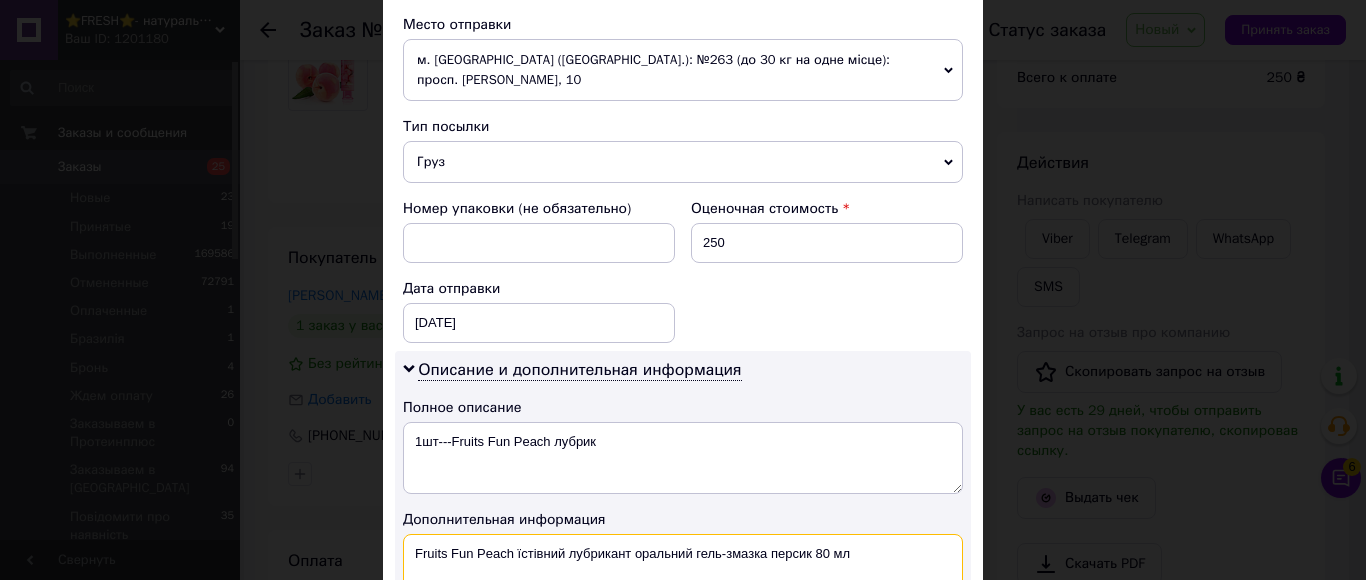 click on "Fruits Fun Peach їстівний лубрикант оральний гель-змазка персик 80 мл" at bounding box center [683, 570] 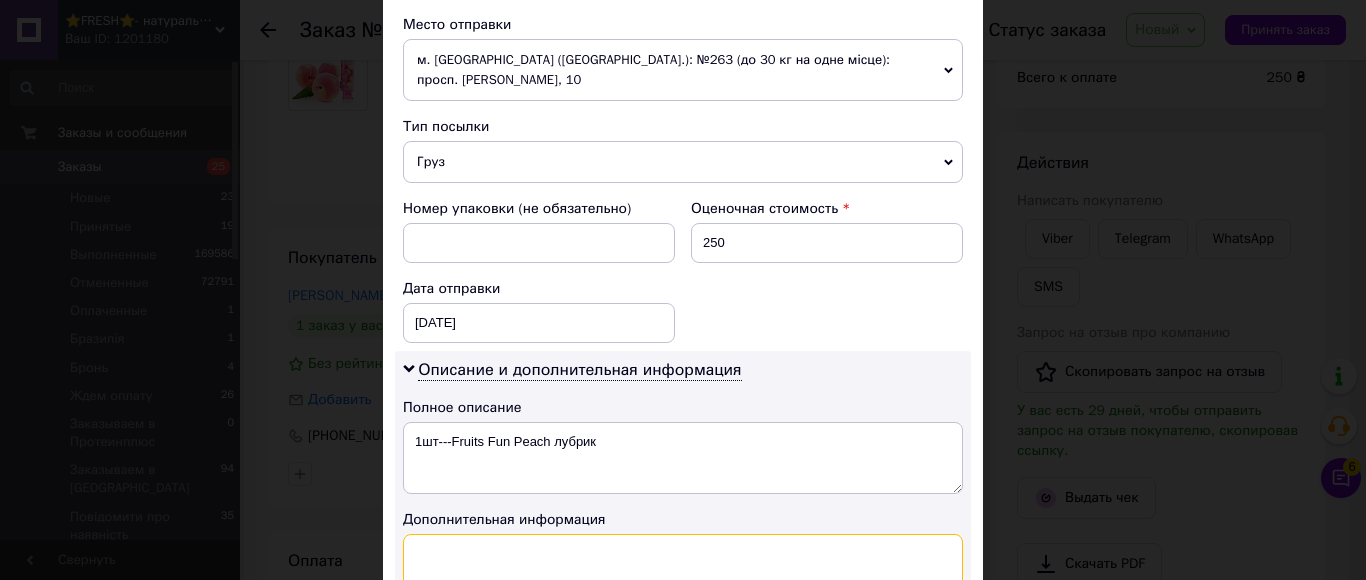 paste on "1шт---Fruits Fun Peach лубрик" 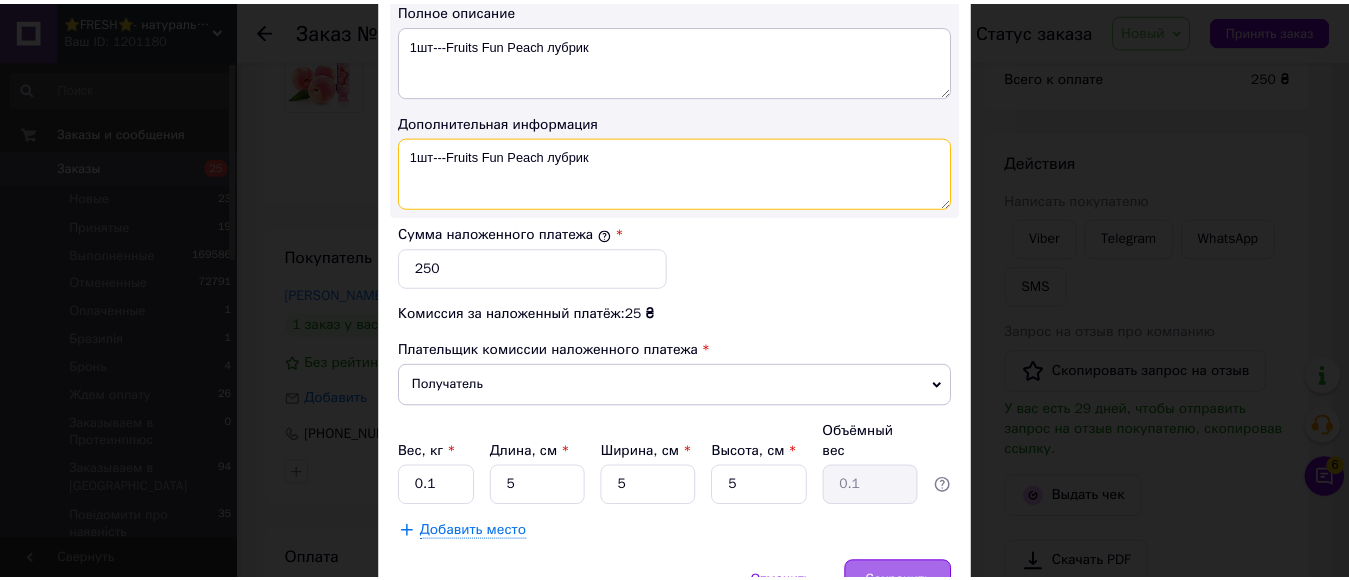 scroll, scrollTop: 1170, scrollLeft: 0, axis: vertical 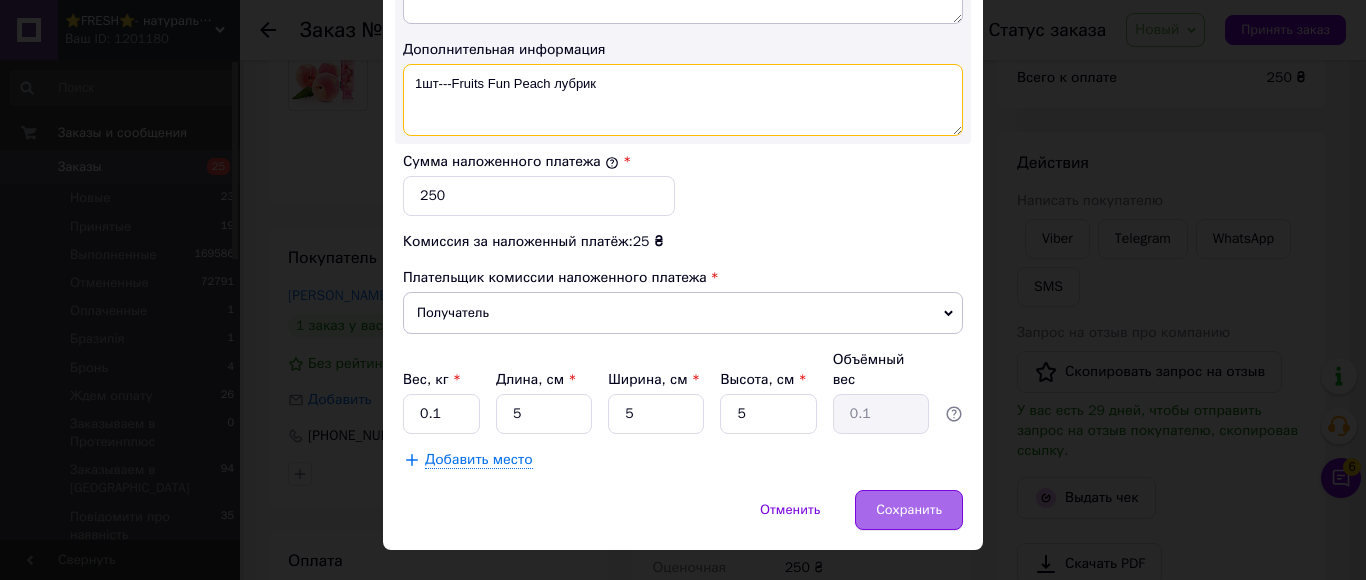 type on "1шт---Fruits Fun Peach лубрик" 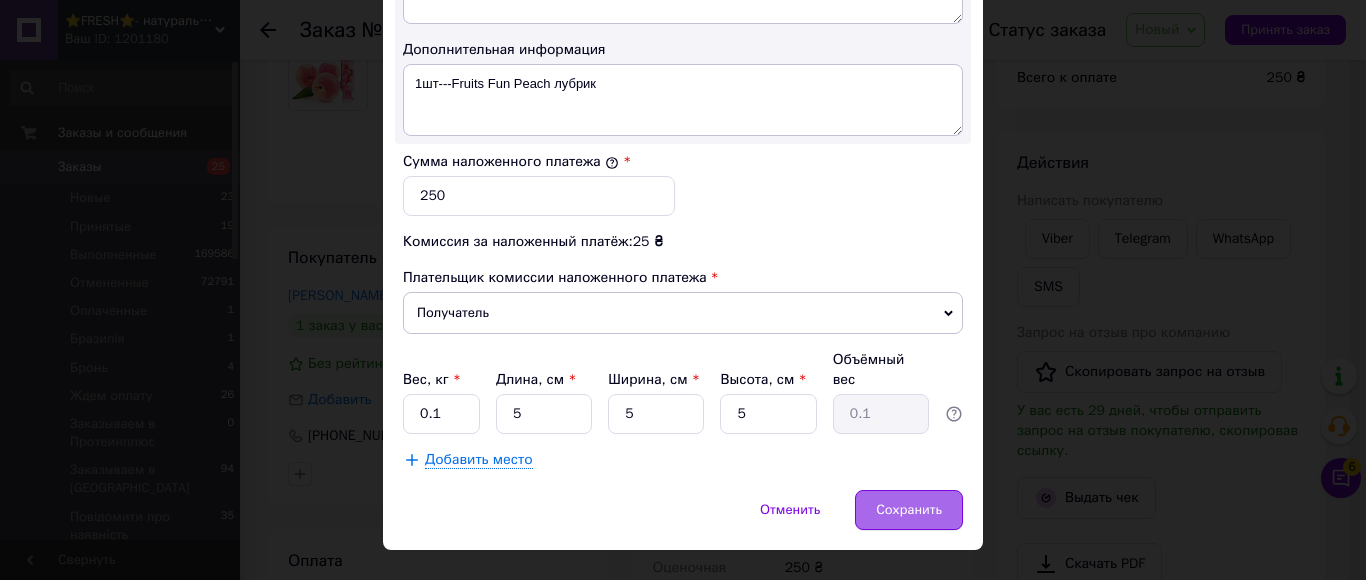 click on "Сохранить" at bounding box center [909, 510] 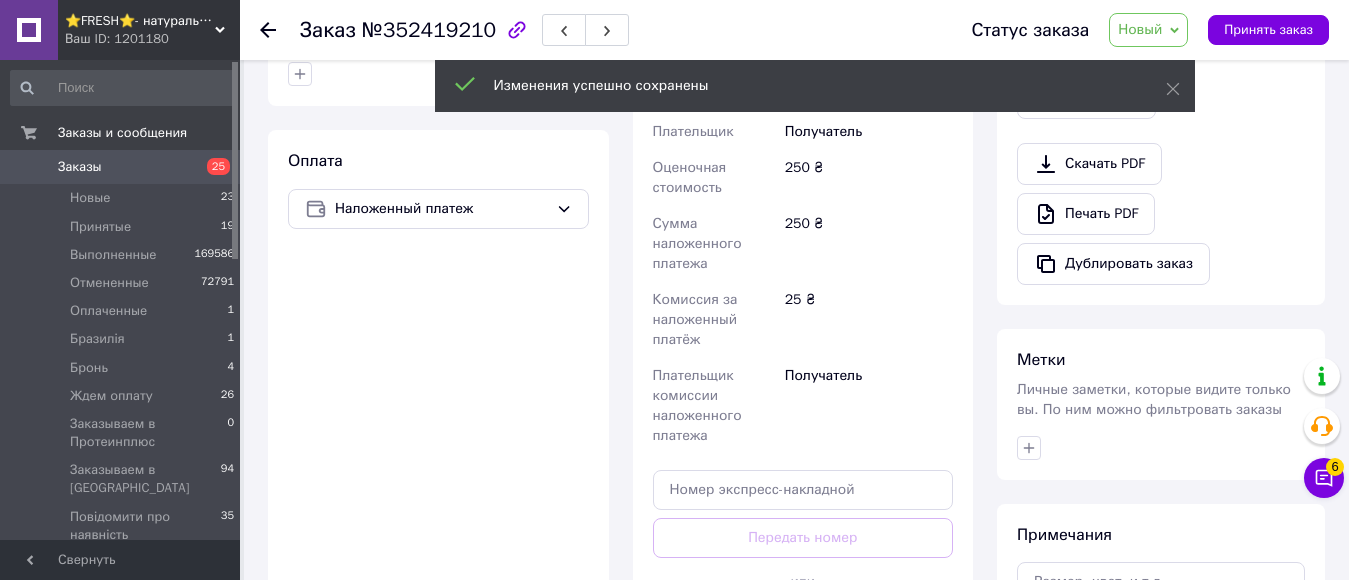 scroll, scrollTop: 800, scrollLeft: 0, axis: vertical 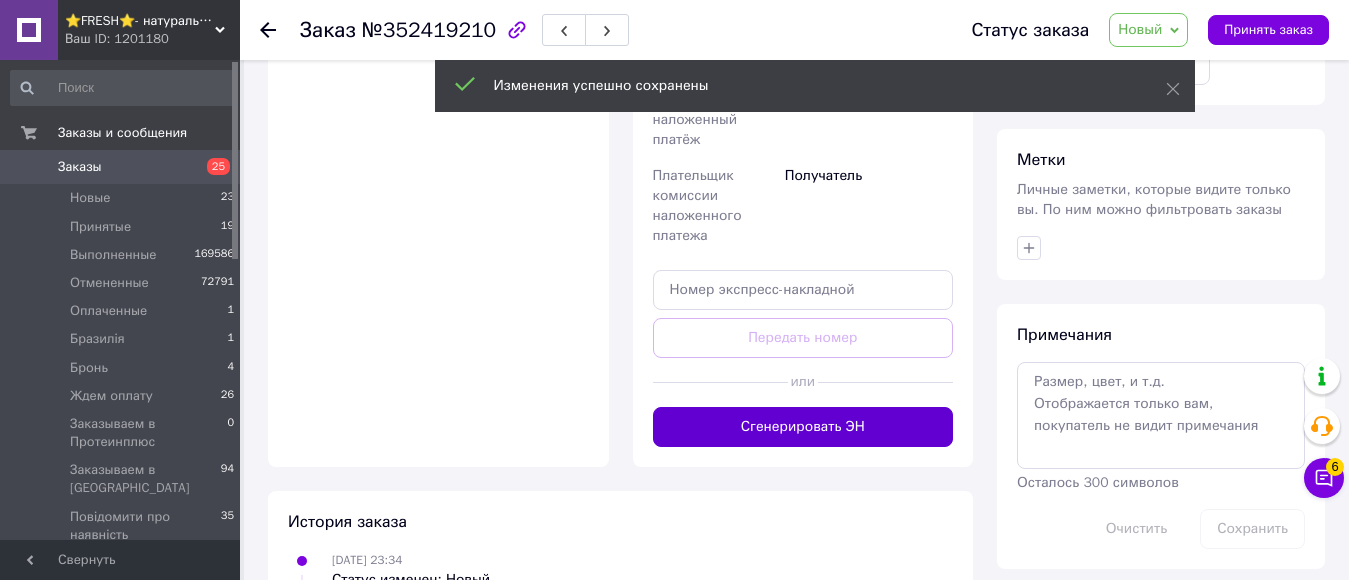 click on "Сгенерировать ЭН" at bounding box center (803, 427) 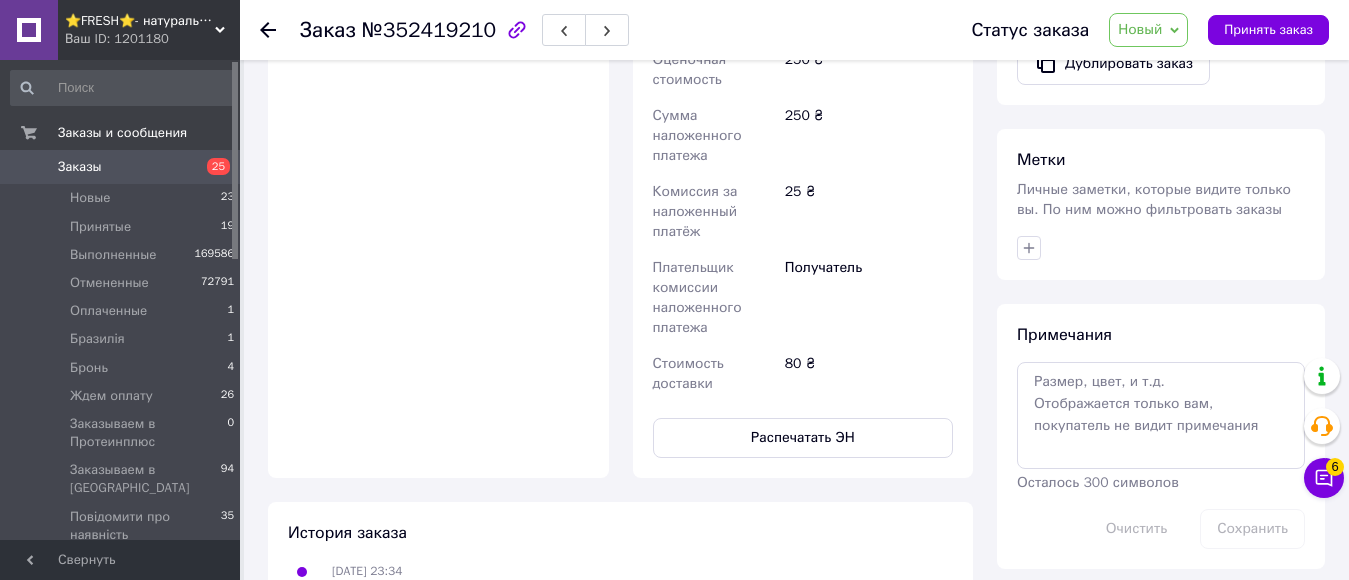 click on "Новый" at bounding box center (1140, 29) 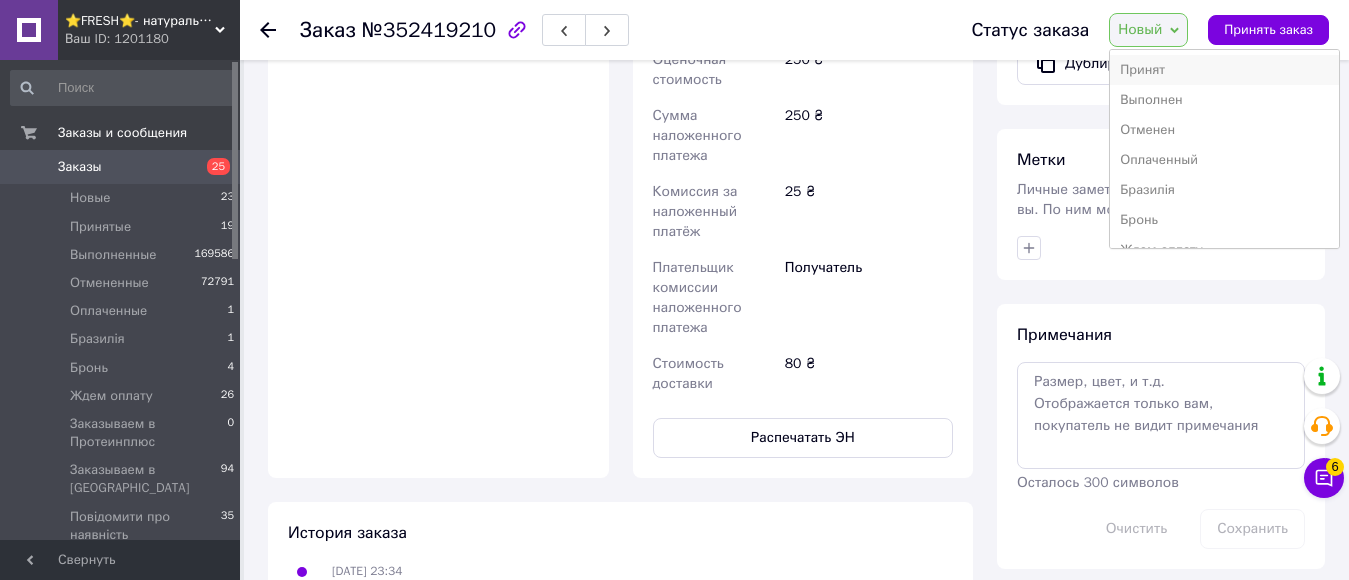 click on "Принят" at bounding box center [1224, 70] 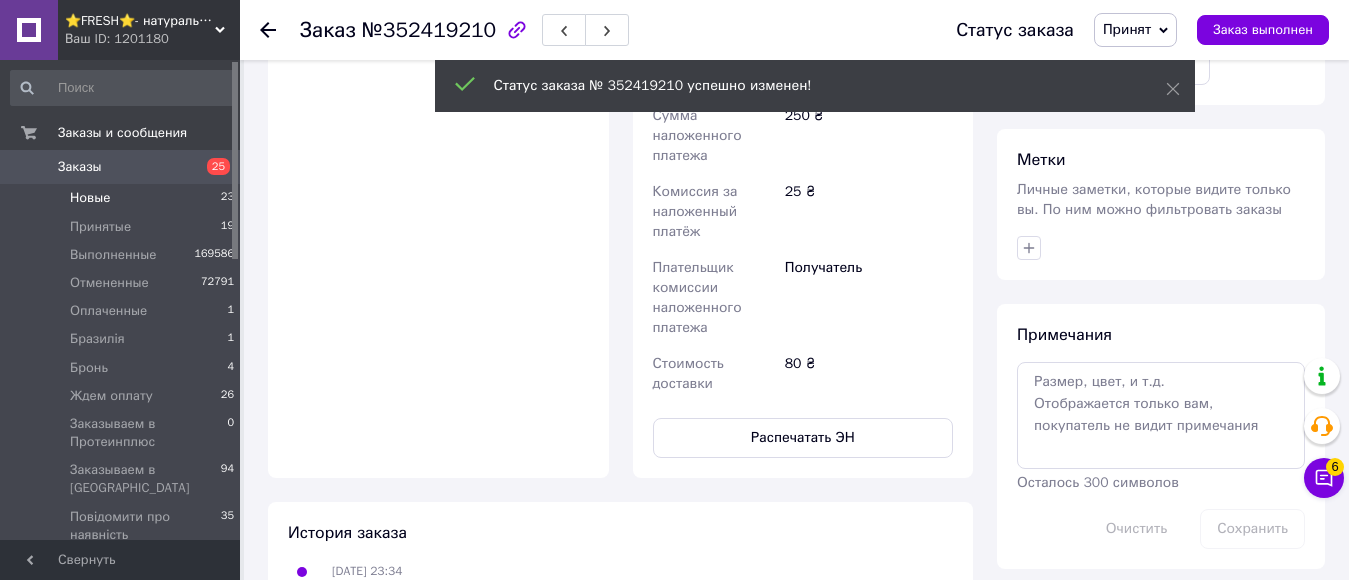 click on "Новые 23" at bounding box center [123, 198] 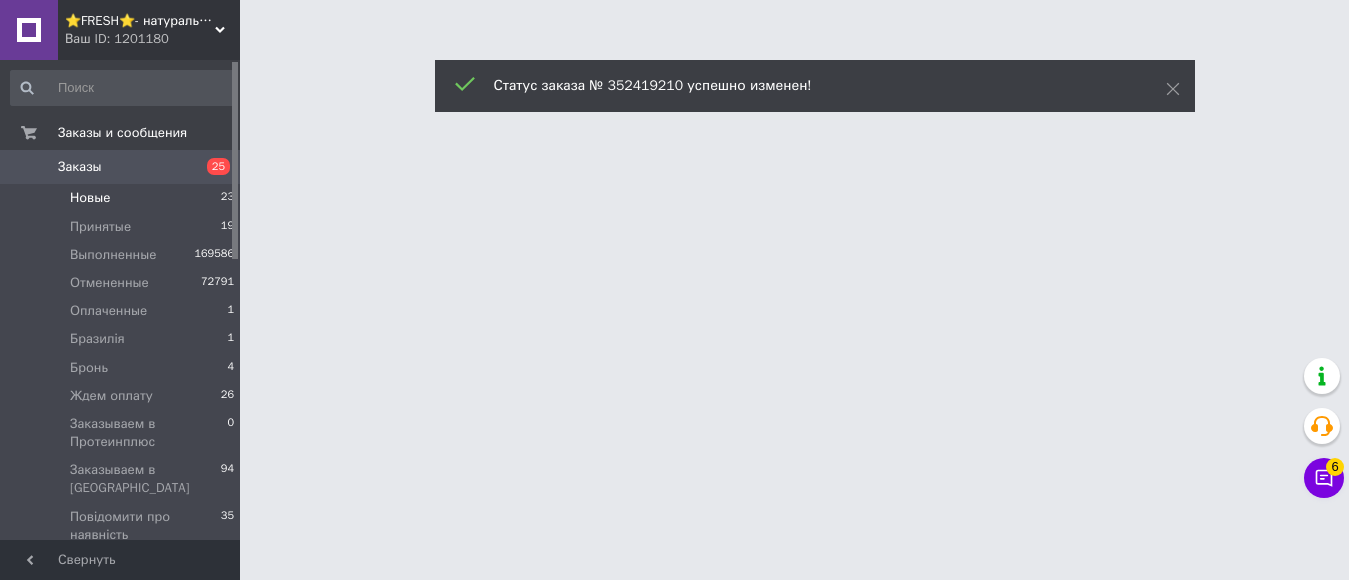 scroll, scrollTop: 0, scrollLeft: 0, axis: both 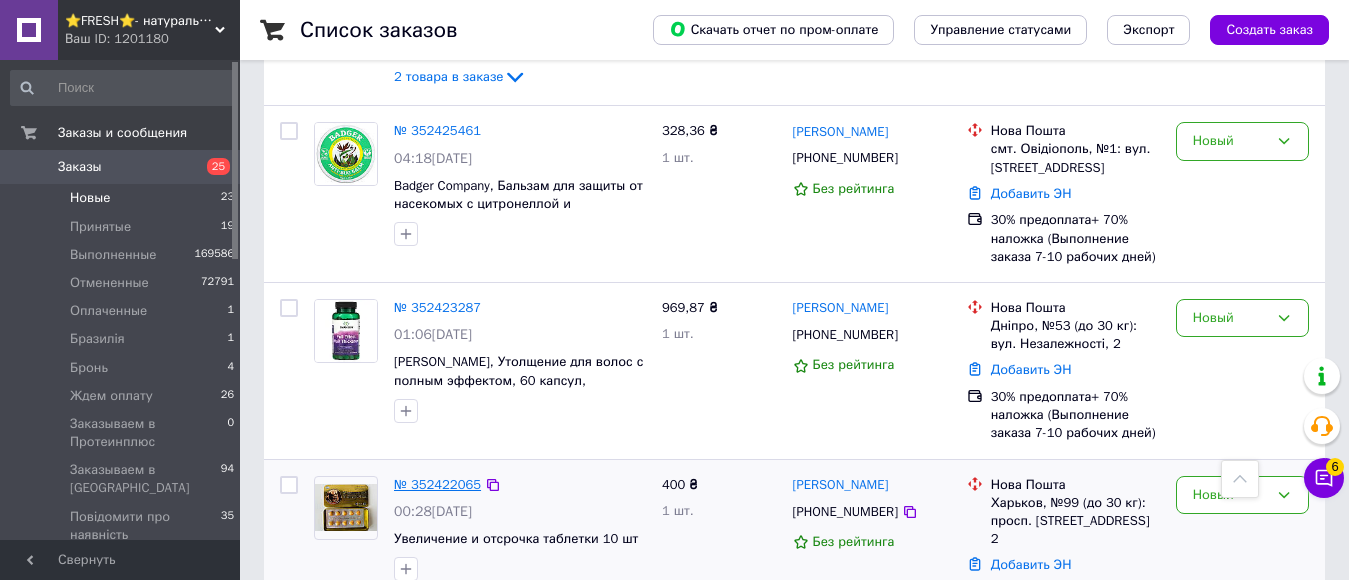 click on "№ 352422065" at bounding box center [437, 484] 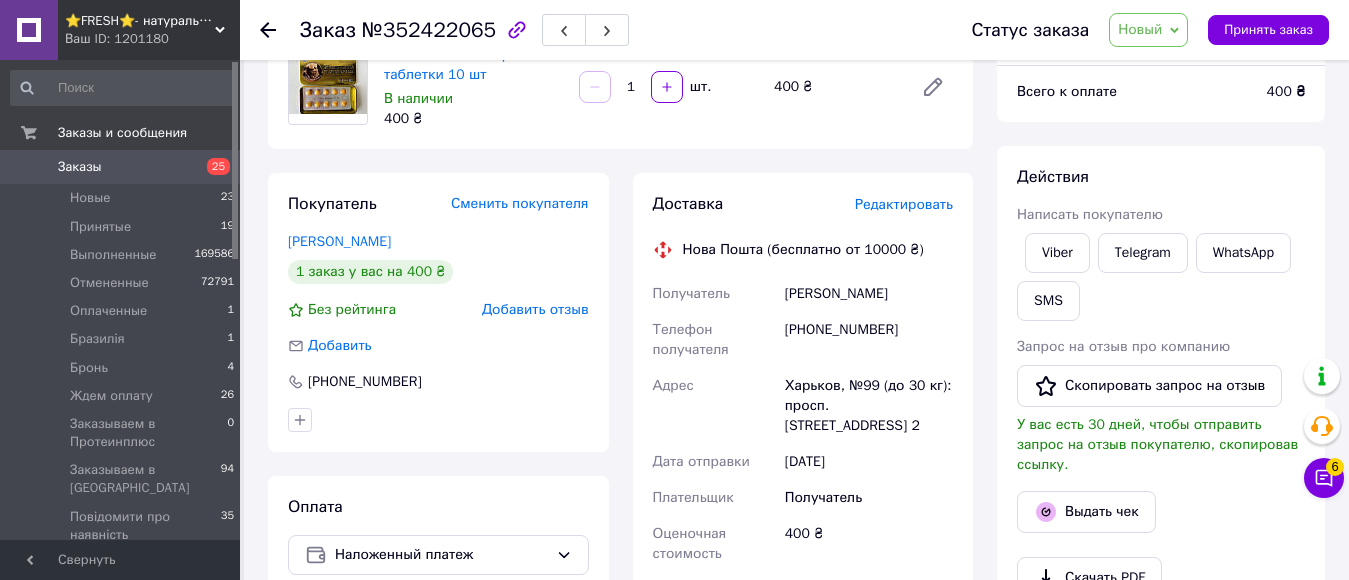 scroll, scrollTop: 106, scrollLeft: 0, axis: vertical 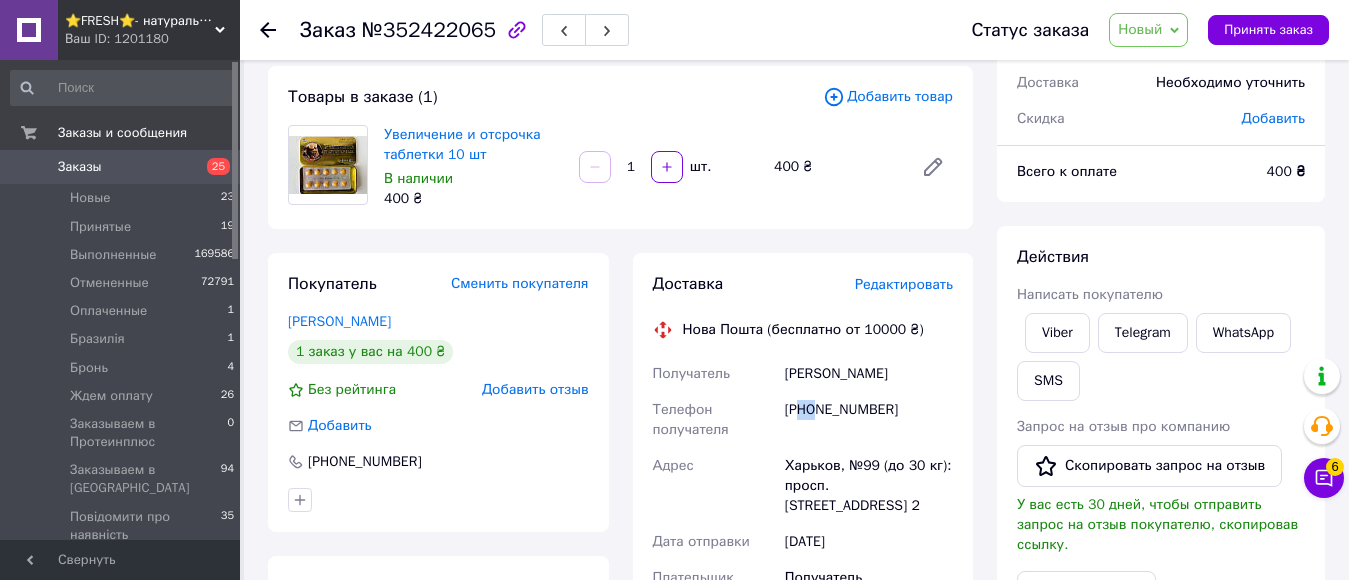 drag, startPoint x: 804, startPoint y: 409, endPoint x: 814, endPoint y: 410, distance: 10.049875 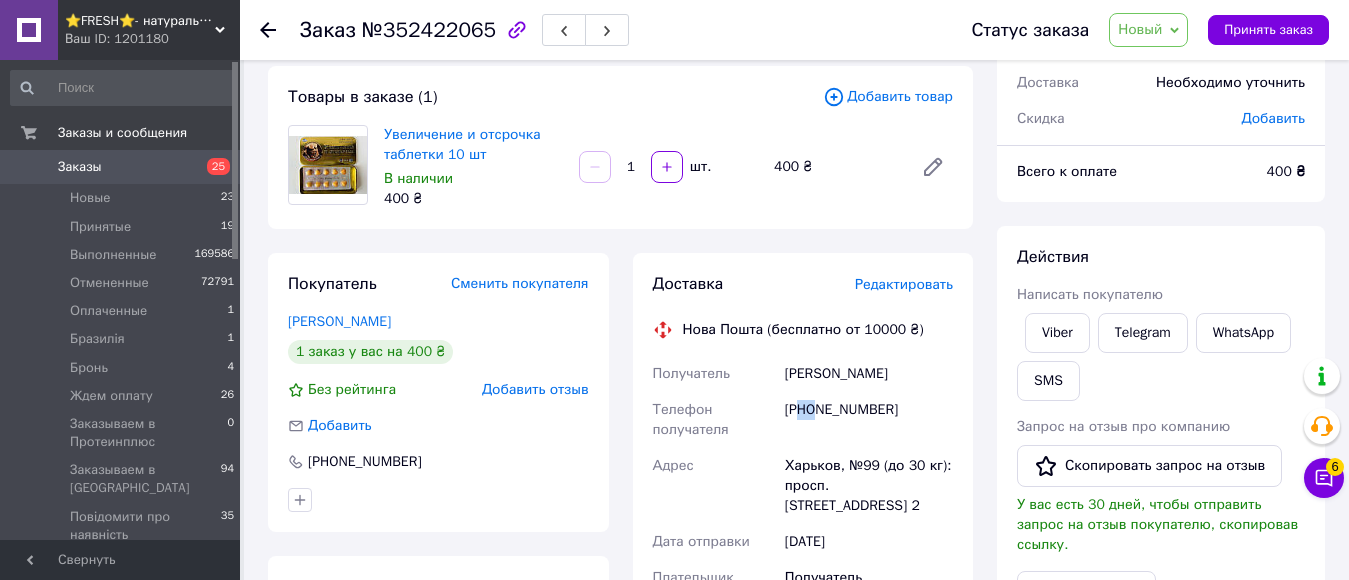 click on "[PHONE_NUMBER]" at bounding box center (869, 420) 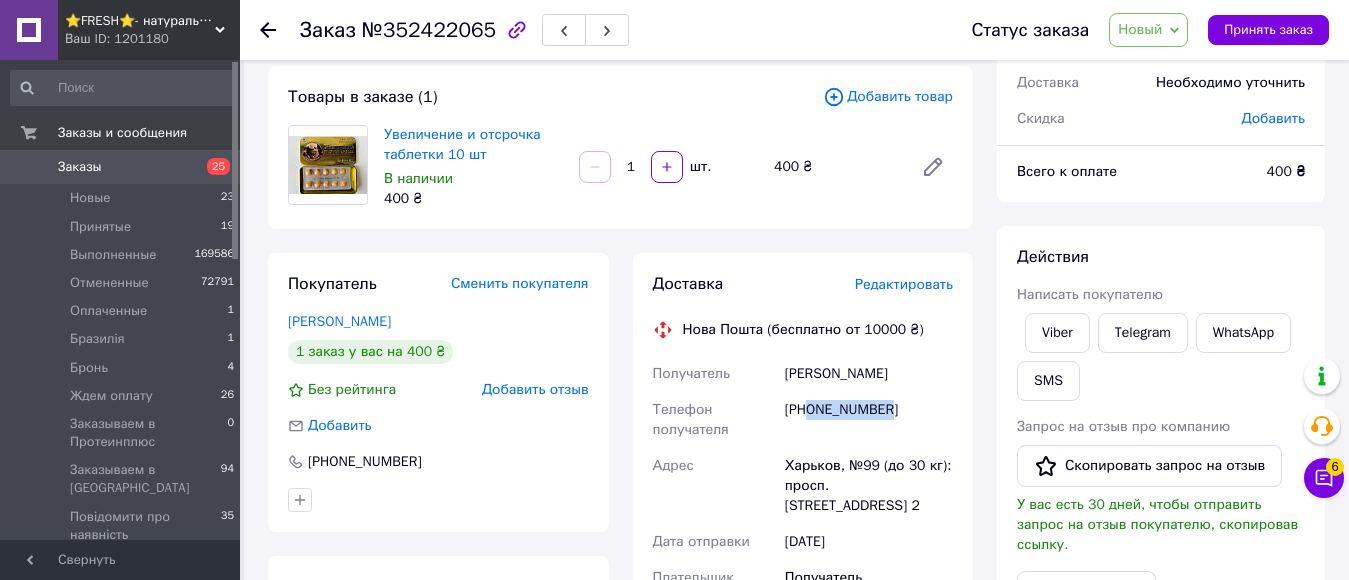 drag, startPoint x: 809, startPoint y: 410, endPoint x: 884, endPoint y: 410, distance: 75 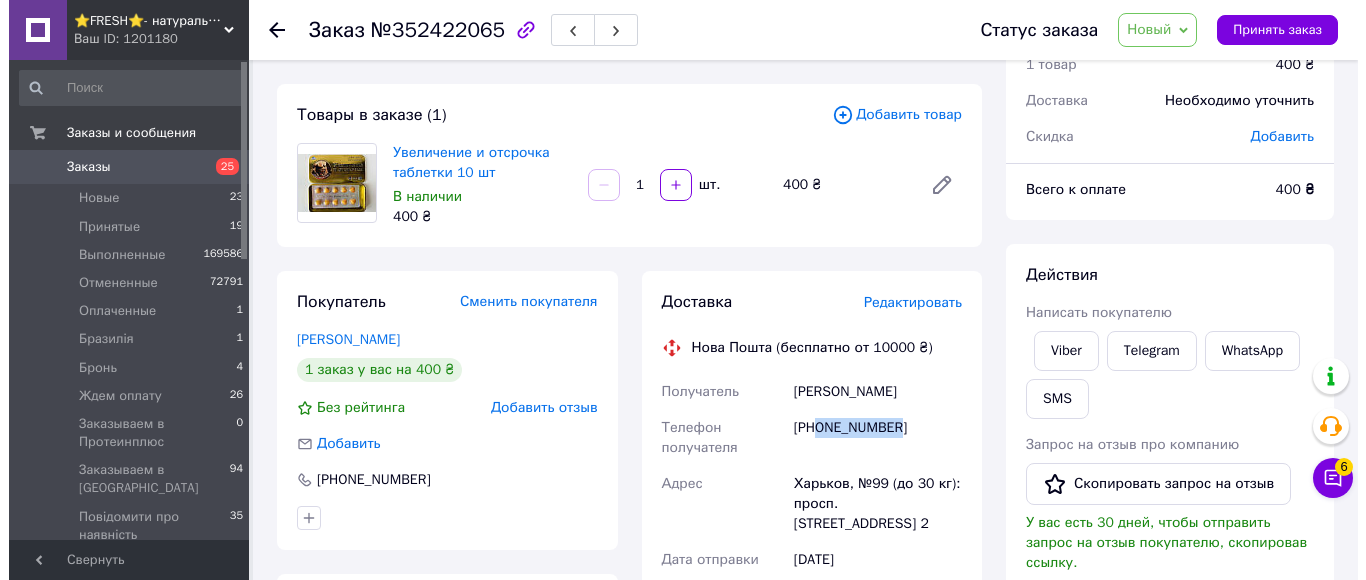 scroll, scrollTop: 300, scrollLeft: 0, axis: vertical 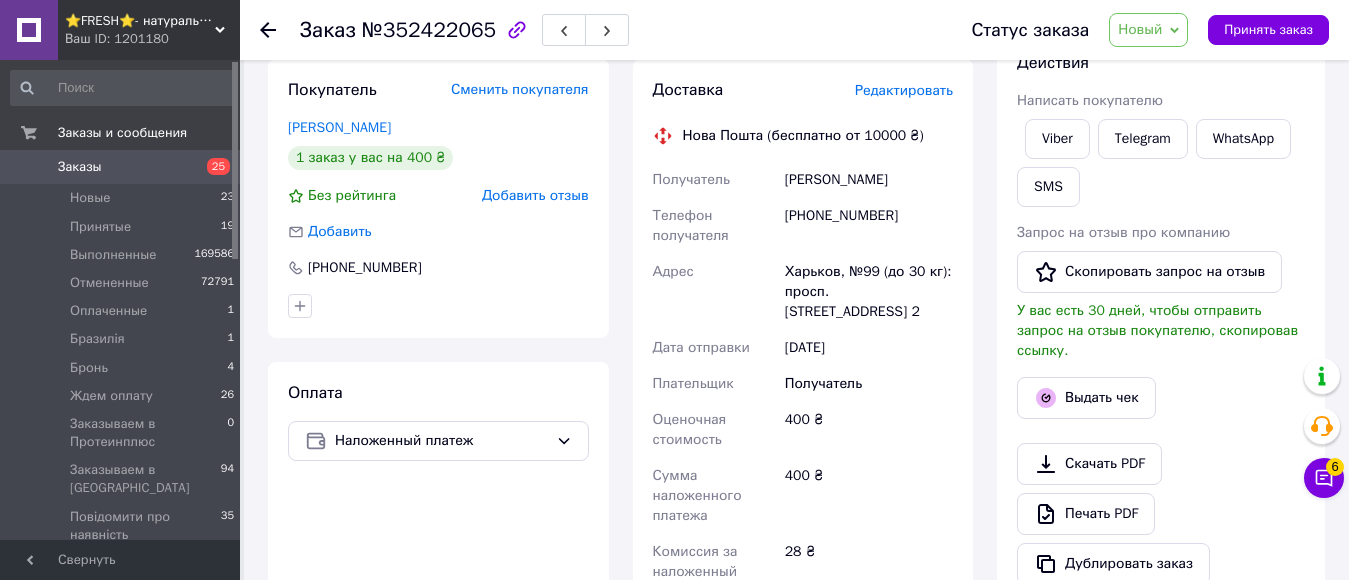 click on "Редактировать" at bounding box center [904, 90] 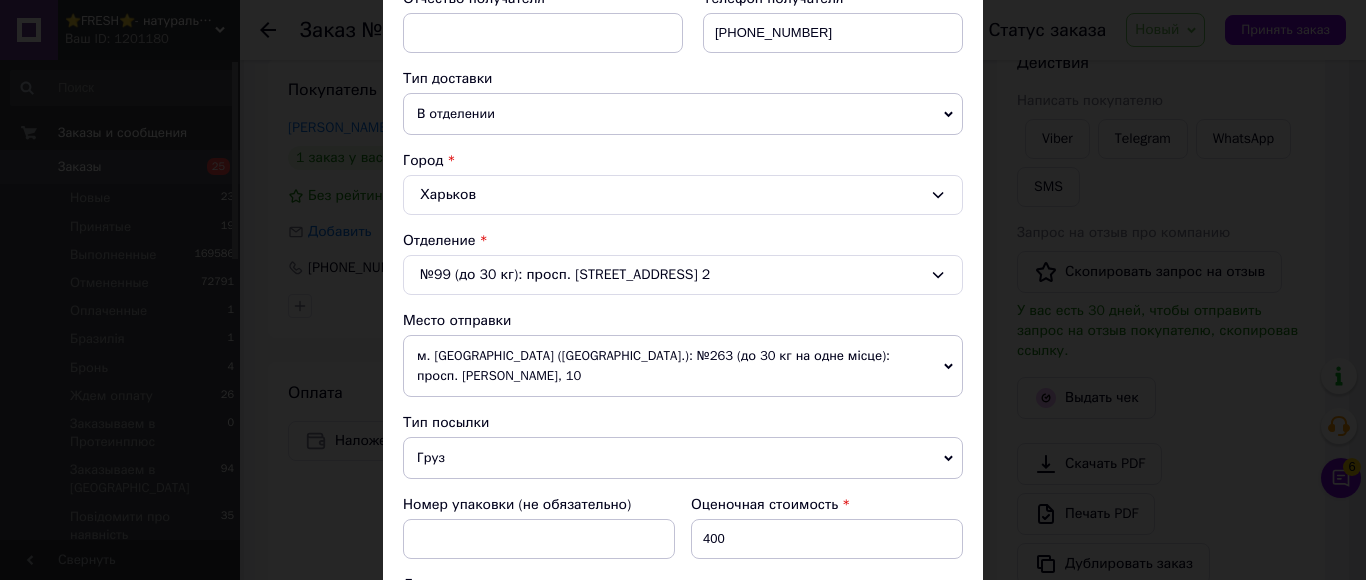 scroll, scrollTop: 700, scrollLeft: 0, axis: vertical 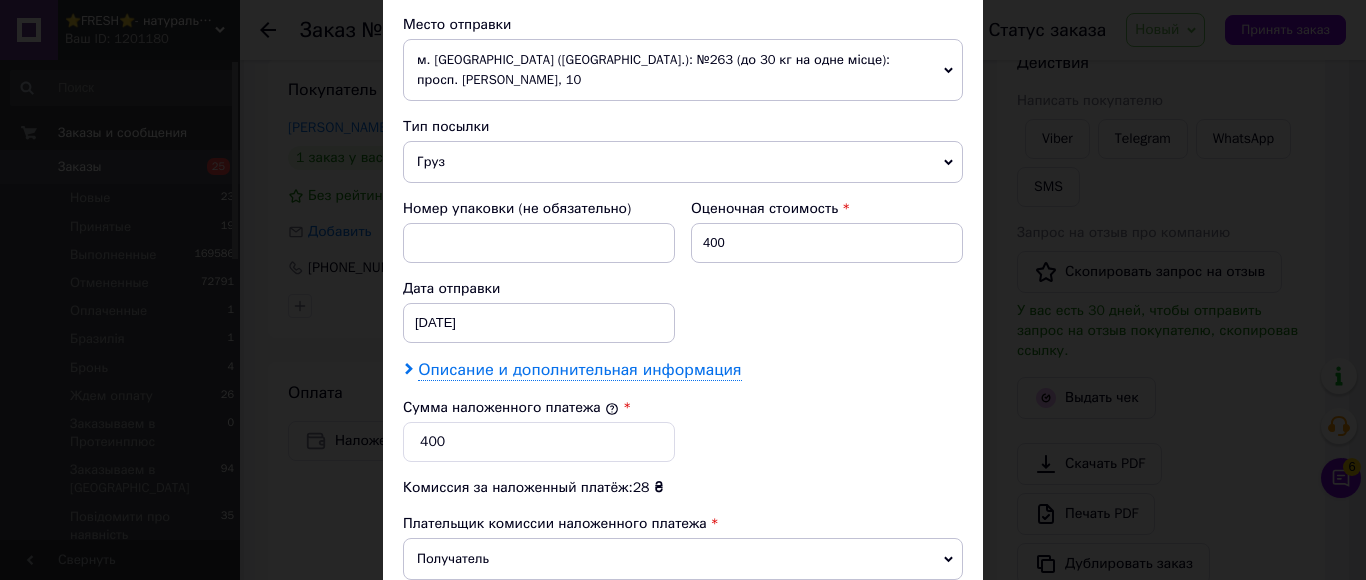 click on "Описание и дополнительная информация" at bounding box center [579, 370] 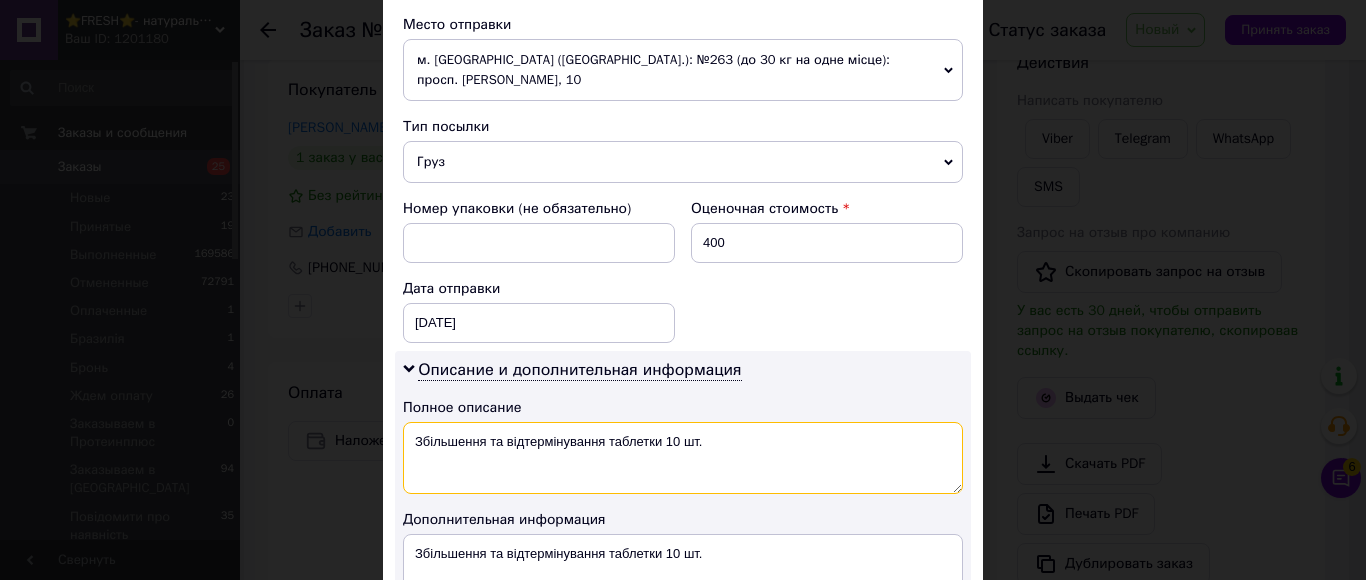 drag, startPoint x: 603, startPoint y: 426, endPoint x: 766, endPoint y: 425, distance: 163.00307 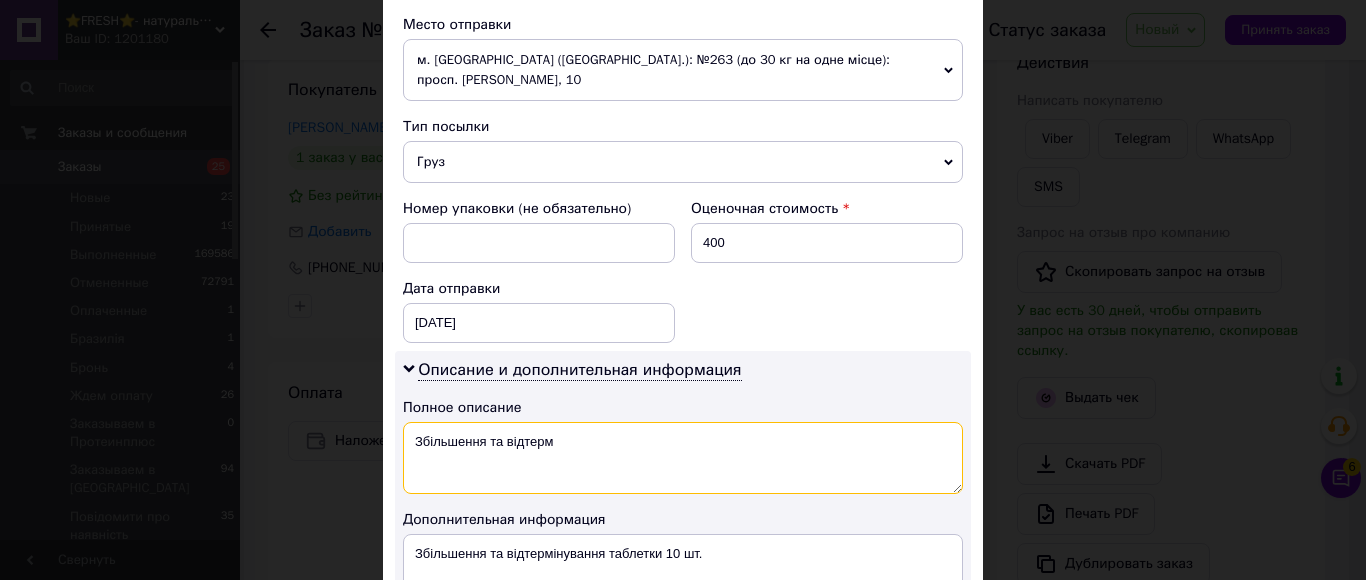 click on "Збільшення та відтерм" at bounding box center (683, 458) 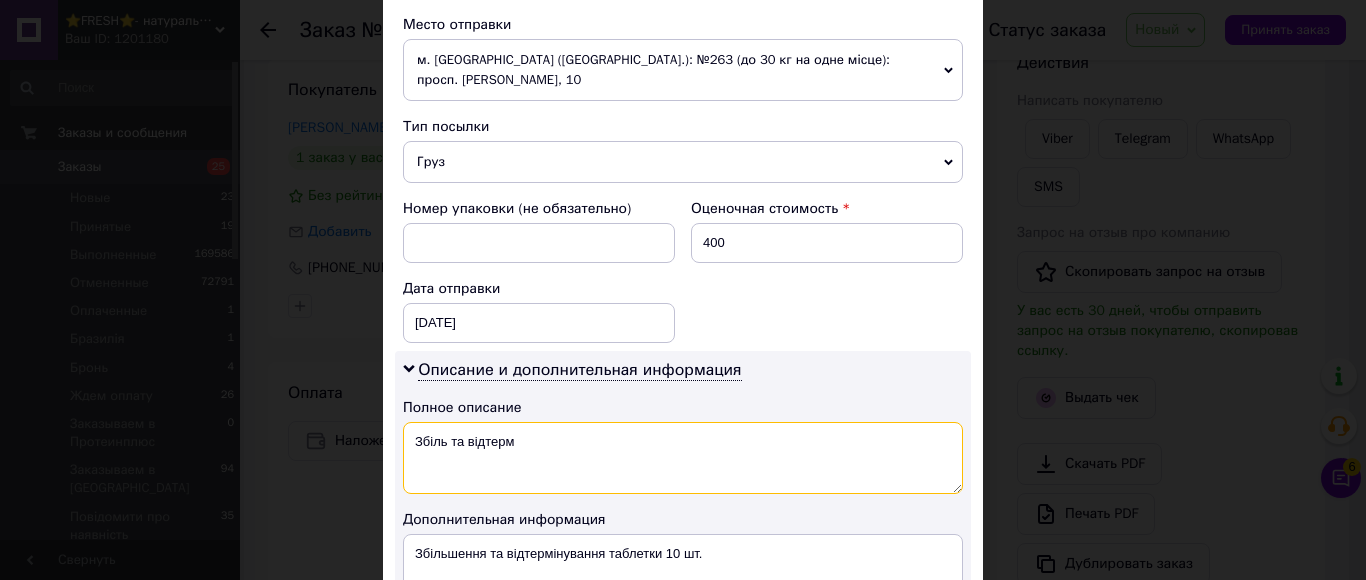 click on "Збіль та відтерм" at bounding box center (683, 458) 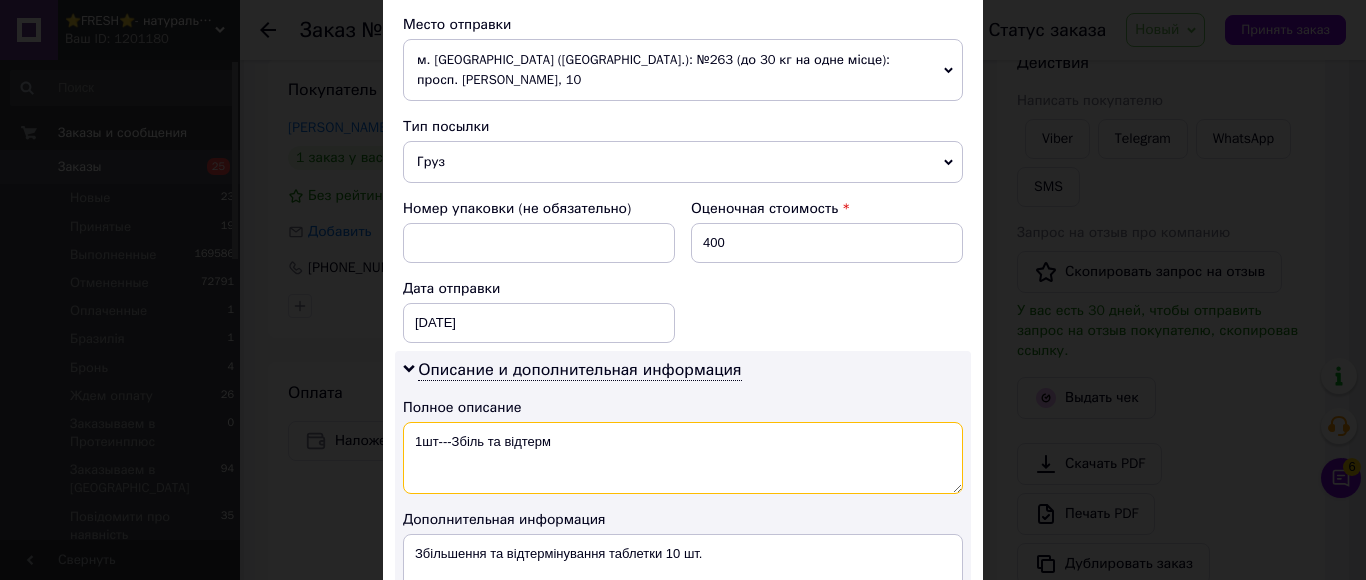 drag, startPoint x: 561, startPoint y: 422, endPoint x: 411, endPoint y: 423, distance: 150.00333 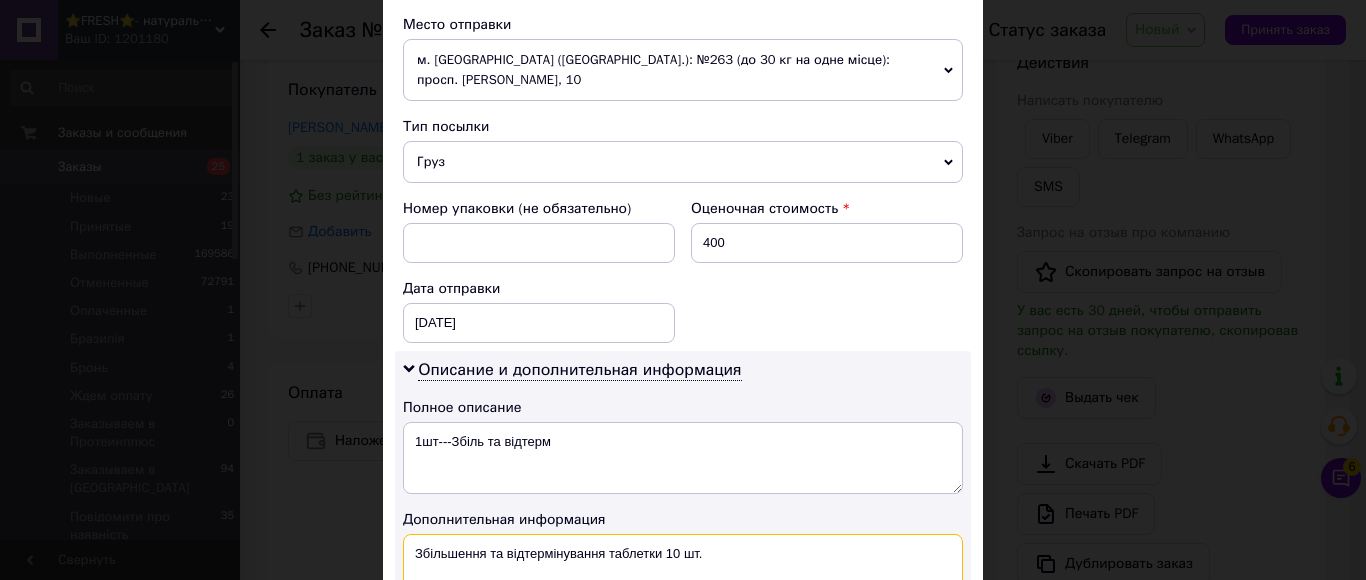 drag, startPoint x: 732, startPoint y: 528, endPoint x: 409, endPoint y: 528, distance: 323 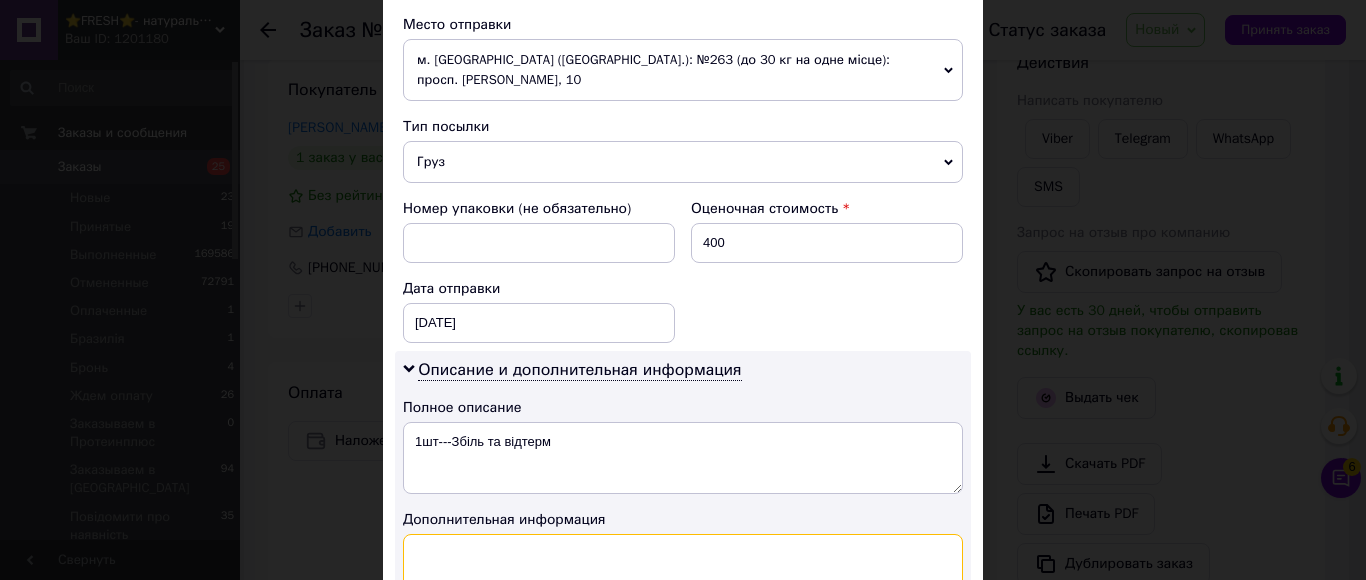 paste on "1шт---Збіль та відтерм" 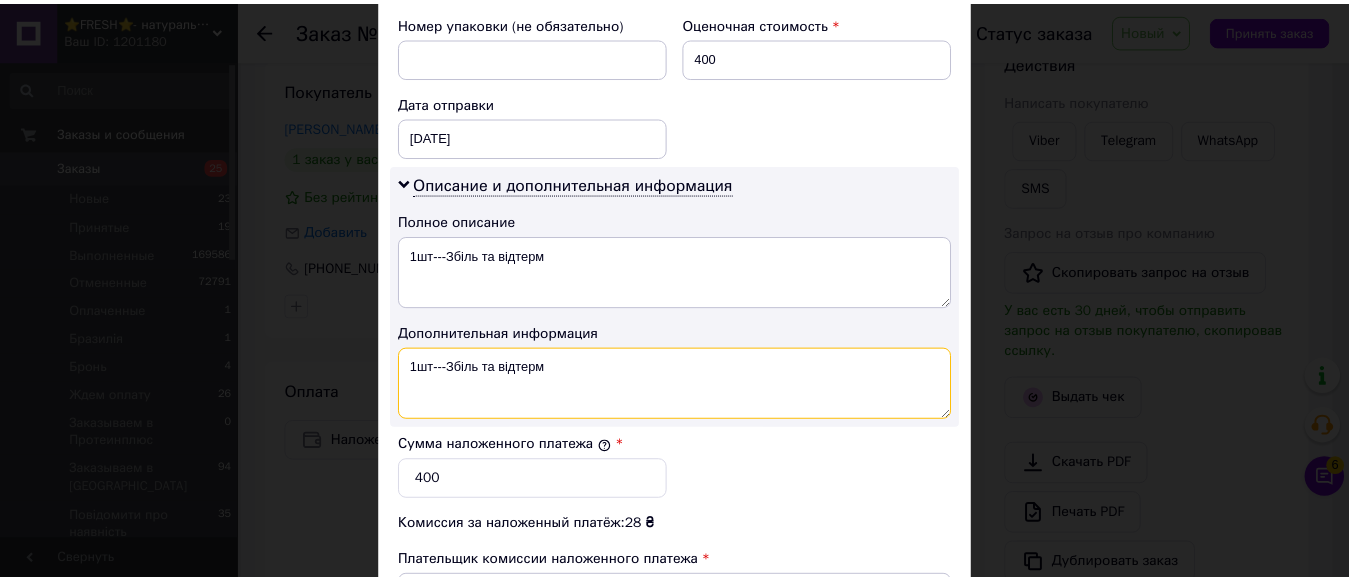 scroll, scrollTop: 1100, scrollLeft: 0, axis: vertical 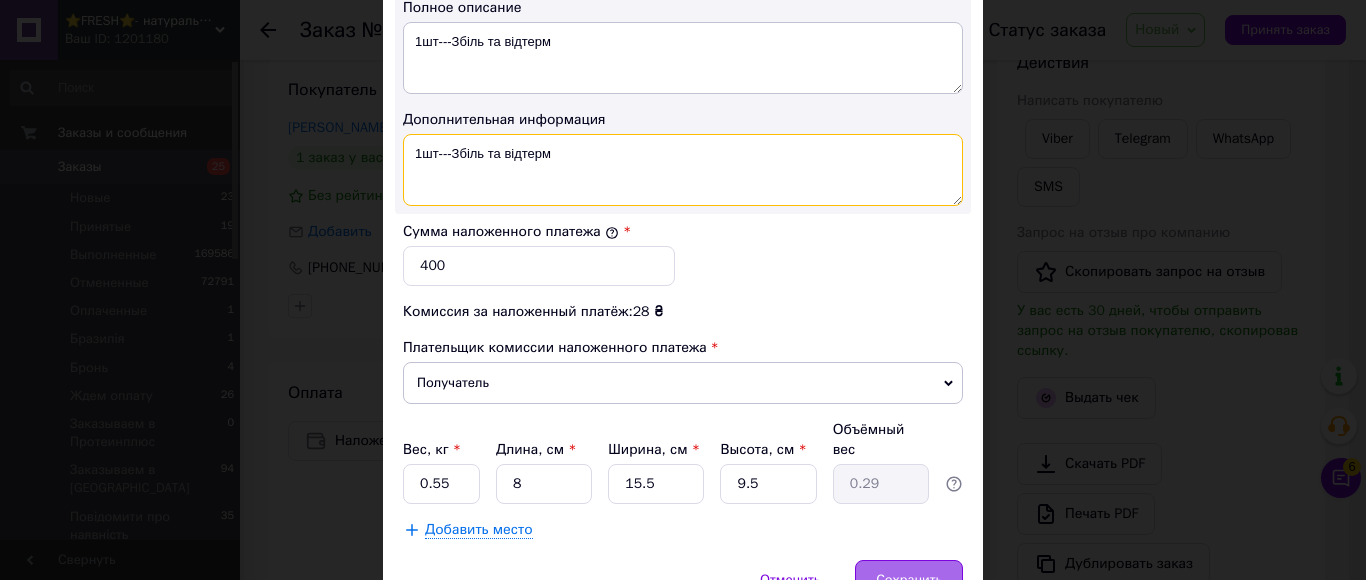 type on "1шт---Збіль та відтерм" 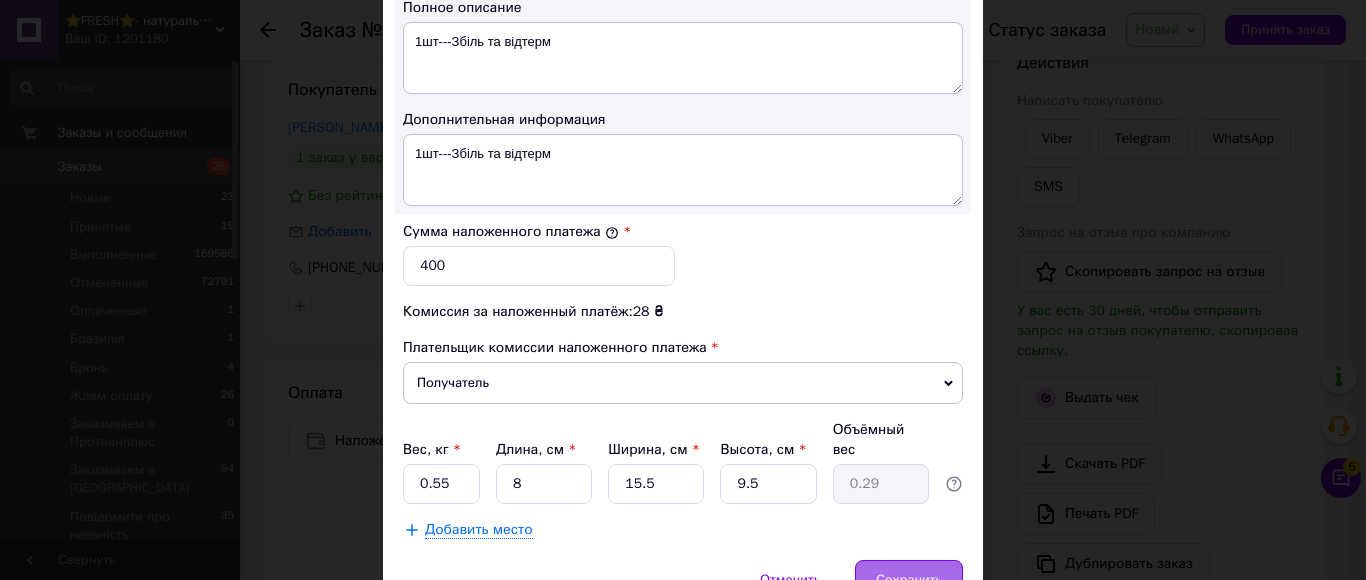 click on "Сохранить" at bounding box center (909, 580) 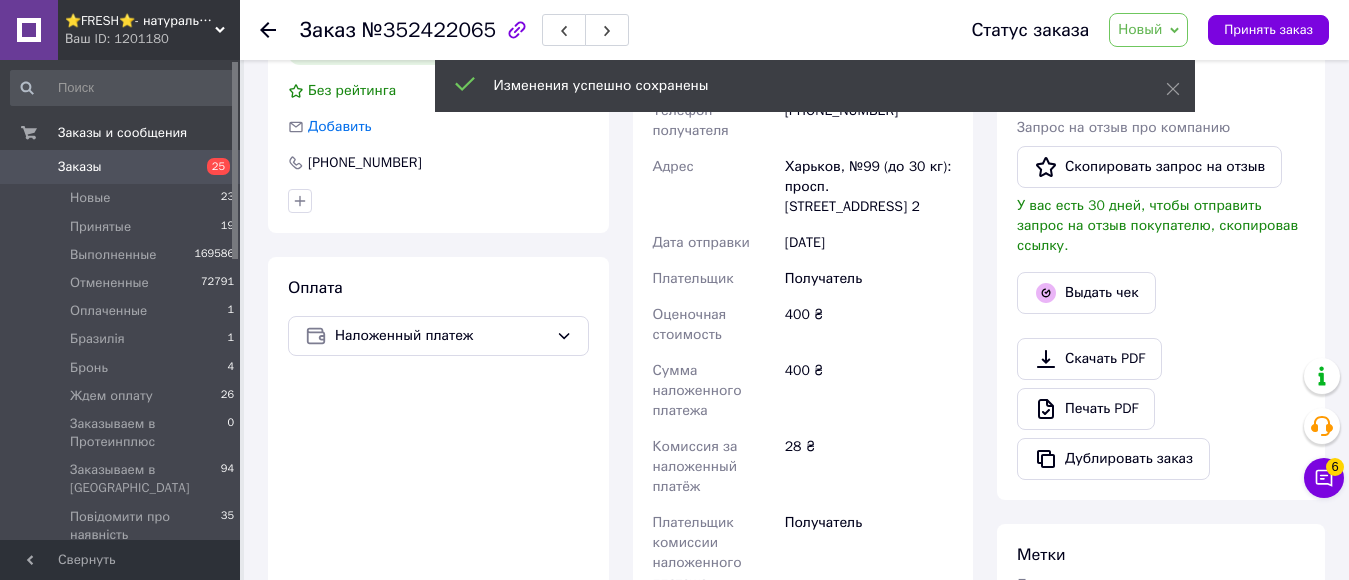 scroll, scrollTop: 800, scrollLeft: 0, axis: vertical 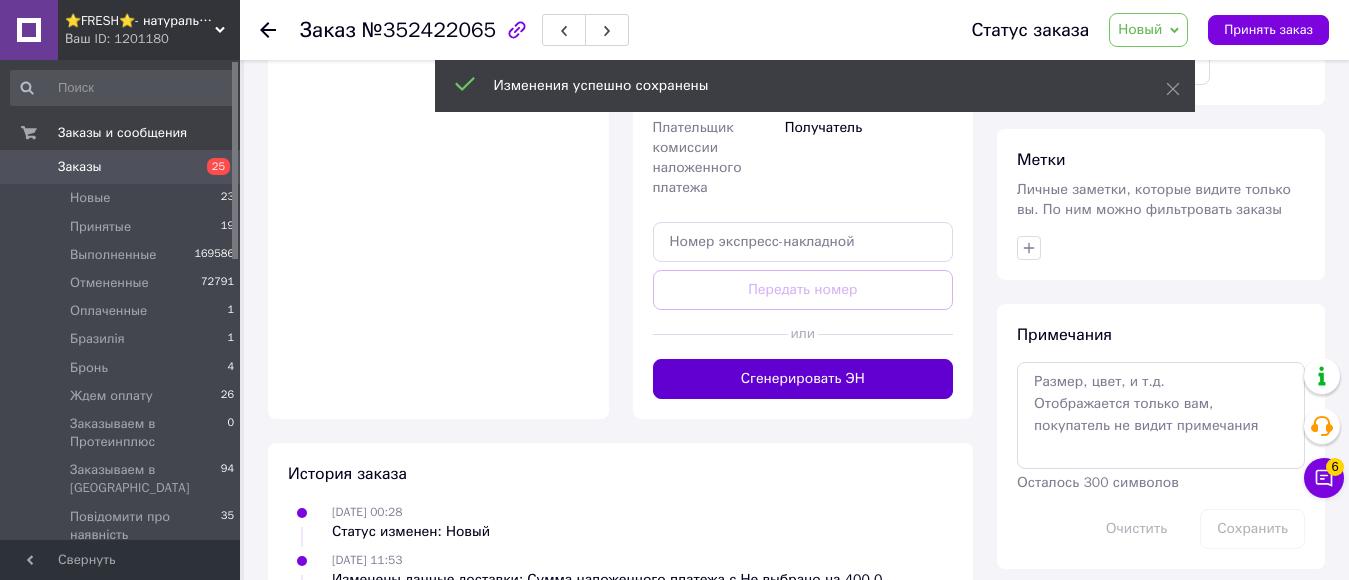 click on "Сгенерировать ЭН" at bounding box center (803, 379) 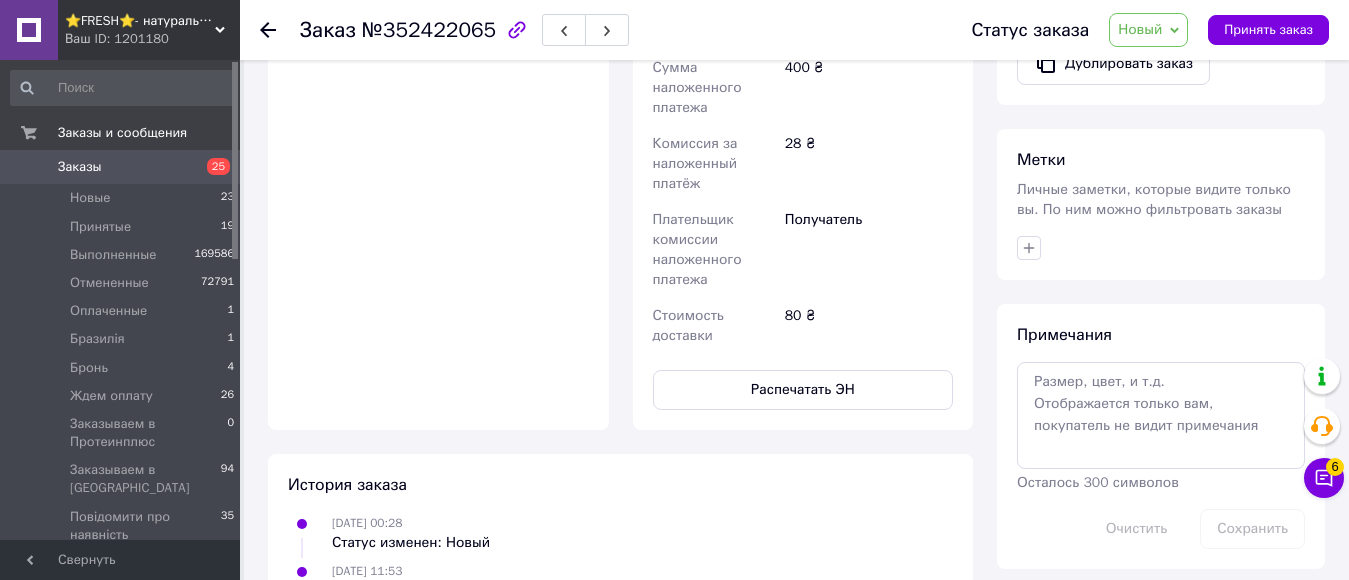 click on "Новый" at bounding box center (1140, 29) 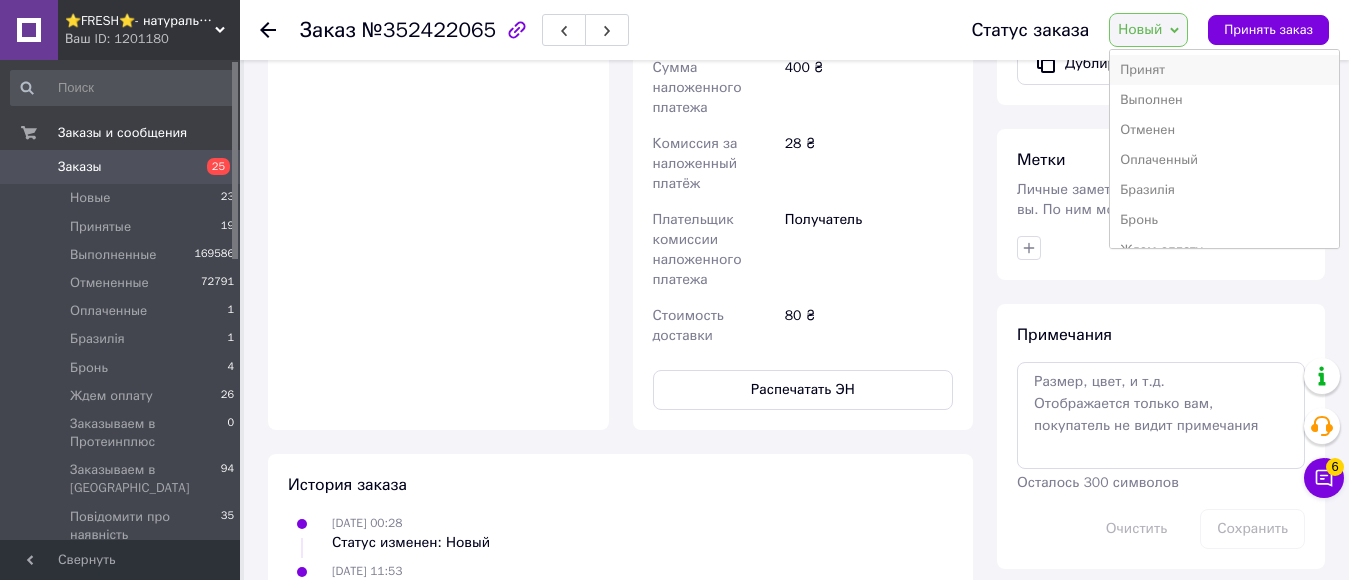 click on "Принят" at bounding box center (1224, 70) 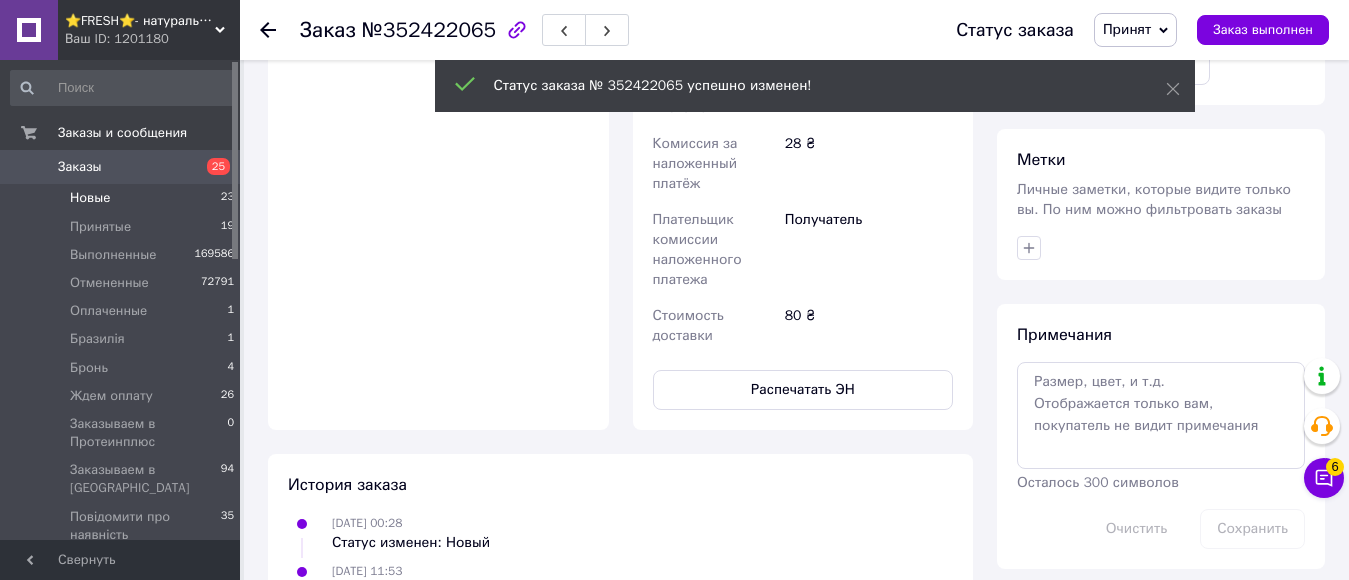 click on "Новые" at bounding box center (90, 198) 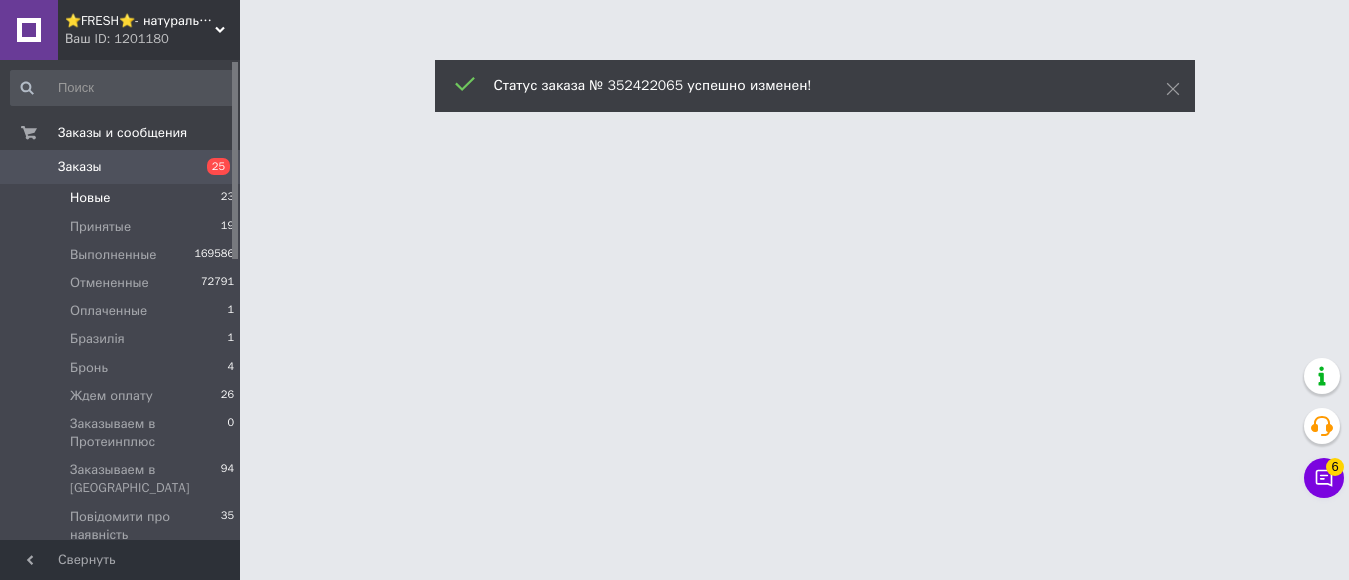 scroll, scrollTop: 0, scrollLeft: 0, axis: both 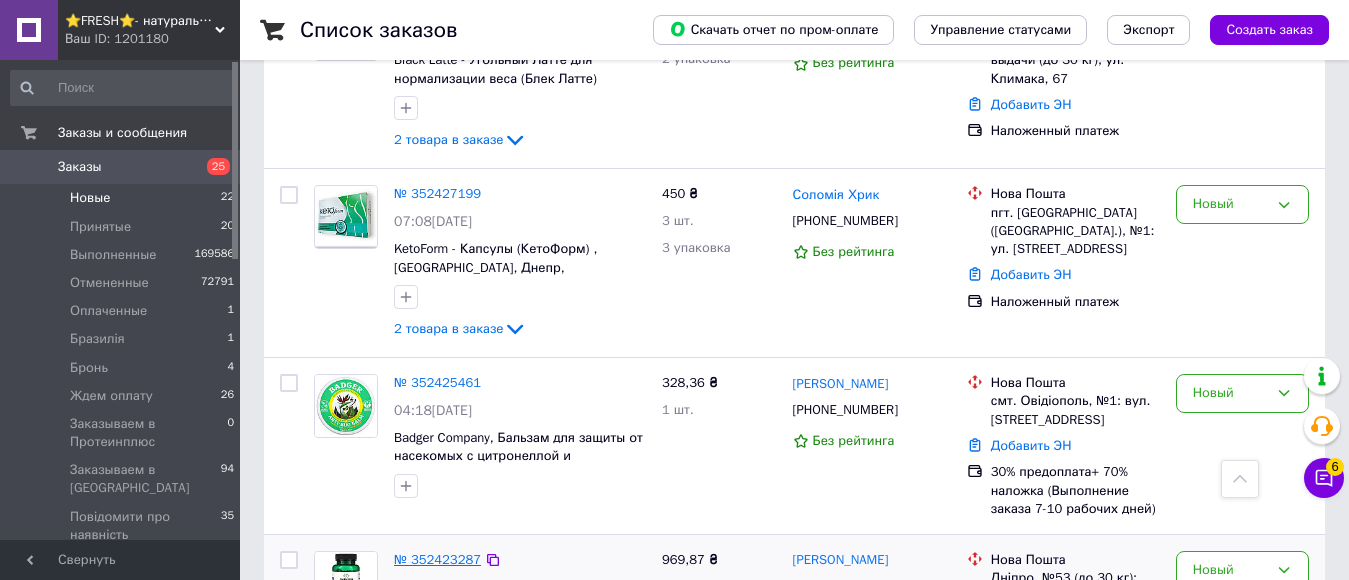 click on "№ 352423287" at bounding box center (437, 559) 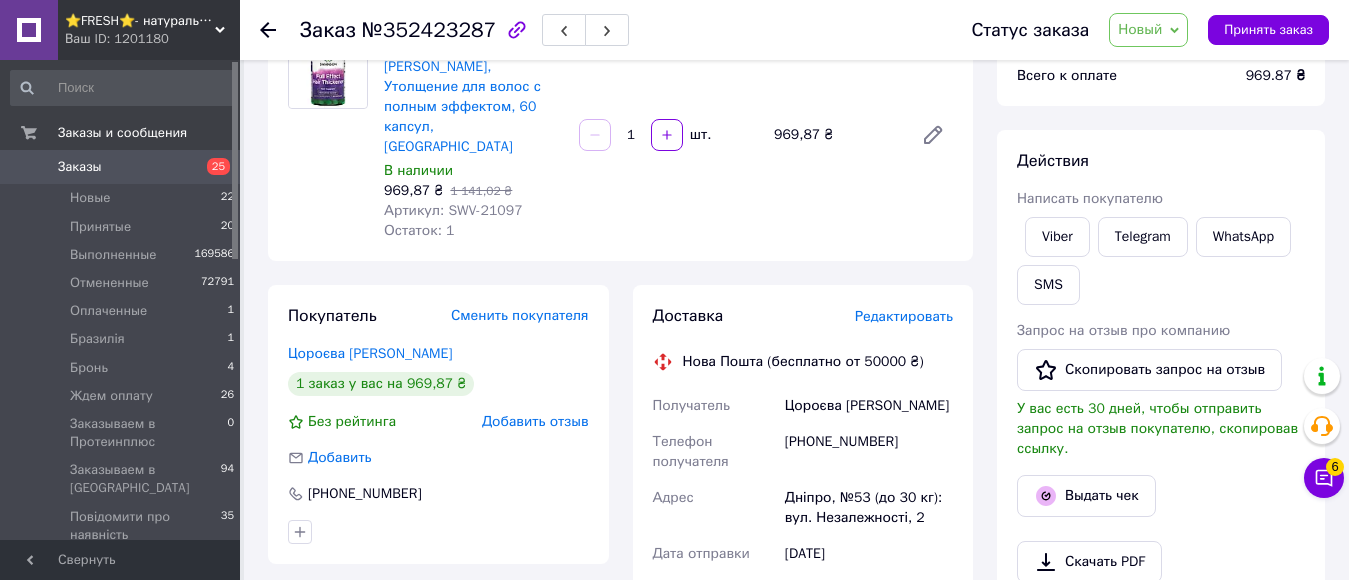 scroll, scrollTop: 0, scrollLeft: 0, axis: both 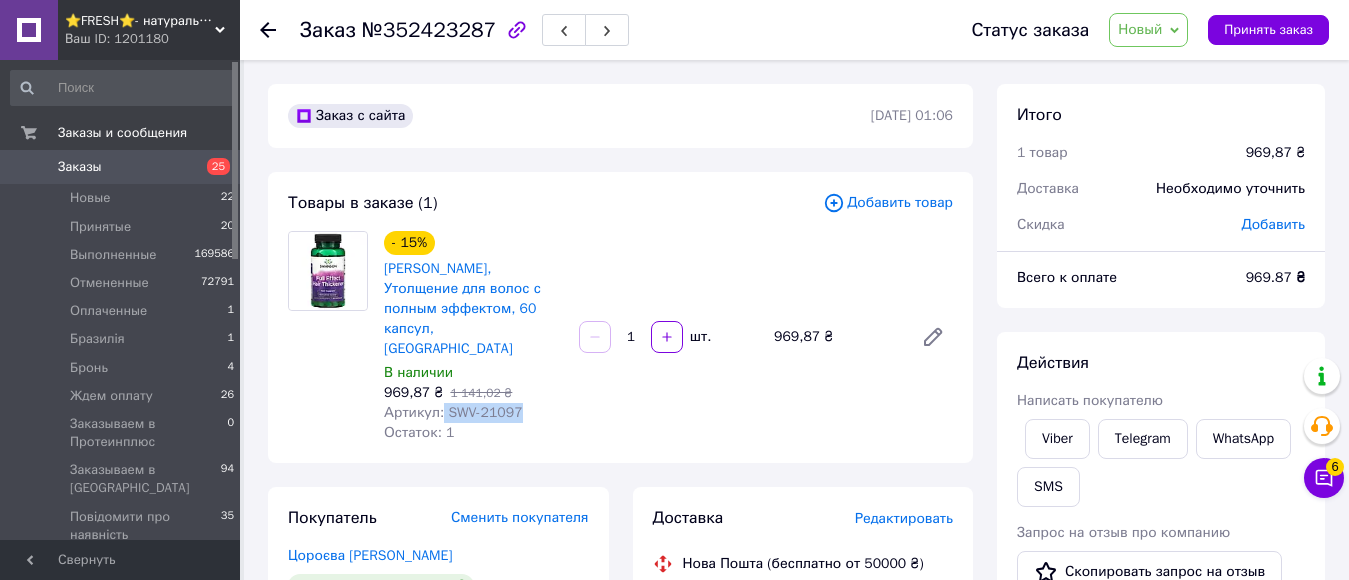 drag, startPoint x: 440, startPoint y: 370, endPoint x: 524, endPoint y: 372, distance: 84.0238 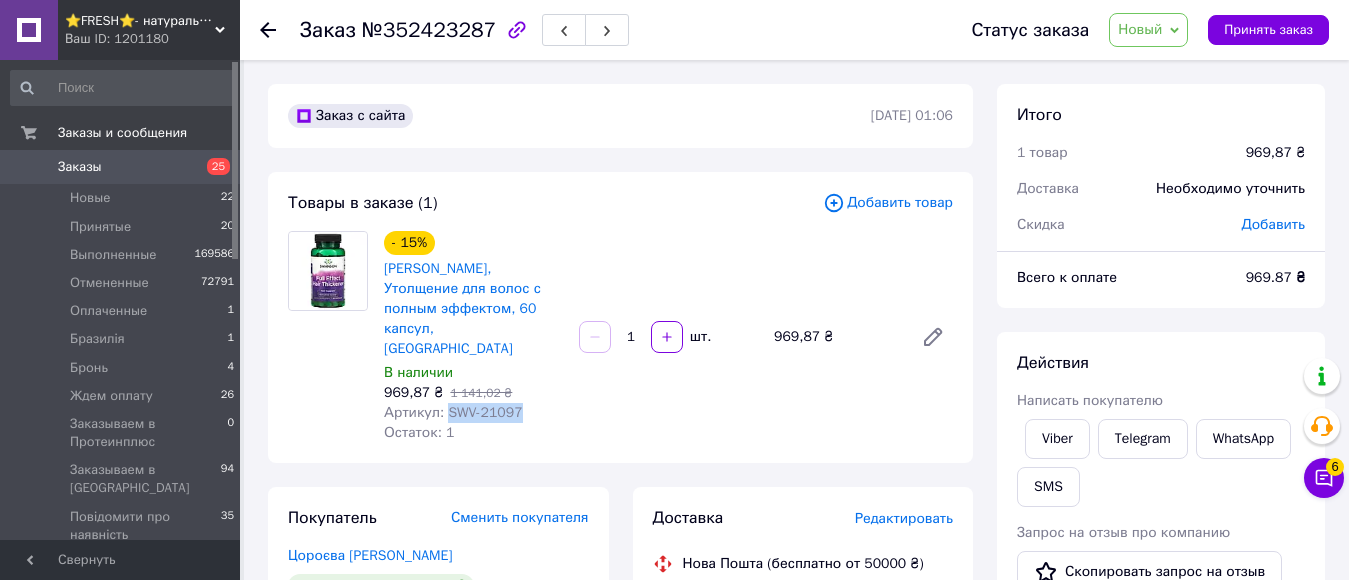 drag, startPoint x: 442, startPoint y: 370, endPoint x: 532, endPoint y: 370, distance: 90 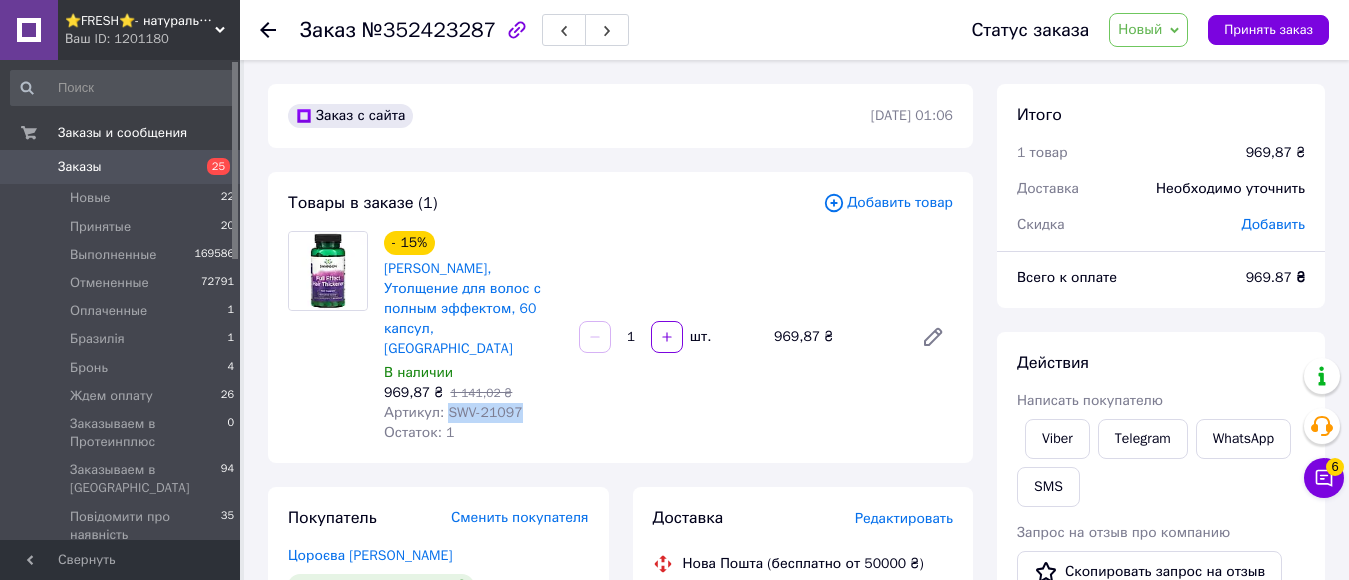 click on "Артикул: SWV-21097" at bounding box center (473, 413) 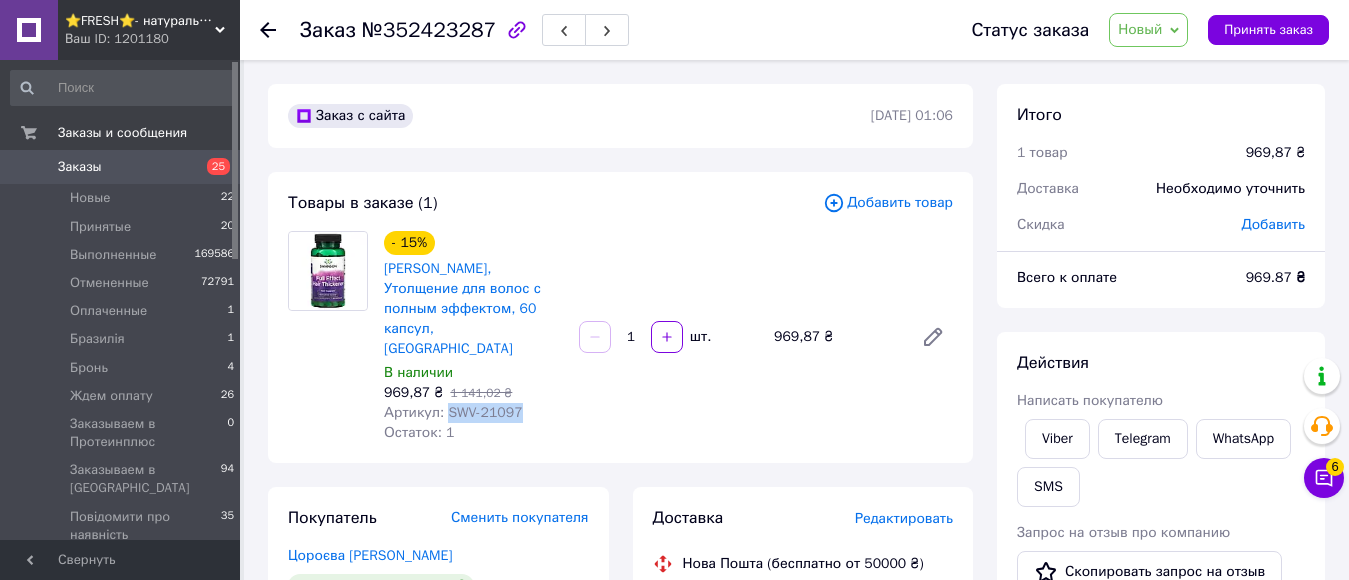 scroll, scrollTop: 200, scrollLeft: 0, axis: vertical 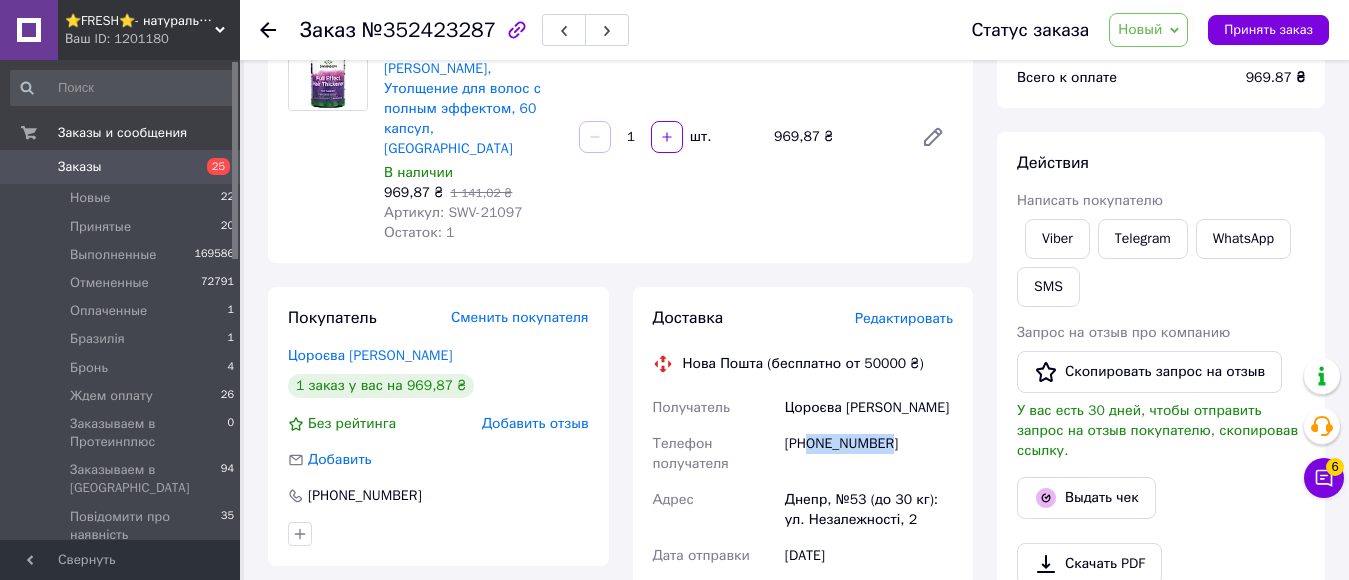 drag, startPoint x: 808, startPoint y: 404, endPoint x: 906, endPoint y: 397, distance: 98.24968 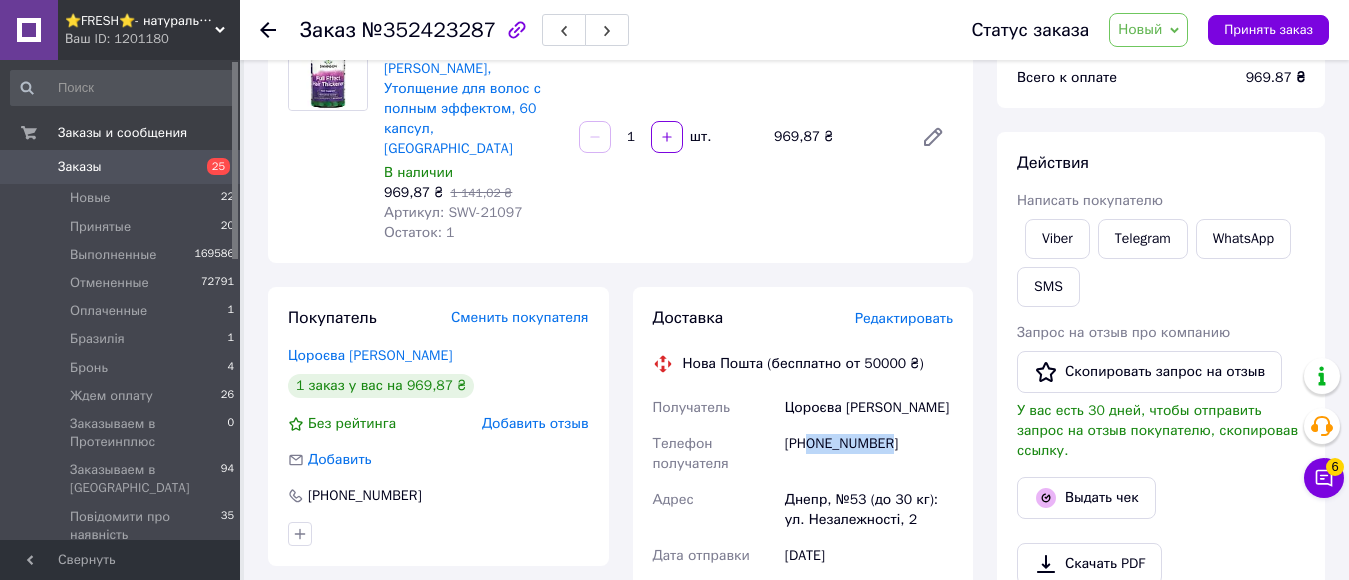 click on "[PHONE_NUMBER]" at bounding box center [869, 454] 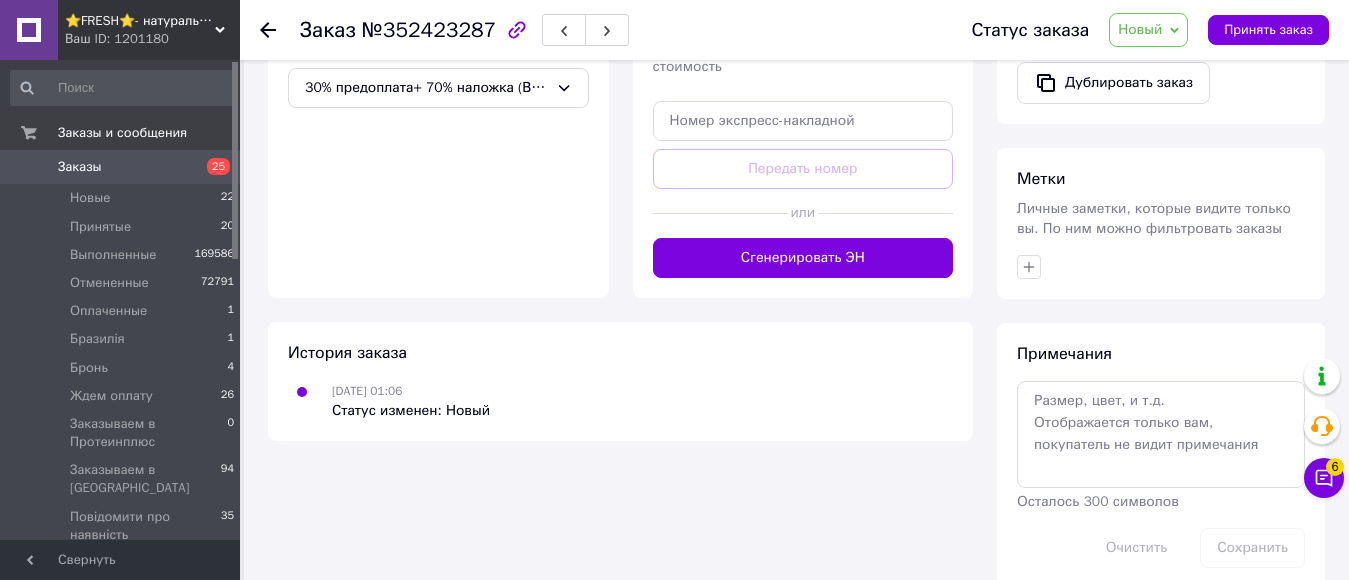 scroll, scrollTop: 793, scrollLeft: 0, axis: vertical 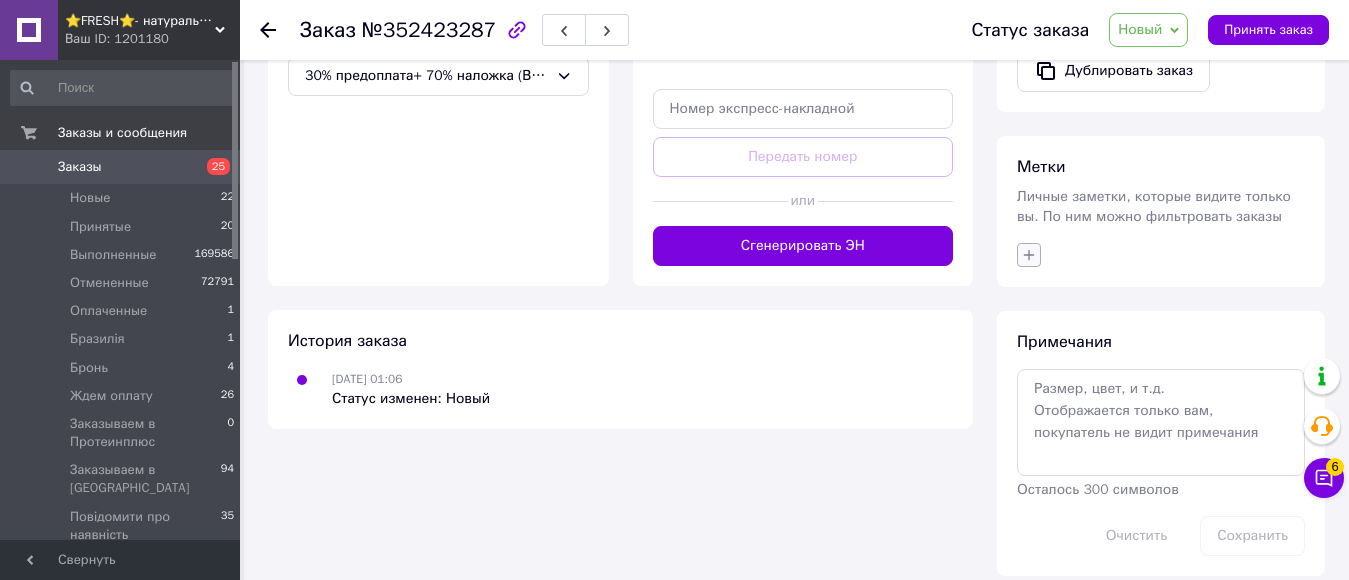 click 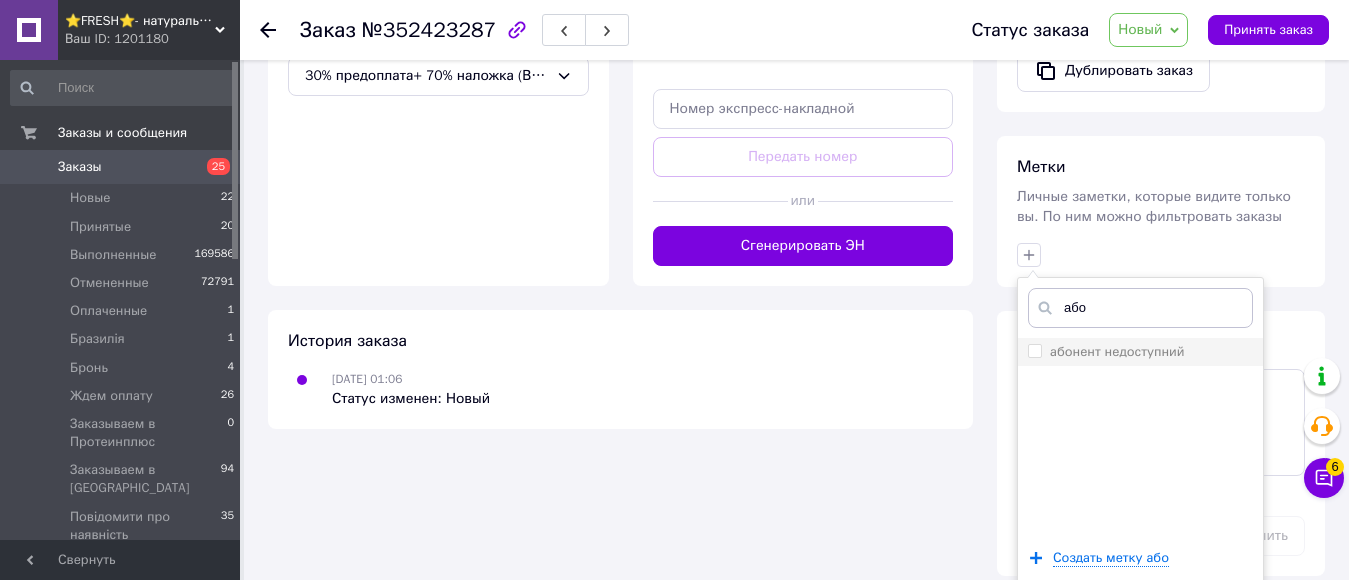 type on "або" 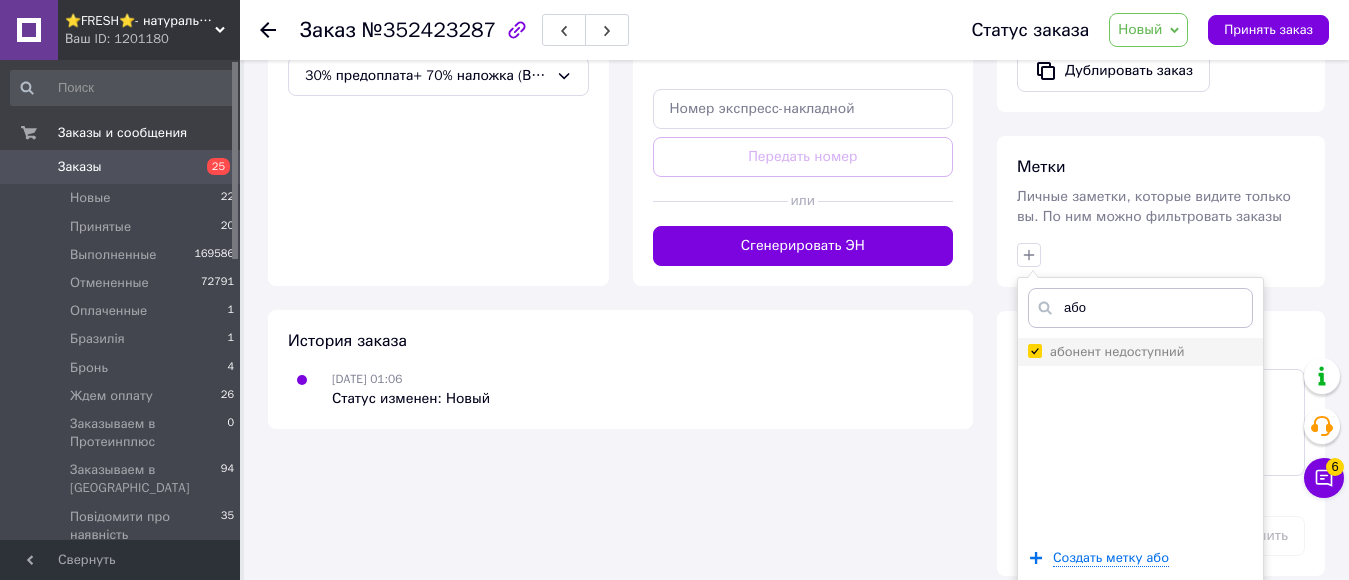 checkbox on "true" 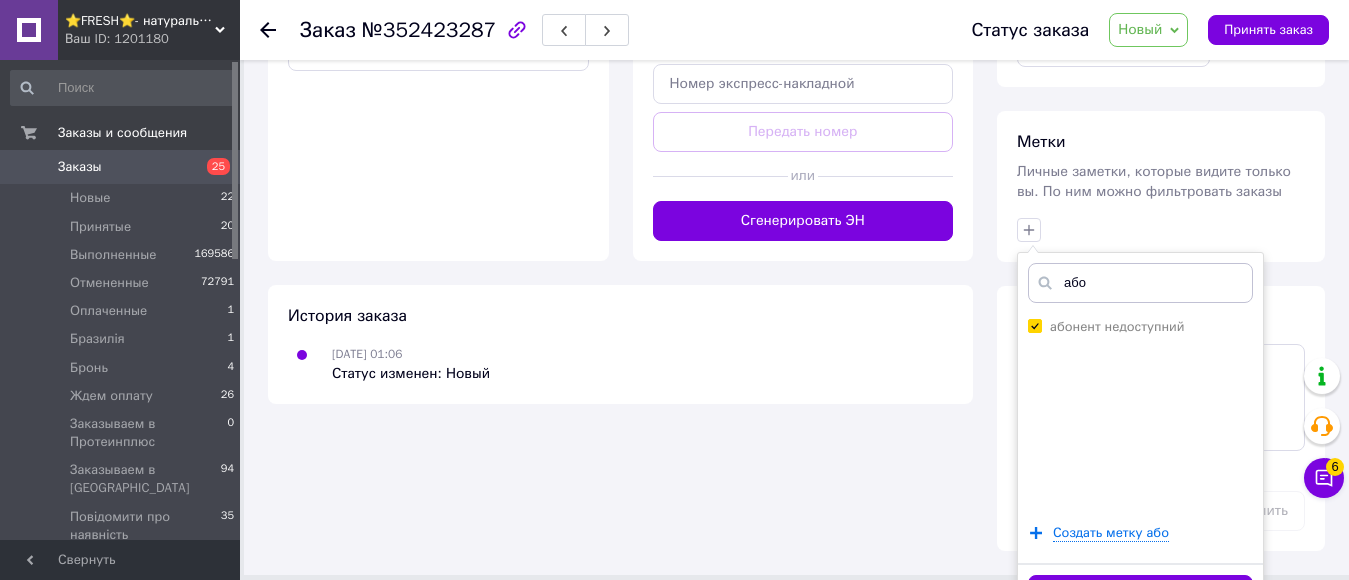 scroll, scrollTop: 842, scrollLeft: 0, axis: vertical 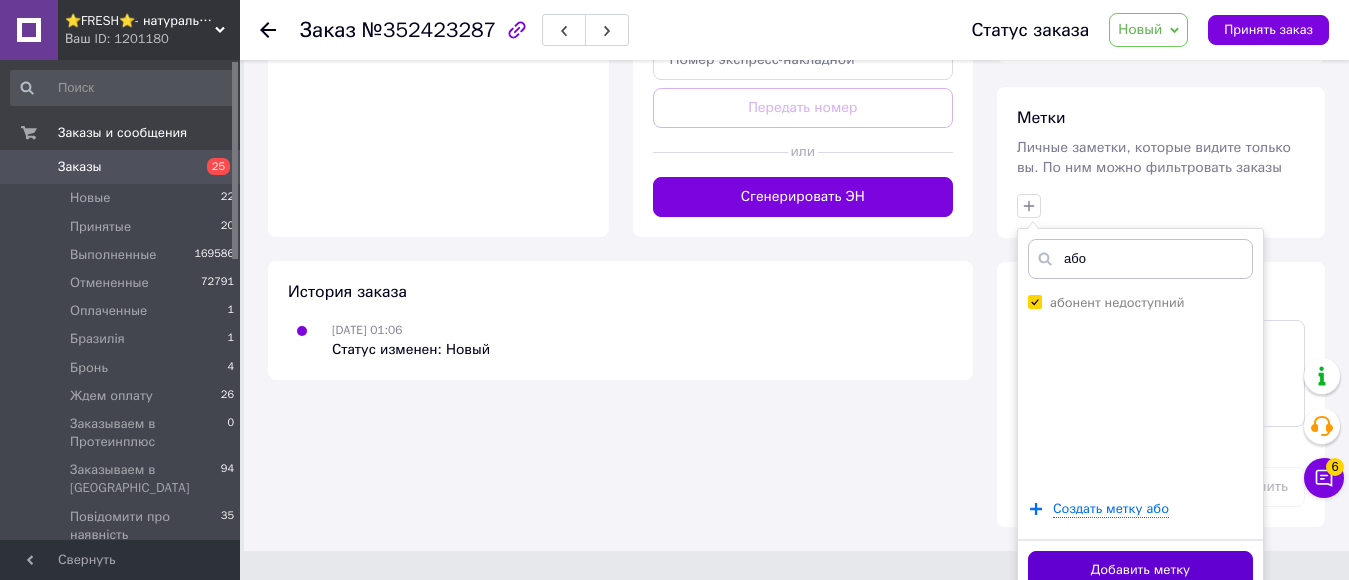 click on "Добавить метку" at bounding box center [1140, 570] 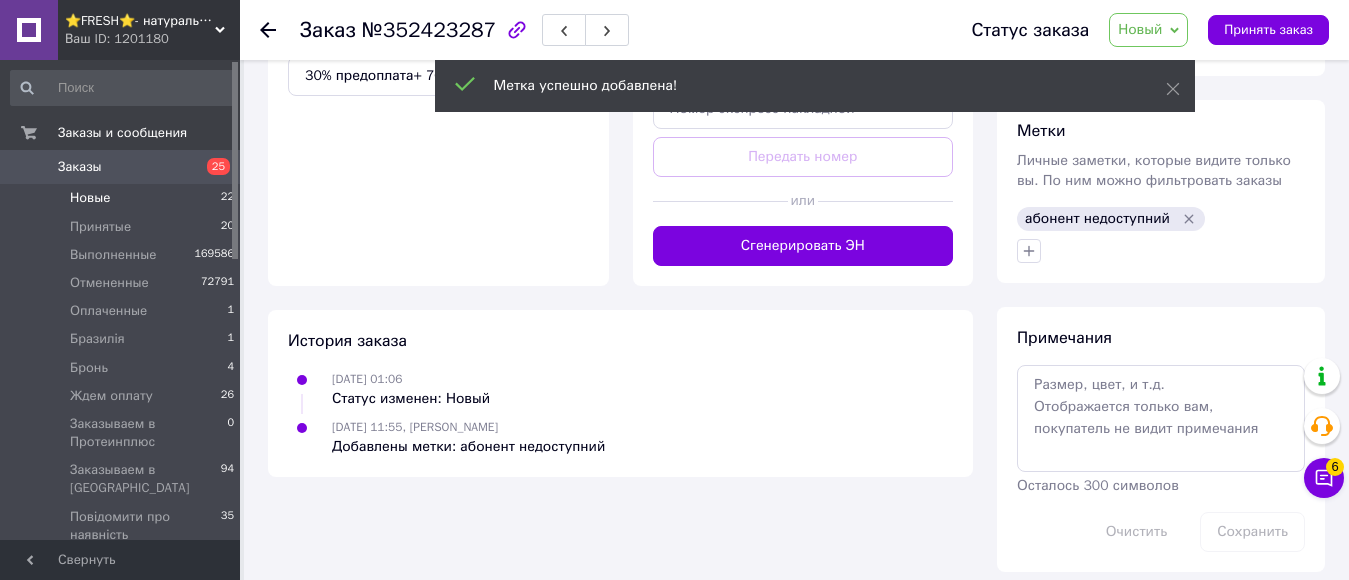 scroll, scrollTop: 789, scrollLeft: 0, axis: vertical 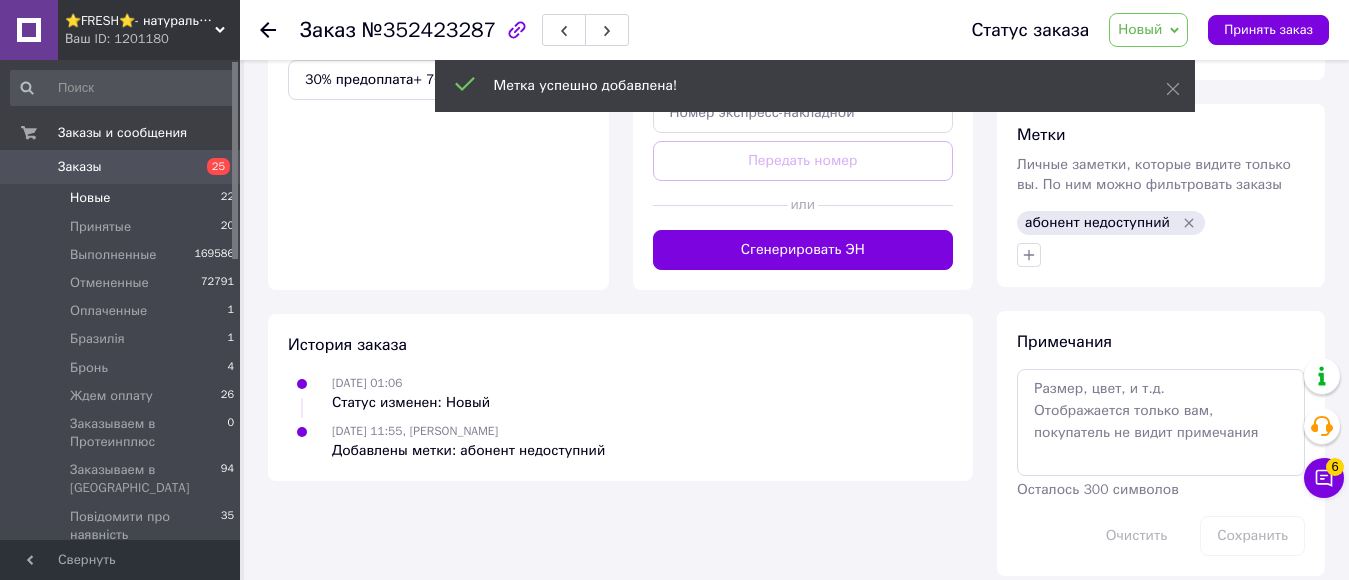 click on "Новые" at bounding box center (90, 198) 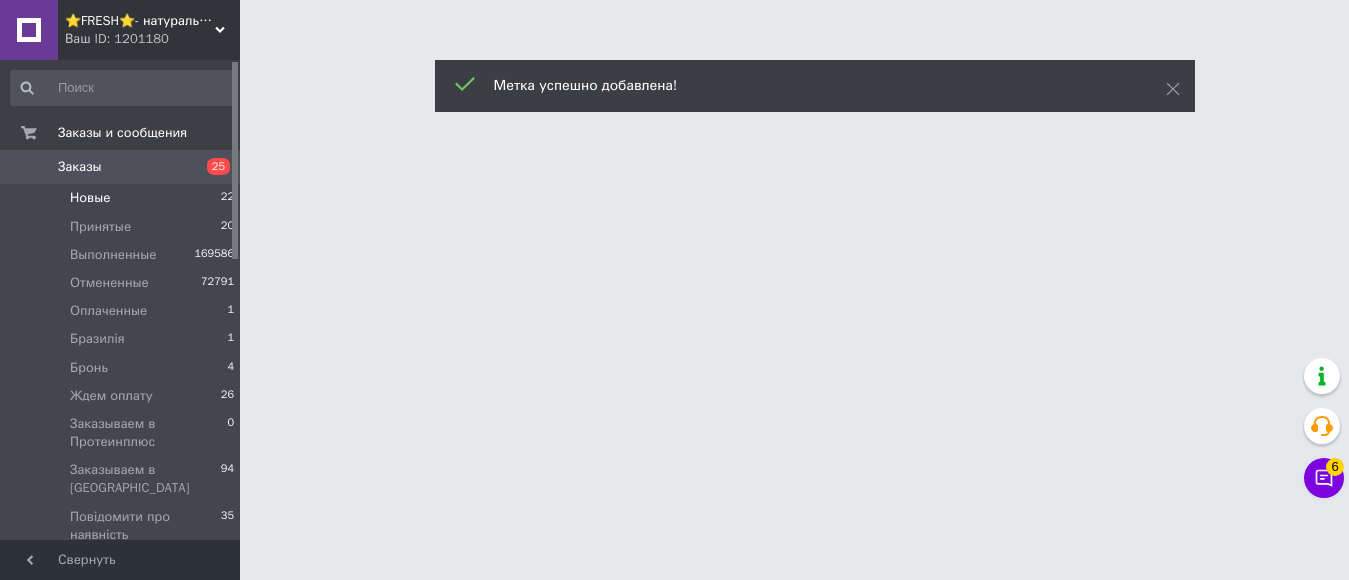 scroll, scrollTop: 0, scrollLeft: 0, axis: both 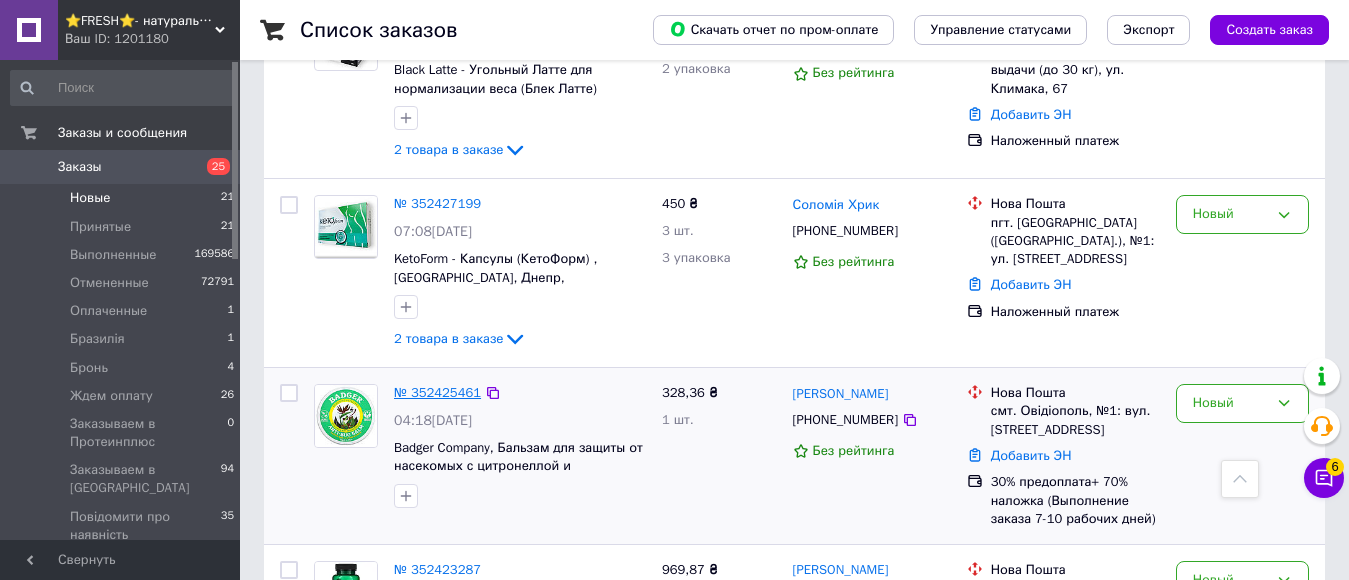 click on "№ 352425461" at bounding box center (437, 392) 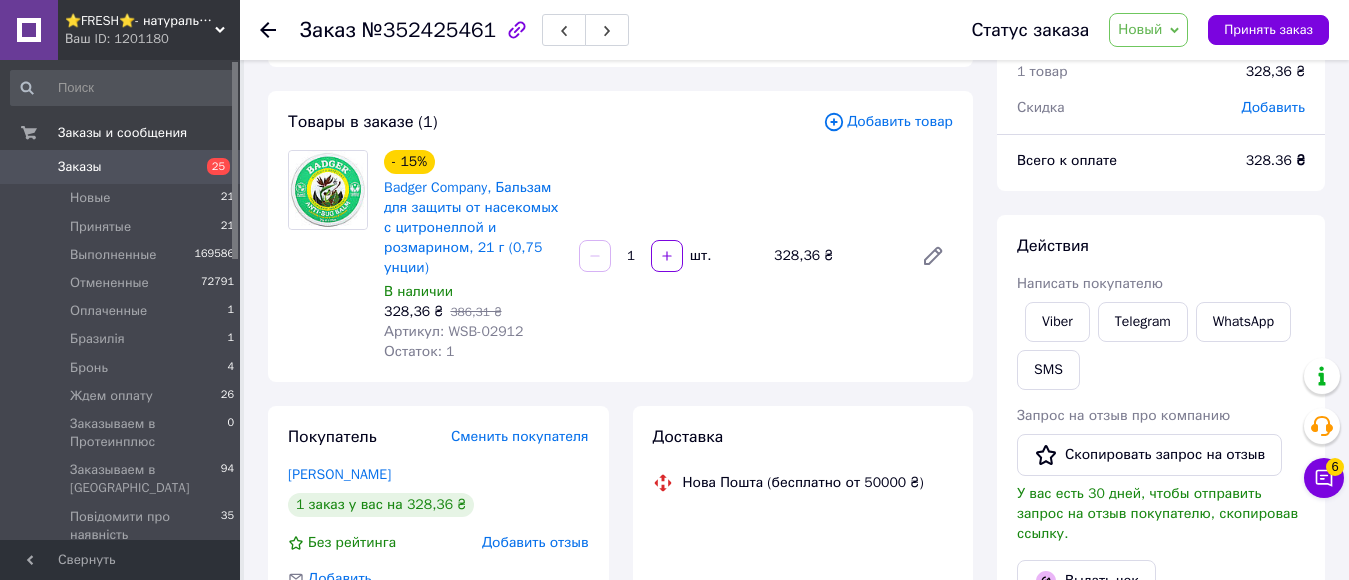 scroll, scrollTop: 0, scrollLeft: 0, axis: both 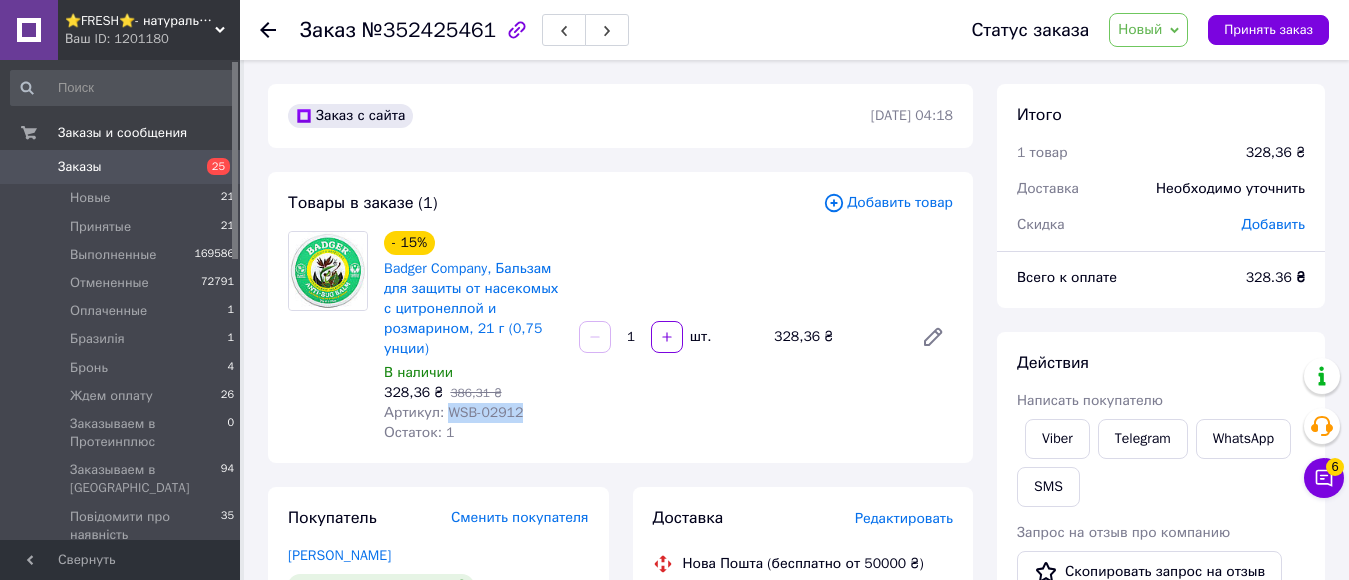 drag, startPoint x: 442, startPoint y: 414, endPoint x: 548, endPoint y: 414, distance: 106 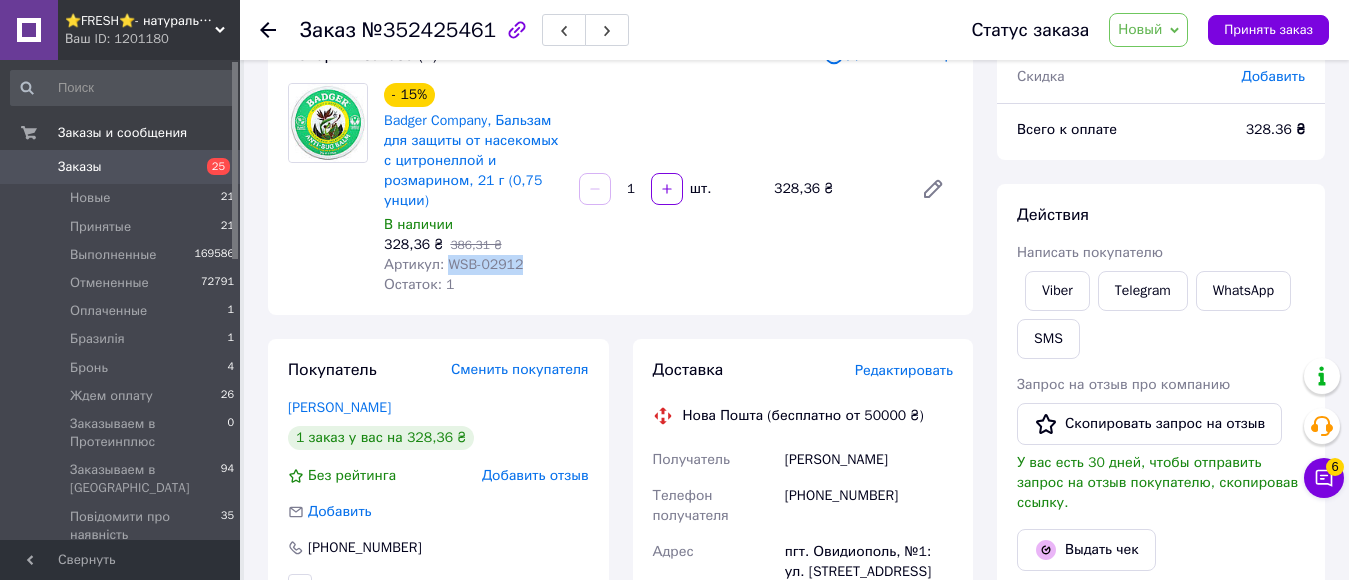 scroll, scrollTop: 300, scrollLeft: 0, axis: vertical 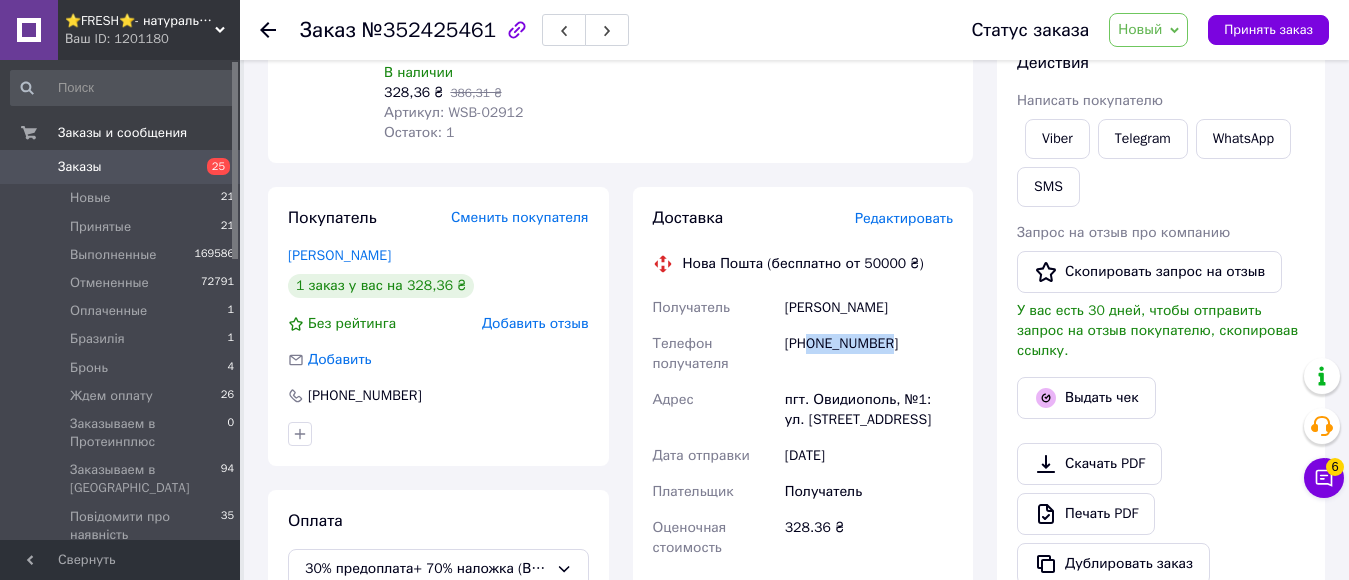 drag, startPoint x: 813, startPoint y: 348, endPoint x: 902, endPoint y: 348, distance: 89 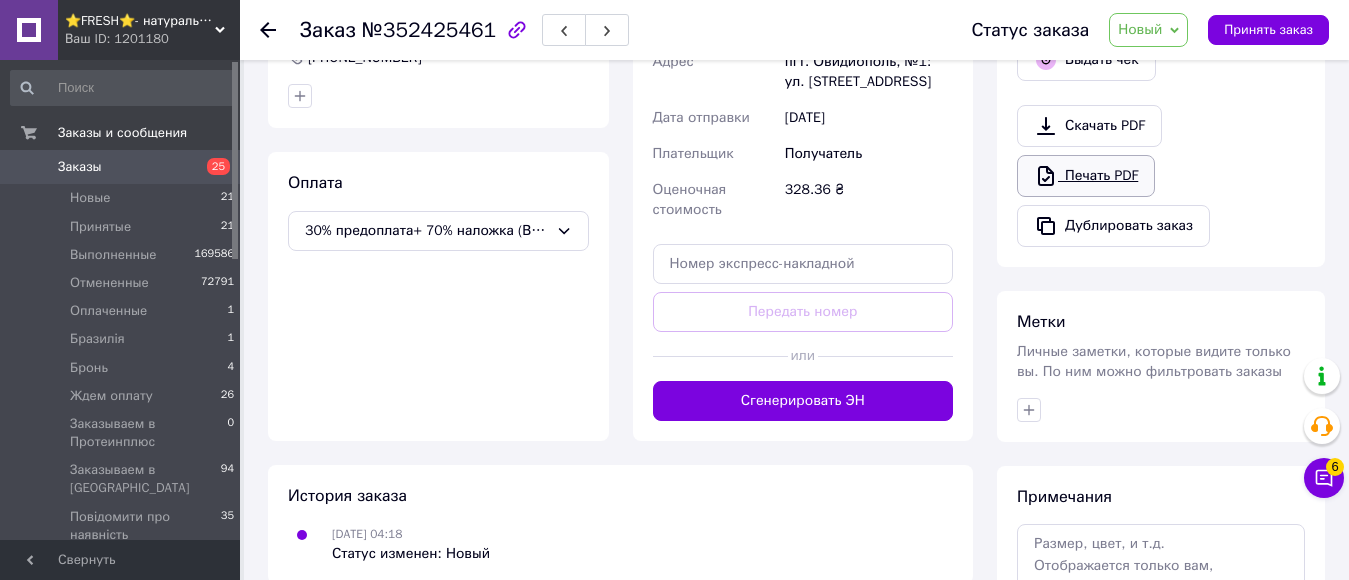 scroll, scrollTop: 700, scrollLeft: 0, axis: vertical 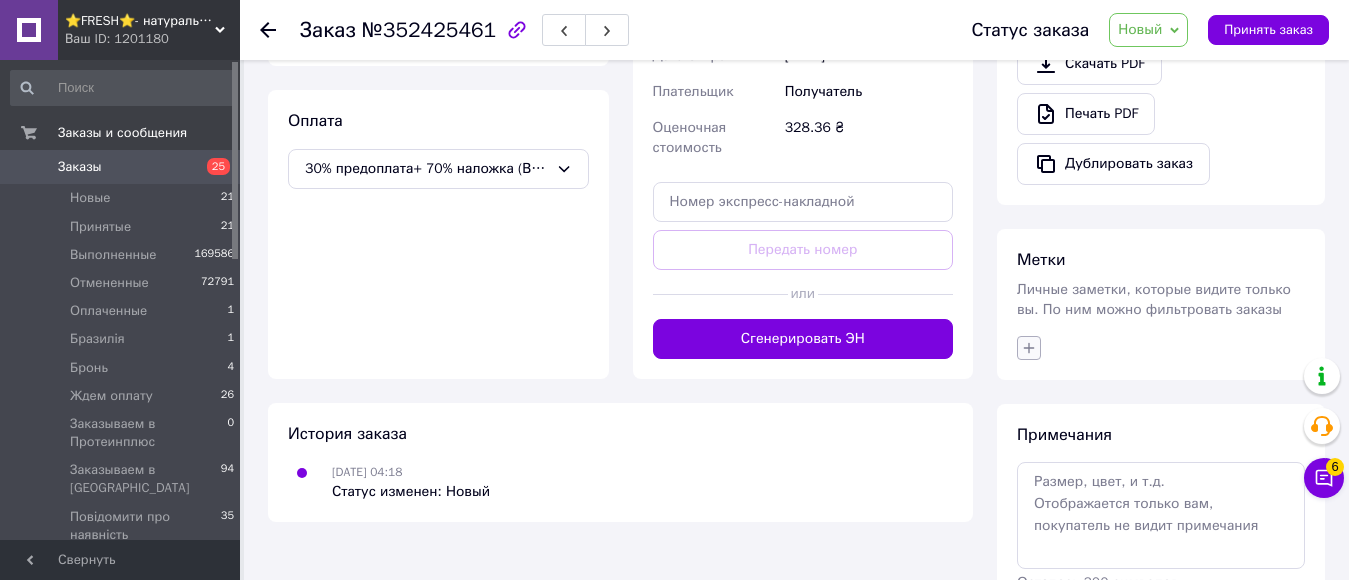 click at bounding box center (1029, 348) 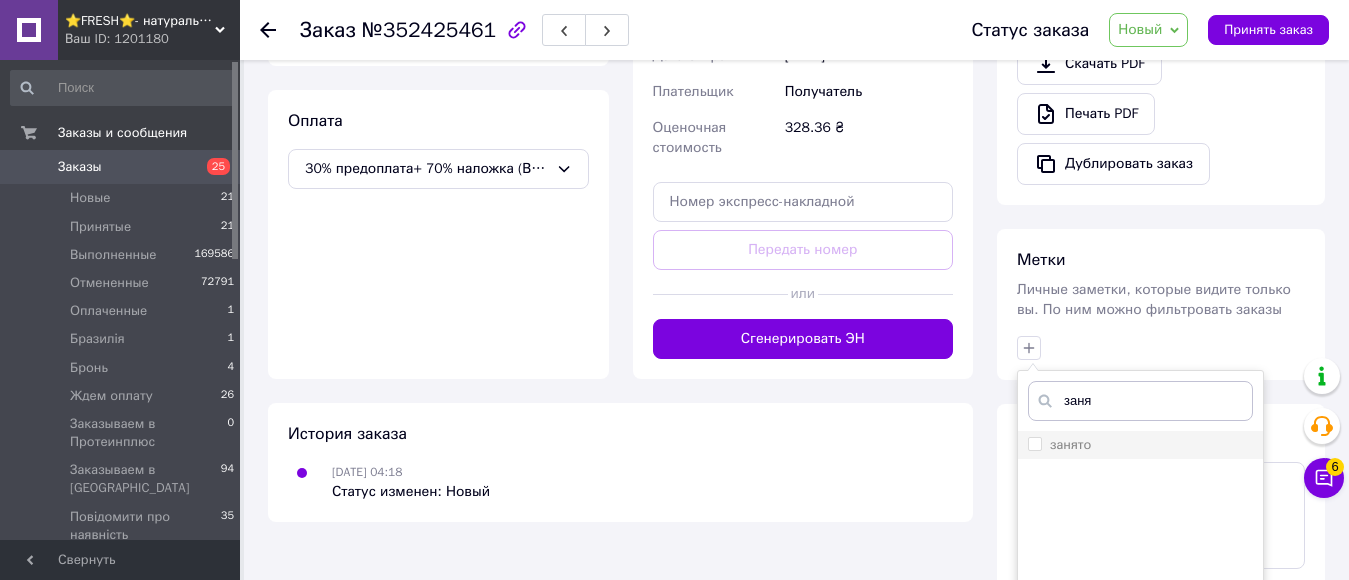 type on "заня" 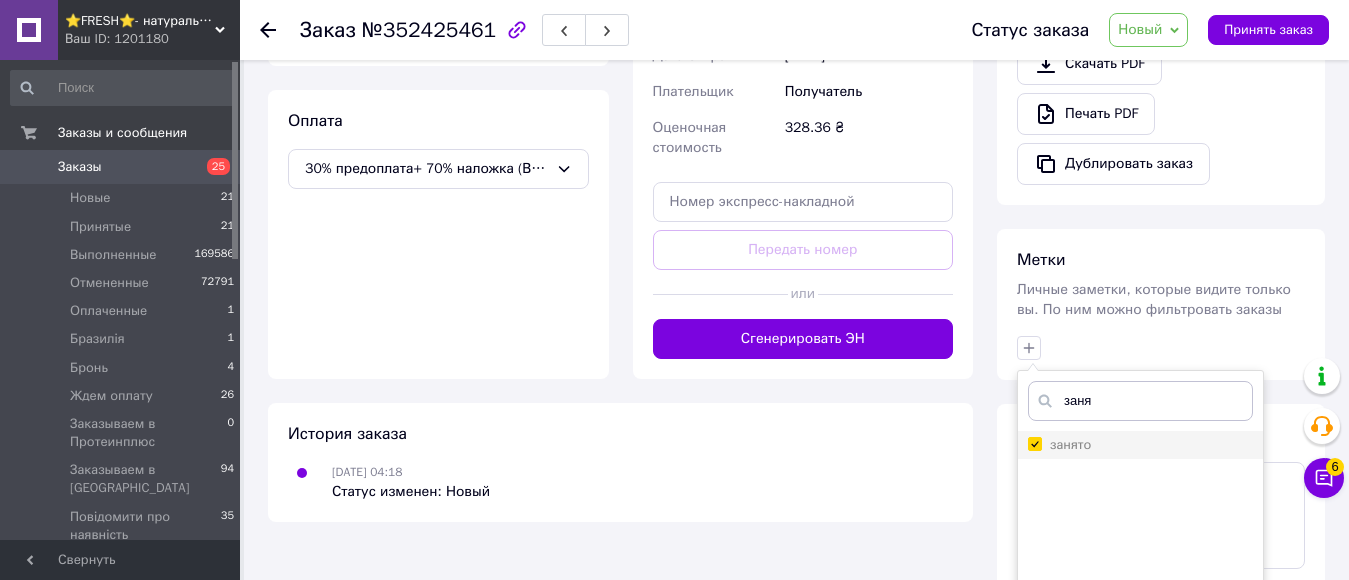 checkbox on "true" 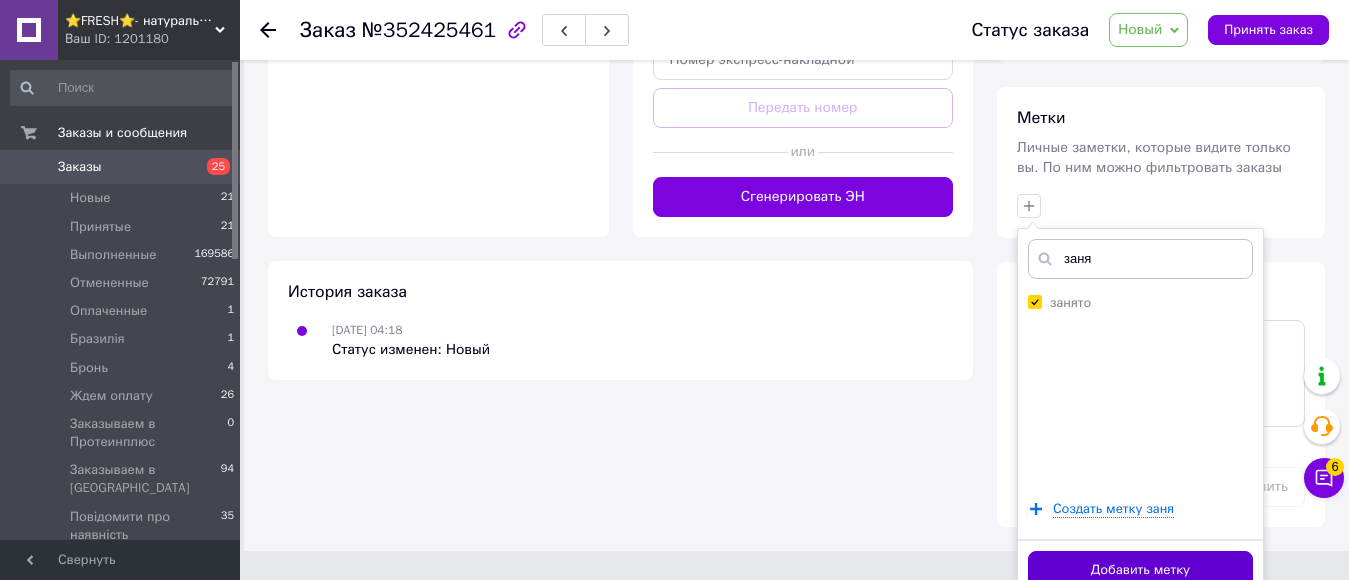 click on "Добавить метку" at bounding box center [1140, 570] 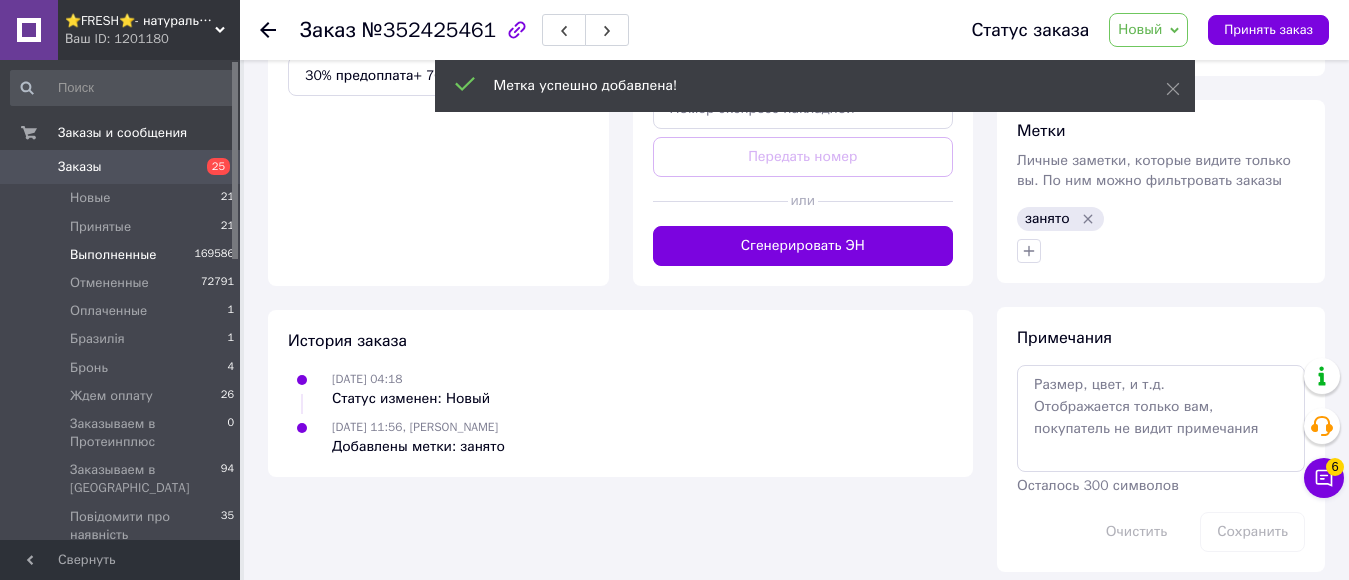 scroll, scrollTop: 789, scrollLeft: 0, axis: vertical 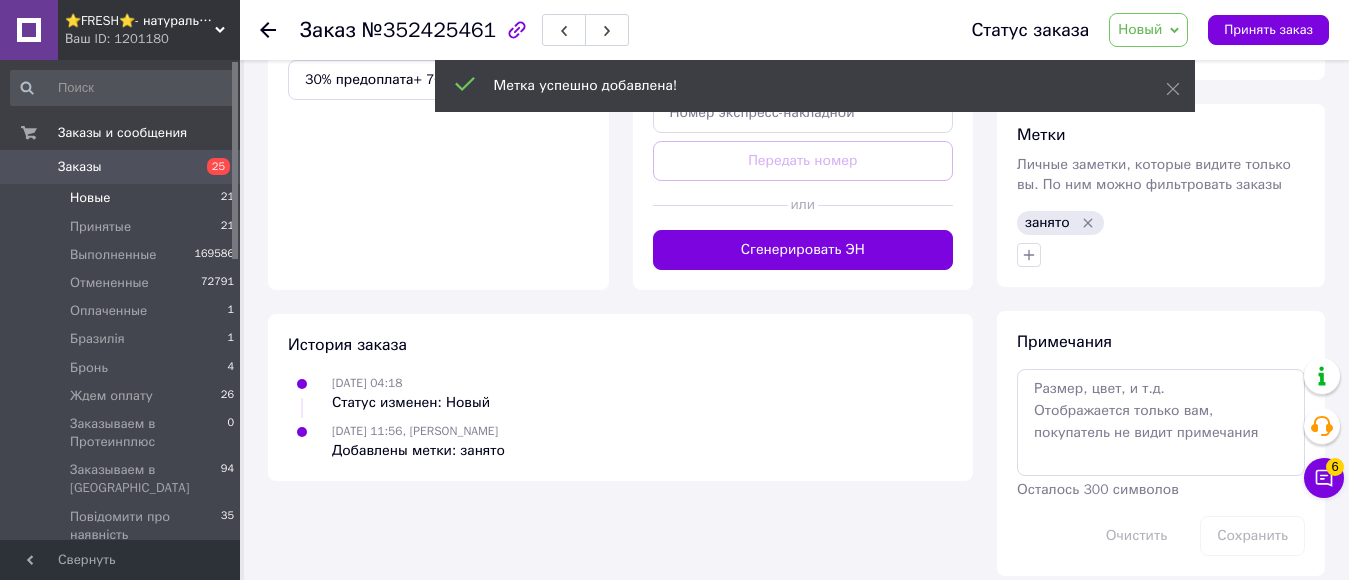click on "Новые" at bounding box center [90, 198] 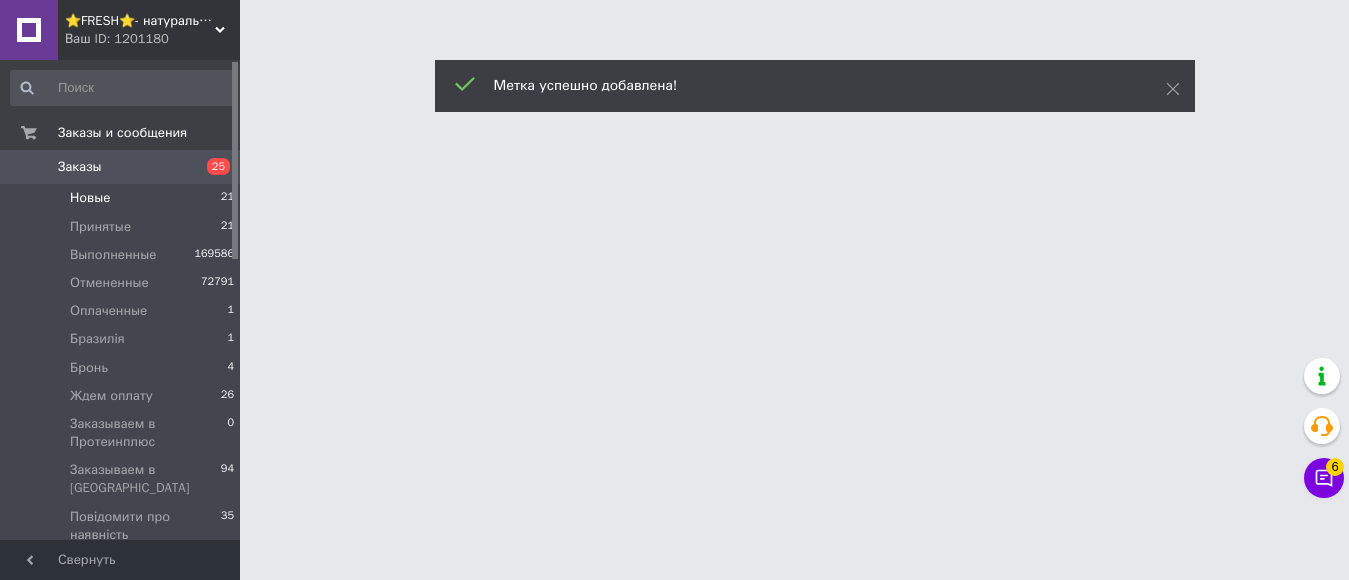 scroll, scrollTop: 0, scrollLeft: 0, axis: both 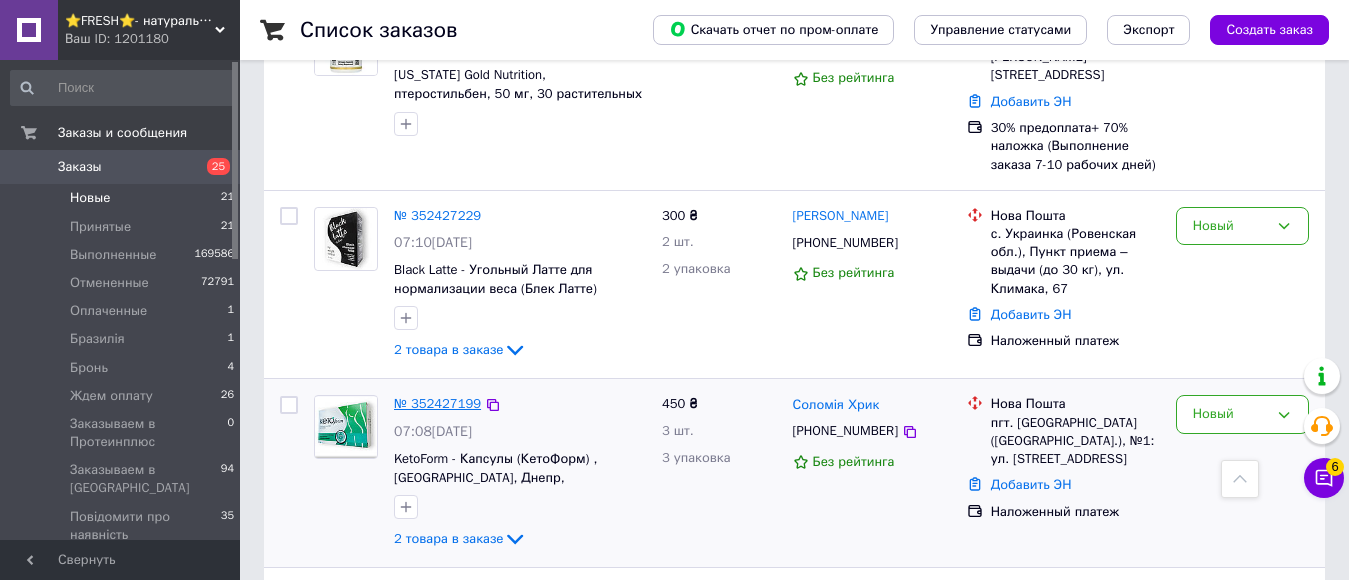 click on "№ 352427199" at bounding box center (437, 403) 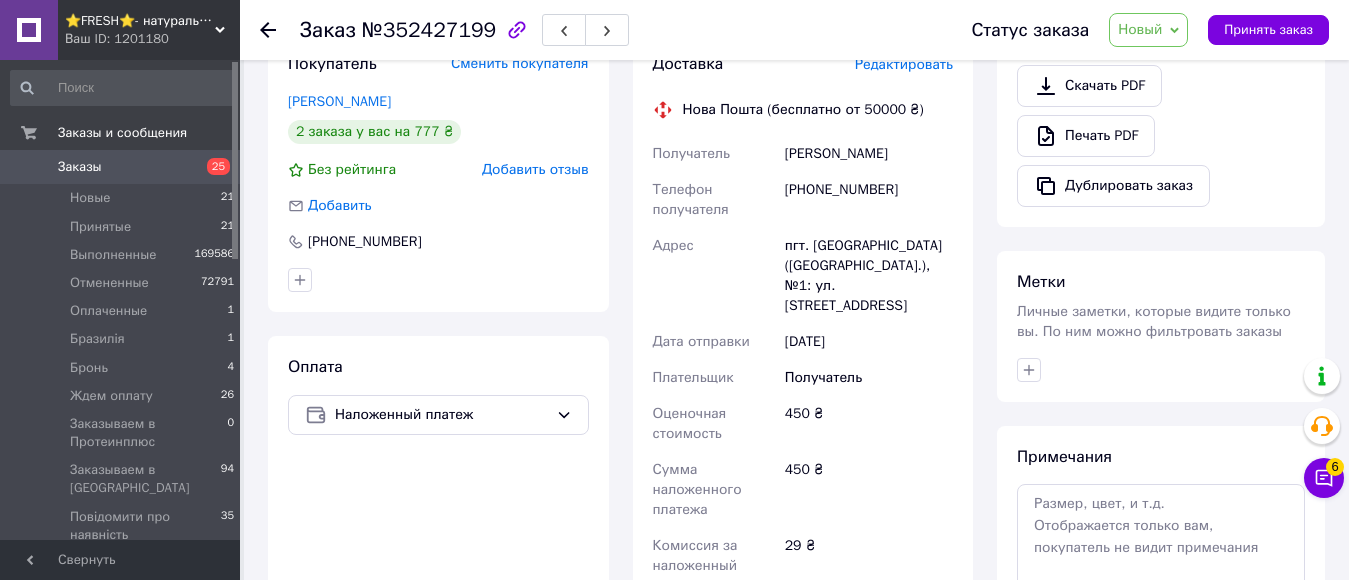 scroll, scrollTop: 378, scrollLeft: 0, axis: vertical 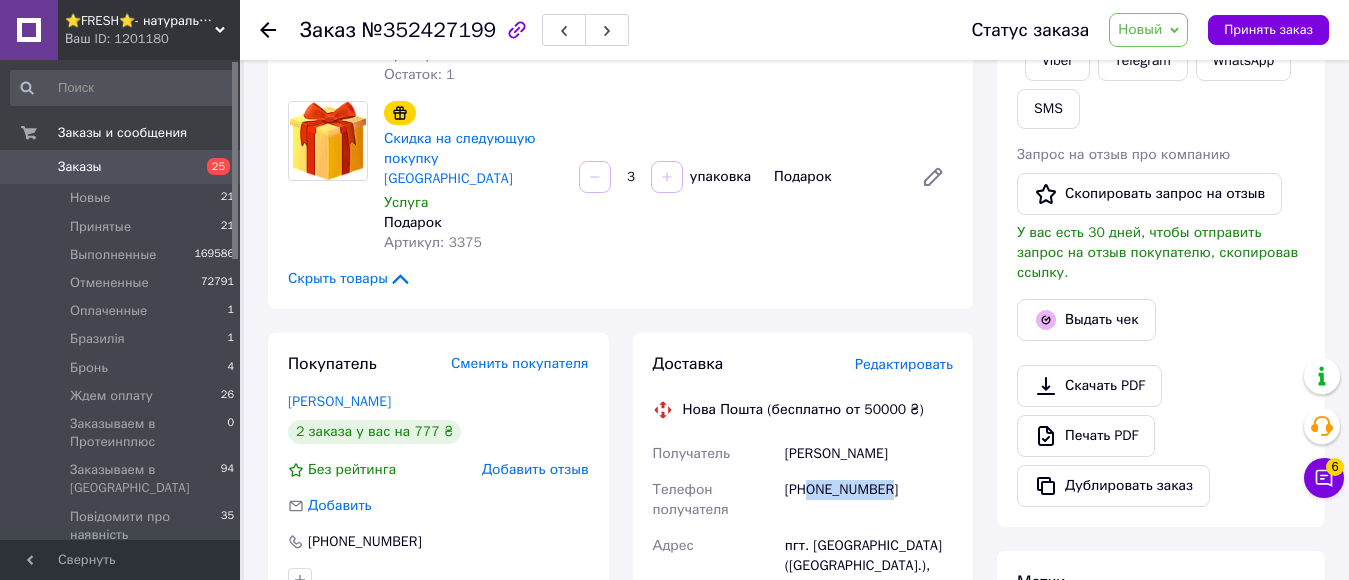 drag, startPoint x: 811, startPoint y: 408, endPoint x: 888, endPoint y: 413, distance: 77.16217 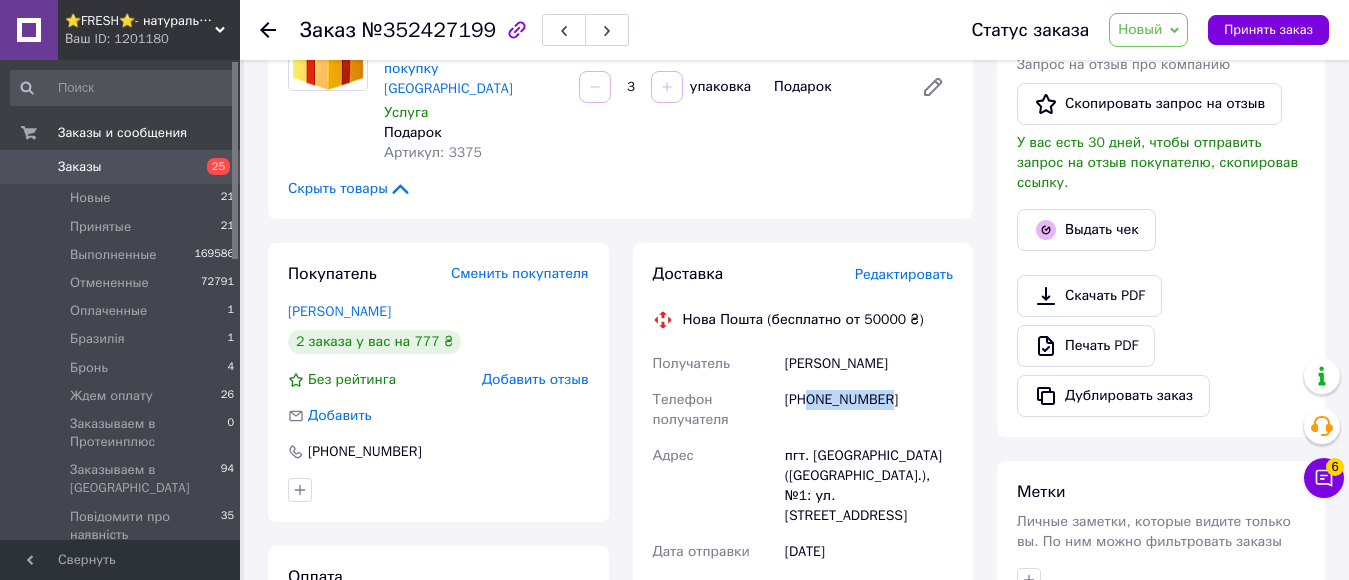 scroll, scrollTop: 578, scrollLeft: 0, axis: vertical 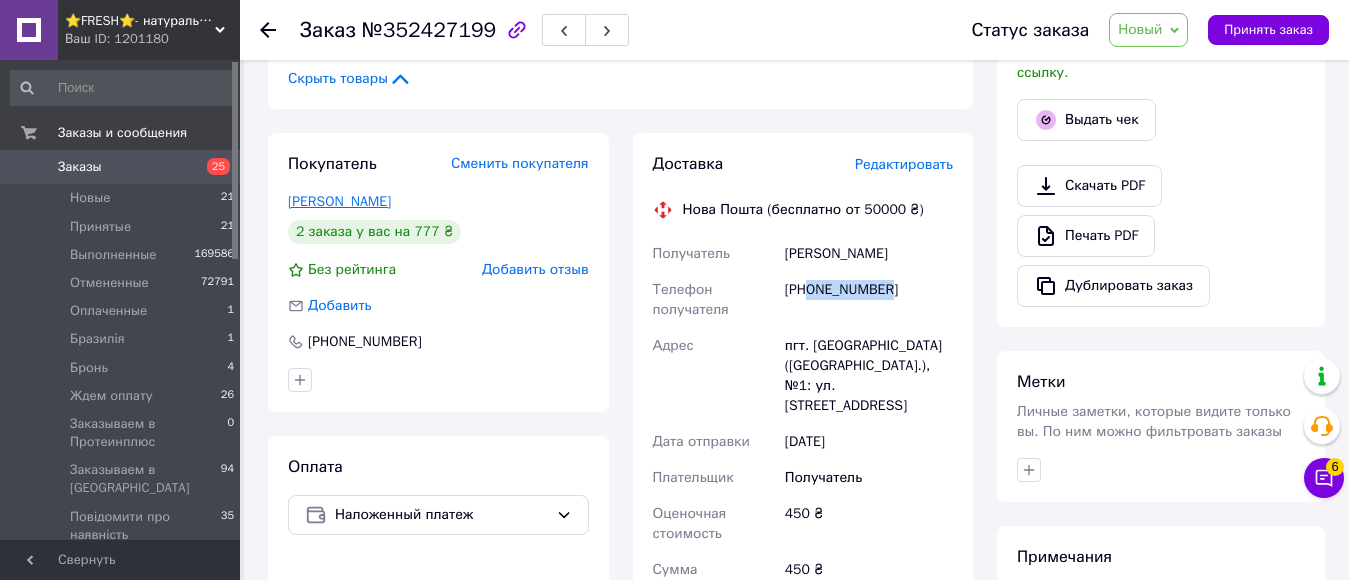 click on "Хрик Соломія" at bounding box center (339, 201) 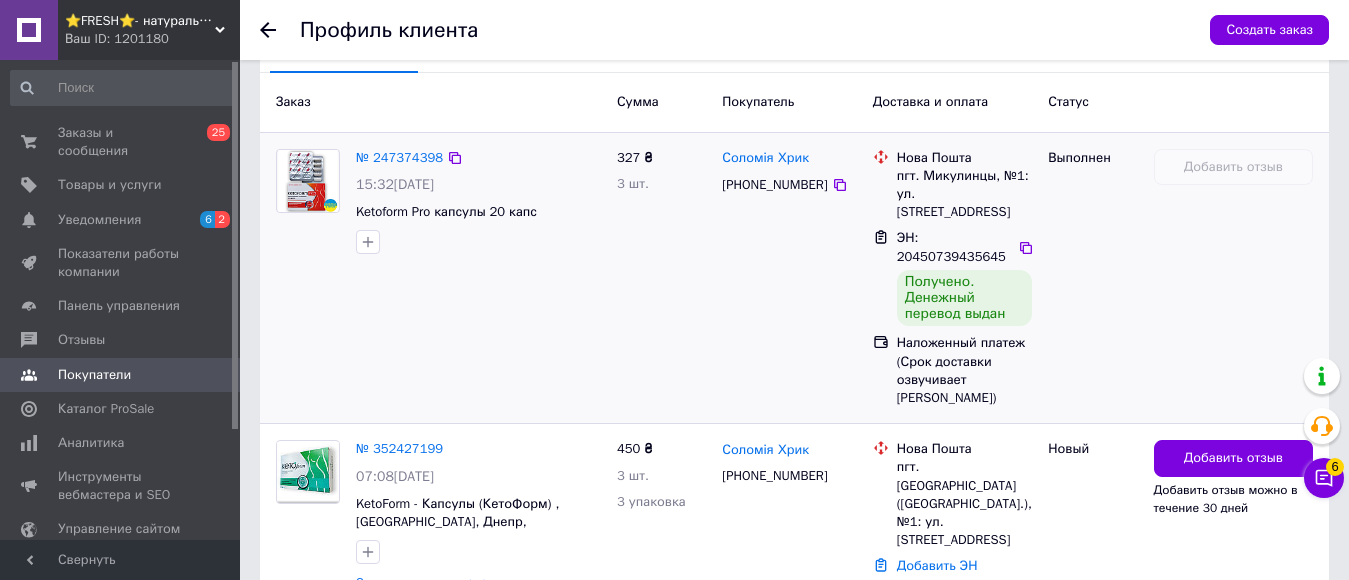 scroll, scrollTop: 575, scrollLeft: 0, axis: vertical 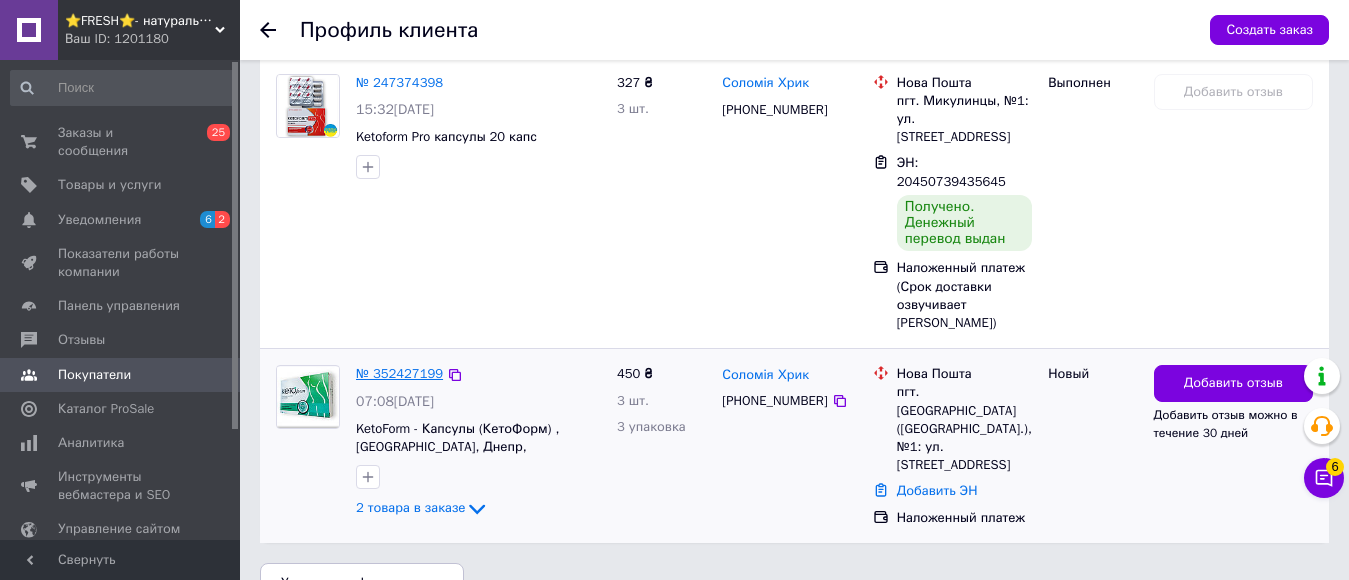 click on "№ 352427199" at bounding box center [399, 373] 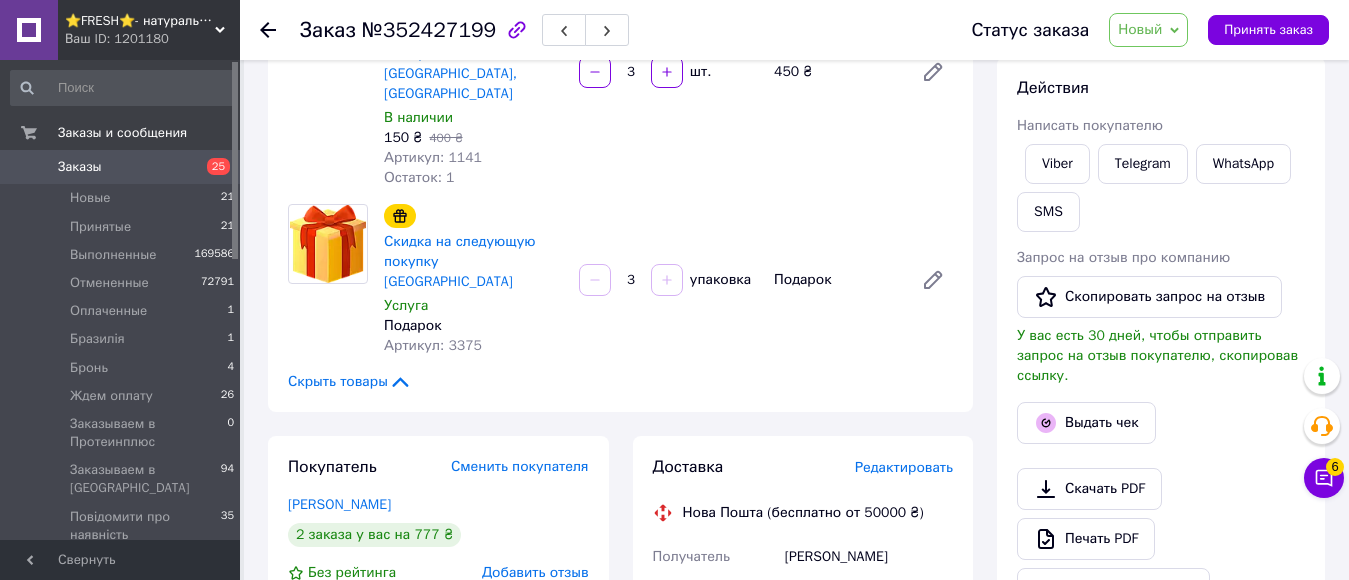 scroll, scrollTop: 100, scrollLeft: 0, axis: vertical 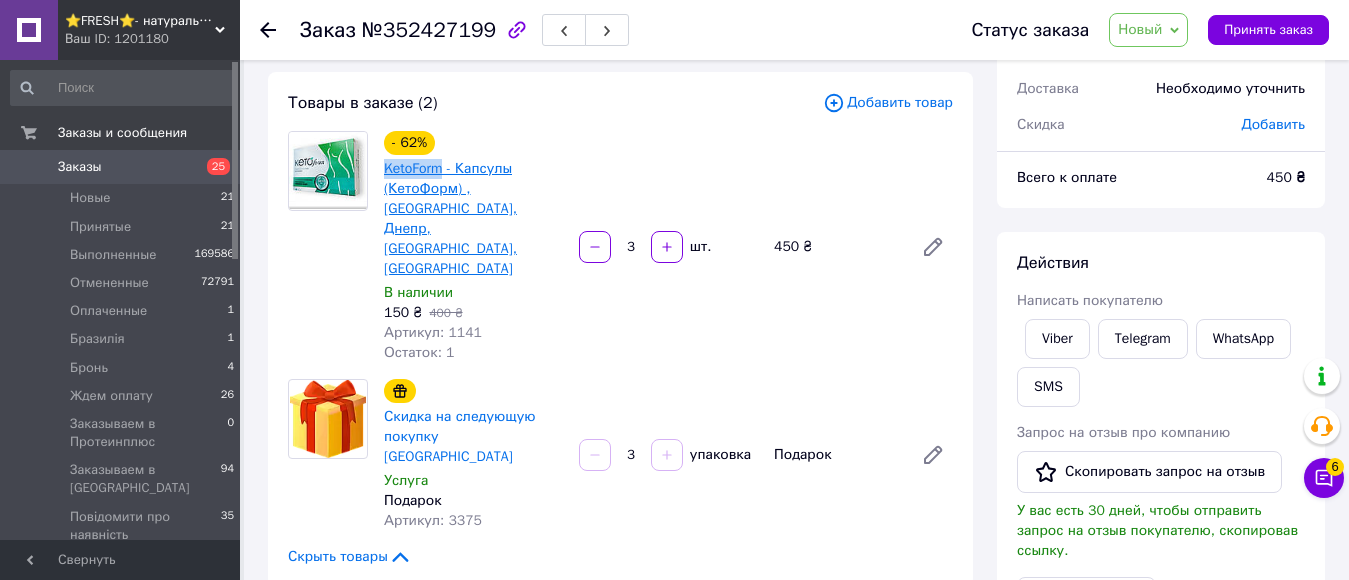 drag, startPoint x: 379, startPoint y: 167, endPoint x: 442, endPoint y: 176, distance: 63.63961 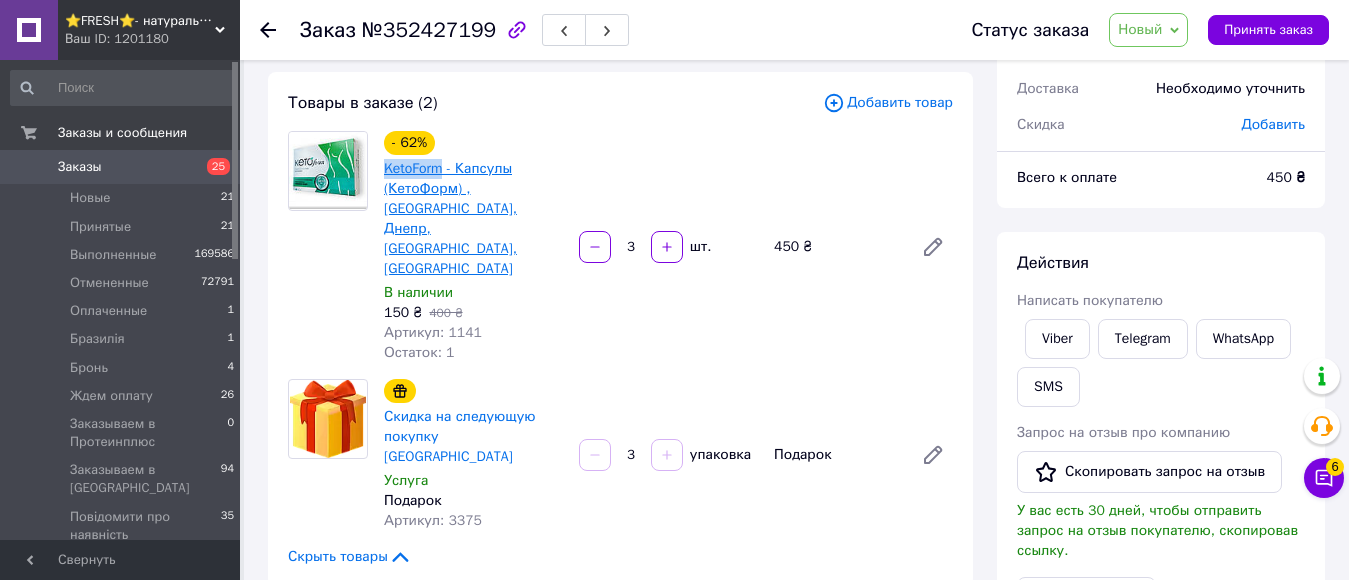 click on "- 62% KetoForm - Капсулы (КетоФорм) ,Киев, Днепр, Одесса, Киев В наличии 150 ₴   400 ₴ Артикул: 1141 Остаток: 1" at bounding box center [473, 247] 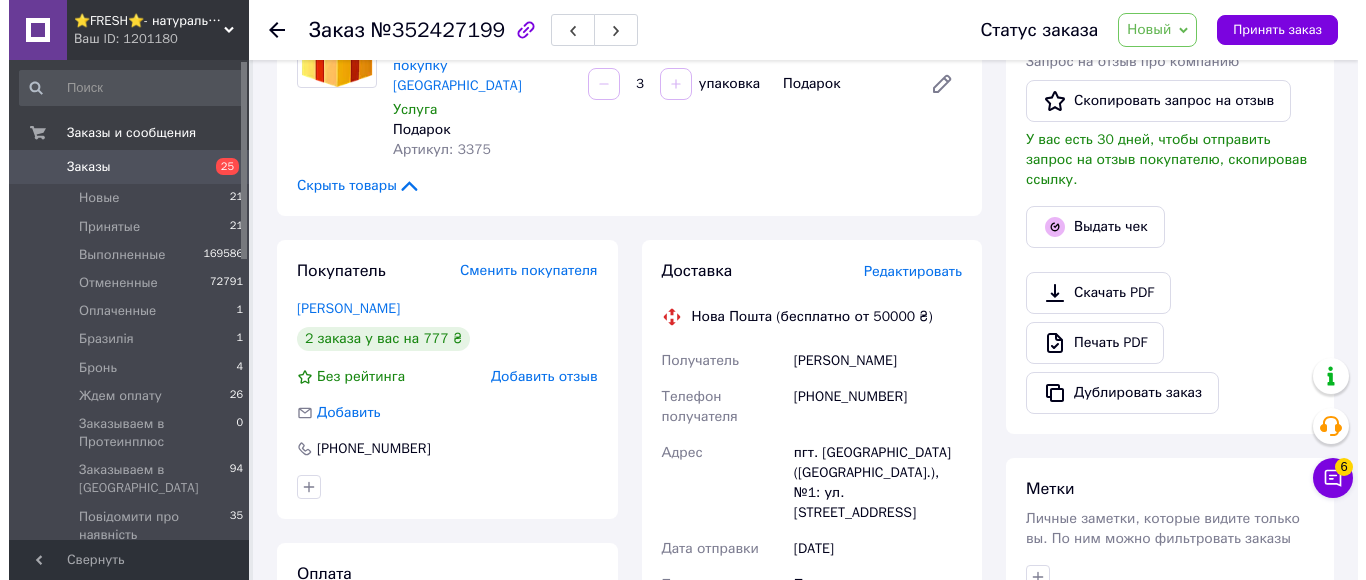 scroll, scrollTop: 500, scrollLeft: 0, axis: vertical 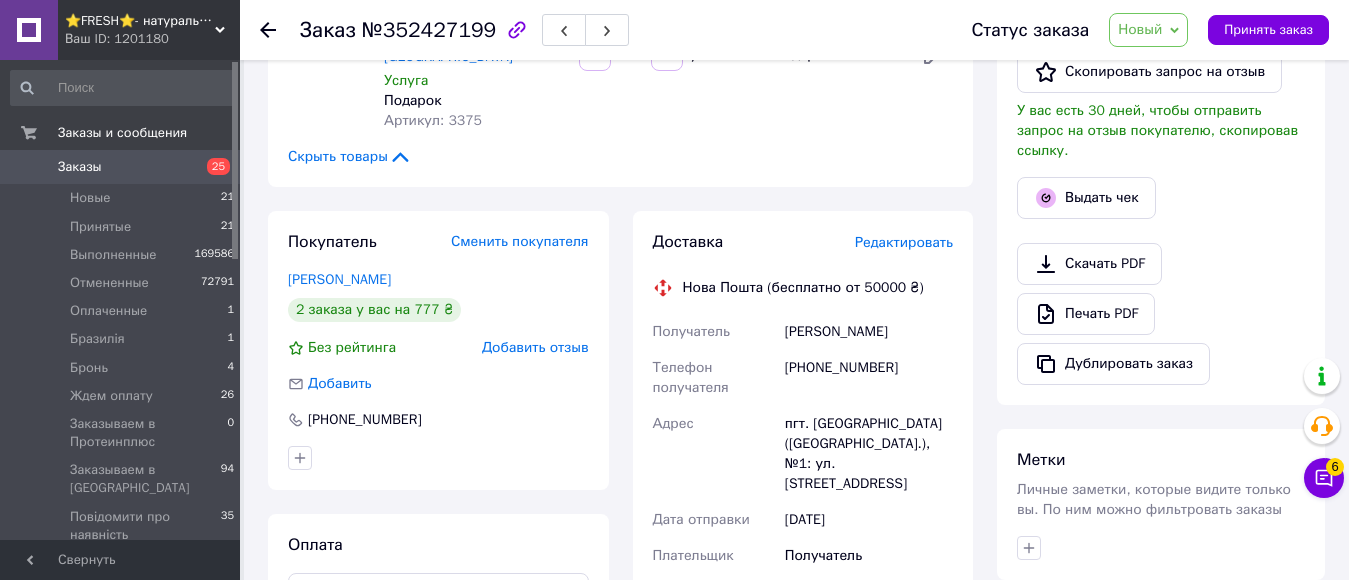 click on "Редактировать" at bounding box center (904, 242) 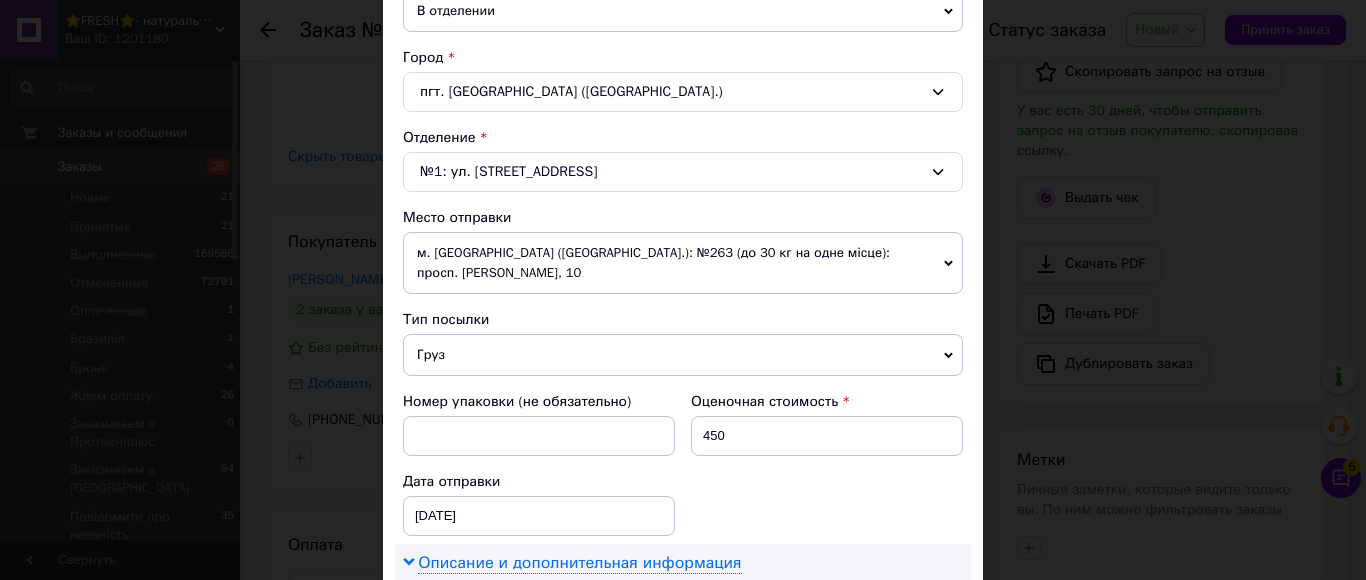 scroll, scrollTop: 700, scrollLeft: 0, axis: vertical 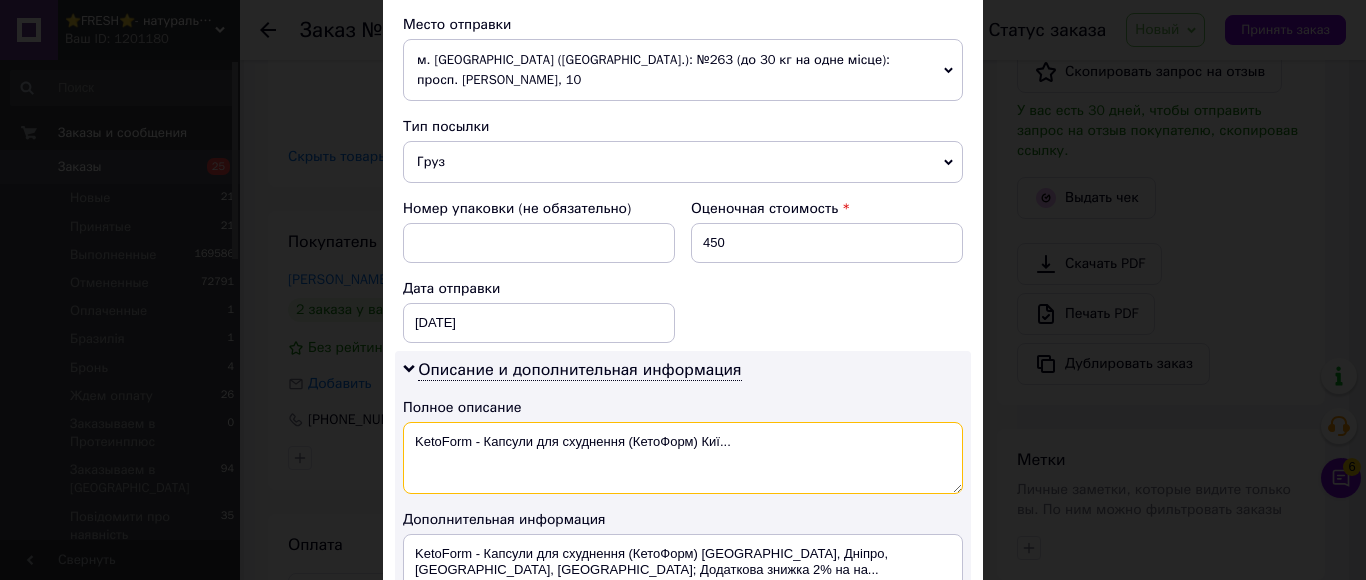 drag, startPoint x: 474, startPoint y: 422, endPoint x: 722, endPoint y: 420, distance: 248.00807 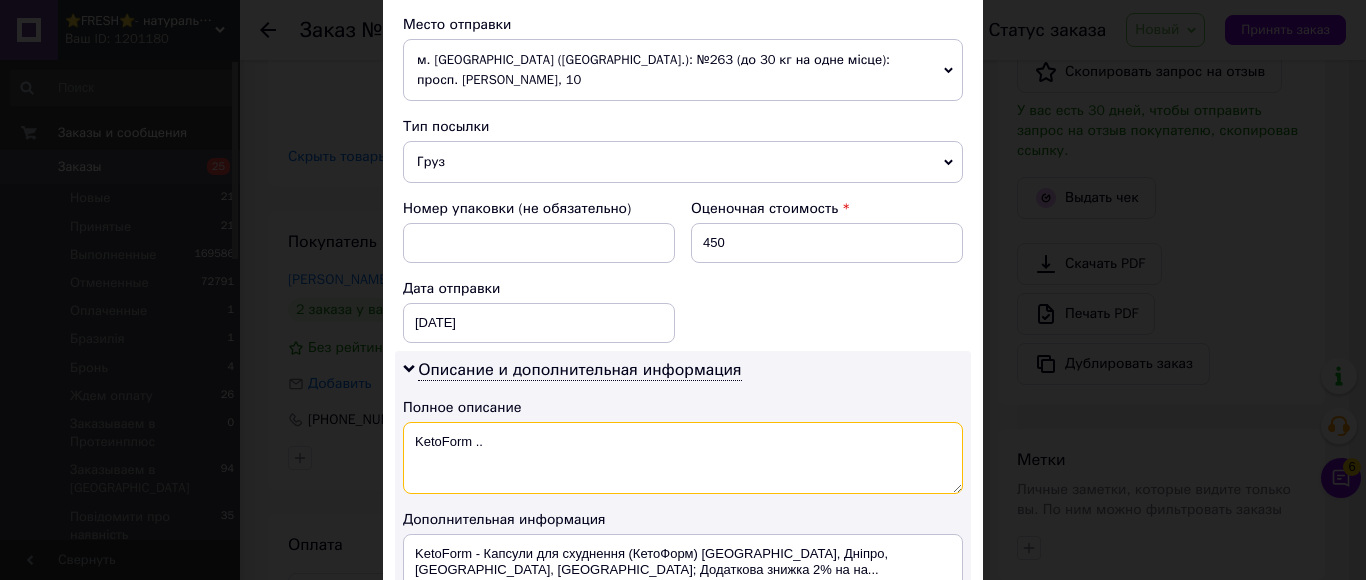 click on "KetoForm .." at bounding box center [683, 458] 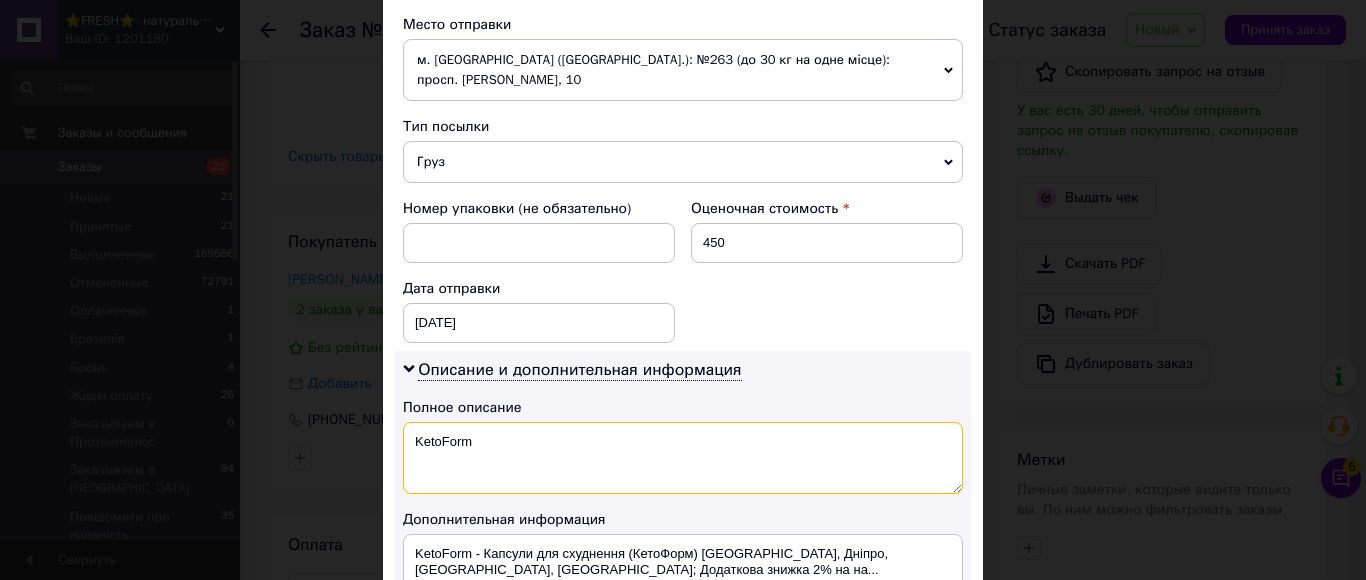 click on "KetoForm" at bounding box center (683, 458) 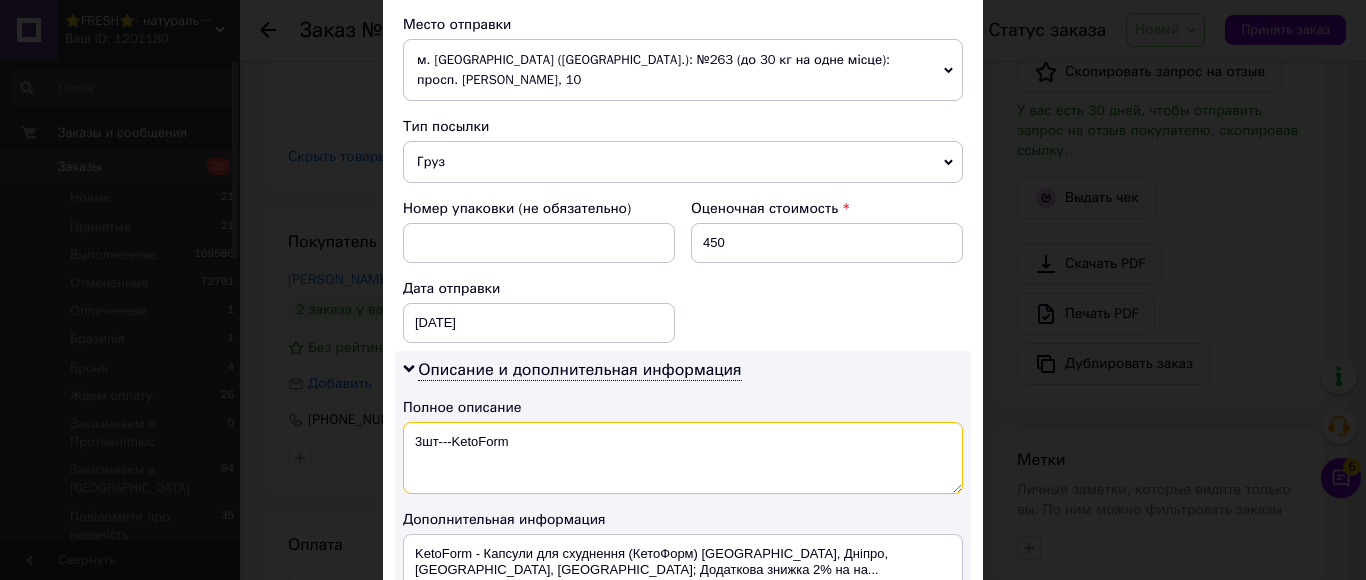 drag, startPoint x: 500, startPoint y: 432, endPoint x: 416, endPoint y: 424, distance: 84.38009 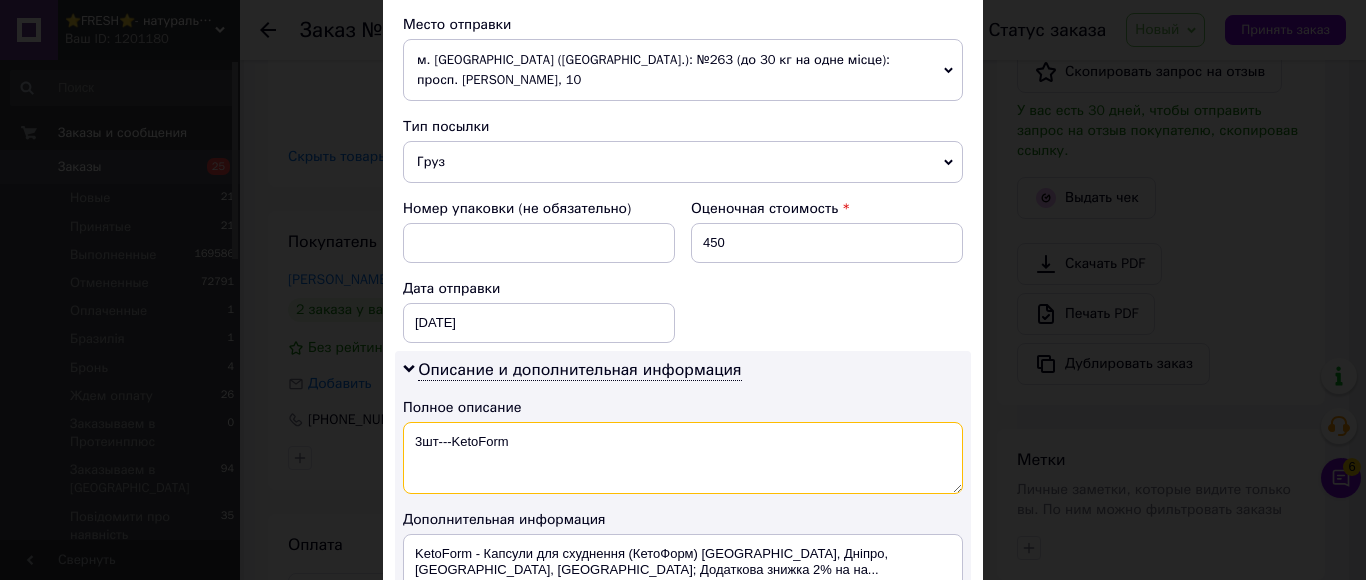 click on "3шт---KetoForm" at bounding box center [683, 458] 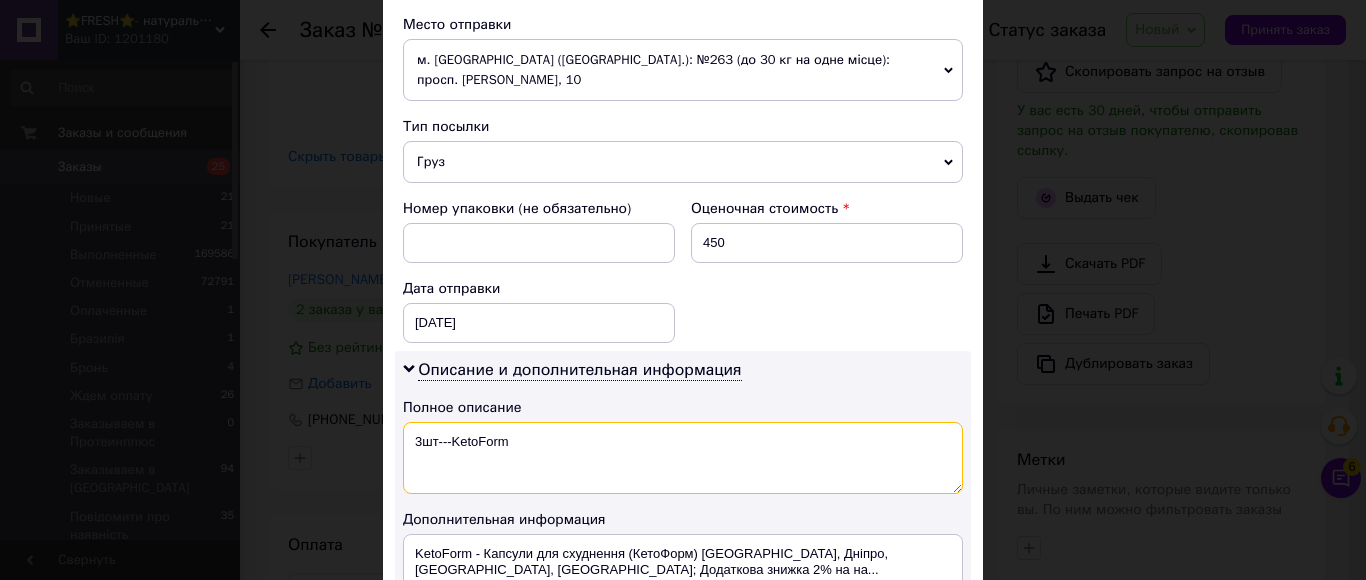 type on "3шт---KetoForm" 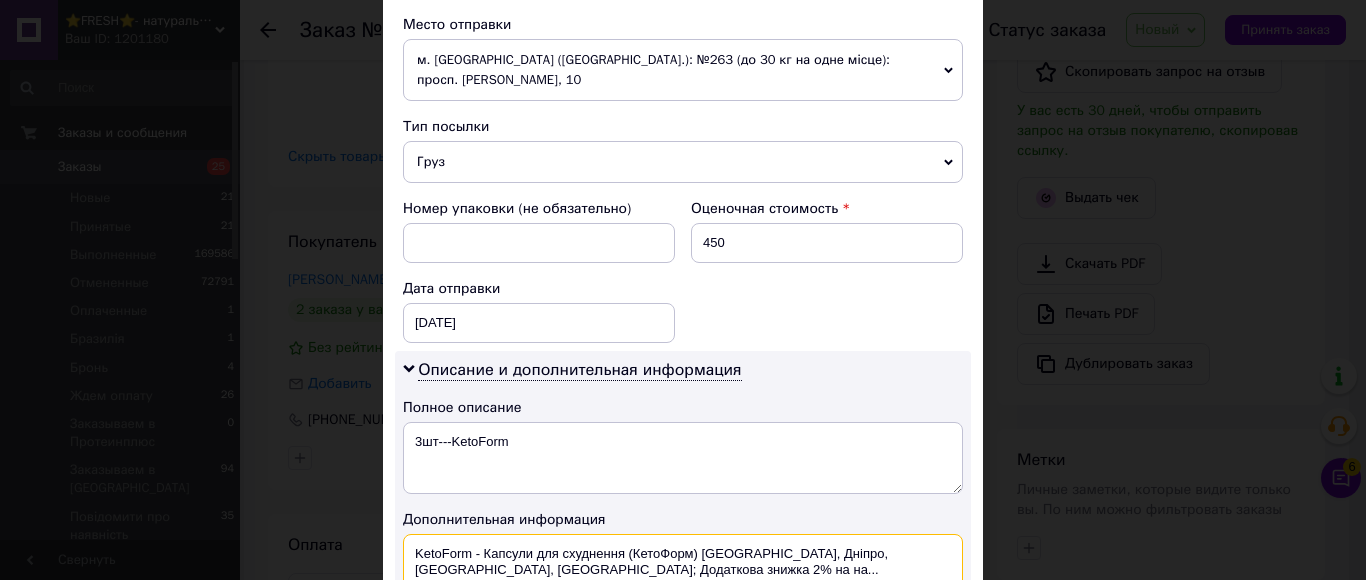 drag, startPoint x: 532, startPoint y: 561, endPoint x: 411, endPoint y: 525, distance: 126.24183 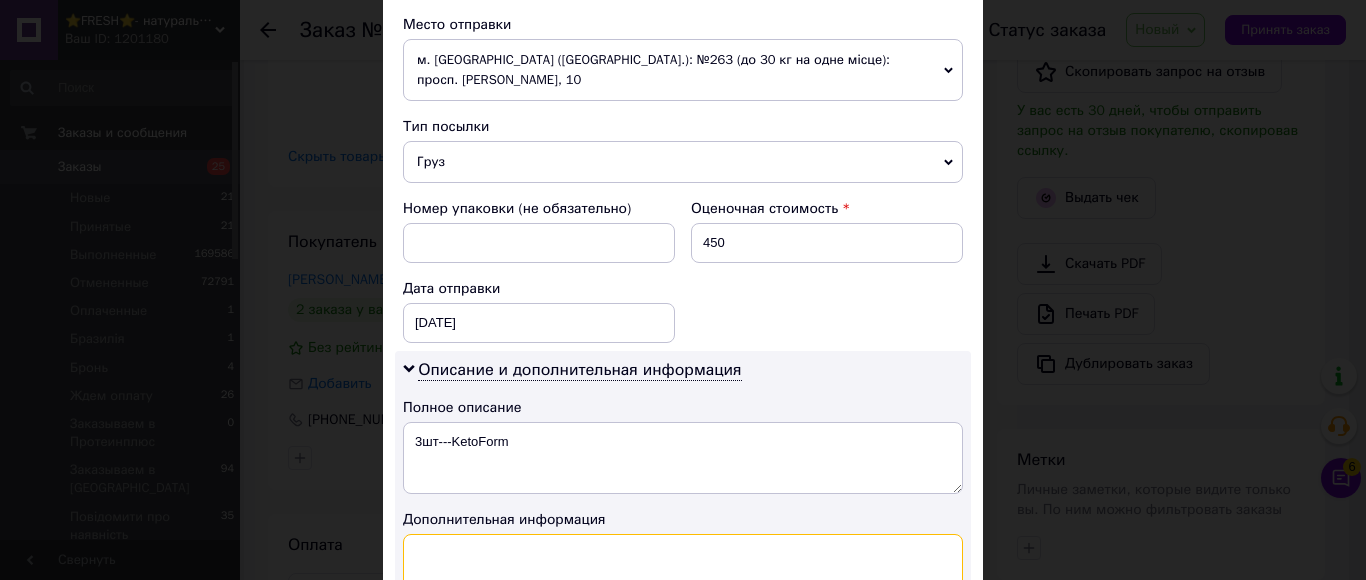 paste on "3шт---KetoForm" 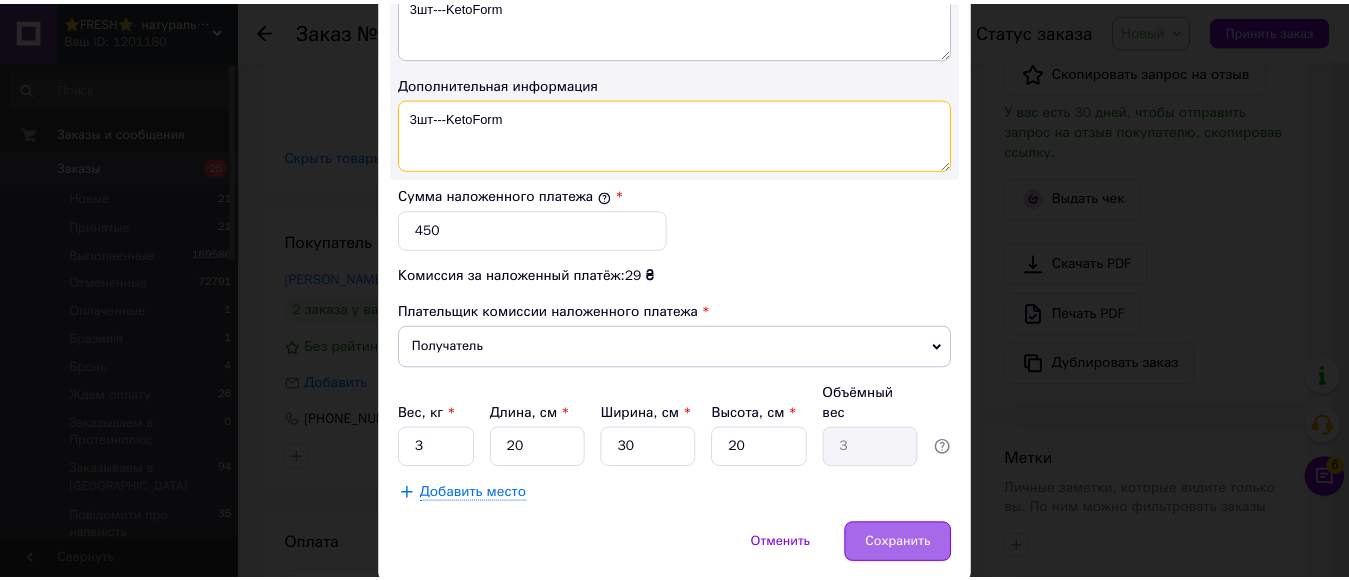 scroll, scrollTop: 1170, scrollLeft: 0, axis: vertical 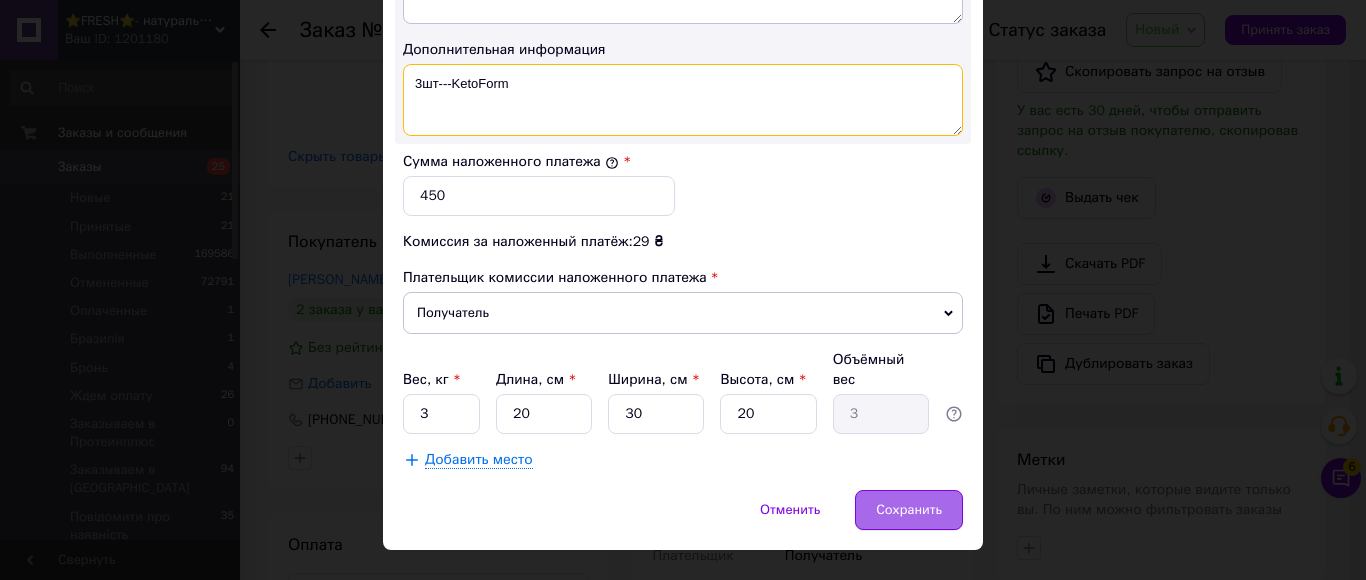 type on "3шт---KetoForm" 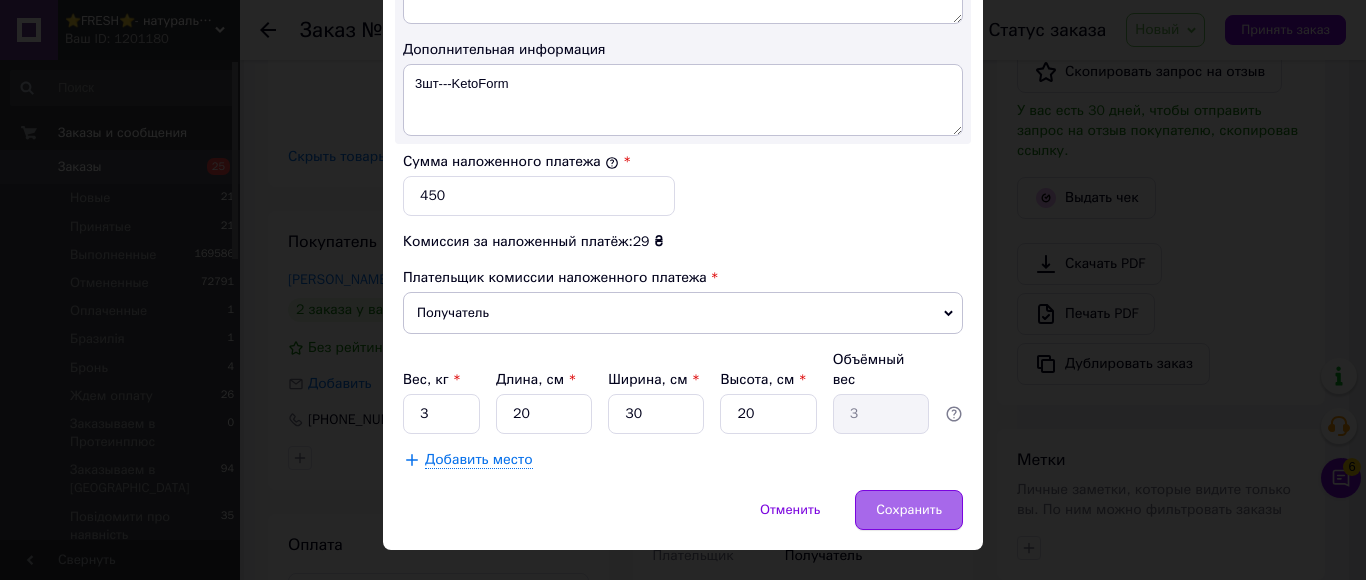 click on "Сохранить" at bounding box center (909, 510) 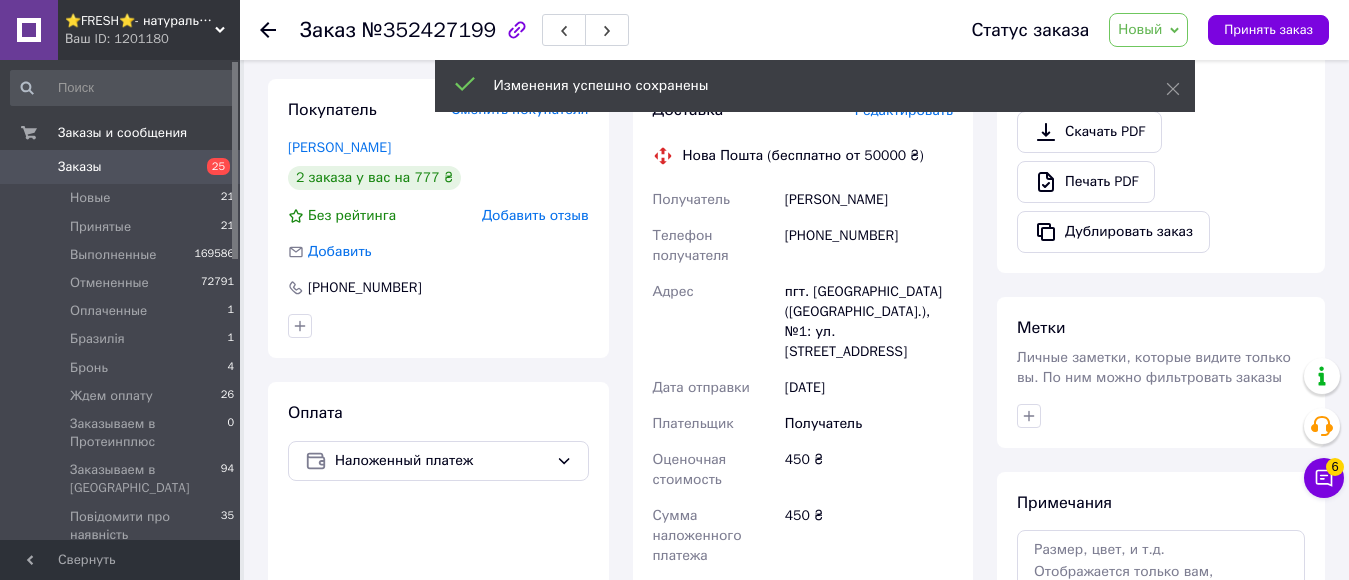 scroll, scrollTop: 1100, scrollLeft: 0, axis: vertical 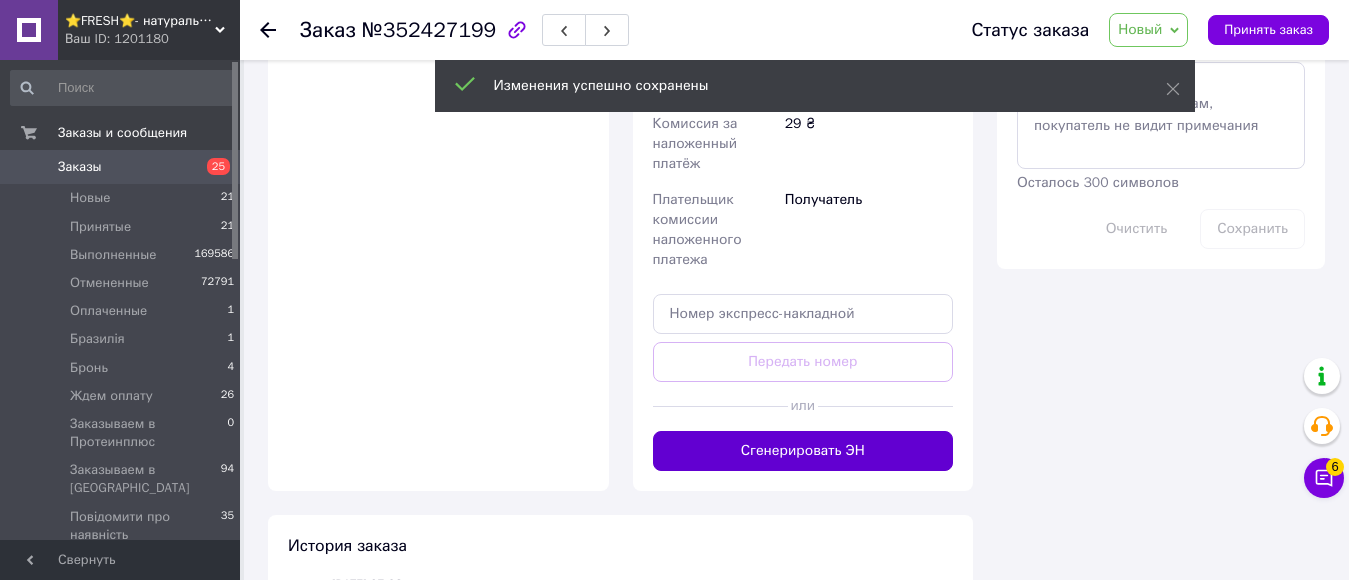click on "Сгенерировать ЭН" at bounding box center [803, 451] 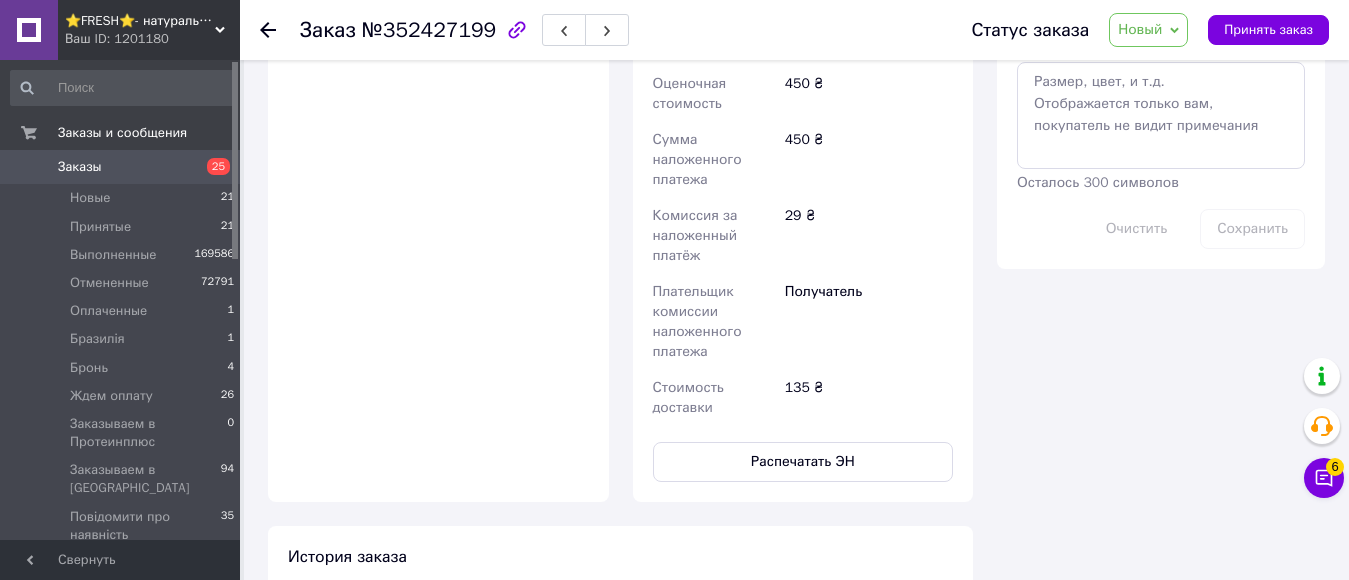 click on "Новый" at bounding box center [1140, 29] 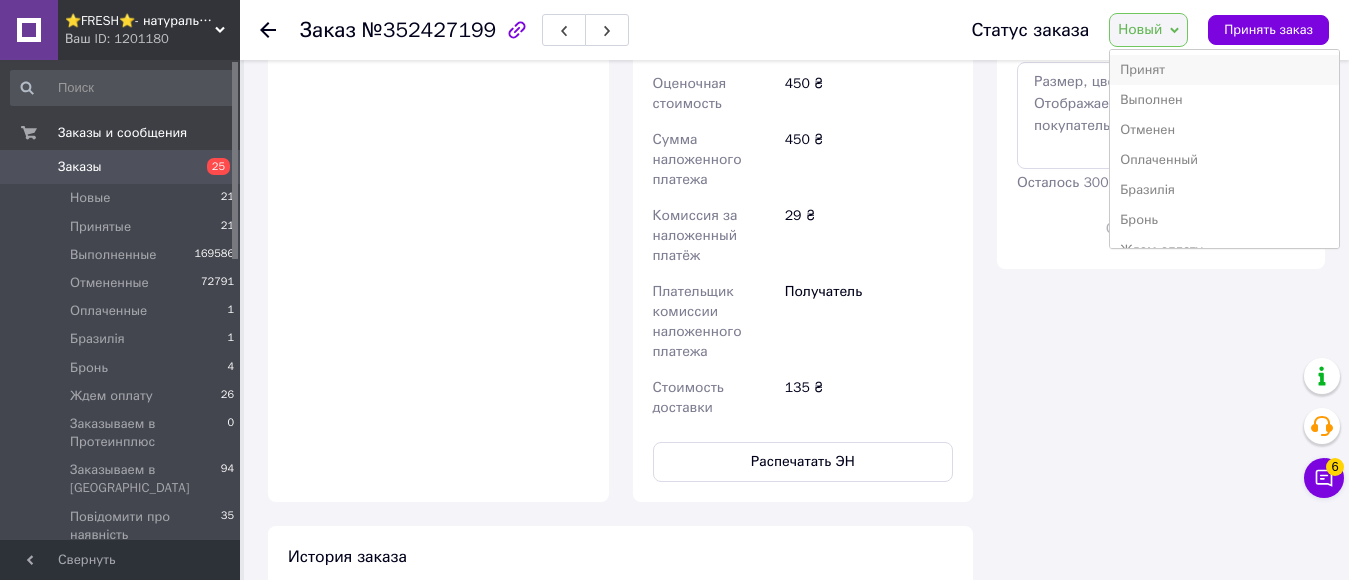 click on "Принят" at bounding box center [1224, 70] 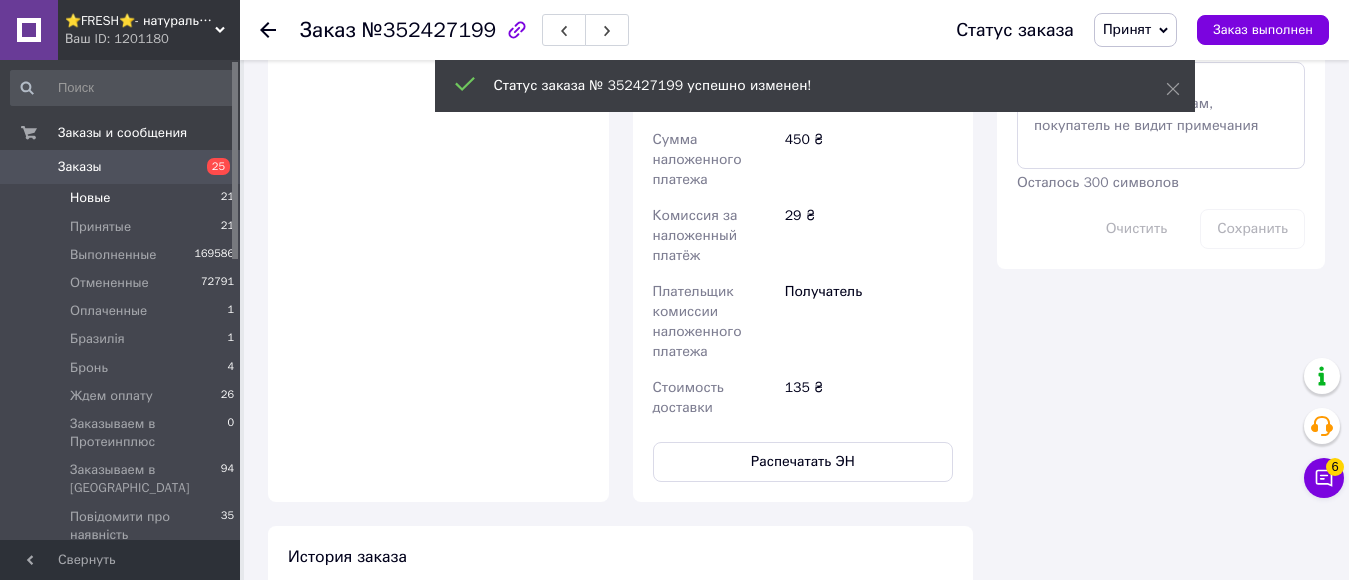 click on "Новые" at bounding box center (90, 198) 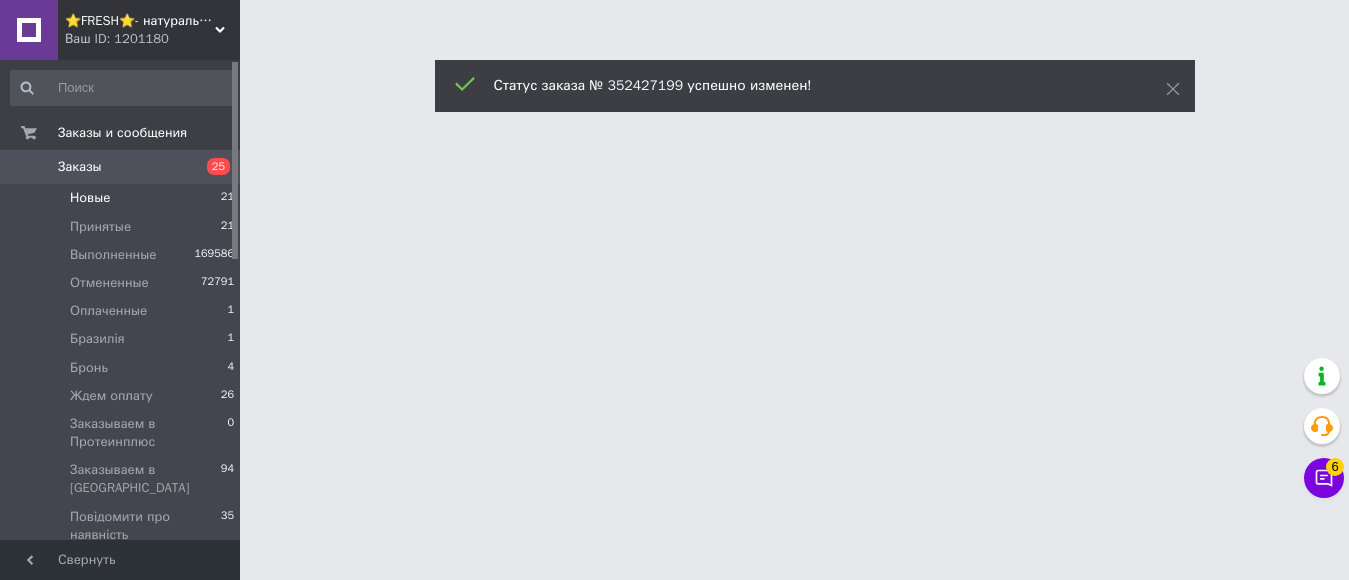 scroll, scrollTop: 0, scrollLeft: 0, axis: both 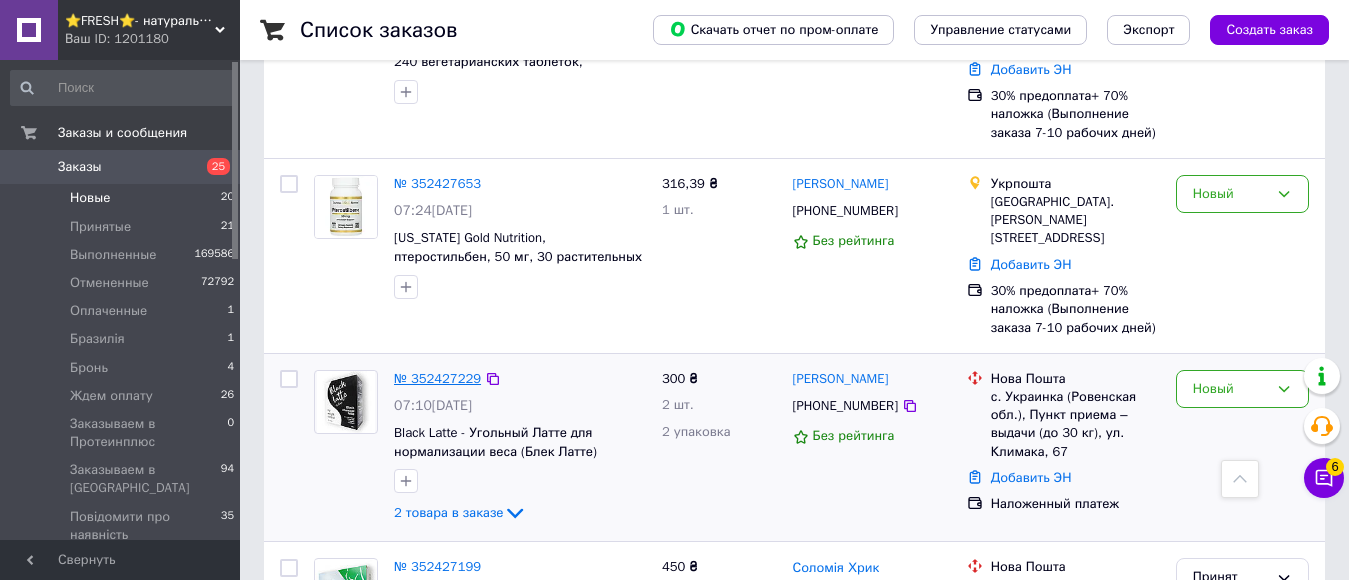 click on "№ 352427229" at bounding box center (437, 378) 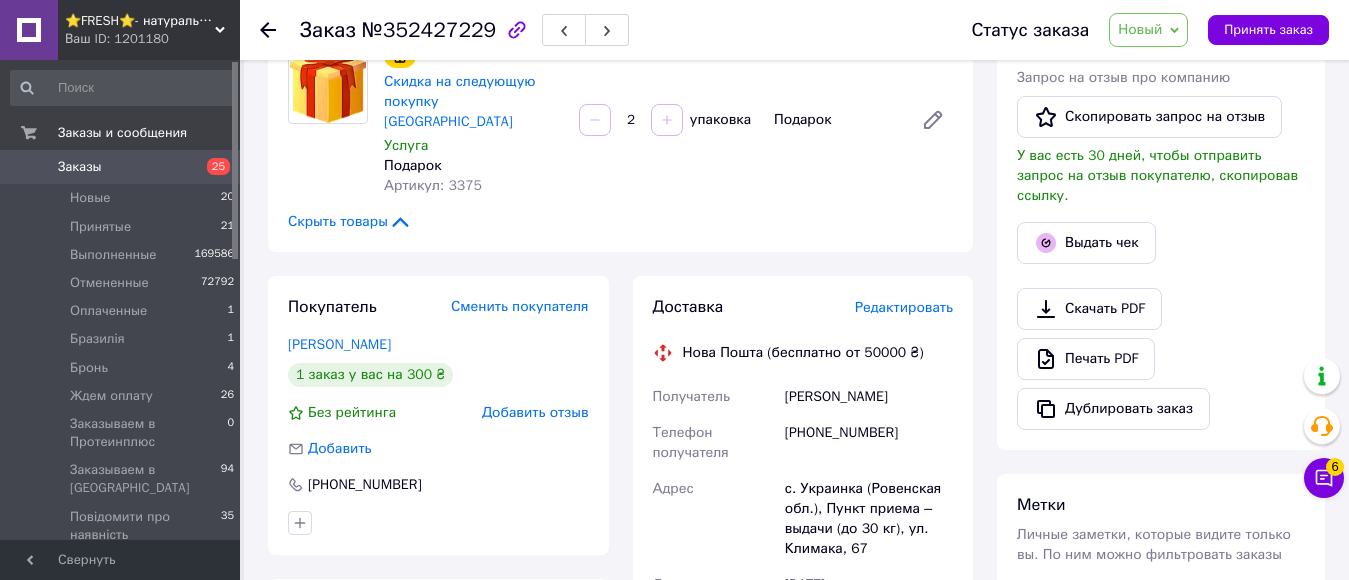 scroll, scrollTop: 457, scrollLeft: 0, axis: vertical 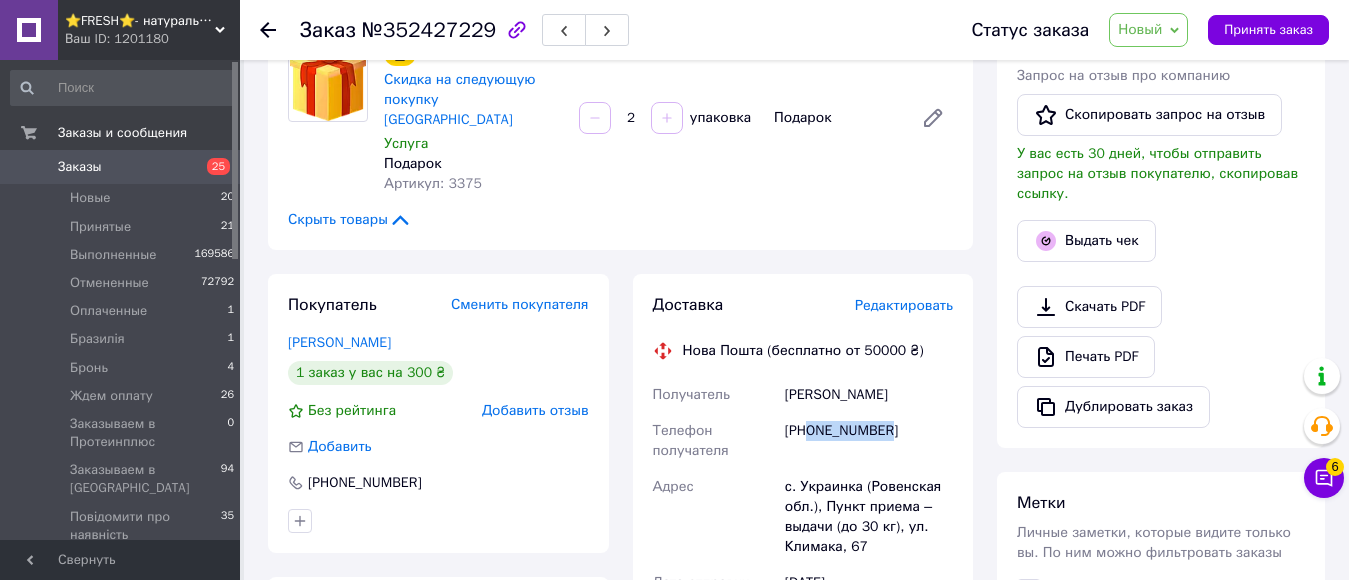 drag, startPoint x: 808, startPoint y: 346, endPoint x: 905, endPoint y: 353, distance: 97.25225 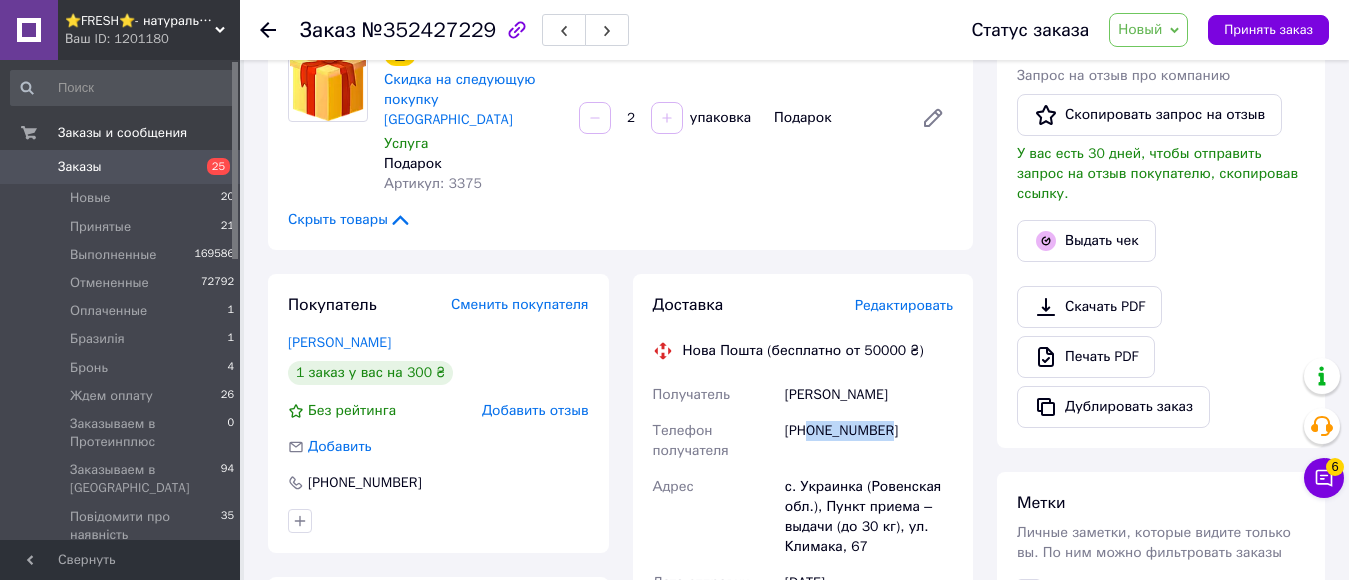 click on "+380988081882" at bounding box center (869, 441) 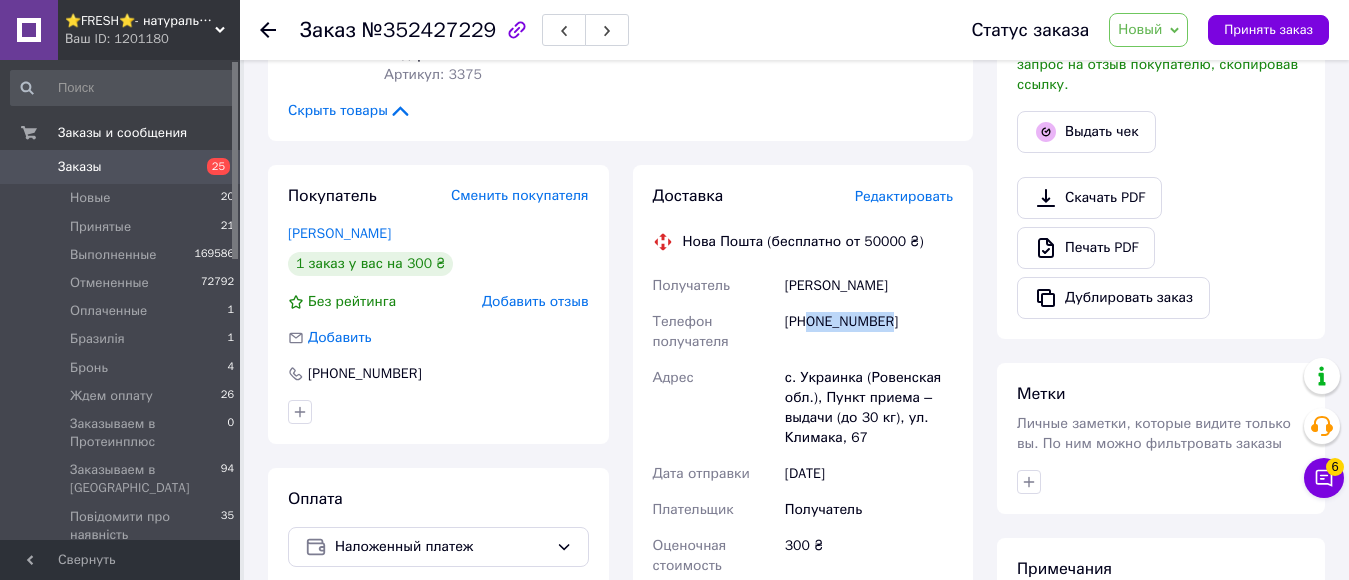 scroll, scrollTop: 600, scrollLeft: 0, axis: vertical 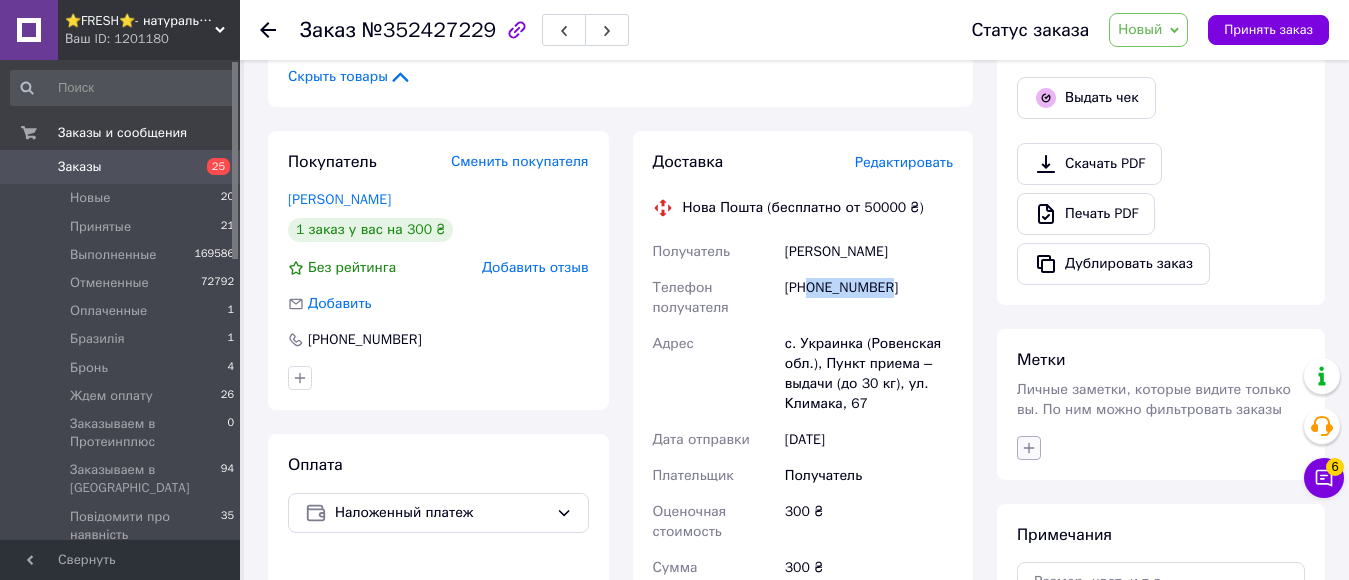 click 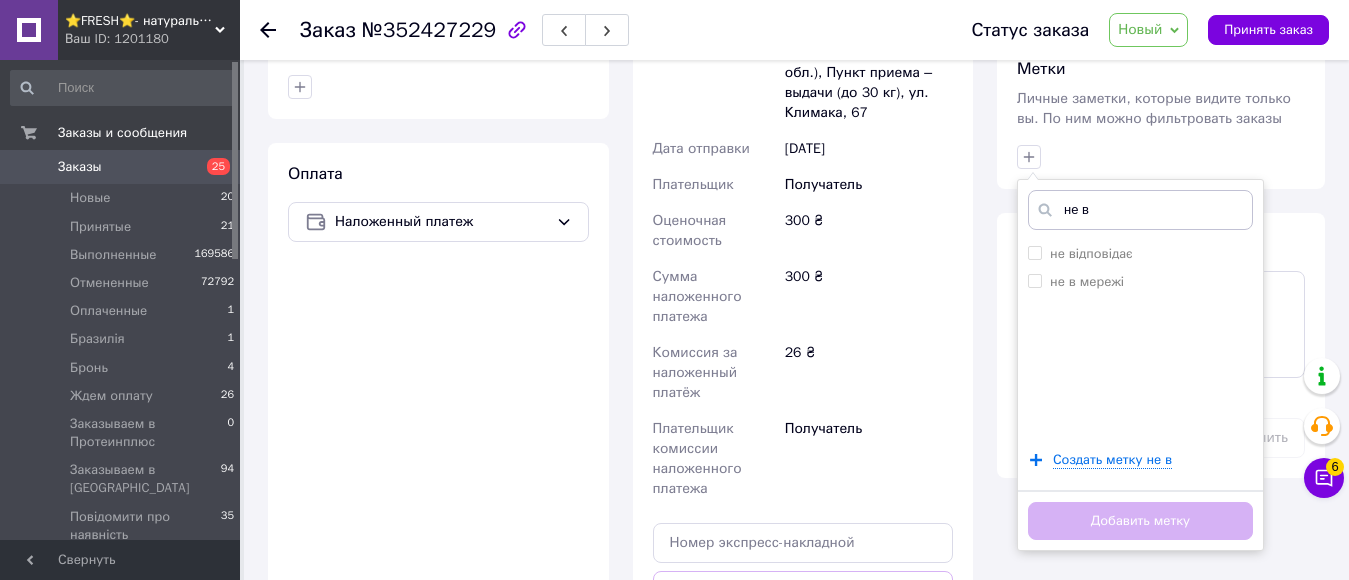 scroll, scrollTop: 900, scrollLeft: 0, axis: vertical 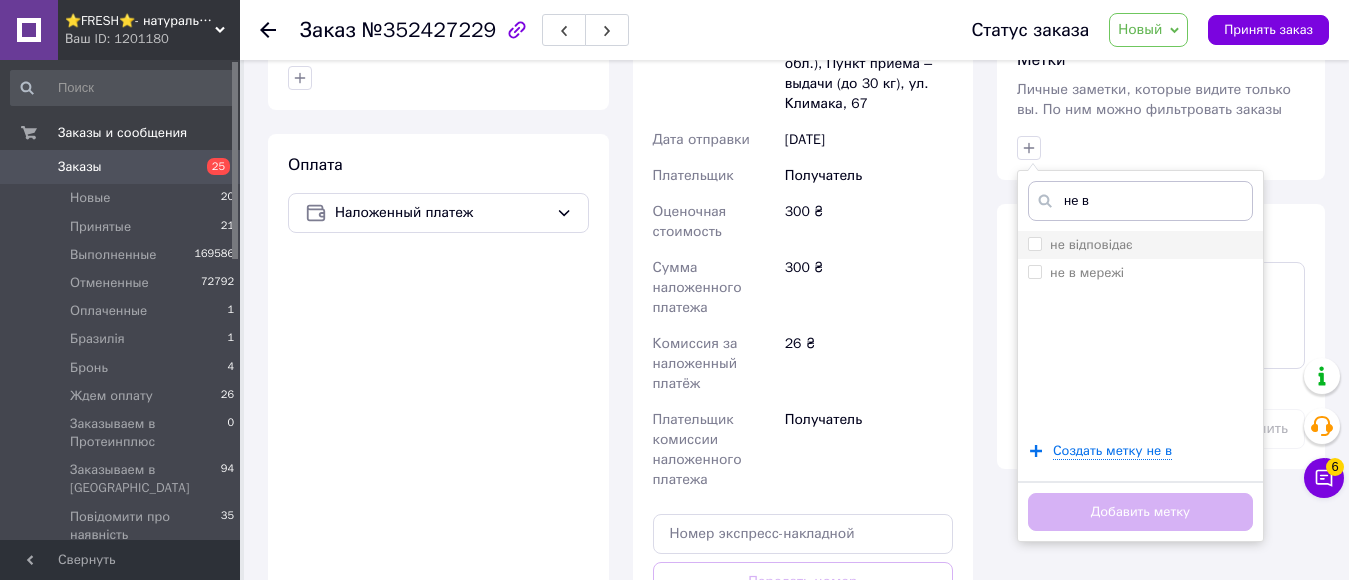 type on "не в" 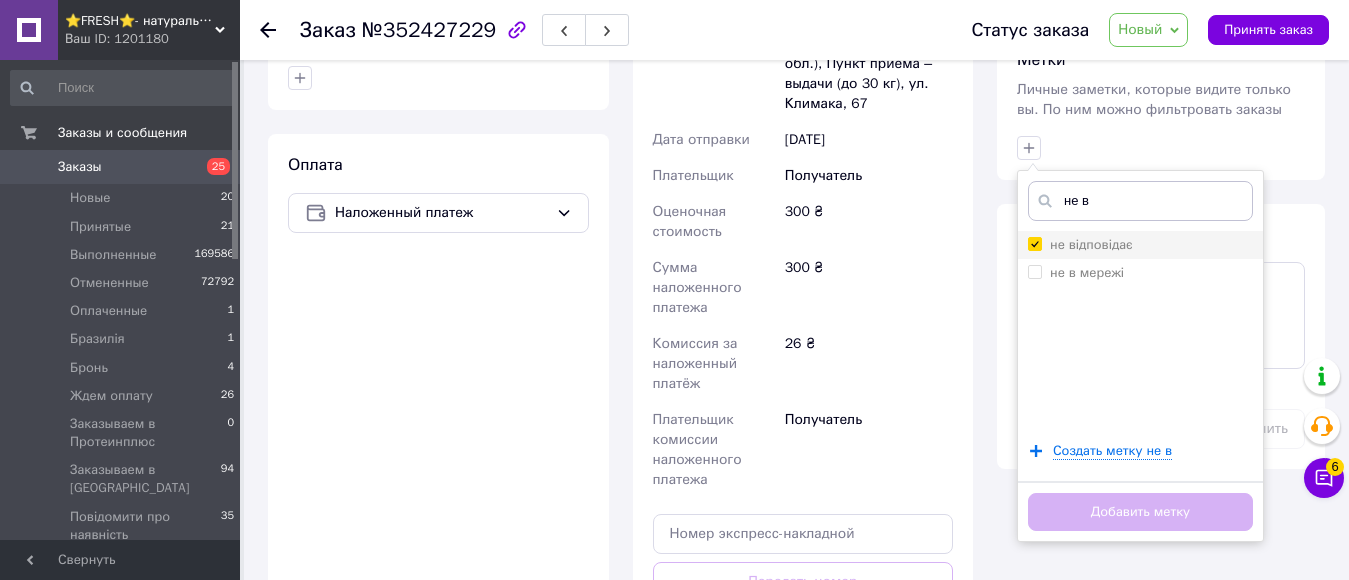 checkbox on "true" 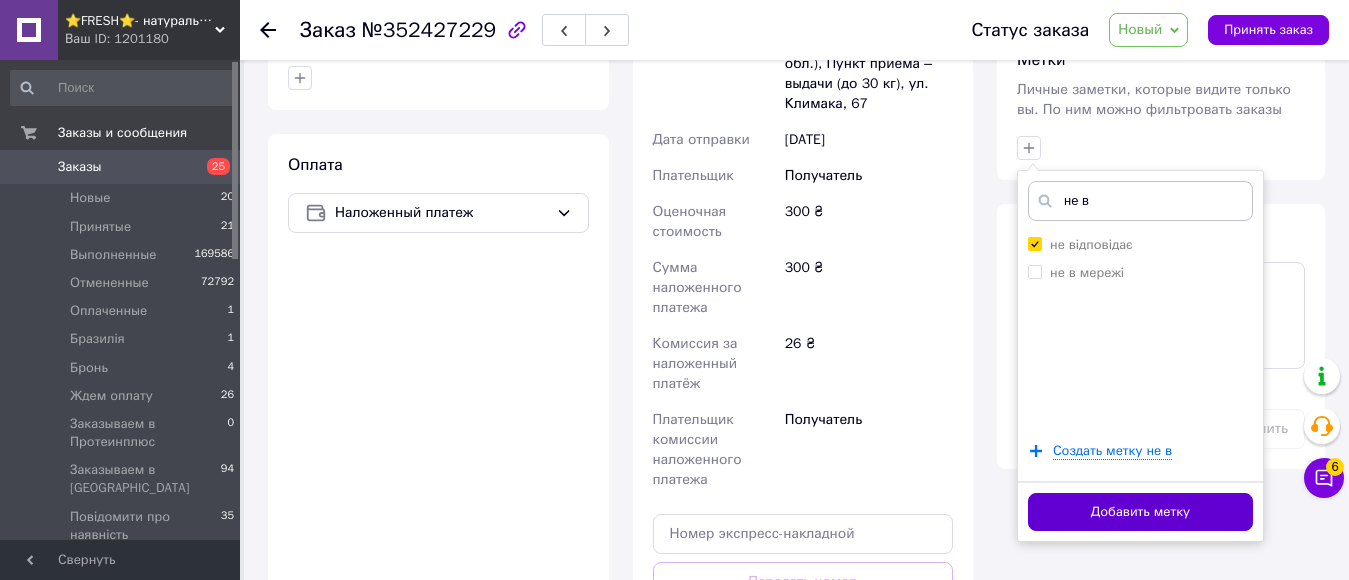 click on "Добавить метку" at bounding box center (1140, 512) 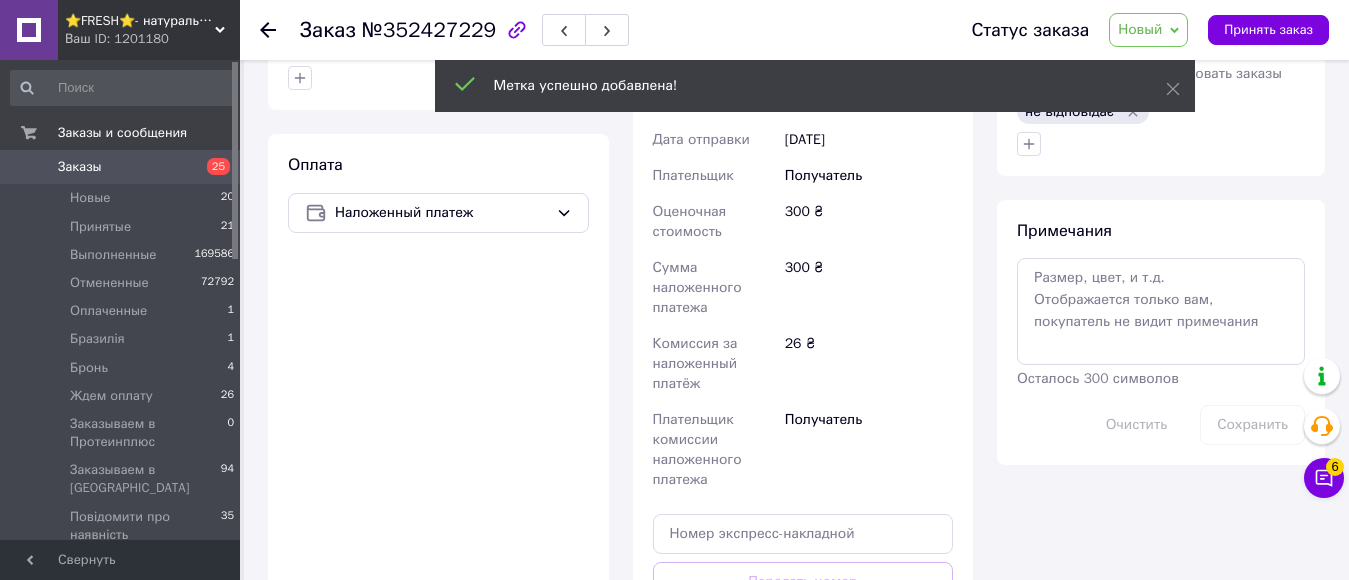 click on "Новые" at bounding box center [90, 198] 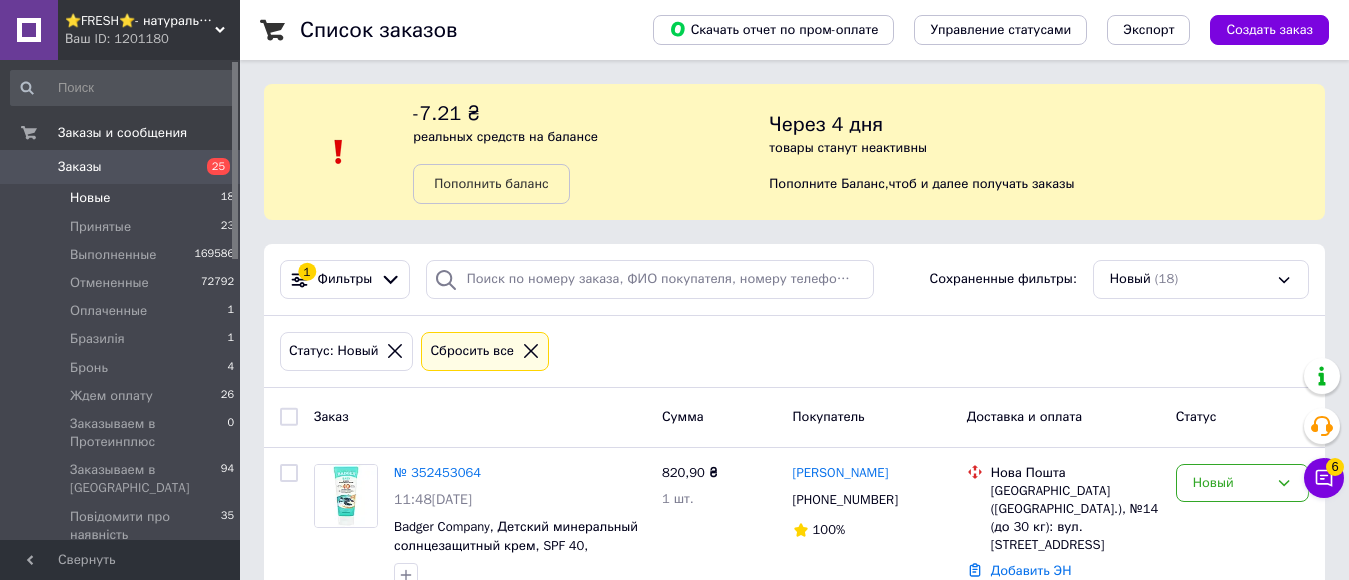 click on "Новые" at bounding box center [90, 198] 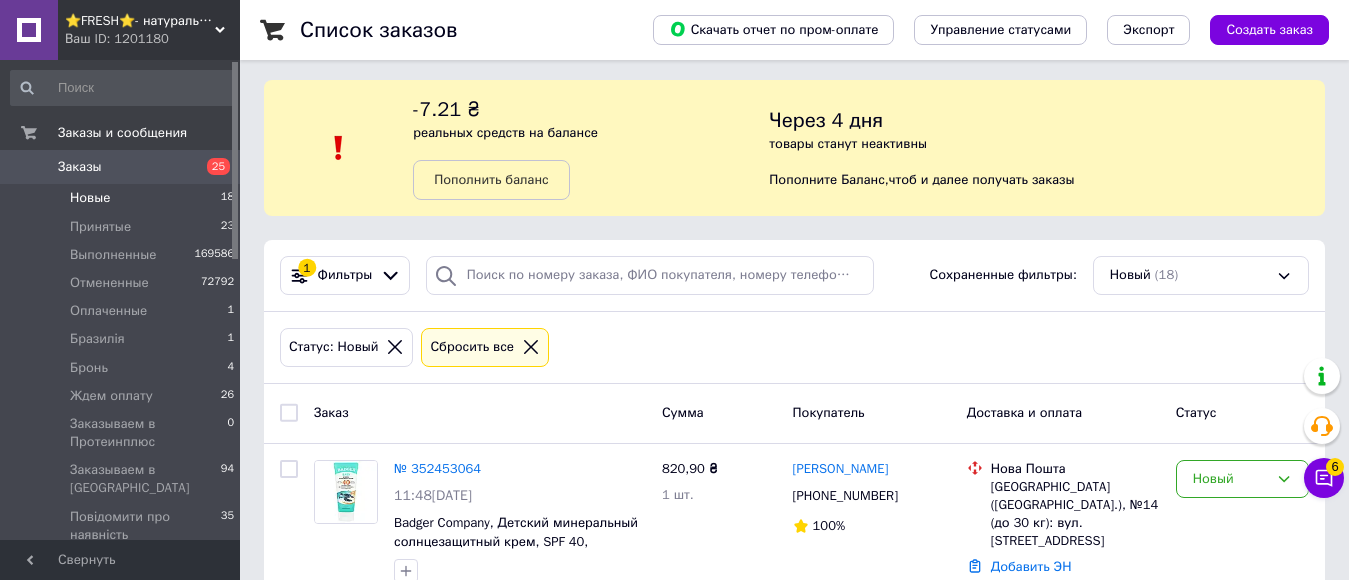 scroll, scrollTop: 0, scrollLeft: 0, axis: both 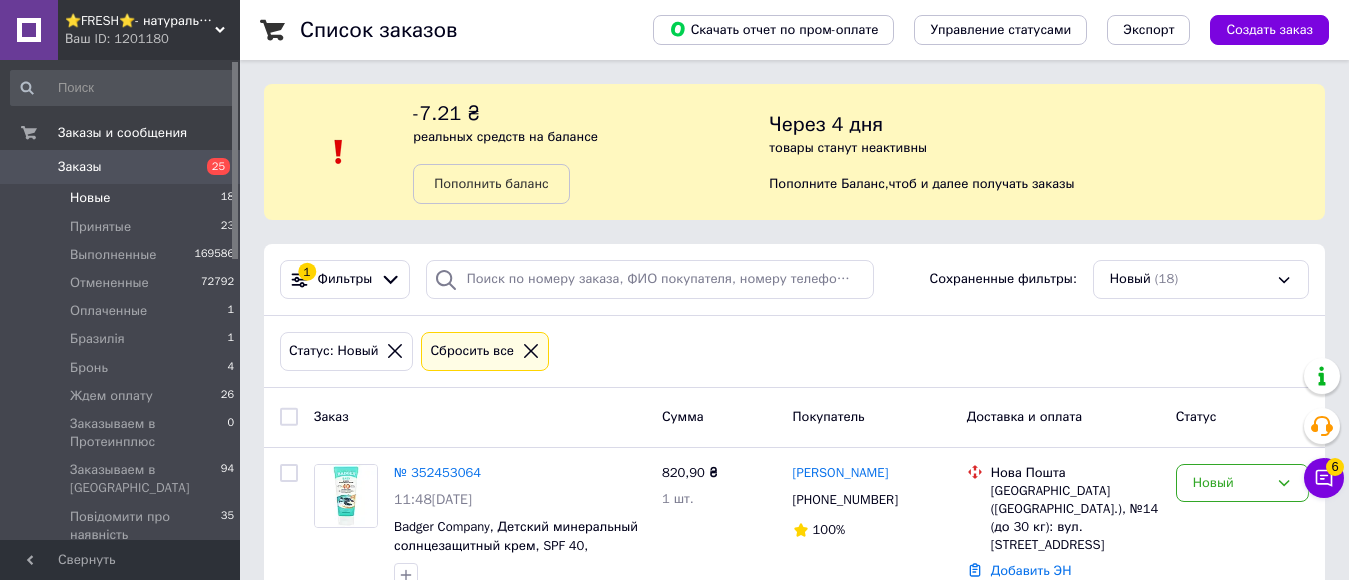 click on "Новые" at bounding box center [90, 198] 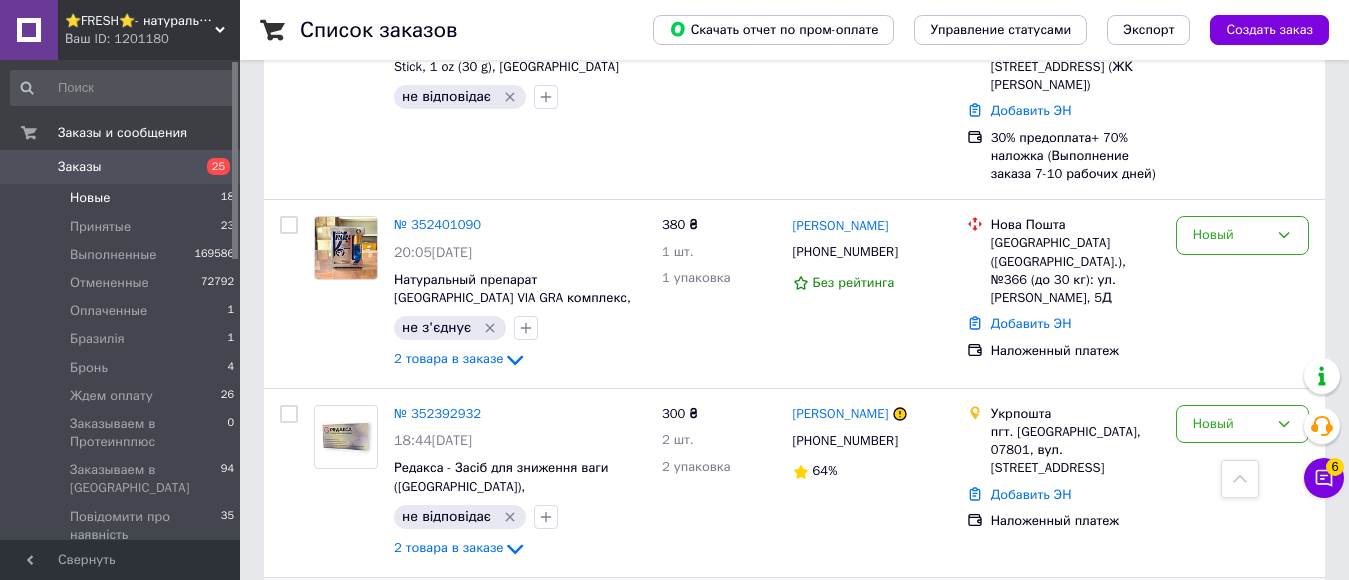 scroll, scrollTop: 3245, scrollLeft: 0, axis: vertical 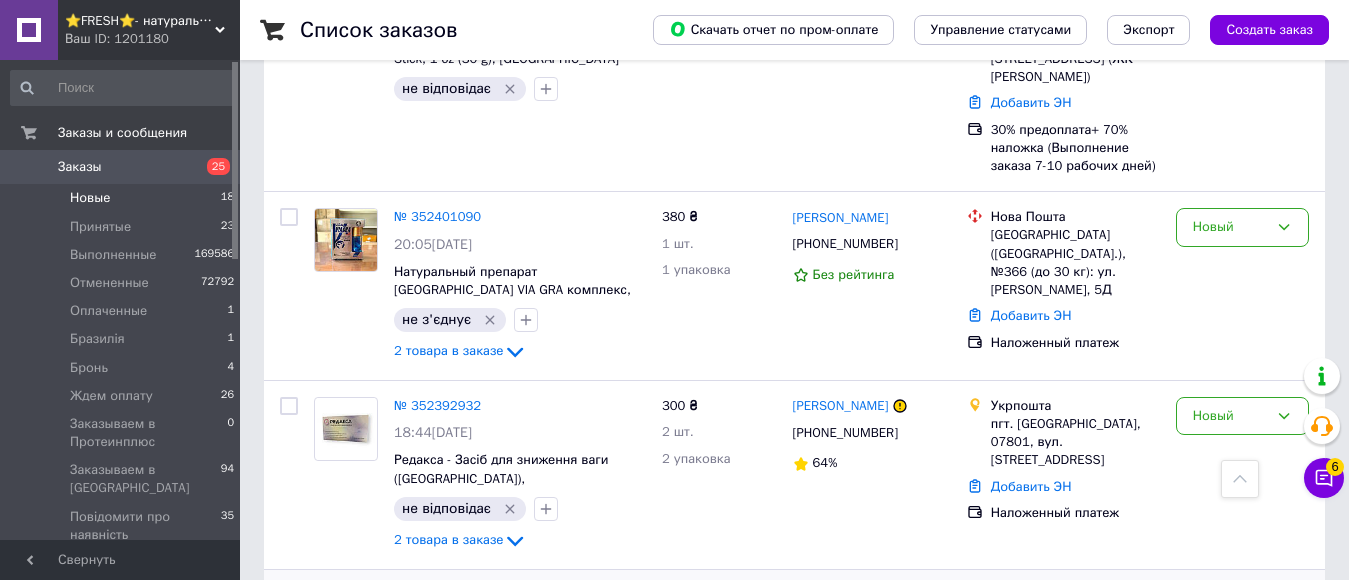 click on "№ 352391439" at bounding box center (437, 594) 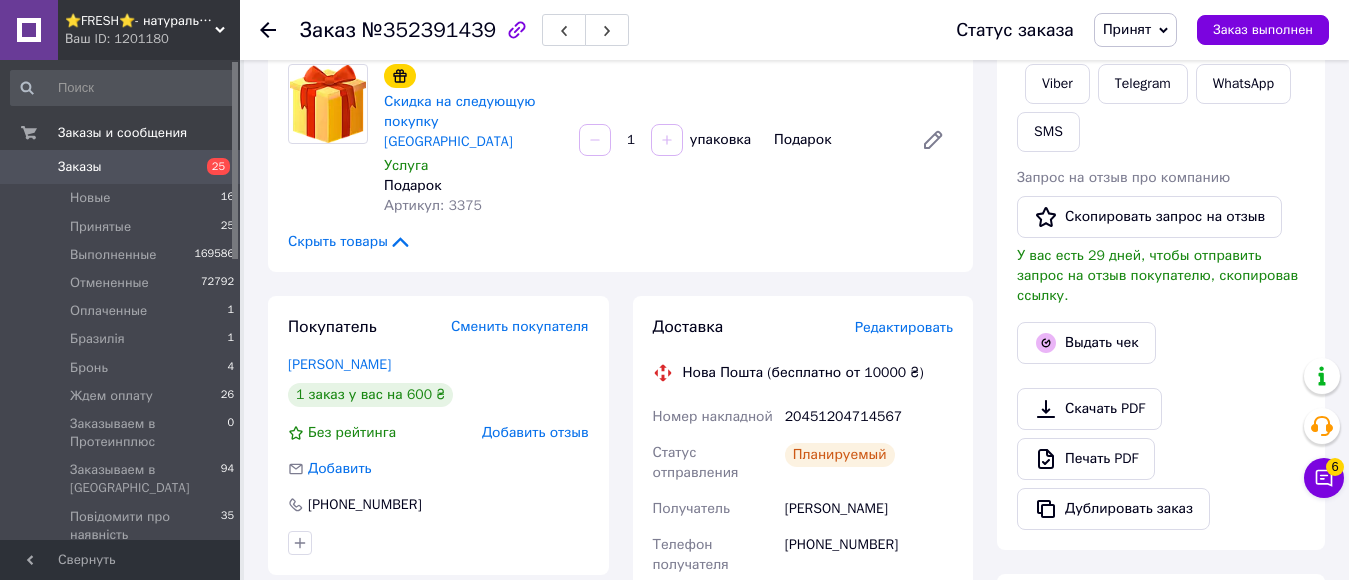 scroll, scrollTop: 237, scrollLeft: 0, axis: vertical 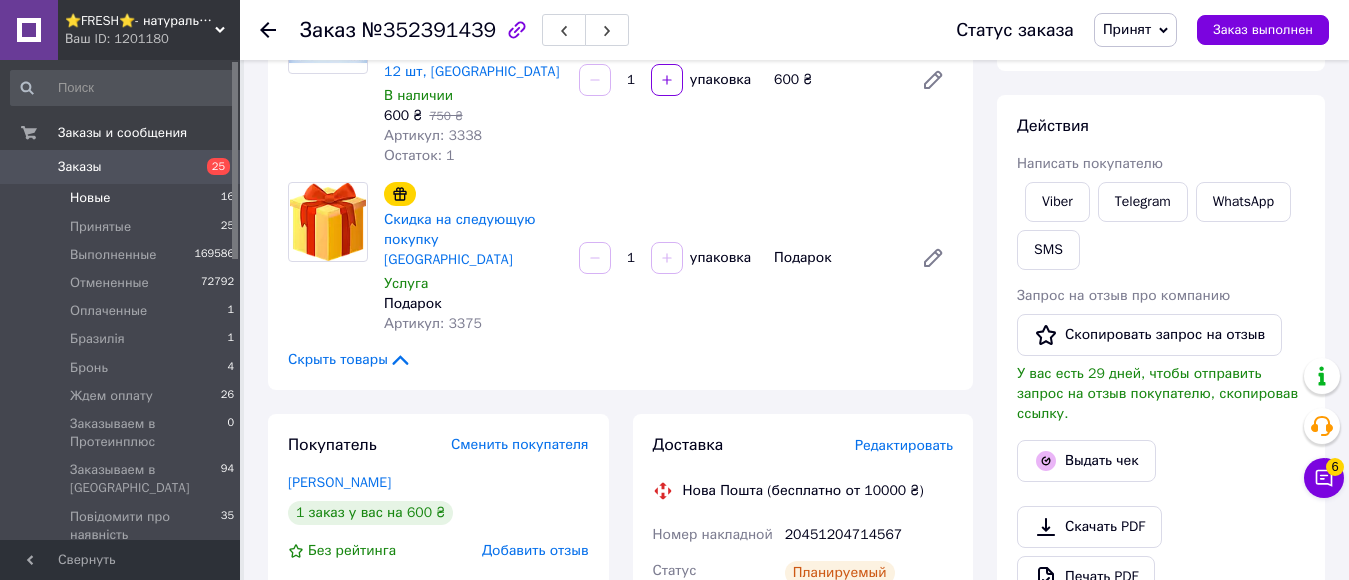click on "Новые" at bounding box center [90, 198] 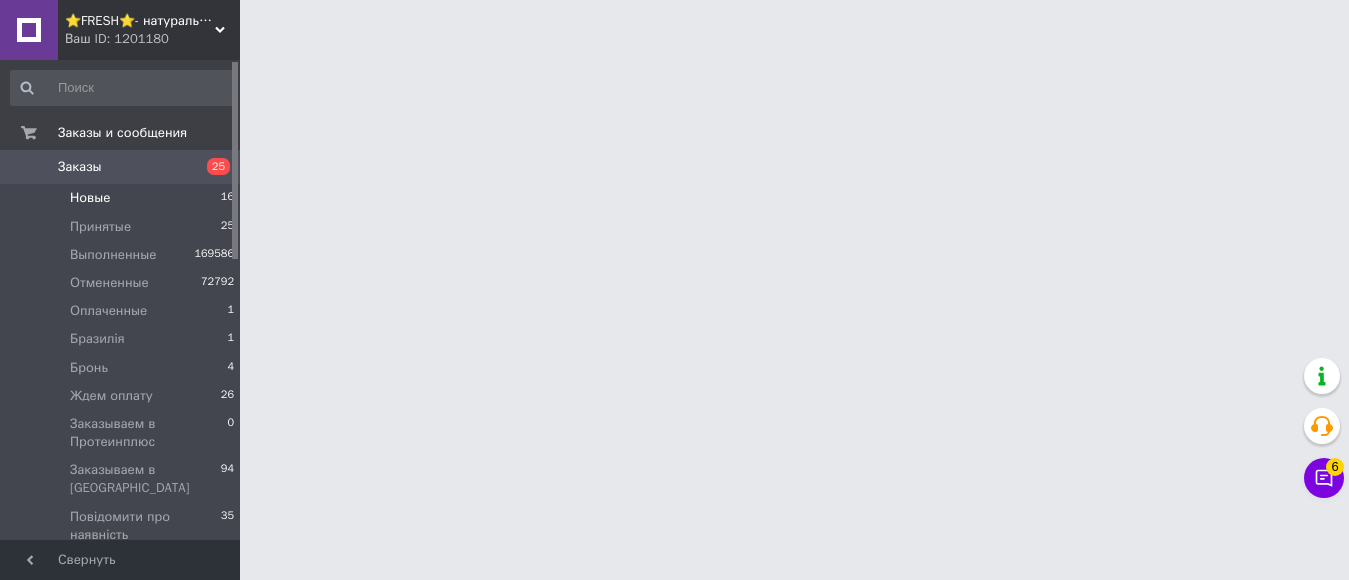 scroll, scrollTop: 0, scrollLeft: 0, axis: both 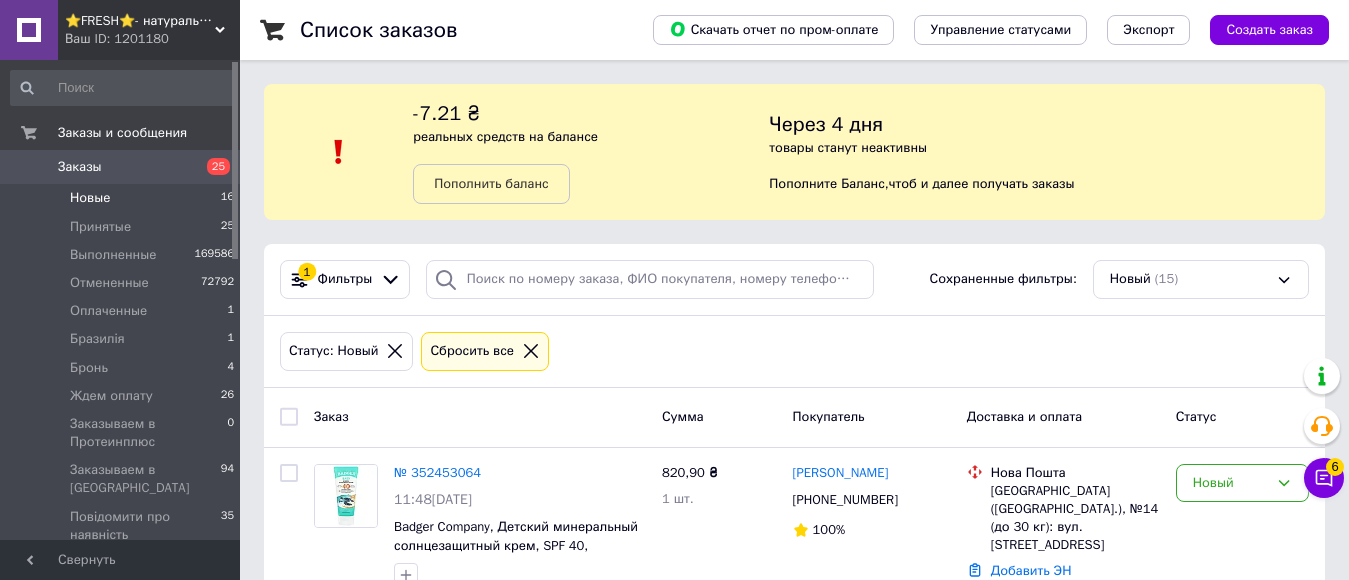 click on "Заказы" at bounding box center (121, 167) 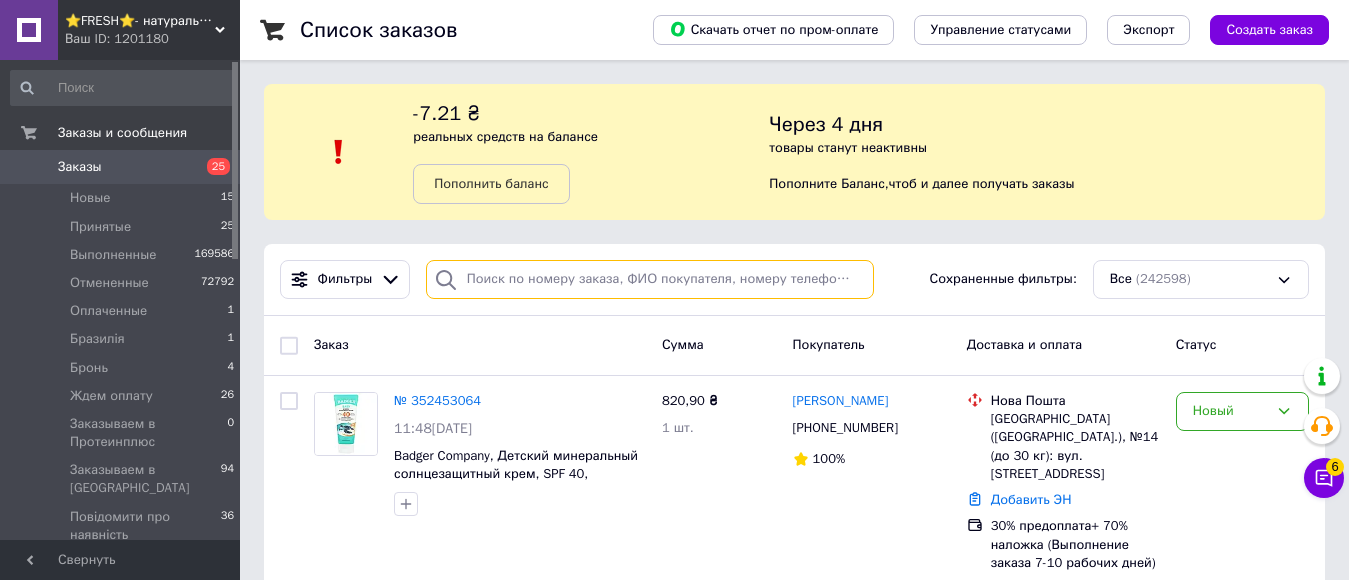 paste on "0962929324" 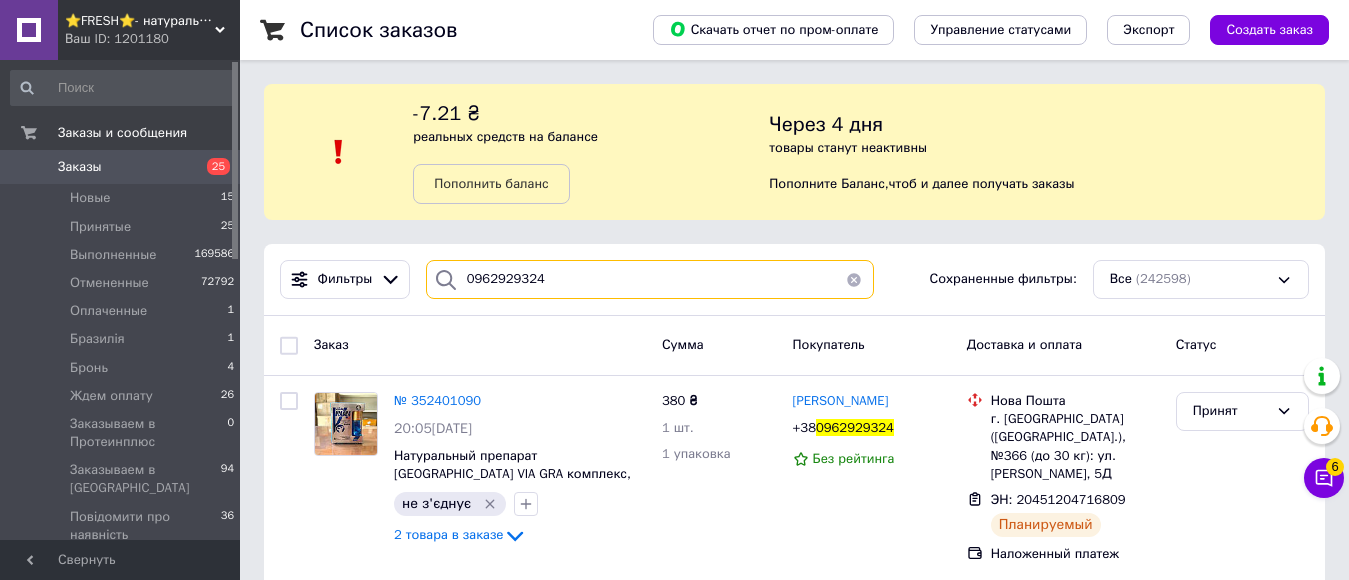 type on "0962929324" 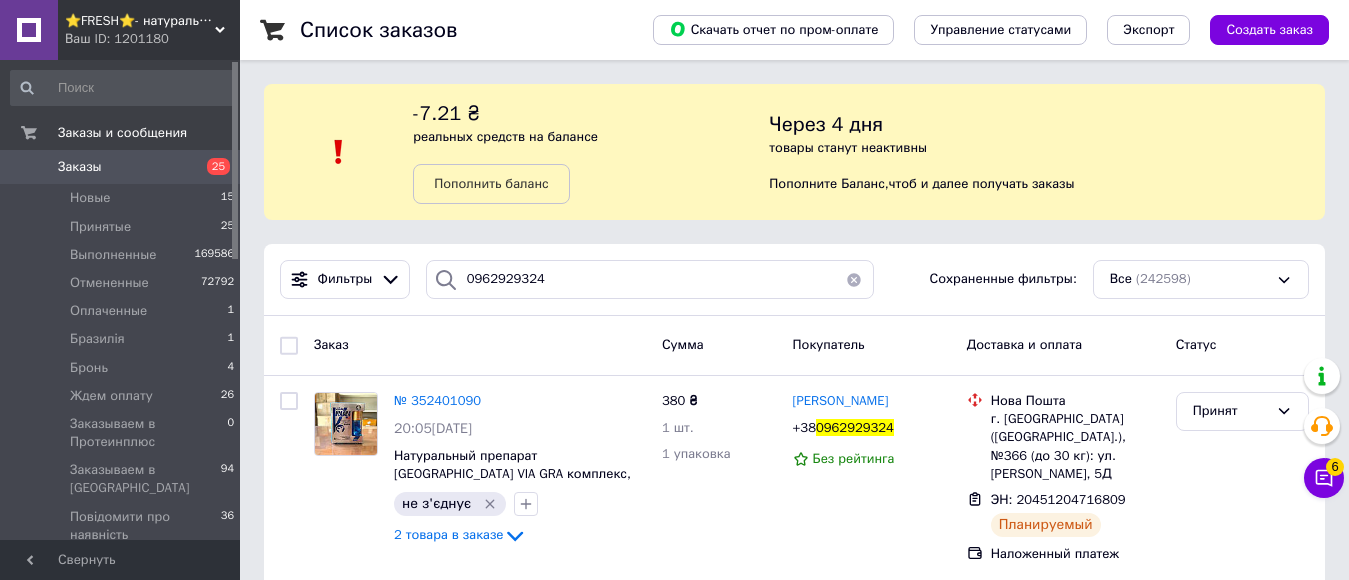 click on "Заказы" at bounding box center [121, 167] 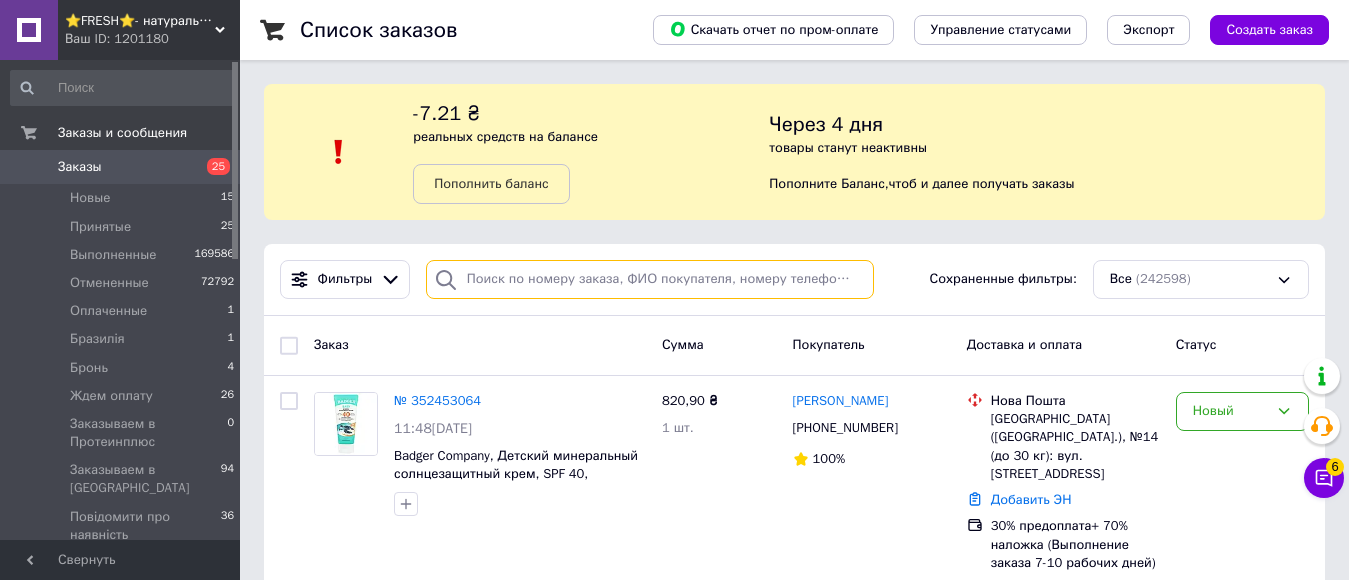 drag, startPoint x: 496, startPoint y: 124, endPoint x: 471, endPoint y: 280, distance: 157.99051 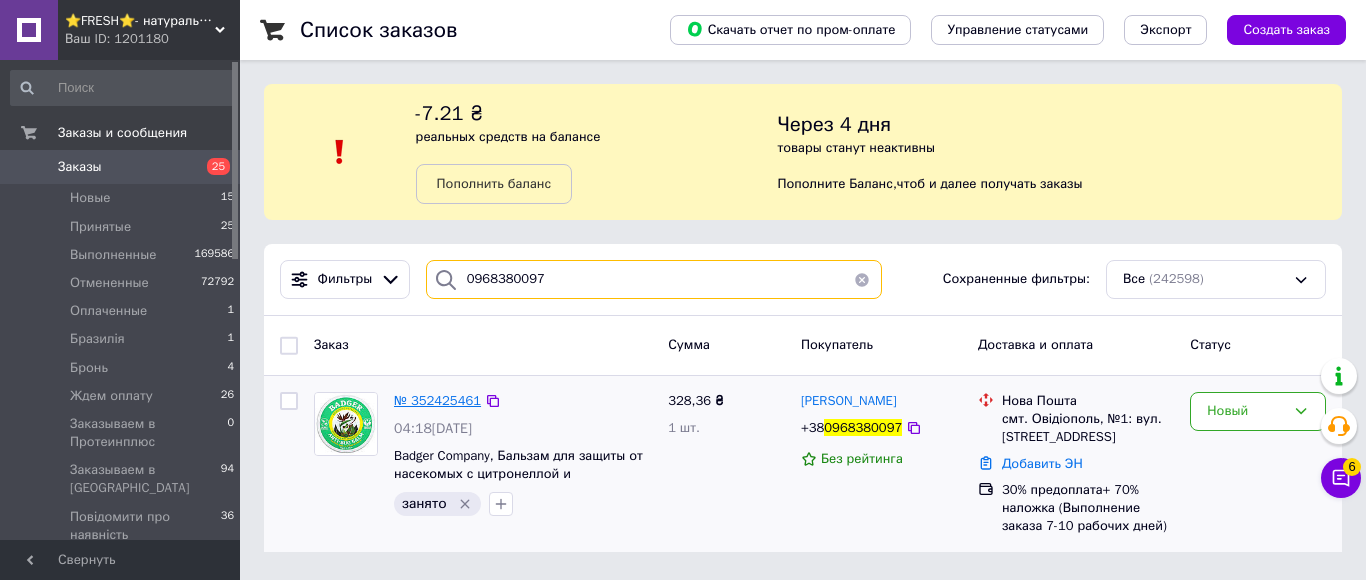 type on "0968380097" 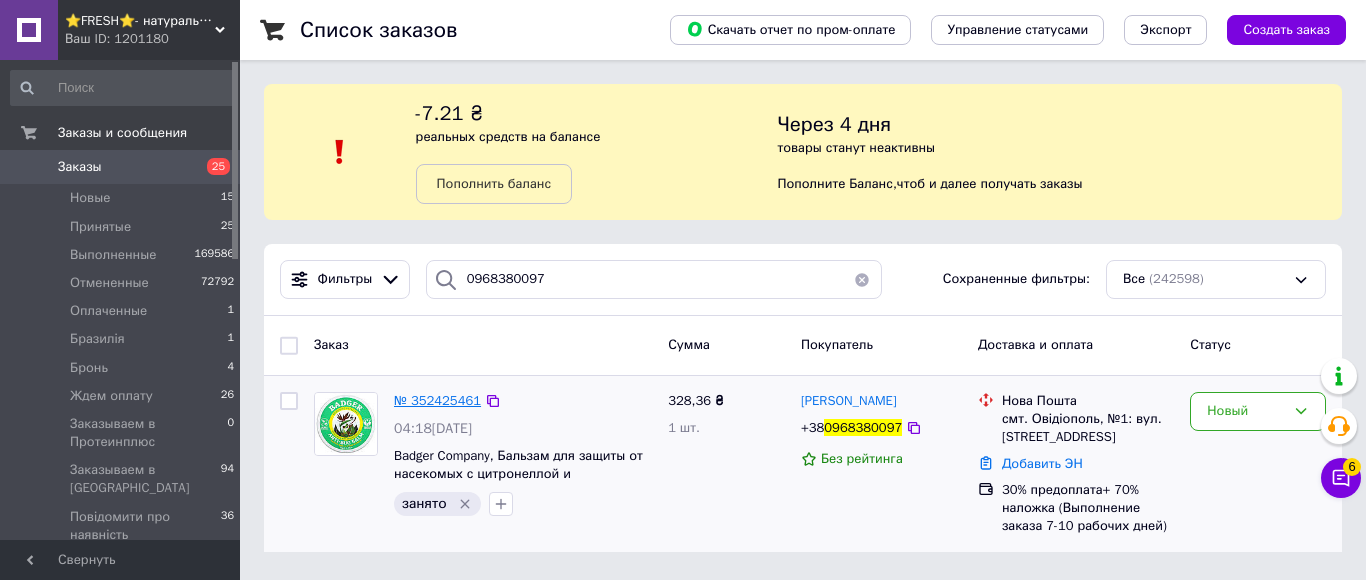 click on "№ 352425461" at bounding box center [437, 400] 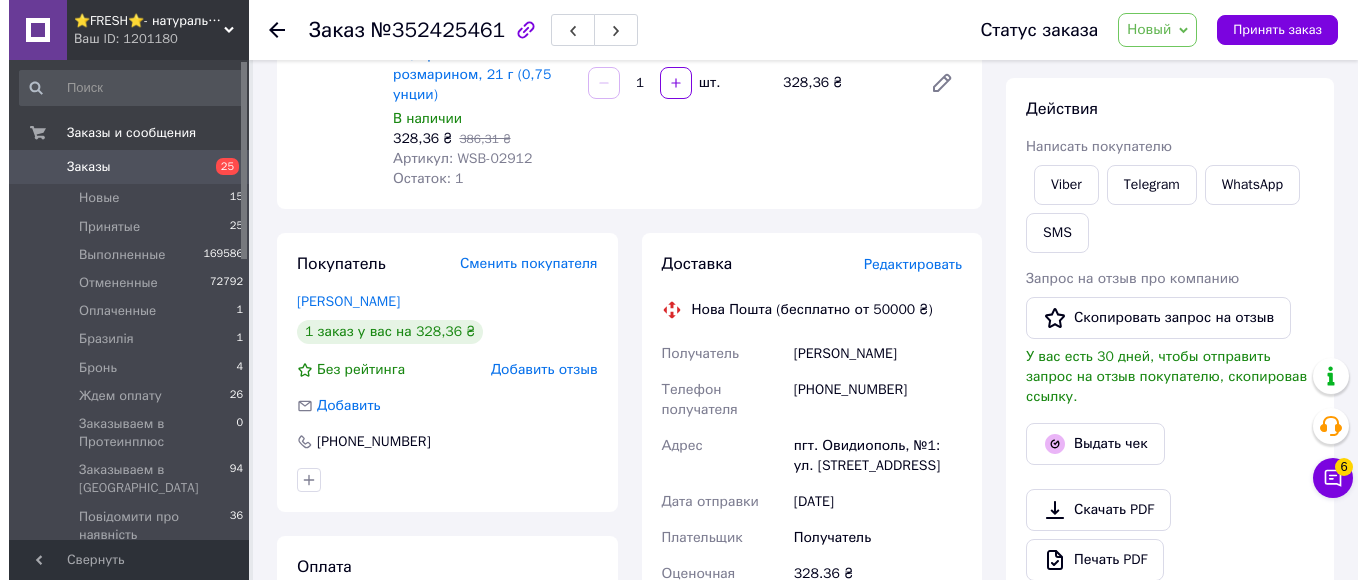 scroll, scrollTop: 0, scrollLeft: 0, axis: both 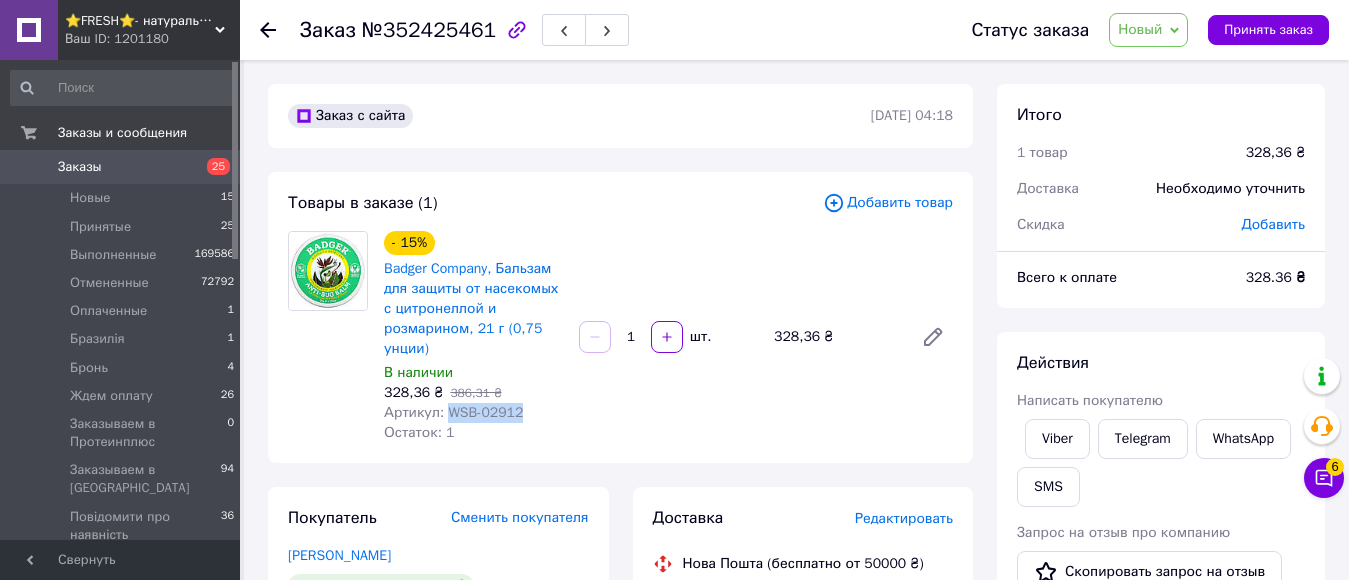 drag, startPoint x: 444, startPoint y: 411, endPoint x: 515, endPoint y: 418, distance: 71.34424 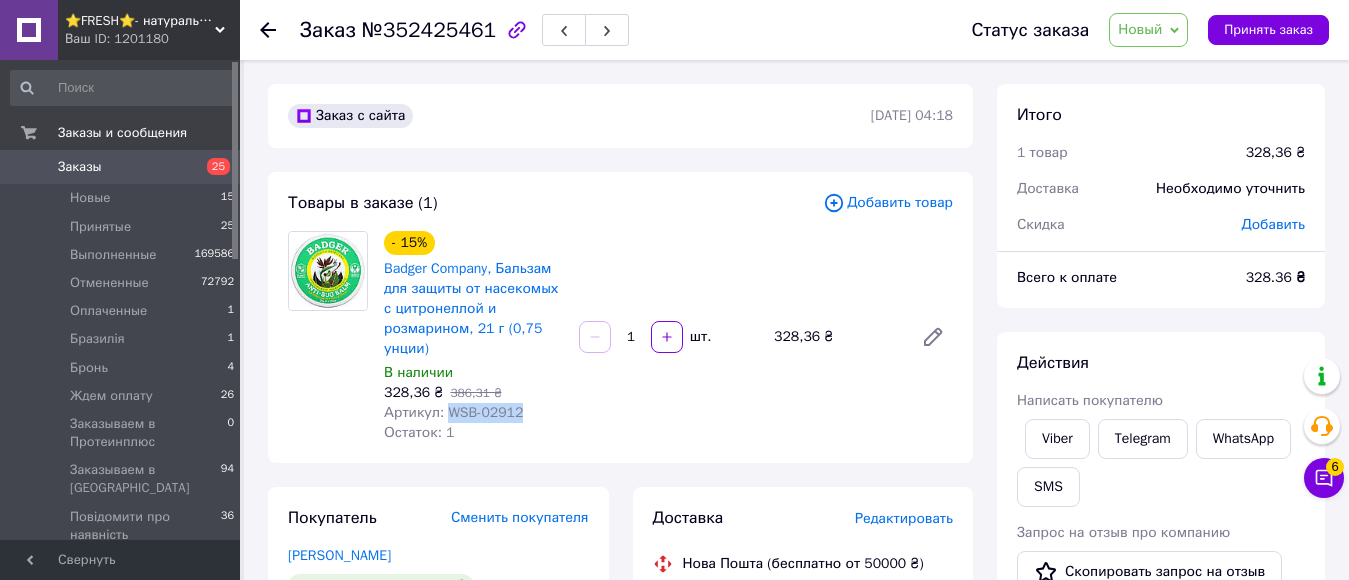 click on "Новый" at bounding box center (1140, 29) 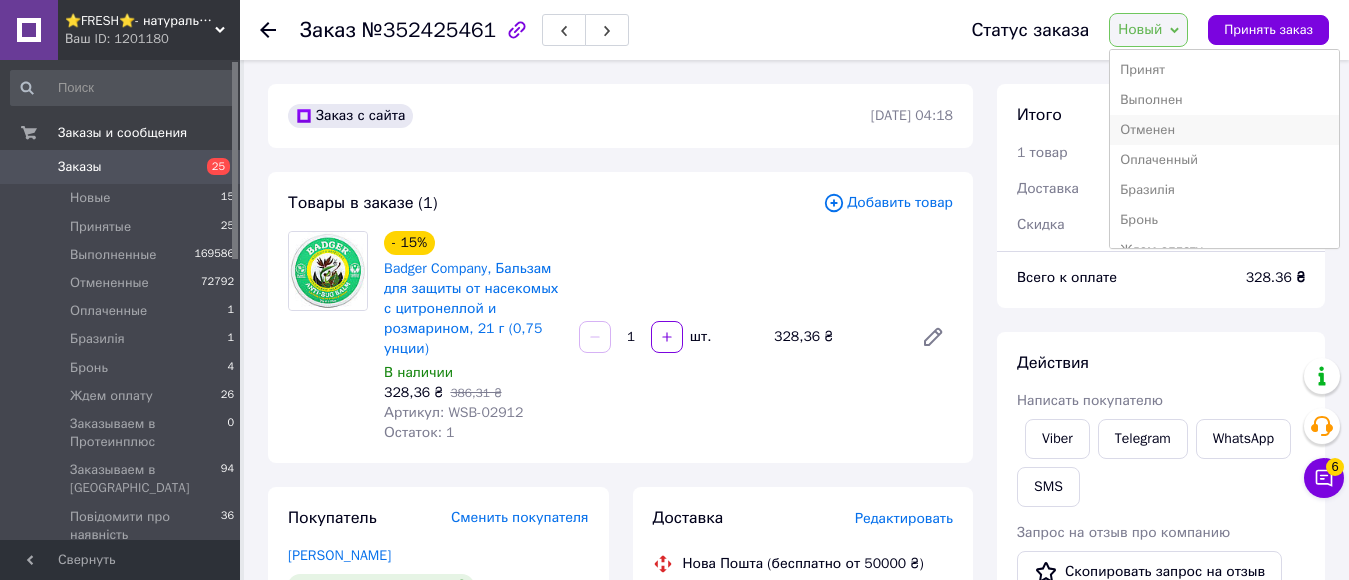 click on "Отменен" at bounding box center (1224, 130) 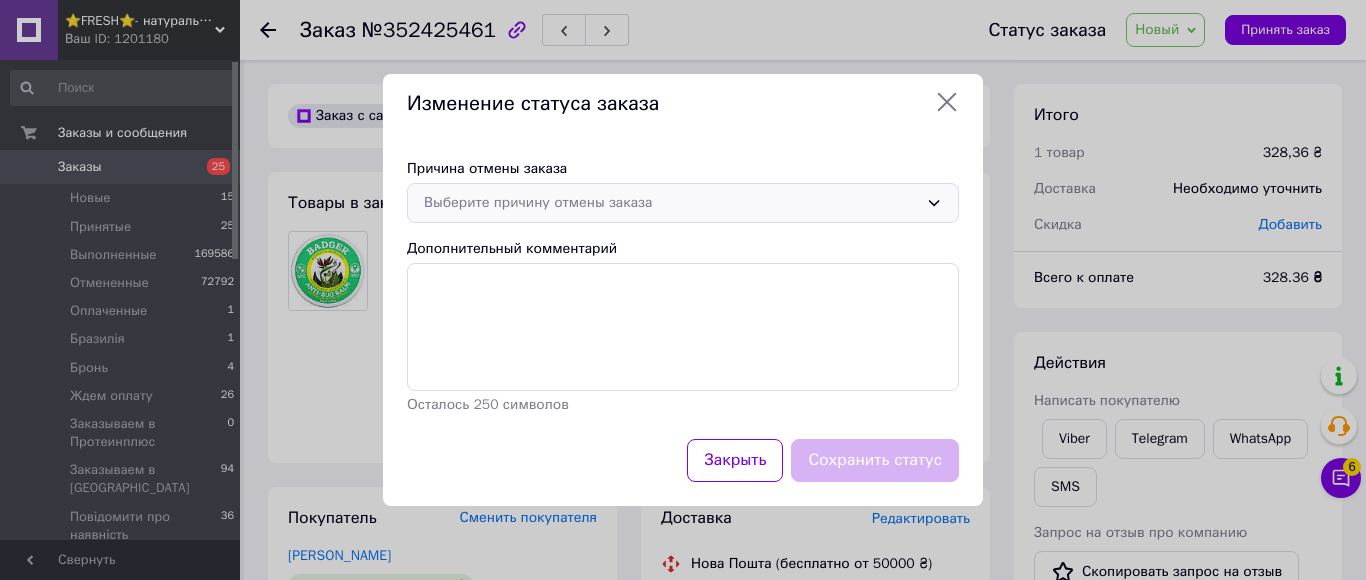 click on "Выберите причину отмены заказа" at bounding box center (671, 203) 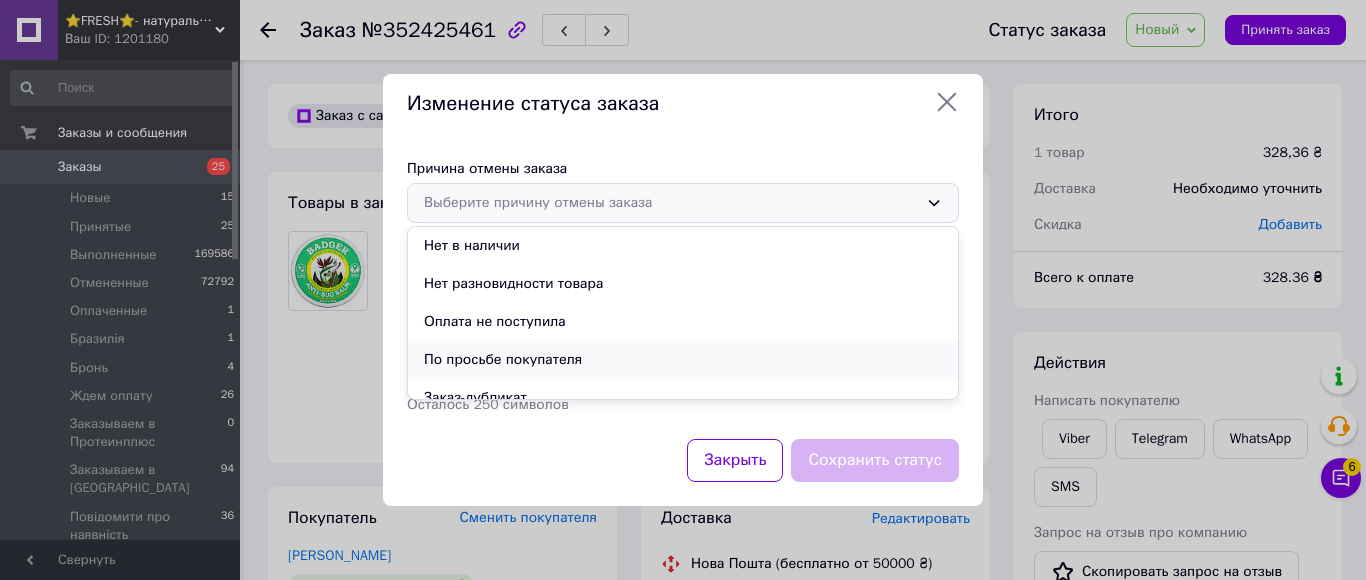 click on "По просьбе покупателя" at bounding box center [683, 360] 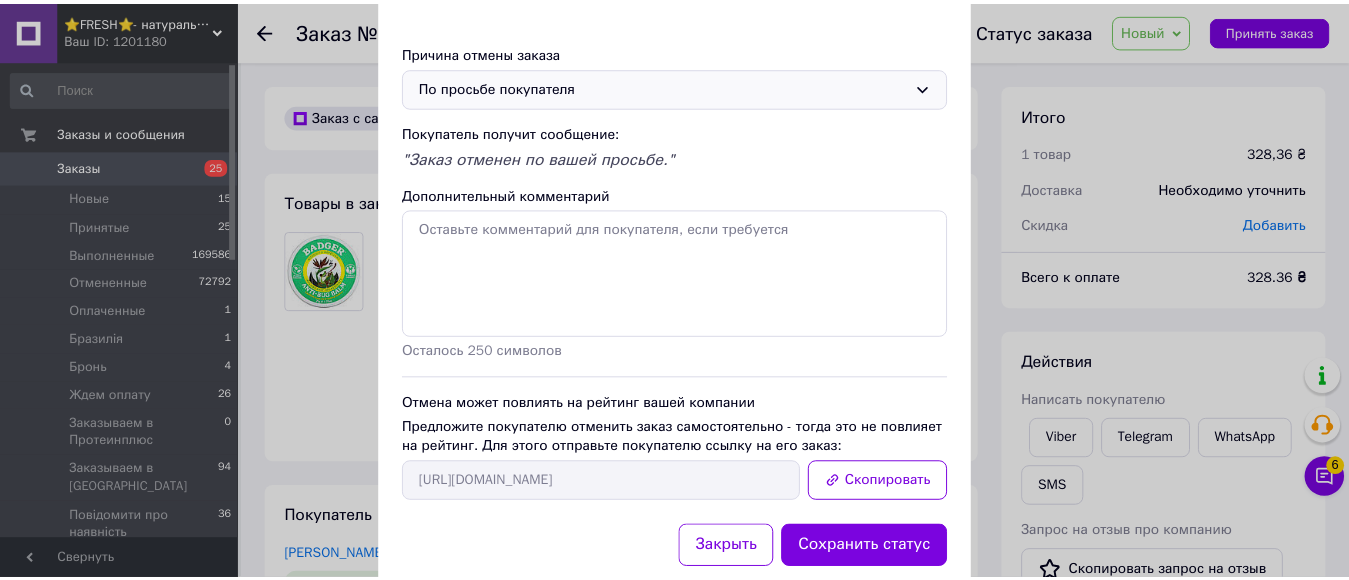 scroll, scrollTop: 100, scrollLeft: 0, axis: vertical 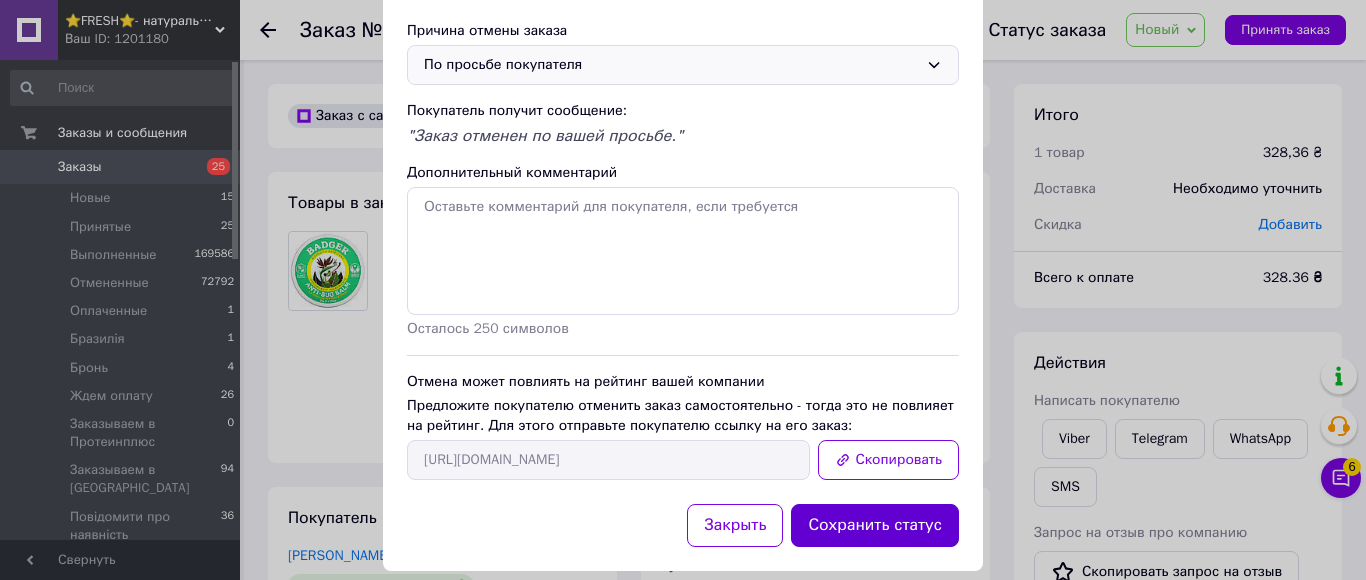 click on "Сохранить статус" at bounding box center (875, 525) 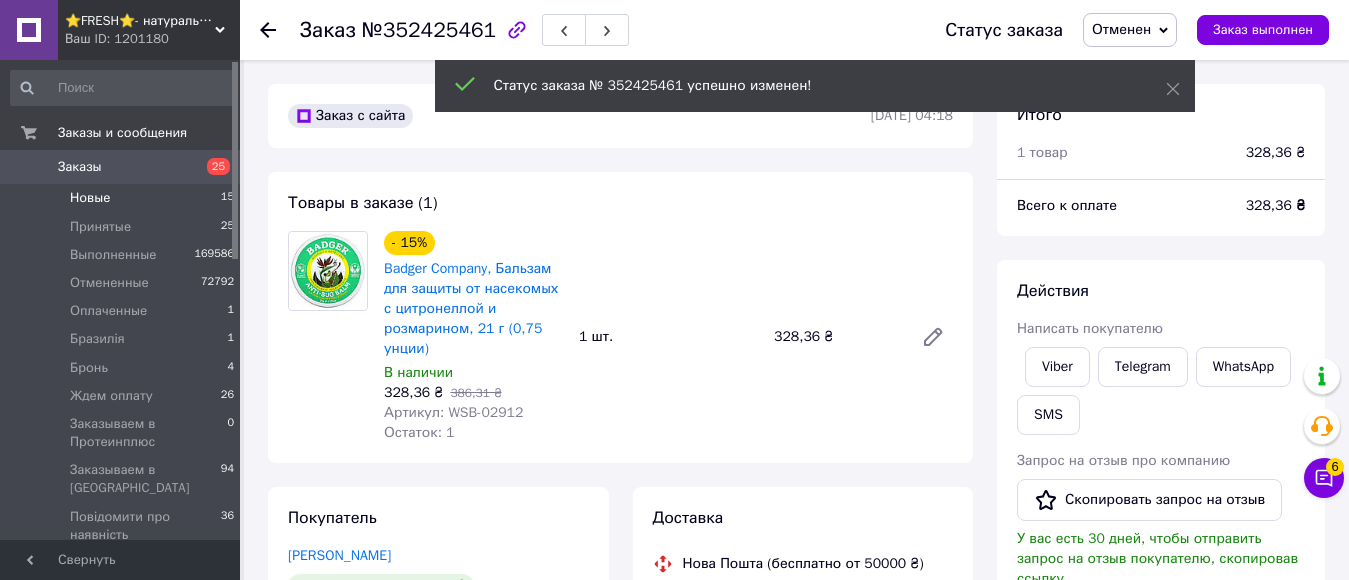 click on "Новые" at bounding box center (90, 198) 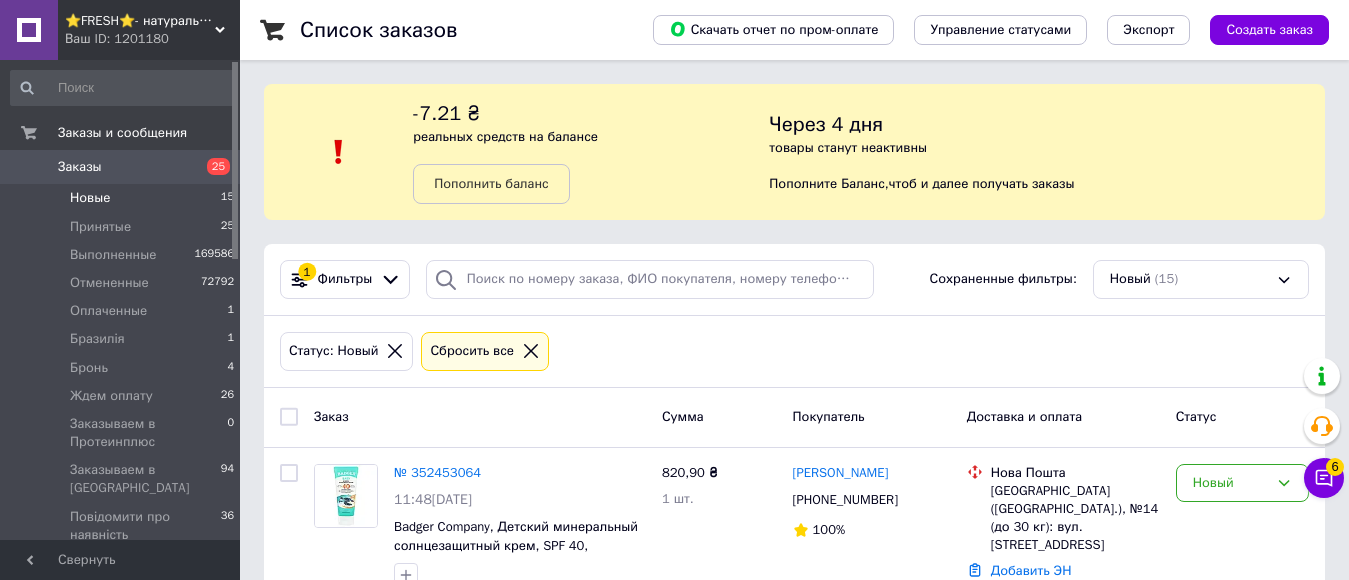 click on "Новые" at bounding box center (90, 198) 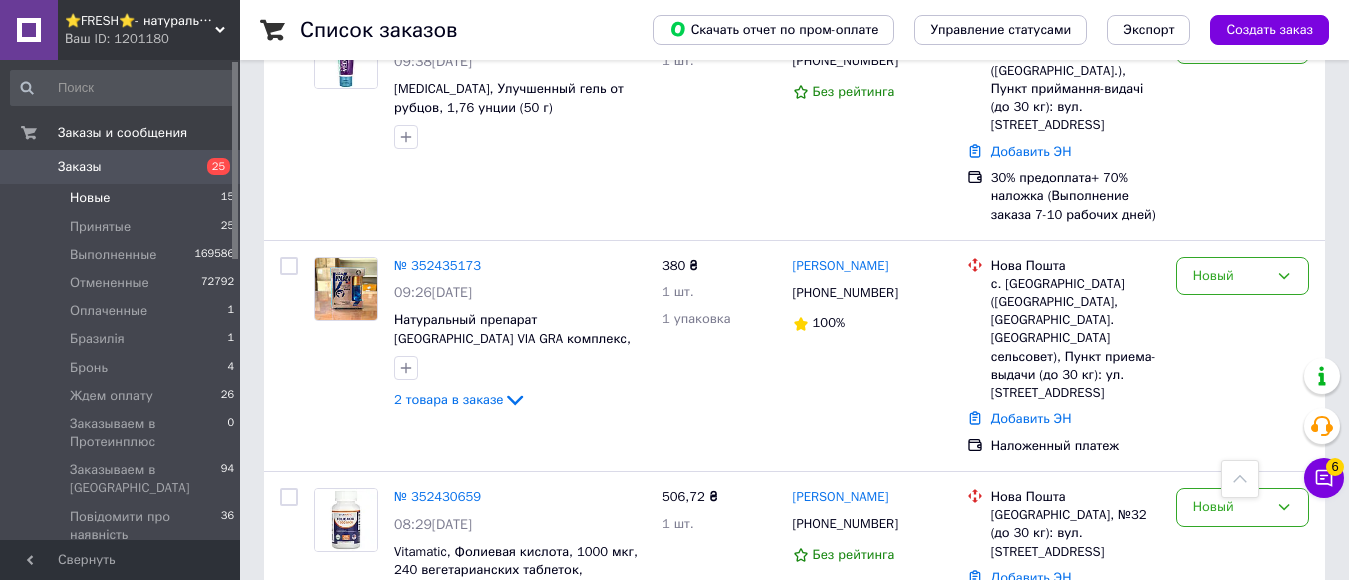 scroll, scrollTop: 1800, scrollLeft: 0, axis: vertical 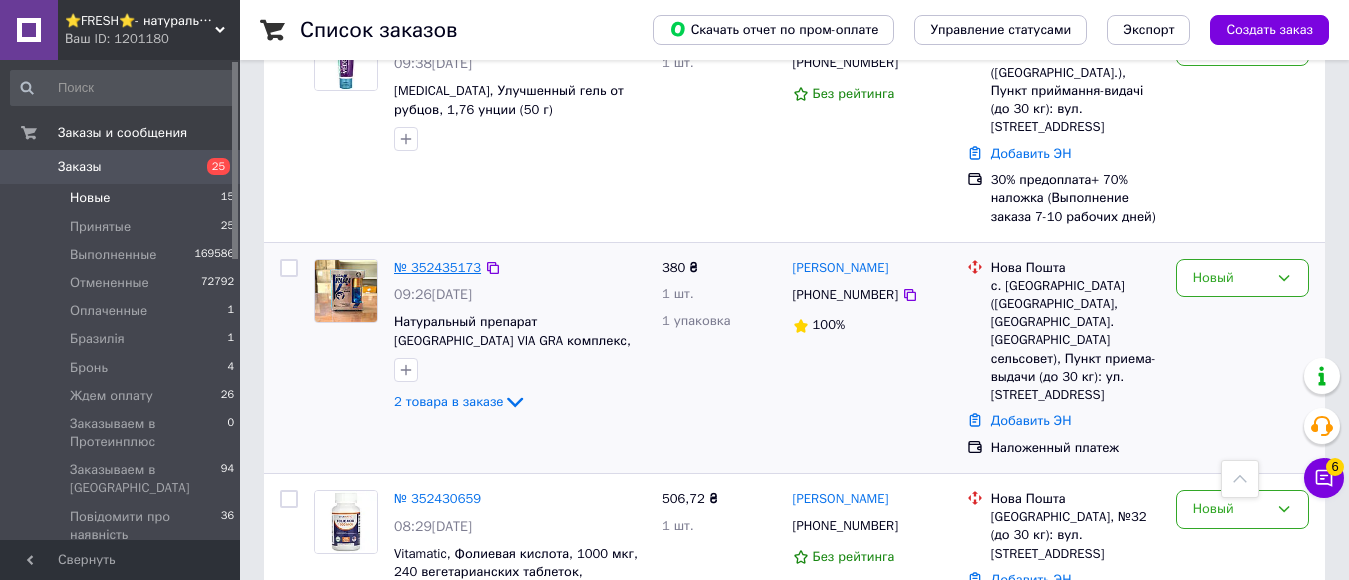 click on "№ 352435173" at bounding box center [437, 267] 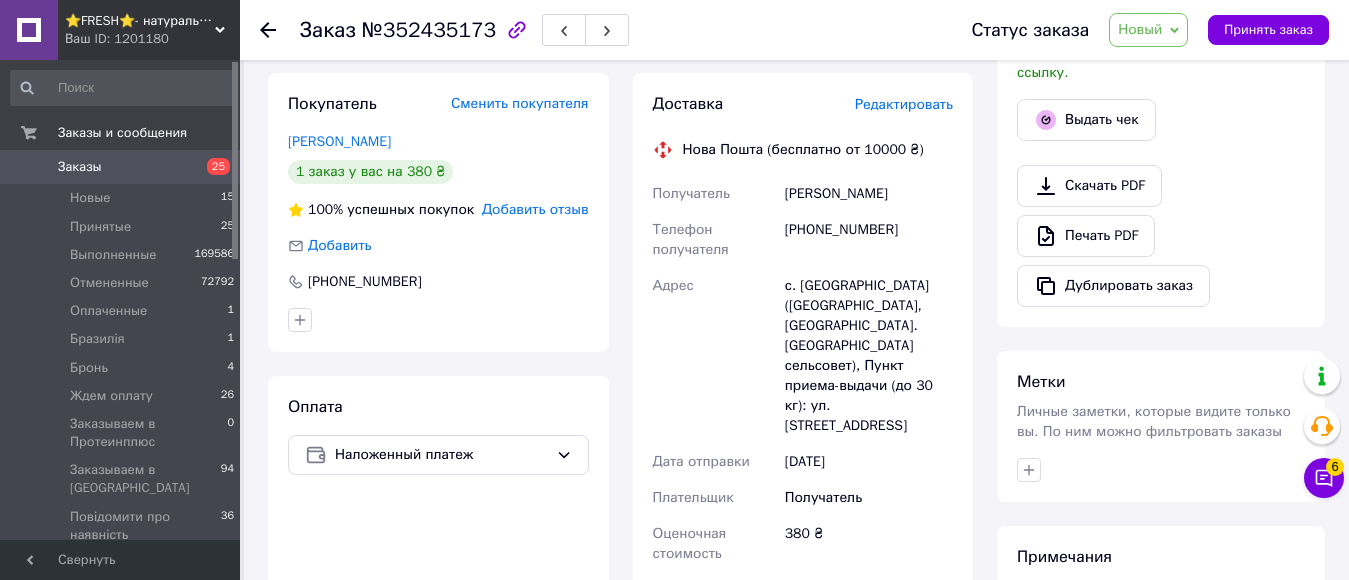 scroll, scrollTop: 657, scrollLeft: 0, axis: vertical 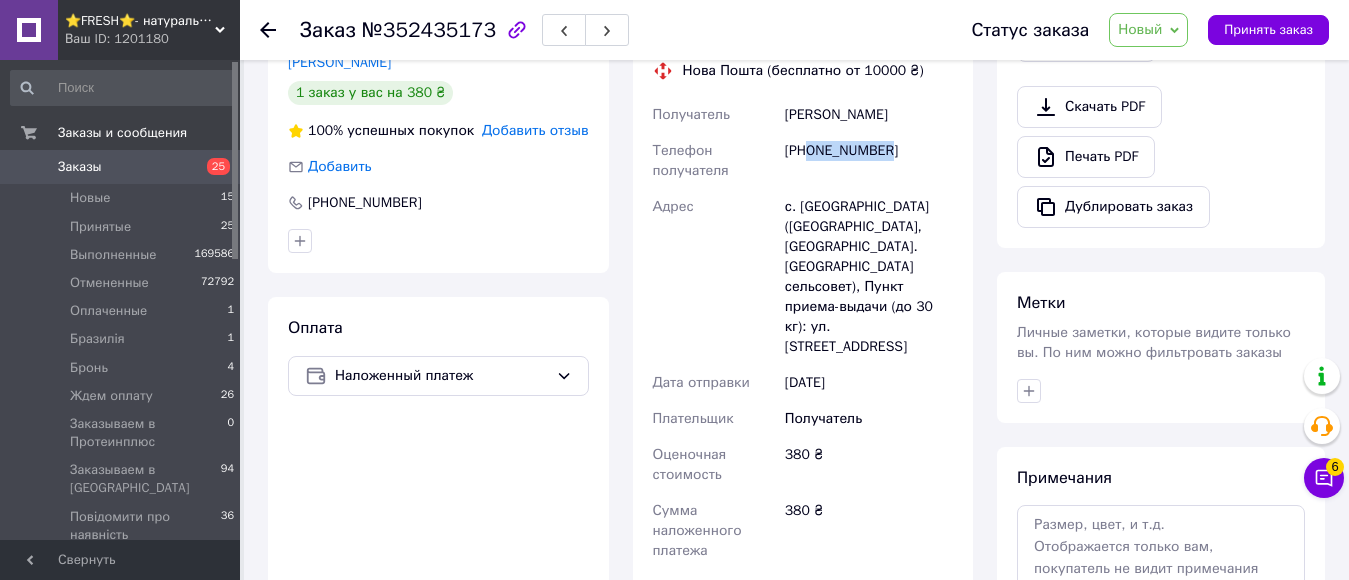 drag, startPoint x: 810, startPoint y: 111, endPoint x: 892, endPoint y: 113, distance: 82.02438 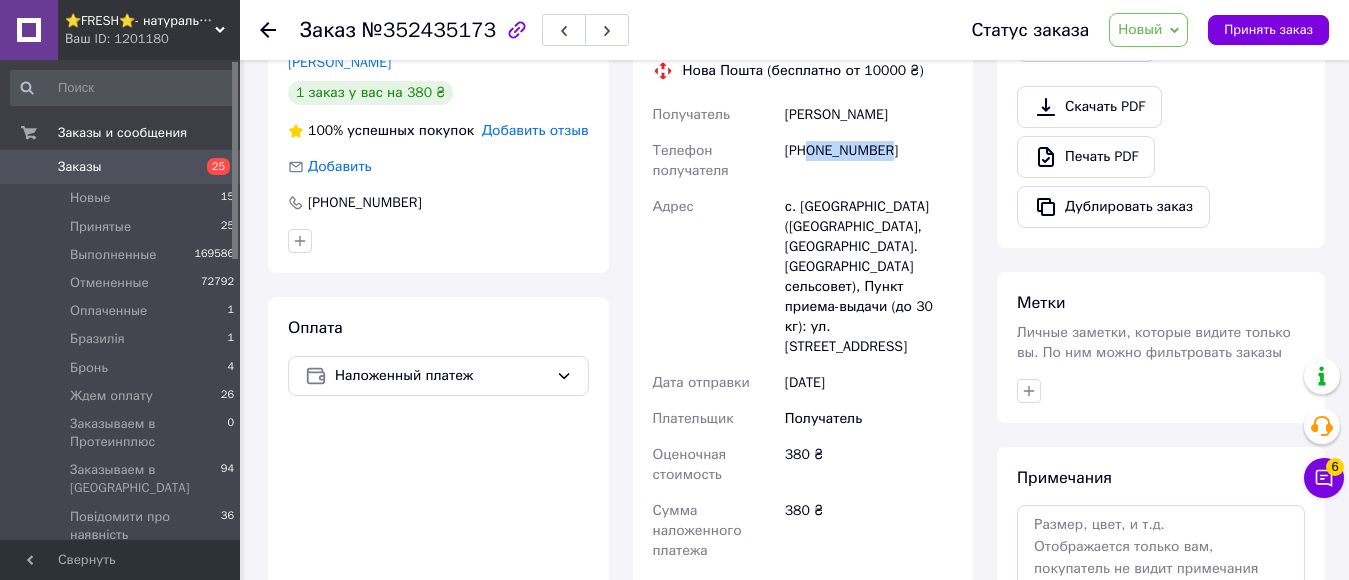 click on "[PHONE_NUMBER]" at bounding box center [869, 161] 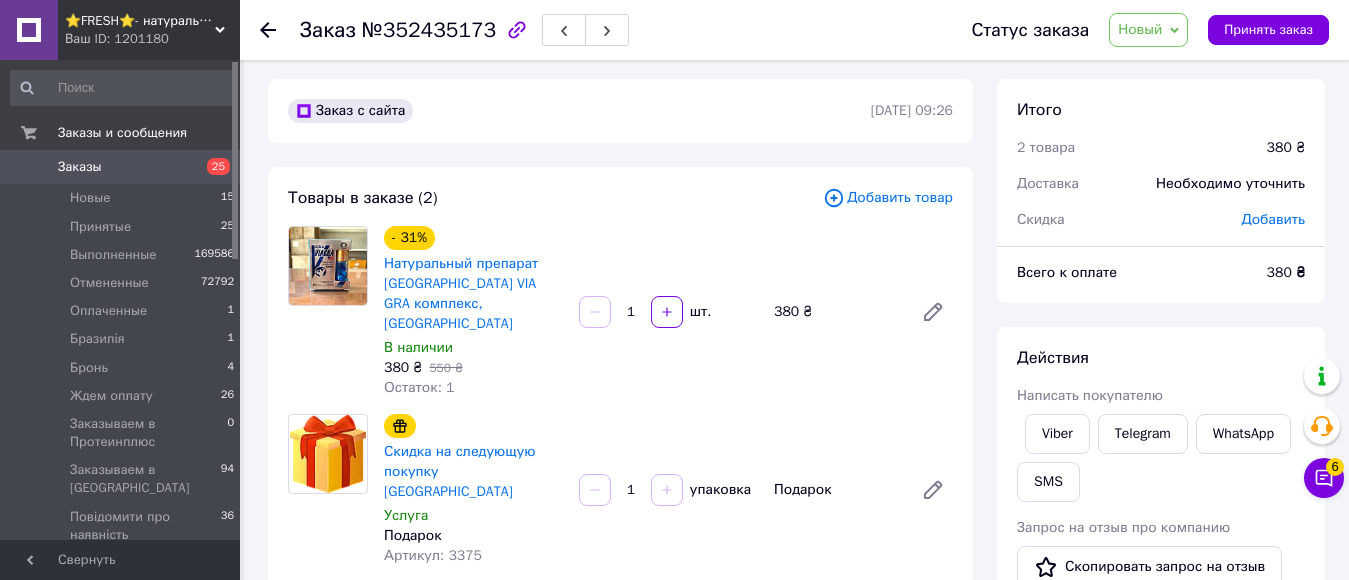 scroll, scrollTop: 0, scrollLeft: 0, axis: both 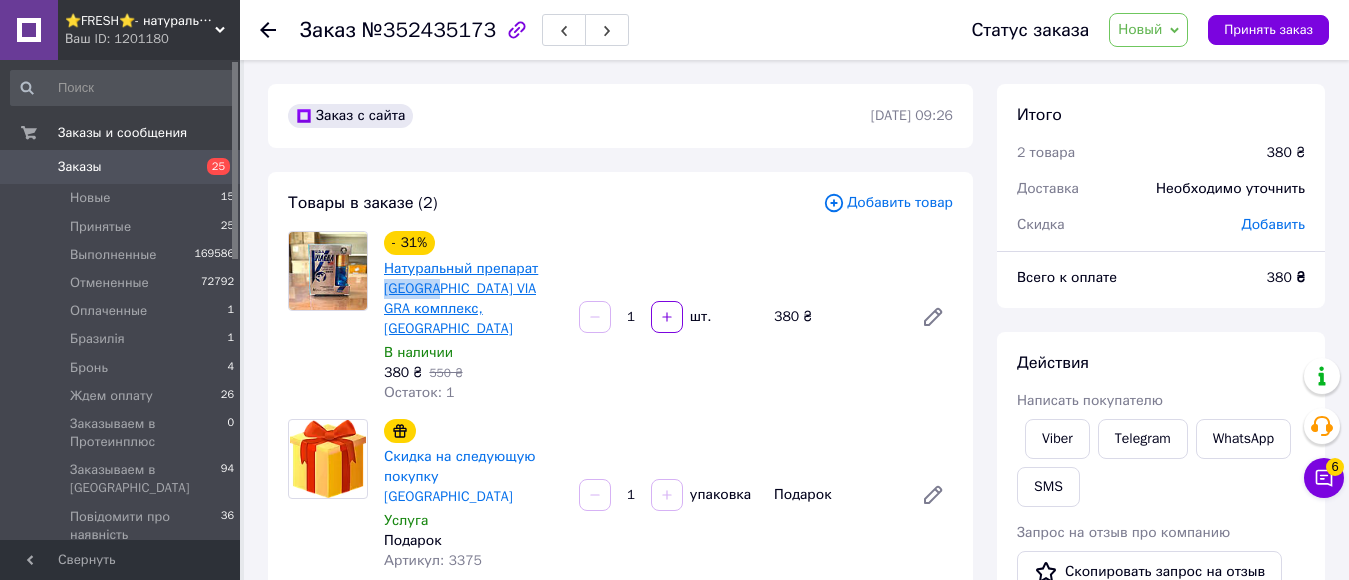 drag, startPoint x: 382, startPoint y: 288, endPoint x: 432, endPoint y: 292, distance: 50.159744 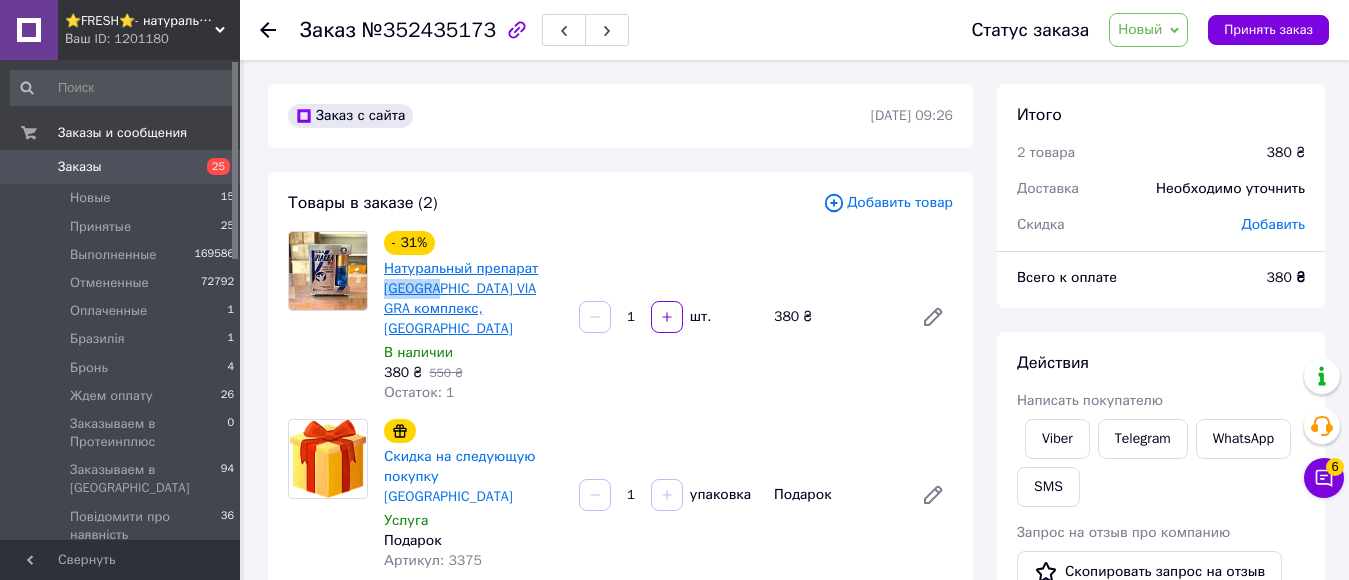 click on "Натуральный препарат [GEOGRAPHIC_DATA] VIA GRA комплекс, [GEOGRAPHIC_DATA]" at bounding box center (473, 299) 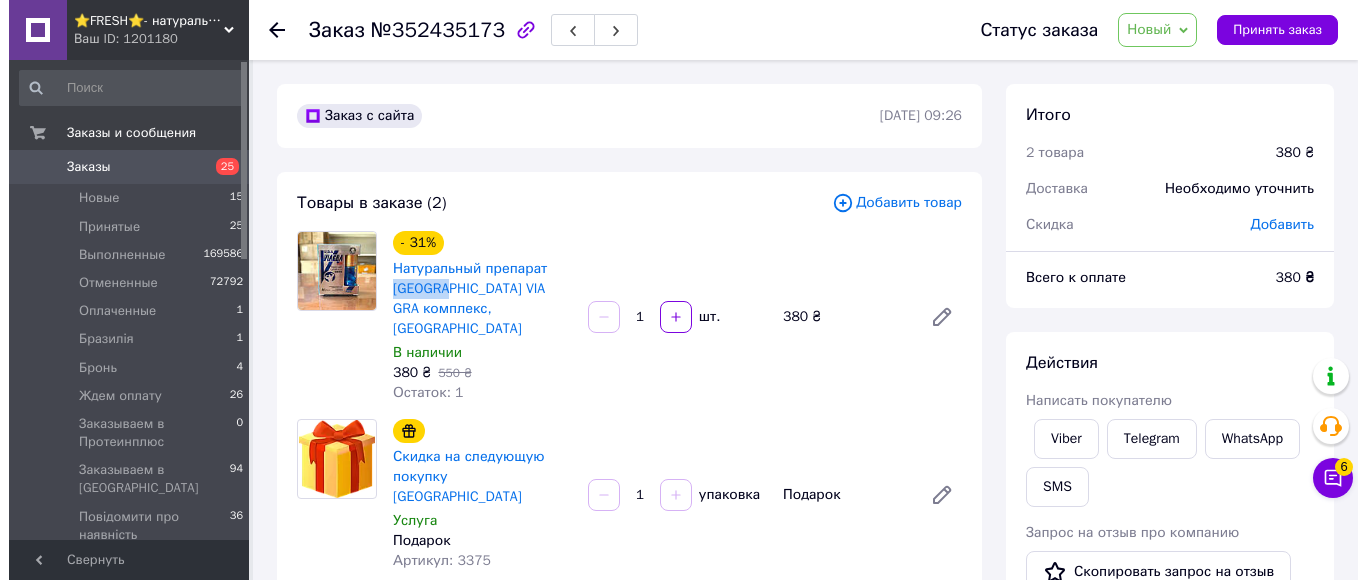 scroll, scrollTop: 300, scrollLeft: 0, axis: vertical 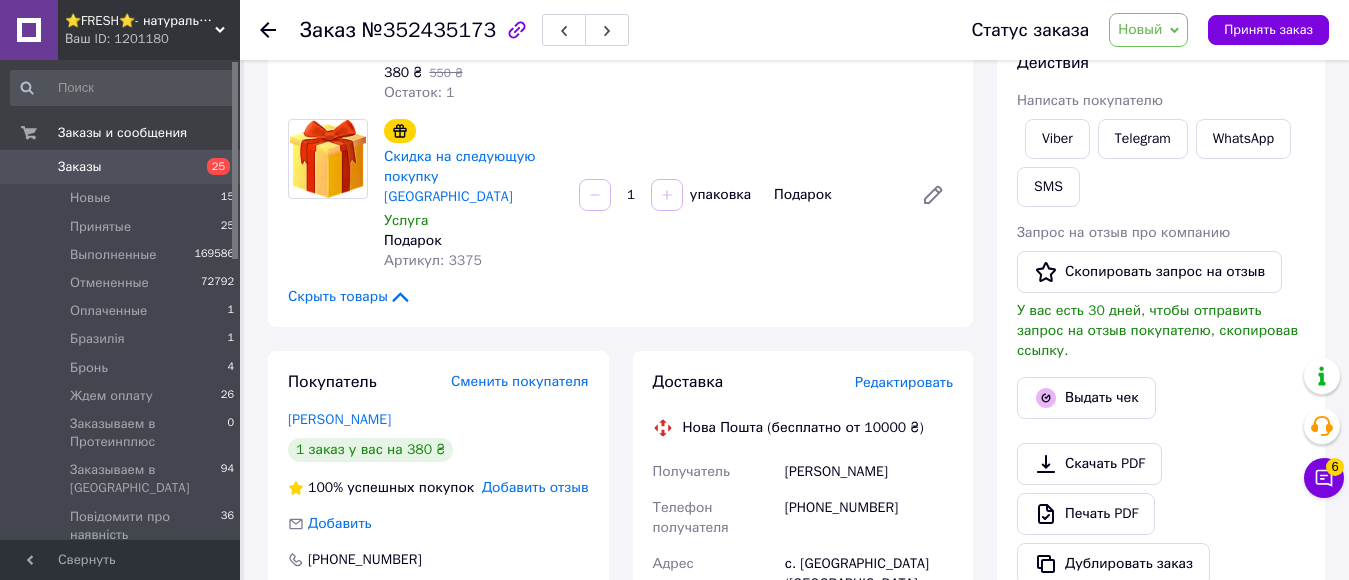 click on "Редактировать" at bounding box center (904, 382) 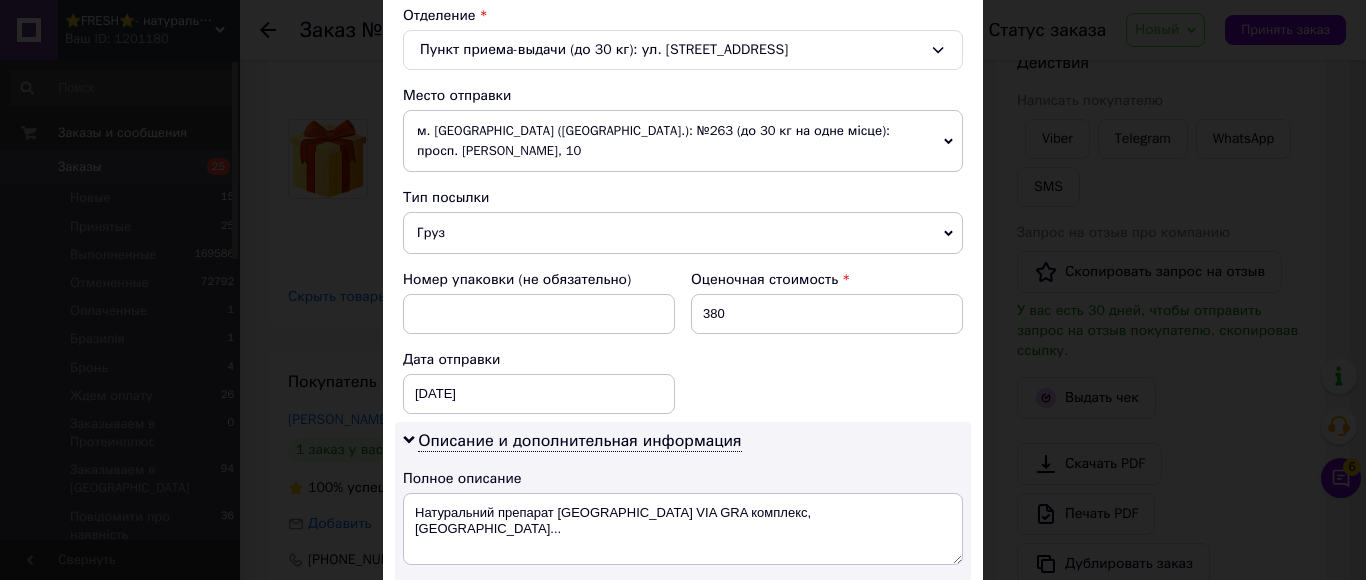 scroll, scrollTop: 900, scrollLeft: 0, axis: vertical 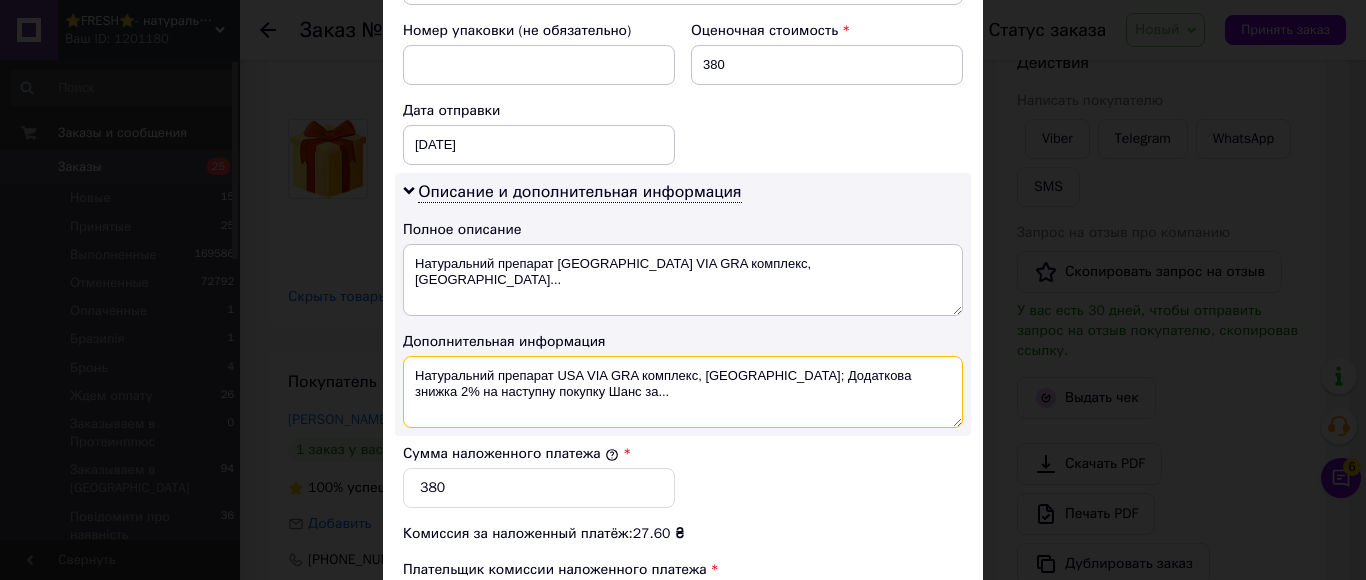 drag, startPoint x: 556, startPoint y: 337, endPoint x: 408, endPoint y: 337, distance: 148 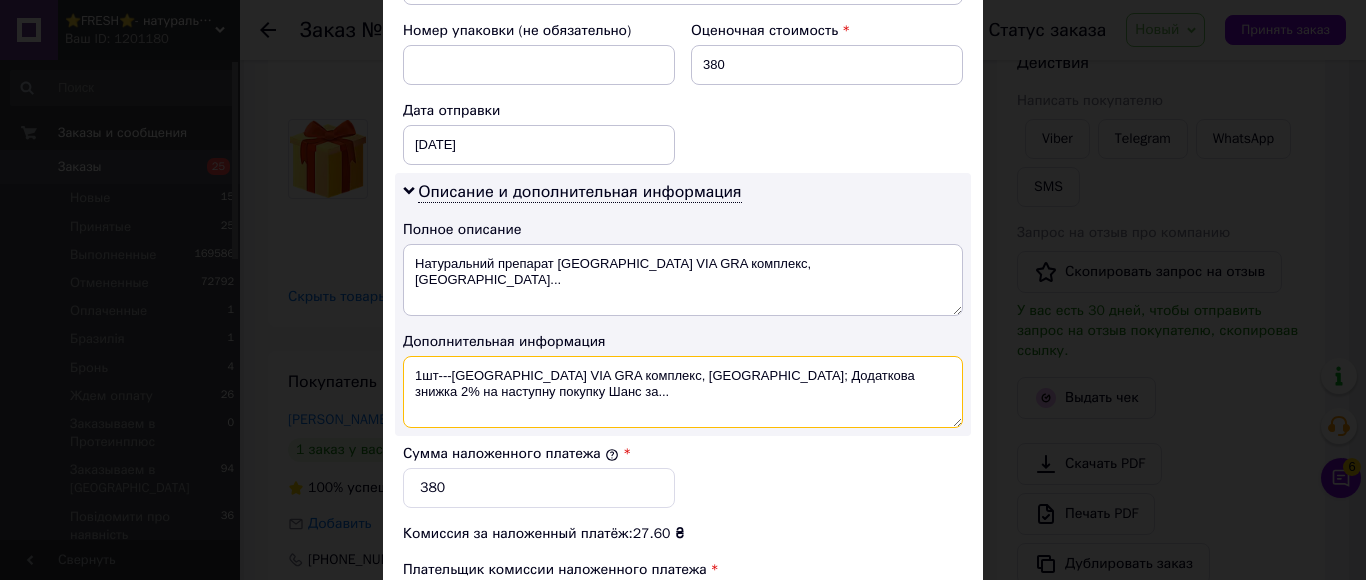 drag, startPoint x: 499, startPoint y: 331, endPoint x: 552, endPoint y: 387, distance: 77.10383 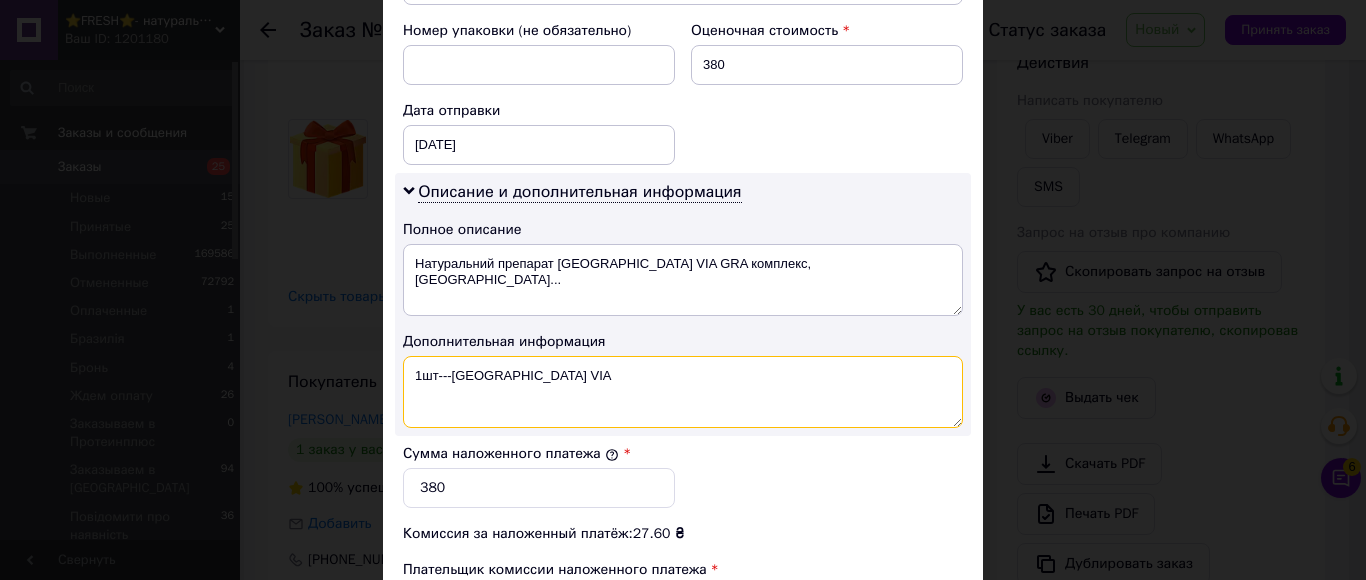 drag, startPoint x: 516, startPoint y: 337, endPoint x: 411, endPoint y: 332, distance: 105.11898 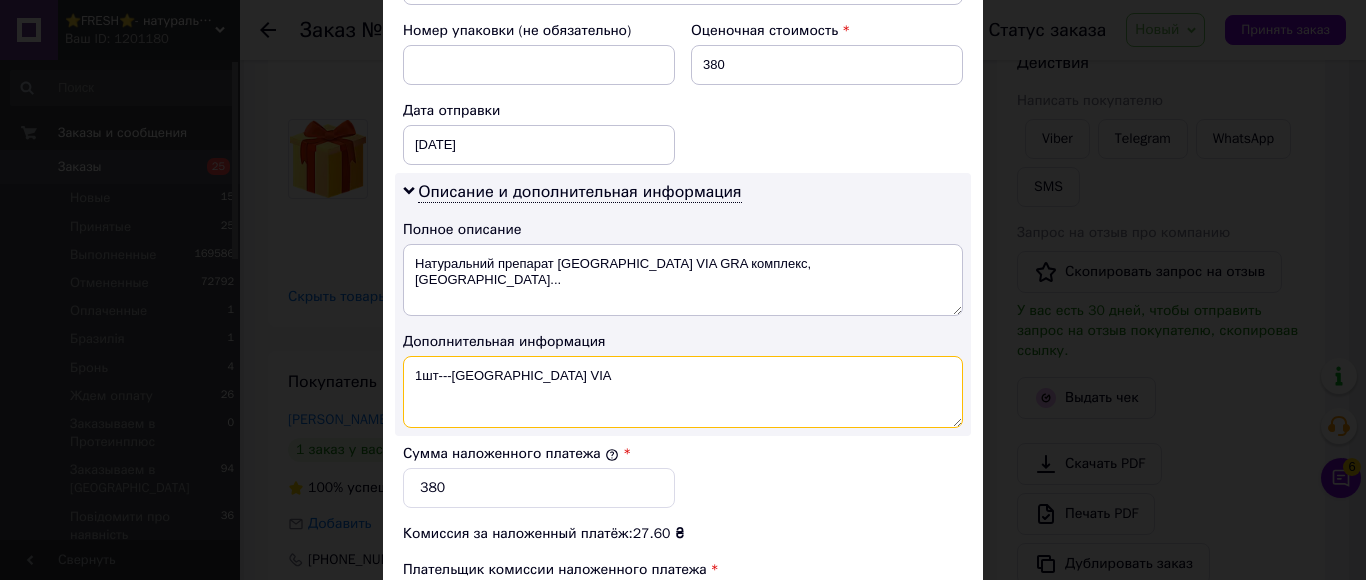 type on "1шт---USA VIA" 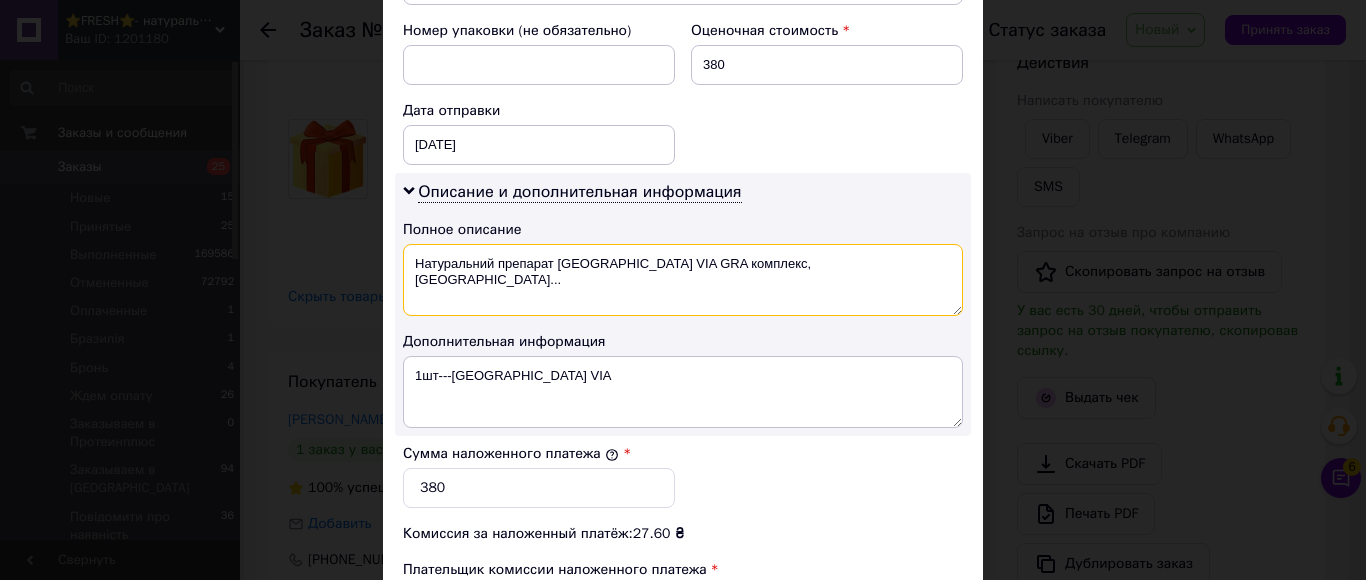 drag, startPoint x: 760, startPoint y: 238, endPoint x: 411, endPoint y: 233, distance: 349.03583 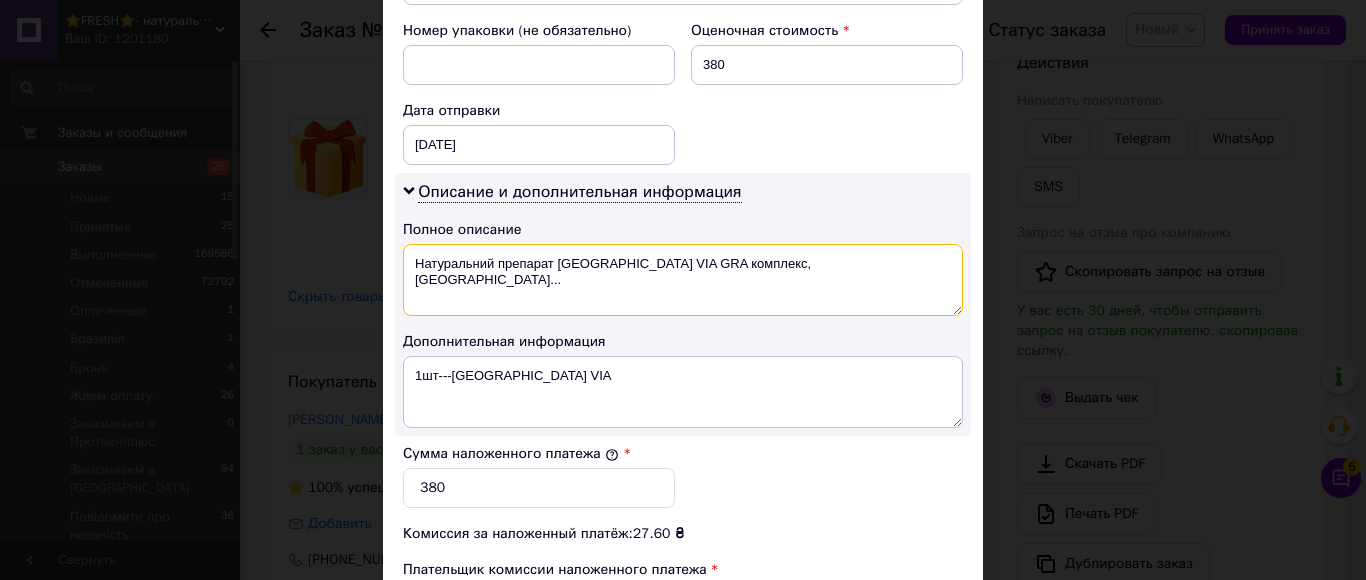 click on "Натуральний препарат USA VIA GRA комплекс, Київ..." at bounding box center (683, 280) 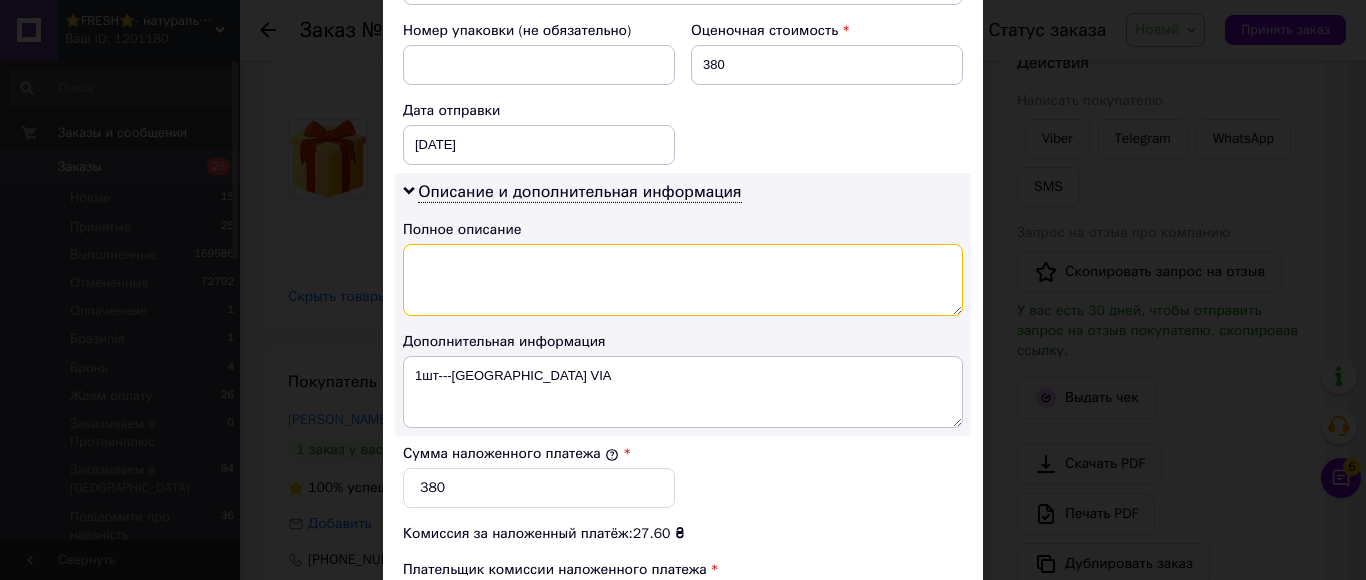 paste on "1шт---USA VIA" 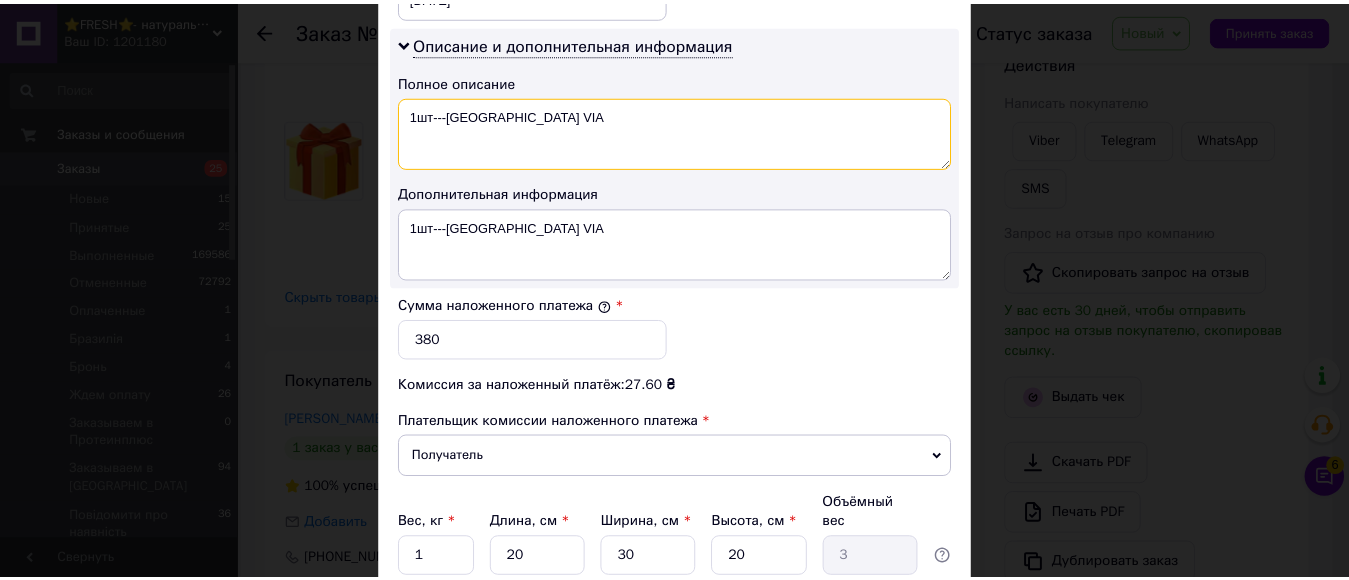 scroll, scrollTop: 1170, scrollLeft: 0, axis: vertical 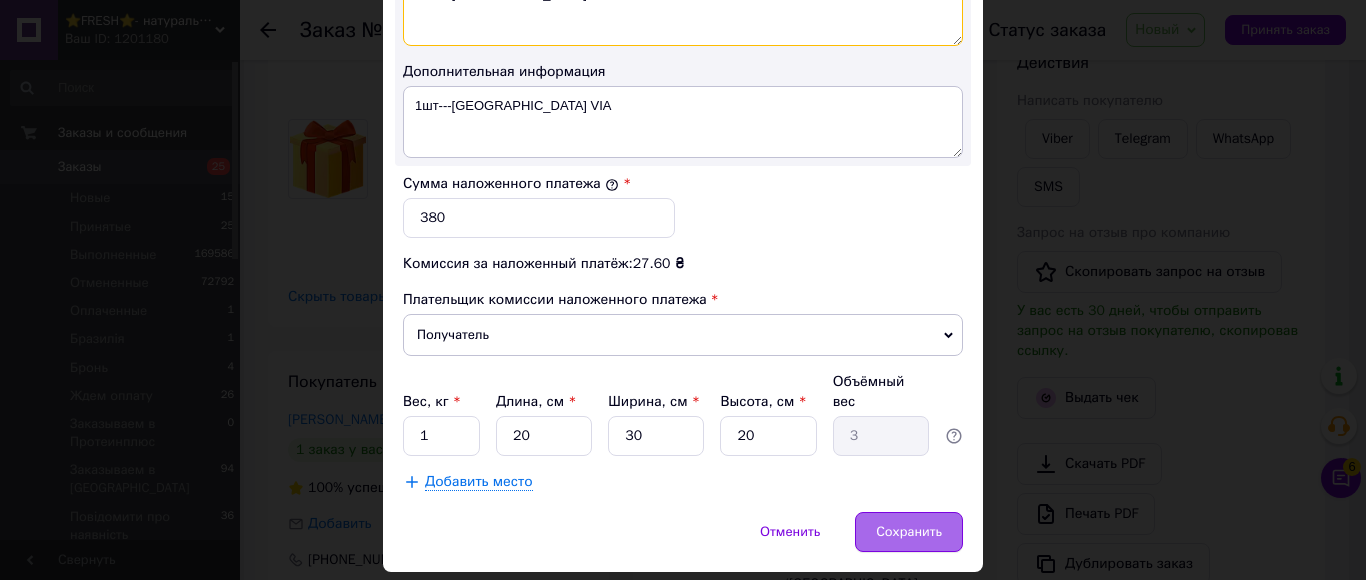type on "1шт---USA VIA" 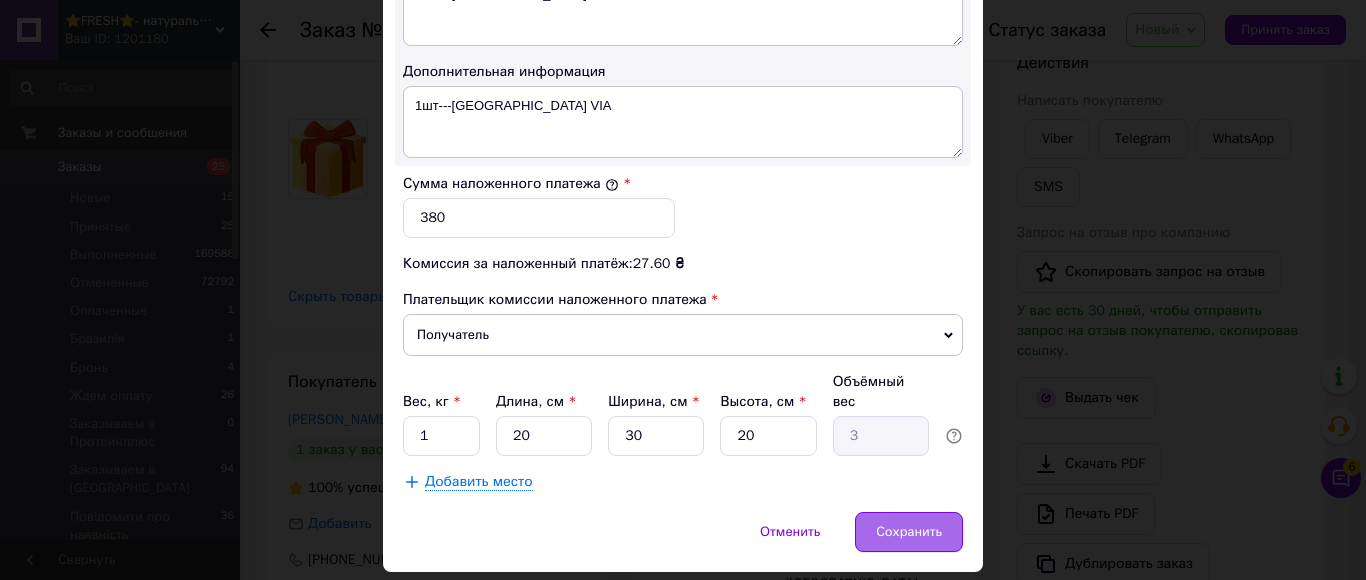 click on "Сохранить" at bounding box center (909, 532) 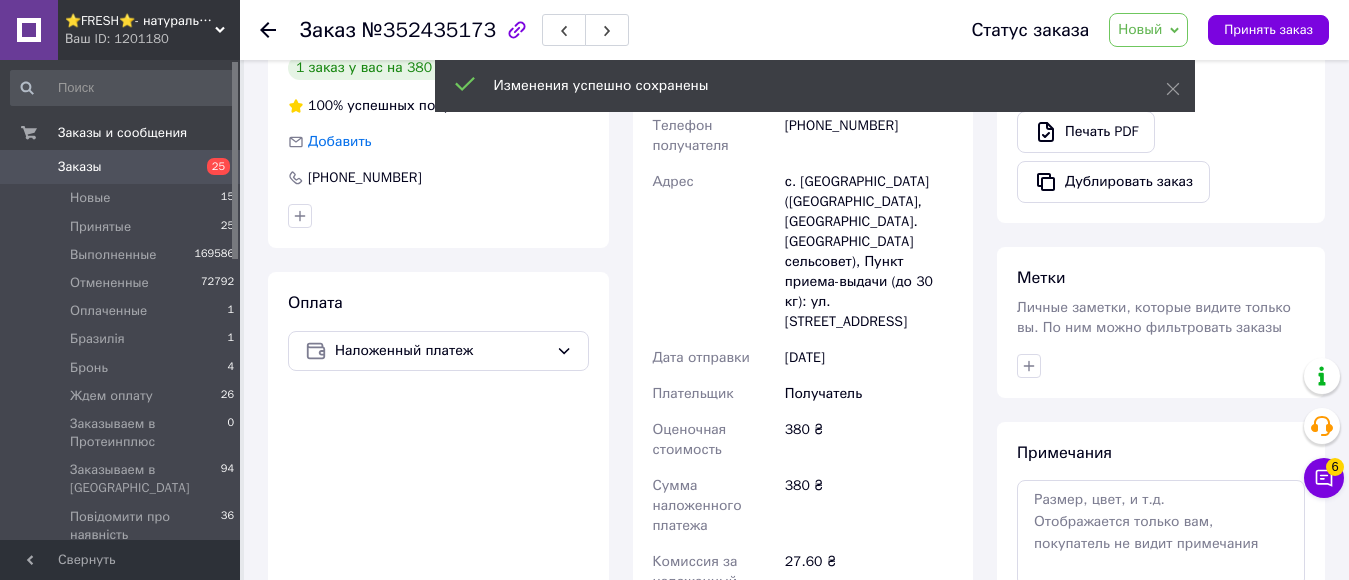 scroll, scrollTop: 1000, scrollLeft: 0, axis: vertical 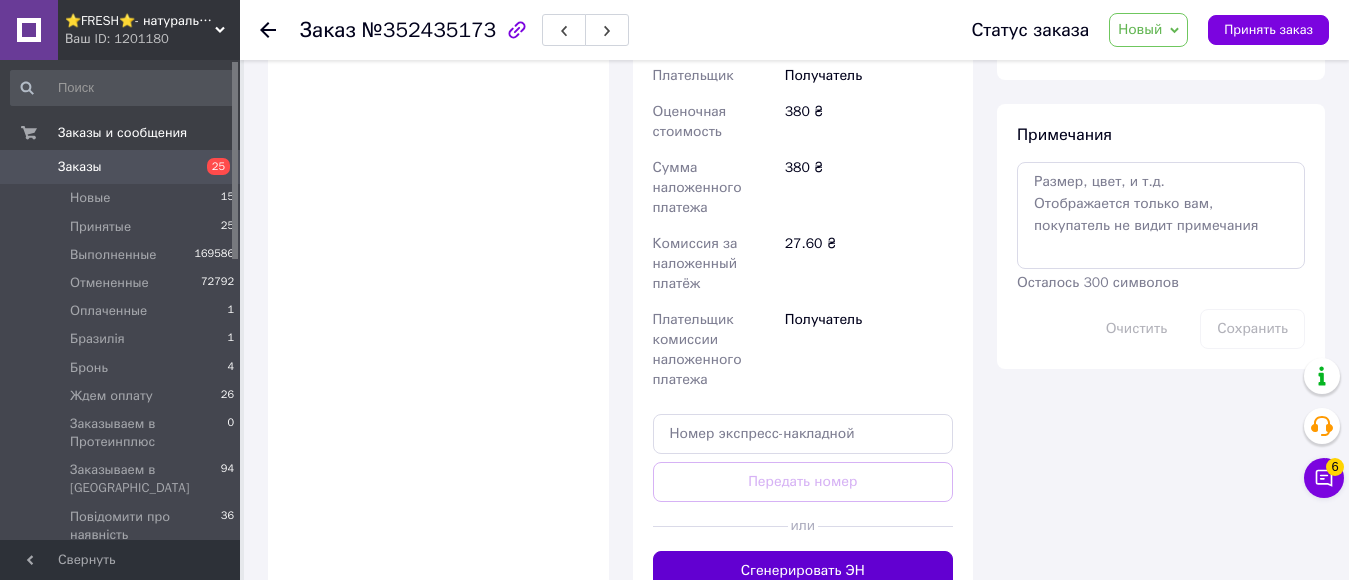 click on "Сгенерировать ЭН" at bounding box center [803, 571] 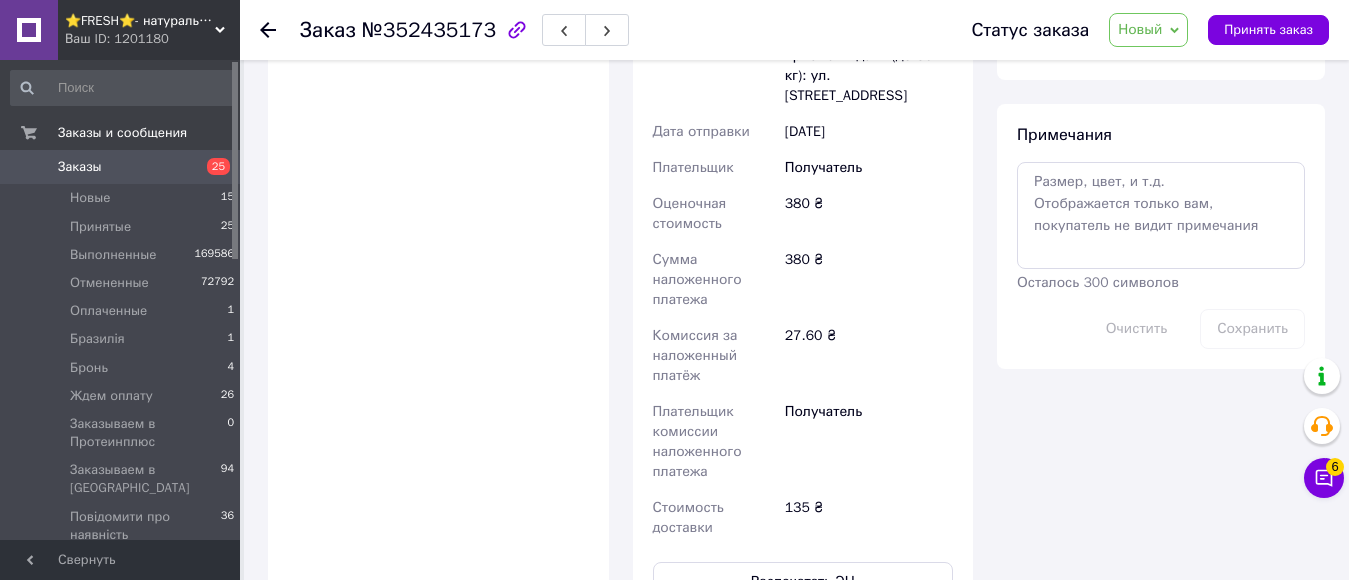 click on "Новый" at bounding box center [1140, 29] 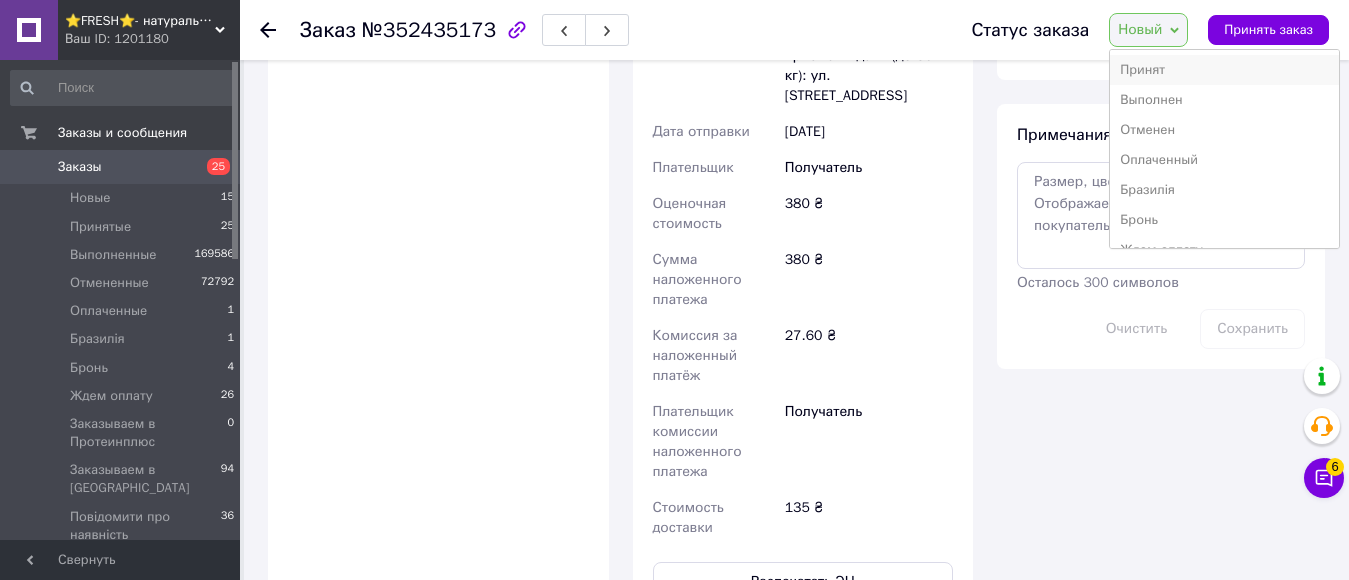 click on "Принят" at bounding box center [1224, 70] 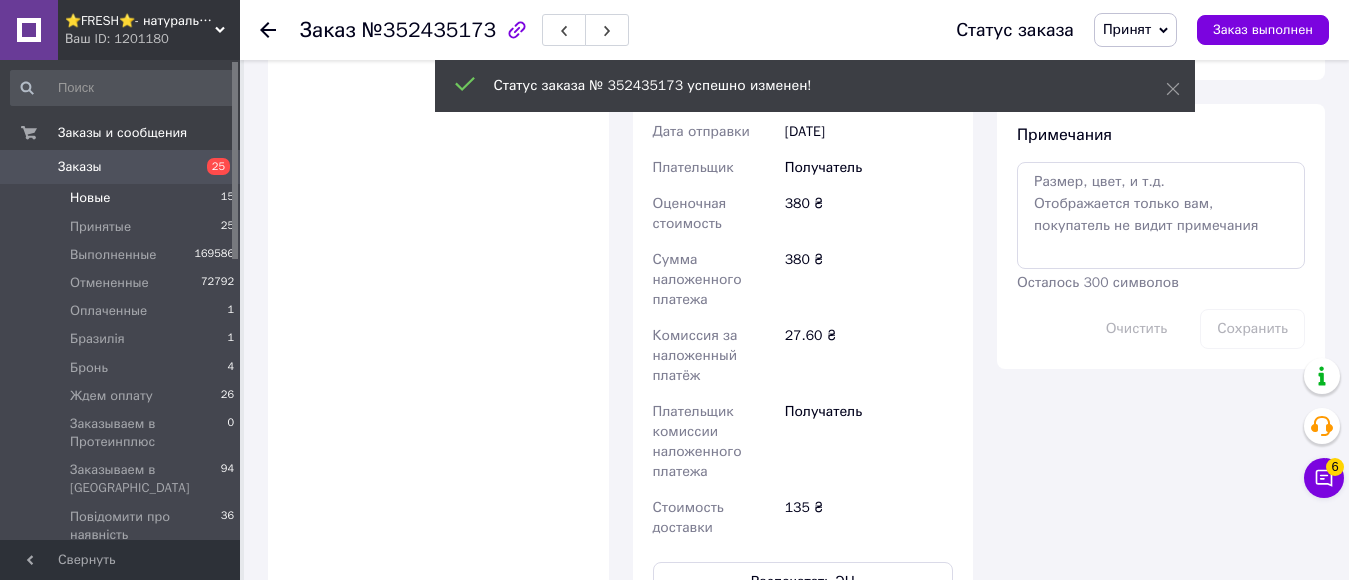 click on "Новые" at bounding box center [90, 198] 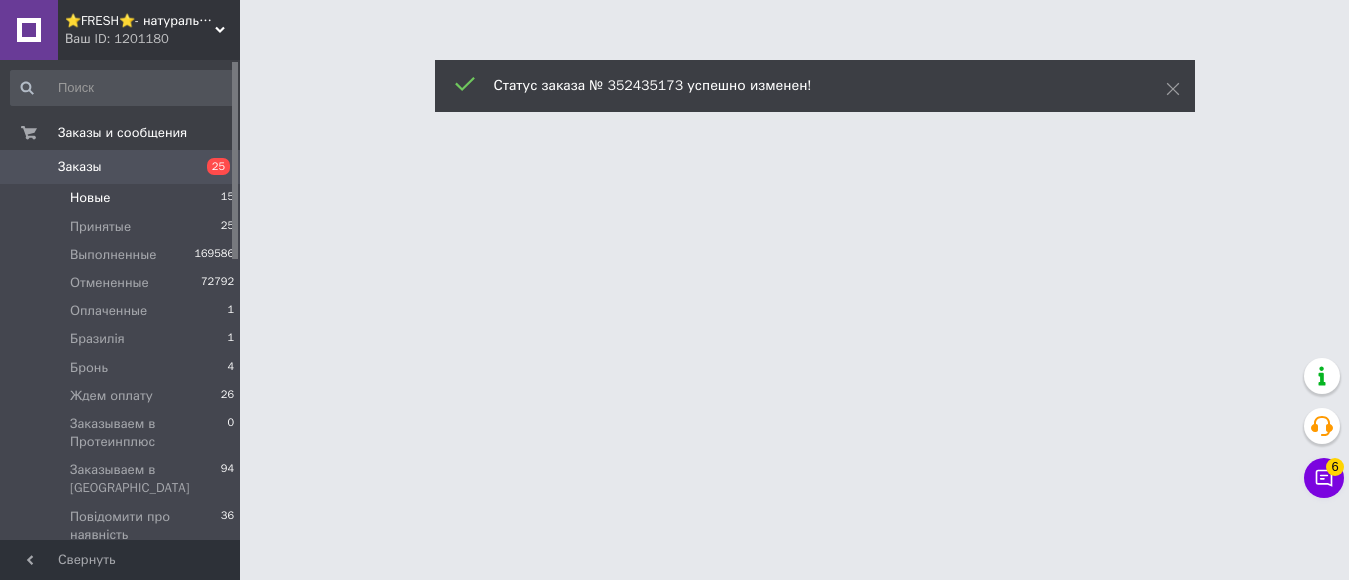 scroll, scrollTop: 0, scrollLeft: 0, axis: both 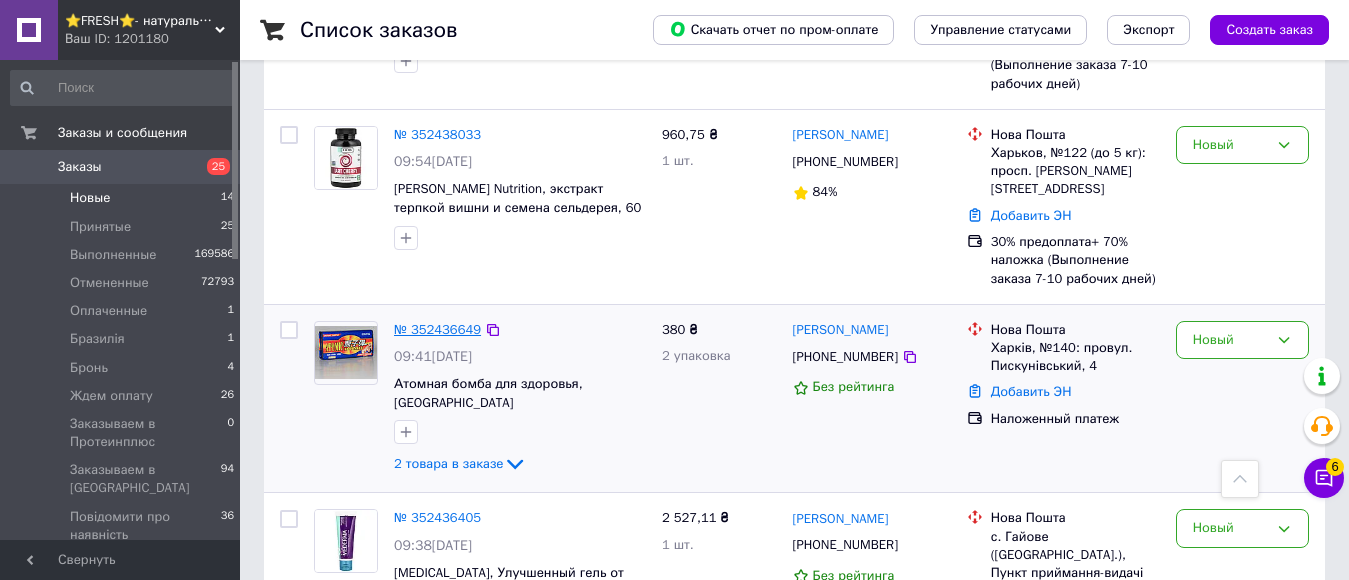 click on "№ 352436649" at bounding box center (437, 329) 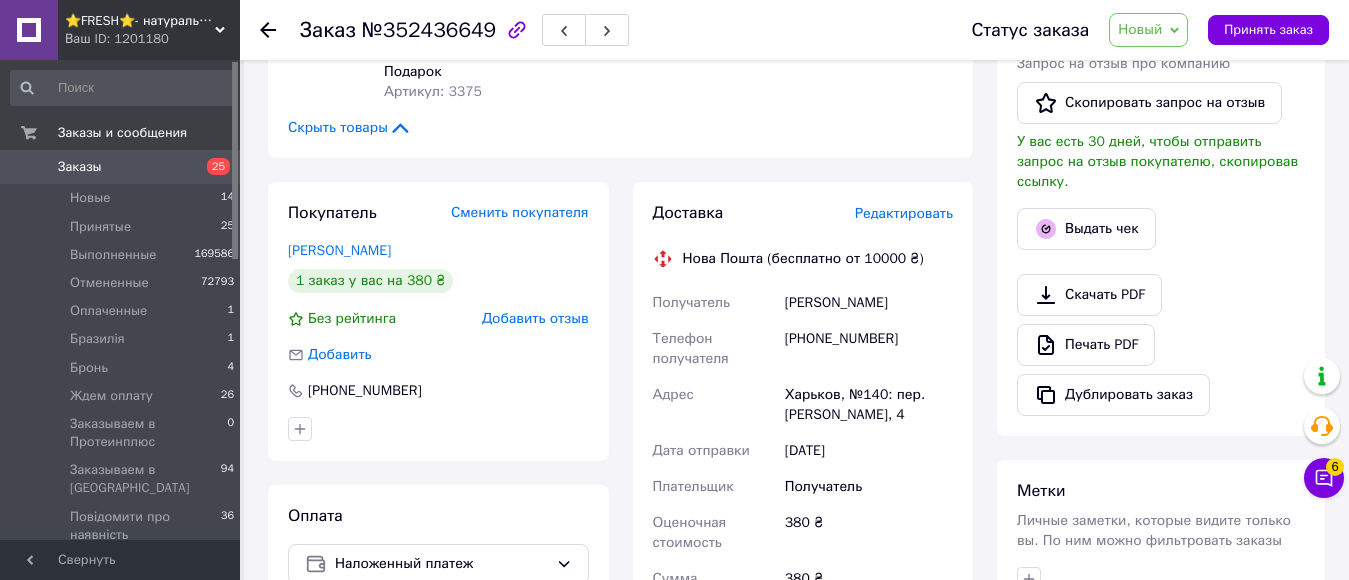 scroll, scrollTop: 338, scrollLeft: 0, axis: vertical 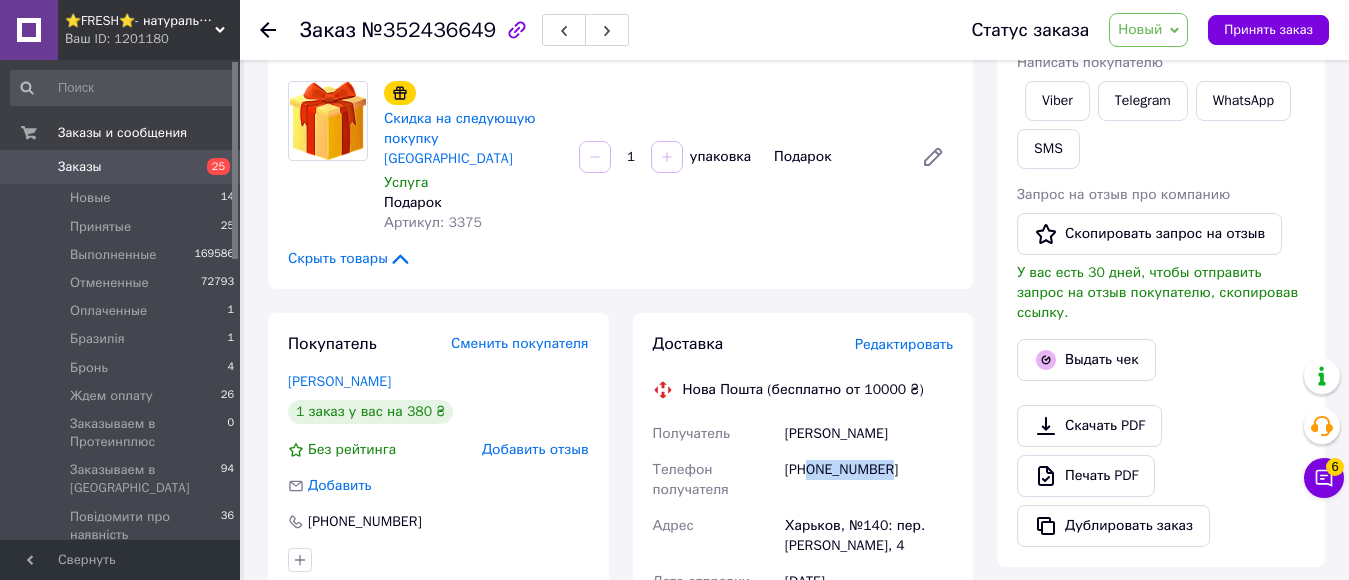 drag, startPoint x: 810, startPoint y: 427, endPoint x: 883, endPoint y: 424, distance: 73.061615 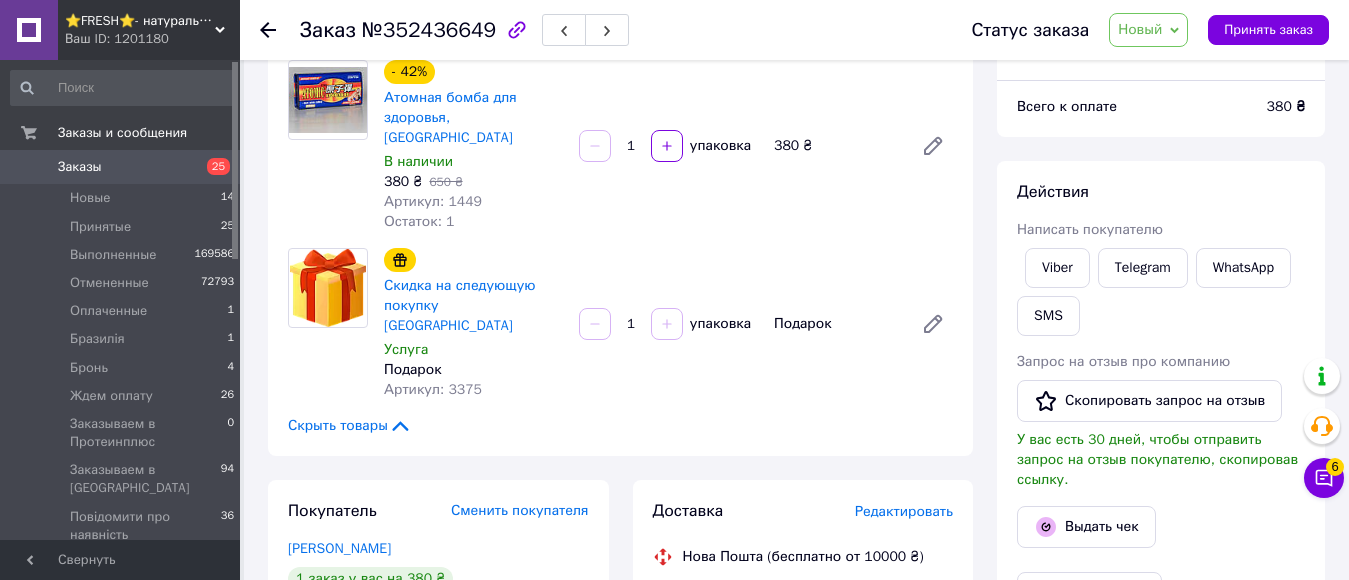 scroll, scrollTop: 0, scrollLeft: 0, axis: both 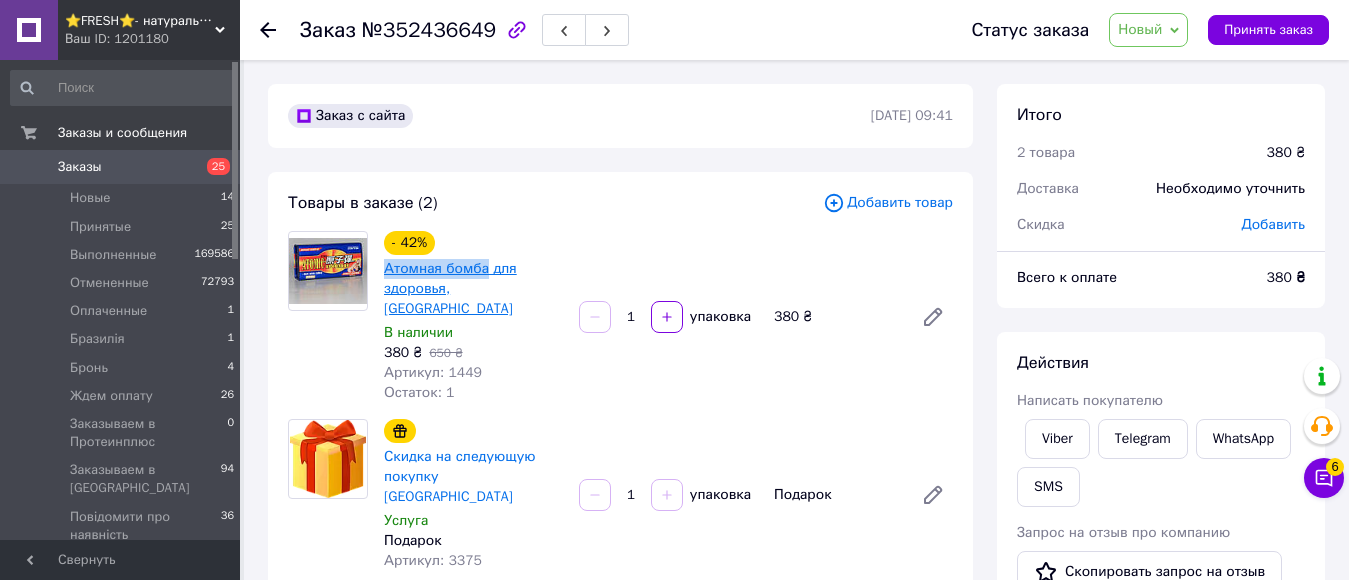 drag, startPoint x: 379, startPoint y: 270, endPoint x: 483, endPoint y: 275, distance: 104.120125 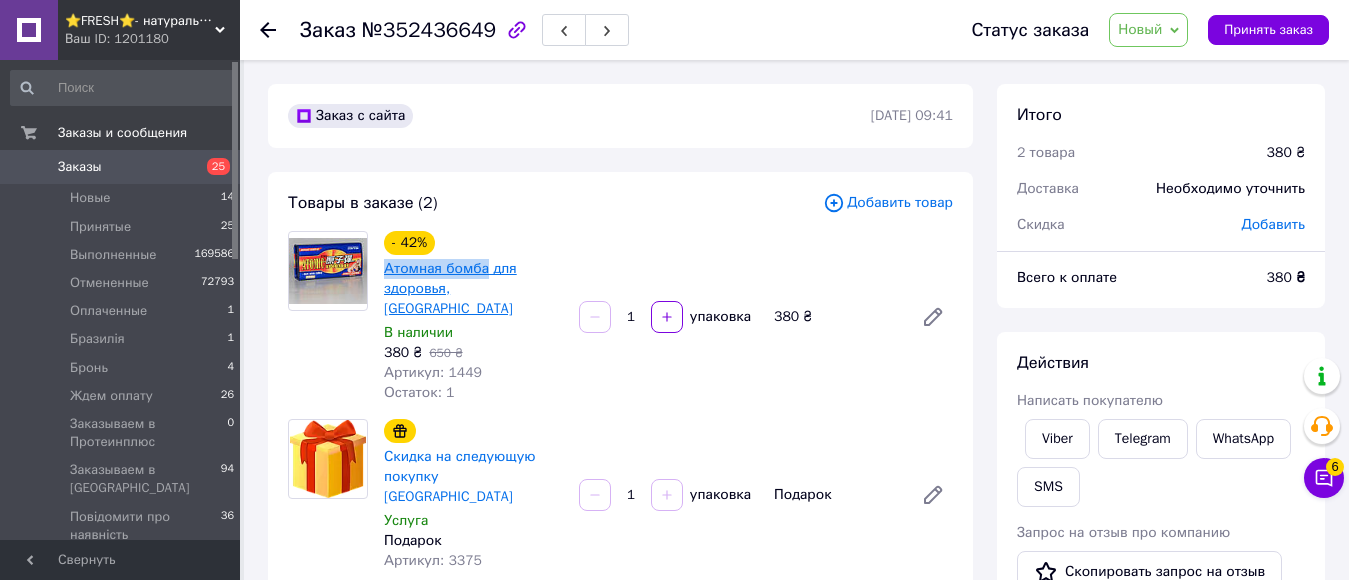 click on "- 42% Атомная бомба для здоровья, Киев В наличии 380 ₴   650 ₴ Артикул: 1449 Остаток: 1" at bounding box center [473, 317] 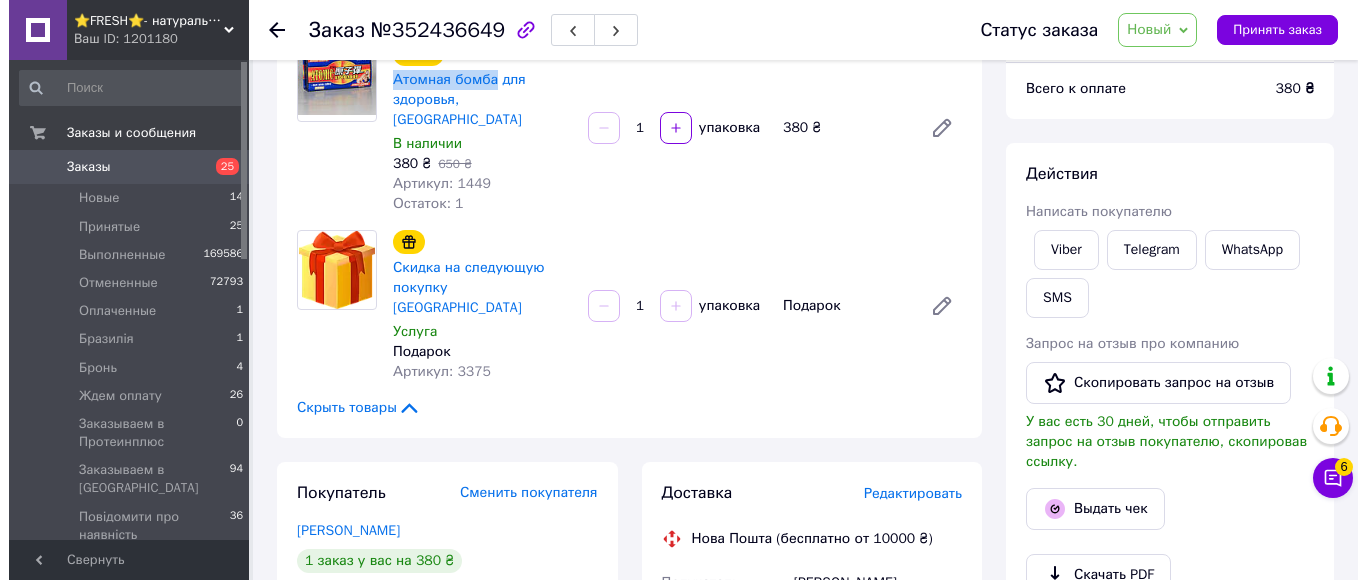 scroll, scrollTop: 400, scrollLeft: 0, axis: vertical 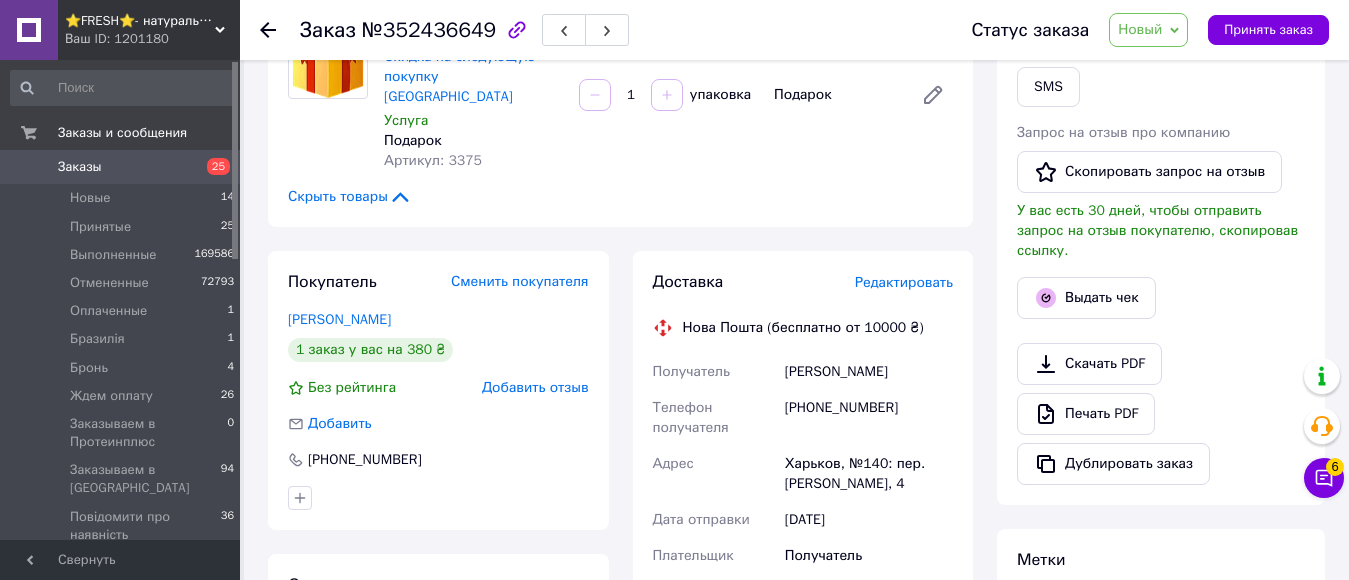 click on "Редактировать" at bounding box center [904, 282] 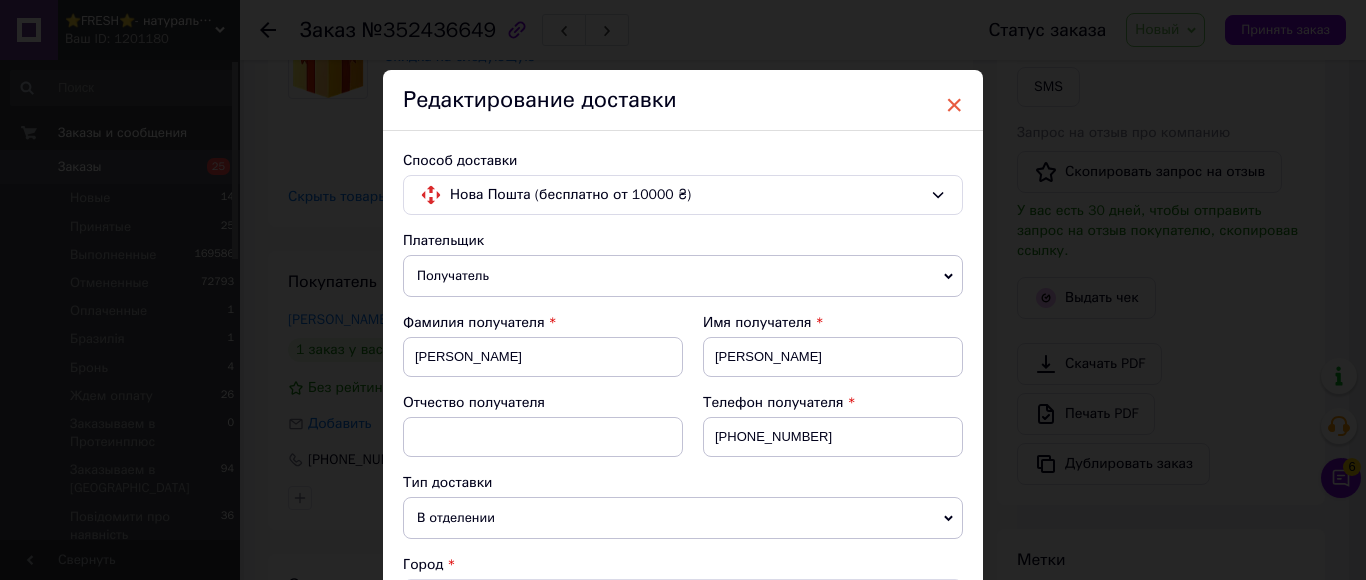 click on "×" at bounding box center [954, 105] 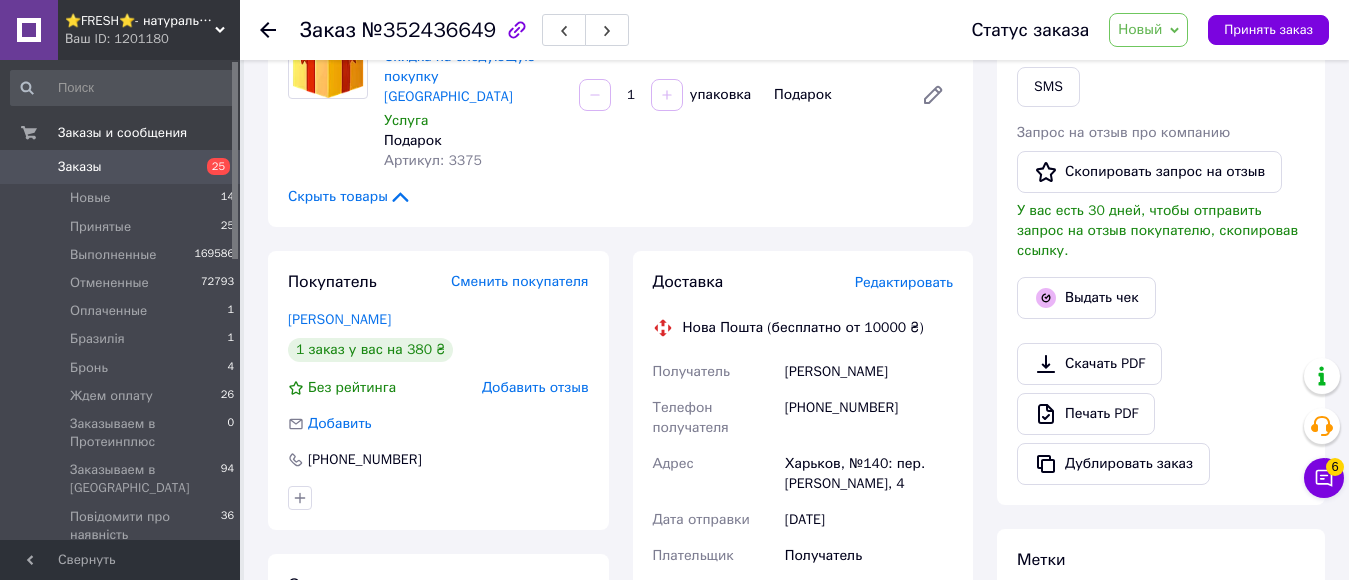 click on "Редактировать" at bounding box center [904, 282] 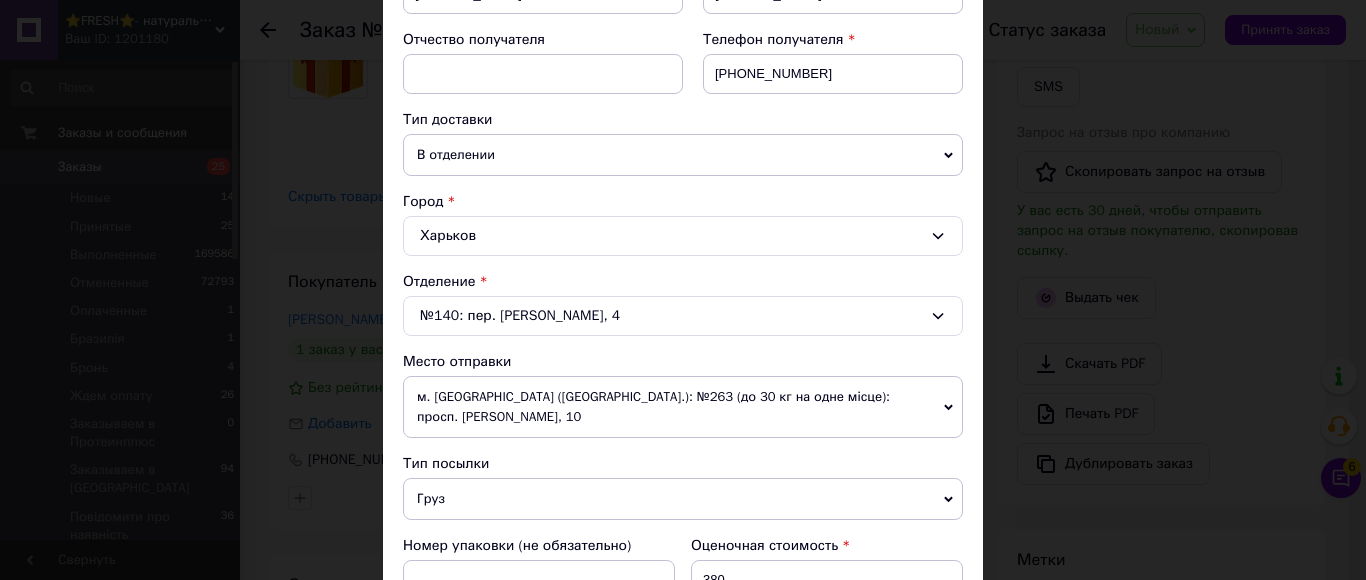 scroll, scrollTop: 700, scrollLeft: 0, axis: vertical 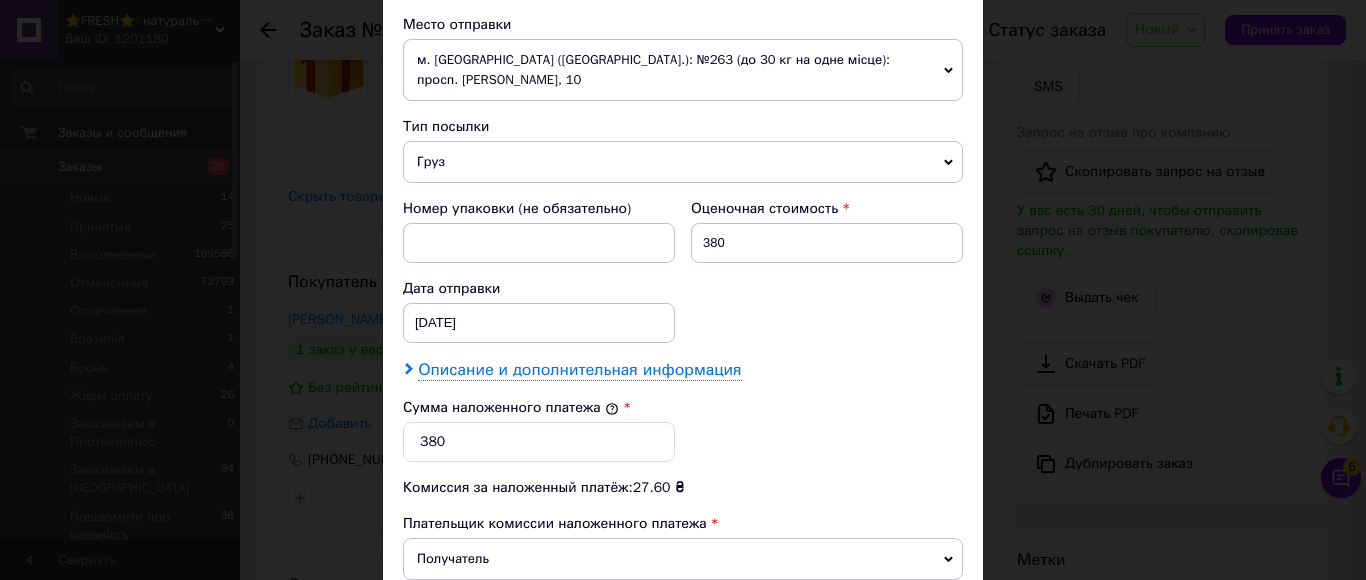 click on "Описание и дополнительная информация" at bounding box center [579, 370] 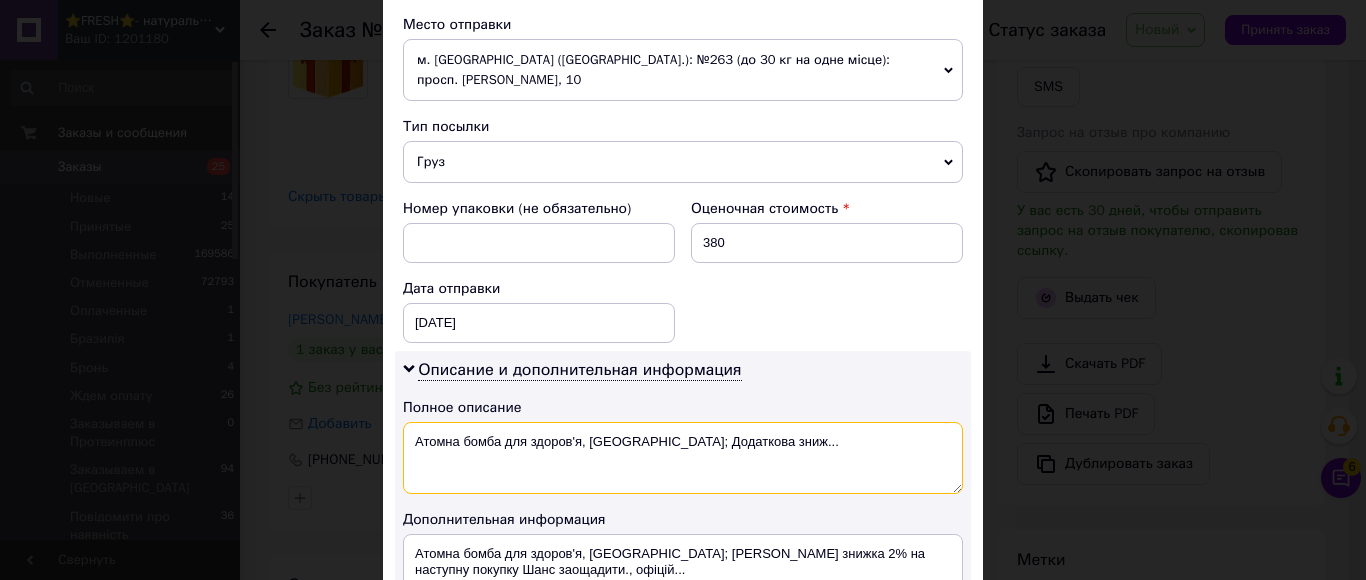 drag, startPoint x: 500, startPoint y: 424, endPoint x: 773, endPoint y: 424, distance: 273 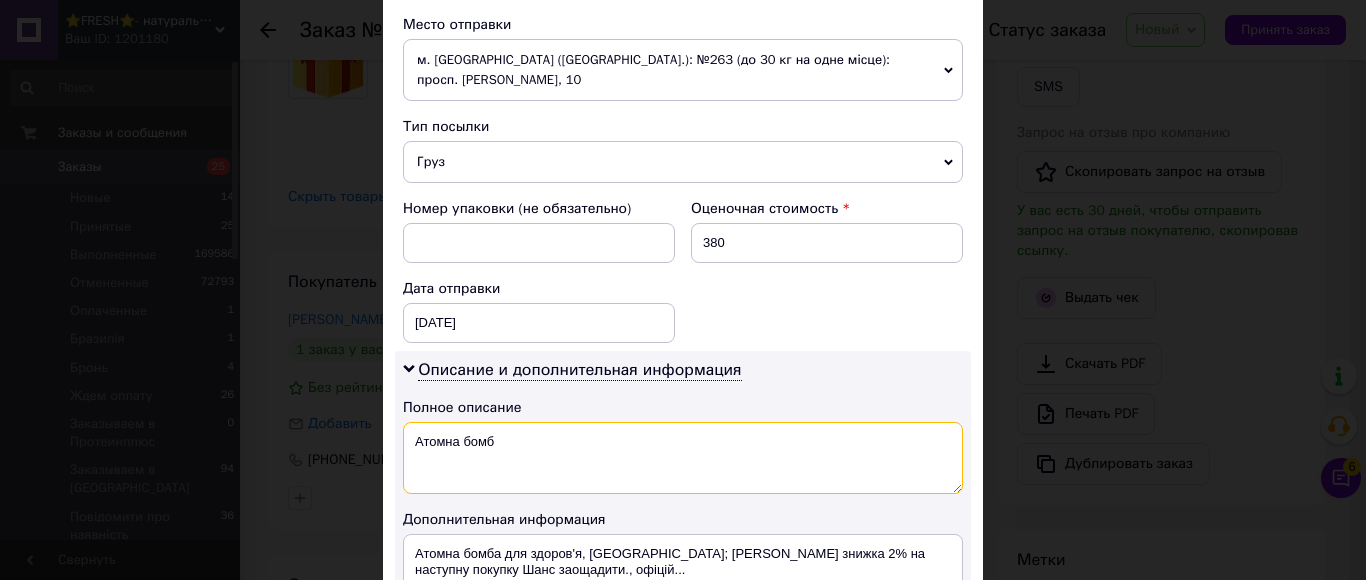 click on "Атомна бомб" at bounding box center [683, 458] 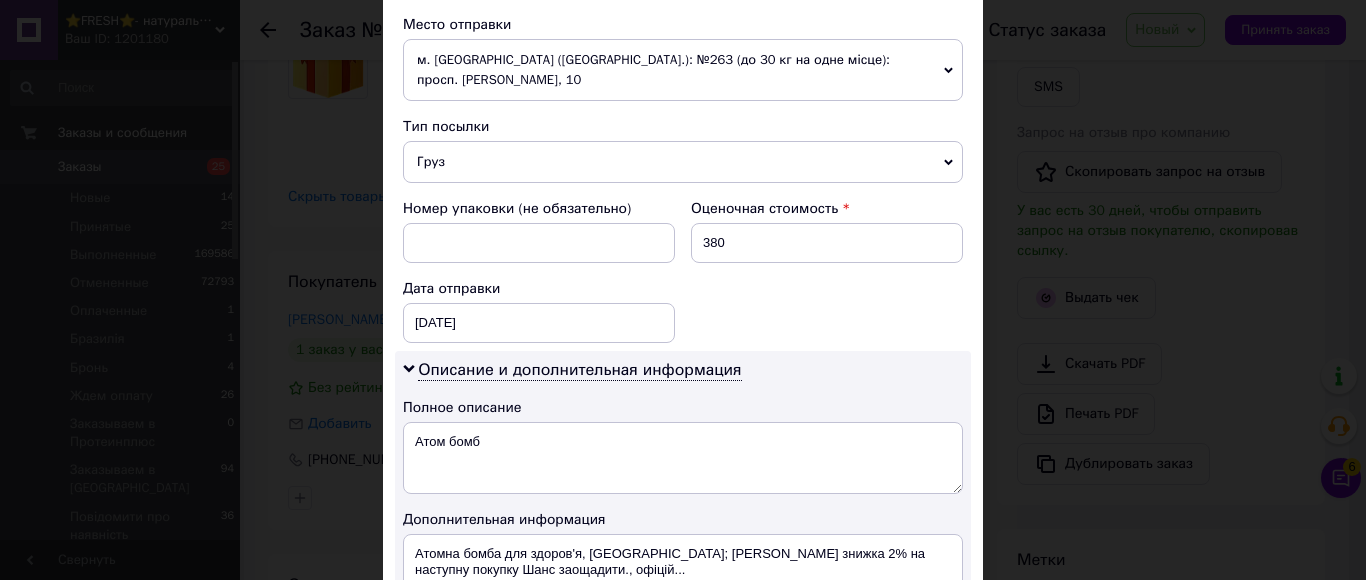 click on "Описание и дополнительная информация Полное описание Атом бомб Дополнительная информация Атомна бомба для здоров'я, Київ; Додаткова знижка 2% на наступну покупку Шанс заощадити., офіцій..." at bounding box center (683, 482) 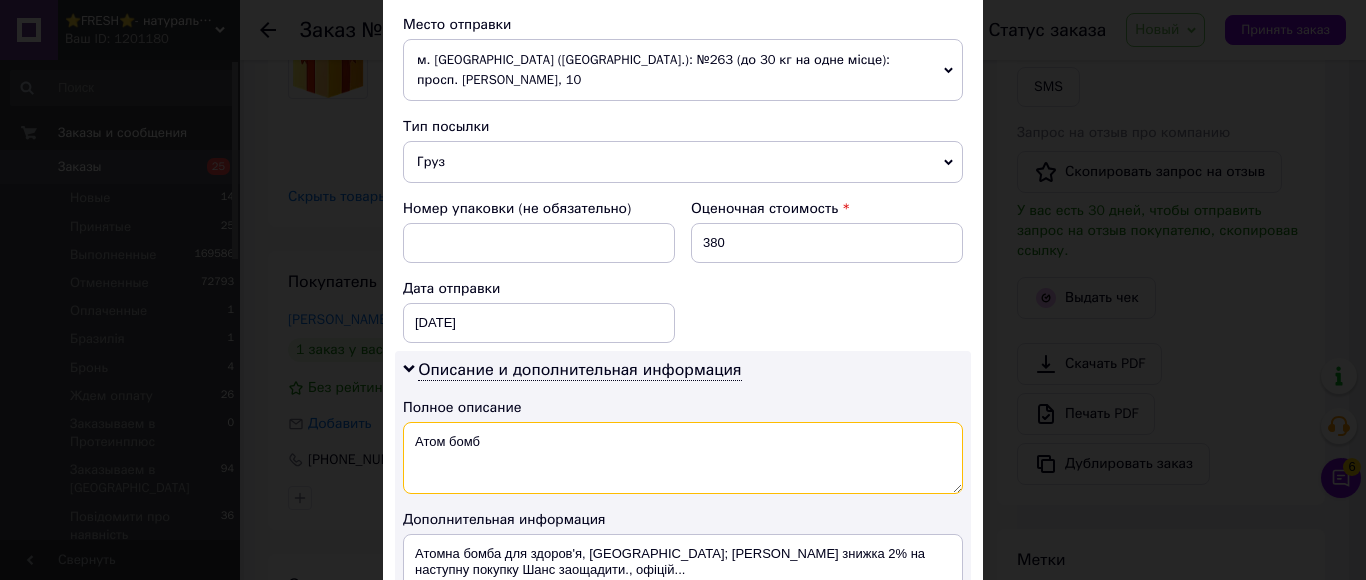 click on "Атом бомб" at bounding box center [683, 458] 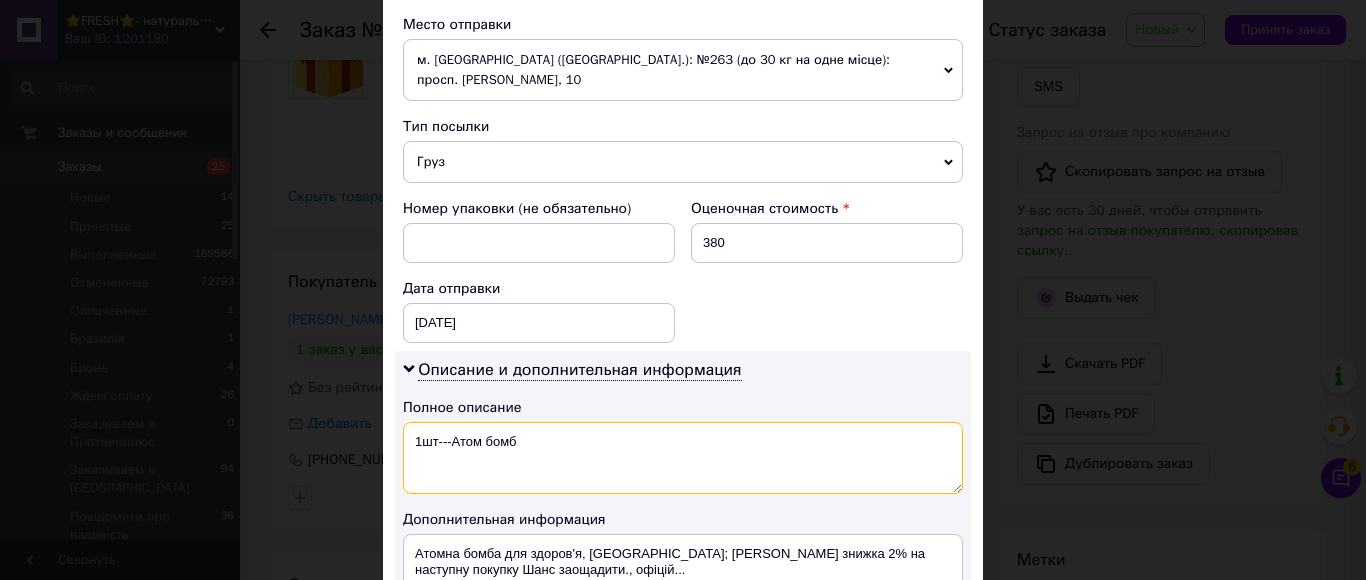 click on "1шт---Атом бомб" at bounding box center [683, 458] 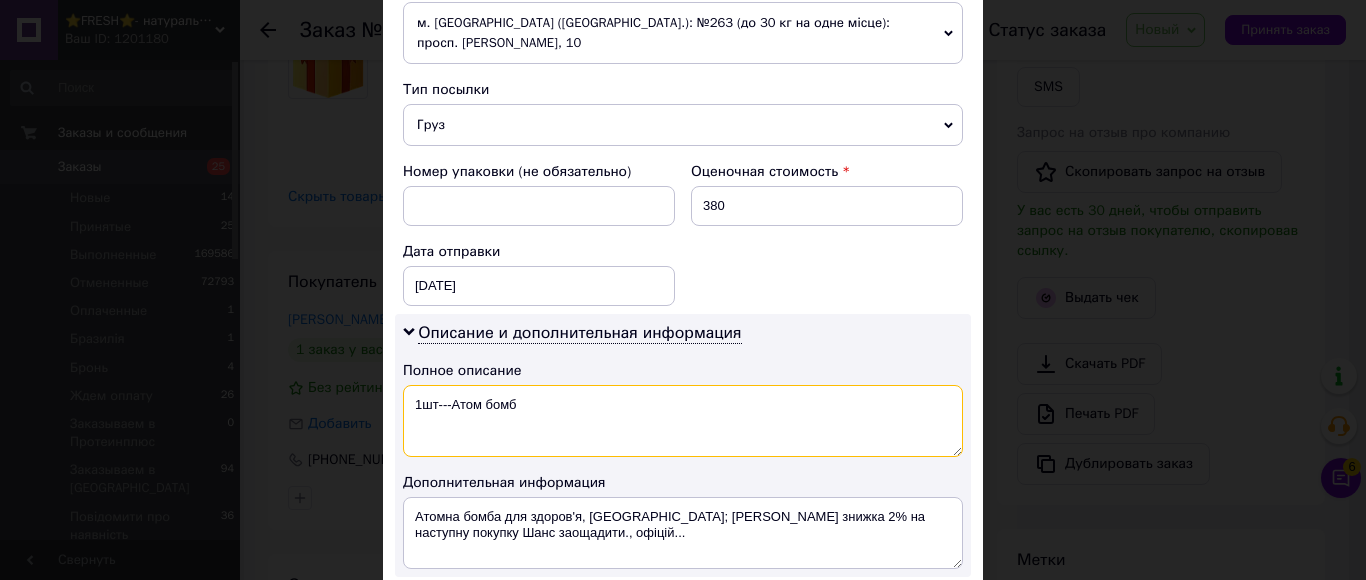 scroll, scrollTop: 800, scrollLeft: 0, axis: vertical 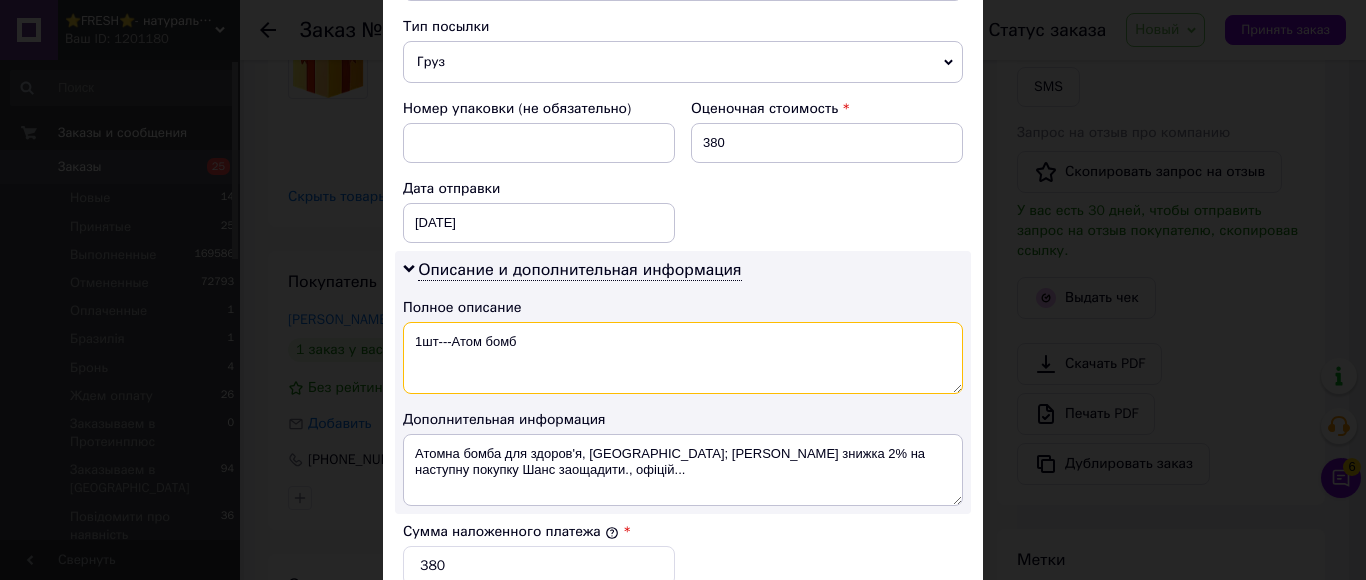 type on "1шт---Атом бомб" 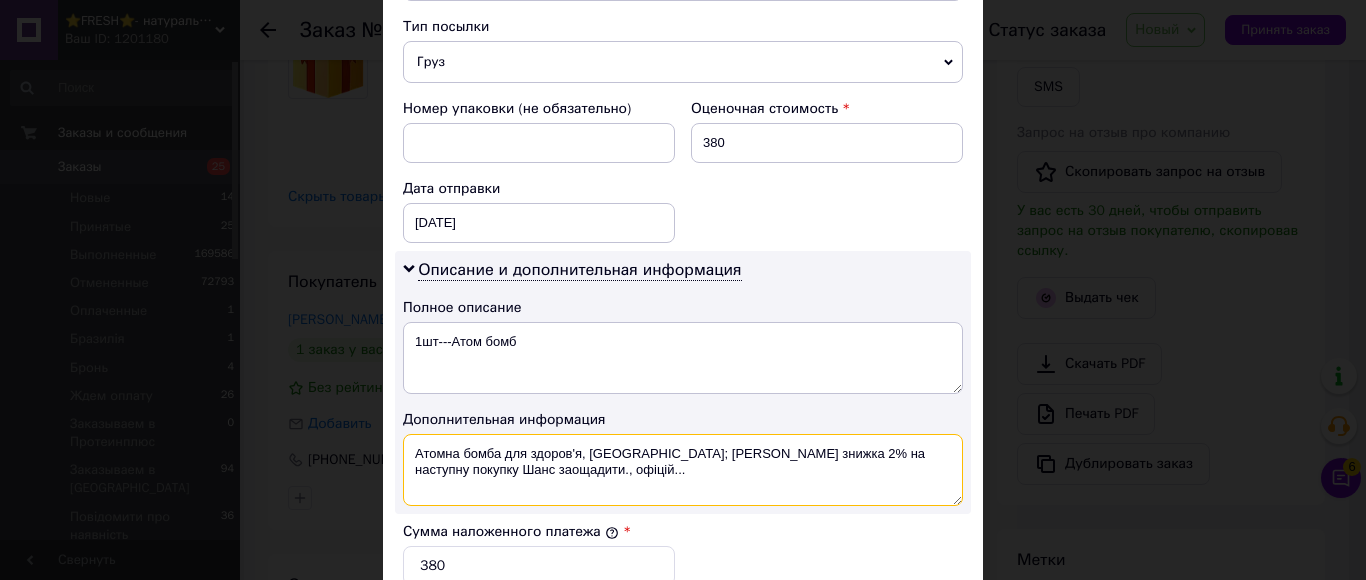 drag, startPoint x: 551, startPoint y: 454, endPoint x: 411, endPoint y: 432, distance: 141.71803 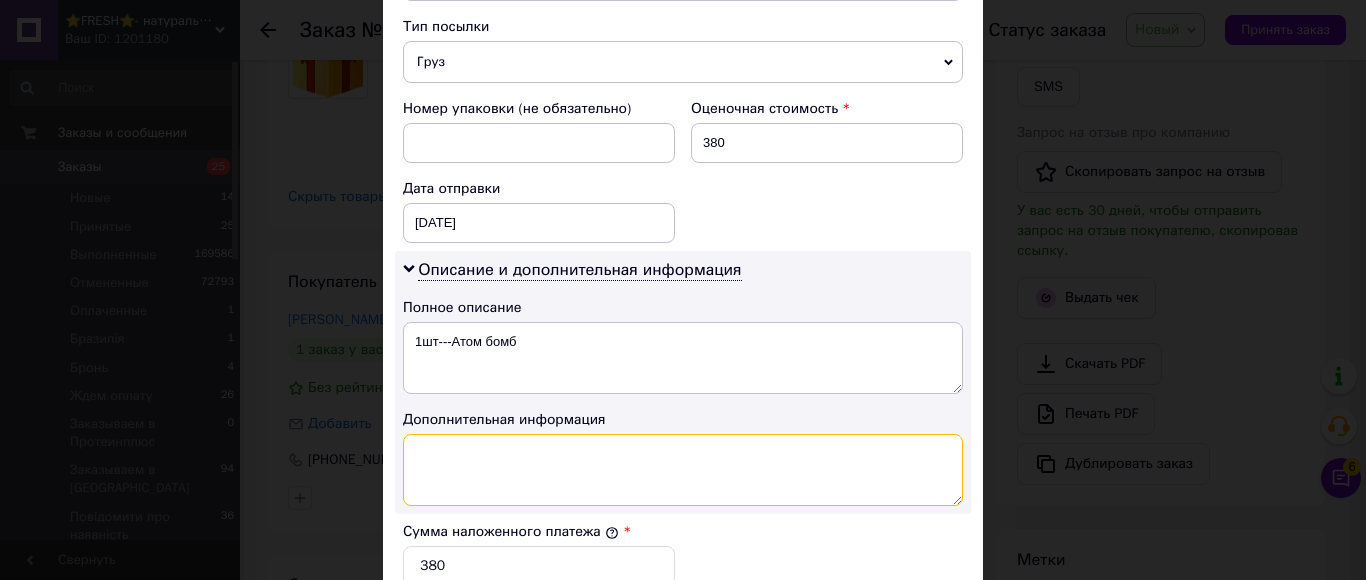 paste on "1шт---Атом бомб" 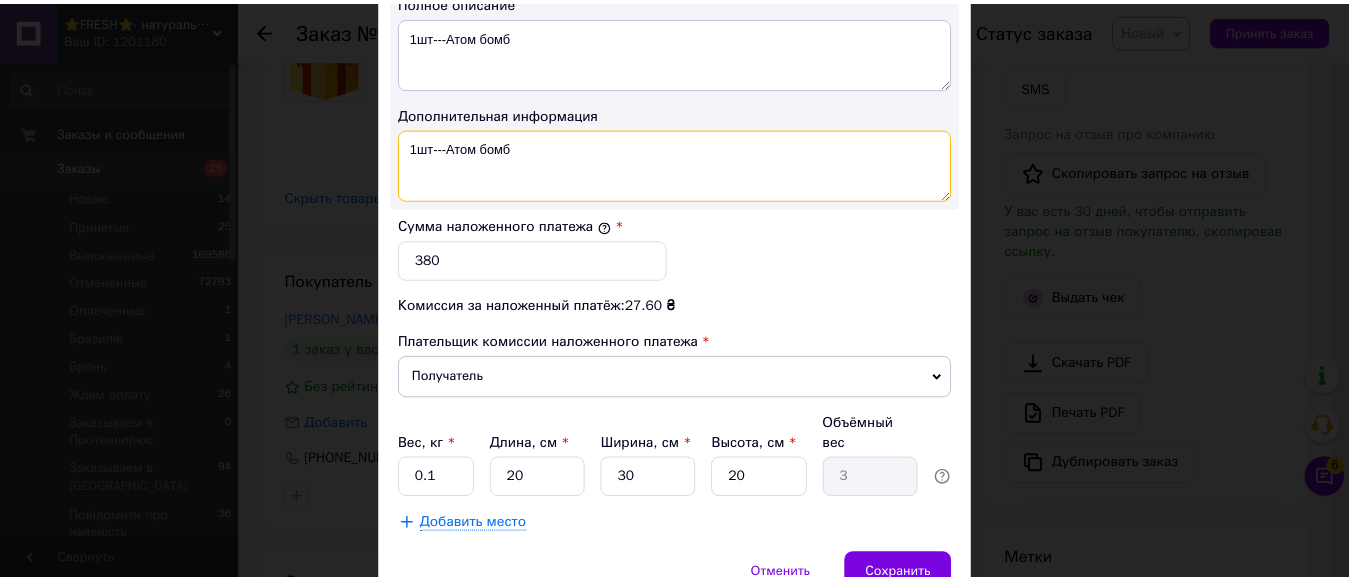 scroll, scrollTop: 1170, scrollLeft: 0, axis: vertical 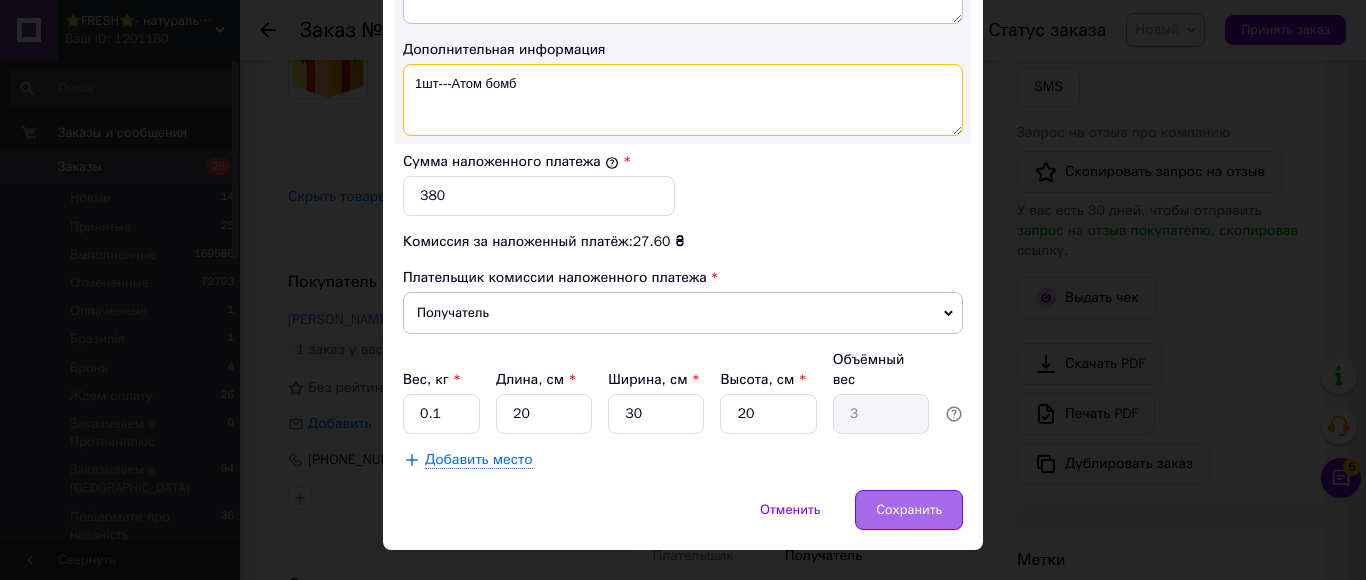 type on "1шт---Атом бомб" 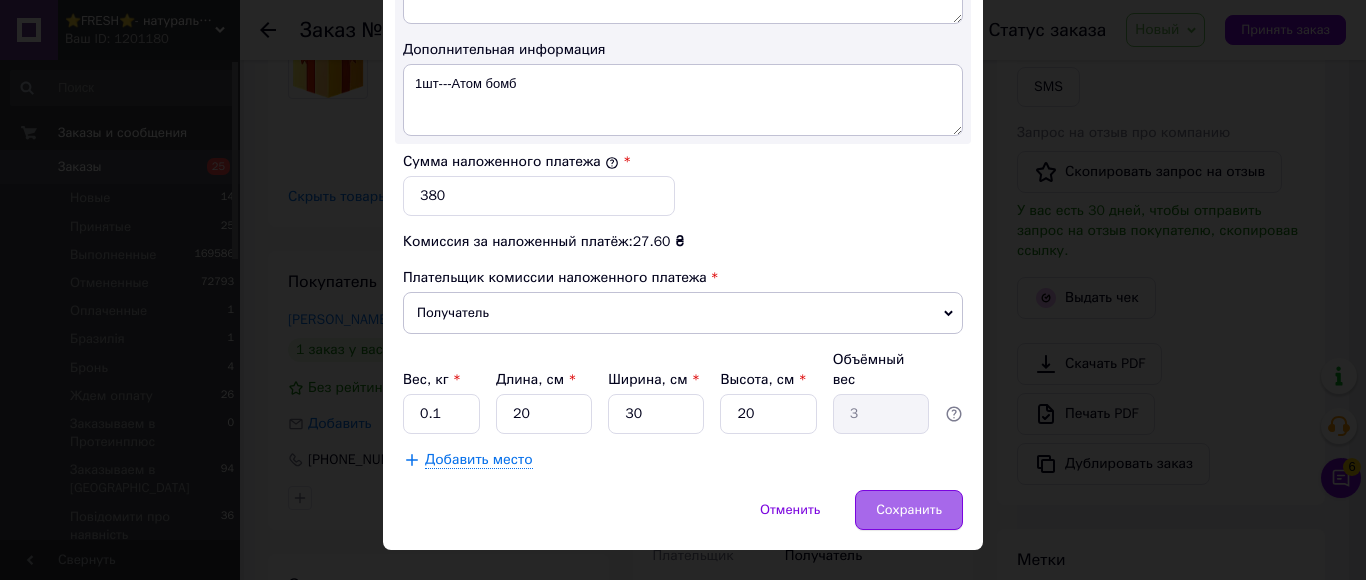 click on "Сохранить" at bounding box center [909, 510] 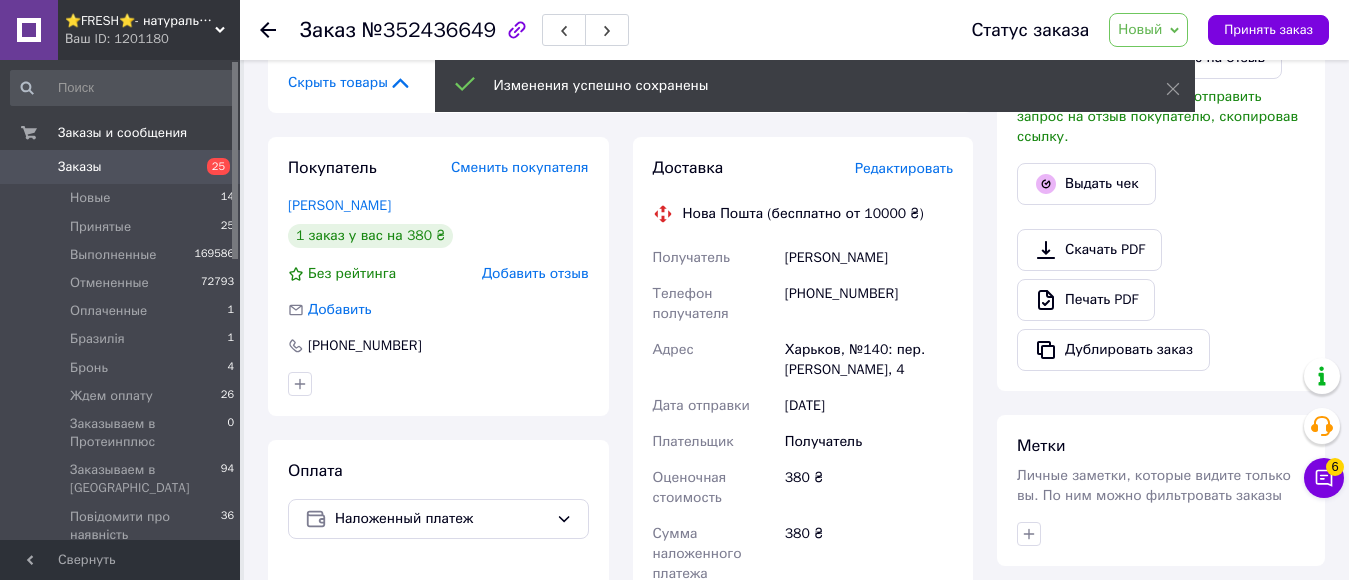 scroll, scrollTop: 1000, scrollLeft: 0, axis: vertical 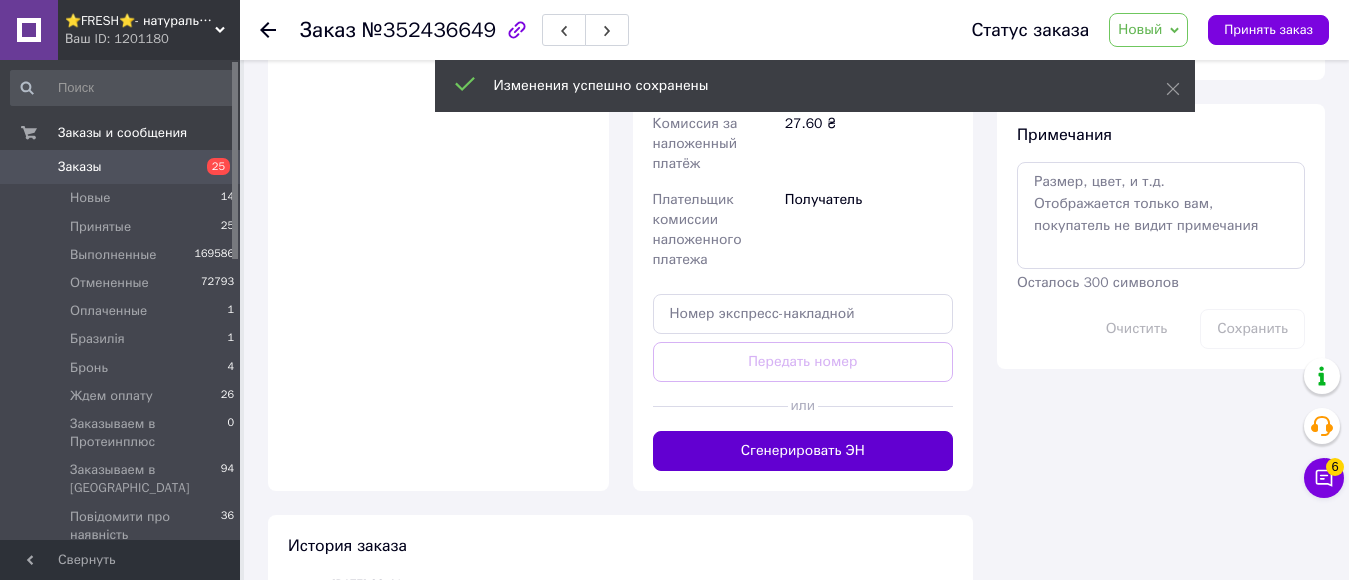 click on "Сгенерировать ЭН" at bounding box center [803, 451] 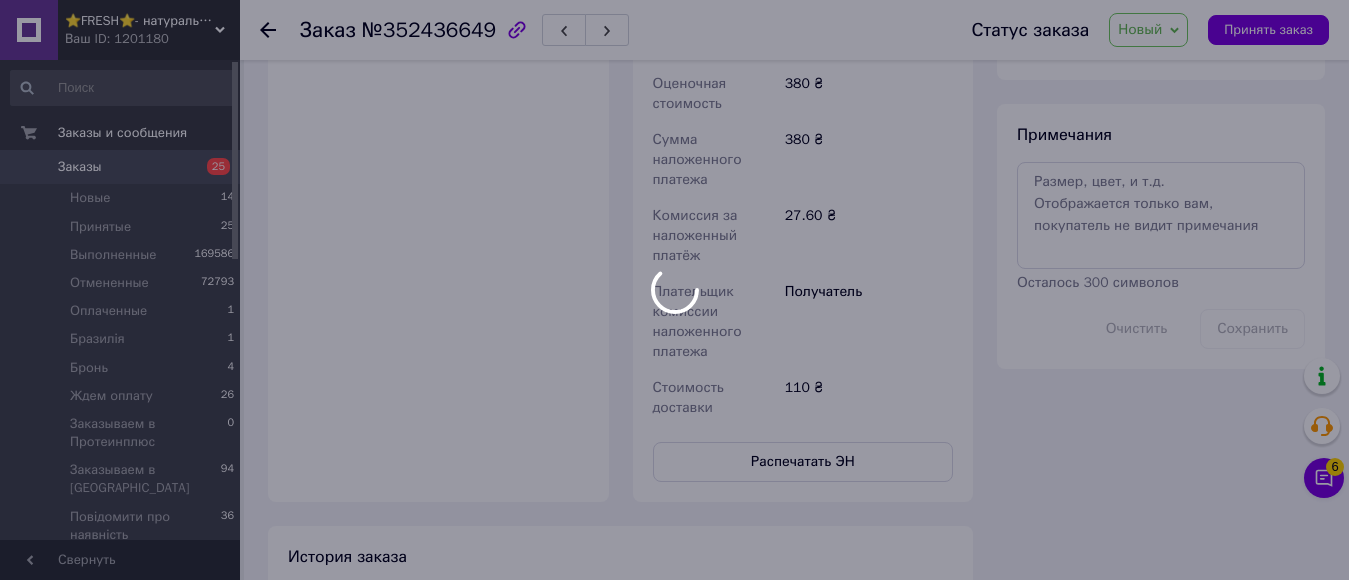 click at bounding box center [674, 290] 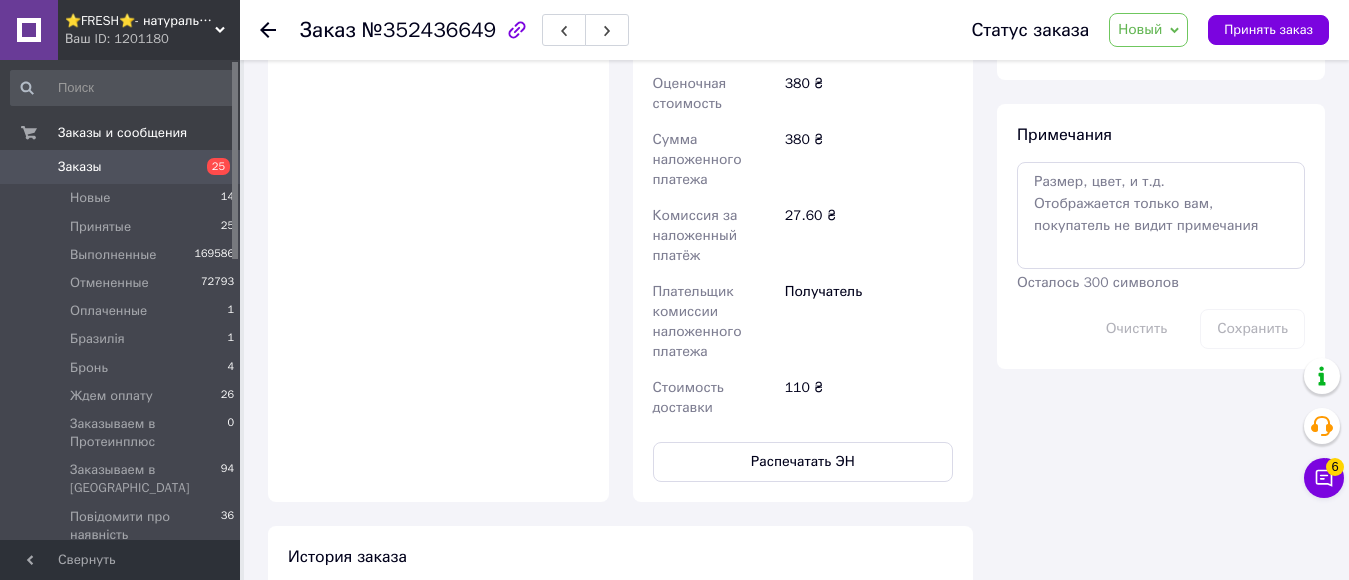 click on "Новый" at bounding box center (1140, 29) 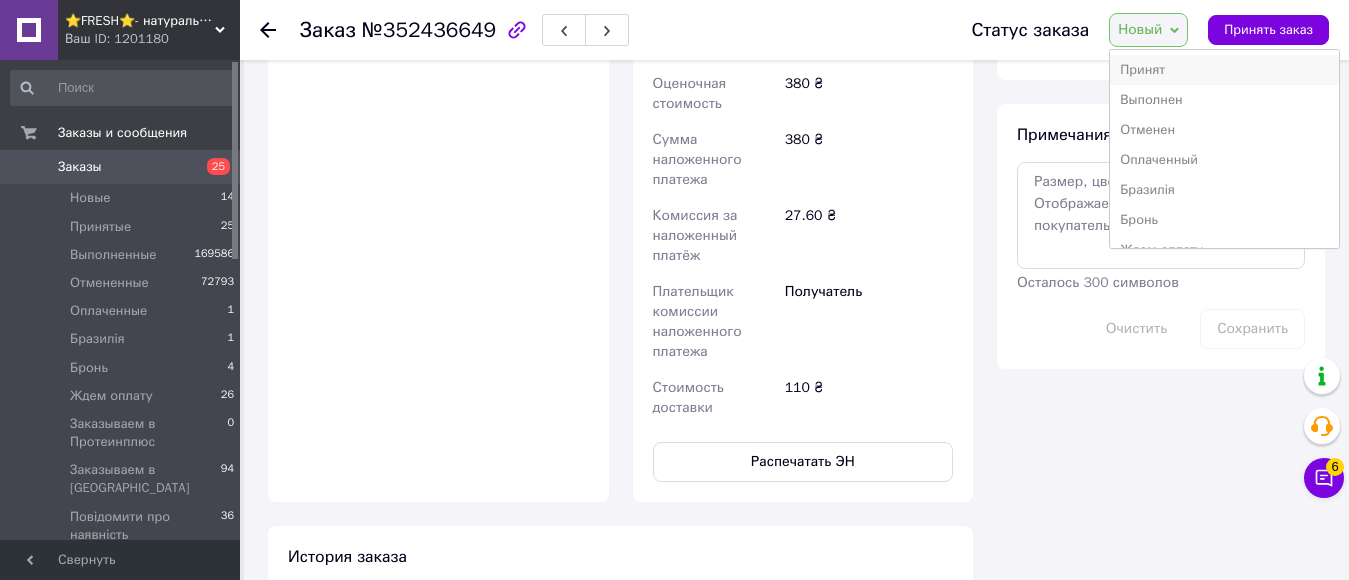 click on "Принят" at bounding box center [1224, 70] 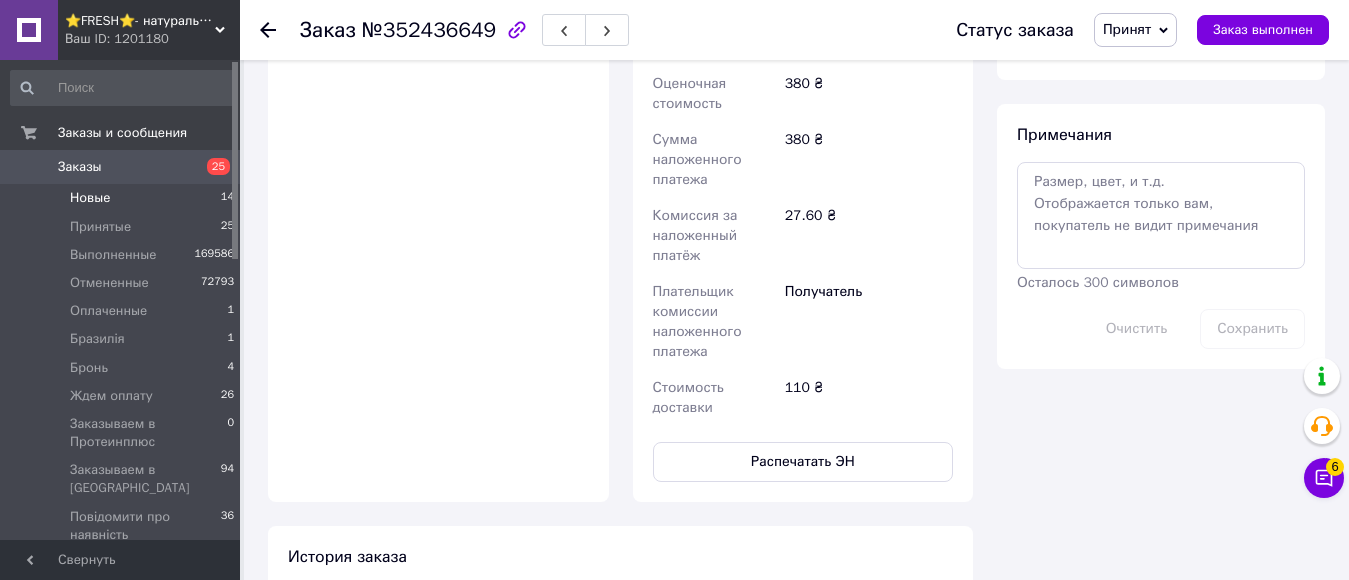 click on "Новые" at bounding box center (90, 198) 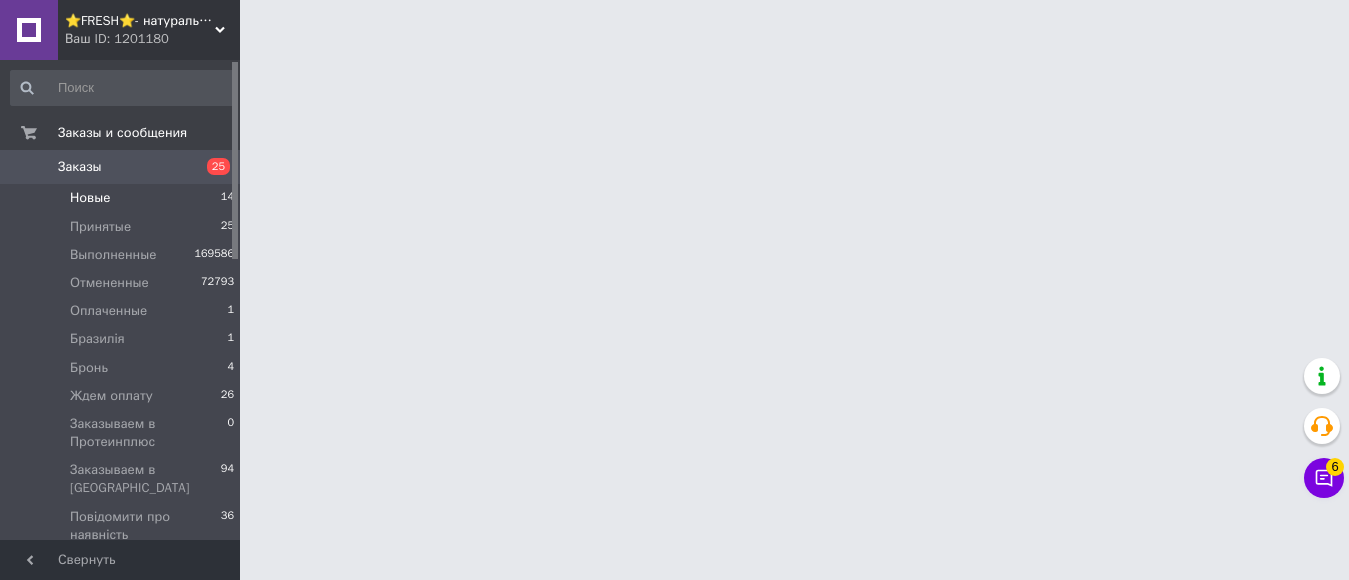 scroll, scrollTop: 0, scrollLeft: 0, axis: both 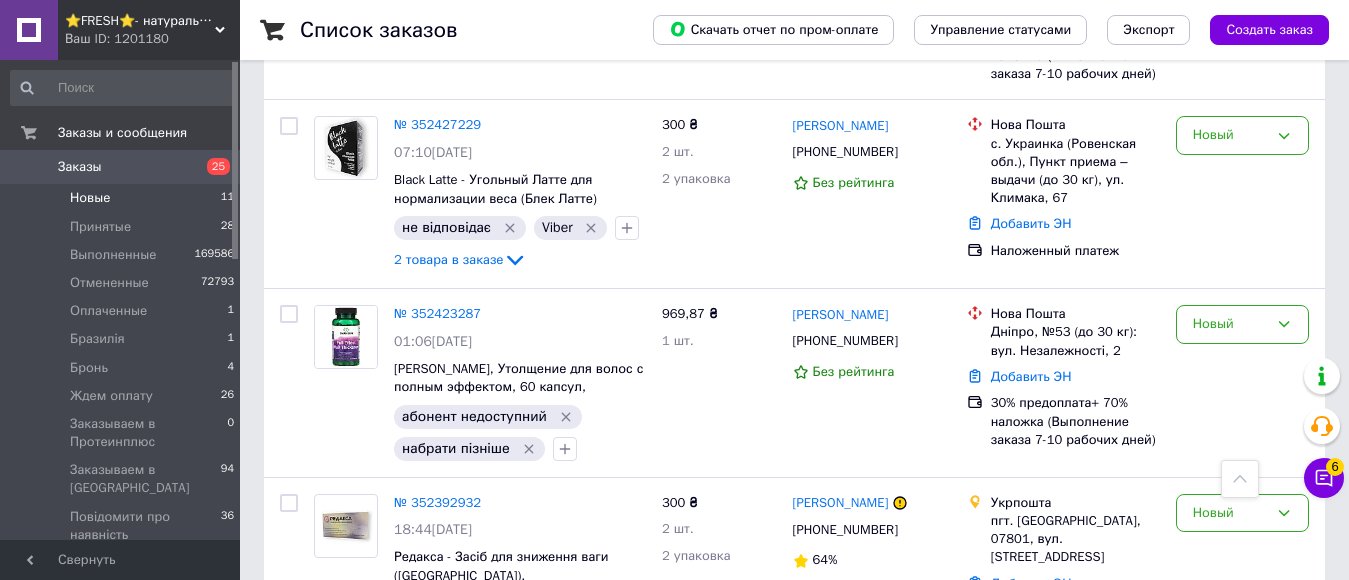 click on "⭐FRESH⭐- натуральные препараты и косметика" at bounding box center [140, 21] 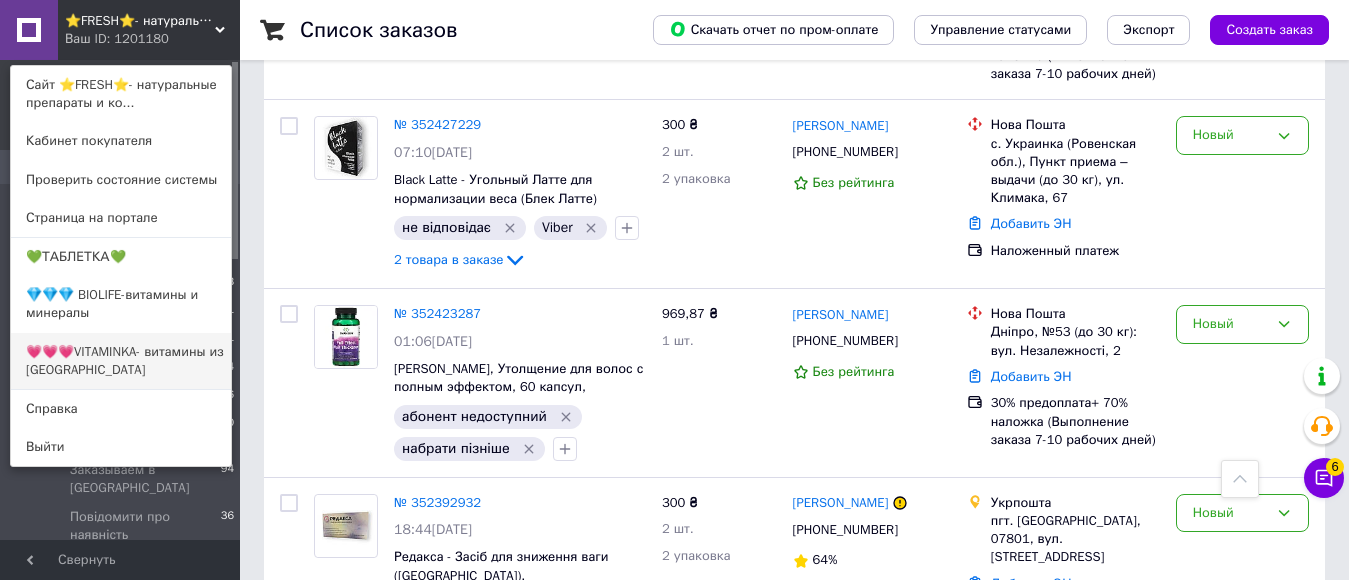 click on "💗💗💗VITAMINKA- витамины из [GEOGRAPHIC_DATA]" at bounding box center (121, 361) 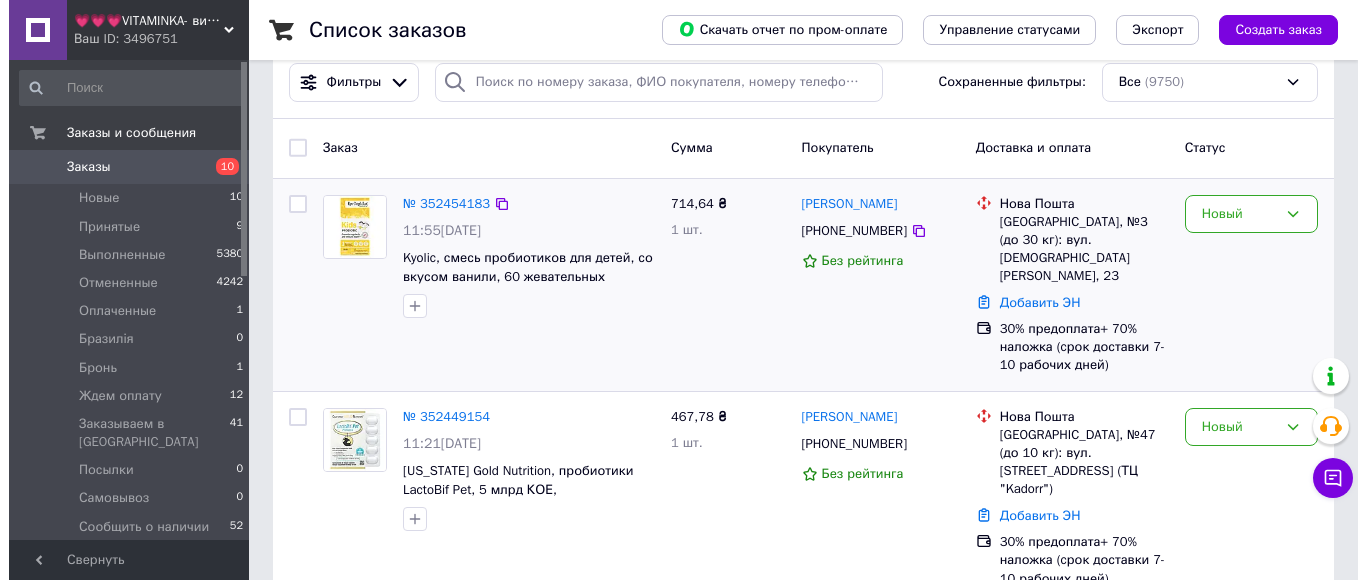 scroll, scrollTop: 0, scrollLeft: 0, axis: both 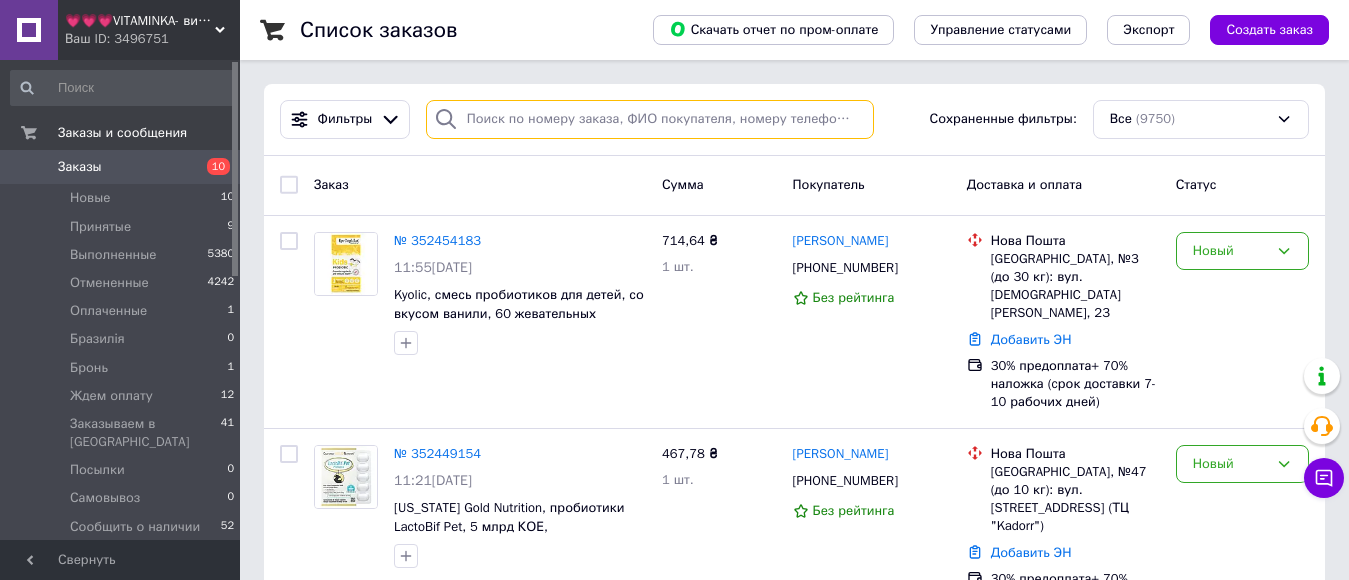 paste on "0673944849" 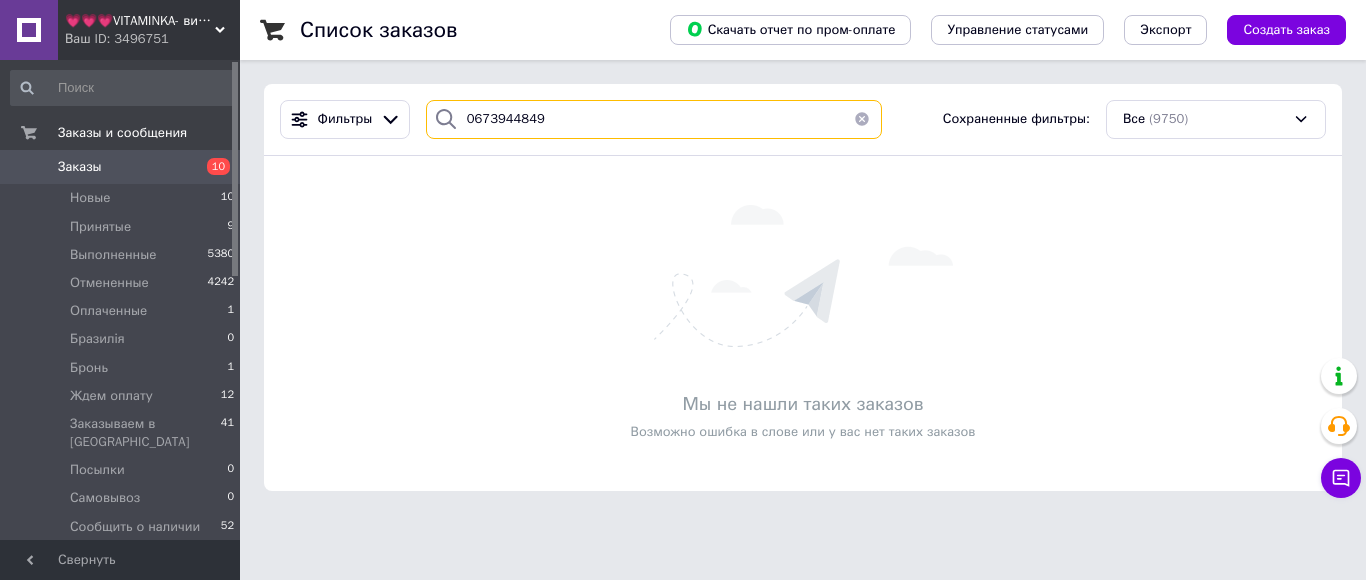 type on "0673944849" 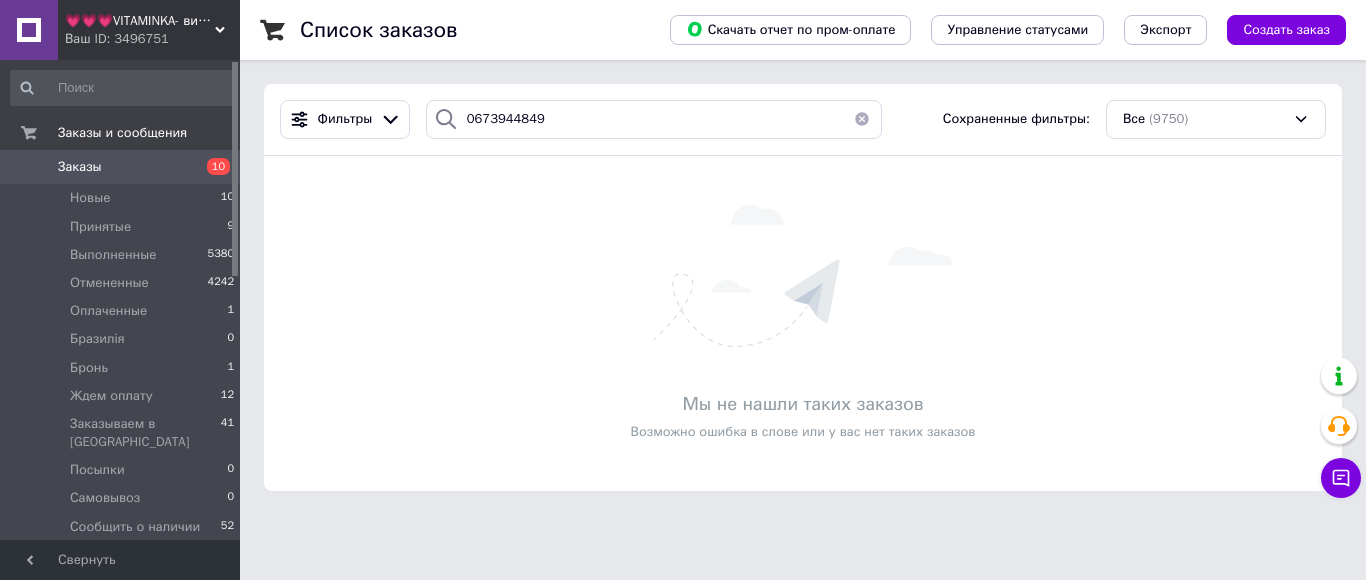 click on "💗💗💗VITAMINKA- витамины из [GEOGRAPHIC_DATA]" at bounding box center (140, 21) 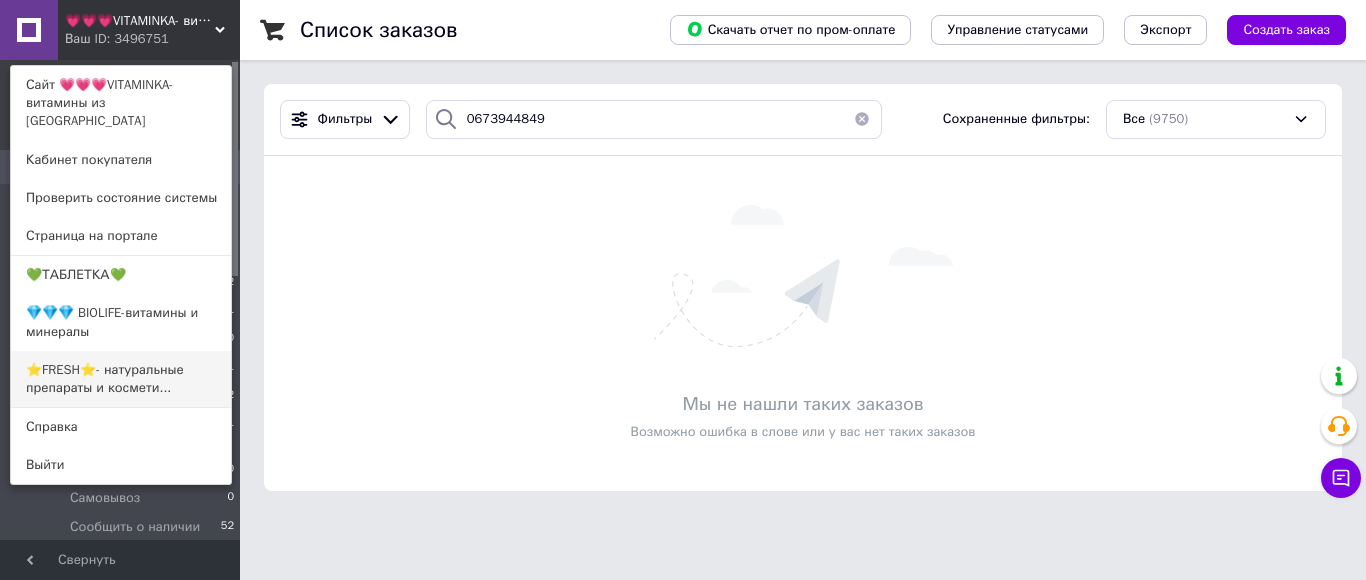 click on "⭐FRESH⭐- натуральные препараты и космети..." at bounding box center [121, 379] 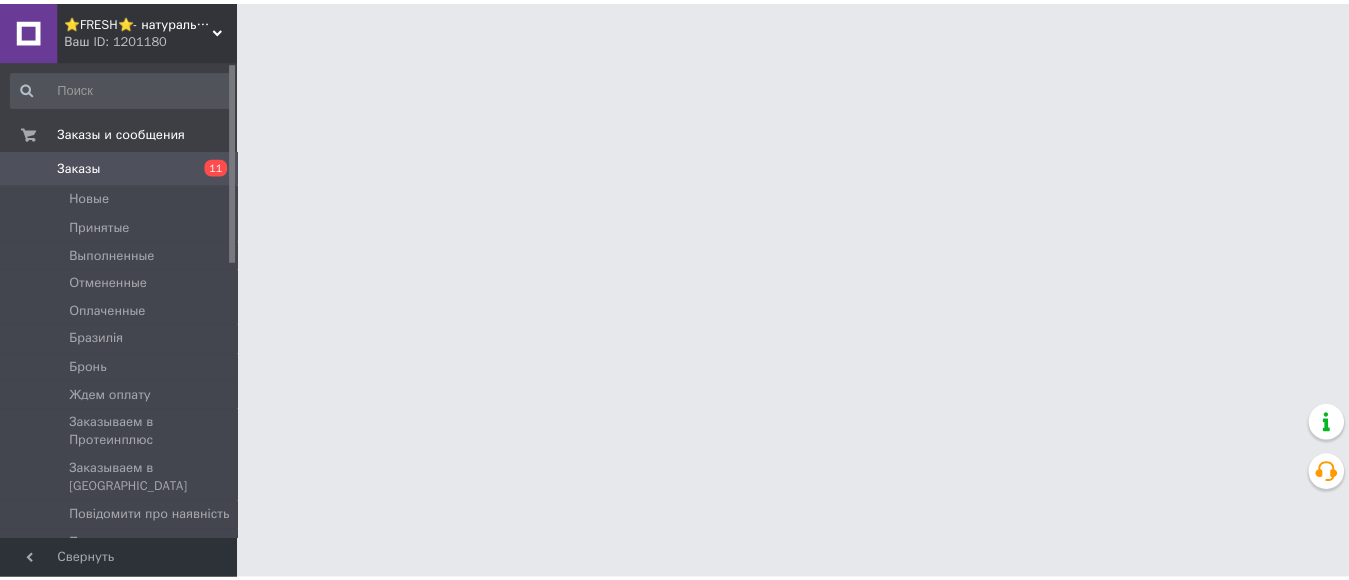 scroll, scrollTop: 0, scrollLeft: 0, axis: both 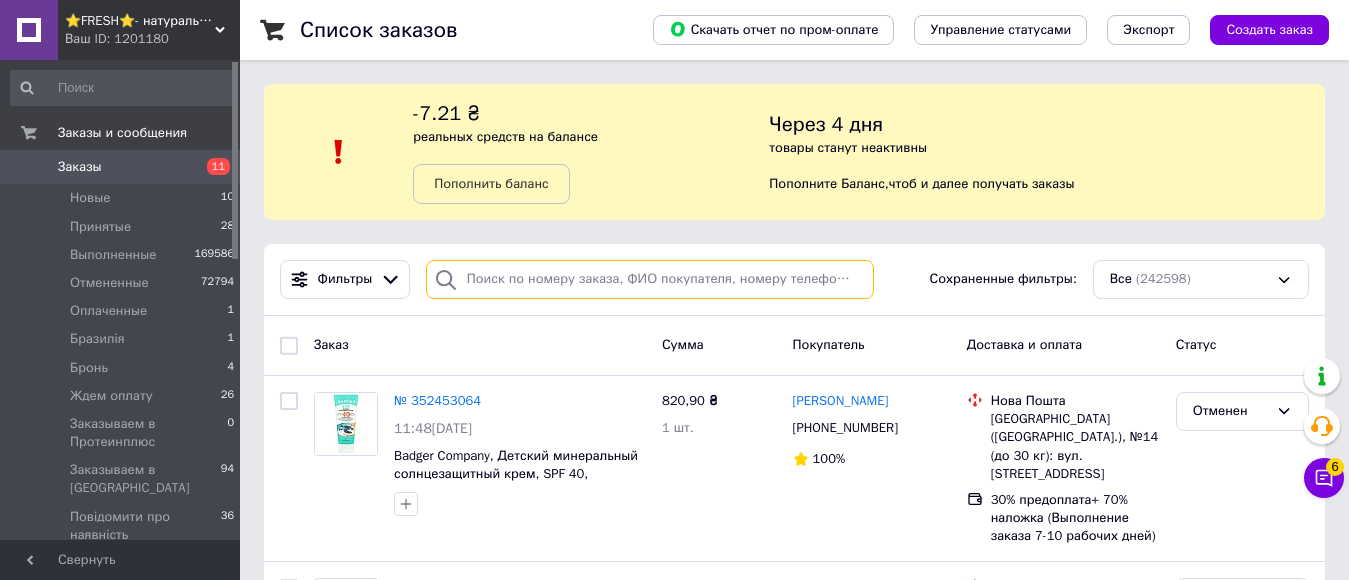 drag, startPoint x: 520, startPoint y: 123, endPoint x: 488, endPoint y: 272, distance: 152.3975 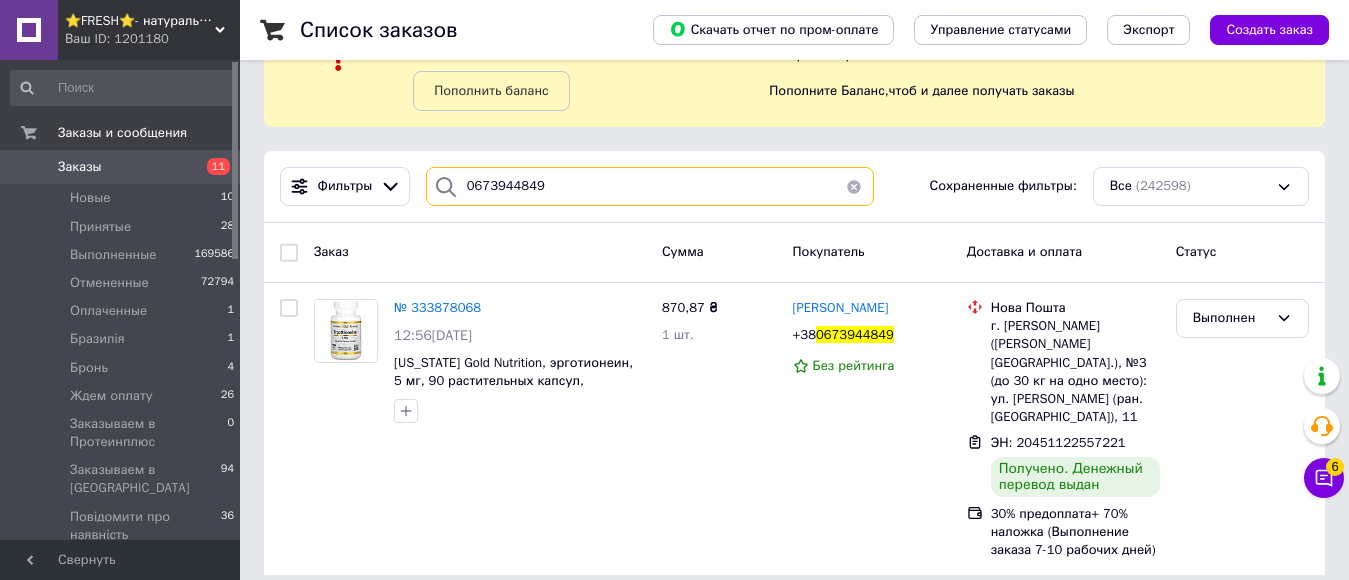 scroll, scrollTop: 94, scrollLeft: 0, axis: vertical 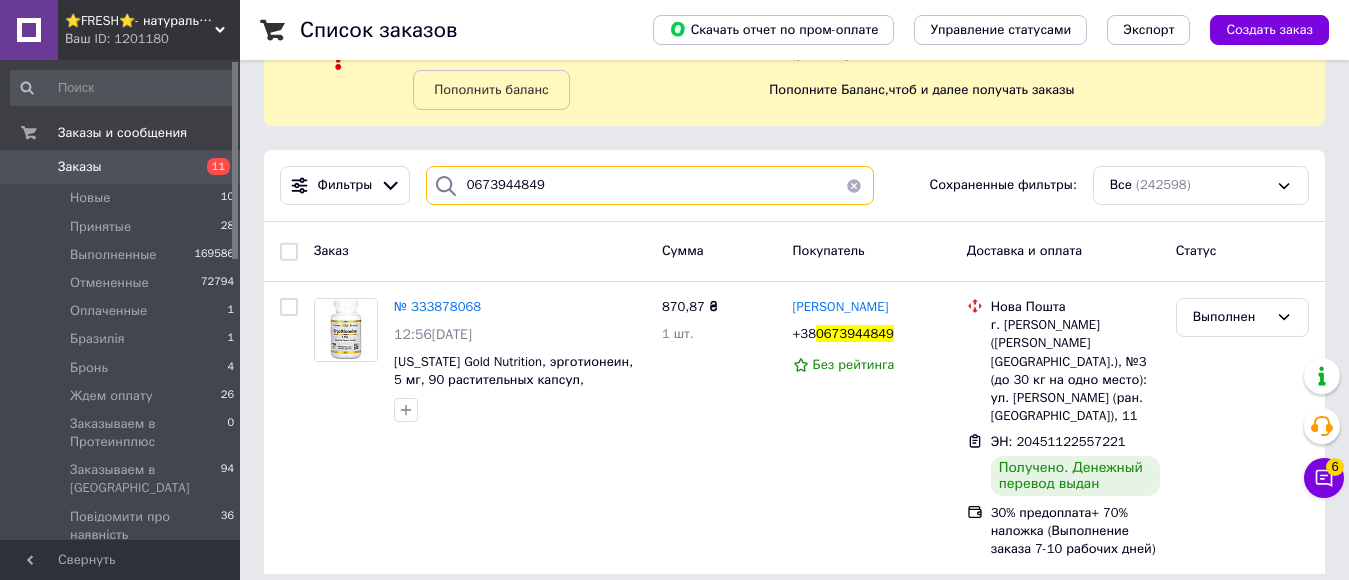 type on "0673944849" 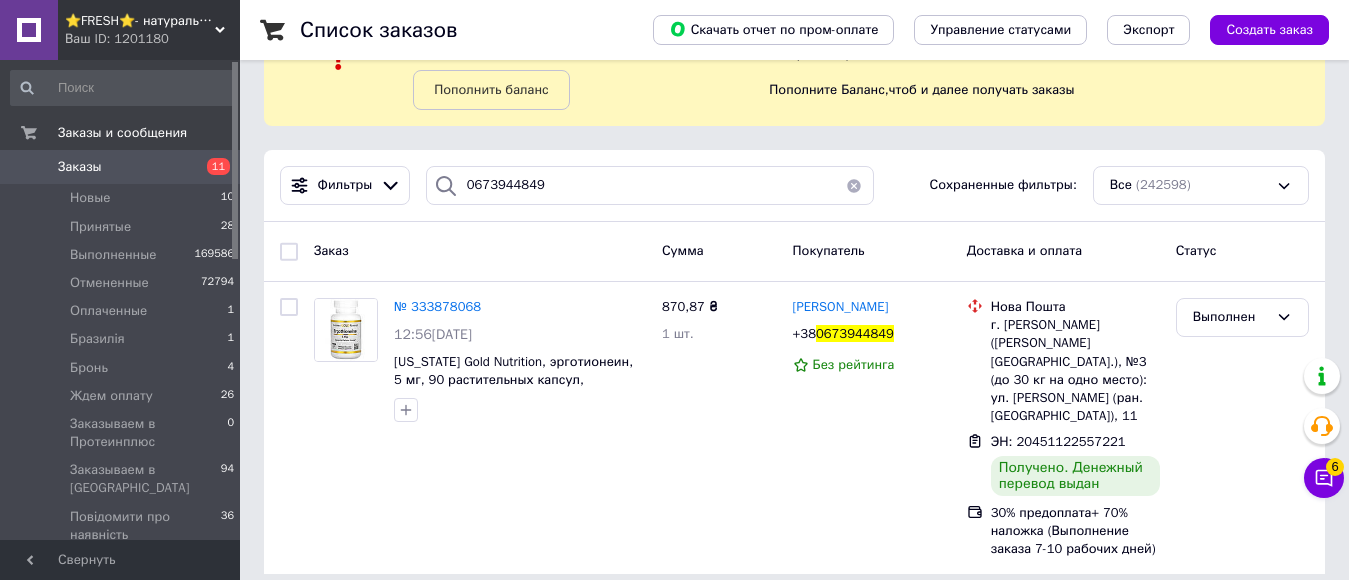 click on "Ваш ID: 1201180" at bounding box center (152, 39) 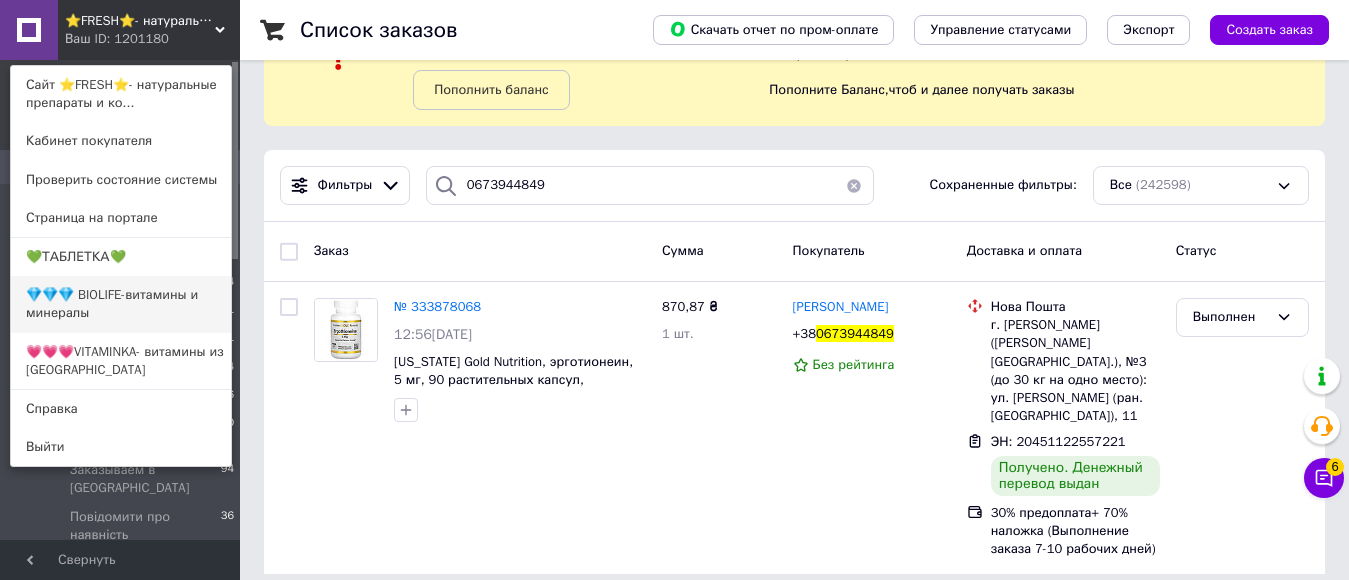click on "💎💎💎 BIOLIFE-витамины и минералы" at bounding box center [121, 304] 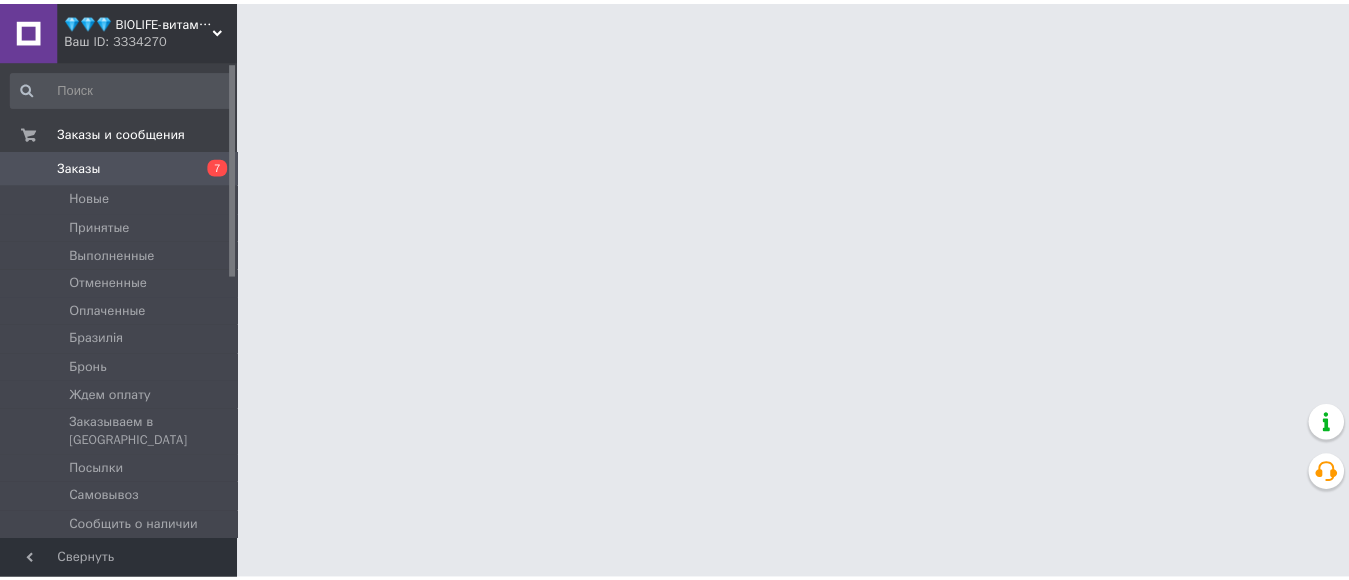 scroll, scrollTop: 0, scrollLeft: 0, axis: both 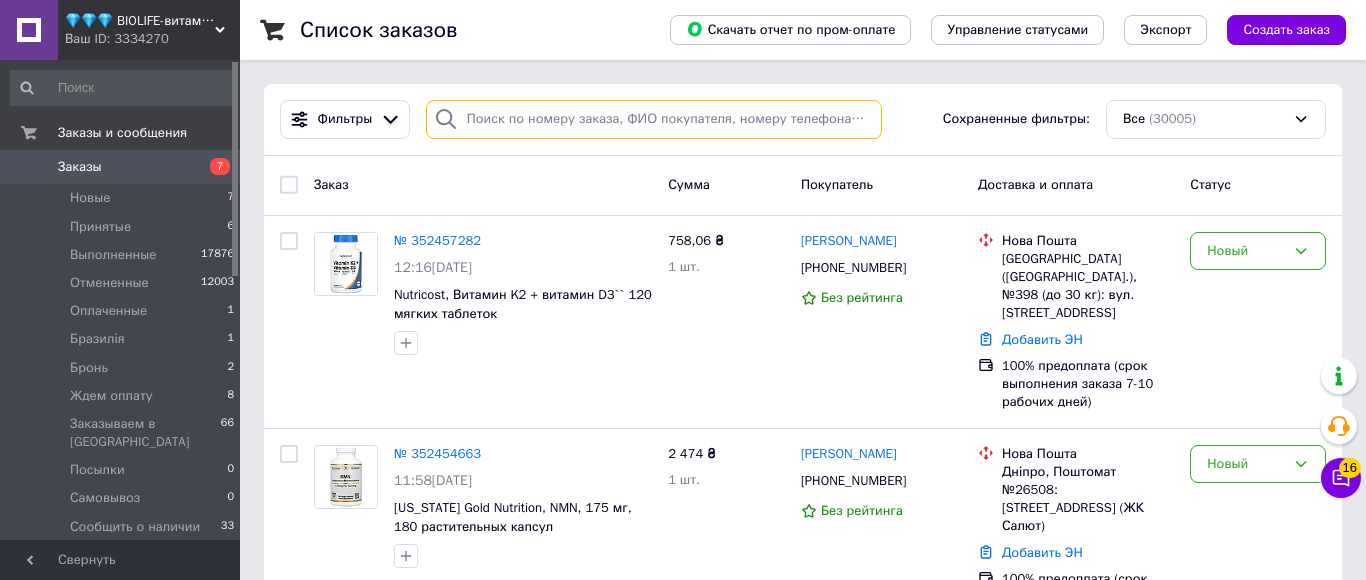 click at bounding box center [654, 119] 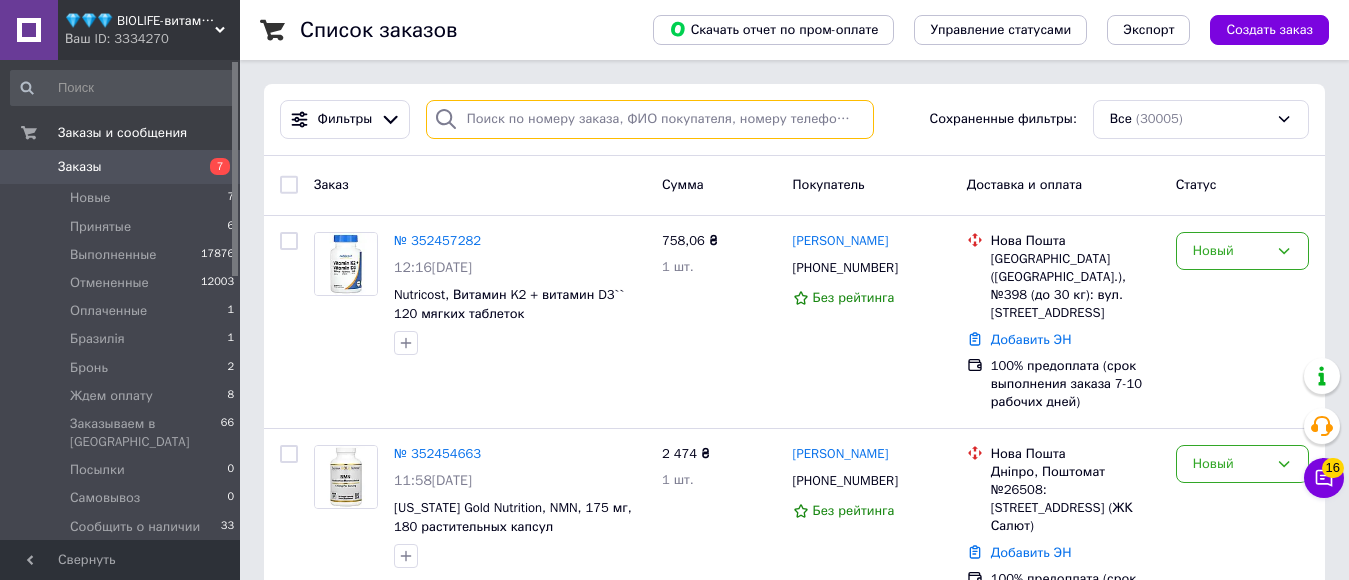 paste on "0673944849" 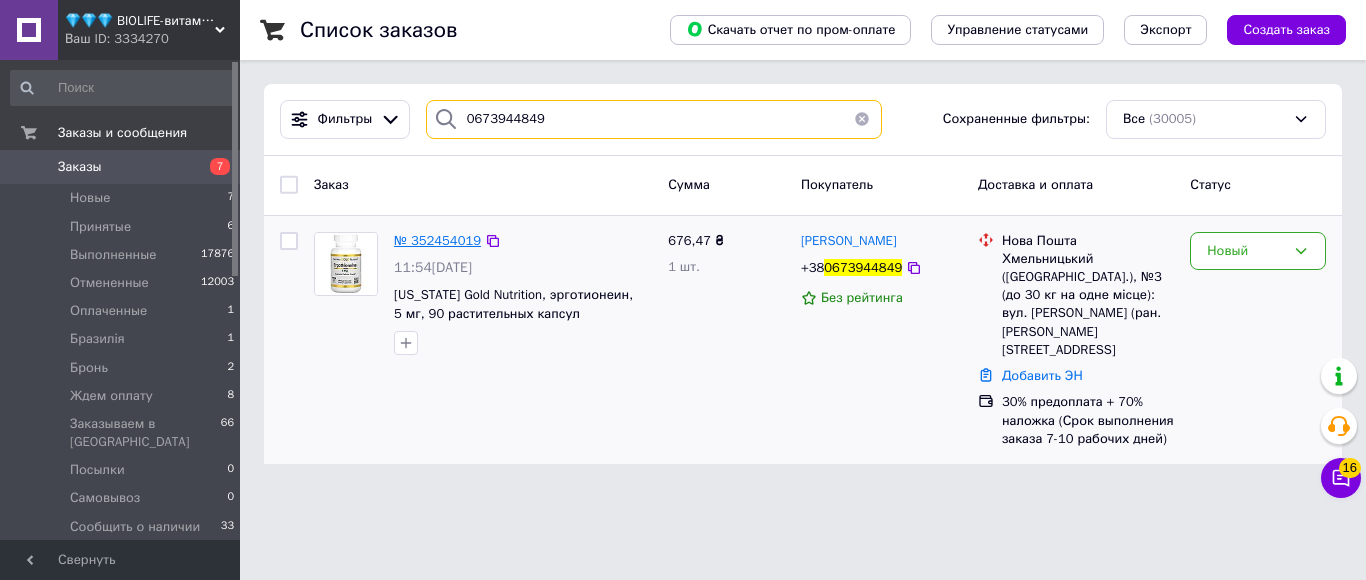 type on "0673944849" 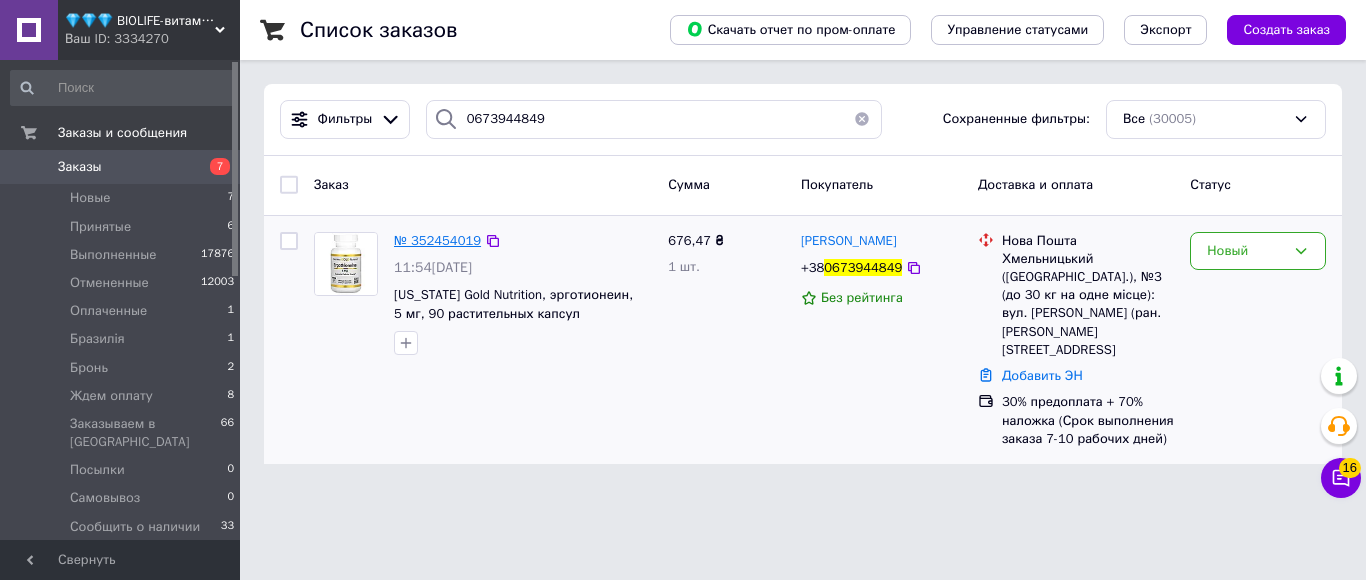 click on "№ 352454019" at bounding box center (437, 240) 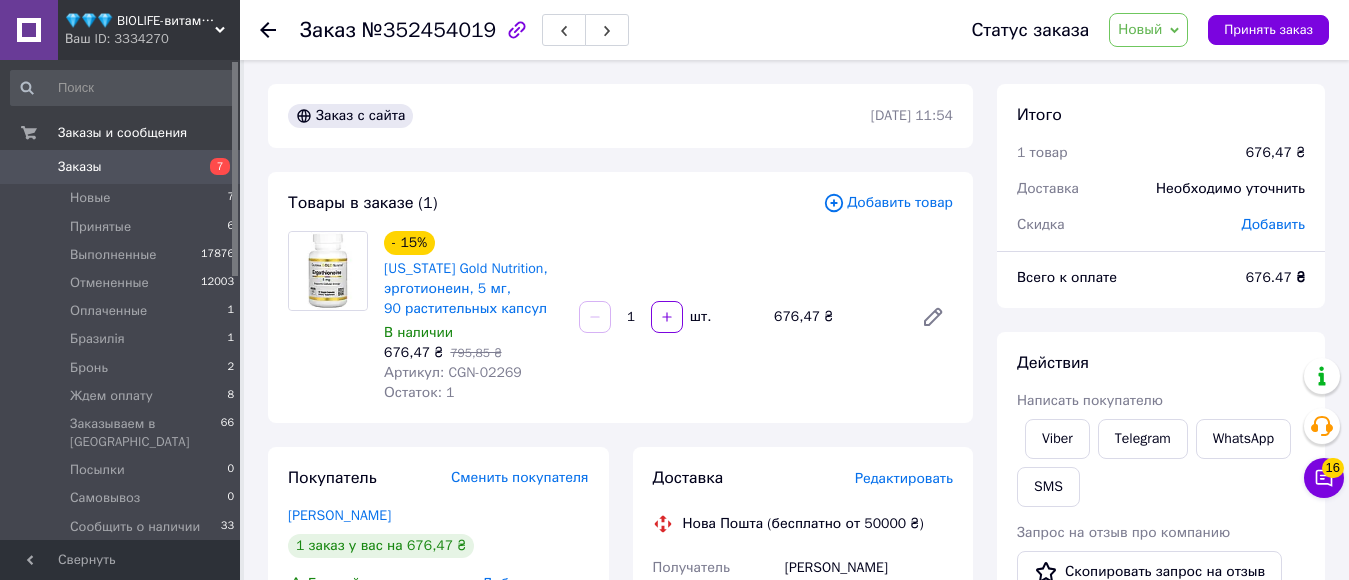 scroll, scrollTop: 200, scrollLeft: 0, axis: vertical 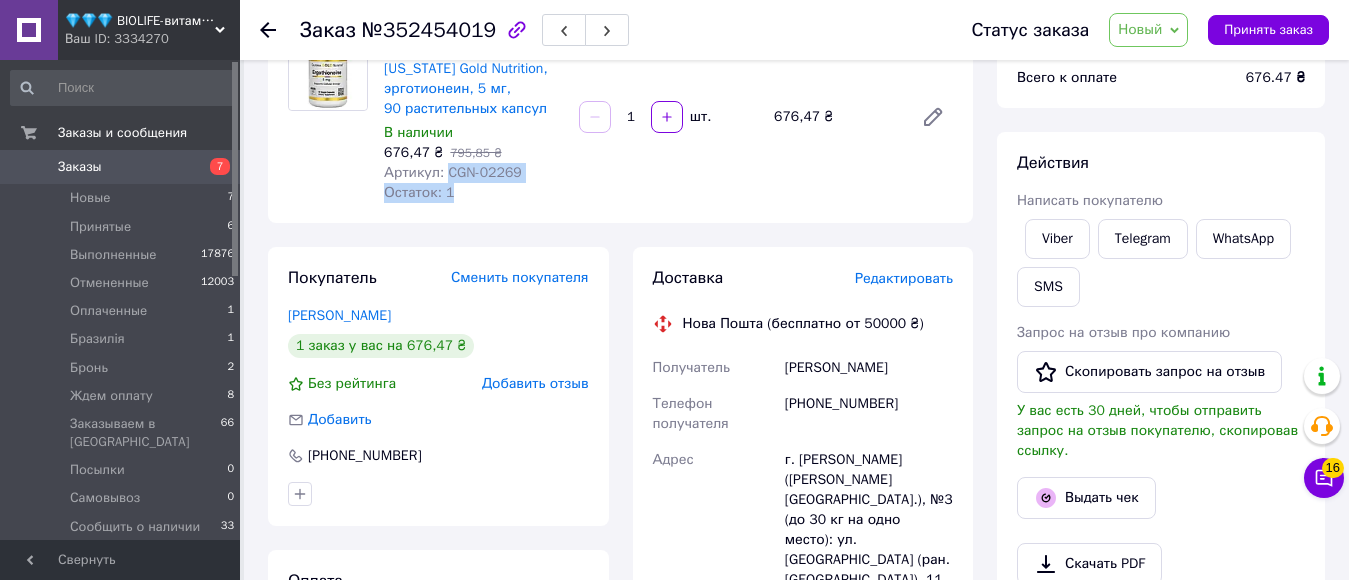 drag, startPoint x: 444, startPoint y: 173, endPoint x: 533, endPoint y: 184, distance: 89.6772 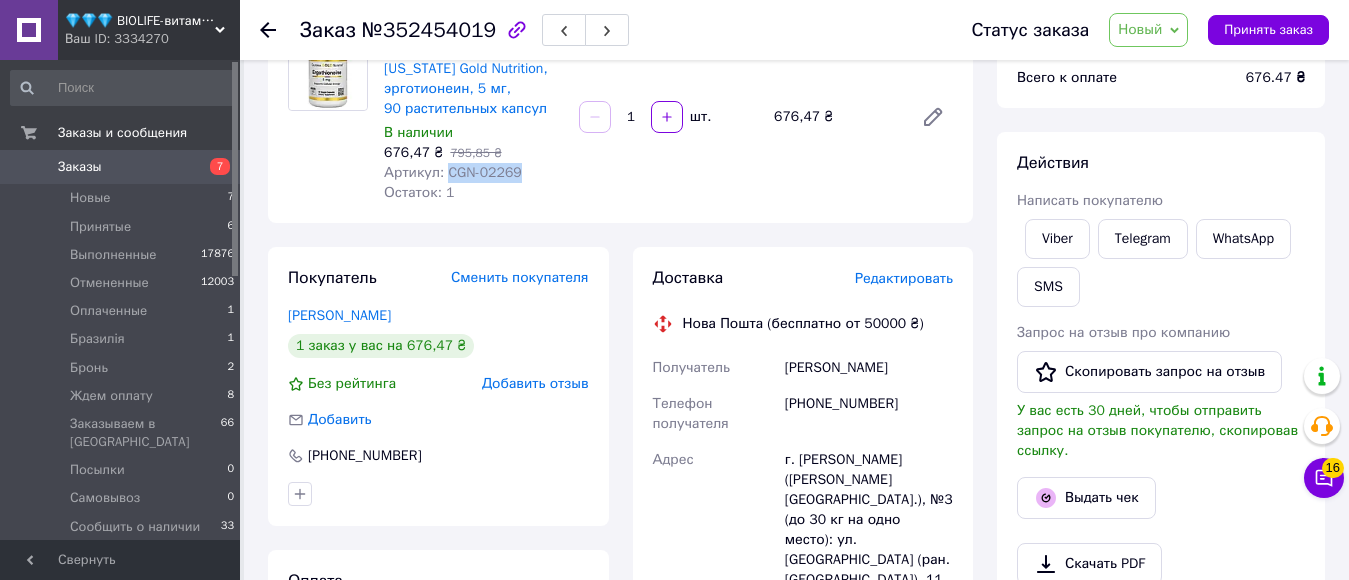 drag, startPoint x: 445, startPoint y: 172, endPoint x: 528, endPoint y: 172, distance: 83 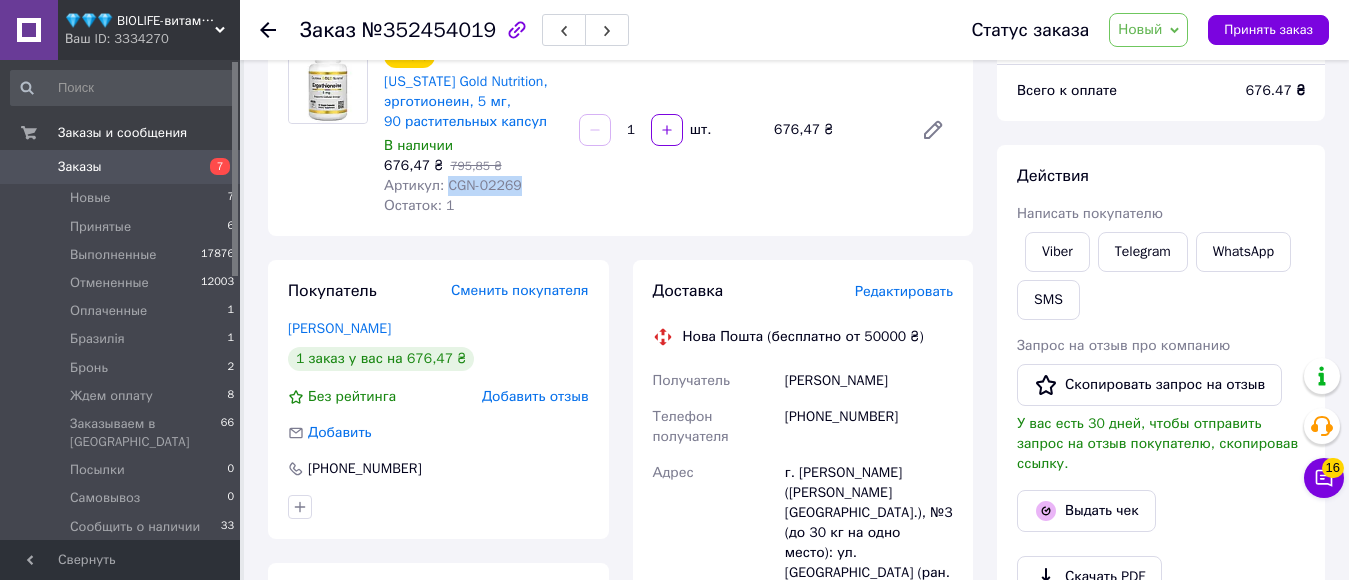 scroll, scrollTop: 0, scrollLeft: 0, axis: both 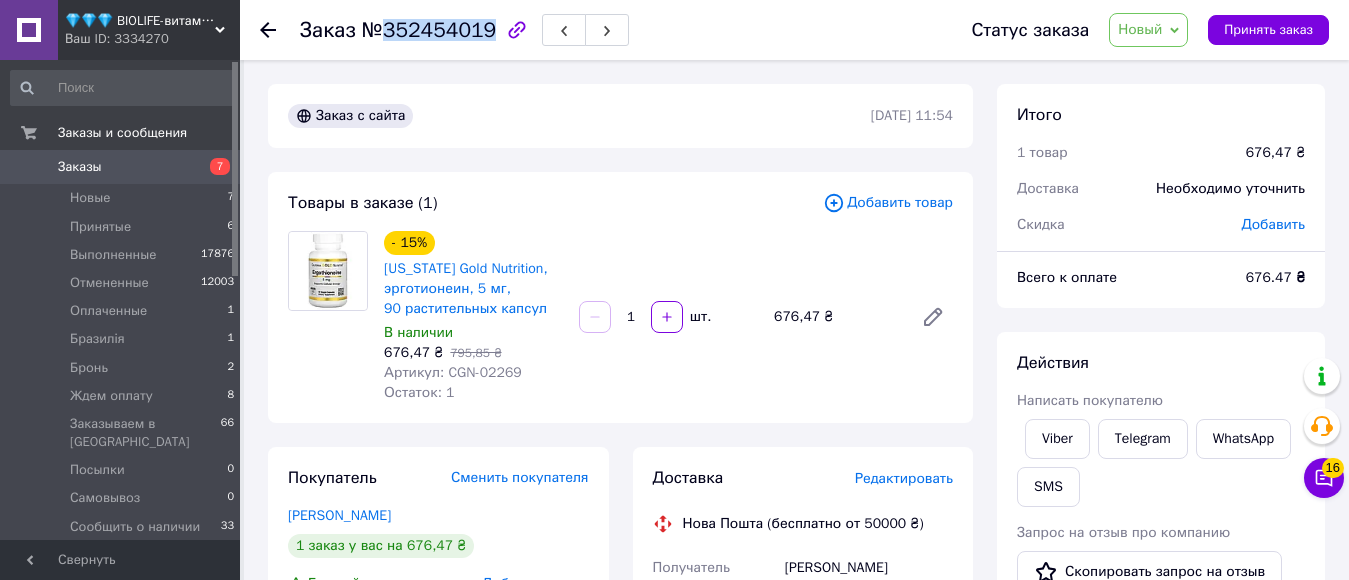 drag, startPoint x: 387, startPoint y: 34, endPoint x: 480, endPoint y: 27, distance: 93.26307 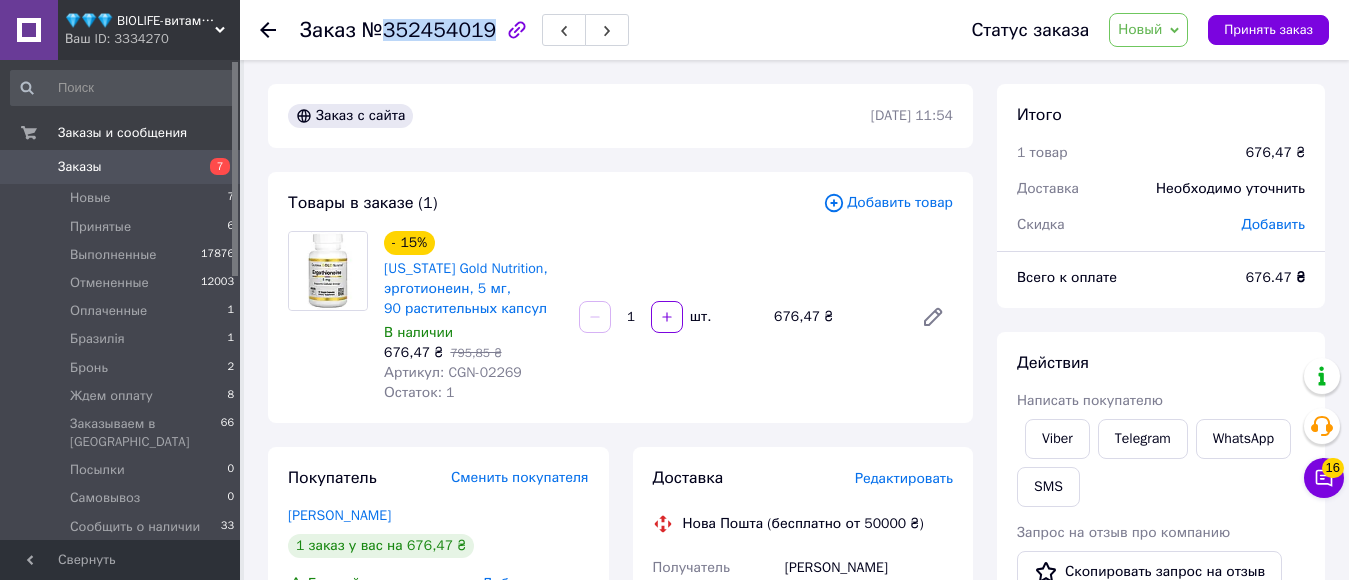 click on "№352454019" at bounding box center [429, 30] 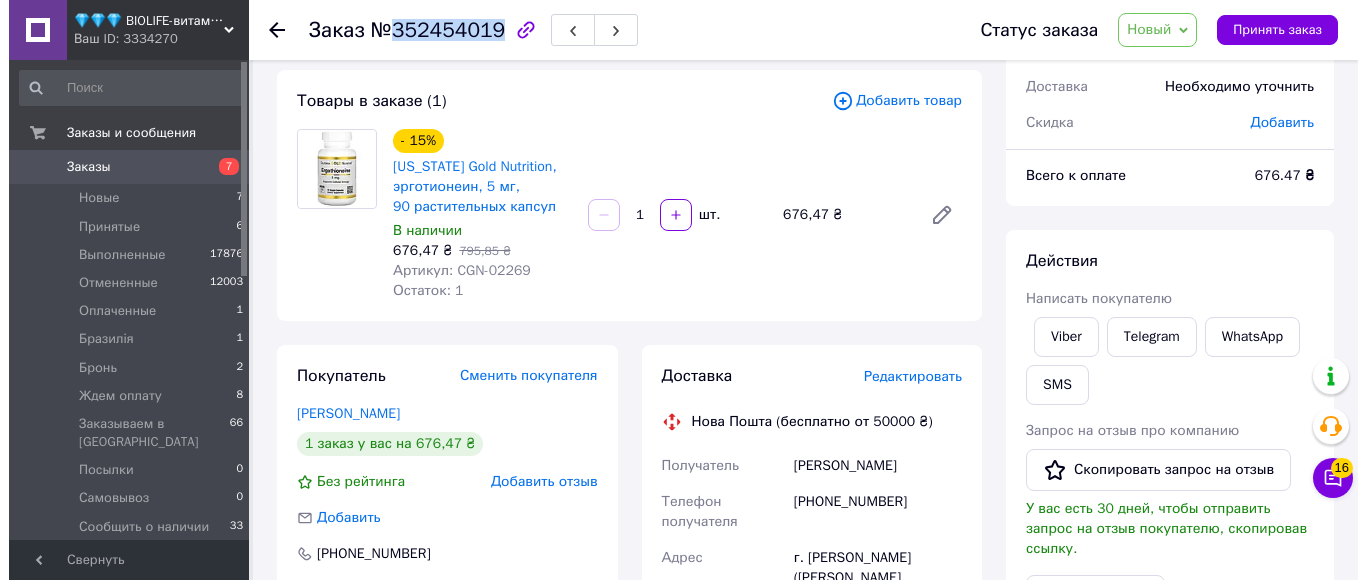 scroll, scrollTop: 400, scrollLeft: 0, axis: vertical 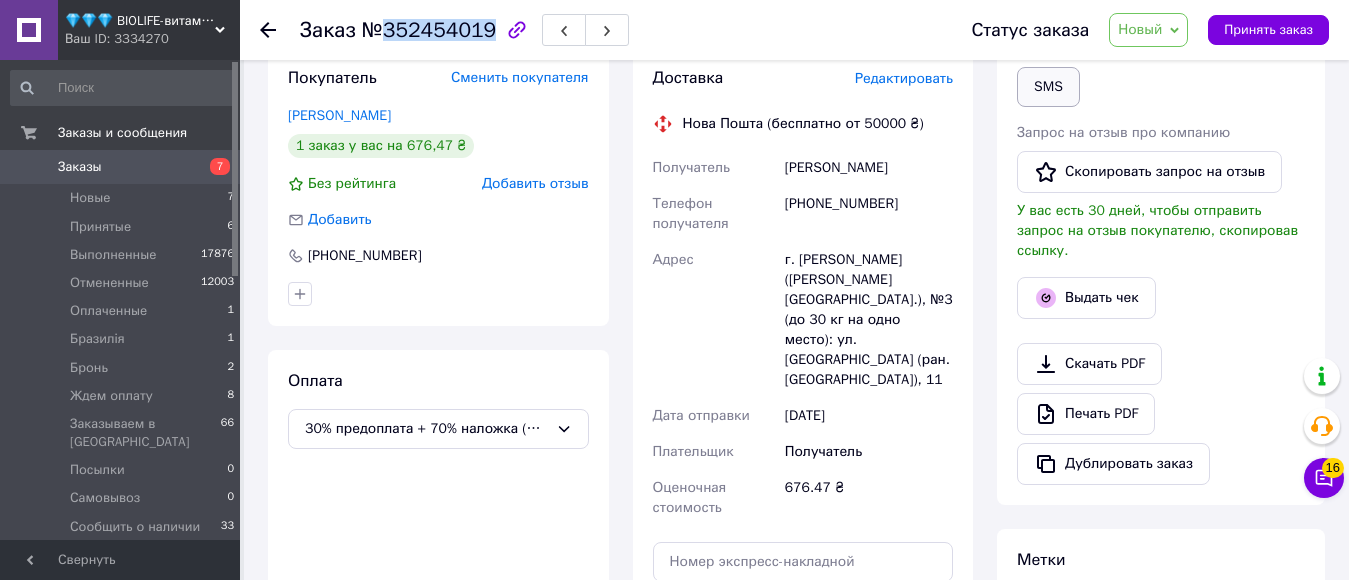 click on "SMS" at bounding box center (1048, 87) 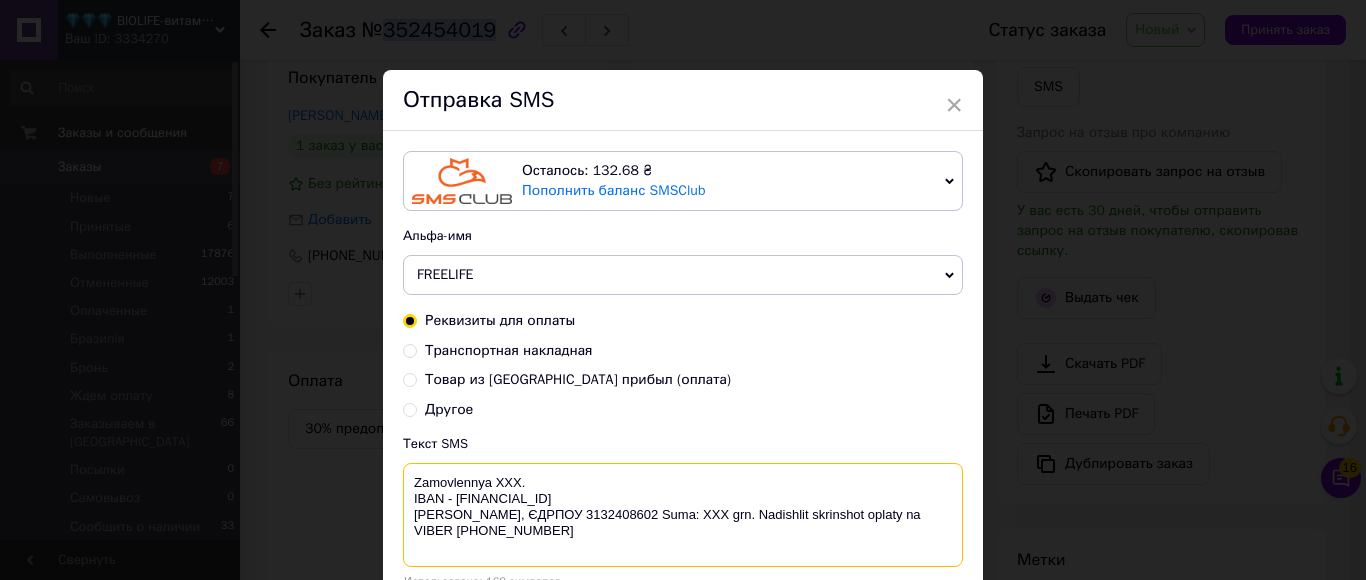 click on "Zamovlennya XXX.
IBAN - UA913052990000026000046215380
Василенко Ірина Володимирівна, ЄДРПОУ 3132408602 Suma: ХХХ grn. Nadishlit skrinshot oplaty na VIBER +380632359321" at bounding box center (683, 515) 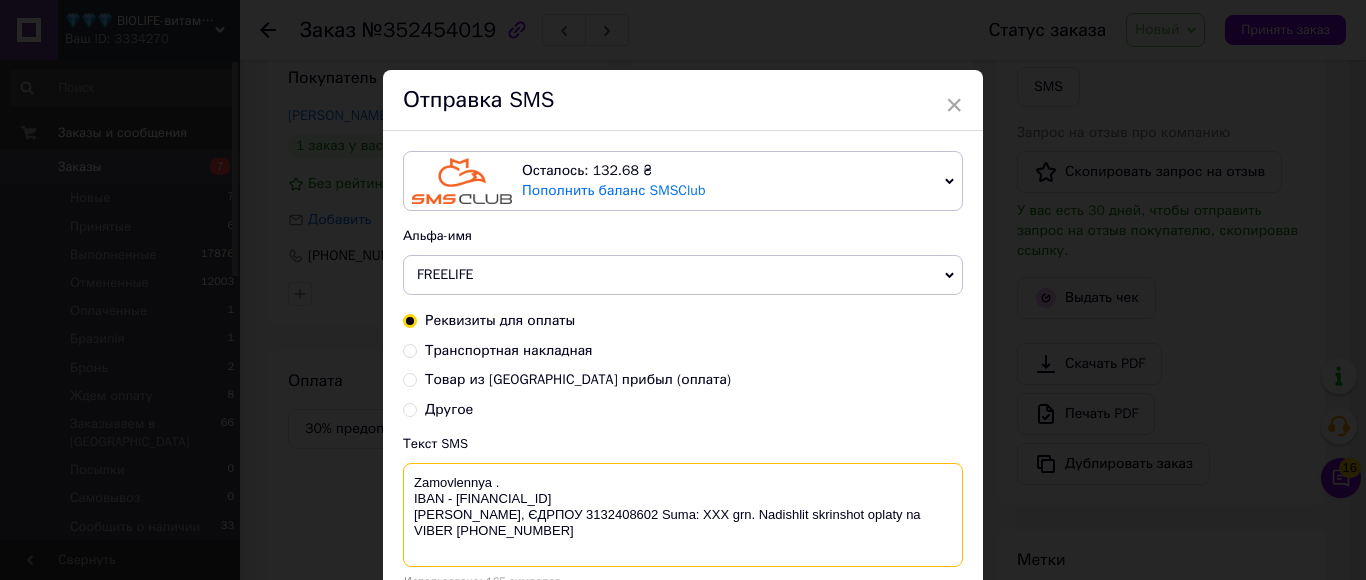 paste on "352454019" 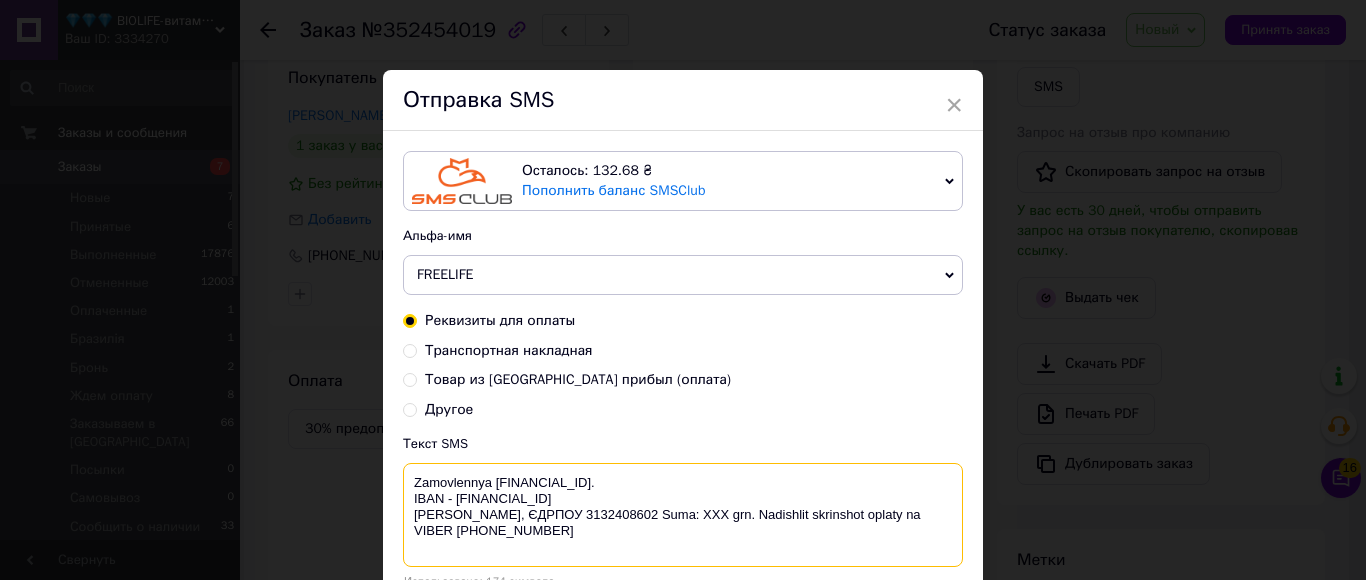 click on "Zamovlennya 352454019.
IBAN - UA913052990000026000046215380
Василенко Ірина Володимирівна, ЄДРПОУ 3132408602 Suma: ХХХ grn. Nadishlit skrinshot oplaty na VIBER +380632359321" at bounding box center (683, 515) 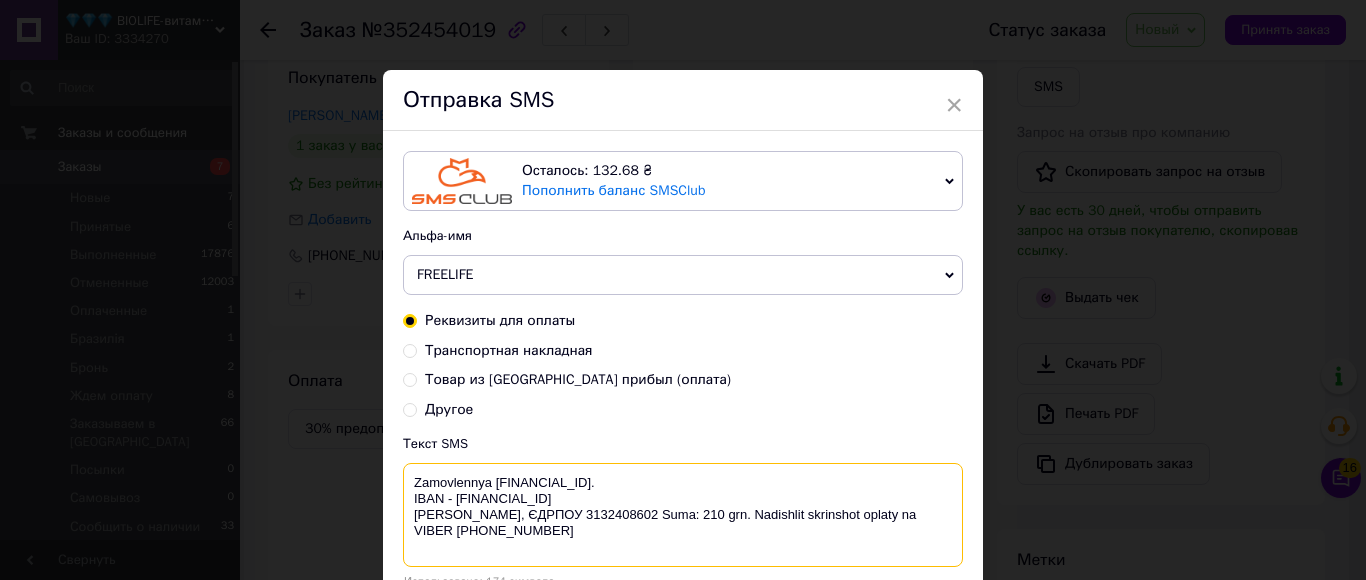 drag, startPoint x: 565, startPoint y: 530, endPoint x: 670, endPoint y: 540, distance: 105.47511 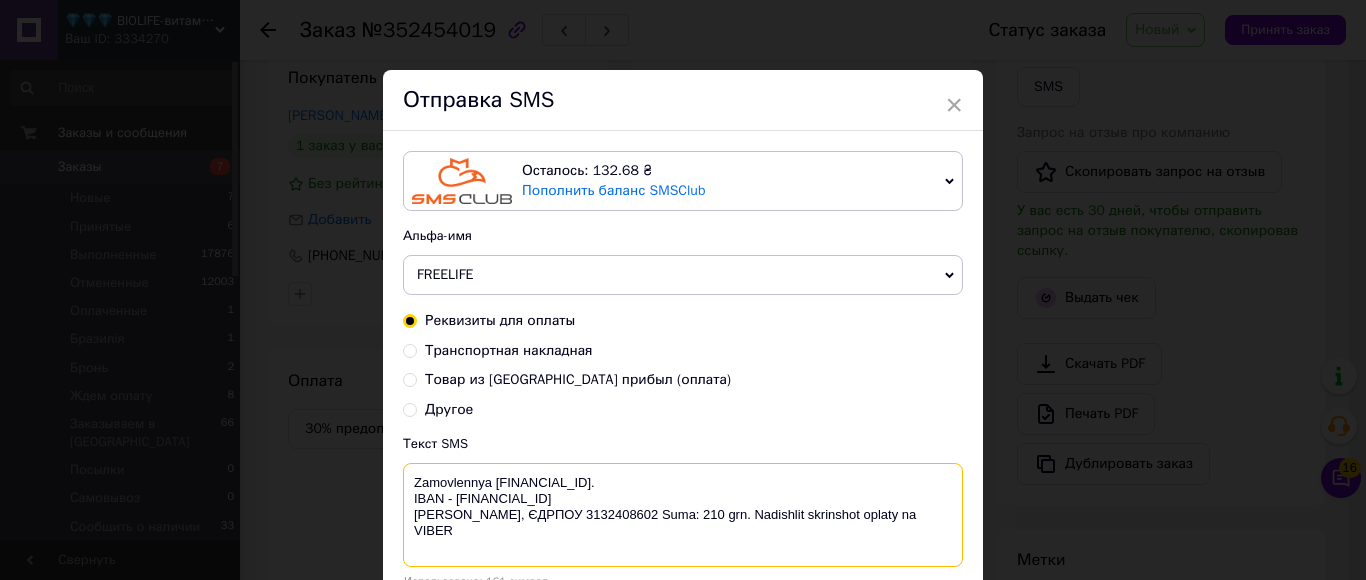 paste on "+380678072108" 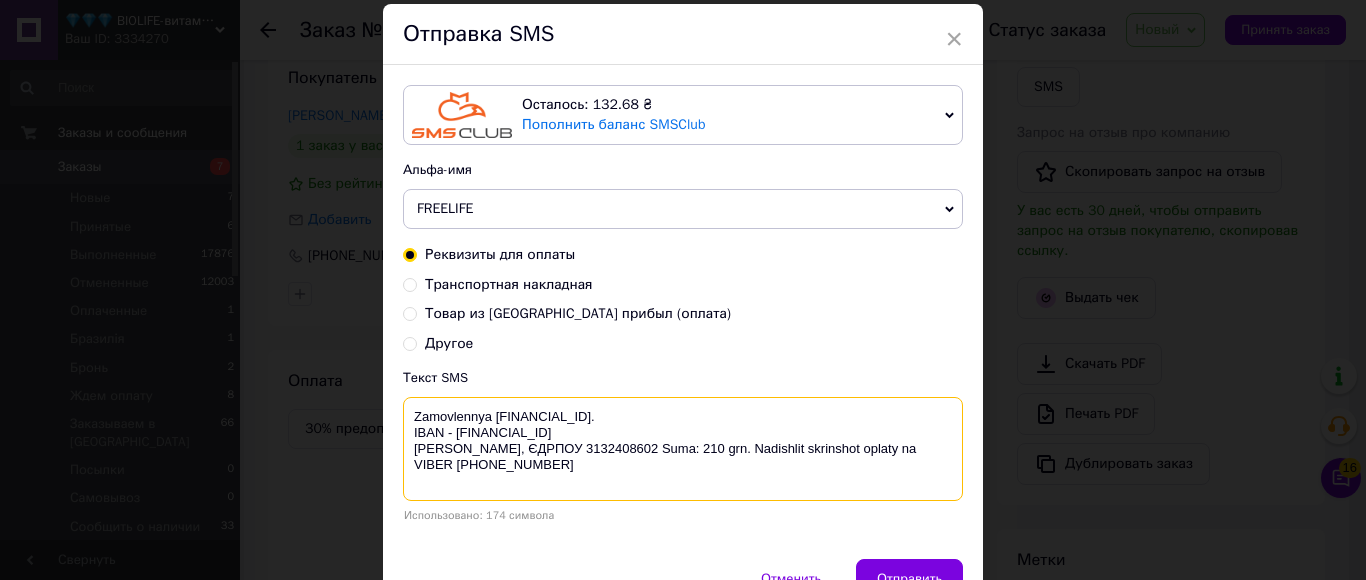 scroll, scrollTop: 100, scrollLeft: 0, axis: vertical 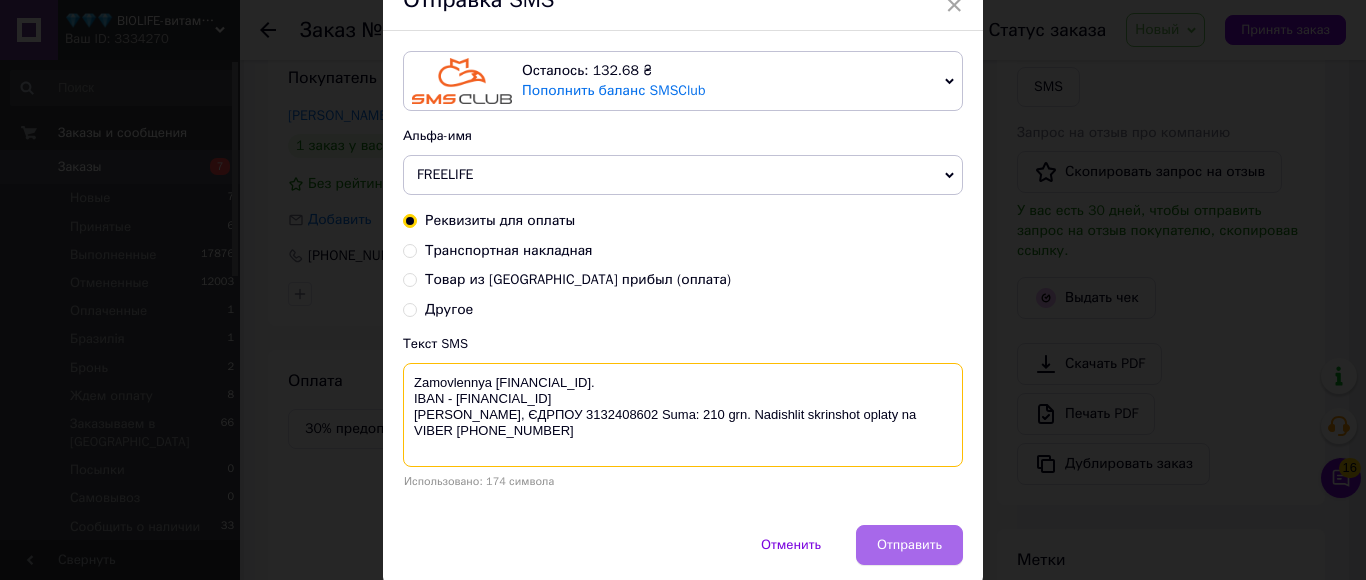 type on "Zamovlennya 352454019.
IBAN - UA913052990000026000046215380
Василенко Ірина Володимирівна, ЄДРПОУ 3132408602 Suma: 210 grn. Nadishlit skrinshot oplaty na VIBER +380678072108" 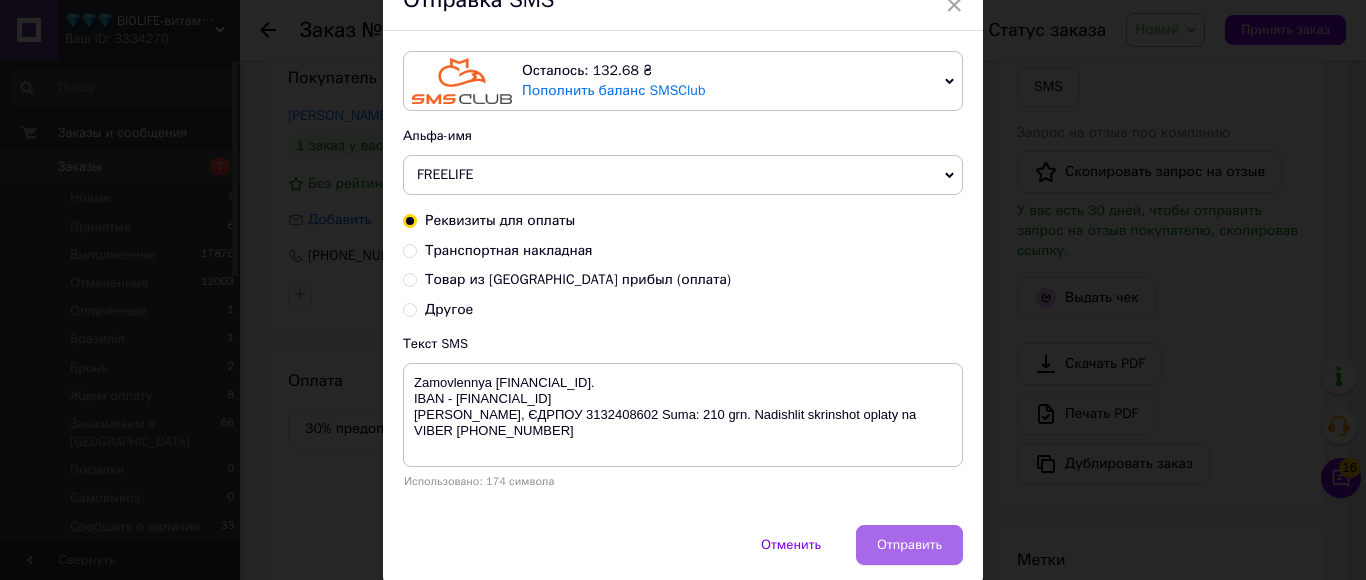 click on "Отправить" at bounding box center [909, 545] 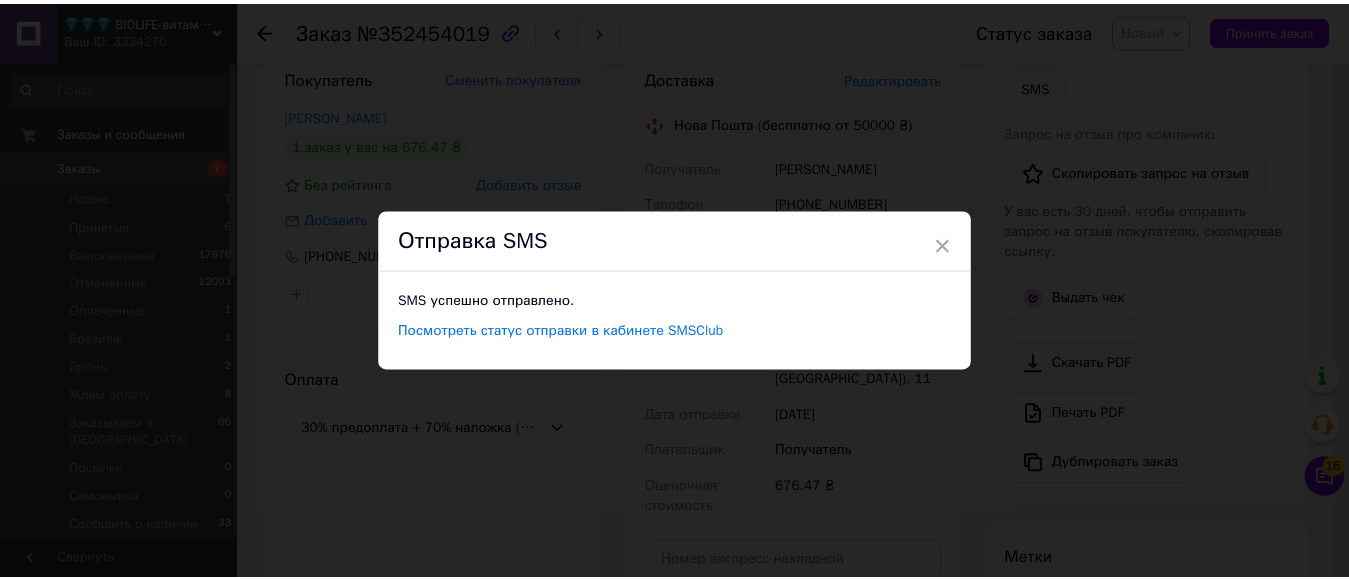 scroll, scrollTop: 0, scrollLeft: 0, axis: both 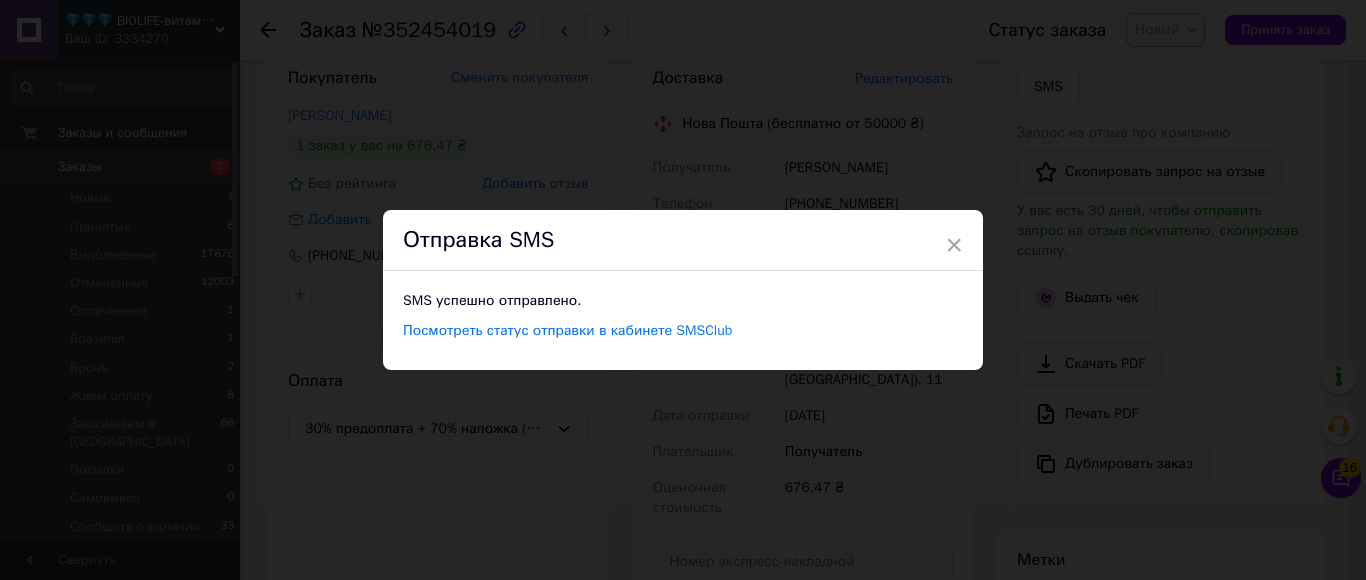 click on "×" at bounding box center (954, 245) 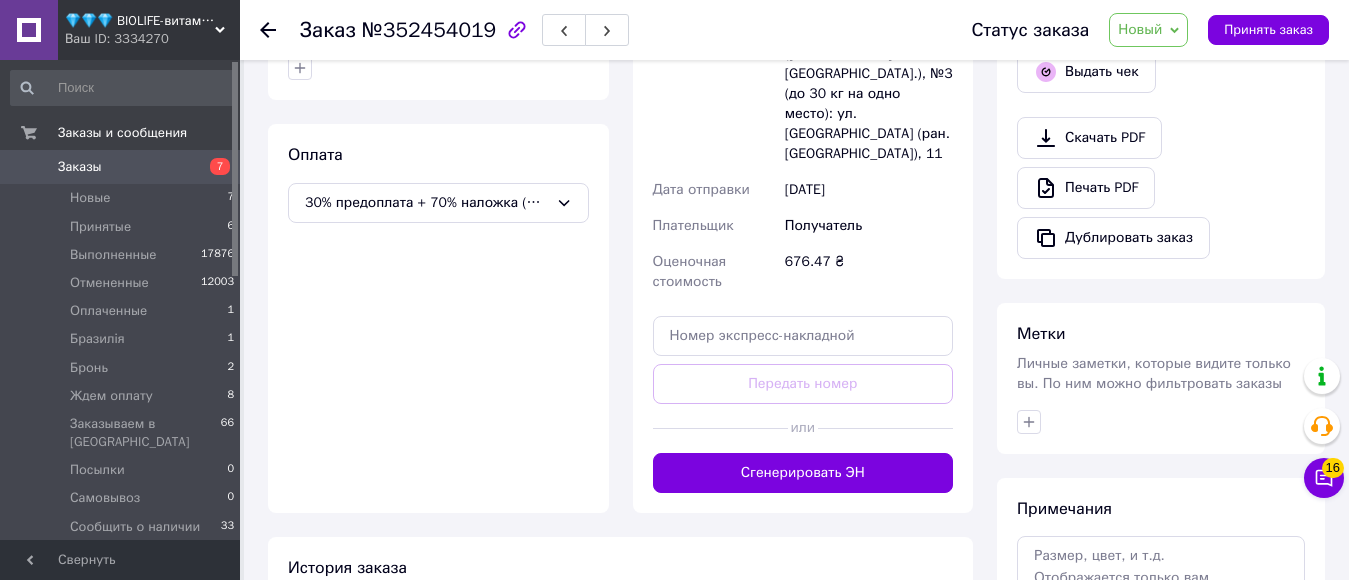 scroll, scrollTop: 793, scrollLeft: 0, axis: vertical 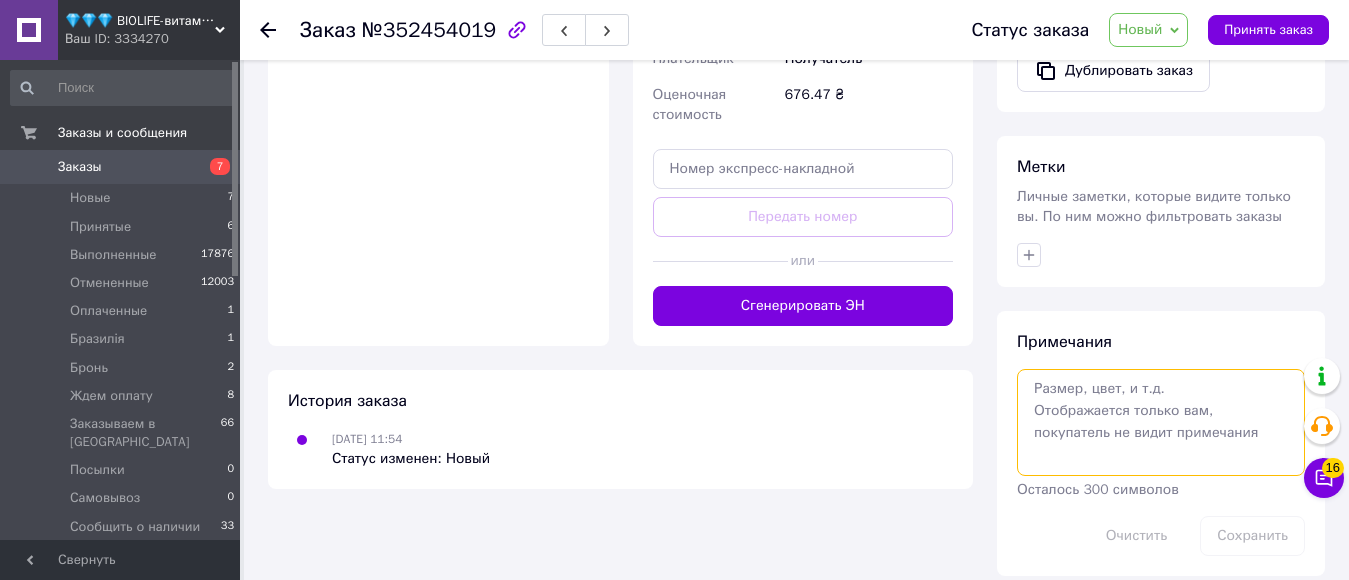 click at bounding box center (1161, 422) 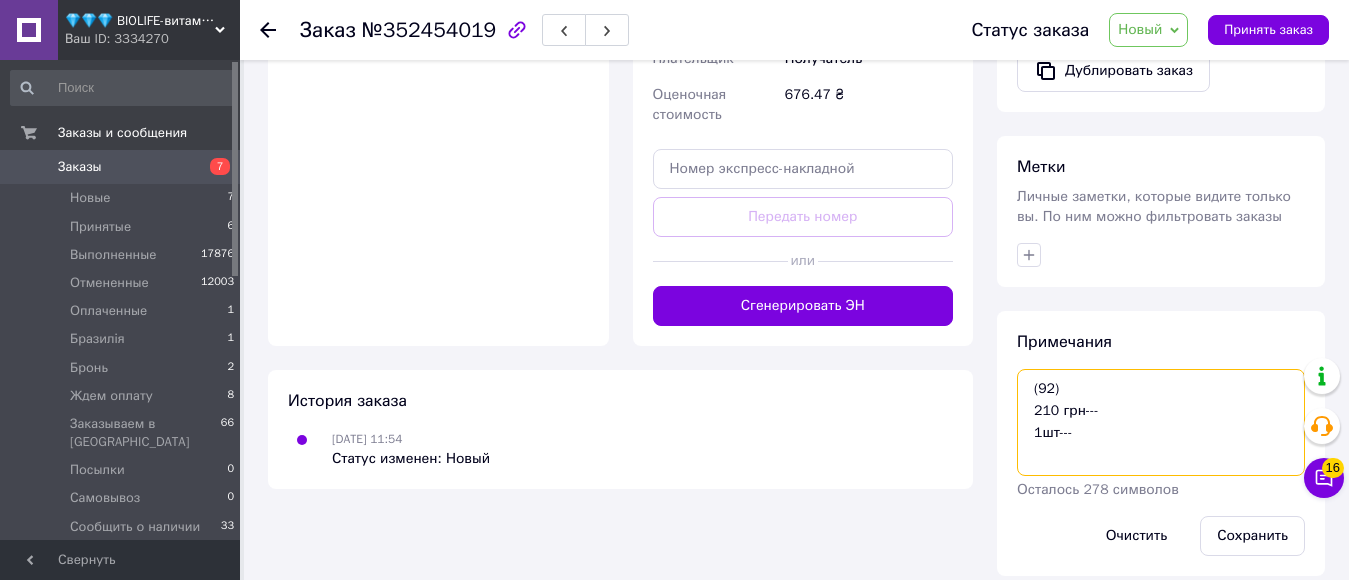 paste on "California Gold Nutrition, Ergothioneine, 5 mg, 90 Veggie Capsules" 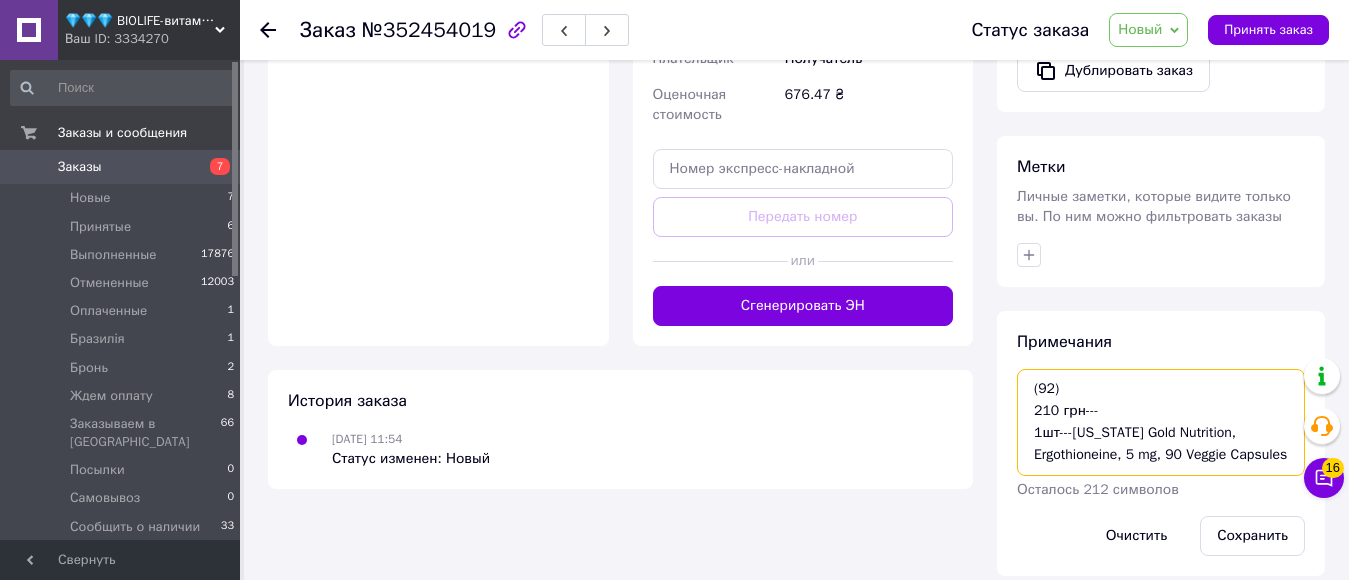scroll, scrollTop: 21, scrollLeft: 0, axis: vertical 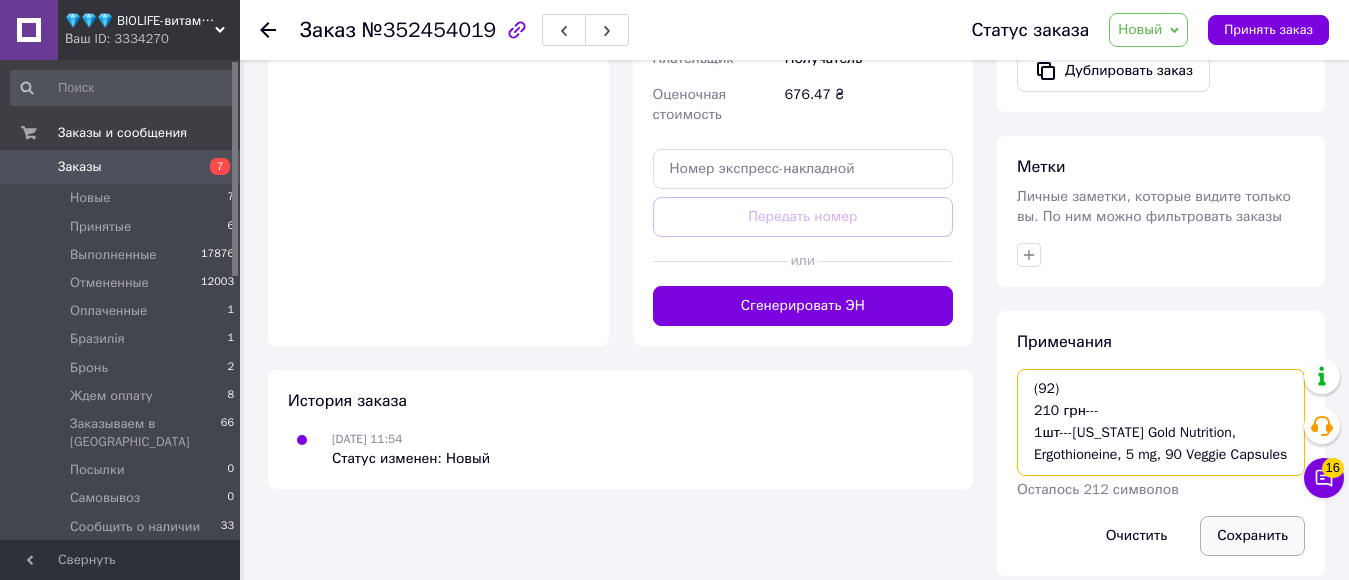 type on "(92)
210 грн---
1шт---California Gold Nutrition, Ergothioneine, 5 mg, 90 Veggie Capsules" 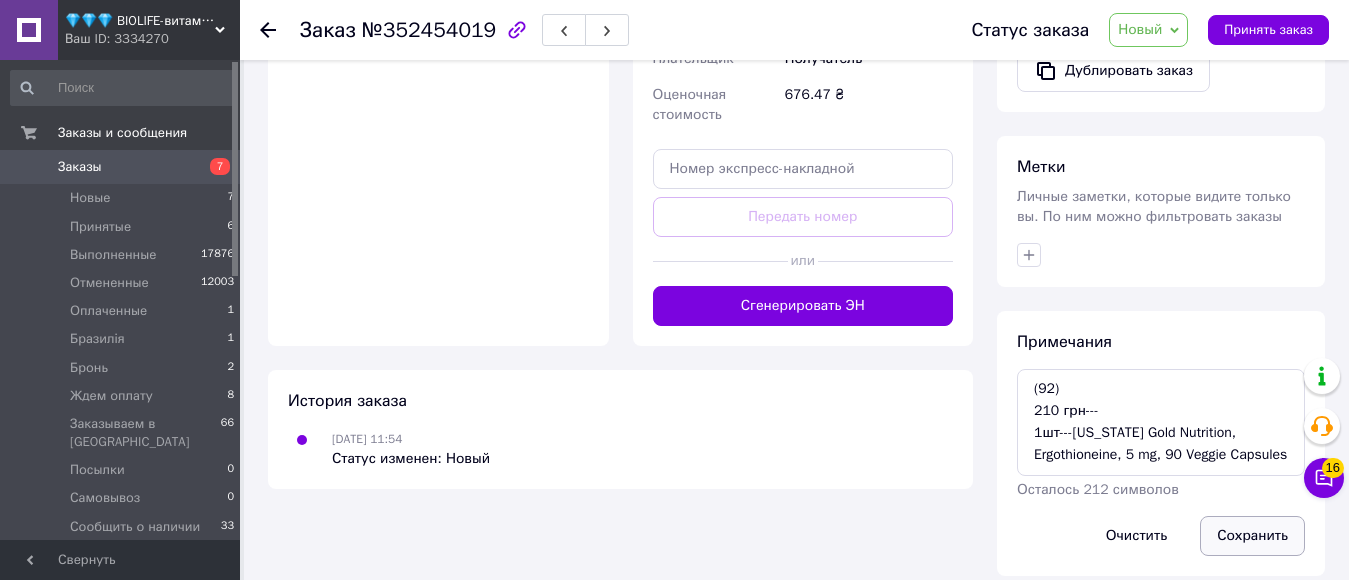 click on "Сохранить" at bounding box center [1252, 536] 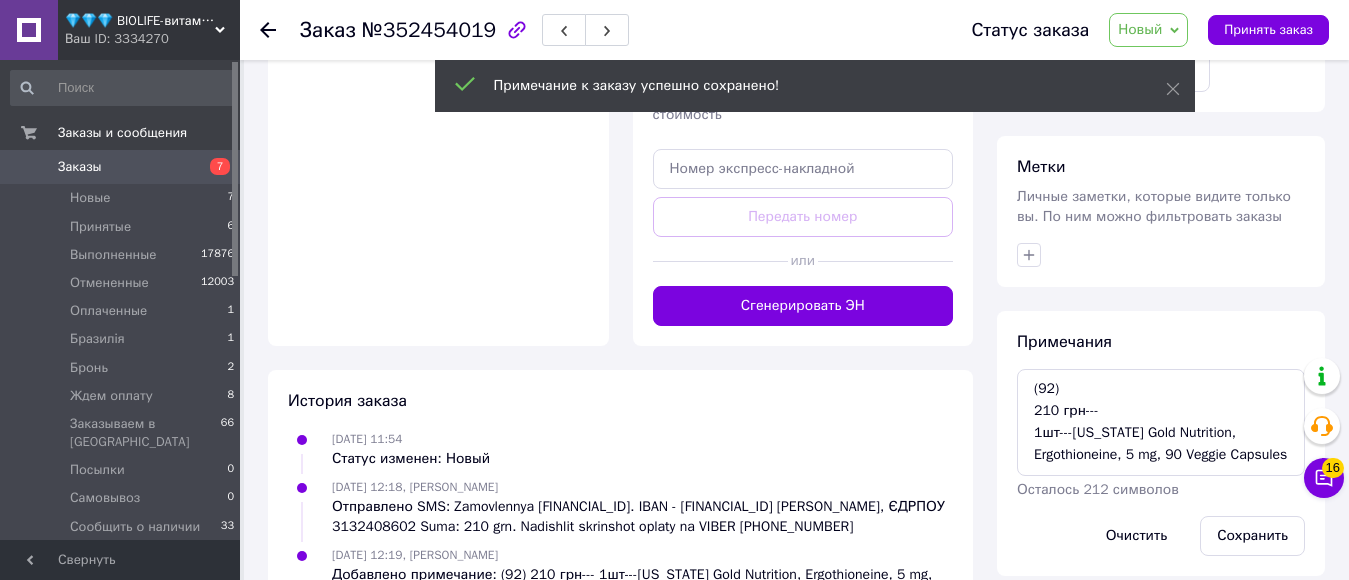 click on "Новый" at bounding box center [1140, 29] 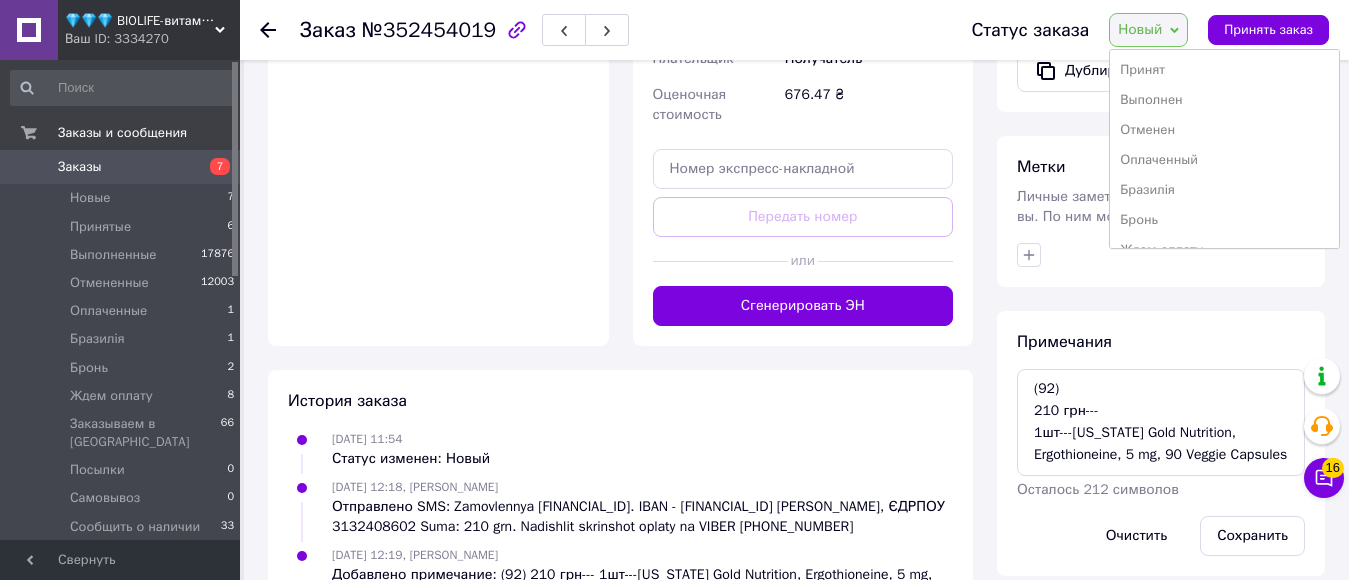scroll, scrollTop: 100, scrollLeft: 0, axis: vertical 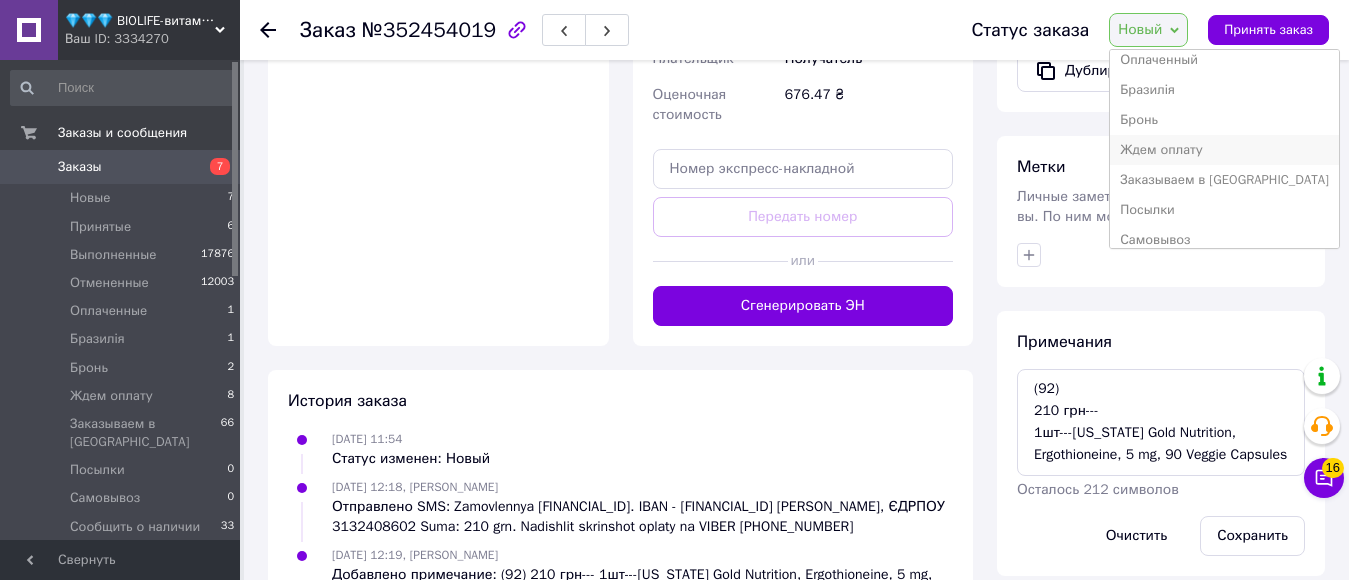 click on "Ждем оплату" at bounding box center [1224, 150] 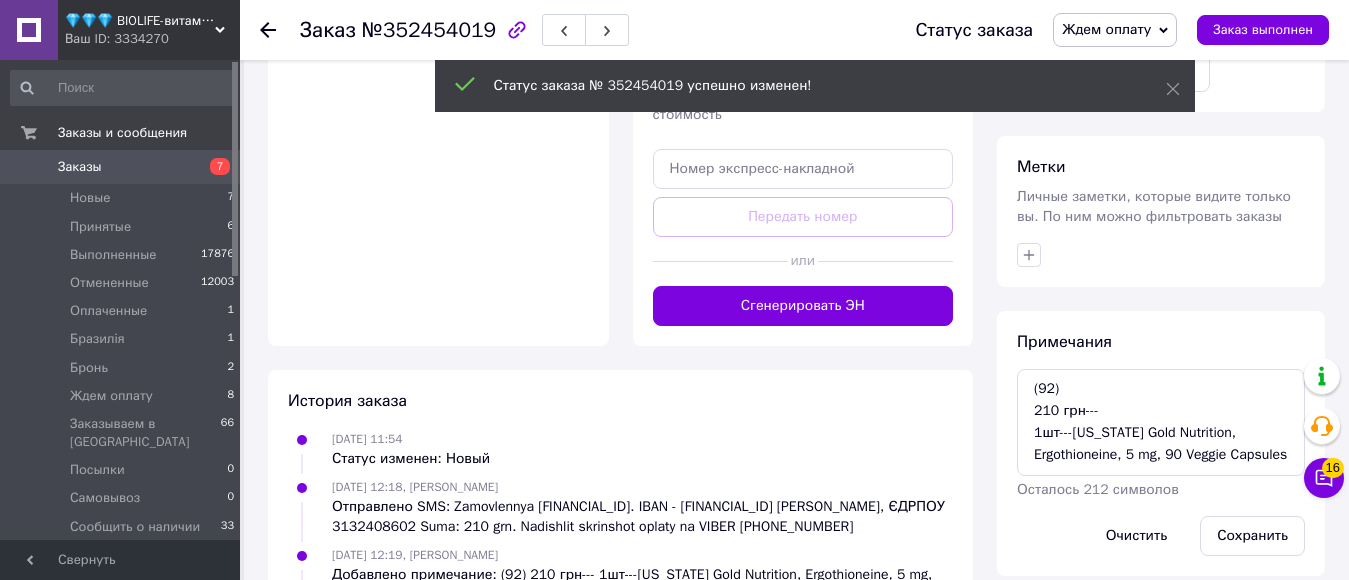 scroll, scrollTop: 890, scrollLeft: 0, axis: vertical 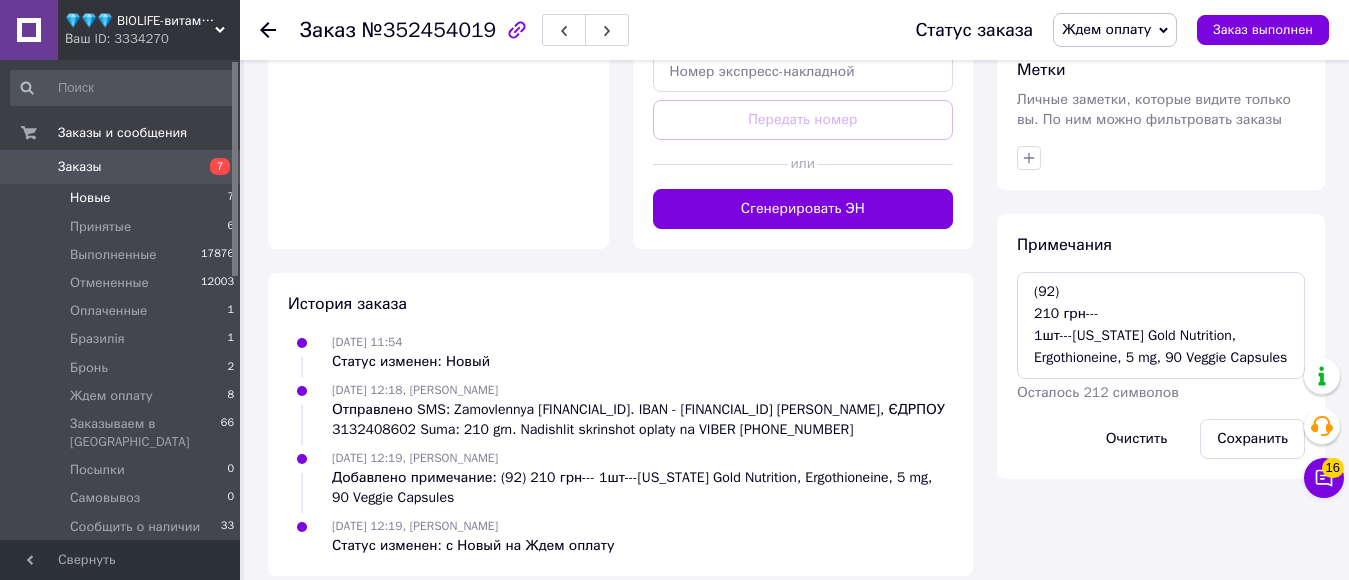 click on "Новые" at bounding box center [90, 198] 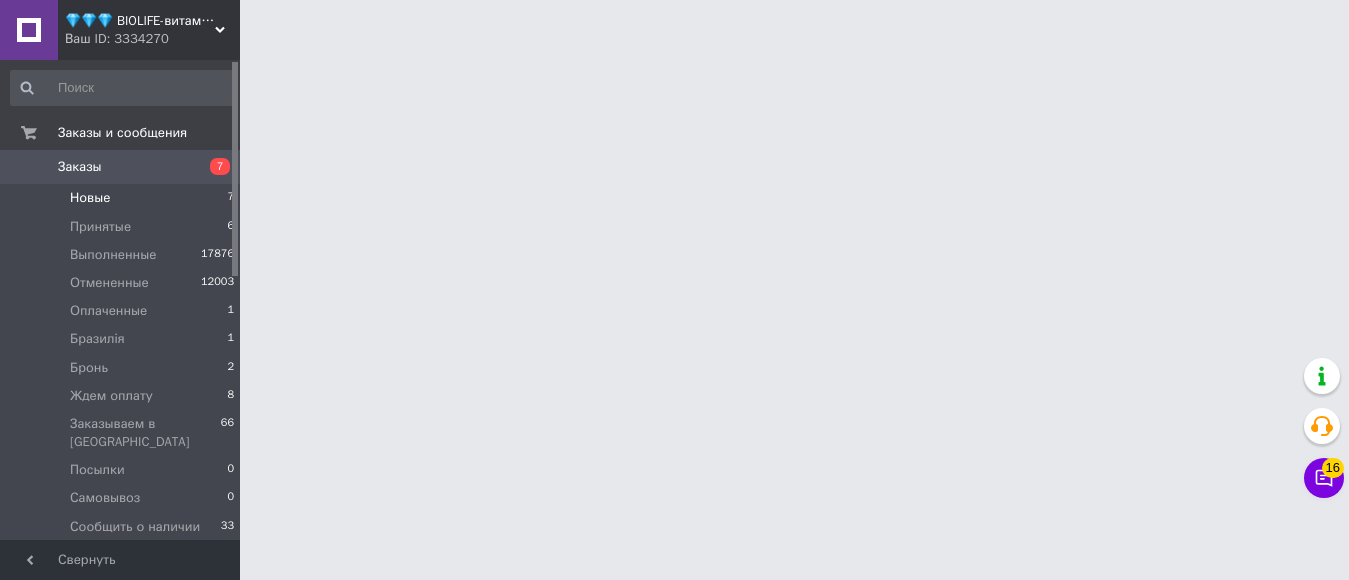 scroll, scrollTop: 0, scrollLeft: 0, axis: both 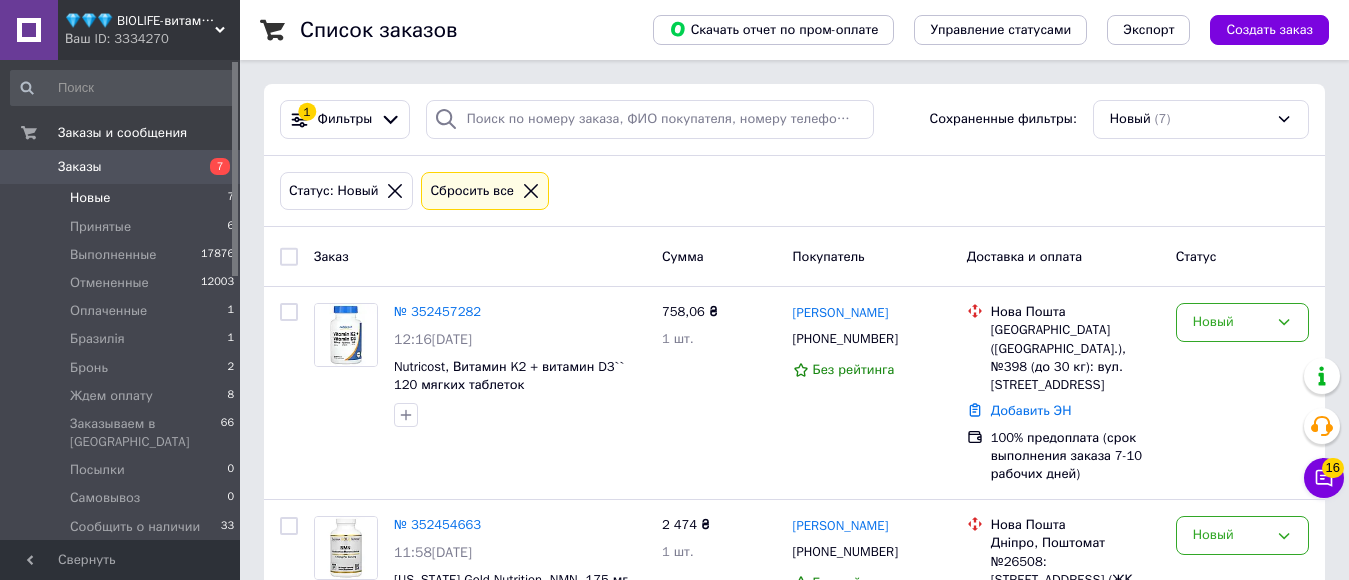 drag, startPoint x: 104, startPoint y: 21, endPoint x: 90, endPoint y: 193, distance: 172.56883 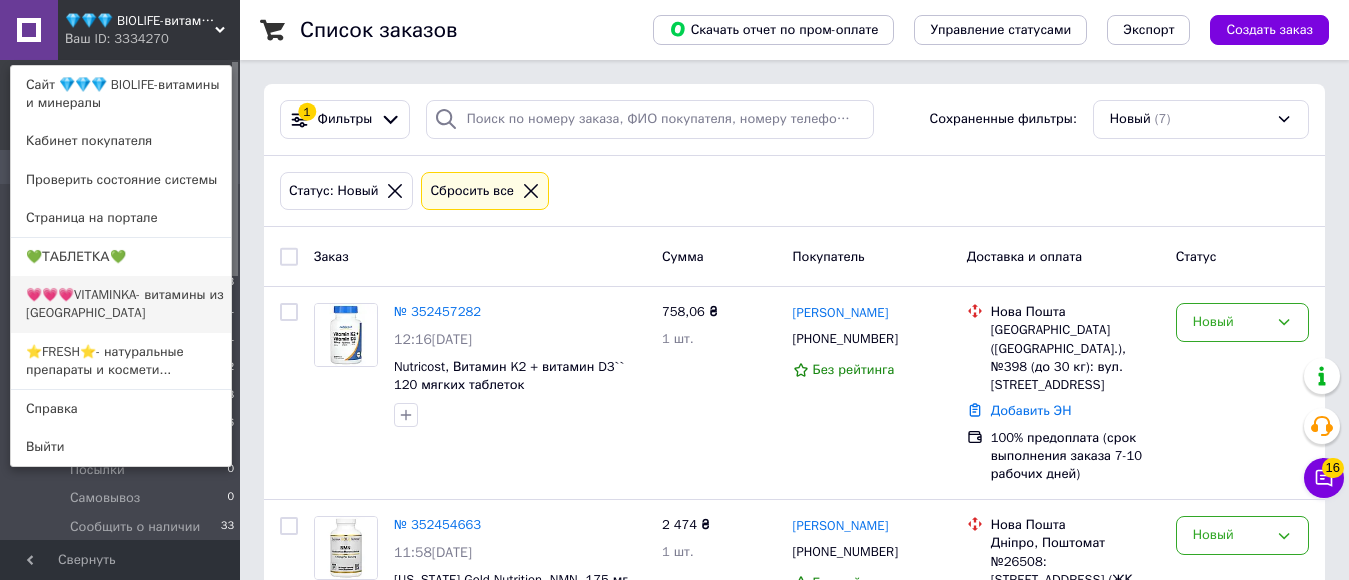 click on "💗💗💗VITAMINKA- витамины из [GEOGRAPHIC_DATA]" at bounding box center [121, 304] 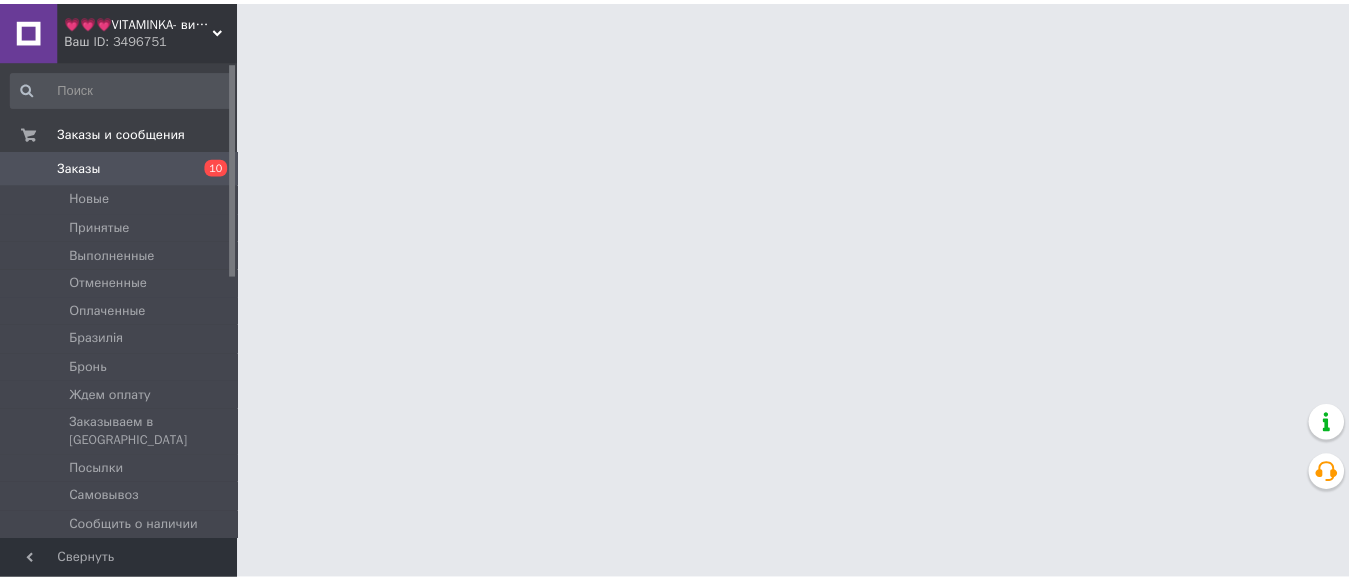 scroll, scrollTop: 0, scrollLeft: 0, axis: both 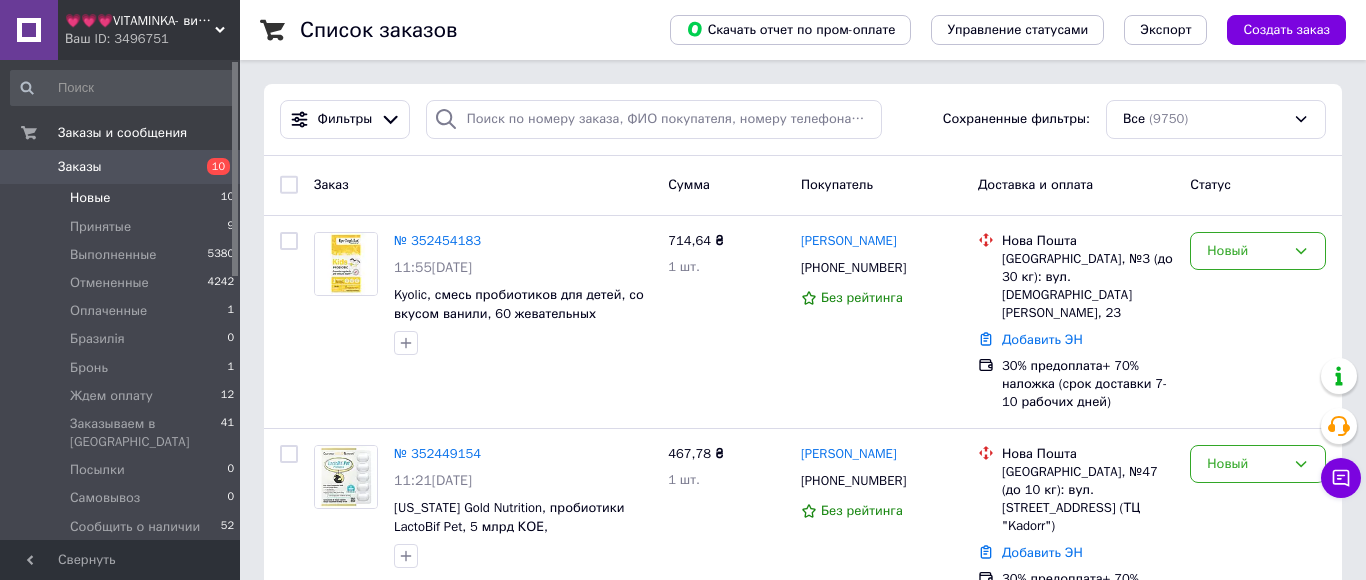 click on "Новые" at bounding box center [90, 198] 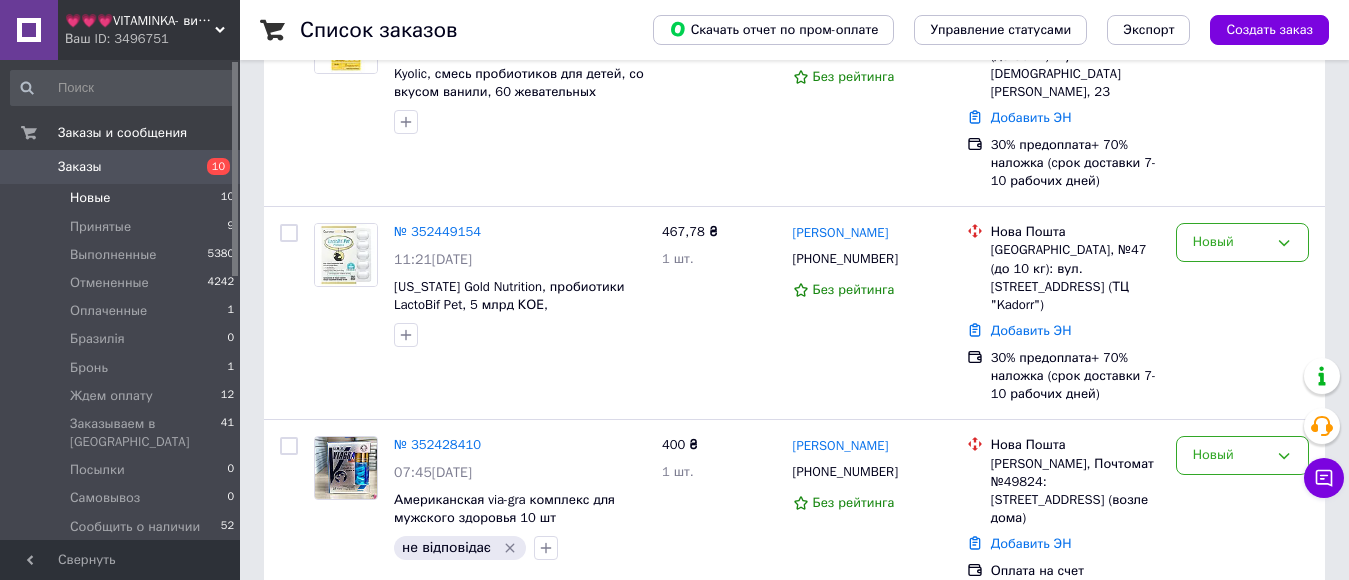 scroll, scrollTop: 300, scrollLeft: 0, axis: vertical 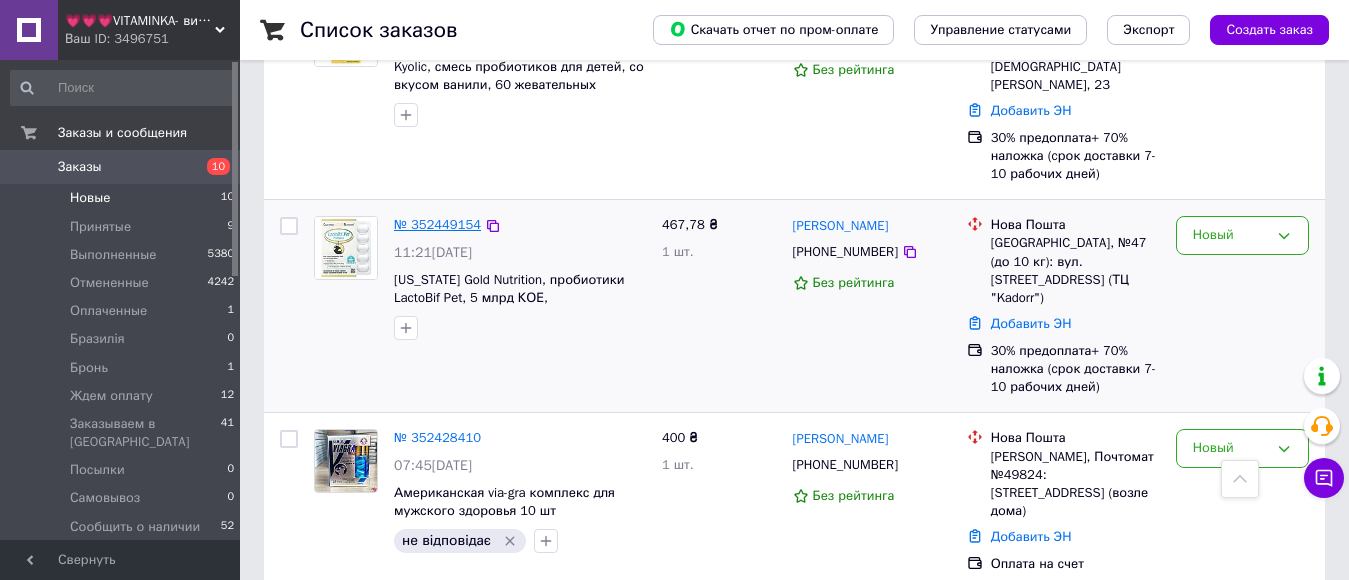 click on "№ 352449154" at bounding box center [437, 224] 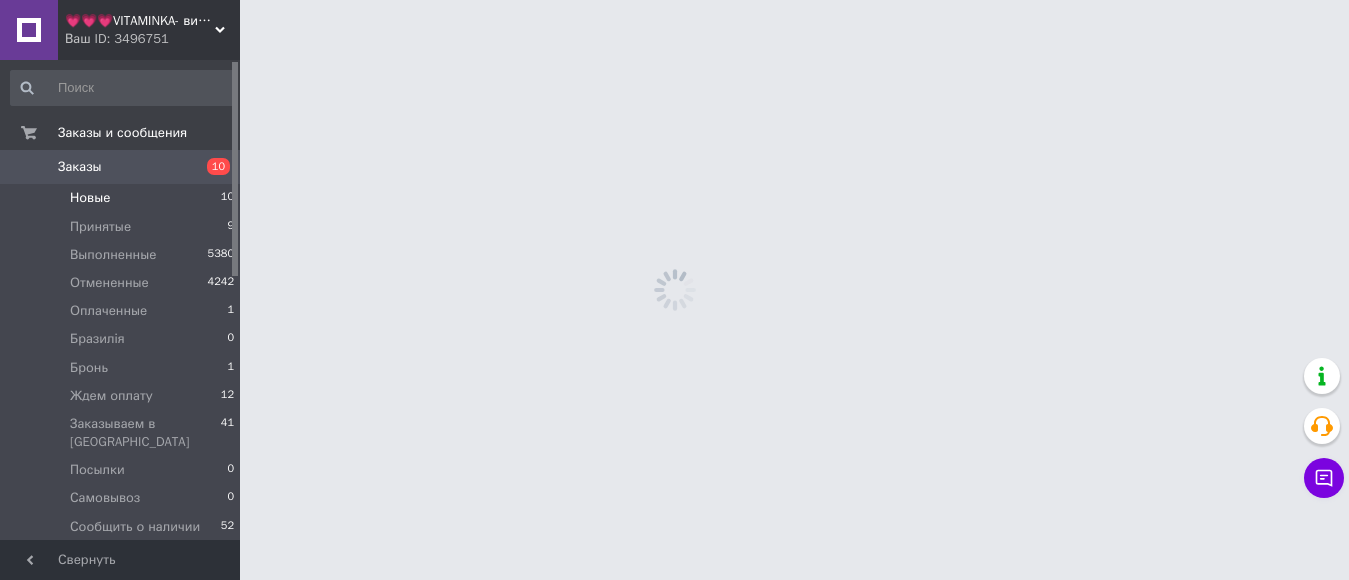 scroll, scrollTop: 0, scrollLeft: 0, axis: both 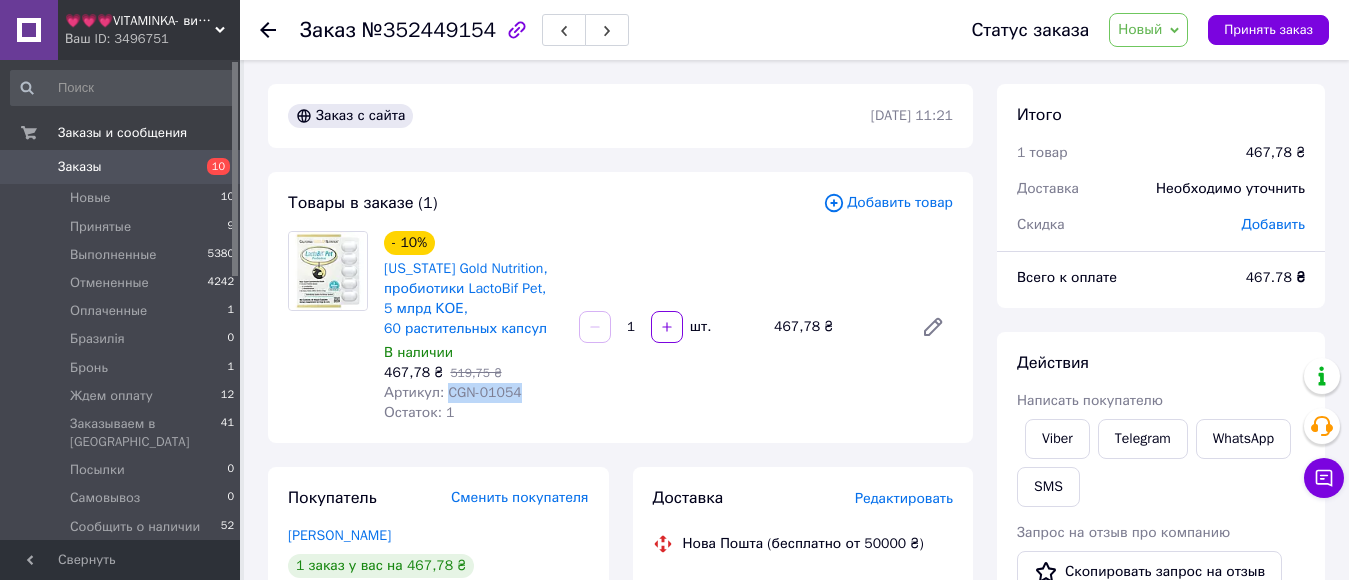 drag, startPoint x: 444, startPoint y: 396, endPoint x: 524, endPoint y: 400, distance: 80.09994 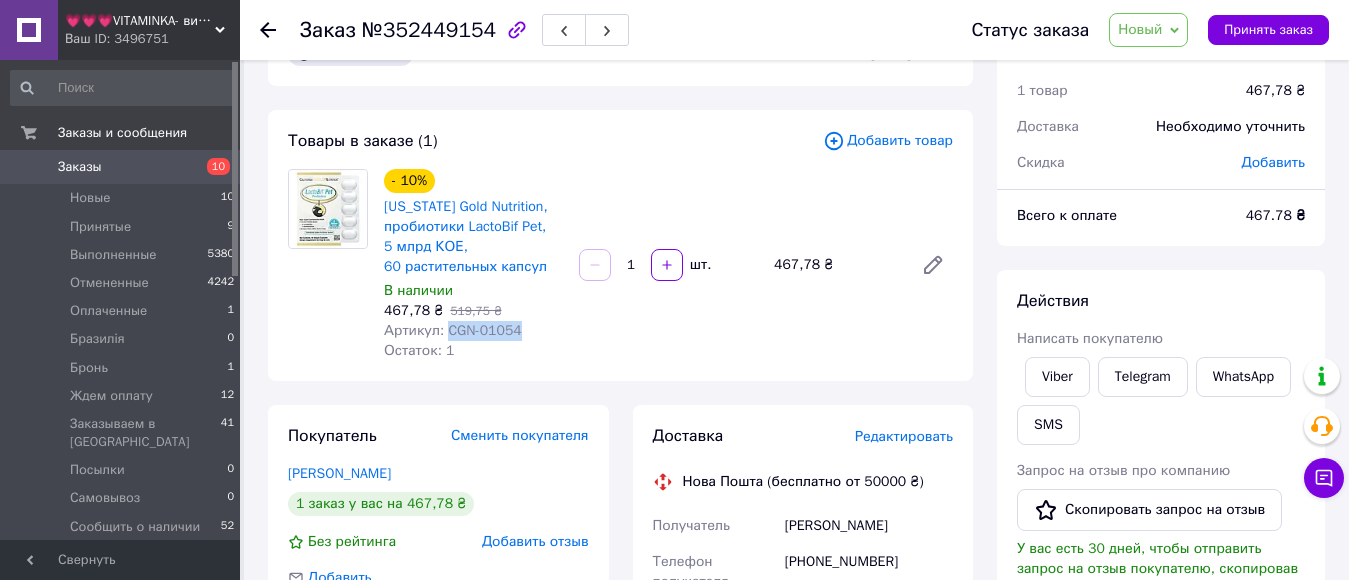 scroll, scrollTop: 200, scrollLeft: 0, axis: vertical 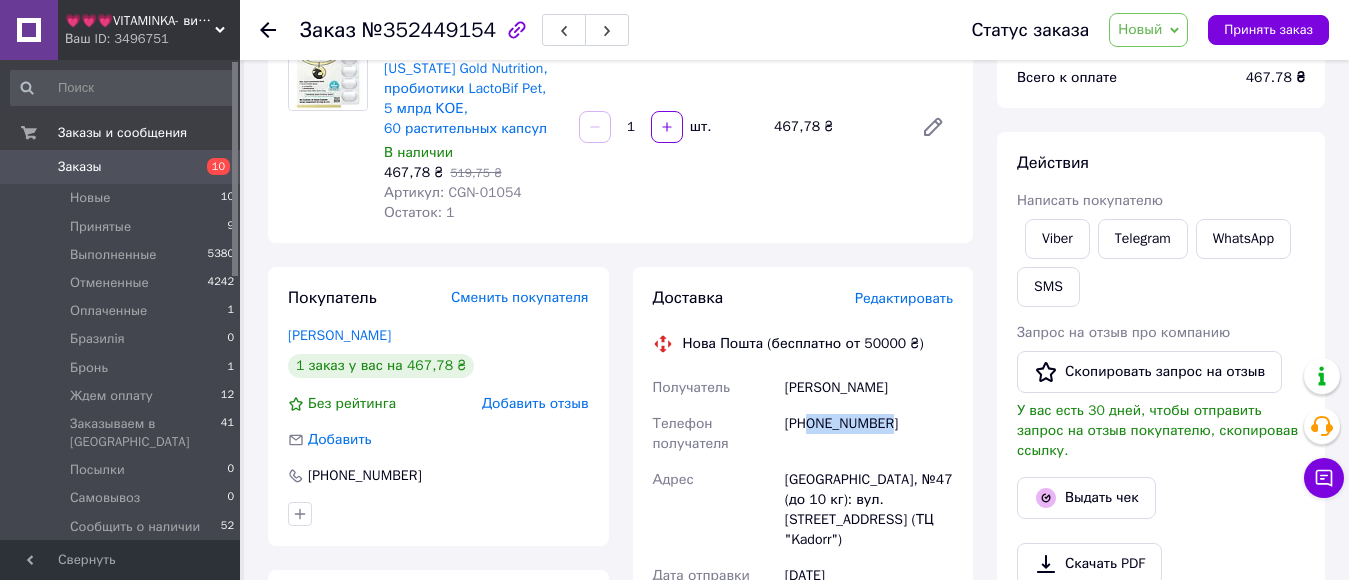 drag, startPoint x: 811, startPoint y: 425, endPoint x: 907, endPoint y: 424, distance: 96.00521 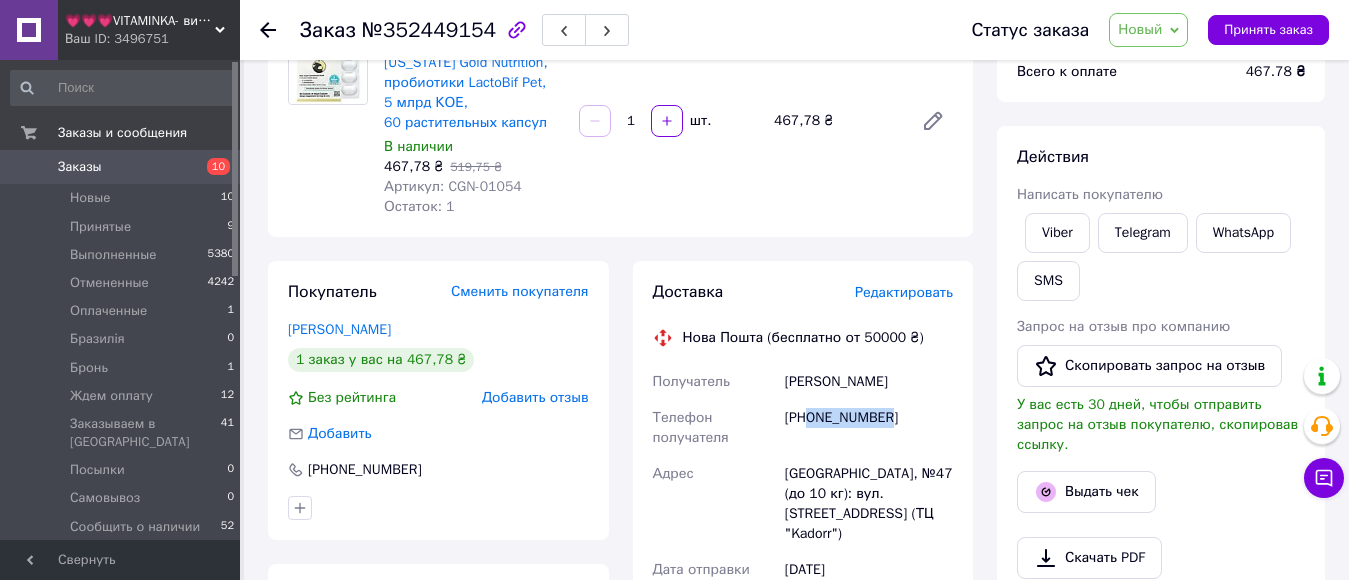 scroll, scrollTop: 600, scrollLeft: 0, axis: vertical 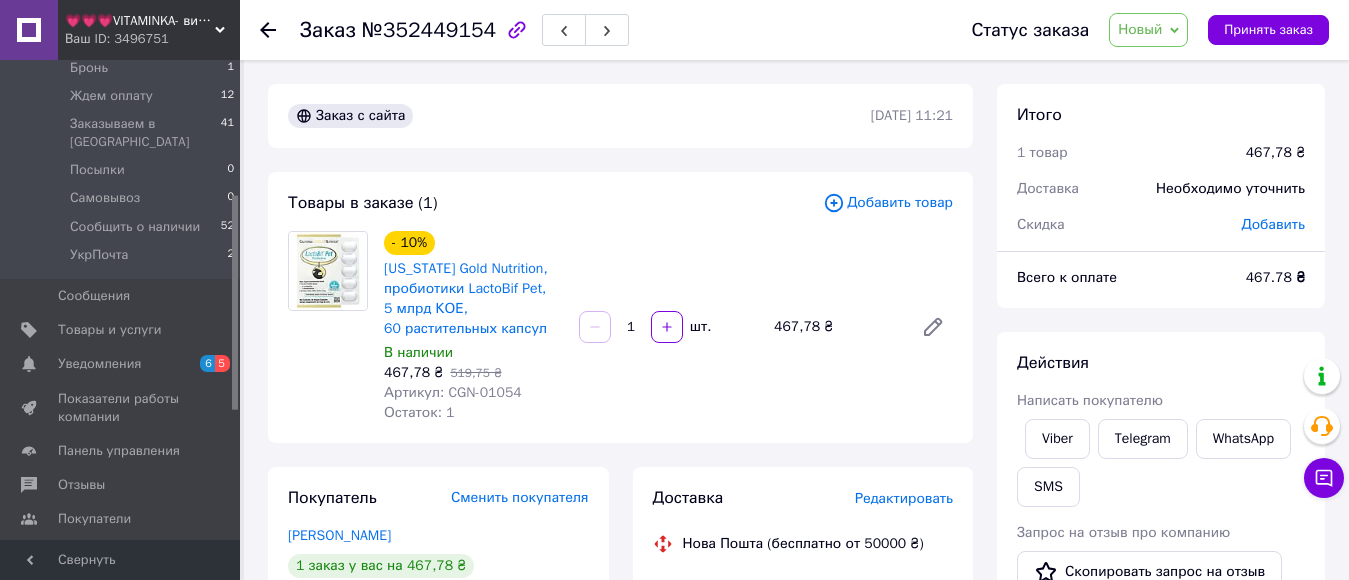 click on "Новый" at bounding box center (1148, 30) 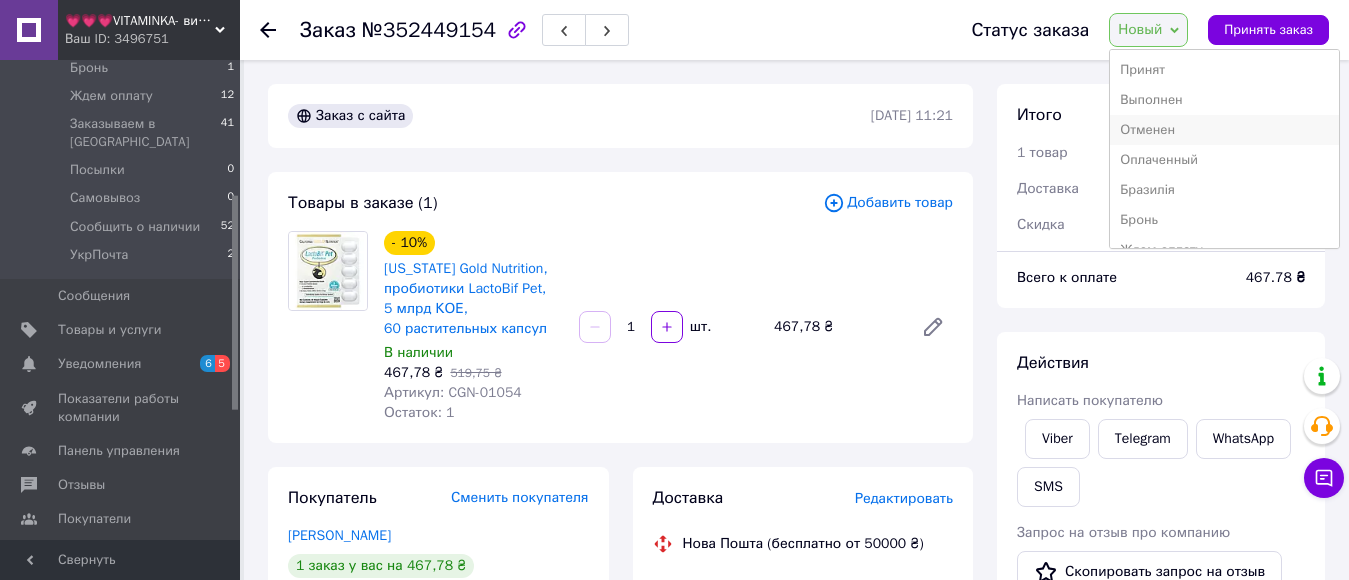 click on "Отменен" at bounding box center (1224, 130) 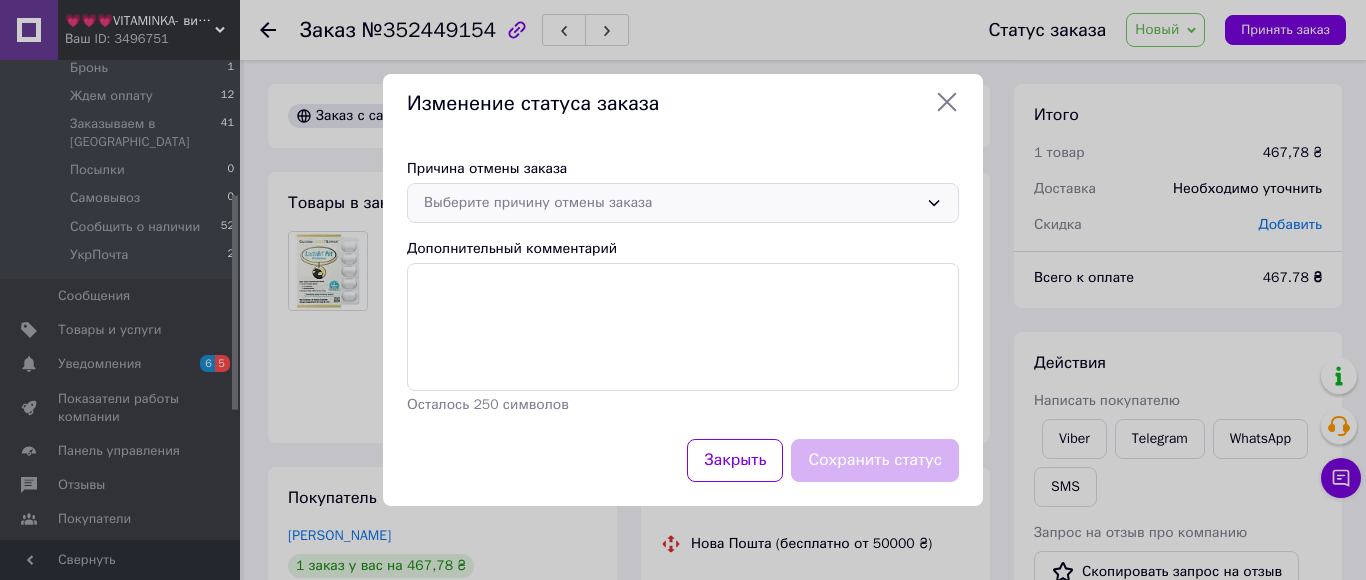 click on "Выберите причину отмены заказа" at bounding box center (671, 203) 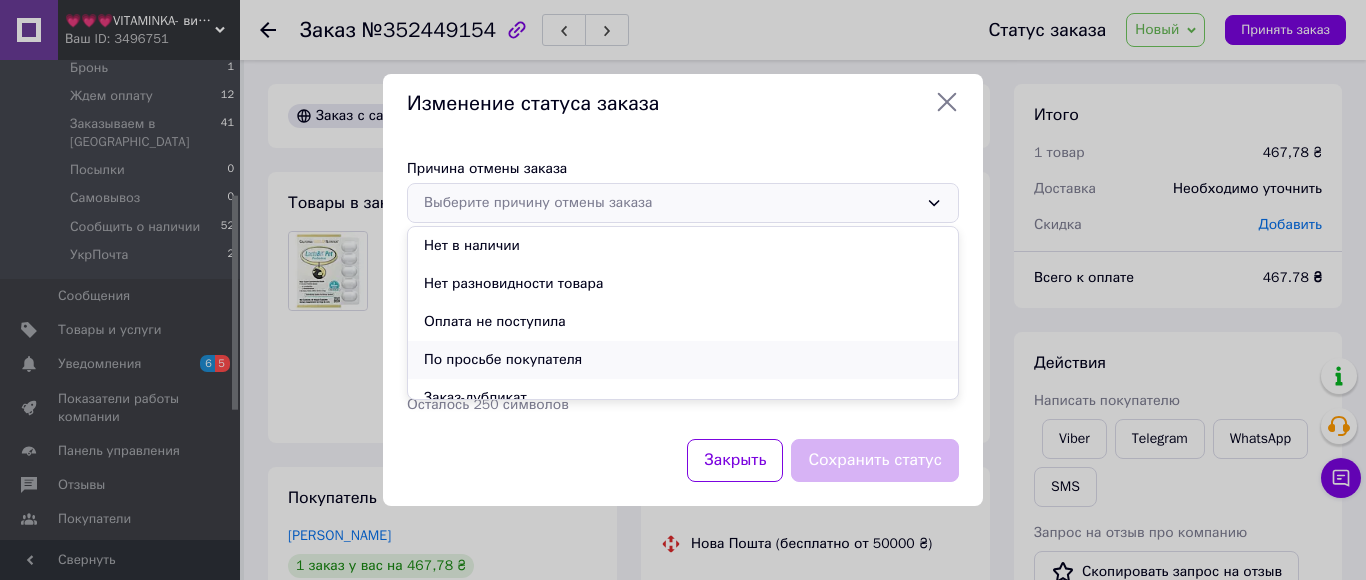 click on "По просьбе покупателя" at bounding box center [683, 360] 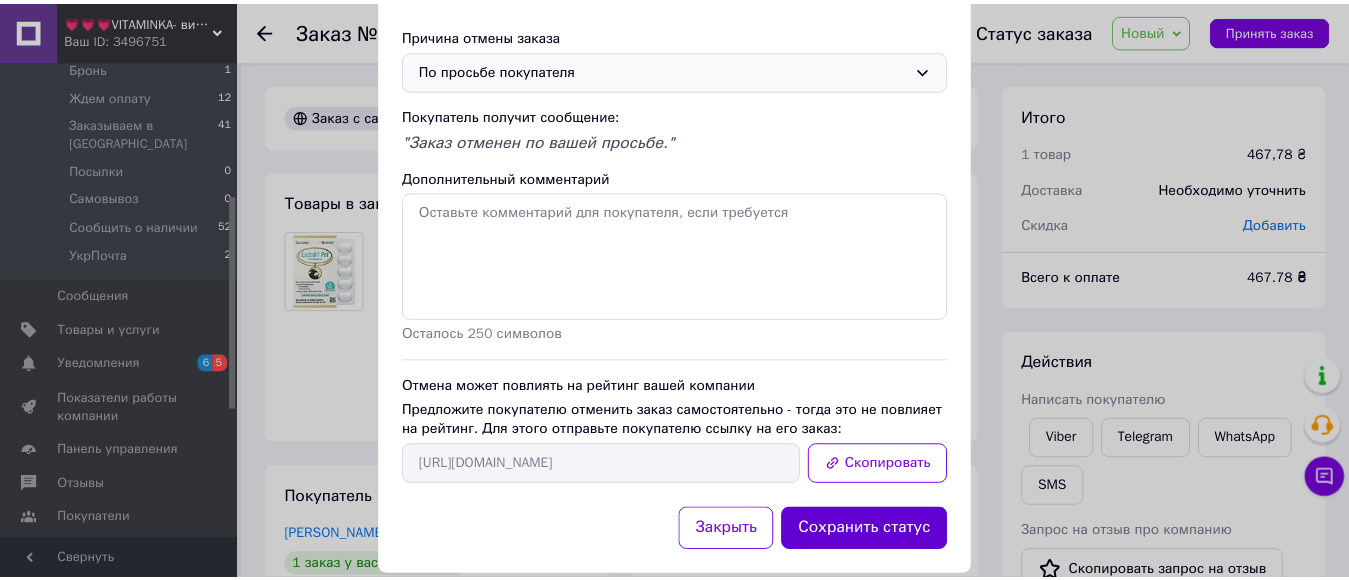 scroll, scrollTop: 100, scrollLeft: 0, axis: vertical 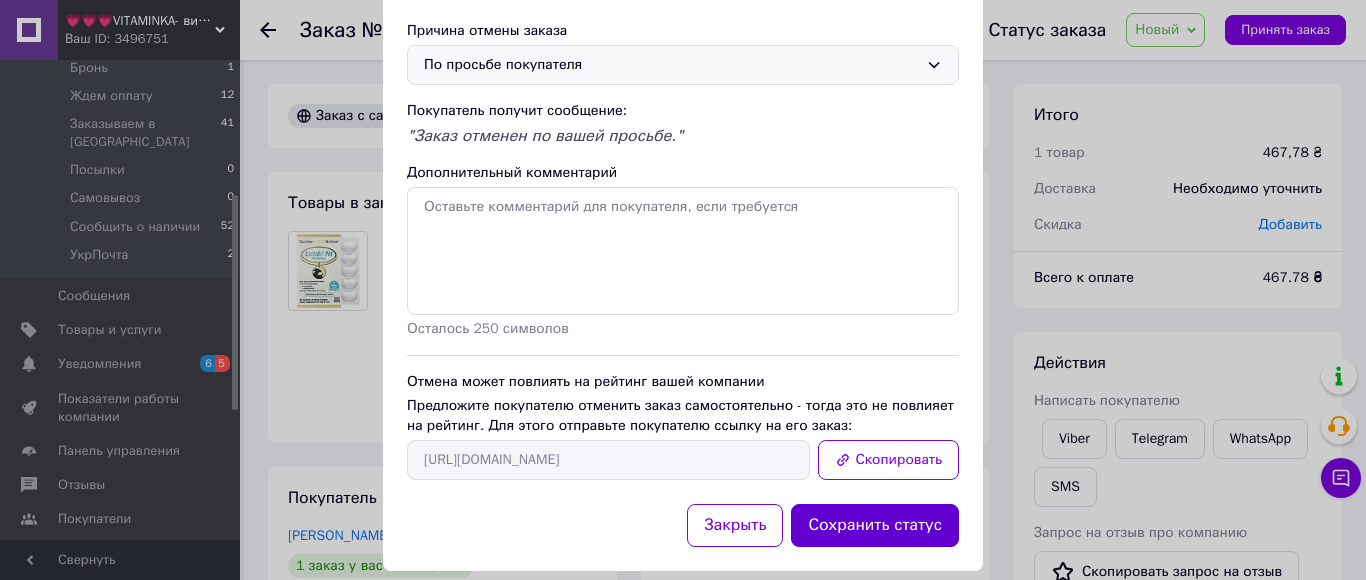 click on "Сохранить статус" at bounding box center (875, 525) 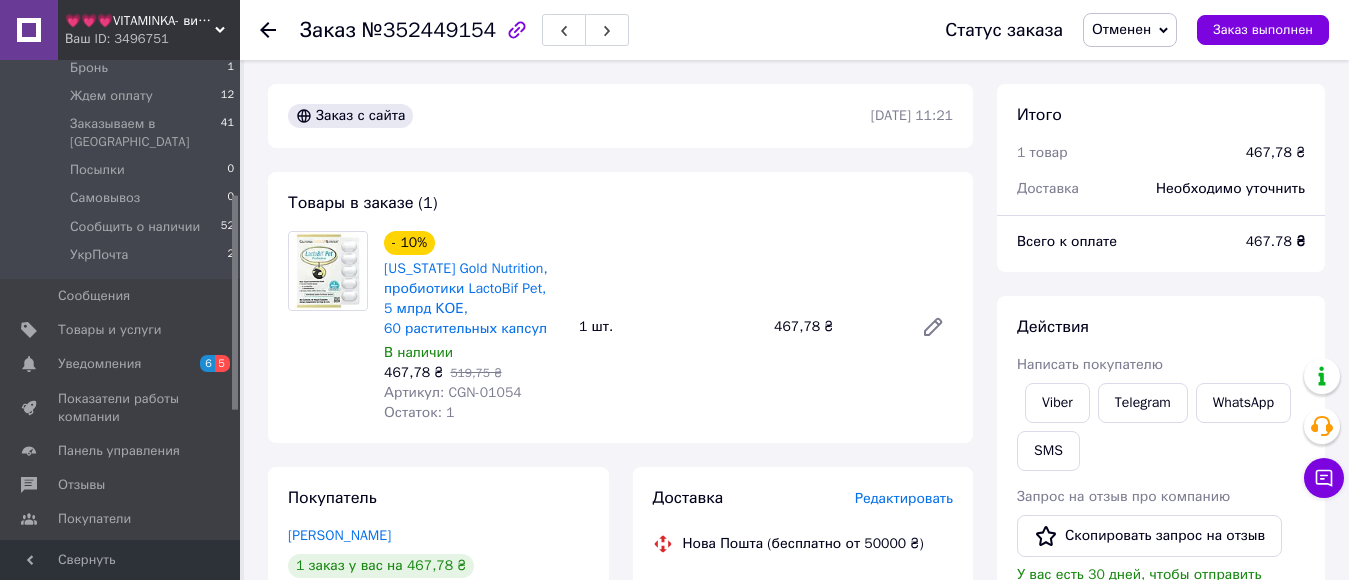 scroll, scrollTop: 0, scrollLeft: 0, axis: both 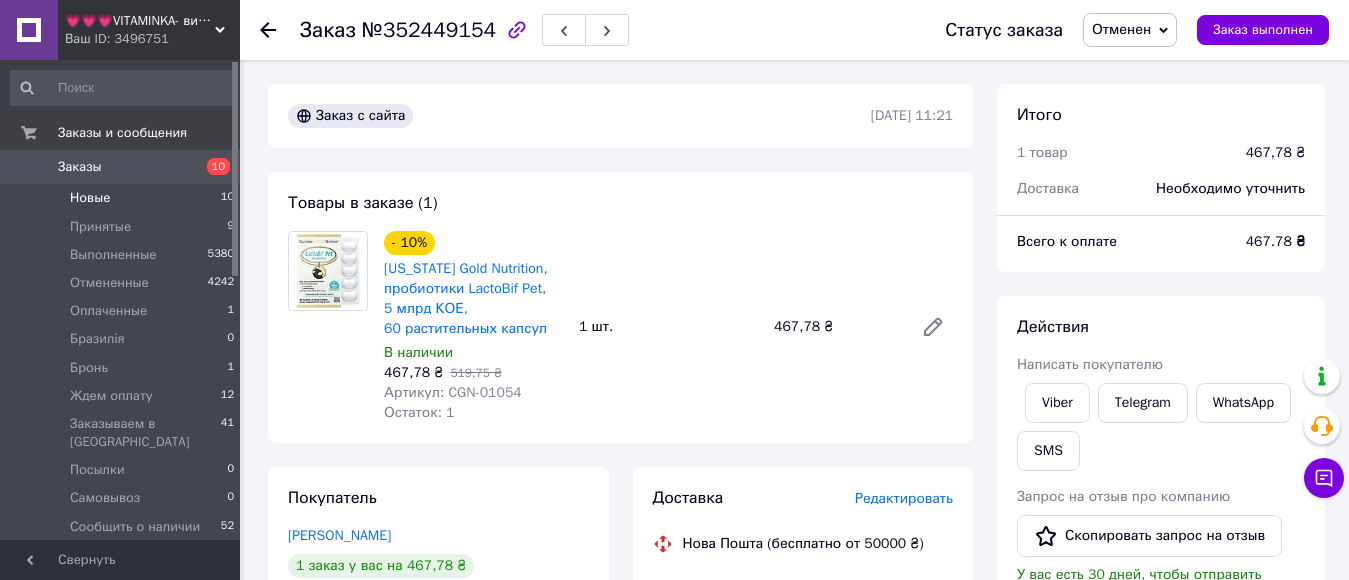 click on "Новые" at bounding box center (90, 198) 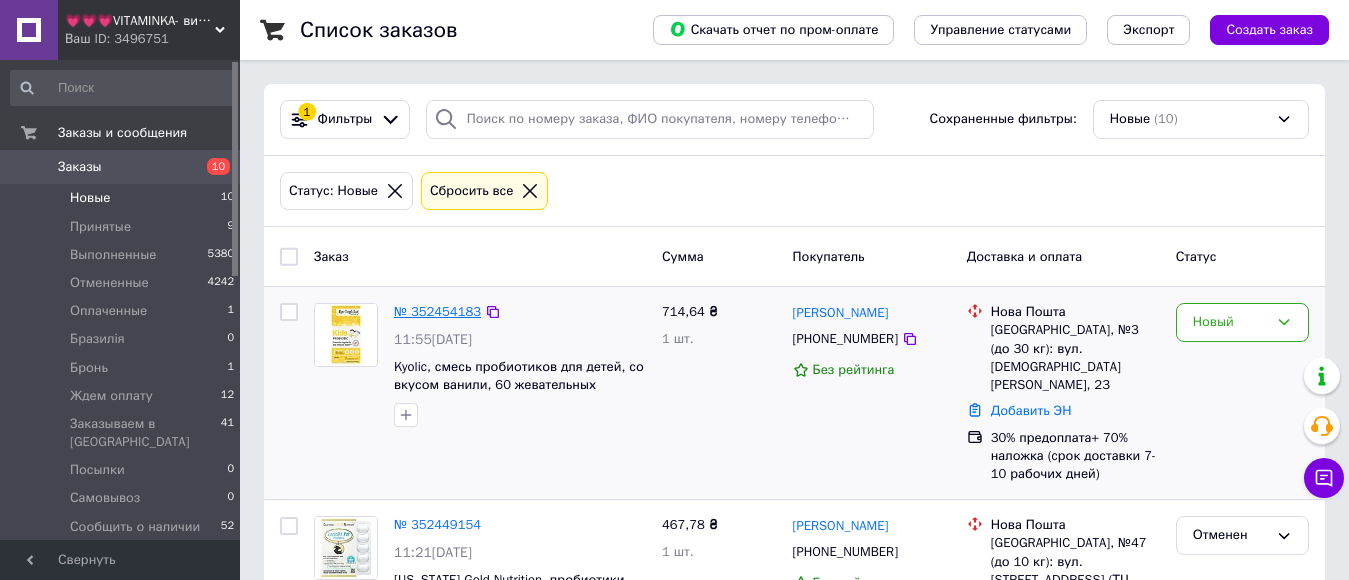 click on "№ 352454183" at bounding box center (437, 311) 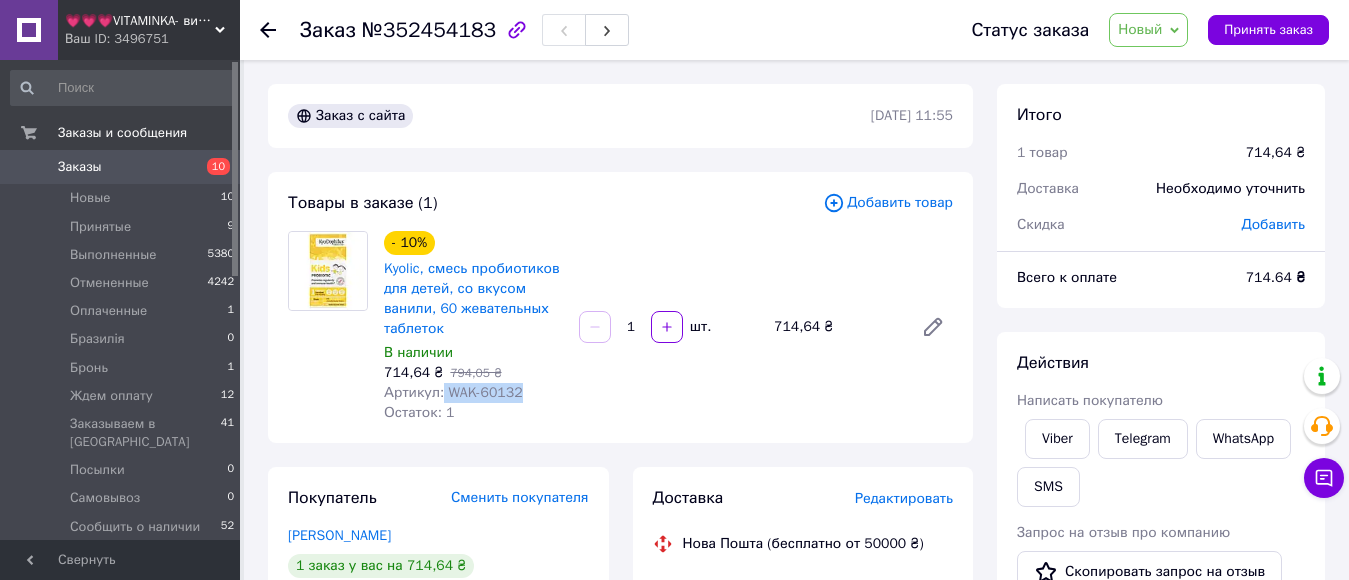 drag, startPoint x: 440, startPoint y: 391, endPoint x: 519, endPoint y: 394, distance: 79.05694 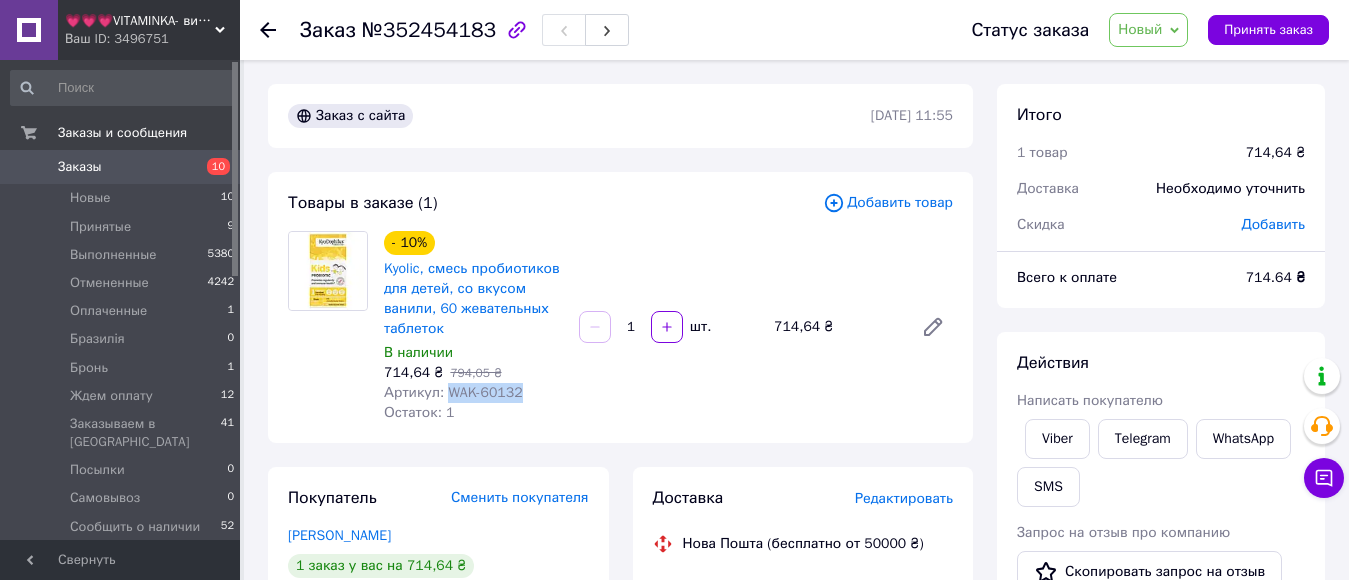 drag, startPoint x: 442, startPoint y: 390, endPoint x: 537, endPoint y: 392, distance: 95.02105 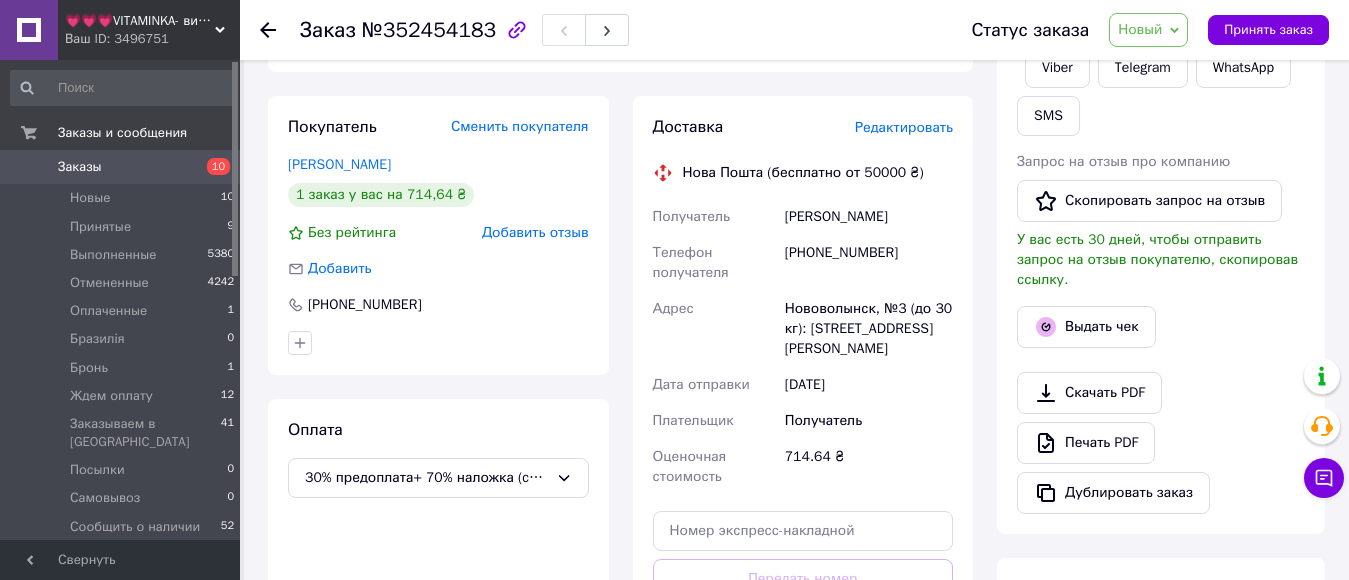 scroll, scrollTop: 400, scrollLeft: 0, axis: vertical 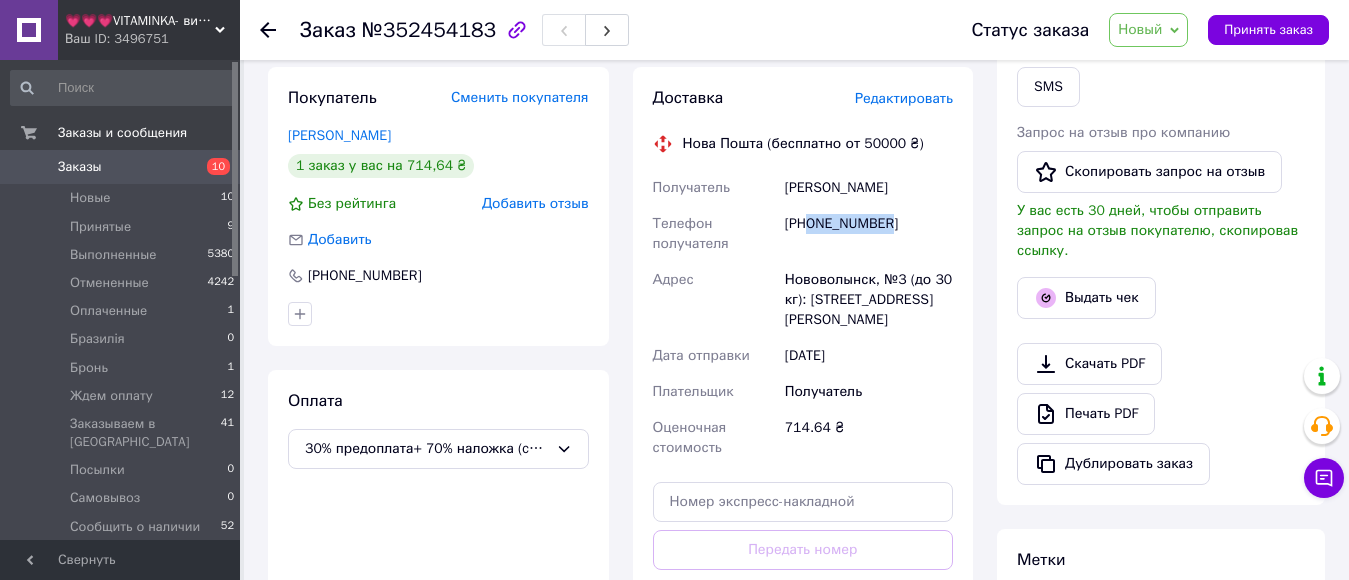 drag, startPoint x: 808, startPoint y: 225, endPoint x: 903, endPoint y: 225, distance: 95 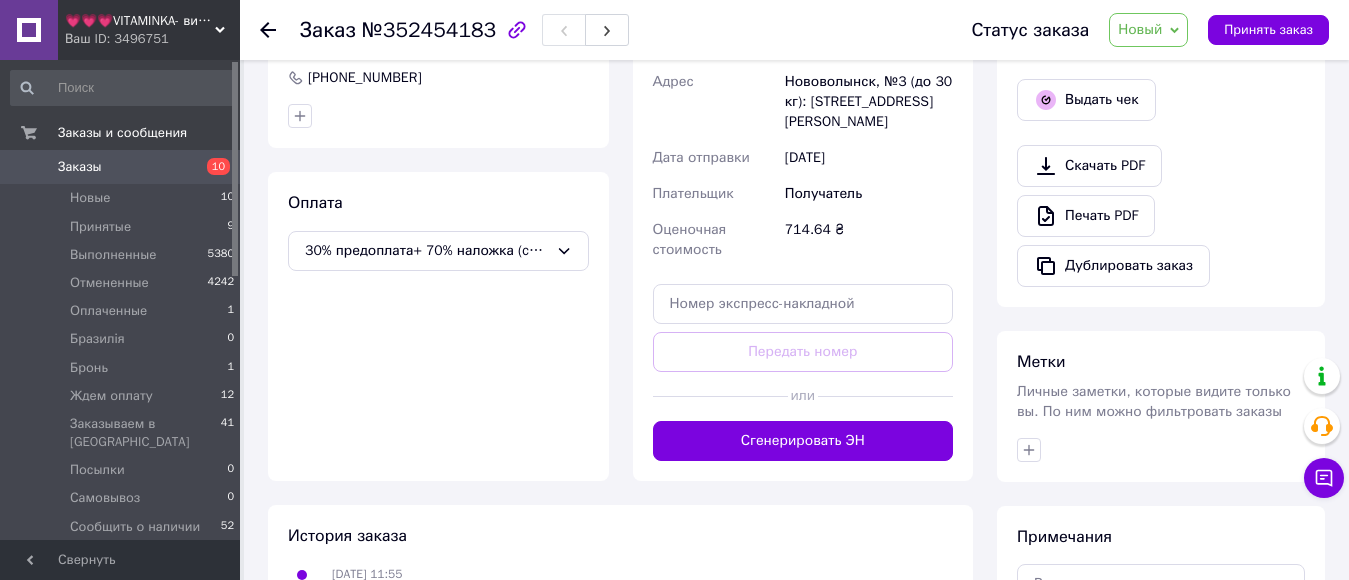 scroll, scrollTop: 600, scrollLeft: 0, axis: vertical 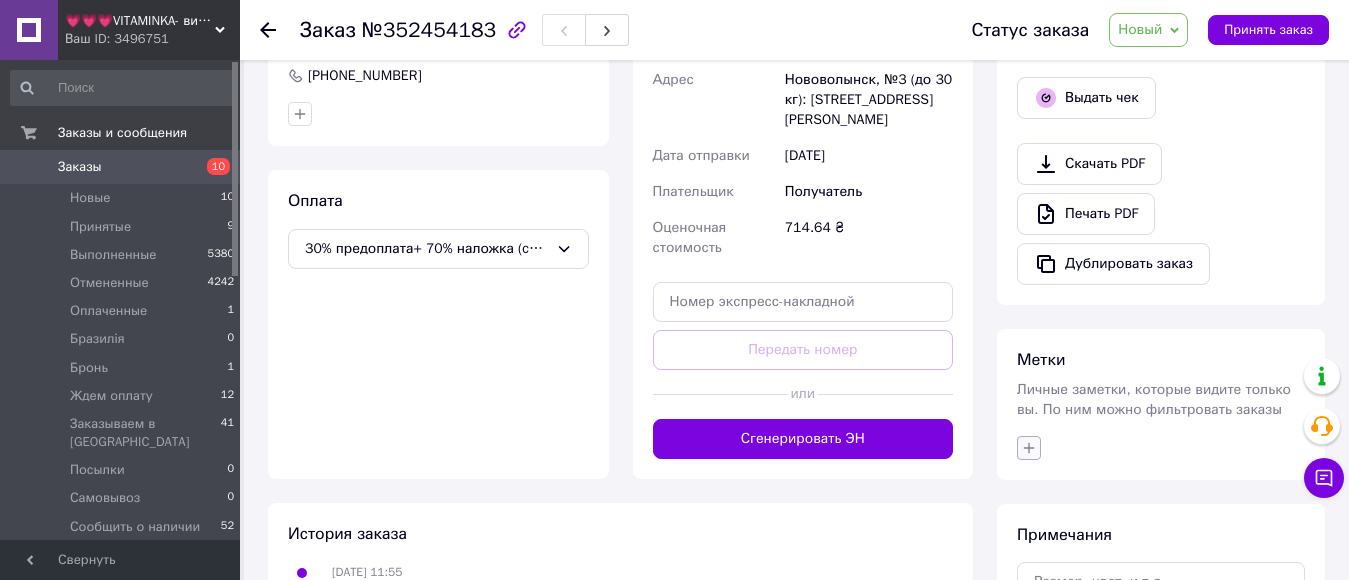 click 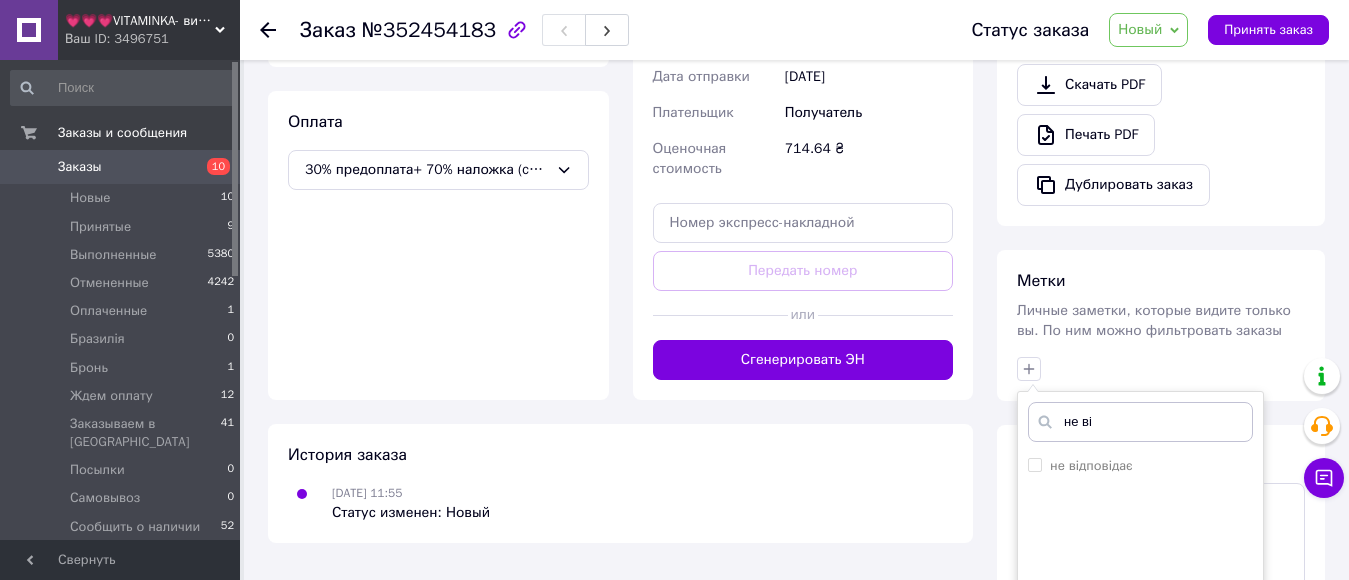 scroll, scrollTop: 700, scrollLeft: 0, axis: vertical 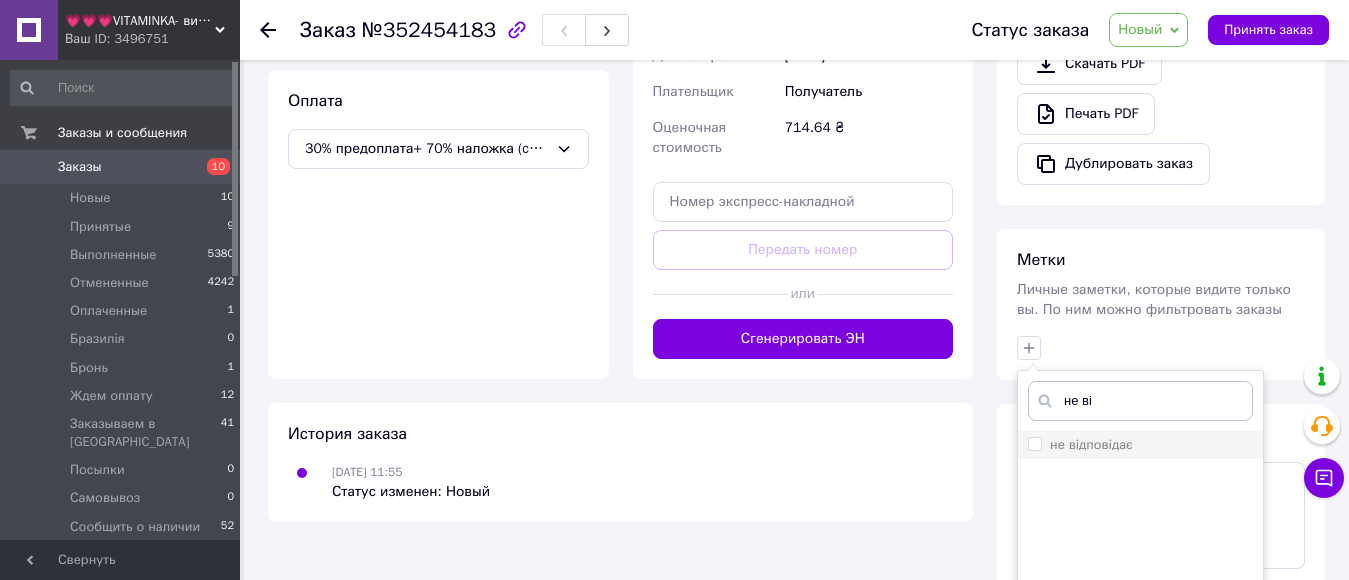 type on "не ві" 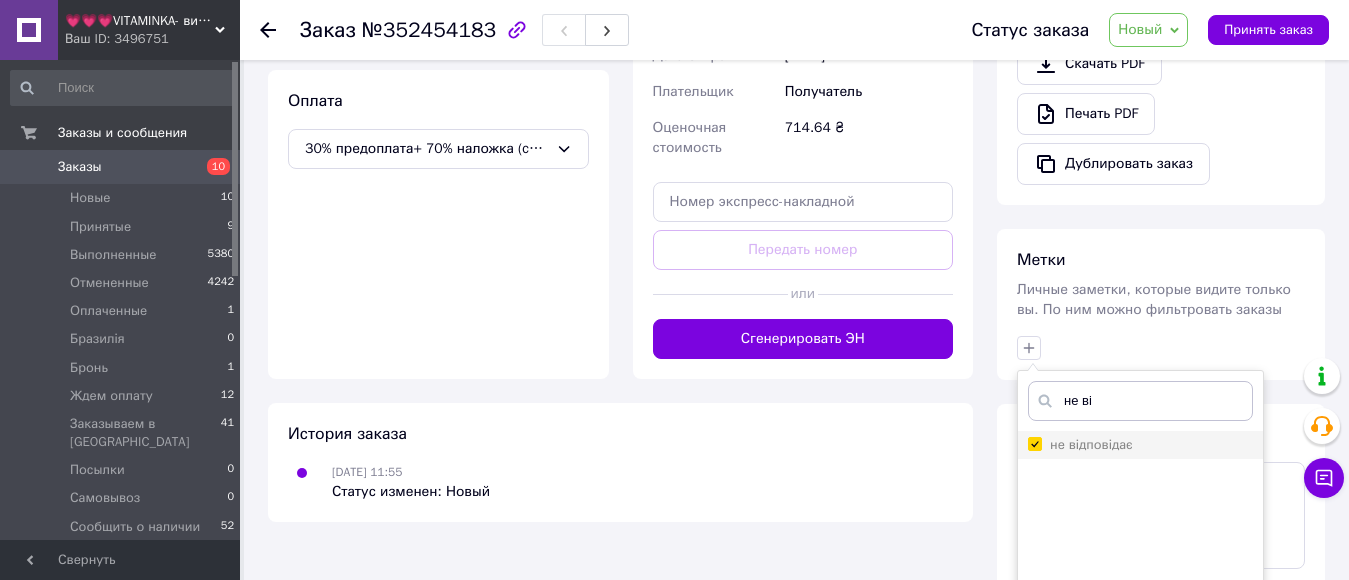 checkbox on "true" 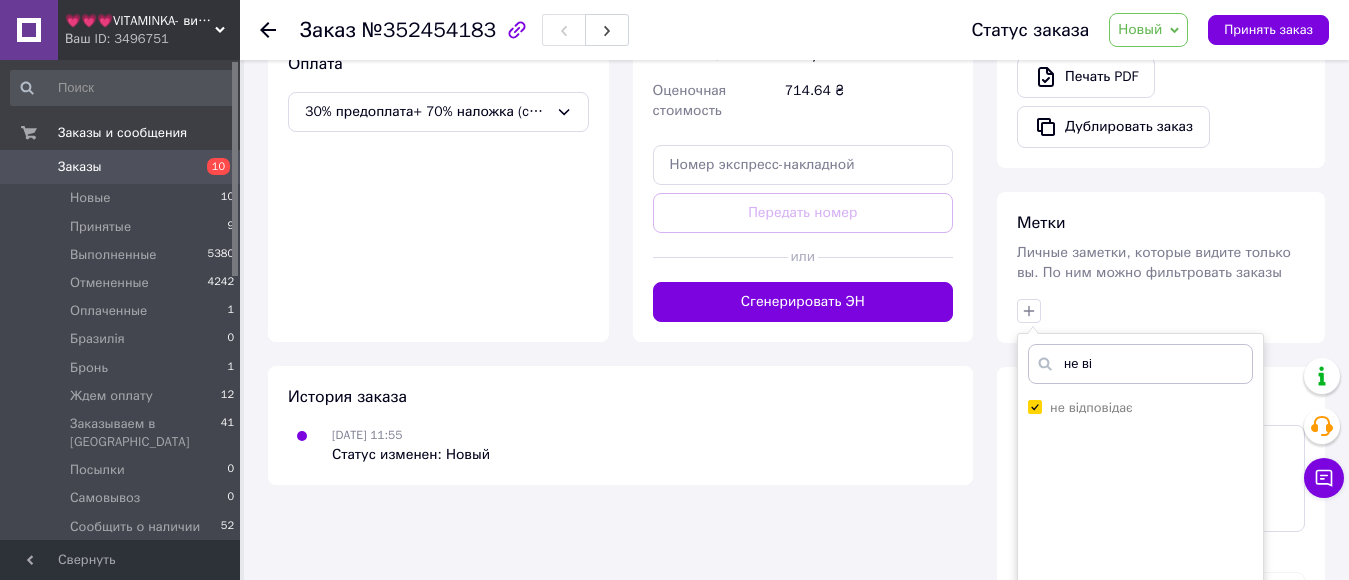 scroll, scrollTop: 842, scrollLeft: 0, axis: vertical 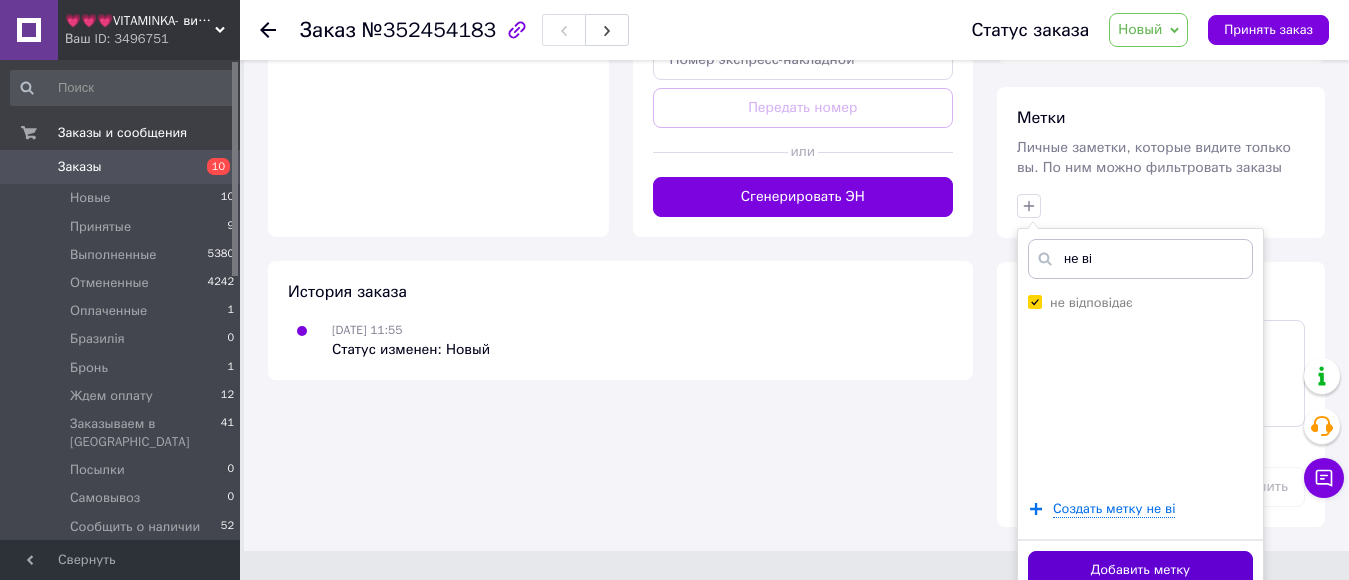 click on "Добавить метку" at bounding box center [1140, 570] 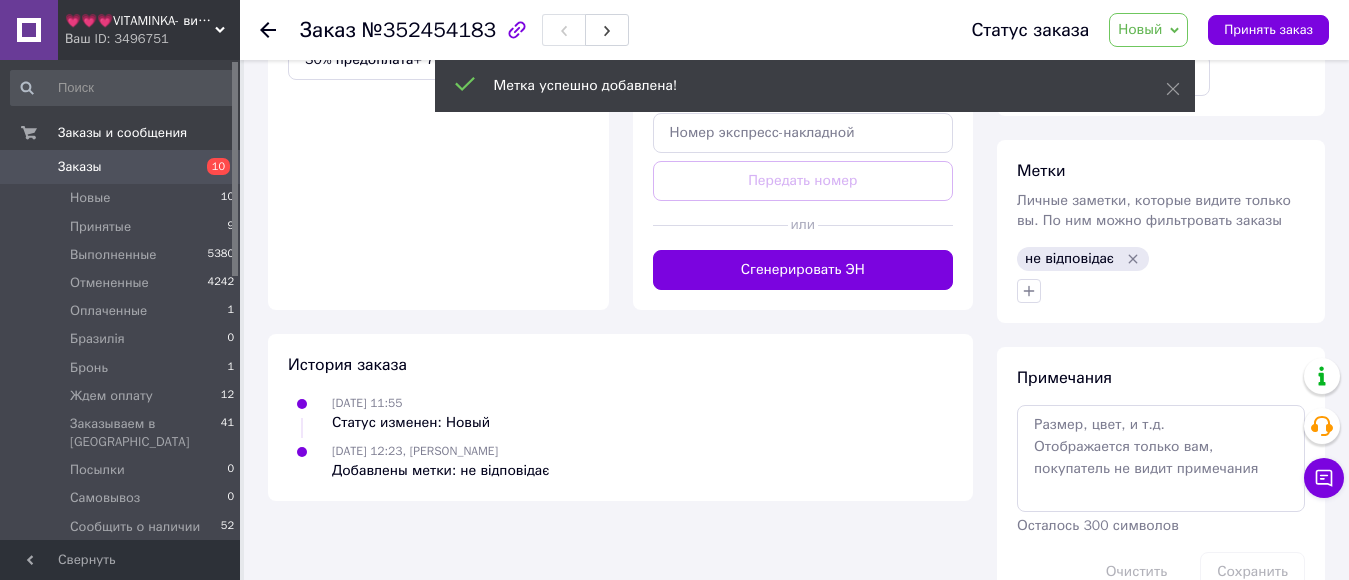 scroll, scrollTop: 825, scrollLeft: 0, axis: vertical 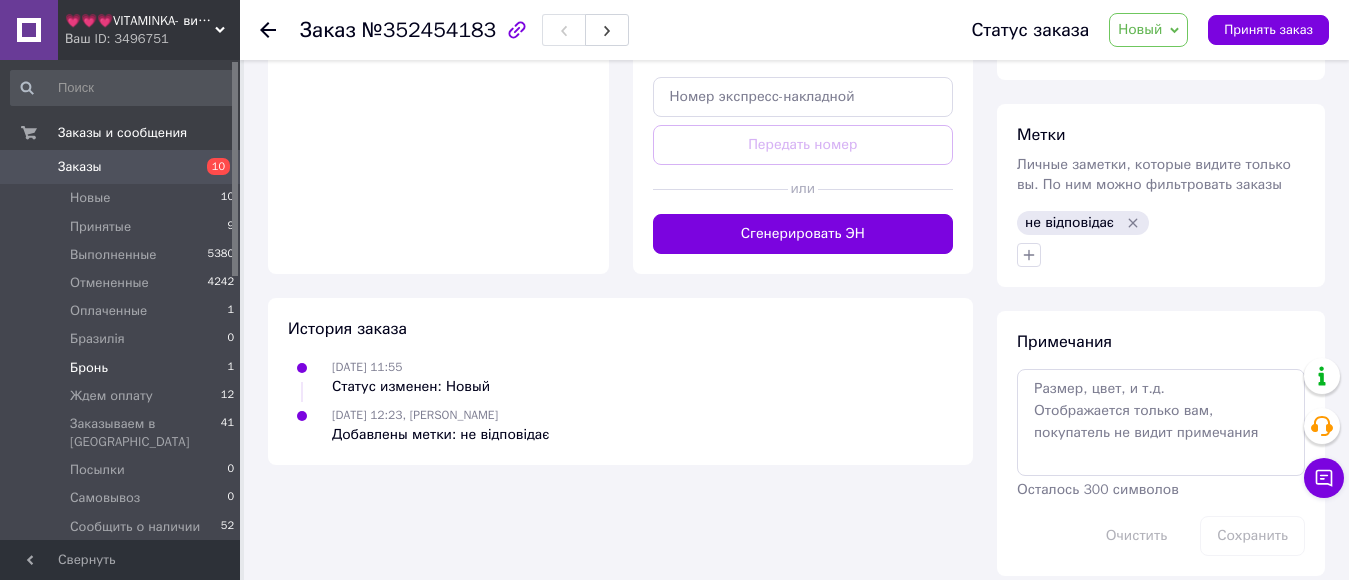 click on "Бронь" at bounding box center [89, 368] 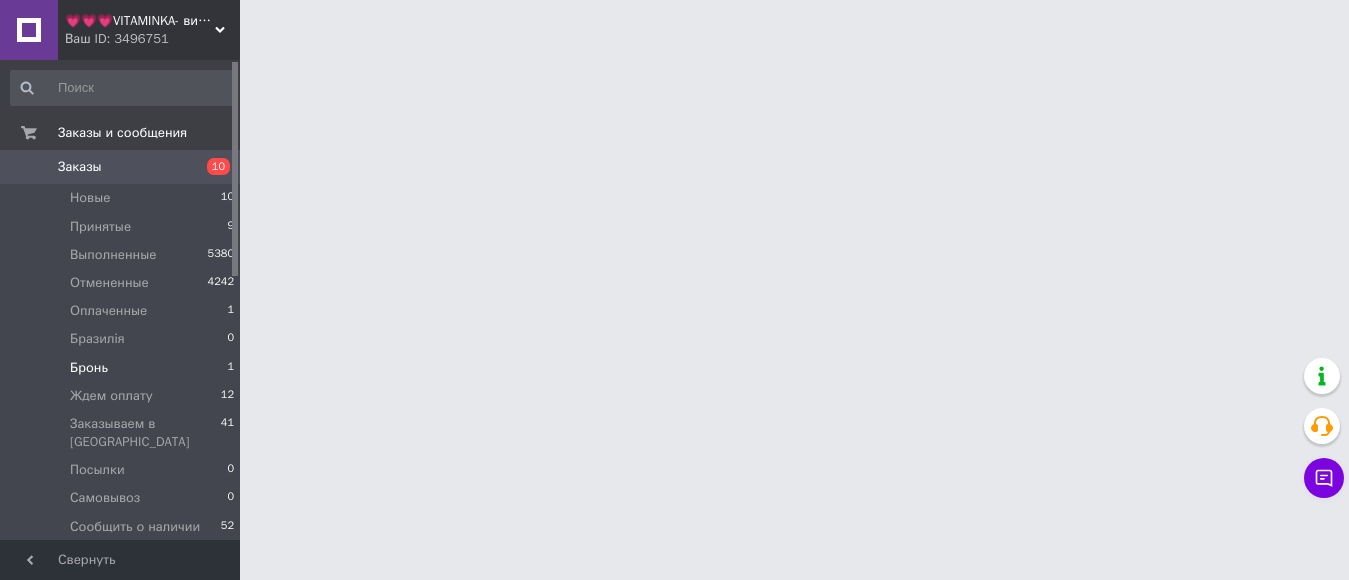 scroll, scrollTop: 0, scrollLeft: 0, axis: both 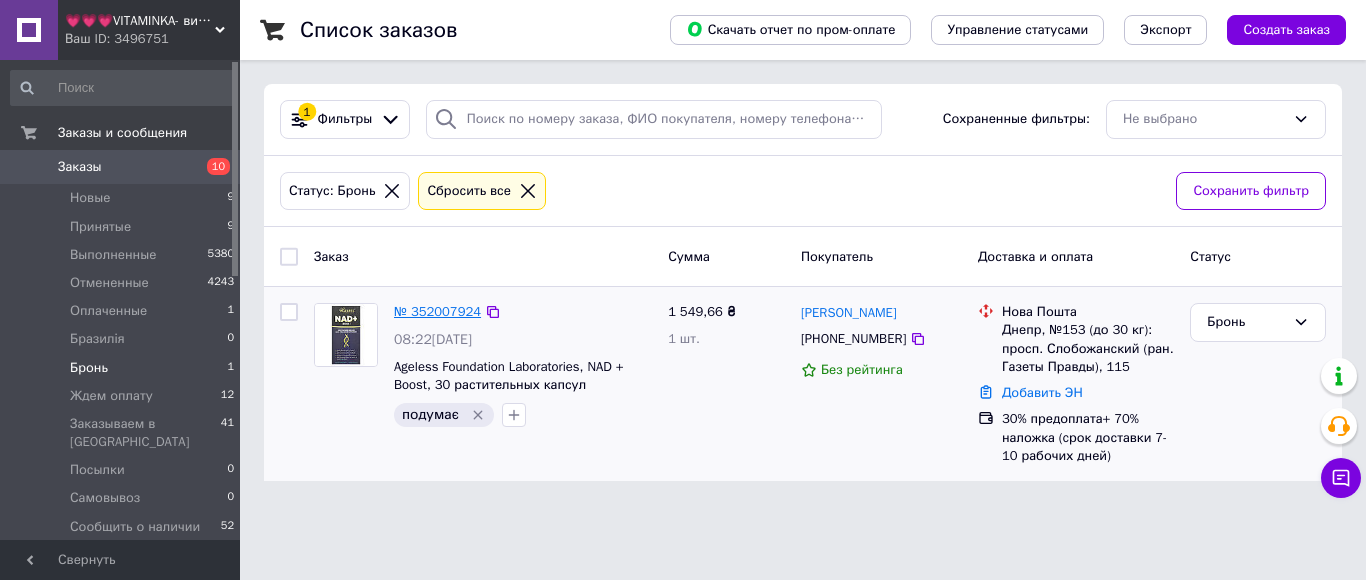 click on "№ 352007924" at bounding box center (437, 311) 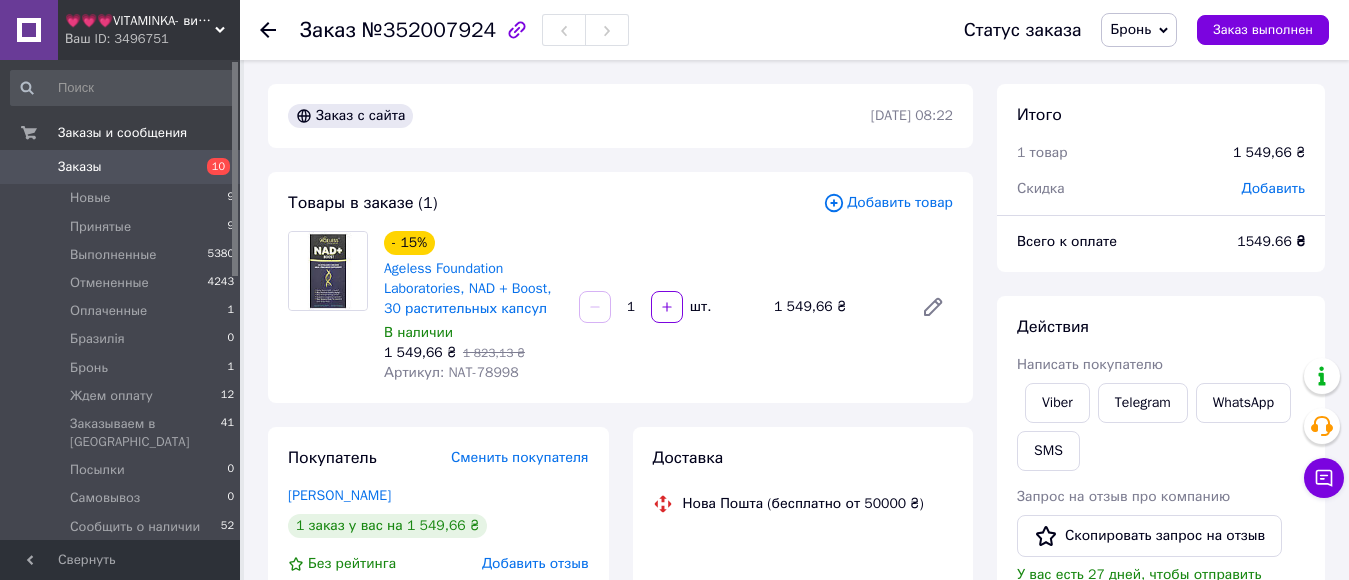 scroll, scrollTop: 300, scrollLeft: 0, axis: vertical 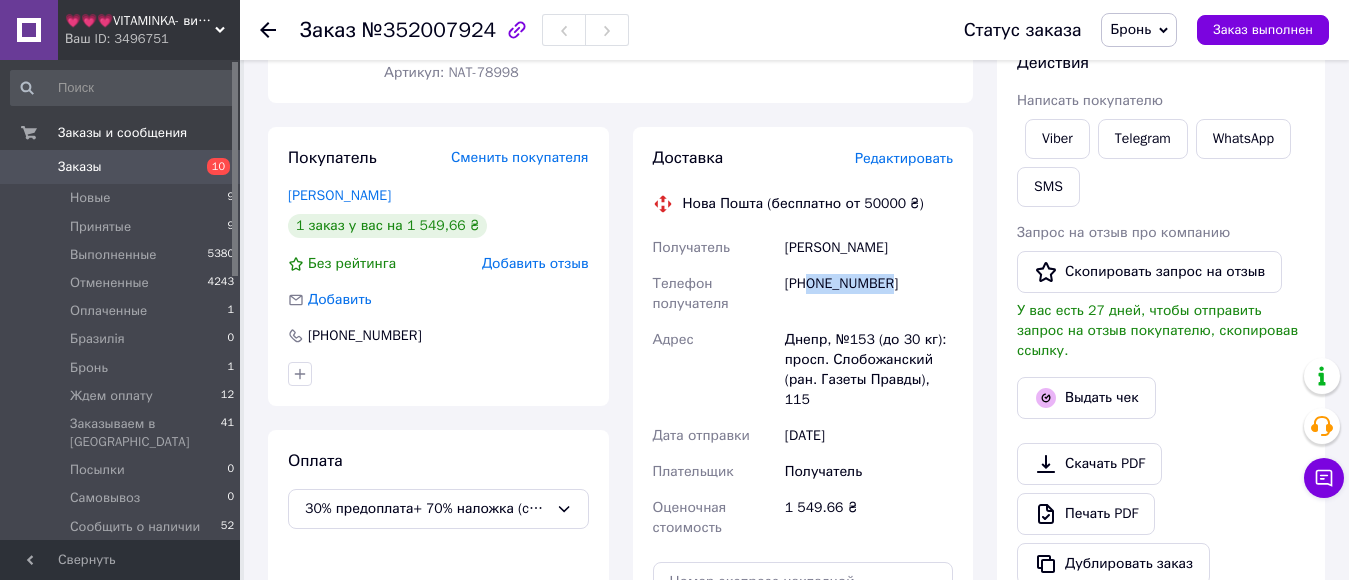 drag, startPoint x: 811, startPoint y: 285, endPoint x: 899, endPoint y: 285, distance: 88 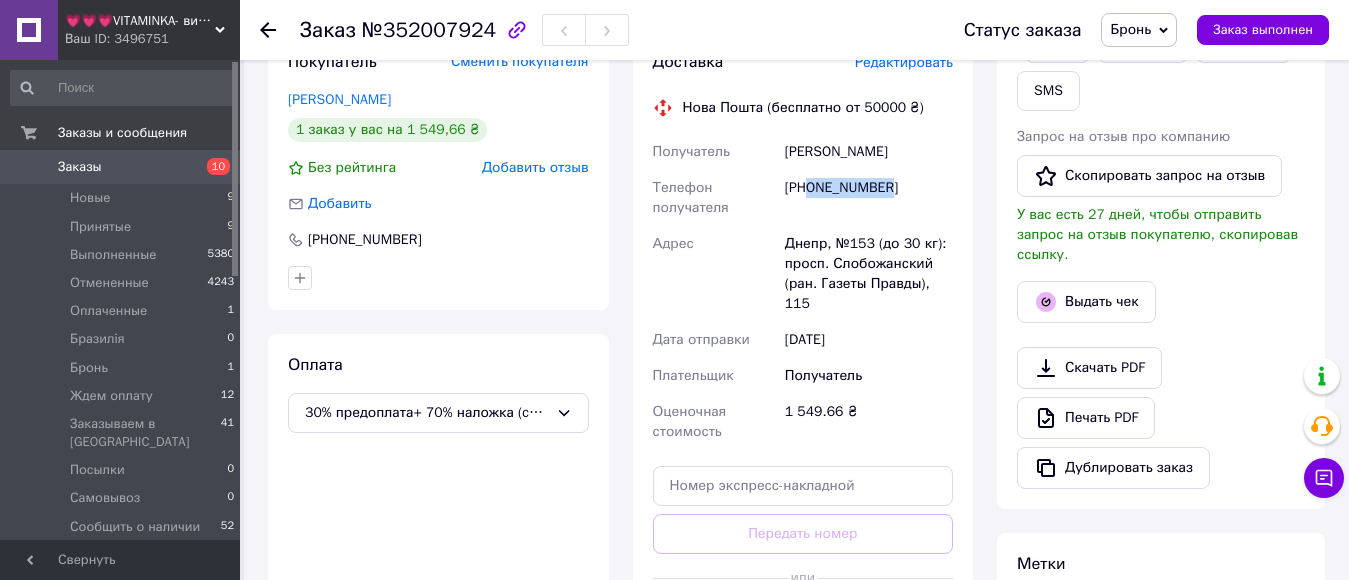 scroll, scrollTop: 425, scrollLeft: 0, axis: vertical 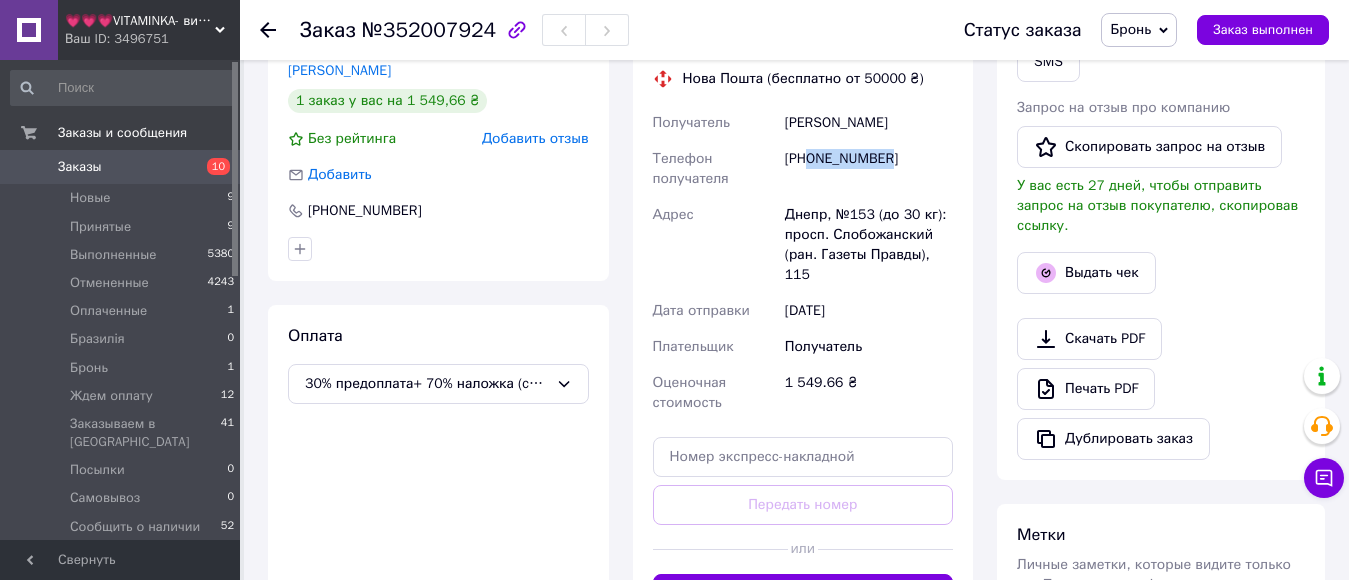 click on "Бронь" at bounding box center [1130, 29] 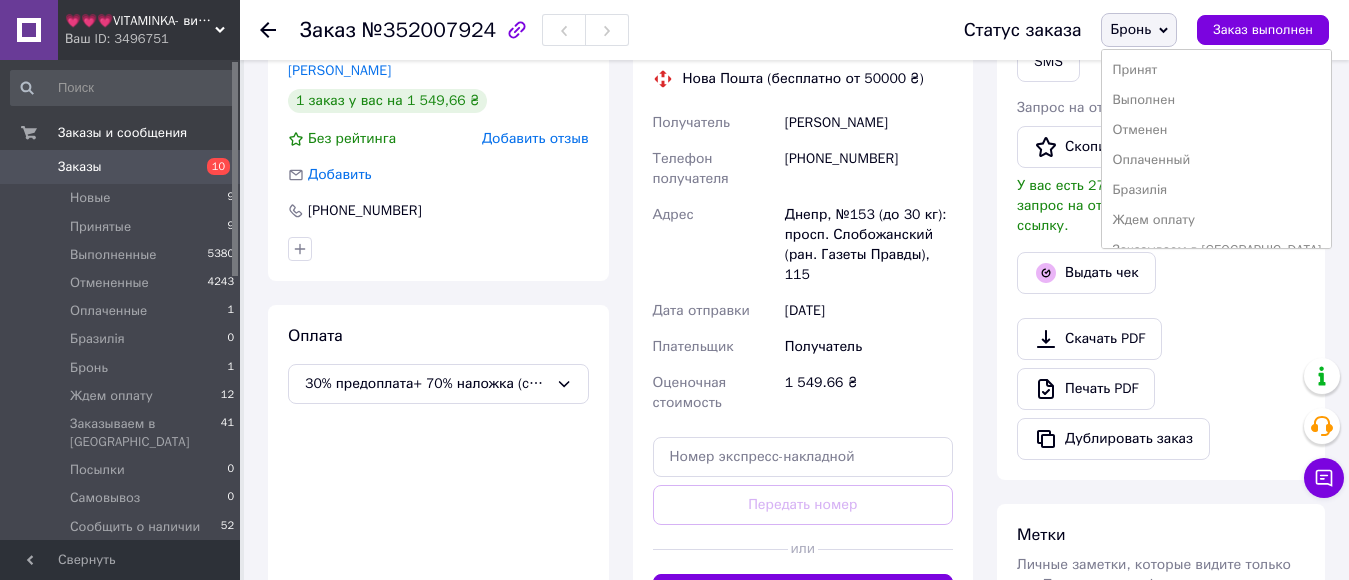 click on "Покупатель Сменить покупателя [PERSON_NAME]  1 заказ у вас на 1 549,66 ₴ Без рейтинга   Добавить отзыв Добавить [PHONE_NUMBER]" at bounding box center [438, 141] 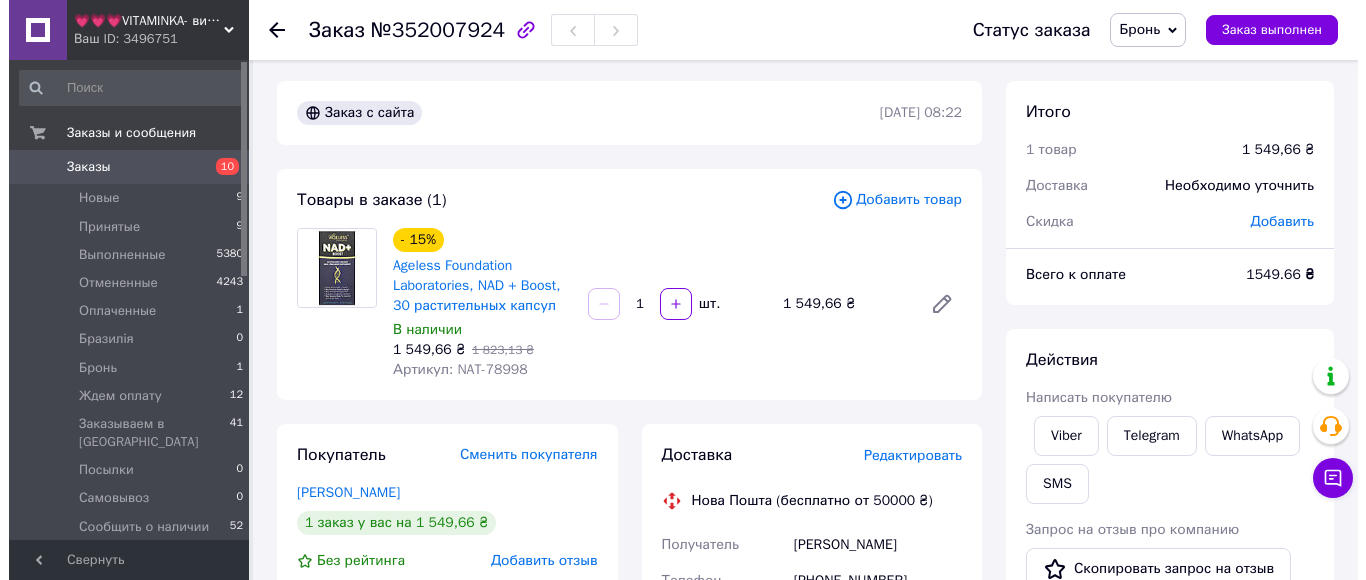 scroll, scrollTop: 0, scrollLeft: 0, axis: both 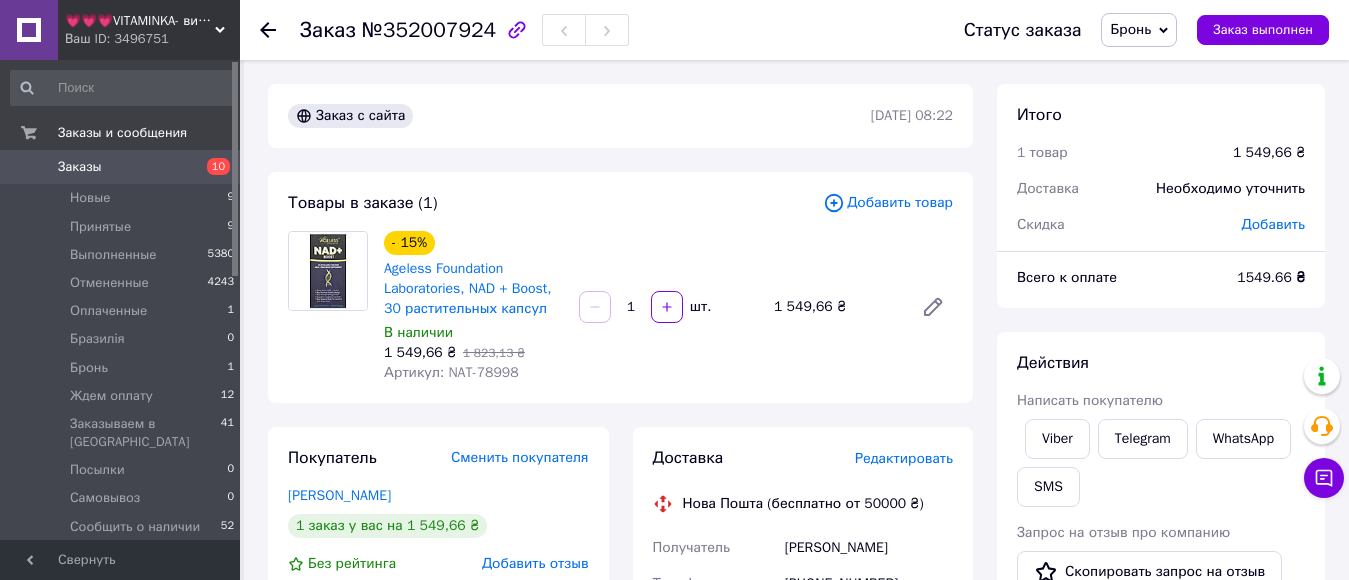 click on "Бронь" at bounding box center (1139, 30) 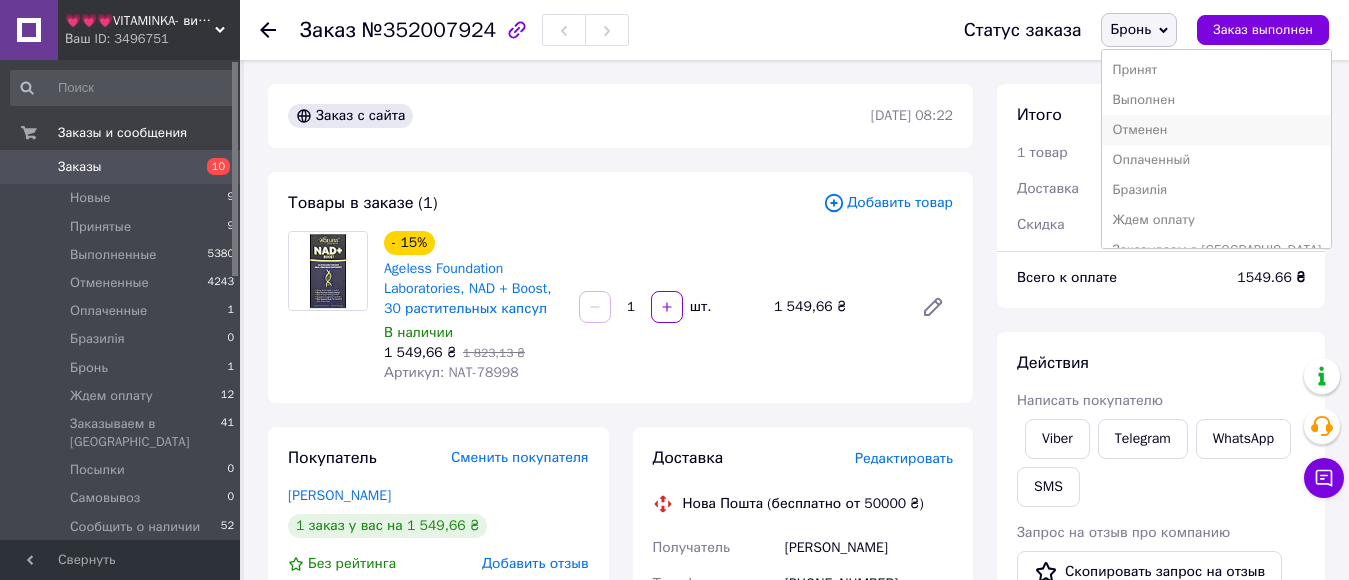 click on "Отменен" at bounding box center (1216, 130) 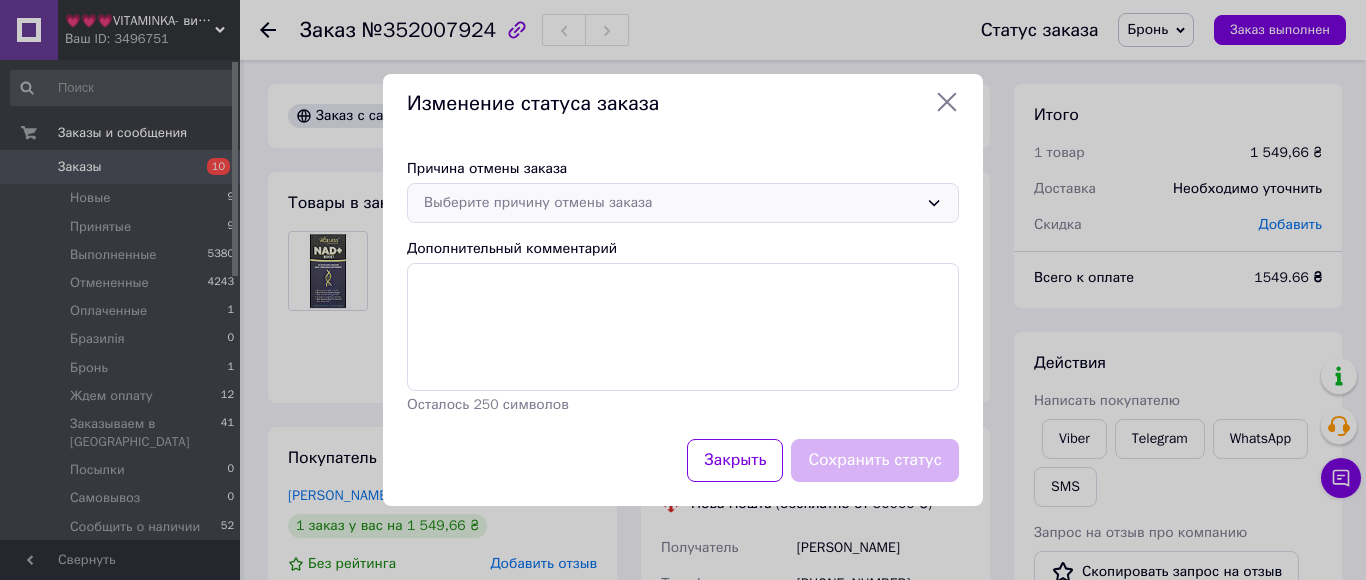 click on "Выберите причину отмены заказа" at bounding box center (683, 203) 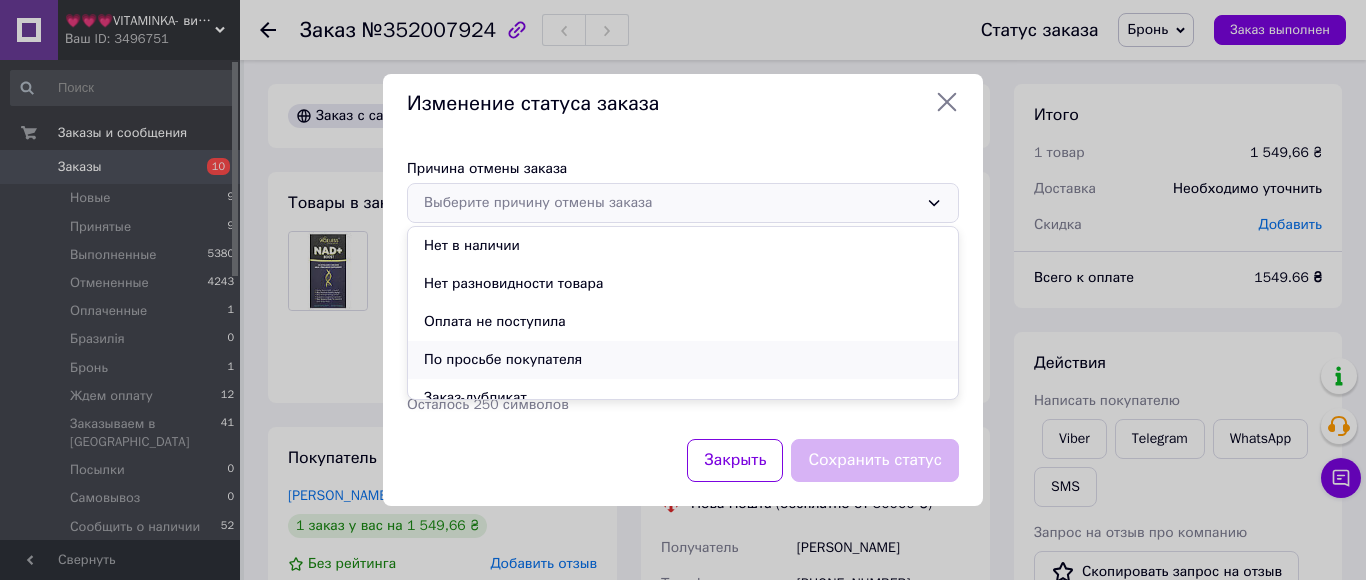 click on "По просьбе покупателя" at bounding box center [683, 360] 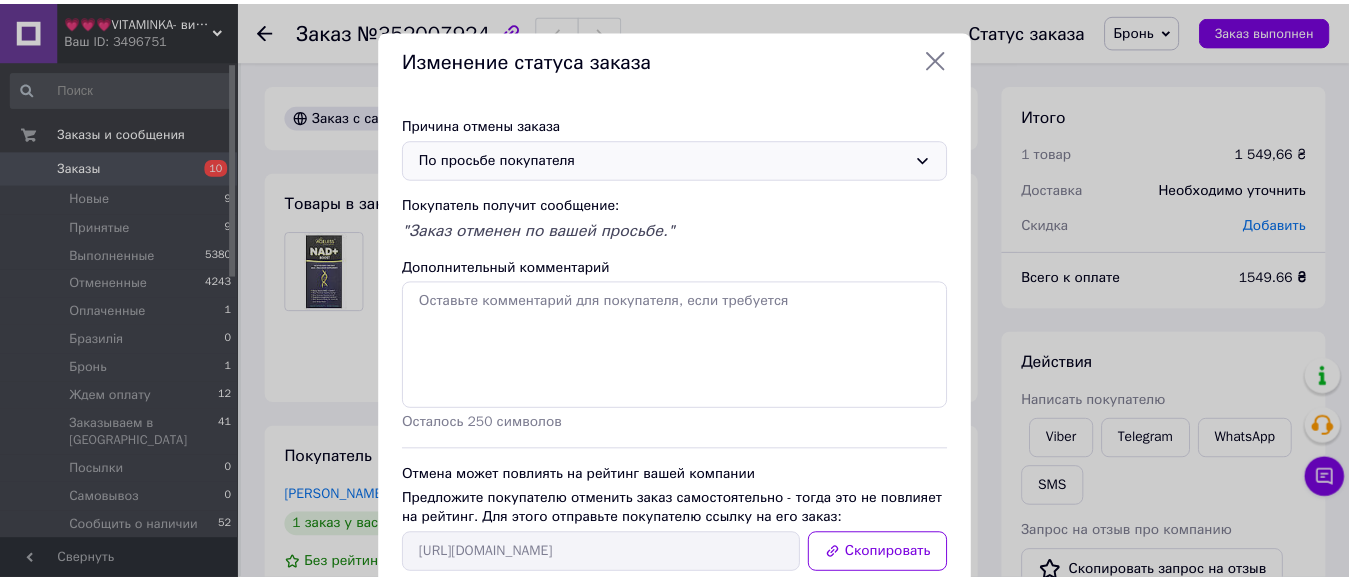 scroll, scrollTop: 100, scrollLeft: 0, axis: vertical 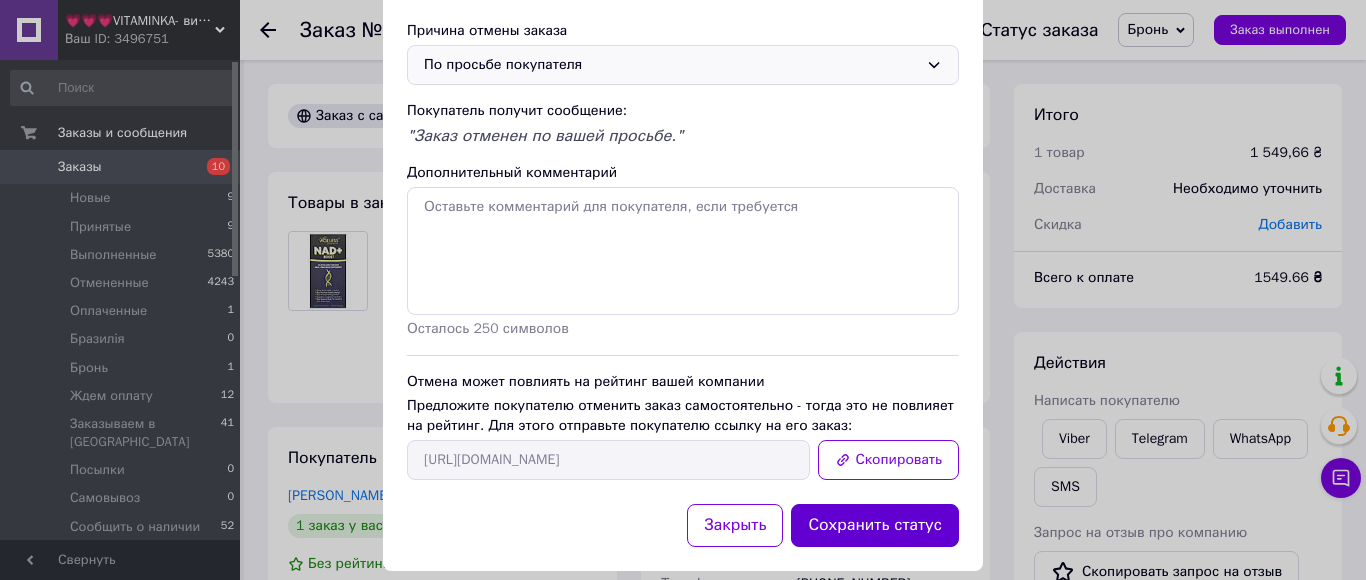 click on "Сохранить статус" at bounding box center (875, 525) 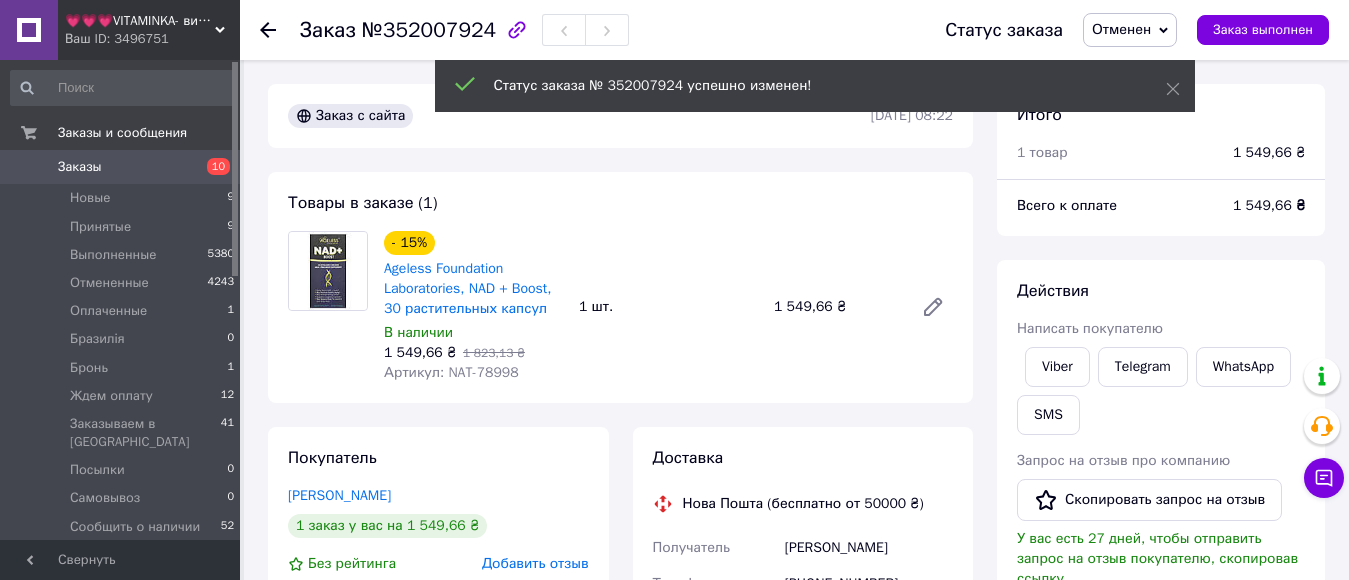 click on "💗💗💗VITAMINKA- витамины из США Ваш ID: 3496751" at bounding box center [149, 30] 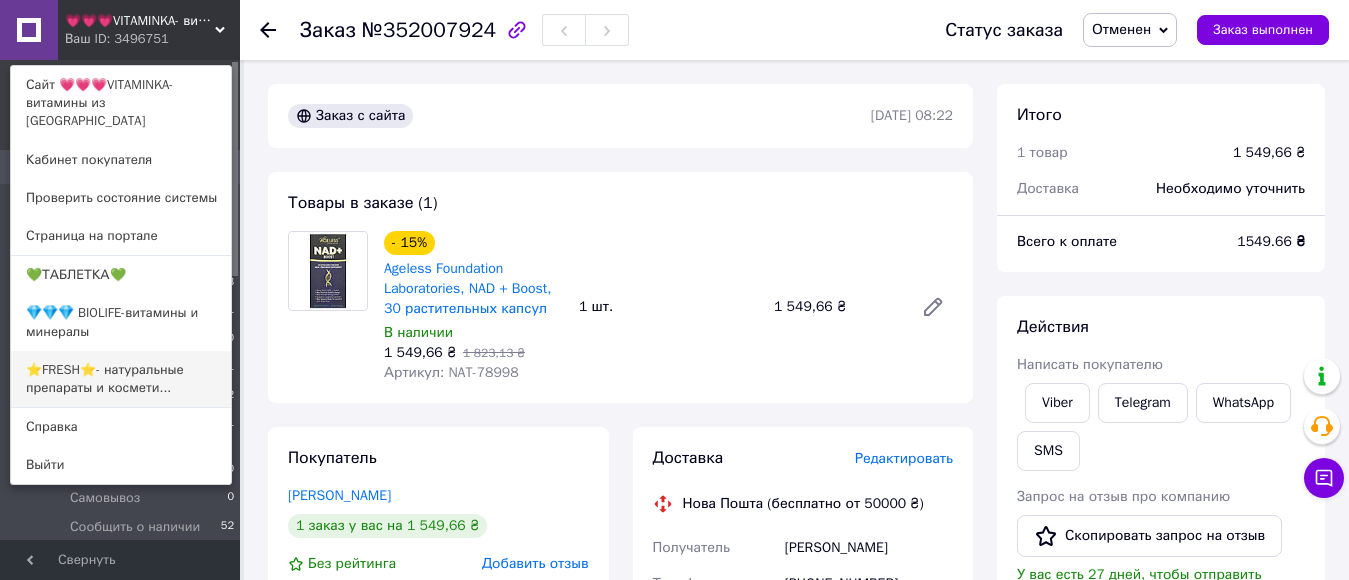 click on "⭐FRESH⭐- натуральные препараты и космети..." at bounding box center [121, 379] 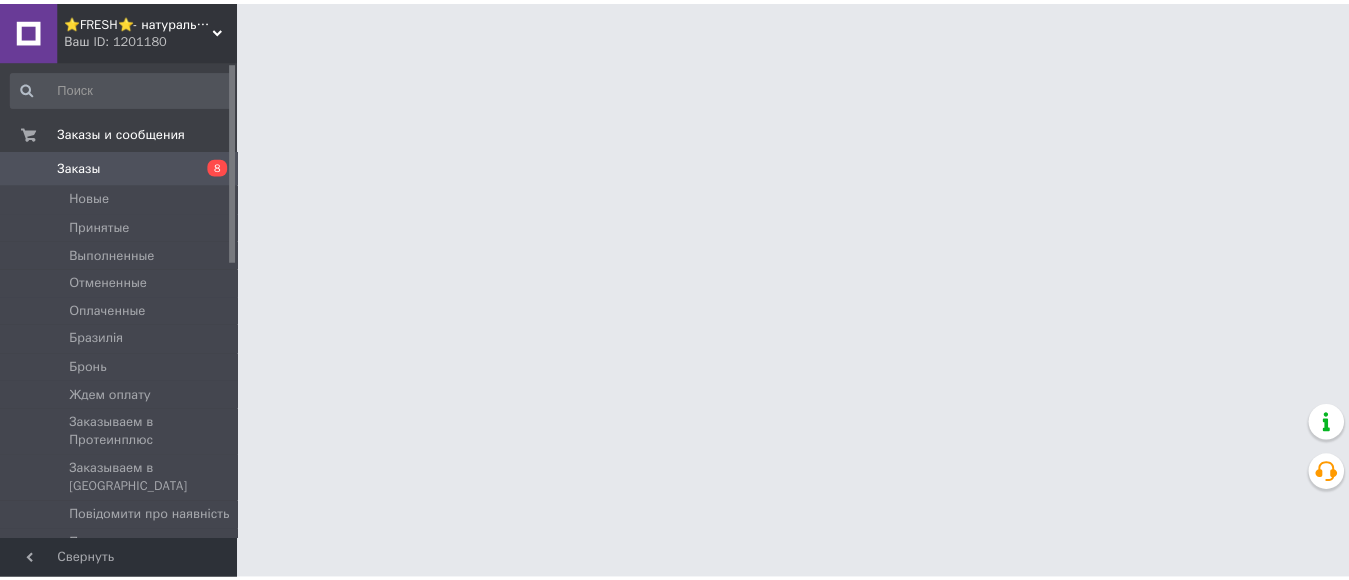 scroll, scrollTop: 0, scrollLeft: 0, axis: both 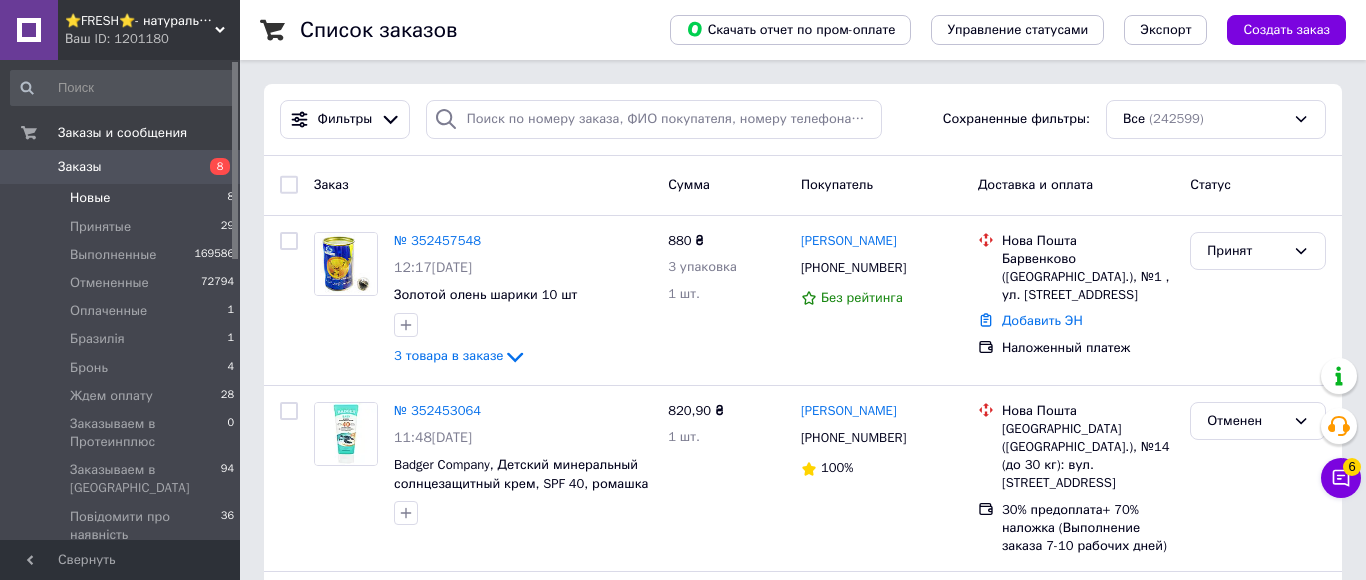 click on "Новые" at bounding box center [90, 198] 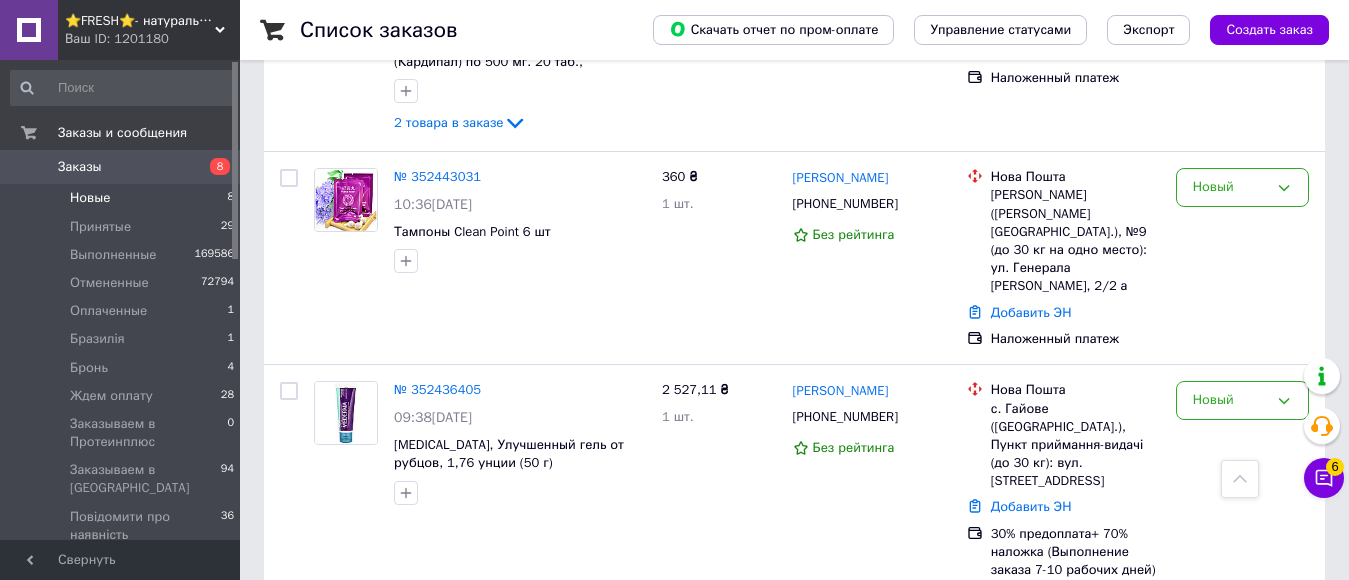 scroll, scrollTop: 288, scrollLeft: 0, axis: vertical 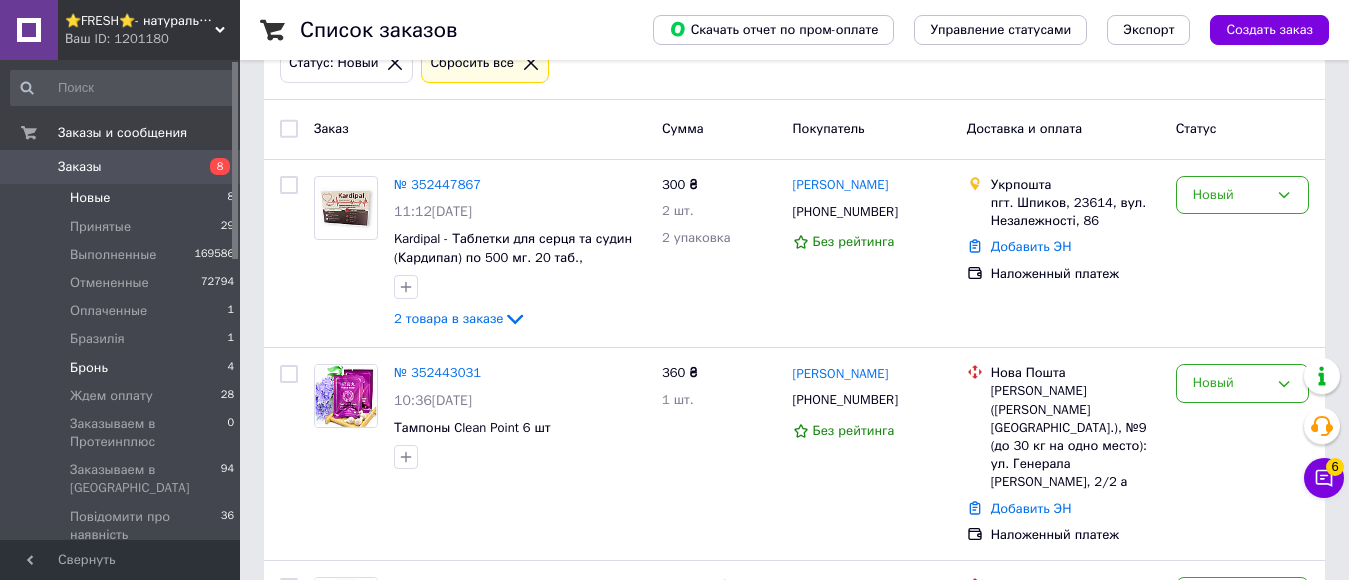 click on "Бронь 4" at bounding box center [123, 368] 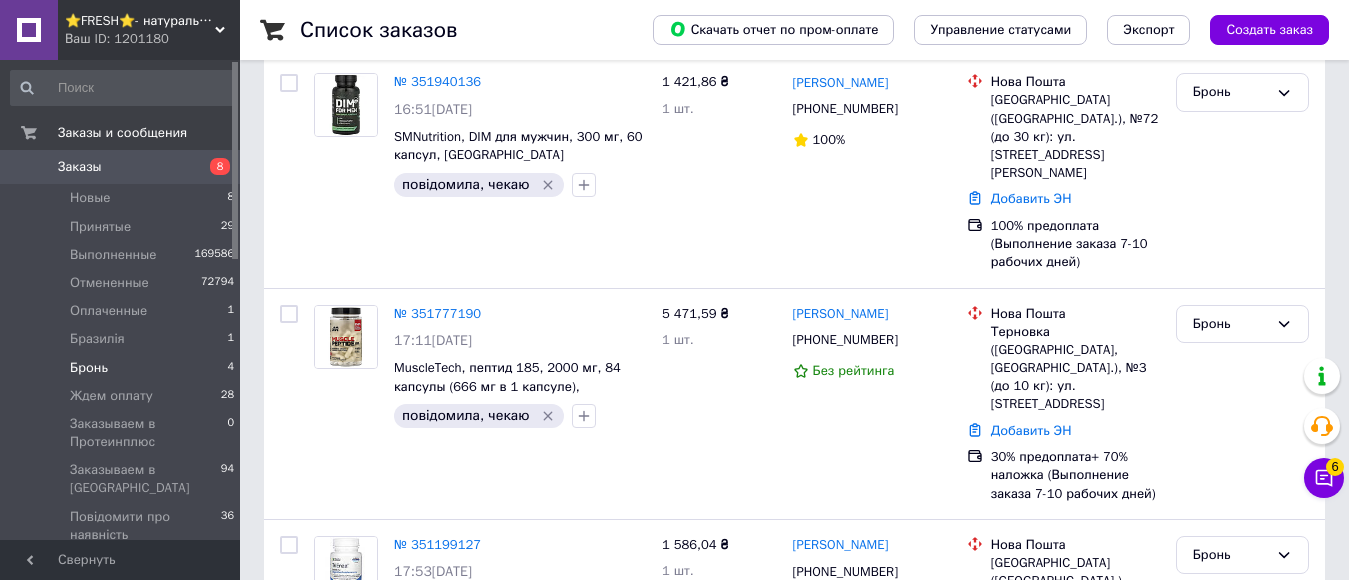 scroll, scrollTop: 670, scrollLeft: 0, axis: vertical 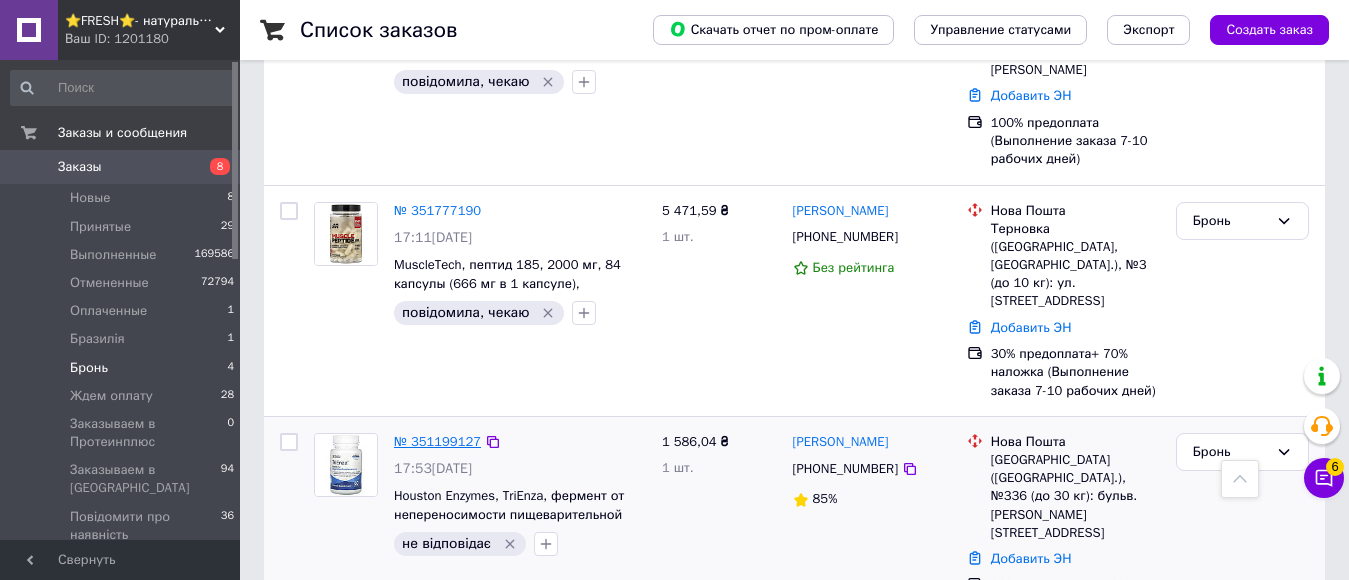 click on "№ 351199127" at bounding box center [437, 441] 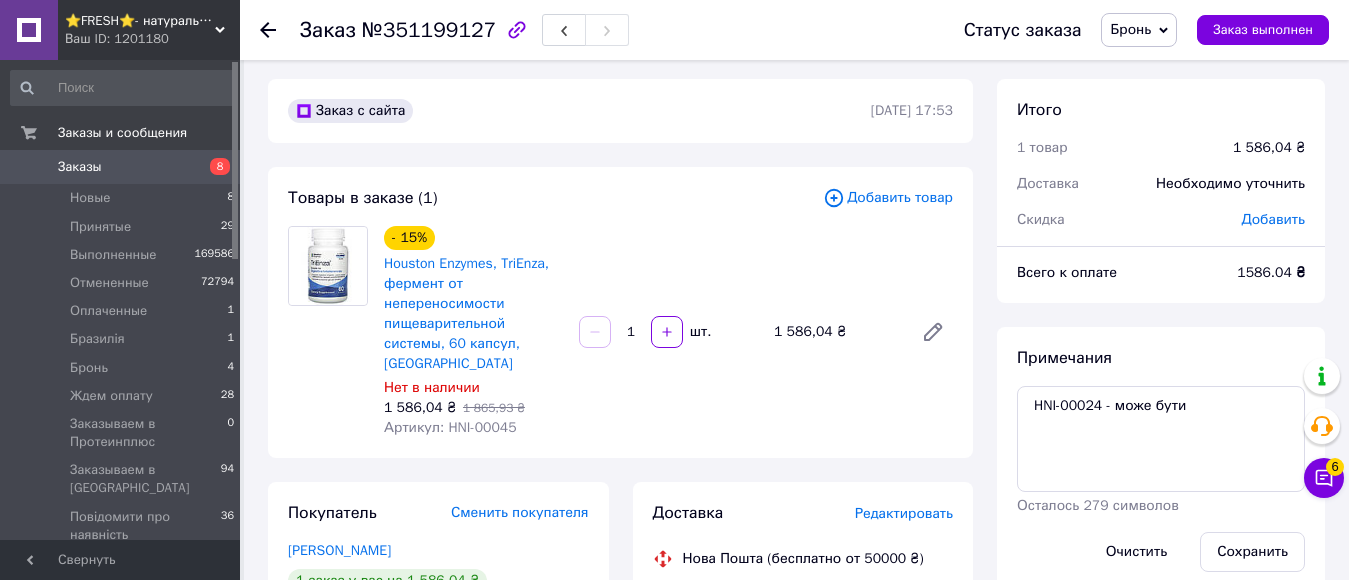 scroll, scrollTop: 0, scrollLeft: 0, axis: both 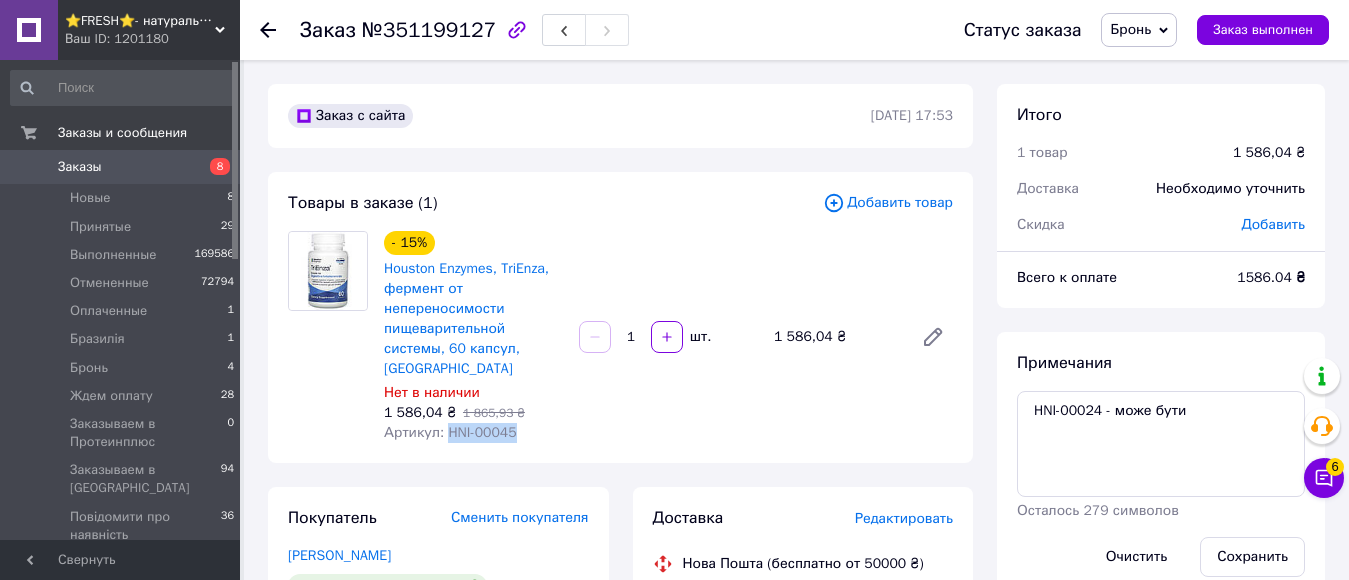 drag, startPoint x: 442, startPoint y: 414, endPoint x: 551, endPoint y: 422, distance: 109.29318 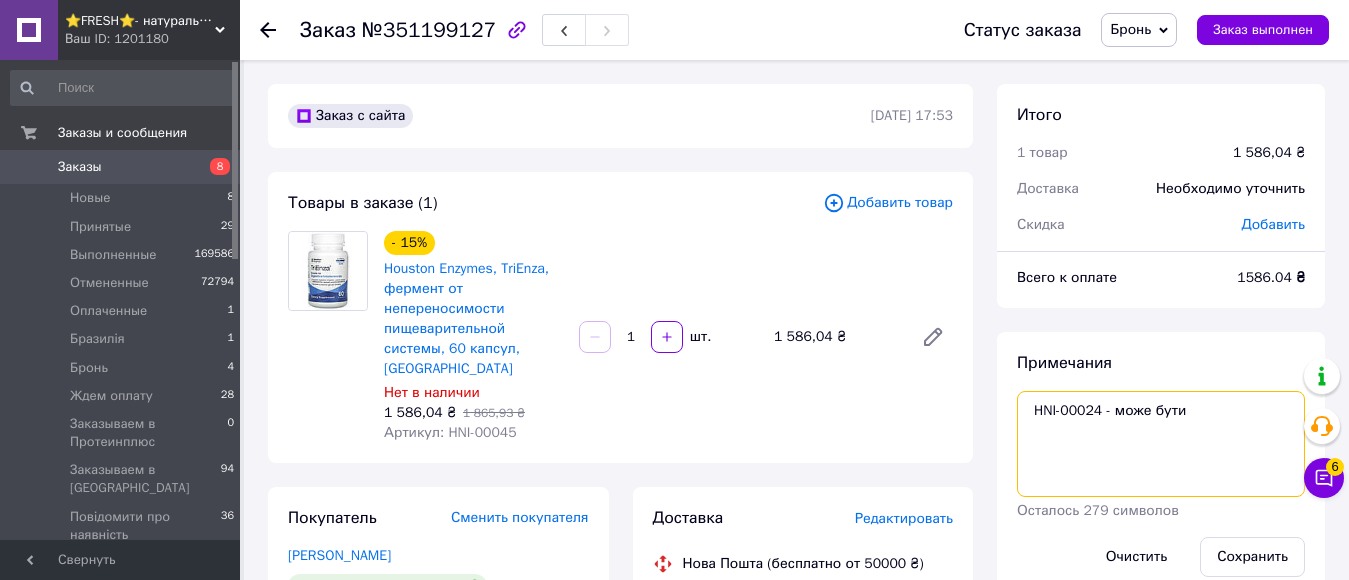 drag, startPoint x: 1036, startPoint y: 409, endPoint x: 1110, endPoint y: 409, distance: 74 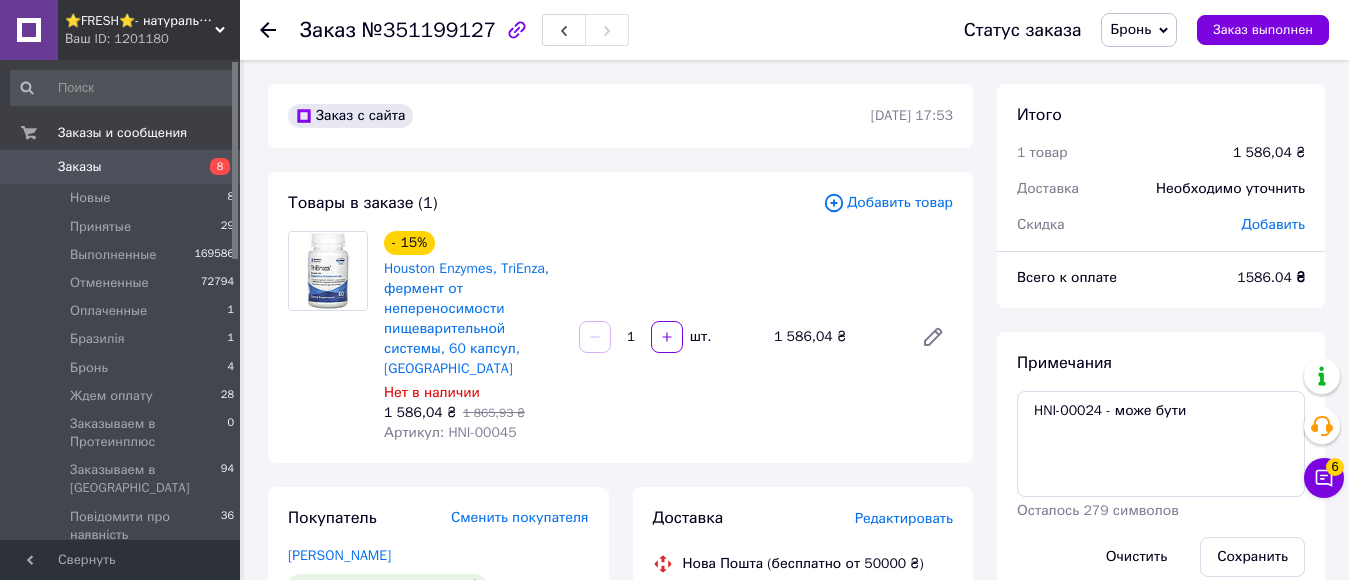 click on "- 15% Houston Enzymes, TriEnza, фермент от непереносимости пищеварительной системы, 60 капсул, Киев Нет в наличии 1 586,04 ₴   1 865,93 ₴ Артикул: HNI-00045 1   шт. 1 586,04 ₴" at bounding box center (668, 337) 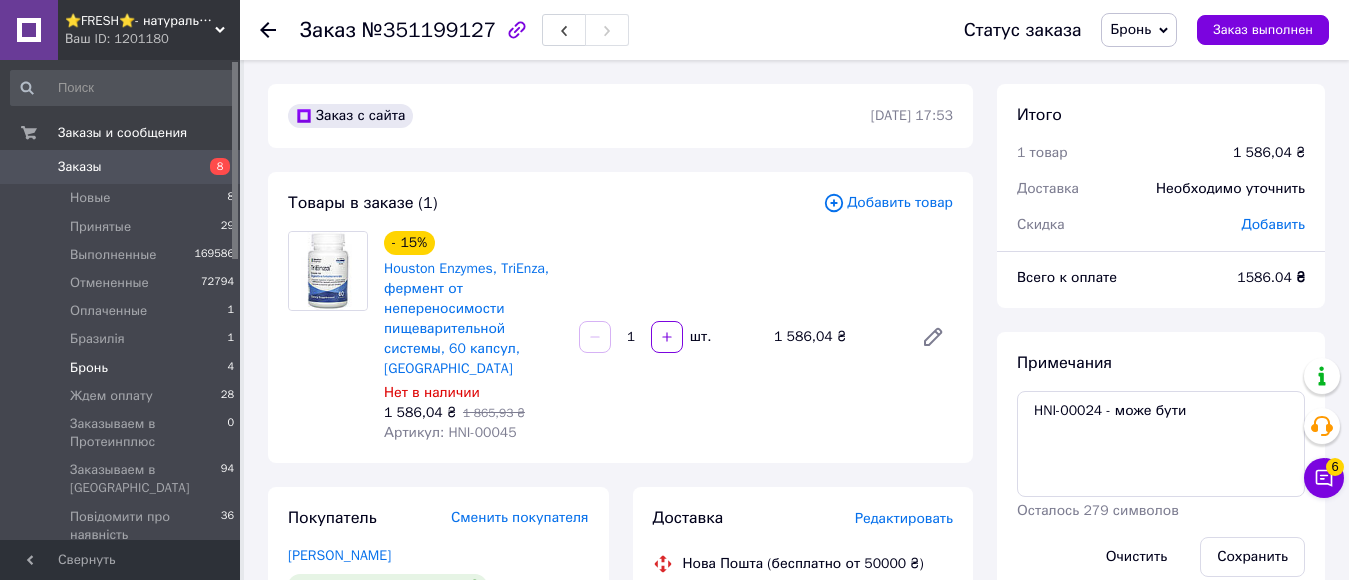 click on "Бронь" at bounding box center [89, 368] 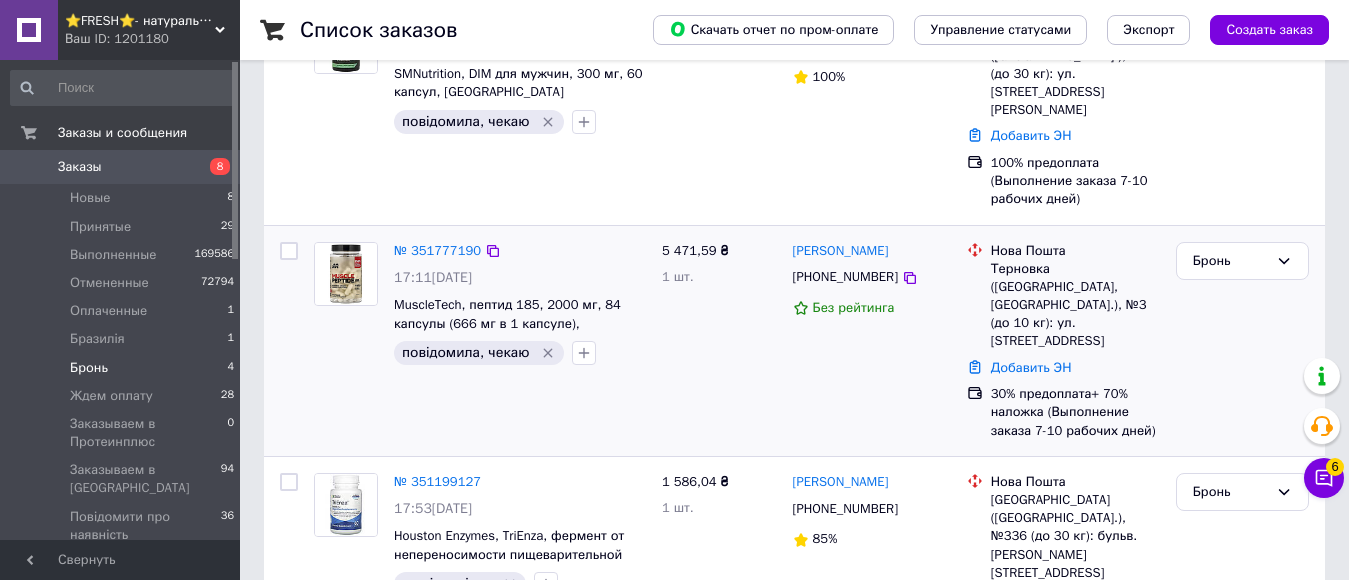 scroll, scrollTop: 670, scrollLeft: 0, axis: vertical 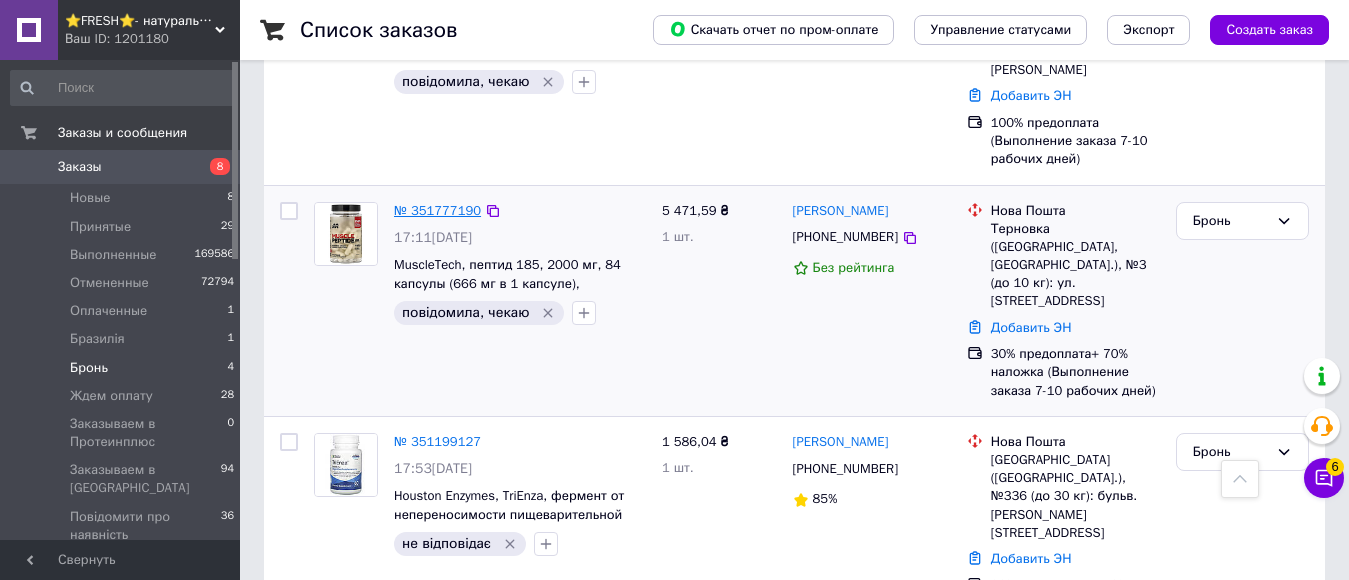 click on "№ 351777190" at bounding box center [437, 210] 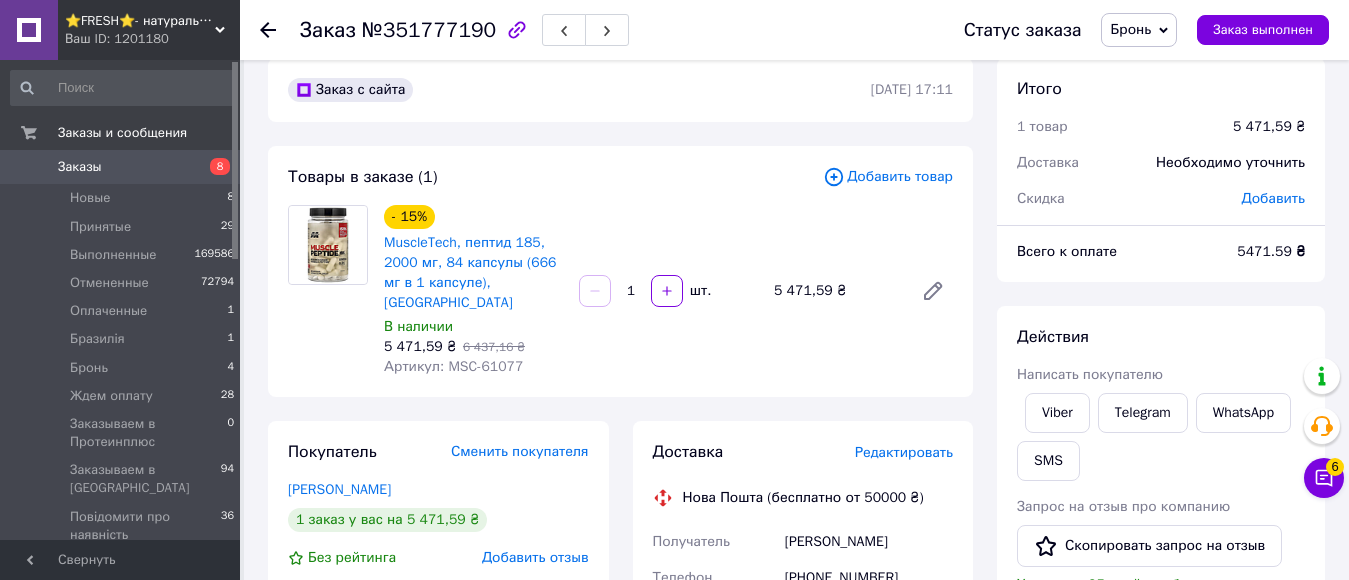 scroll, scrollTop: 25, scrollLeft: 0, axis: vertical 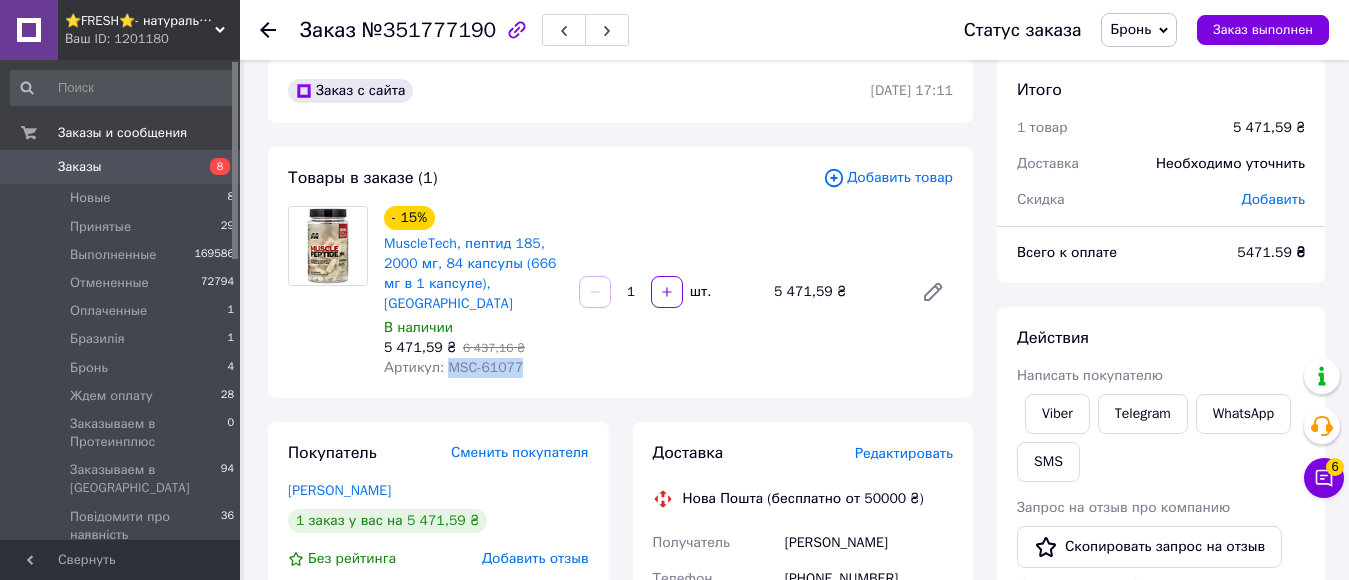 drag, startPoint x: 445, startPoint y: 349, endPoint x: 535, endPoint y: 350, distance: 90.005554 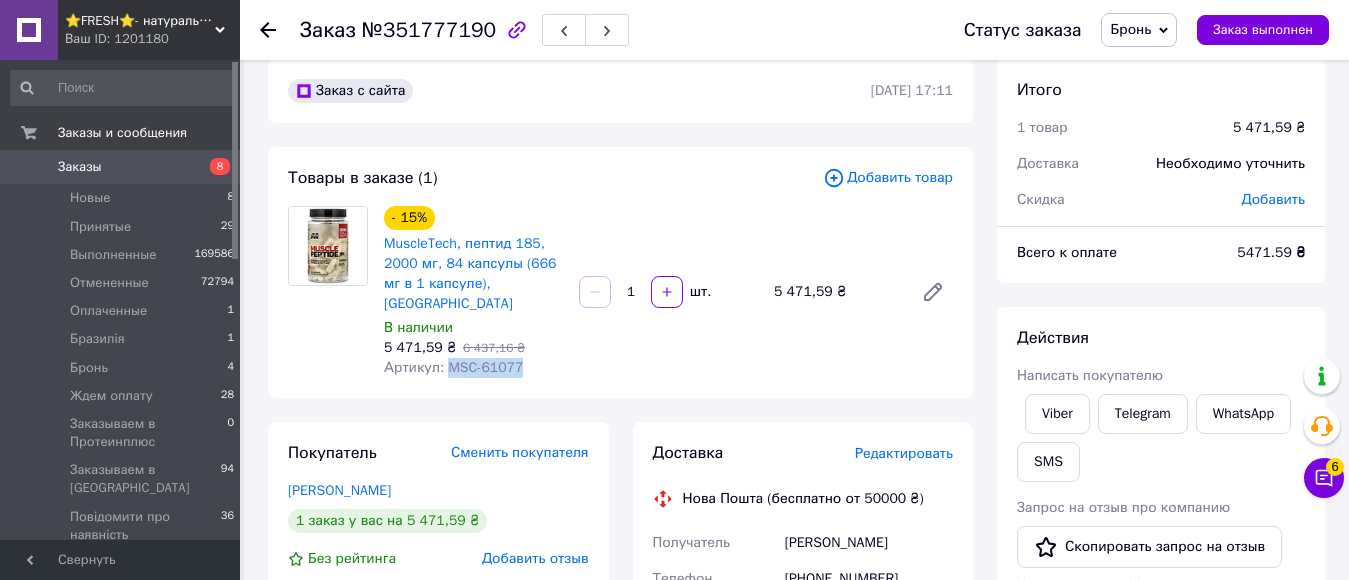 click on "⭐FRESH⭐- натуральные препараты и косметика" at bounding box center (140, 21) 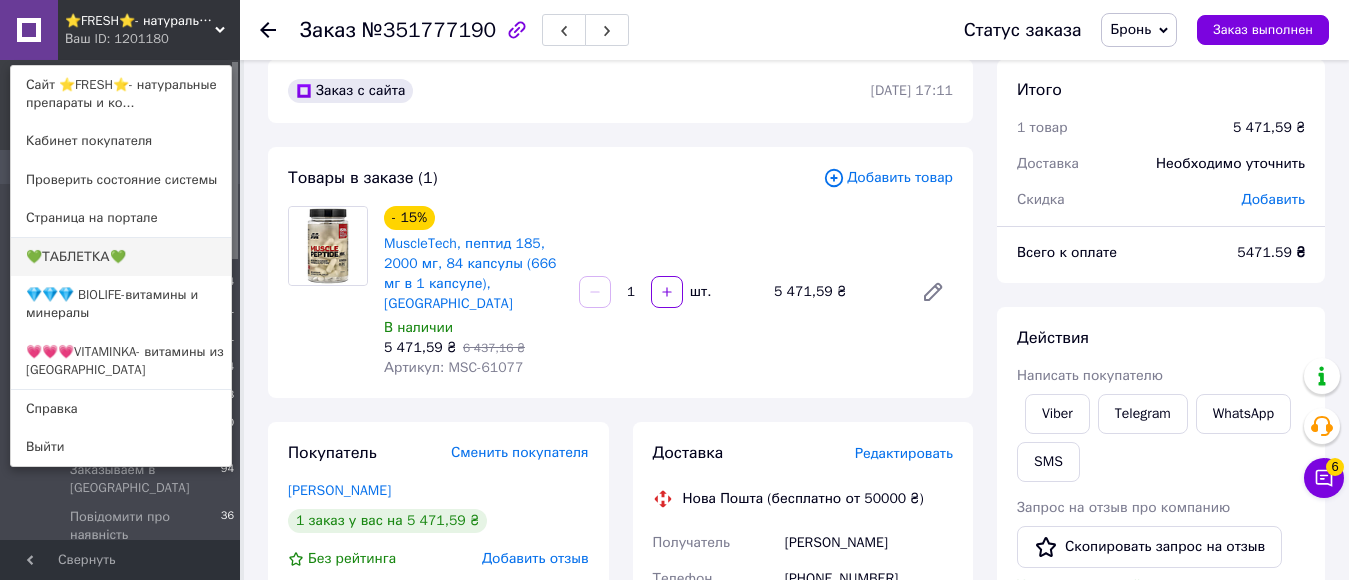 click on "💚ТАБЛЕТКА💚" at bounding box center [121, 257] 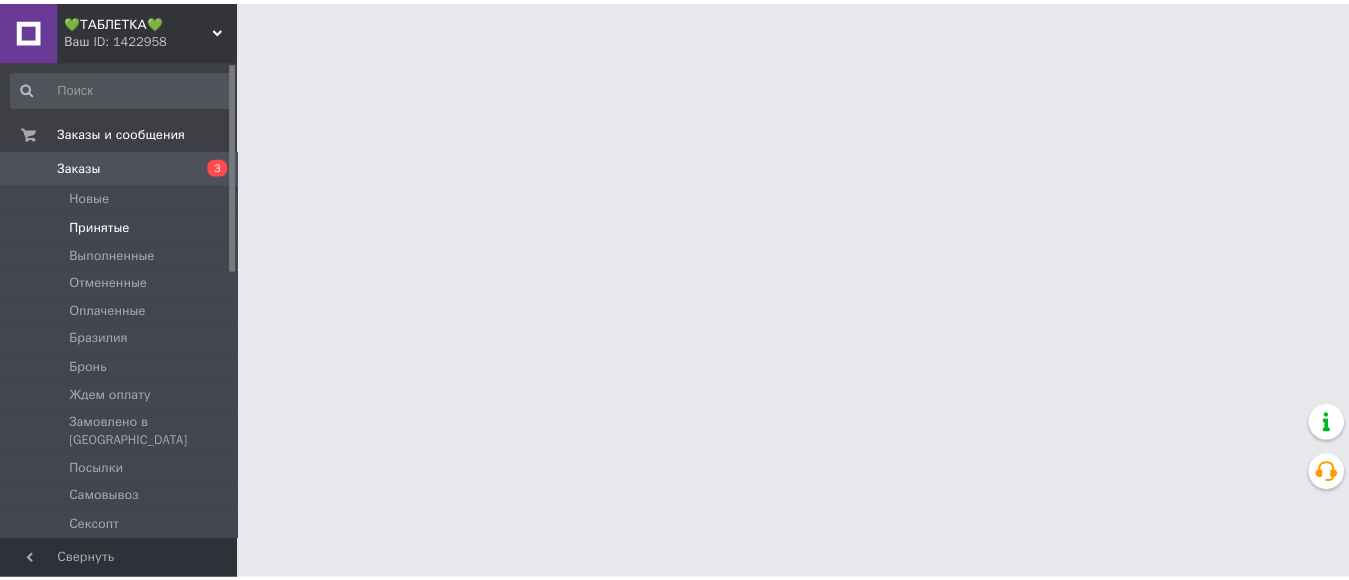 scroll, scrollTop: 0, scrollLeft: 0, axis: both 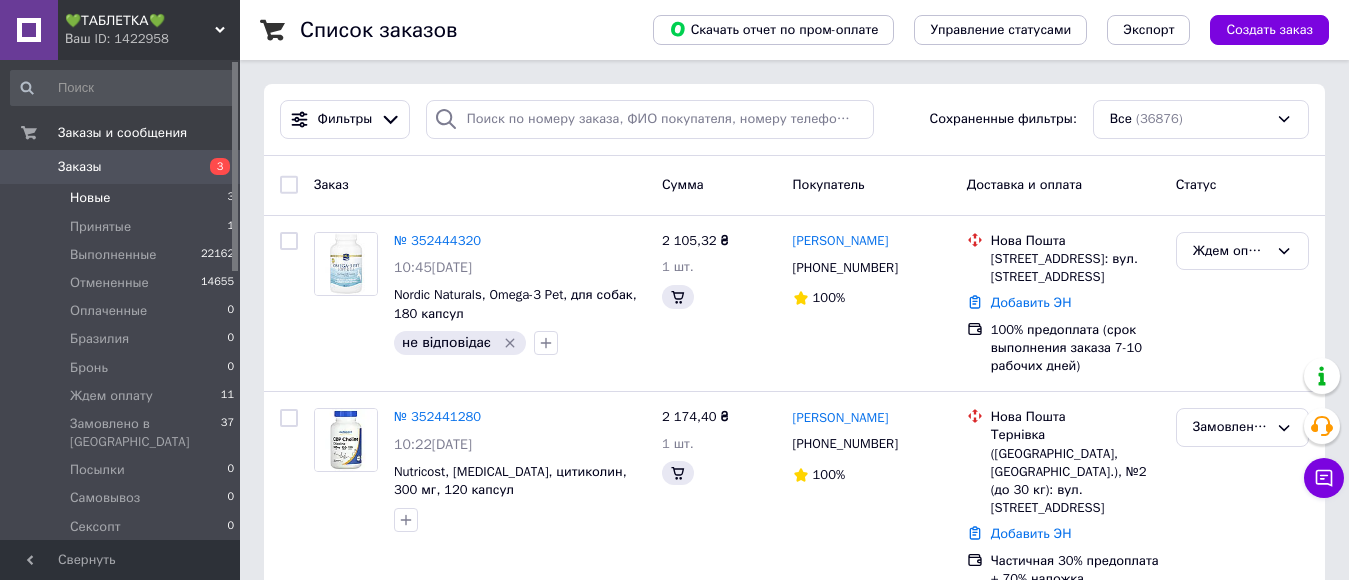 click on "Новые" at bounding box center (90, 198) 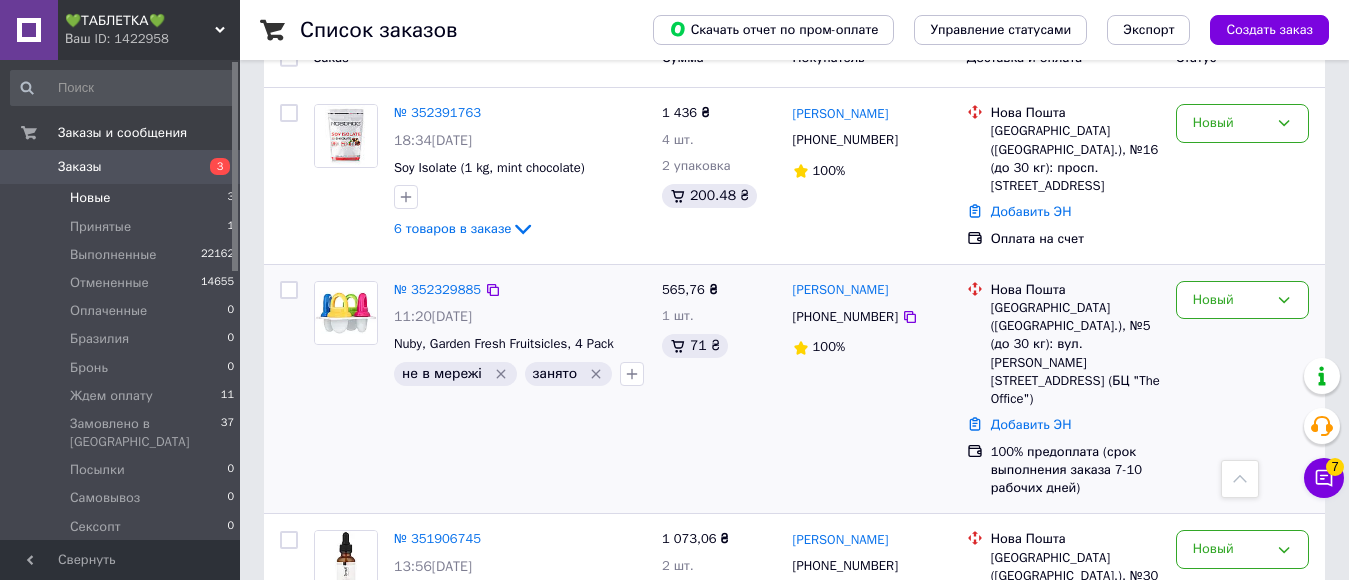 scroll, scrollTop: 8, scrollLeft: 0, axis: vertical 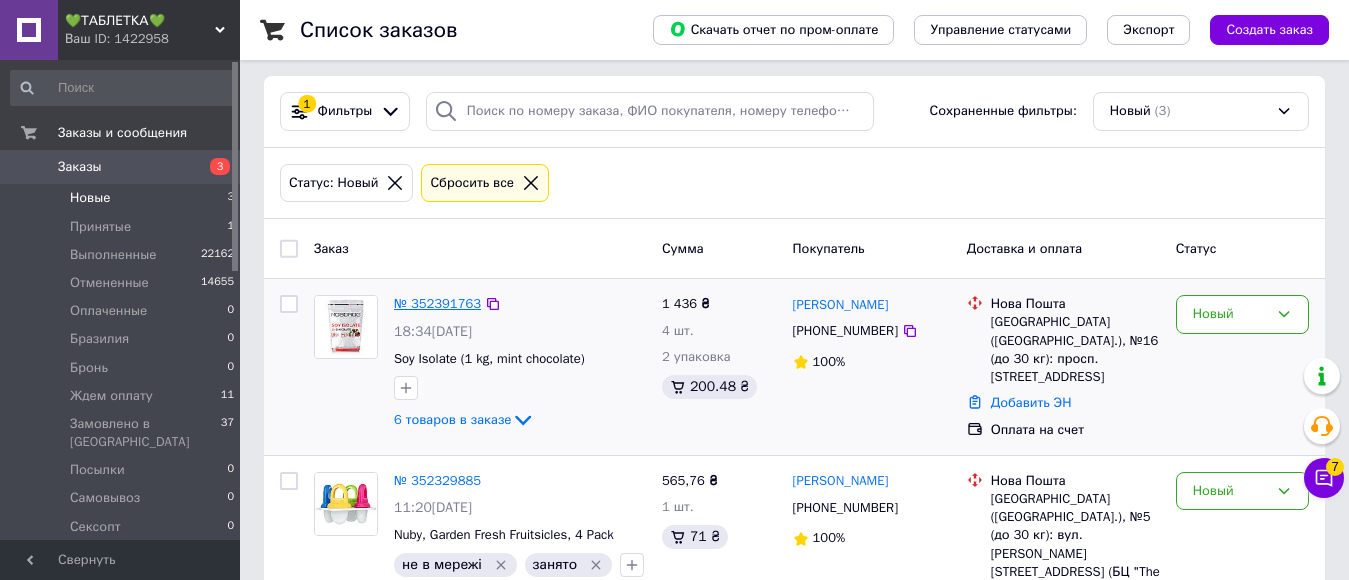click on "№ 352391763" at bounding box center (437, 303) 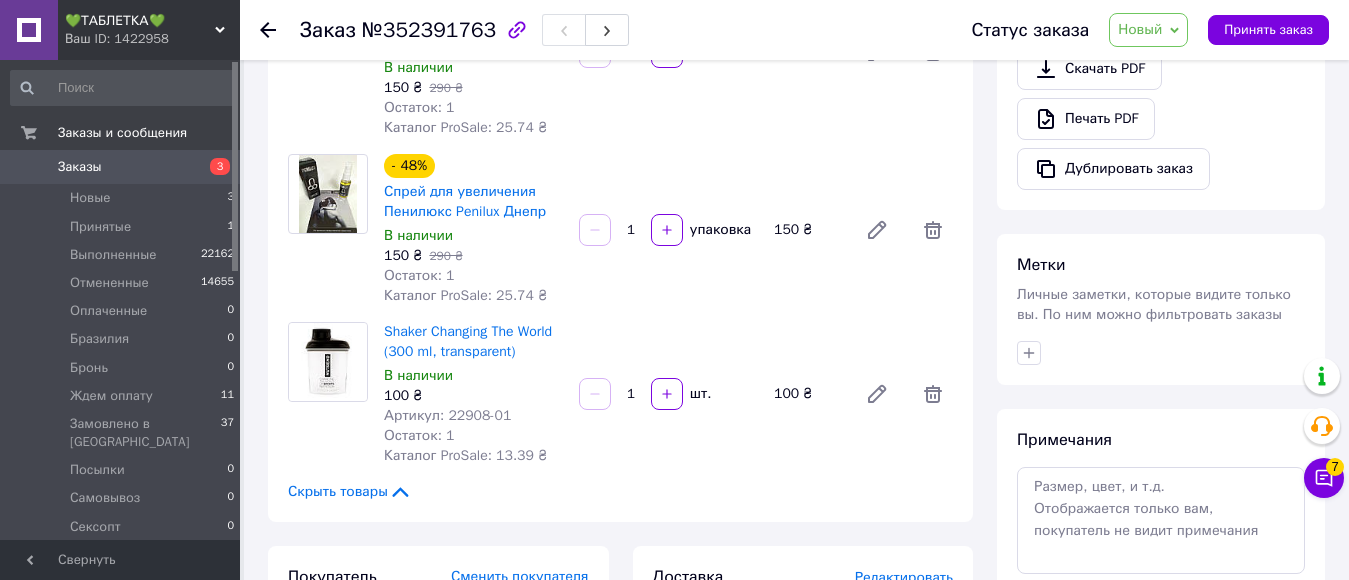 scroll, scrollTop: 800, scrollLeft: 0, axis: vertical 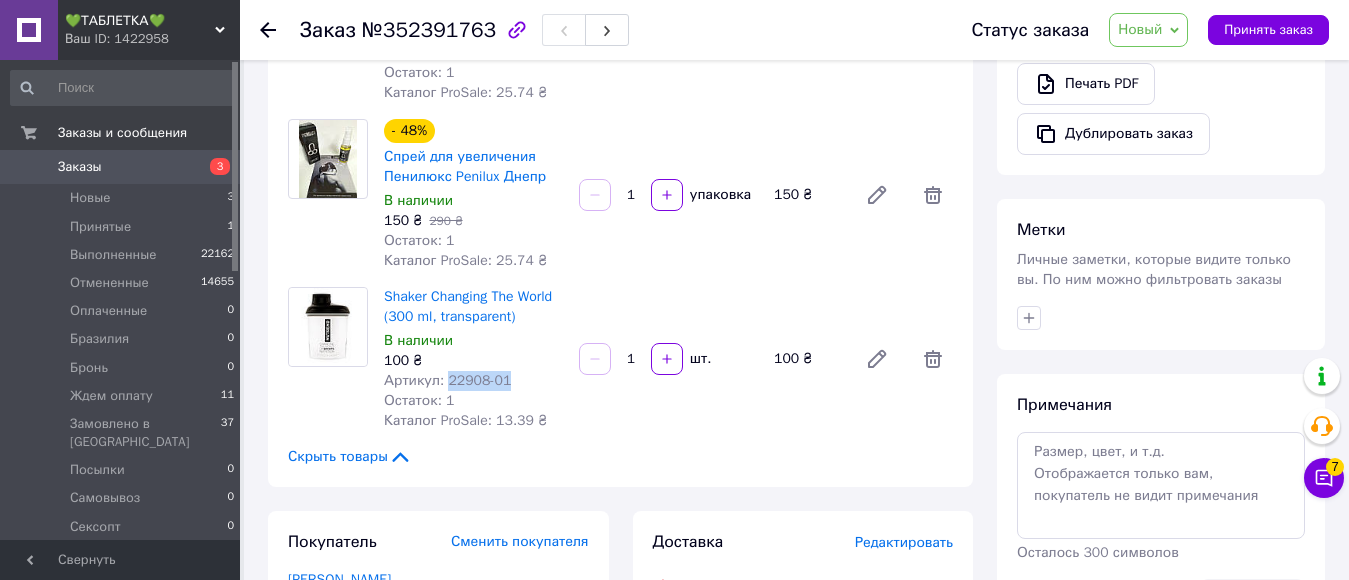 drag, startPoint x: 445, startPoint y: 380, endPoint x: 508, endPoint y: 385, distance: 63.1981 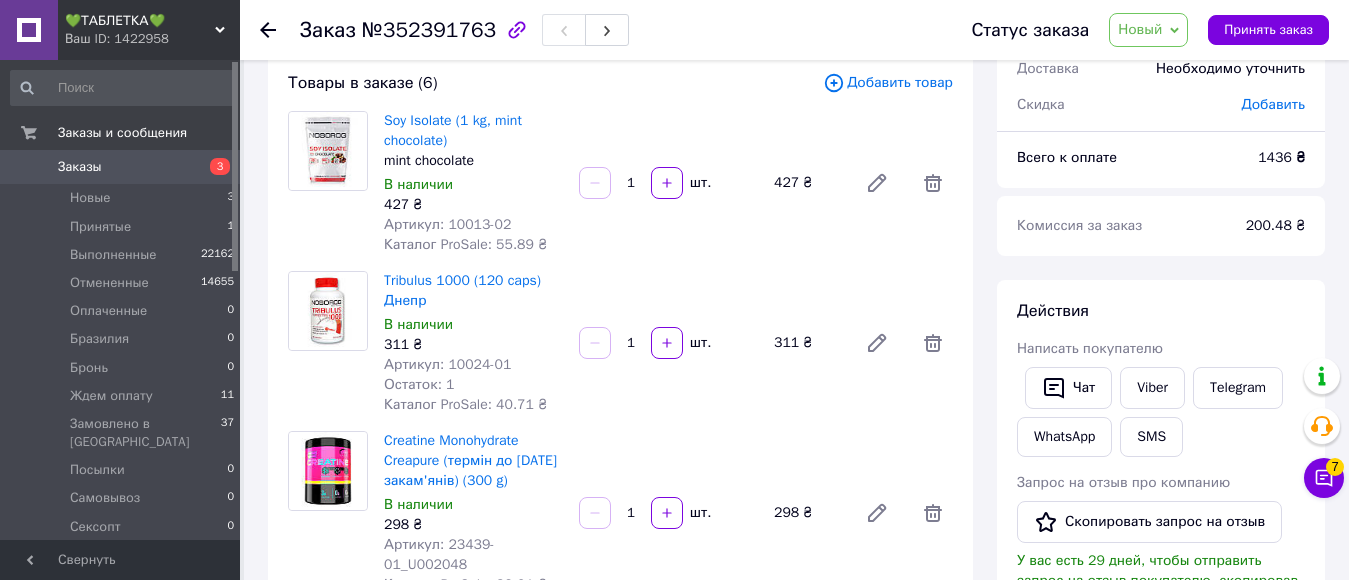 scroll, scrollTop: 0, scrollLeft: 0, axis: both 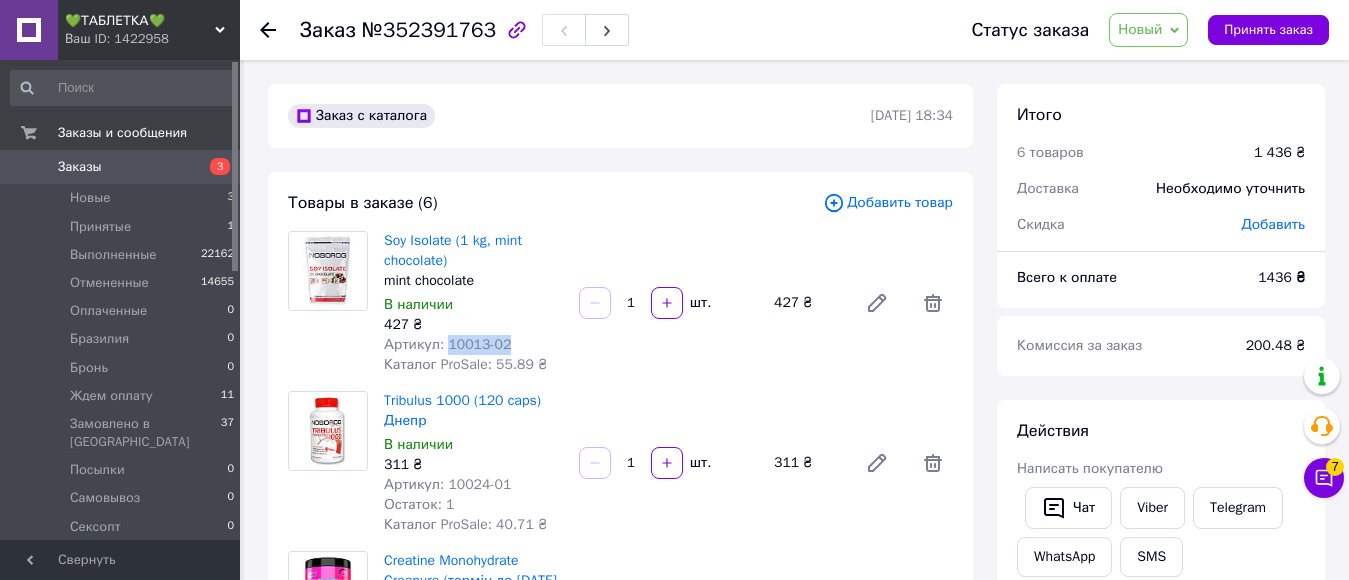 drag, startPoint x: 455, startPoint y: 343, endPoint x: 499, endPoint y: 346, distance: 44.102154 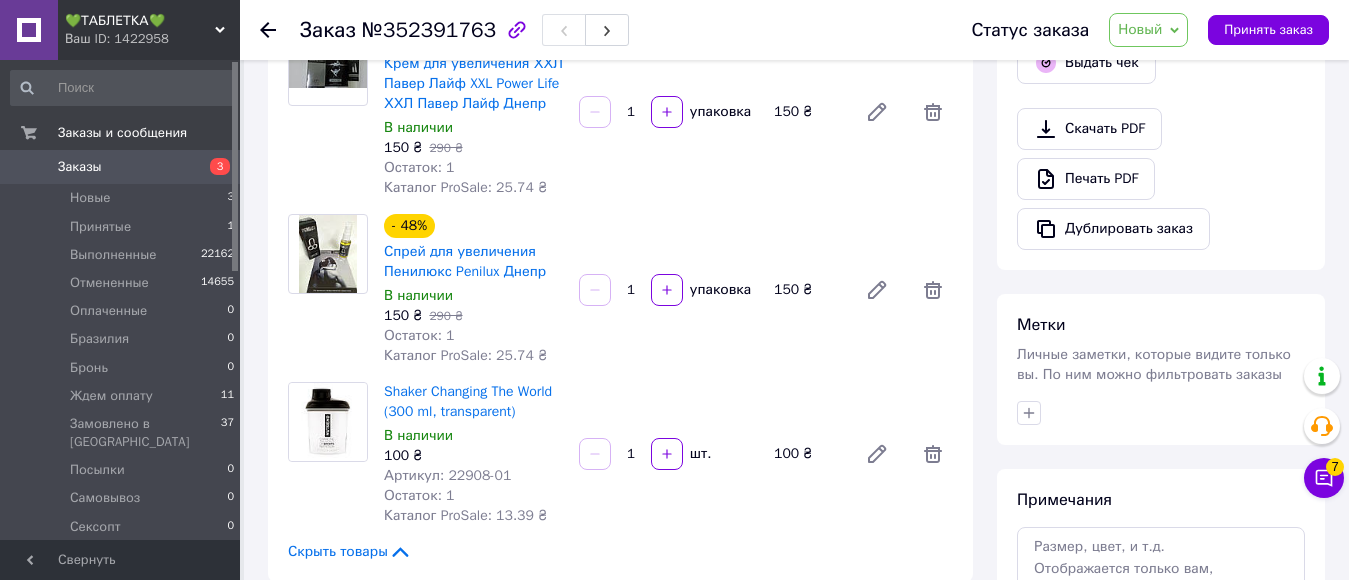 scroll, scrollTop: 800, scrollLeft: 0, axis: vertical 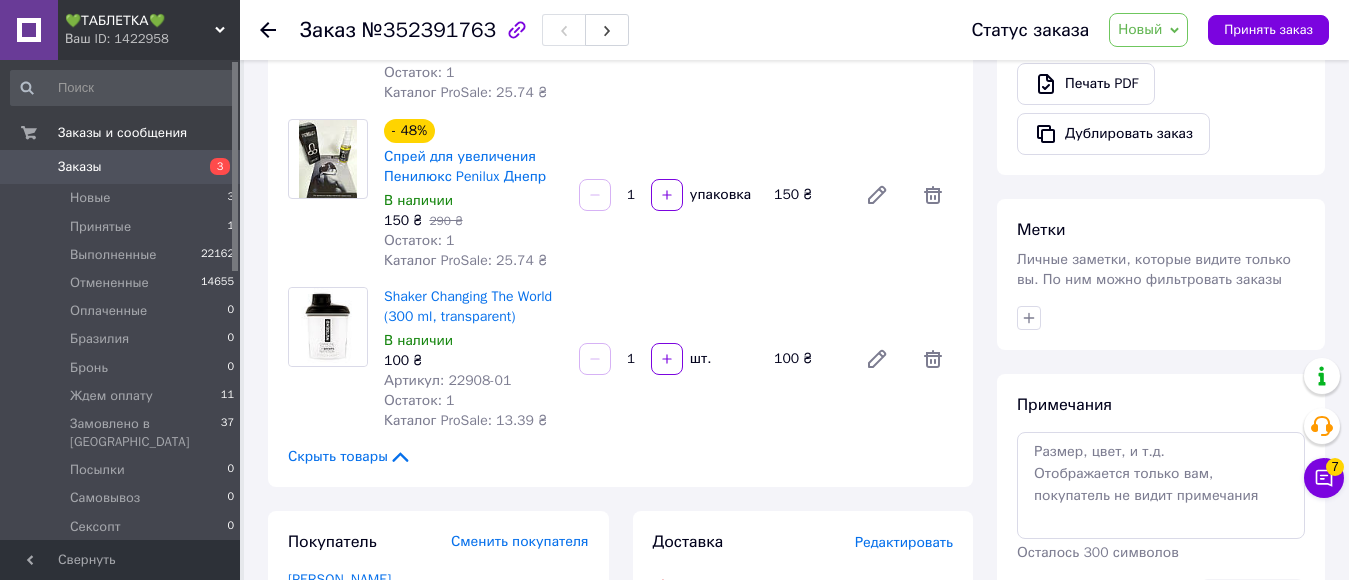 click on "Заказы" at bounding box center [121, 167] 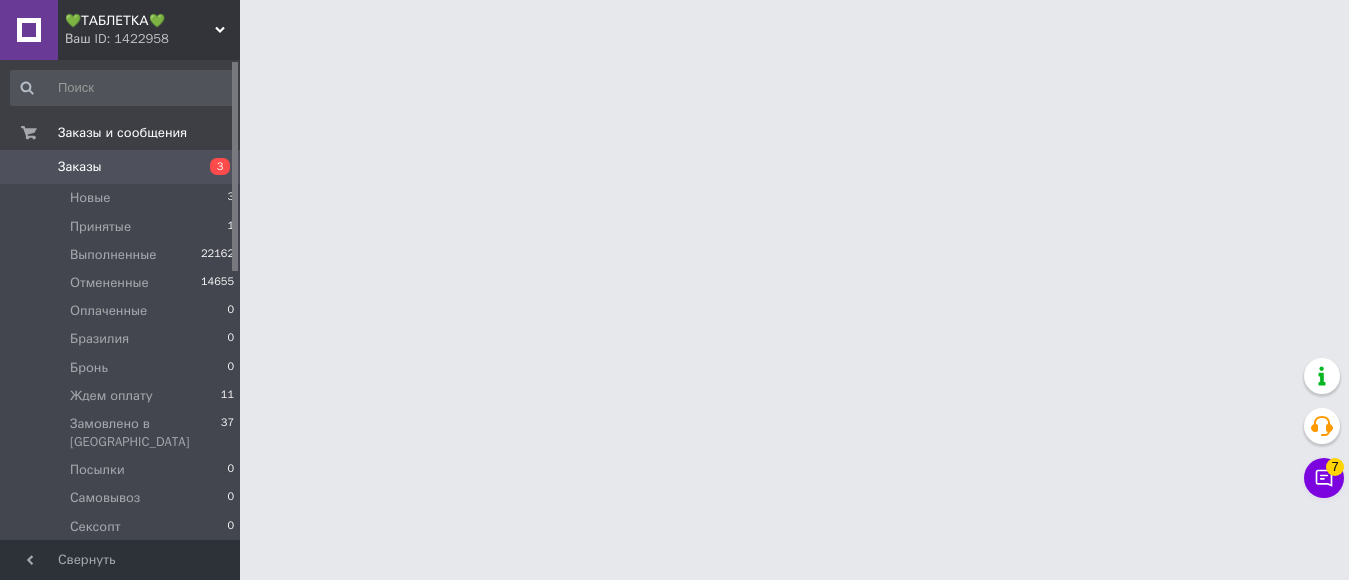 scroll, scrollTop: 0, scrollLeft: 0, axis: both 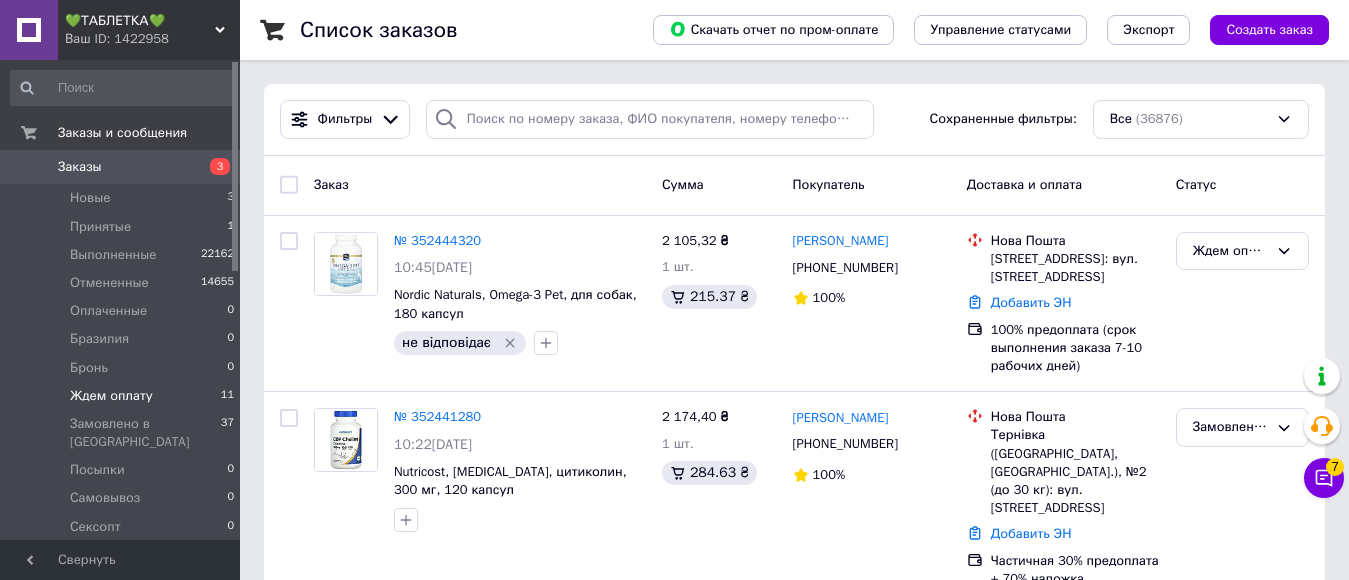 click on "Ждем оплату" at bounding box center (111, 396) 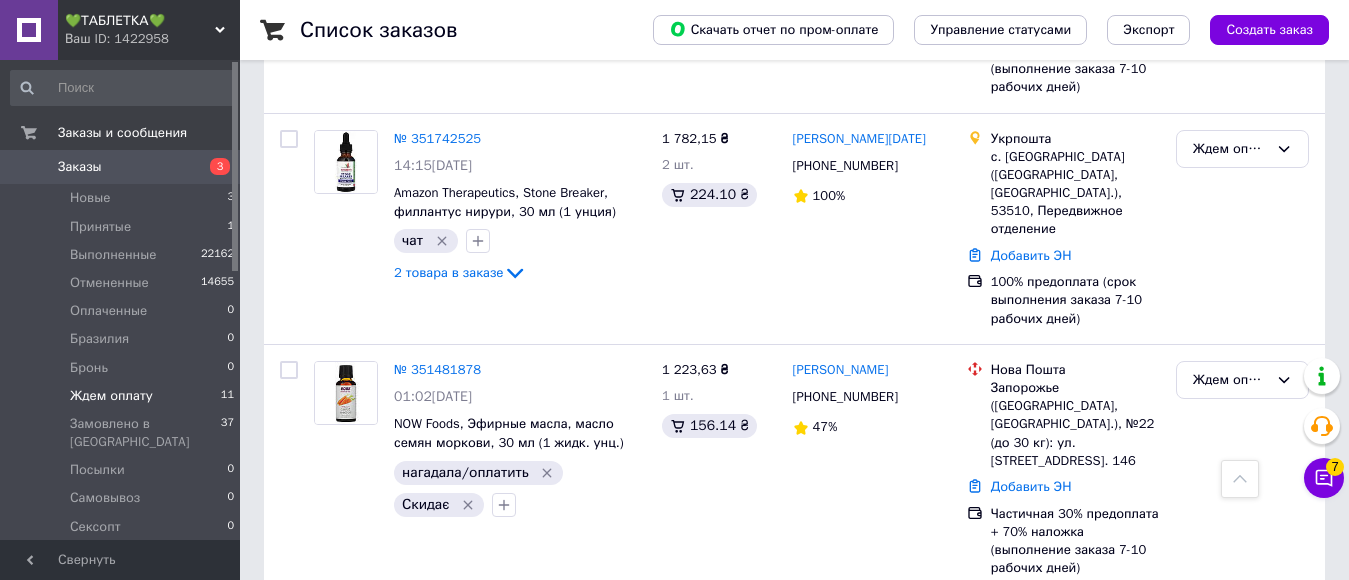 scroll, scrollTop: 1983, scrollLeft: 0, axis: vertical 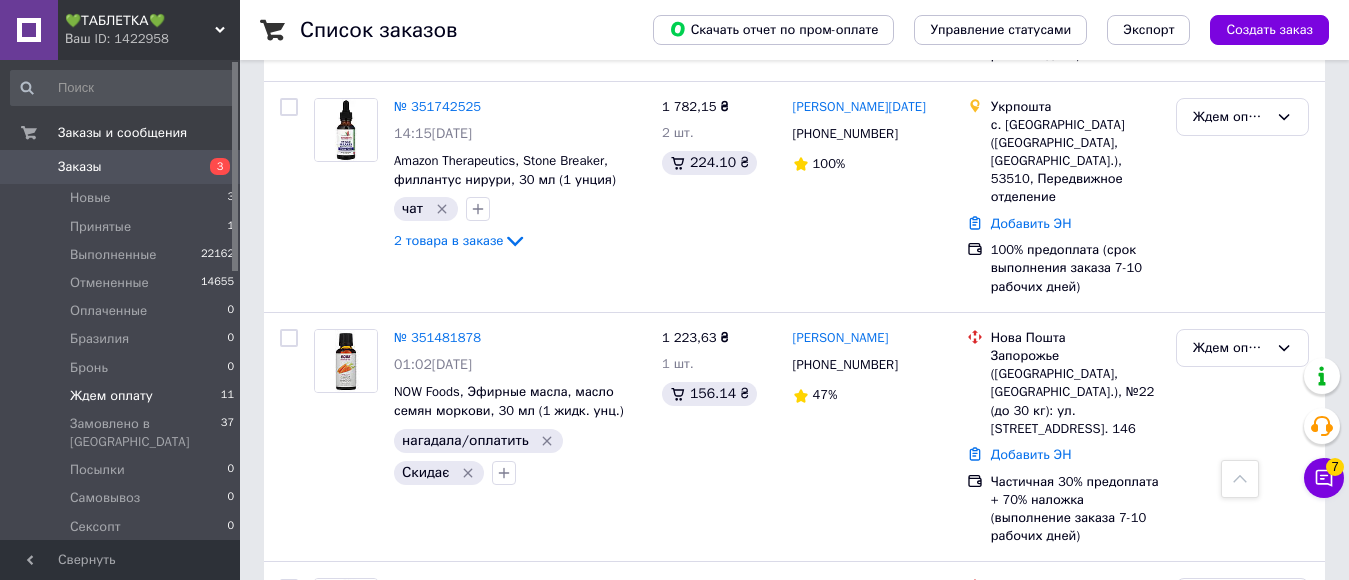 click on "Ваш ID: 1422958" at bounding box center (152, 39) 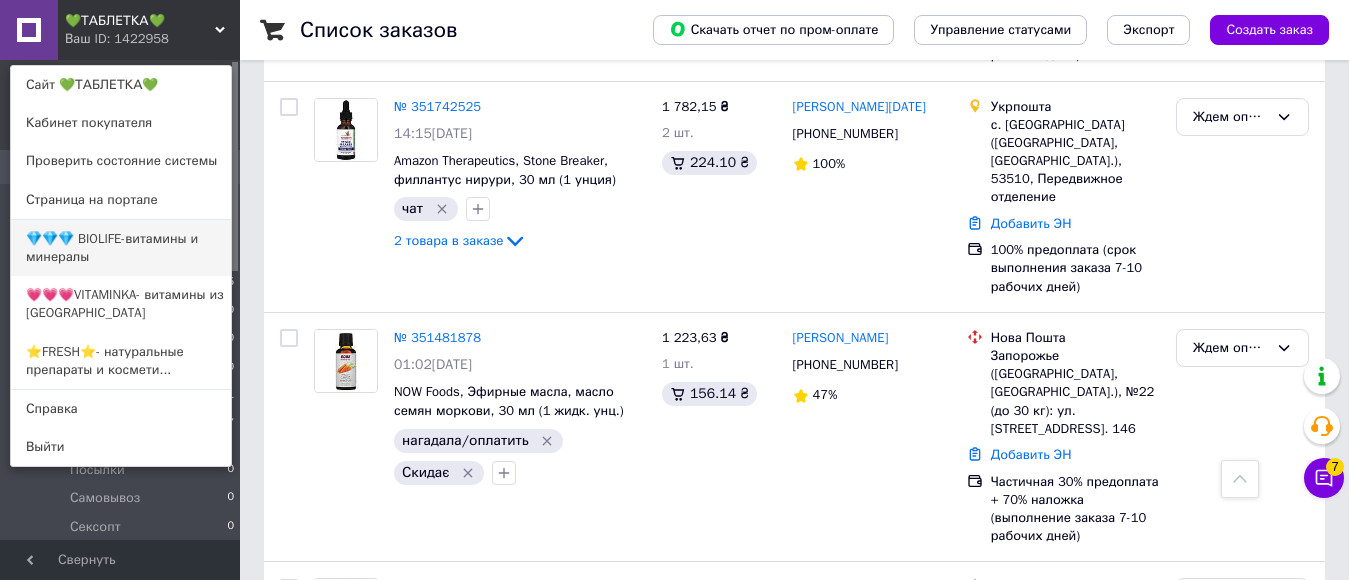 click on "💎💎💎 BIOLIFE-витамины и минералы" at bounding box center (121, 248) 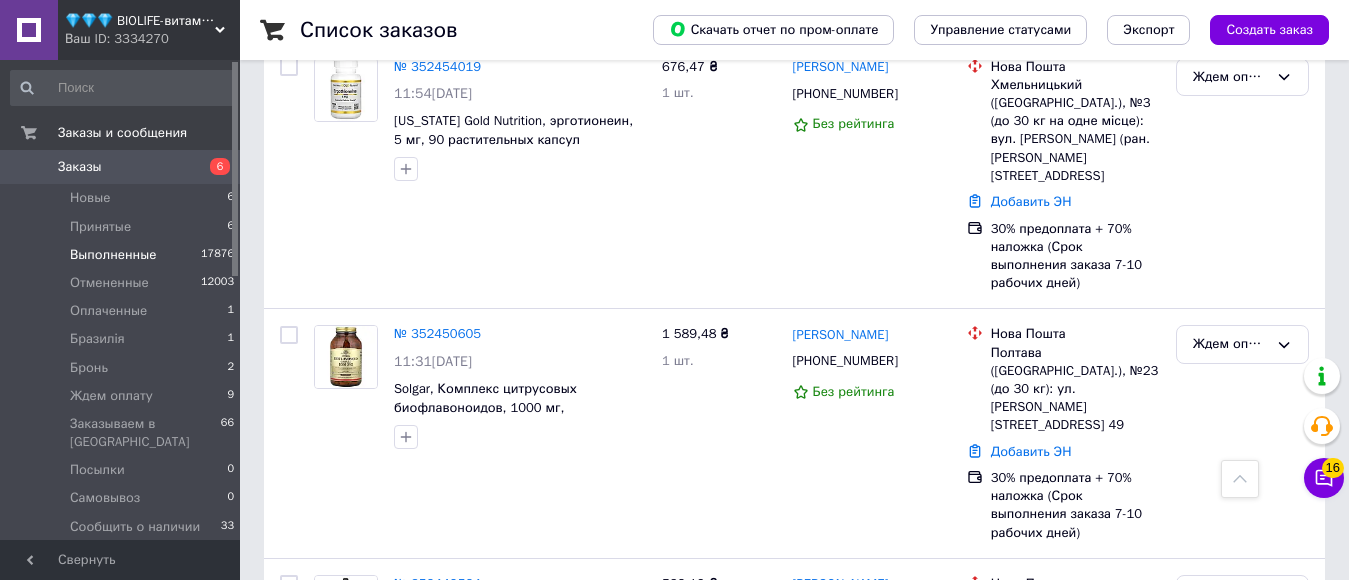 scroll, scrollTop: 200, scrollLeft: 0, axis: vertical 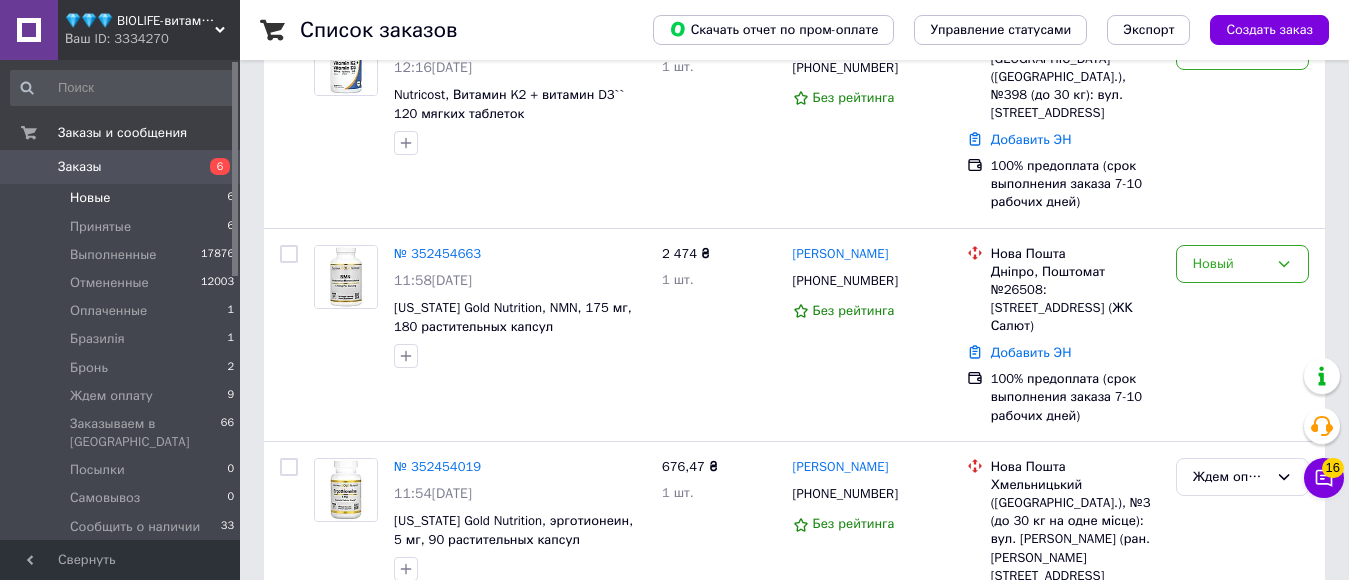 click on "Новые 6" at bounding box center (123, 198) 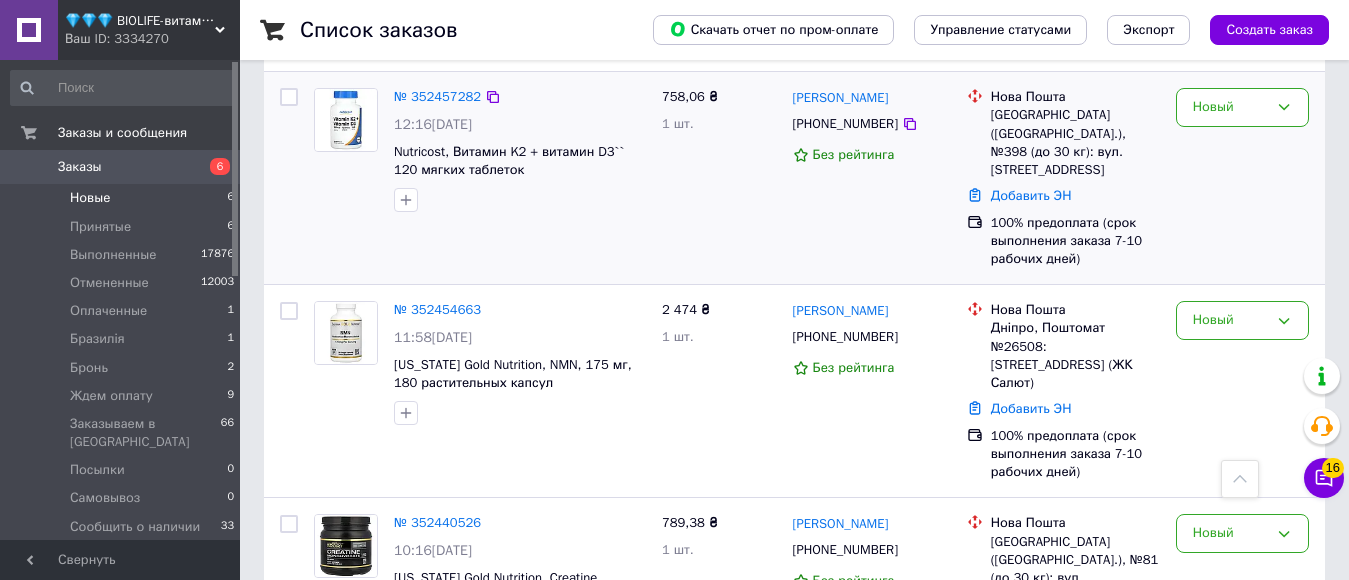 scroll, scrollTop: 200, scrollLeft: 0, axis: vertical 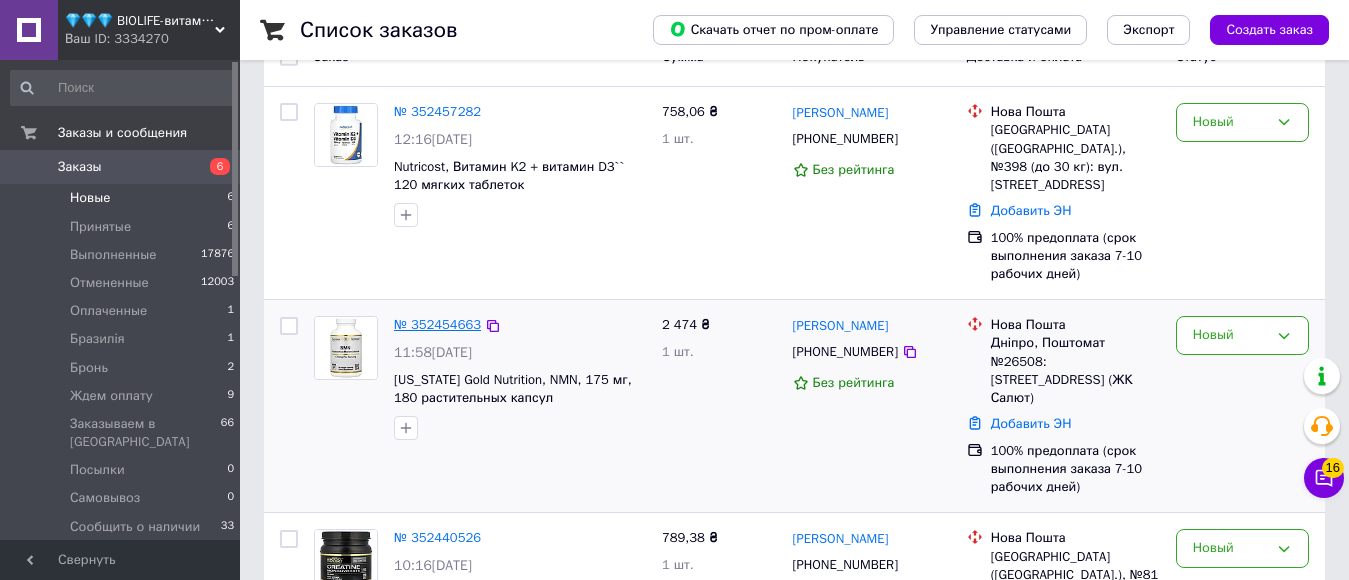 click on "№ 352454663" at bounding box center [437, 324] 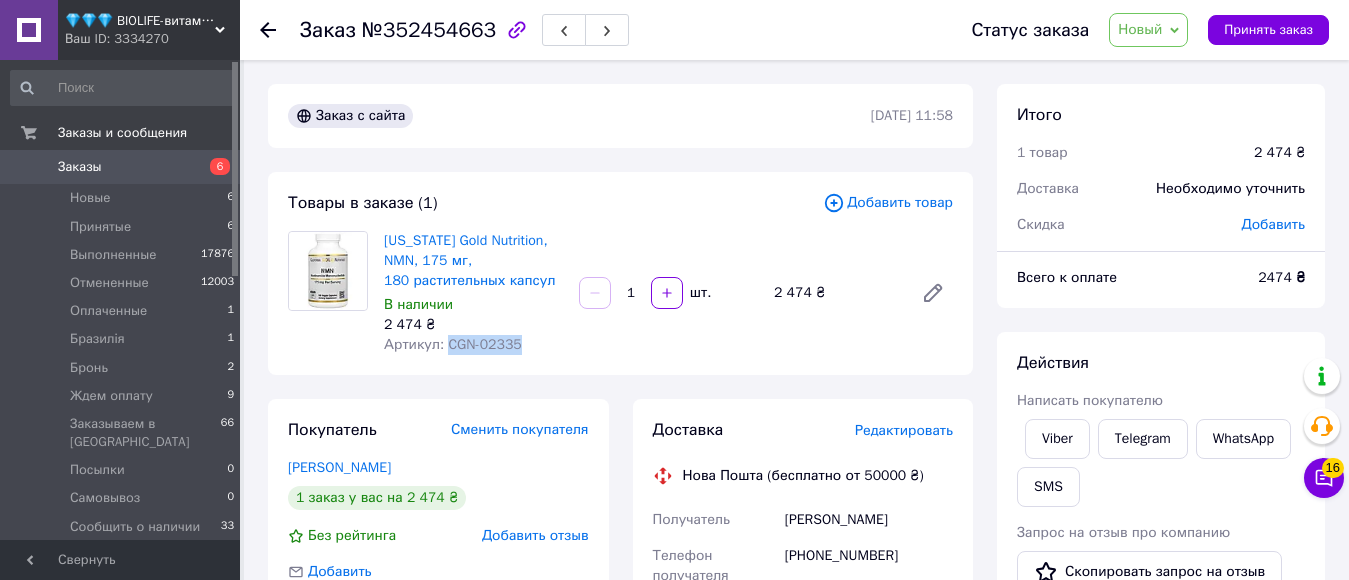 drag, startPoint x: 444, startPoint y: 345, endPoint x: 526, endPoint y: 343, distance: 82.02438 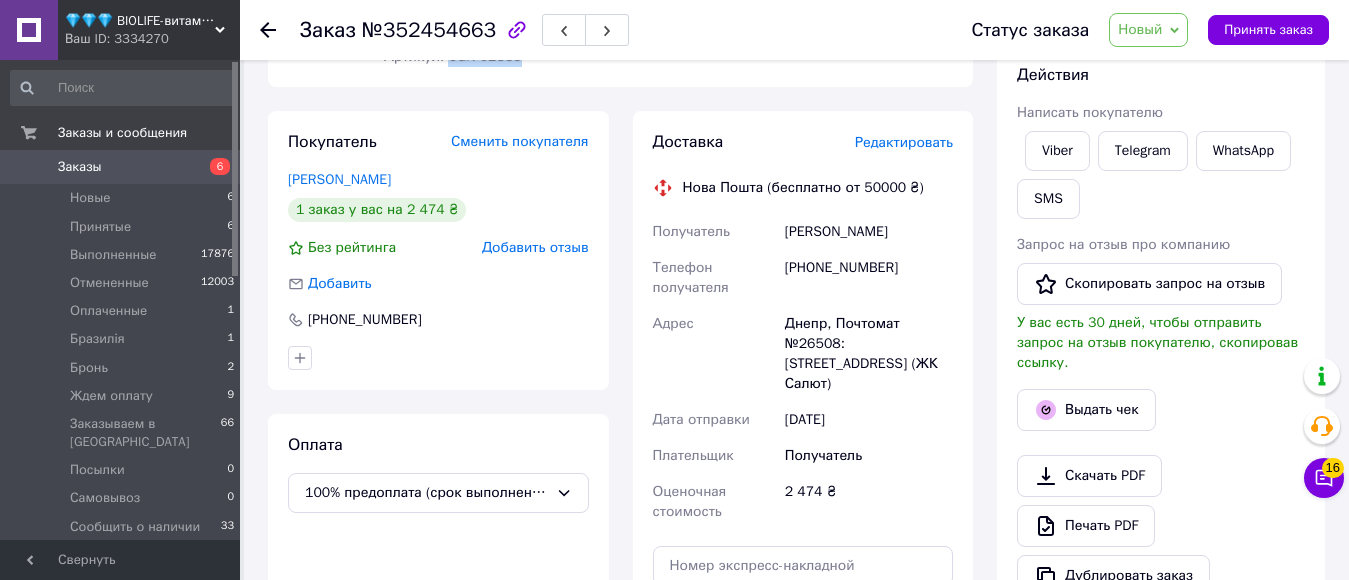 scroll, scrollTop: 300, scrollLeft: 0, axis: vertical 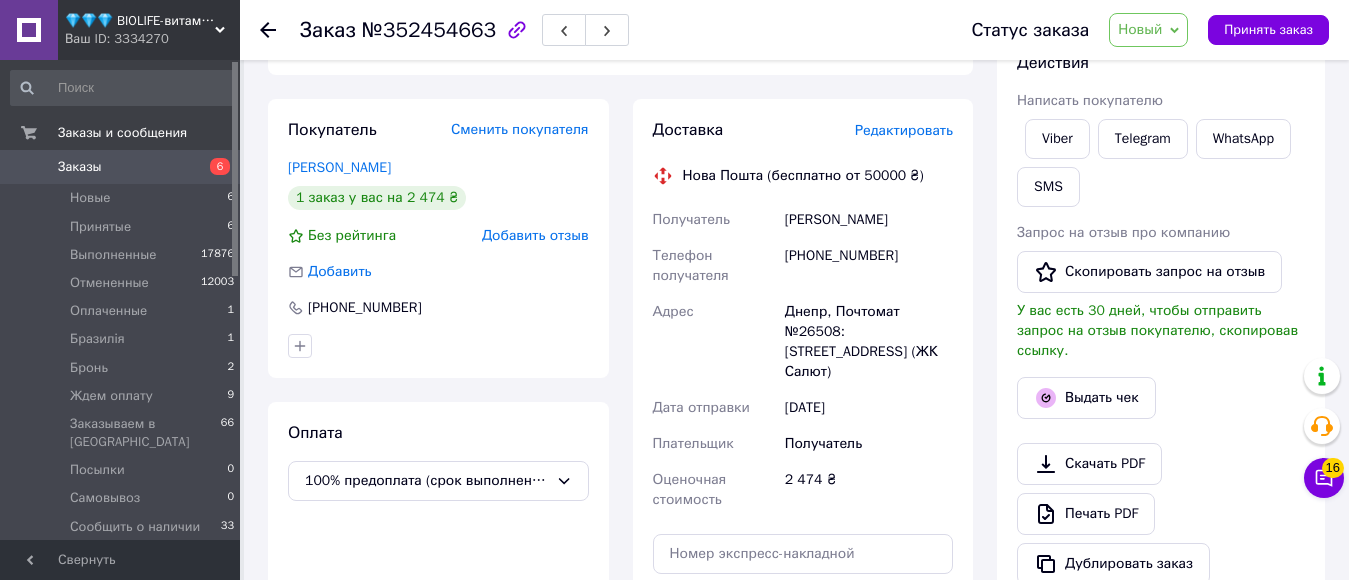 click on "+380675415055" at bounding box center (869, 266) 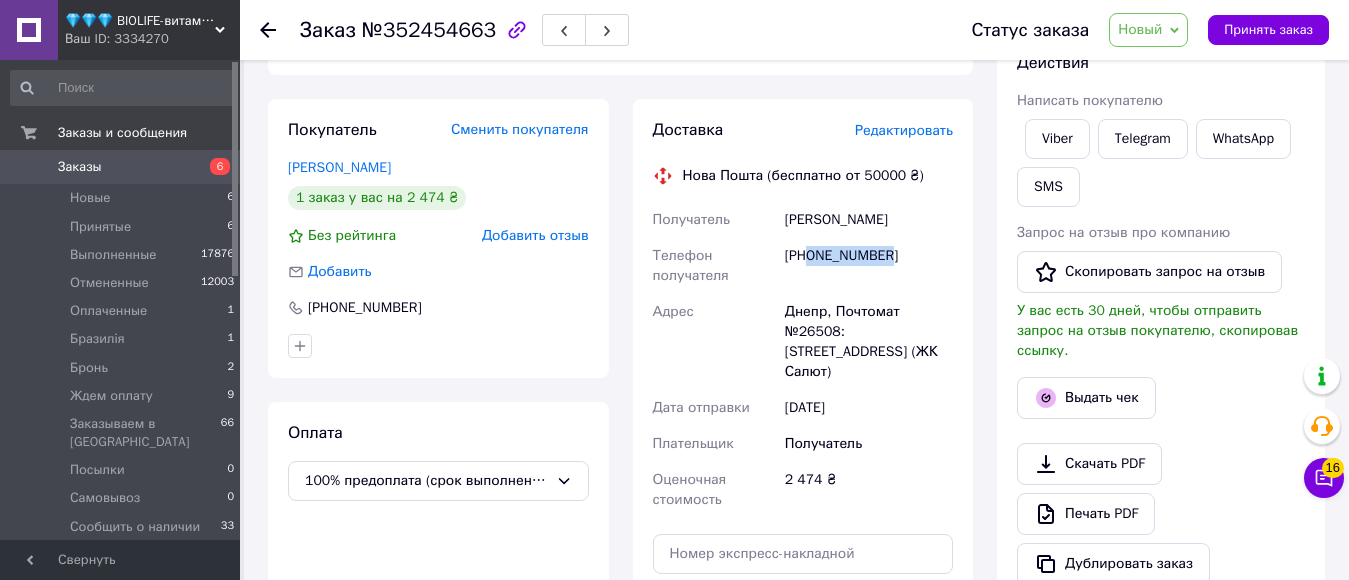 drag, startPoint x: 811, startPoint y: 255, endPoint x: 910, endPoint y: 255, distance: 99 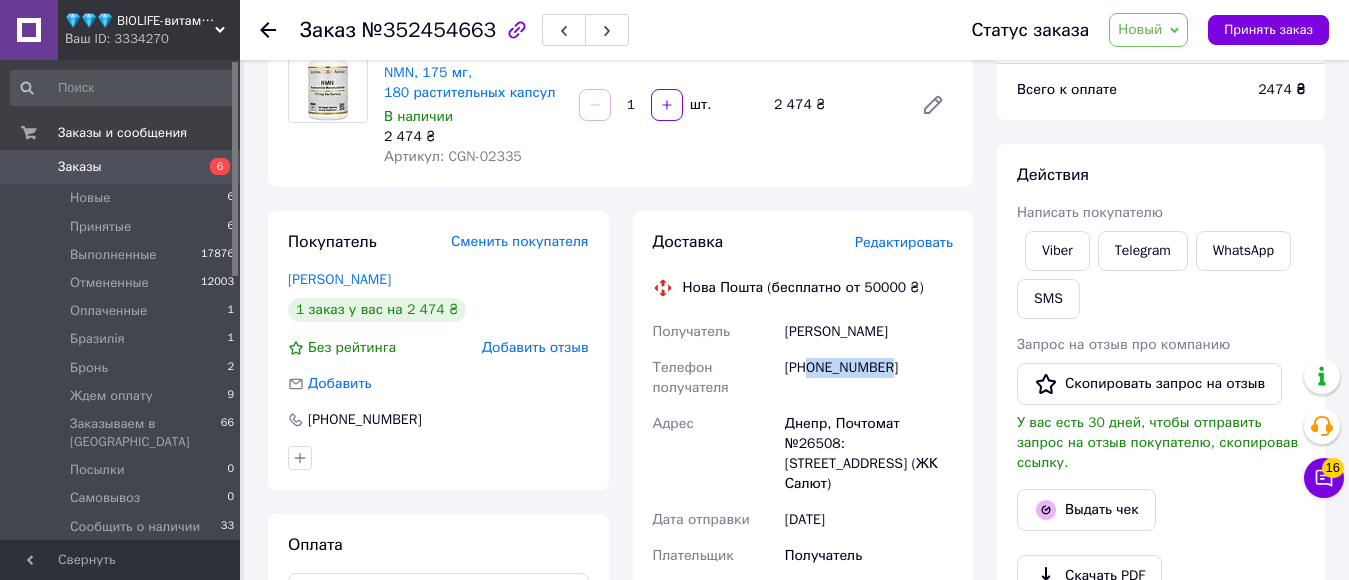 scroll, scrollTop: 0, scrollLeft: 0, axis: both 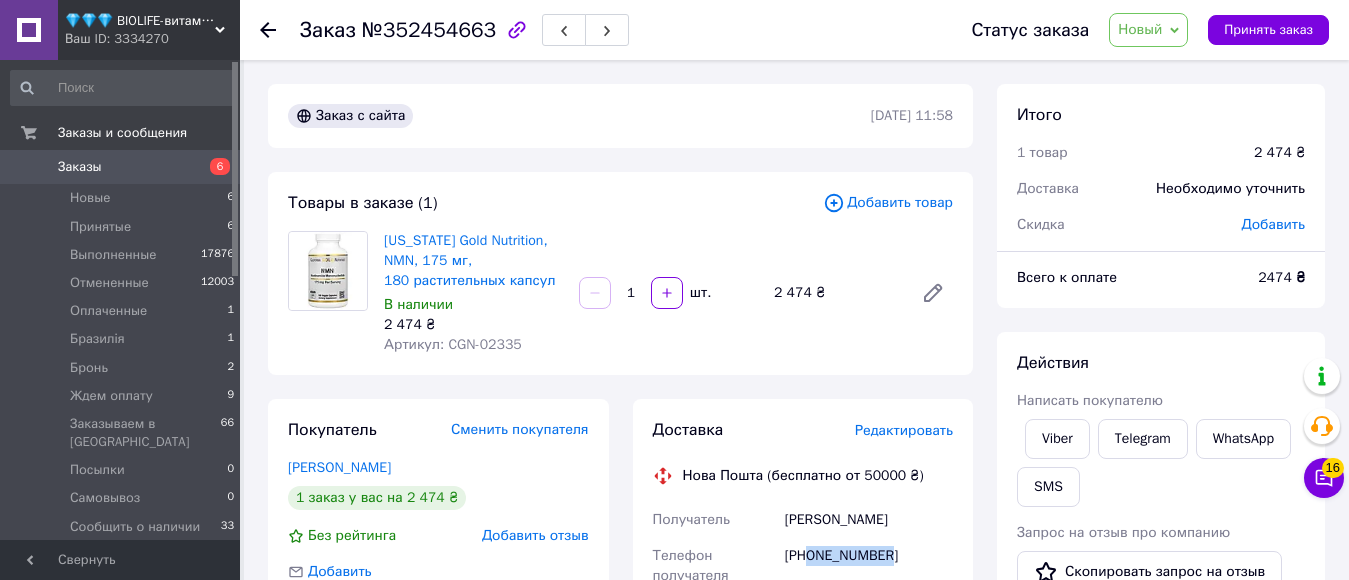 click on "Заказы" at bounding box center (80, 167) 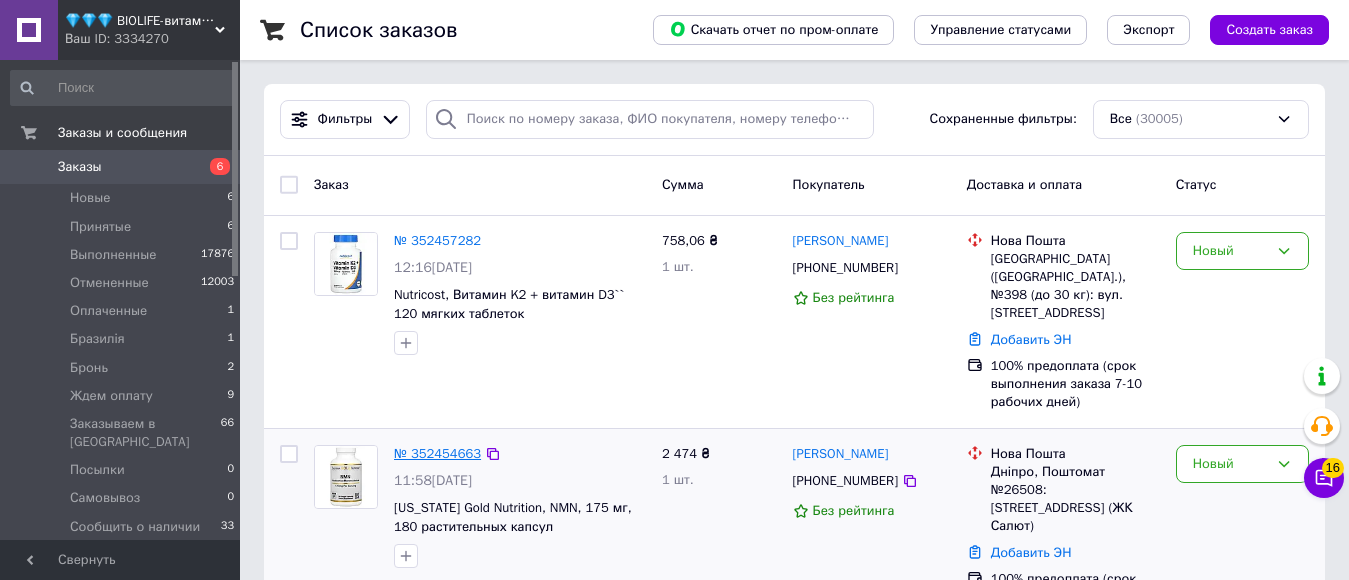 click on "№ 352454663" at bounding box center [437, 453] 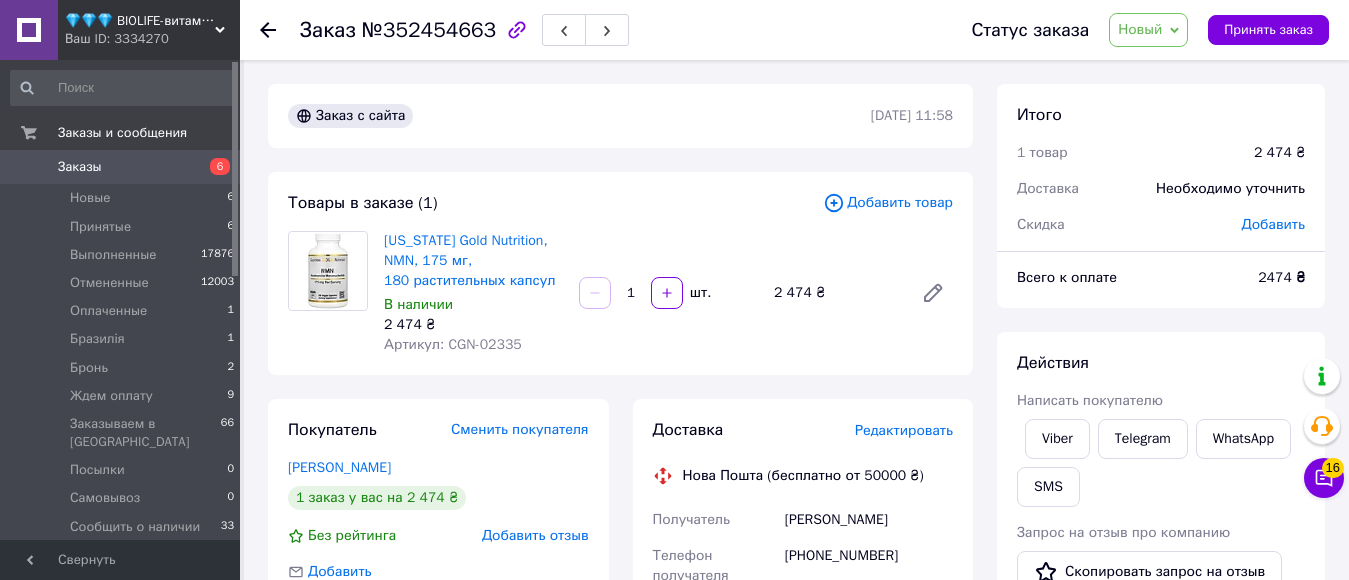 scroll, scrollTop: 400, scrollLeft: 0, axis: vertical 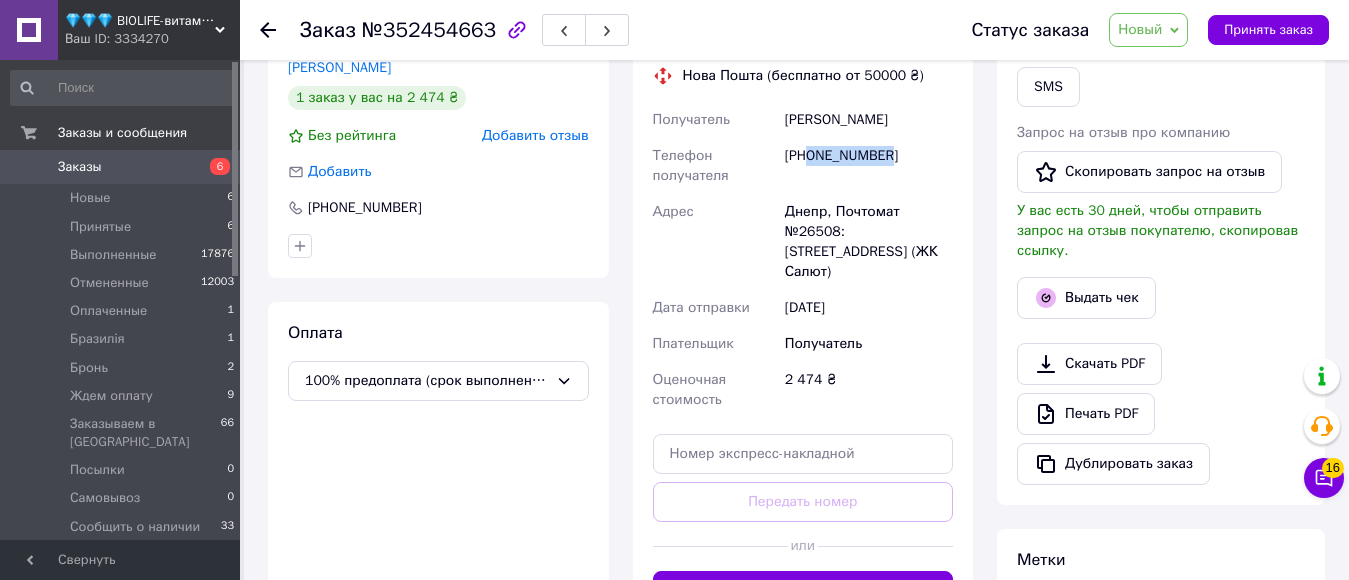 drag, startPoint x: 810, startPoint y: 156, endPoint x: 903, endPoint y: 155, distance: 93.00538 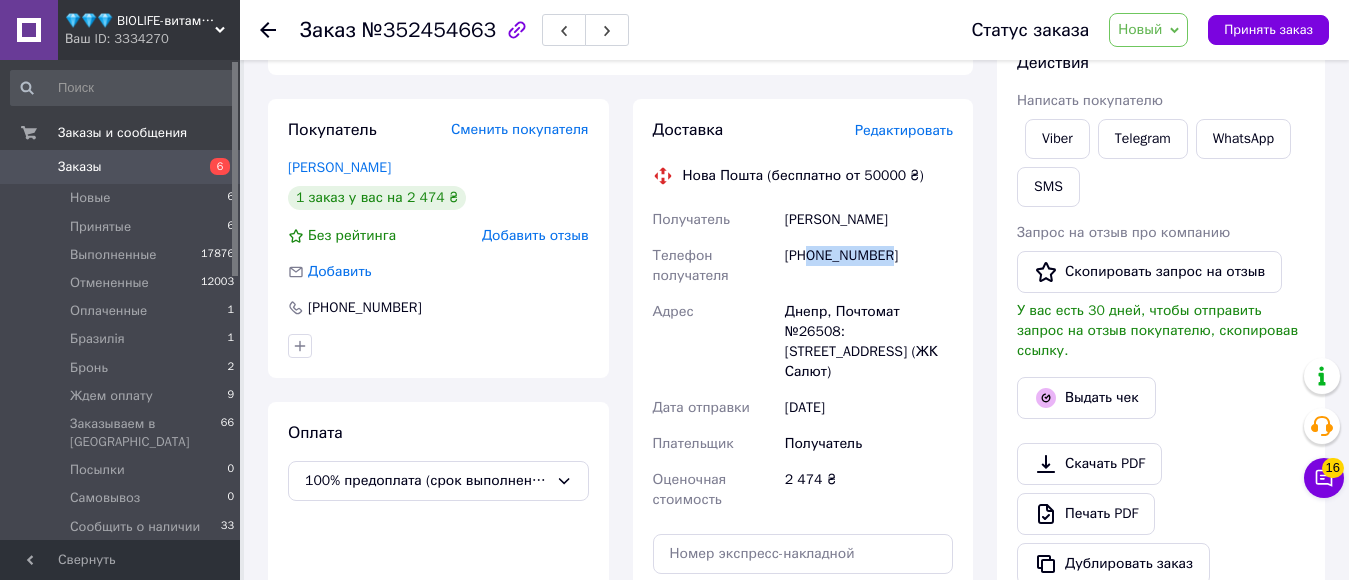 scroll, scrollTop: 100, scrollLeft: 0, axis: vertical 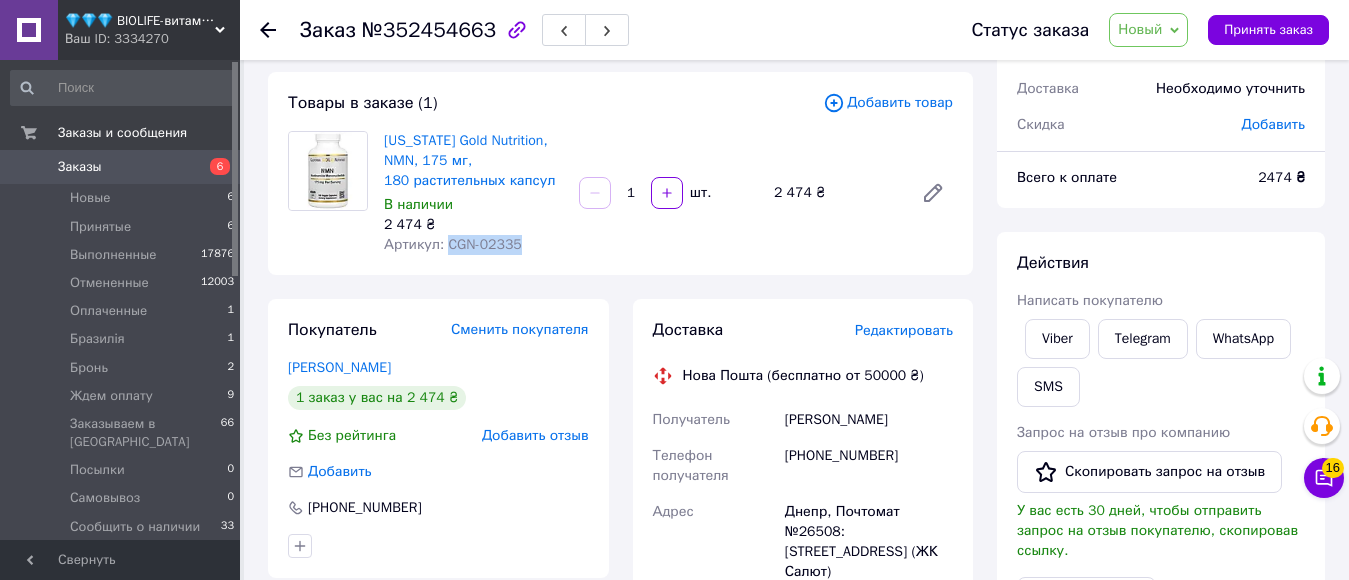 drag, startPoint x: 445, startPoint y: 243, endPoint x: 523, endPoint y: 245, distance: 78.025635 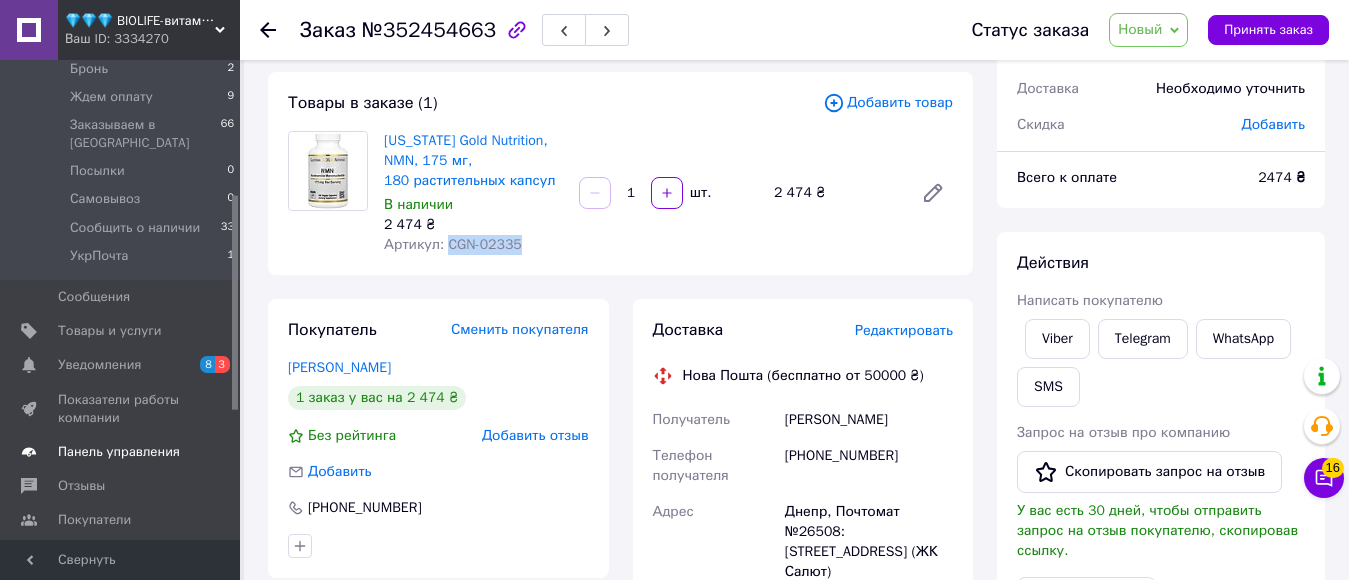 scroll, scrollTop: 300, scrollLeft: 0, axis: vertical 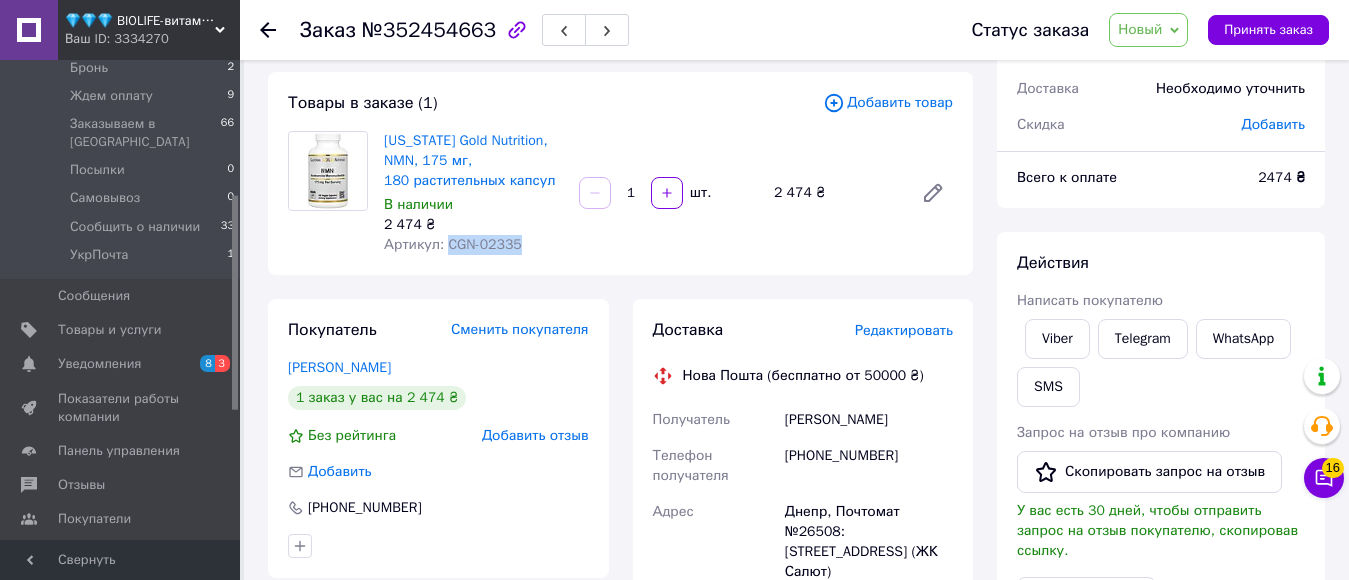 click on "Новый" at bounding box center (1140, 29) 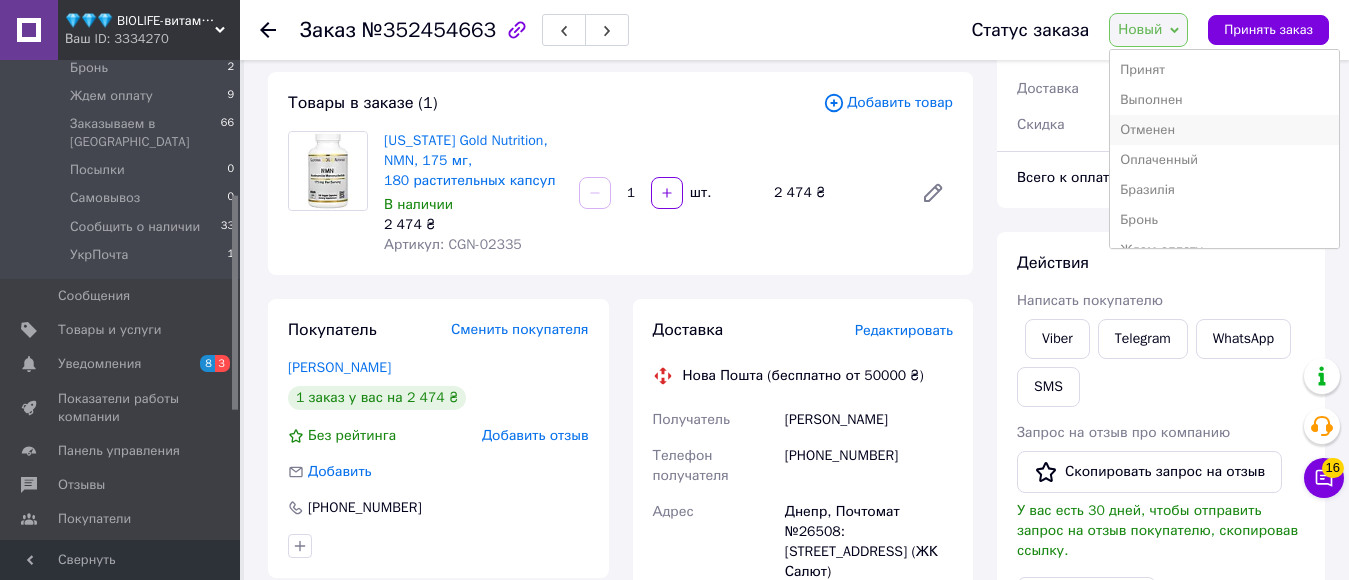 click on "Отменен" at bounding box center (1224, 130) 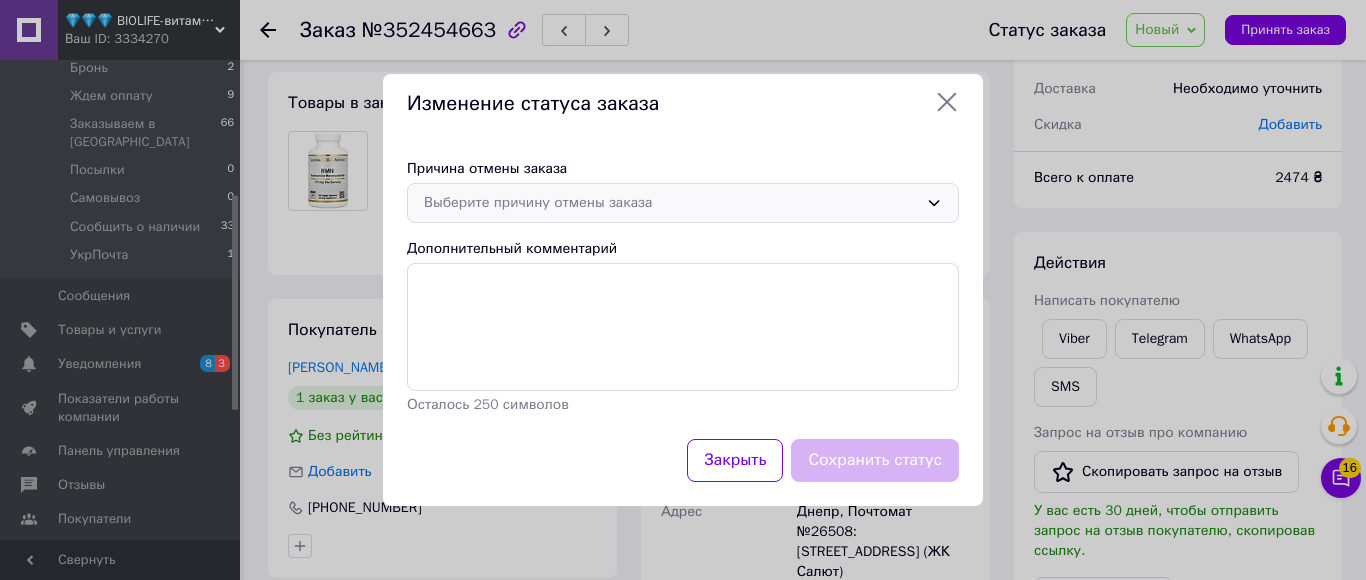 click on "Выберите причину отмены заказа" at bounding box center [671, 203] 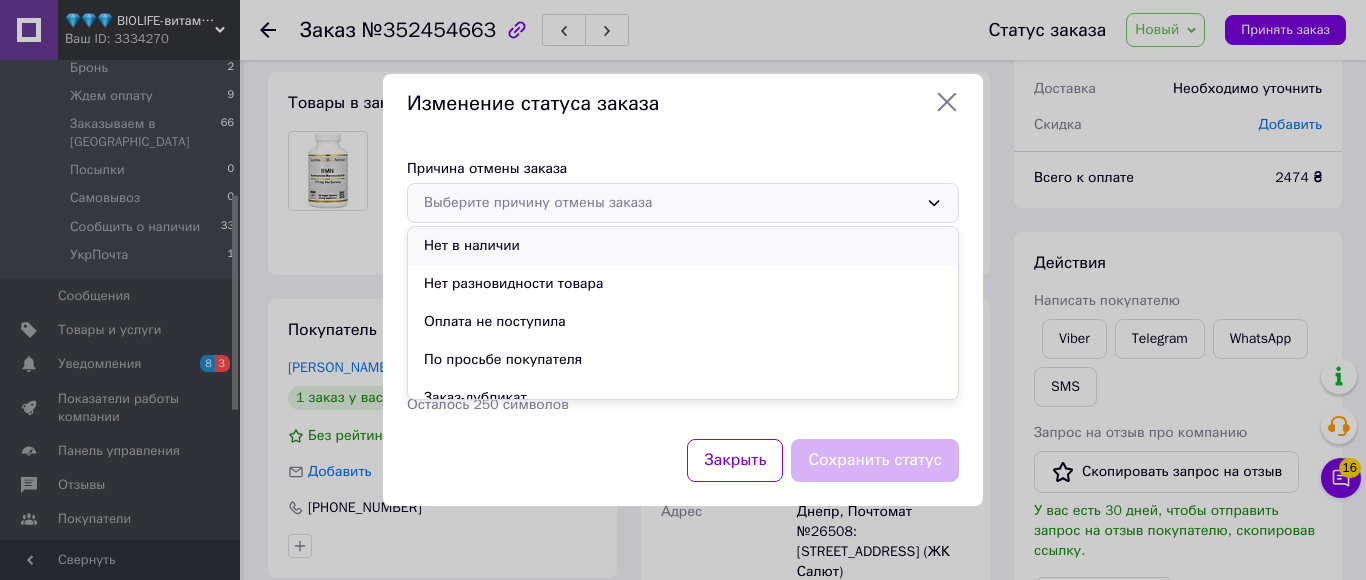 click on "Нет в наличии" at bounding box center (683, 246) 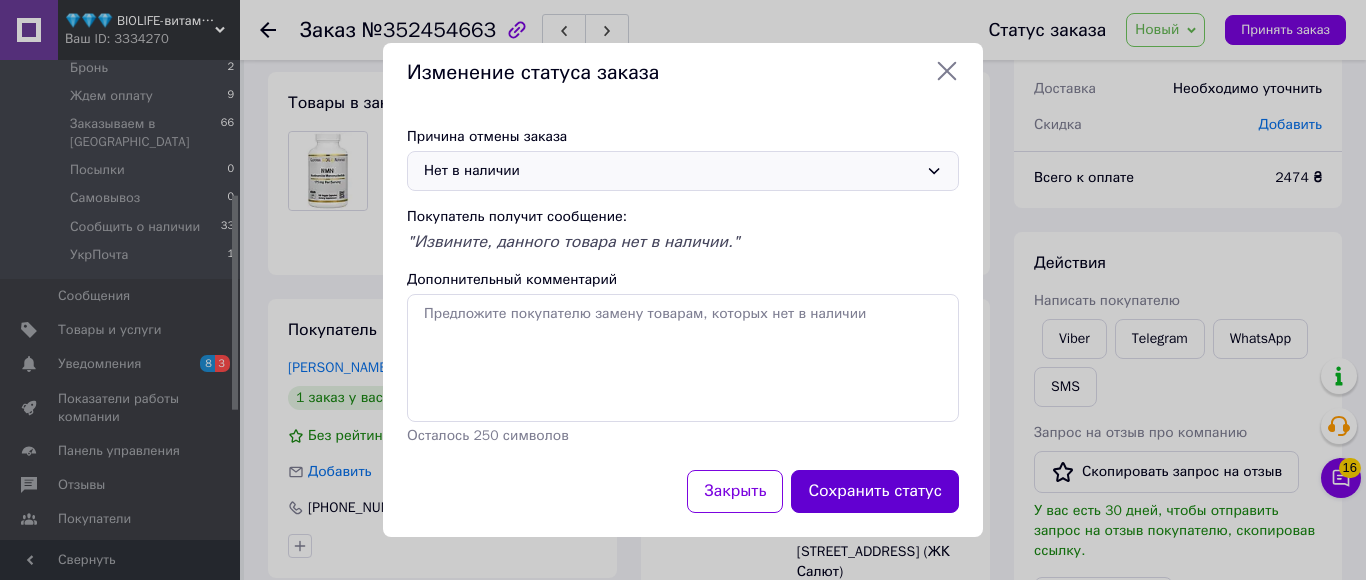 click on "Сохранить статус" at bounding box center (875, 491) 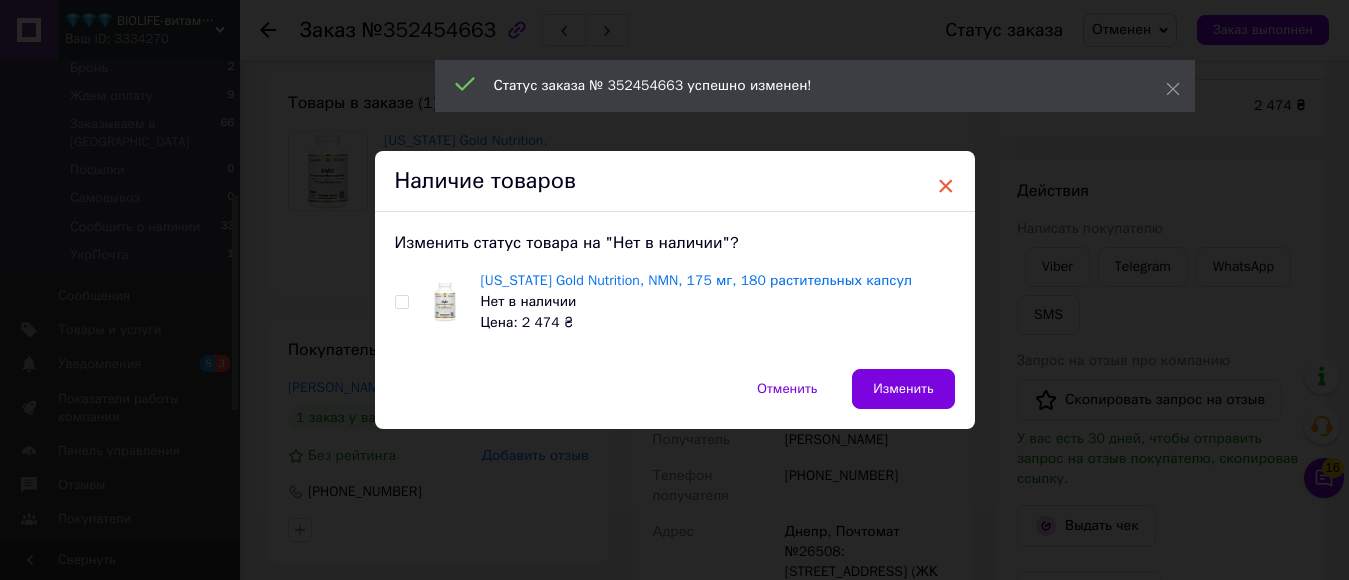 click on "×" at bounding box center [946, 186] 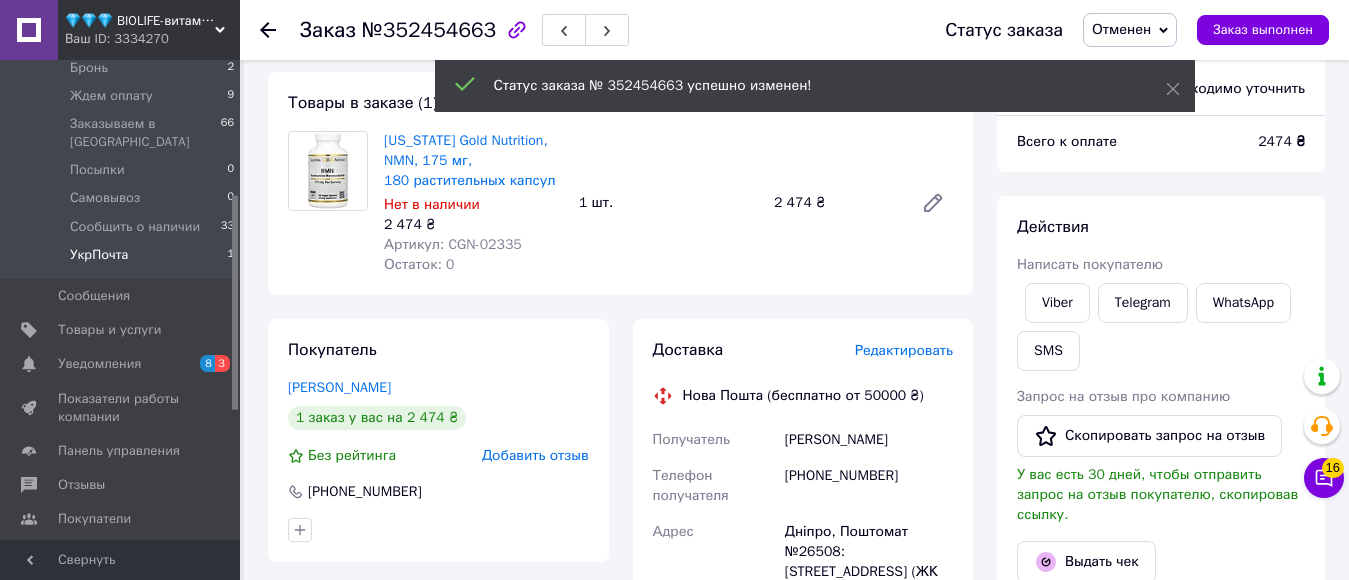 scroll, scrollTop: 0, scrollLeft: 0, axis: both 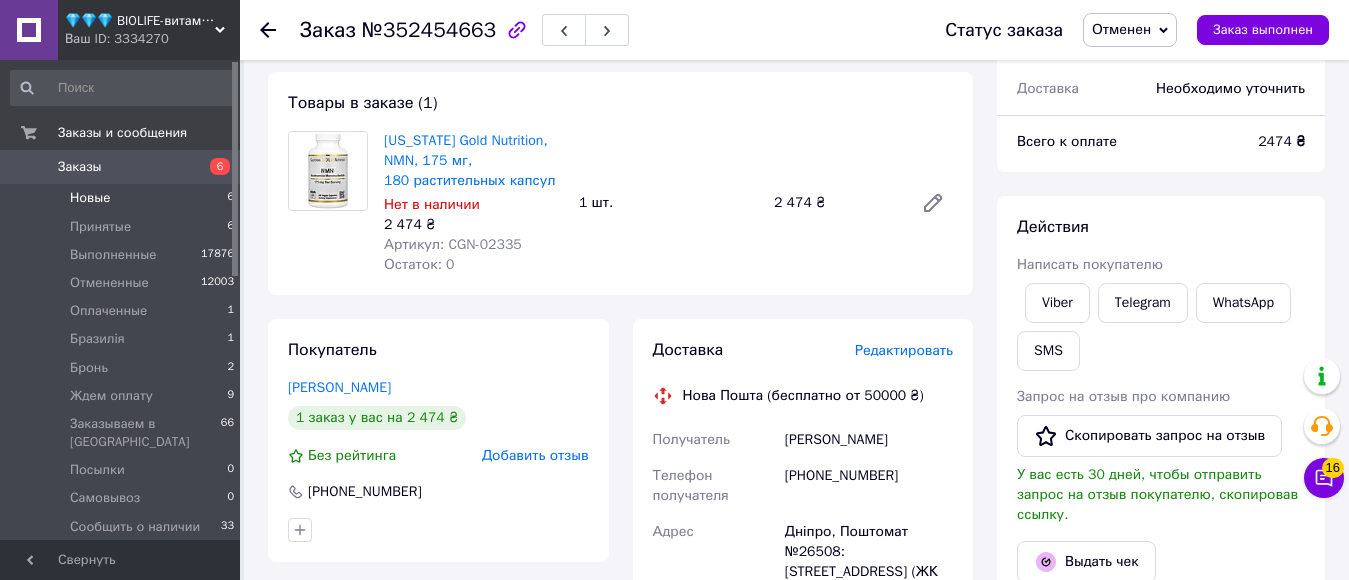 click on "Новые" at bounding box center (90, 198) 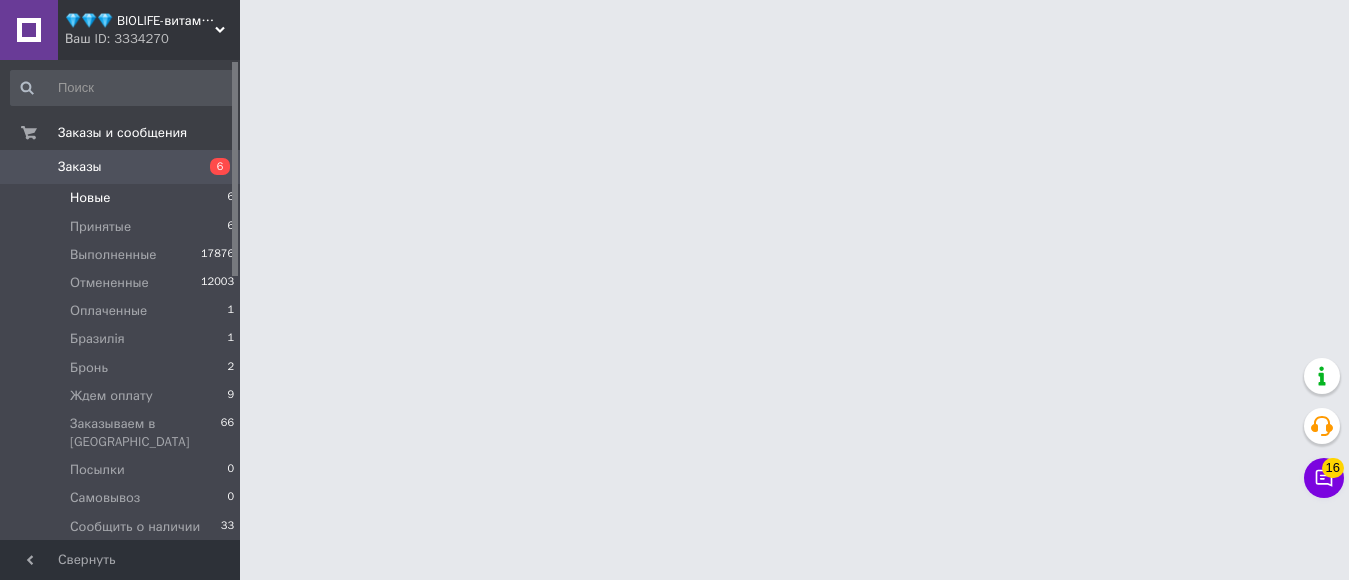 scroll, scrollTop: 0, scrollLeft: 0, axis: both 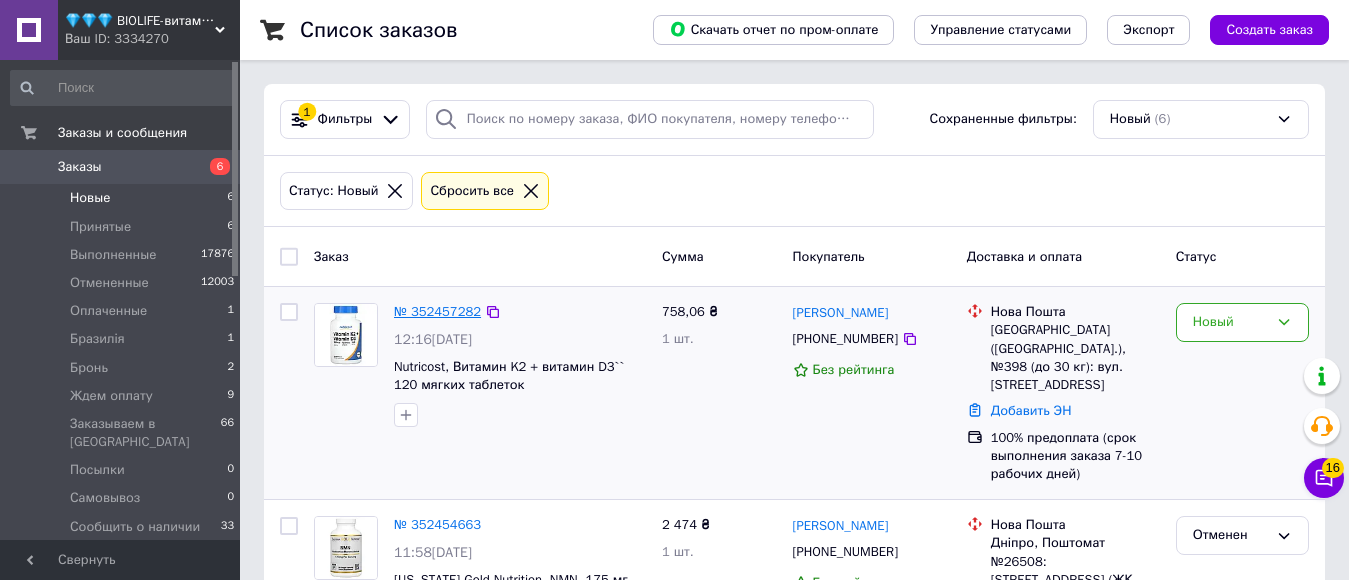 click on "№ 352457282" at bounding box center (437, 311) 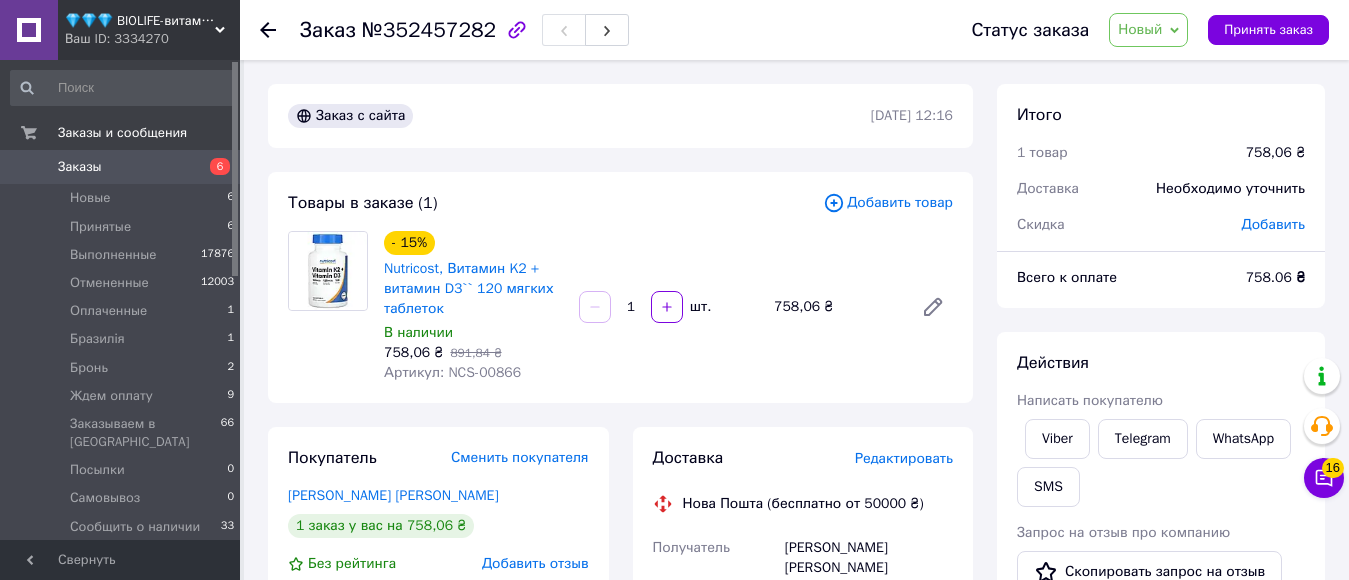 drag, startPoint x: 443, startPoint y: 375, endPoint x: 522, endPoint y: 377, distance: 79.025314 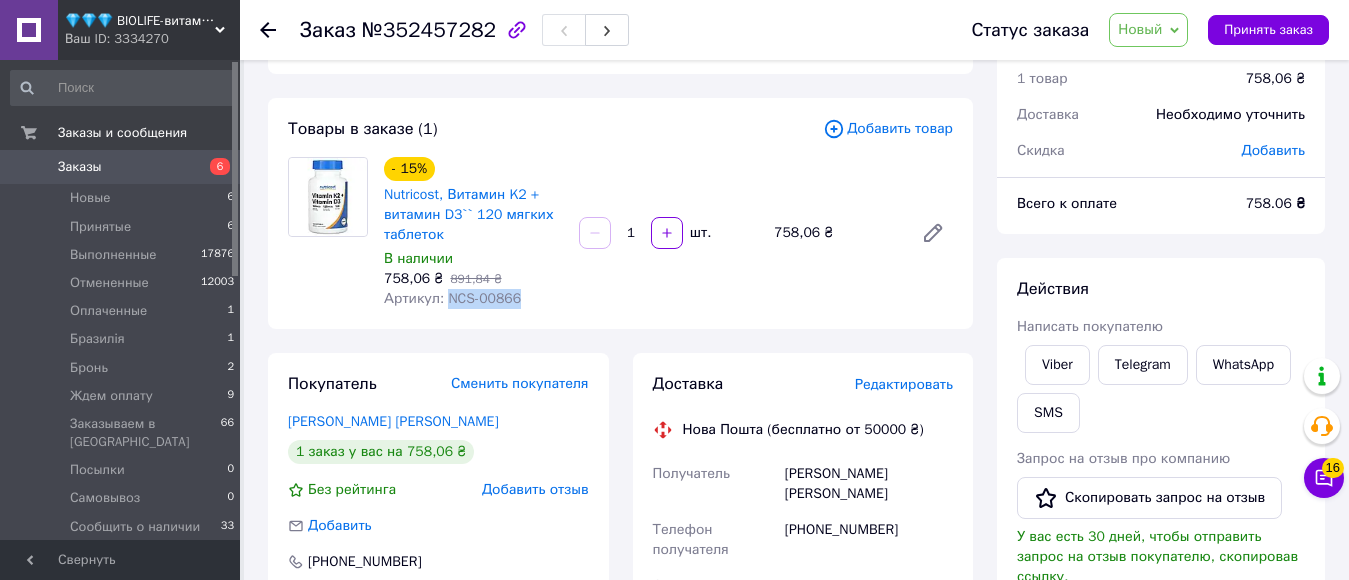 scroll, scrollTop: 200, scrollLeft: 0, axis: vertical 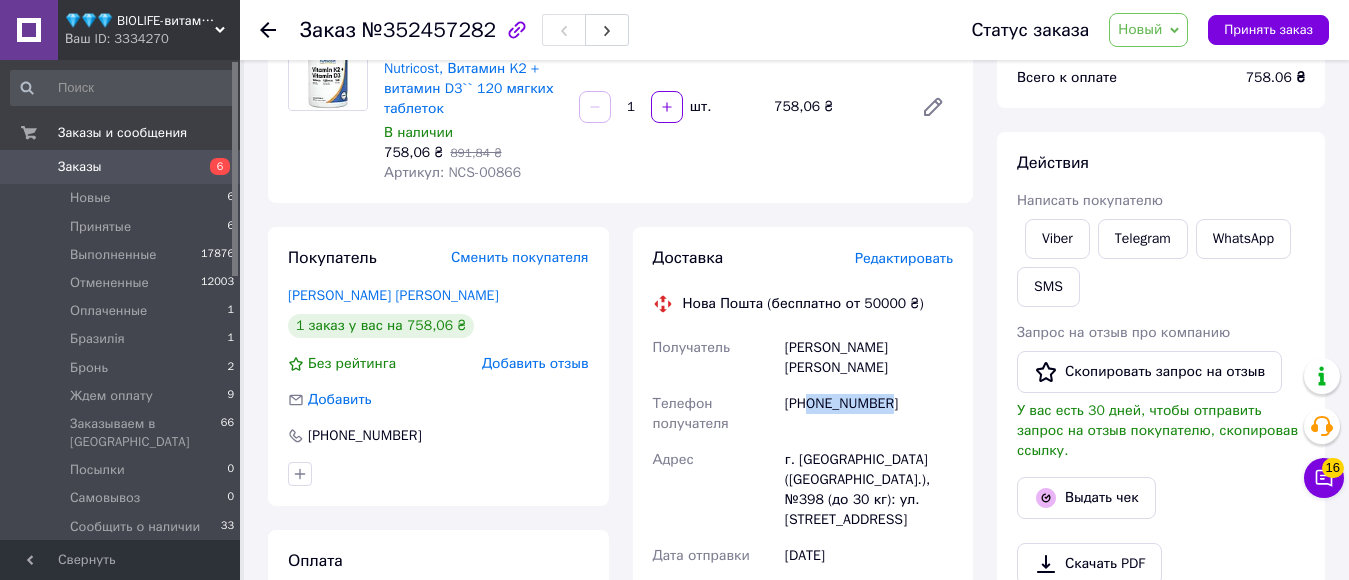 drag, startPoint x: 807, startPoint y: 387, endPoint x: 895, endPoint y: 390, distance: 88.051125 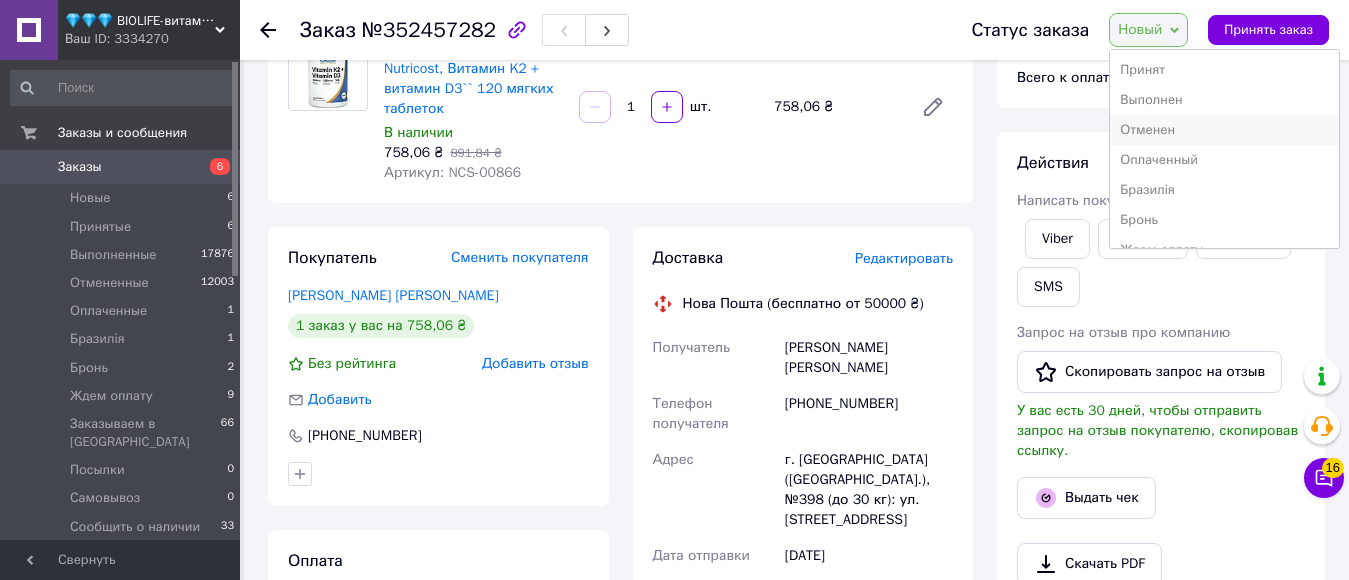 click on "Отменен" at bounding box center (1224, 130) 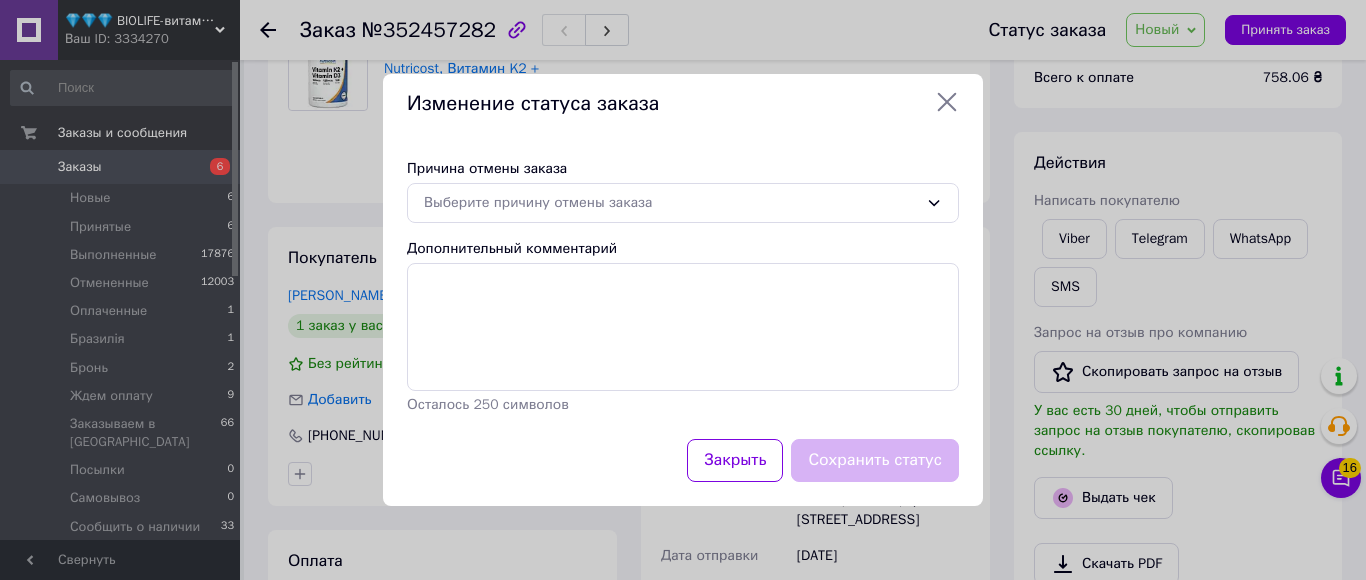 click 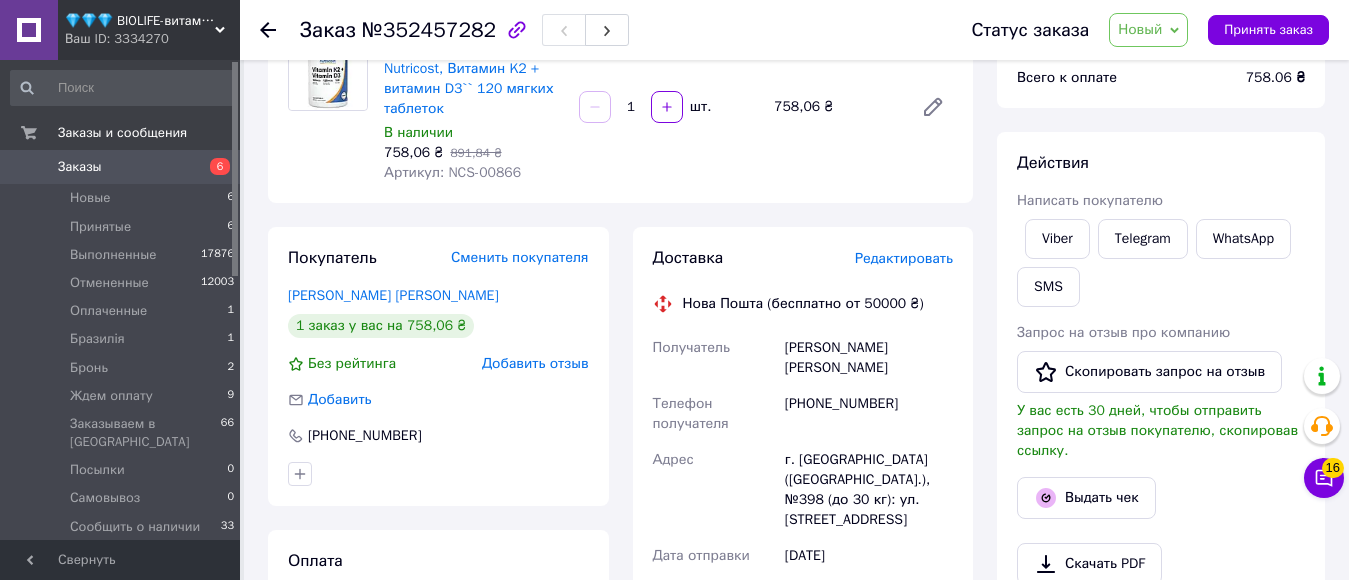 click on "Новый" at bounding box center (1140, 29) 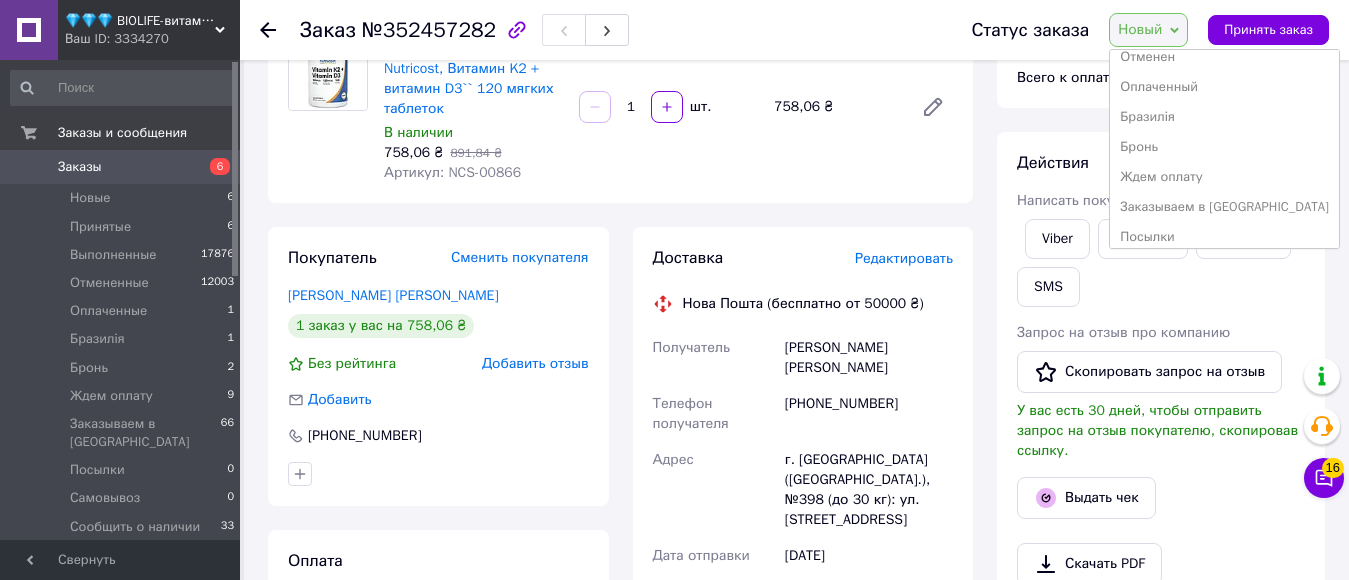 scroll, scrollTop: 172, scrollLeft: 0, axis: vertical 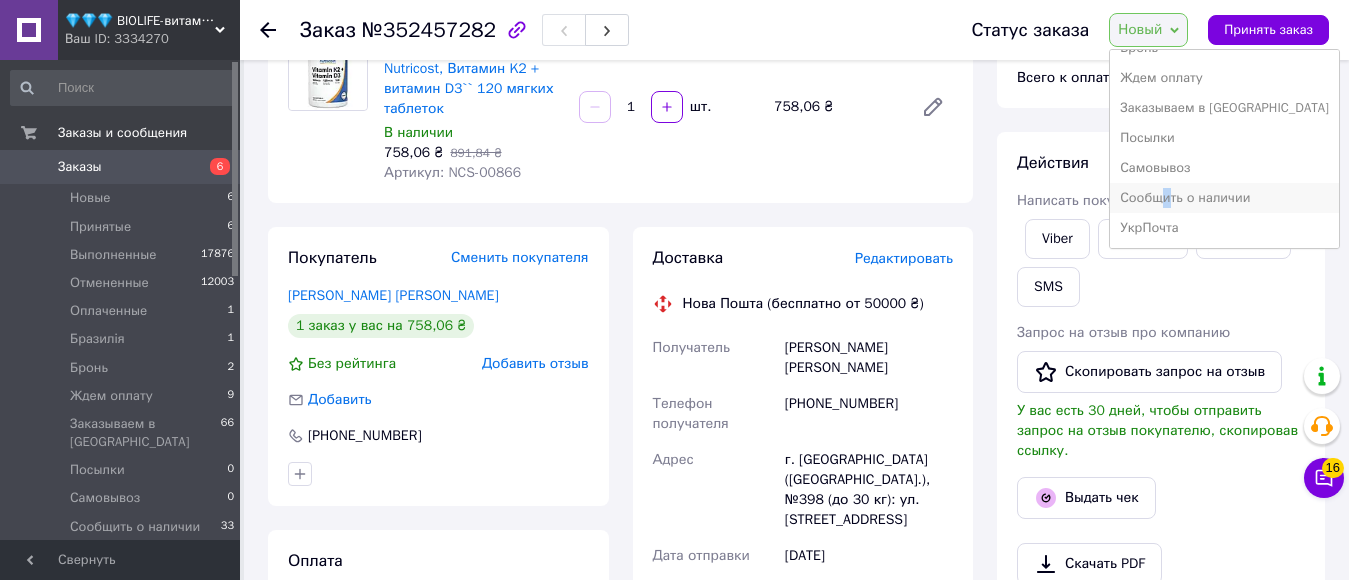 click on "Сообщить о наличии" at bounding box center [1224, 198] 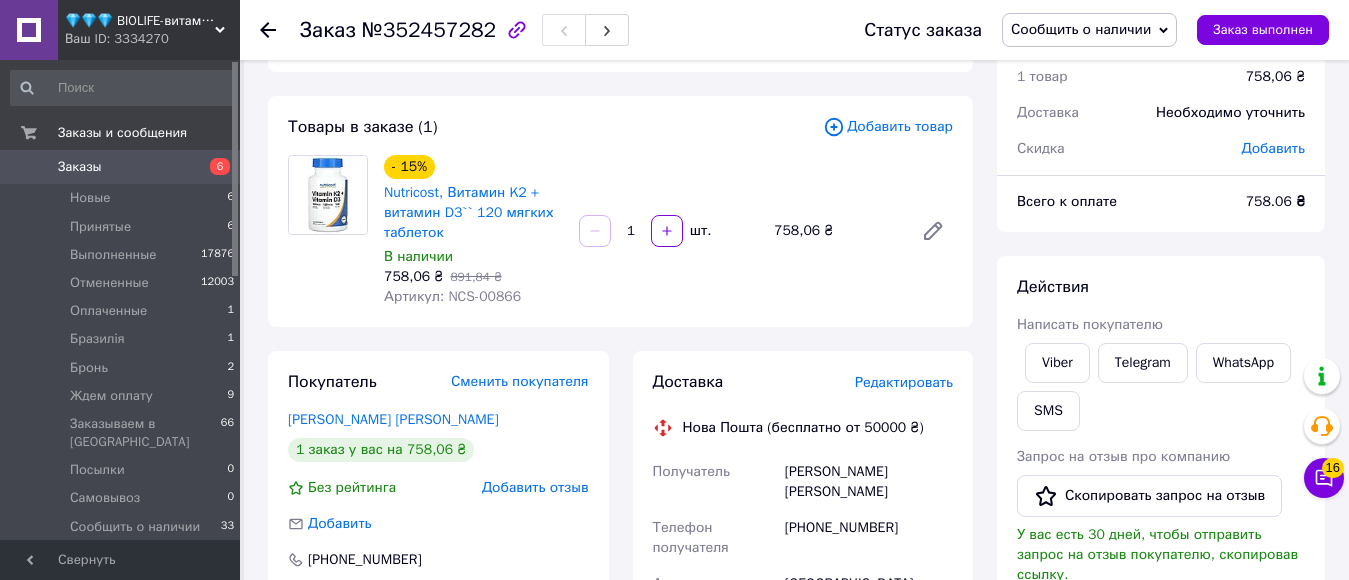 scroll, scrollTop: 0, scrollLeft: 0, axis: both 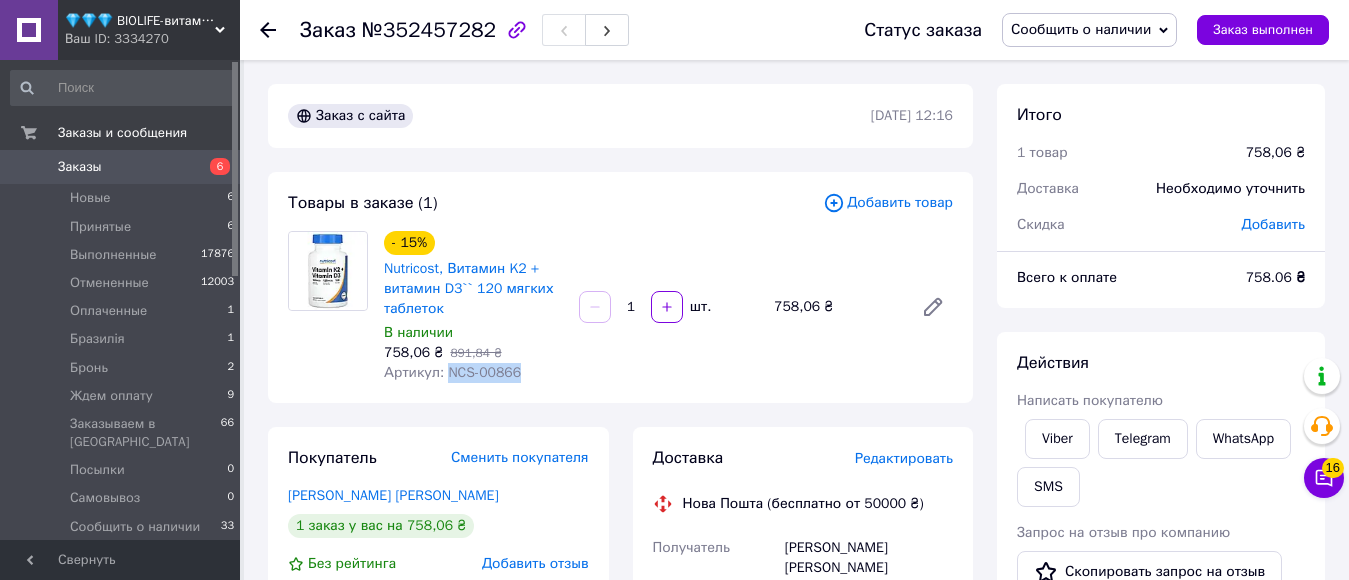 drag, startPoint x: 445, startPoint y: 372, endPoint x: 512, endPoint y: 377, distance: 67.18631 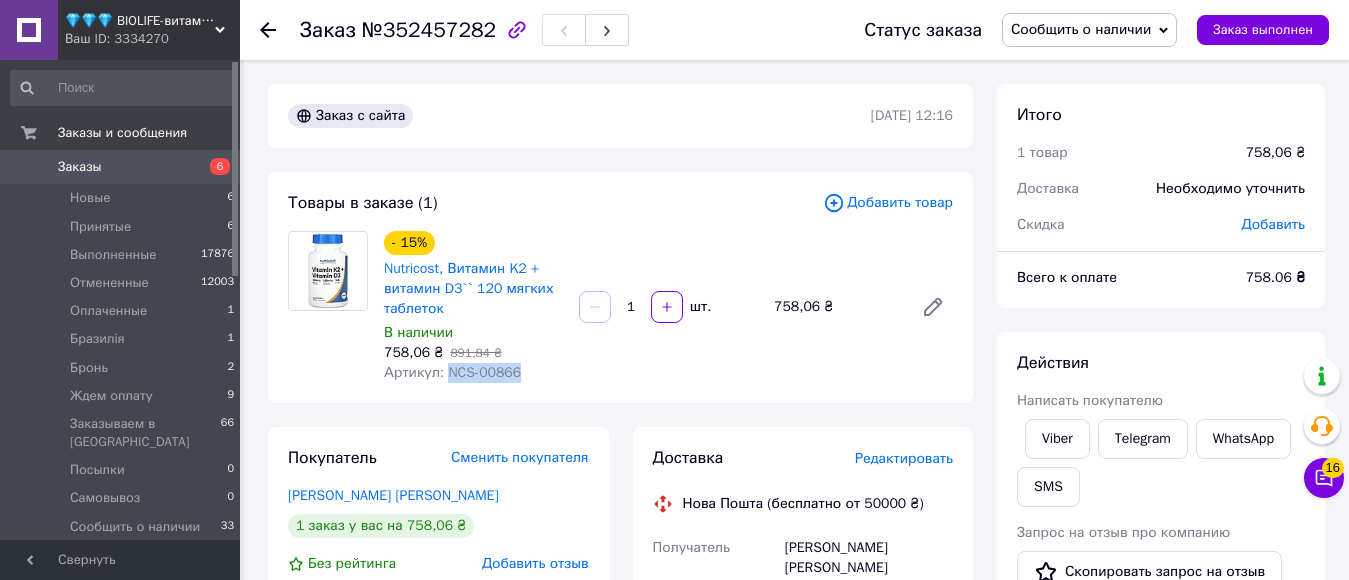 click on "Артикул: NCS-00866" at bounding box center [452, 372] 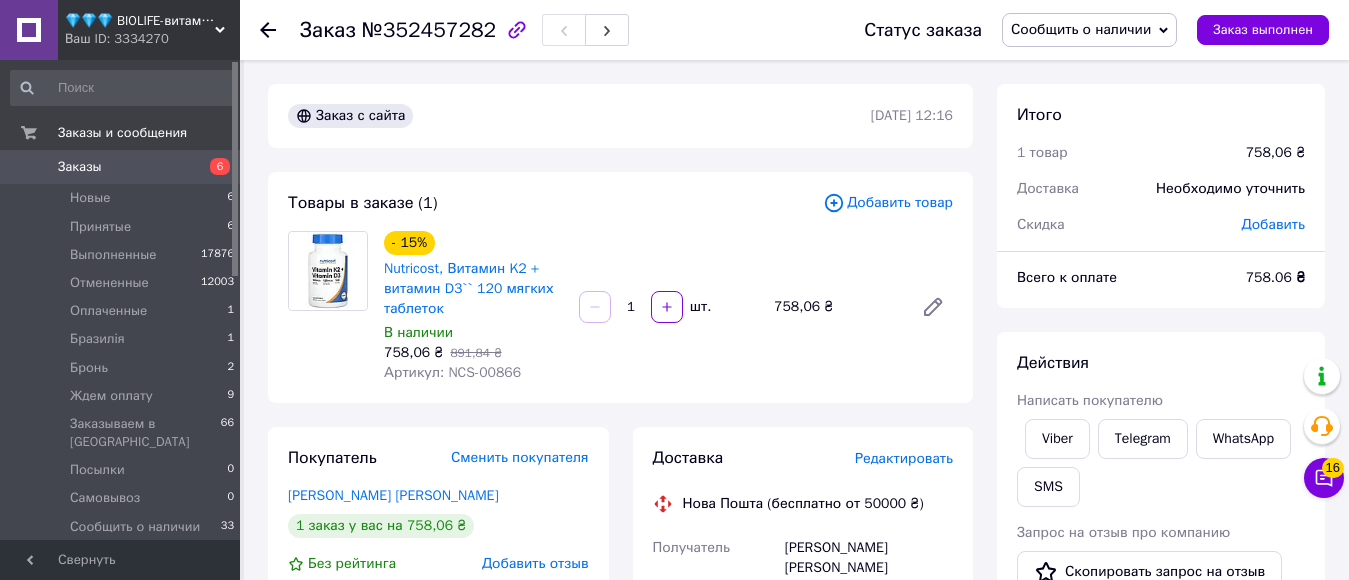 click on "💎💎💎 BIOLIFE-витамины и минералы" at bounding box center (140, 21) 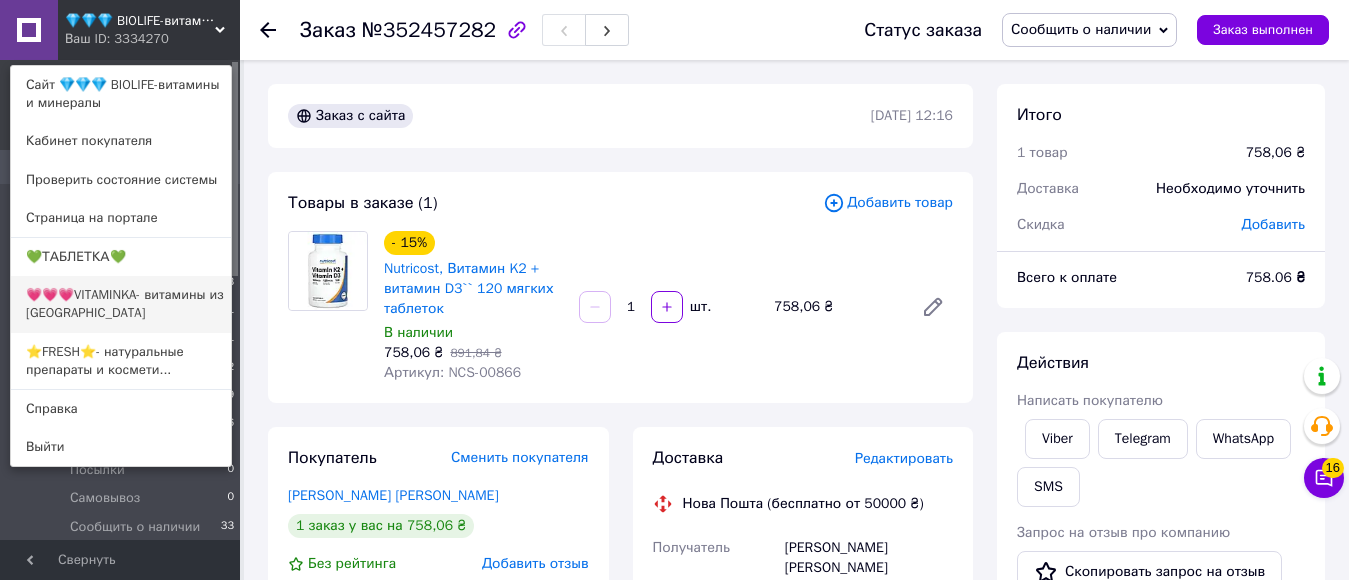 click on "💗💗💗VITAMINKA- витамины из [GEOGRAPHIC_DATA]" at bounding box center (121, 304) 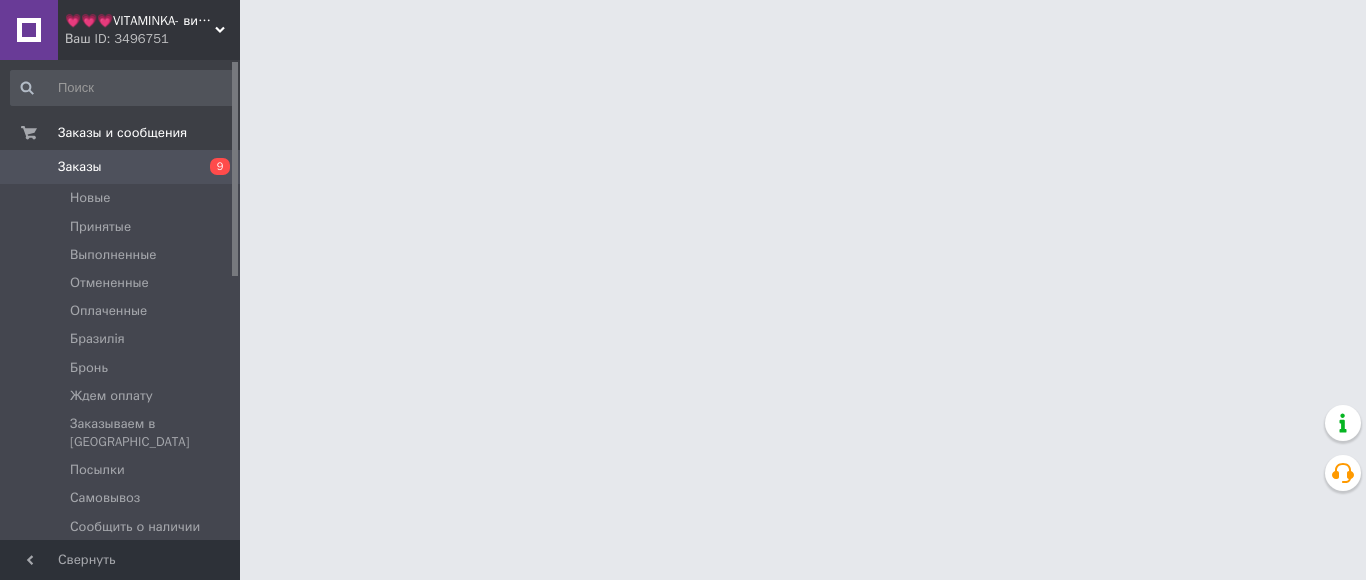 scroll, scrollTop: 0, scrollLeft: 0, axis: both 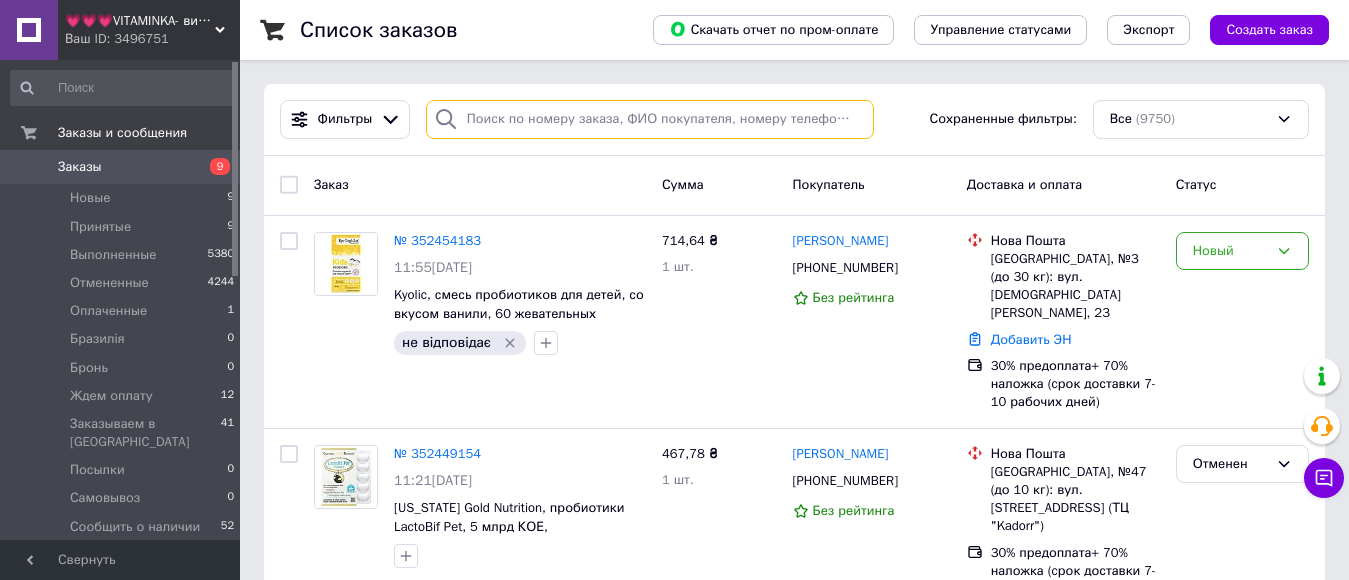 paste on "352392849" 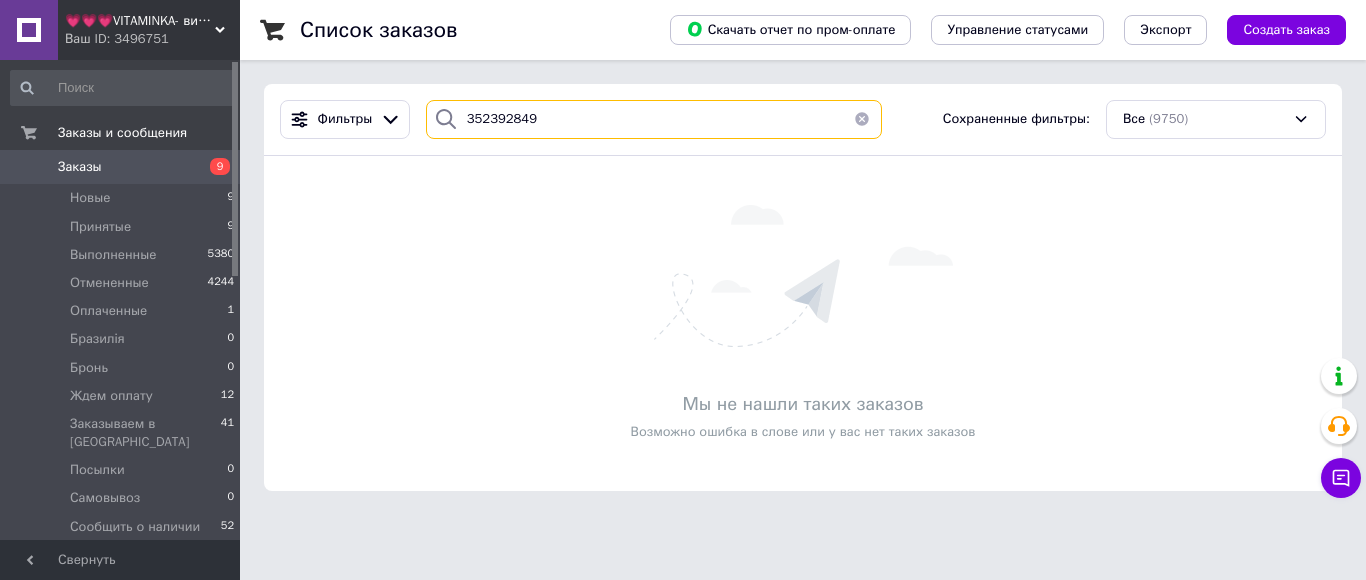 type on "352392849" 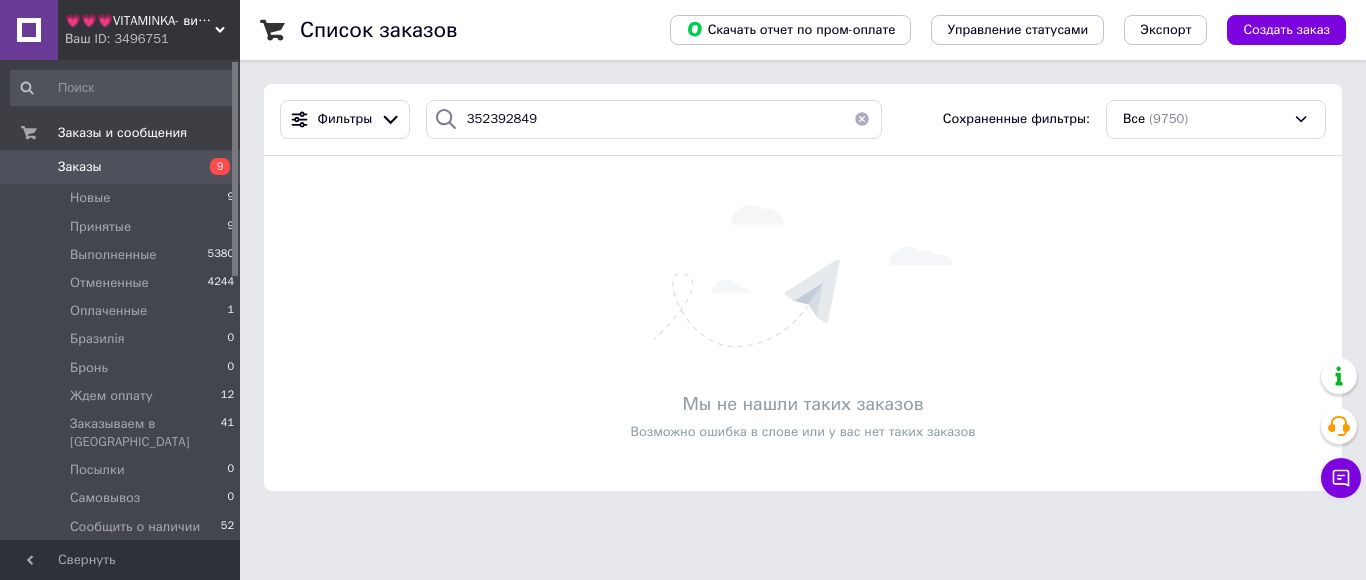 click on "💗💗💗VITAMINKA- витамины из [GEOGRAPHIC_DATA]" at bounding box center (140, 21) 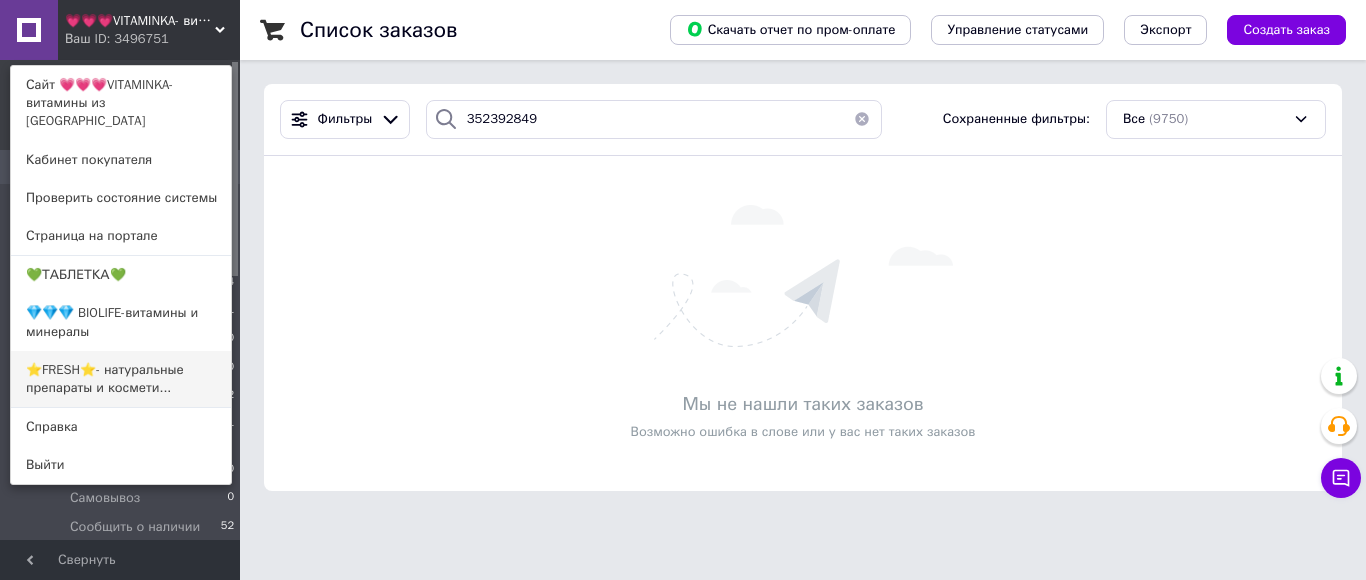 click on "⭐FRESH⭐- натуральные препараты и космети..." at bounding box center (121, 379) 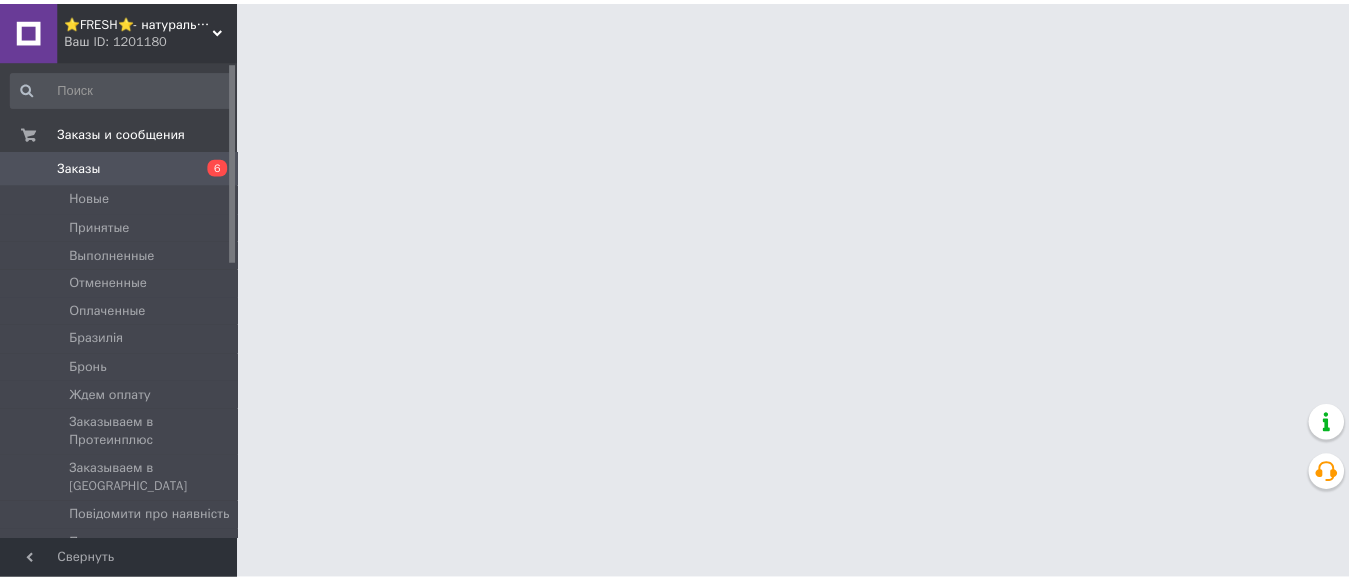 scroll, scrollTop: 0, scrollLeft: 0, axis: both 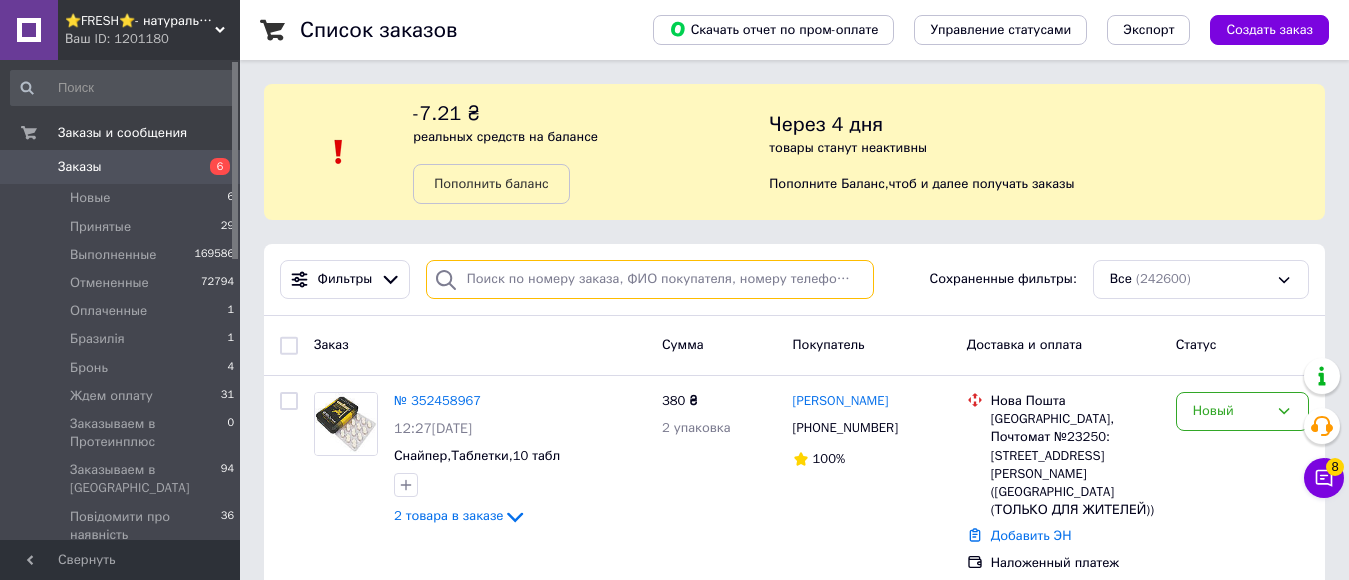 paste on "352392849" 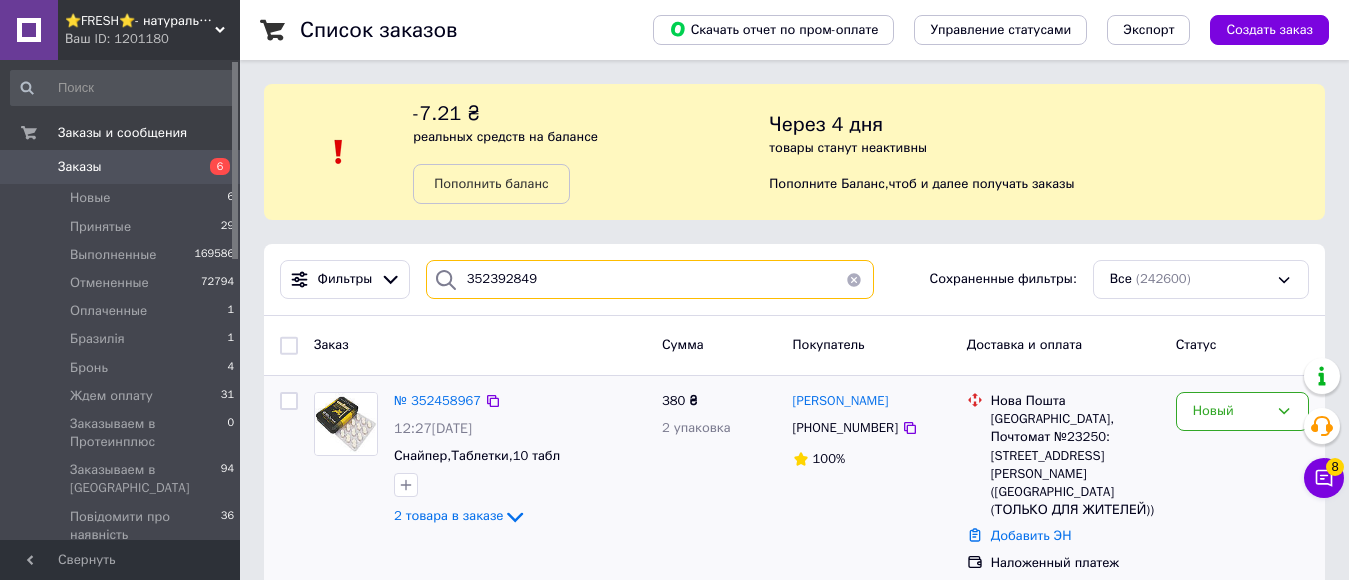 type on "352392849" 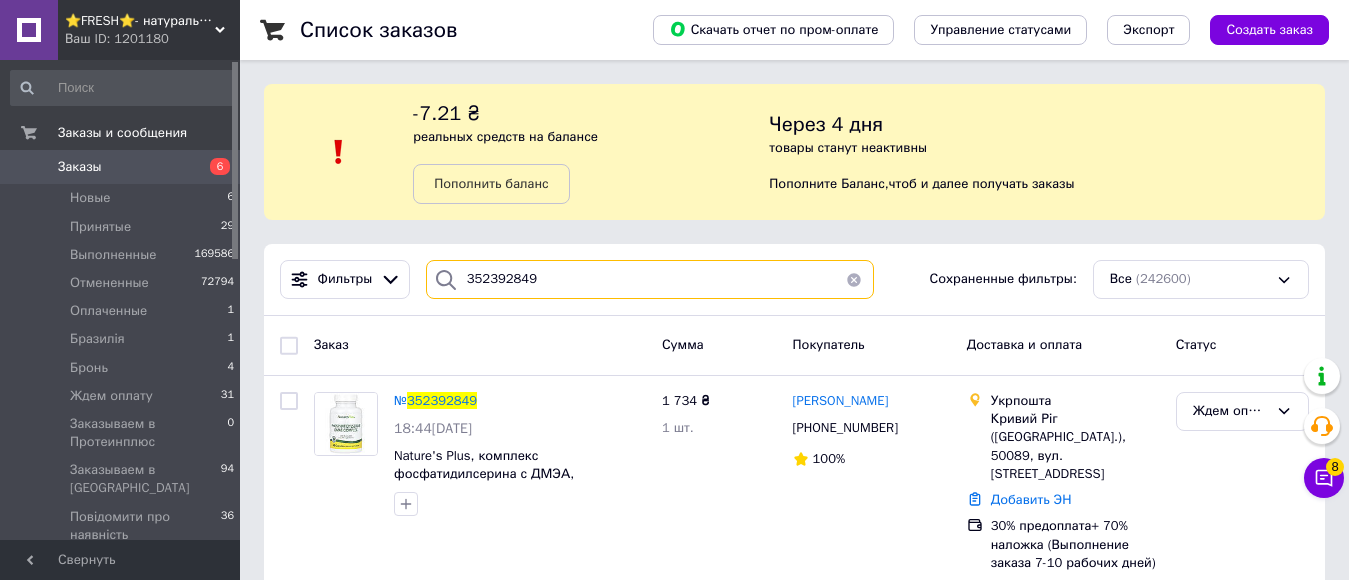 scroll, scrollTop: 32, scrollLeft: 0, axis: vertical 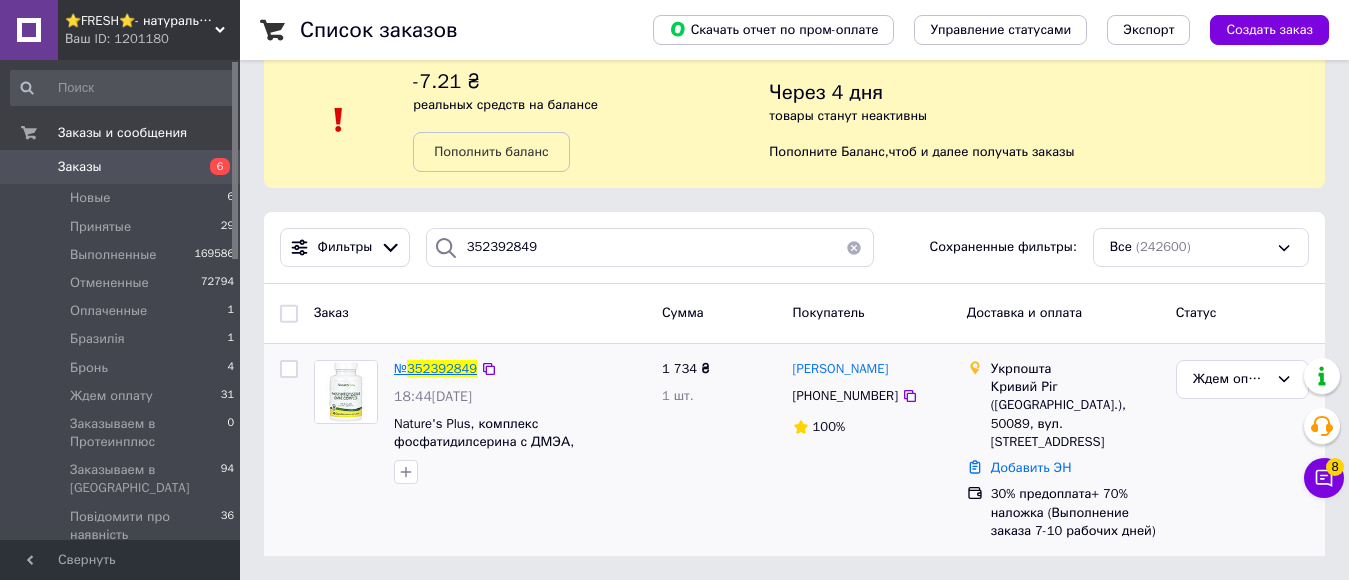 click on "352392849" at bounding box center (442, 368) 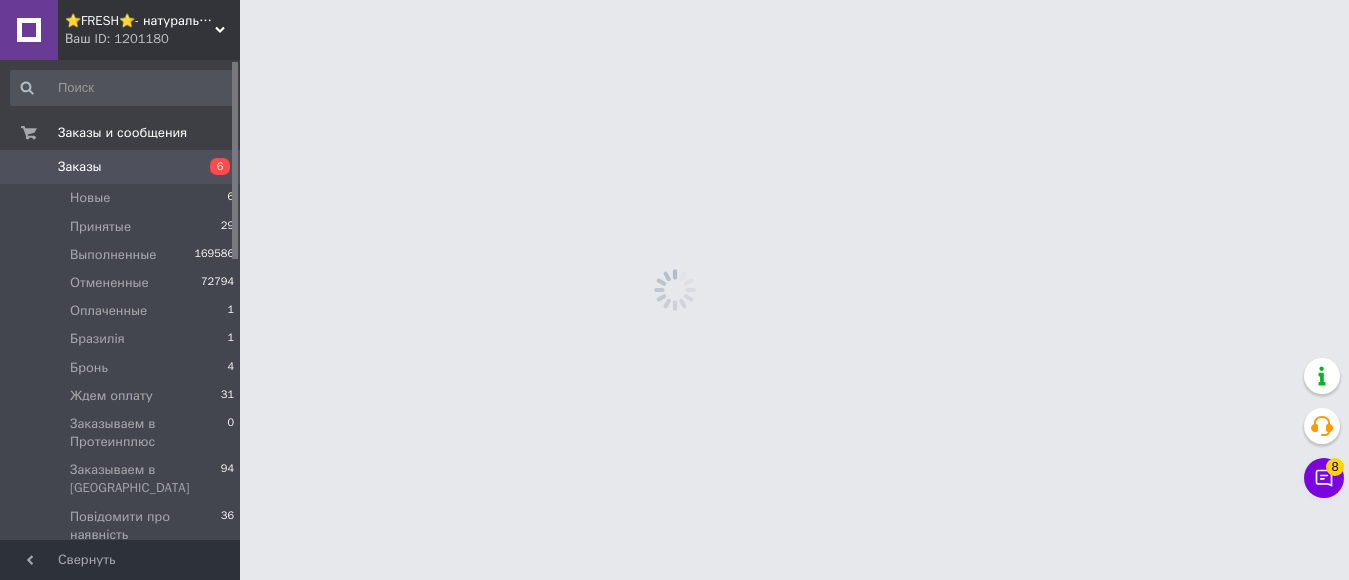 scroll, scrollTop: 0, scrollLeft: 0, axis: both 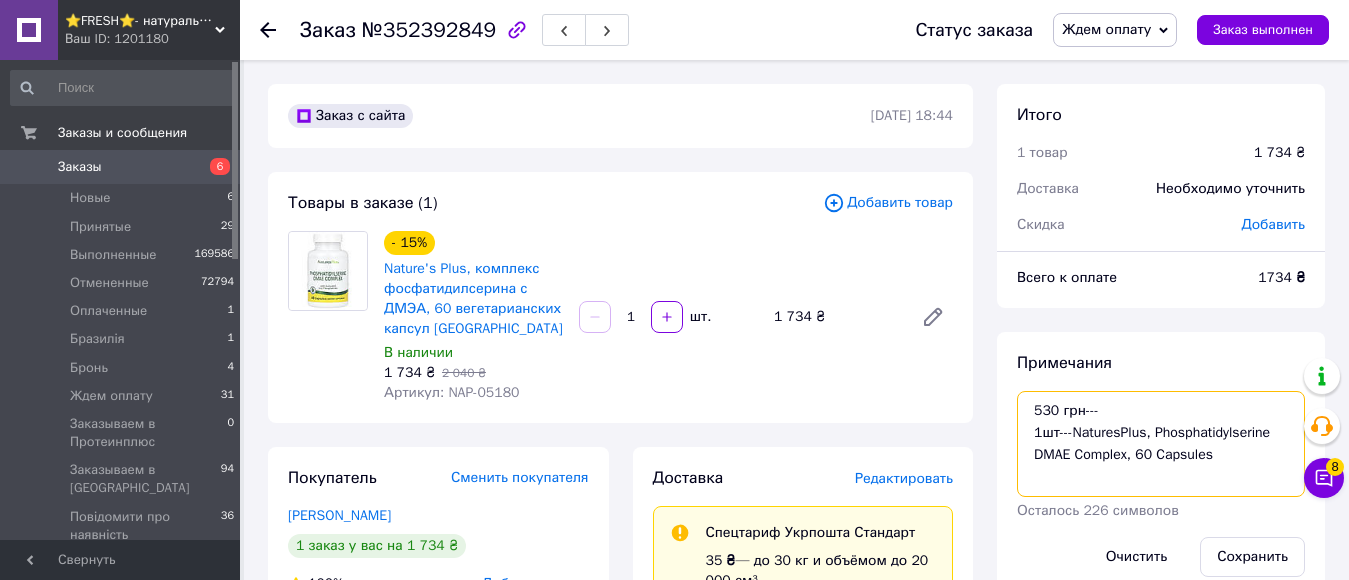 click on "530 грн---
1шт---NaturesPlus, Phosphatidylserine DMAE Complex, 60 Capsules" at bounding box center [1161, 444] 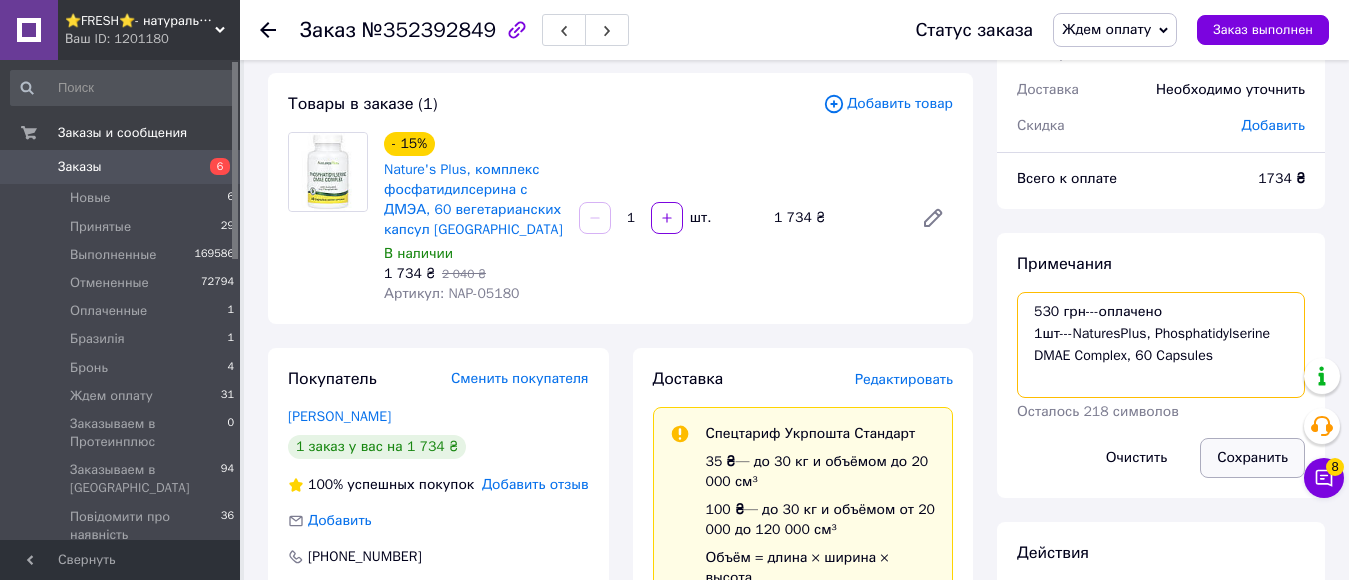 scroll, scrollTop: 100, scrollLeft: 0, axis: vertical 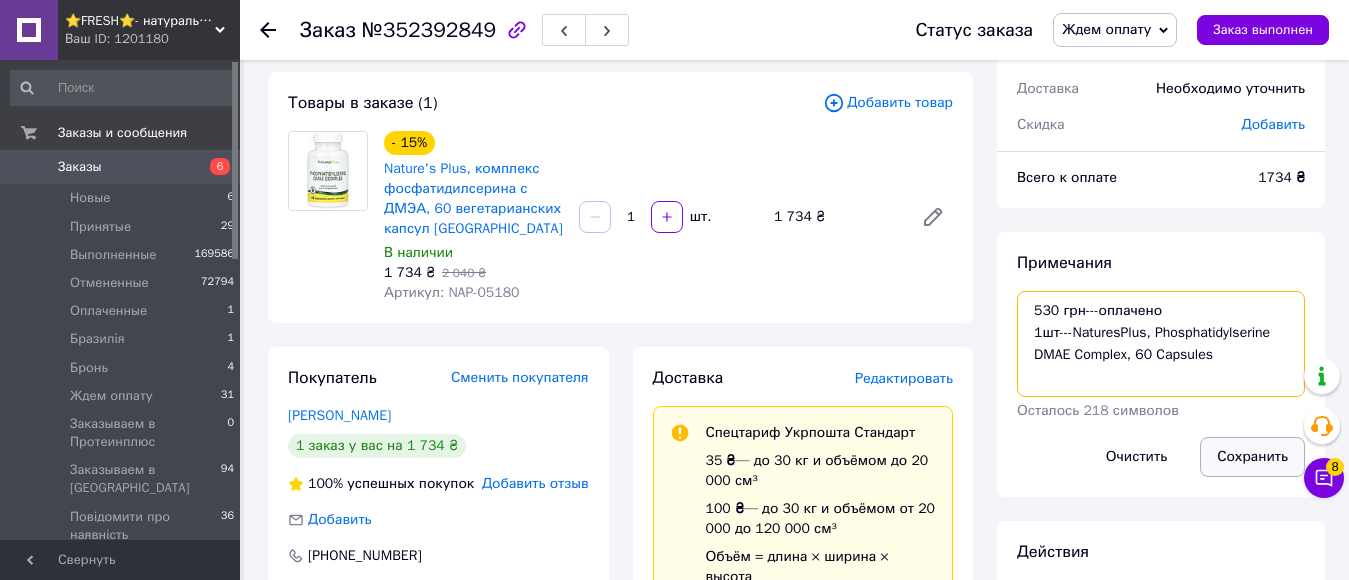 type on "530 грн---оплачено
1шт---NaturesPlus, Phosphatidylserine DMAE Complex, 60 Capsules" 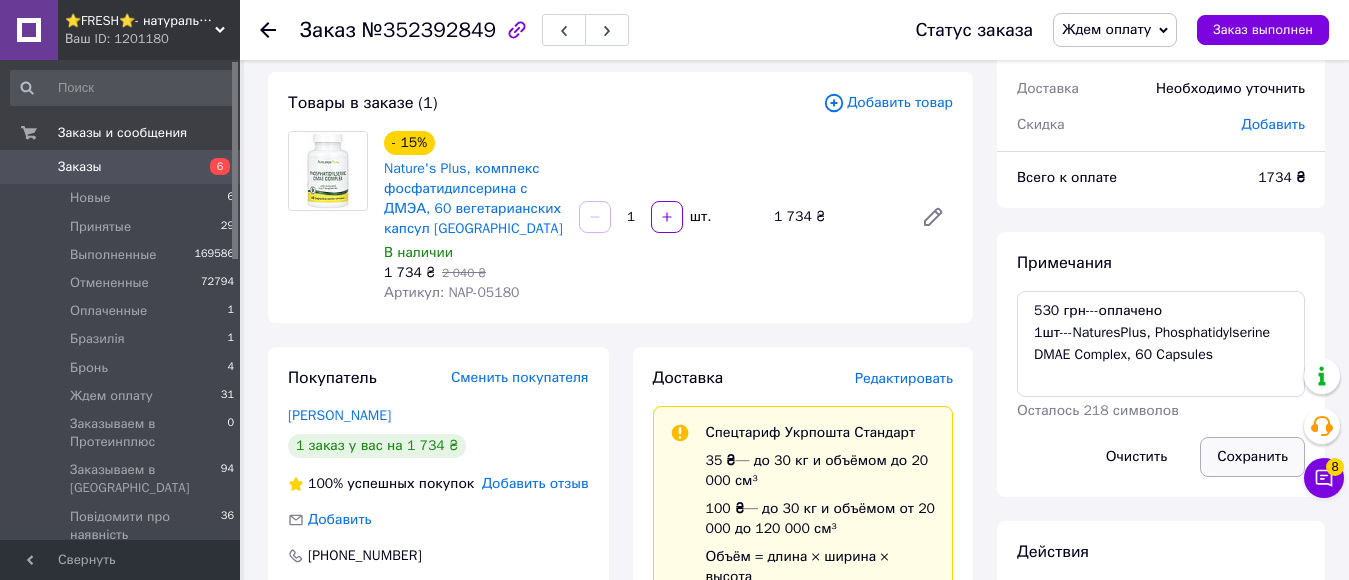 click on "Сохранить" at bounding box center (1252, 457) 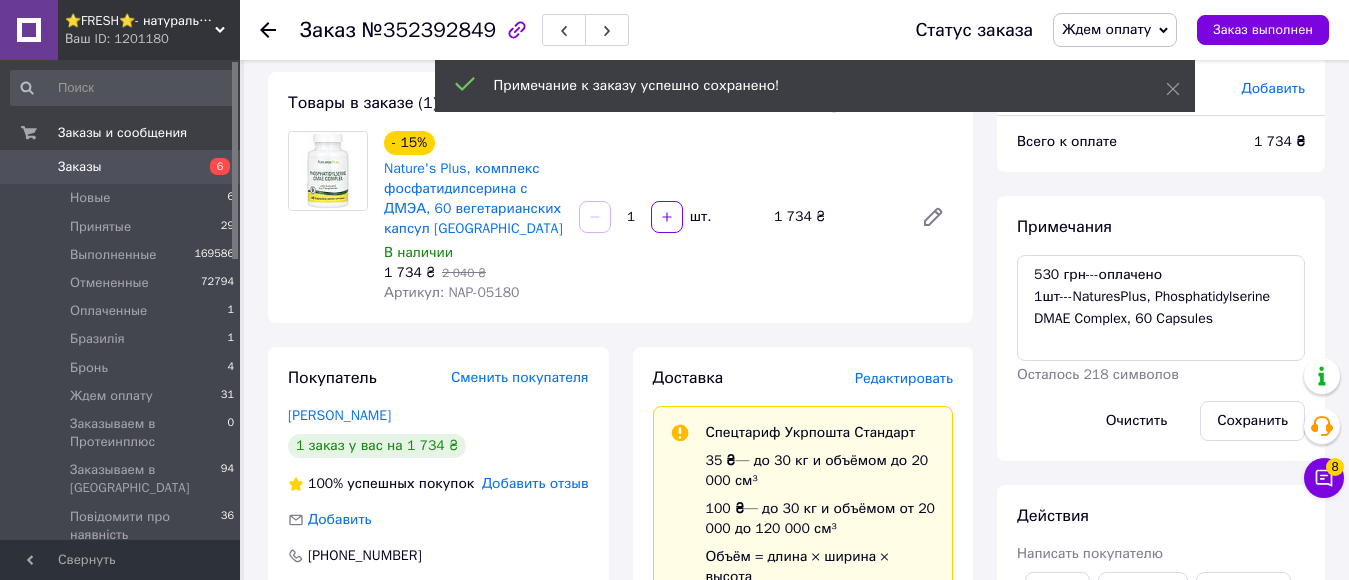 click on "Ждем оплату" at bounding box center (1106, 29) 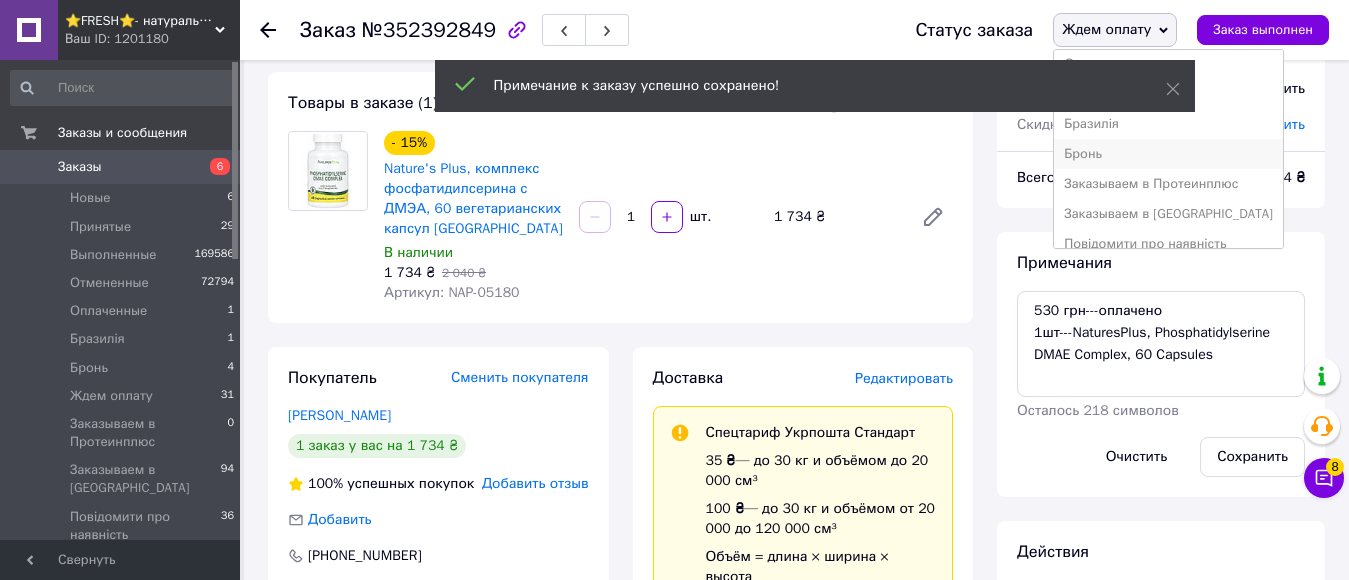scroll, scrollTop: 100, scrollLeft: 0, axis: vertical 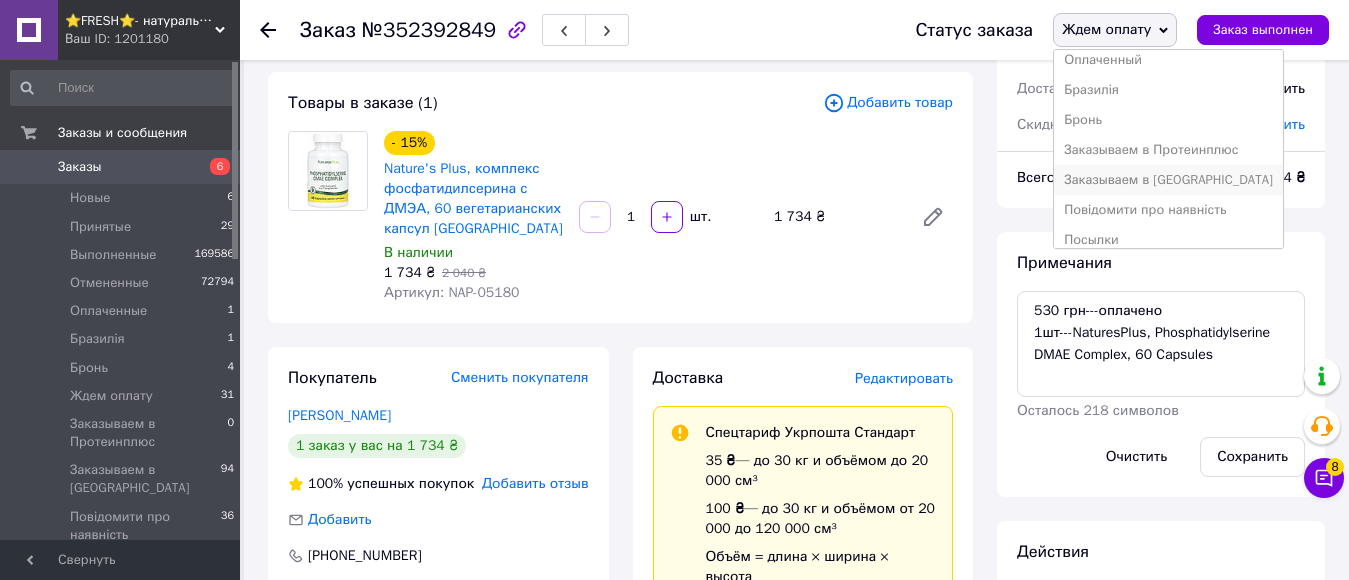 click on "Заказываем в [GEOGRAPHIC_DATA]" at bounding box center (1168, 180) 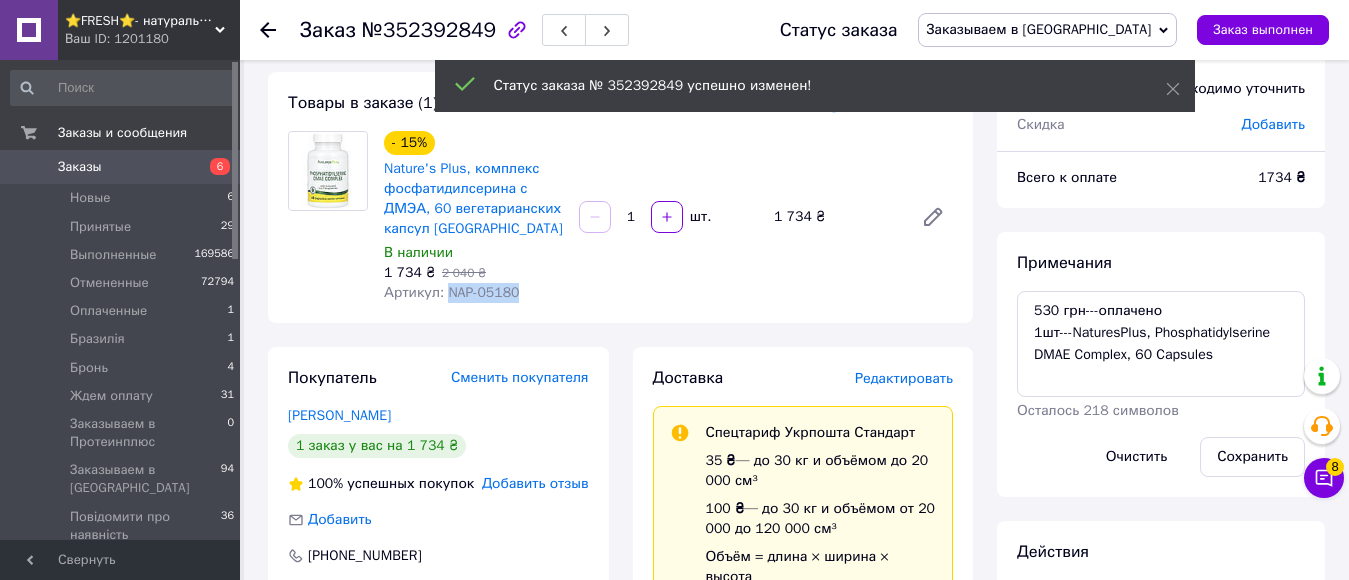 drag, startPoint x: 442, startPoint y: 292, endPoint x: 506, endPoint y: 296, distance: 64.12488 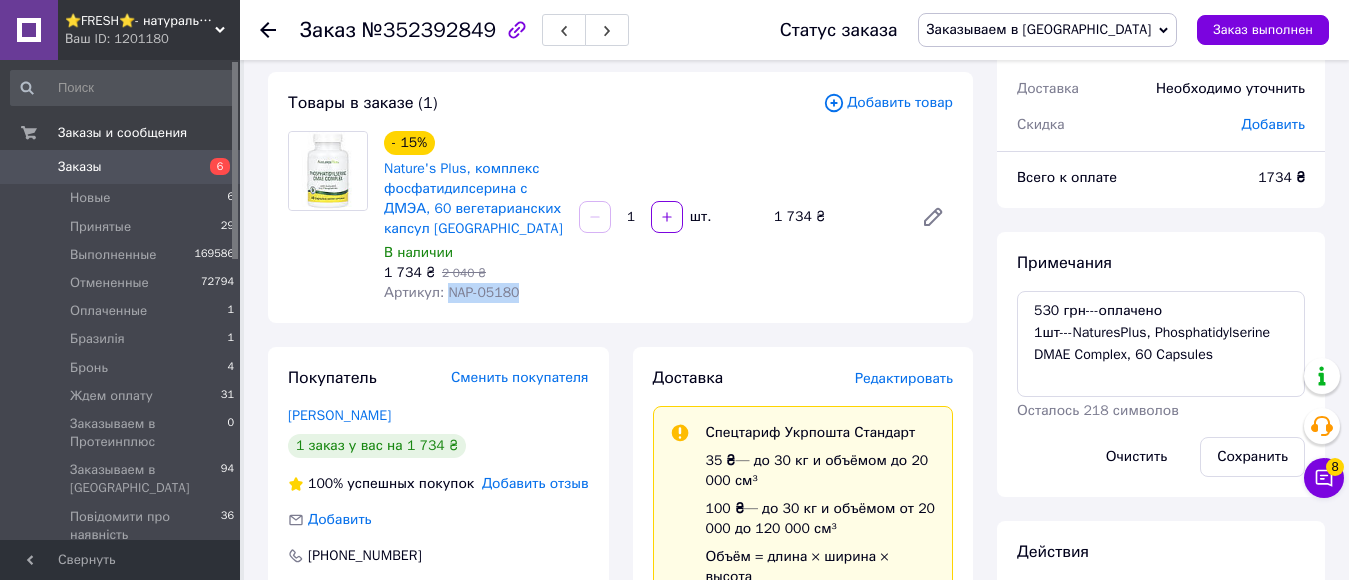 copy on "NAP-05180" 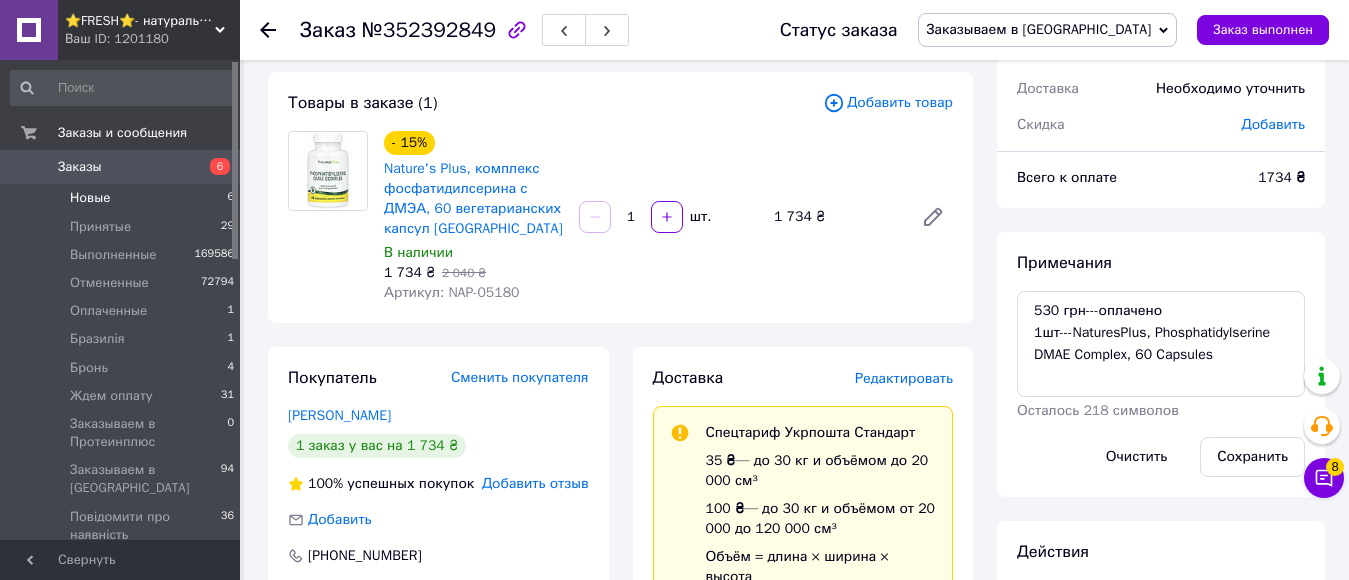 click on "Новые" at bounding box center (90, 198) 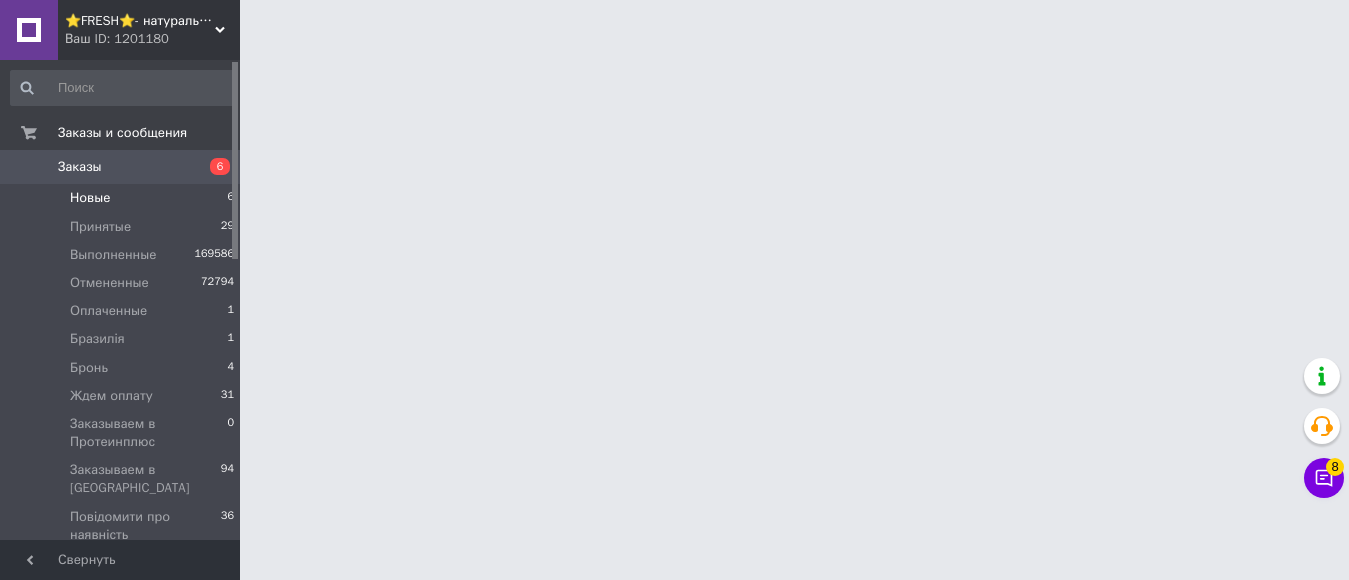 scroll, scrollTop: 0, scrollLeft: 0, axis: both 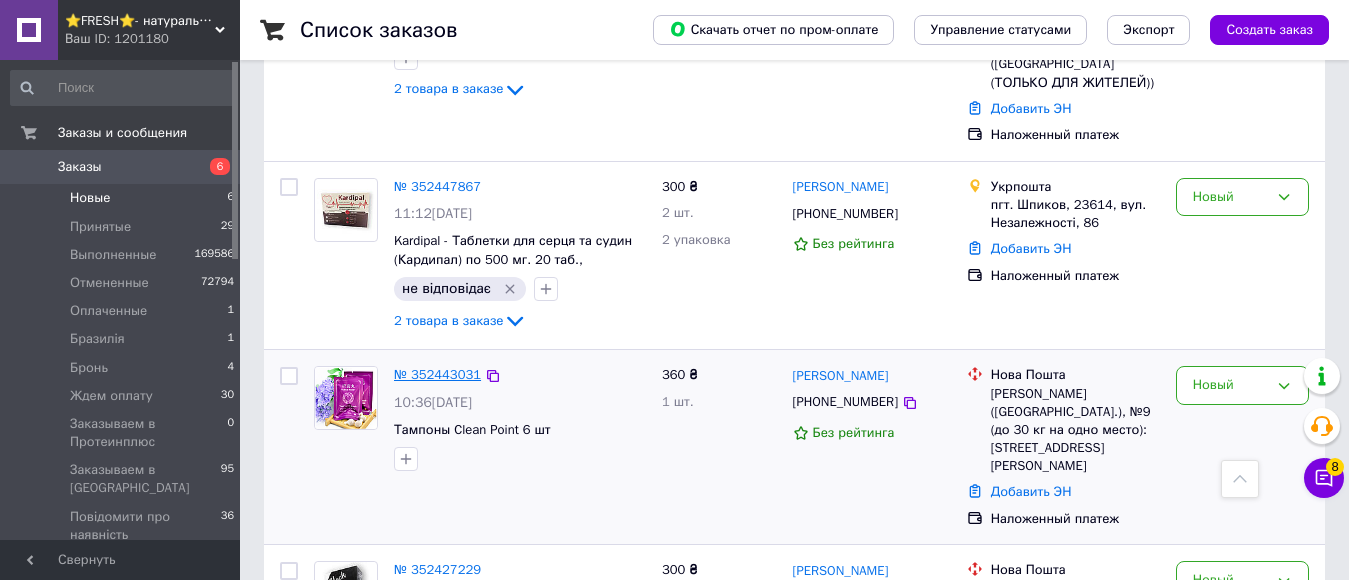 click on "№ 352443031" at bounding box center [437, 374] 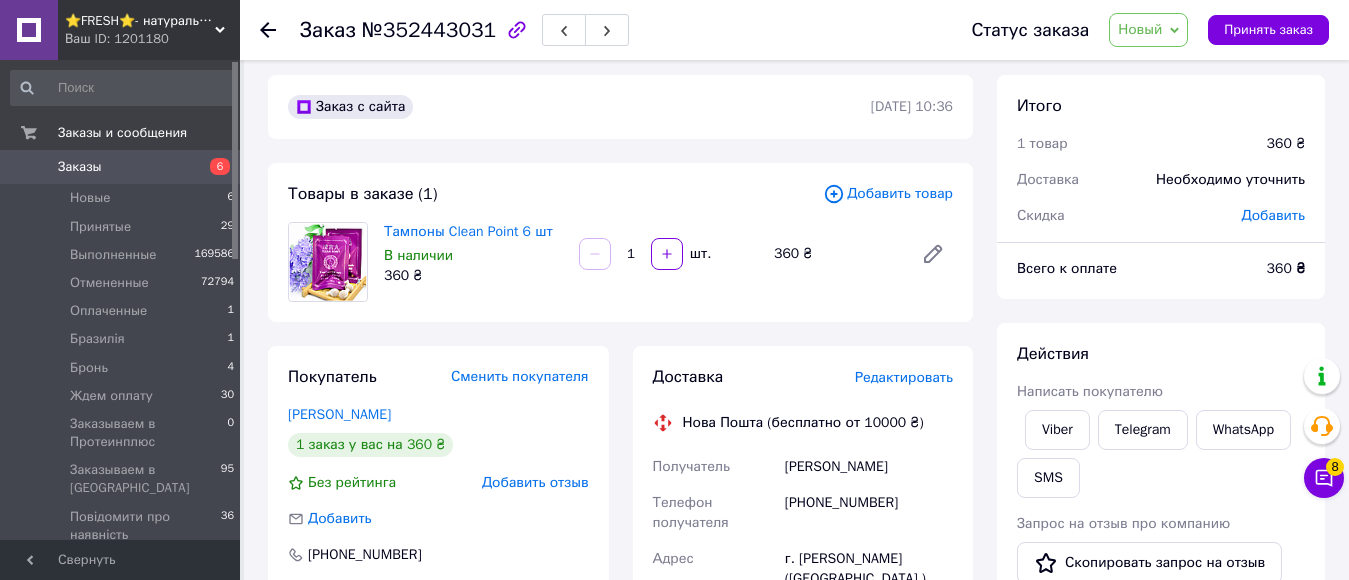 scroll, scrollTop: 0, scrollLeft: 0, axis: both 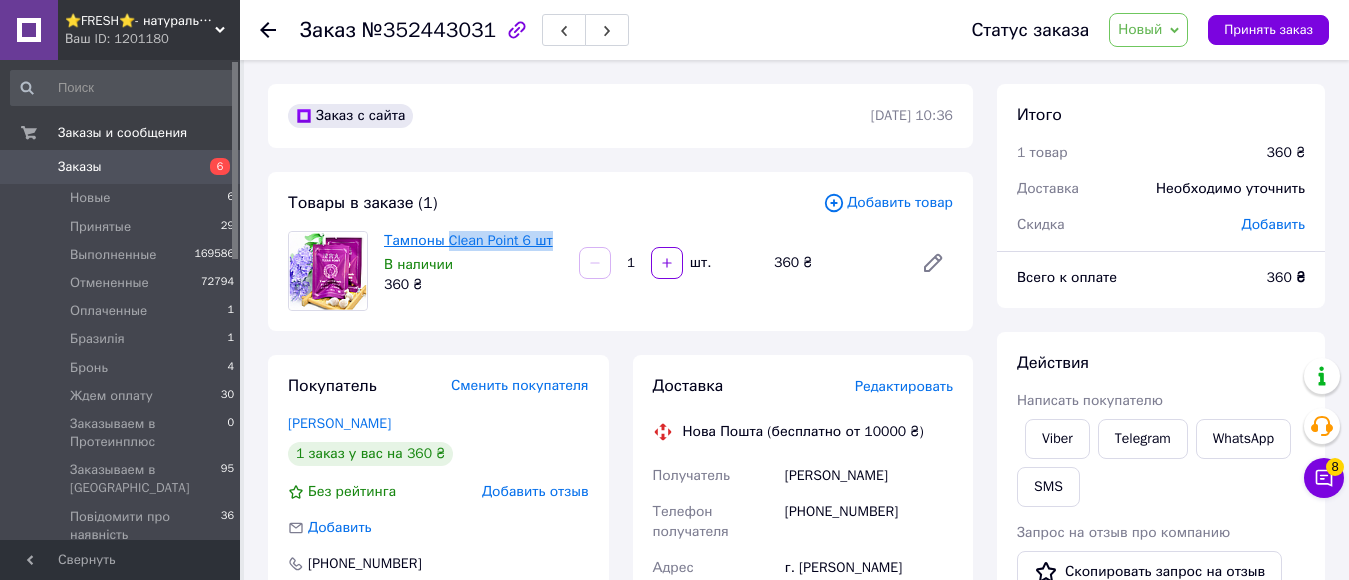 drag, startPoint x: 555, startPoint y: 238, endPoint x: 448, endPoint y: 241, distance: 107.042046 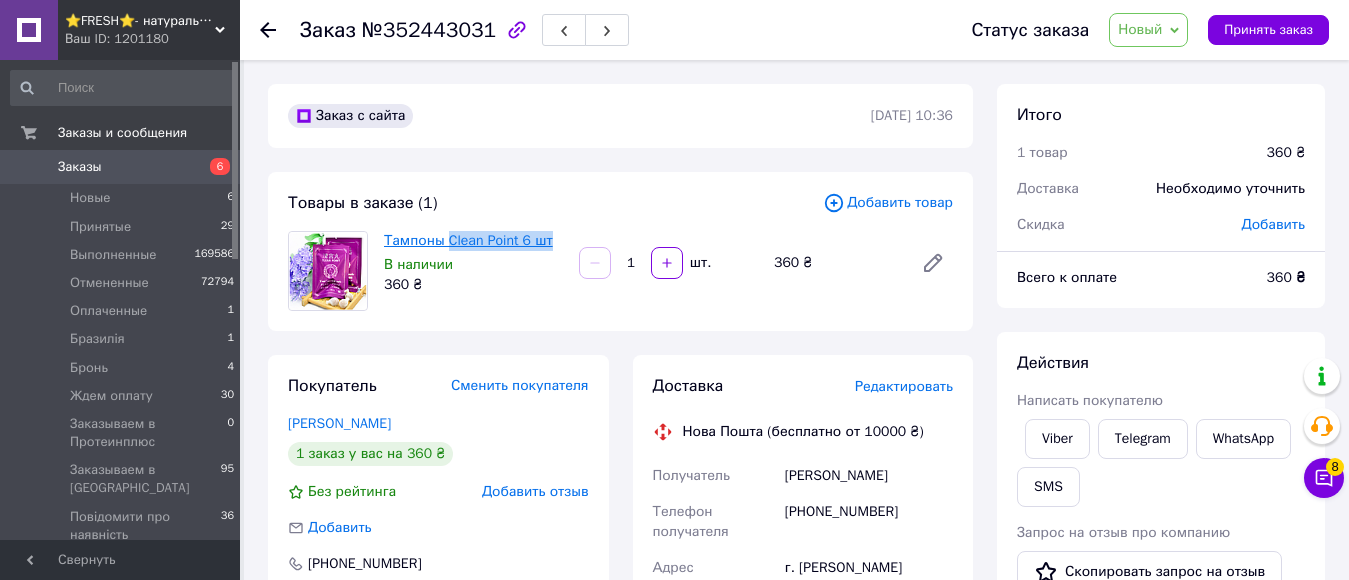 click on "Тампоны Clean Point 6 шт" at bounding box center (473, 241) 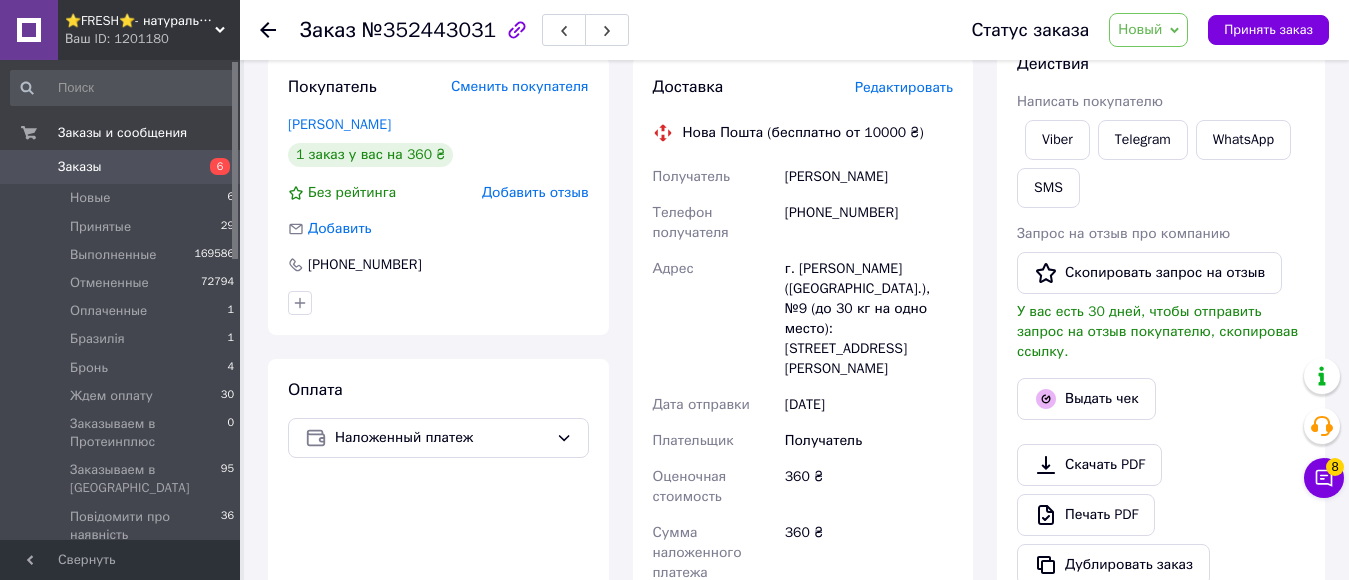 scroll, scrollTop: 300, scrollLeft: 0, axis: vertical 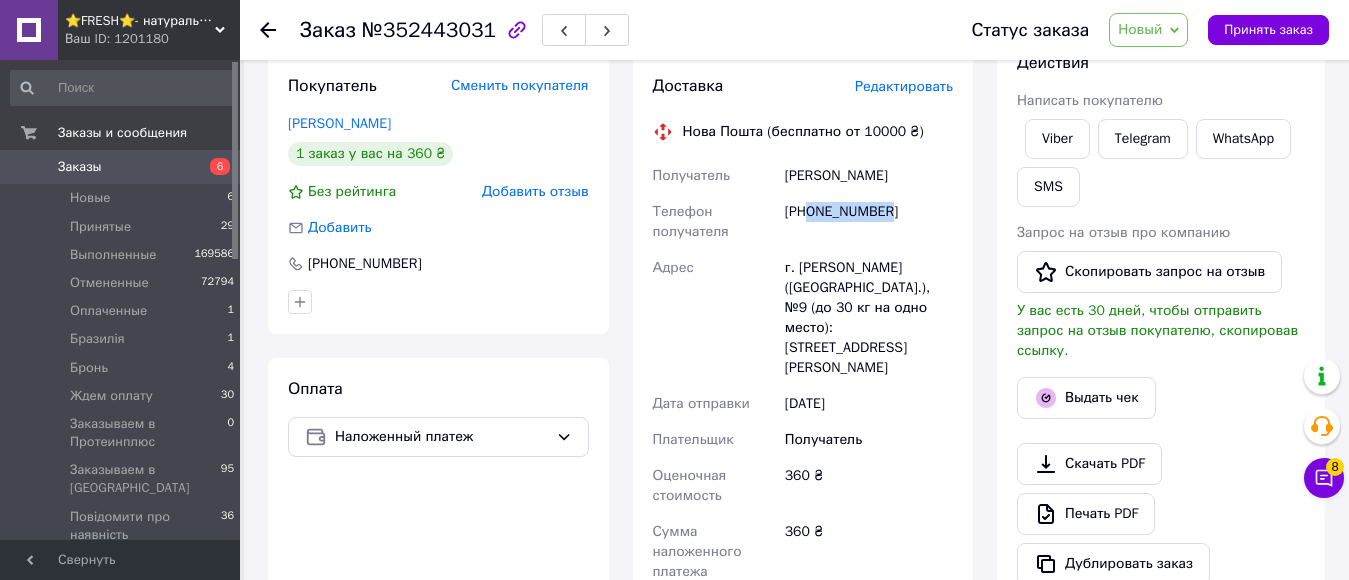 drag, startPoint x: 815, startPoint y: 215, endPoint x: 897, endPoint y: 217, distance: 82.02438 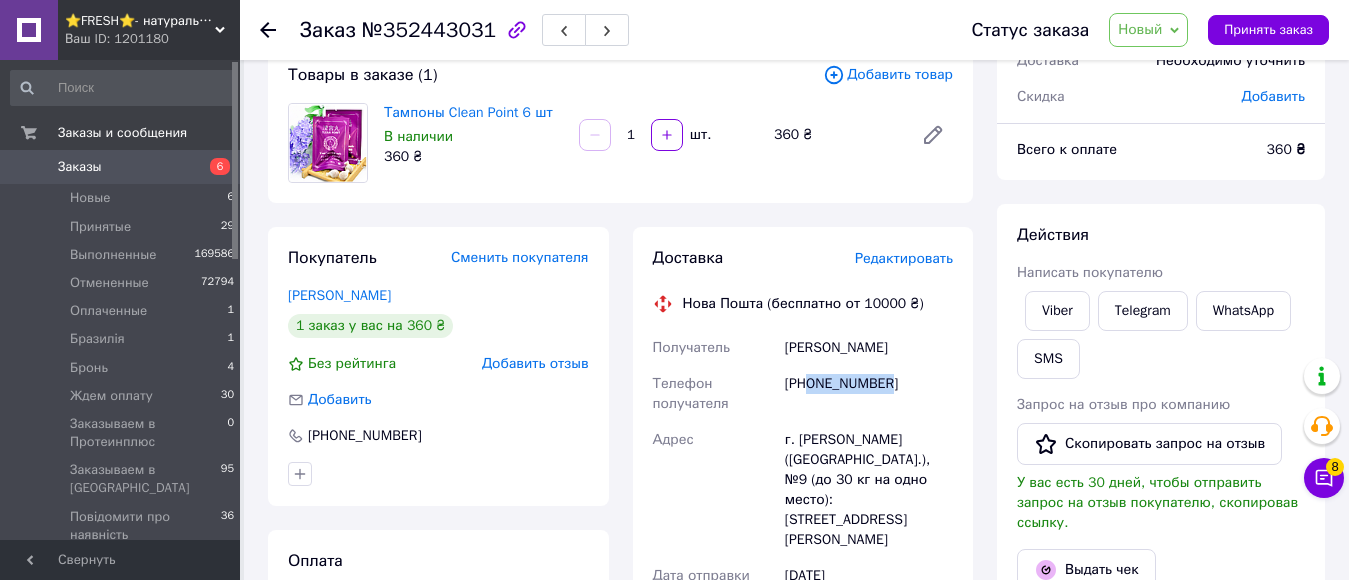 scroll, scrollTop: 0, scrollLeft: 0, axis: both 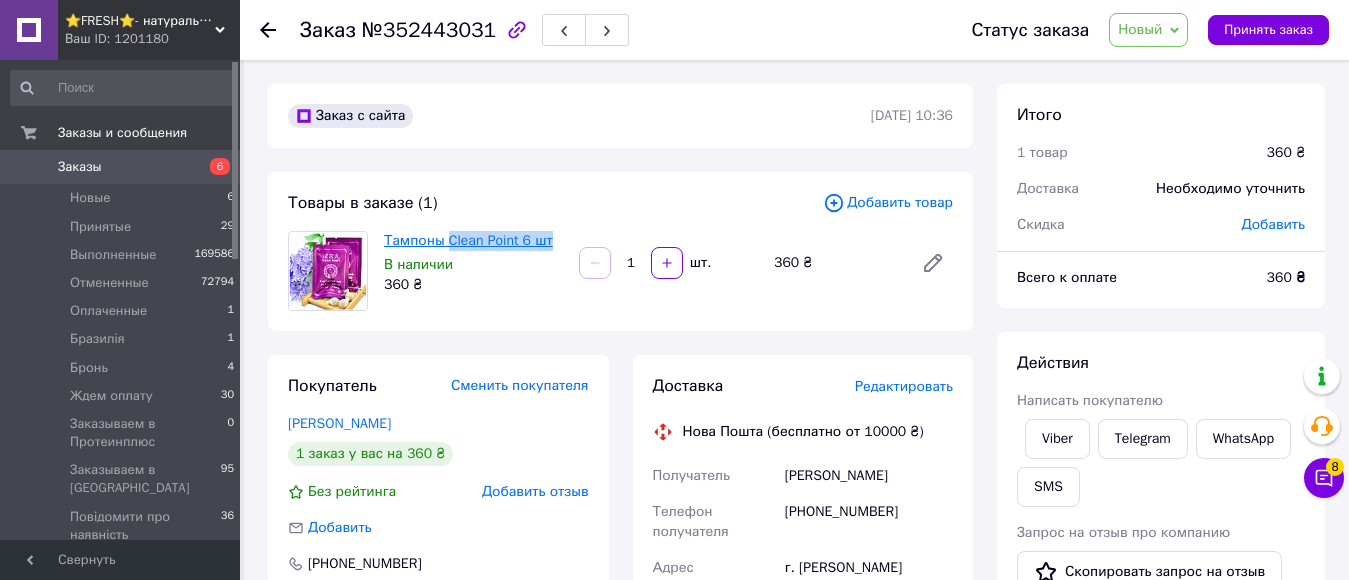 drag, startPoint x: 557, startPoint y: 244, endPoint x: 447, endPoint y: 237, distance: 110.2225 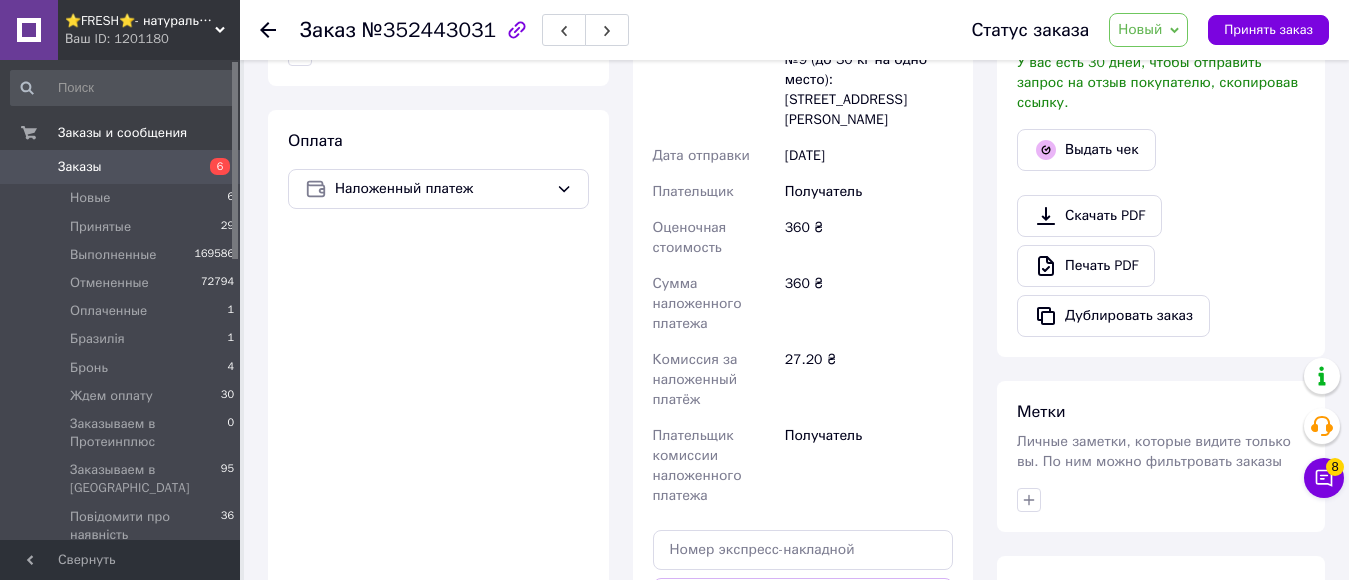 scroll, scrollTop: 600, scrollLeft: 0, axis: vertical 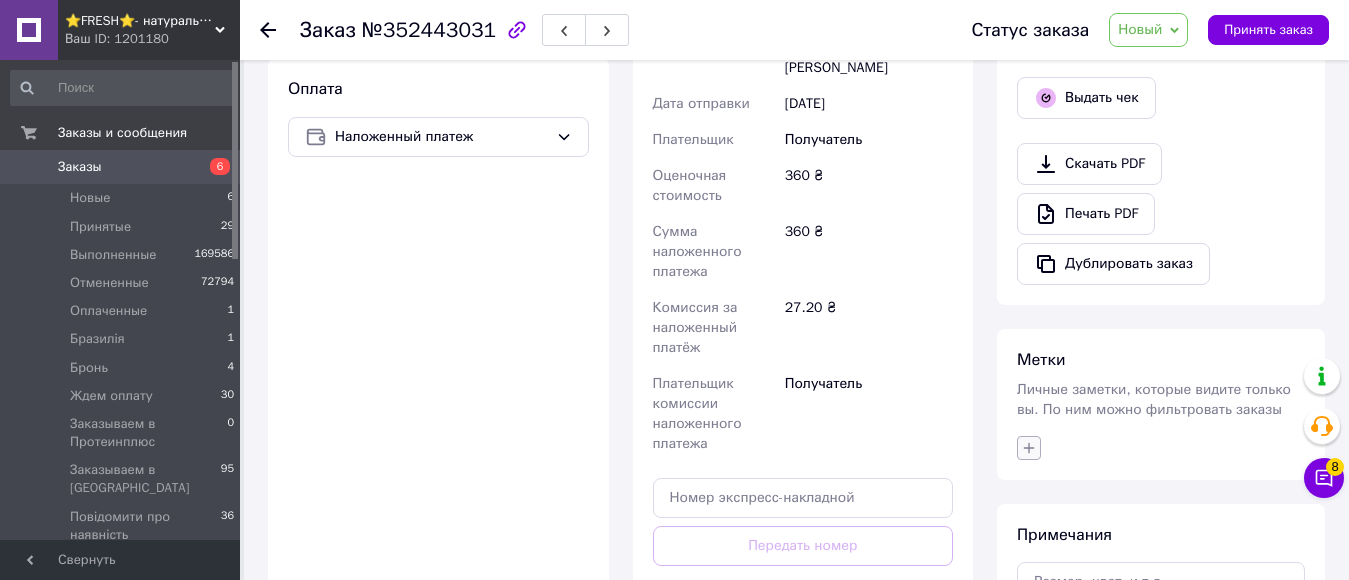 click 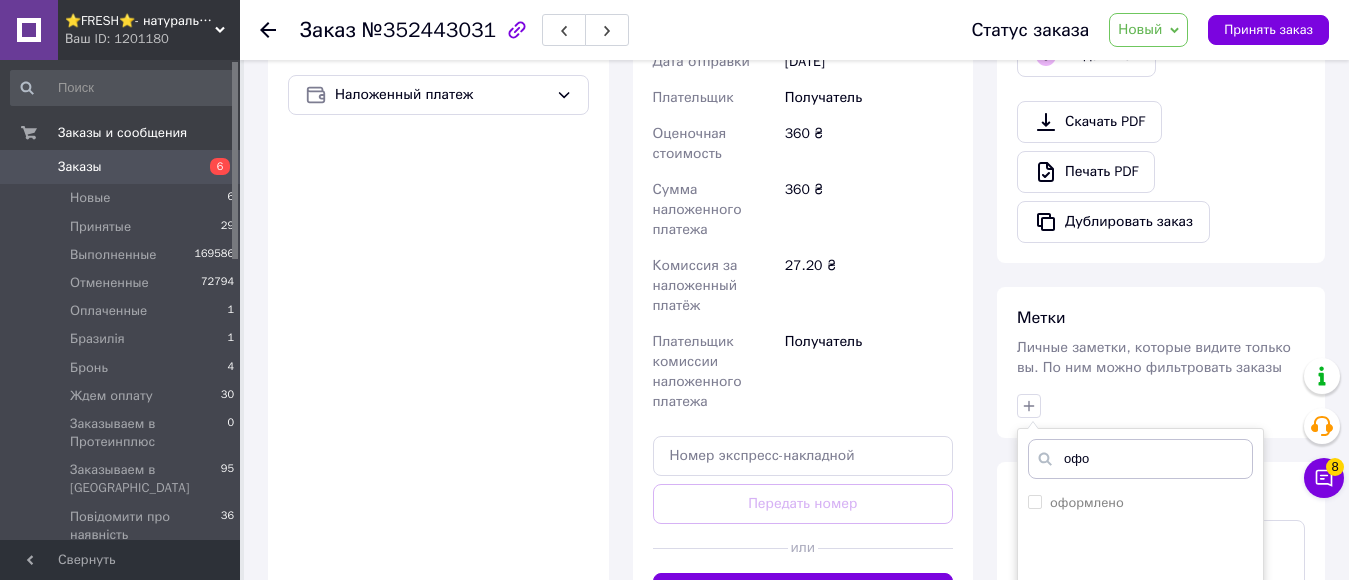 scroll, scrollTop: 800, scrollLeft: 0, axis: vertical 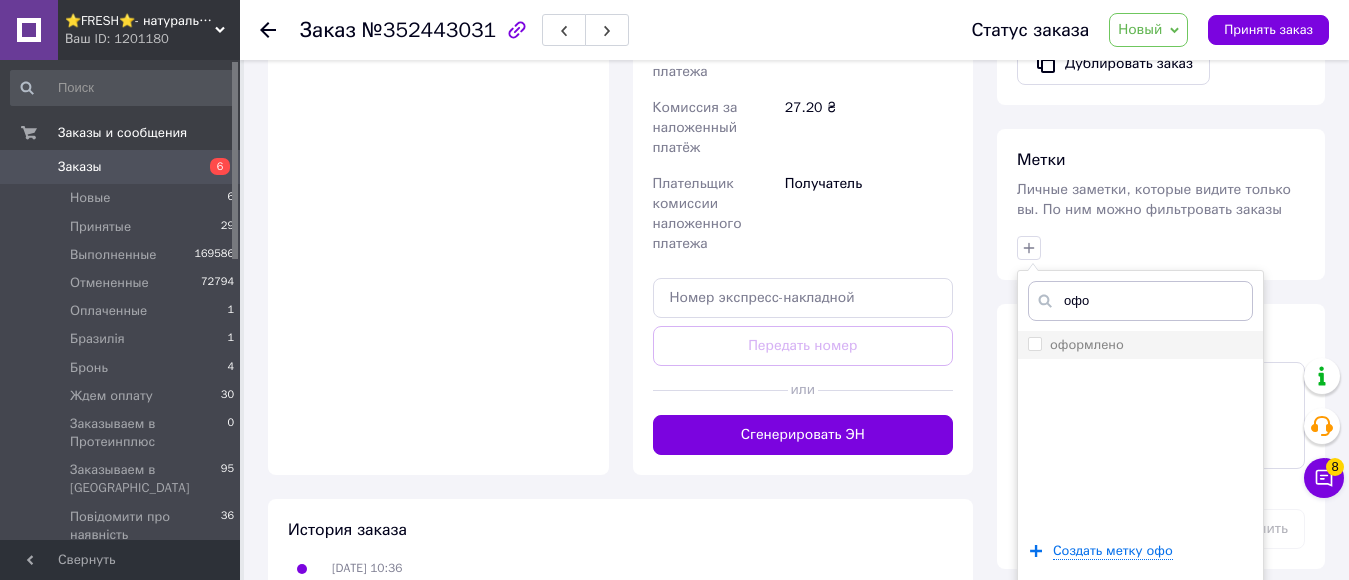 type on "офо" 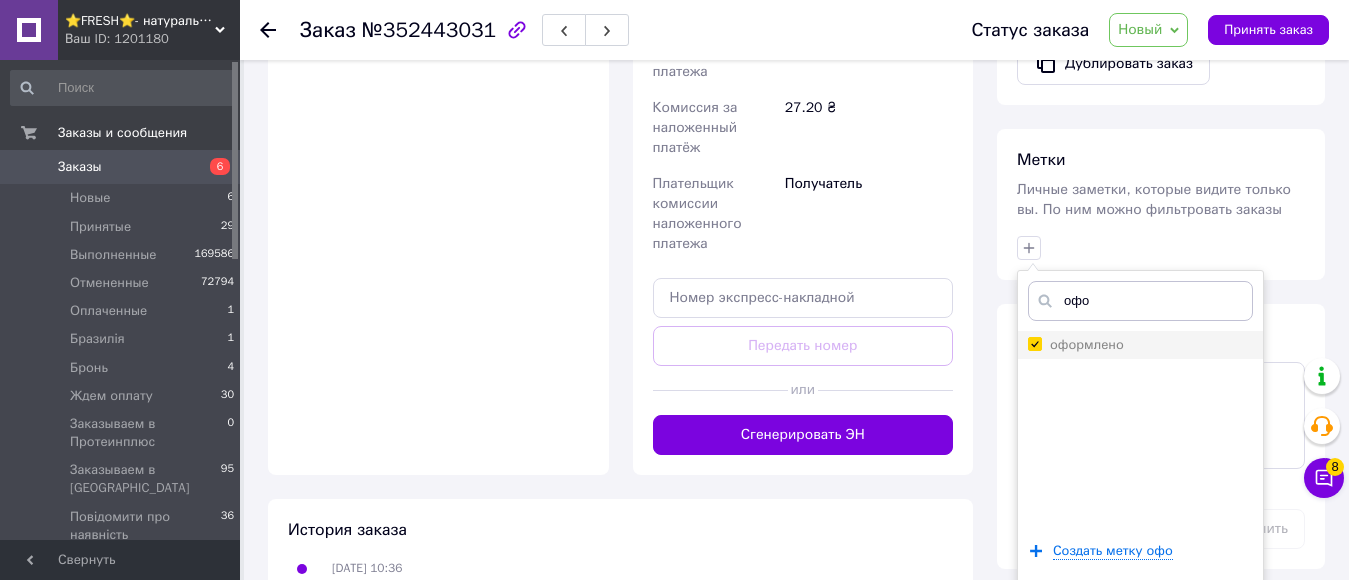 click on "оформлено" at bounding box center [1034, 343] 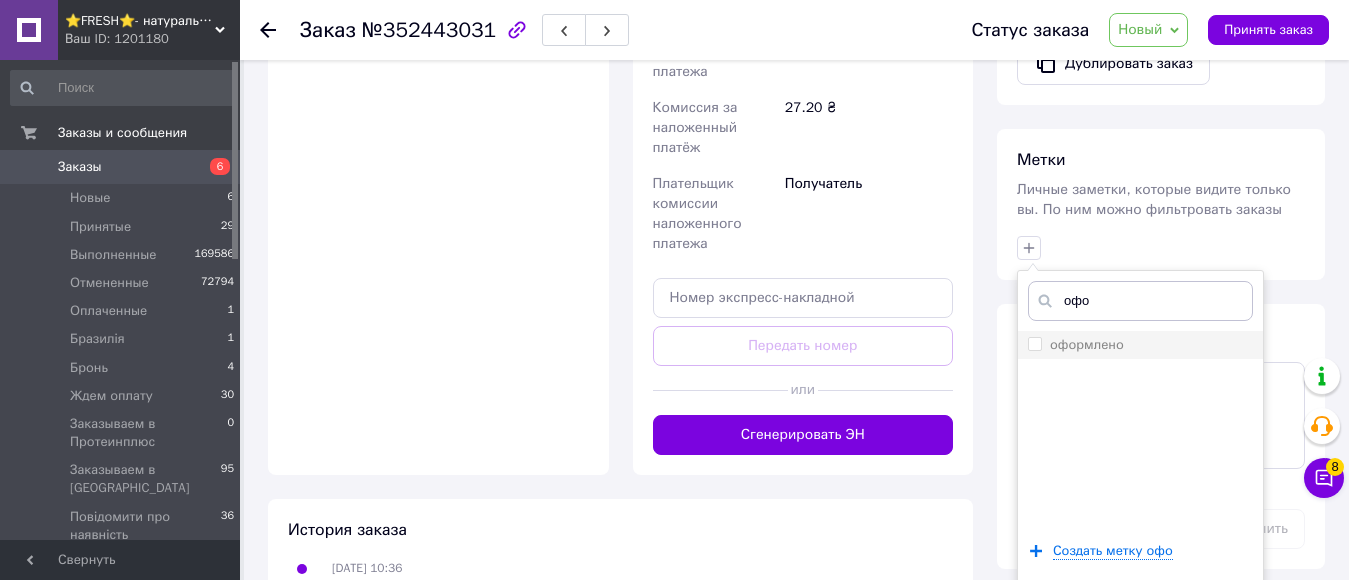 click on "оформлено" at bounding box center [1034, 343] 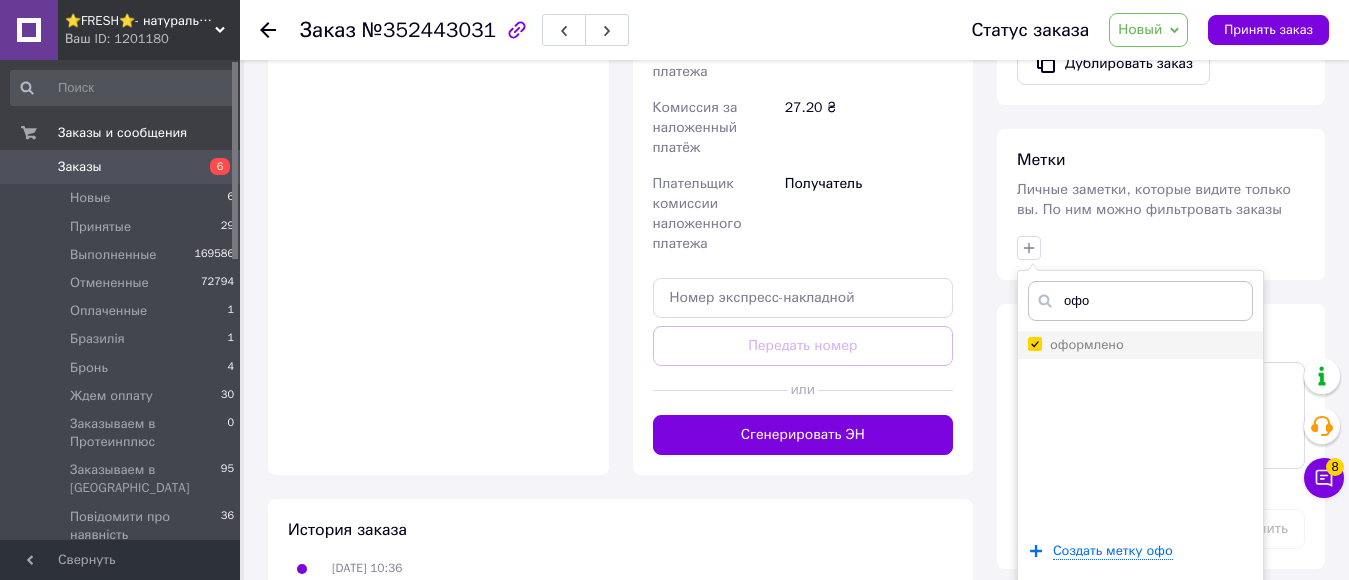 checkbox on "true" 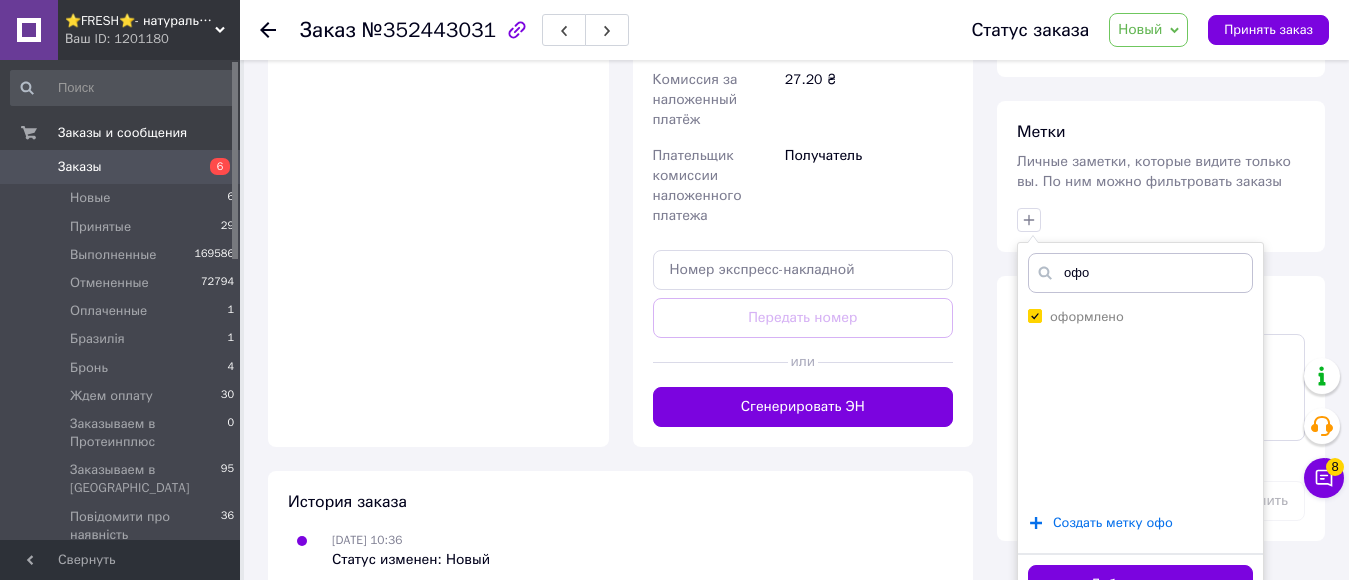 scroll, scrollTop: 842, scrollLeft: 0, axis: vertical 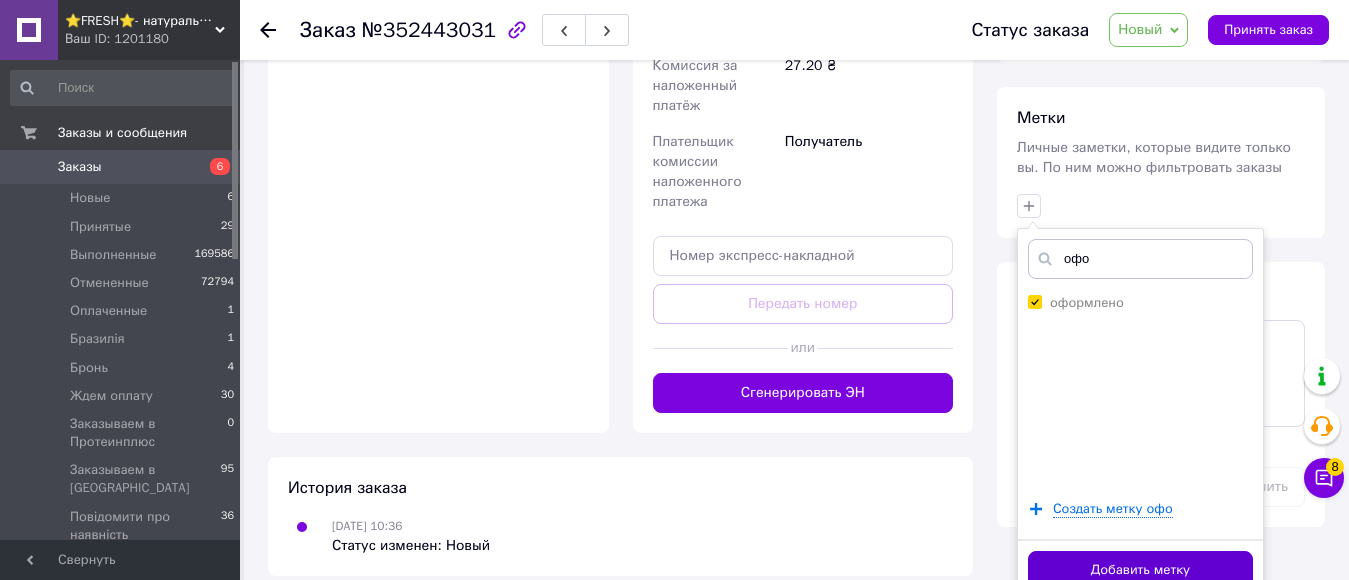 click on "Добавить метку" at bounding box center (1140, 570) 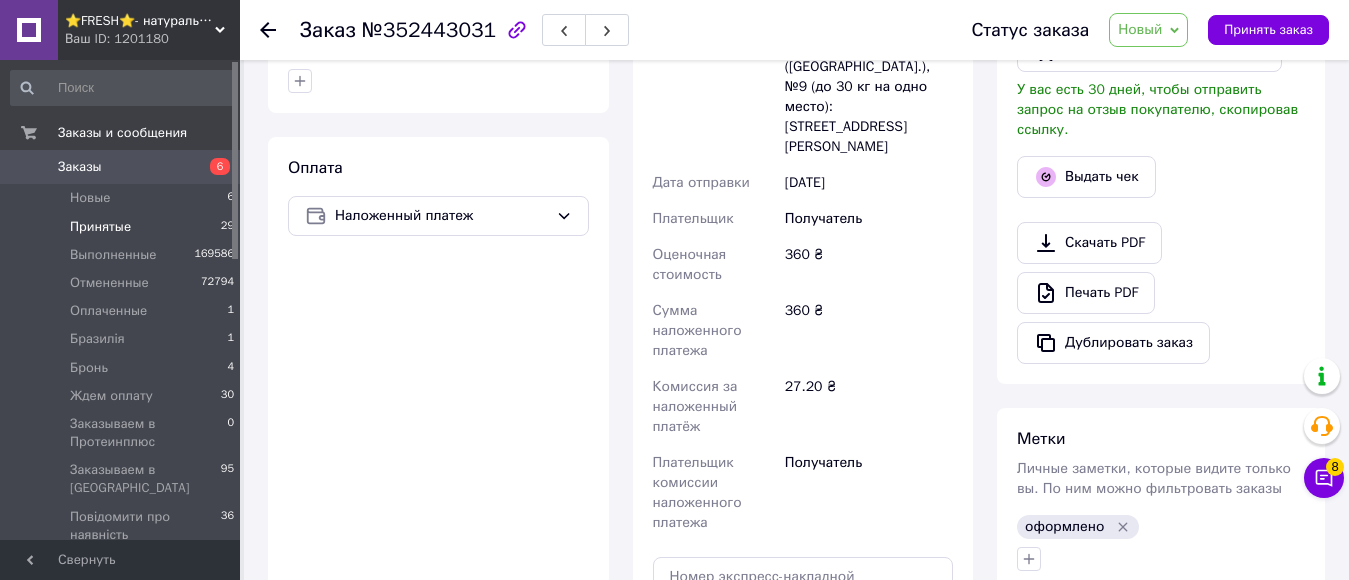 scroll, scrollTop: 442, scrollLeft: 0, axis: vertical 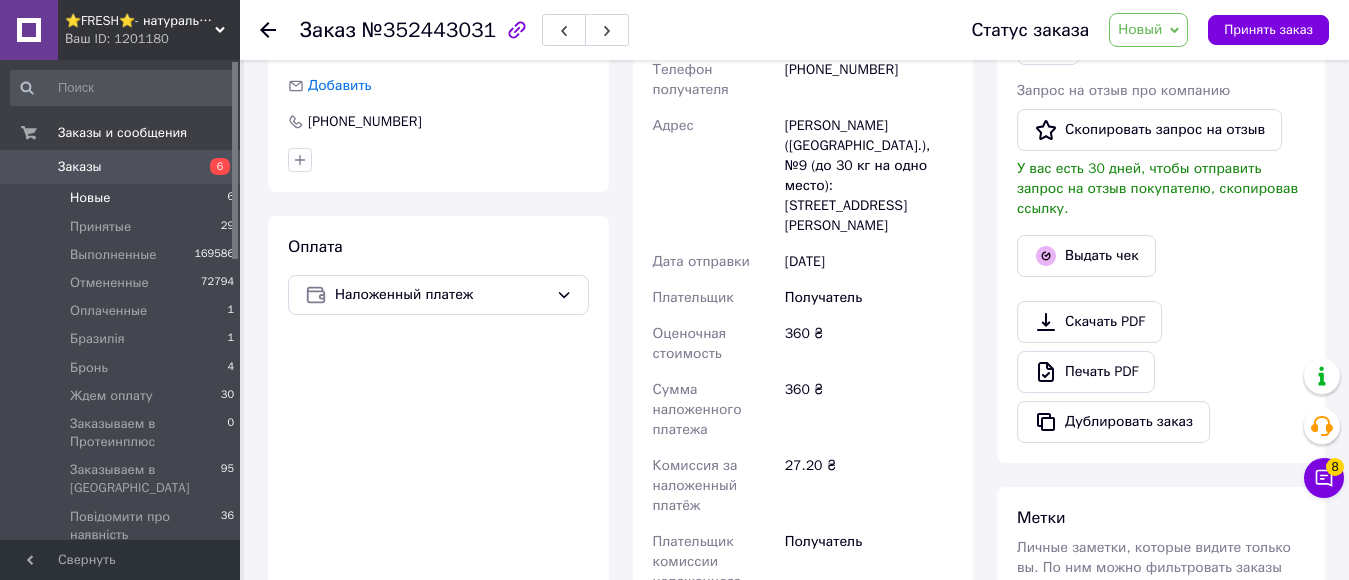 click on "Новые 6" at bounding box center [123, 198] 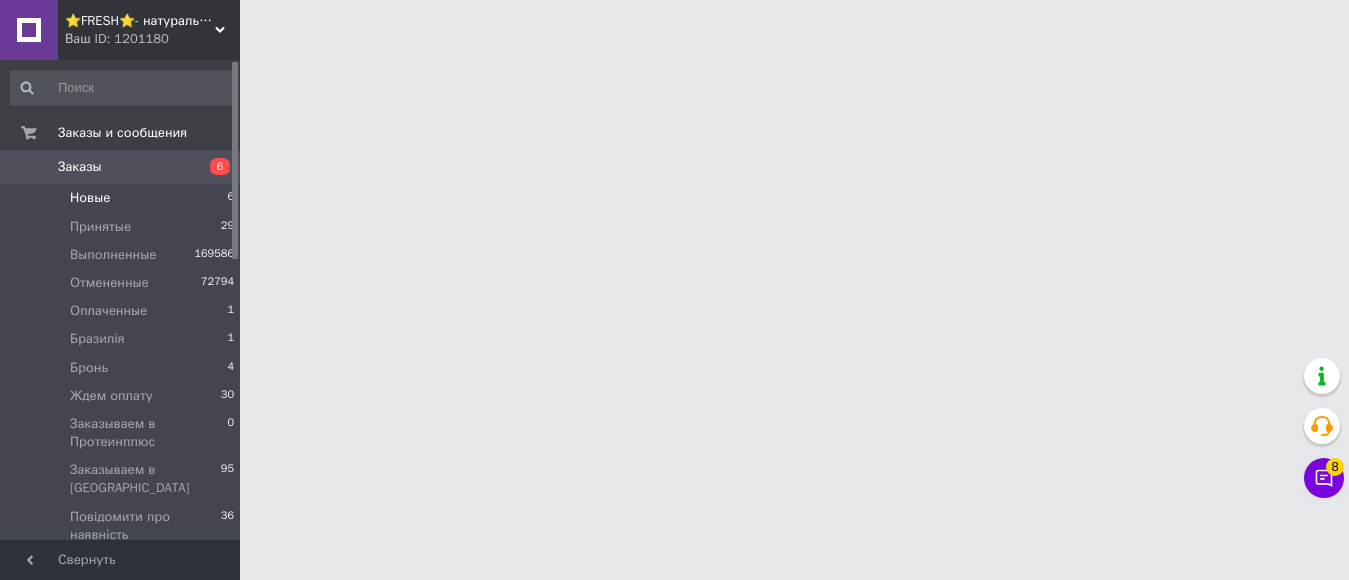 scroll, scrollTop: 0, scrollLeft: 0, axis: both 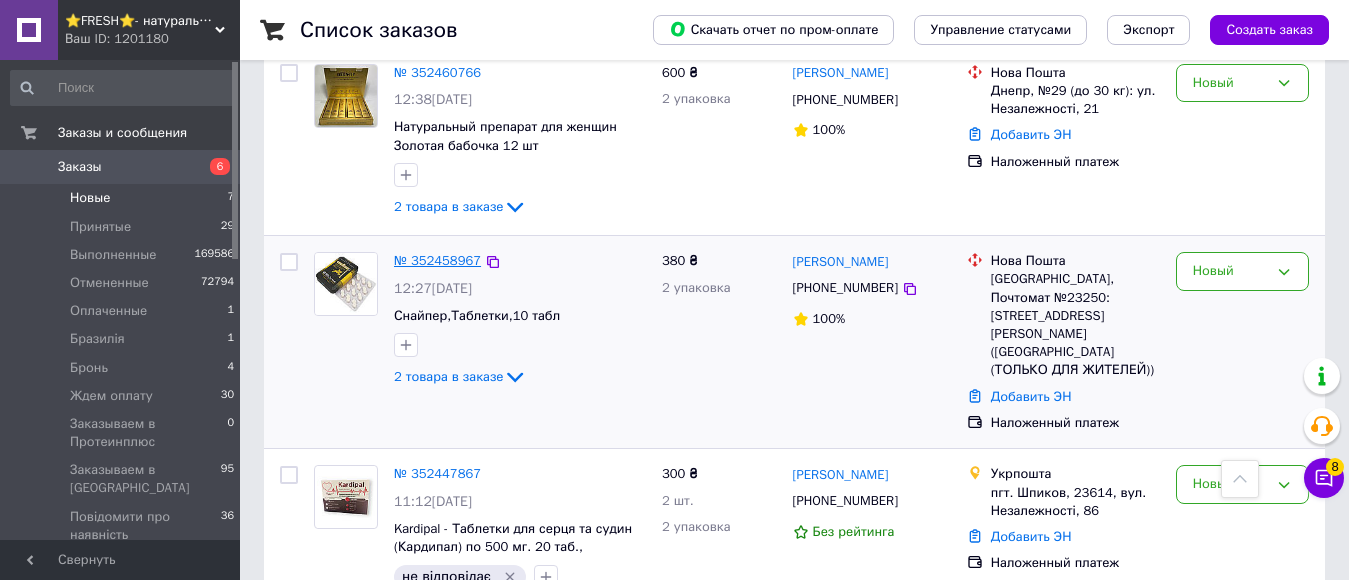 click on "№ 352458967" at bounding box center (437, 260) 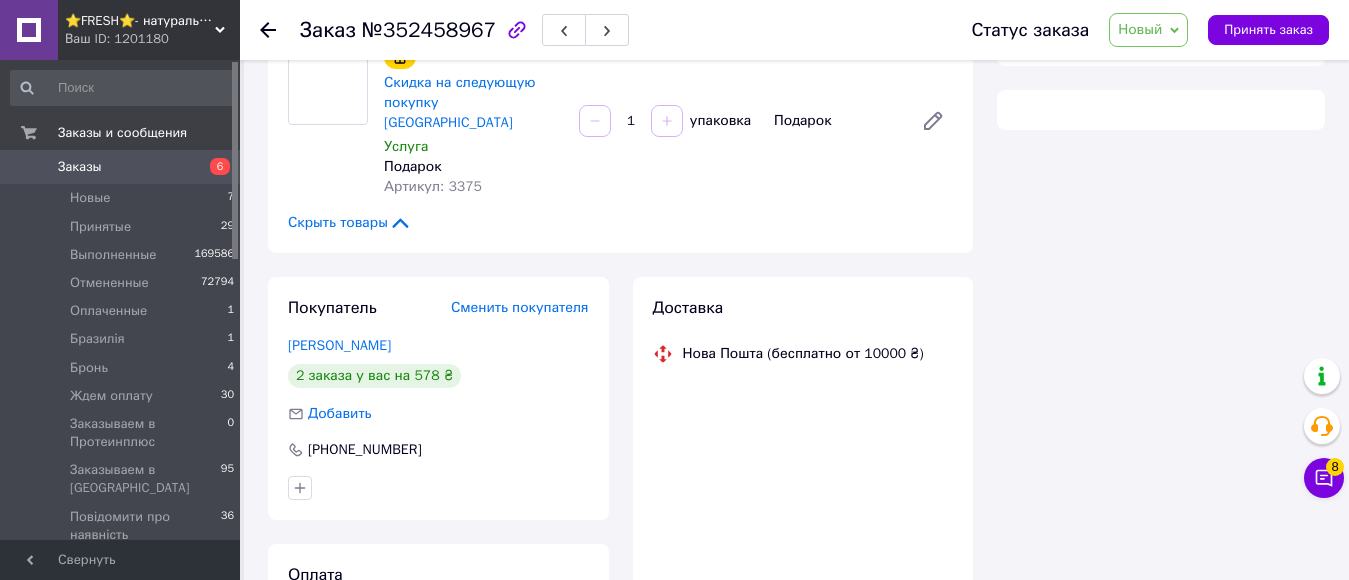 scroll, scrollTop: 400, scrollLeft: 0, axis: vertical 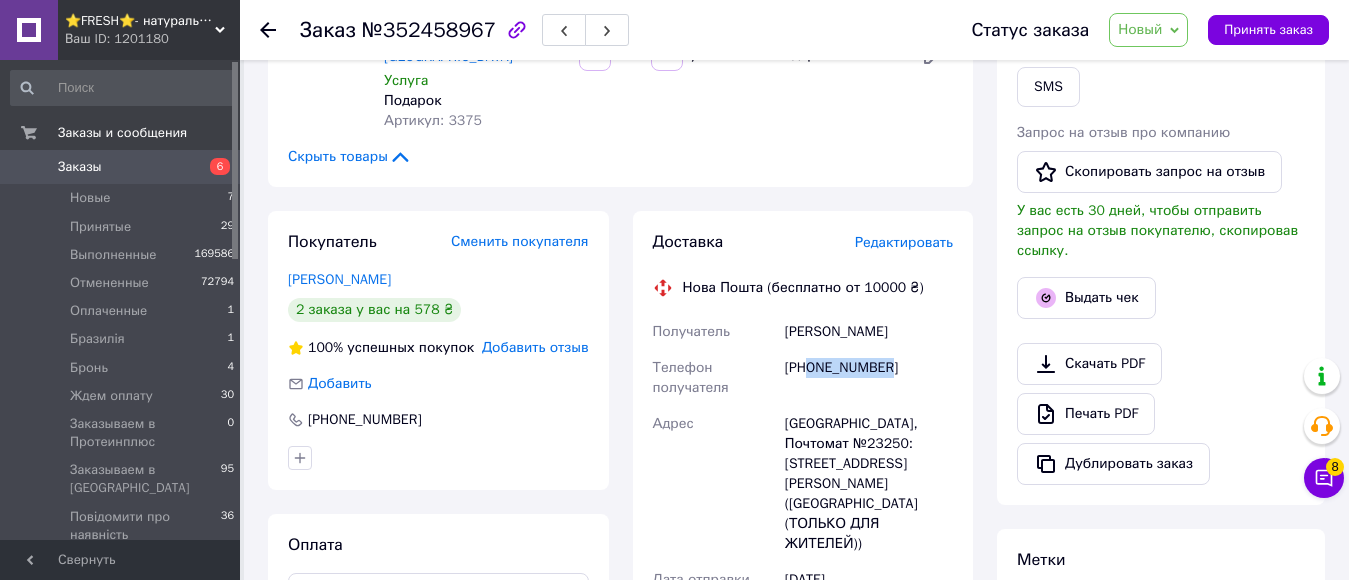 drag, startPoint x: 815, startPoint y: 346, endPoint x: 909, endPoint y: 352, distance: 94.19129 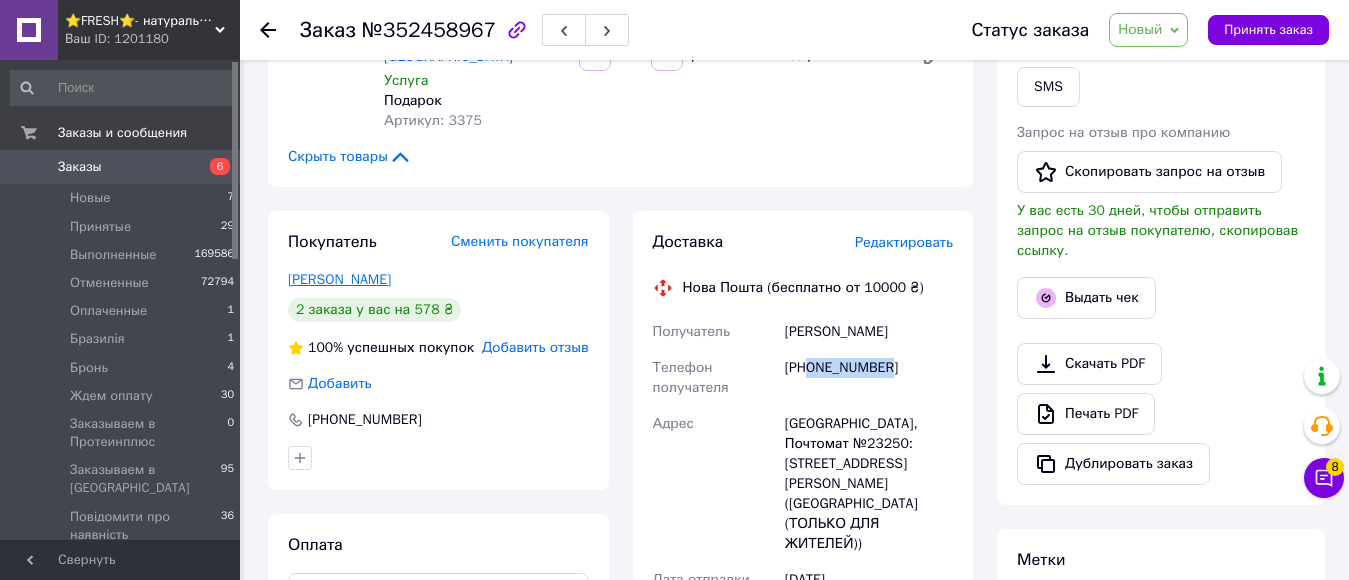 click on "[PERSON_NAME]" at bounding box center (339, 279) 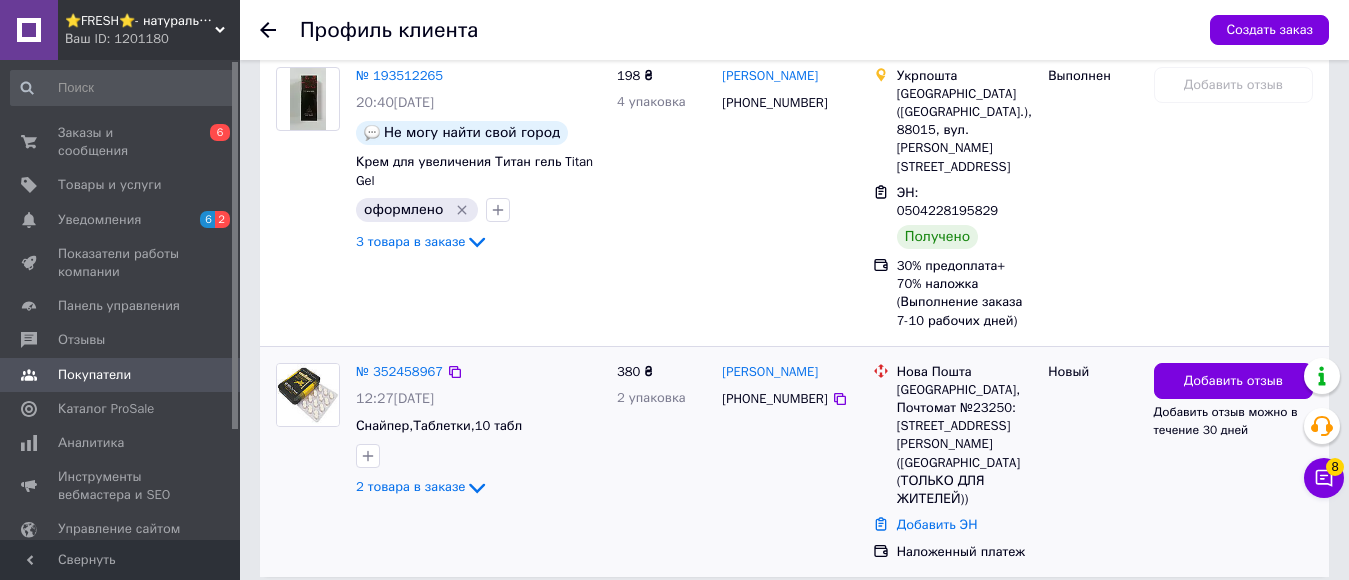 scroll, scrollTop: 589, scrollLeft: 0, axis: vertical 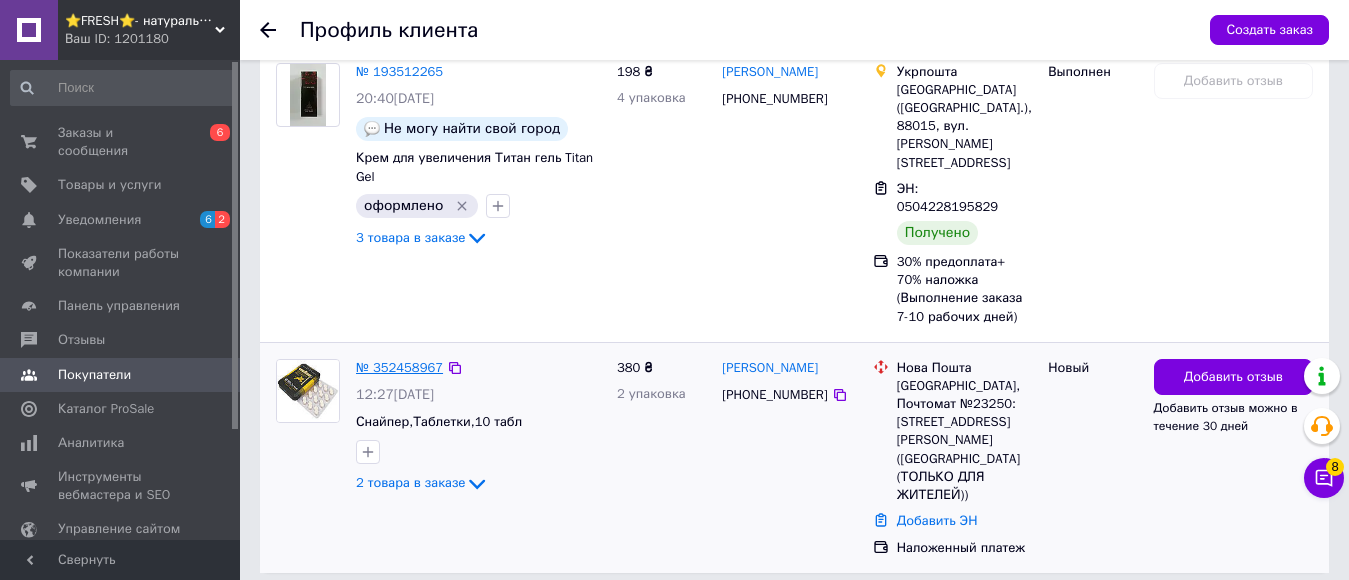 click on "№ 352458967" at bounding box center (399, 367) 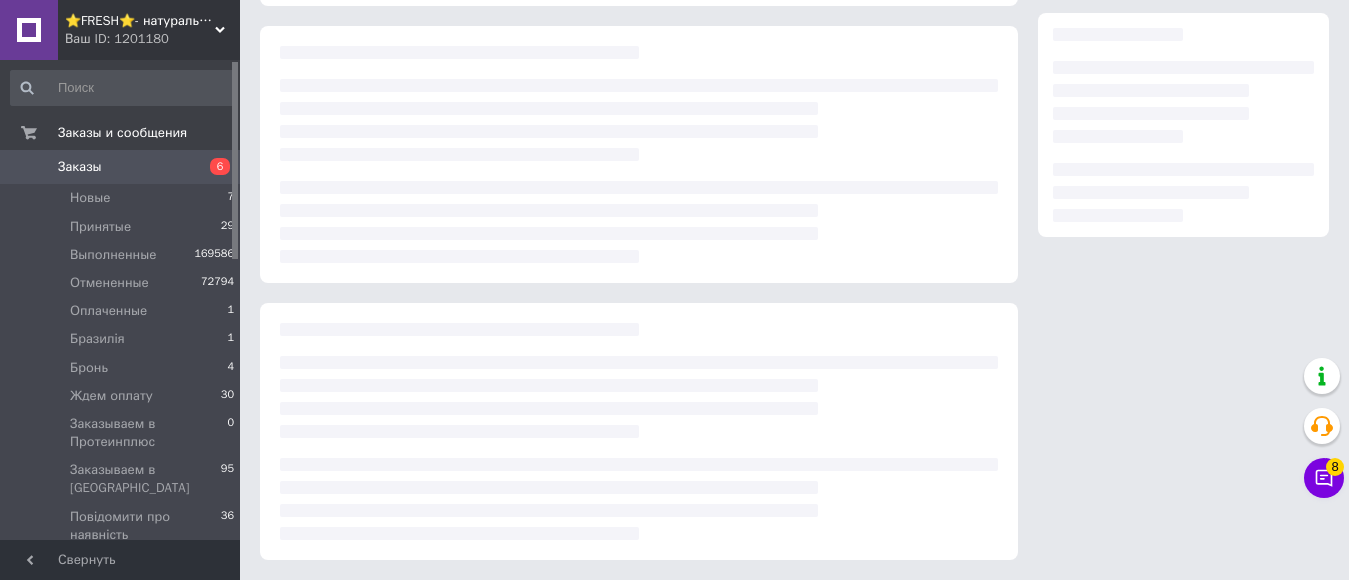 scroll, scrollTop: 0, scrollLeft: 0, axis: both 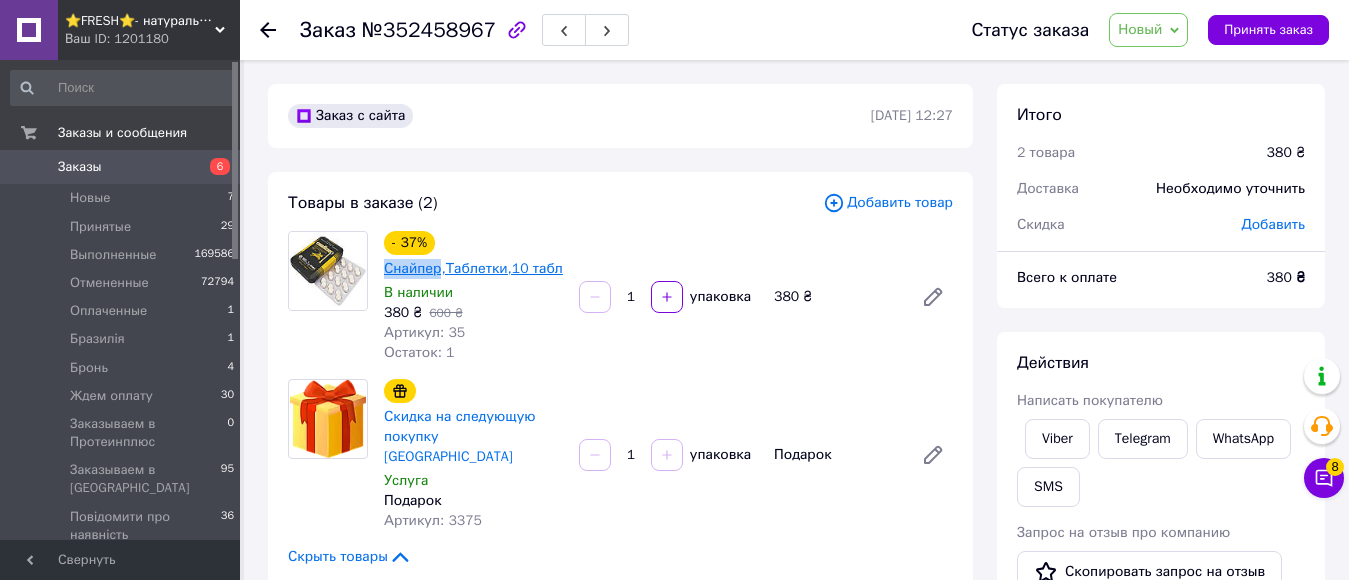 drag, startPoint x: 377, startPoint y: 270, endPoint x: 437, endPoint y: 270, distance: 60 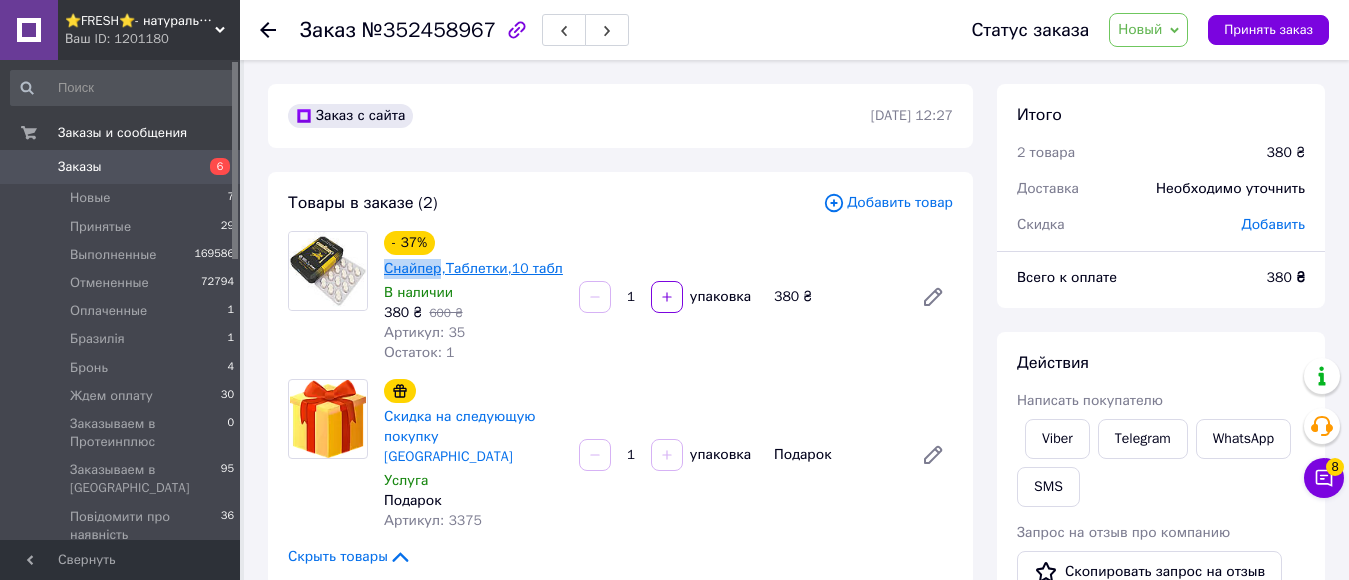 click on "- 37% Снайпер,Таблетки,10 табл В наличии 380 ₴   600 ₴ Артикул: 35 Остаток: 1" at bounding box center [473, 297] 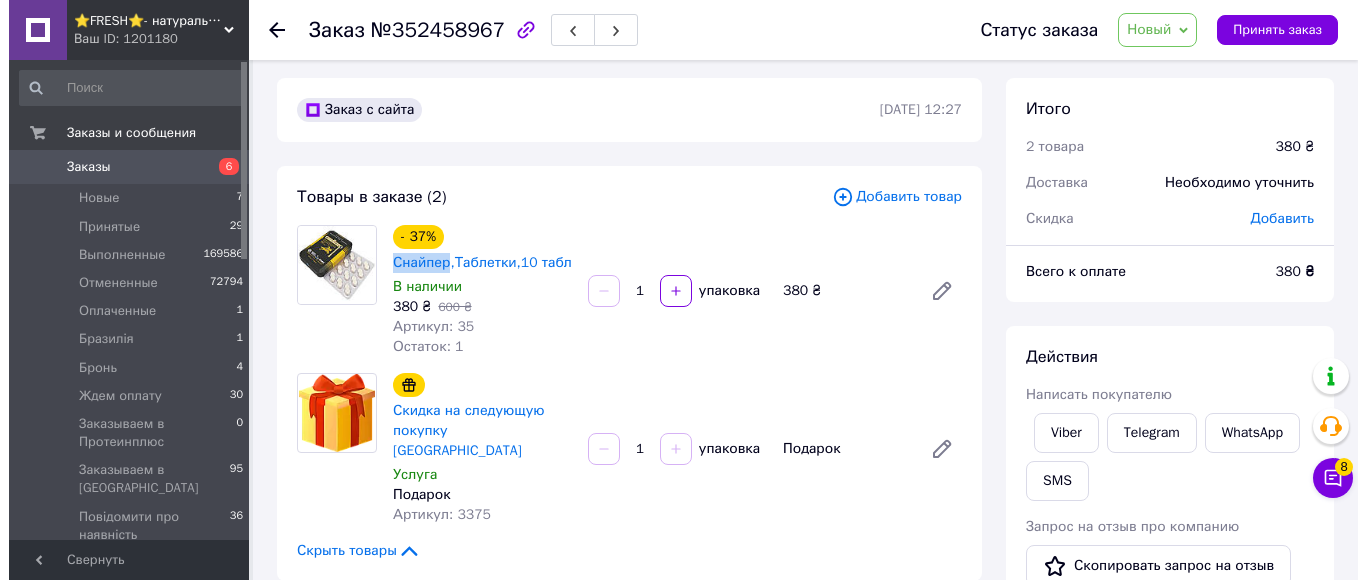 scroll, scrollTop: 300, scrollLeft: 0, axis: vertical 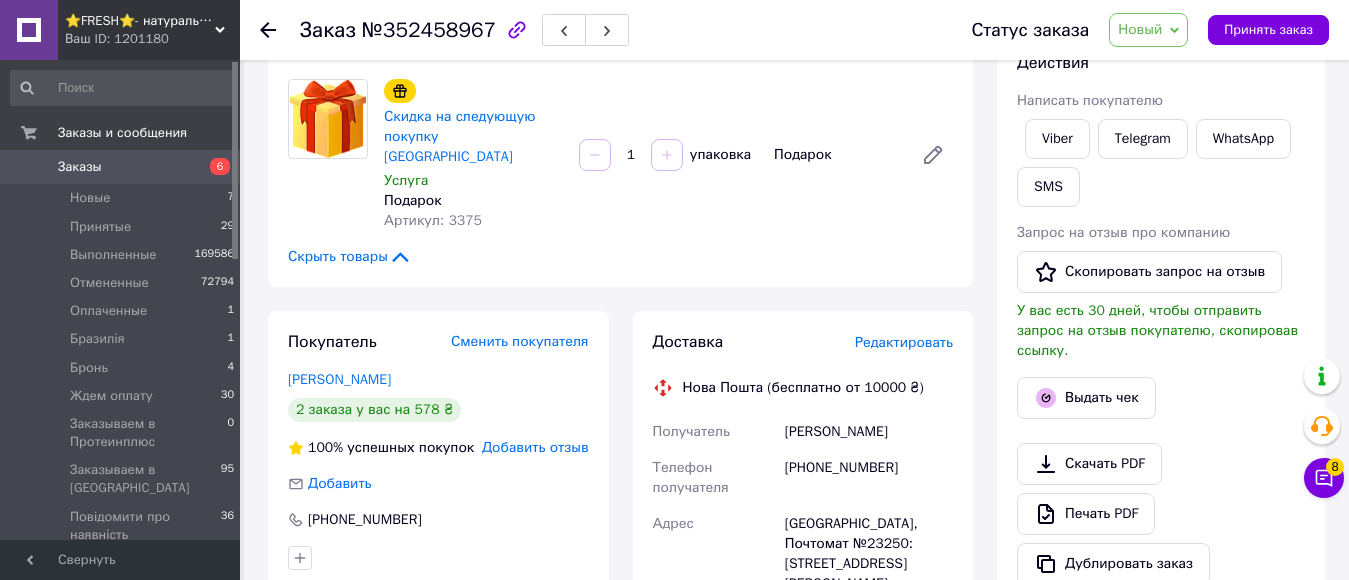click on "Редактировать" at bounding box center [904, 342] 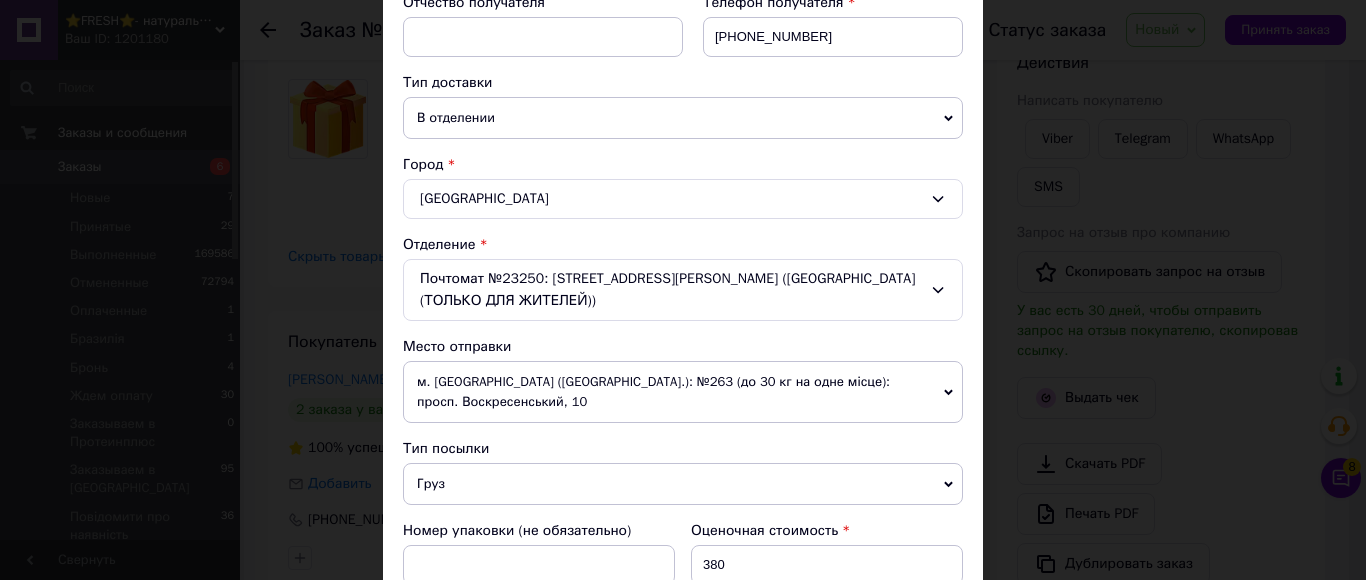 scroll, scrollTop: 700, scrollLeft: 0, axis: vertical 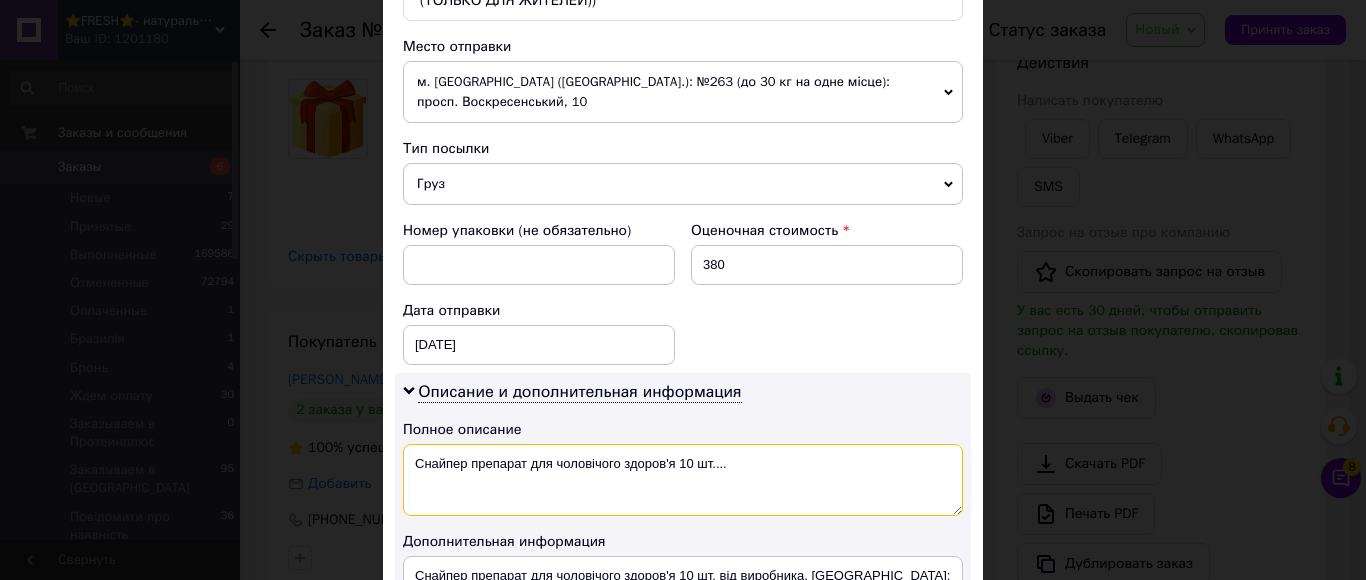 drag, startPoint x: 468, startPoint y: 421, endPoint x: 787, endPoint y: 427, distance: 319.05643 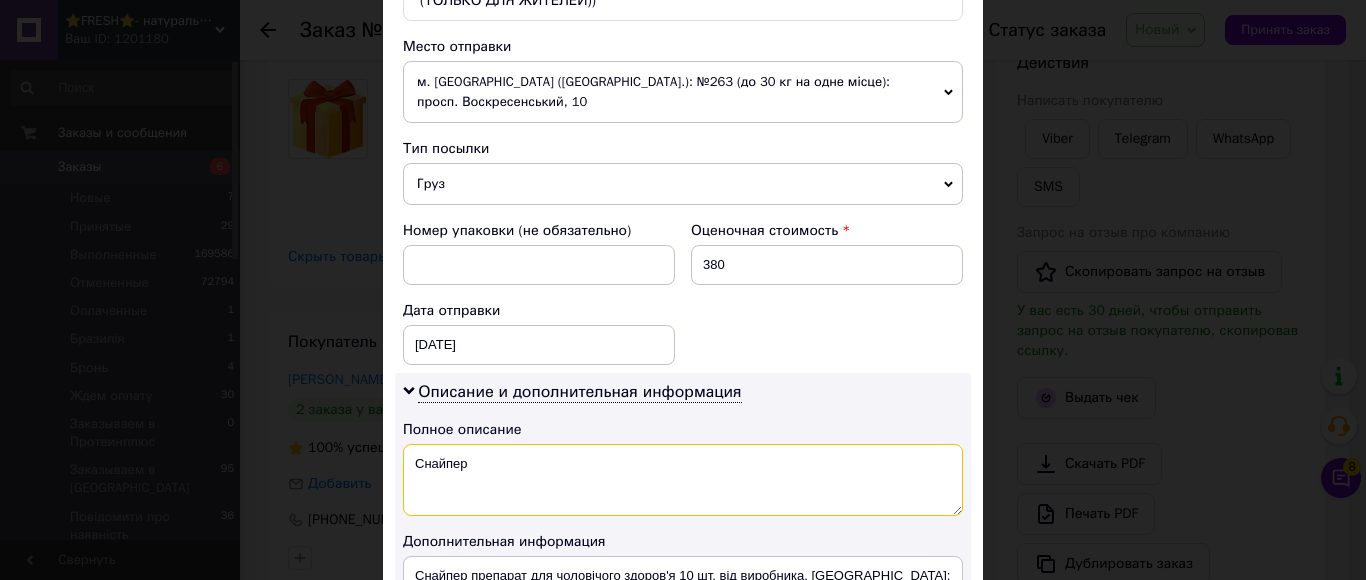 click on "Снайпер" at bounding box center (683, 480) 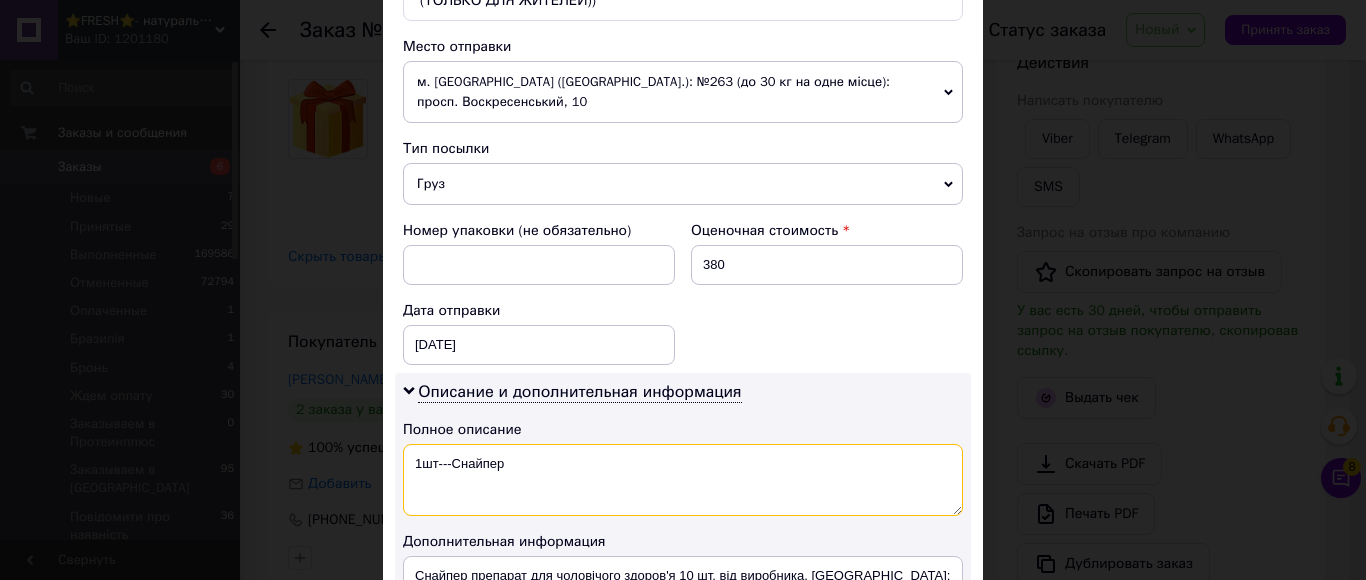 drag, startPoint x: 524, startPoint y: 424, endPoint x: 404, endPoint y: 424, distance: 120 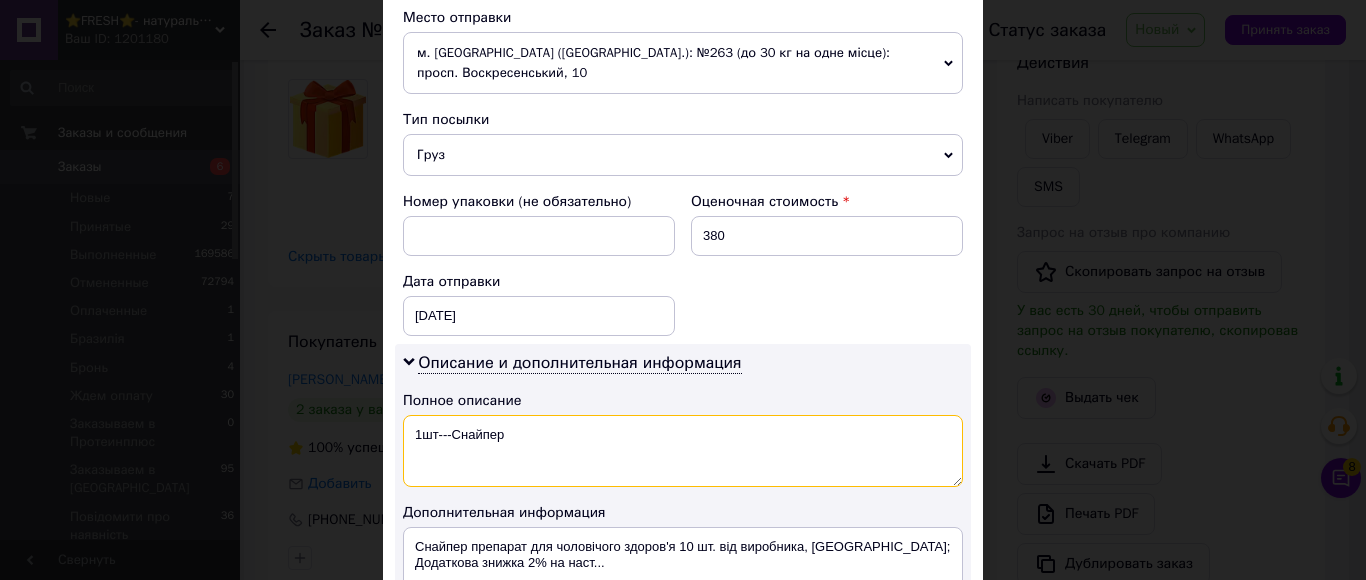 scroll, scrollTop: 900, scrollLeft: 0, axis: vertical 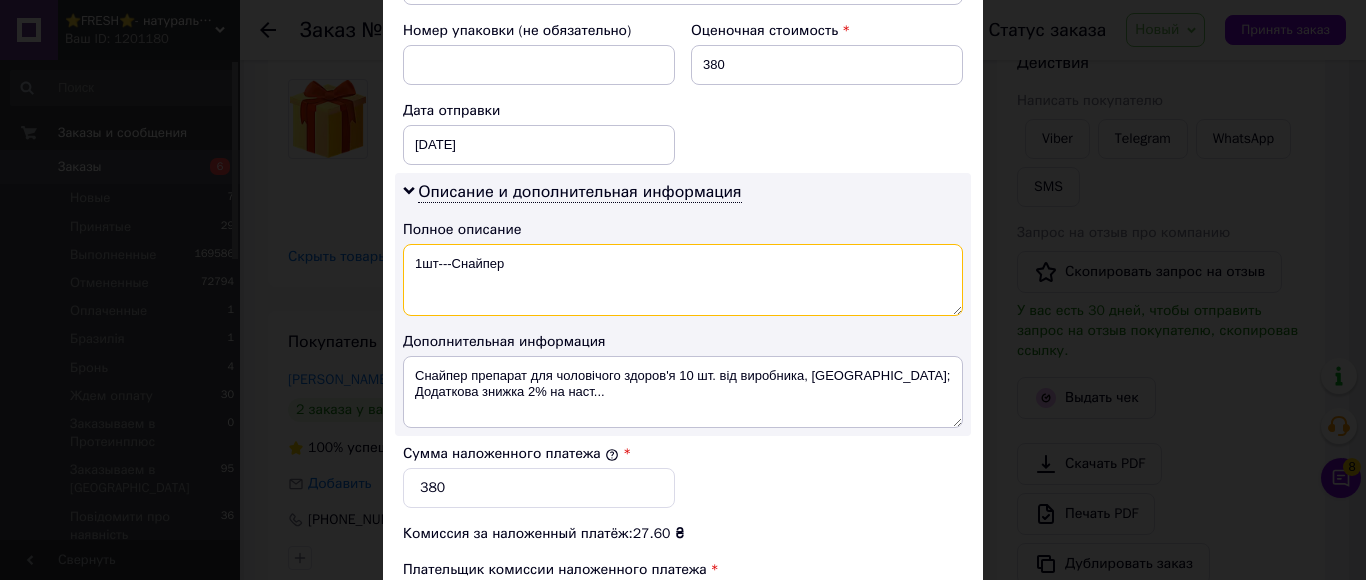 type on "1шт---Снайпер" 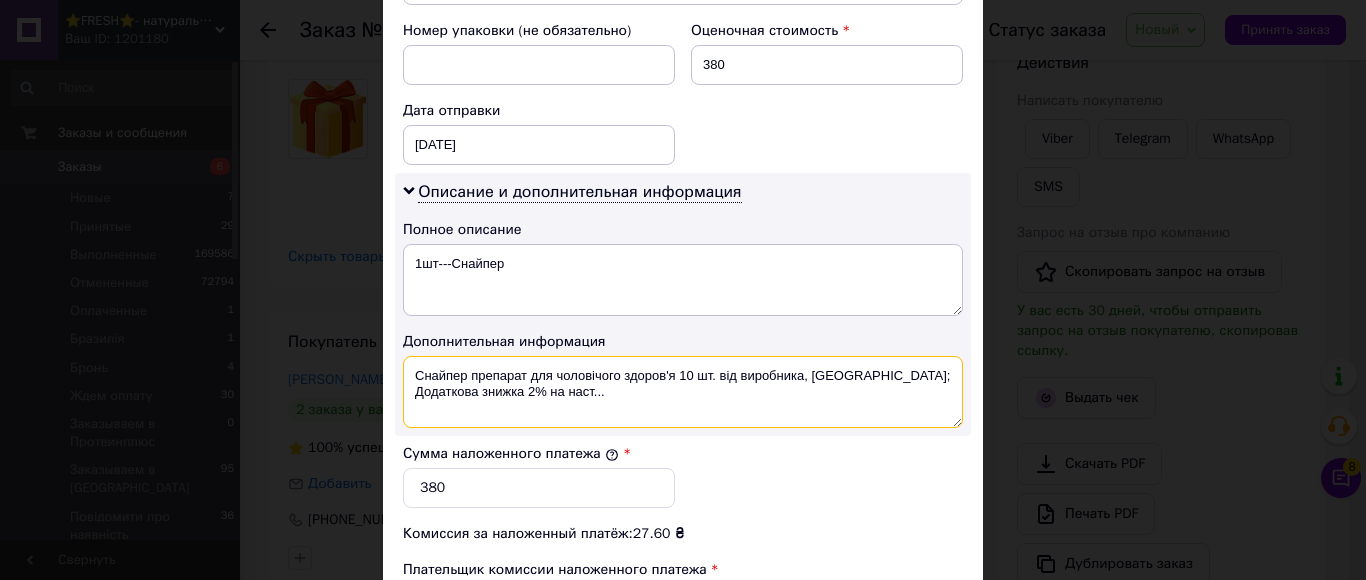 drag, startPoint x: 543, startPoint y: 367, endPoint x: 407, endPoint y: 331, distance: 140.68404 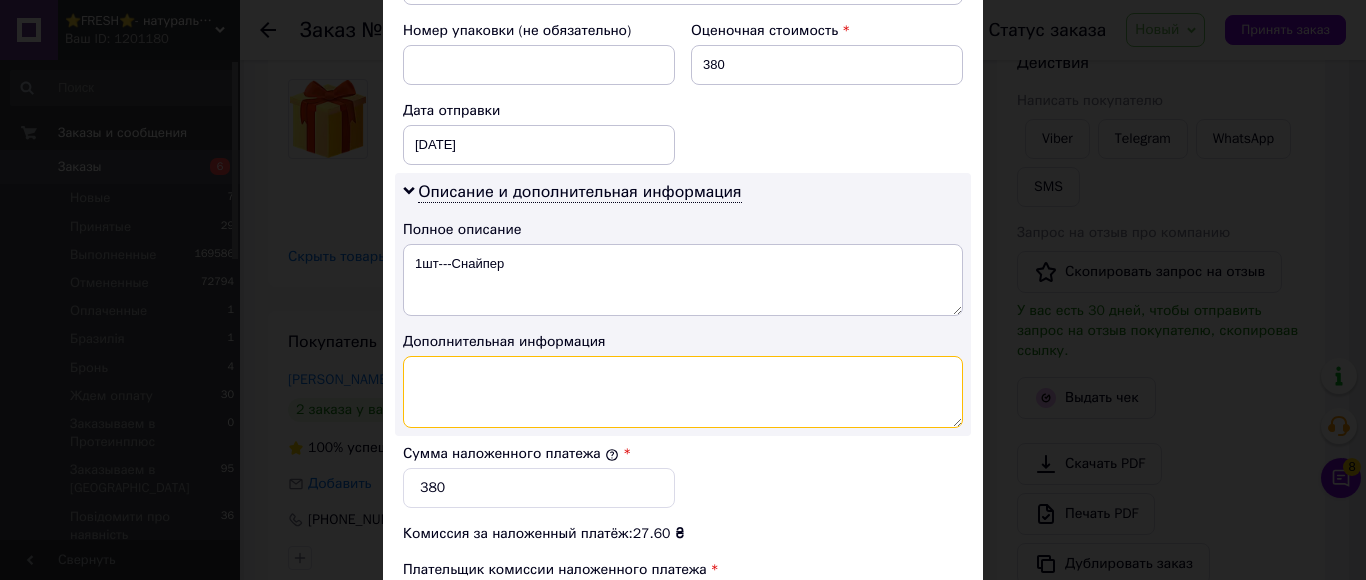 paste on "1шт---Снайпер" 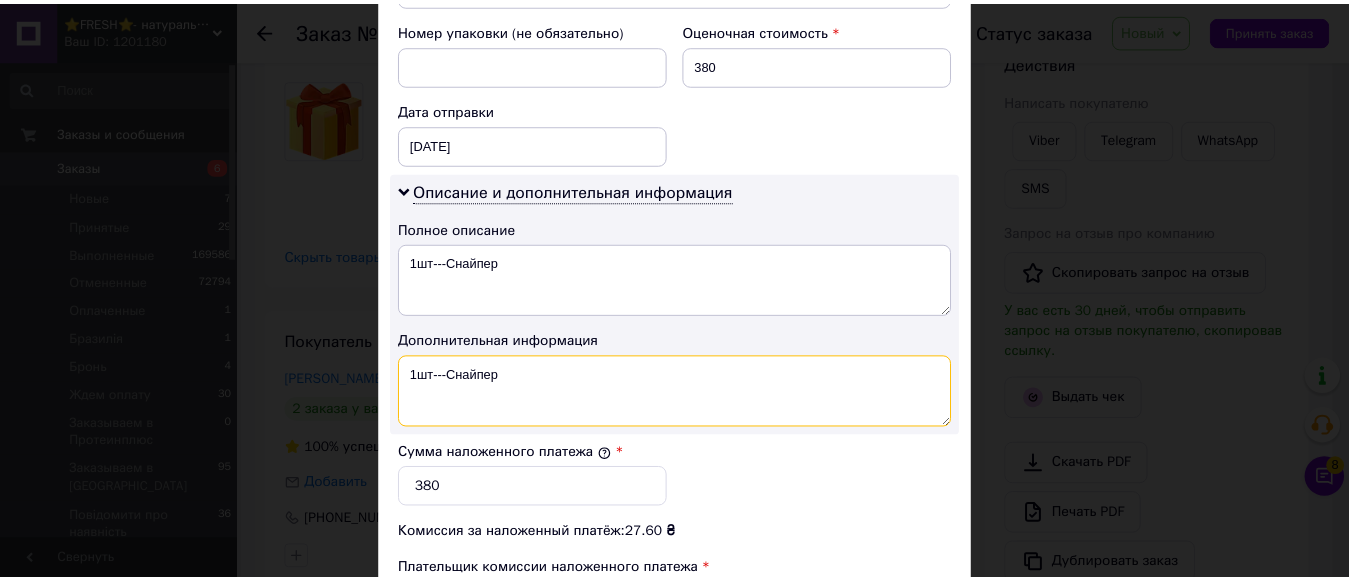scroll, scrollTop: 1100, scrollLeft: 0, axis: vertical 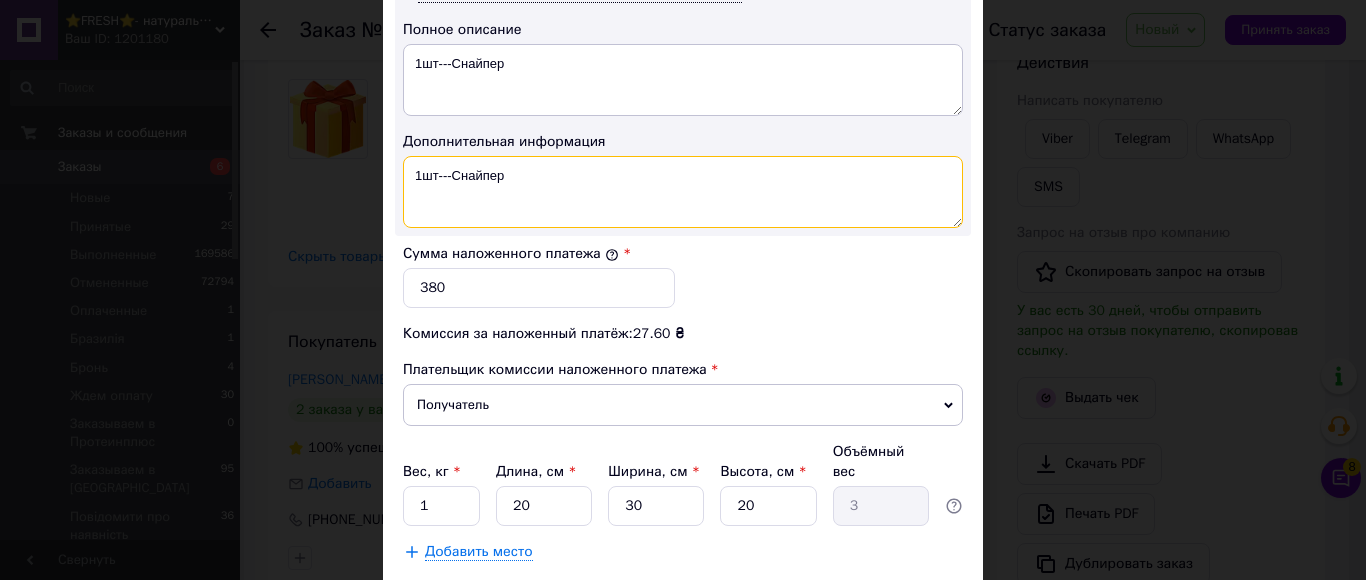 type on "1шт---Снайпер" 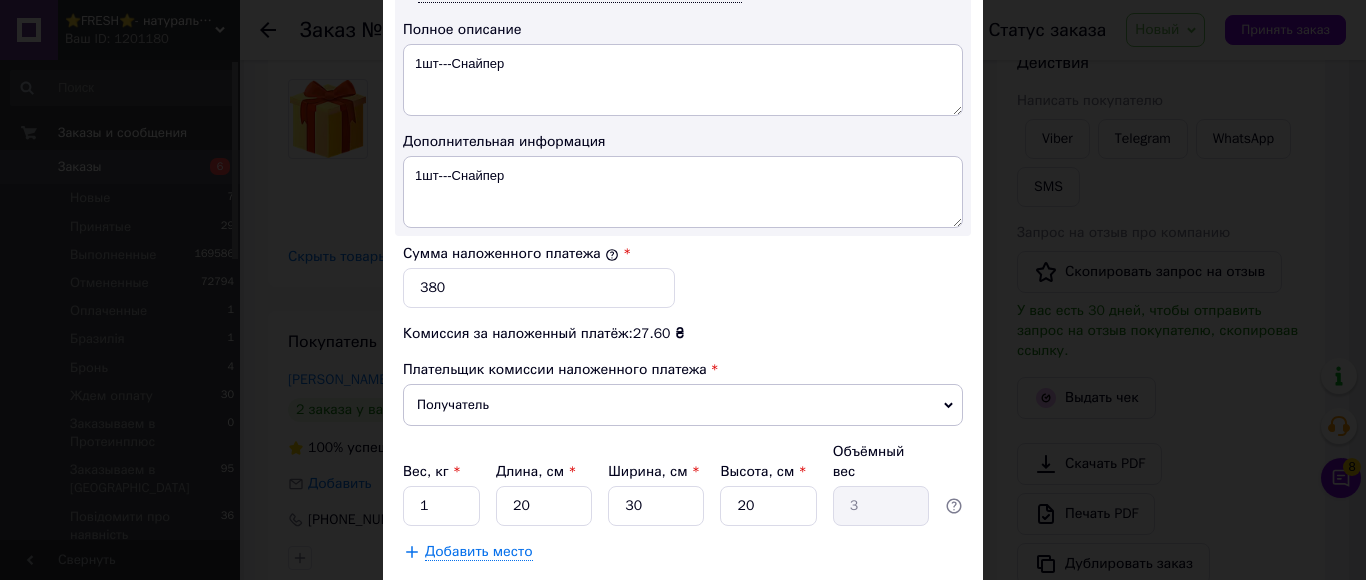 click on "Сохранить" at bounding box center (909, 602) 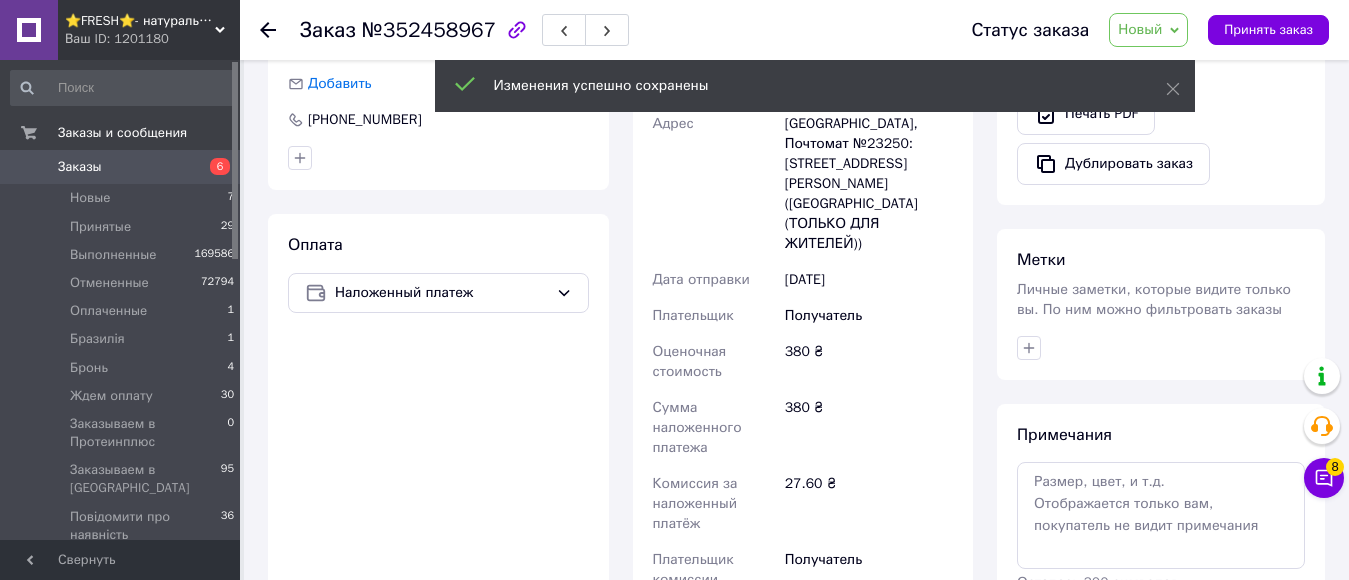 scroll, scrollTop: 900, scrollLeft: 0, axis: vertical 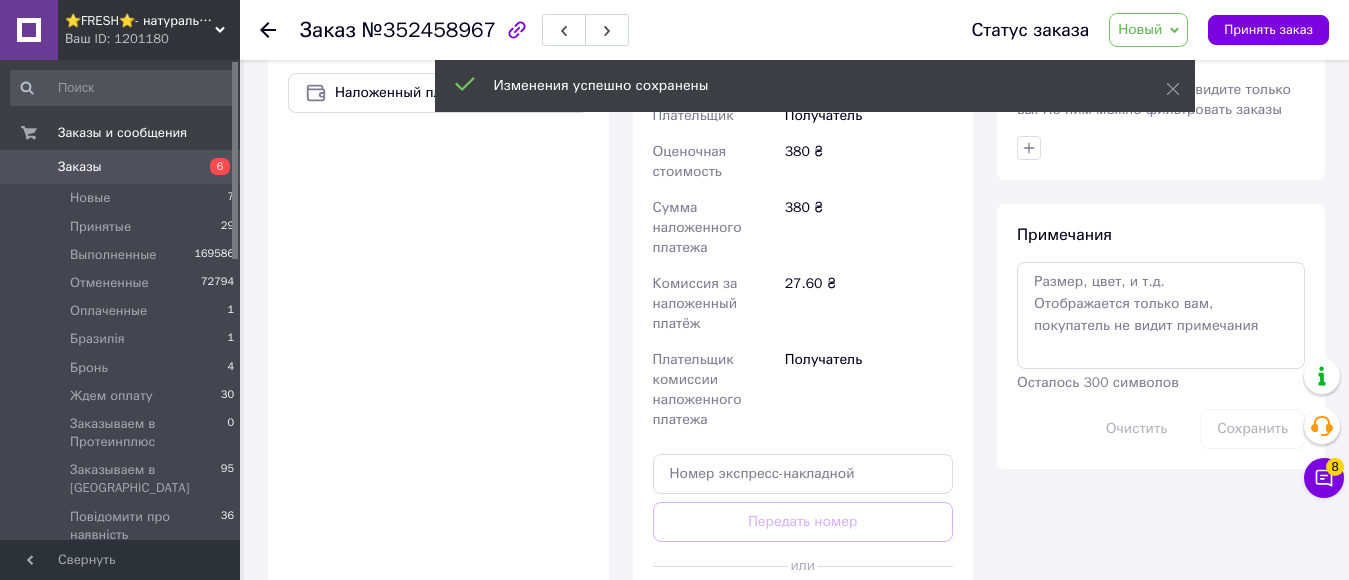 click on "Сгенерировать ЭН" at bounding box center (803, 611) 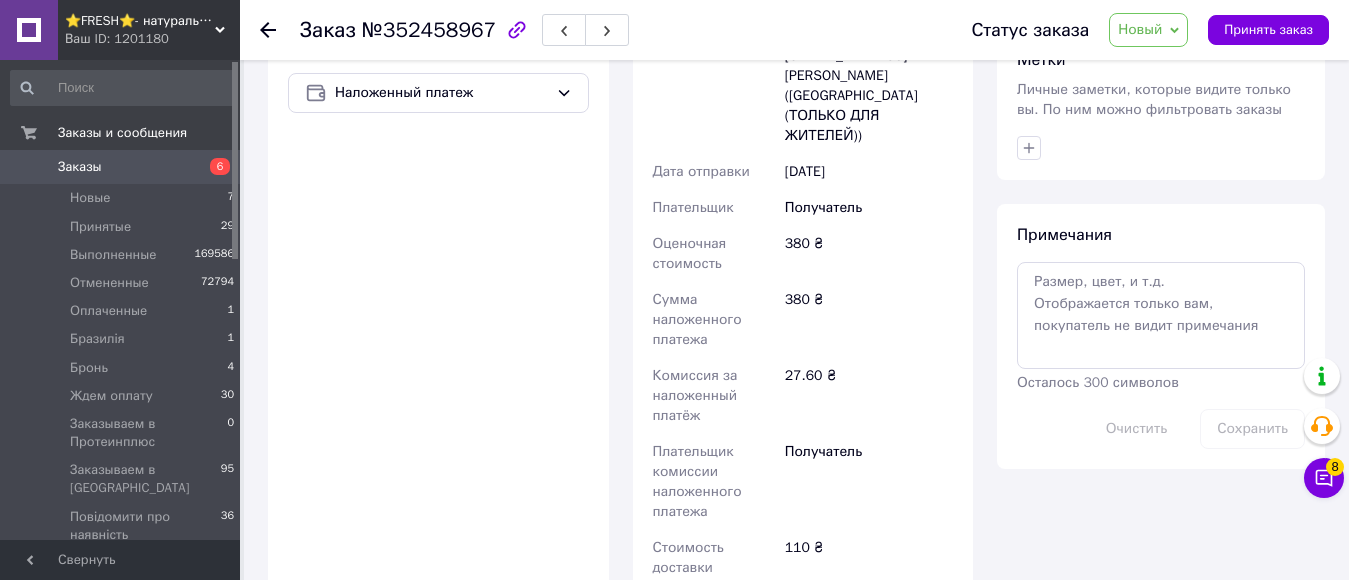 click on "Новый" at bounding box center [1140, 29] 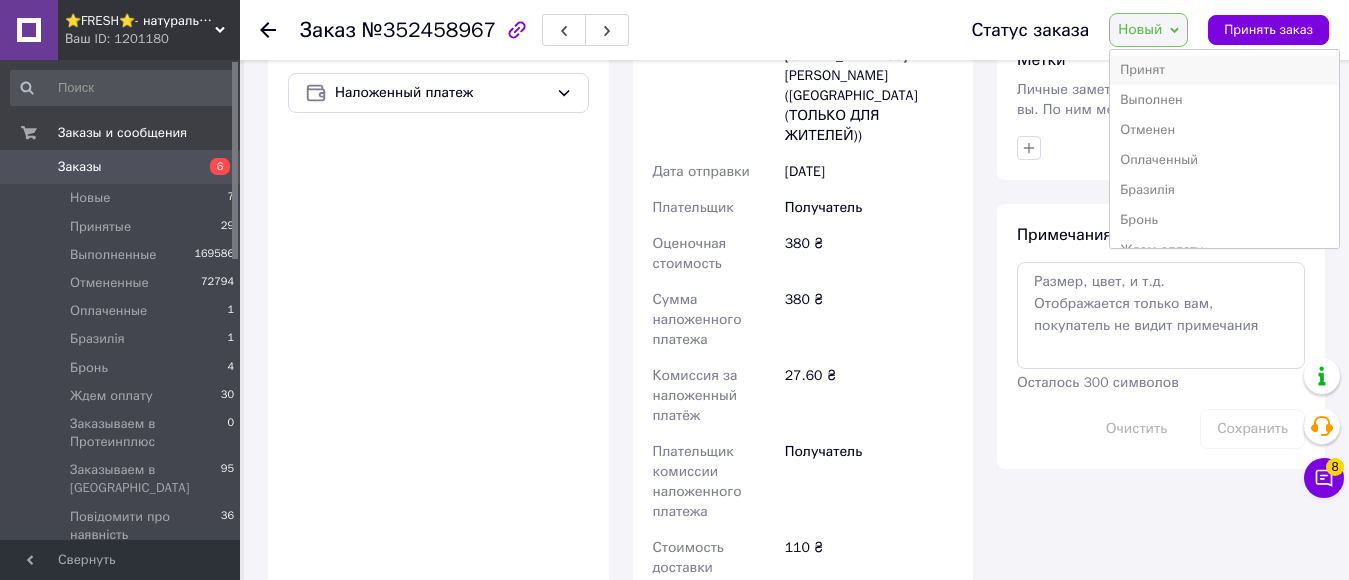 click on "Принят" at bounding box center [1224, 70] 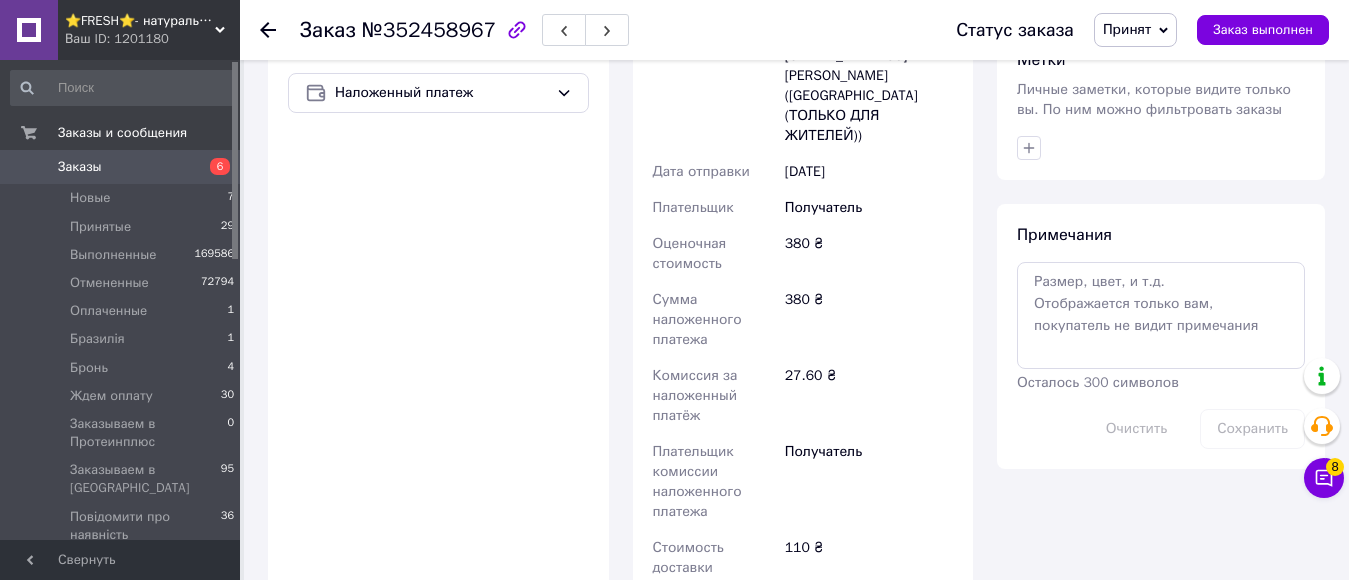click on "Заказы" at bounding box center [80, 167] 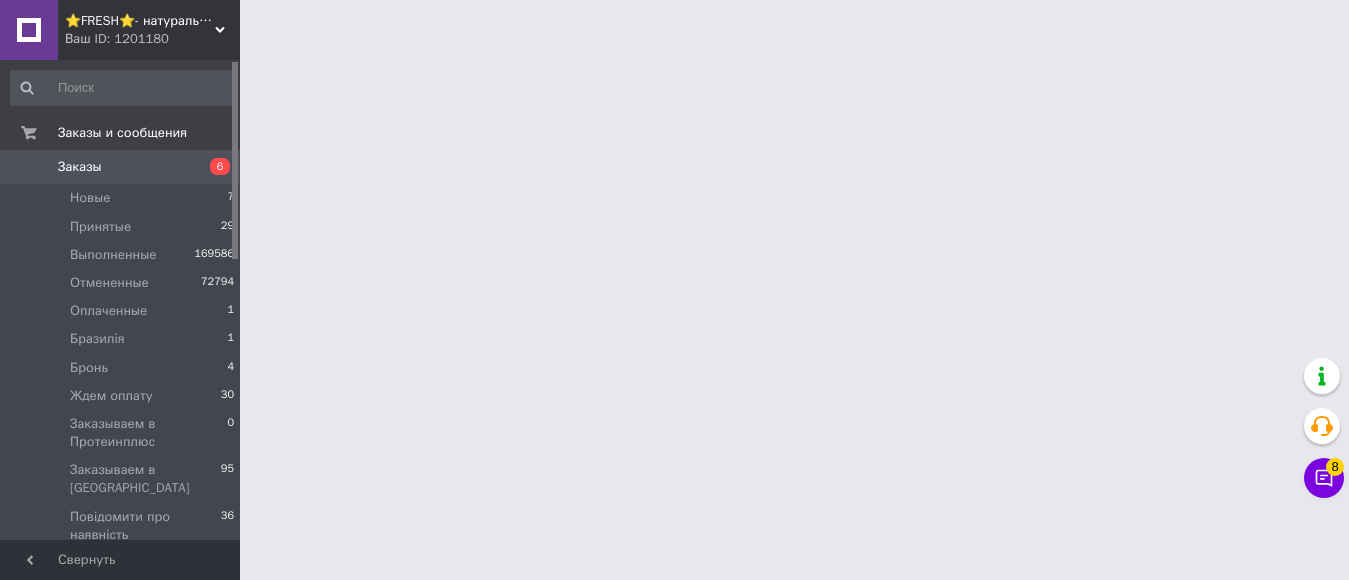 scroll, scrollTop: 0, scrollLeft: 0, axis: both 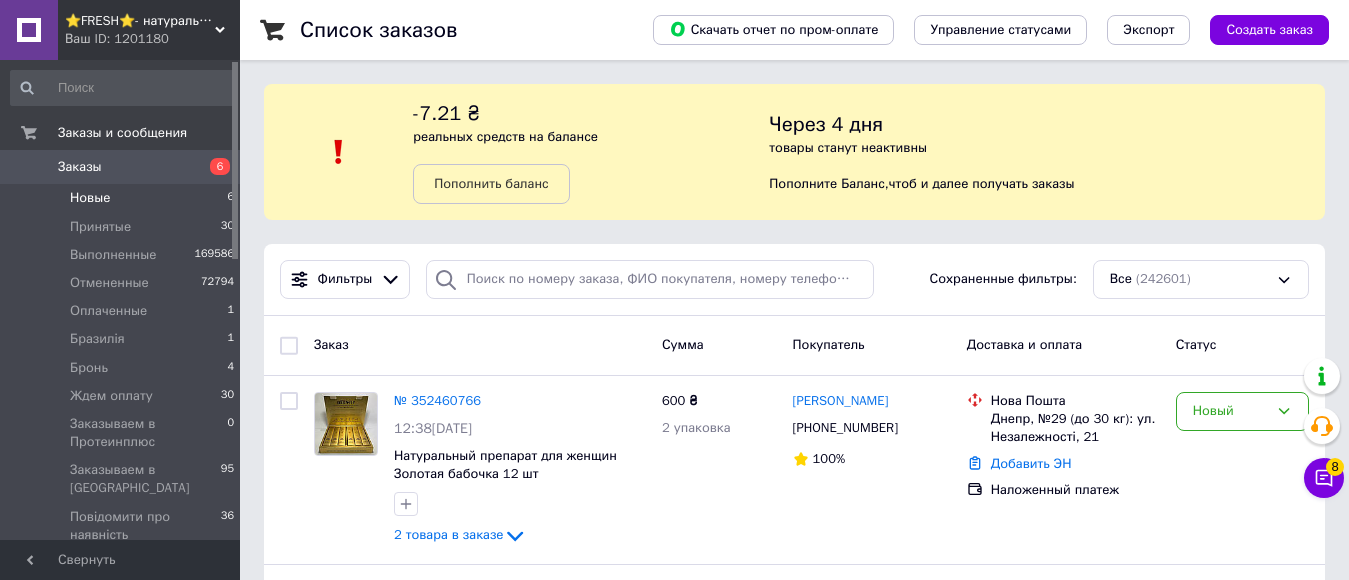 click on "Новые" at bounding box center (90, 198) 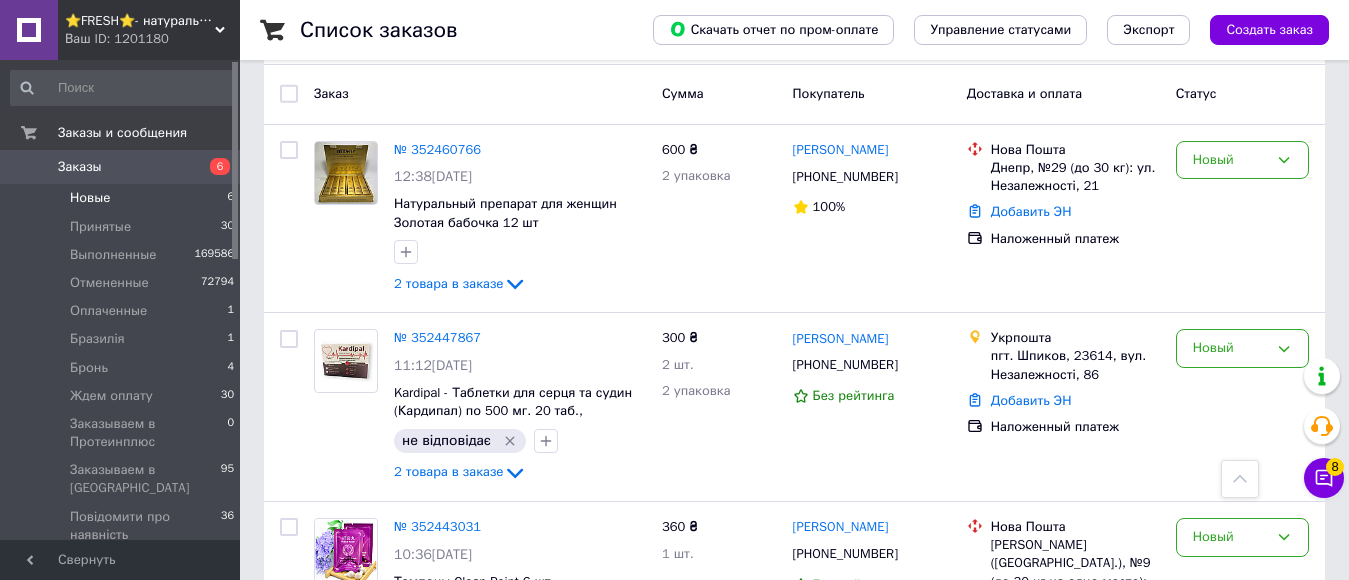 scroll, scrollTop: 311, scrollLeft: 0, axis: vertical 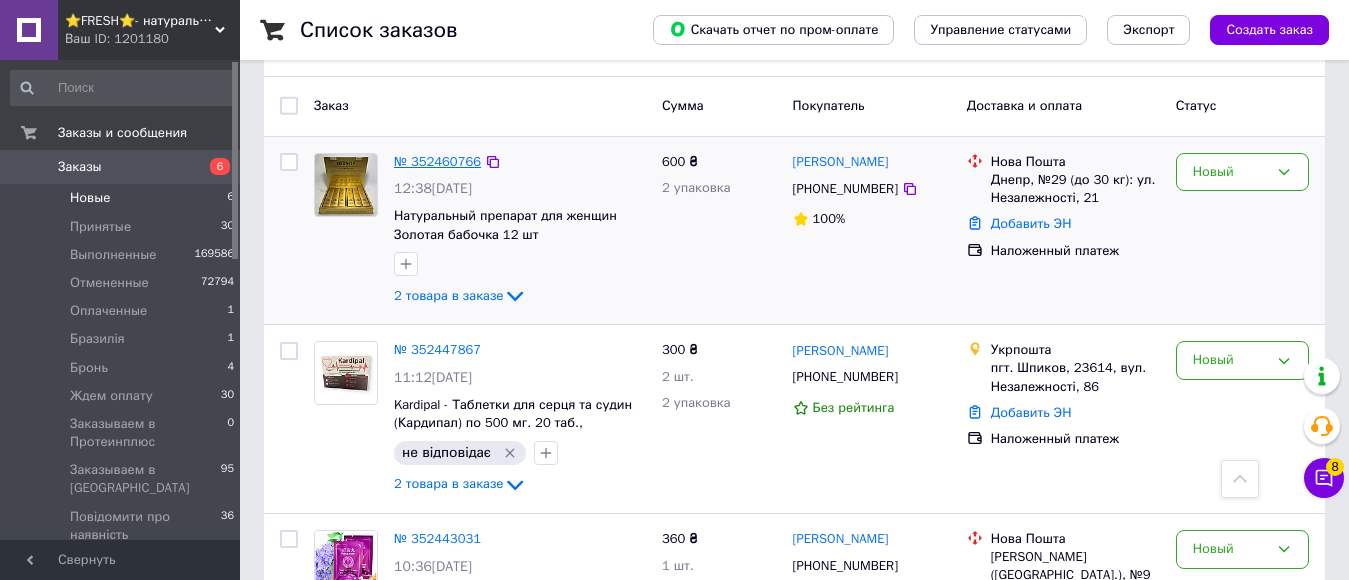 click on "№ 352460766" at bounding box center [437, 161] 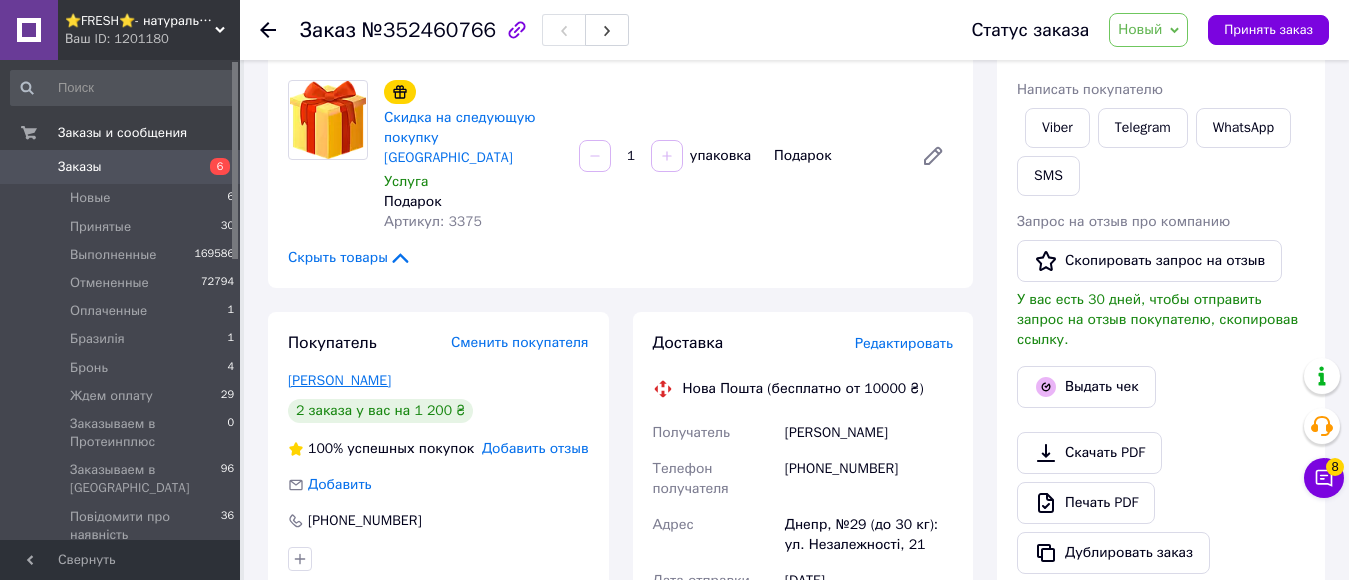 click on "[PERSON_NAME]" at bounding box center [339, 380] 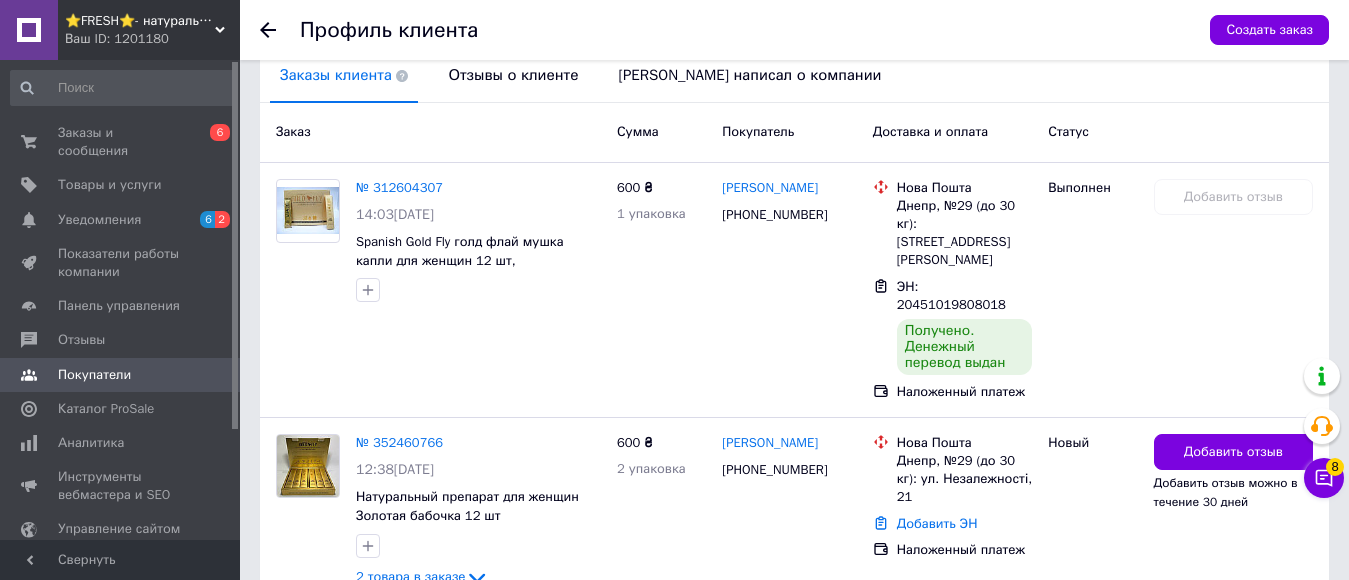 scroll, scrollTop: 531, scrollLeft: 0, axis: vertical 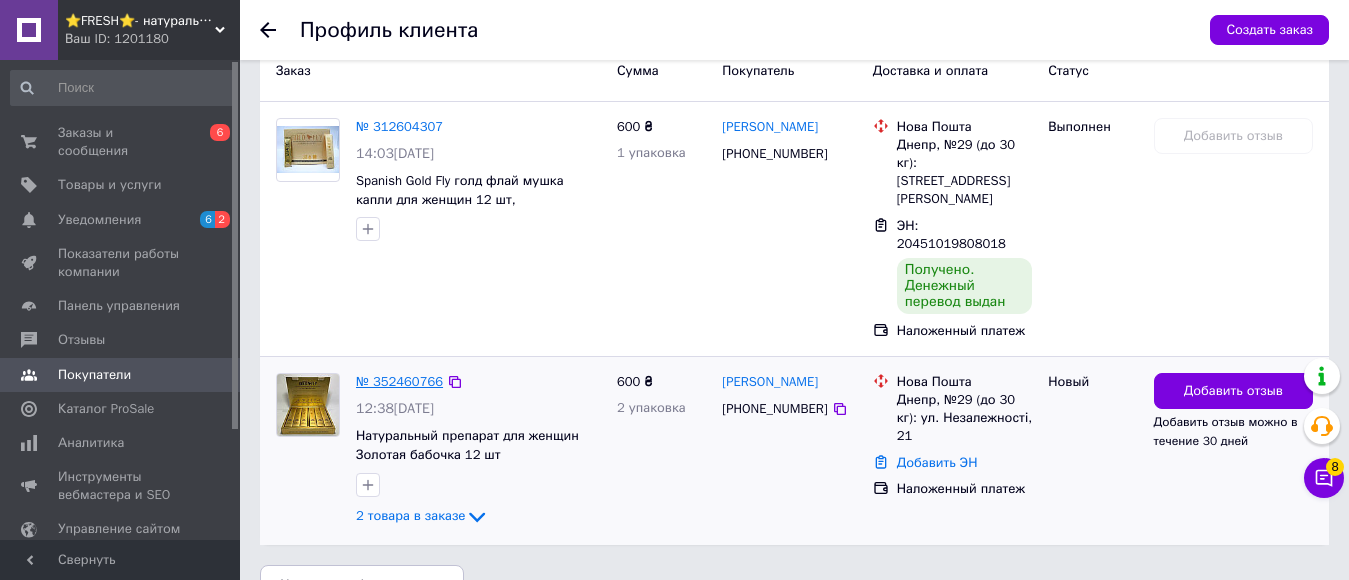 click on "№ 352460766" at bounding box center (399, 381) 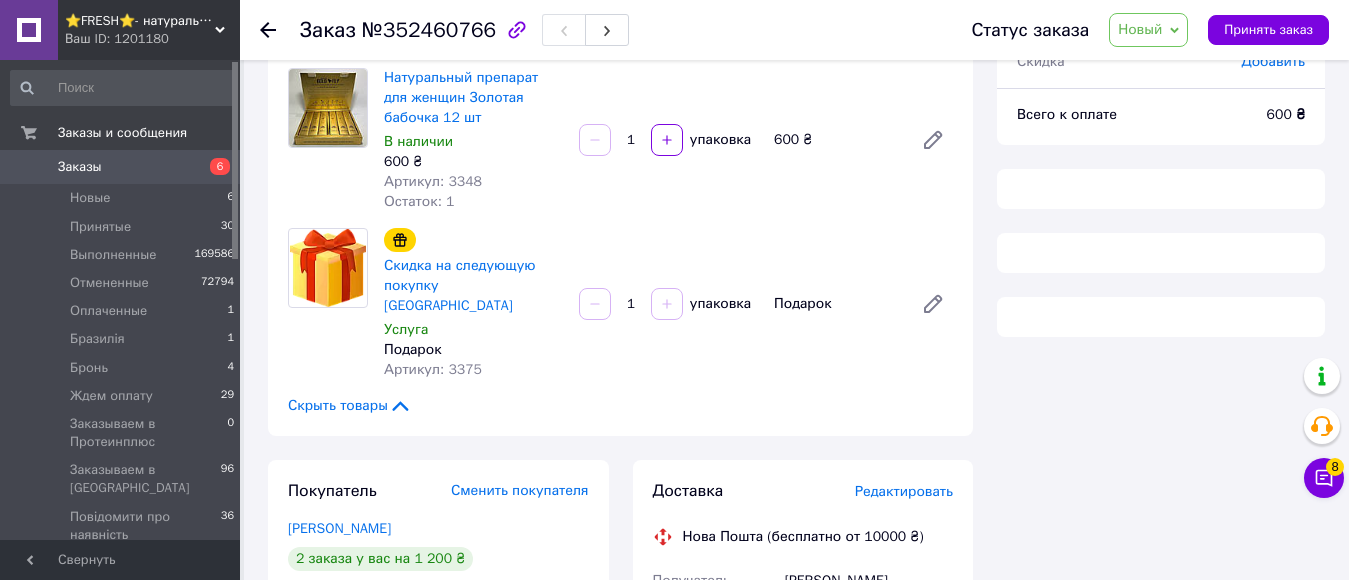 scroll, scrollTop: 497, scrollLeft: 0, axis: vertical 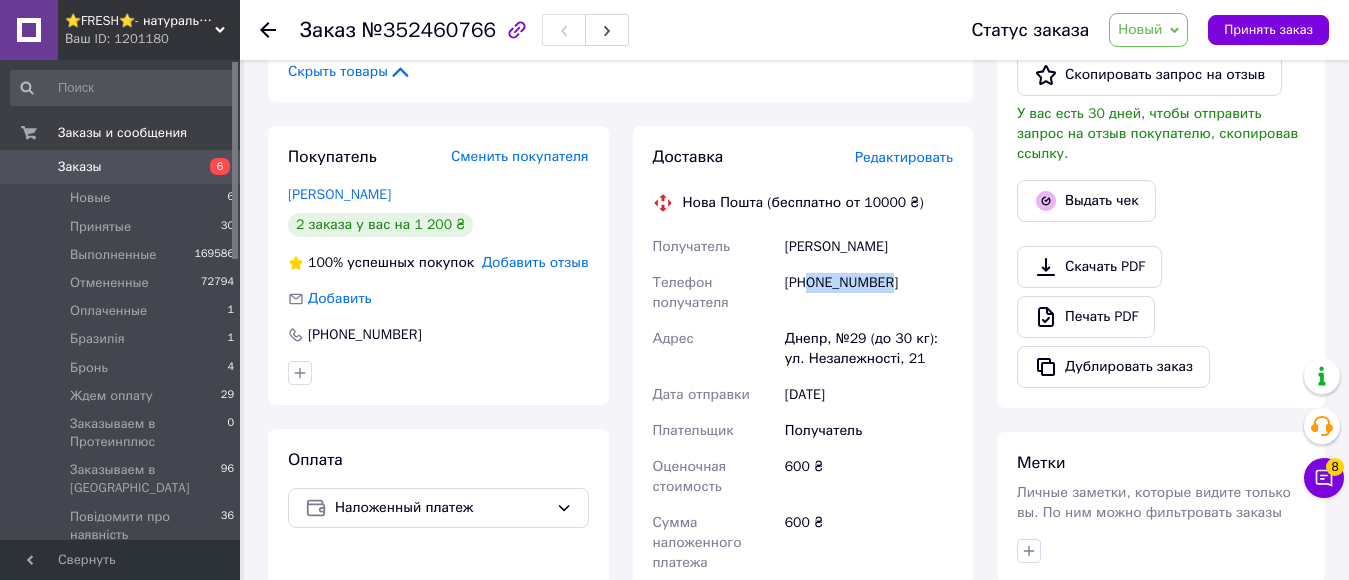 drag, startPoint x: 811, startPoint y: 264, endPoint x: 901, endPoint y: 264, distance: 90 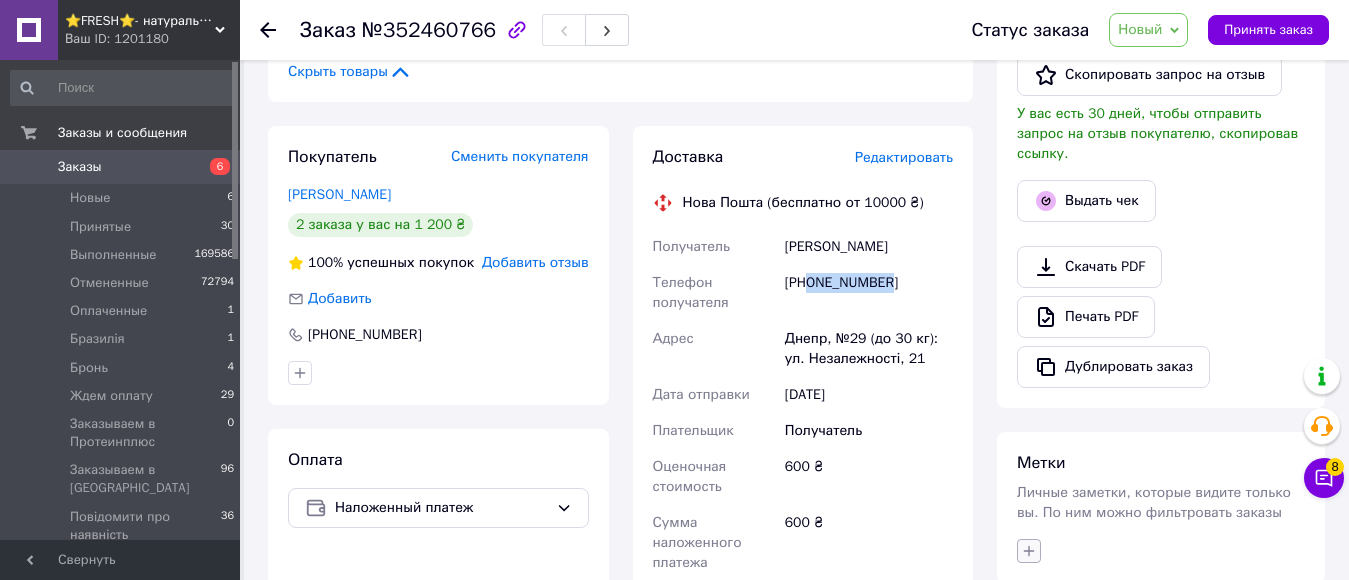 click 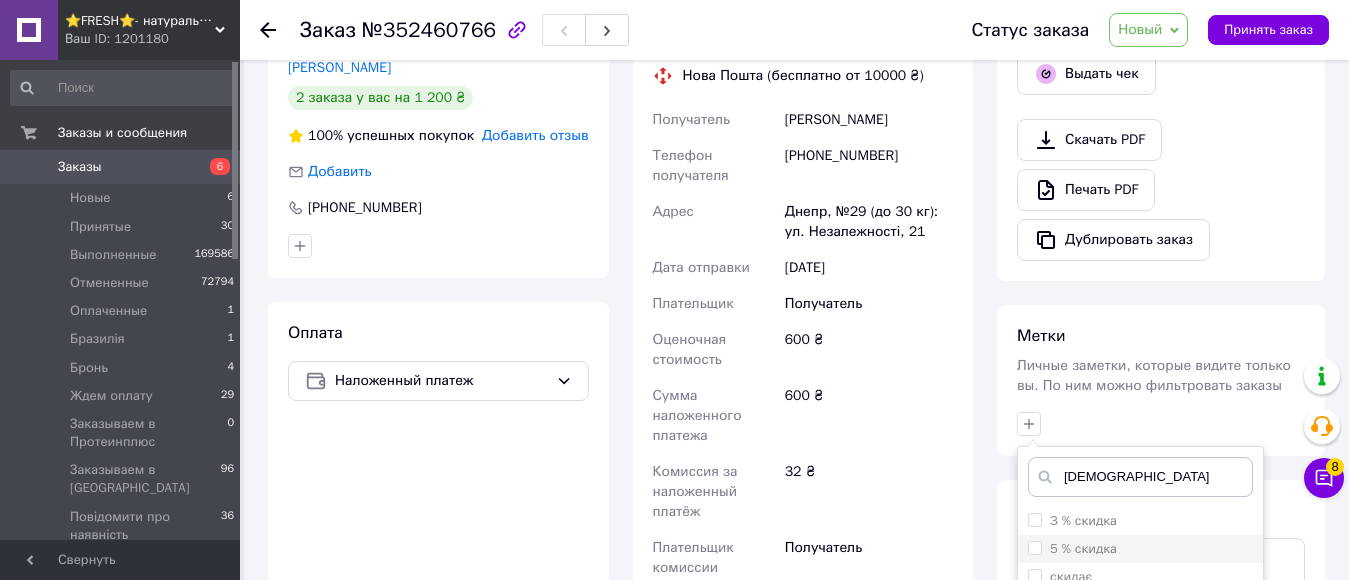 scroll, scrollTop: 720, scrollLeft: 0, axis: vertical 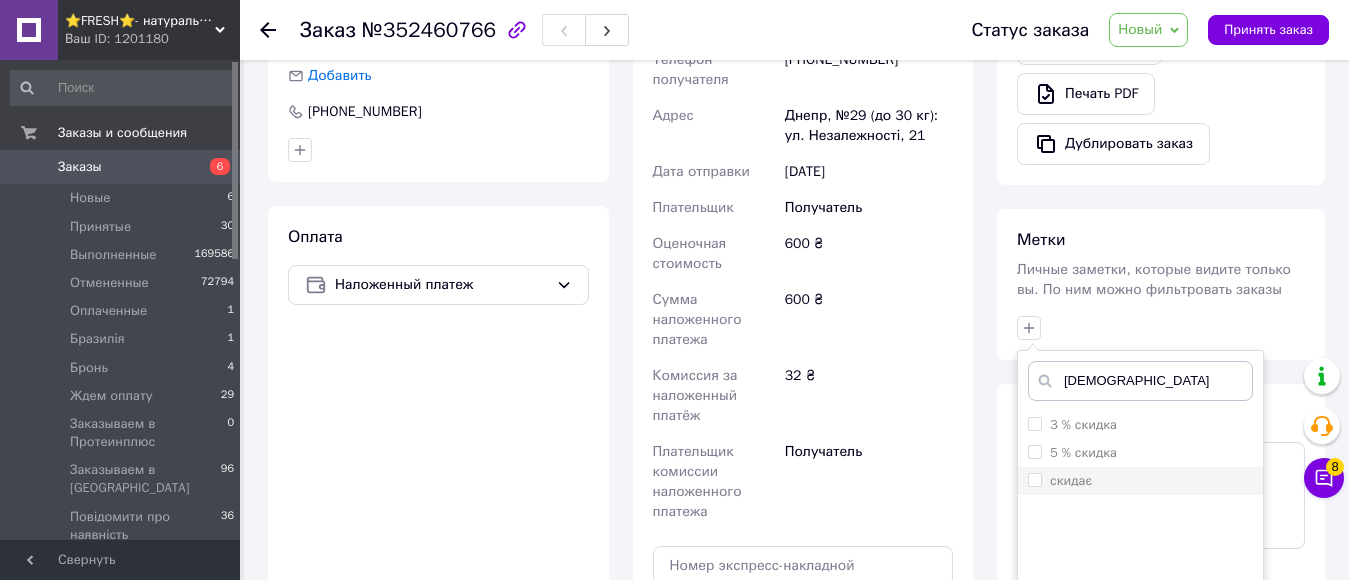 type on "[DEMOGRAPHIC_DATA]" 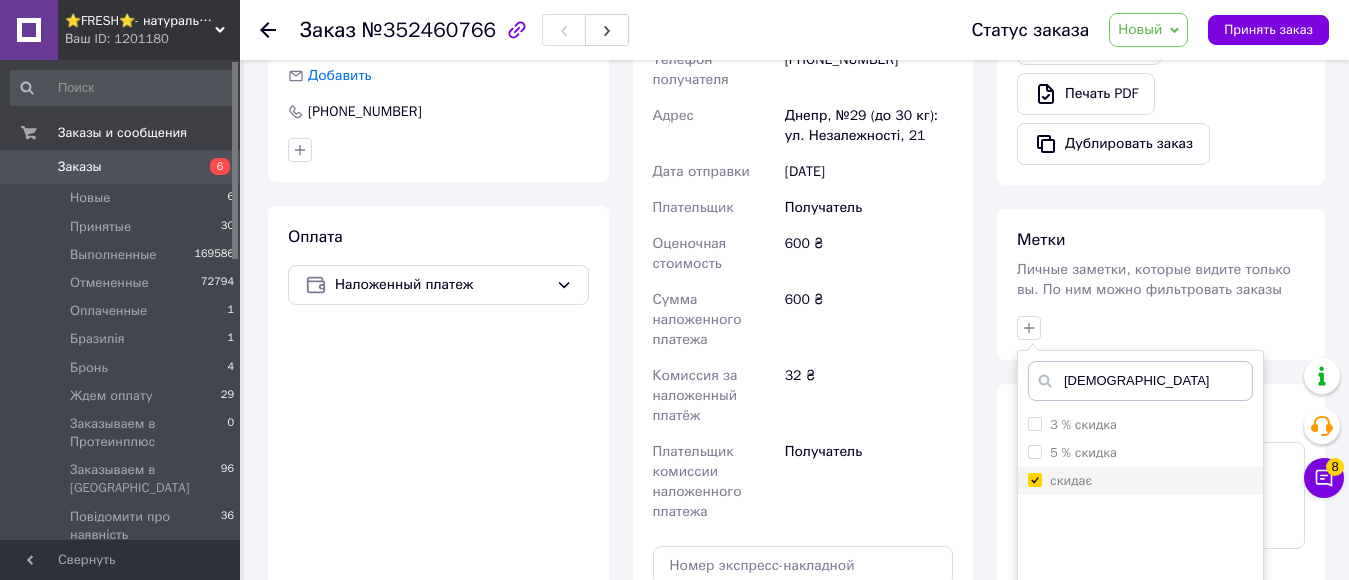checkbox on "true" 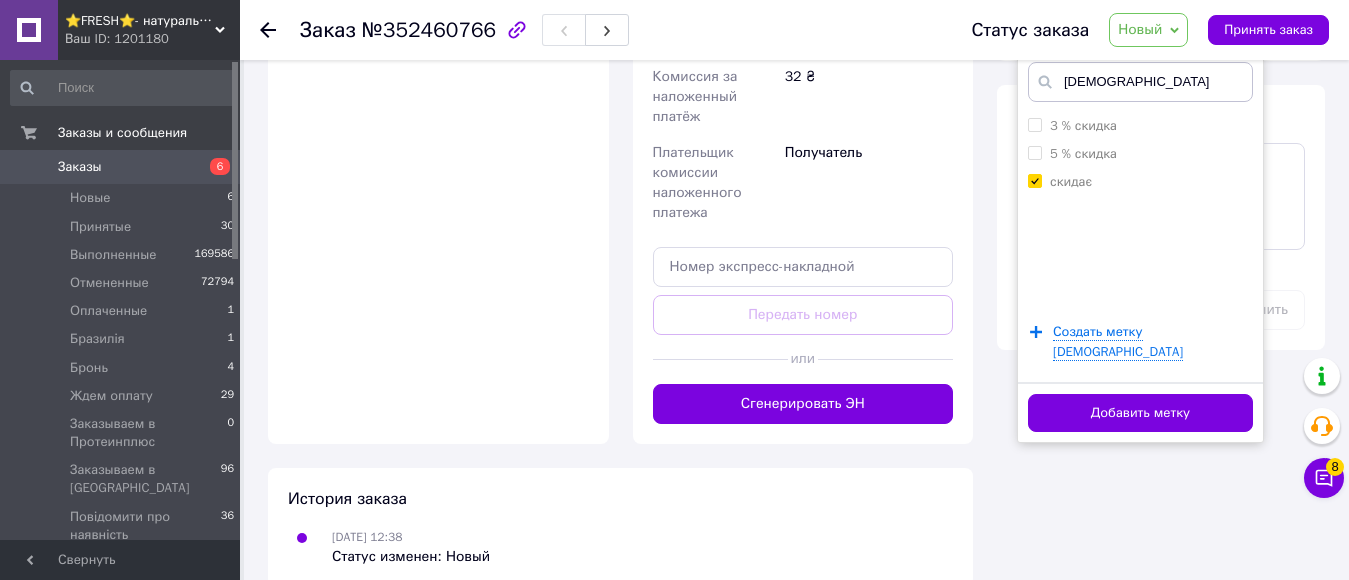 scroll, scrollTop: 1020, scrollLeft: 0, axis: vertical 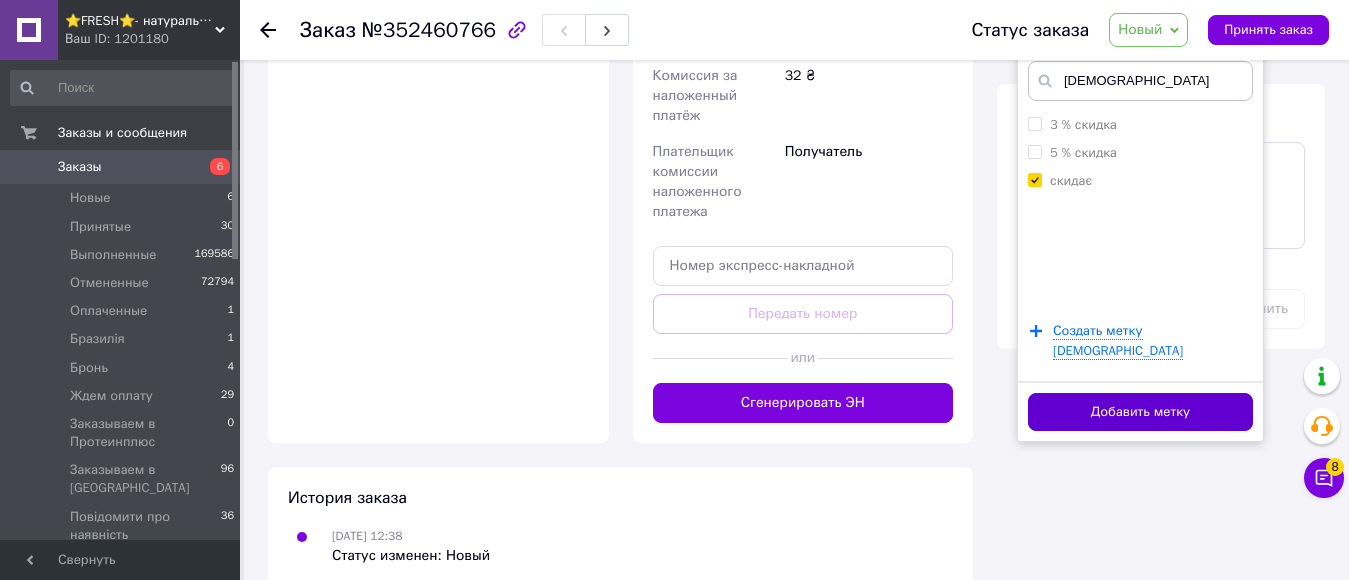 click on "Добавить метку" at bounding box center (1140, 412) 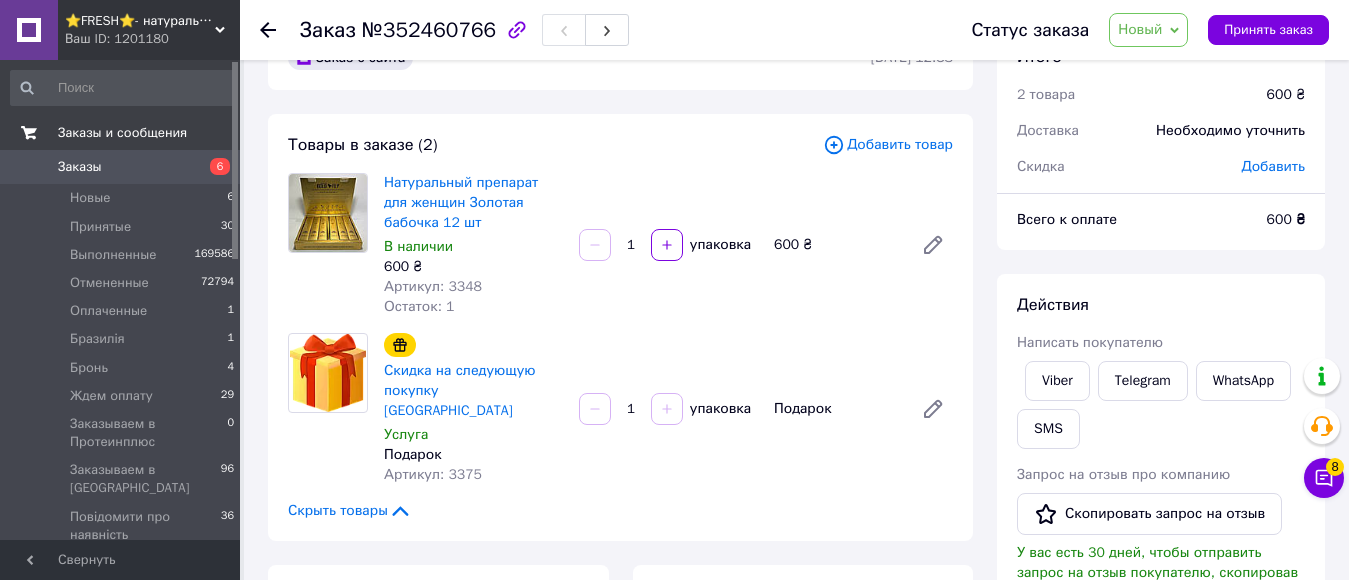 scroll, scrollTop: 0, scrollLeft: 0, axis: both 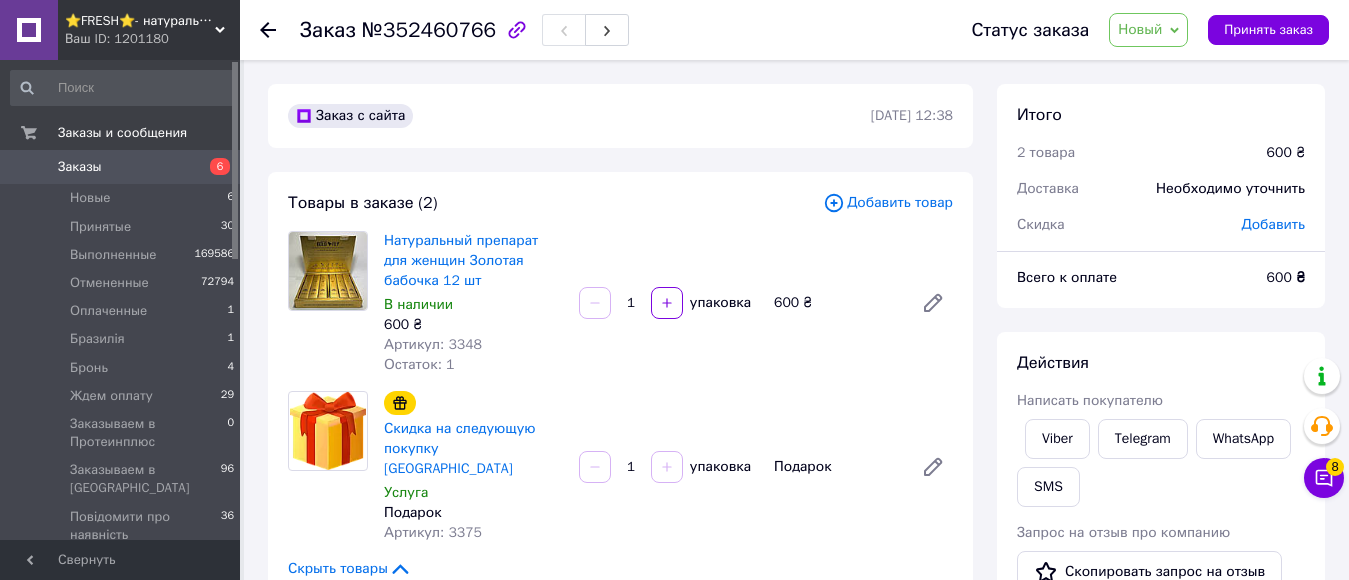 click on "Заказы" at bounding box center [80, 167] 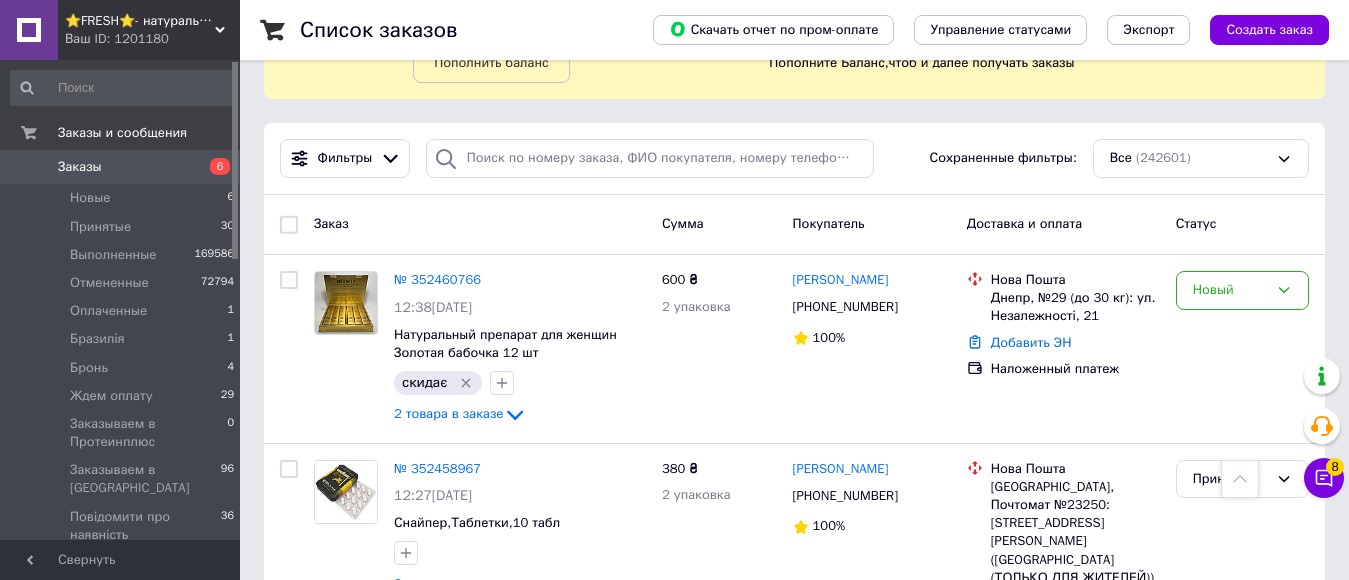 scroll, scrollTop: 0, scrollLeft: 0, axis: both 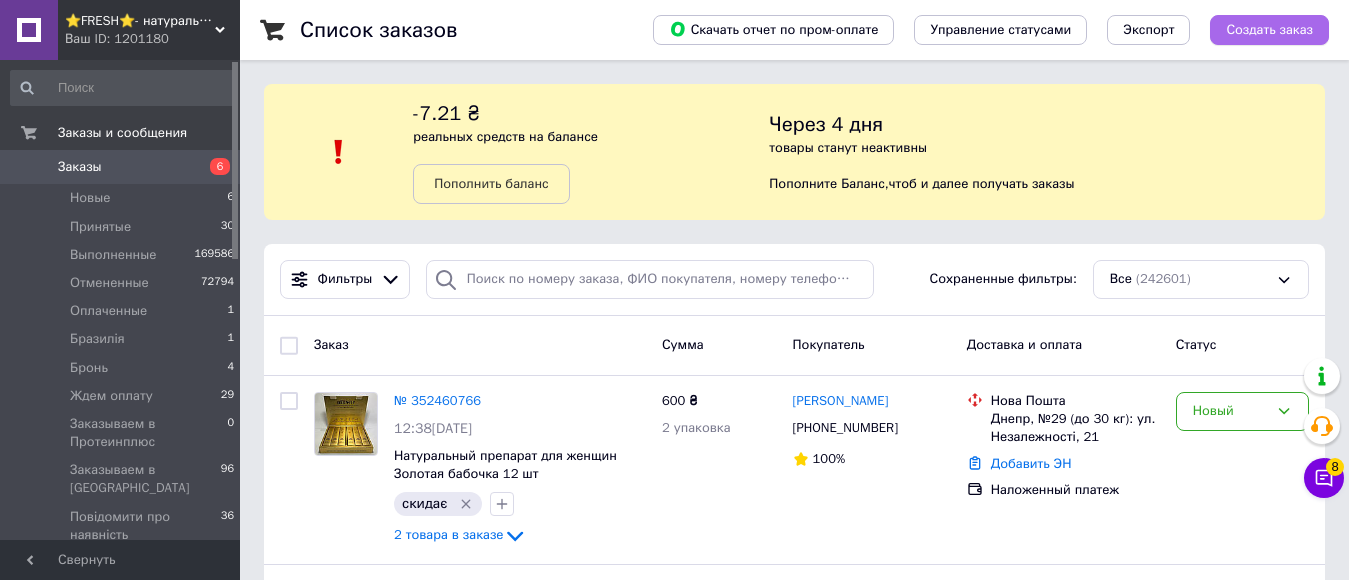 click on "Создать заказ" at bounding box center [1269, 30] 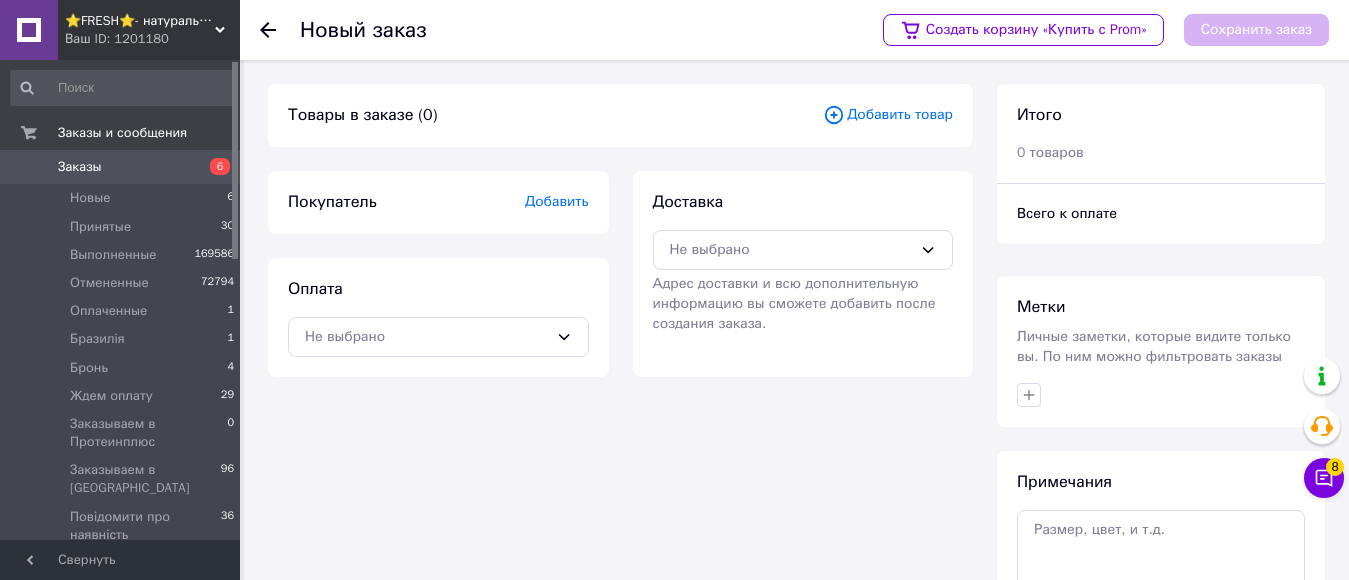click on "Добавить товар" at bounding box center (888, 115) 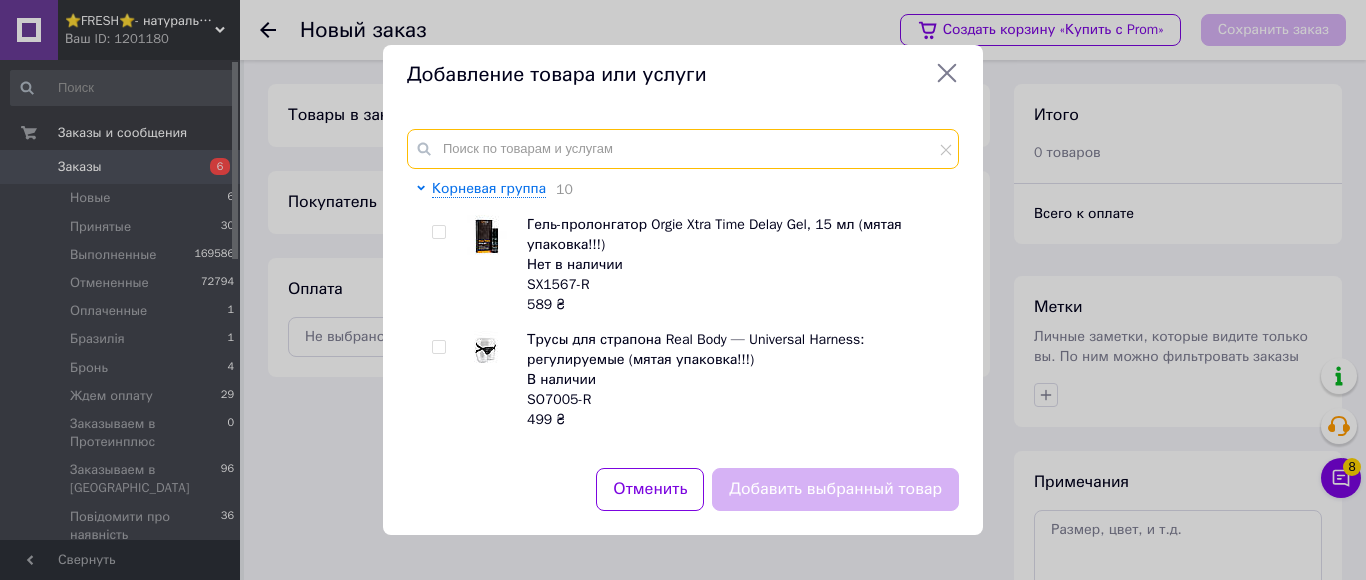 click at bounding box center [683, 149] 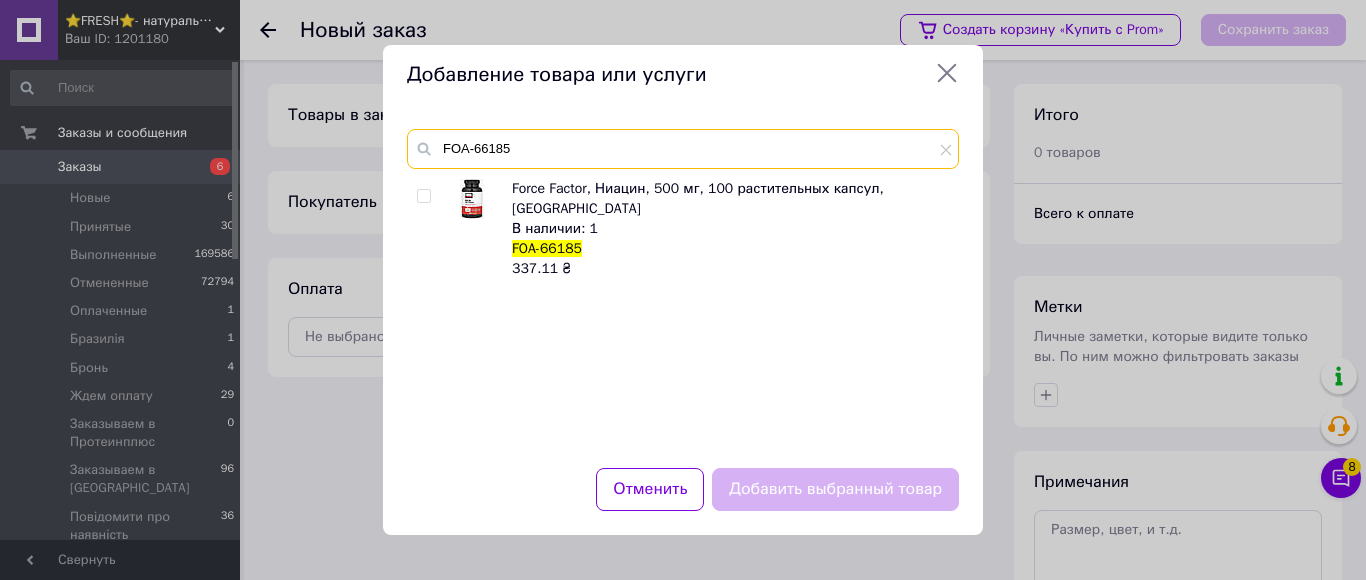type on "FOA-66185" 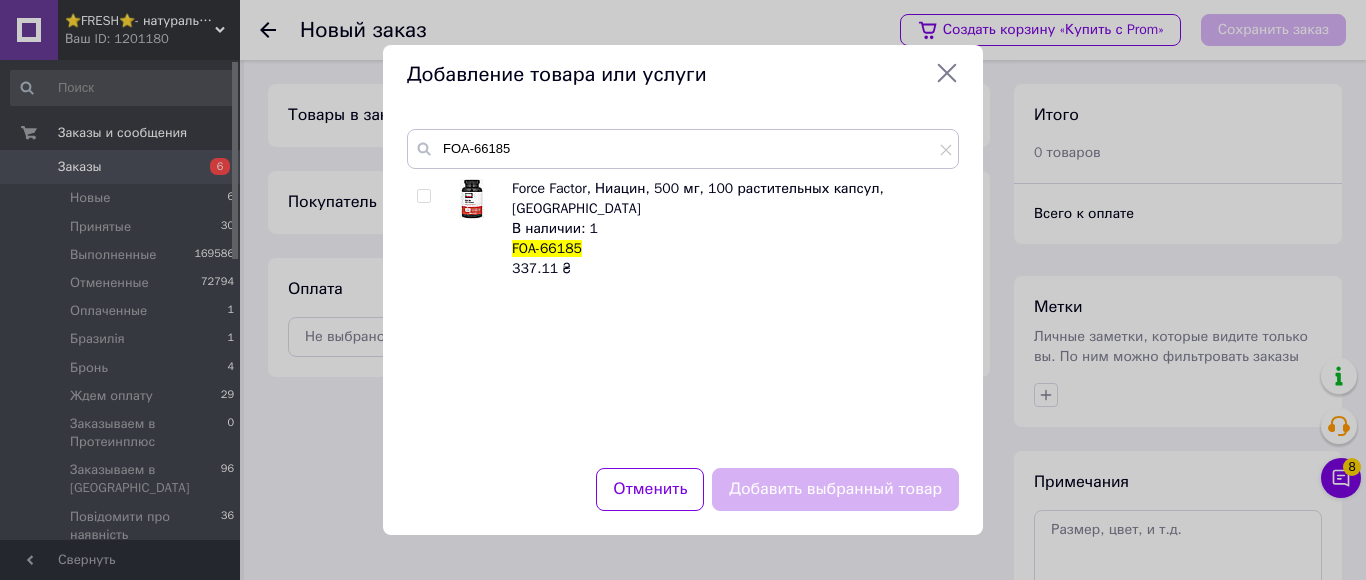click at bounding box center [424, 196] 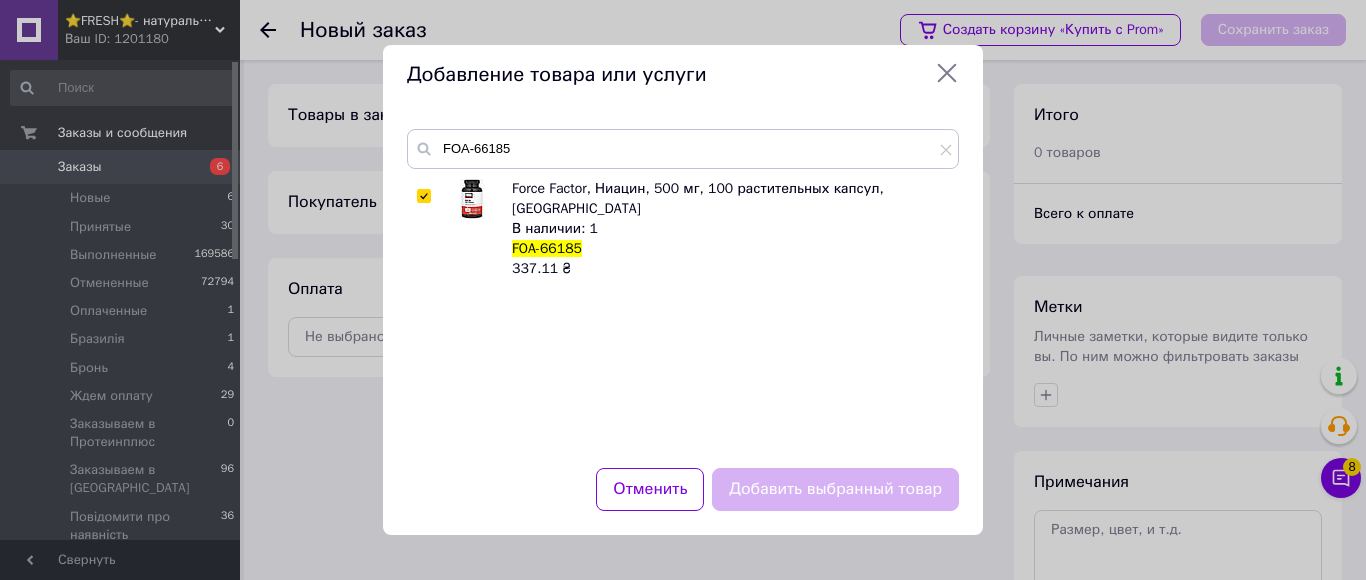 checkbox on "true" 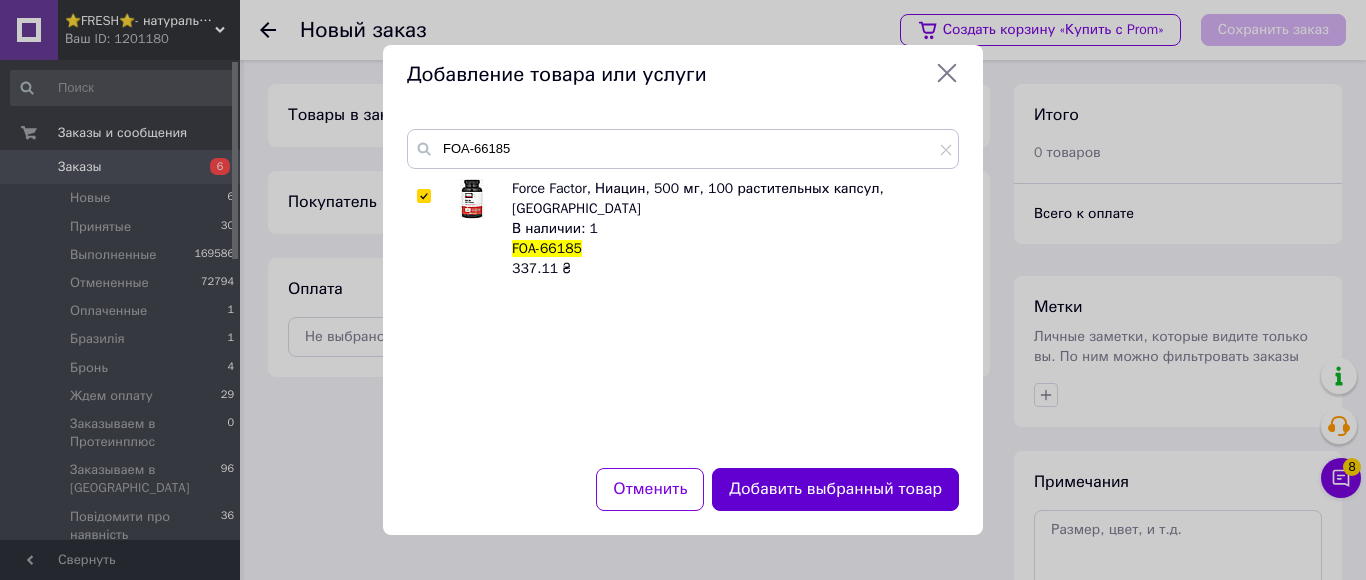 click on "Добавить выбранный товар" at bounding box center (835, 489) 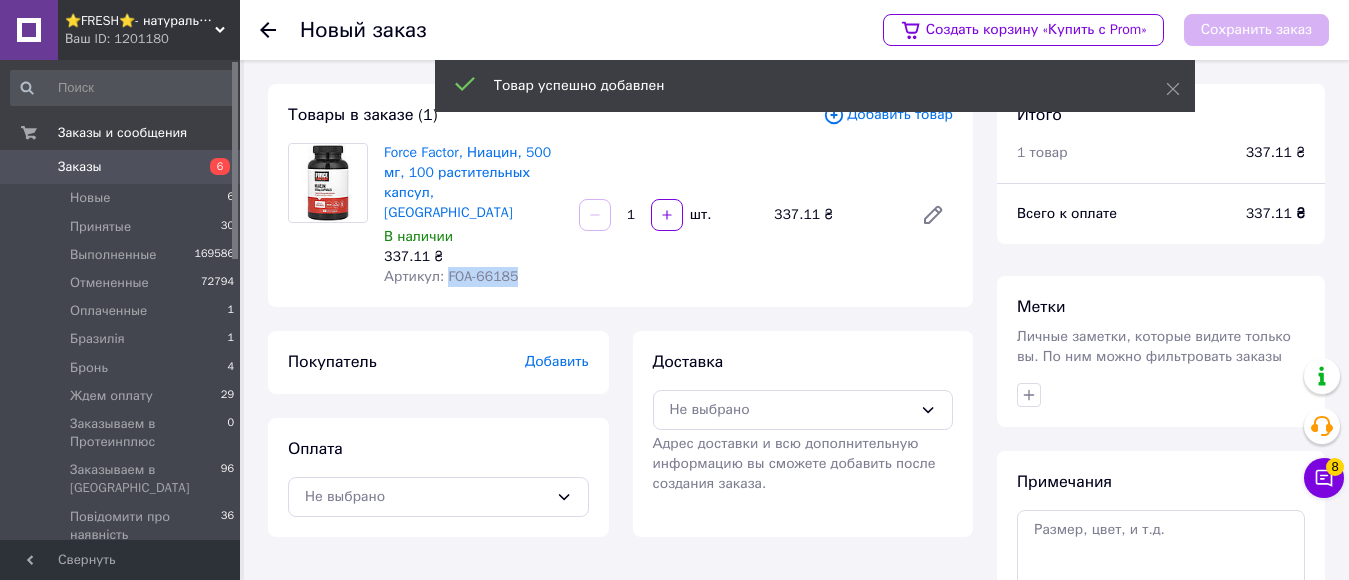 drag, startPoint x: 445, startPoint y: 257, endPoint x: 539, endPoint y: 261, distance: 94.08507 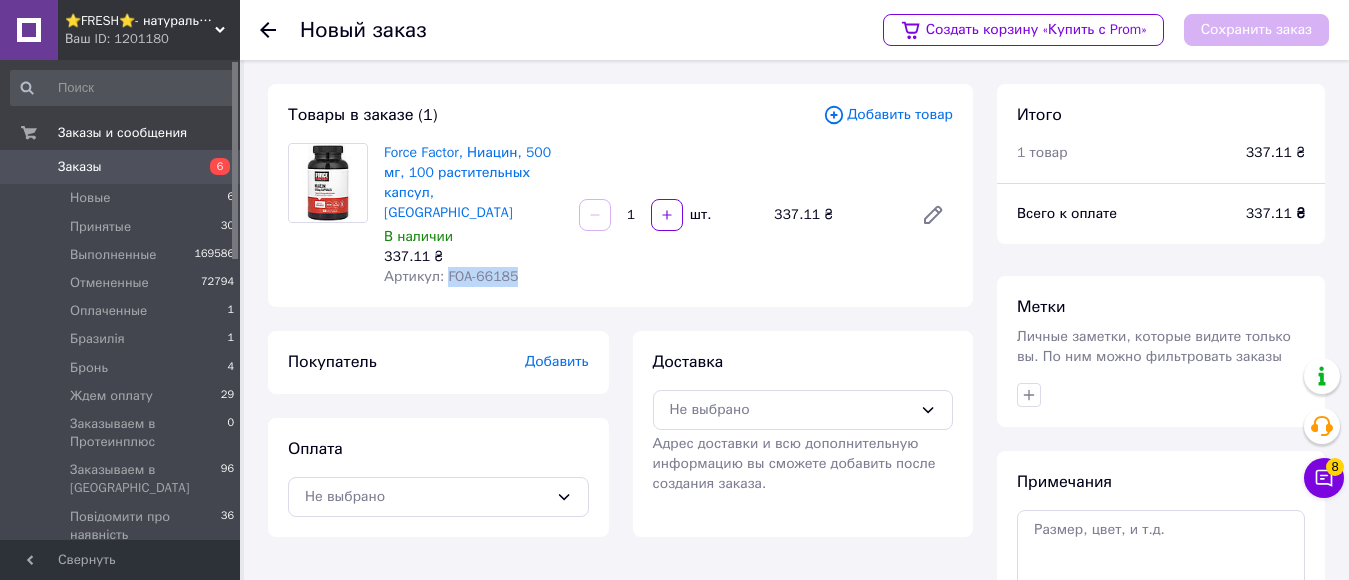 copy on "FOA-66185" 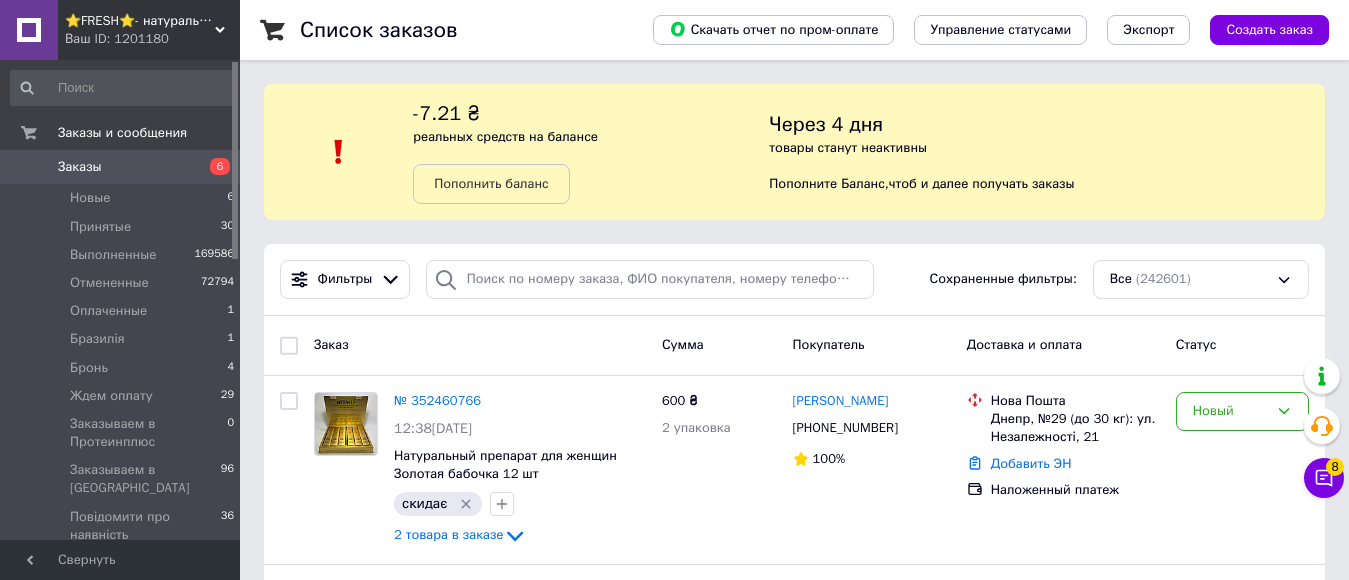 click on "Заказы" at bounding box center (80, 167) 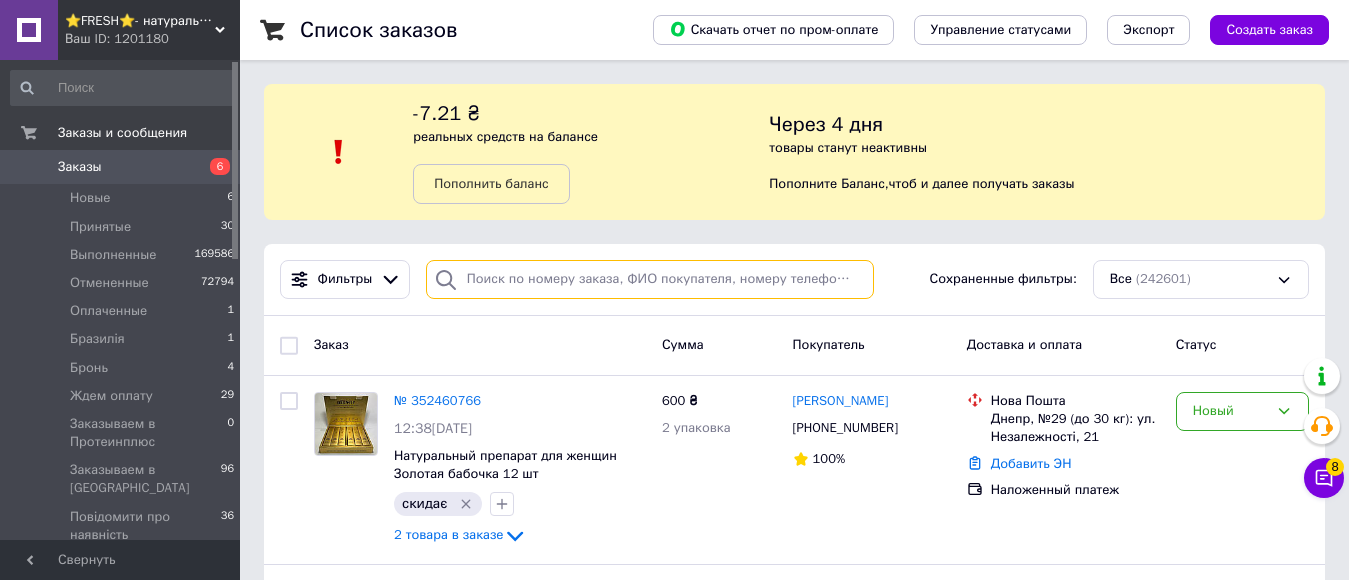 paste on "352454019" 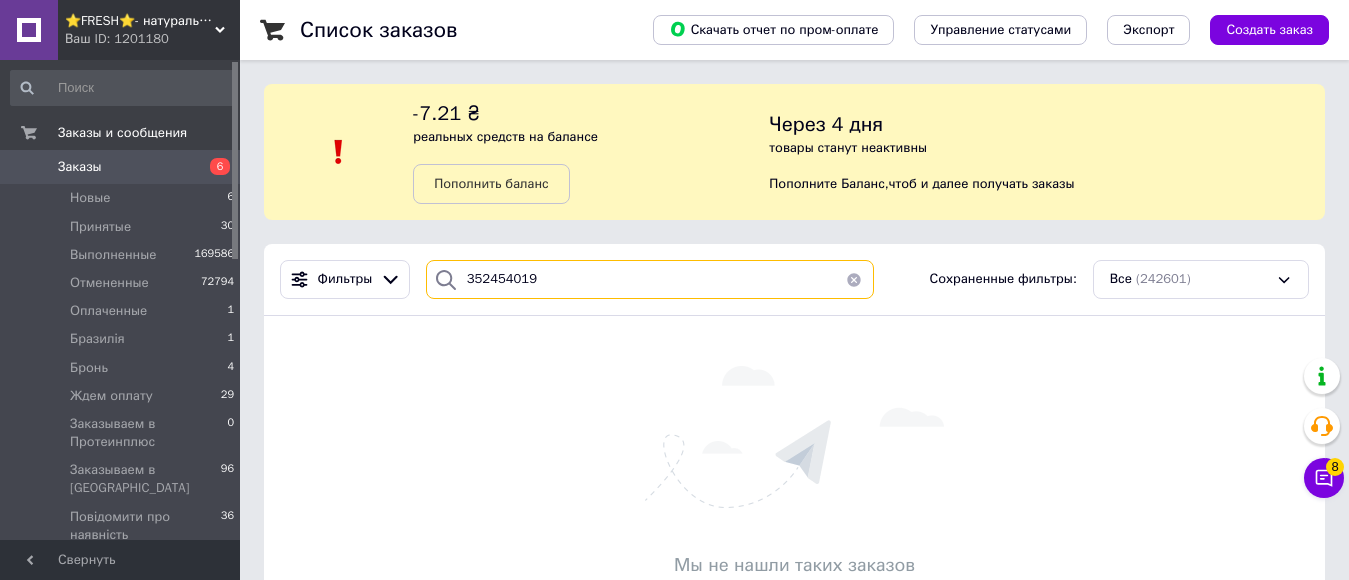 type on "352454019" 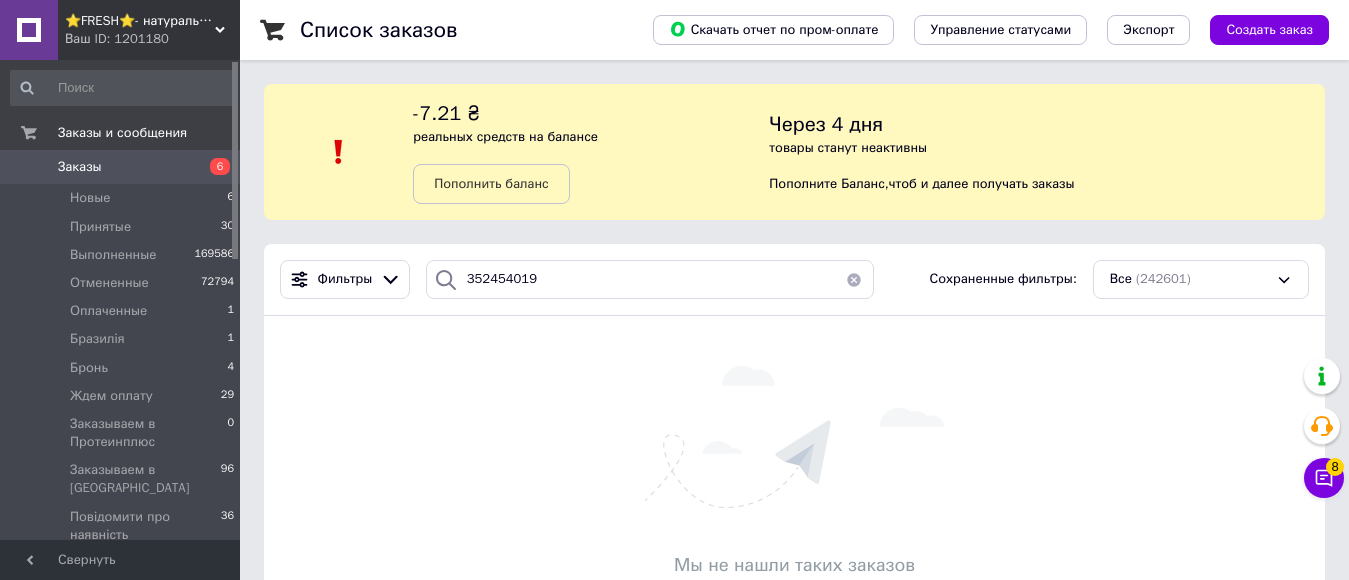 click on "Ваш ID: 1201180" at bounding box center [152, 39] 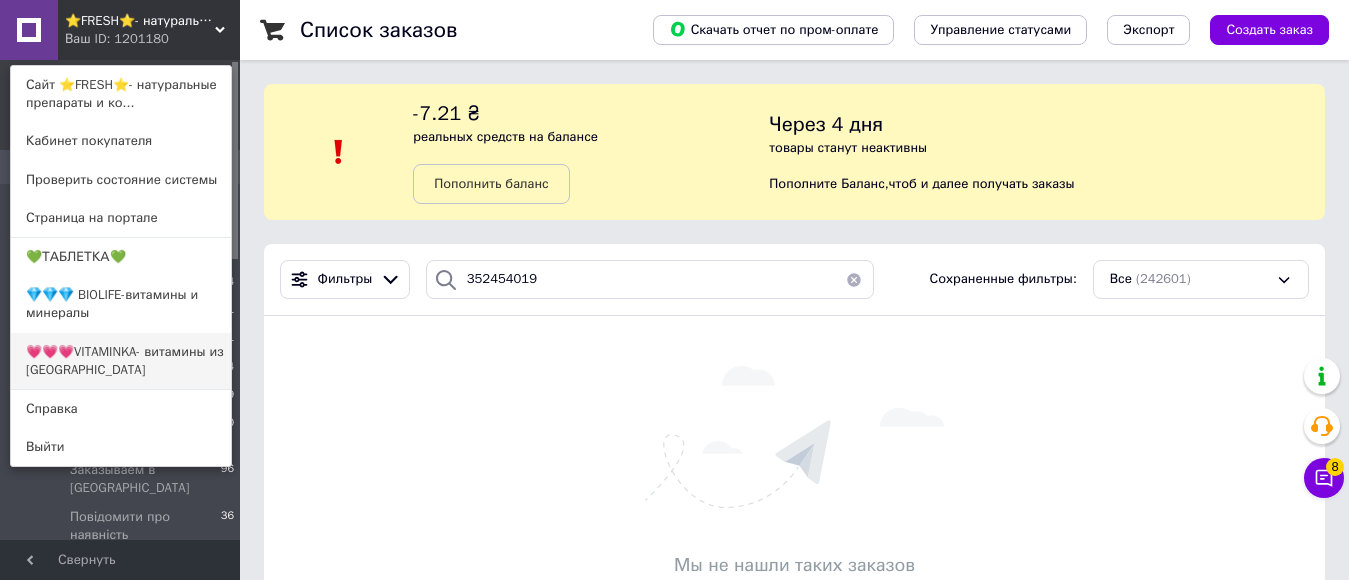 click on "💗💗💗VITAMINKA- витамины из [GEOGRAPHIC_DATA]" at bounding box center (121, 361) 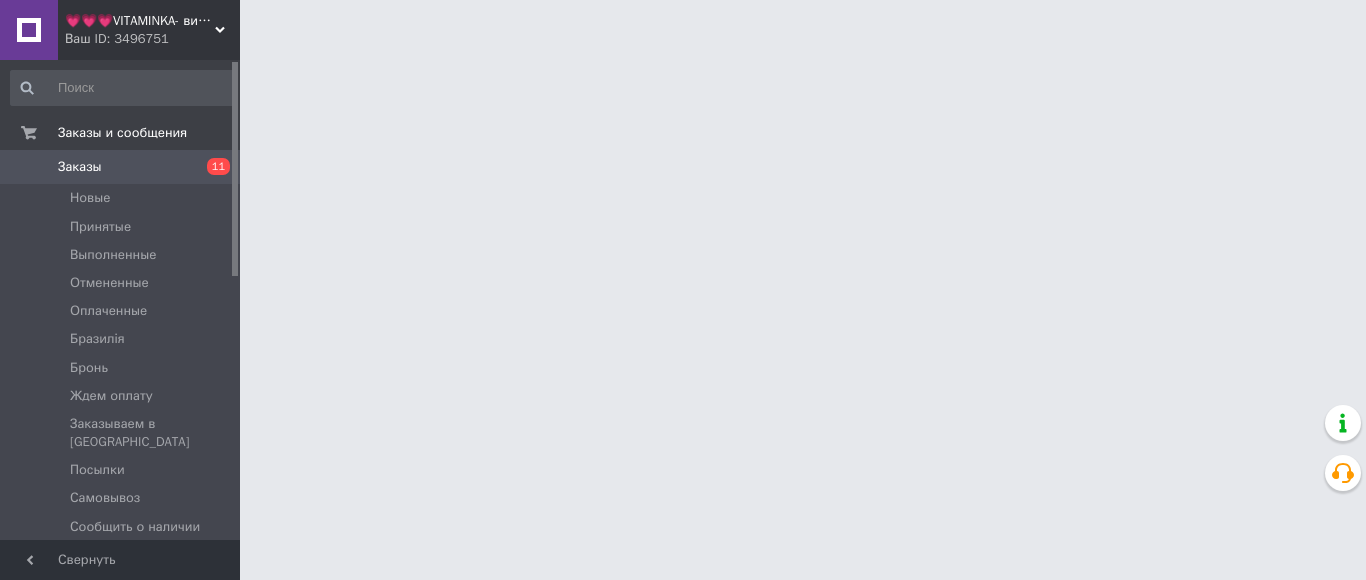 scroll, scrollTop: 0, scrollLeft: 0, axis: both 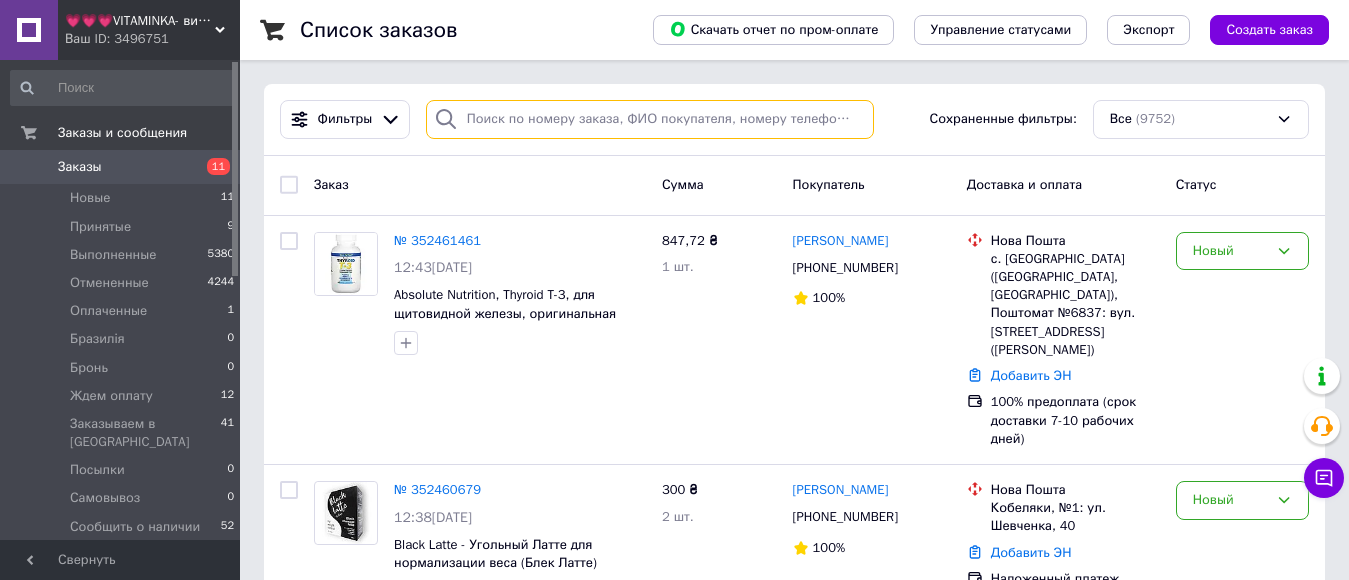 paste on "352454019" 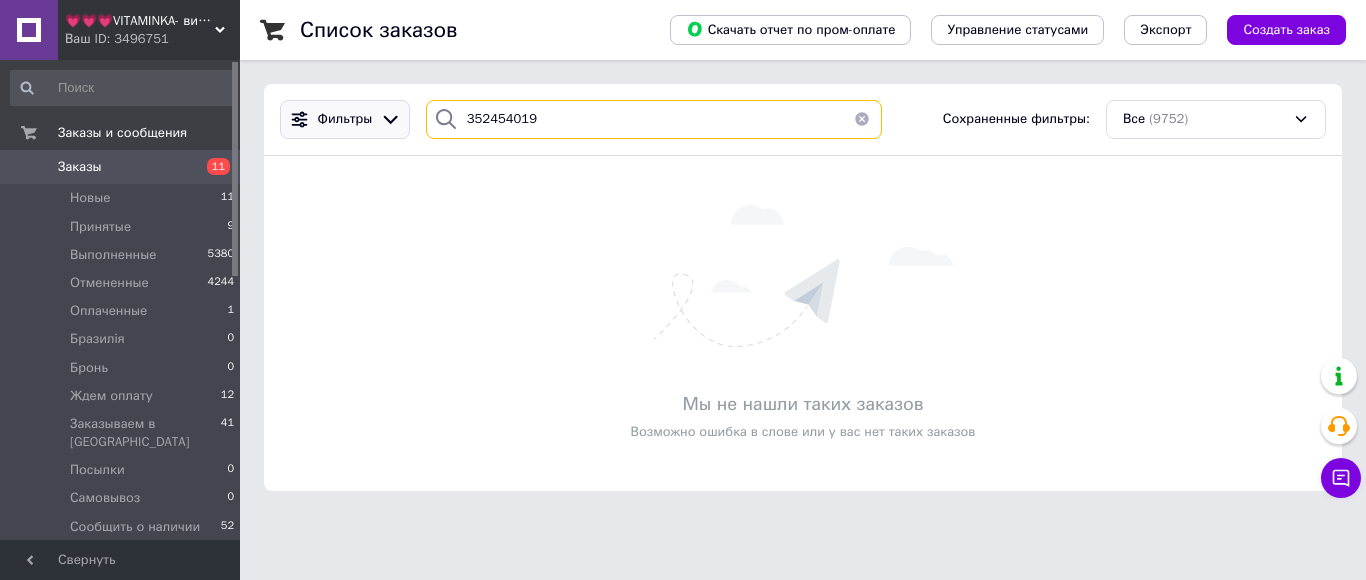 drag, startPoint x: 471, startPoint y: 119, endPoint x: 404, endPoint y: 122, distance: 67.06713 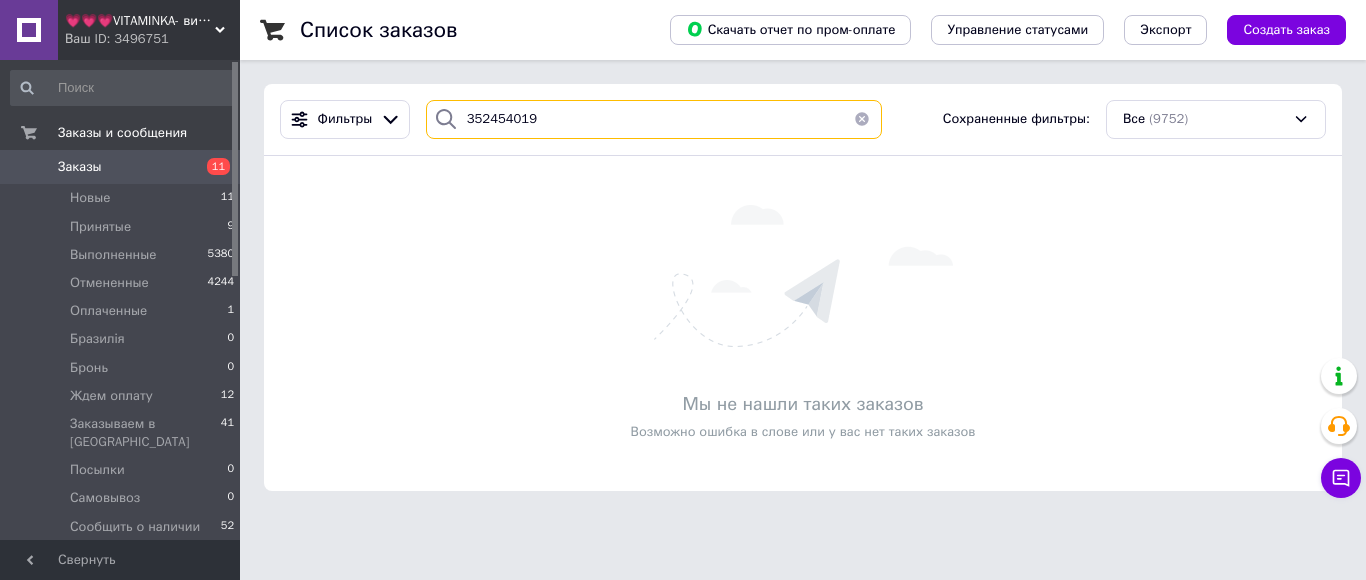type on "352454019" 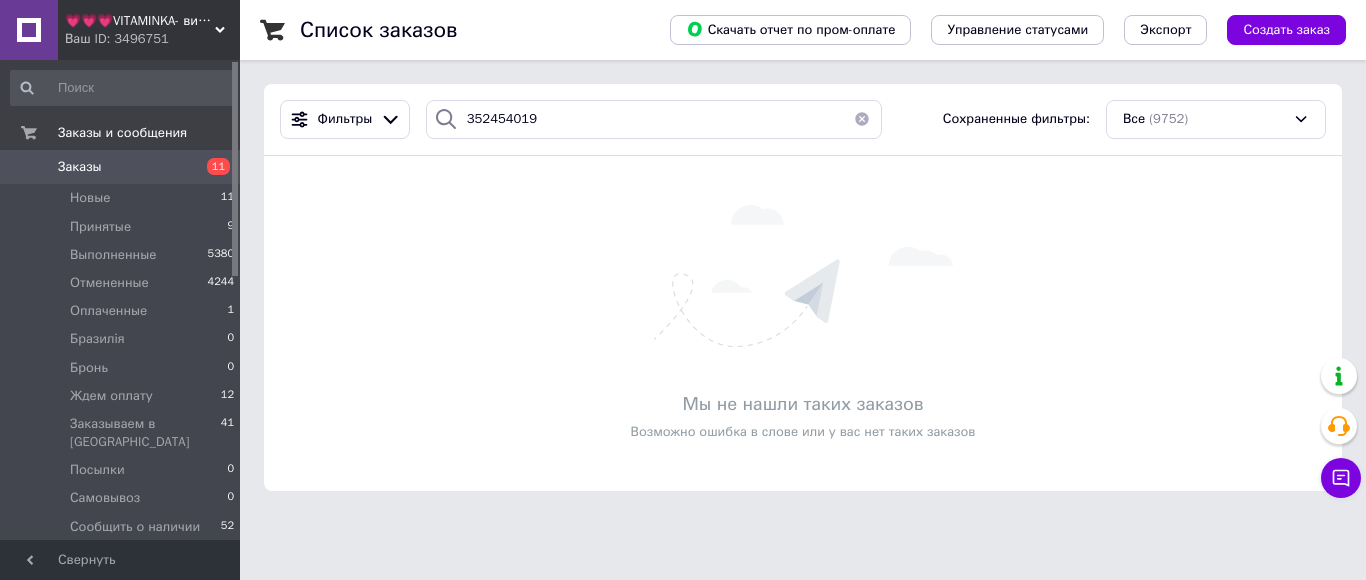 click on "Заказы" at bounding box center [121, 167] 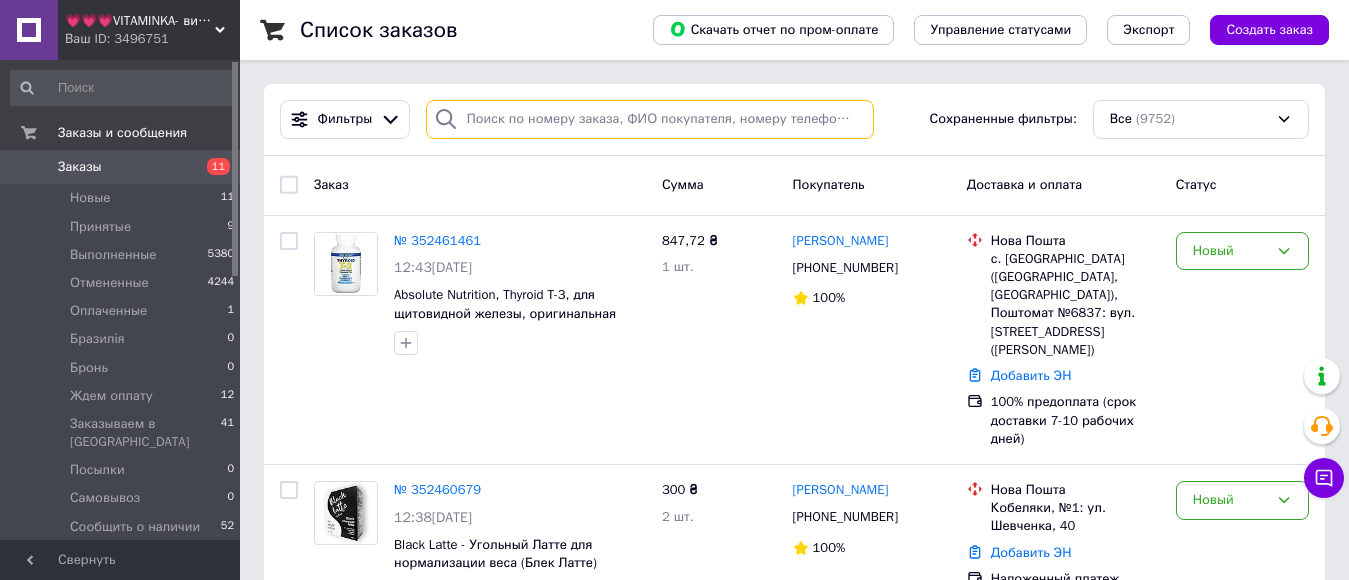 paste on "352454019" 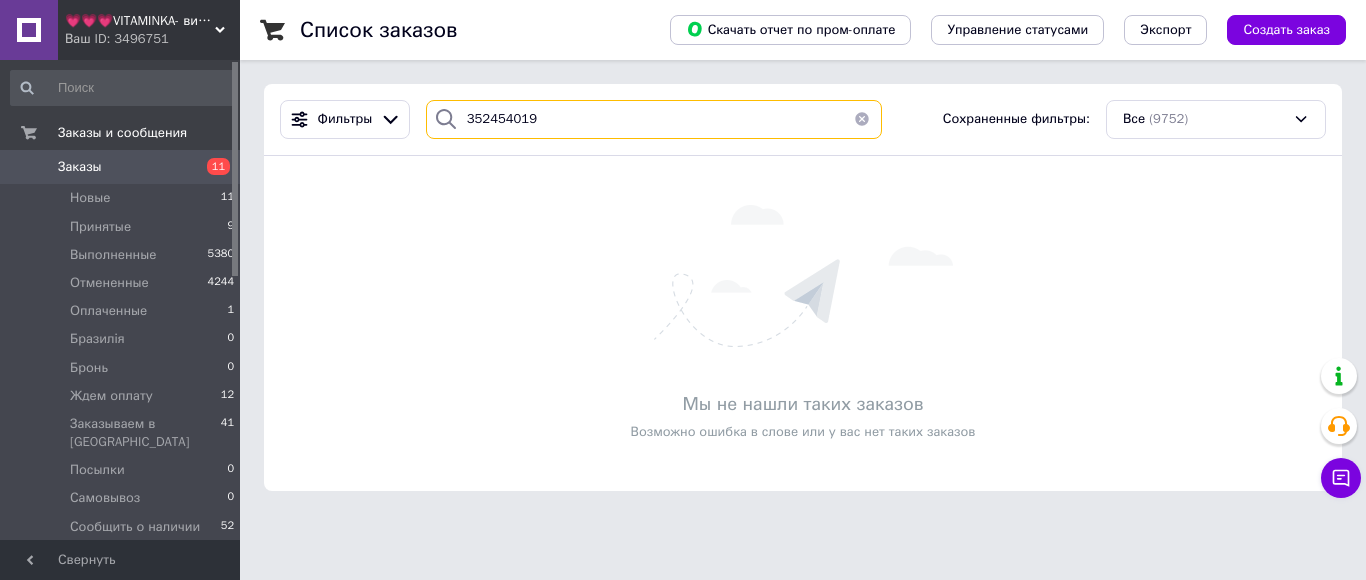 type on "352454019" 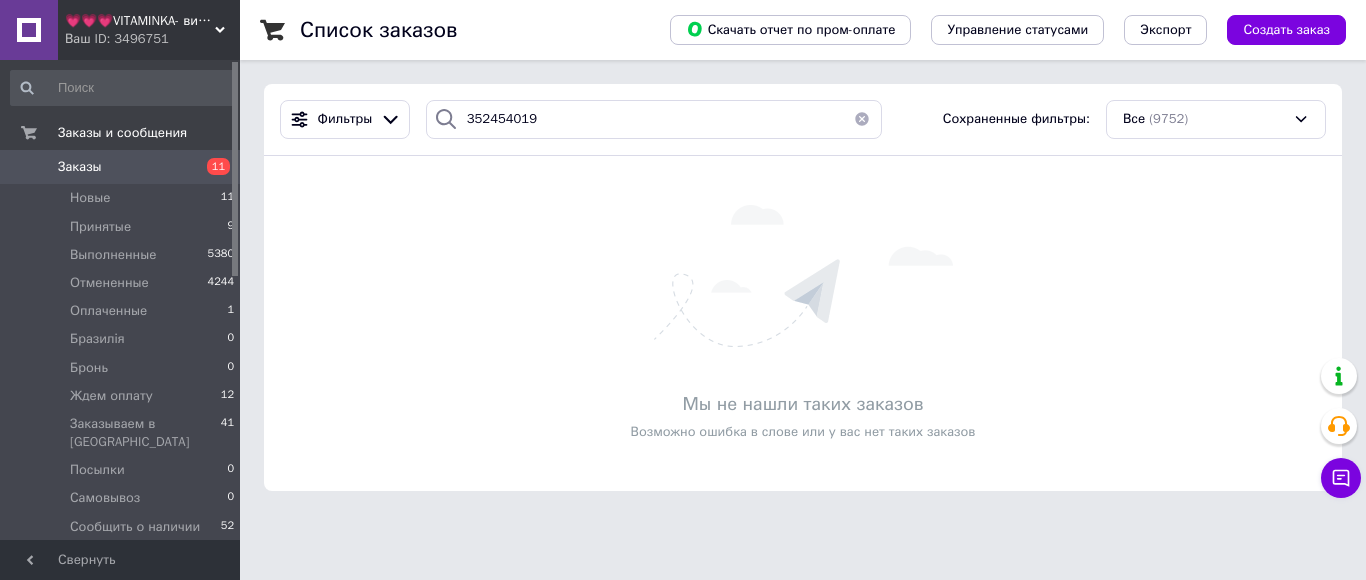 click on "💗💗💗VITAMINKA- витамины из [GEOGRAPHIC_DATA]" at bounding box center [140, 21] 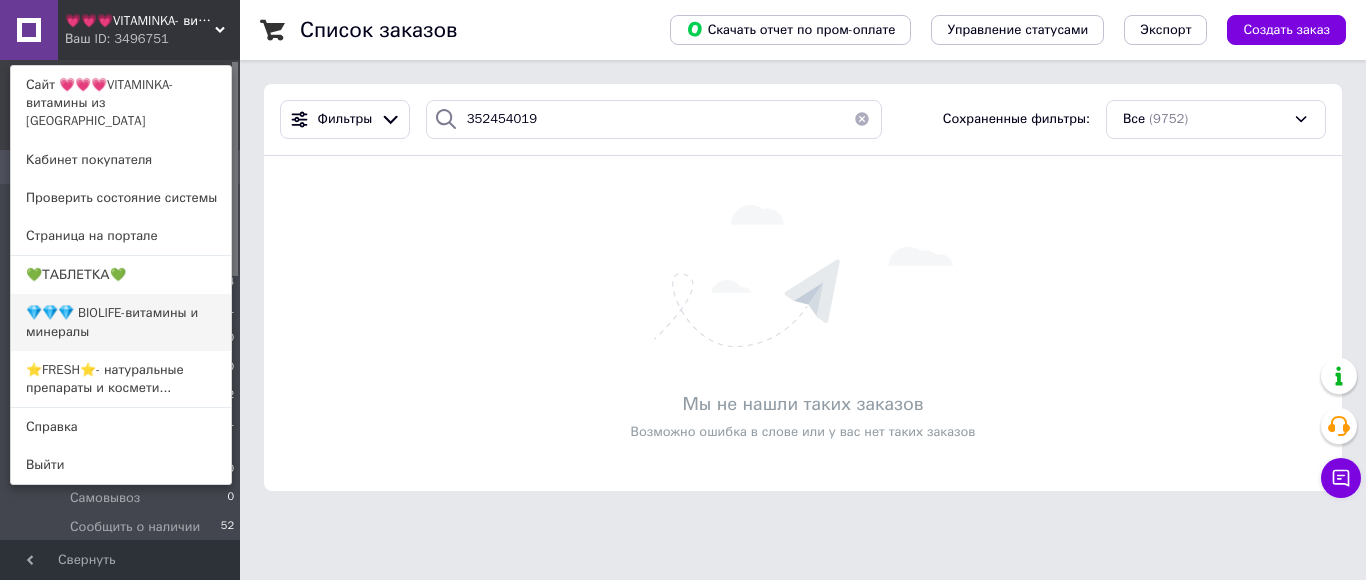click on "💎💎💎 BIOLIFE-витамины и минералы" at bounding box center (121, 322) 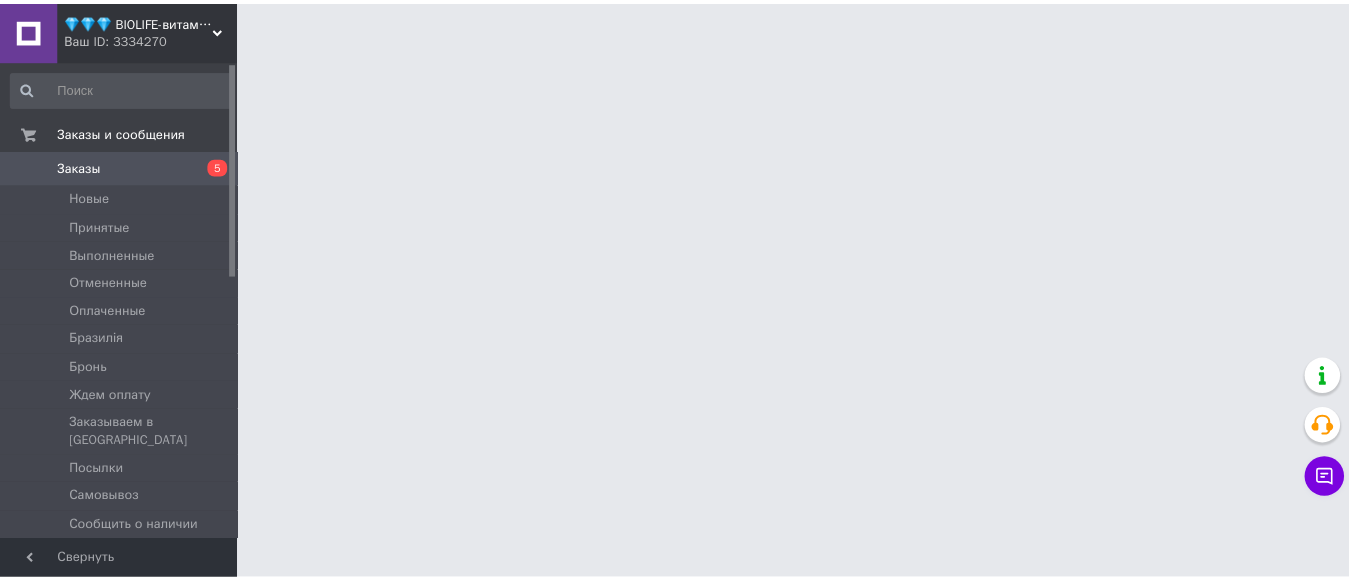 scroll, scrollTop: 0, scrollLeft: 0, axis: both 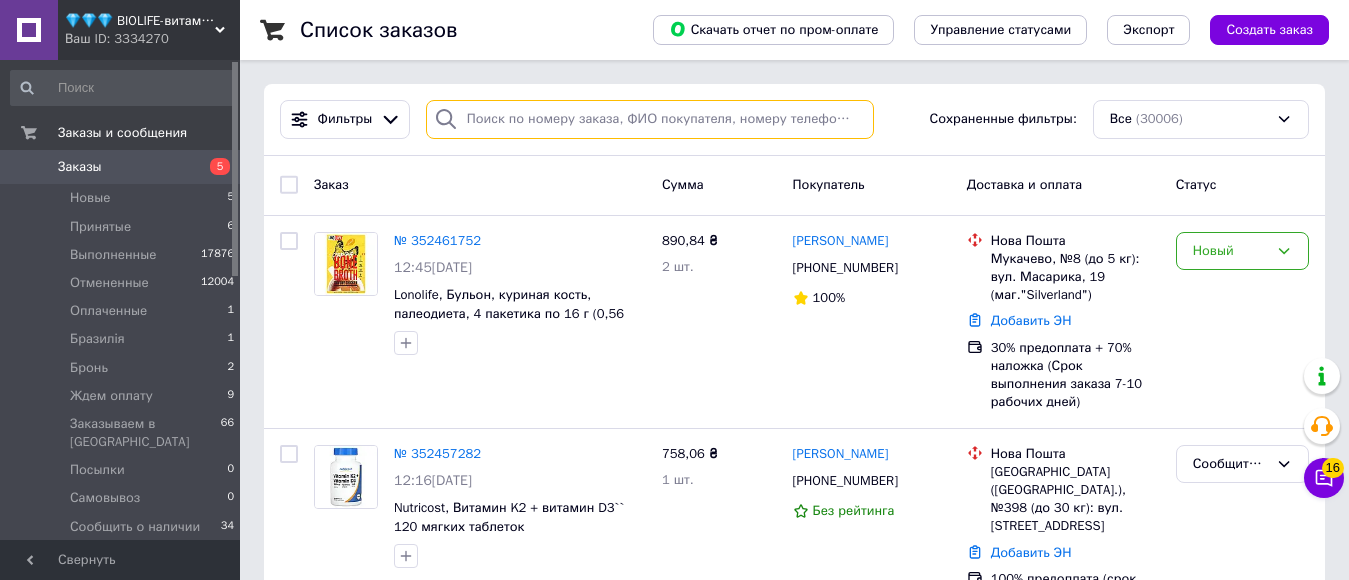 paste on "352454019" 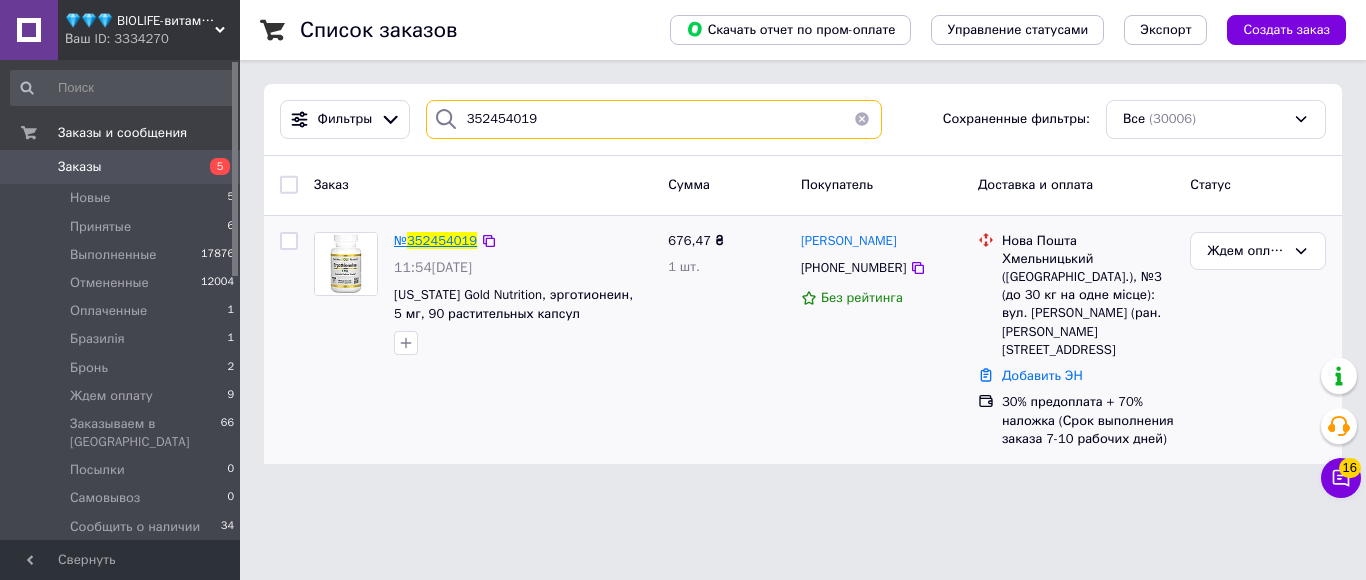 type on "352454019" 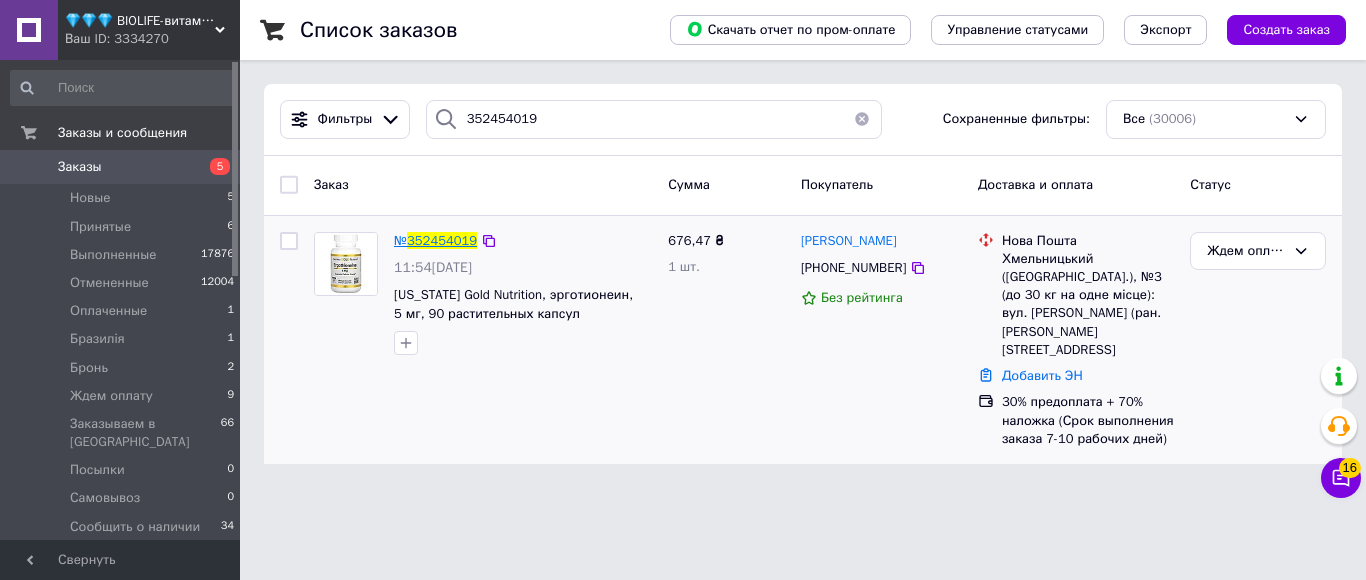 click on "352454019" at bounding box center (442, 240) 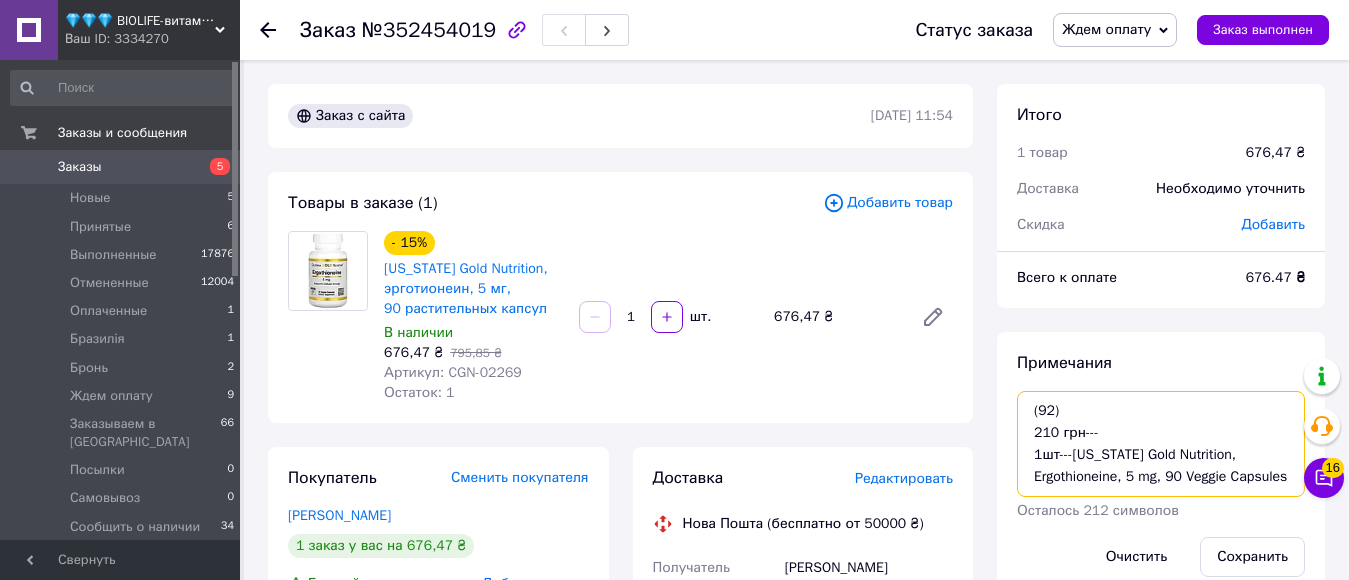 click on "(92)
210 грн---
1шт---California Gold Nutrition, Ergothioneine, 5 mg, 90 Veggie Capsules" at bounding box center (1161, 444) 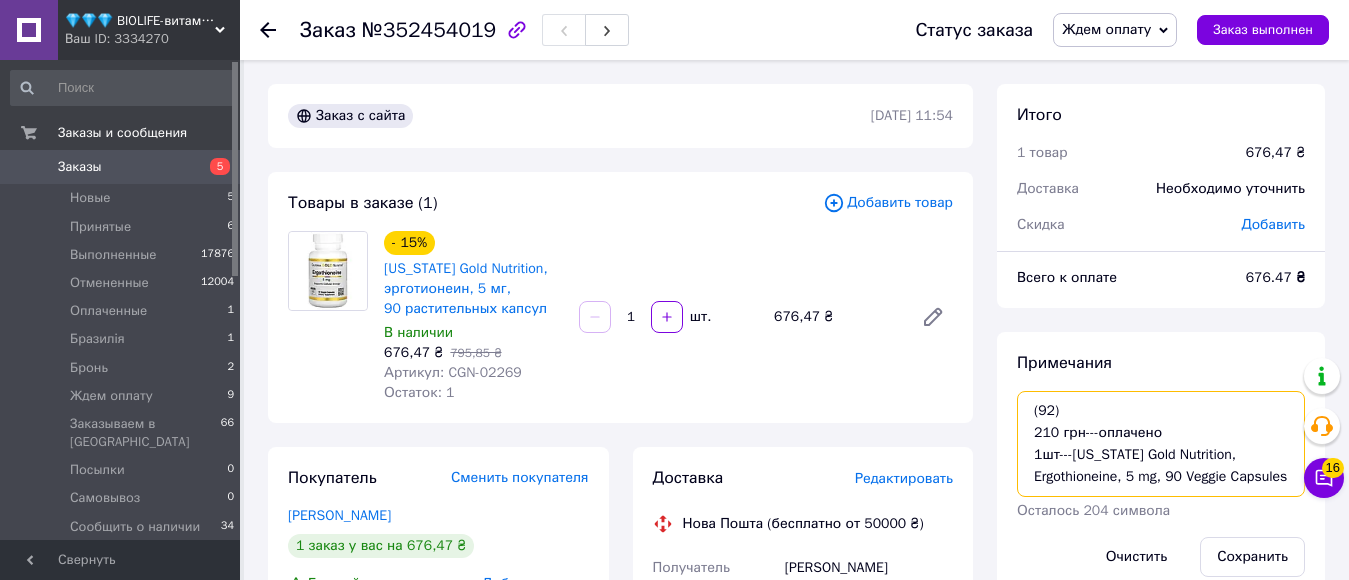 scroll, scrollTop: 22, scrollLeft: 0, axis: vertical 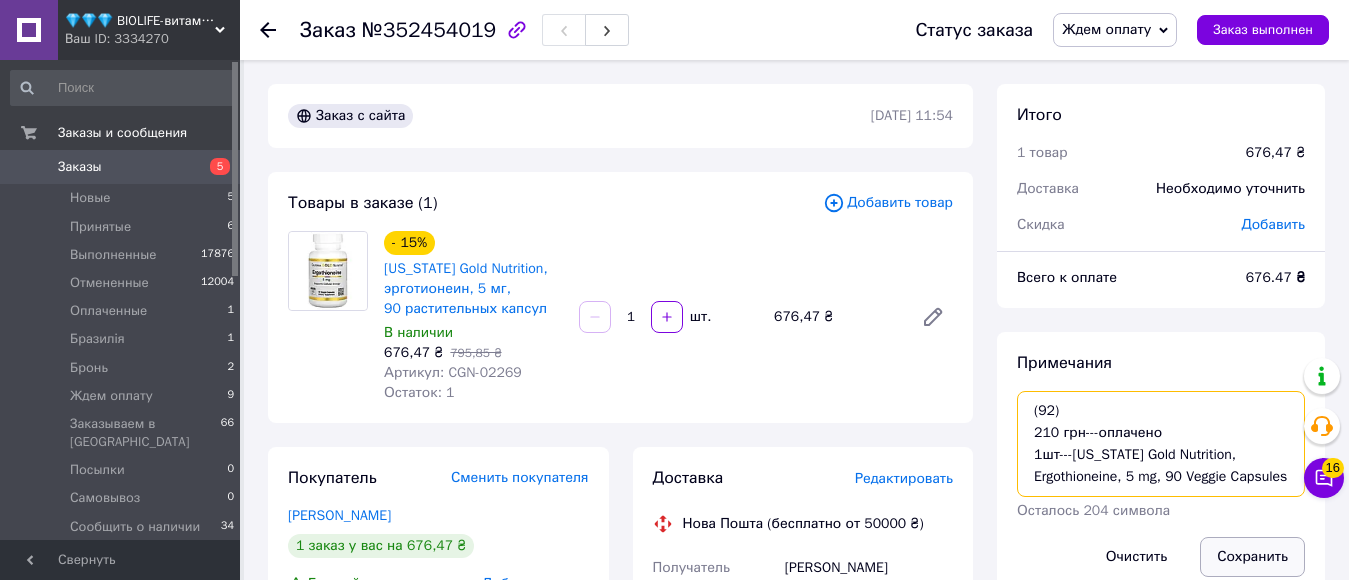 type on "(92)
210 грн---оплачено
1шт---California Gold Nutrition, Ergothioneine, 5 mg, 90 Veggie Capsules" 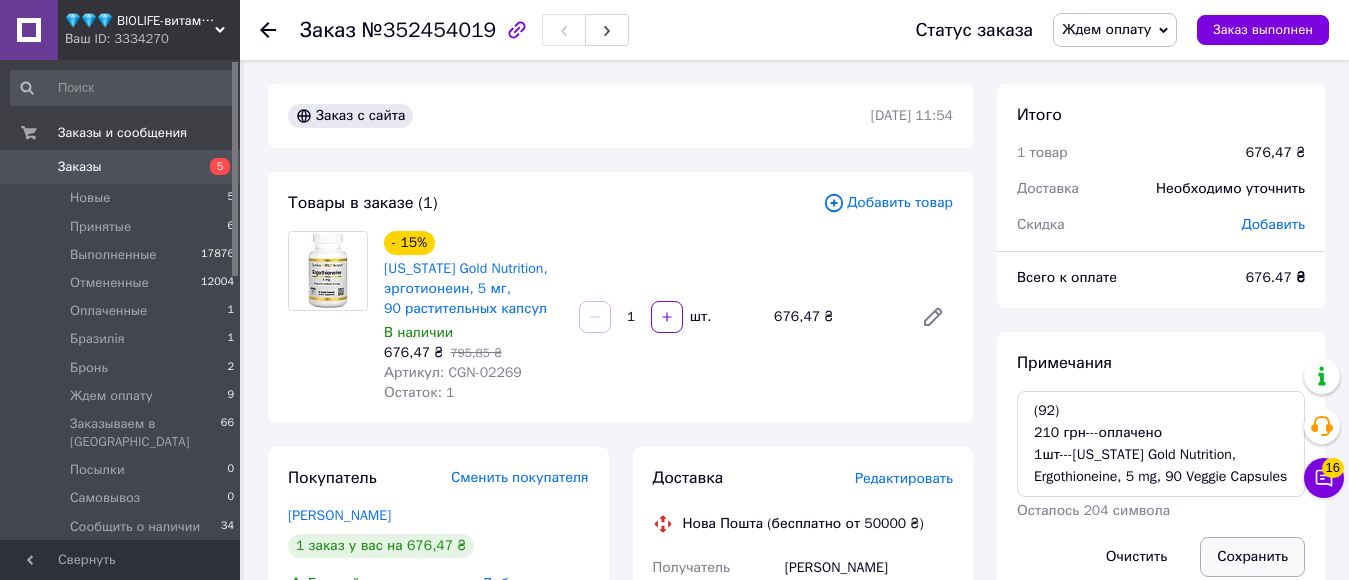 click on "Сохранить" at bounding box center [1252, 557] 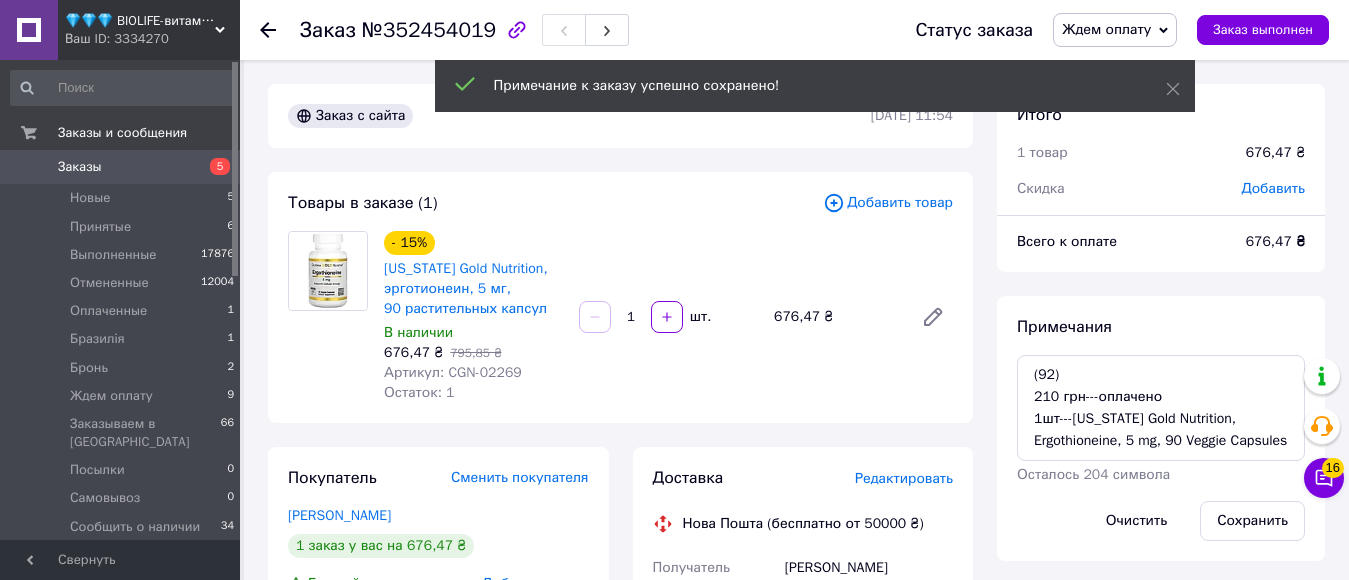 click on "Ждем оплату" at bounding box center [1106, 29] 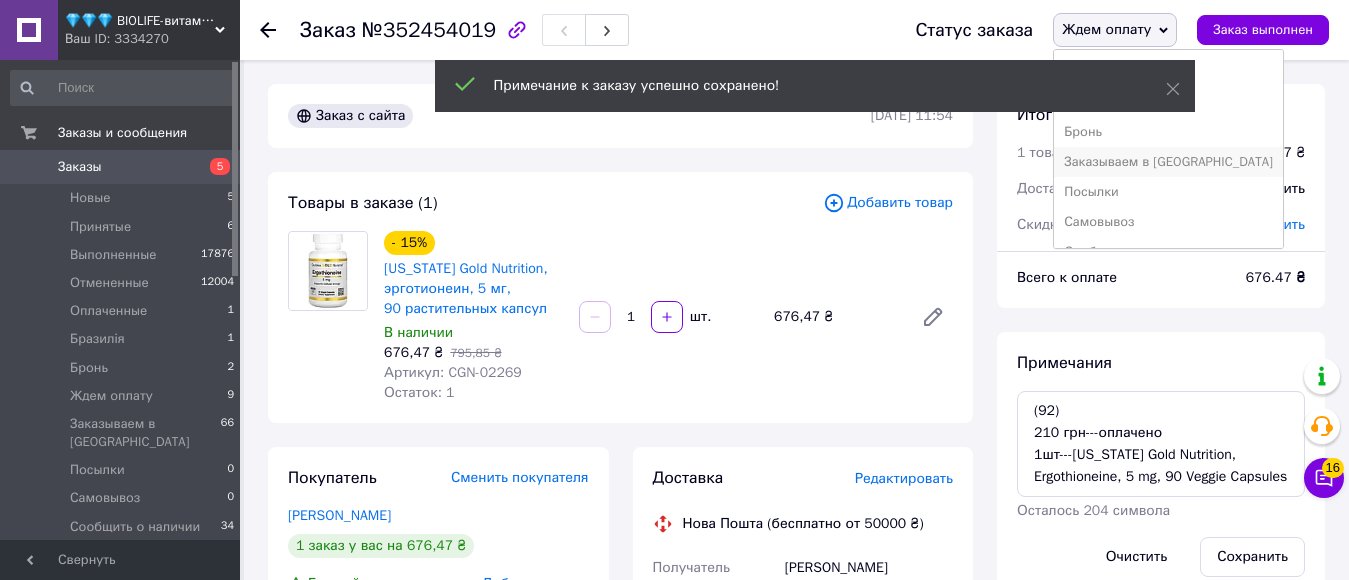 scroll, scrollTop: 100, scrollLeft: 0, axis: vertical 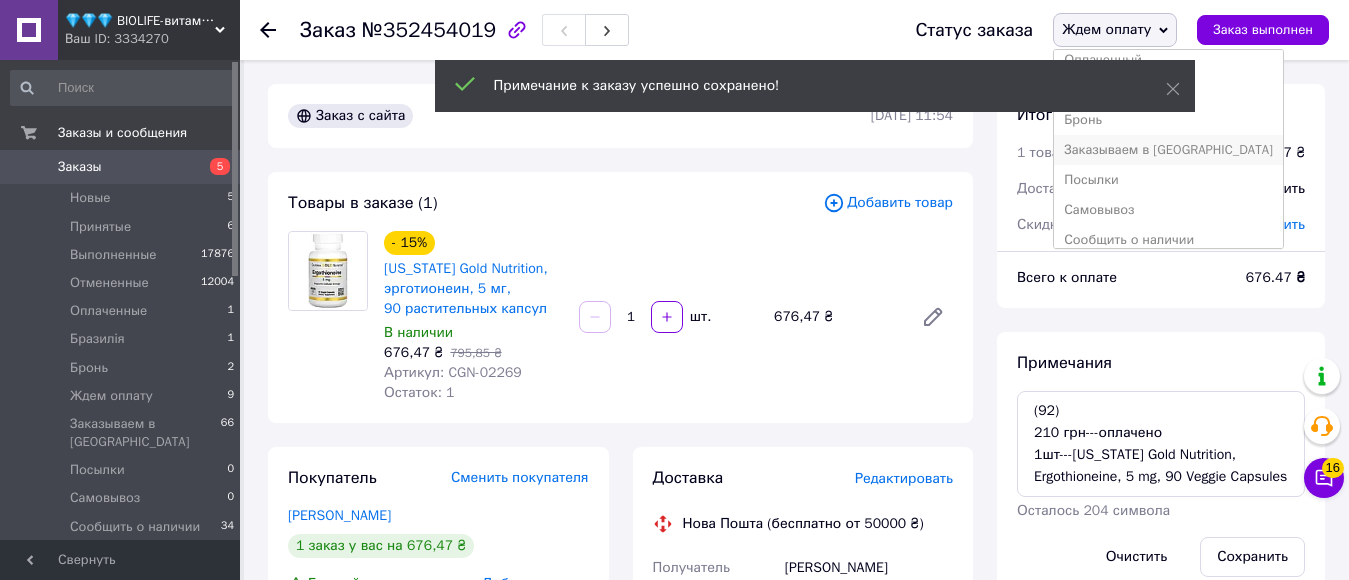 click on "Заказываем в [GEOGRAPHIC_DATA]" at bounding box center (1168, 150) 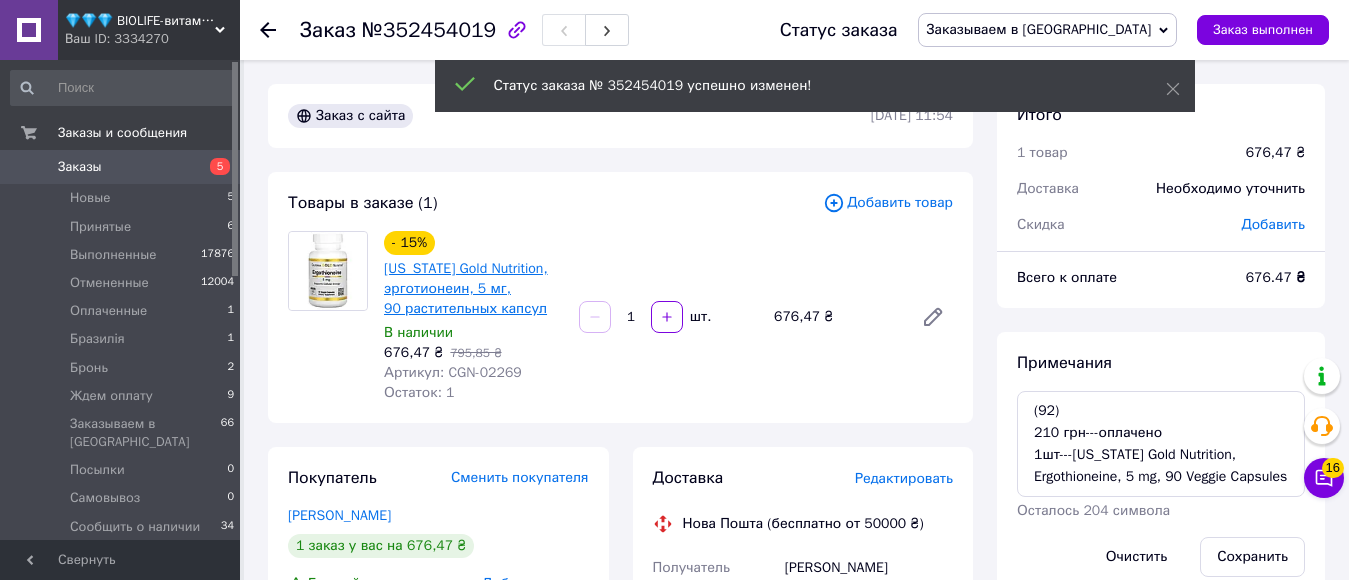 scroll, scrollTop: 0, scrollLeft: 0, axis: both 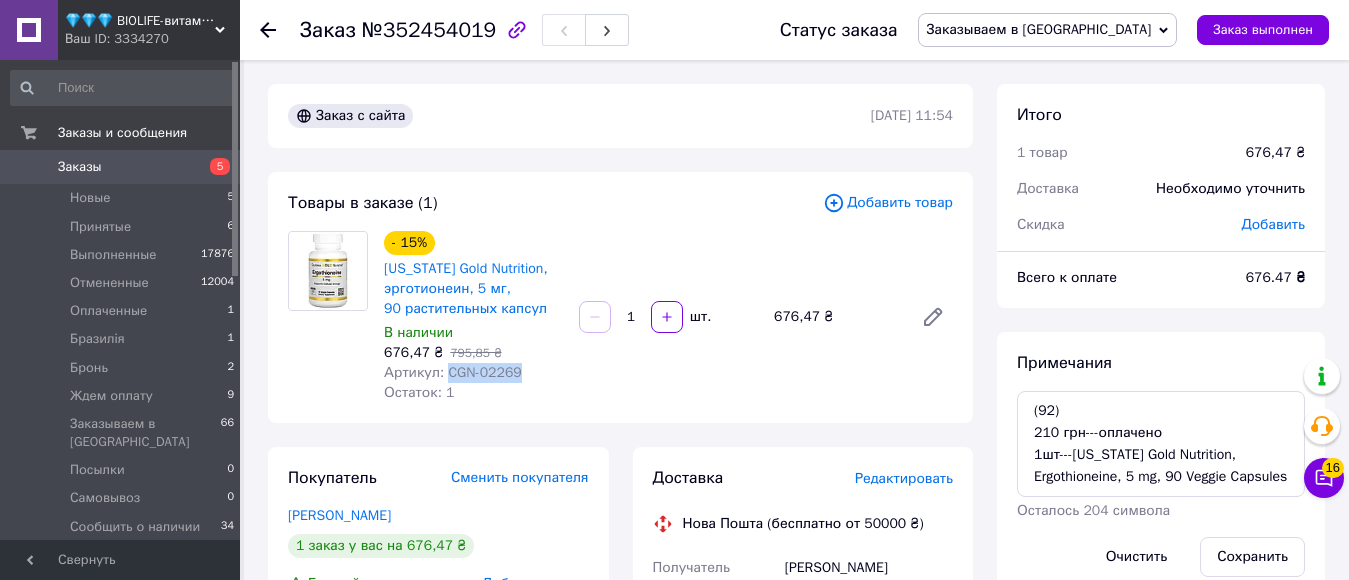 drag, startPoint x: 442, startPoint y: 370, endPoint x: 520, endPoint y: 375, distance: 78.160095 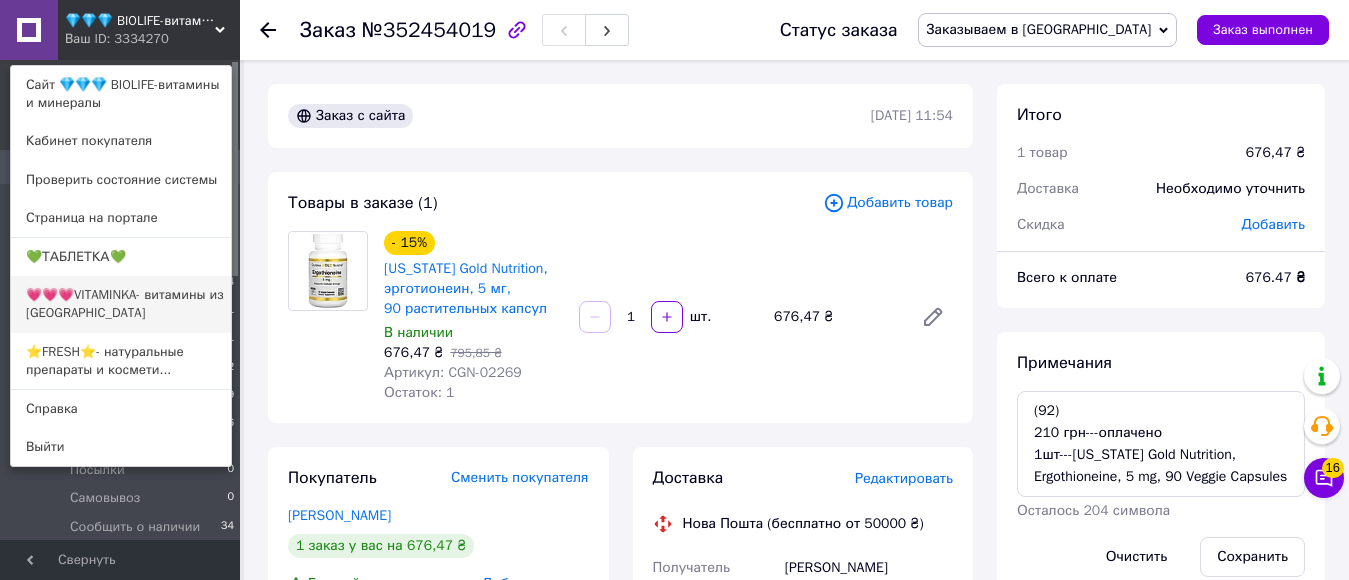 click on "💗💗💗VITAMINKA- витамины из [GEOGRAPHIC_DATA]" at bounding box center [121, 304] 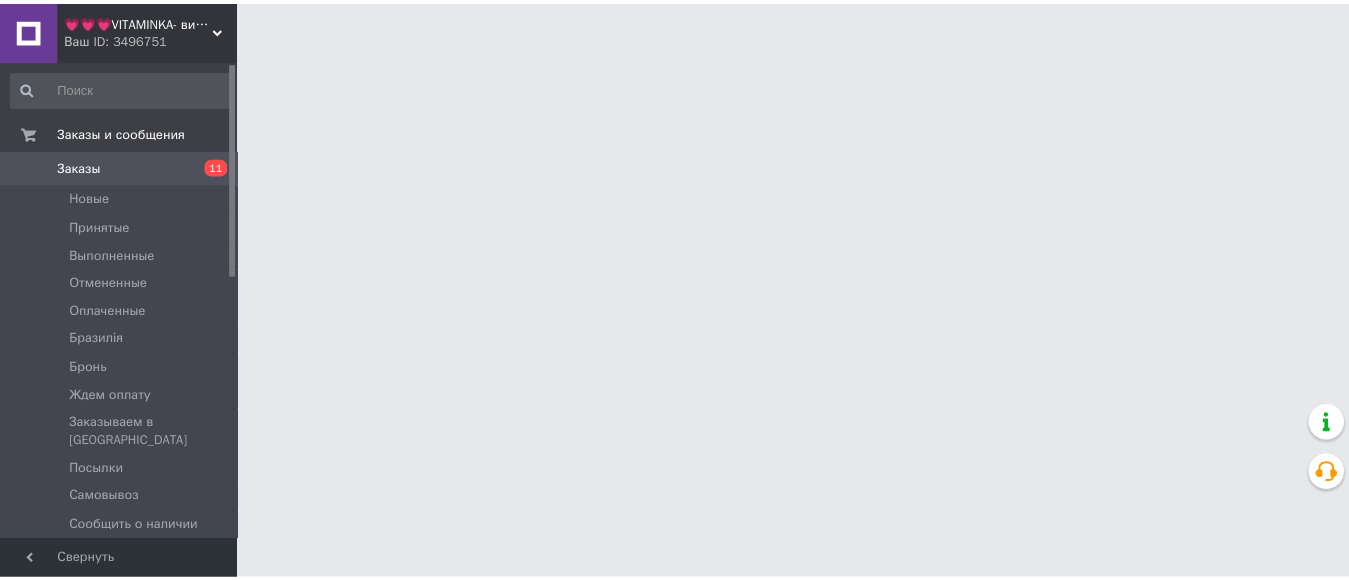 scroll, scrollTop: 0, scrollLeft: 0, axis: both 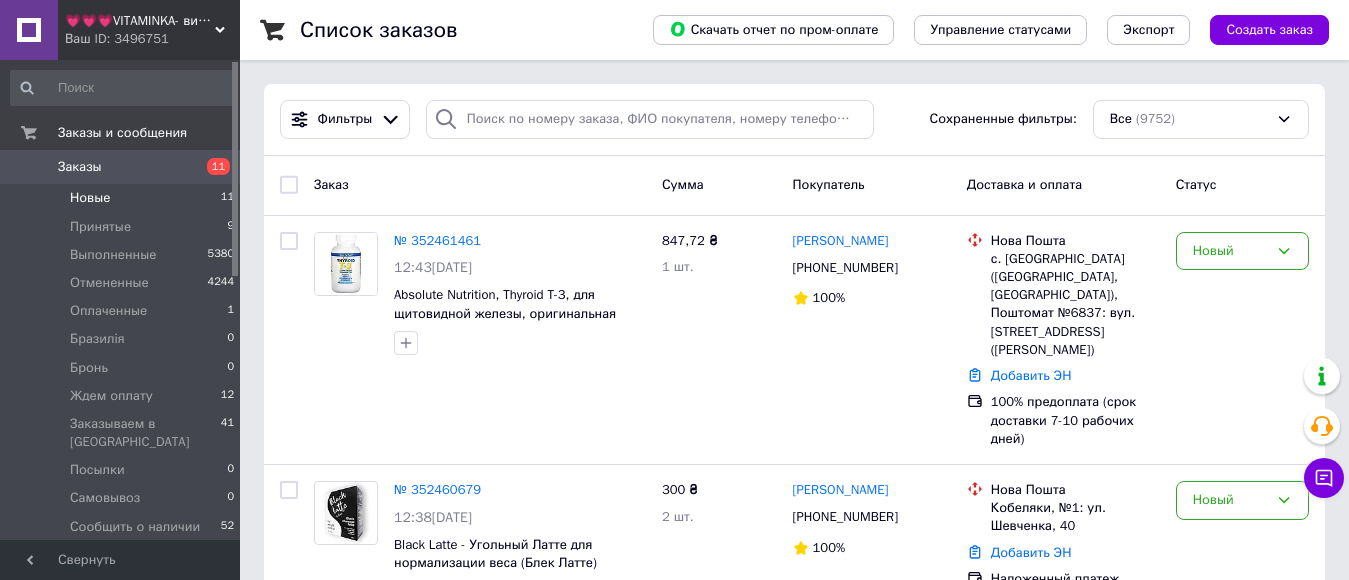 click on "Новые 11" at bounding box center [123, 198] 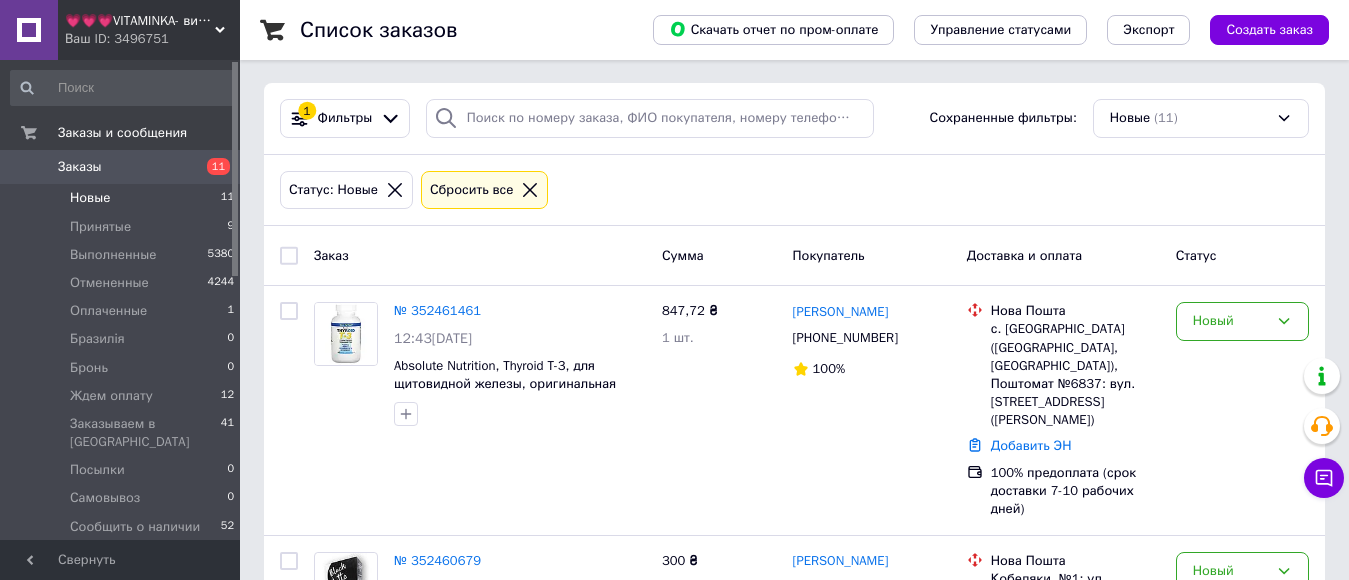 scroll, scrollTop: 400, scrollLeft: 0, axis: vertical 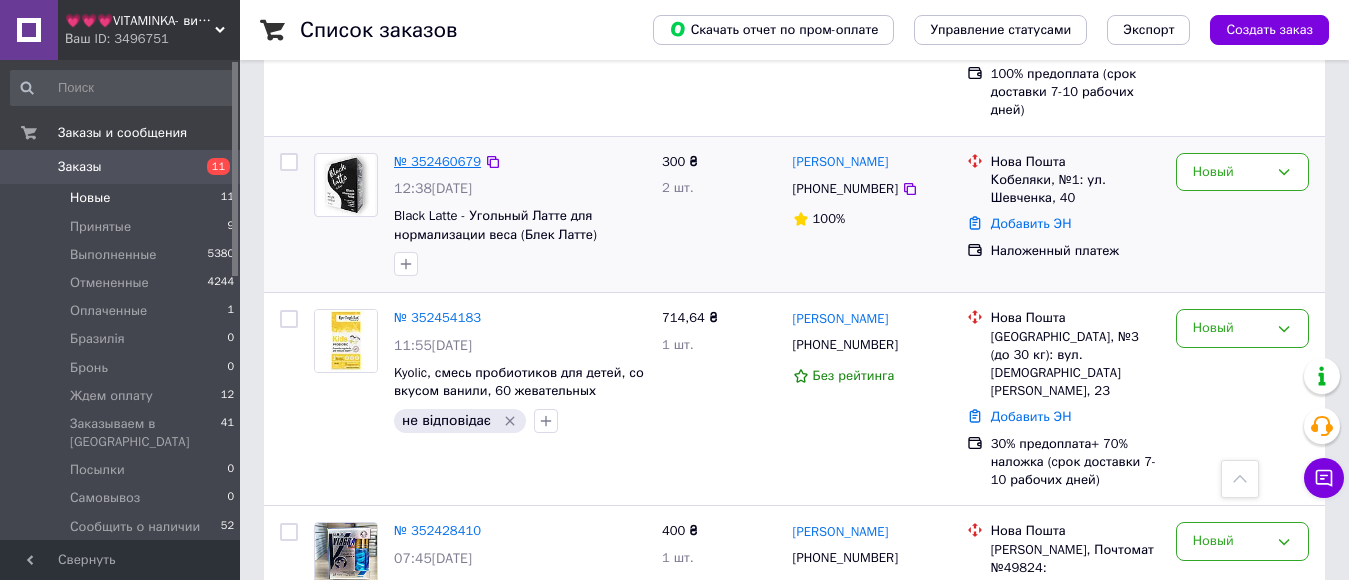 click on "№ 352460679" at bounding box center [437, 161] 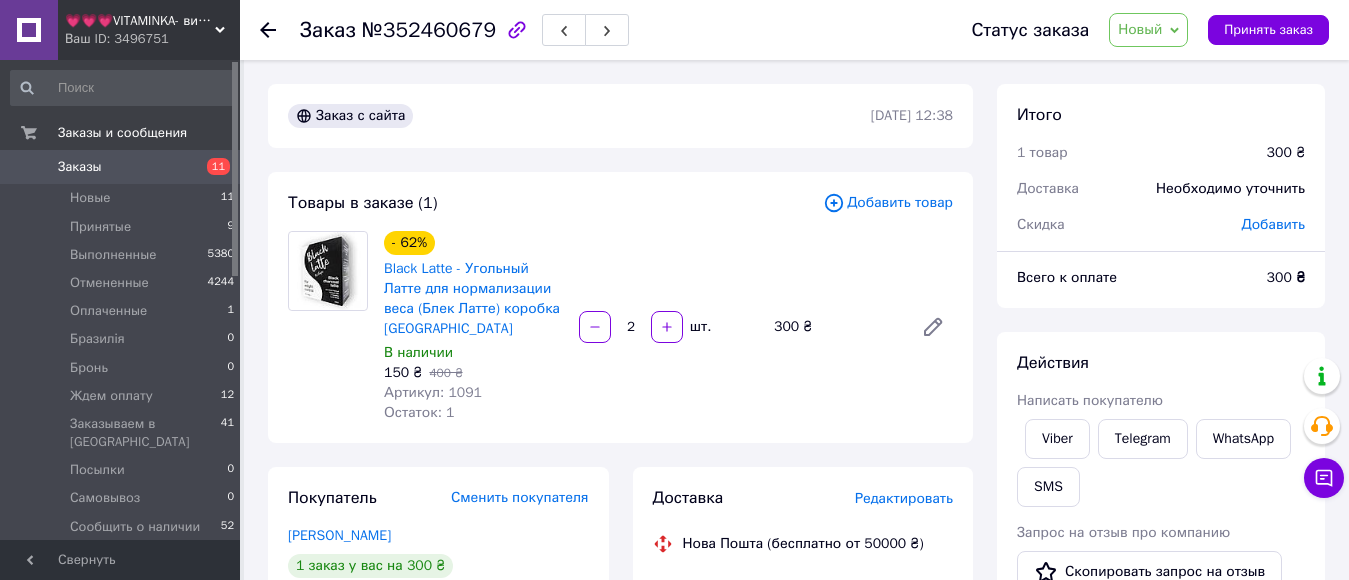 scroll, scrollTop: 200, scrollLeft: 0, axis: vertical 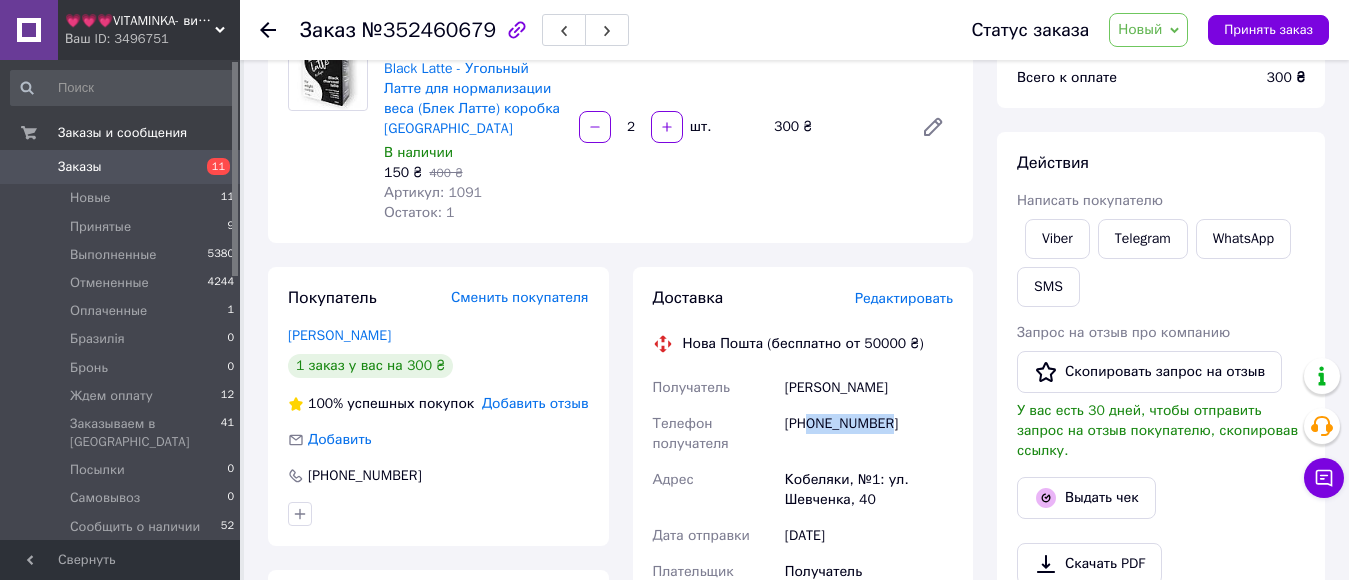 drag, startPoint x: 808, startPoint y: 430, endPoint x: 884, endPoint y: 433, distance: 76.05919 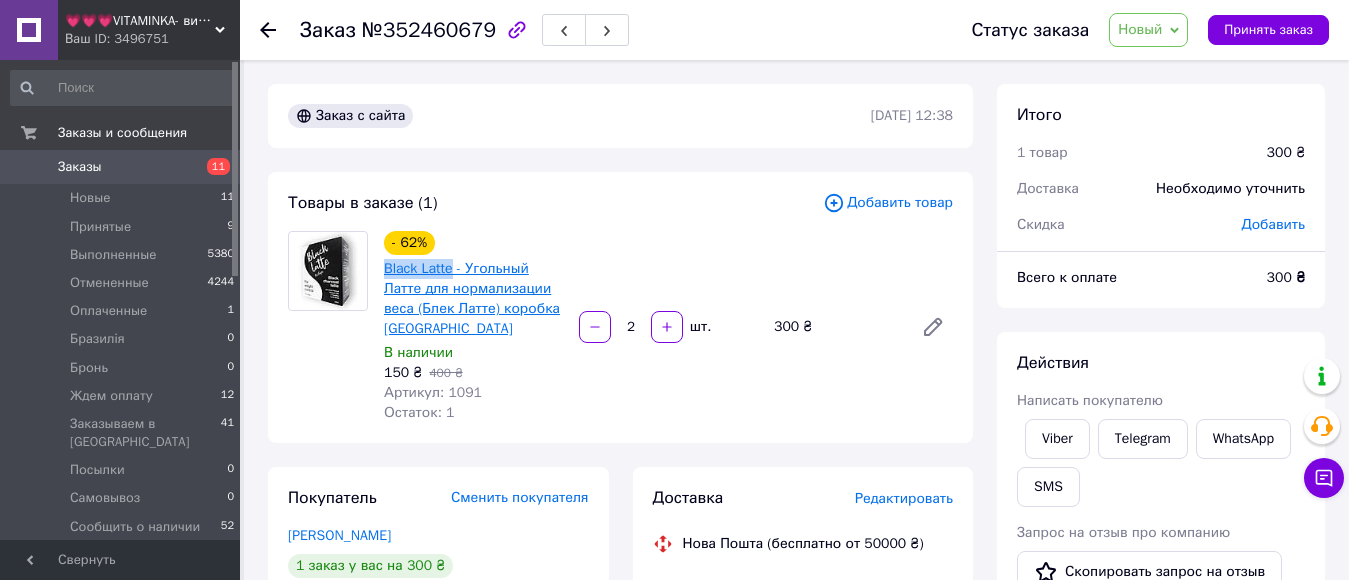 drag, startPoint x: 385, startPoint y: 269, endPoint x: 448, endPoint y: 270, distance: 63.007935 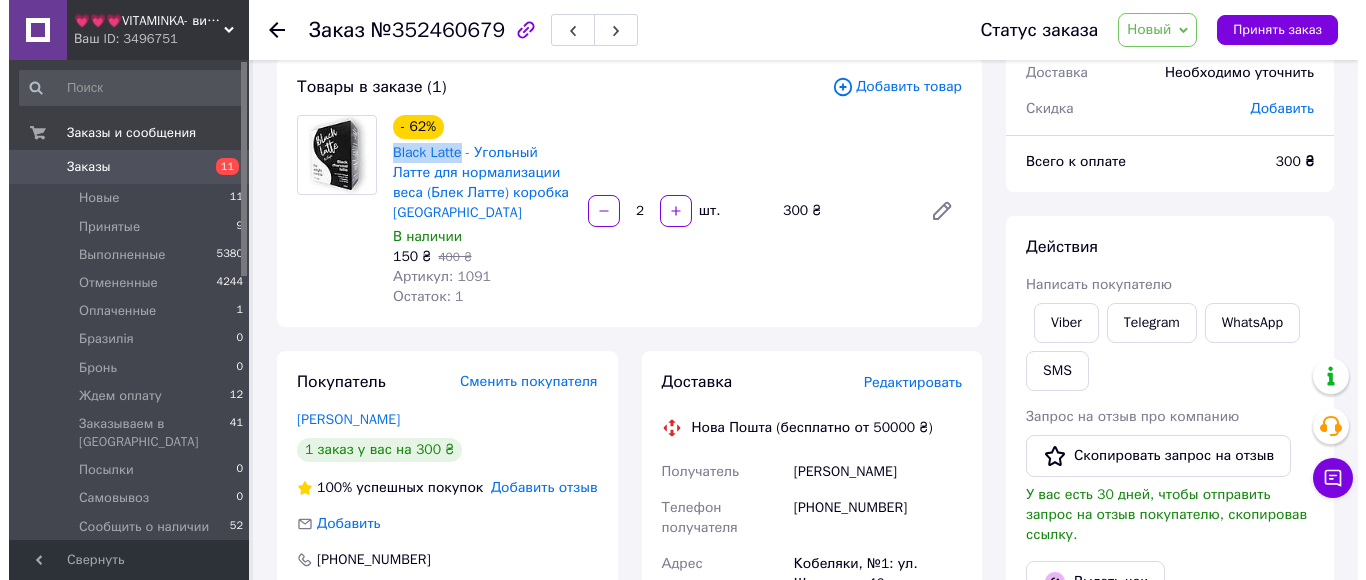 scroll, scrollTop: 100, scrollLeft: 0, axis: vertical 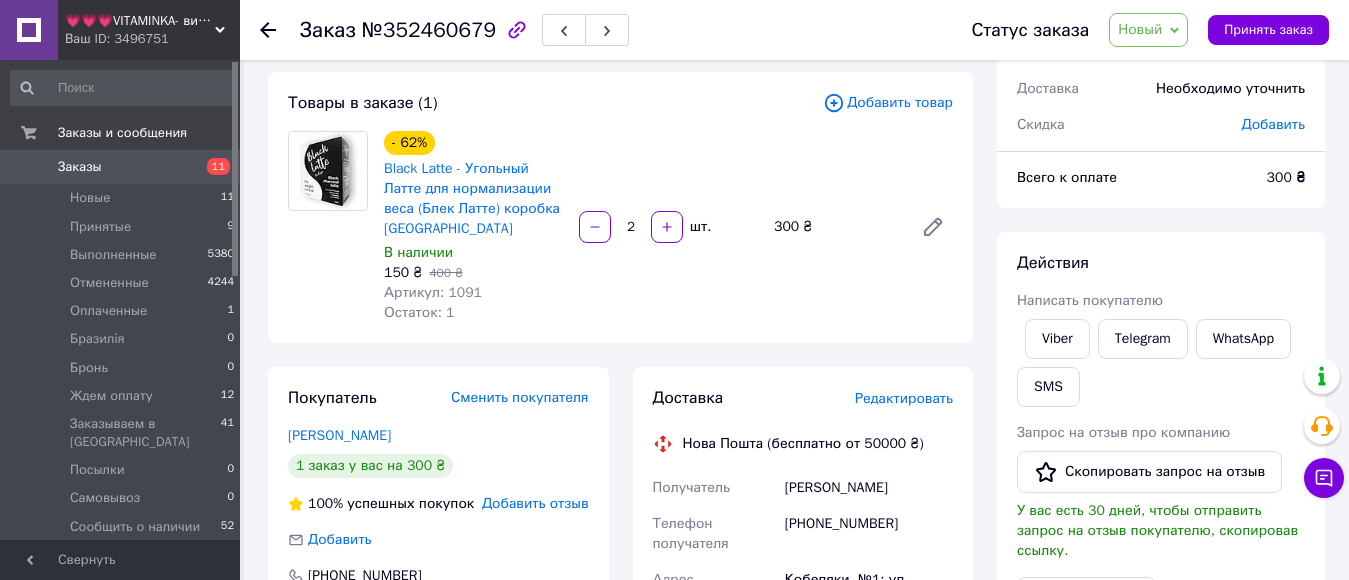 click on "Редактировать" at bounding box center [904, 398] 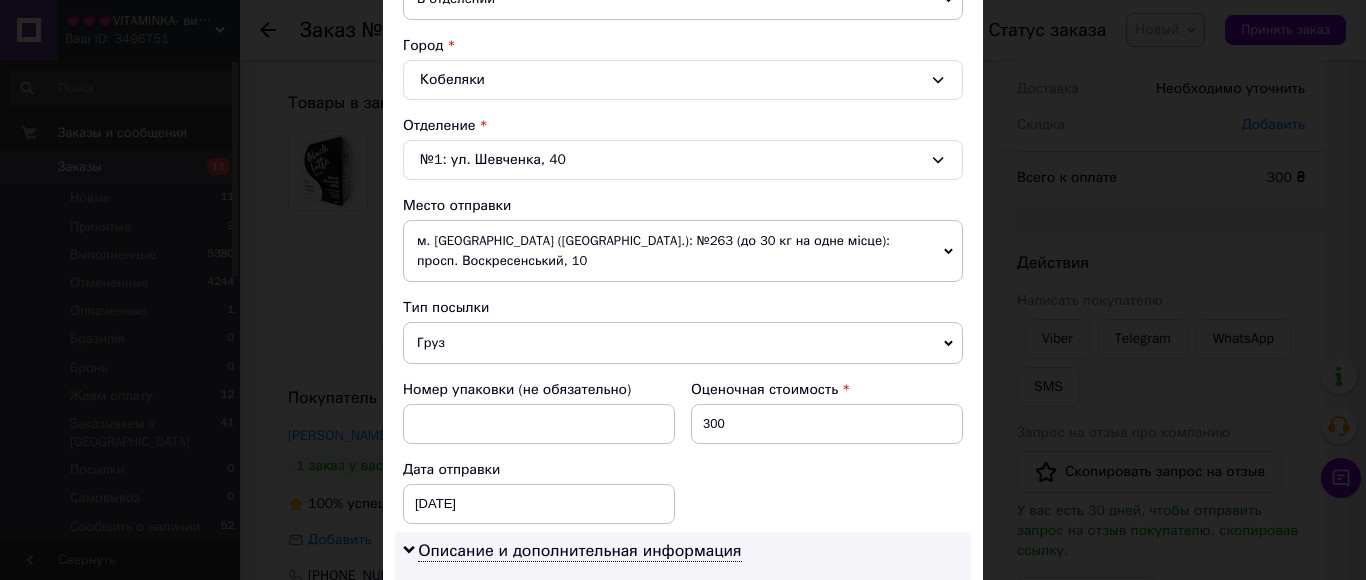 scroll, scrollTop: 600, scrollLeft: 0, axis: vertical 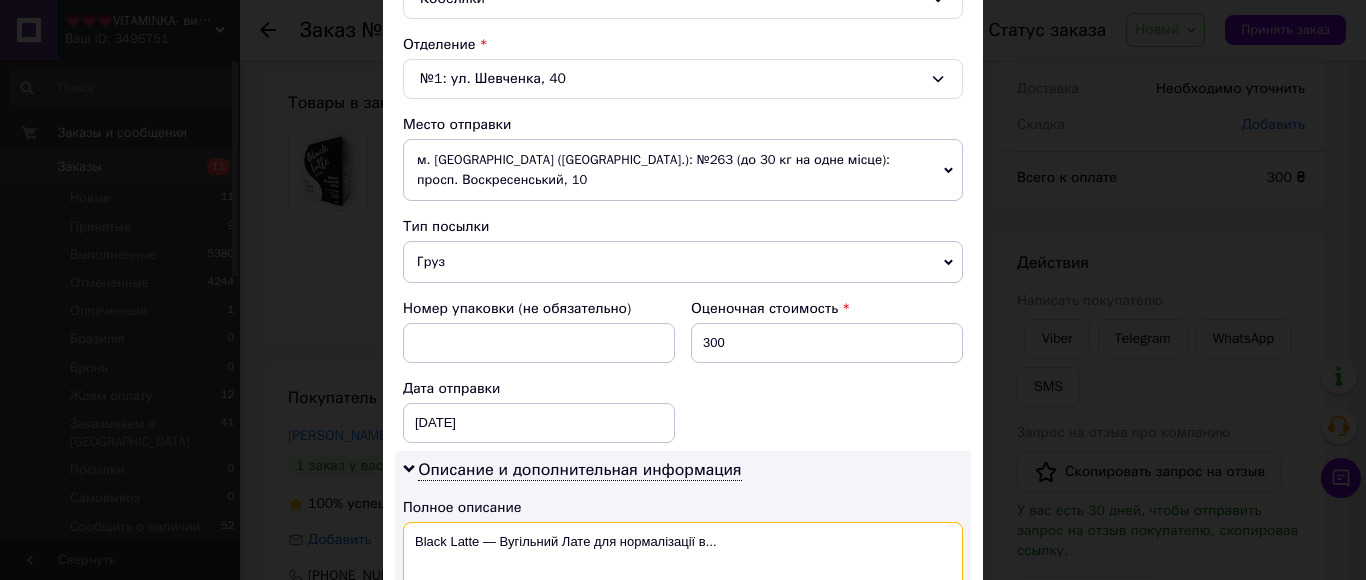 drag, startPoint x: 526, startPoint y: 528, endPoint x: 726, endPoint y: 528, distance: 200 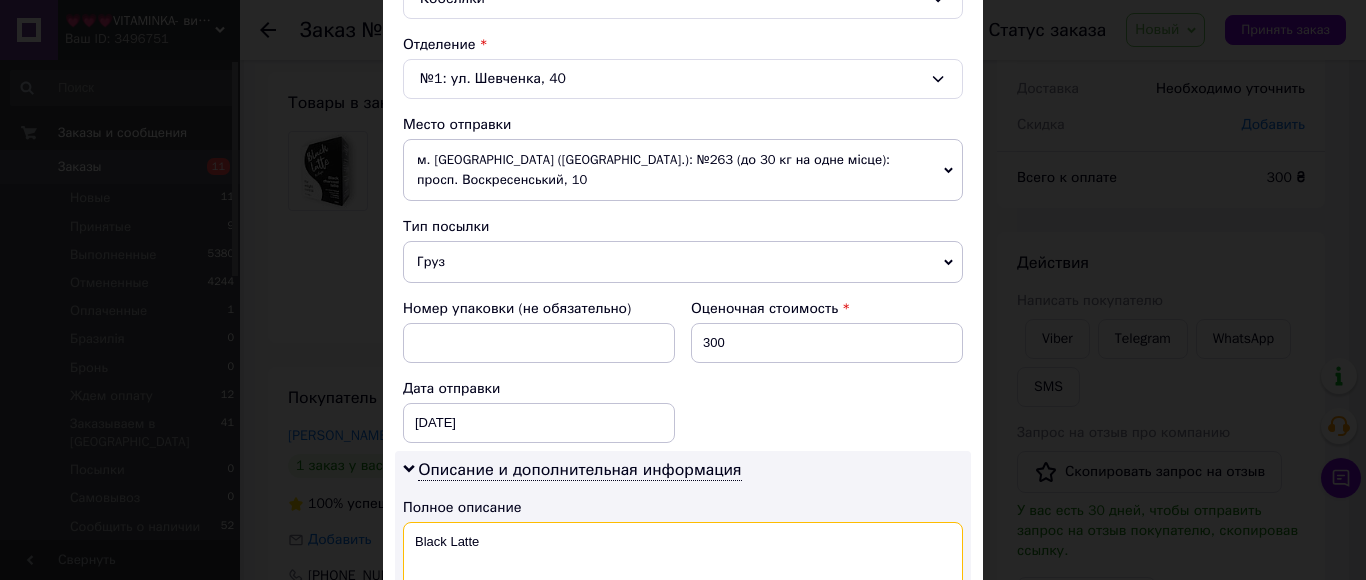 click on "Black Lattе" at bounding box center [683, 558] 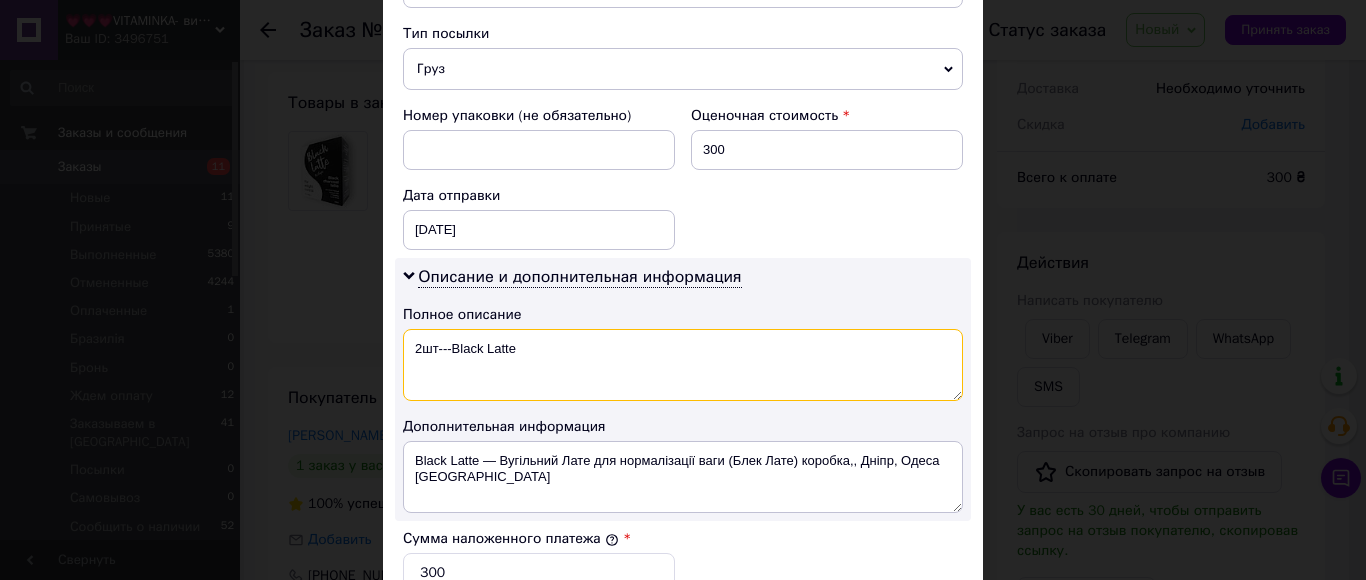 scroll, scrollTop: 800, scrollLeft: 0, axis: vertical 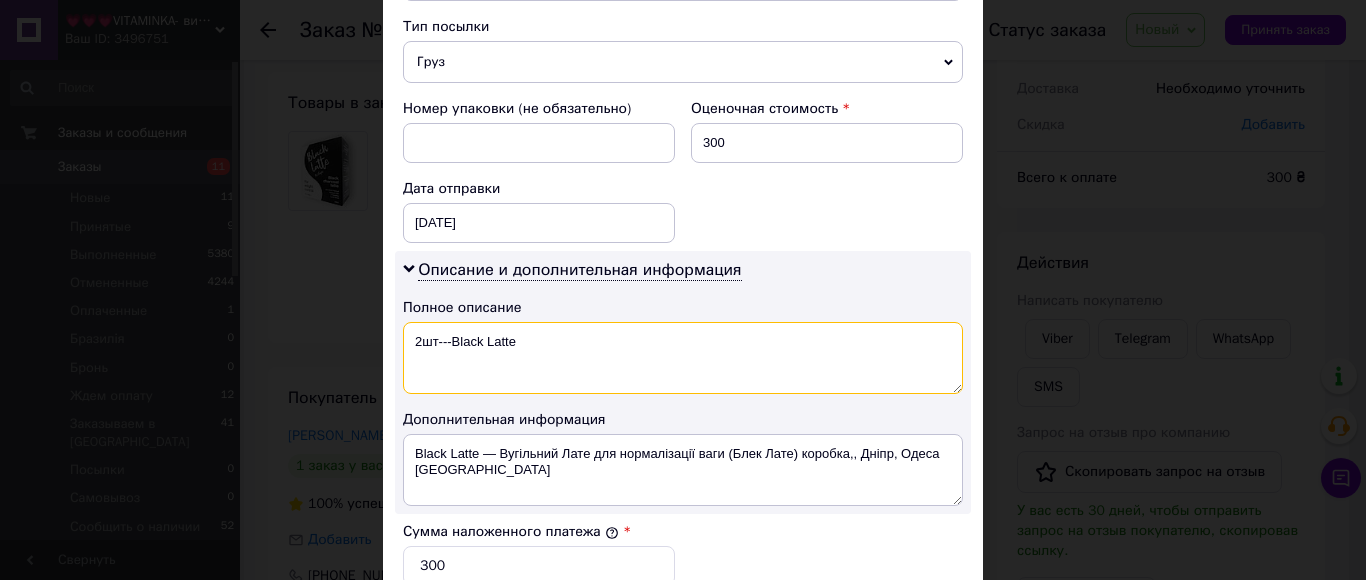 drag, startPoint x: 525, startPoint y: 333, endPoint x: 419, endPoint y: 321, distance: 106.677086 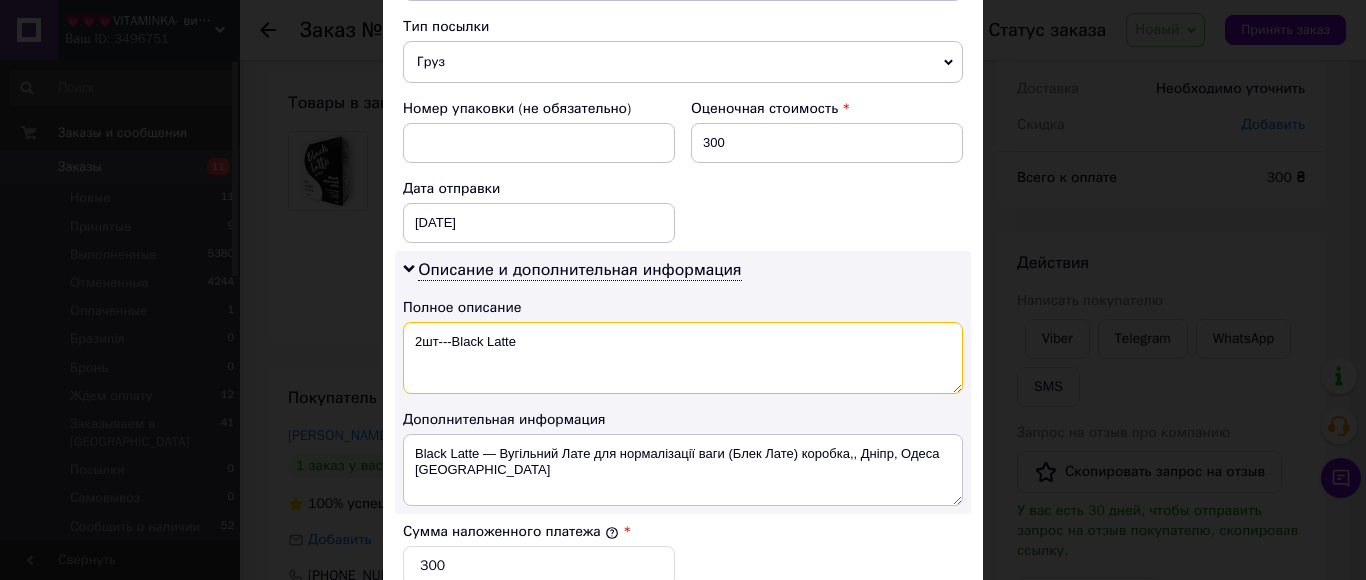type on "2шт---Black Lattе" 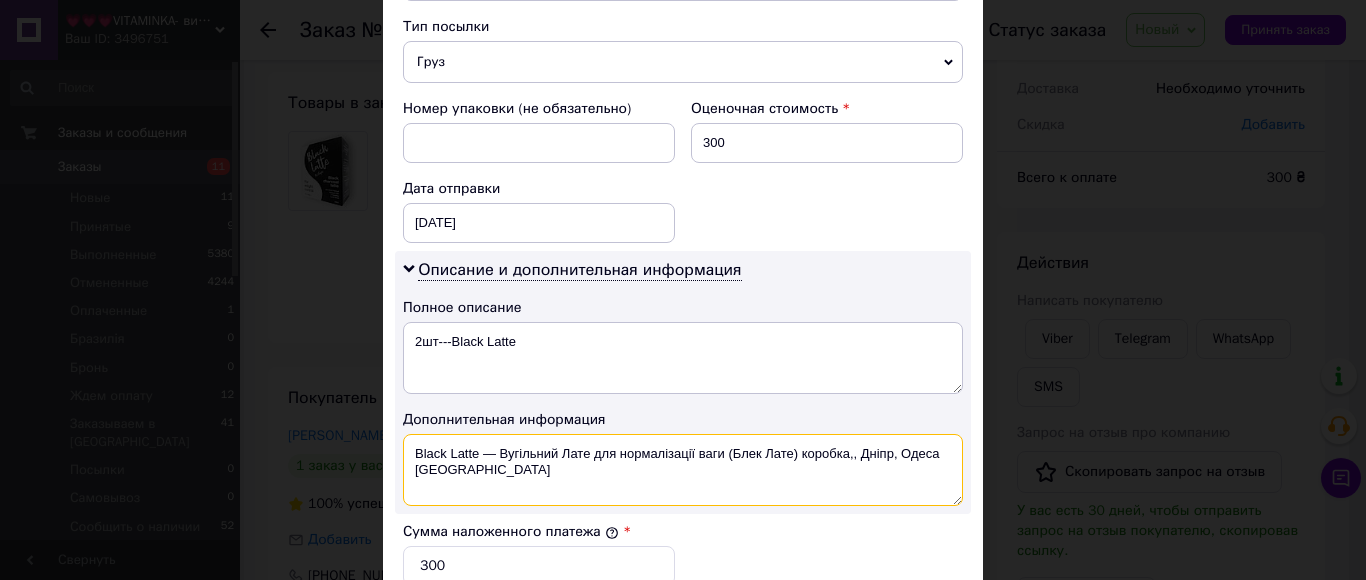 drag, startPoint x: 467, startPoint y: 459, endPoint x: 414, endPoint y: 426, distance: 62.433964 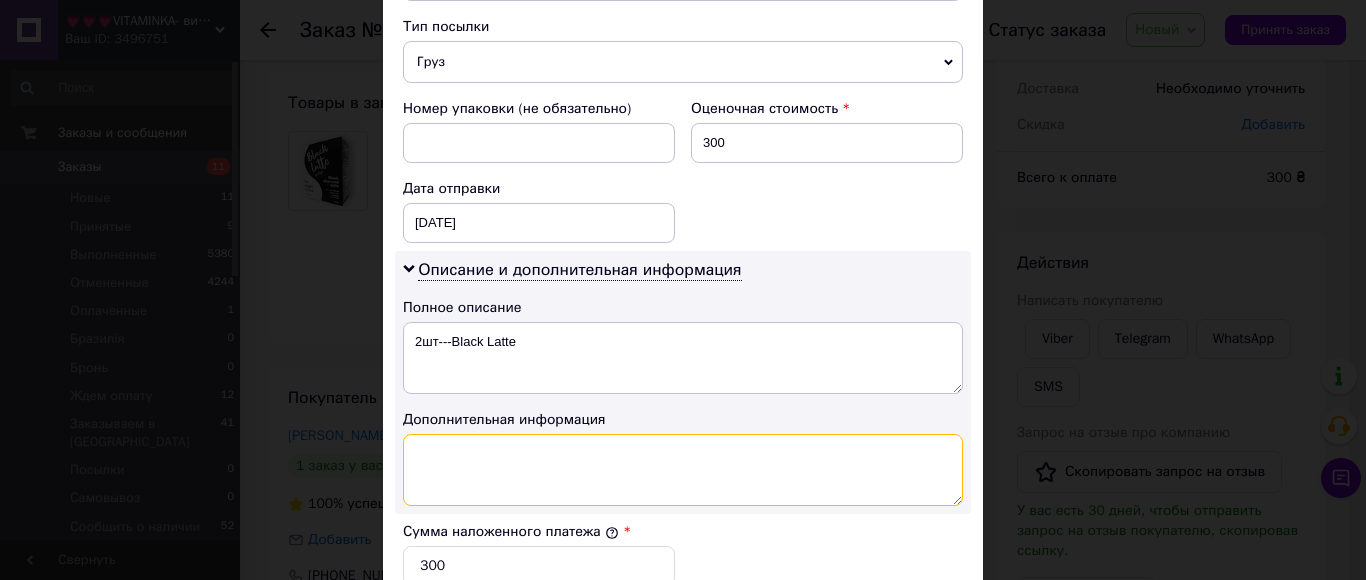 paste on "2шт---Black Lattе" 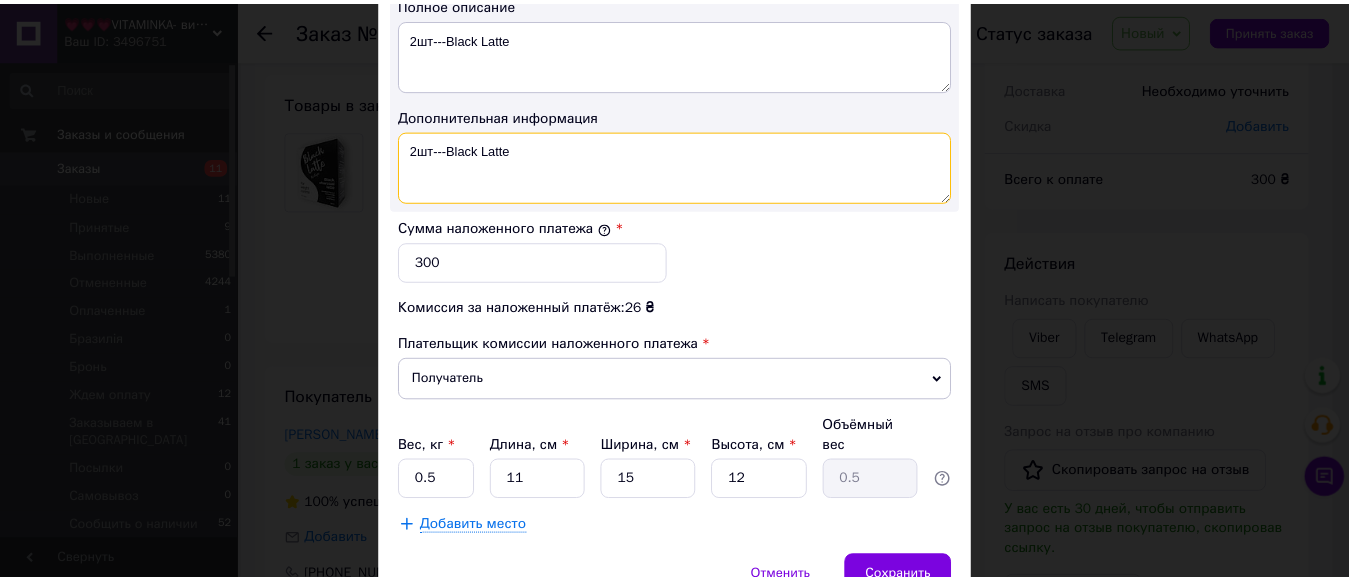 scroll, scrollTop: 1170, scrollLeft: 0, axis: vertical 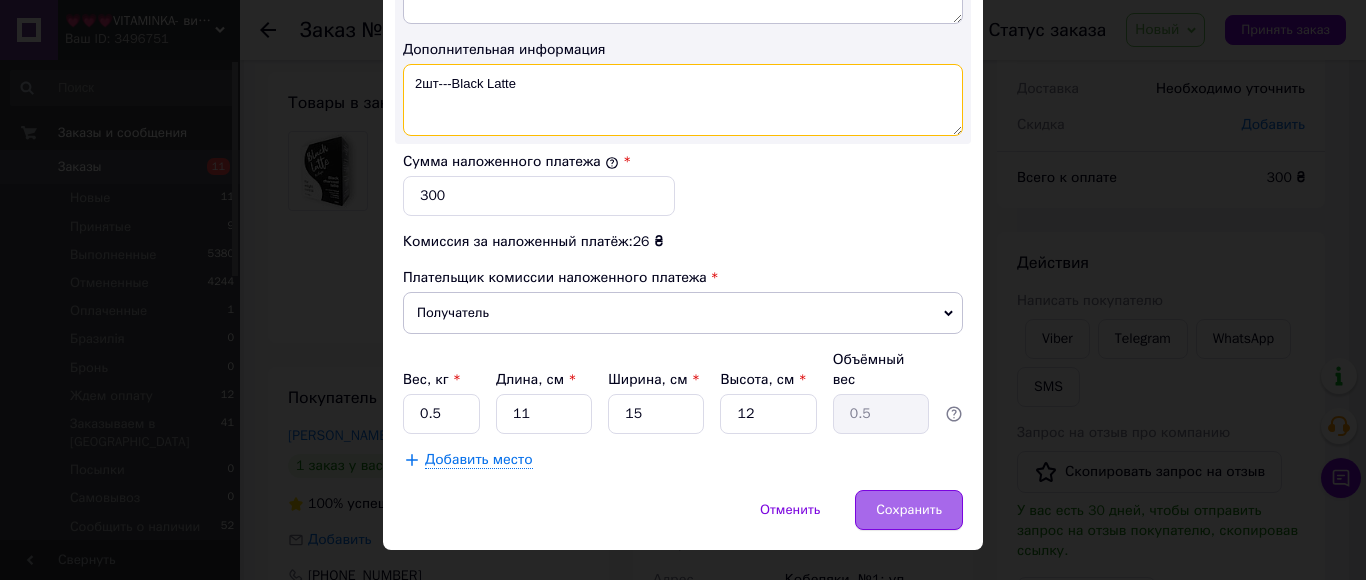 type on "2шт---Black Lattе" 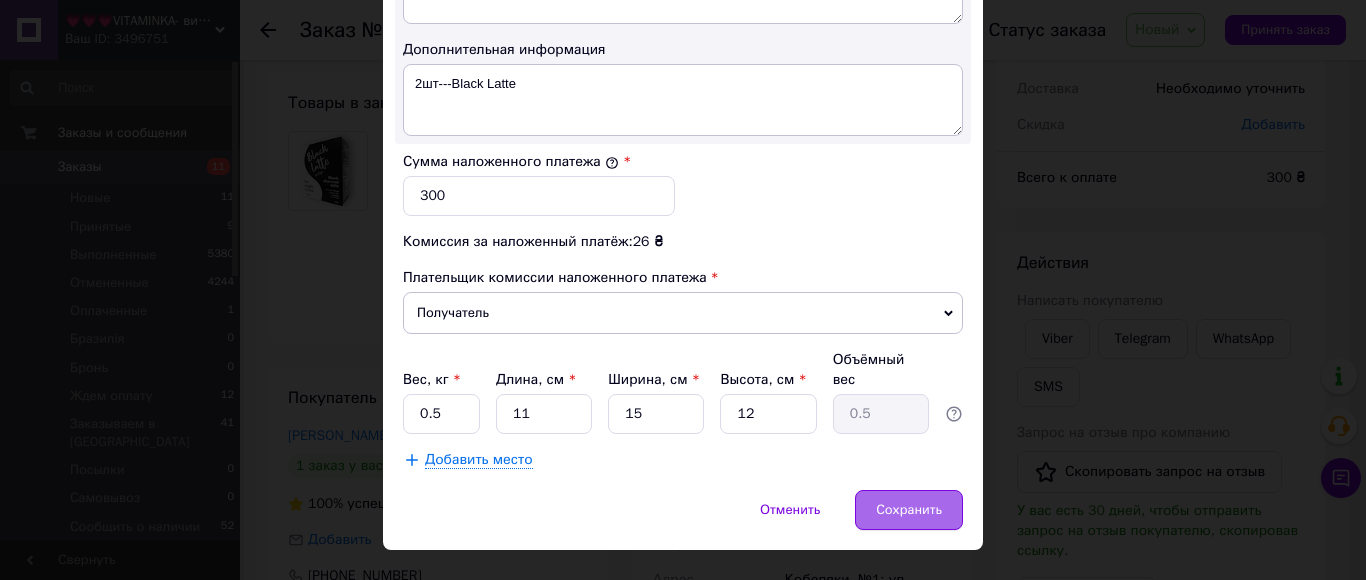 click on "Сохранить" at bounding box center [909, 510] 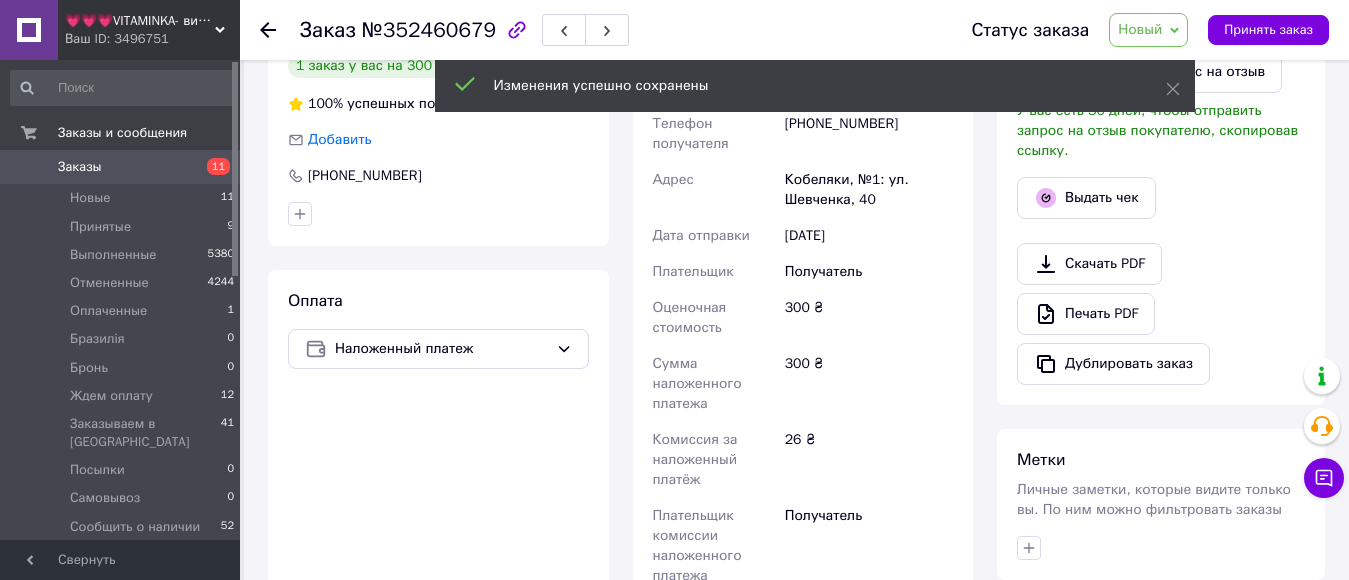 scroll, scrollTop: 800, scrollLeft: 0, axis: vertical 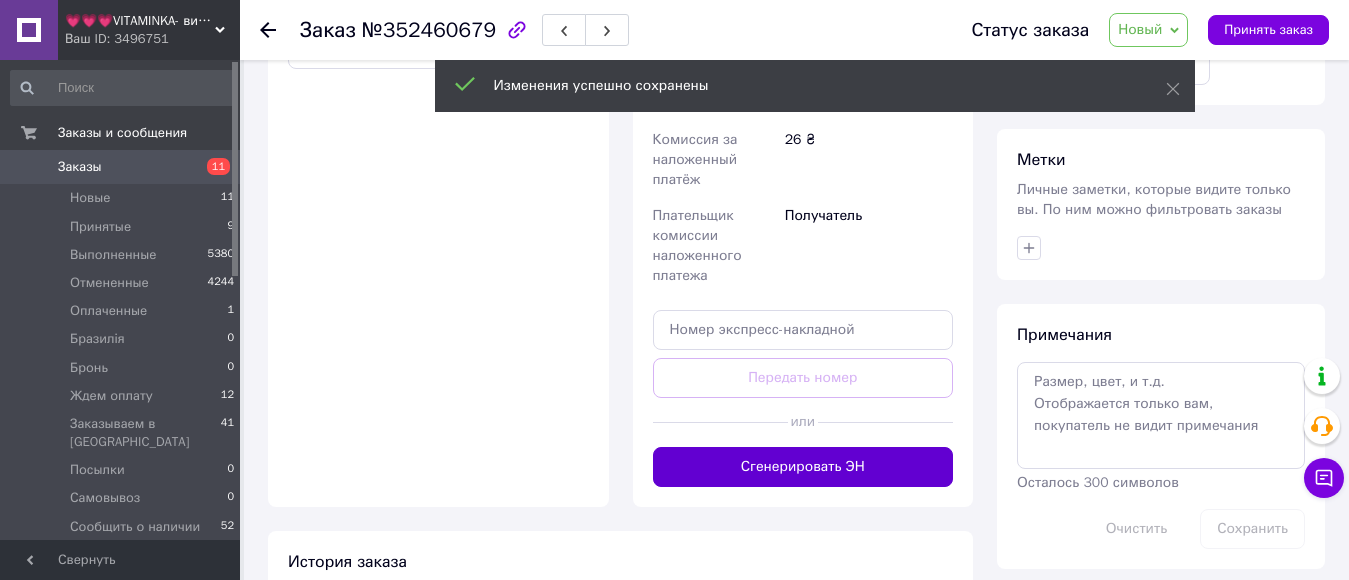 click on "Сгенерировать ЭН" at bounding box center [803, 467] 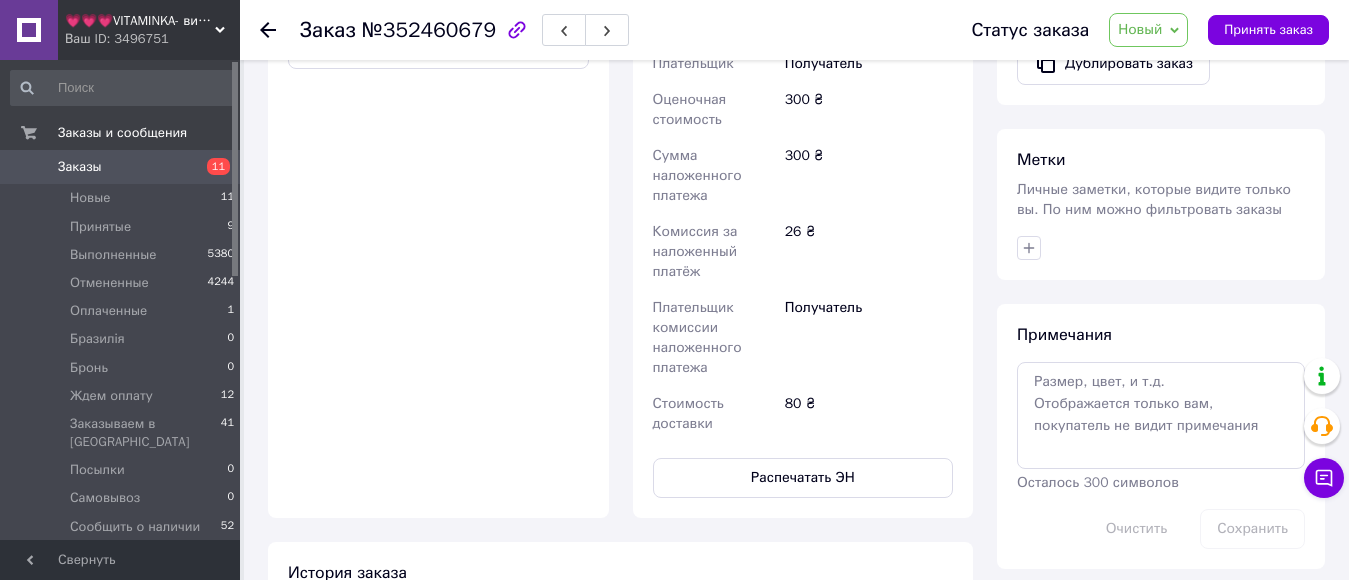 click on "Новый" at bounding box center (1140, 29) 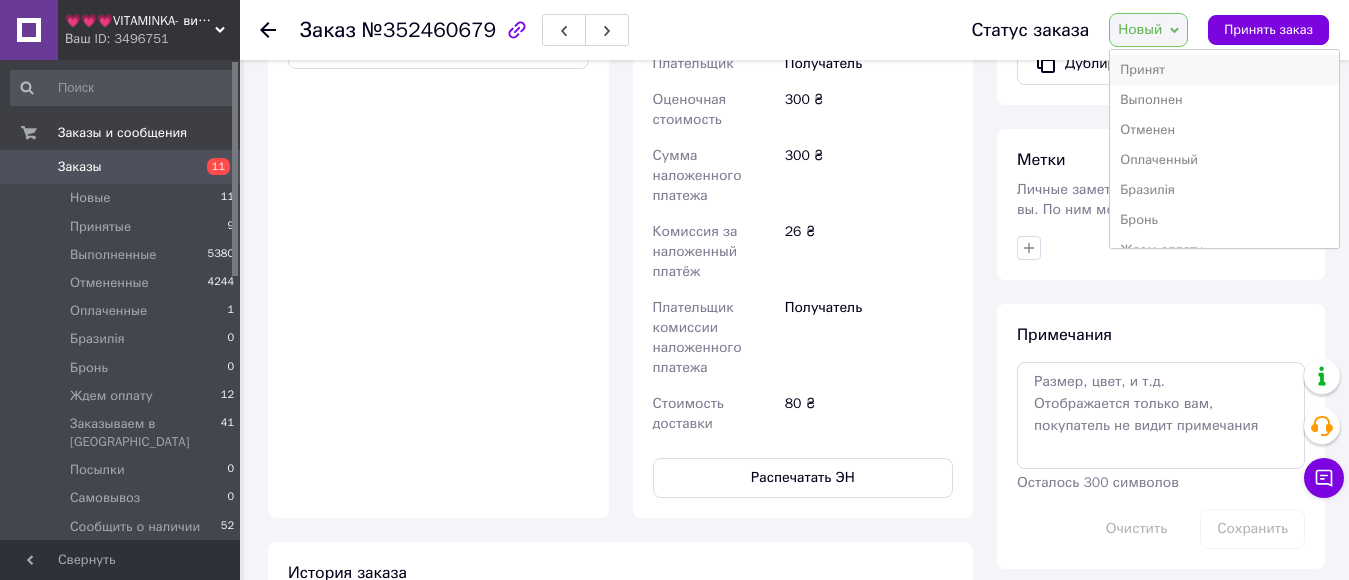 click on "Принят" at bounding box center (1224, 70) 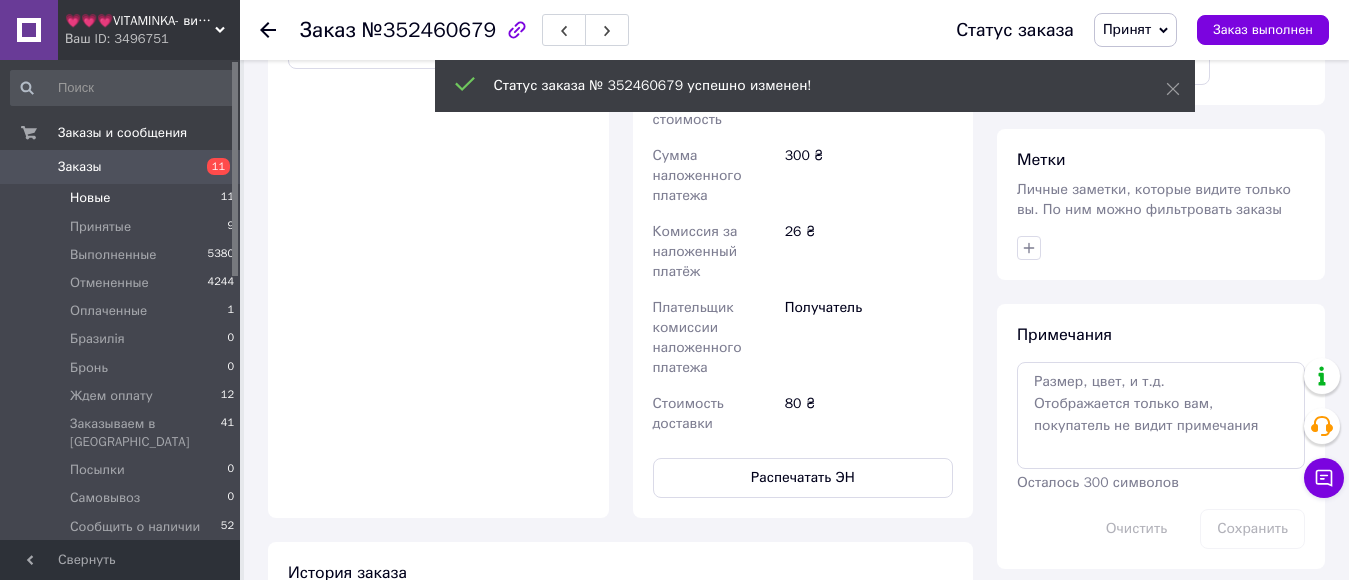 click on "Новые" at bounding box center (90, 198) 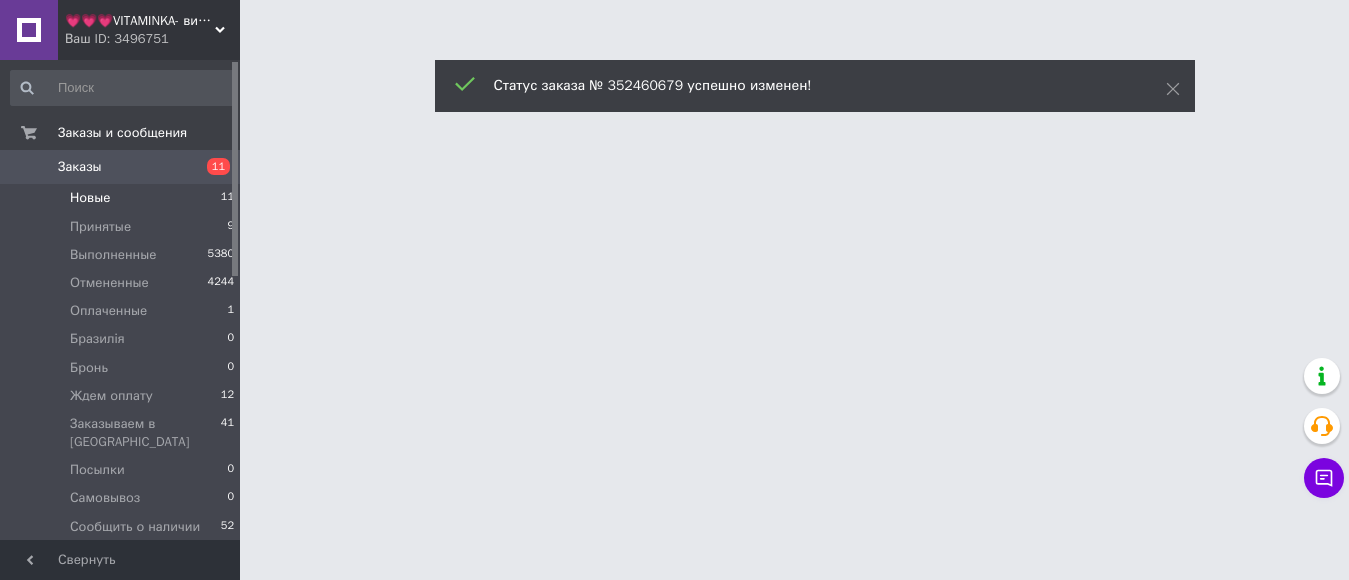 scroll, scrollTop: 0, scrollLeft: 0, axis: both 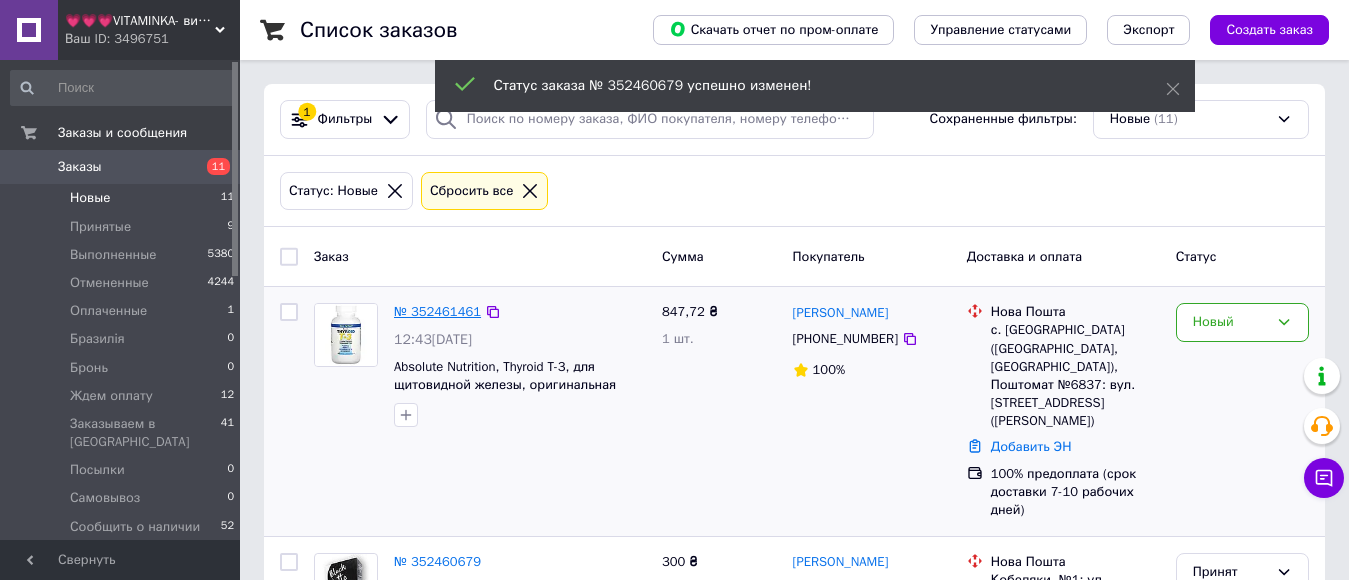 click on "№ 352461461" at bounding box center (437, 311) 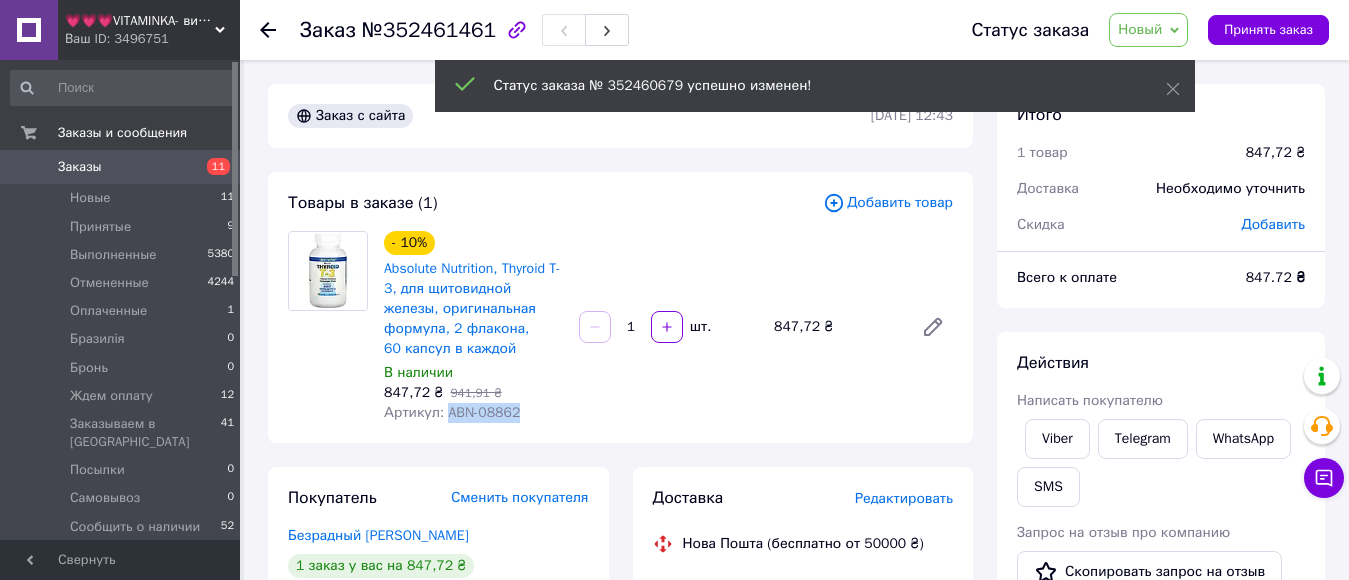 drag, startPoint x: 444, startPoint y: 416, endPoint x: 519, endPoint y: 413, distance: 75.059975 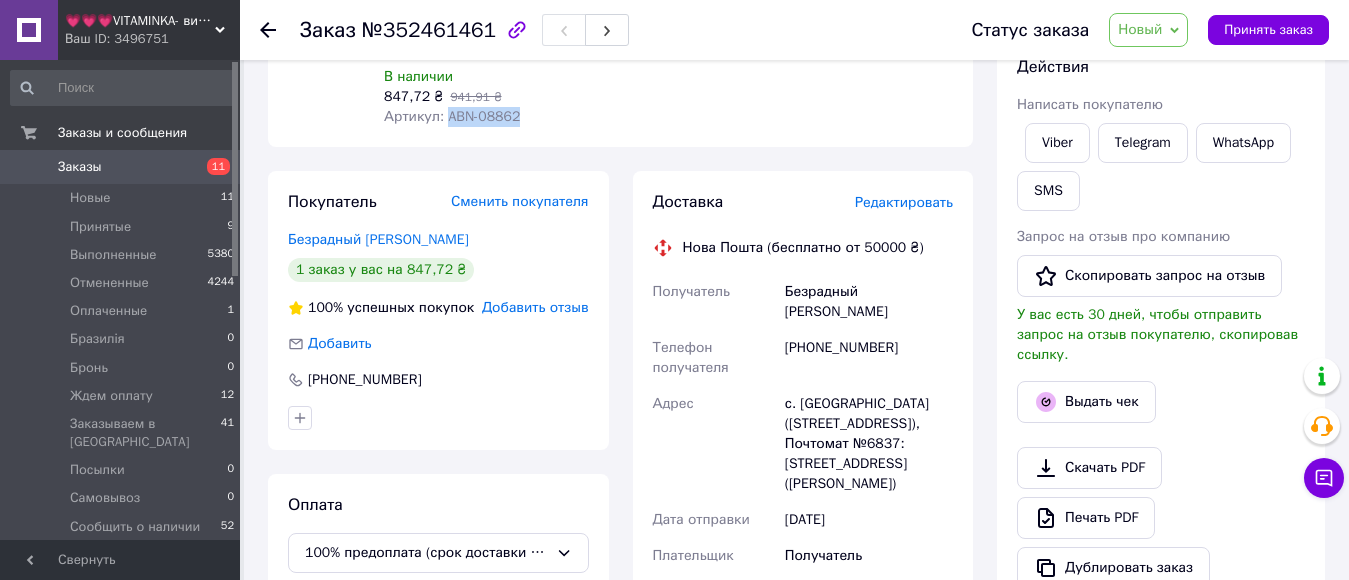 scroll, scrollTop: 300, scrollLeft: 0, axis: vertical 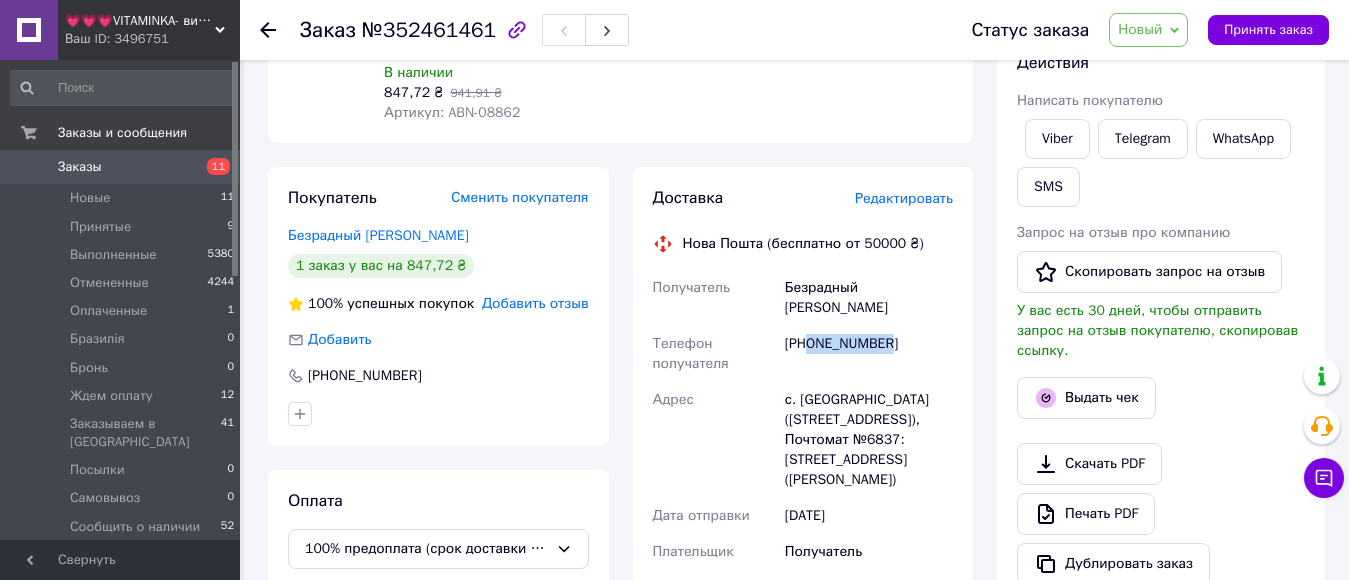 drag, startPoint x: 811, startPoint y: 325, endPoint x: 904, endPoint y: 329, distance: 93.08598 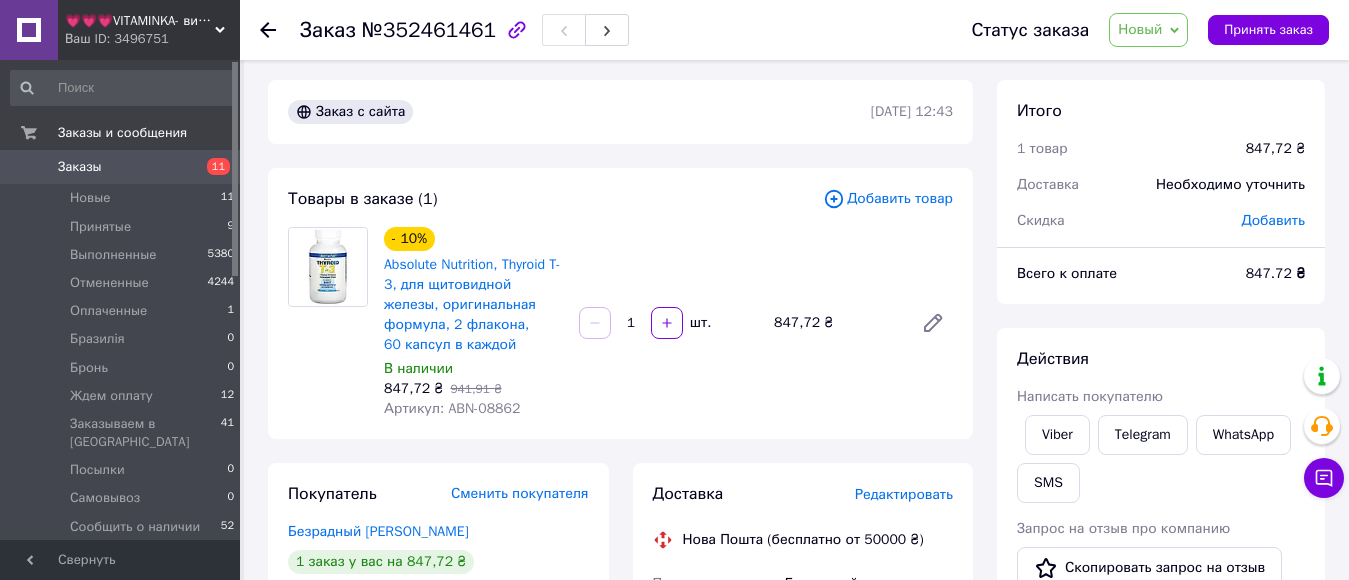 scroll, scrollTop: 0, scrollLeft: 0, axis: both 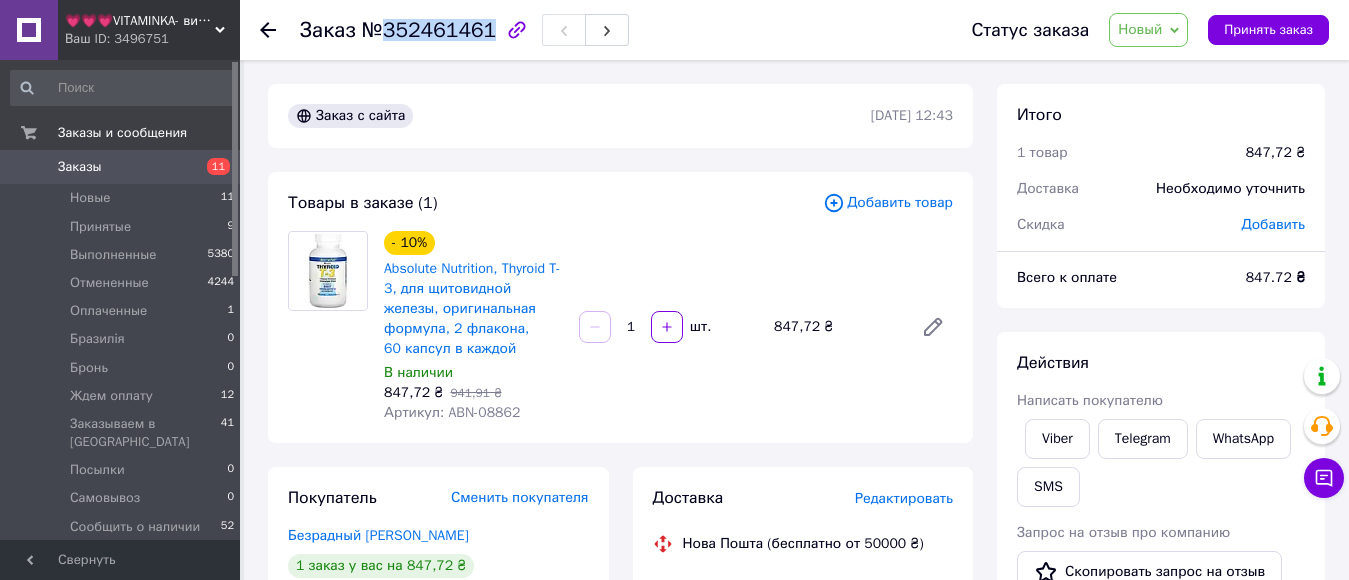 drag, startPoint x: 381, startPoint y: 39, endPoint x: 481, endPoint y: 41, distance: 100.02 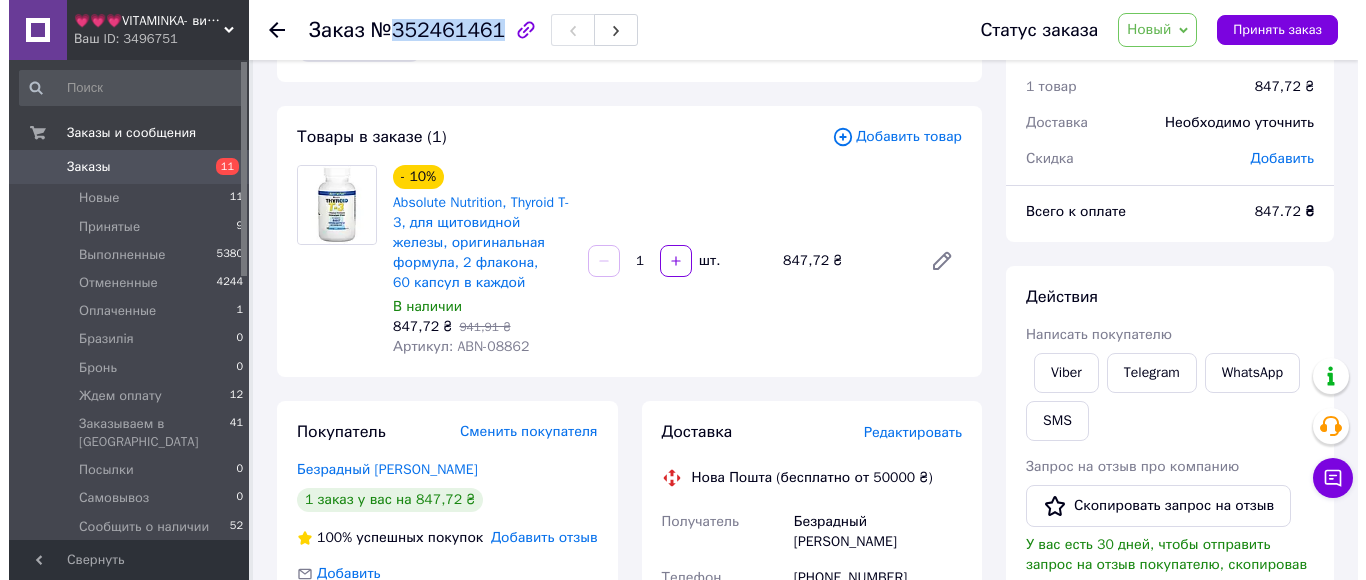 scroll, scrollTop: 100, scrollLeft: 0, axis: vertical 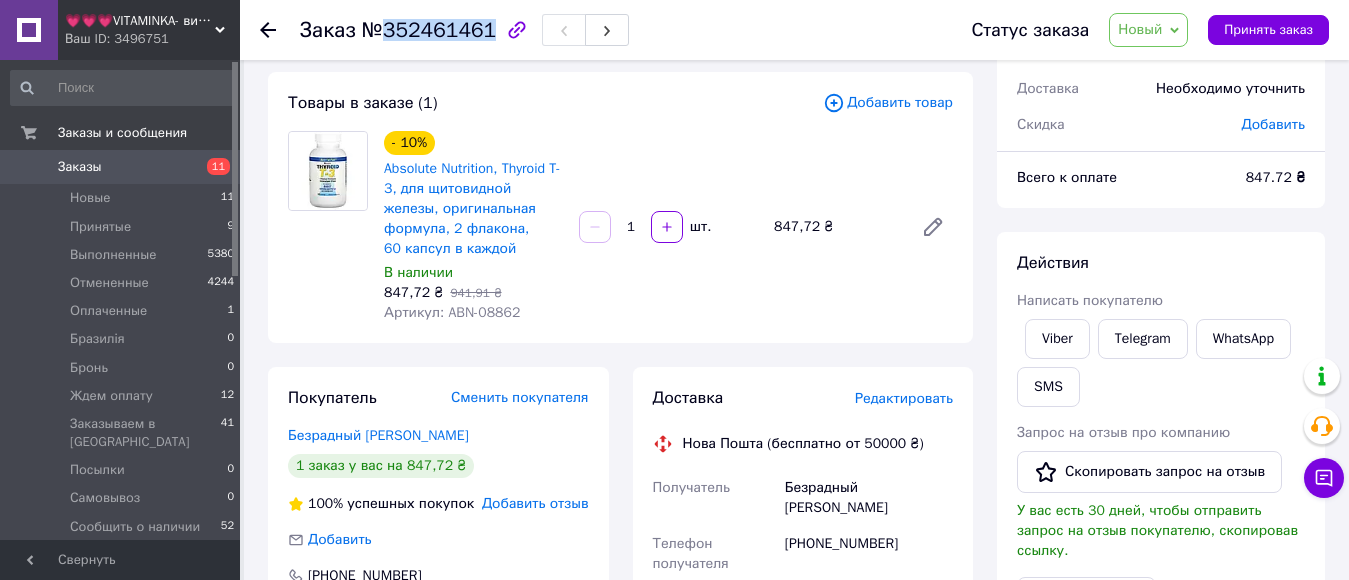 click on "SMS" at bounding box center [1048, 387] 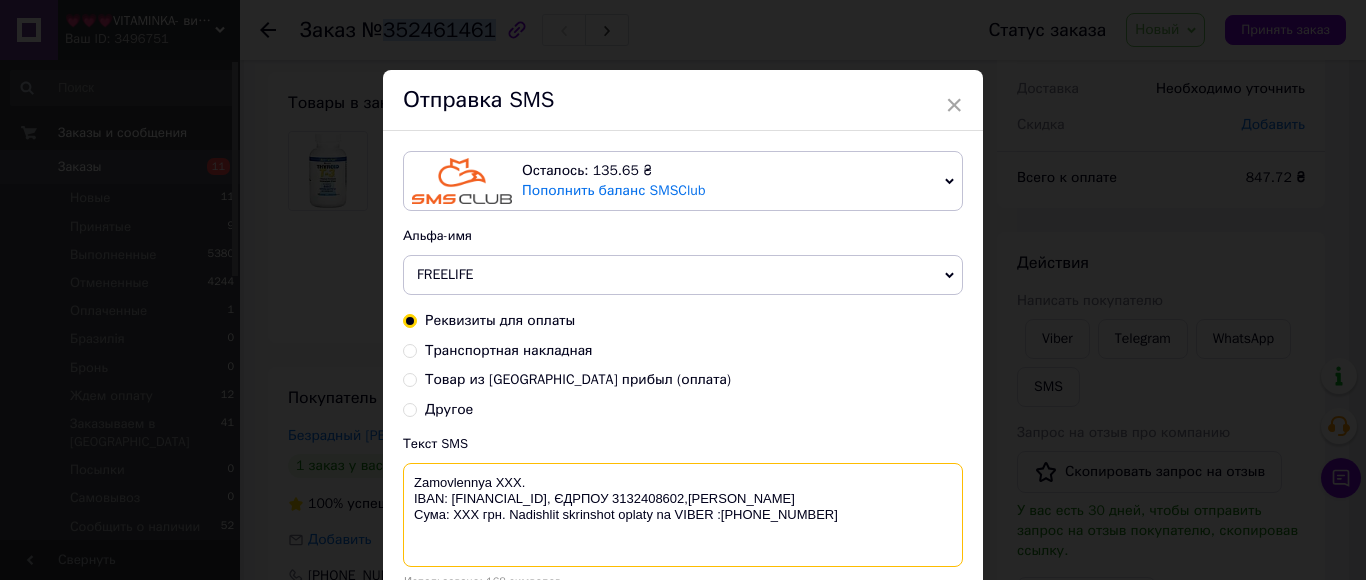 click on "Zamovlennya XXX.
IBAN: UA913052990000026000046215380, ЄДРПОУ 3132408602,Василенко Ірина Володимирівна.
Сума: ХХХ грн. Nadishlit skrinshot oplaty na VIBER :+380678072108" at bounding box center (683, 515) 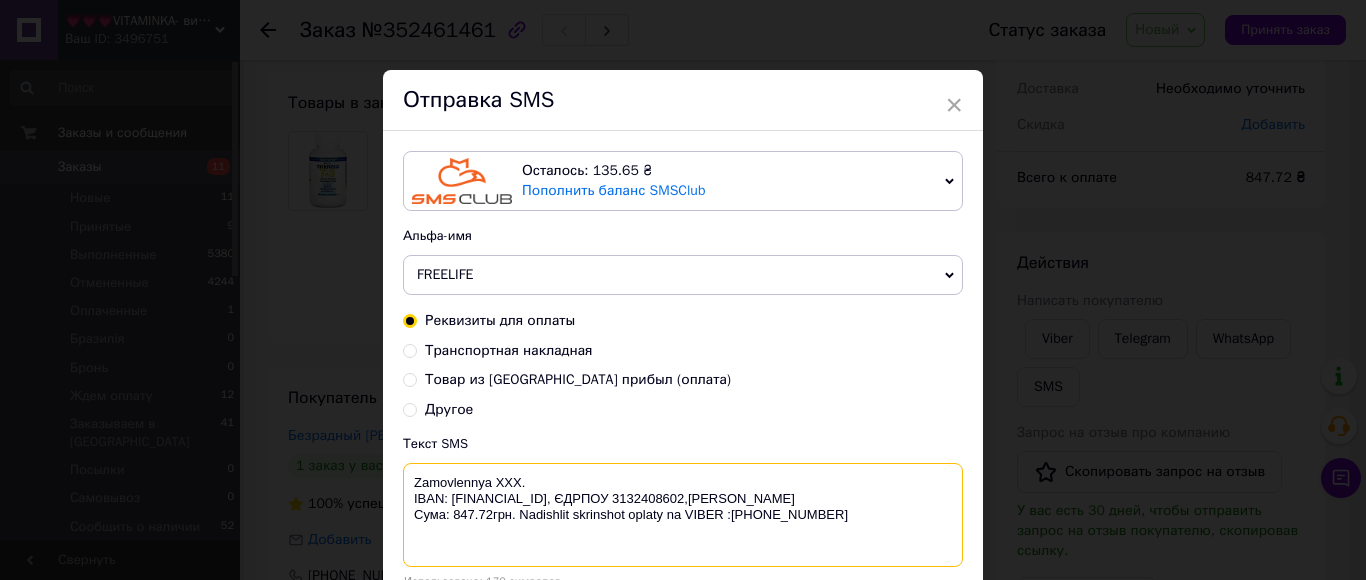 click on "Zamovlennya XXX.
IBAN: UA913052990000026000046215380, ЄДРПОУ 3132408602,Василенко Ірина Володимирівна.
Сума: 847.72грн. Nadishlit skrinshot oplaty na VIBER :+380678072108" at bounding box center (683, 515) 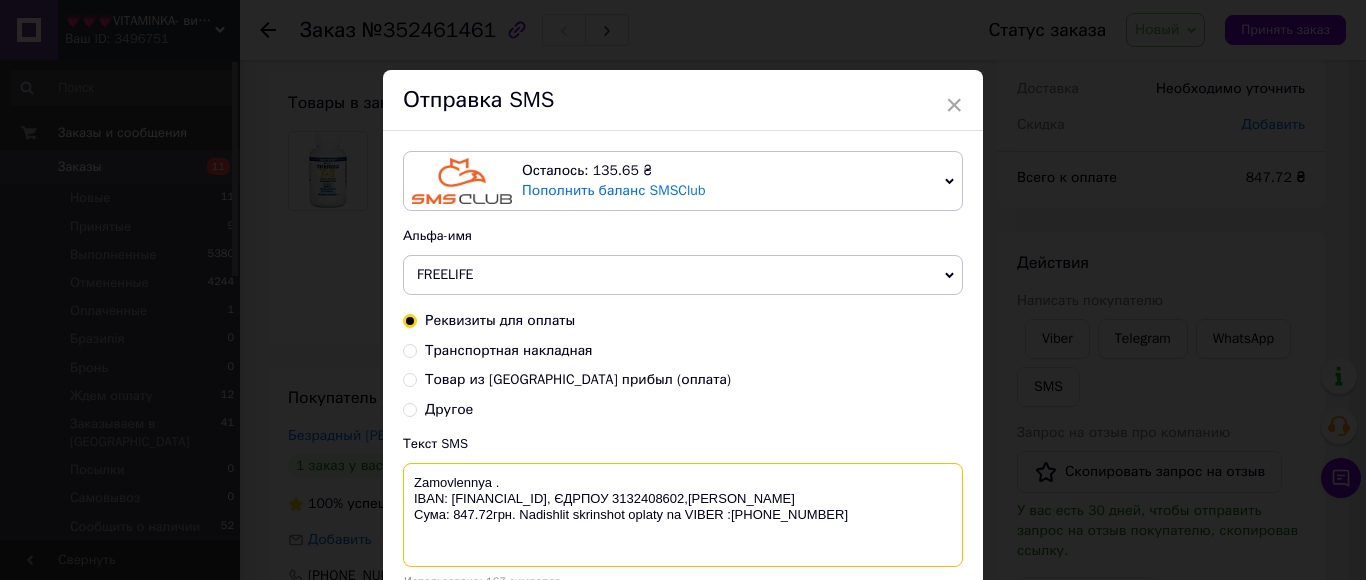 paste on "352461461" 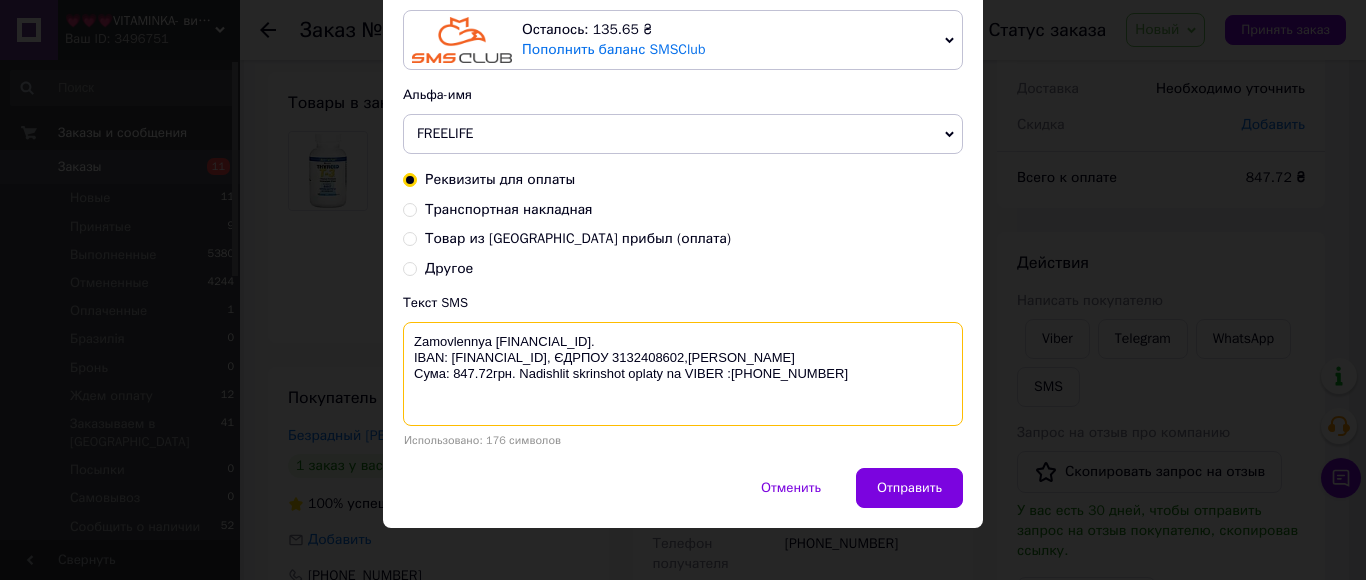 scroll, scrollTop: 157, scrollLeft: 0, axis: vertical 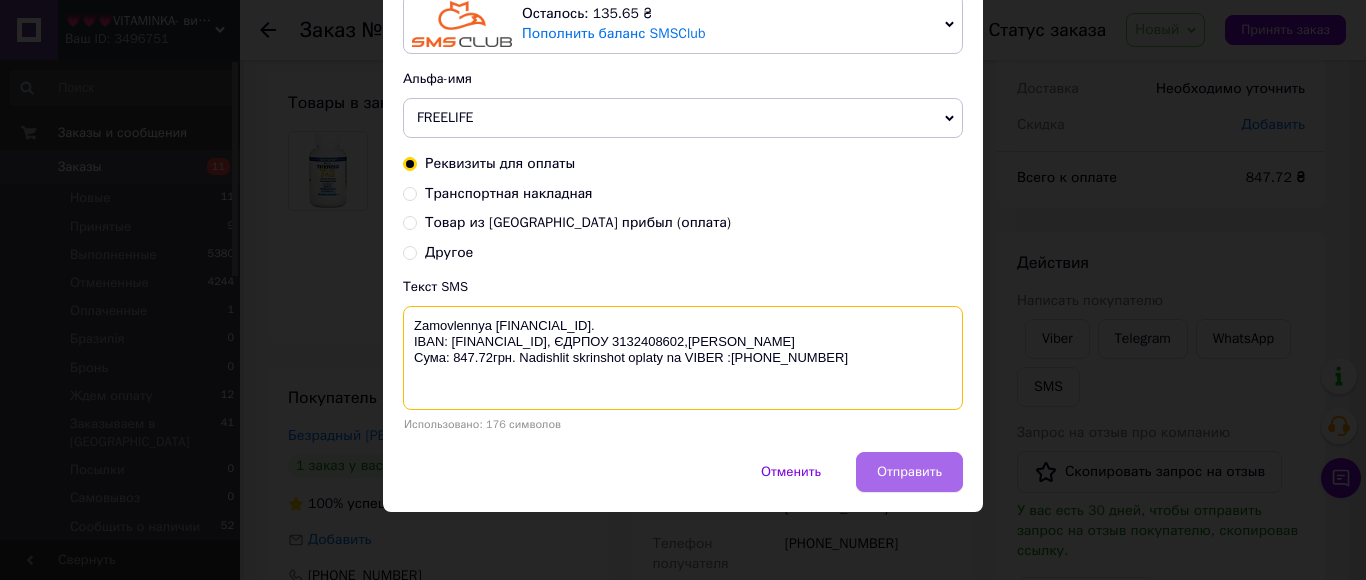 type on "Zamovlennya 352461461.
IBAN: UA913052990000026000046215380, ЄДРПОУ 3132408602,Василенко Ірина Володимирівна.
Сума: 847.72грн. Nadishlit skrinshot oplaty na VIBER :+380678072108" 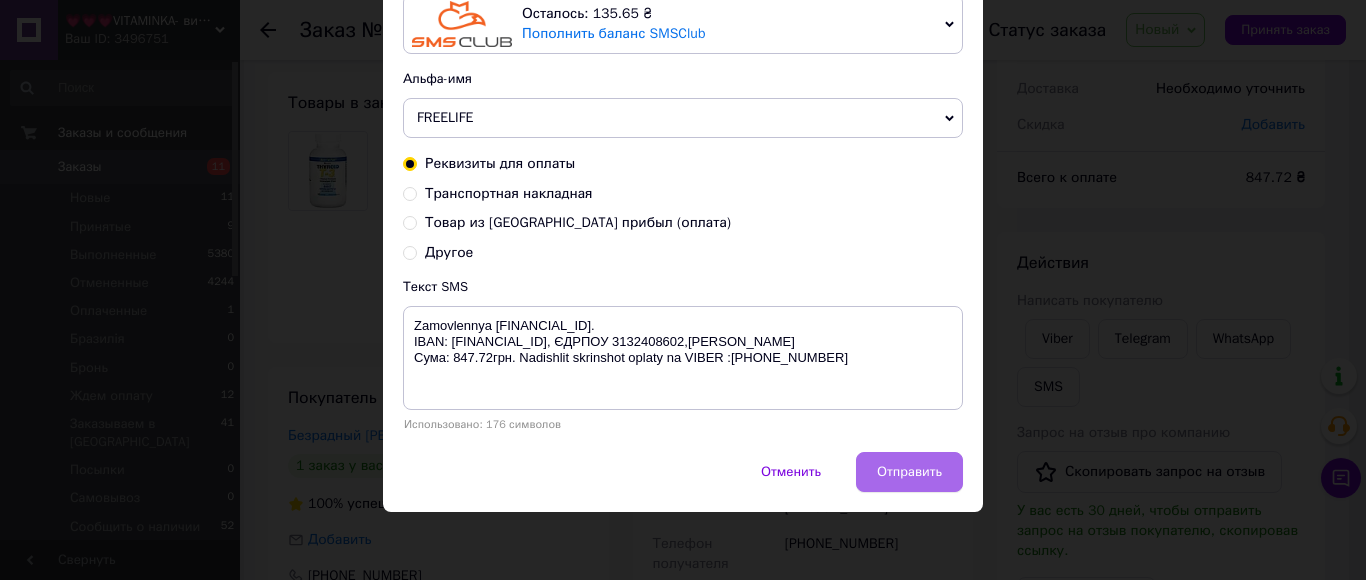 click on "Отправить" at bounding box center (909, 472) 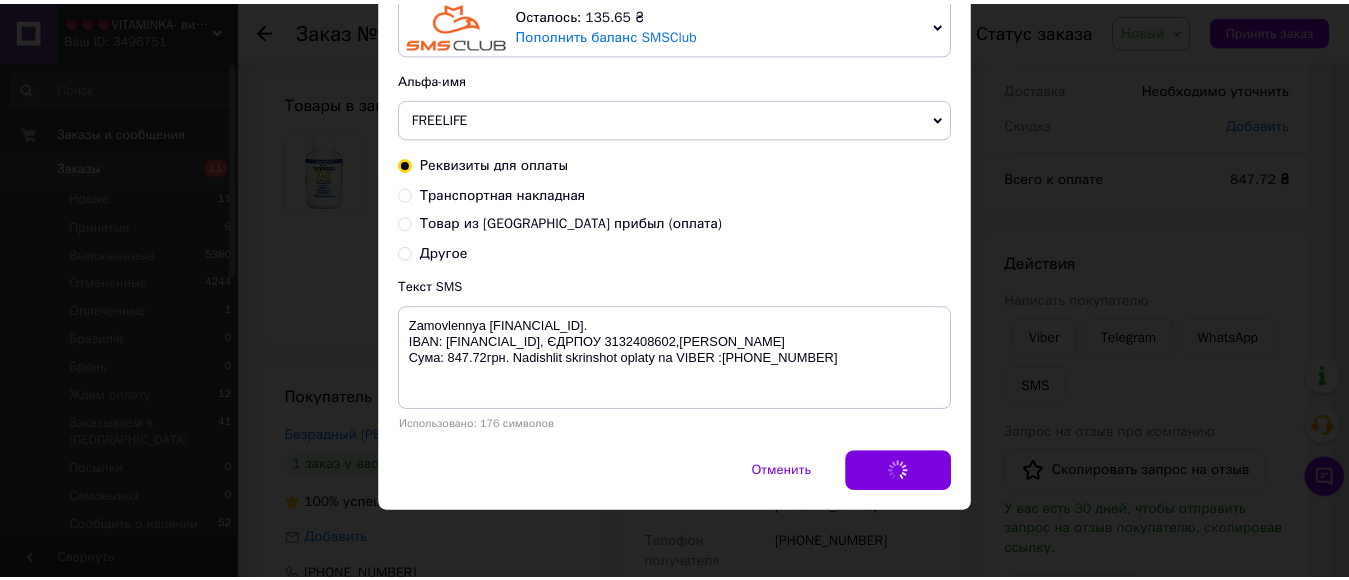 scroll, scrollTop: 0, scrollLeft: 0, axis: both 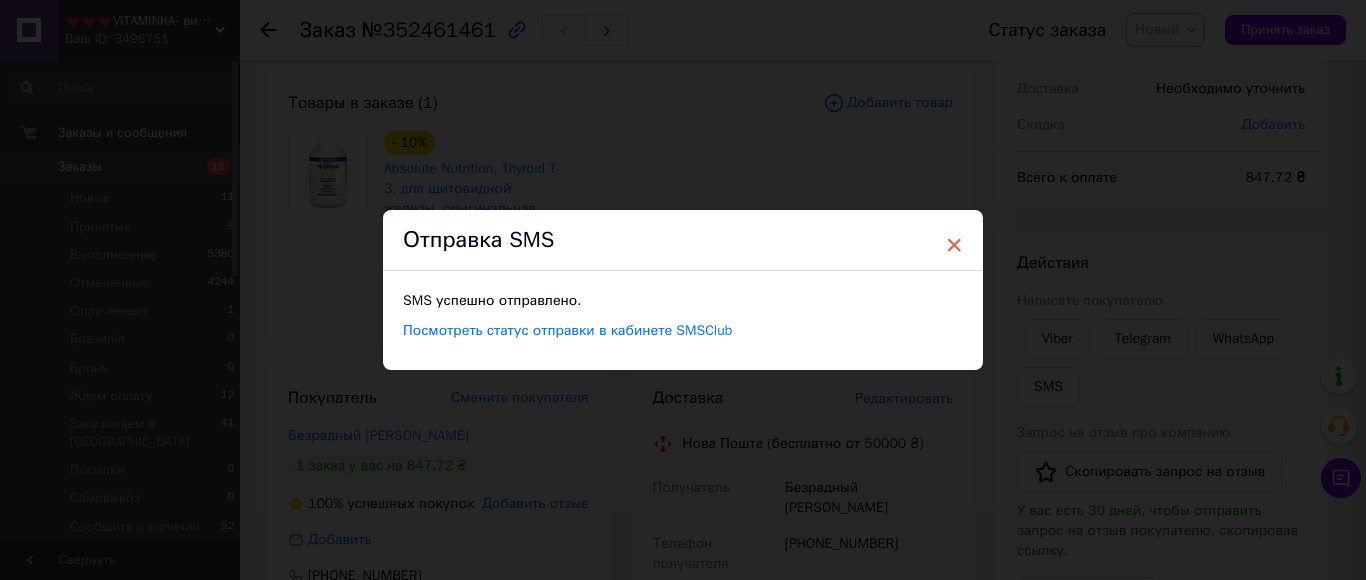 click on "×" at bounding box center [954, 245] 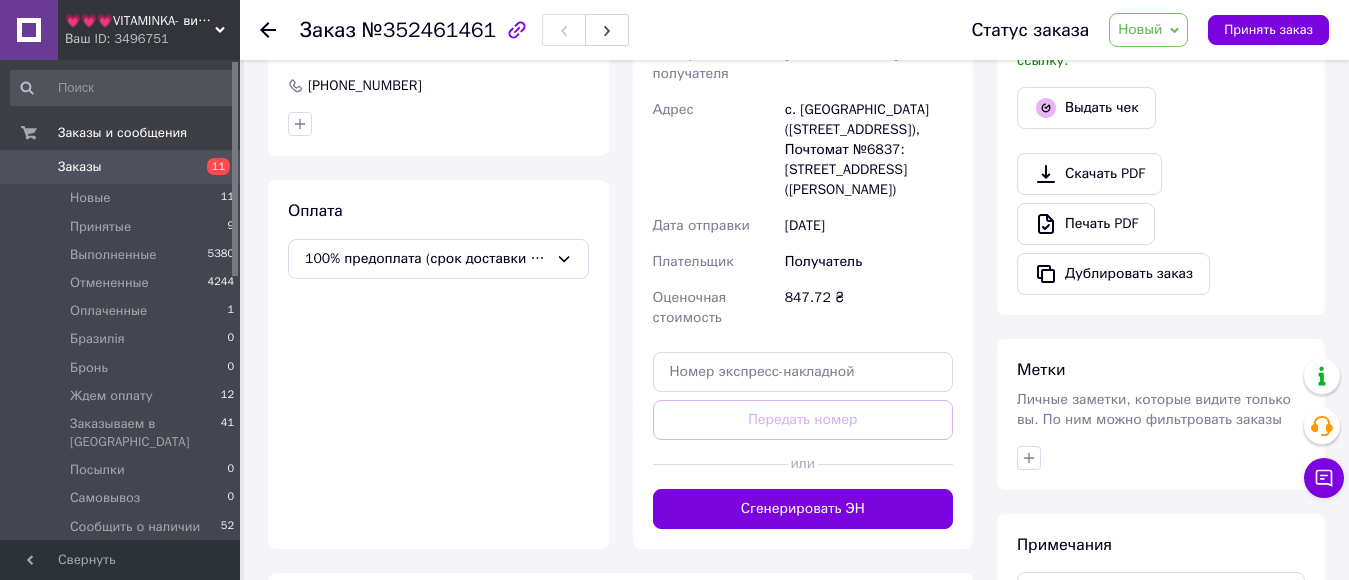 scroll, scrollTop: 793, scrollLeft: 0, axis: vertical 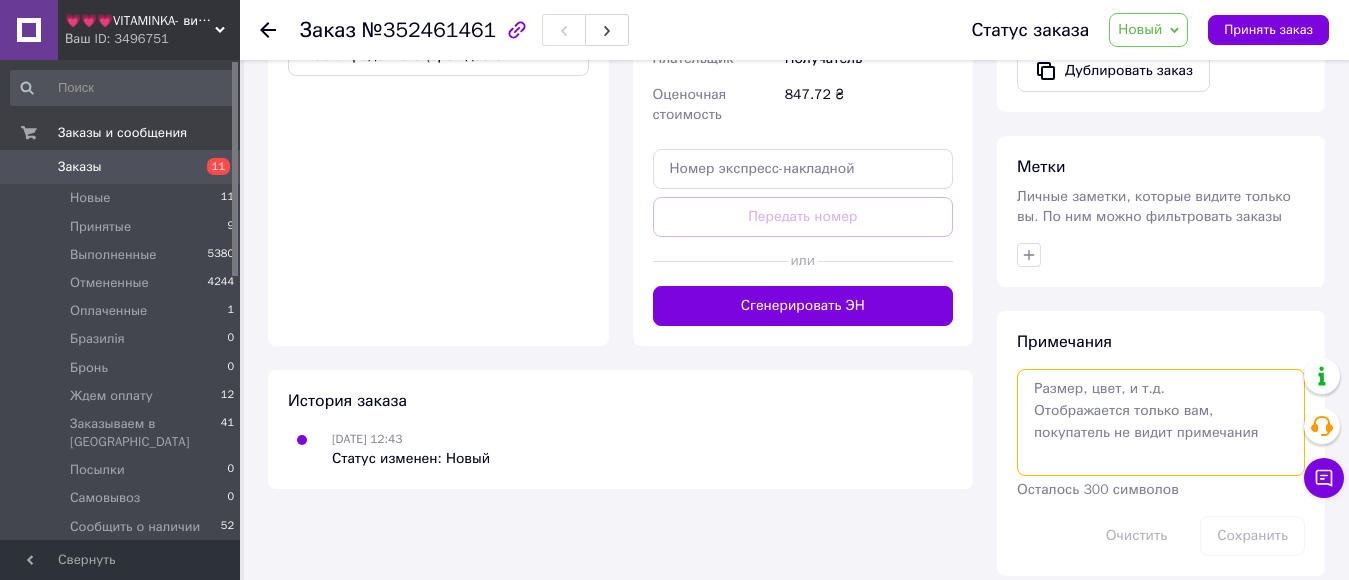 click at bounding box center (1161, 422) 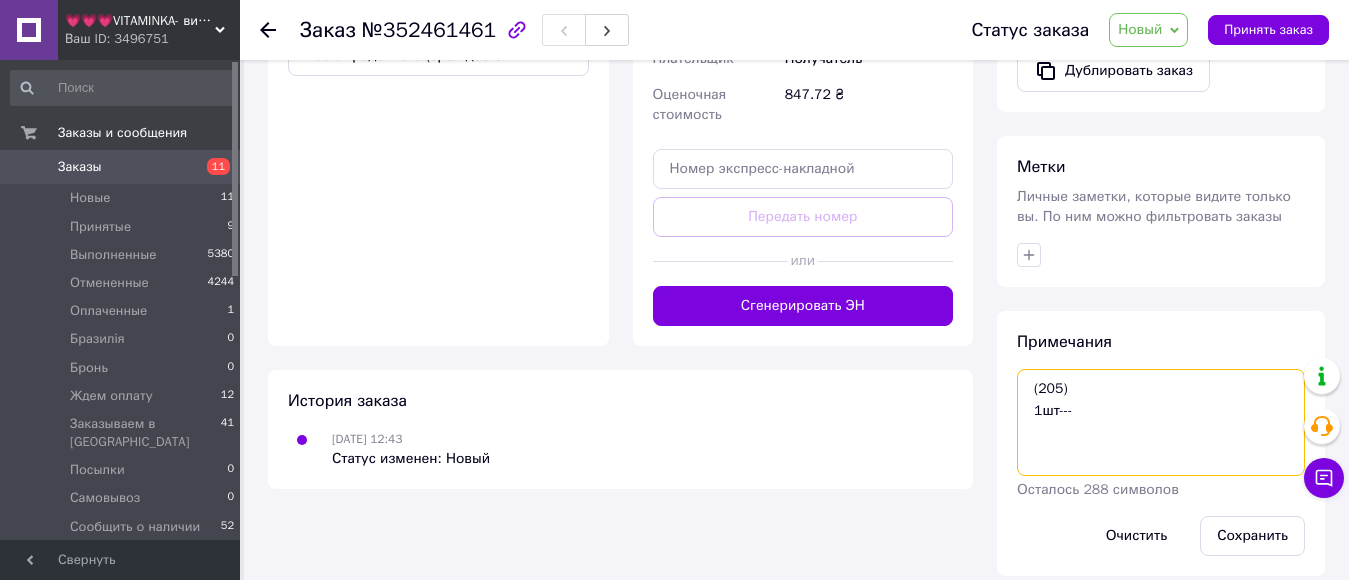 paste on "Absolute Nutrition, Thyroid T-3, Original Formula, 60 Capsules" 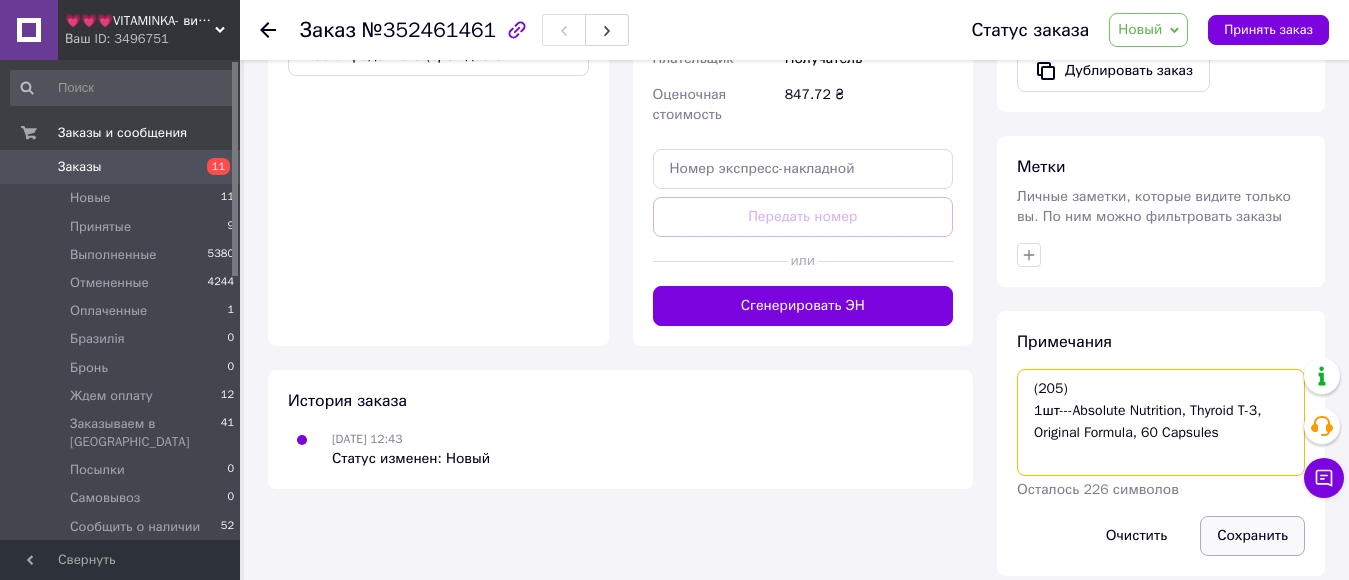 type on "(205)
1шт---Absolute Nutrition, Thyroid T-3, Original Formula, 60 Capsules" 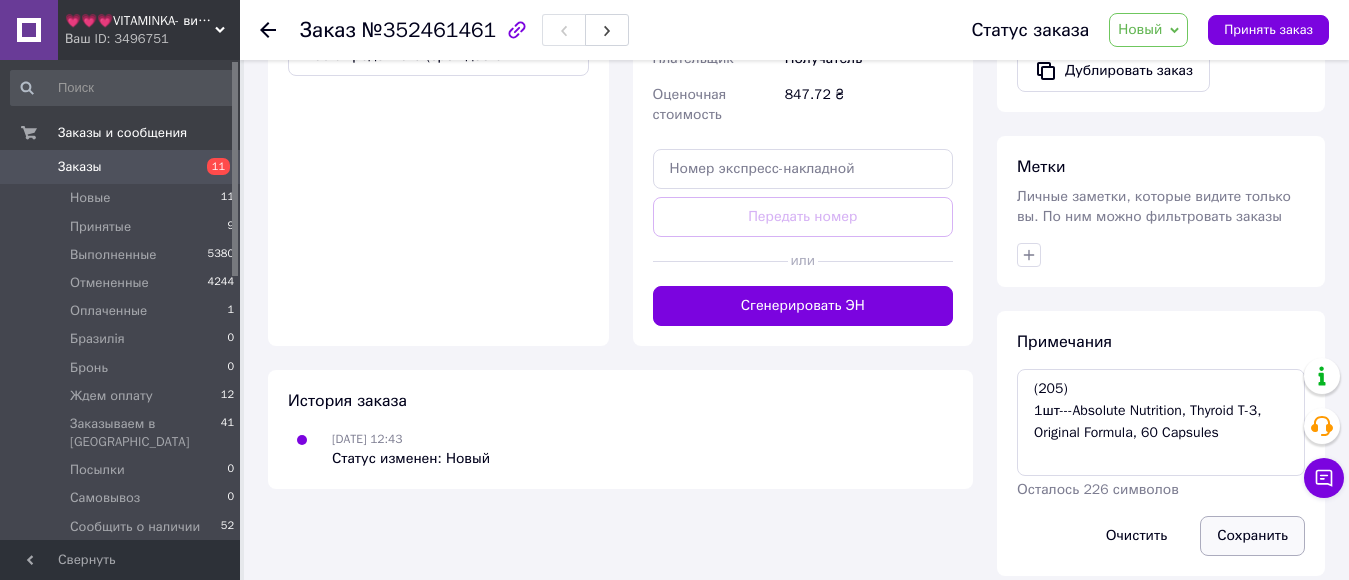 click on "Сохранить" at bounding box center (1252, 536) 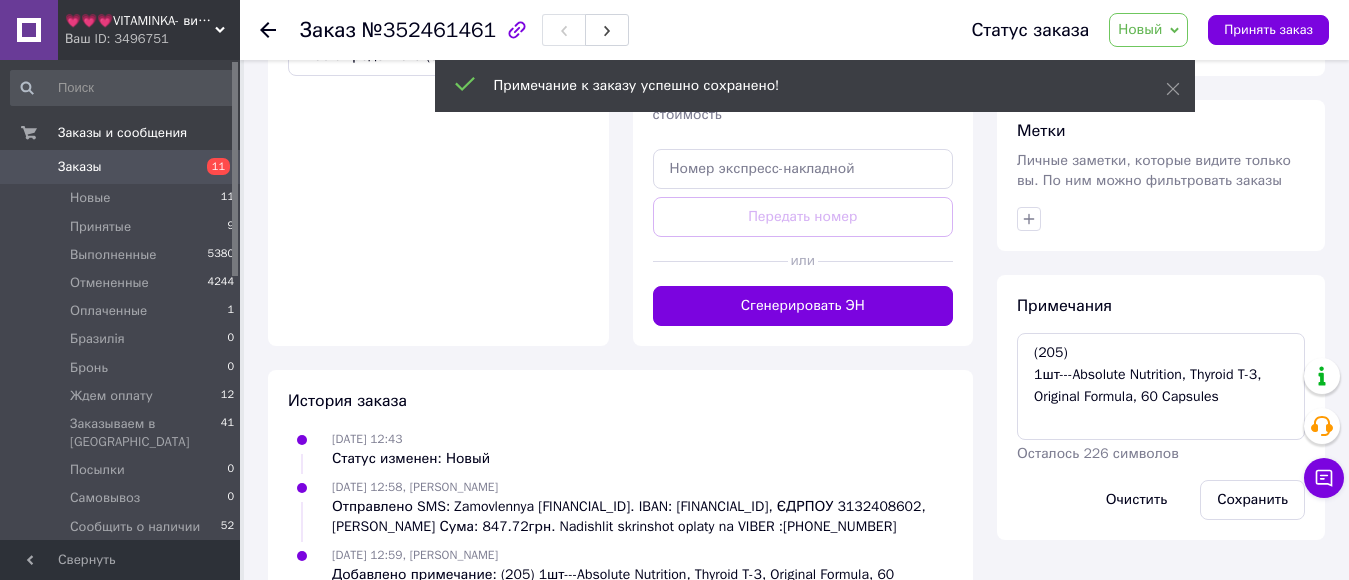 click on "Новый" at bounding box center (1140, 29) 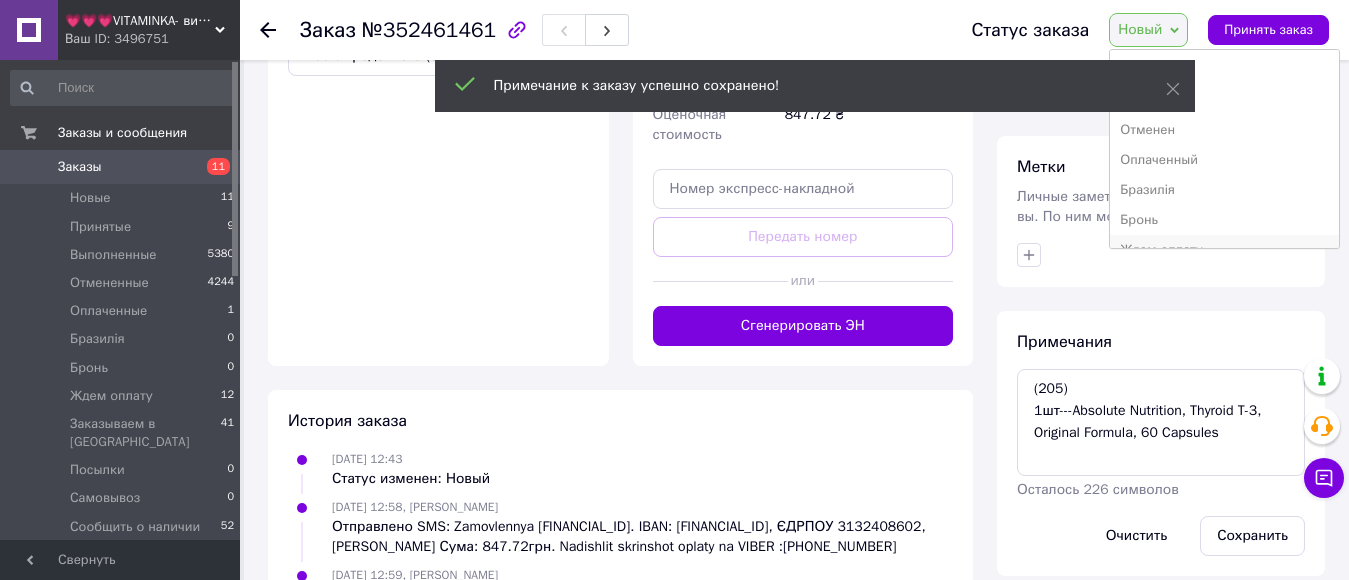 scroll, scrollTop: 100, scrollLeft: 0, axis: vertical 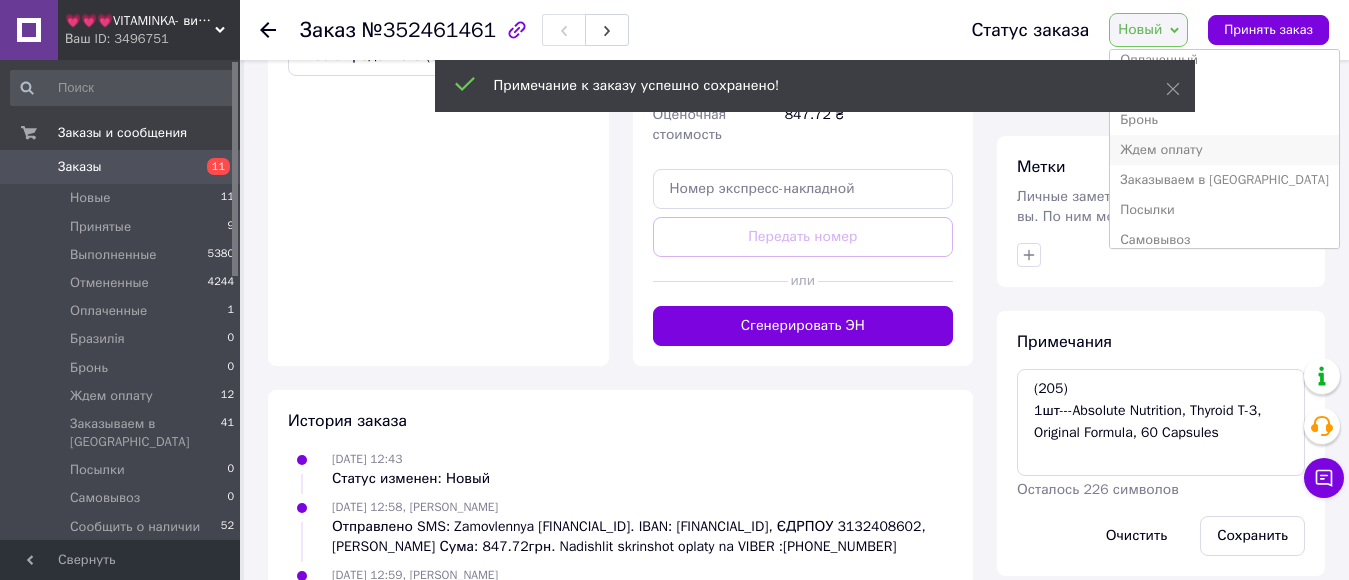click on "Ждем оплату" at bounding box center (1224, 150) 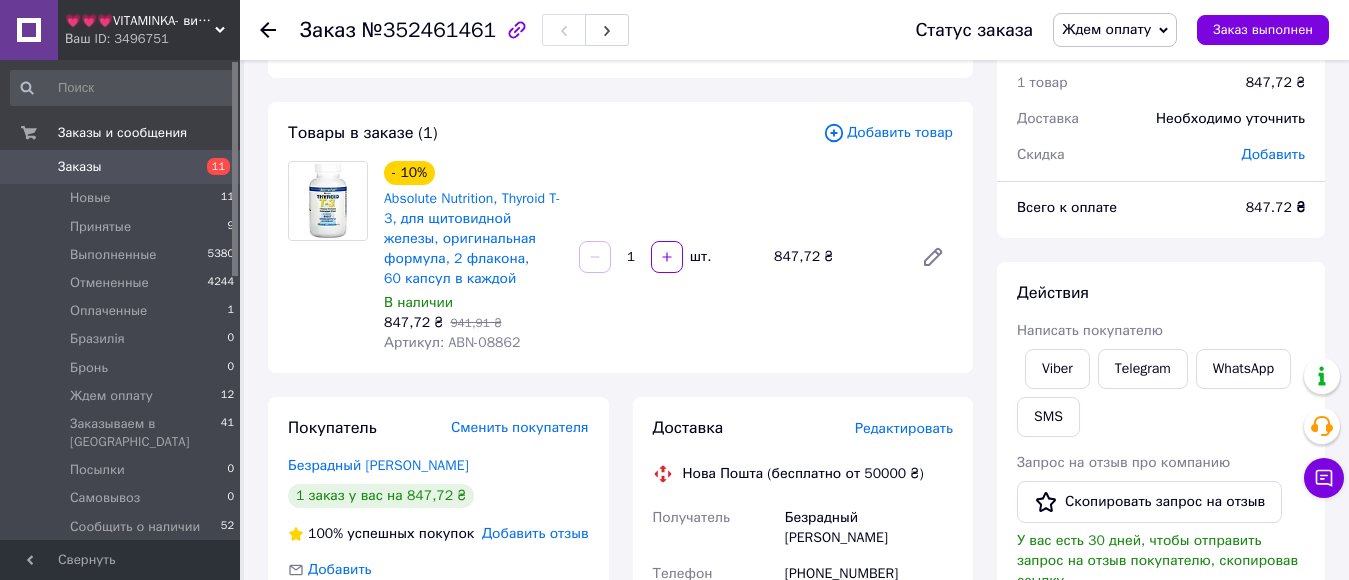 scroll, scrollTop: 0, scrollLeft: 0, axis: both 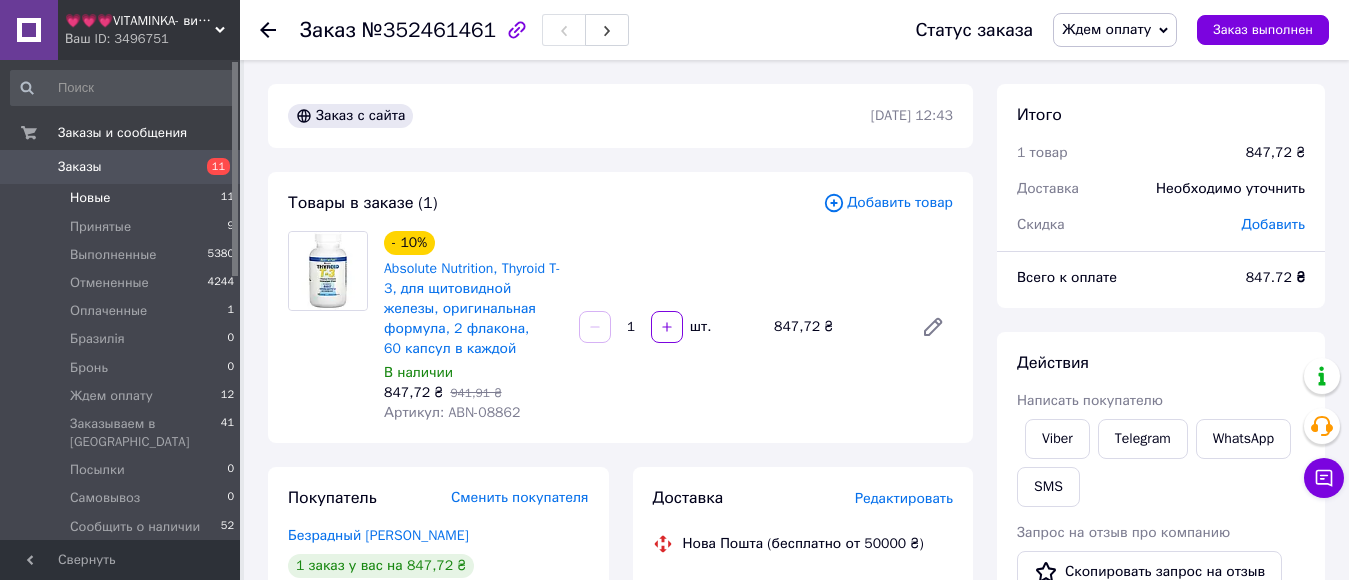 click on "Новые" at bounding box center [90, 198] 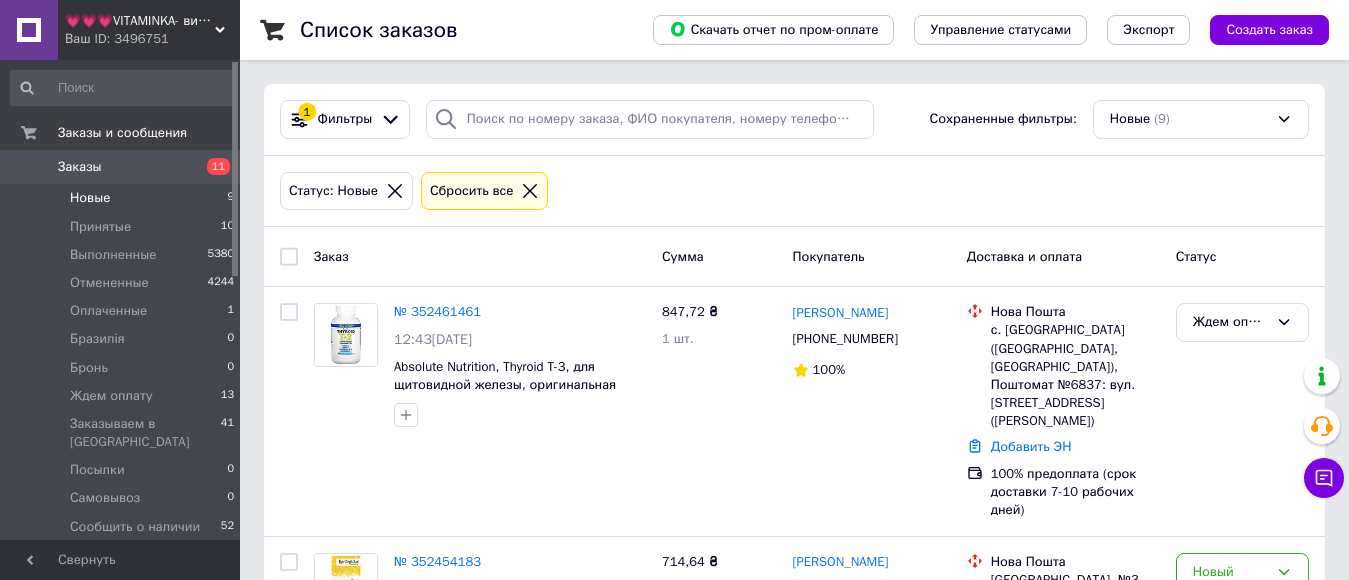 click on "Новые" at bounding box center [90, 198] 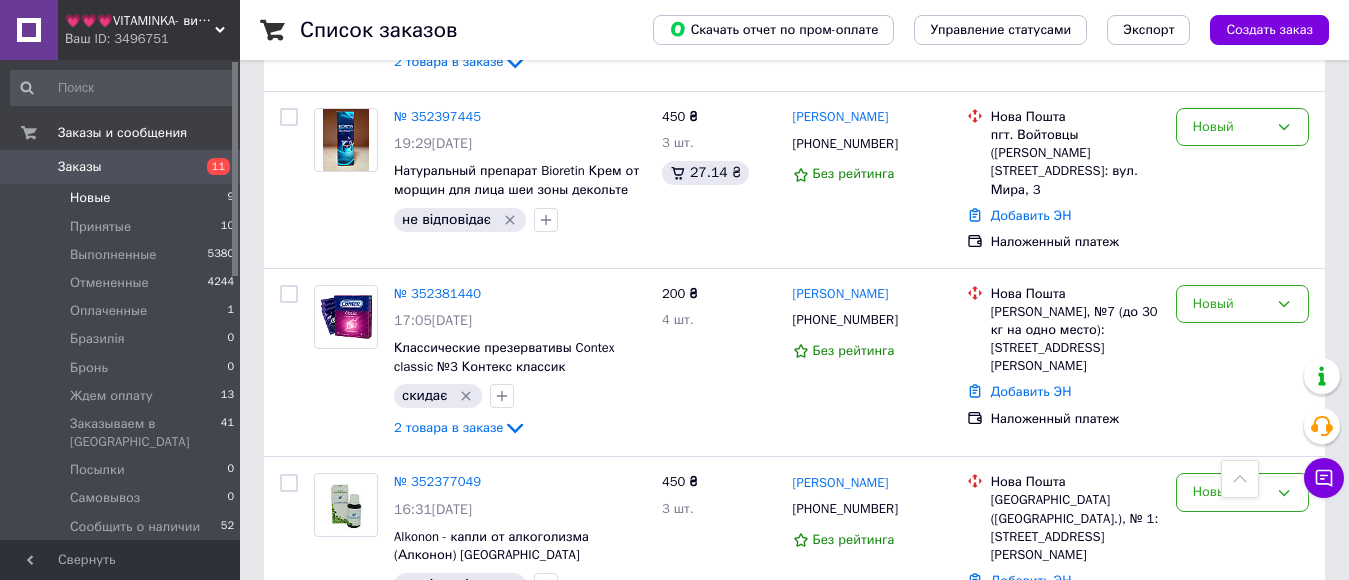 scroll, scrollTop: 1500, scrollLeft: 0, axis: vertical 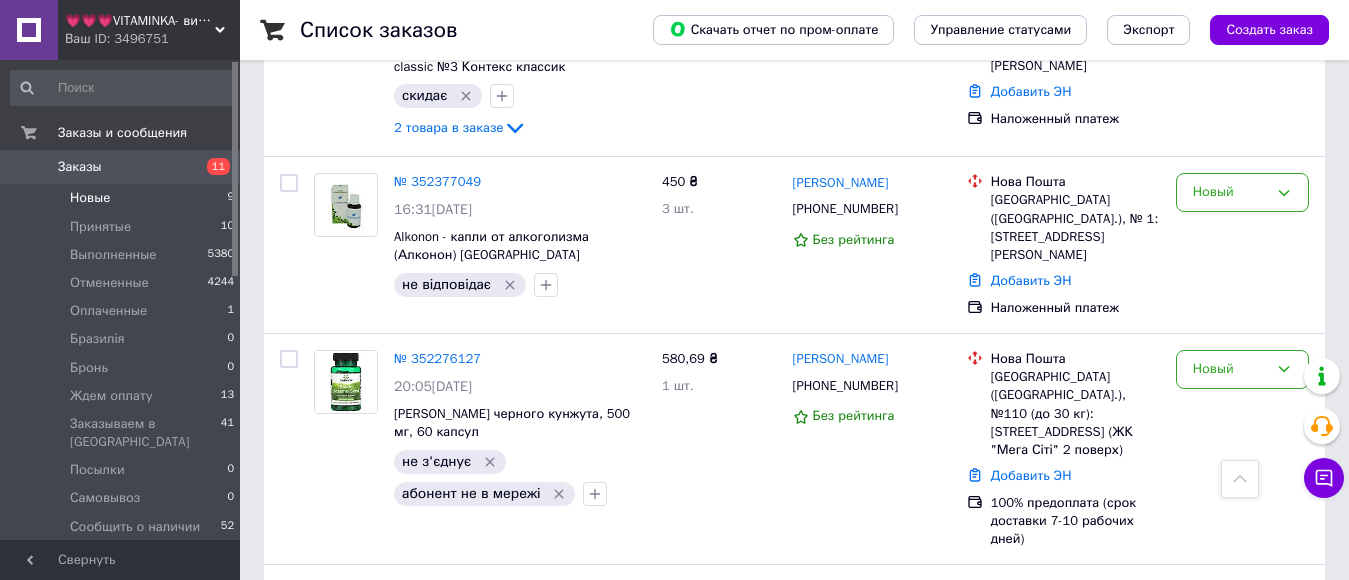click on "Новые 9" at bounding box center (123, 198) 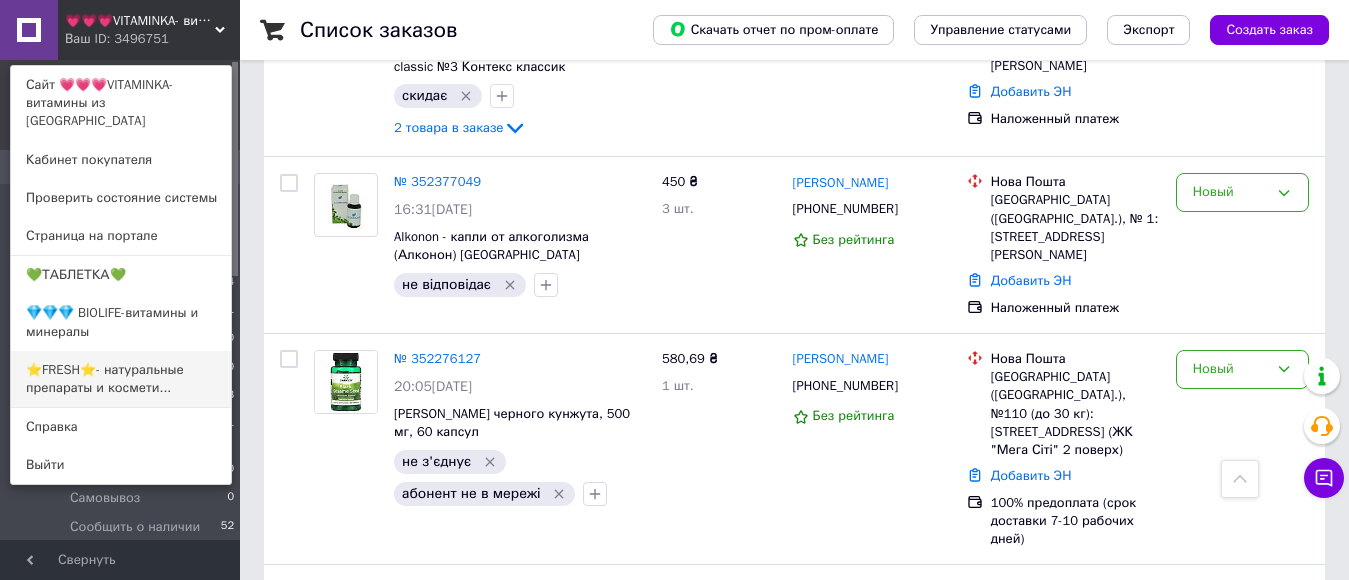 click on "⭐FRESH⭐- натуральные препараты и космети..." at bounding box center (121, 379) 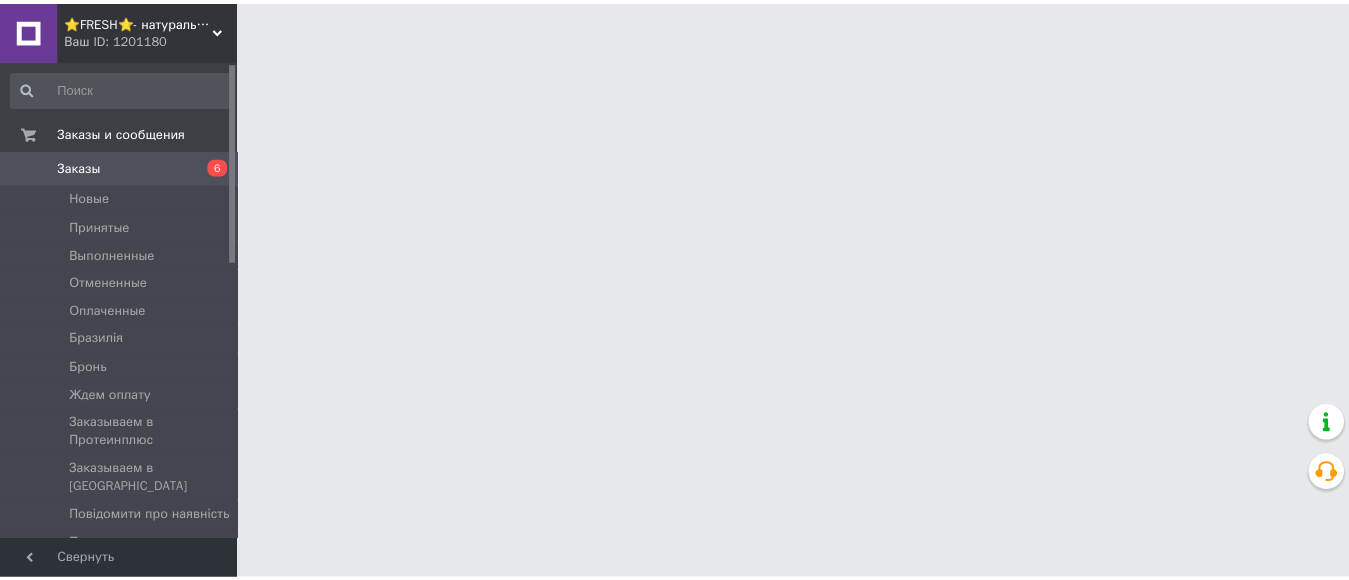 scroll, scrollTop: 0, scrollLeft: 0, axis: both 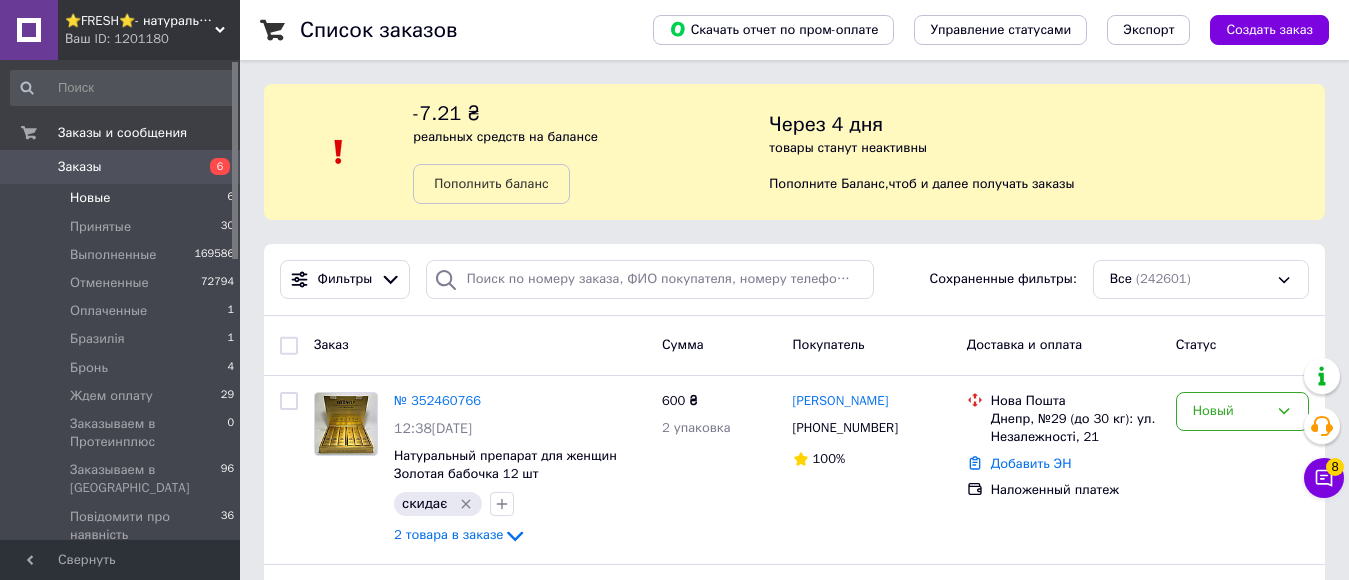 click on "Новые" at bounding box center [90, 198] 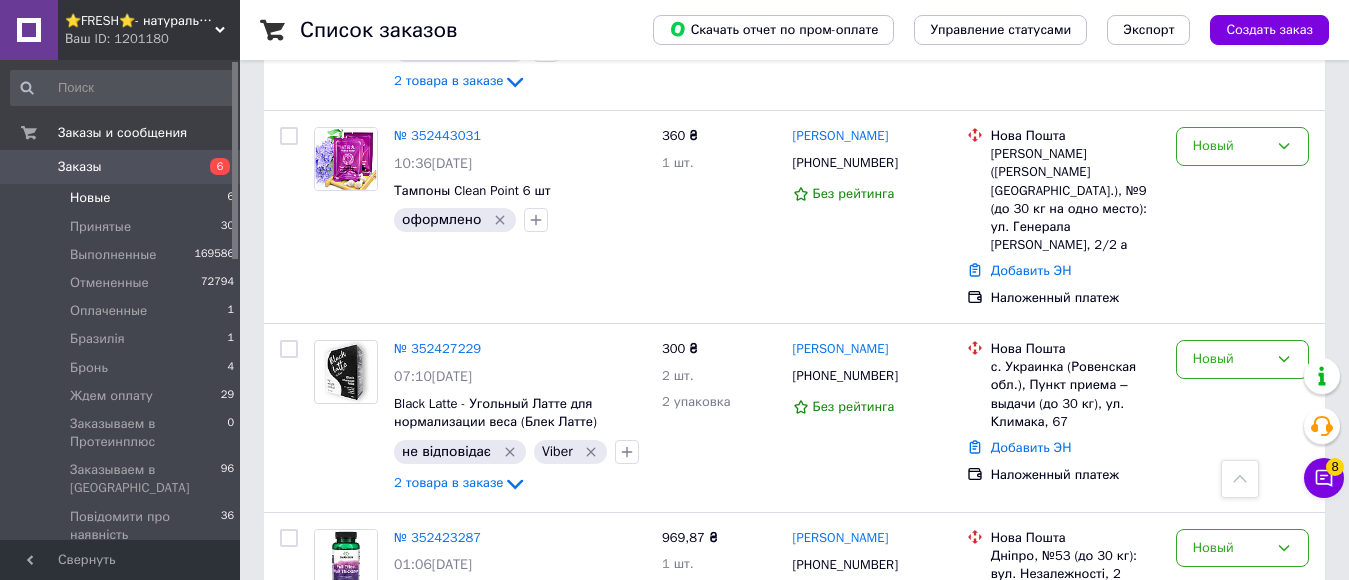 scroll, scrollTop: 711, scrollLeft: 0, axis: vertical 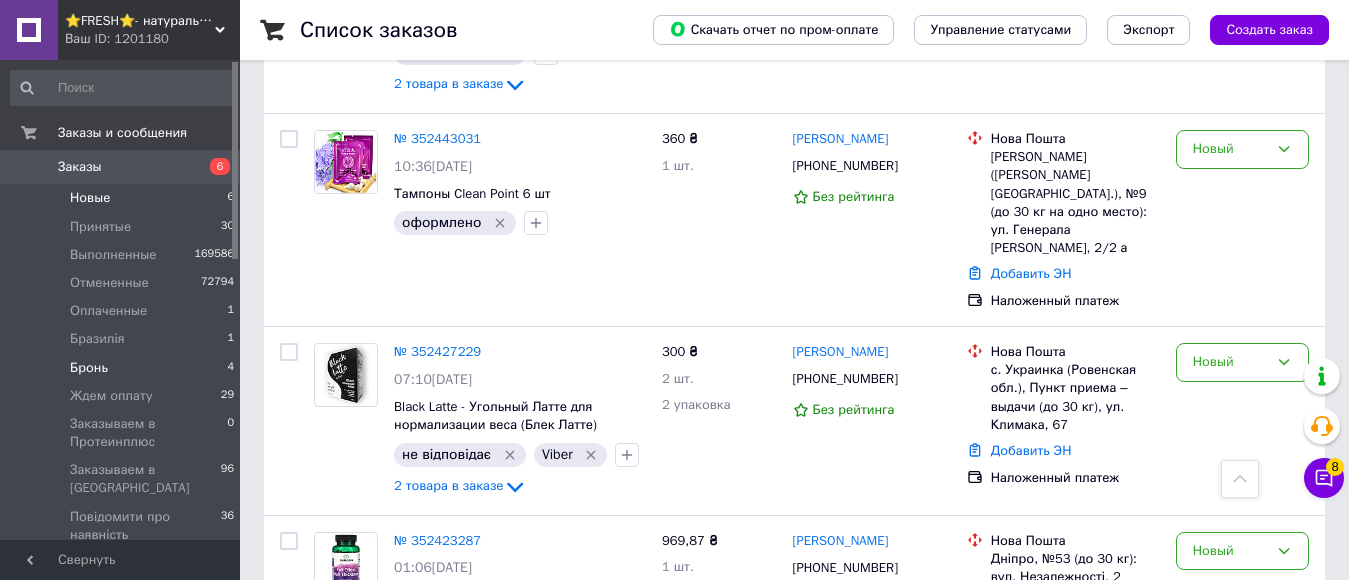click on "Бронь" at bounding box center (89, 368) 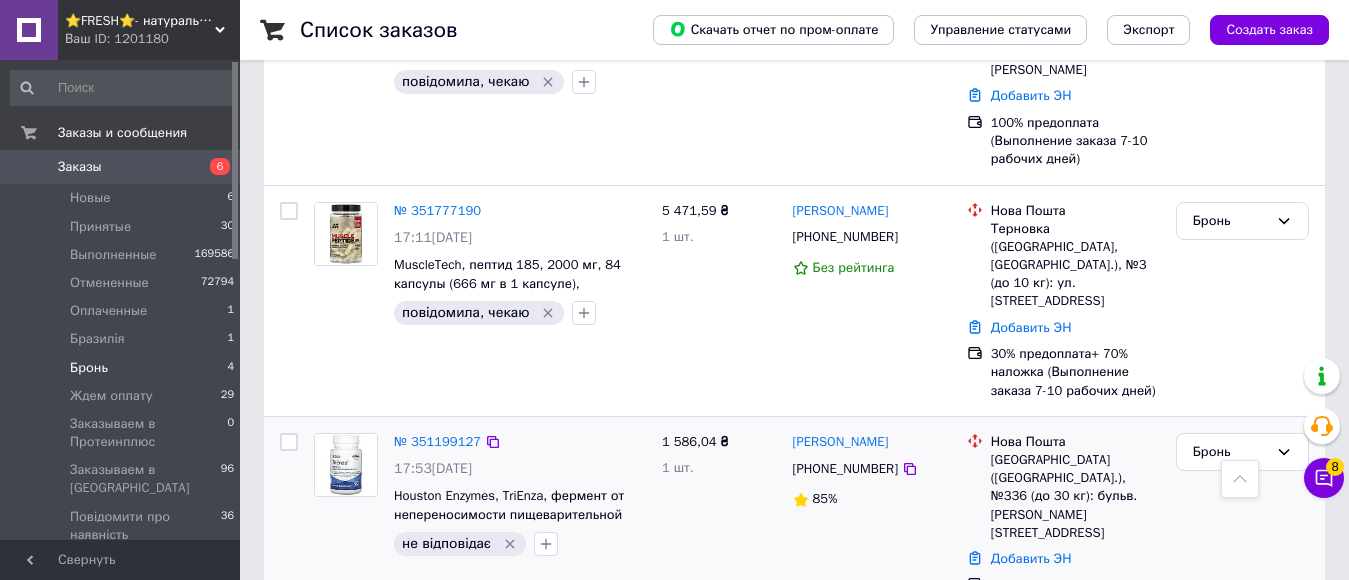 scroll, scrollTop: 370, scrollLeft: 0, axis: vertical 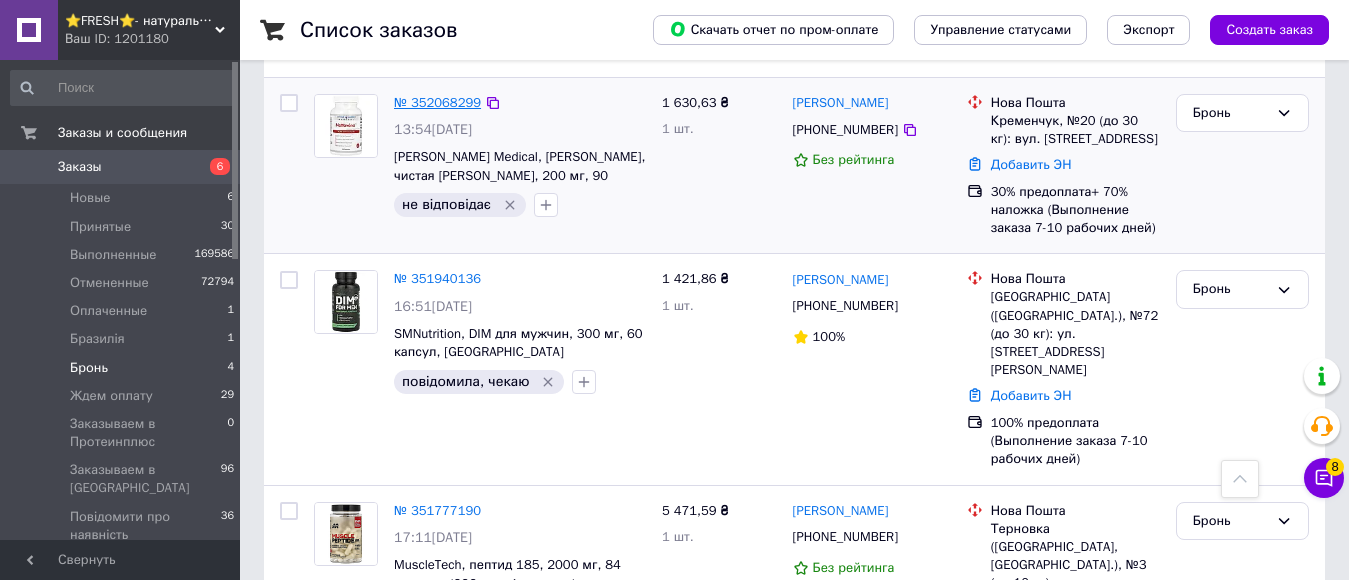 click on "№ 352068299" at bounding box center [437, 102] 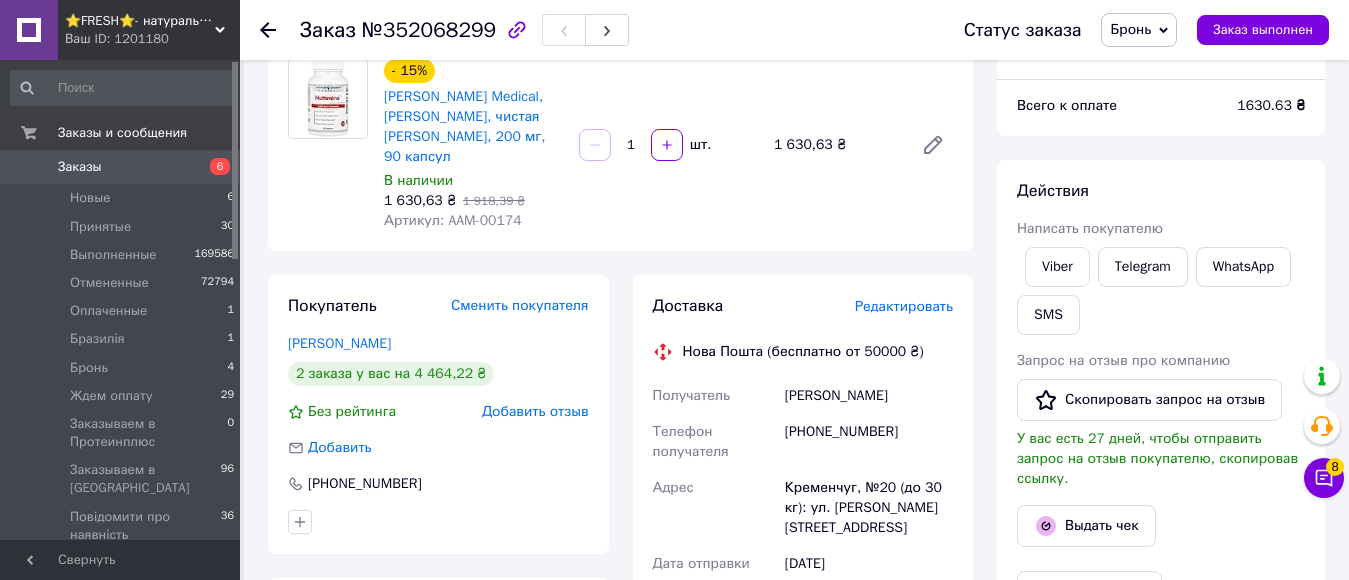 scroll, scrollTop: 66, scrollLeft: 0, axis: vertical 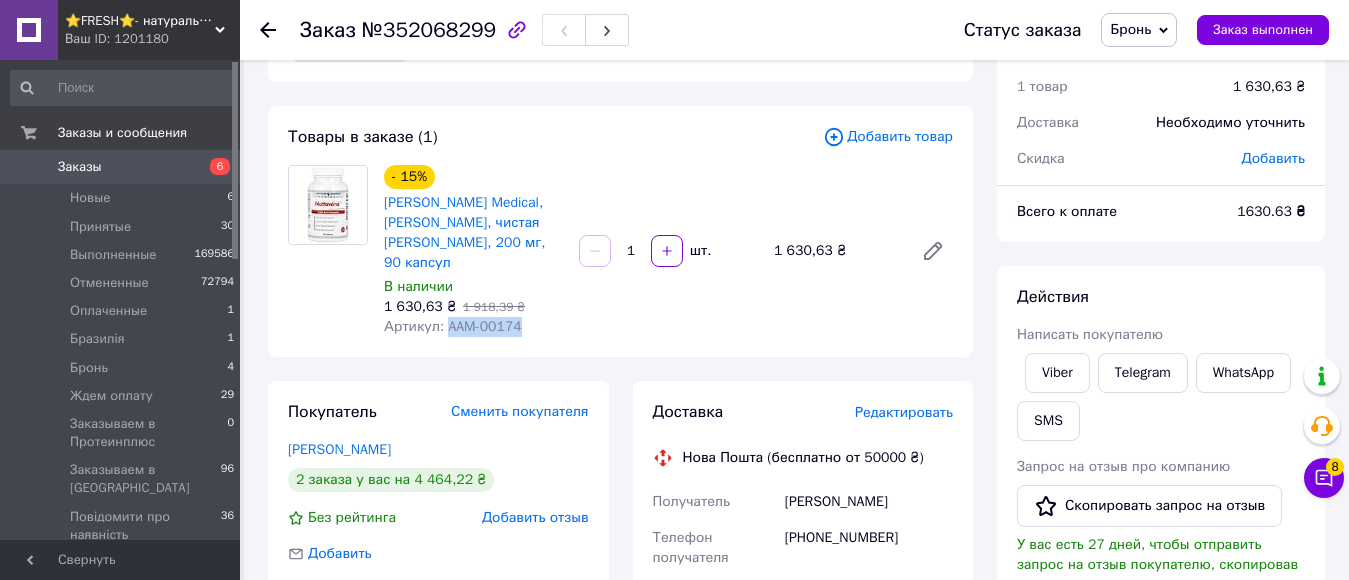 drag, startPoint x: 450, startPoint y: 328, endPoint x: 518, endPoint y: 329, distance: 68.007355 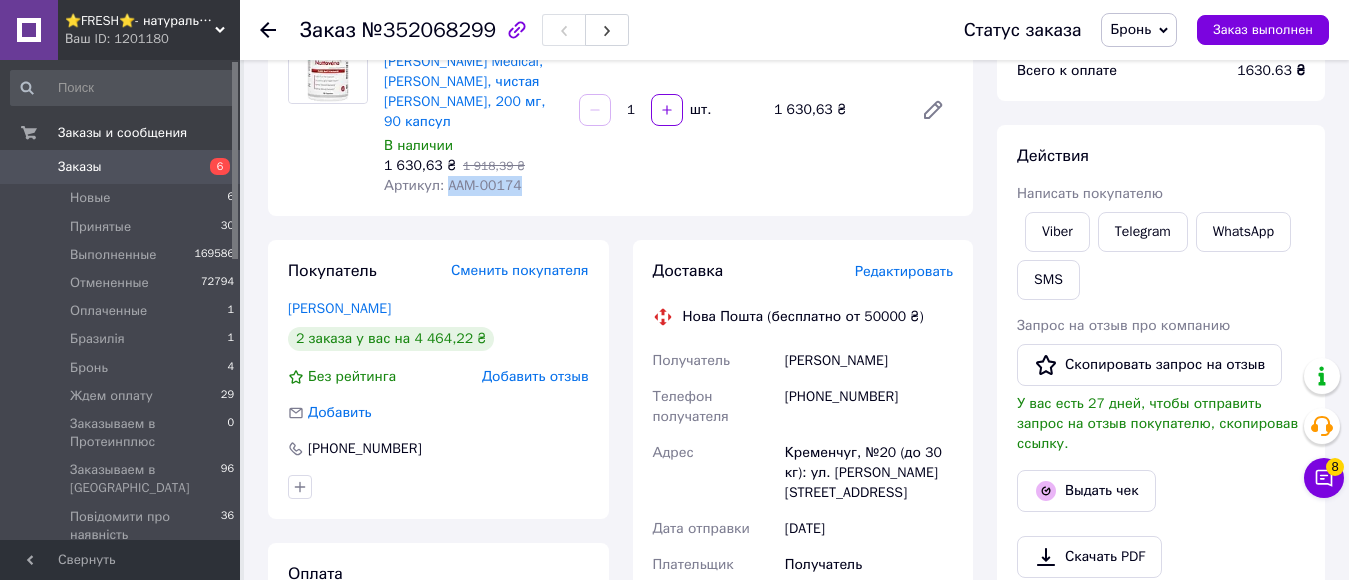 scroll, scrollTop: 366, scrollLeft: 0, axis: vertical 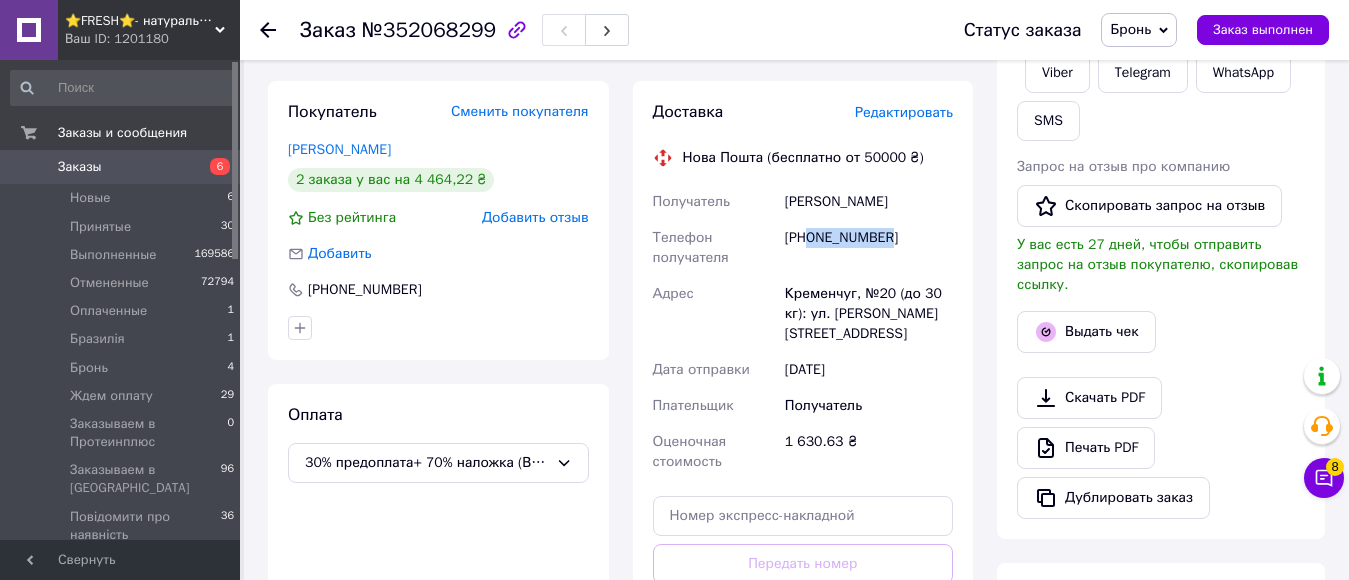 drag, startPoint x: 806, startPoint y: 236, endPoint x: 893, endPoint y: 236, distance: 87 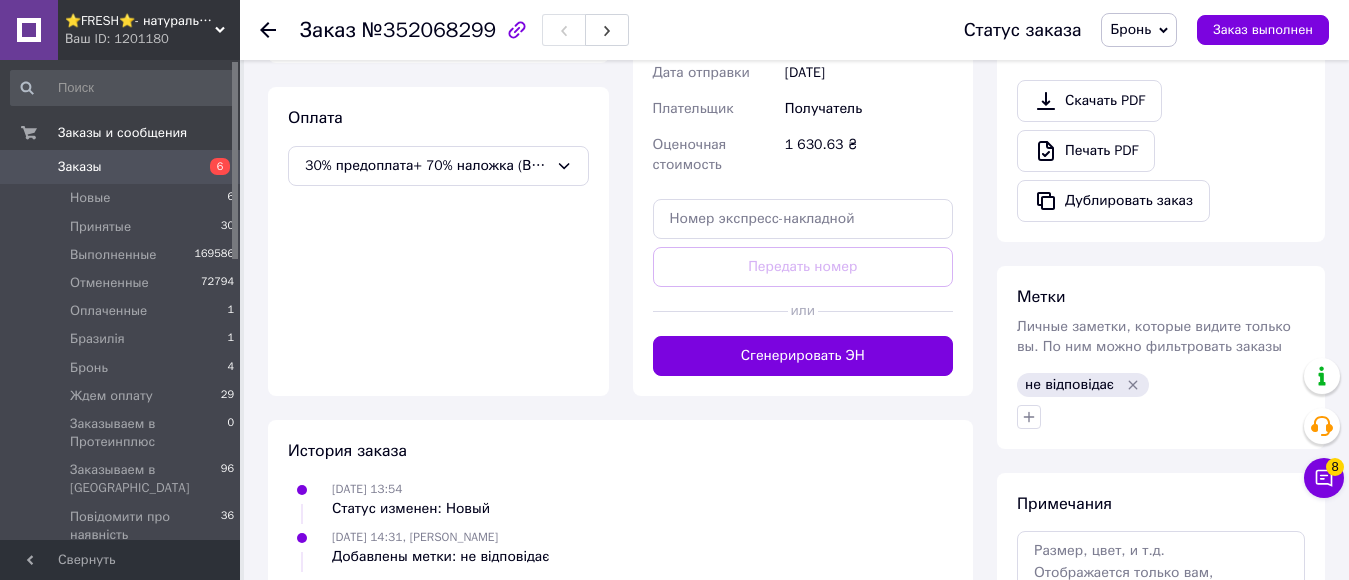 scroll, scrollTop: 866, scrollLeft: 0, axis: vertical 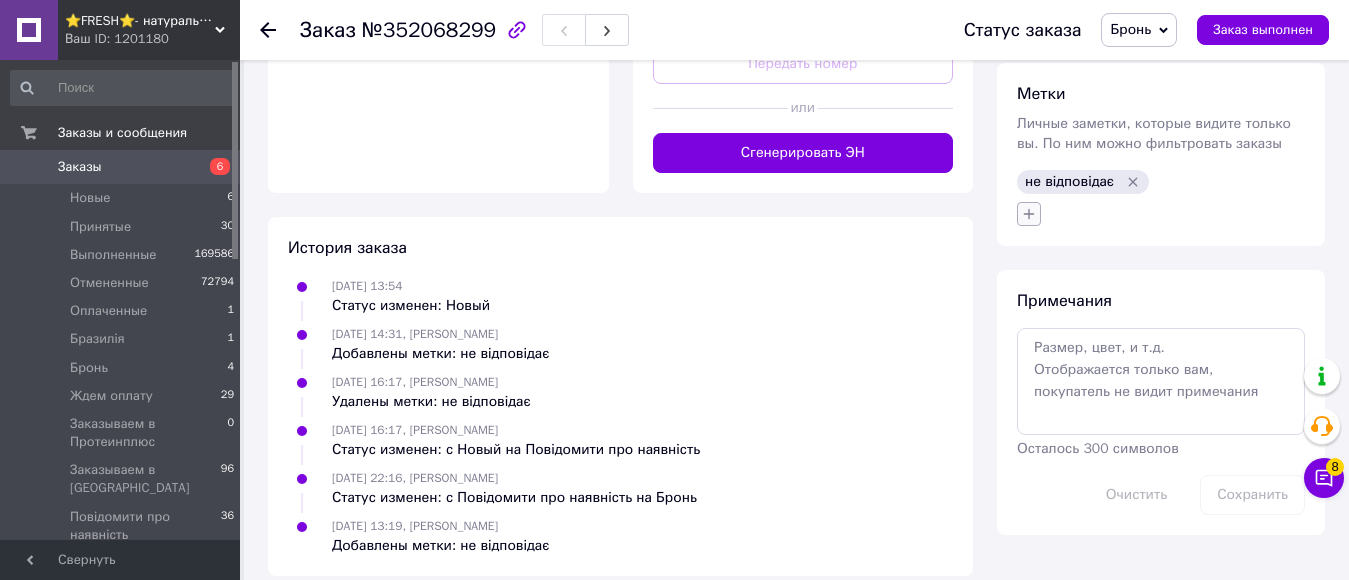 click 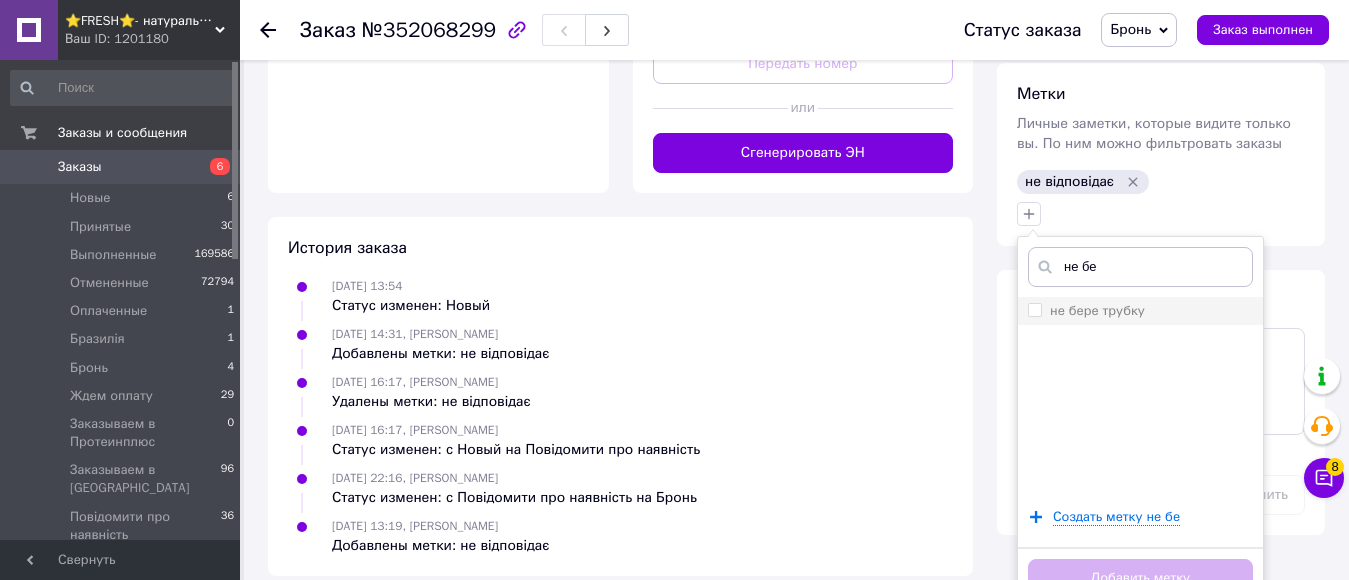 type on "не бе" 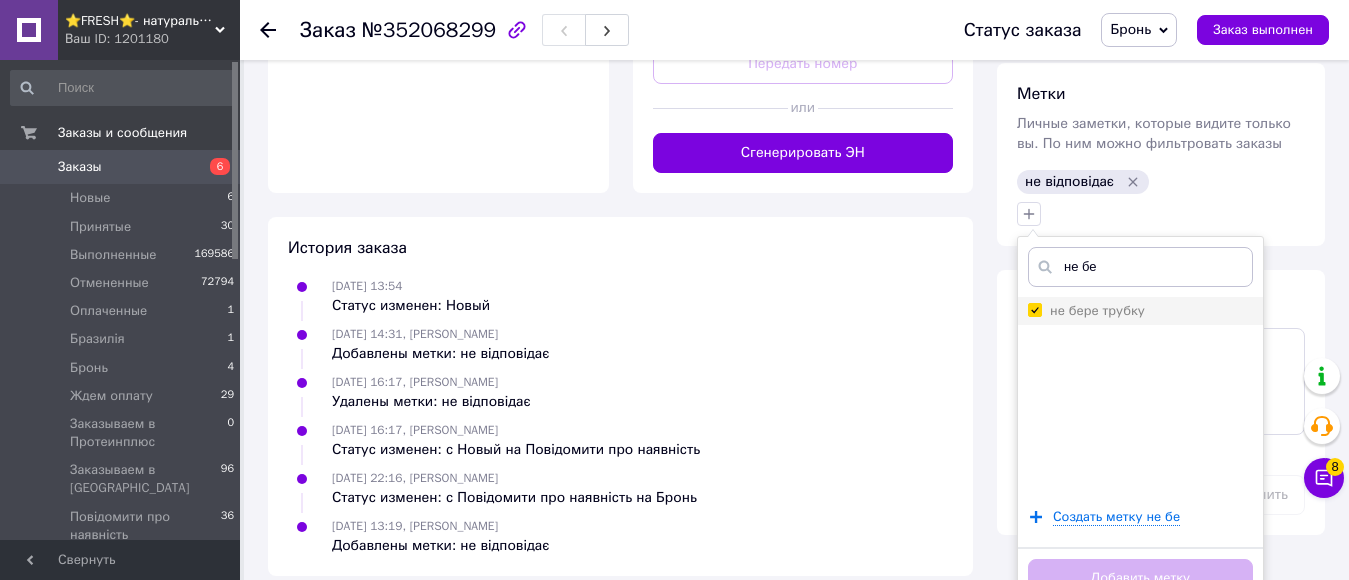 checkbox on "true" 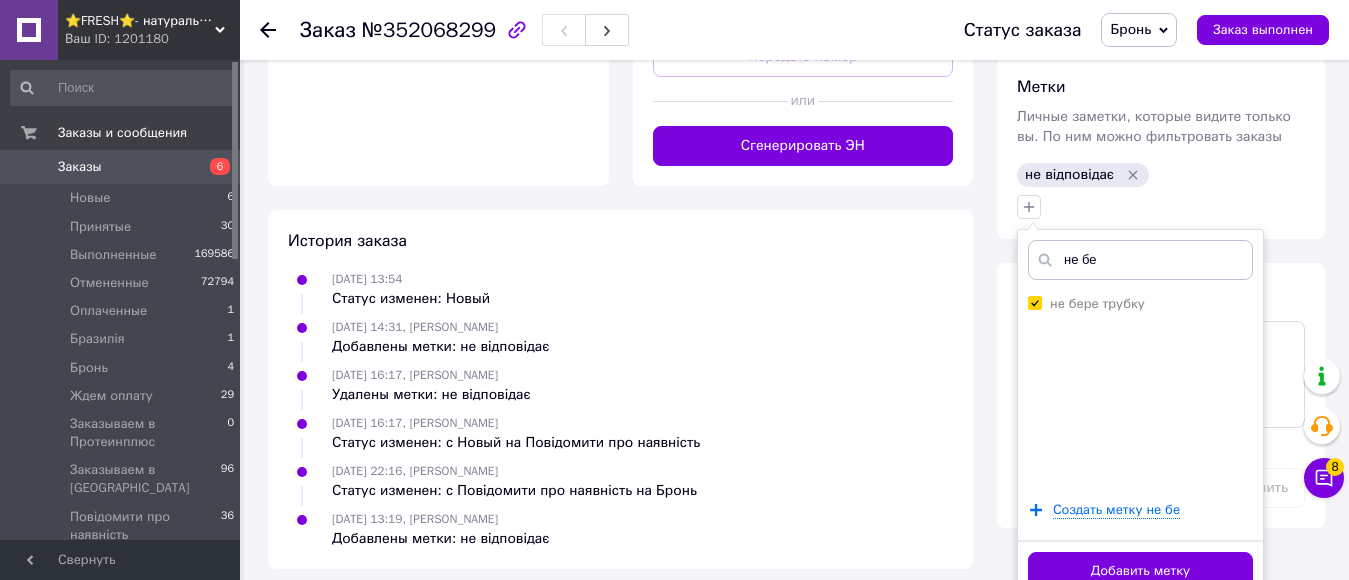 scroll, scrollTop: 874, scrollLeft: 0, axis: vertical 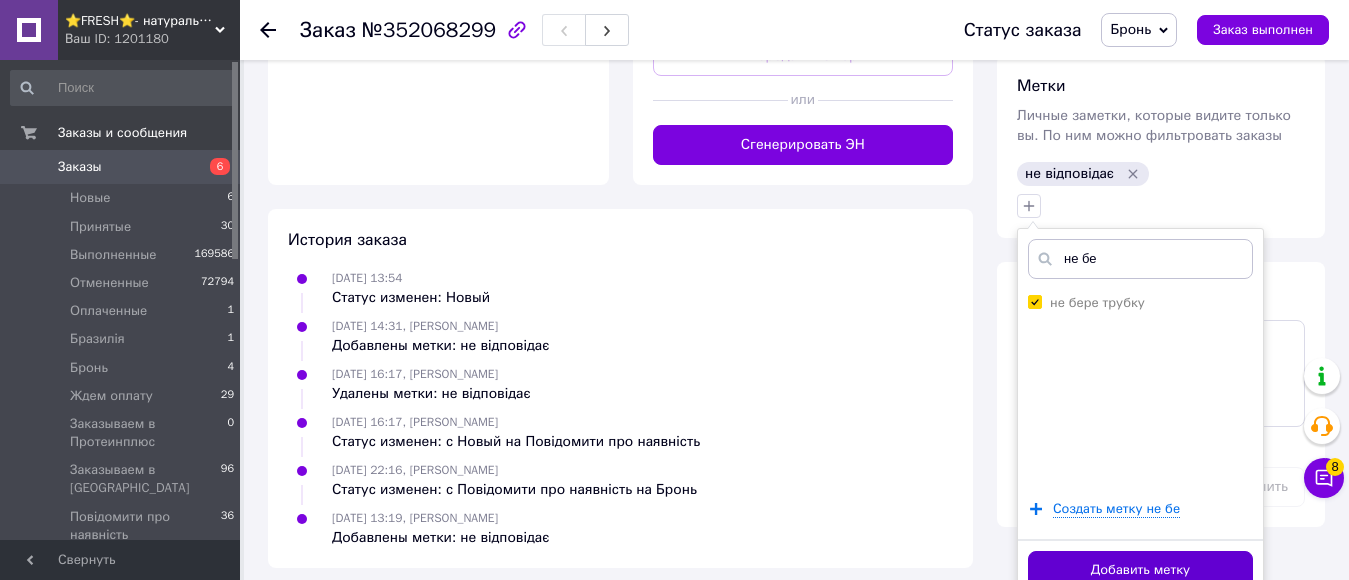 click on "Добавить метку" at bounding box center (1140, 570) 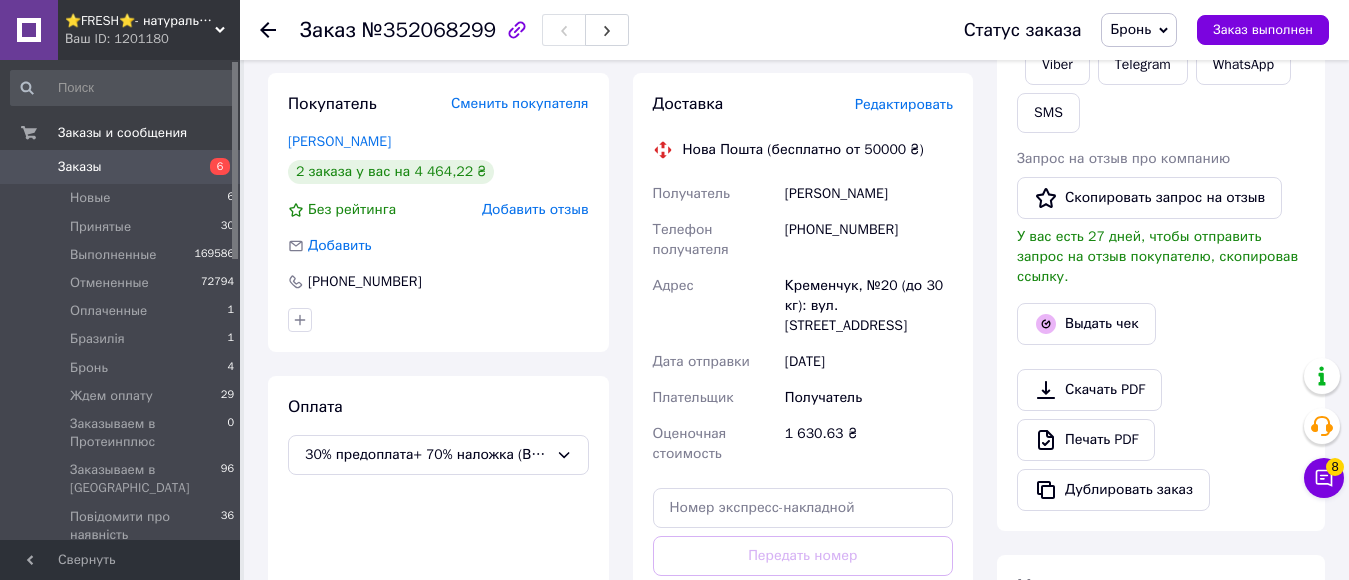 scroll, scrollTop: 0, scrollLeft: 0, axis: both 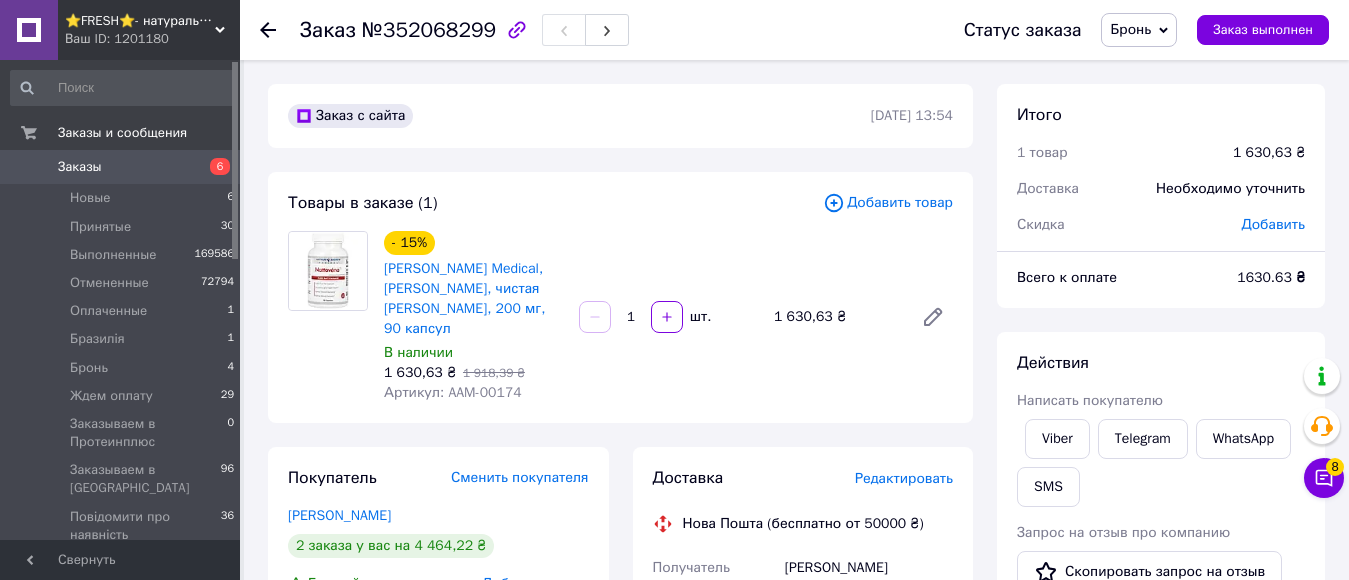 click on "Заказы" at bounding box center [80, 167] 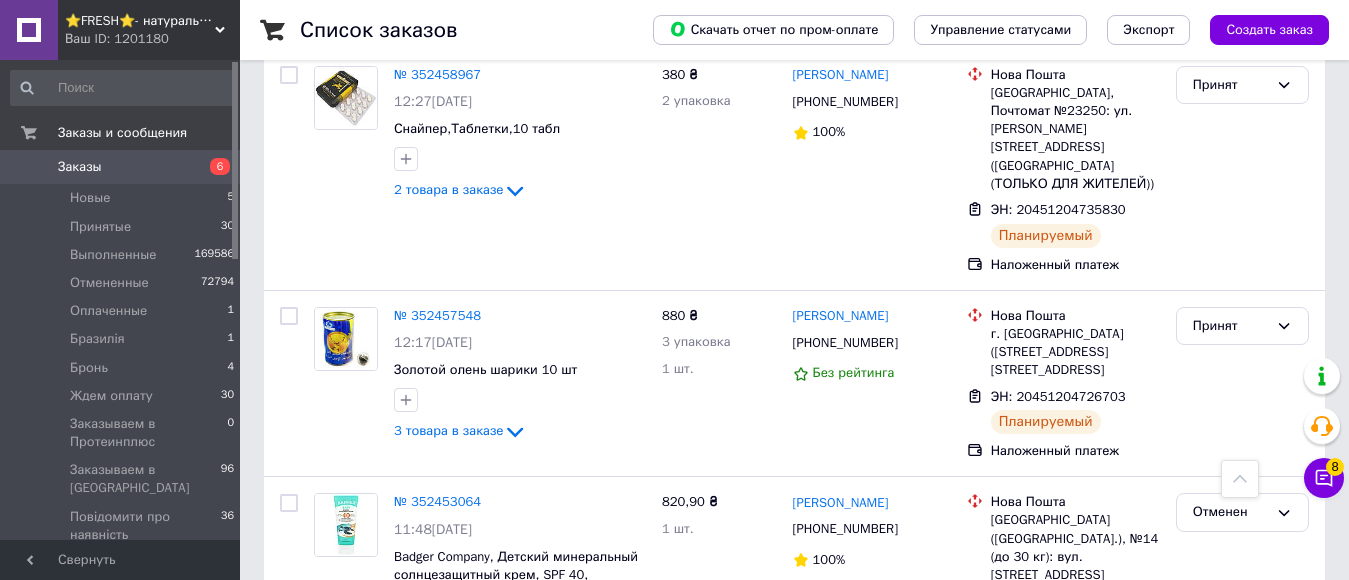 scroll, scrollTop: 300, scrollLeft: 0, axis: vertical 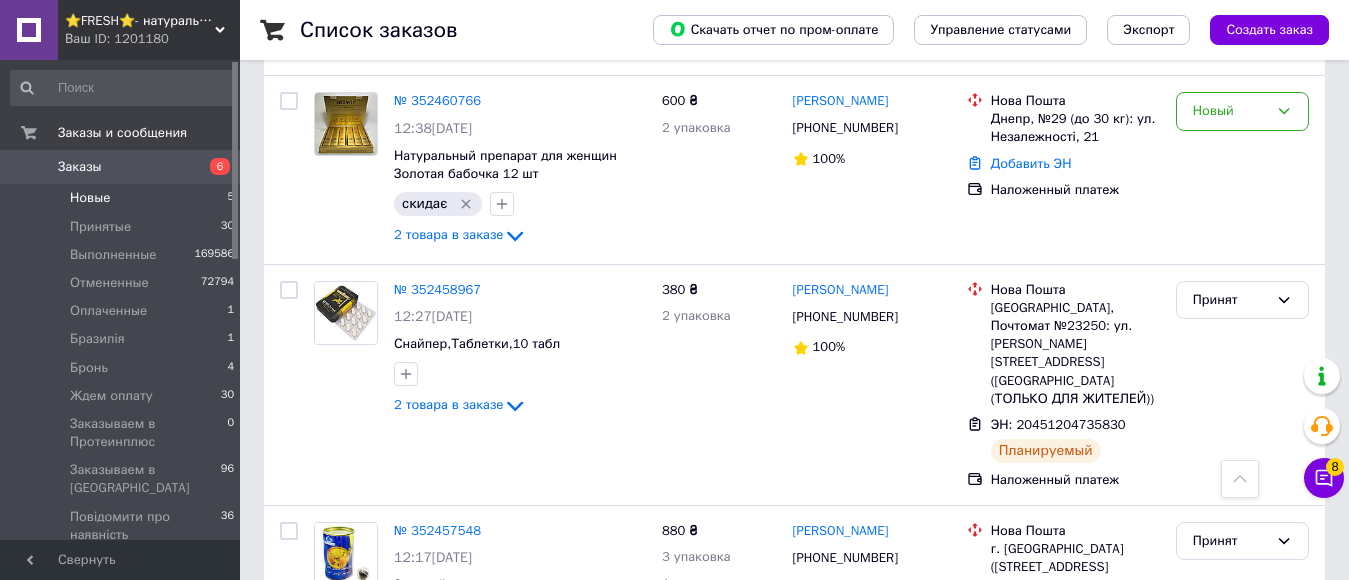 click on "Новые" at bounding box center (90, 198) 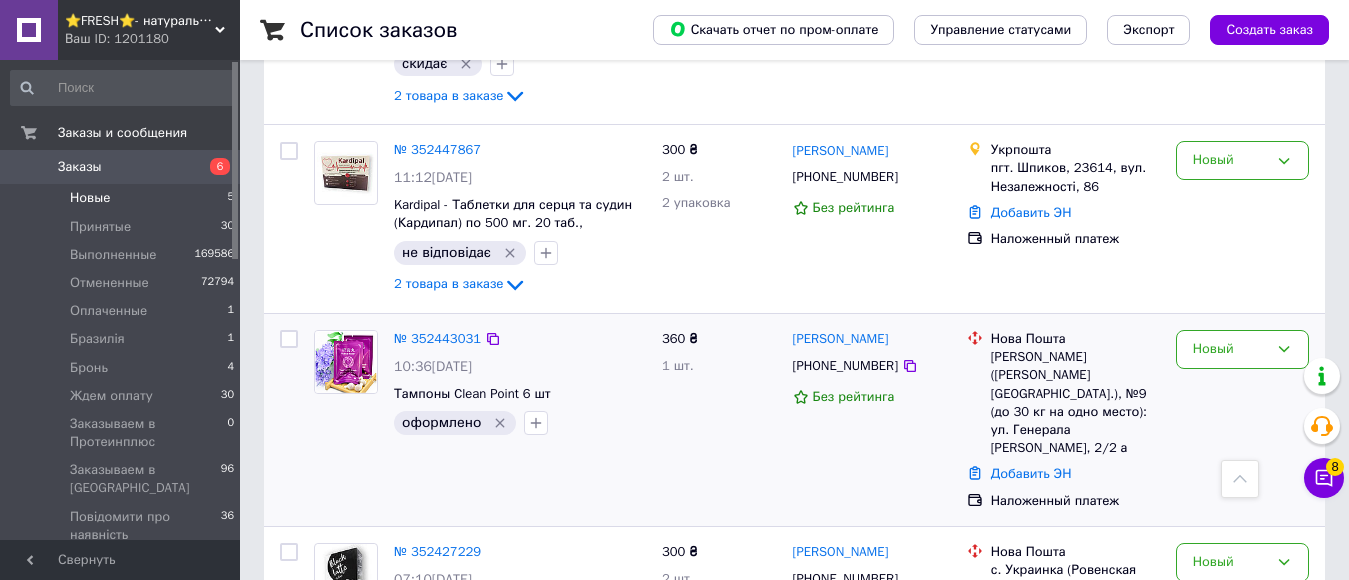 scroll, scrollTop: 500, scrollLeft: 0, axis: vertical 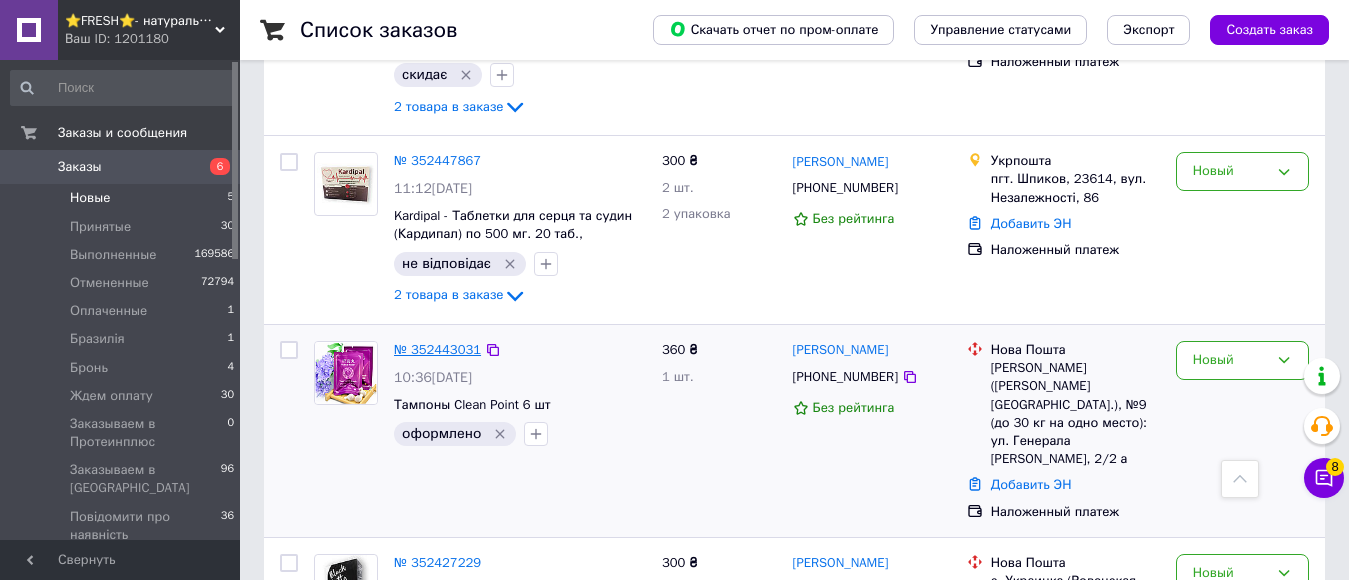 click on "№ 352443031" at bounding box center (437, 349) 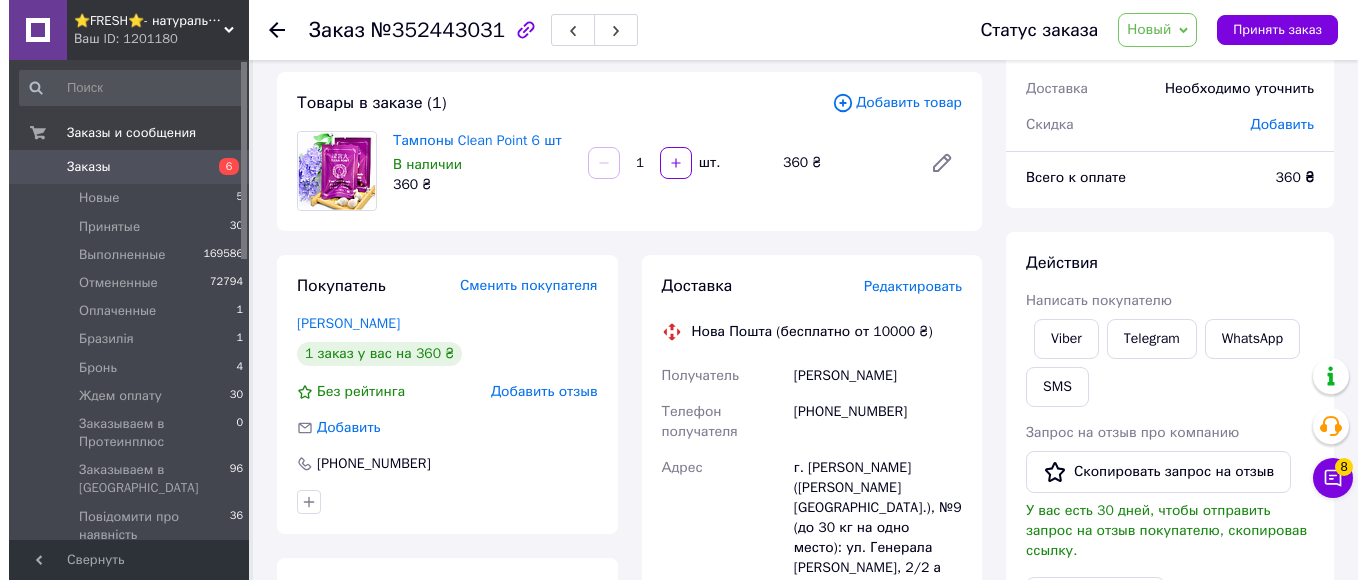 scroll, scrollTop: 0, scrollLeft: 0, axis: both 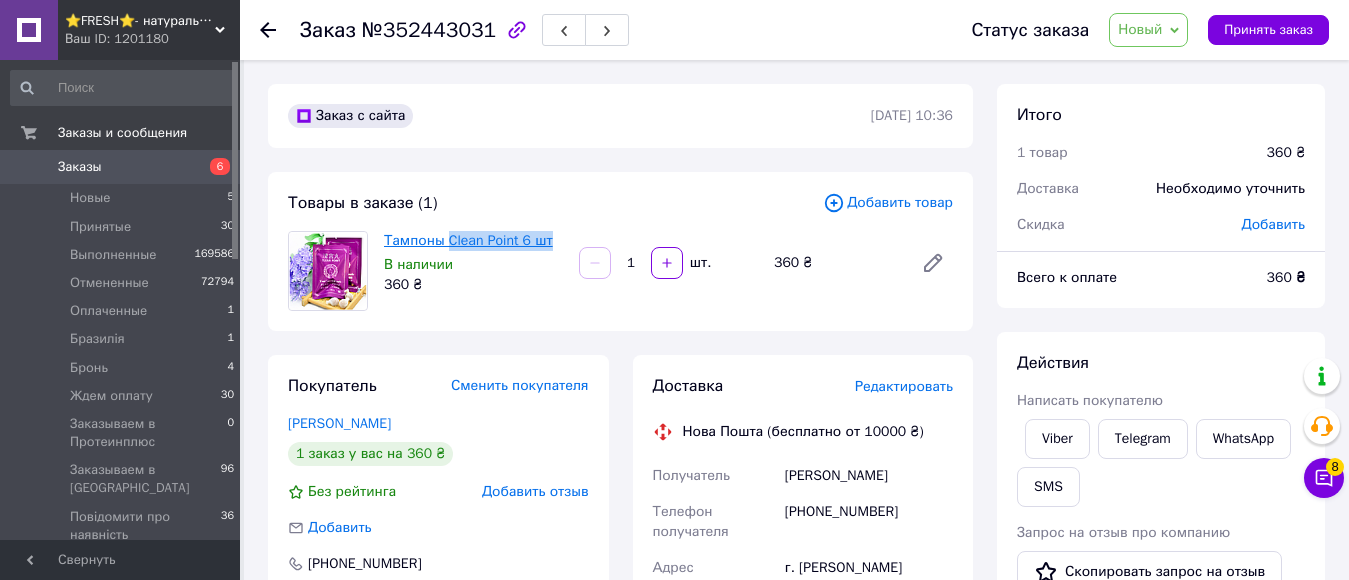 drag, startPoint x: 556, startPoint y: 243, endPoint x: 445, endPoint y: 245, distance: 111.01801 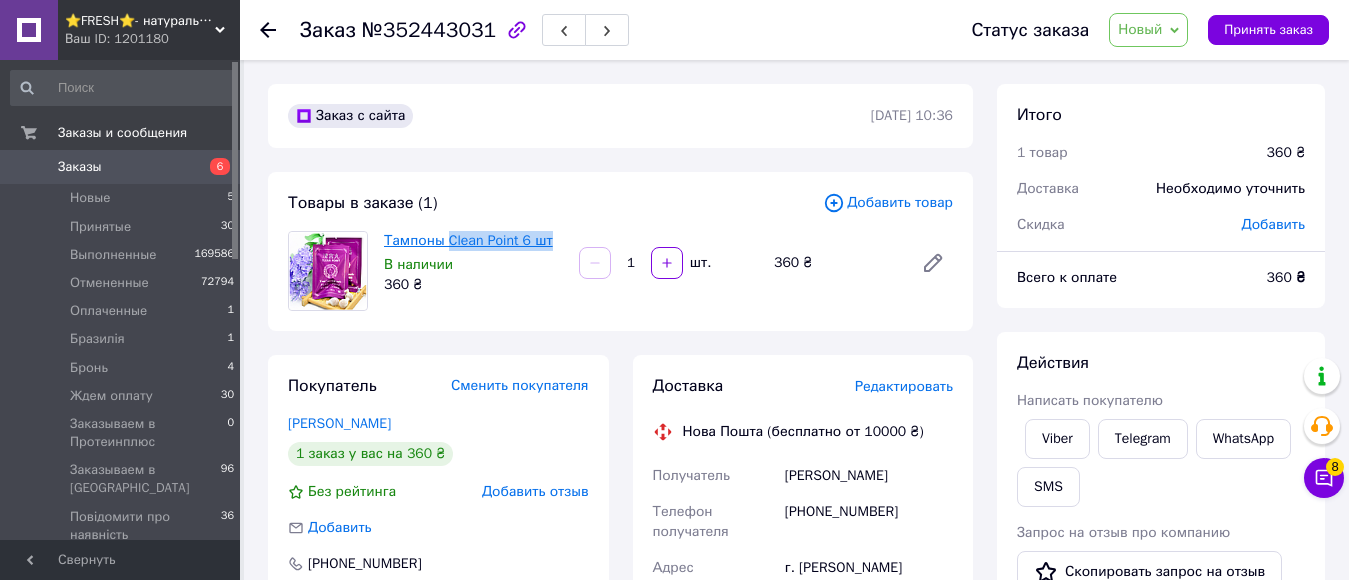 click on "Тампоны Clean Point 6 шт" at bounding box center [473, 241] 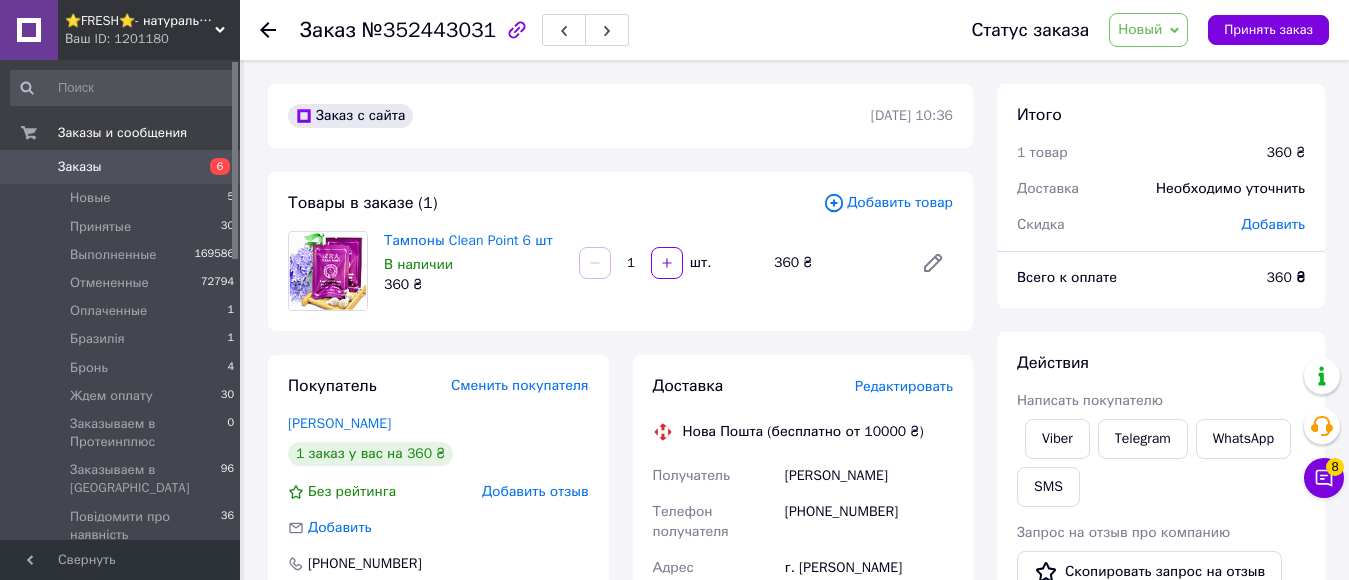 click on "Редактировать" at bounding box center [904, 386] 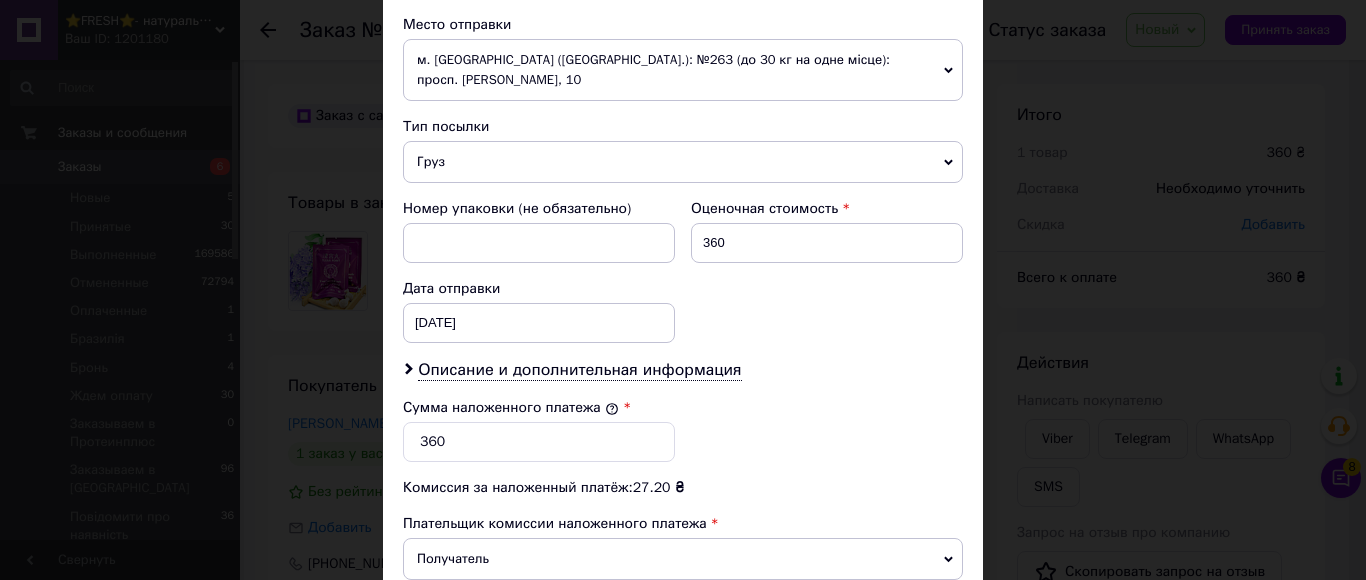 scroll, scrollTop: 900, scrollLeft: 0, axis: vertical 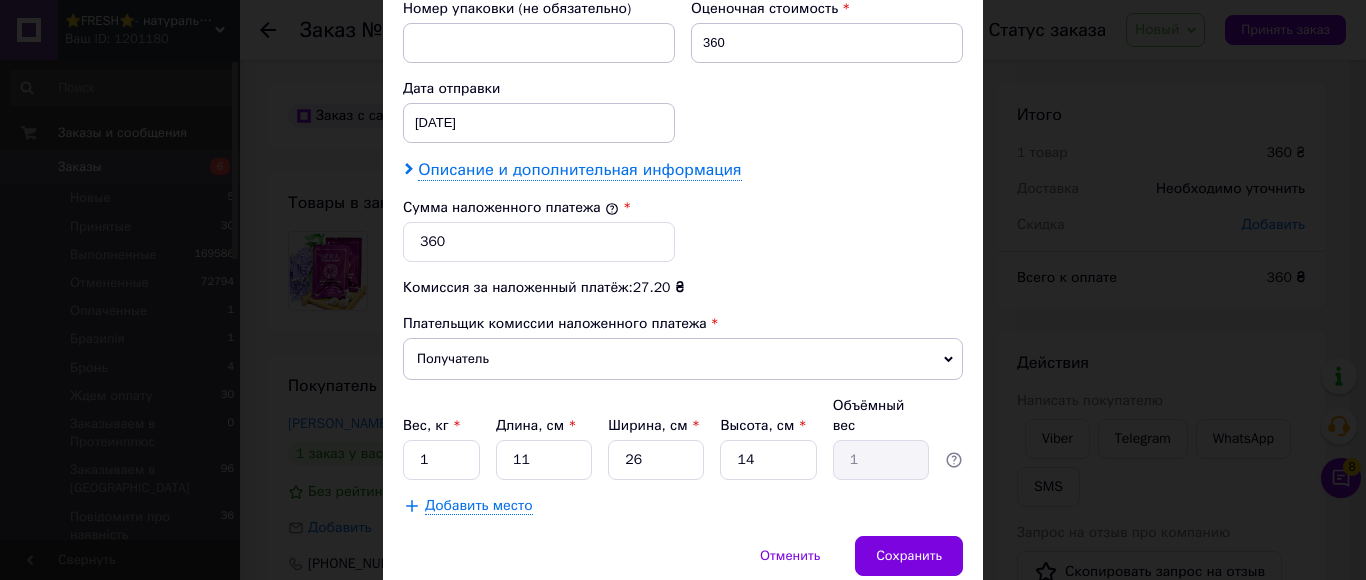 click on "Описание и дополнительная информация" at bounding box center (579, 170) 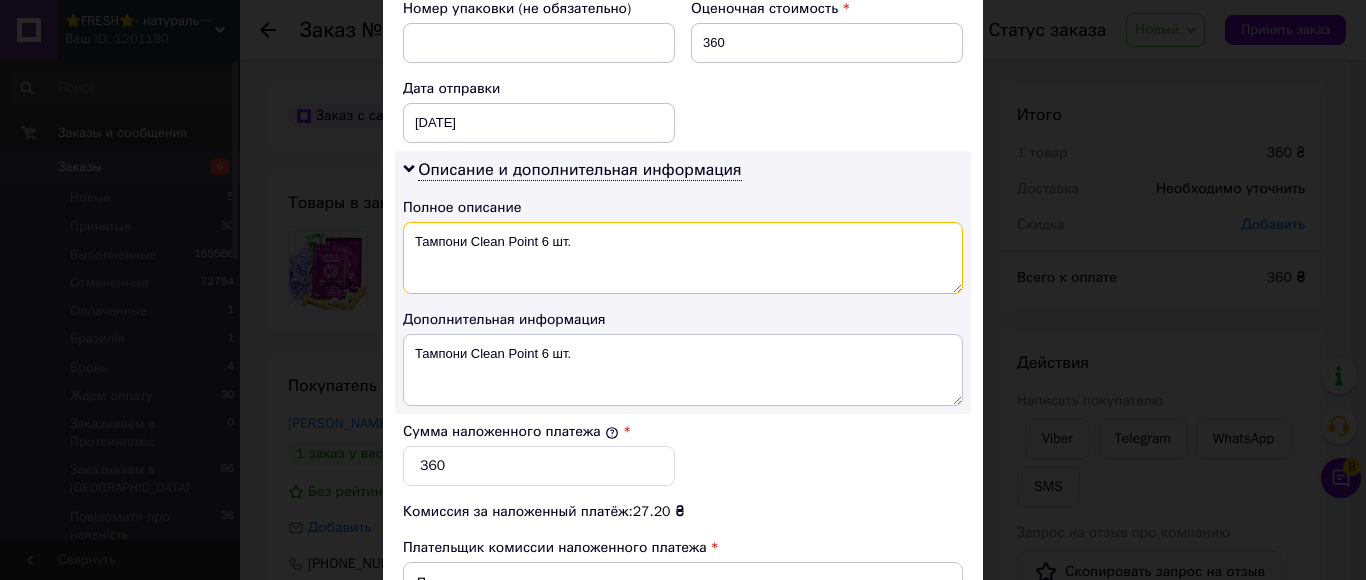 click on "Тампони Clean Point 6 шт." at bounding box center [683, 258] 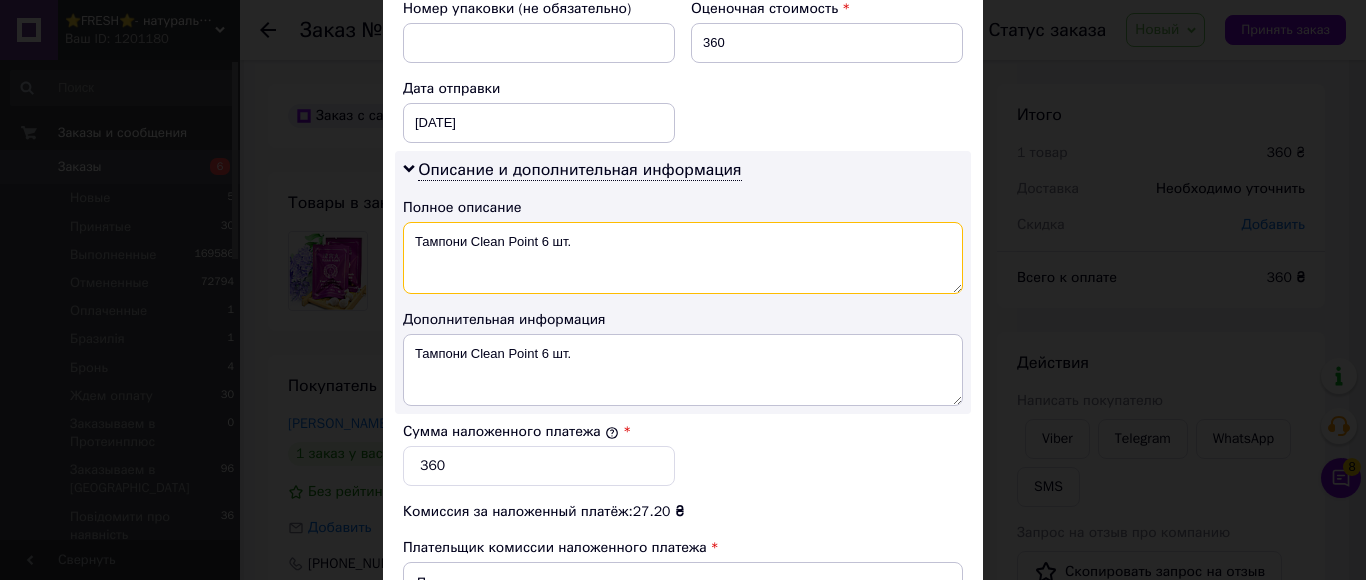 drag, startPoint x: 464, startPoint y: 224, endPoint x: 408, endPoint y: 224, distance: 56 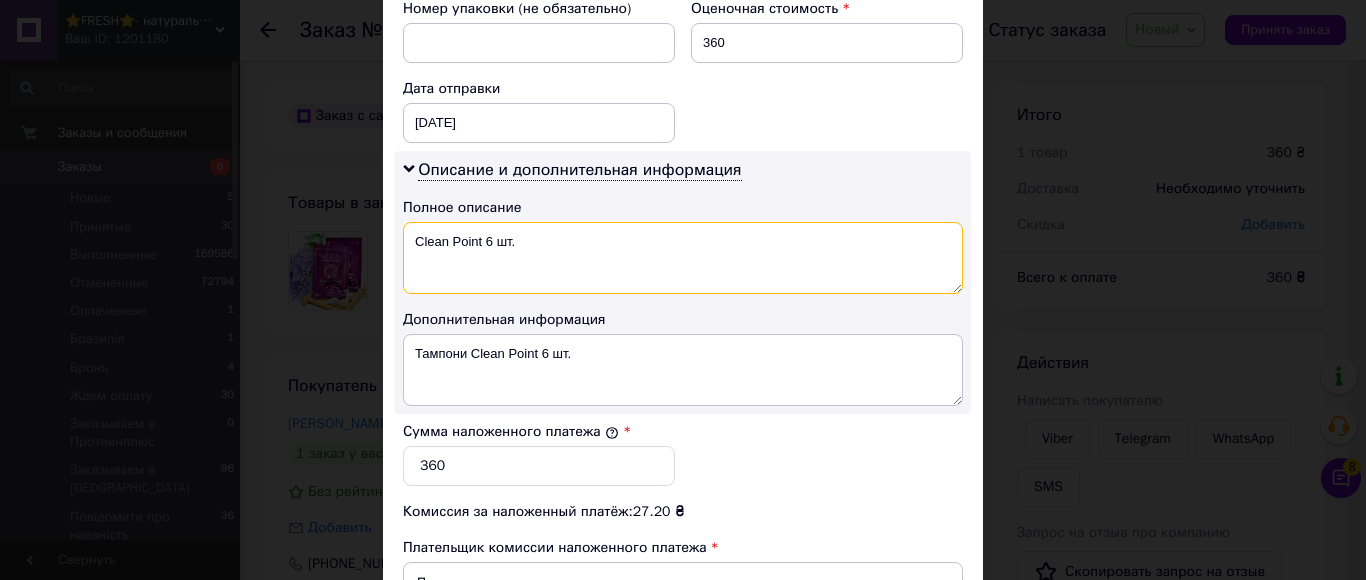 drag, startPoint x: 522, startPoint y: 229, endPoint x: 402, endPoint y: 226, distance: 120.03749 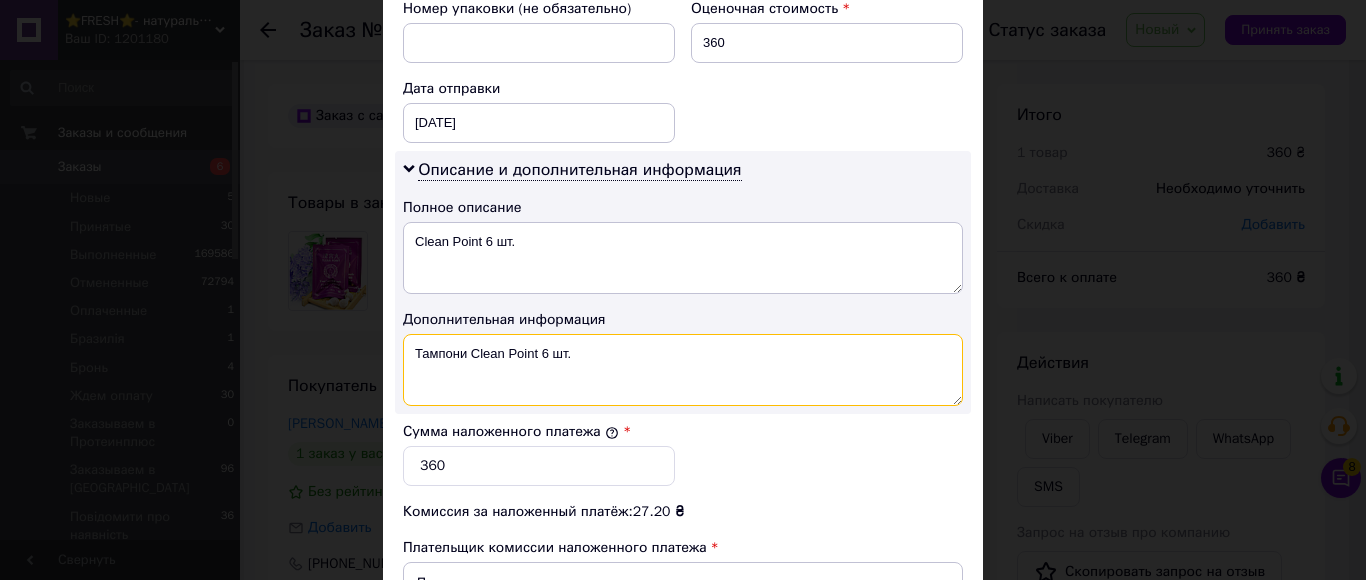 drag, startPoint x: 608, startPoint y: 339, endPoint x: 414, endPoint y: 332, distance: 194.12625 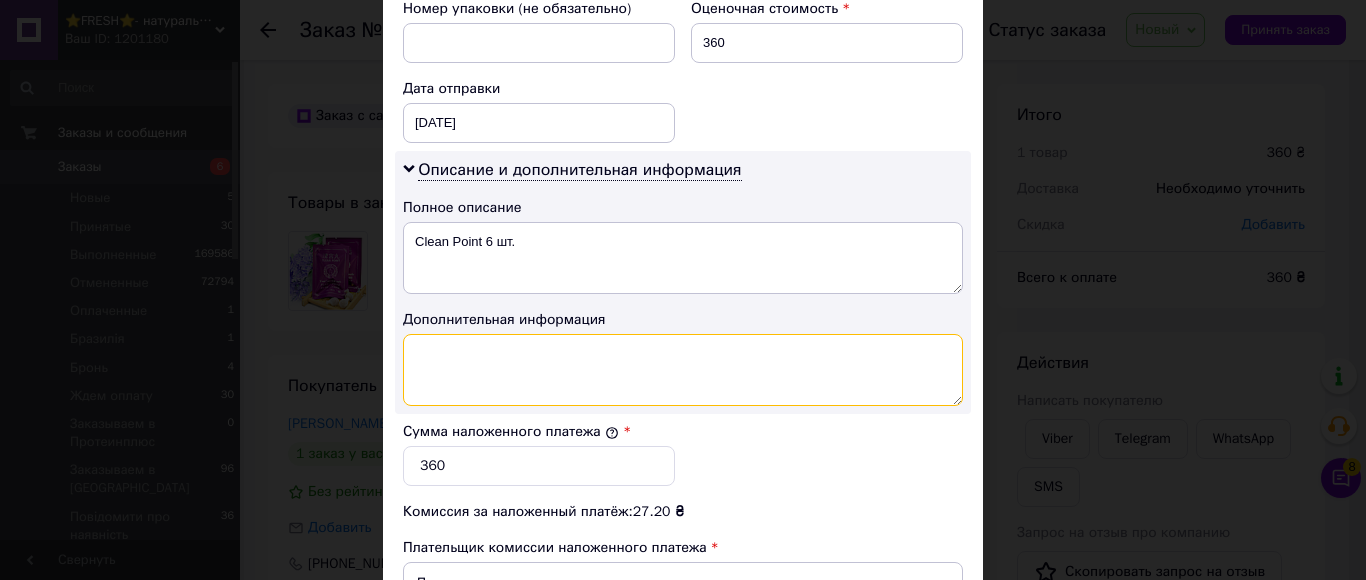 paste on "Clean Point 6 шт." 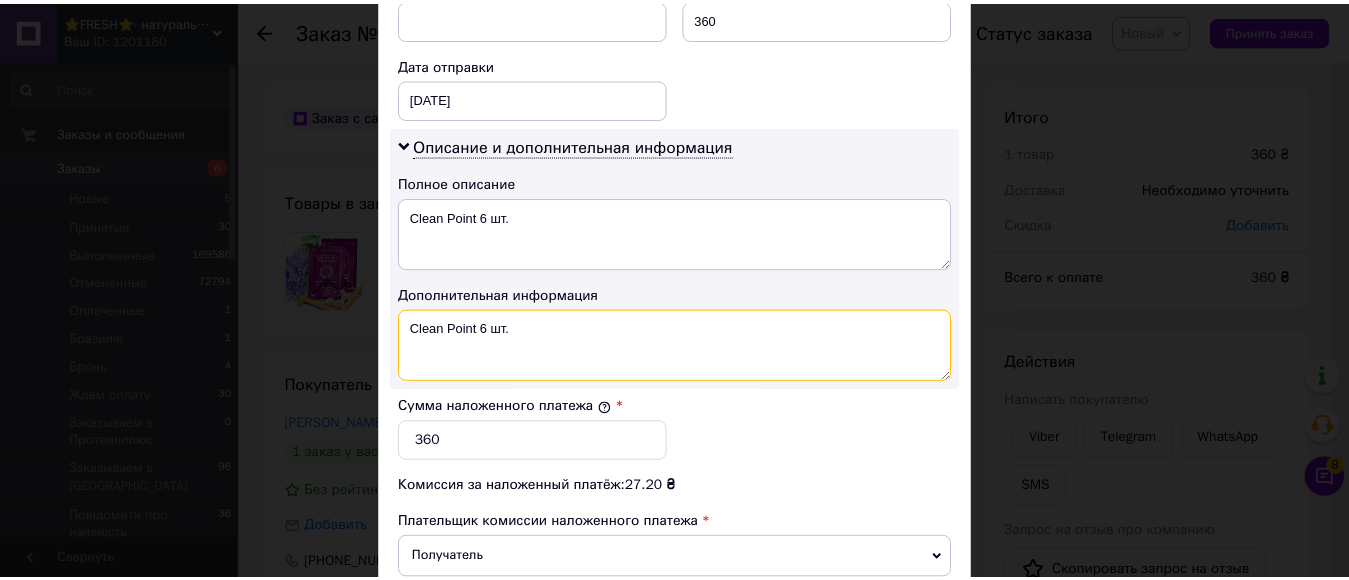 scroll, scrollTop: 1100, scrollLeft: 0, axis: vertical 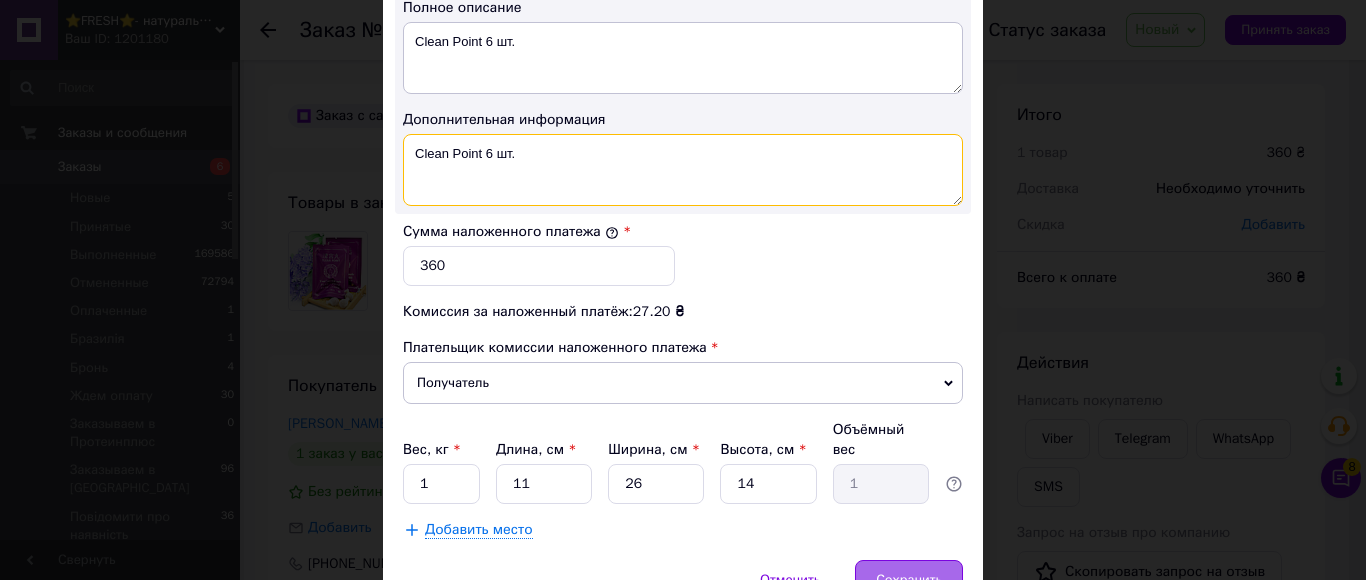 type on "Clean Point 6 шт." 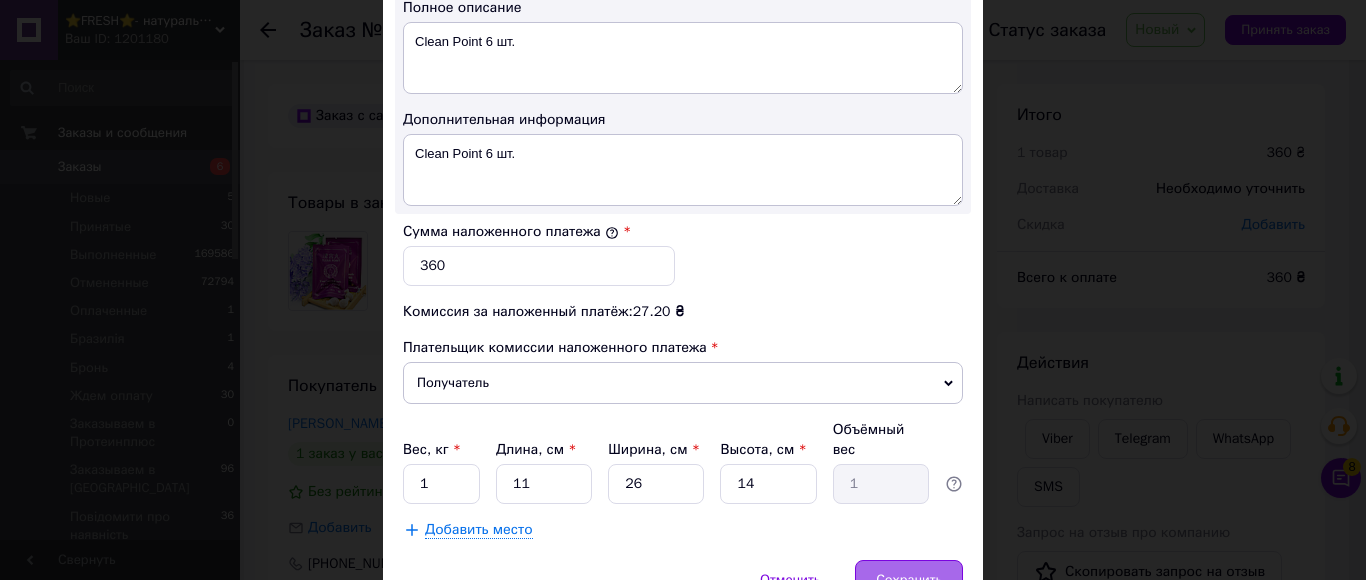 click on "Сохранить" at bounding box center [909, 580] 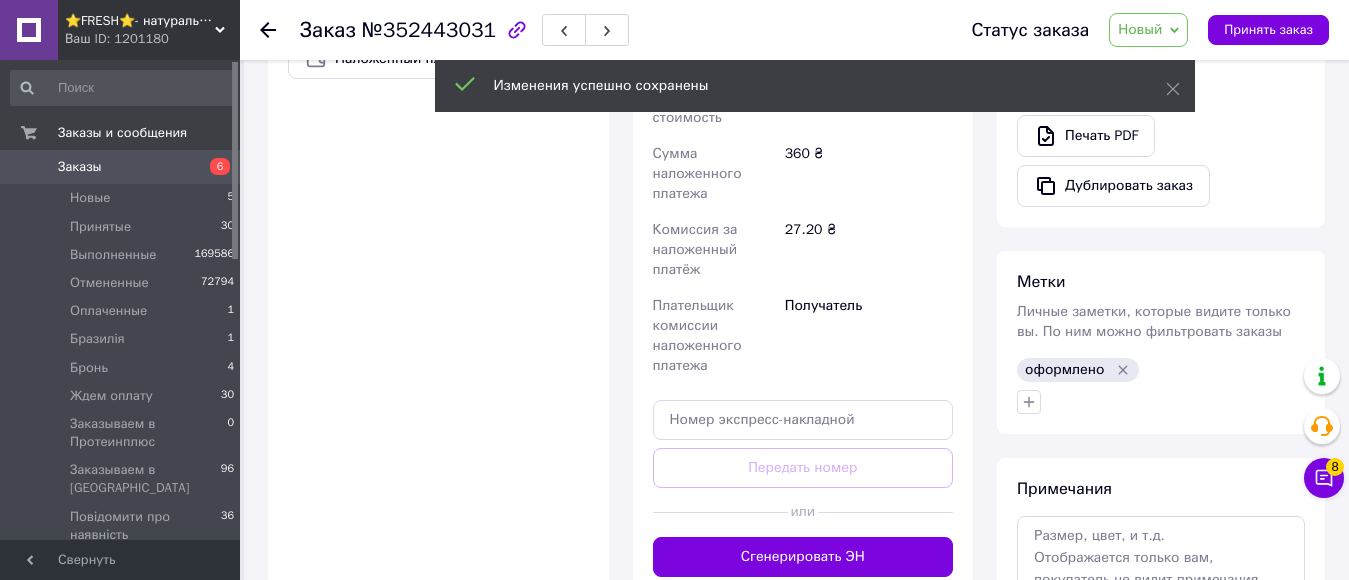scroll, scrollTop: 700, scrollLeft: 0, axis: vertical 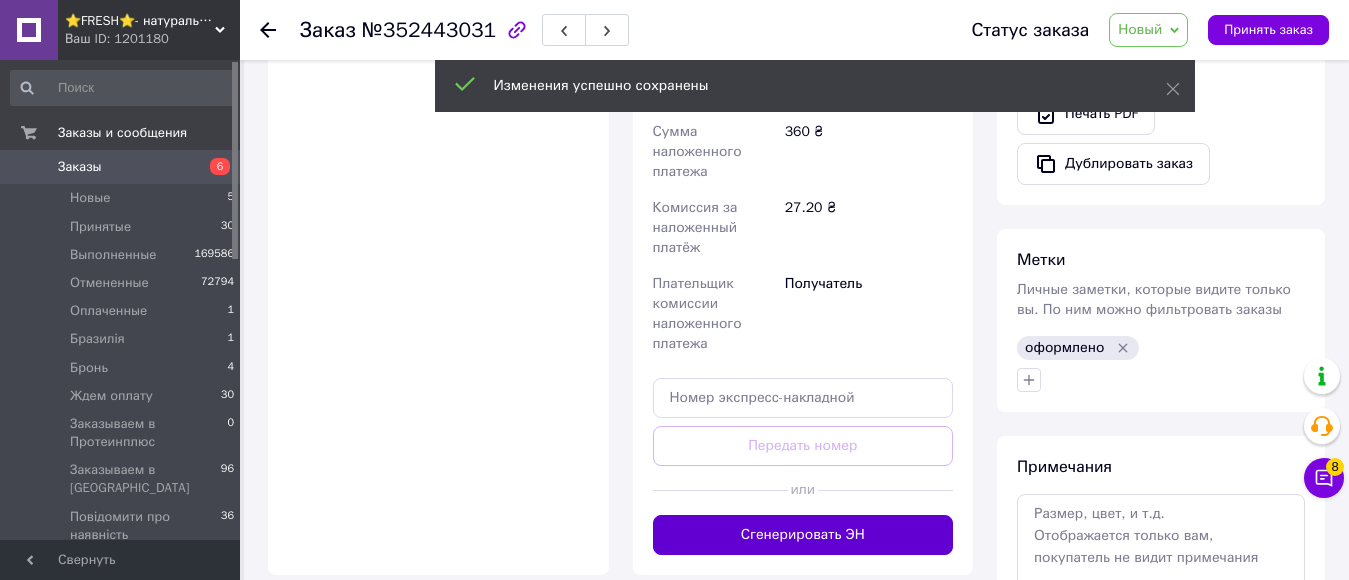 click on "Сгенерировать ЭН" at bounding box center [803, 535] 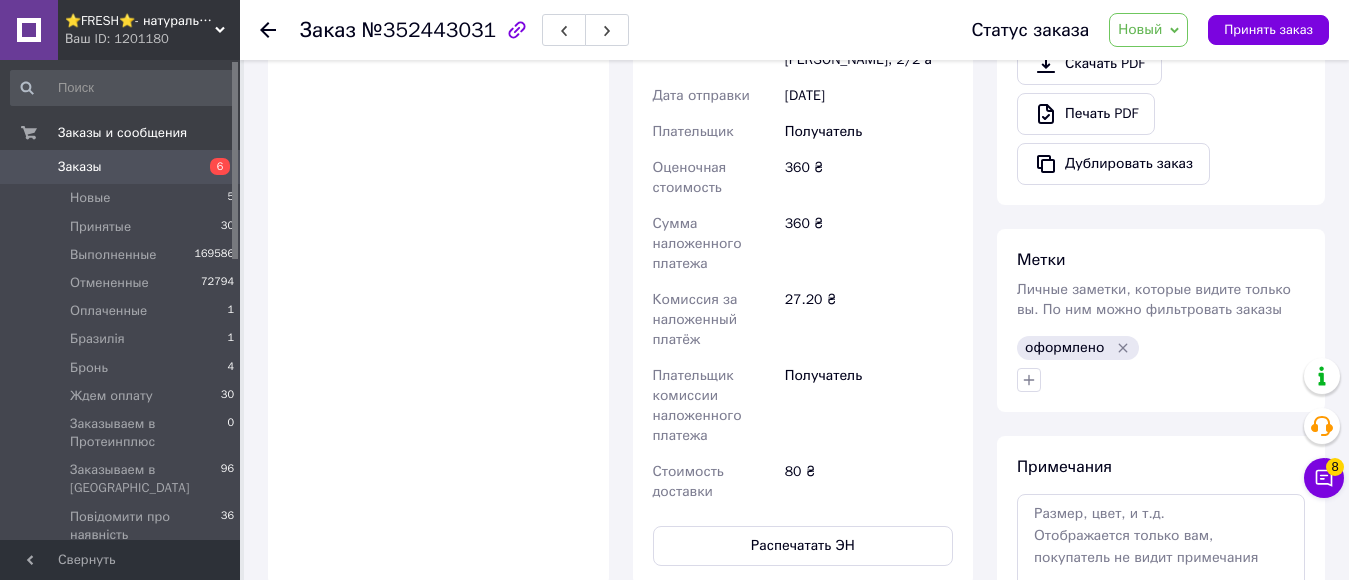 drag, startPoint x: 1143, startPoint y: 40, endPoint x: 1145, endPoint y: 52, distance: 12.165525 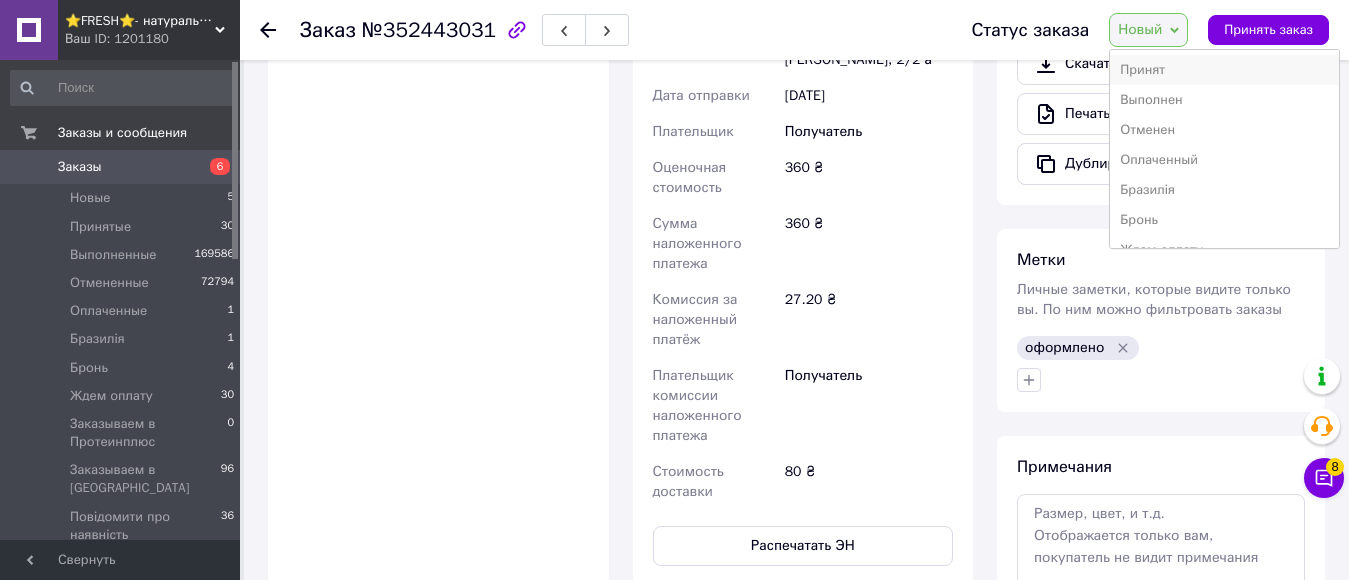 click on "Принят" at bounding box center [1224, 70] 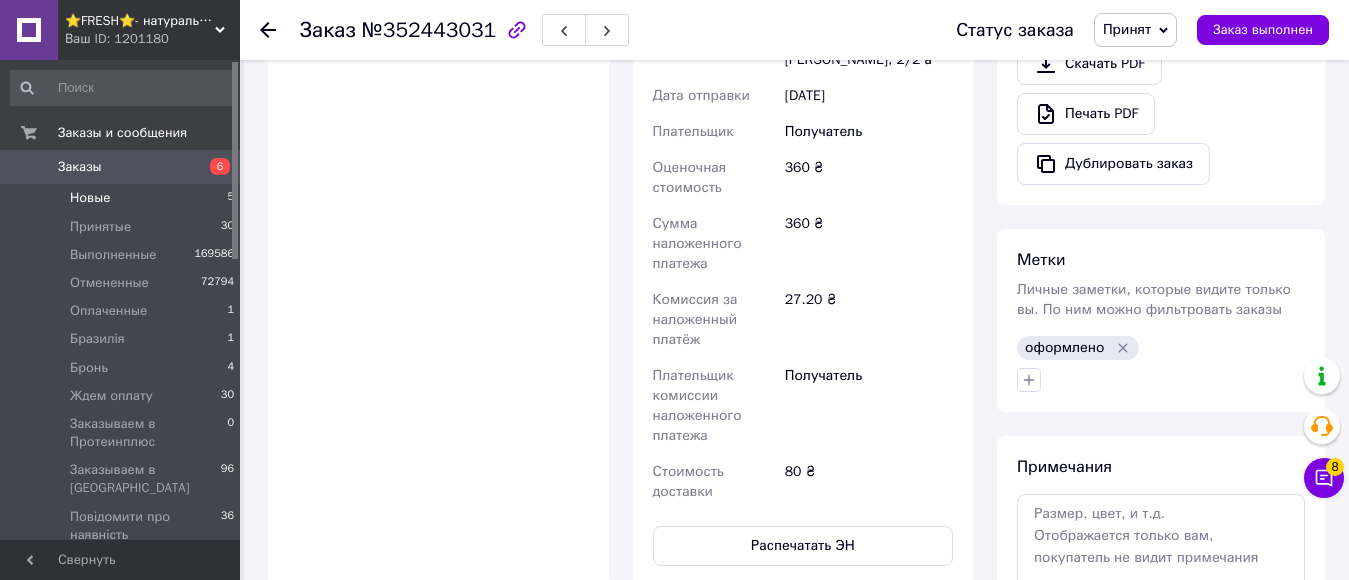 click on "Новые" at bounding box center [90, 198] 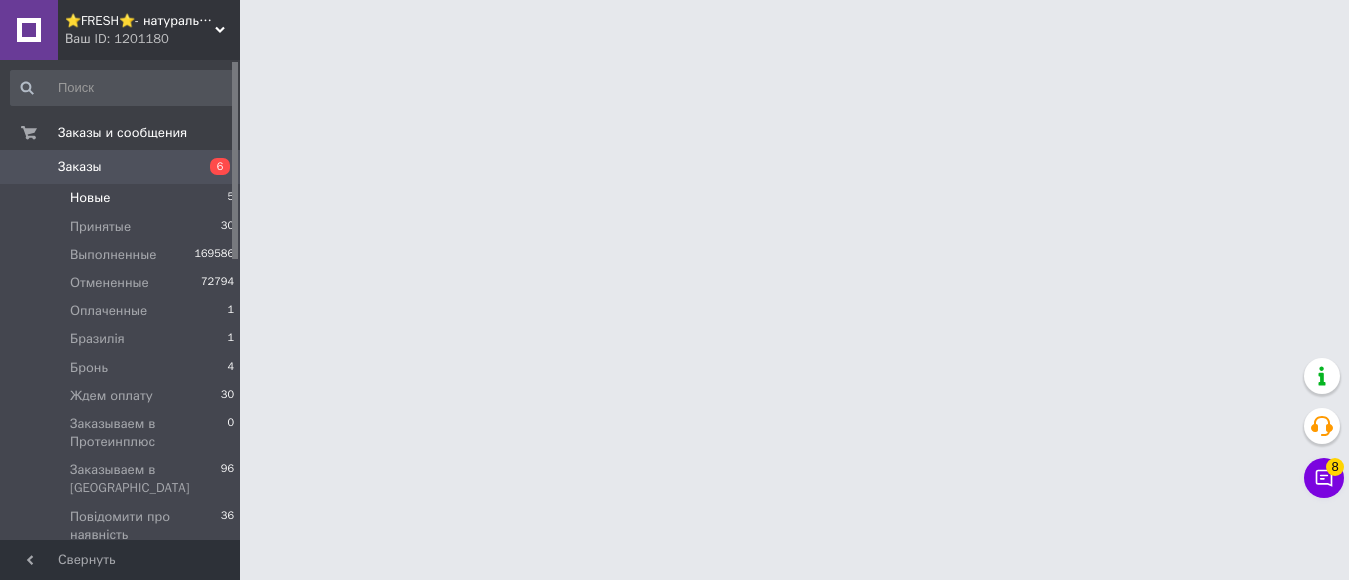 scroll, scrollTop: 0, scrollLeft: 0, axis: both 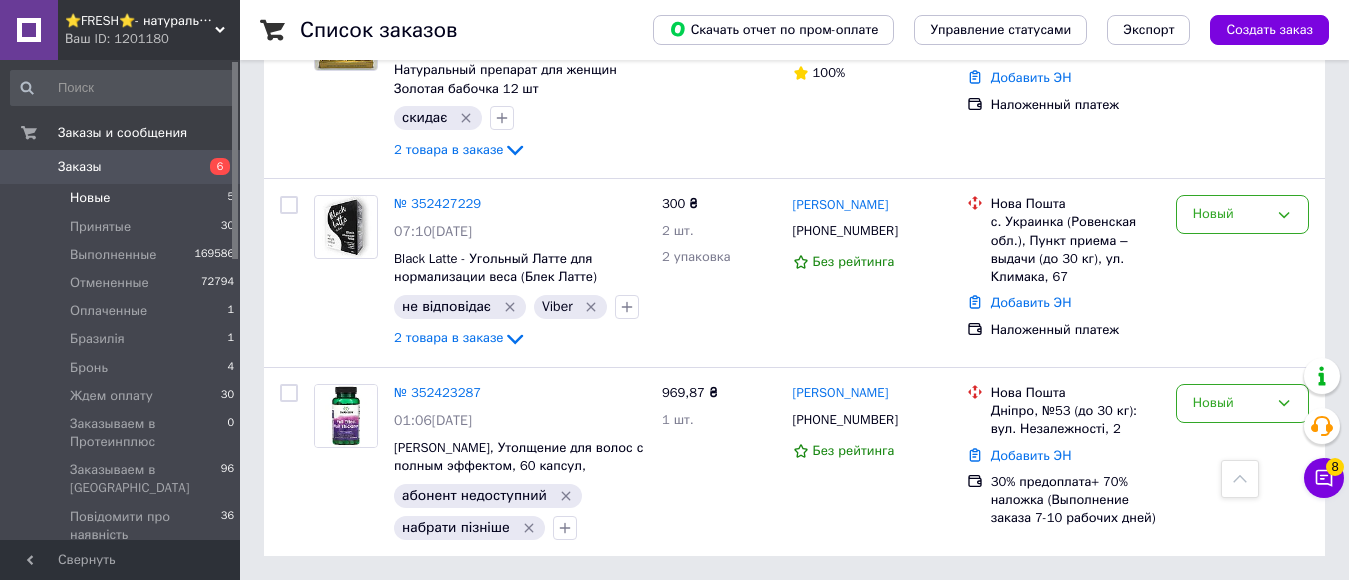 click on "Ваш ID: 1201180" at bounding box center (152, 39) 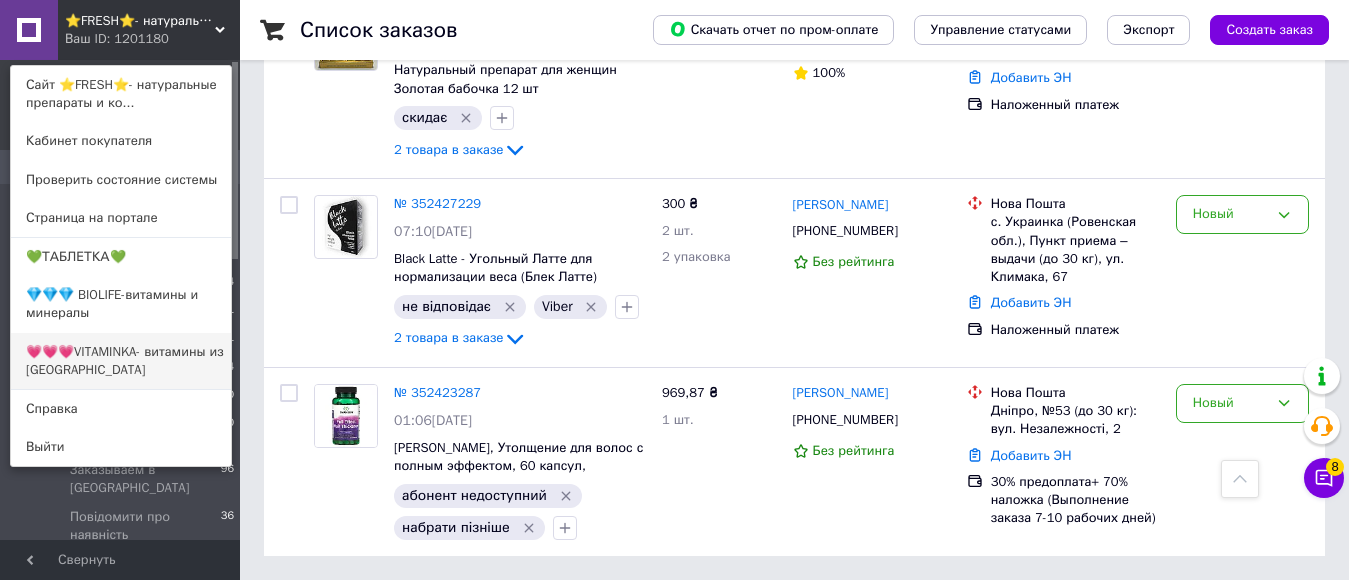 click on "💗💗💗VITAMINKA- витамины из [GEOGRAPHIC_DATA]" at bounding box center (121, 361) 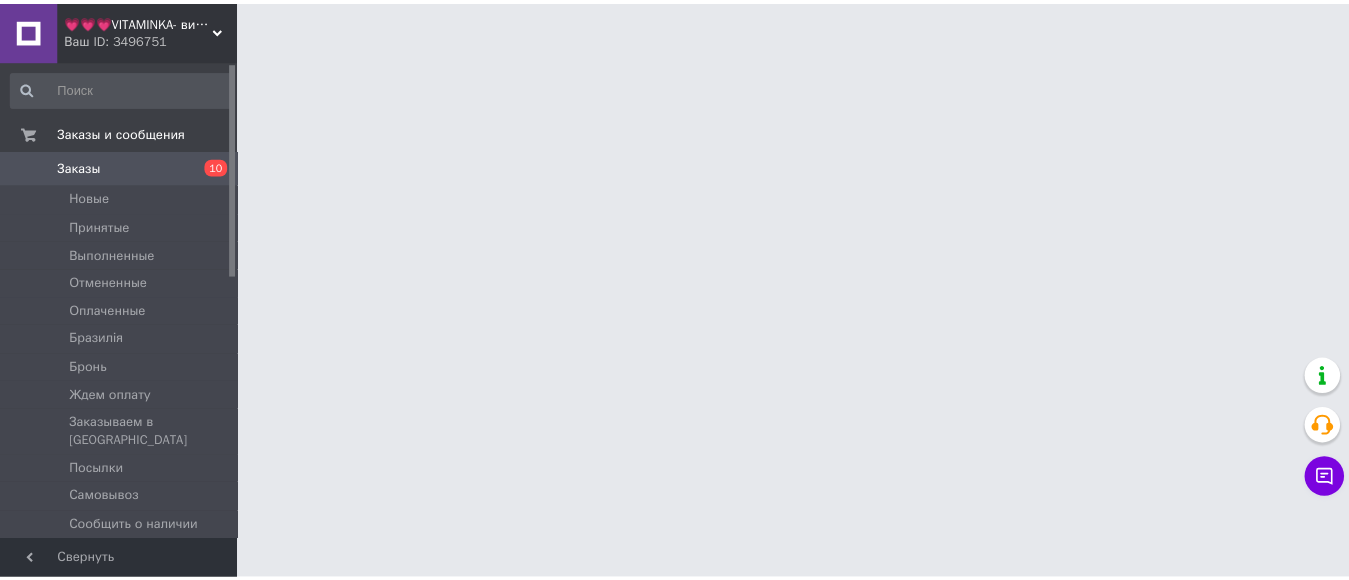 scroll, scrollTop: 0, scrollLeft: 0, axis: both 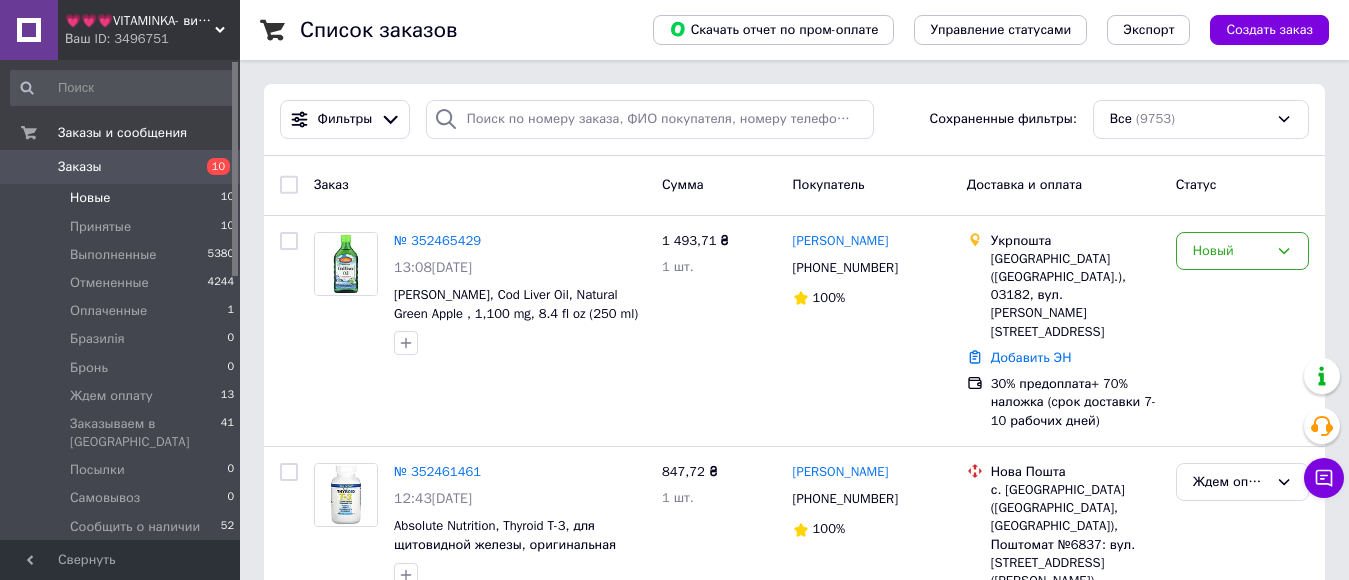 click on "Новые" at bounding box center (90, 198) 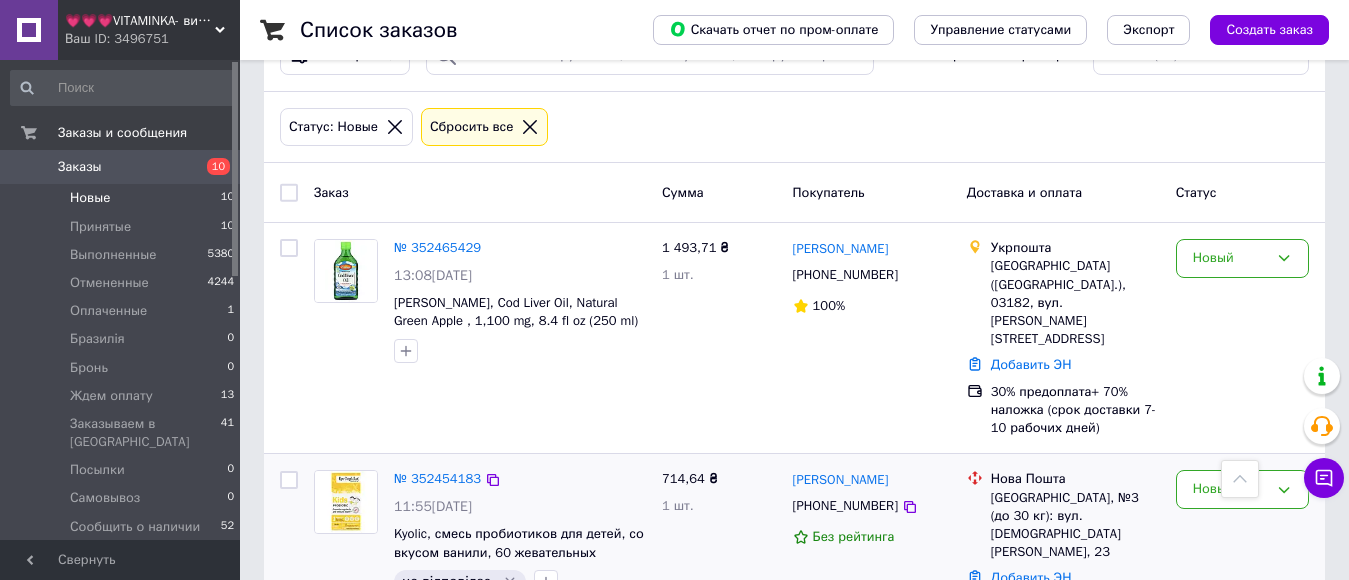 scroll, scrollTop: 0, scrollLeft: 0, axis: both 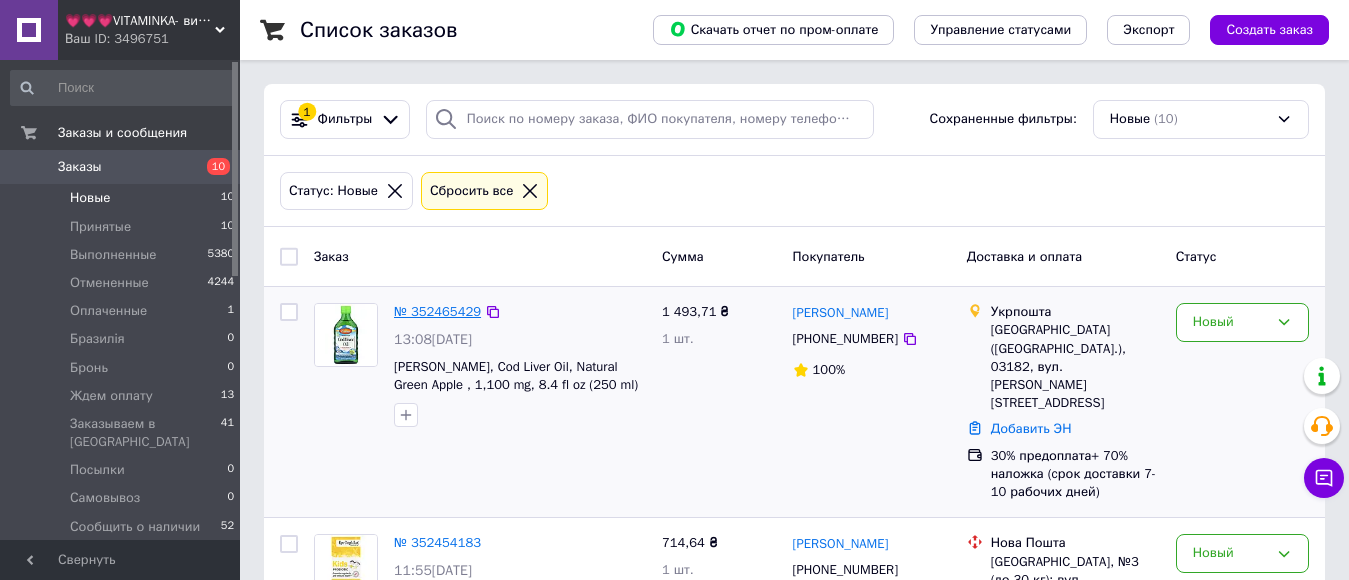 click on "№ 352465429" at bounding box center (437, 311) 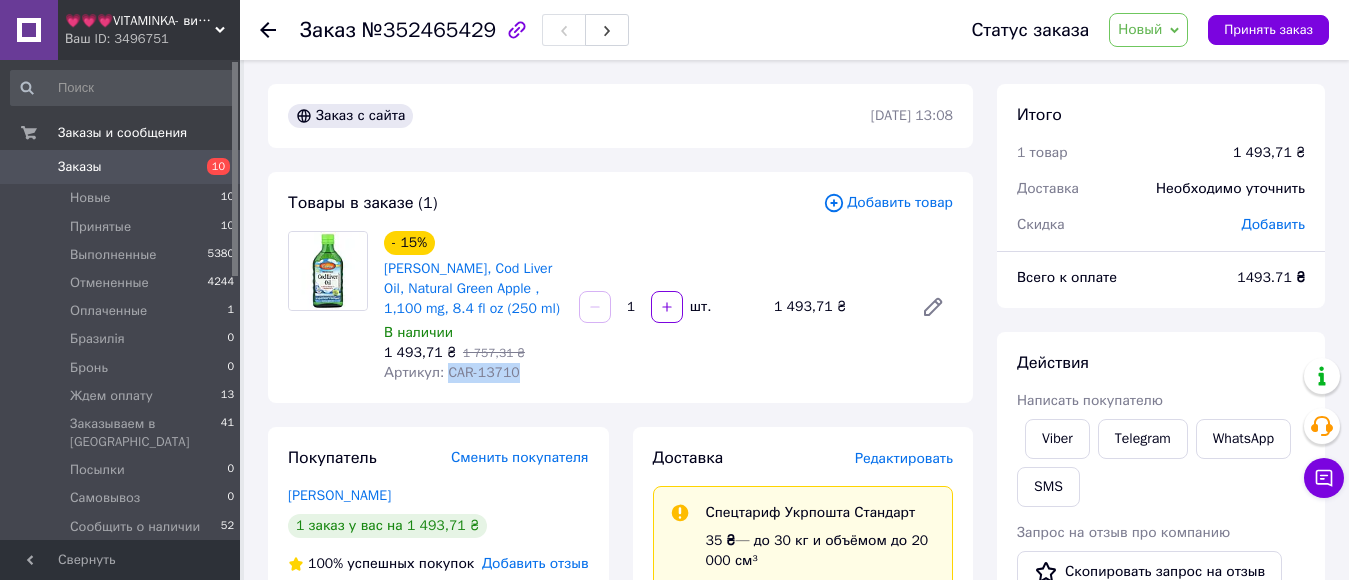 drag, startPoint x: 446, startPoint y: 376, endPoint x: 520, endPoint y: 379, distance: 74.06078 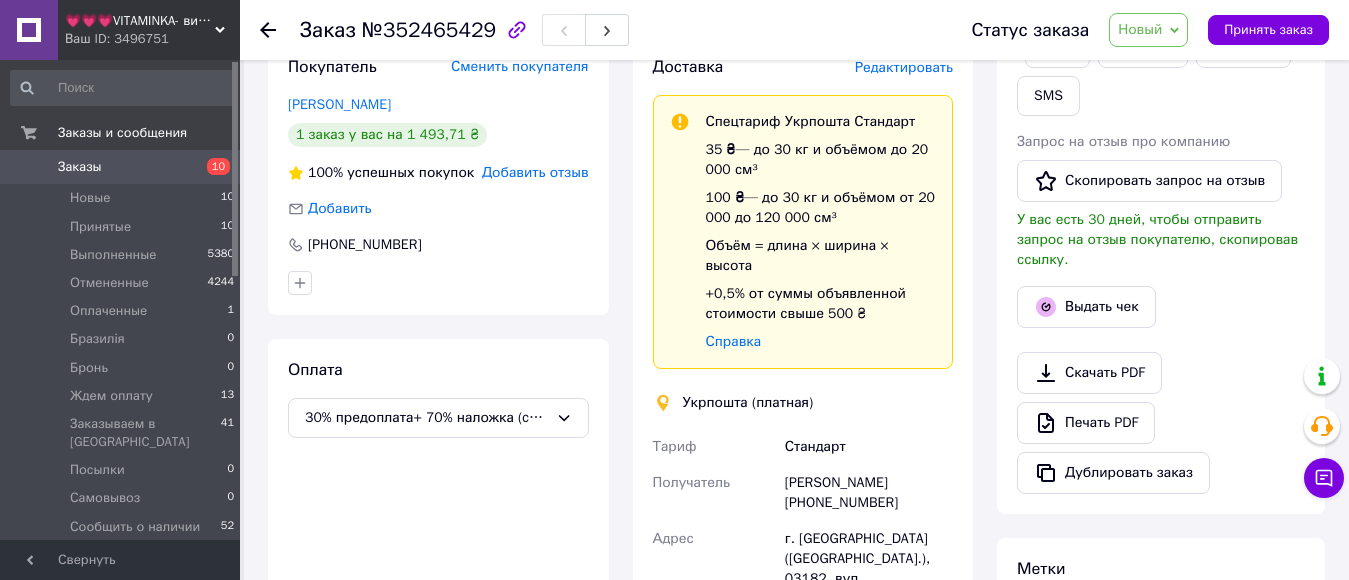 scroll, scrollTop: 500, scrollLeft: 0, axis: vertical 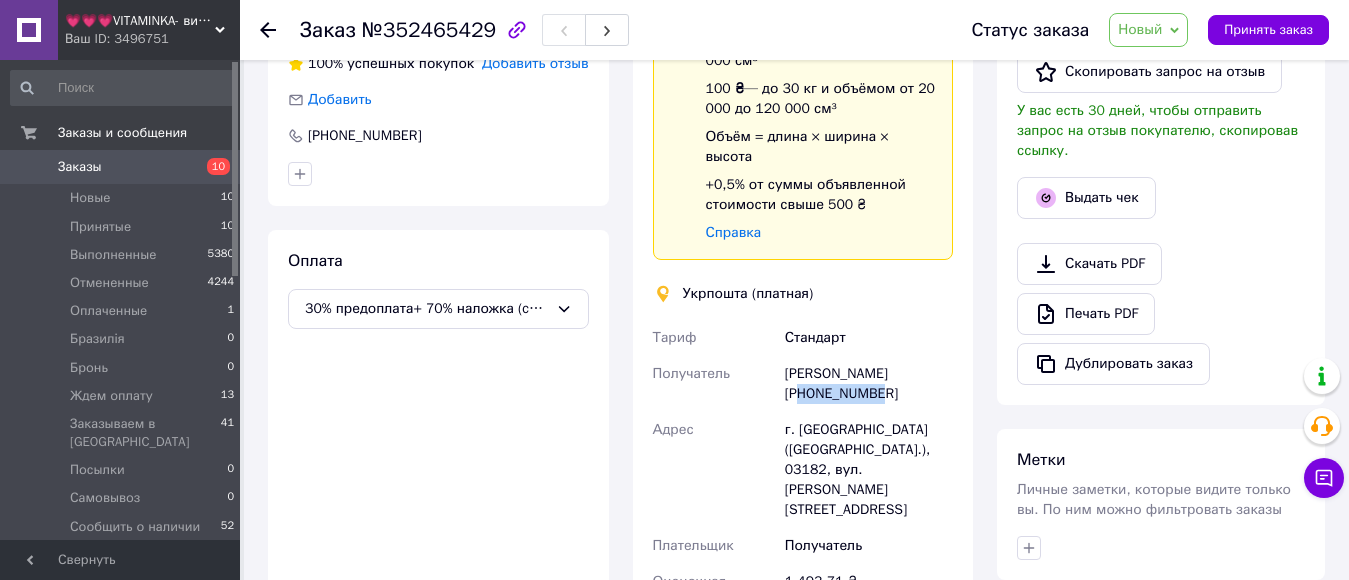 drag, startPoint x: 809, startPoint y: 374, endPoint x: 900, endPoint y: 370, distance: 91.08787 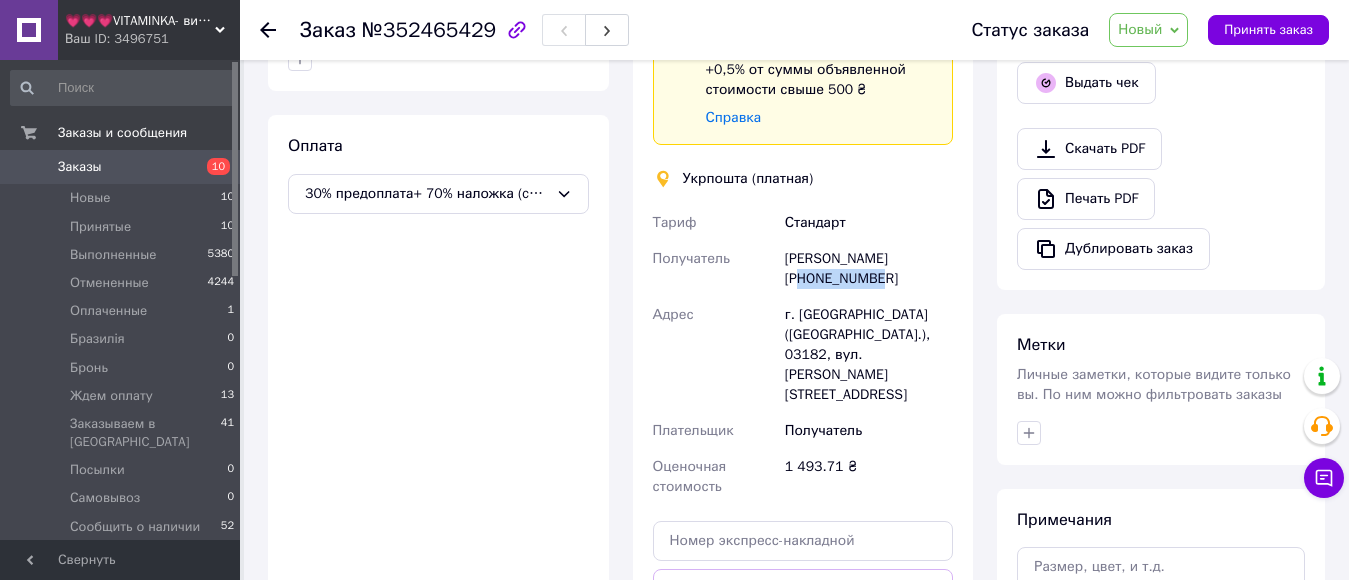 scroll, scrollTop: 800, scrollLeft: 0, axis: vertical 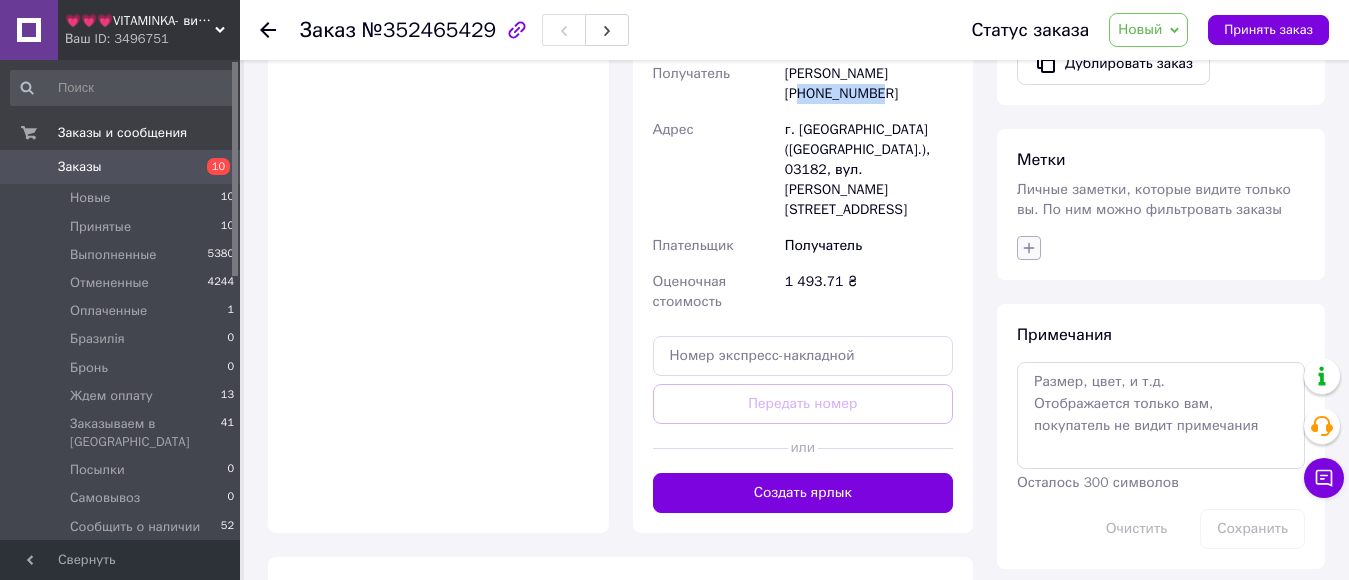 click at bounding box center [1029, 248] 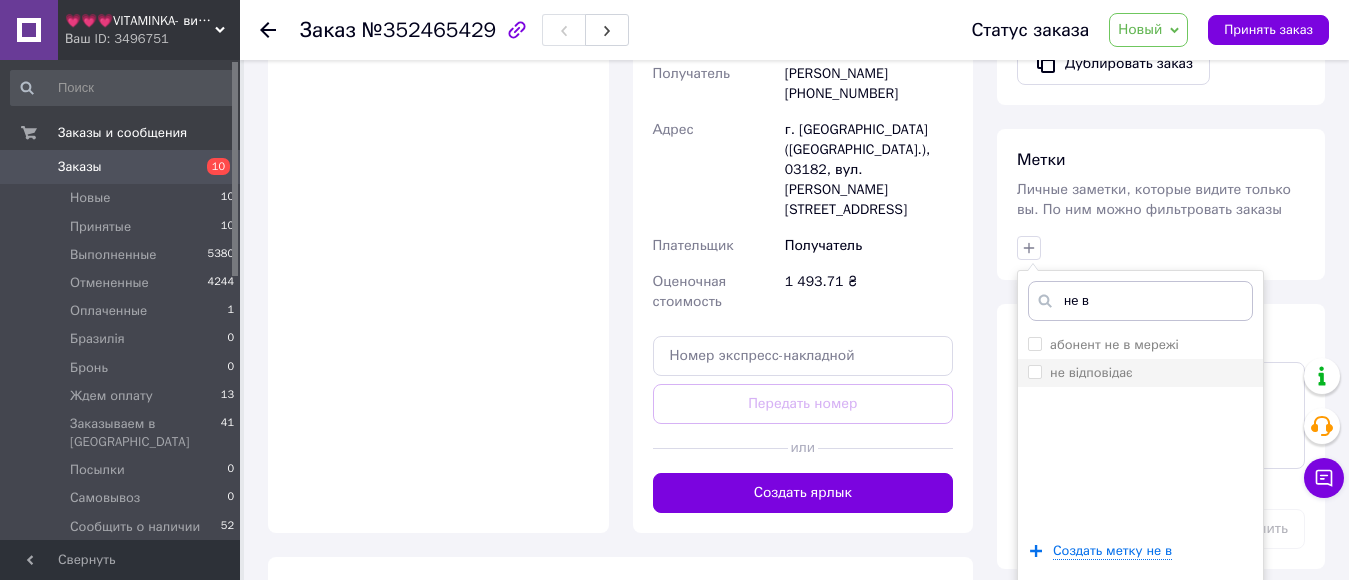 type on "не в" 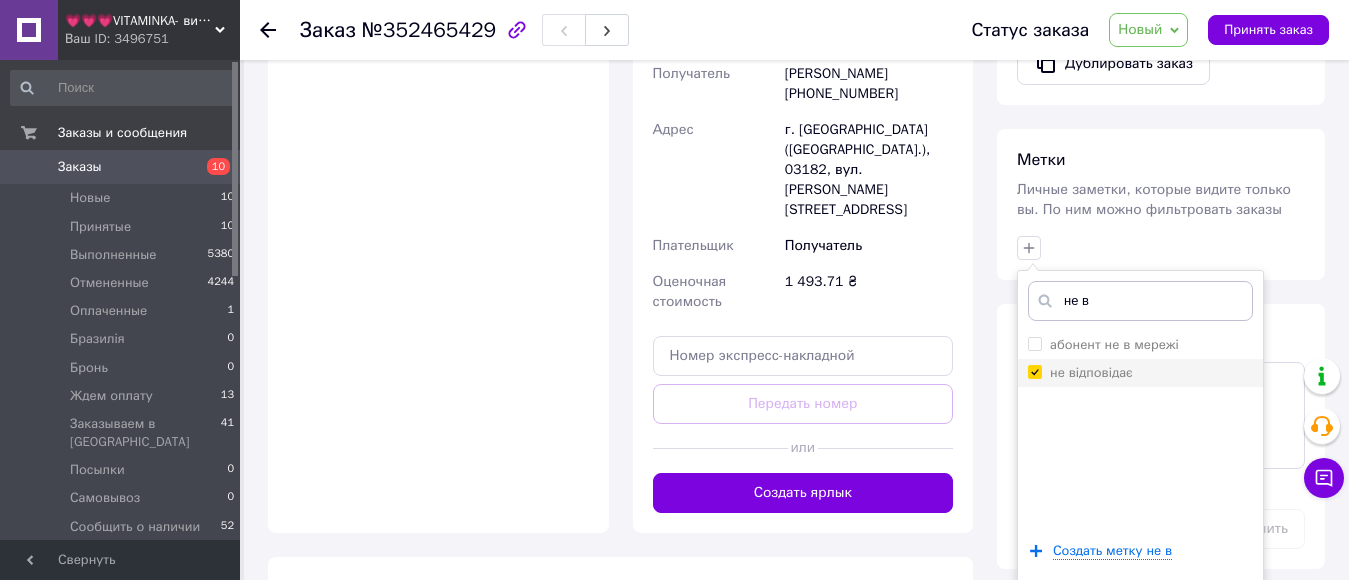 checkbox on "true" 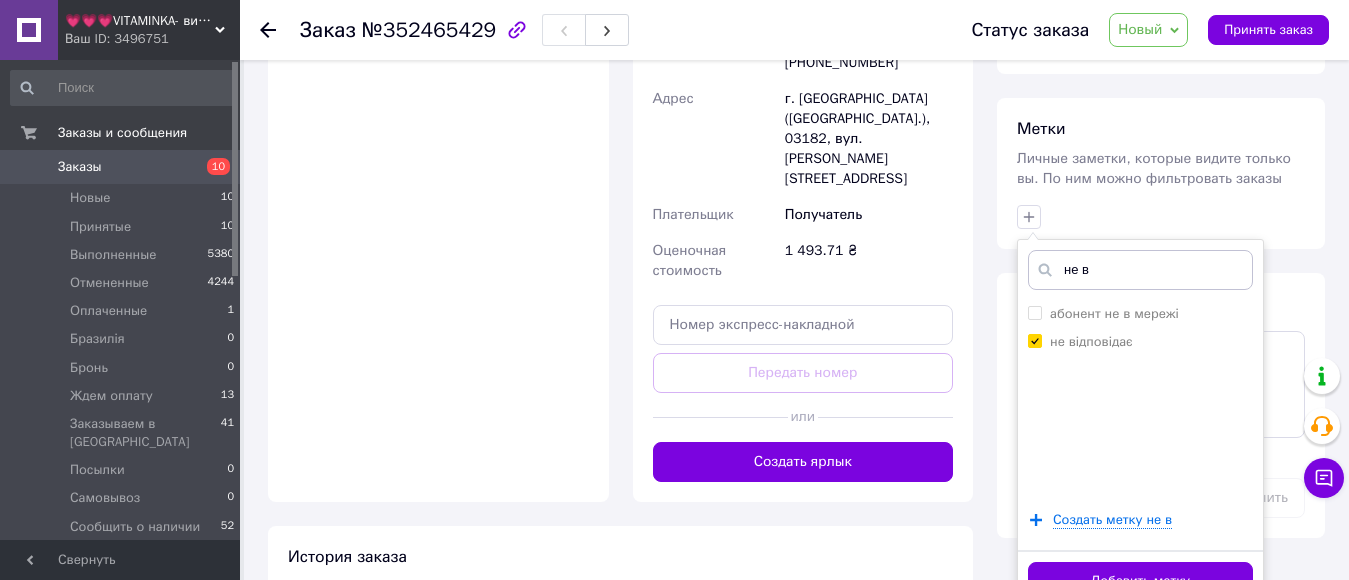 scroll, scrollTop: 860, scrollLeft: 0, axis: vertical 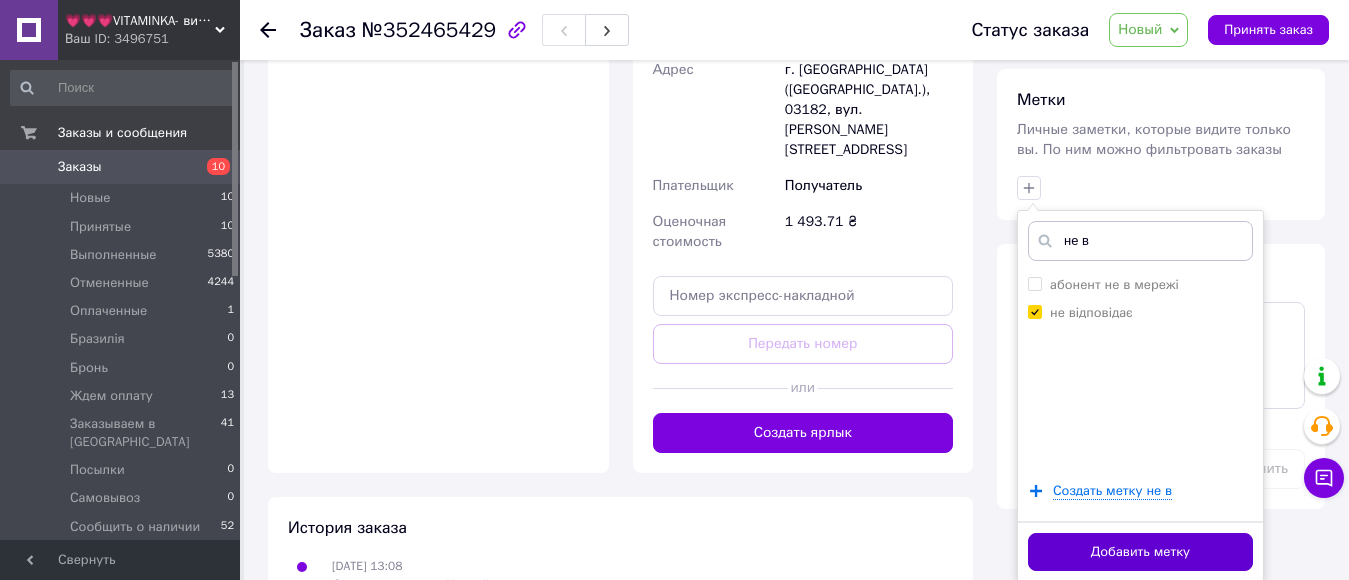 click on "Добавить метку" at bounding box center (1140, 552) 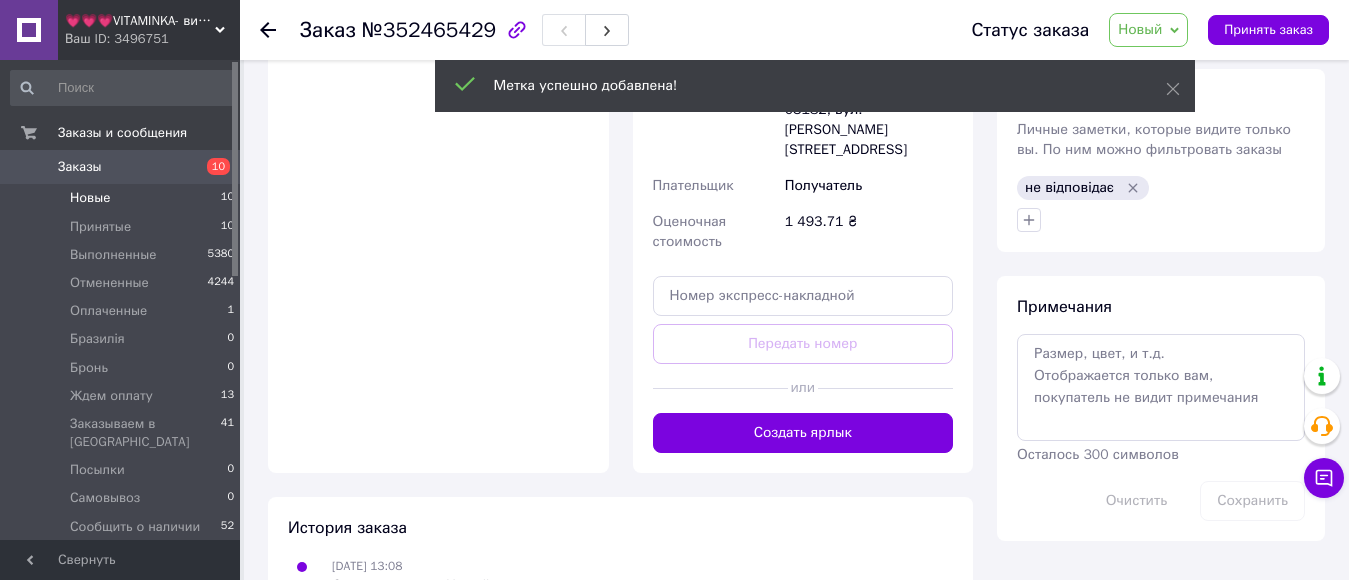 click on "Новые" at bounding box center (90, 198) 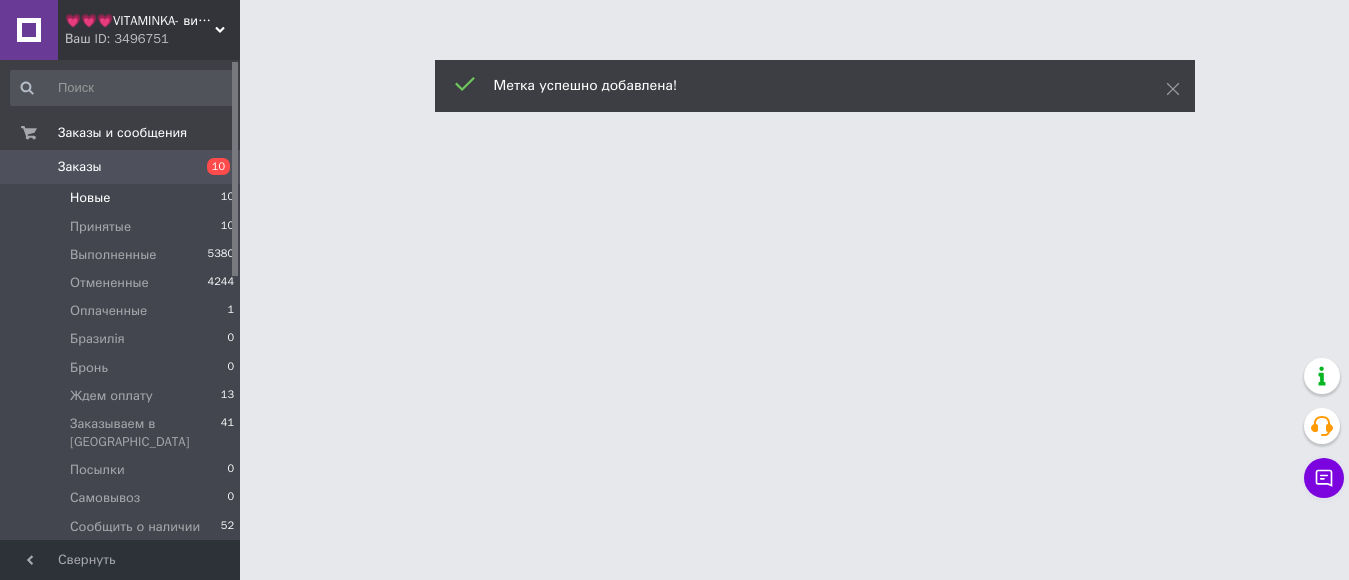scroll, scrollTop: 0, scrollLeft: 0, axis: both 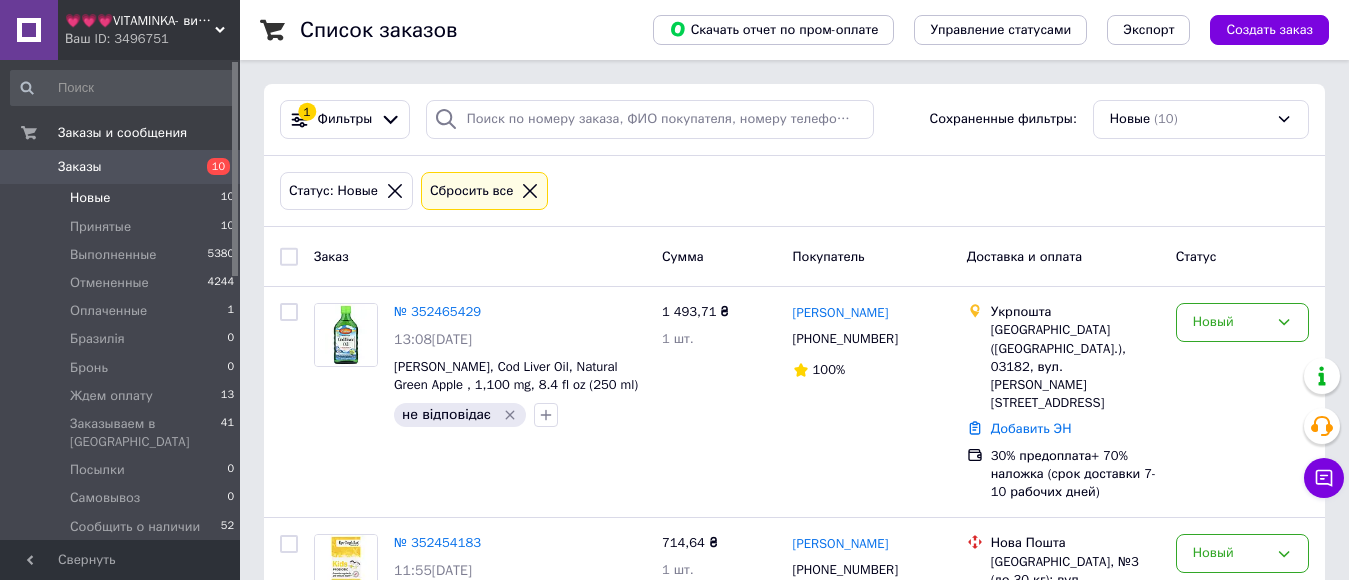 click on "Новые" at bounding box center (90, 198) 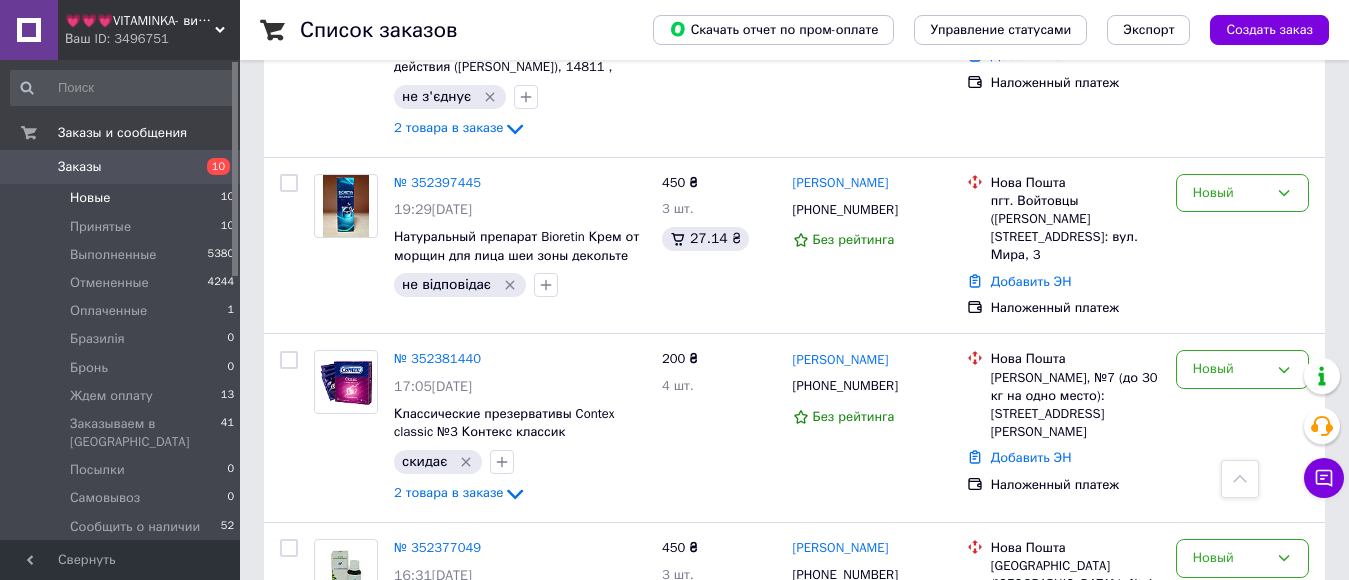 scroll, scrollTop: 1465, scrollLeft: 0, axis: vertical 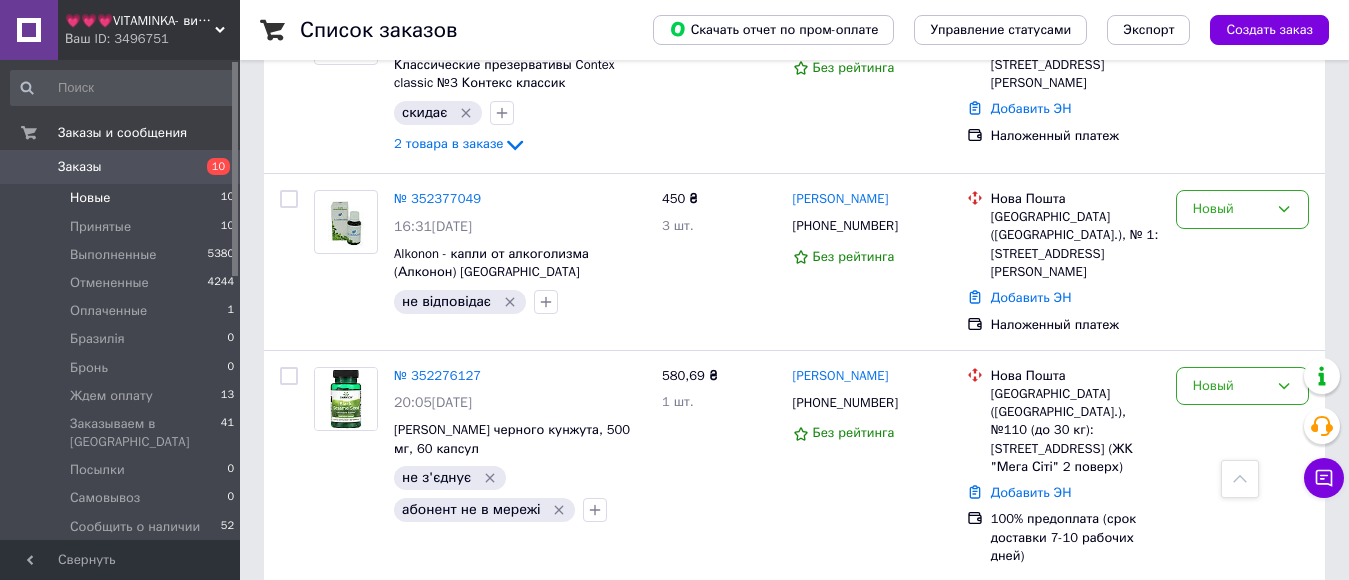click on "💗💗💗VITAMINKA- витамины из [GEOGRAPHIC_DATA]" at bounding box center (140, 21) 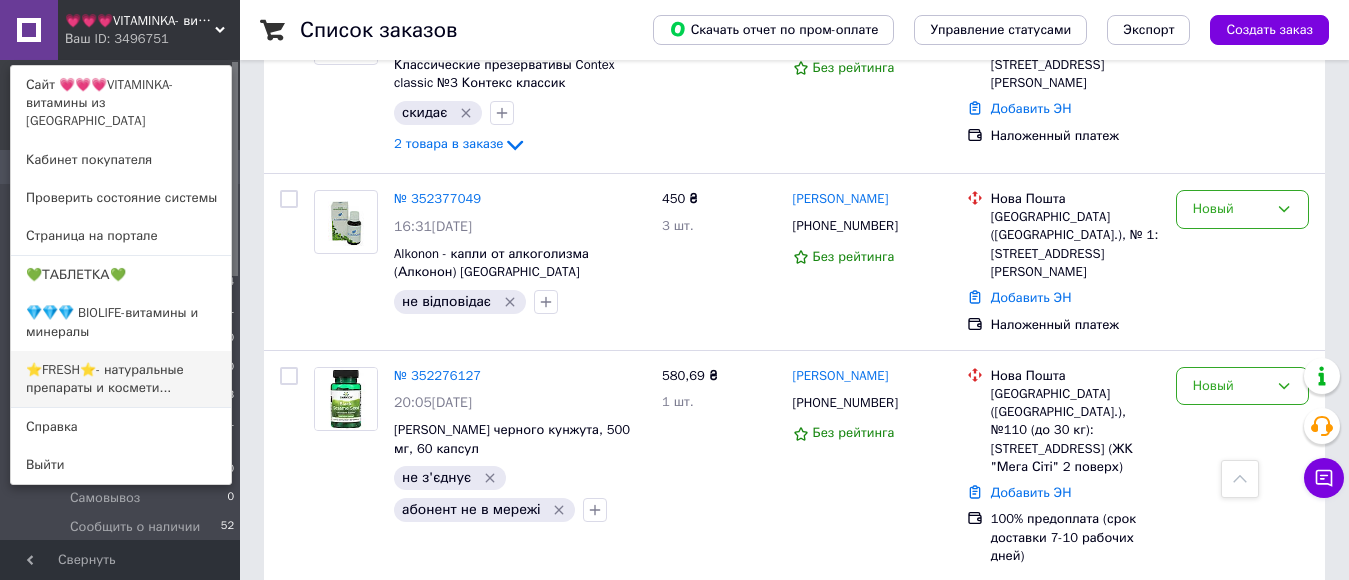 click on "⭐FRESH⭐- натуральные препараты и космети..." at bounding box center (121, 379) 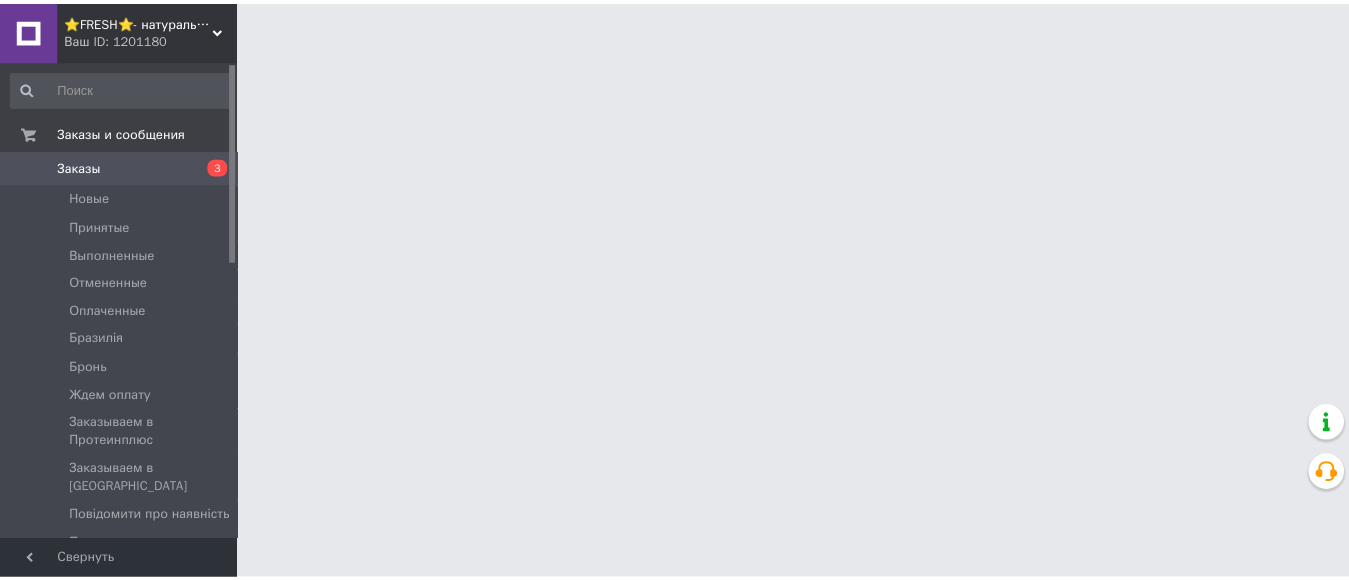 scroll, scrollTop: 0, scrollLeft: 0, axis: both 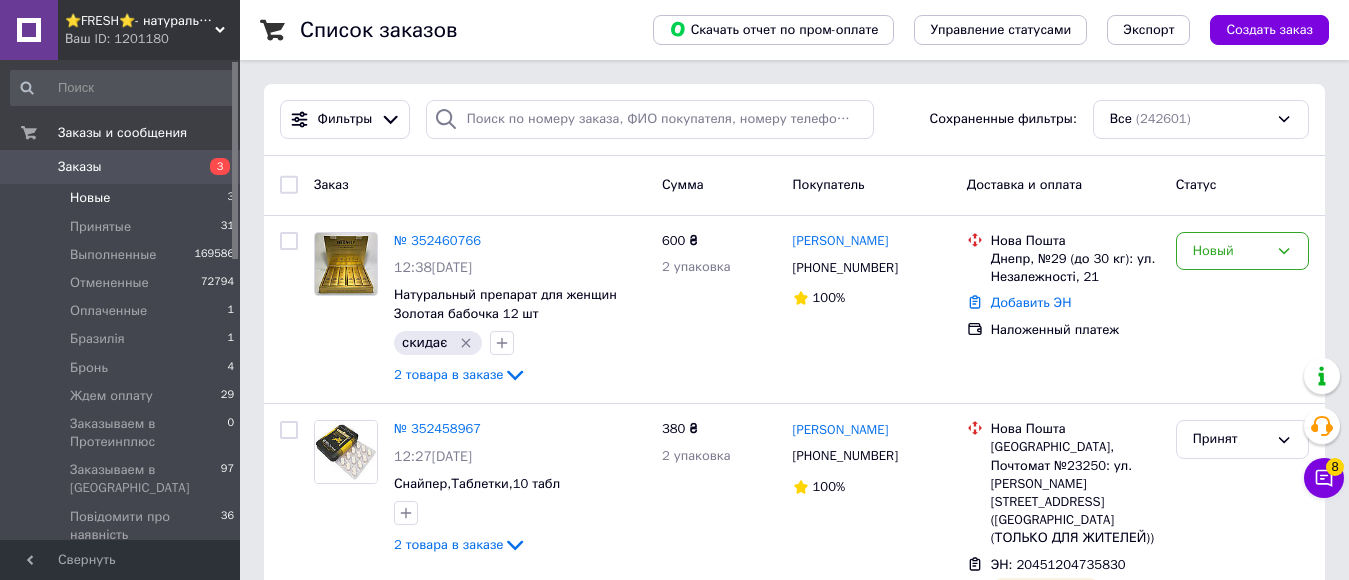 click on "Новые" at bounding box center [90, 198] 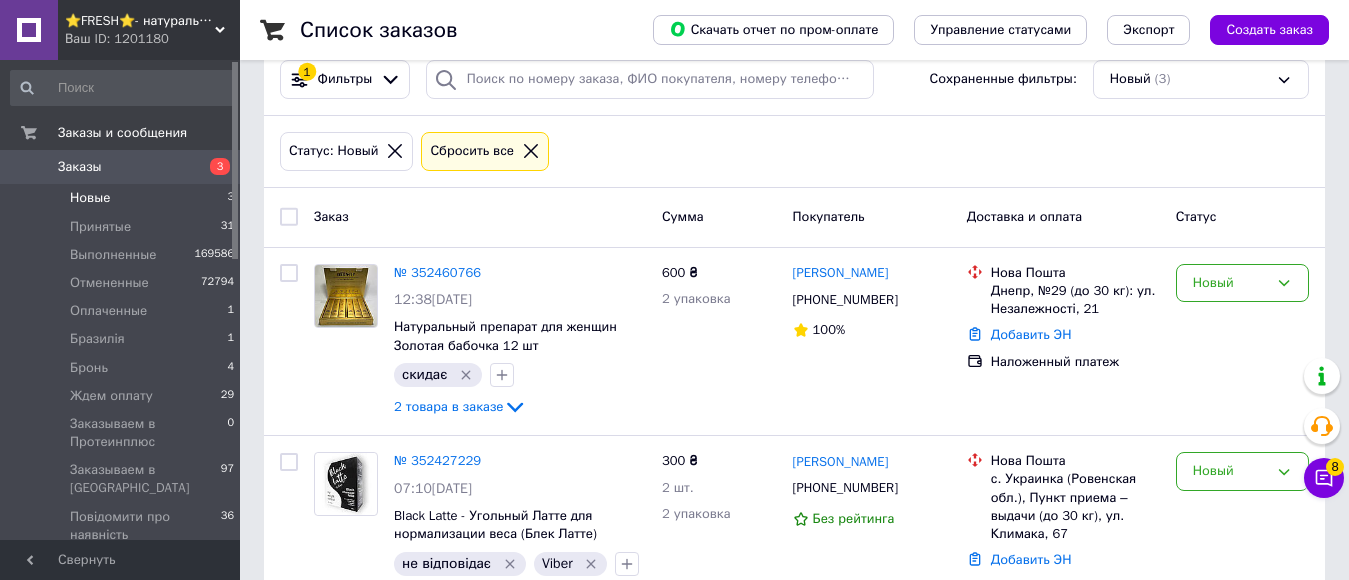 scroll, scrollTop: 457, scrollLeft: 0, axis: vertical 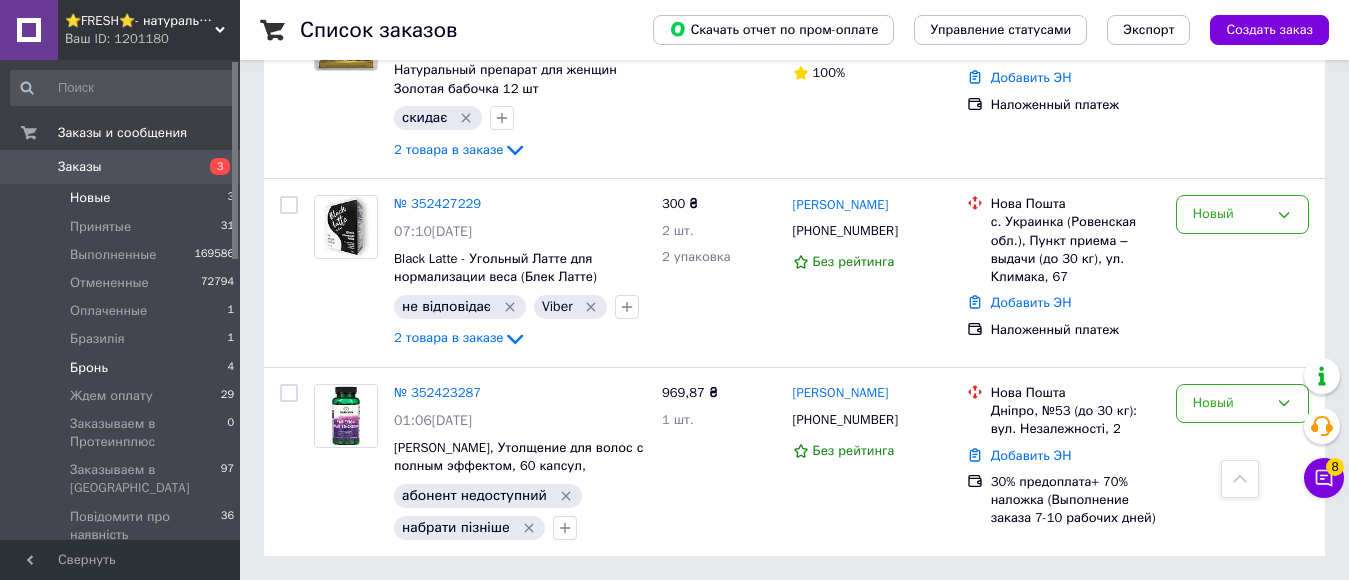 click on "Бронь" at bounding box center (89, 368) 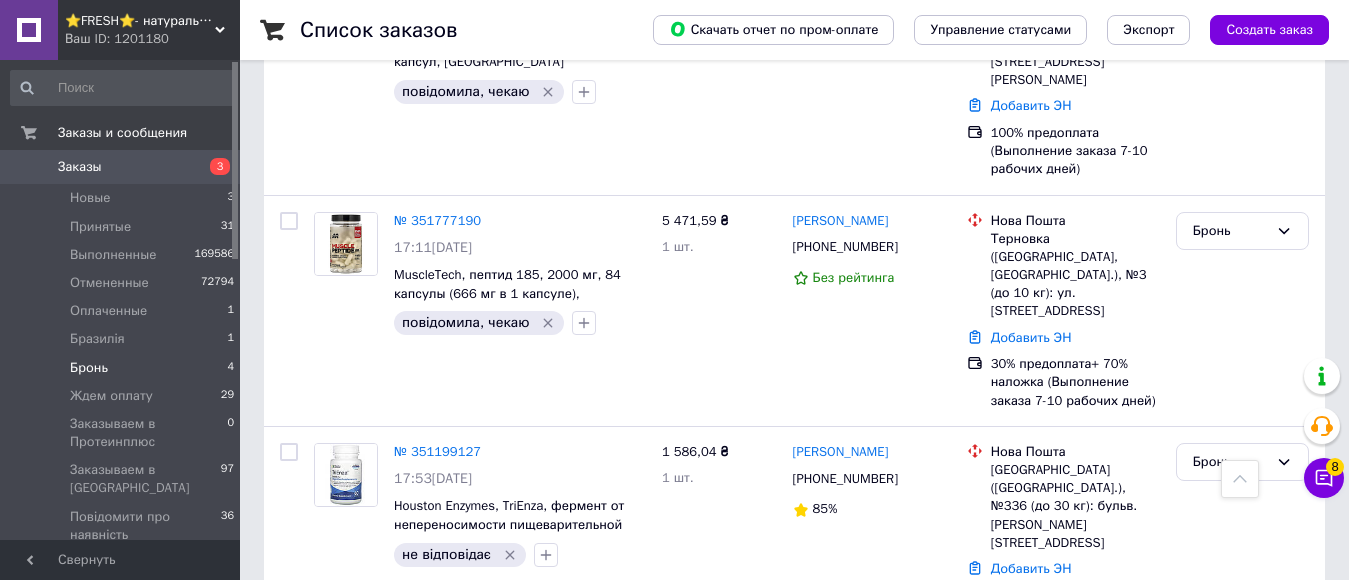 scroll, scrollTop: 682, scrollLeft: 0, axis: vertical 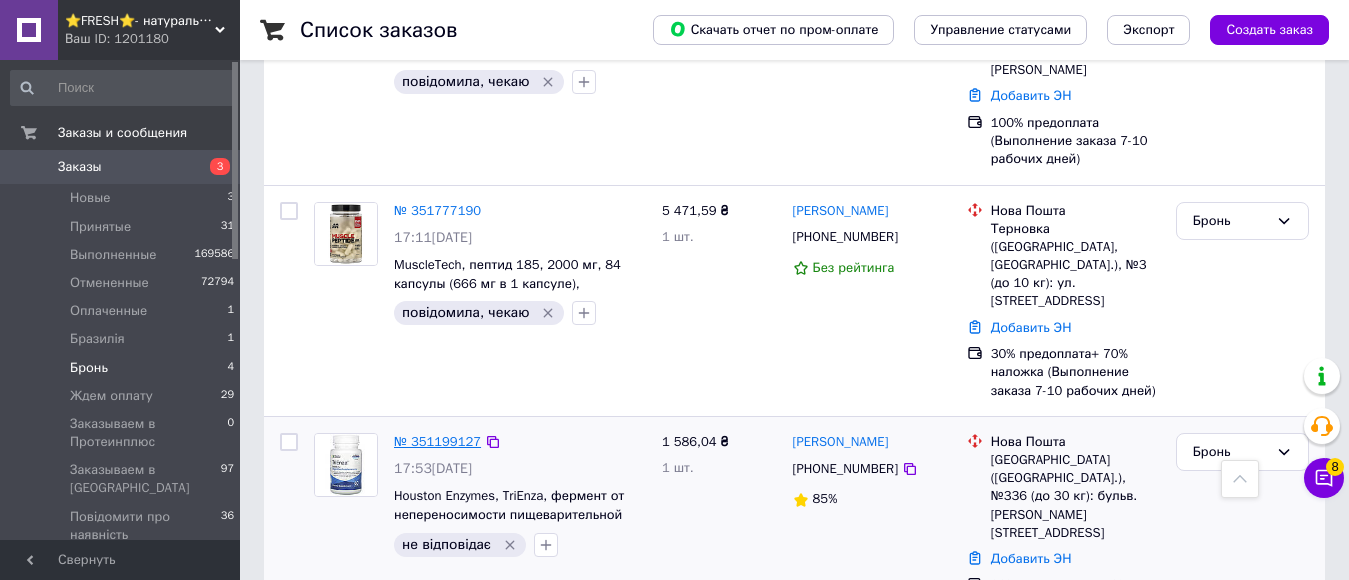 click on "№ 351199127" at bounding box center [437, 441] 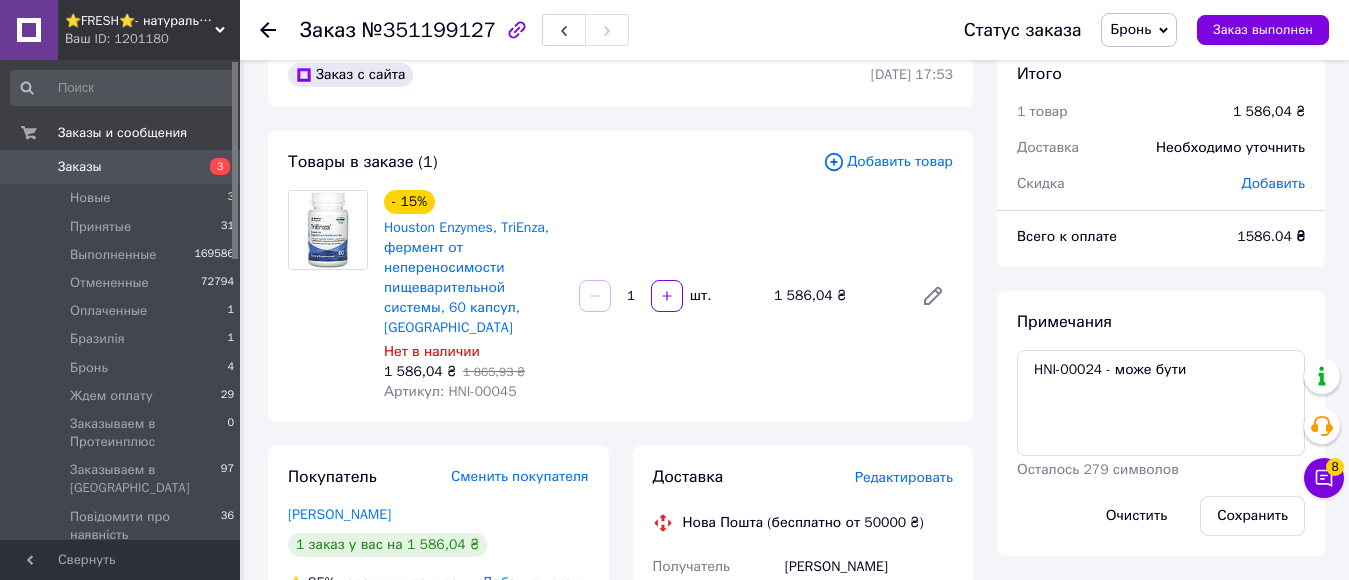 scroll, scrollTop: 0, scrollLeft: 0, axis: both 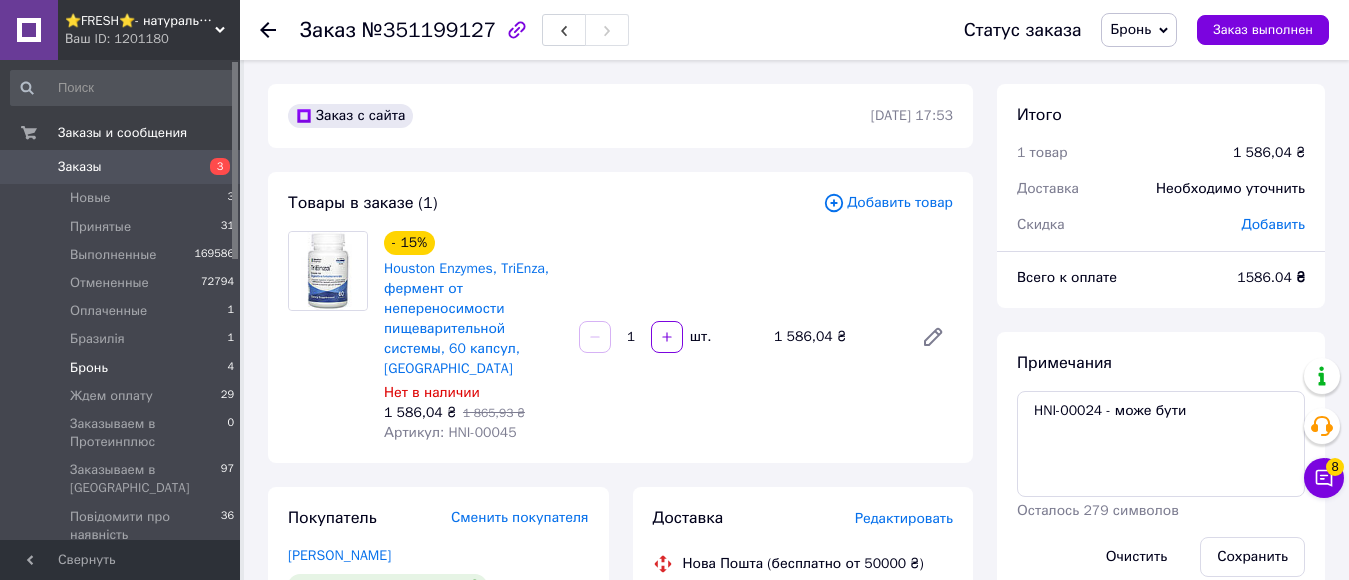 click on "Бронь 4" at bounding box center (123, 368) 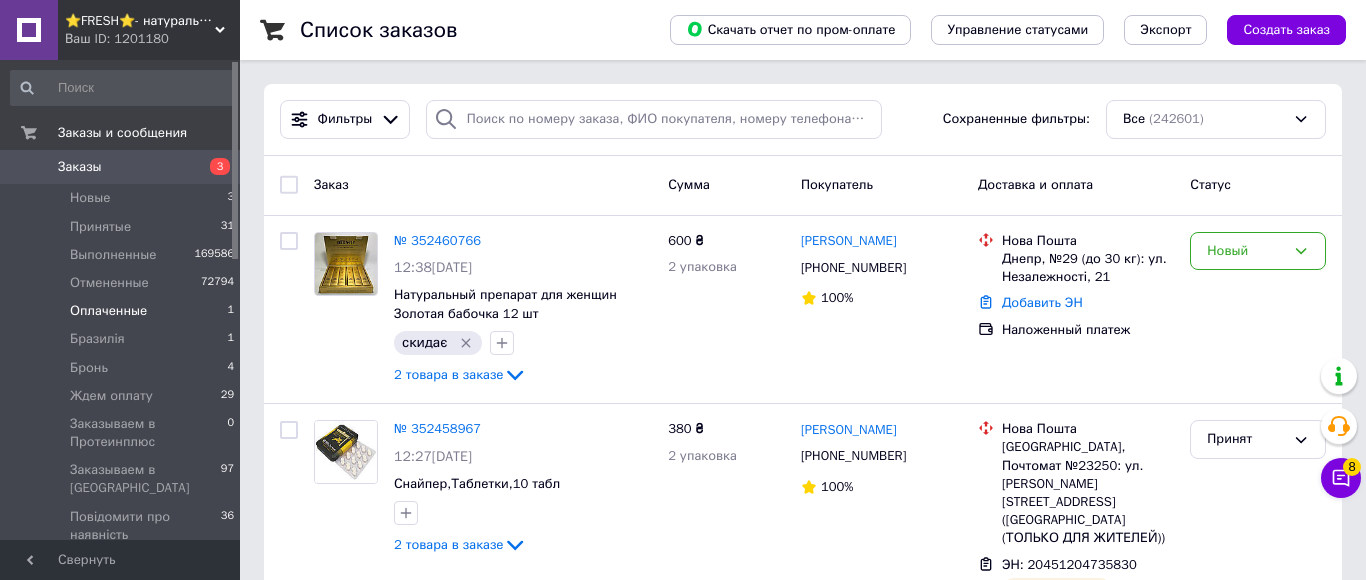 click on "Оплаченные" at bounding box center (108, 311) 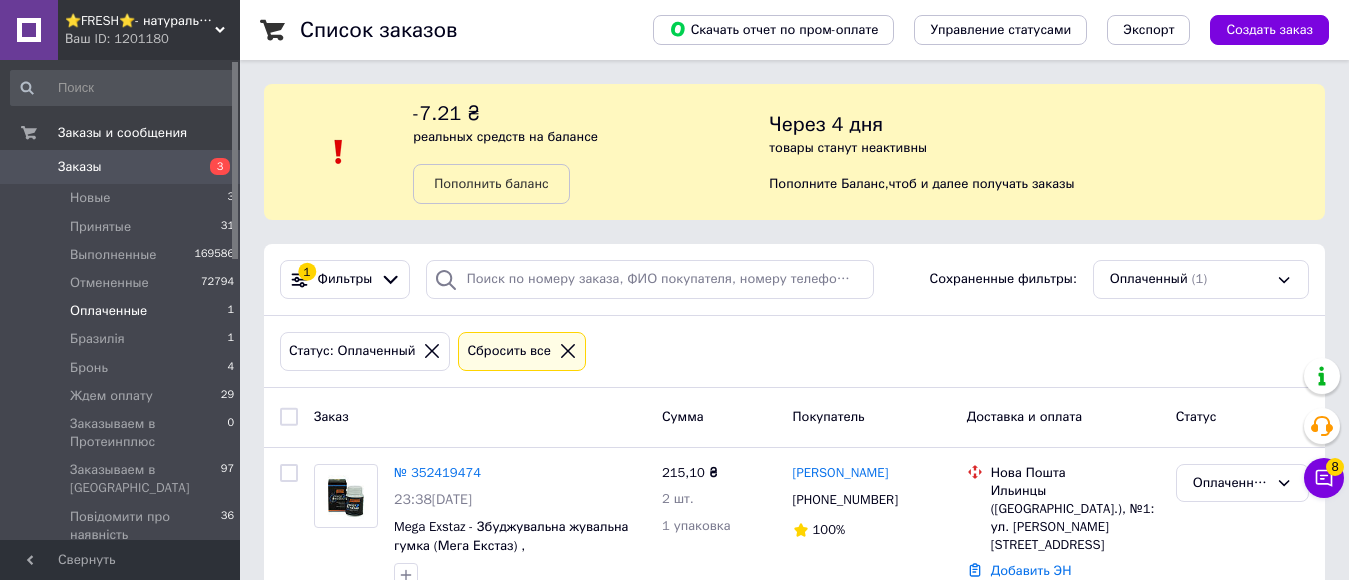 scroll, scrollTop: 79, scrollLeft: 0, axis: vertical 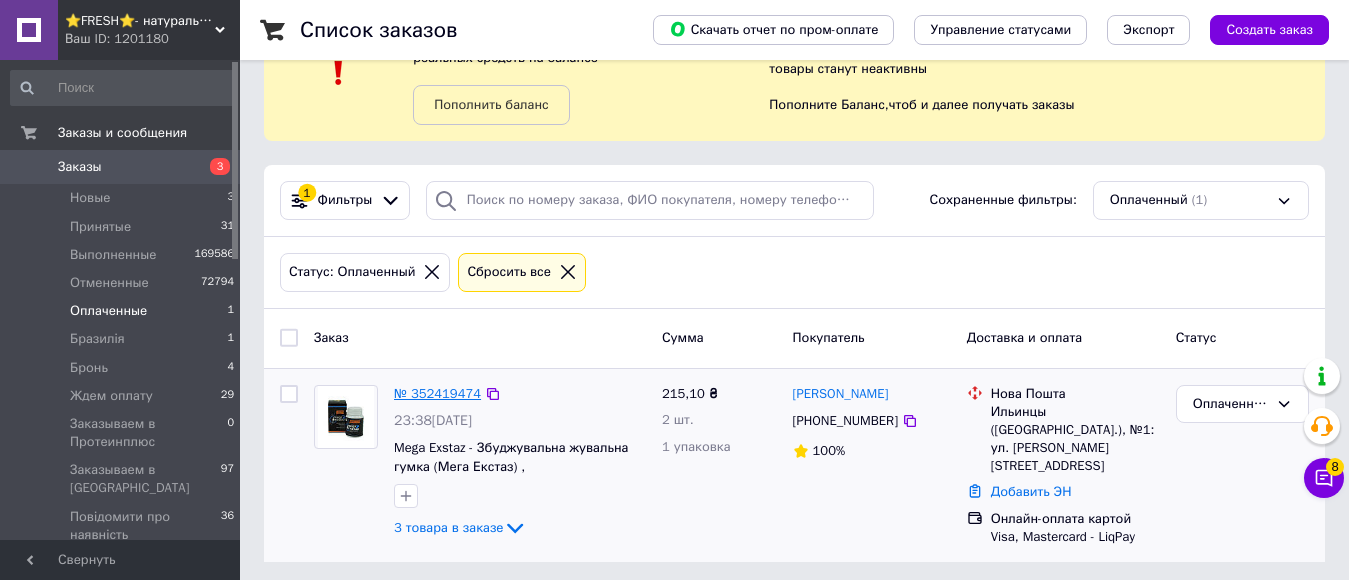 click on "№ 352419474" at bounding box center [437, 393] 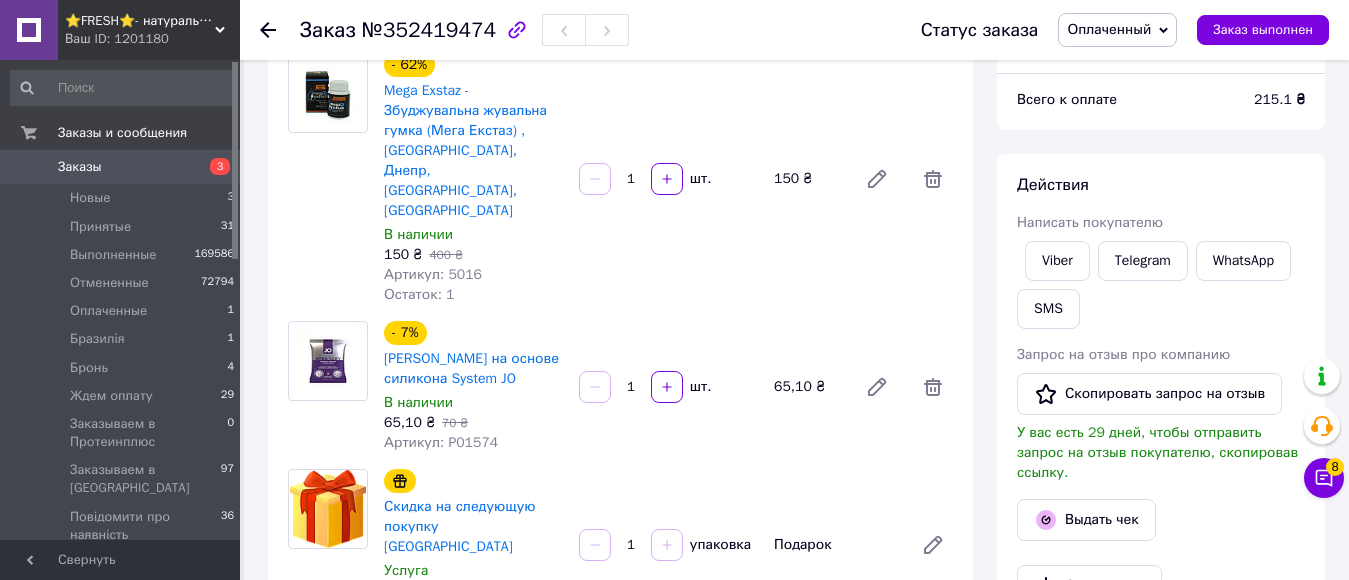 scroll, scrollTop: 179, scrollLeft: 0, axis: vertical 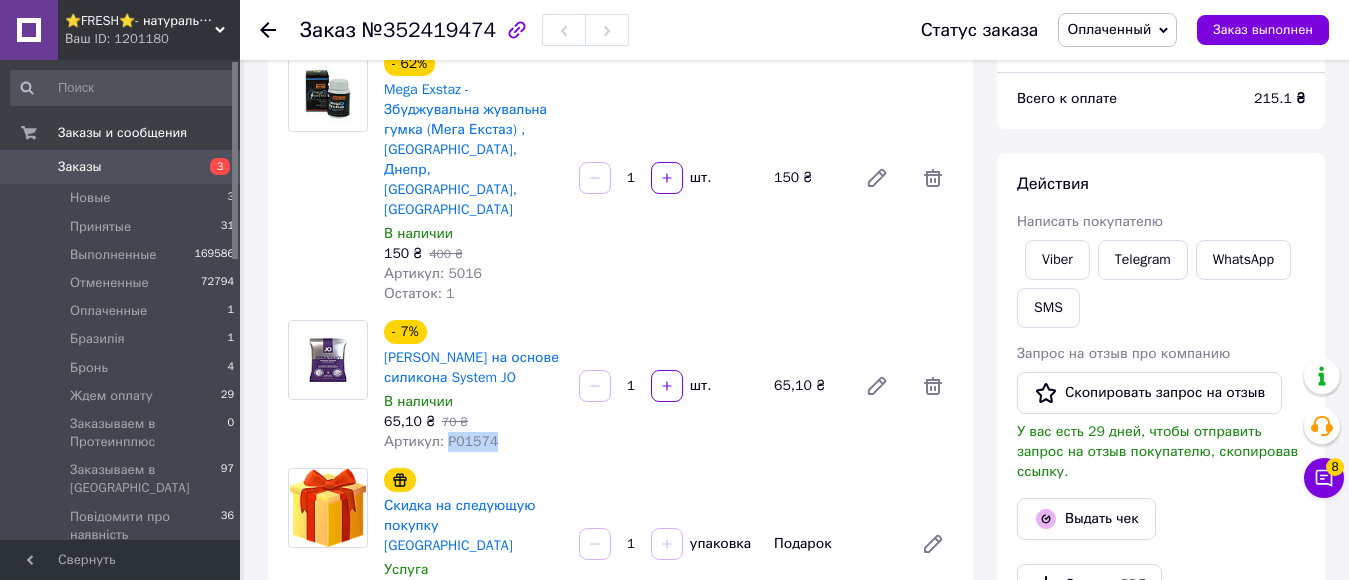drag, startPoint x: 441, startPoint y: 383, endPoint x: 500, endPoint y: 386, distance: 59.07622 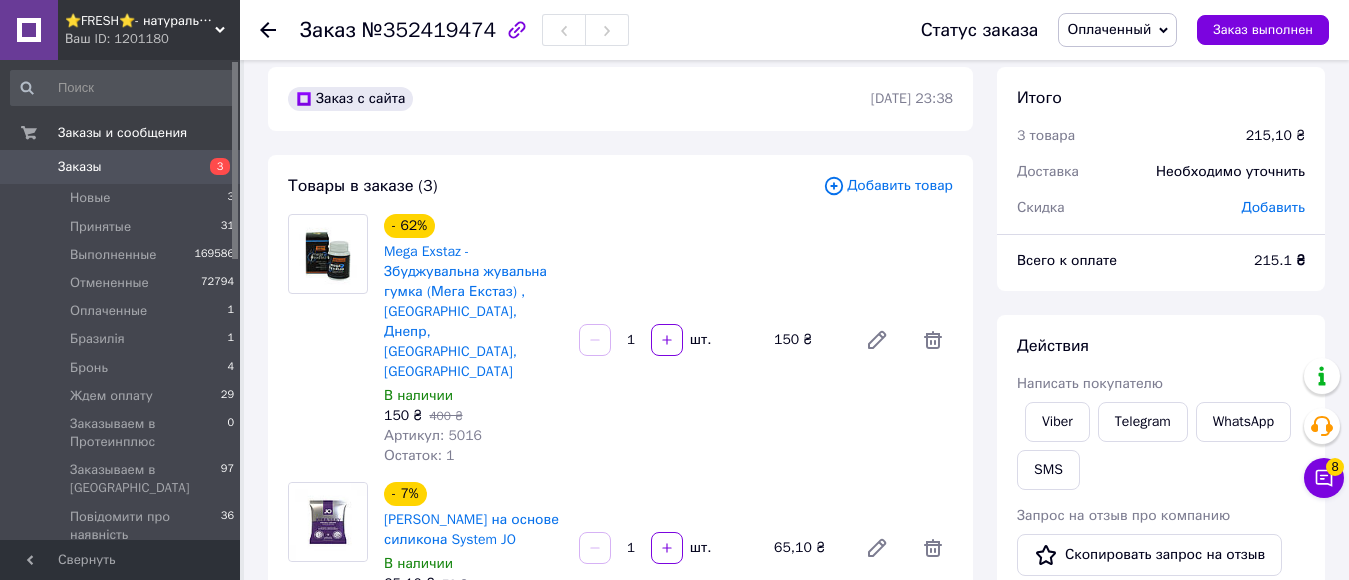 scroll, scrollTop: 0, scrollLeft: 0, axis: both 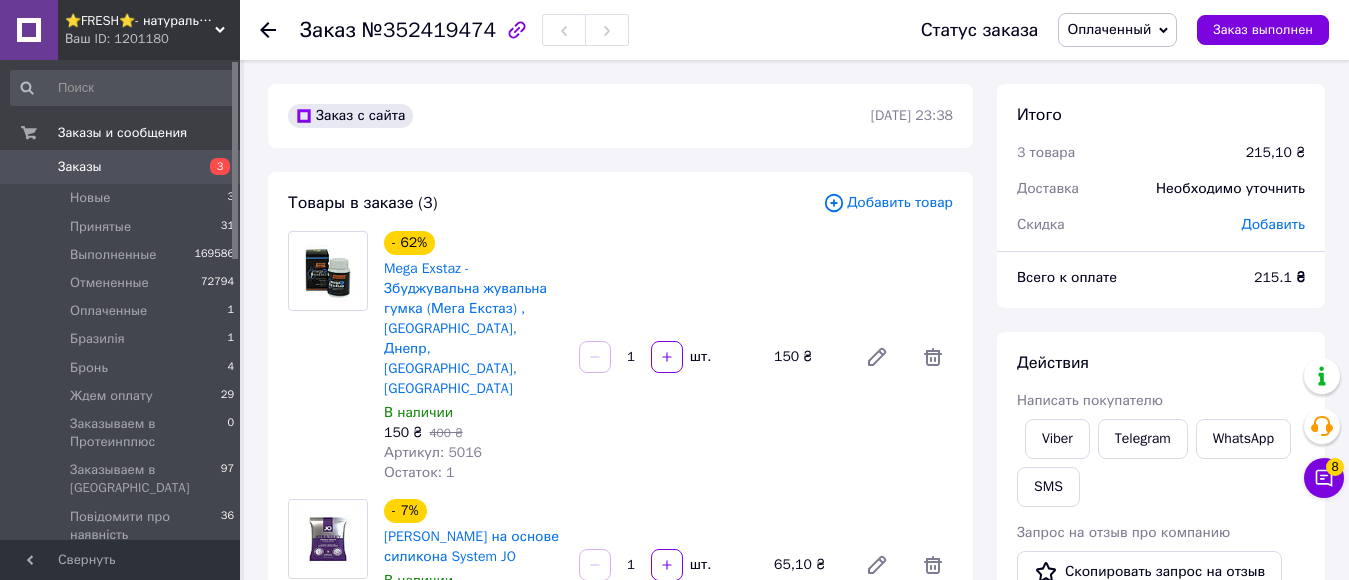 click on "Заказы" at bounding box center (121, 167) 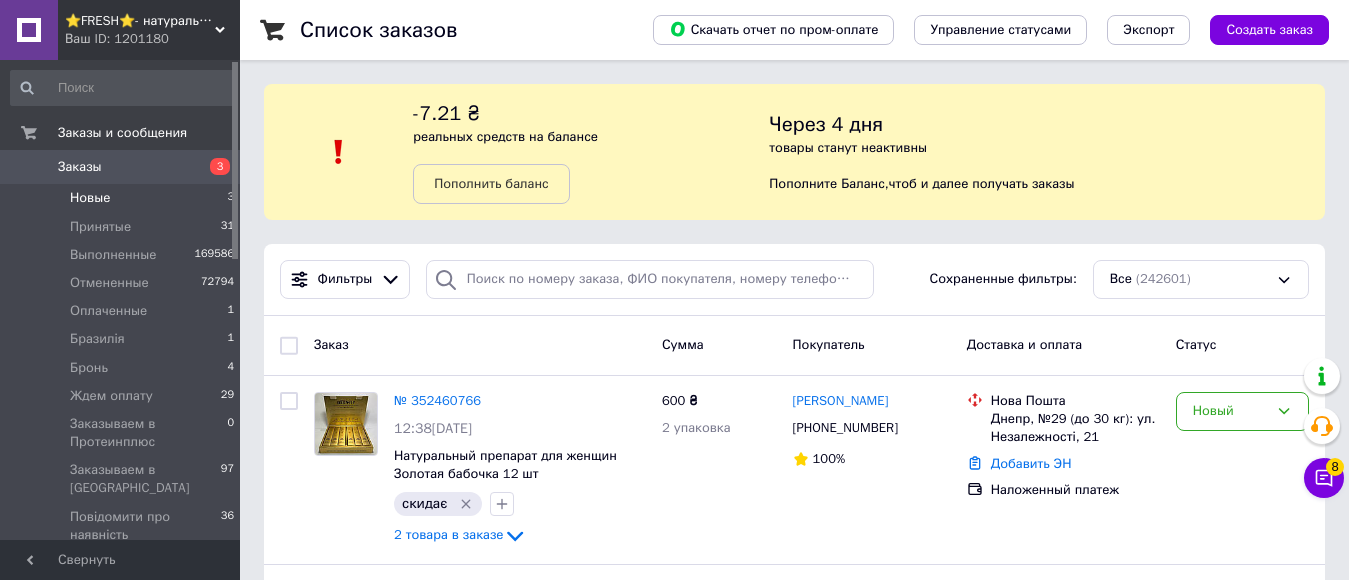 click on "Новые 3" at bounding box center (123, 198) 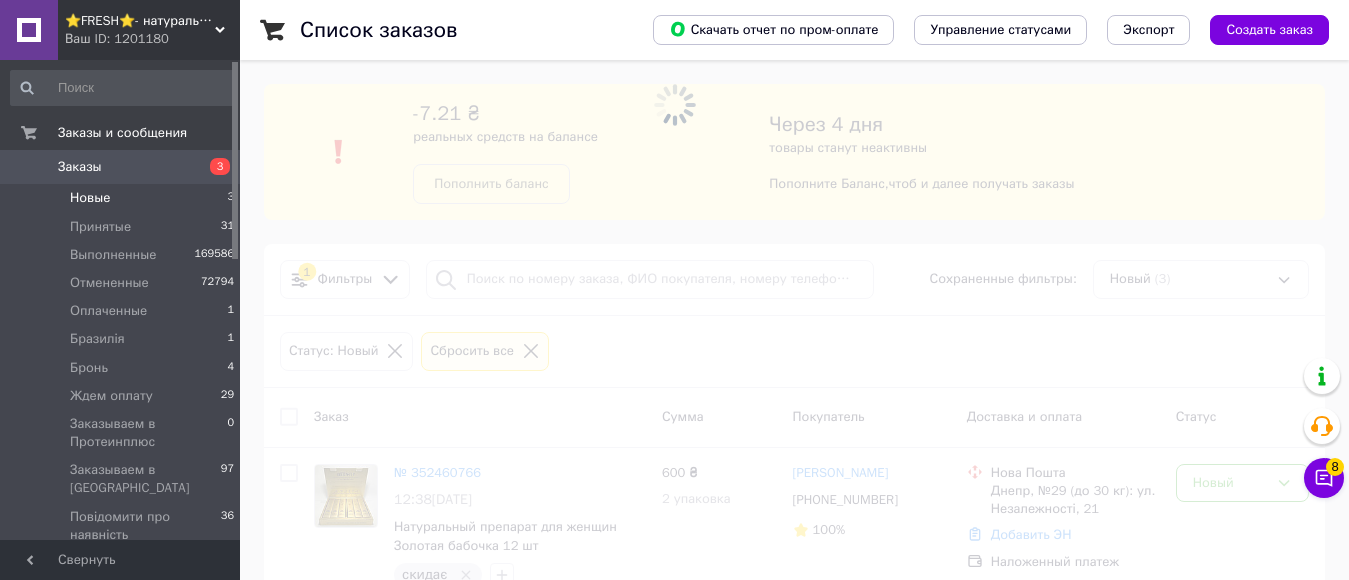 click on "Заказы" at bounding box center (80, 167) 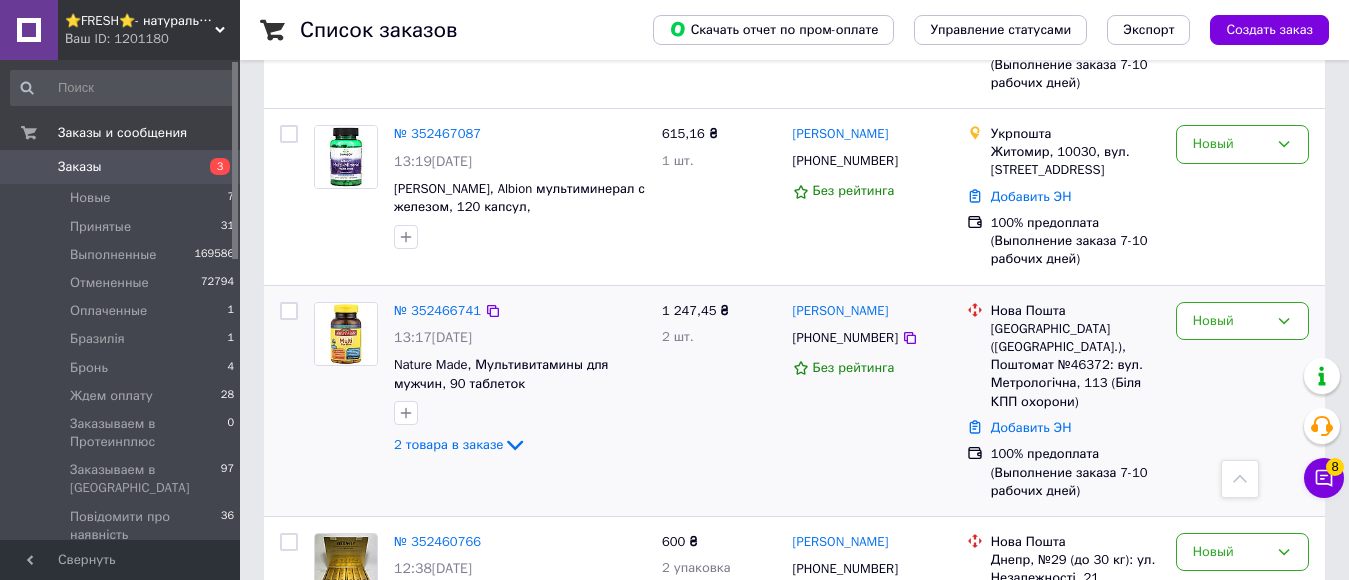 scroll, scrollTop: 800, scrollLeft: 0, axis: vertical 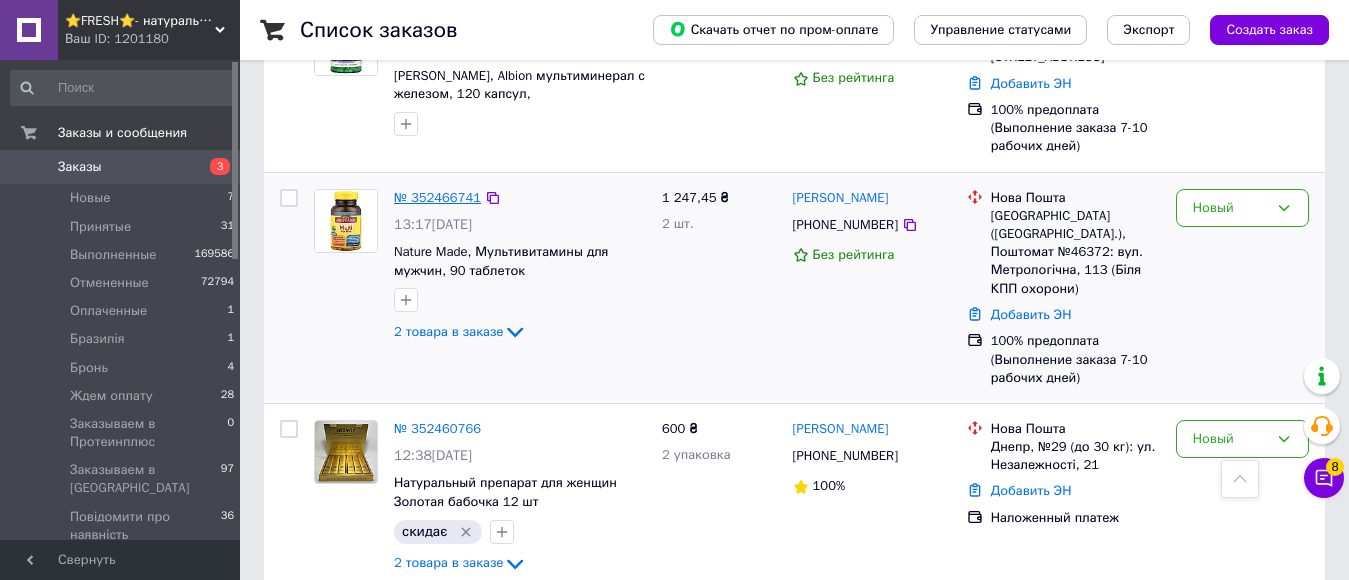 click on "№ 352466741" at bounding box center [437, 197] 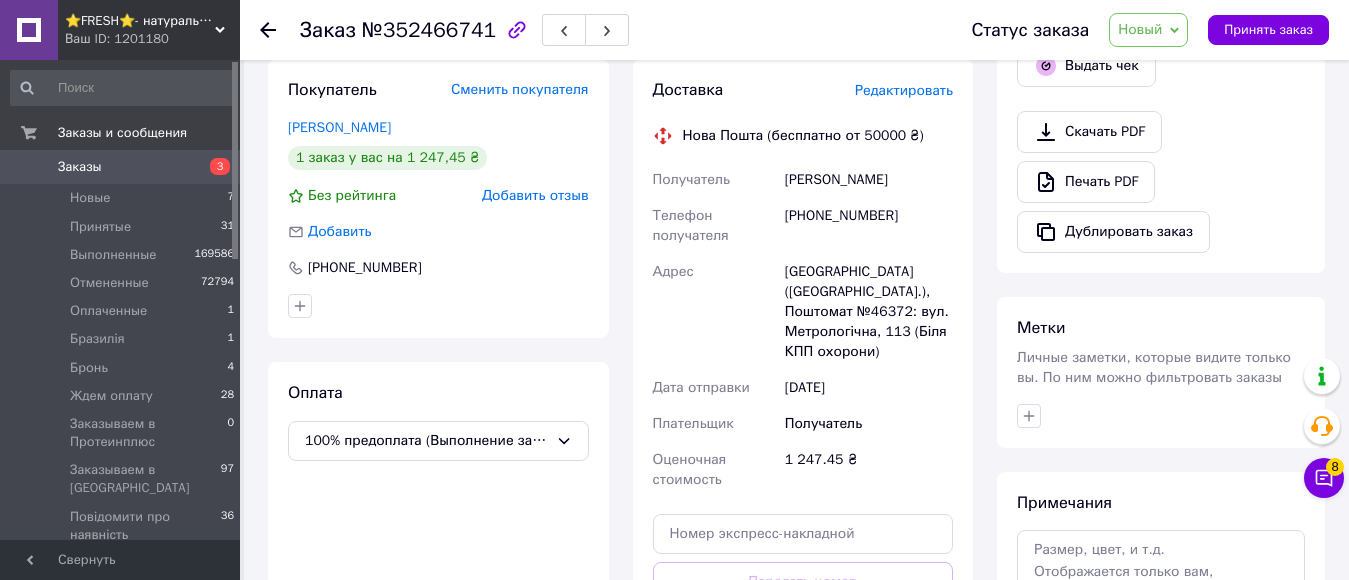 scroll, scrollTop: 57, scrollLeft: 0, axis: vertical 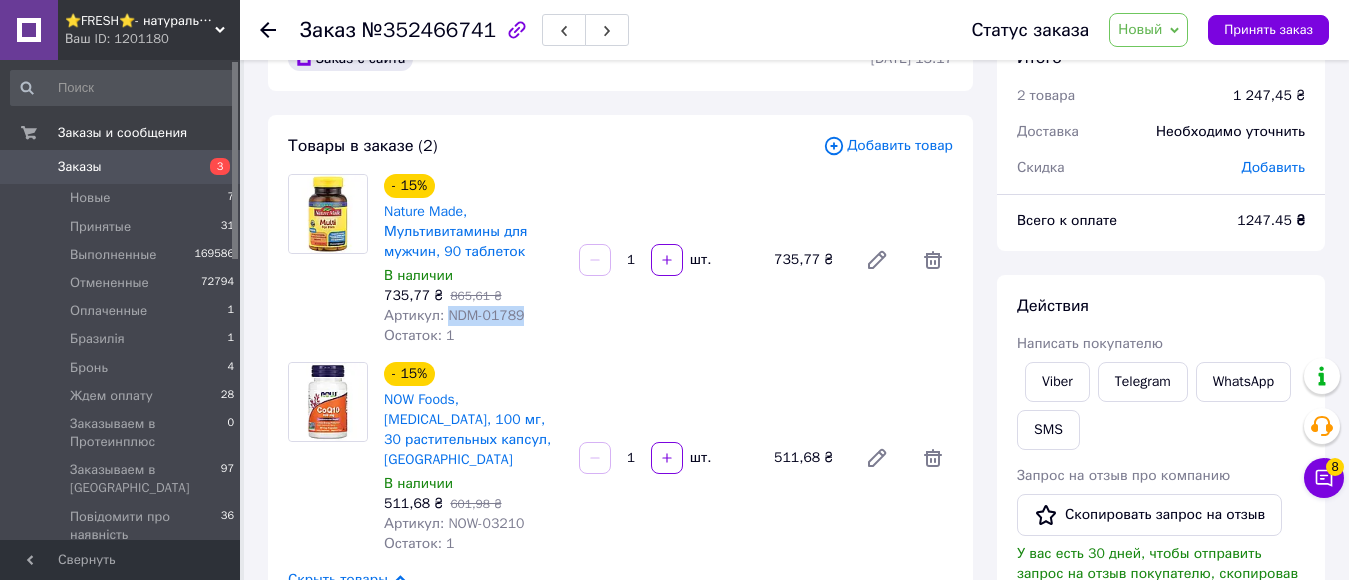 drag, startPoint x: 444, startPoint y: 314, endPoint x: 521, endPoint y: 319, distance: 77.16217 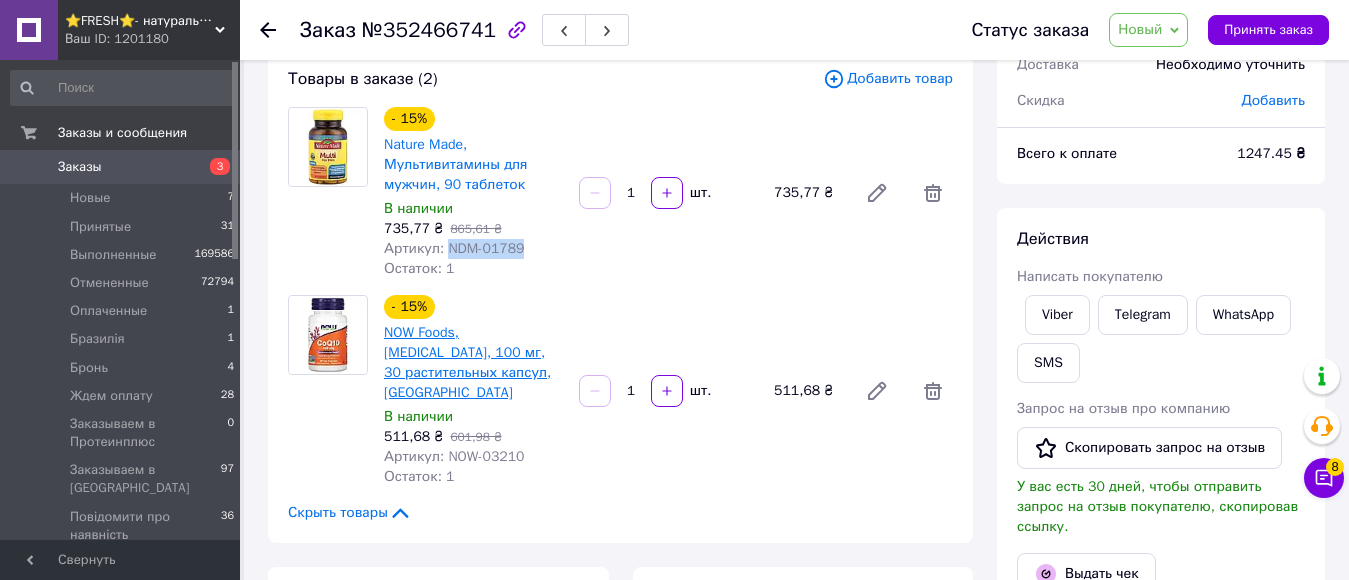 scroll, scrollTop: 157, scrollLeft: 0, axis: vertical 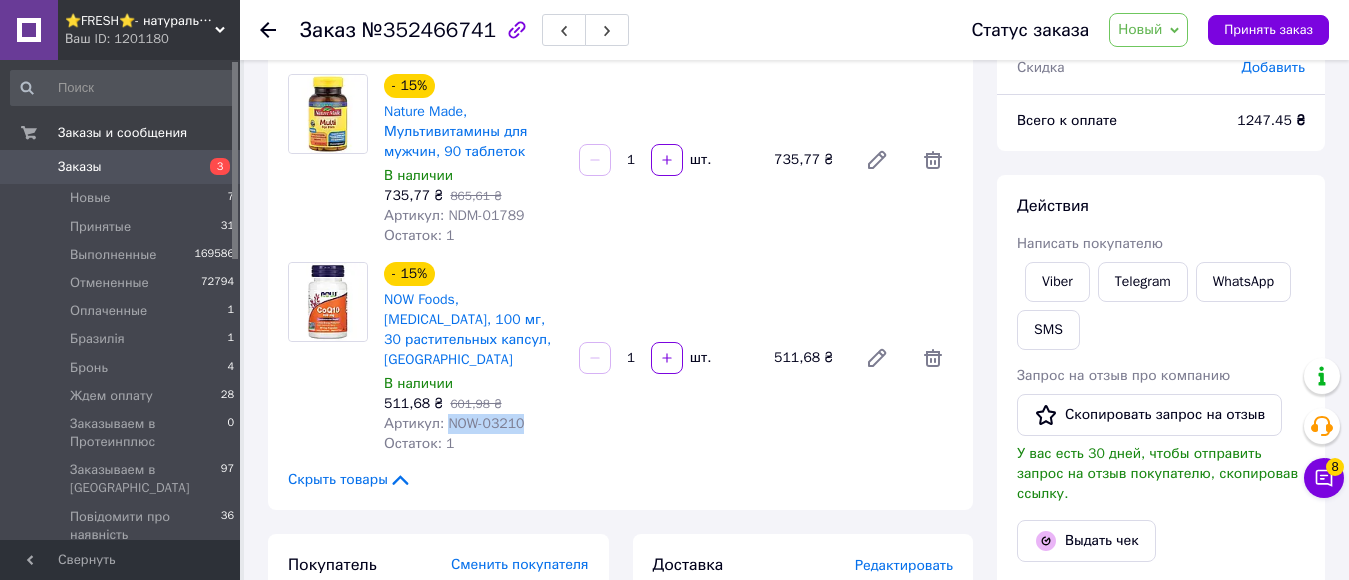 drag, startPoint x: 442, startPoint y: 403, endPoint x: 555, endPoint y: 405, distance: 113.0177 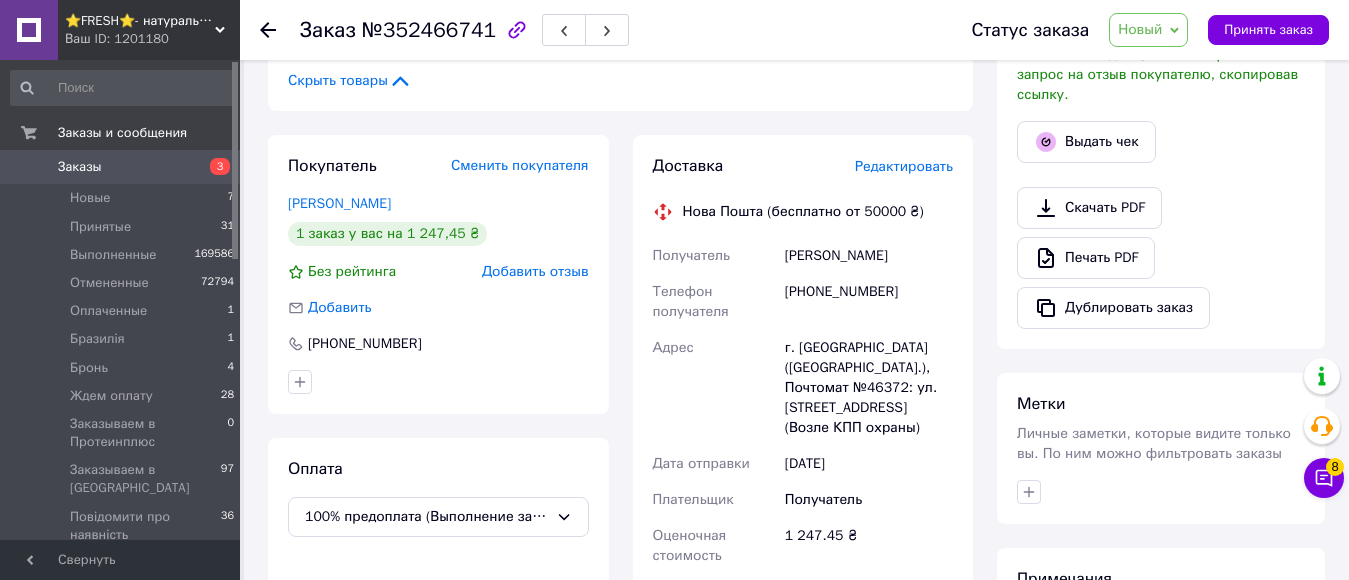 scroll, scrollTop: 557, scrollLeft: 0, axis: vertical 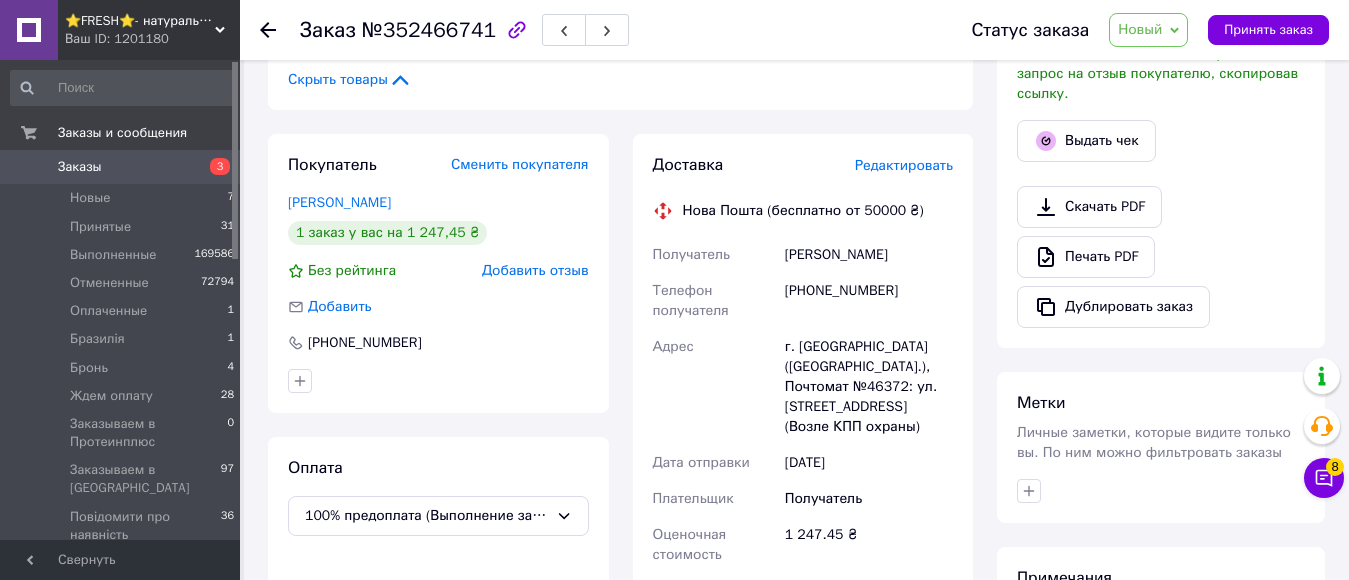 click on "+380982352287" at bounding box center [869, 301] 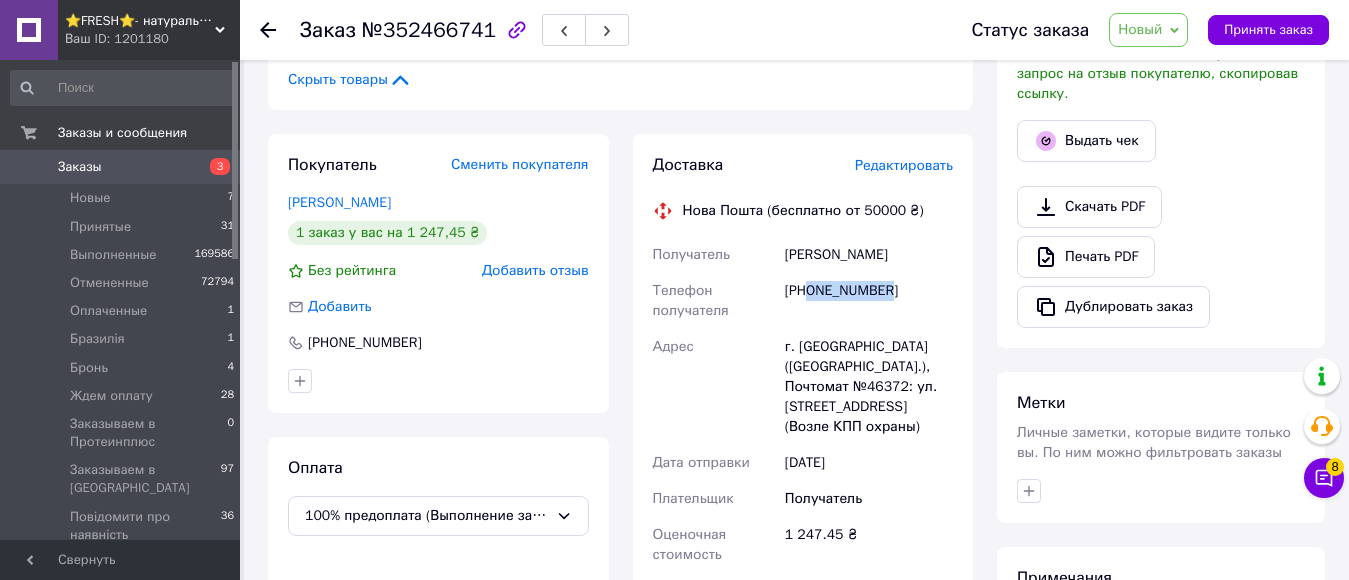 drag, startPoint x: 811, startPoint y: 271, endPoint x: 903, endPoint y: 274, distance: 92.0489 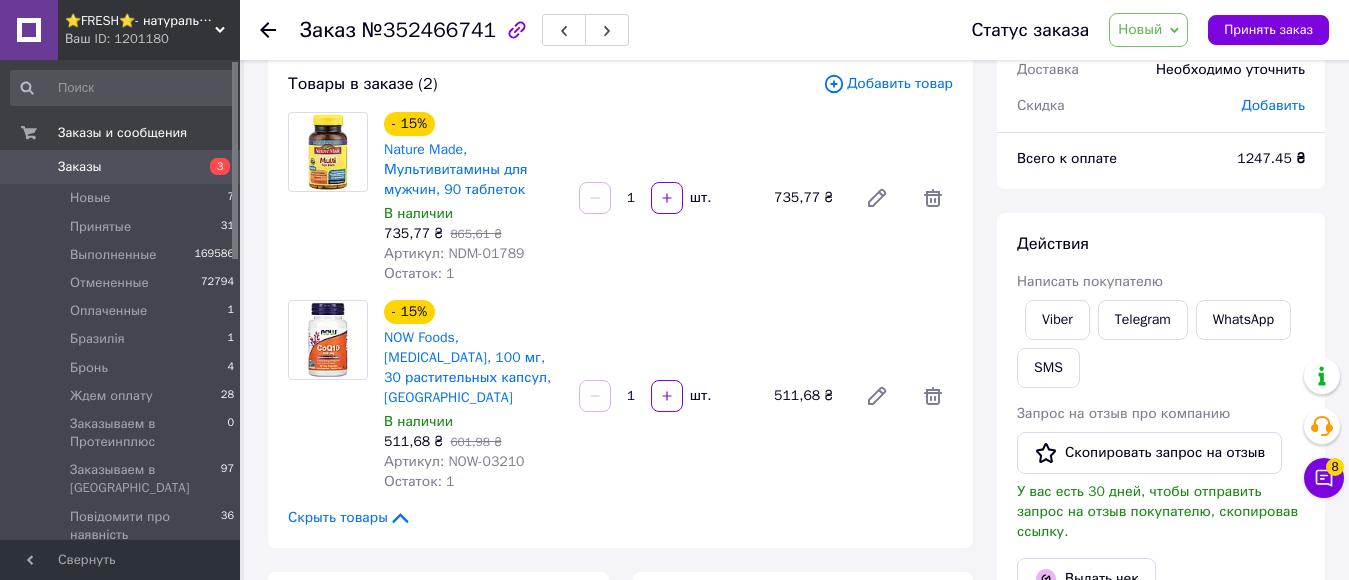 scroll, scrollTop: 0, scrollLeft: 0, axis: both 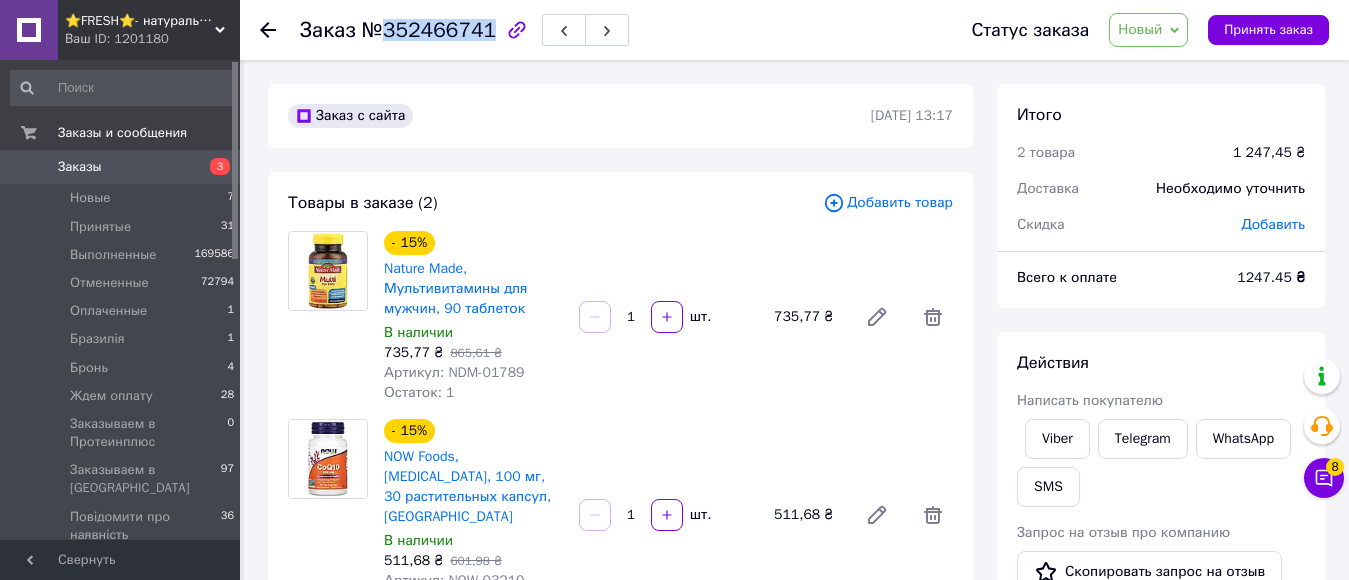 drag, startPoint x: 382, startPoint y: 34, endPoint x: 471, endPoint y: 28, distance: 89.20202 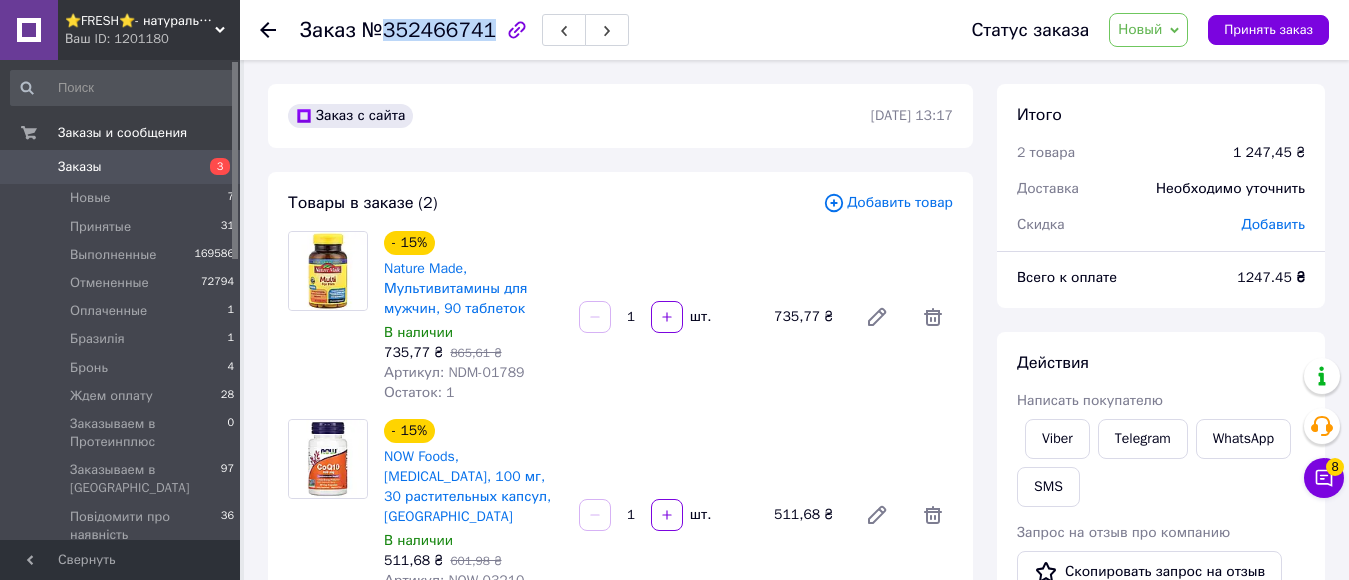 click on "№352466741" at bounding box center [429, 30] 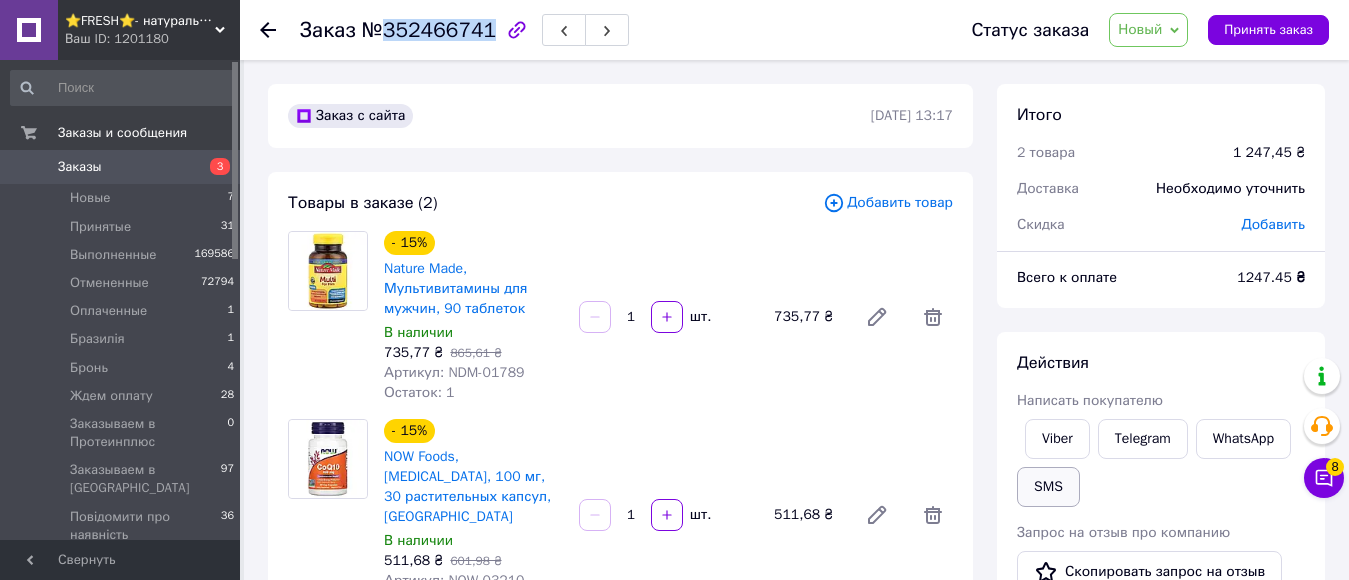 click on "SMS" at bounding box center [1048, 487] 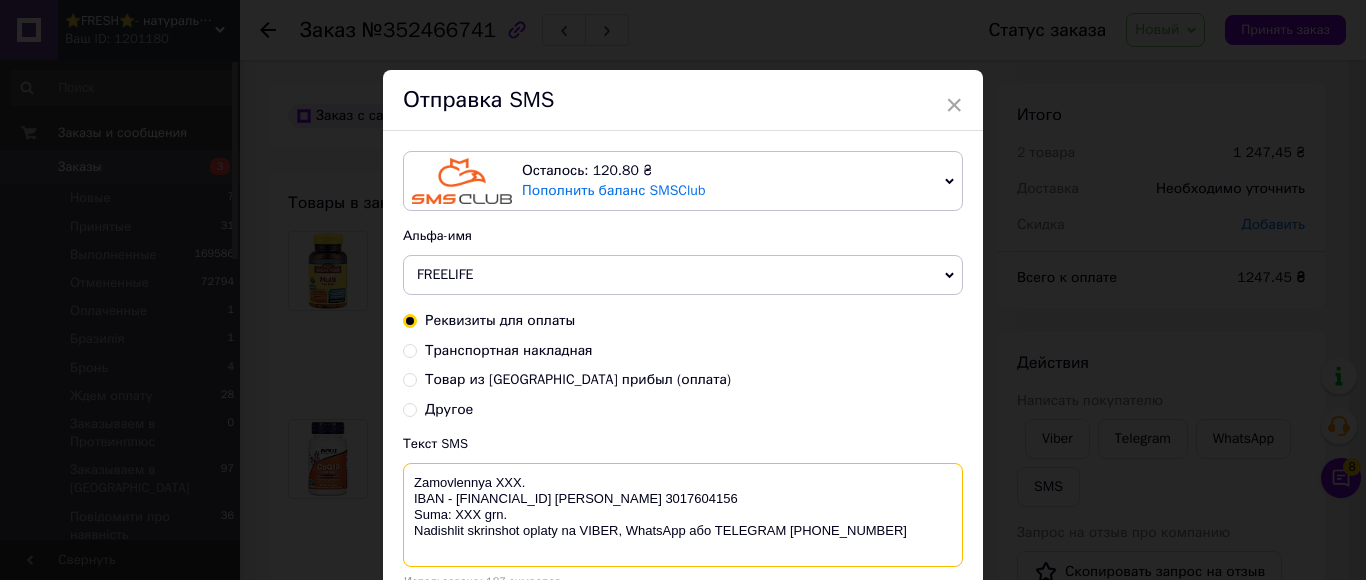 click on "Zamovlennya XXX.
IBAN - UA093052990000026007016205594 Василенко Ігор Валерійович ЄДРПОУ 3017604156
Suma: ХХХ grn.
Nadishlit skrinshot oplaty na VIBER, WhatsApp або TELEGRAM +380956823454" at bounding box center (683, 515) 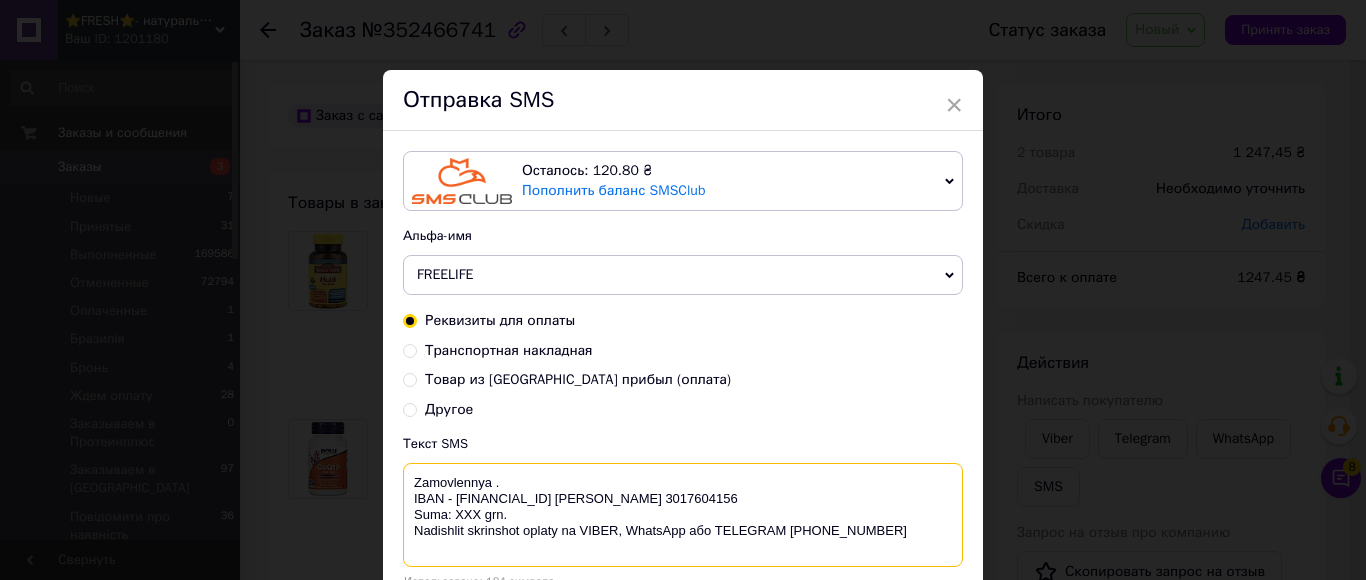 paste on "352466741" 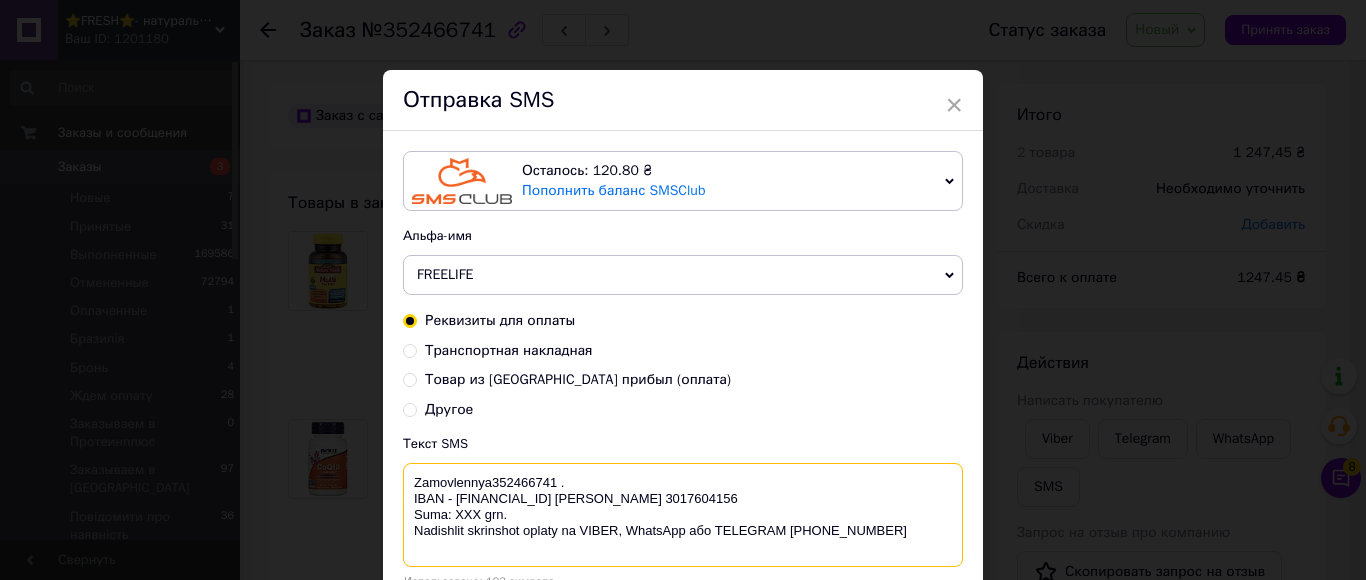 click on "Zamovlennya352466741 .
IBAN - UA093052990000026007016205594 Василенко Ігор Валерійович ЄДРПОУ 3017604156
Suma: ХХХ grn.
Nadishlit skrinshot oplaty na VIBER, WhatsApp або TELEGRAM +380956823454" at bounding box center (683, 515) 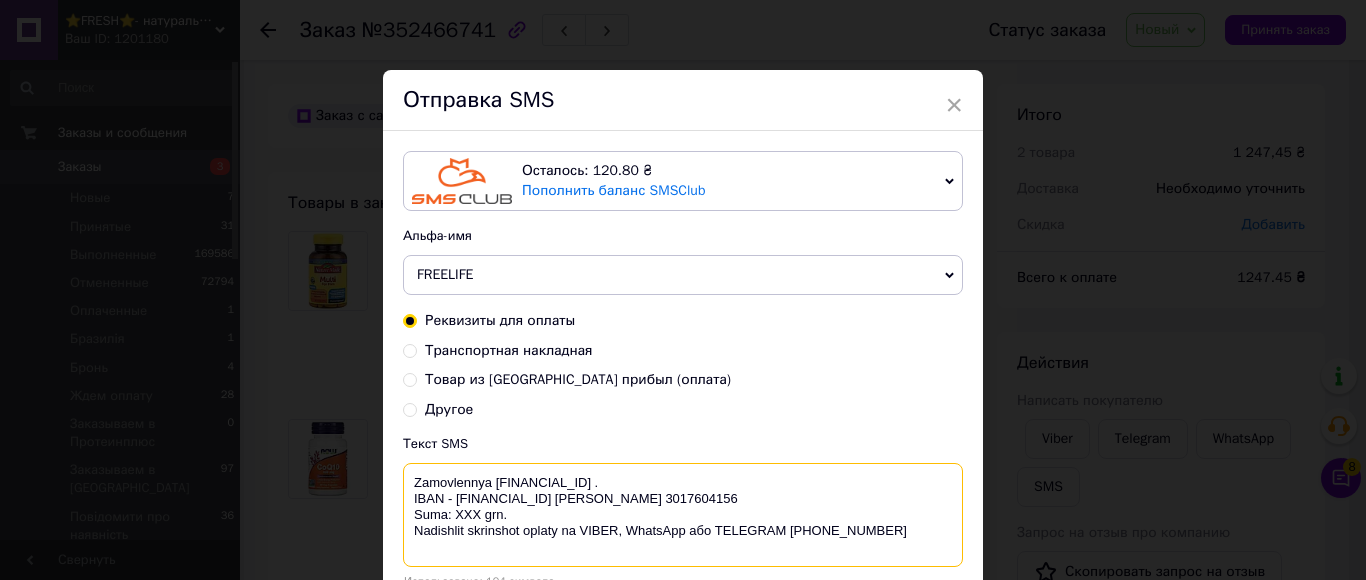 click on "Zamovlennya 352466741 .
IBAN - UA093052990000026007016205594 Василенко Ігор Валерійович ЄДРПОУ 3017604156
Suma: ХХХ grn.
Nadishlit skrinshot oplaty na VIBER, WhatsApp або TELEGRAM +380956823454" at bounding box center [683, 515] 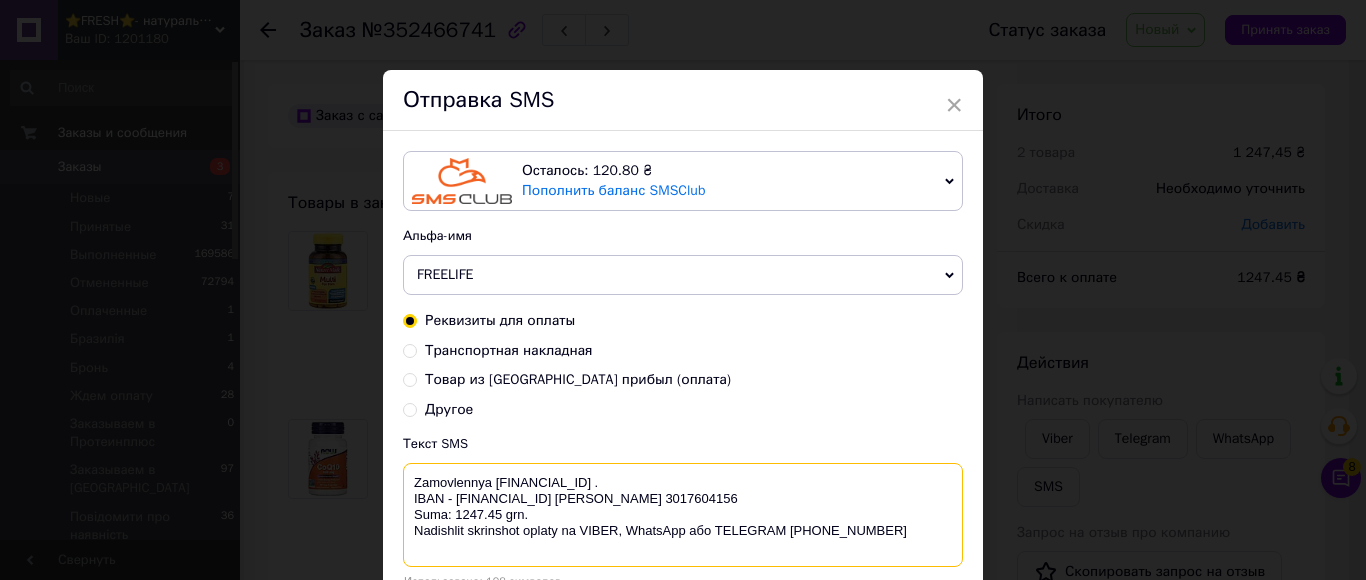 drag, startPoint x: 557, startPoint y: 544, endPoint x: 412, endPoint y: 476, distance: 160.15305 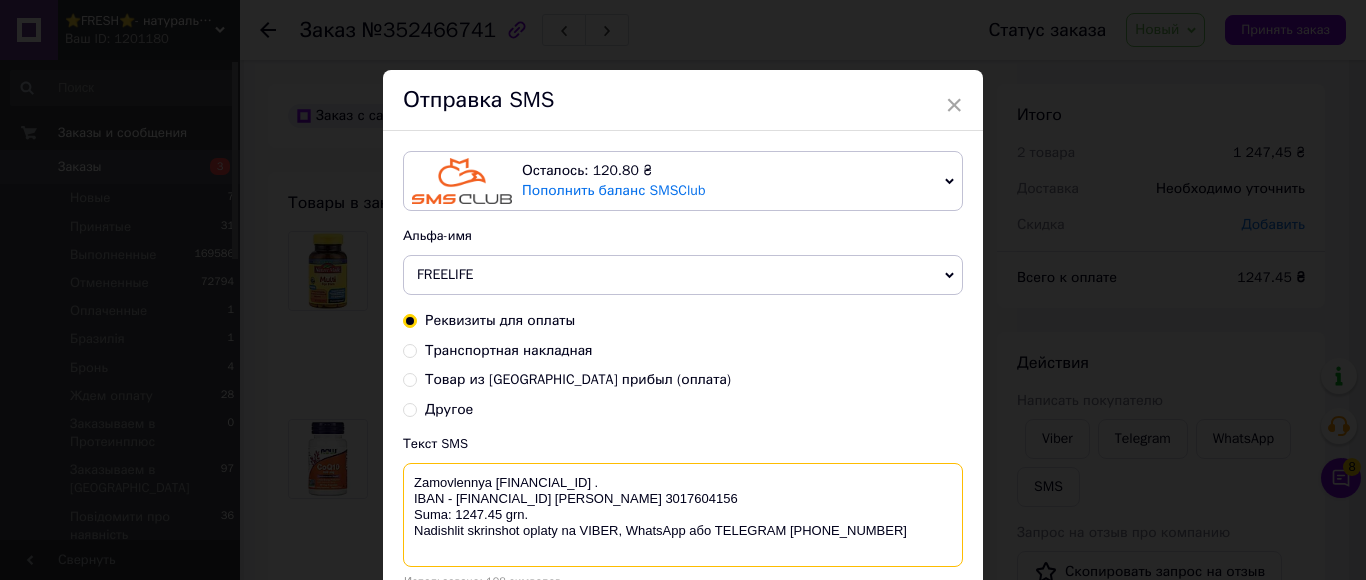 click on "Zamovlennya 352466741 .
IBAN - UA093052990000026007016205594 Василенко Ігор Валерійович ЄДРПОУ 3017604156
Suma: 1247.45 grn.
Nadishlit skrinshot oplaty na VIBER, WhatsApp або TELEGRAM +380956823454" at bounding box center [683, 515] 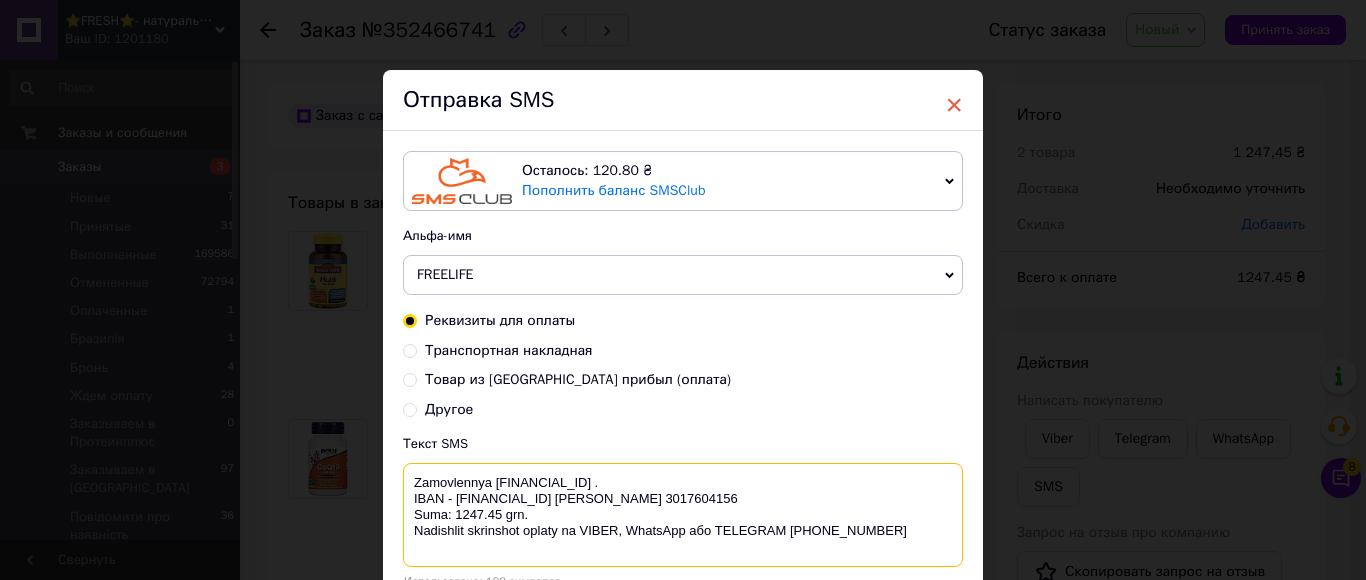 type on "Zamovlennya 352466741 .
IBAN - UA093052990000026007016205594 Василенко Ігор Валерійович ЄДРПОУ 3017604156
Suma: 1247.45 grn.
Nadishlit skrinshot oplaty na VIBER, WhatsApp або TELEGRAM +380956823454" 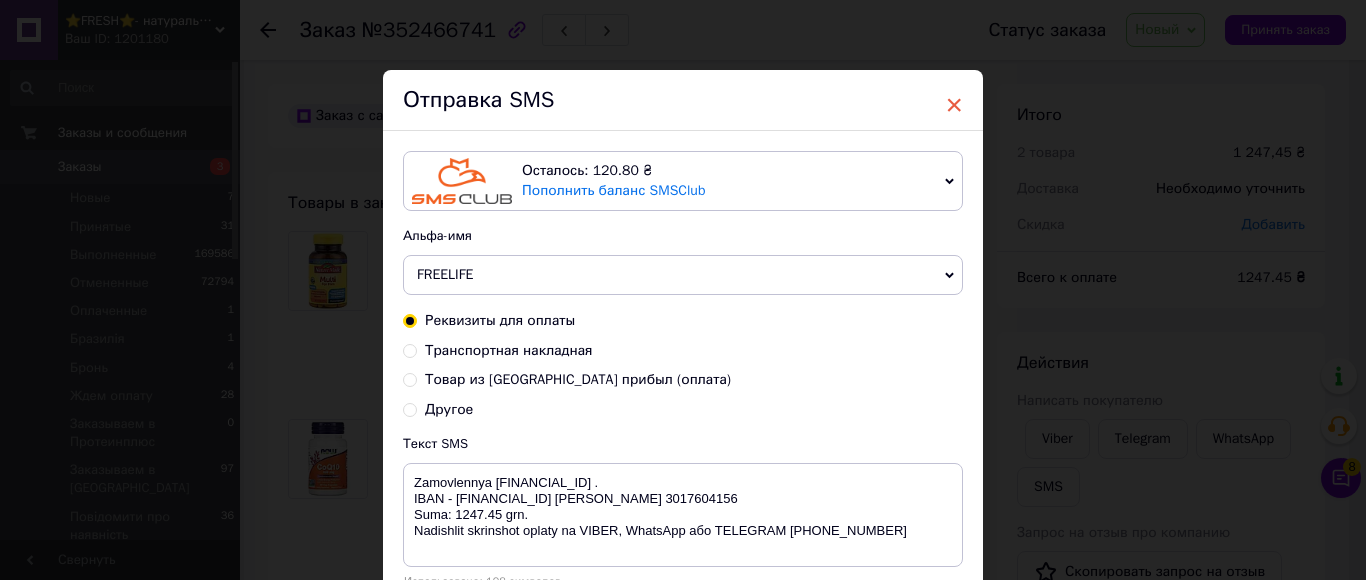 click on "×" at bounding box center [954, 105] 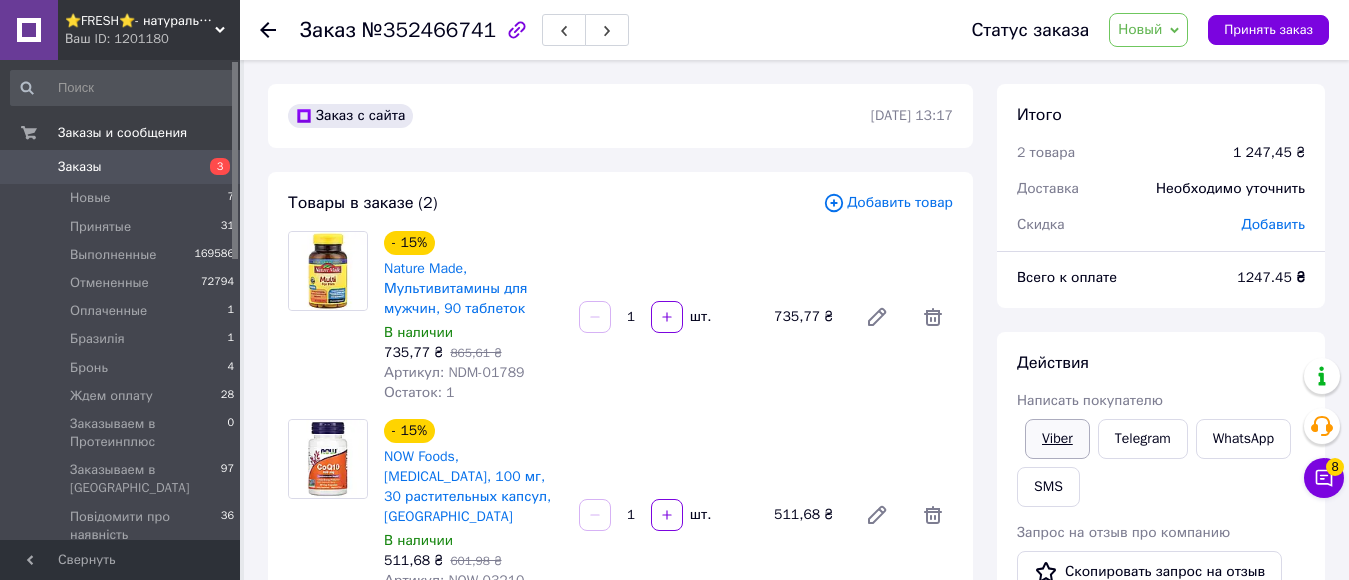 click on "Viber" at bounding box center [1057, 439] 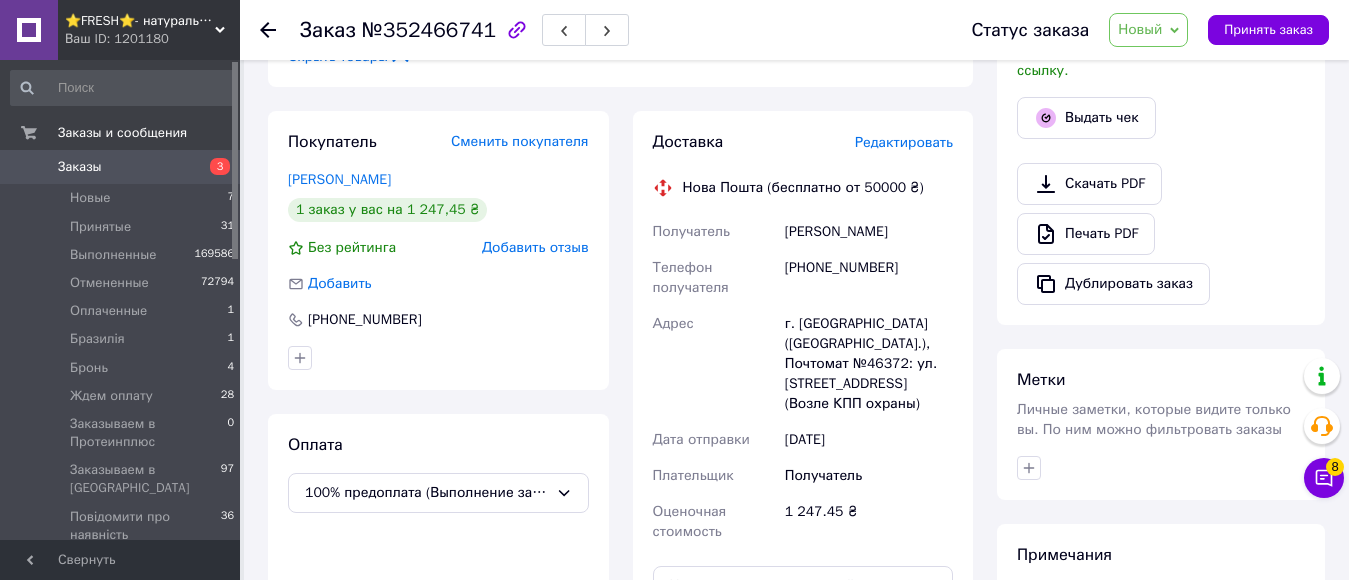 scroll, scrollTop: 800, scrollLeft: 0, axis: vertical 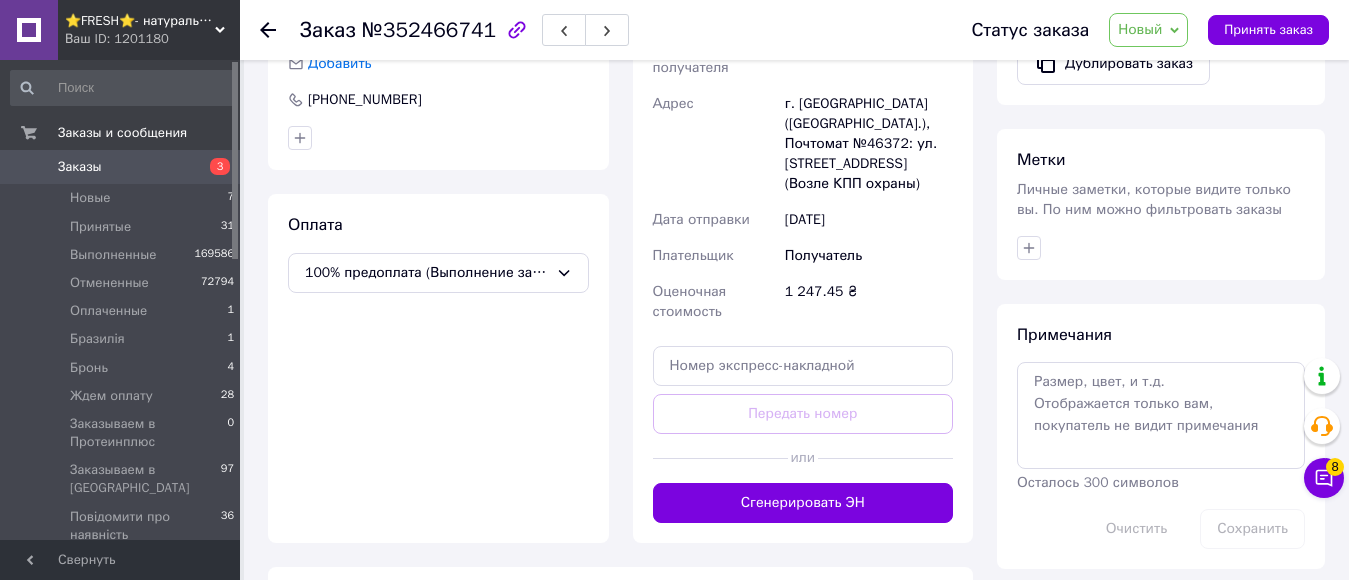 click on "Новый" at bounding box center [1140, 29] 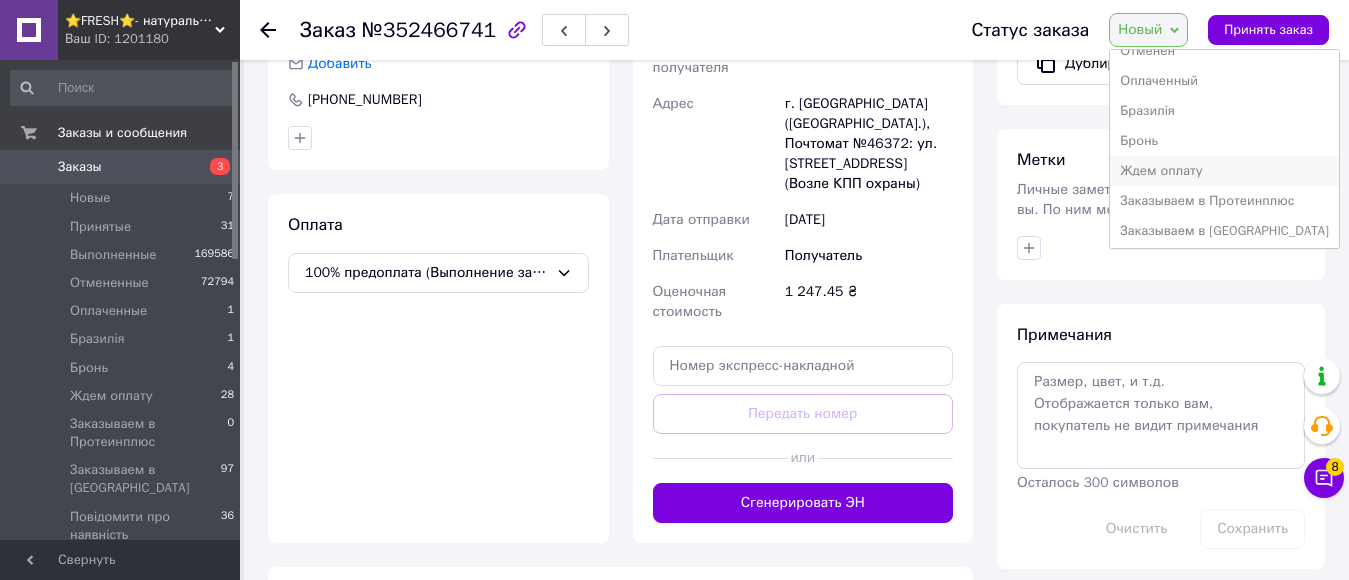 scroll, scrollTop: 100, scrollLeft: 0, axis: vertical 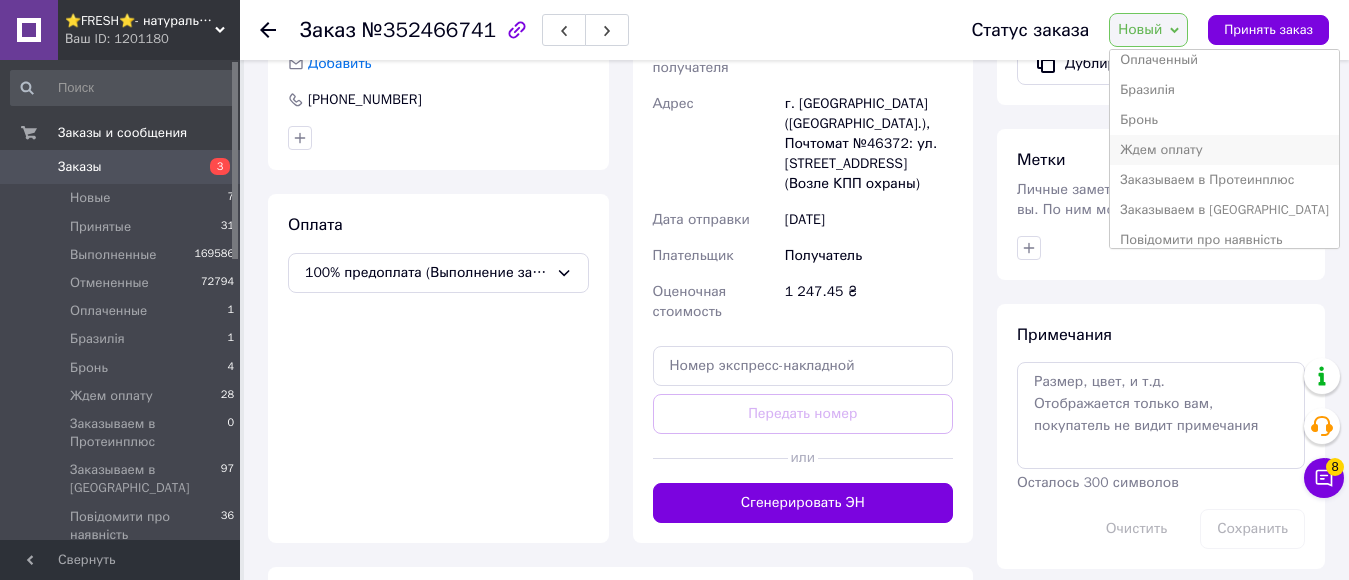 click on "Ждем оплату" at bounding box center [1224, 150] 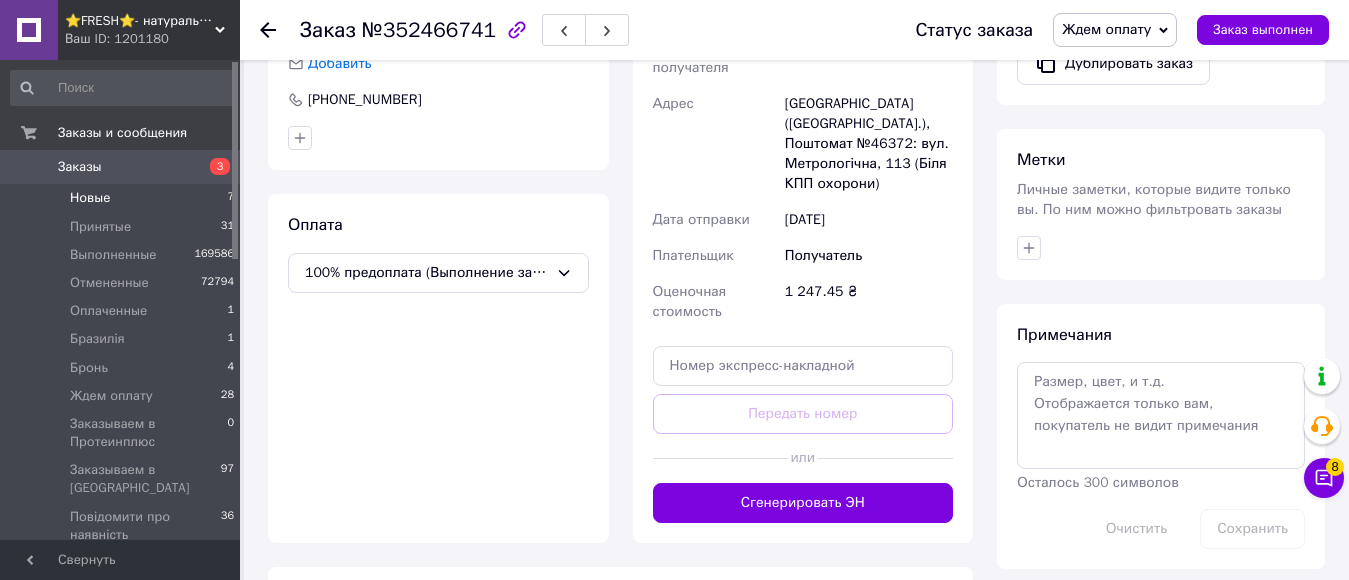 click on "Новые" at bounding box center [90, 198] 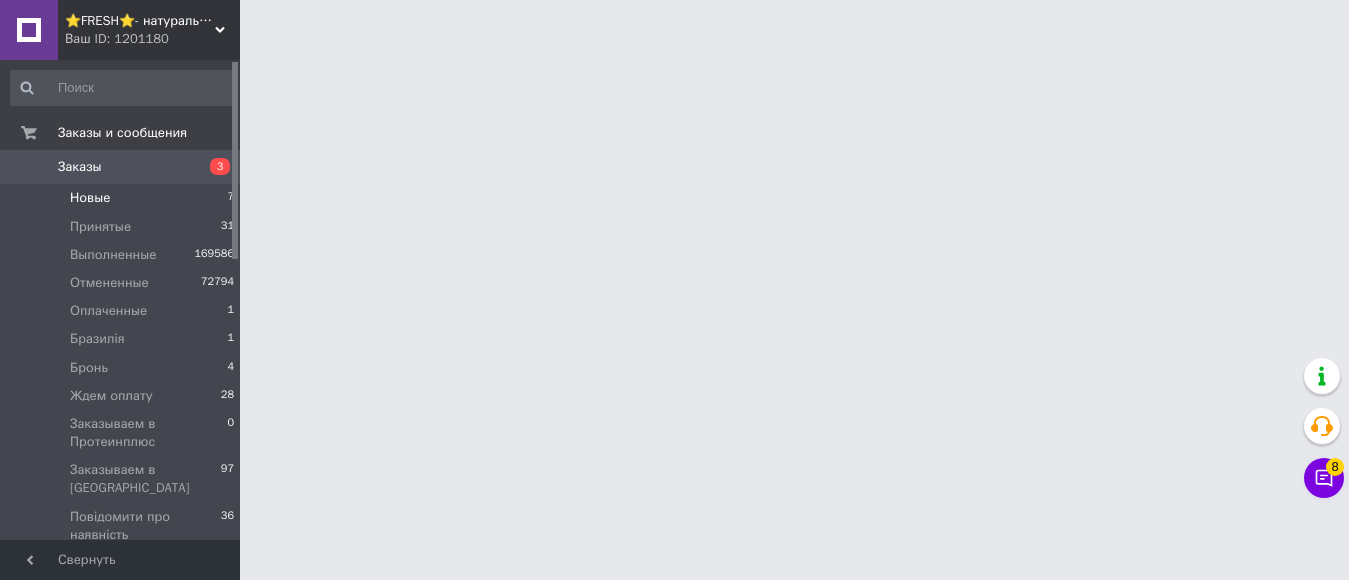 scroll, scrollTop: 0, scrollLeft: 0, axis: both 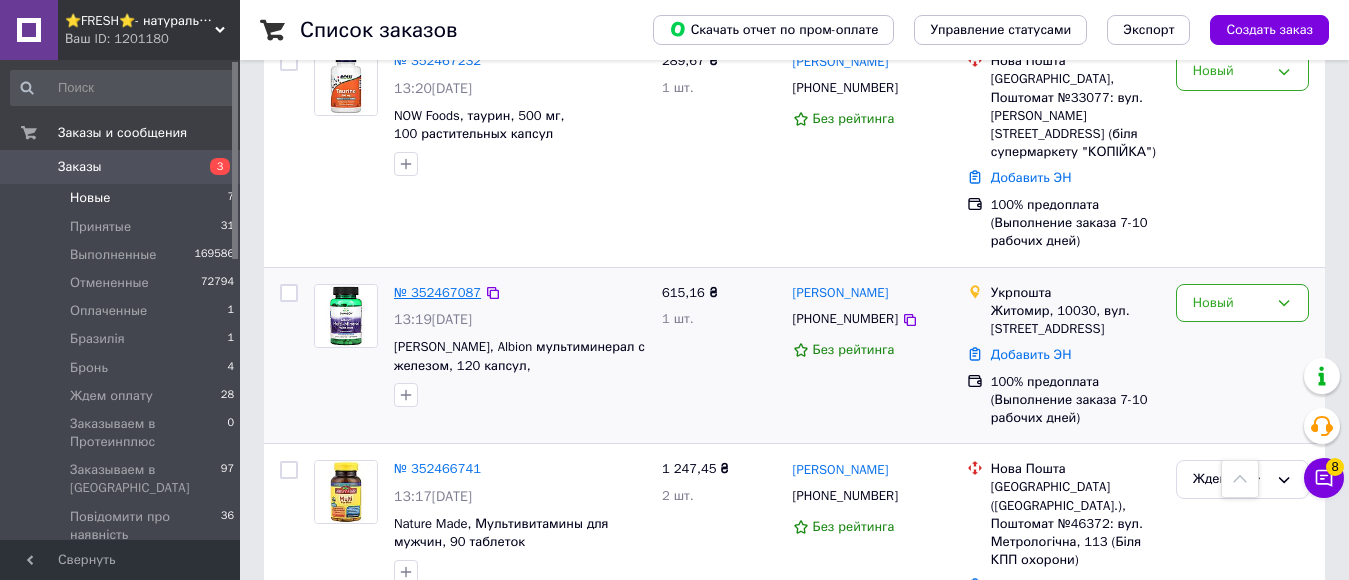 click on "№ 352467087" at bounding box center (437, 292) 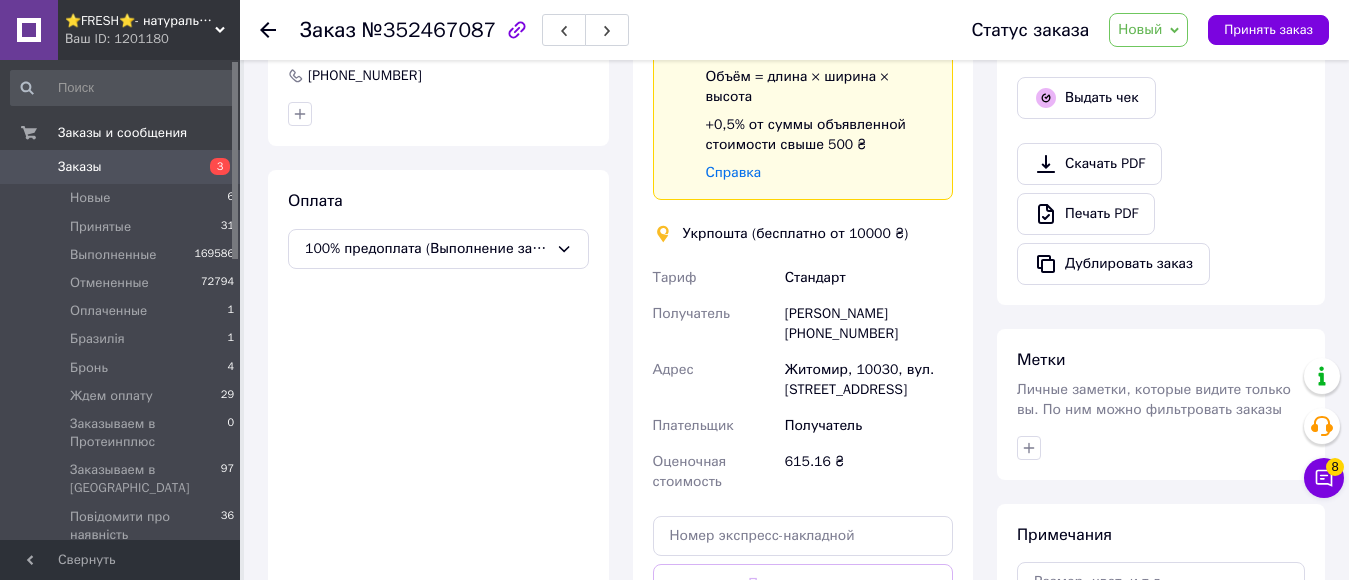 scroll, scrollTop: 0, scrollLeft: 0, axis: both 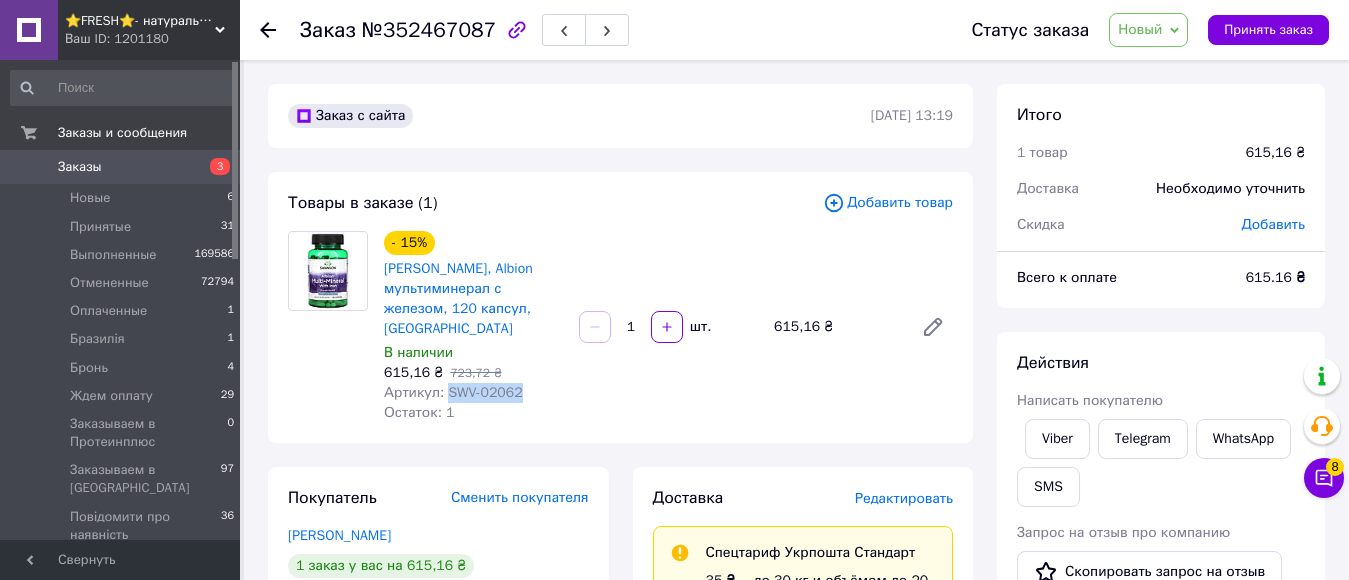 drag, startPoint x: 442, startPoint y: 371, endPoint x: 523, endPoint y: 374, distance: 81.055534 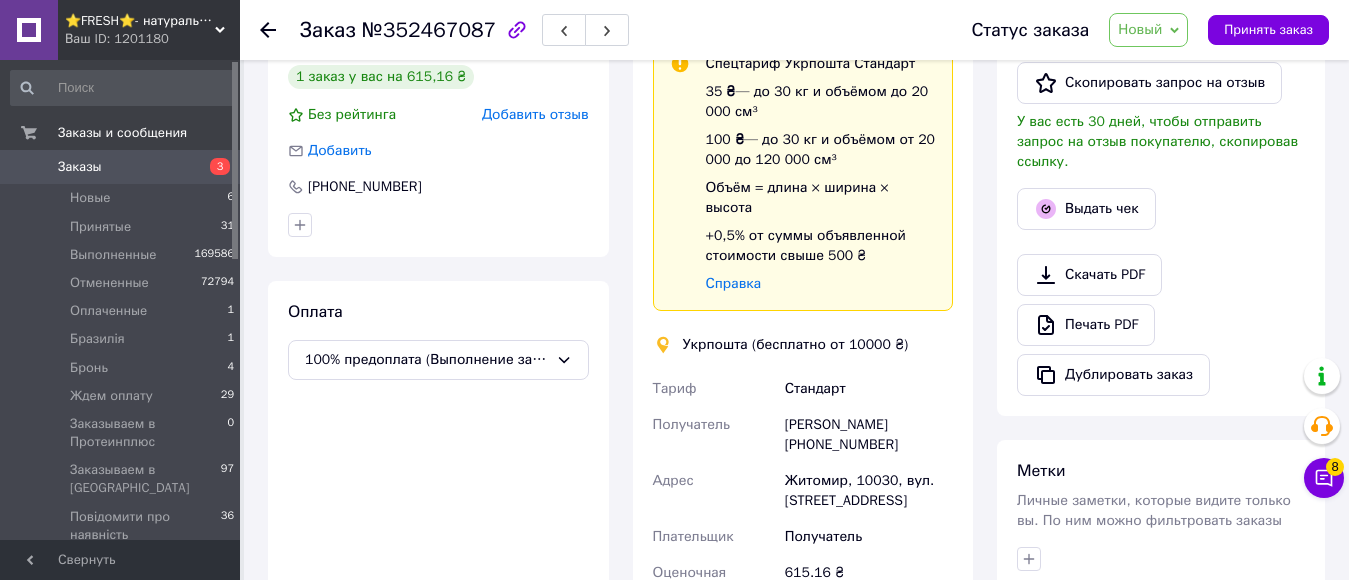 scroll, scrollTop: 500, scrollLeft: 0, axis: vertical 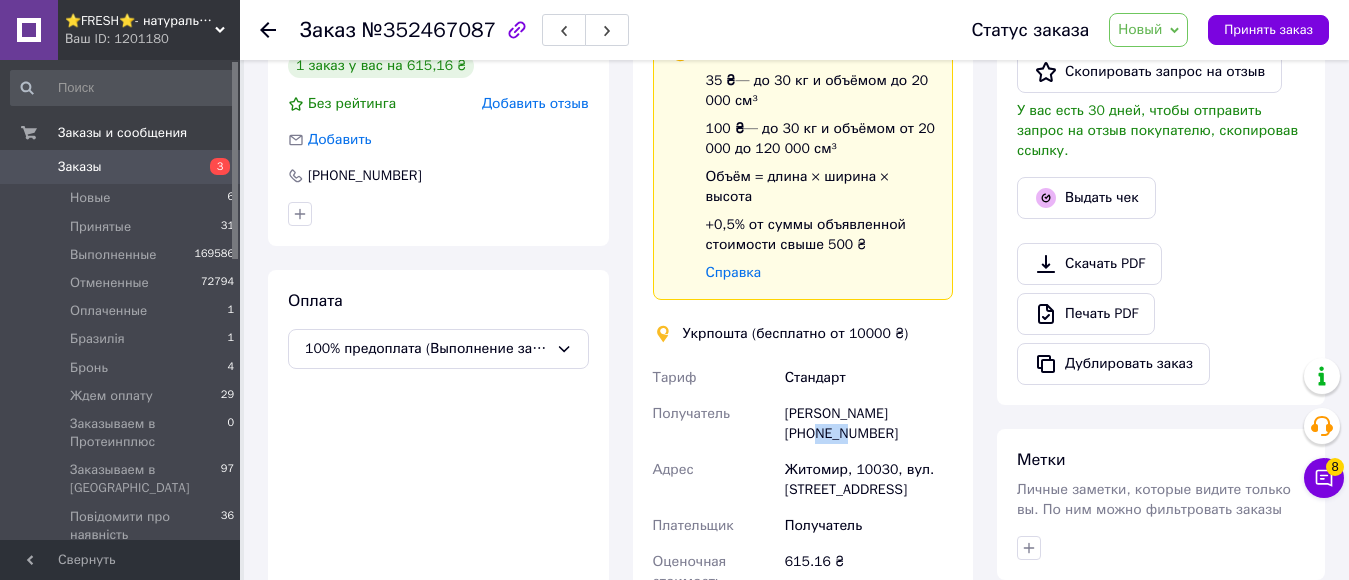 drag, startPoint x: 809, startPoint y: 394, endPoint x: 930, endPoint y: 381, distance: 121.69634 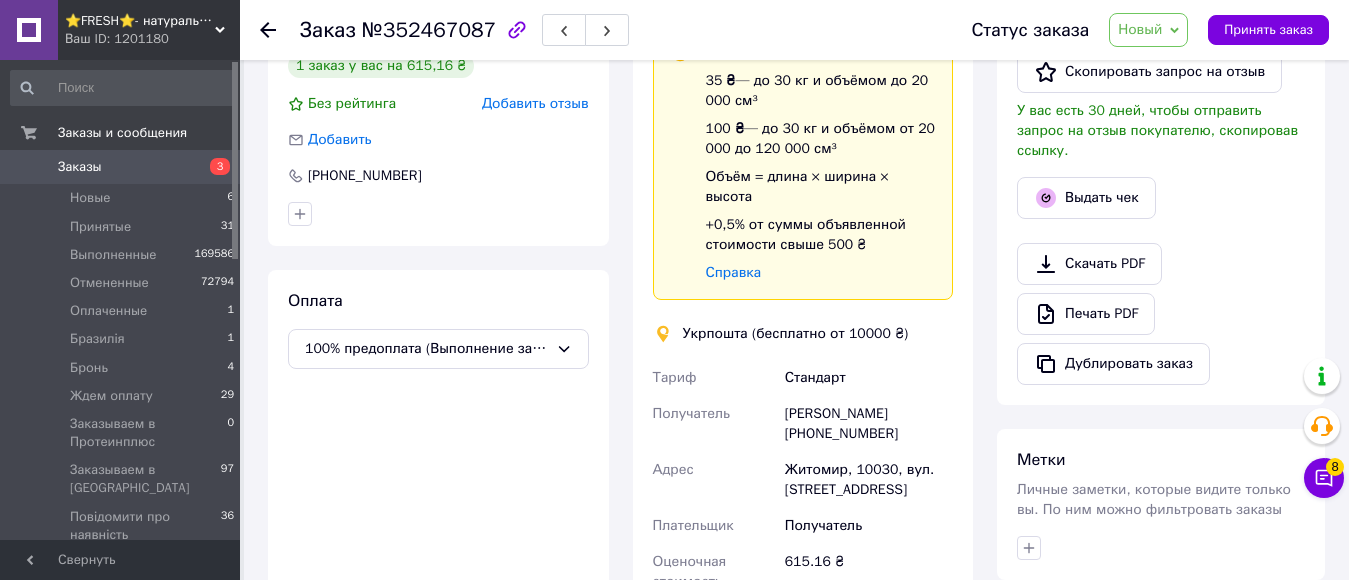 drag, startPoint x: 808, startPoint y: 394, endPoint x: 884, endPoint y: 397, distance: 76.05919 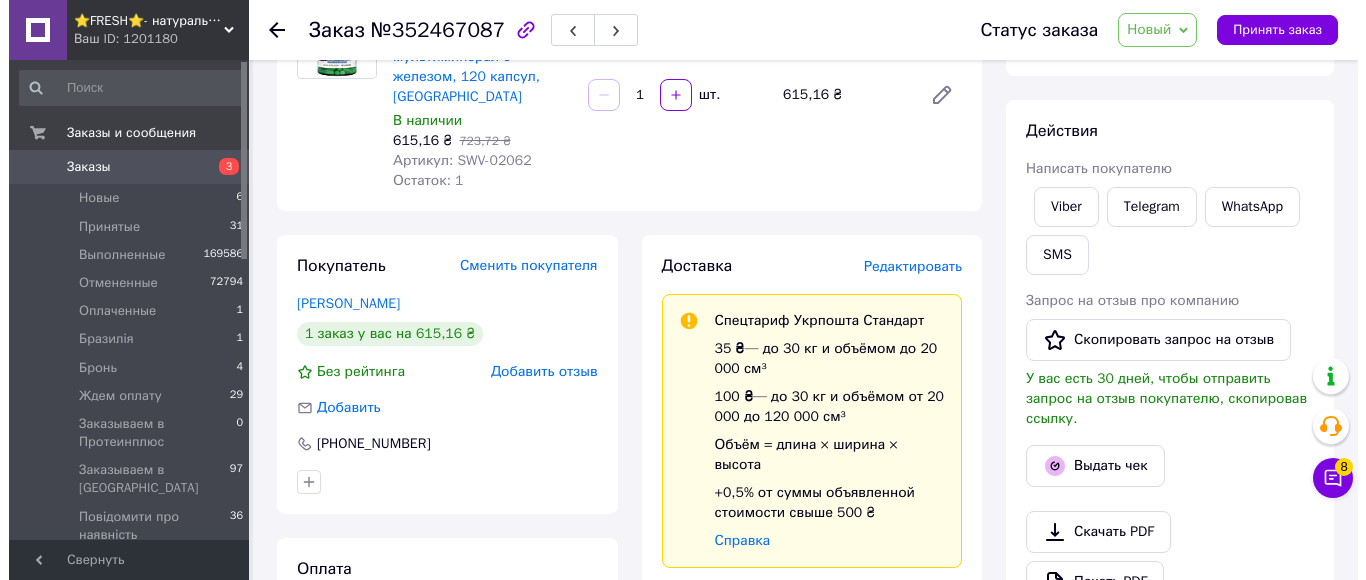 scroll, scrollTop: 0, scrollLeft: 0, axis: both 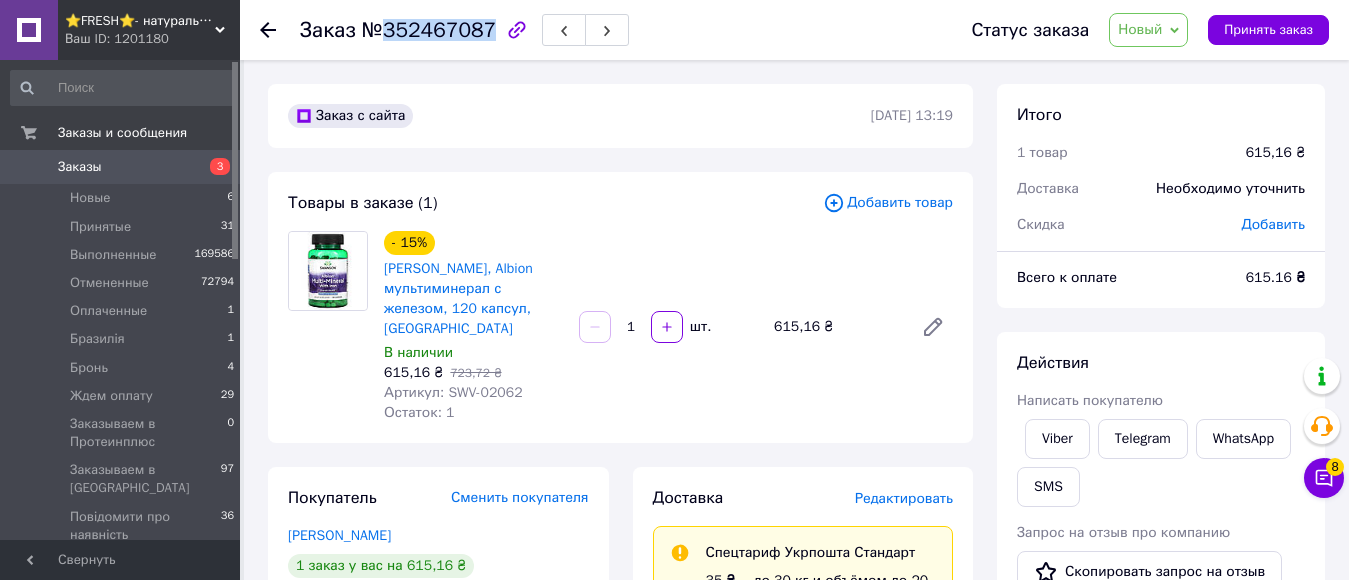 drag, startPoint x: 381, startPoint y: 27, endPoint x: 475, endPoint y: 30, distance: 94.04786 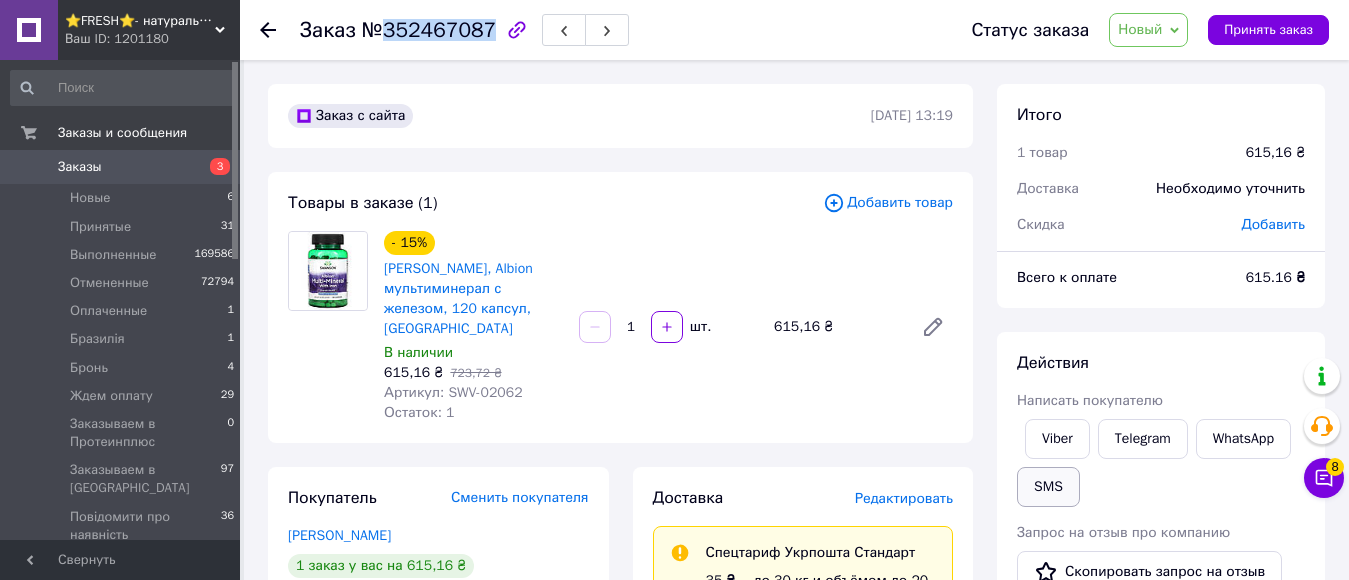 click on "SMS" at bounding box center (1048, 487) 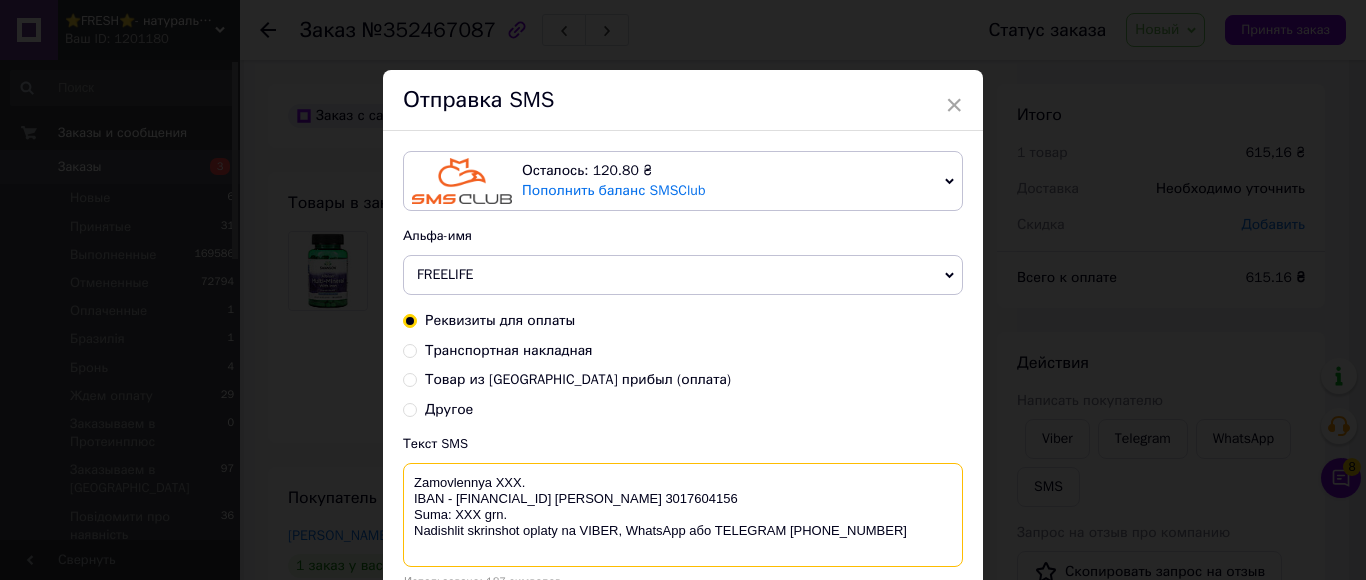 click on "Zamovlennya XXX.
IBAN - UA093052990000026007016205594 Василенко Ігор Валерійович ЄДРПОУ 3017604156
Suma: ХХХ grn.
Nadishlit skrinshot oplaty na VIBER, WhatsApp або TELEGRAM +380956823454" at bounding box center [683, 515] 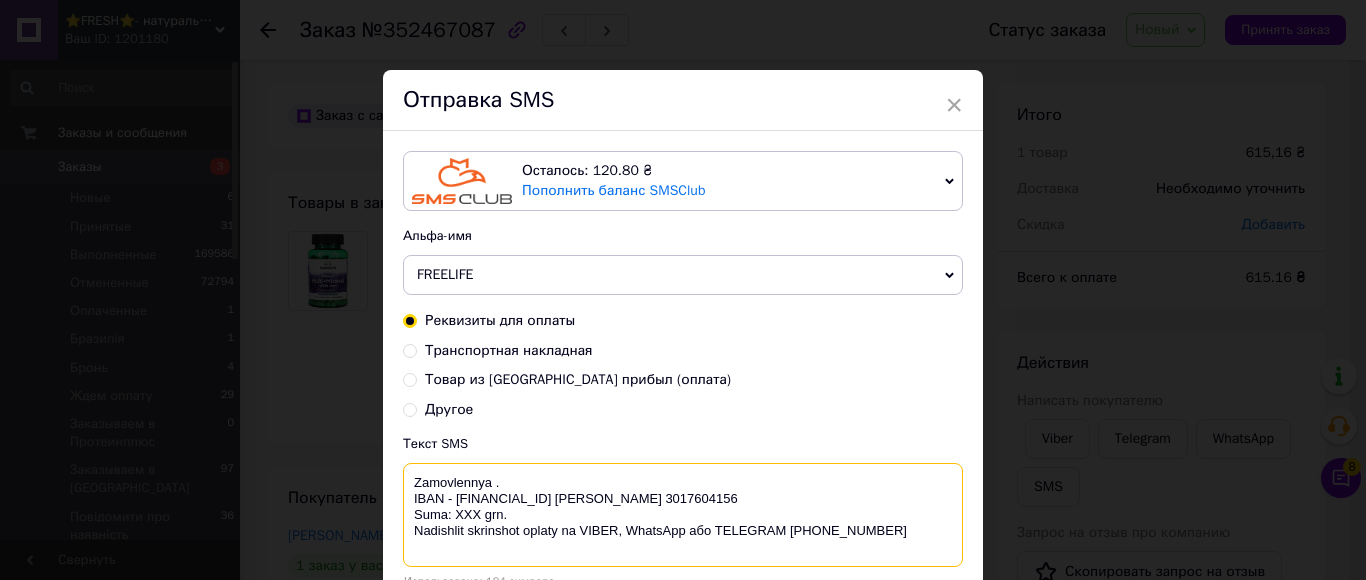paste on "352467087" 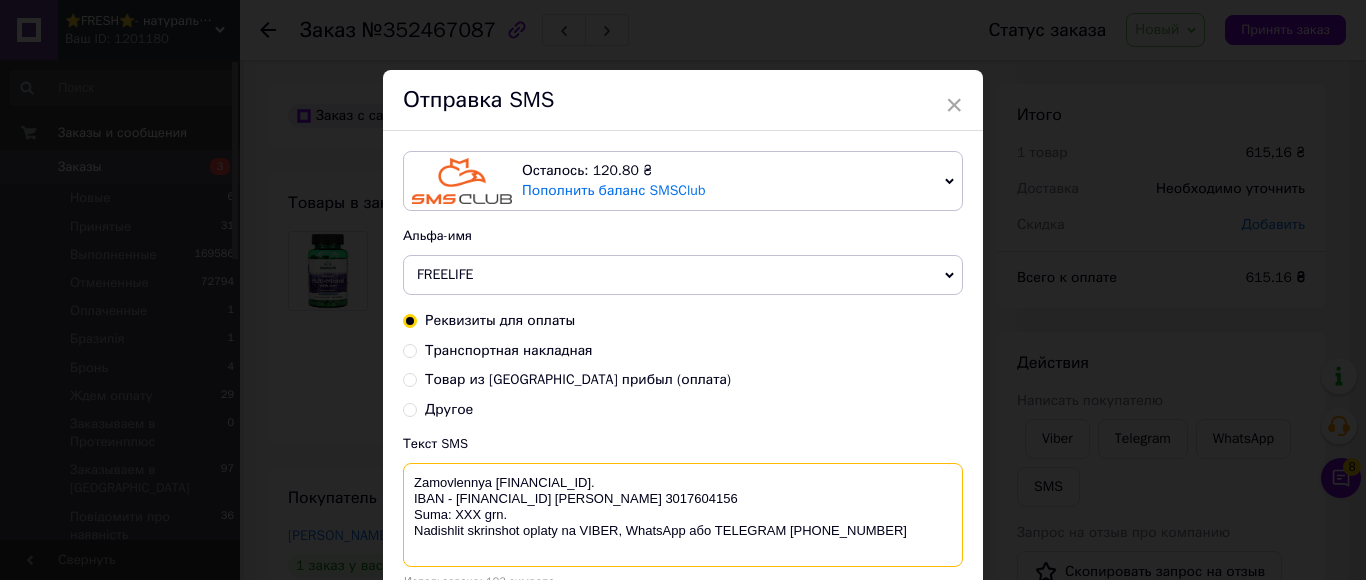 click on "Zamovlennya 352467087.
IBAN - UA093052990000026007016205594 Василенко Ігор Валерійович ЄДРПОУ 3017604156
Suma: ХХХ grn.
Nadishlit skrinshot oplaty na VIBER, WhatsApp або TELEGRAM +380956823454" at bounding box center (683, 515) 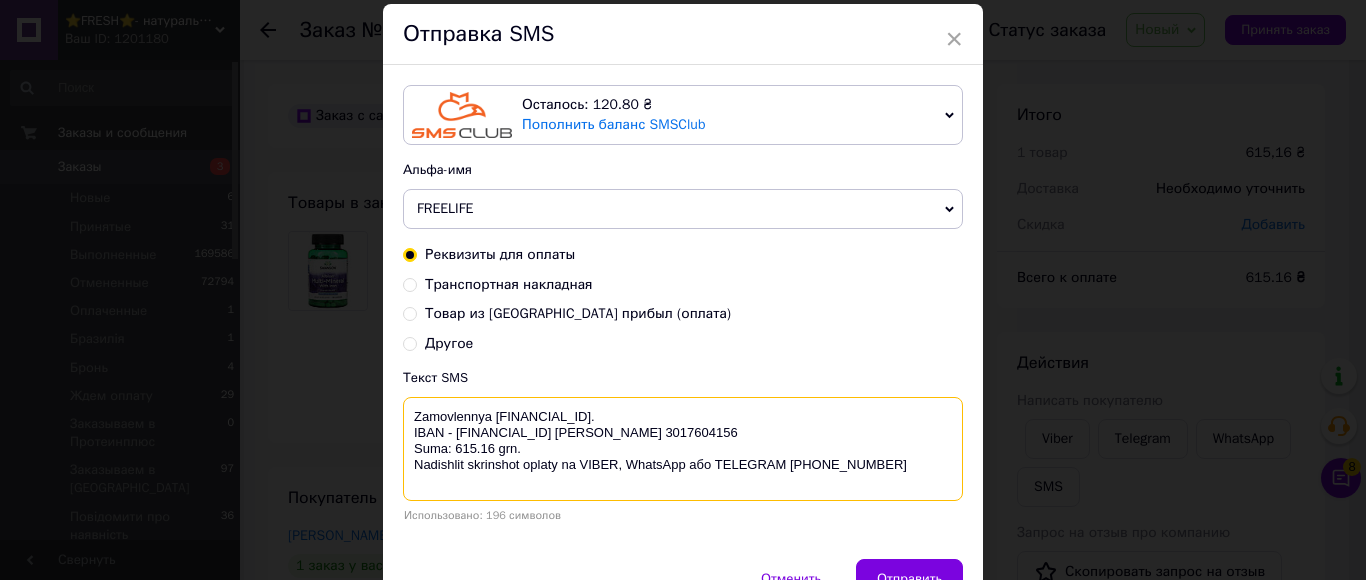 scroll, scrollTop: 100, scrollLeft: 0, axis: vertical 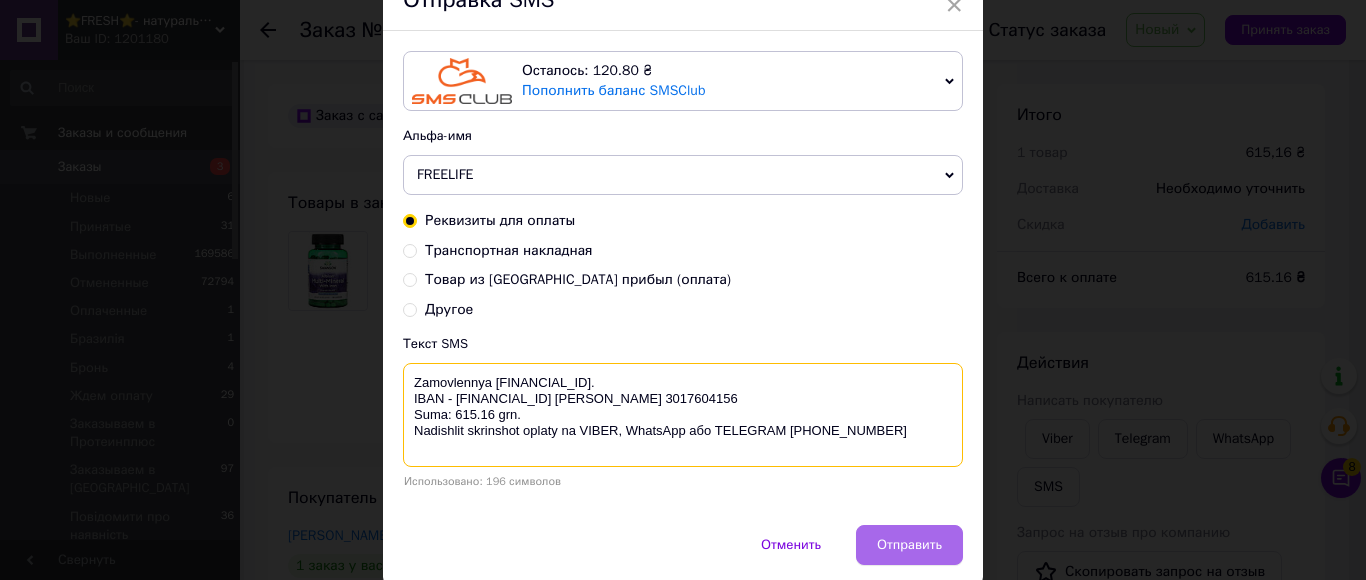 type on "Zamovlennya 352467087.
IBAN - UA093052990000026007016205594 Василенко Ігор Валерійович ЄДРПОУ 3017604156
Suma: 615.16 grn.
Nadishlit skrinshot oplaty na VIBER, WhatsApp або TELEGRAM +380956823454" 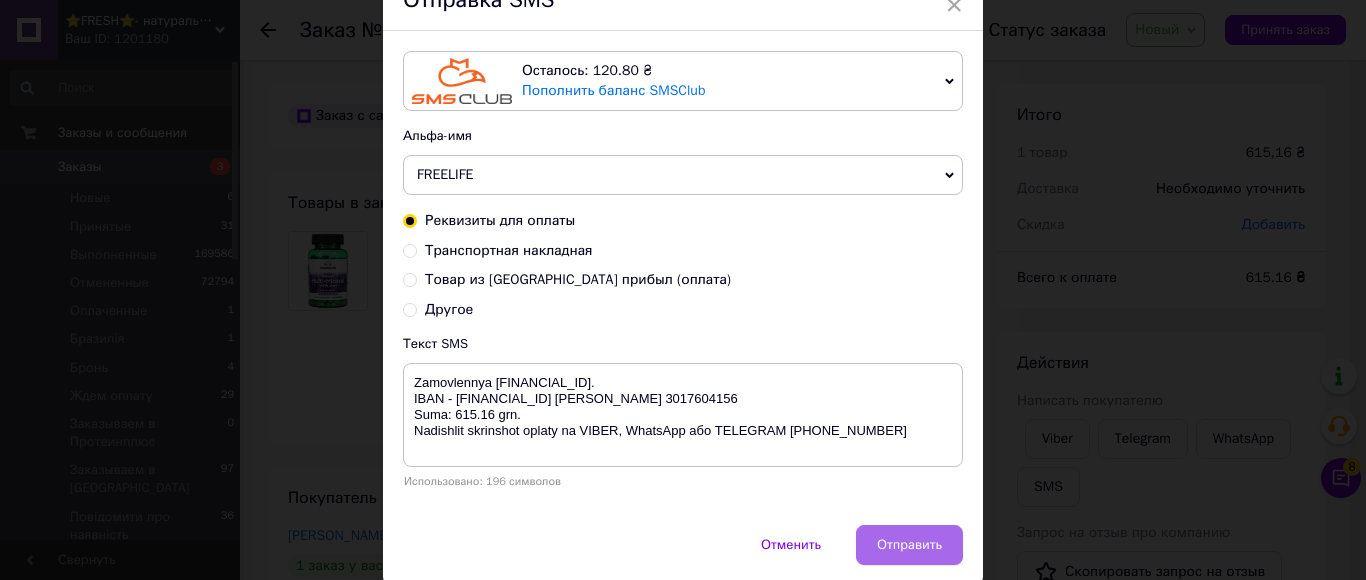 click on "Отправить" at bounding box center (909, 545) 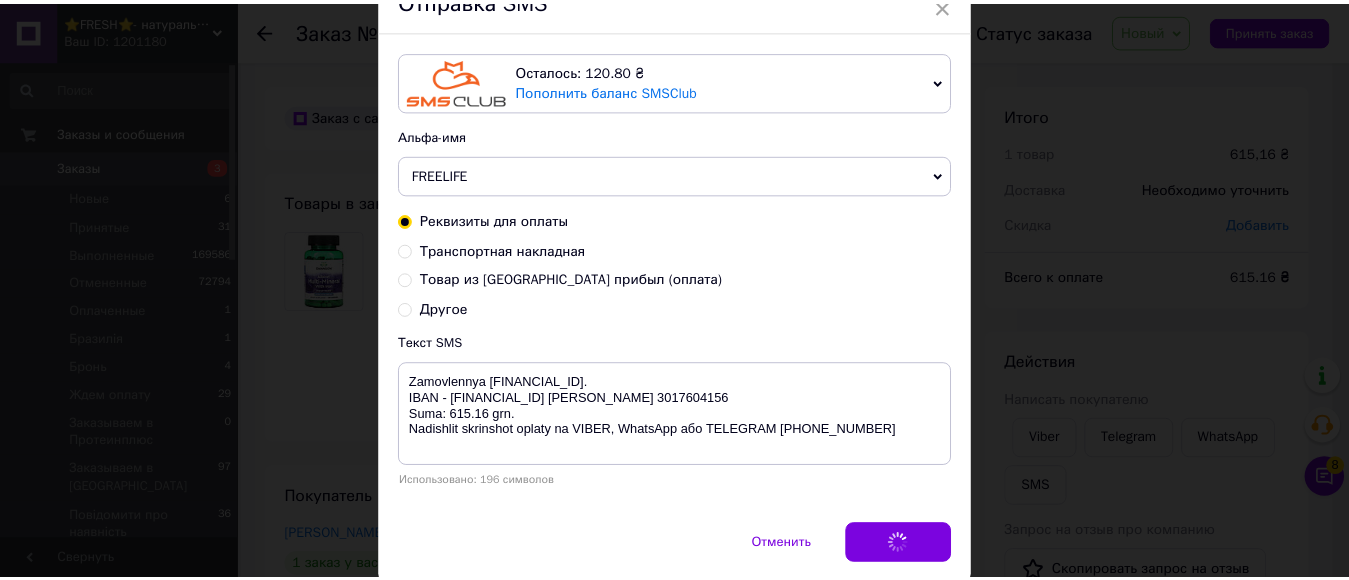scroll, scrollTop: 0, scrollLeft: 0, axis: both 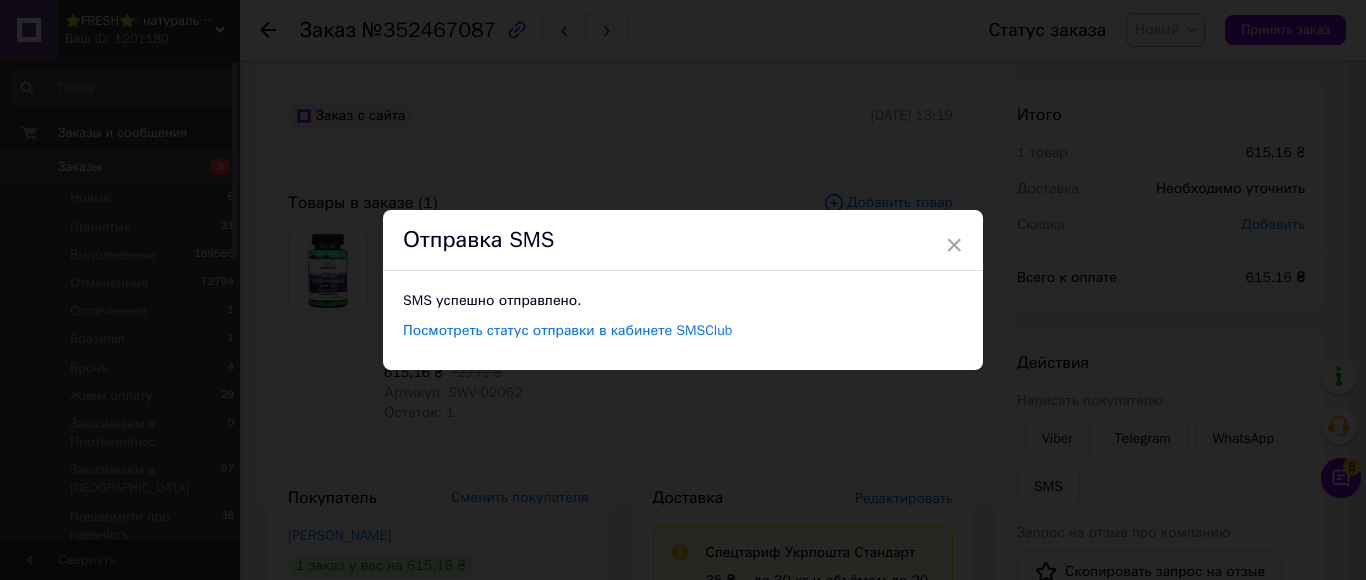 click on "×" at bounding box center [954, 245] 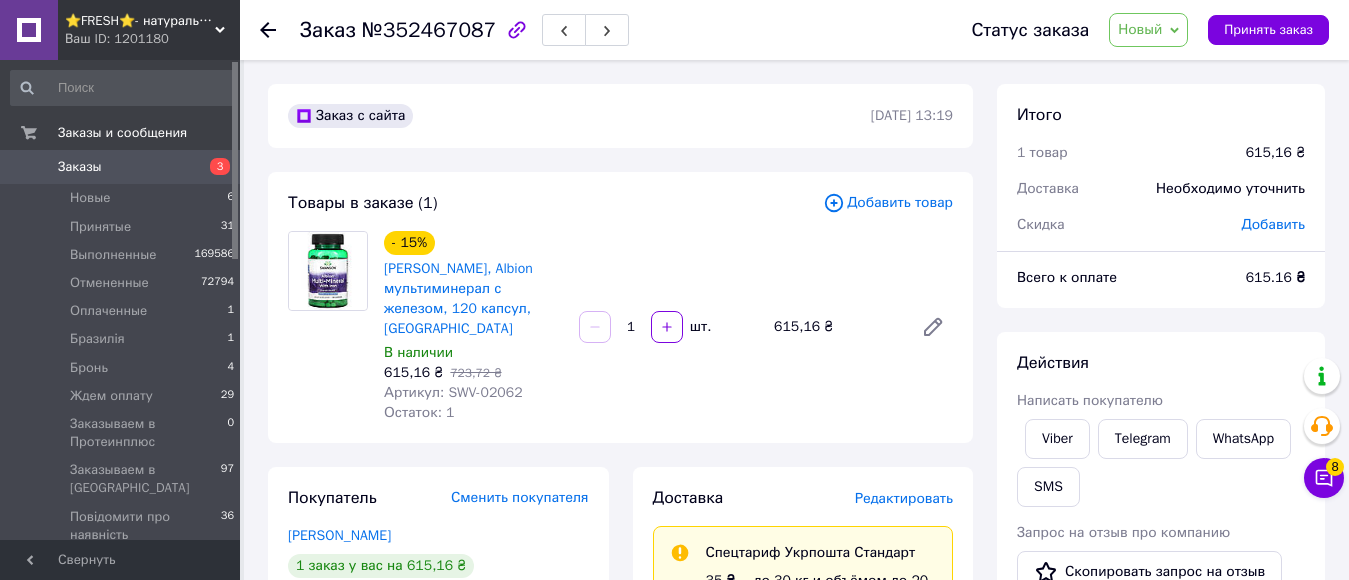 click on "Новый" at bounding box center [1140, 29] 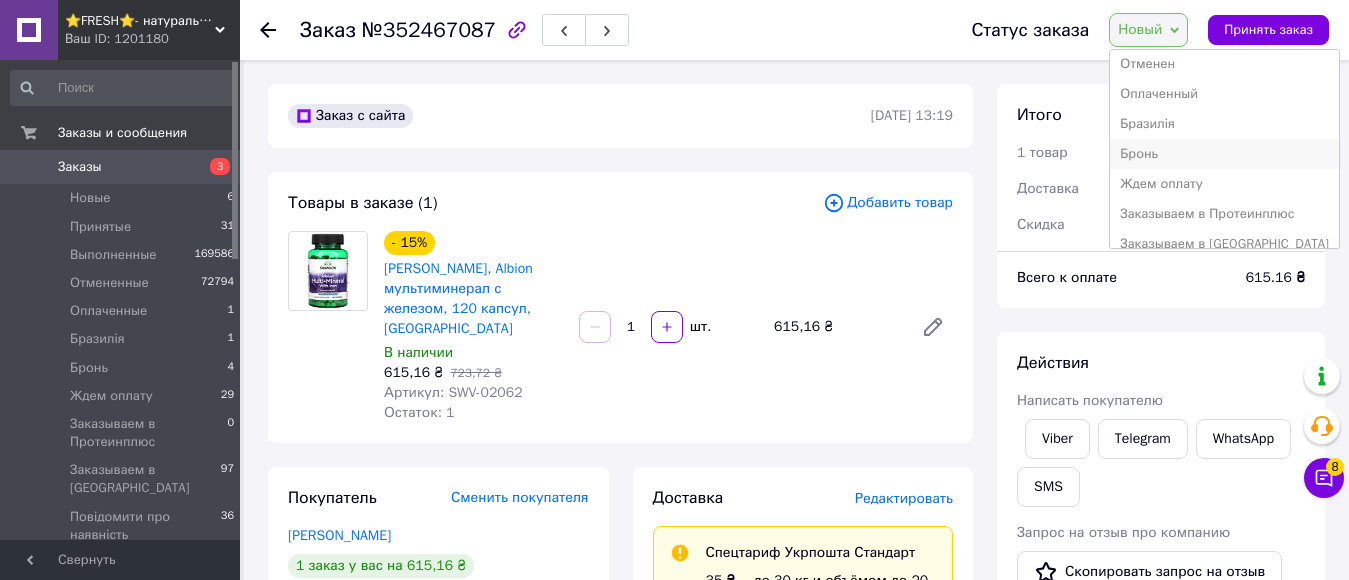 scroll, scrollTop: 100, scrollLeft: 0, axis: vertical 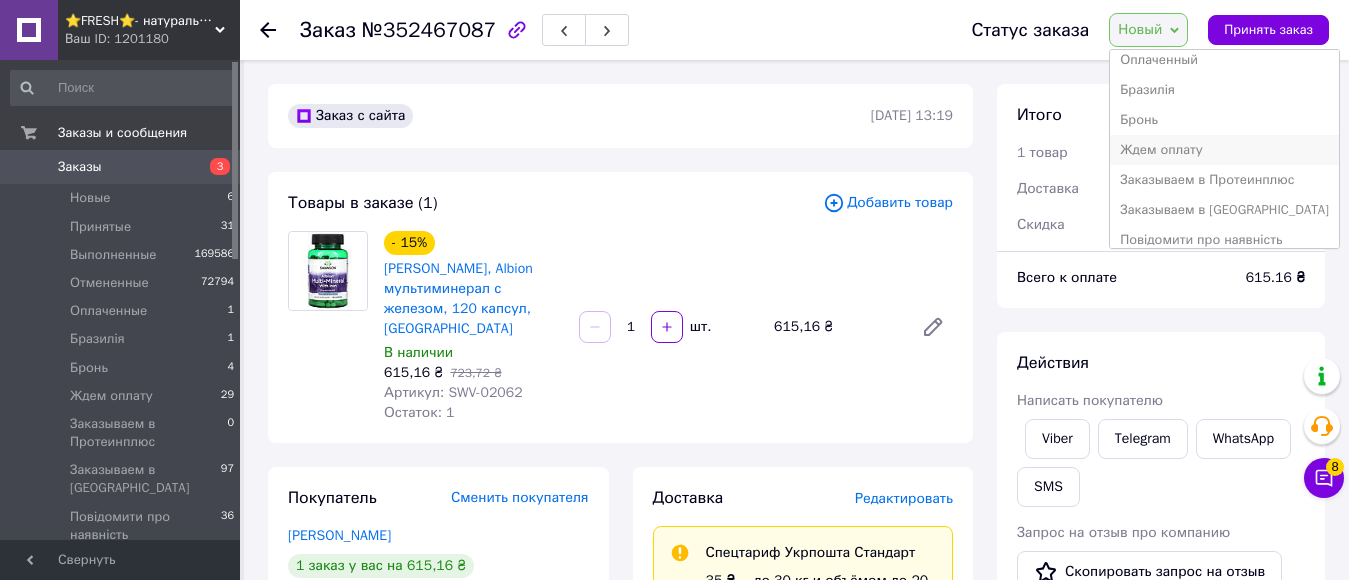 click on "Ждем оплату" at bounding box center [1224, 150] 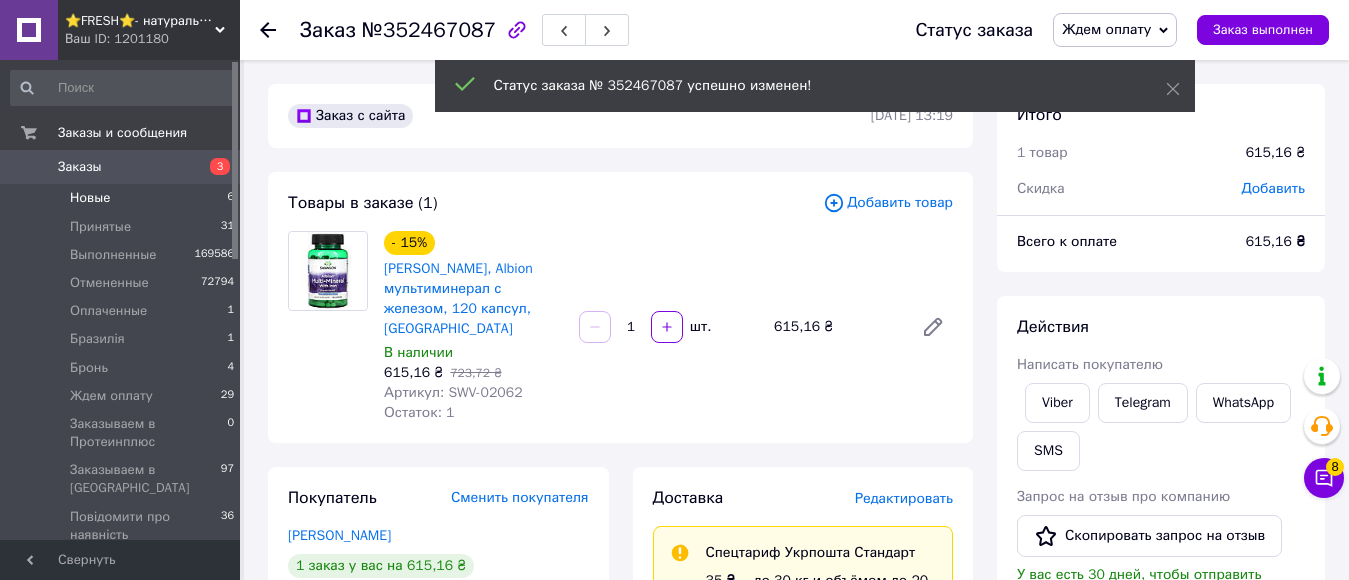 click on "Новые" at bounding box center [90, 198] 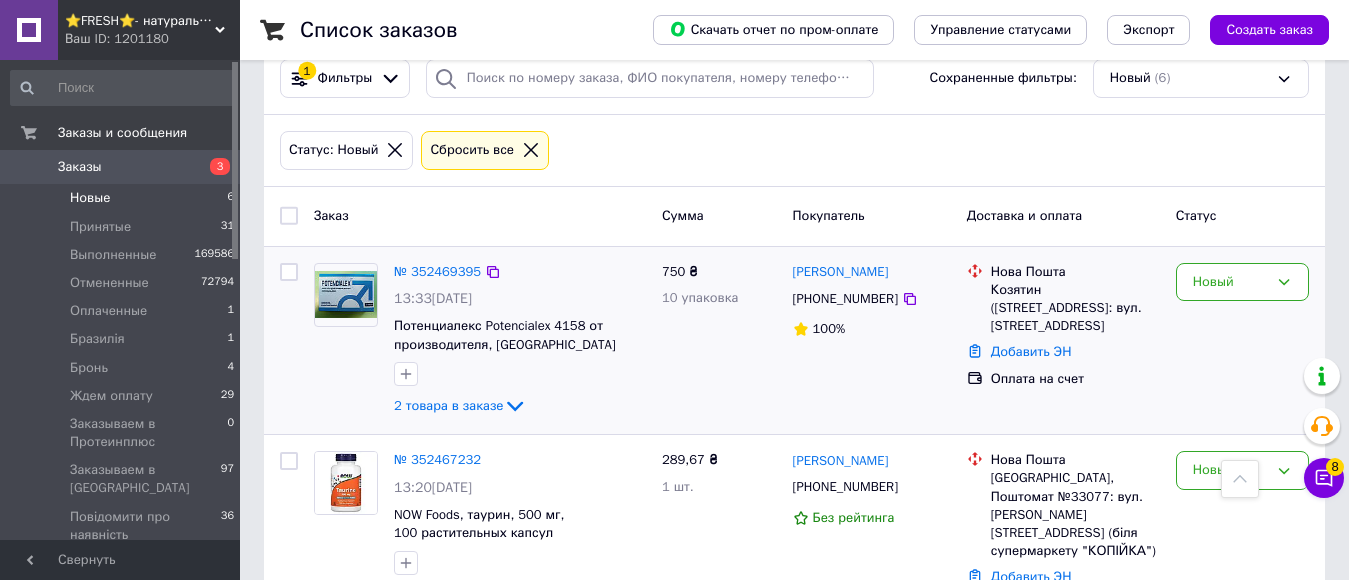 scroll, scrollTop: 200, scrollLeft: 0, axis: vertical 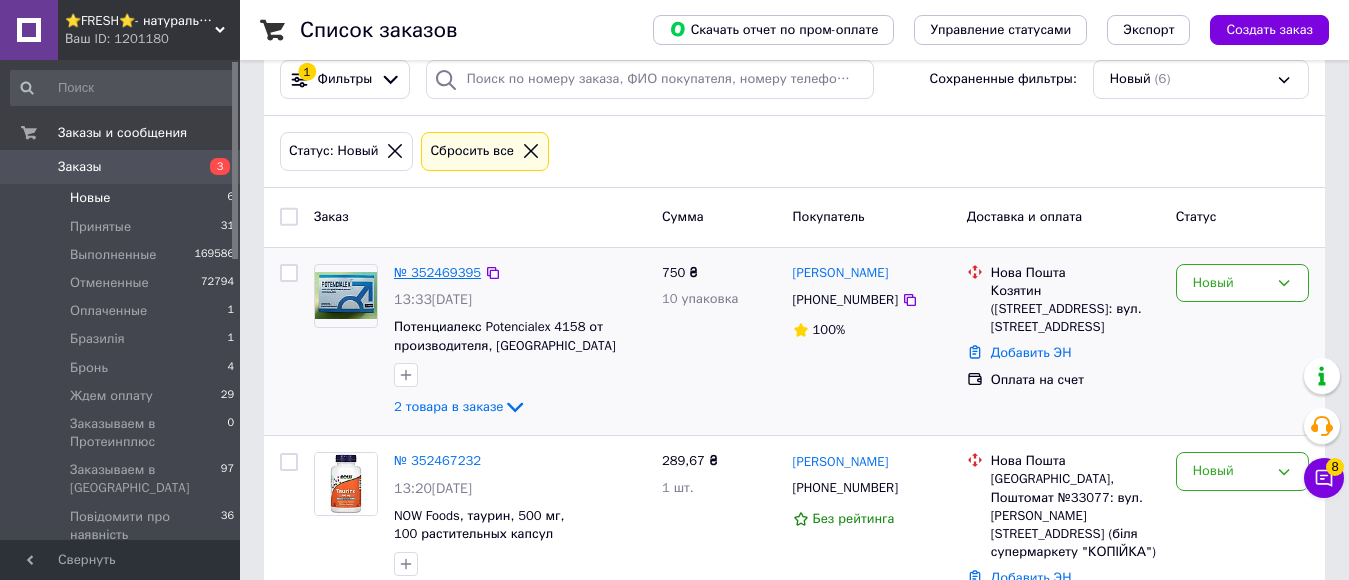 click on "№ 352469395" at bounding box center [437, 272] 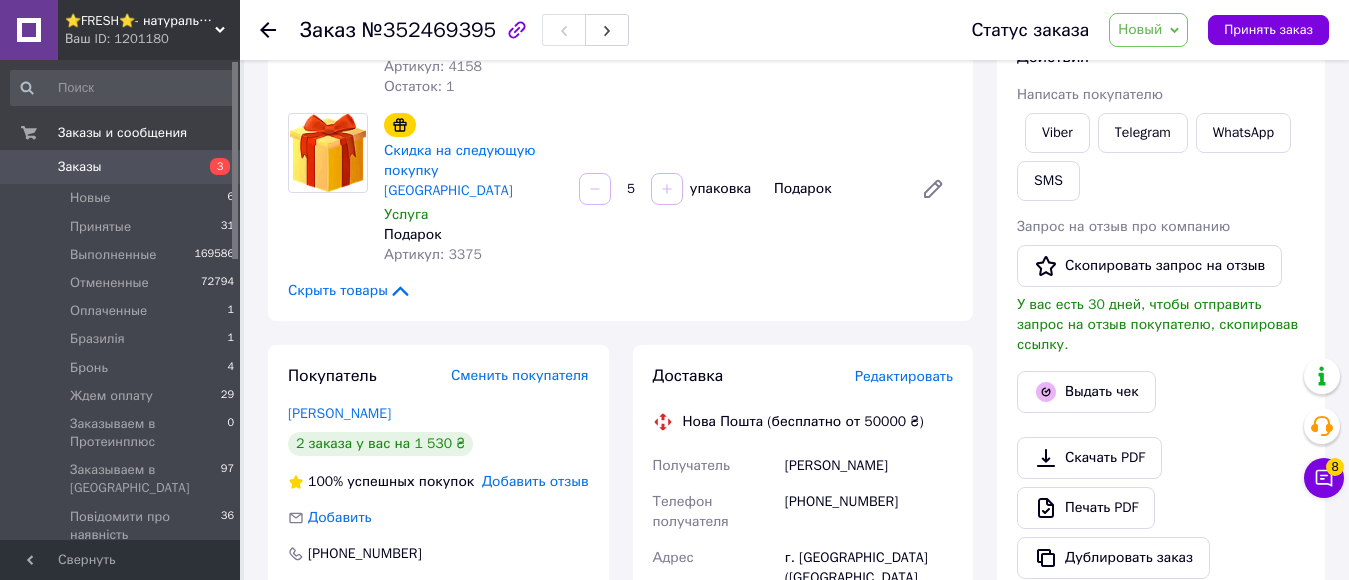scroll, scrollTop: 500, scrollLeft: 0, axis: vertical 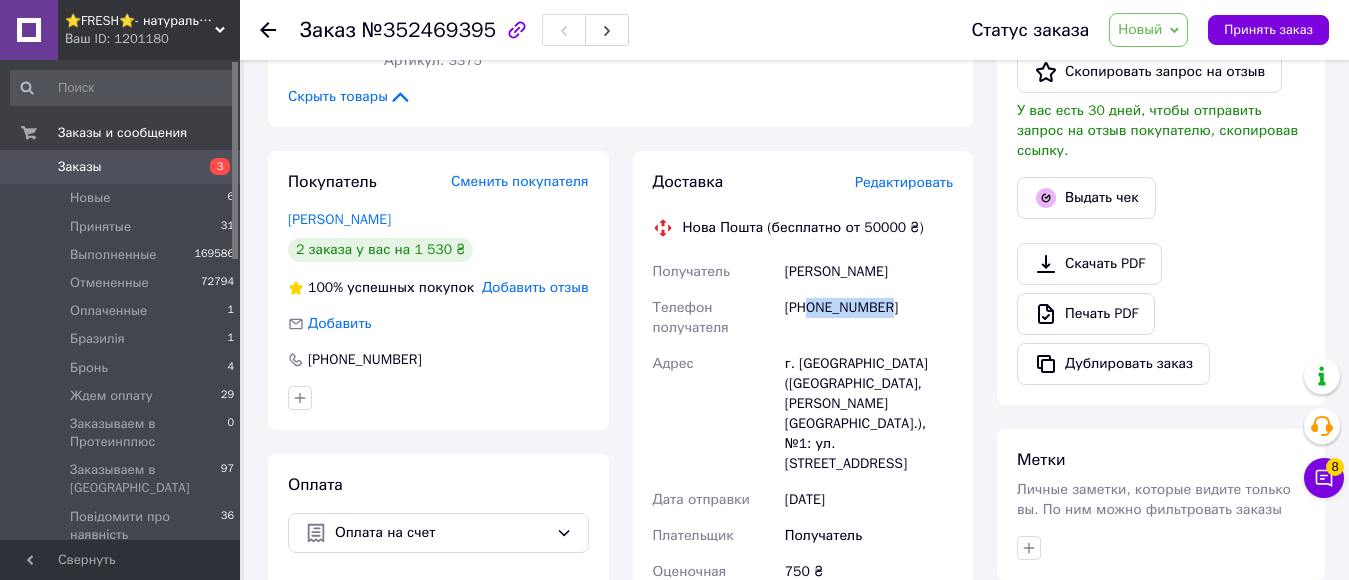 drag, startPoint x: 811, startPoint y: 290, endPoint x: 904, endPoint y: 289, distance: 93.00538 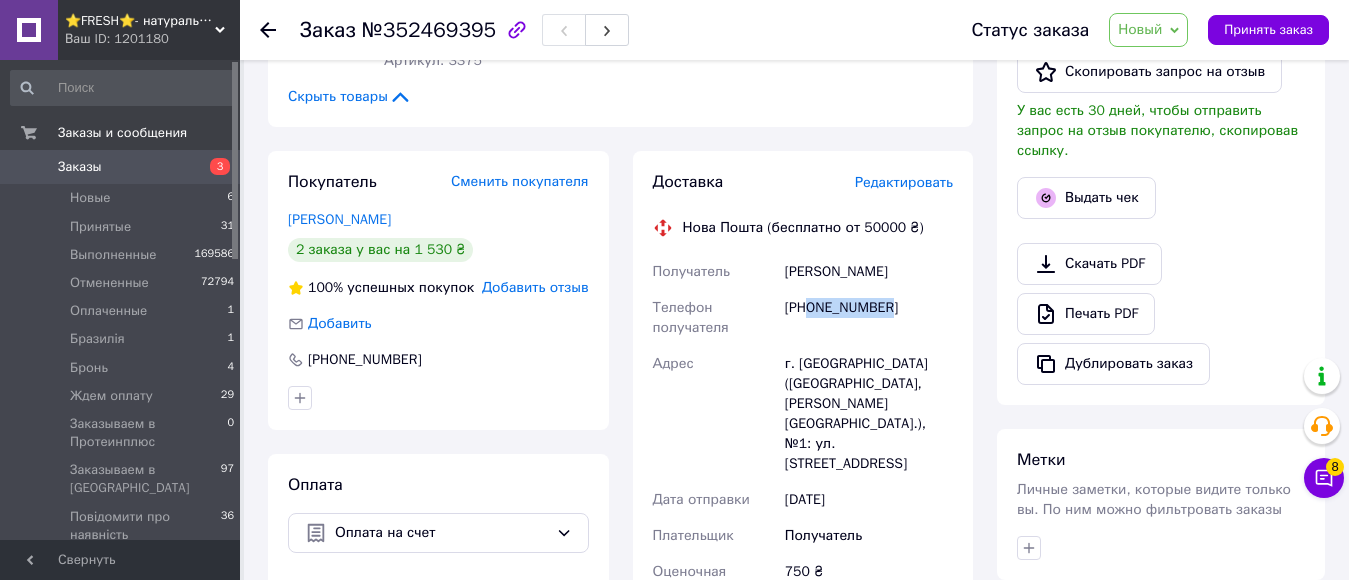 scroll, scrollTop: 0, scrollLeft: 0, axis: both 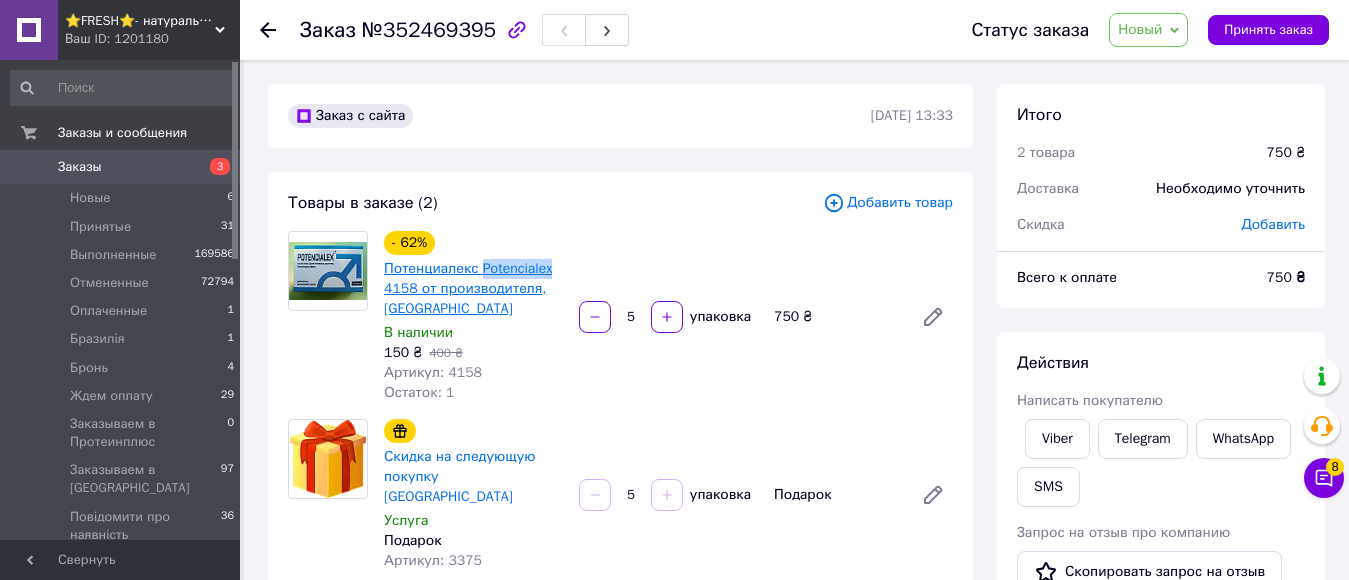 drag, startPoint x: 558, startPoint y: 272, endPoint x: 481, endPoint y: 275, distance: 77.05842 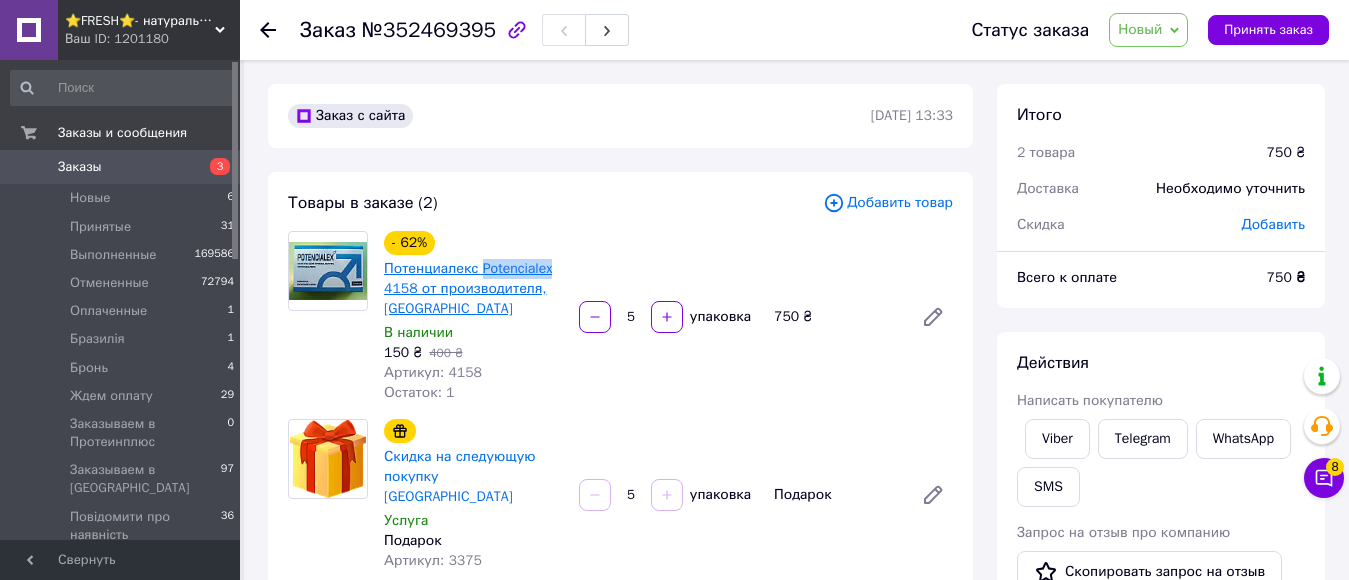 click on "Потенциалекс Potencialex 4158 от производителя, [GEOGRAPHIC_DATA]" at bounding box center [473, 289] 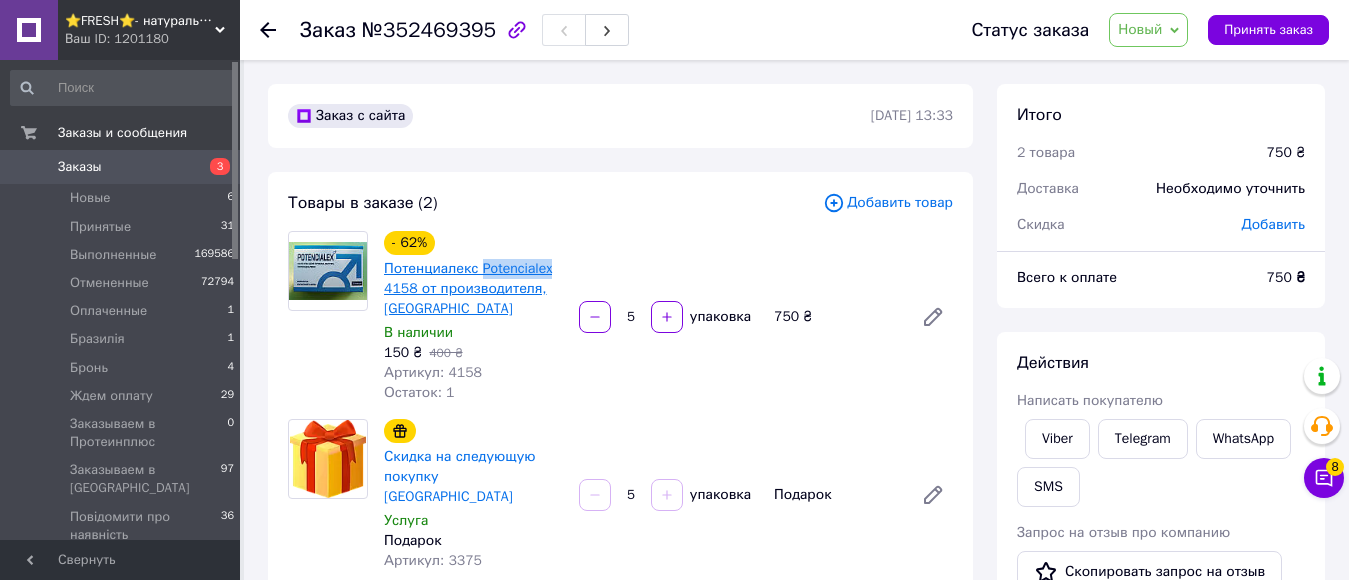 copy on "Potencialex" 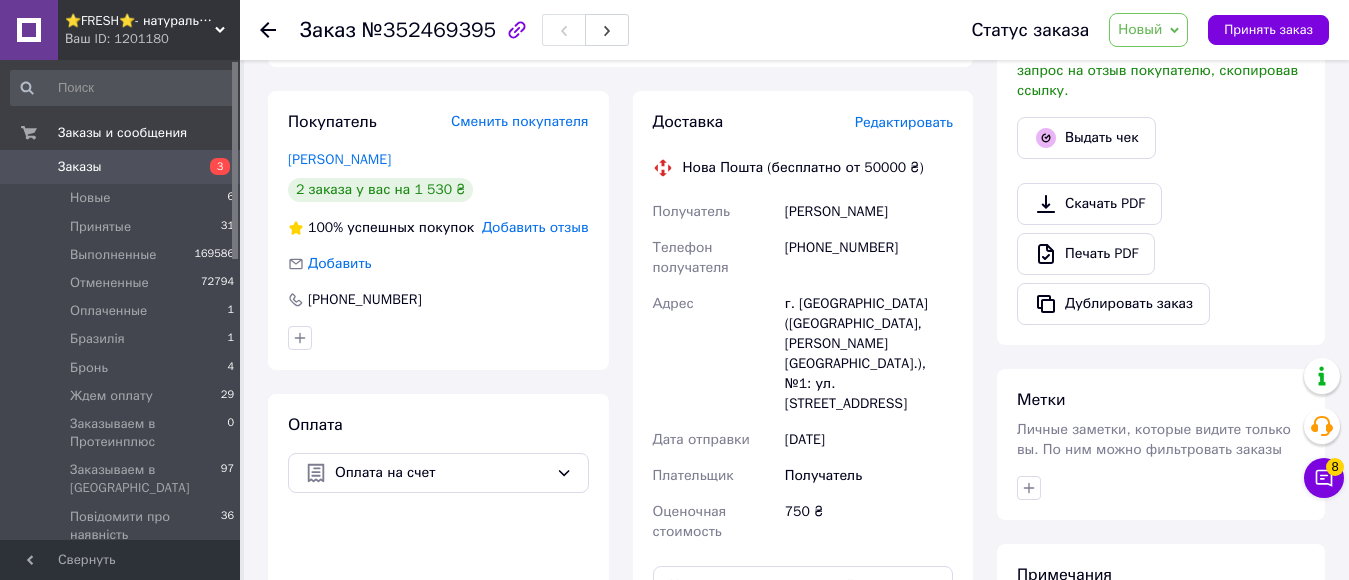 scroll, scrollTop: 430, scrollLeft: 0, axis: vertical 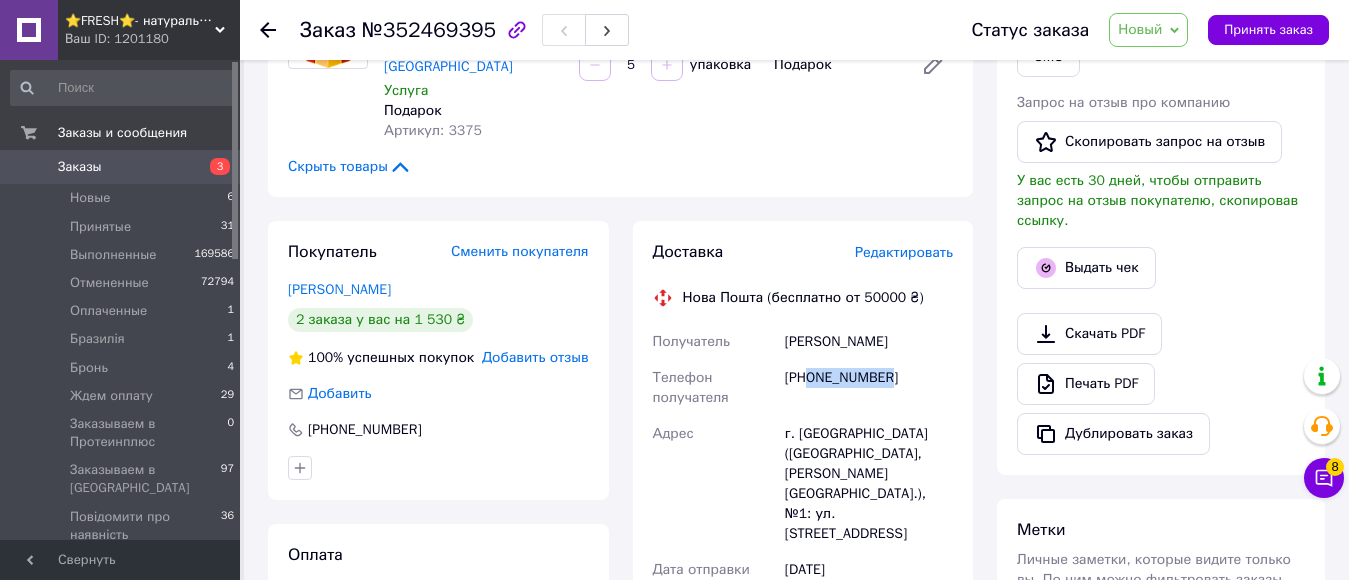 drag, startPoint x: 811, startPoint y: 359, endPoint x: 877, endPoint y: 359, distance: 66 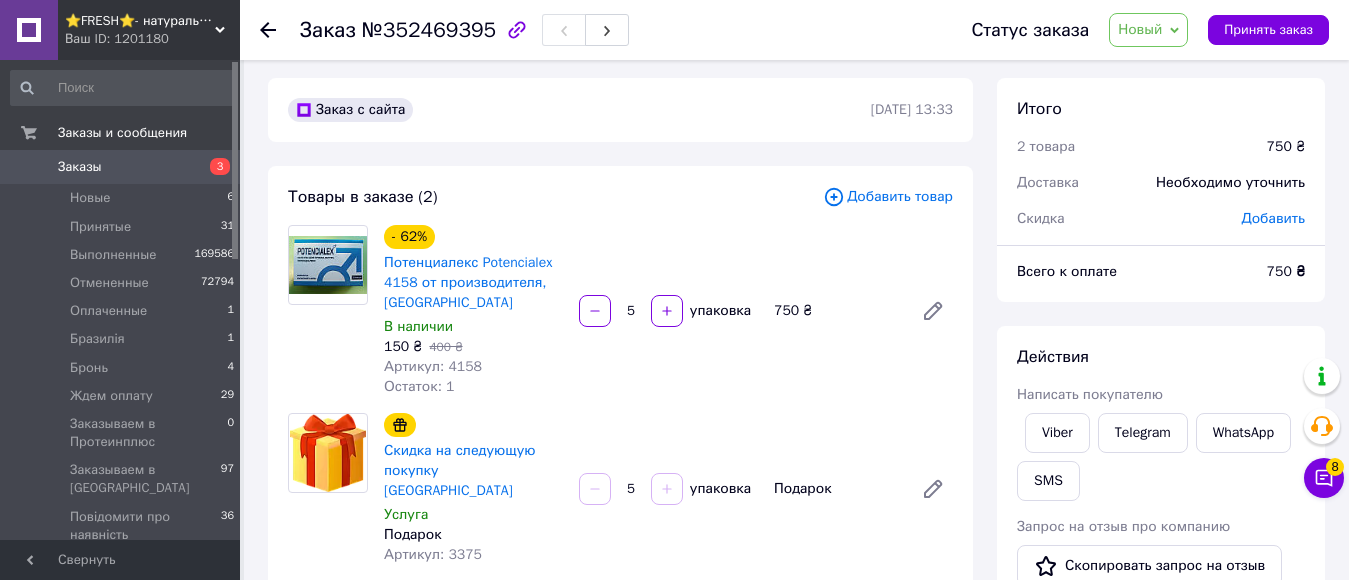 scroll, scrollTop: 0, scrollLeft: 0, axis: both 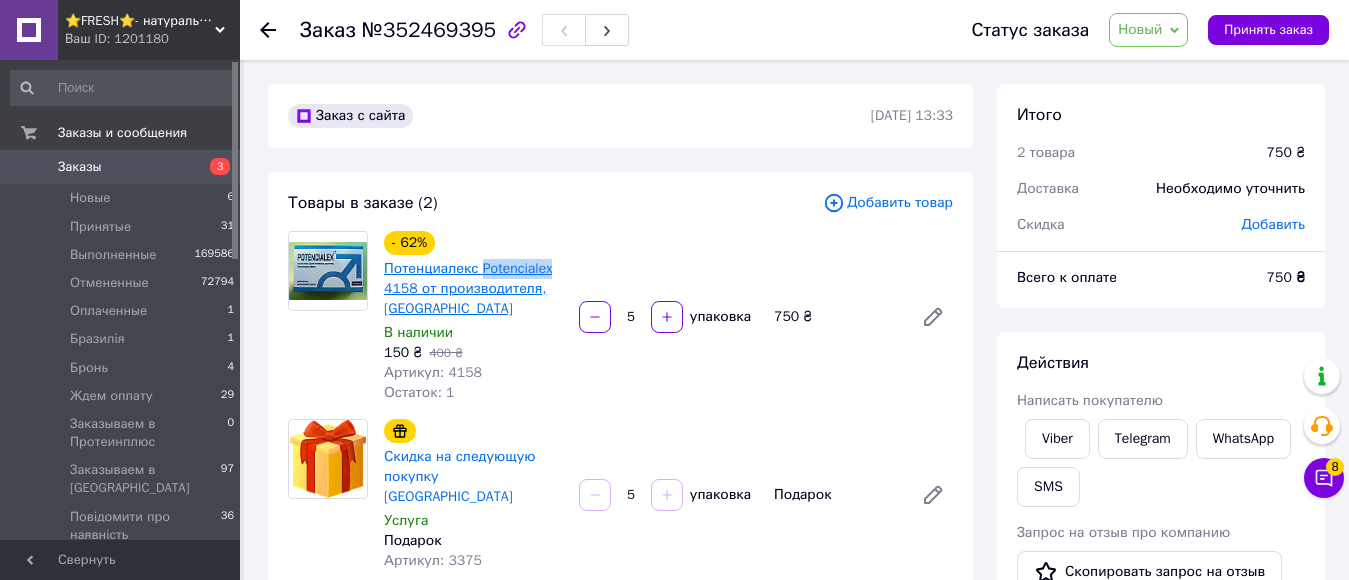 drag, startPoint x: 546, startPoint y: 268, endPoint x: 481, endPoint y: 269, distance: 65.00769 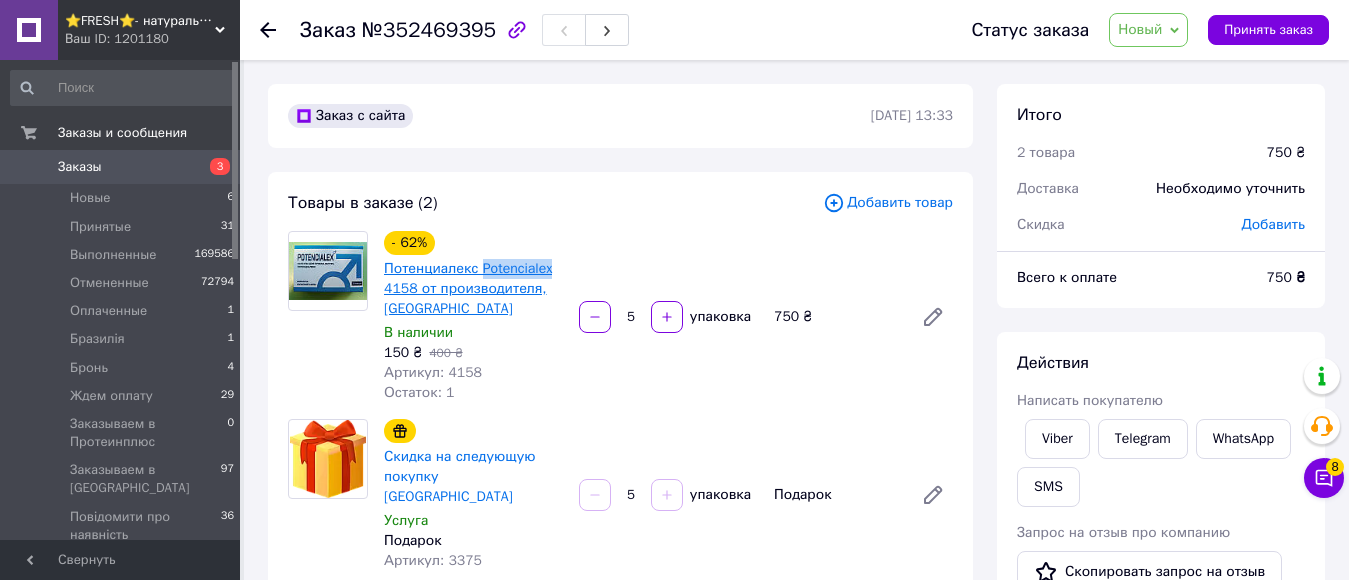 click on "Потенциалекс Potencialex 4158 от производителя, [GEOGRAPHIC_DATA]" at bounding box center [473, 289] 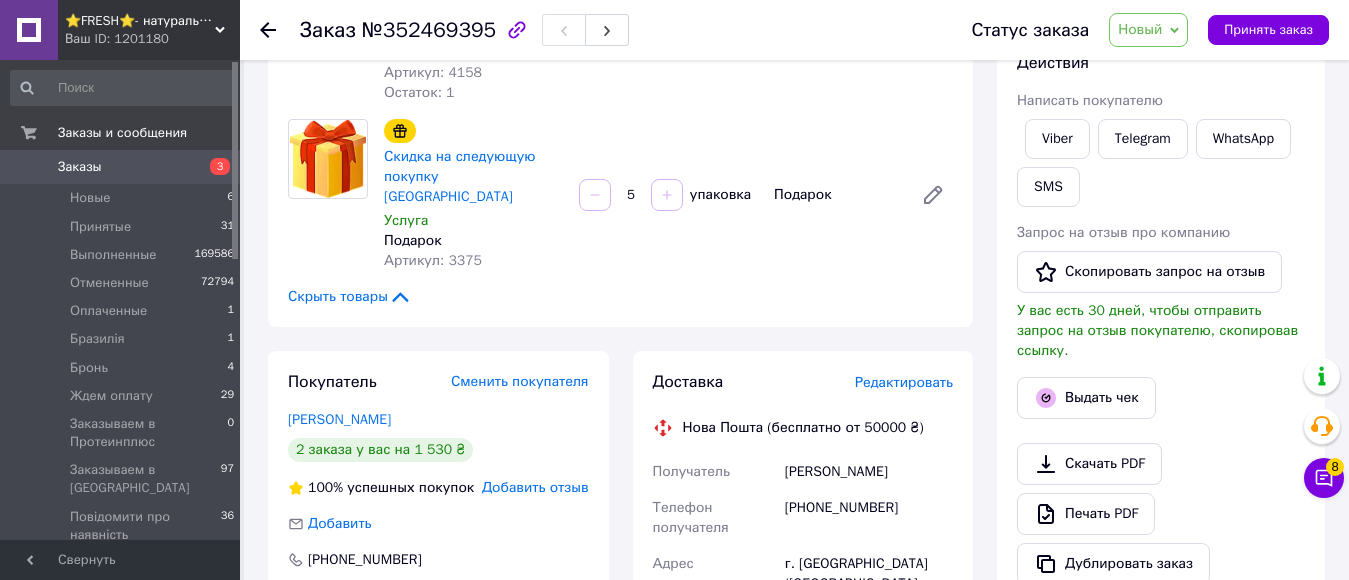 scroll, scrollTop: 0, scrollLeft: 0, axis: both 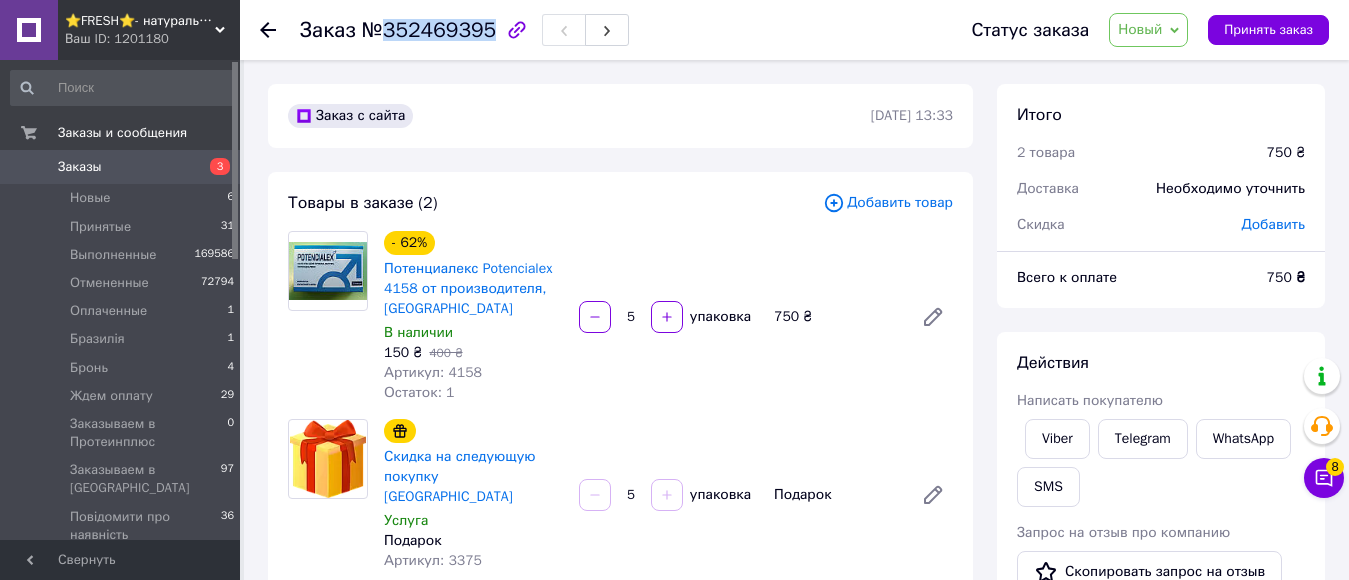 drag, startPoint x: 404, startPoint y: 38, endPoint x: 480, endPoint y: 32, distance: 76.23647 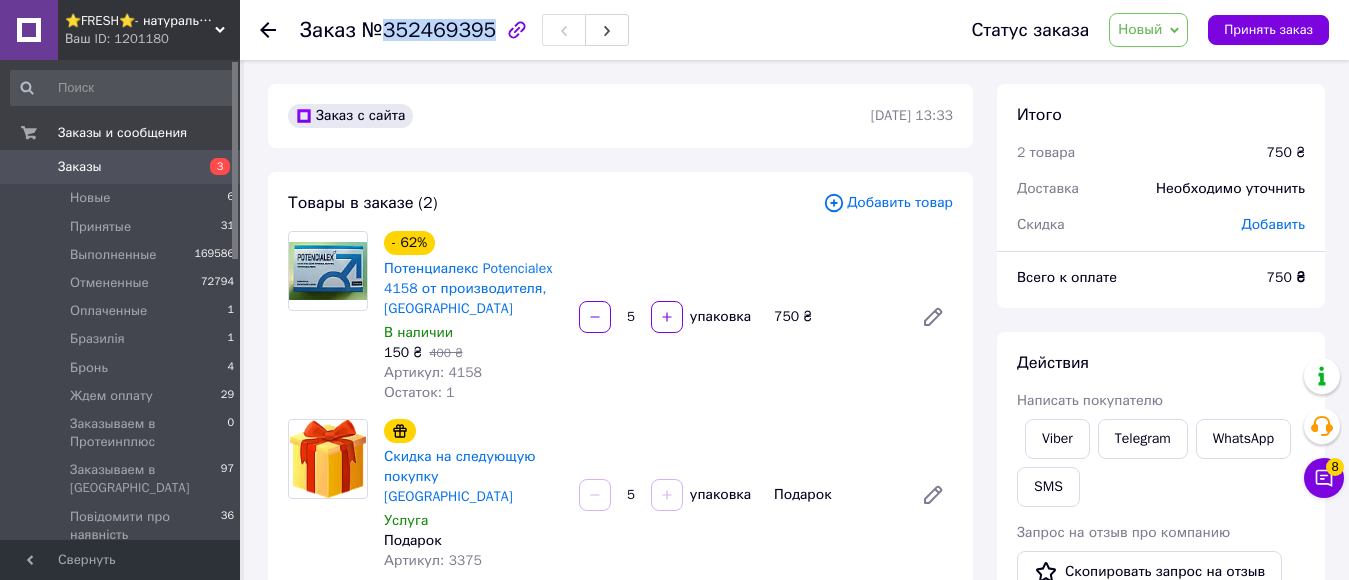 click on "№352469395" at bounding box center (429, 30) 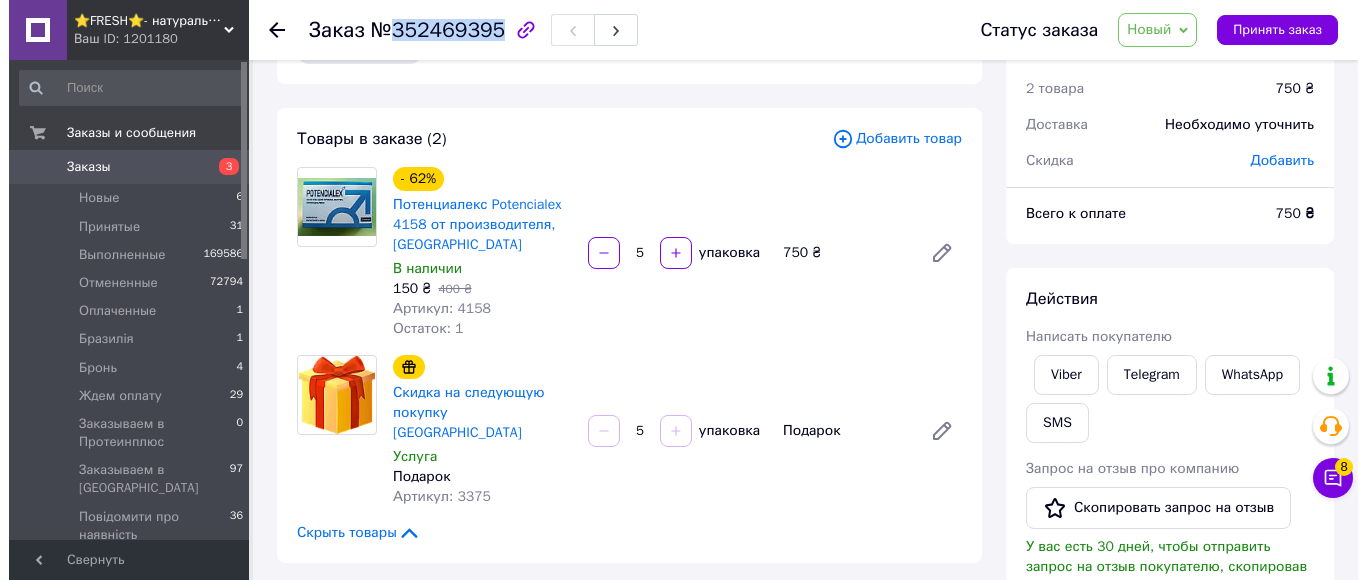 scroll, scrollTop: 100, scrollLeft: 0, axis: vertical 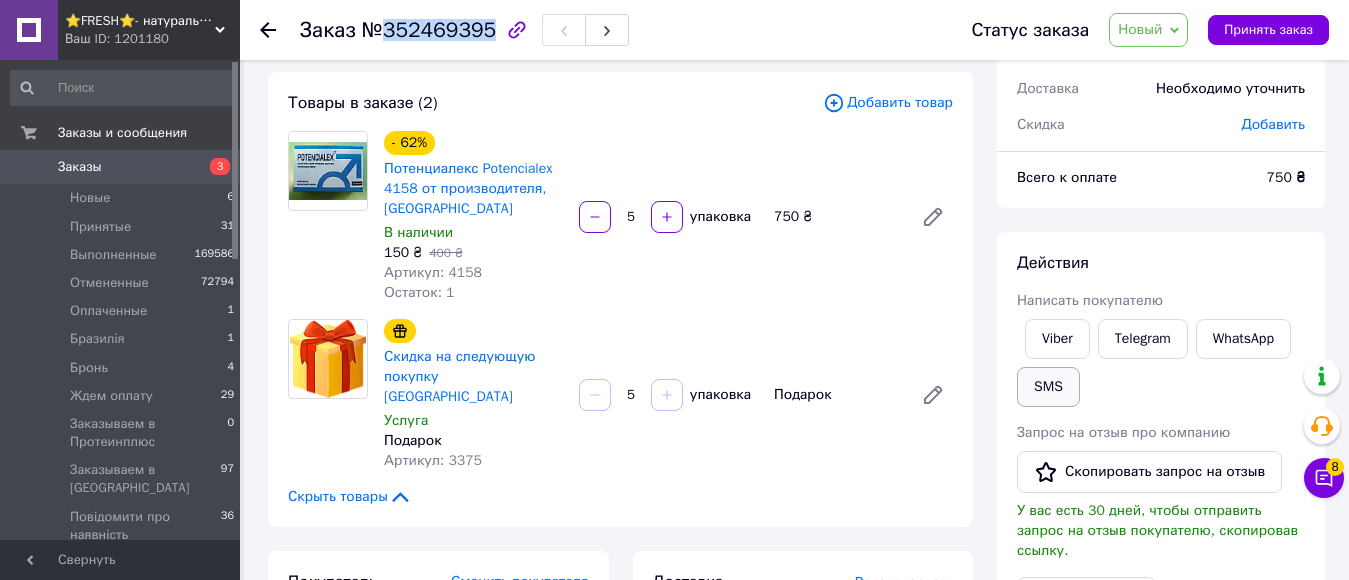 click on "SMS" at bounding box center (1048, 387) 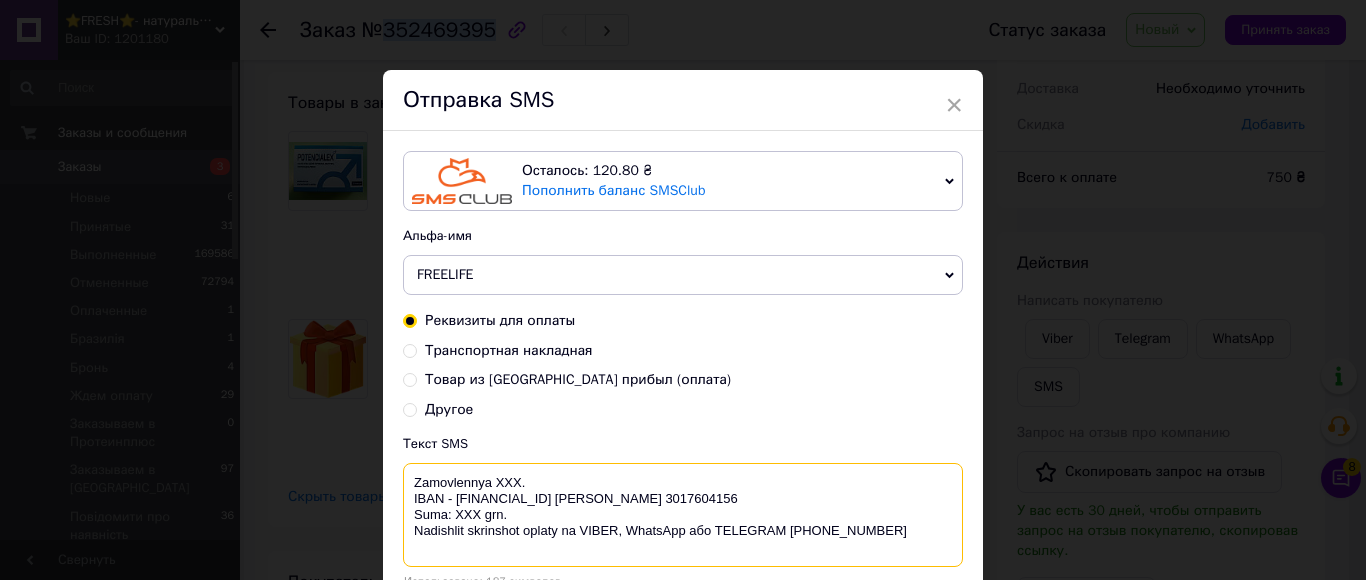 click on "Zamovlennya XXX.
IBAN - UA093052990000026007016205594 Василенко Ігор Валерійович ЄДРПОУ 3017604156
Suma: ХХХ grn.
Nadishlit skrinshot oplaty na VIBER, WhatsApp або TELEGRAM +380956823454" at bounding box center (683, 515) 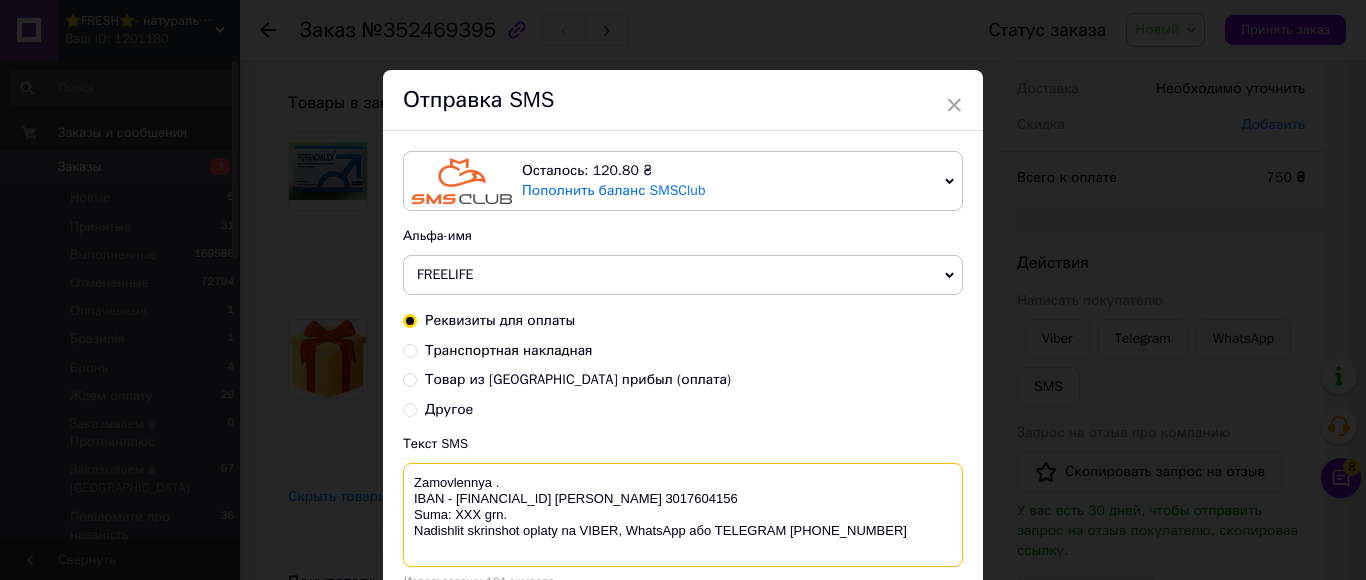 paste on "352469395" 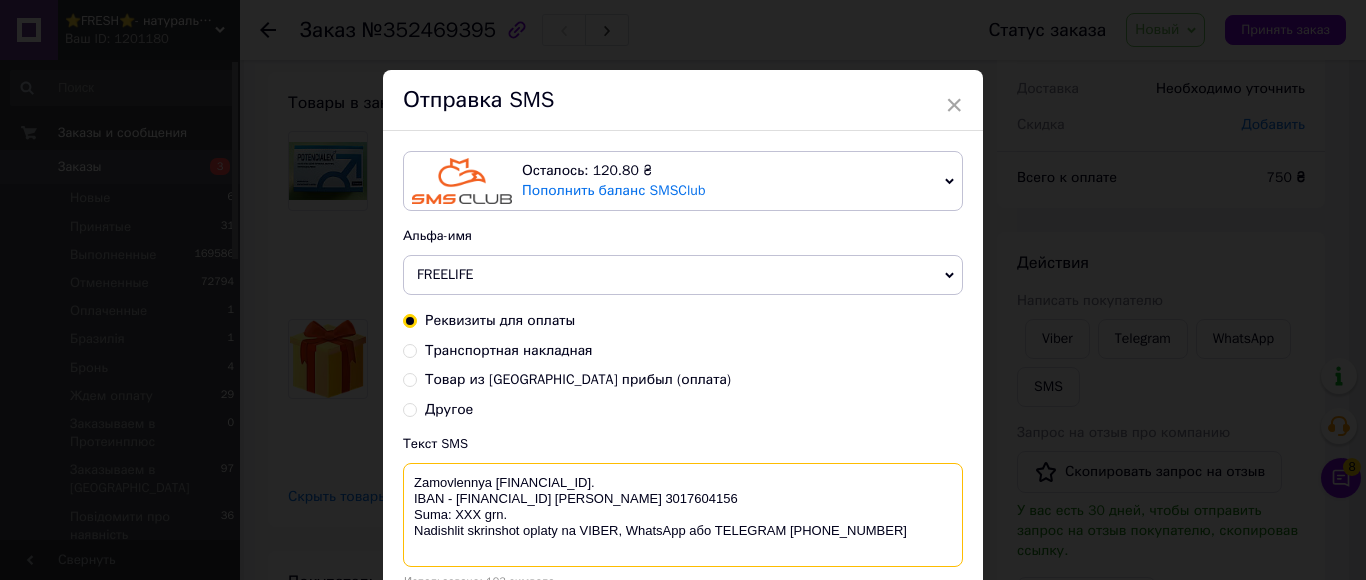 click on "Zamovlennya 352469395.
IBAN - UA093052990000026007016205594 Василенко Ігор Валерійович ЄДРПОУ 3017604156
Suma: ХХХ grn.
Nadishlit skrinshot oplaty na VIBER, WhatsApp або TELEGRAM +380956823454" at bounding box center [683, 515] 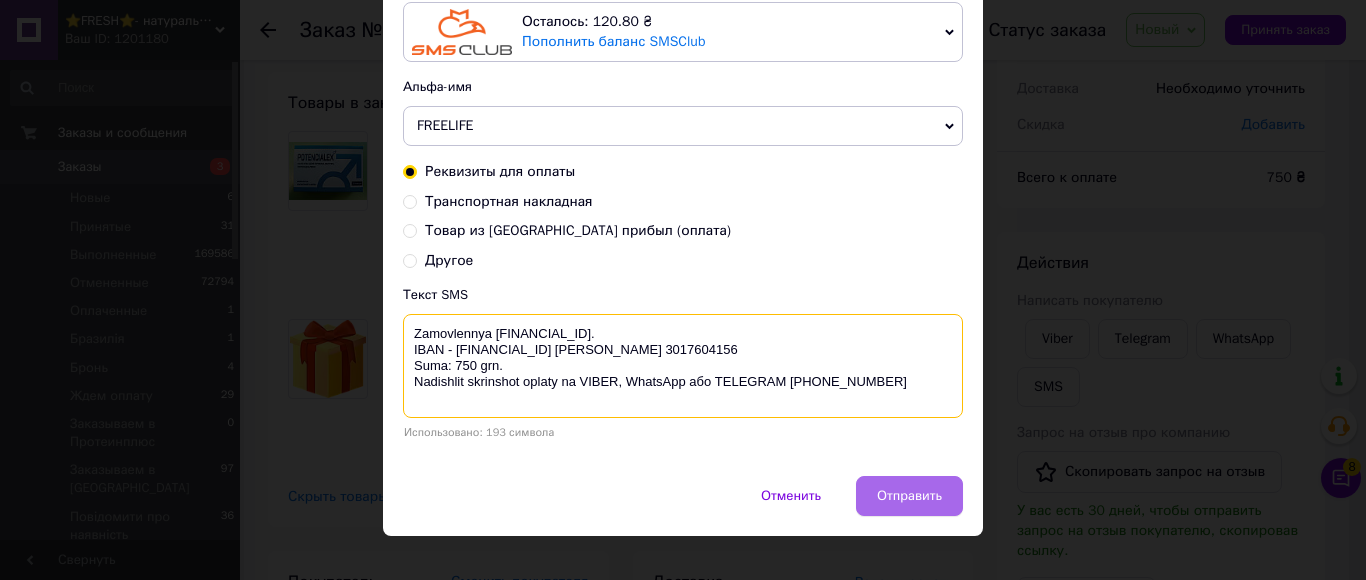 scroll, scrollTop: 173, scrollLeft: 0, axis: vertical 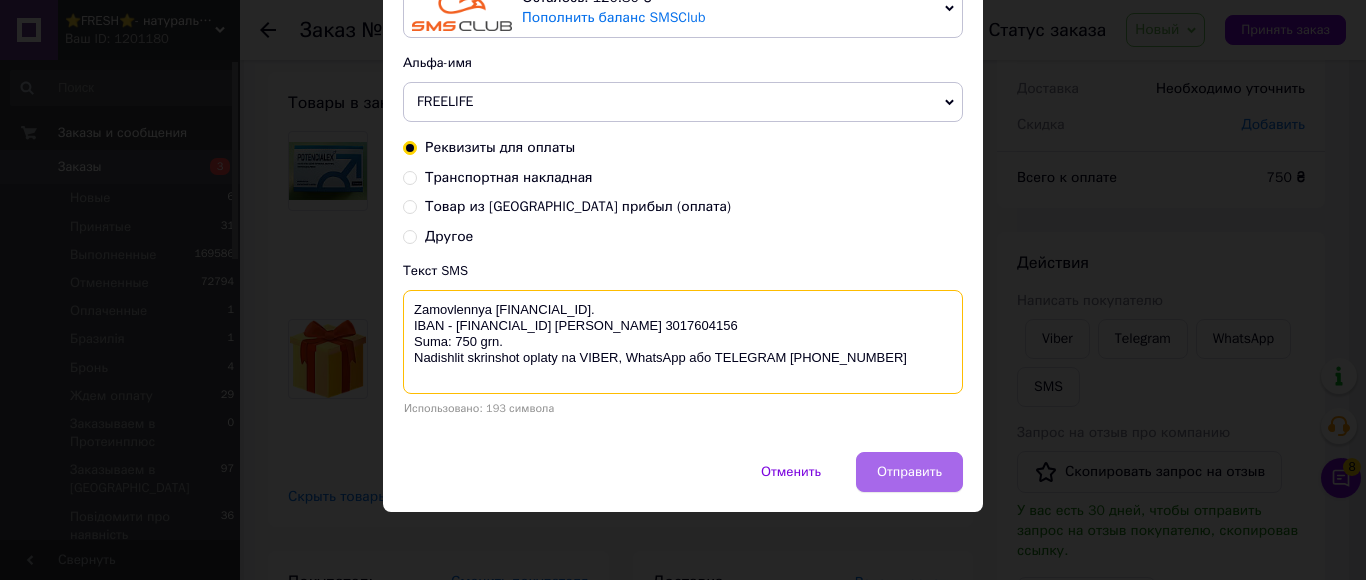 type on "Zamovlennya 352469395.
IBAN - UA093052990000026007016205594 Василенко Ігор Валерійович ЄДРПОУ 3017604156
Suma: 750 grn.
Nadishlit skrinshot oplaty na VIBER, WhatsApp або TELEGRAM +380956823454" 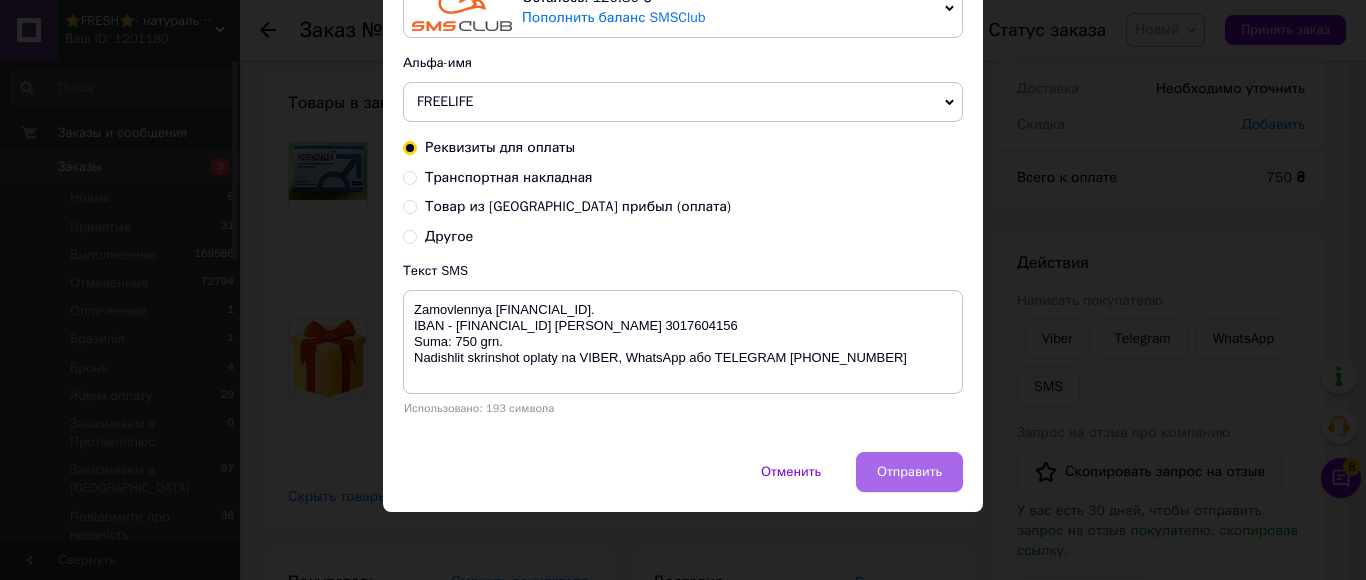 click on "Отправить" at bounding box center [909, 472] 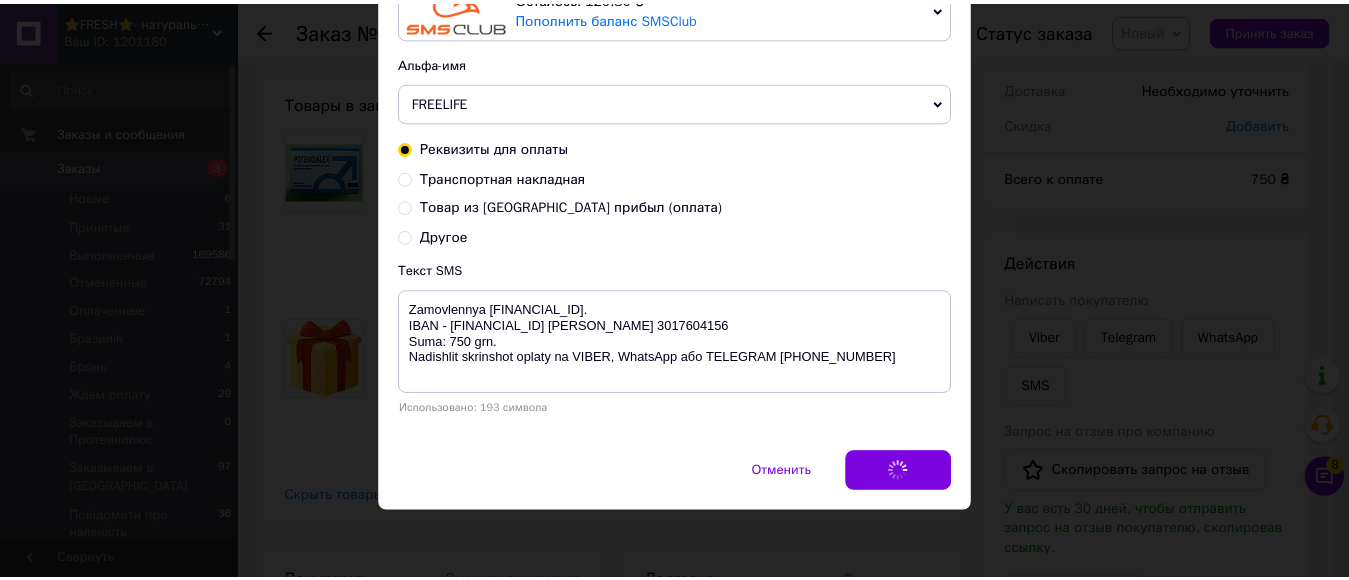 scroll, scrollTop: 0, scrollLeft: 0, axis: both 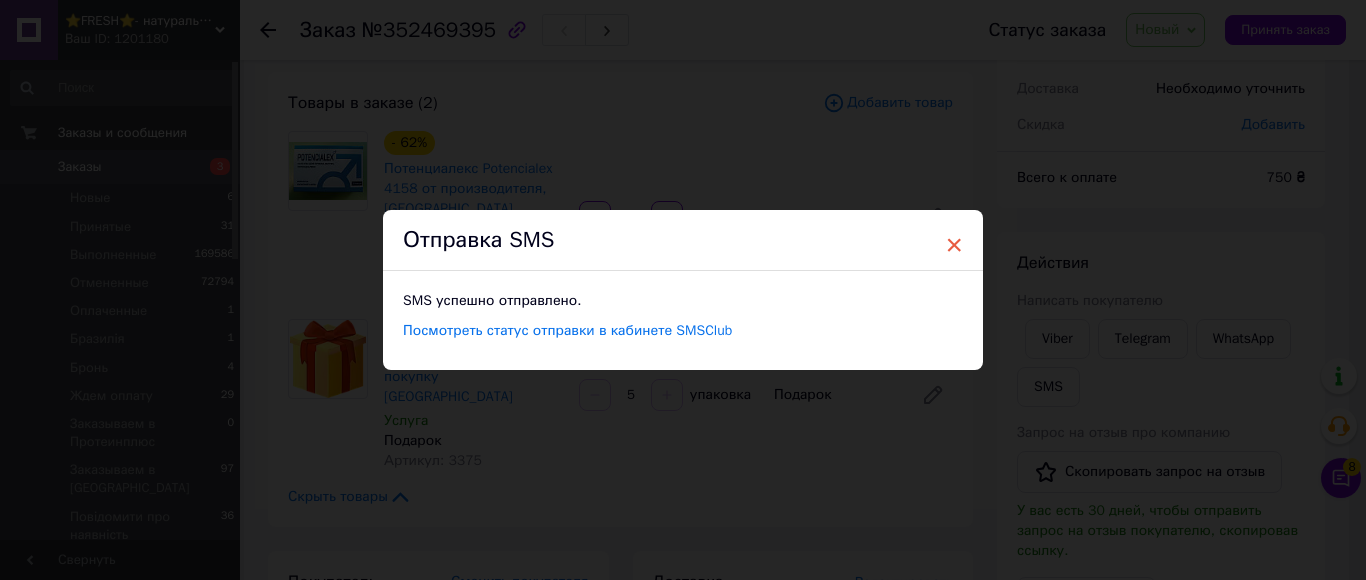 click on "×" at bounding box center [954, 245] 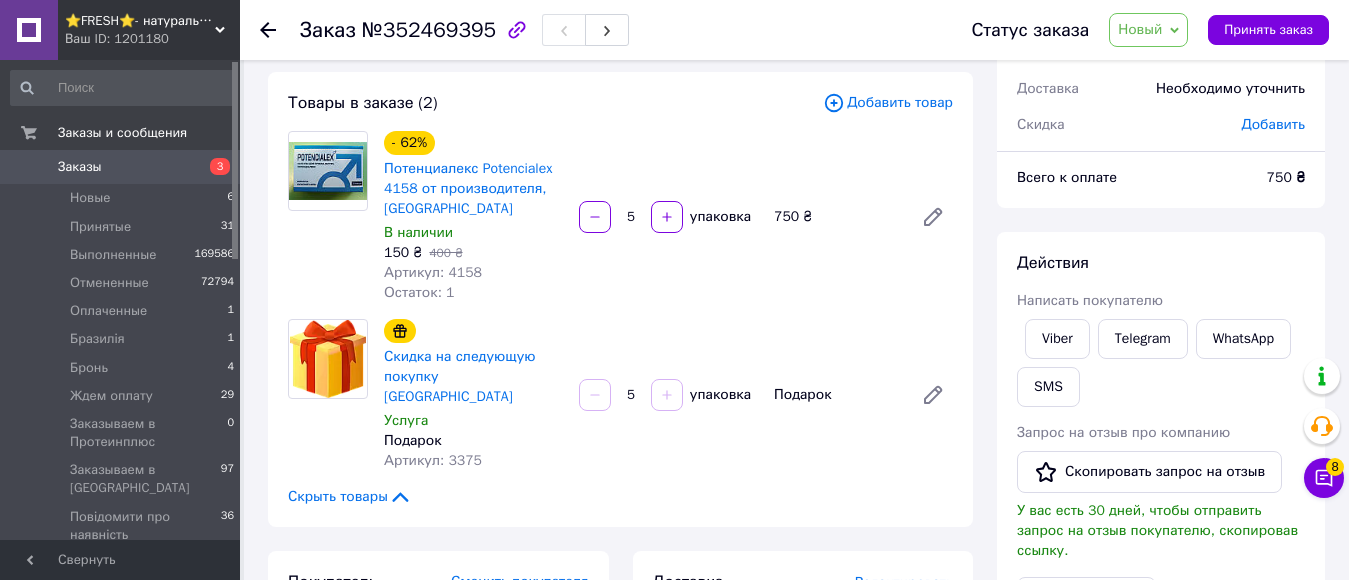 click on "Новый" at bounding box center (1140, 29) 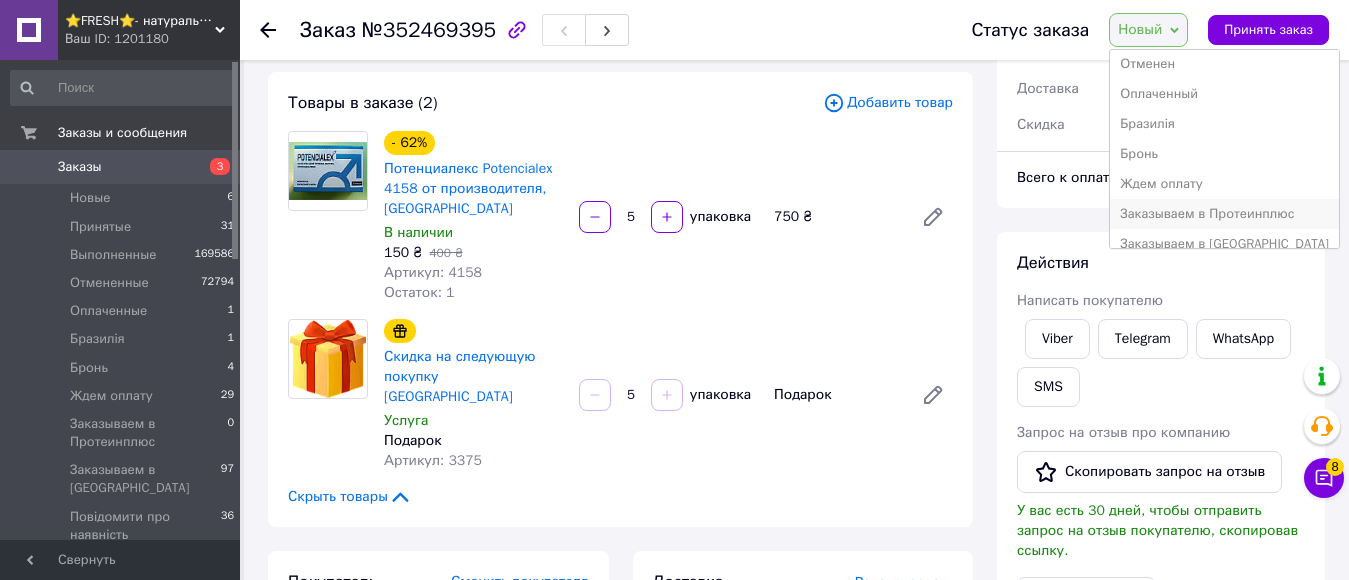 scroll, scrollTop: 100, scrollLeft: 0, axis: vertical 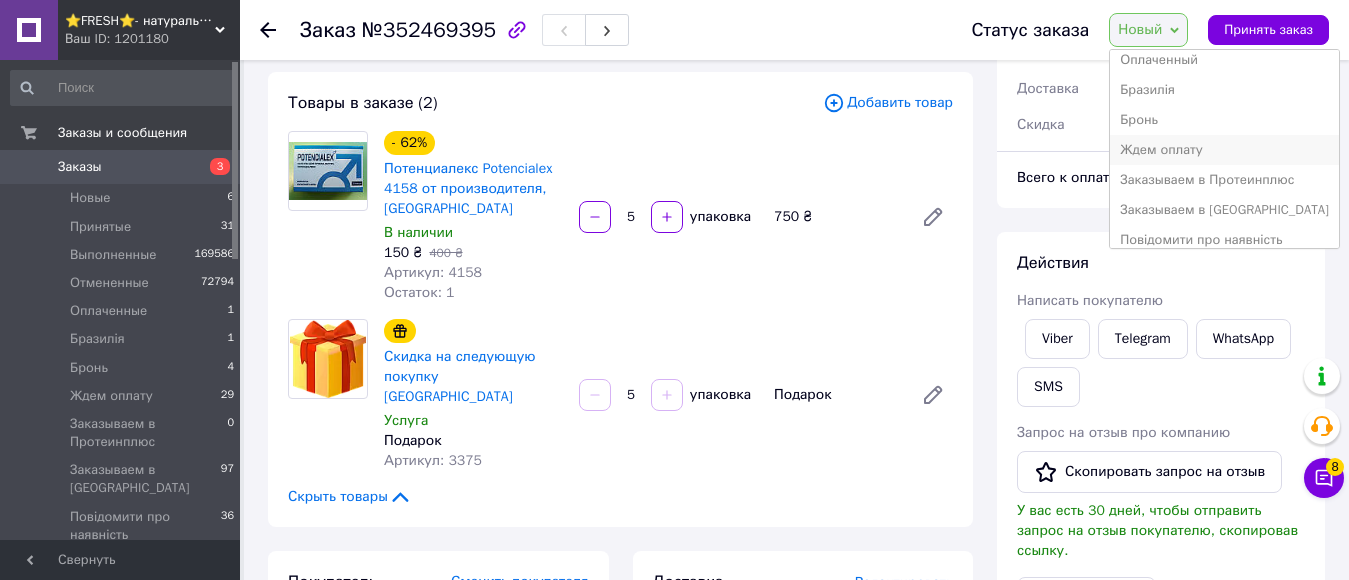 click on "Ждем оплату" at bounding box center (1224, 150) 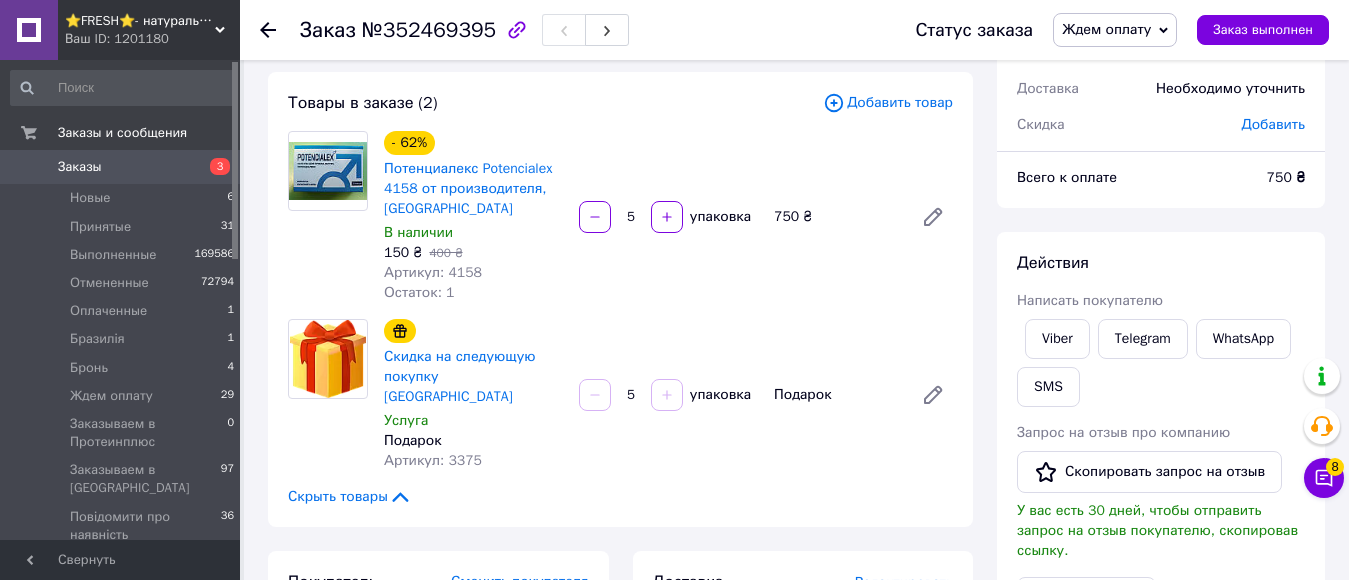 click on "Заказы" at bounding box center [121, 167] 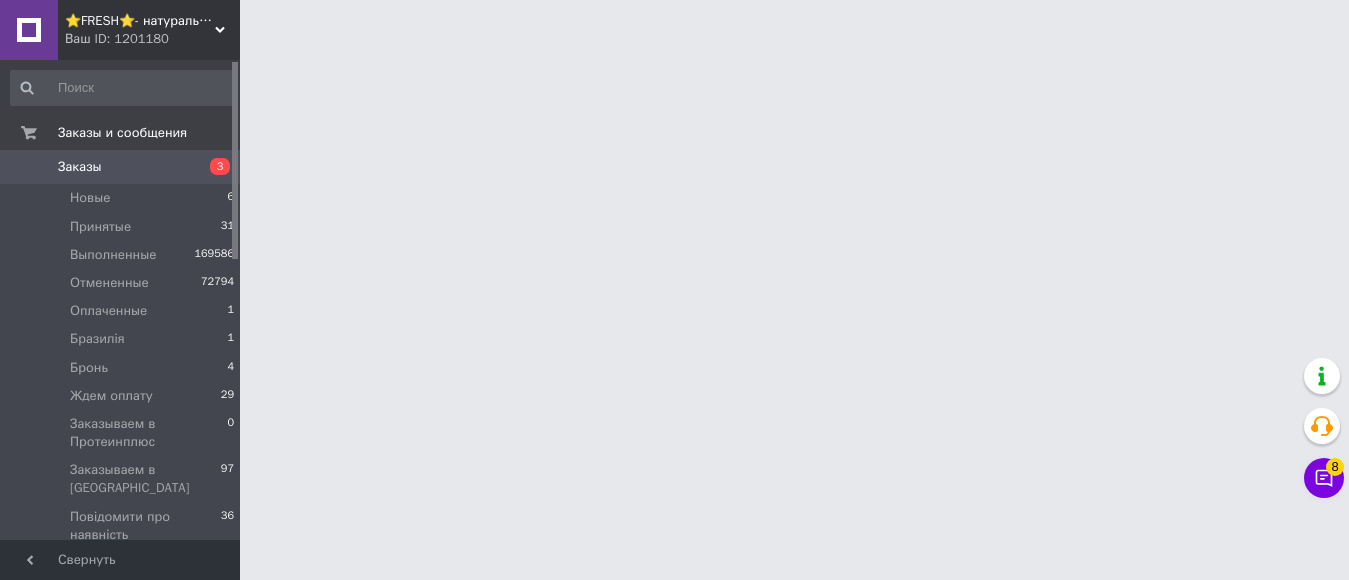 scroll, scrollTop: 0, scrollLeft: 0, axis: both 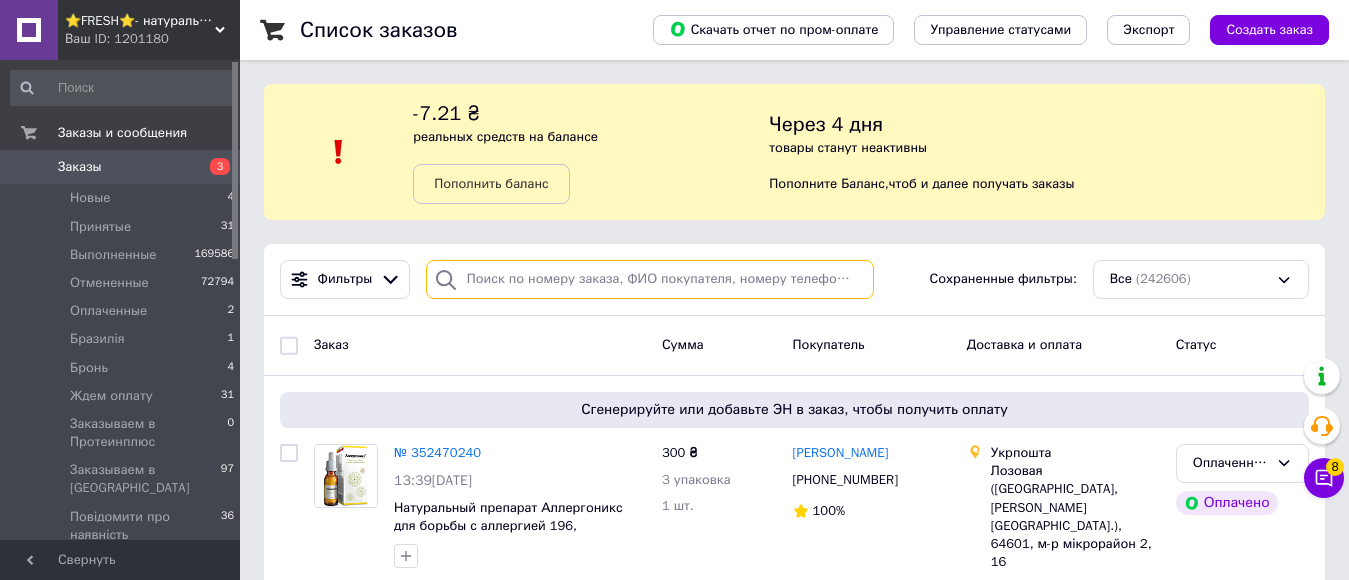 paste on "352466741" 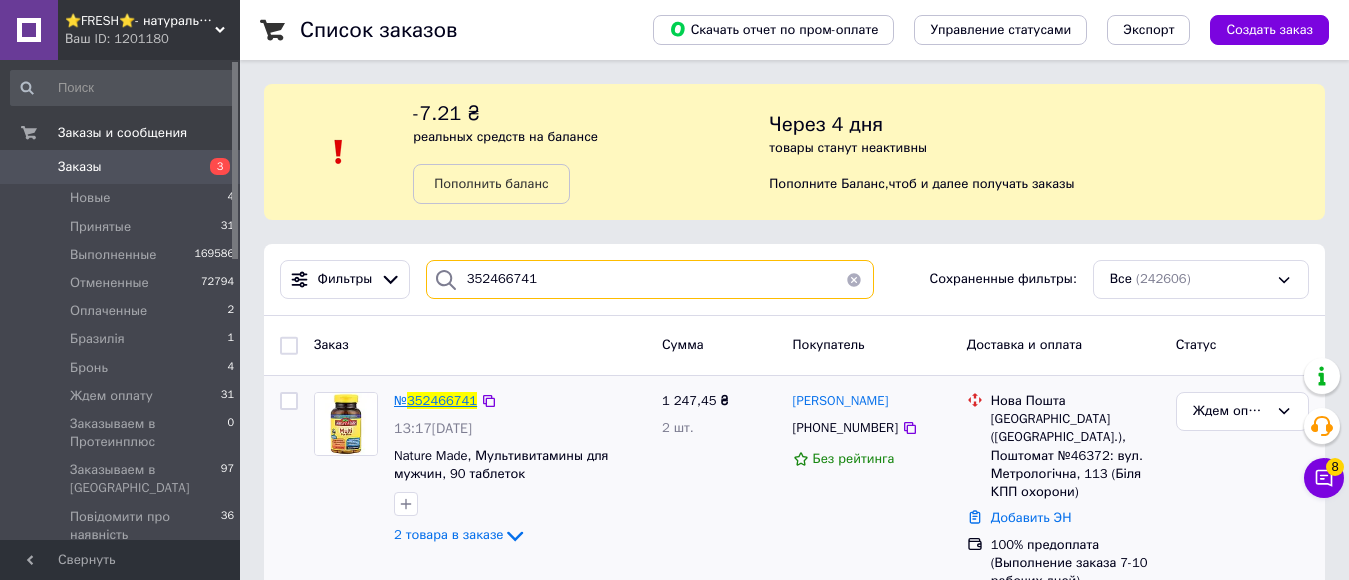 type on "352466741" 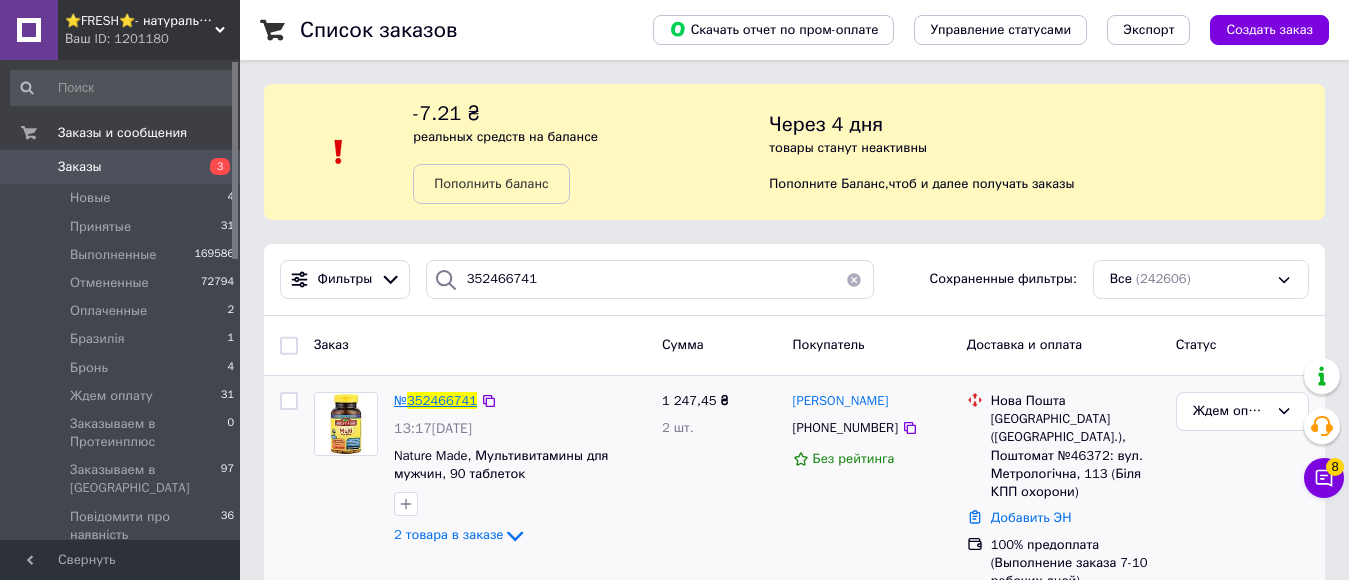 click on "352466741" at bounding box center [442, 400] 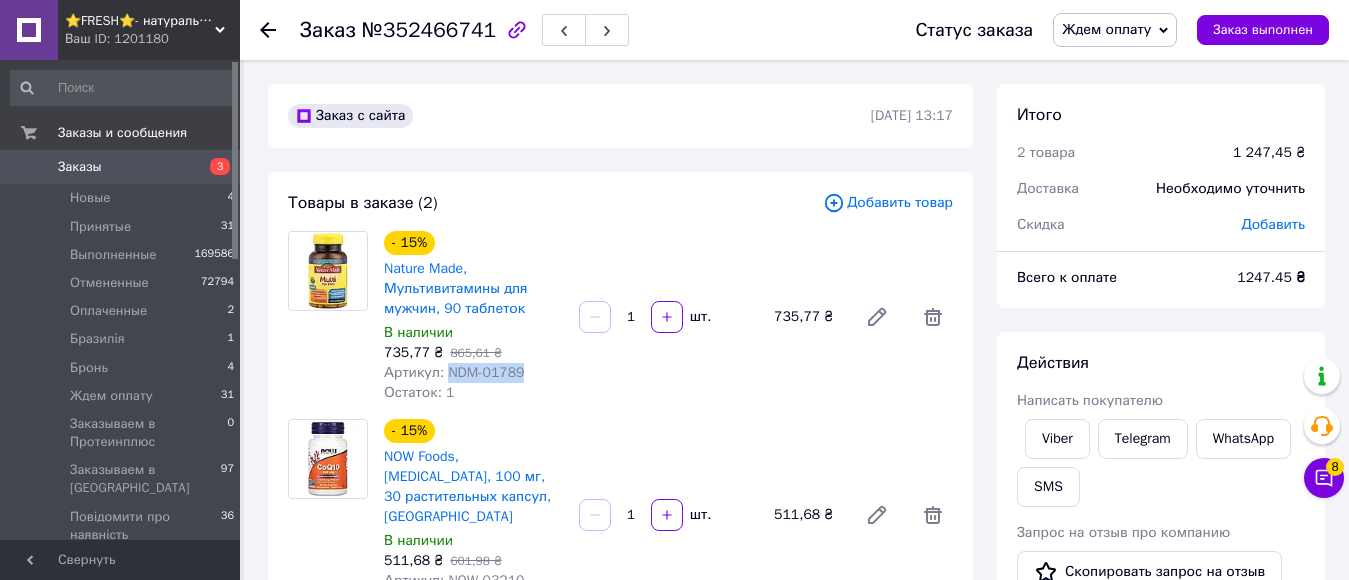 drag, startPoint x: 483, startPoint y: 377, endPoint x: 529, endPoint y: 379, distance: 46.043457 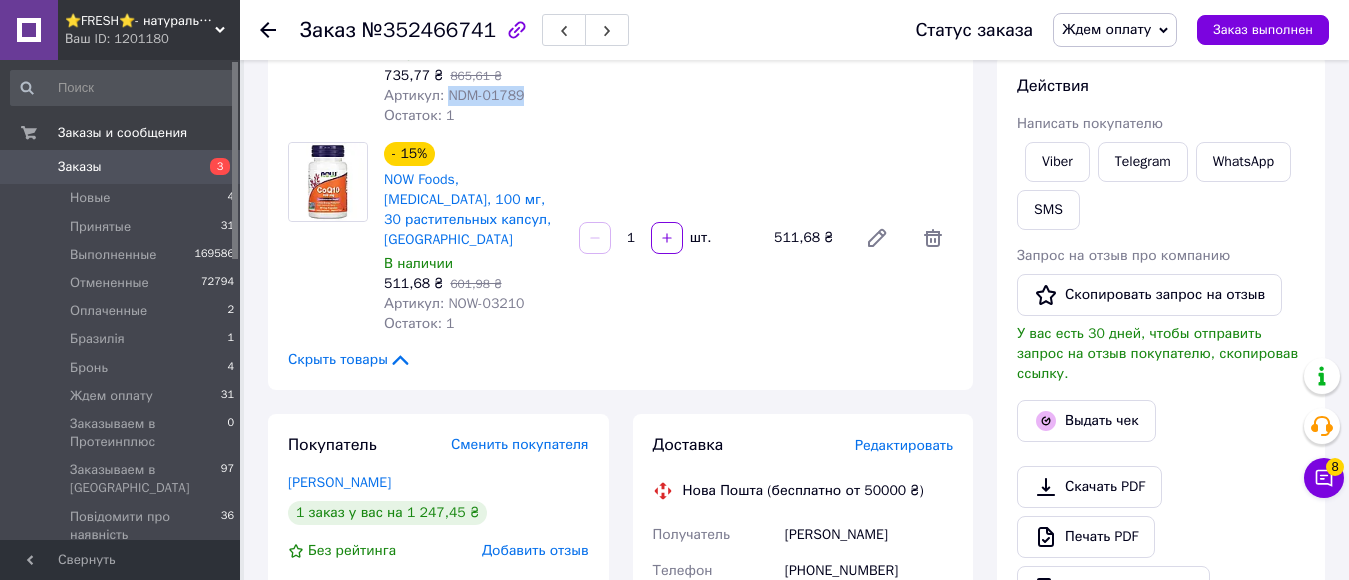 scroll, scrollTop: 300, scrollLeft: 0, axis: vertical 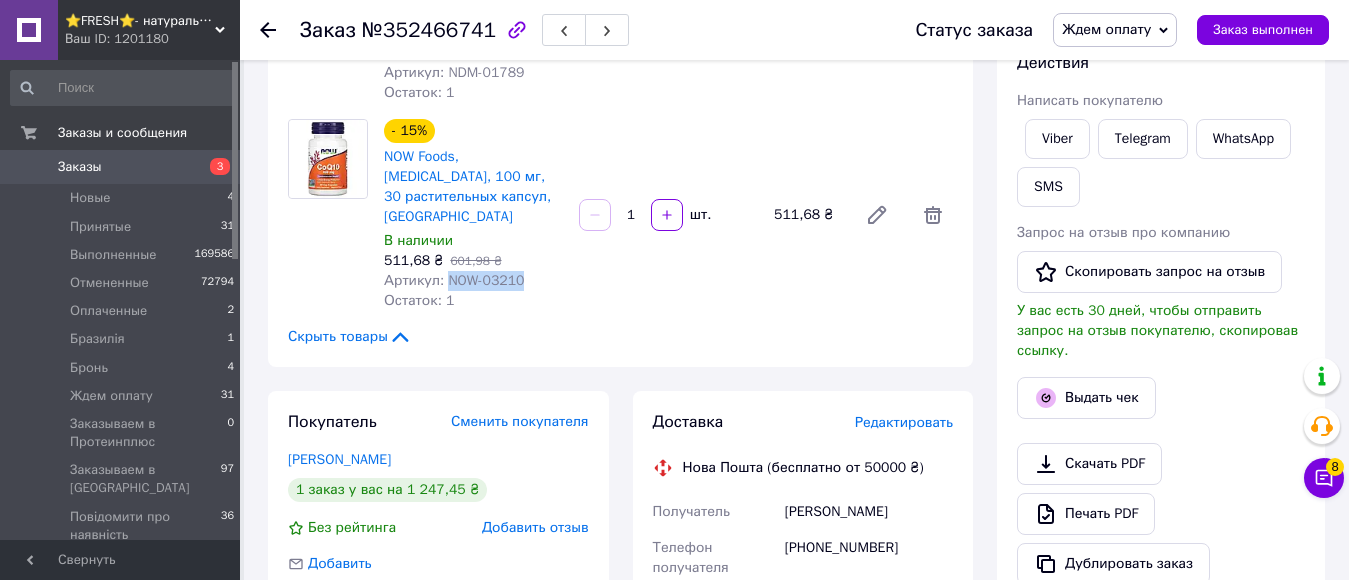 drag, startPoint x: 444, startPoint y: 257, endPoint x: 542, endPoint y: 265, distance: 98.32599 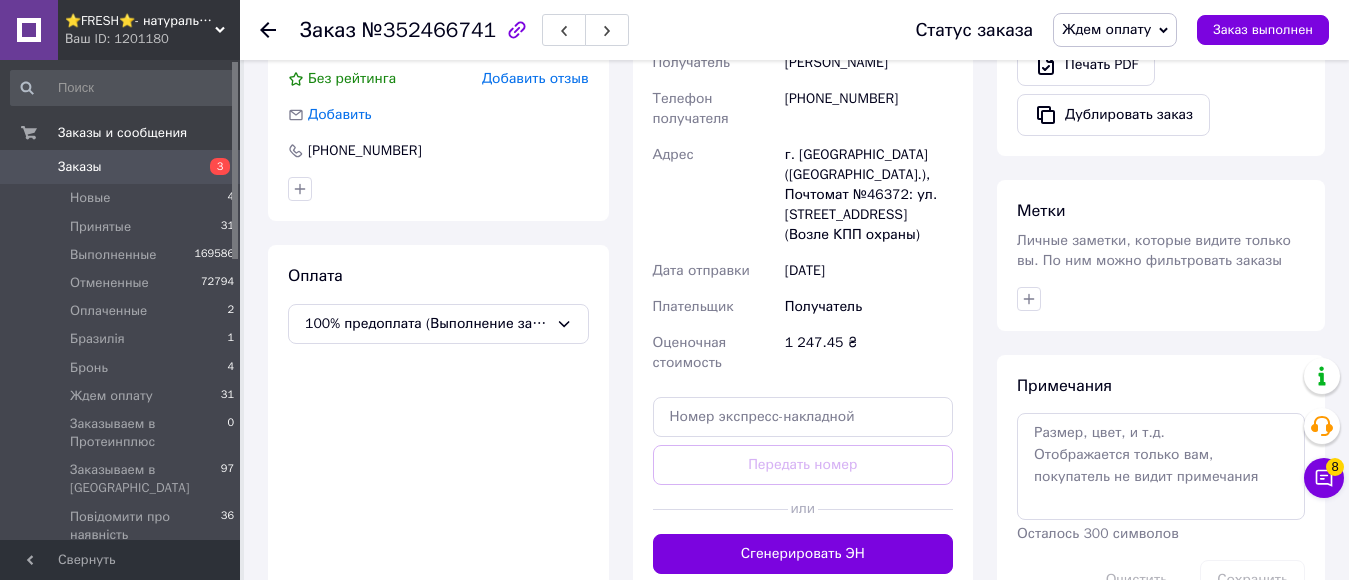 scroll, scrollTop: 738, scrollLeft: 0, axis: vertical 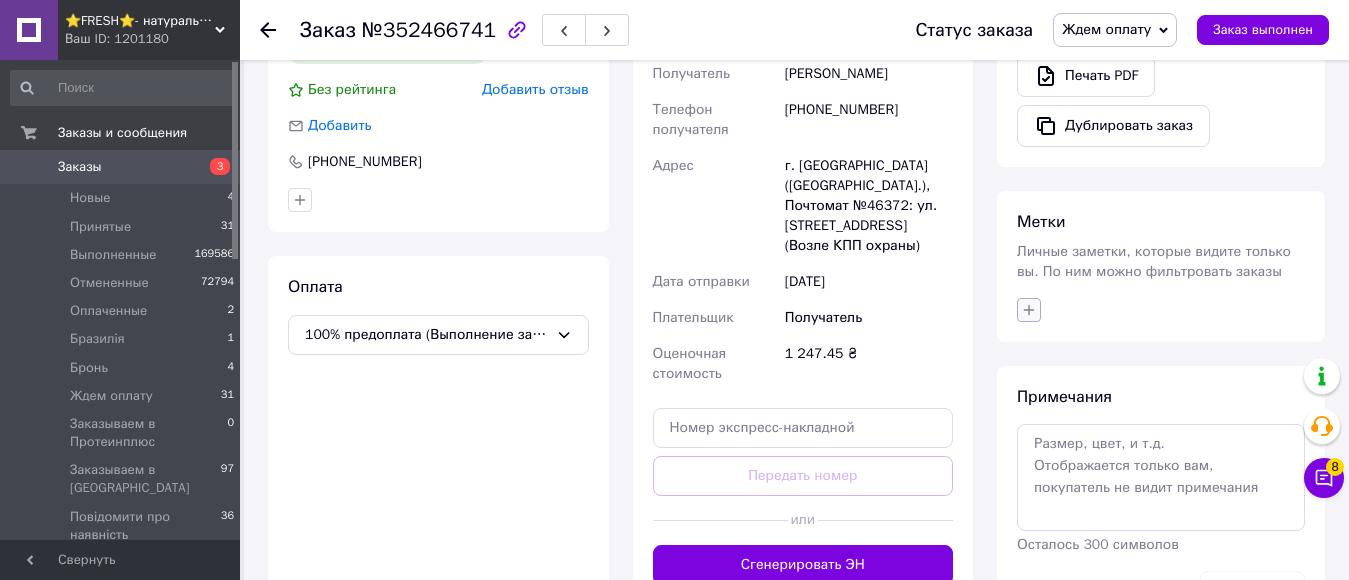 click 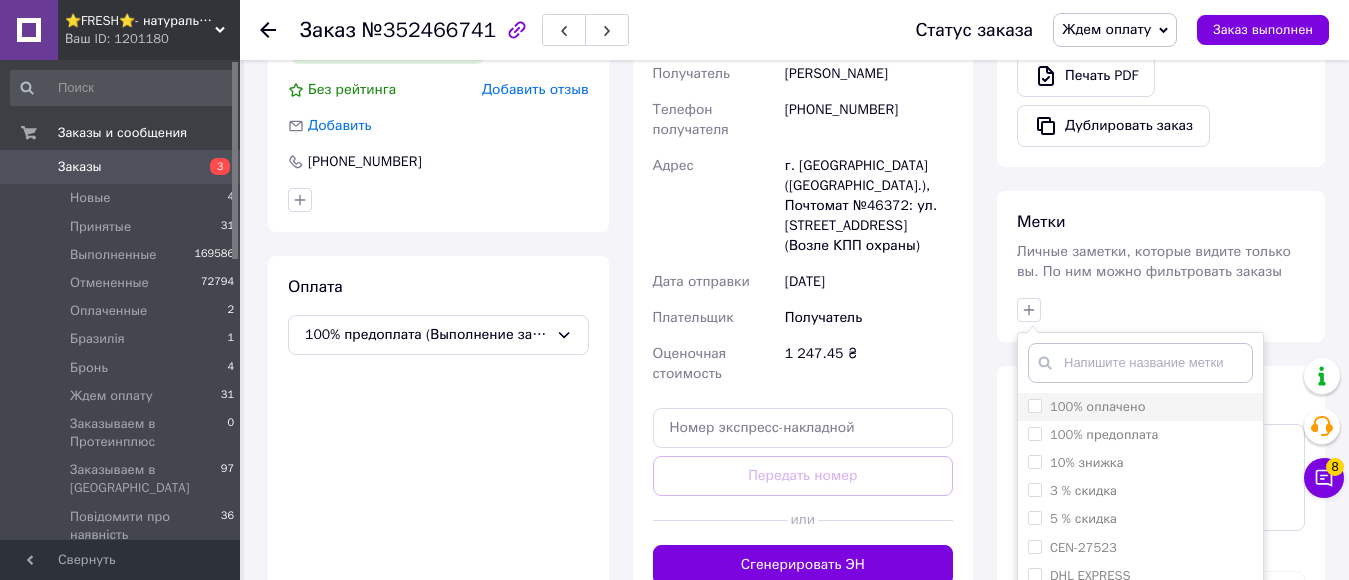 click on "100% оплачено" at bounding box center (1034, 405) 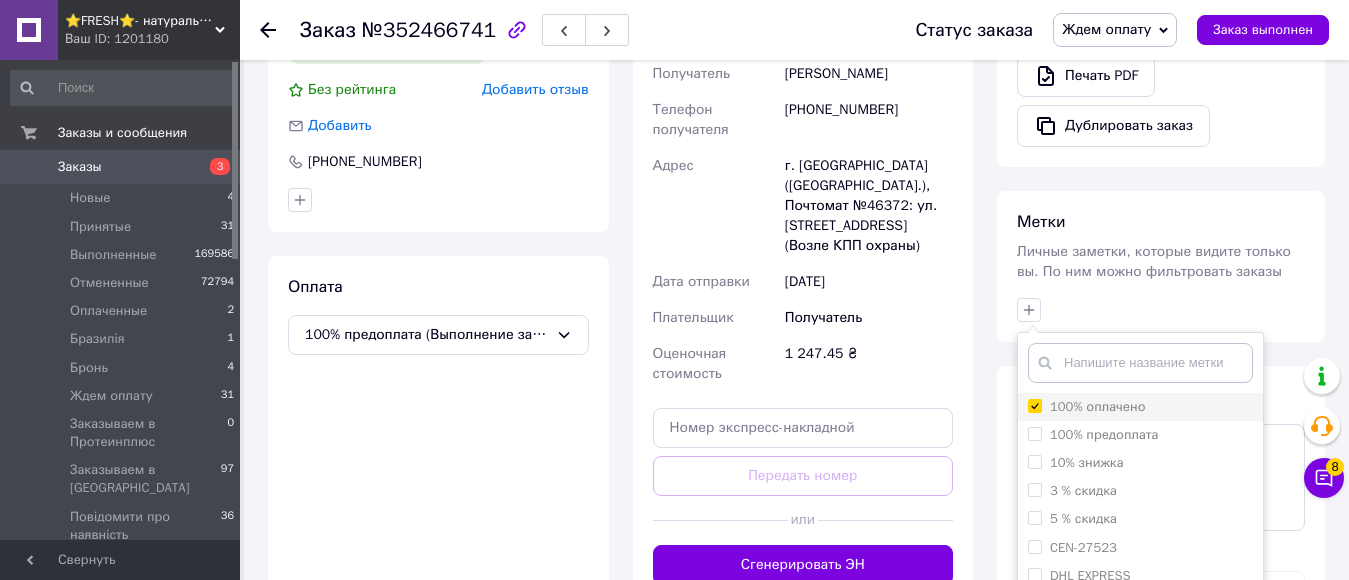 checkbox on "true" 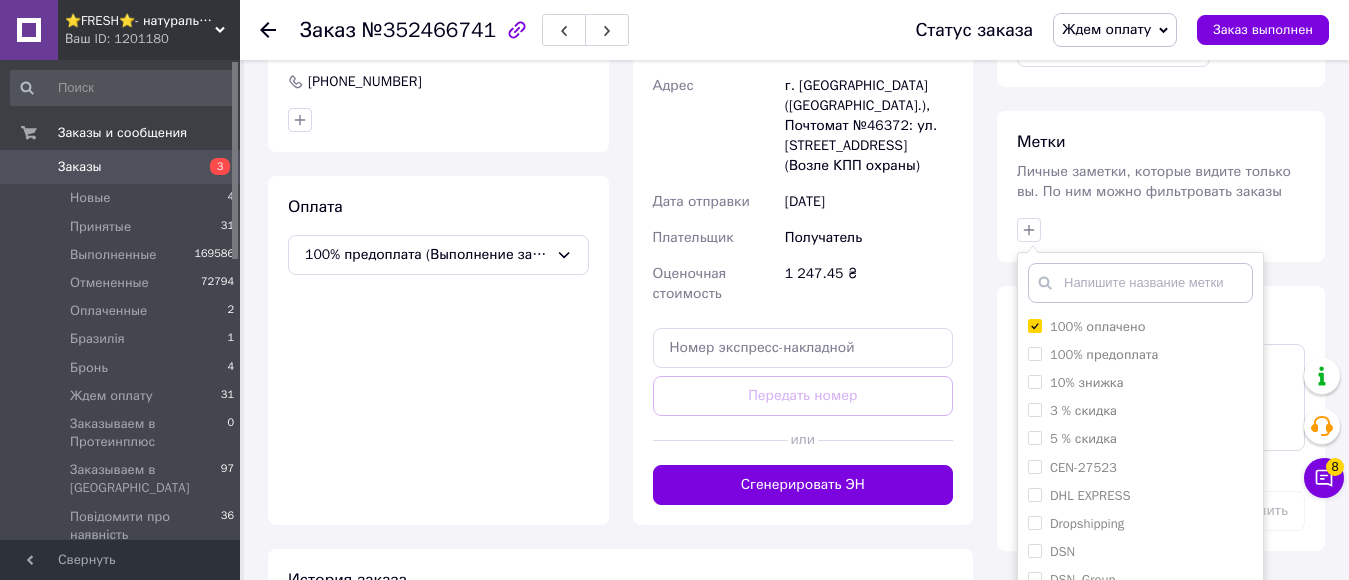 scroll, scrollTop: 938, scrollLeft: 0, axis: vertical 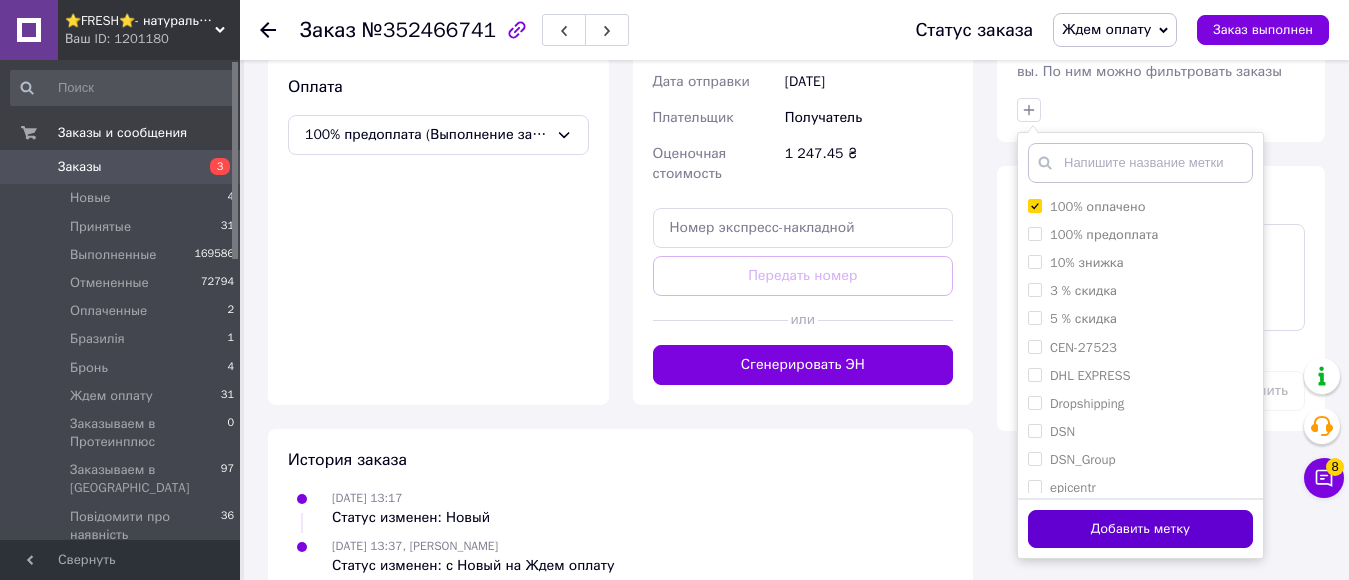 click on "Добавить метку" at bounding box center [1140, 529] 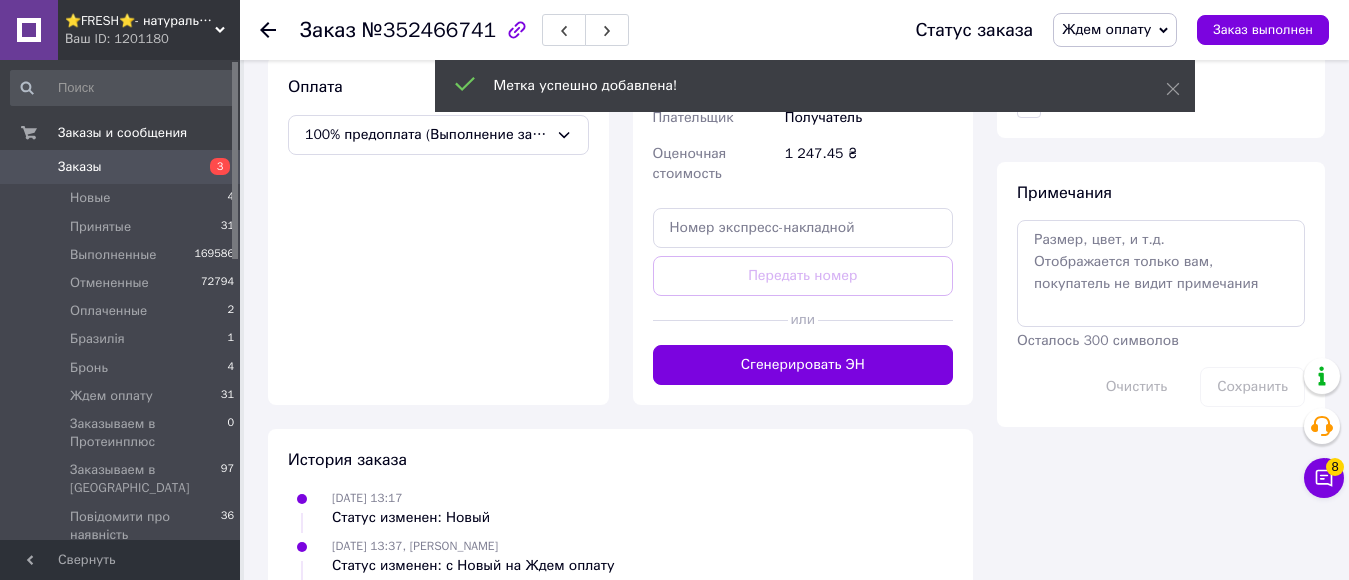 click on "Ждем оплату" at bounding box center [1106, 29] 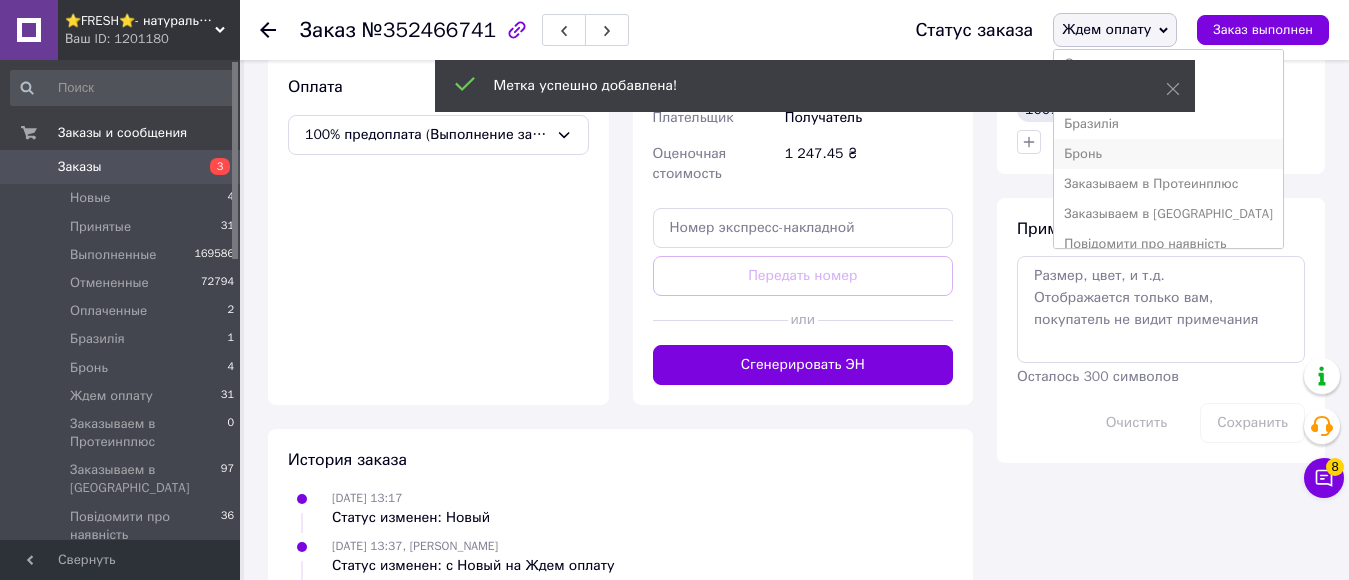 scroll, scrollTop: 100, scrollLeft: 0, axis: vertical 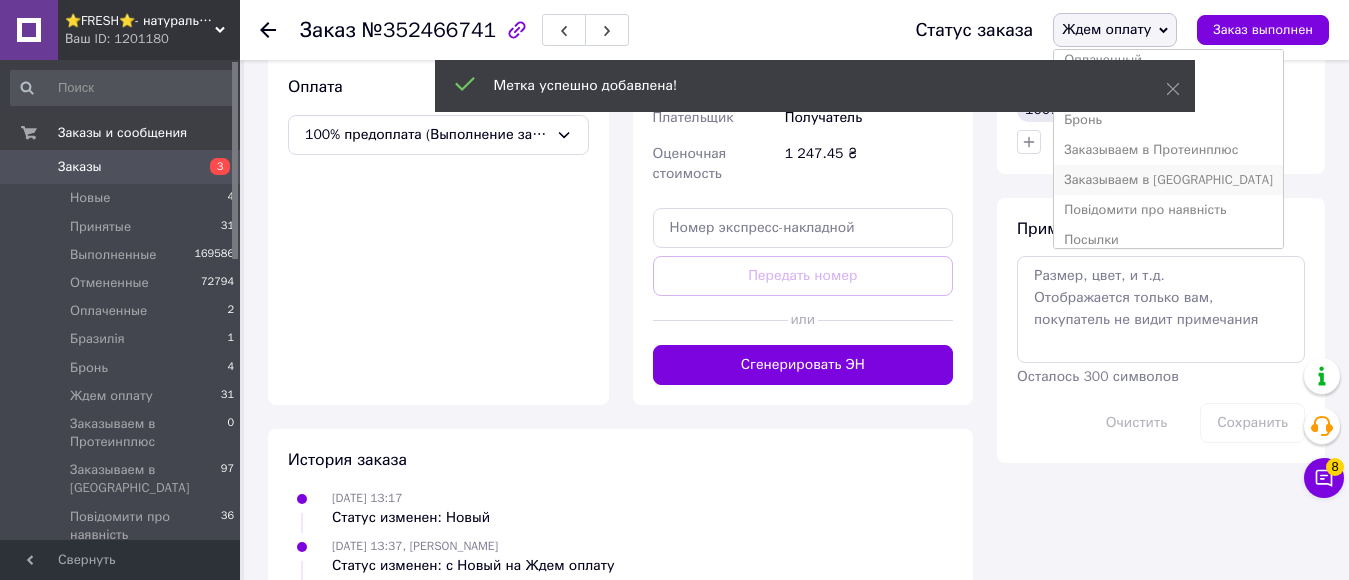 click on "Заказываем в [GEOGRAPHIC_DATA]" at bounding box center [1168, 180] 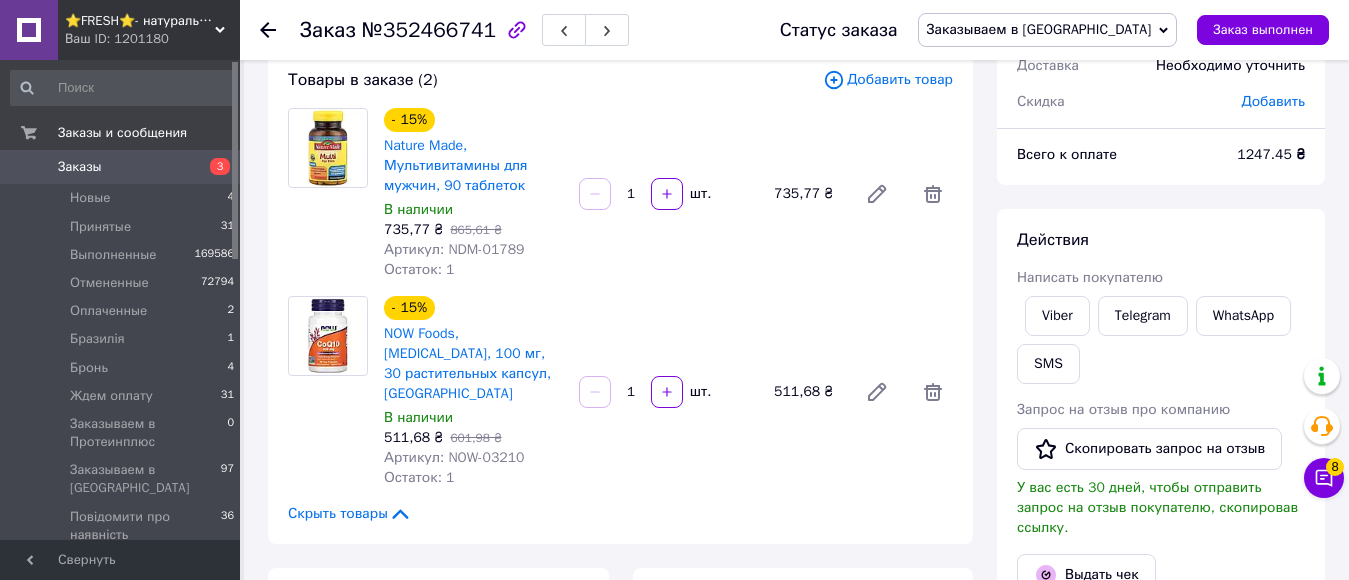 scroll, scrollTop: 0, scrollLeft: 0, axis: both 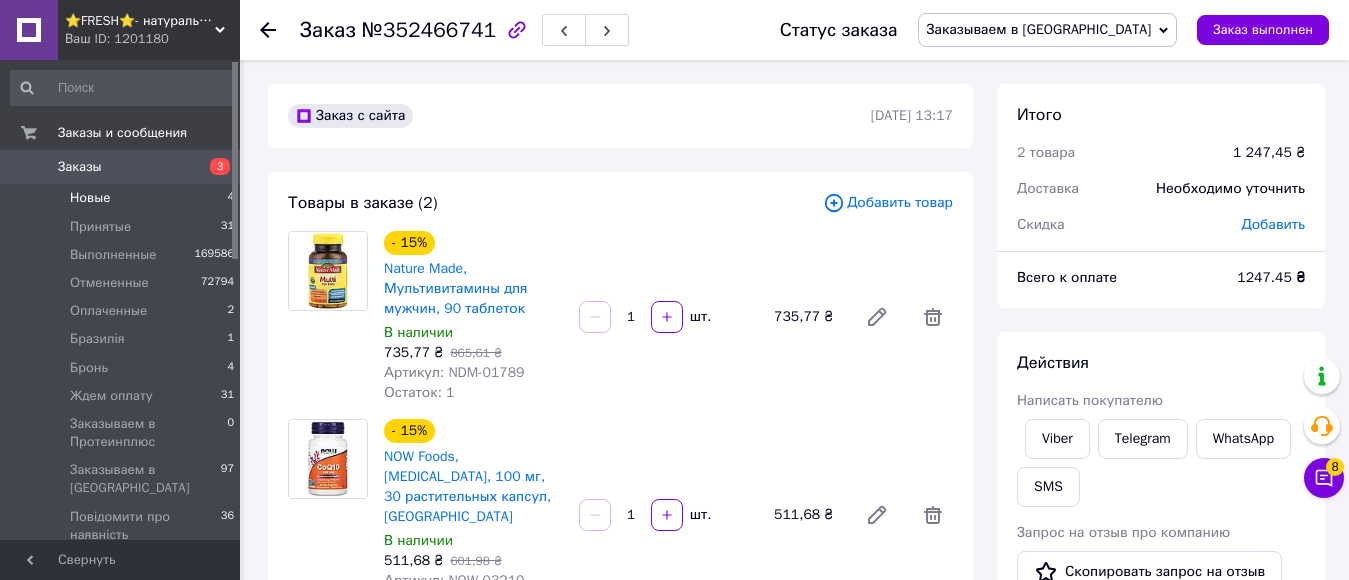click on "Новые" at bounding box center [90, 198] 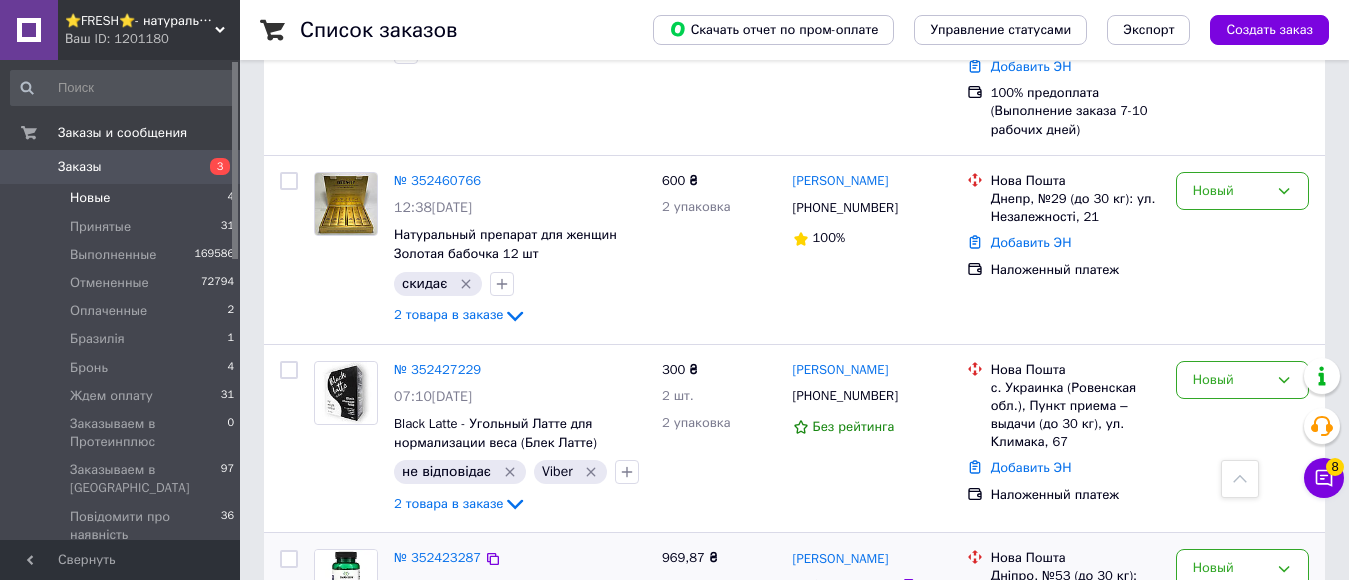 scroll, scrollTop: 251, scrollLeft: 0, axis: vertical 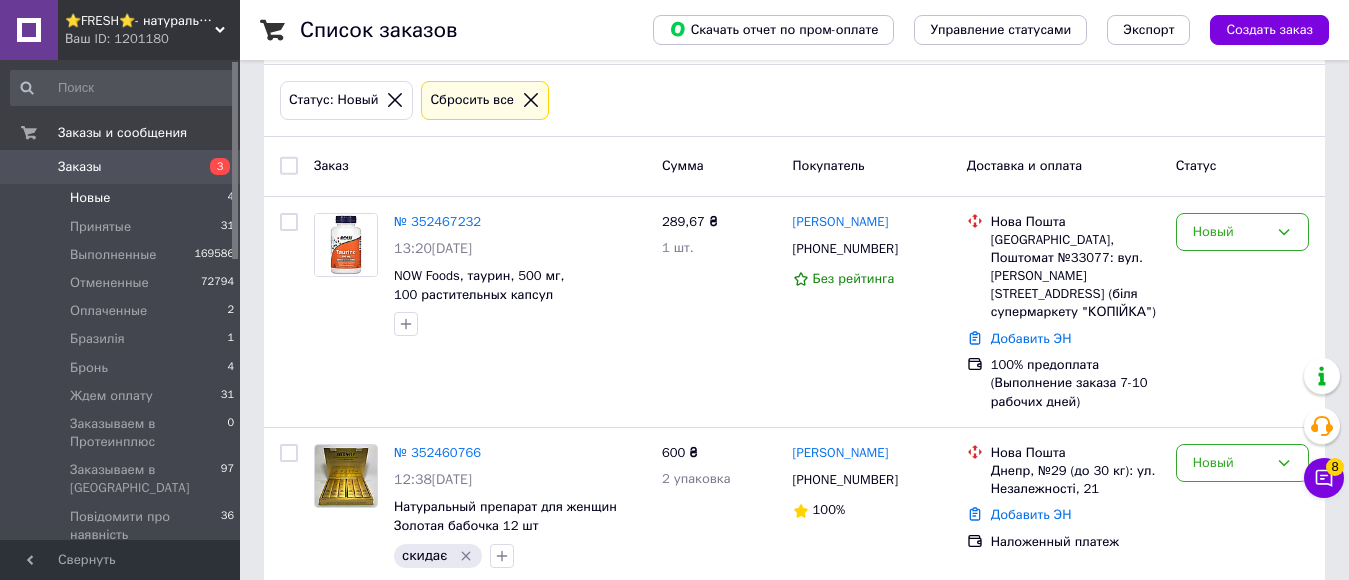 click on "Ваш ID: 1201180" at bounding box center (152, 39) 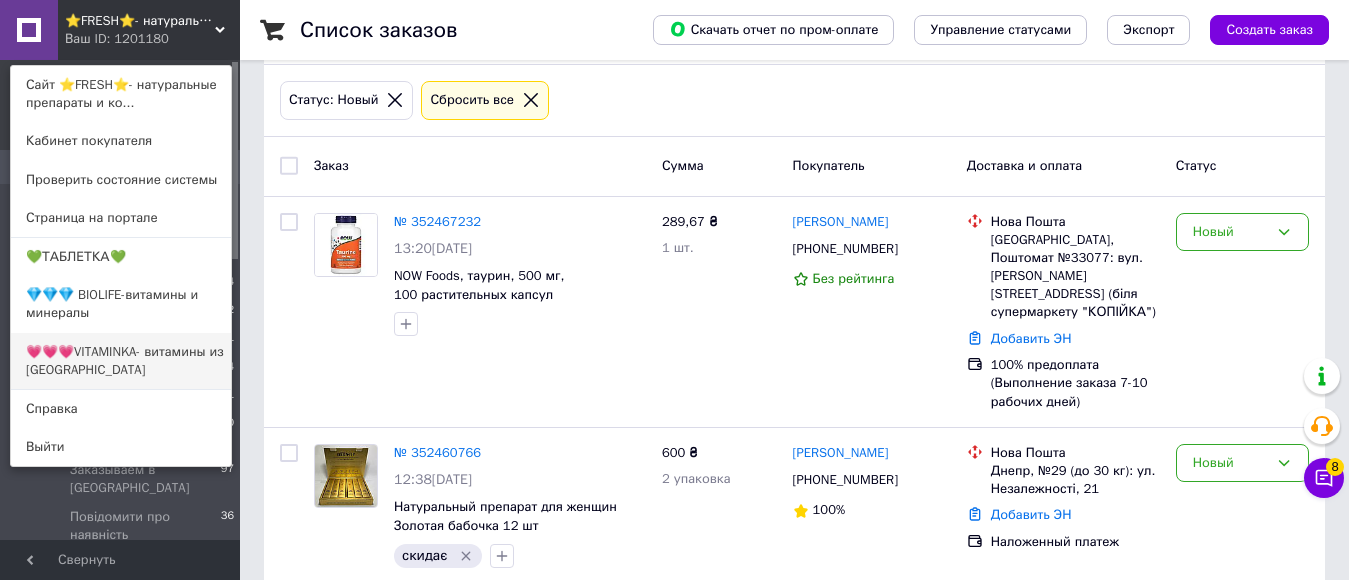 click on "💗💗💗VITAMINKA- витамины из [GEOGRAPHIC_DATA]" at bounding box center (121, 361) 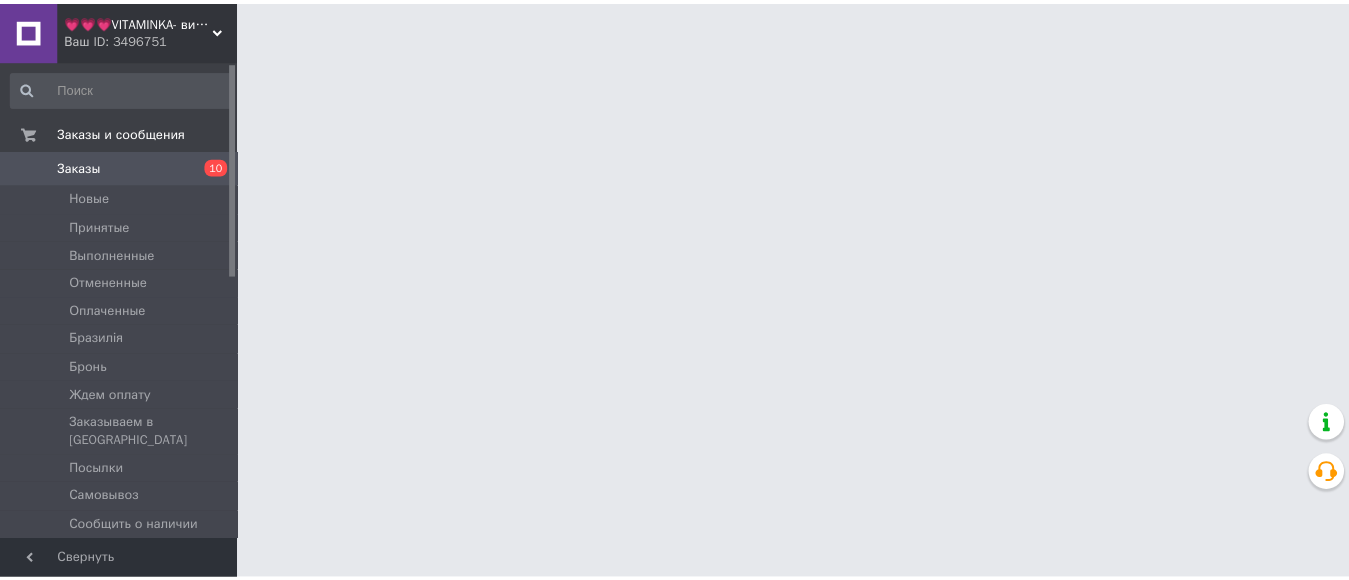 scroll, scrollTop: 0, scrollLeft: 0, axis: both 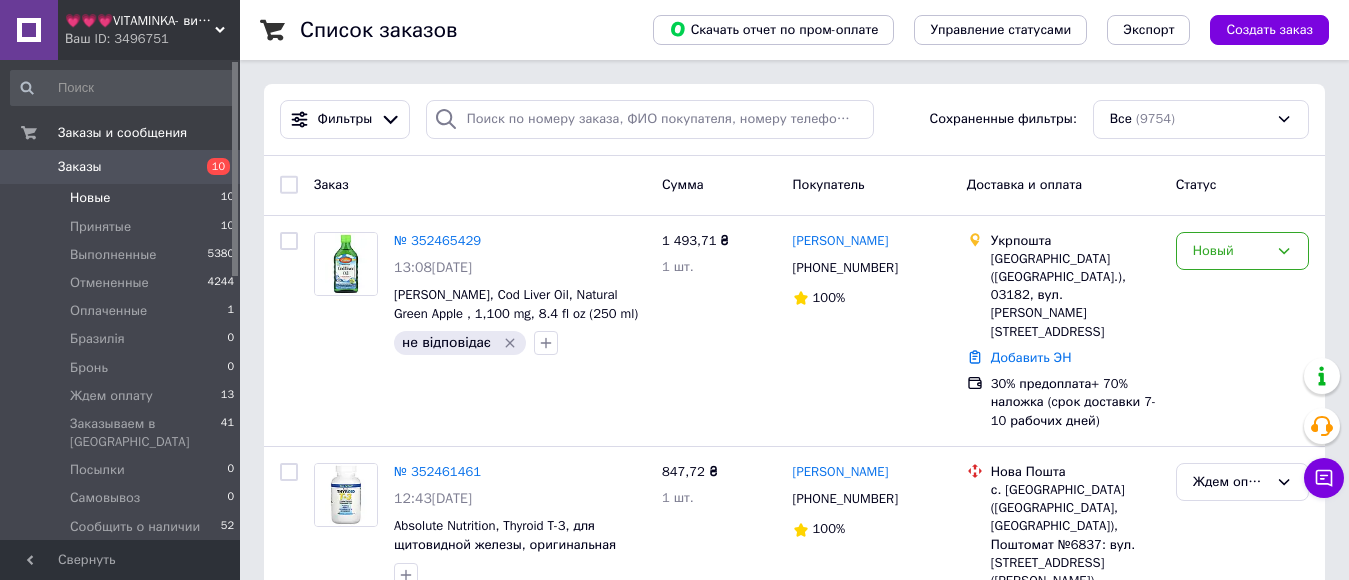 click on "Новые" at bounding box center (90, 198) 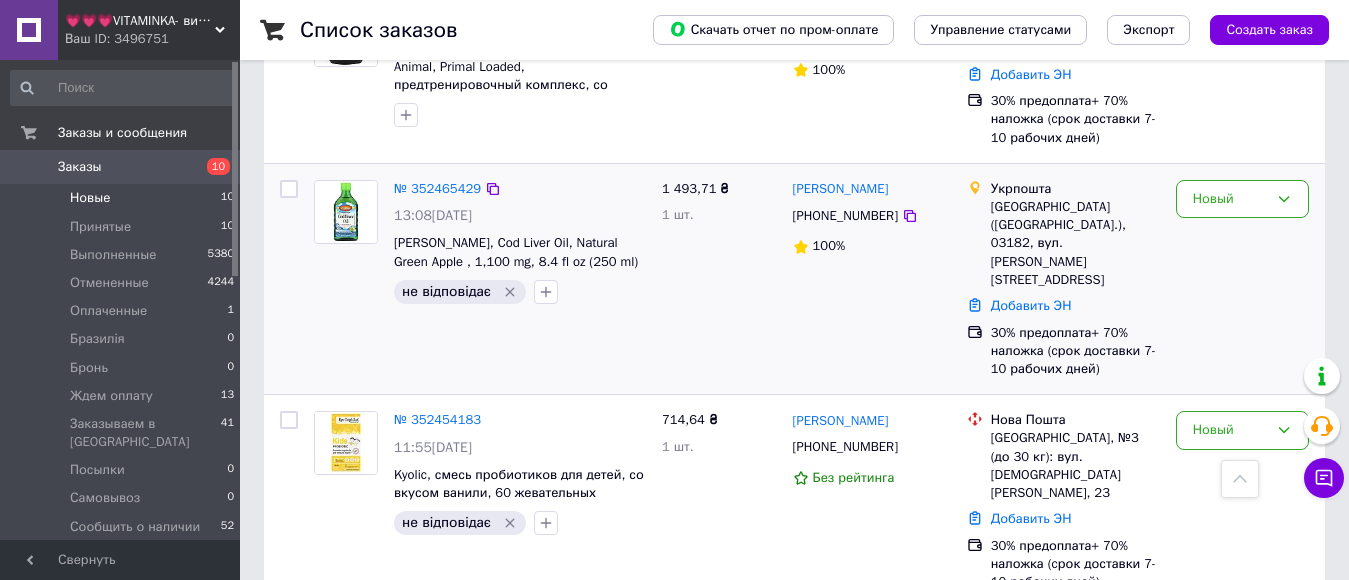 scroll, scrollTop: 200, scrollLeft: 0, axis: vertical 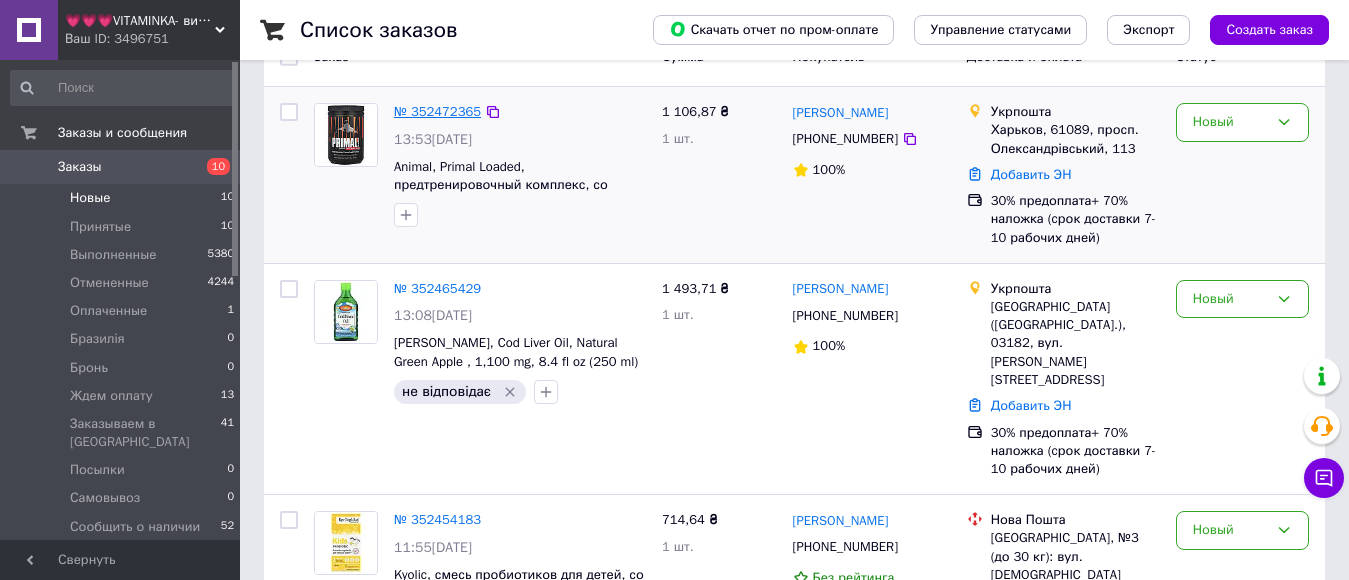 click on "№ 352472365" at bounding box center (437, 111) 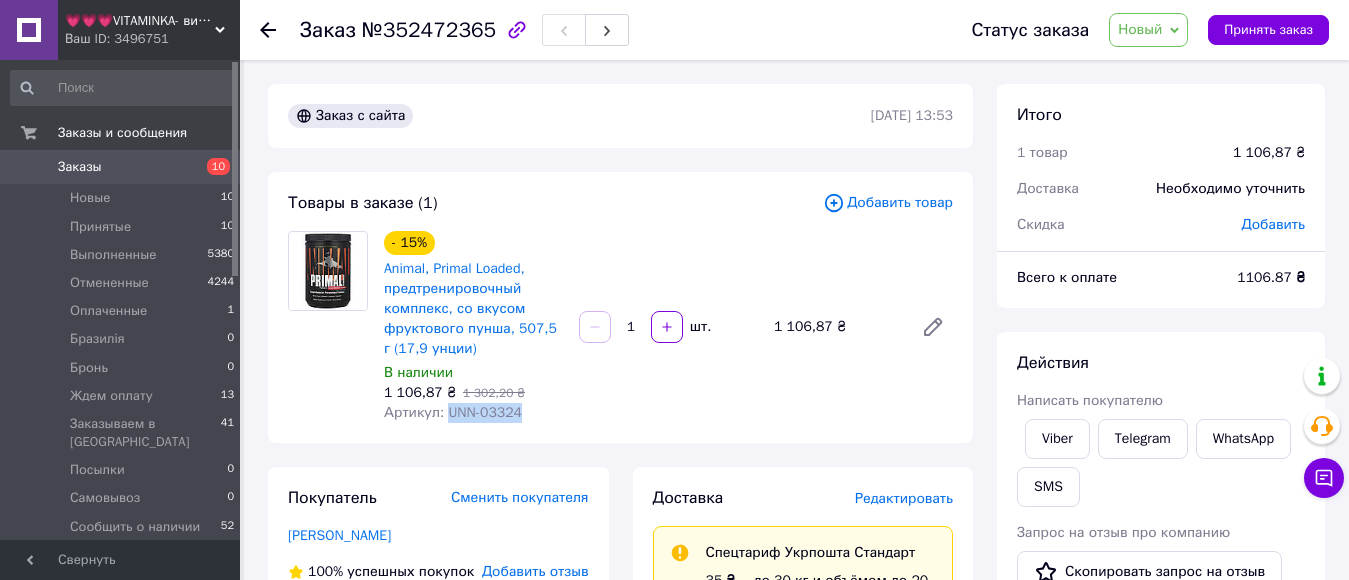 drag, startPoint x: 441, startPoint y: 410, endPoint x: 535, endPoint y: 412, distance: 94.02127 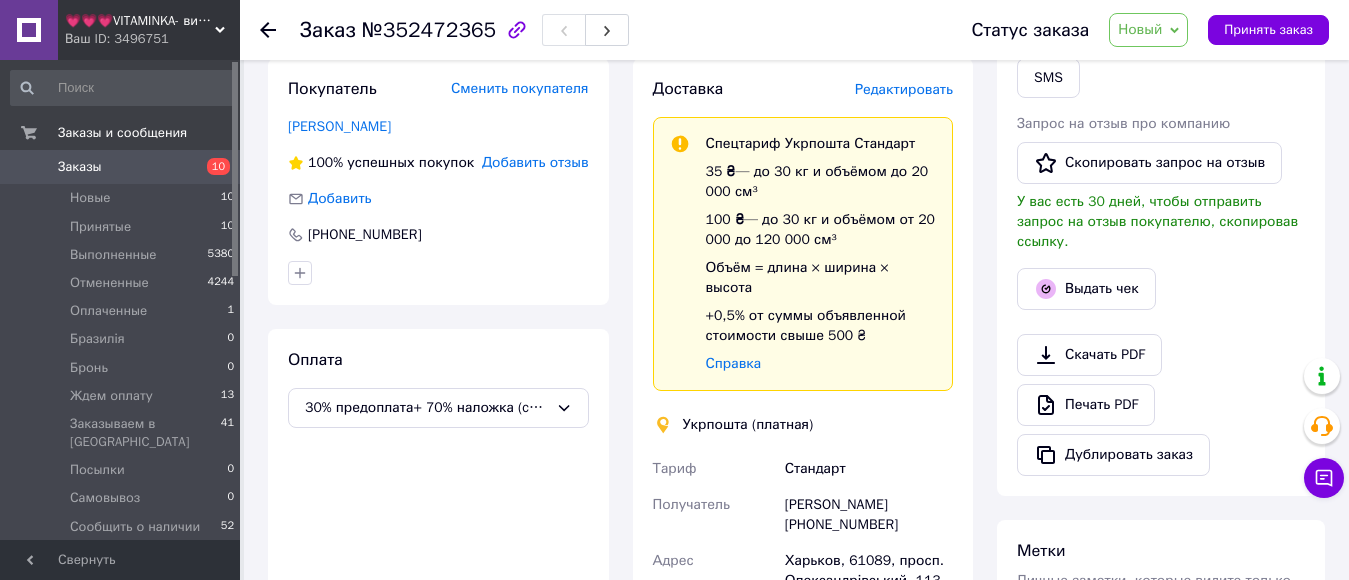 scroll, scrollTop: 600, scrollLeft: 0, axis: vertical 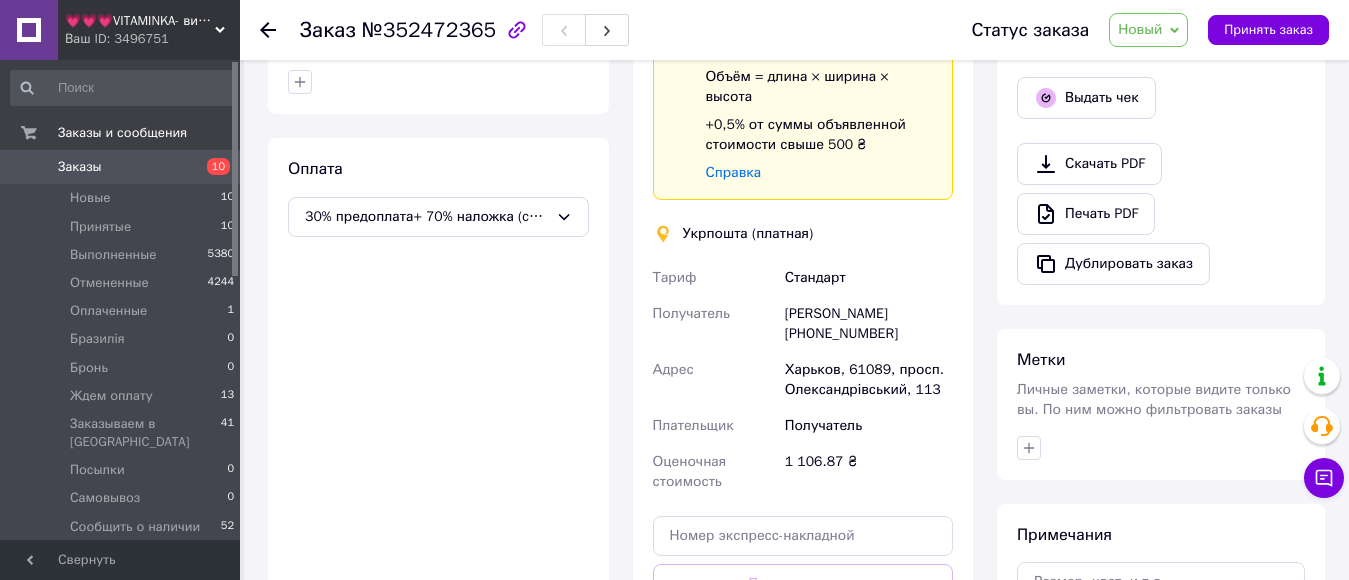 drag, startPoint x: 806, startPoint y: 315, endPoint x: 907, endPoint y: 321, distance: 101.17806 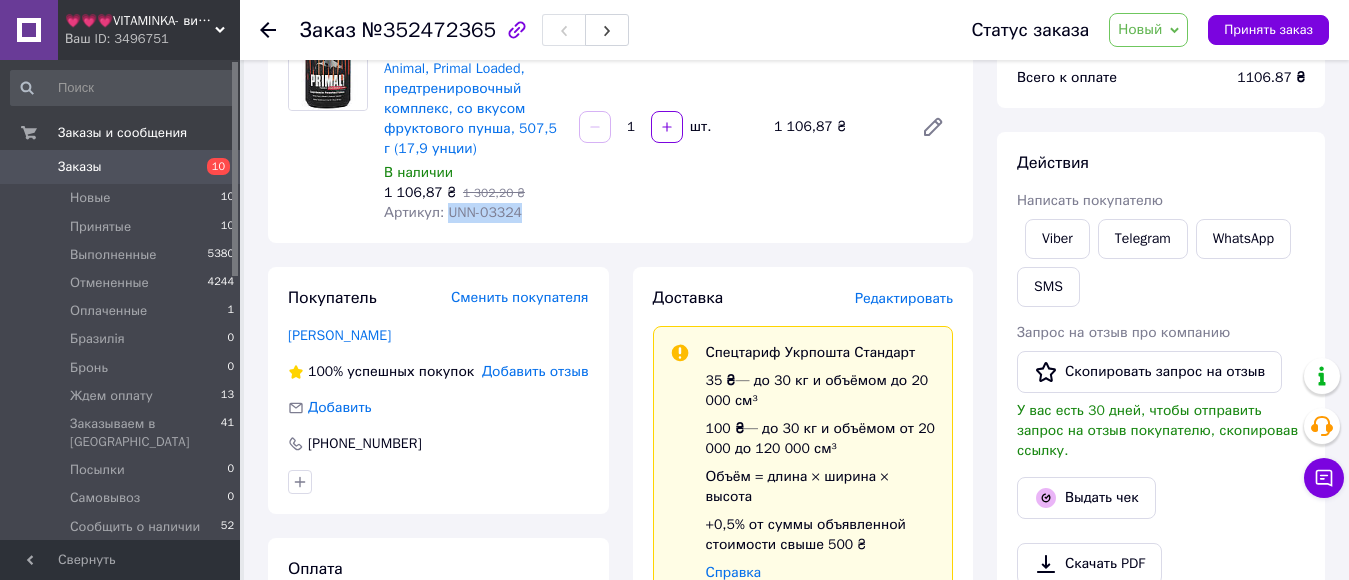 scroll, scrollTop: 0, scrollLeft: 0, axis: both 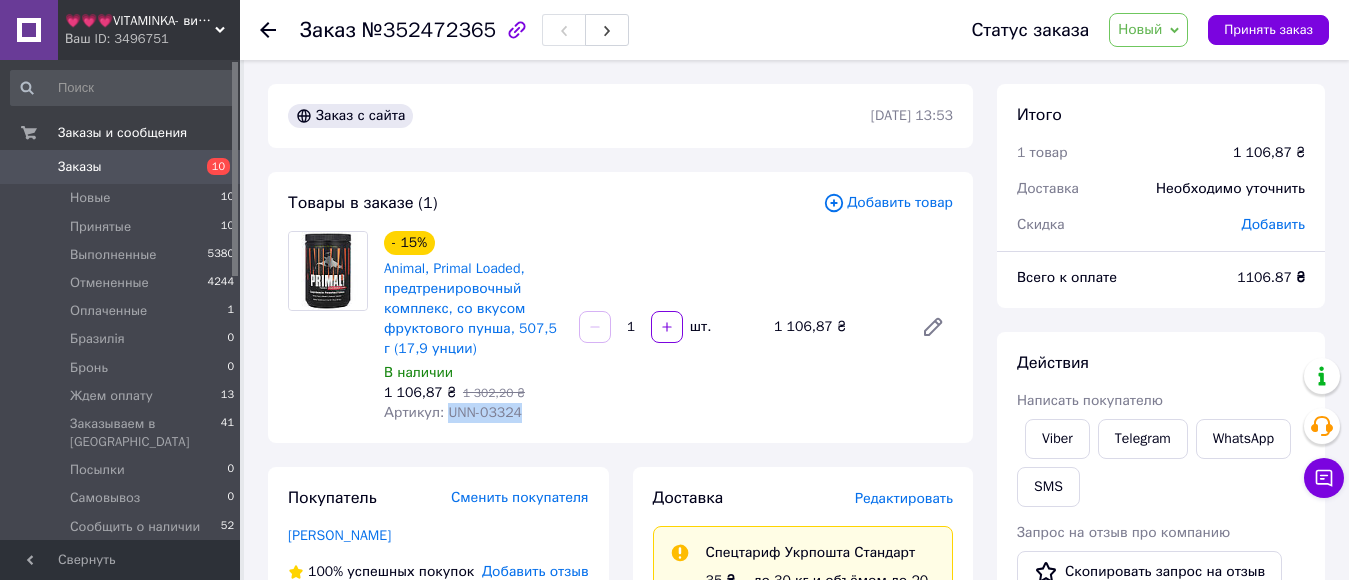 drag, startPoint x: 443, startPoint y: 414, endPoint x: 536, endPoint y: 419, distance: 93.13431 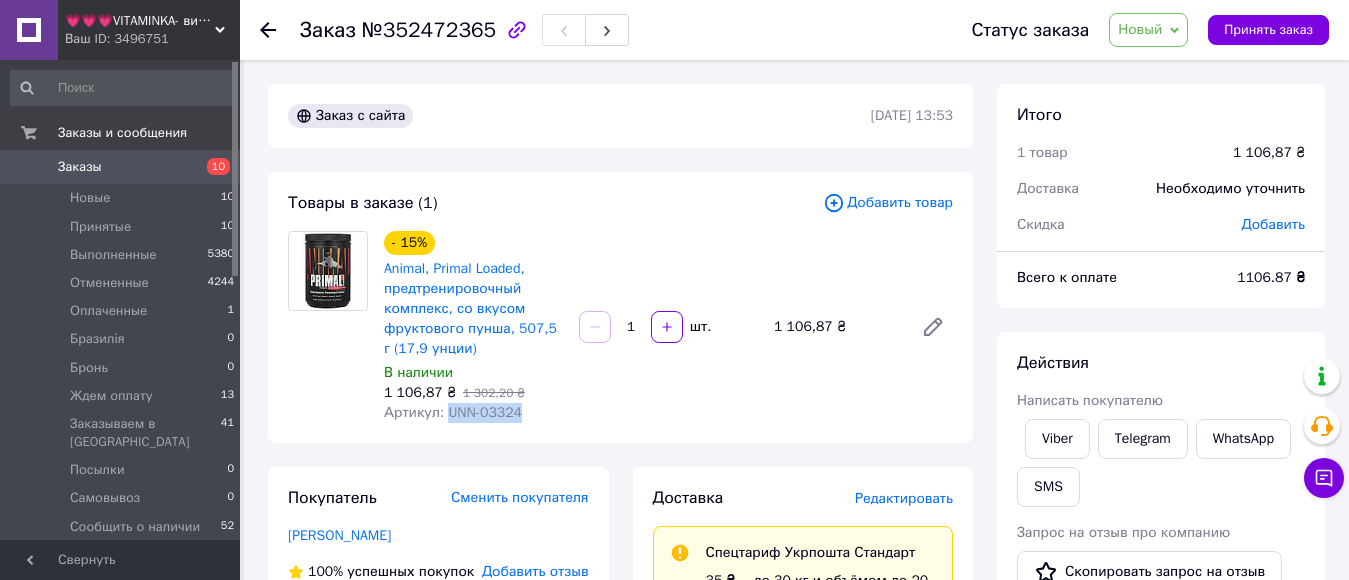 drag, startPoint x: 443, startPoint y: 413, endPoint x: 523, endPoint y: 415, distance: 80.024994 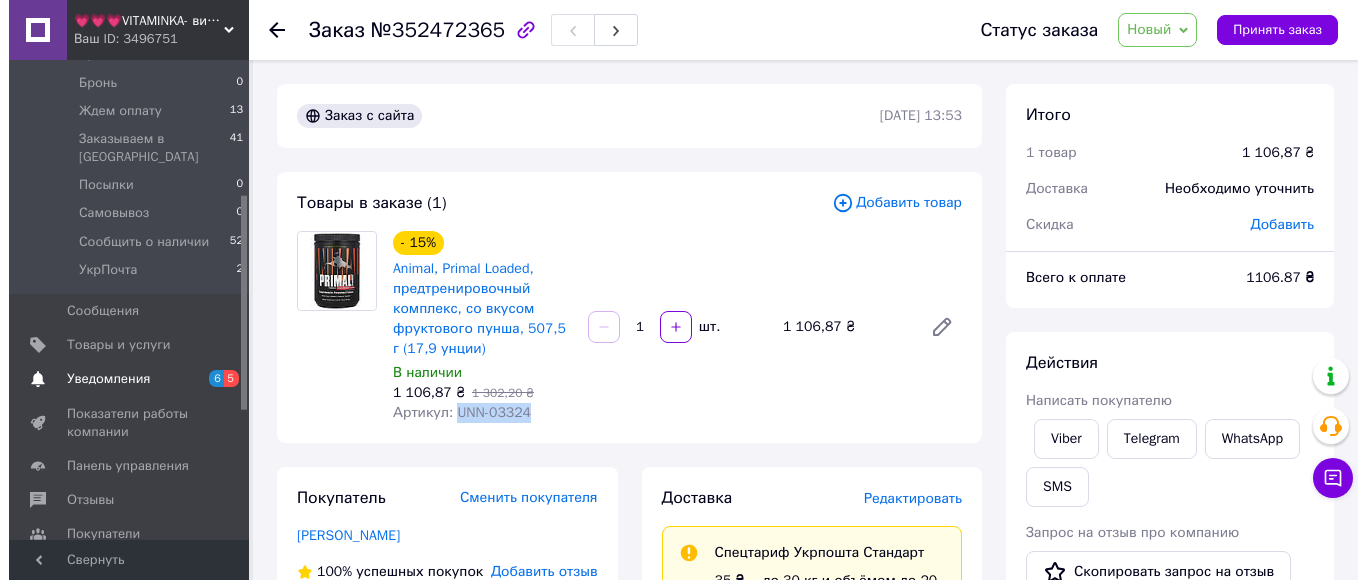 scroll, scrollTop: 300, scrollLeft: 0, axis: vertical 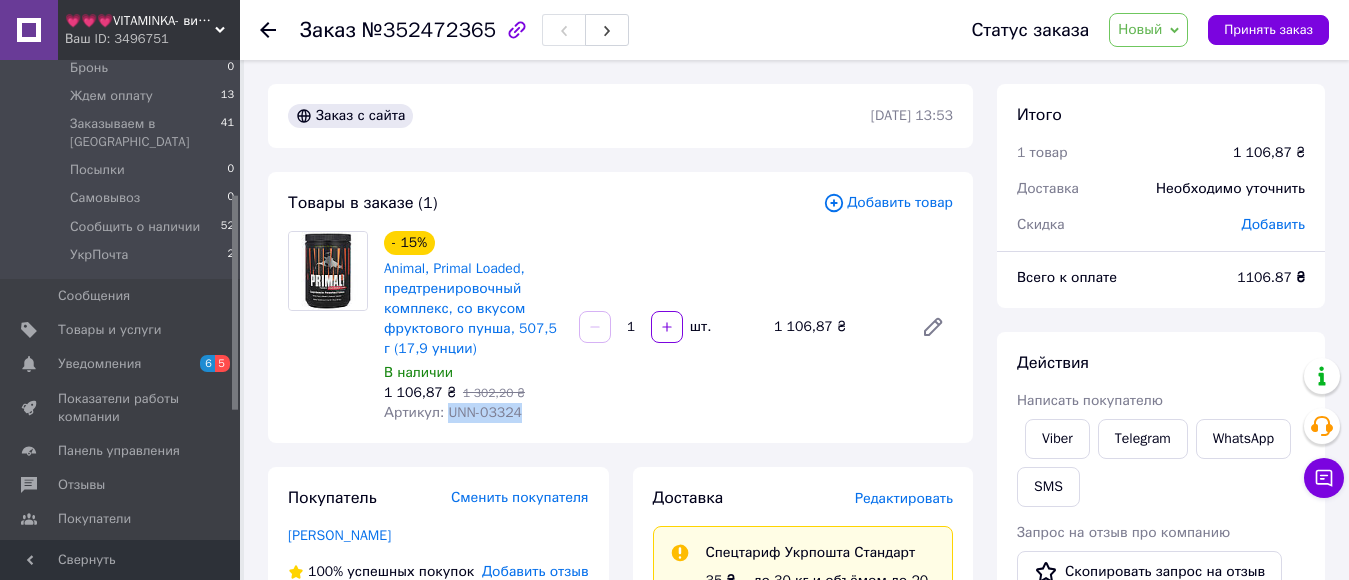 click on "Новый" at bounding box center (1140, 29) 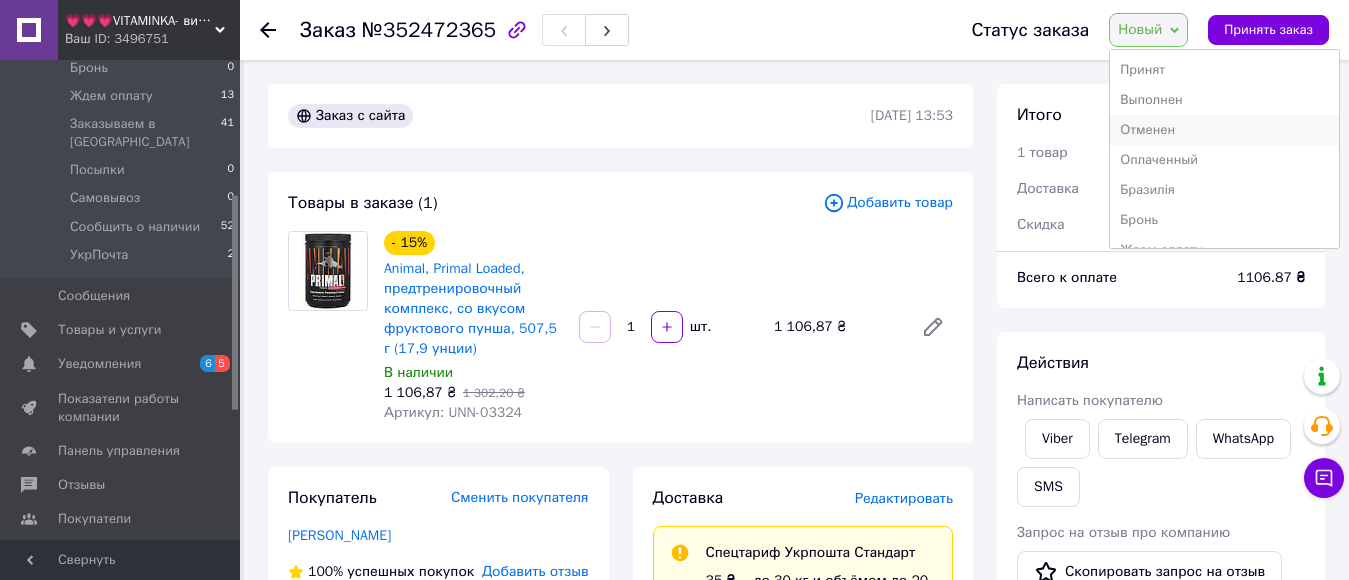 click on "Отменен" at bounding box center (1224, 130) 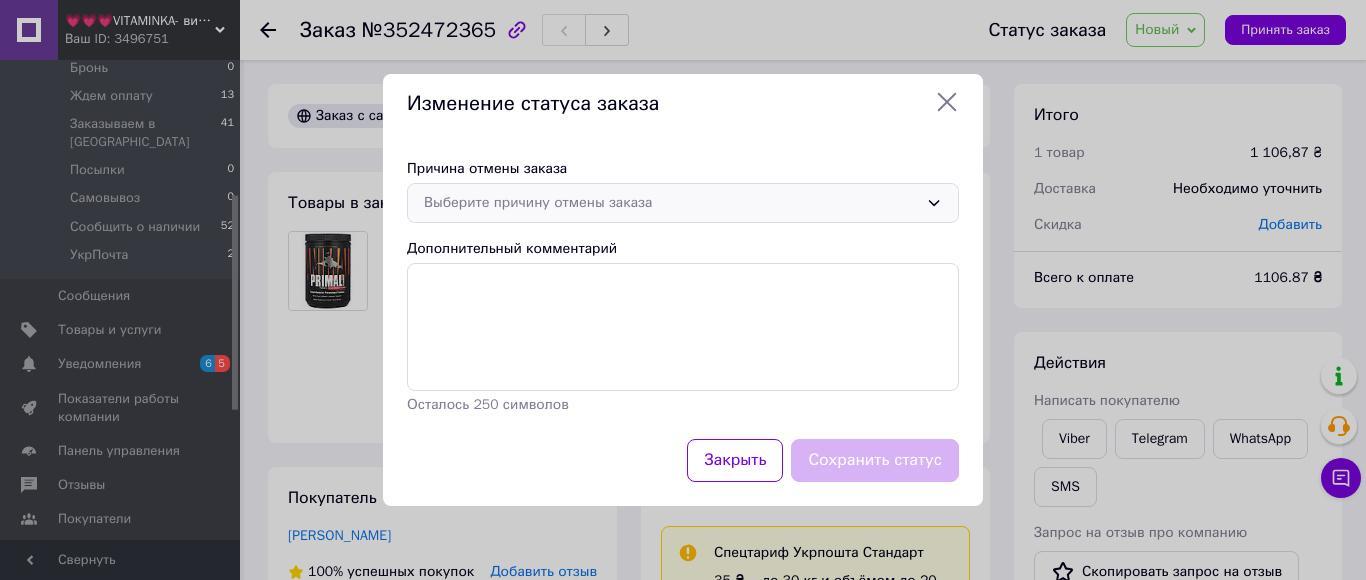 click on "Выберите причину отмены заказа" at bounding box center (671, 203) 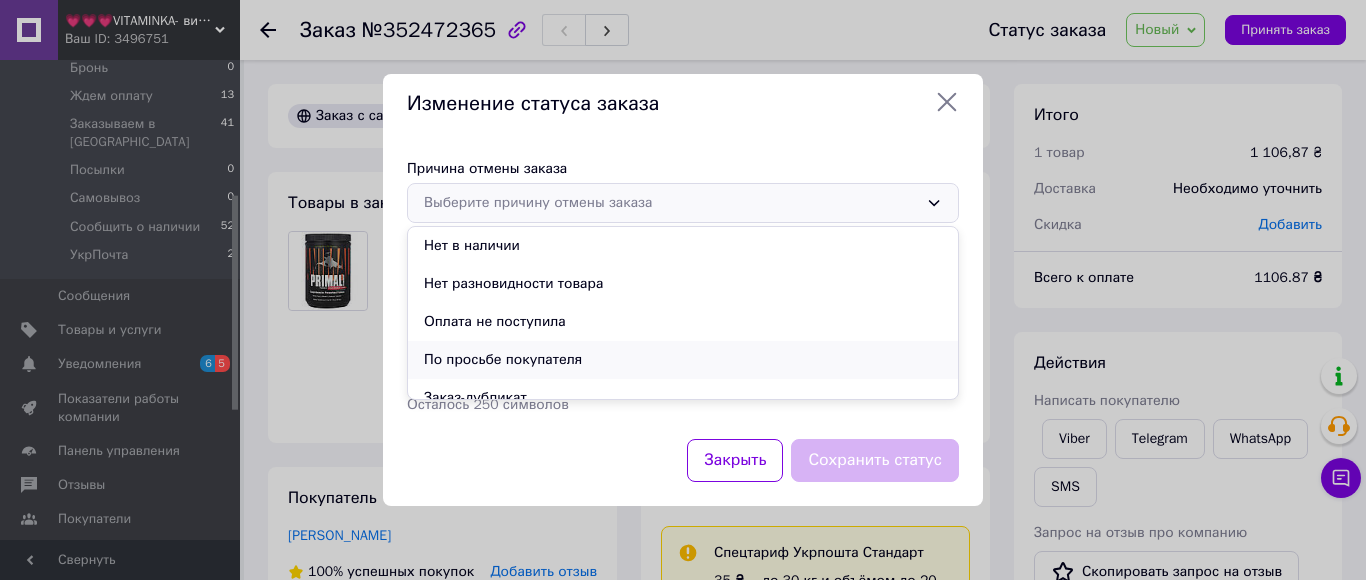 click on "По просьбе покупателя" at bounding box center (683, 360) 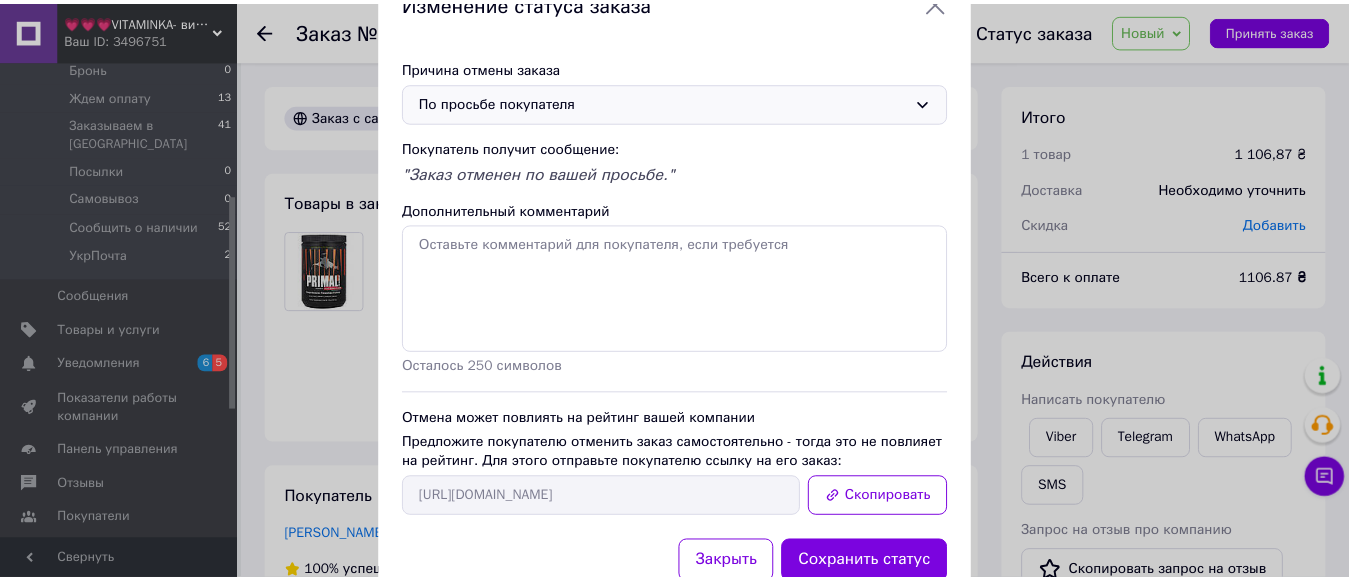 scroll, scrollTop: 127, scrollLeft: 0, axis: vertical 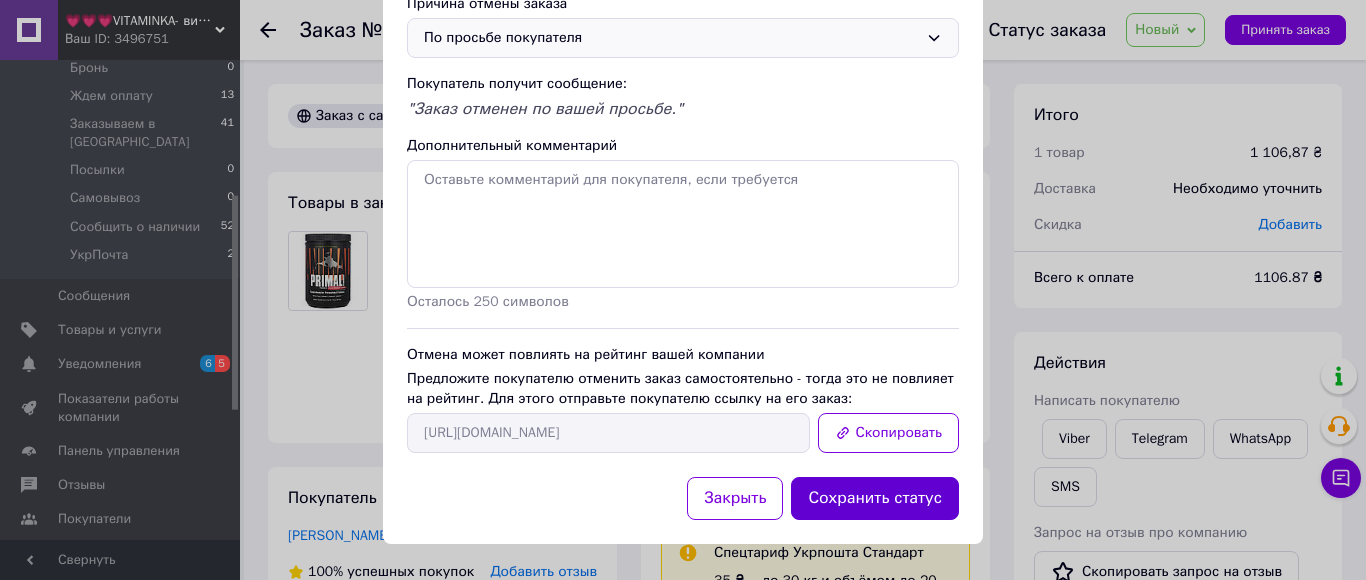 click on "Сохранить статус" at bounding box center (875, 498) 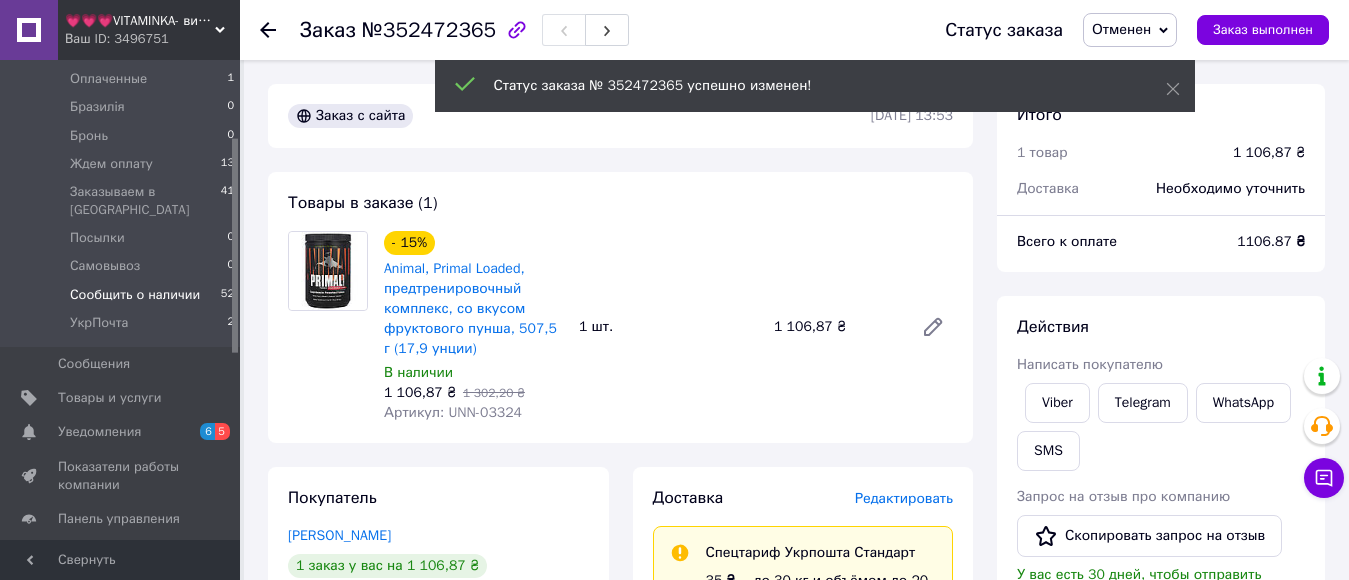 scroll, scrollTop: 0, scrollLeft: 0, axis: both 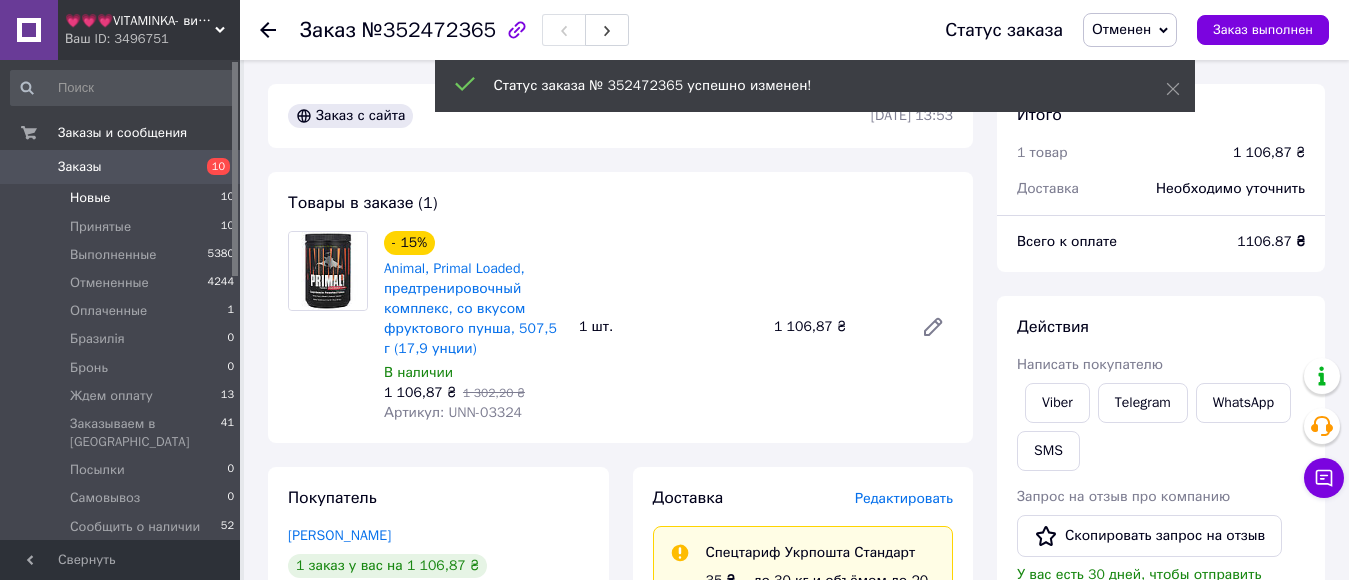 click on "Новые" at bounding box center [90, 198] 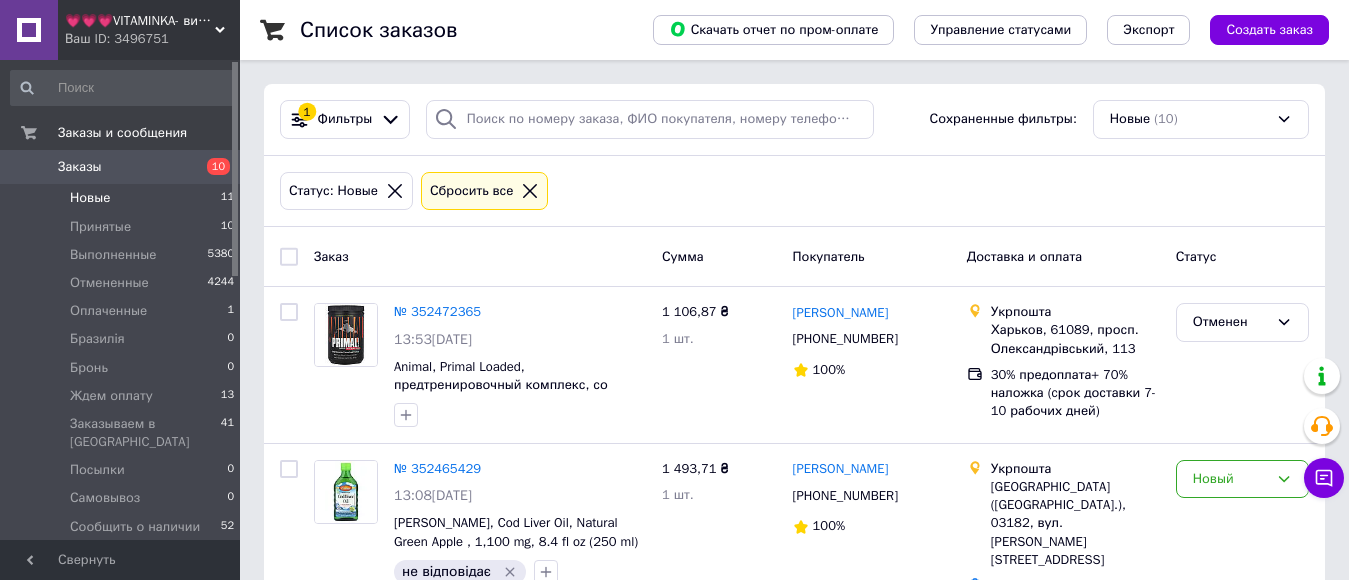 click on "Новые" at bounding box center [90, 198] 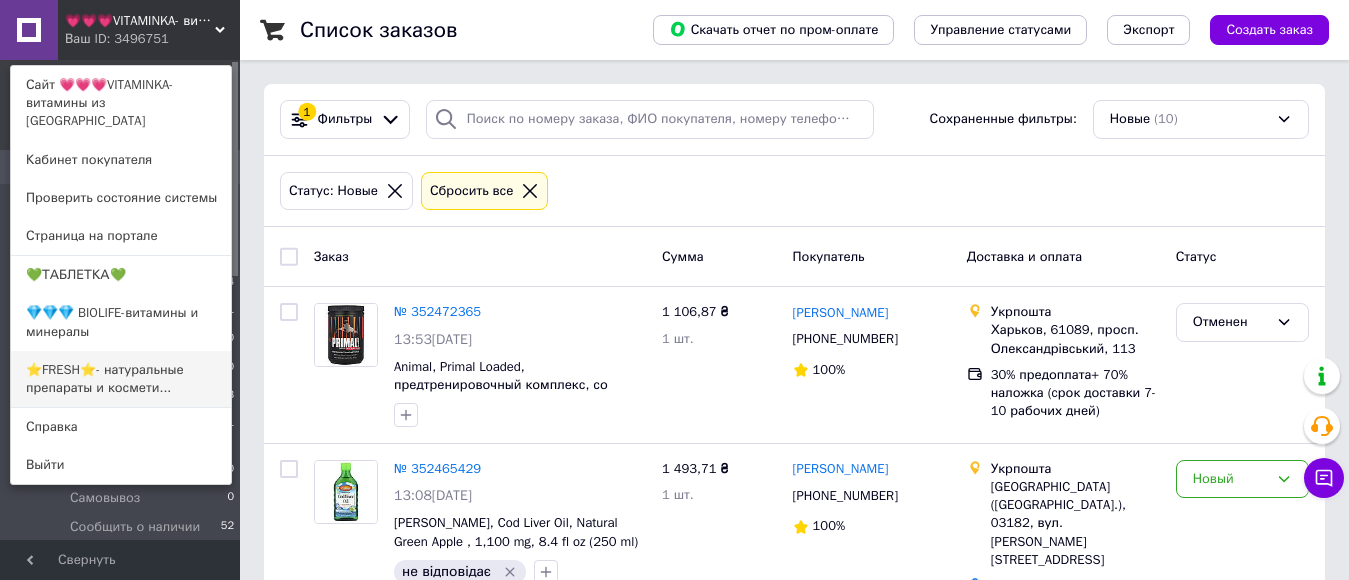 click on "⭐FRESH⭐- натуральные препараты и космети..." at bounding box center [121, 379] 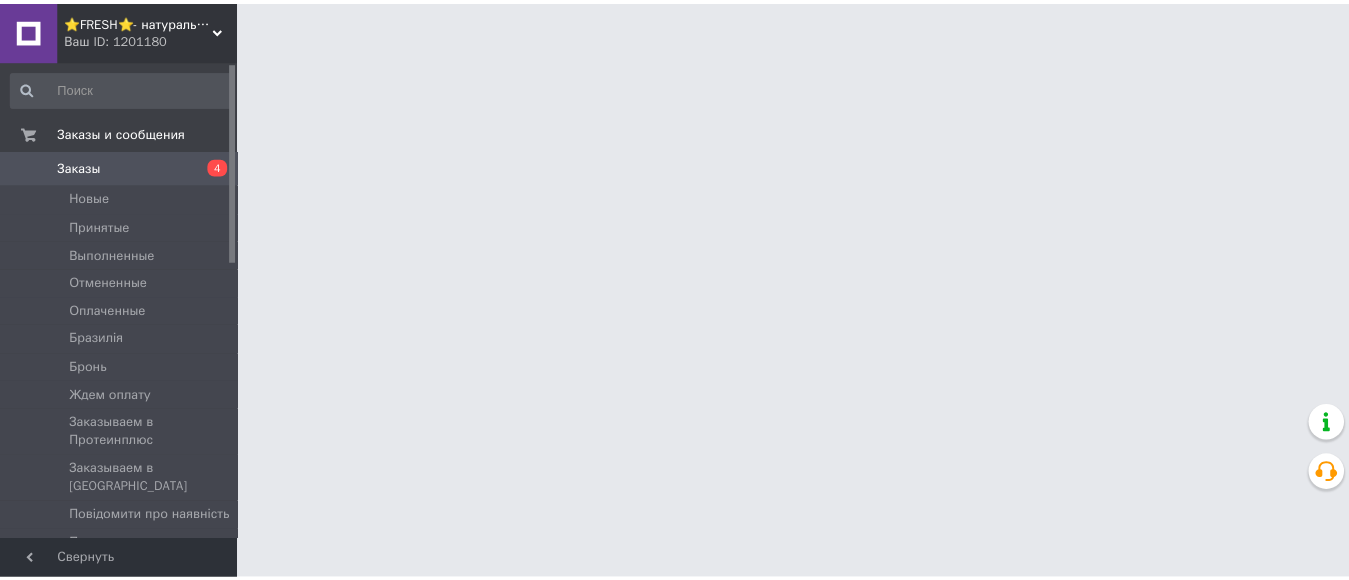 scroll, scrollTop: 0, scrollLeft: 0, axis: both 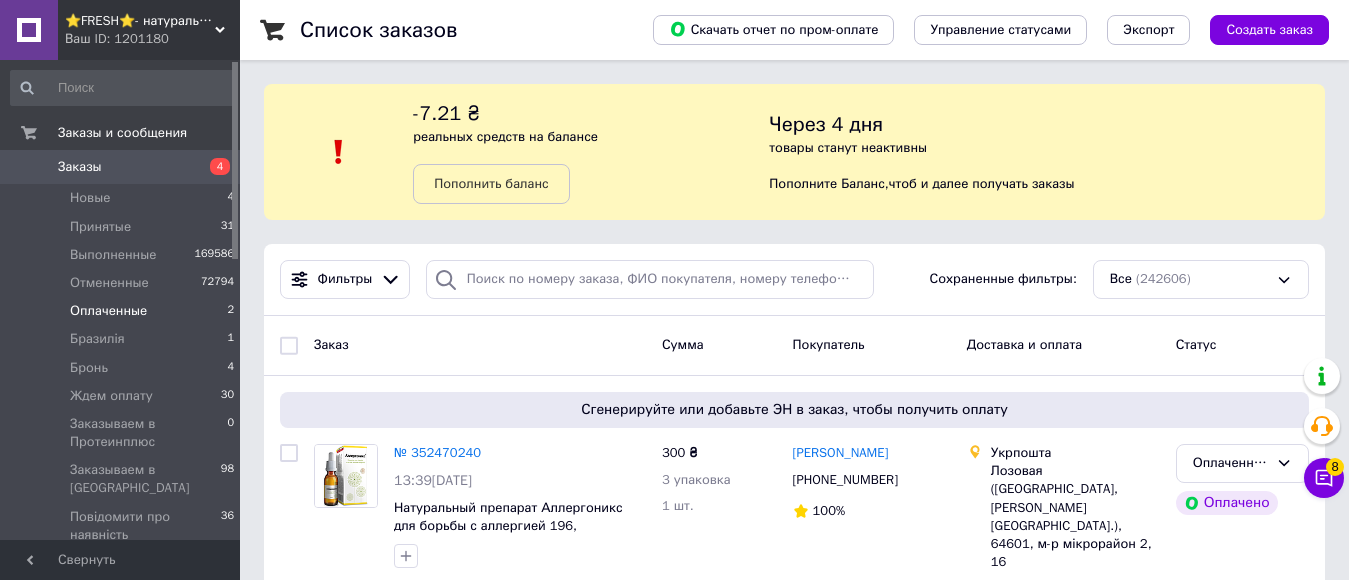 click on "Оплаченные" at bounding box center (108, 311) 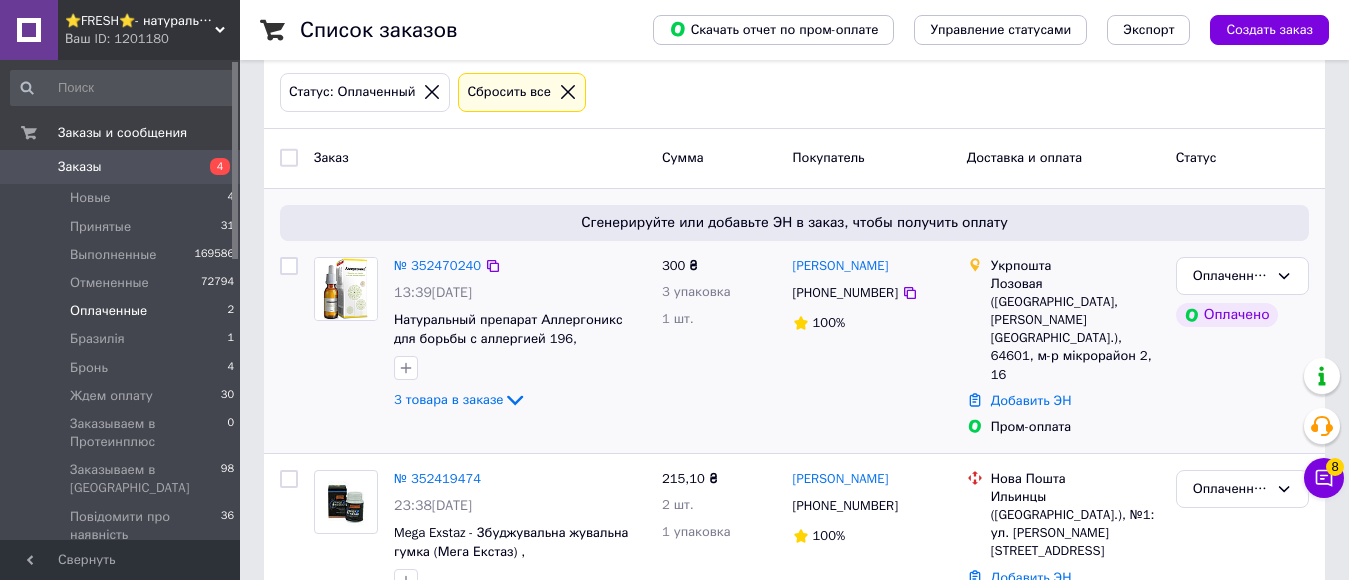 scroll, scrollTop: 320, scrollLeft: 0, axis: vertical 